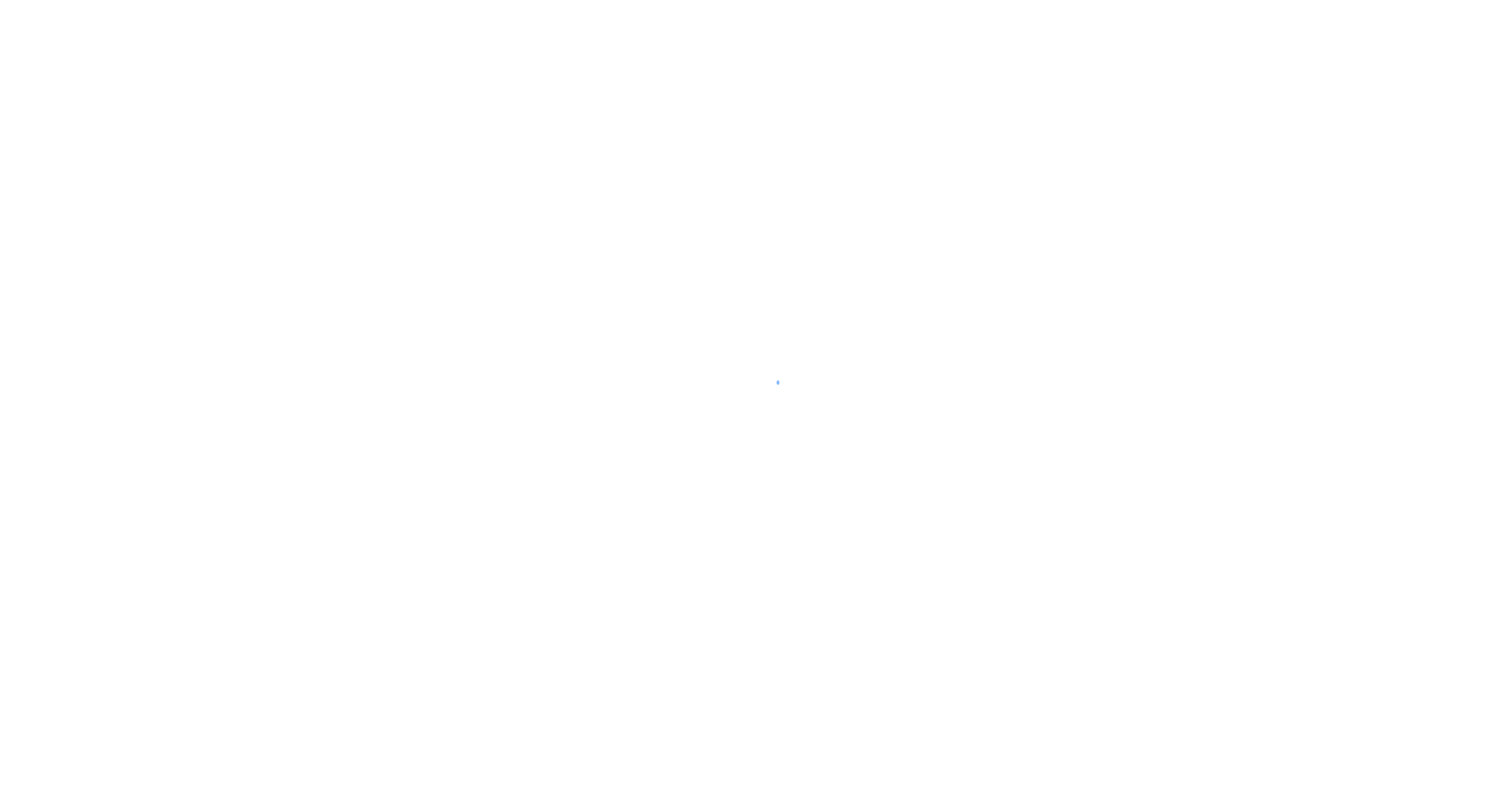 scroll, scrollTop: 0, scrollLeft: 0, axis: both 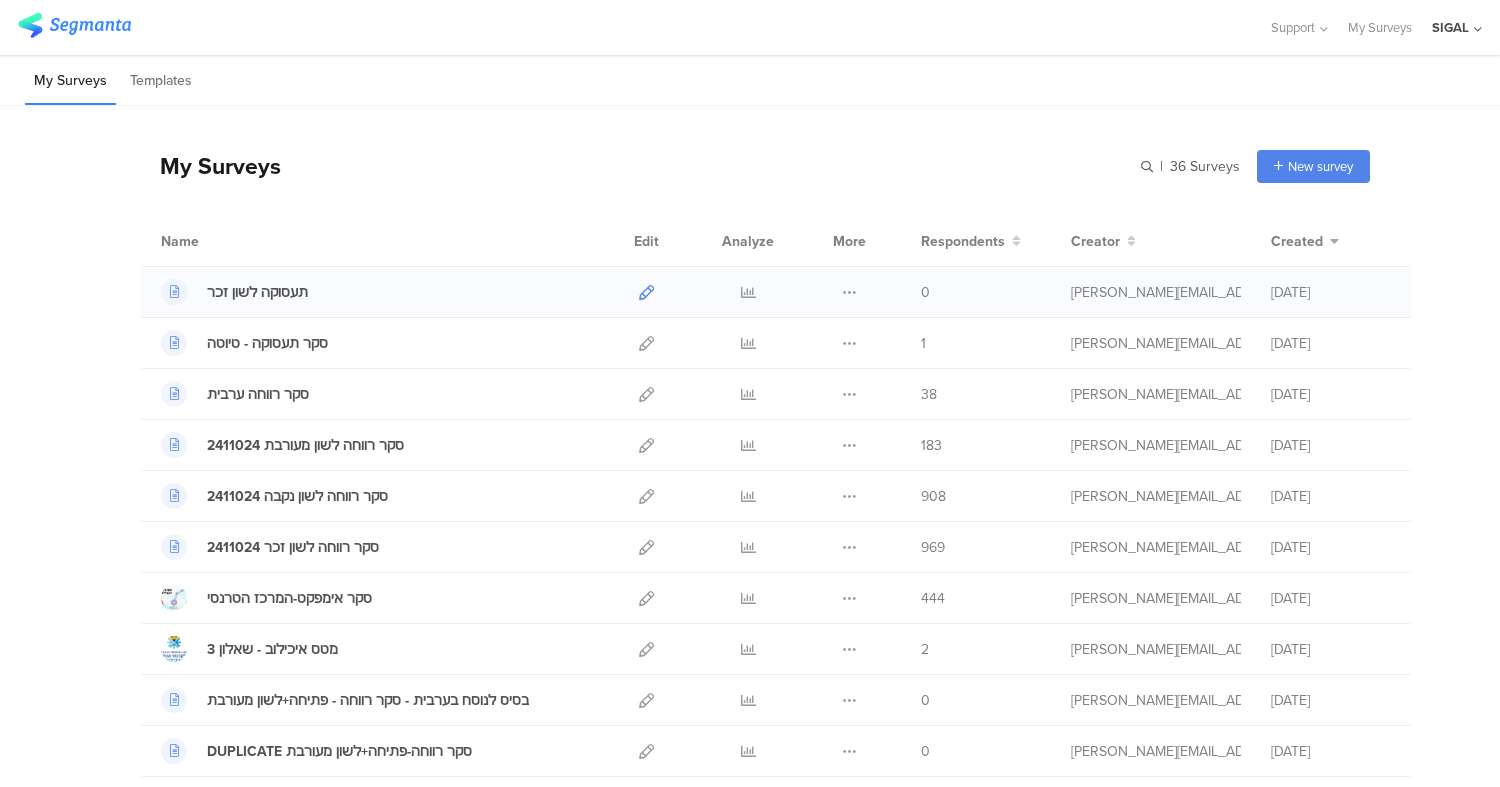 click at bounding box center (646, 292) 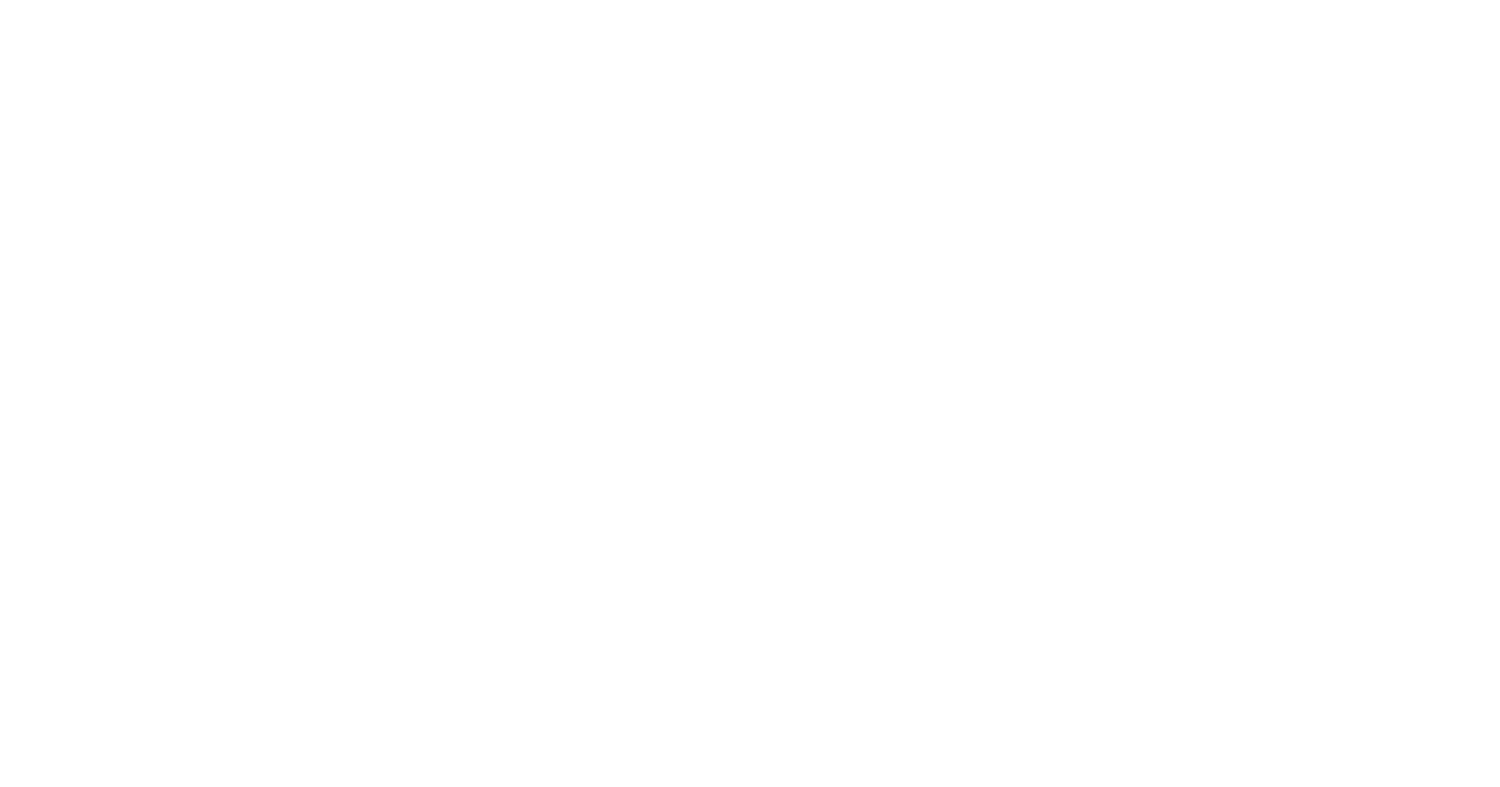 scroll, scrollTop: 0, scrollLeft: 0, axis: both 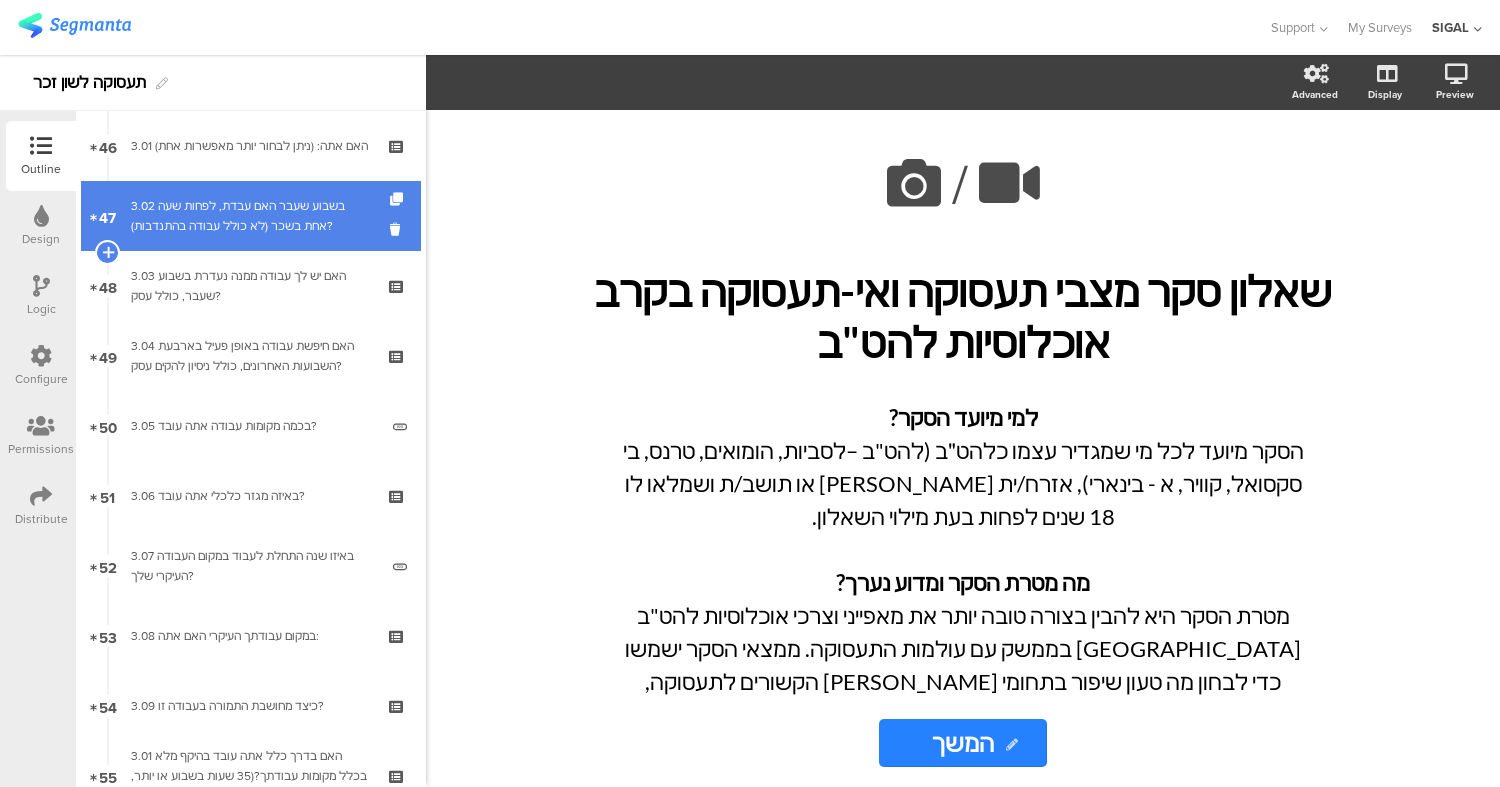 click on "3.02	 בשבוע שעבר האם עבדת, לפחות שעה אחת בשכר (לא כולל עבודה בהתנדבות)?" at bounding box center (250, 216) 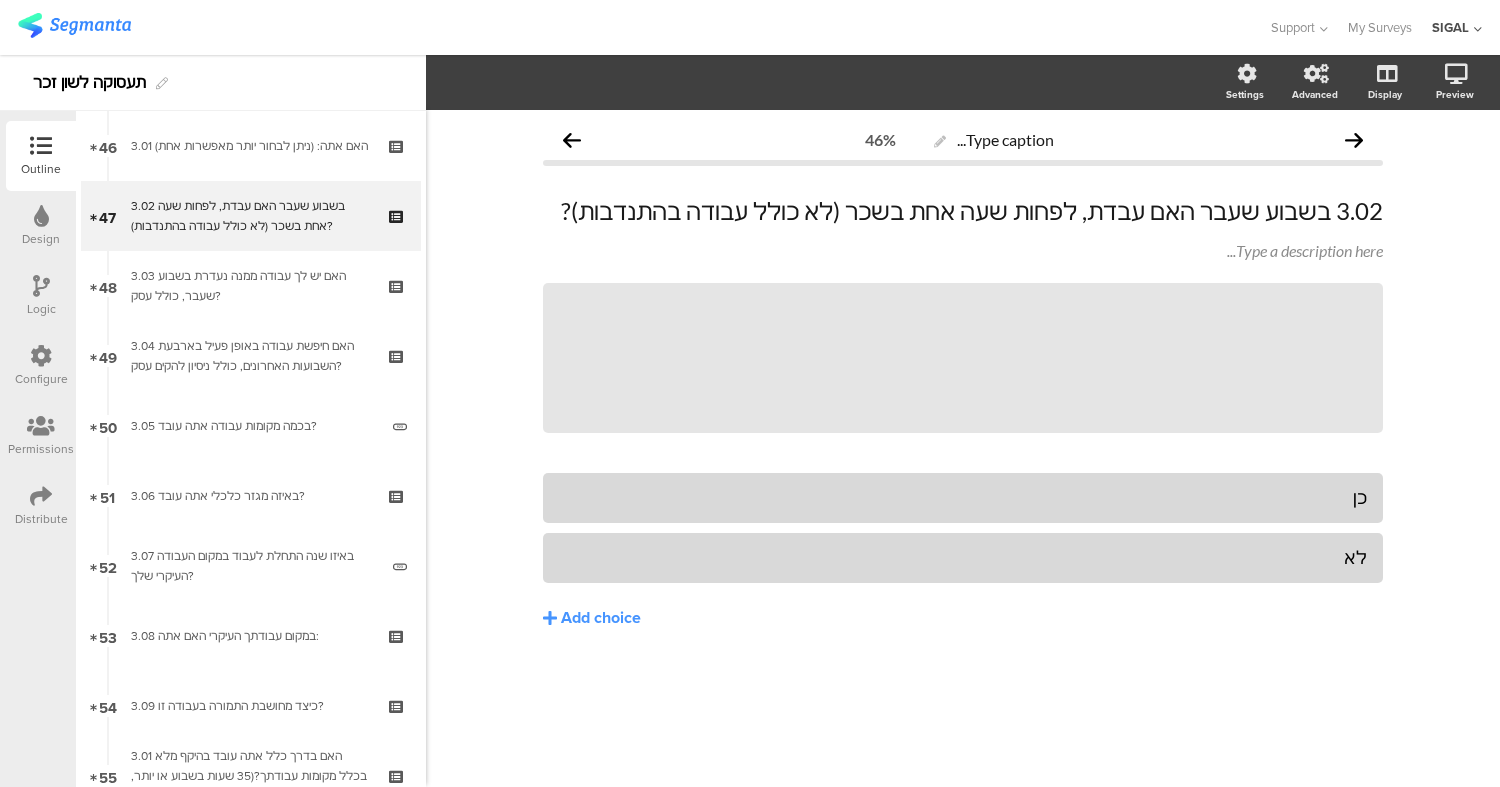 click on "Logic" at bounding box center [41, 309] 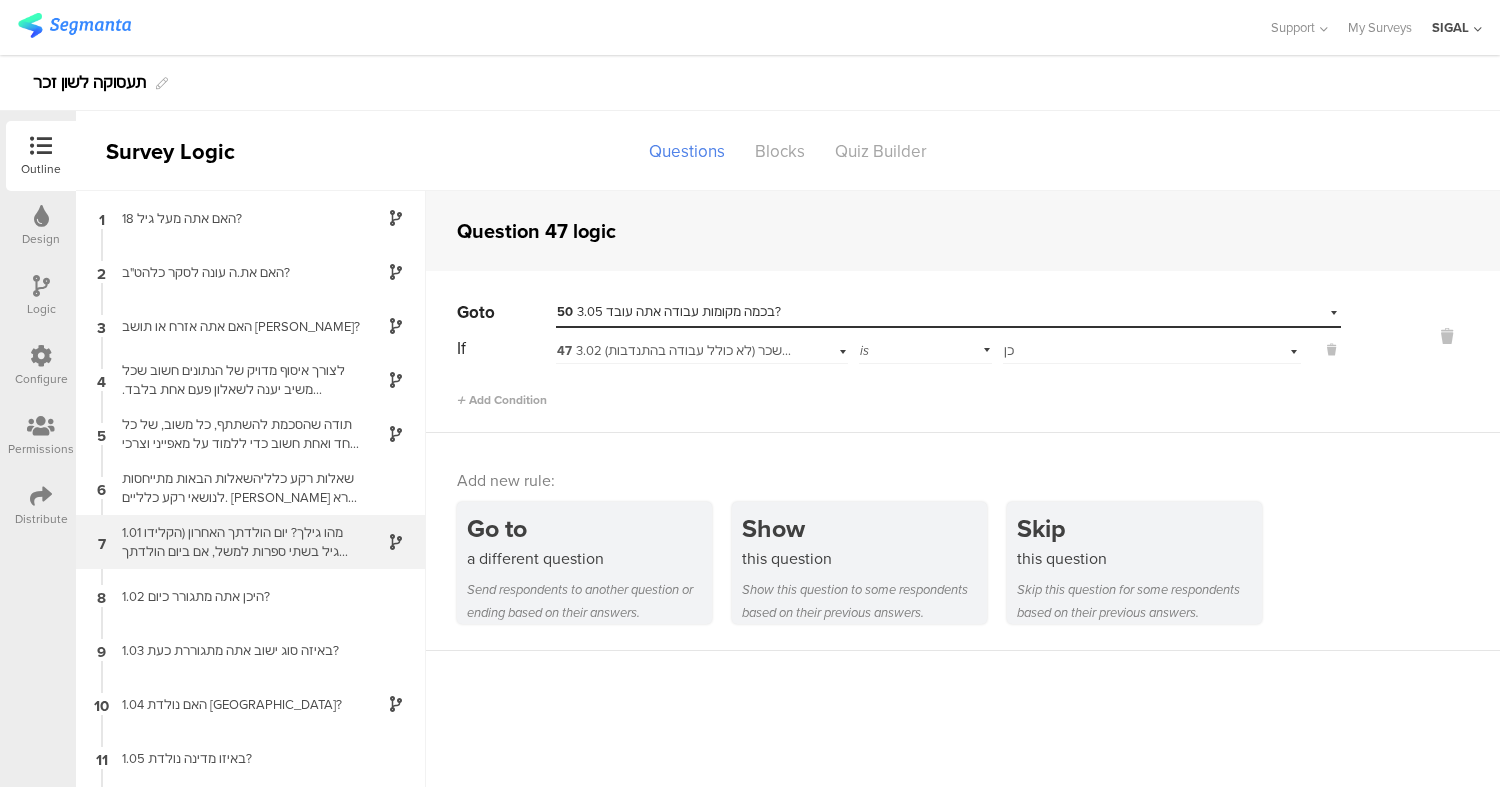 scroll, scrollTop: 66, scrollLeft: 0, axis: vertical 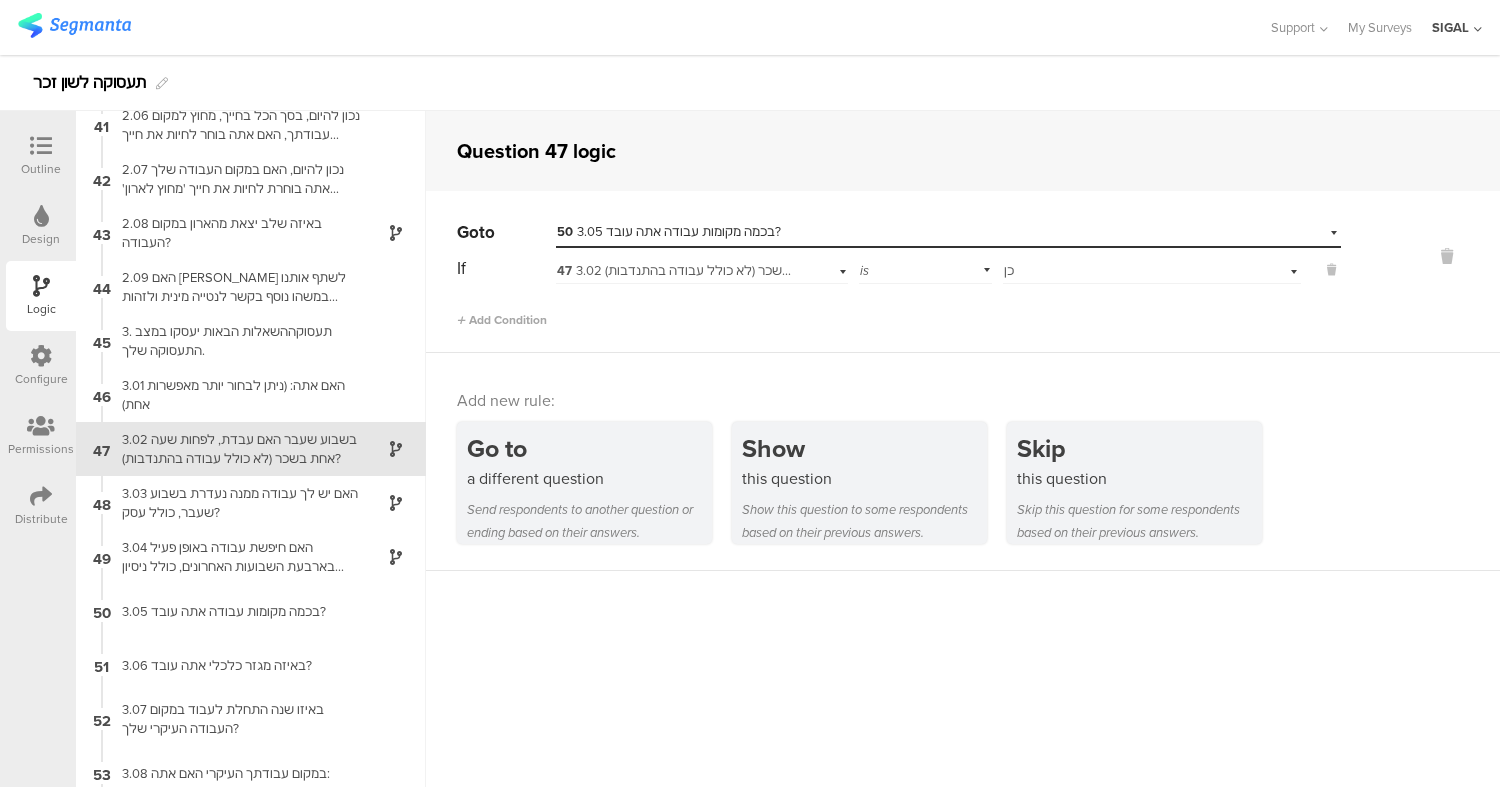 click at bounding box center (41, 146) 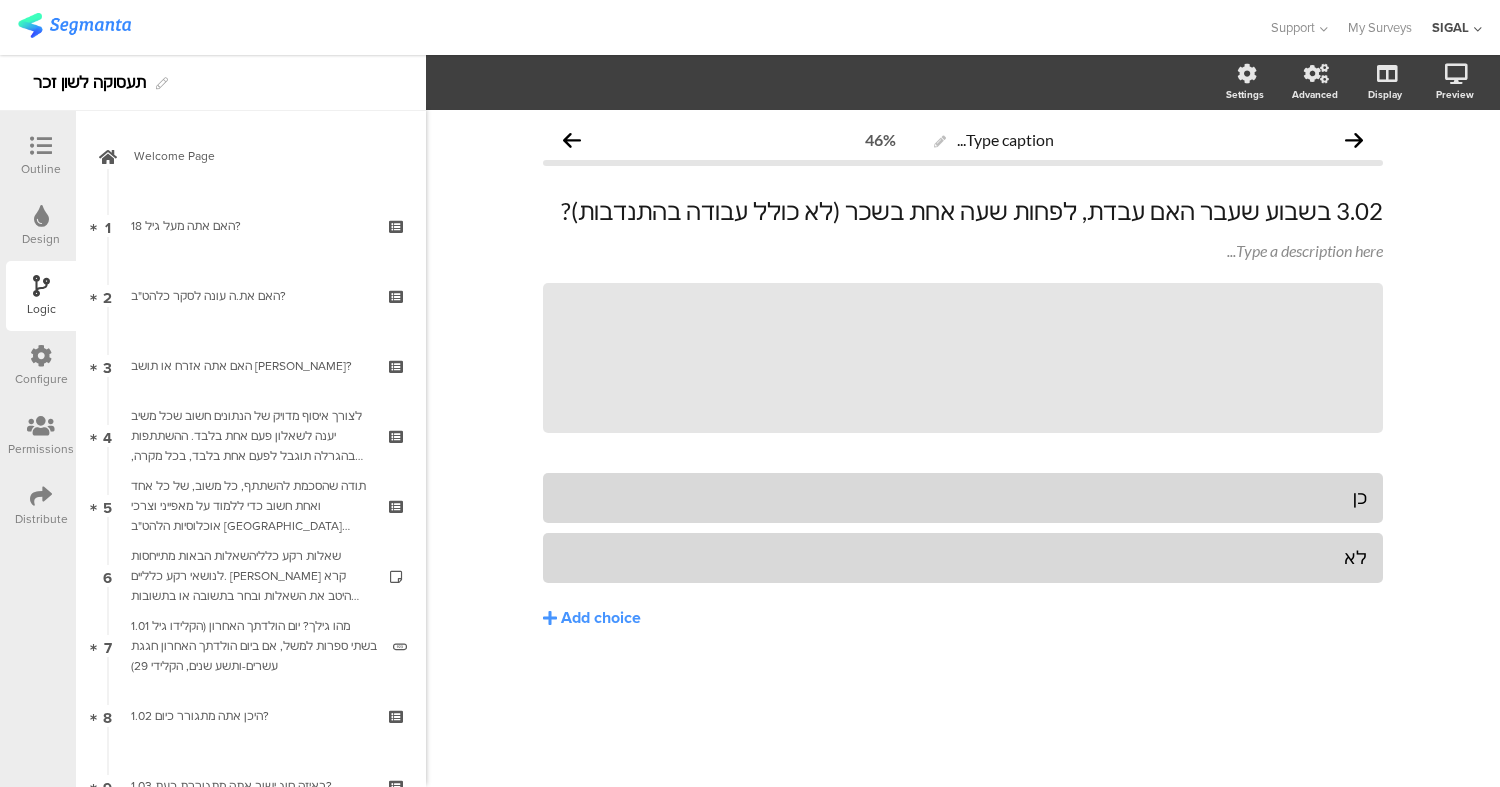scroll, scrollTop: 0, scrollLeft: 0, axis: both 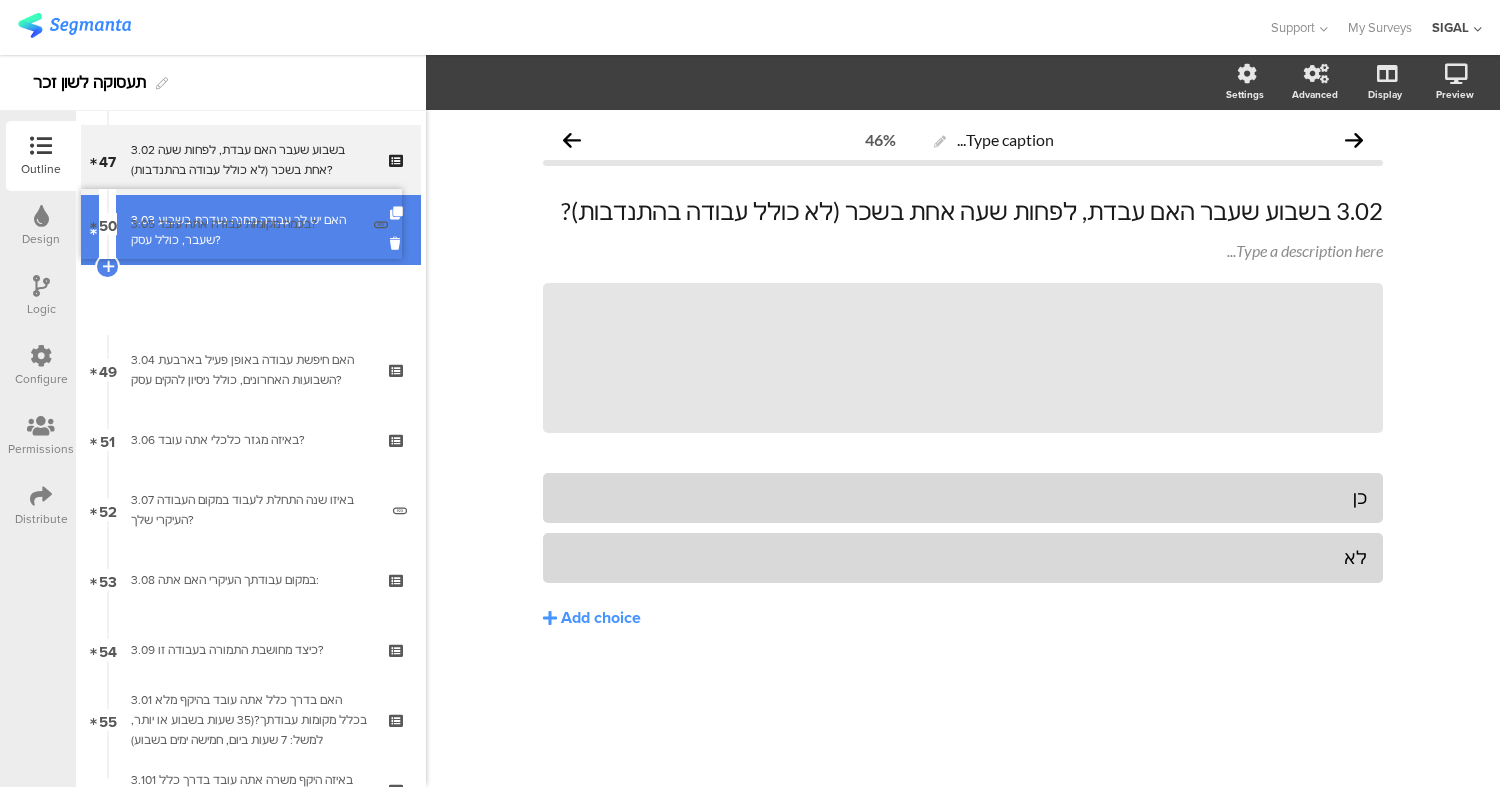 drag, startPoint x: 264, startPoint y: 389, endPoint x: 274, endPoint y: 246, distance: 143.34923 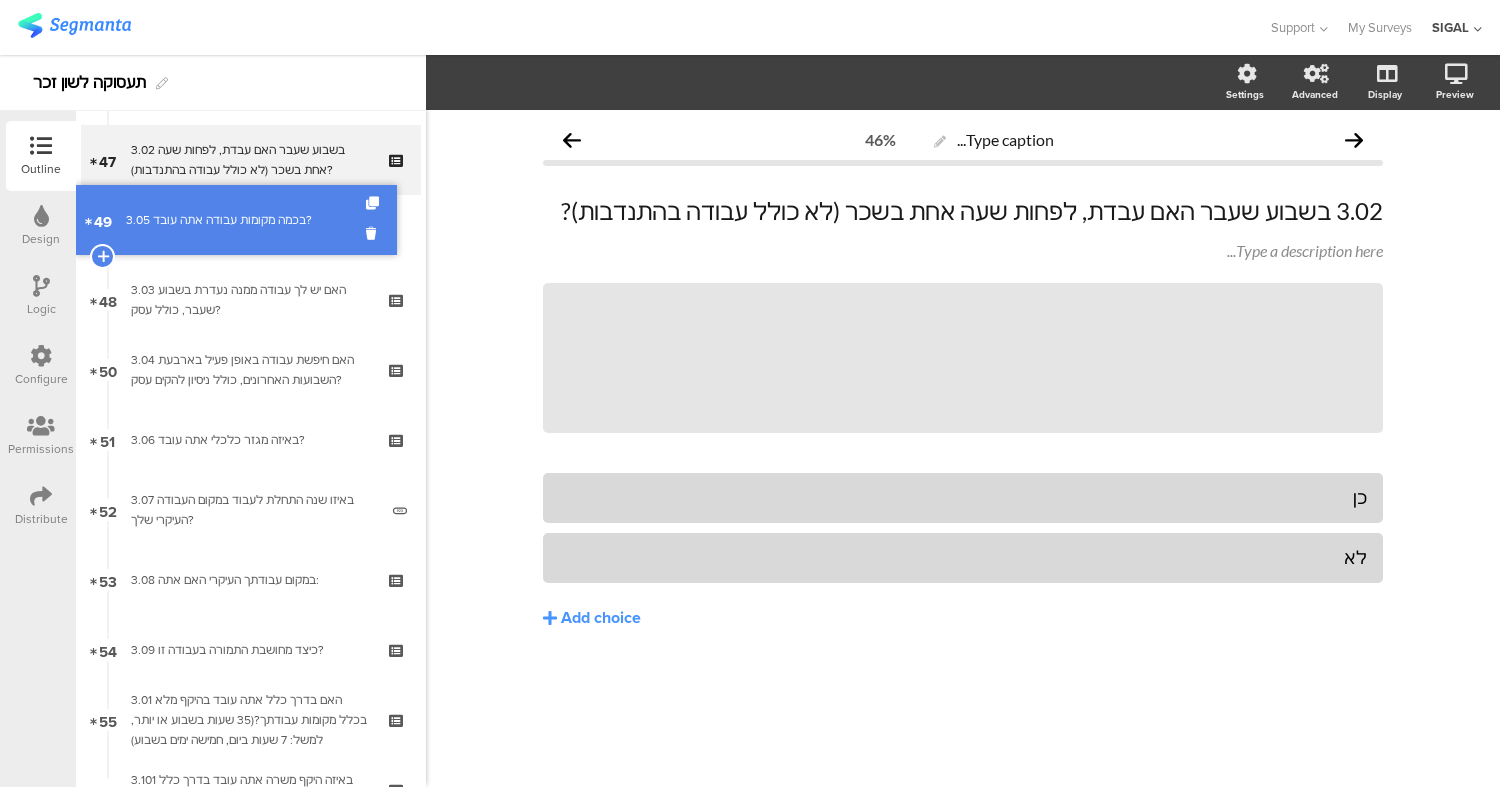 drag, startPoint x: 276, startPoint y: 306, endPoint x: 272, endPoint y: 227, distance: 79.101204 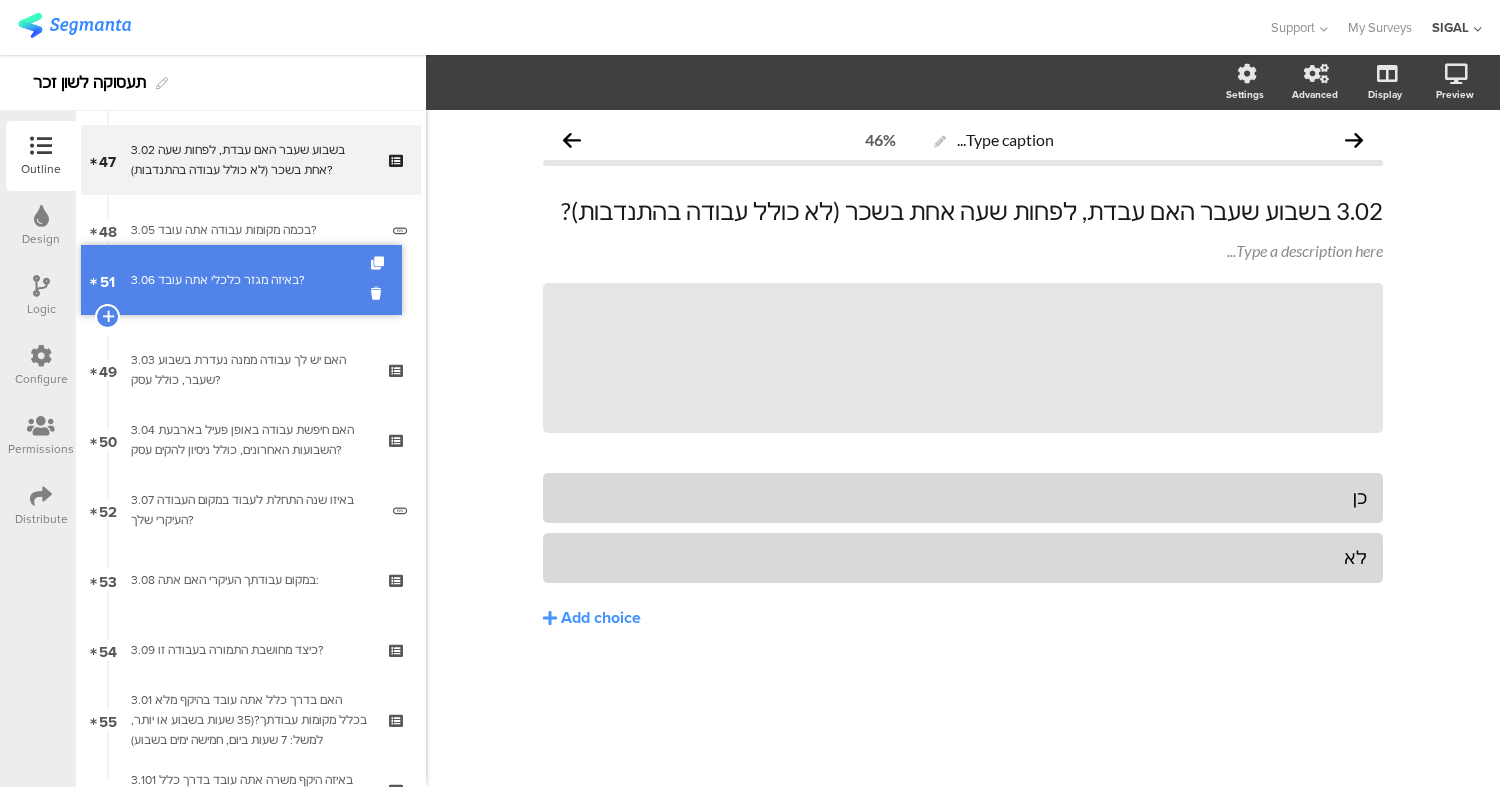 drag, startPoint x: 243, startPoint y: 440, endPoint x: 247, endPoint y: 282, distance: 158.05063 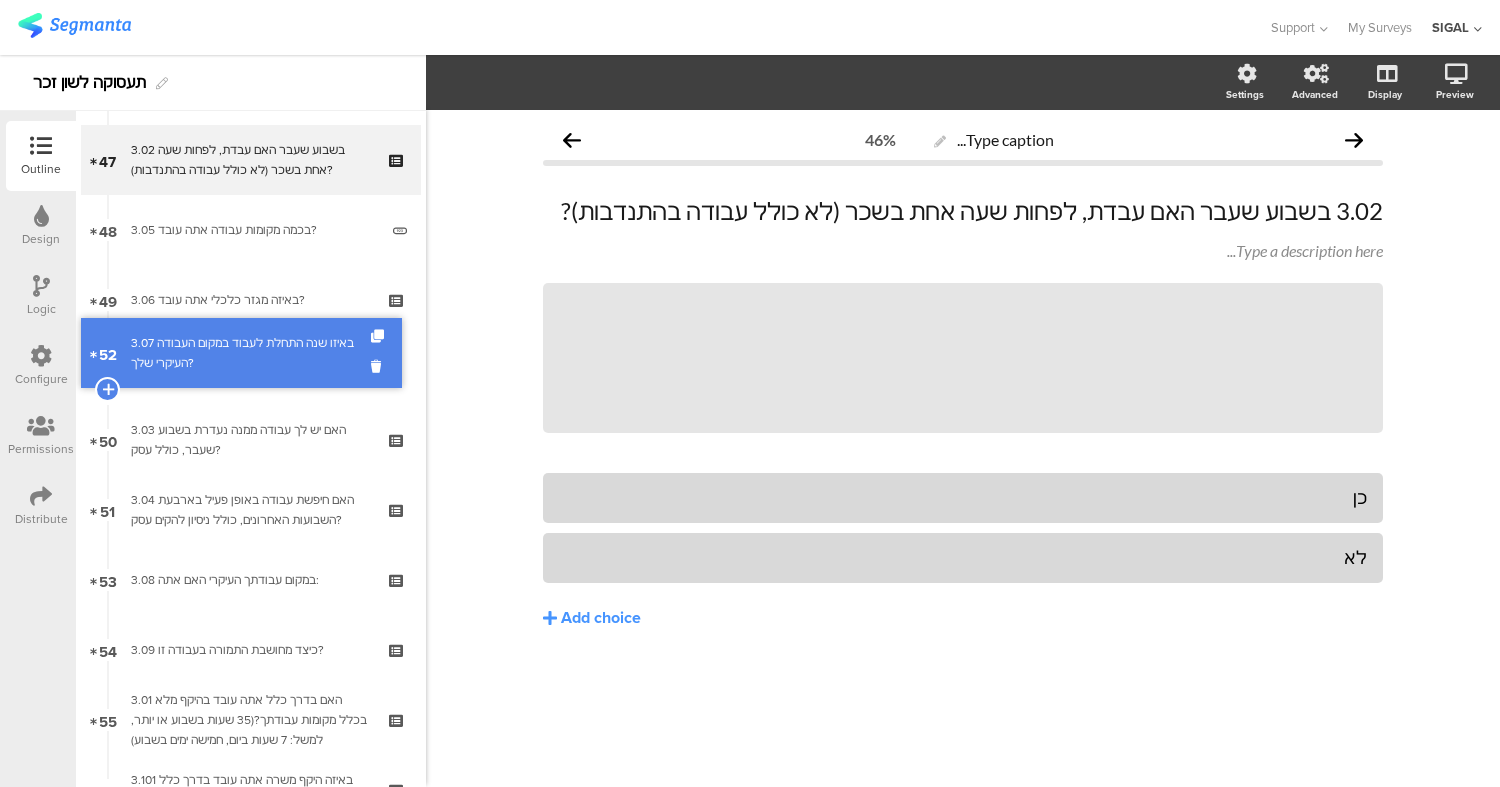 drag, startPoint x: 246, startPoint y: 521, endPoint x: 232, endPoint y: 368, distance: 153.63919 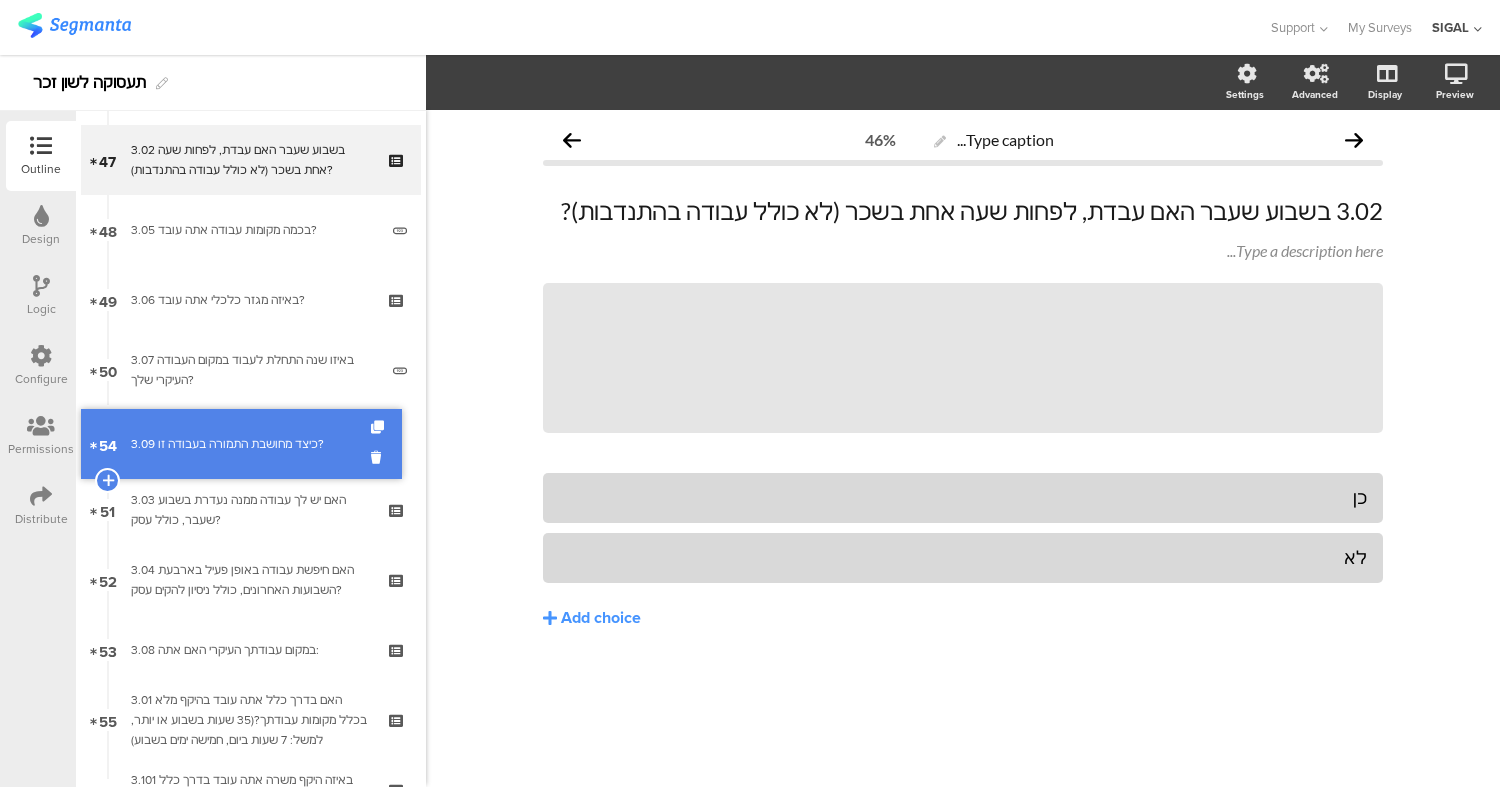 drag, startPoint x: 276, startPoint y: 640, endPoint x: 260, endPoint y: 434, distance: 206.62042 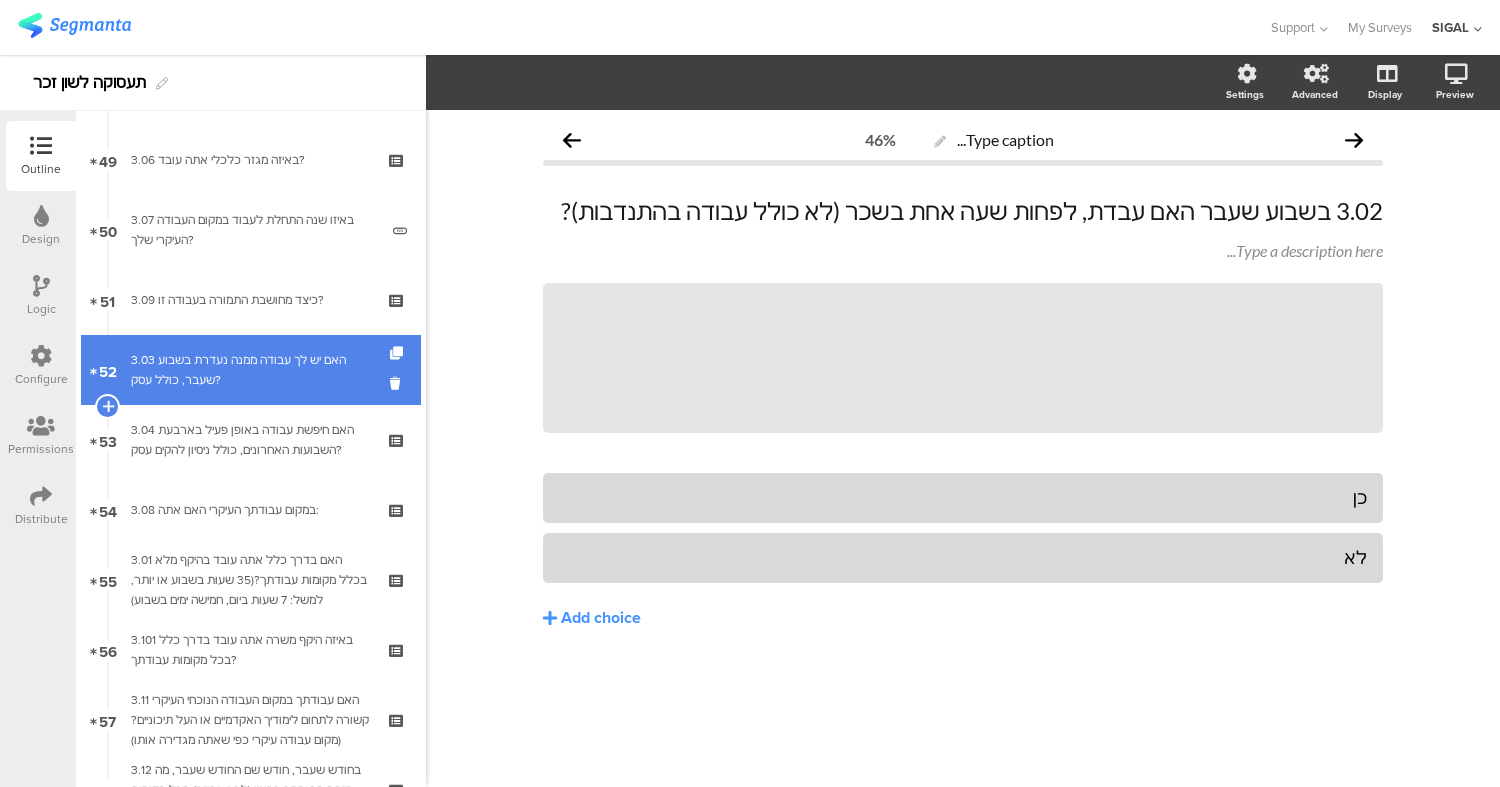 scroll, scrollTop: 3427, scrollLeft: 0, axis: vertical 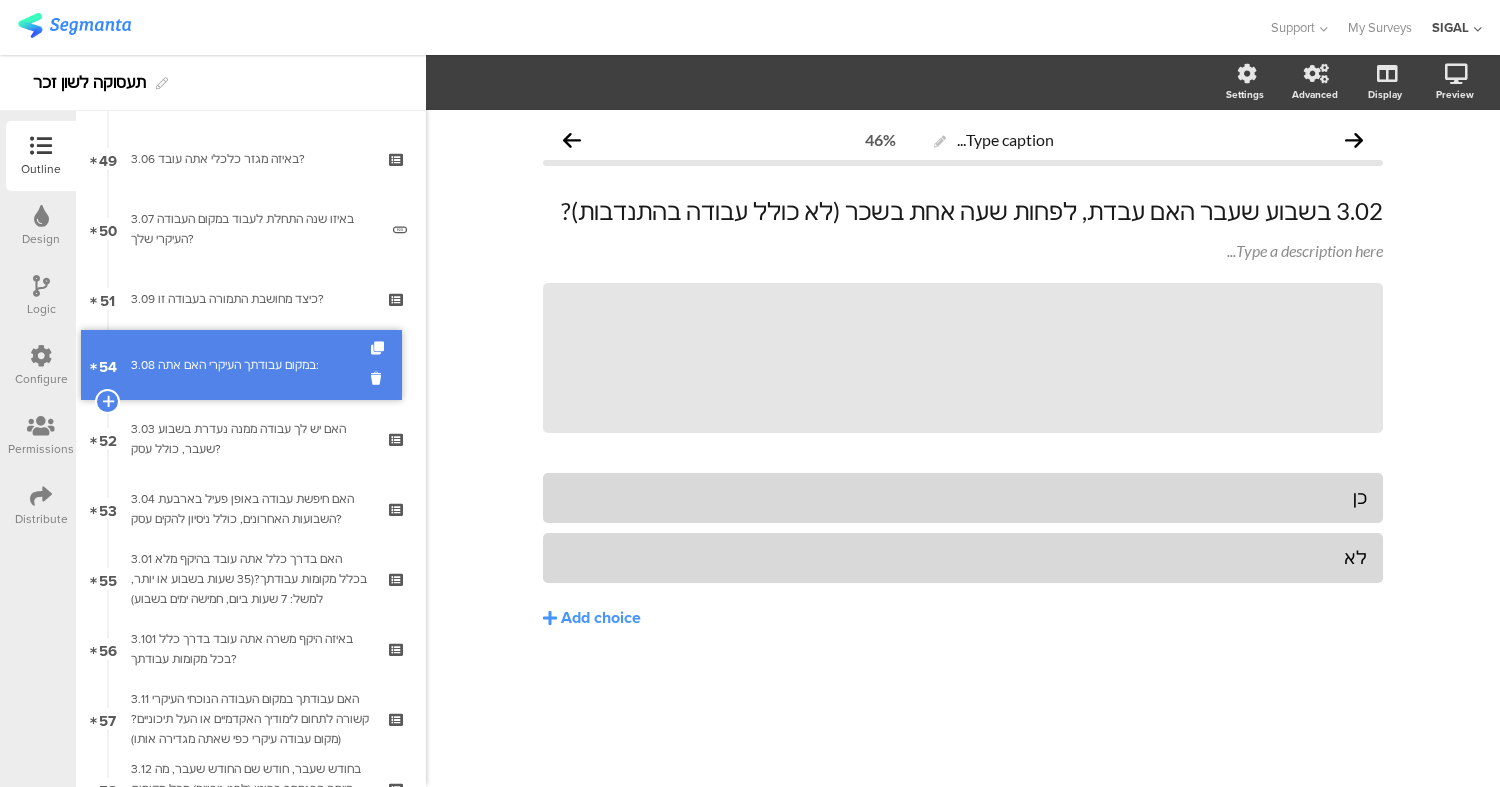 drag, startPoint x: 266, startPoint y: 507, endPoint x: 243, endPoint y: 362, distance: 146.8128 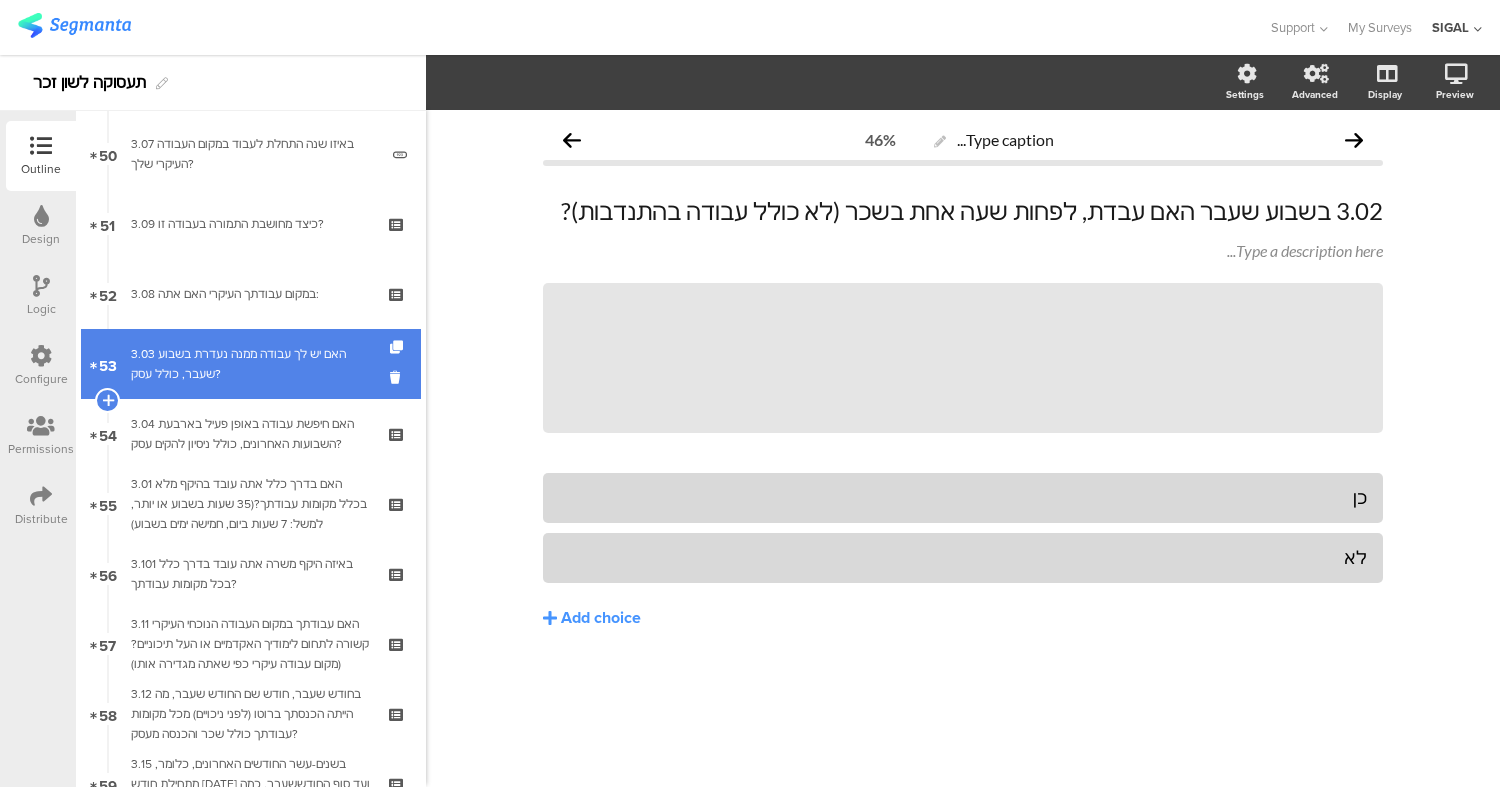 scroll, scrollTop: 3504, scrollLeft: 0, axis: vertical 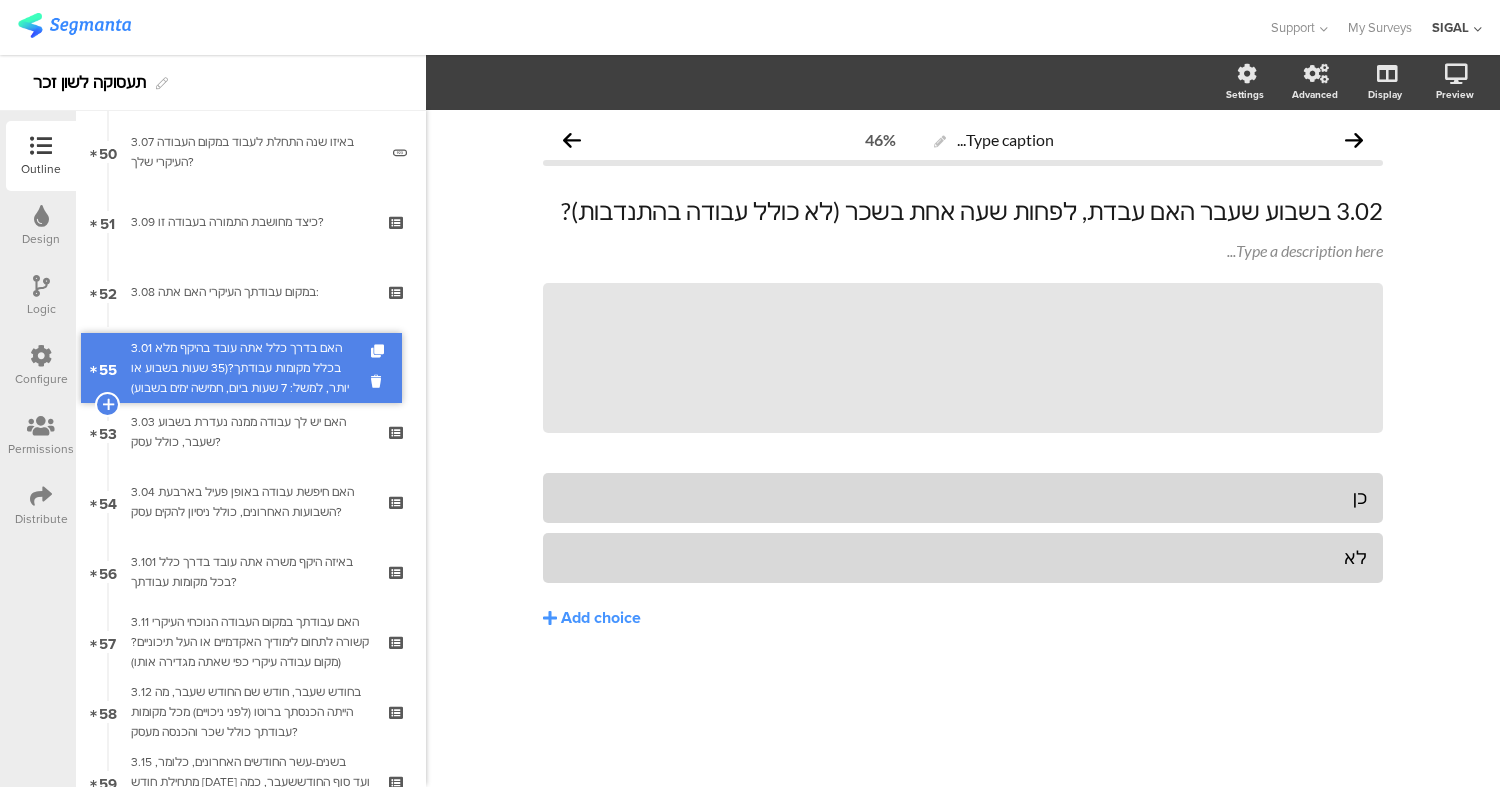 drag, startPoint x: 296, startPoint y: 503, endPoint x: 289, endPoint y: 361, distance: 142.17242 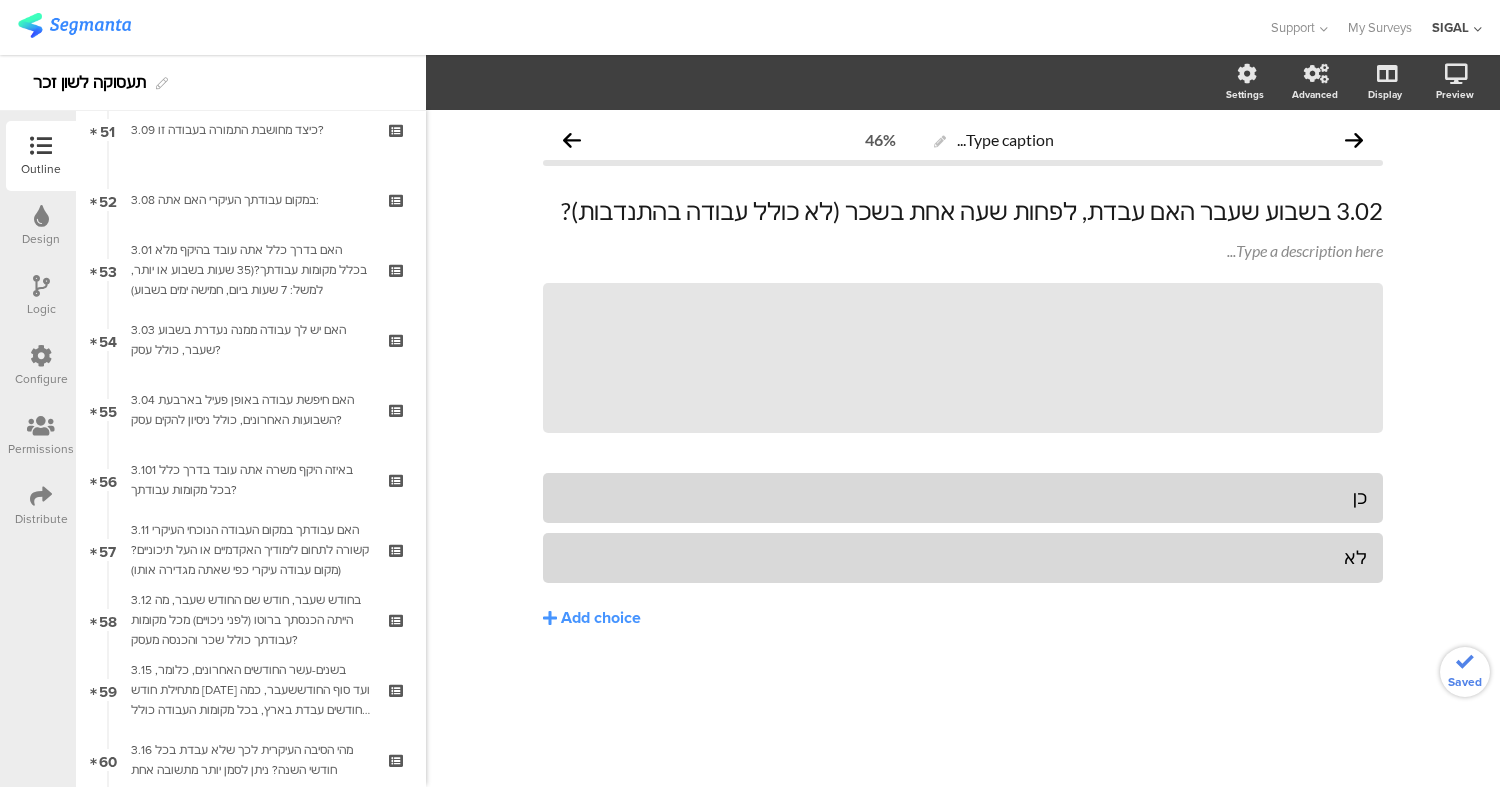 scroll, scrollTop: 3597, scrollLeft: 0, axis: vertical 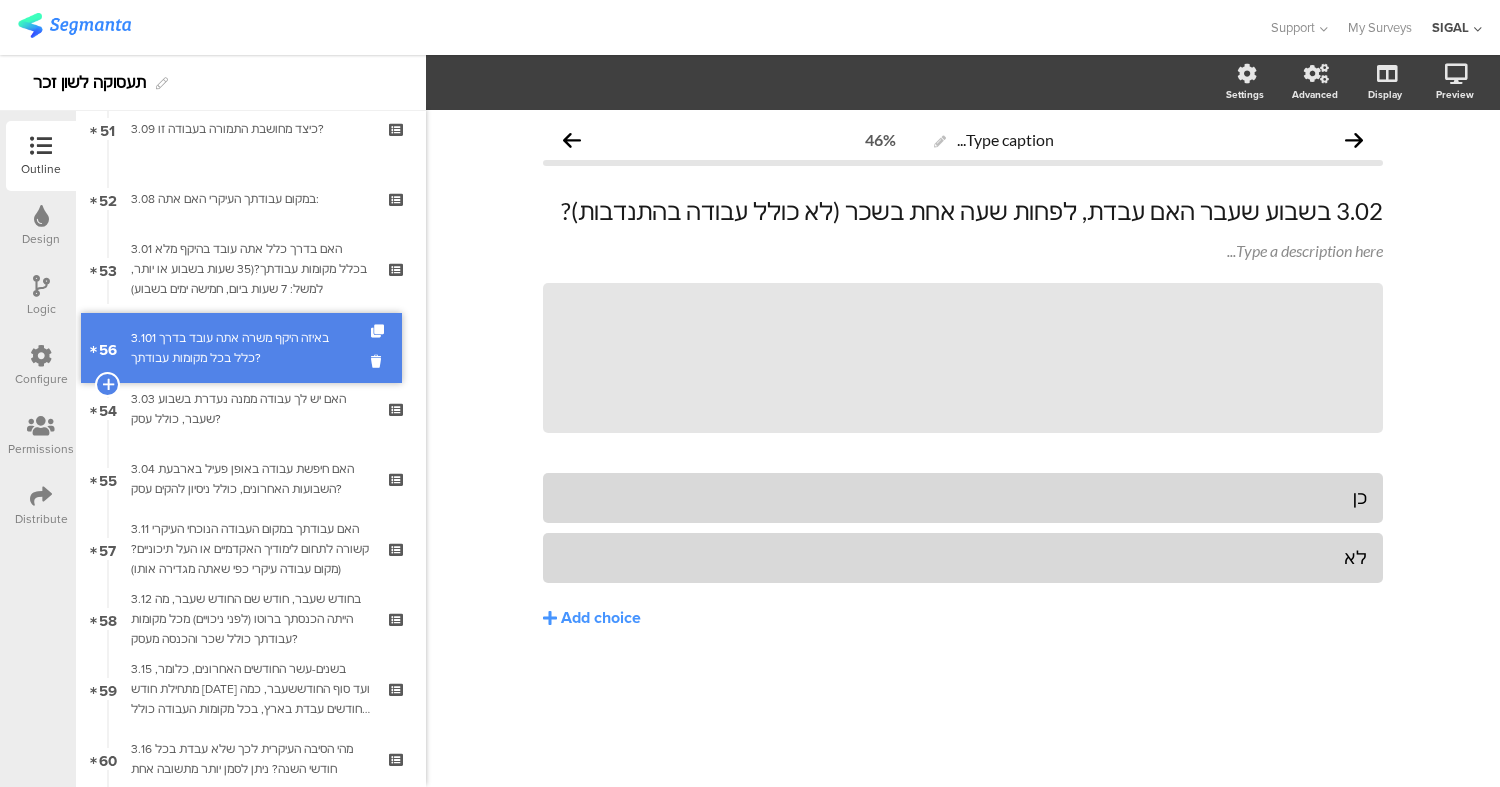 drag, startPoint x: 264, startPoint y: 468, endPoint x: 252, endPoint y: 339, distance: 129.55693 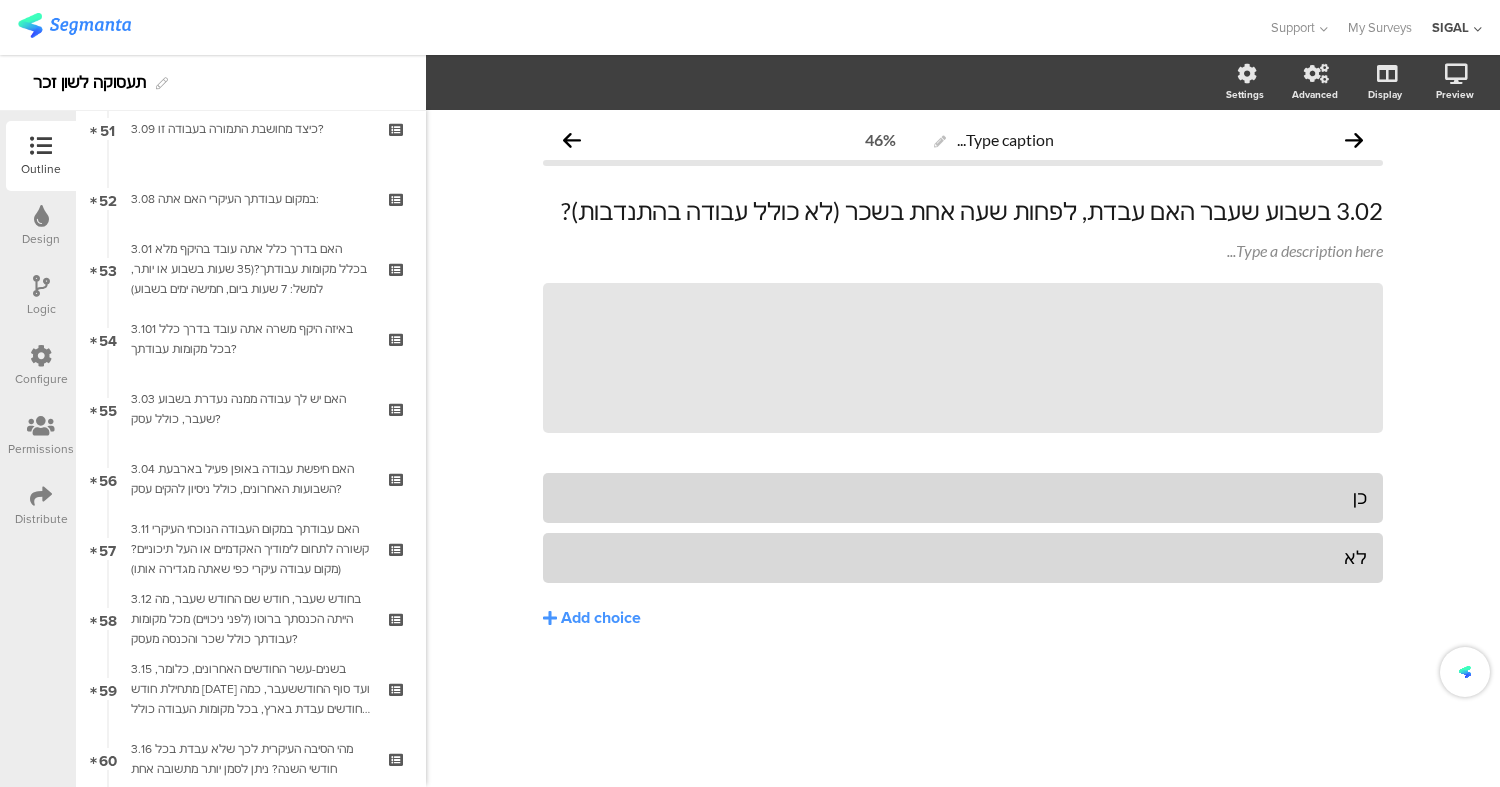 click on "3.101	באיזה היקף משרה אתה עובד בדרך כלל בכל מקומות עבודתך?" at bounding box center [250, 339] 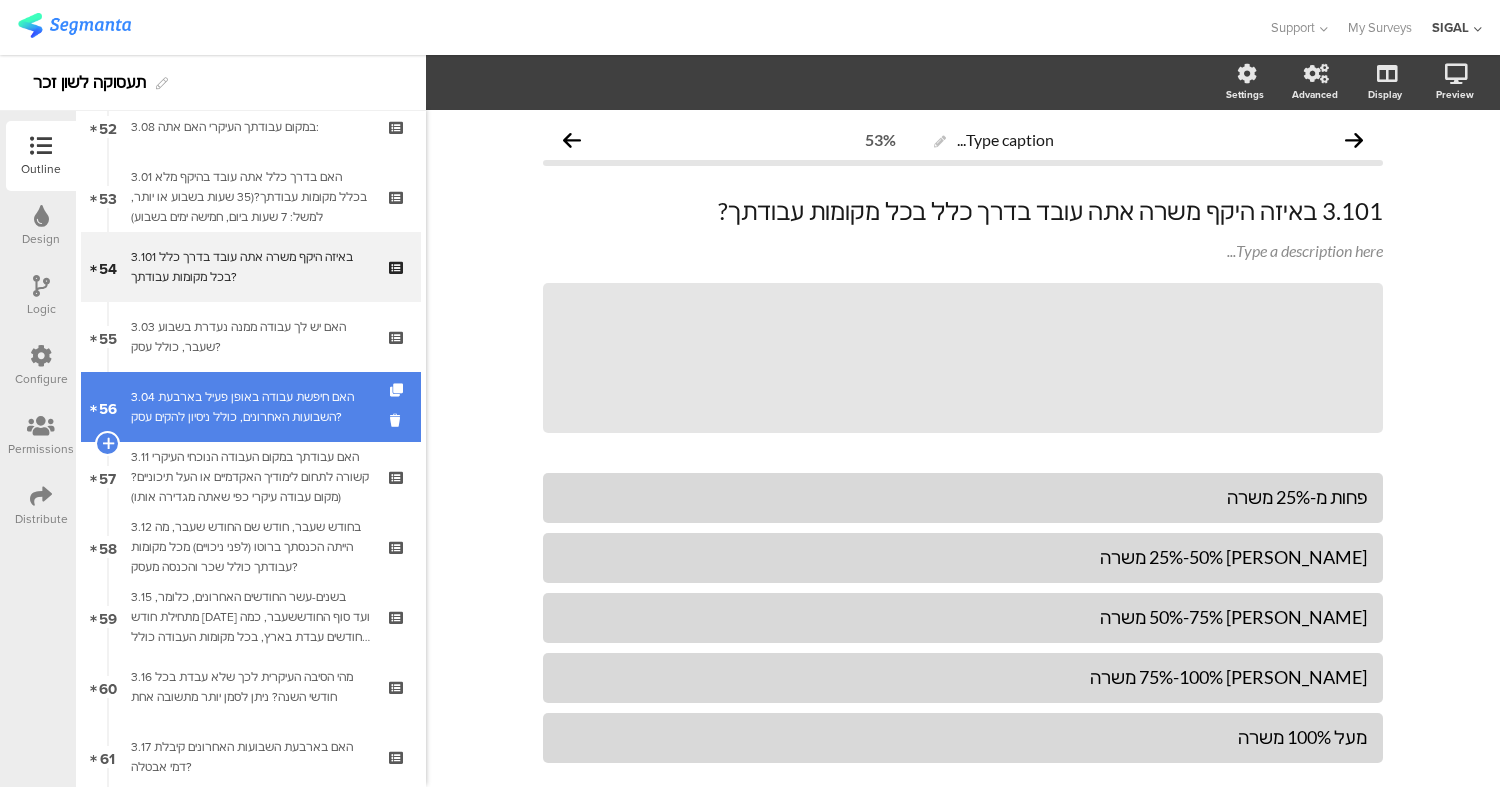scroll, scrollTop: 3672, scrollLeft: 0, axis: vertical 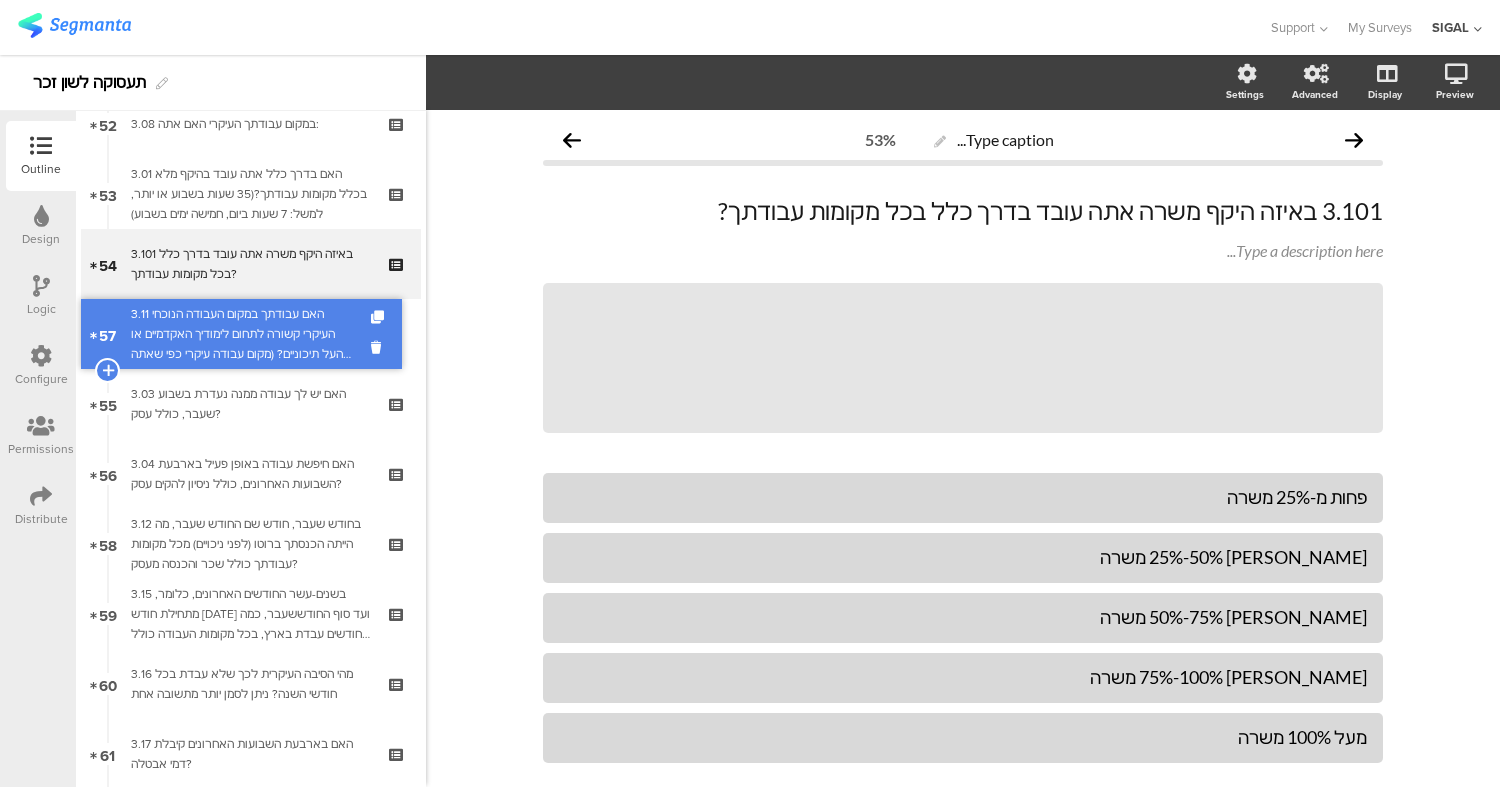 drag, startPoint x: 227, startPoint y: 472, endPoint x: 198, endPoint y: 333, distance: 141.99295 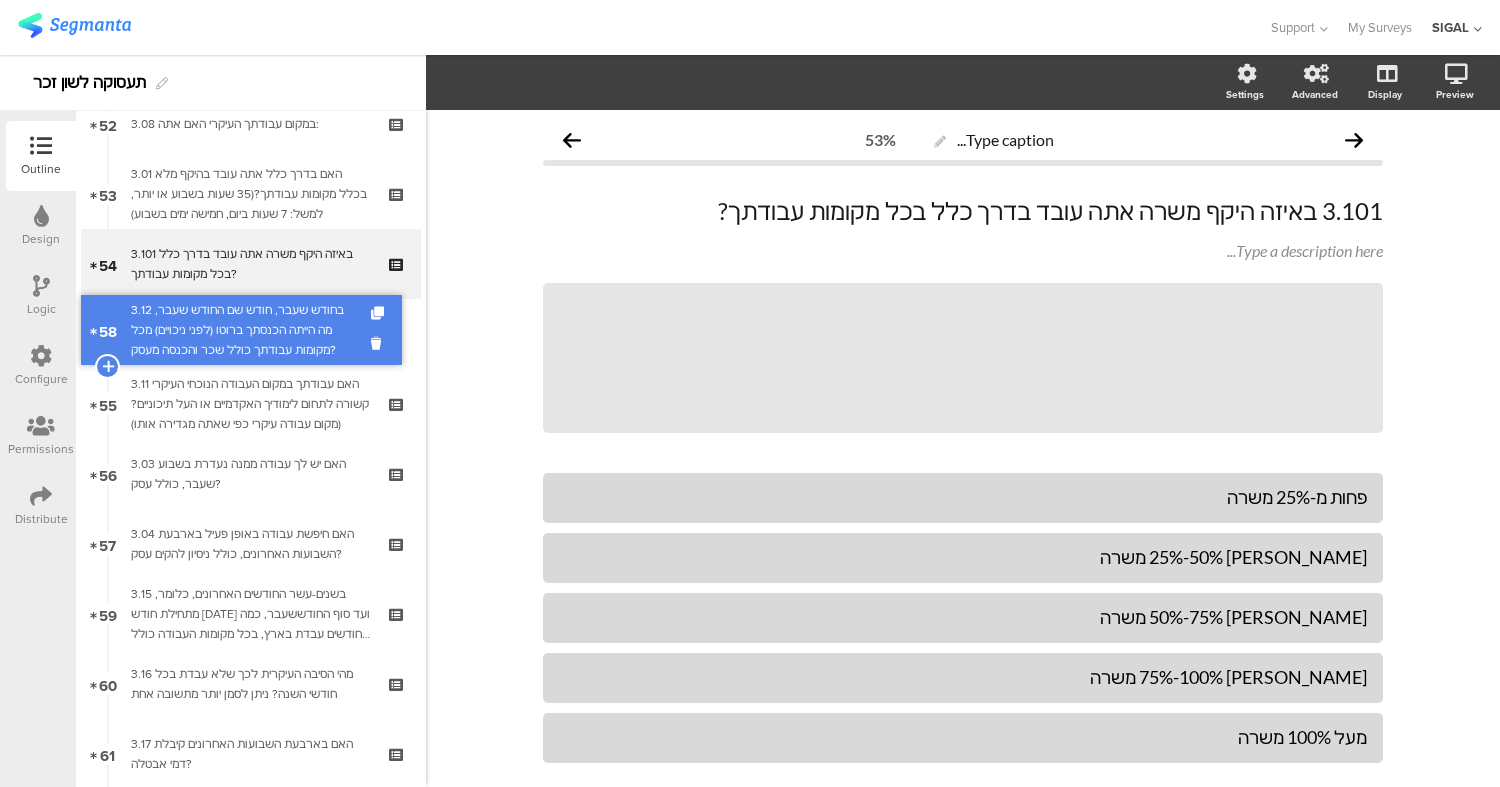 drag, startPoint x: 266, startPoint y: 538, endPoint x: 276, endPoint y: 325, distance: 213.23462 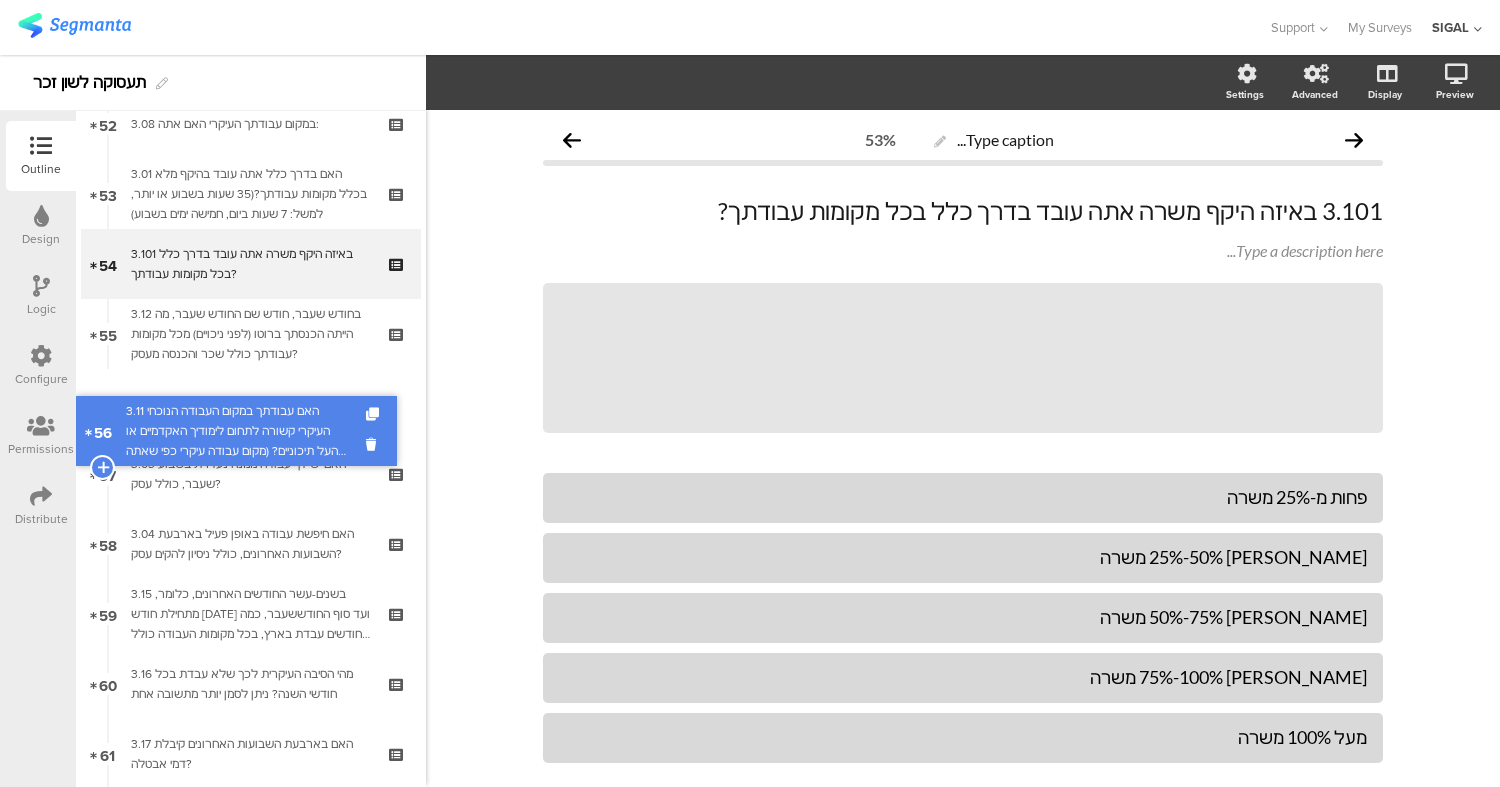 drag, startPoint x: 260, startPoint y: 417, endPoint x: 259, endPoint y: 398, distance: 19.026299 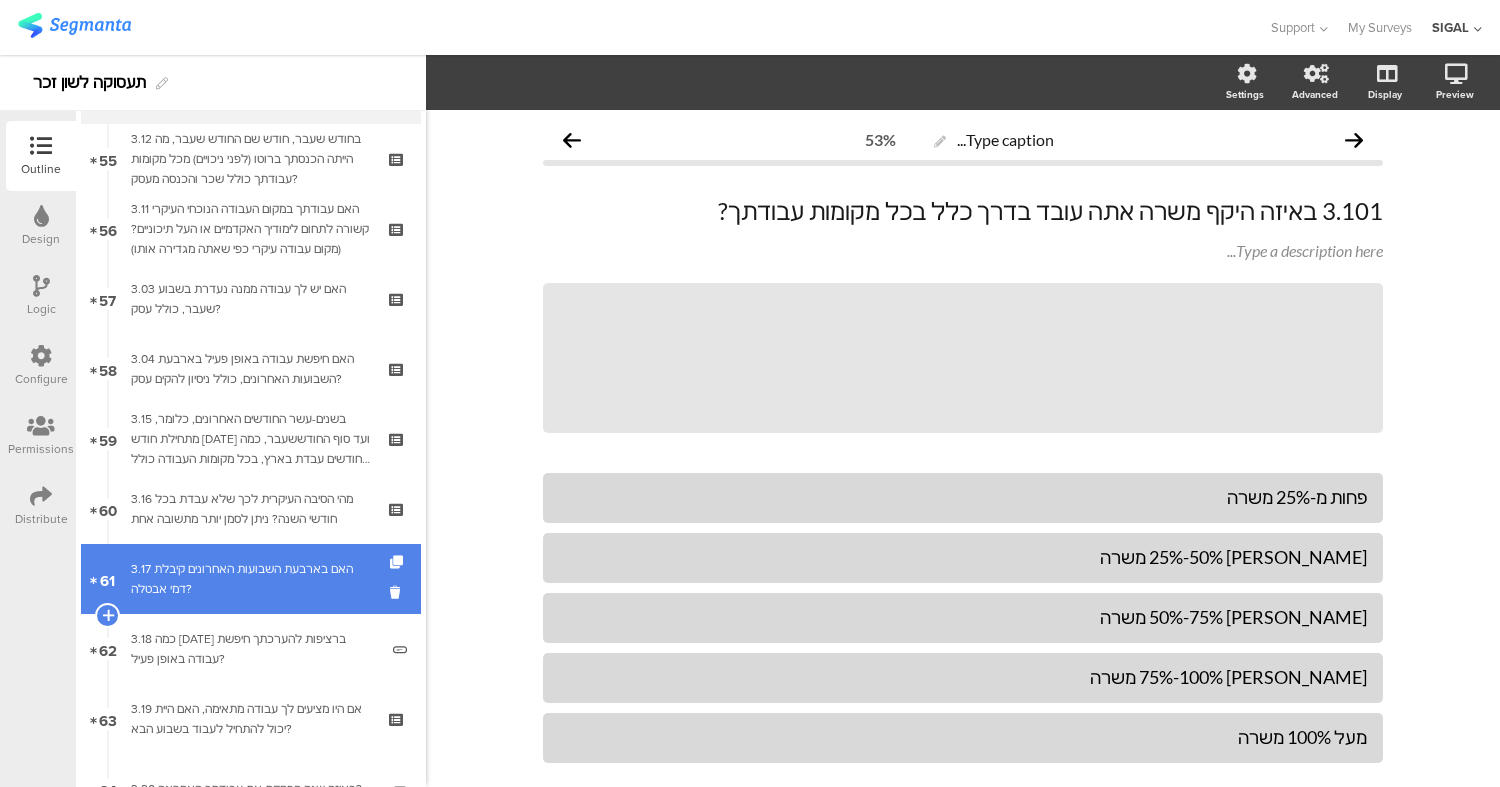 scroll, scrollTop: 3827, scrollLeft: 0, axis: vertical 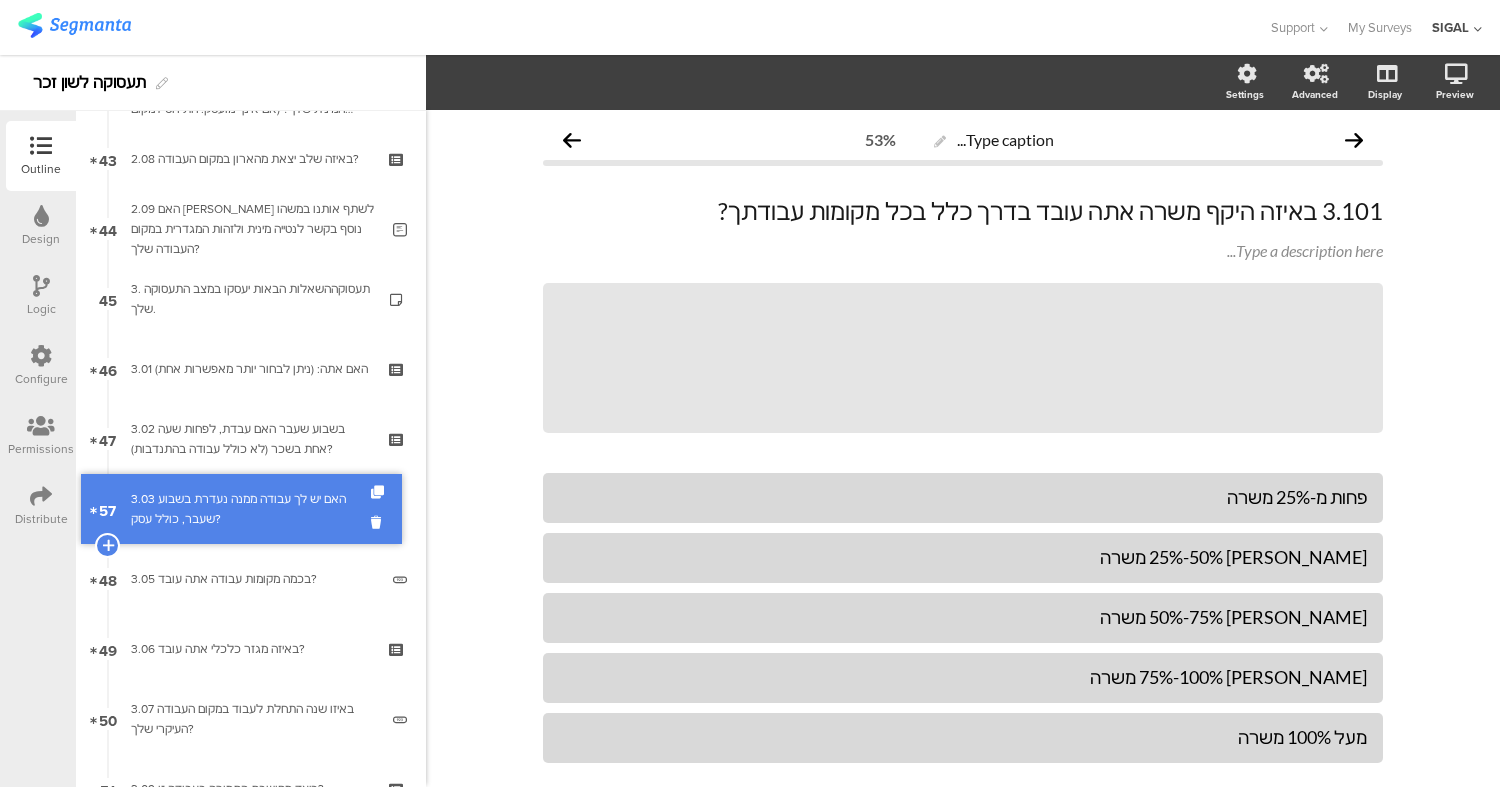 drag, startPoint x: 242, startPoint y: 323, endPoint x: 193, endPoint y: 510, distance: 193.31322 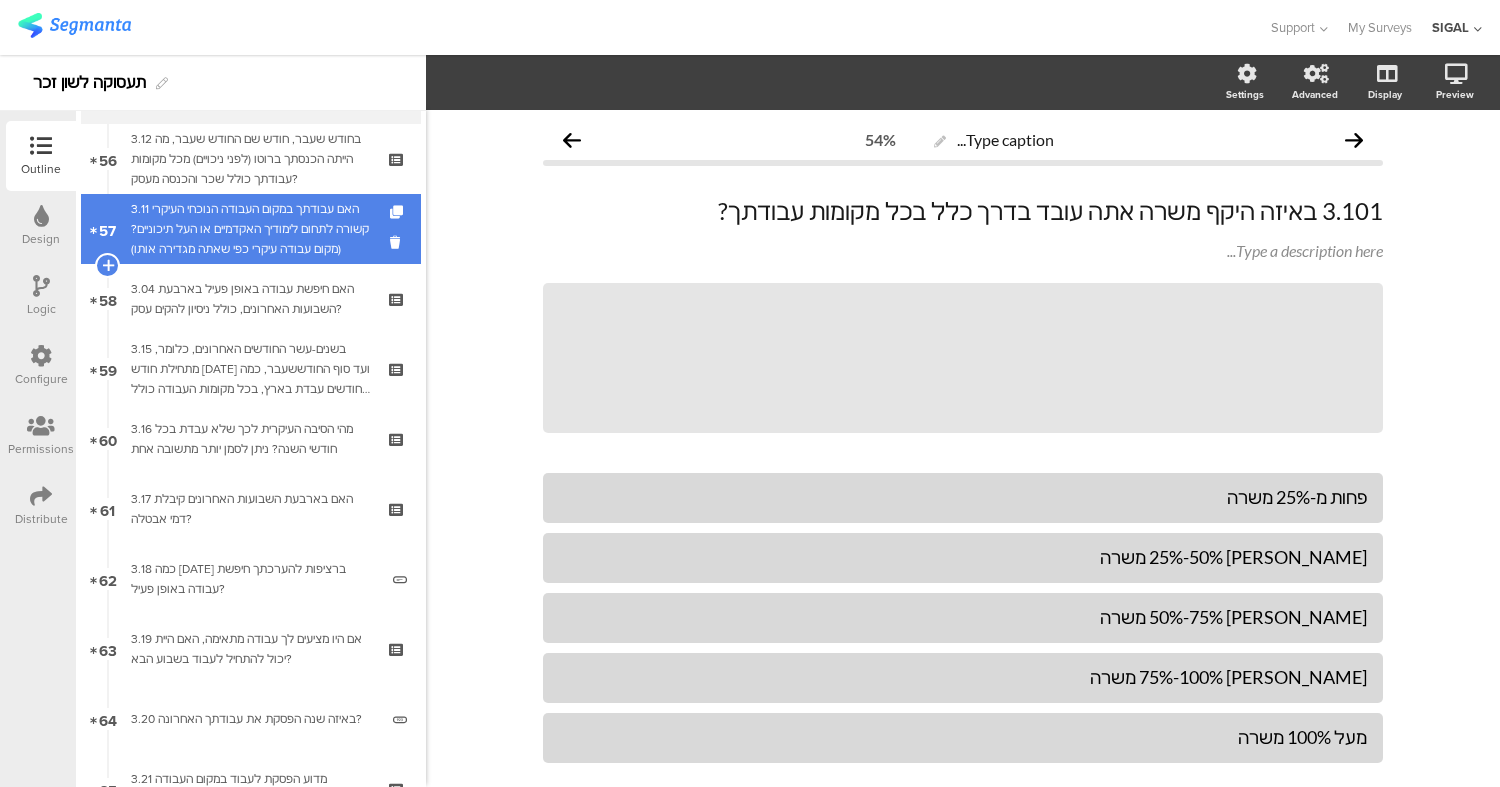 scroll, scrollTop: 3918, scrollLeft: 0, axis: vertical 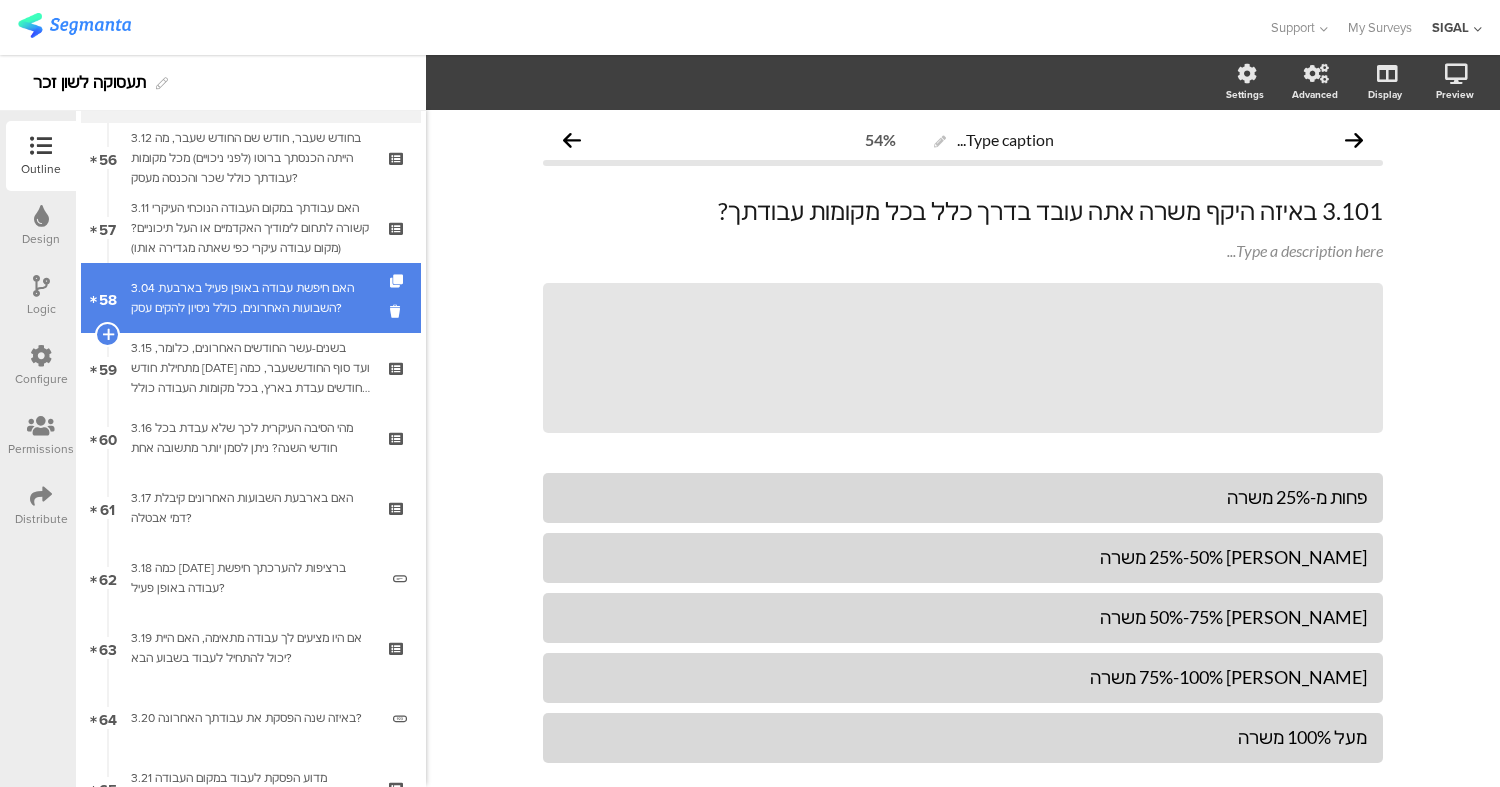 click on "3.04	 האם חיפשת עבודה באופן פעיל בארבעת השבועות האחרונים, כולל ניסיון להקים עסק?" at bounding box center [250, 298] 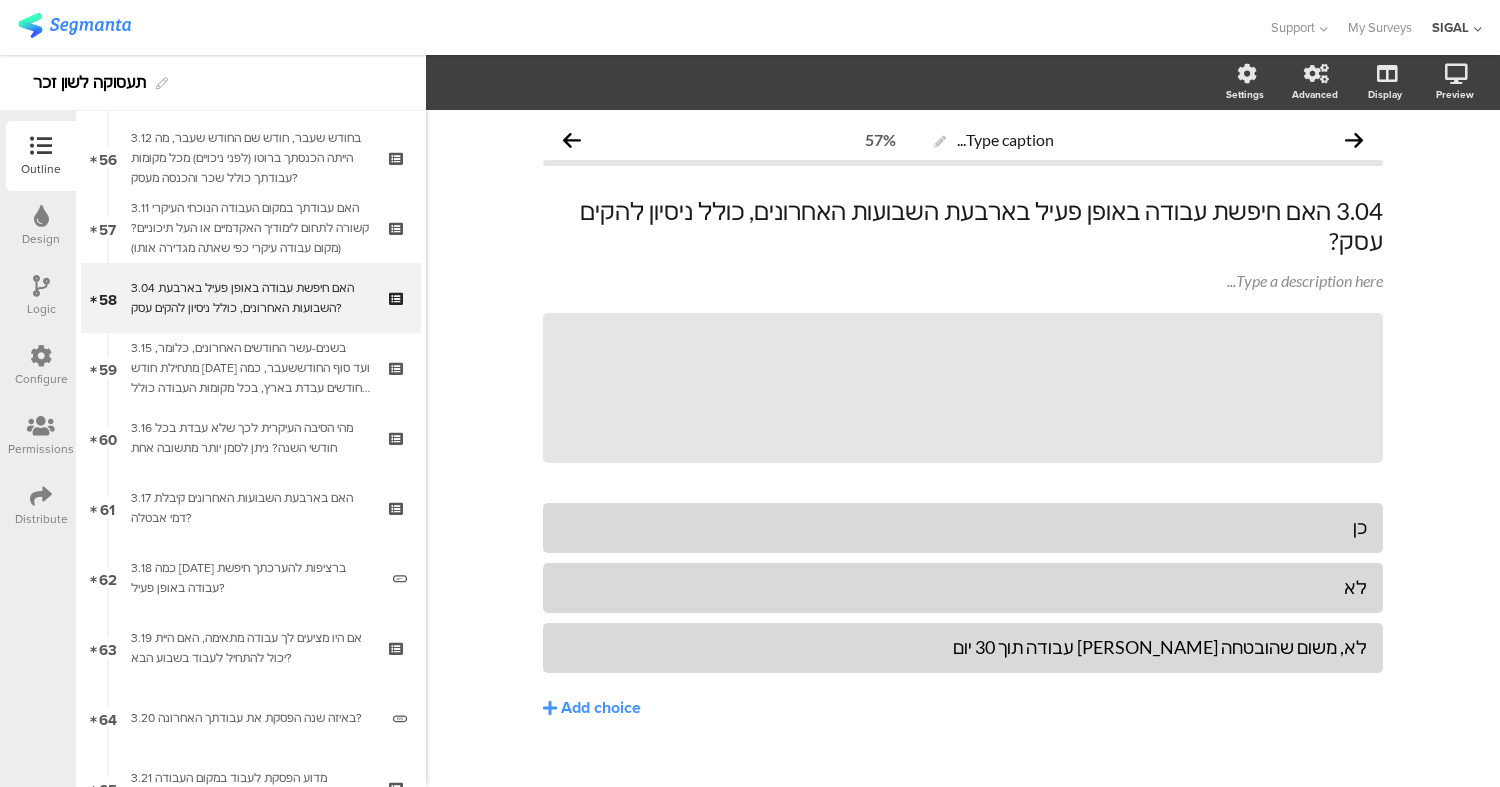 click on "Type caption...
57%
3.04	 האם חיפשת עבודה באופן פעיל בארבעת השבועות האחרונים, כולל ניסיון להקים עסק?
3.04	 האם חיפשת עבודה באופן פעיל בארבעת השבועות האחרונים, כולל ניסיון להקים עסק?
Type a description here...
/" 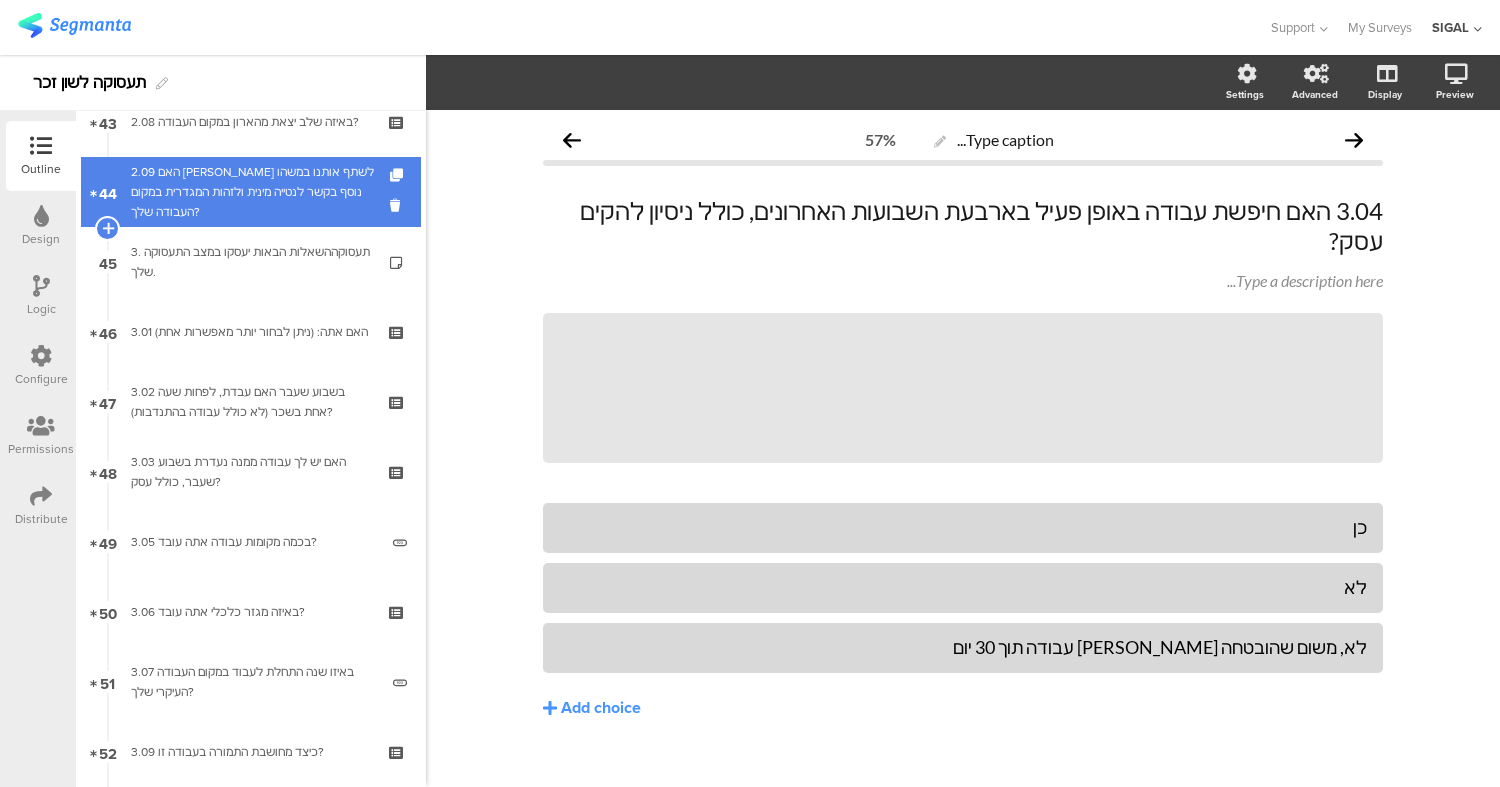 scroll, scrollTop: 3054, scrollLeft: 0, axis: vertical 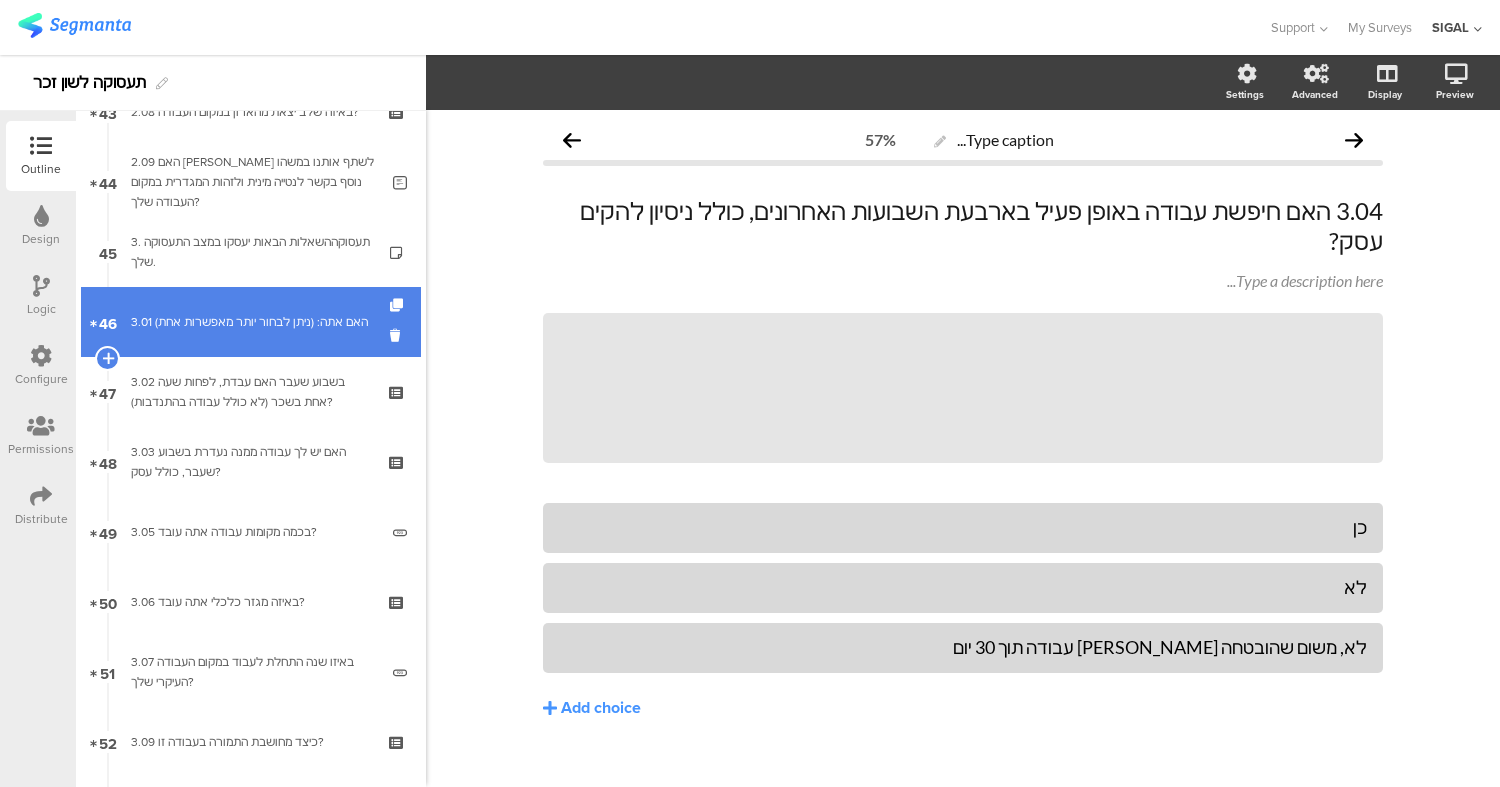 click on "3.01	האם אתה: (ניתן לבחור יותר מאפשרות אחת)" at bounding box center (250, 322) 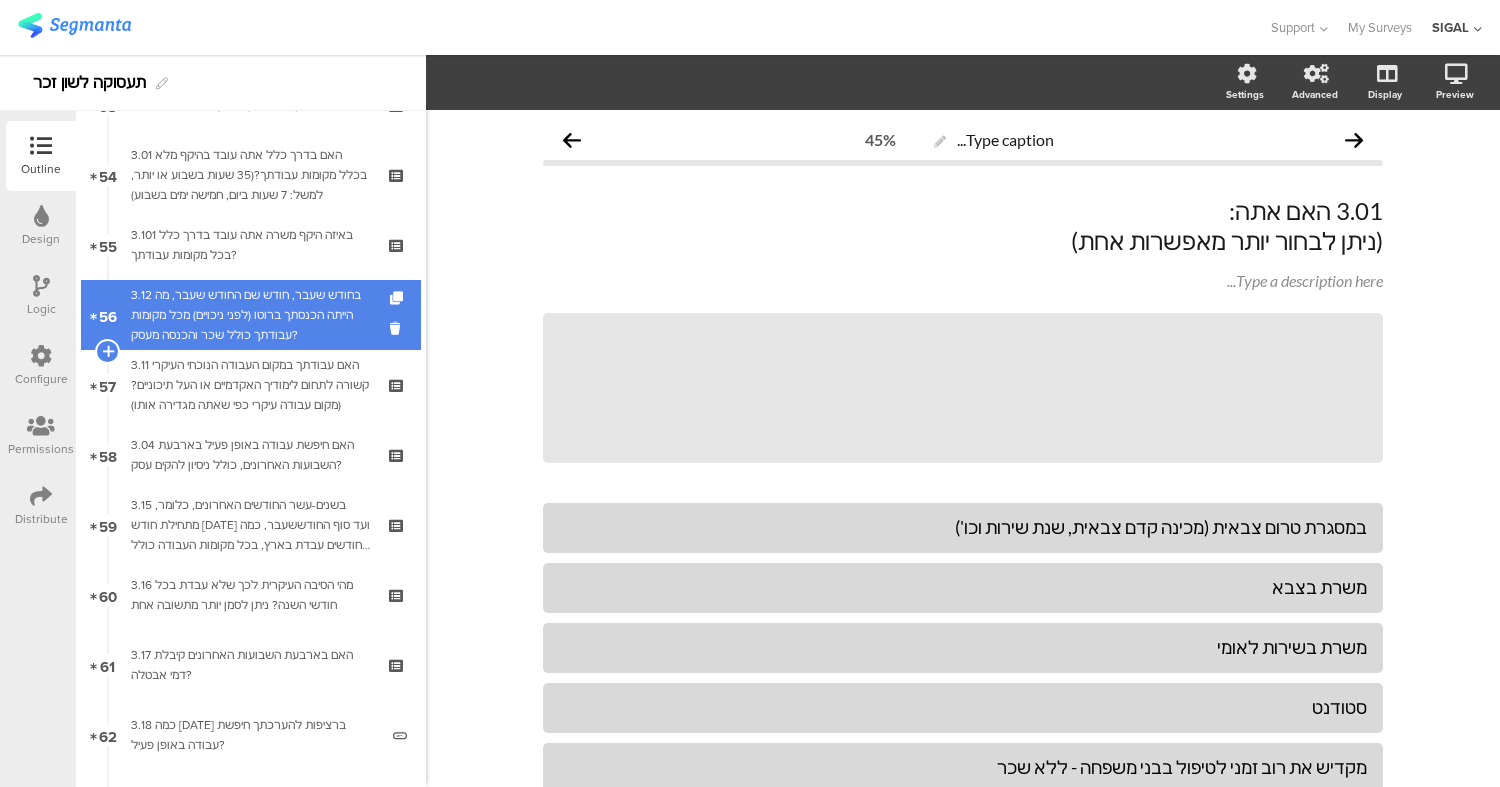 scroll, scrollTop: 3758, scrollLeft: 0, axis: vertical 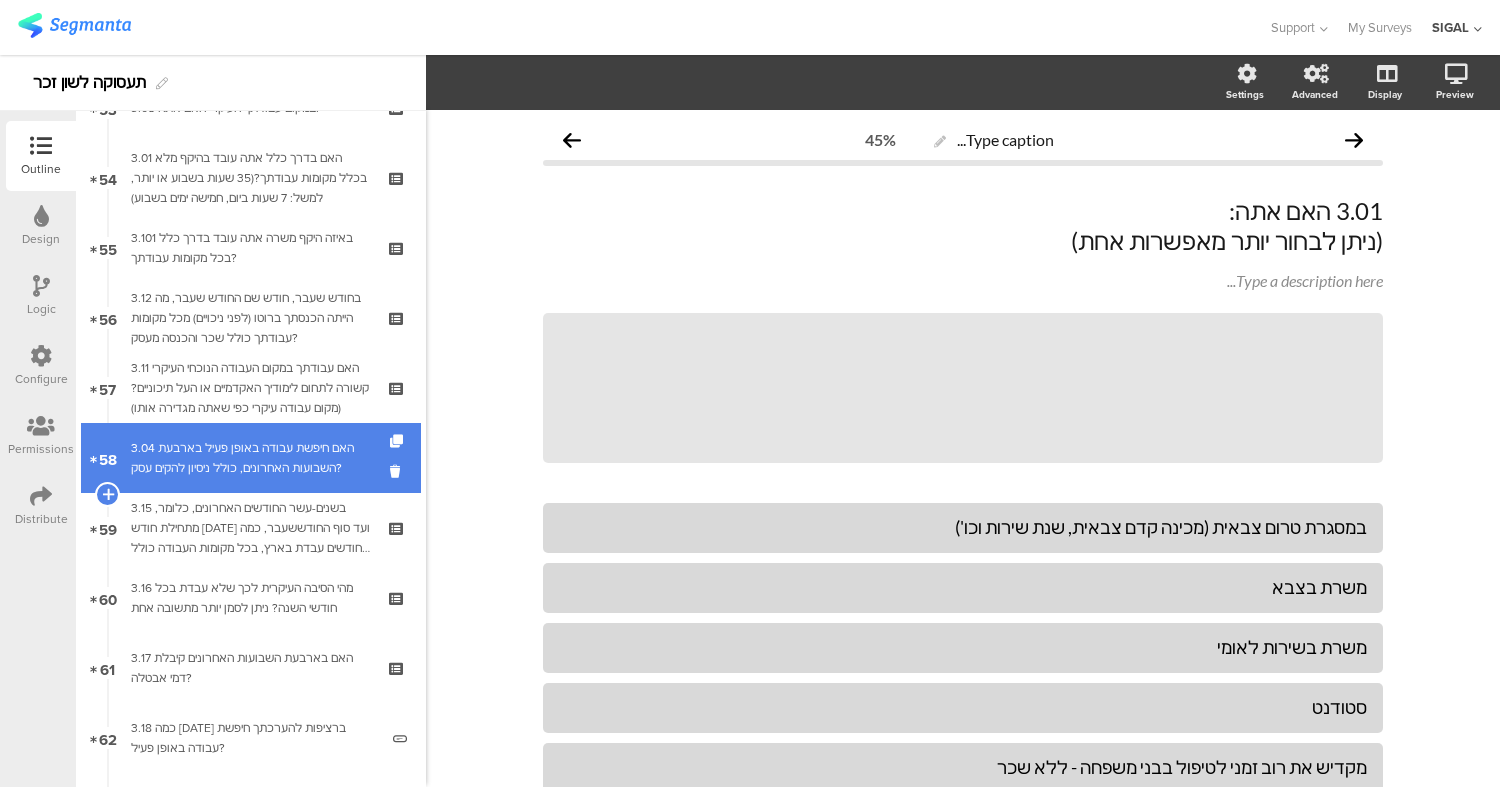 click on "3.04	 האם חיפשת עבודה באופן פעיל בארבעת השבועות האחרונים, כולל ניסיון להקים עסק?" at bounding box center (250, 458) 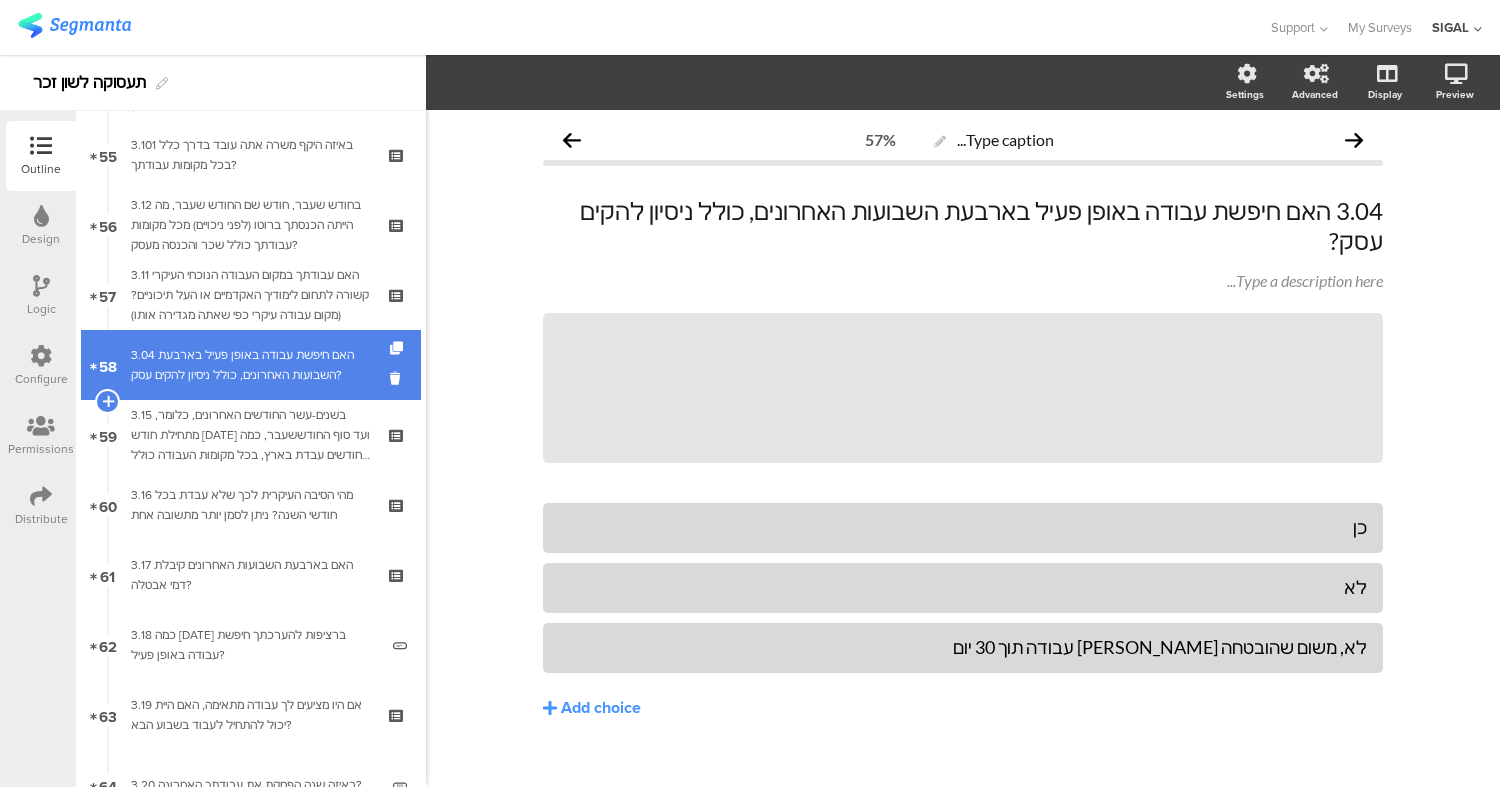 scroll, scrollTop: 3853, scrollLeft: 0, axis: vertical 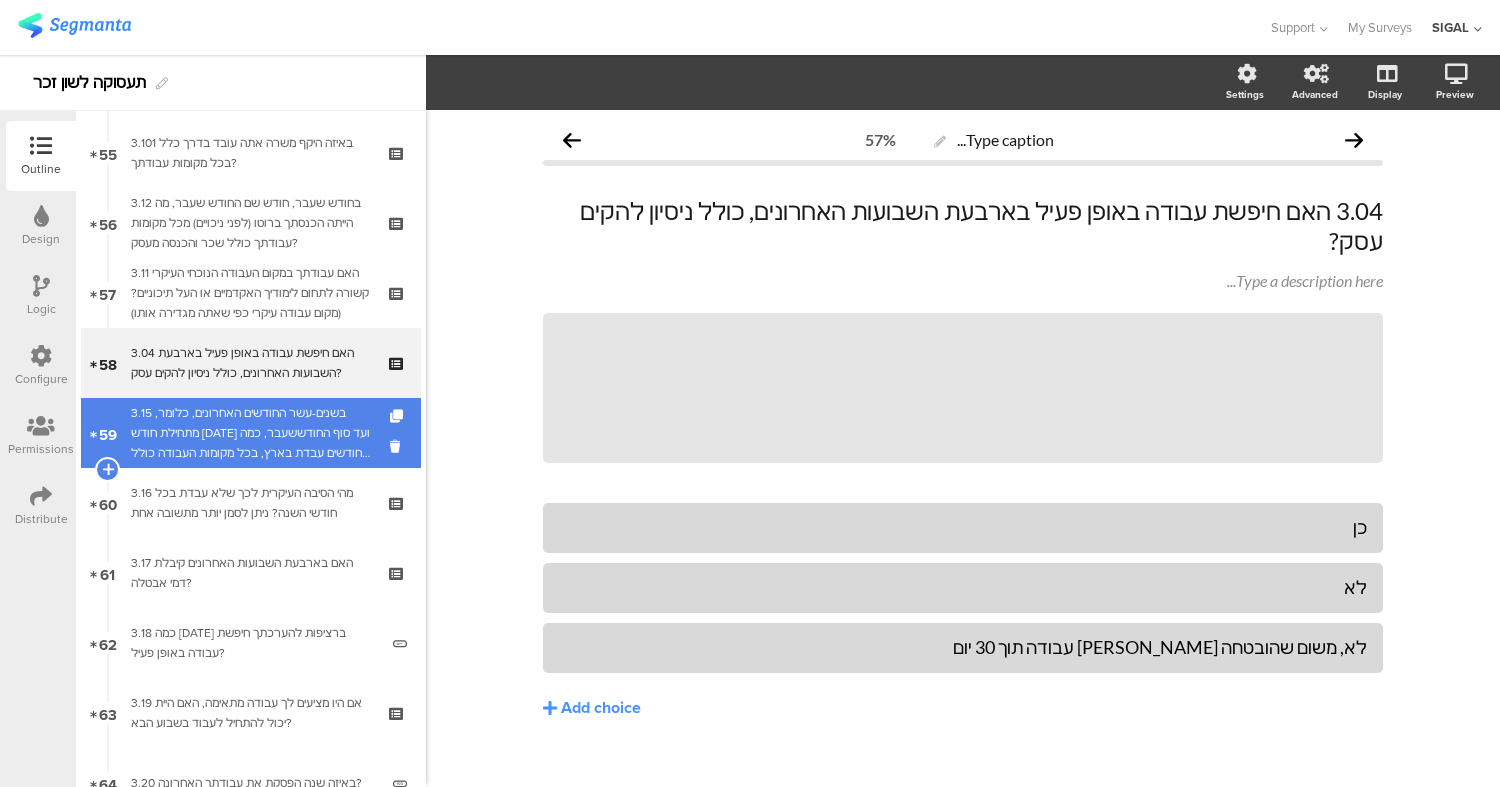 click on "3.15	בשנים-עשר החודשים האחרונים, כלומר, מתחילת חודש יולי 2024 ועד סוף החודששעבר, כמה חודשים עבדת בארץ, בכל מקומות העבודה כולל היעדרות בתשלום? (כולל עבודה בחולמטעם חברה ישראלית)" at bounding box center (250, 433) 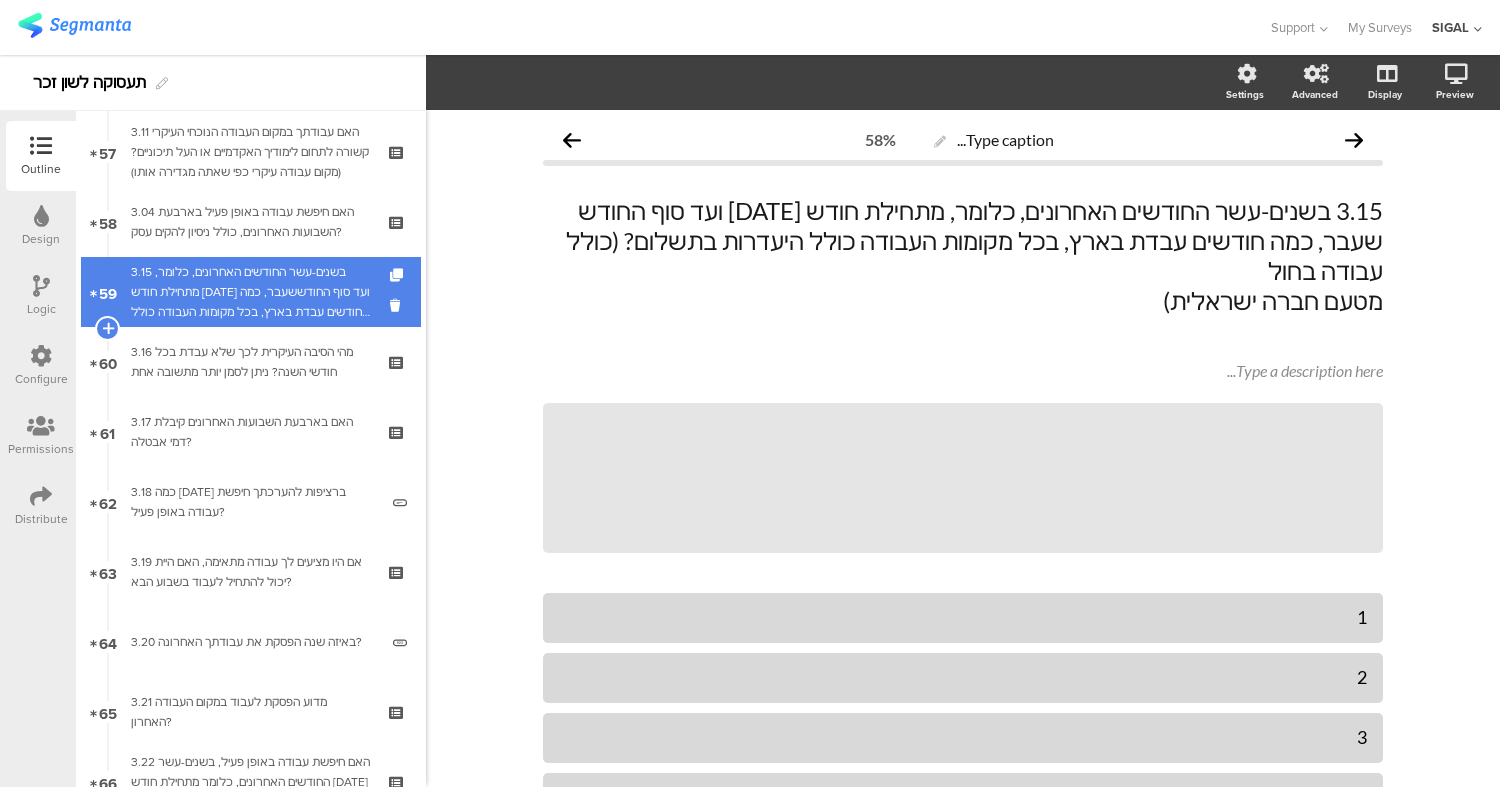 scroll, scrollTop: 3998, scrollLeft: 0, axis: vertical 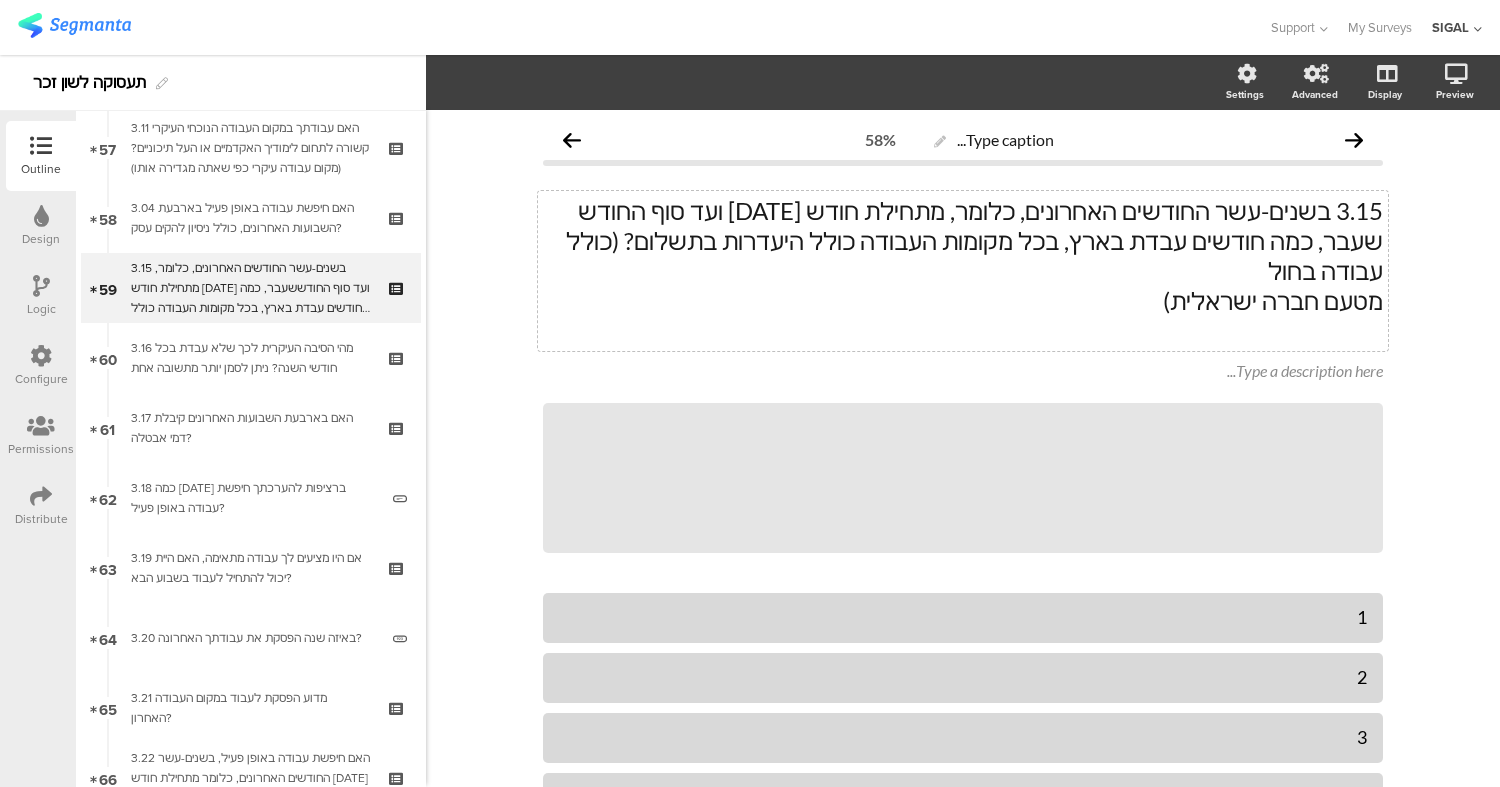 click on "3.15	בשנים-עשר החודשים האחרונים, כלומר, מתחילת חודש יולי 2024 ועד סוף החודש" 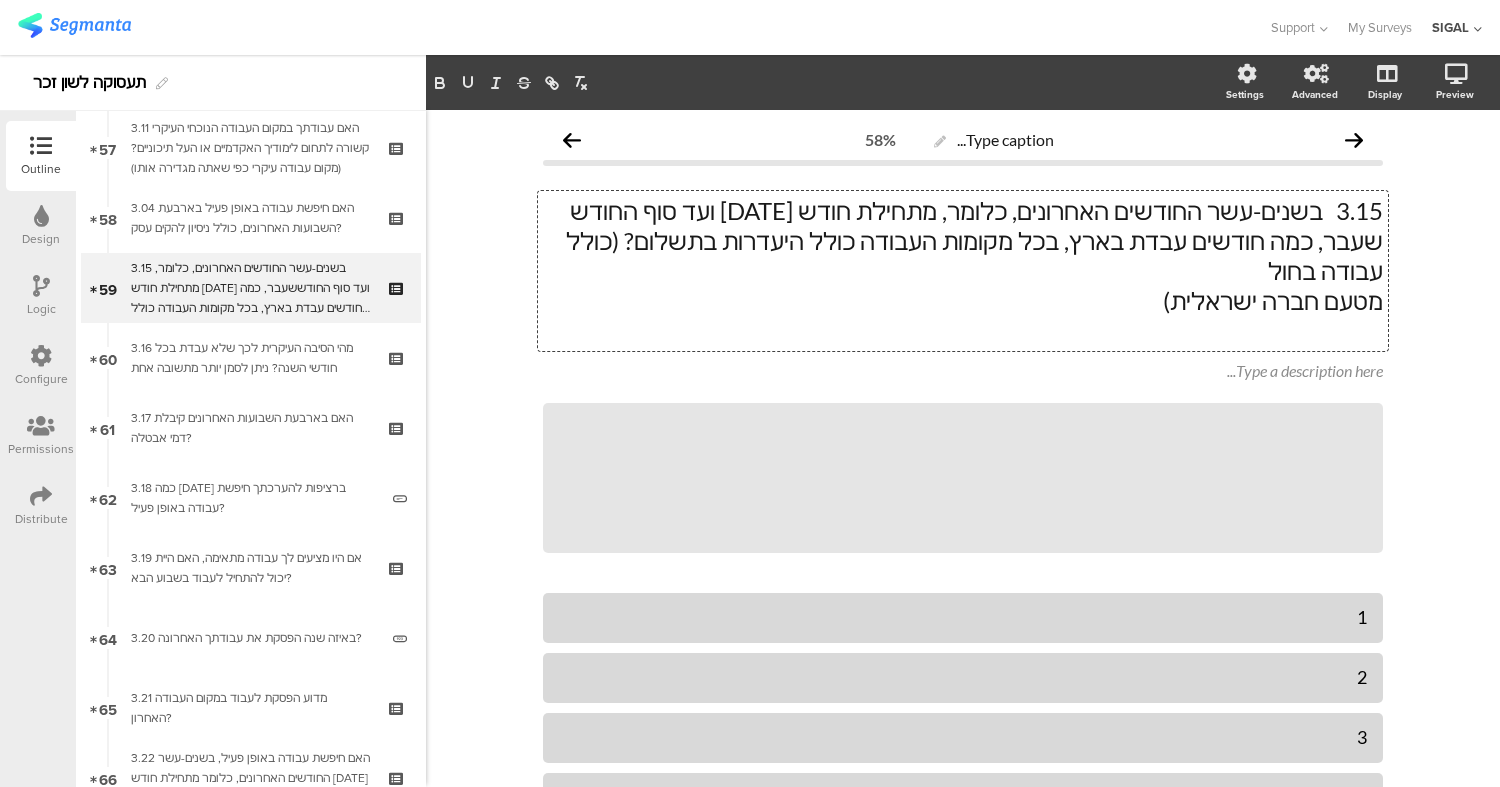 click on "3.15	בשנים-עשר החודשים האחרונים, כלומר, מתחילת חודש יולי 2024 ועד סוף החודש" 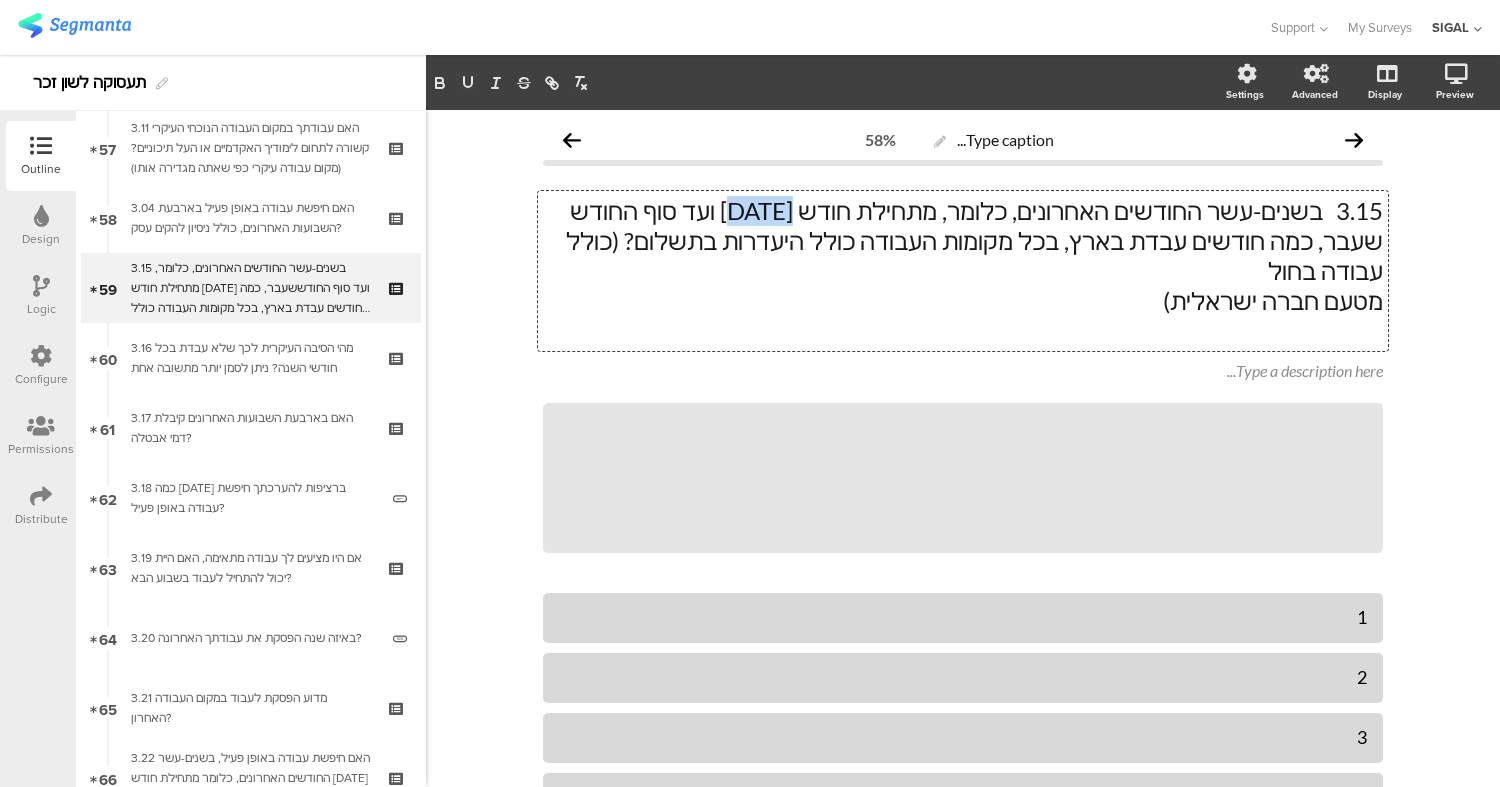 click on "3.15	בשנים-עשר החודשים האחרונים, כלומר, מתחילת חודש יולי 2024 ועד סוף החודש" 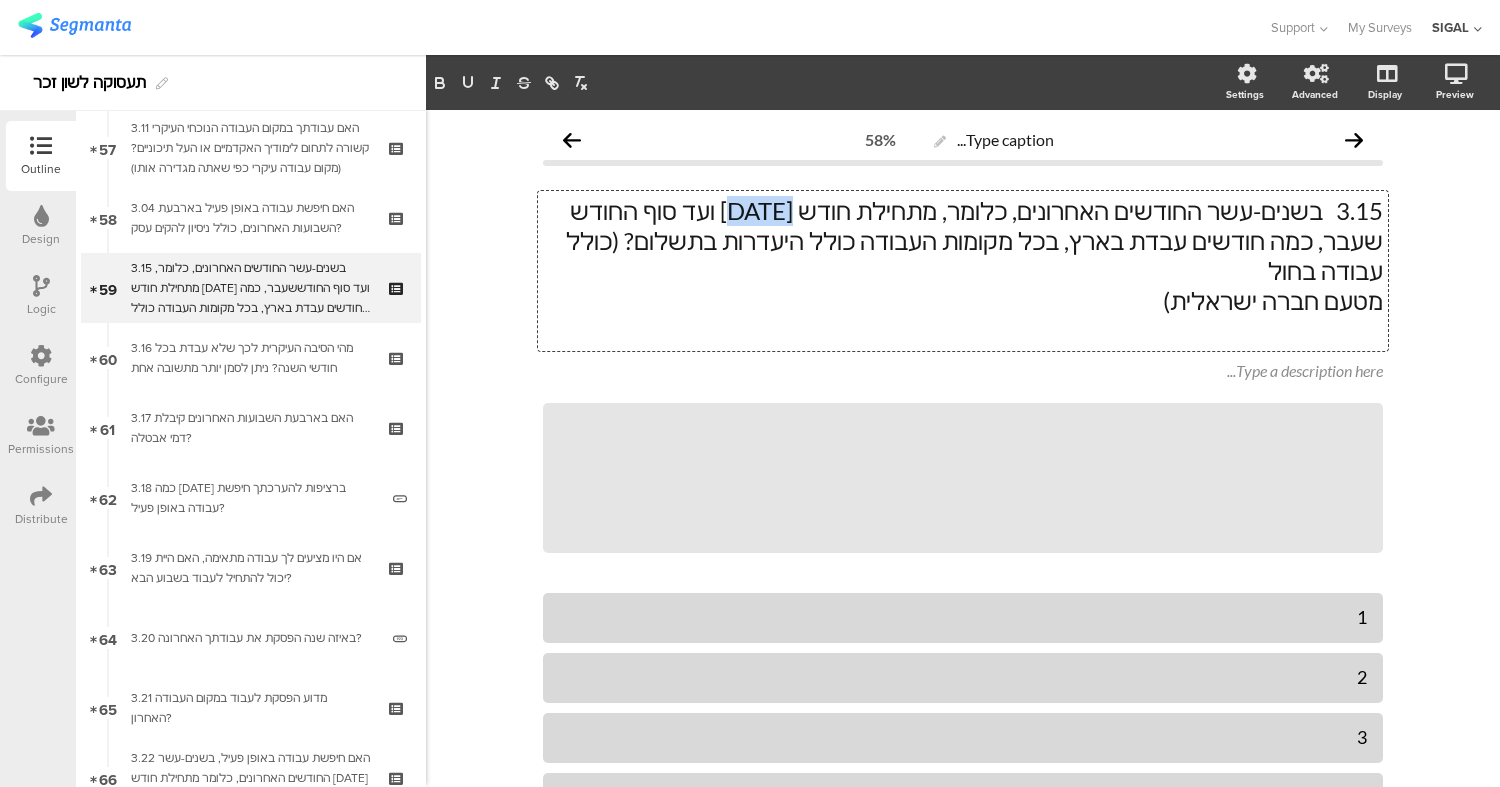 type 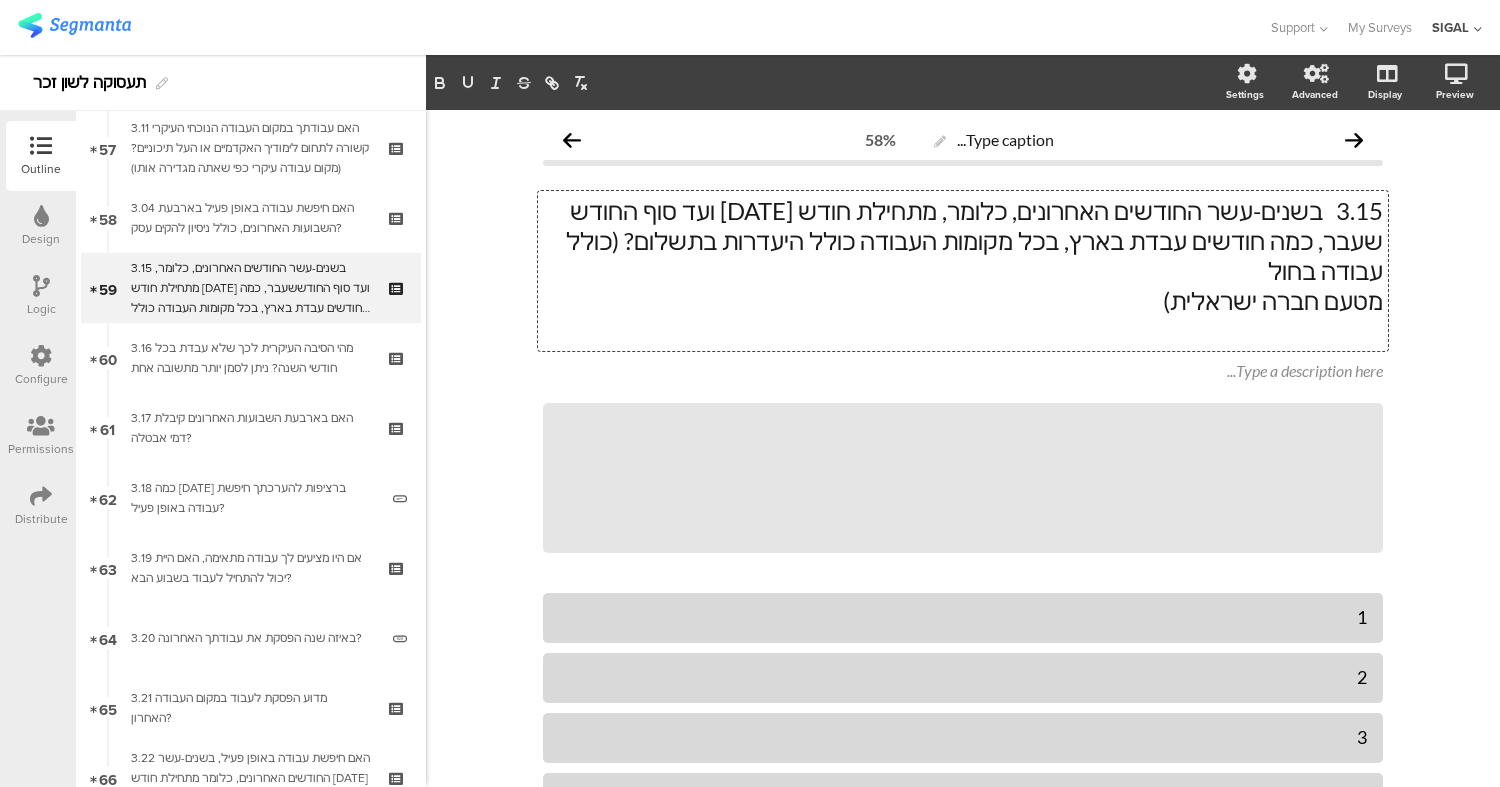 click on "3.15	בשנים-עשר החודשים האחרונים, כלומר, מתחילת חודש [DATE] ועד סוף החודש" 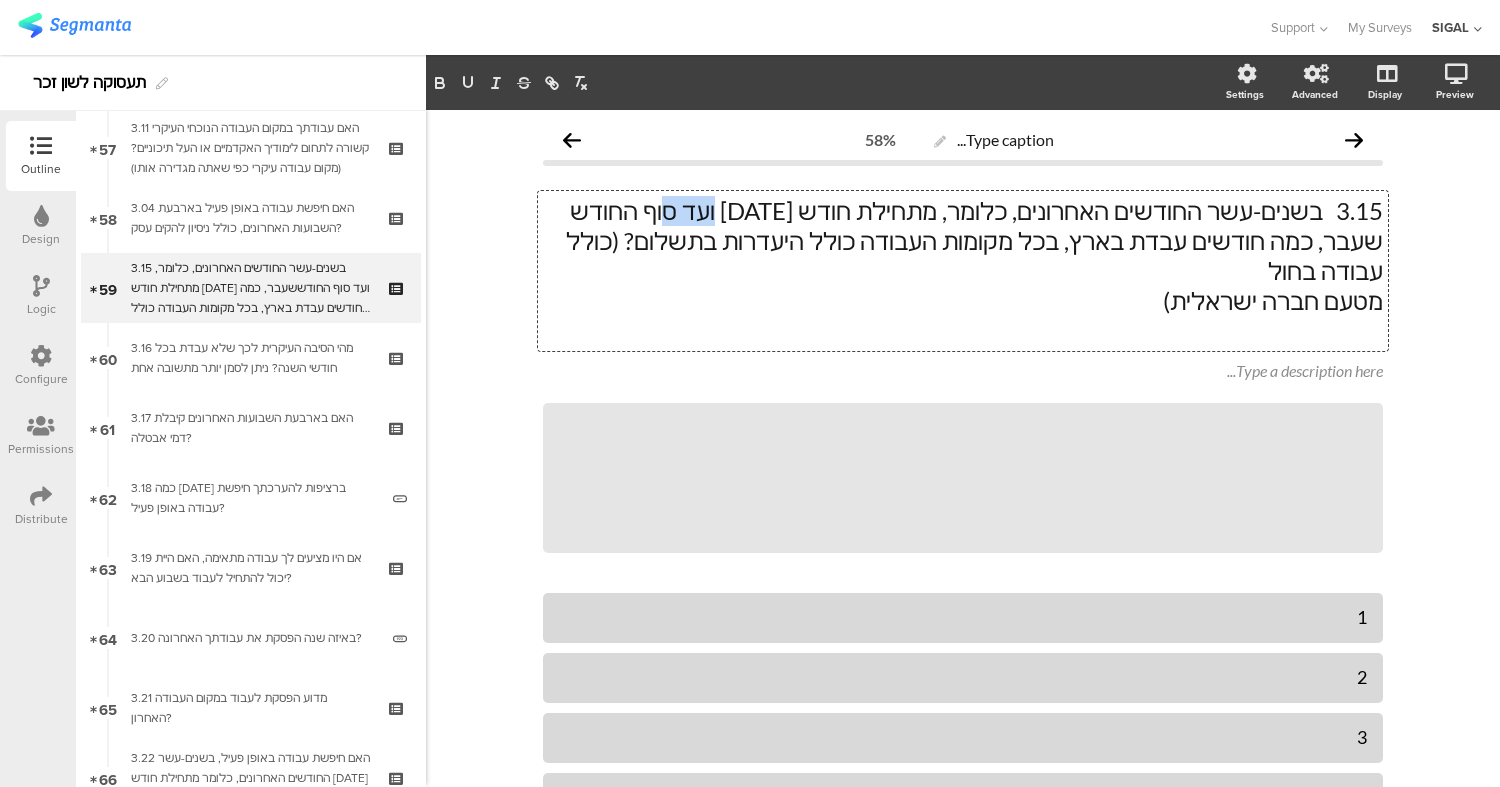 click on "3.15	בשנים-עשר החודשים האחרונים, כלומר, מתחילת חודש [DATE] ועד סוף החודש" 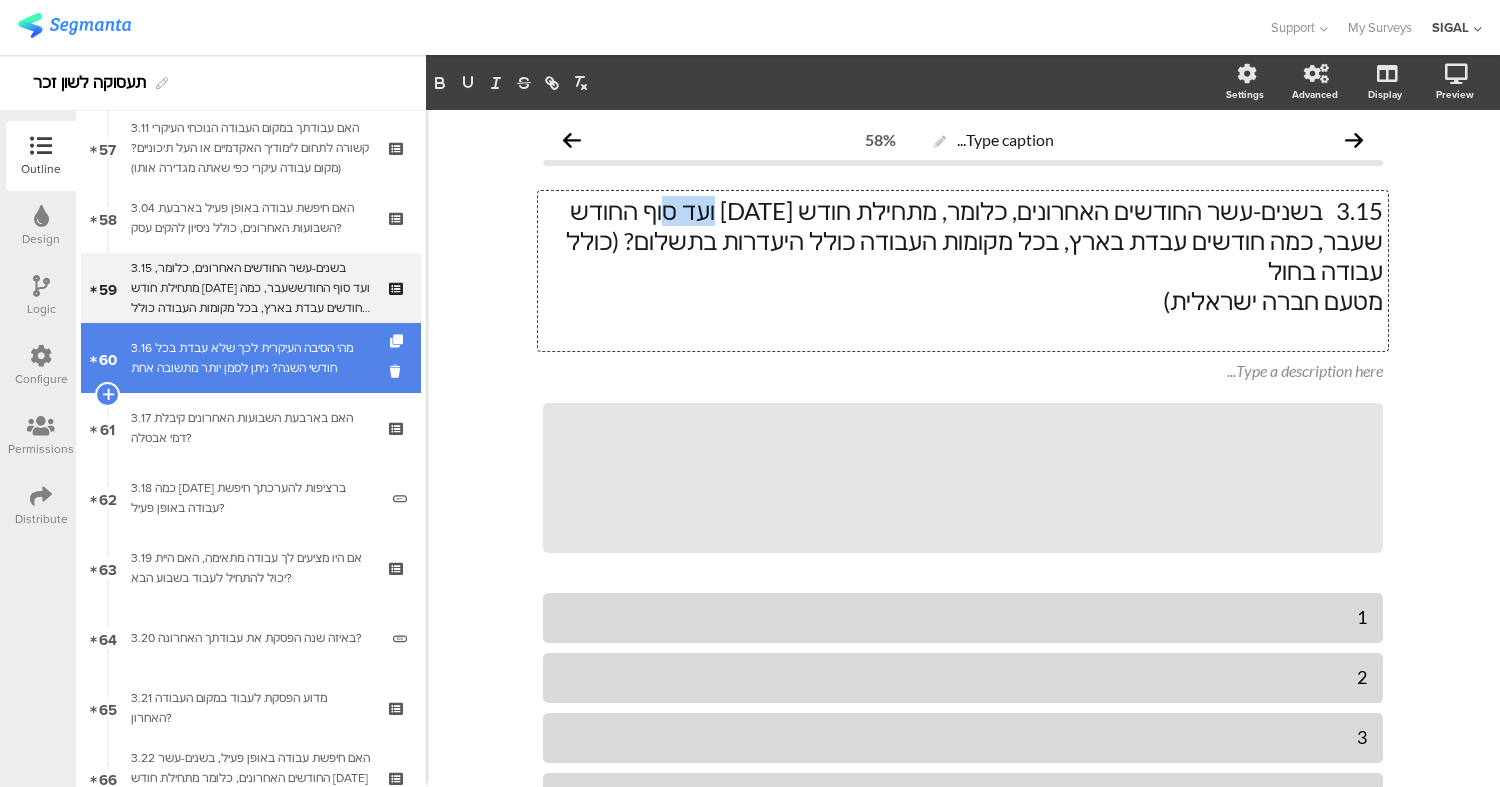 click on "3.16	מהי הסיבה העיקרית לכך שלא עבדת בכל חודשי השנה? ניתן לסמן יותר מתשובה אחת" at bounding box center (250, 358) 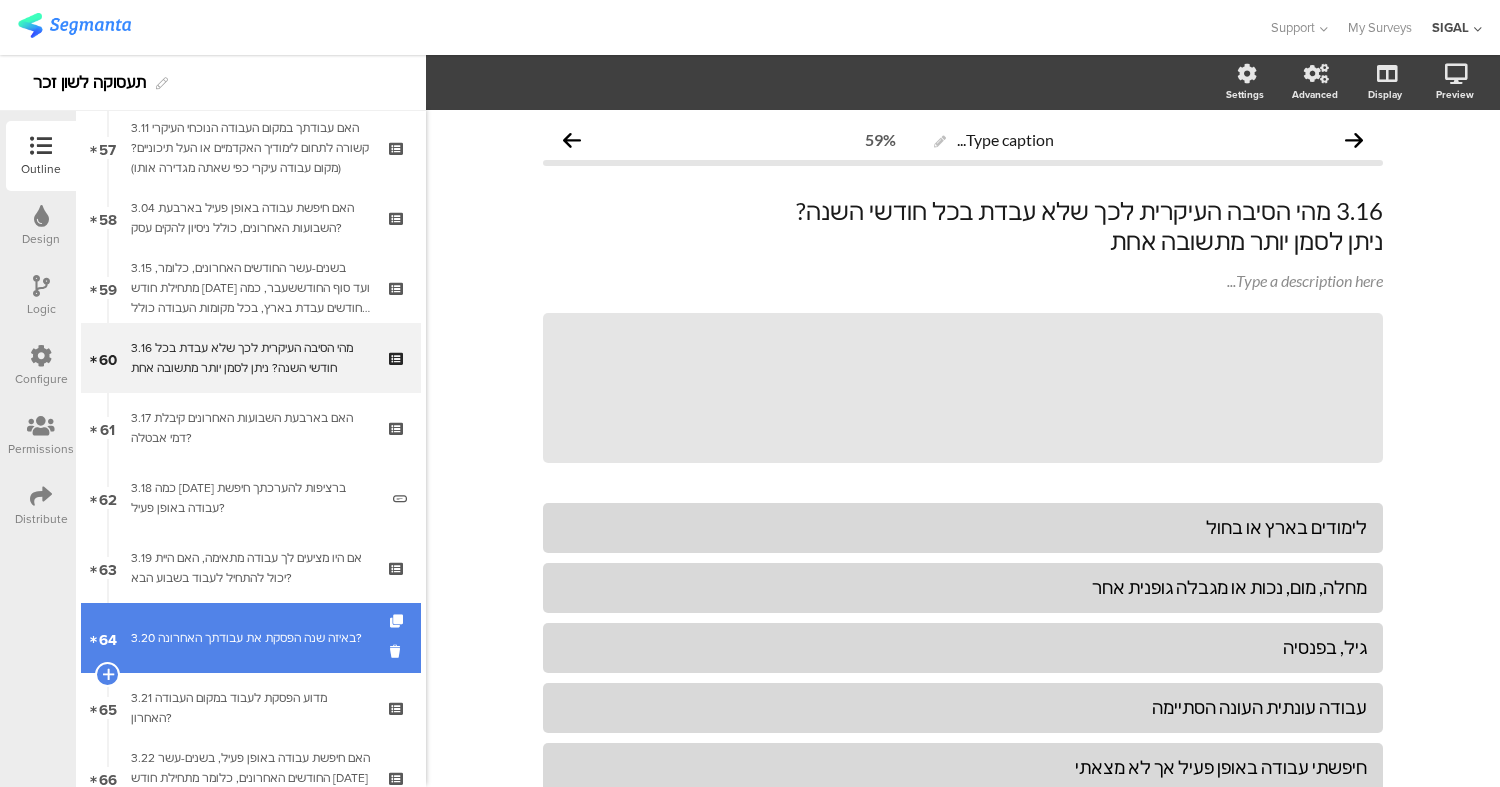 click on "3.20 באיזה שנה הפסקת את עבודתך האחרונה?" at bounding box center (254, 638) 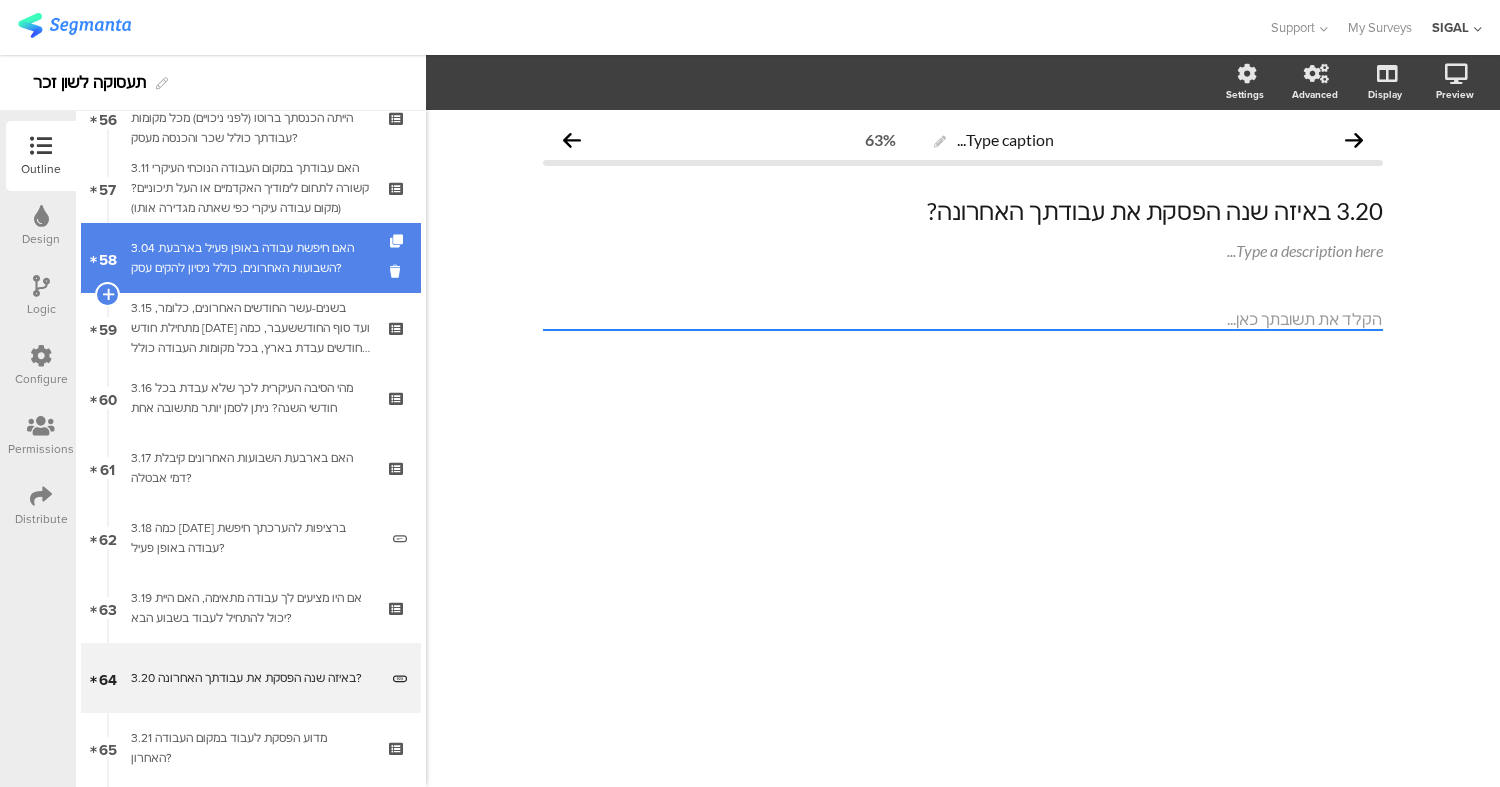 scroll, scrollTop: 4017, scrollLeft: 0, axis: vertical 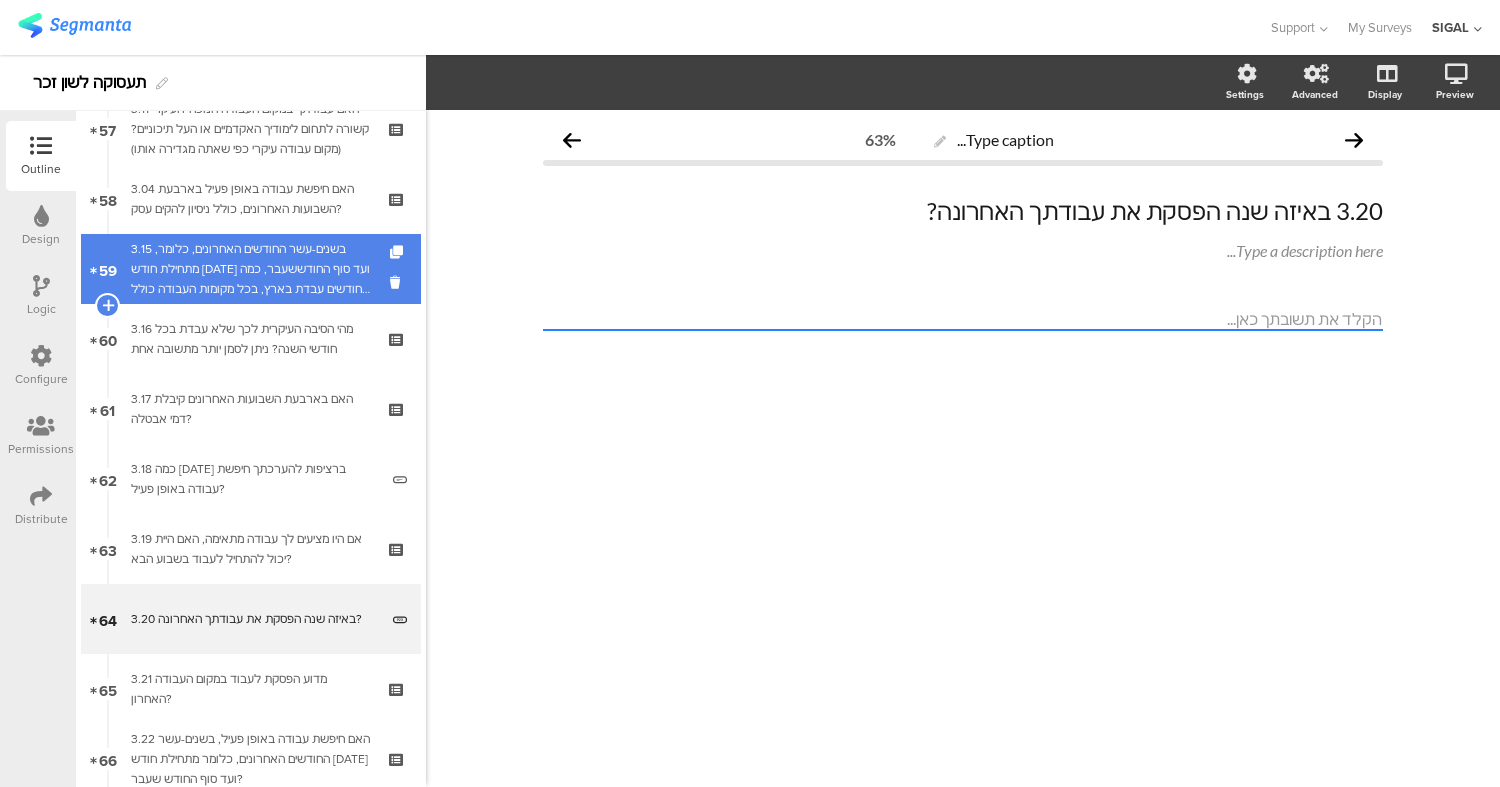 click on "3.15	בשנים-עשר החודשים האחרונים, כלומר, מתחילת חודש [DATE] ועד סוף החודששעבר, כמה חודשים עבדת בארץ, בכל מקומות העבודה כולל היעדרות בתשלום? (כולל עבודה בחולמטעם חברה ישראלית)" at bounding box center [250, 269] 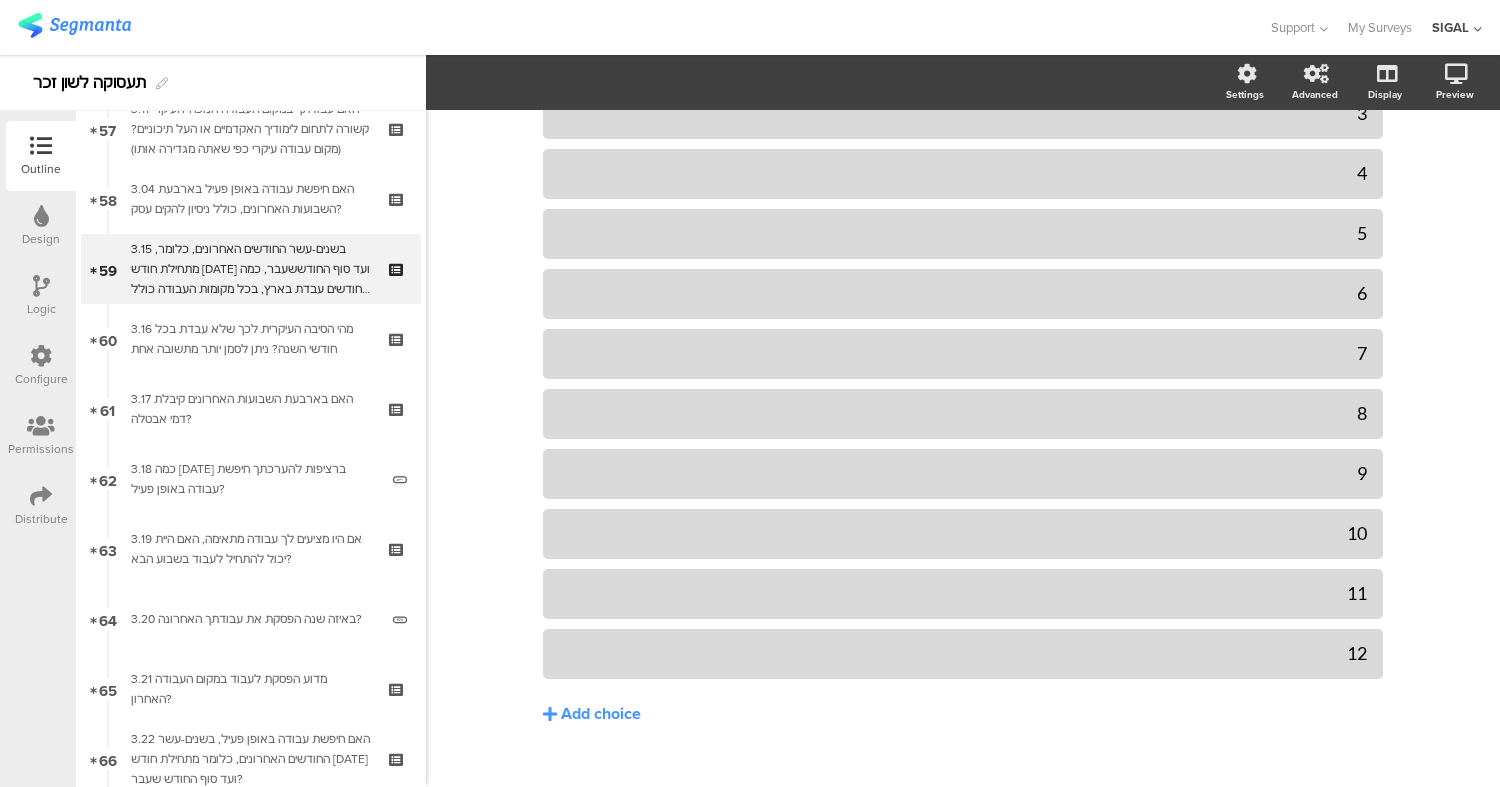 scroll, scrollTop: 625, scrollLeft: 0, axis: vertical 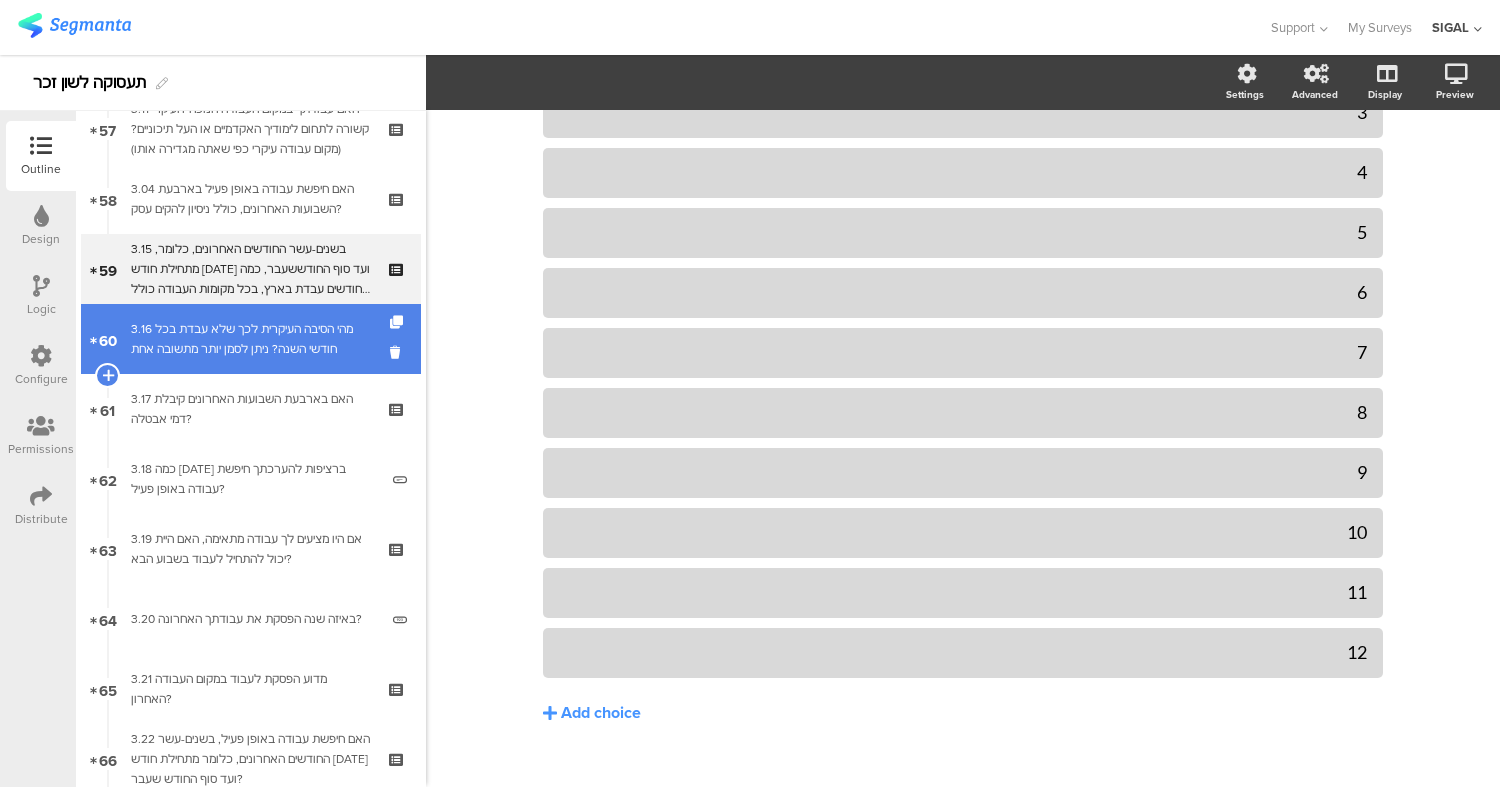 click on "3.16	מהי הסיבה העיקרית לכך שלא עבדת בכל חודשי השנה? ניתן לסמן יותר מתשובה אחת" at bounding box center [250, 339] 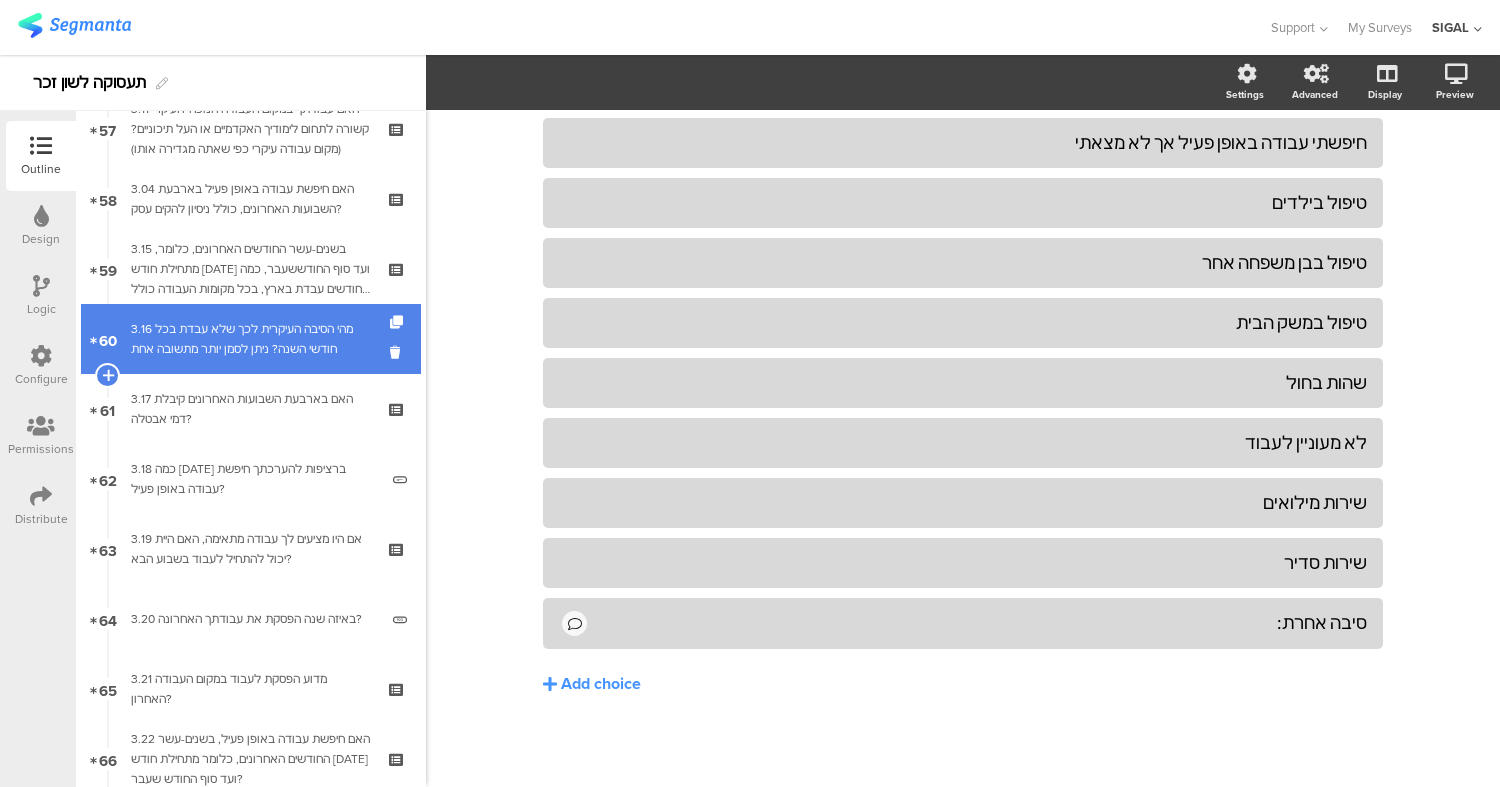 scroll, scrollTop: 626, scrollLeft: 0, axis: vertical 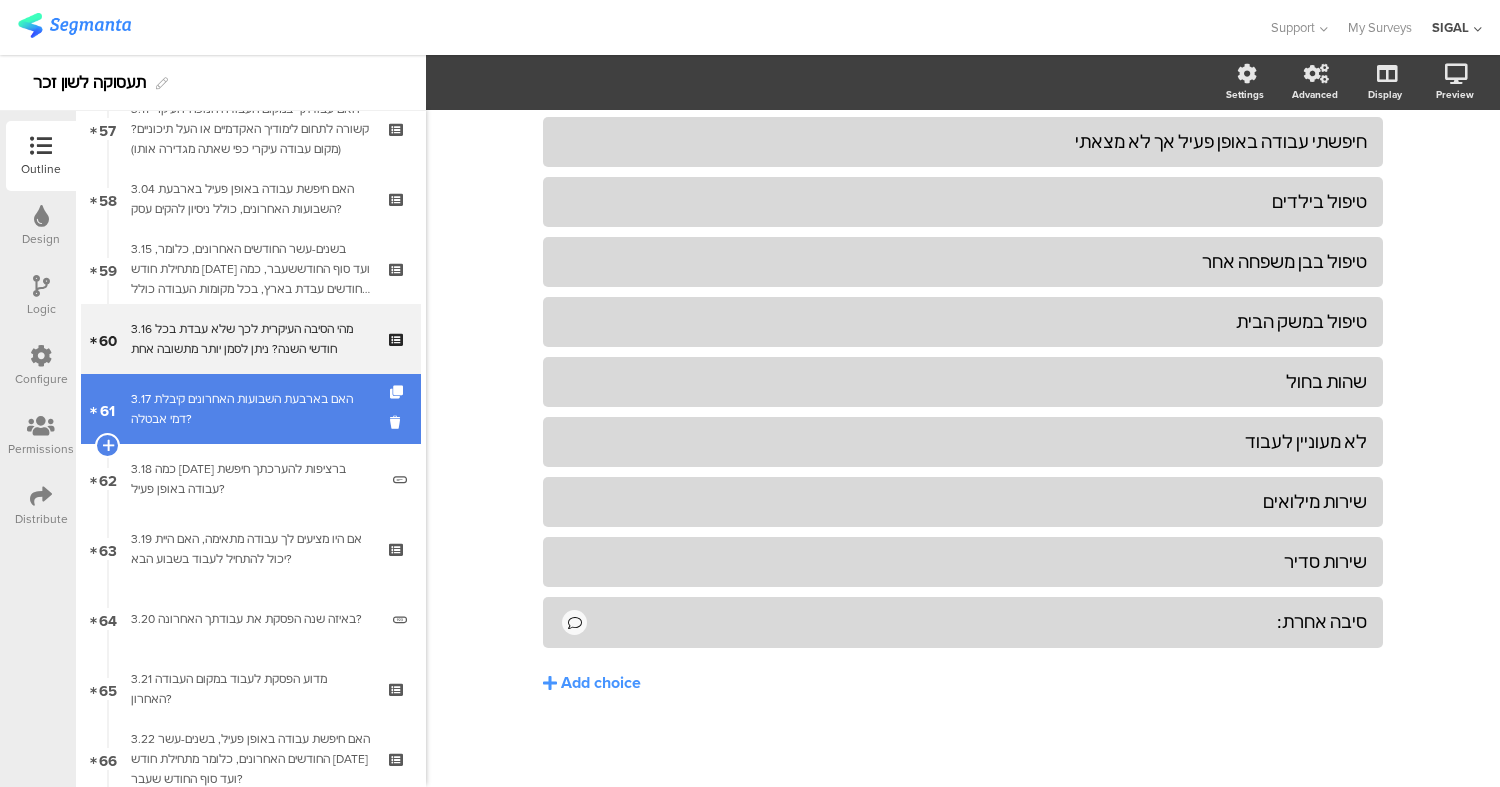 click on "3.17	האם בארבעת השבועות האחרונים קיבלת דמי אבטלה?" at bounding box center [250, 409] 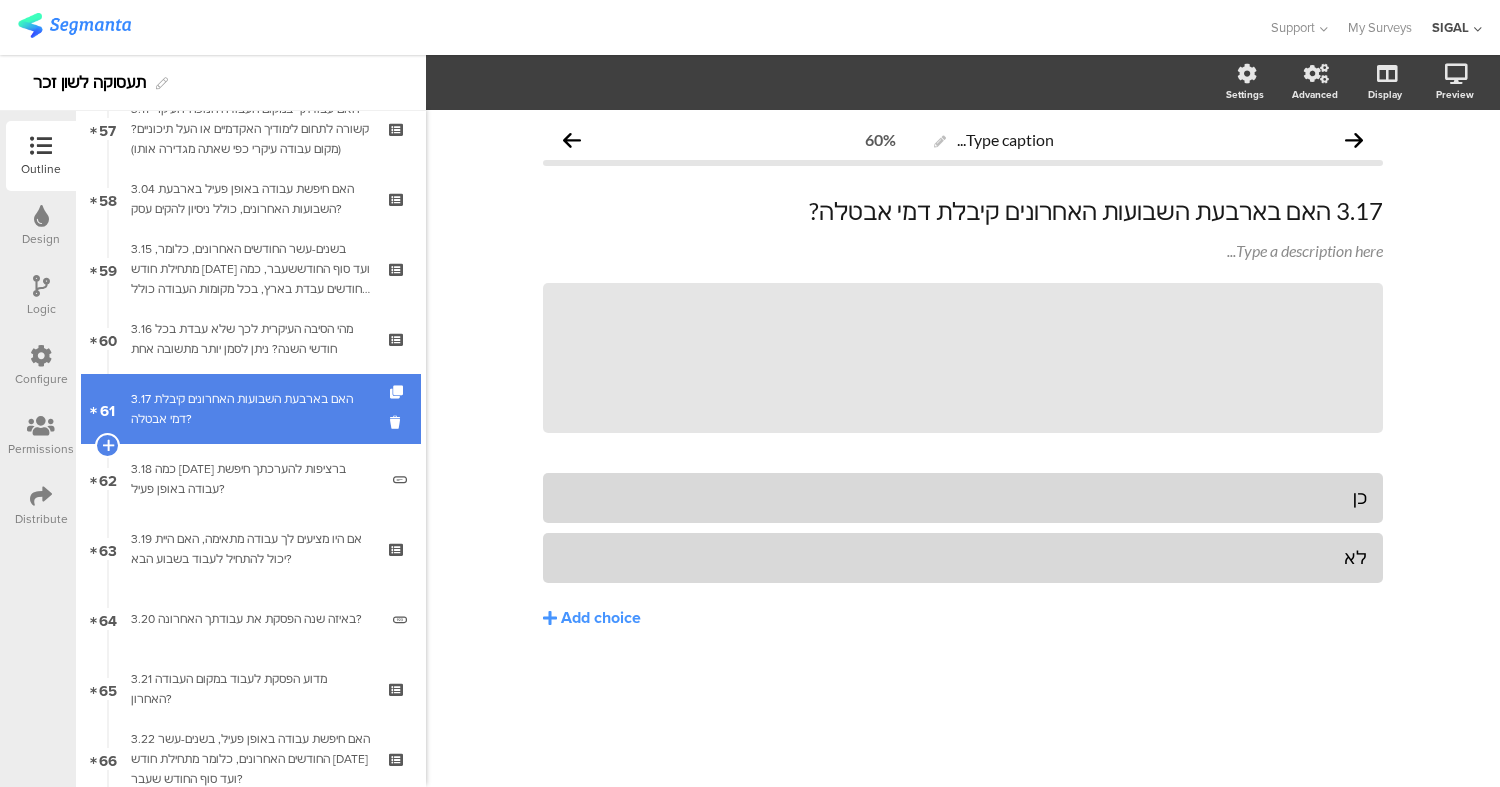 scroll, scrollTop: 0, scrollLeft: 0, axis: both 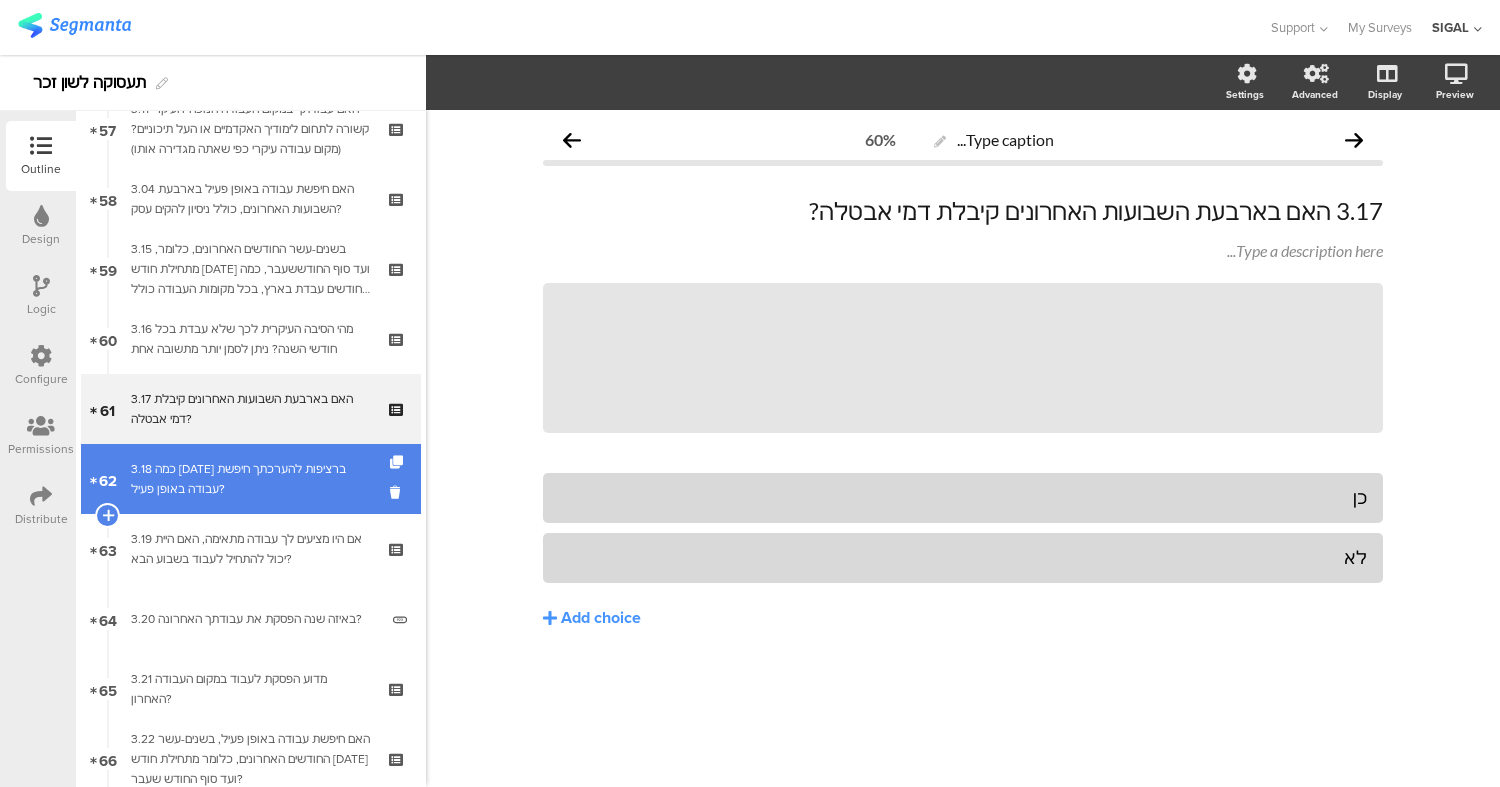 click on "3.18	 כמה שבועות ברציפות להערכתך חיפשת עבודה באופן פעיל?" at bounding box center (254, 479) 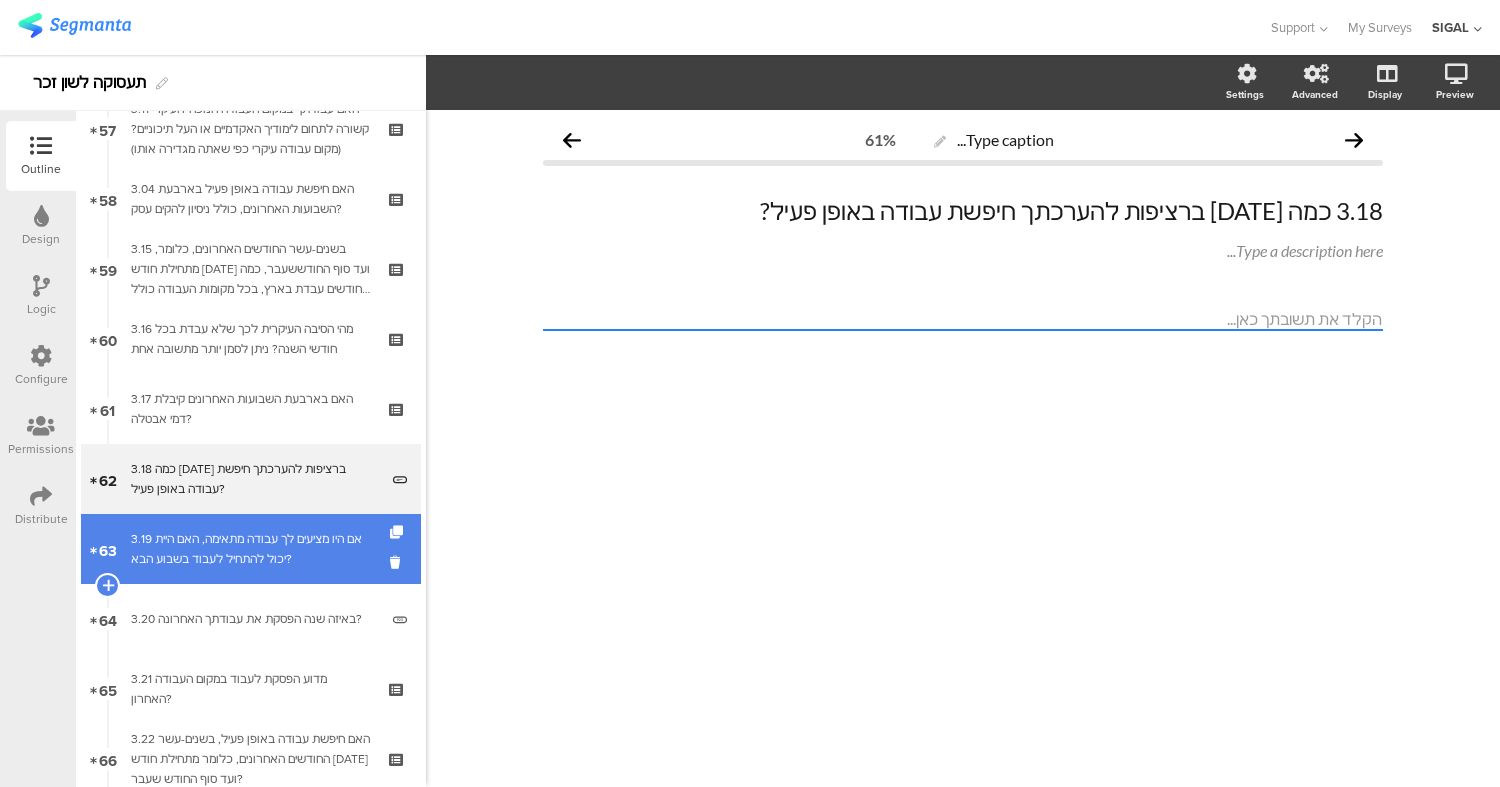 click on "3.19	אם היו מציעים לך עבודה מתאימה, האם היית יכול להתחיל לעבוד בשבוע הבא?" at bounding box center [250, 549] 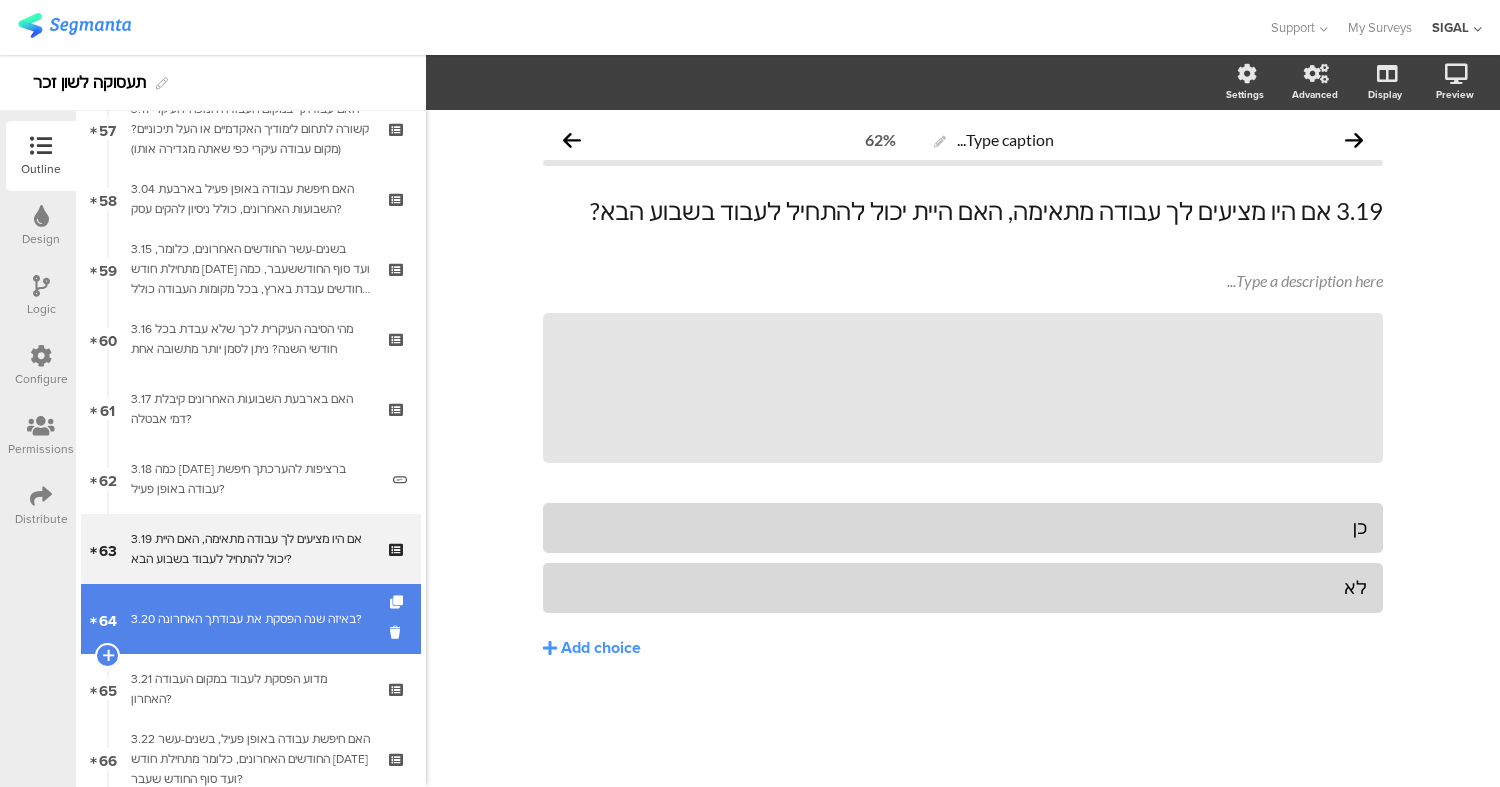 click on "64
3.20 באיזה שנה הפסקת את עבודתך האחרונה?" at bounding box center (251, 619) 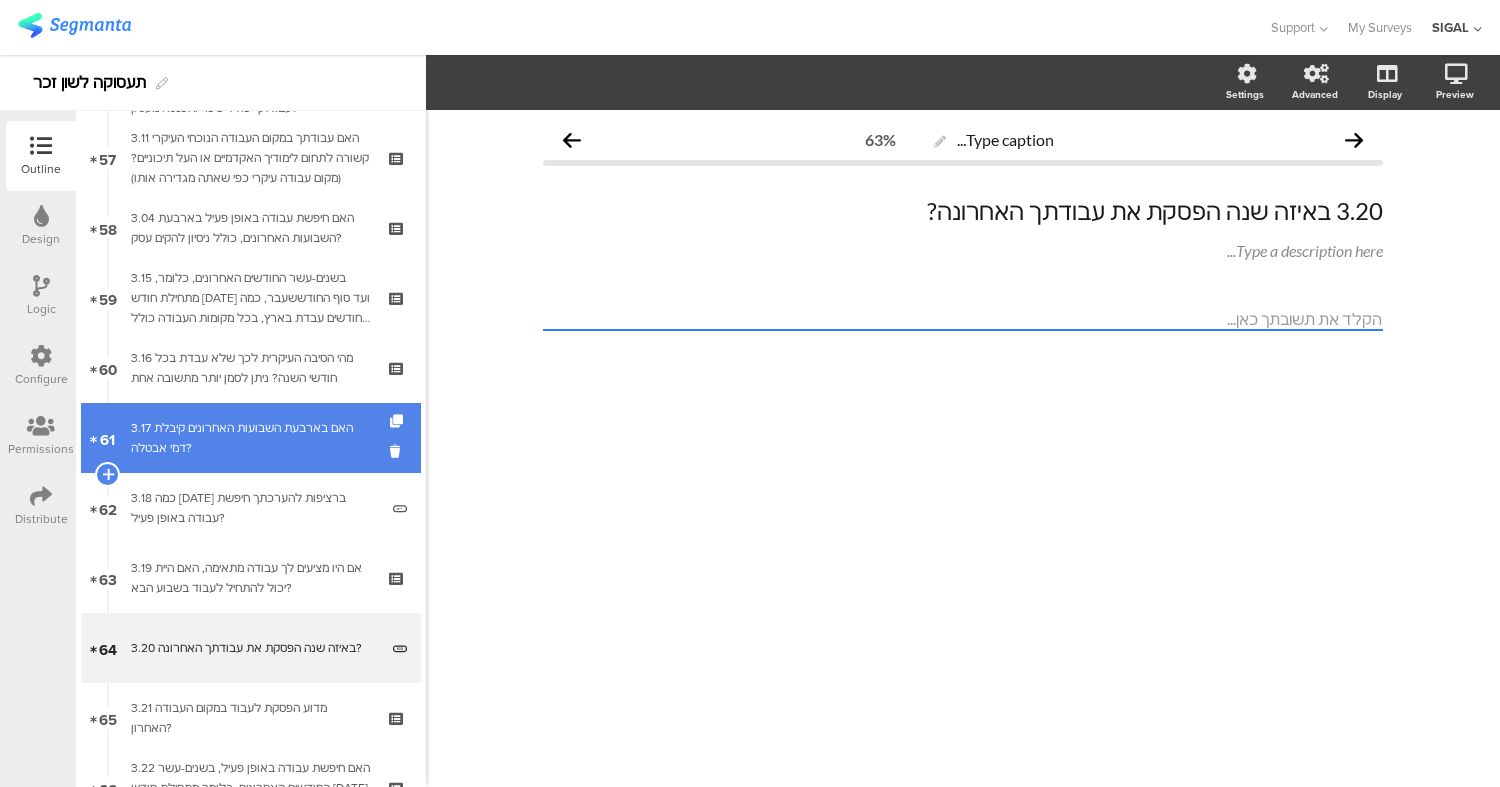 scroll, scrollTop: 3989, scrollLeft: 0, axis: vertical 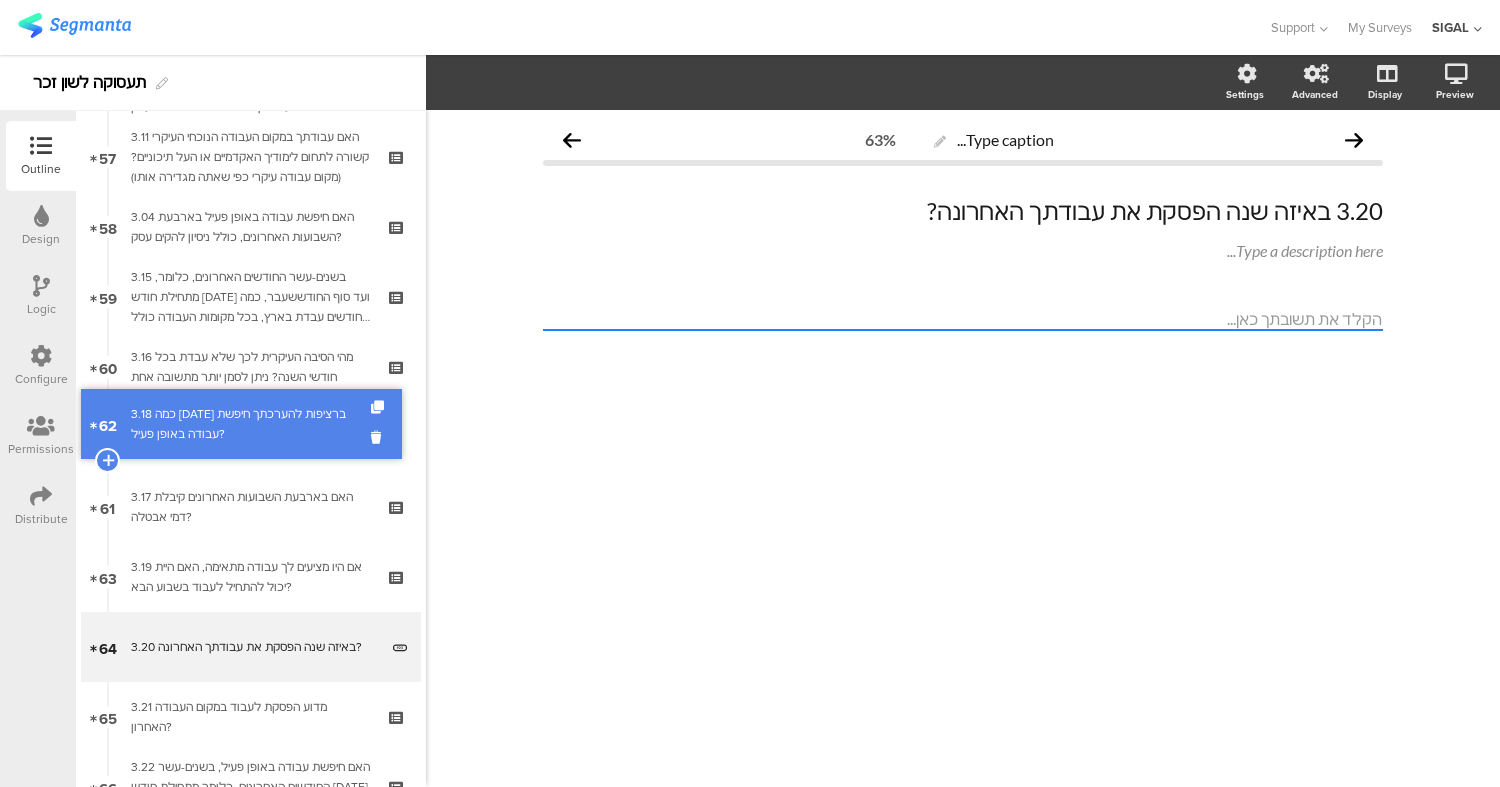 drag, startPoint x: 296, startPoint y: 501, endPoint x: 292, endPoint y: 418, distance: 83.09633 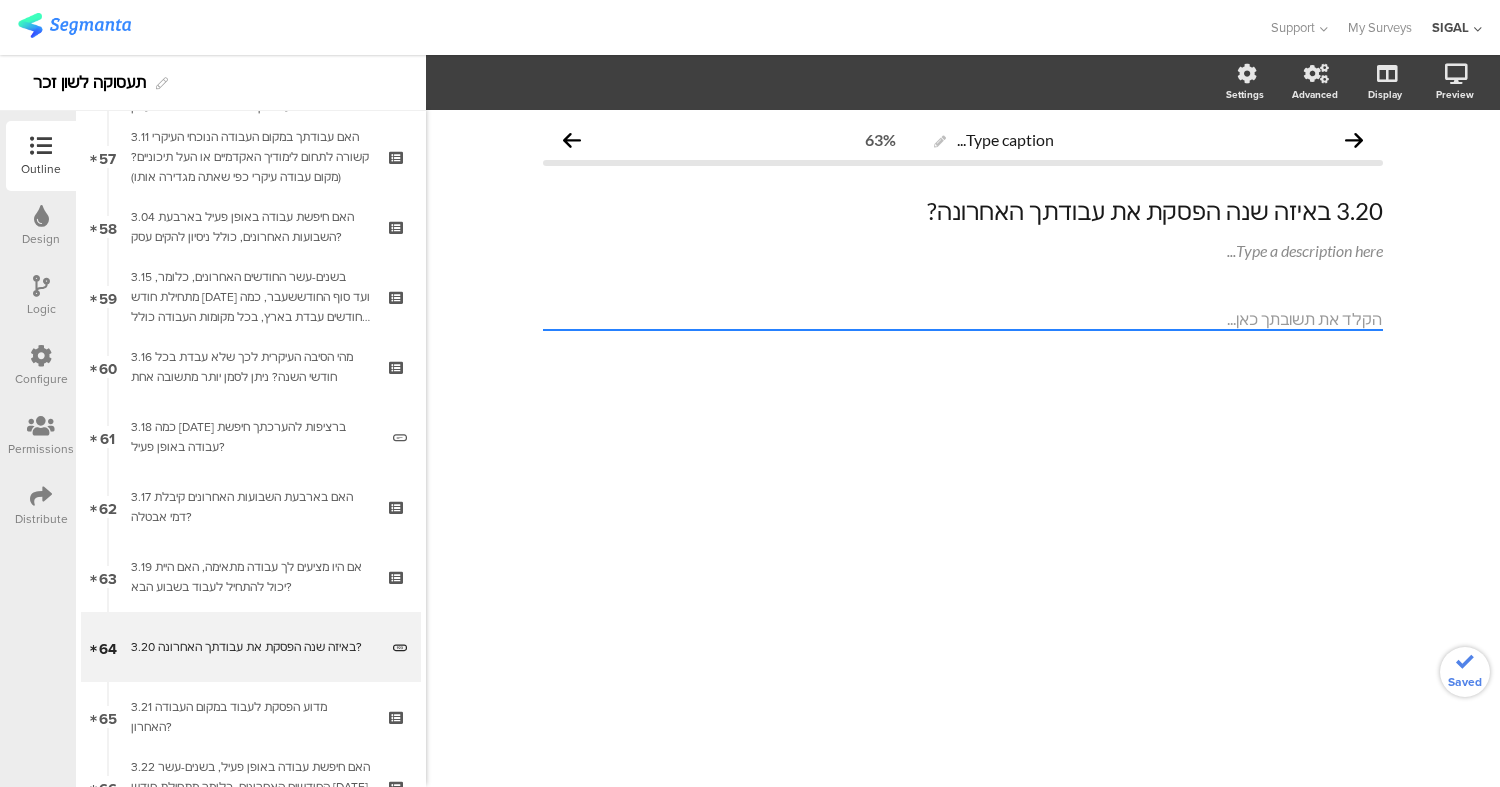 click on "3.18	 כמה שבועות ברציפות להערכתך חיפשת עבודה באופן פעיל?" at bounding box center [254, 437] 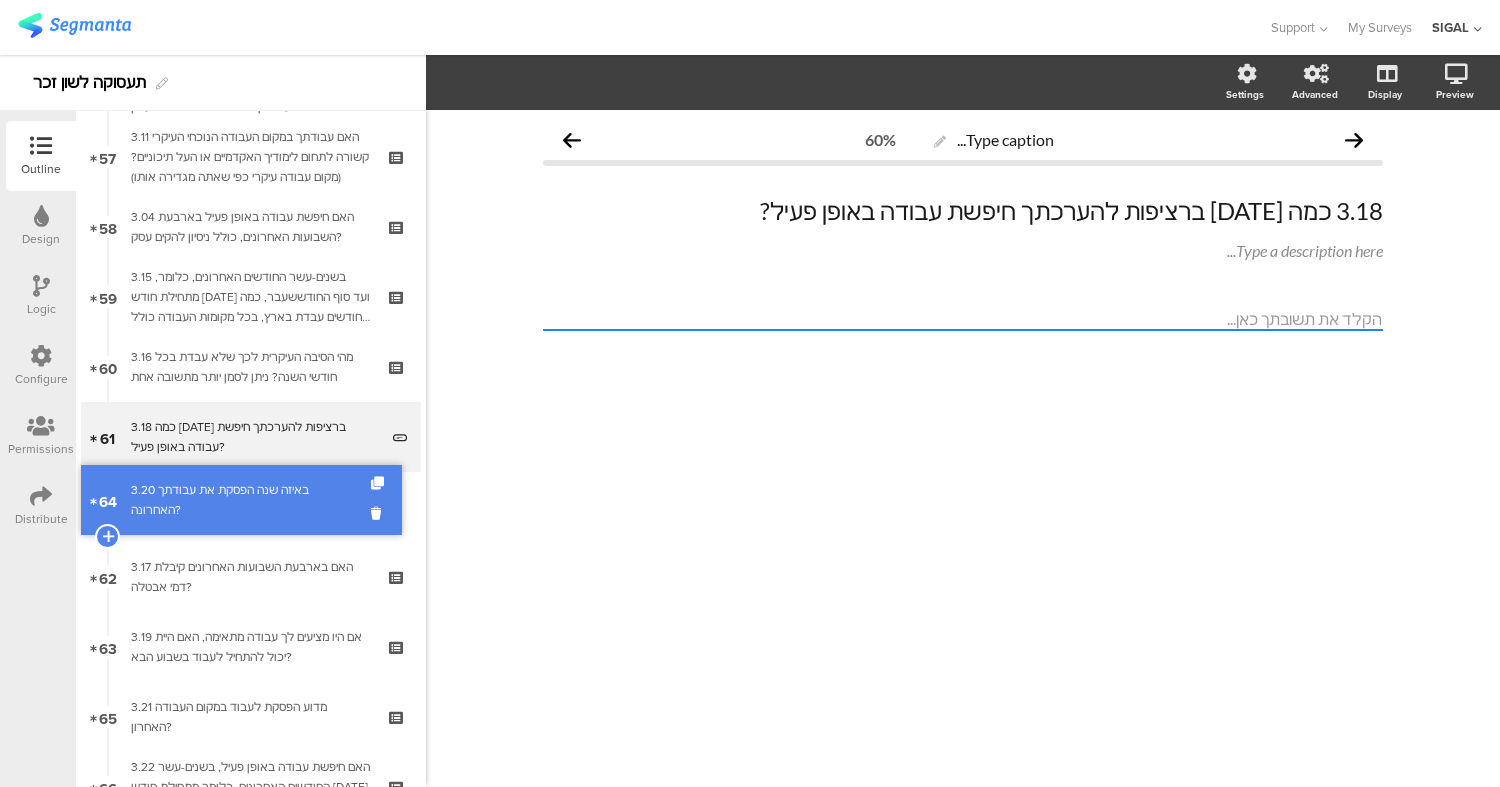 drag, startPoint x: 291, startPoint y: 642, endPoint x: 276, endPoint y: 499, distance: 143.78456 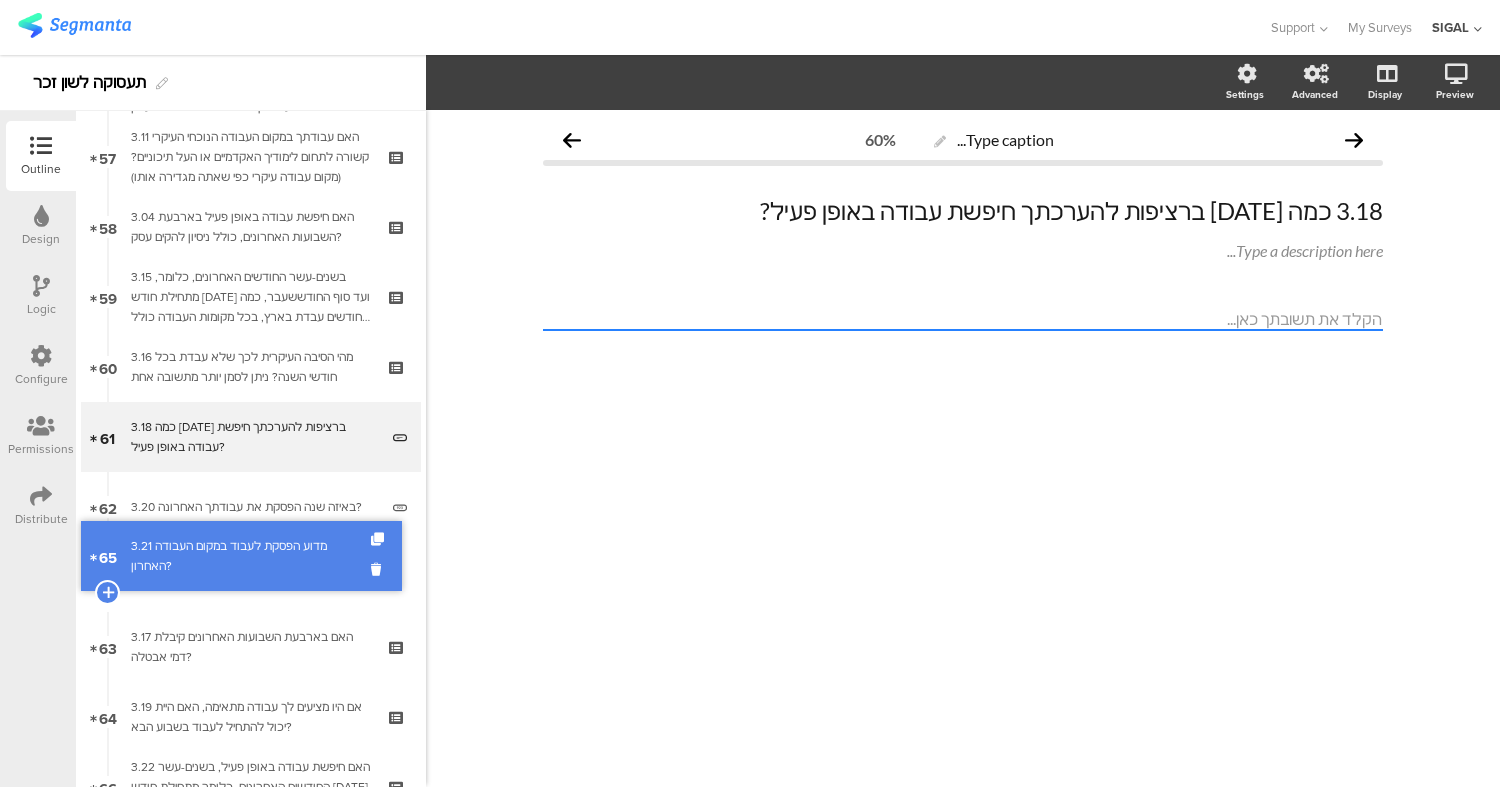 drag, startPoint x: 244, startPoint y: 709, endPoint x: 245, endPoint y: 548, distance: 161.00311 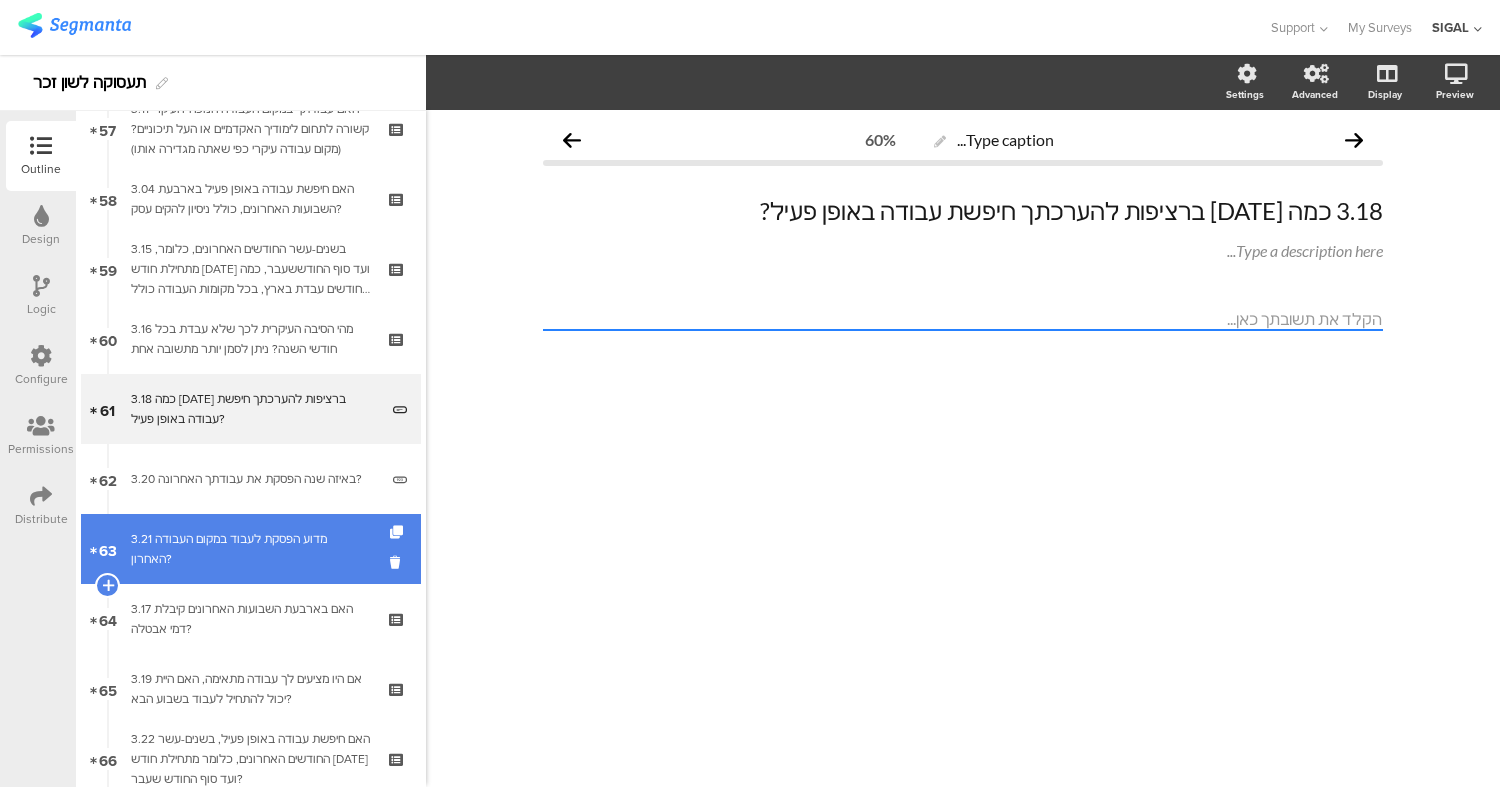 scroll, scrollTop: 4018, scrollLeft: 0, axis: vertical 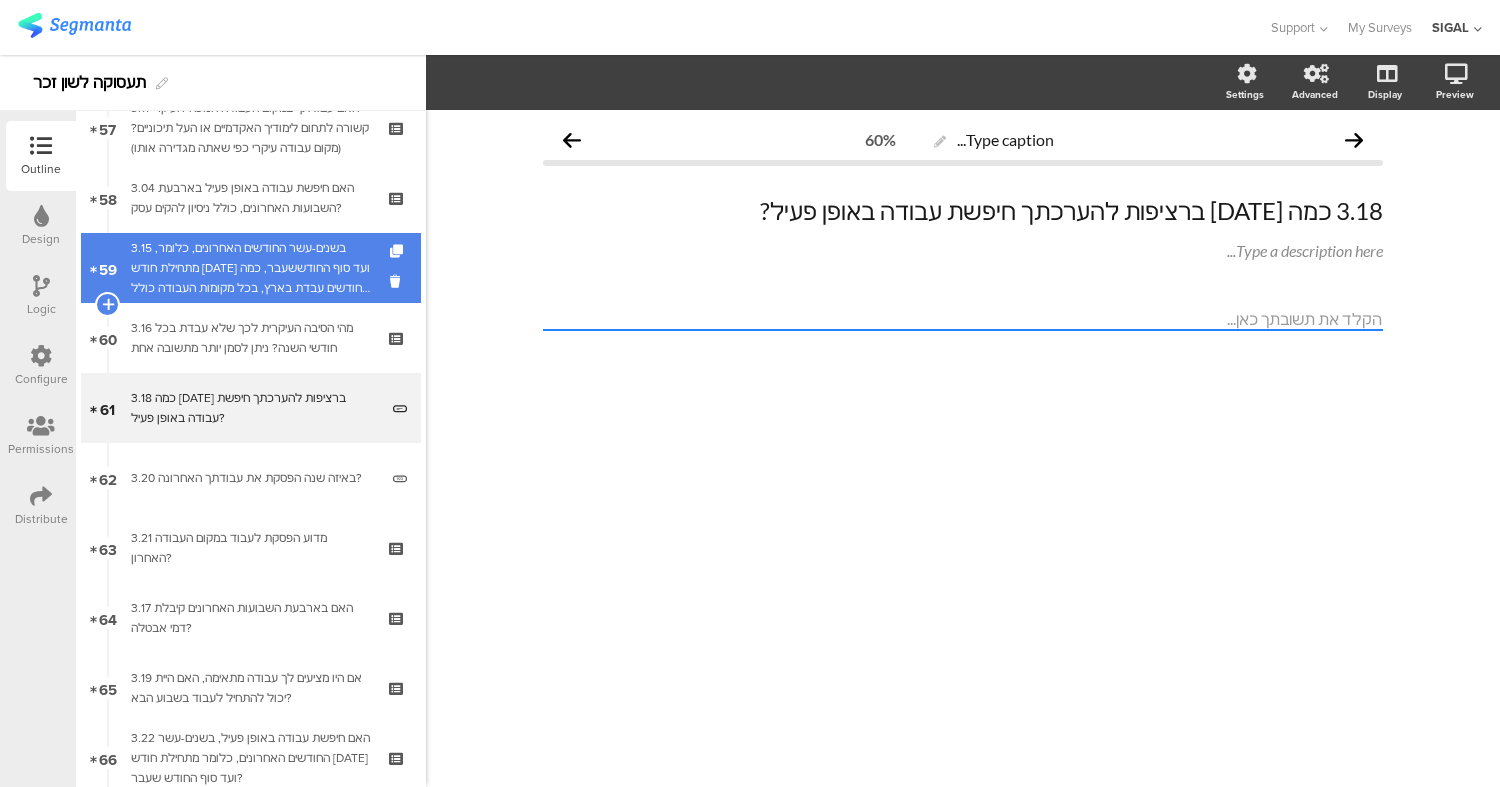 click on "3.15	בשנים-עשר החודשים האחרונים, כלומר, מתחילת חודש [DATE] ועד סוף החודששעבר, כמה חודשים עבדת בארץ, בכל מקומות העבודה כולל היעדרות בתשלום? (כולל עבודה בחולמטעם חברה ישראלית)" at bounding box center [250, 268] 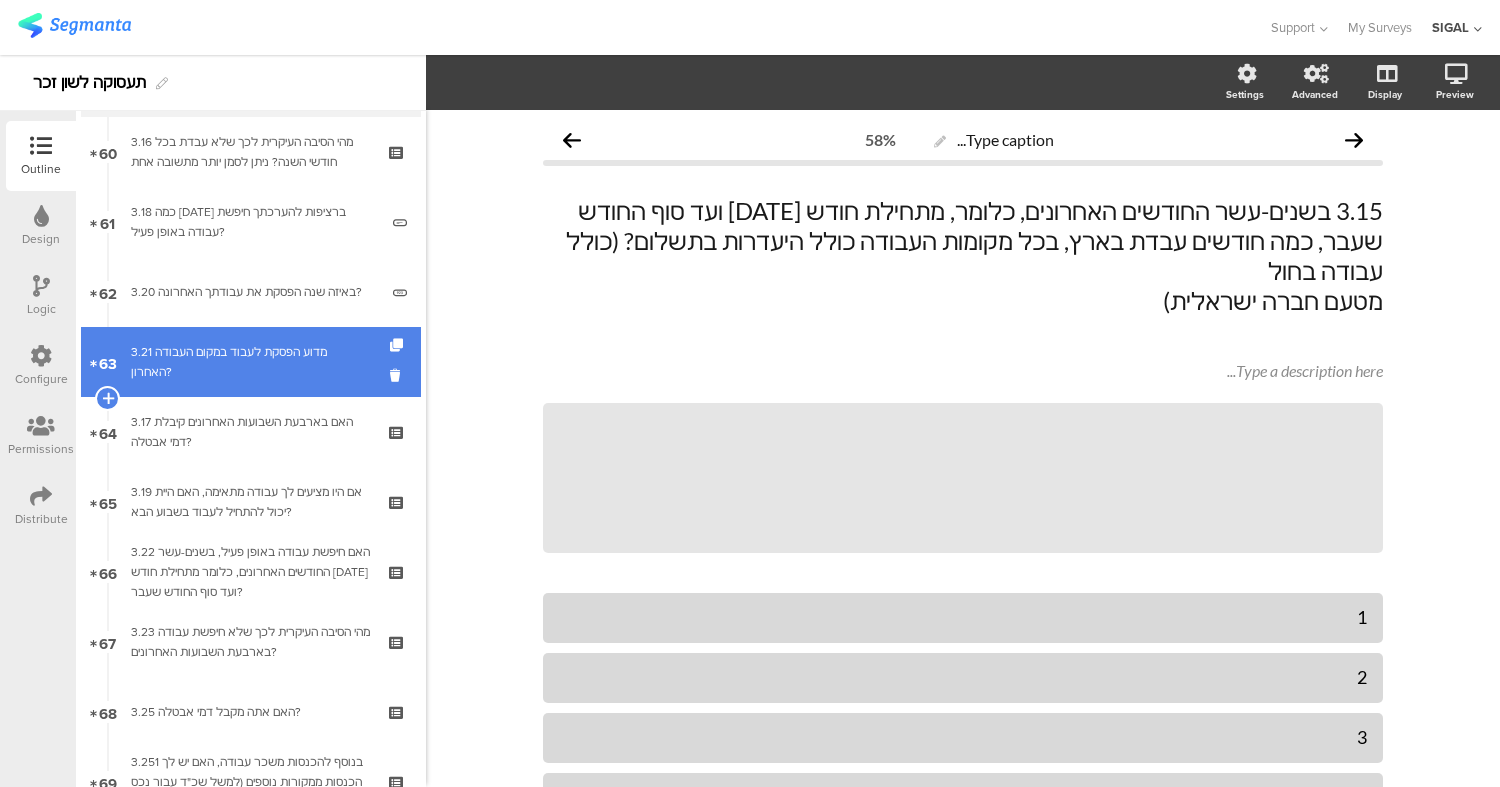 scroll, scrollTop: 4206, scrollLeft: 0, axis: vertical 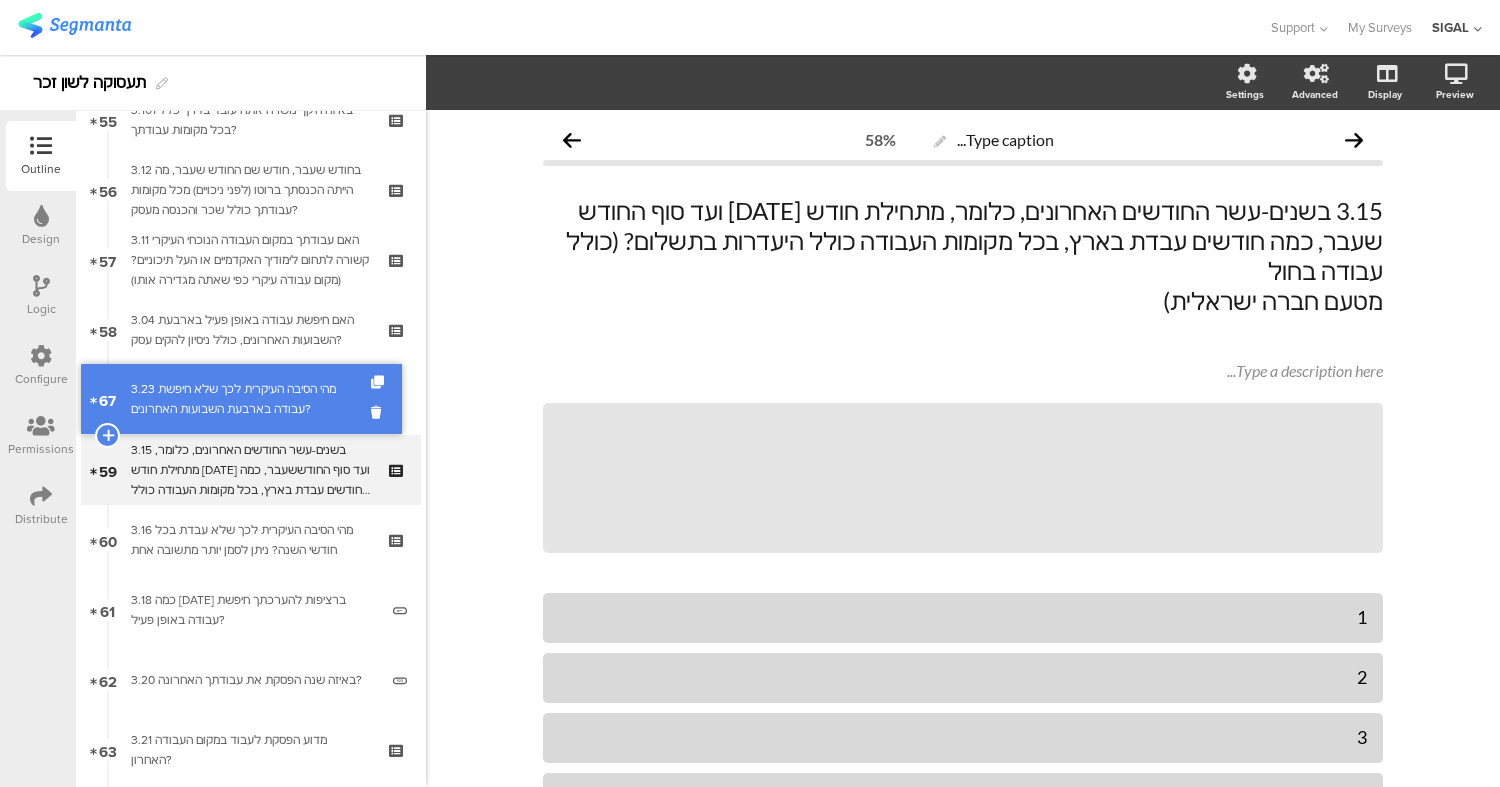 drag, startPoint x: 274, startPoint y: 646, endPoint x: 184, endPoint y: 406, distance: 256.3201 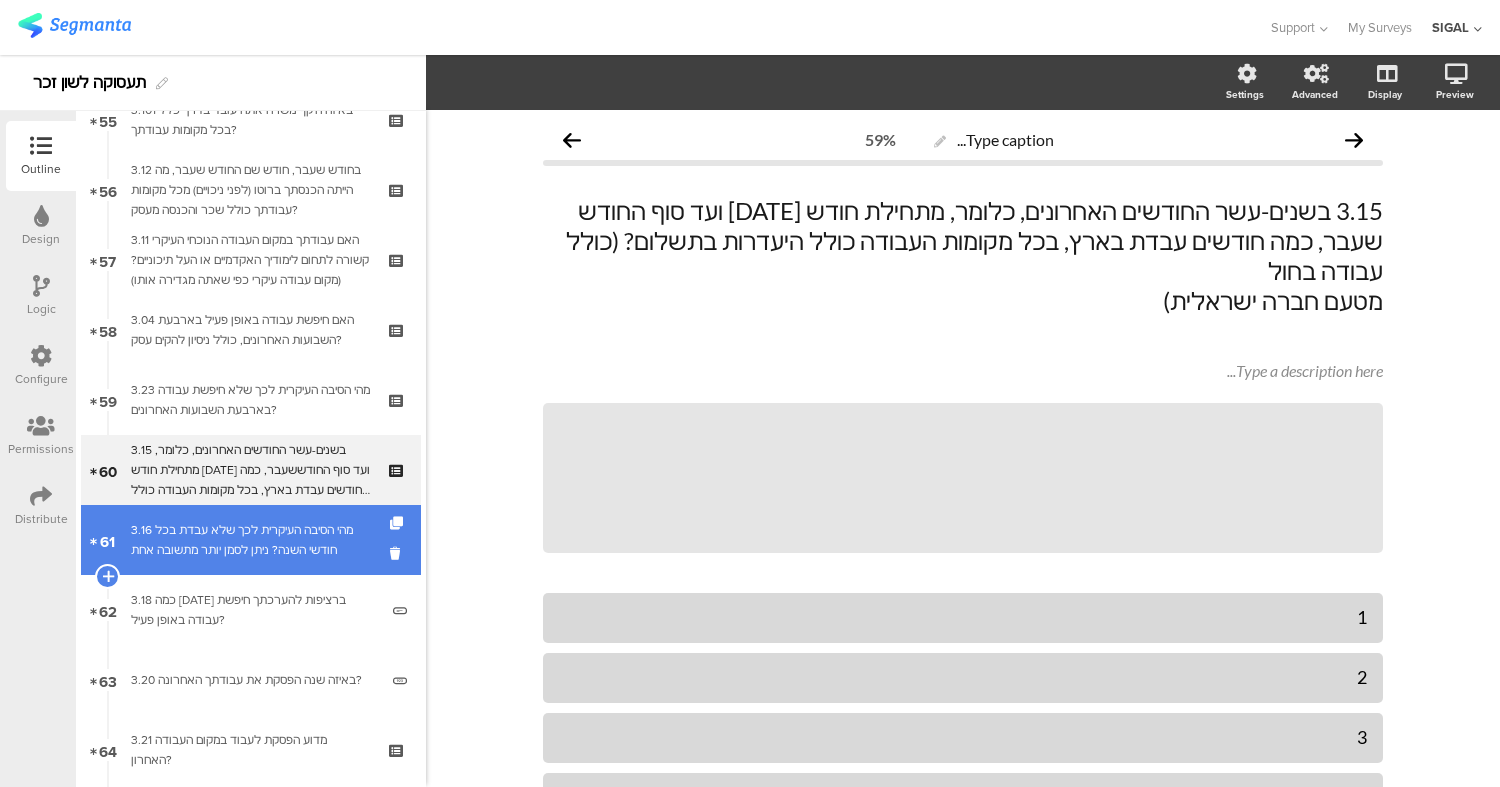 click on "3.16	מהי הסיבה העיקרית לכך שלא עבדת בכל חודשי השנה? ניתן לסמן יותר מתשובה אחת" at bounding box center (250, 540) 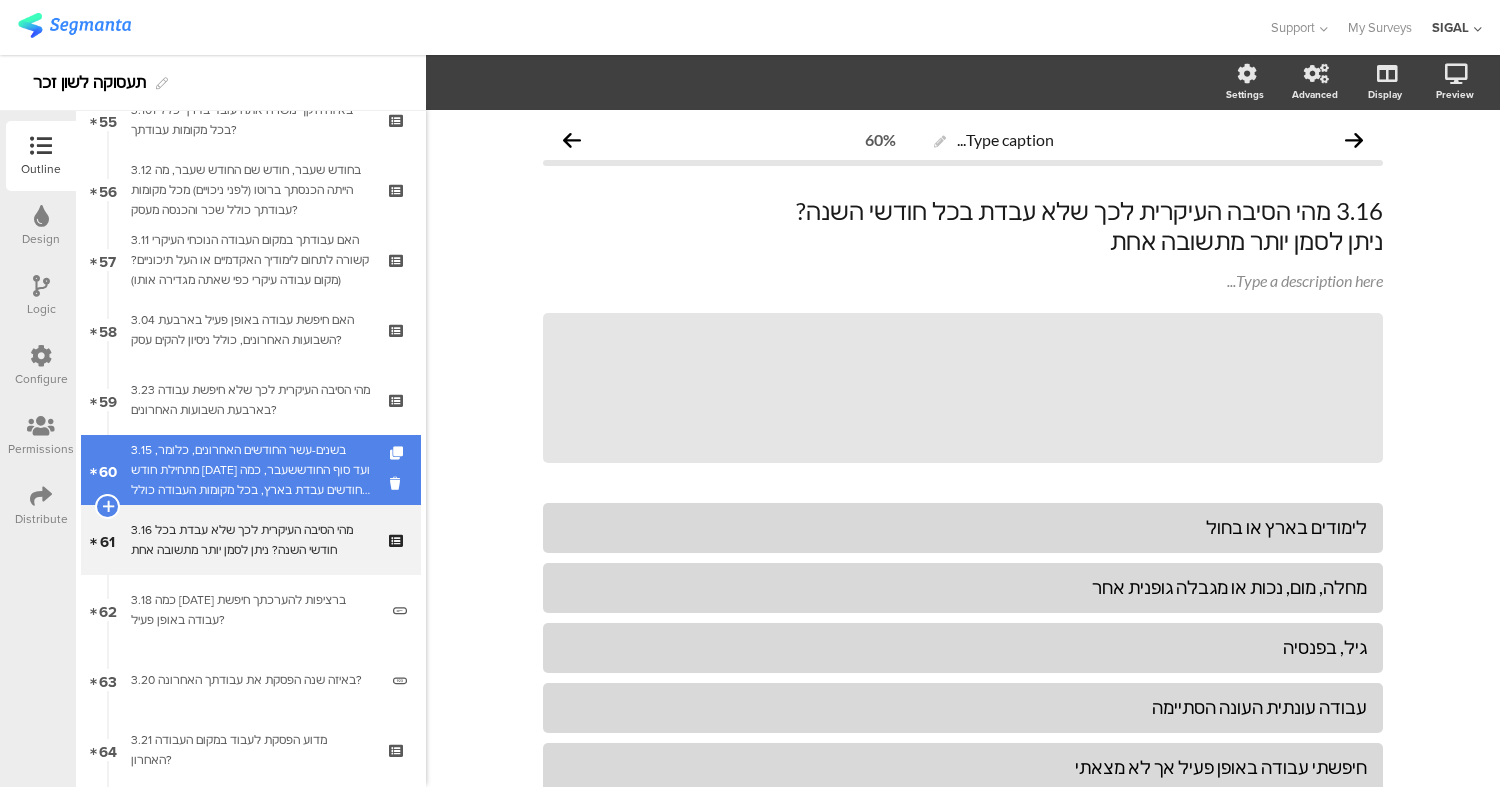 click on "3.15	בשנים-עשר החודשים האחרונים, כלומר, מתחילת חודש [DATE] ועד סוף החודששעבר, כמה חודשים עבדת בארץ, בכל מקומות העבודה כולל היעדרות בתשלום? (כולל עבודה בחולמטעם חברה ישראלית)" at bounding box center (250, 470) 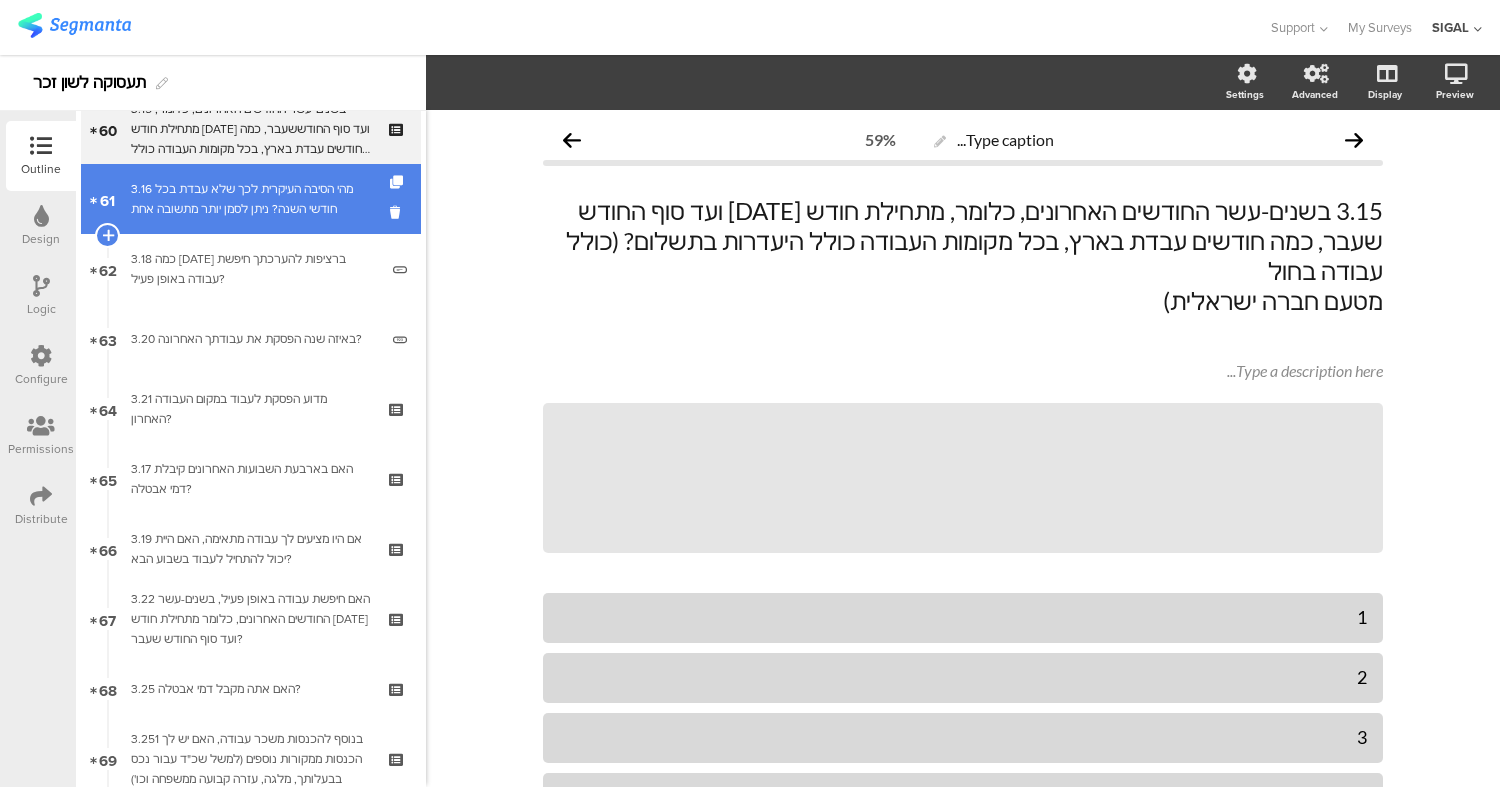 scroll, scrollTop: 4228, scrollLeft: 0, axis: vertical 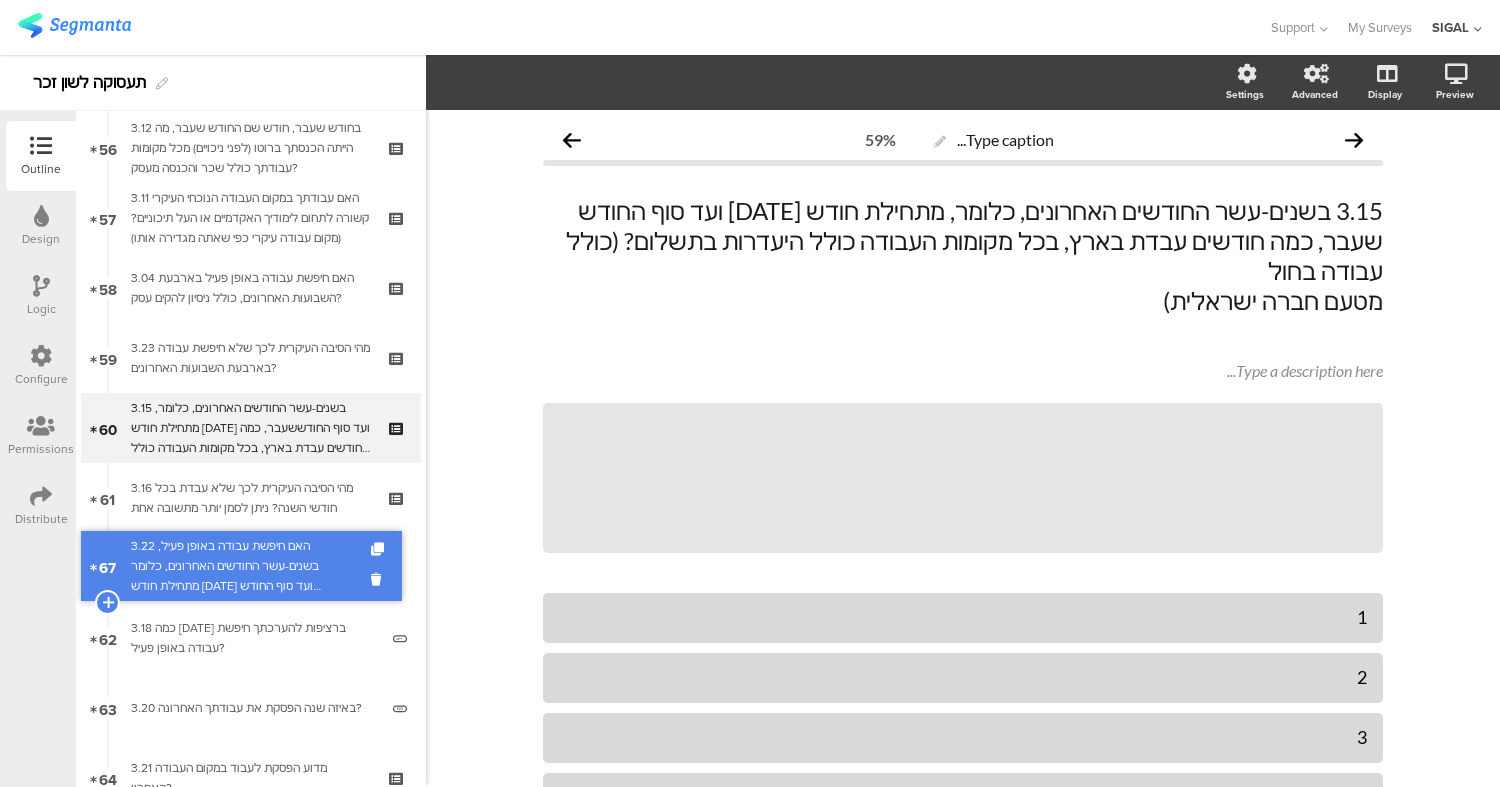 drag, startPoint x: 258, startPoint y: 616, endPoint x: 325, endPoint y: 564, distance: 84.811554 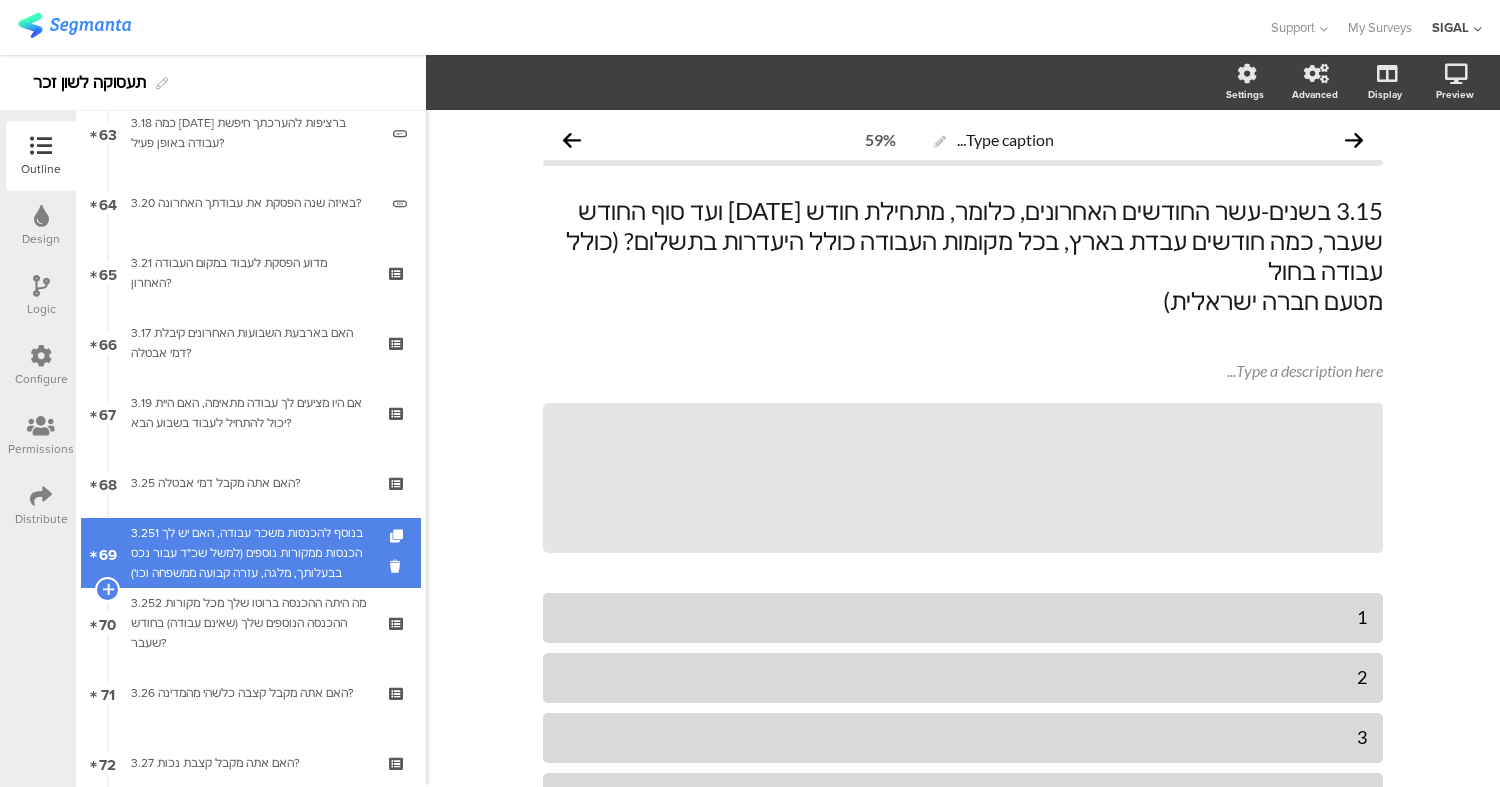 scroll, scrollTop: 4436, scrollLeft: 0, axis: vertical 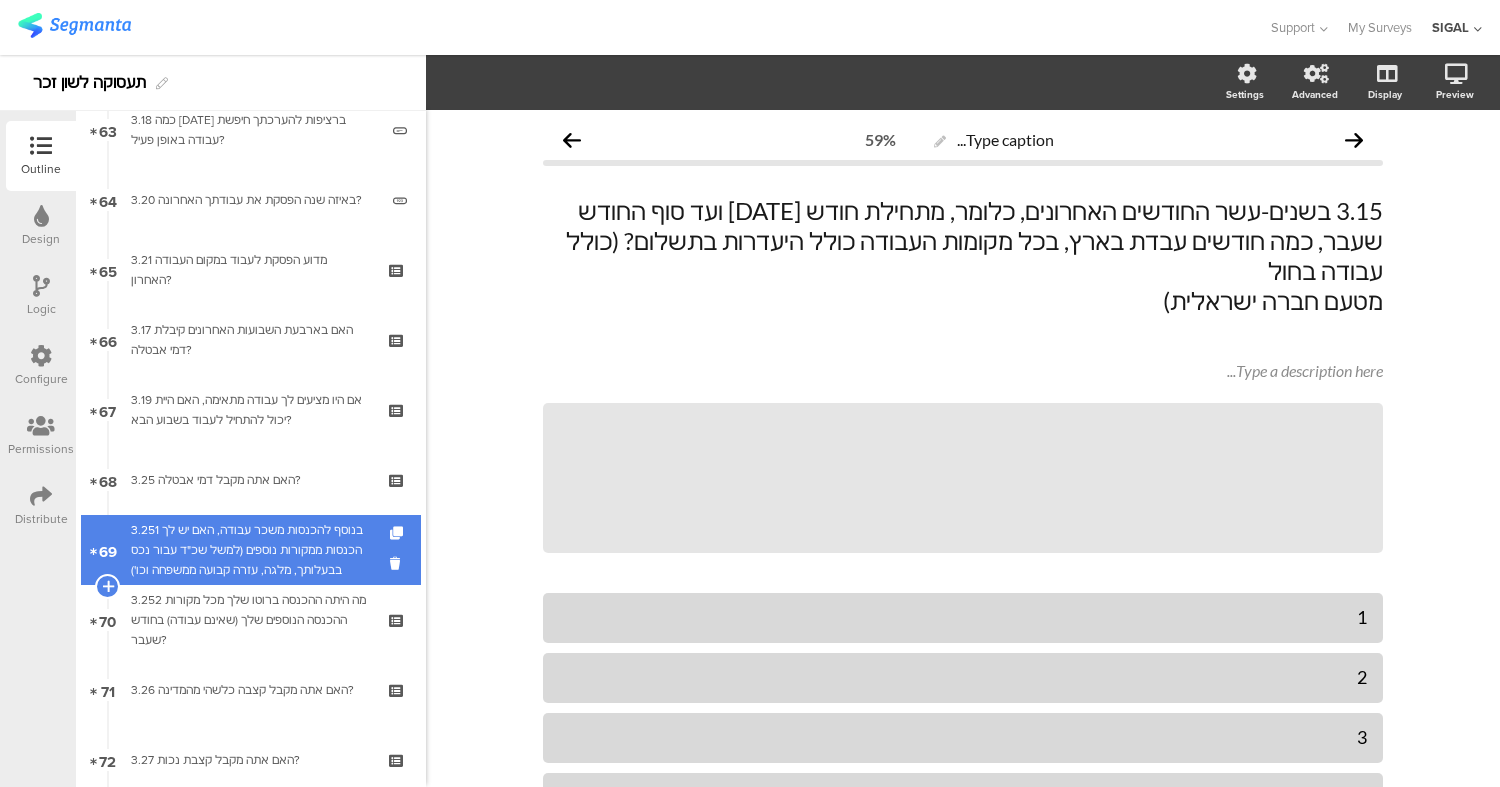 drag, startPoint x: 311, startPoint y: 676, endPoint x: 310, endPoint y: 525, distance: 151.00331 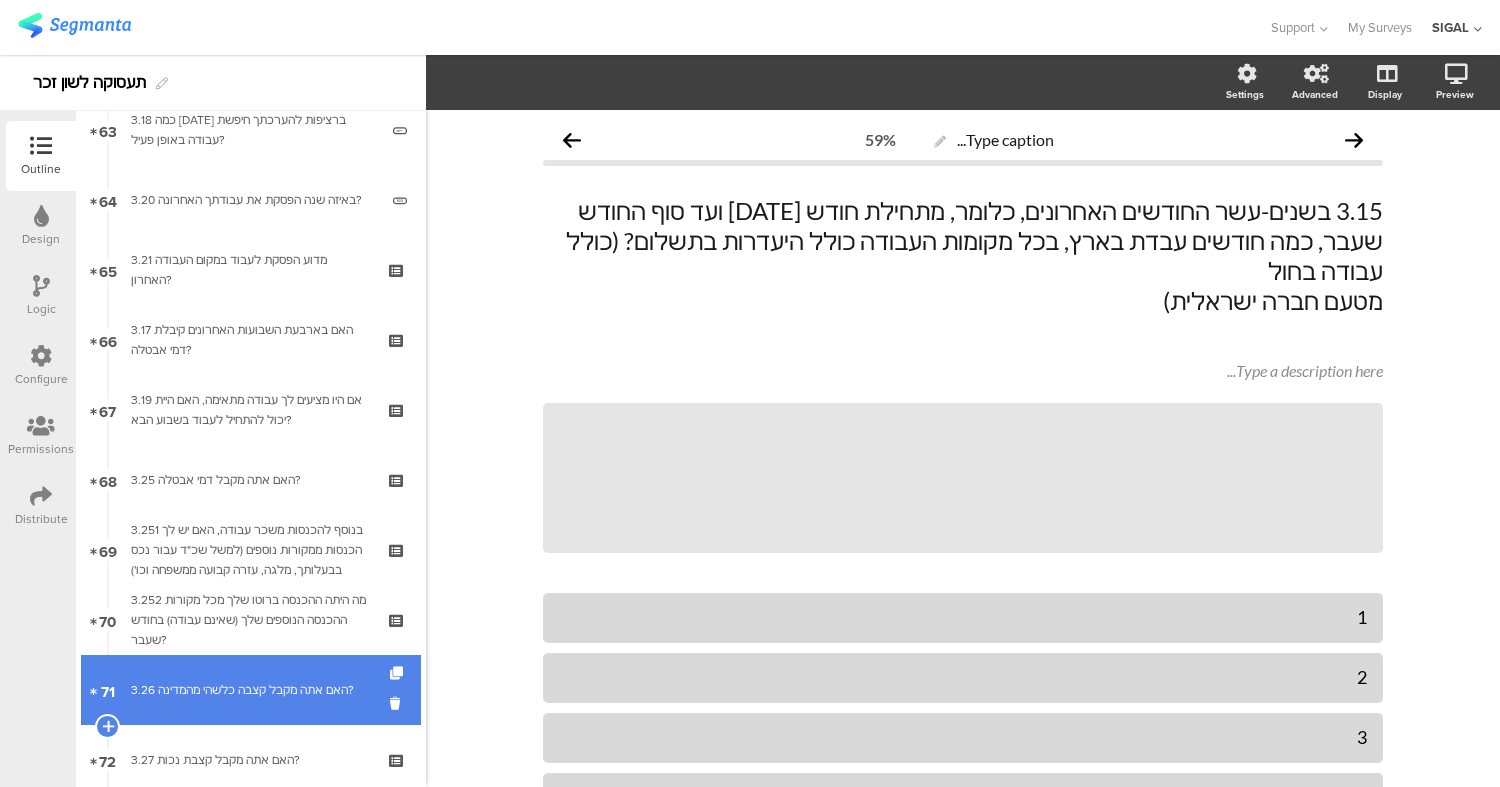 drag, startPoint x: 310, startPoint y: 525, endPoint x: 221, endPoint y: 700, distance: 196.33136 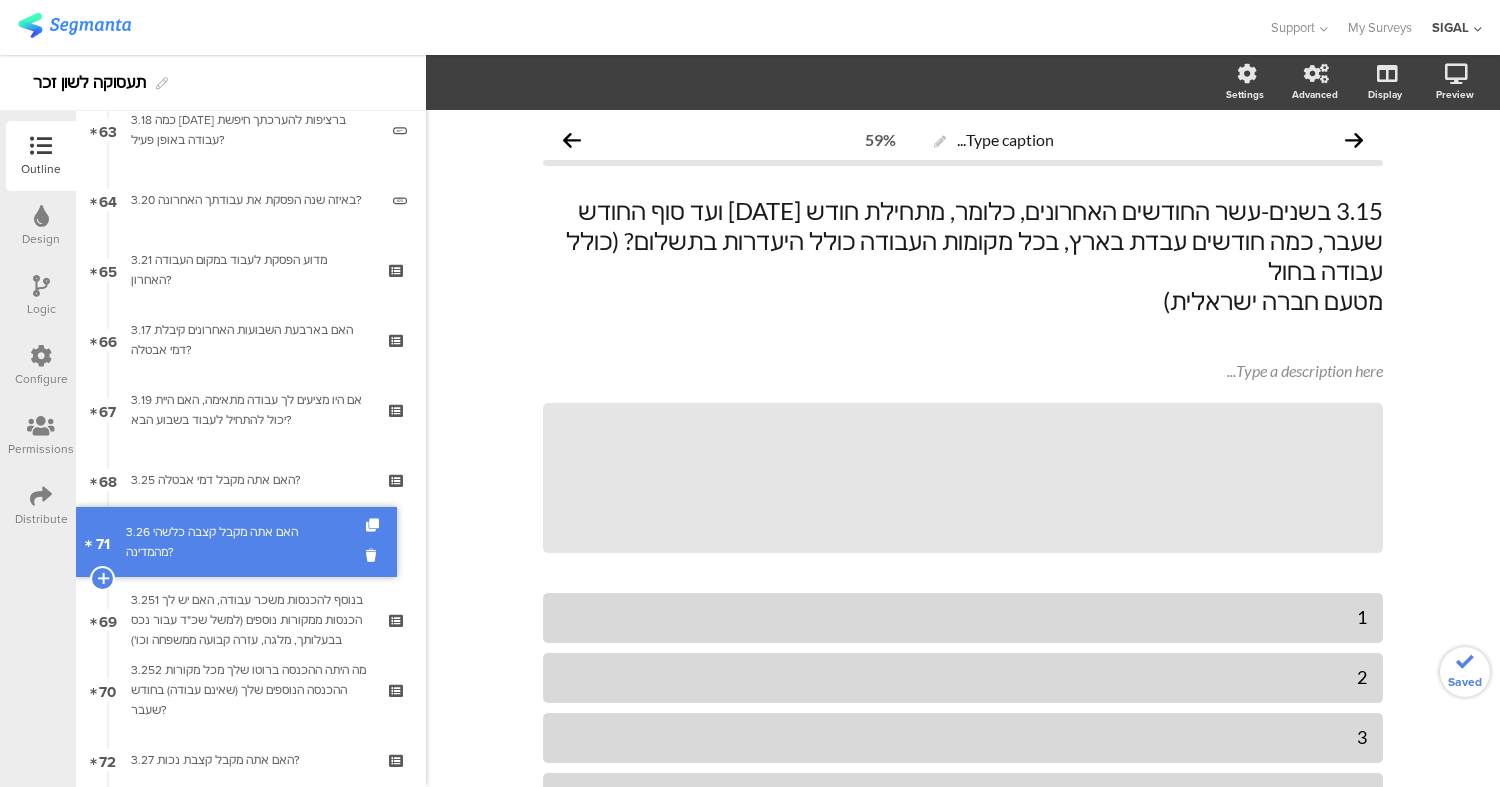 drag, startPoint x: 214, startPoint y: 685, endPoint x: 257, endPoint y: 538, distance: 153.16005 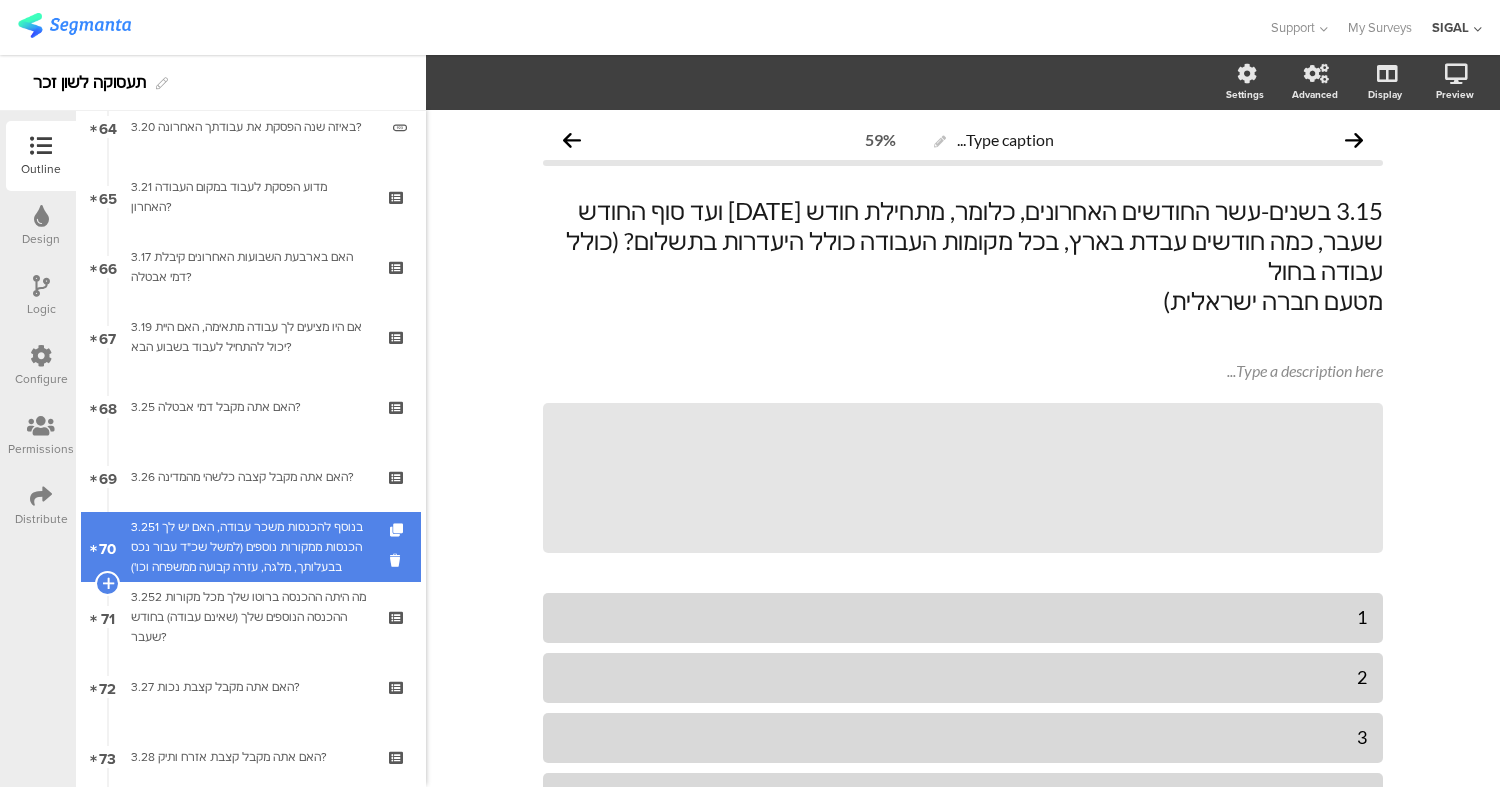scroll, scrollTop: 4504, scrollLeft: 0, axis: vertical 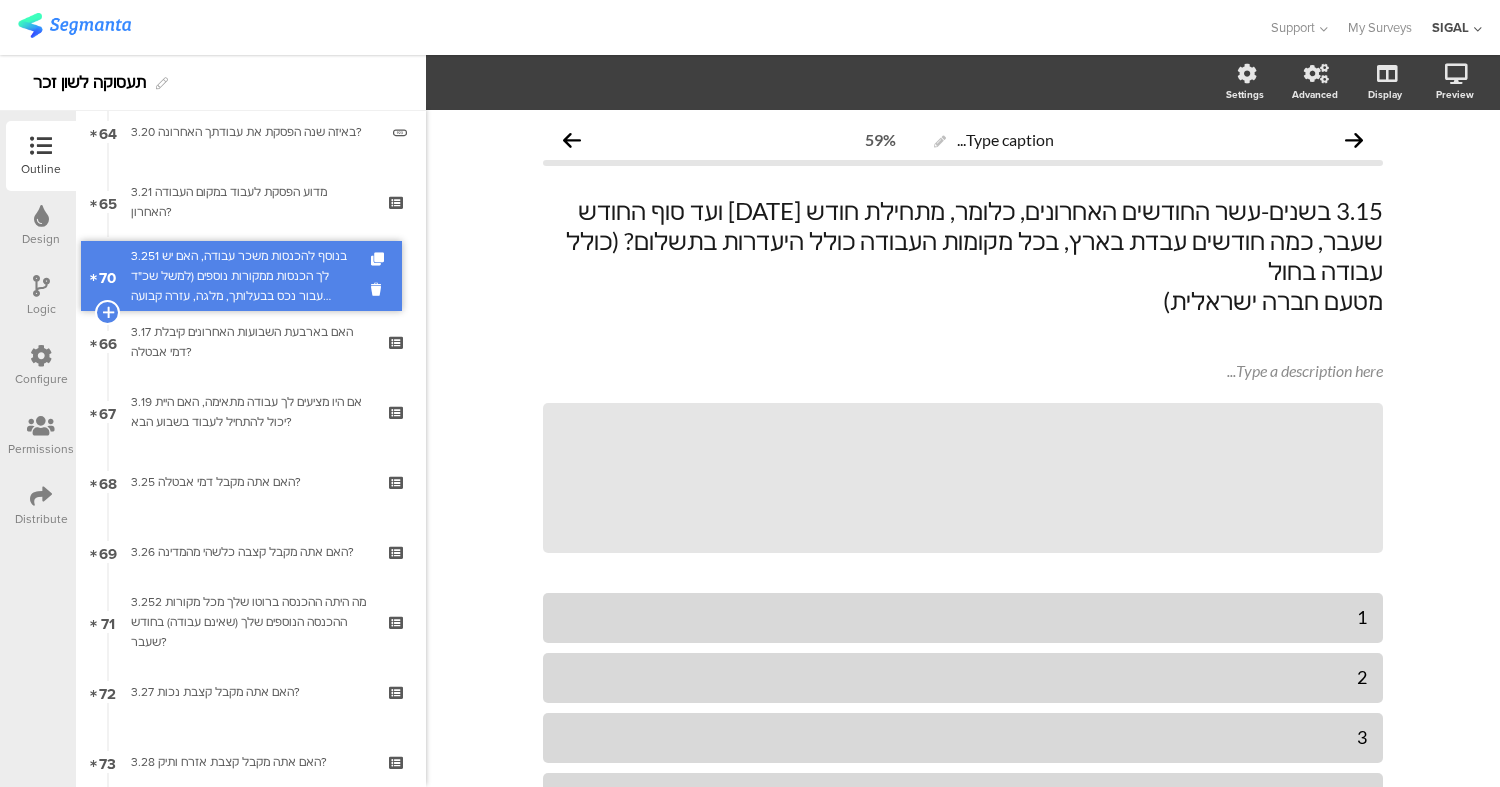 drag, startPoint x: 246, startPoint y: 538, endPoint x: 221, endPoint y: 262, distance: 277.12994 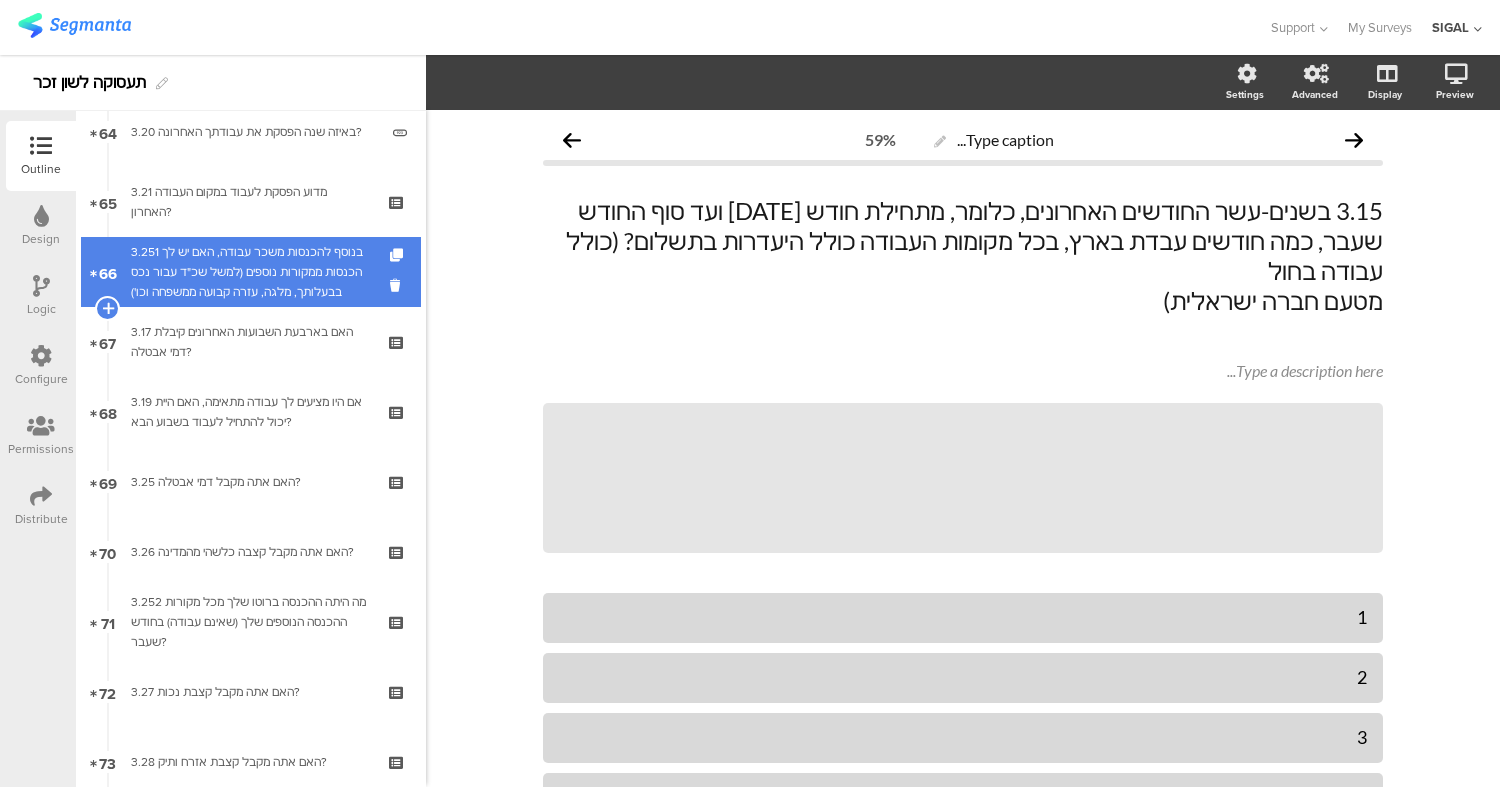 click on "3.251	בנוסף להכנסות משכר עבודה, האם יש לך הכנסות ממקורות נוספים (למשל שכ"ד עבור נכס בבעלותך, מלגה, עזרה קבועה ממשפחה וכו')" at bounding box center (250, 272) 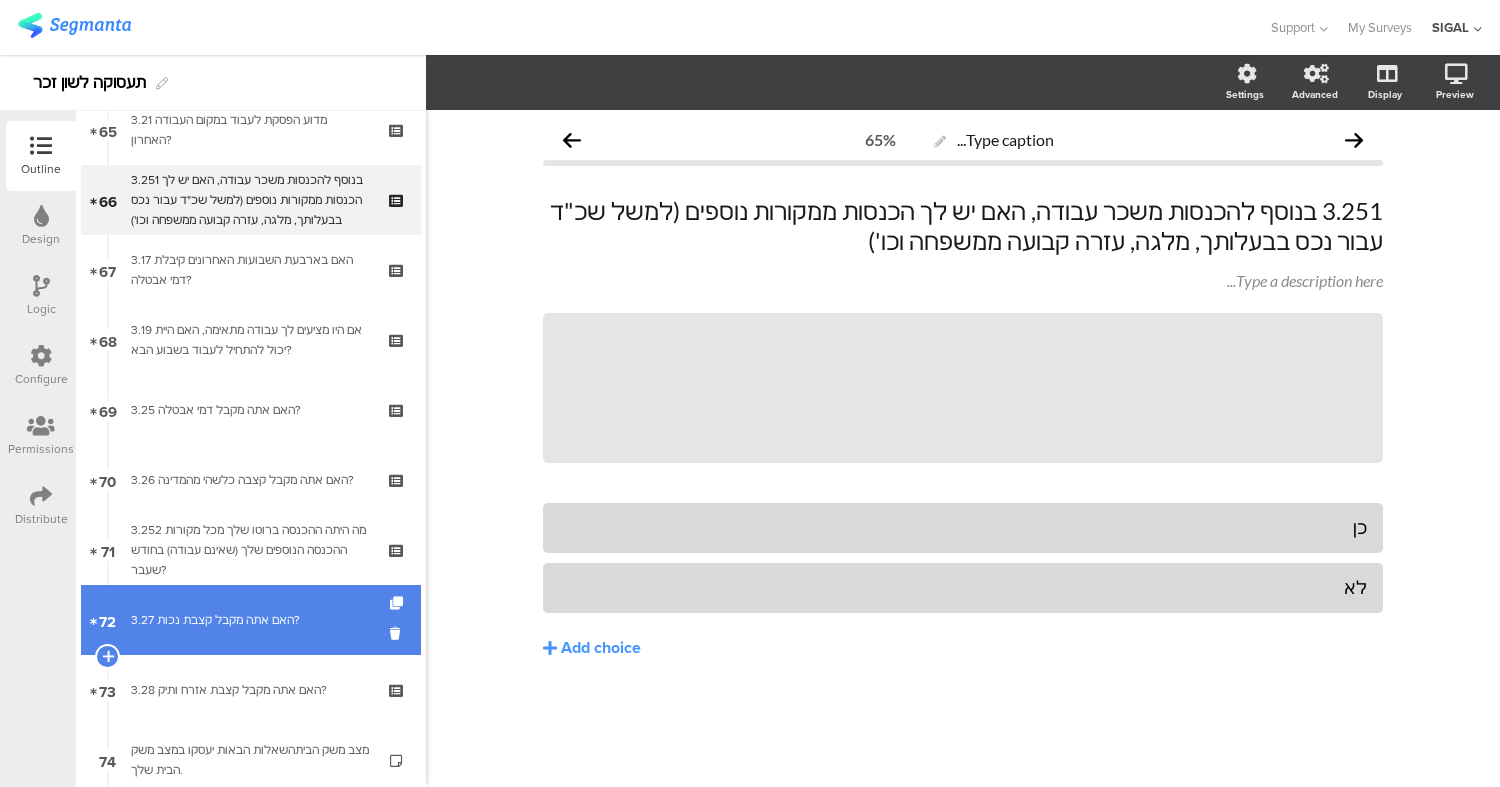 scroll, scrollTop: 4574, scrollLeft: 0, axis: vertical 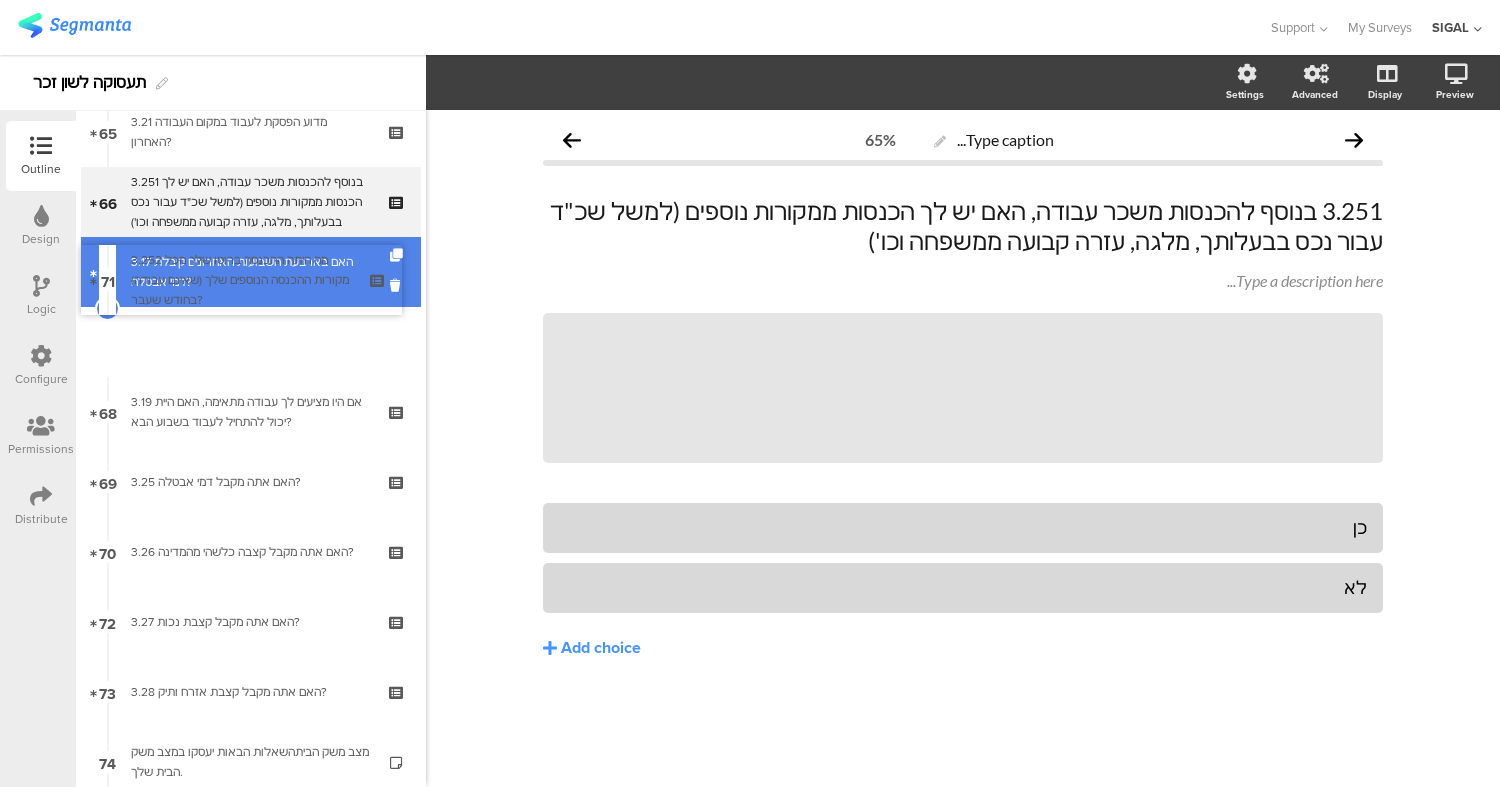 drag, startPoint x: 257, startPoint y: 552, endPoint x: 275, endPoint y: 281, distance: 271.59714 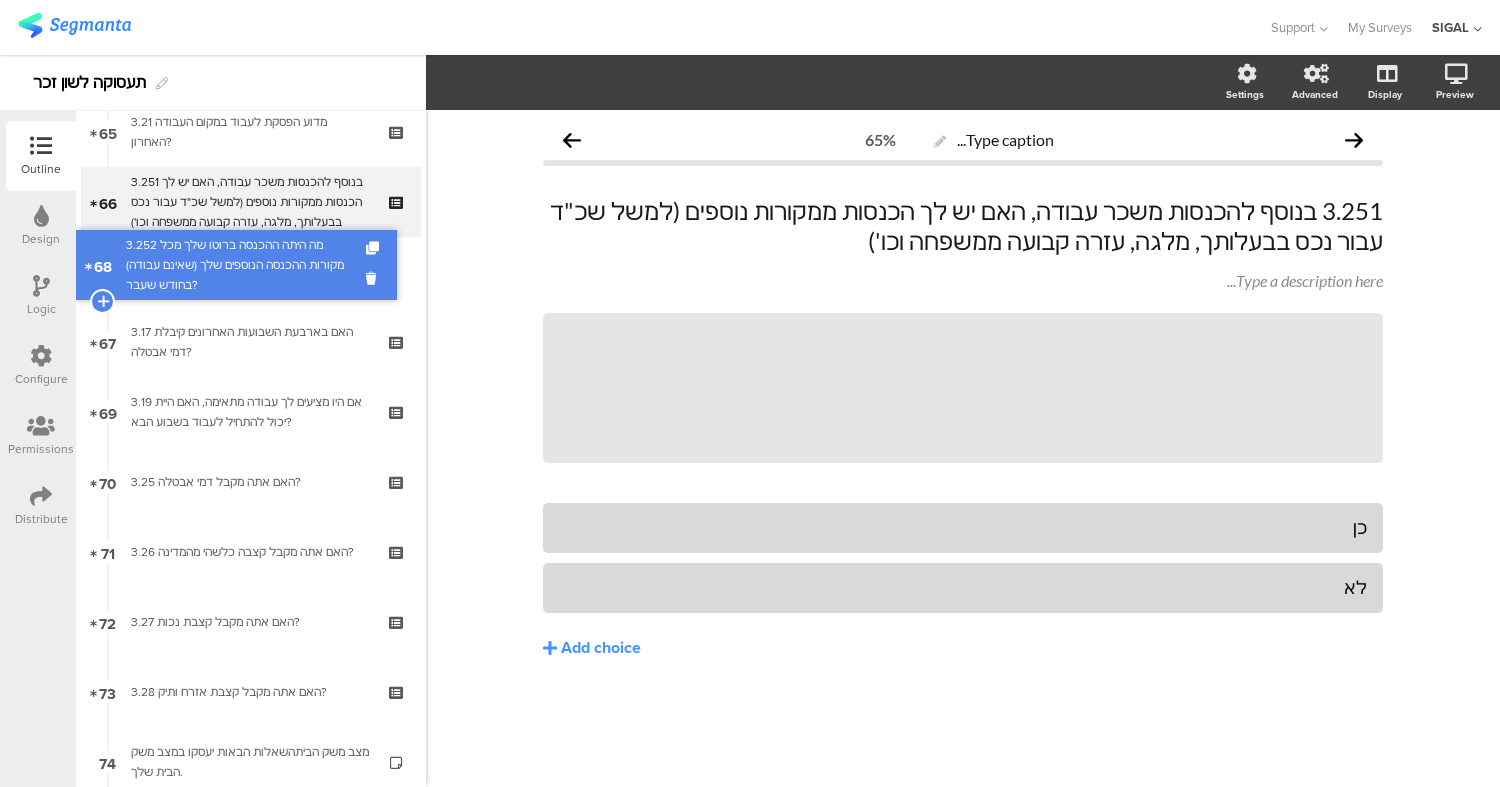 drag, startPoint x: 283, startPoint y: 348, endPoint x: 283, endPoint y: 271, distance: 77 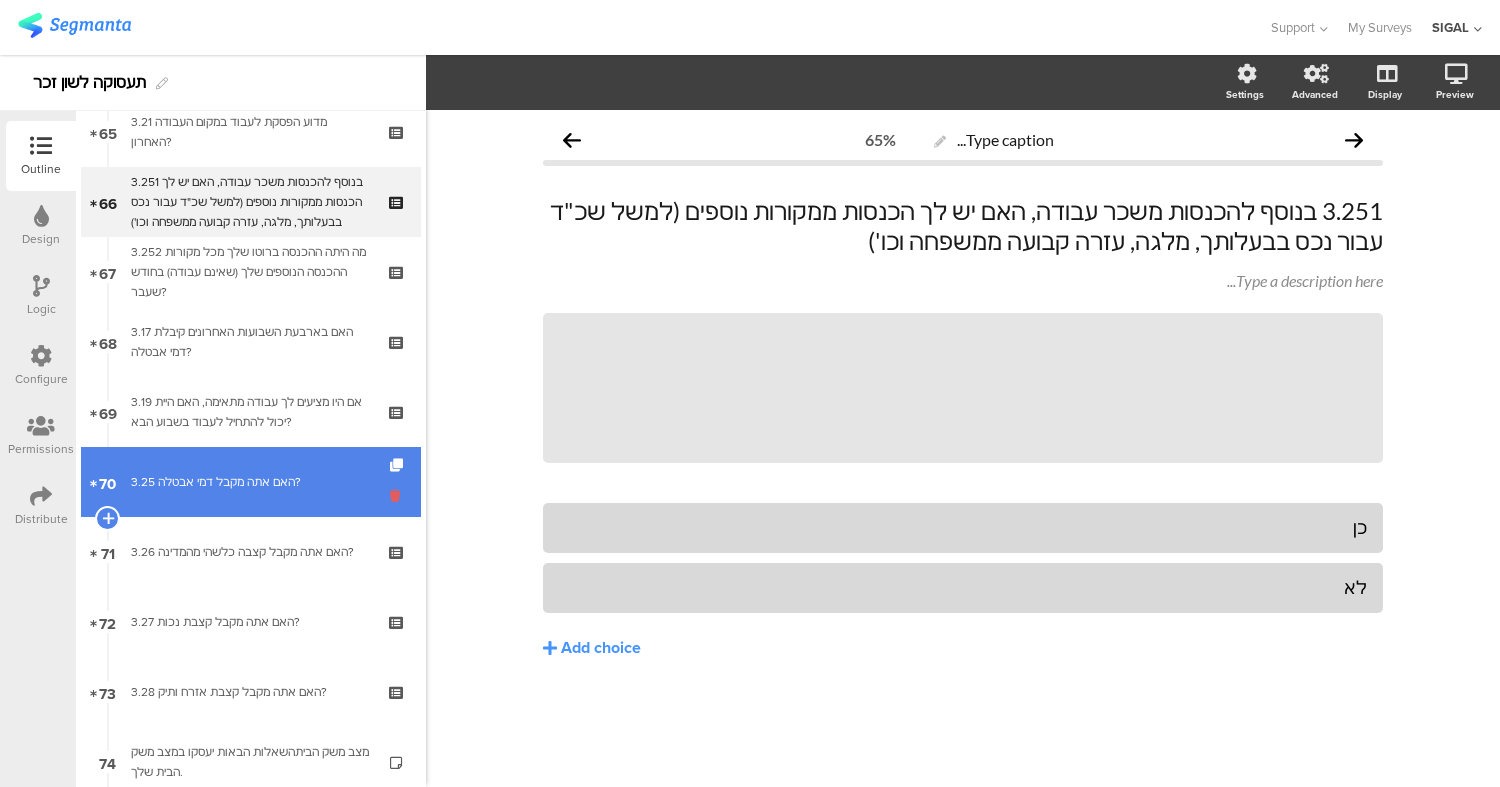 click at bounding box center (398, 495) 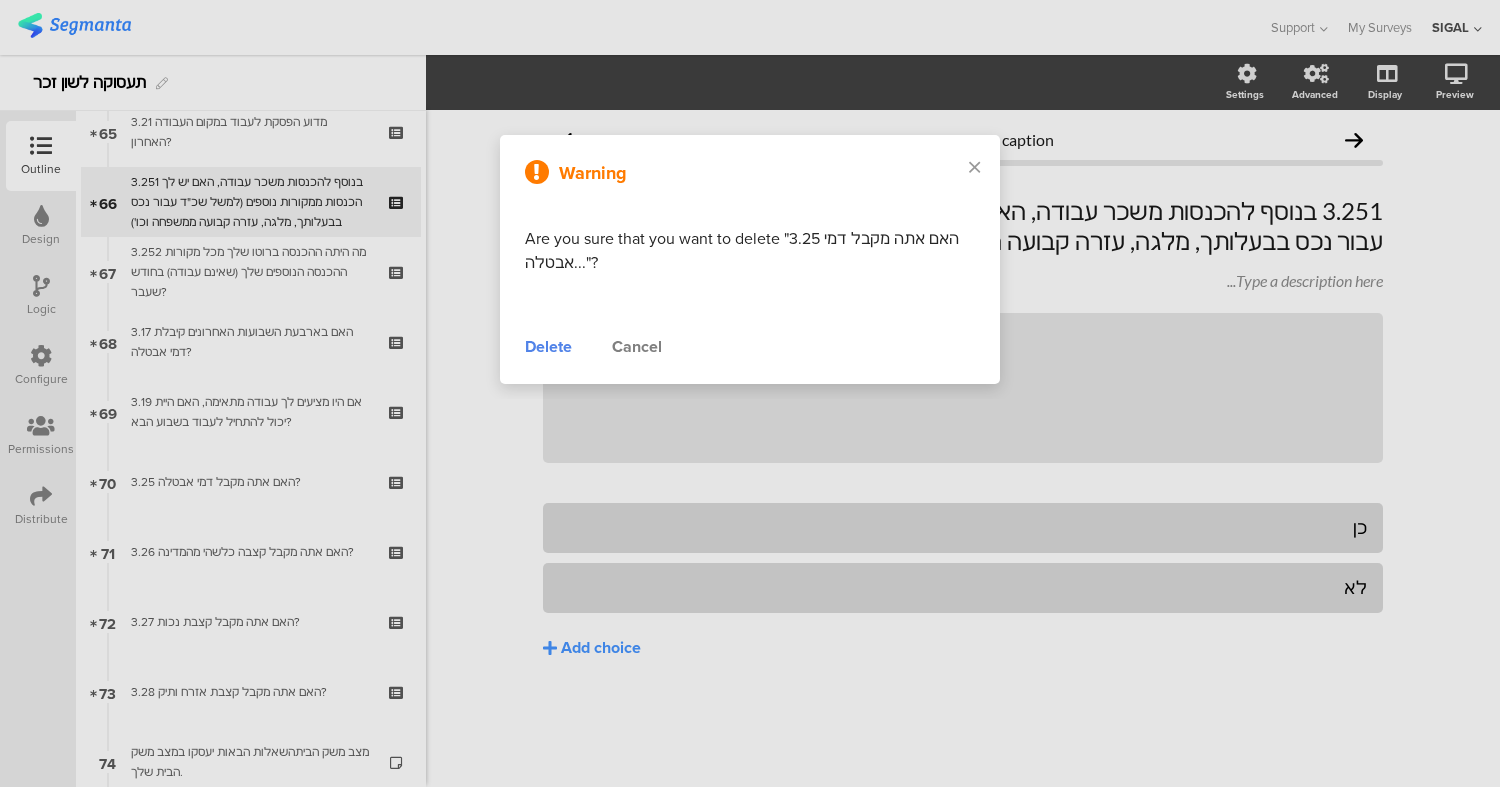 click on "Delete" at bounding box center (548, 347) 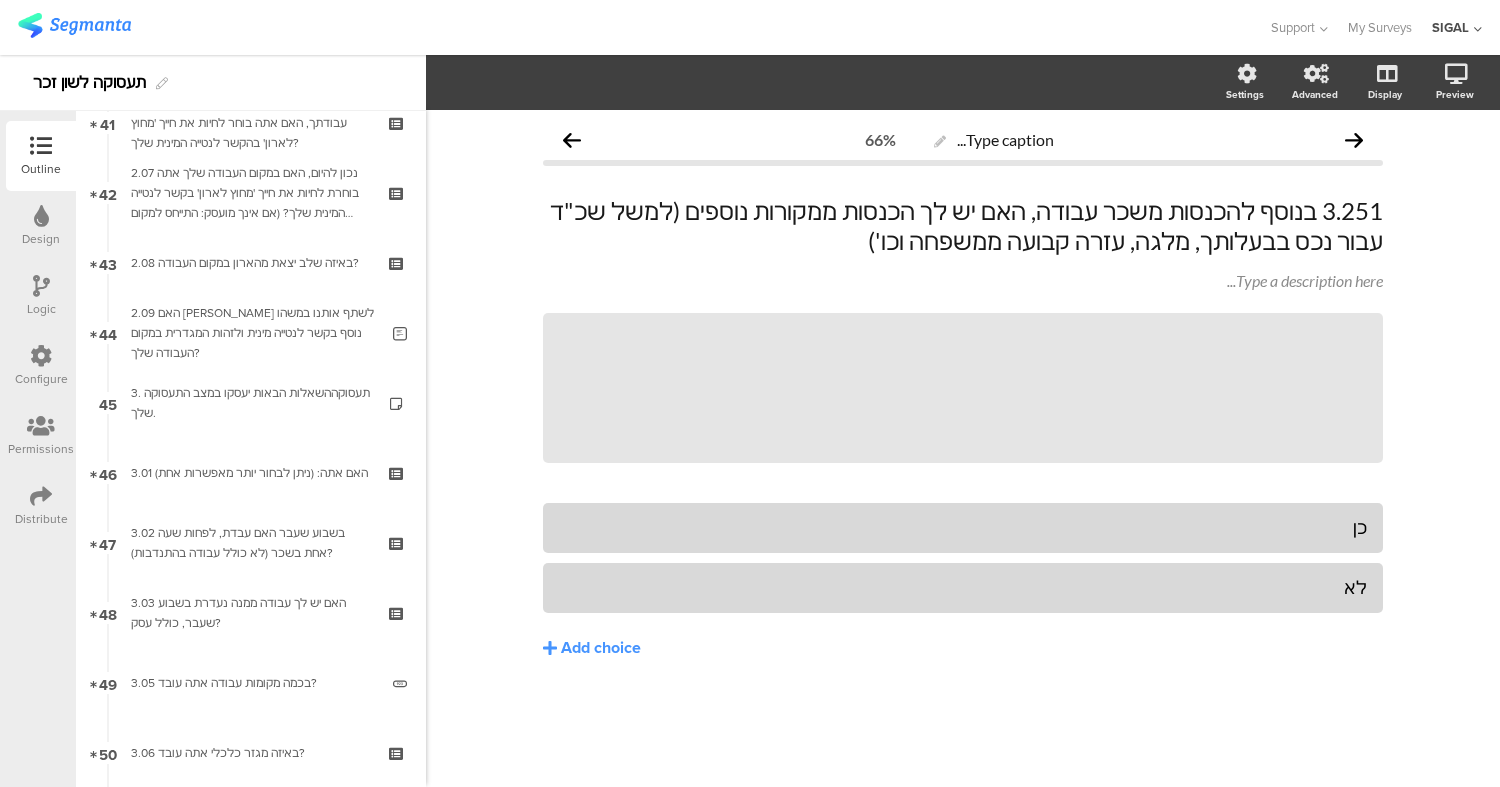 scroll, scrollTop: 2946, scrollLeft: 0, axis: vertical 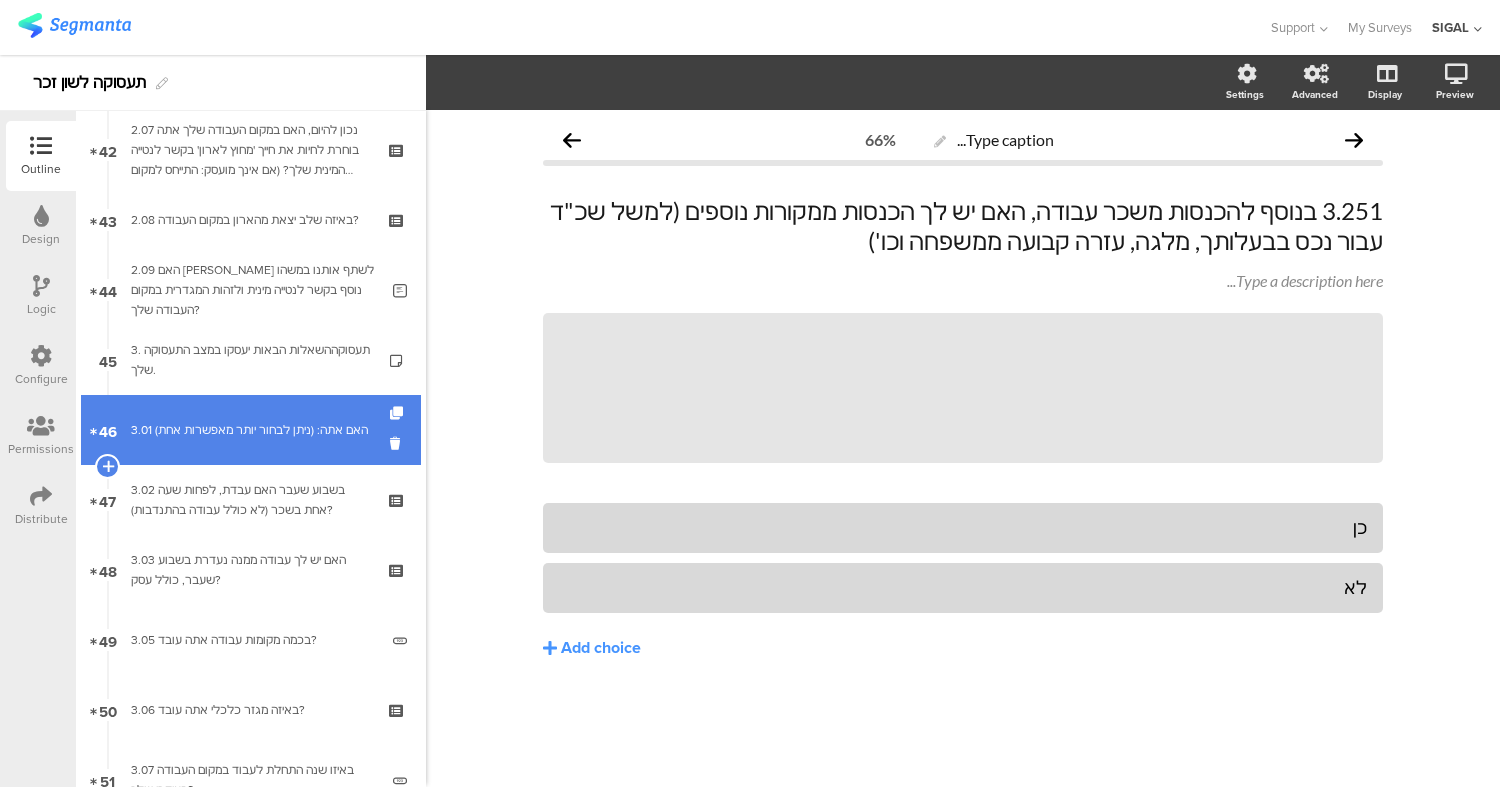 click on "3.01	האם אתה: (ניתן לבחור יותר מאפשרות אחת)" at bounding box center (250, 430) 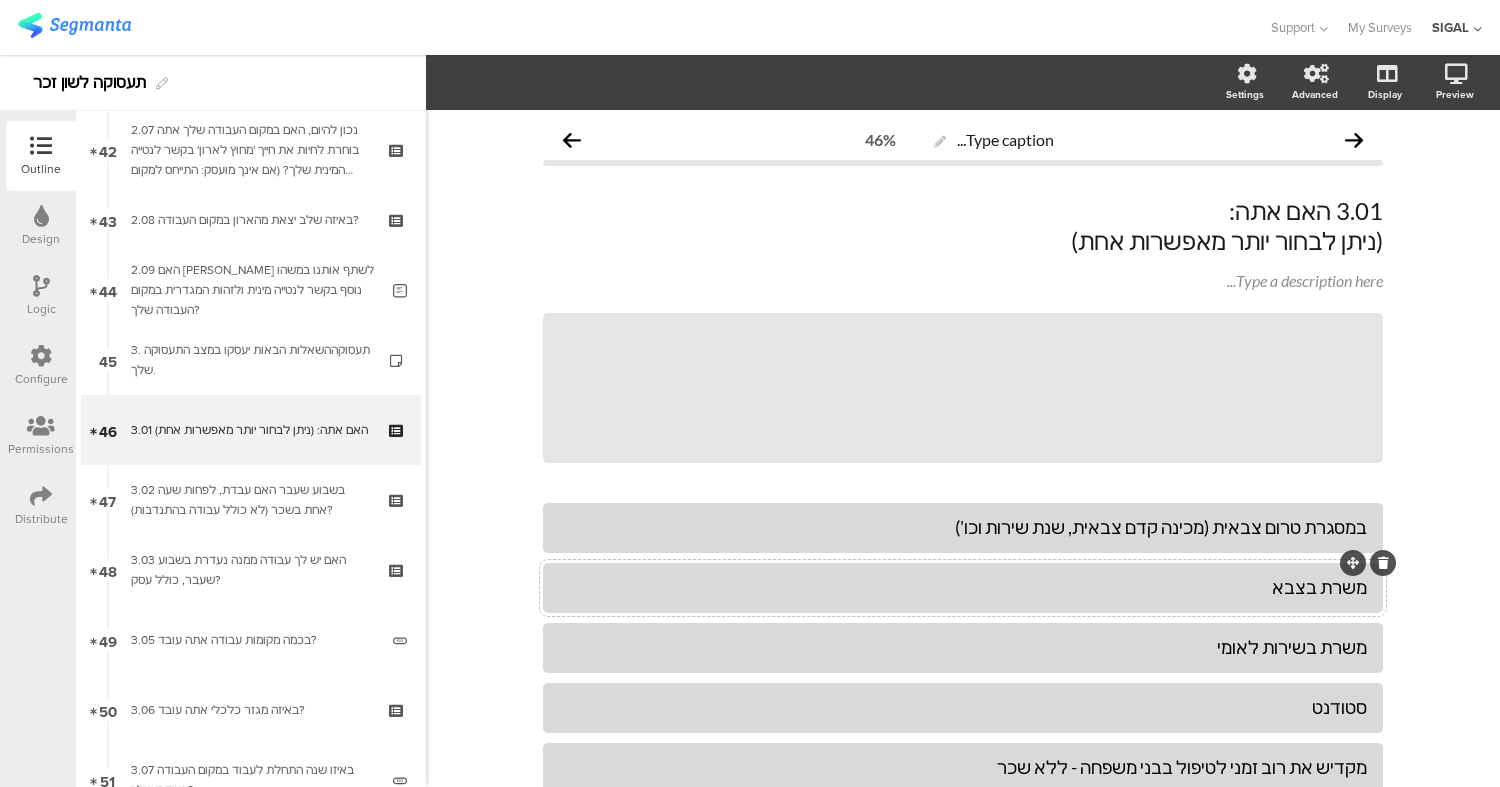 scroll, scrollTop: 265, scrollLeft: 0, axis: vertical 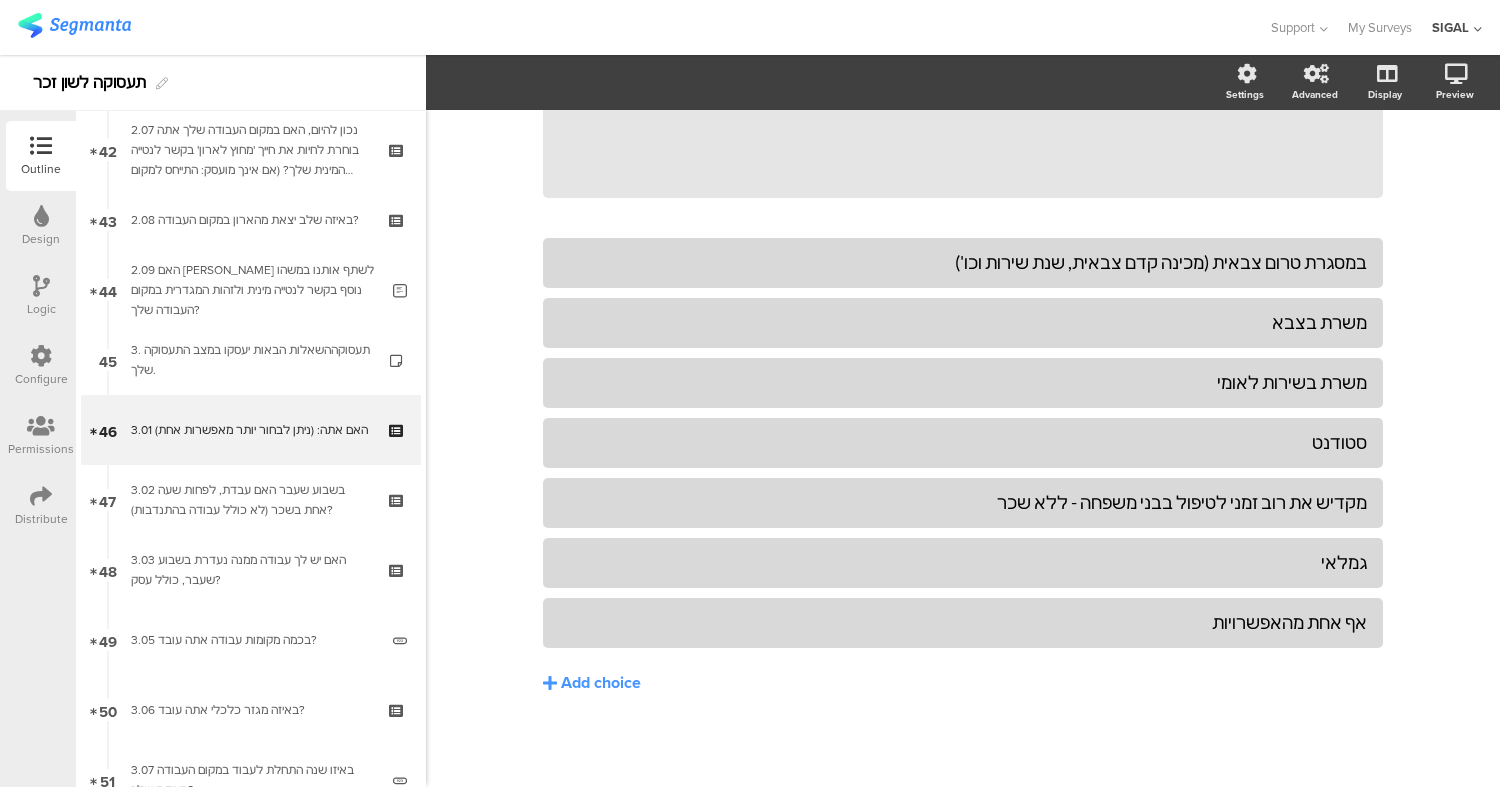 click on "Logic" at bounding box center (41, 296) 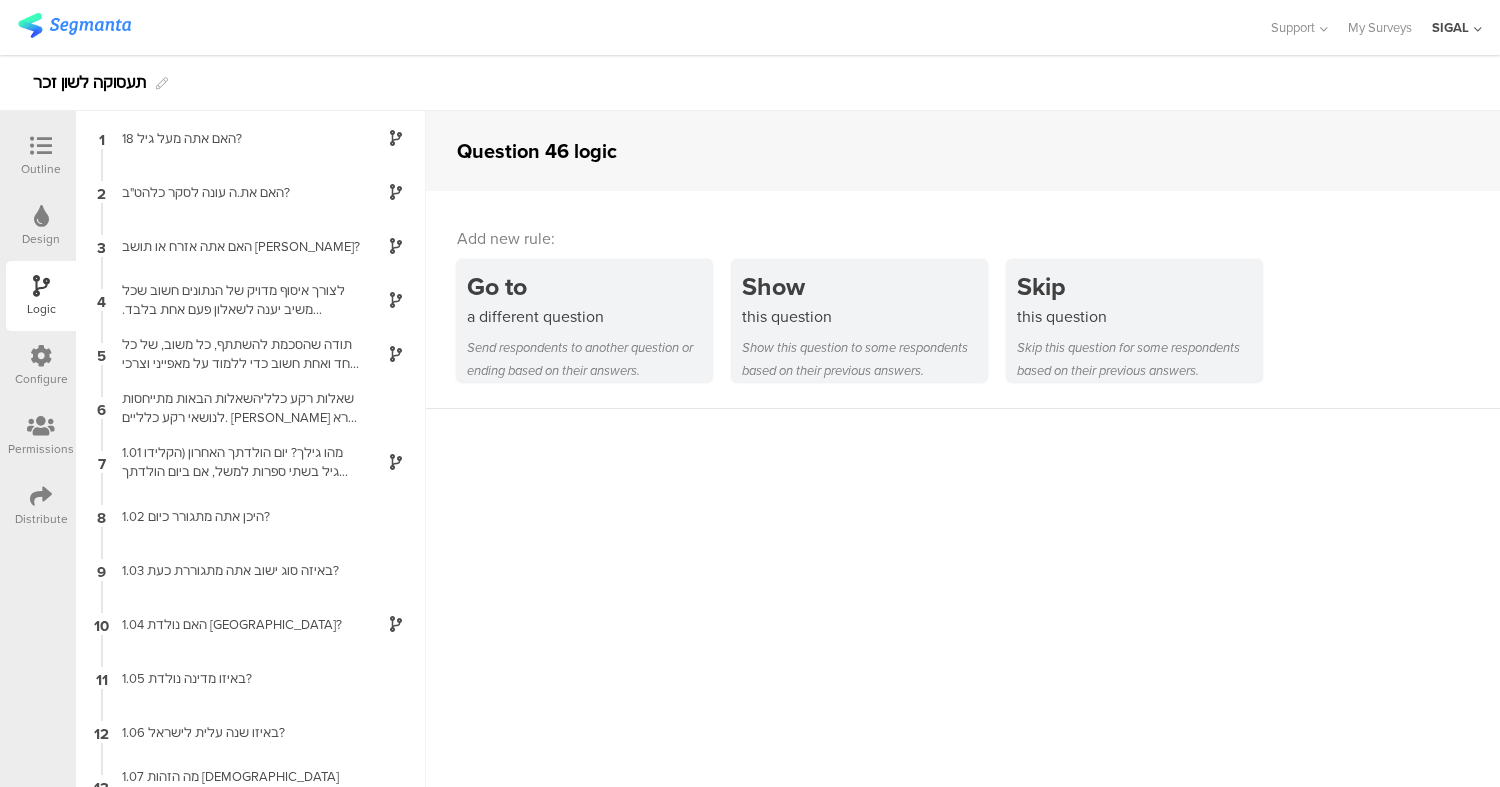 scroll, scrollTop: 80, scrollLeft: 0, axis: vertical 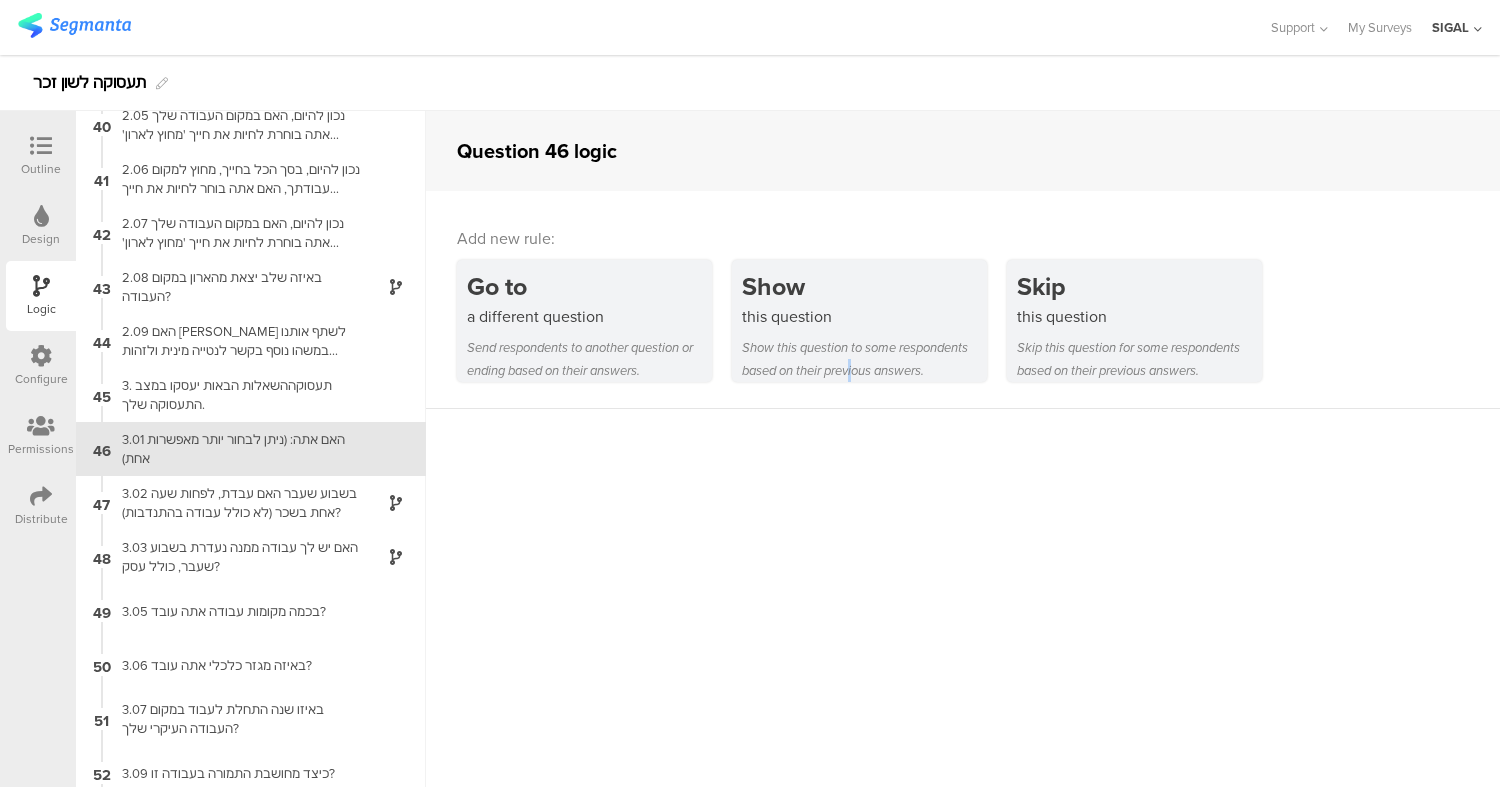 drag, startPoint x: 268, startPoint y: 495, endPoint x: 855, endPoint y: 553, distance: 589.85846 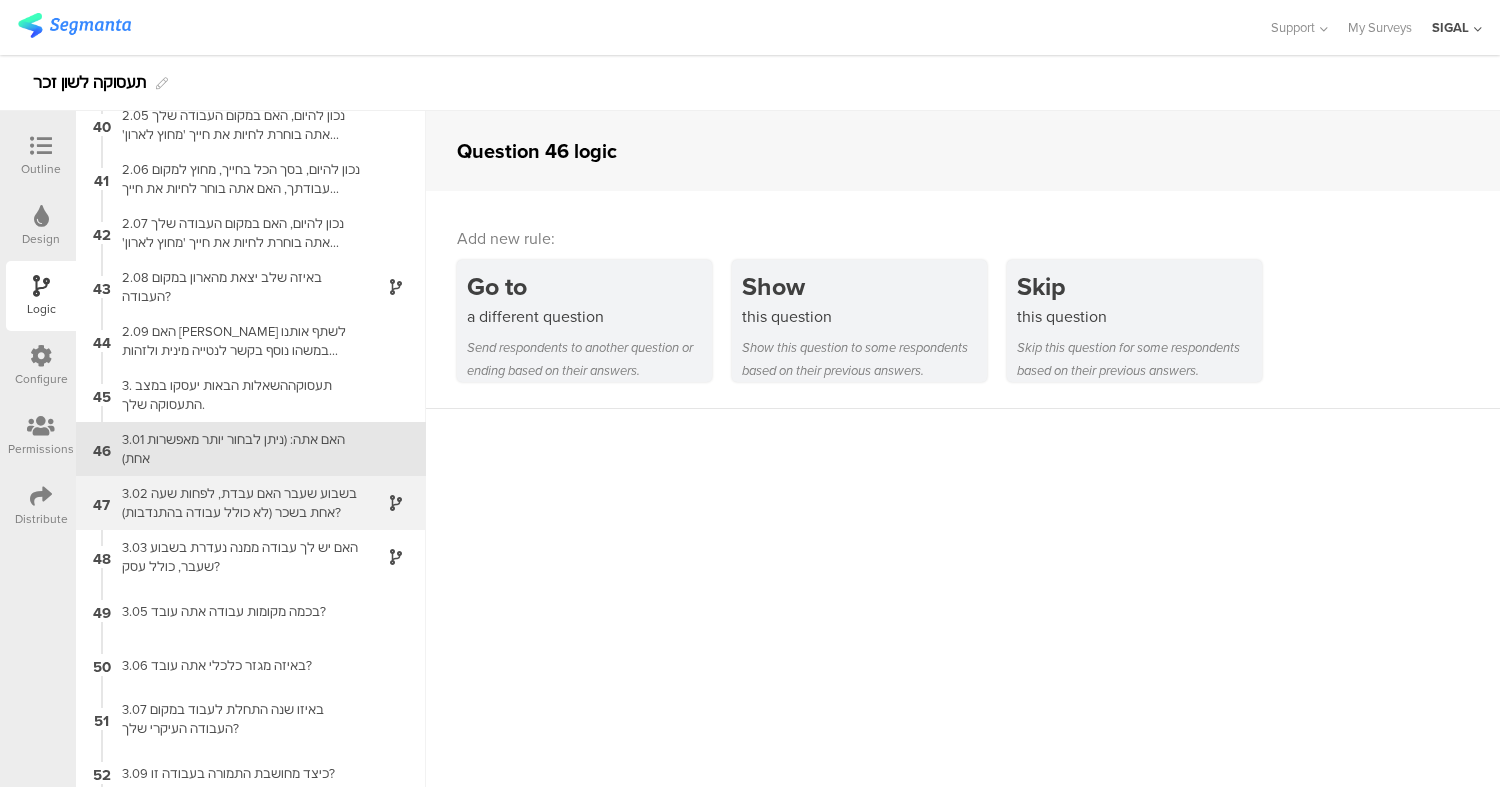 click on "3.02	 בשבוע שעבר האם עבדת, לפחות שעה אחת בשכר (לא כולל עבודה בהתנדבות)?" at bounding box center [235, 503] 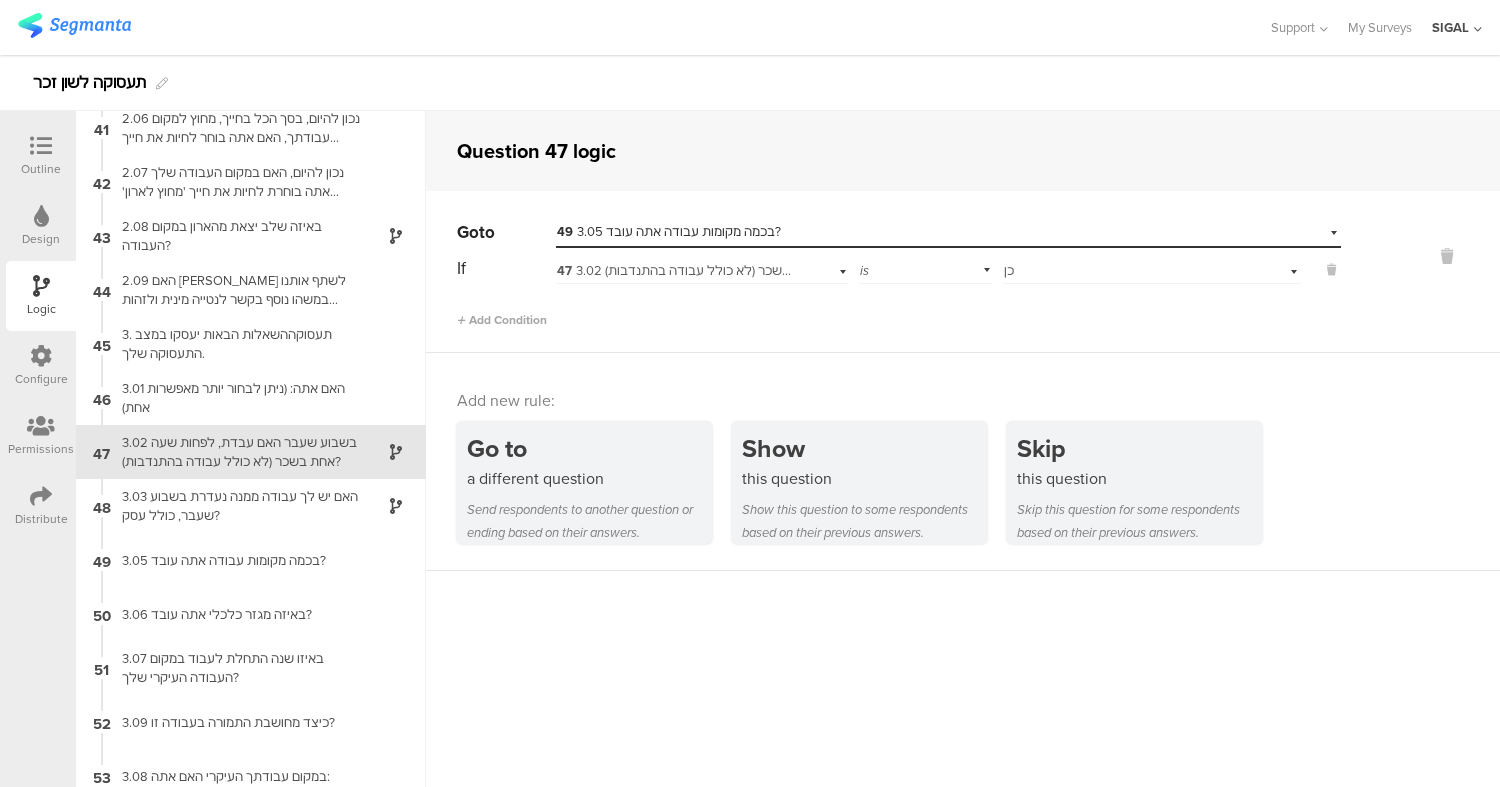 scroll, scrollTop: 2173, scrollLeft: 0, axis: vertical 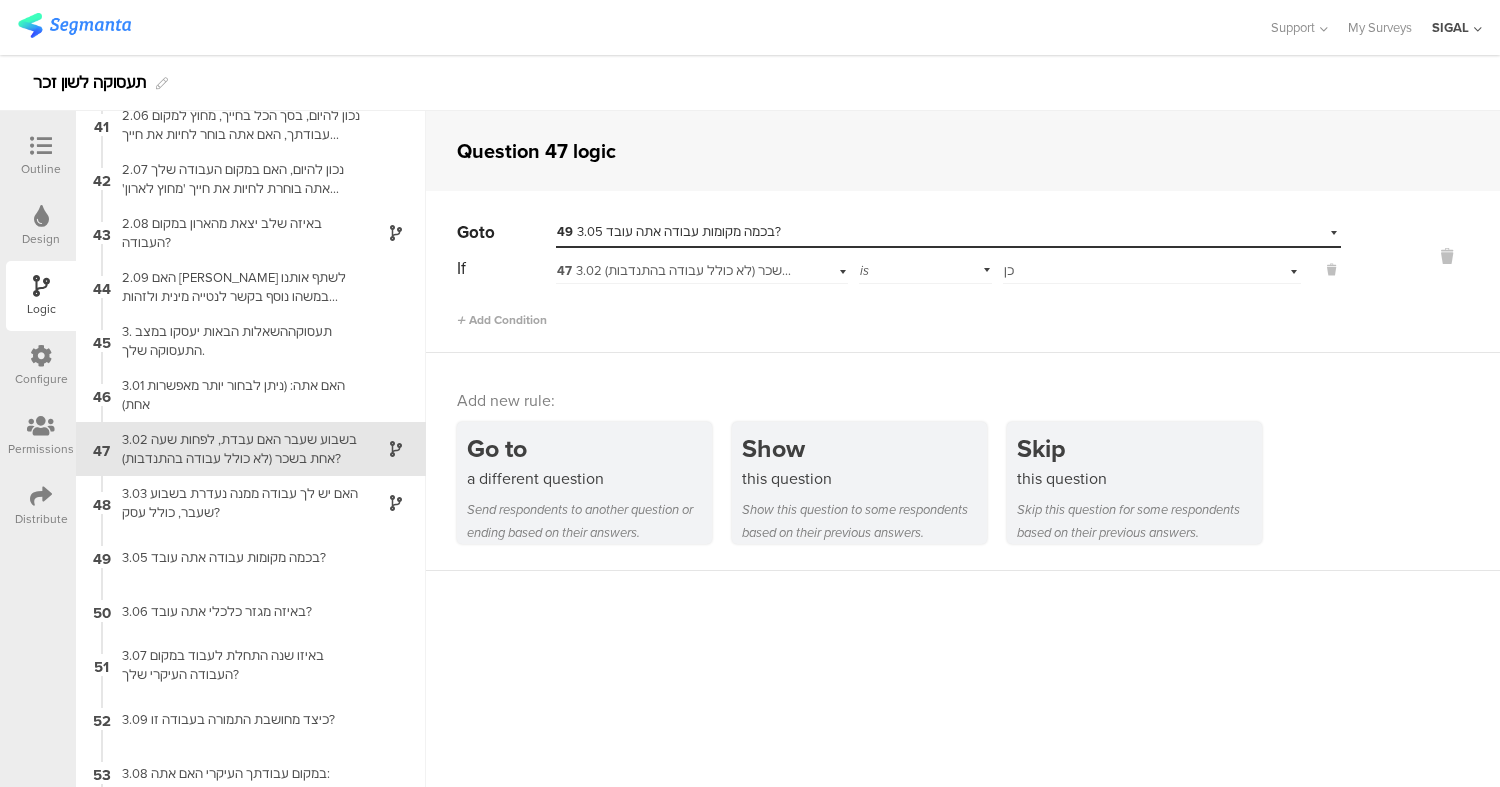 click on "Select answer...   כן" at bounding box center [1126, 271] 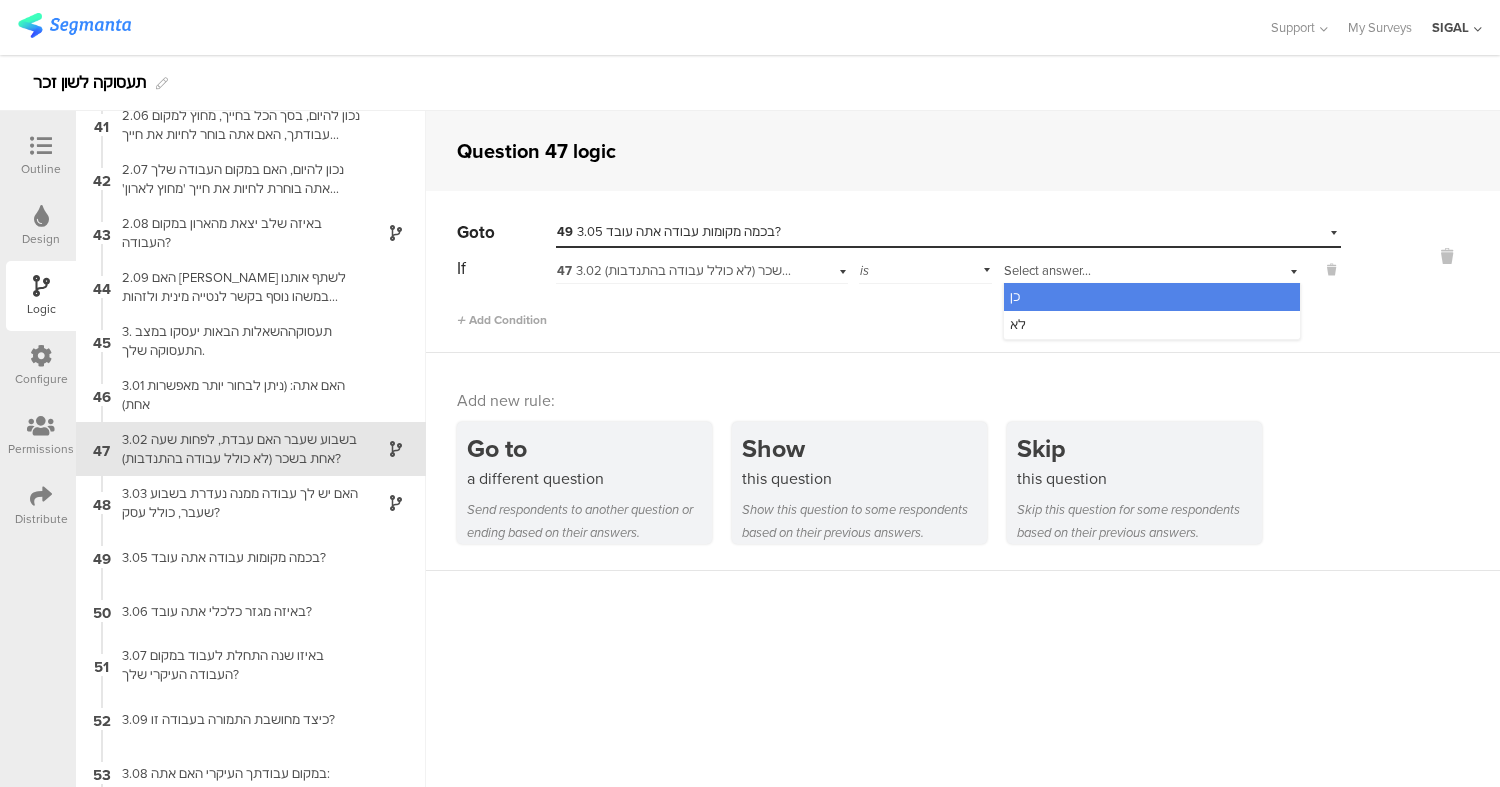 click on "Select answer..." at bounding box center [1047, 270] 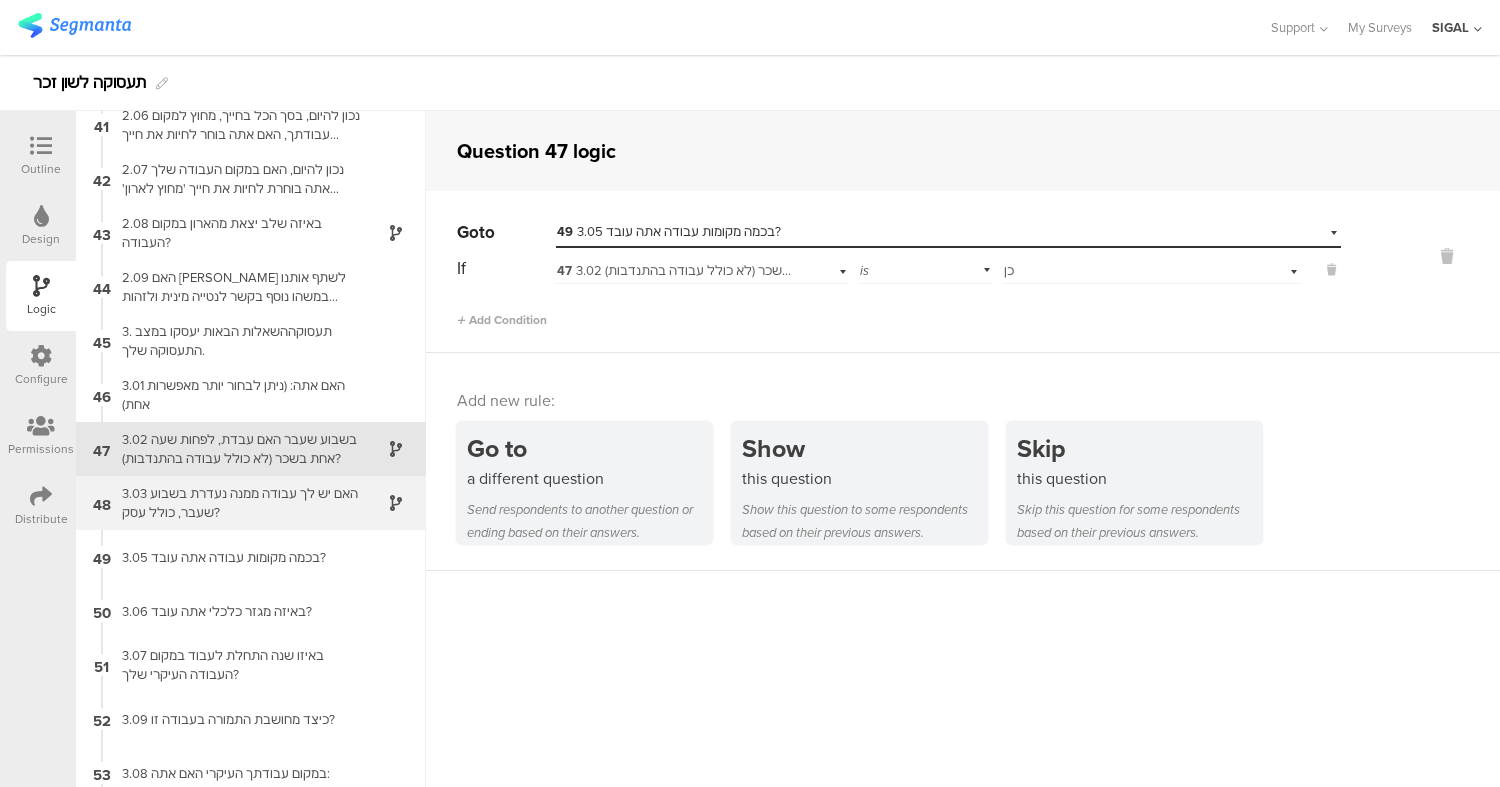 click on "3.03	האם יש לך עבודה ממנה נעדרת בשבוע שעבר, כולל עסק?" at bounding box center (235, 503) 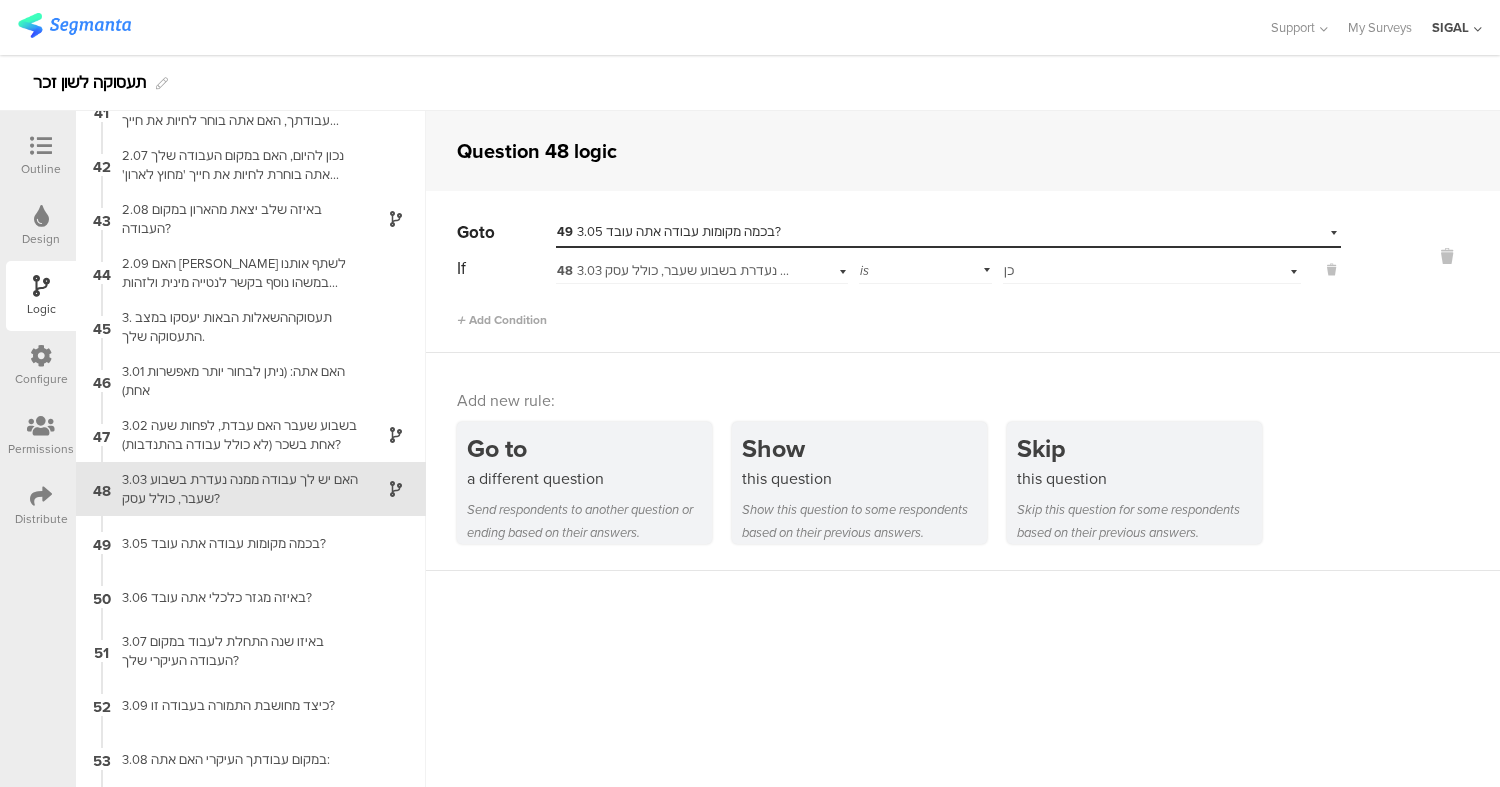 scroll, scrollTop: 2227, scrollLeft: 0, axis: vertical 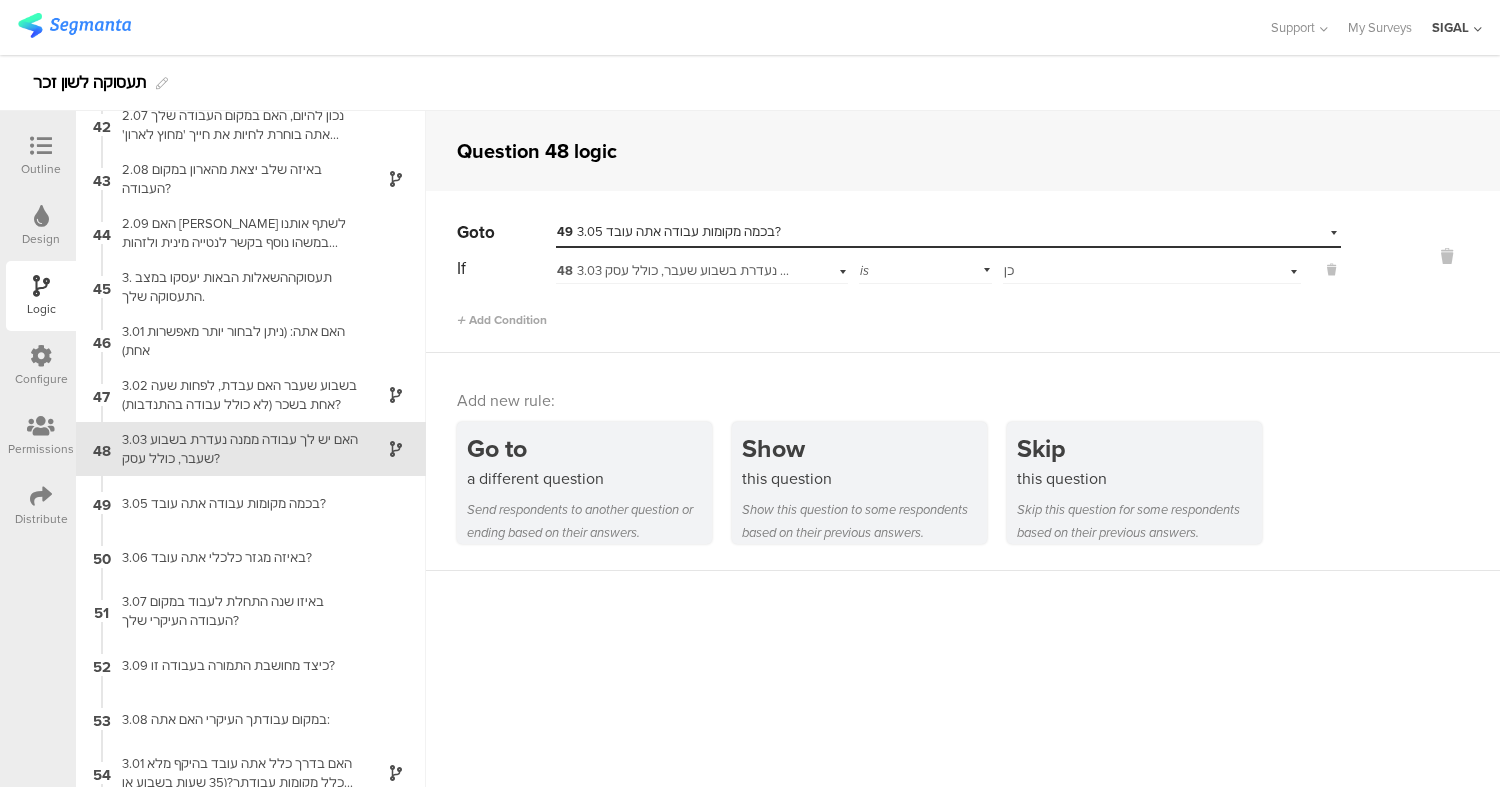 click on "Select answer...   כן" at bounding box center [1126, 271] 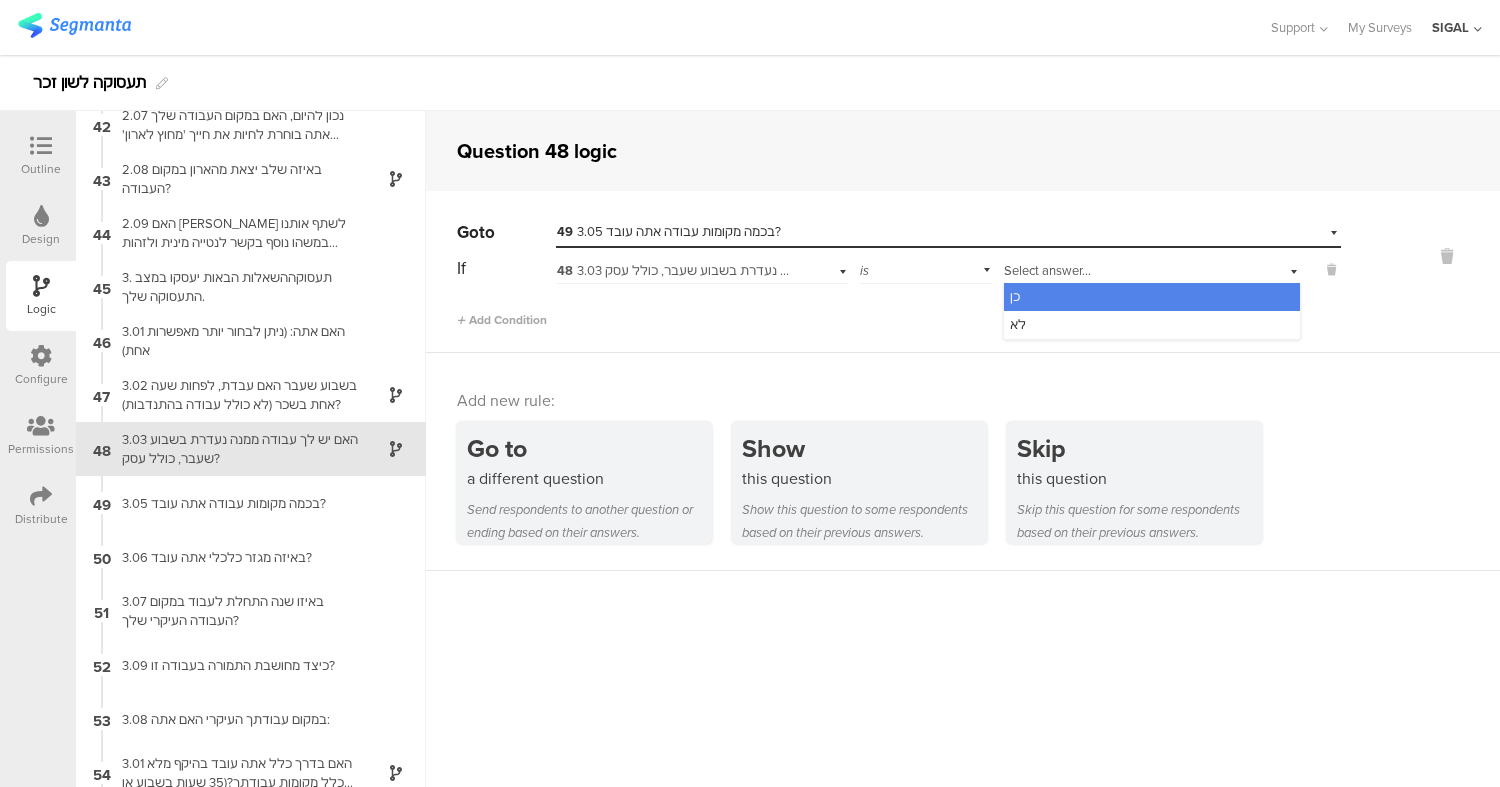 click on "Select answer..." at bounding box center (1047, 270) 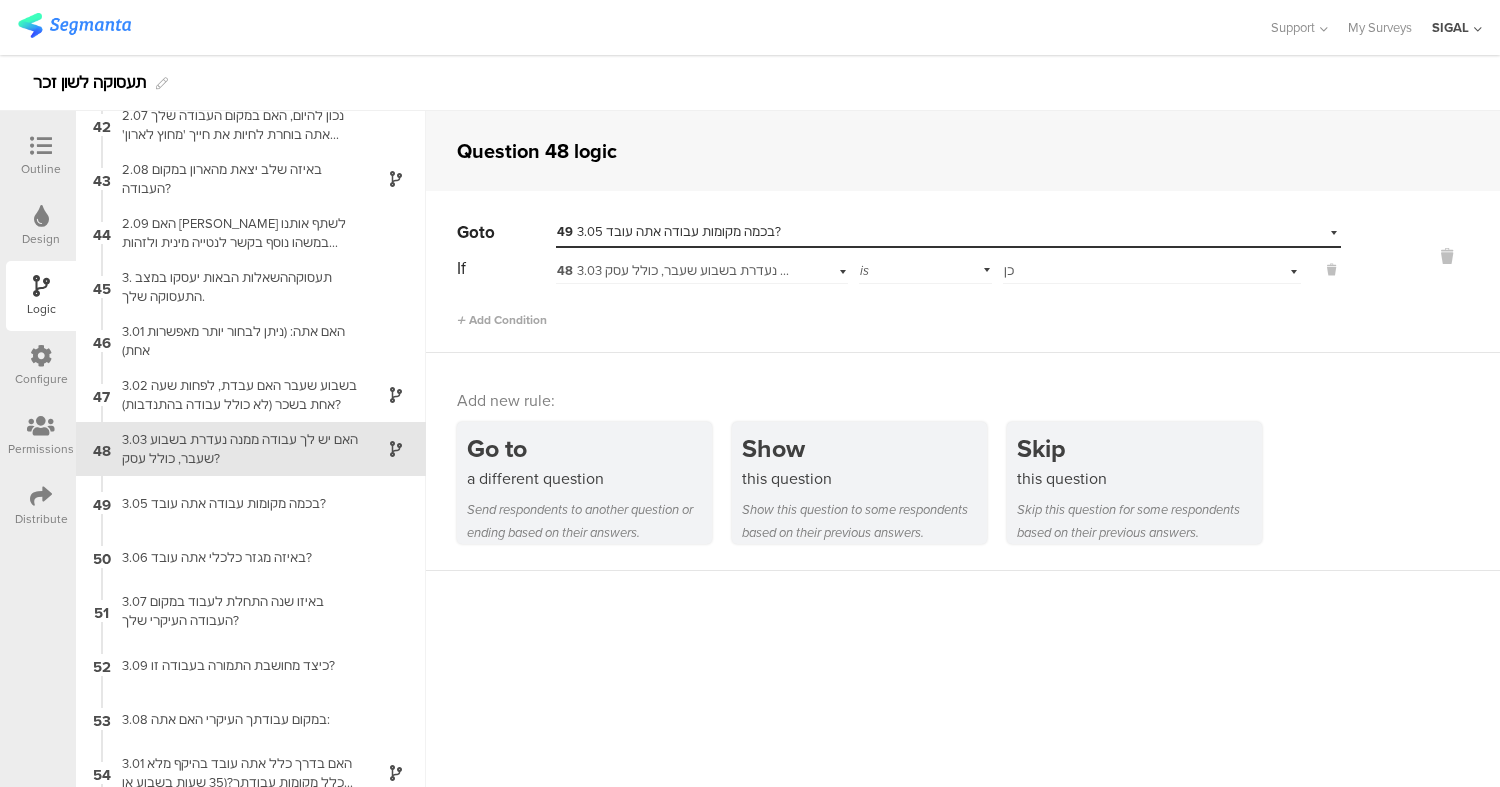 click on "If   48  3.03	האם יש לך עבודה ממנה נעדרת בשבוע שעבר, כולל עסק?
is Select answer...   כן
Add Condition" at bounding box center (899, 291) 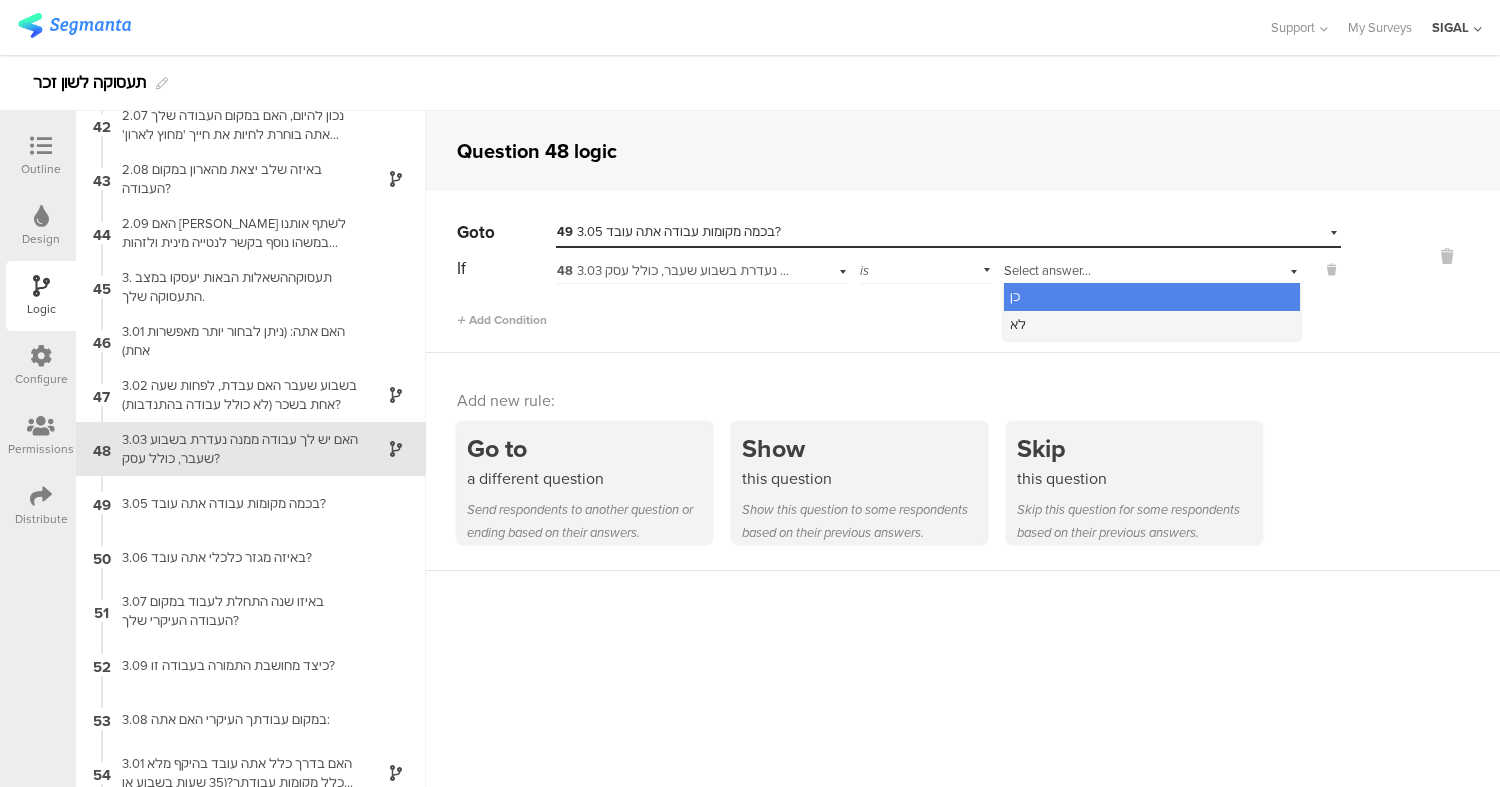 click on "לא" at bounding box center [1152, 325] 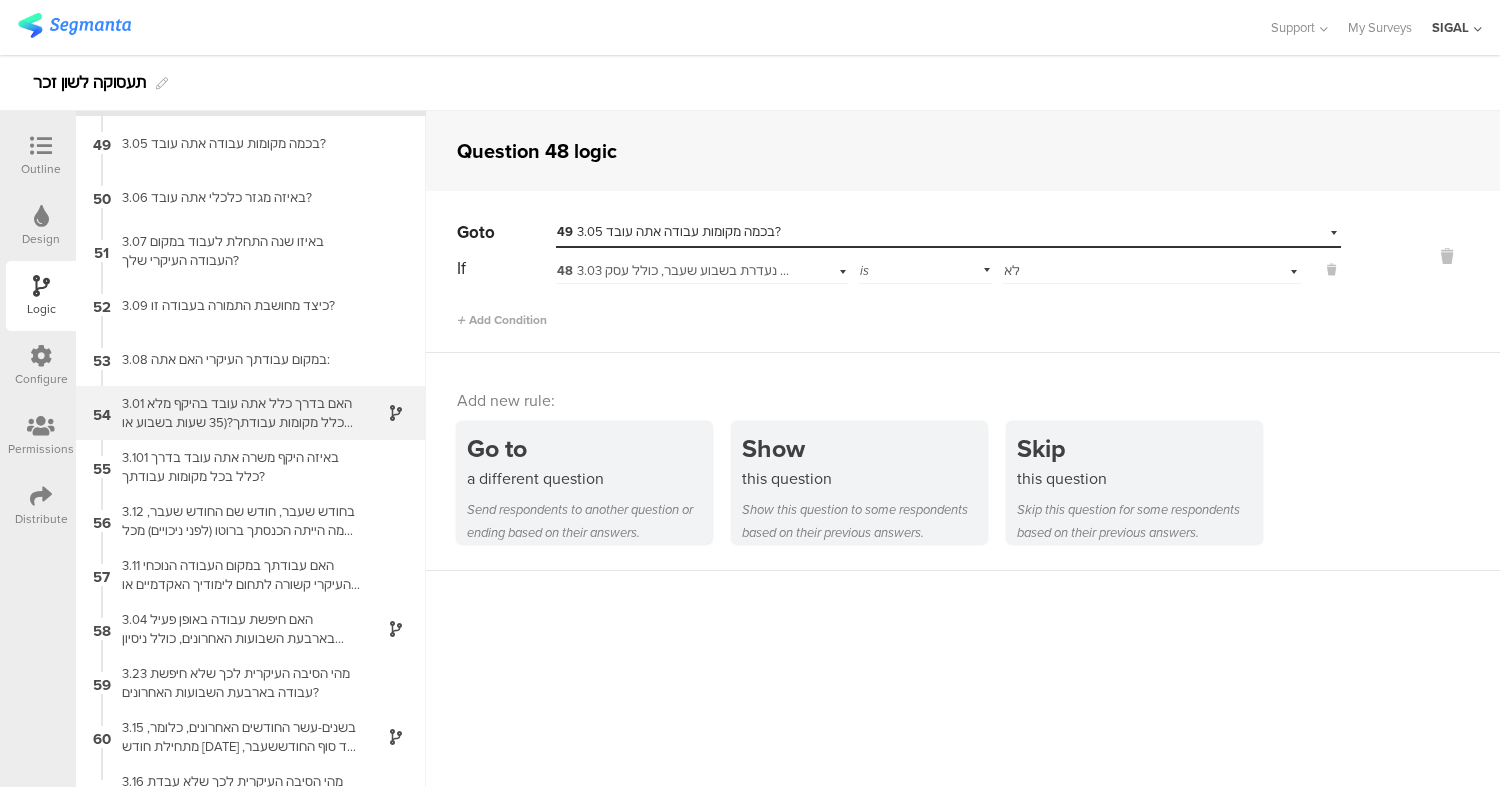 scroll, scrollTop: 2588, scrollLeft: 0, axis: vertical 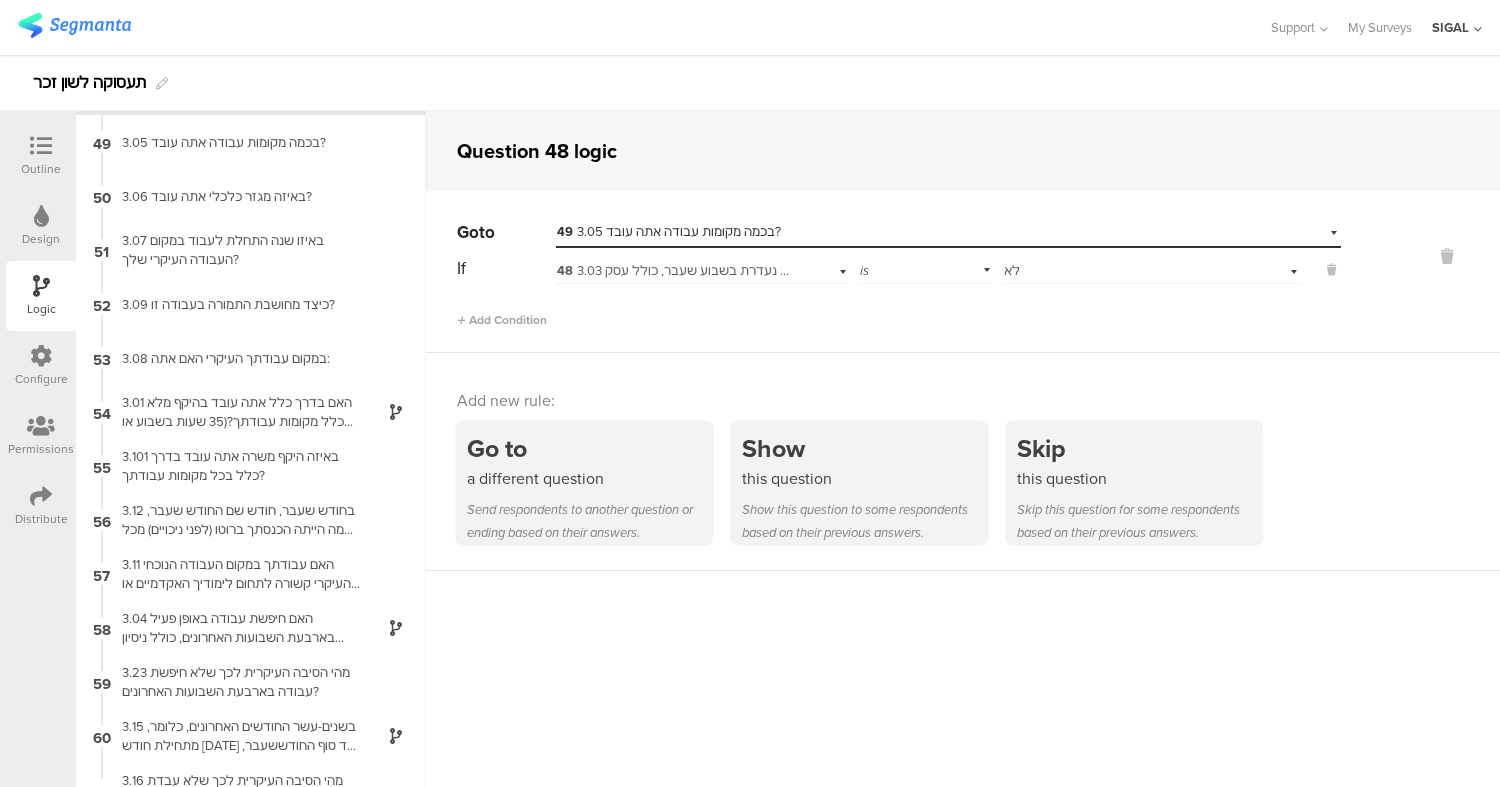 click on "49  3.05	 בכמה מקומות עבודה אתה עובד?" at bounding box center [669, 231] 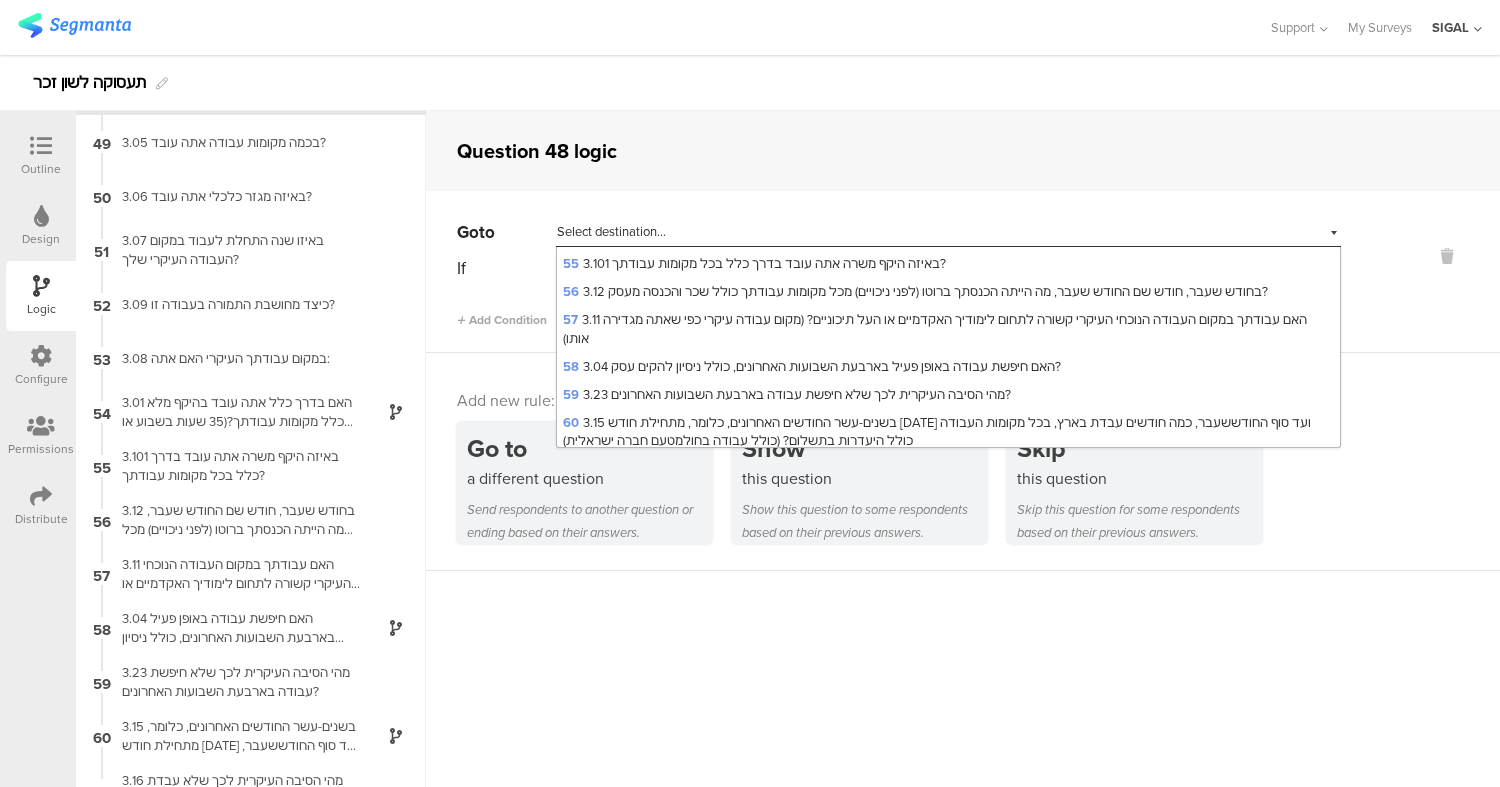 scroll, scrollTop: 1702, scrollLeft: 0, axis: vertical 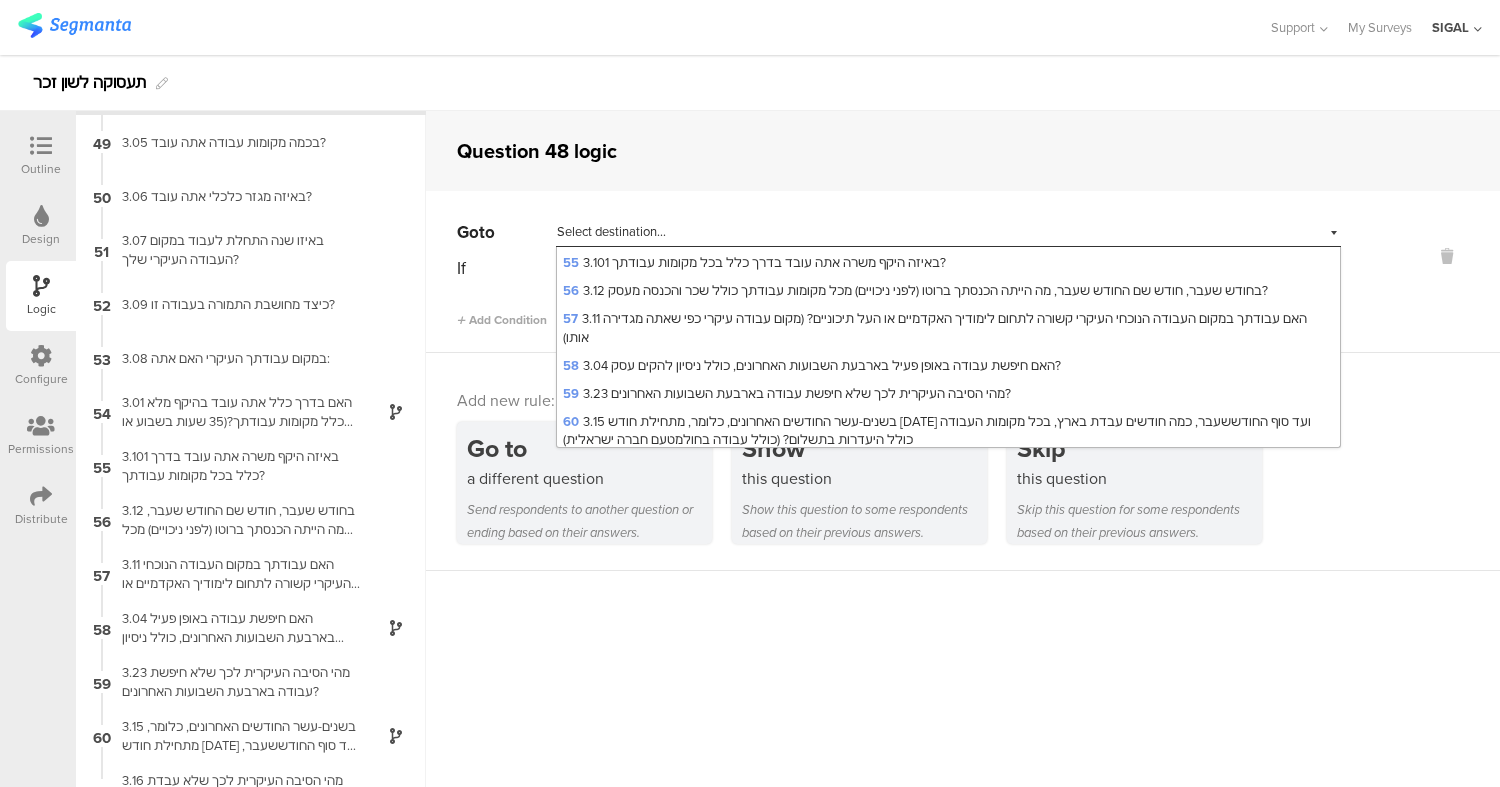 click on "58  3.04	 האם חיפשת עבודה באופן פעיל בארבעת השבועות האחרונים, כולל ניסיון להקים עסק?" at bounding box center [812, 365] 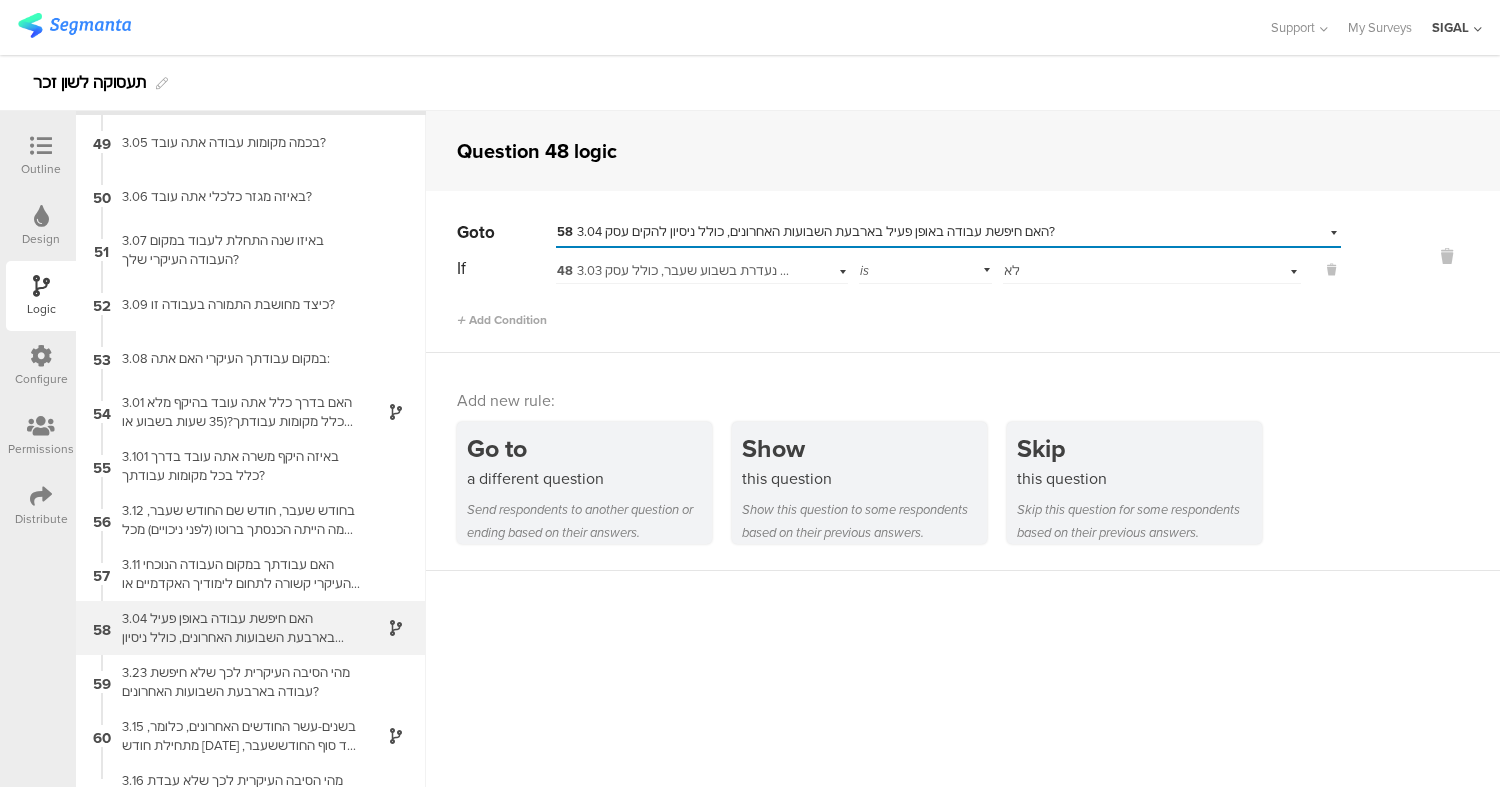 click on "3.04	 האם חיפשת עבודה באופן פעיל בארבעת השבועות האחרונים, כולל ניסיון להקים עסק?" at bounding box center [235, 628] 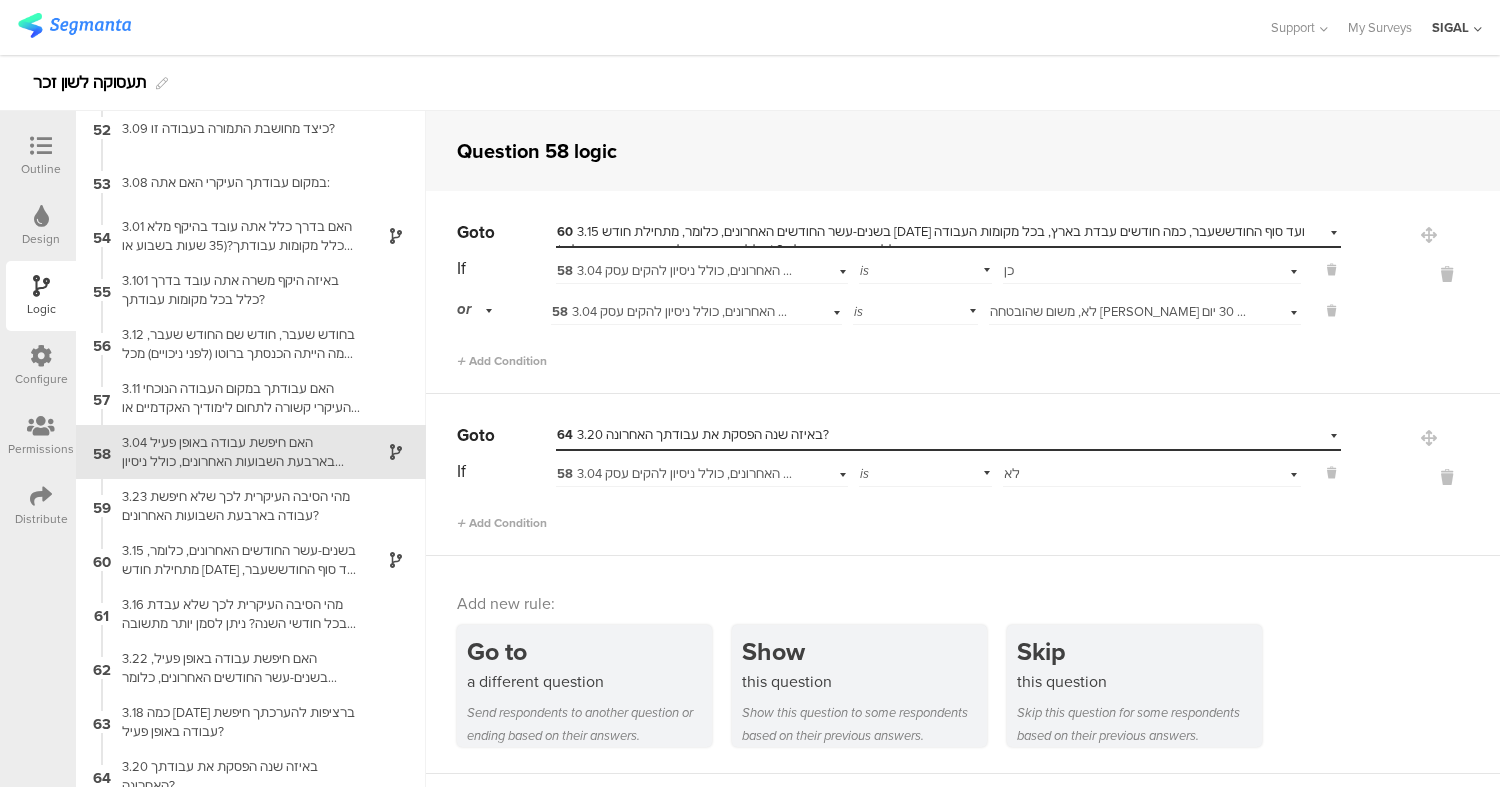 scroll, scrollTop: 2767, scrollLeft: 0, axis: vertical 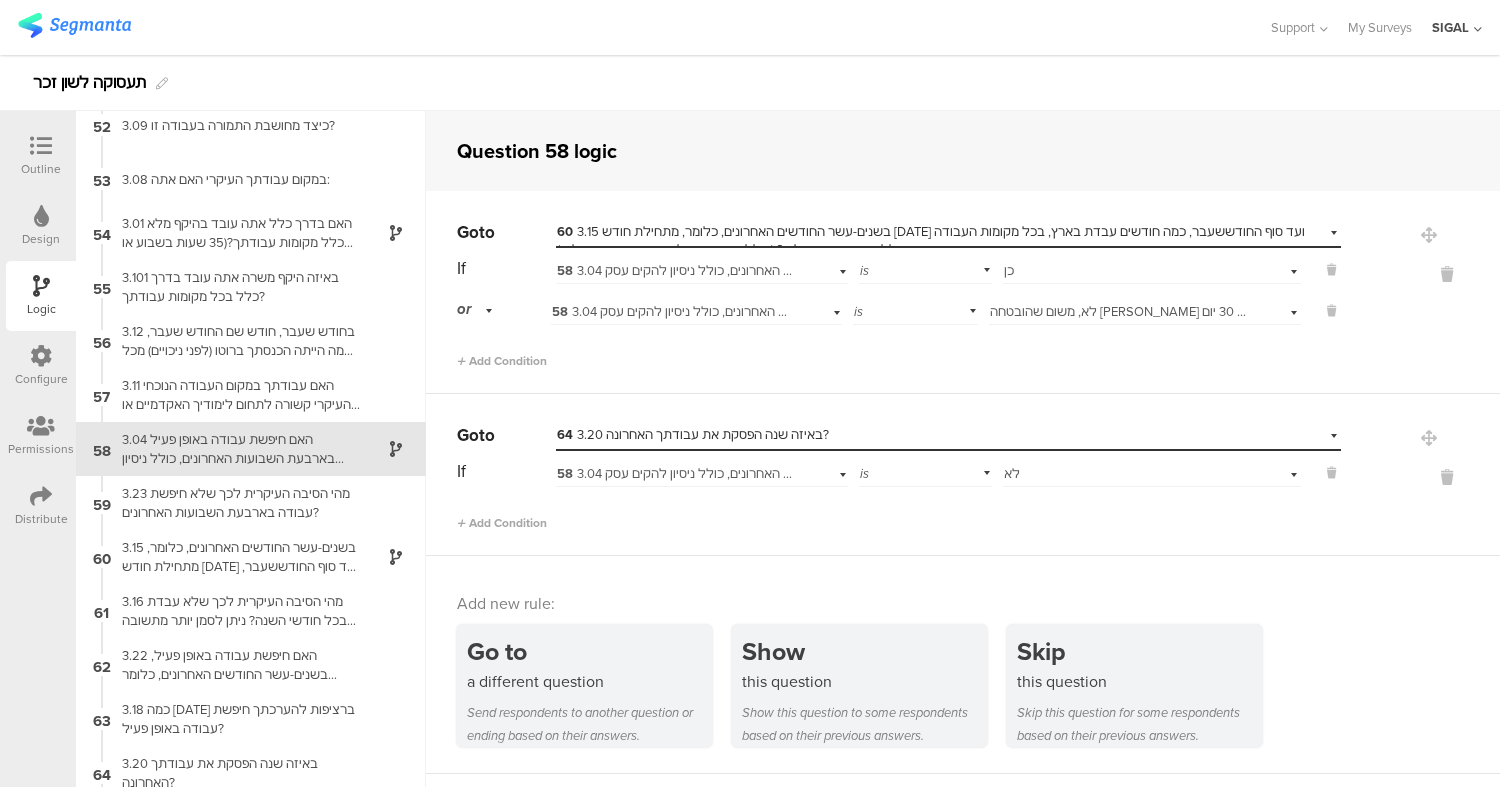 click on "64  3.20 באיזה שנה הפסקת את עבודתך האחרונה?" at bounding box center (693, 434) 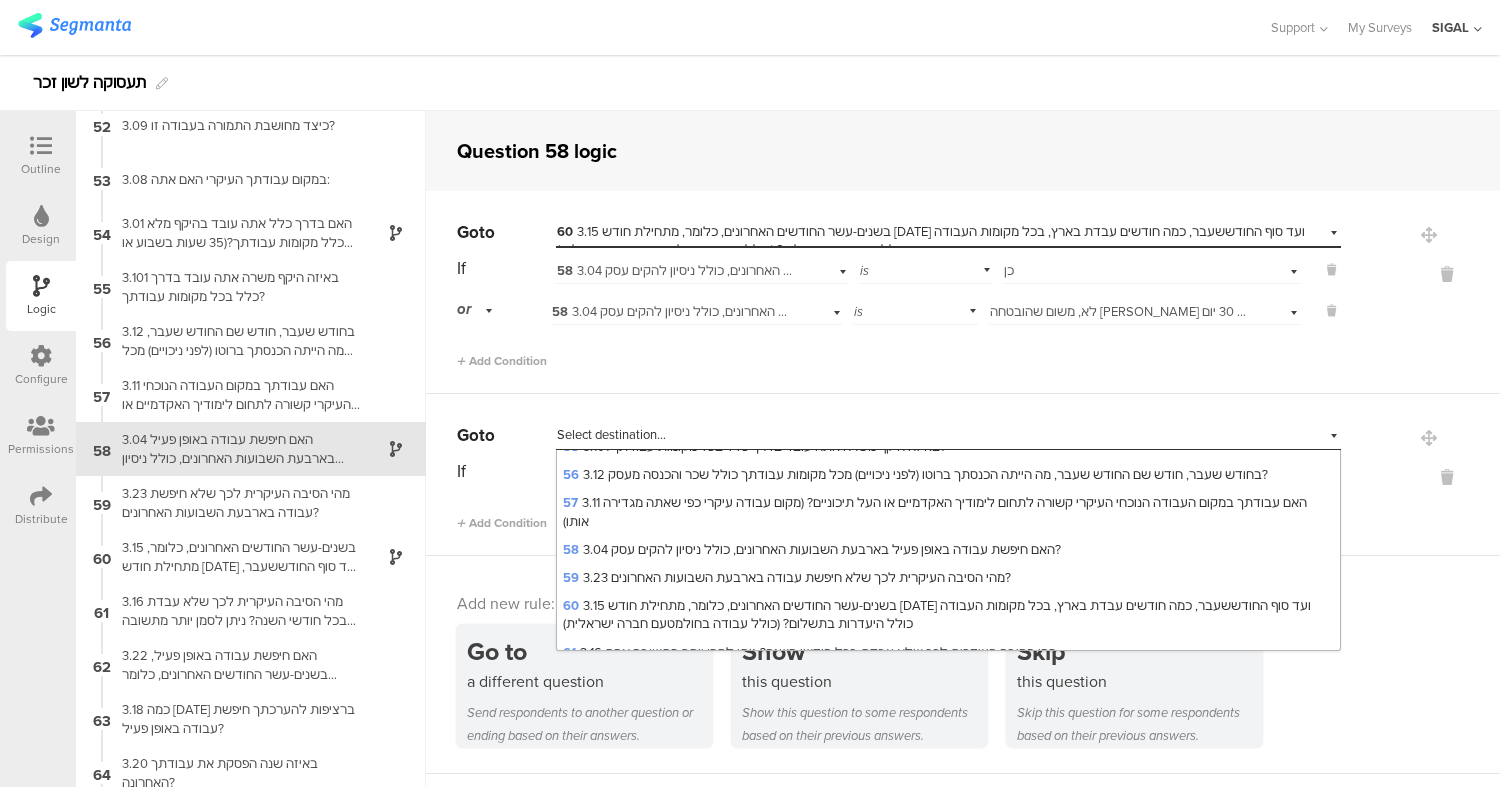 scroll, scrollTop: 1720, scrollLeft: 0, axis: vertical 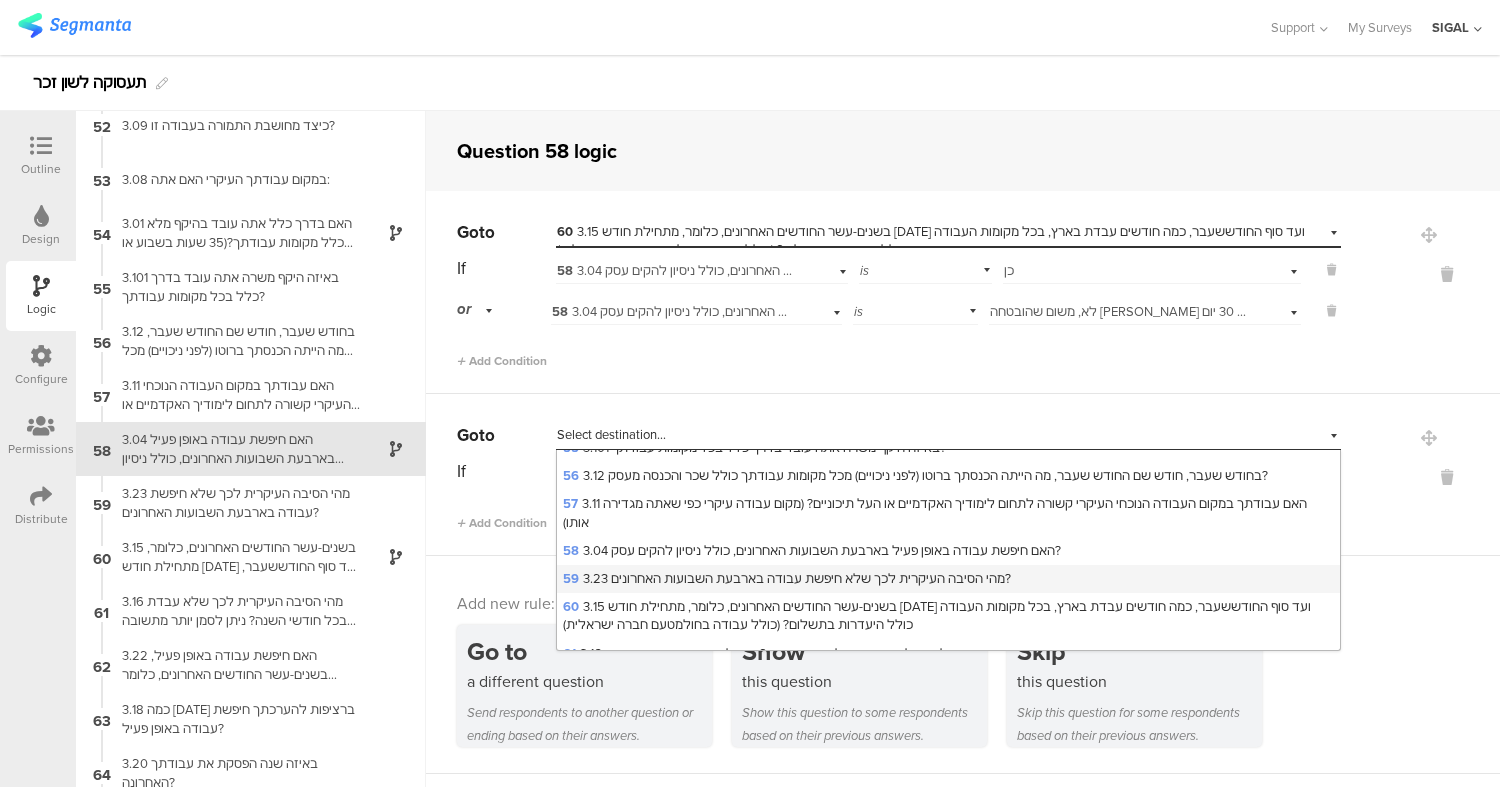 click on "59  3.23	מהי הסיבה העיקרית לכך שלא חיפשת עבודה בארבעת השבועות האחרונים?" at bounding box center [787, 578] 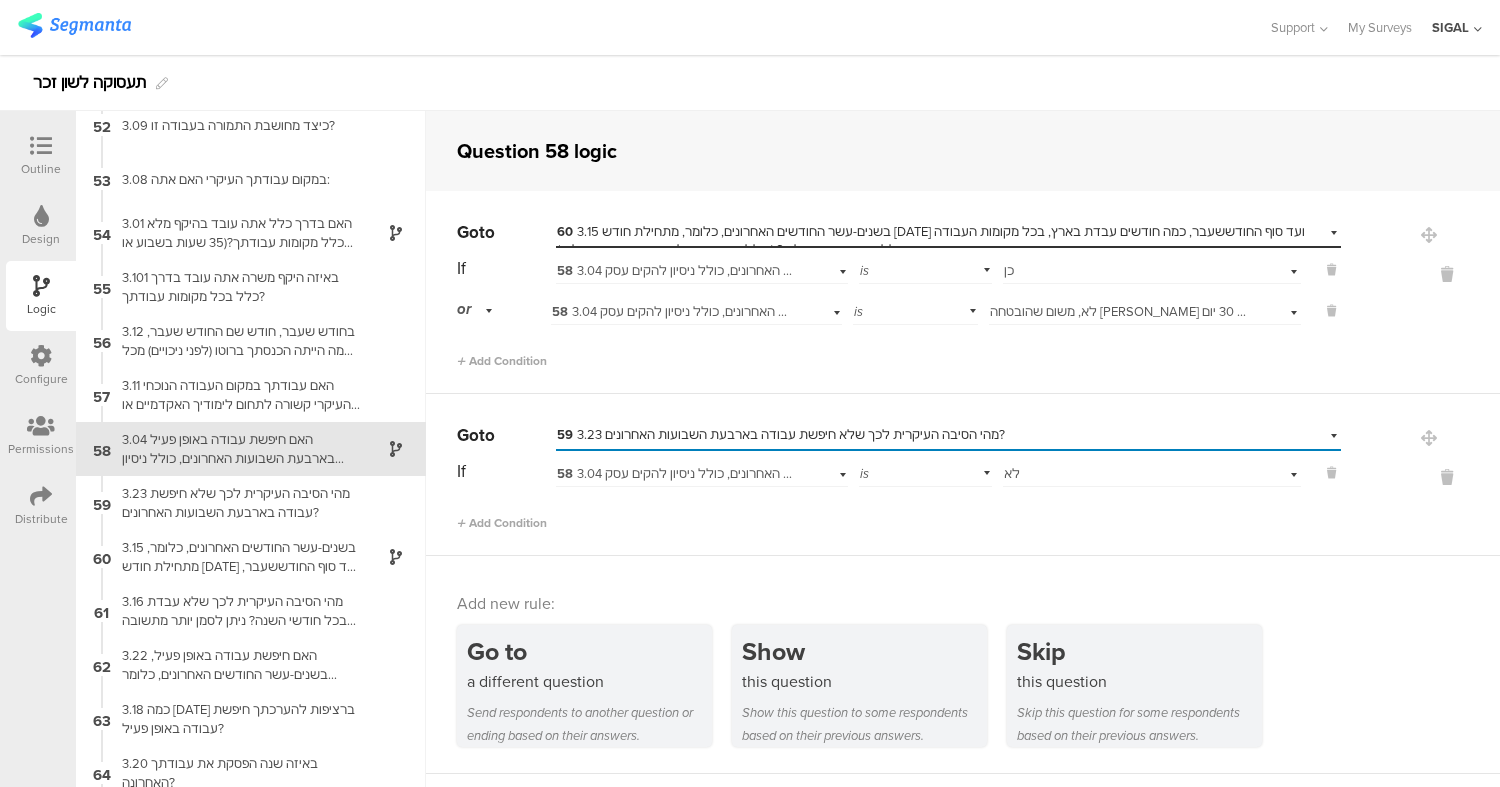 click on "Go  to Select destination...   59  3.23	מהי הסיבה העיקרית לכך שלא חיפשת עבודה בארבעת השבועות האחרונים?
If   58  3.04	 האם חיפשת עבודה באופן פעיל בארבעת השבועות האחרונים, כולל ניסיון להקים עסק?
is Select answer...   לא
Add Condition" at bounding box center [963, 475] 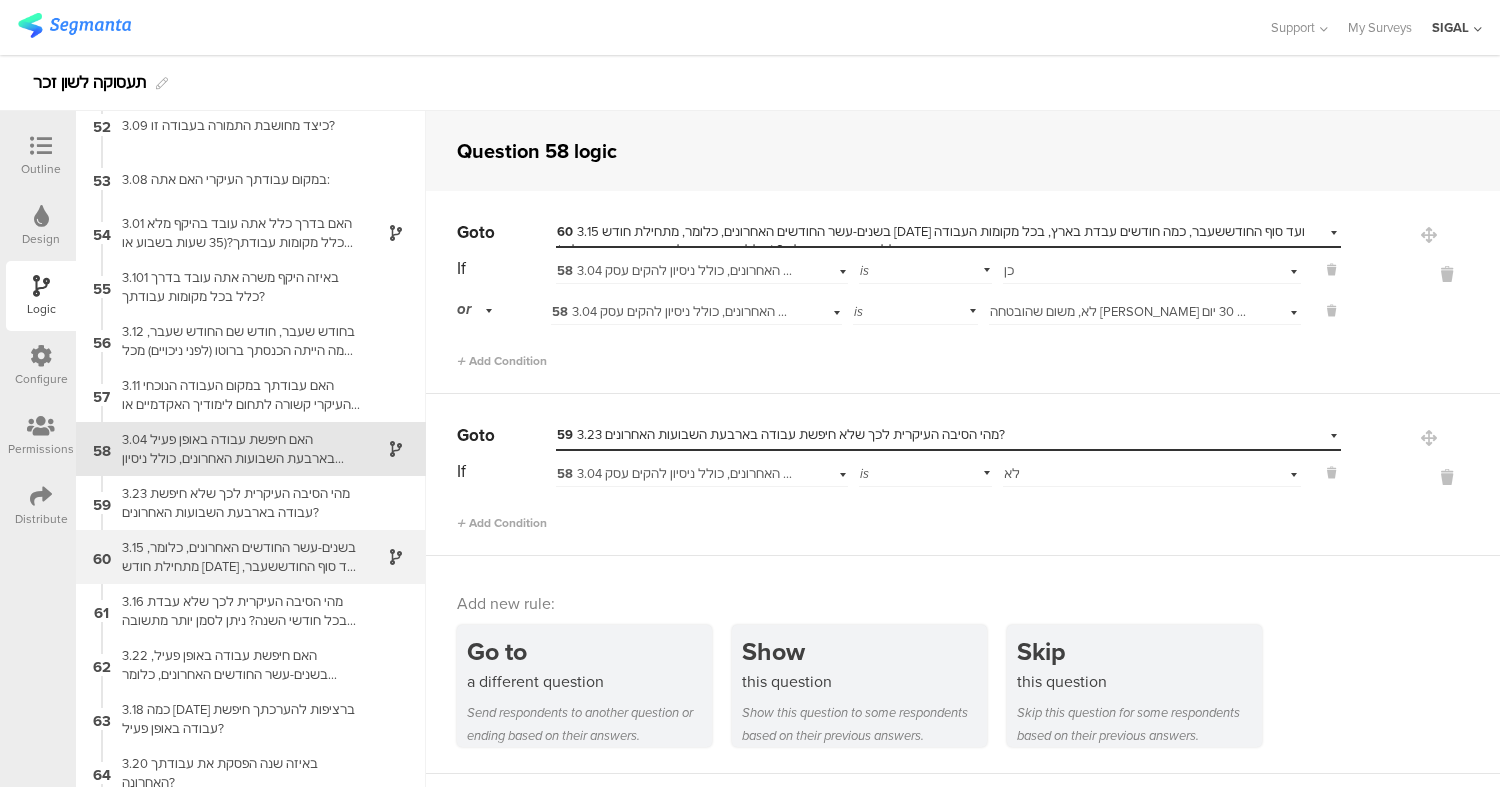 click on "3.15	בשנים-עשר החודשים האחרונים, כלומר, מתחילת חודש [DATE] ועד סוף החודששעבר, כמה חודשים עבדת בארץ, בכל מקומות העבודה כולל היעדרות בתשלום? (כולל עבודה בחולמטעם חברה ישראלית)" at bounding box center (235, 557) 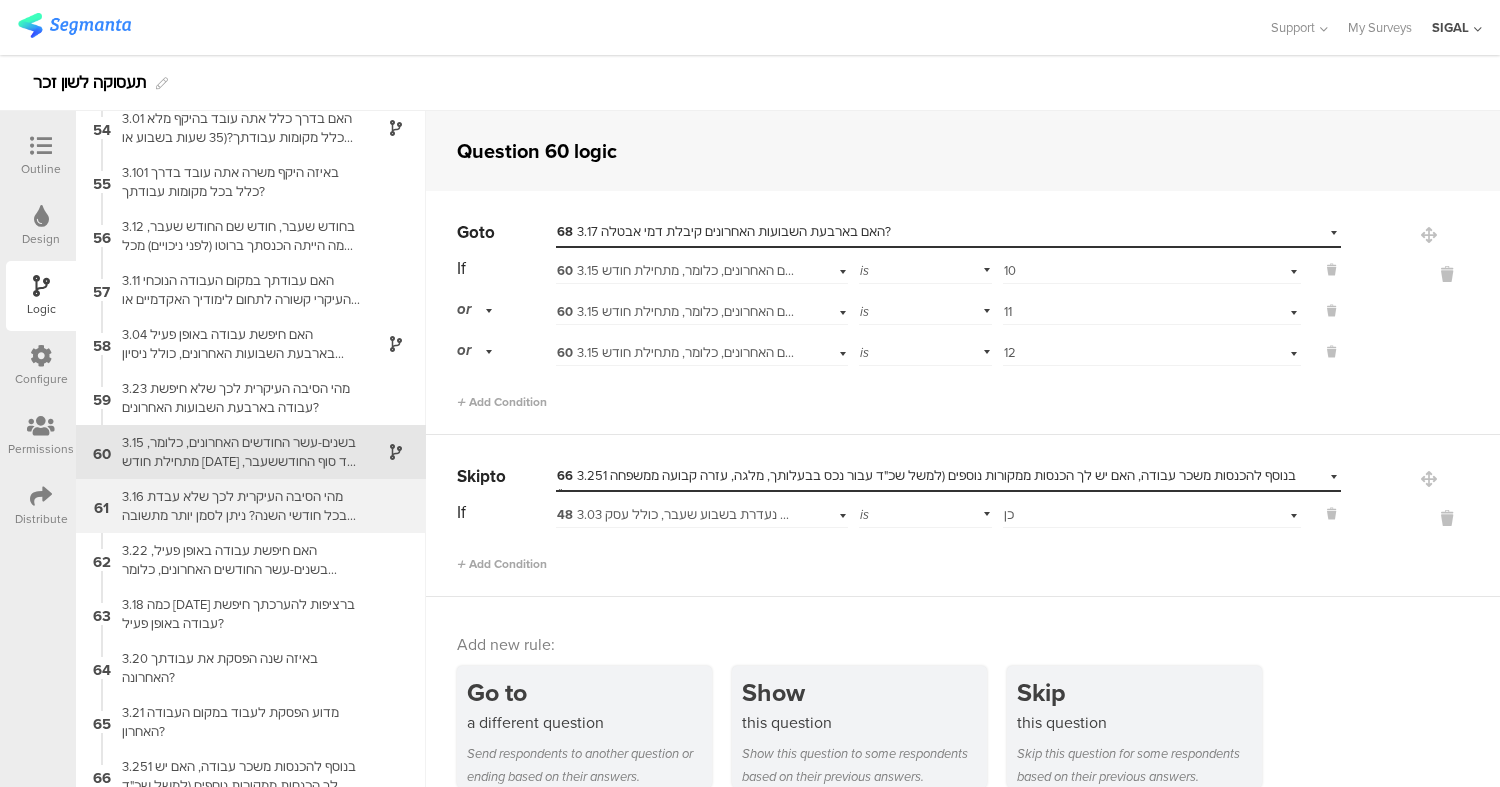 scroll, scrollTop: 2875, scrollLeft: 0, axis: vertical 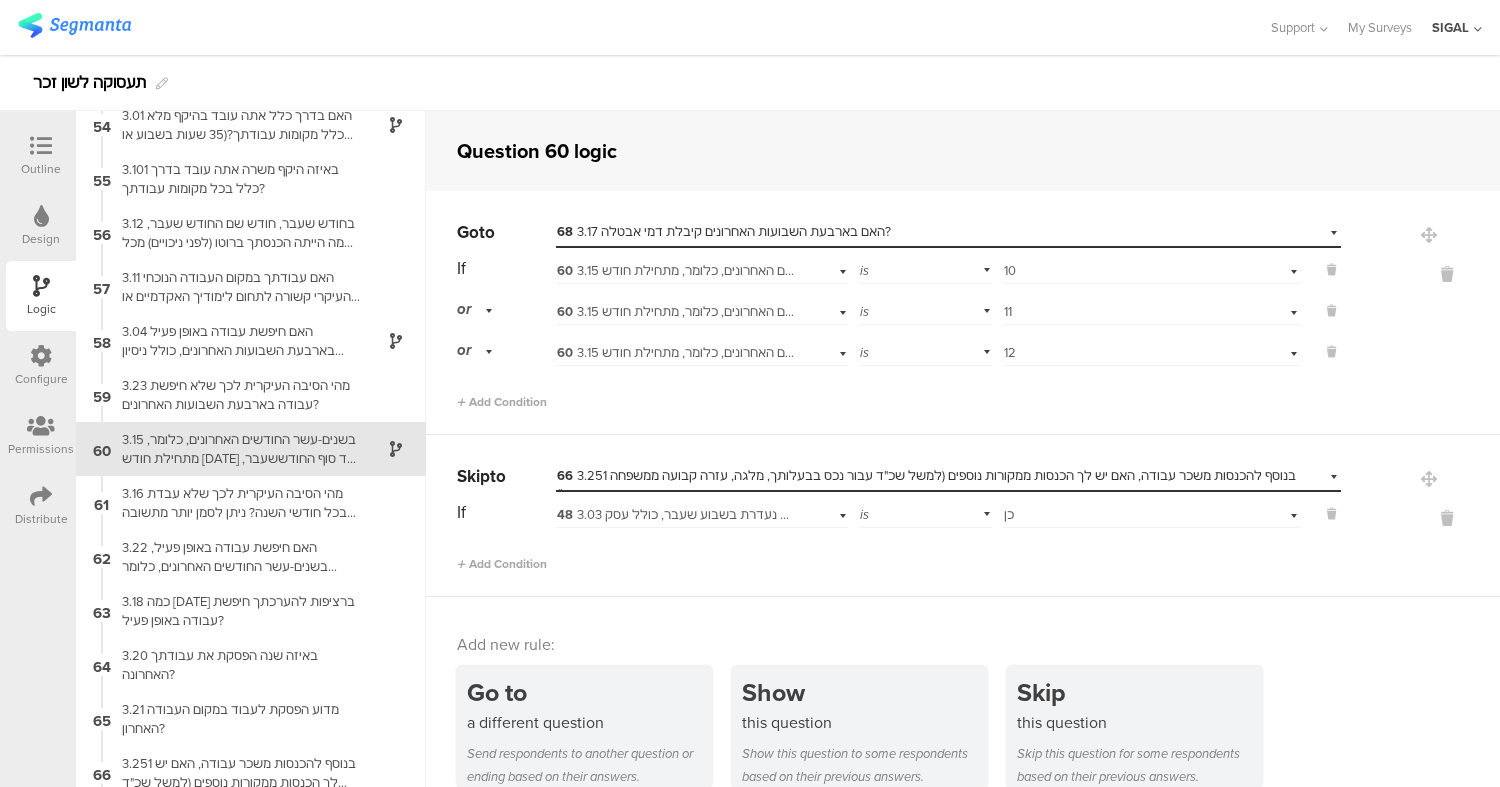 click on "48  3.03	האם יש לך עבודה ממנה נעדרת בשבוע שעבר, כולל עסק?" at bounding box center (735, 514) 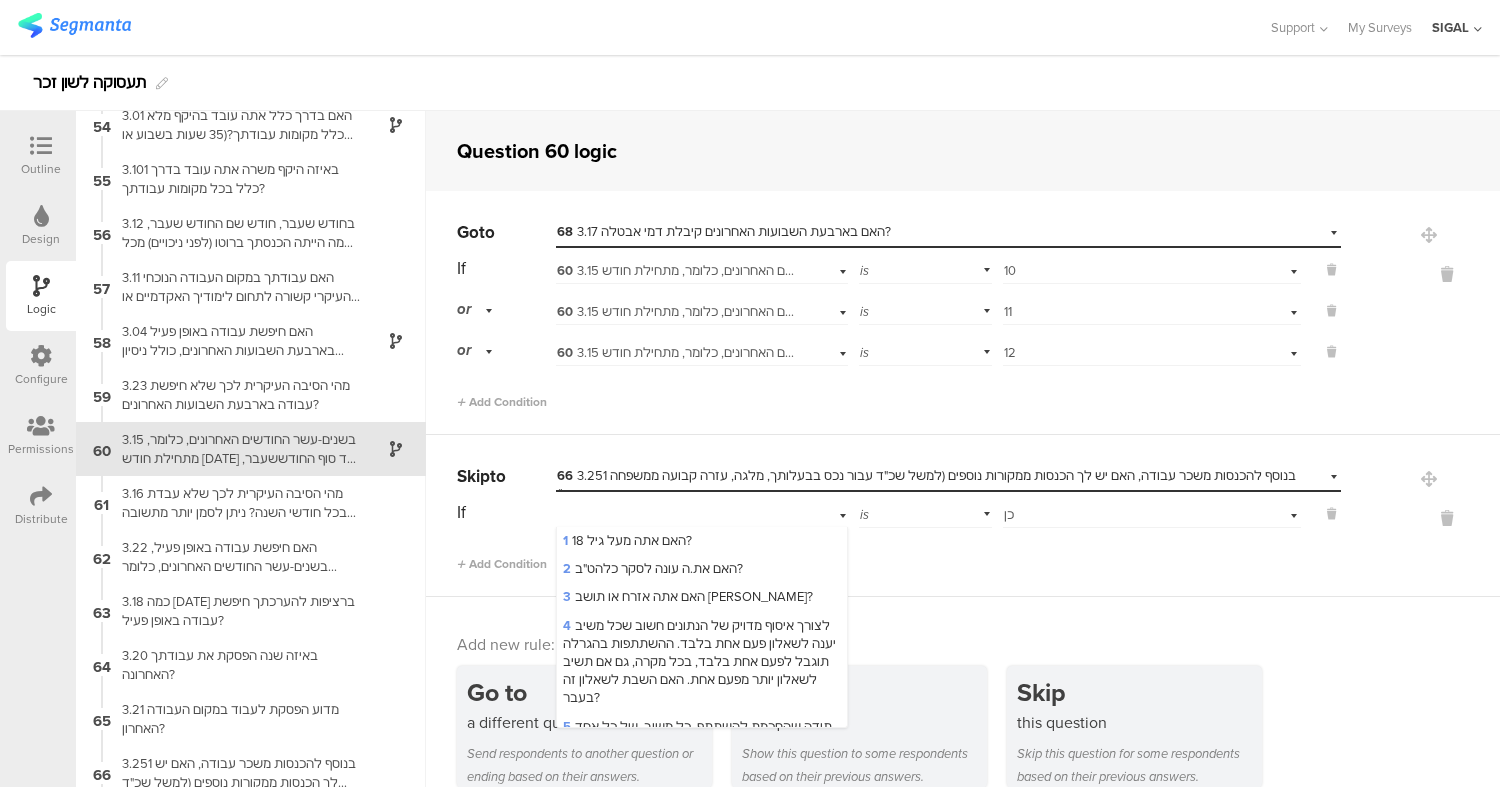 click on "48  3.03	האם יש לך עבודה ממנה נעדרת בשבוע שעבר, כולל עסק?" at bounding box center [702, 512] 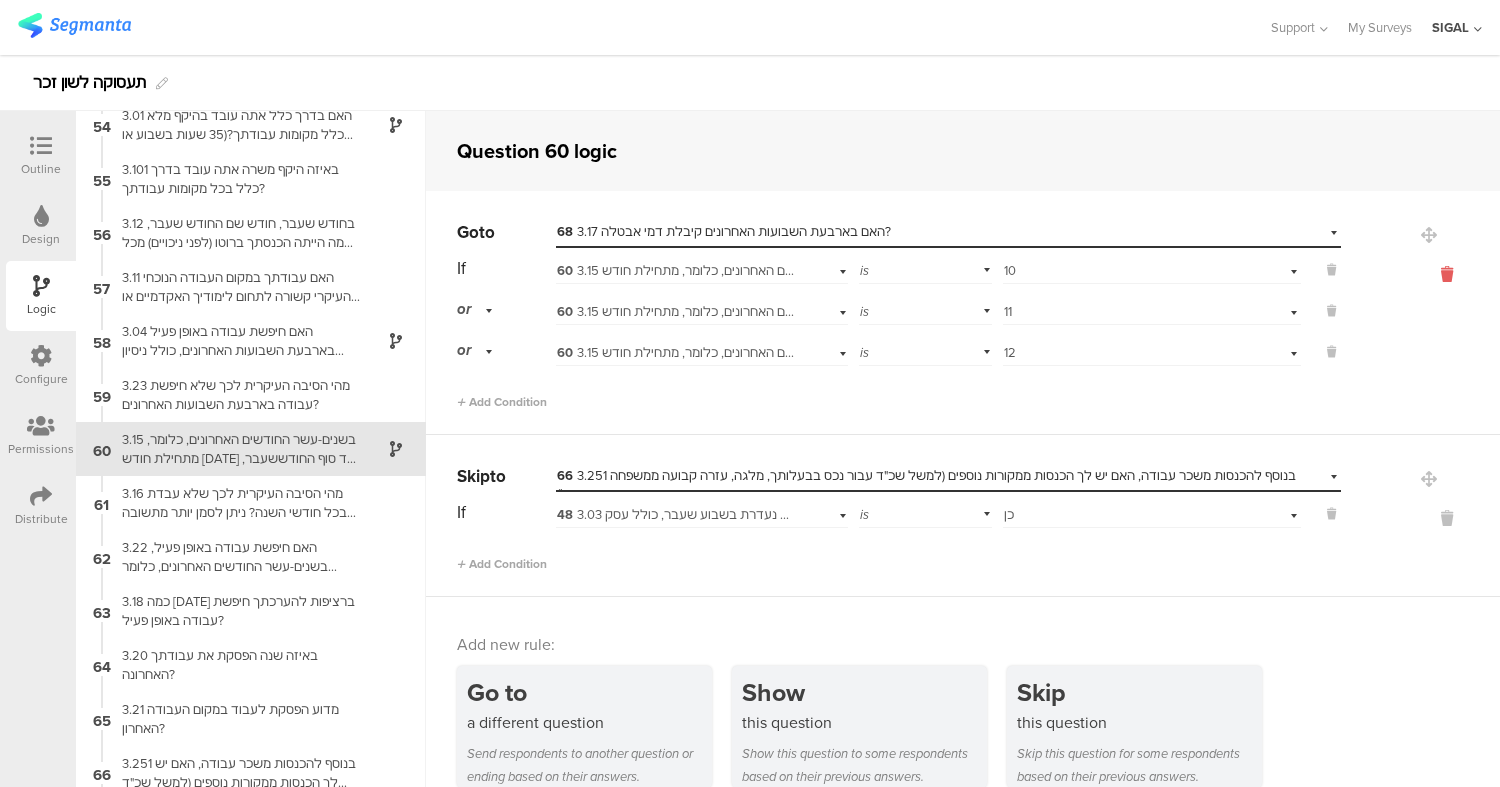 click at bounding box center [1447, 274] 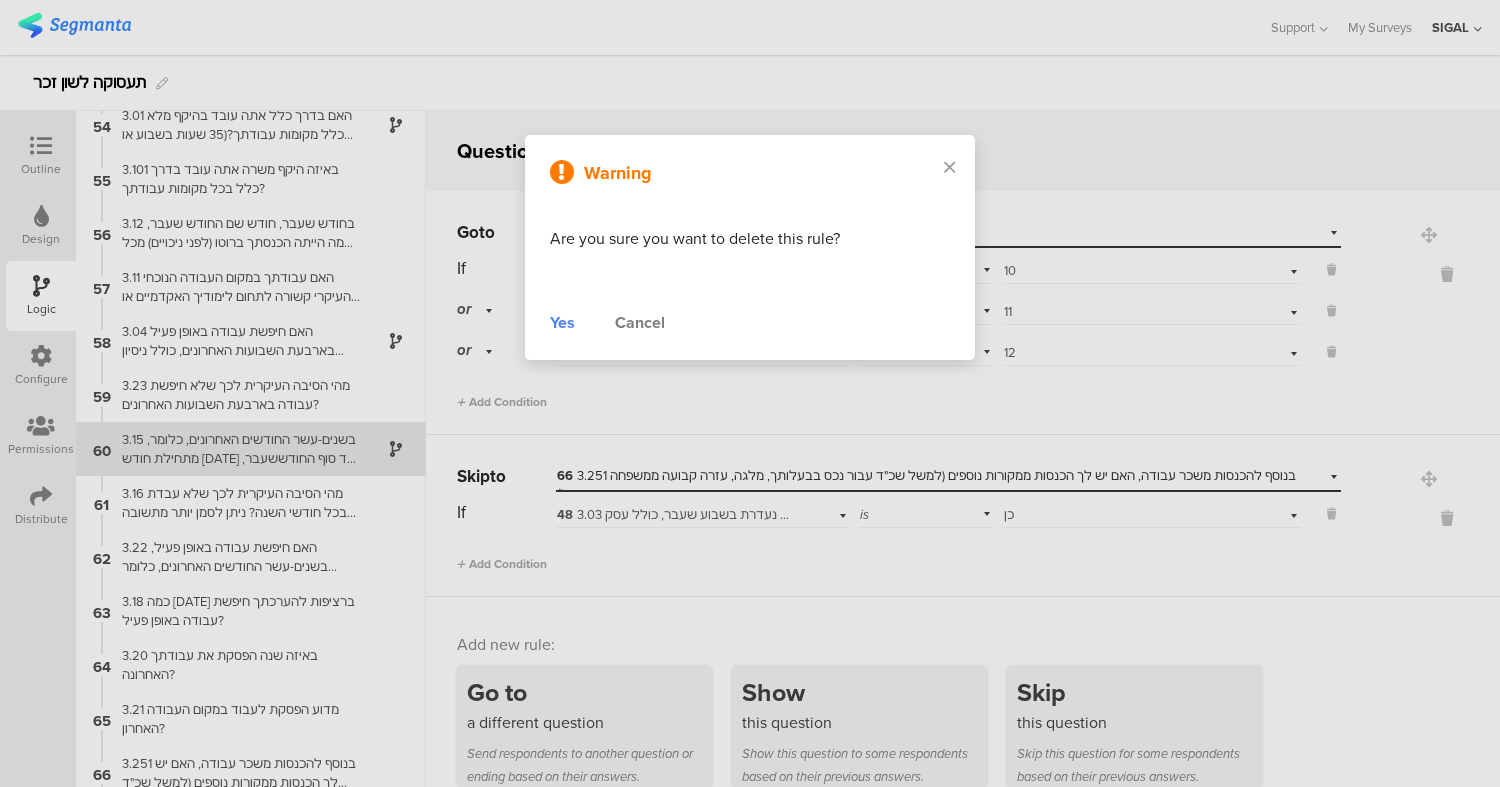 click on "Yes" at bounding box center (562, 323) 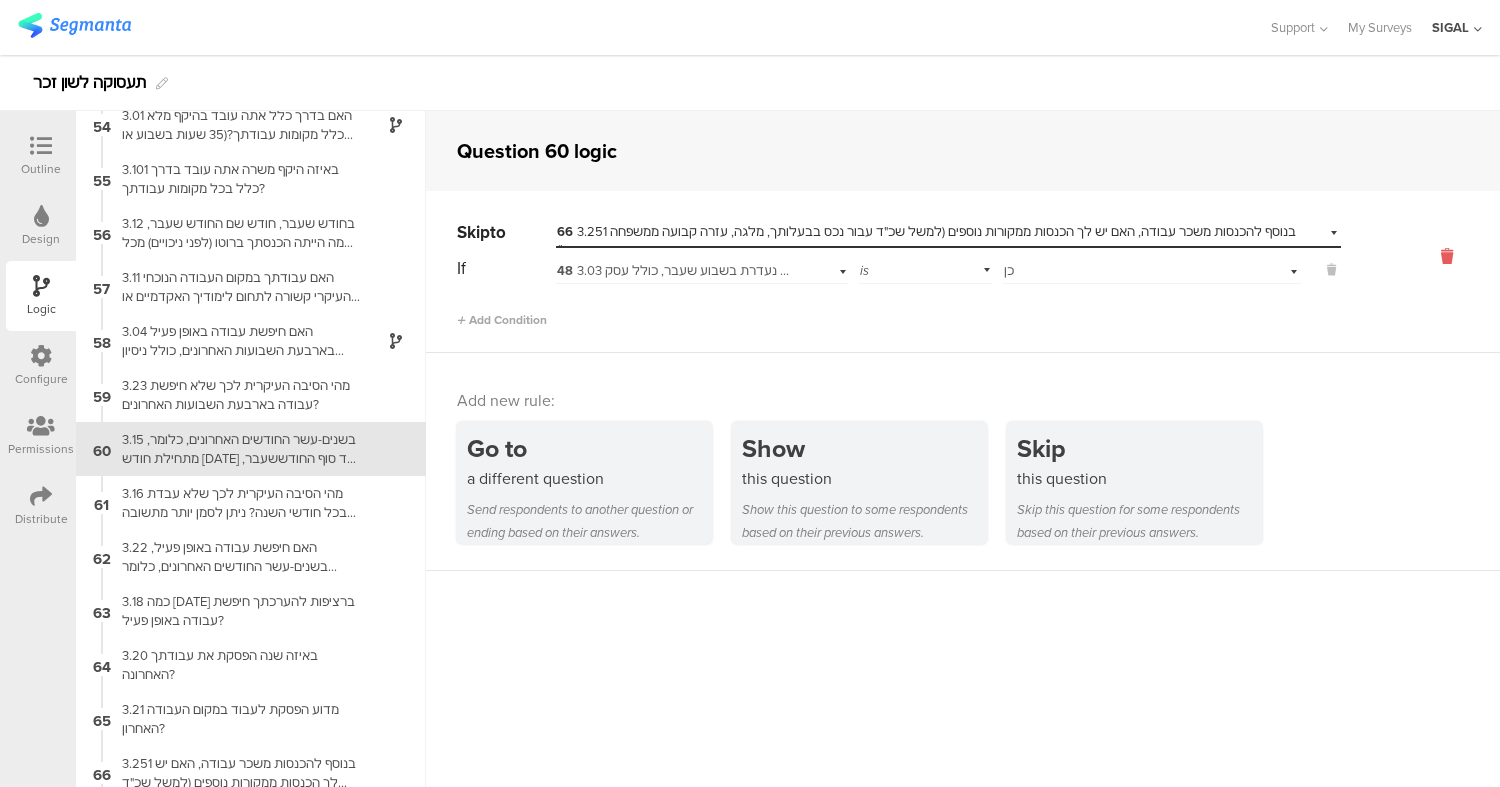 click at bounding box center (1447, 256) 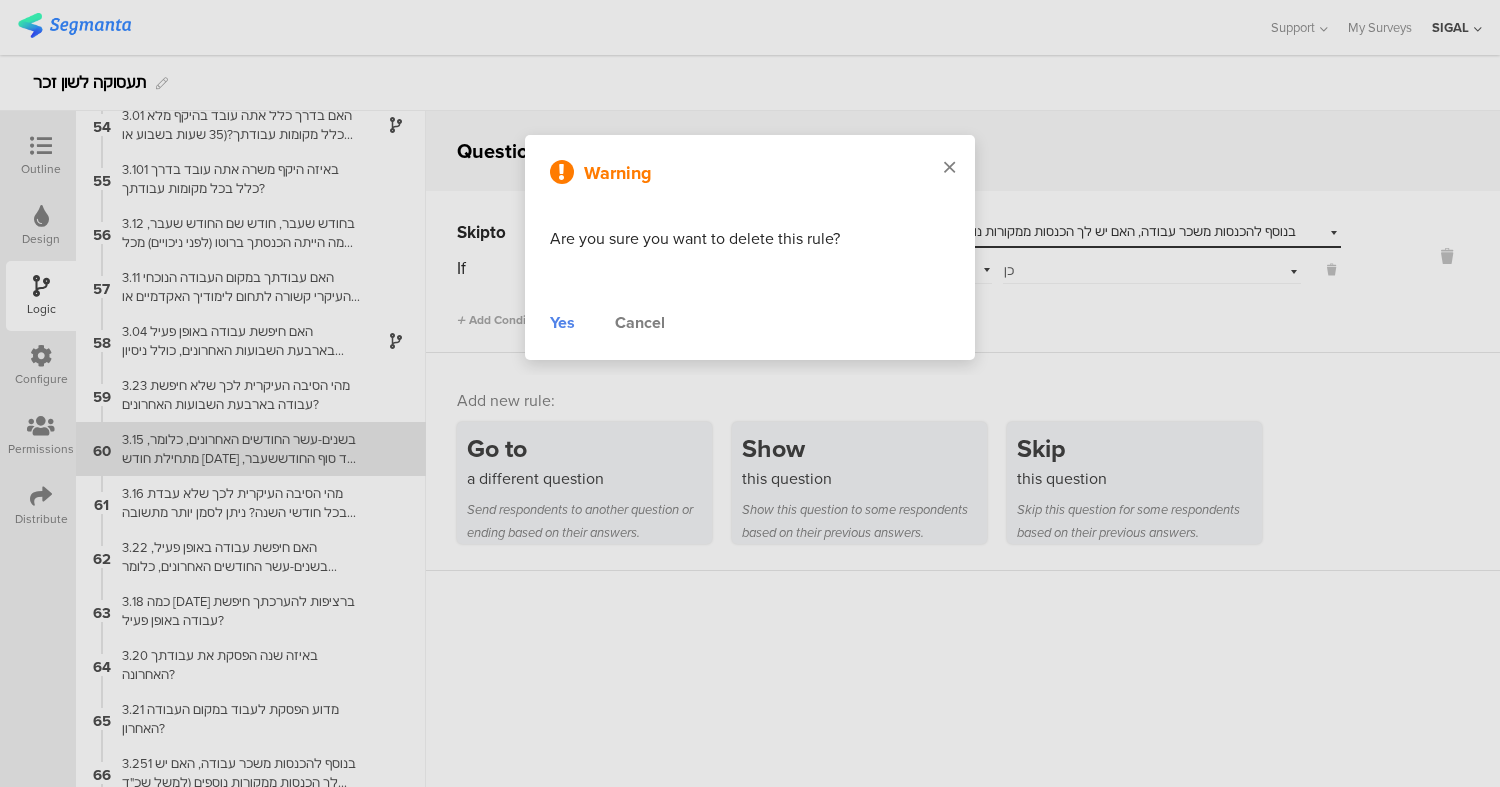 click at bounding box center (949, 167) 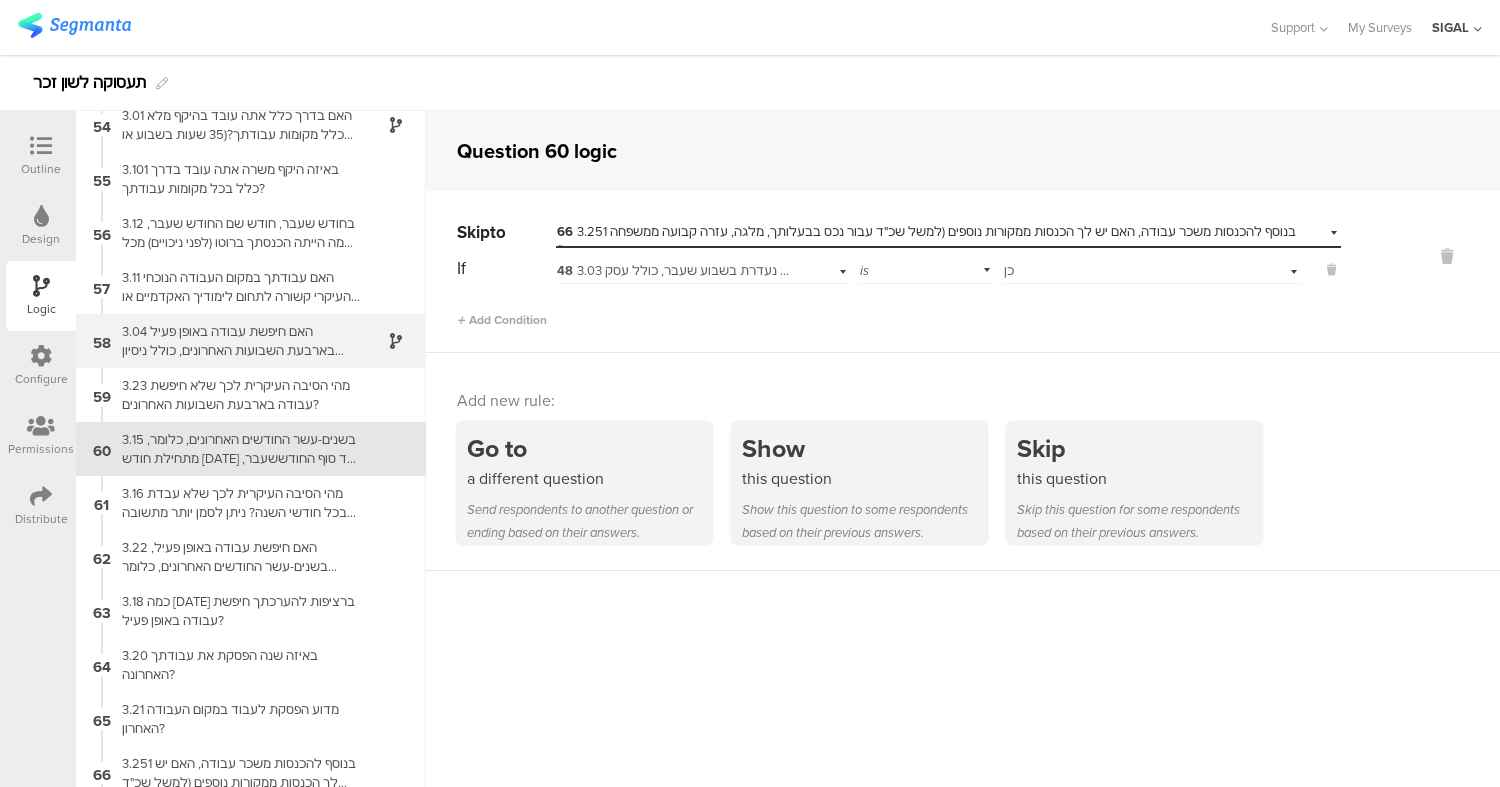 click on "3.04	 האם חיפשת עבודה באופן פעיל בארבעת השבועות האחרונים, כולל ניסיון להקים עסק?" at bounding box center (235, 341) 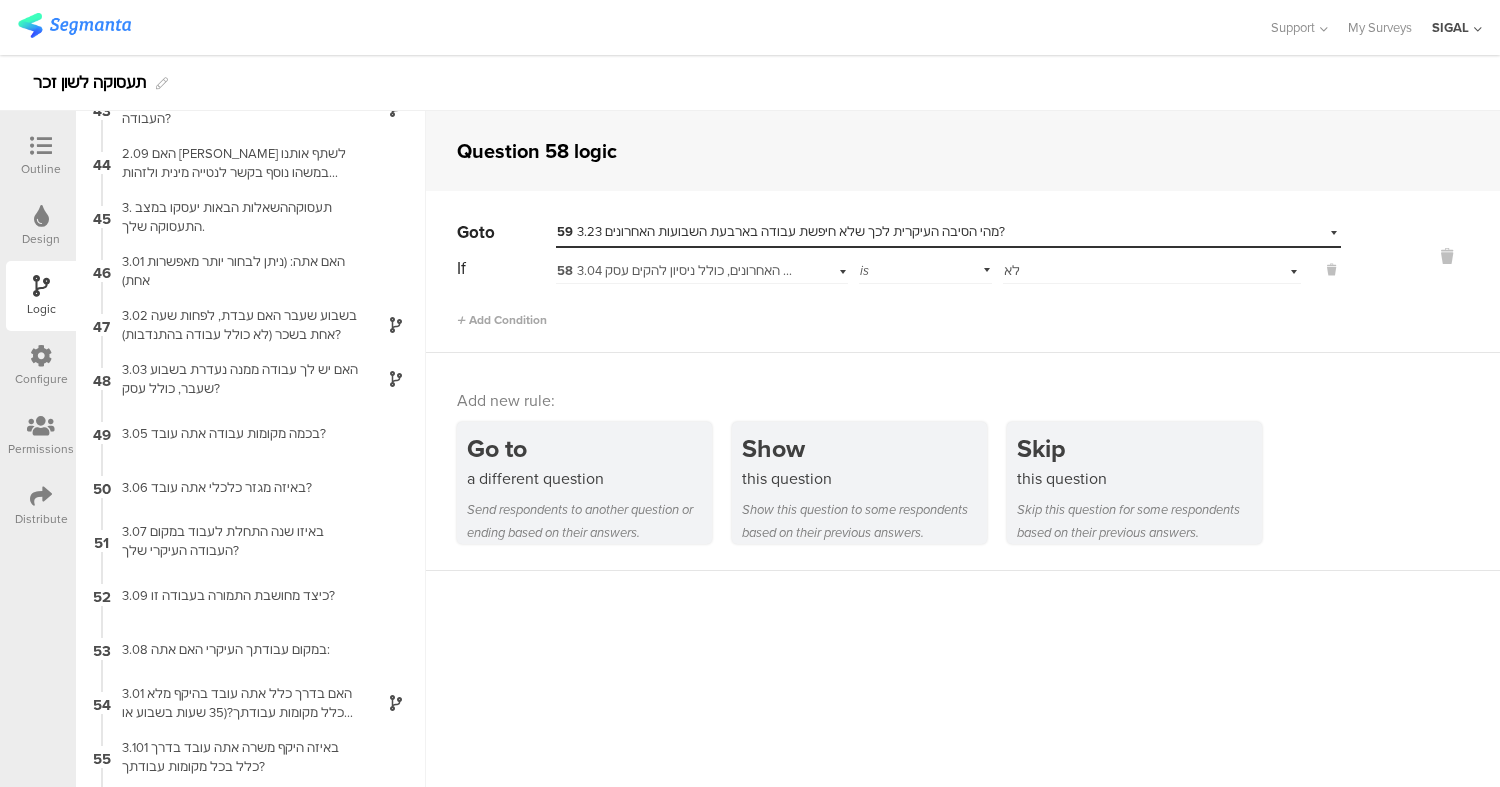 scroll, scrollTop: 2767, scrollLeft: 0, axis: vertical 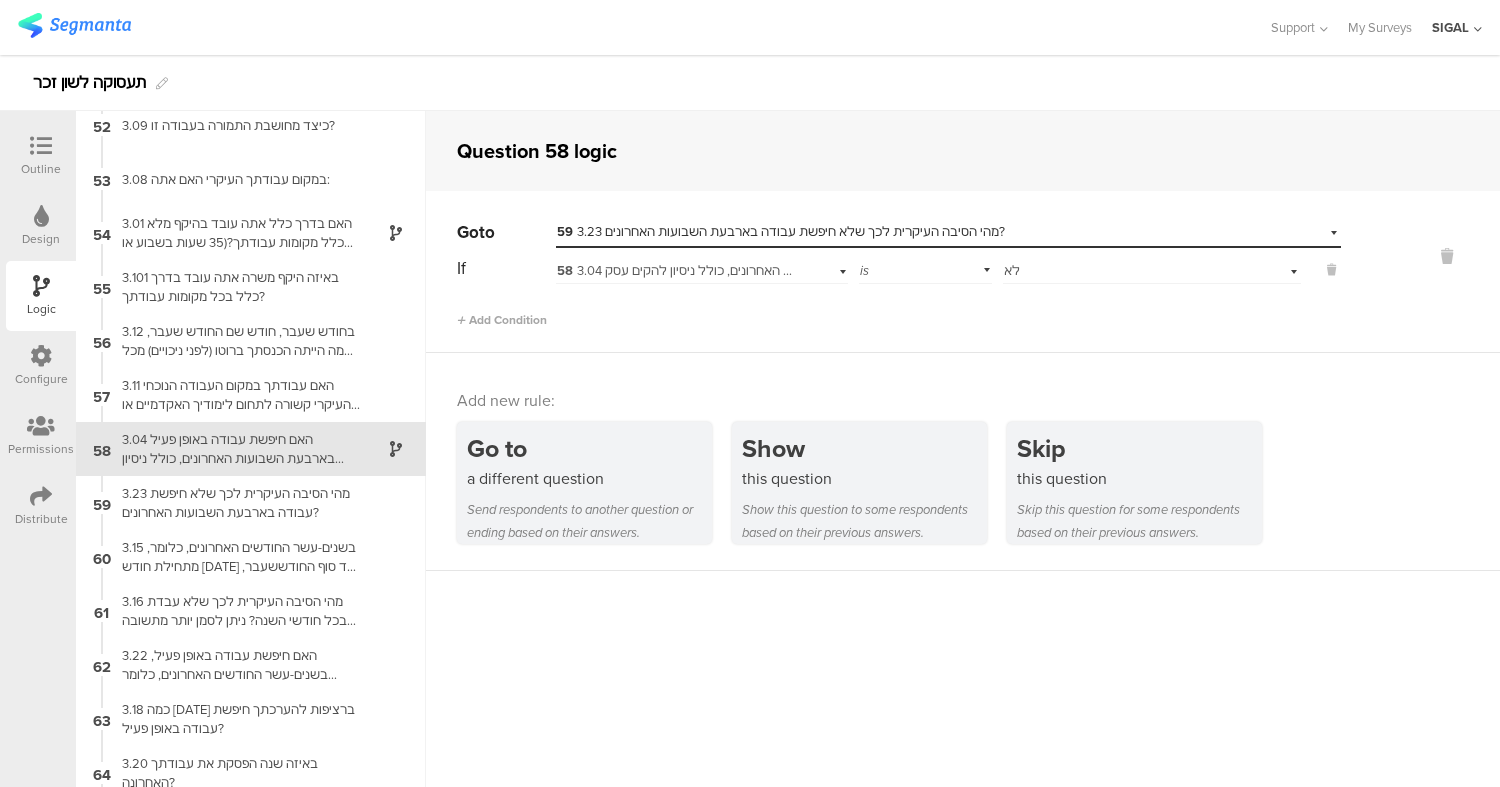 click on "Select answer...   לא" at bounding box center (1126, 271) 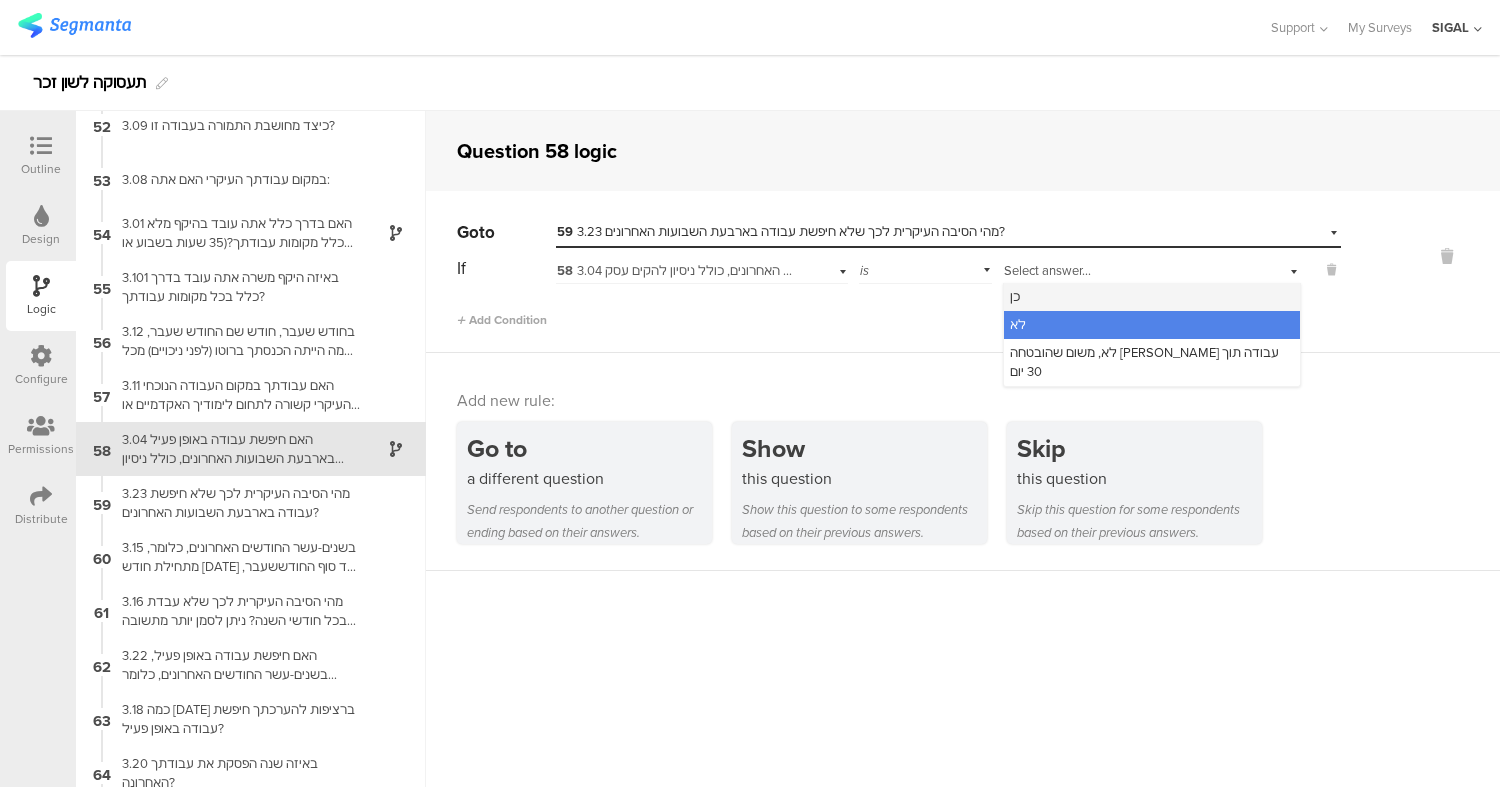 click on "כן" at bounding box center (1152, 297) 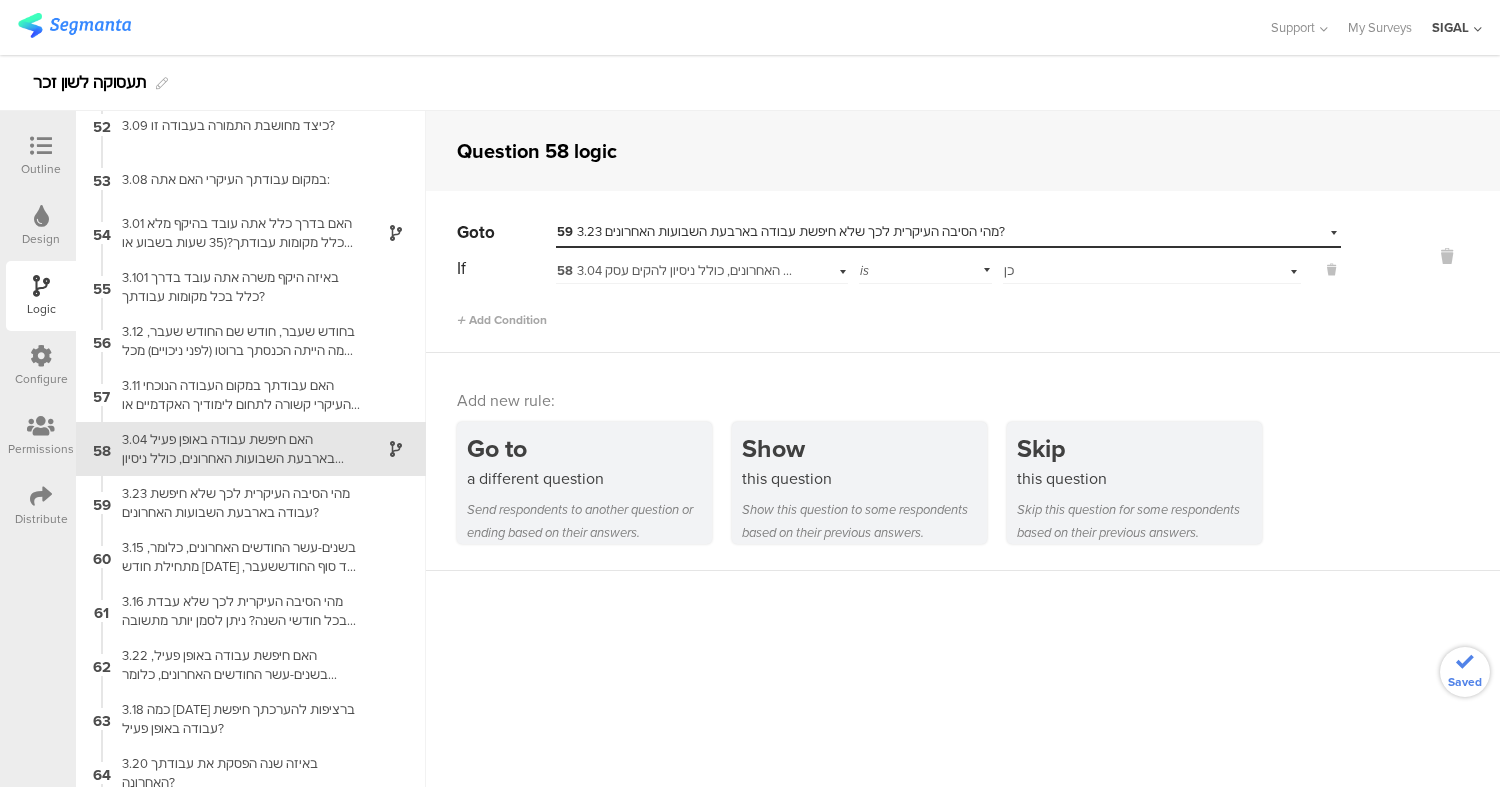 click on "59  3.23	מהי הסיבה העיקרית לכך שלא חיפשת עבודה בארבעת השבועות האחרונים?" at bounding box center (781, 231) 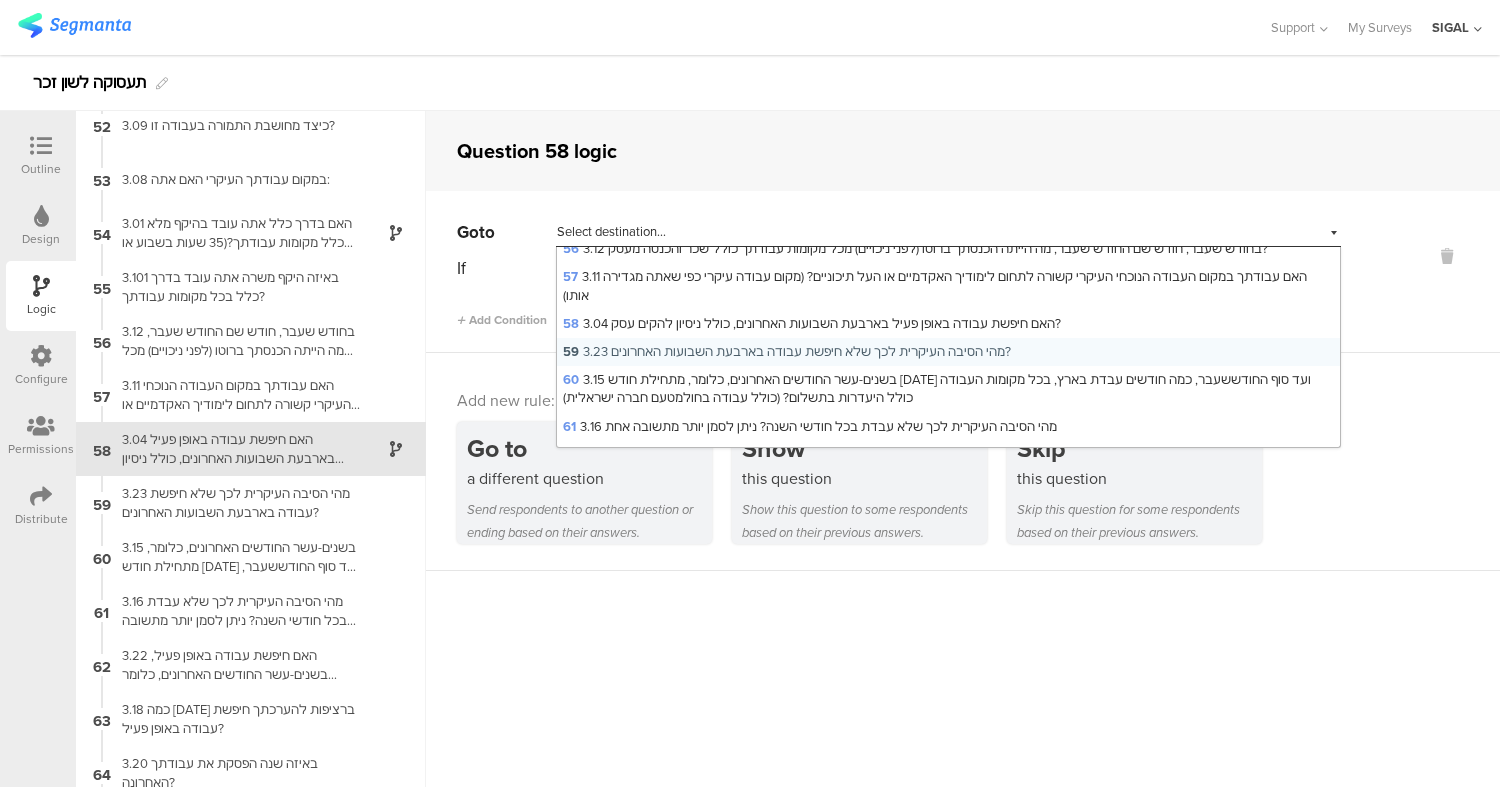scroll, scrollTop: 1745, scrollLeft: 0, axis: vertical 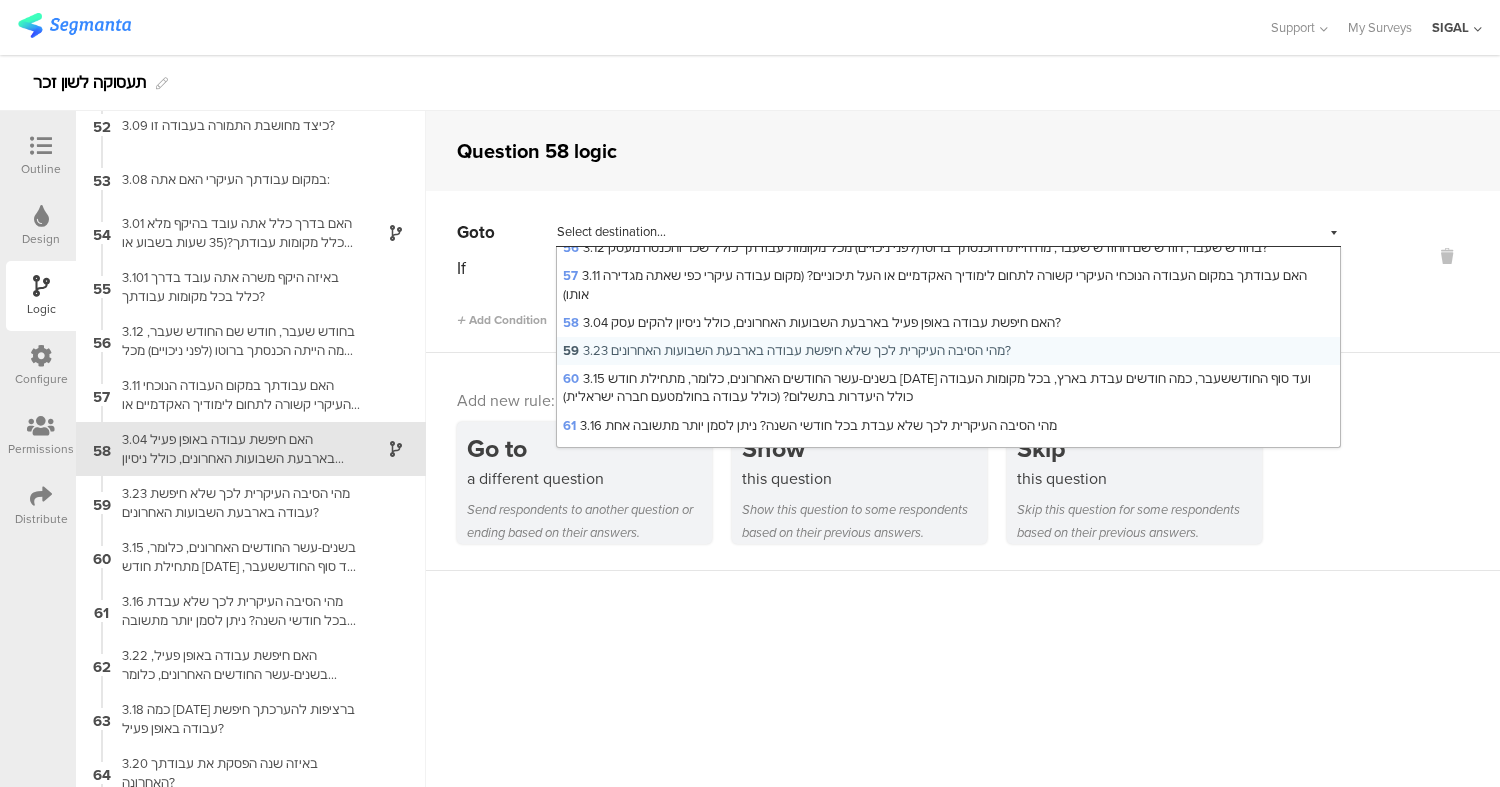 click on "60  3.15	בשנים-עשר החודשים האחרונים, כלומר, מתחילת חודש אוגוסט 2024 ועד סוף החודששעבר, כמה חודשים עבדת בארץ, בכל מקומות העבודה כולל היעדרות בתשלום? (כולל עבודה בחולמטעם חברה ישראלית)" at bounding box center (937, 387) 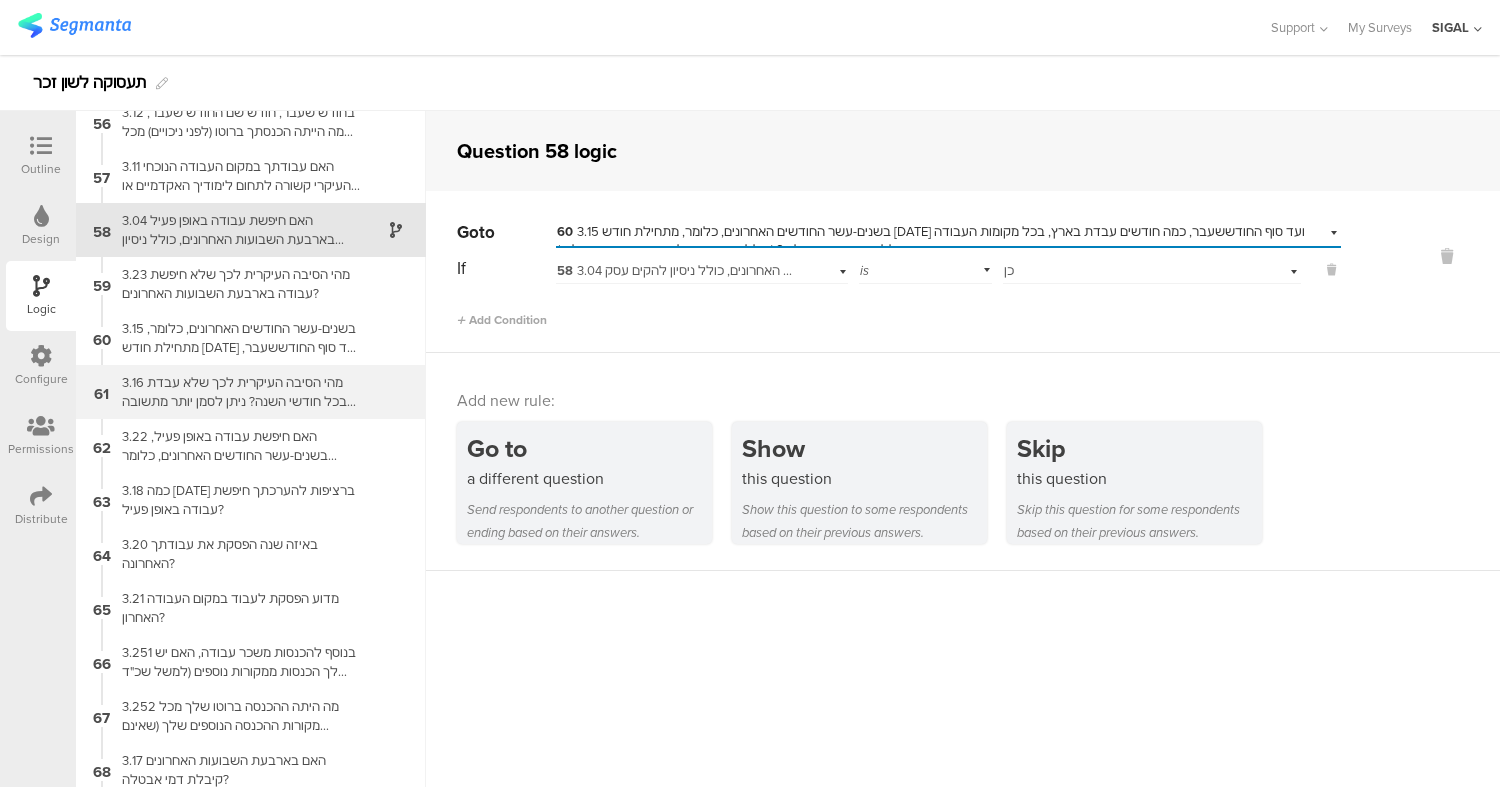 scroll, scrollTop: 2999, scrollLeft: 0, axis: vertical 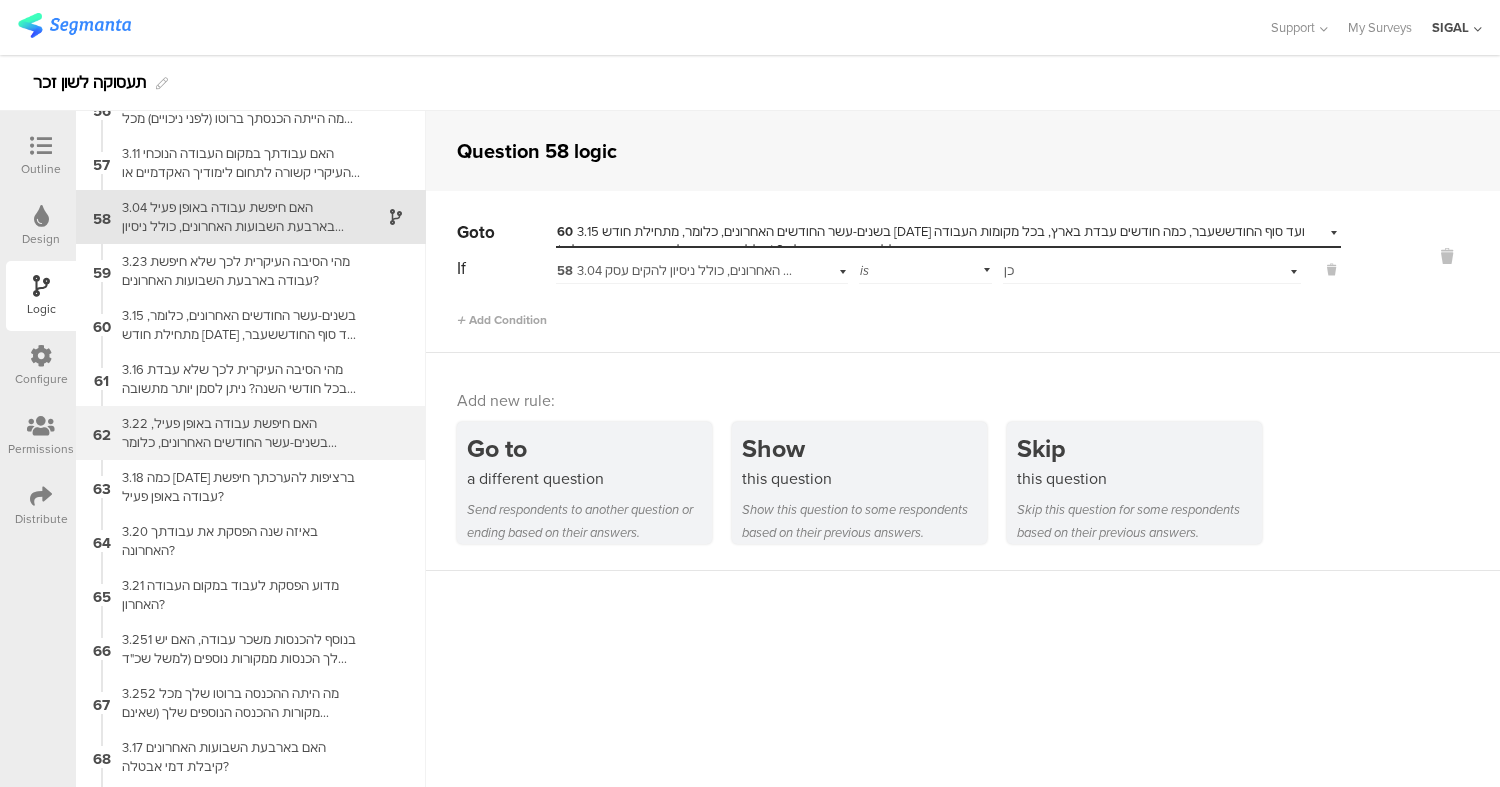 click on "3.22	האם חיפשת עבודה באופן פעיל, בשנים-עשר החודשים האחרונים, כלומר מתחילת חודש [DATE] ועד סוף החודש שעבר?" at bounding box center [235, 433] 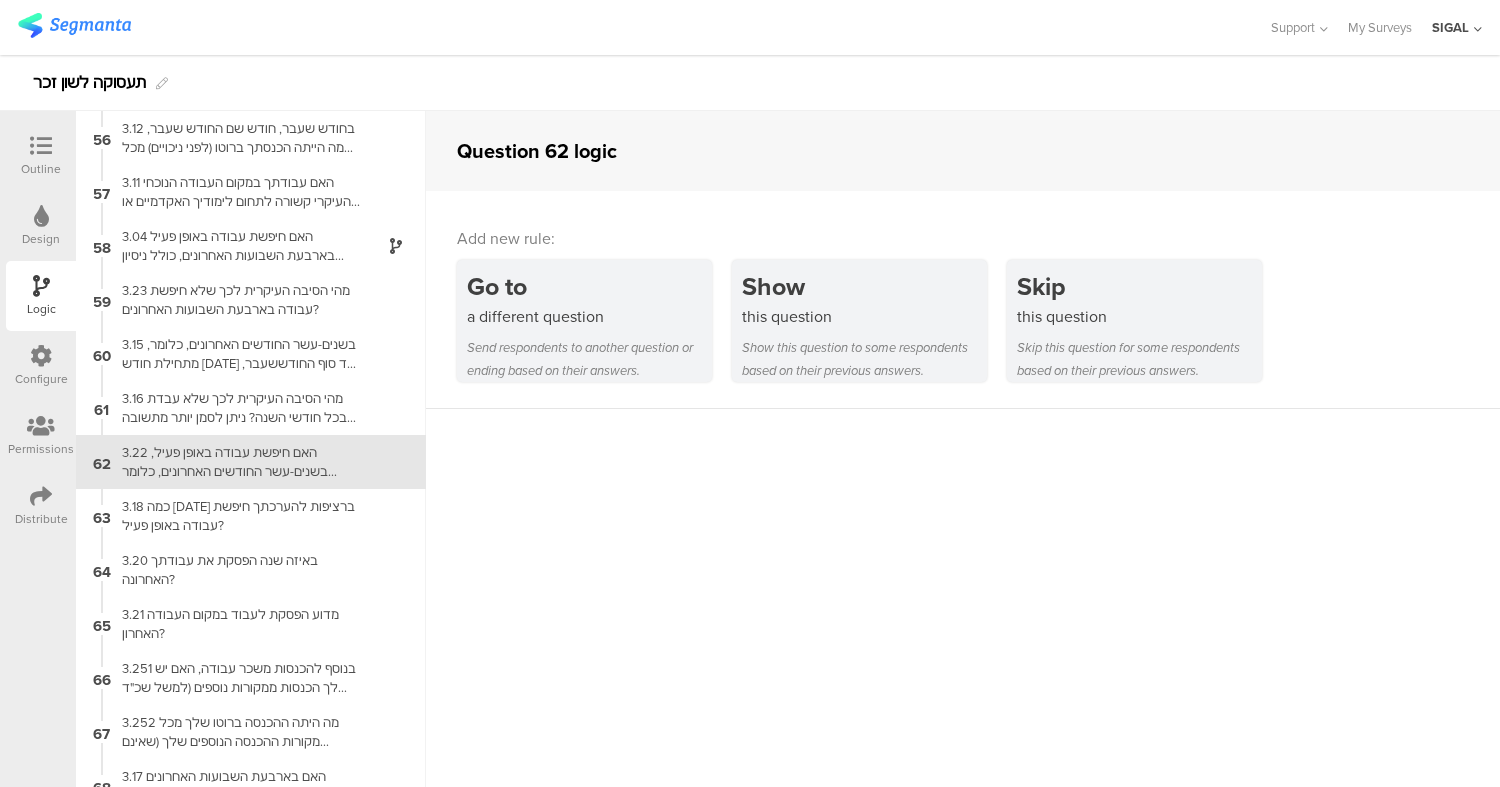 scroll, scrollTop: 2983, scrollLeft: 0, axis: vertical 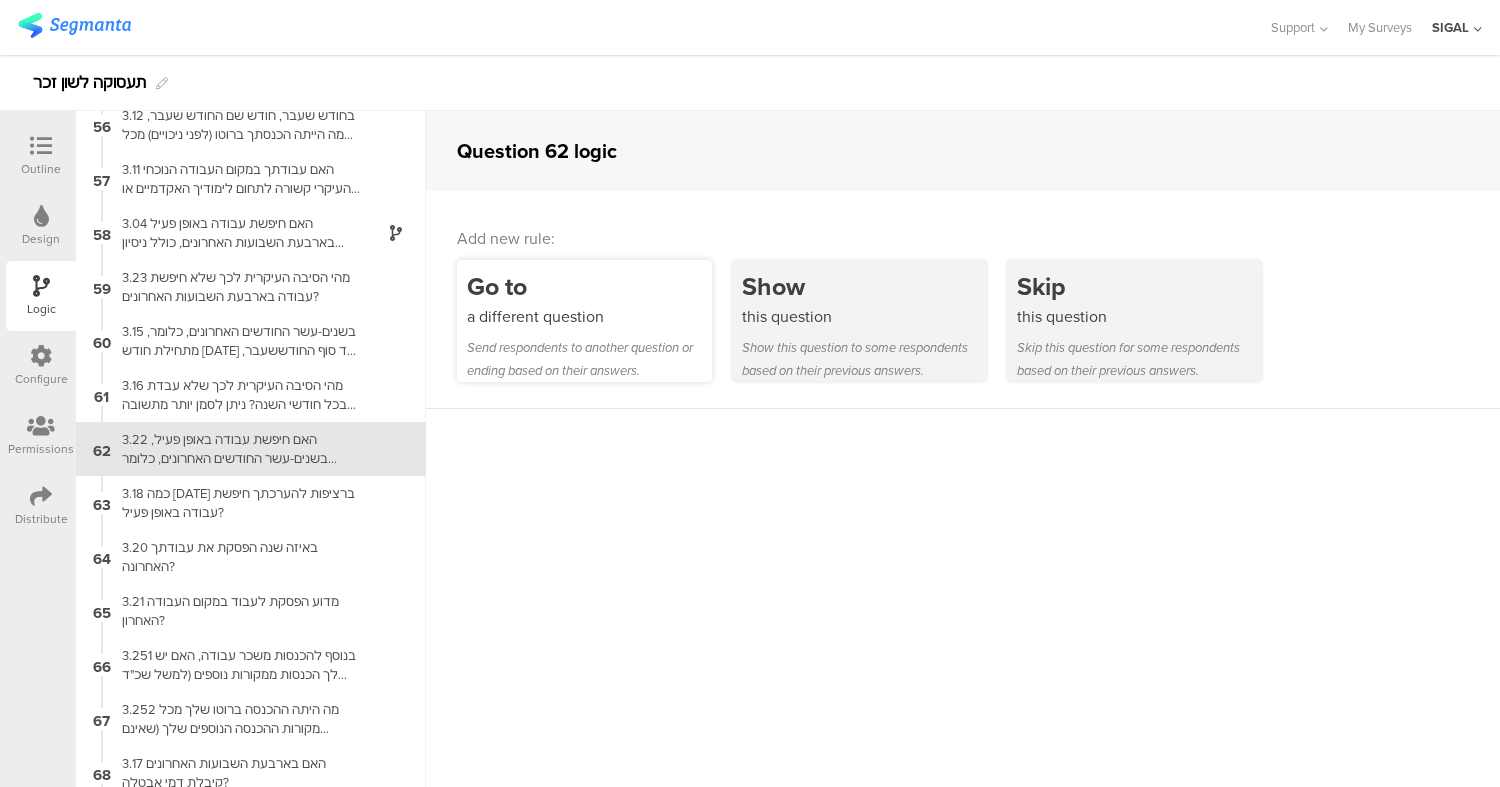 click on "Go to" at bounding box center (589, 286) 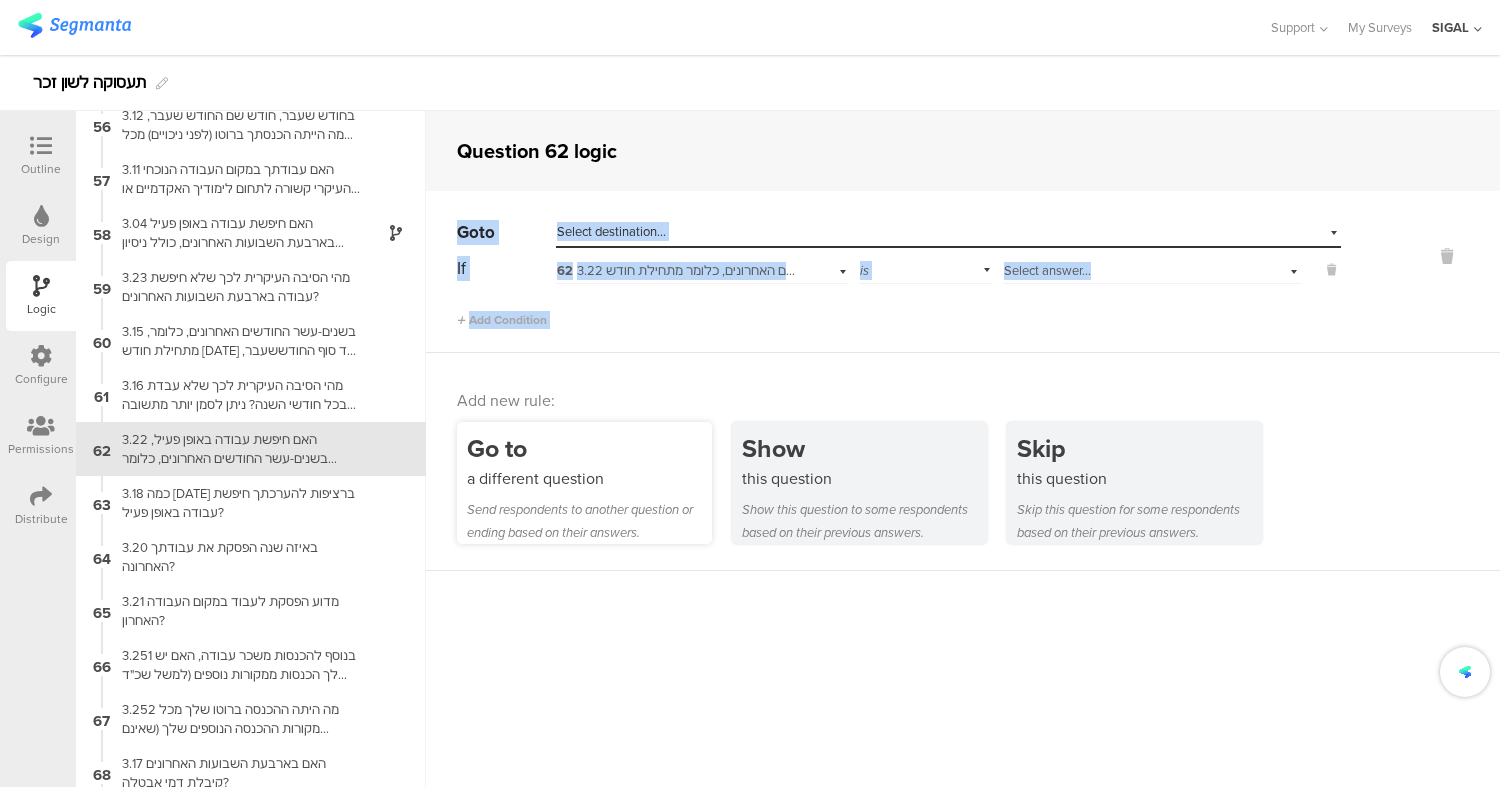 click on "Add Condition" at bounding box center [899, 311] 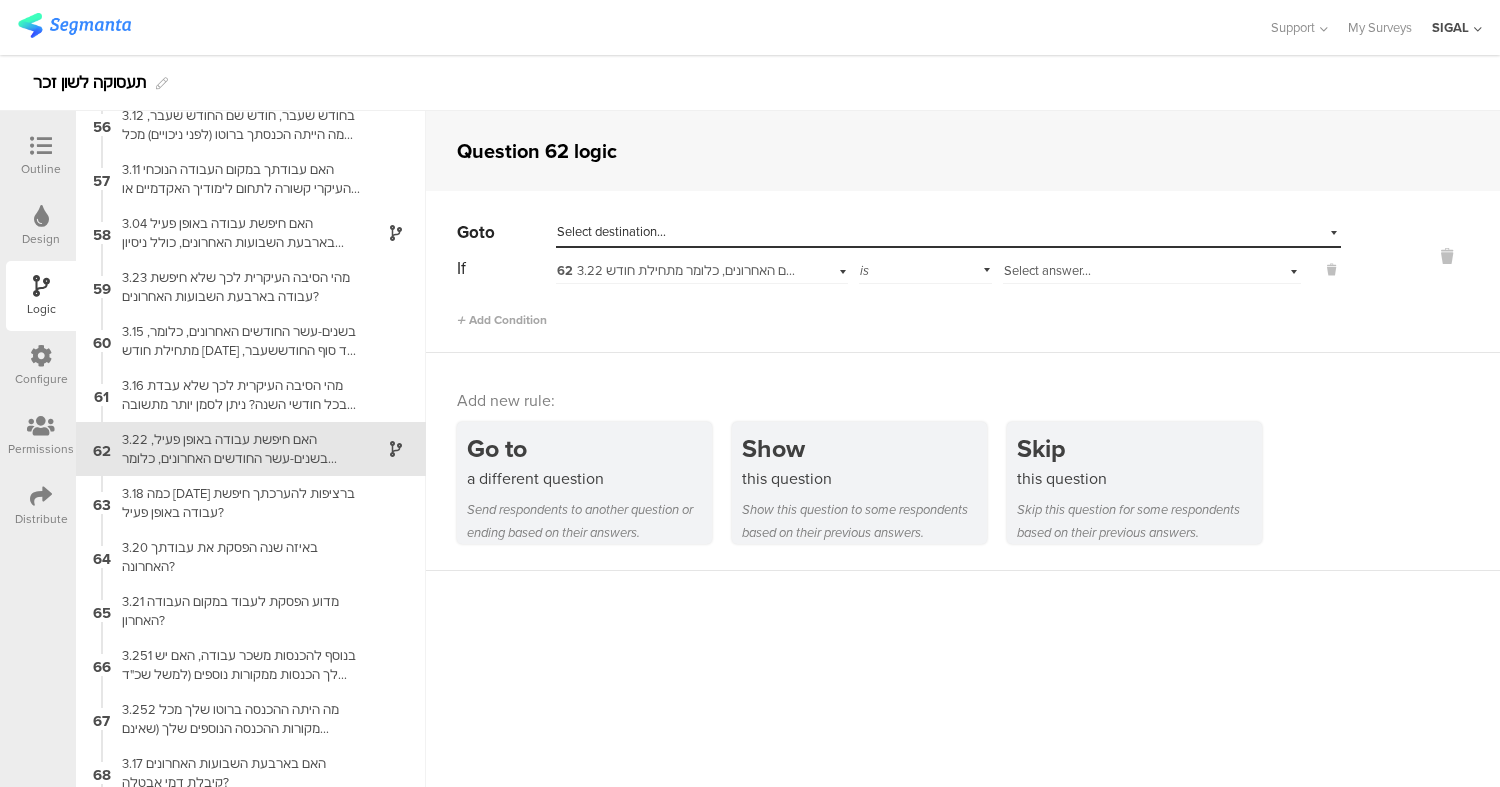 click on "Select answer..." at bounding box center (1047, 270) 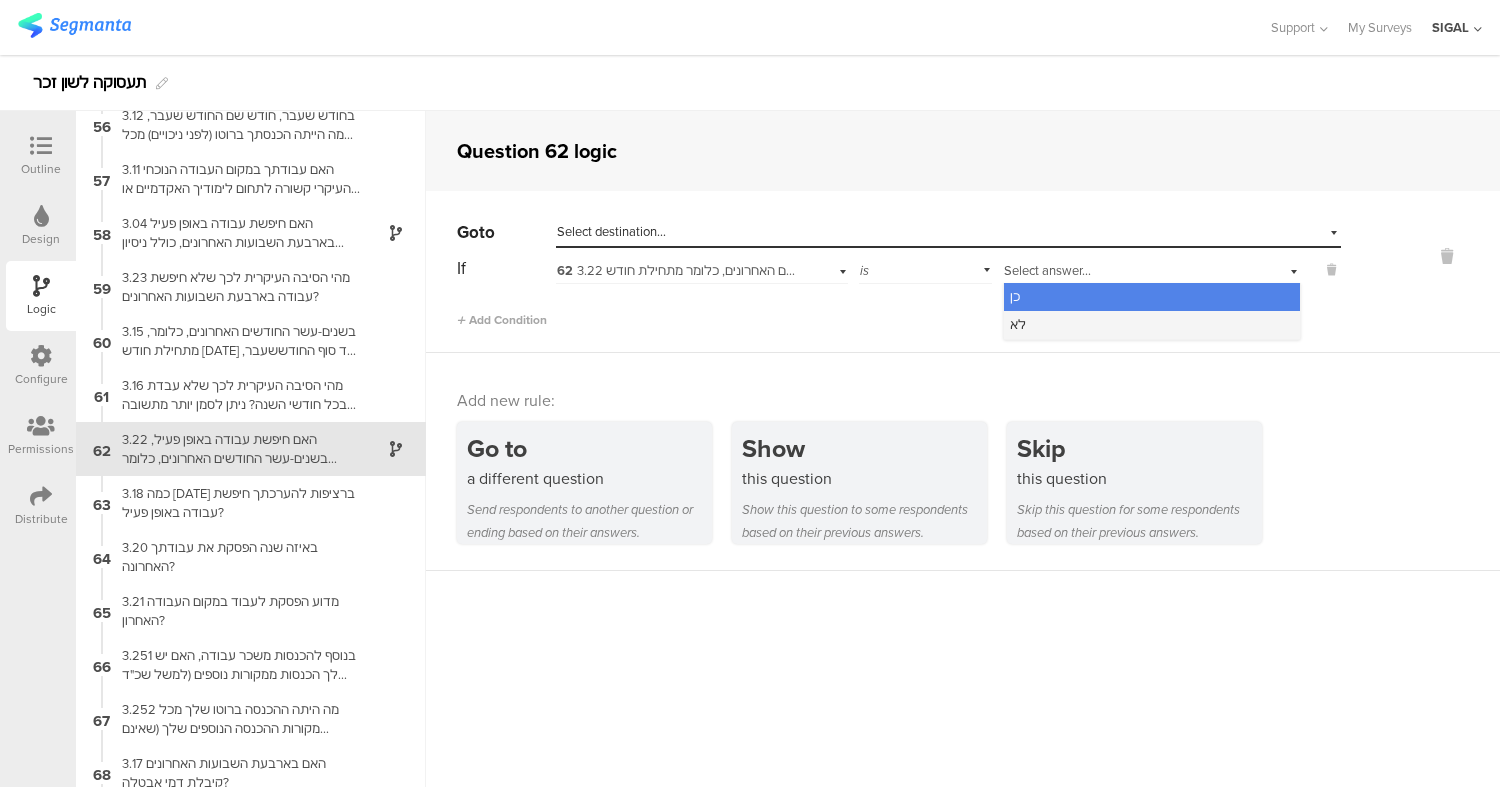 click on "לא" at bounding box center [1152, 325] 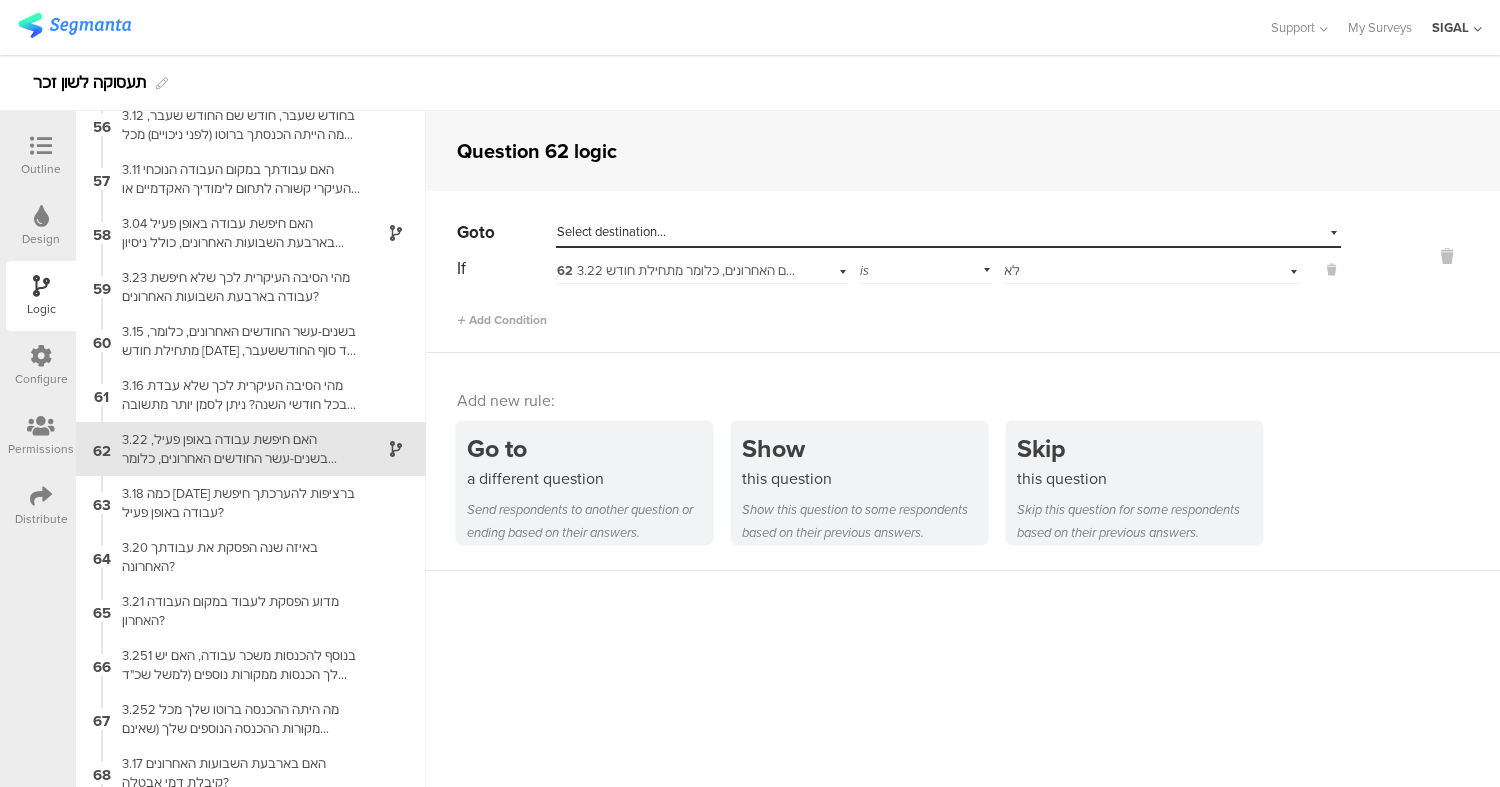 click on "Select destination..." at bounding box center [948, 232] 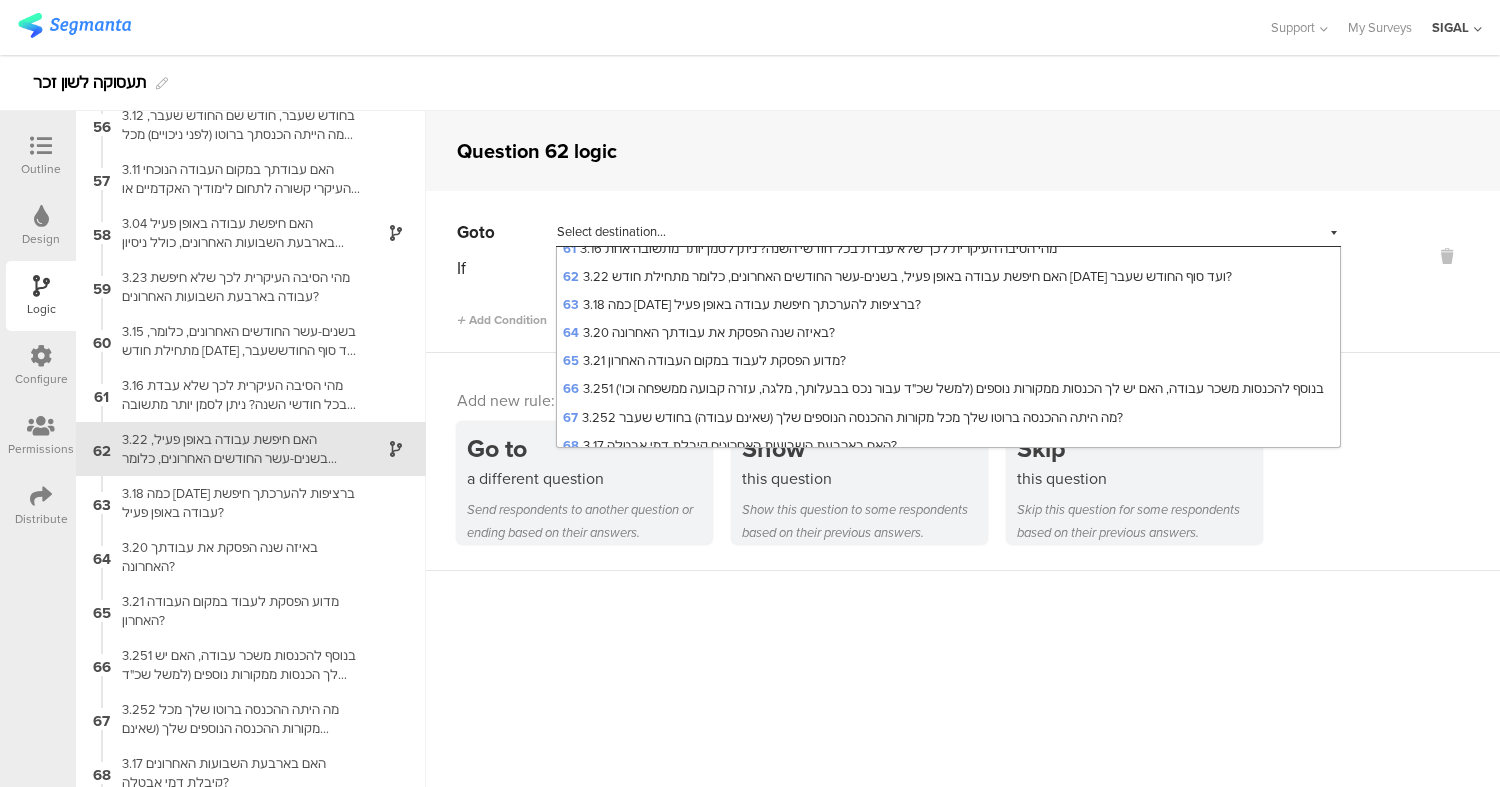 scroll, scrollTop: 1919, scrollLeft: 0, axis: vertical 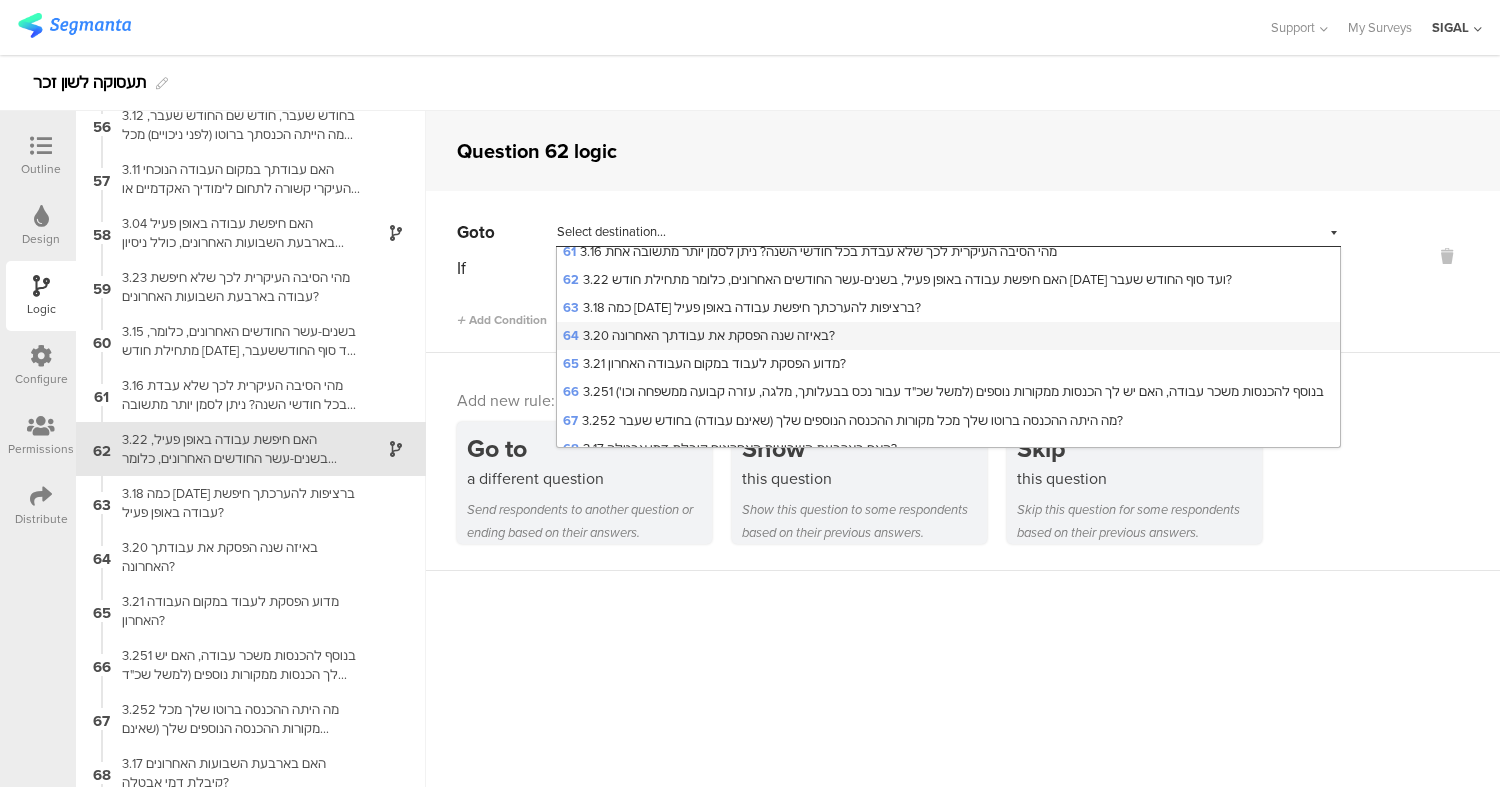 click on "64  3.20 באיזה שנה הפסקת את עבודתך האחרונה?" at bounding box center [699, 335] 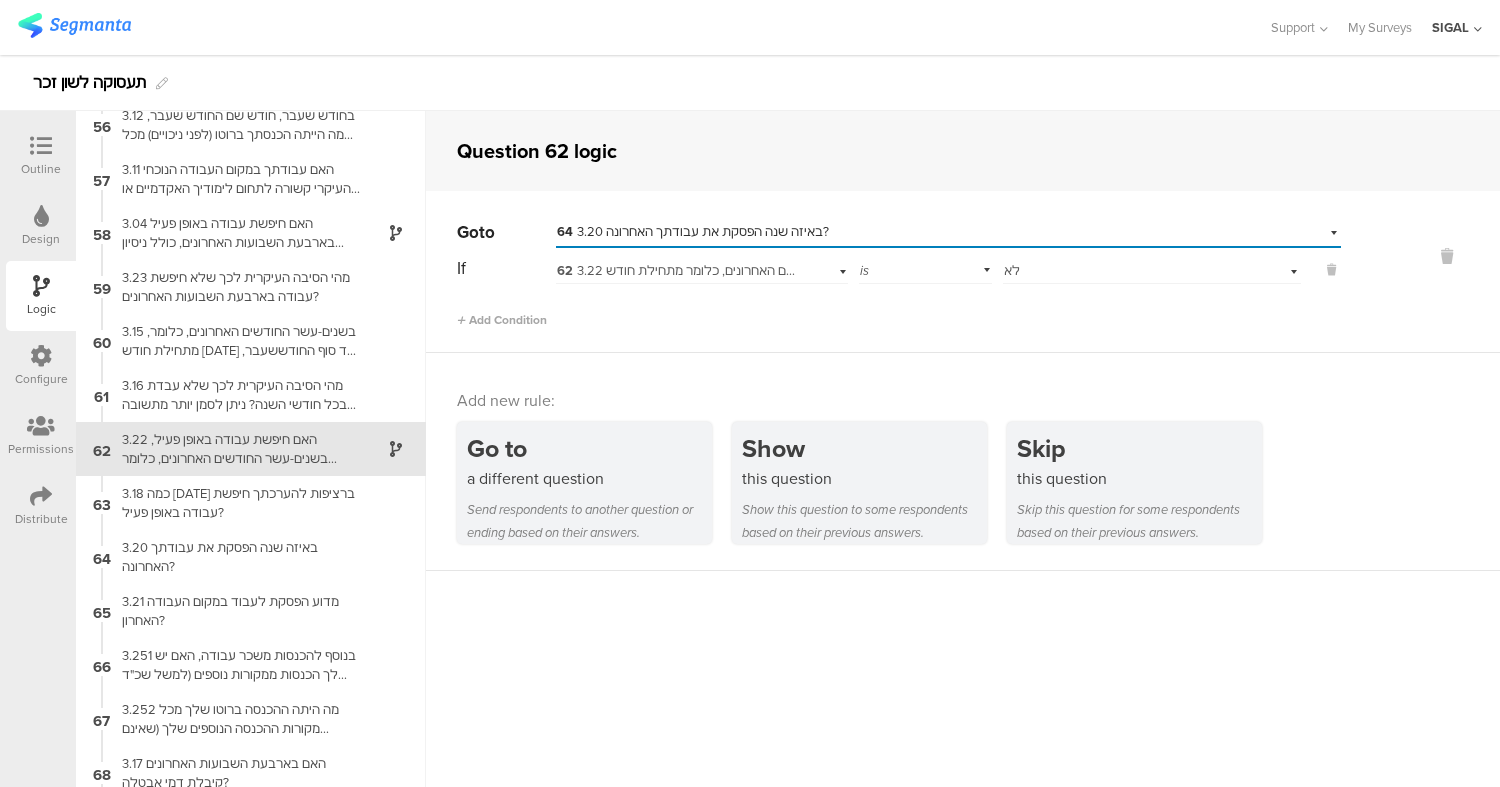 click on "Go  to Select destination...   64  3.20 באיזה שנה הפסקת את עבודתך האחרונה?
If   62  3.22	האם חיפשת עבודה באופן פעיל, בשנים-עשר החודשים האחרונים, כלומר מתחילת חודש יולי 2024 ועד סוף החודש שעבר?
is Select answer...   לא
Add Condition" at bounding box center [963, 272] 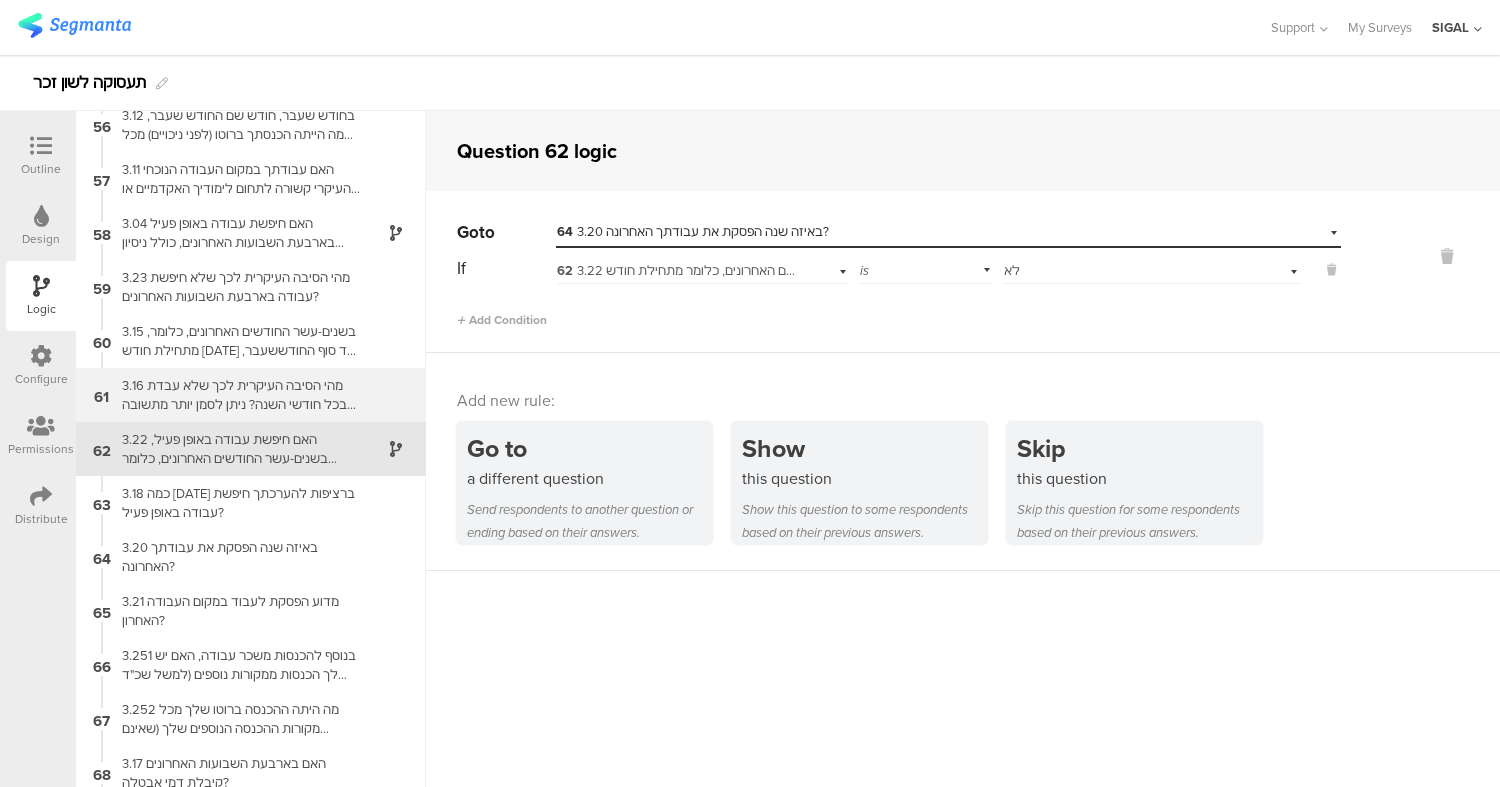 drag, startPoint x: 261, startPoint y: 514, endPoint x: 261, endPoint y: 421, distance: 93 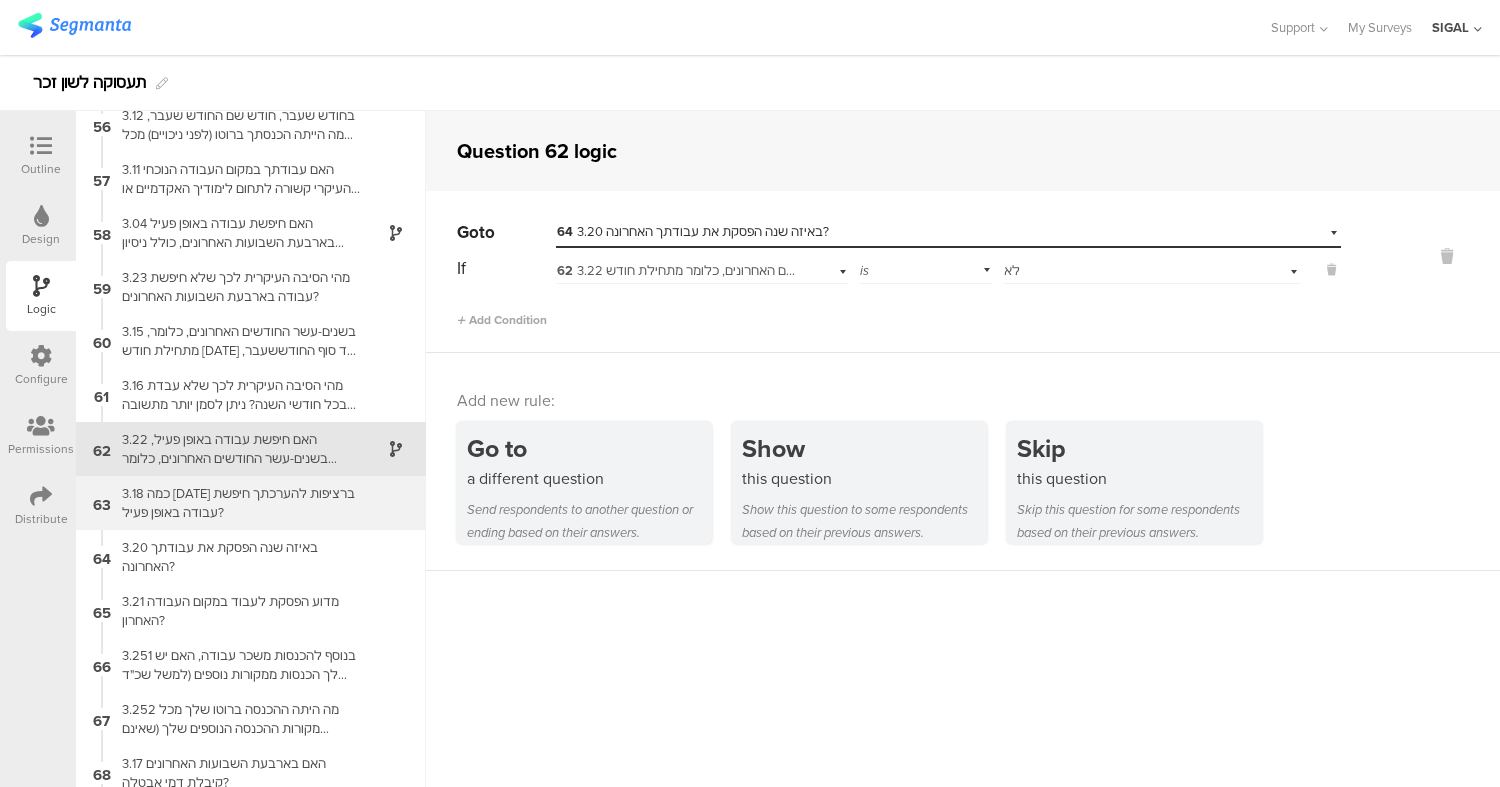 drag, startPoint x: 261, startPoint y: 421, endPoint x: 181, endPoint y: 520, distance: 127.28315 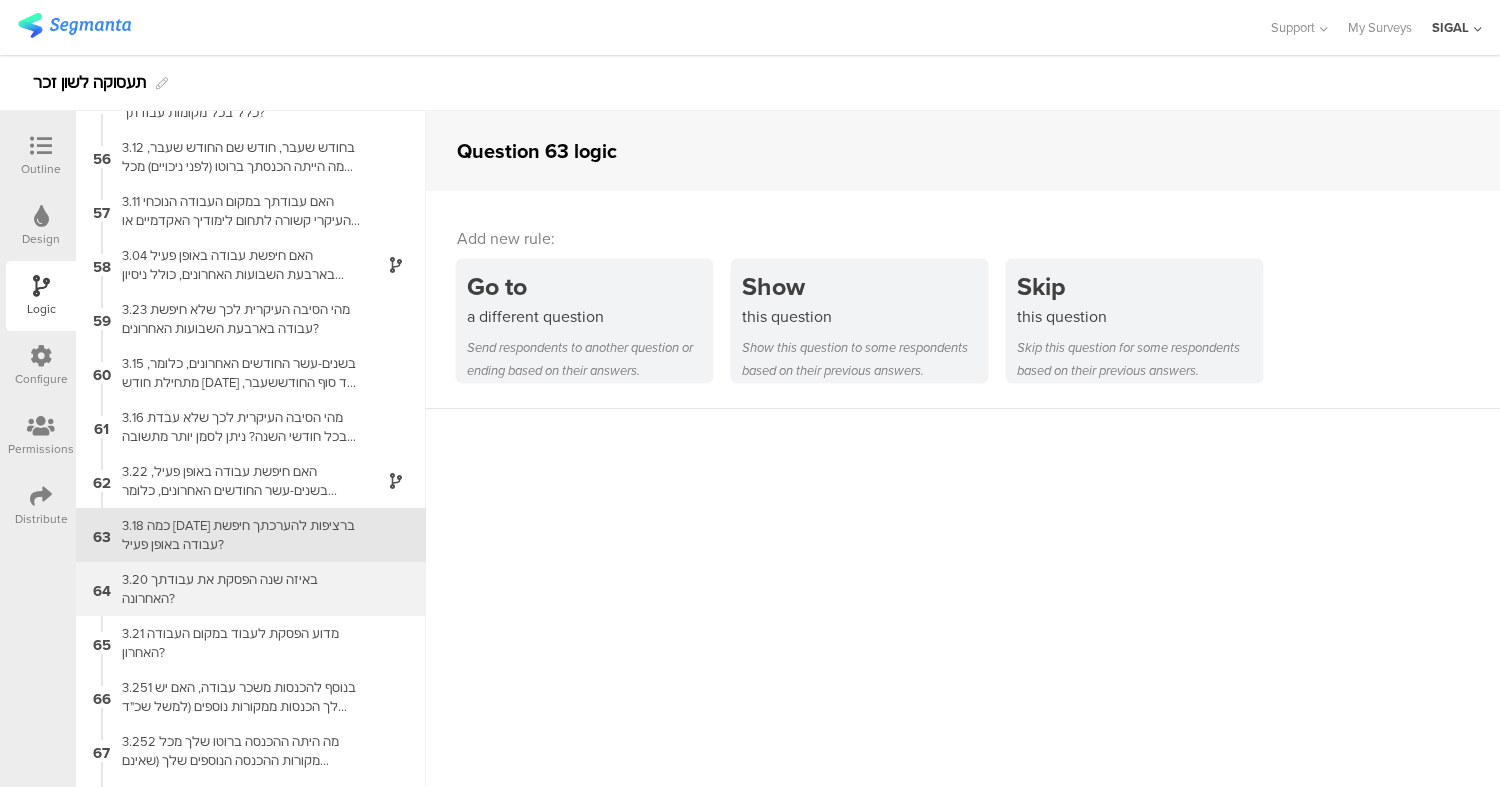scroll, scrollTop: 3037, scrollLeft: 0, axis: vertical 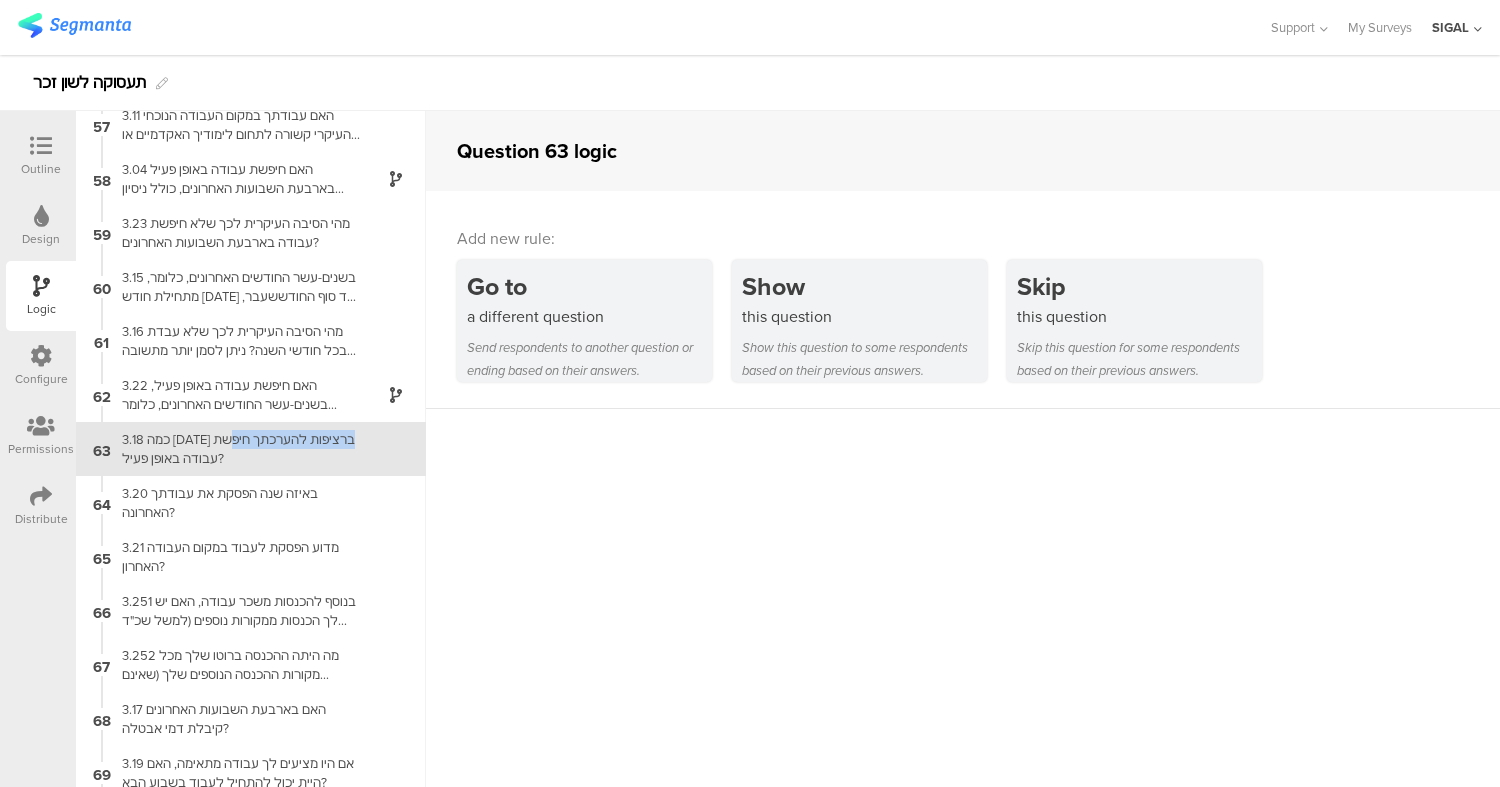 drag, startPoint x: 228, startPoint y: 456, endPoint x: 237, endPoint y: 434, distance: 23.769728 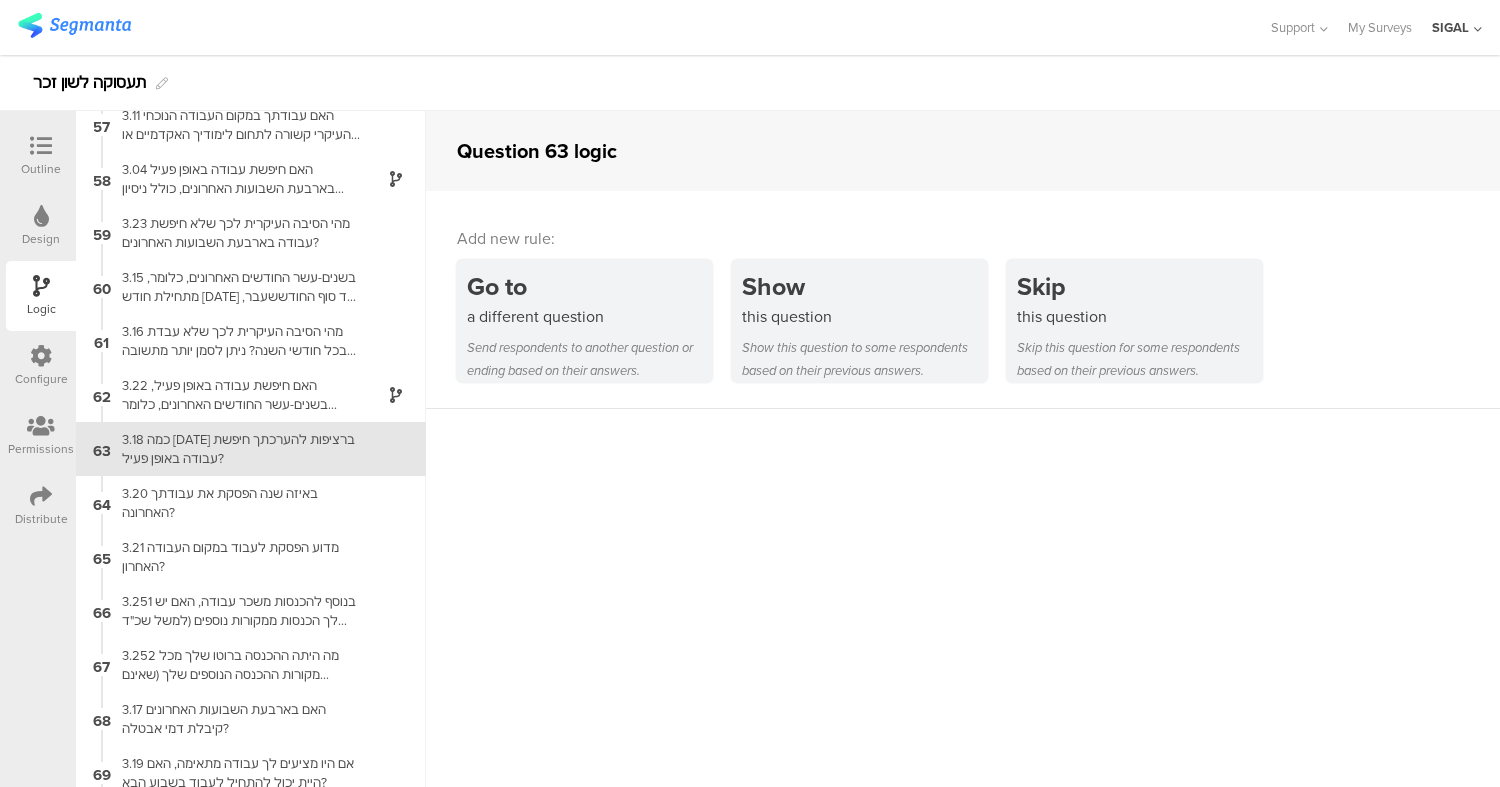 click on "Question 63 logic
Add new rule:
Go to
a different question
Send respondents to another question or ending based on their answers.
Show
this question
Show this question to some respondents based on their previous answers.
Skip
this question
Skip this question for some respondents based on their previous answers.
Please select a question in order to apply survey logic" at bounding box center [963, 449] 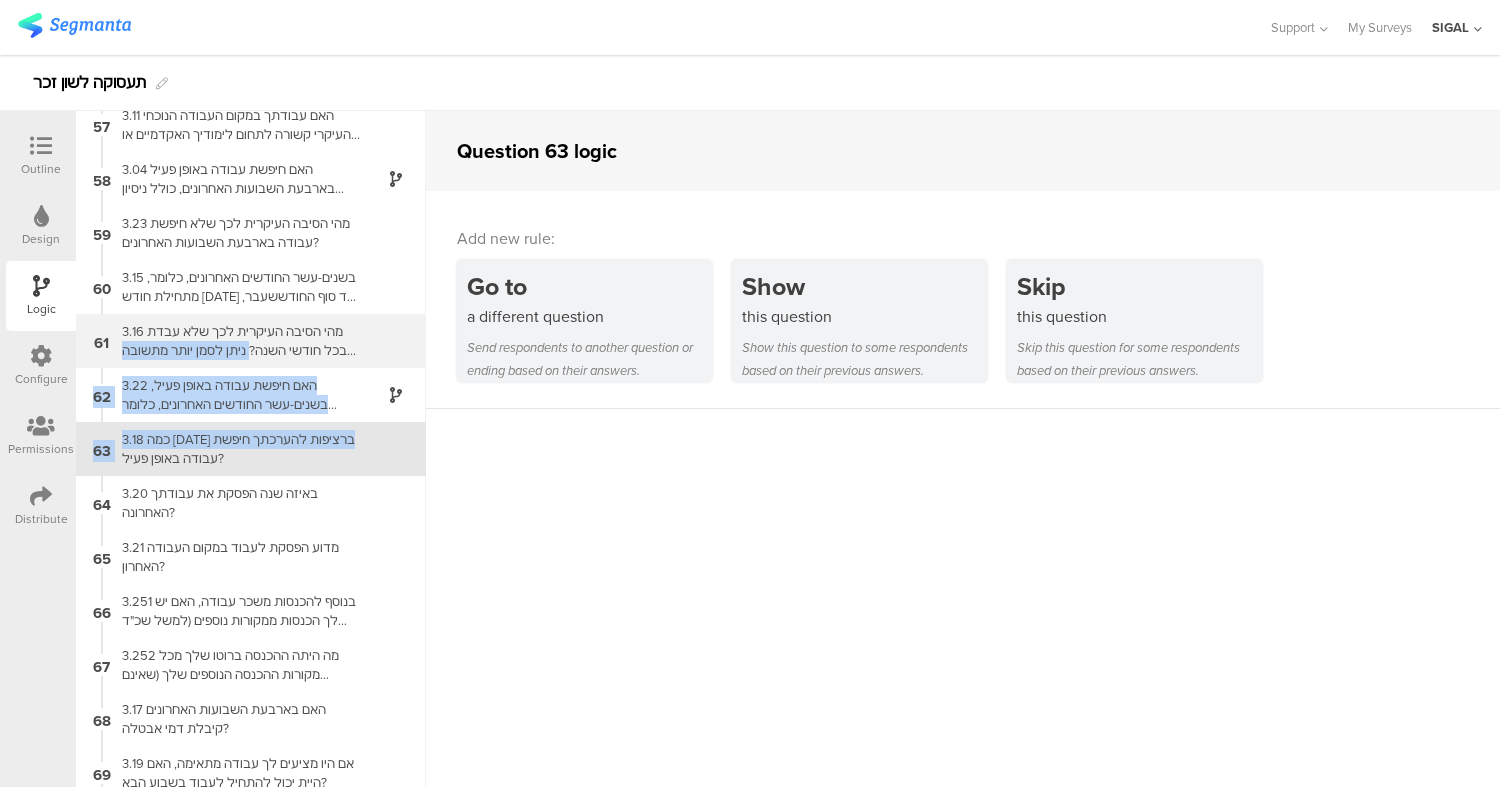 drag, startPoint x: 210, startPoint y: 450, endPoint x: 246, endPoint y: 355, distance: 101.59232 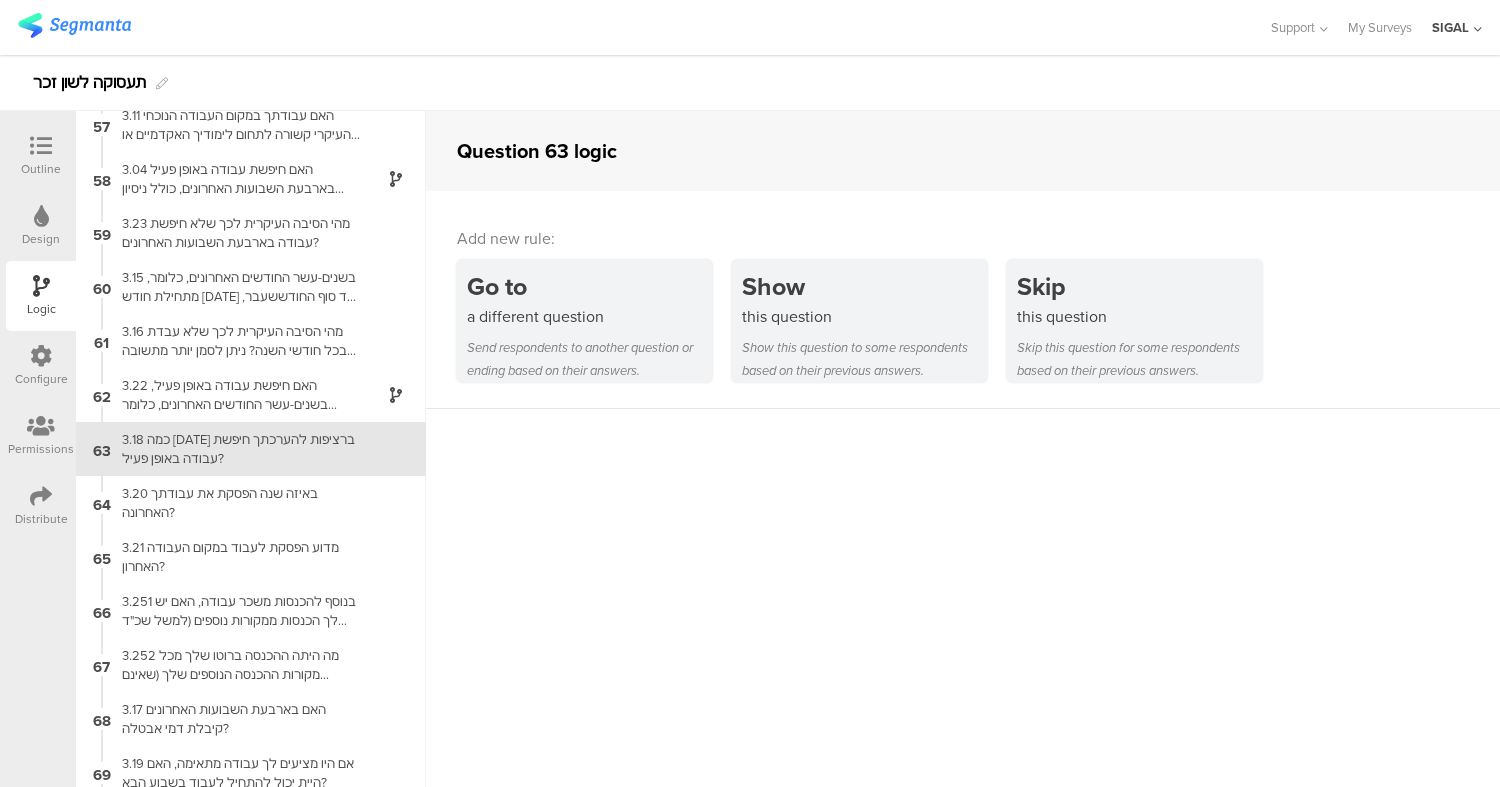 click on "Question 63 logic
Add new rule:
Go to
a different question
Send respondents to another question or ending based on their answers.
Show
this question
Show this question to some respondents based on their previous answers.
Skip
this question
Skip this question for some respondents based on their previous answers.
Please select a question in order to apply survey logic" at bounding box center (963, 449) 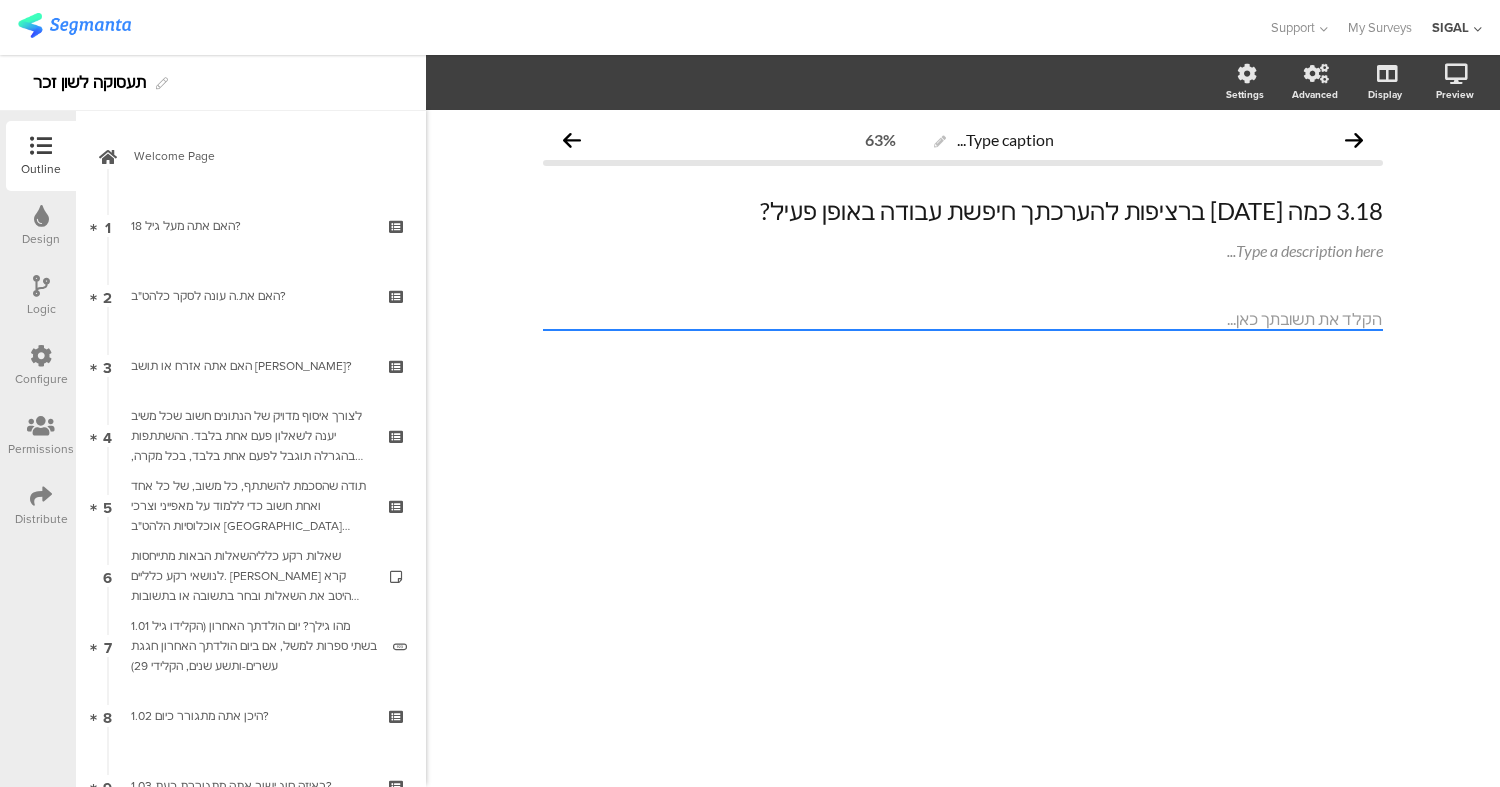 scroll, scrollTop: 0, scrollLeft: 0, axis: both 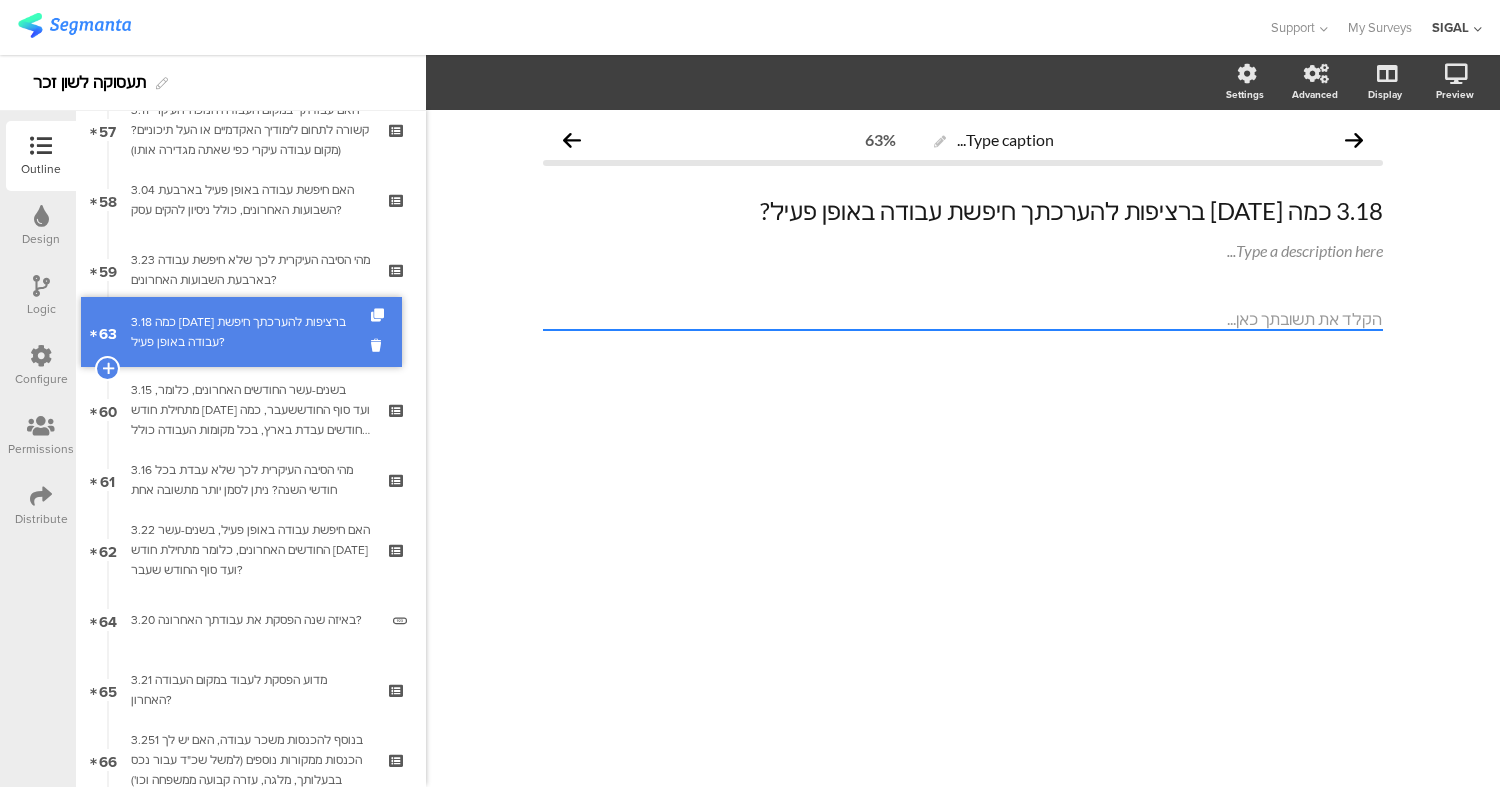 drag, startPoint x: 247, startPoint y: 556, endPoint x: 176, endPoint y: 338, distance: 229.27058 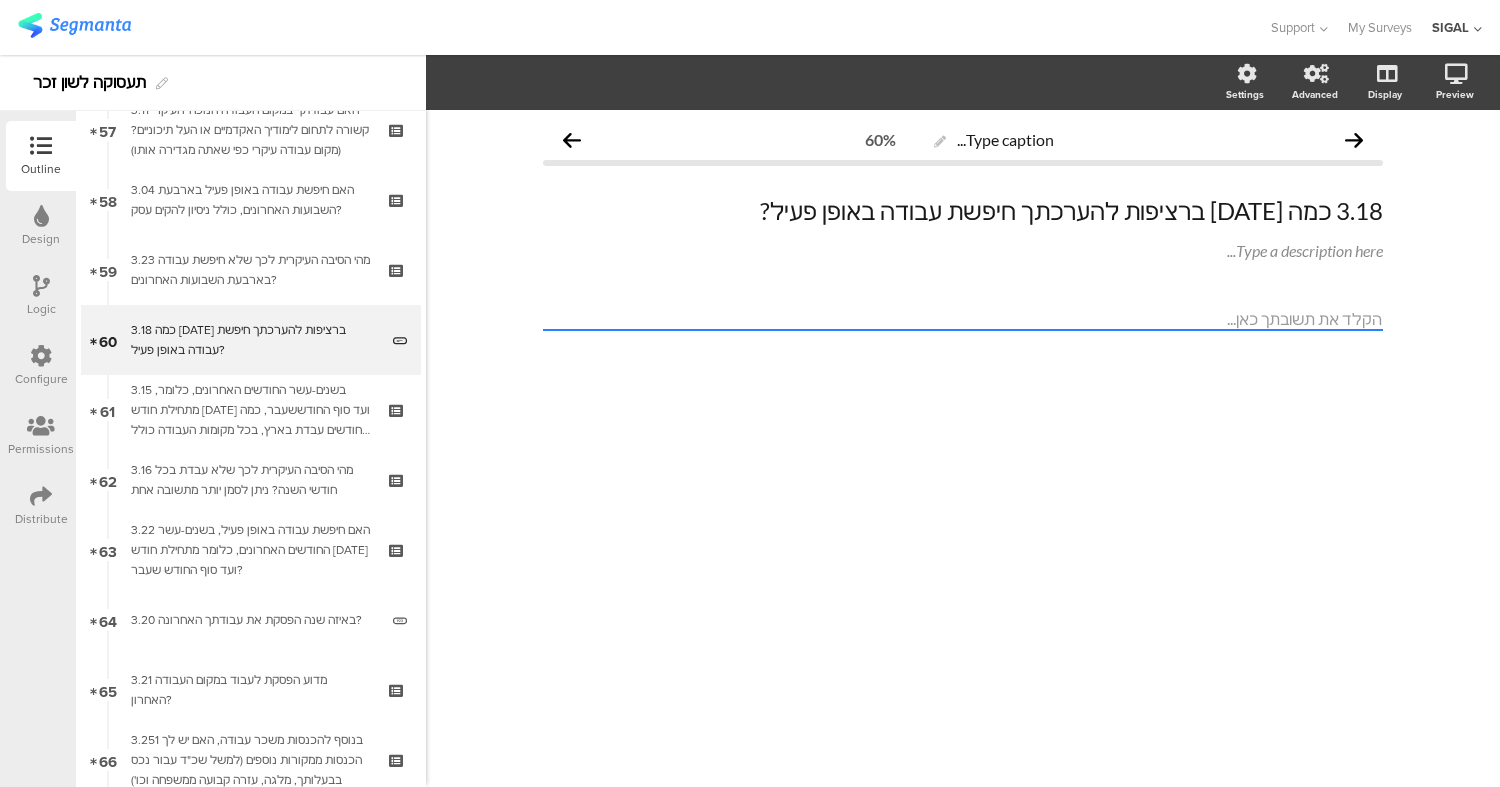 click at bounding box center [41, 287] 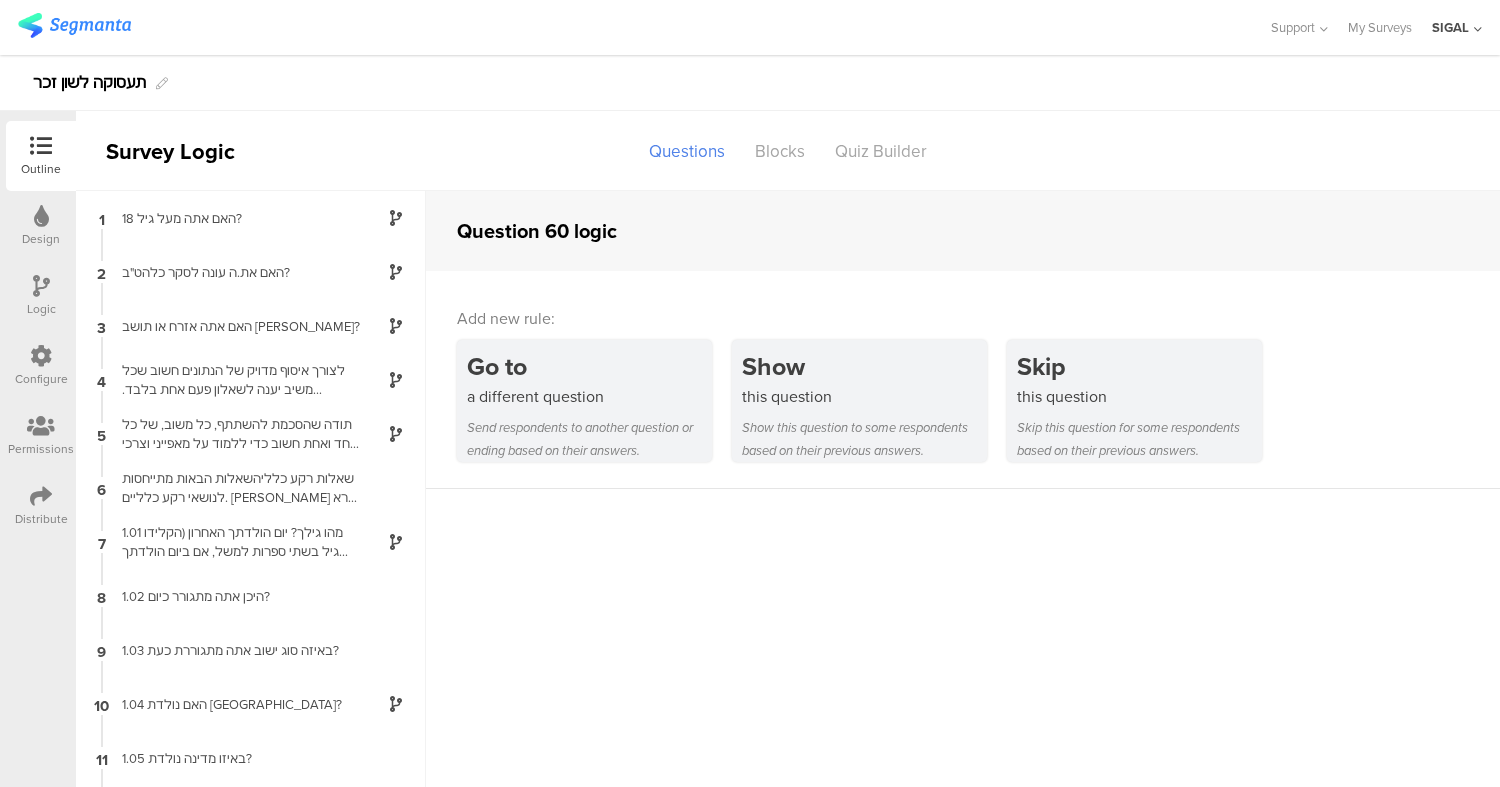 scroll, scrollTop: 36, scrollLeft: 0, axis: vertical 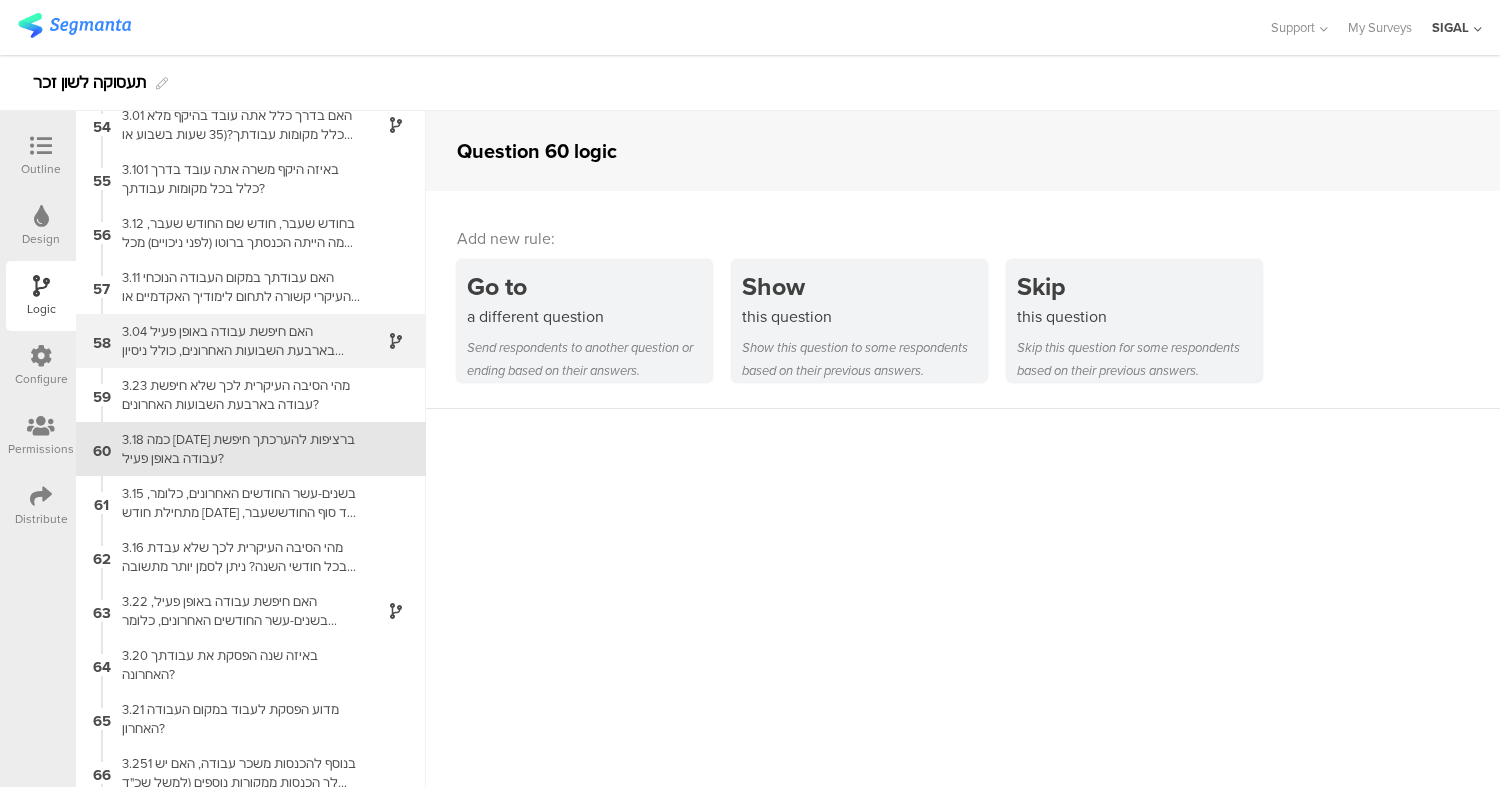 click on "3.04	 האם חיפשת עבודה באופן פעיל בארבעת השבועות האחרונים, כולל ניסיון להקים עסק?" at bounding box center [235, 341] 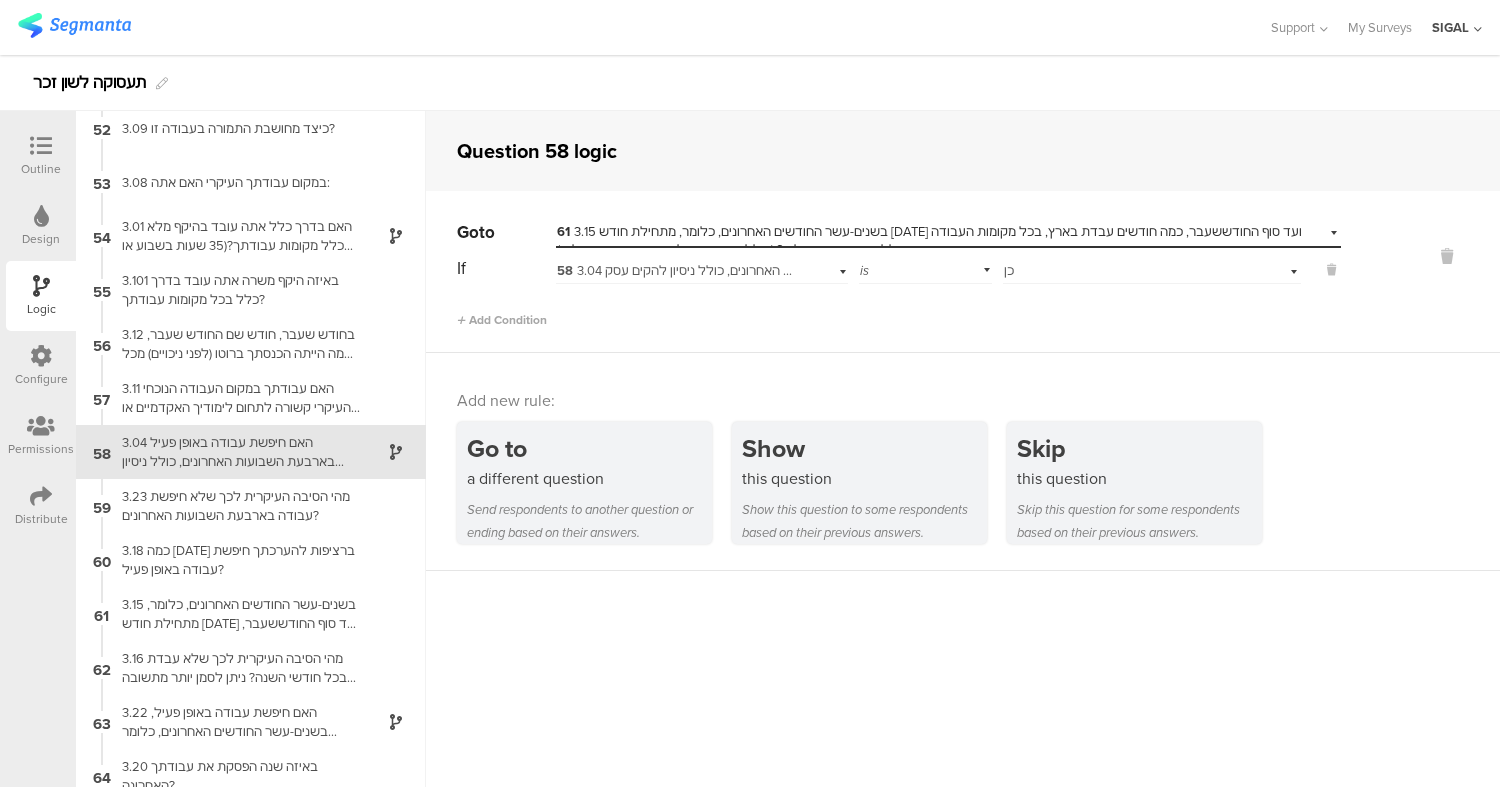 scroll, scrollTop: 2767, scrollLeft: 0, axis: vertical 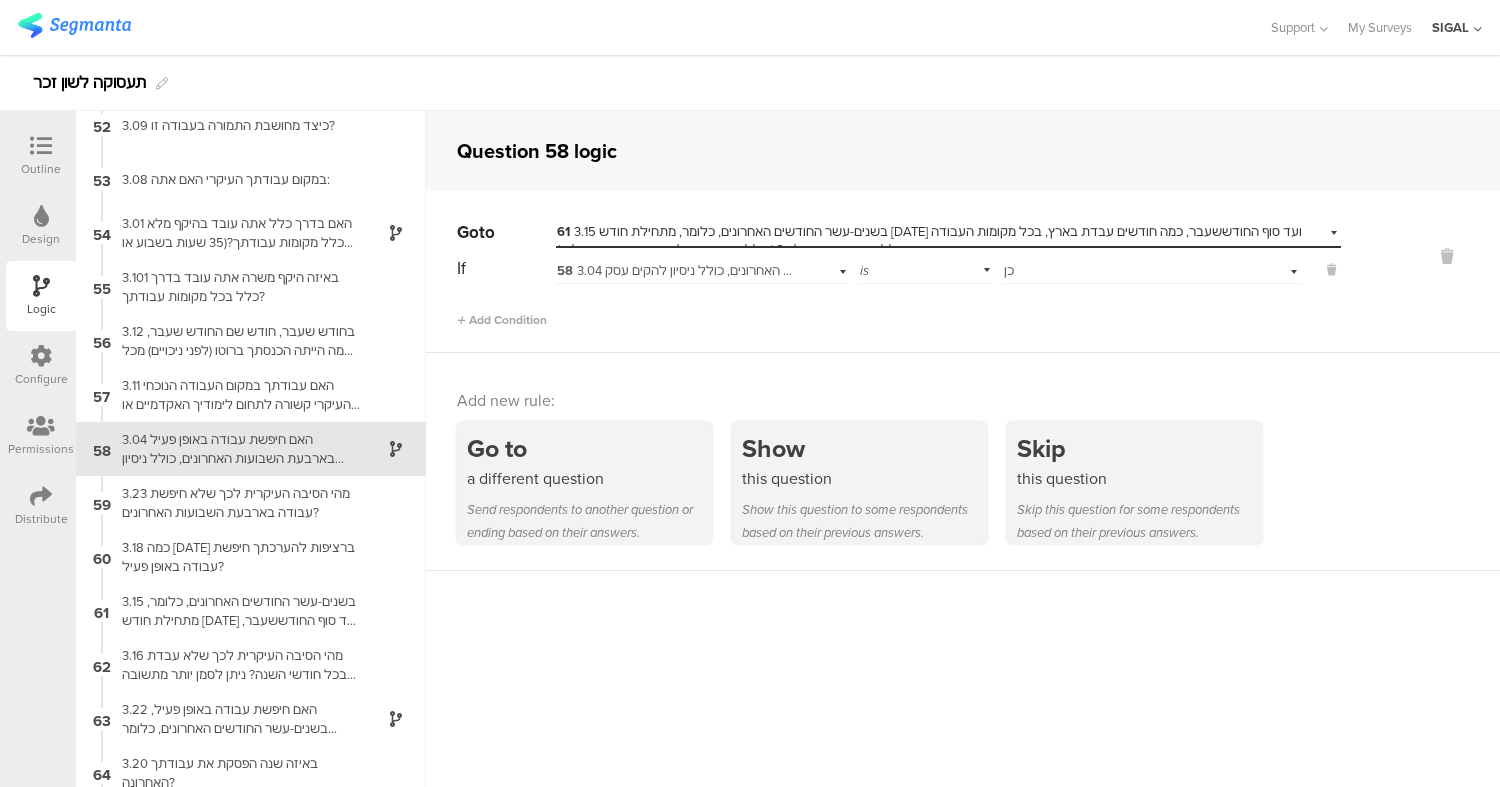 click on "61  3.15	בשנים-עשר החודשים האחרונים, כלומר, מתחילת חודש אוגוסט 2024 ועד סוף החודששעבר, כמה חודשים עבדת בארץ, בכל מקומות העבודה כולל היעדרות בתשלום? (כולל עבודה בחולמטעם חברה ישראלית)" at bounding box center [929, 240] 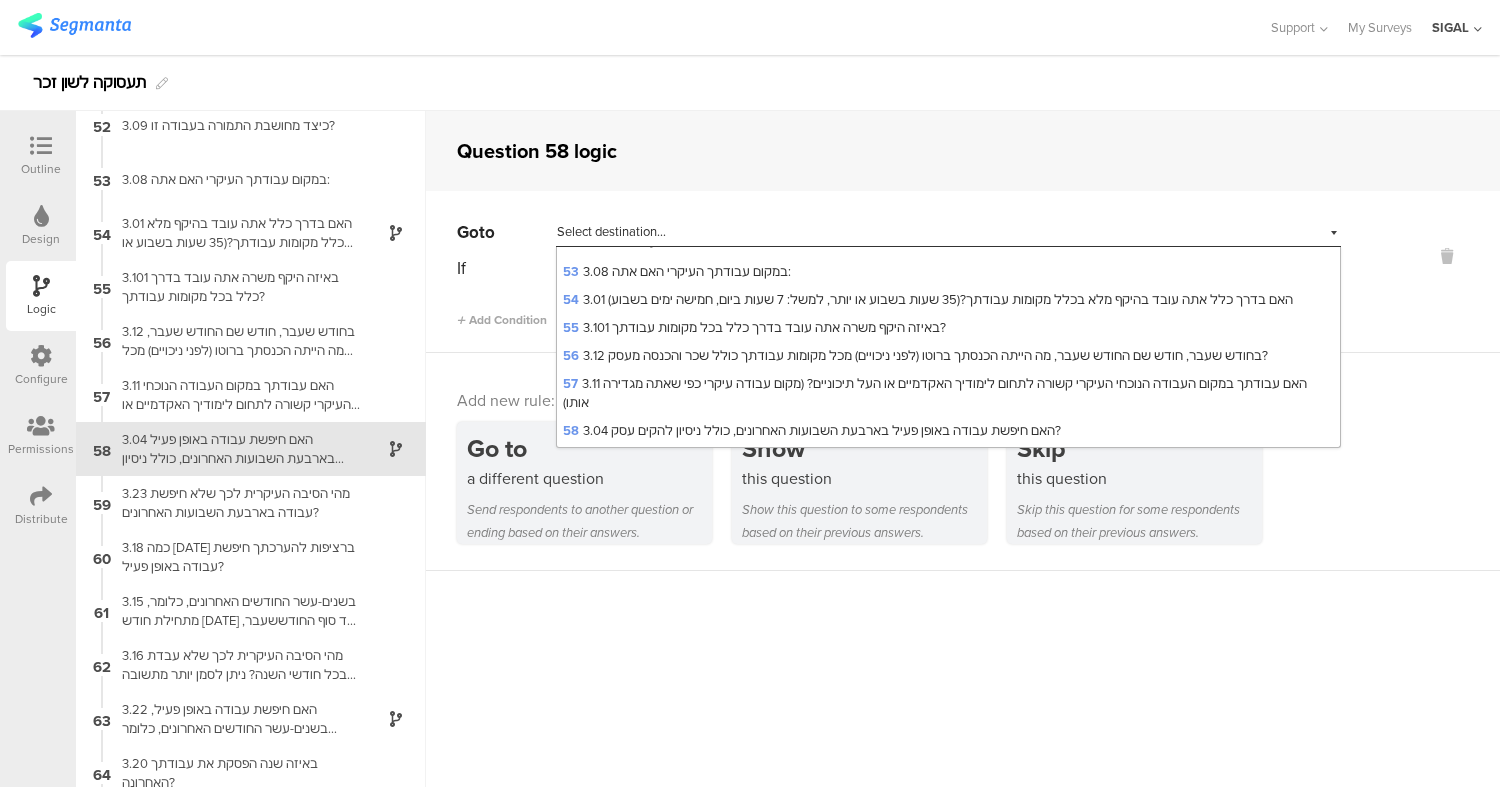 scroll, scrollTop: 1740, scrollLeft: 0, axis: vertical 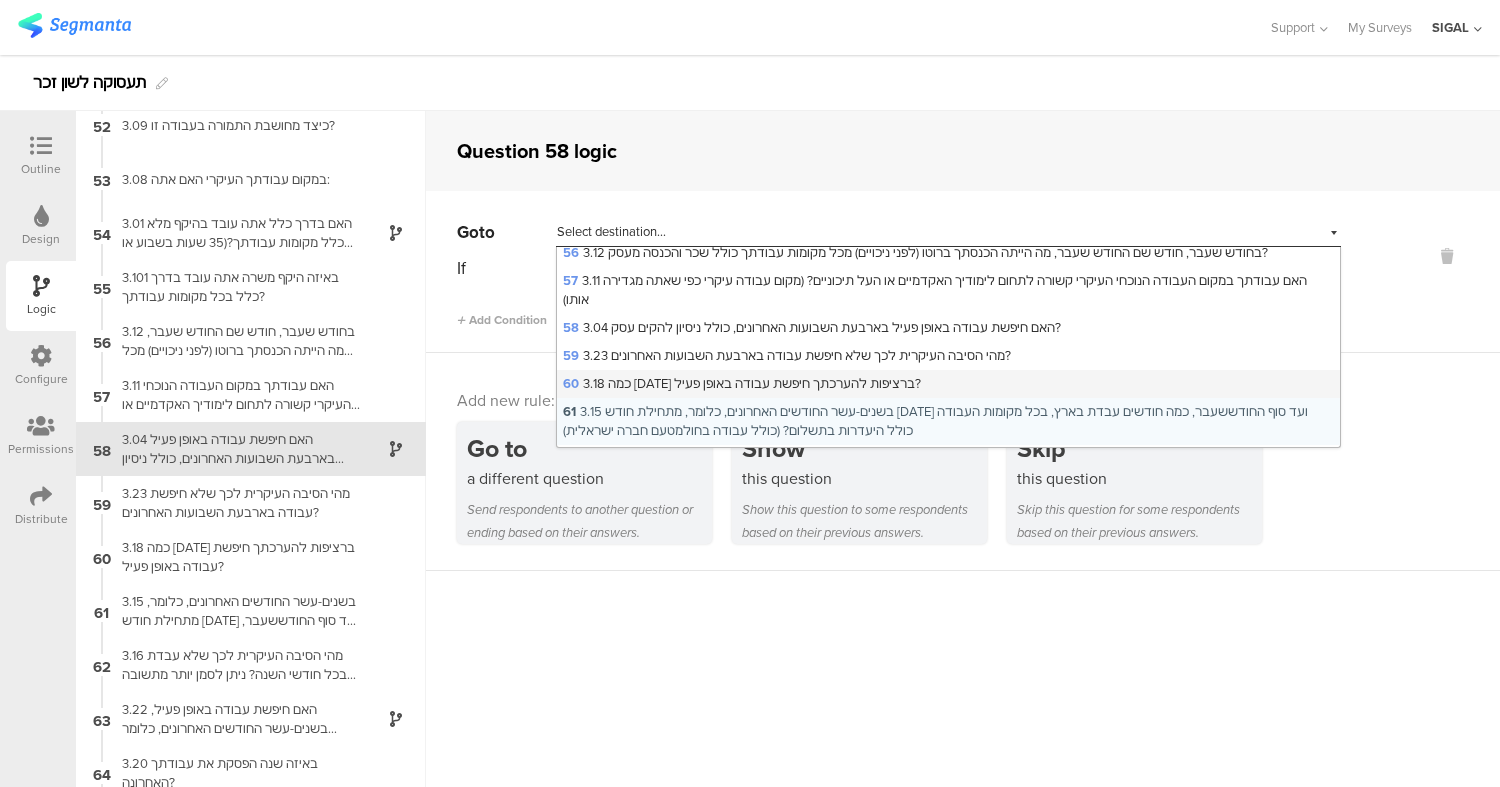 click on "60  3.18	 כמה שבועות ברציפות להערכתך חיפשת עבודה באופן פעיל?" at bounding box center [742, 383] 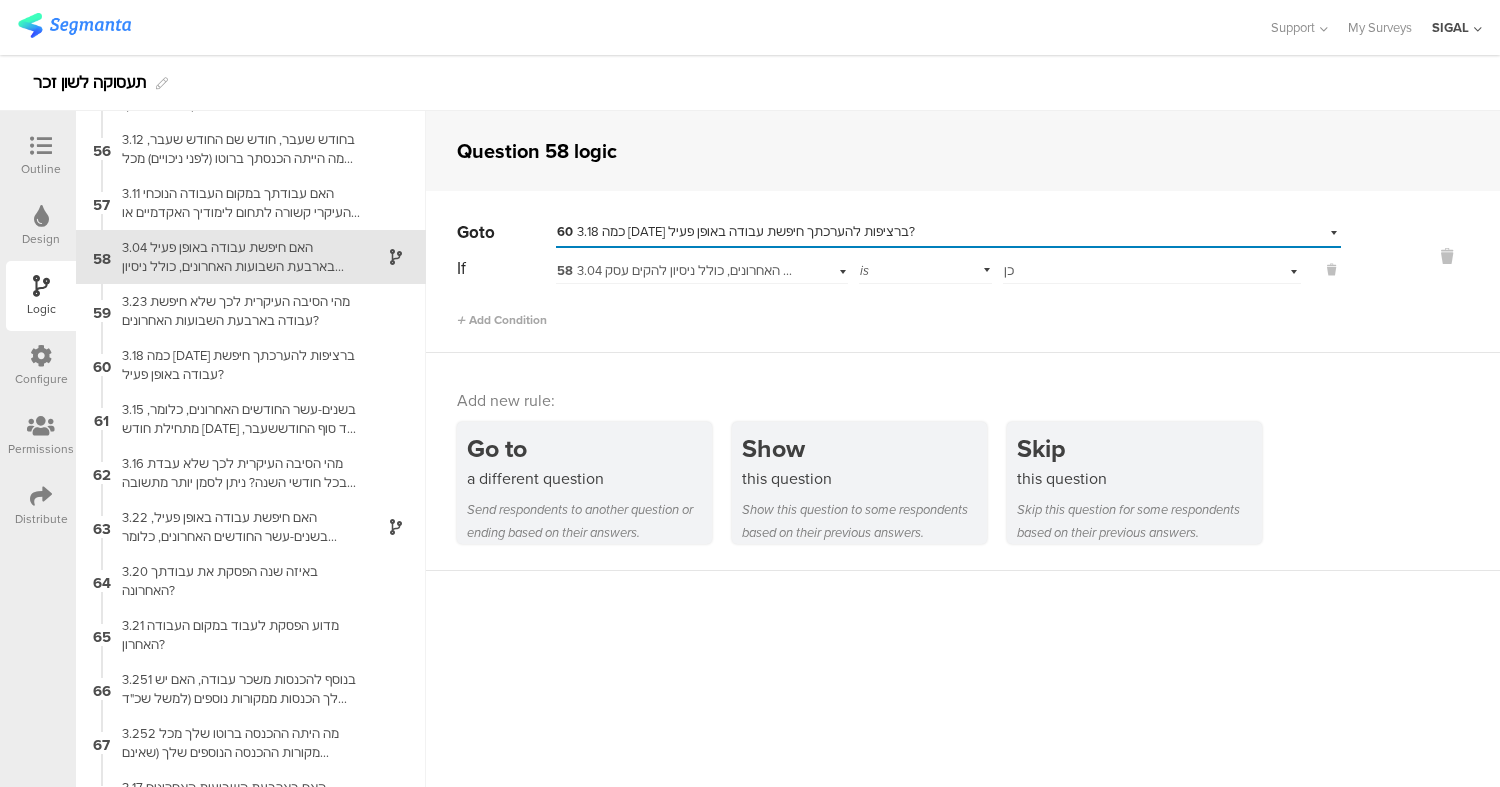 scroll, scrollTop: 2961, scrollLeft: 0, axis: vertical 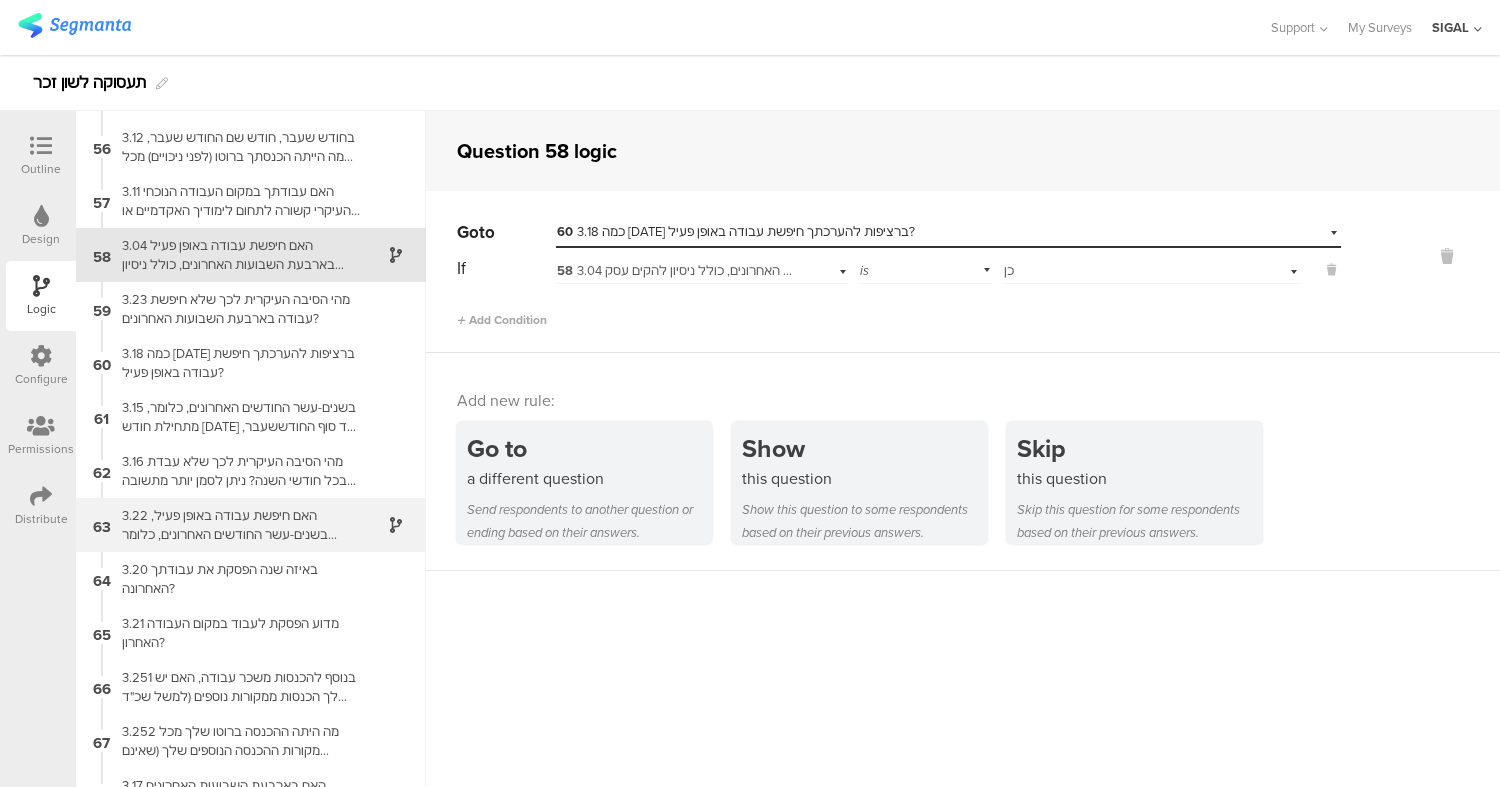 click on "3.22	האם חיפשת עבודה באופן פעיל, בשנים-עשר החודשים האחרונים, כלומר מתחילת חודש [DATE] ועד סוף החודש שעבר?" at bounding box center (235, 525) 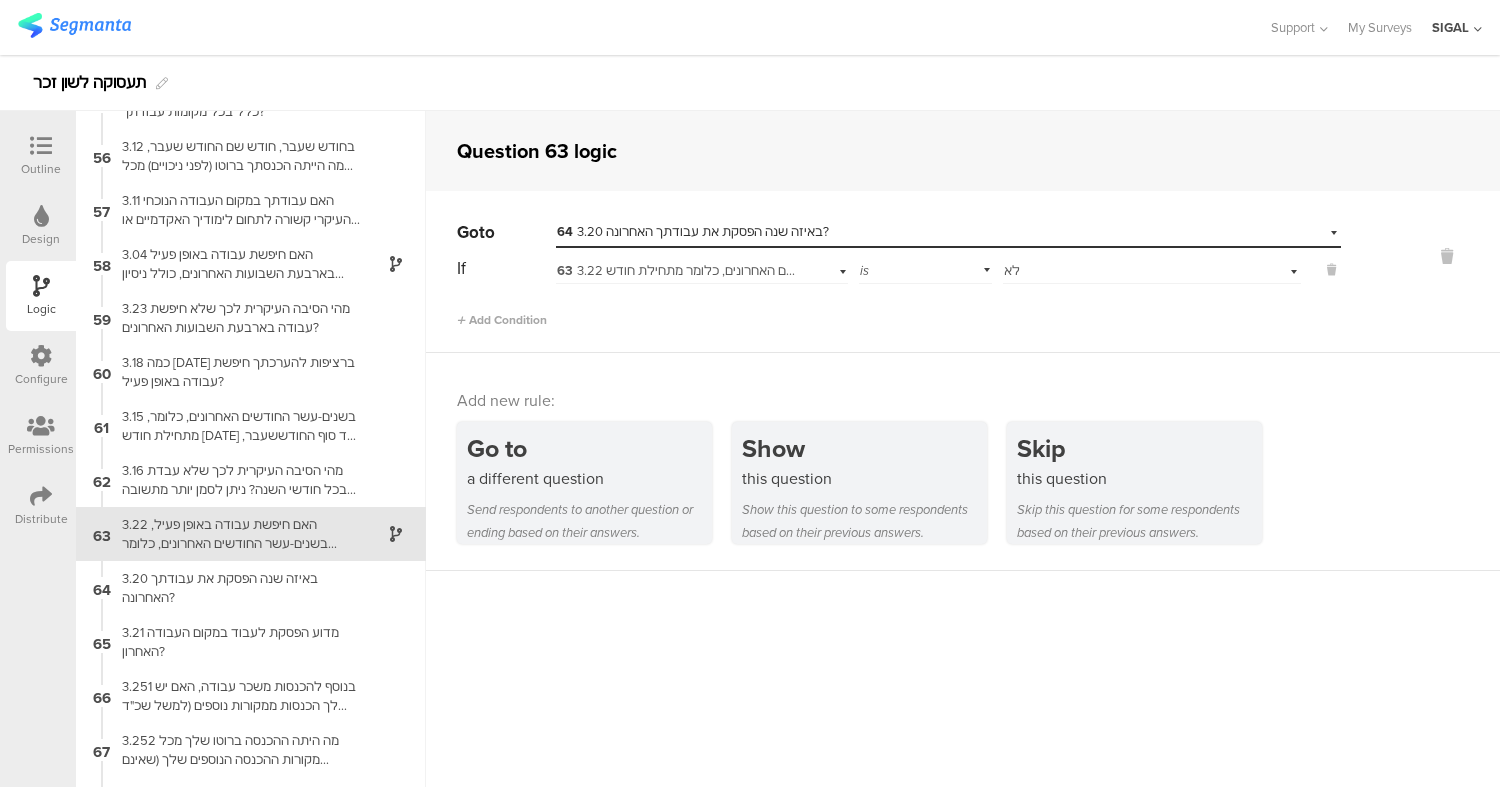 scroll, scrollTop: 3037, scrollLeft: 0, axis: vertical 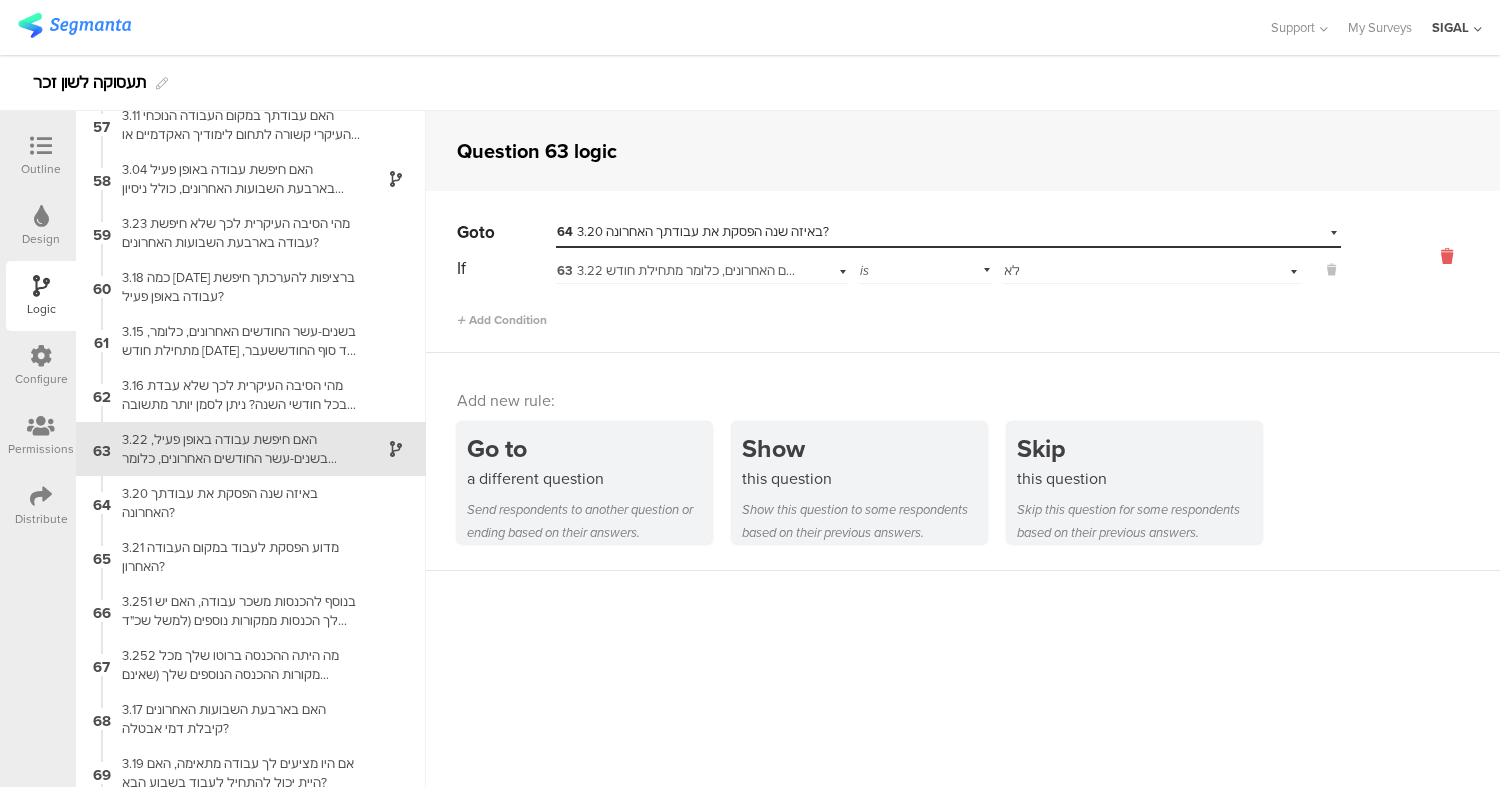 click at bounding box center [1447, 256] 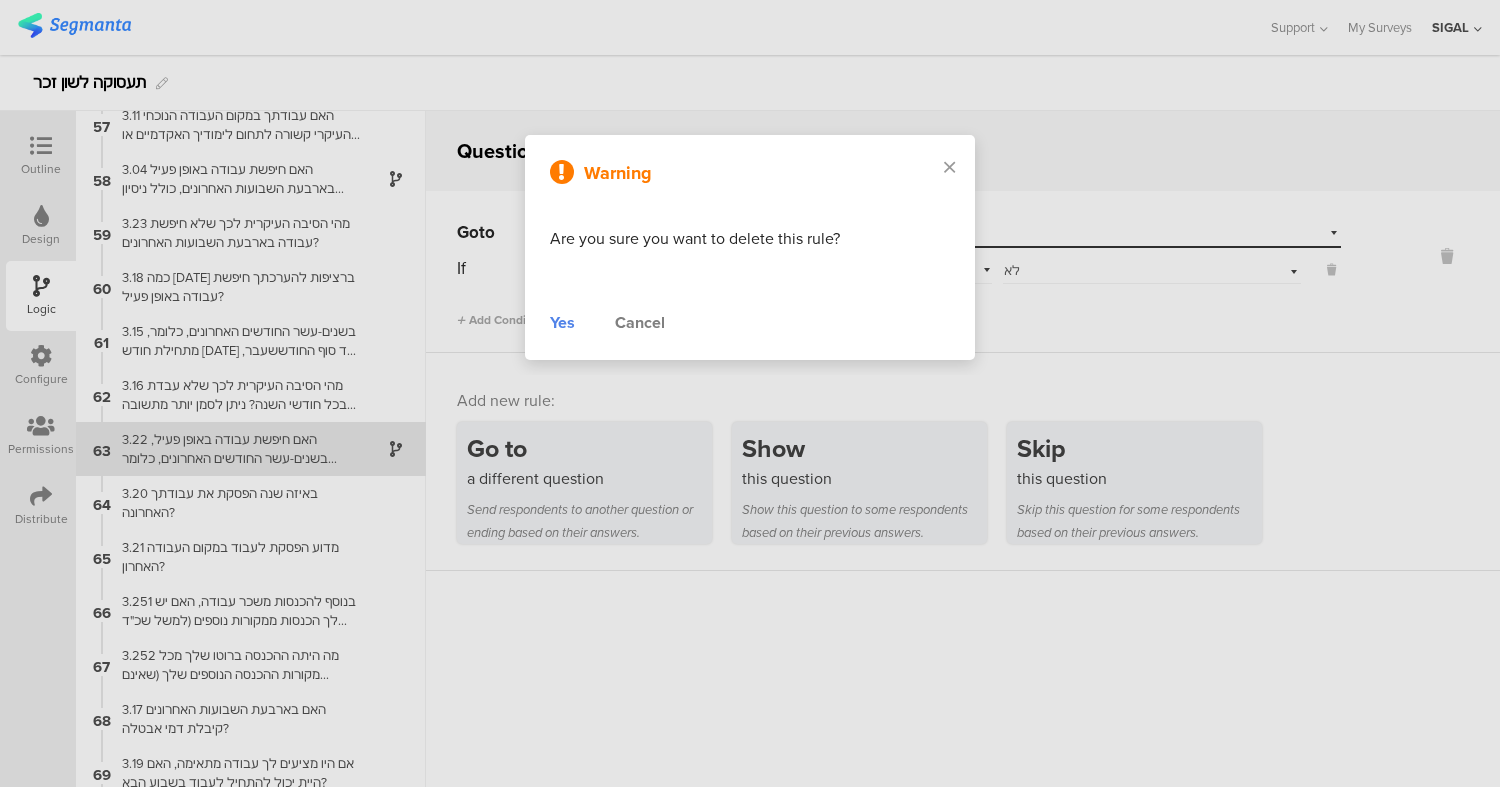 click on "Yes" at bounding box center (562, 323) 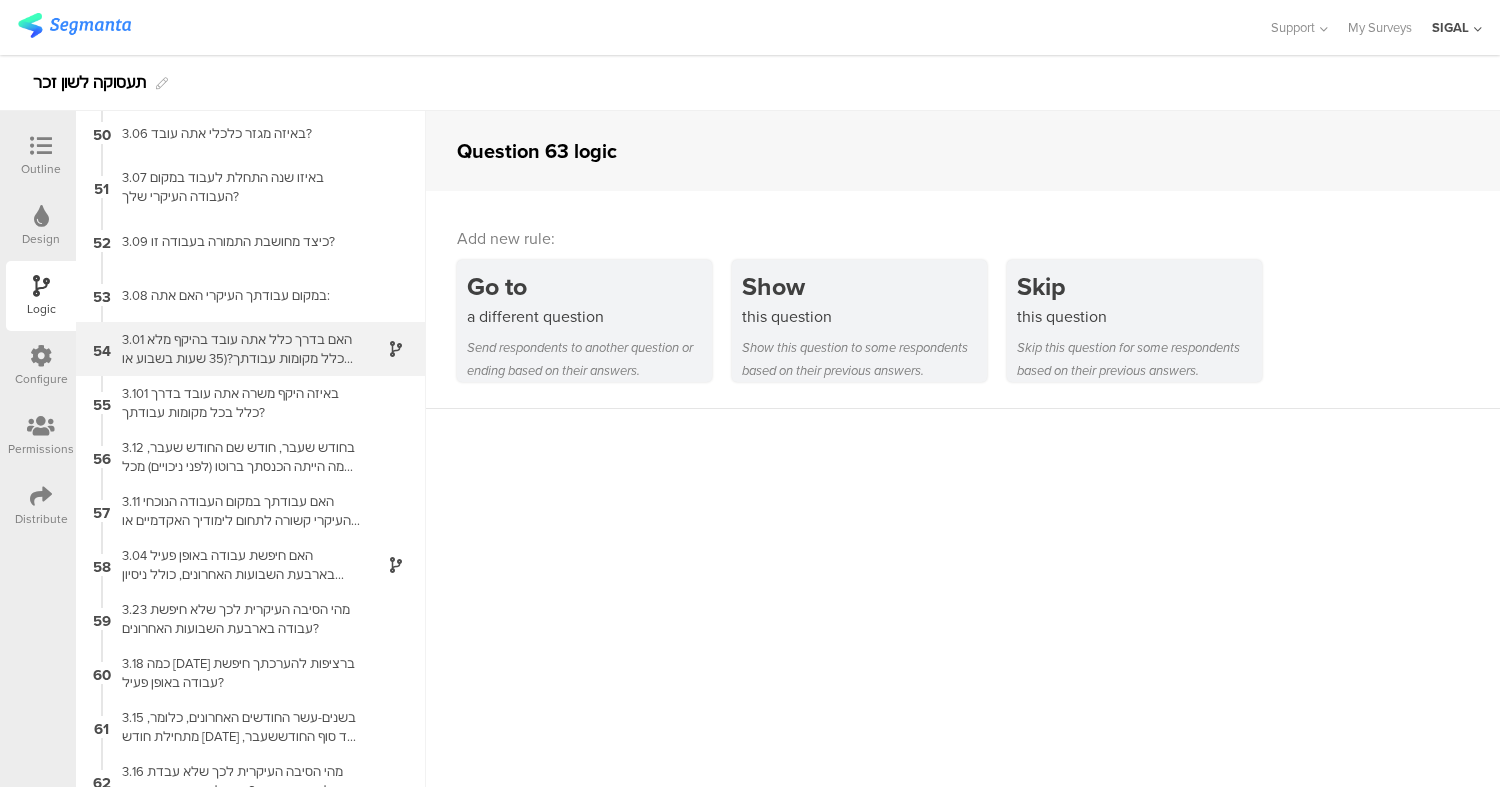 scroll, scrollTop: 2652, scrollLeft: 0, axis: vertical 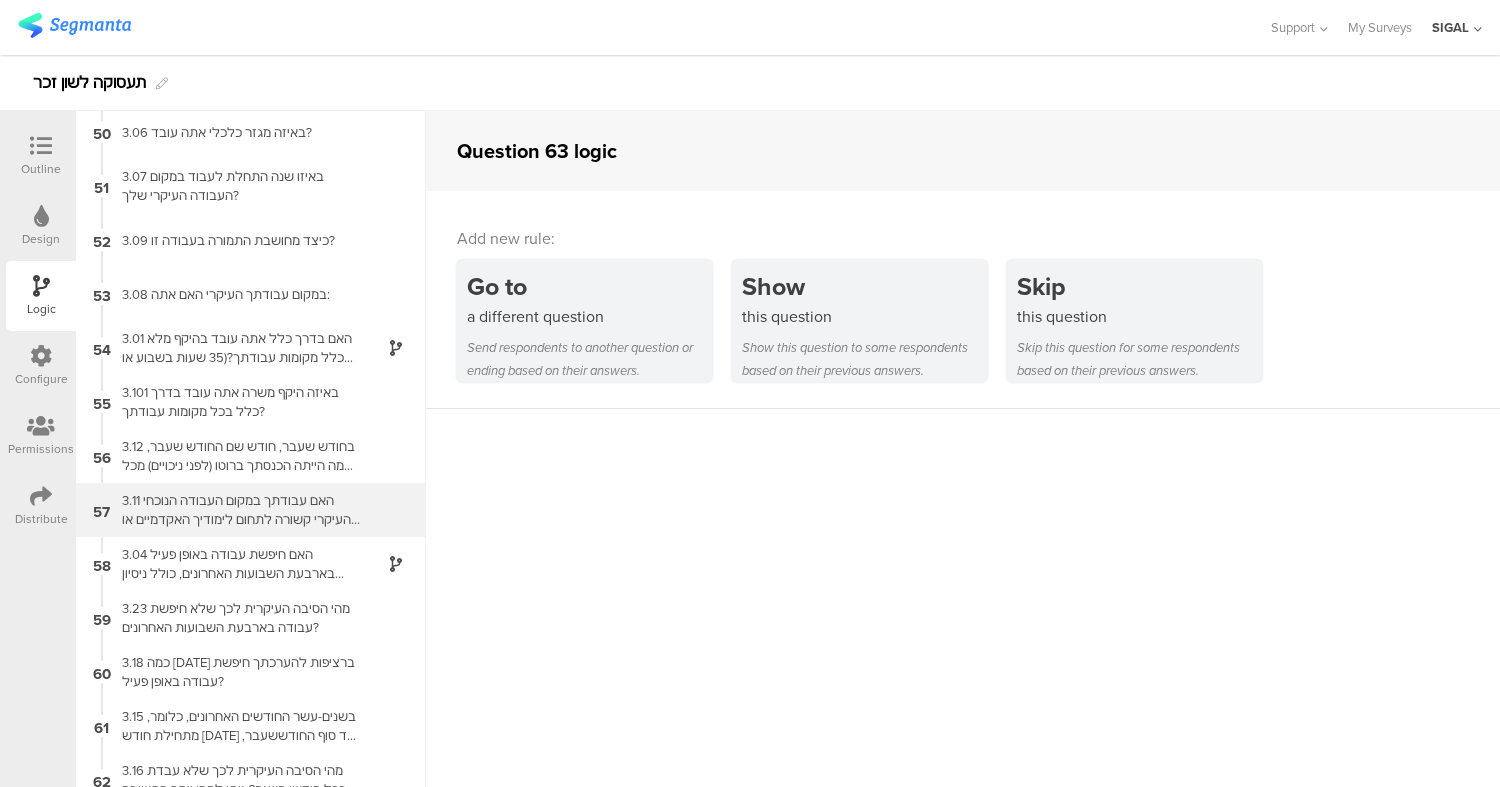 click on "57
3.11	האם עבודתך במקום העבודה הנוכחי העיקרי קשורה לתחום לימודיך האקדמיים או העל תיכוניים? (מקום עבודה עיקרי כפי שאתה מגדירה אותו)" at bounding box center [251, 510] 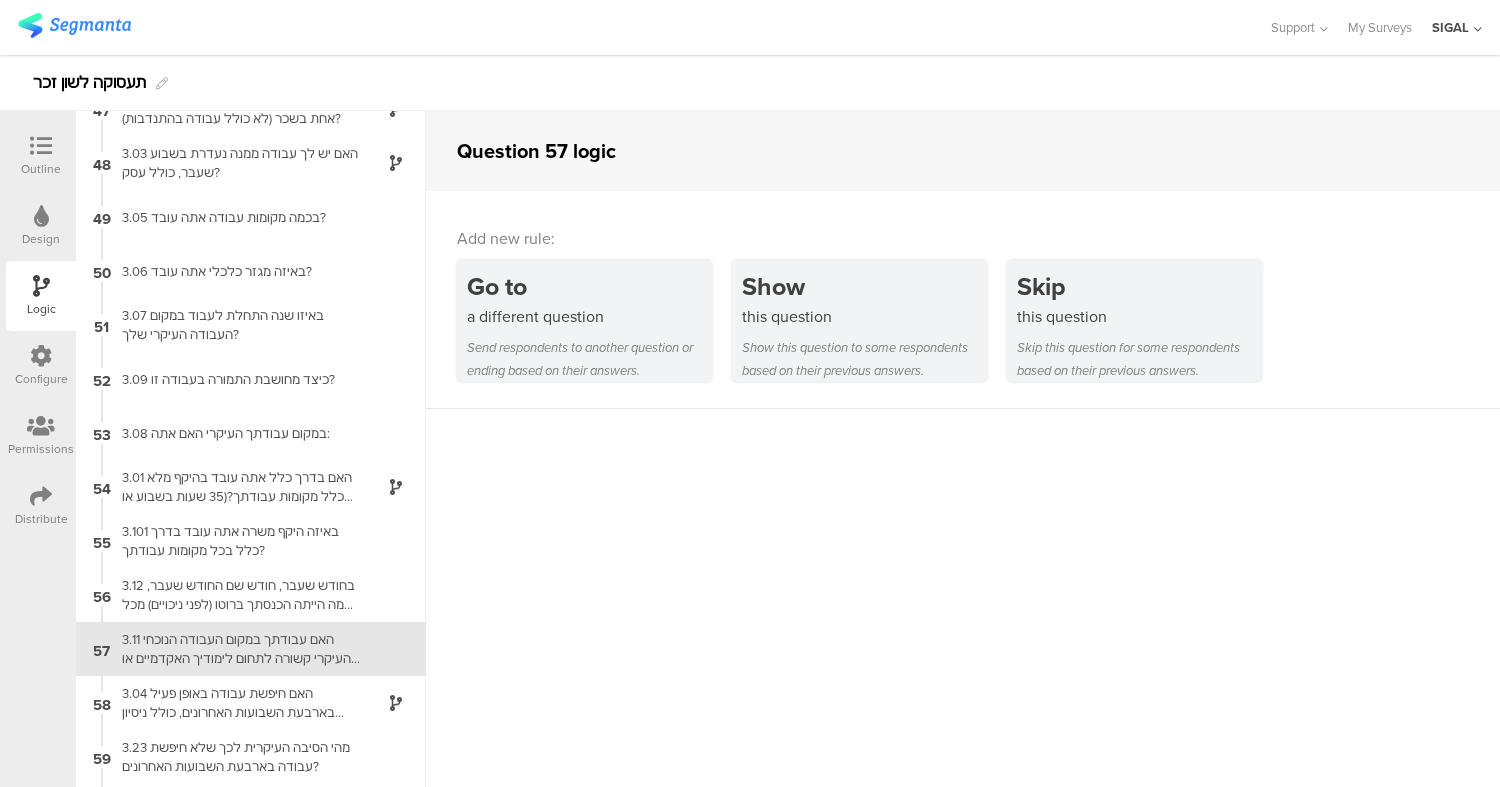 scroll, scrollTop: 2713, scrollLeft: 0, axis: vertical 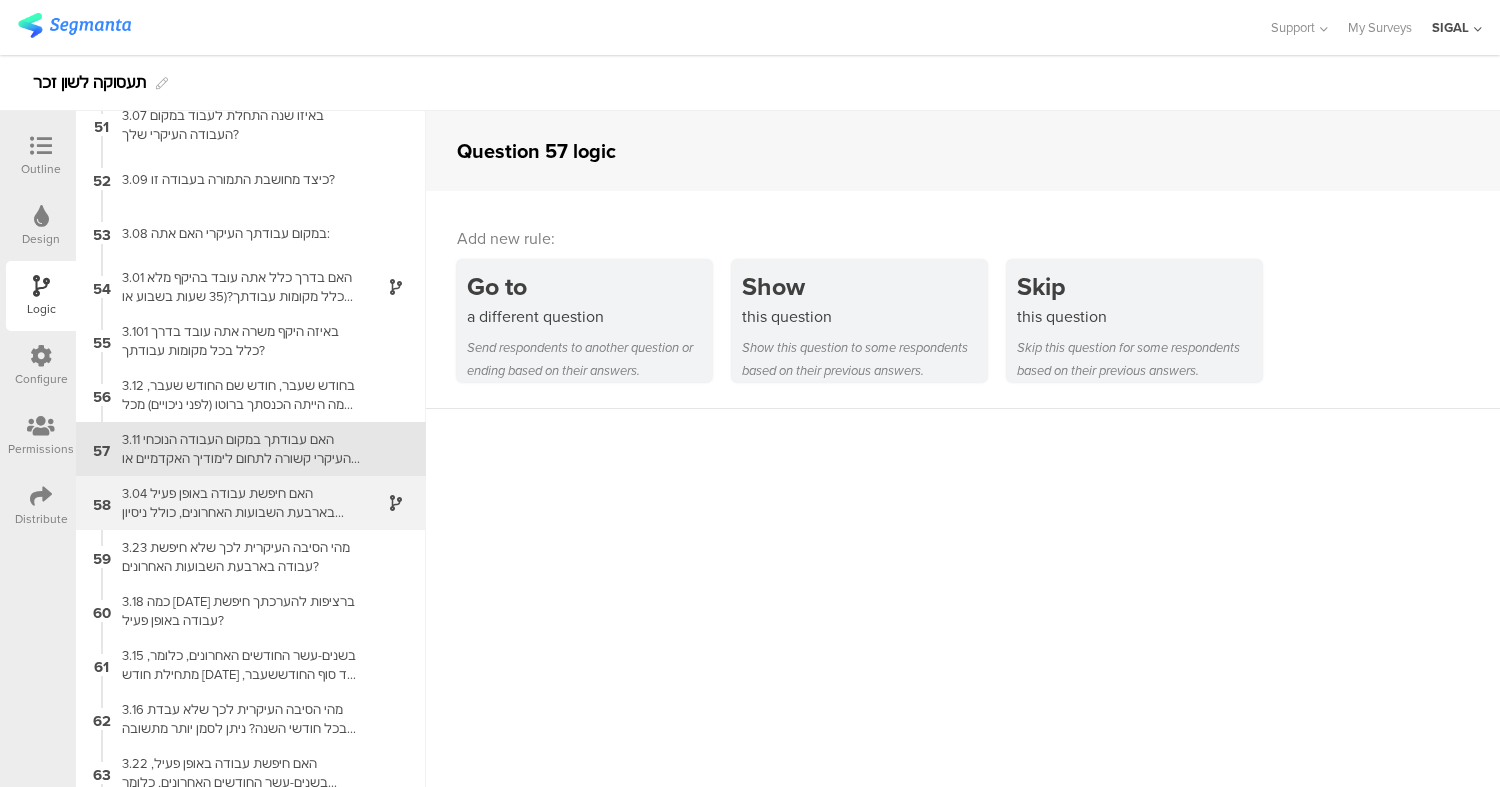 click on "3.04	 האם חיפשת עבודה באופן פעיל בארבעת השבועות האחרונים, כולל ניסיון להקים עסק?" at bounding box center (235, 503) 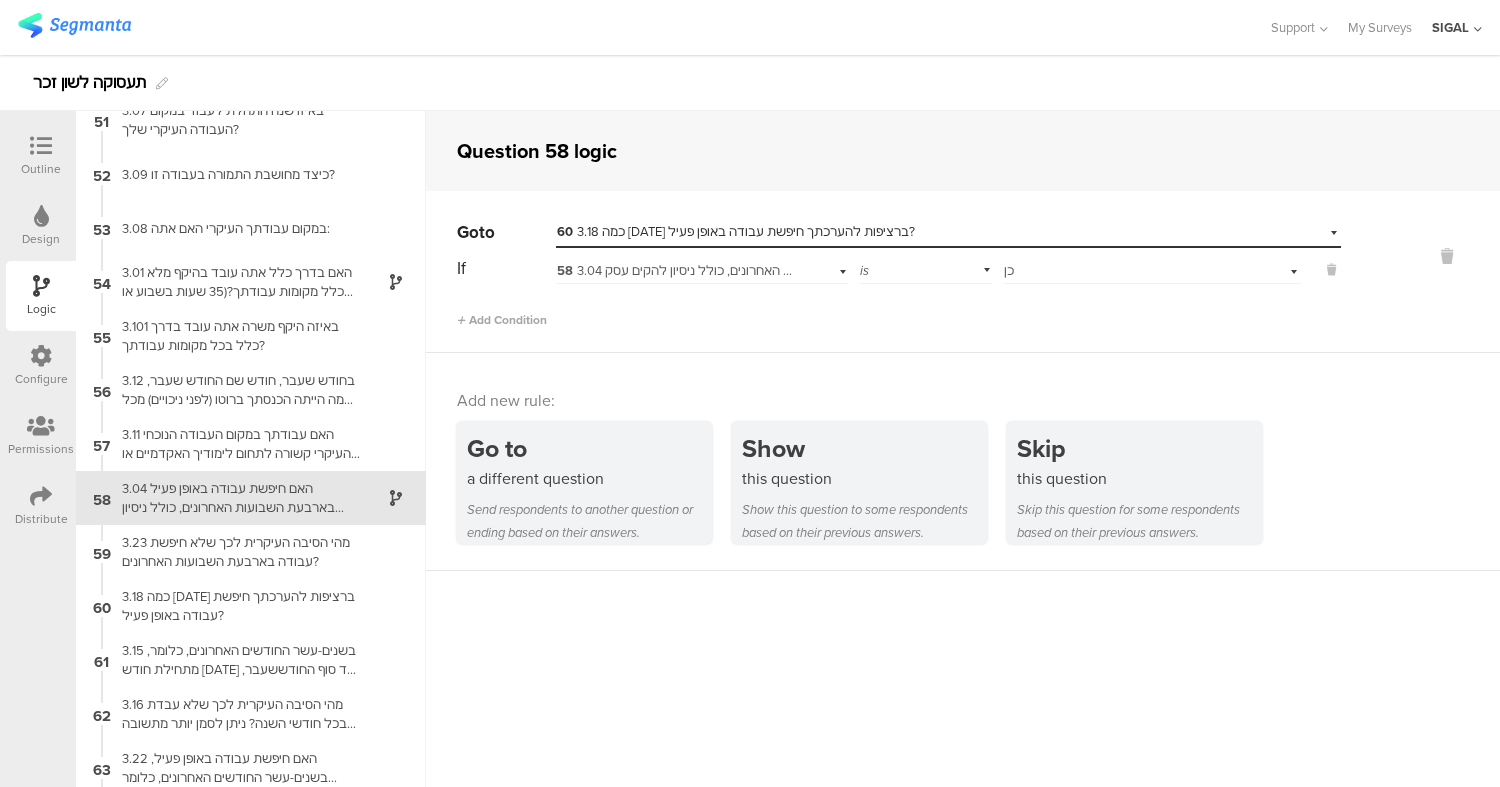 scroll, scrollTop: 2767, scrollLeft: 0, axis: vertical 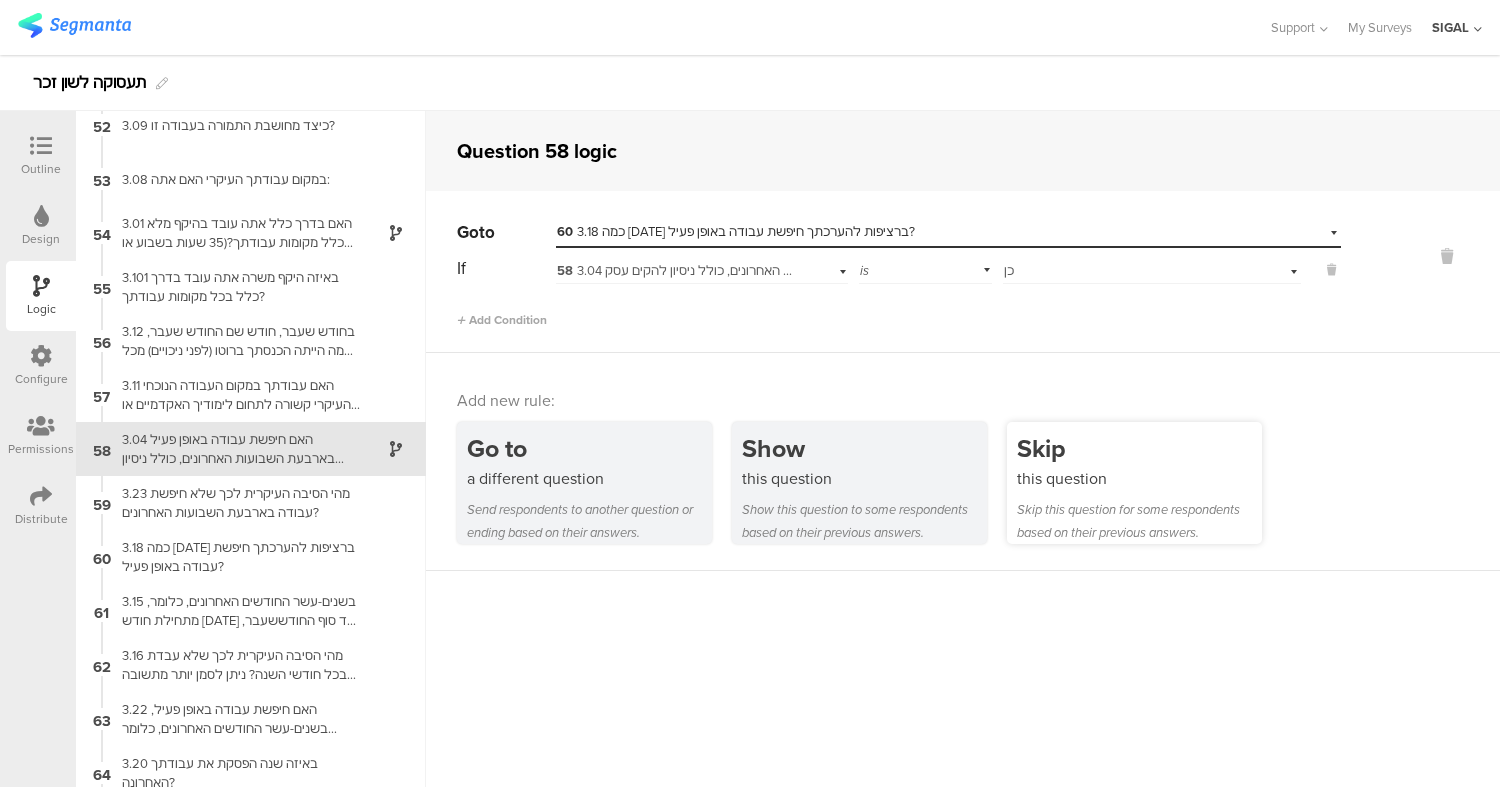 click on "Skip" at bounding box center [1139, 448] 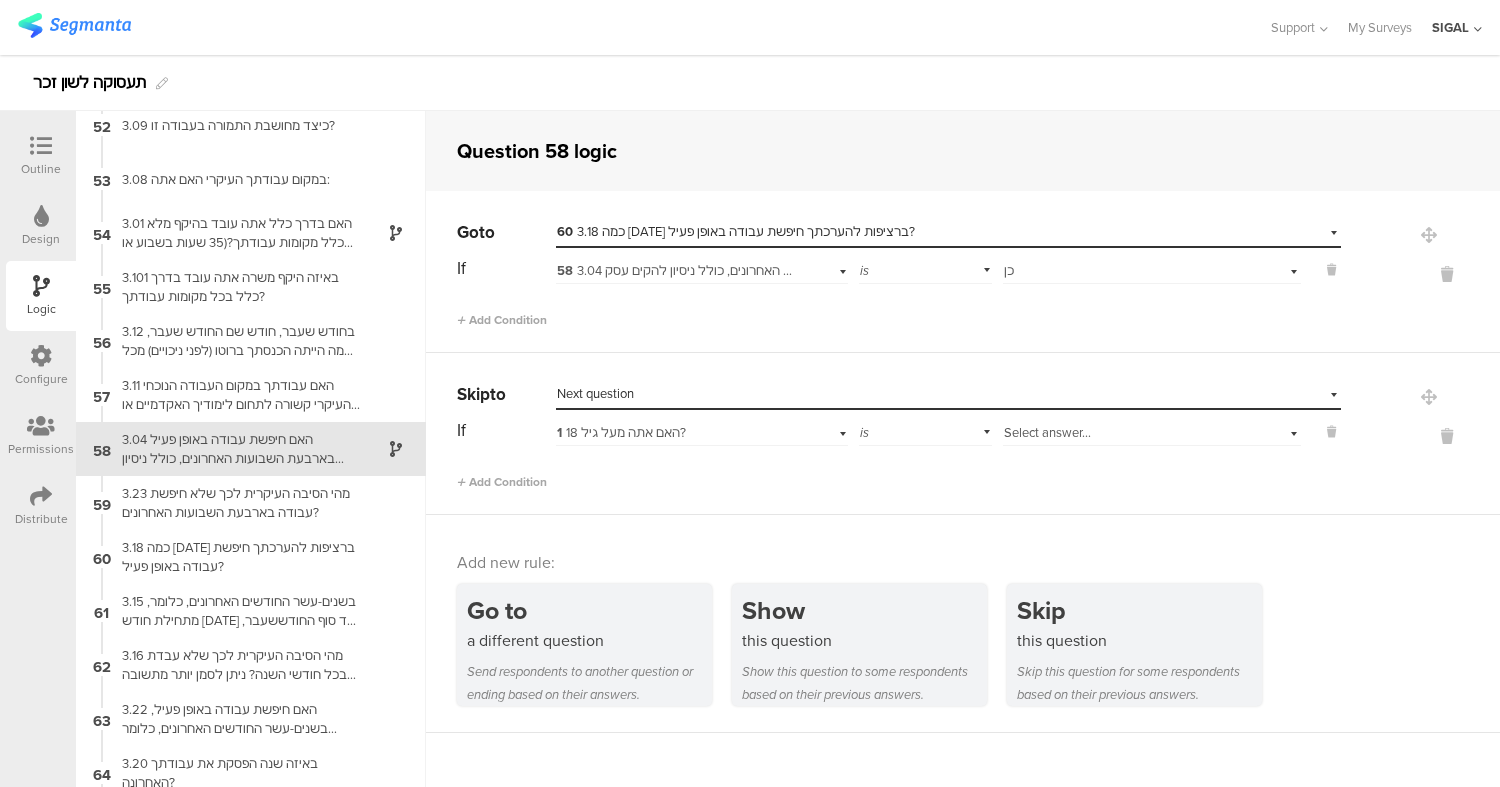 click on "1  האם אתה מעל גיל 18?" at bounding box center [621, 432] 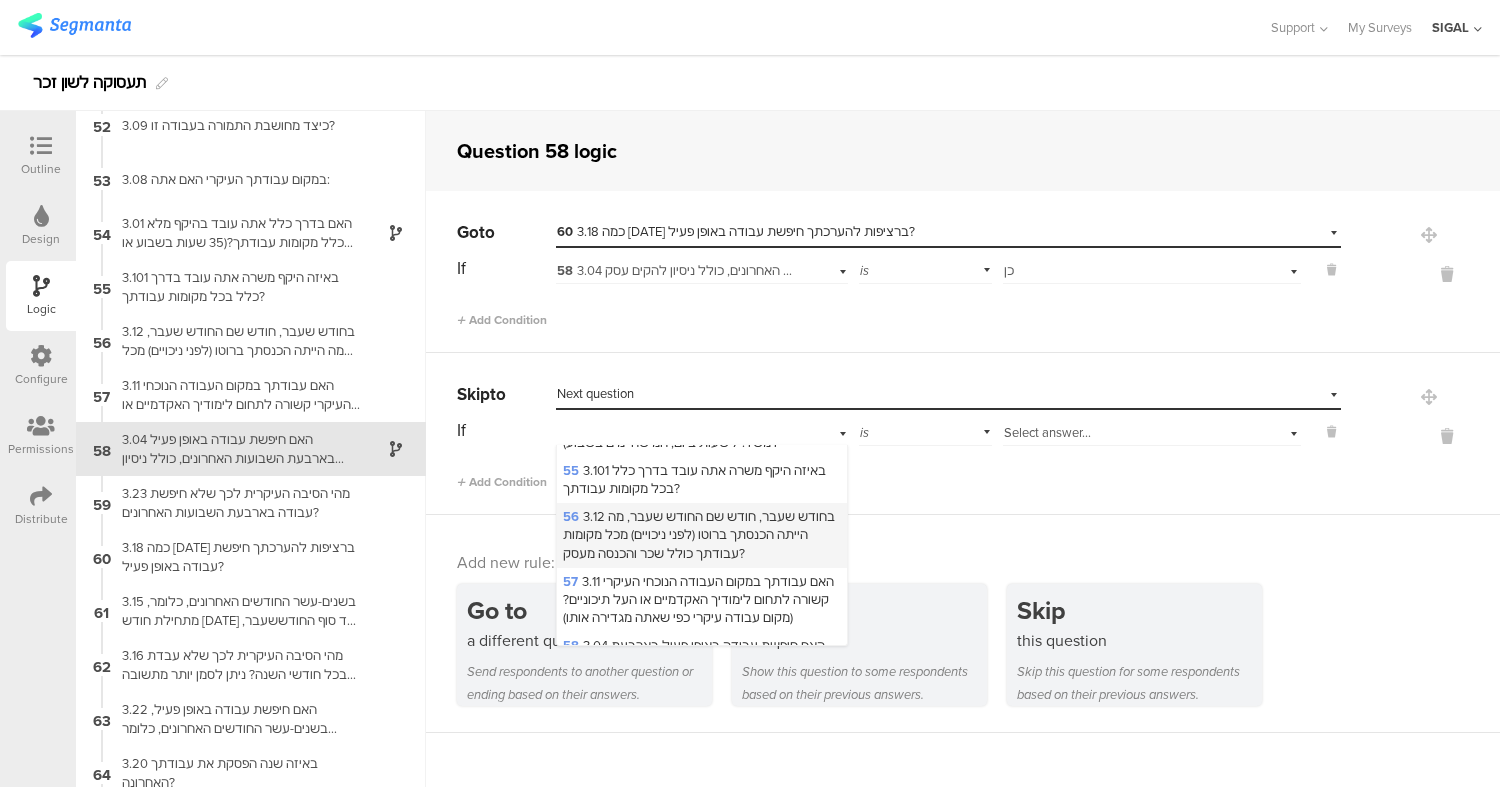 scroll, scrollTop: 2680, scrollLeft: 0, axis: vertical 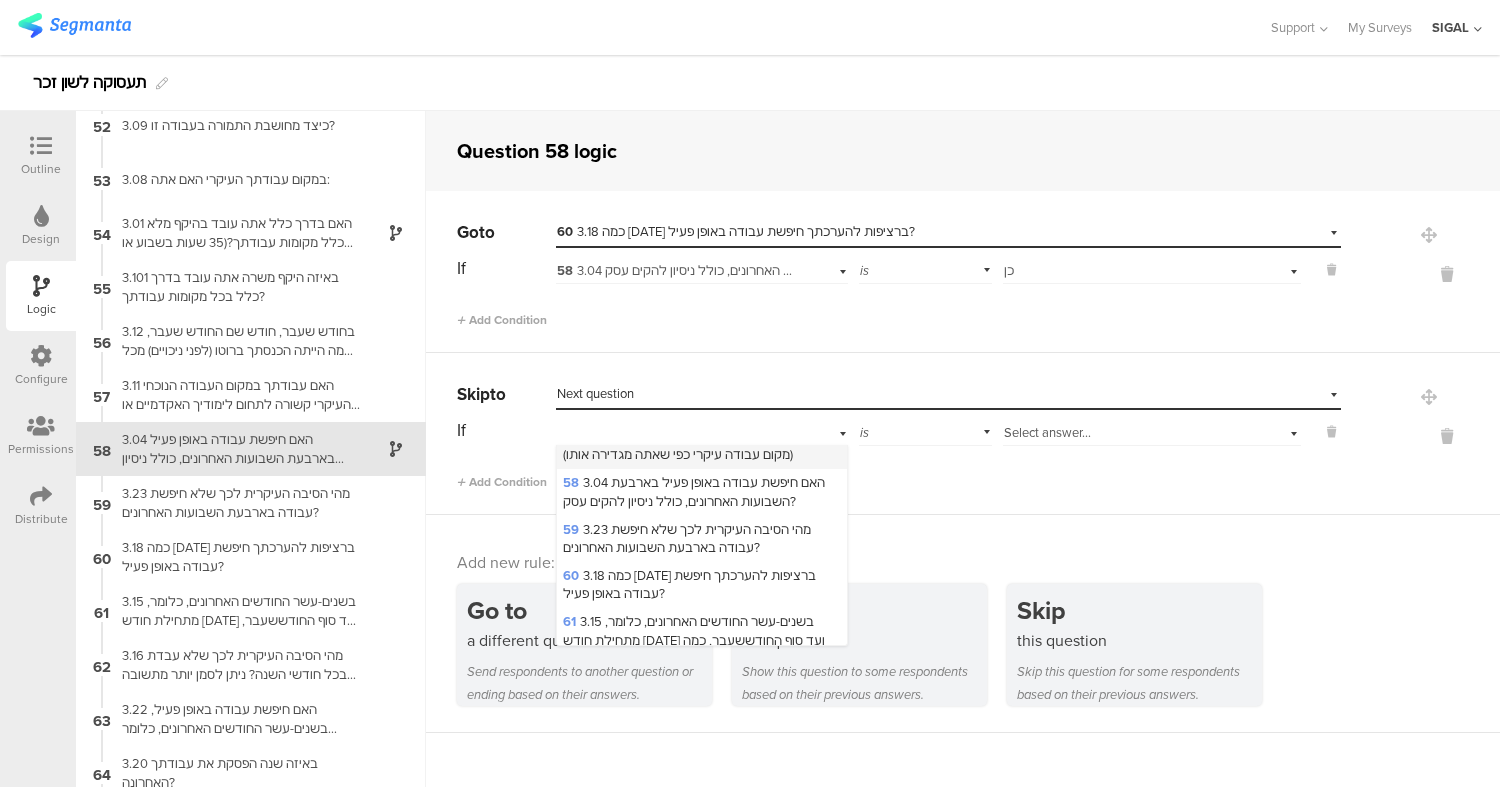 click on "57  3.11	האם עבודתך במקום העבודה הנוכחי העיקרי קשורה לתחום לימודיך האקדמיים או העל תיכוניים? (מקום עבודה עיקרי כפי שאתה מגדירה אותו)" at bounding box center [698, 436] 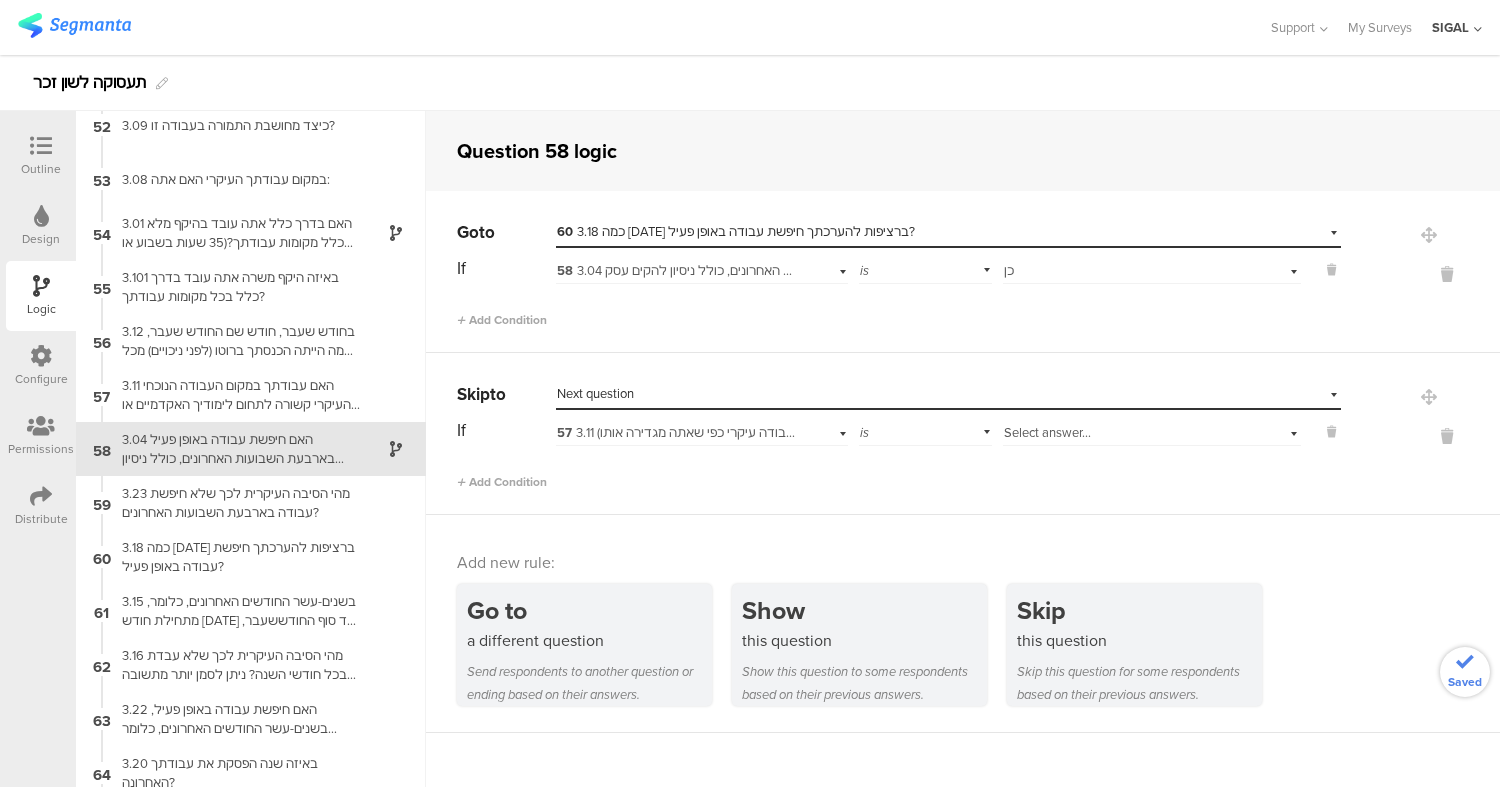 click on "Select answer..." at bounding box center [1047, 432] 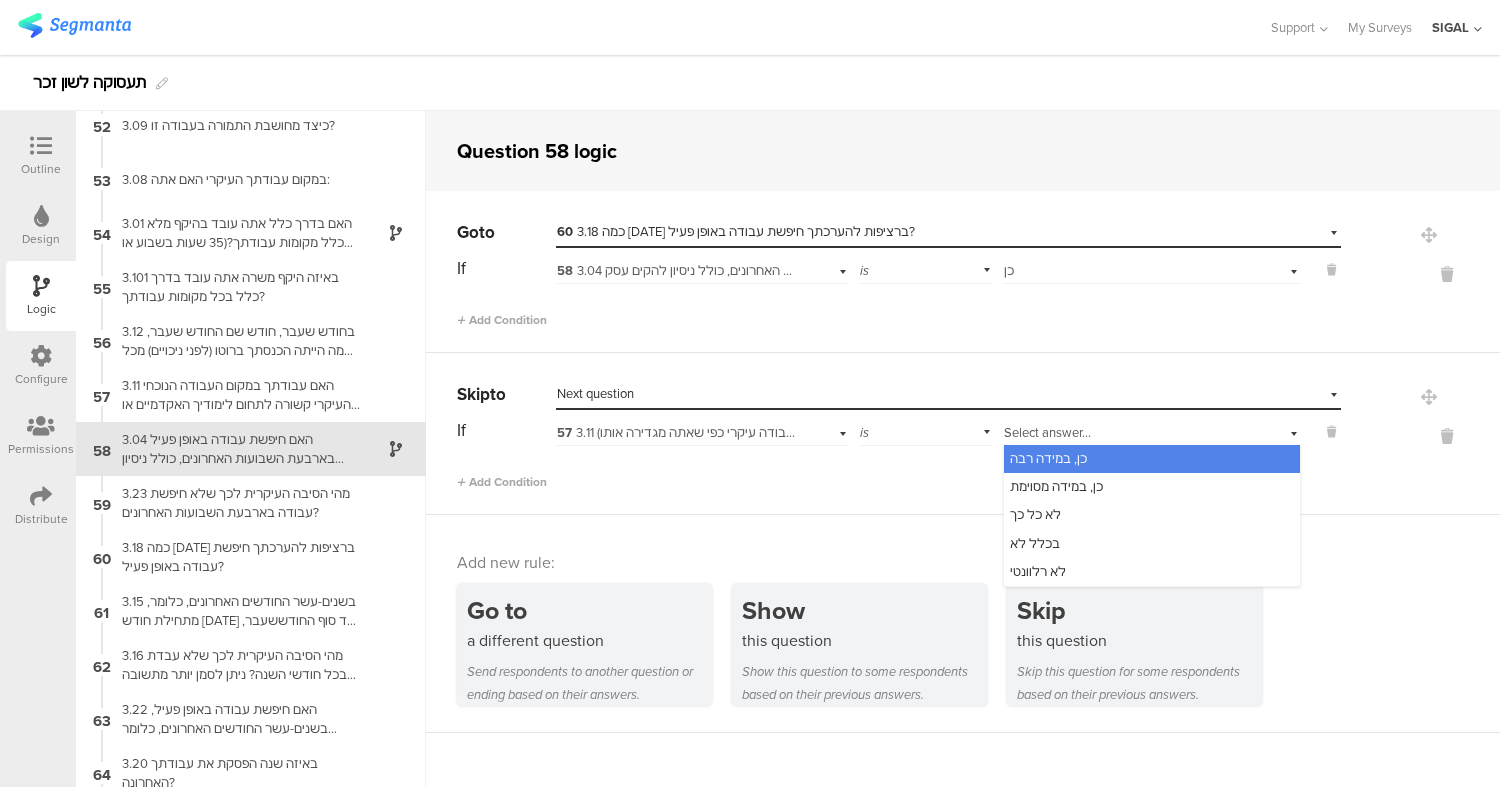 click on "57  3.11	האם עבודתך במקום העבודה הנוכחי העיקרי קשורה לתחום לימודיך האקדמיים או העל תיכוניים? (מקום עבודה עיקרי כפי שאתה מגדירה אותו)" at bounding box center [702, 430] 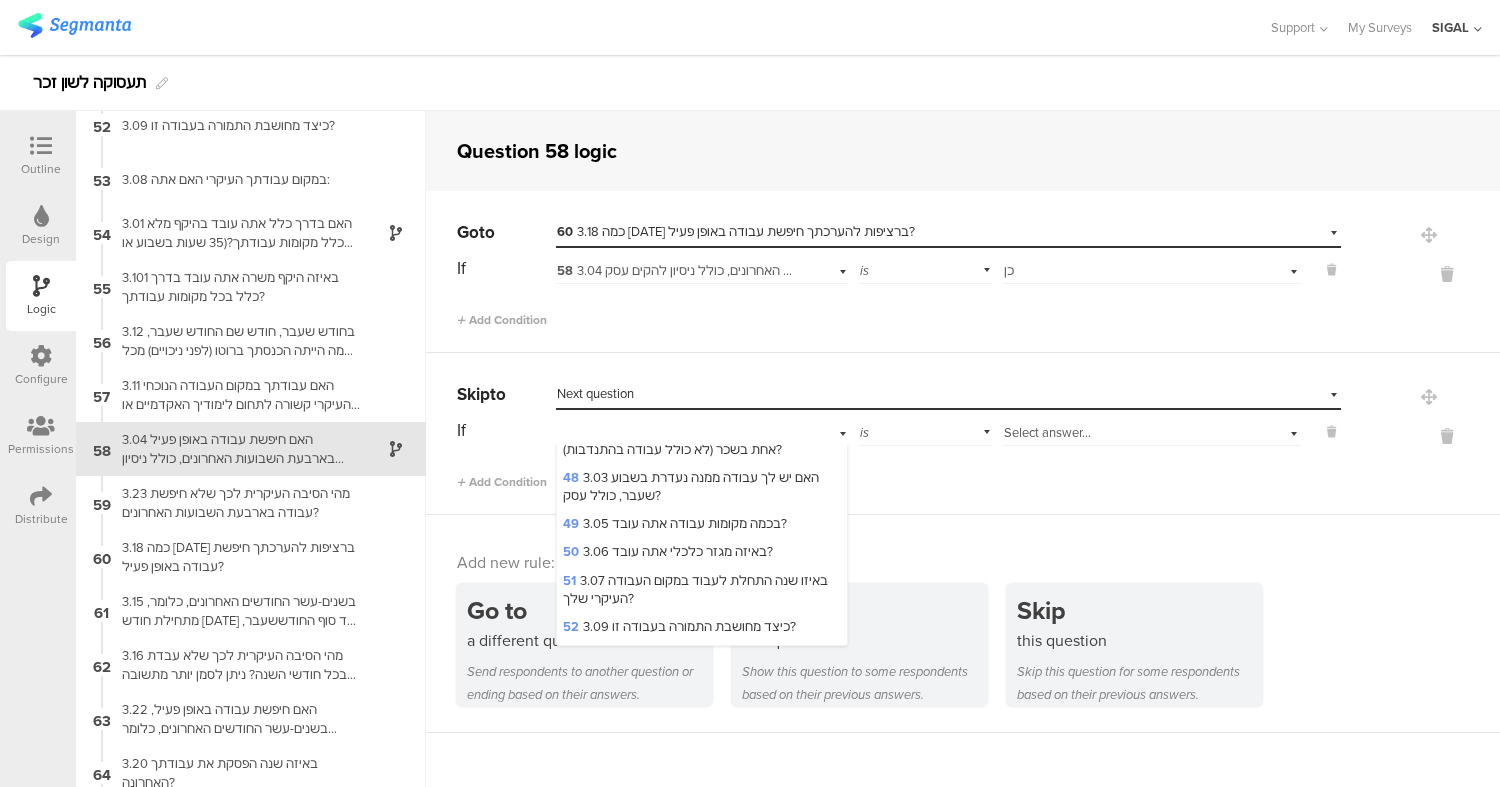scroll, scrollTop: 2234, scrollLeft: 0, axis: vertical 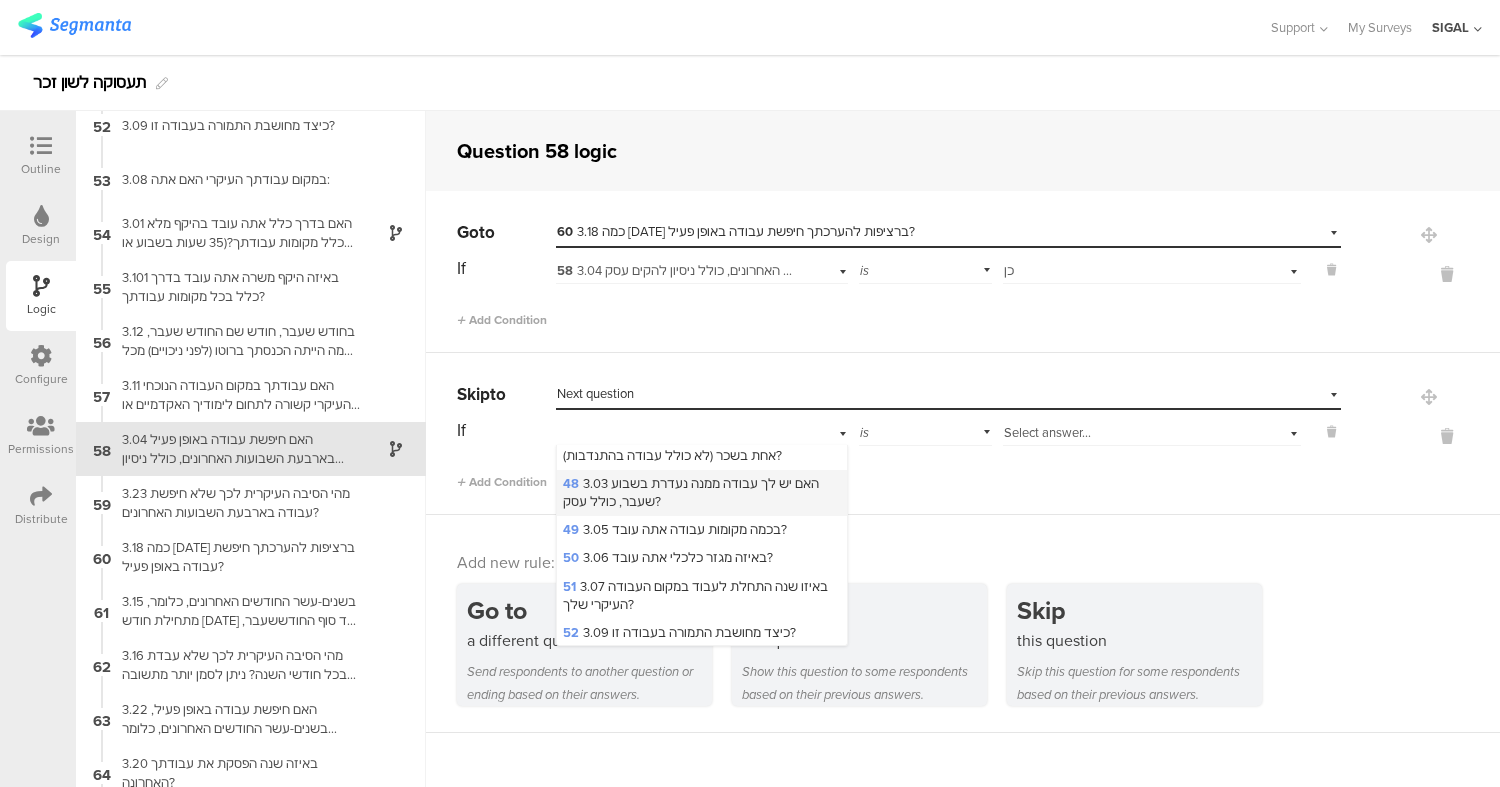 click on "48  3.03	האם יש לך עבודה ממנה נעדרת בשבוע שעבר, כולל עסק?" at bounding box center [691, 492] 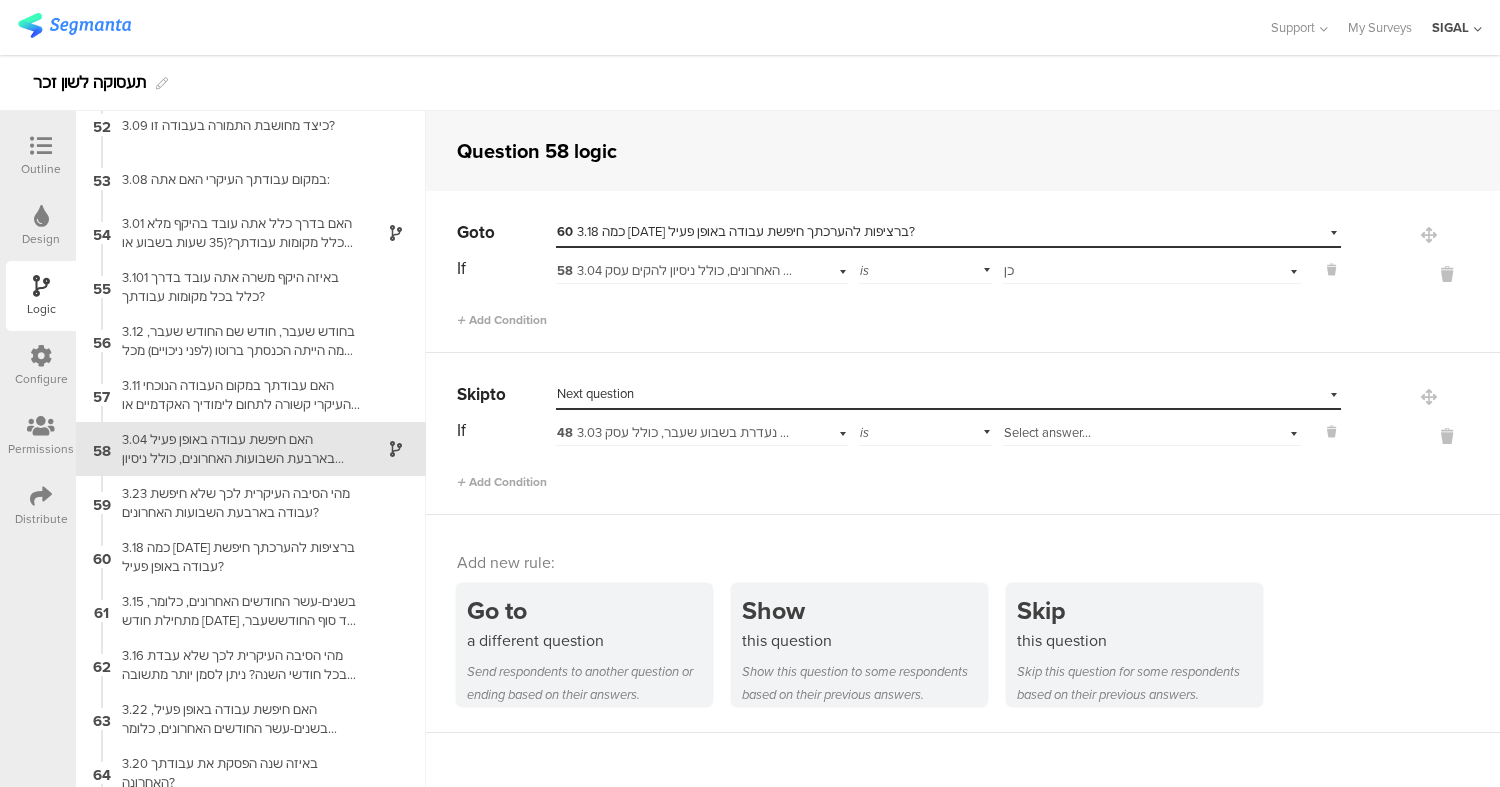 click on "Select answer..." at bounding box center [1152, 430] 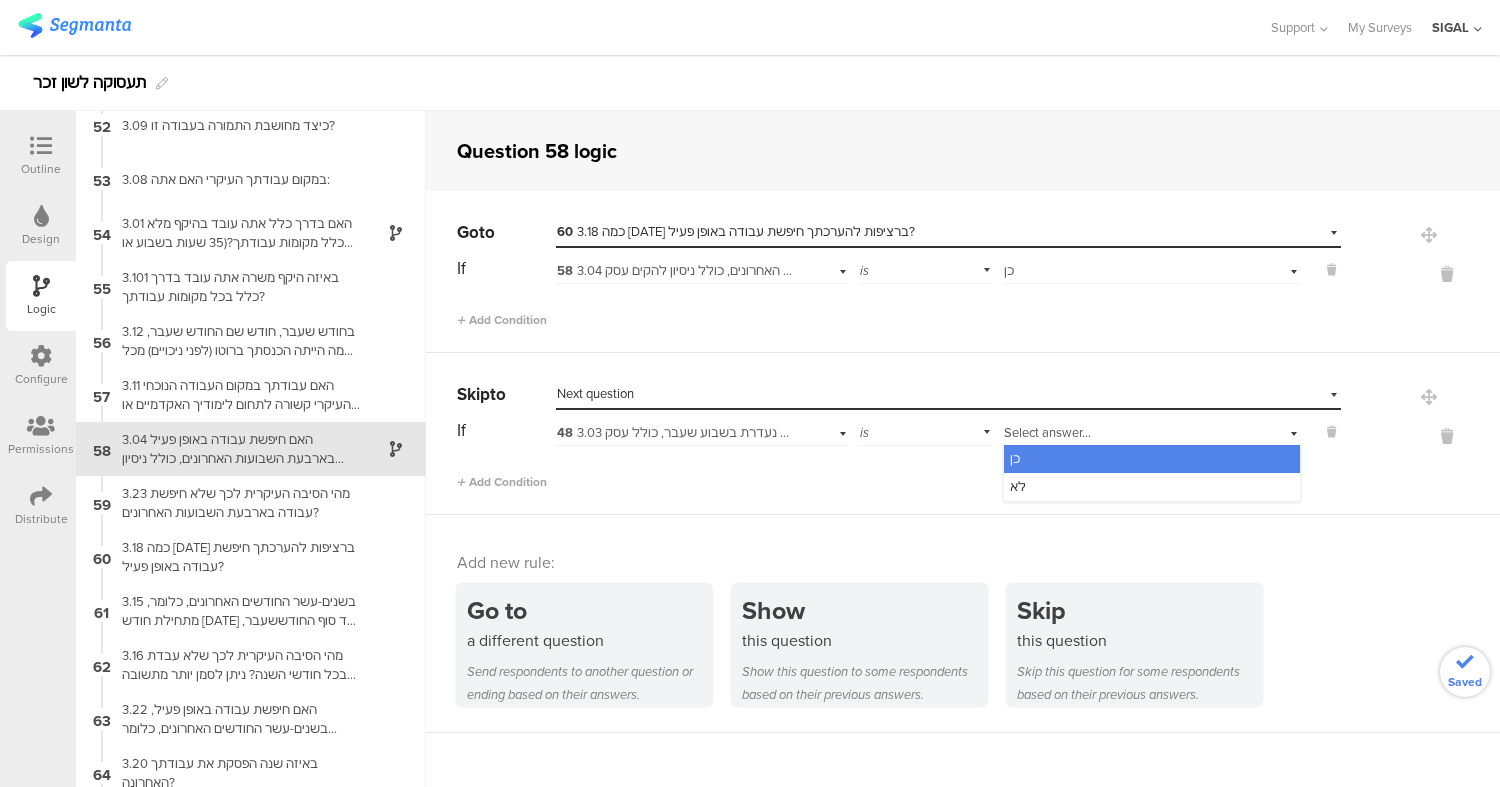 click on "כן" at bounding box center [1152, 459] 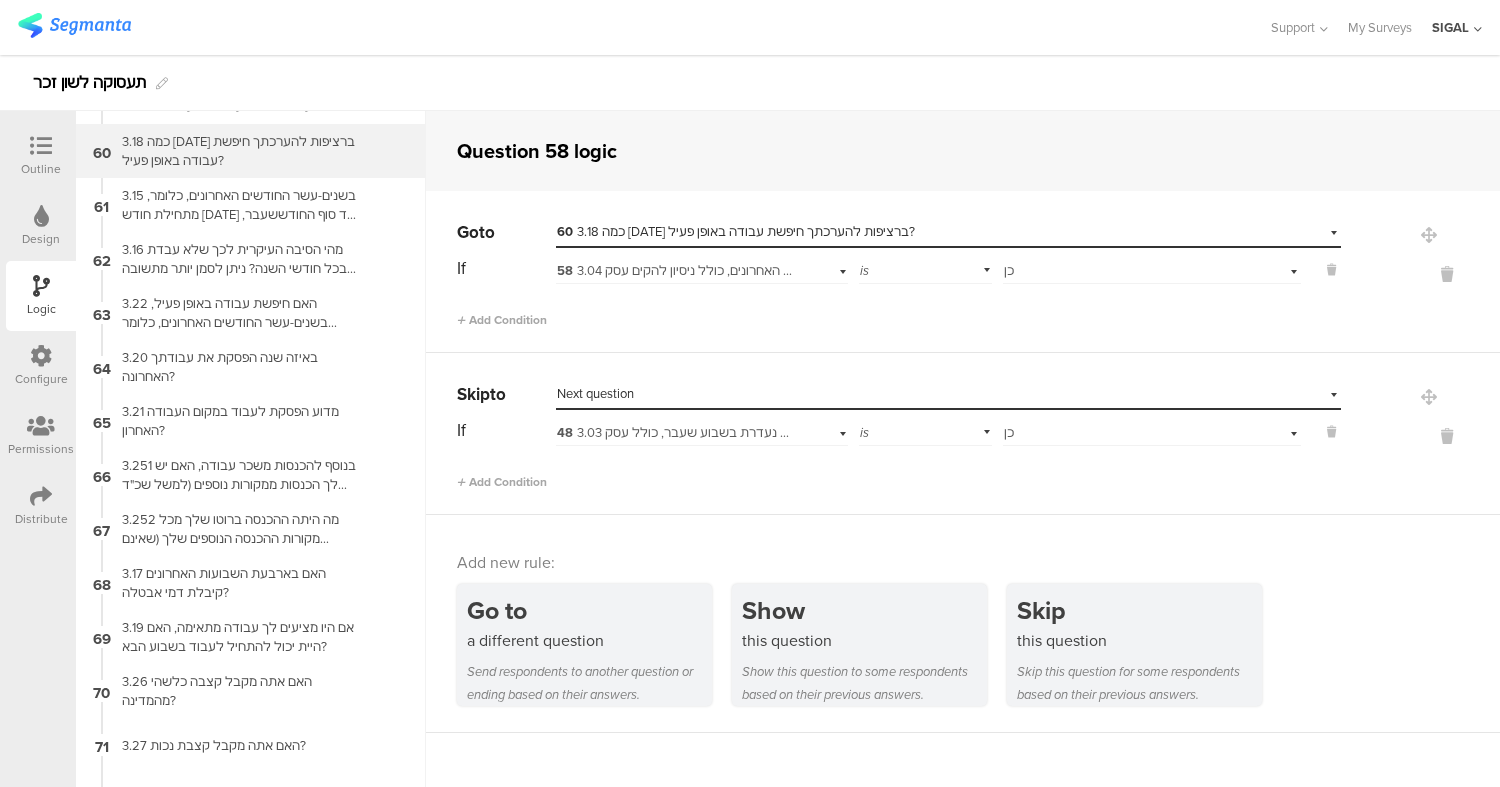 scroll, scrollTop: 3174, scrollLeft: 0, axis: vertical 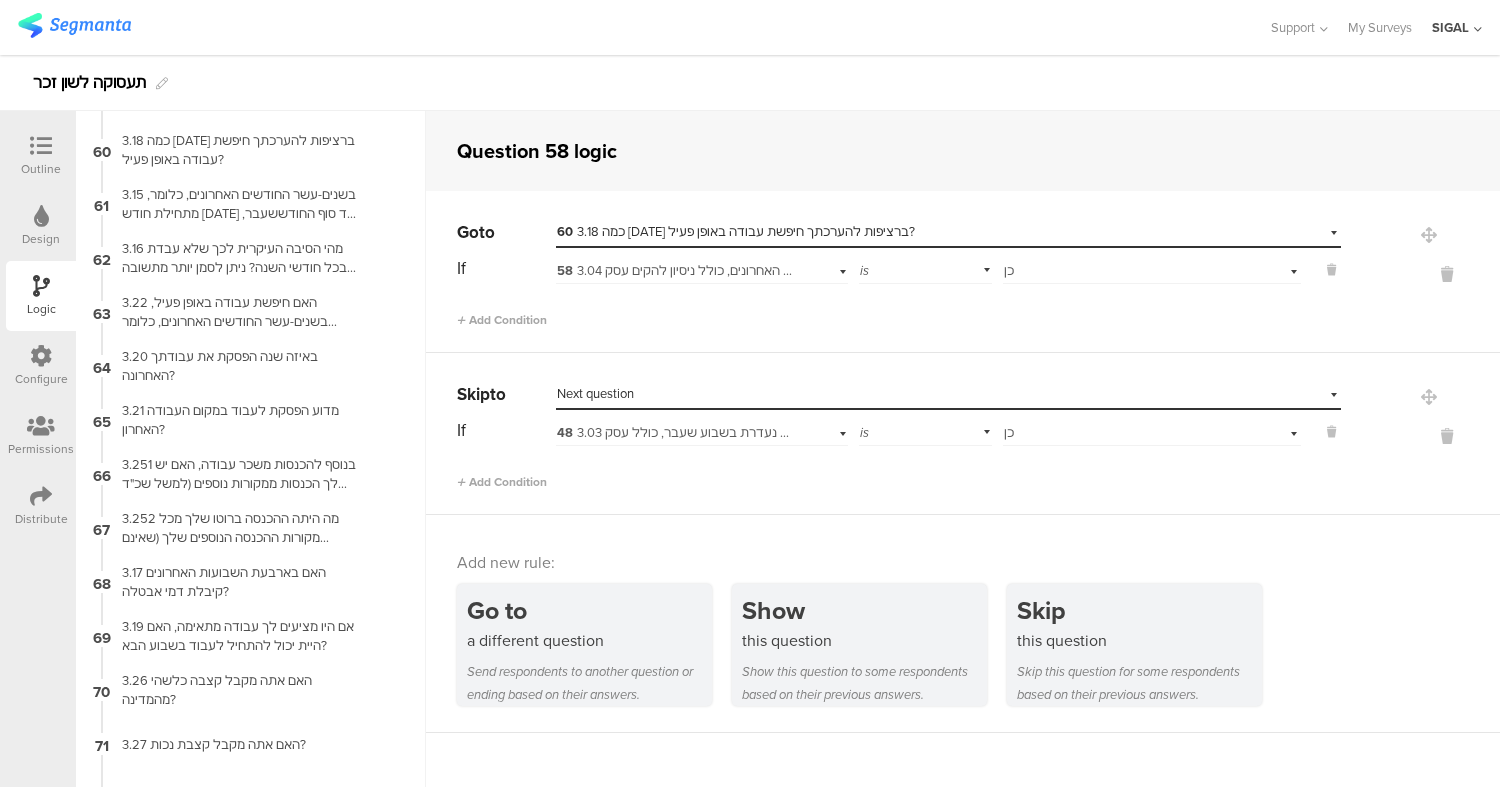 click on "60  3.18	 כמה שבועות ברציפות להערכתך חיפשת עבודה באופן פעיל?" at bounding box center [736, 231] 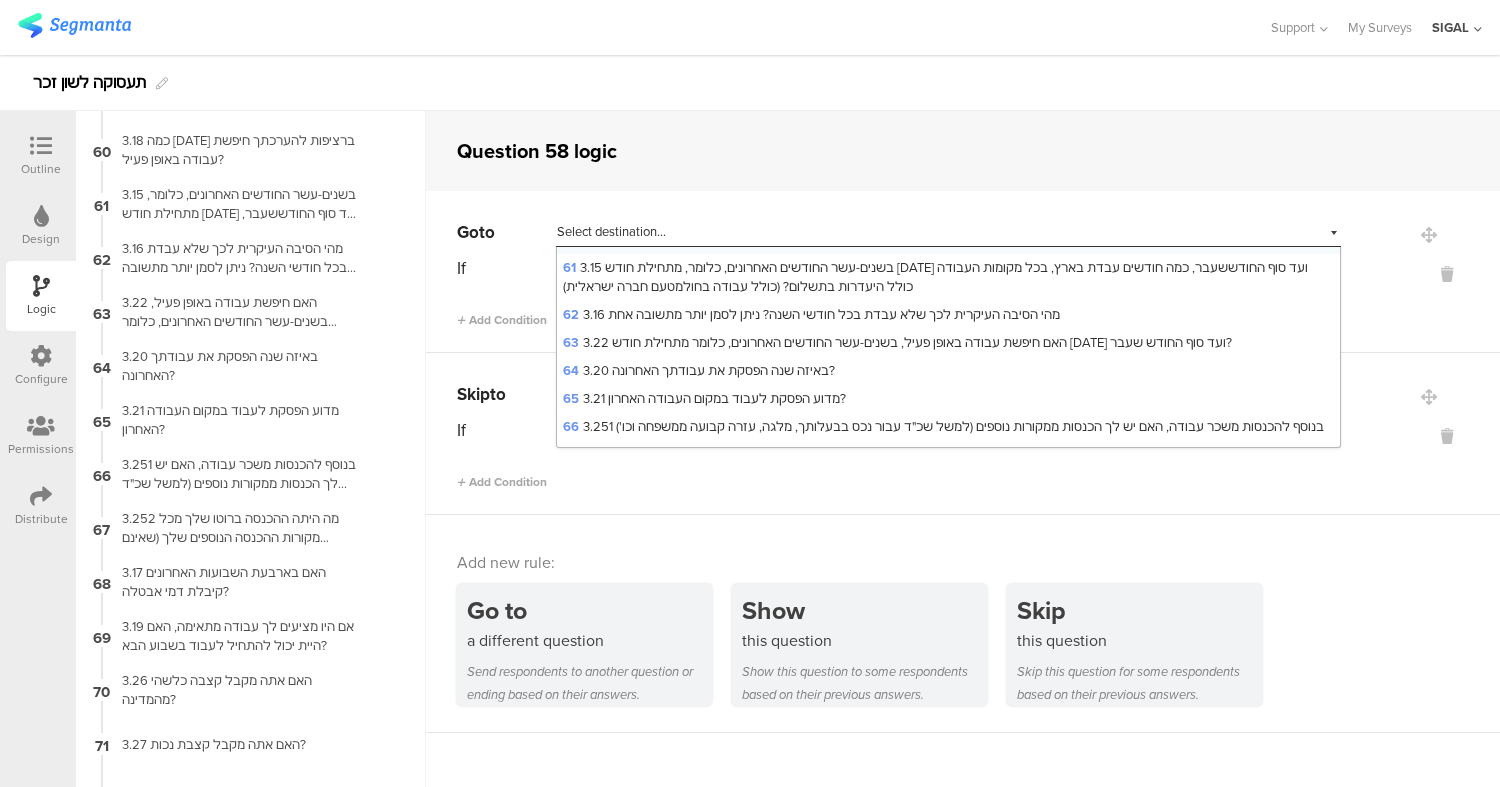 scroll, scrollTop: 1885, scrollLeft: 0, axis: vertical 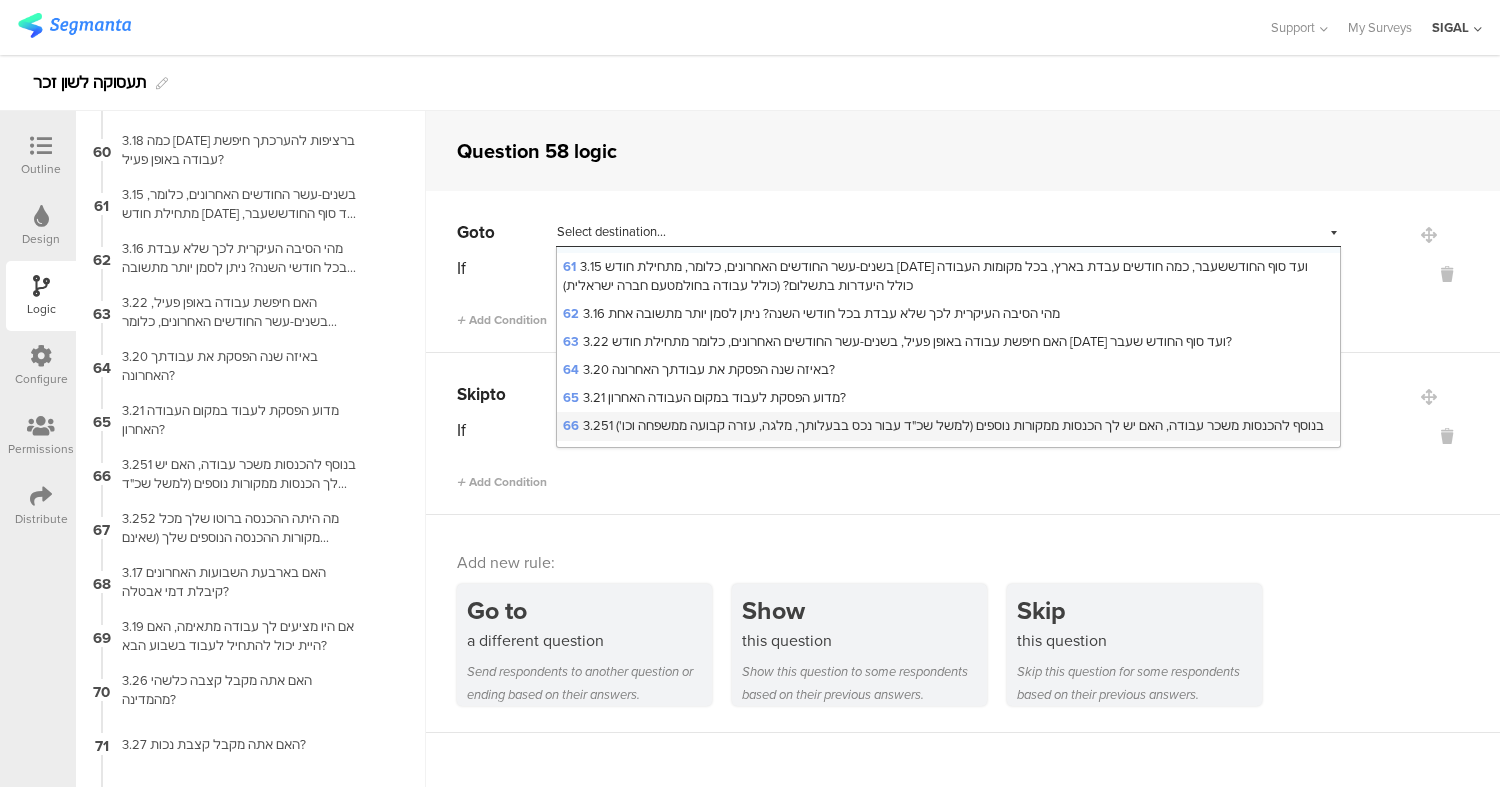click on "66  3.251	בנוסף להכנסות משכר עבודה, האם יש לך הכנסות ממקורות נוספים (למשל שכ"ד עבור נכס בבעלותך, מלגה, עזרה קבועה ממשפחה וכו')" at bounding box center [943, 425] 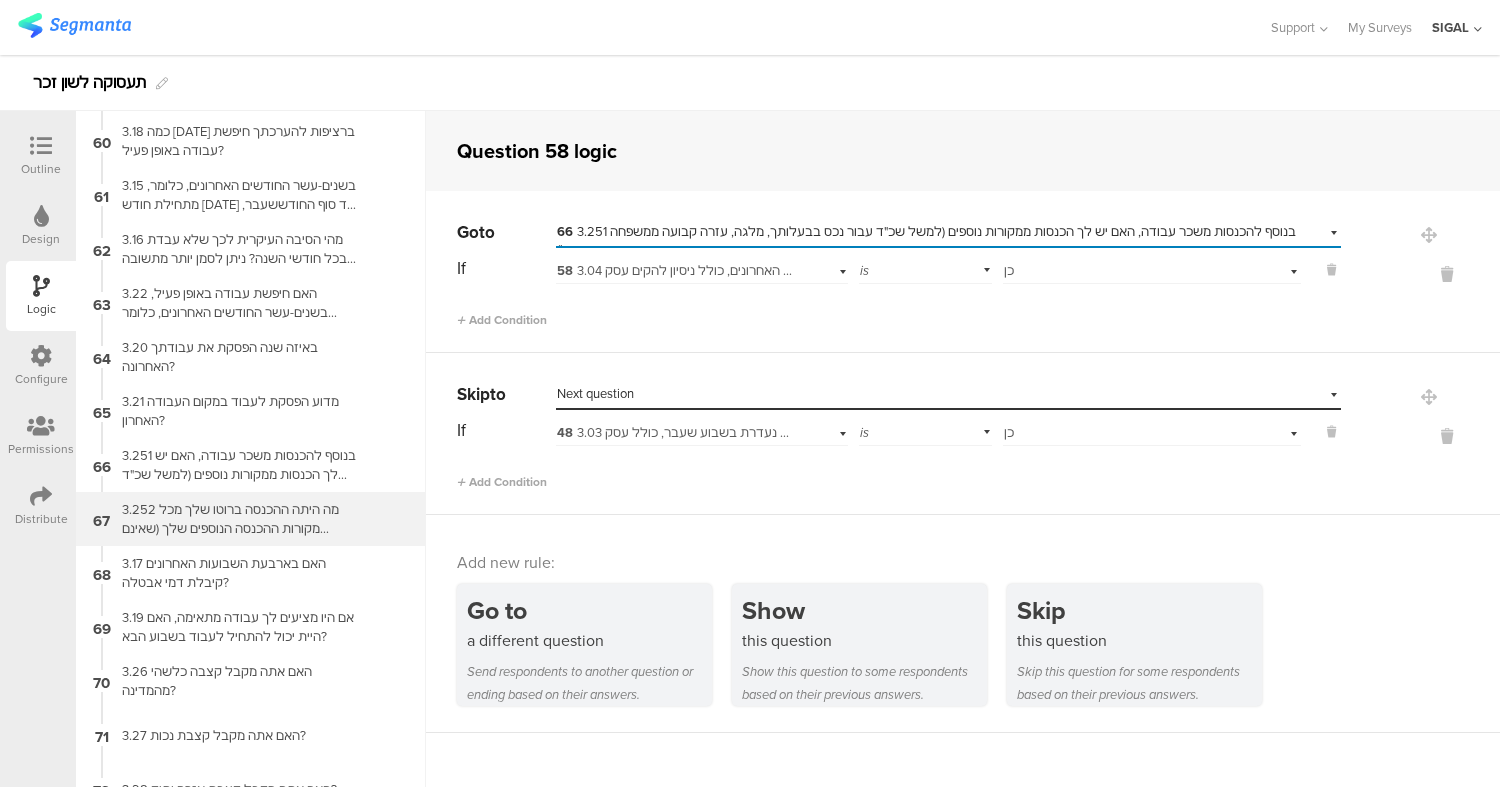 scroll, scrollTop: 3184, scrollLeft: 0, axis: vertical 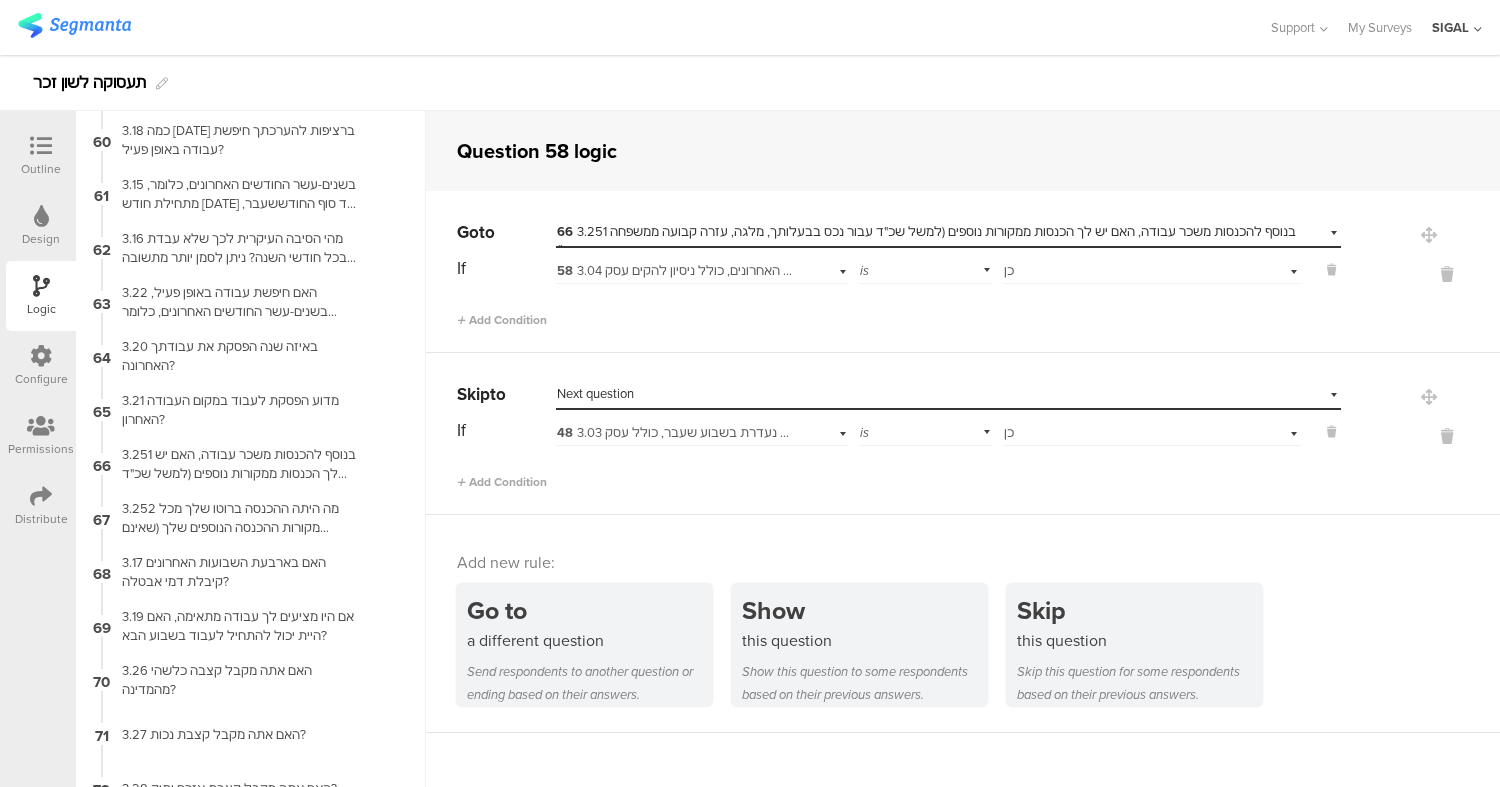 click on "Outline" at bounding box center [41, 169] 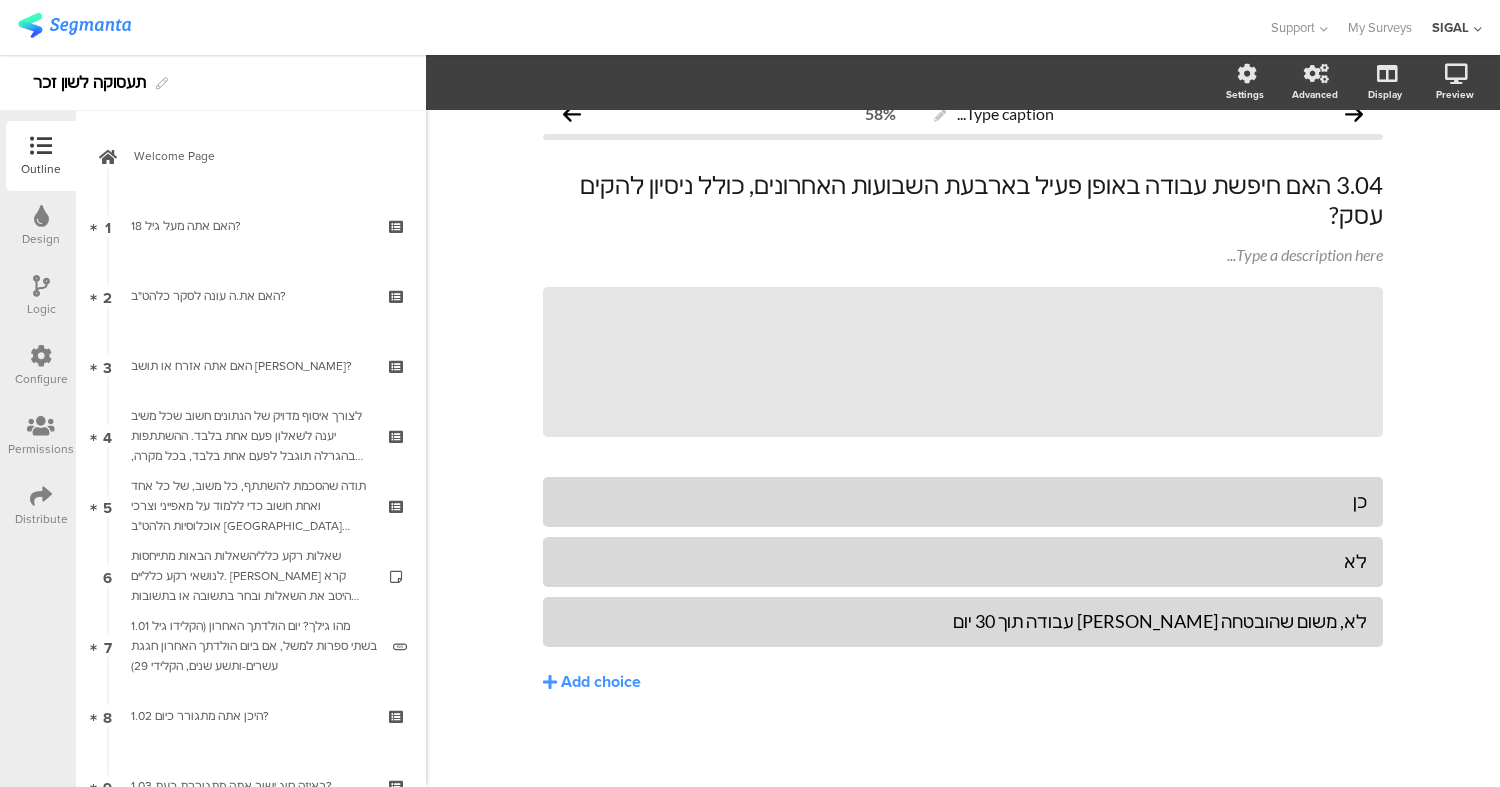 scroll, scrollTop: 0, scrollLeft: 0, axis: both 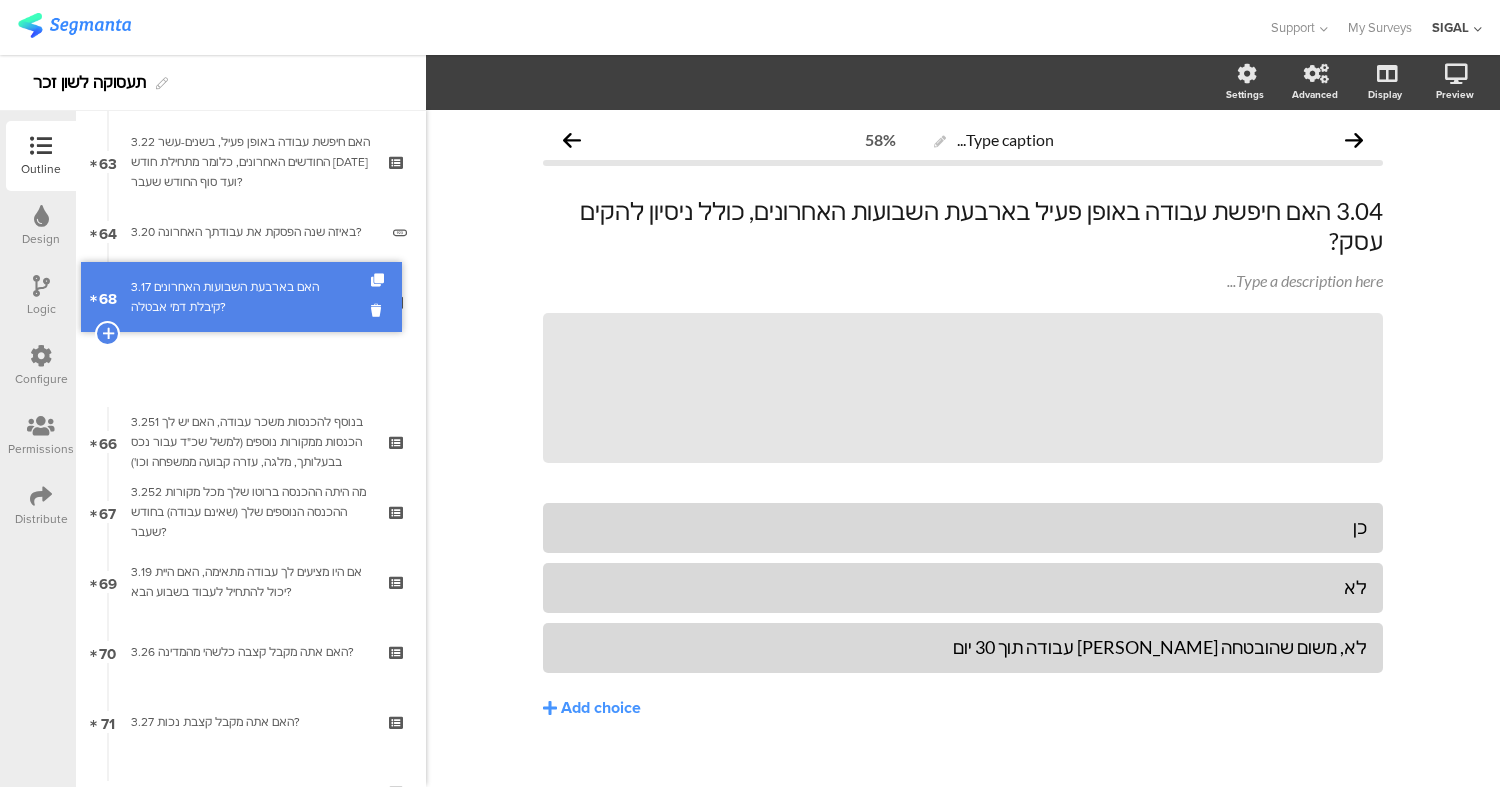 drag, startPoint x: 288, startPoint y: 524, endPoint x: 274, endPoint y: 309, distance: 215.45534 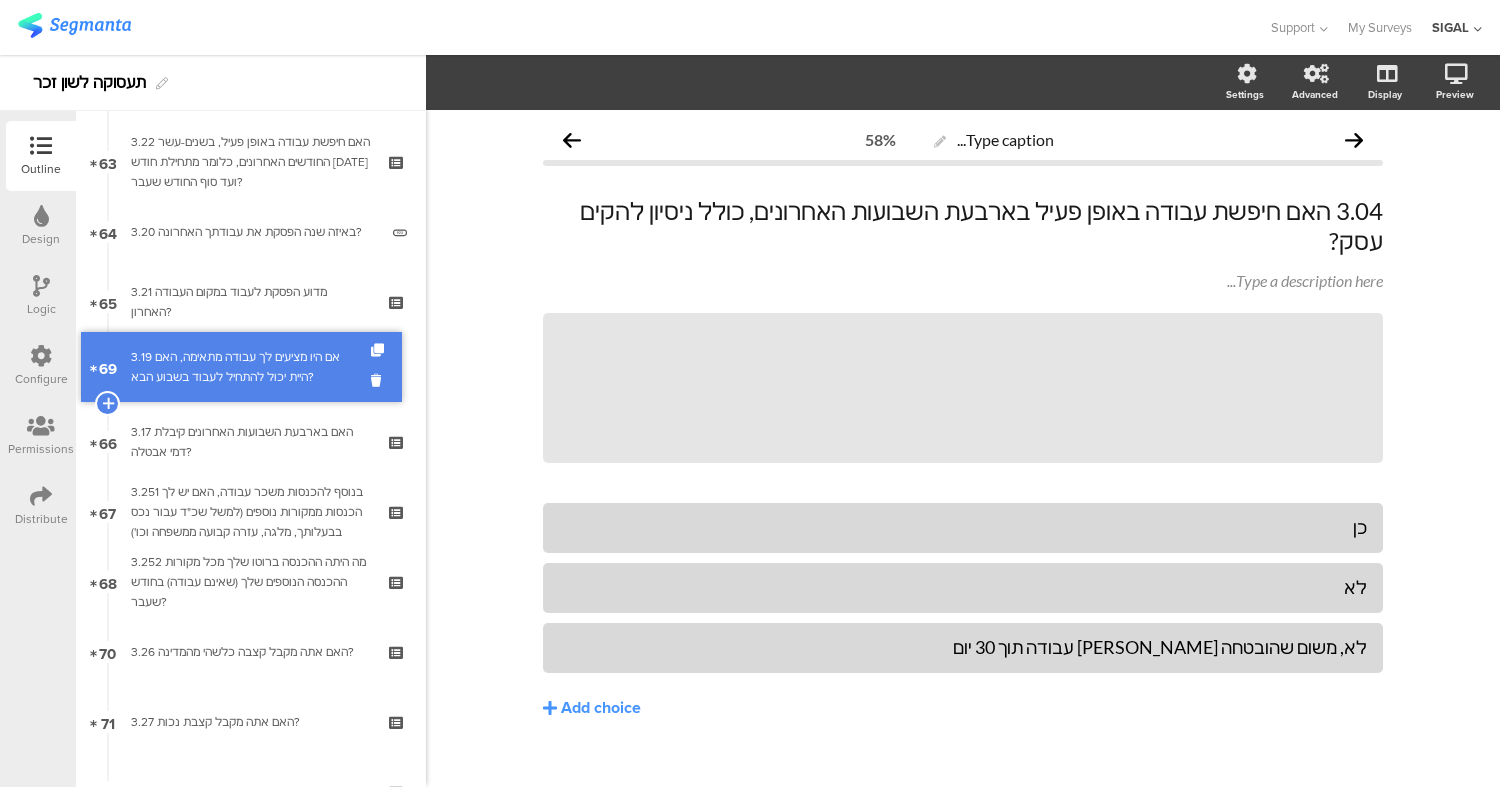 drag, startPoint x: 230, startPoint y: 594, endPoint x: 236, endPoint y: 379, distance: 215.08371 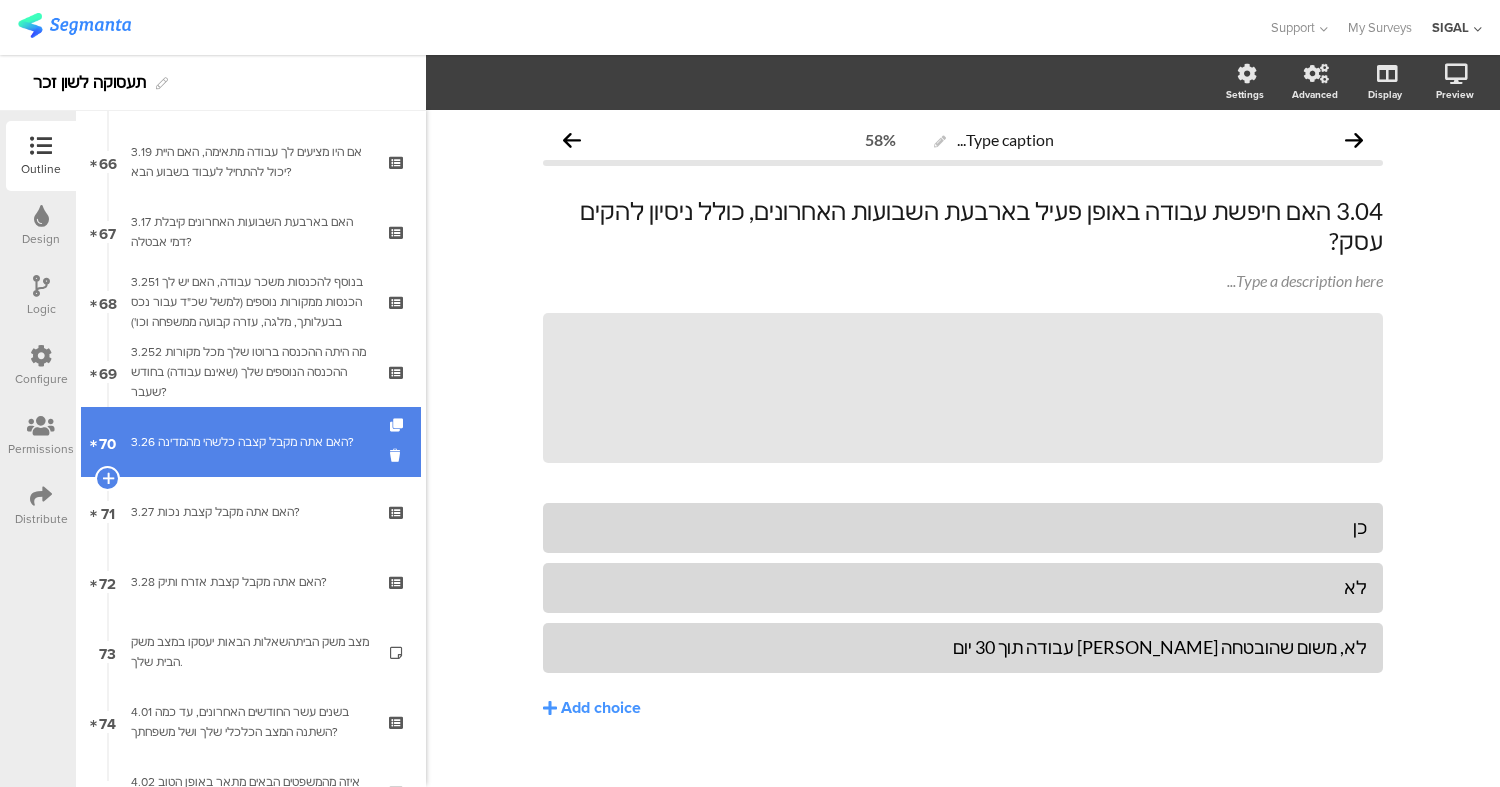 scroll, scrollTop: 4617, scrollLeft: 0, axis: vertical 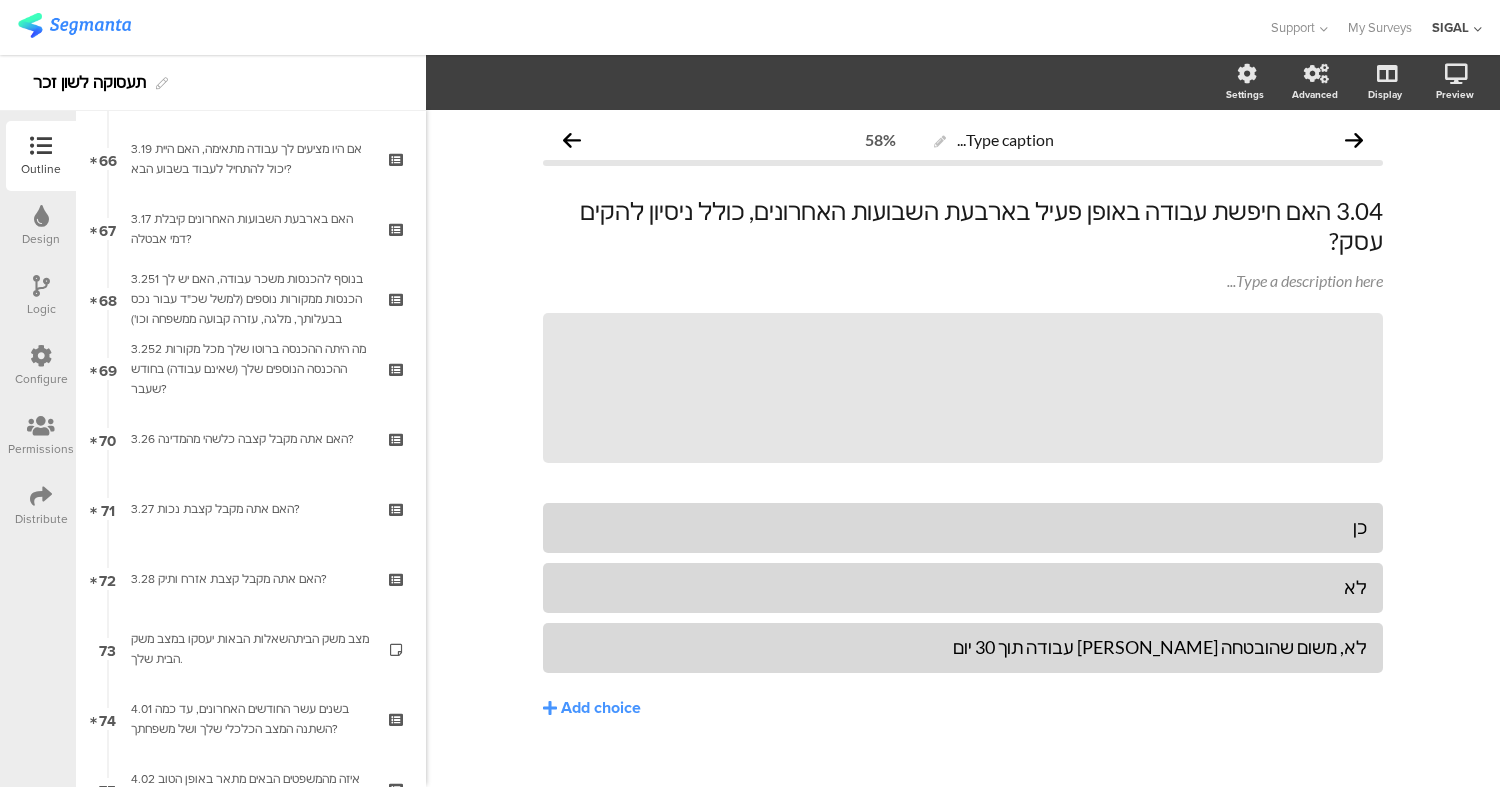 click at bounding box center [41, 286] 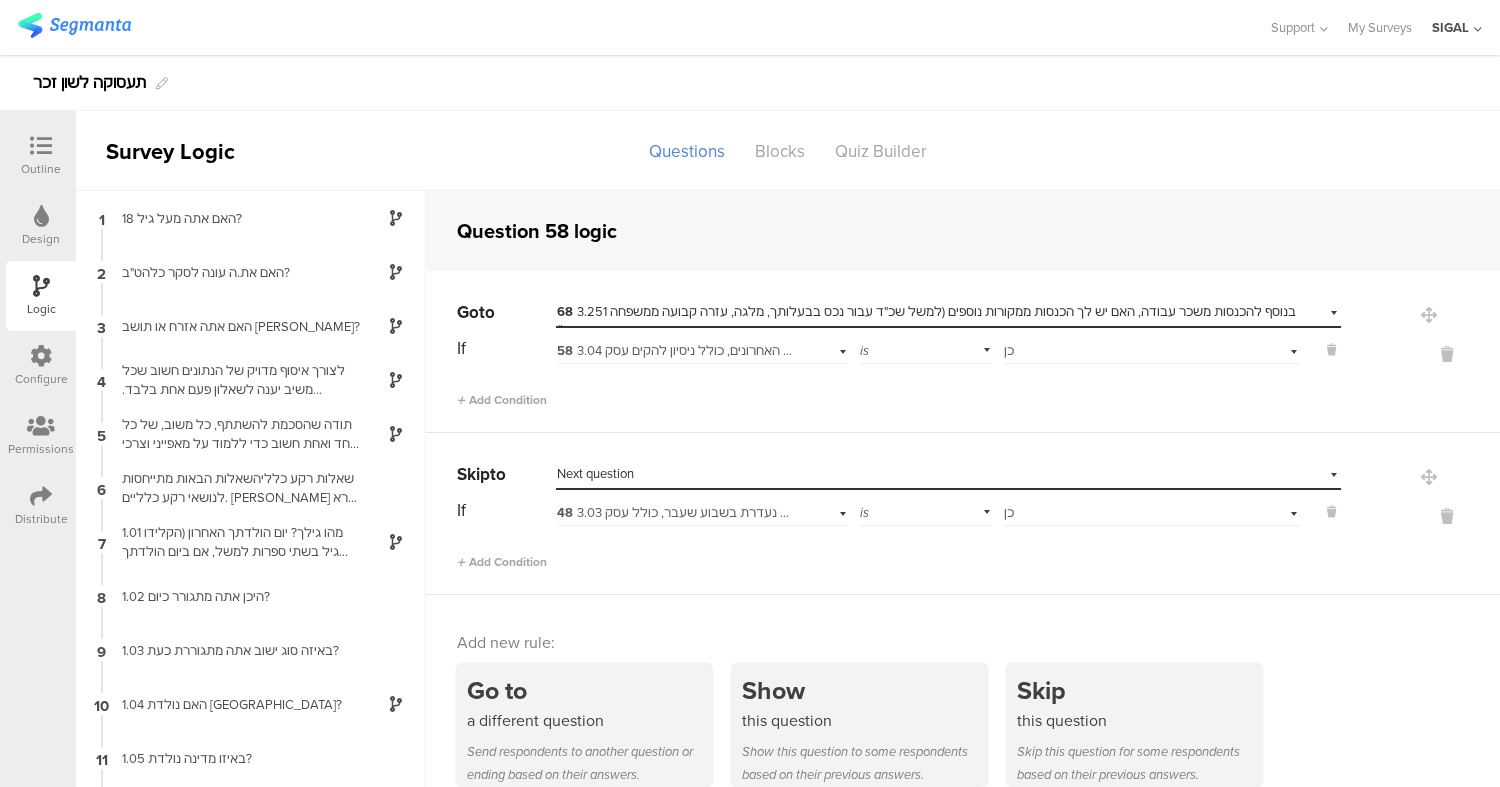 scroll, scrollTop: 57, scrollLeft: 0, axis: vertical 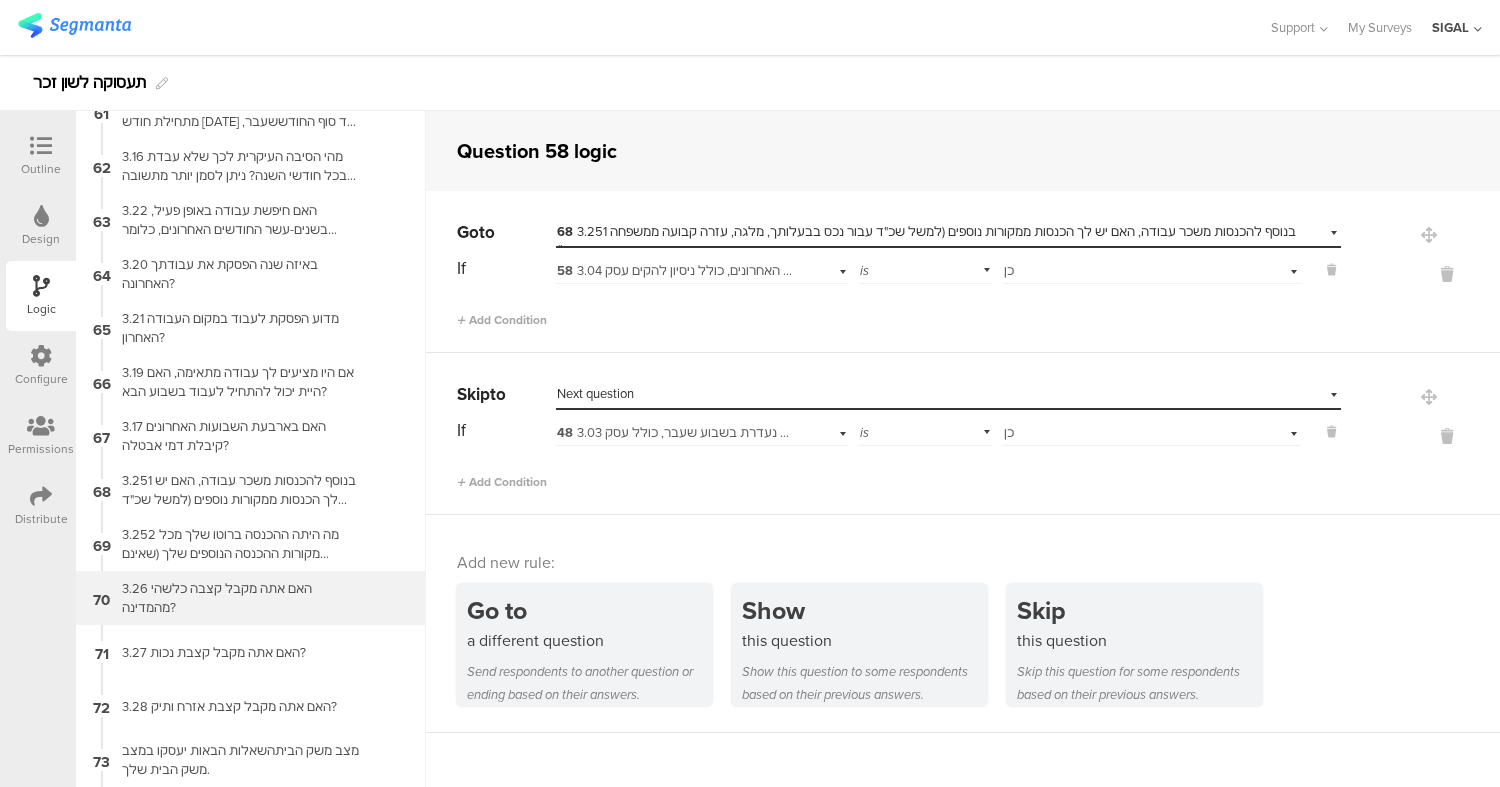click on "3.26	 האם אתה מקבל קצבה כלשהי מהמדינה?" at bounding box center [235, 598] 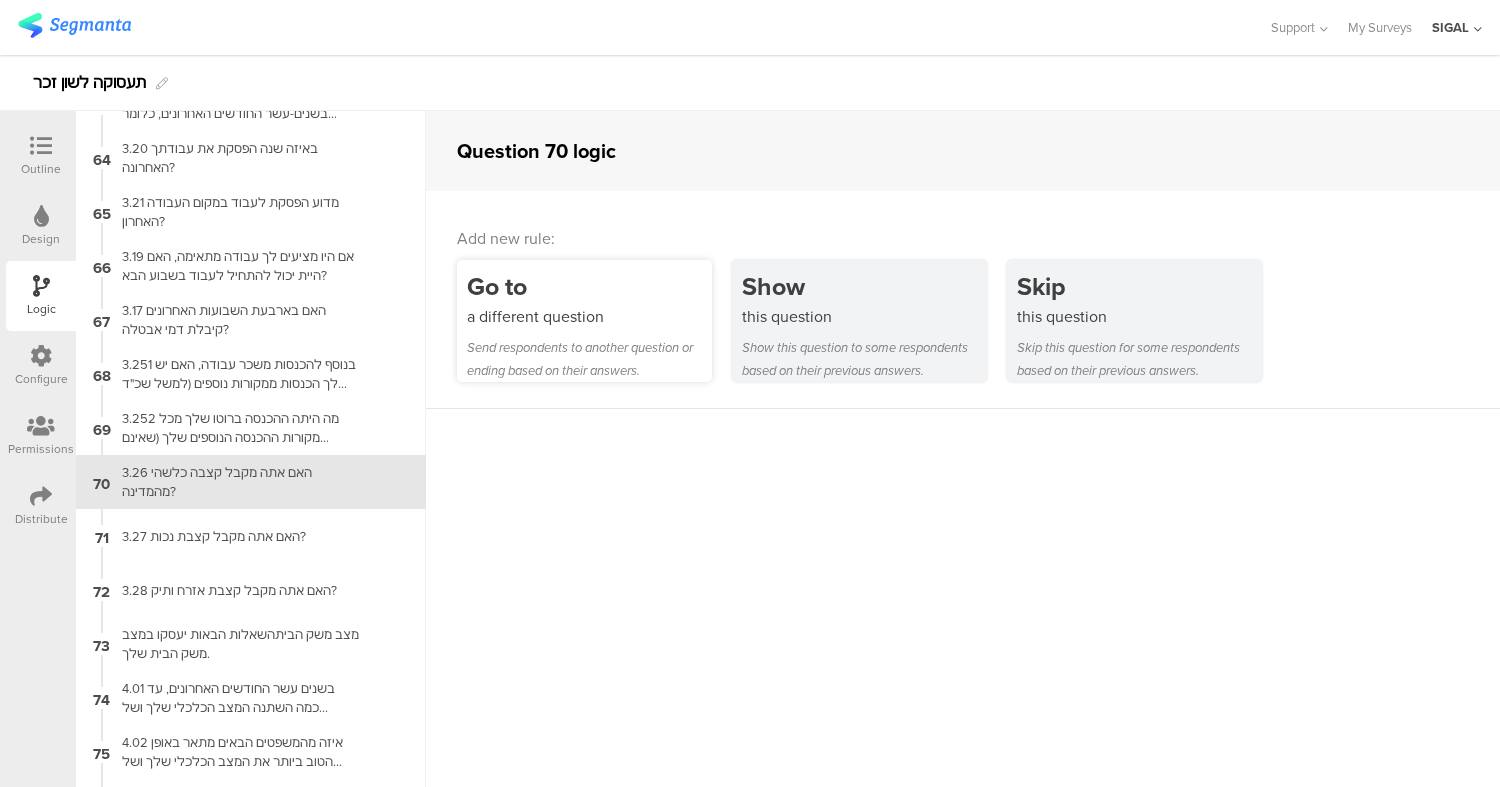 scroll, scrollTop: 3415, scrollLeft: 0, axis: vertical 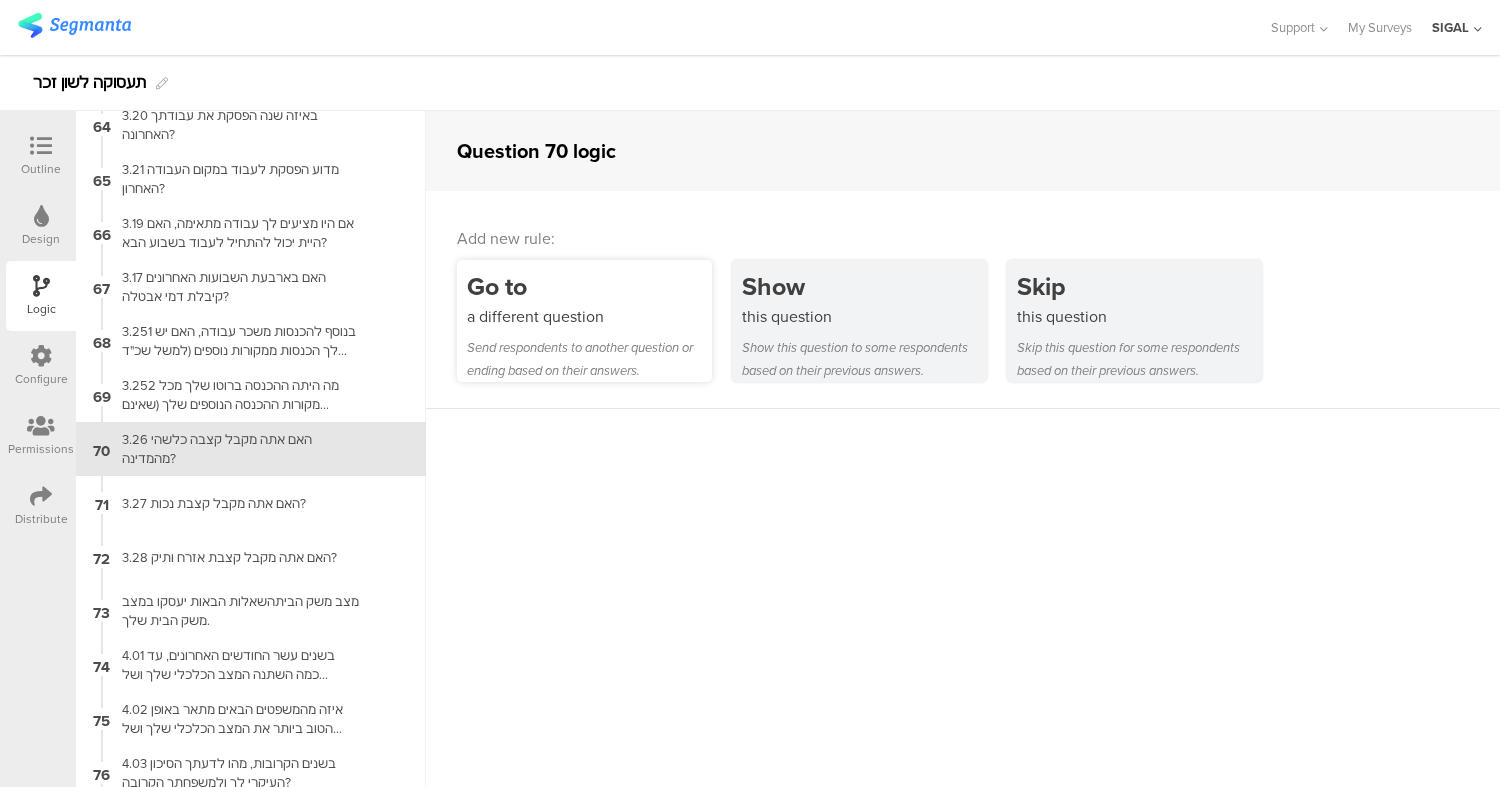click on "Go to" at bounding box center [589, 286] 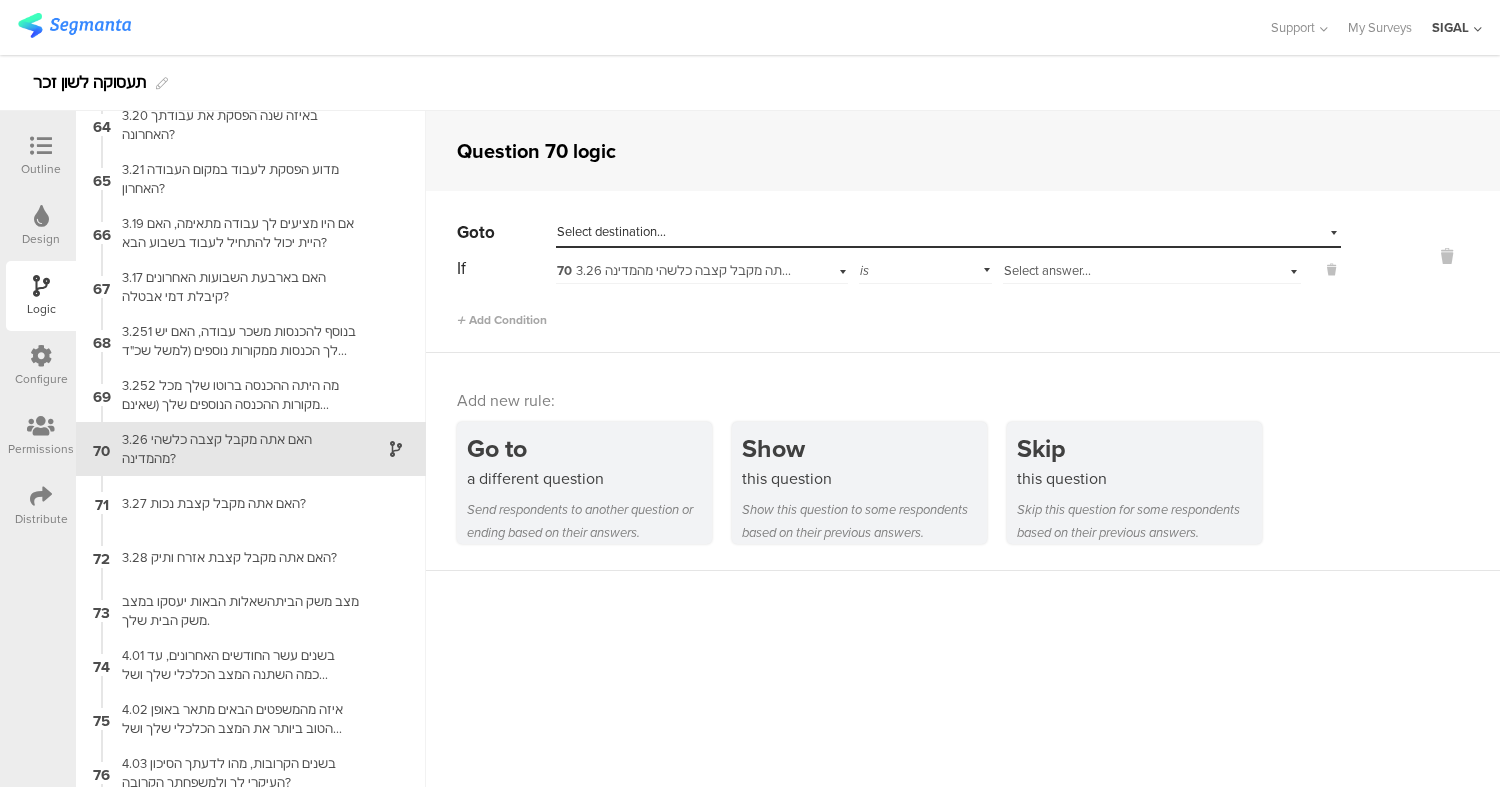 click on "Select answer..." at bounding box center (1047, 270) 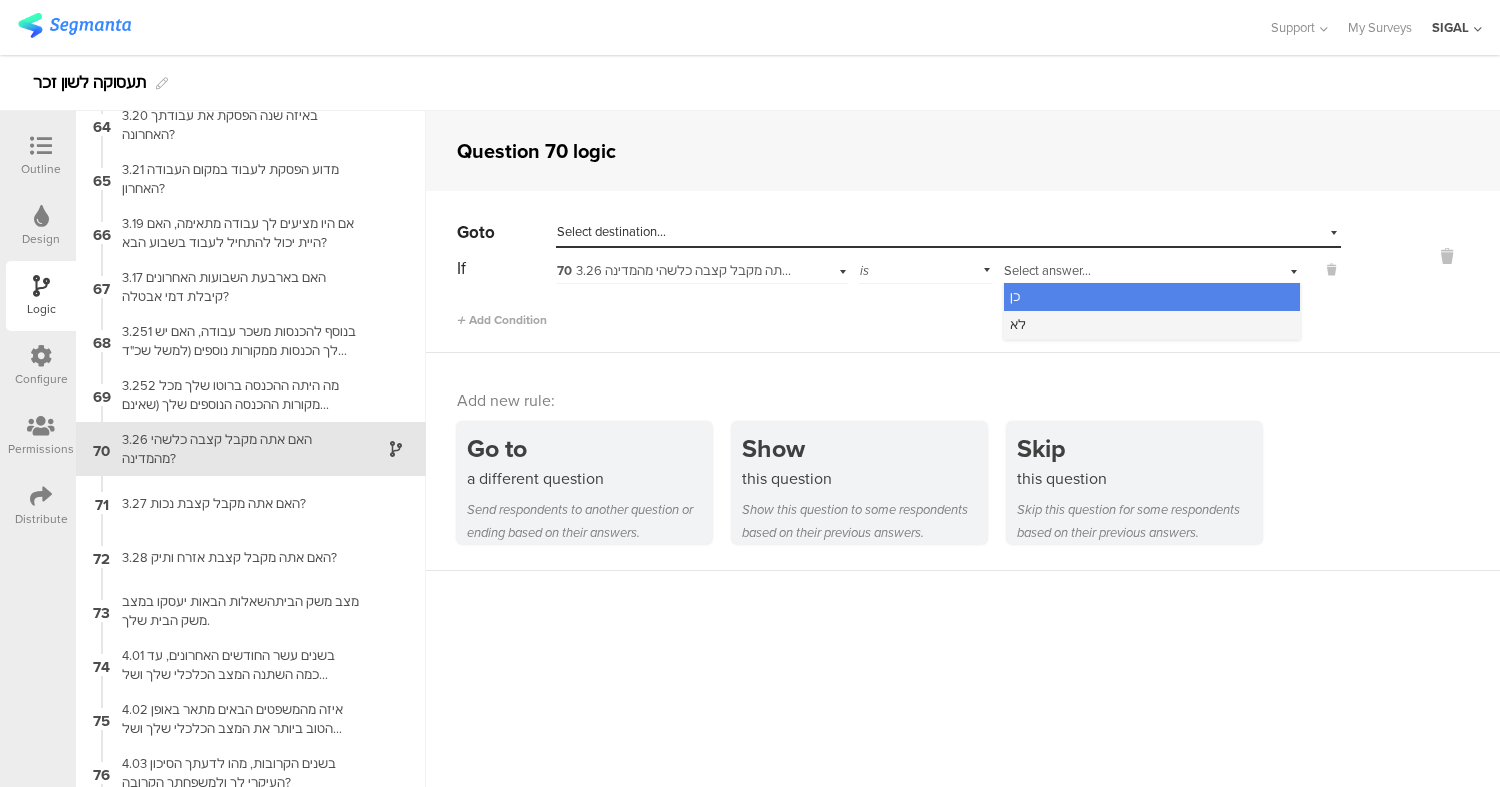 click on "לא" at bounding box center [1152, 325] 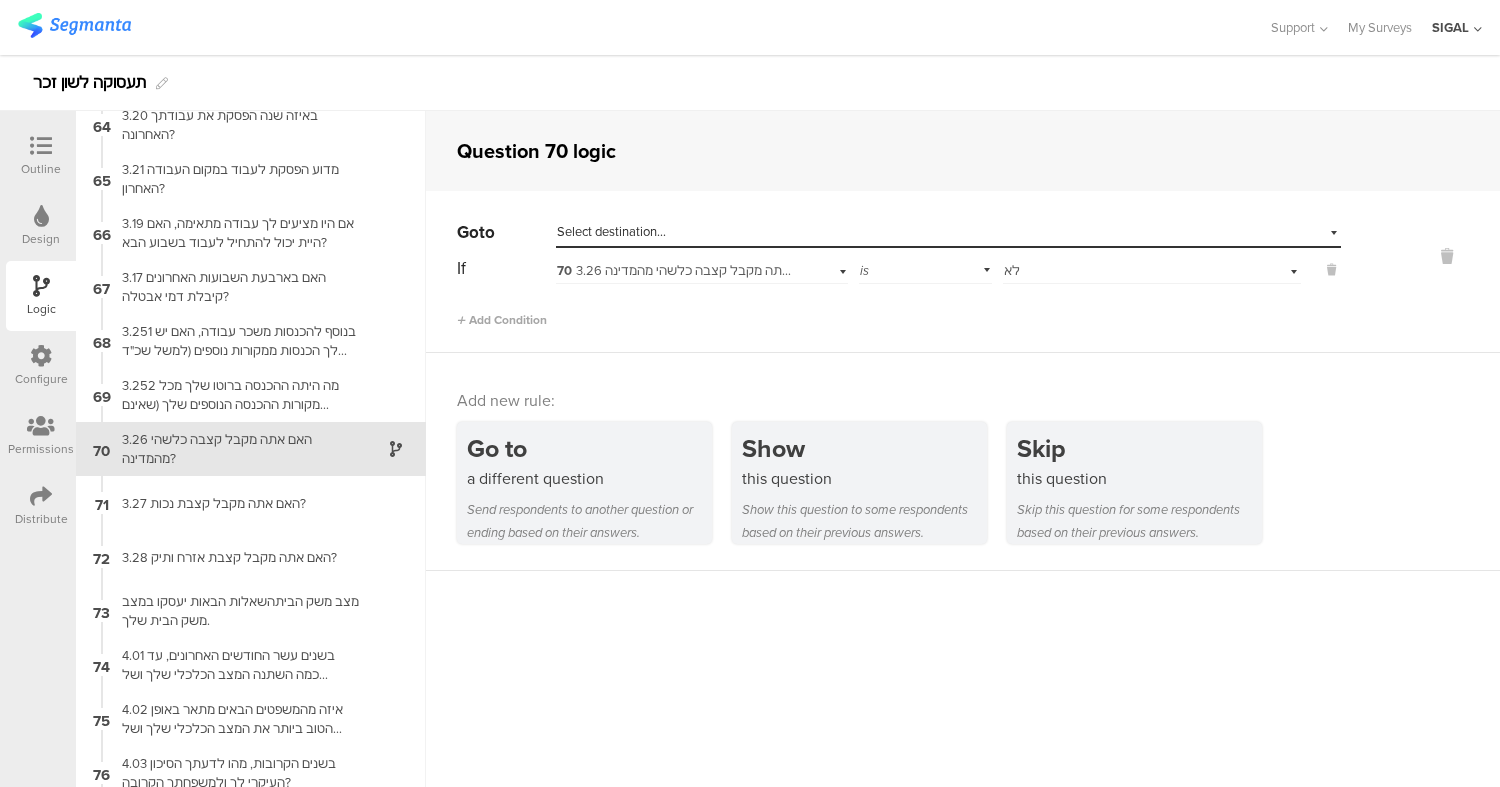 click on "Select destination..." at bounding box center [611, 231] 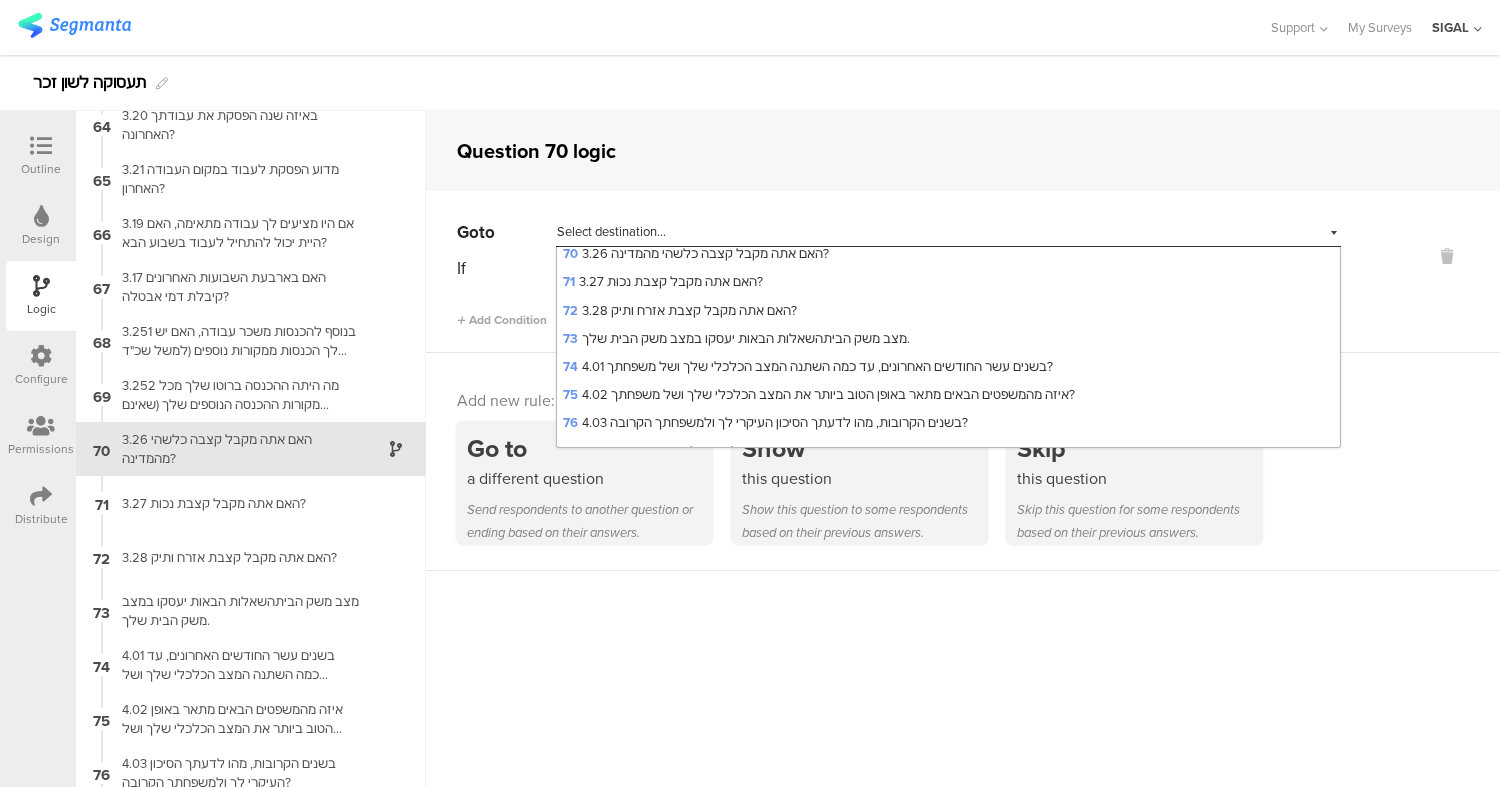 scroll, scrollTop: 2169, scrollLeft: 0, axis: vertical 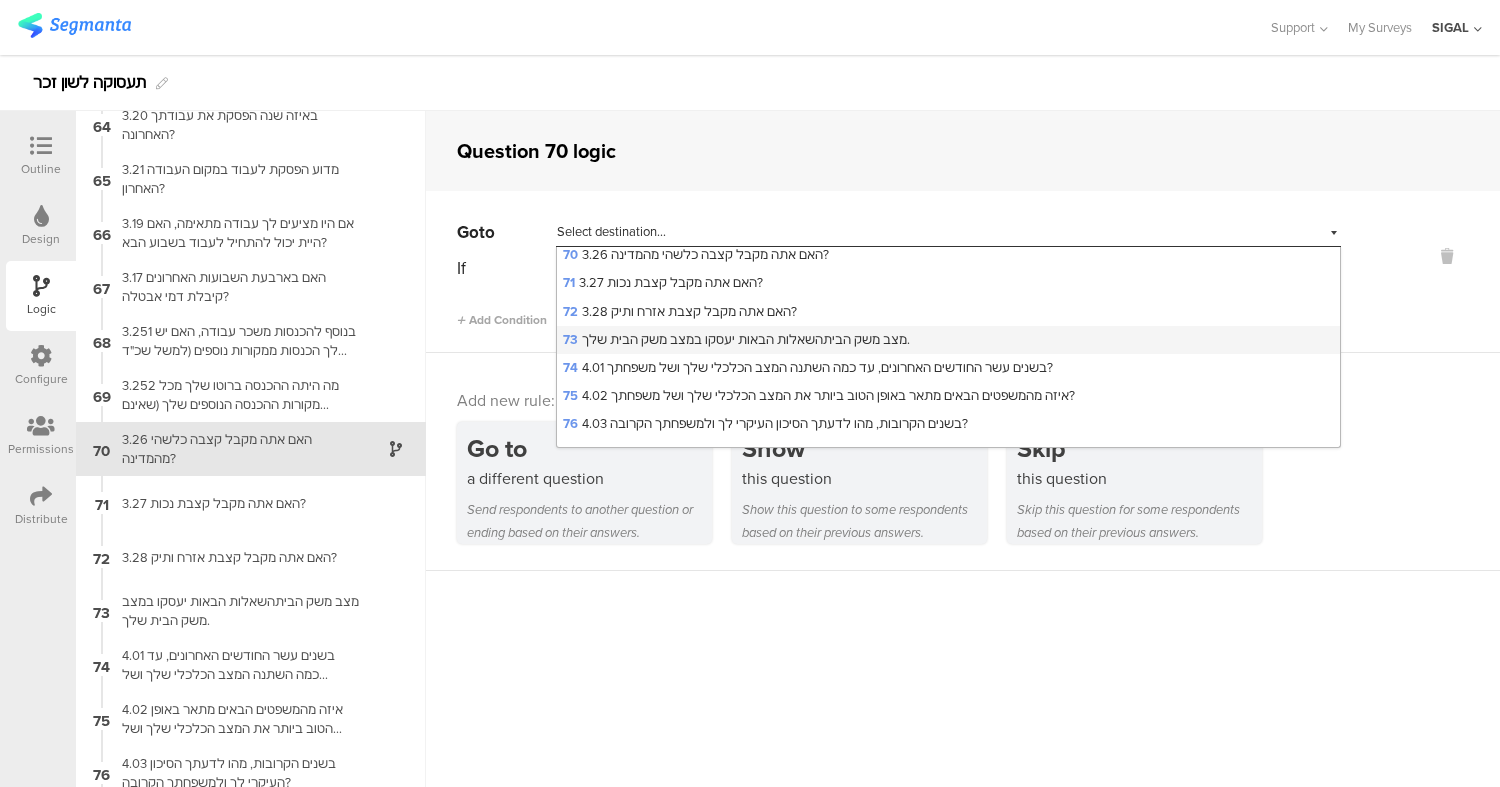 click on "73  מצב משק הביתהשאלות הבאות יעסקו במצב משק הבית שלך." at bounding box center (736, 339) 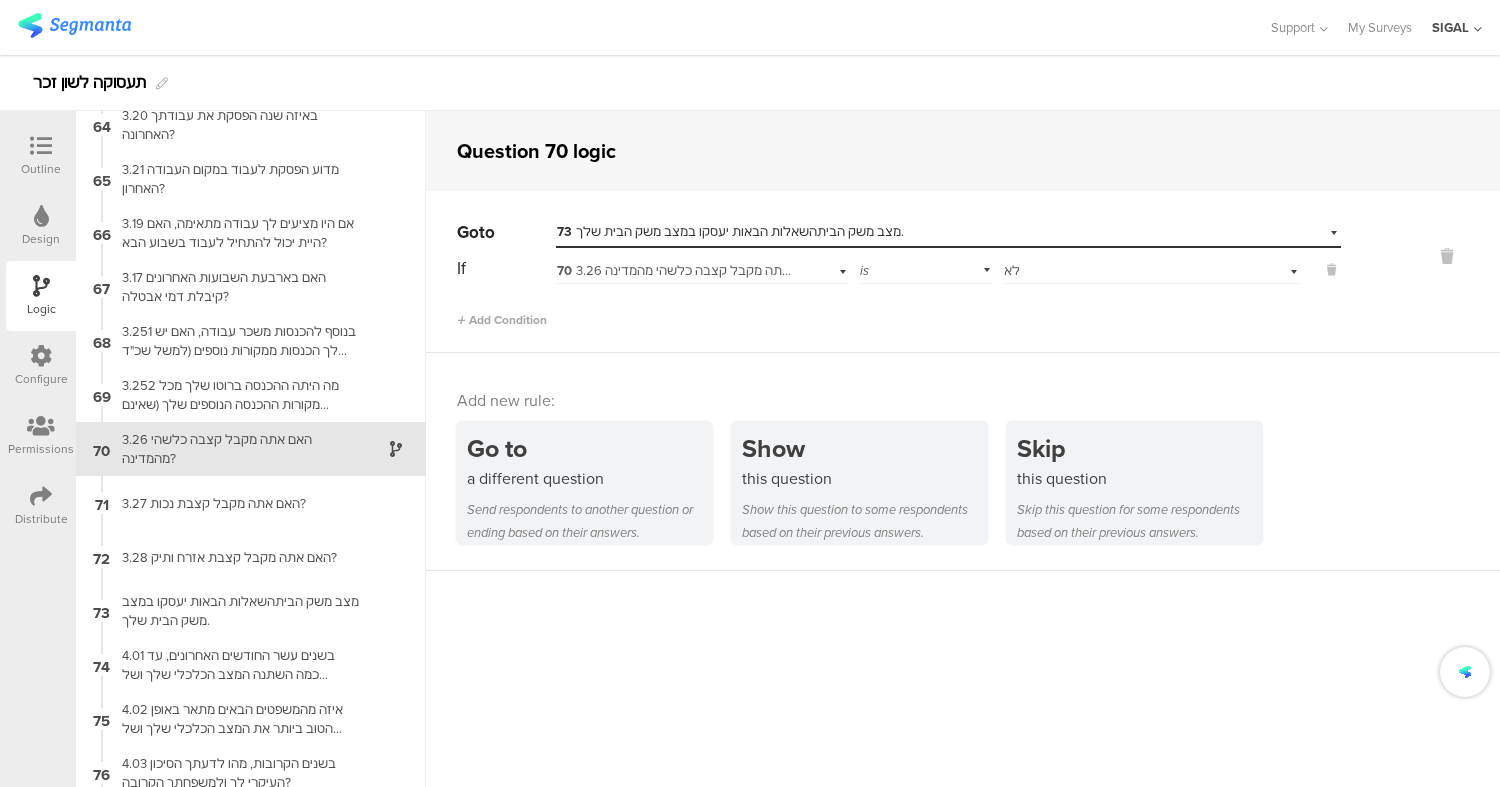 click on "Go  to Select destination...   73  מצב משק הביתהשאלות הבאות יעסקו במצב משק הבית שלך.
If   70  3.26	 האם אתה מקבל קצבה כלשהי מהמדינה?
is Select answer...   לא
Add Condition" at bounding box center [963, 272] 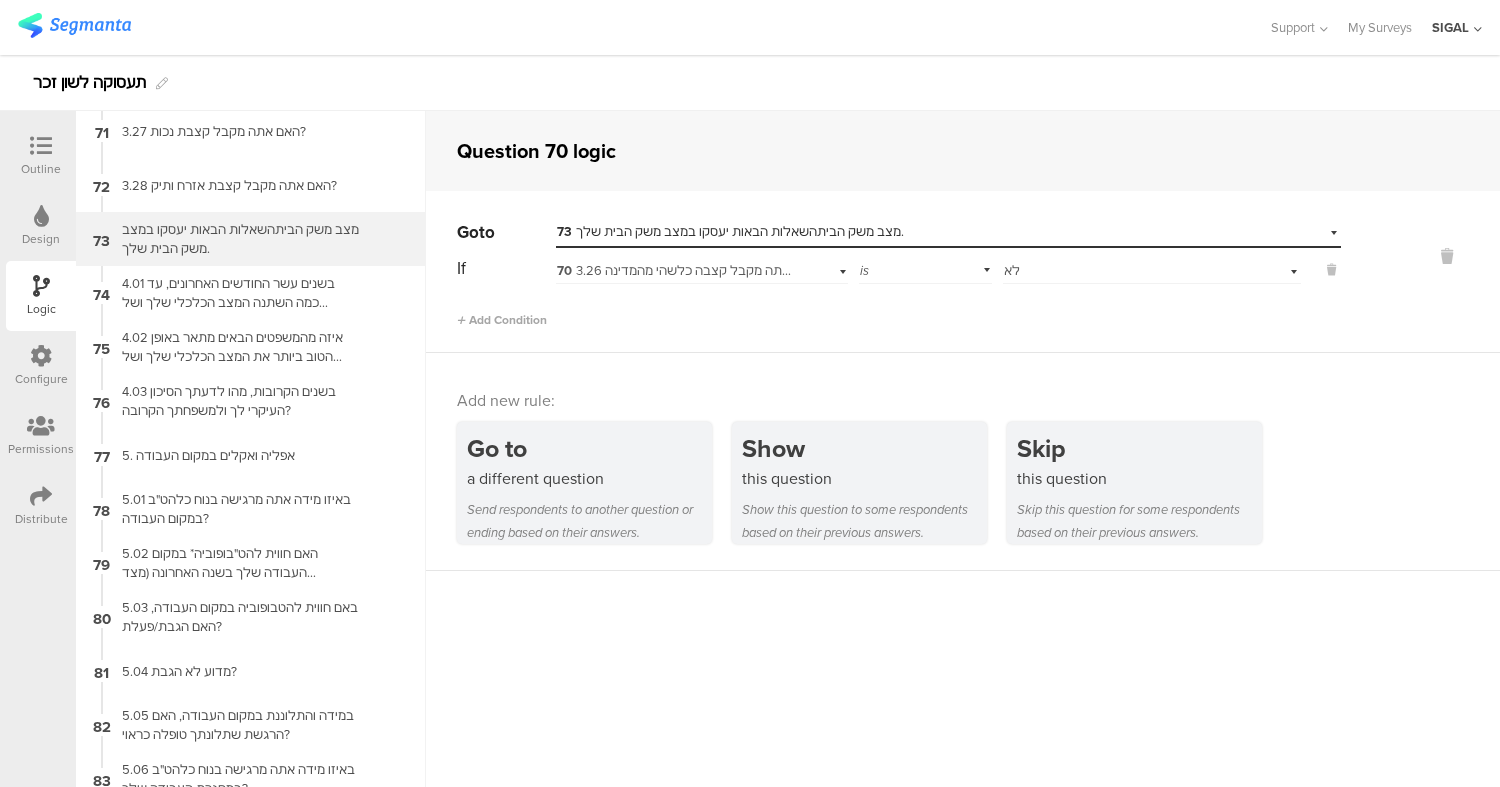 scroll, scrollTop: 3789, scrollLeft: 0, axis: vertical 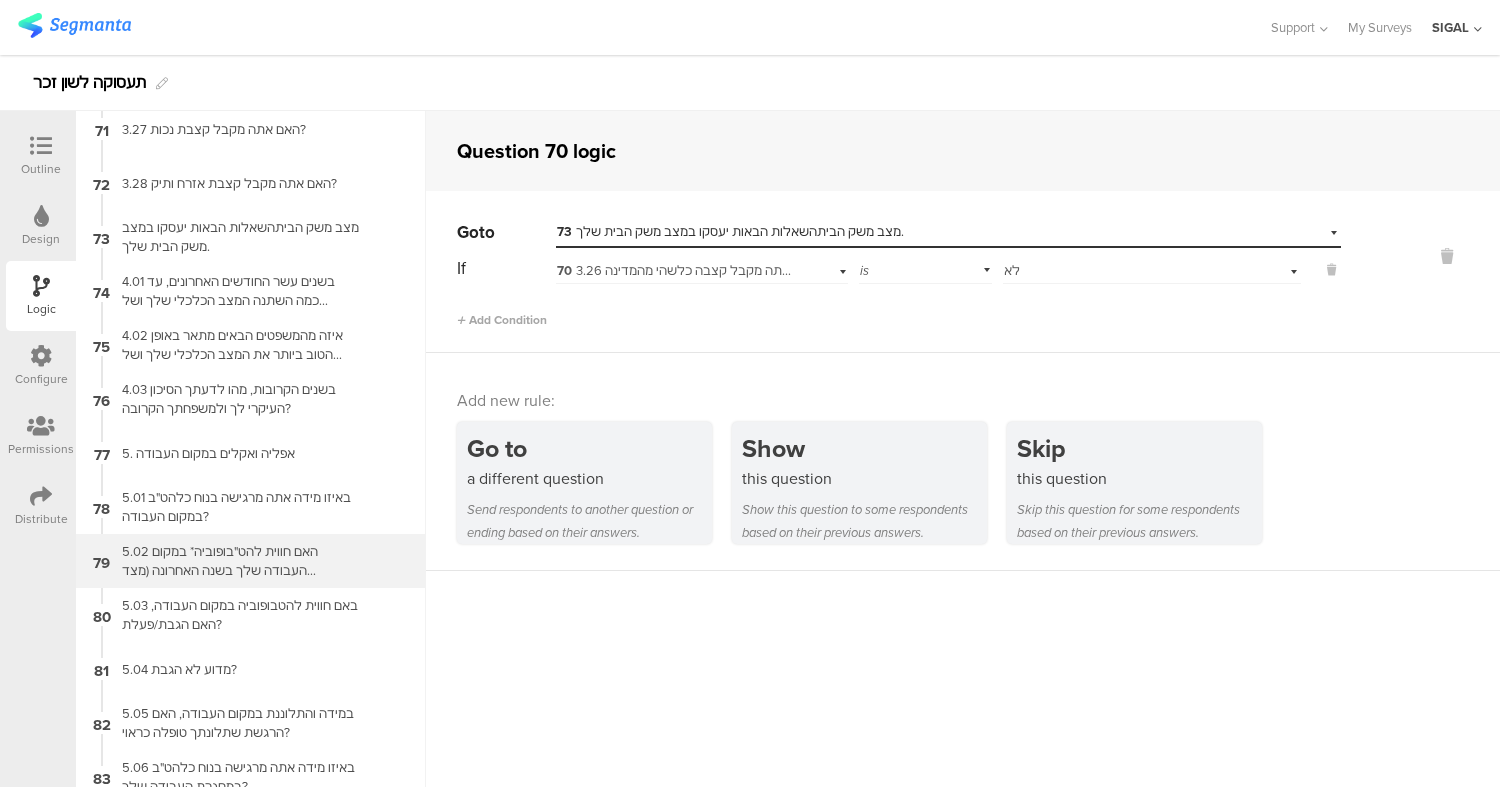 click on "5.02	האם חווית להט"בופוביה* במקום העבודה שלך בשנה האחרונה (מצד המנהלים, הקולגות שלך או אנשים להם נתת שירות במסגרת העבודה)?*להטבופוביה- פחד, רתיעה או סלידה מלהט"ב הבאים לידי ביטוי באפליה, דחיה, שנאה, זלזול או תוקפנות" at bounding box center (235, 561) 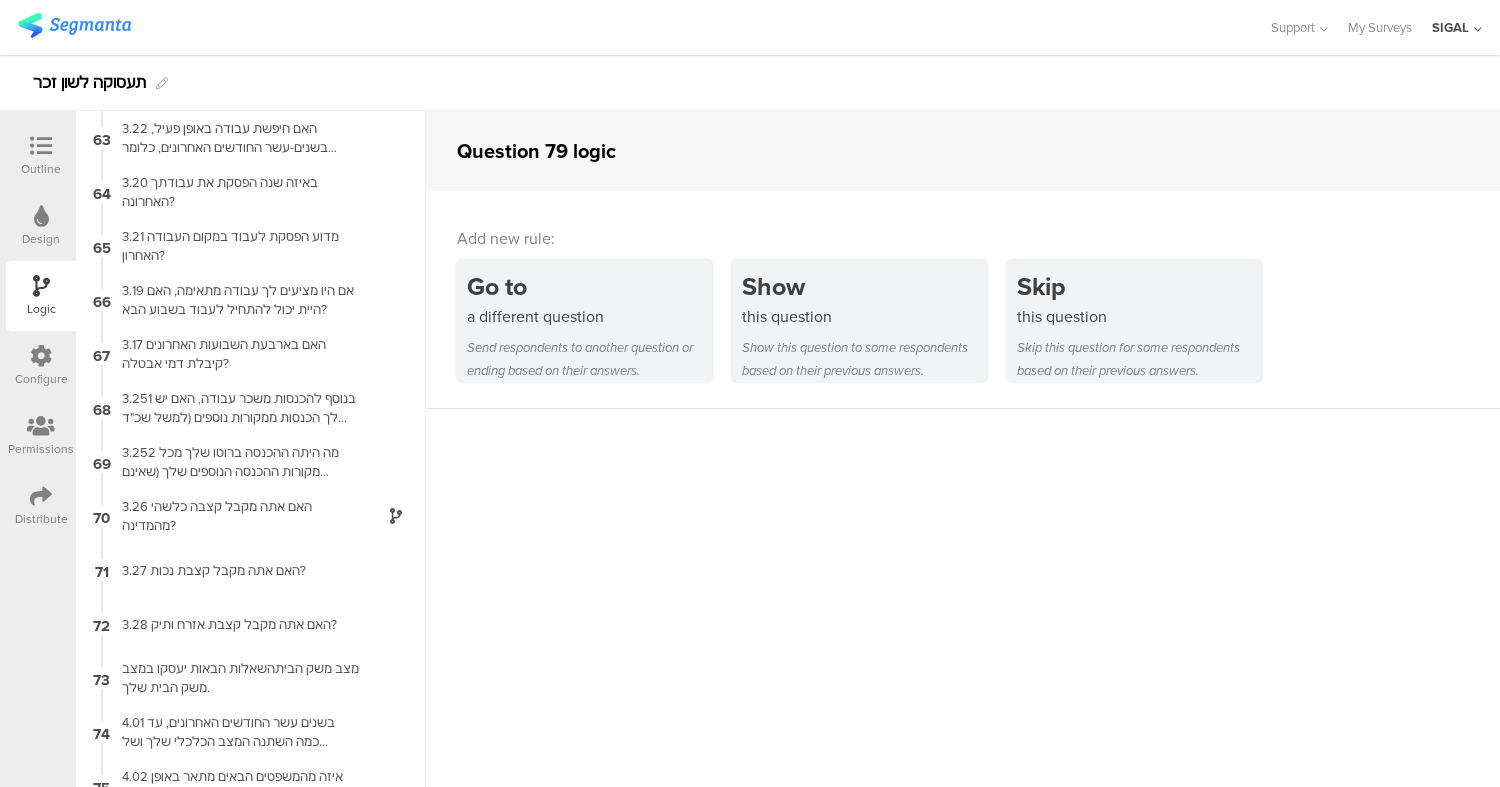 scroll, scrollTop: 3901, scrollLeft: 0, axis: vertical 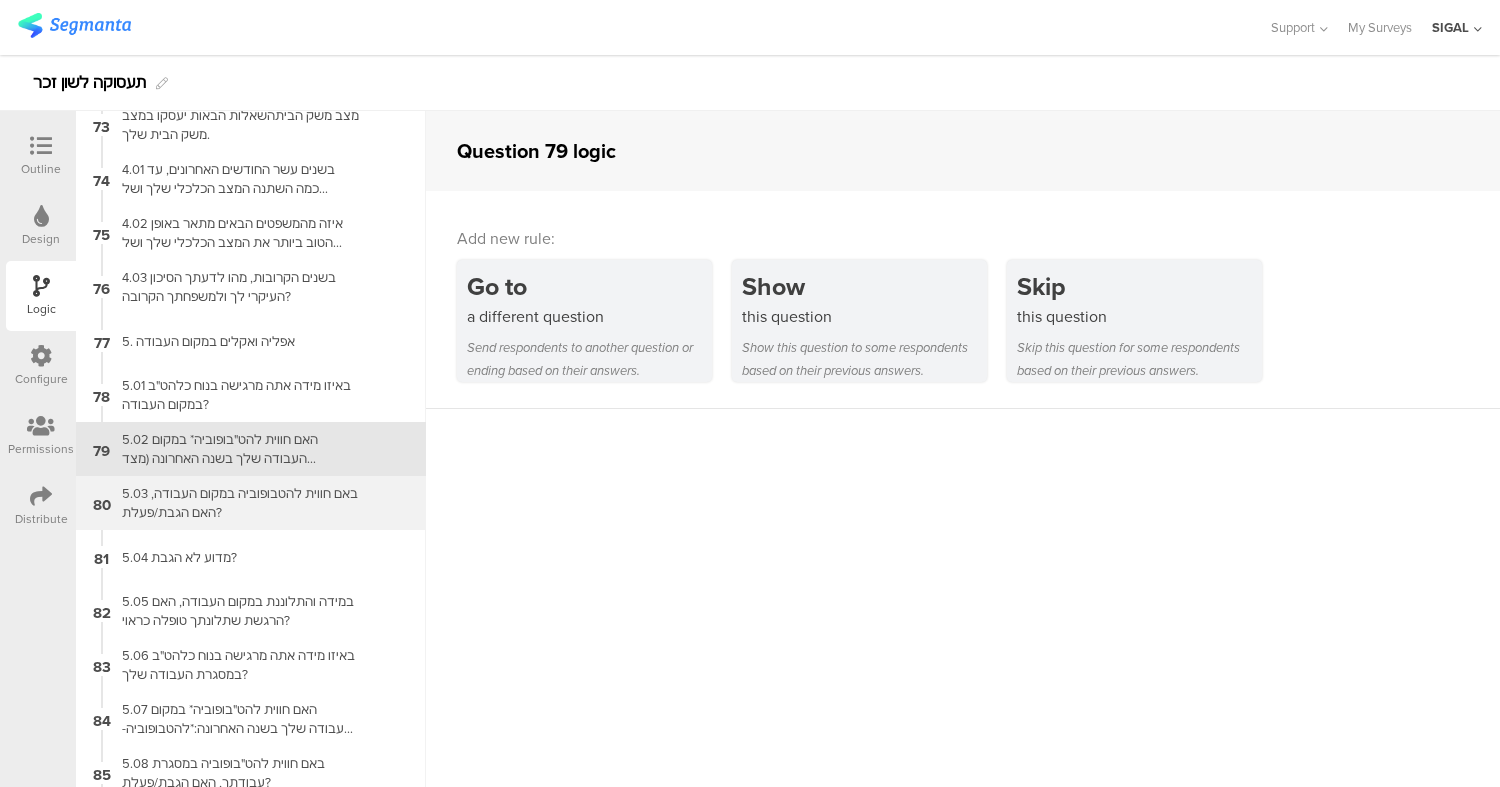 click on "5.03	באם חווית להטבופוביה במקום העבודה, האם הגבת/פעלת?" at bounding box center (235, 503) 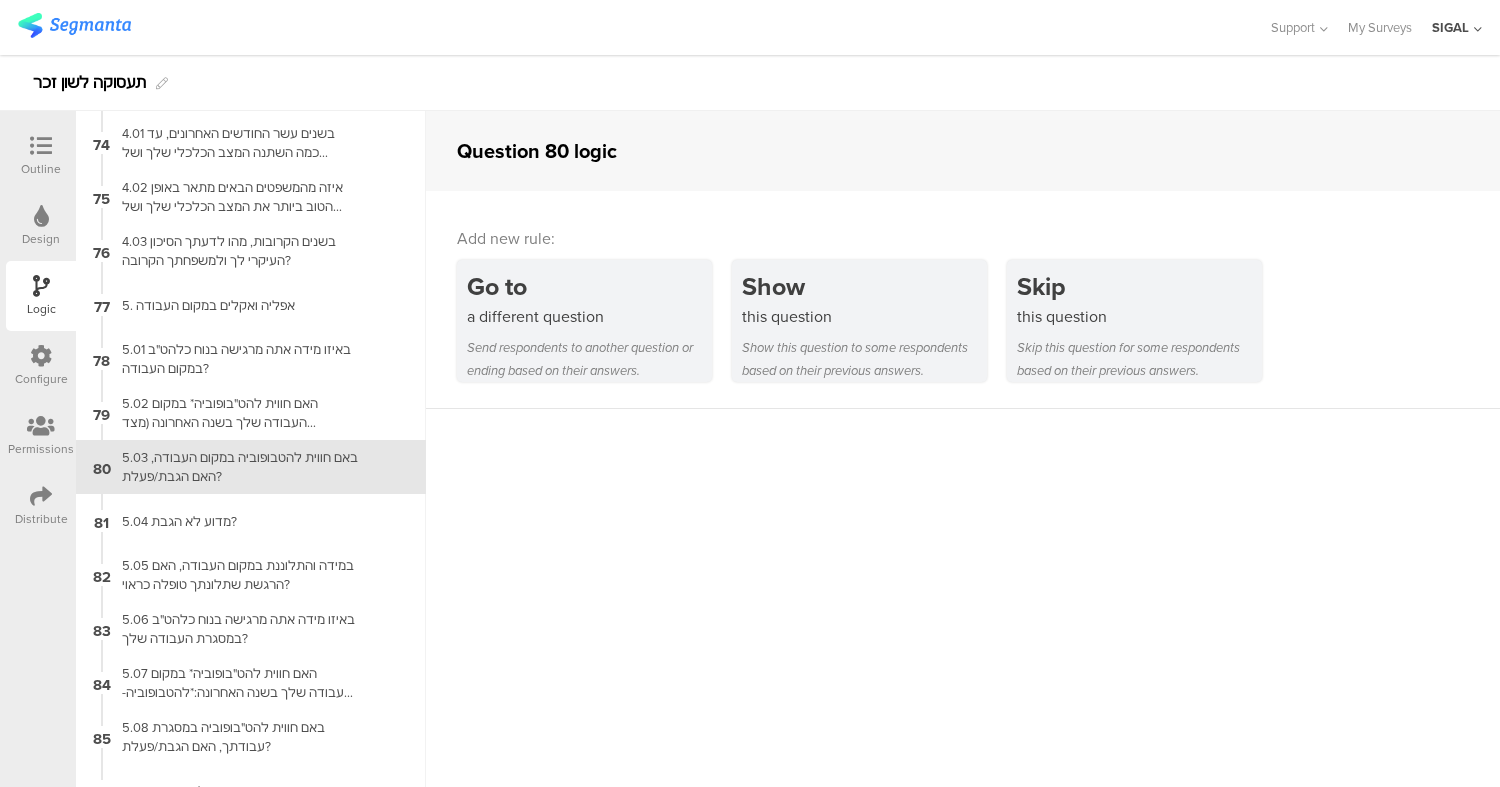 scroll, scrollTop: 3955, scrollLeft: 0, axis: vertical 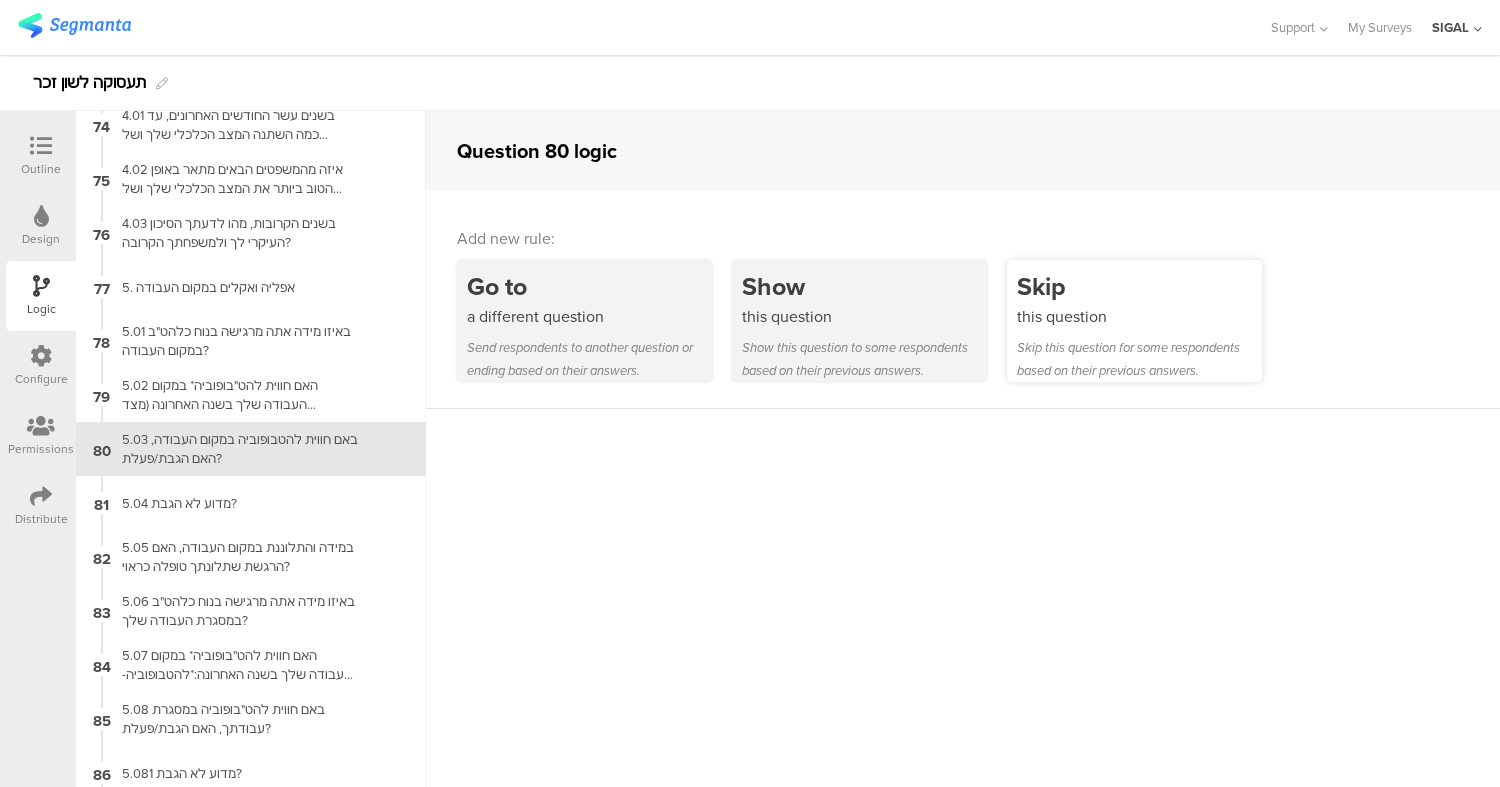 click on "Skip" at bounding box center [1139, 286] 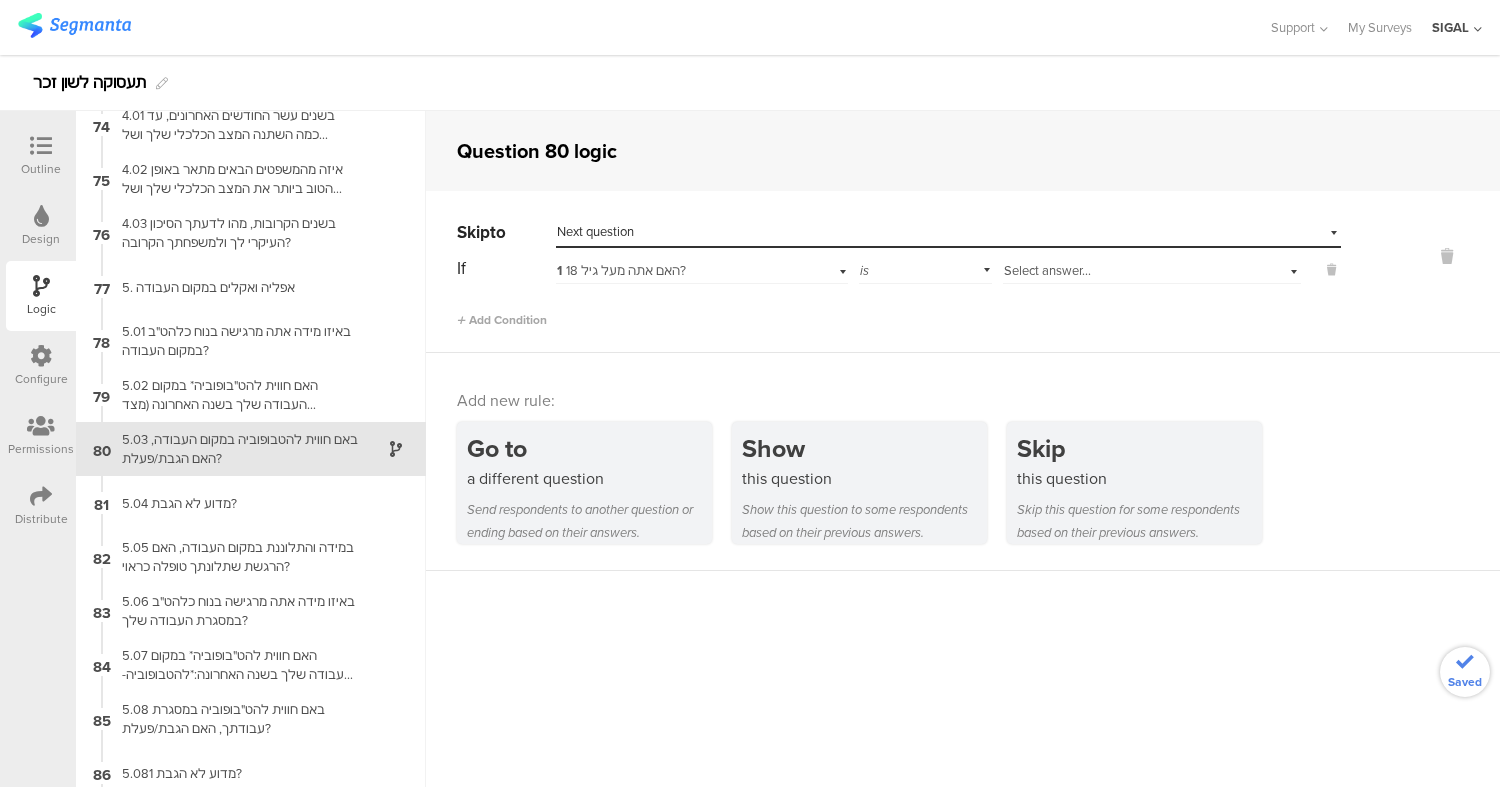 click on "Next question" at bounding box center (595, 231) 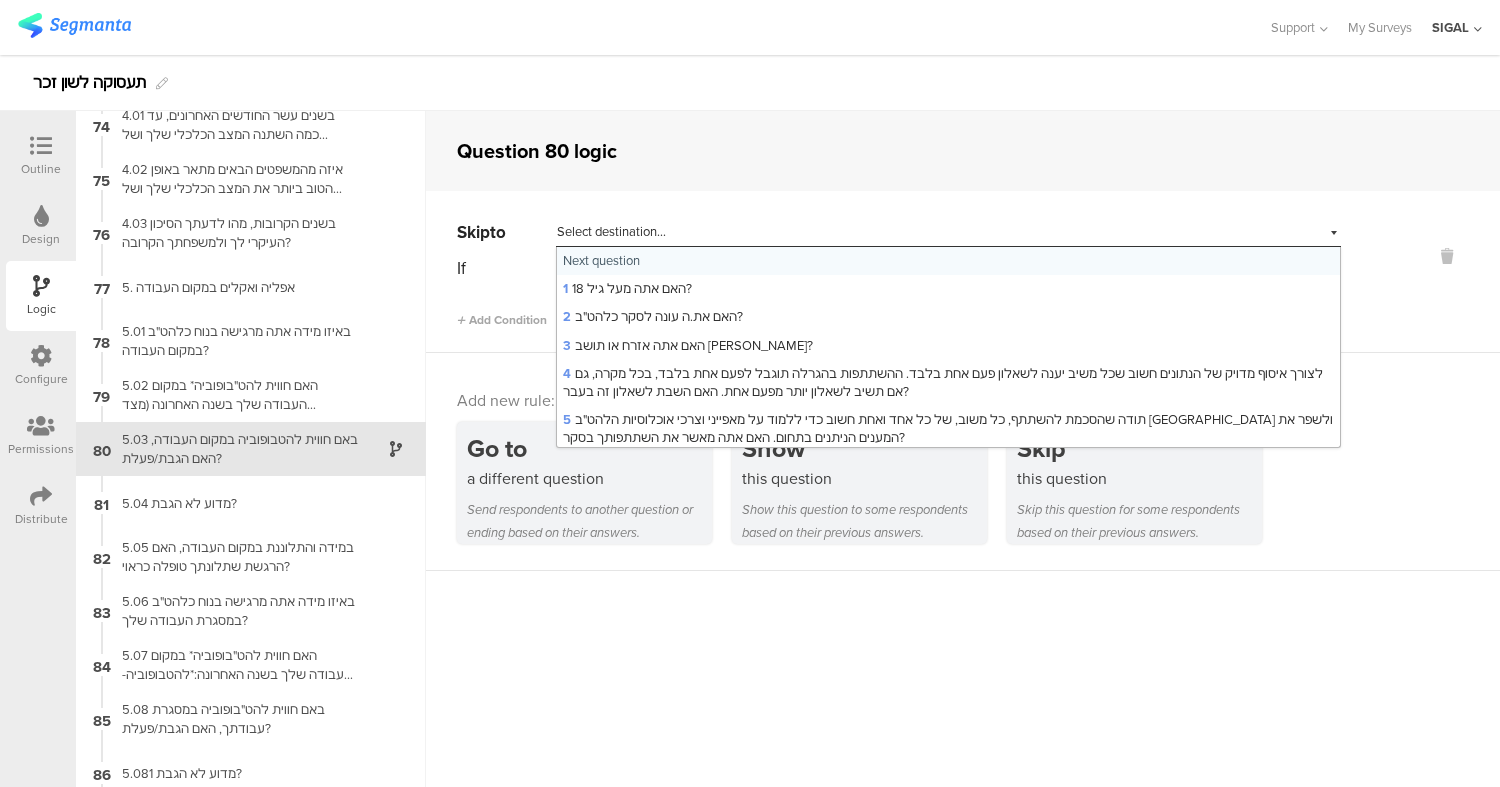 click on "If" at bounding box center (505, 268) 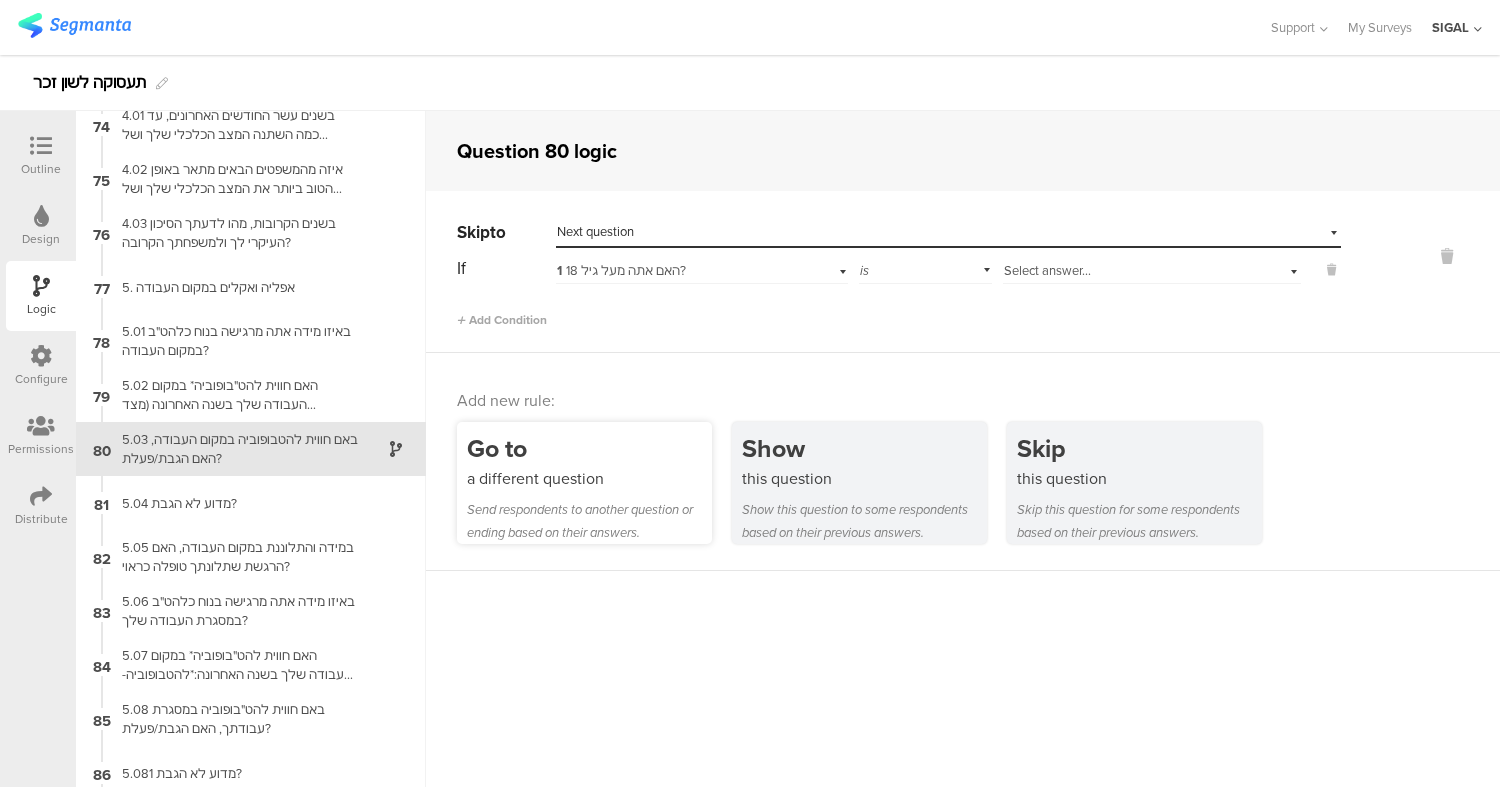 click on "a different question" at bounding box center (589, 478) 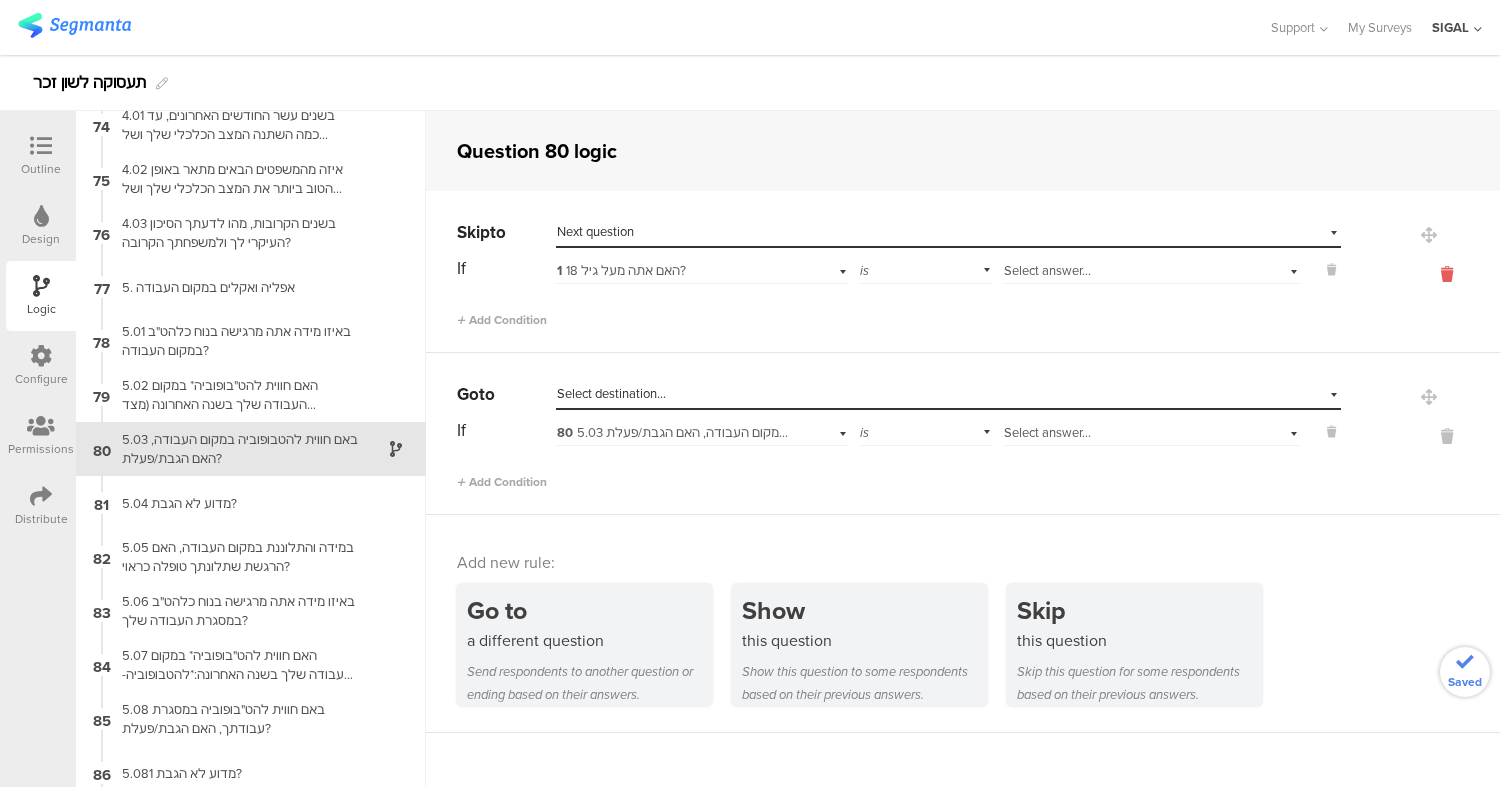 click at bounding box center [1447, 274] 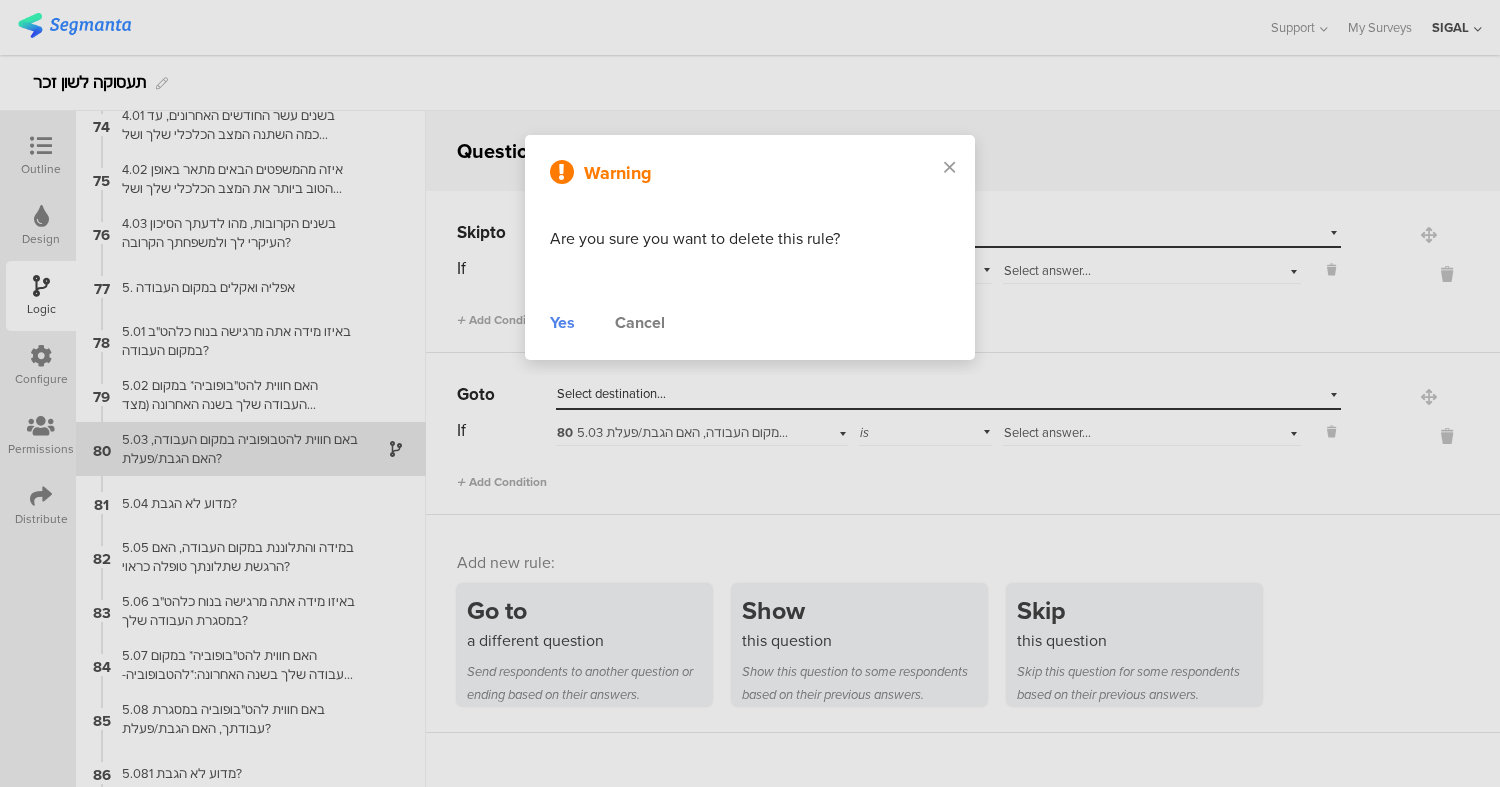 click on "Warning
Are you sure you want to delete this rule?
Yes
Cancel" at bounding box center (750, 247) 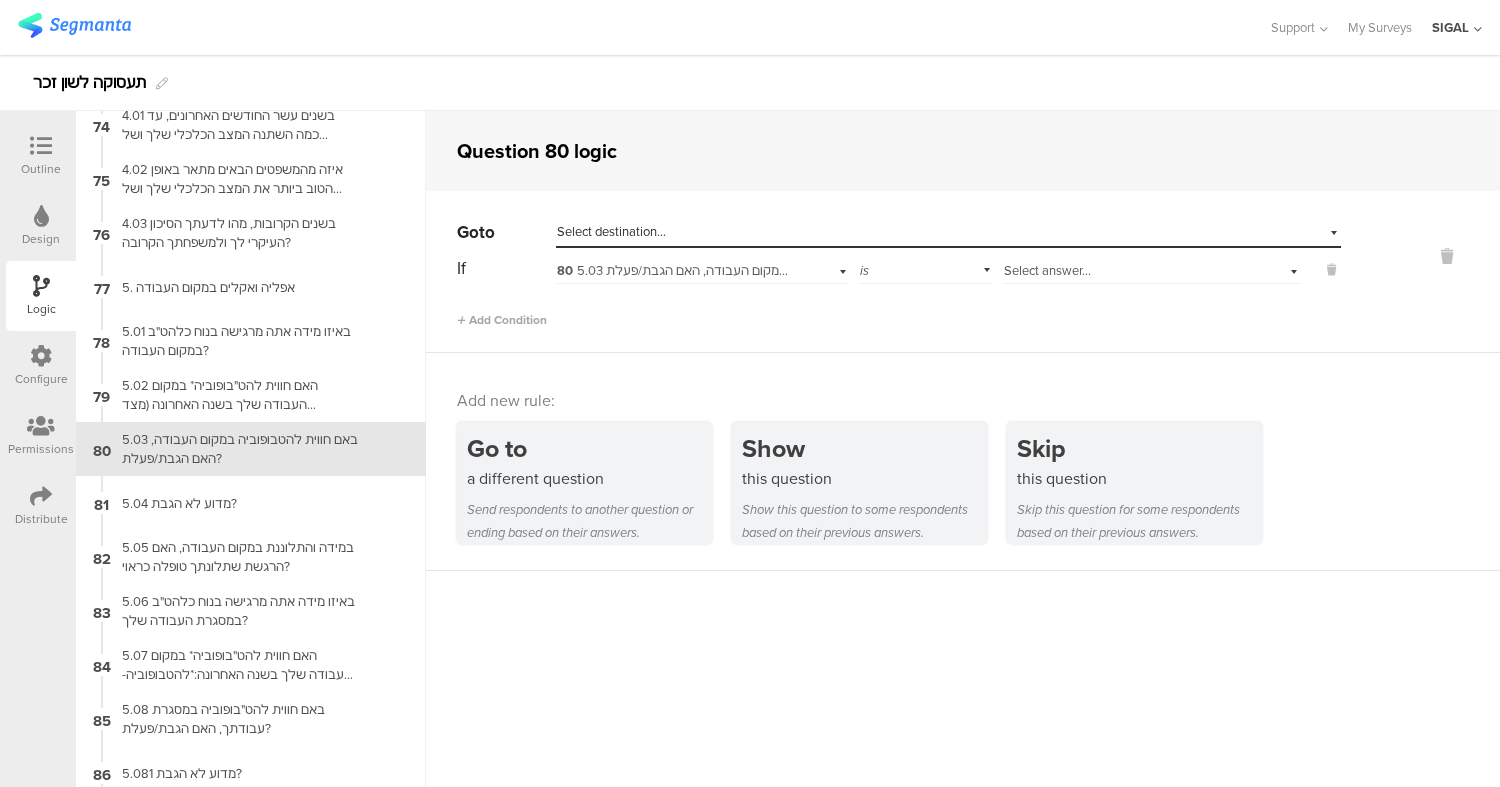 click on "is" at bounding box center (925, 268) 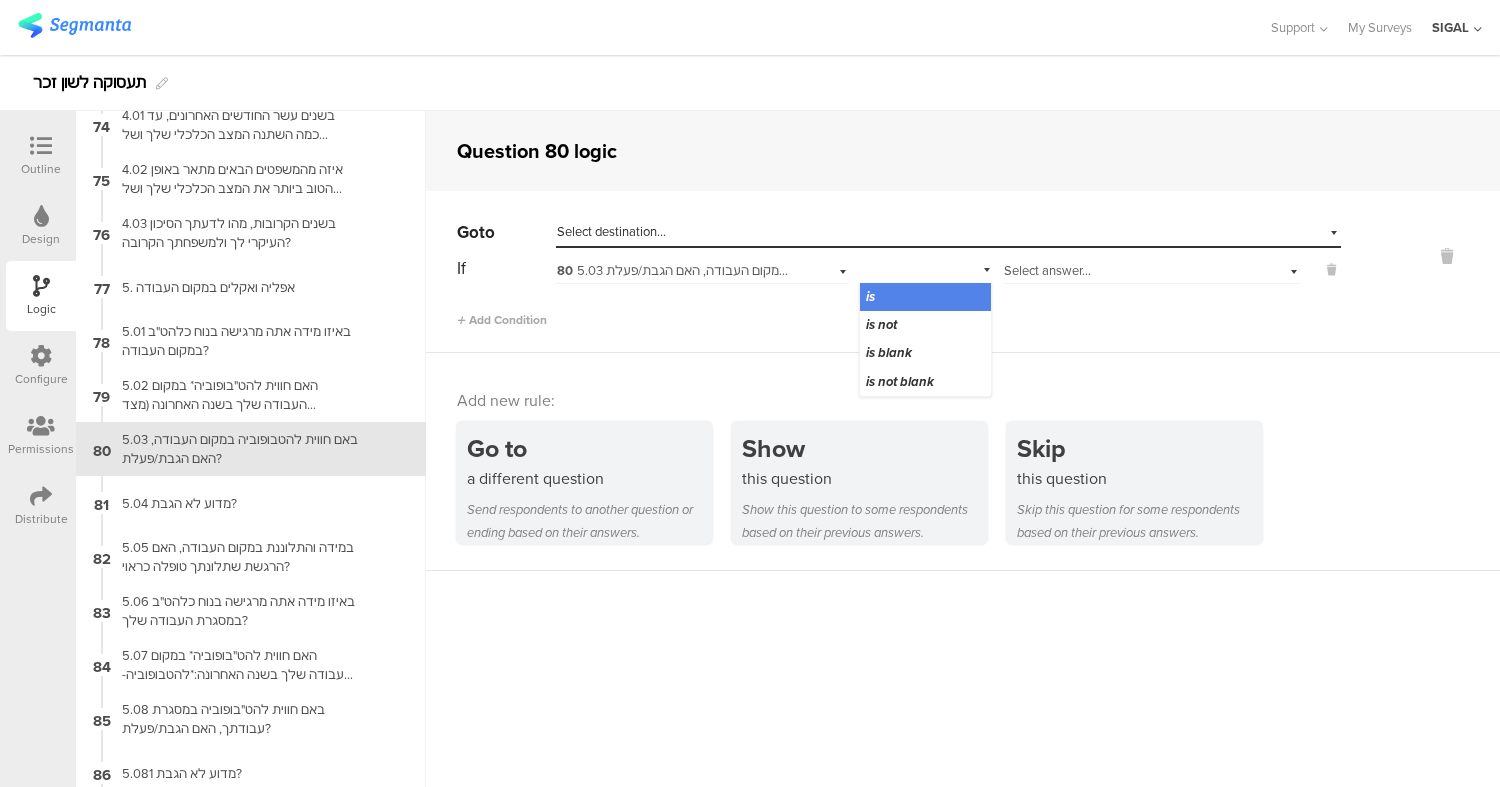 click on "is" at bounding box center (925, 268) 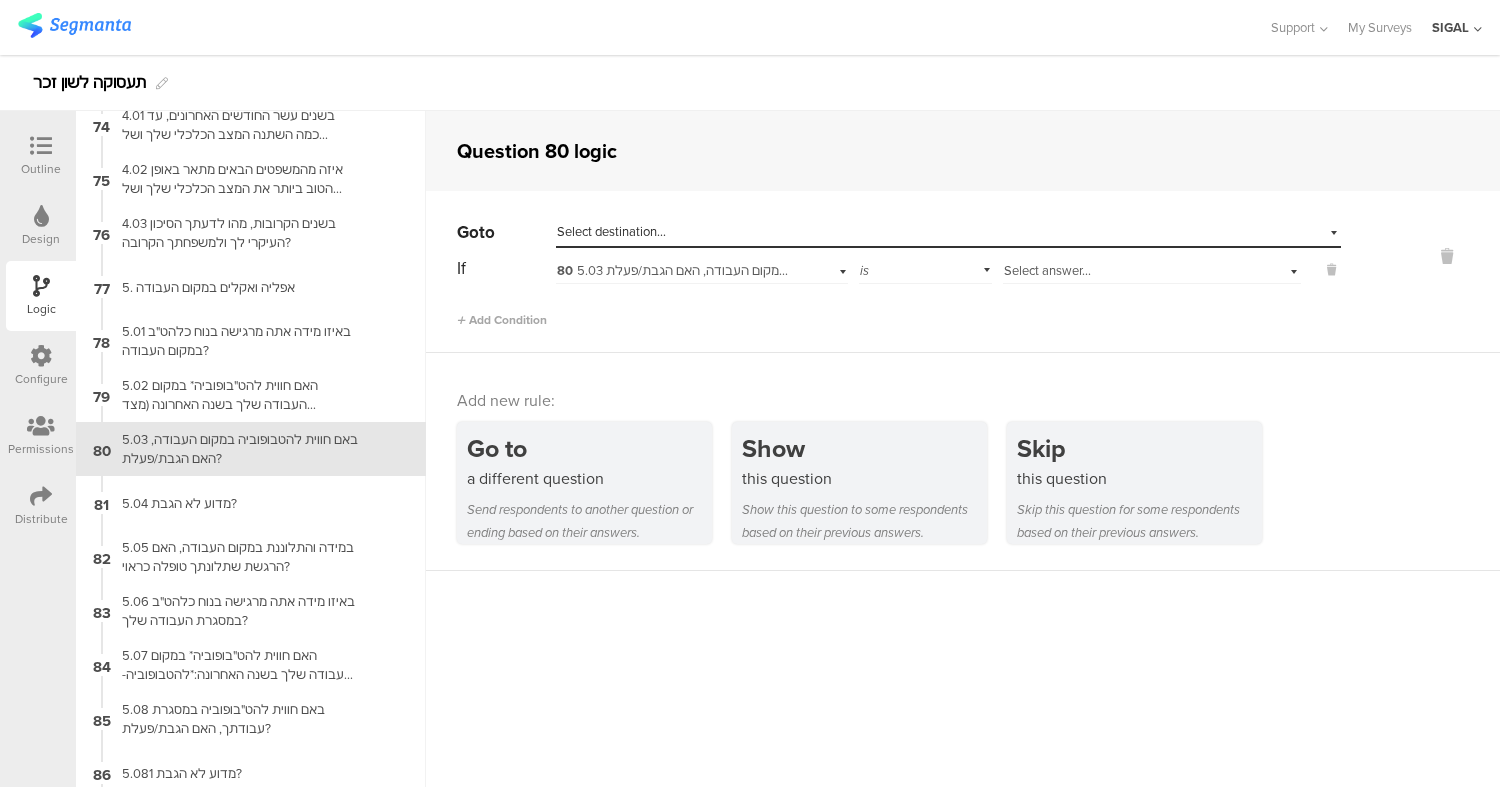 click on "Select answer..." at bounding box center (1047, 270) 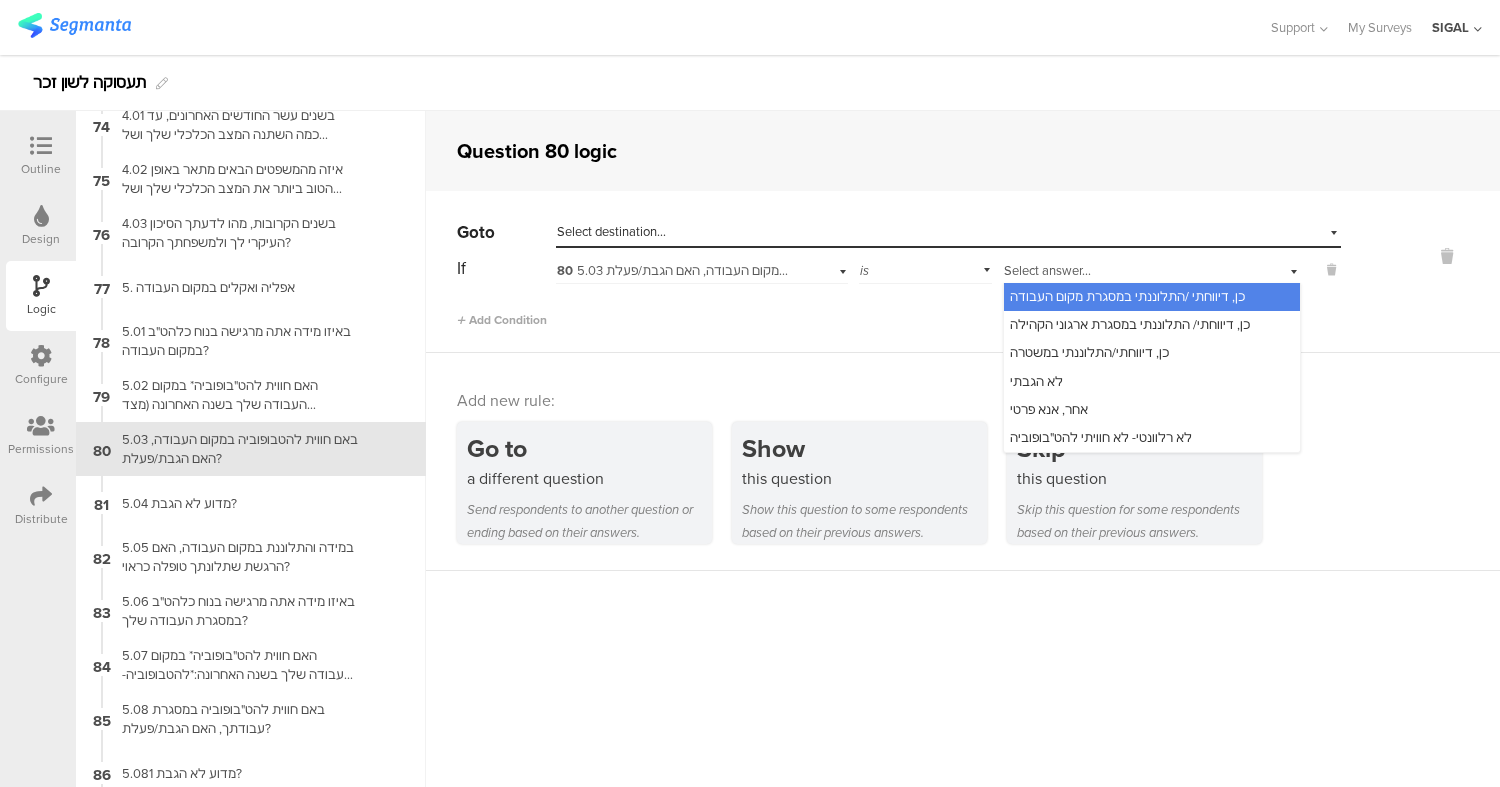 click on "Add new rule:" at bounding box center [964, 400] 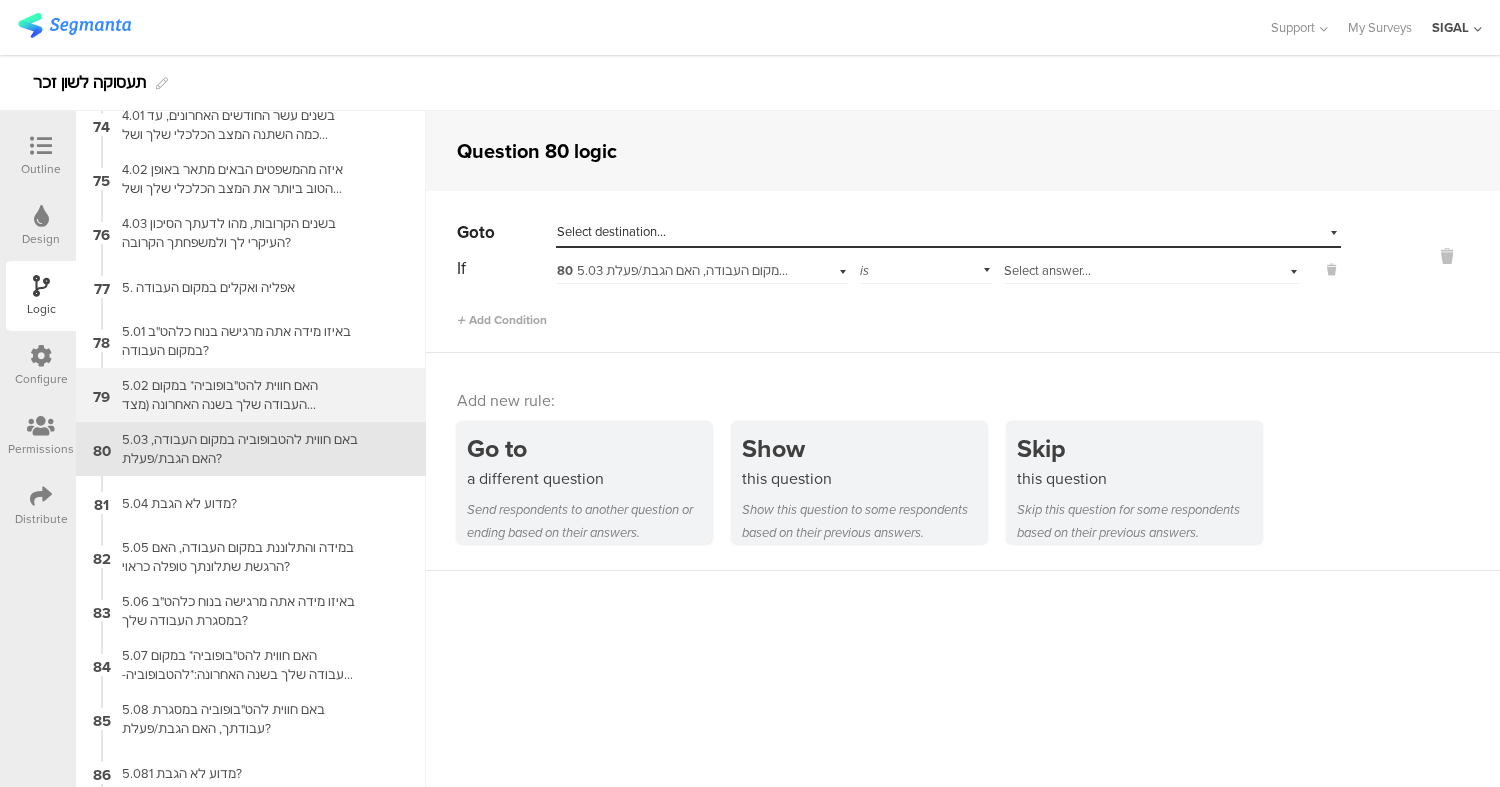 click on "5.02	האם חווית להט"בופוביה* במקום העבודה שלך בשנה האחרונה (מצד המנהלים, הקולגות שלך או אנשים להם נתת שירות במסגרת העבודה)?*להטבופוביה- פחד, רתיעה או סלידה מלהט"ב הבאים לידי ביטוי באפליה, דחיה, שנאה, זלזול או תוקפנות" at bounding box center [235, 395] 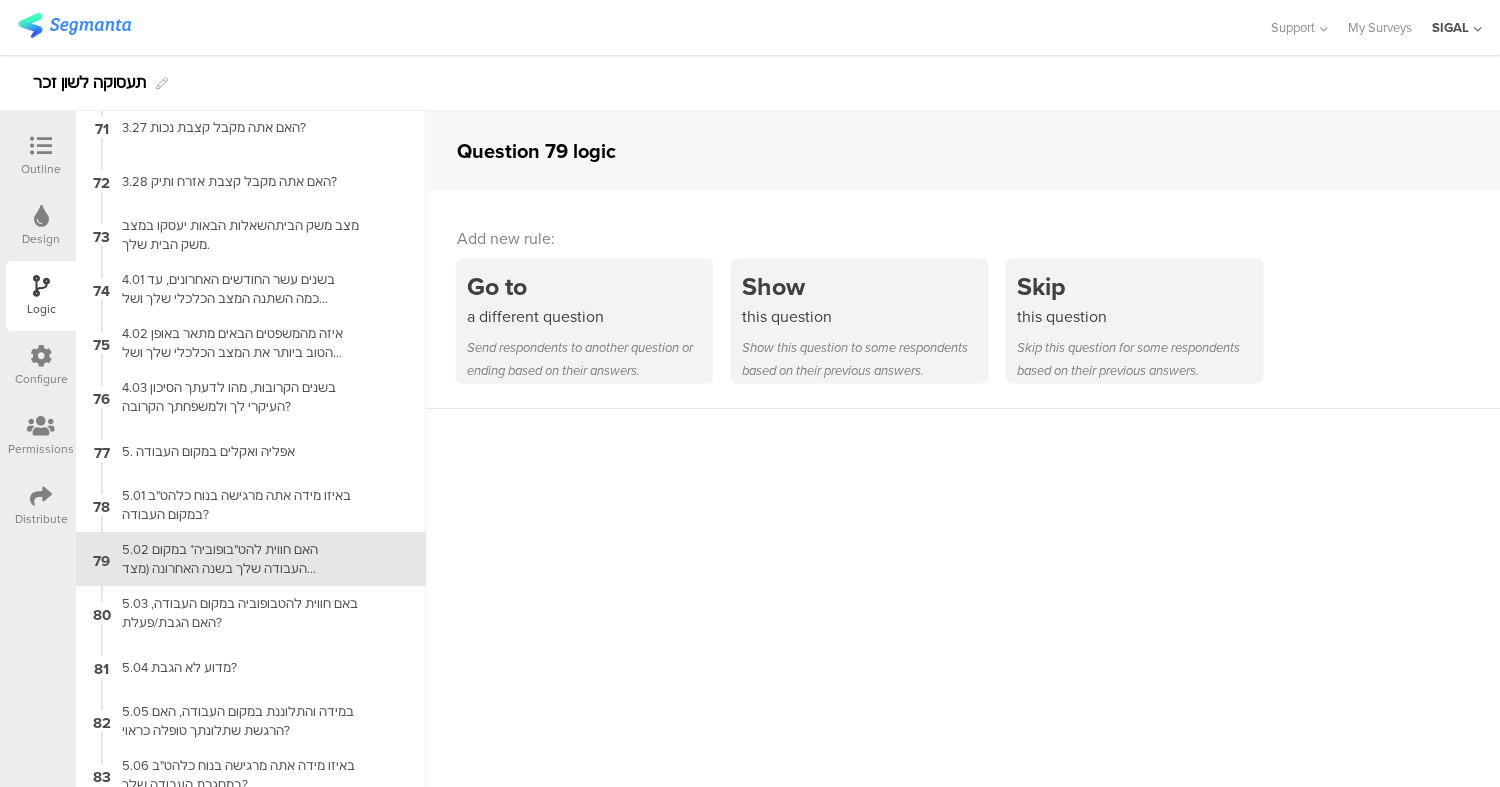 scroll, scrollTop: 3901, scrollLeft: 0, axis: vertical 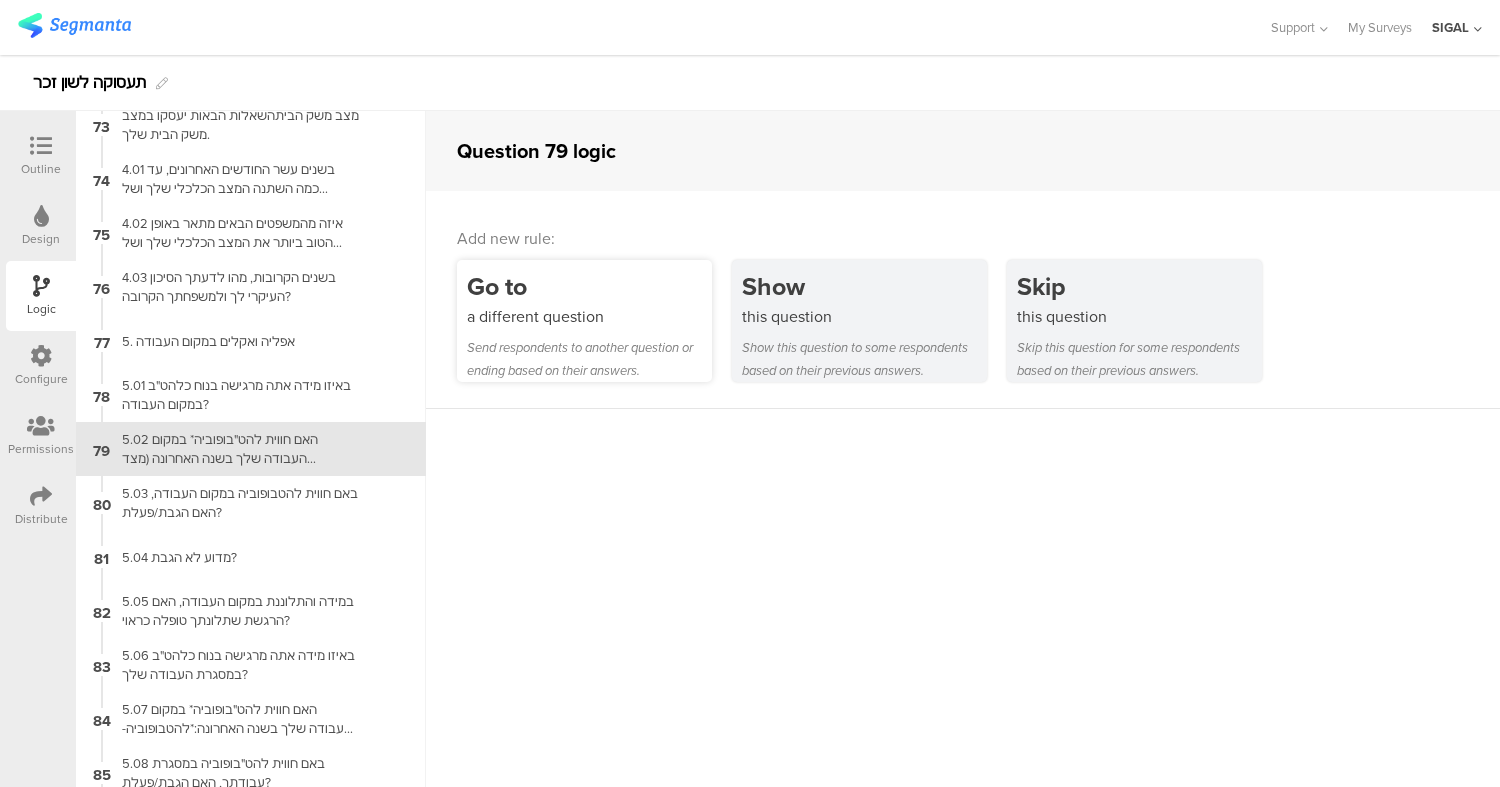 click on "a different question" at bounding box center [589, 316] 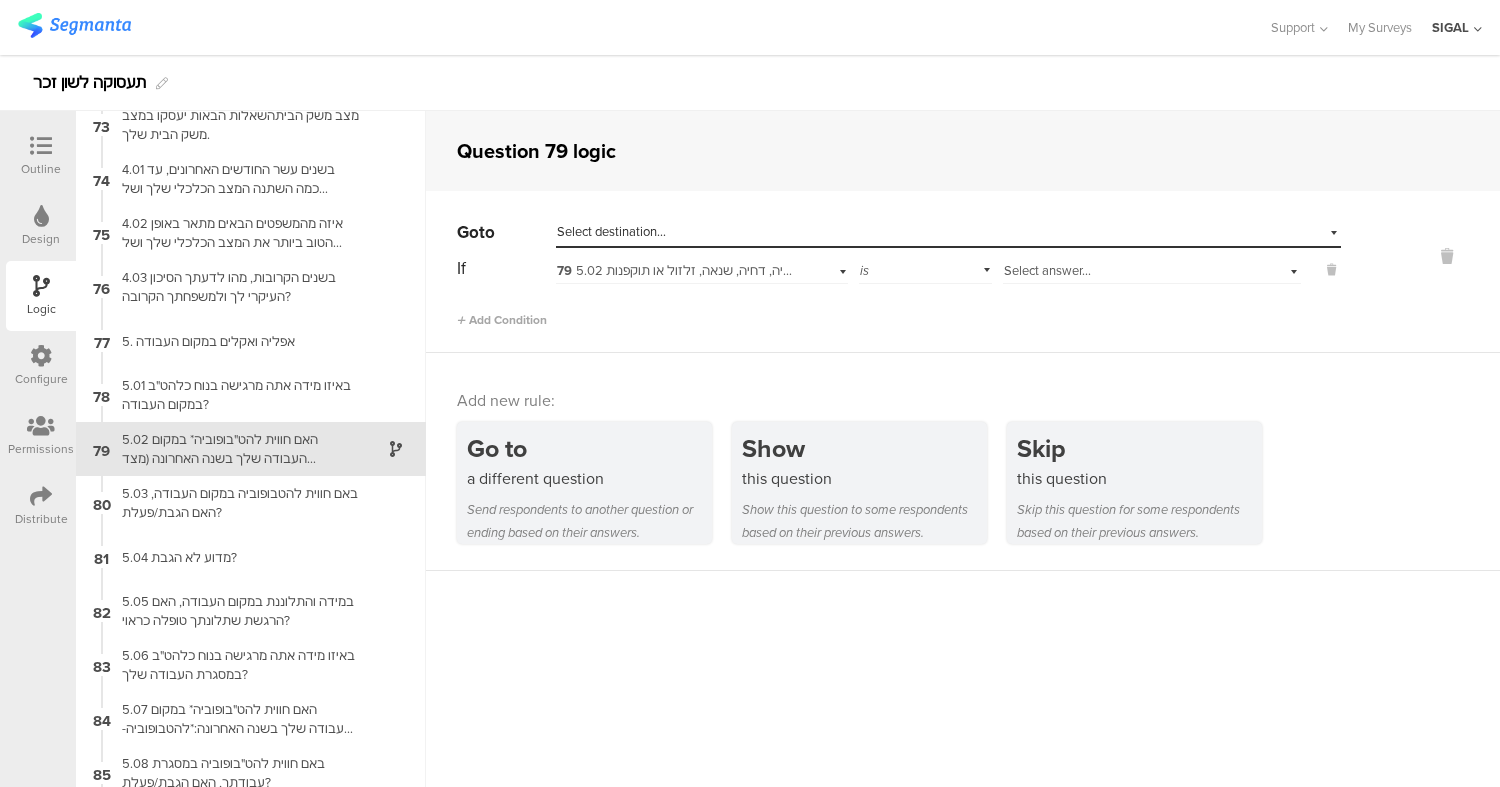 click on "Select answer..." at bounding box center (1047, 270) 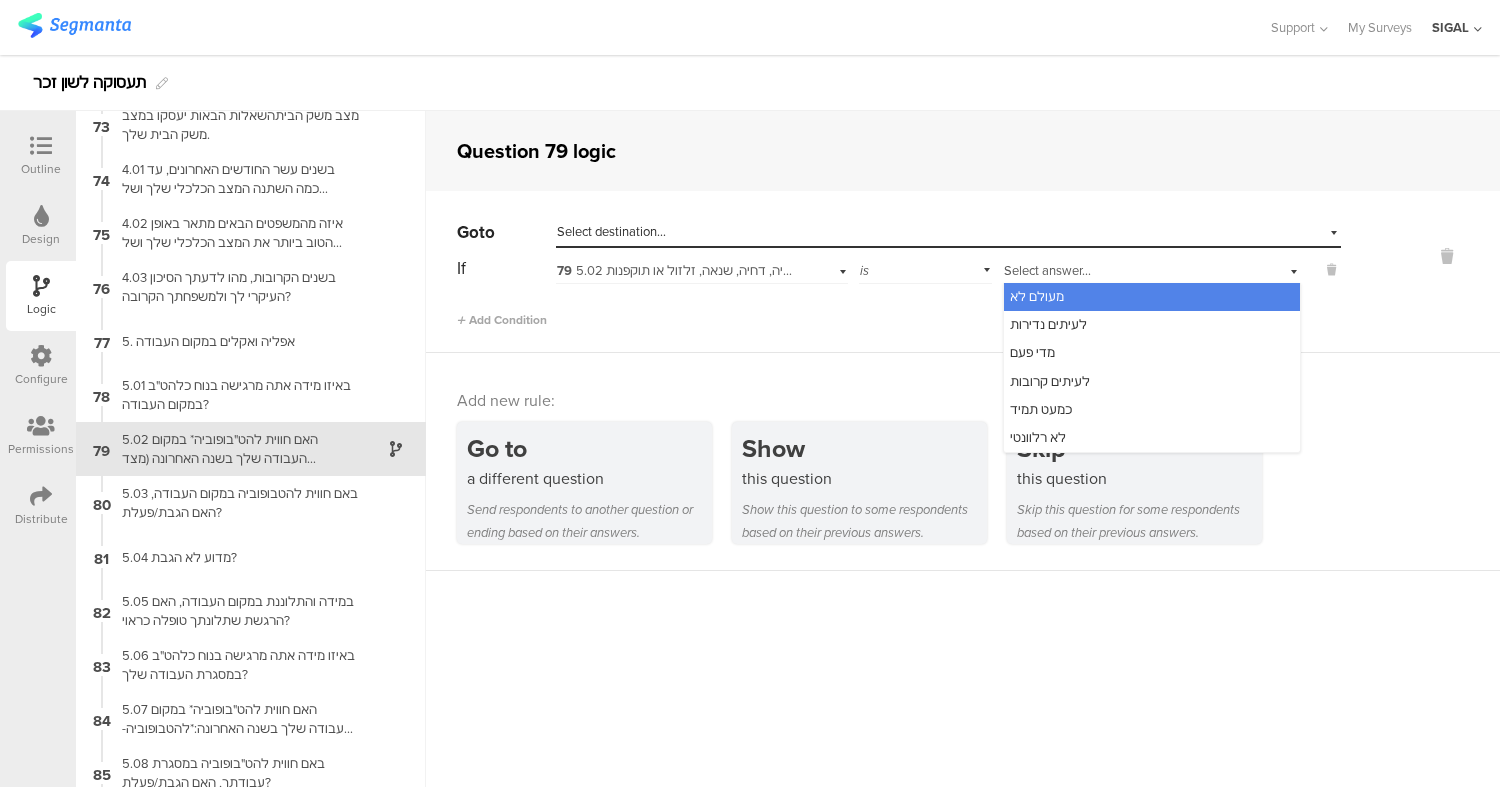click on "מעולם לא" at bounding box center (1152, 297) 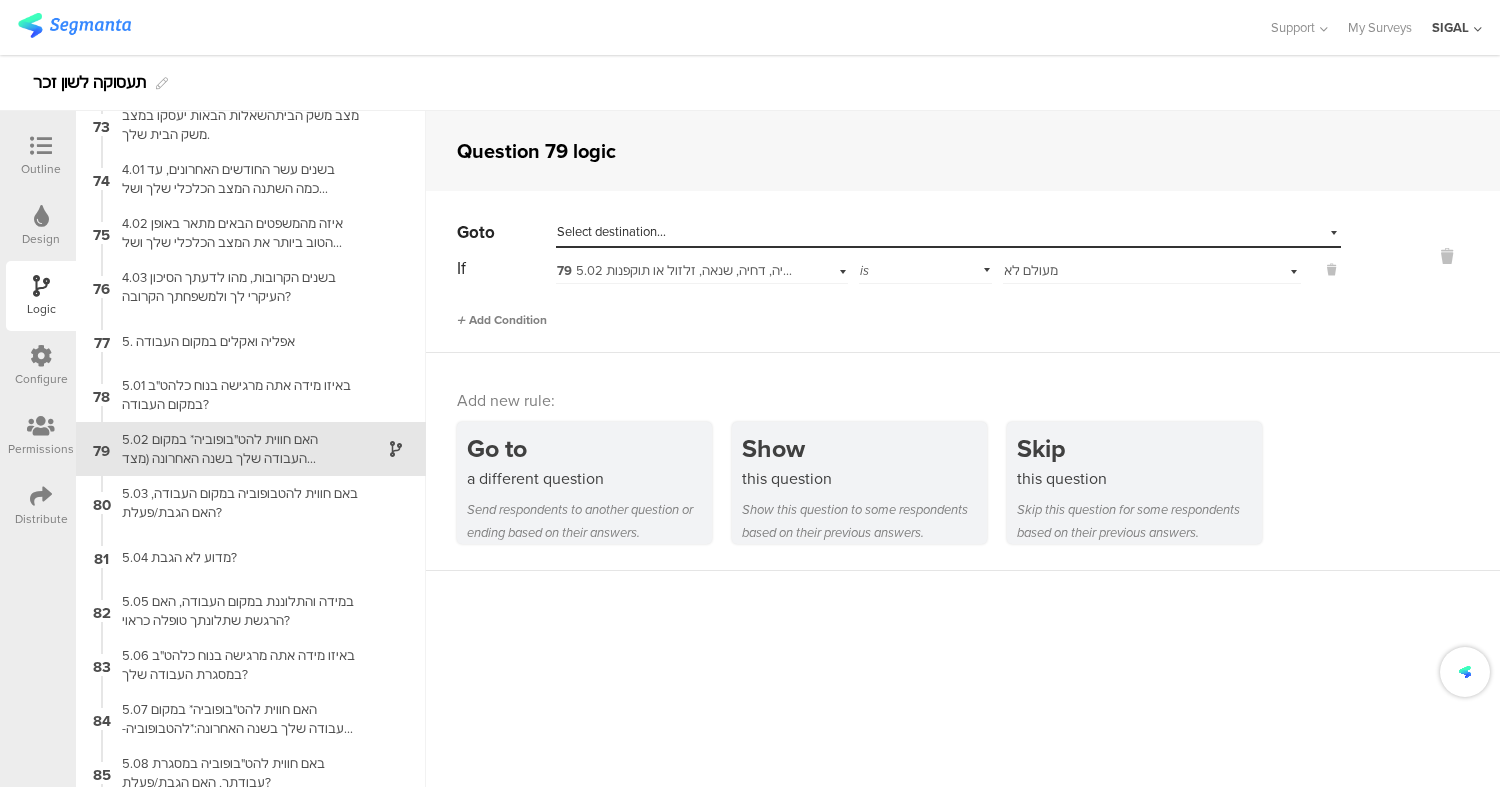 click on "Add Condition" at bounding box center [502, 320] 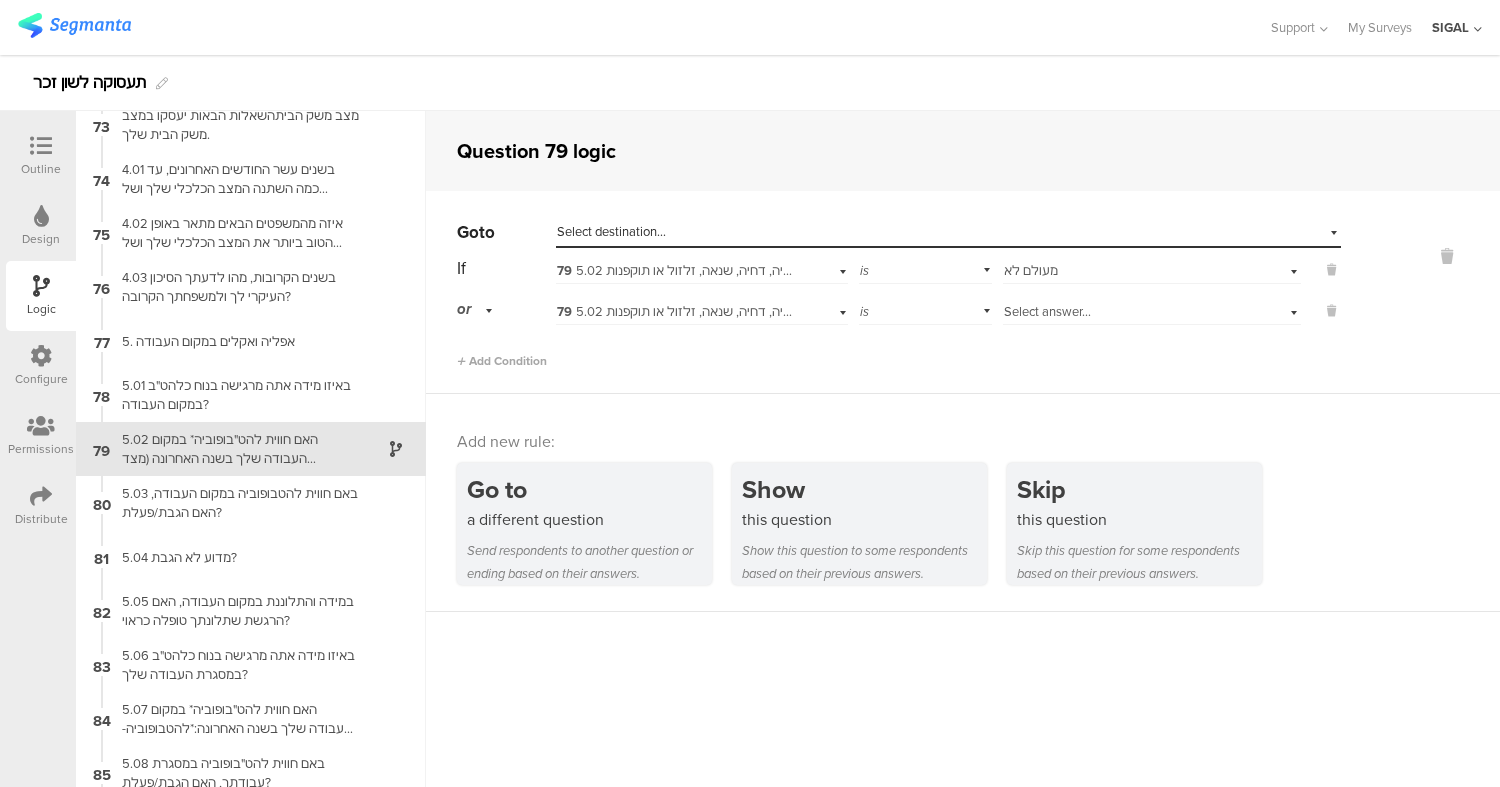 click on "Select answer..." at bounding box center [1126, 312] 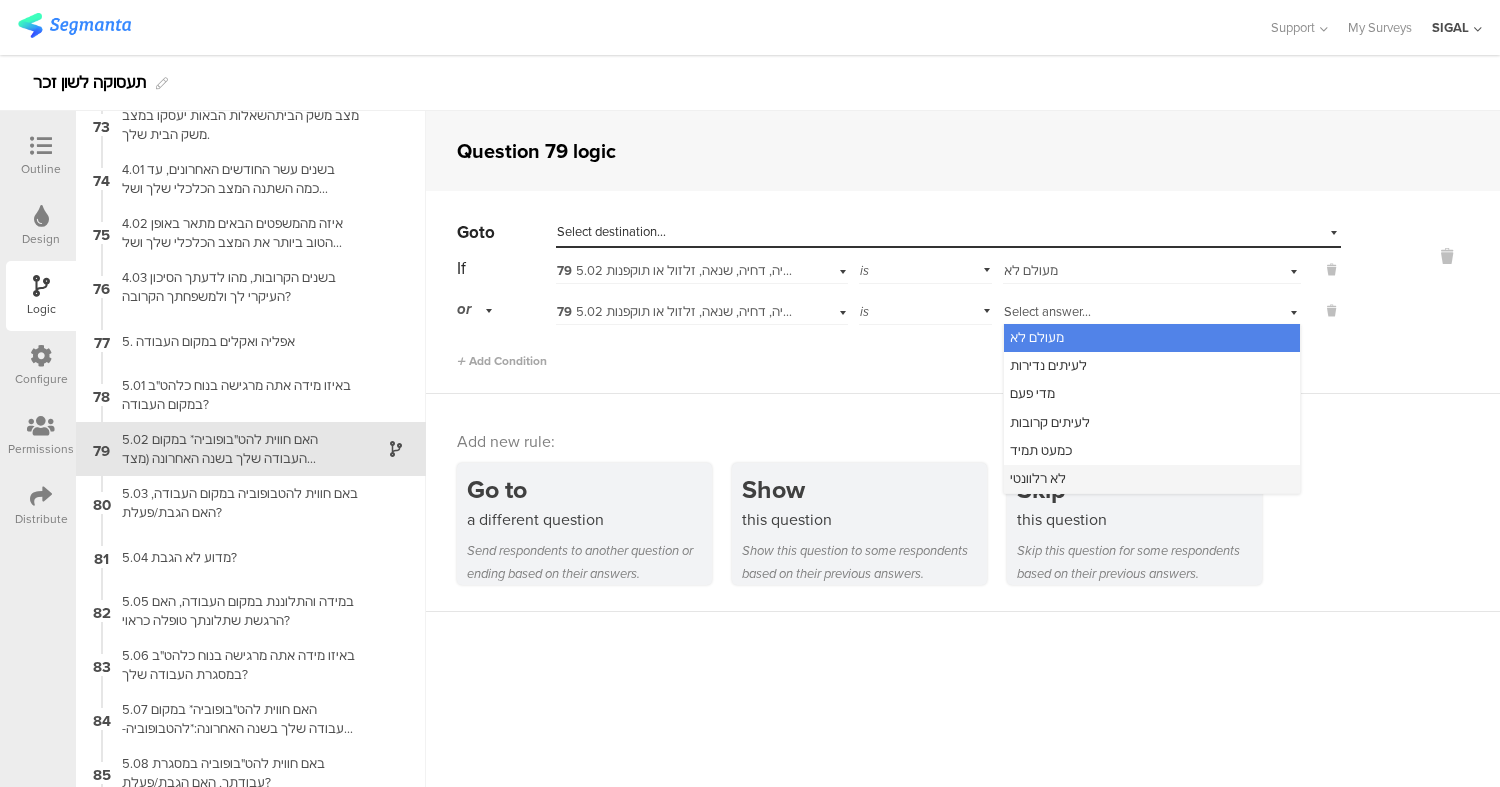 click on "לא רלוונטי" at bounding box center [1038, 478] 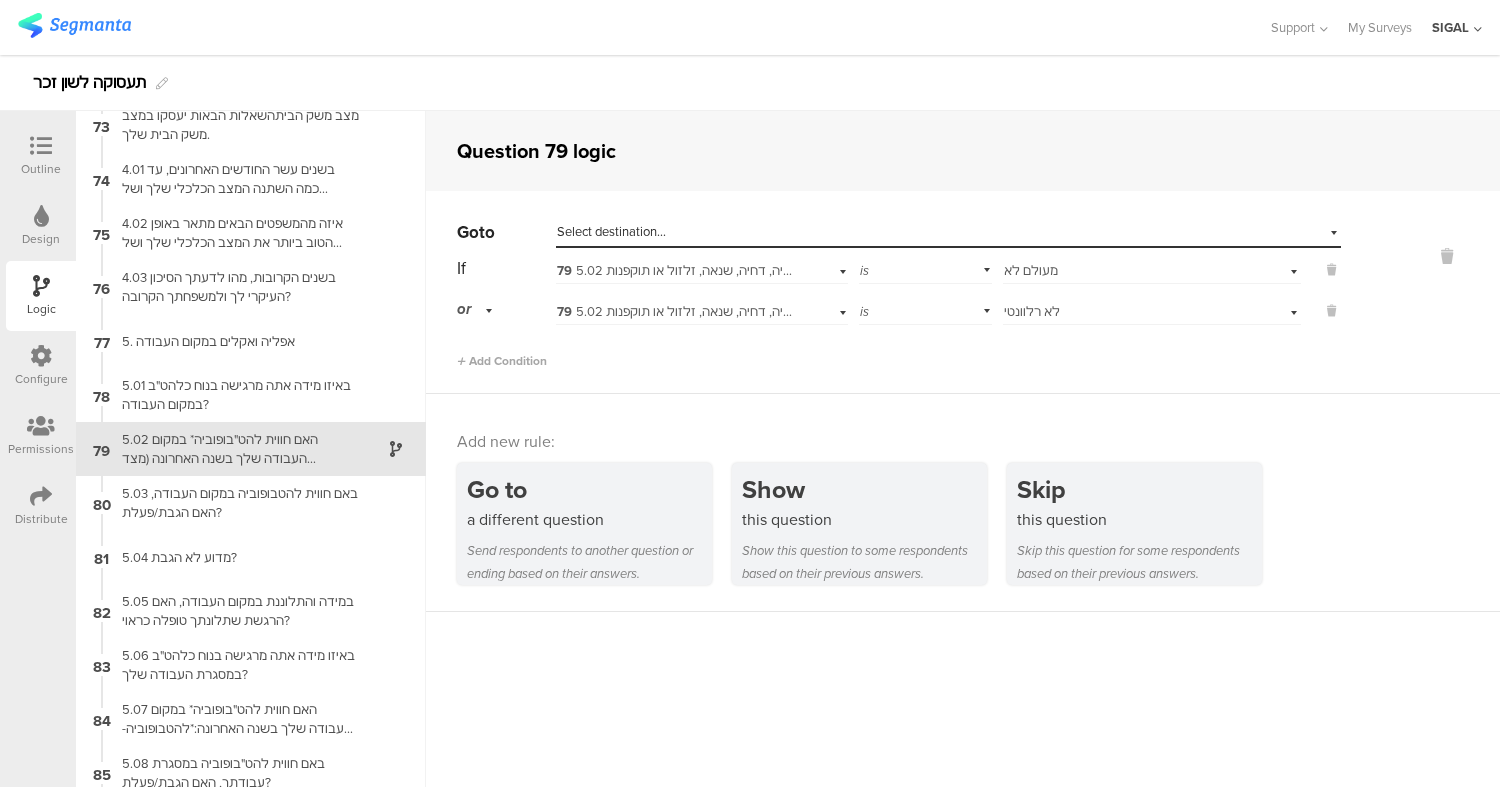 click on "Select destination..." at bounding box center (611, 231) 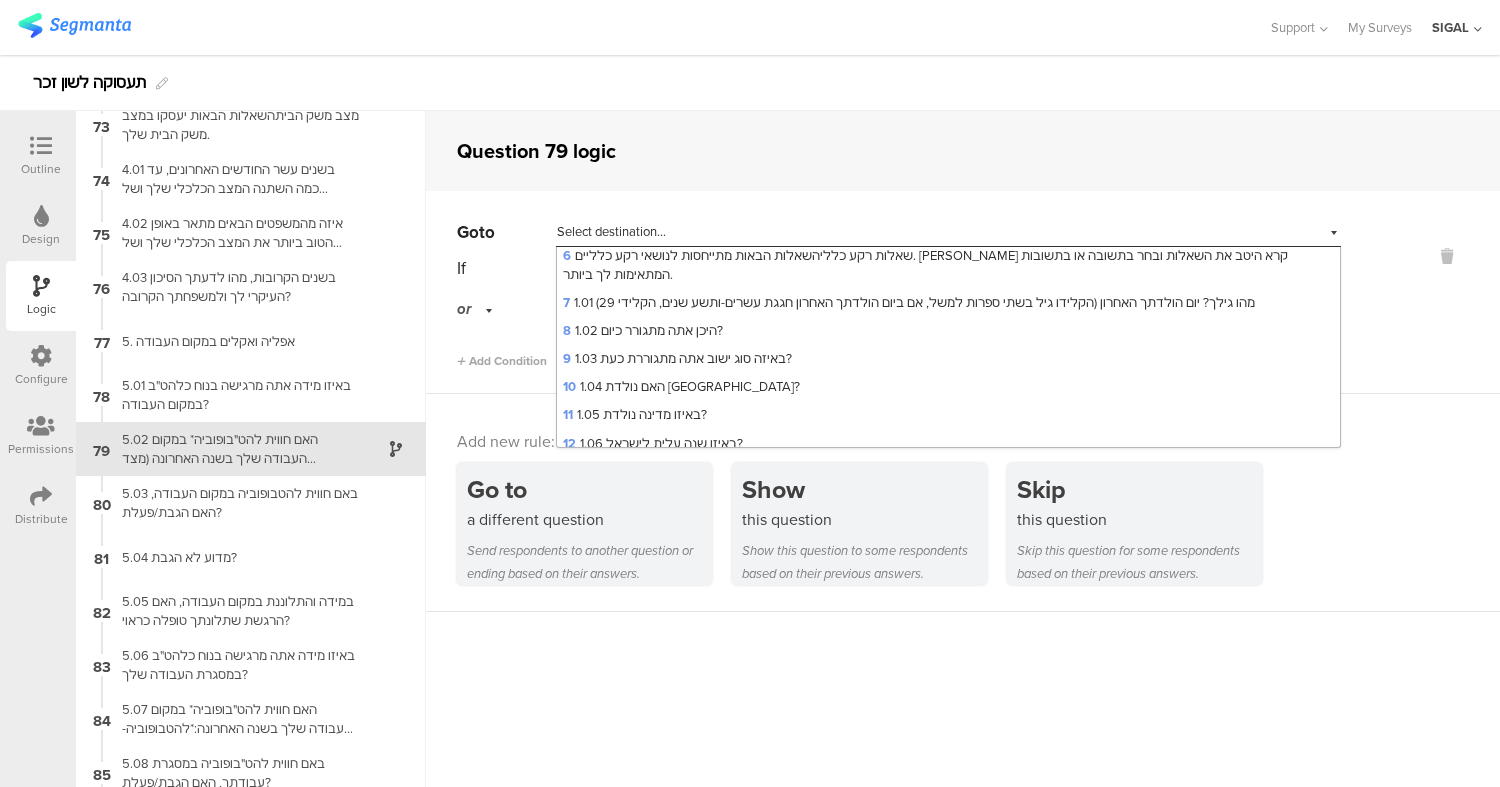 scroll, scrollTop: 184, scrollLeft: 0, axis: vertical 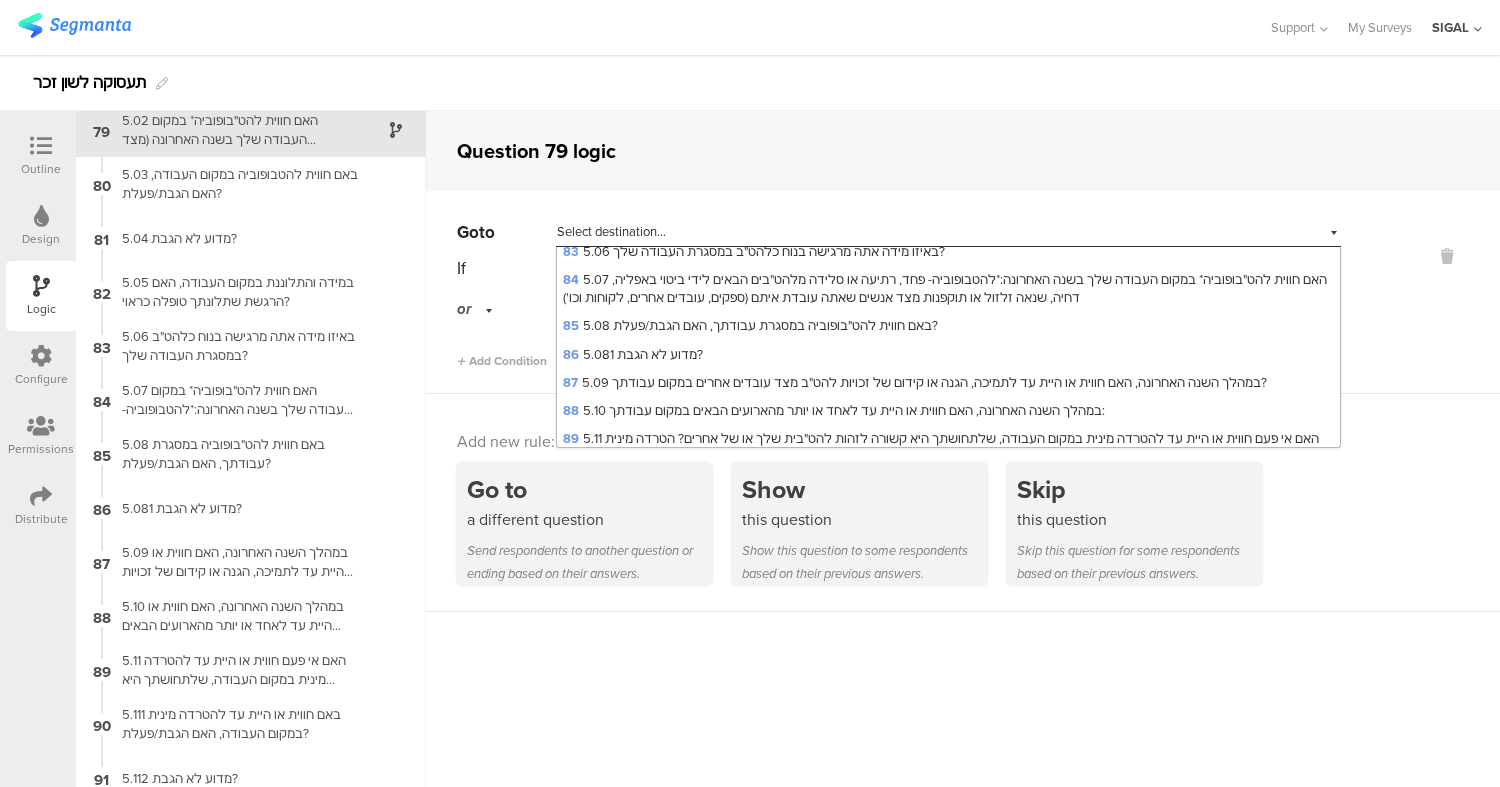 click on "87  5.09	במהלך השנה האחרונה, האם חווית או היית עד לתמיכה, הגנה או קידום של זכויות להט"ב מצד עובדים אחרים במקום עבודתך?" at bounding box center [915, 382] 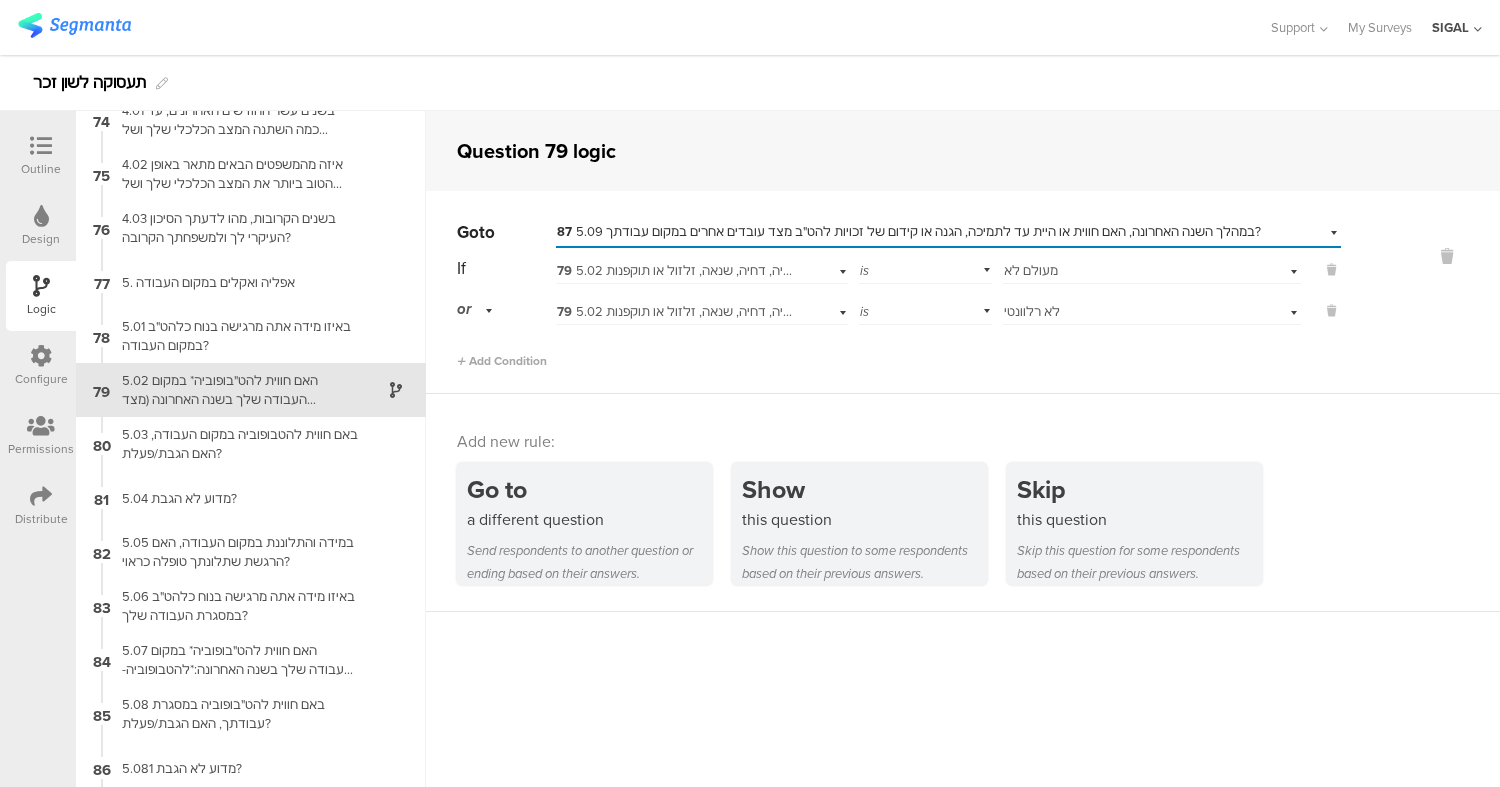 scroll, scrollTop: 3958, scrollLeft: 0, axis: vertical 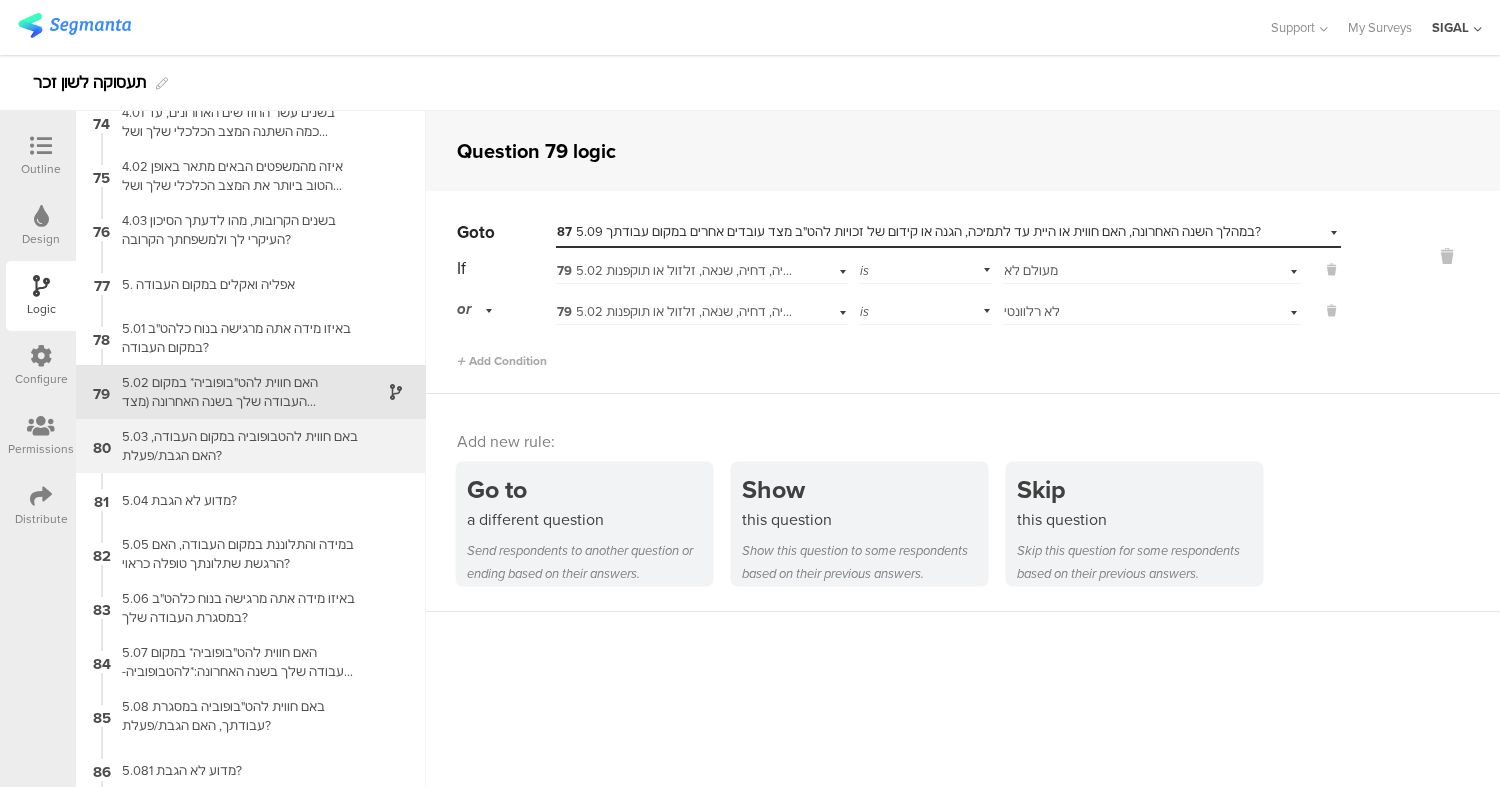click on "5.03	באם חווית להטבופוביה במקום העבודה, האם הגבת/פעלת?" at bounding box center (235, 446) 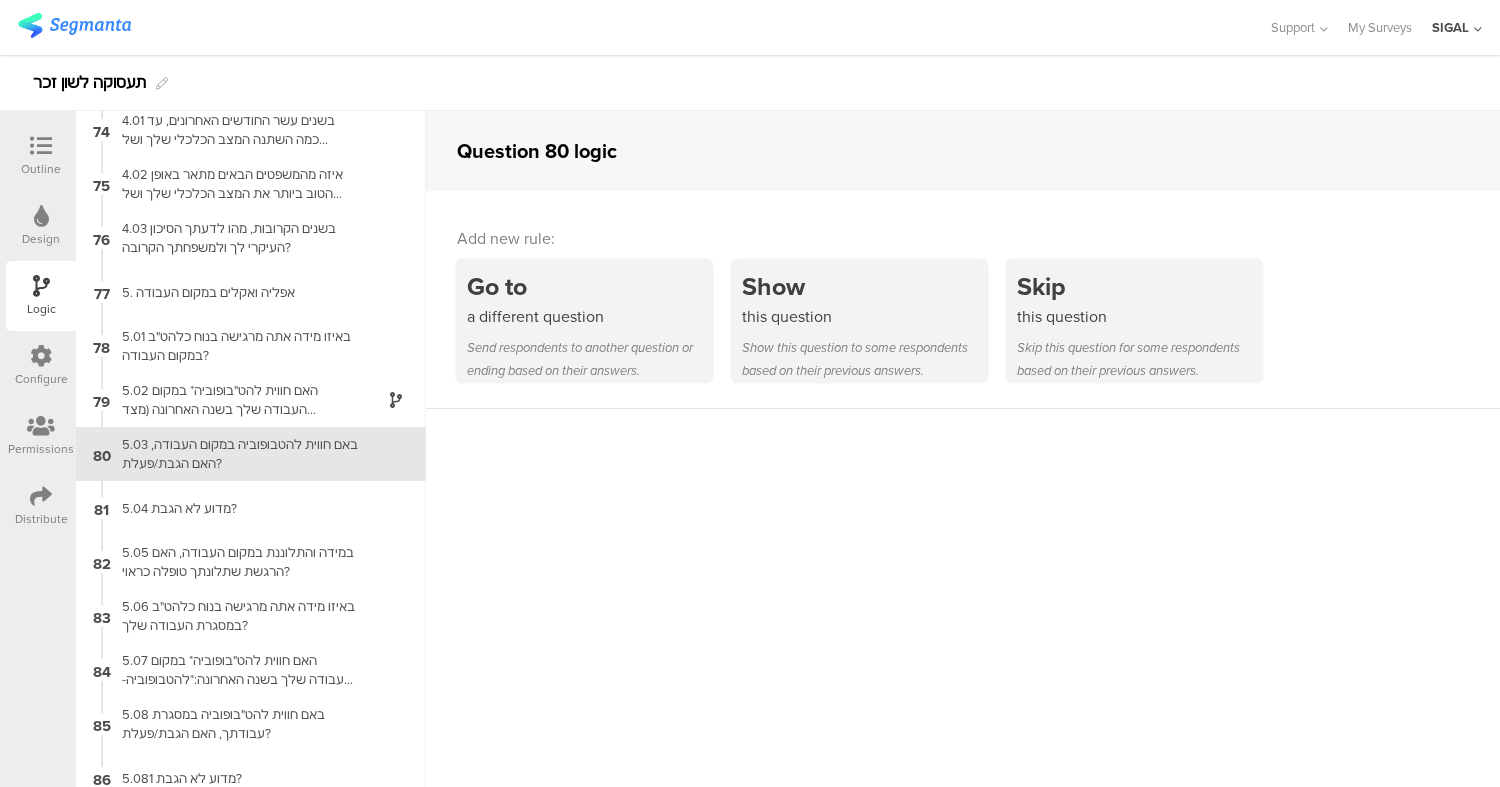 scroll, scrollTop: 3955, scrollLeft: 0, axis: vertical 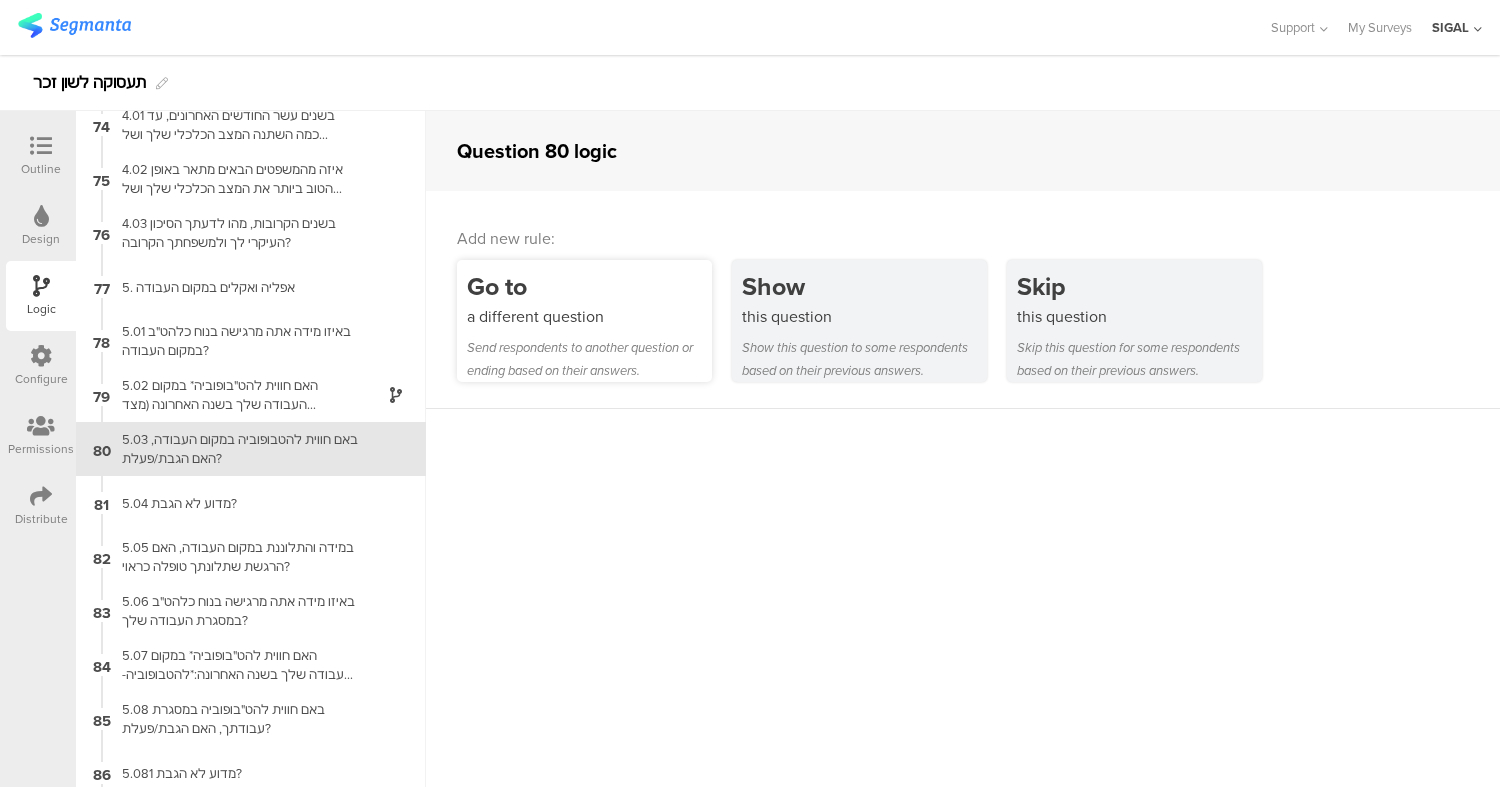 click on "Send respondents to another question or ending based on their answers." at bounding box center [589, 359] 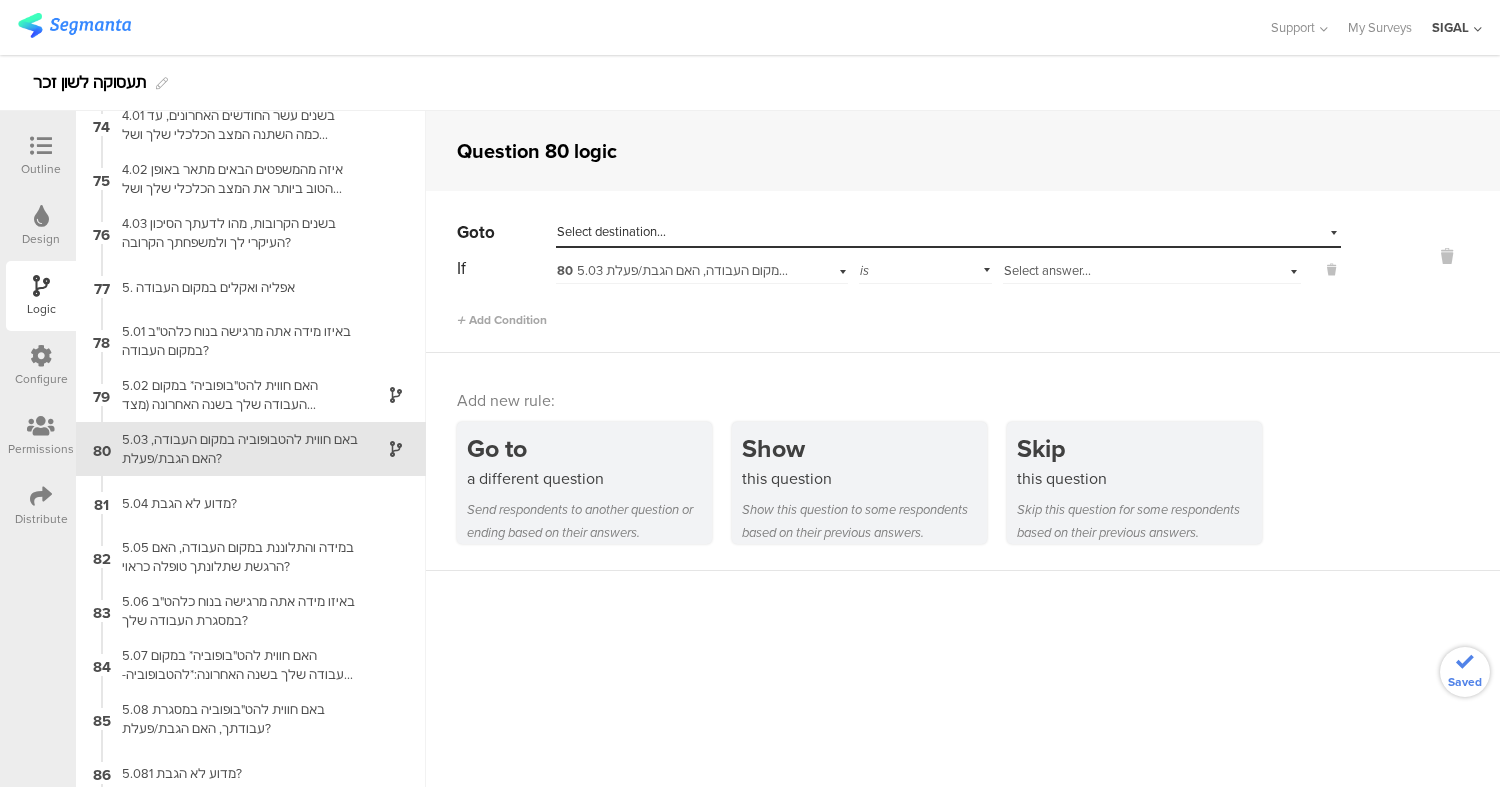 click on "Select answer..." at bounding box center (1047, 270) 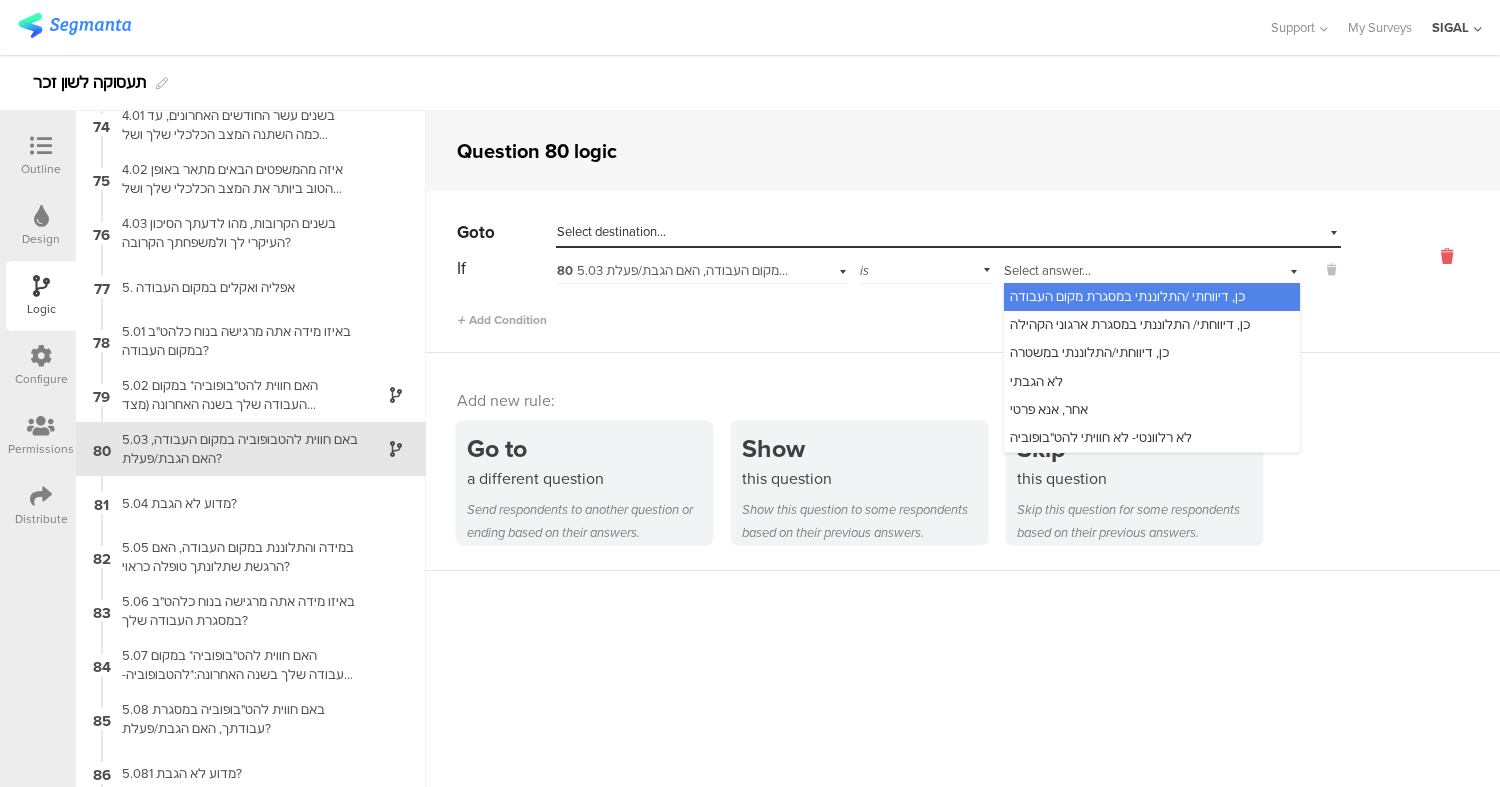 click at bounding box center (1447, 256) 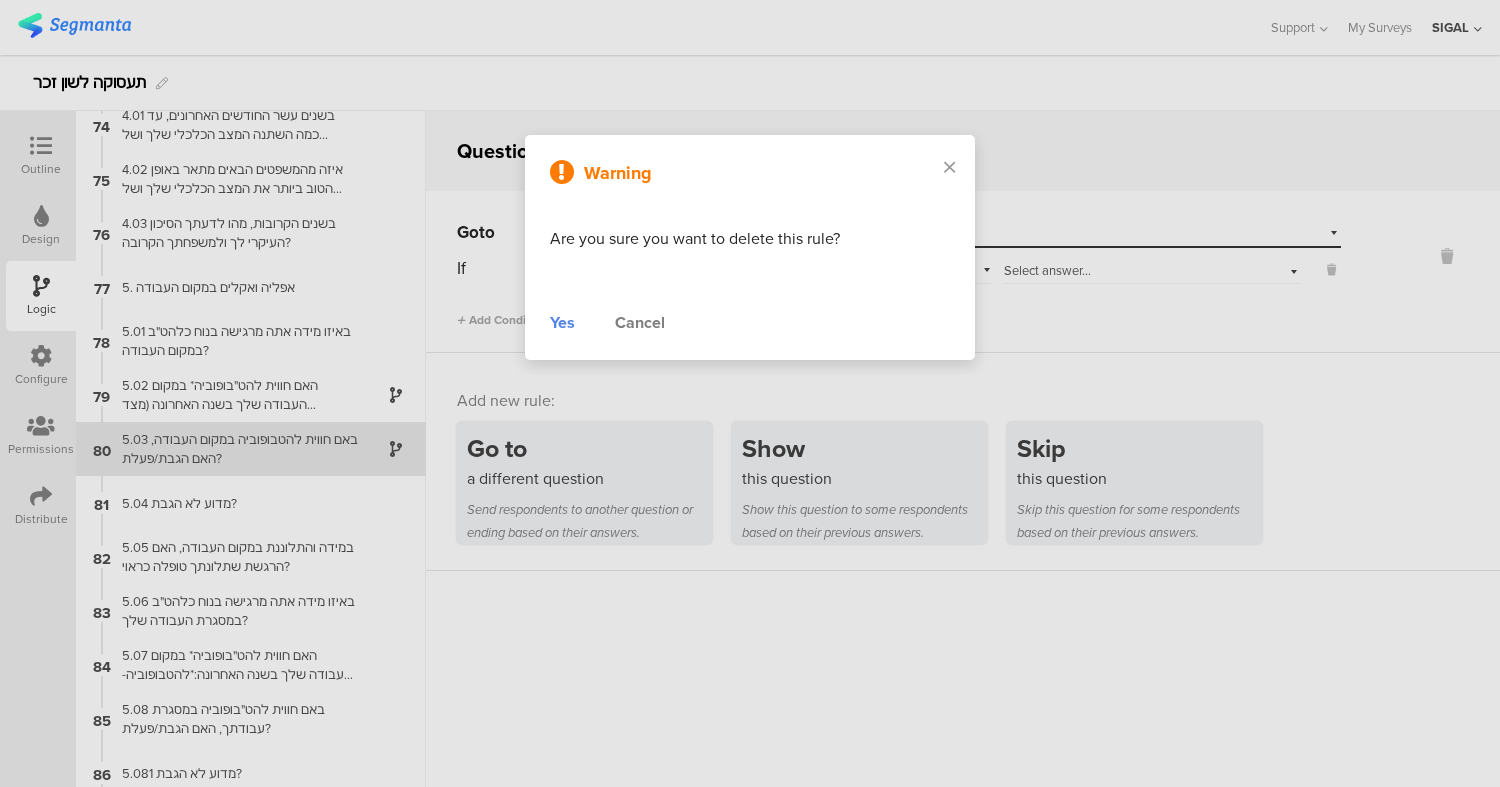 click on "Yes" at bounding box center (562, 323) 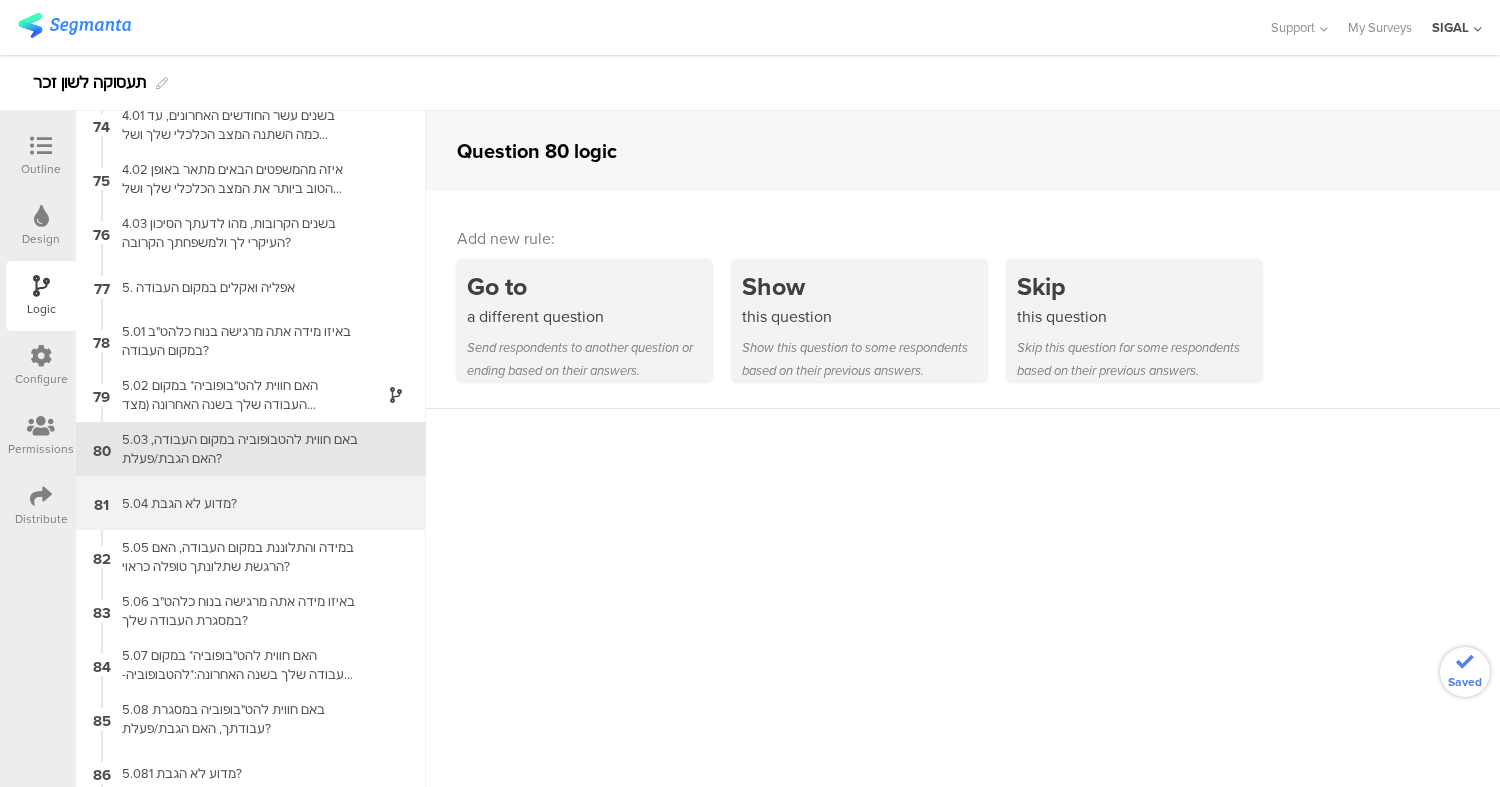 click on "5.04	מדוע לא הגבת?" at bounding box center [235, 503] 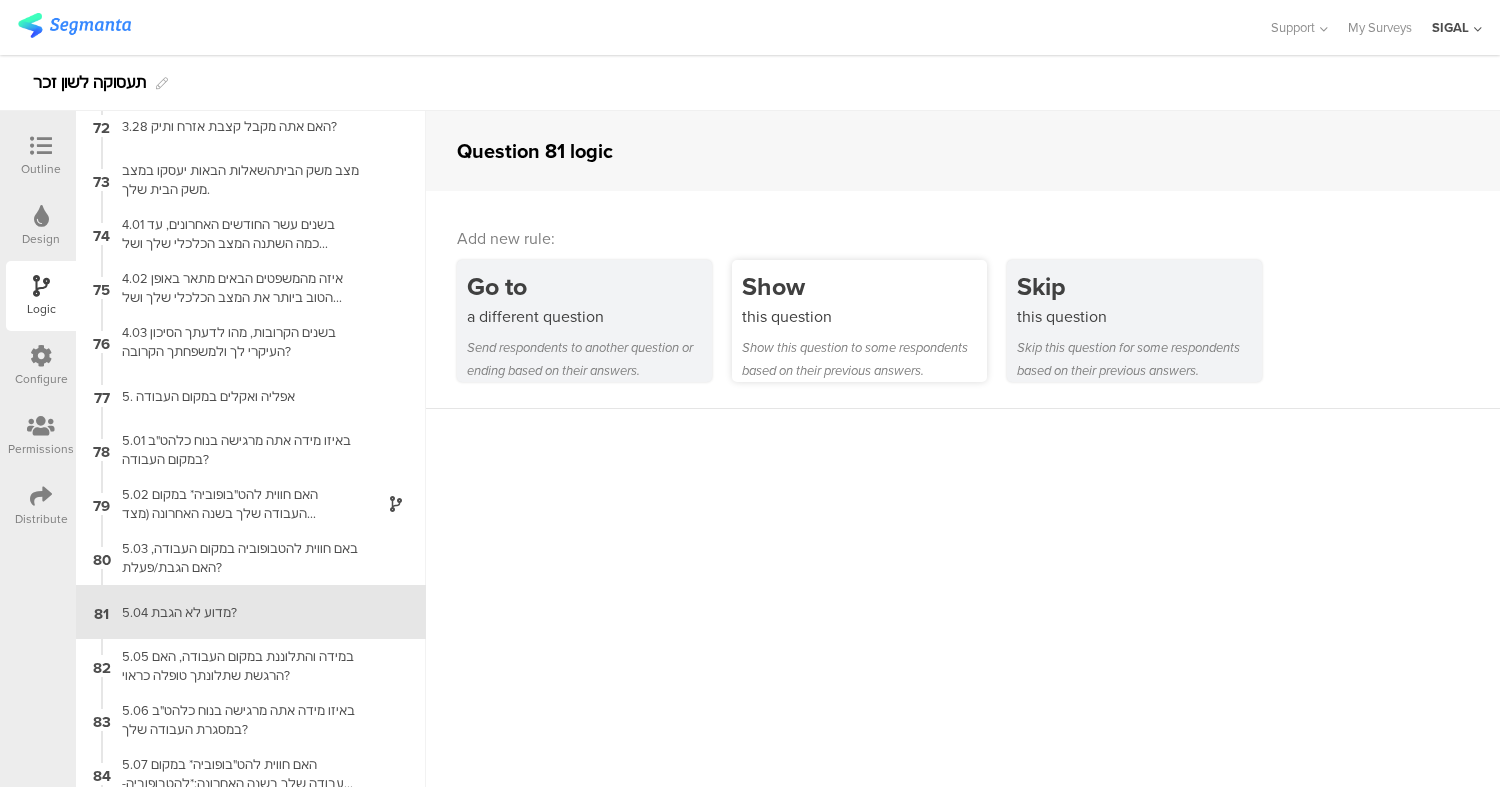 scroll, scrollTop: 4009, scrollLeft: 0, axis: vertical 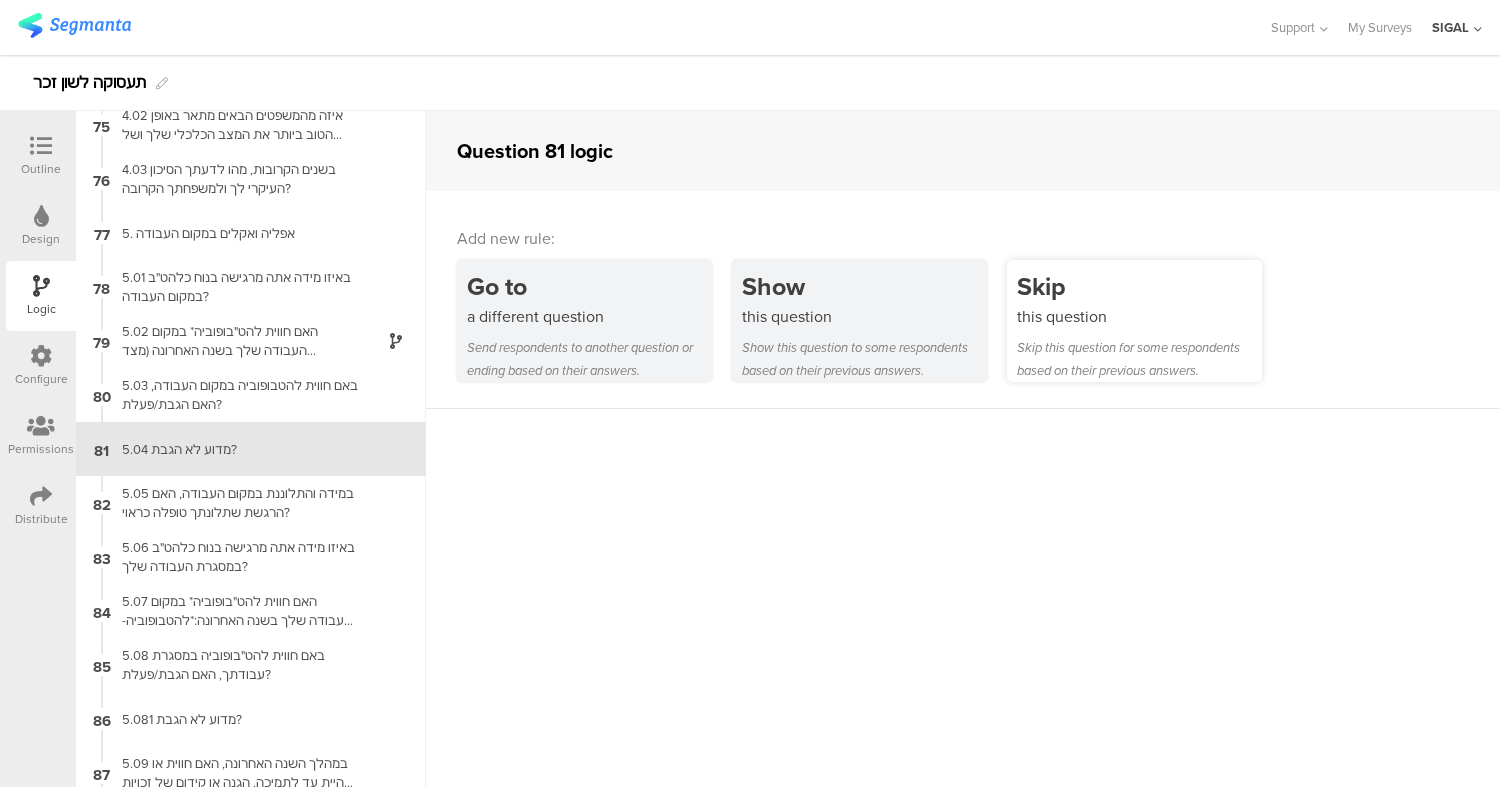 click on "this question" at bounding box center [1139, 316] 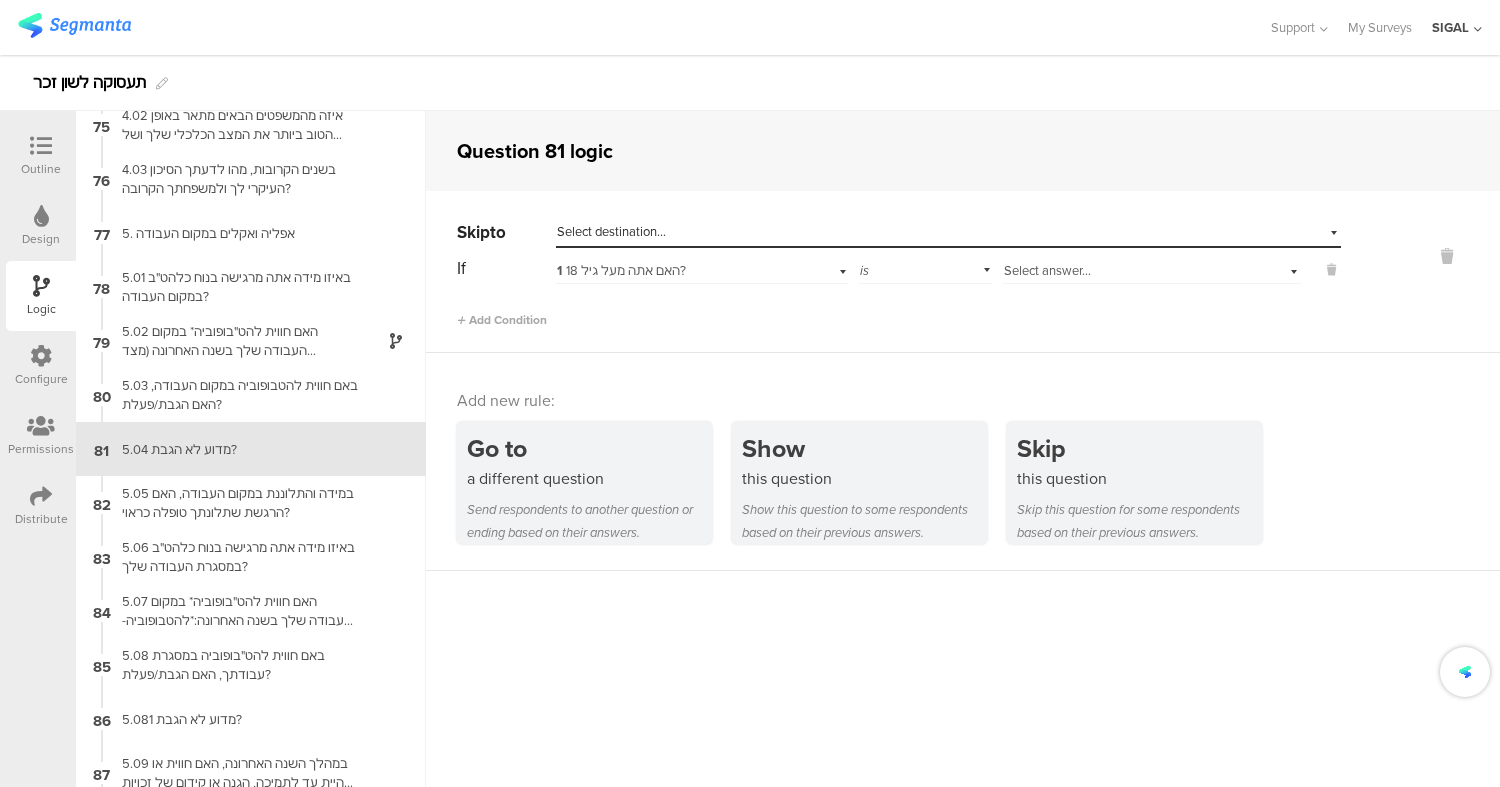 click on "1  האם אתה מעל גיל 18?" at bounding box center (676, 271) 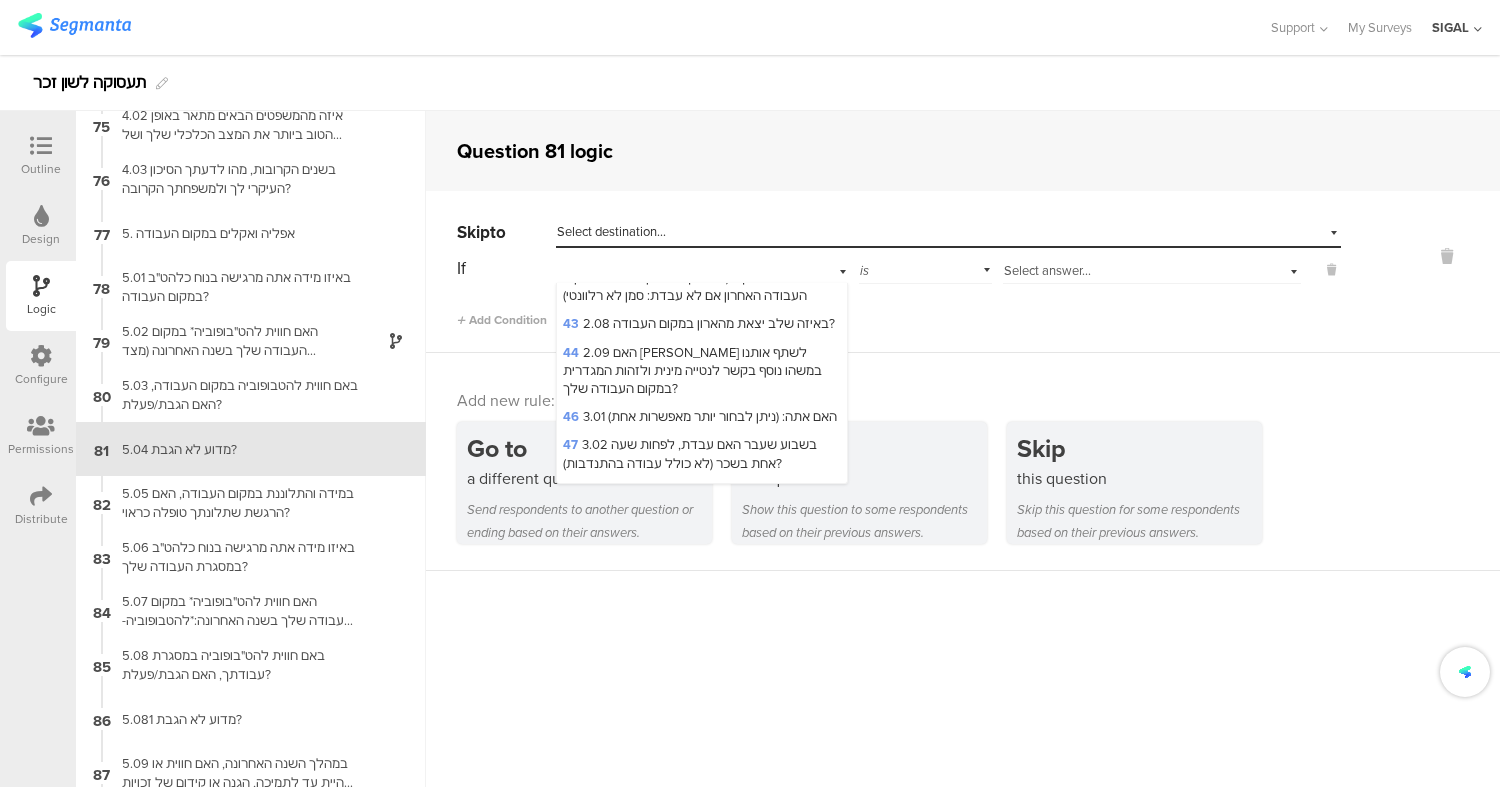 scroll, scrollTop: 0, scrollLeft: 0, axis: both 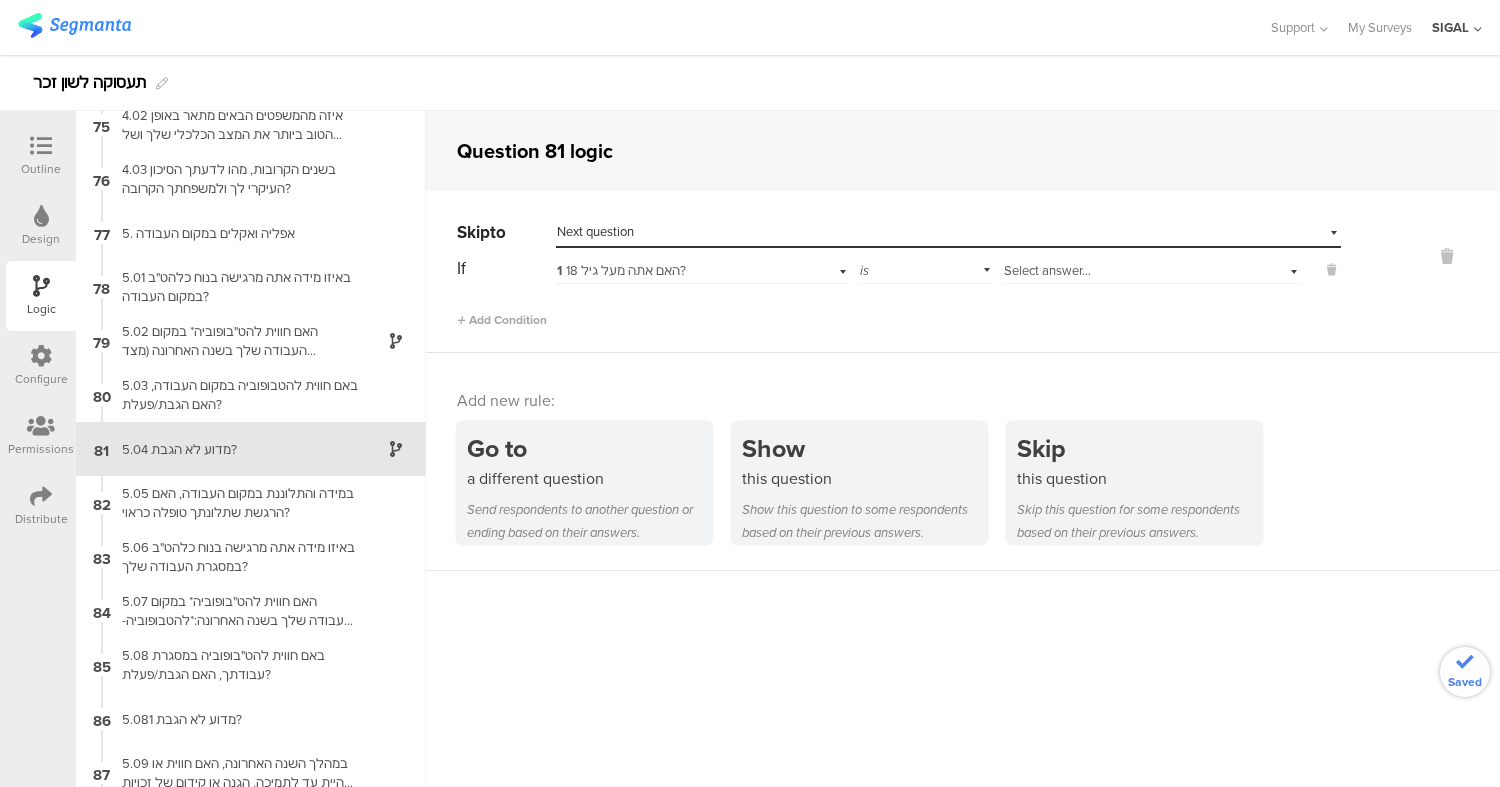 click on "1  האם אתה מעל גיל 18?" at bounding box center [621, 270] 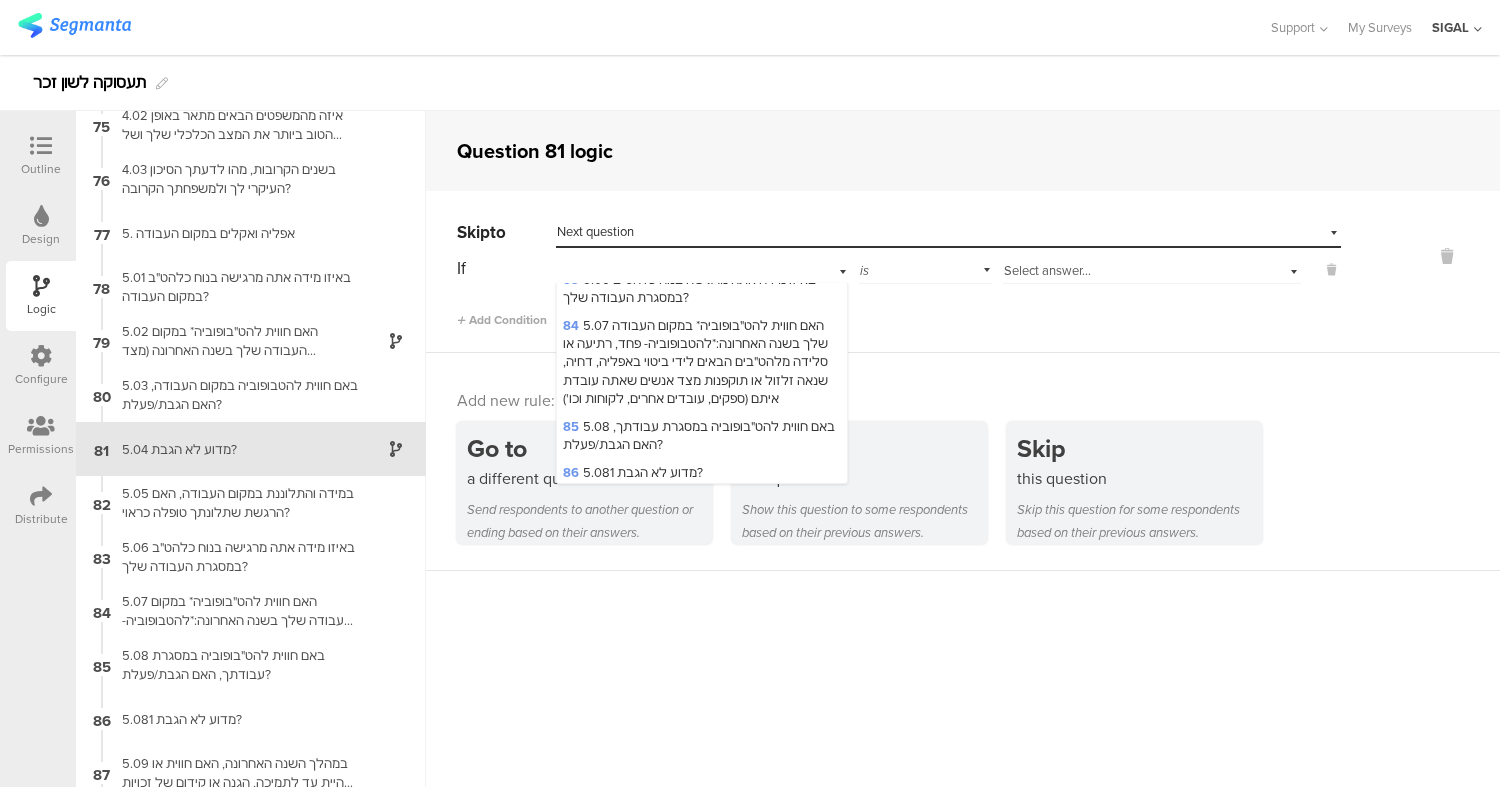scroll, scrollTop: 3864, scrollLeft: 0, axis: vertical 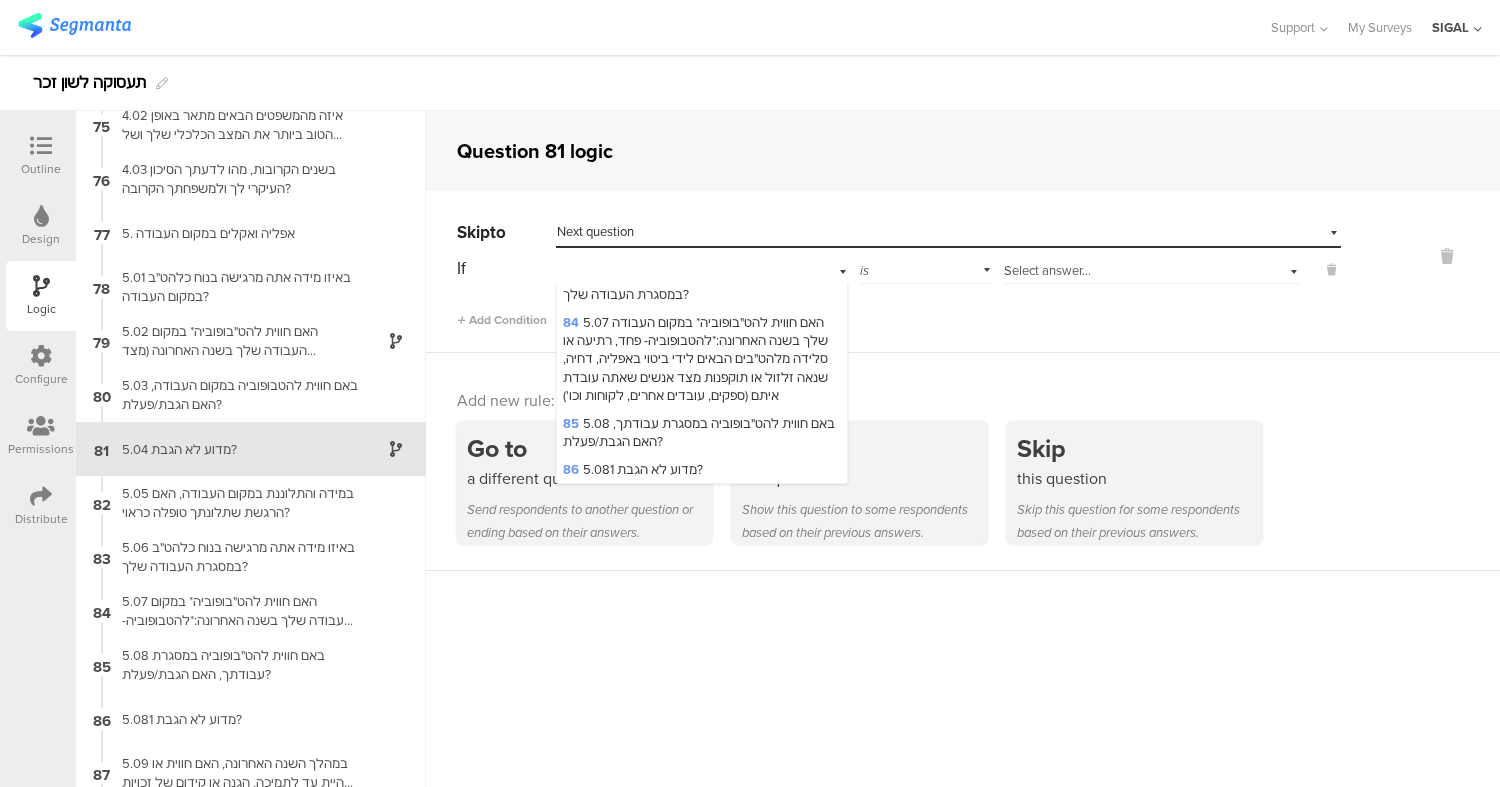 click on "80  5.03	באם חווית להטבופוביה במקום העבודה, האם הגבת/פעלת?" at bounding box center [691, 164] 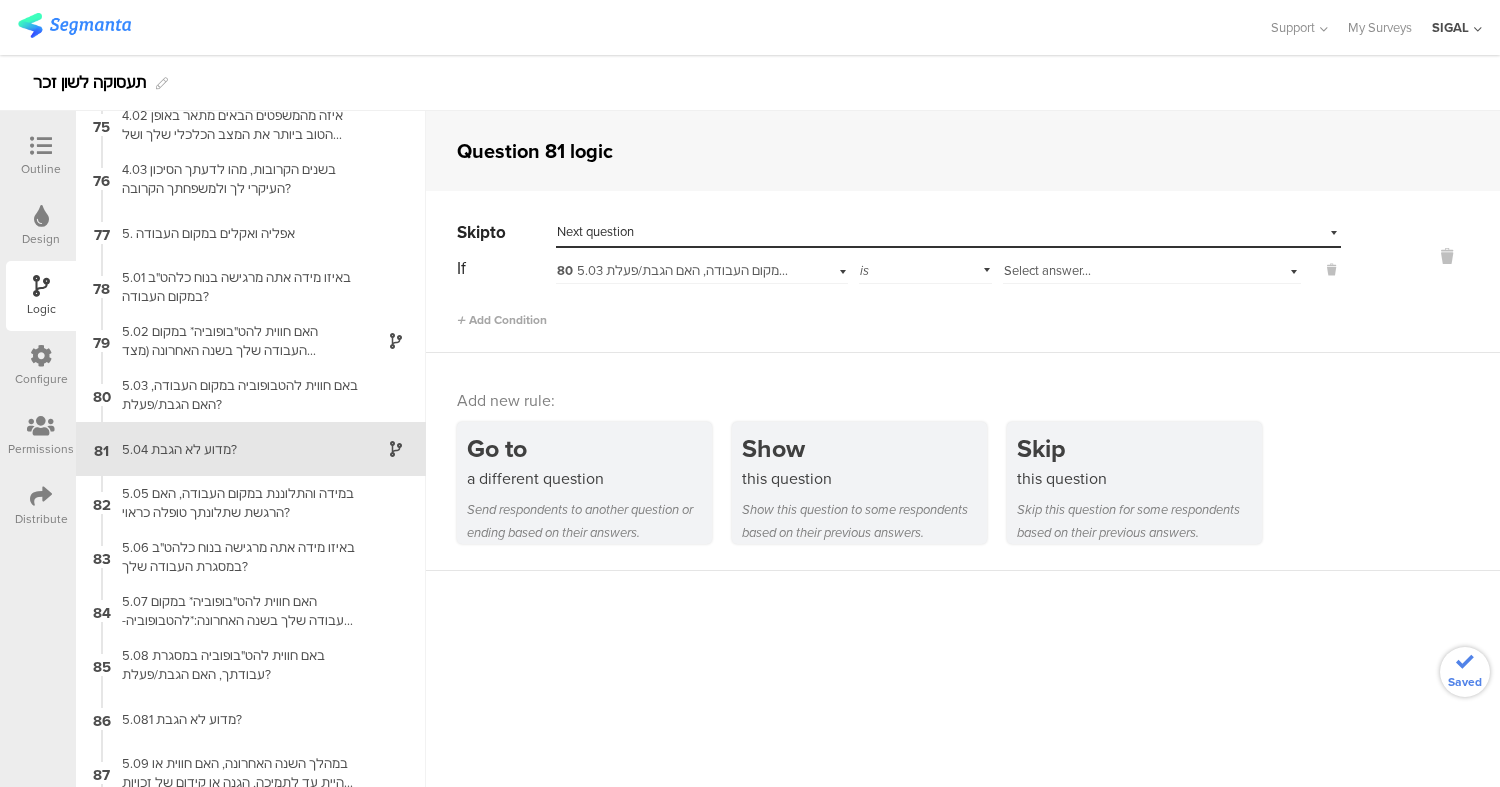 click on "Select answer..." at bounding box center [1047, 270] 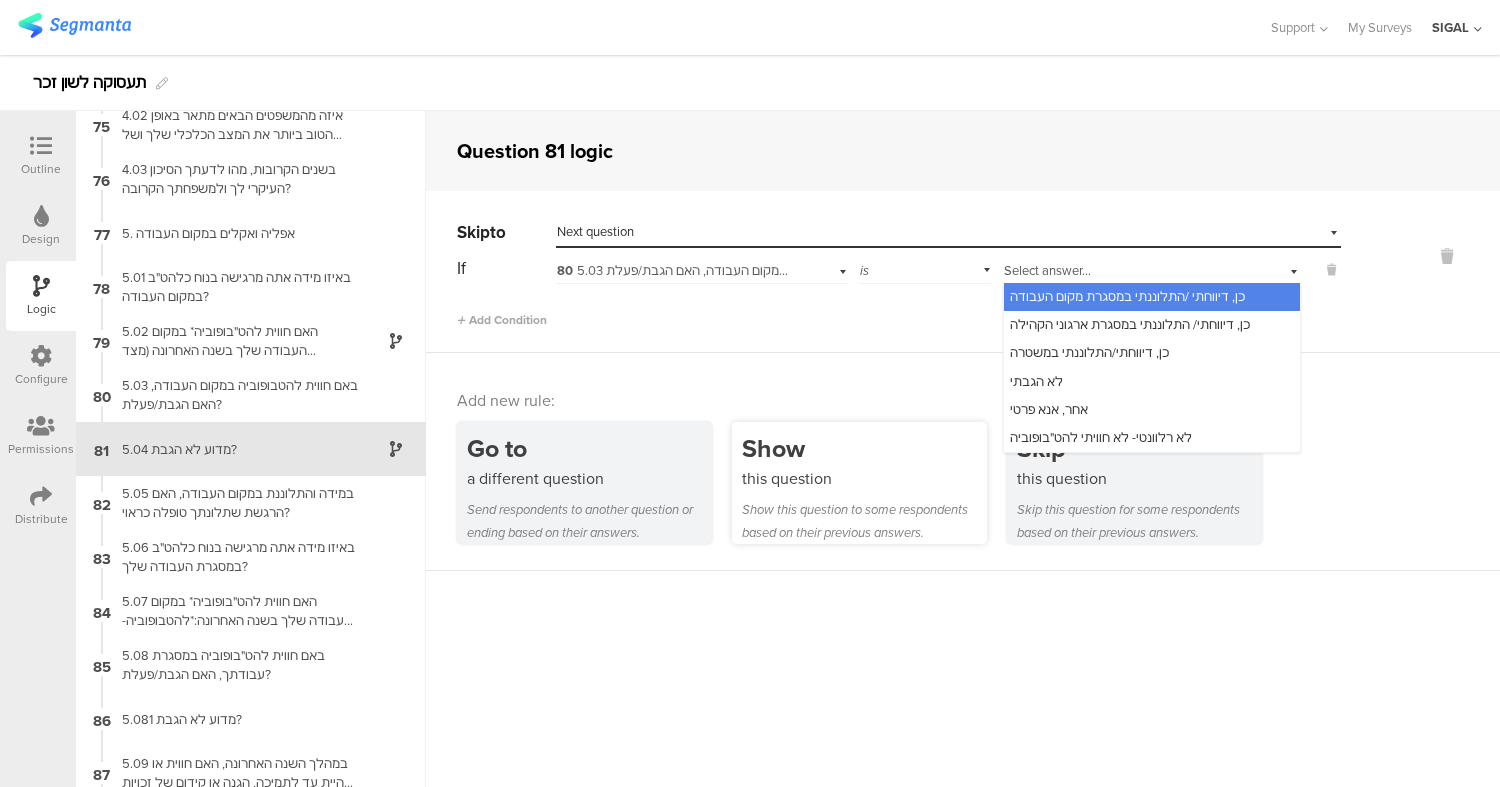 click on "this question" at bounding box center (864, 478) 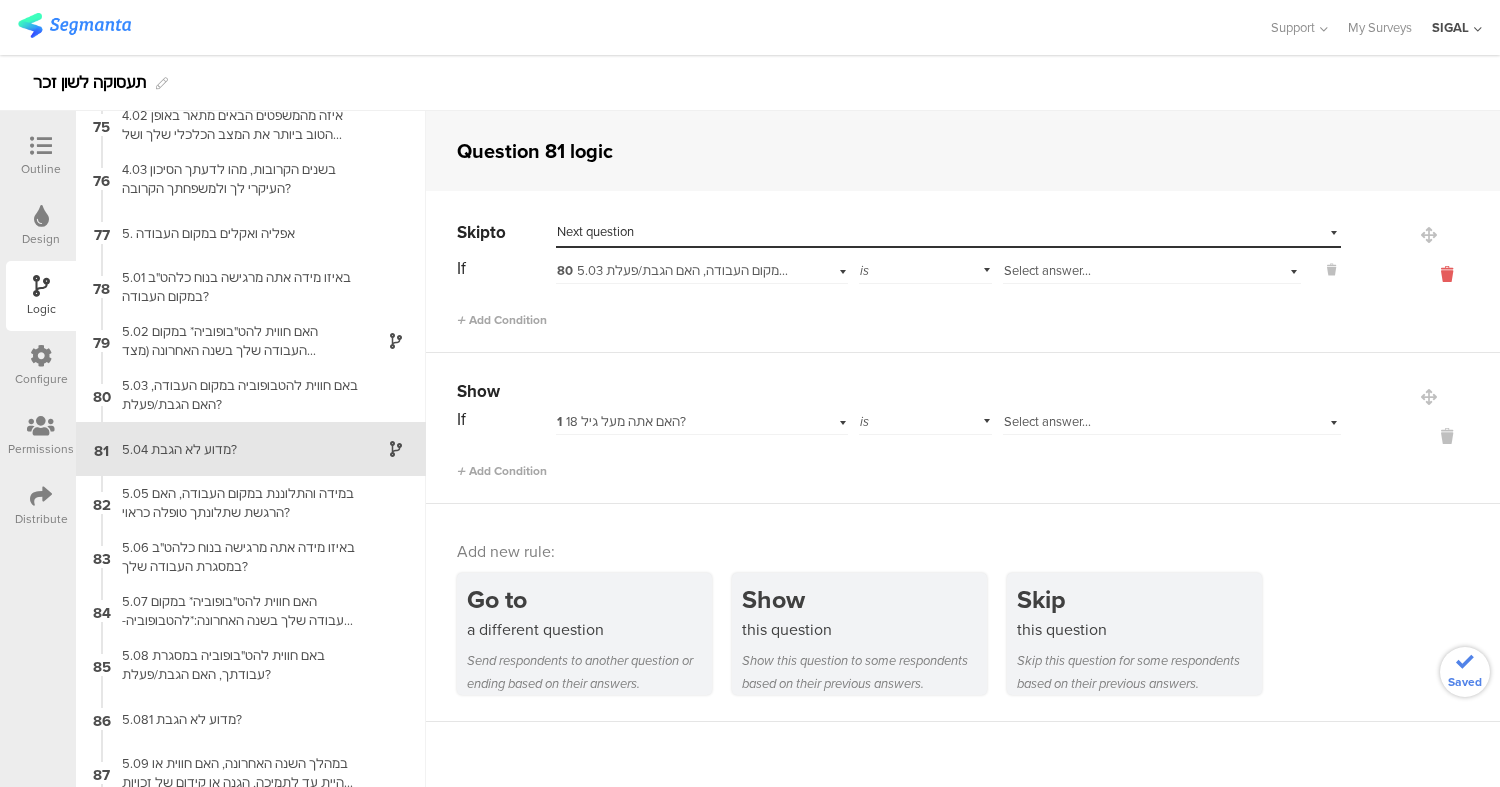 click at bounding box center (1447, 274) 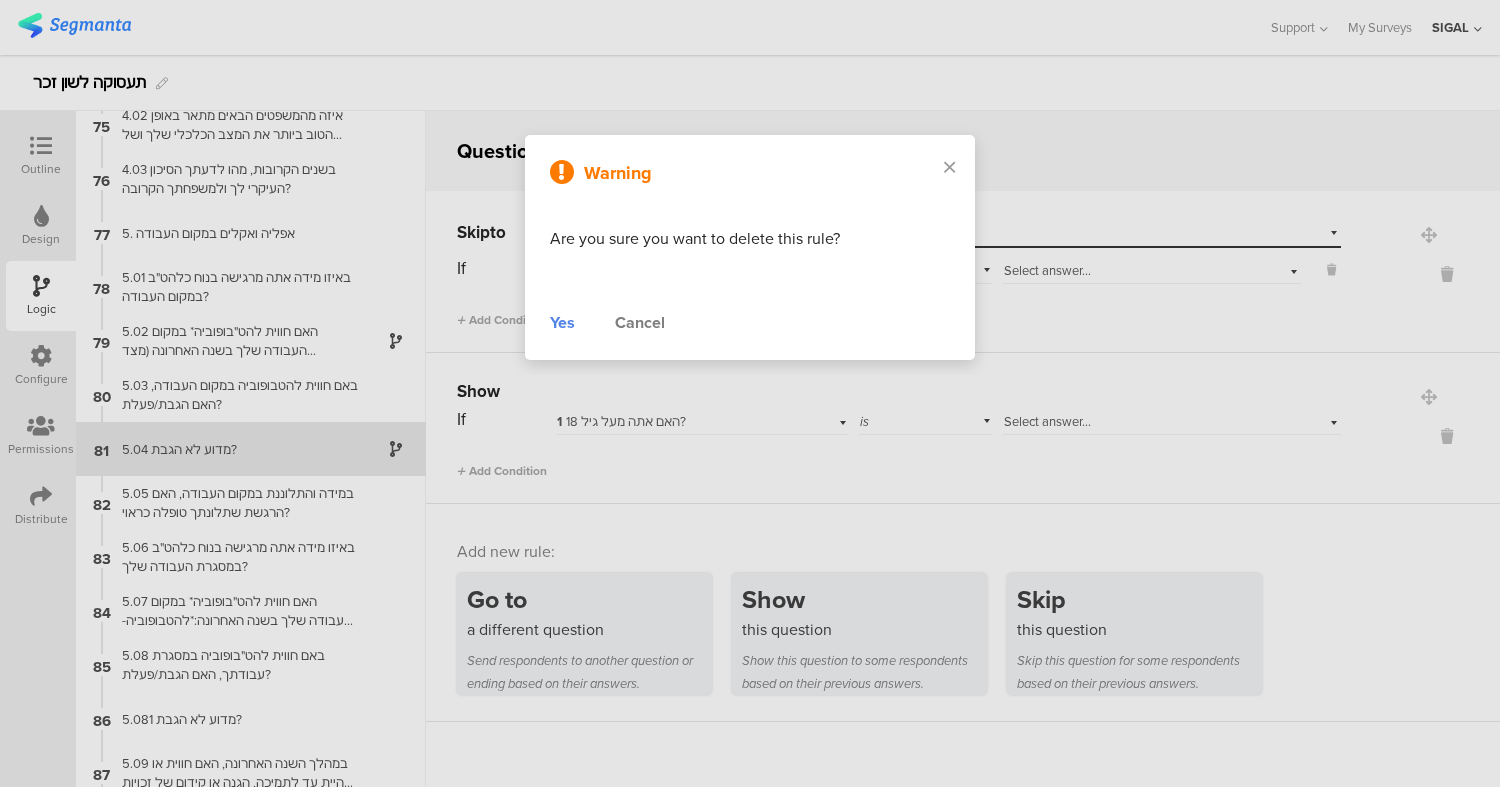 click on "Yes" at bounding box center [562, 323] 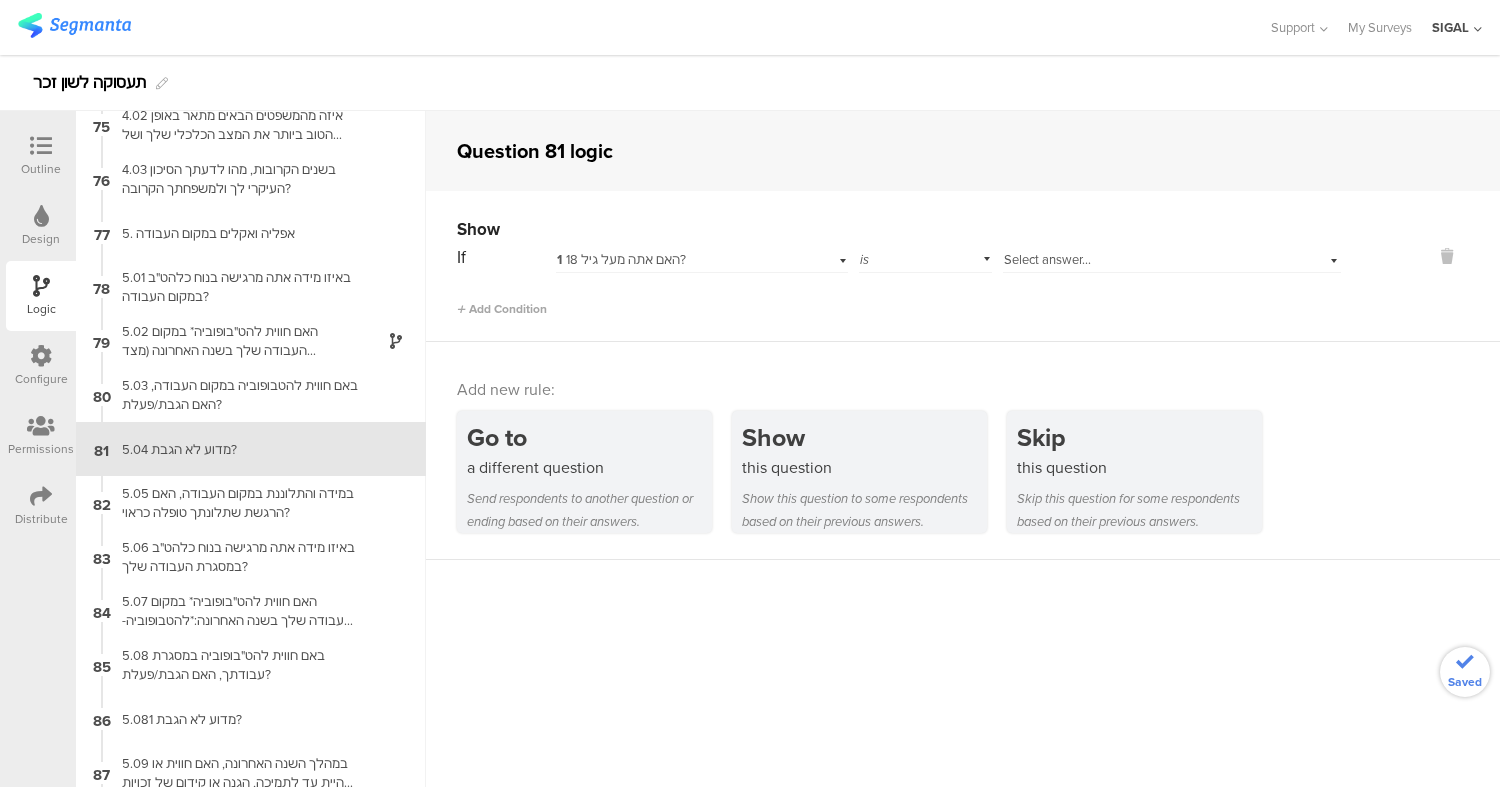 click on "1  האם אתה מעל גיל 18?" at bounding box center [621, 259] 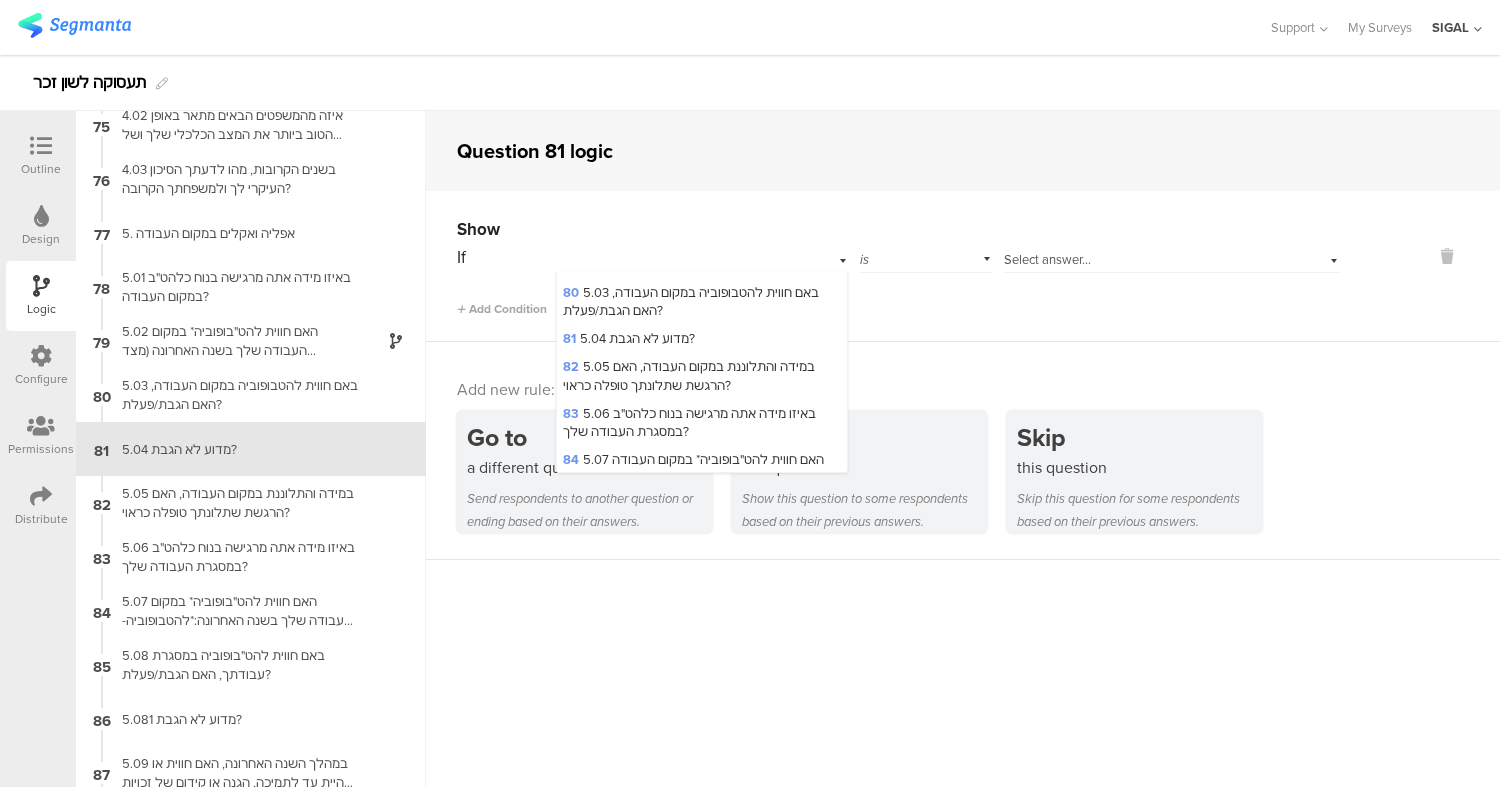 scroll, scrollTop: 3717, scrollLeft: 0, axis: vertical 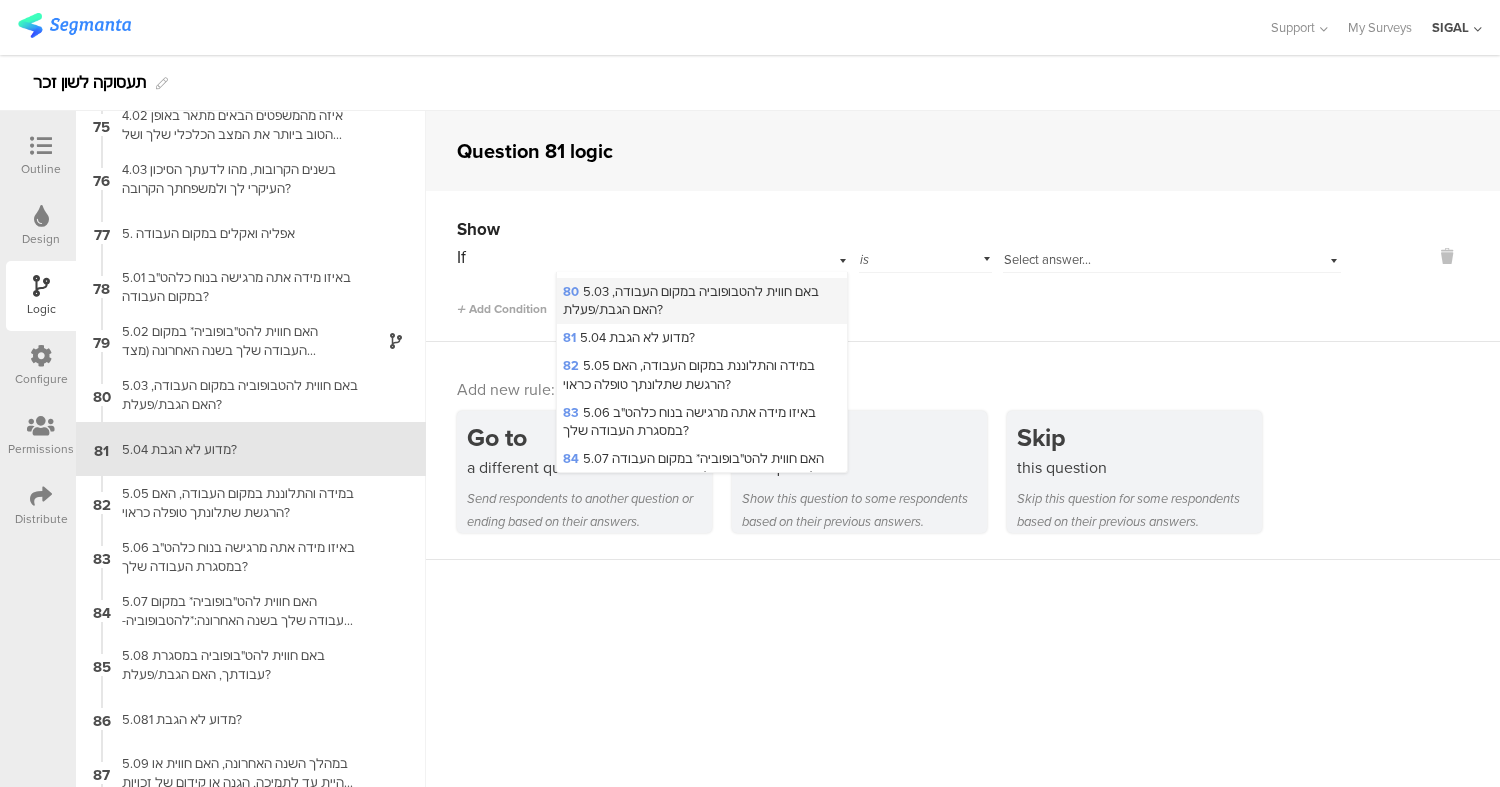 click on "80  5.03	באם חווית להטבופוביה במקום העבודה, האם הגבת/פעלת?" at bounding box center [691, 300] 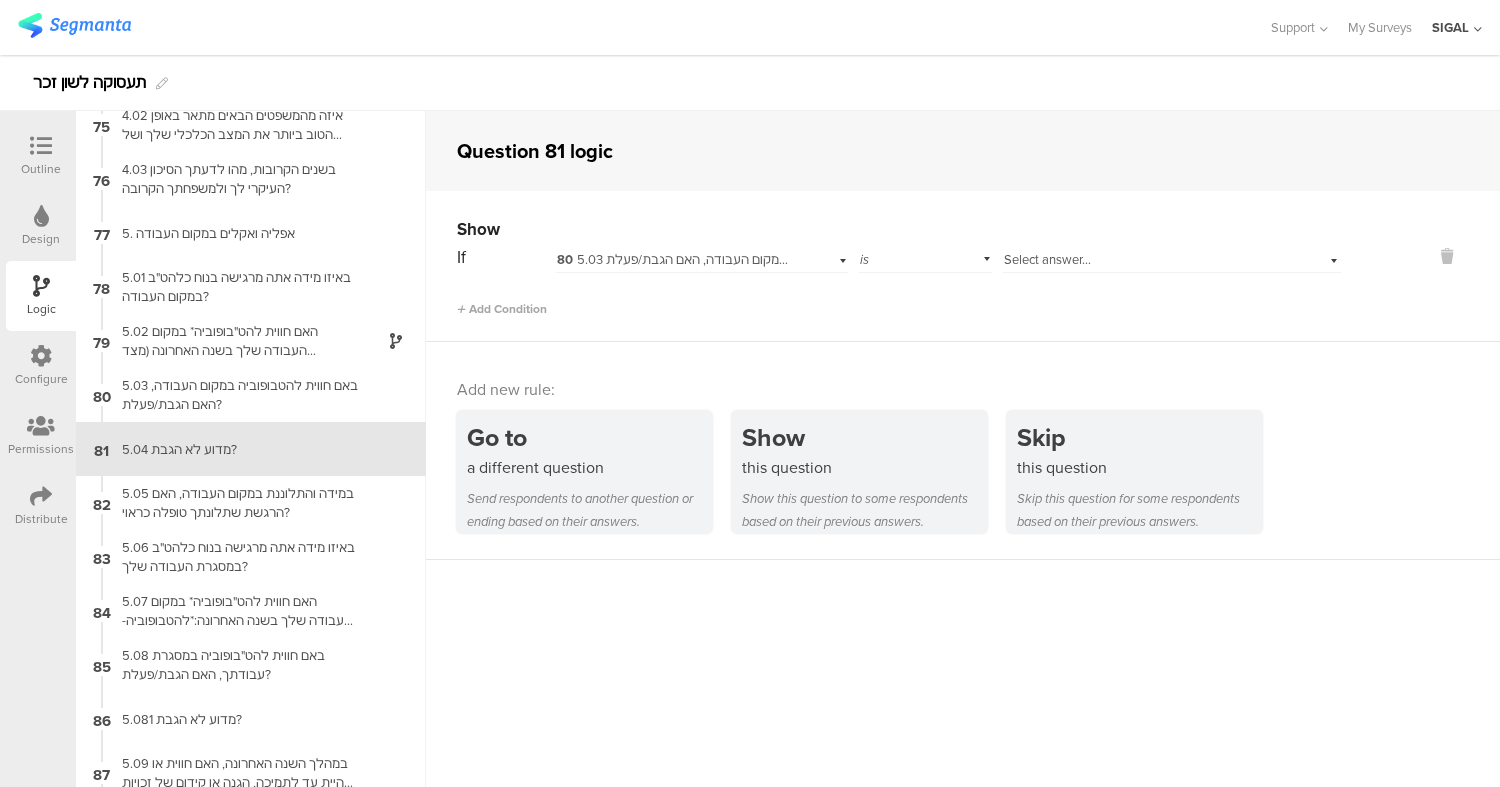 click on "Select answer..." at bounding box center [1144, 260] 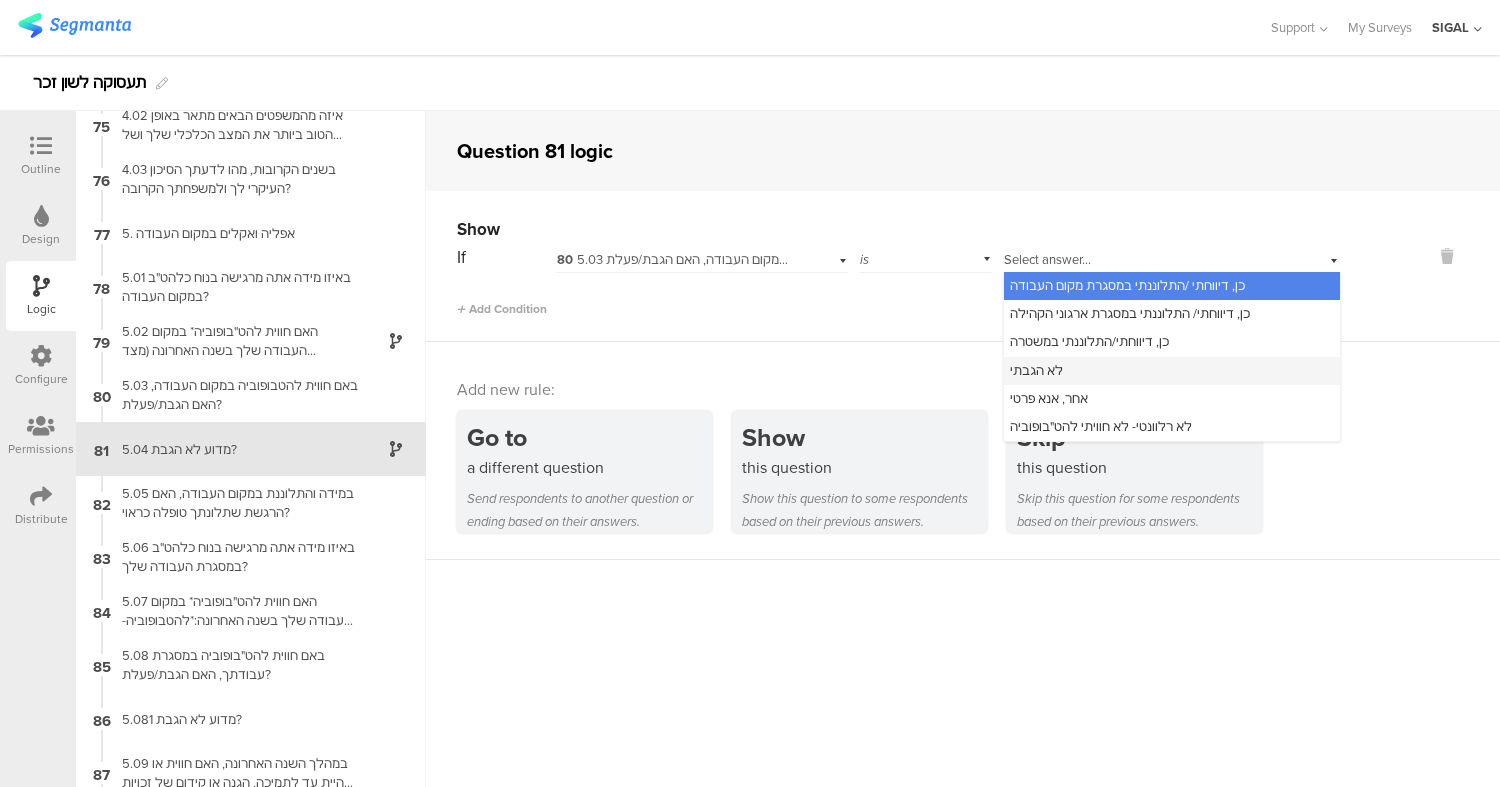click on "לא הגבתי" at bounding box center (1172, 371) 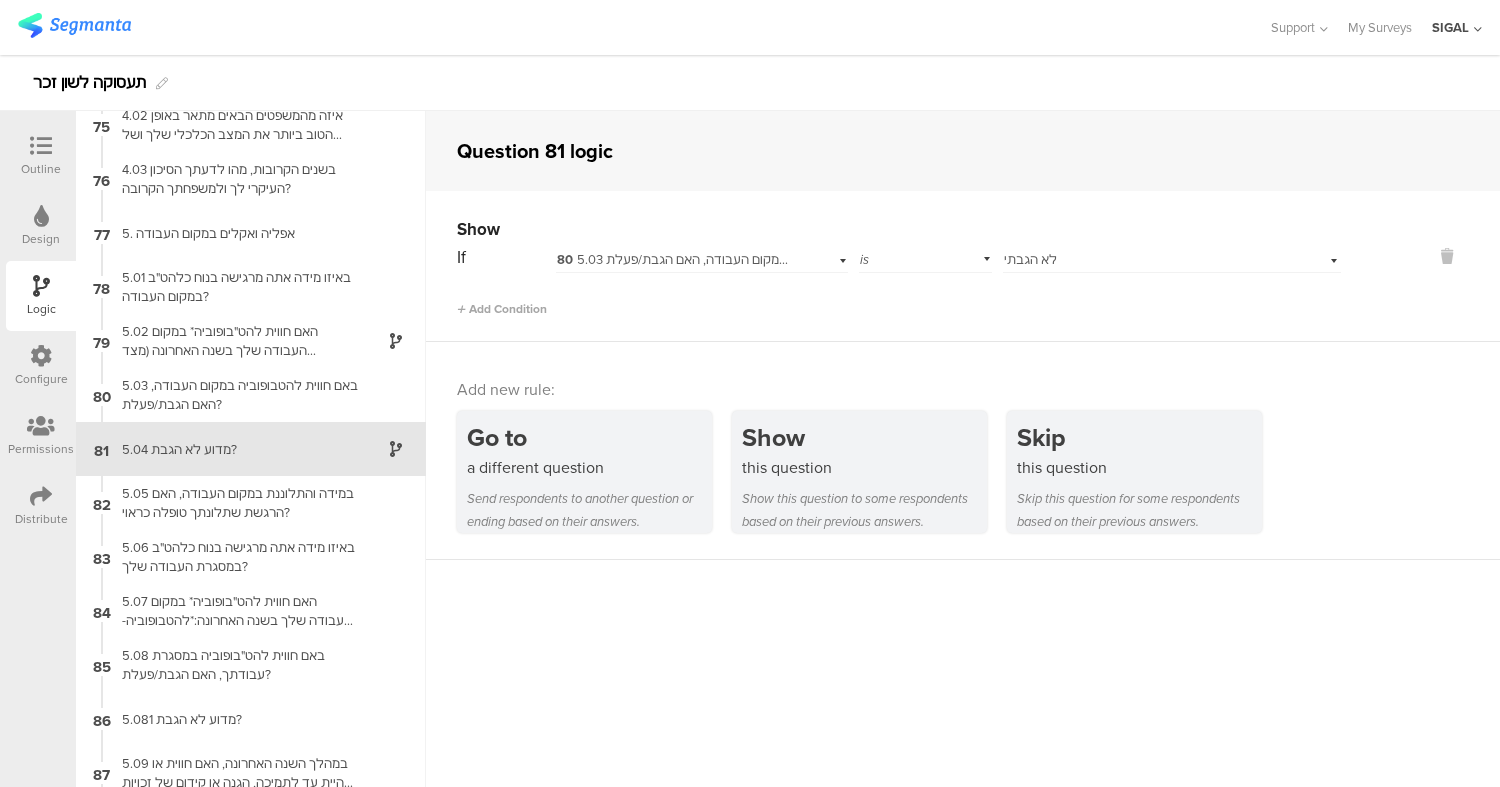 click on "Show
If   80  5.03	באם חווית להטבופוביה במקום העבודה, האם הגבת/פעלת?
is Select answer...   לא הגבתי
Add Condition" at bounding box center [963, 266] 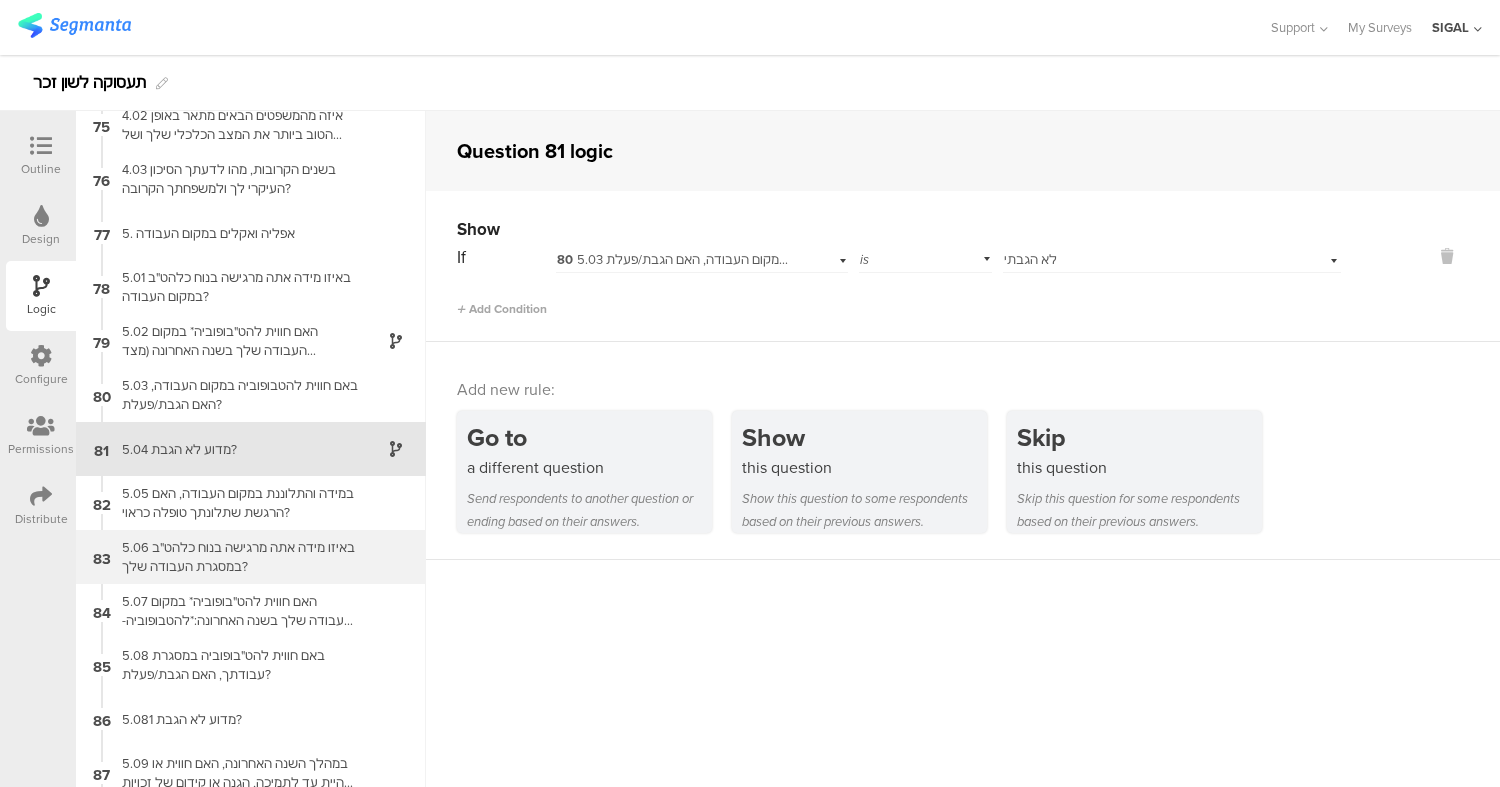 click on "5.06	באיזו מידה אתה מרגישה בנוח כלהט"ב במסגרת העבודה שלך?" at bounding box center [235, 557] 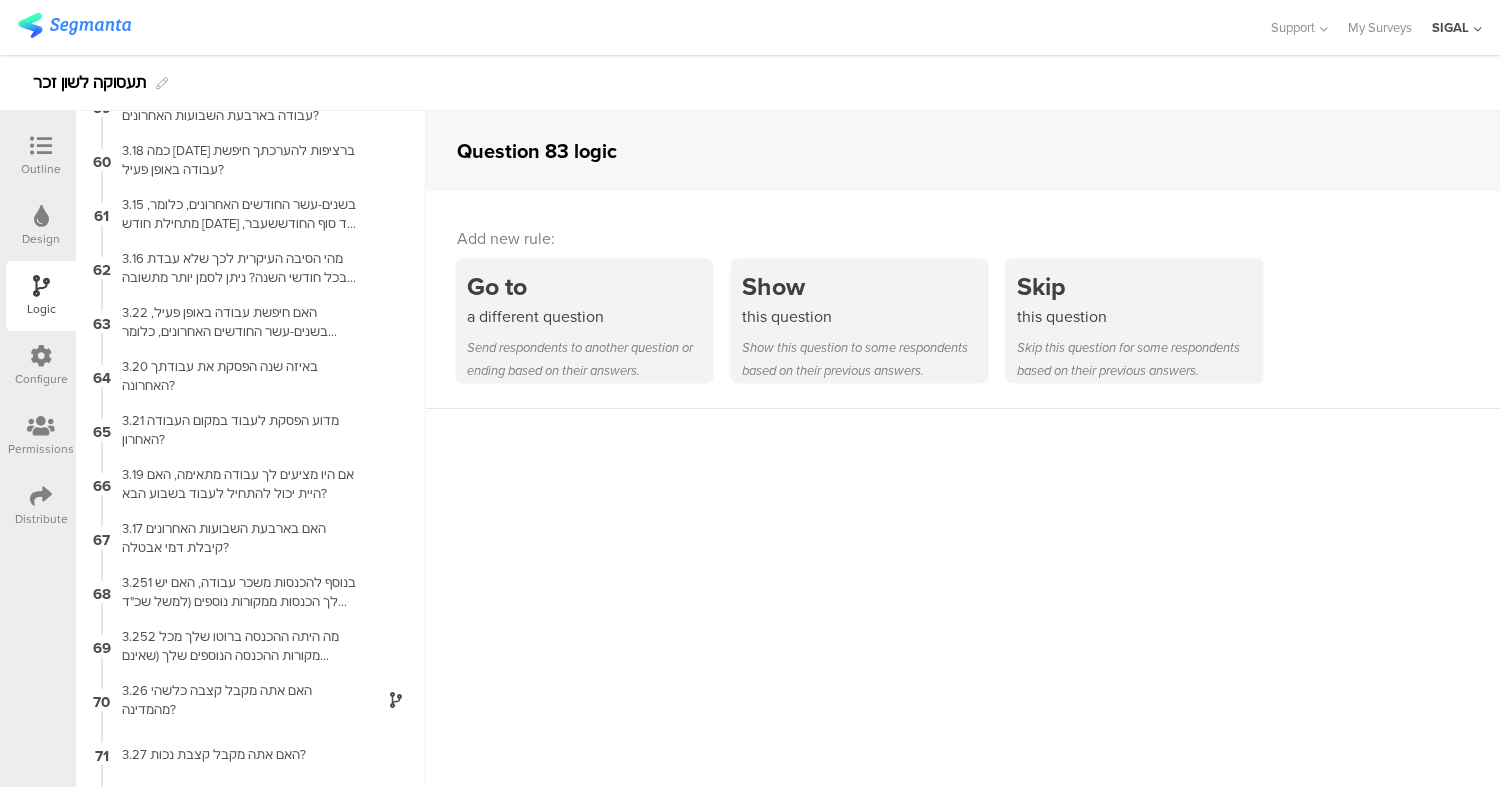 scroll, scrollTop: 4117, scrollLeft: 0, axis: vertical 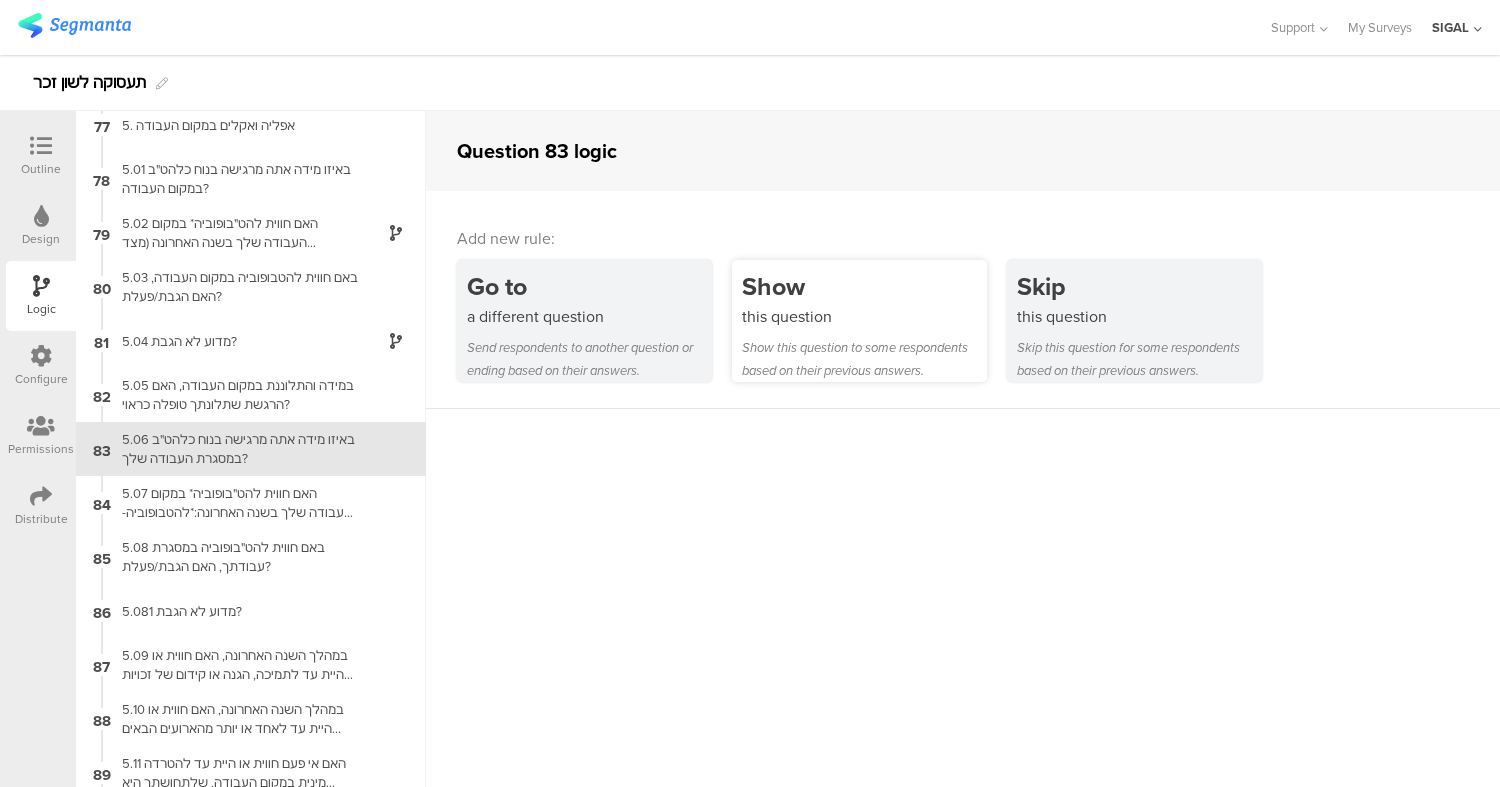 click on "Show this question to some respondents based on their previous answers." at bounding box center [864, 359] 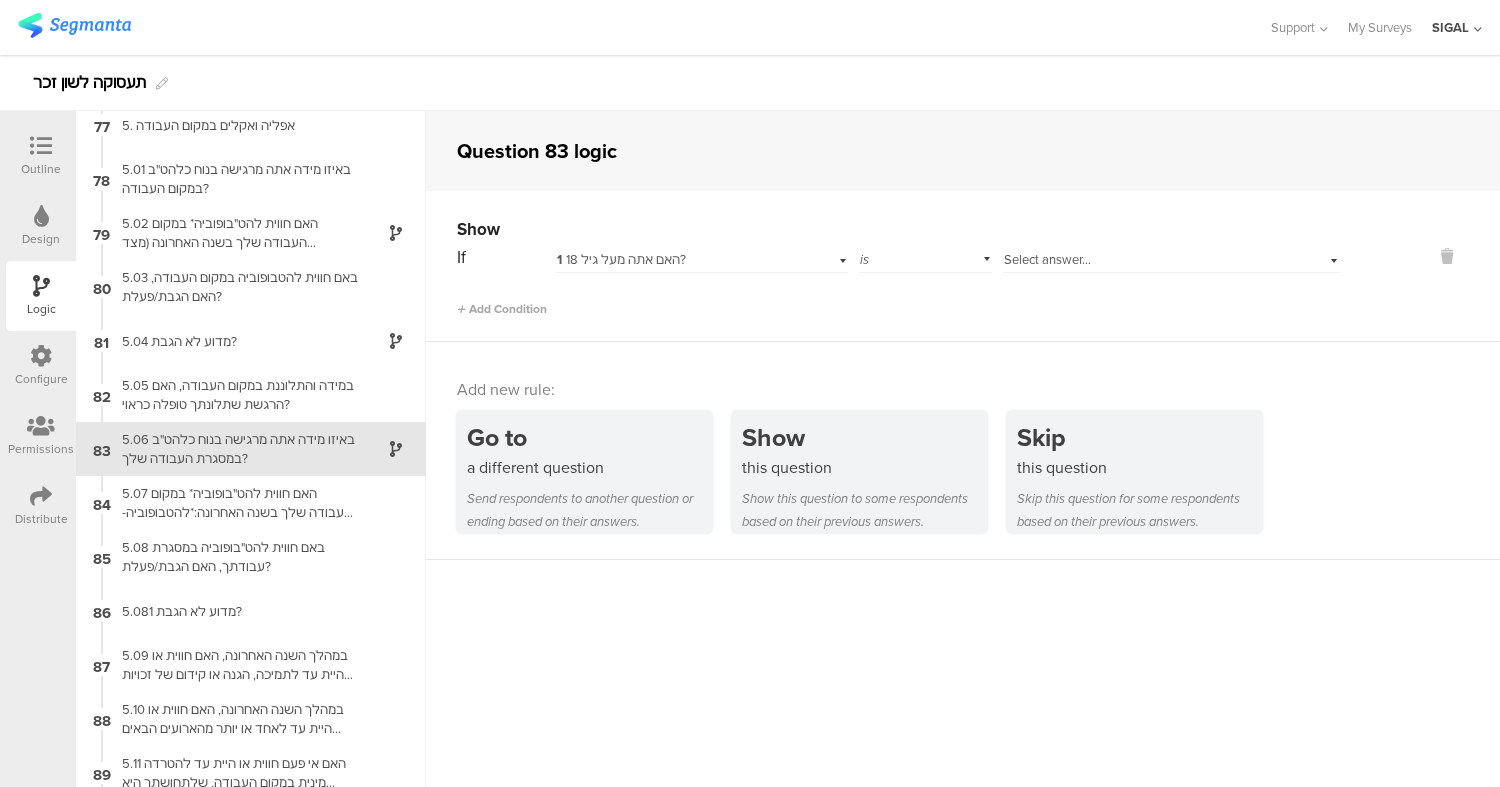 click on "1  האם אתה מעל גיל 18?" at bounding box center [676, 260] 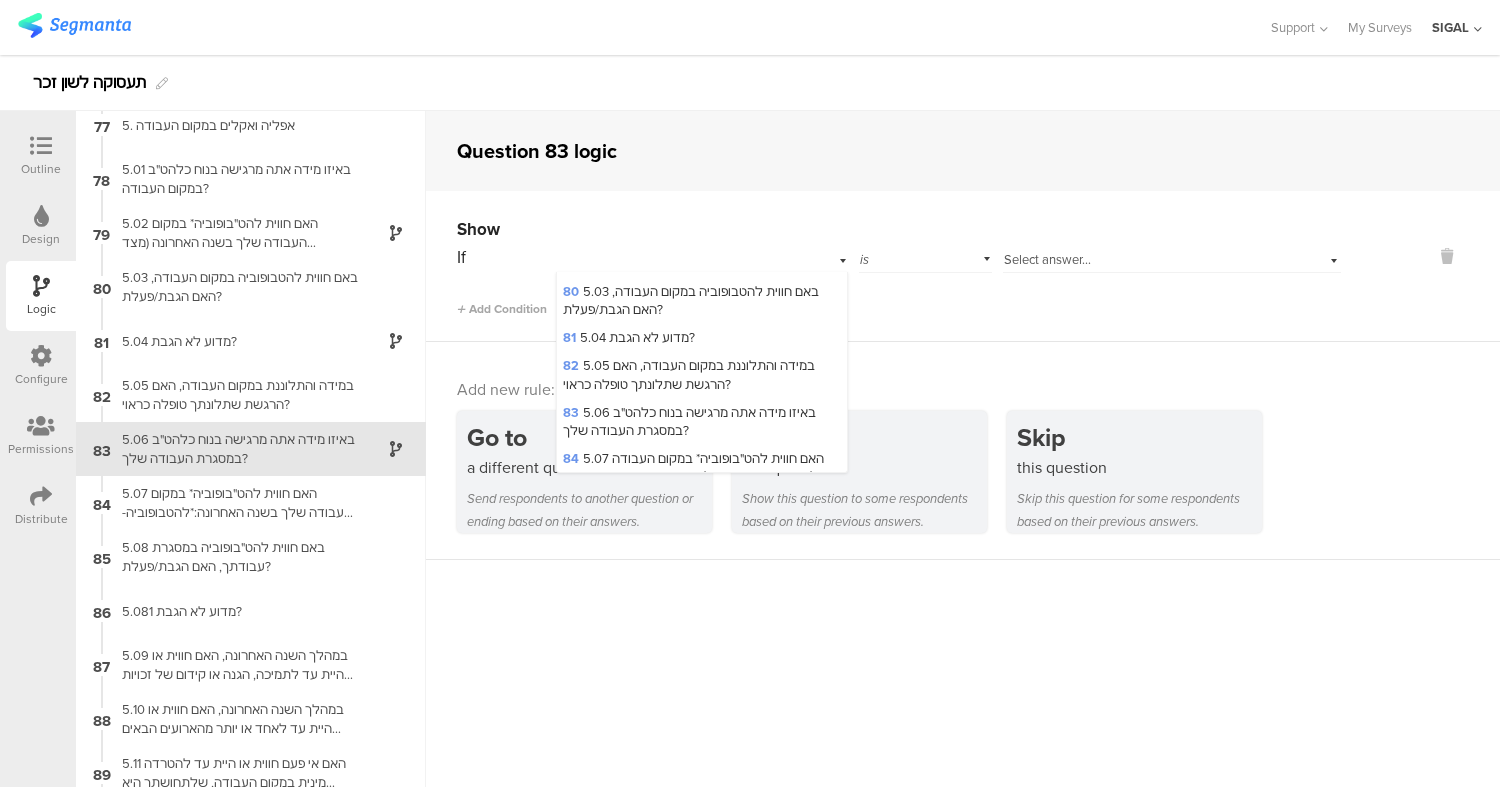 scroll, scrollTop: 3719, scrollLeft: 0, axis: vertical 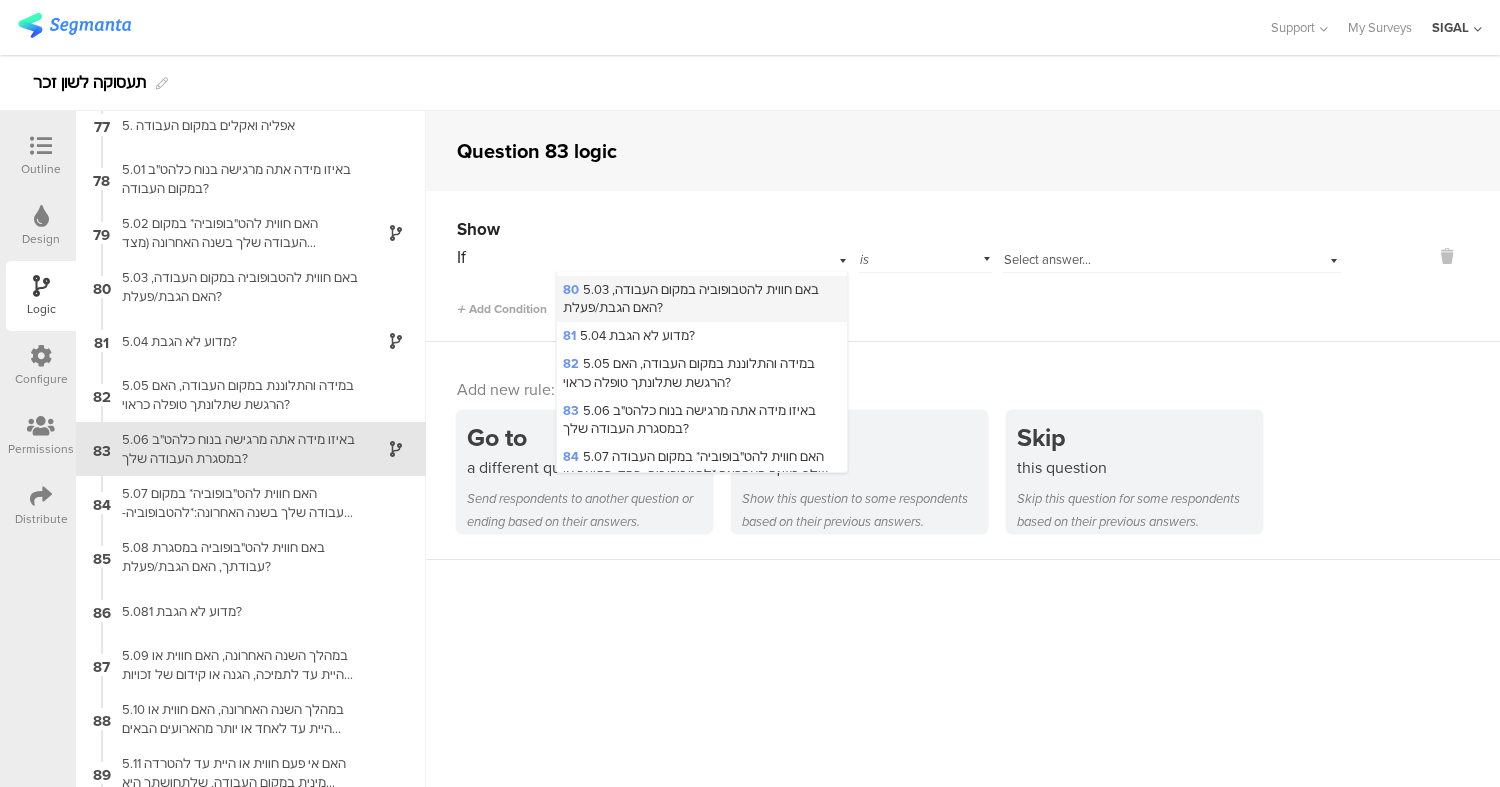click on "80  5.03	באם חווית להטבופוביה במקום העבודה, האם הגבת/פעלת?" at bounding box center (691, 298) 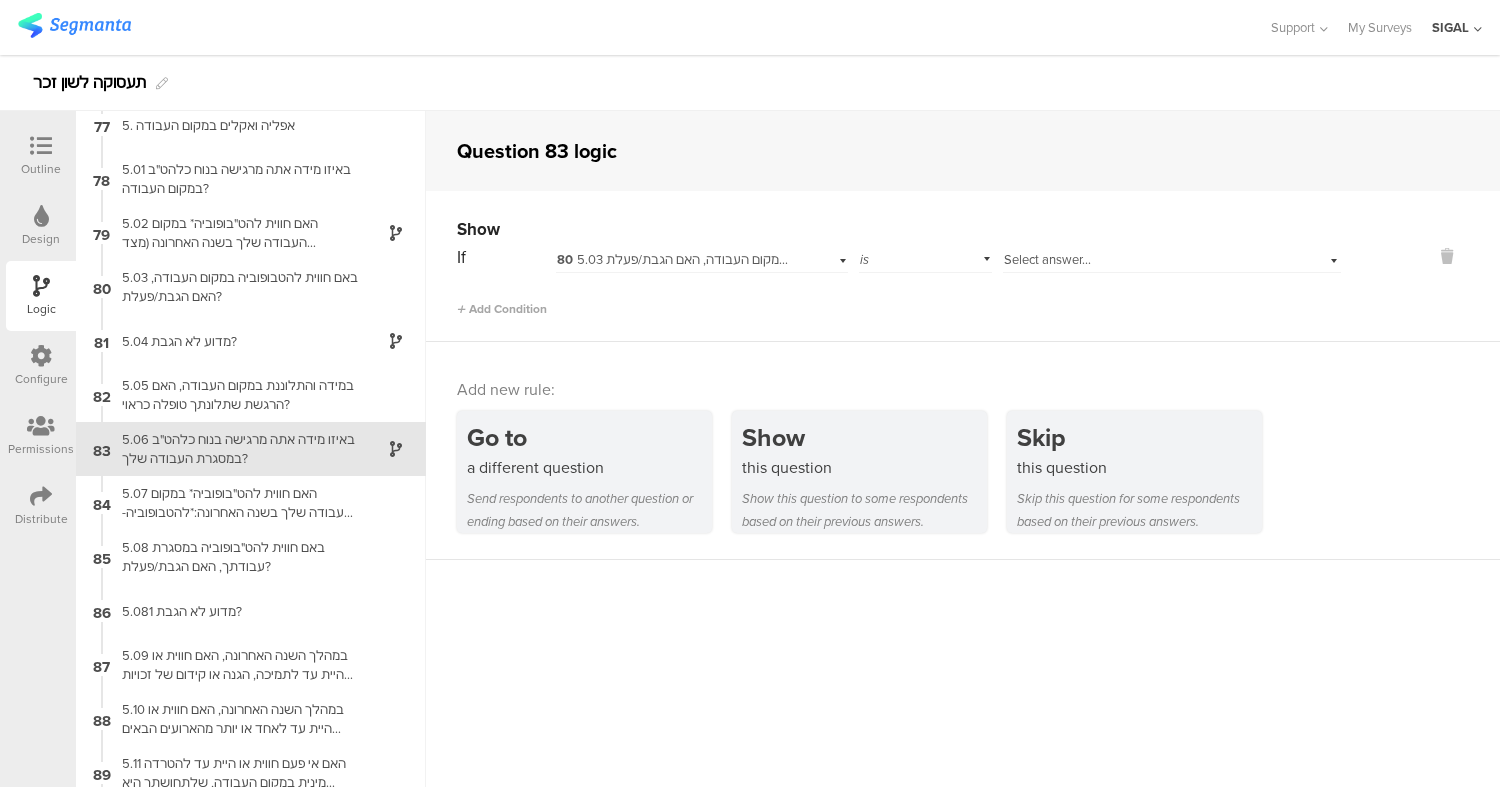 click on "Select answer..." at bounding box center [1047, 259] 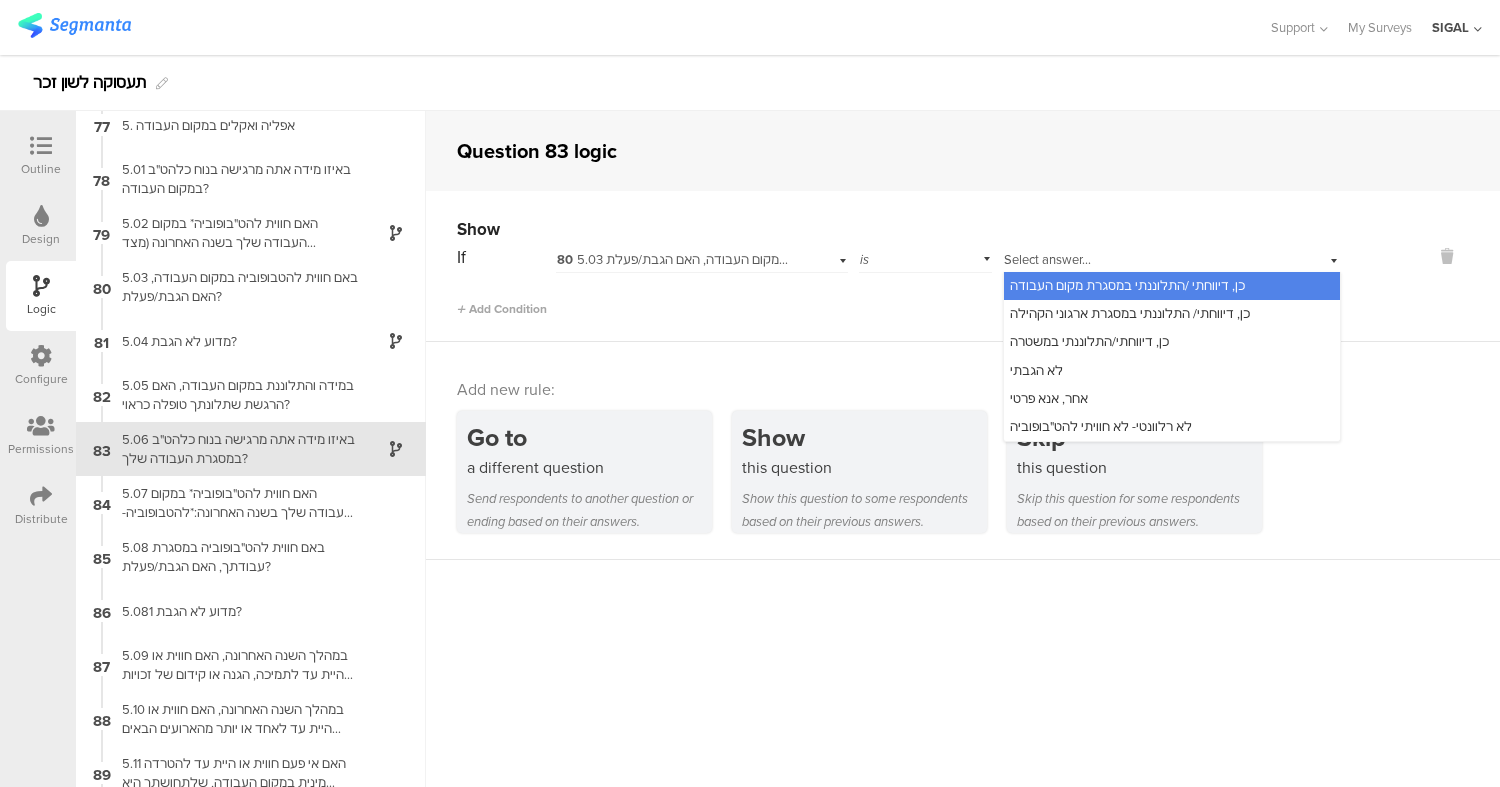 click on "כן, דיווחתי /התלוננתי במסגרת מקום העבודה" at bounding box center (1127, 285) 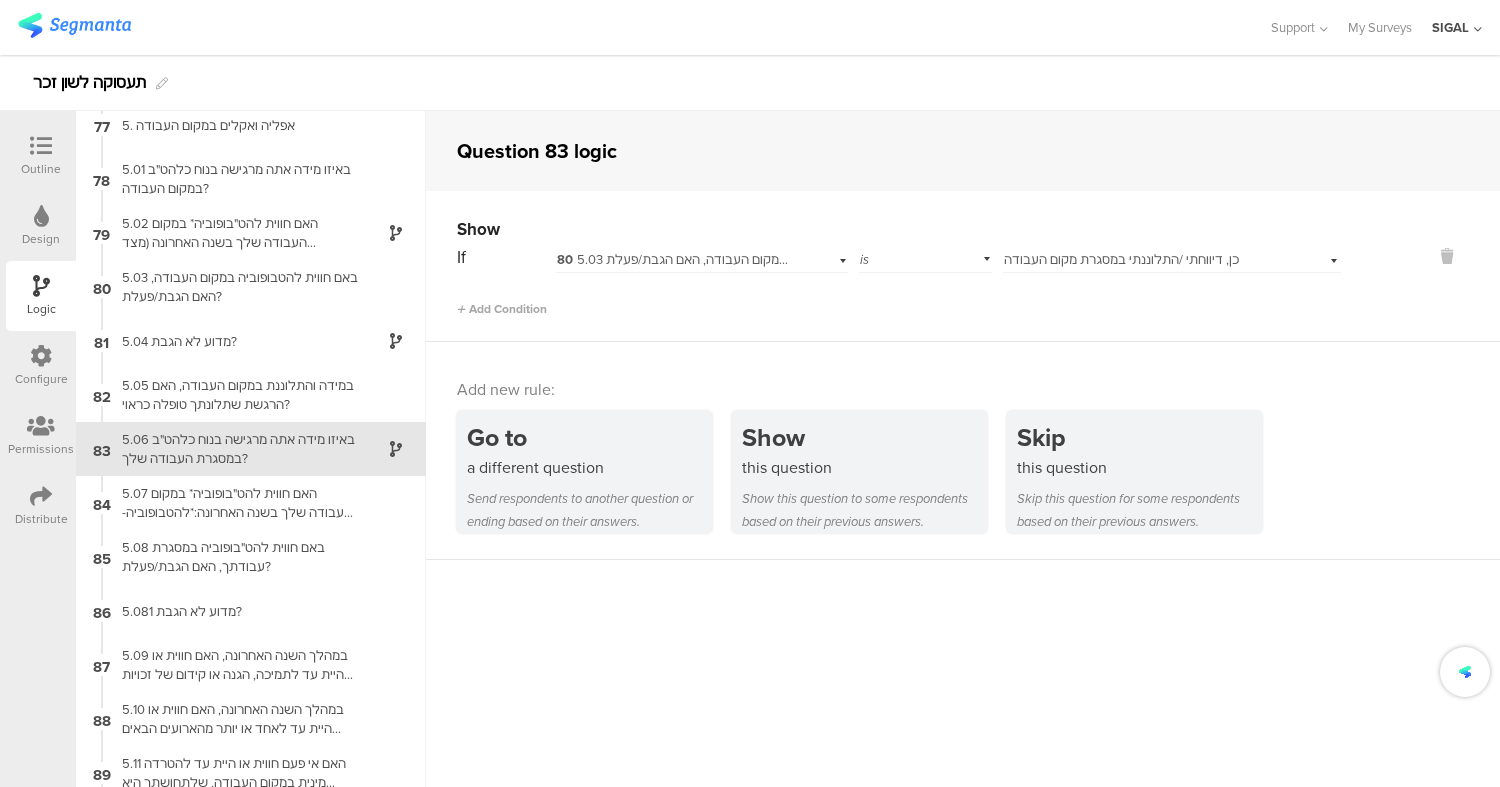 click on "Add new rule:
Go to
a different question
Send respondents to another question or ending based on their answers.
Show
this question
Show this question to some respondents based on their previous answers.
Skip
this question
Skip this question for some respondents based on their previous answers." at bounding box center [963, 451] 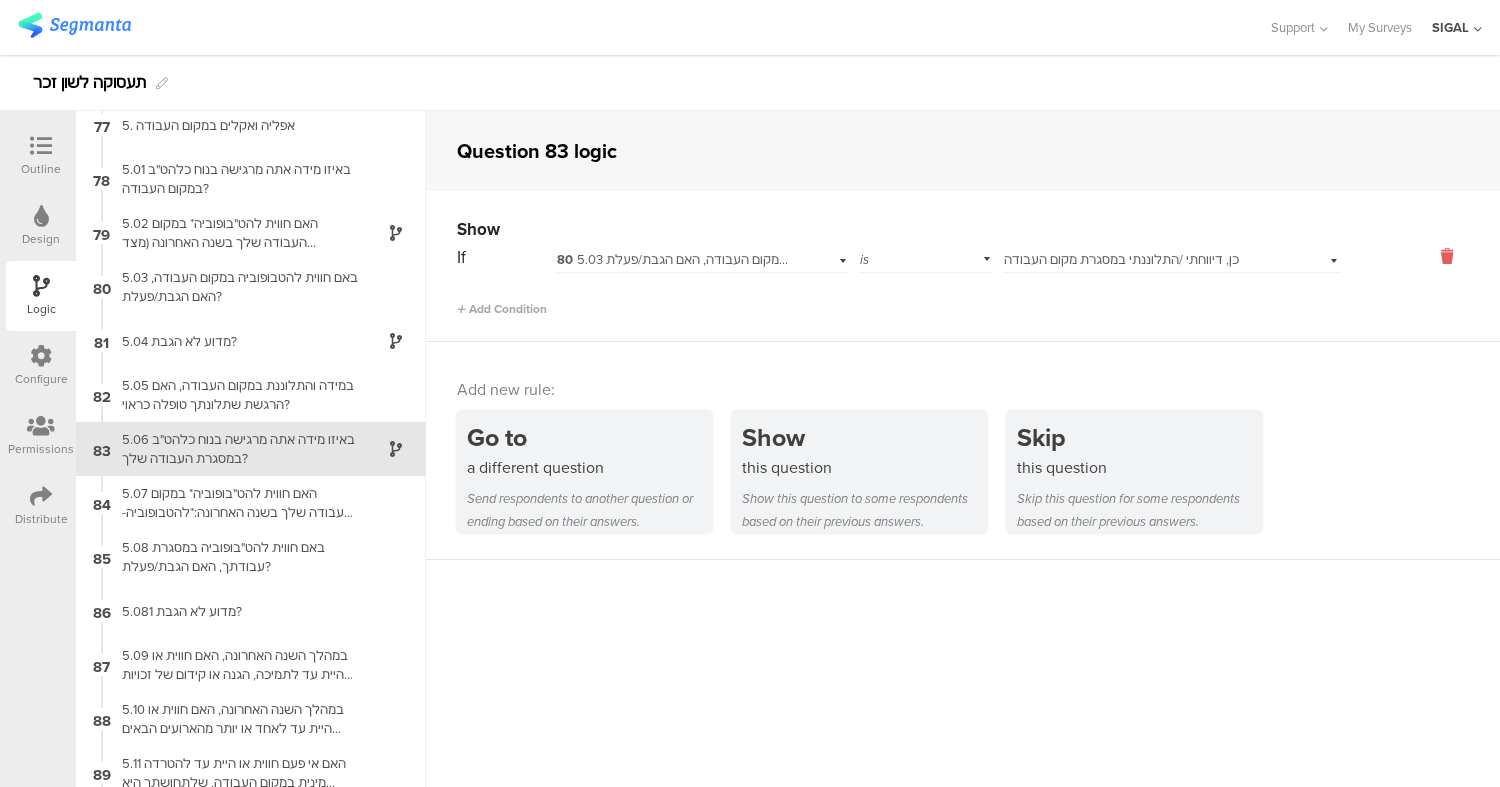 click at bounding box center [1447, 256] 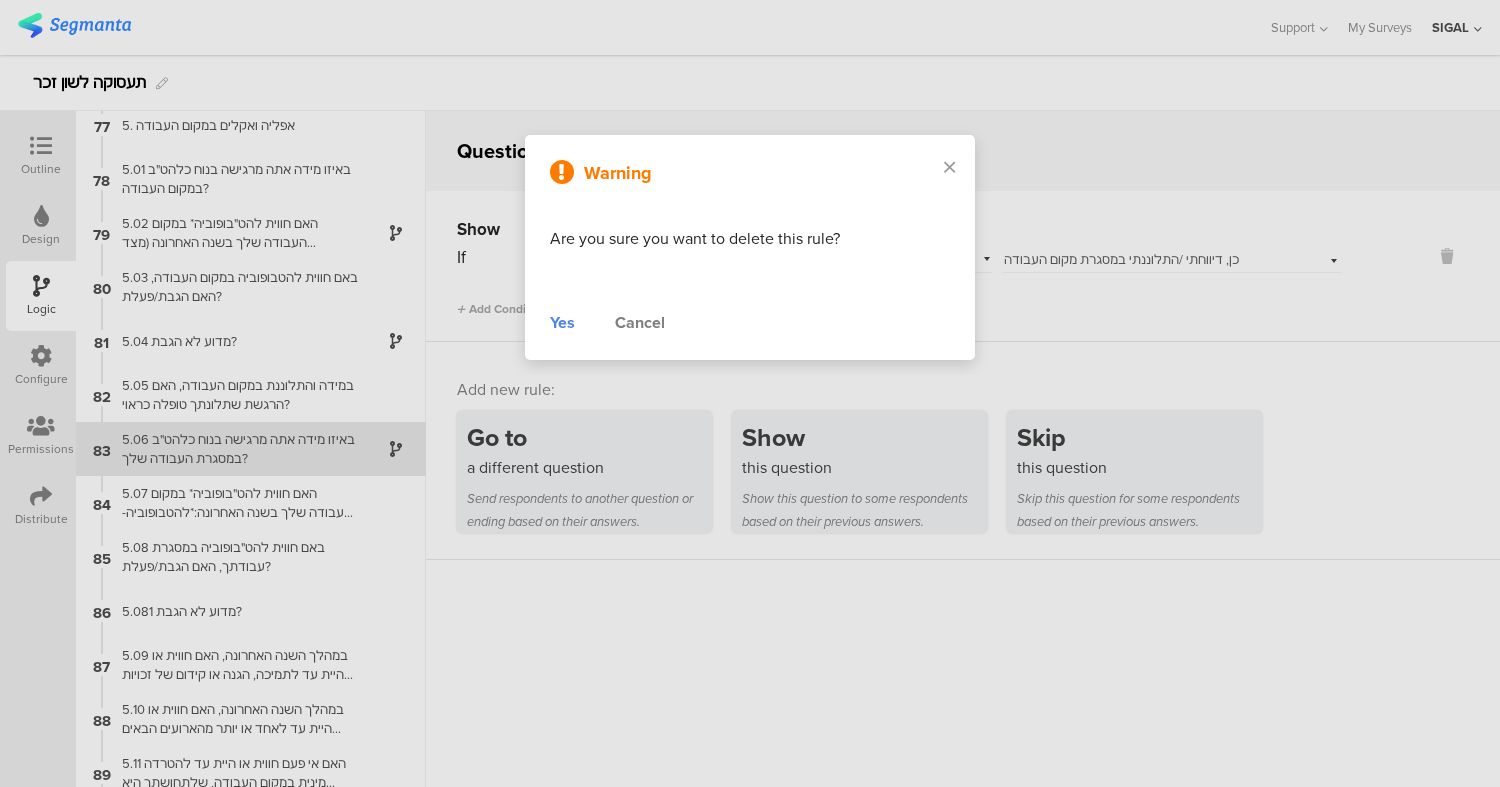 click on "Yes" at bounding box center [562, 323] 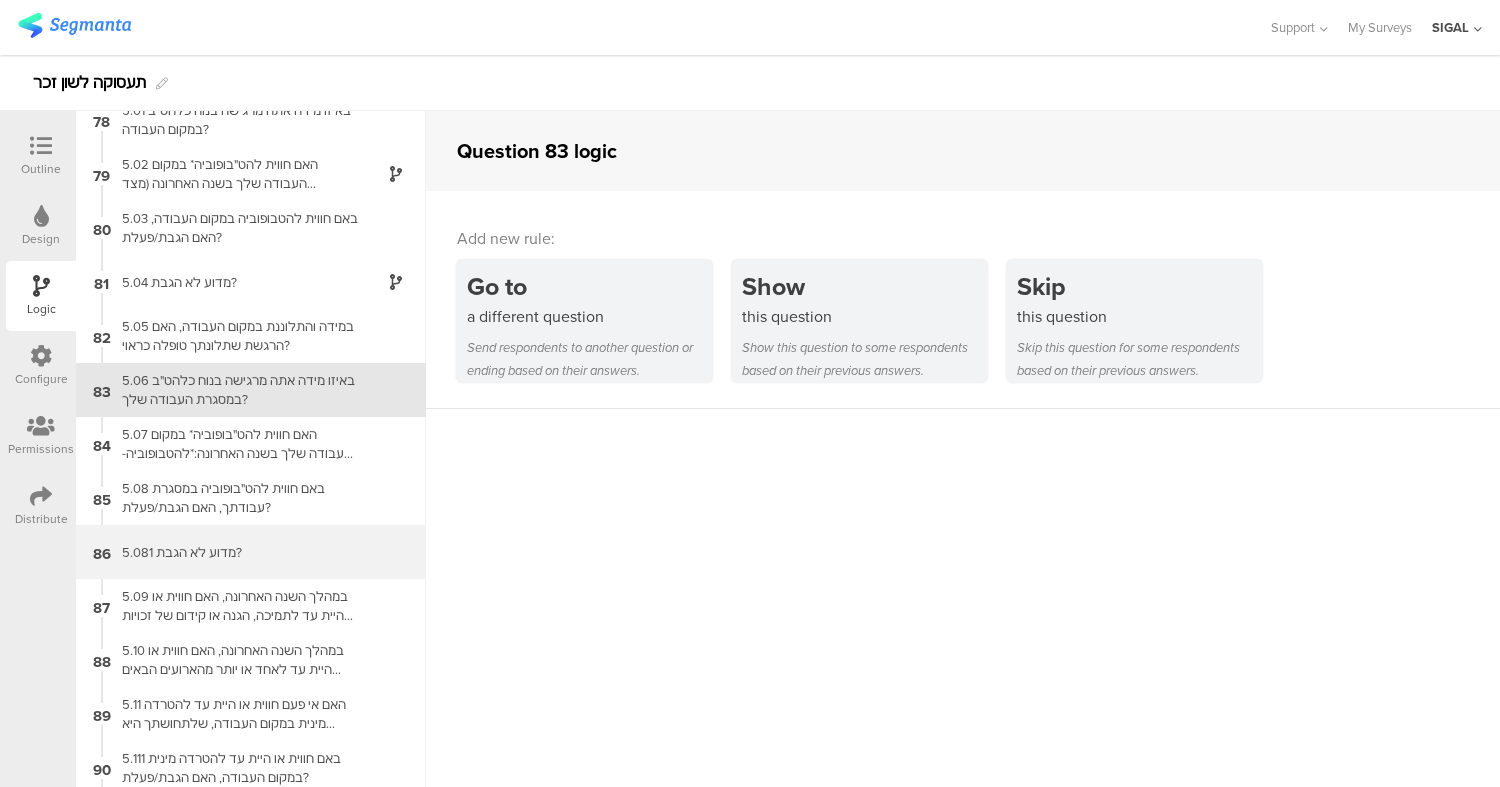 scroll, scrollTop: 4177, scrollLeft: 0, axis: vertical 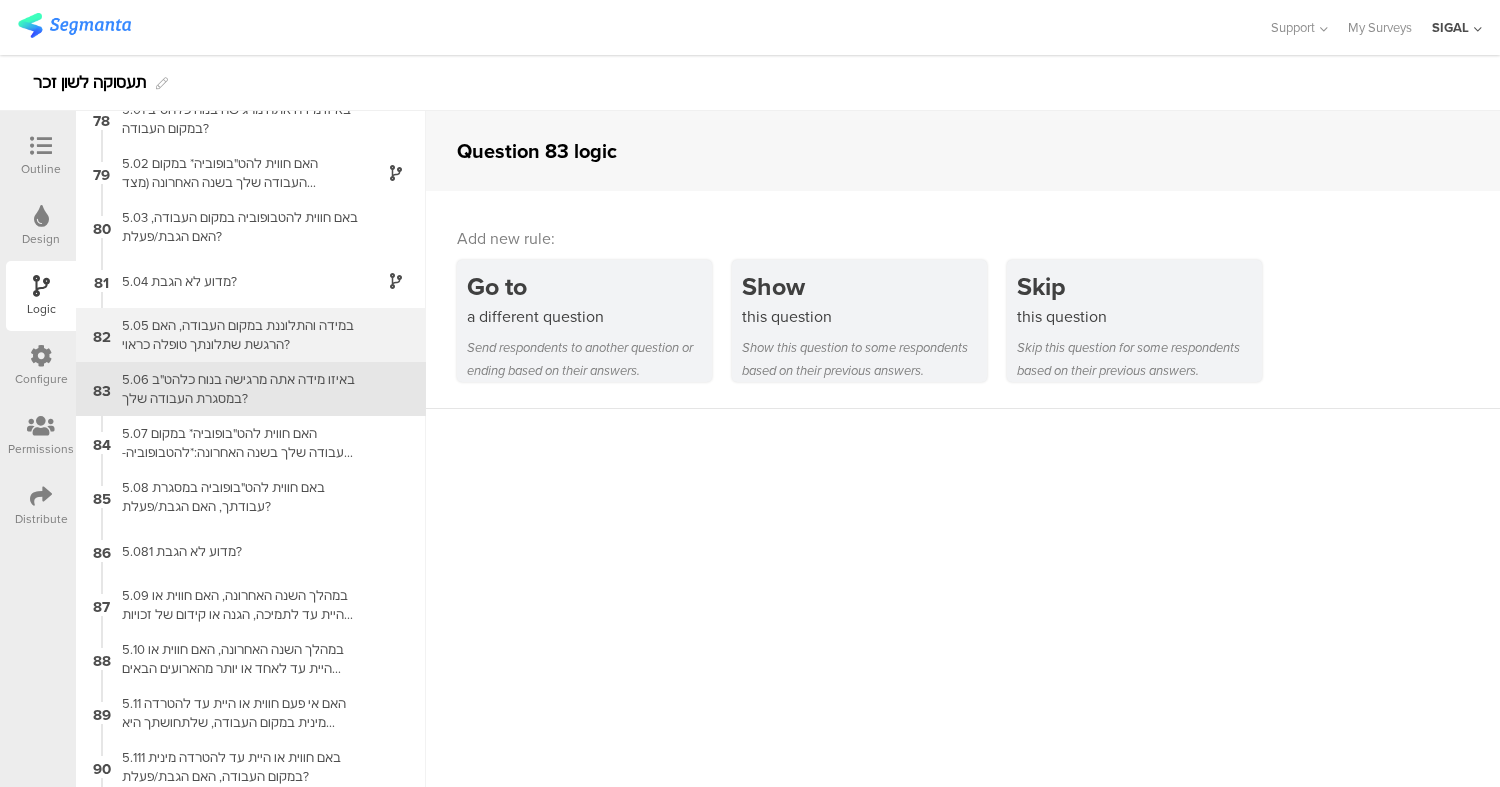 click on "5.05	במידה והתלוננת במקום העבודה, האם הרגשת שתלונתך טופלה כראוי?" at bounding box center (235, 335) 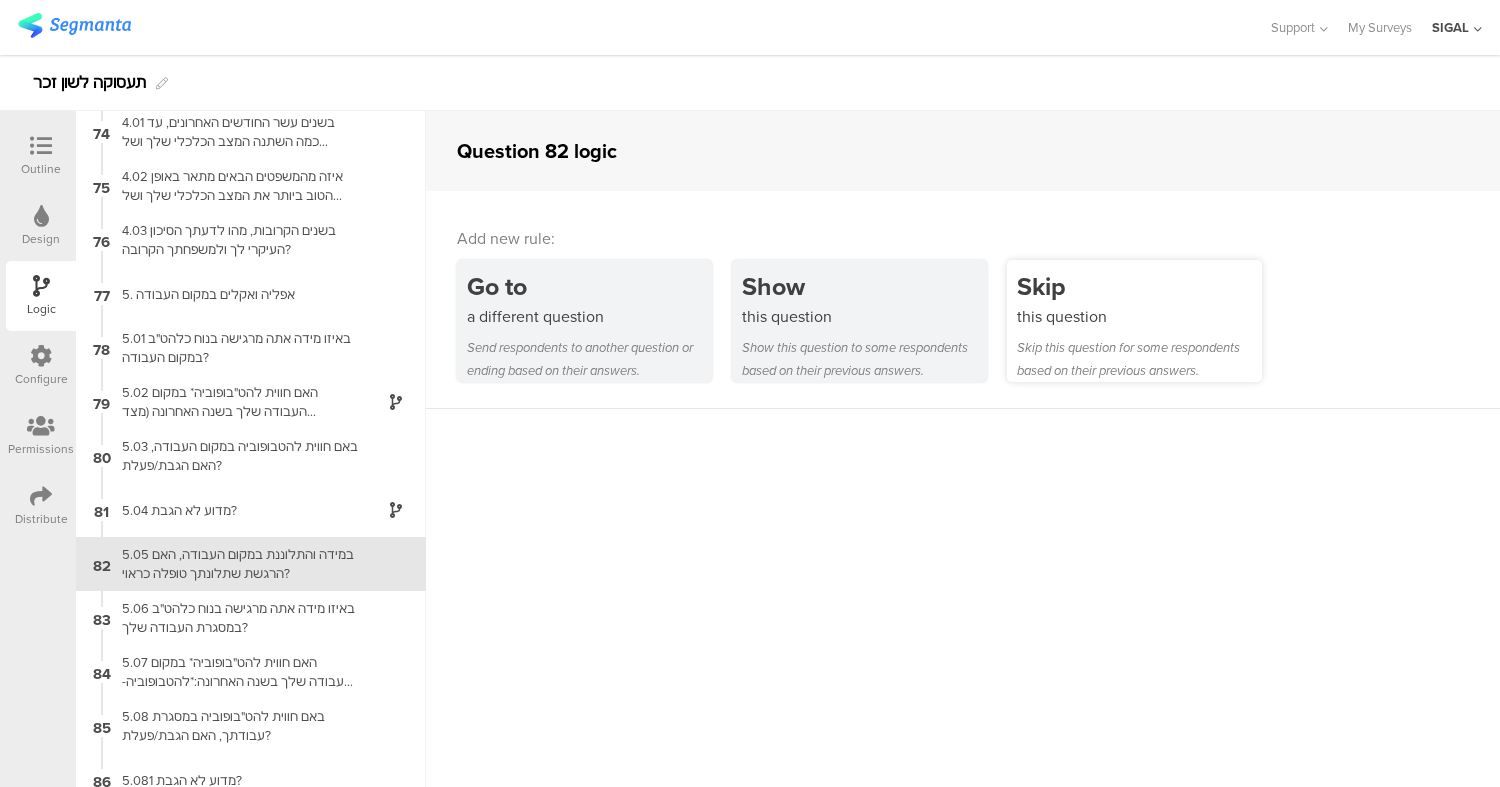 scroll, scrollTop: 4063, scrollLeft: 0, axis: vertical 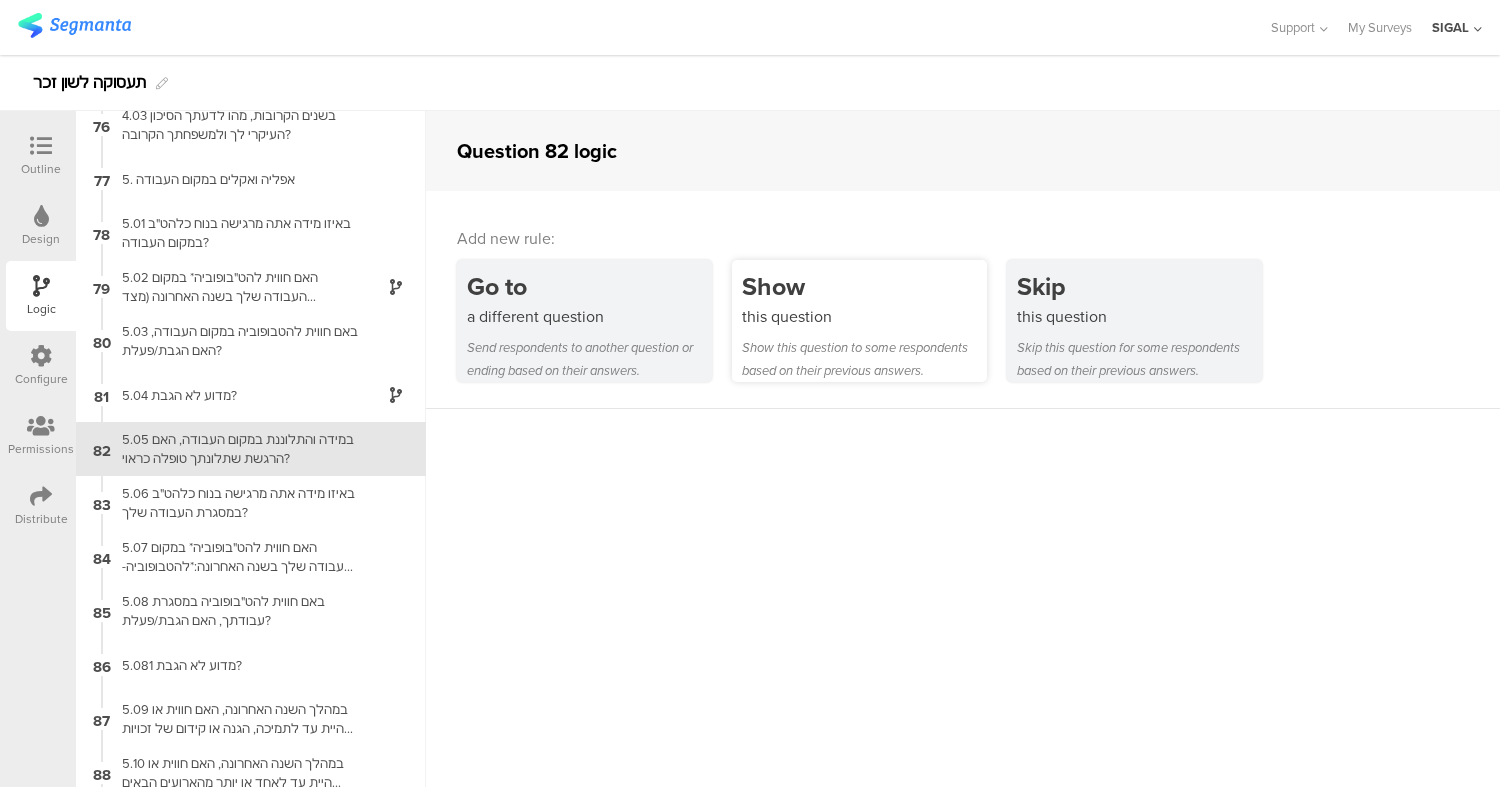 click on "this question" at bounding box center [864, 316] 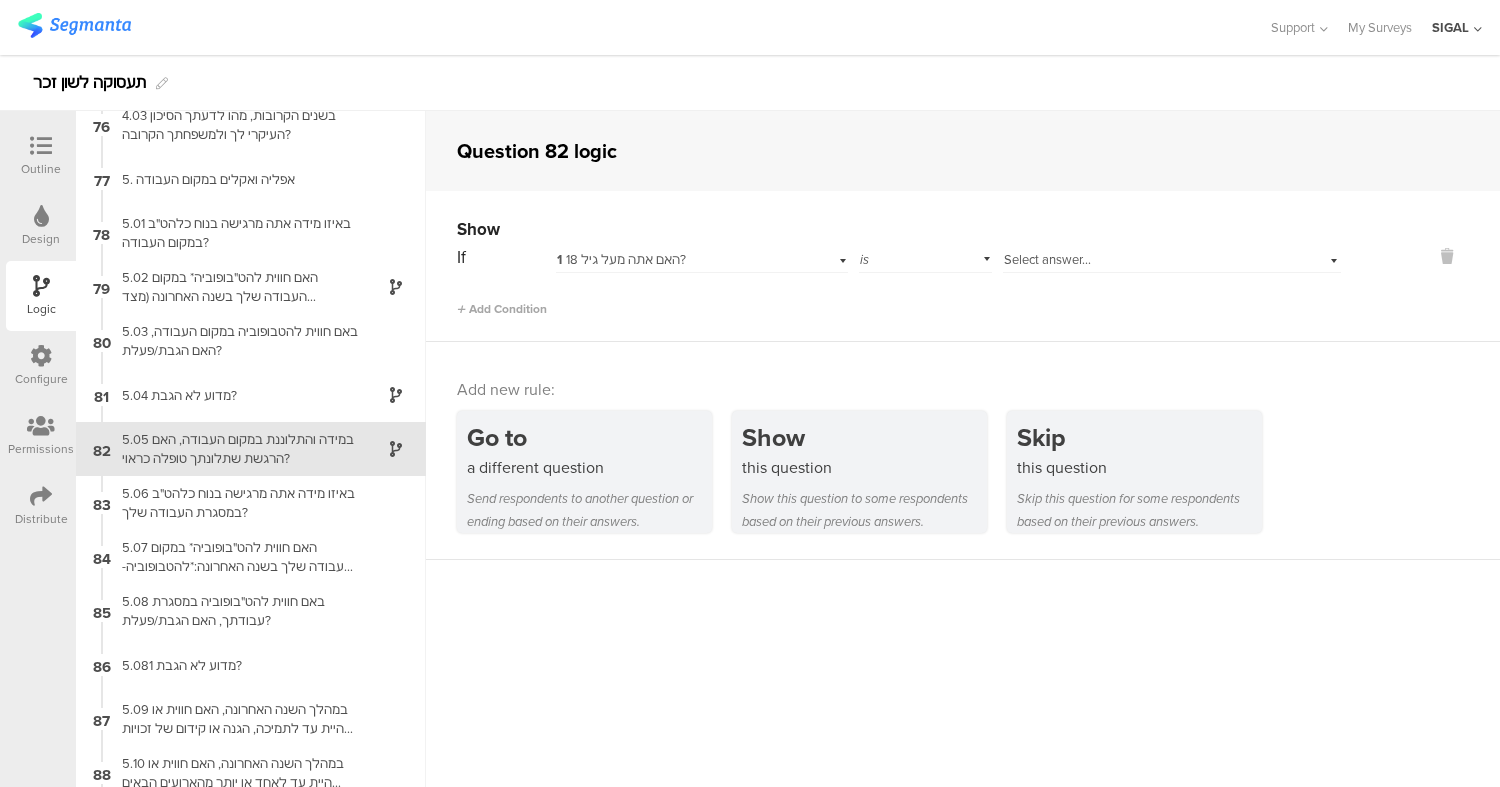 click on "1  האם אתה מעל גיל 18?" at bounding box center (676, 260) 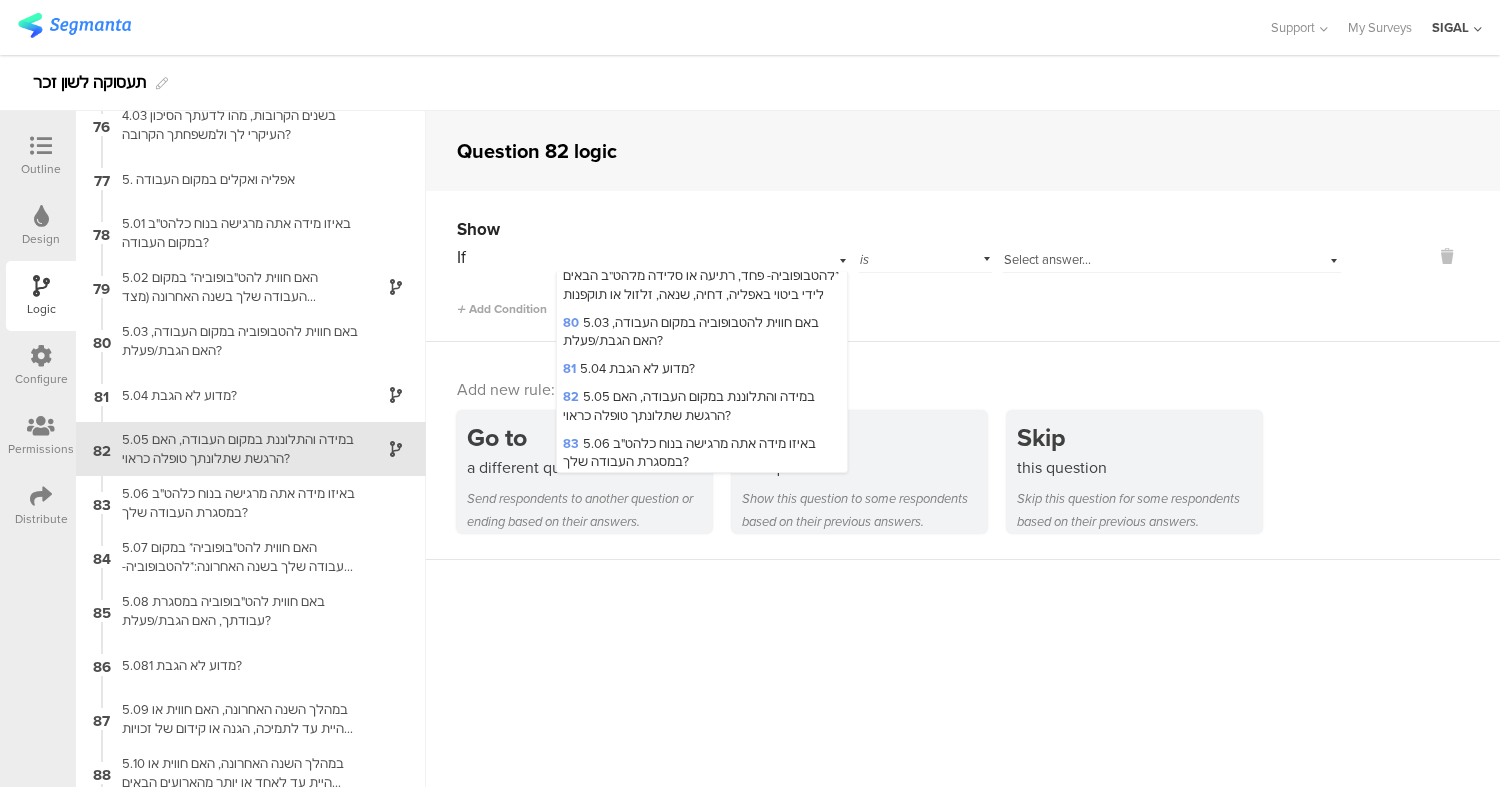 scroll, scrollTop: 3687, scrollLeft: 0, axis: vertical 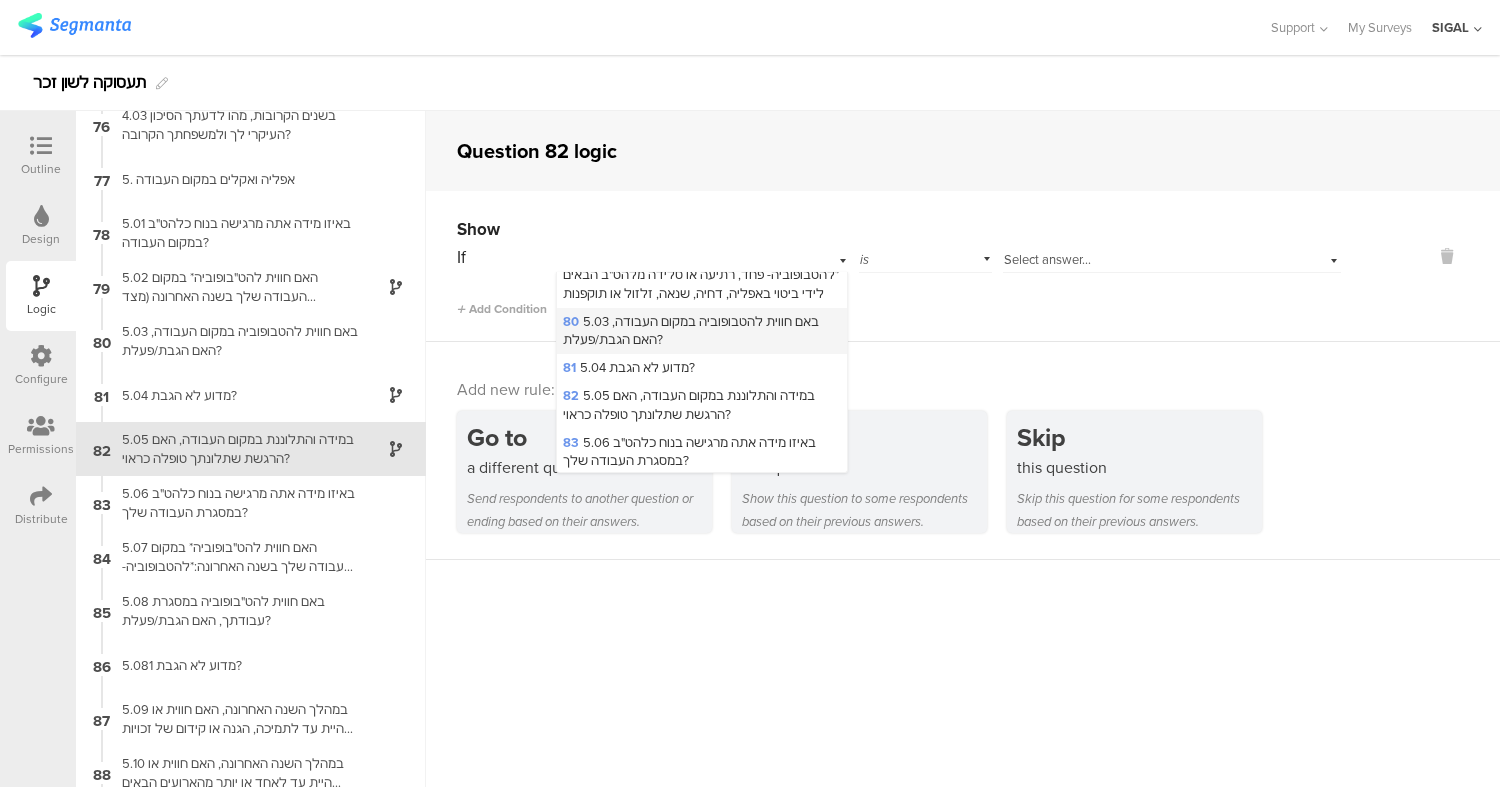 drag, startPoint x: 743, startPoint y: 441, endPoint x: 616, endPoint y: 463, distance: 128.89143 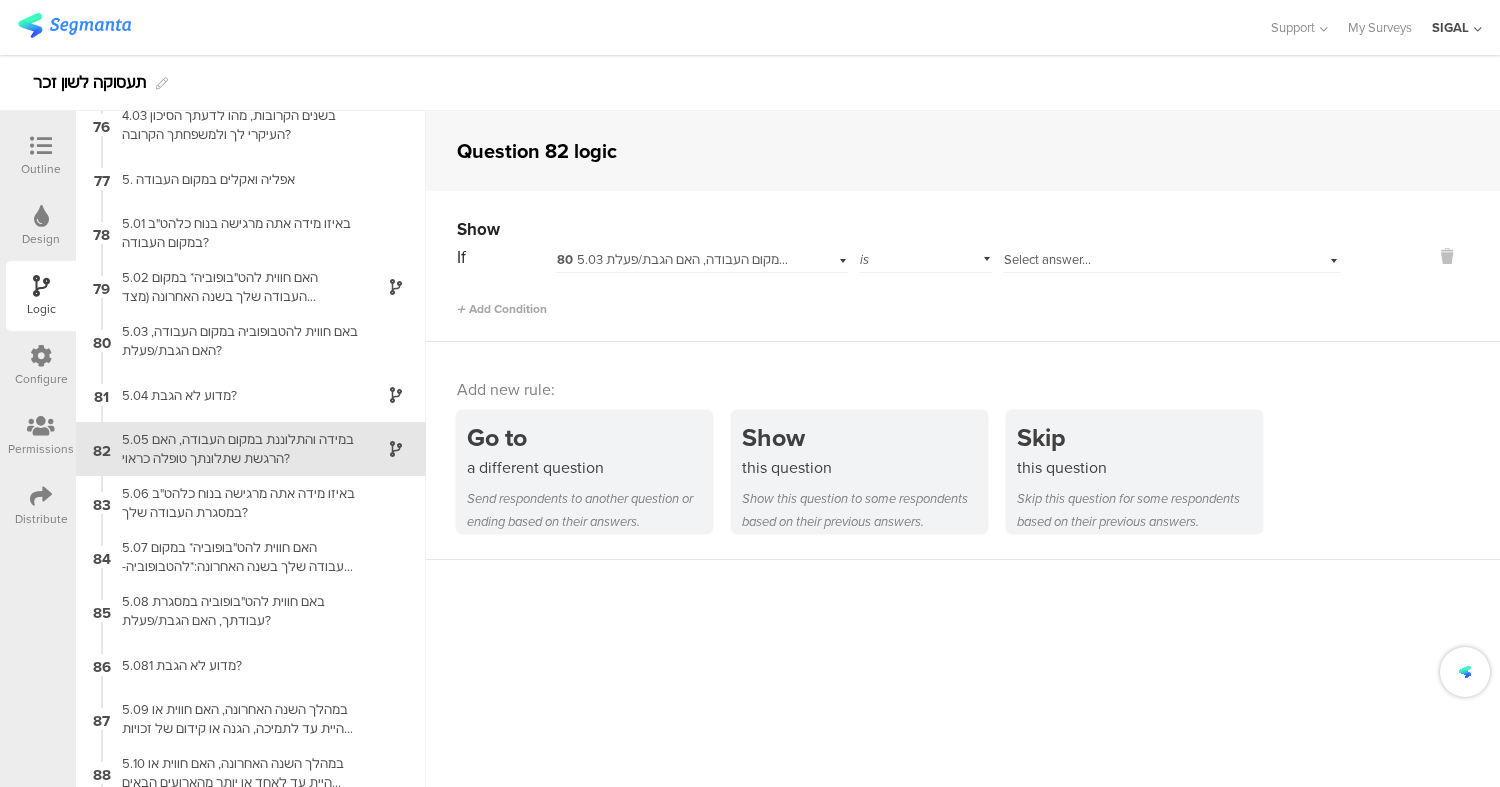 click on "Select answer..." at bounding box center [1047, 259] 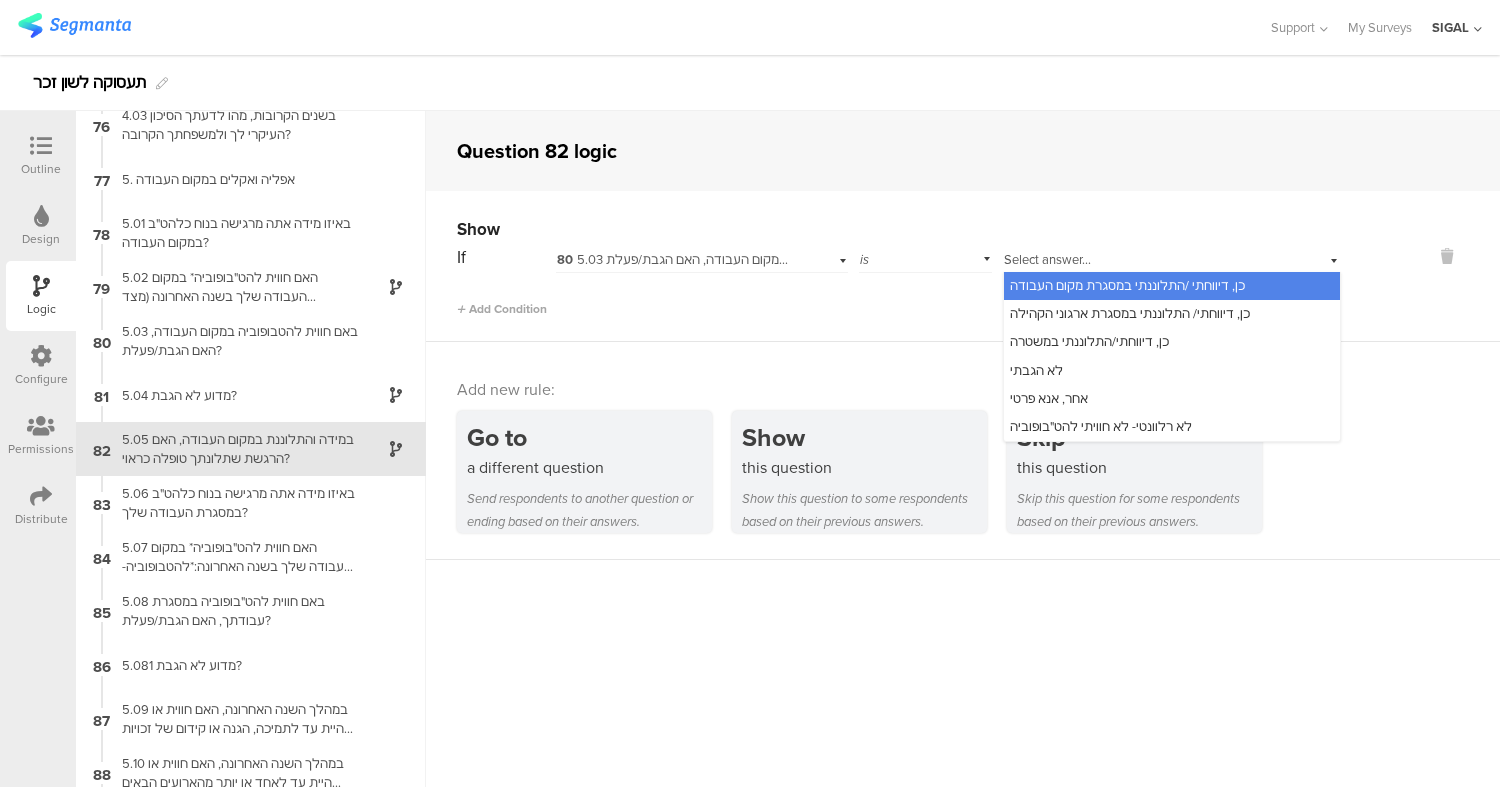 click on "כן, דיווחתי /התלוננתי במסגרת מקום העבודה" at bounding box center [1127, 285] 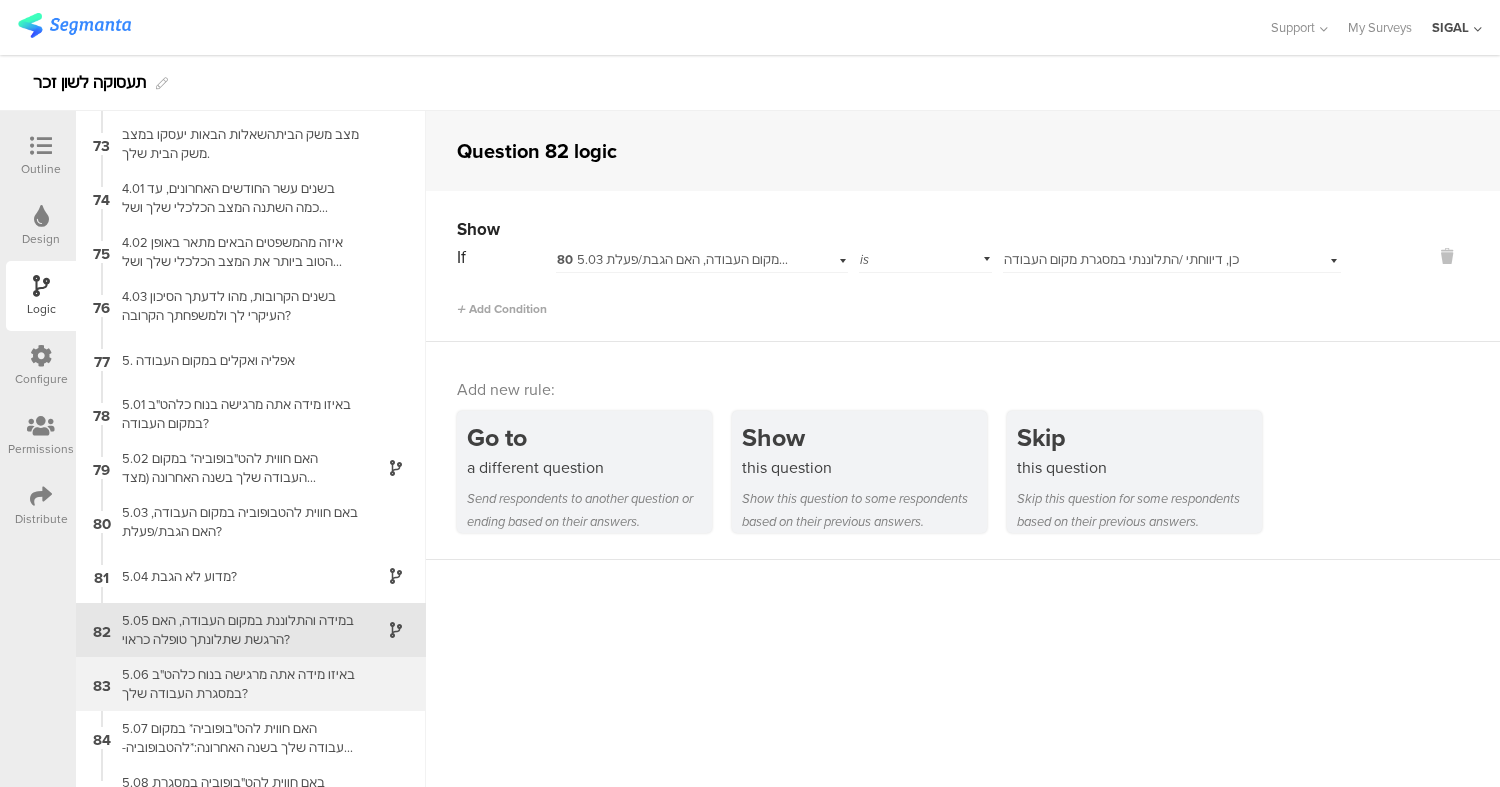 scroll, scrollTop: 3883, scrollLeft: 0, axis: vertical 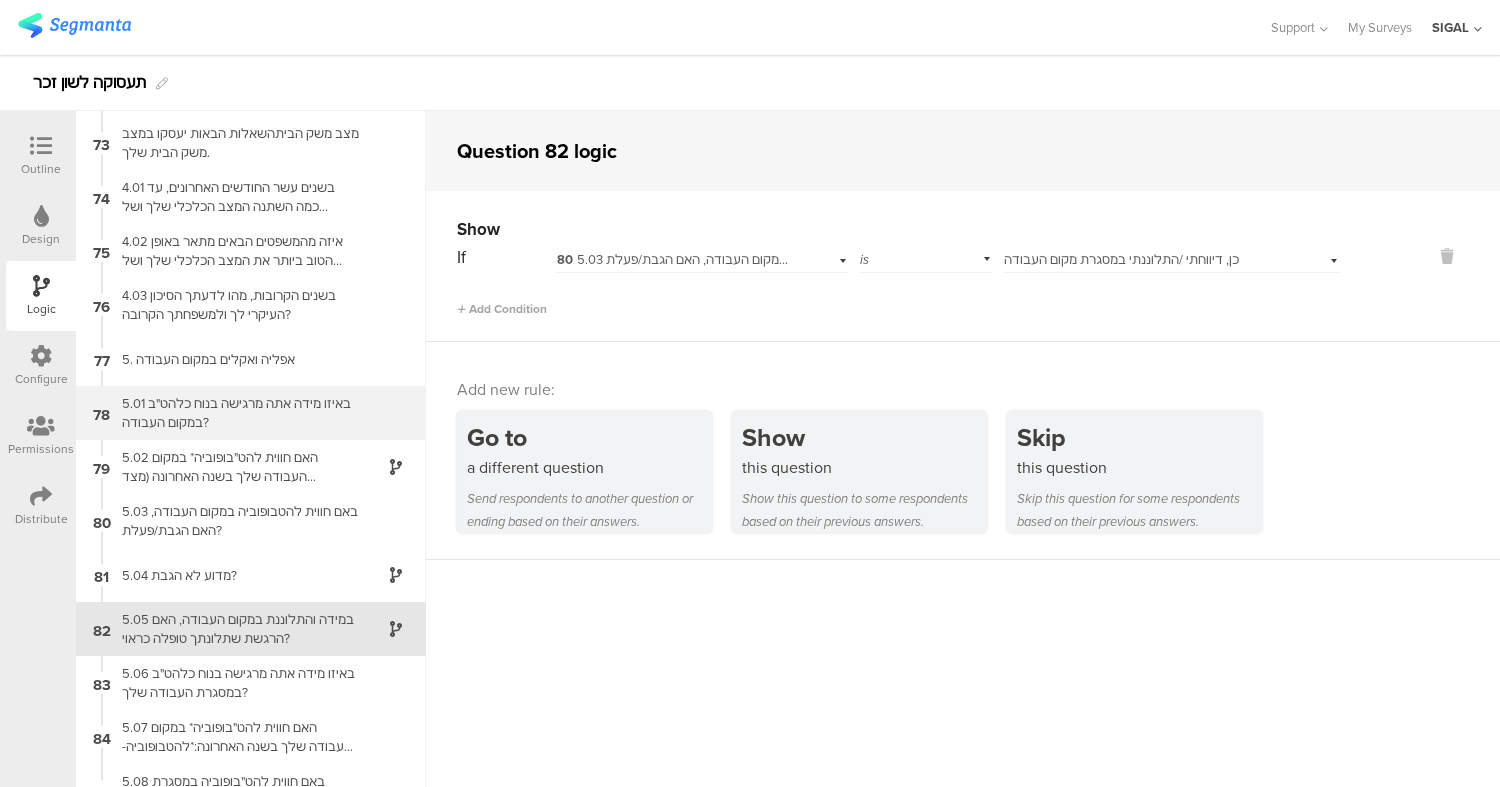 click on "5.01	באיזו מידה אתה מרגישה בנוח כלהט"ב במקום העבודה?" at bounding box center (235, 413) 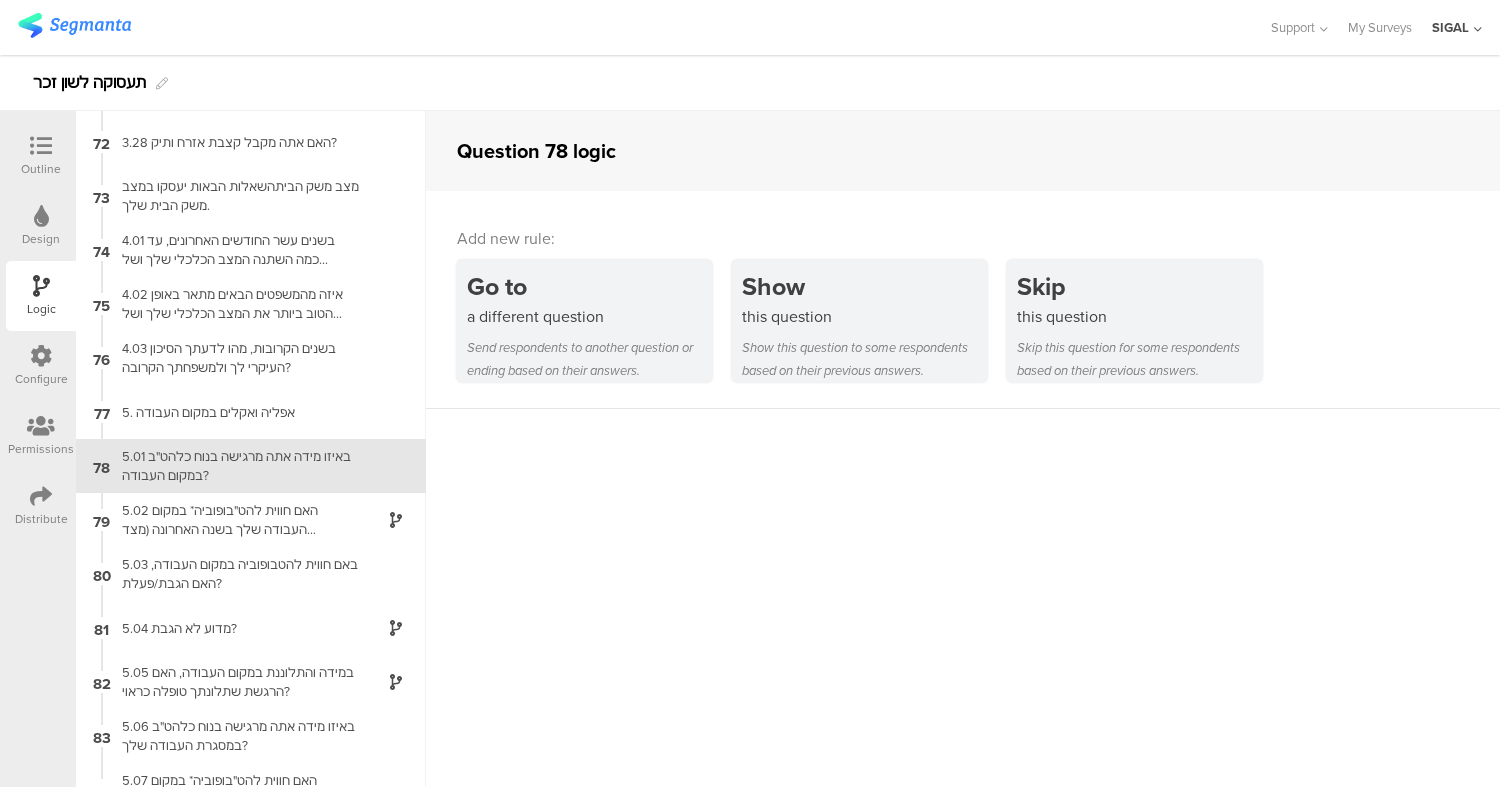 scroll, scrollTop: 3847, scrollLeft: 0, axis: vertical 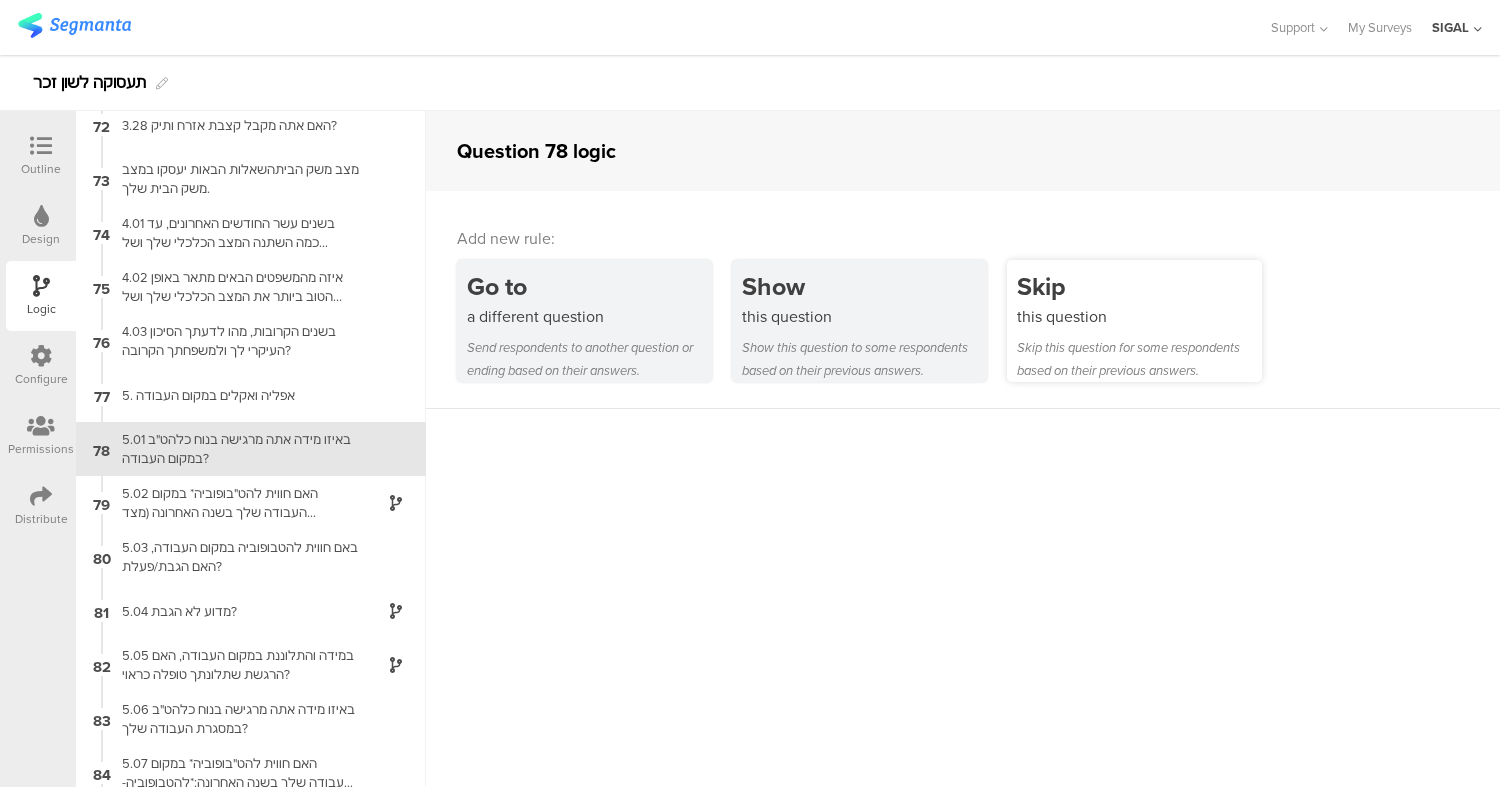 click on "this question" at bounding box center (1139, 316) 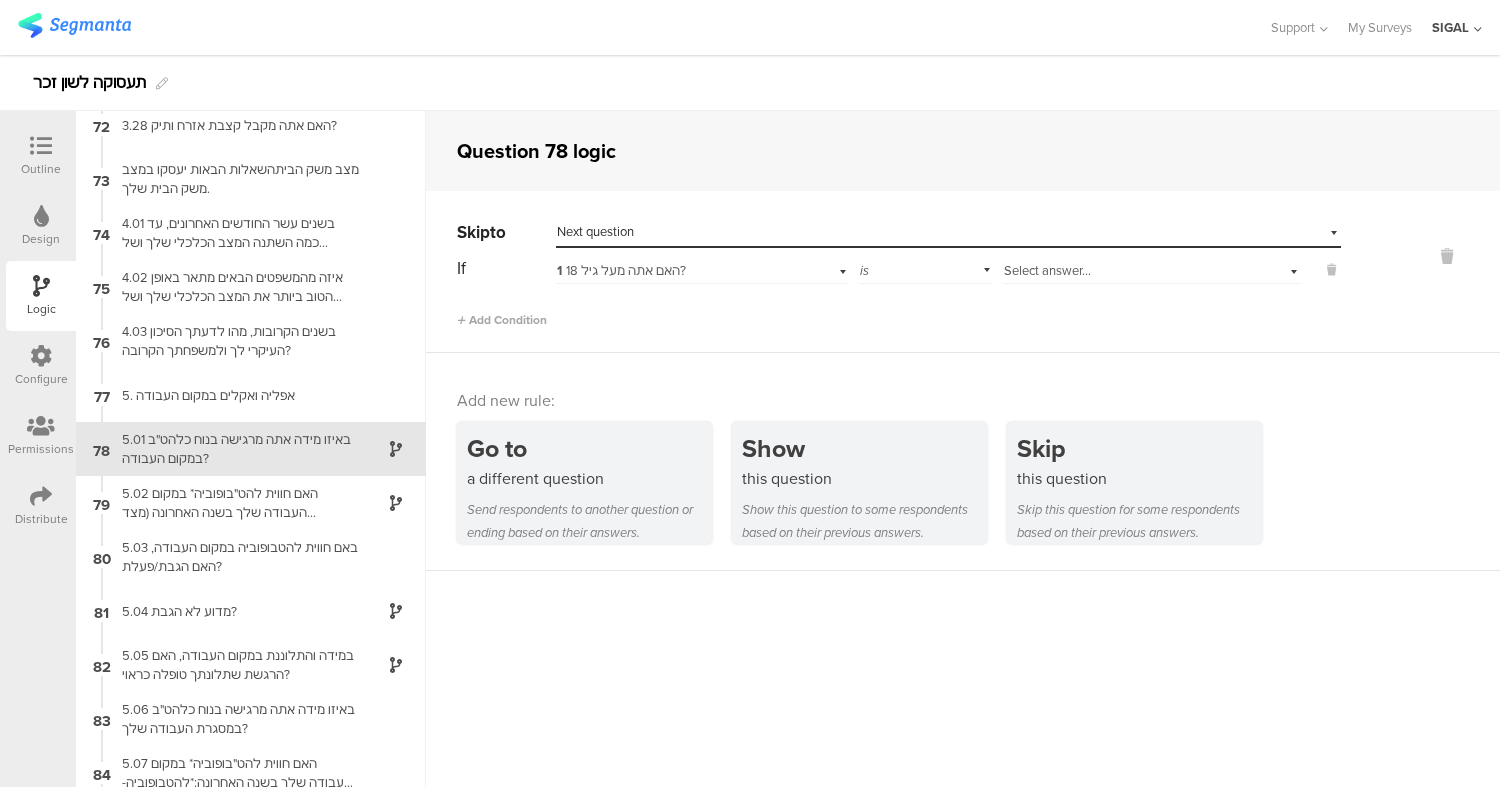 click on "1  האם אתה מעל גיל 18?" at bounding box center [676, 271] 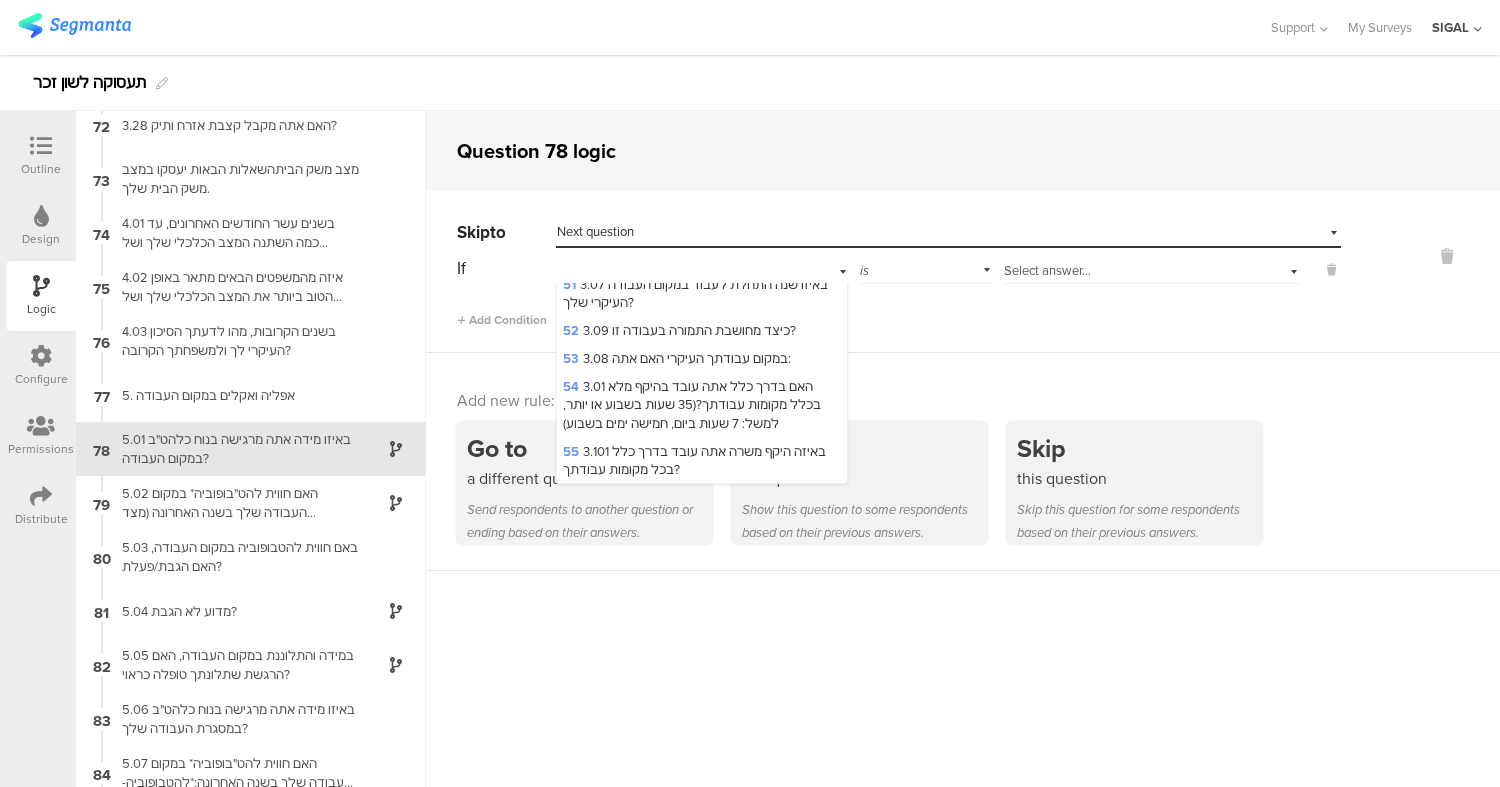 scroll, scrollTop: 2375, scrollLeft: 0, axis: vertical 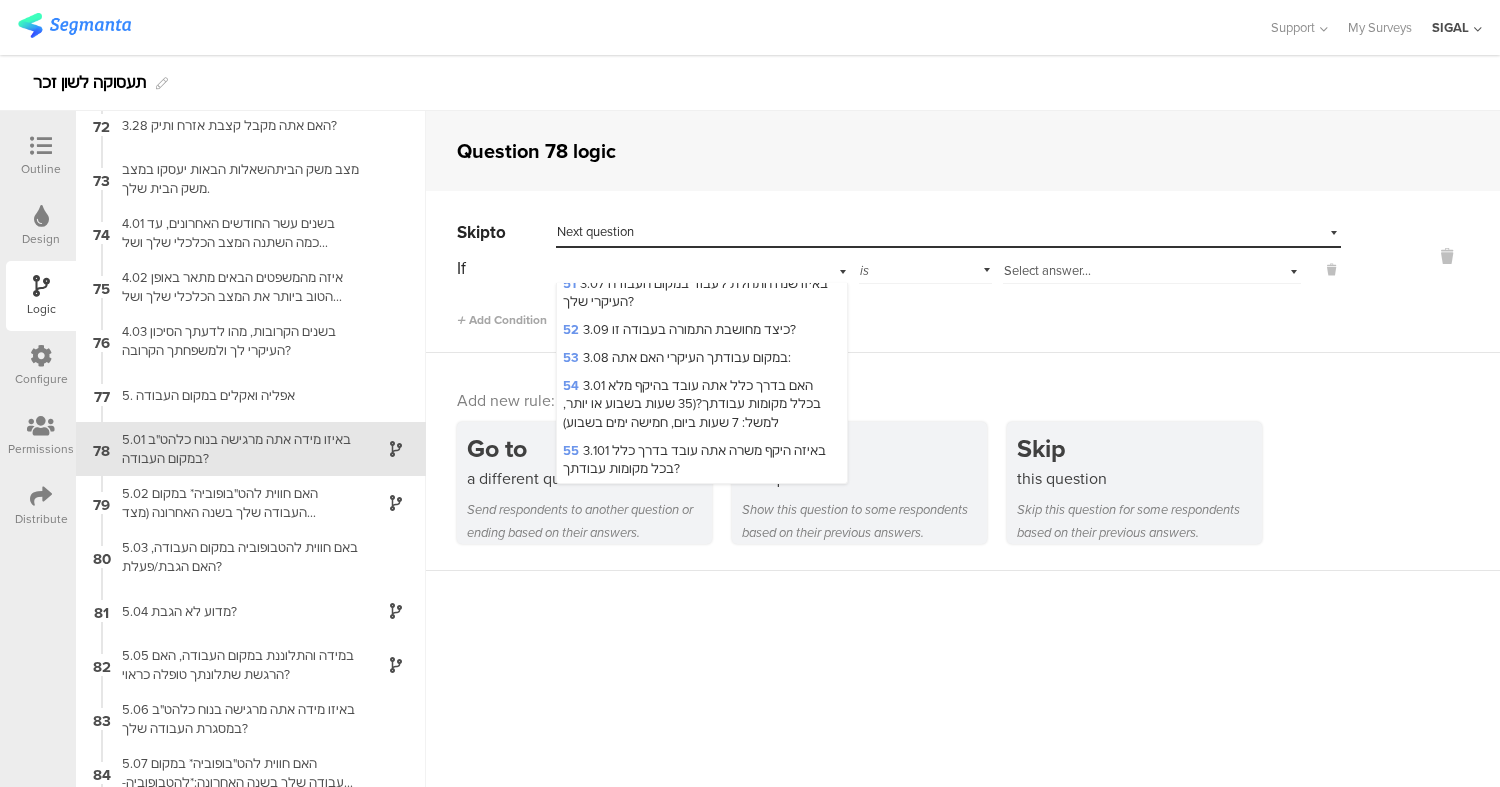 click on "53  3.08	במקום עבודתך העיקרי האם אתה:" at bounding box center [677, 357] 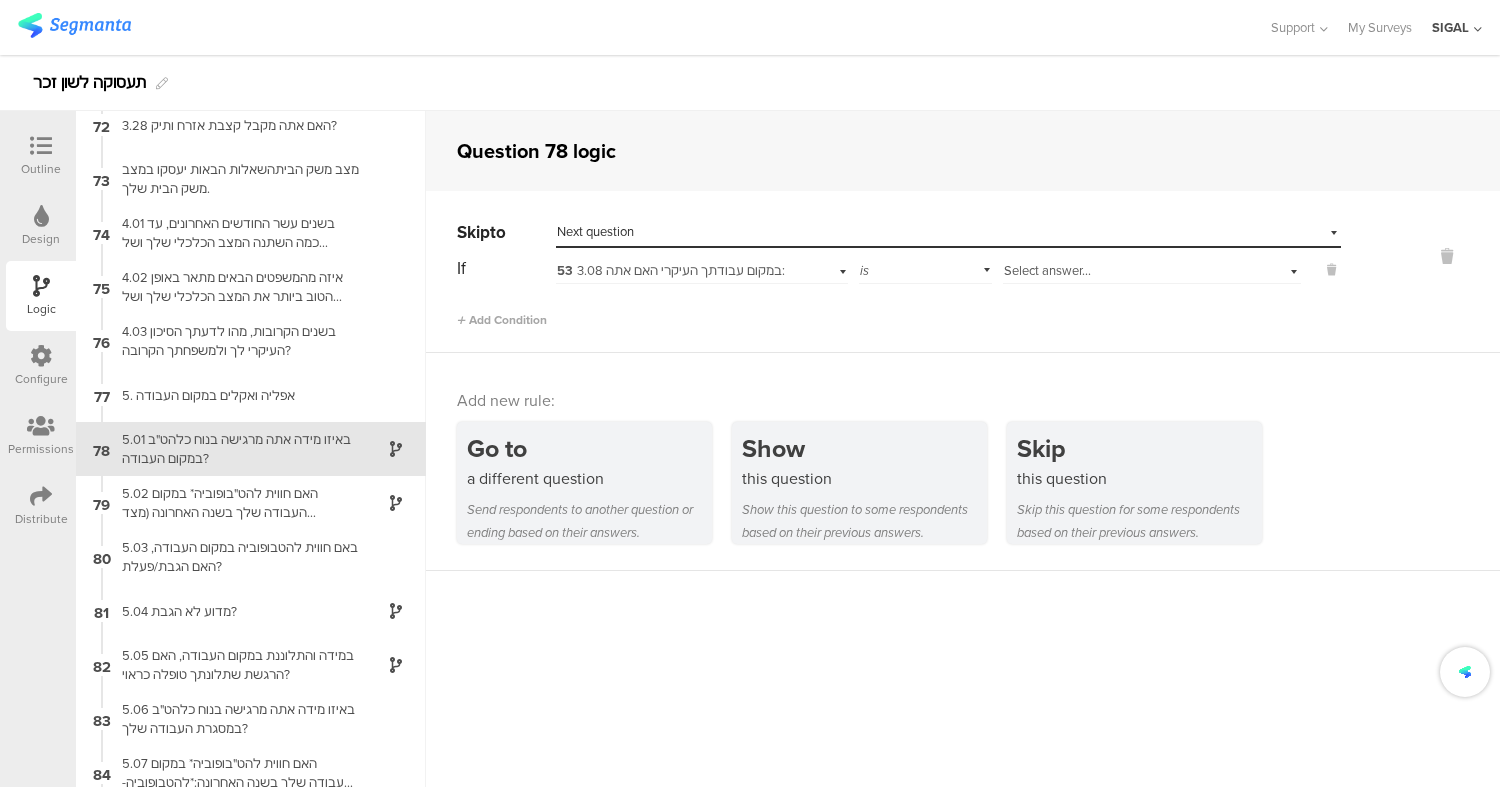 click on "Select answer..." at bounding box center (1126, 271) 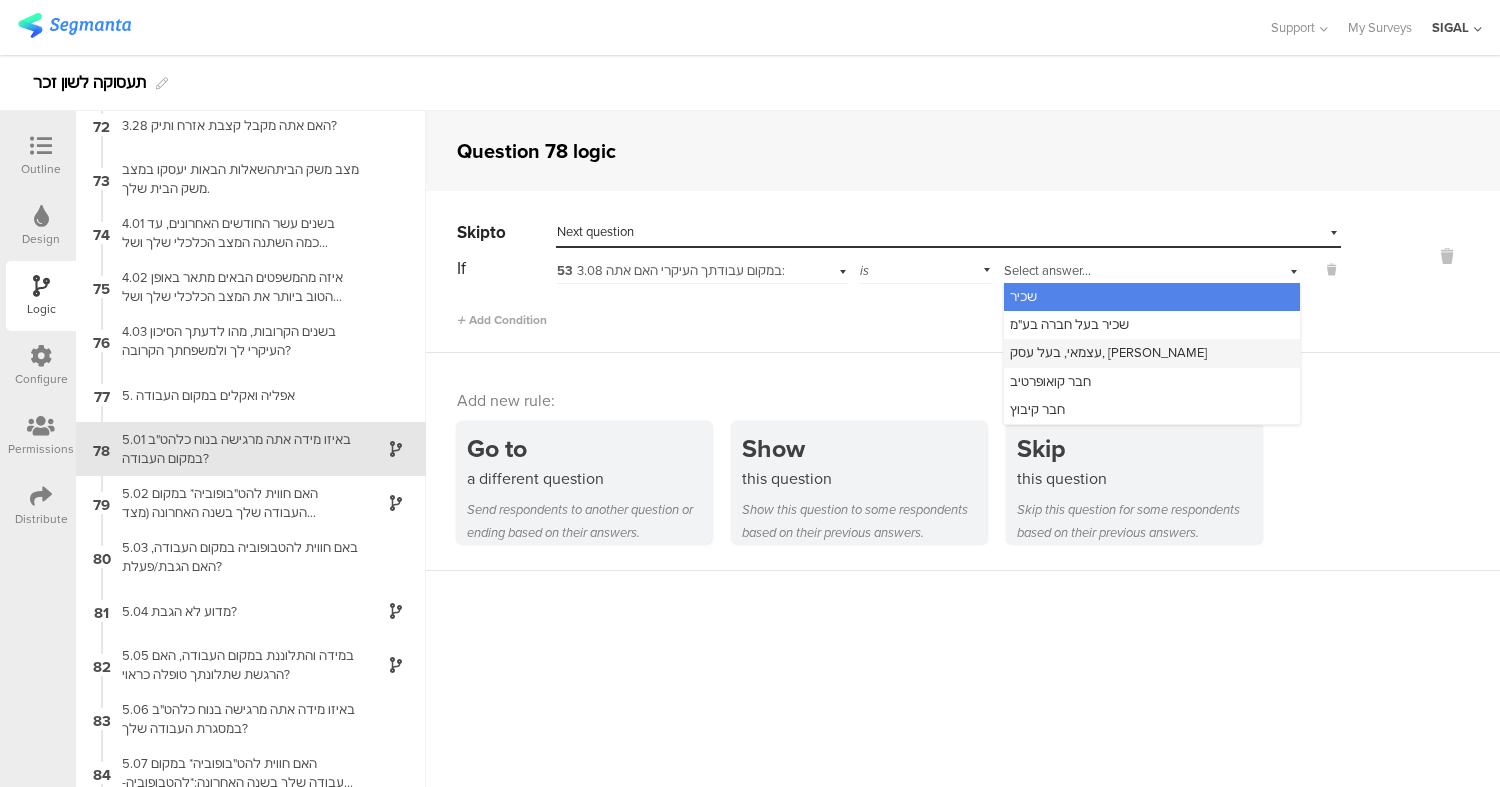 click on "עצמאי, בעל עסק, [PERSON_NAME]" at bounding box center (1108, 352) 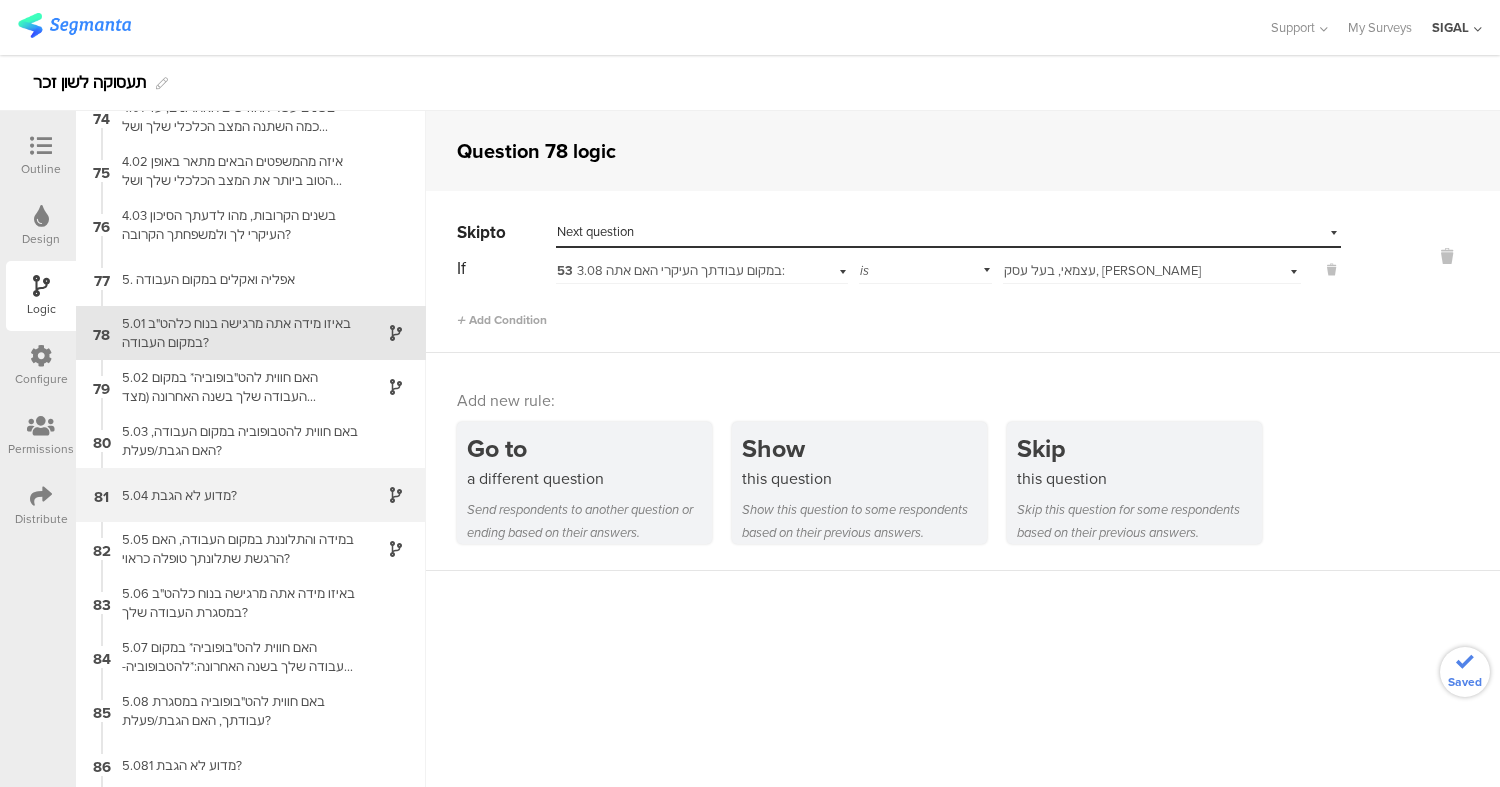 scroll, scrollTop: 3984, scrollLeft: 0, axis: vertical 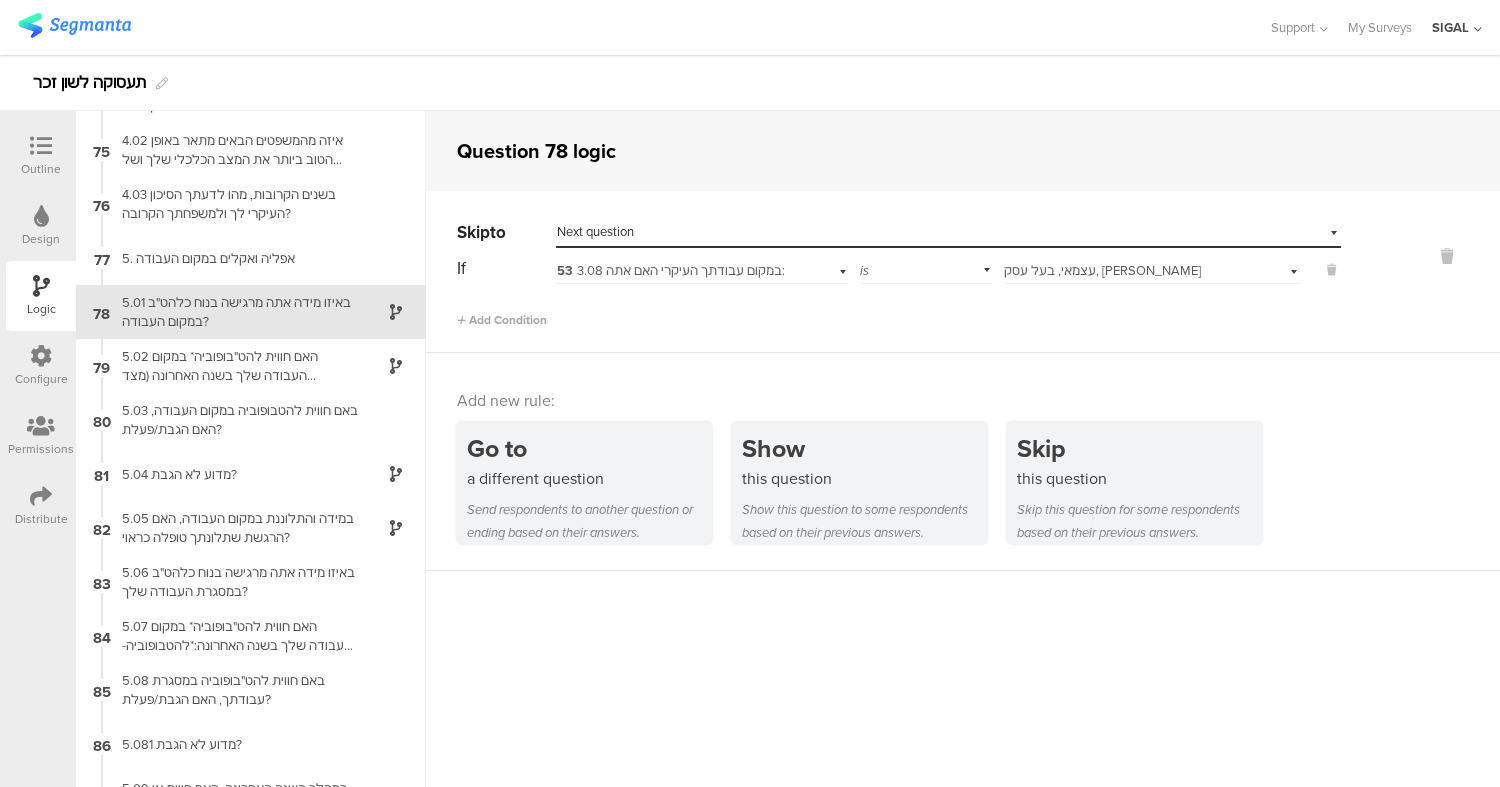 click on "Next question" at bounding box center (595, 231) 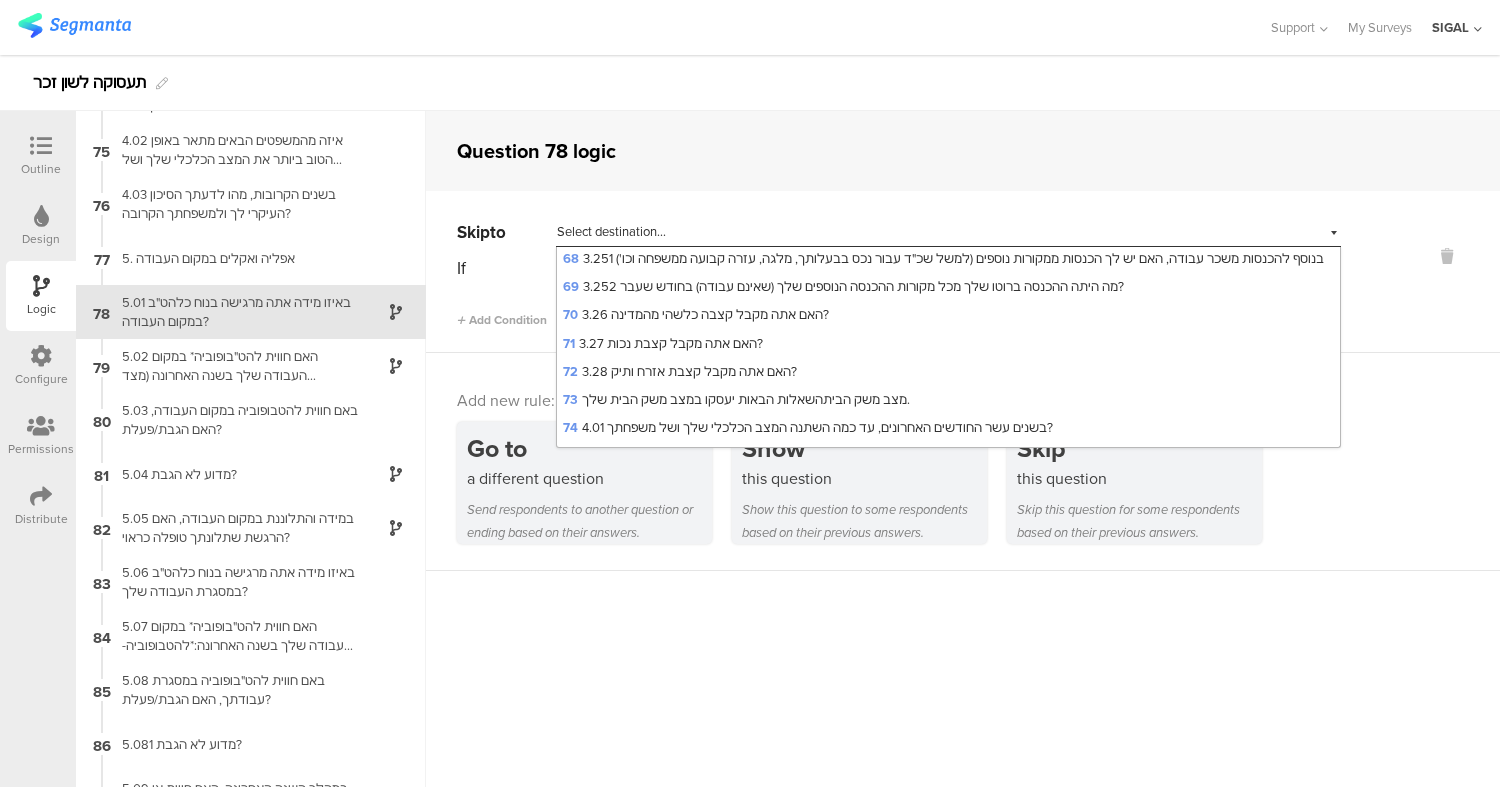 scroll, scrollTop: 2222, scrollLeft: 0, axis: vertical 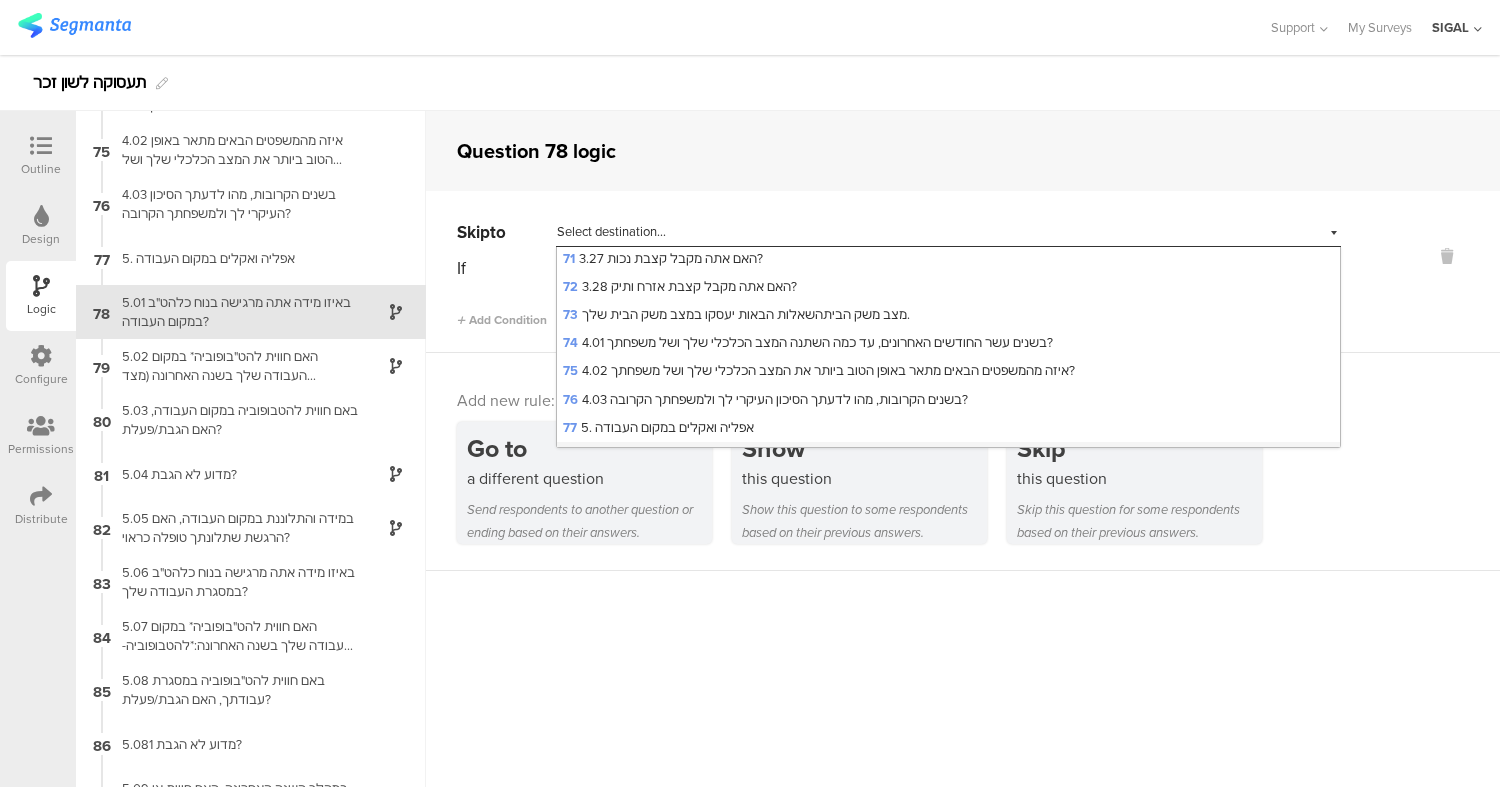 click on "78  5.01	באיזו מידה אתה מרגישה בנוח כלהט"ב במקום העבודה?" at bounding box center [732, 455] 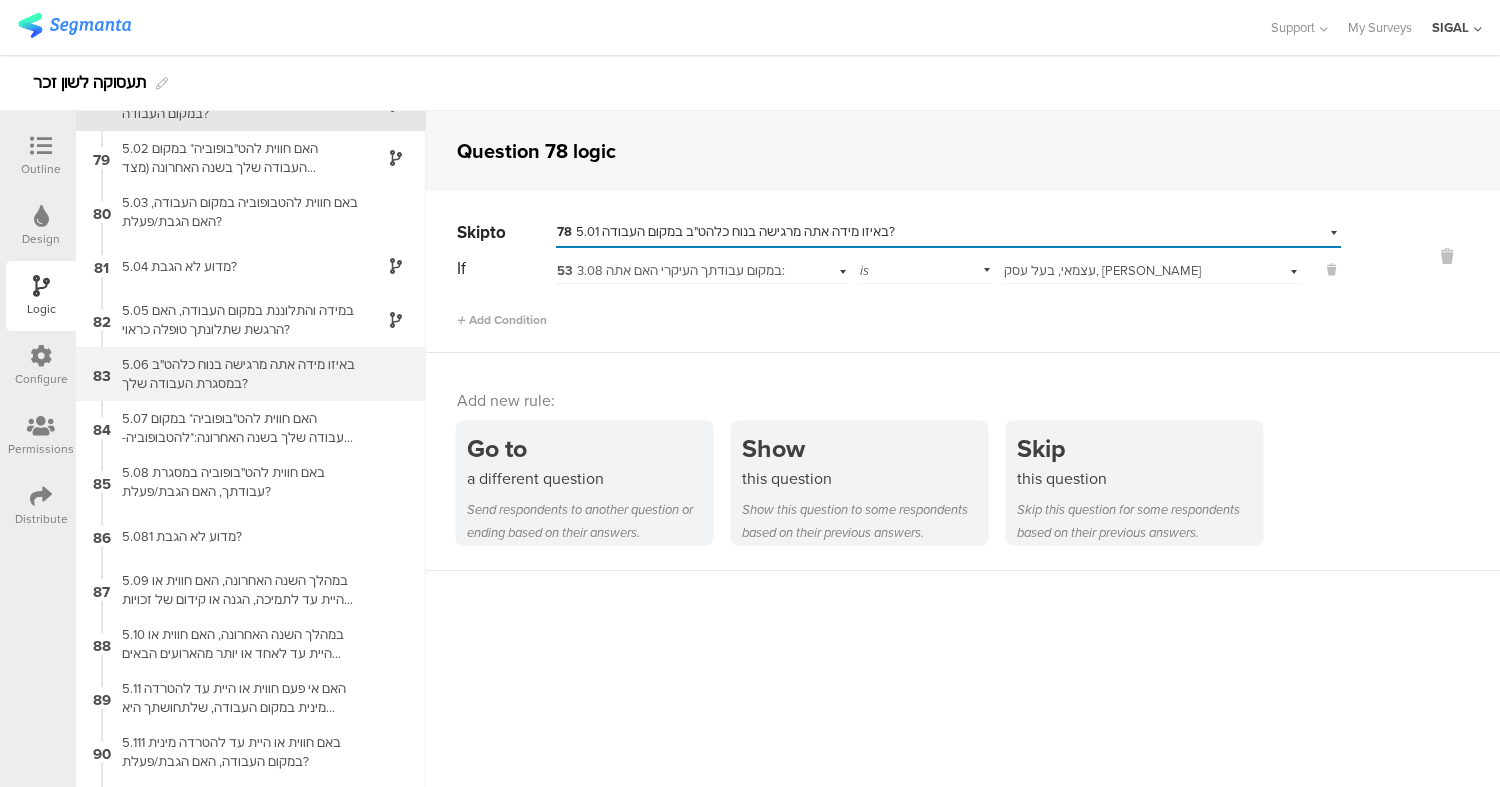 scroll, scrollTop: 4193, scrollLeft: 0, axis: vertical 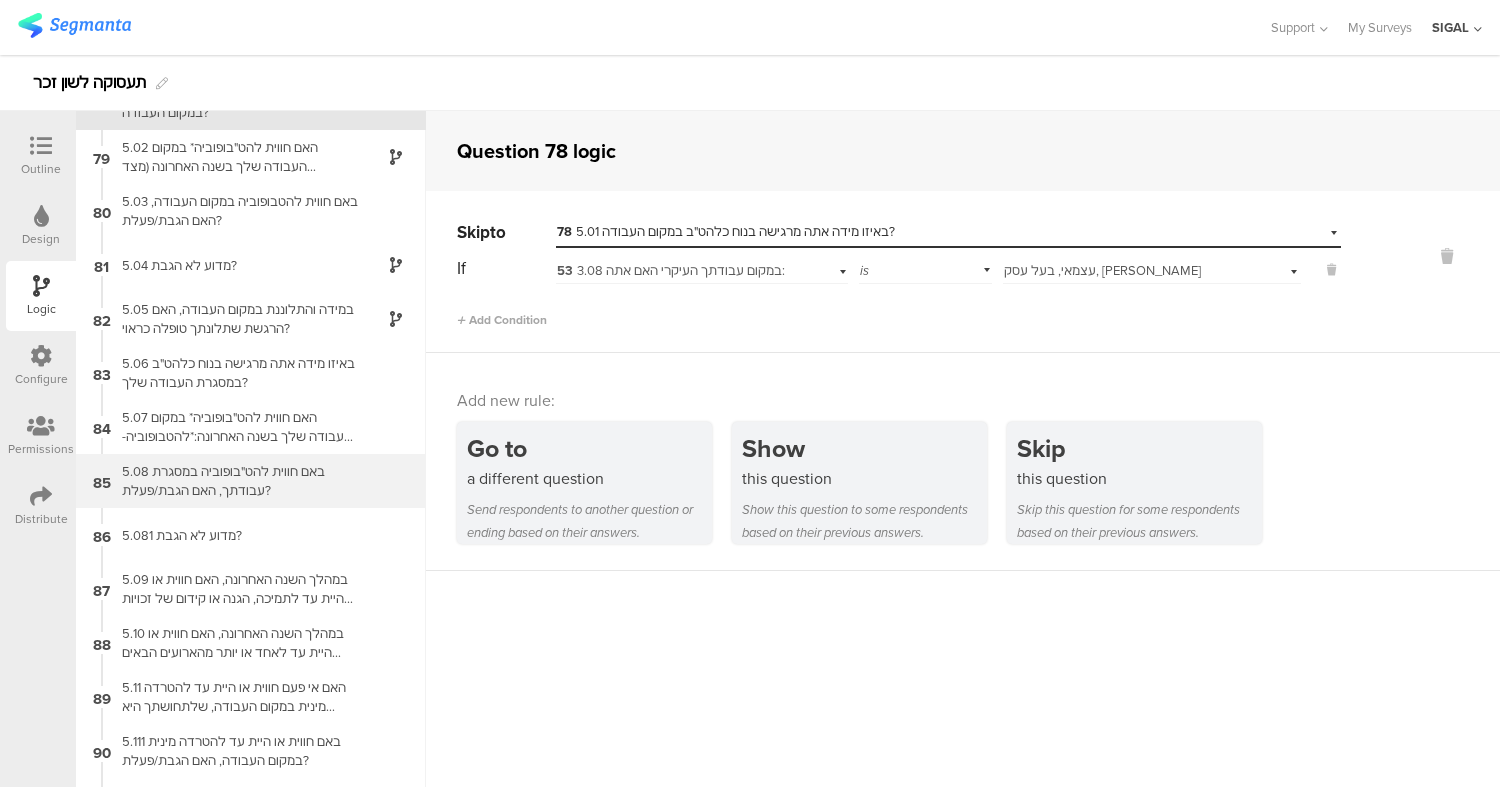 click on "5.08	באם חווית להט"בופוביה במסגרת עבודתך, האם הגבת/פעלת?" at bounding box center (235, 481) 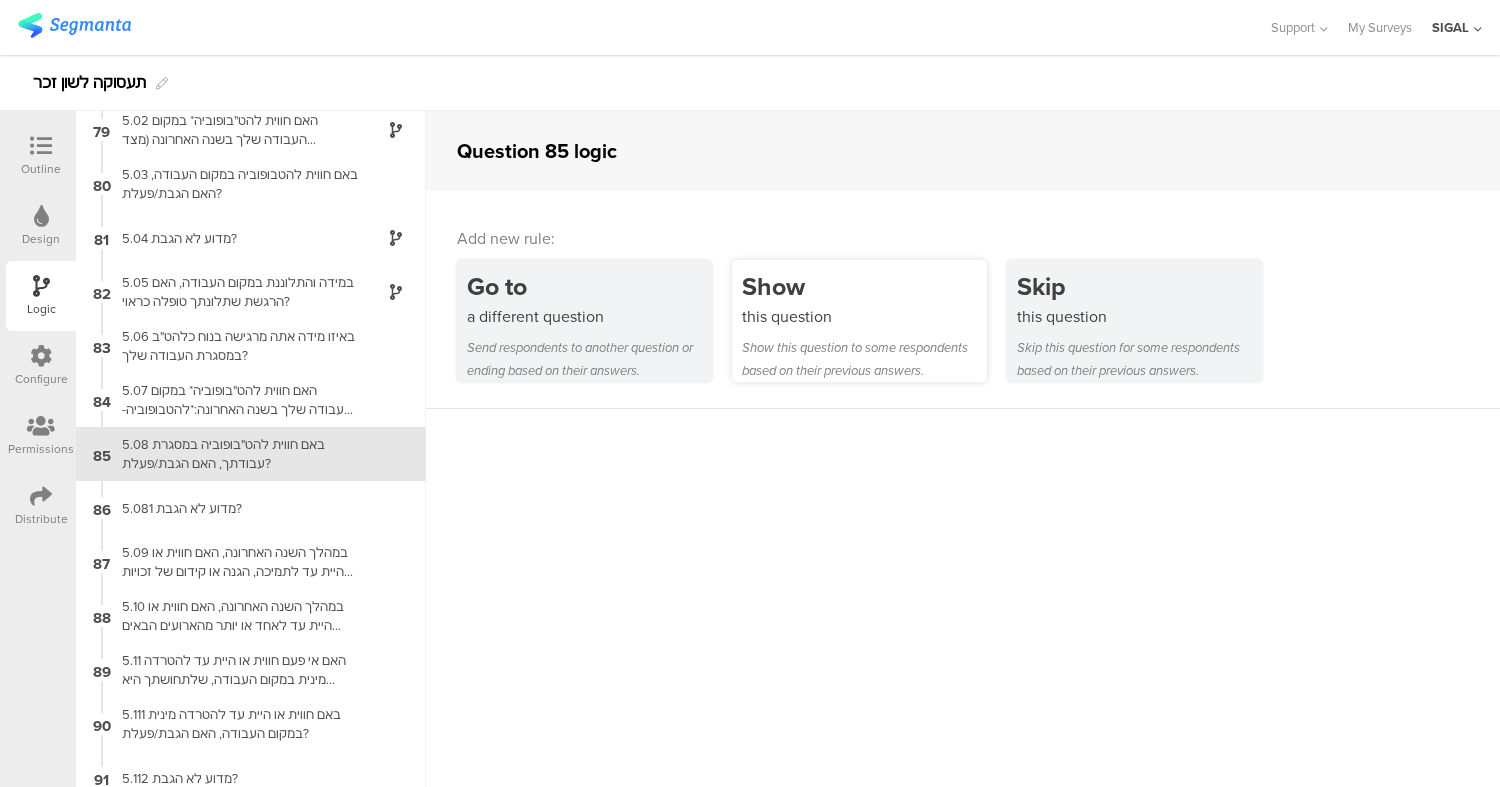 scroll, scrollTop: 4225, scrollLeft: 0, axis: vertical 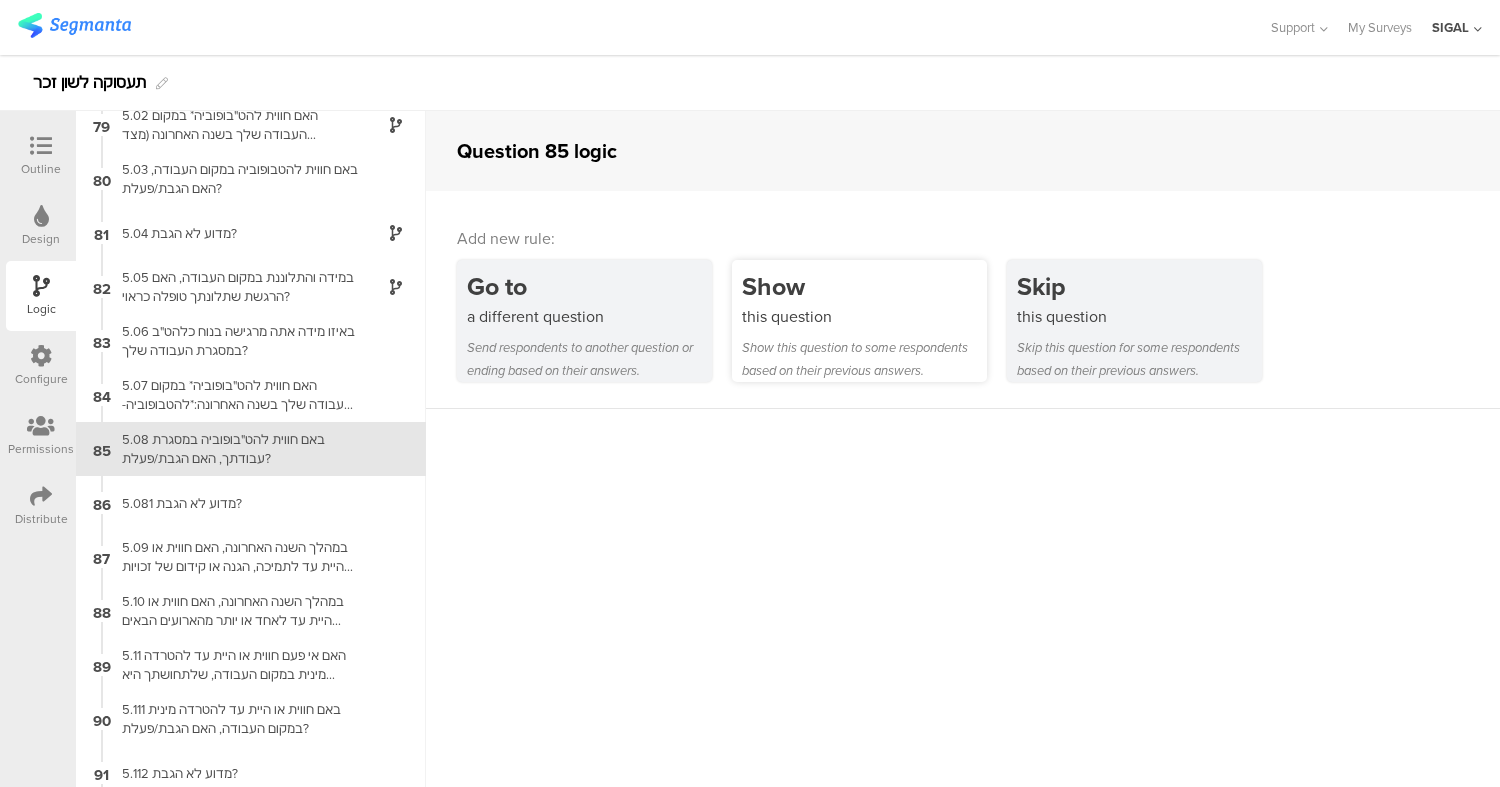 click on "Show this question to some respondents based on their previous answers." at bounding box center [864, 359] 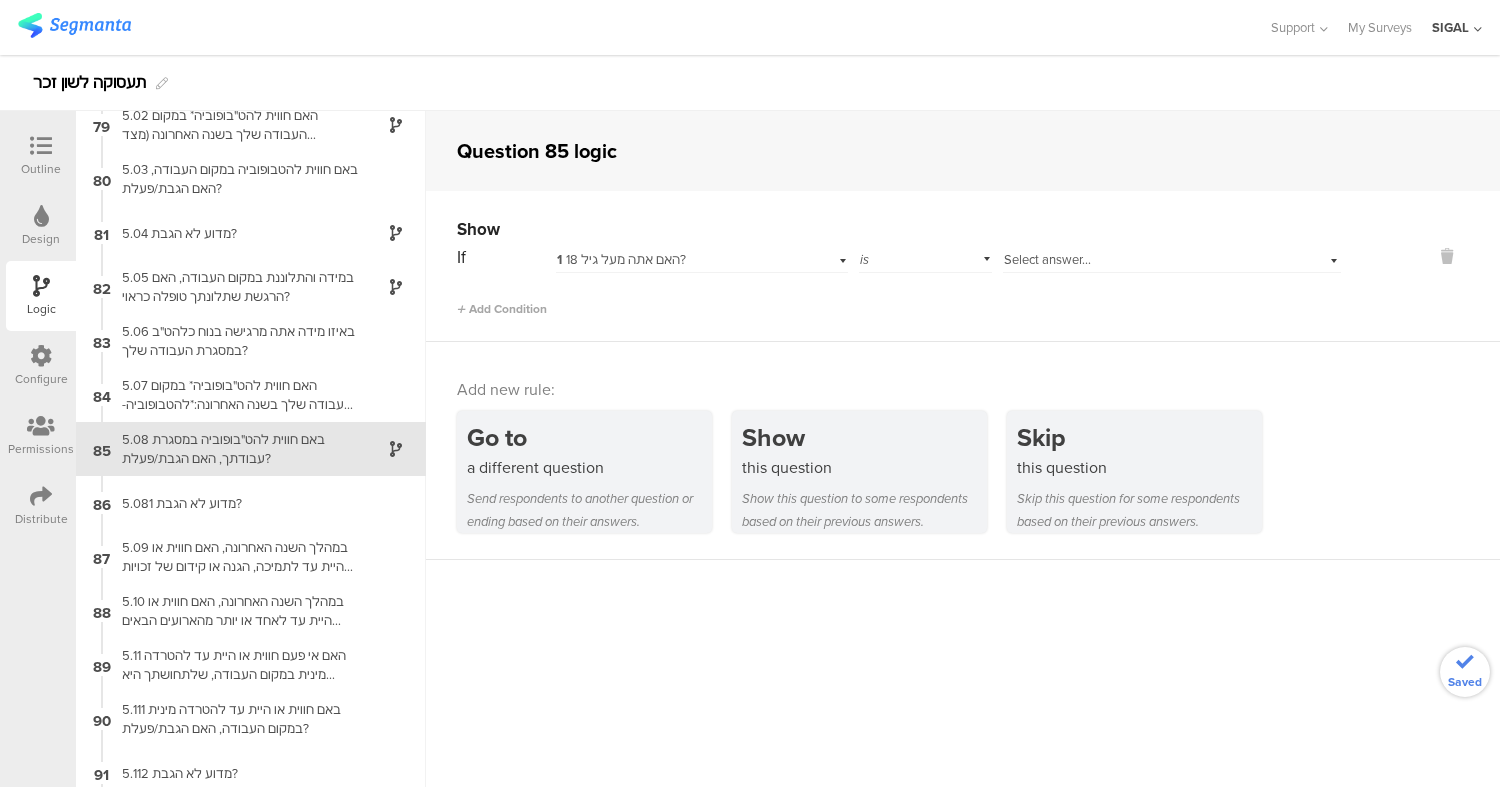 click on "1  האם אתה מעל גיל 18?" at bounding box center [621, 259] 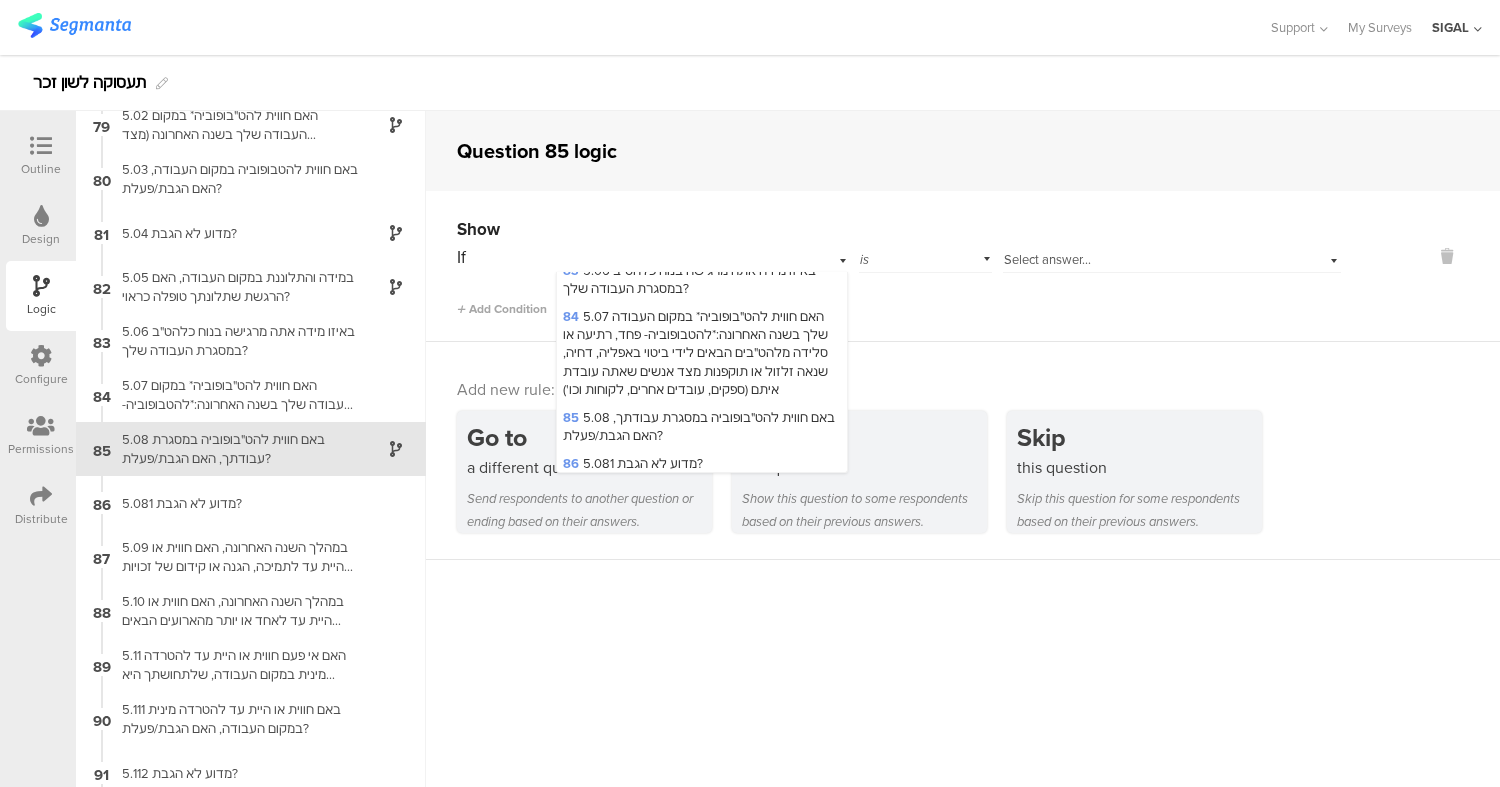 scroll, scrollTop: 3939, scrollLeft: 0, axis: vertical 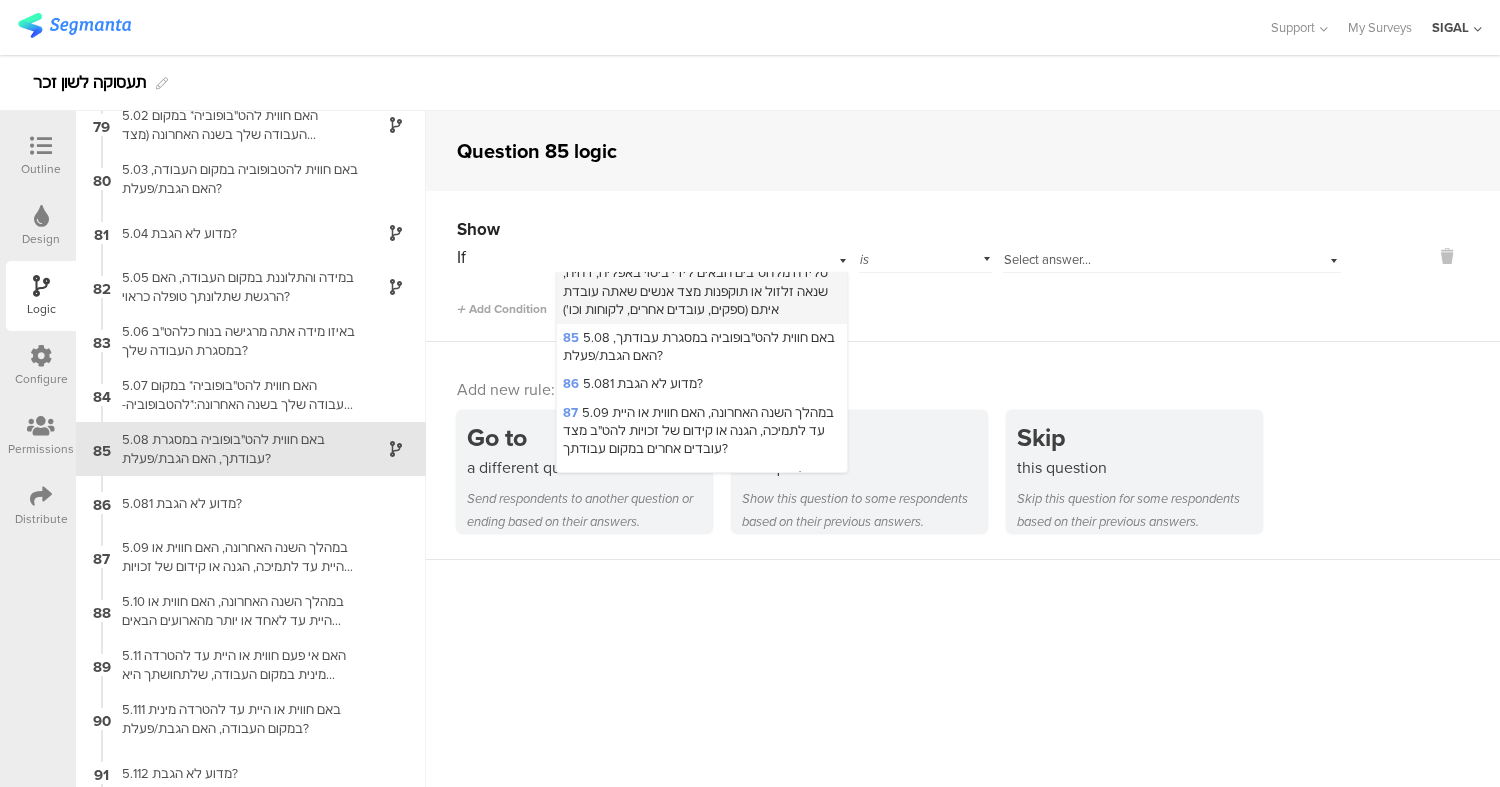 click on "84  5.07	האם חווית להט"בופוביה* במקום העבודה שלך בשנה האחרונה:*להטבופוביה- פחד, רתיעה או סלידה מלהט"בים הבאים לידי ביטוי באפליה, דחיה, שנאה זלזול או תוקפנות מצד אנשים שאתה עובדת איתם (ספקים, עובדים אחרים, לקוחות וכו')" at bounding box center [695, 273] 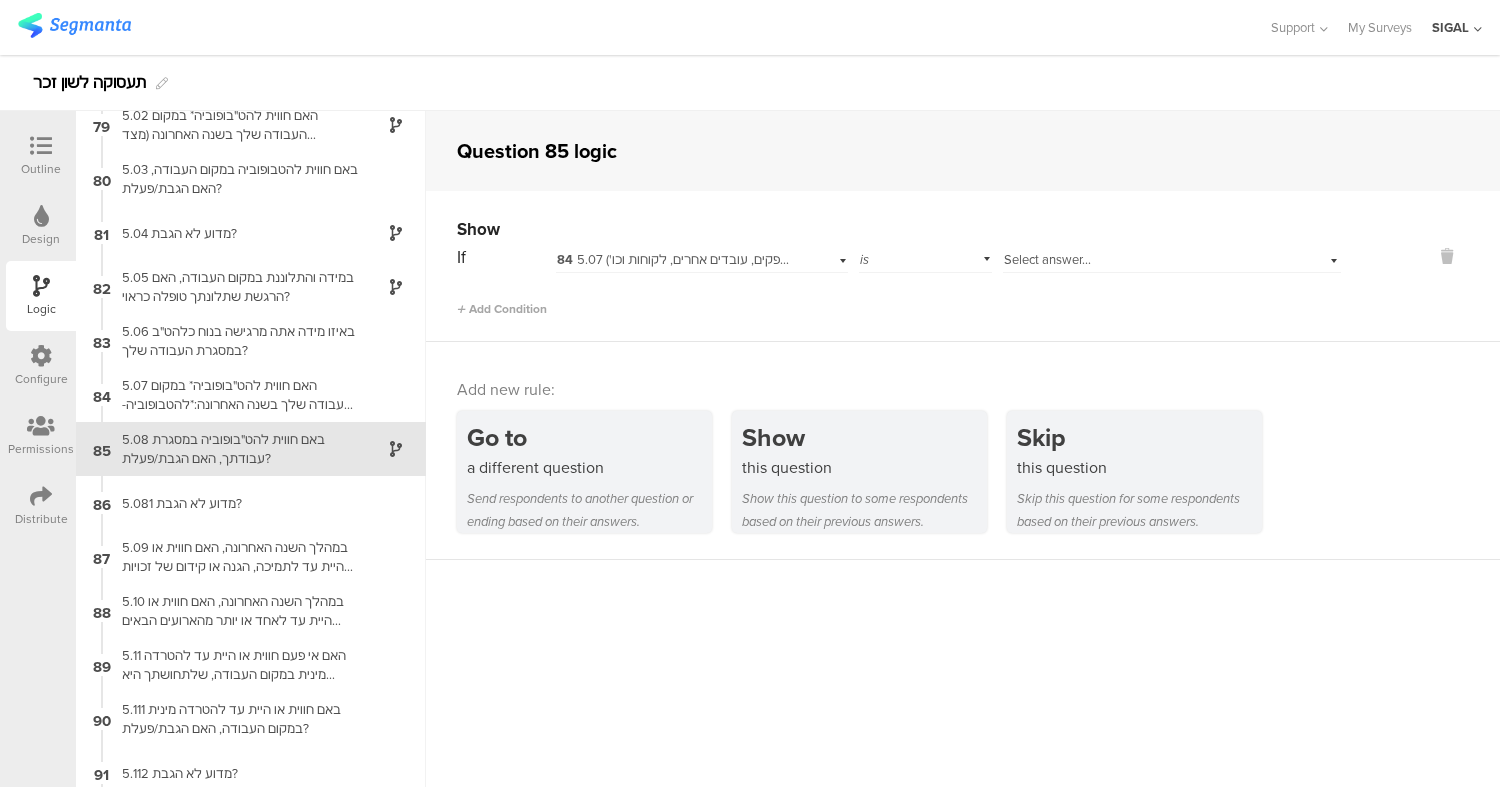 click on "Select answer..." at bounding box center [1172, 257] 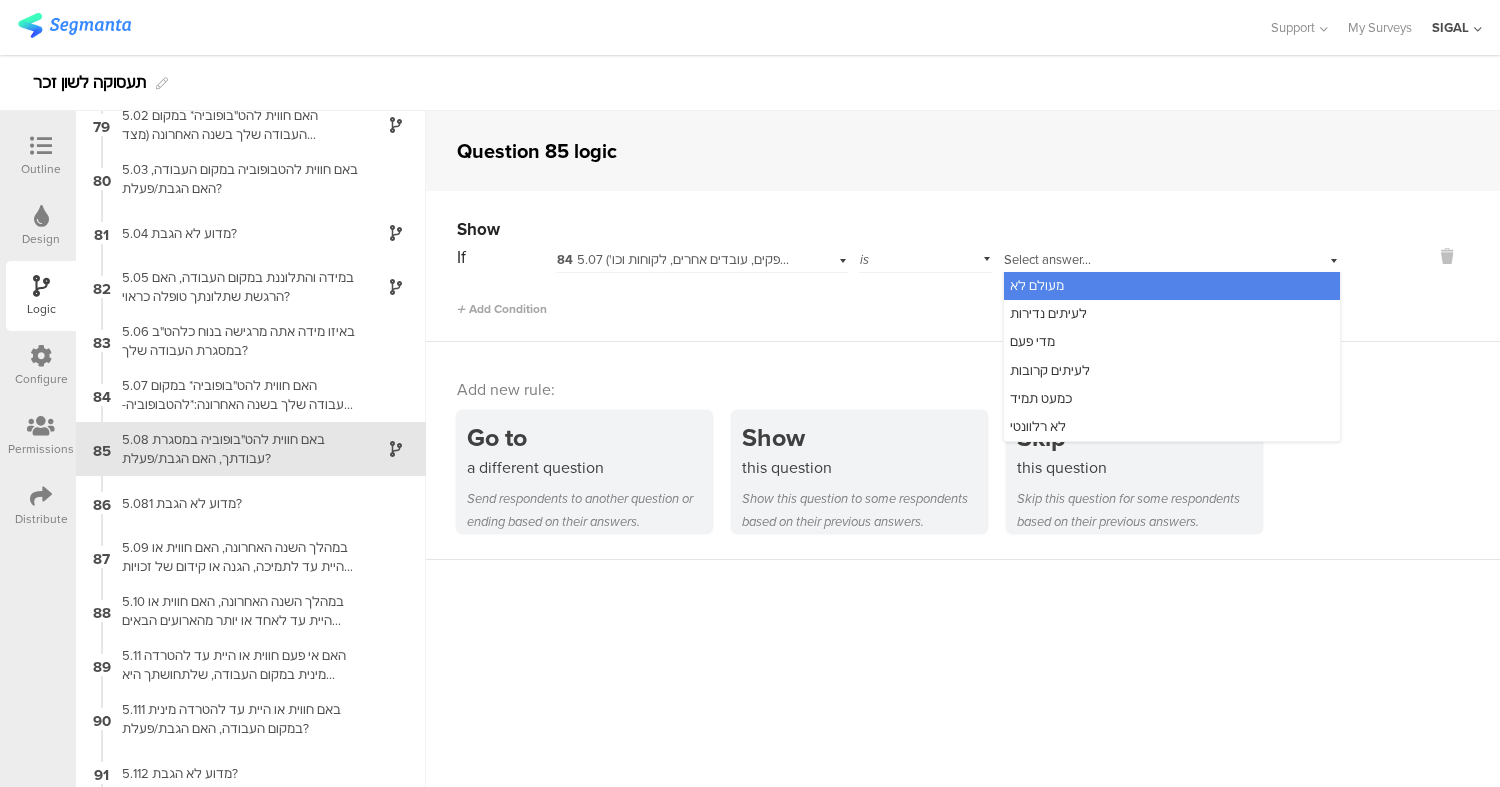 click on "מעולם לא" at bounding box center (1172, 286) 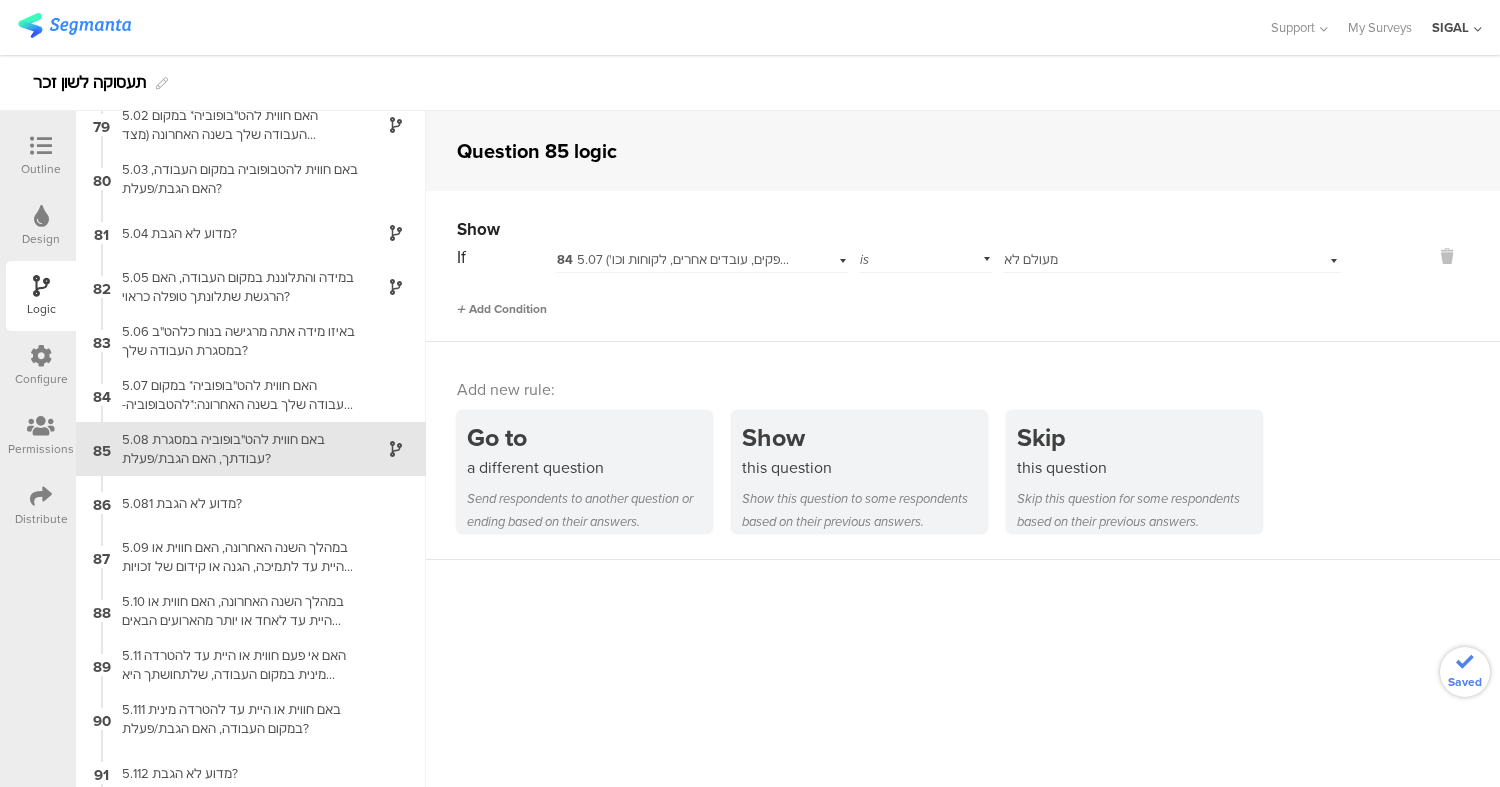 click on "Add Condition" at bounding box center [502, 309] 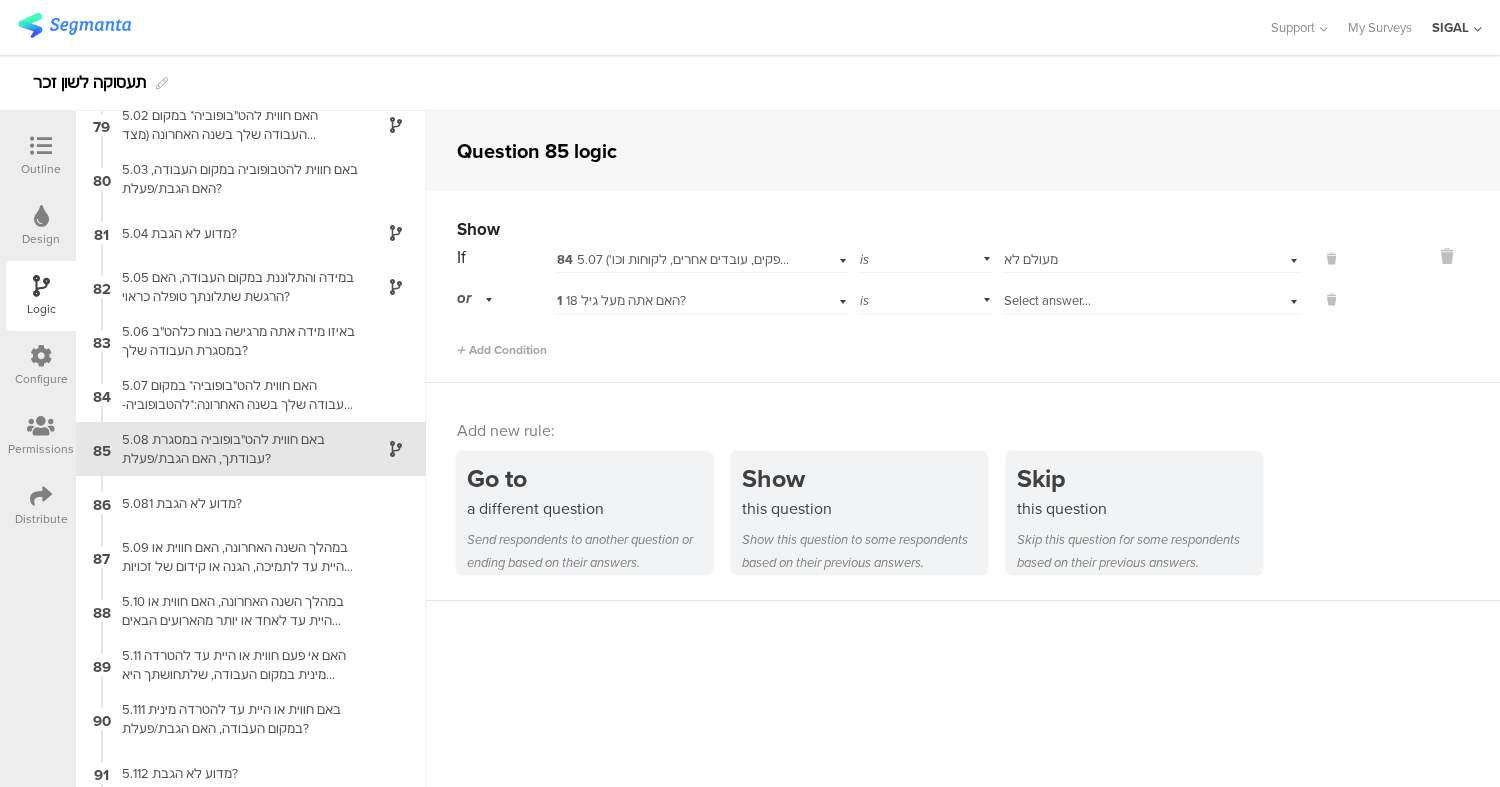click on "Select answer..." at bounding box center [1047, 300] 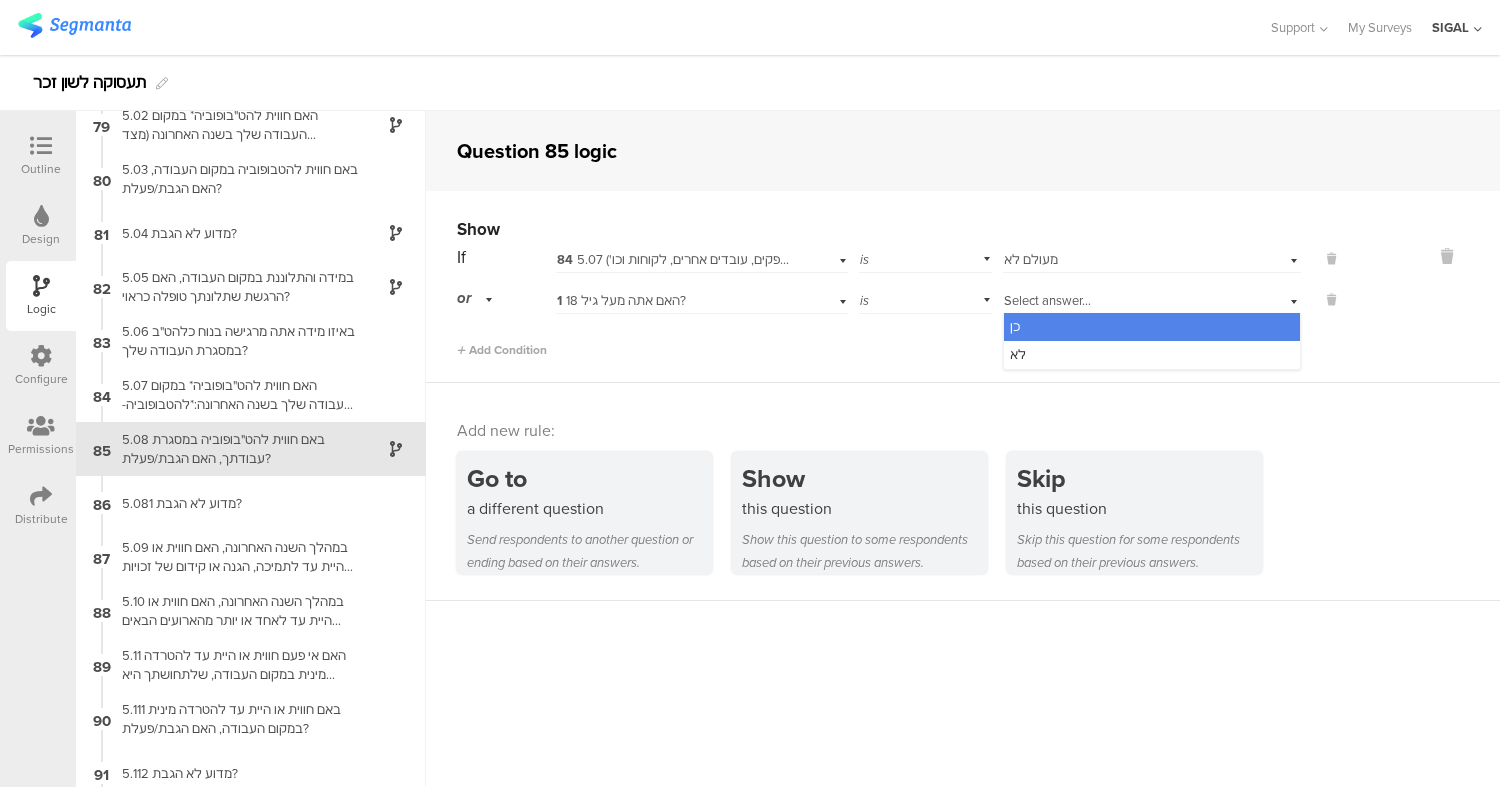 click on "1  האם אתה מעל גיל 18?" at bounding box center (676, 301) 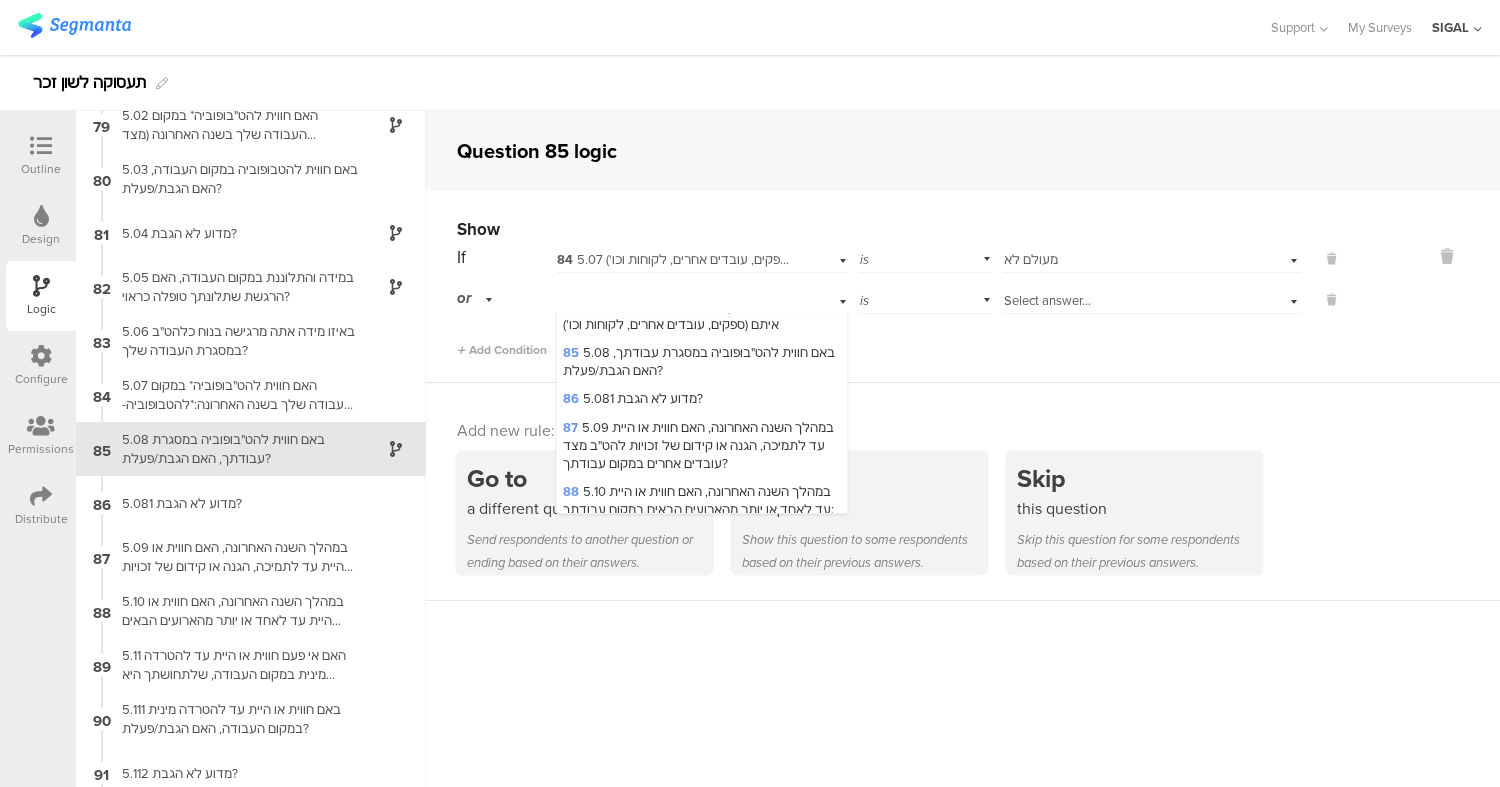 scroll, scrollTop: 3946, scrollLeft: 0, axis: vertical 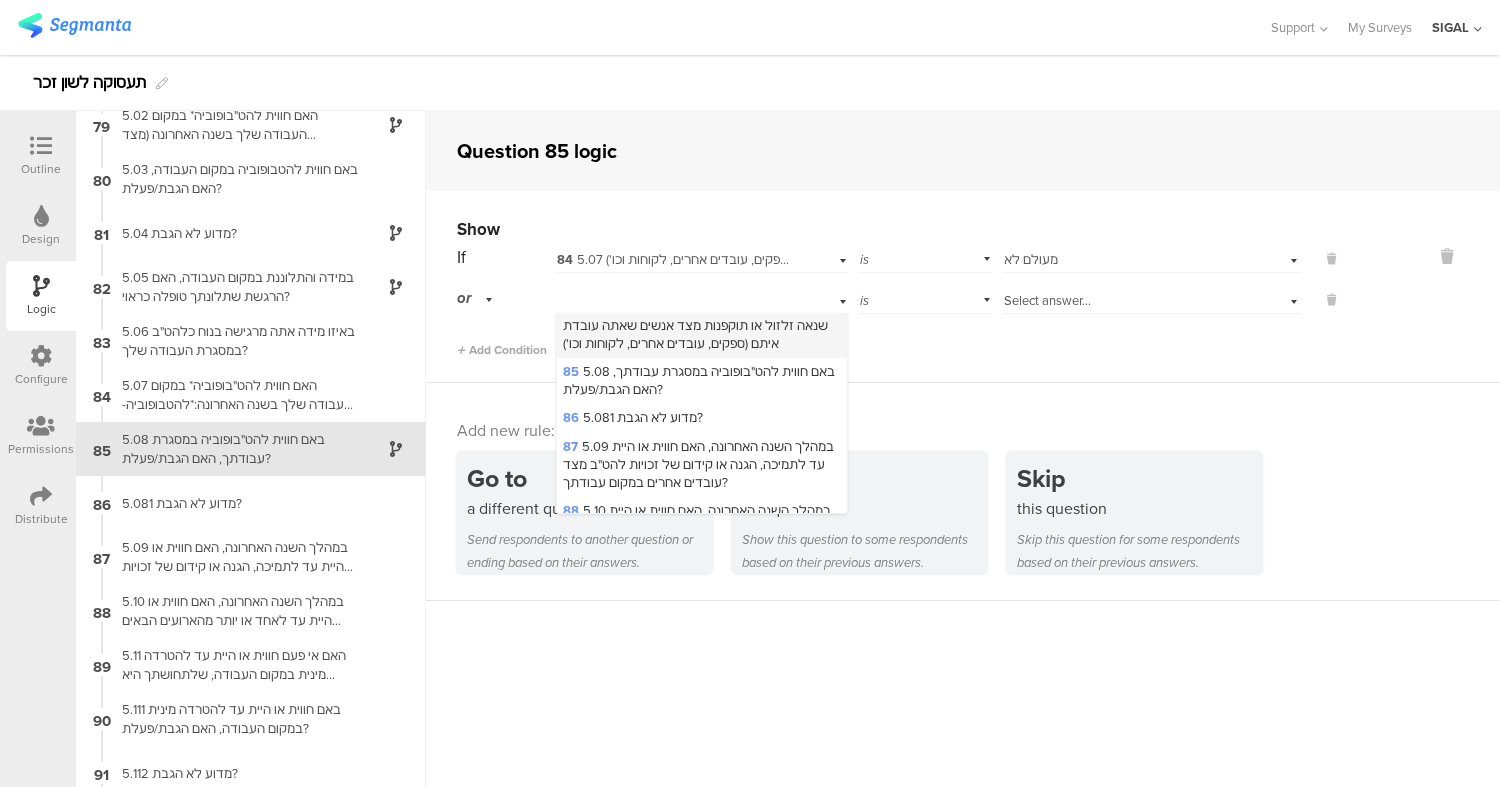 click on "84  5.07	האם חווית להט"בופוביה* במקום העבודה שלך בשנה האחרונה:*להטבופוביה- פחד, רתיעה או סלידה מלהט"בים הבאים לידי ביטוי באפליה, דחיה, שנאה זלזול או תוקפנות מצד אנשים שאתה עובדת איתם (ספקים, עובדים אחרים, לקוחות וכו')" at bounding box center [695, 307] 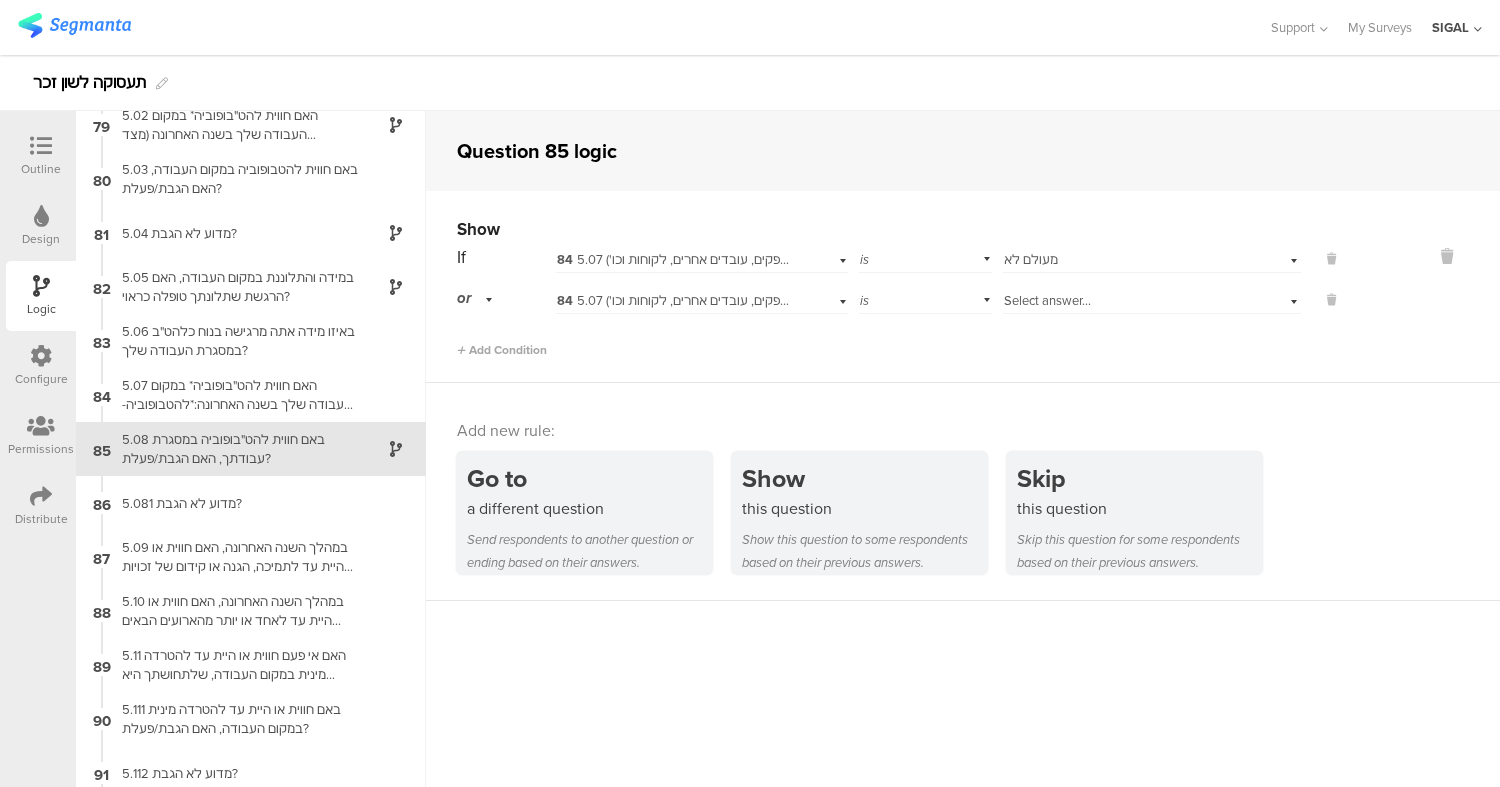 click on "Select answer..." at bounding box center (1152, 298) 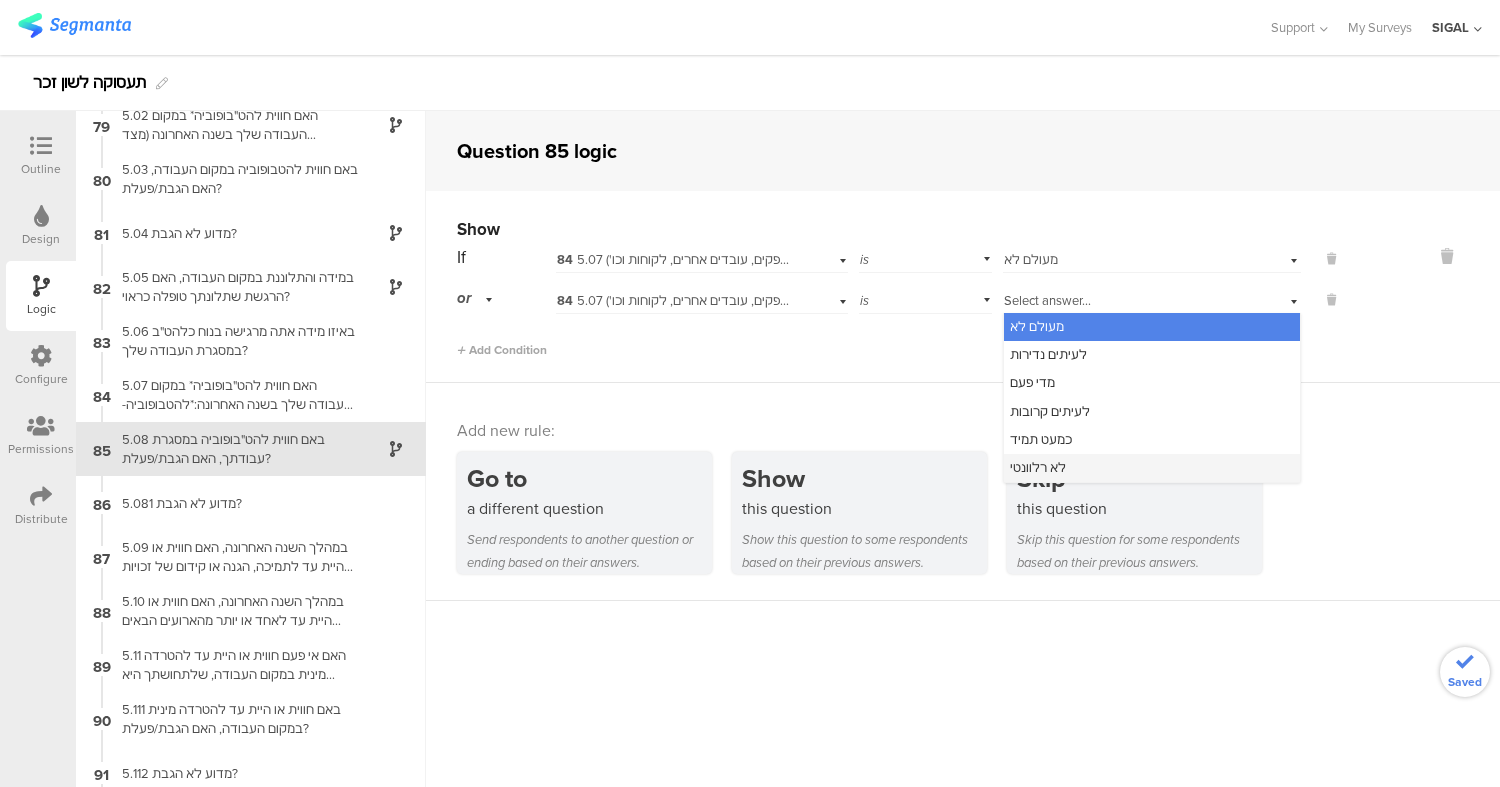 click on "לא רלוונטי" at bounding box center [1038, 467] 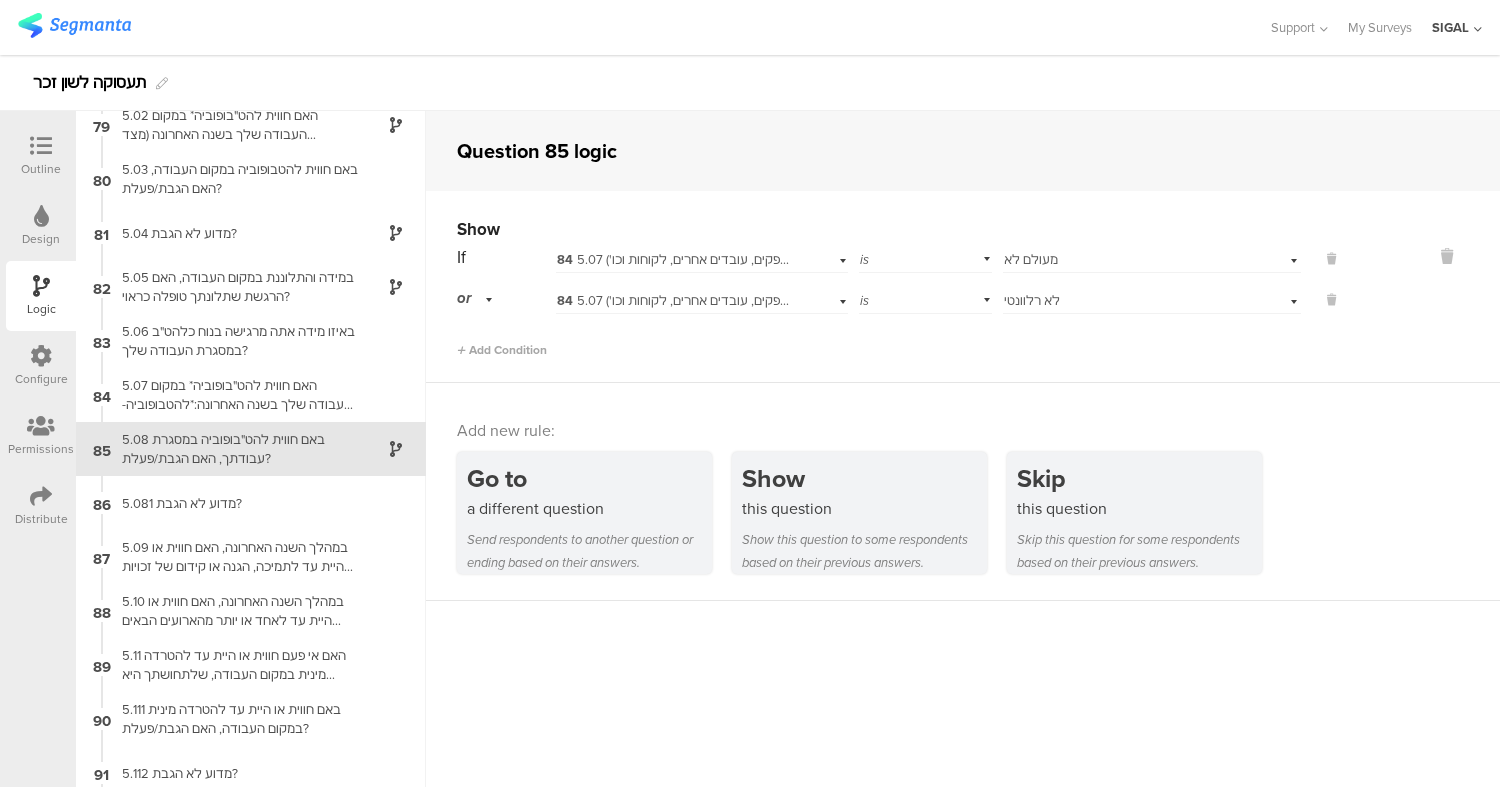 click on "Show
If   84  5.07	האם חווית להט"בופוביה* במקום העבודה שלך בשנה האחרונה:*להטבופוביה- פחד, רתיעה או סלידה מלהט"בים הבאים לידי ביטוי באפליה, דחיה, שנאה זלזול או תוקפנות מצד אנשים שאתה עובדת איתם (ספקים, עובדים אחרים, לקוחות וכו')
is Select answer...   מעולם לא
or   84
is Select answer...   לא רלוונטי" at bounding box center [963, 287] 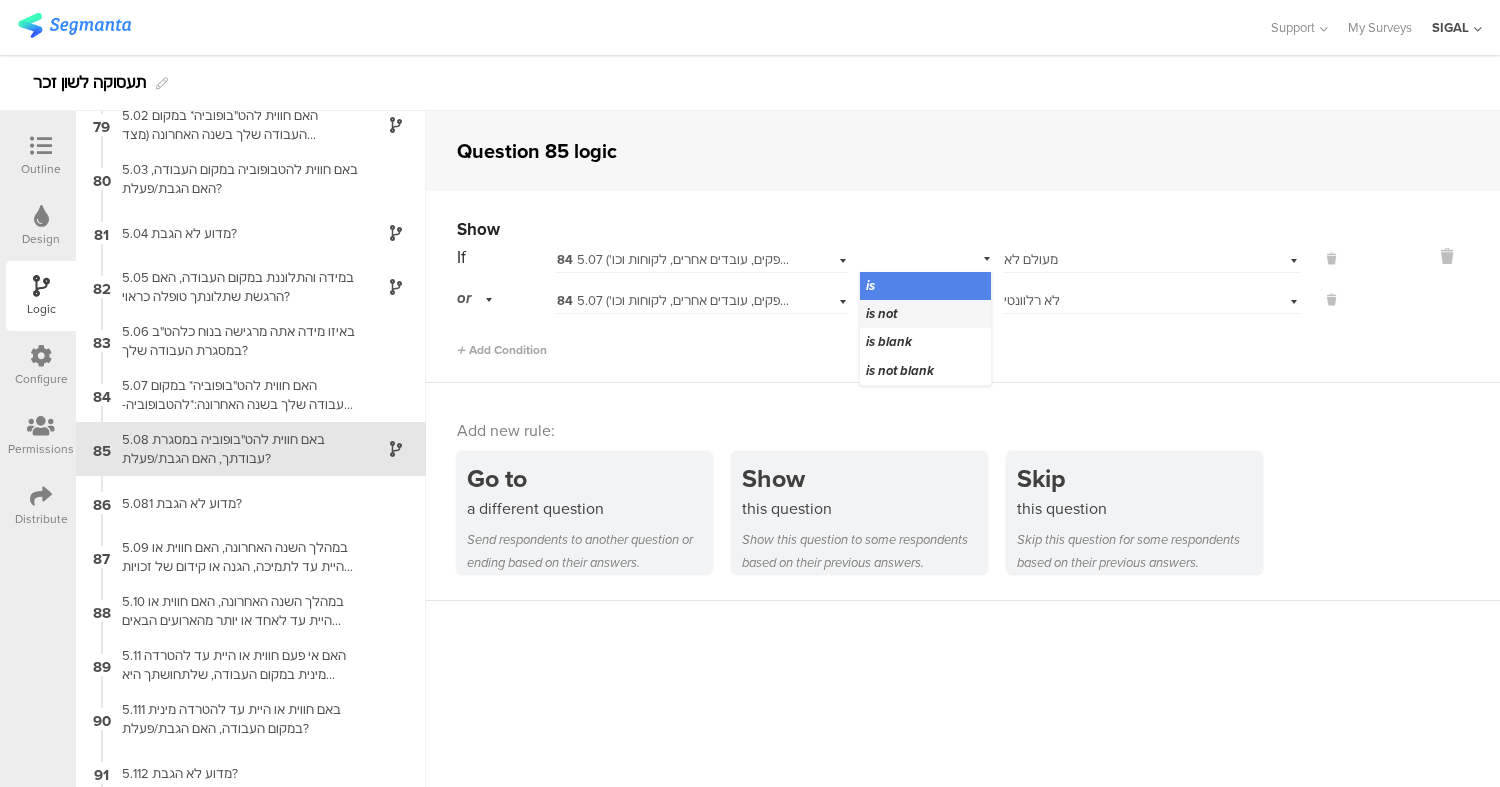 click on "is not" at bounding box center (881, 313) 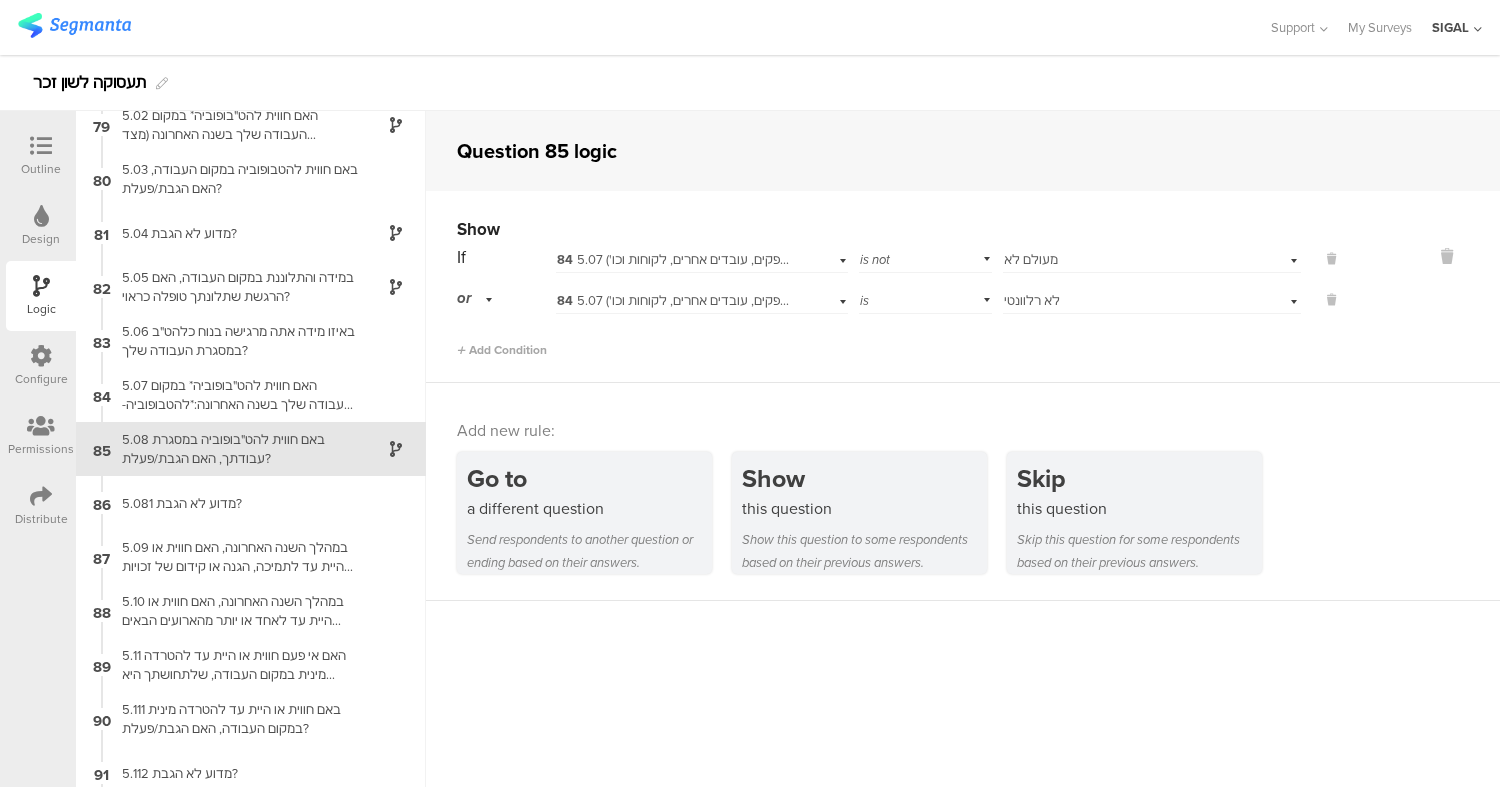 click on "is" at bounding box center (925, 298) 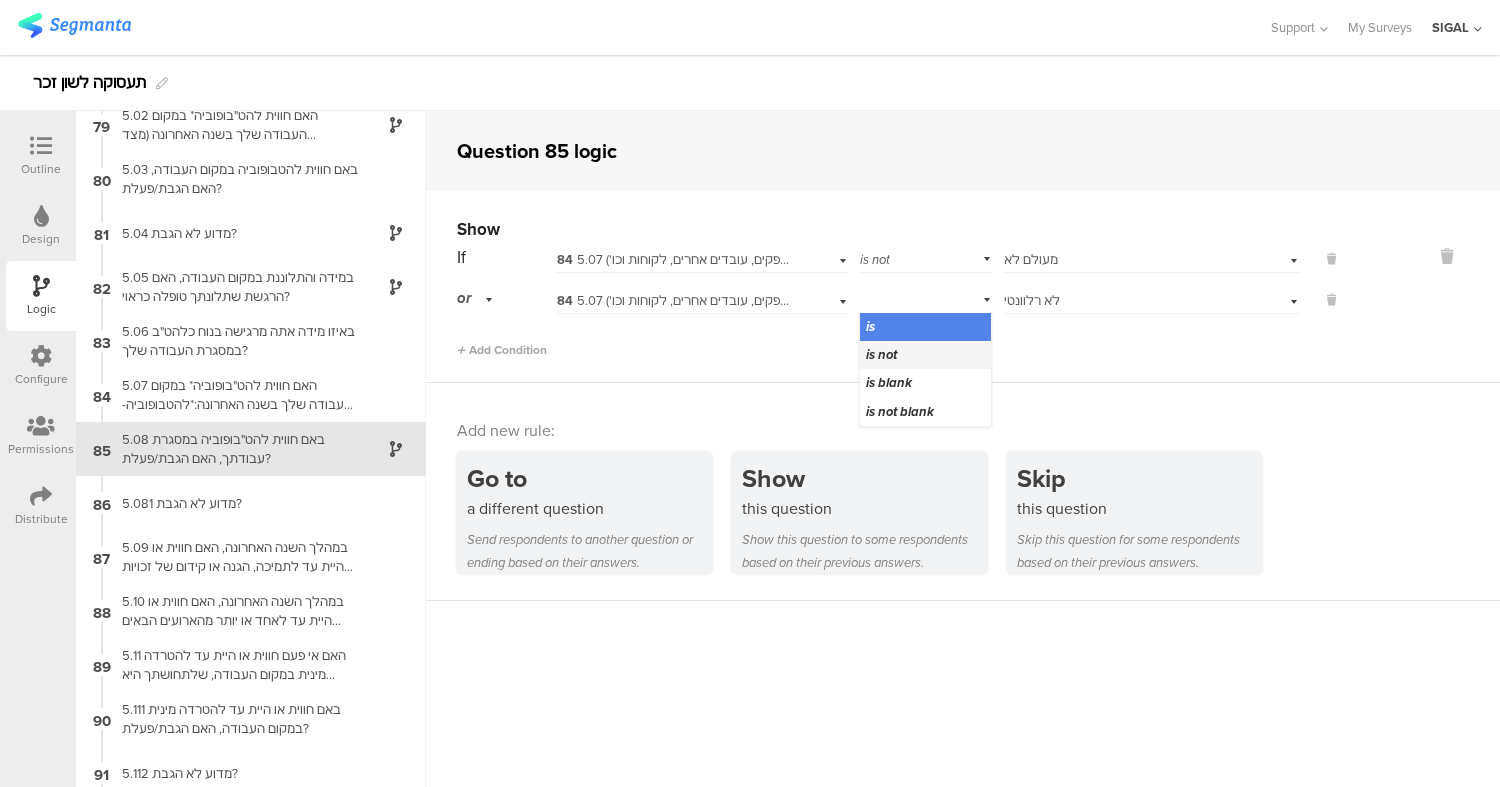 click on "is not" at bounding box center [881, 354] 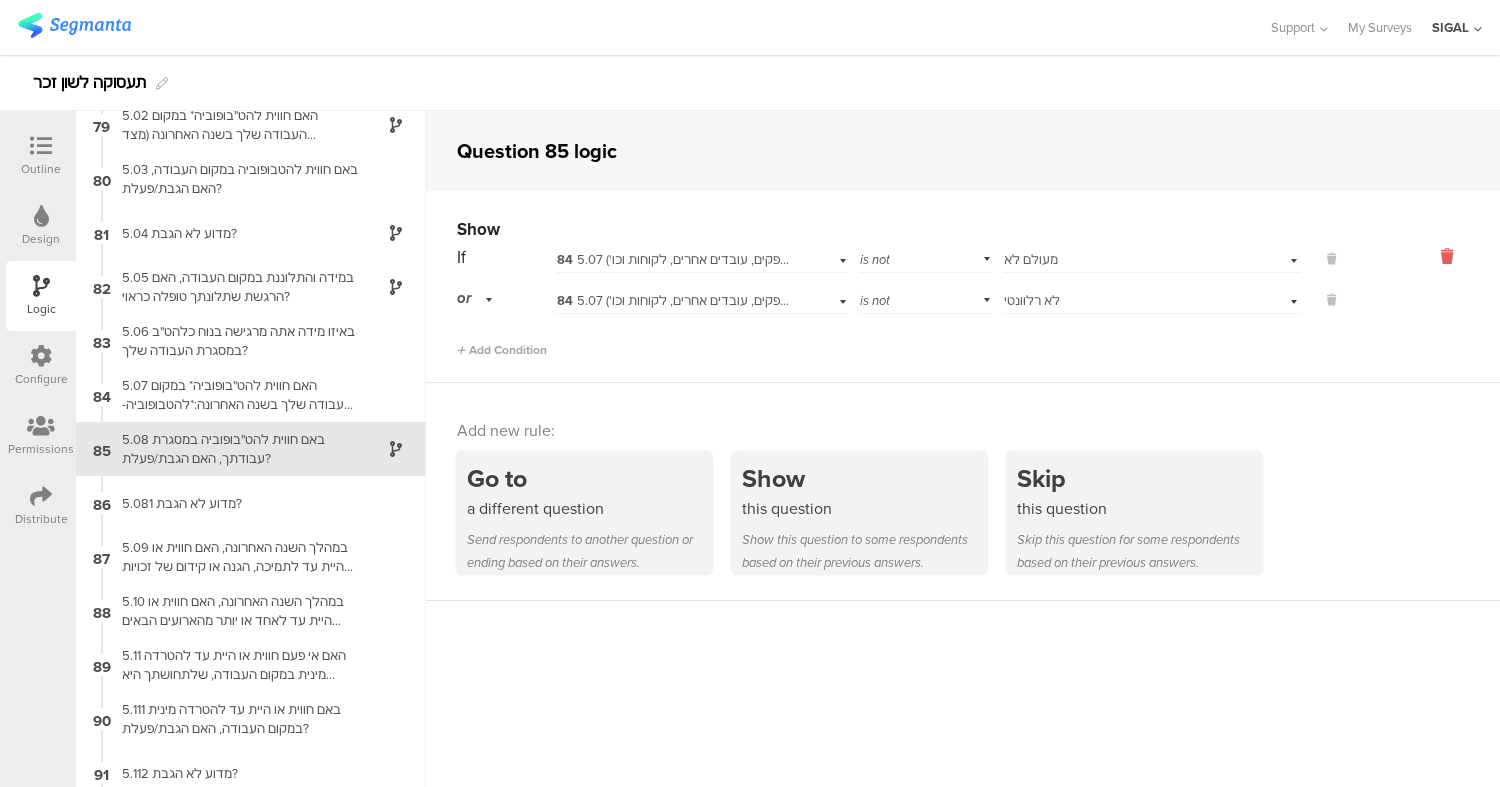 click at bounding box center (1447, 256) 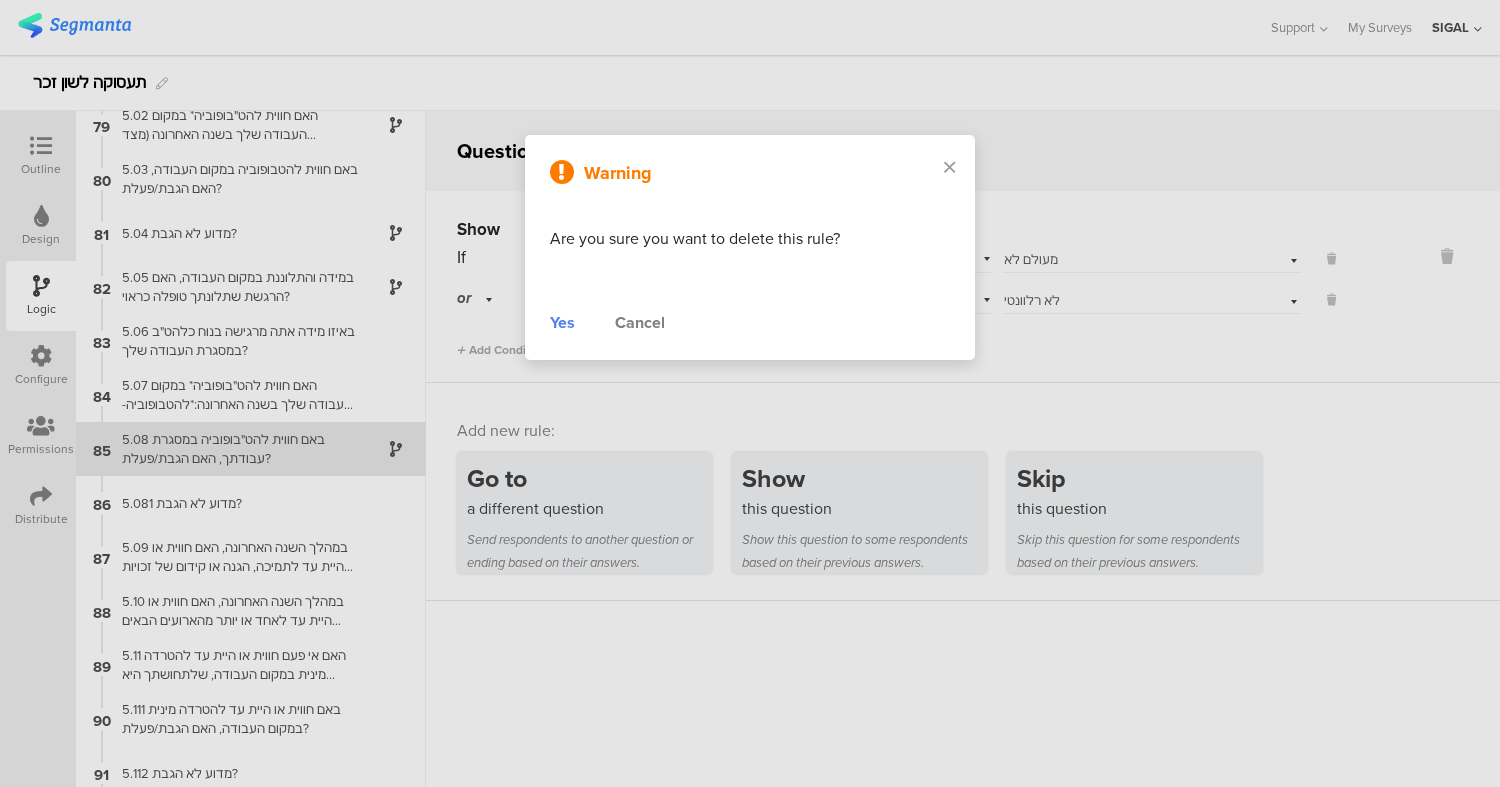 click on "Yes" at bounding box center (562, 323) 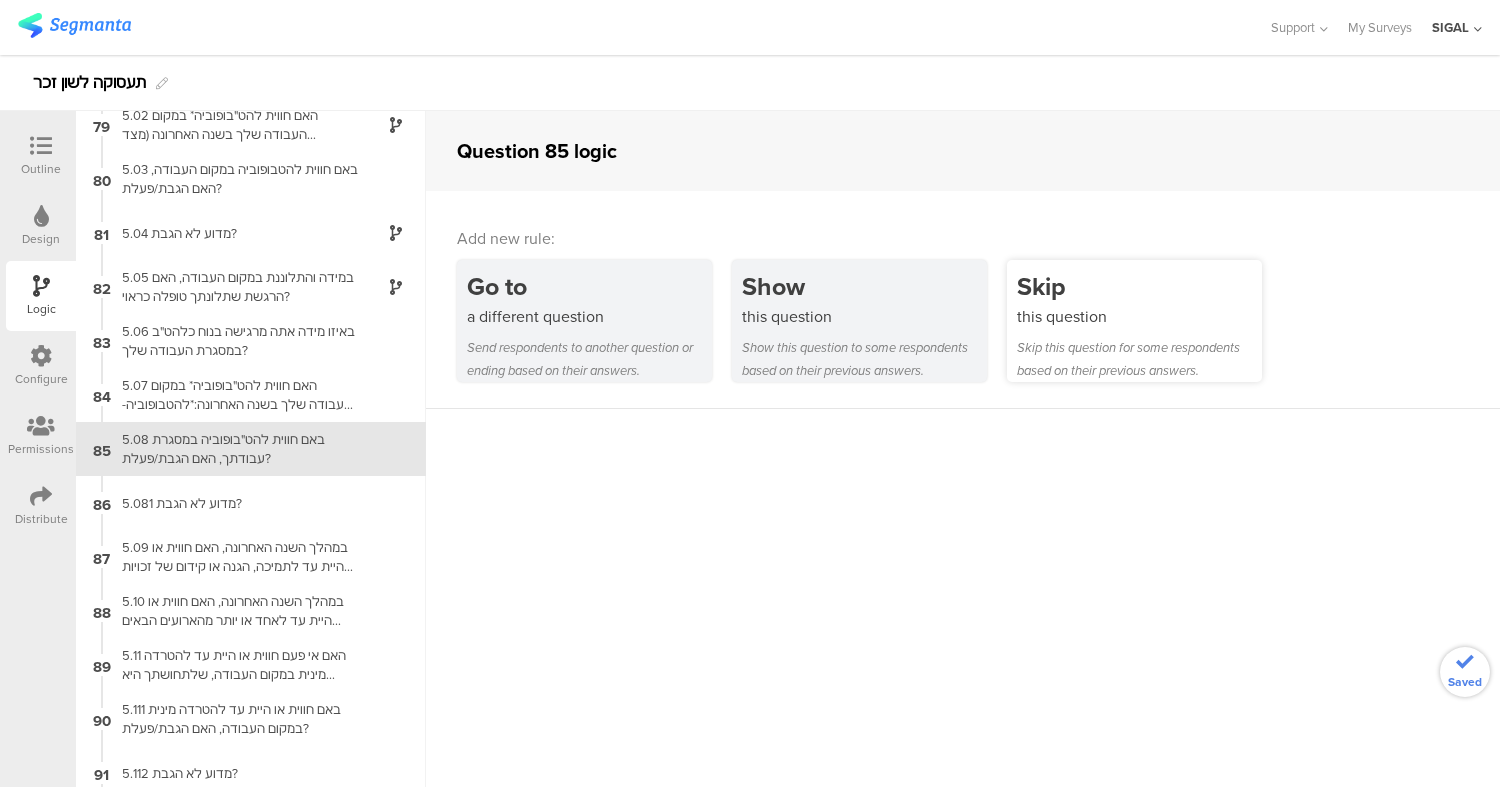 click on "Skip this question for some respondents based on their previous answers." at bounding box center (1139, 359) 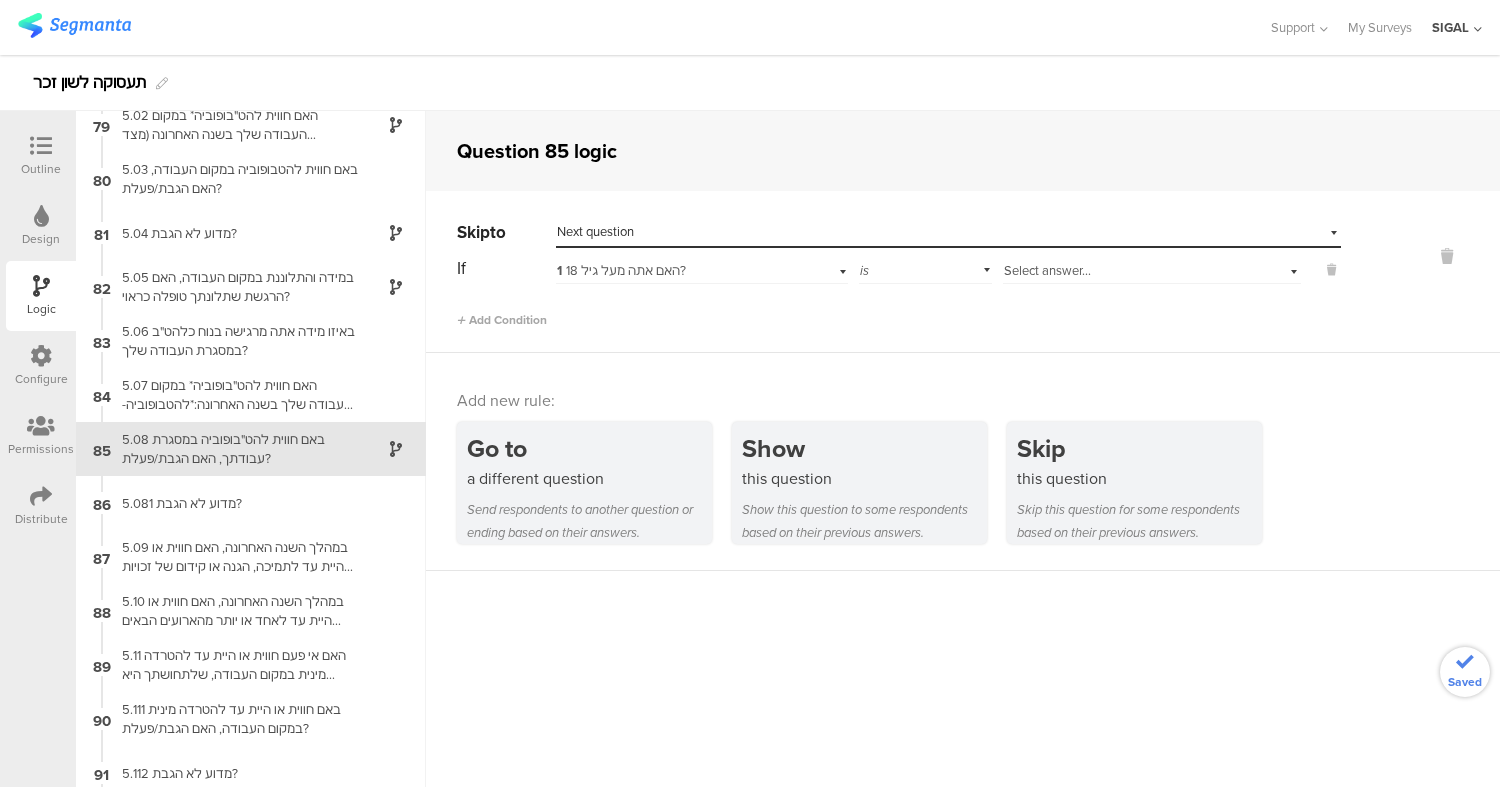 click on "Next question" at bounding box center (595, 231) 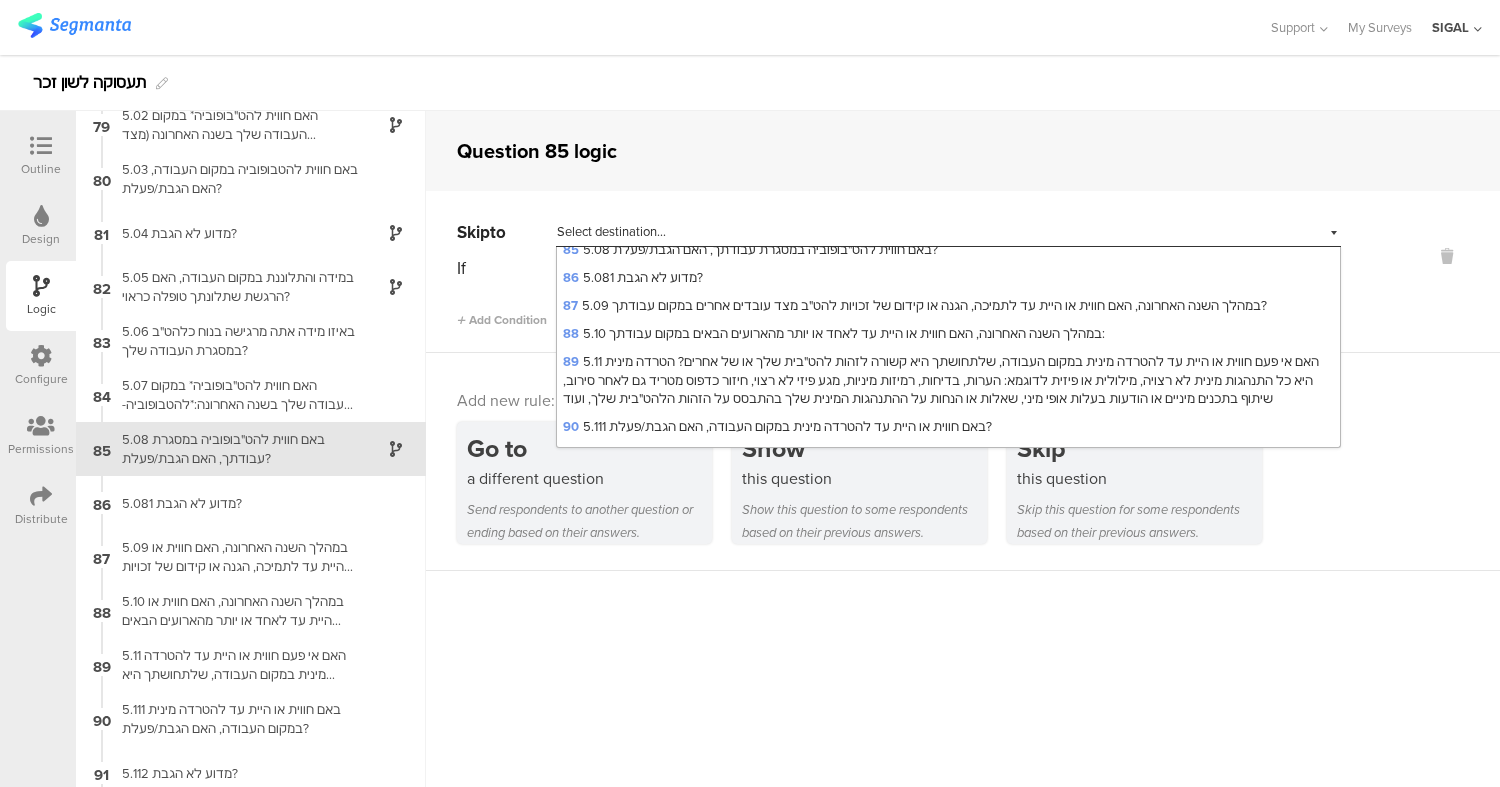 scroll, scrollTop: 2664, scrollLeft: 0, axis: vertical 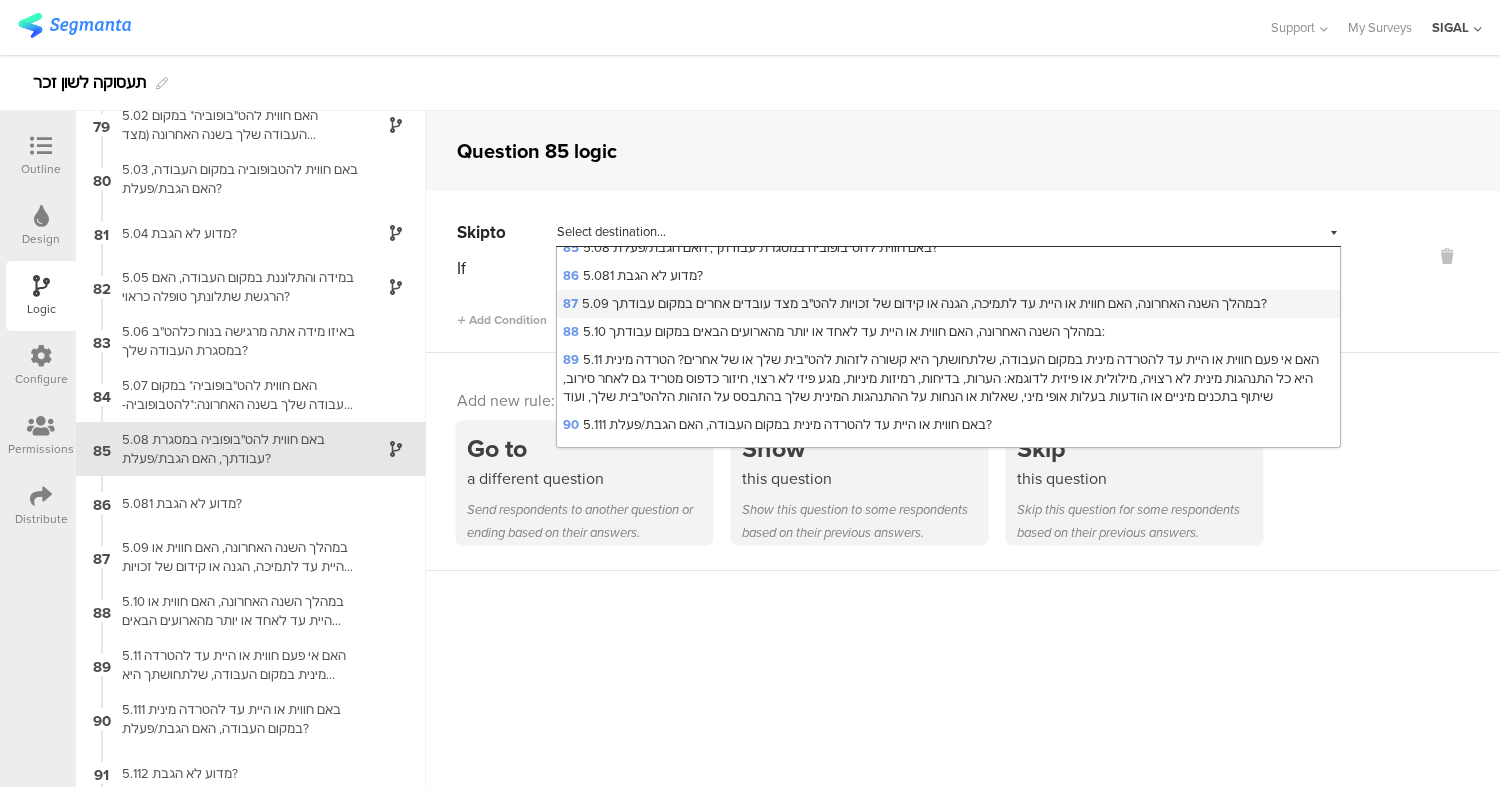 click on "87  5.09	במהלך השנה האחרונה, האם חווית או היית עד לתמיכה, הגנה או קידום של זכויות להט"ב מצד עובדים אחרים במקום עבודתך?" at bounding box center (915, 303) 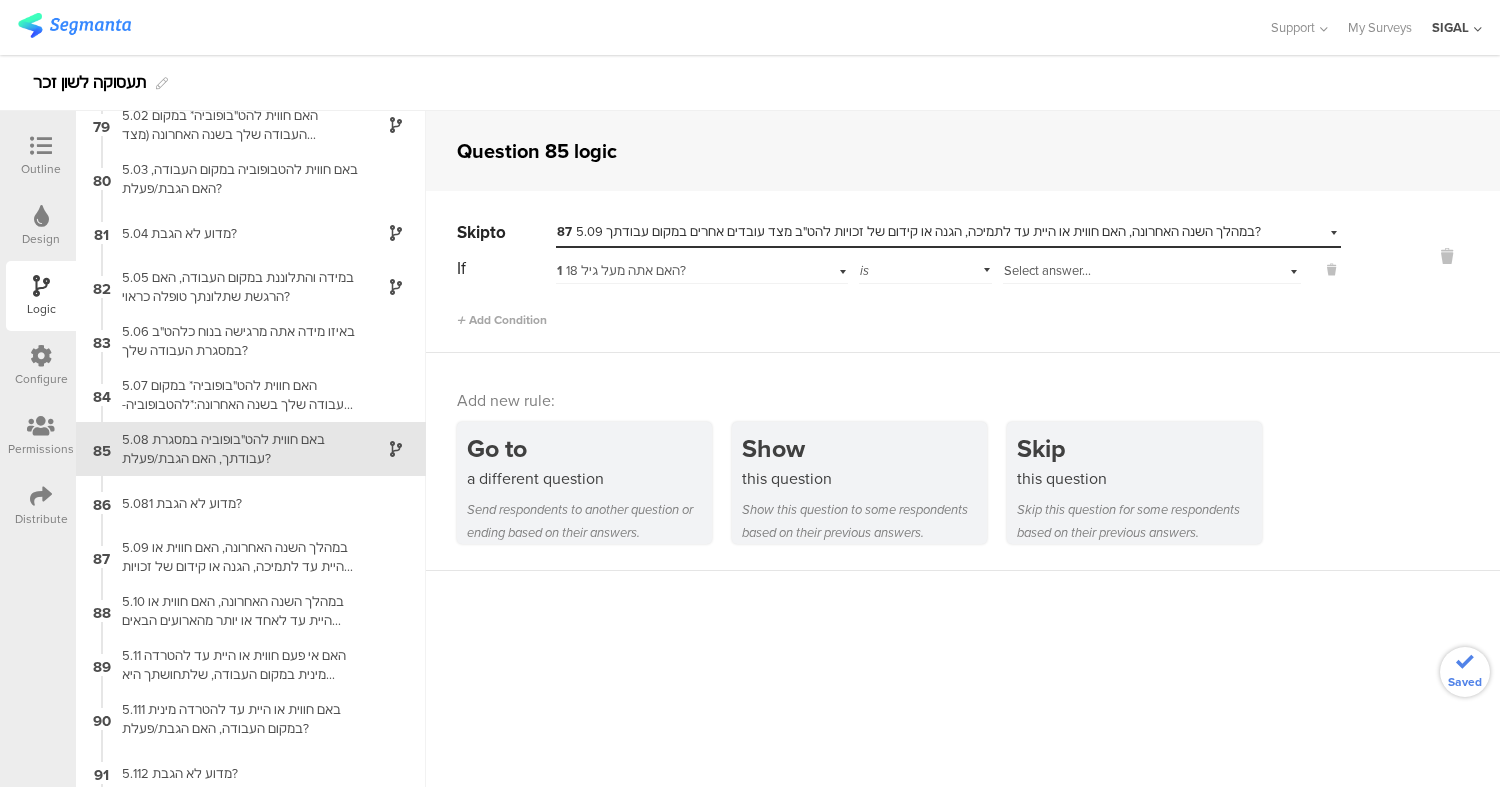 click on "1  האם אתה מעל גיל 18?" at bounding box center (676, 271) 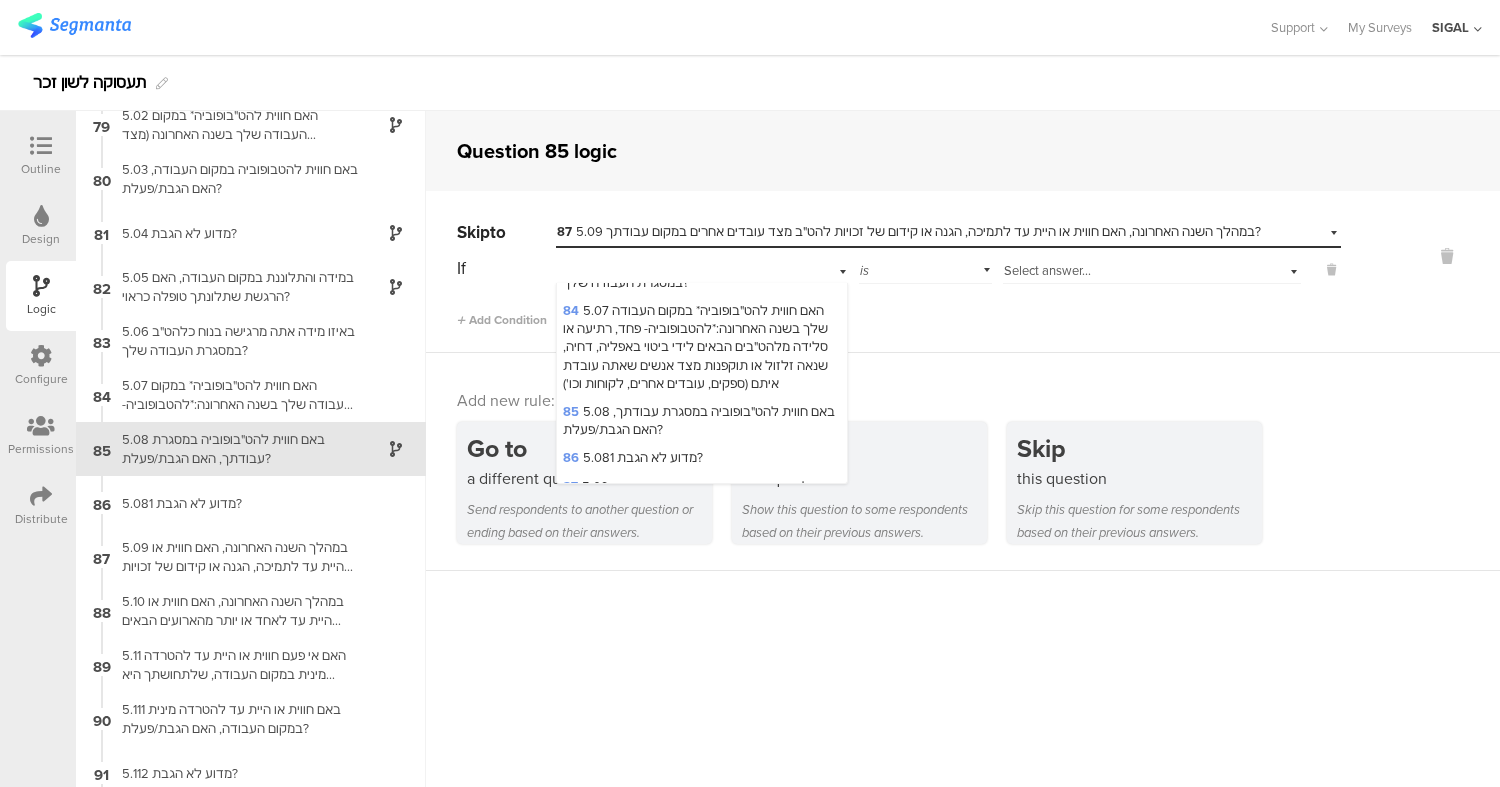 scroll, scrollTop: 3879, scrollLeft: 0, axis: vertical 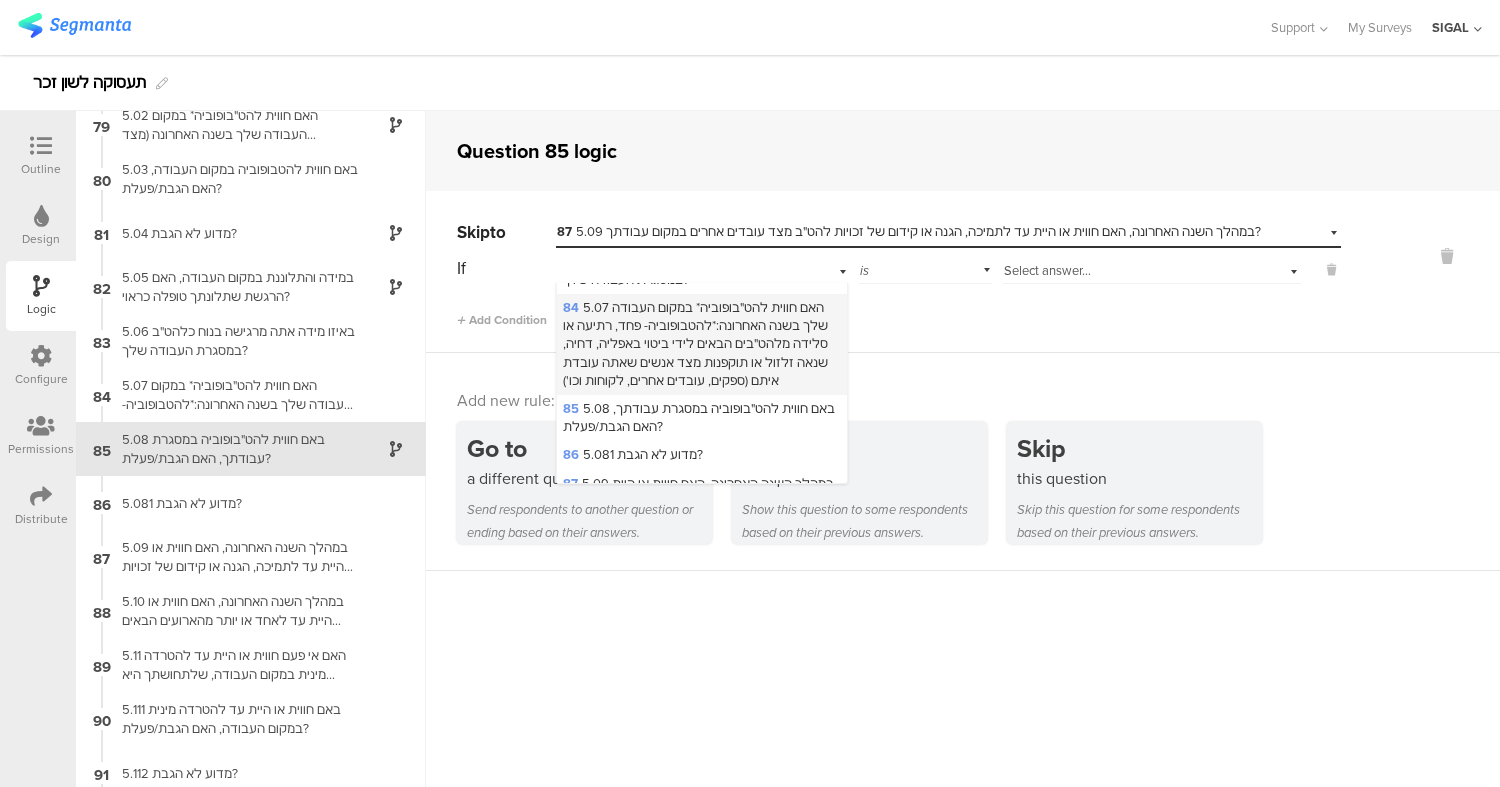 click on "84  5.07	האם חווית להט"בופוביה* במקום העבודה שלך בשנה האחרונה:*להטבופוביה- פחד, רתיעה או סלידה מלהט"בים הבאים לידי ביטוי באפליה, דחיה, שנאה זלזול או תוקפנות מצד אנשים שאתה עובדת איתם (ספקים, עובדים אחרים, לקוחות וכו')" at bounding box center [695, 344] 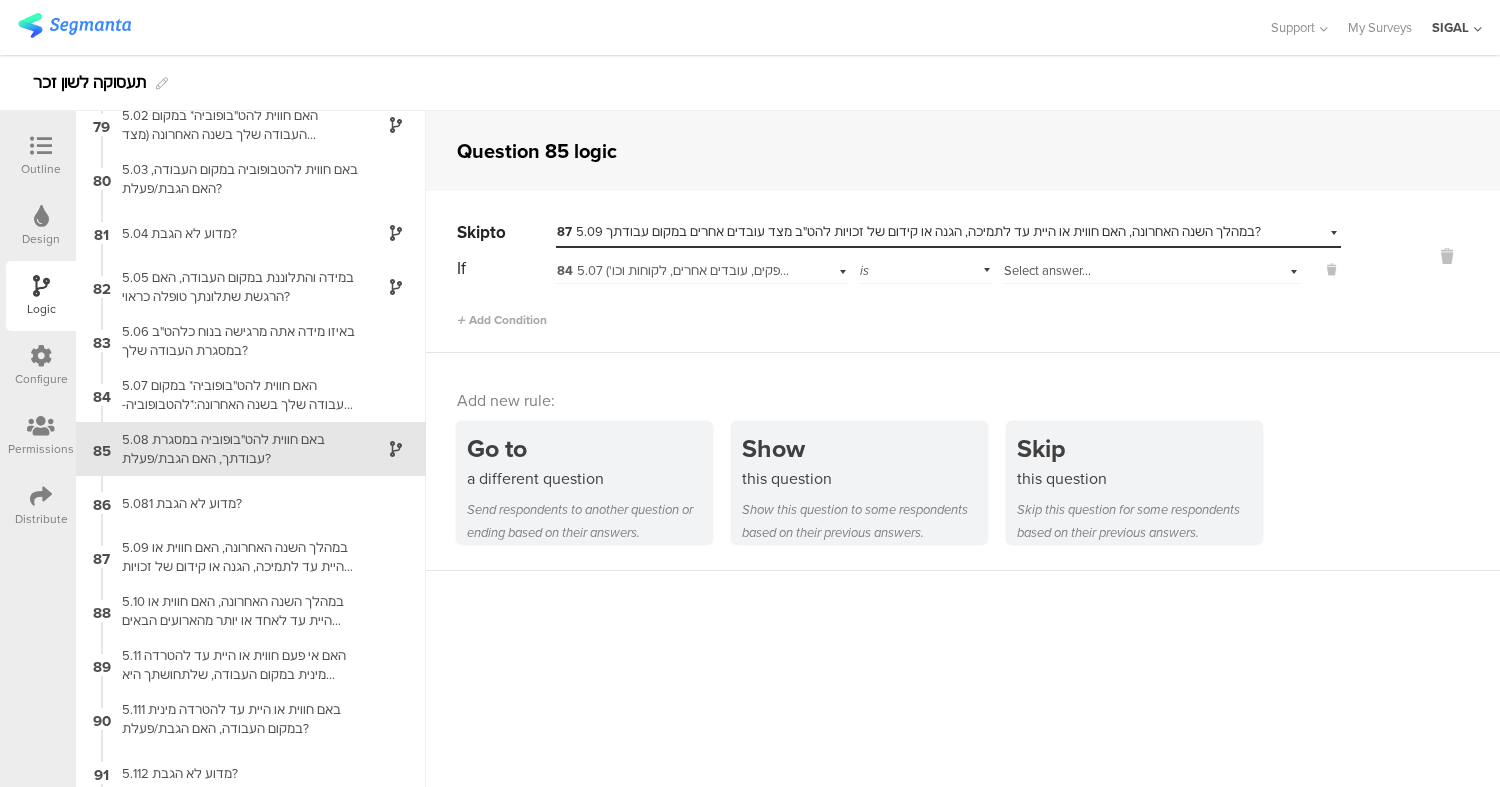 click on "Add Condition" at bounding box center [899, 311] 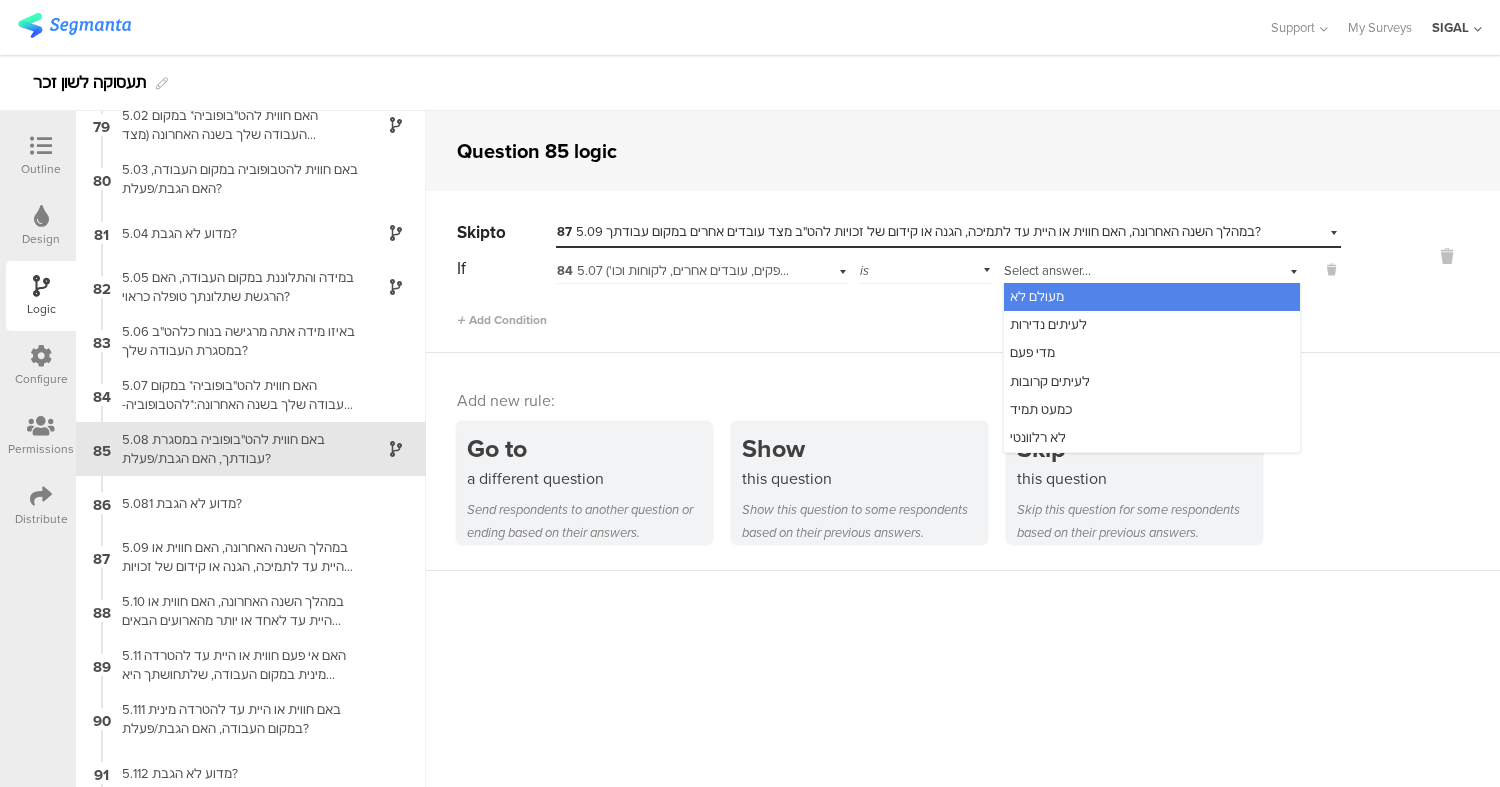 click on "מעולם לא" at bounding box center (1037, 296) 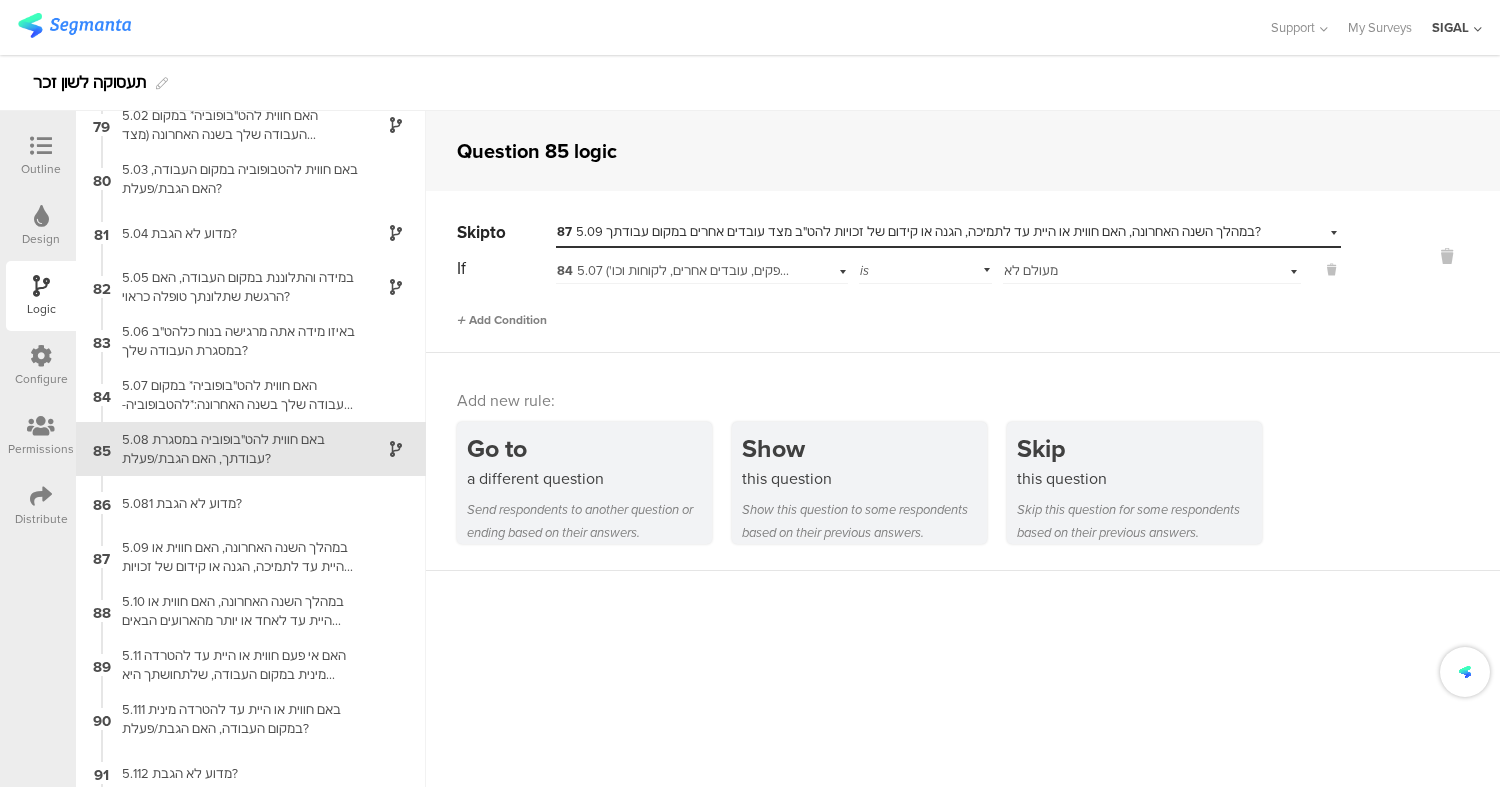 click on "Add Condition" at bounding box center [502, 320] 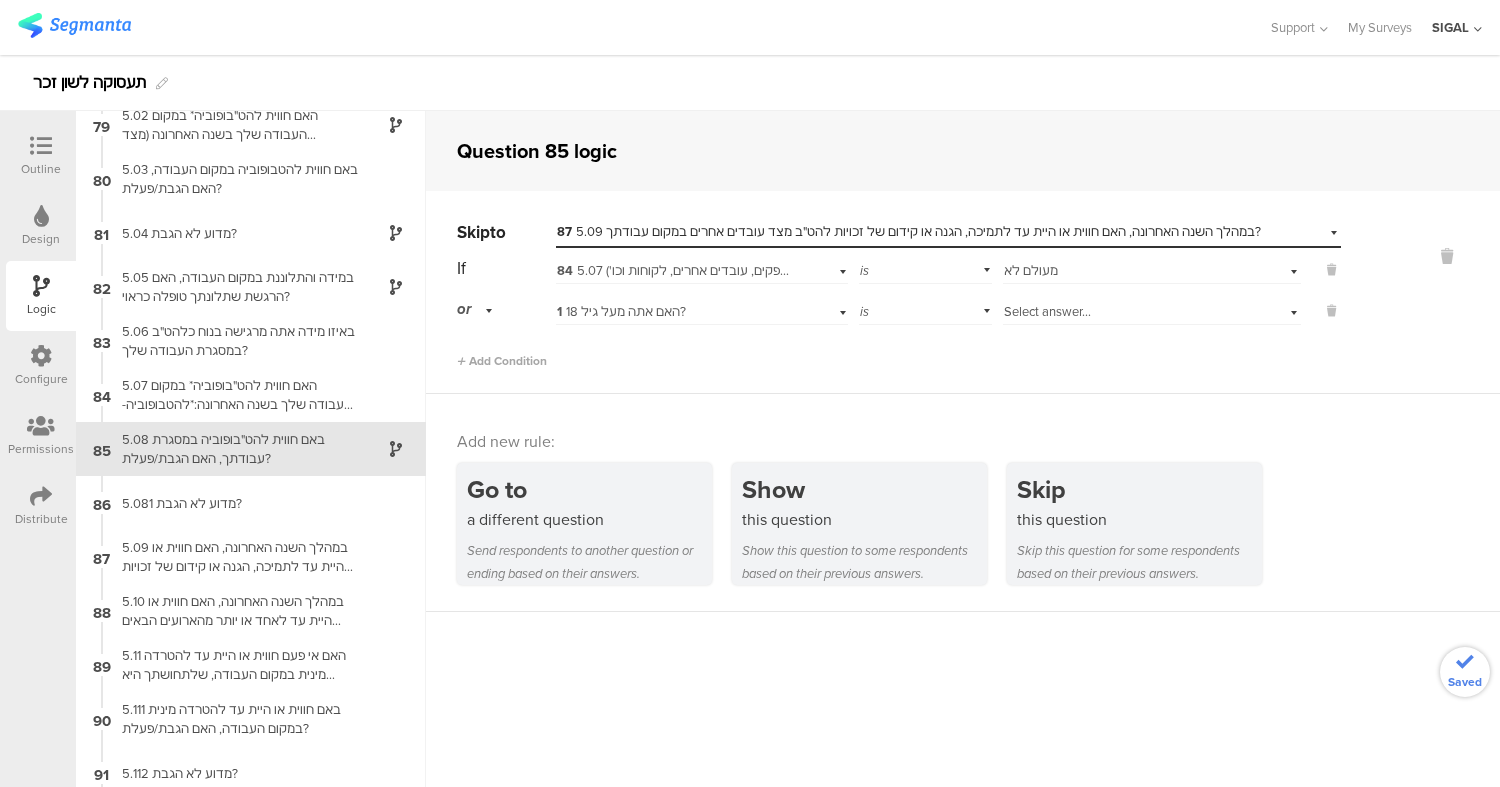 click on "Select answer..." at bounding box center (1126, 312) 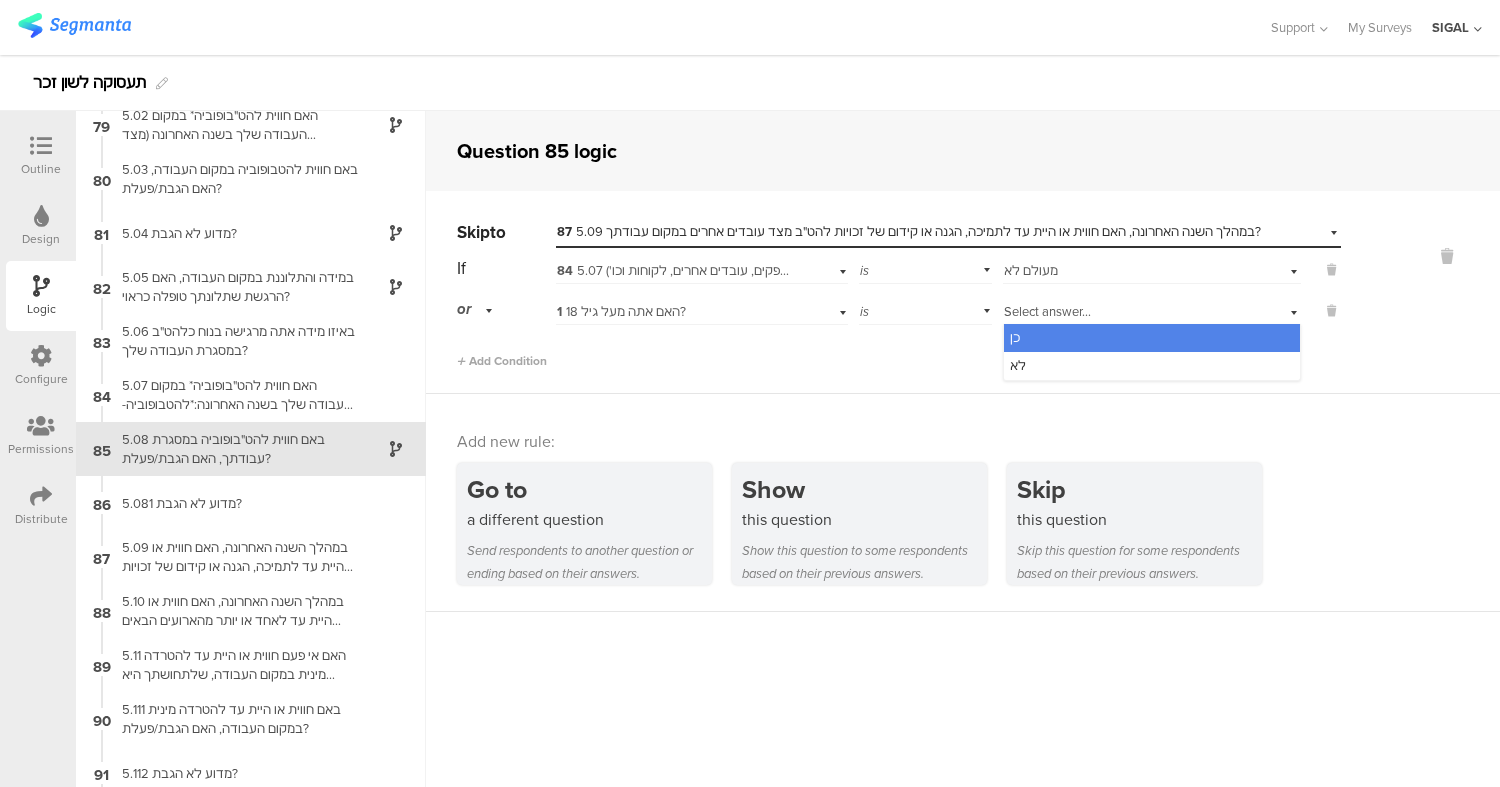 click on "1  האם אתה מעל גיל 18?" at bounding box center [621, 311] 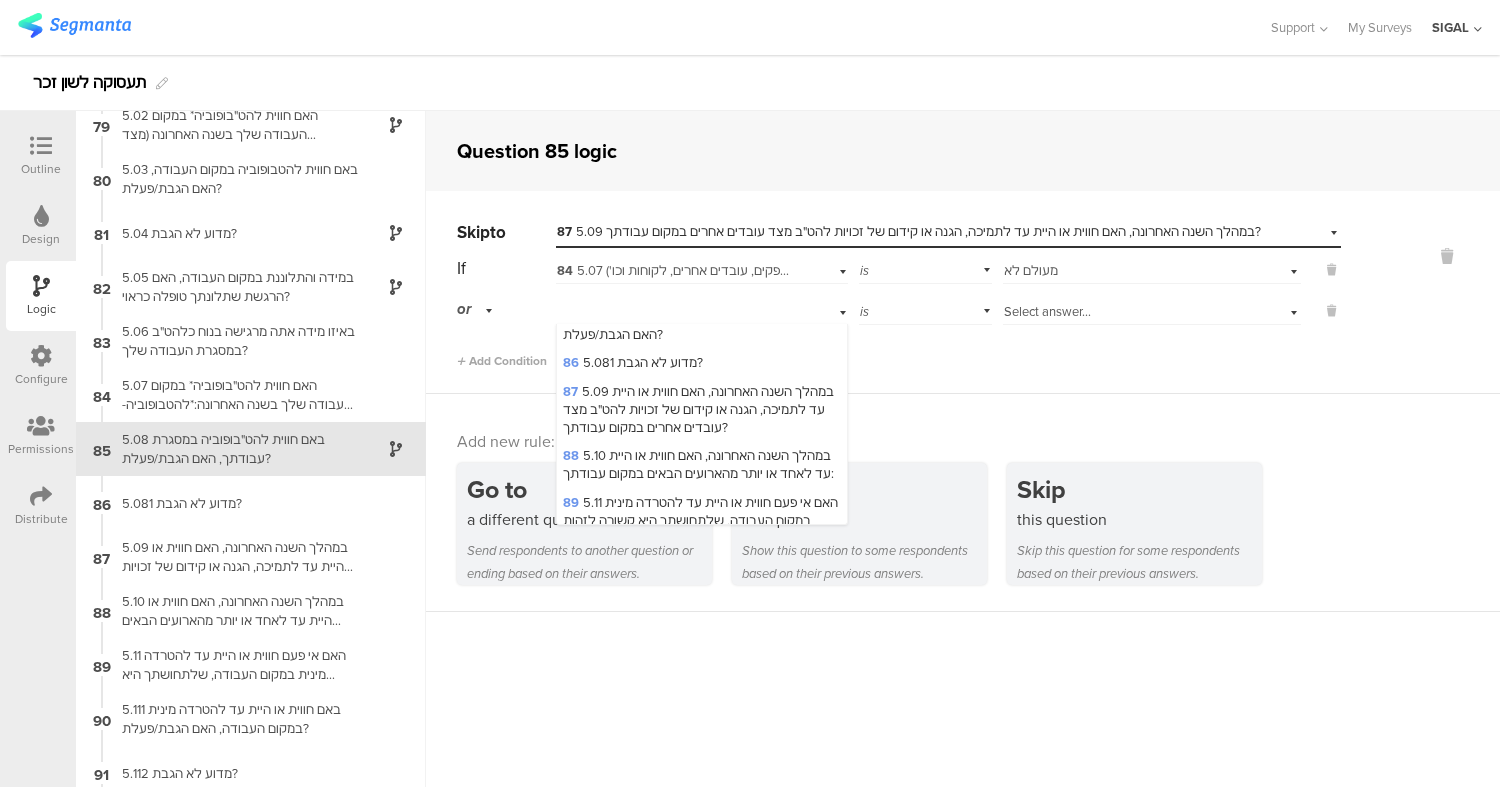 scroll, scrollTop: 4012, scrollLeft: 0, axis: vertical 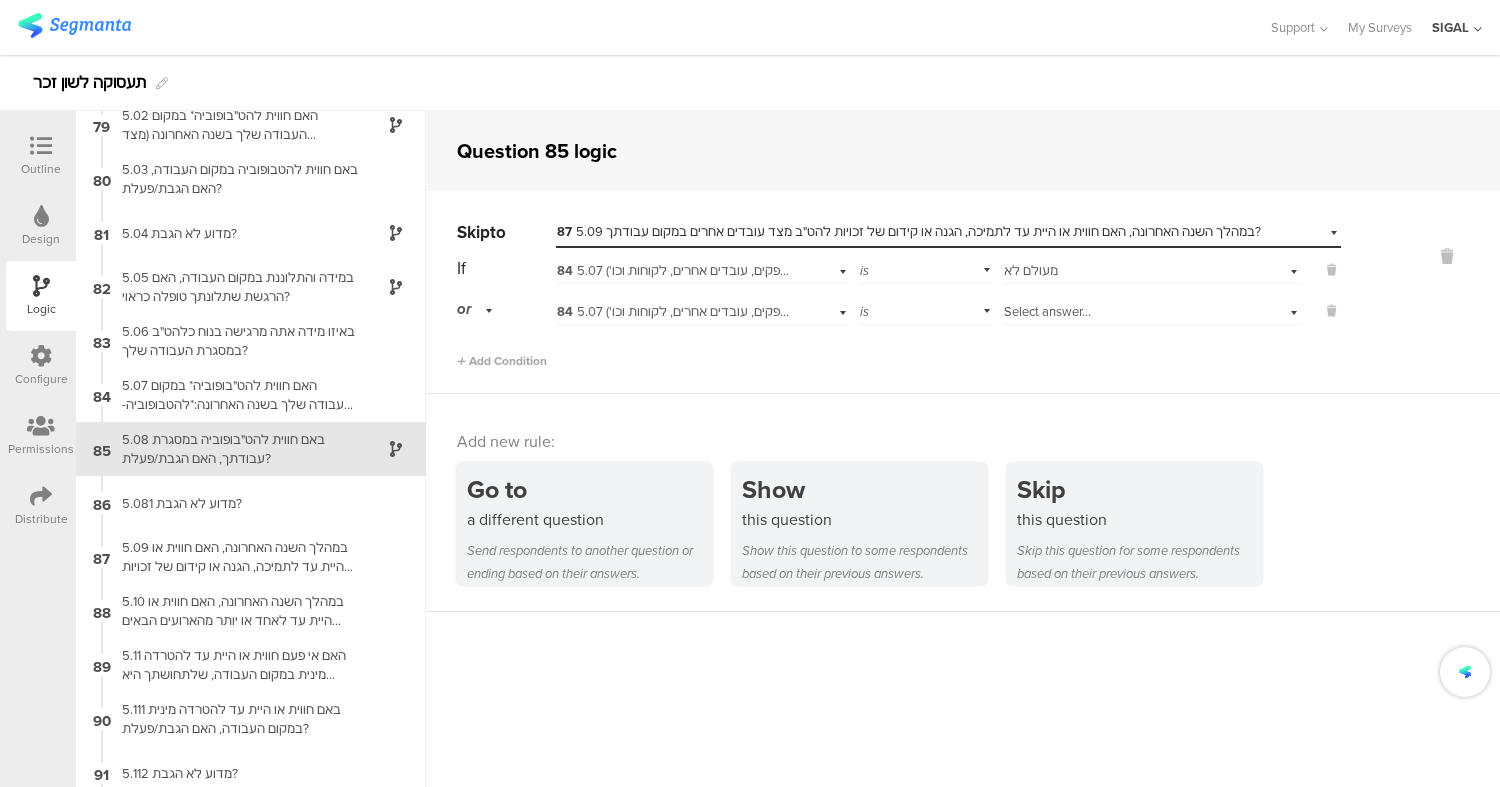 click on "Select answer..." at bounding box center (1047, 311) 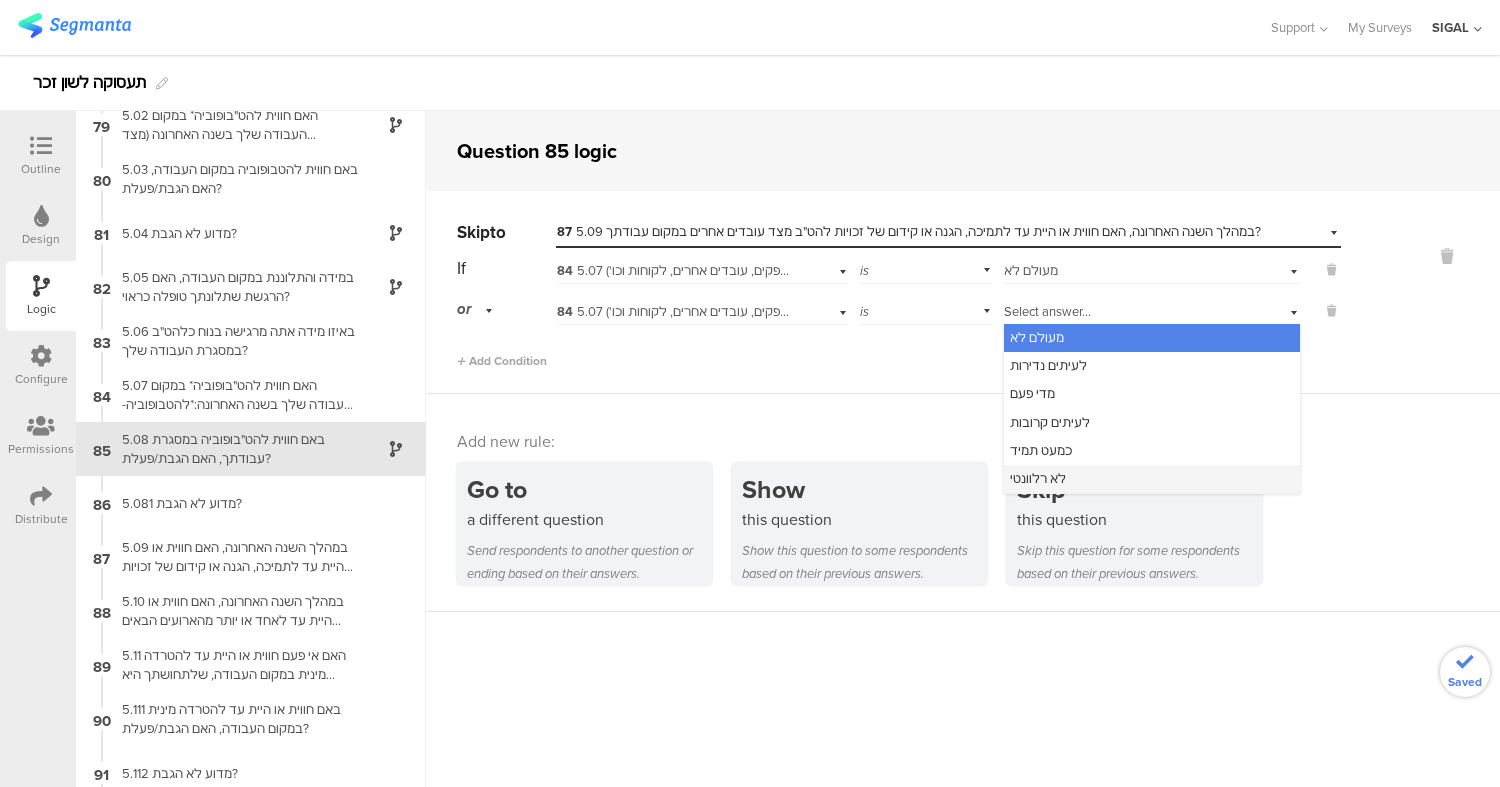 click on "לא רלוונטי" at bounding box center [1038, 478] 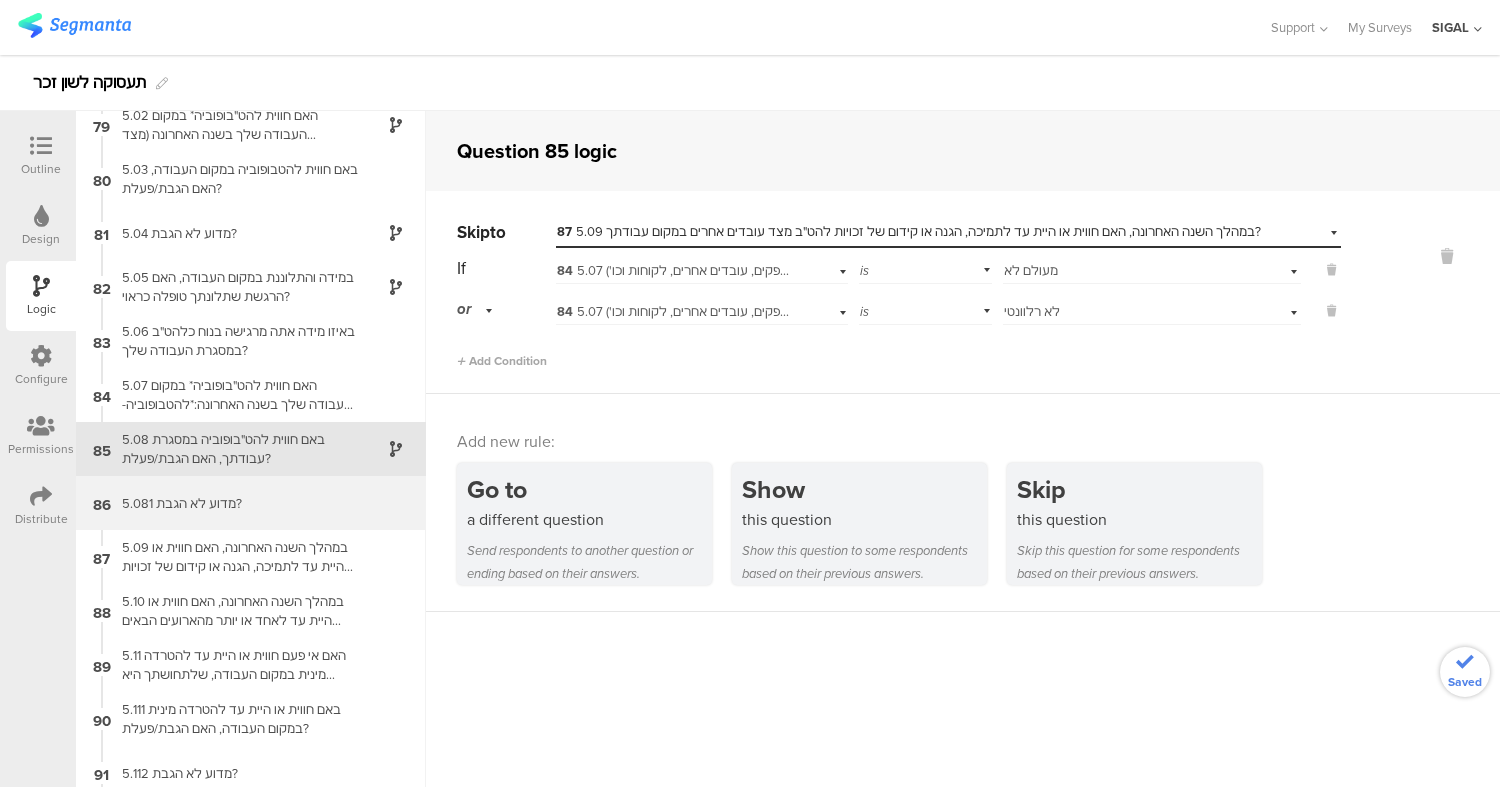 click on "5.081 מדוע לא הגבת?" at bounding box center (235, 503) 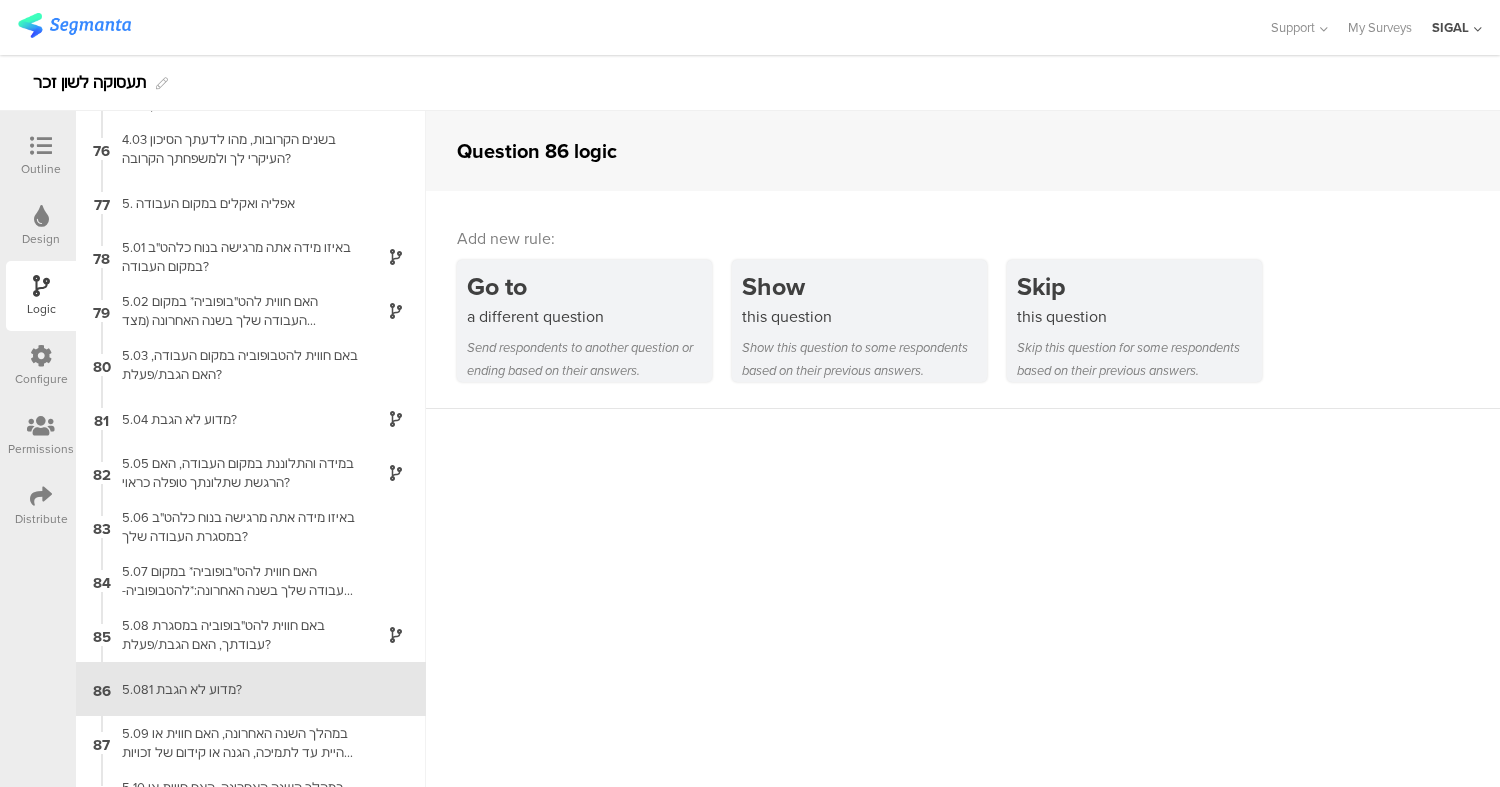 scroll, scrollTop: 4279, scrollLeft: 0, axis: vertical 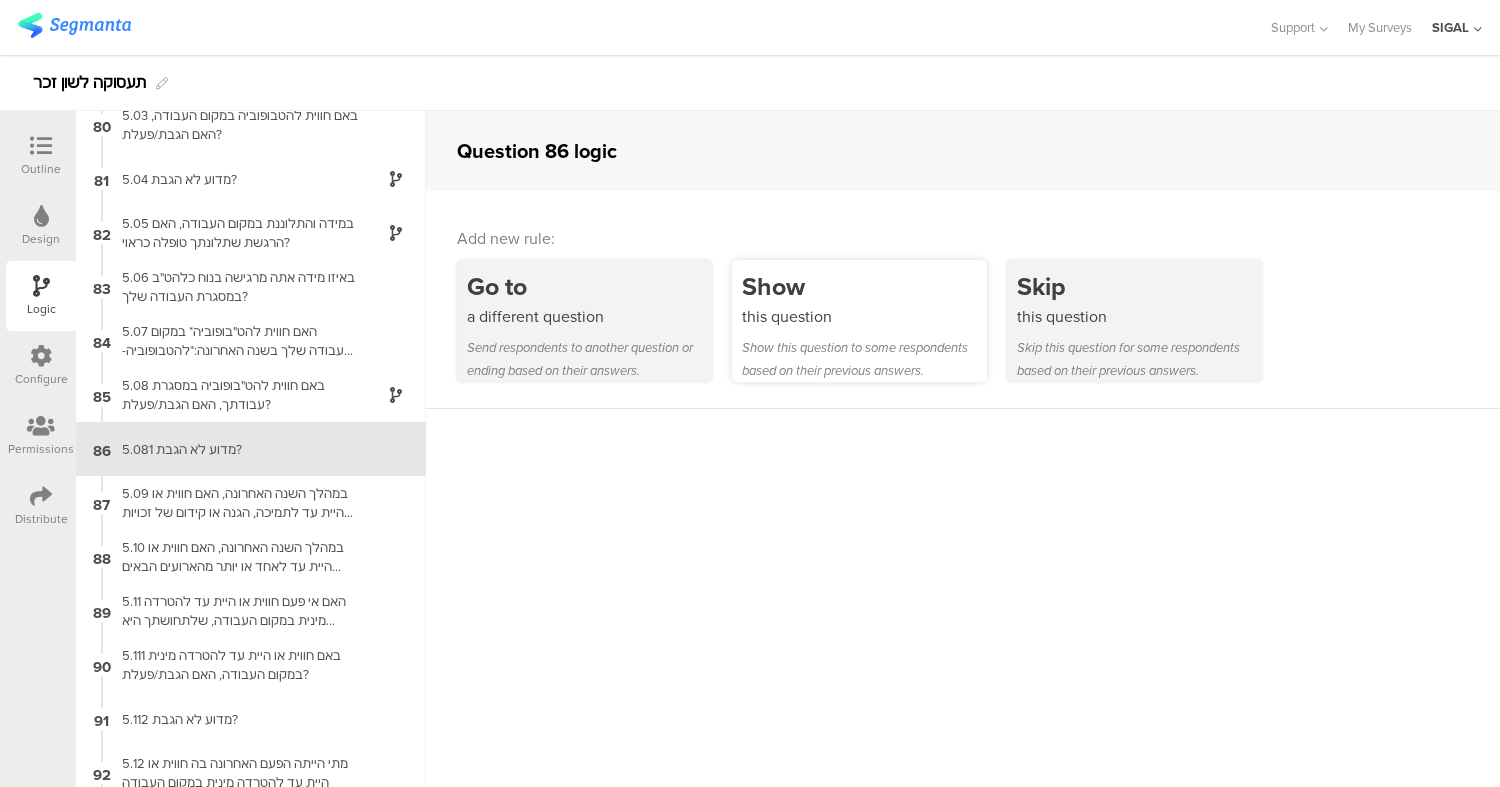 click on "Show
this question
Show this question to some respondents based on their previous answers." at bounding box center [859, 321] 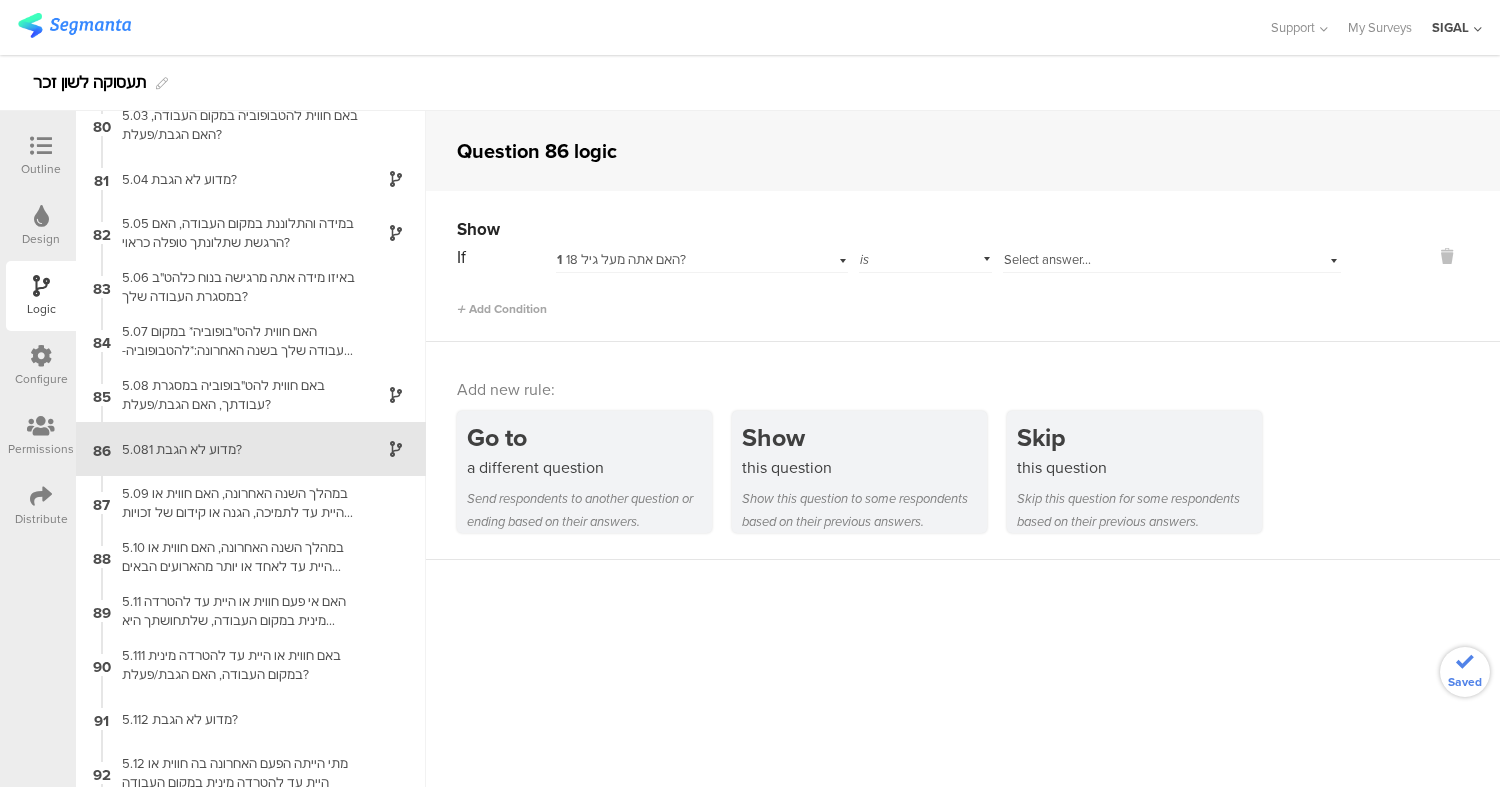 click on "1  האם אתה מעל גיל 18?" at bounding box center (621, 259) 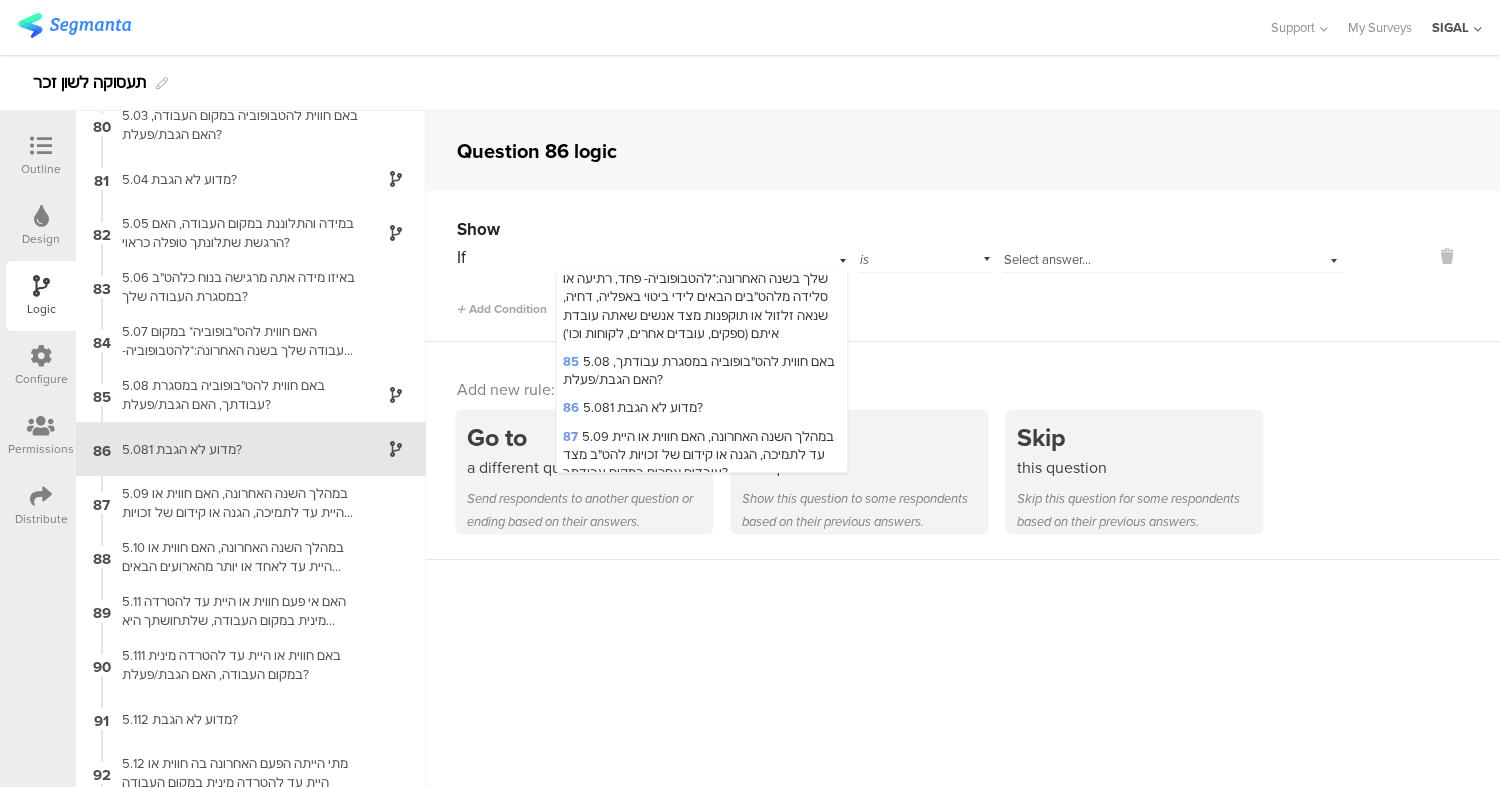 scroll, scrollTop: 3996, scrollLeft: 0, axis: vertical 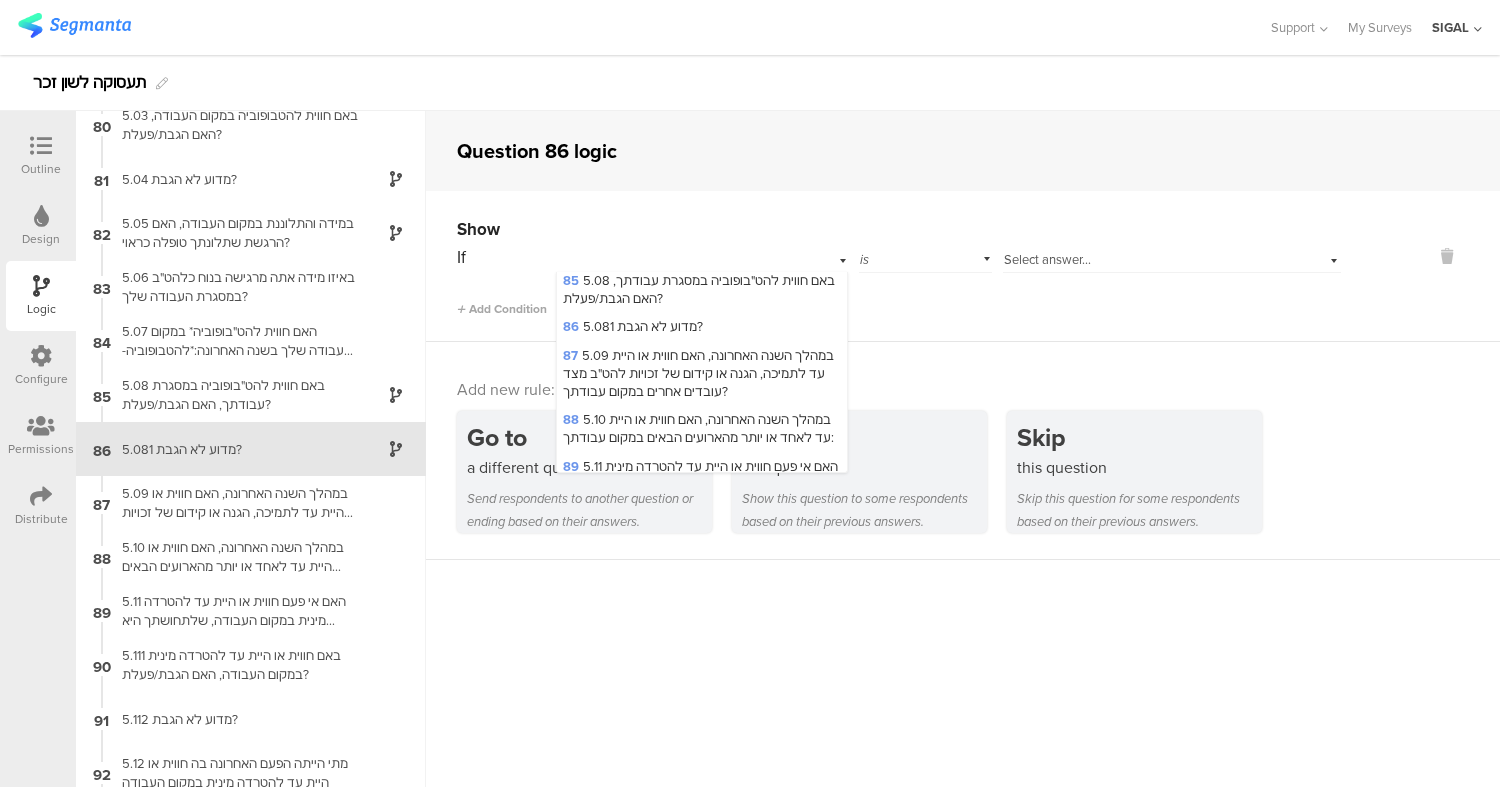 click on "85  5.08	באם חווית להט"בופוביה במסגרת עבודתך, האם הגבת/פעלת?" at bounding box center [699, 289] 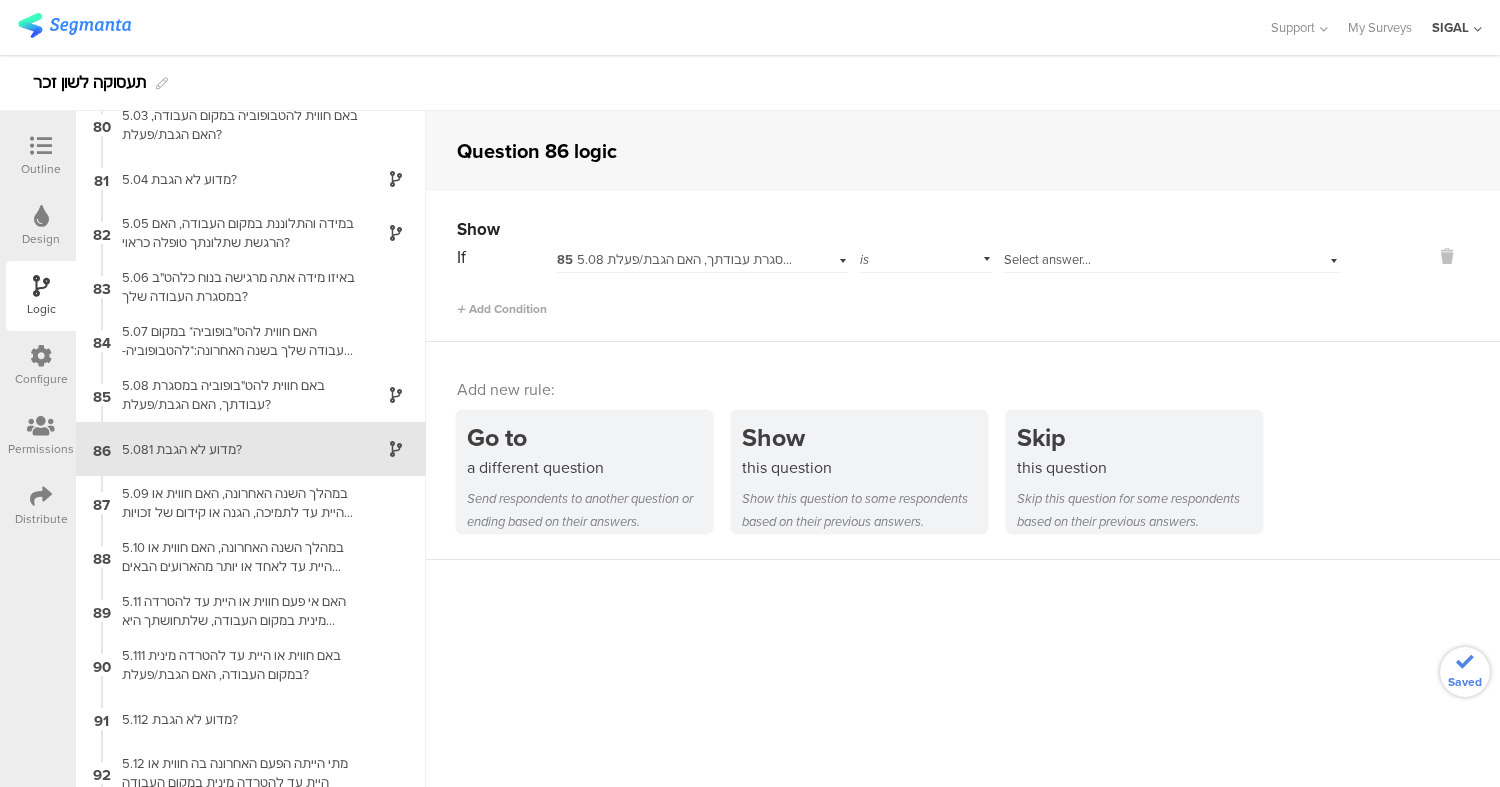 click on "Select answer..." at bounding box center [1047, 259] 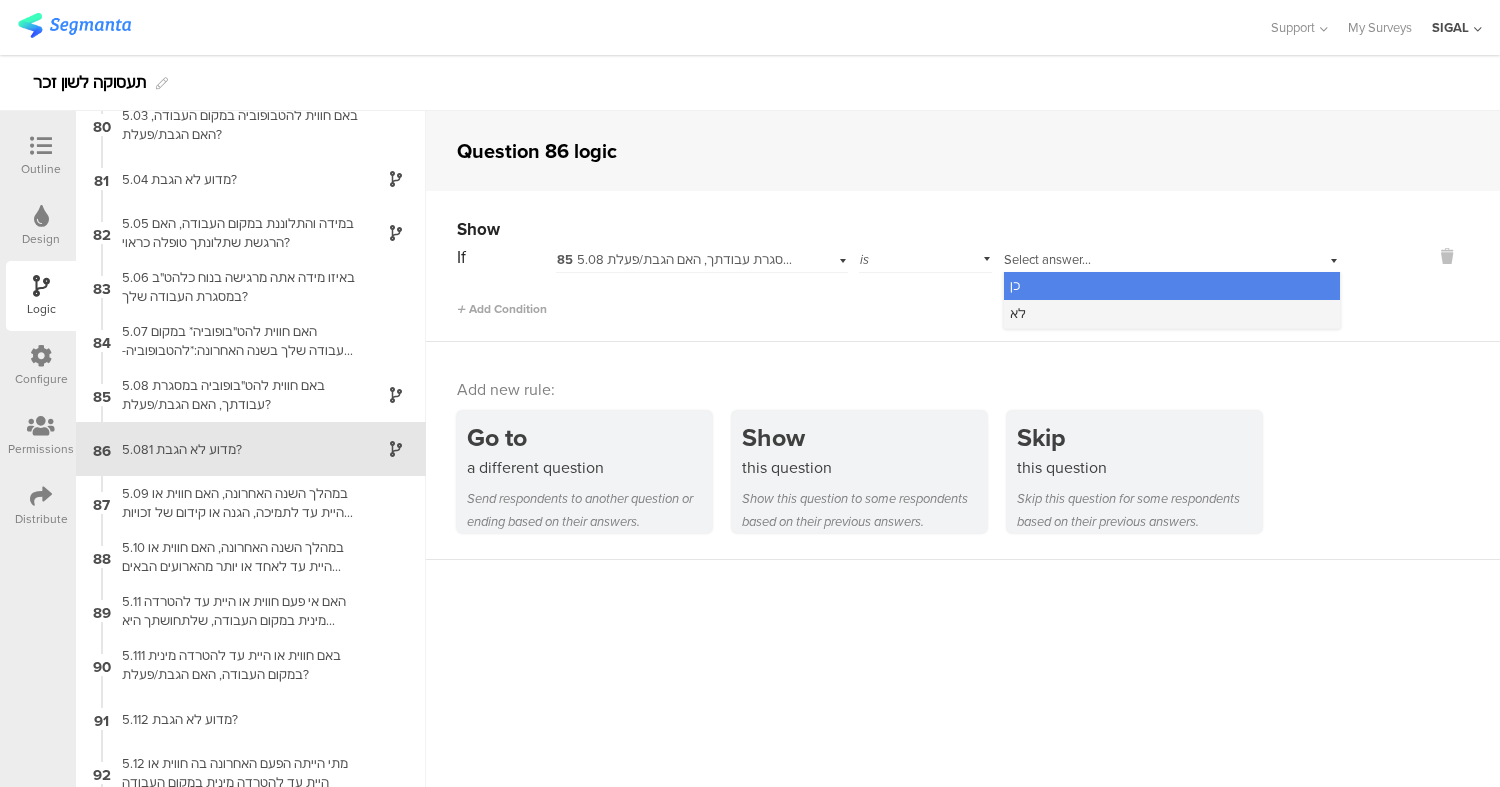 click on "לא" at bounding box center (1018, 313) 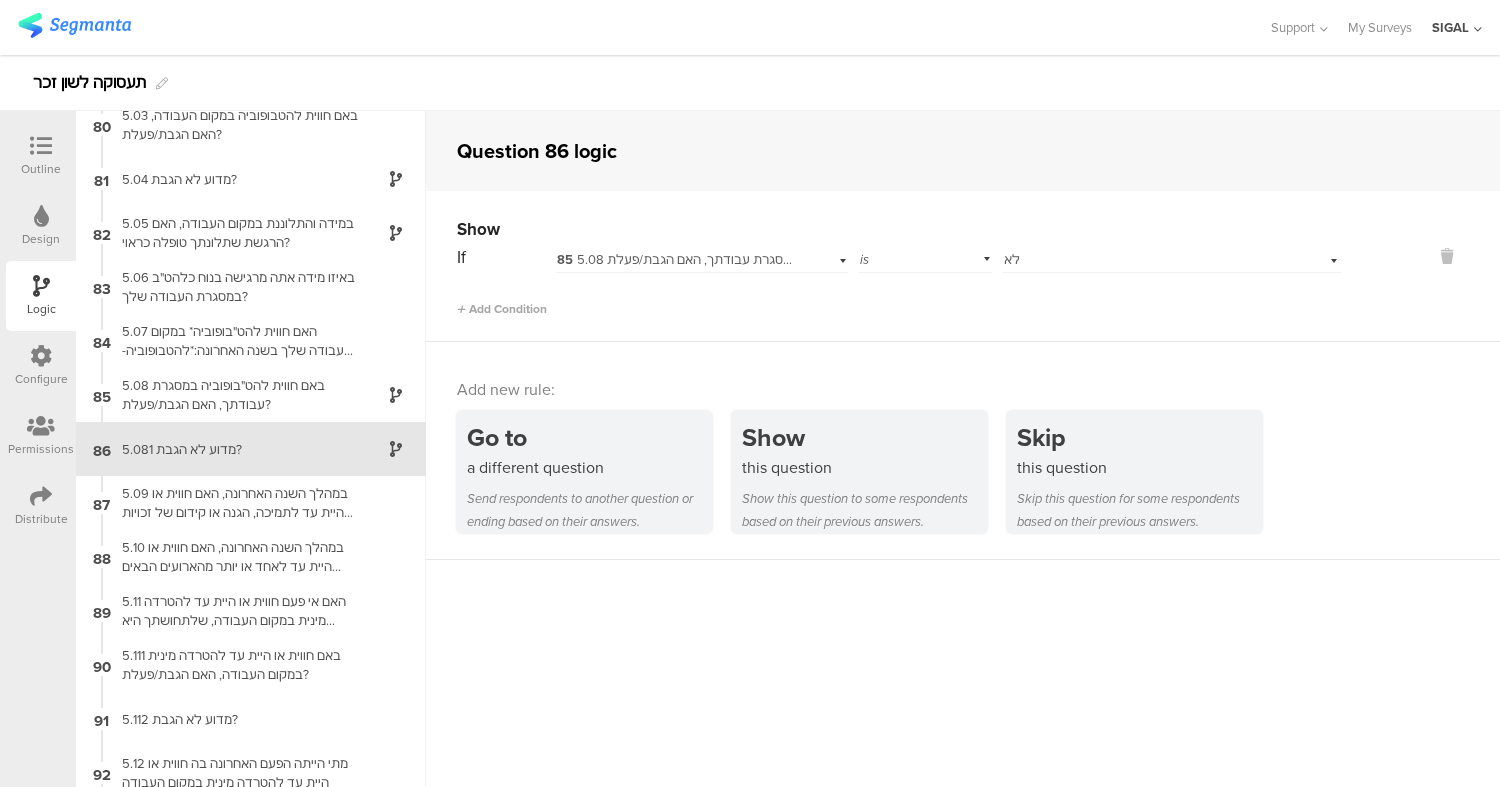 click on "Add new rule:
Go to
a different question
Send respondents to another question or ending based on their answers.
Show
this question
Show this question to some respondents based on their previous answers.
Skip
this question
Skip this question for some respondents based on their previous answers." at bounding box center [963, 451] 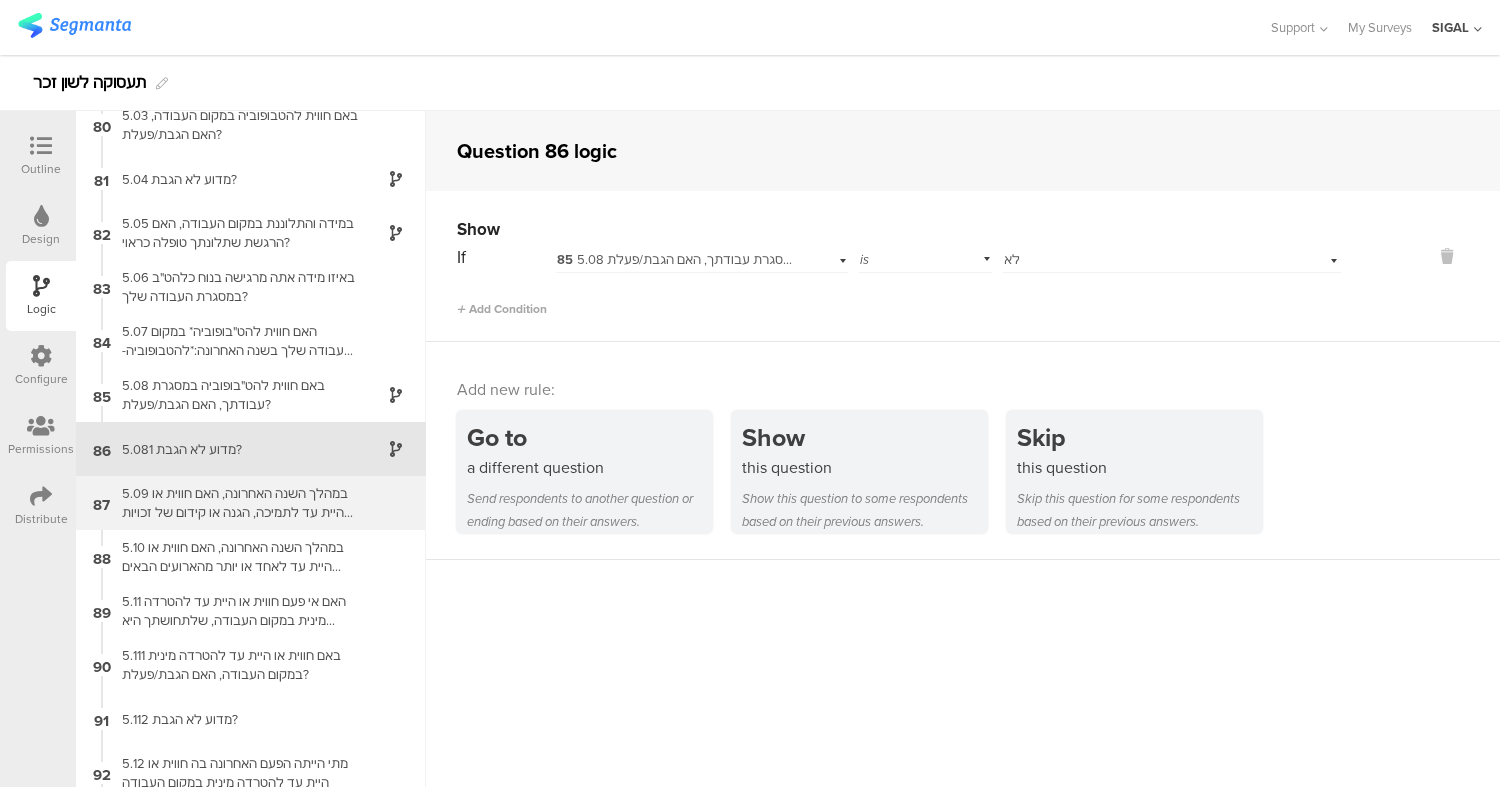 click on "5.09	במהלך השנה האחרונה, האם חווית או היית עד לתמיכה, הגנה או קידום של זכויות להט"ב מצד עובדים אחרים במקום עבודתך?" at bounding box center [235, 503] 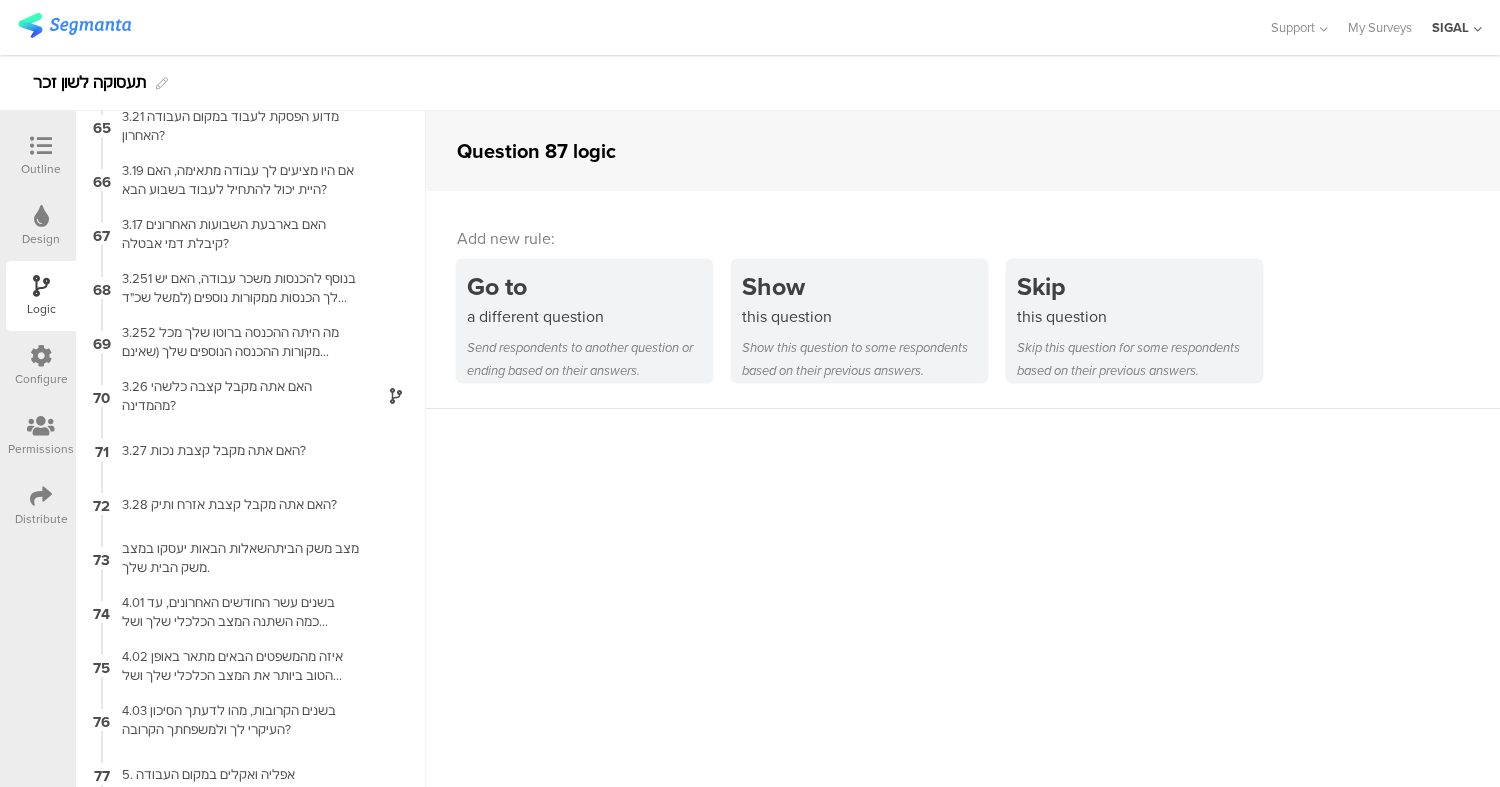 scroll, scrollTop: 4333, scrollLeft: 0, axis: vertical 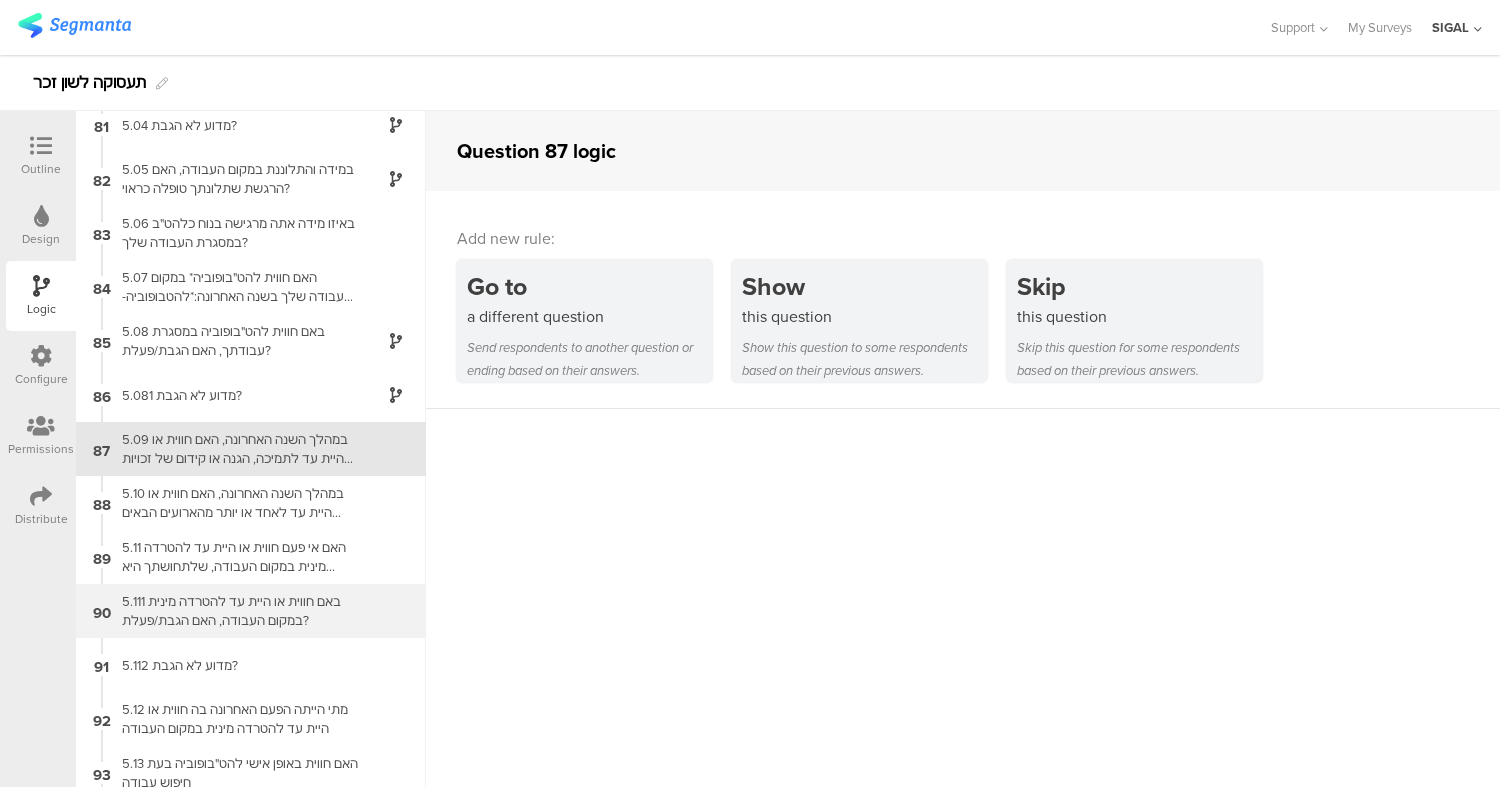 click on "5.111	באם חווית או היית עד להטרדה מינית במקום העבודה, האם הגבת/פעלת?" at bounding box center [235, 611] 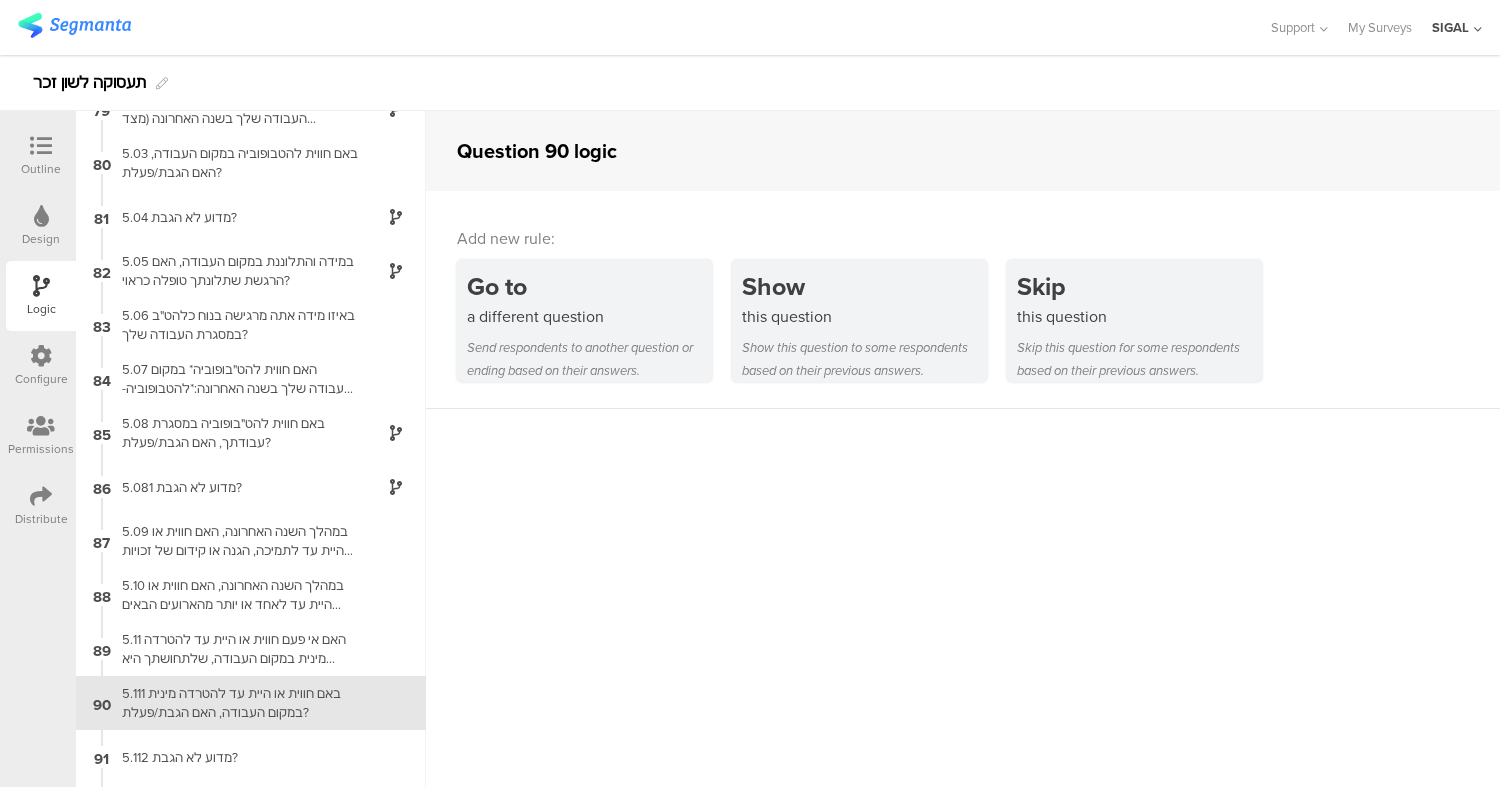 scroll, scrollTop: 4495, scrollLeft: 0, axis: vertical 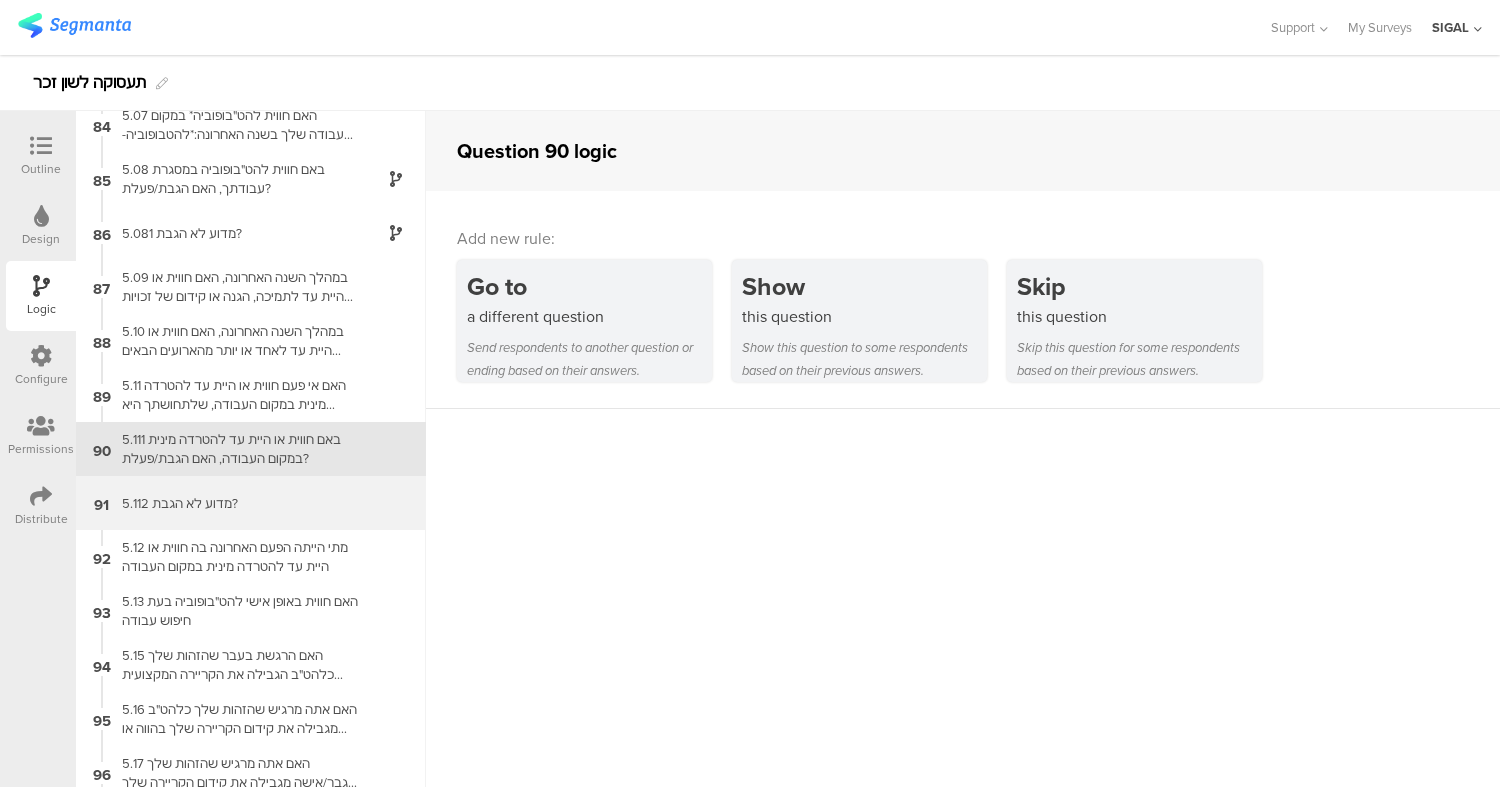 click on "5.112 מדוע לא הגבת?" at bounding box center [235, 503] 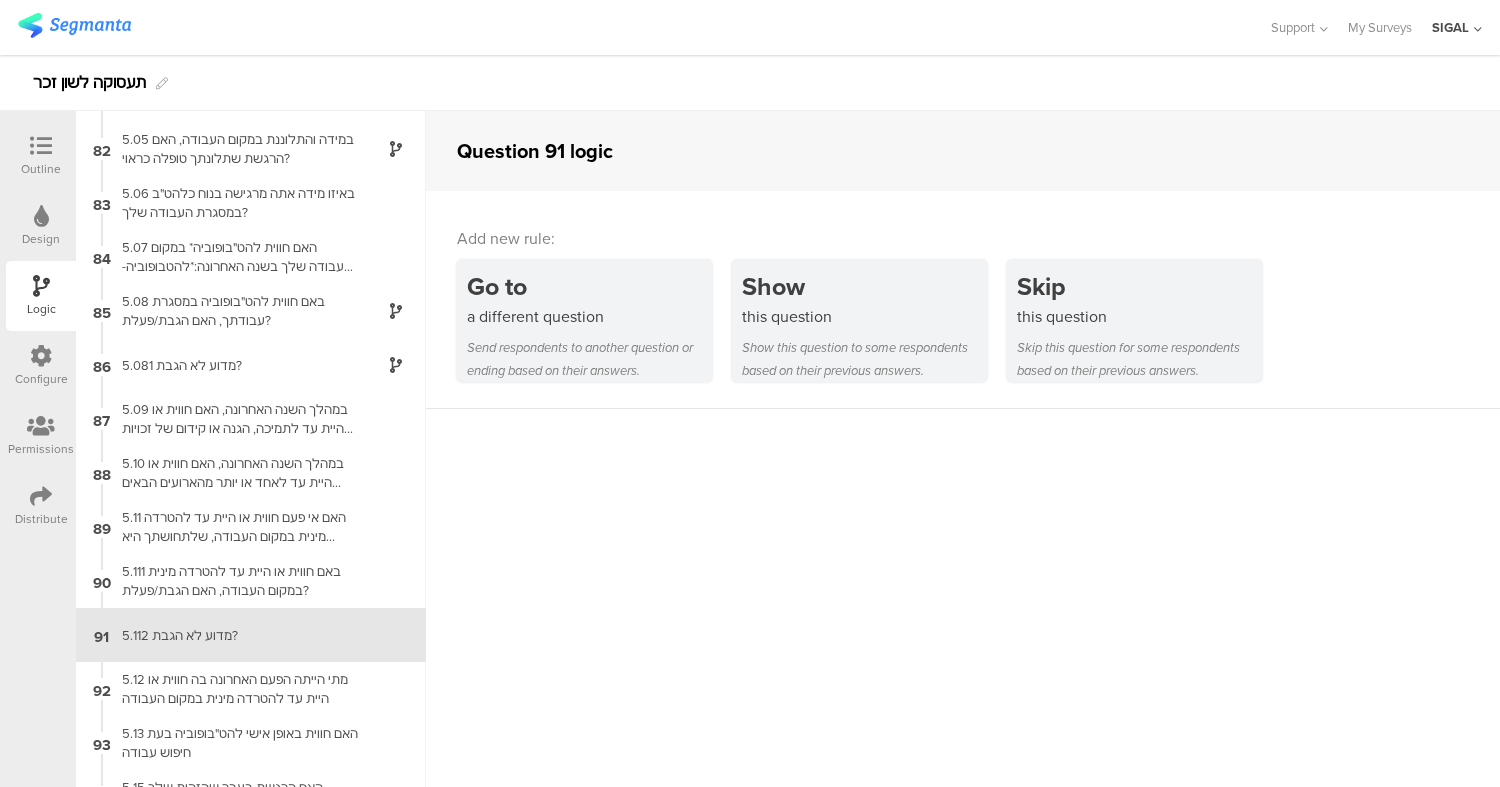 scroll, scrollTop: 4549, scrollLeft: 0, axis: vertical 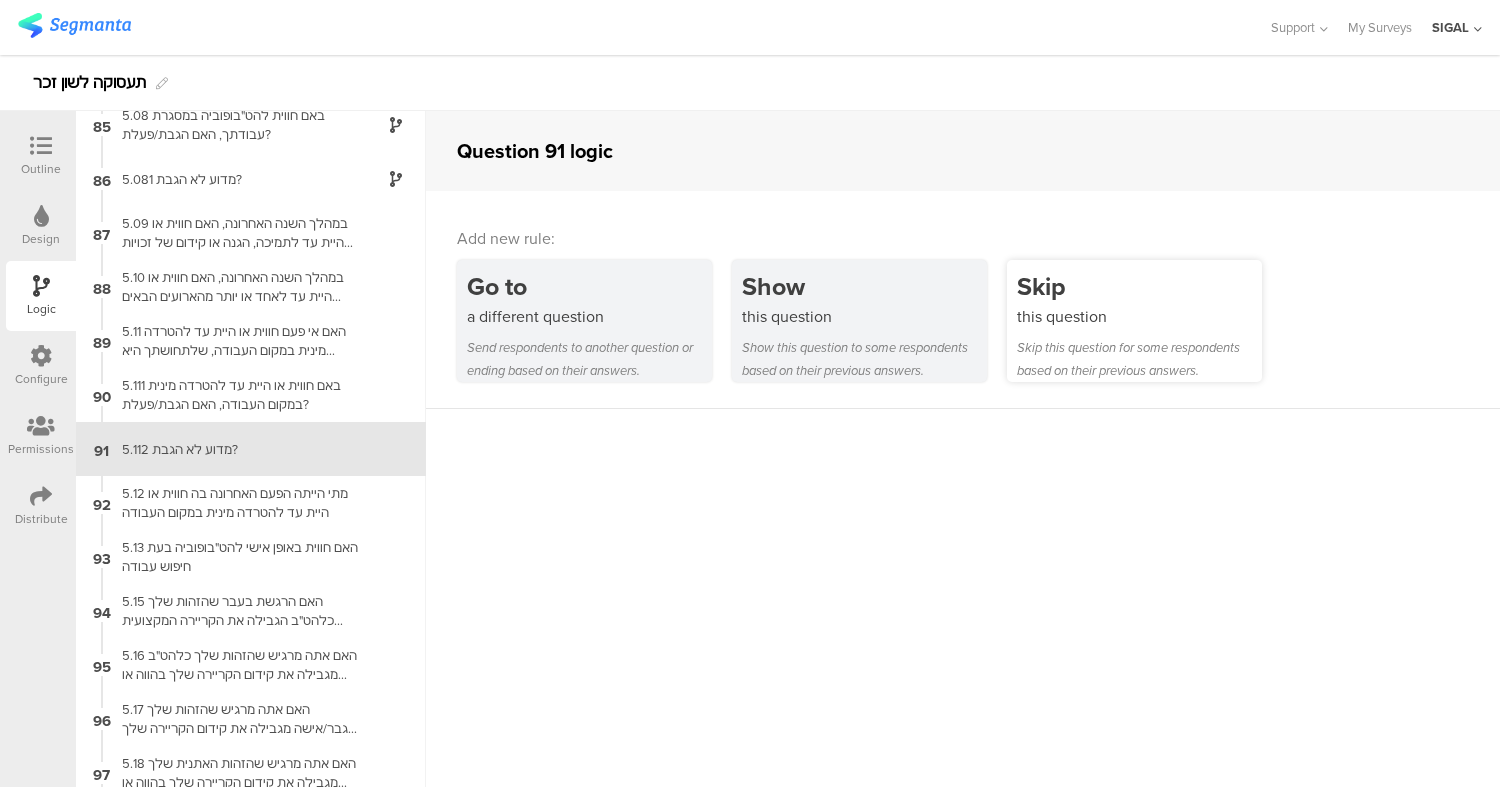 click on "Skip" at bounding box center [1139, 286] 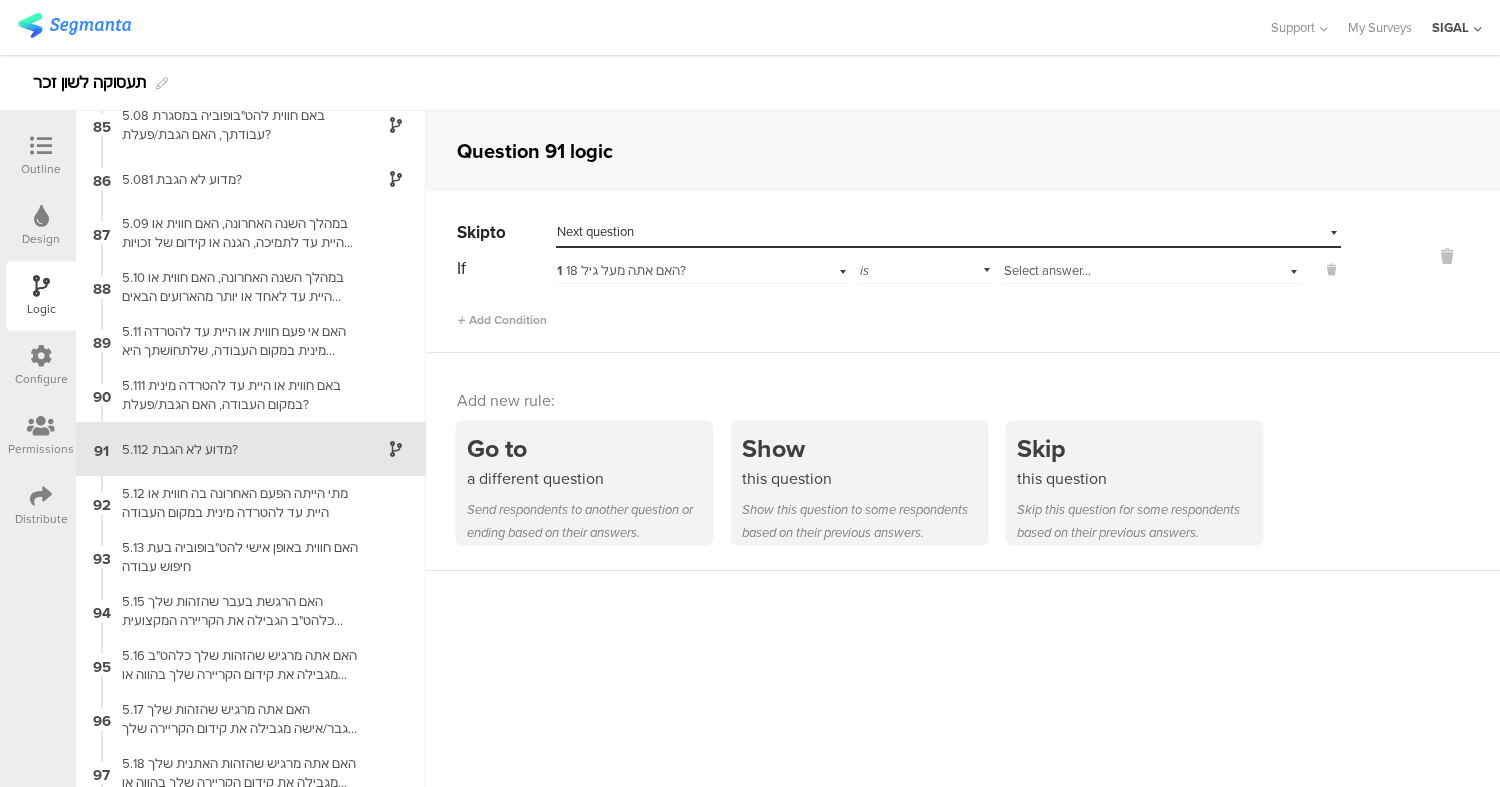 click on "Next question" at bounding box center (595, 231) 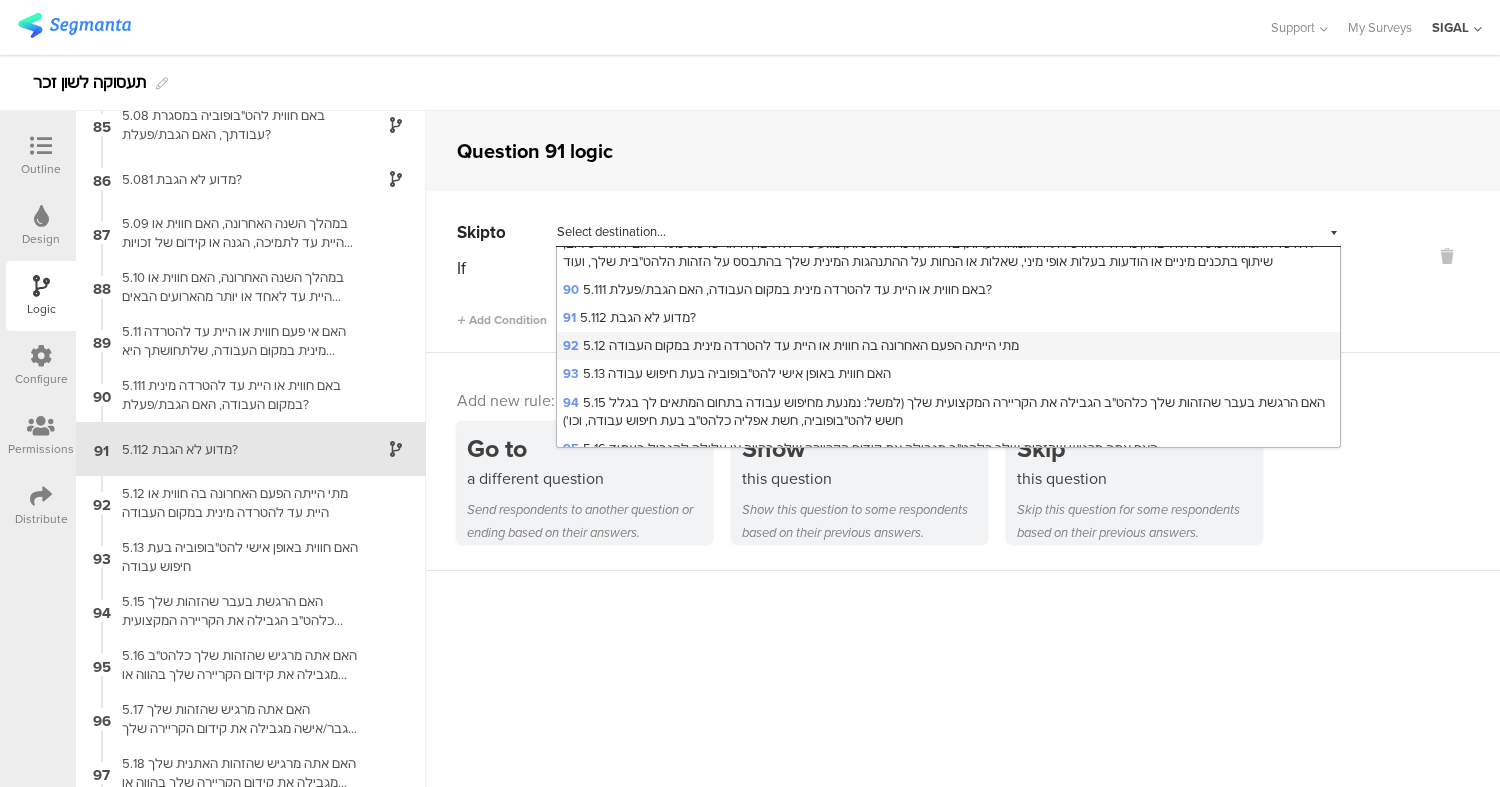 scroll, scrollTop: 2797, scrollLeft: 0, axis: vertical 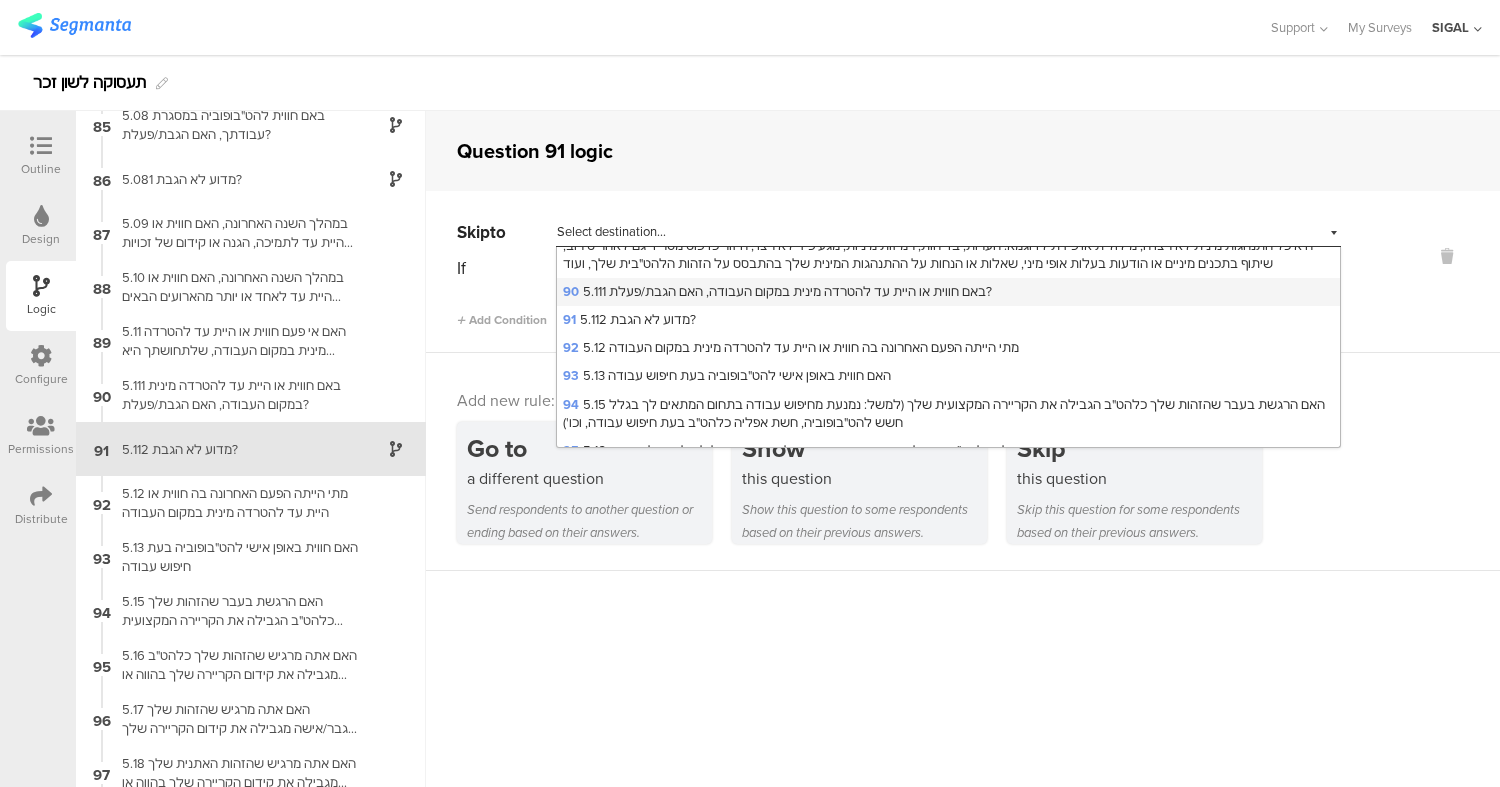 click on "90  5.111	באם חווית או היית עד להטרדה מינית במקום העבודה, האם הגבת/פעלת?" at bounding box center (777, 291) 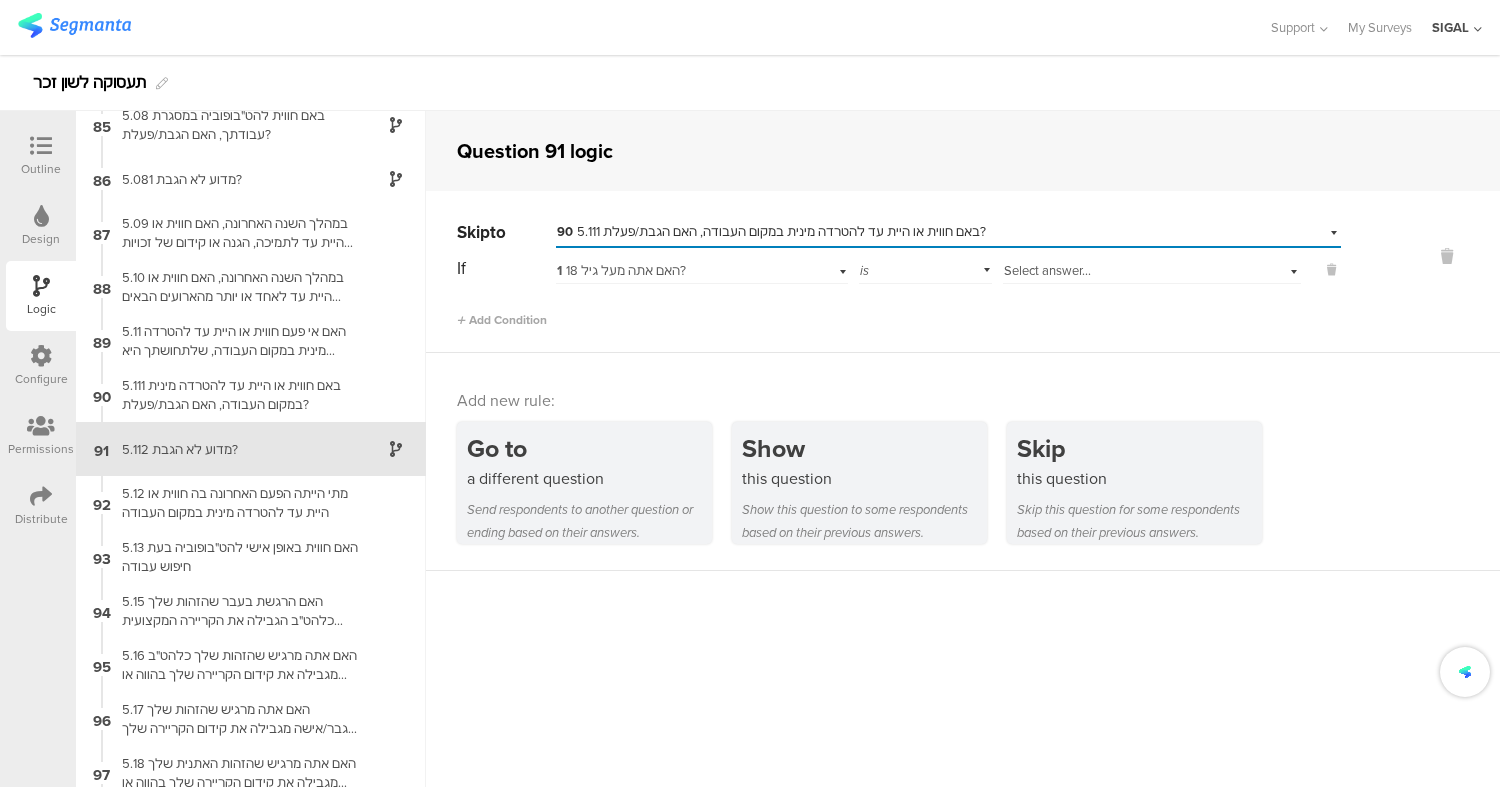 click on "If   1  האם אתה מעל גיל 18?
is Select answer...
Add Condition" at bounding box center (899, 291) 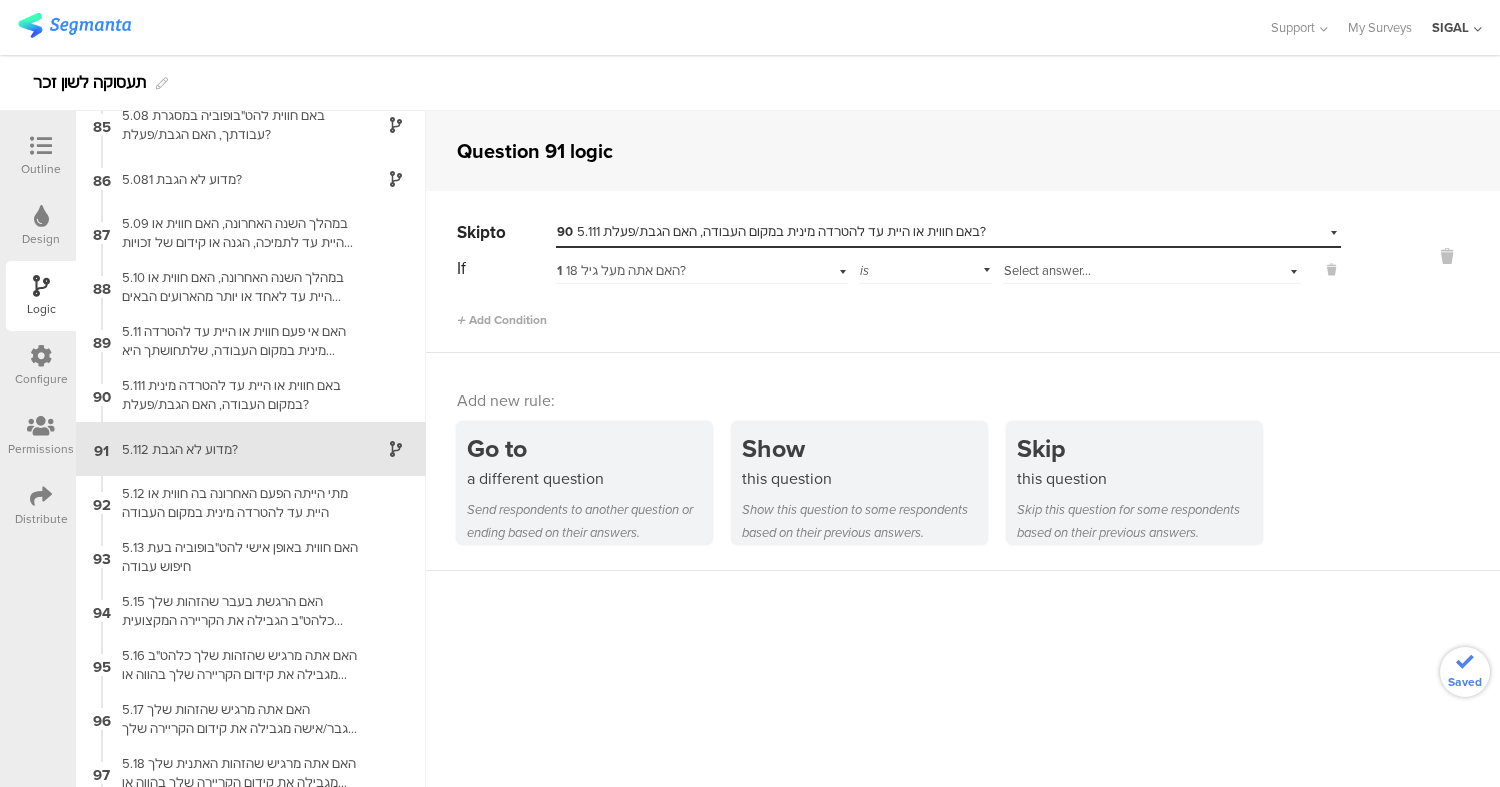 click on "Select answer..." at bounding box center [1047, 270] 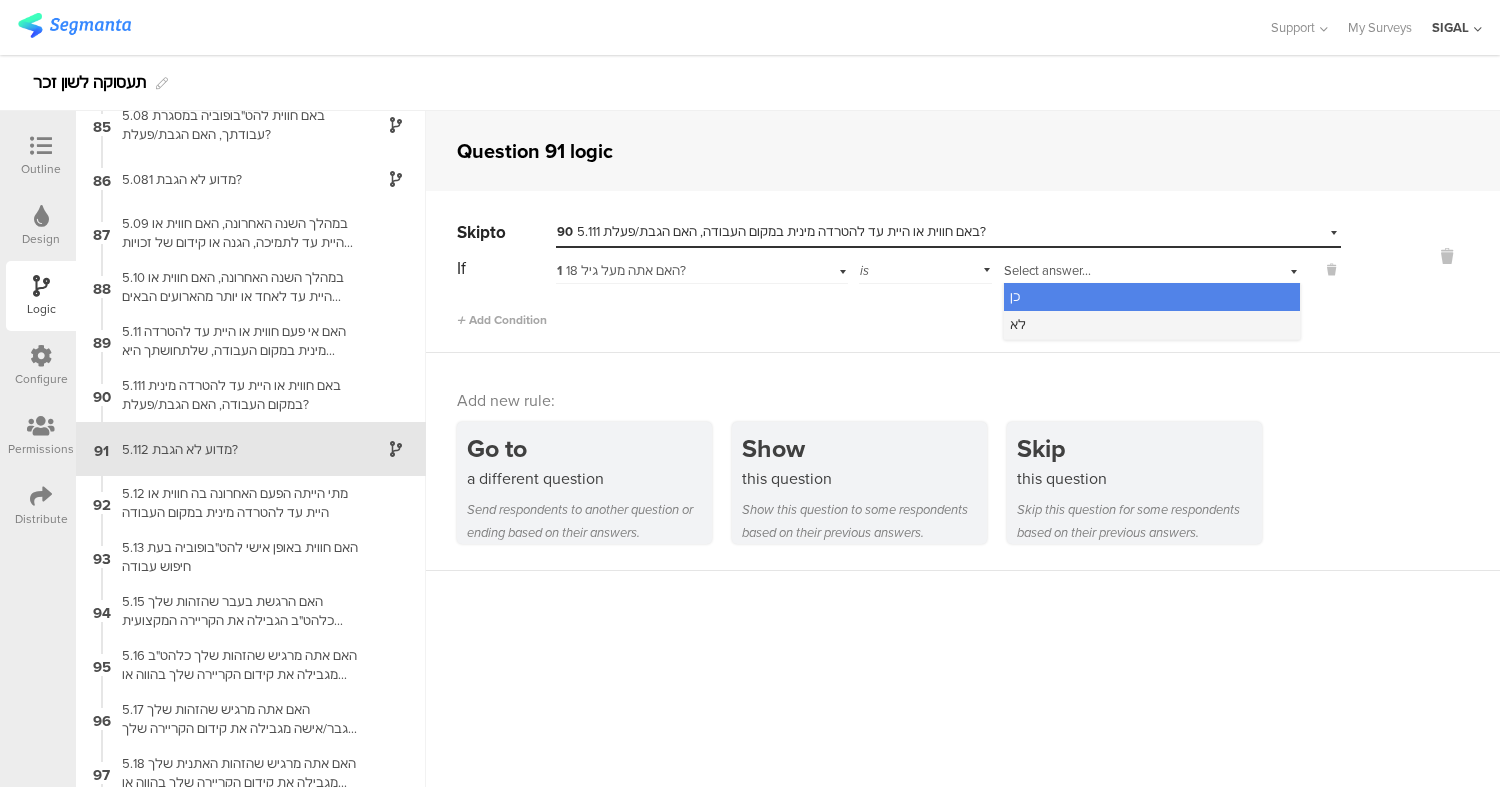 click on "לא" at bounding box center (1152, 325) 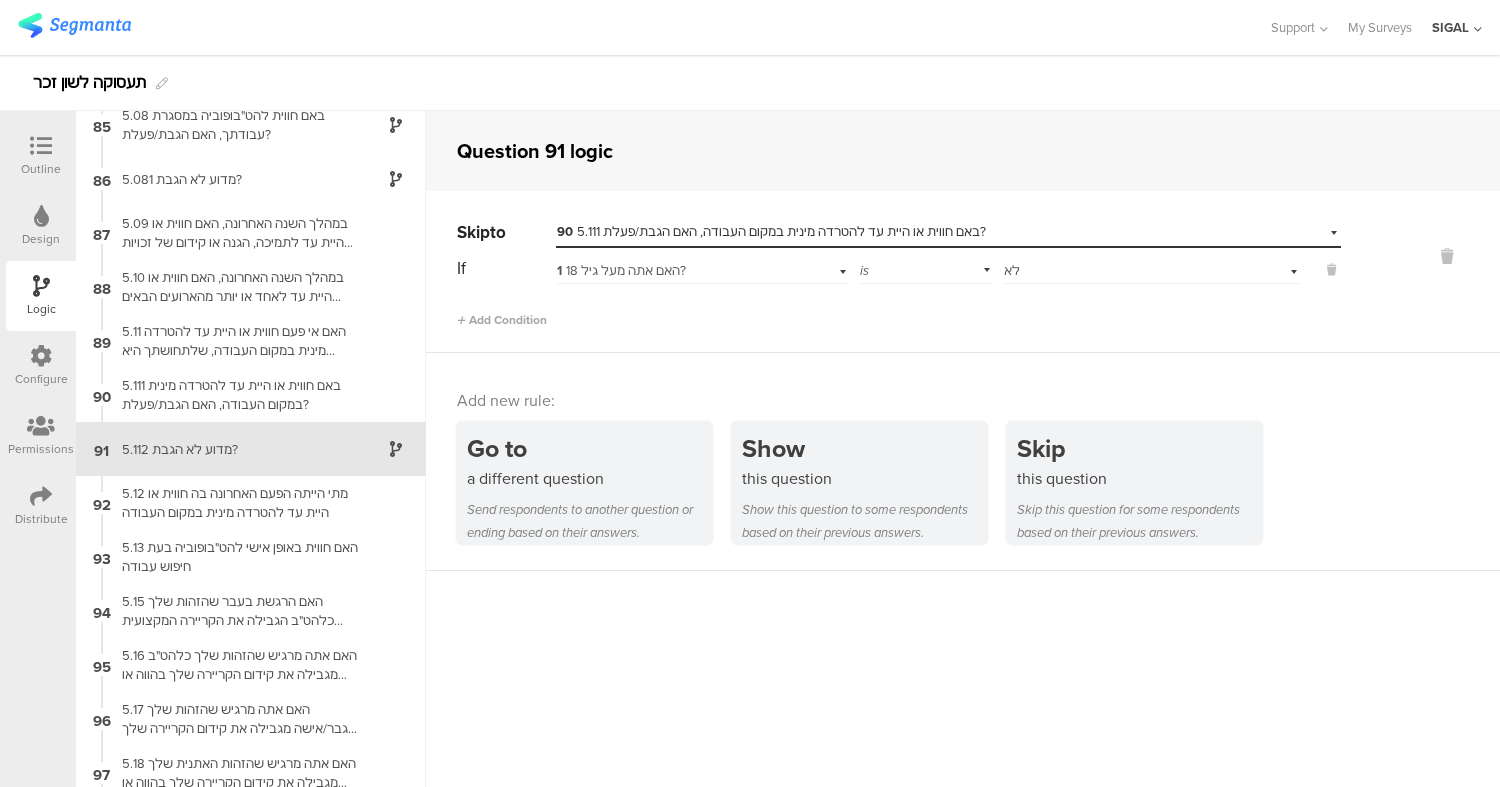 click on "Skip  to Select destination...   90  5.111	באם חווית או היית עד להטרדה מינית במקום העבודה, האם הגבת/פעלת?
If   1  האם אתה מעל גיל 18?
is Select answer...   לא
Add Condition" at bounding box center (963, 272) 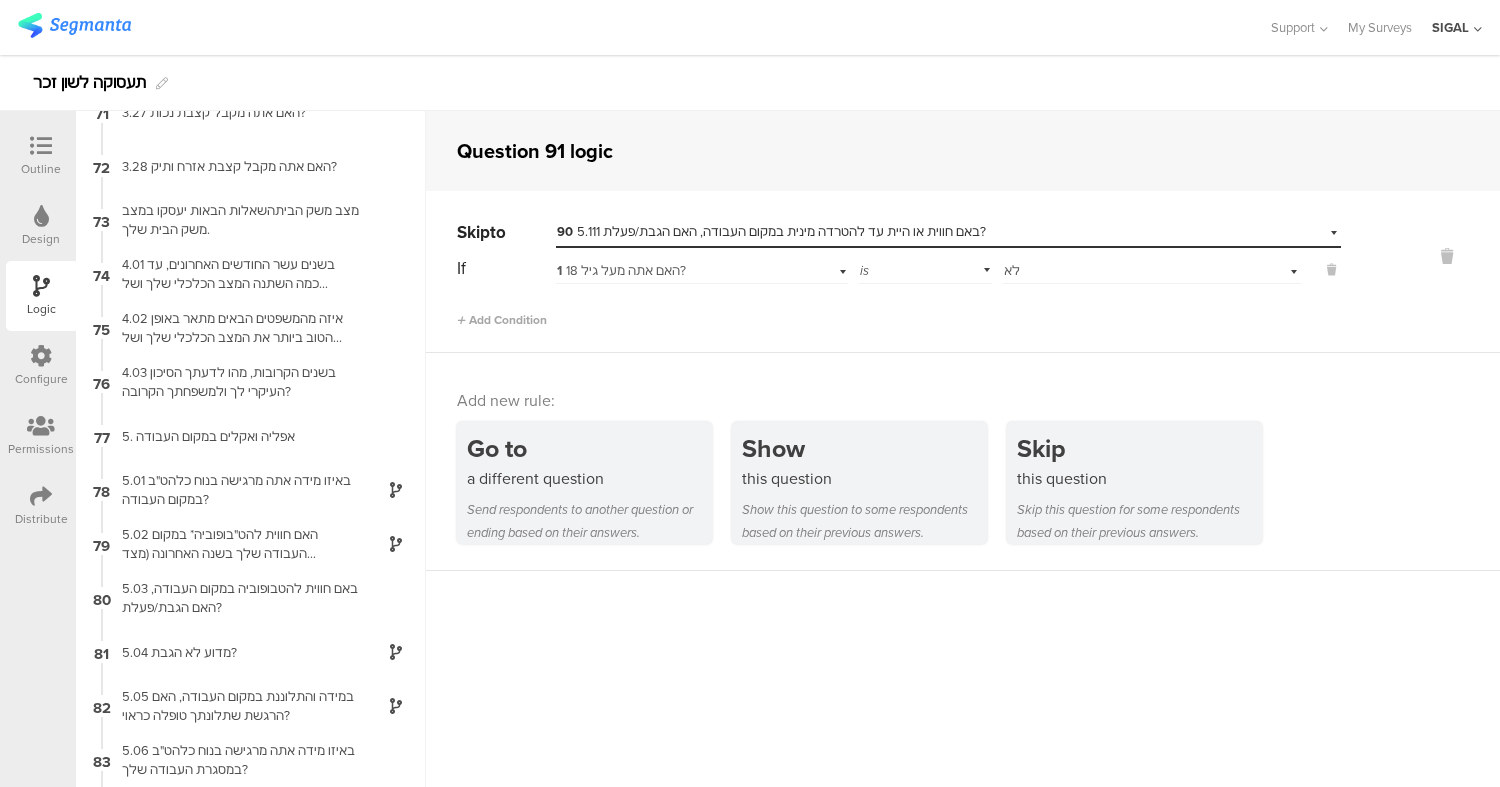 scroll, scrollTop: 3808, scrollLeft: 0, axis: vertical 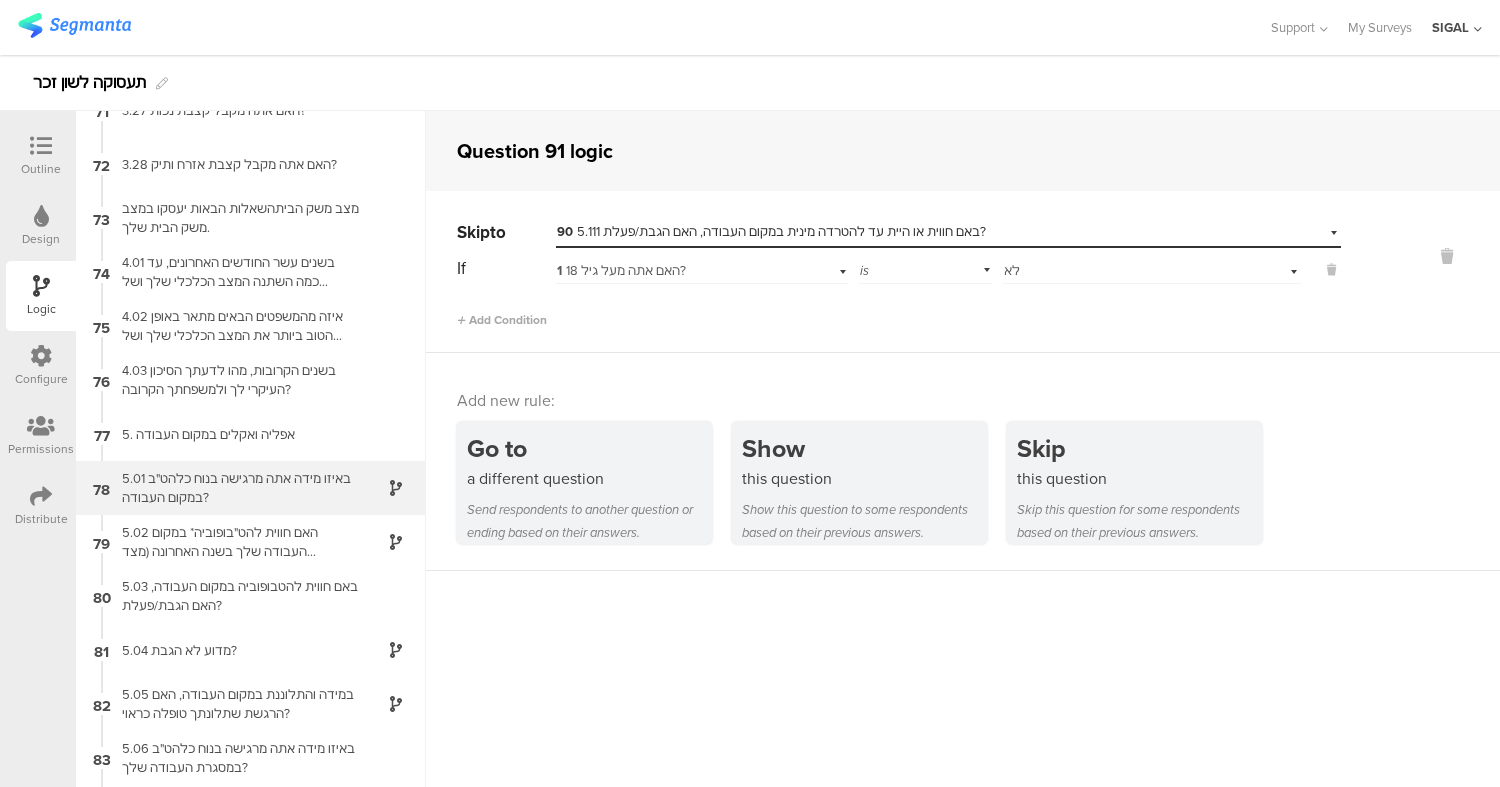 drag, startPoint x: 320, startPoint y: 474, endPoint x: 194, endPoint y: 471, distance: 126.035706 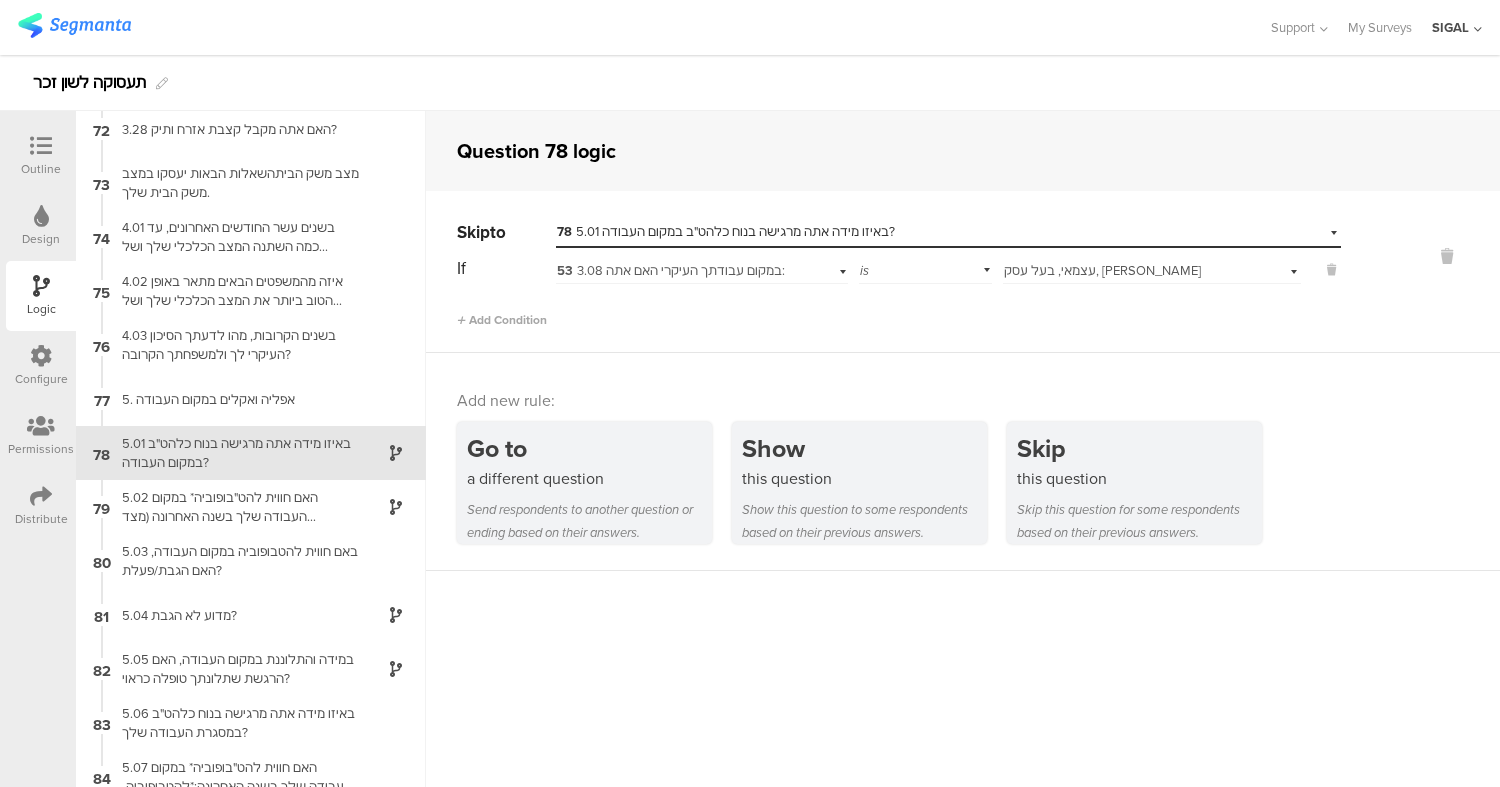 scroll, scrollTop: 3847, scrollLeft: 0, axis: vertical 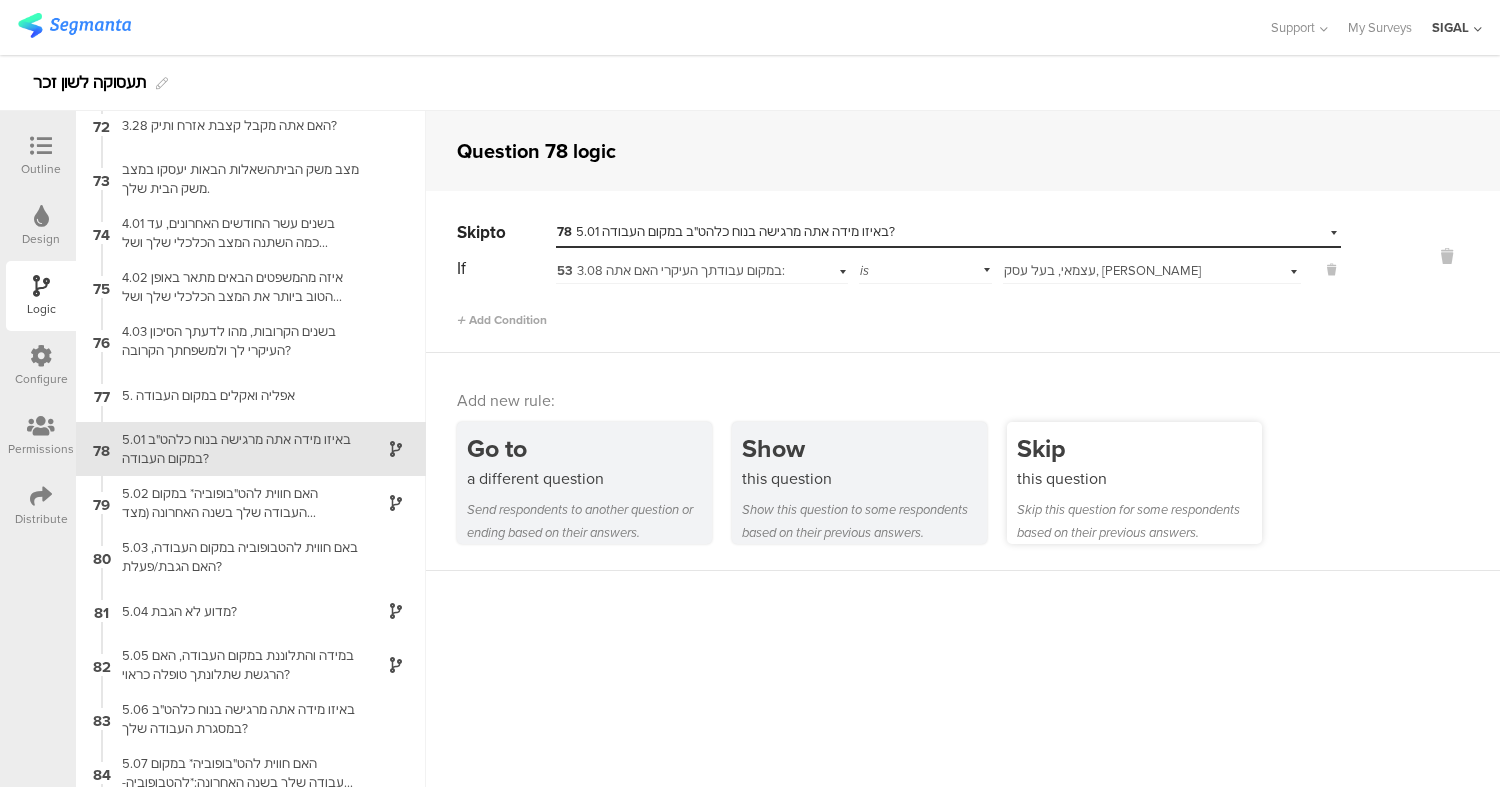 click on "this question" at bounding box center (1139, 478) 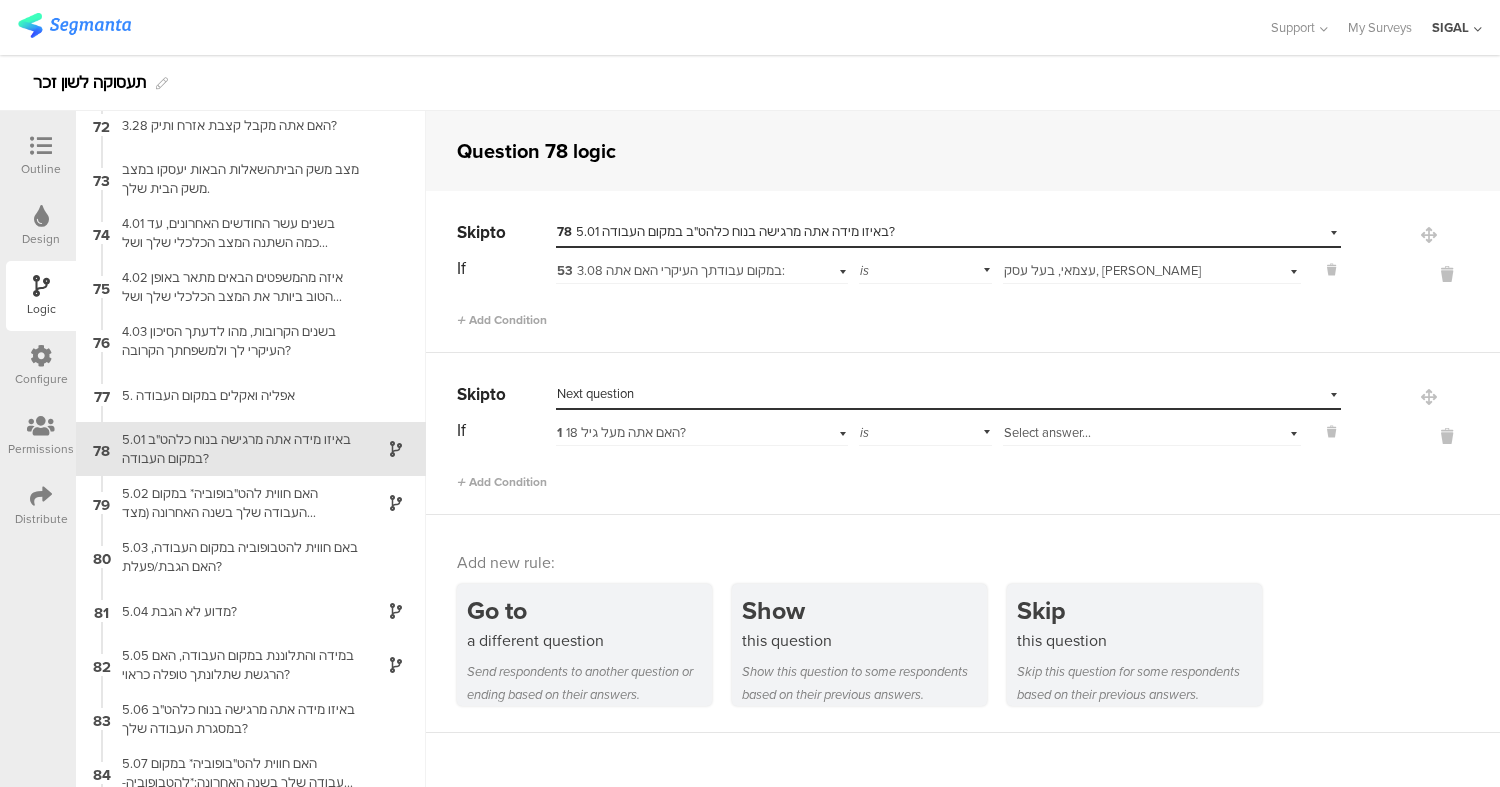 click on "1  האם אתה מעל גיל 18?" at bounding box center (676, 433) 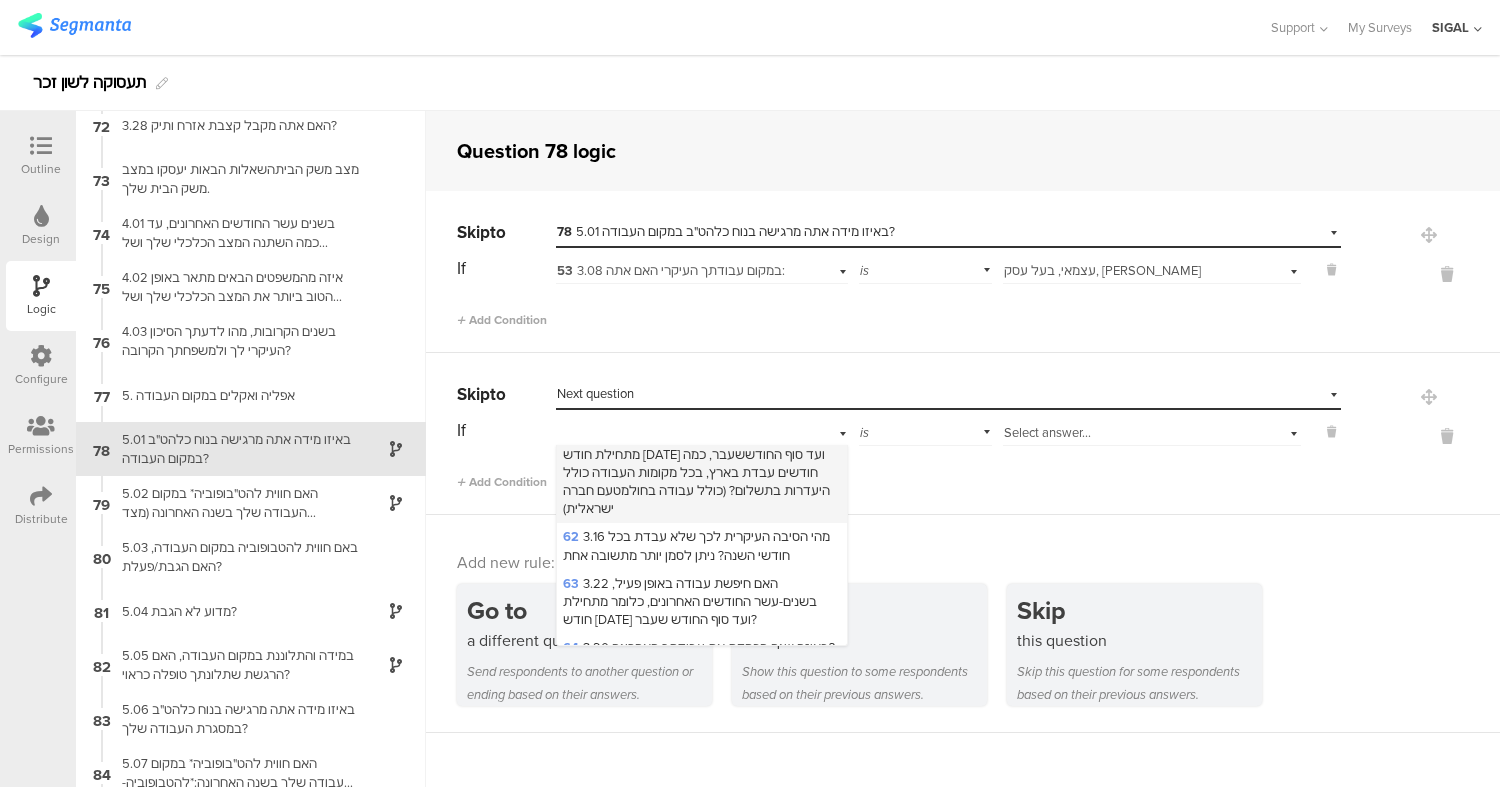 scroll, scrollTop: 2864, scrollLeft: 0, axis: vertical 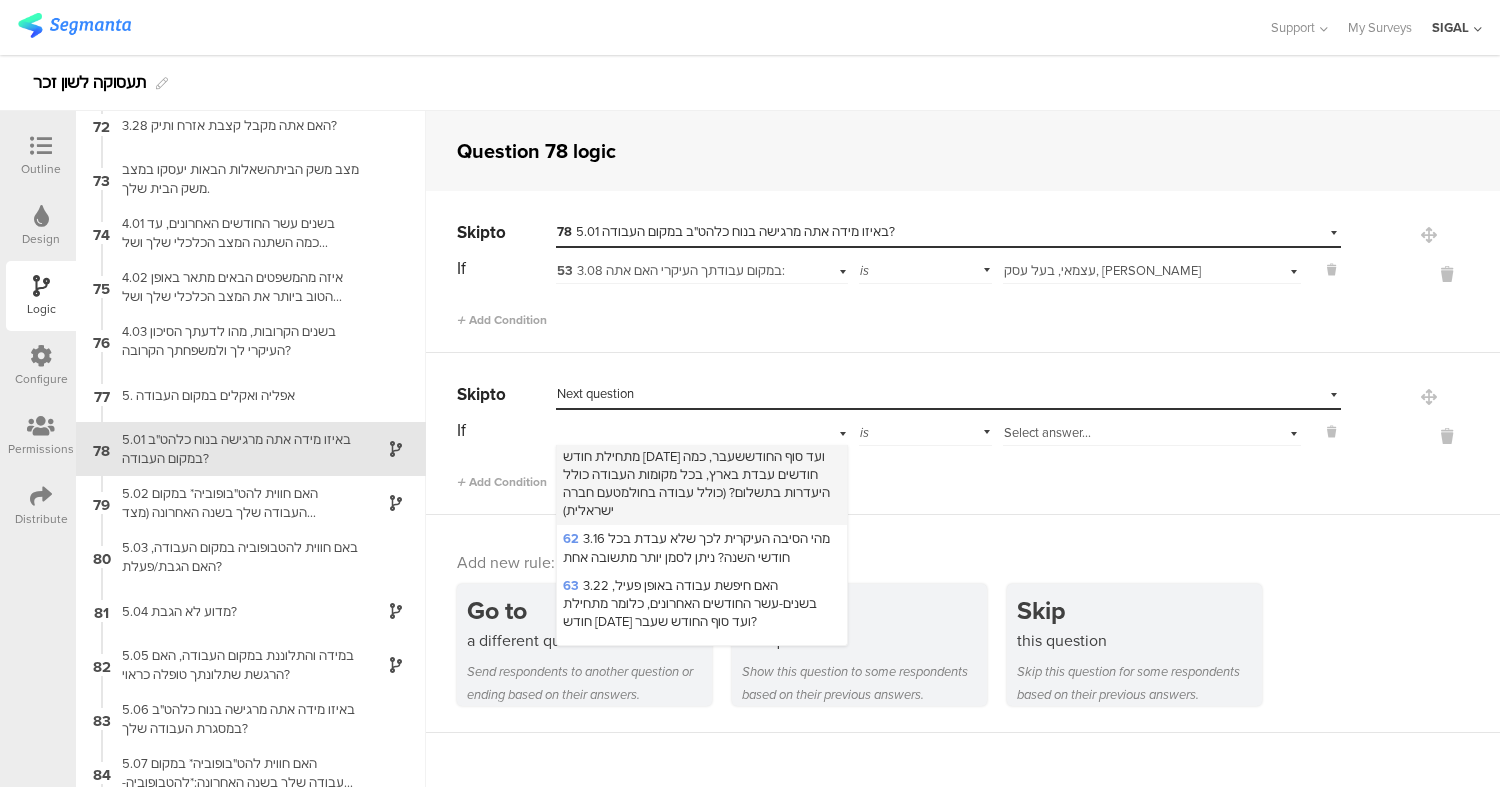 click on "61  3.15	בשנים-עשר החודשים האחרונים, כלומר, מתחילת חודש אוגוסט 2024 ועד סוף החודששעבר, כמה חודשים עבדת בארץ, בכל מקומות העבודה כולל היעדרות בתשלום? (כולל עבודה בחולמטעם חברה ישראלית)" at bounding box center (696, 474) 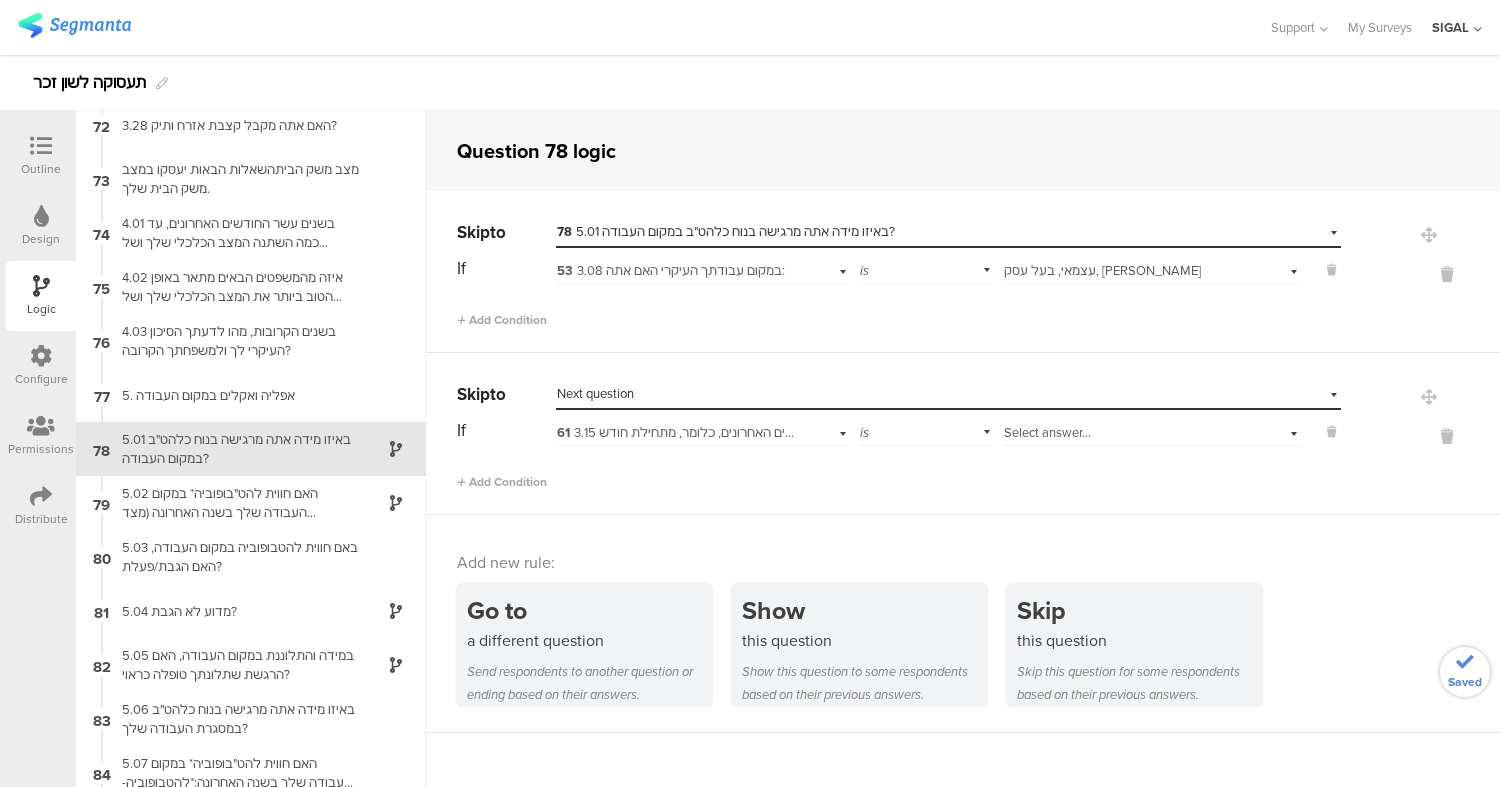 click on "Select answer..." at bounding box center (1047, 432) 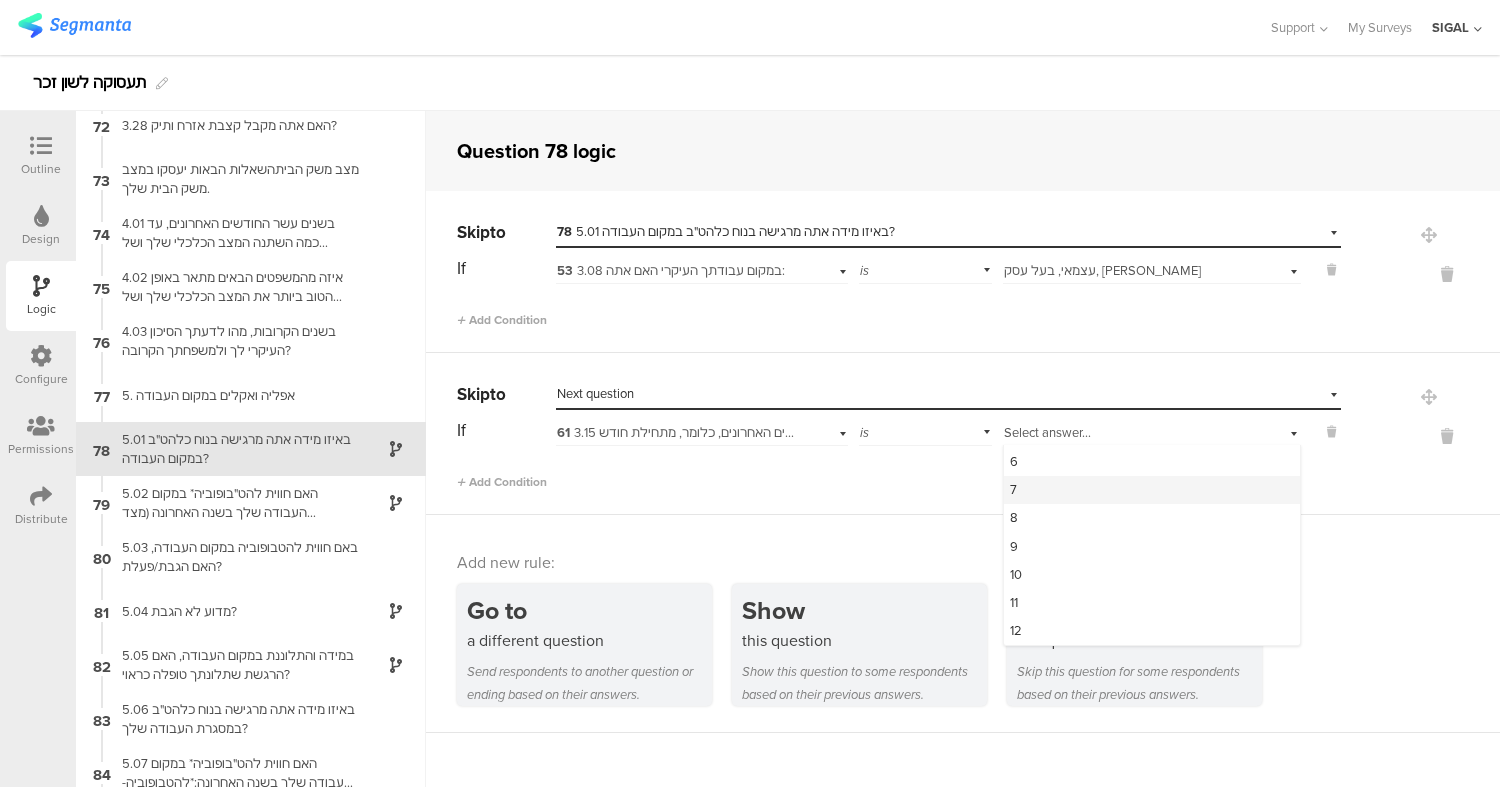 scroll, scrollTop: 0, scrollLeft: 0, axis: both 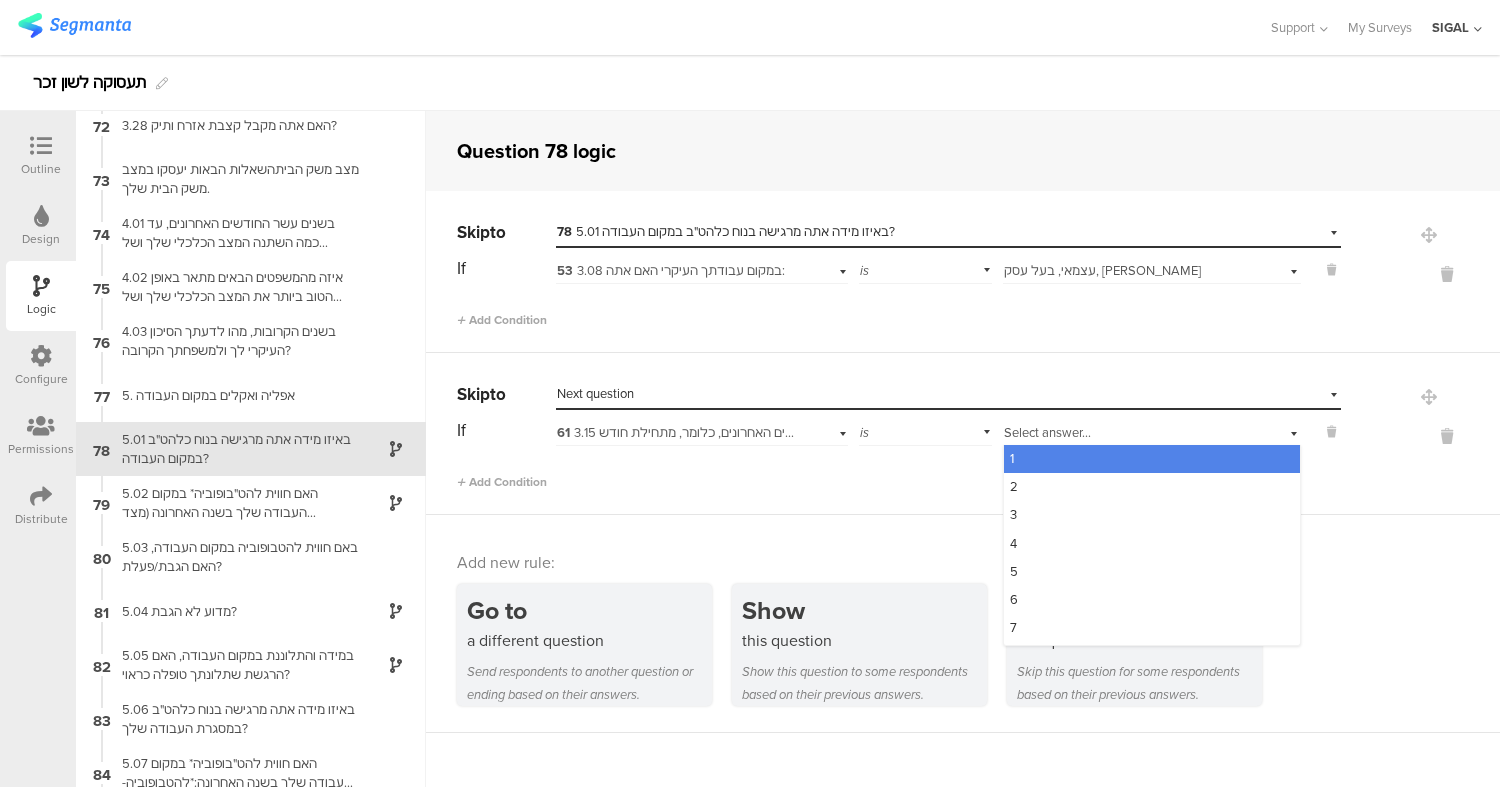 click on "Add Condition" at bounding box center [899, 473] 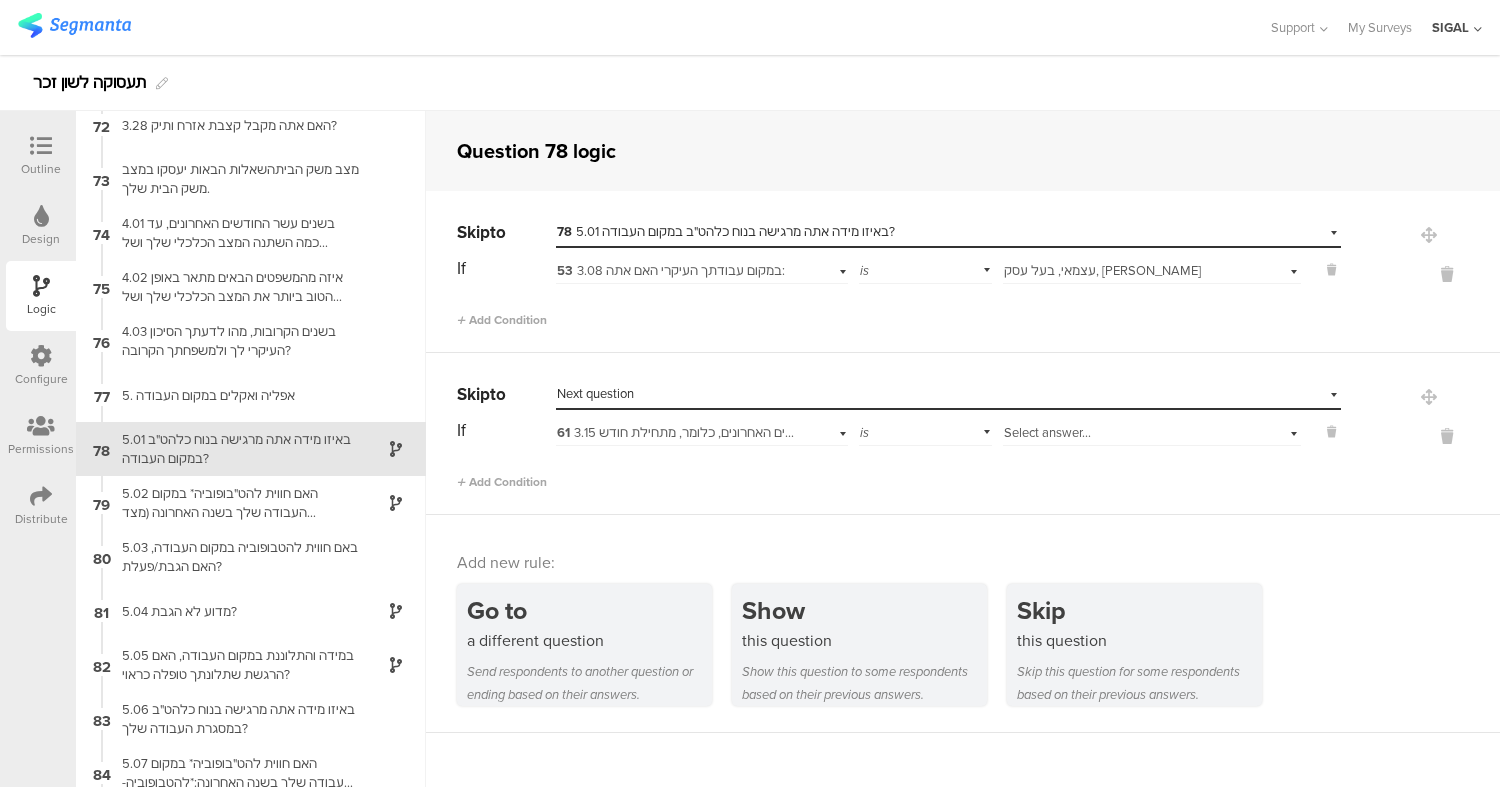 click at bounding box center (41, 147) 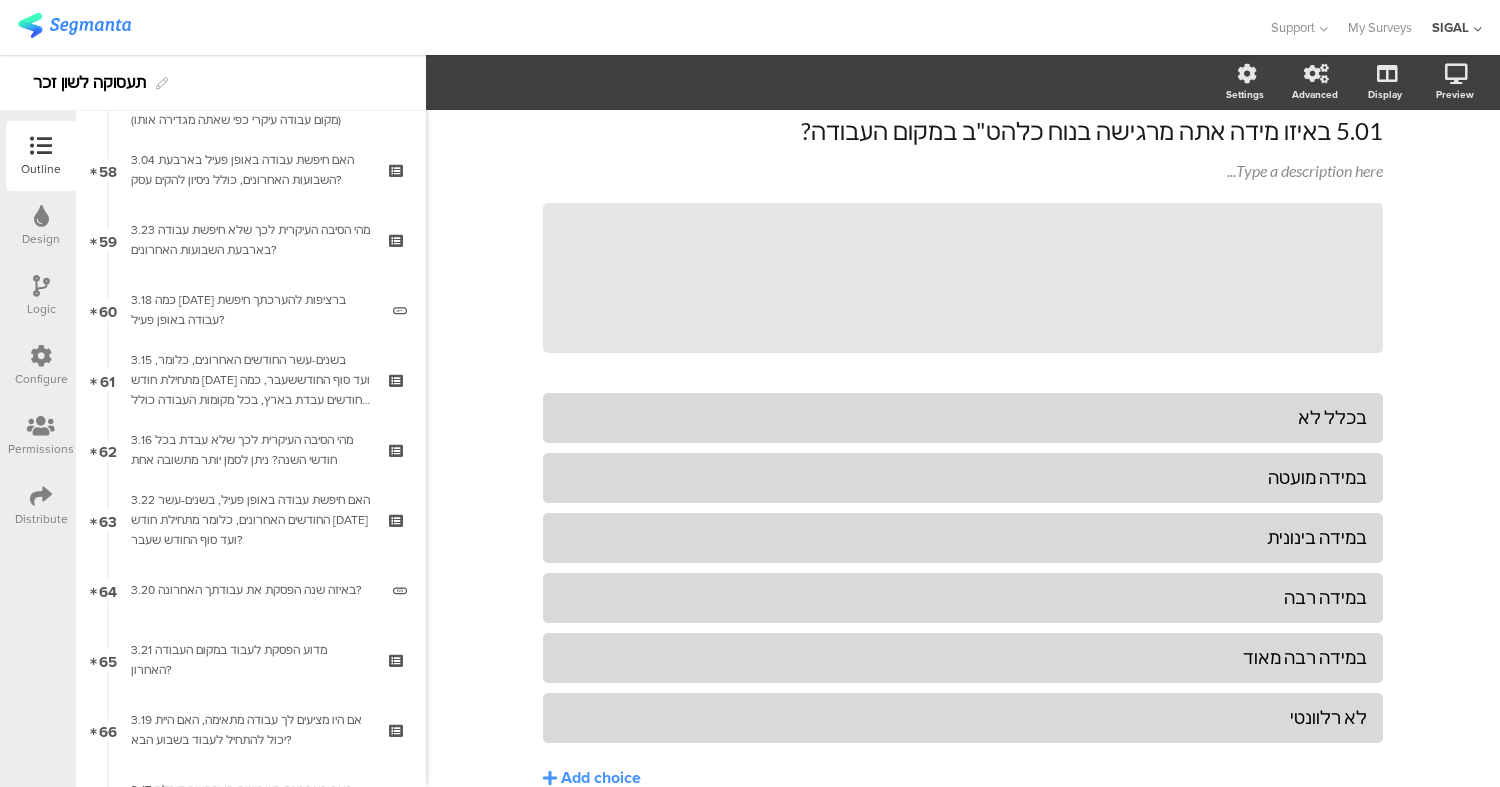 scroll, scrollTop: 4039, scrollLeft: 0, axis: vertical 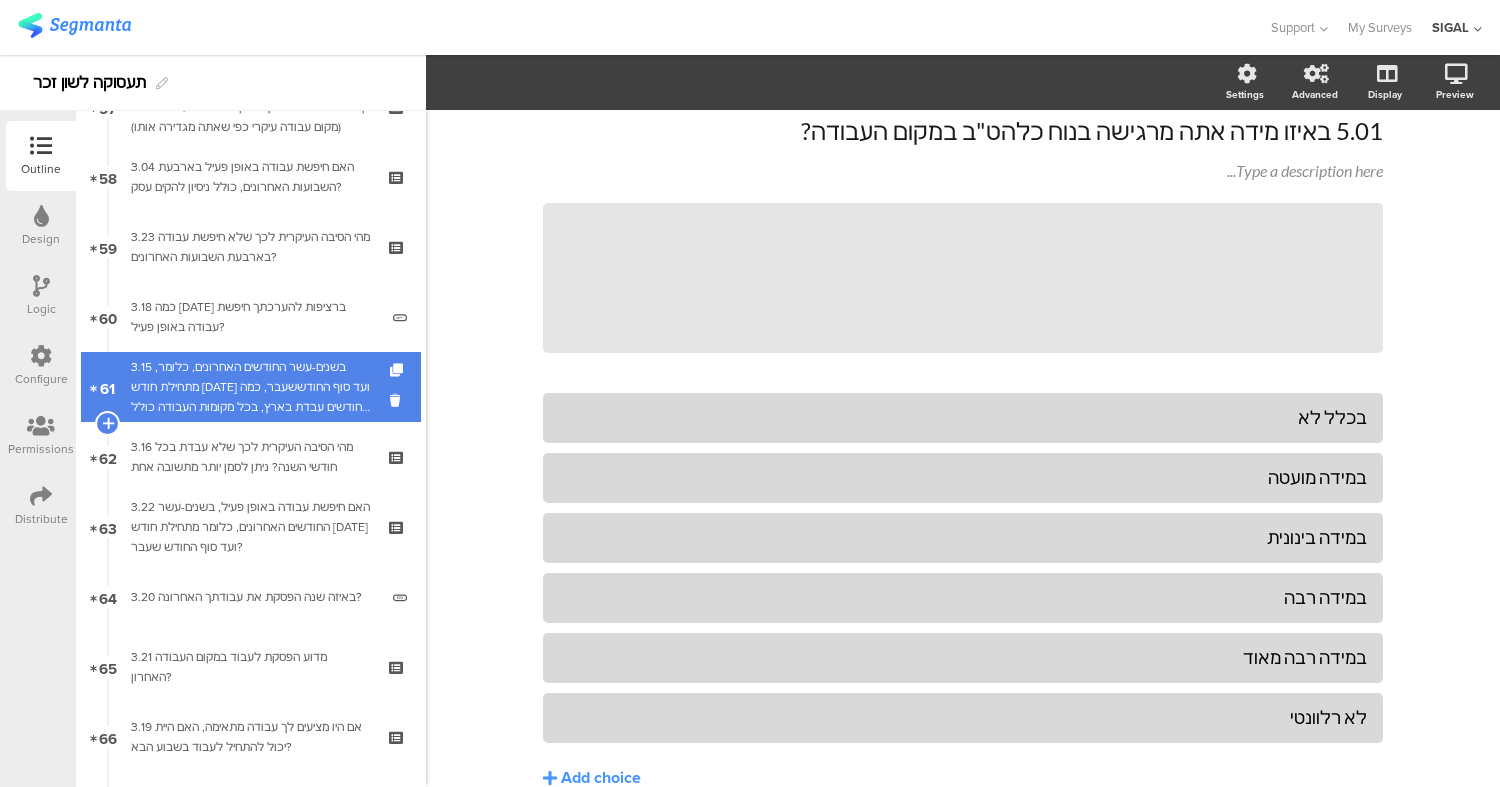 click on "3.15	בשנים-עשר החודשים האחרונים, כלומר, מתחילת חודש [DATE] ועד סוף החודששעבר, כמה חודשים עבדת בארץ, בכל מקומות העבודה כולל היעדרות בתשלום? (כולל עבודה בחולמטעם חברה ישראלית)" at bounding box center (250, 387) 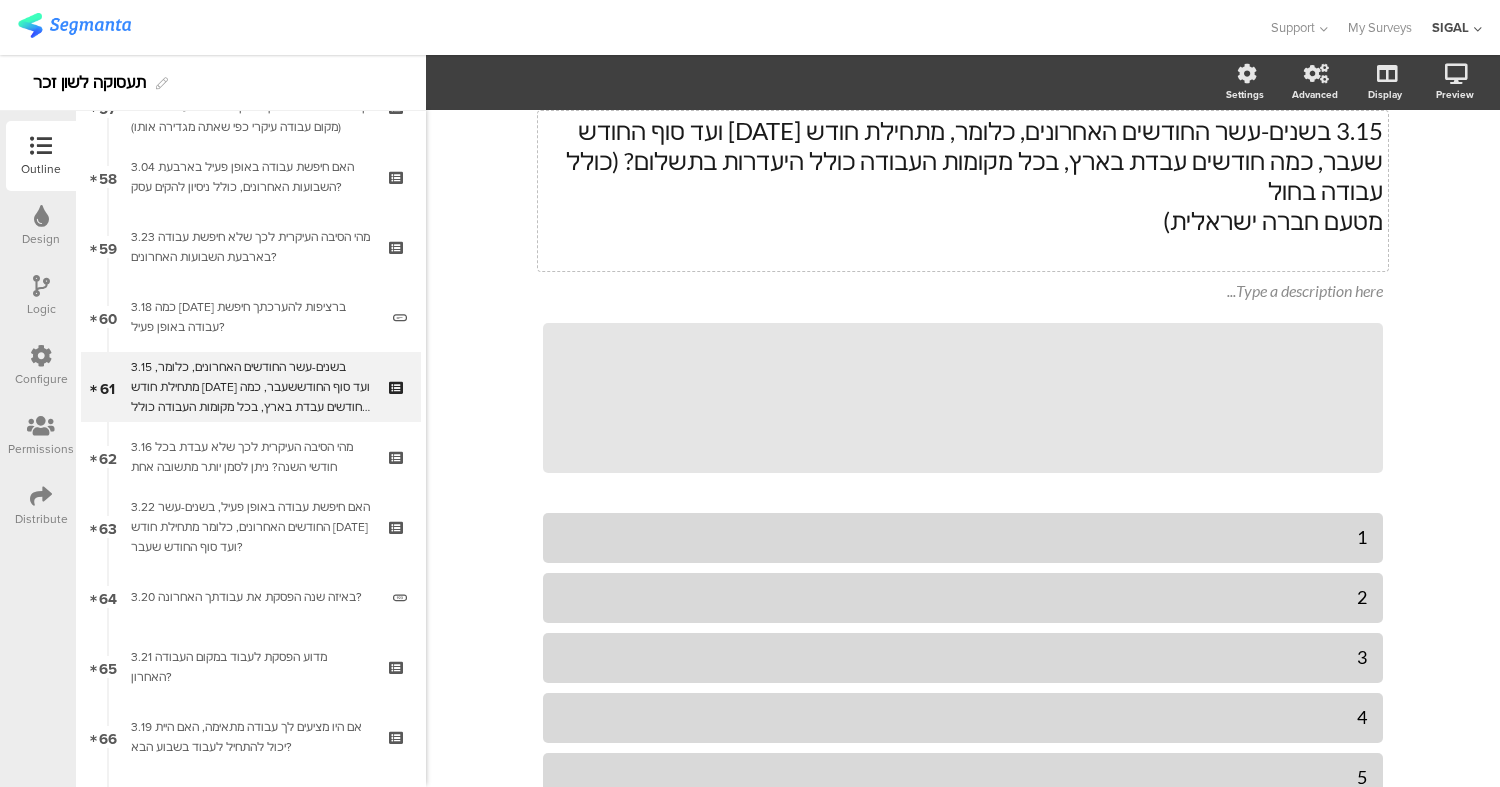 scroll, scrollTop: 0, scrollLeft: 0, axis: both 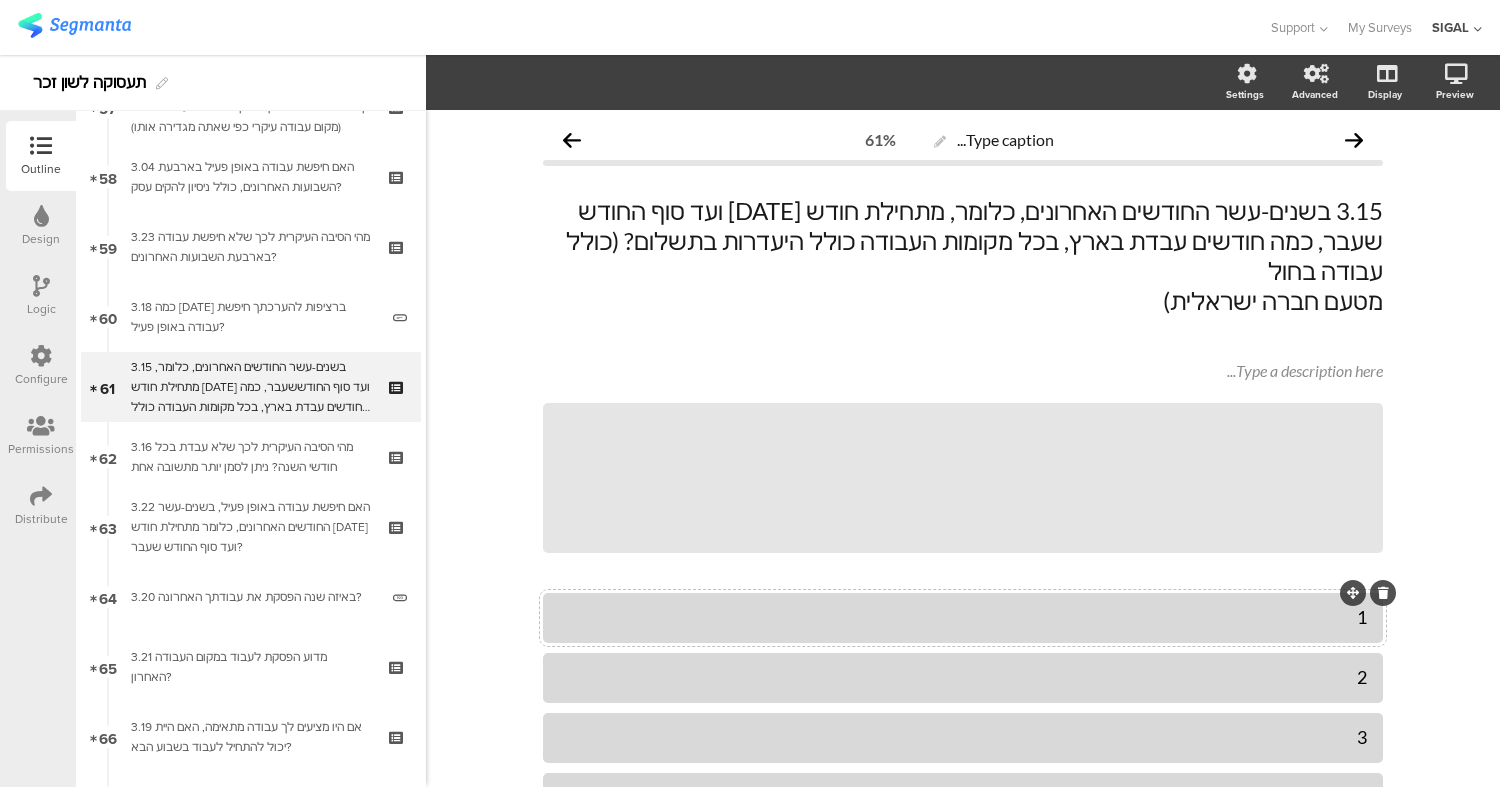 click on "1" 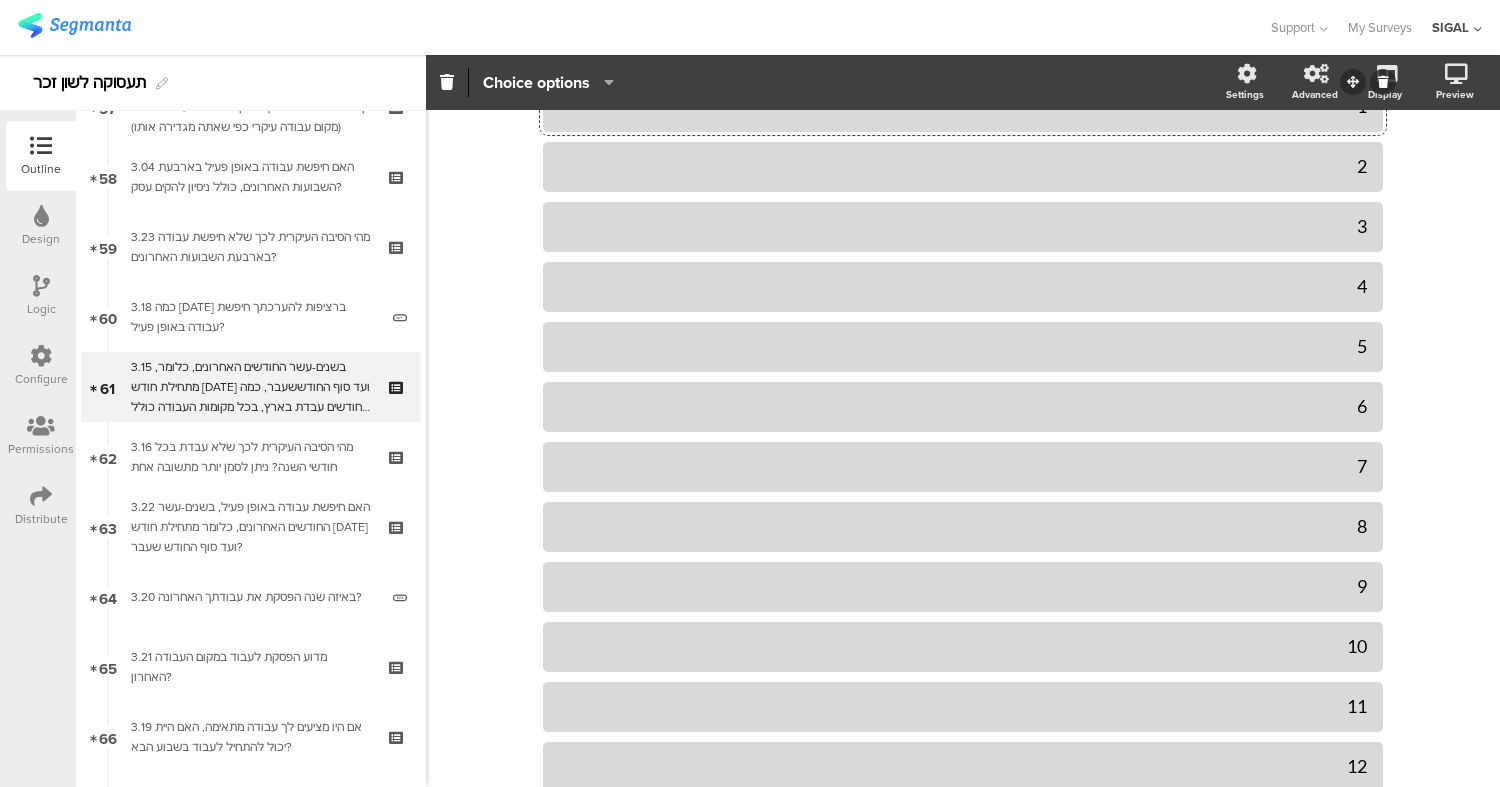 scroll, scrollTop: 625, scrollLeft: 0, axis: vertical 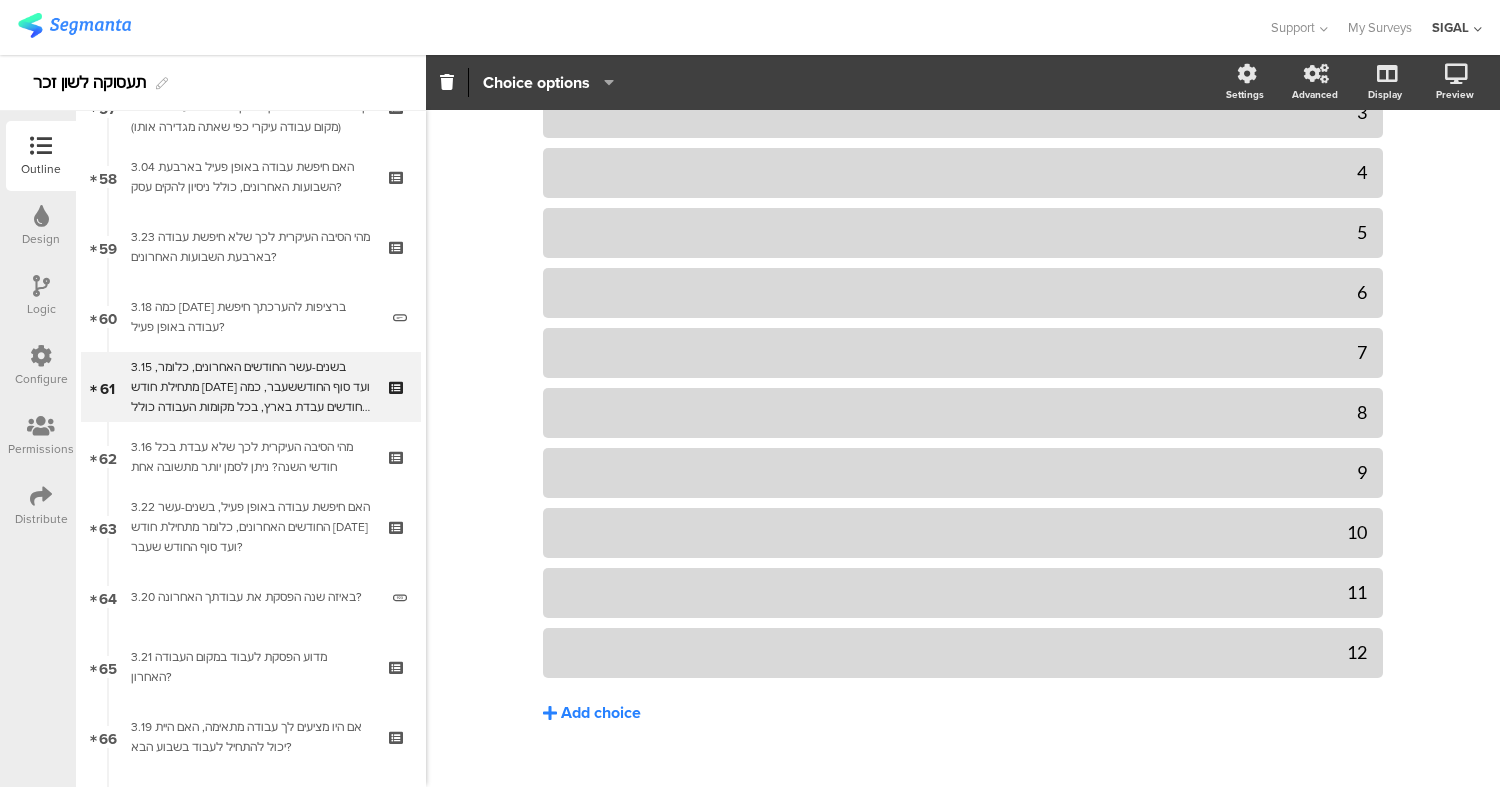 click on "Add choice" 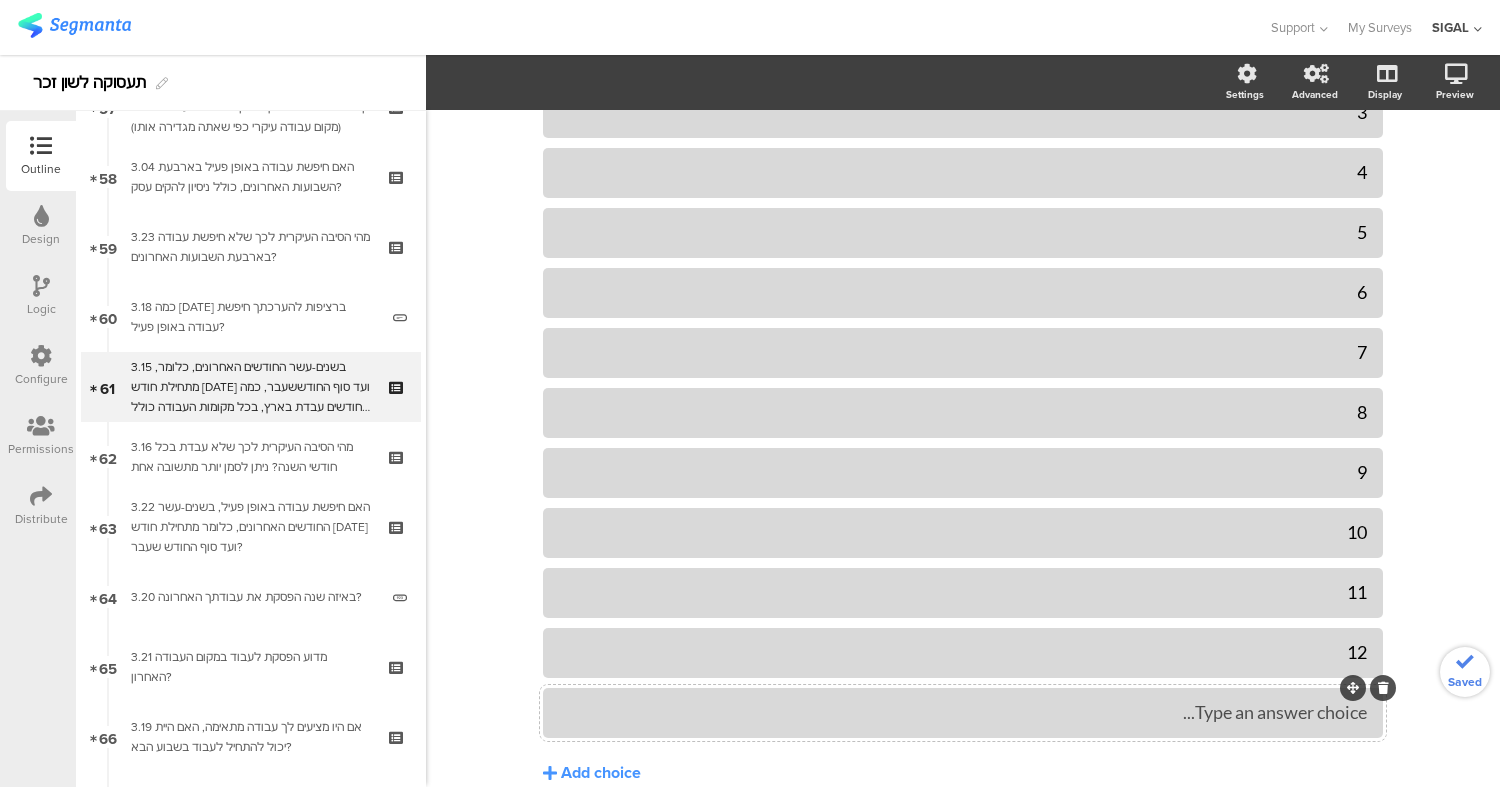 type 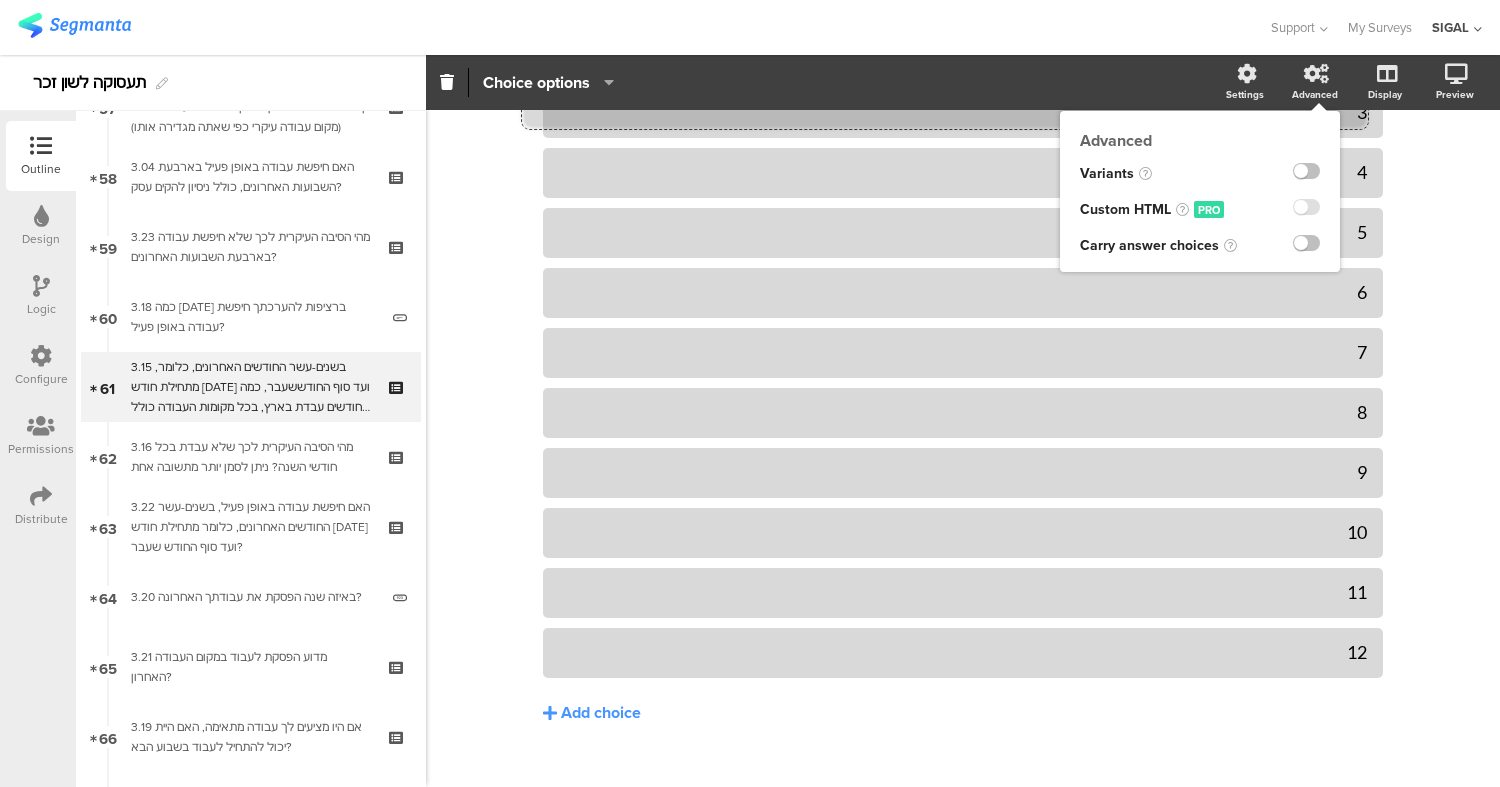 scroll, scrollTop: 625, scrollLeft: 0, axis: vertical 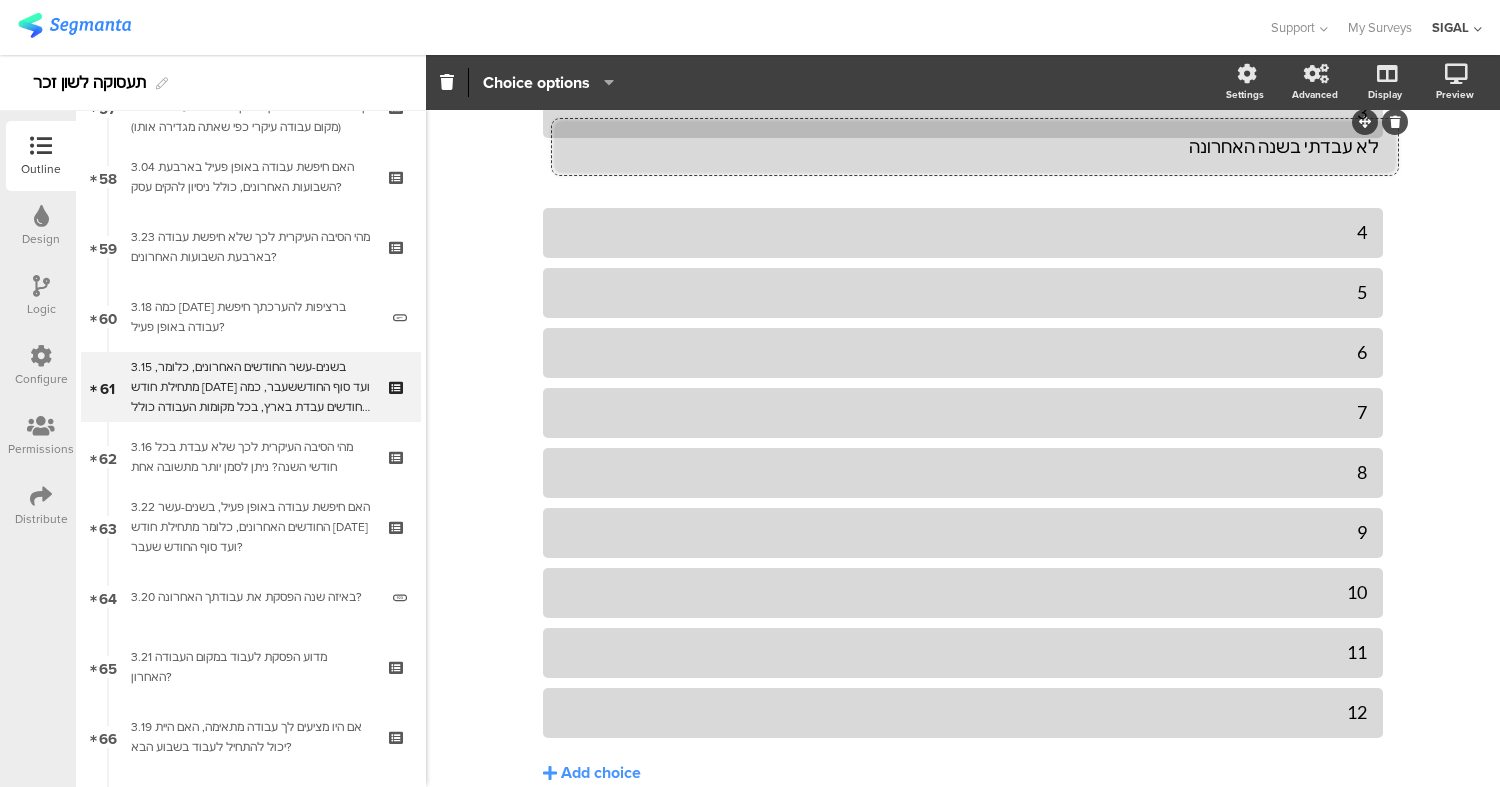 drag, startPoint x: 1338, startPoint y: 655, endPoint x: 1350, endPoint y: 119, distance: 536.13434 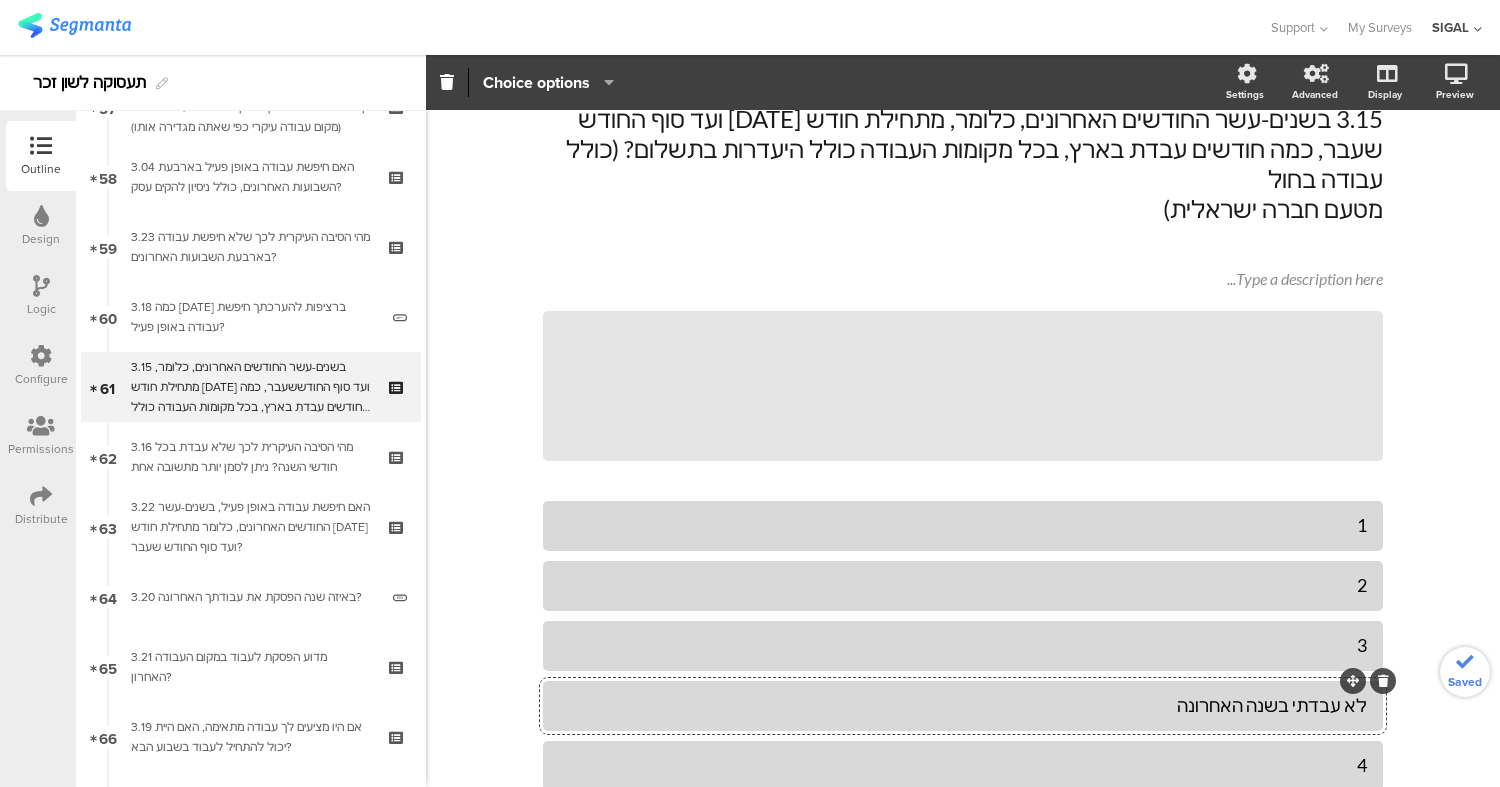 scroll, scrollTop: 90, scrollLeft: 0, axis: vertical 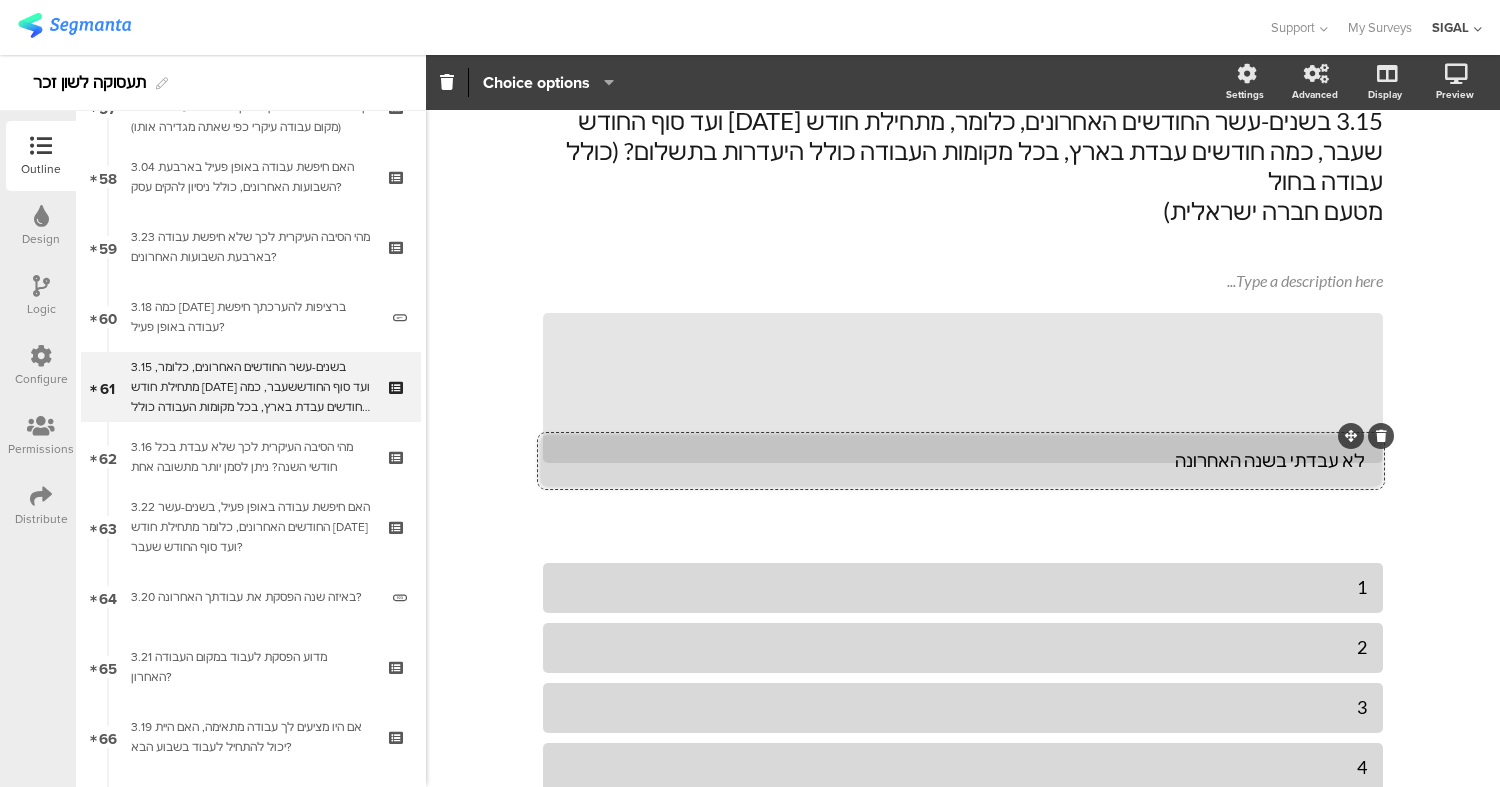 drag, startPoint x: 1345, startPoint y: 651, endPoint x: 1347, endPoint y: 447, distance: 204.0098 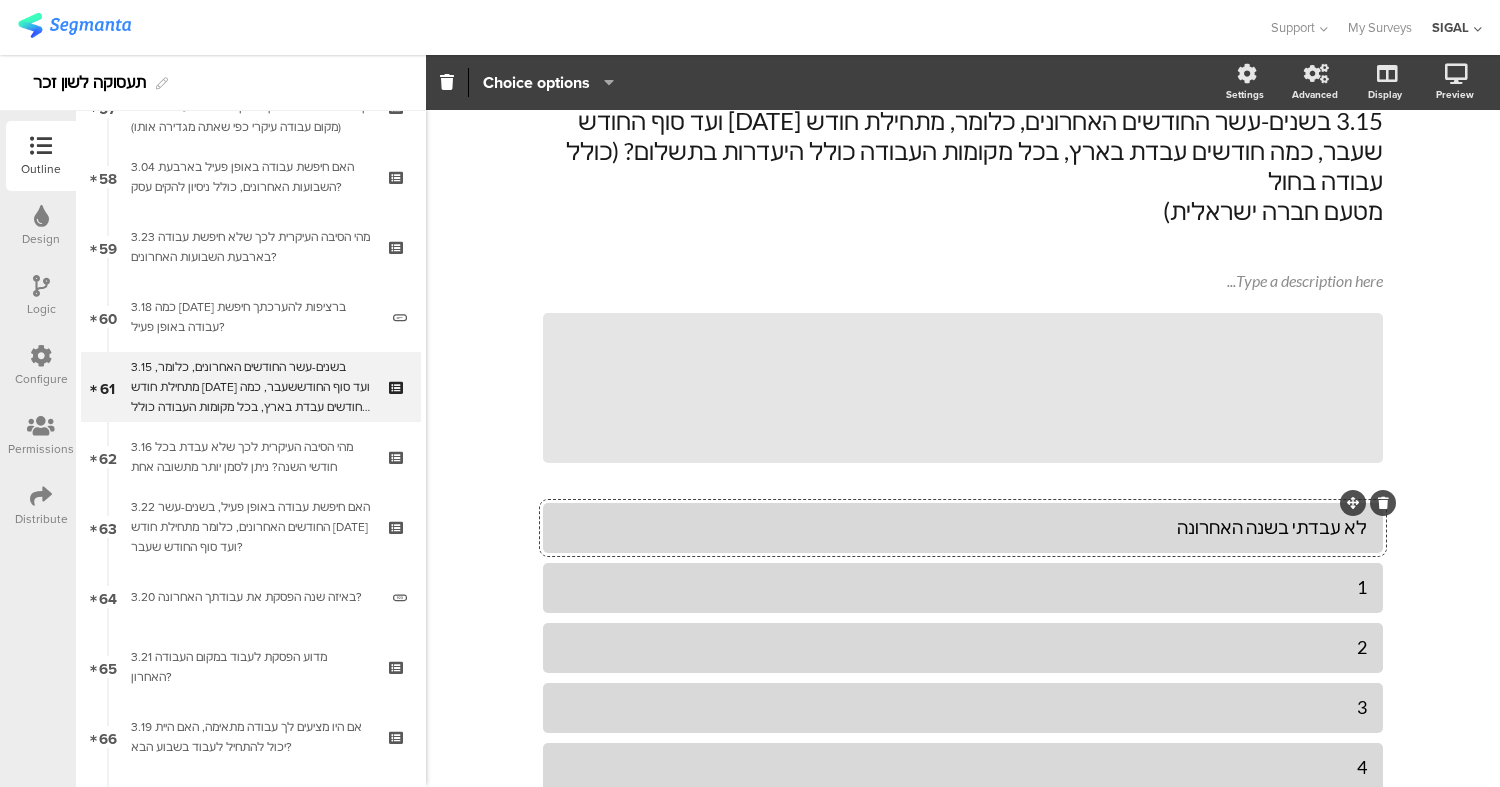 click on "Logic" at bounding box center [41, 309] 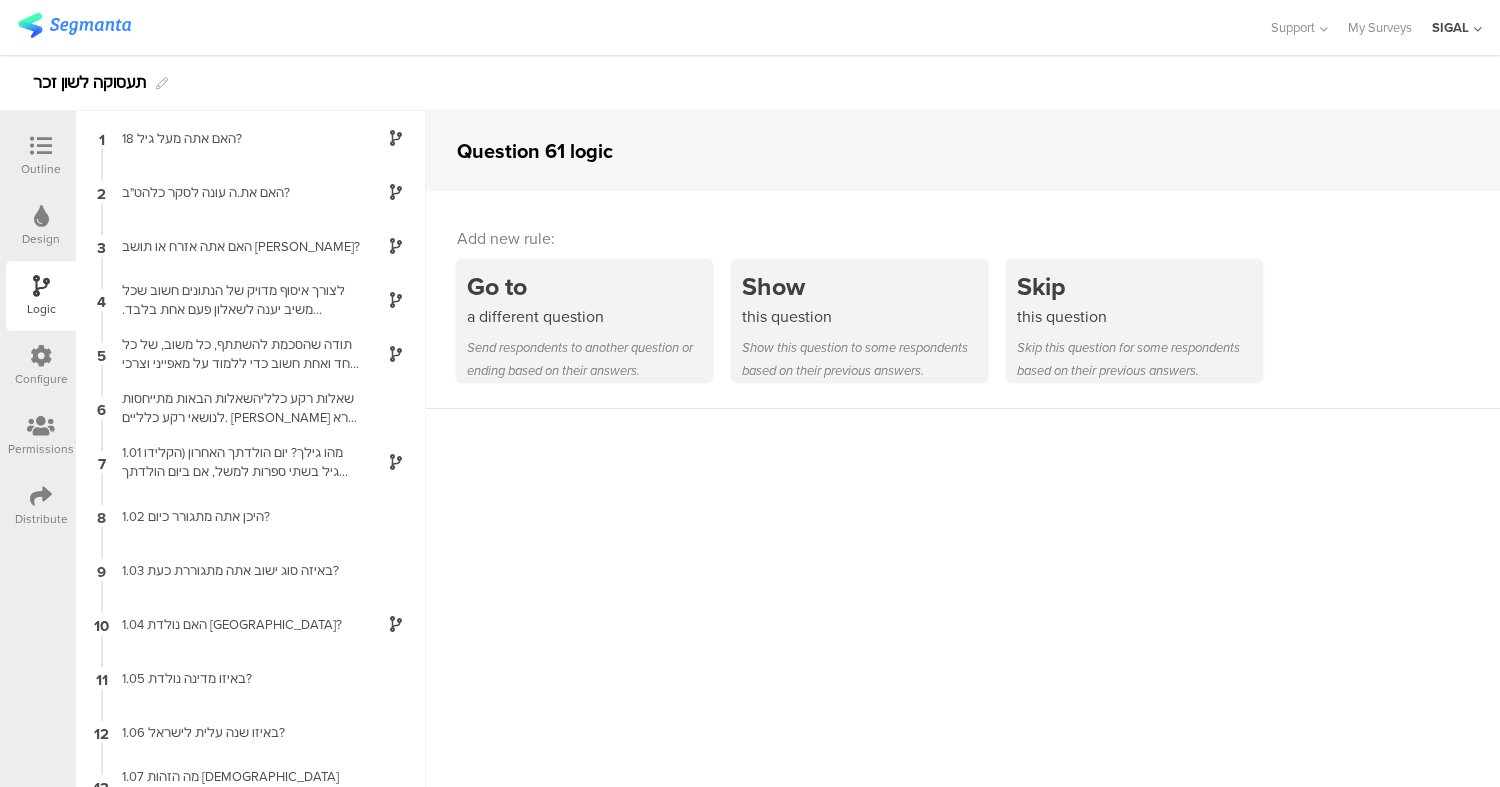 scroll, scrollTop: 80, scrollLeft: 0, axis: vertical 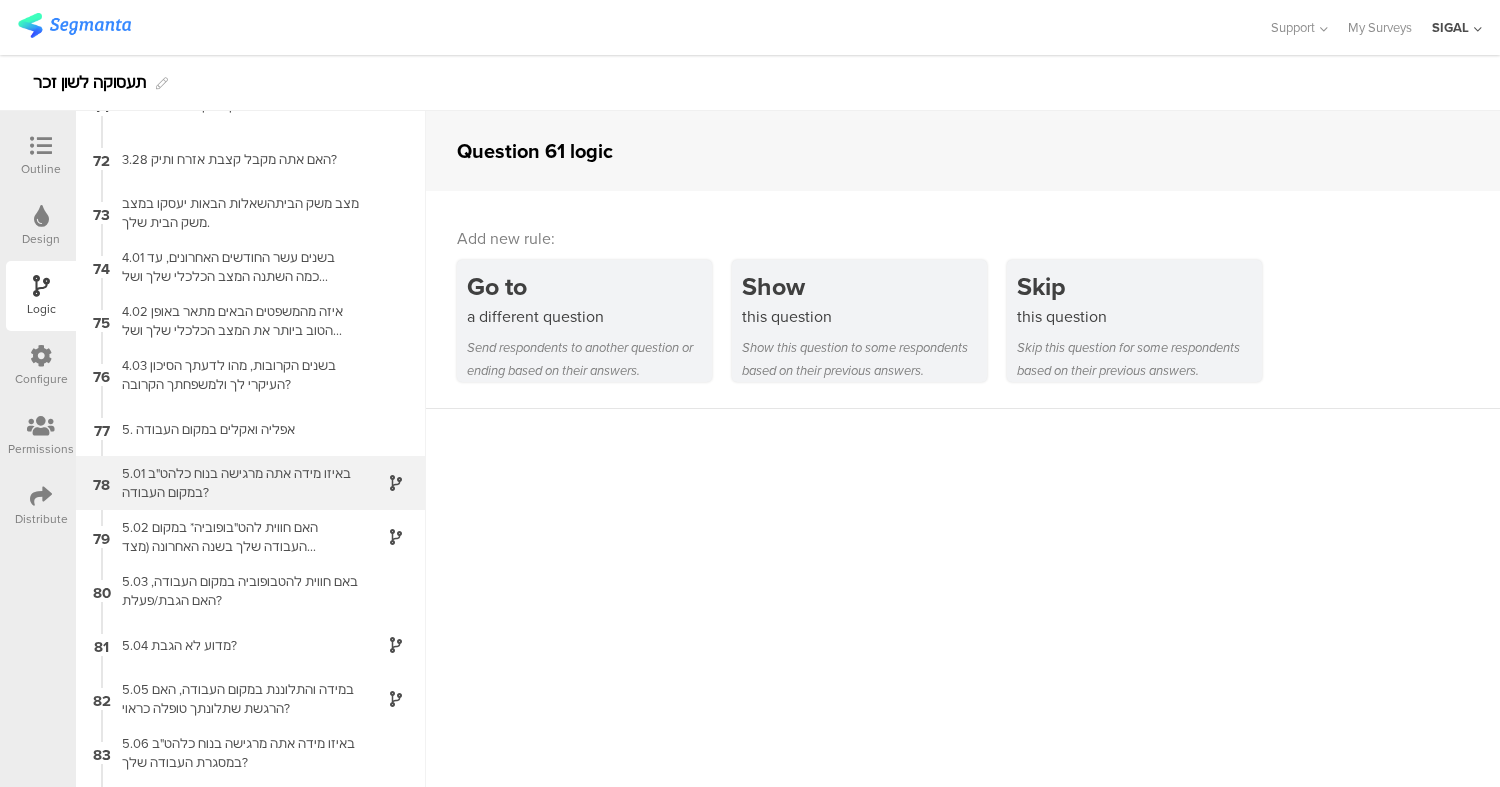 click on "5.01	באיזו מידה אתה מרגישה בנוח כלהט"ב במקום העבודה?" at bounding box center (235, 483) 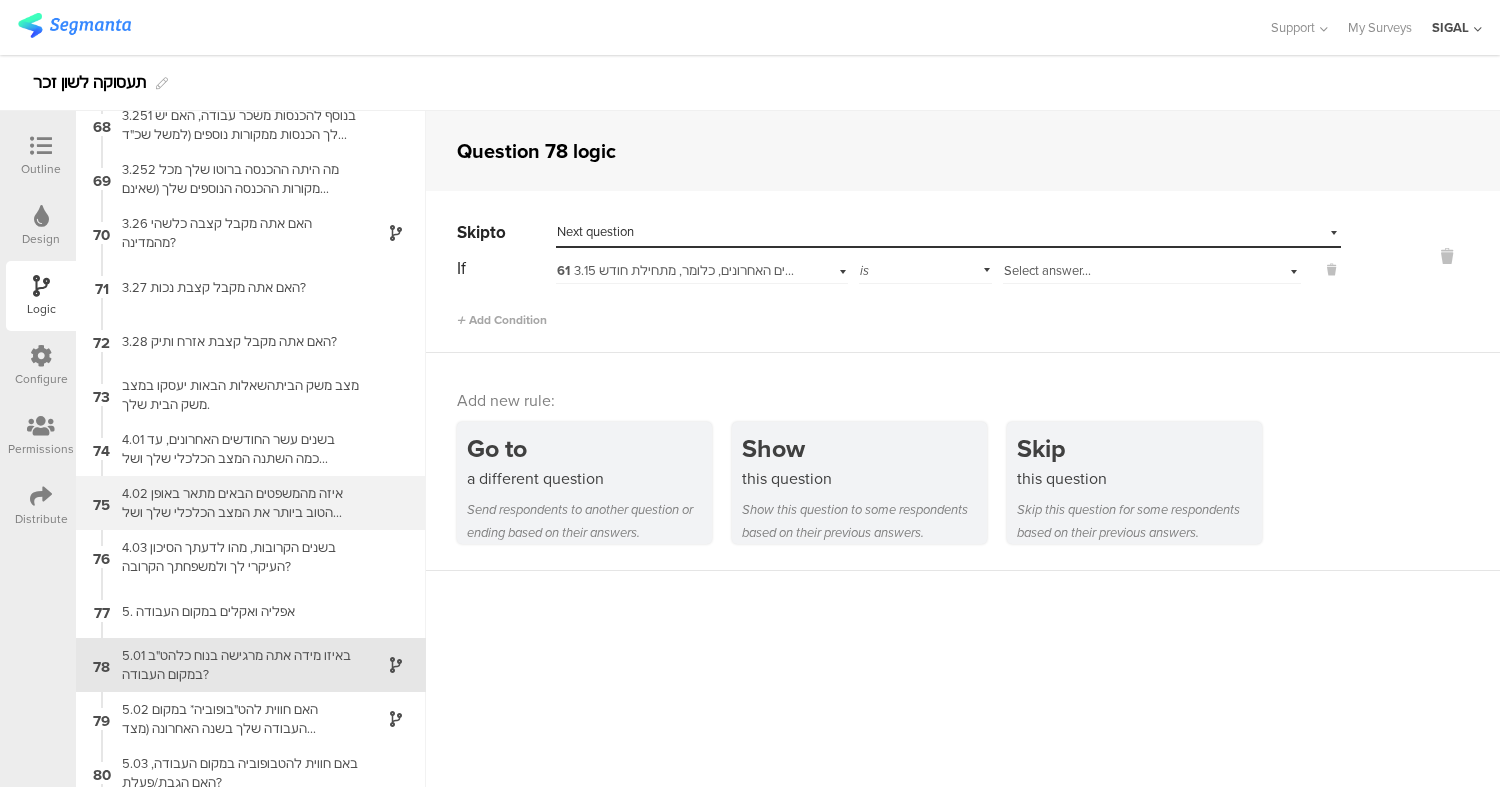 scroll, scrollTop: 3847, scrollLeft: 0, axis: vertical 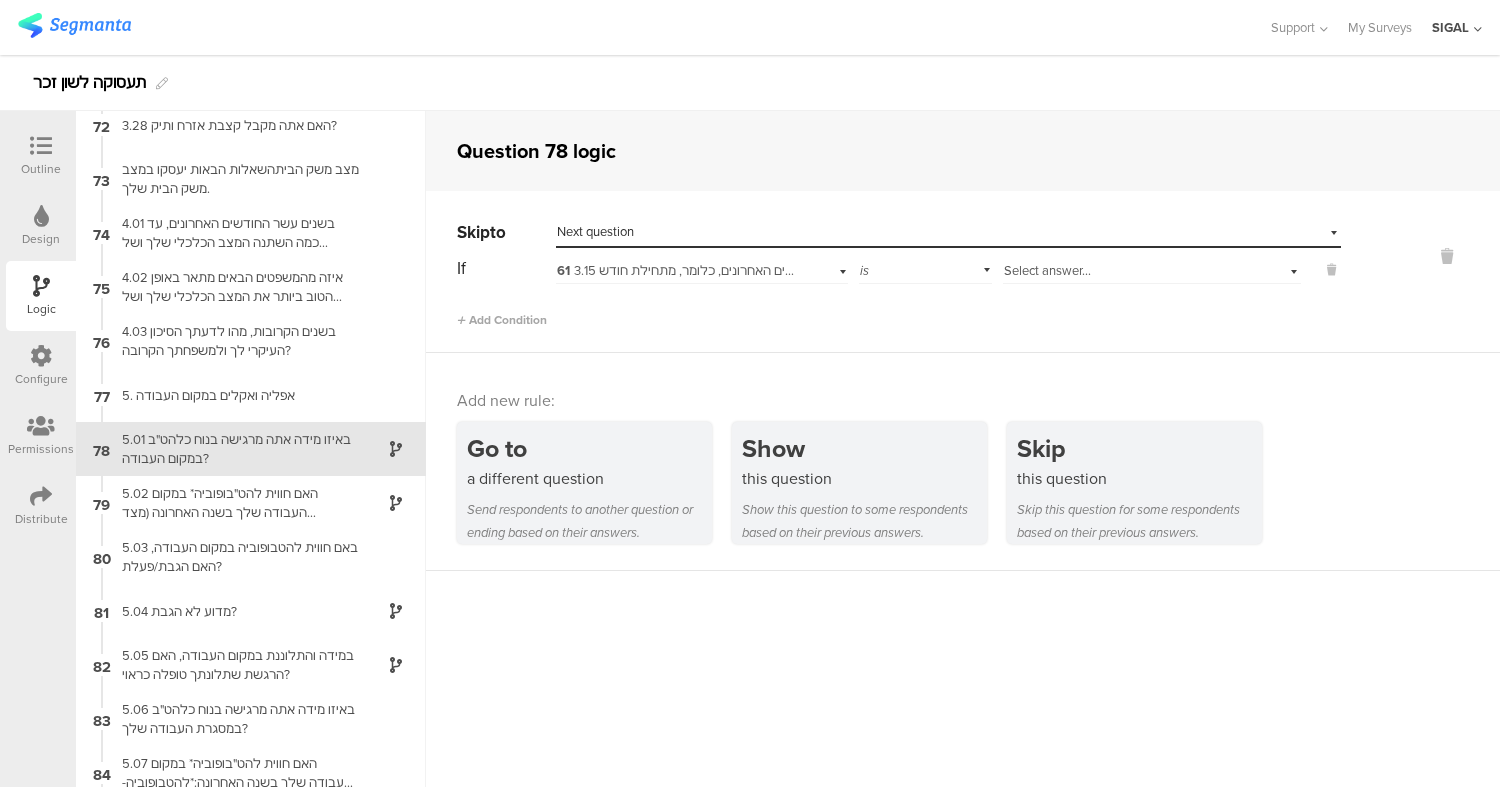 click on "61  3.15	בשנים-עשר החודשים האחרונים, כלומר, מתחילת חודש אוגוסט 2024 ועד סוף החודששעבר, כמה חודשים עבדת בארץ, בכל מקומות העבודה כולל היעדרות בתשלום? (כולל עבודה בחולמטעם חברה ישראלית)" at bounding box center [1106, 270] 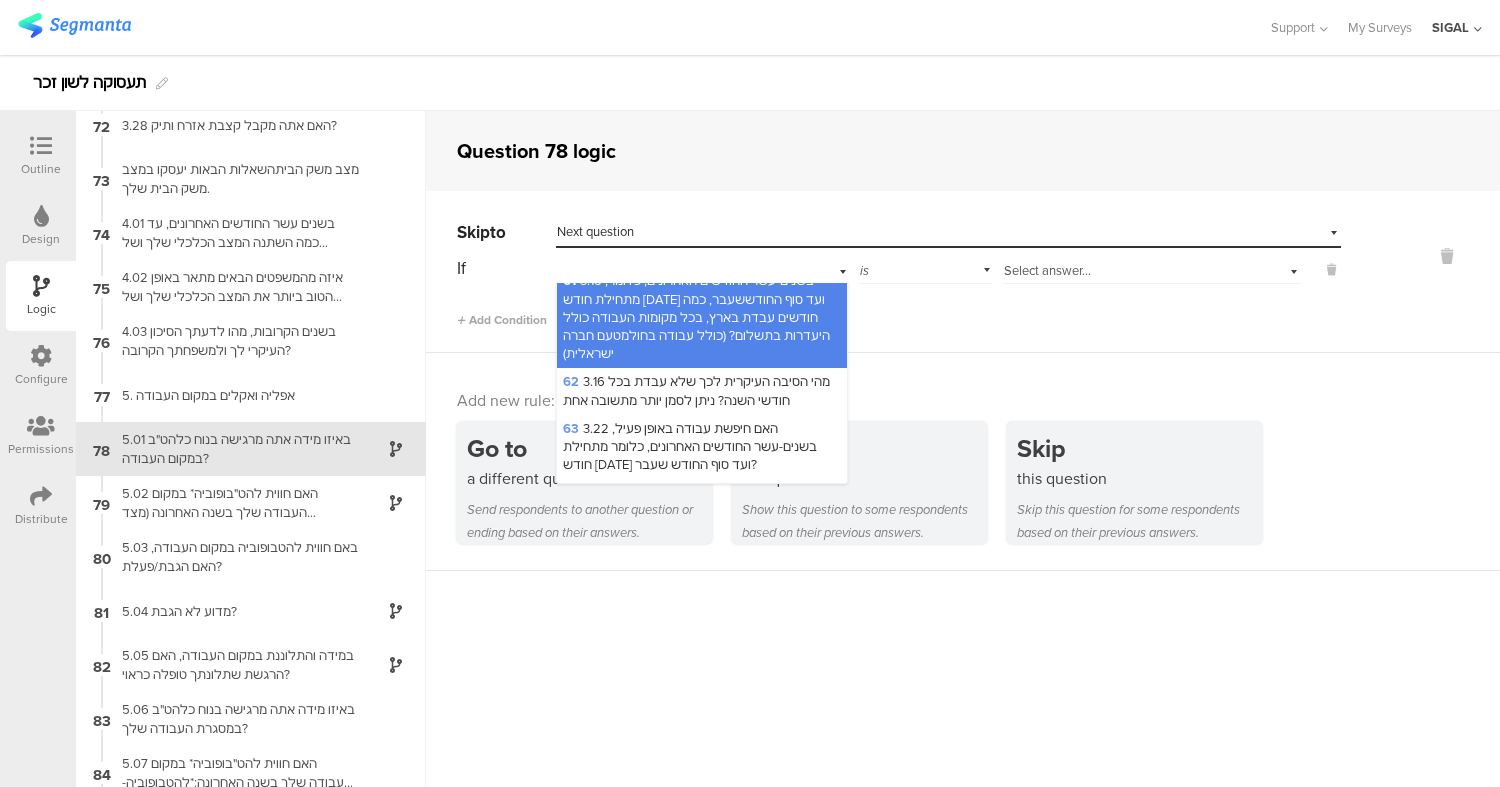 scroll, scrollTop: 2871, scrollLeft: 0, axis: vertical 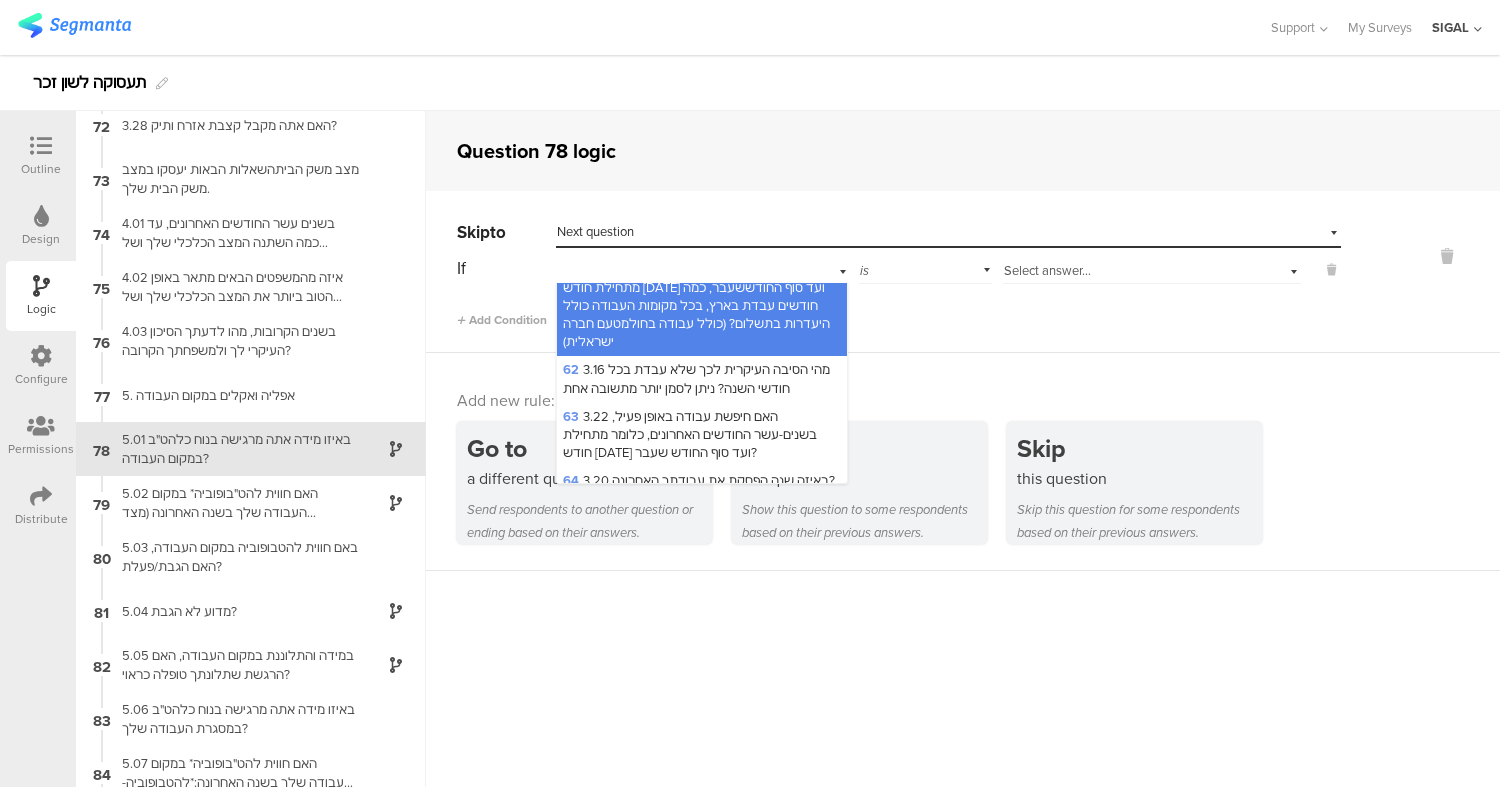 click on "61  3.15	בשנים-עשר החודשים האחרונים, כלומר, מתחילת חודש אוגוסט 2024 ועד סוף החודששעבר, כמה חודשים עבדת בארץ, בכל מקומות העבודה כולל היעדרות בתשלום? (כולל עבודה בחולמטעם חברה ישראלית)" at bounding box center [696, 305] 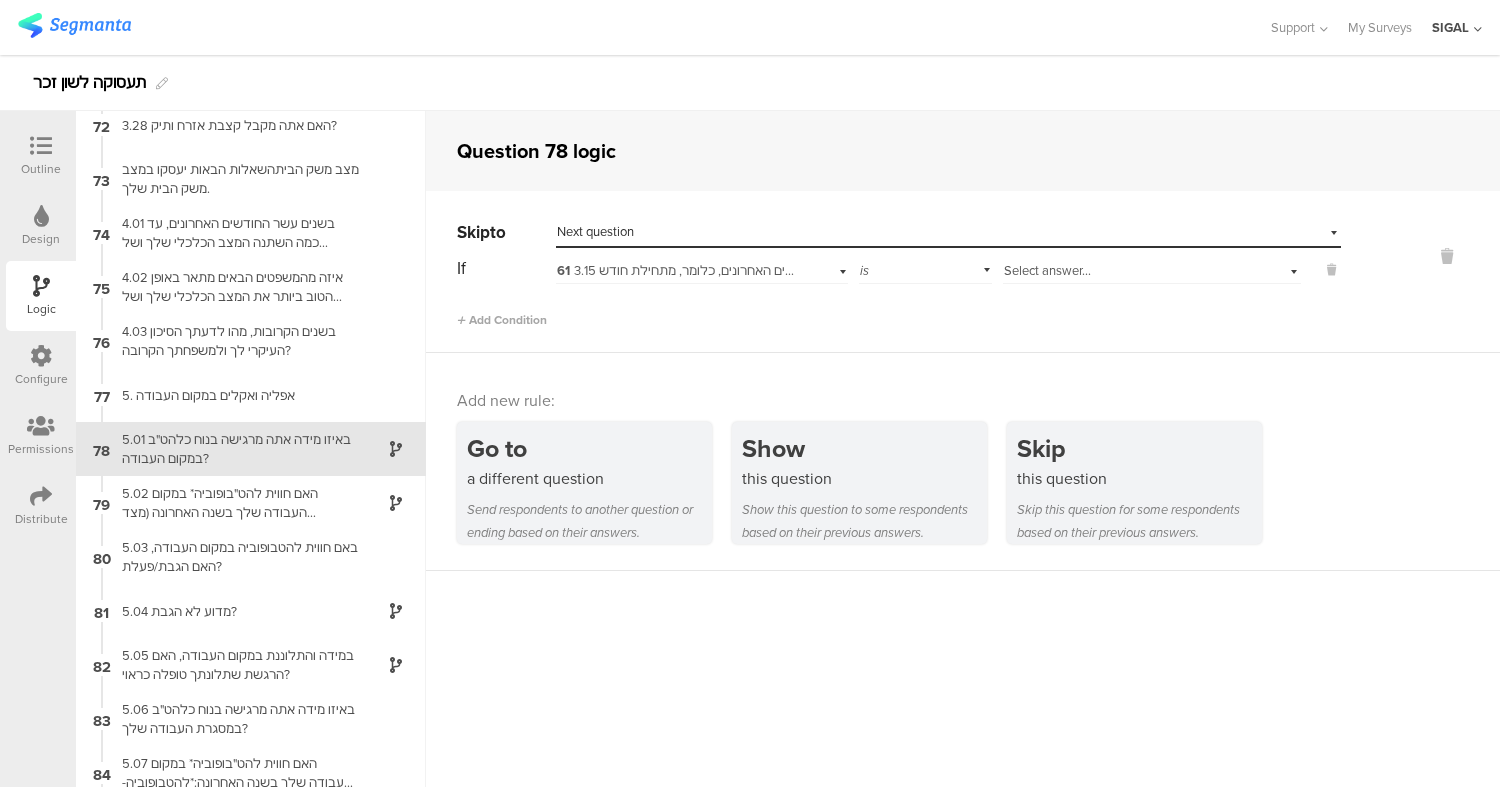 click on "Select answer..." at bounding box center [1047, 270] 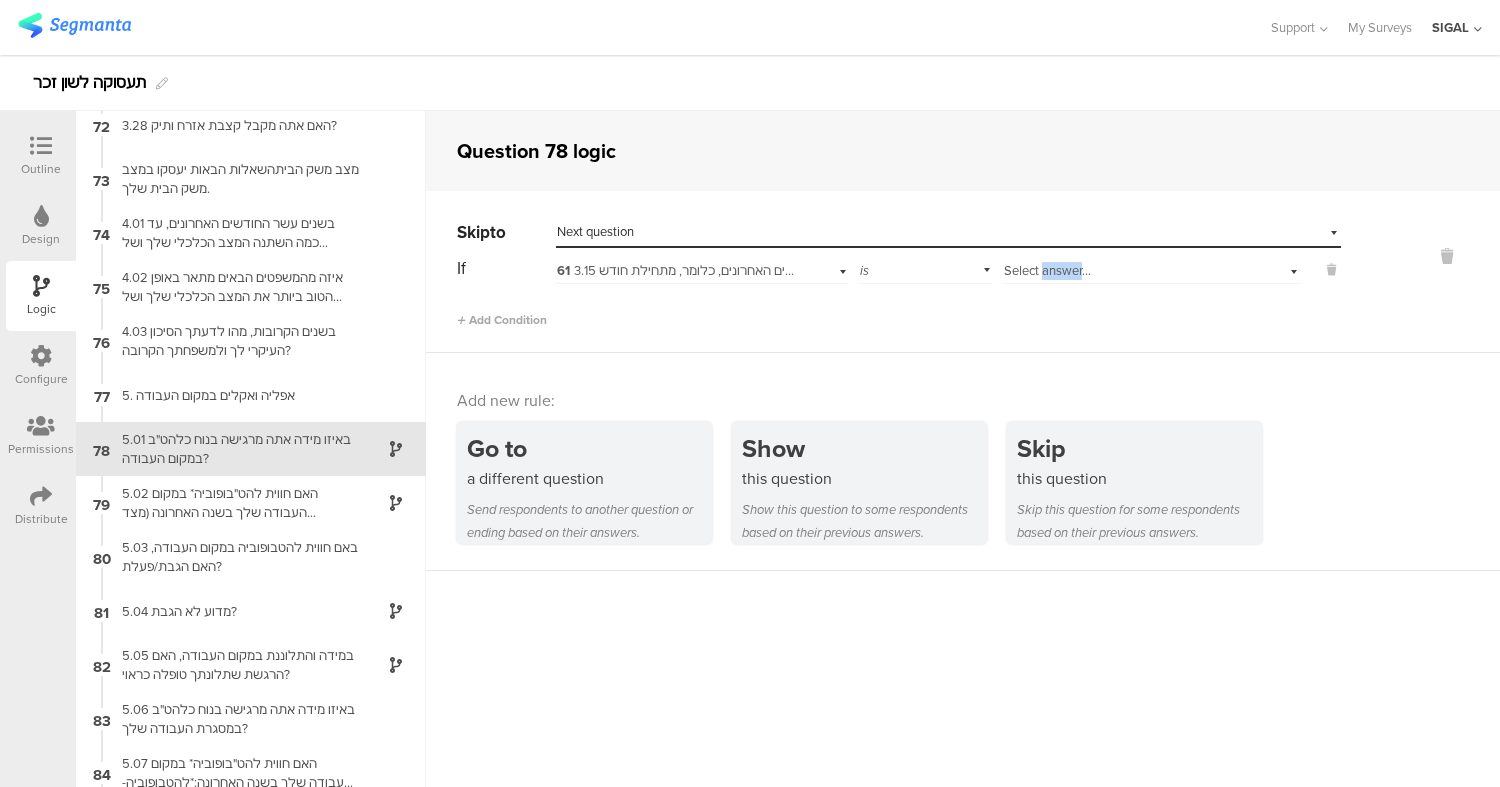 click on "Select answer..." at bounding box center (1047, 270) 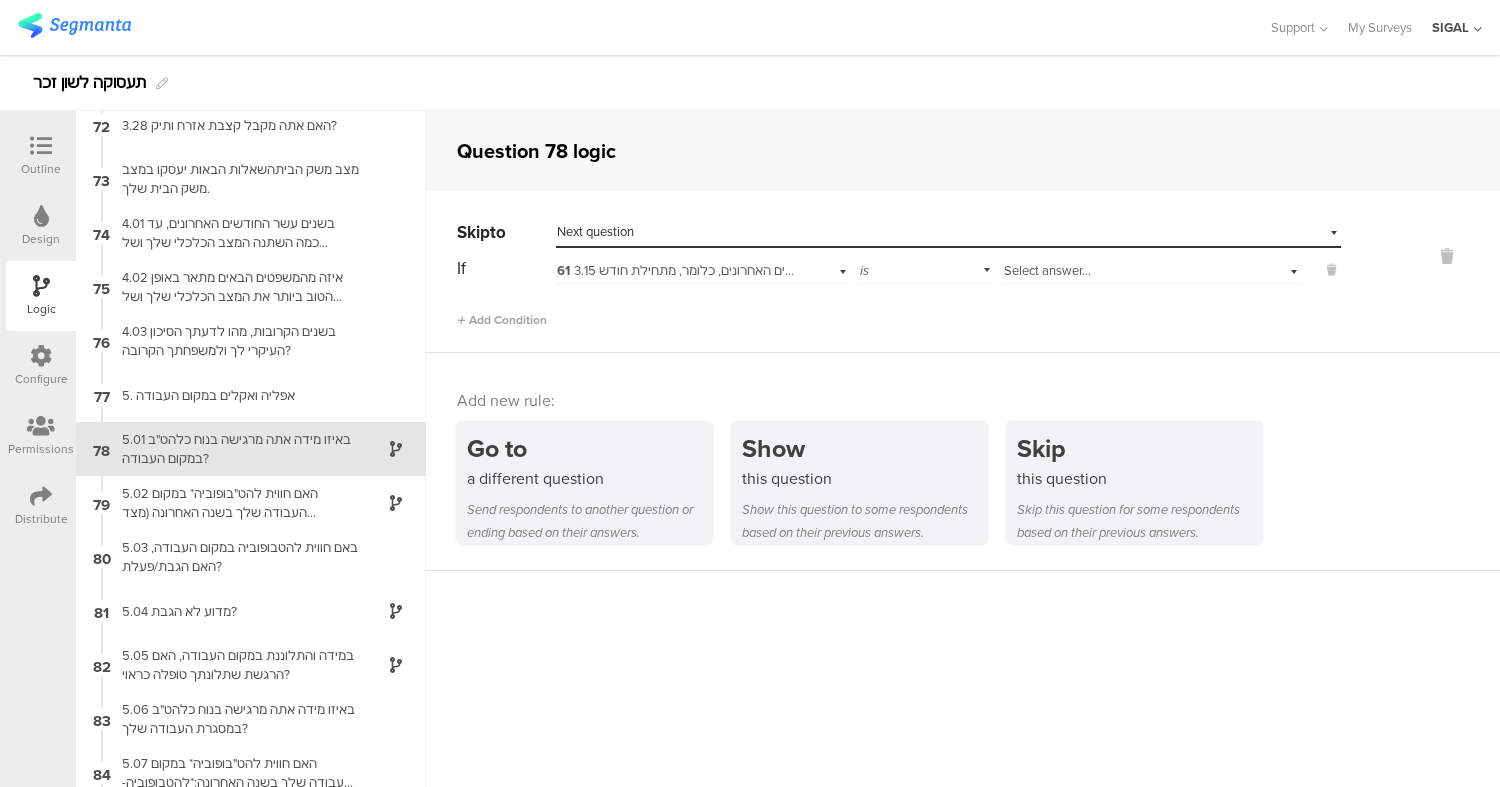 click on "Select answer..." at bounding box center [1047, 270] 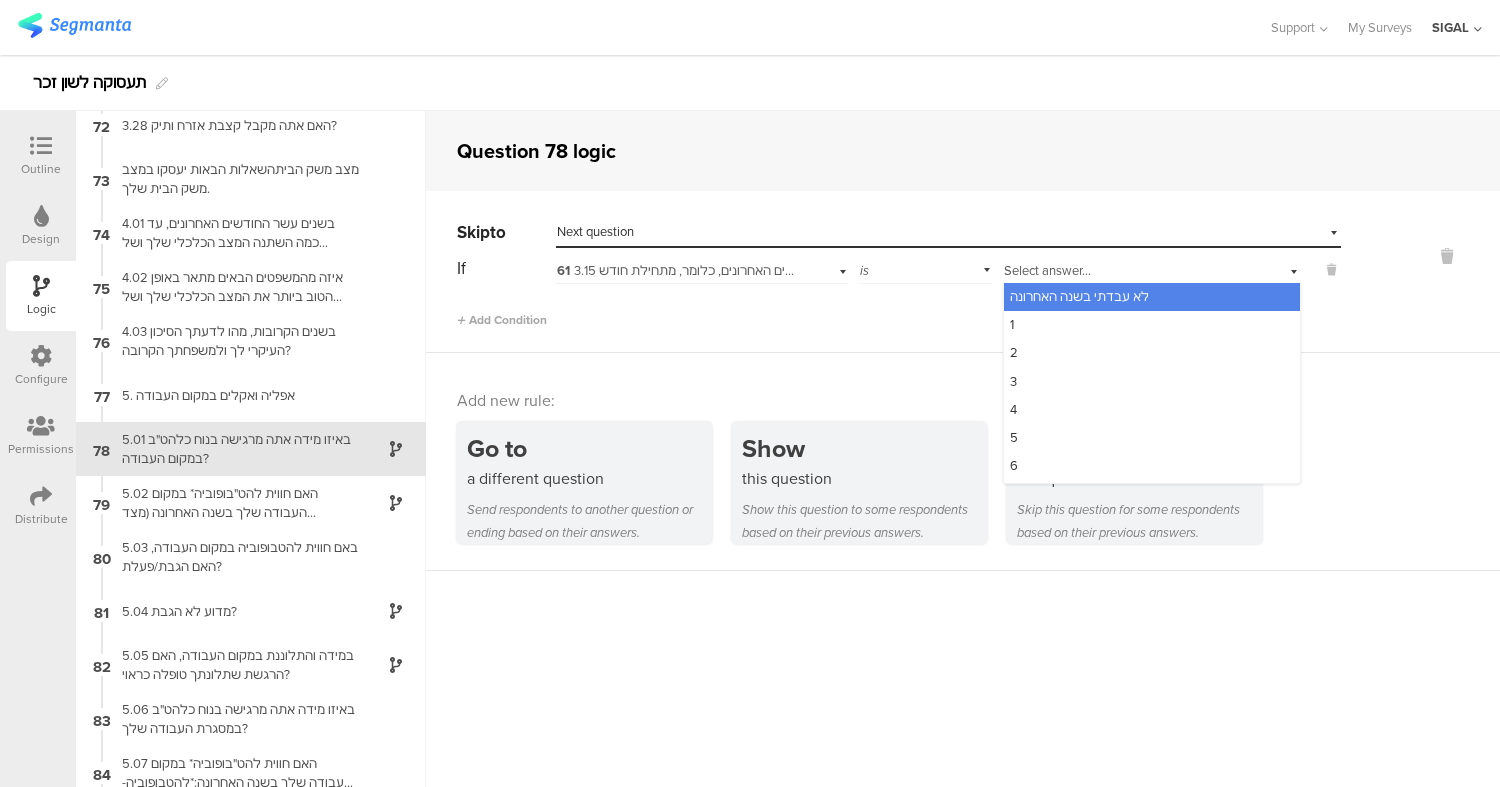click on "לא עבדתי בשנה האחרונה" at bounding box center (1152, 297) 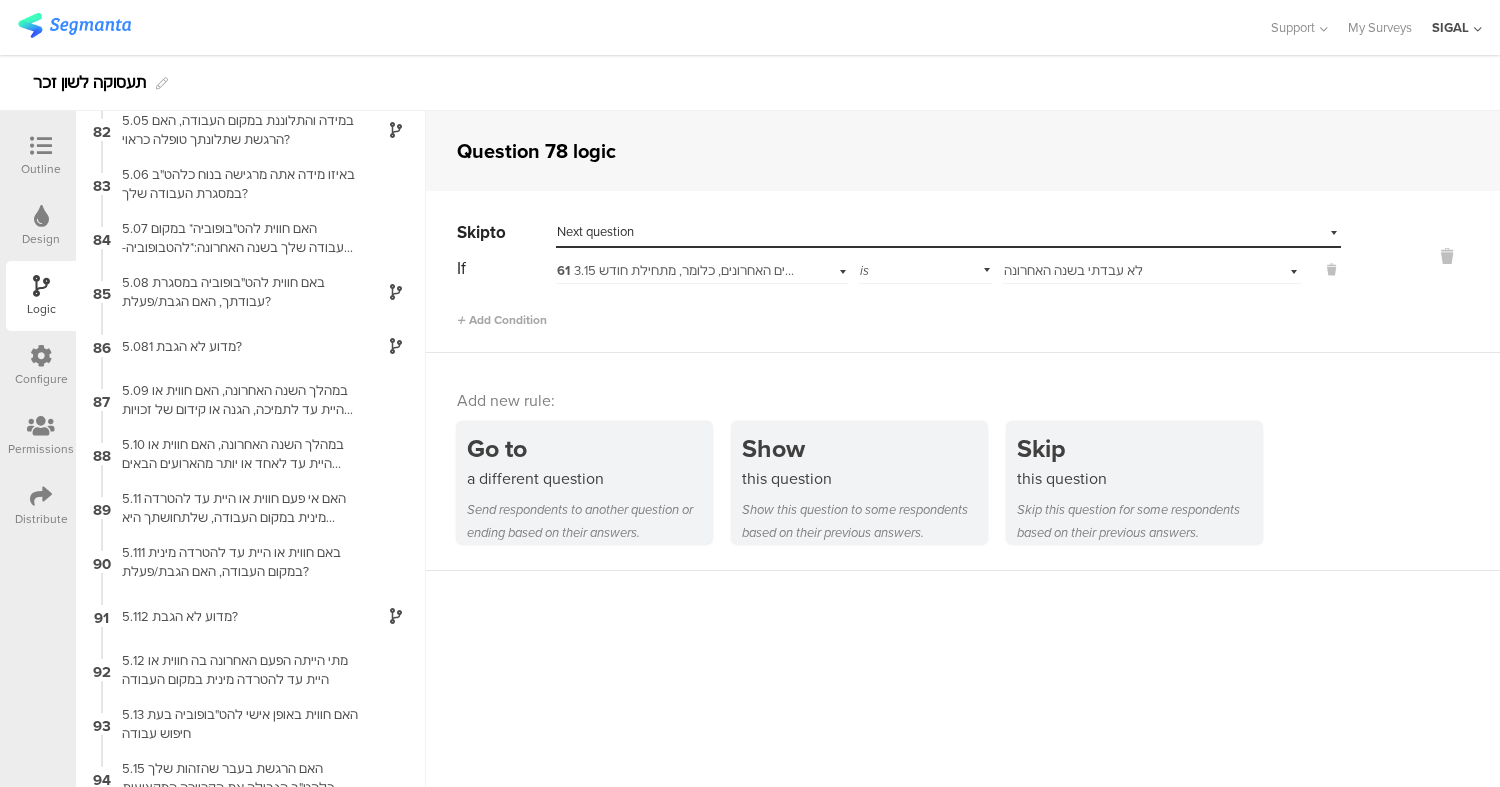 scroll, scrollTop: 4383, scrollLeft: 0, axis: vertical 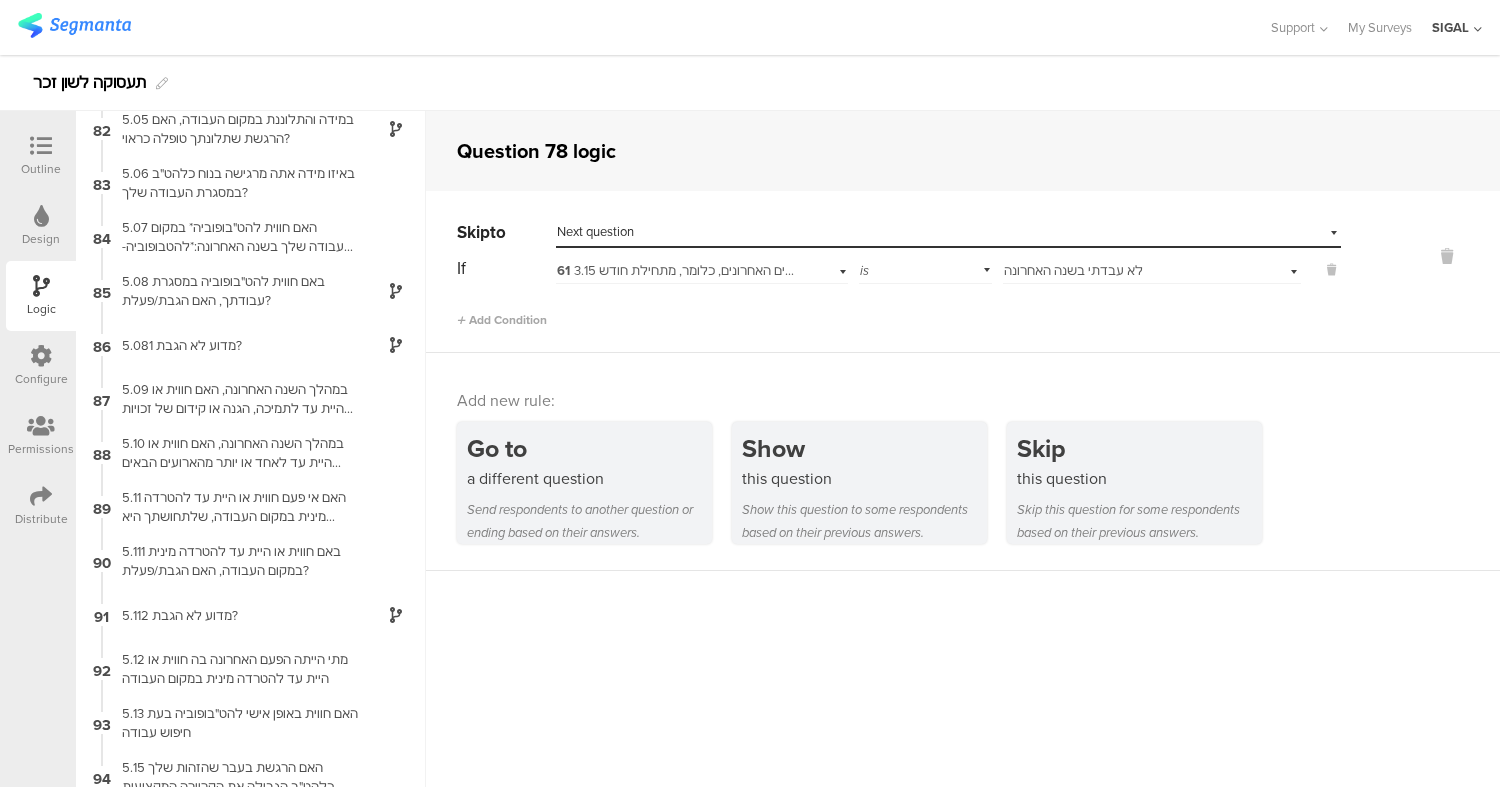 click on "Select destination...   Next question" at bounding box center (948, 232) 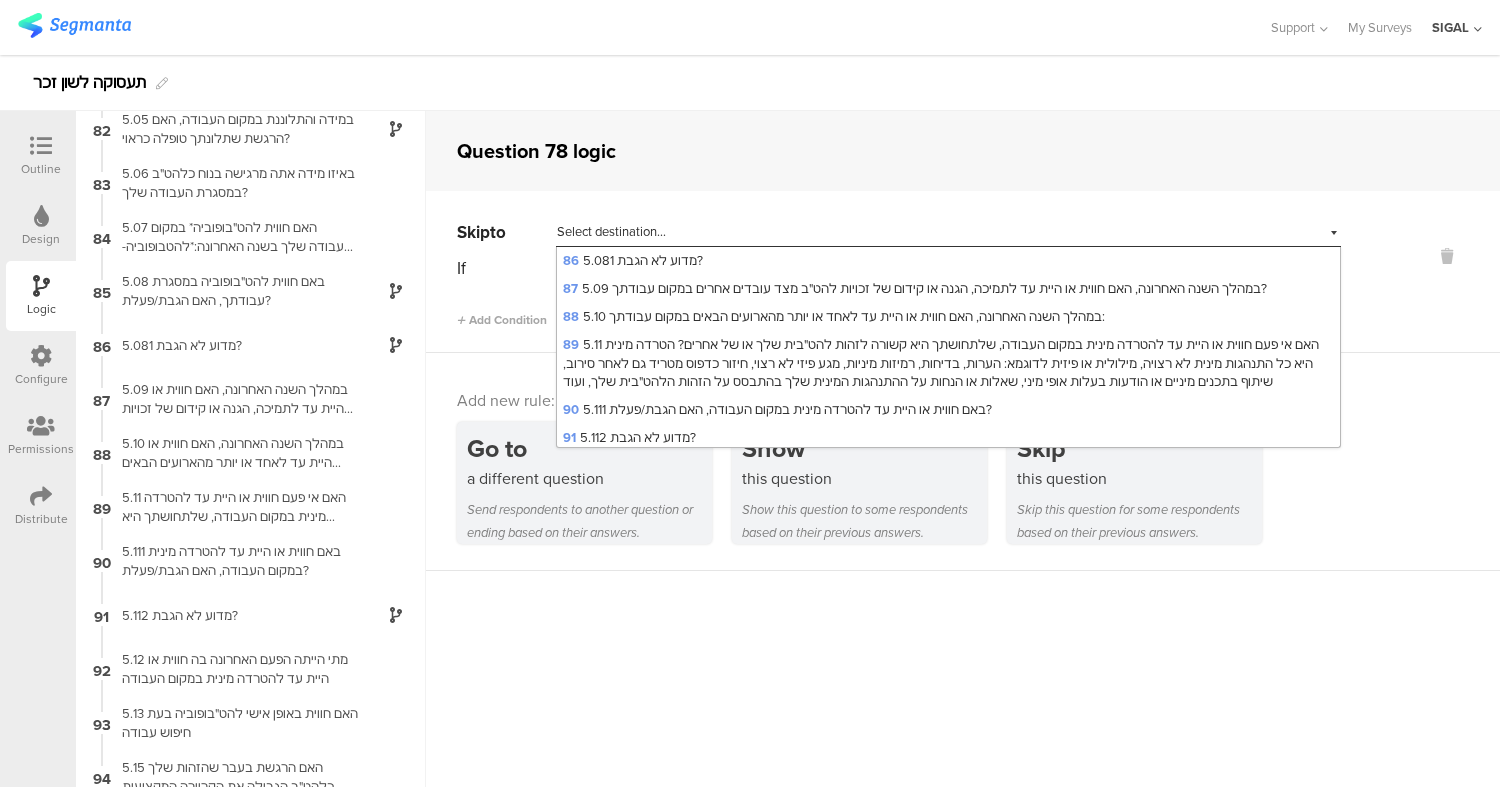 scroll, scrollTop: 2680, scrollLeft: 0, axis: vertical 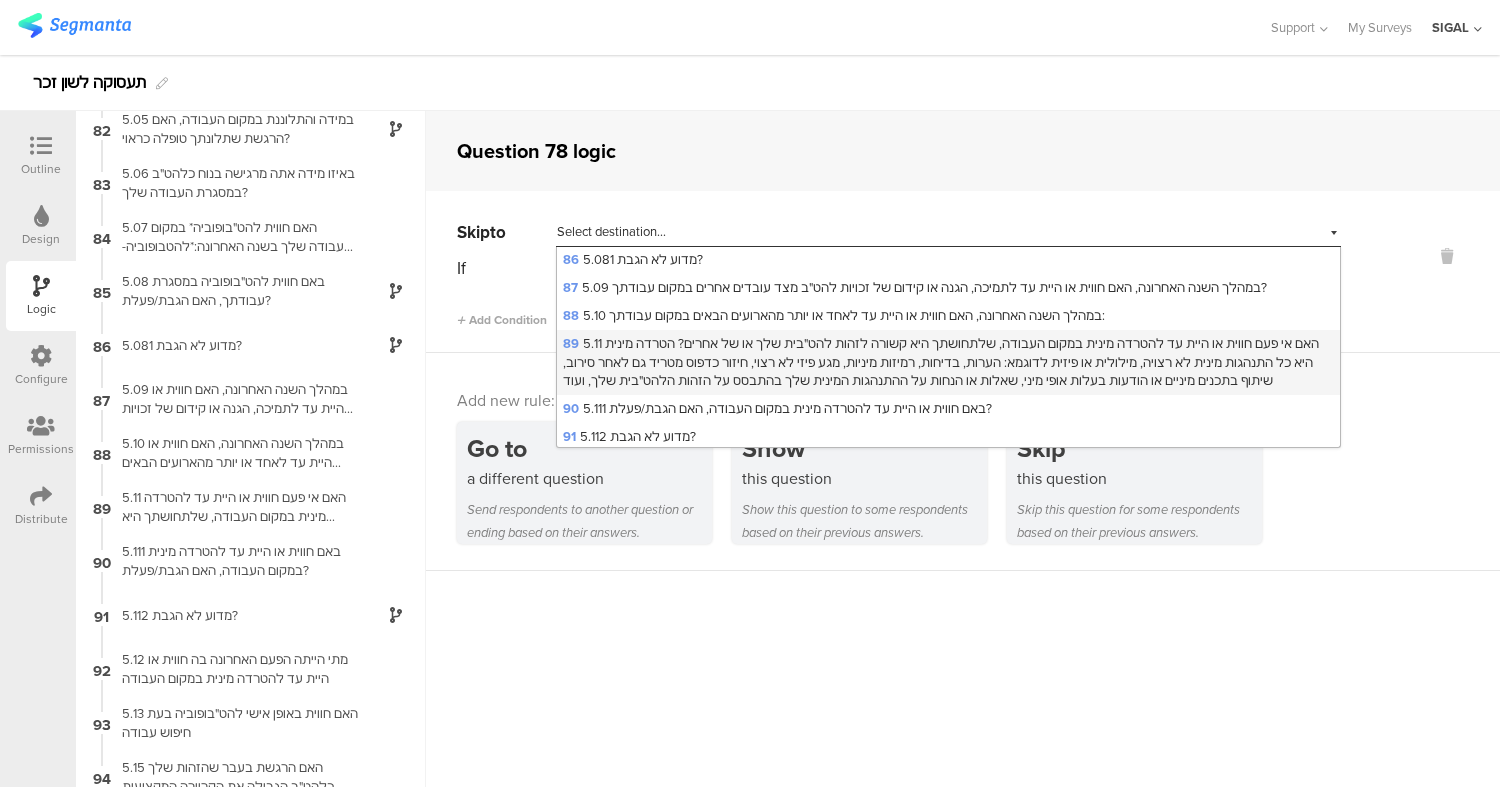 click on "89  5.11	האם אי פעם חווית או היית עד להטרדה מינית במקום העבודה, שלתחושתך היא קשורה לזהות להט"בית שלך או של אחרים? הטרדה מינית היא כל התנהגות מינית לא רצויה, מילולית או פיזית לדוגמא: הערות, בדיחות, רמיזות מיניות, מגע פיזי לא רצוי, חיזור כדפוס מטריד גם לאחר סירוב, שיתוף בתכנים מיניים או הודעות בעלות אופי מיני, שאלות או הנחות על ההתנהגות המינית שלך בהתבסס על הזהות הלהט"בית שלך, ועוד" at bounding box center (941, 361) 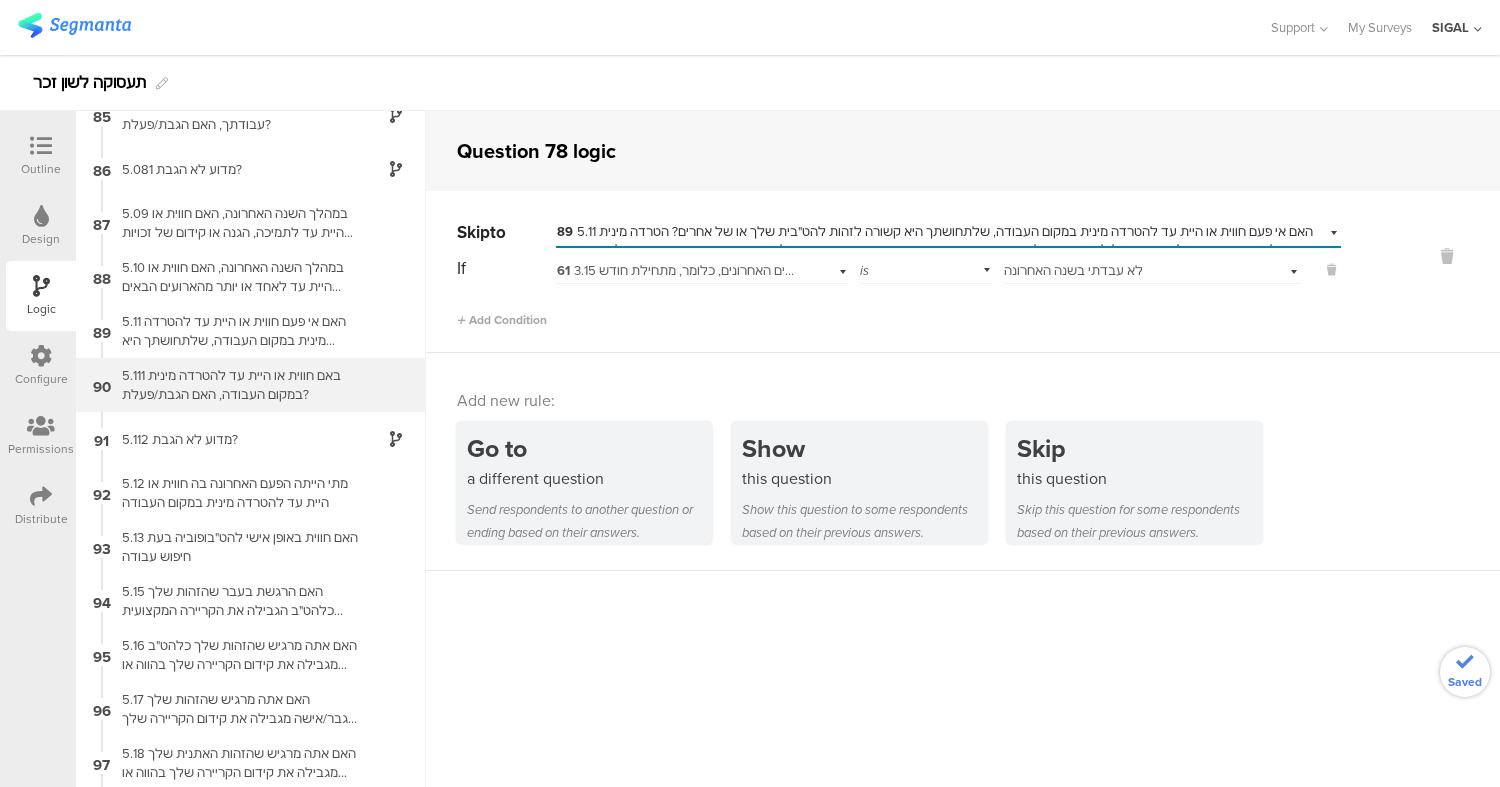scroll, scrollTop: 4669, scrollLeft: 0, axis: vertical 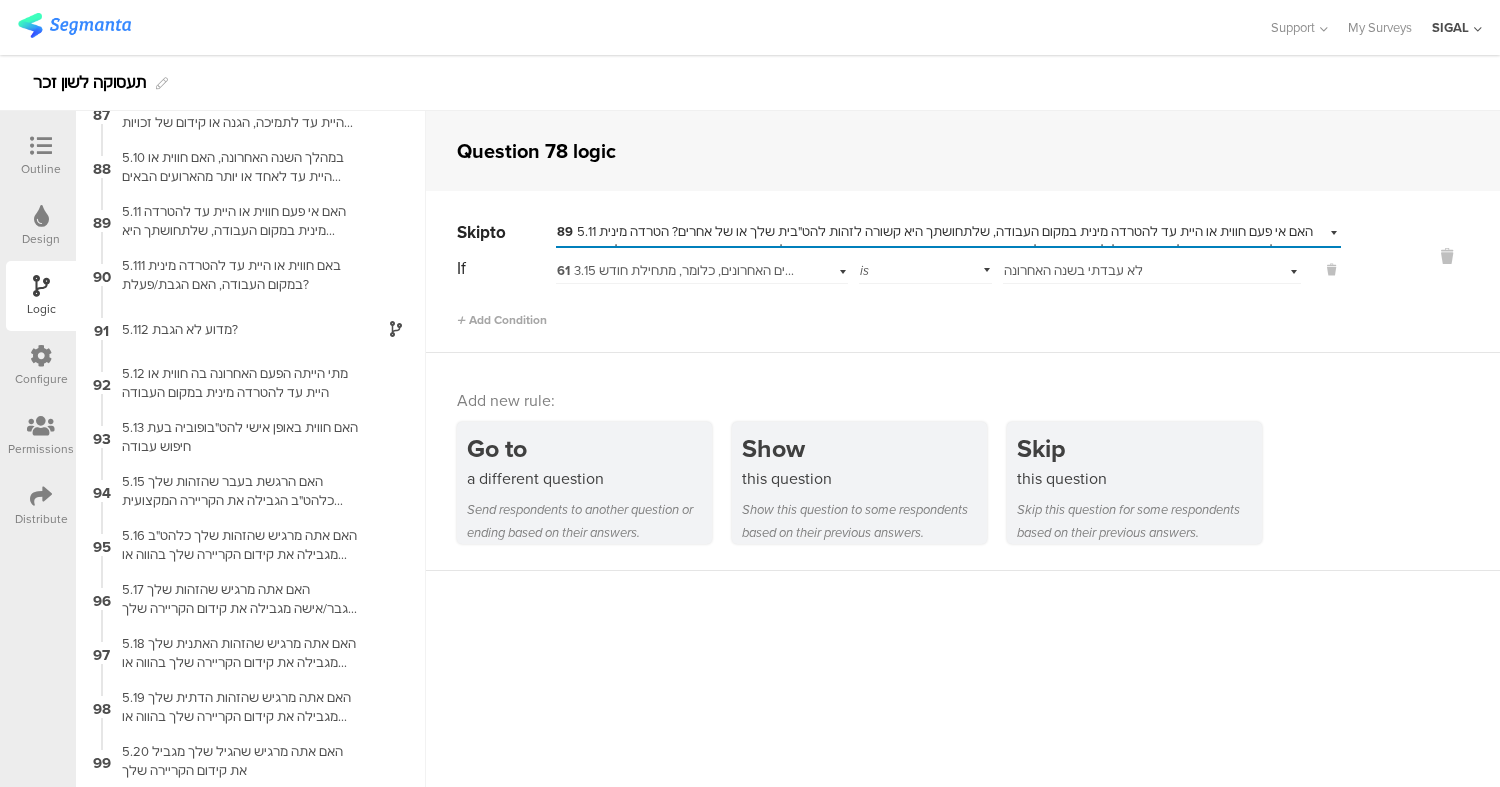 click on "Question 78 logic
Skip  to Select destination...   89  5.11	האם אי פעם חווית או היית עד להטרדה מינית במקום העבודה, שלתחושתך היא קשורה לזהות להט"בית שלך או של אחרים? הטרדה מינית היא כל התנהגות מינית לא רצויה, מילולית או פיזית לדוגמא: הערות, בדיחות, רמיזות מיניות, מגע פיזי לא רצוי, חיזור כדפוס מטריד גם לאחר סירוב, שיתוף בתכנים מיניים או הודעות בעלות אופי מיני, שאלות או הנחות על ההתנהגות המינית שלך בהתבסס על הזהות הלהט"בית שלך, ועוד
If   61
is Select answer...   לא עבדתי בשנה האחרונה" at bounding box center [963, 449] 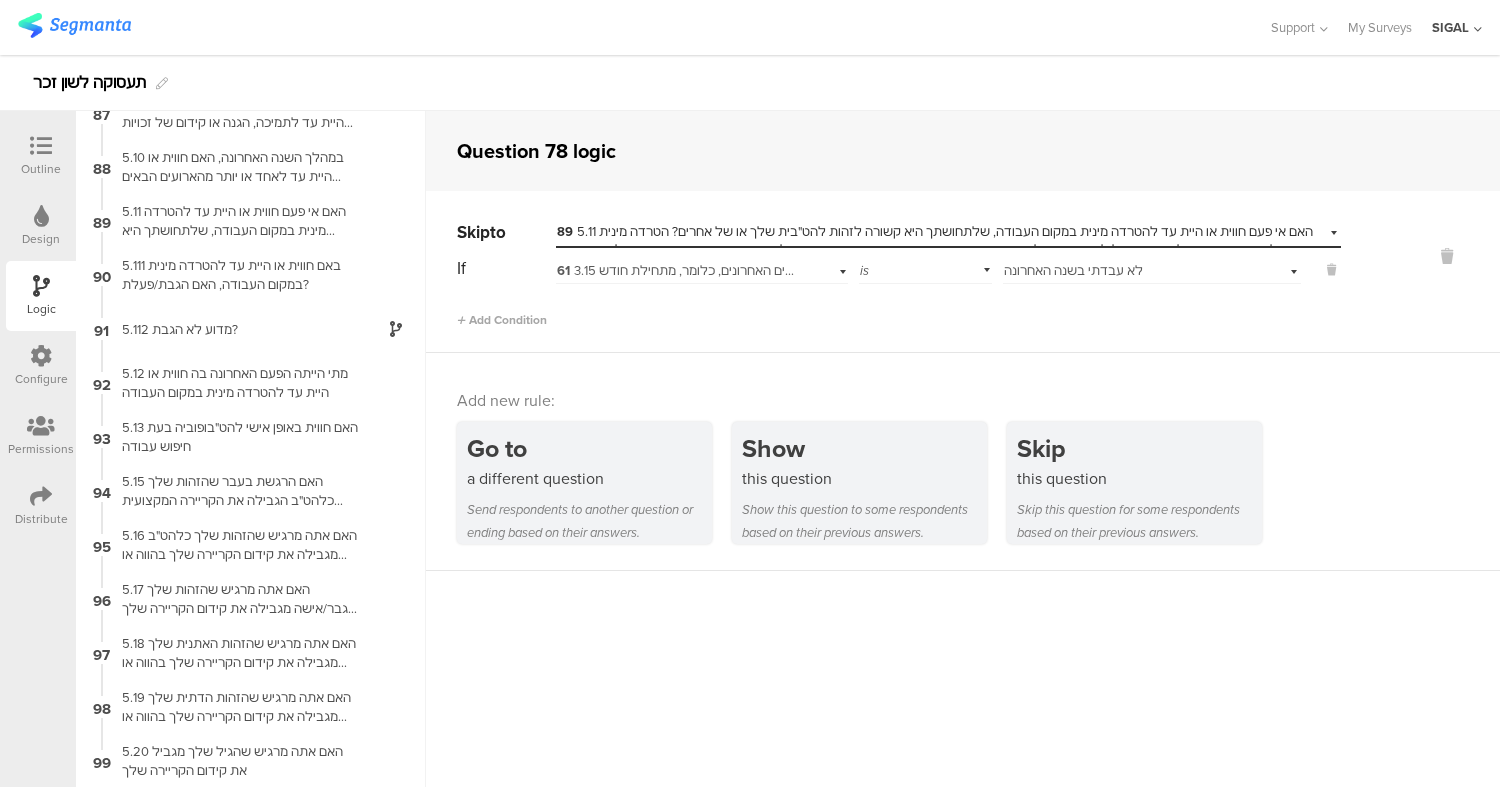 click on "Question 78 logic
Skip  to Select destination...   89  5.11	האם אי פעם חווית או היית עד להטרדה מינית במקום העבודה, שלתחושתך היא קשורה לזהות להט"בית שלך או של אחרים? הטרדה מינית היא כל התנהגות מינית לא רצויה, מילולית או פיזית לדוגמא: הערות, בדיחות, רמיזות מיניות, מגע פיזי לא רצוי, חיזור כדפוס מטריד גם לאחר סירוב, שיתוף בתכנים מיניים או הודעות בעלות אופי מיני, שאלות או הנחות על ההתנהגות המינית שלך בהתבסס על הזהות הלהט"בית שלך, ועוד
If   61
is Select answer...   לא עבדתי בשנה האחרונה" at bounding box center (963, 449) 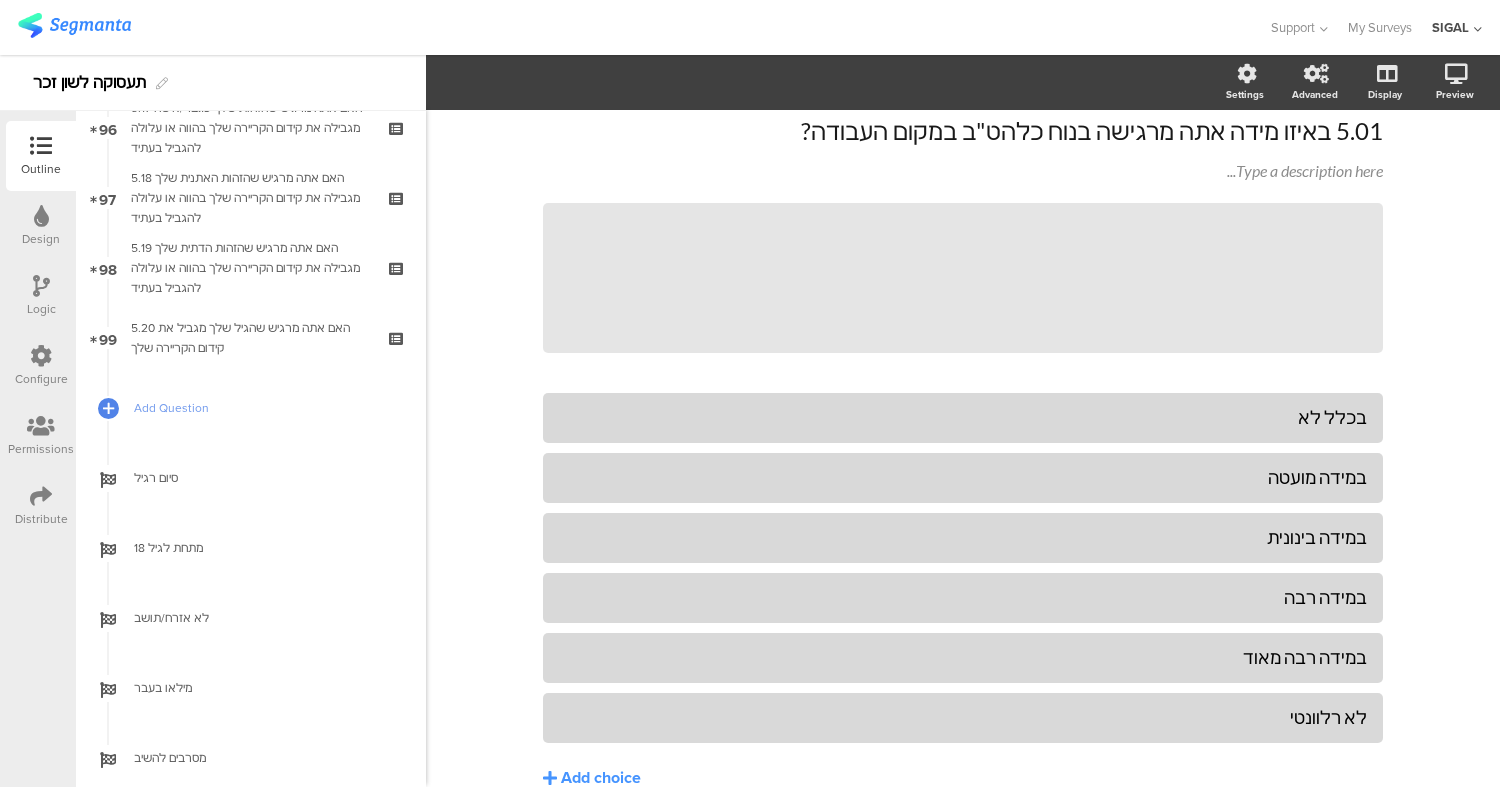 scroll, scrollTop: 6798, scrollLeft: 0, axis: vertical 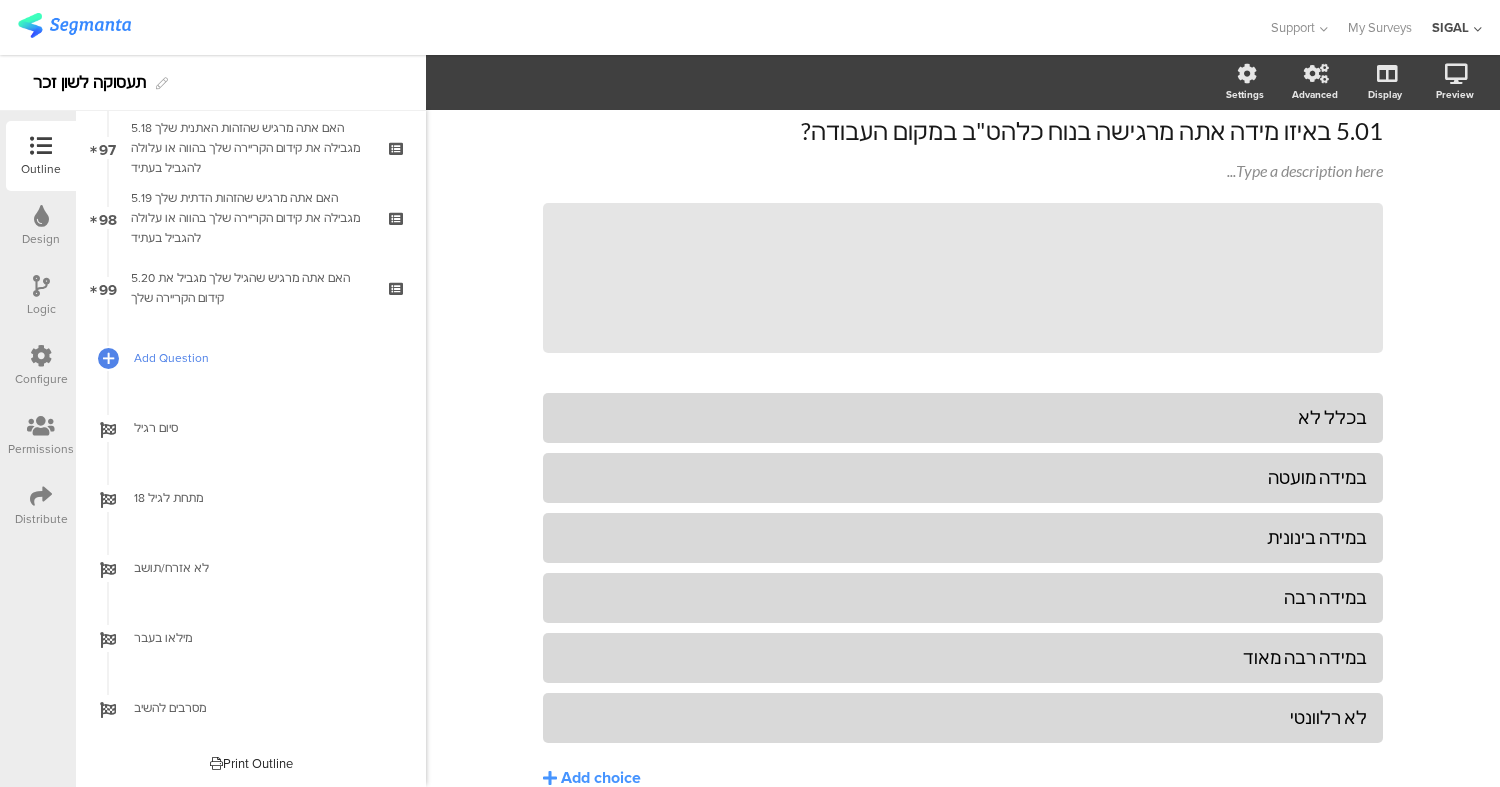 click on "Add Question" at bounding box center [262, 358] 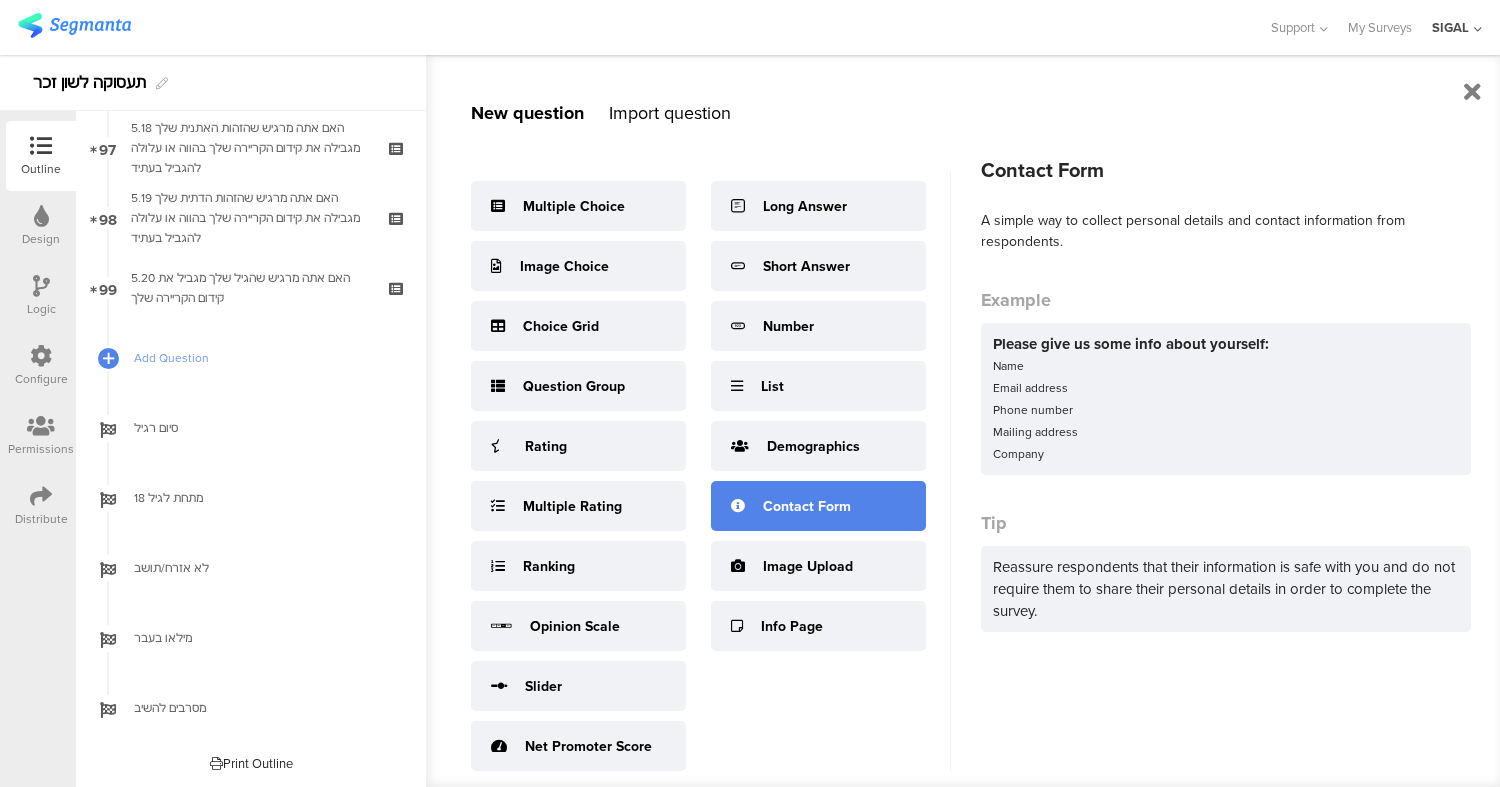 click on "Contact Form" at bounding box center [807, 506] 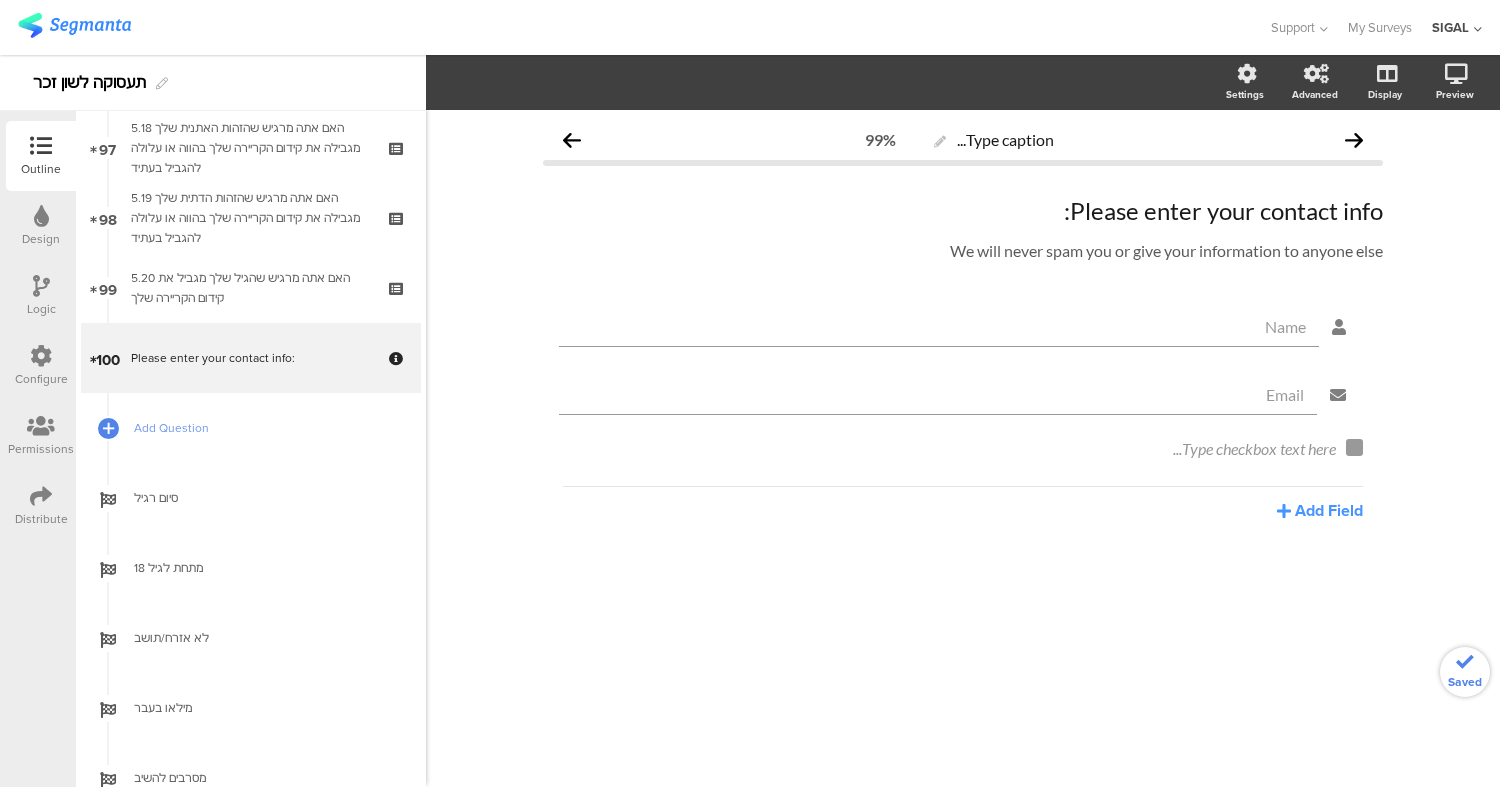 scroll, scrollTop: 0, scrollLeft: 0, axis: both 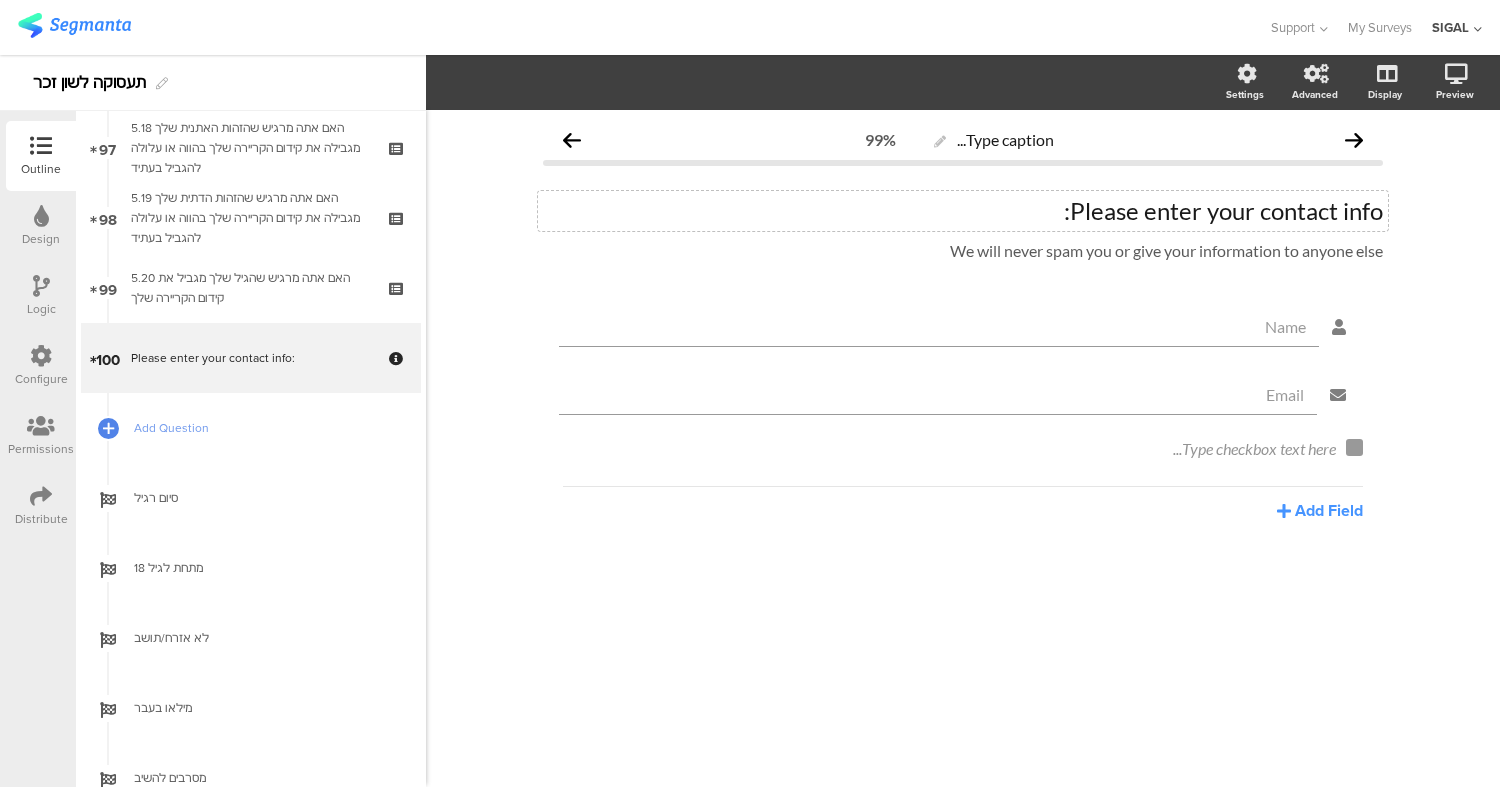 click on "Please enter your contact info:" 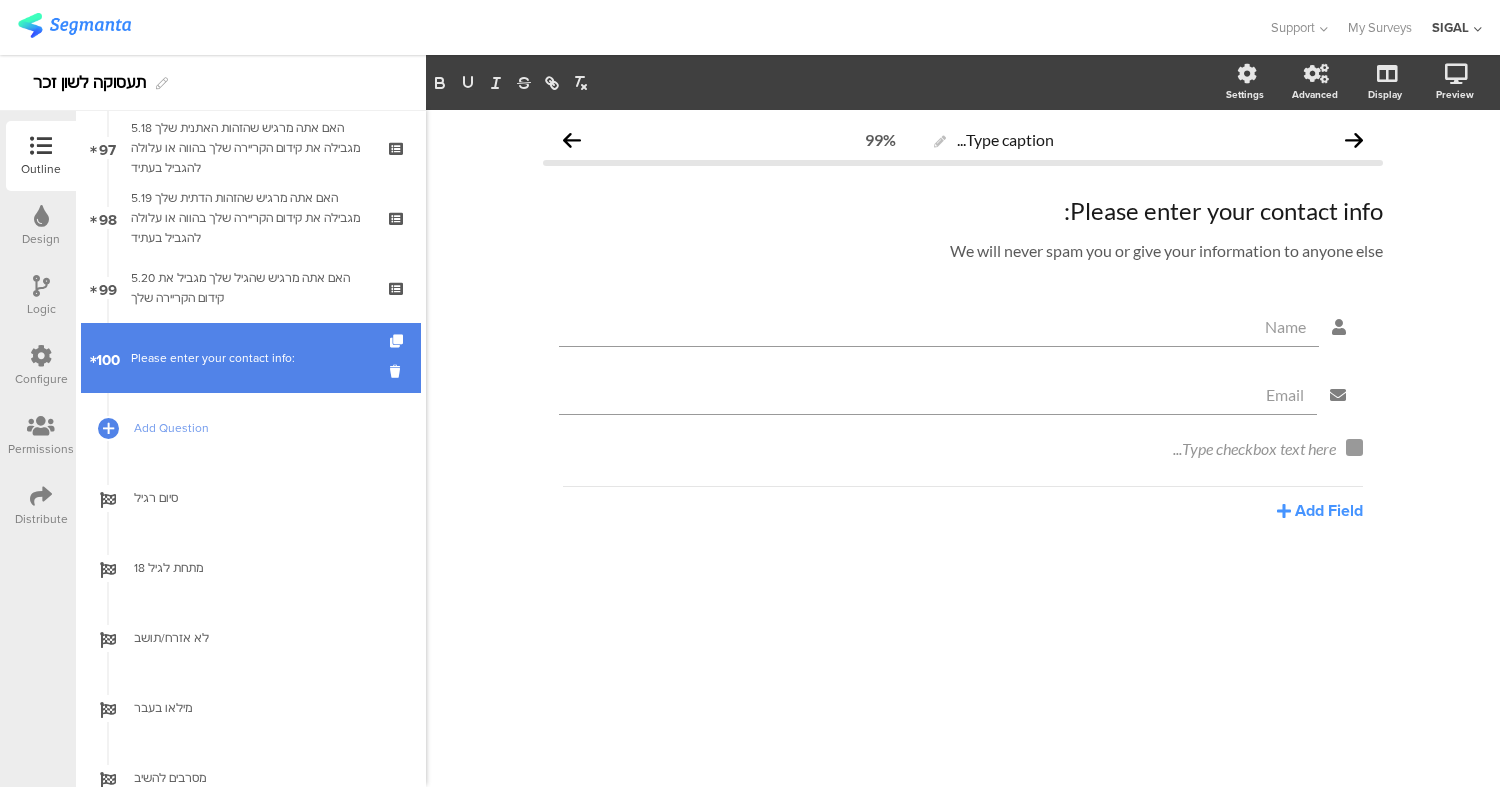 click on "100
Please enter your contact info:" at bounding box center (251, 358) 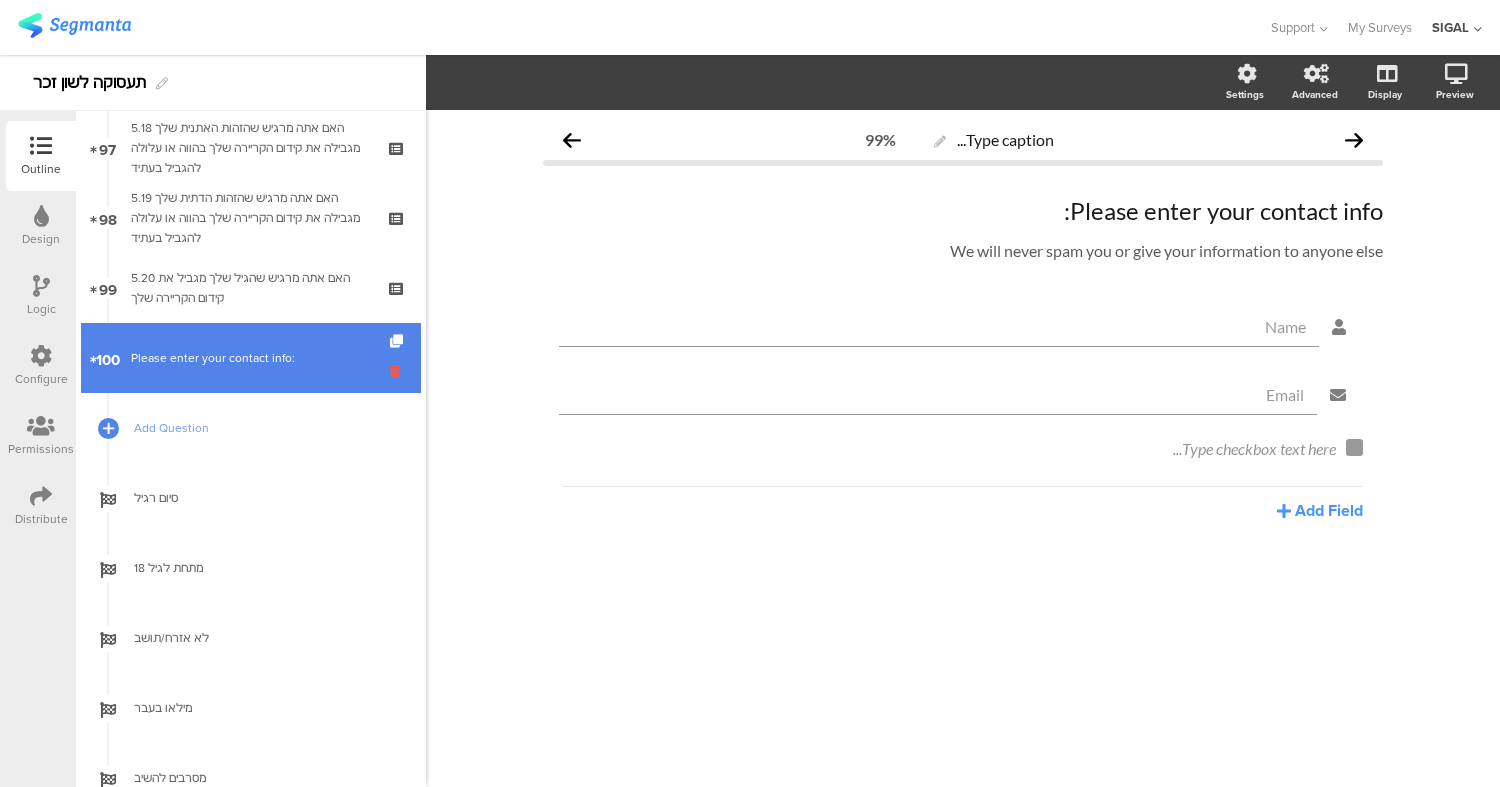 click at bounding box center [398, 371] 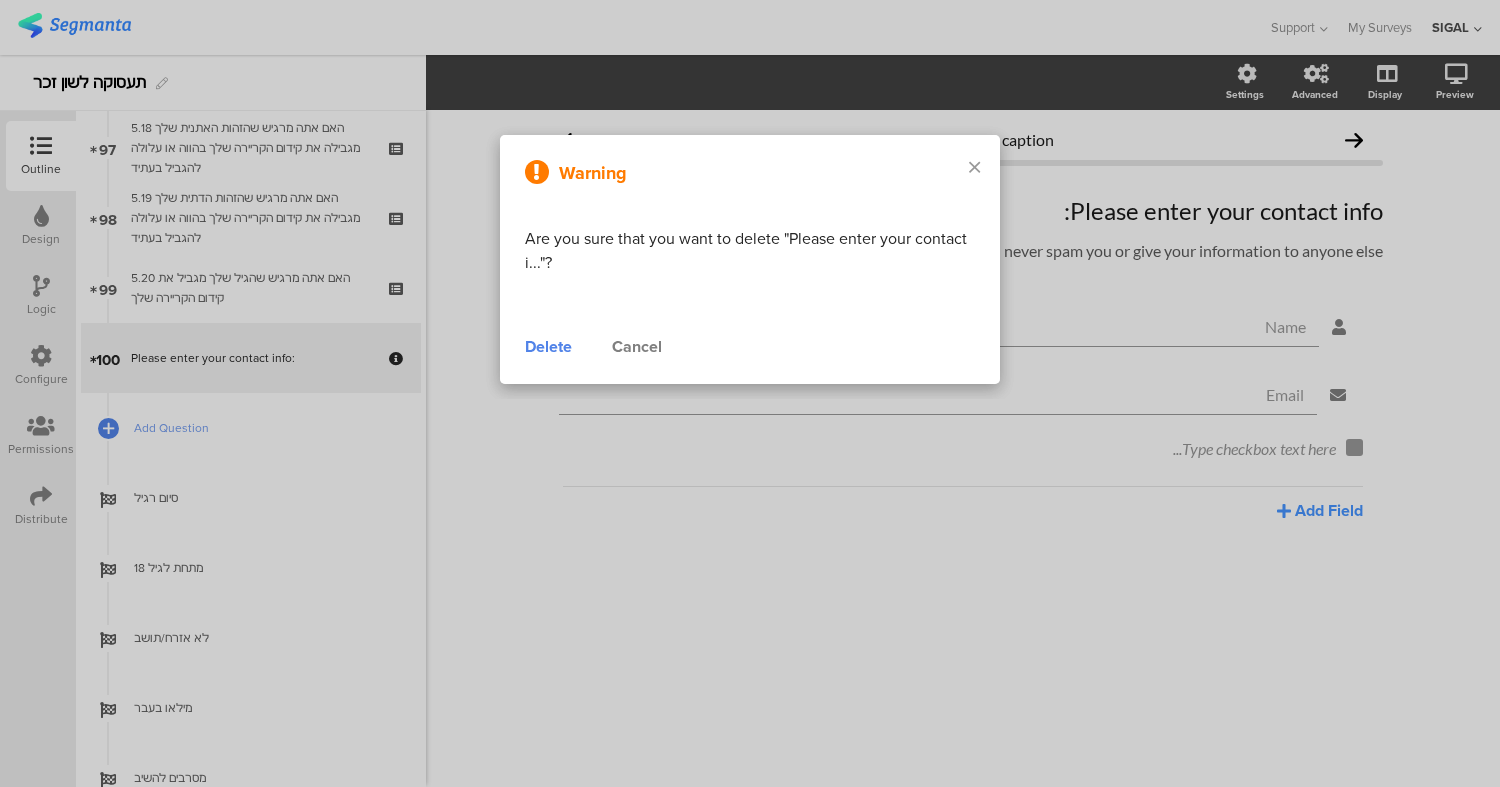 click on "Delete" at bounding box center (548, 347) 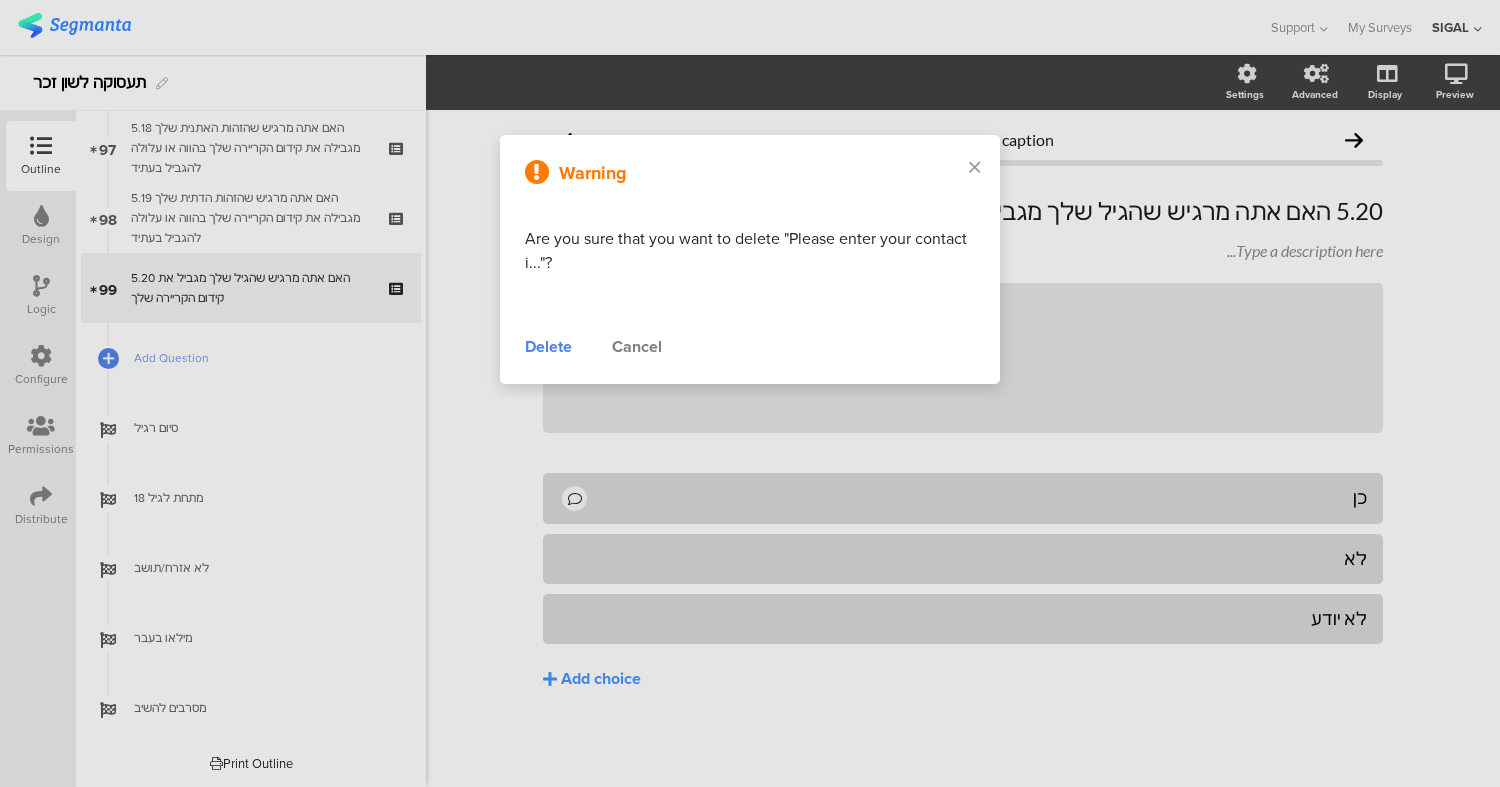 click at bounding box center (750, 393) 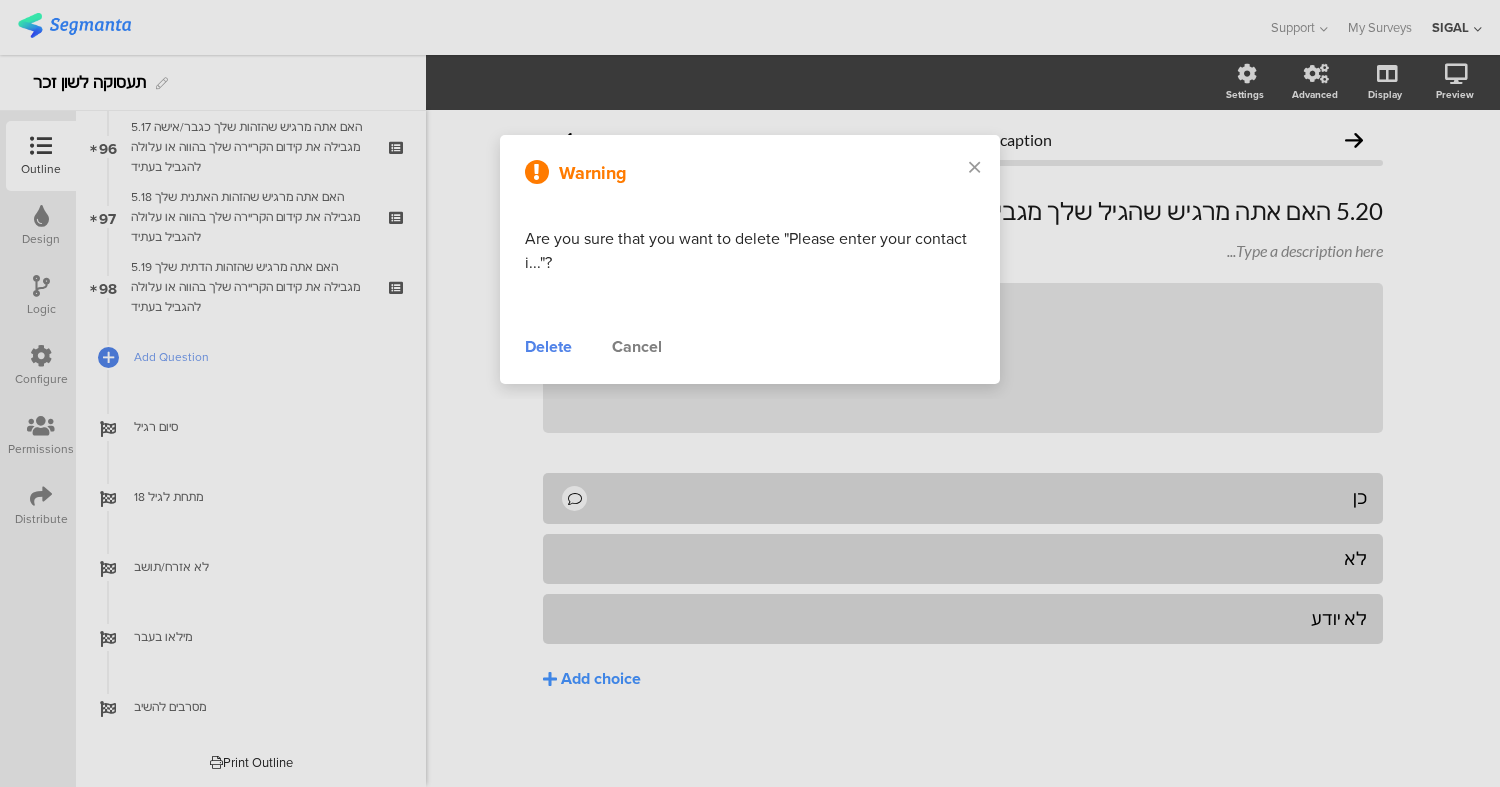 scroll, scrollTop: 6728, scrollLeft: 0, axis: vertical 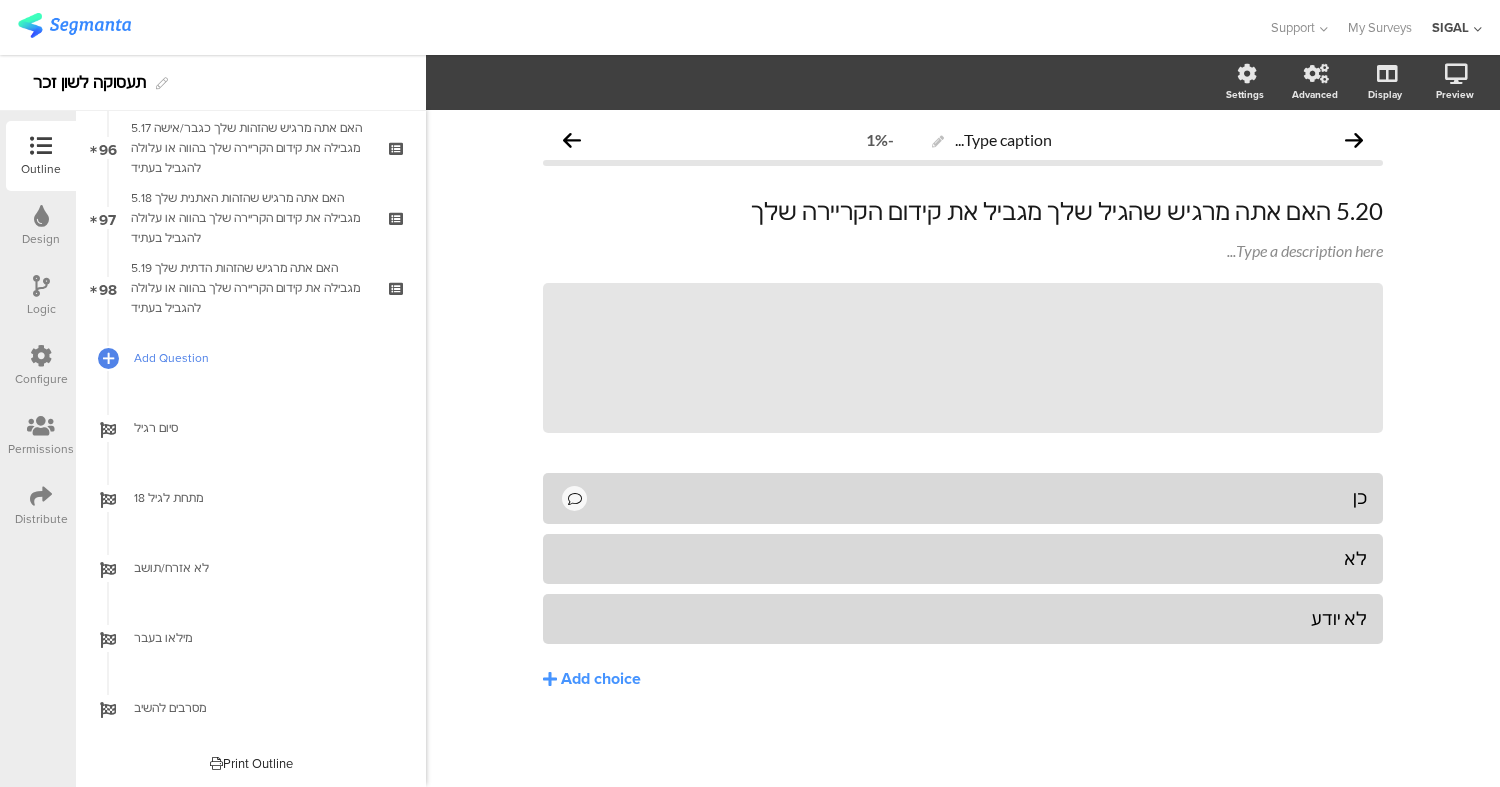 click on "Add Question" at bounding box center [262, 358] 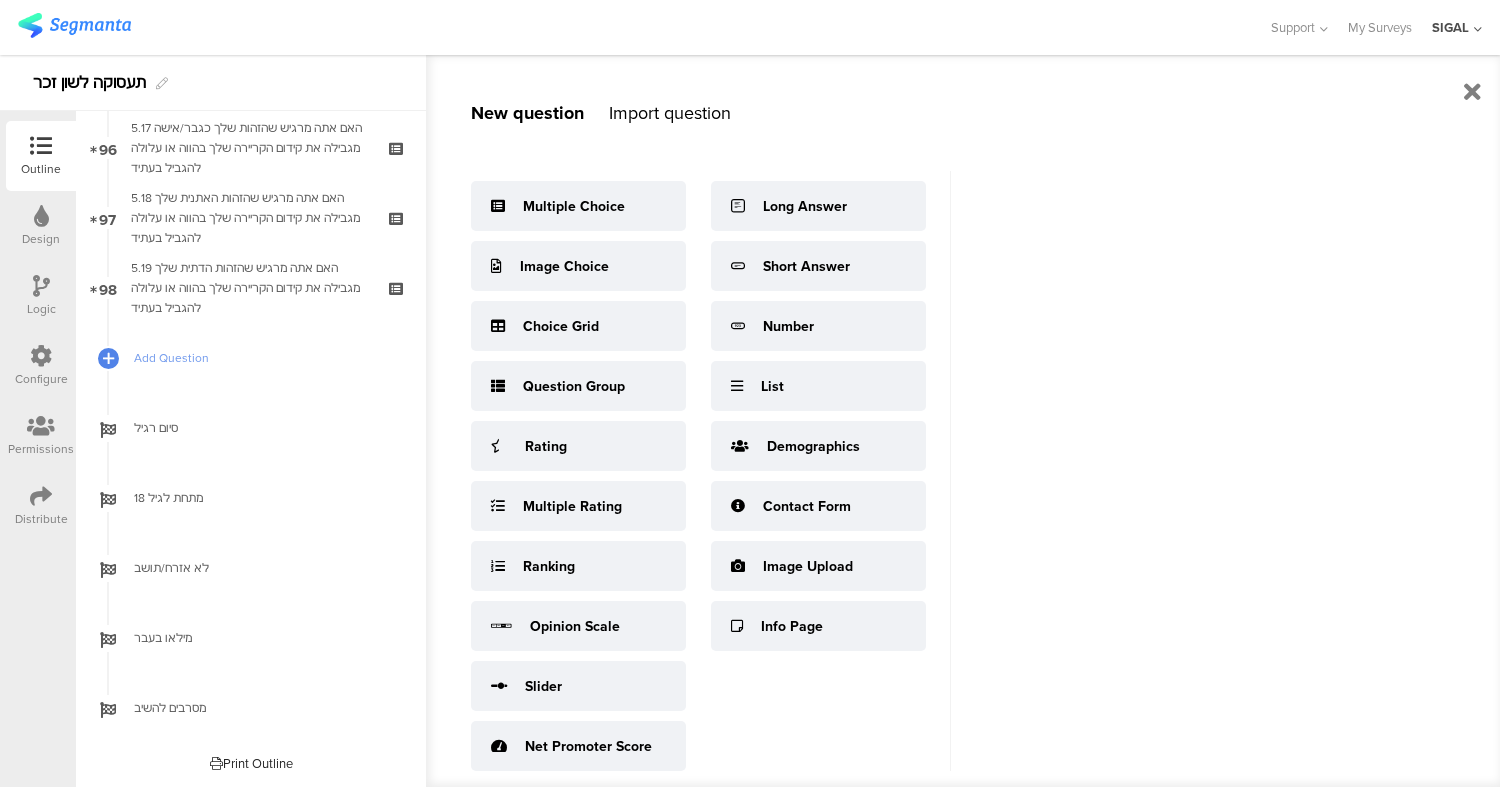 click on "Import question" at bounding box center [670, 113] 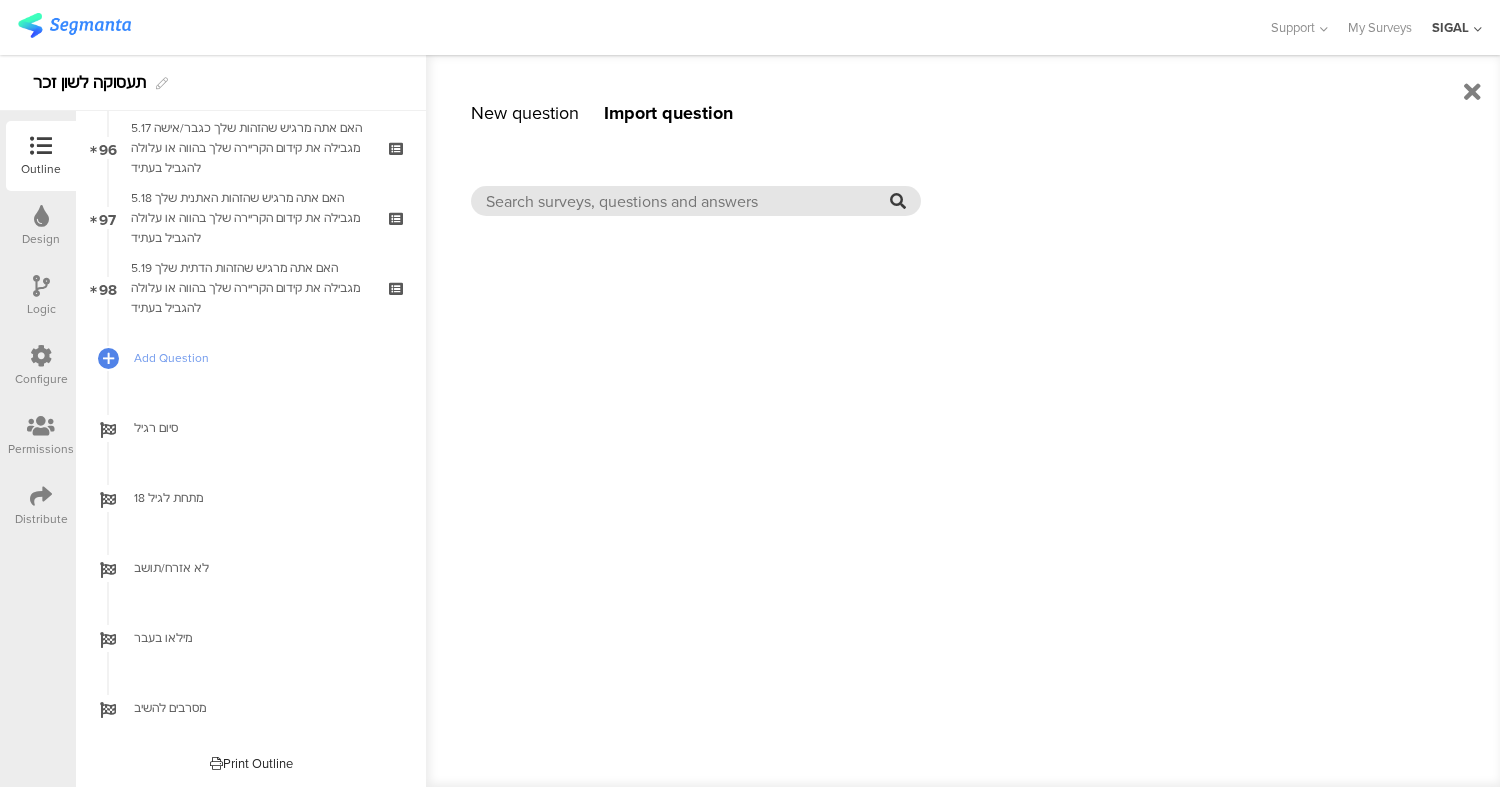click at bounding box center [688, 201] 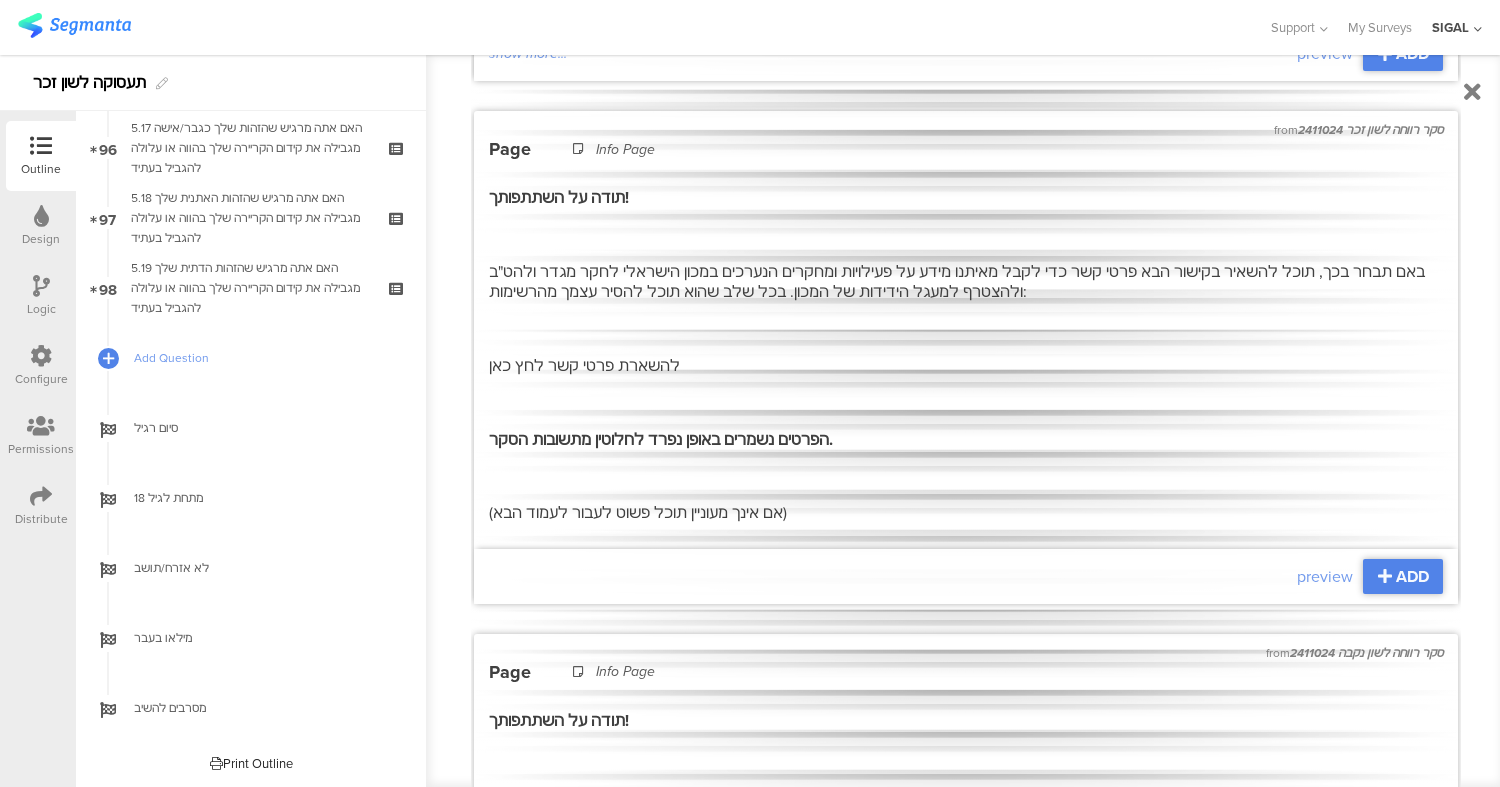 scroll, scrollTop: 662, scrollLeft: 0, axis: vertical 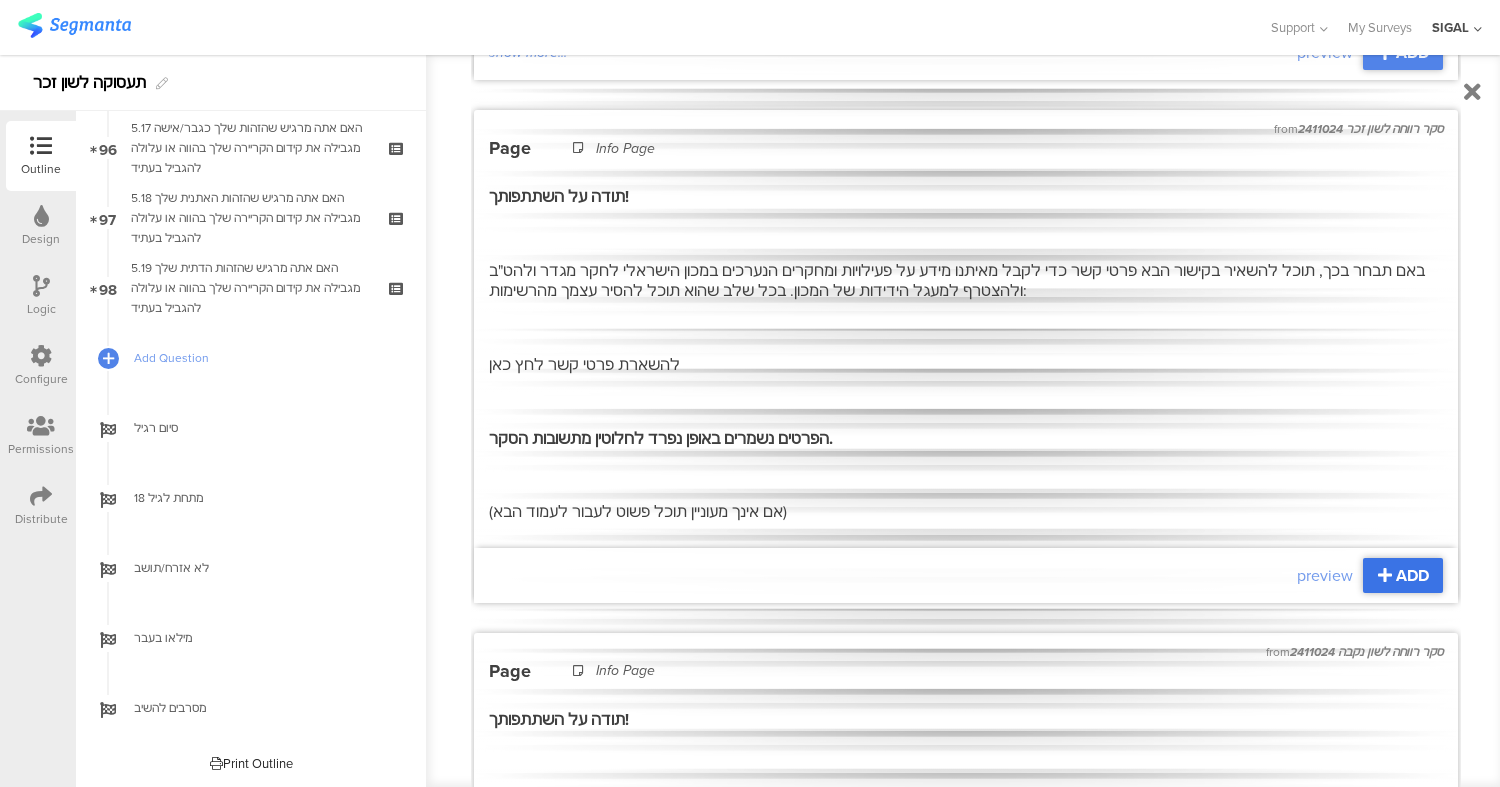 click on "ADD" at bounding box center [1412, 575] 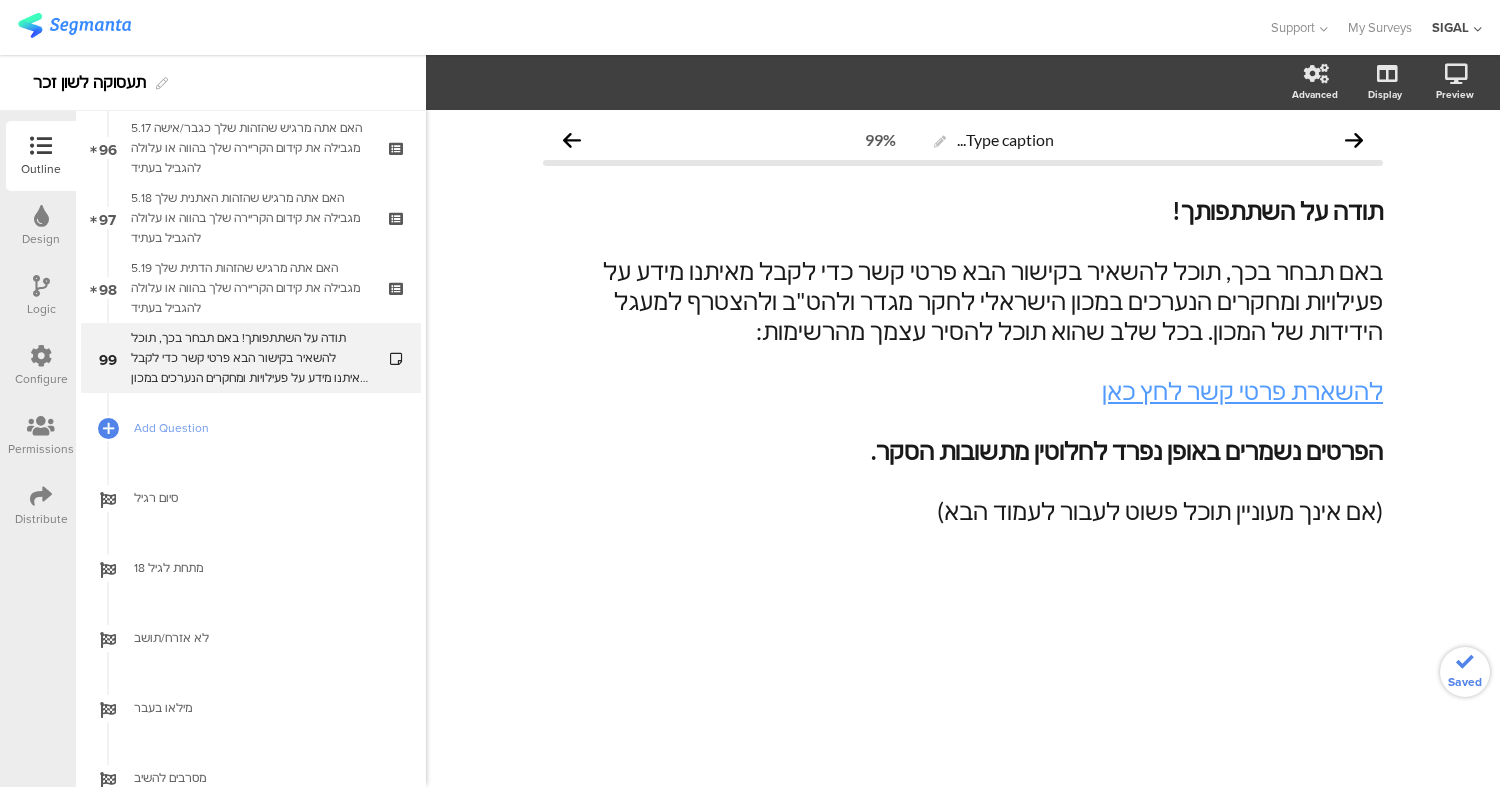 scroll, scrollTop: 6798, scrollLeft: 0, axis: vertical 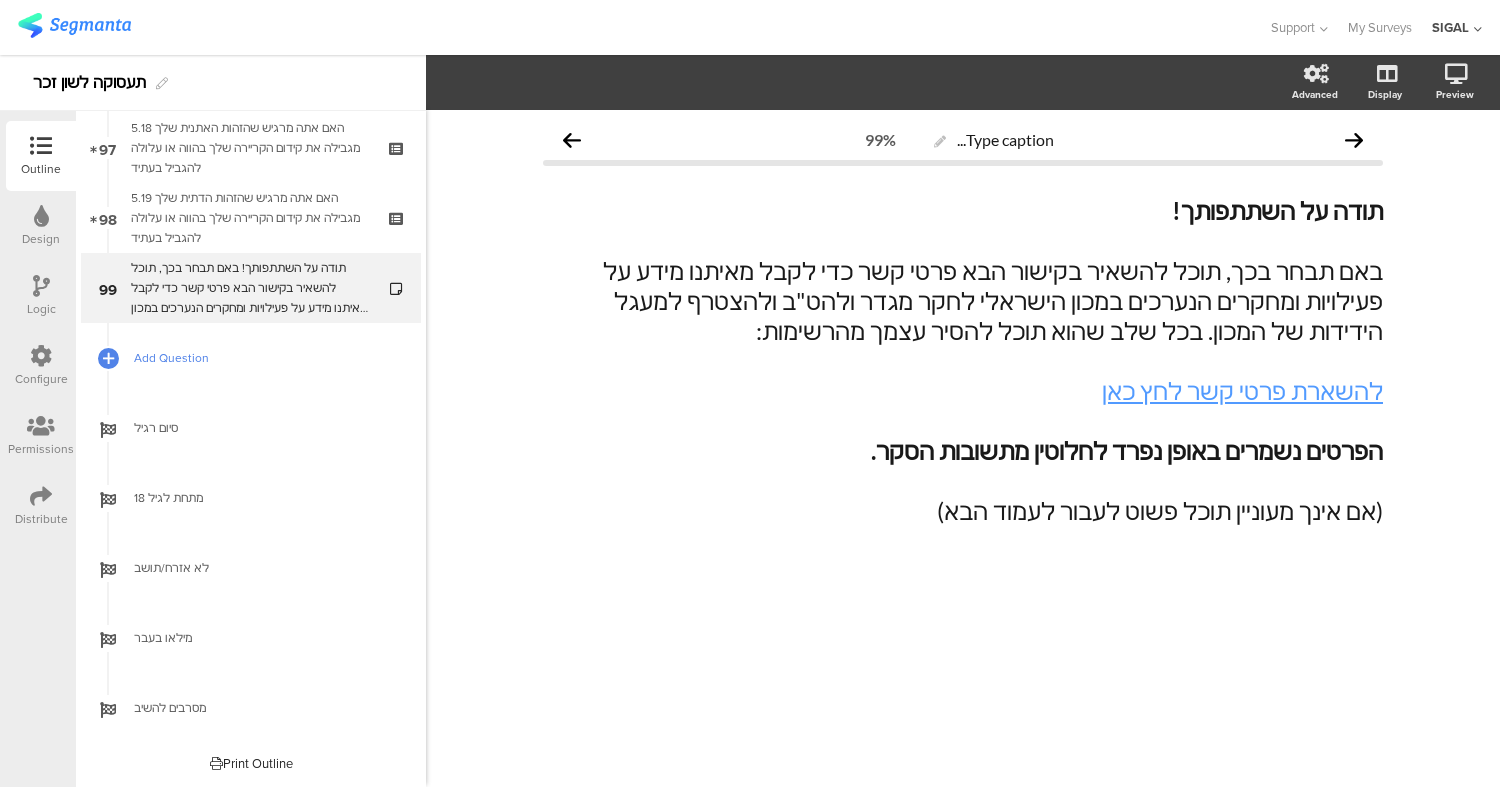 click on "Add Question" at bounding box center (262, 358) 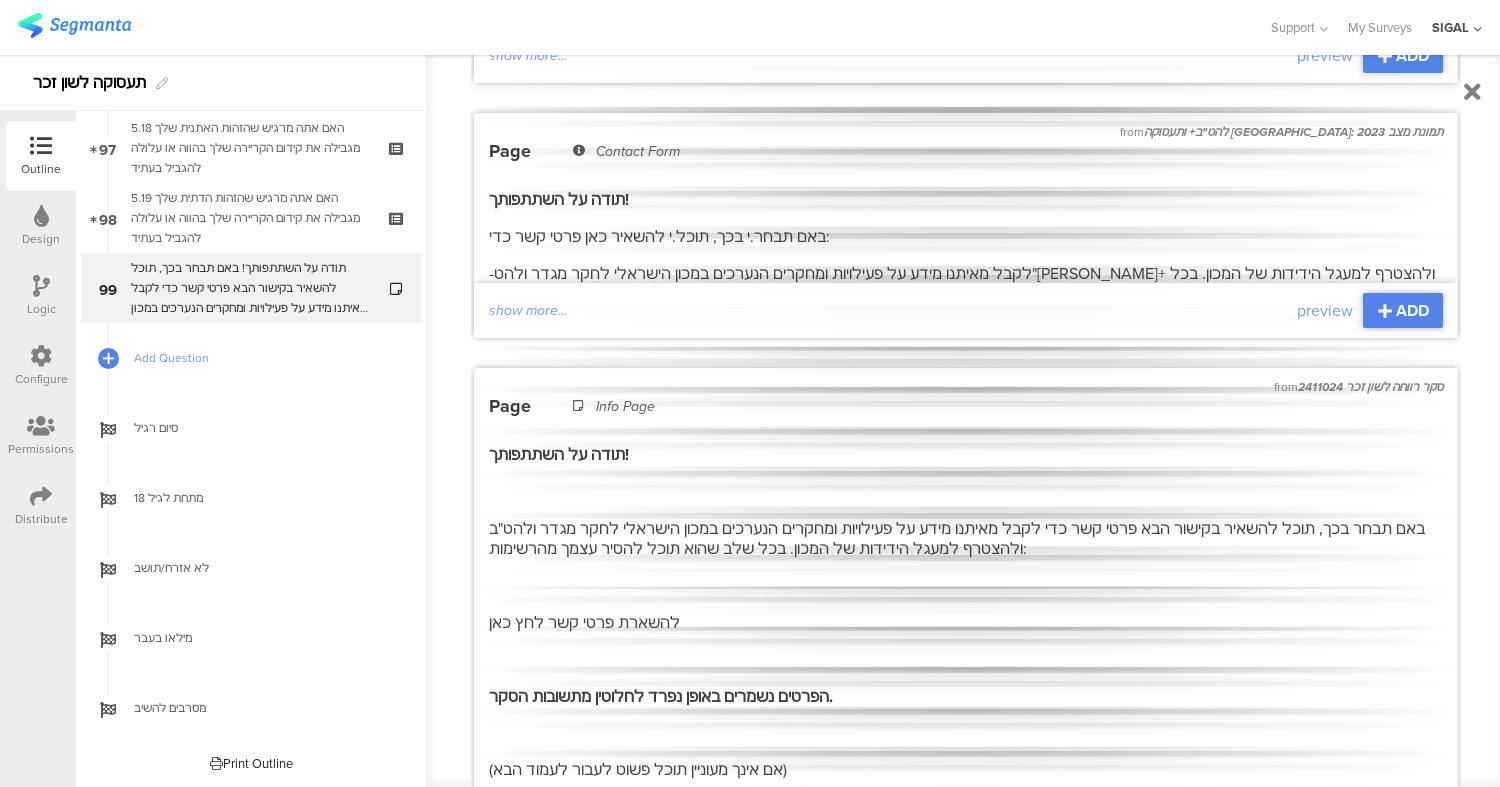 scroll, scrollTop: 0, scrollLeft: 0, axis: both 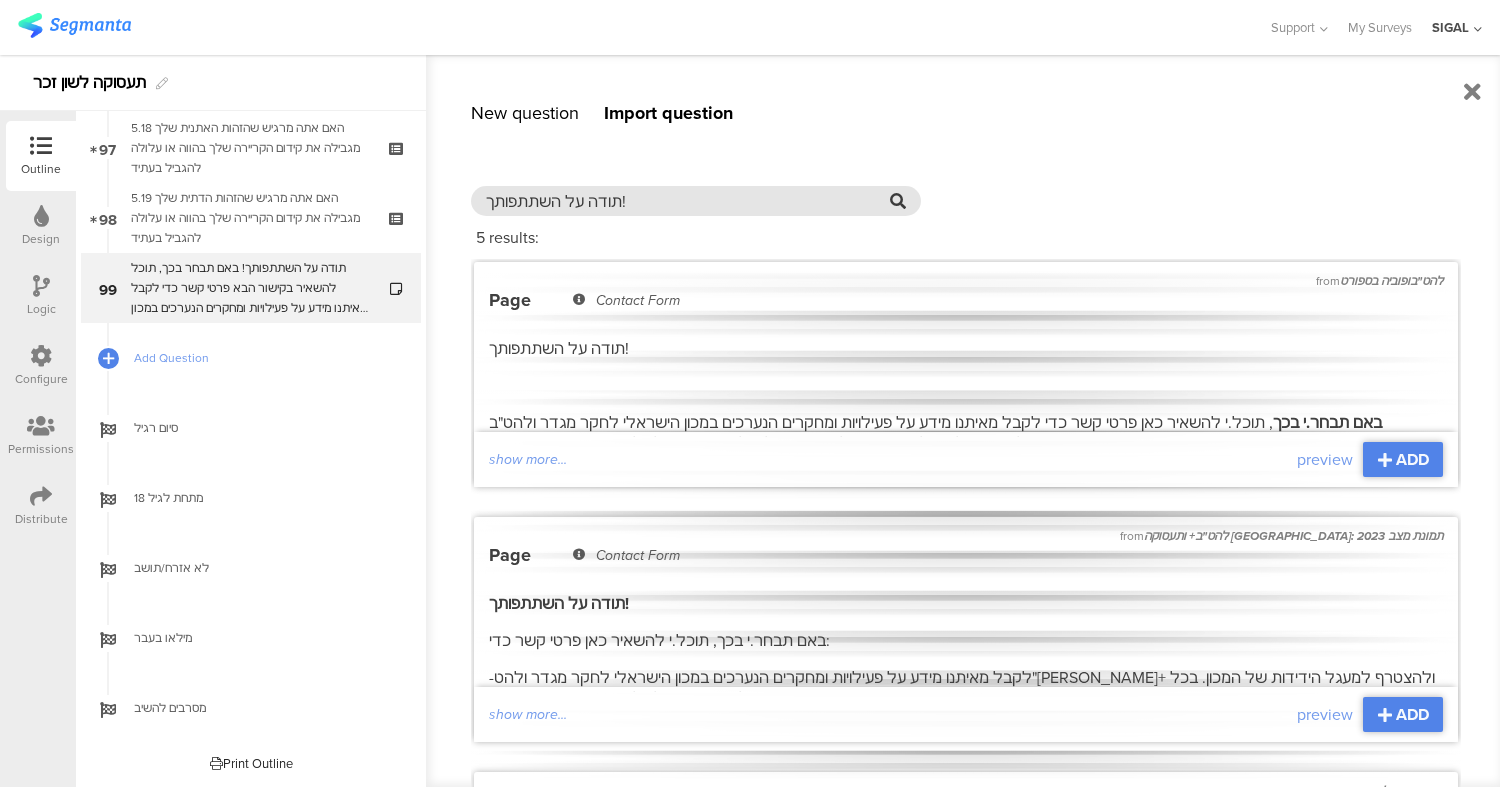 click on "תודה על השתתפותך!" at bounding box center (688, 201) 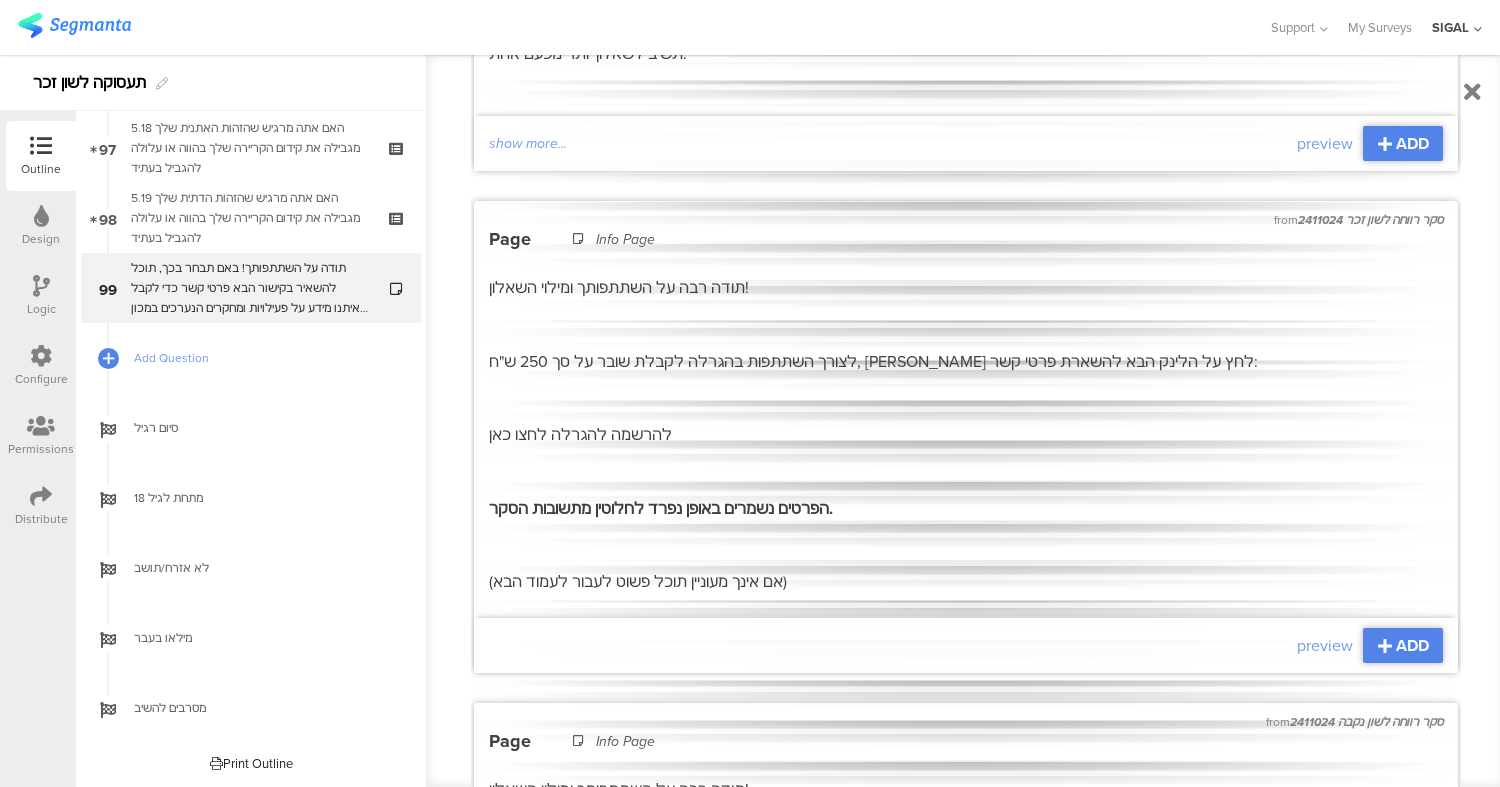 scroll, scrollTop: 2102, scrollLeft: 0, axis: vertical 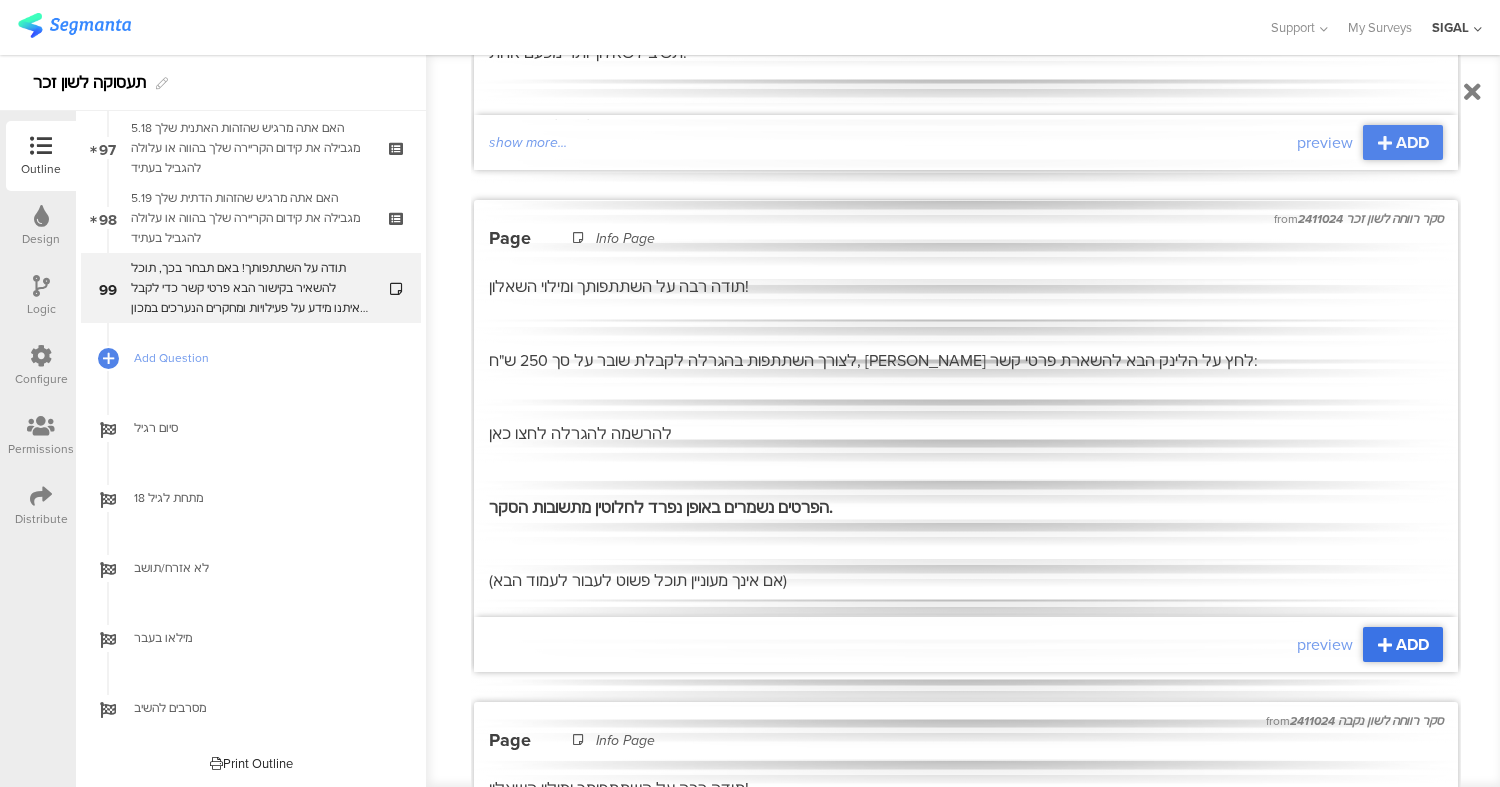 type on "הגרלה" 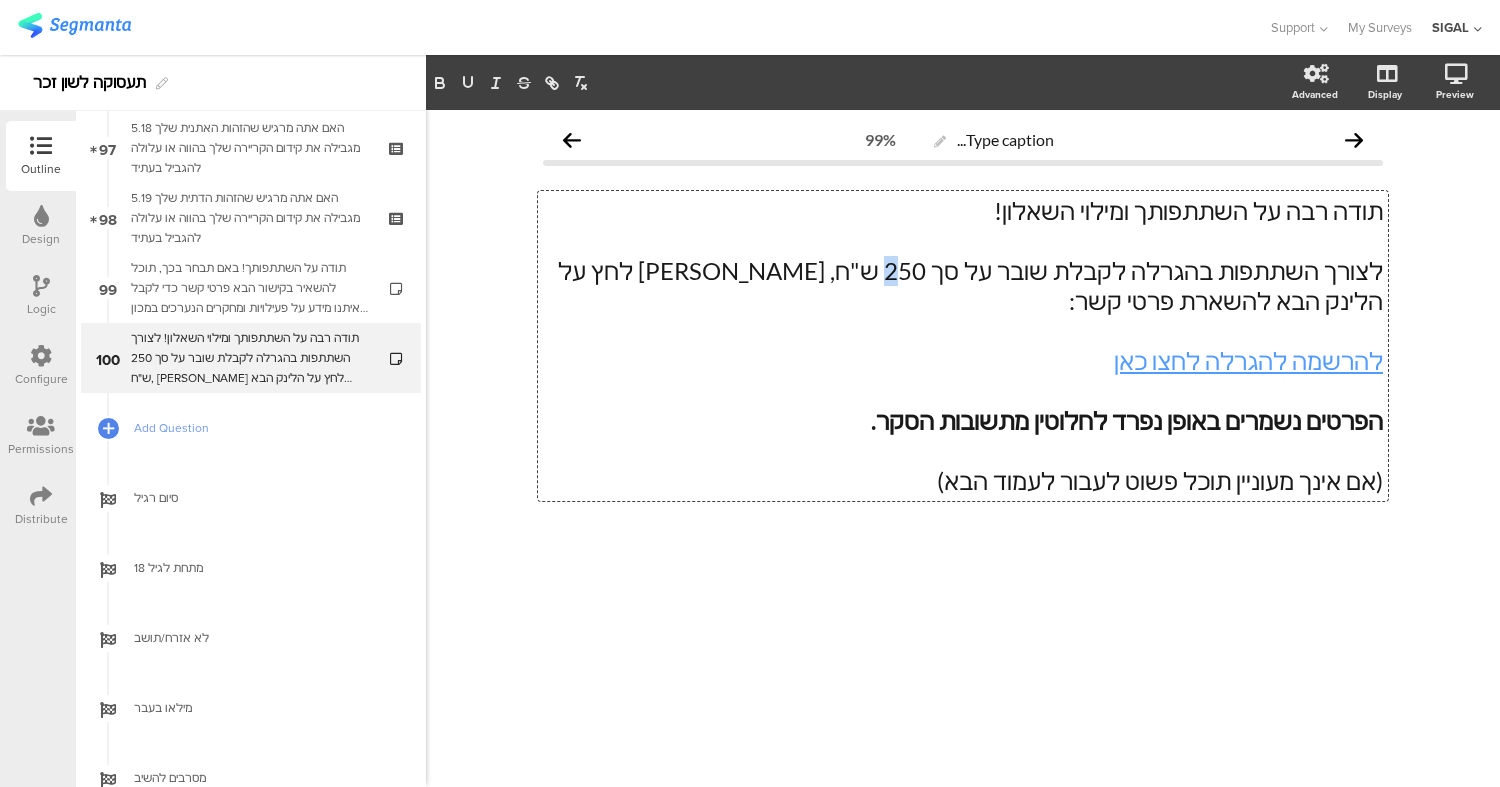 click on "תודה רבה על השתתפותך ומילוי השאלון! לצורך השתתפות בהגרלה לקבלת שובר על סך 250 ש"ח, אנא לחץ על הלינק הבא להשארת פרטי קשר: להרשמה להגרלה לחצו כאן הפרטים נשמרים באופן נפרד לחלוטין מתשובות הסקר. (אם אינך מעוניין תוכל פשוט לעבור לעמוד הבא)
תודה רבה על השתתפותך ומילוי השאלון! לצורך השתתפות בהגרלה לקבלת שובר על סך 250 ש"ח, אנא לחץ על הלינק הבא להשארת פרטי קשר: להרשמה להגרלה לחצו כאן הפרטים נשמרים באופן נפרד לחלוטין מתשובות הסקר. (אם אינך מעוניין תוכל פשוט לעבור לעמוד הבא)
תודה רבה על השתתפותך ומילוי השאלון! להרשמה להגרלה לחצו כאן" 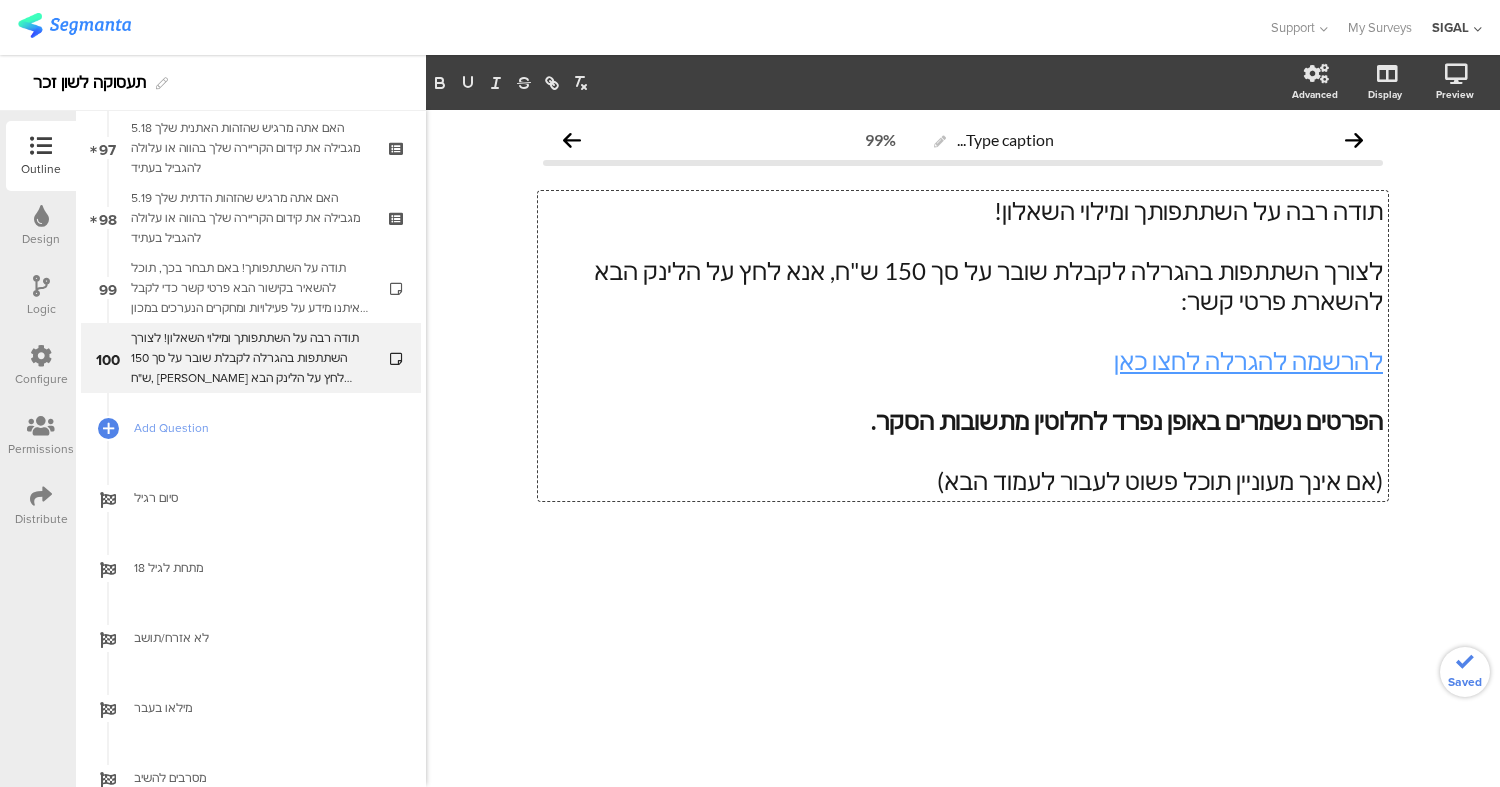 click on "הפרטים נשמרים באופן נפרד לחלוטין מתשובות הסקר." 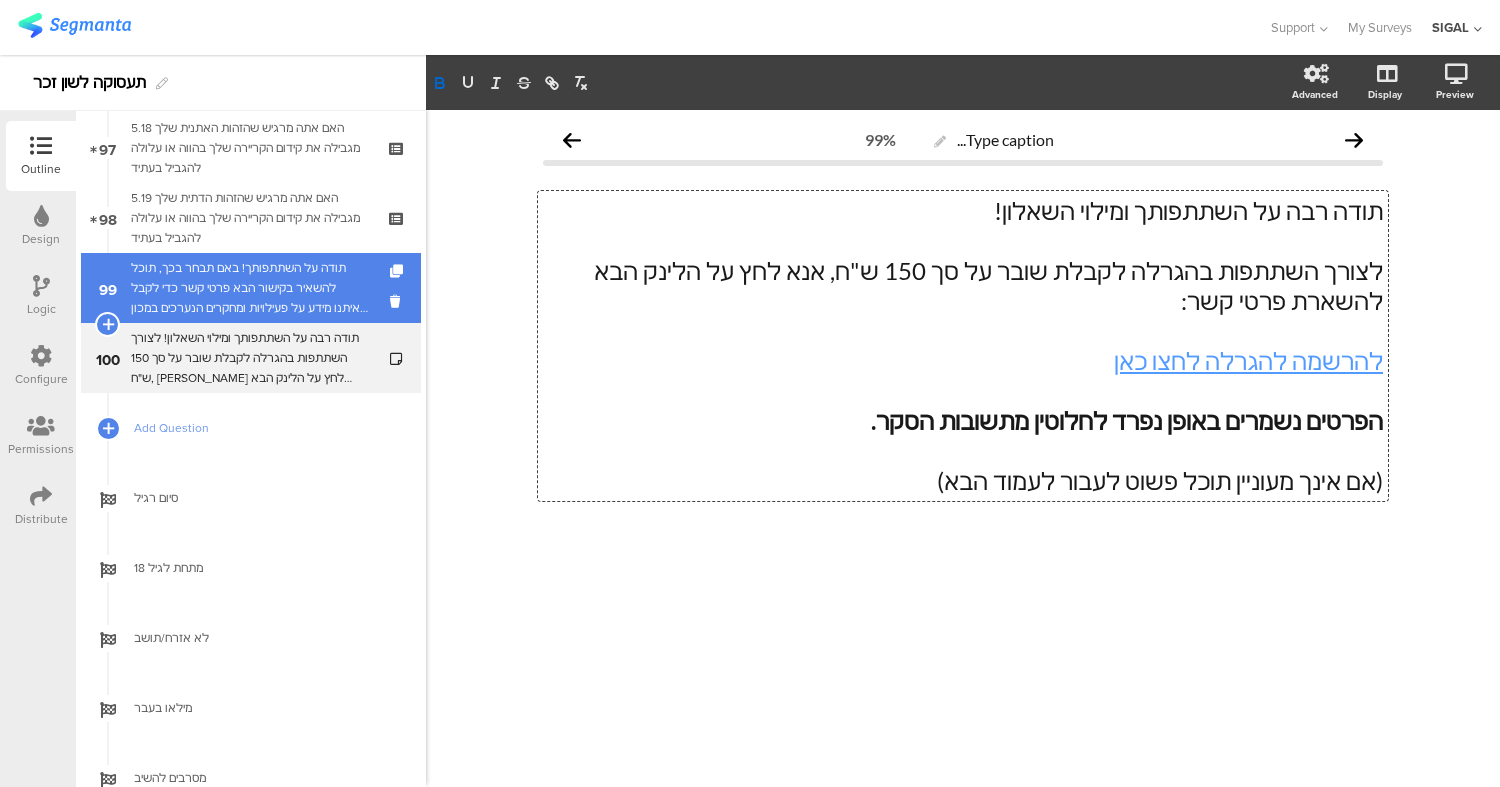 click on "תודה על השתתפותך! באם תבחר בכך, תוכל להשאיר בקישור הבא פרטי קשר כדי לקבל מאיתנו מידע על פעילויות ומחקרים הנערכים במכון הישראלי לחקר מגדר ולהט"ב ולהצטרף למעגל הידידות של המכון. בכל שלב שהוא תוכל להסיר עצמך מהרשימות: להשארת פרטי קשר לחץ כאן הפרטים נשמרים באופן נפרד לחלוטין מתשובות הסקר. (אם אינך מעוניין תוכל פשוט לעבור לעמוד הבא)" at bounding box center (250, 288) 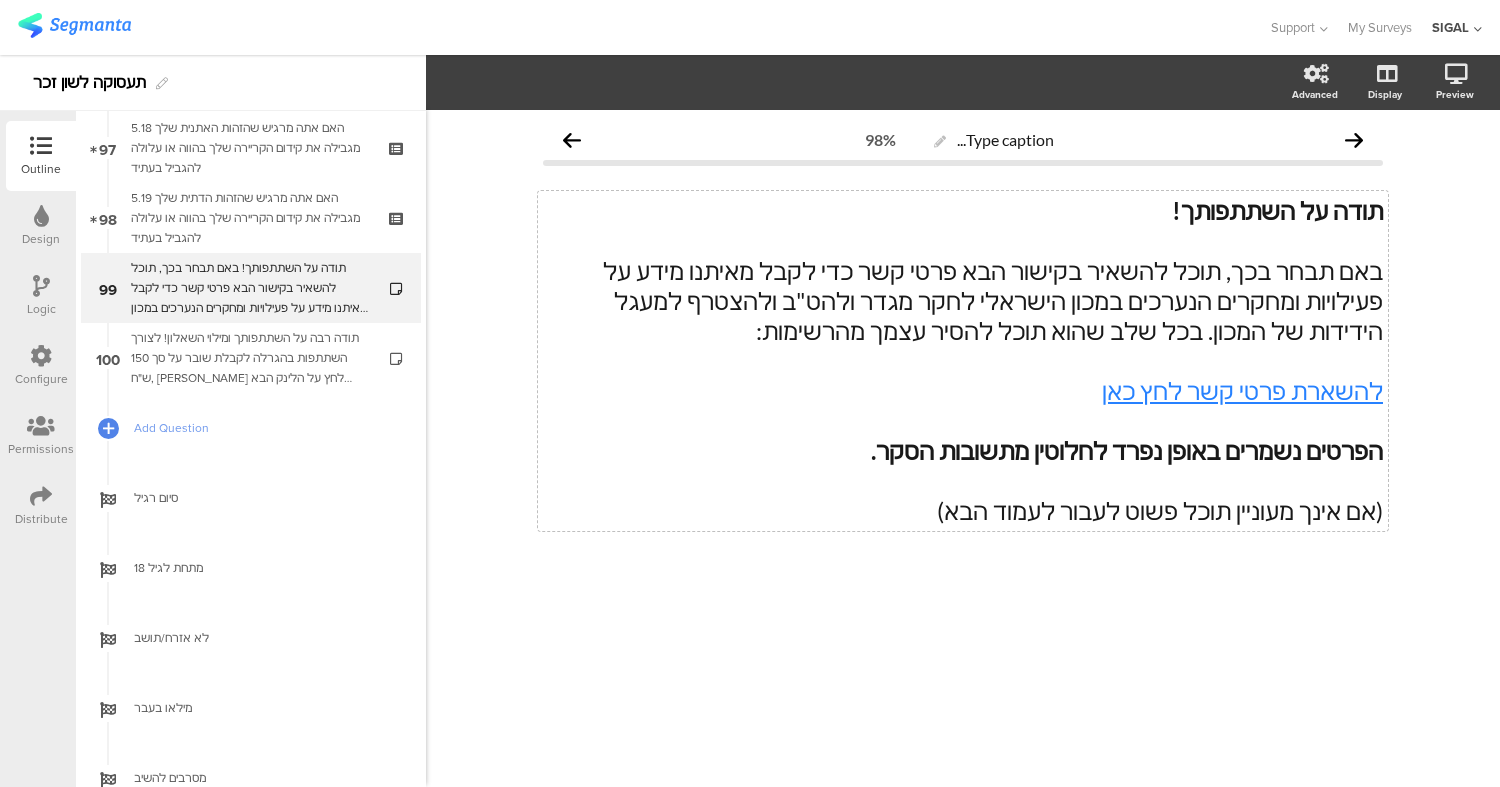 click on "להשארת פרטי קשר לחץ כאן" 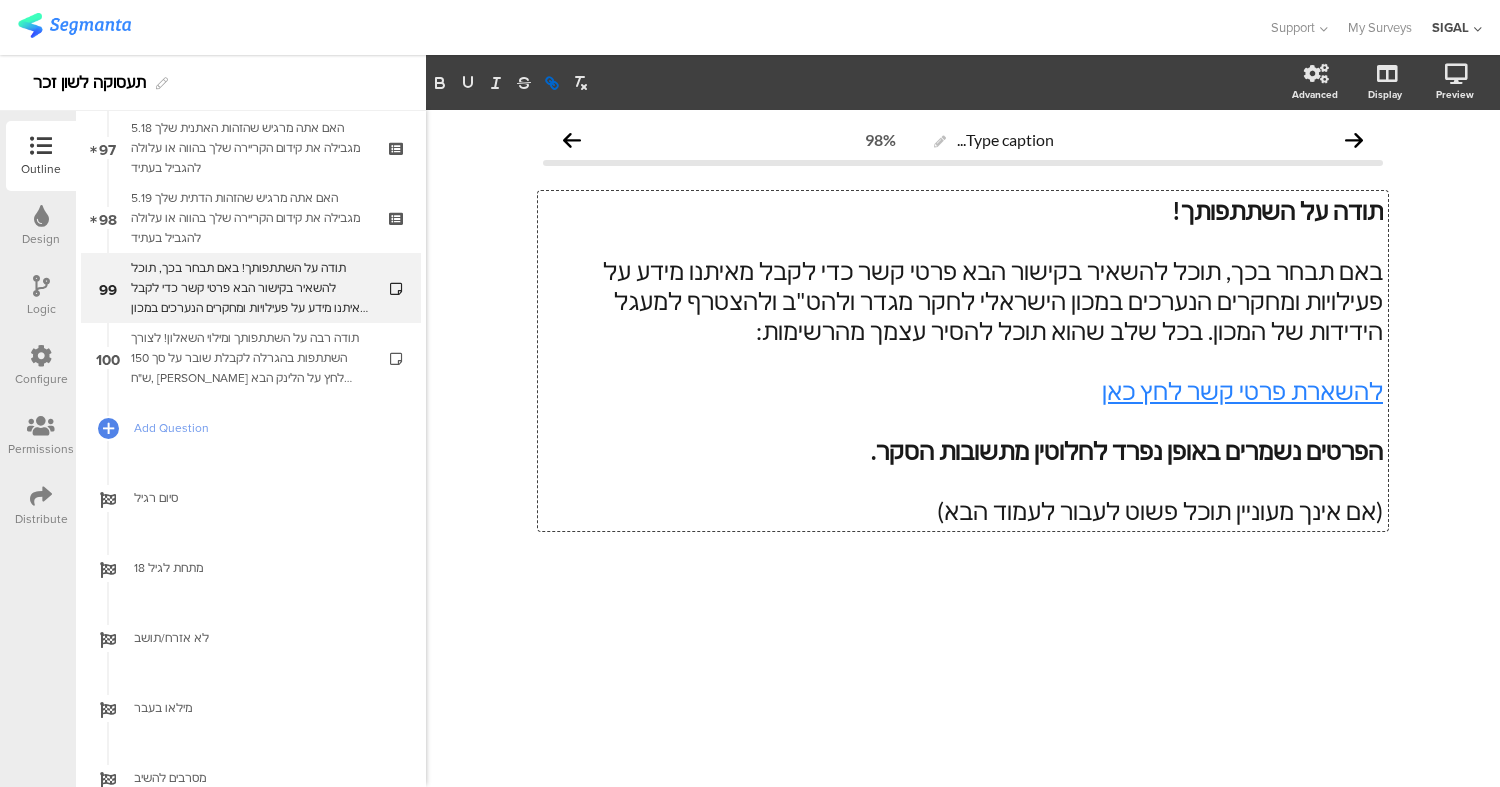 click on "להשארת פרטי קשר לחץ כאן" 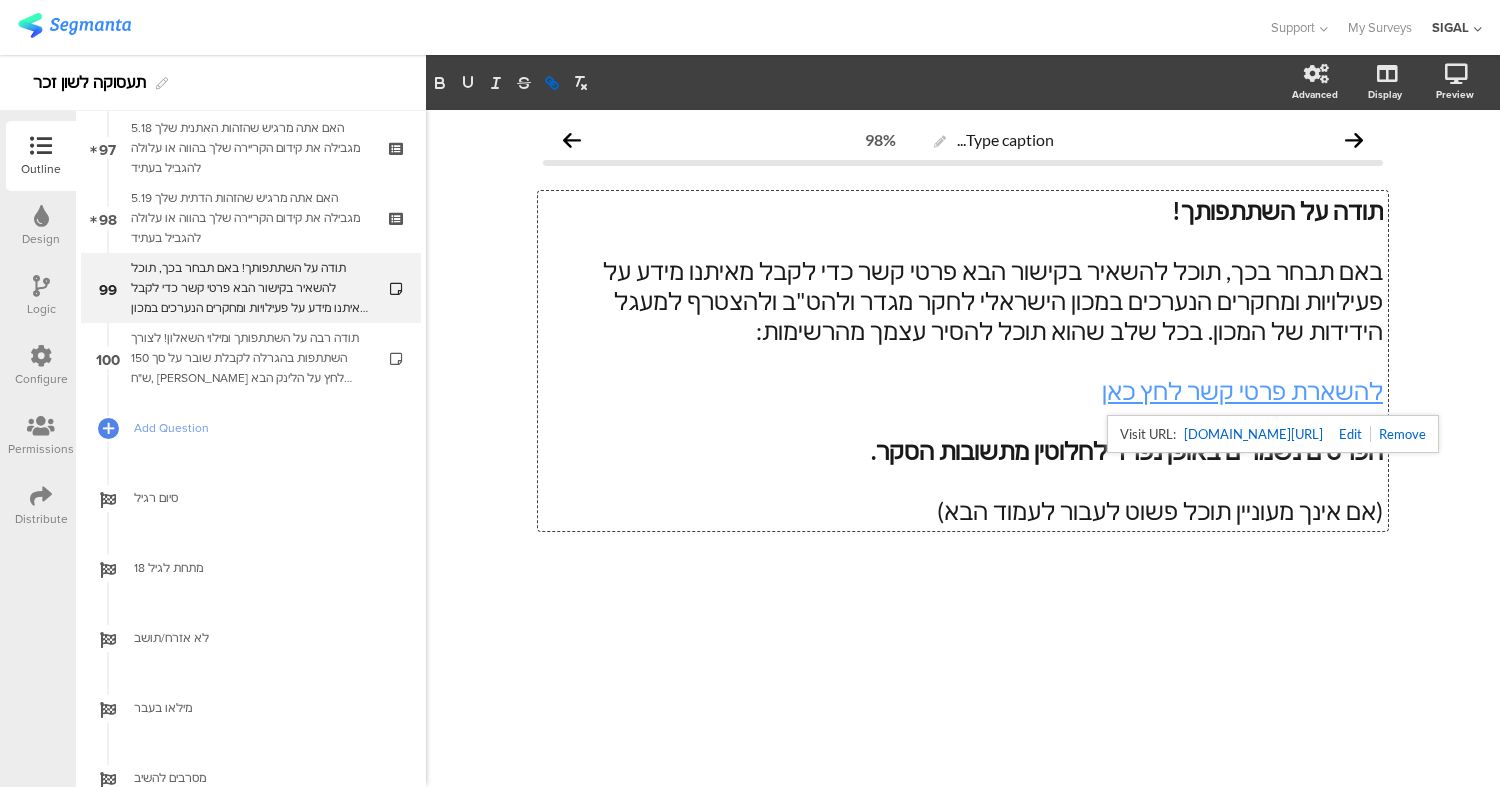 click 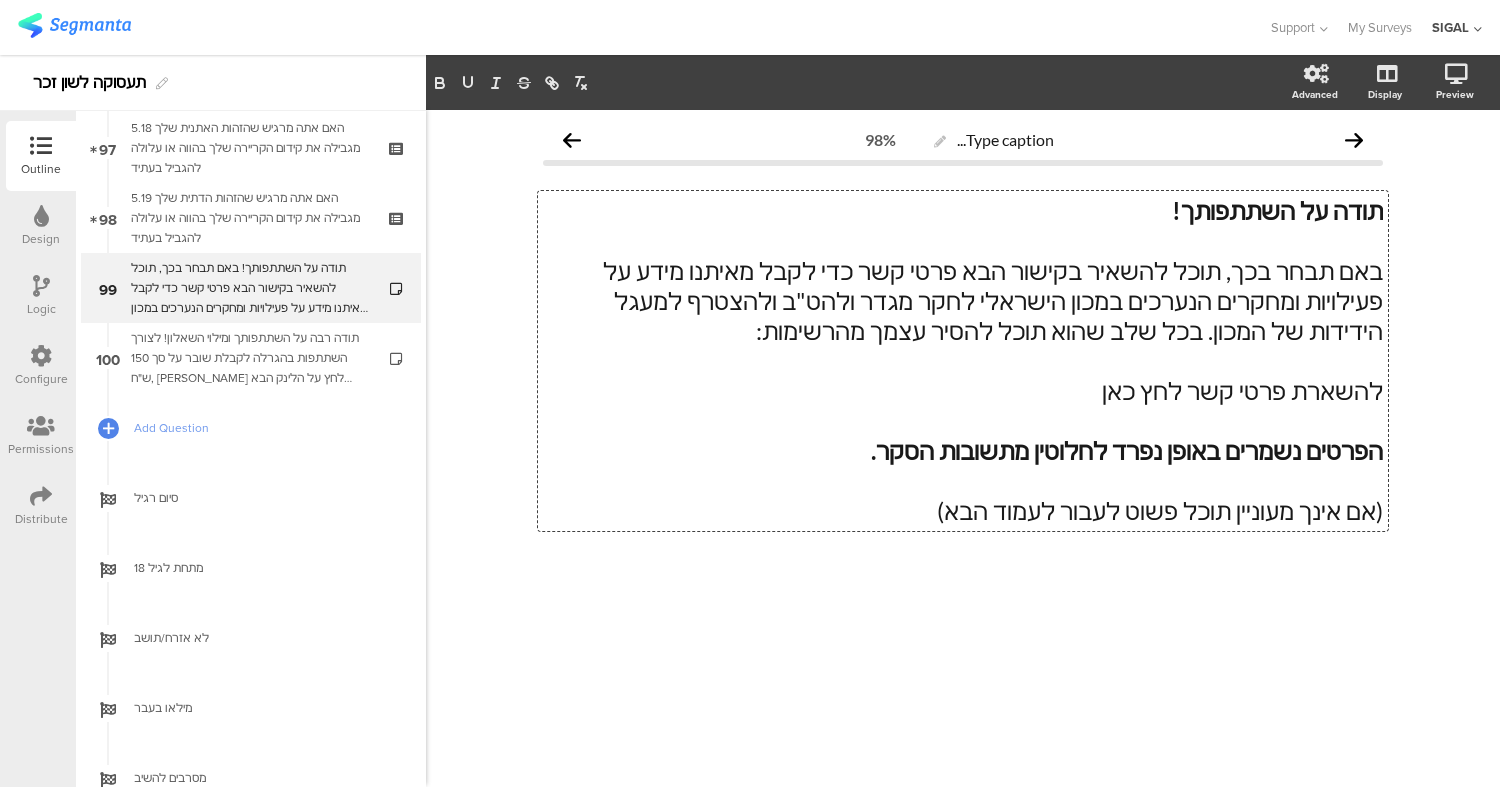 click 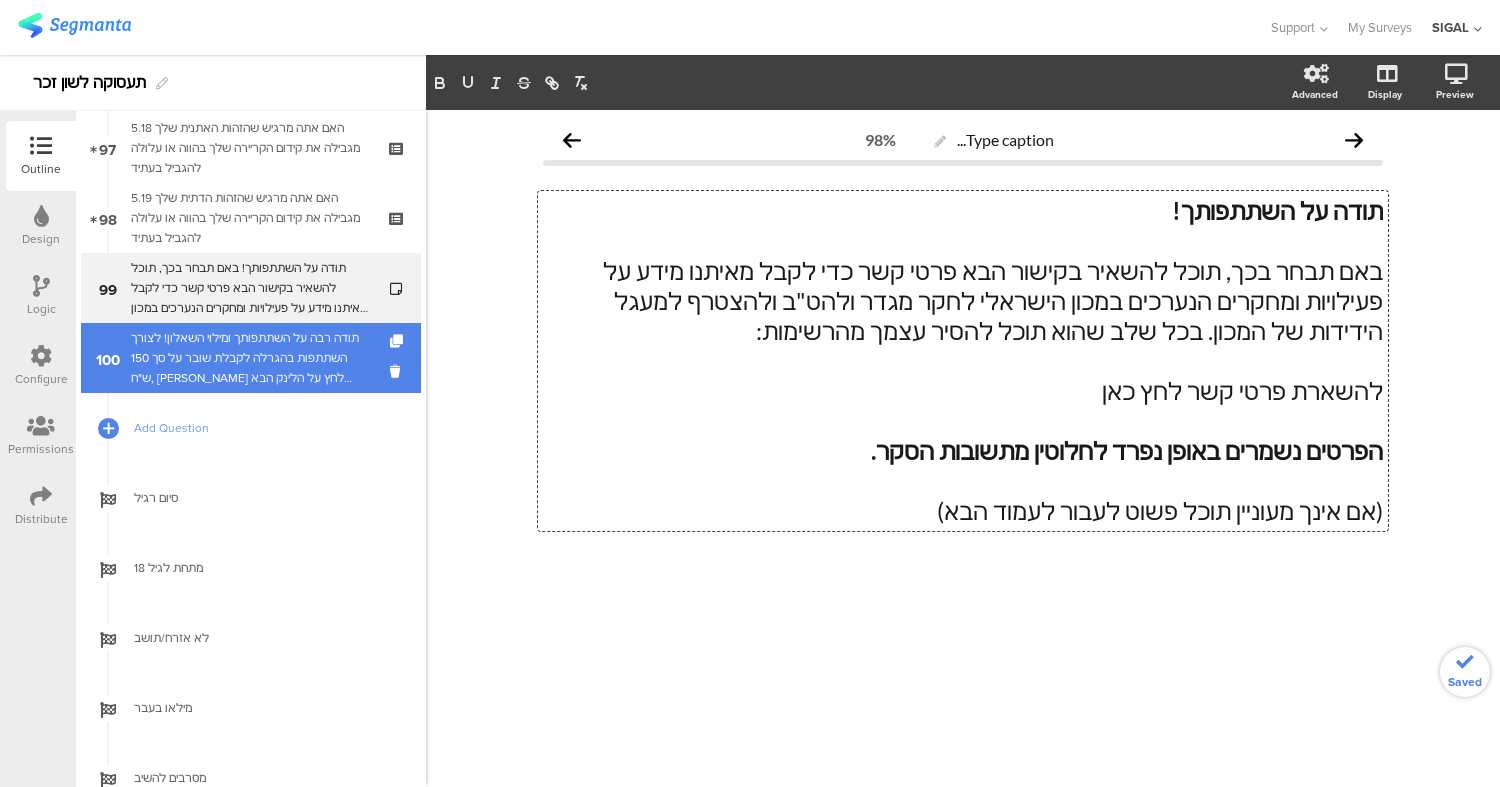 click on "תודה רבה על השתתפותך ומילוי השאלון! לצורך השתתפות בהגרלה לקבלת שובר על סך 150 ש"ח, [PERSON_NAME] לחץ על הלינק הבא להשארת פרטי קשר: להרשמה להגרלה לחצו כאן הפרטים נשמרים באופן נפרד לחלוטין מתשובות הסקר. (אם אינך מעוניין תוכל פשוט לעבור לעמוד הבא)" at bounding box center (250, 358) 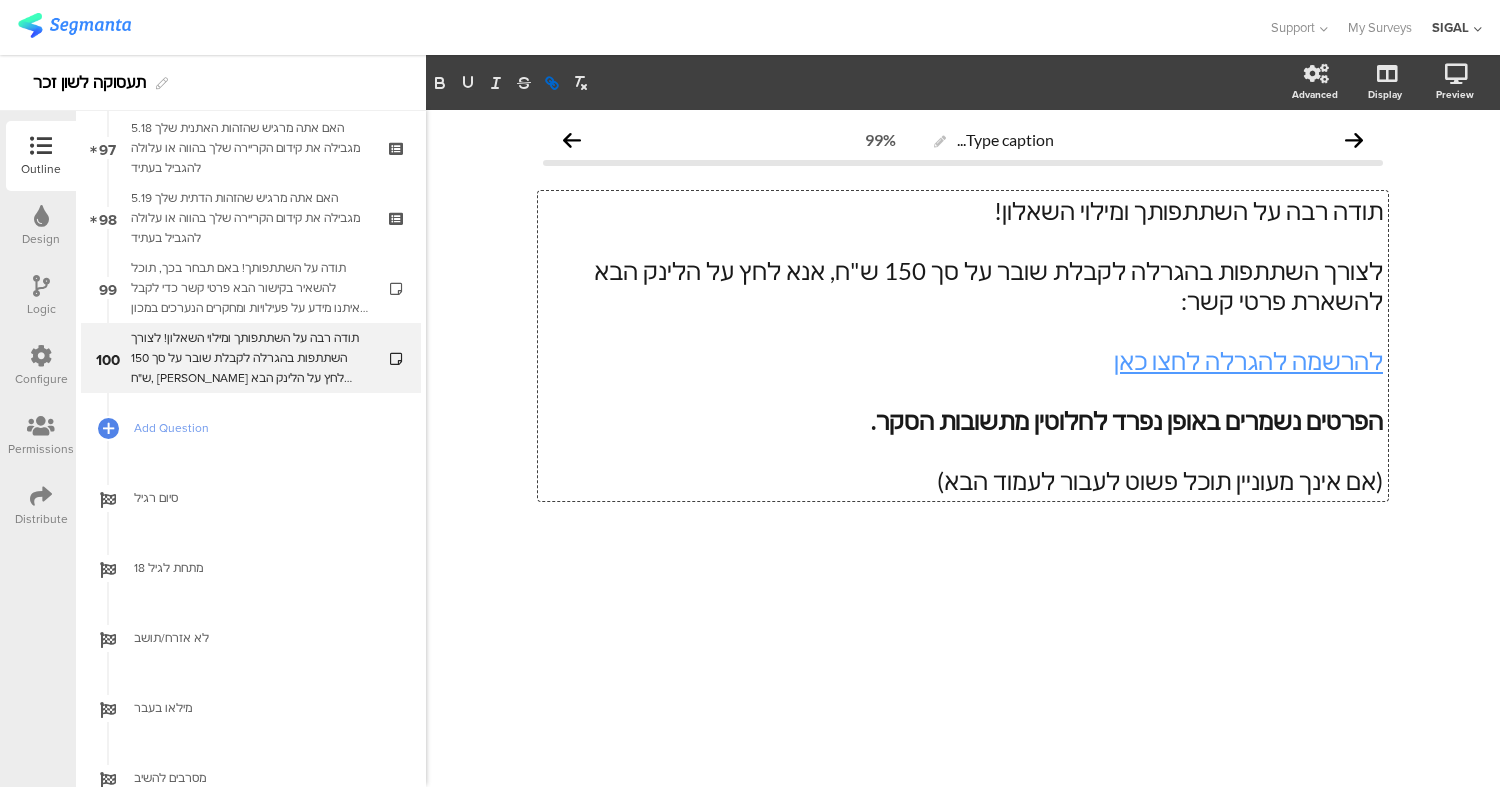 click on "תודה רבה על השתתפותך ומילוי השאלון! לצורך השתתפות בהגרלה לקבלת שובר על סך 150 ש"ח, אנא לחץ על הלינק הבא להשארת פרטי קשר: להרשמה להגרלה לחצו כאן הפרטים נשמרים באופן נפרד לחלוטין מתשובות הסקר. (אם אינך מעוניין תוכל פשוט לעבור לעמוד הבא)
תודה רבה על השתתפותך ומילוי השאלון! לצורך השתתפות בהגרלה לקבלת שובר על סך 150 ש"ח, אנא לחץ על הלינק הבא להשארת פרטי קשר: להרשמה להגרלה לחצו כאן הפרטים נשמרים באופן נפרד לחלוטין מתשובות הסקר. (אם אינך מעוניין תוכל פשוט לעבור לעמוד הבא)
תודה רבה על השתתפותך ומילוי השאלון! להרשמה להגרלה לחצו כאן" 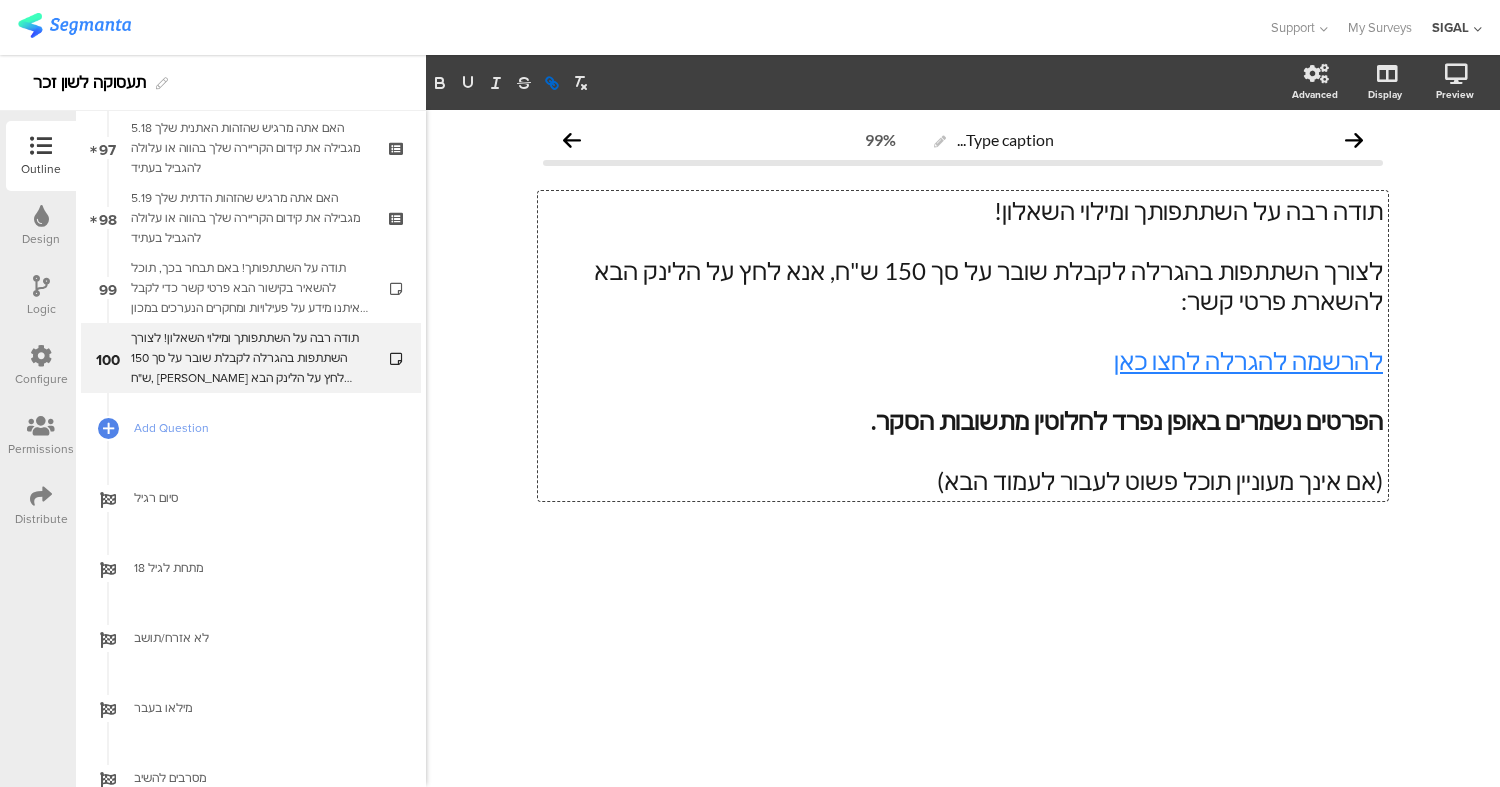 click on "להרשמה להגרלה לחצו כאן" 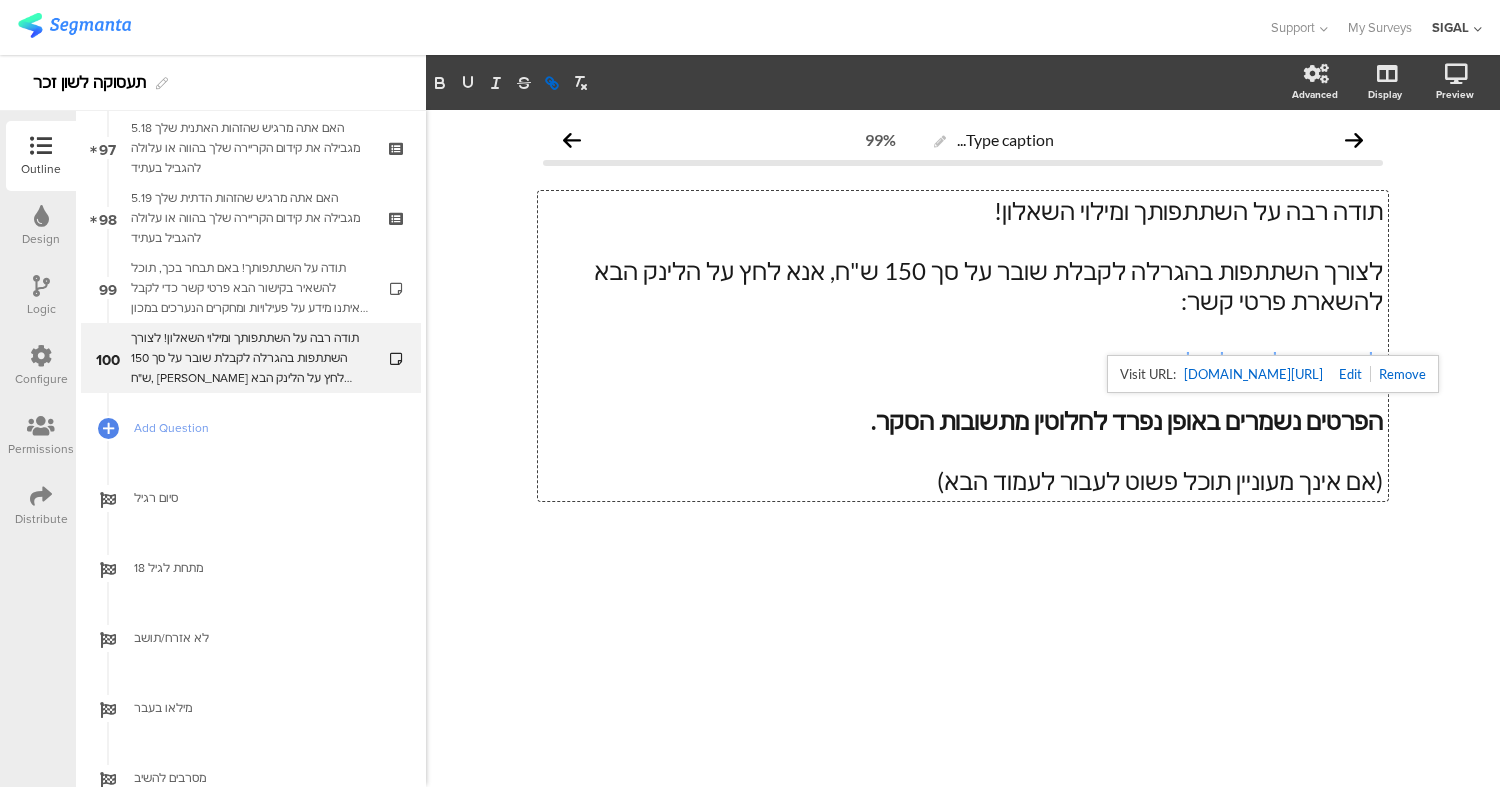click 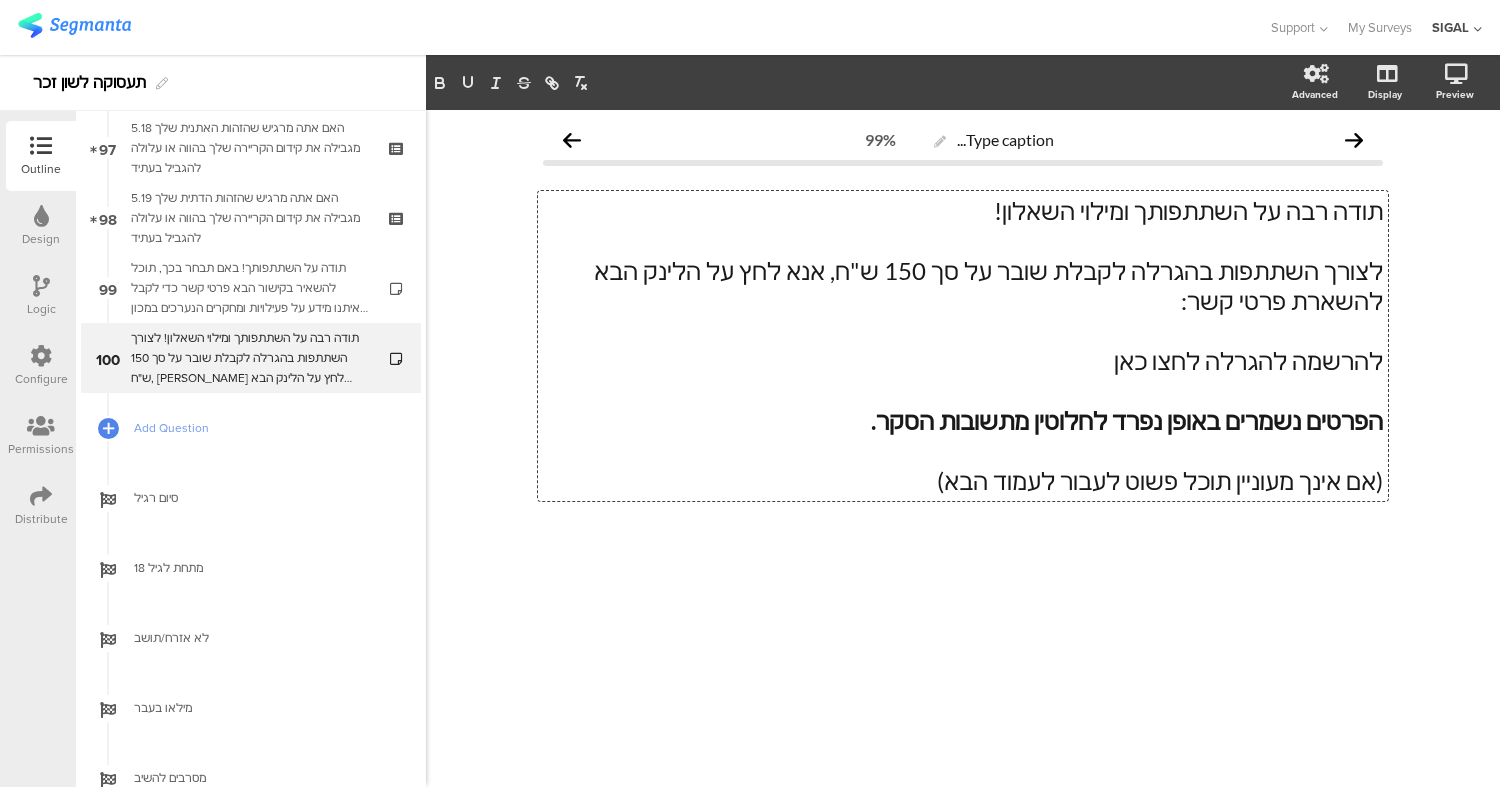 click 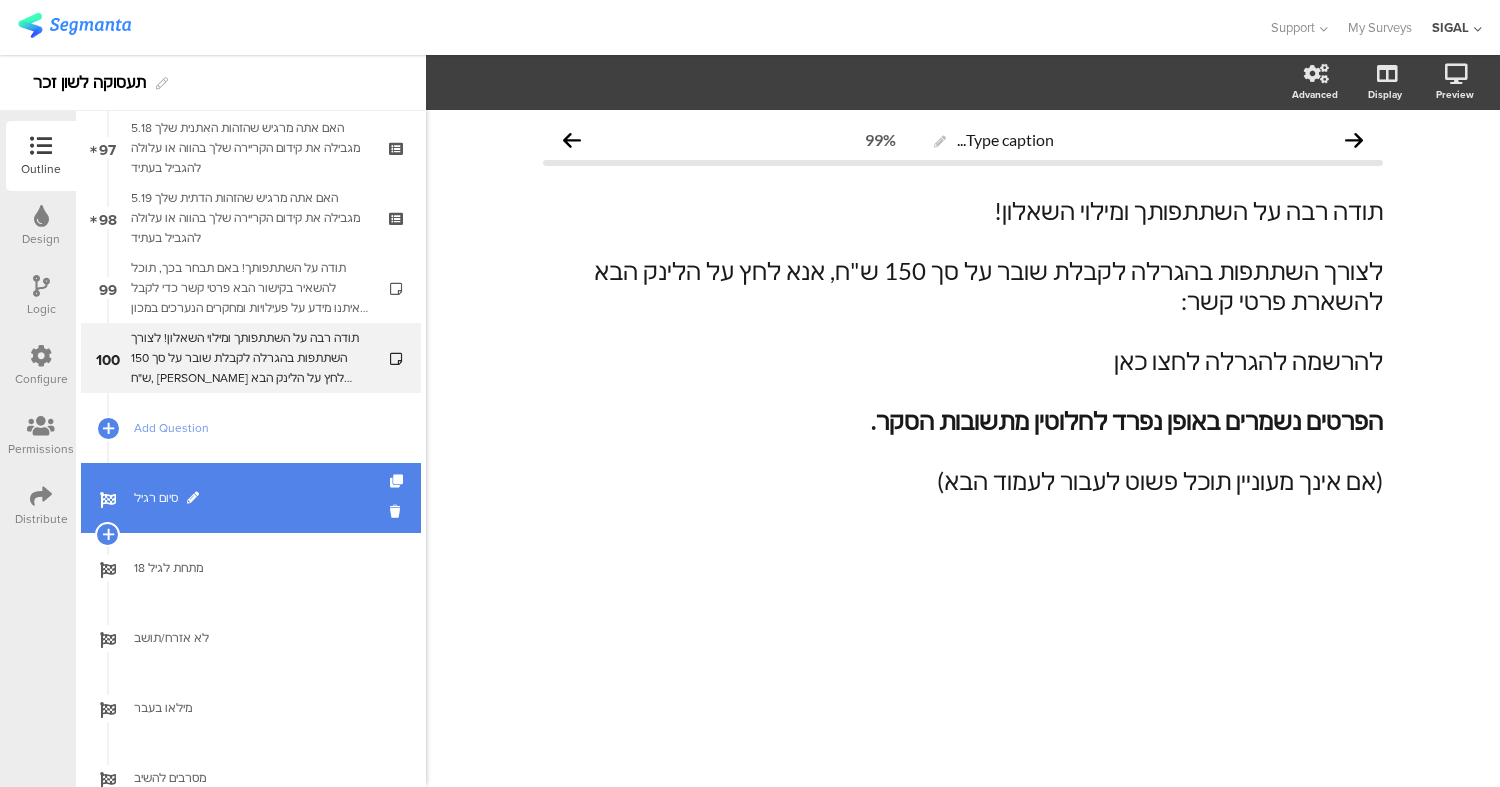click on "סיום רגיל" at bounding box center [262, 498] 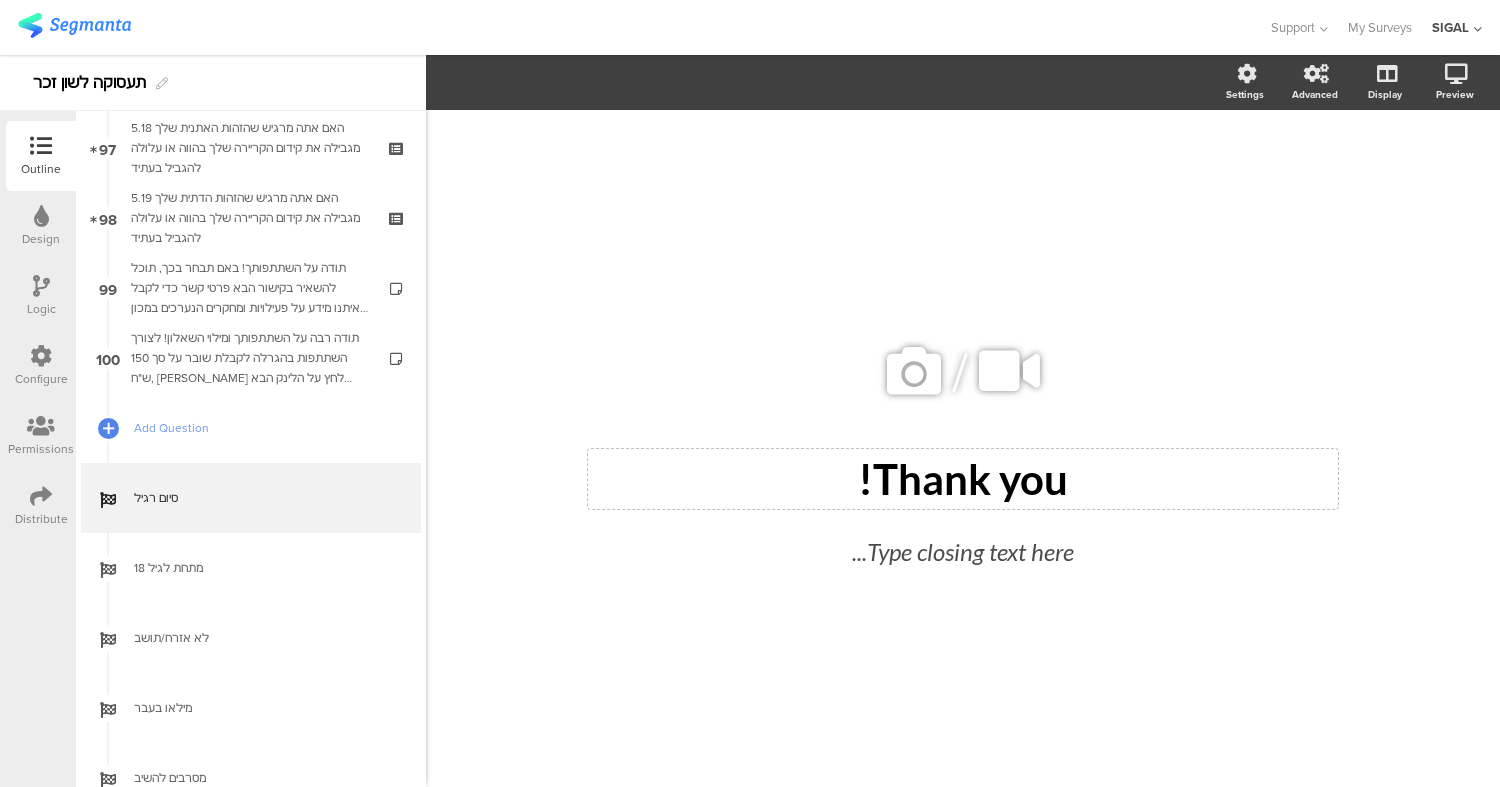click on "Thank you!
Thank you!" 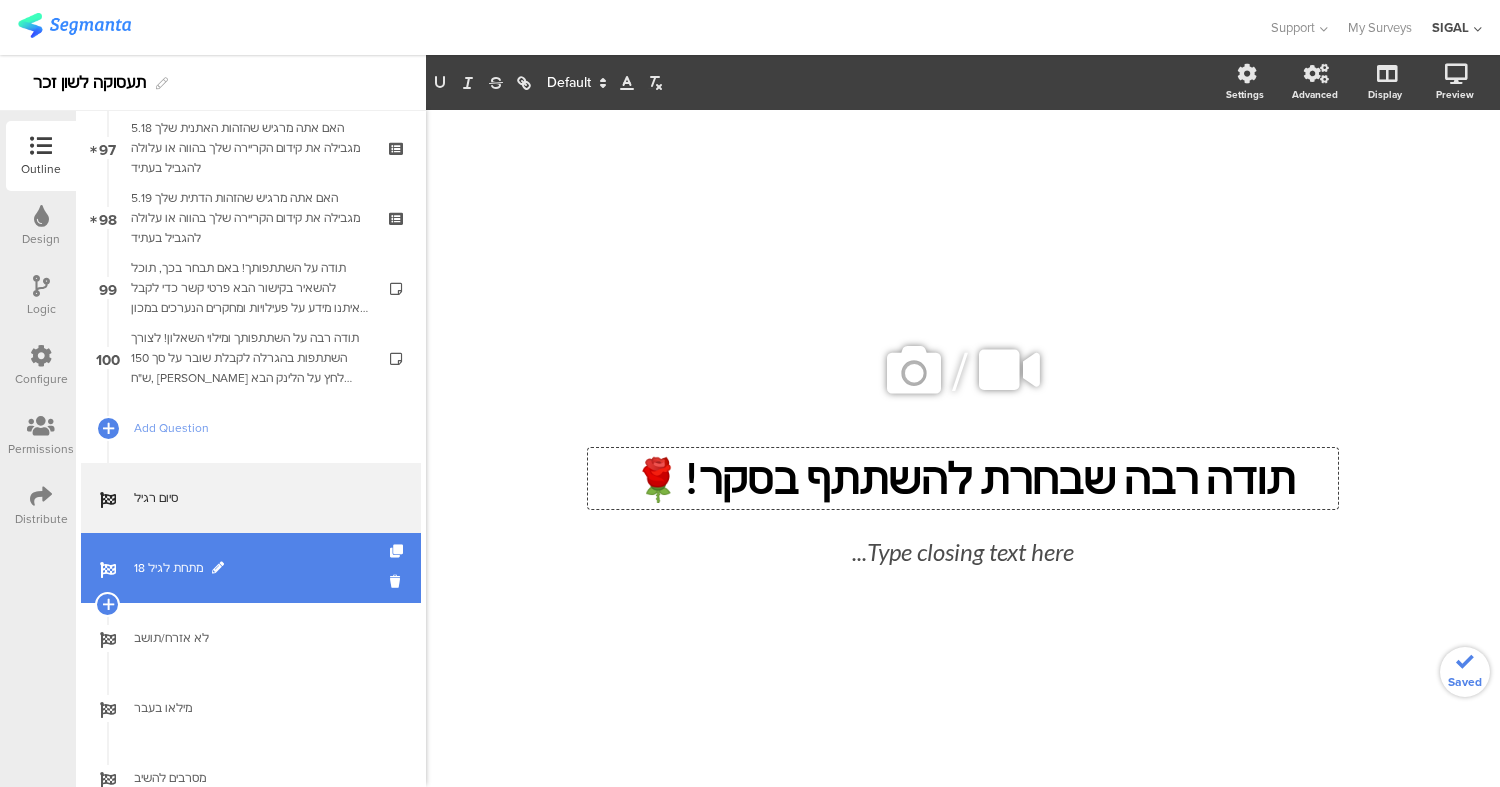 click on "מתחת לגיל 18" at bounding box center [262, 568] 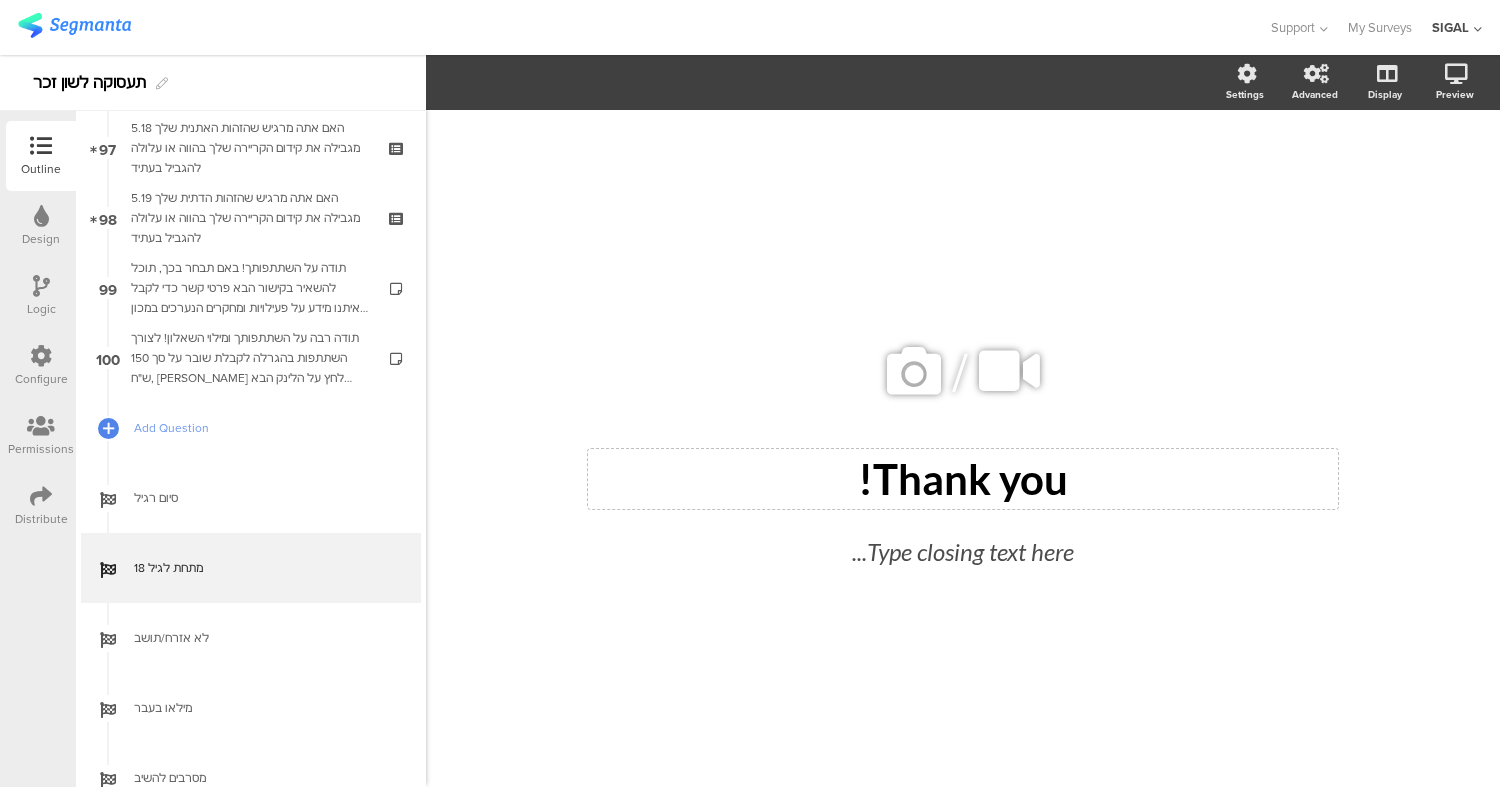 click on "Thank you!
Thank you!" 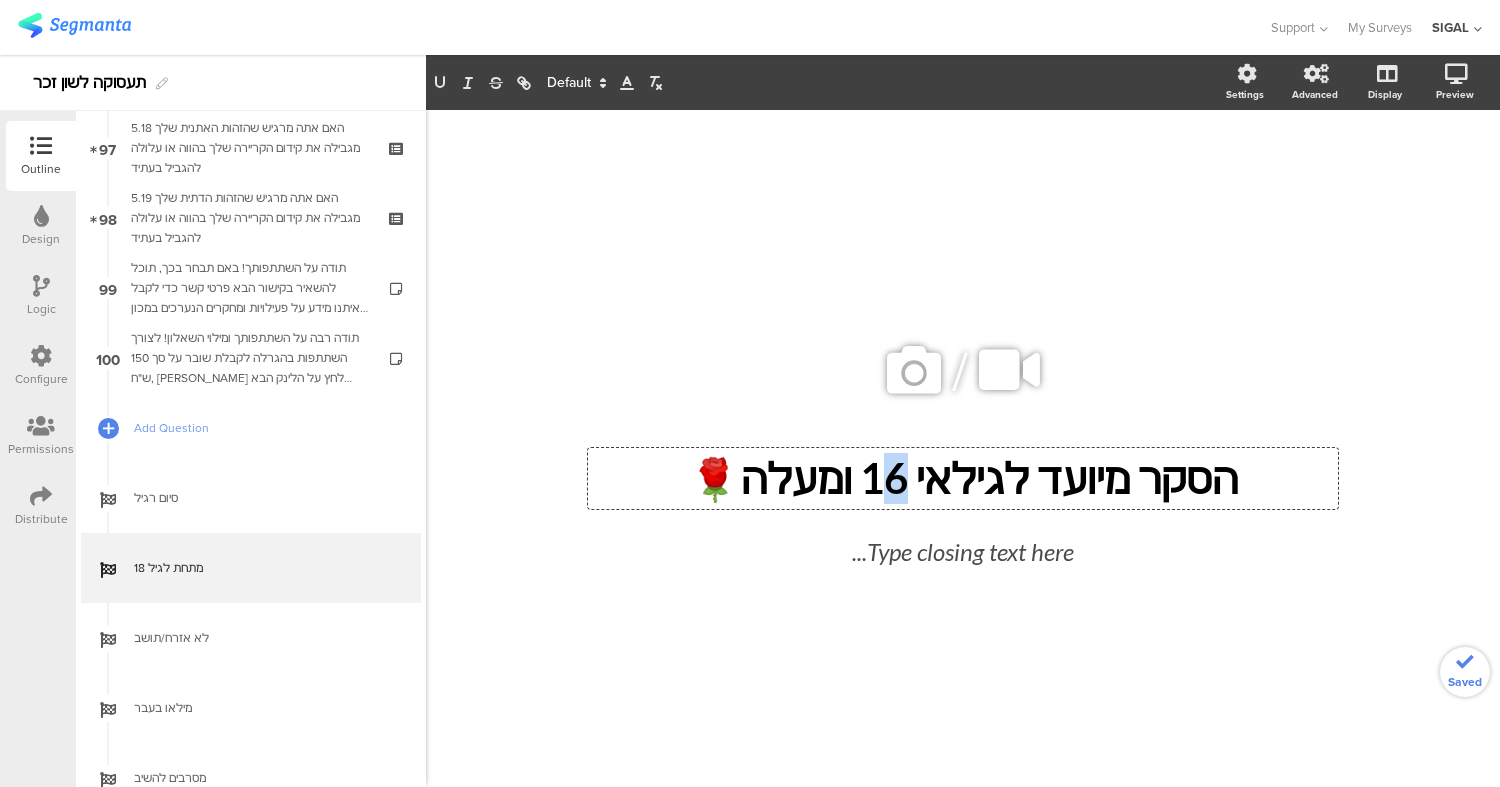 drag, startPoint x: 890, startPoint y: 484, endPoint x: 915, endPoint y: 496, distance: 27.730848 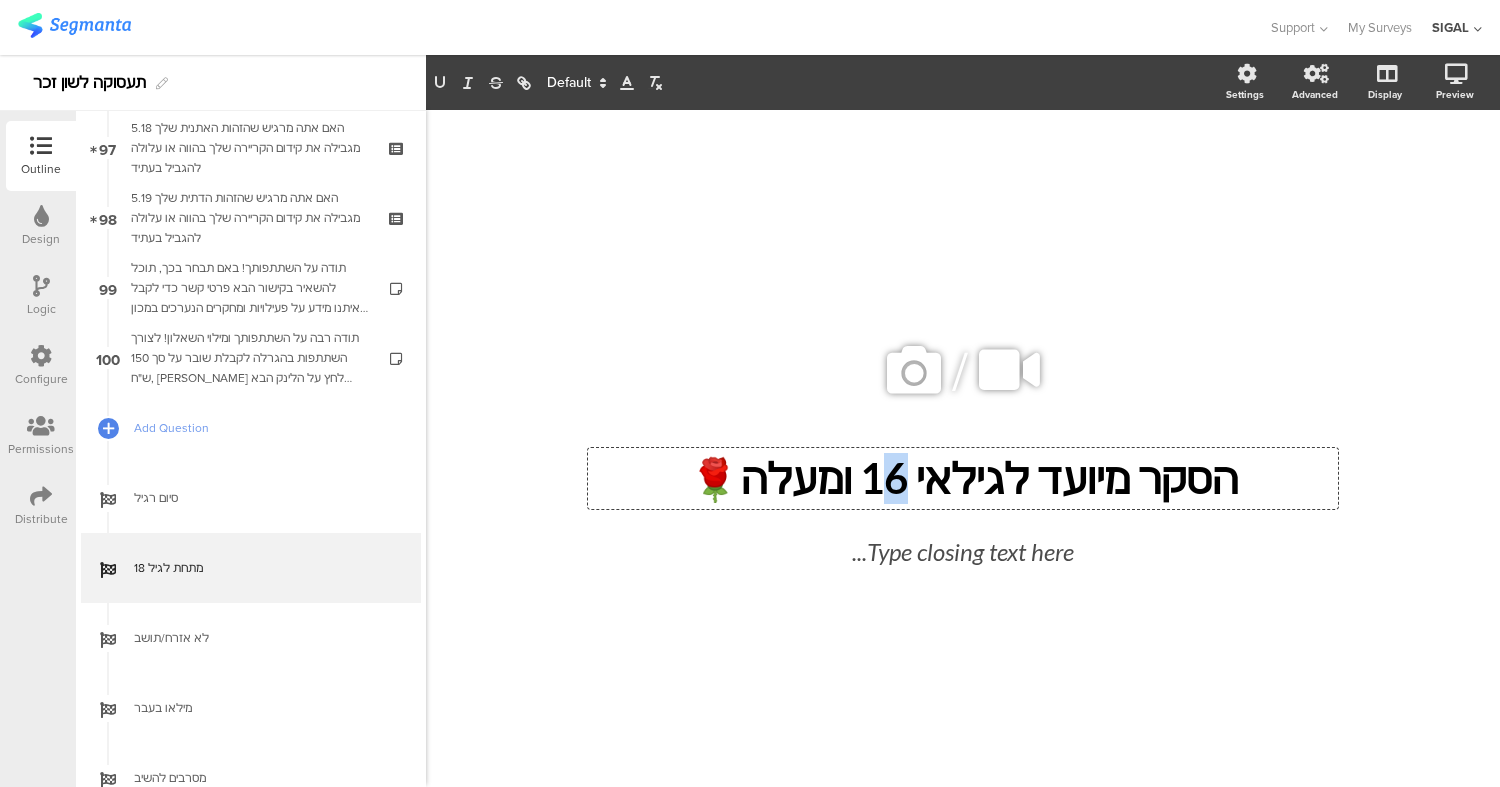 type 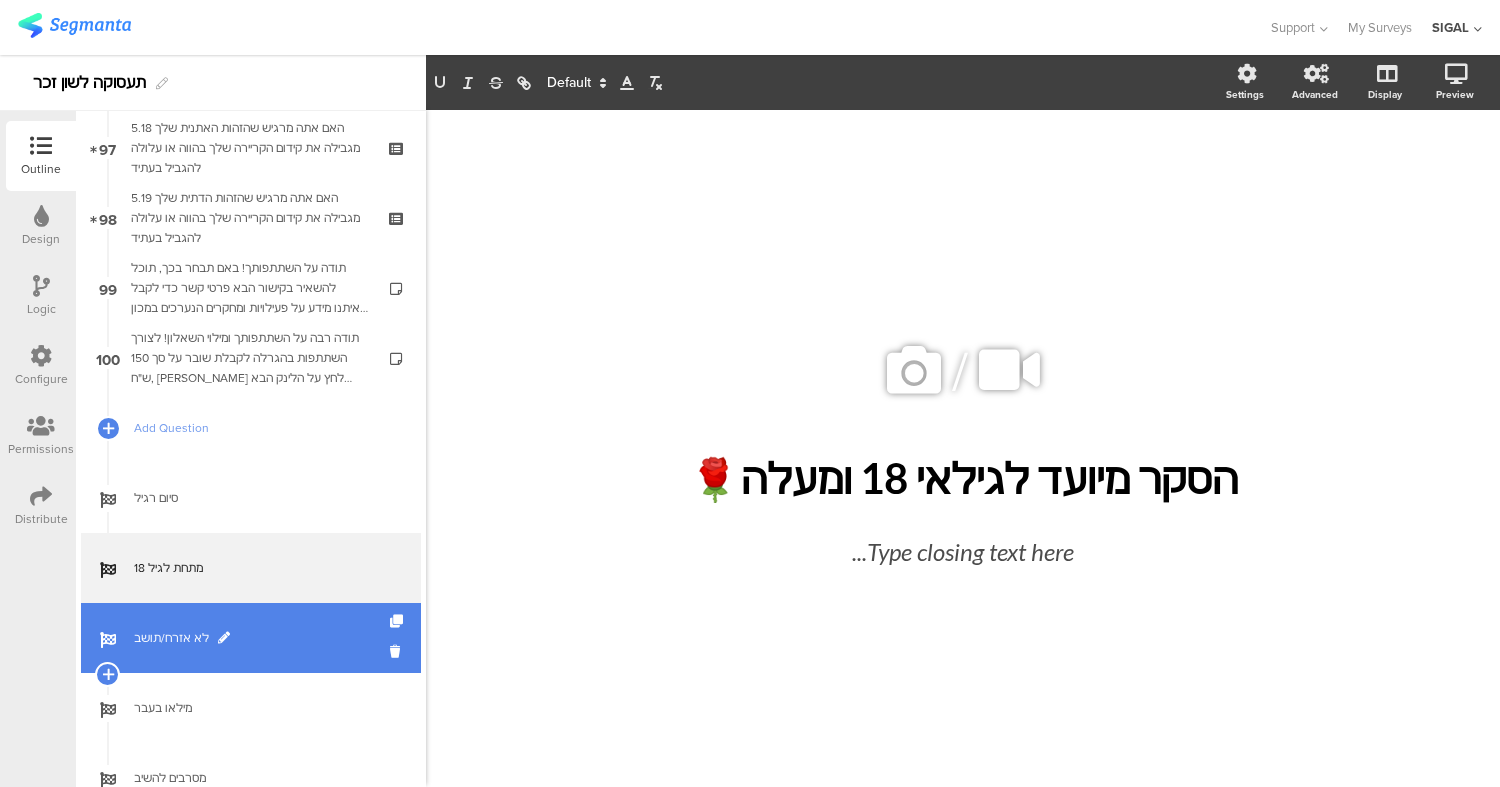 click on "לא אזרח/תושב" at bounding box center [262, 638] 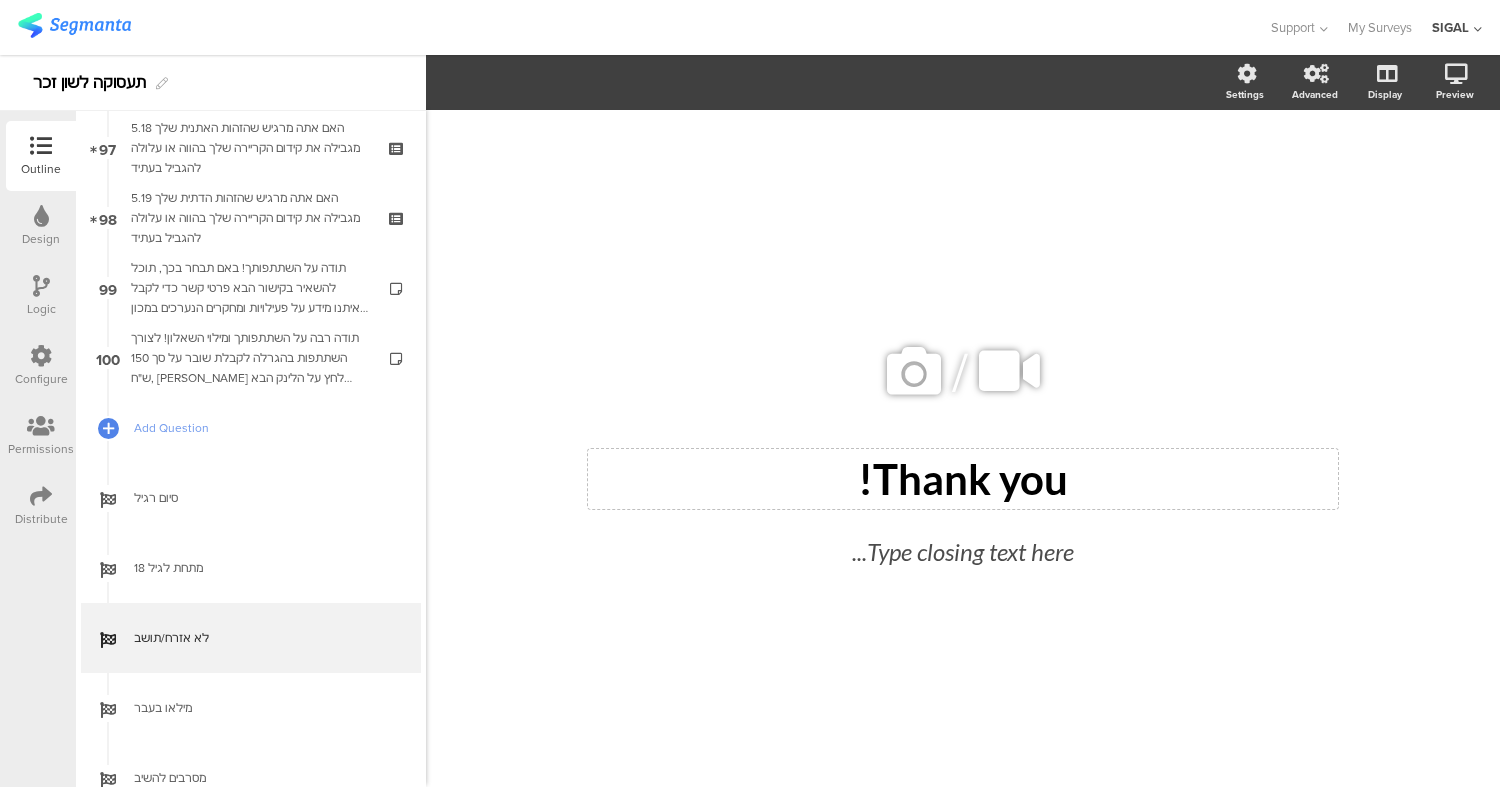 click on "Thank you!
Thank you!" 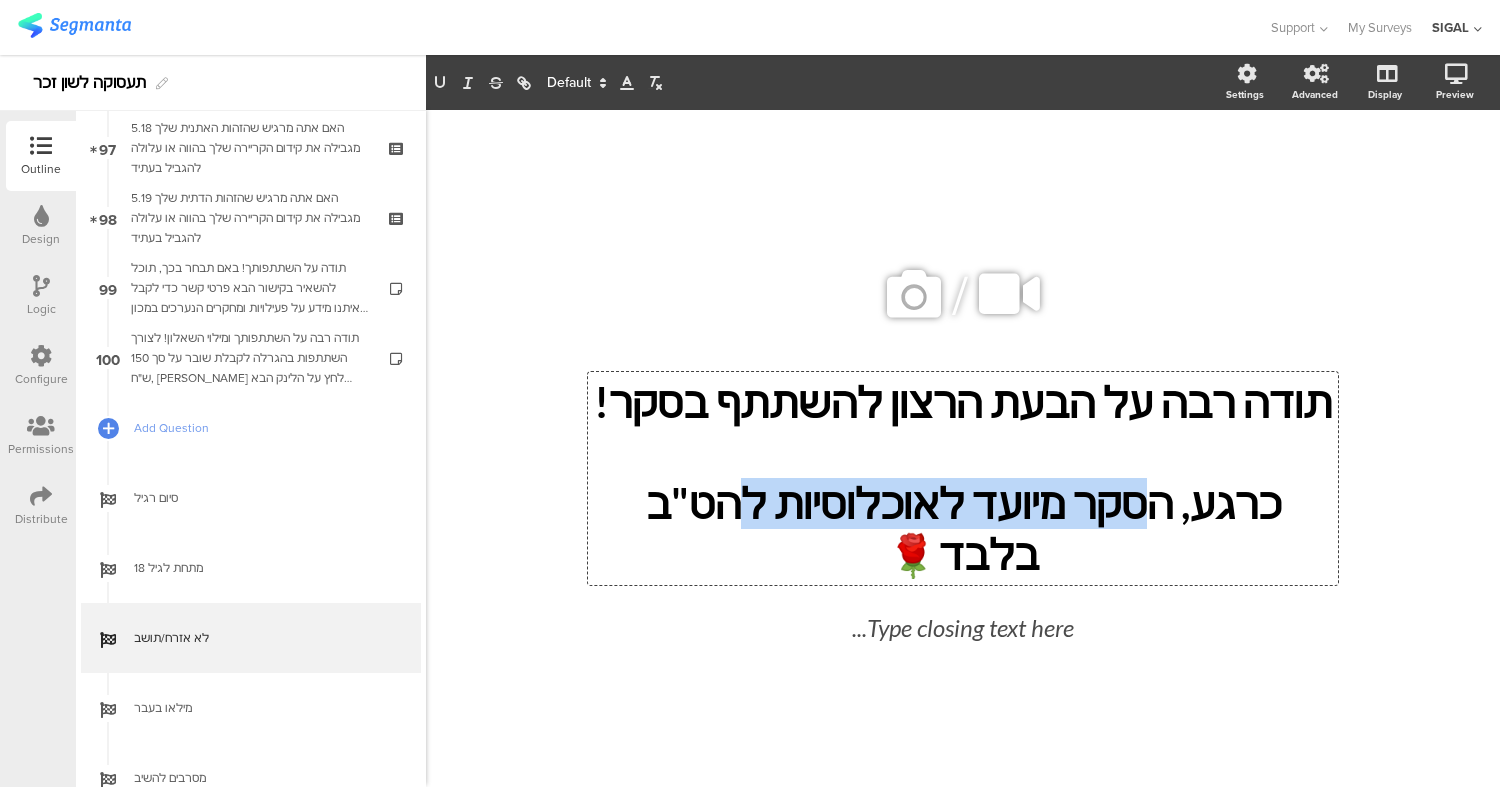 drag, startPoint x: 1206, startPoint y: 547, endPoint x: 834, endPoint y: 548, distance: 372.00134 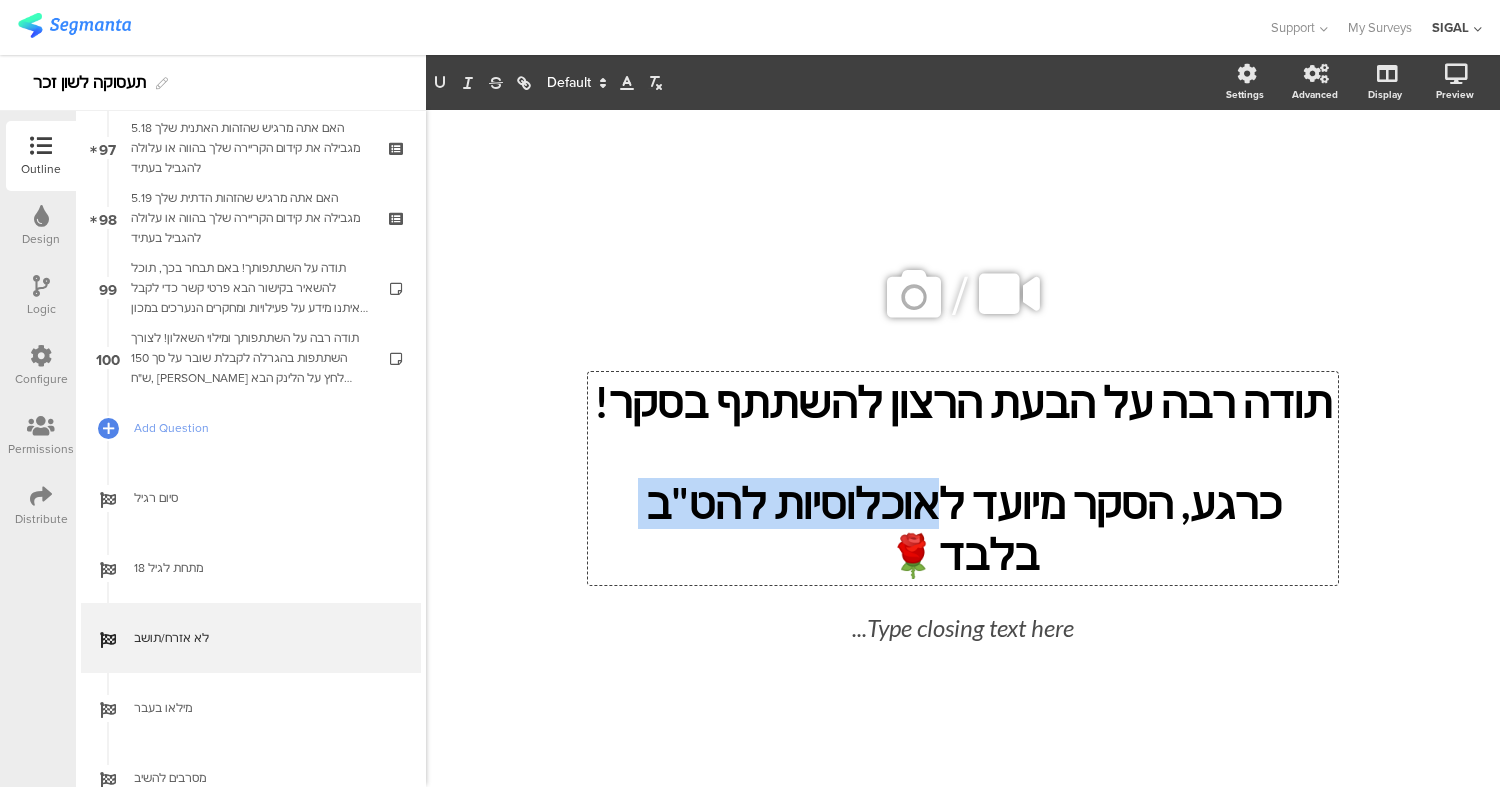 drag, startPoint x: 746, startPoint y: 530, endPoint x: 1012, endPoint y: 530, distance: 266 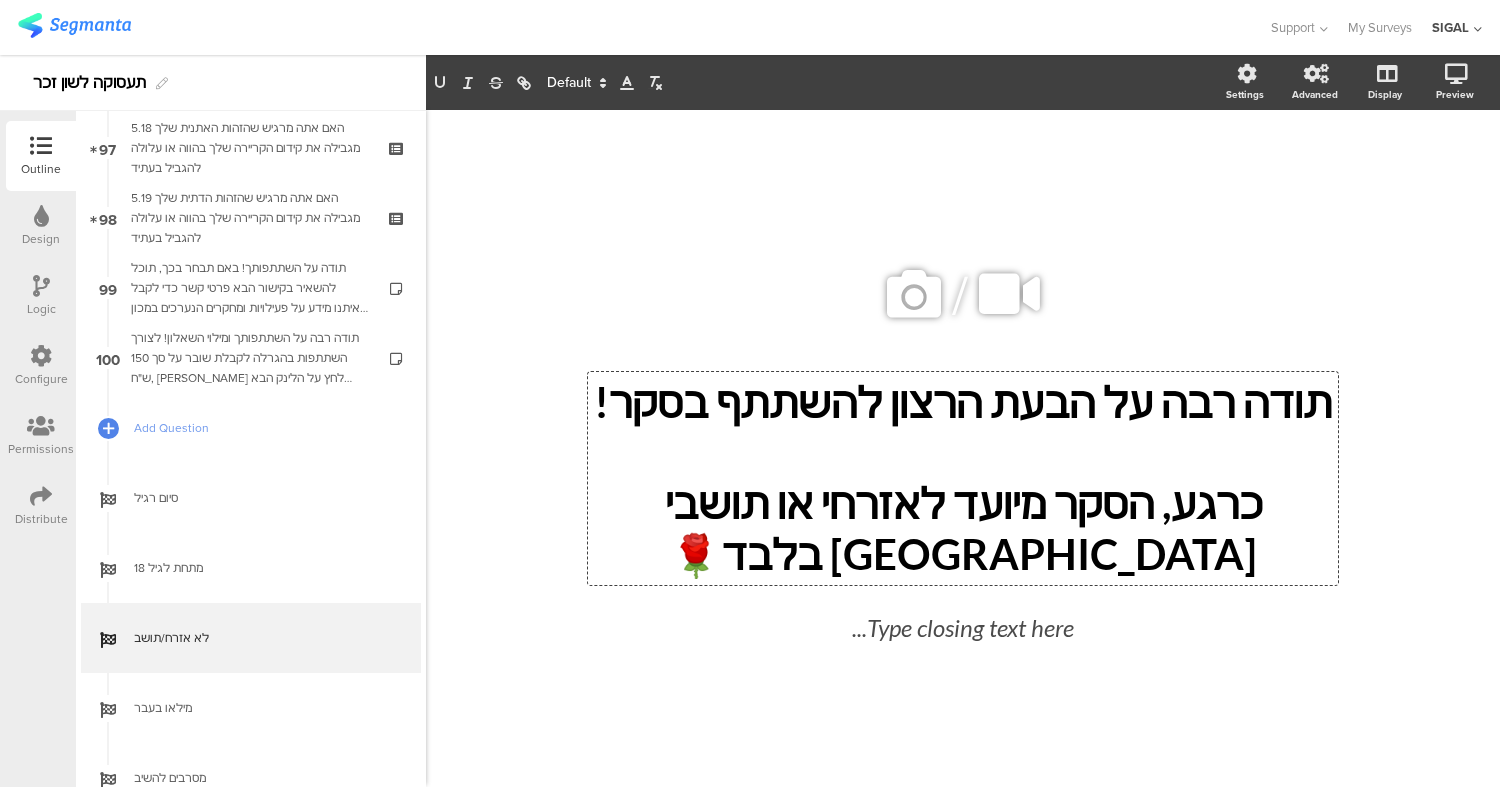 click on "תודה רבה על הבעת הרצון להשתתף בסקר!" 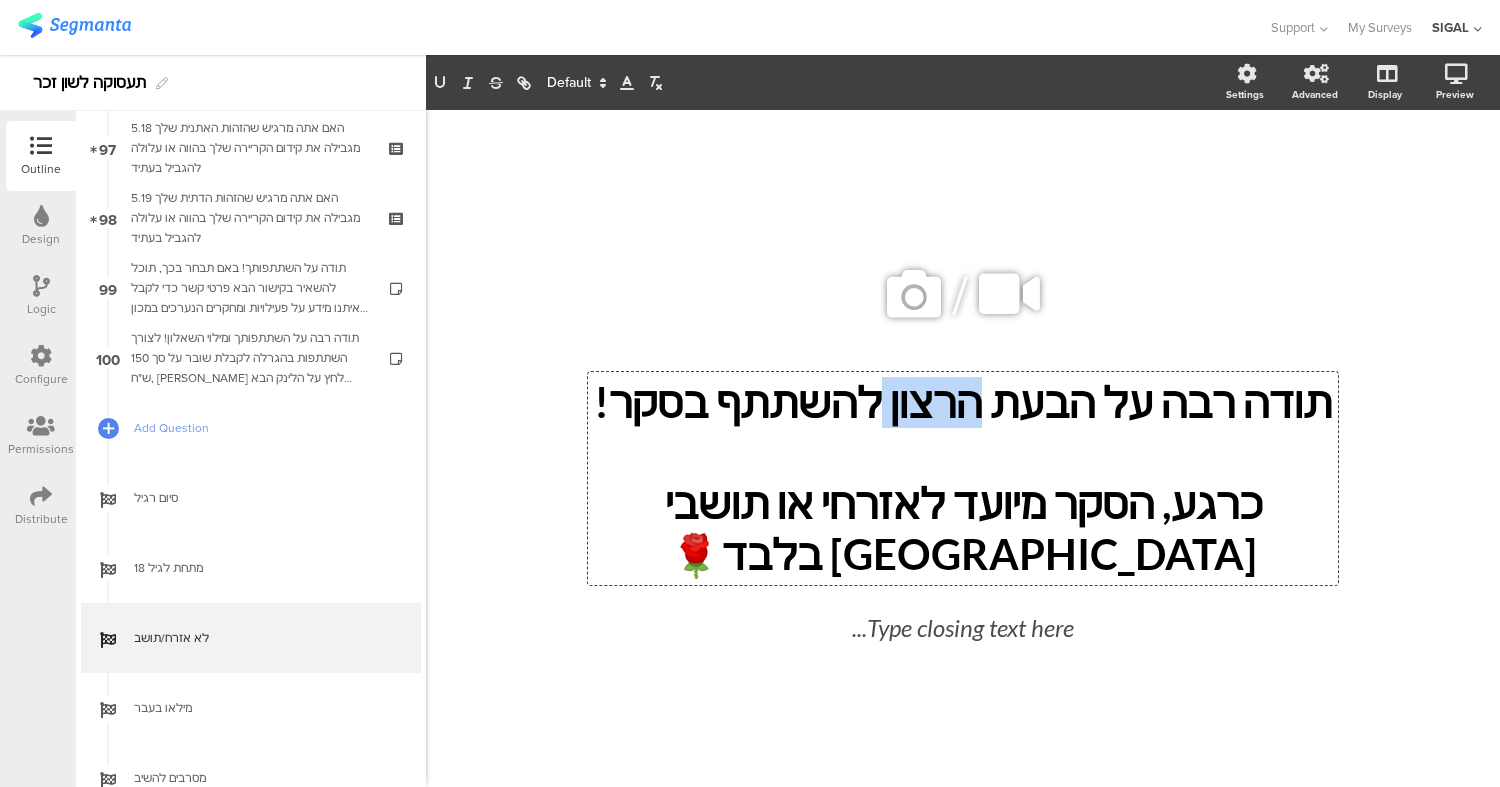click on "תודה רבה על הבעת הרצון להשתתף בסקר!" 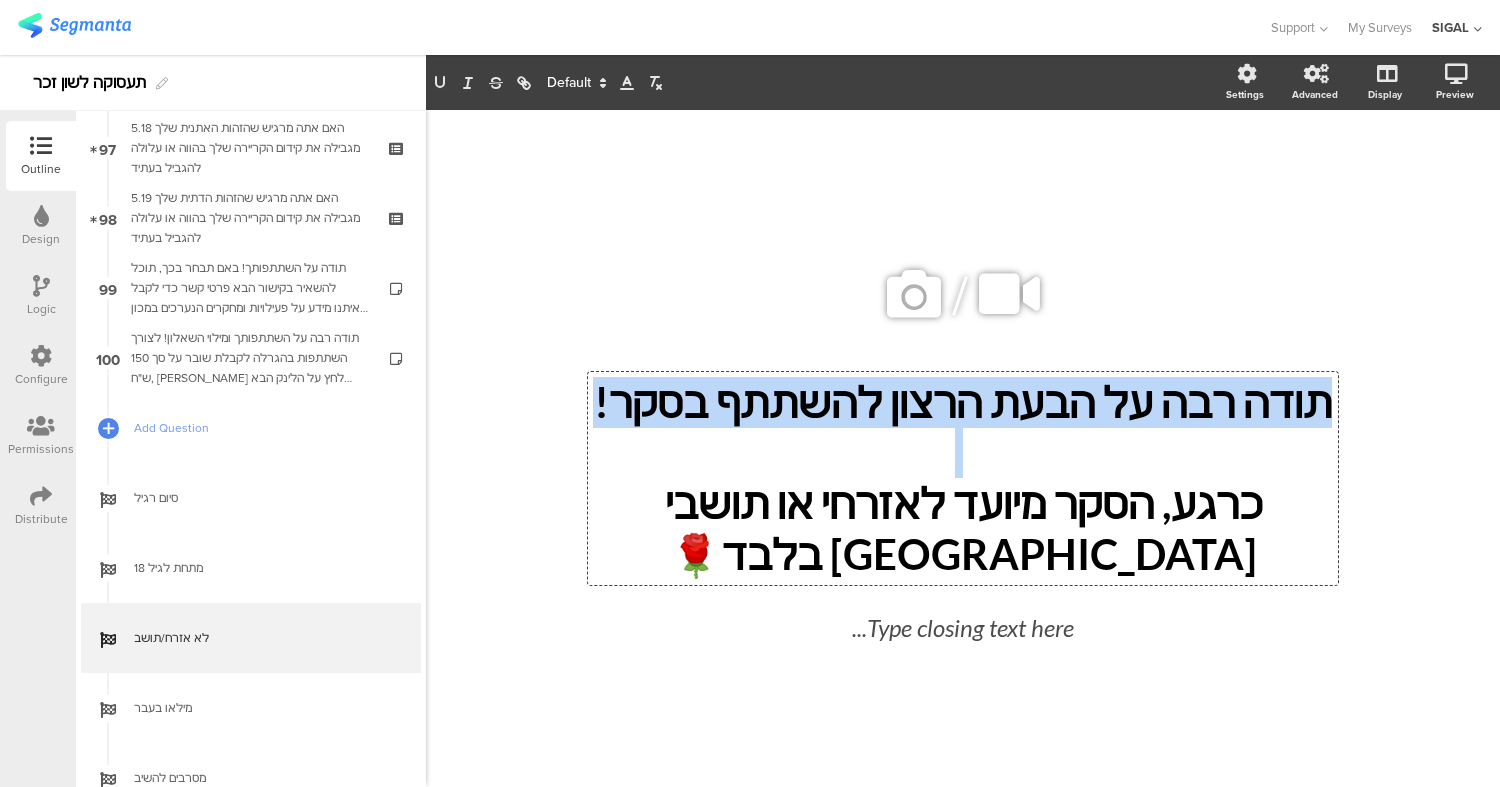 click on "תודה רבה על הבעת הרצון להשתתף בסקר!" 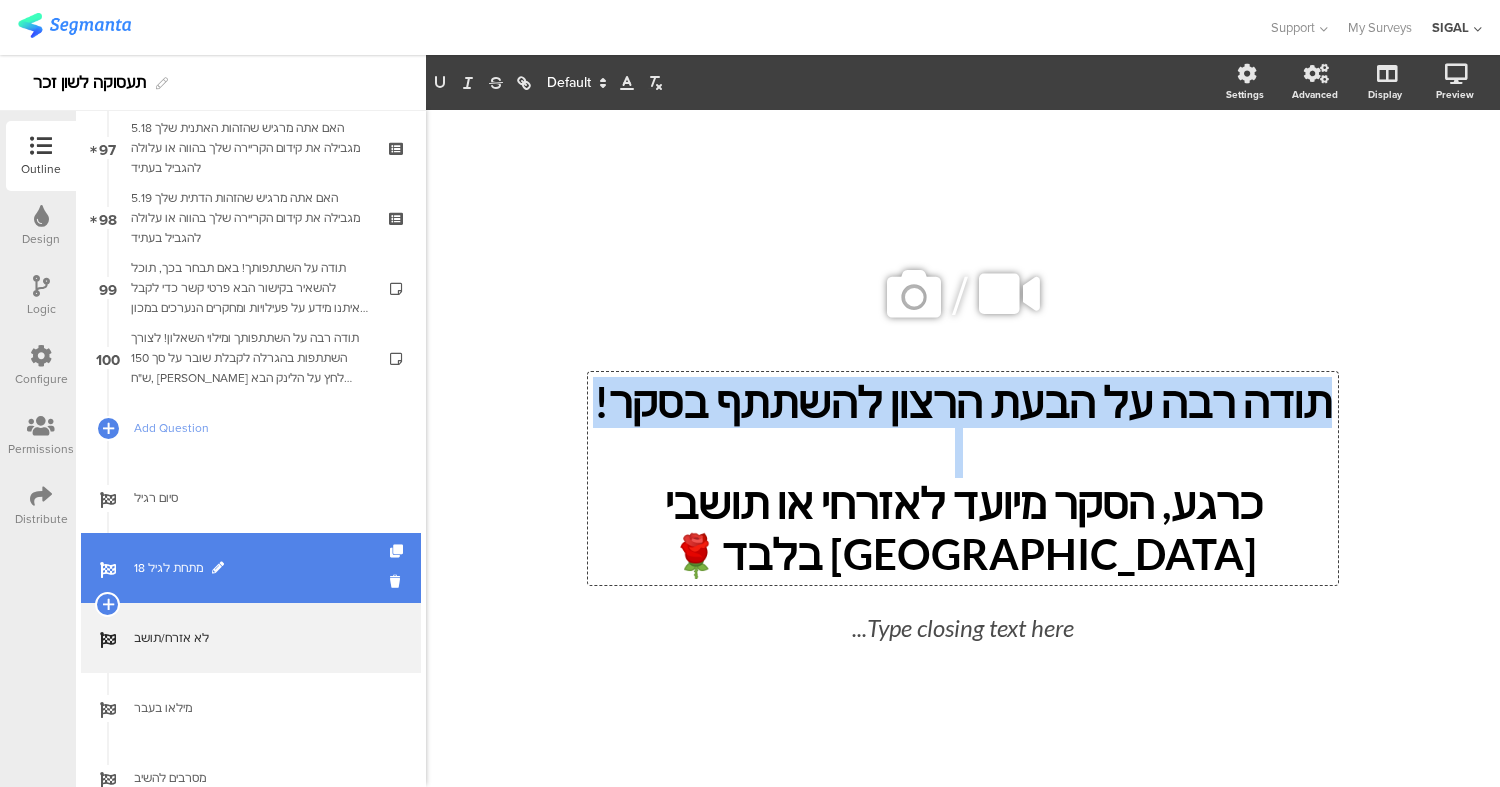 click on "מתחת לגיל 18" at bounding box center [262, 568] 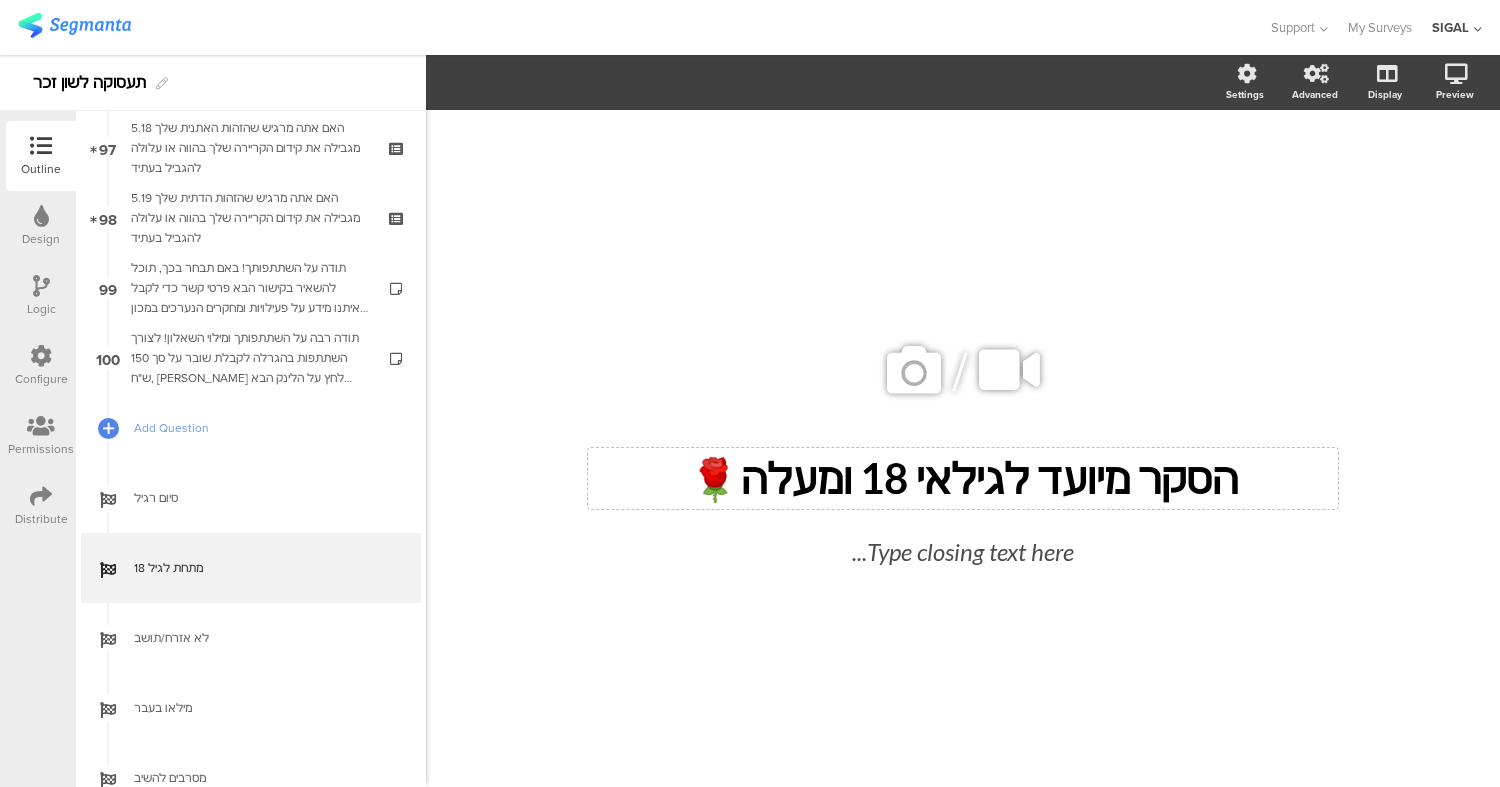 click on "הסקר מיועד לגילאי 18 ומעלה🌹" 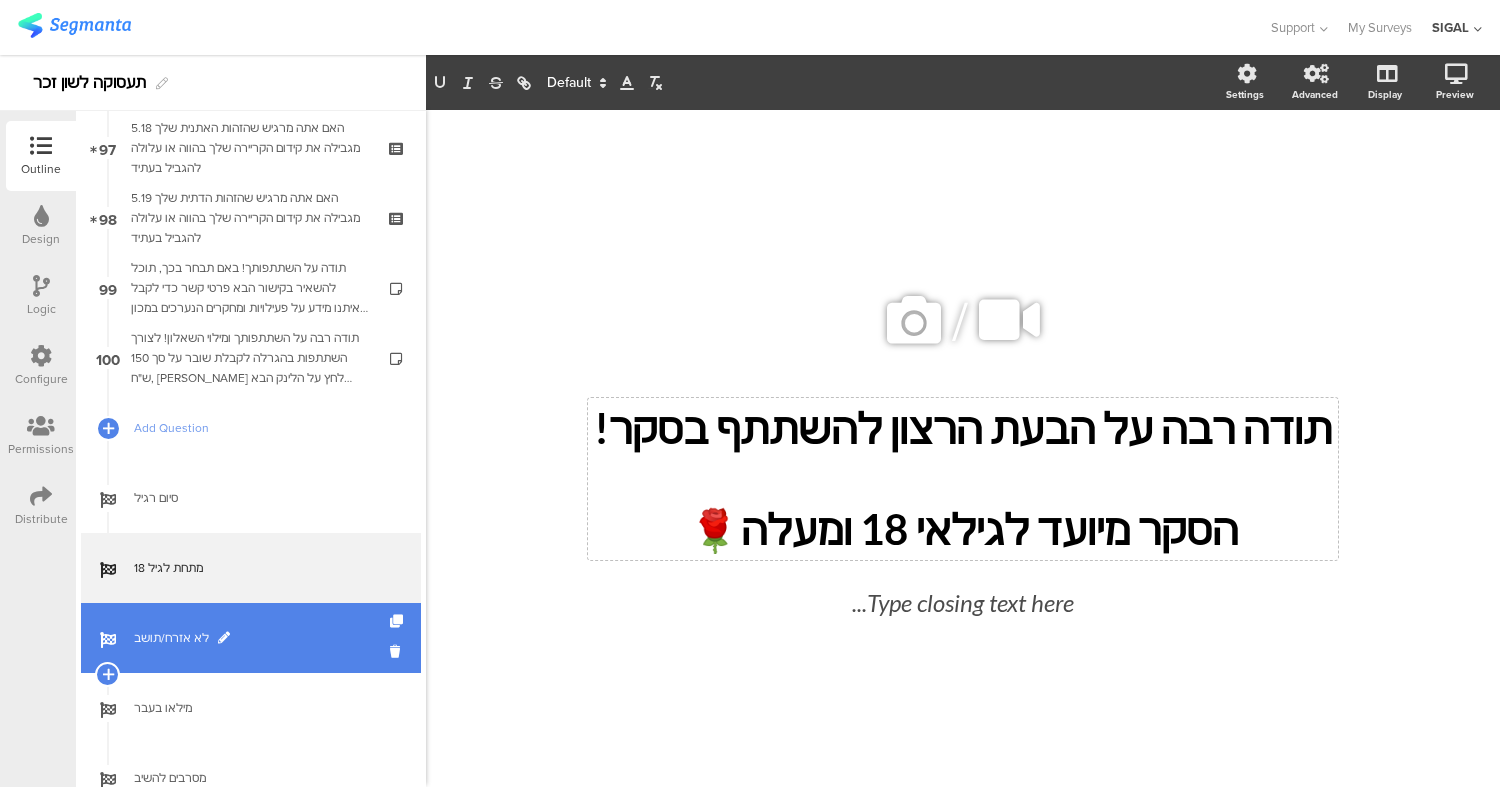 click on "לא אזרח/תושב" at bounding box center (251, 638) 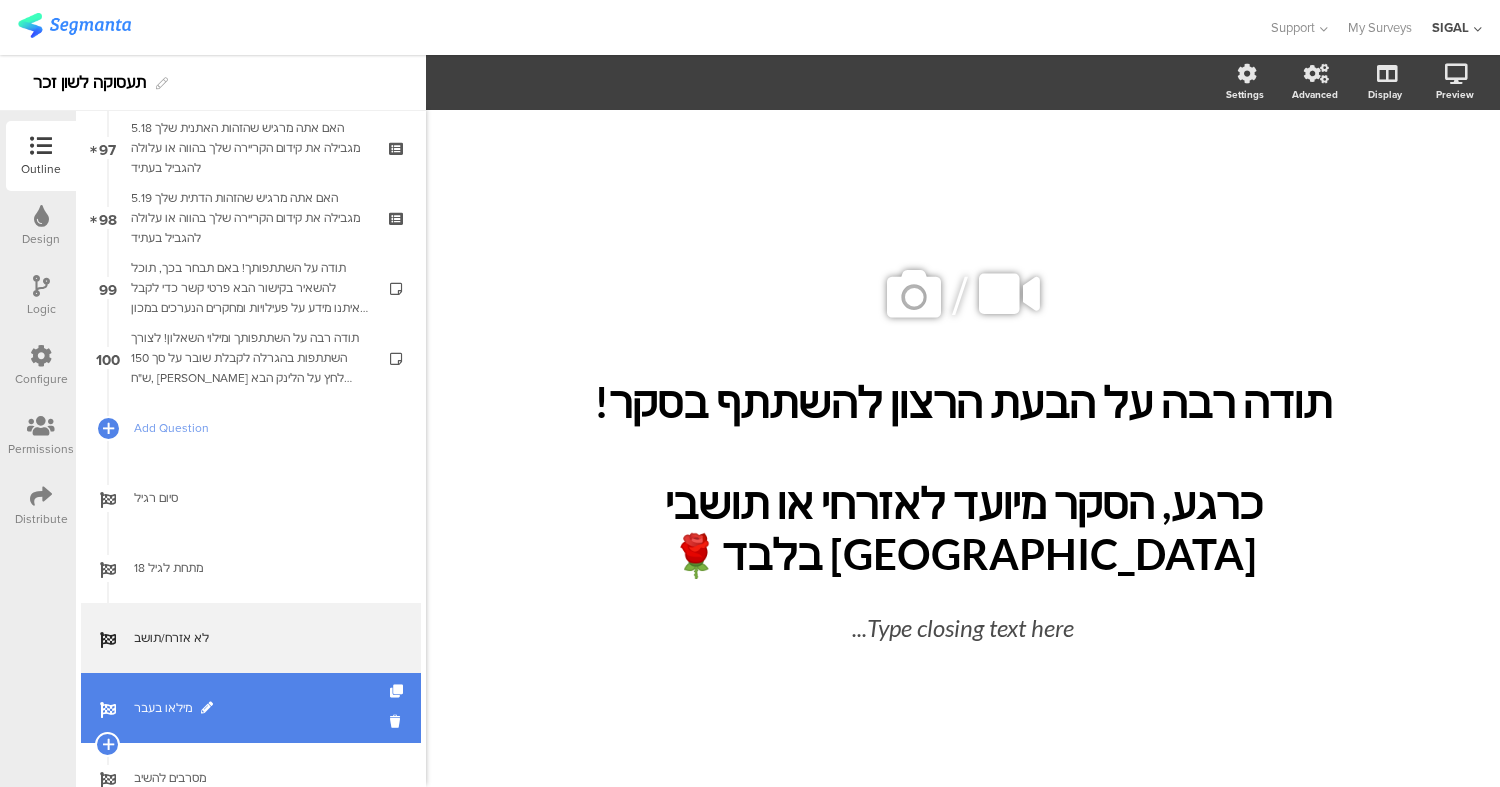 click on "מילאו בעבר" at bounding box center (262, 708) 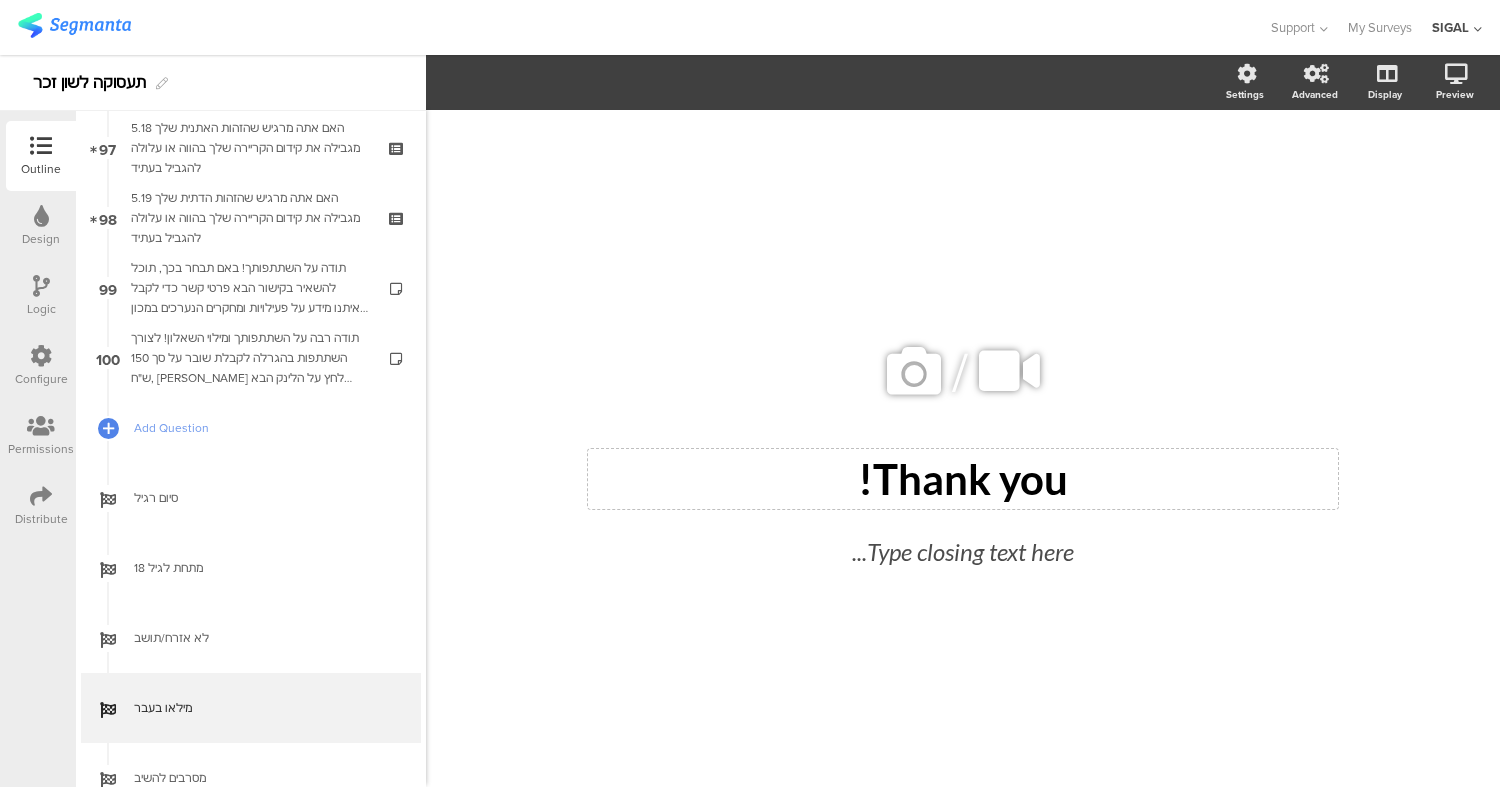 click on "Thank you!
Thank you!" 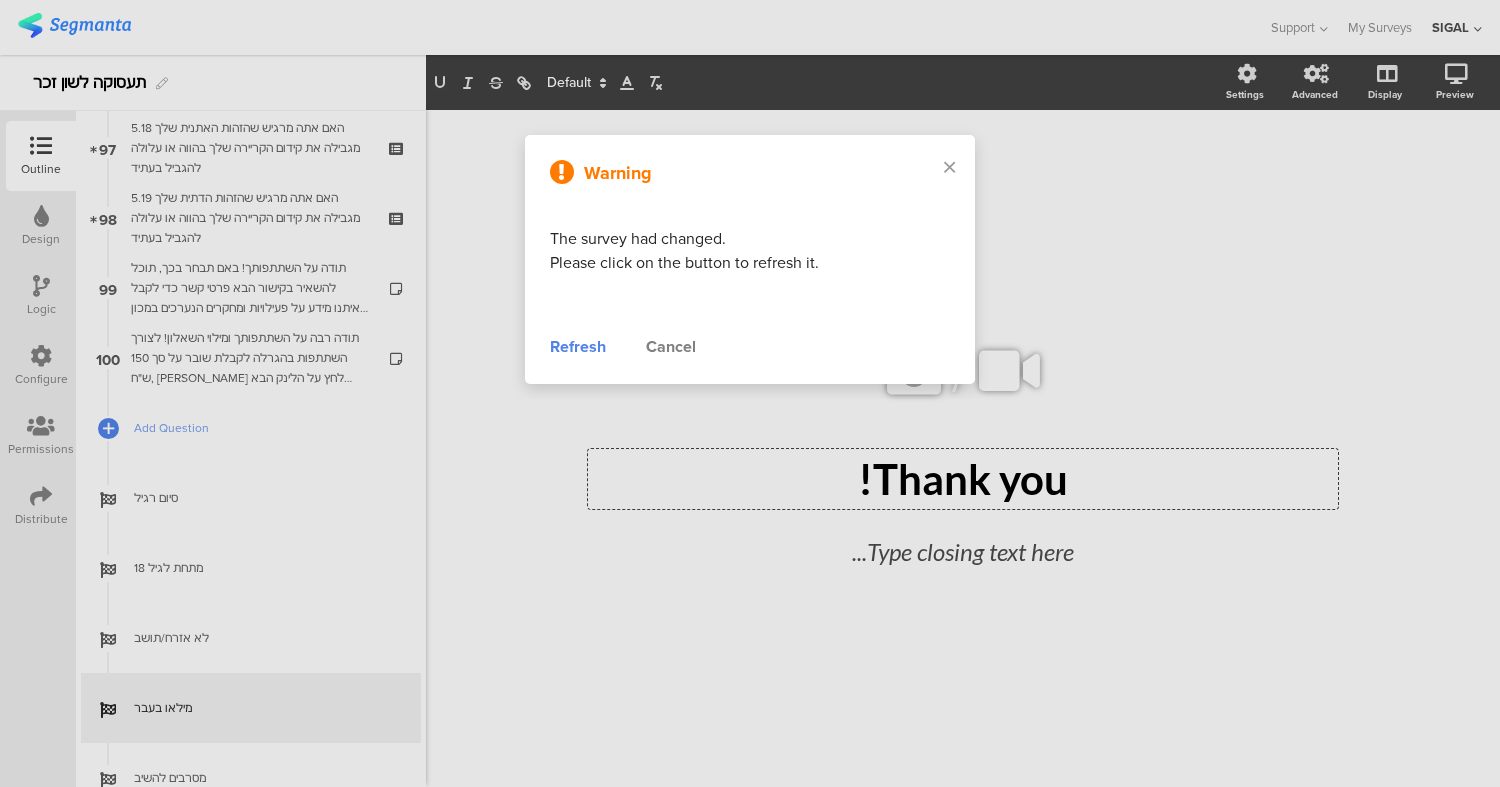 click on "Refresh" at bounding box center (578, 347) 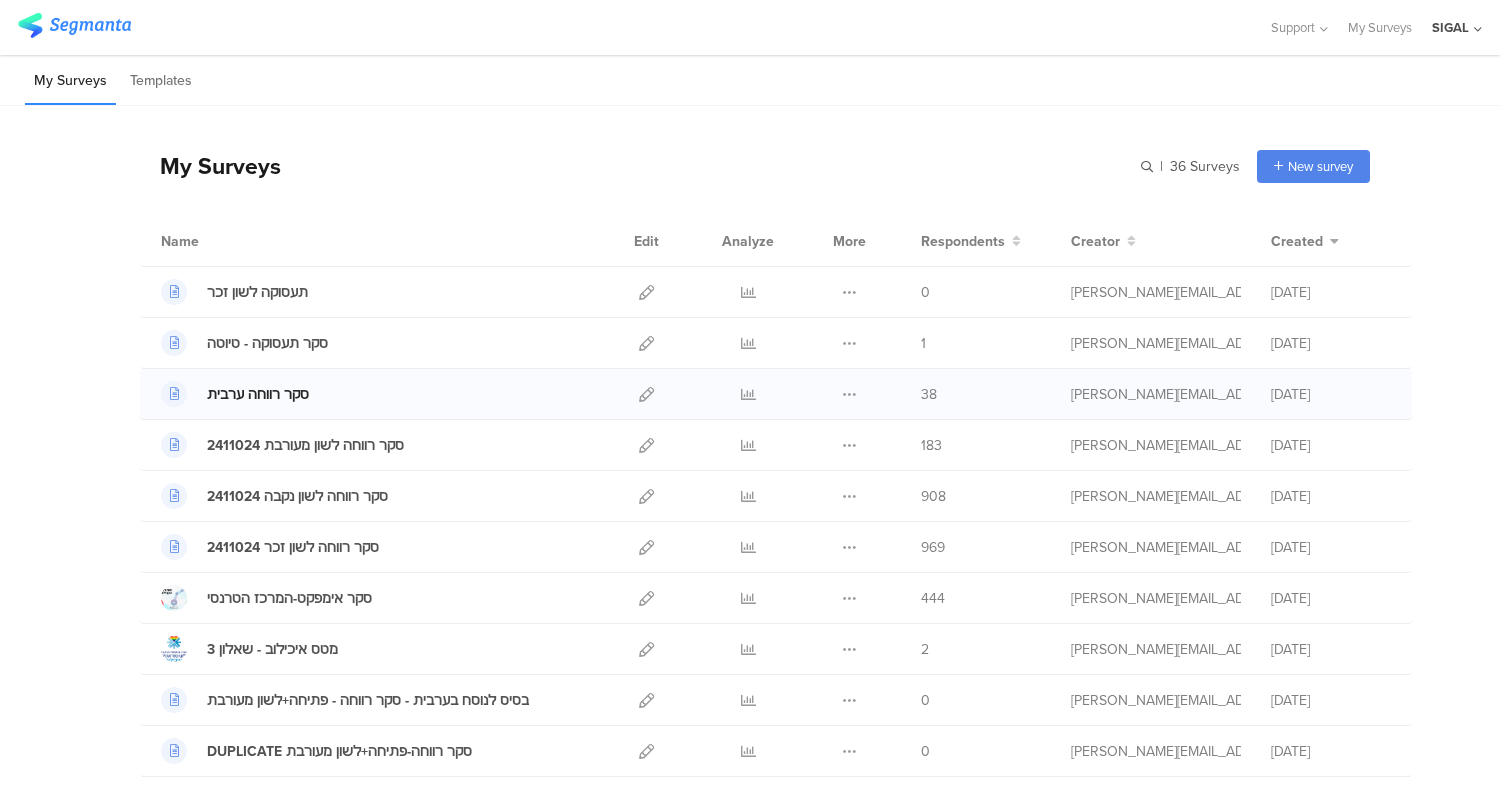 scroll, scrollTop: 0, scrollLeft: 0, axis: both 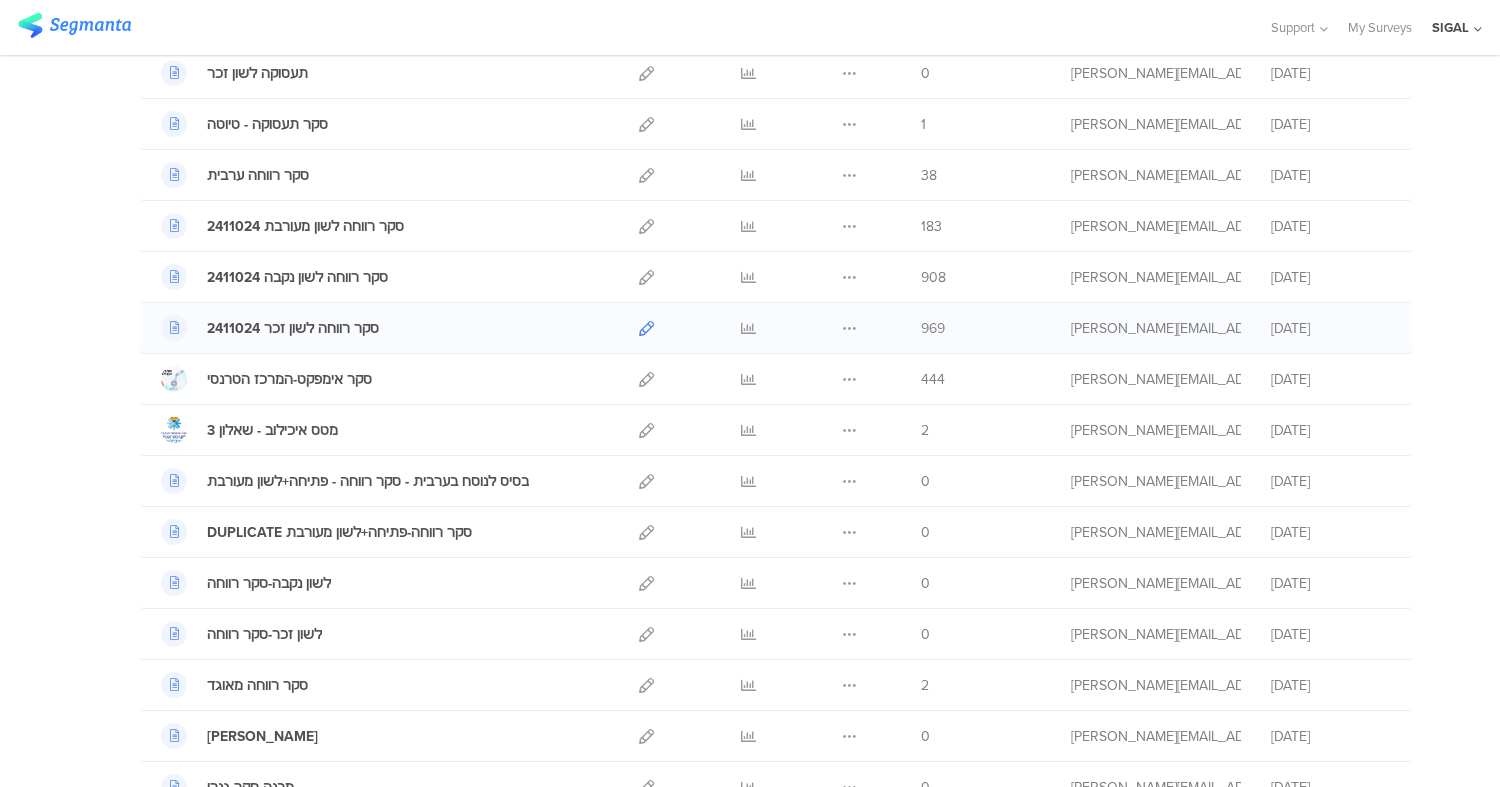click at bounding box center (646, 328) 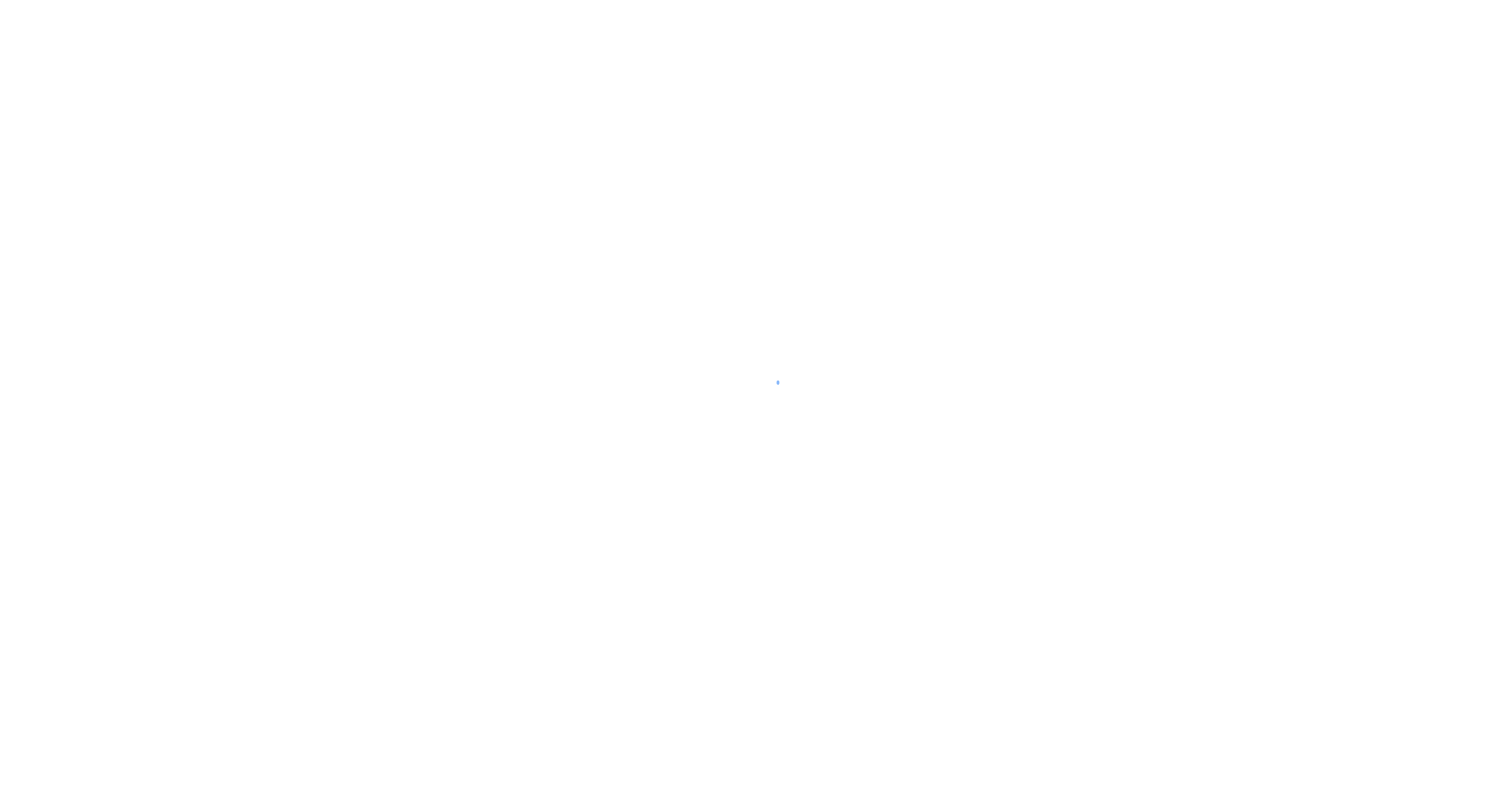 scroll, scrollTop: 0, scrollLeft: 0, axis: both 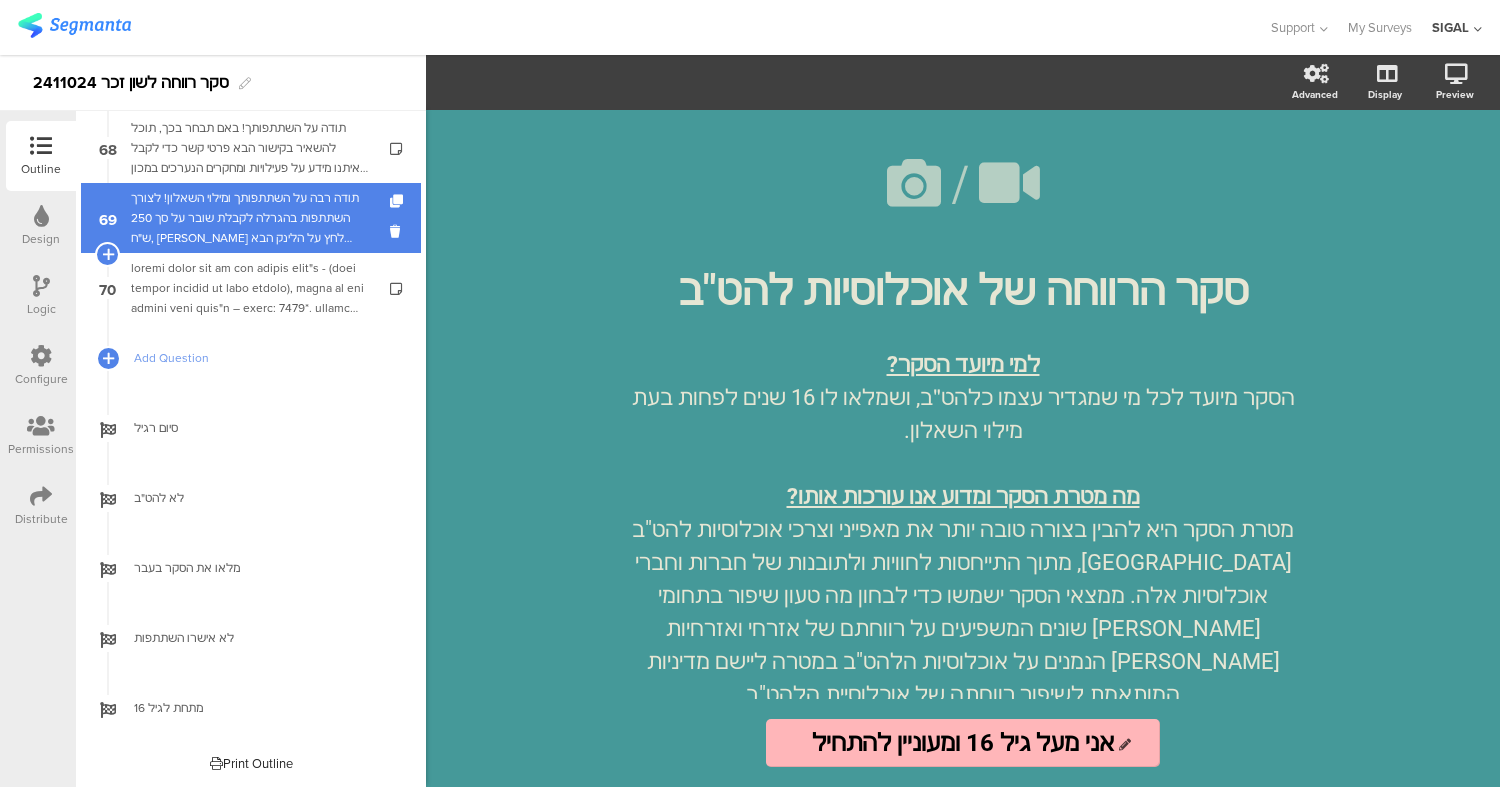 click on "תודה רבה על השתתפותך ומילוי השאלון! לצורך השתתפות בהגרלה לקבלת שובר על סך 250 ש"ח, [PERSON_NAME] לחץ על הלינק הבא להשארת פרטי קשר: להרשמה להגרלה לחצו כאן הפרטים נשמרים באופן נפרד לחלוטין מתשובות הסקר. (אם אינך מעוניין תוכל פשוט לעבור לעמוד הבא)" at bounding box center (250, 218) 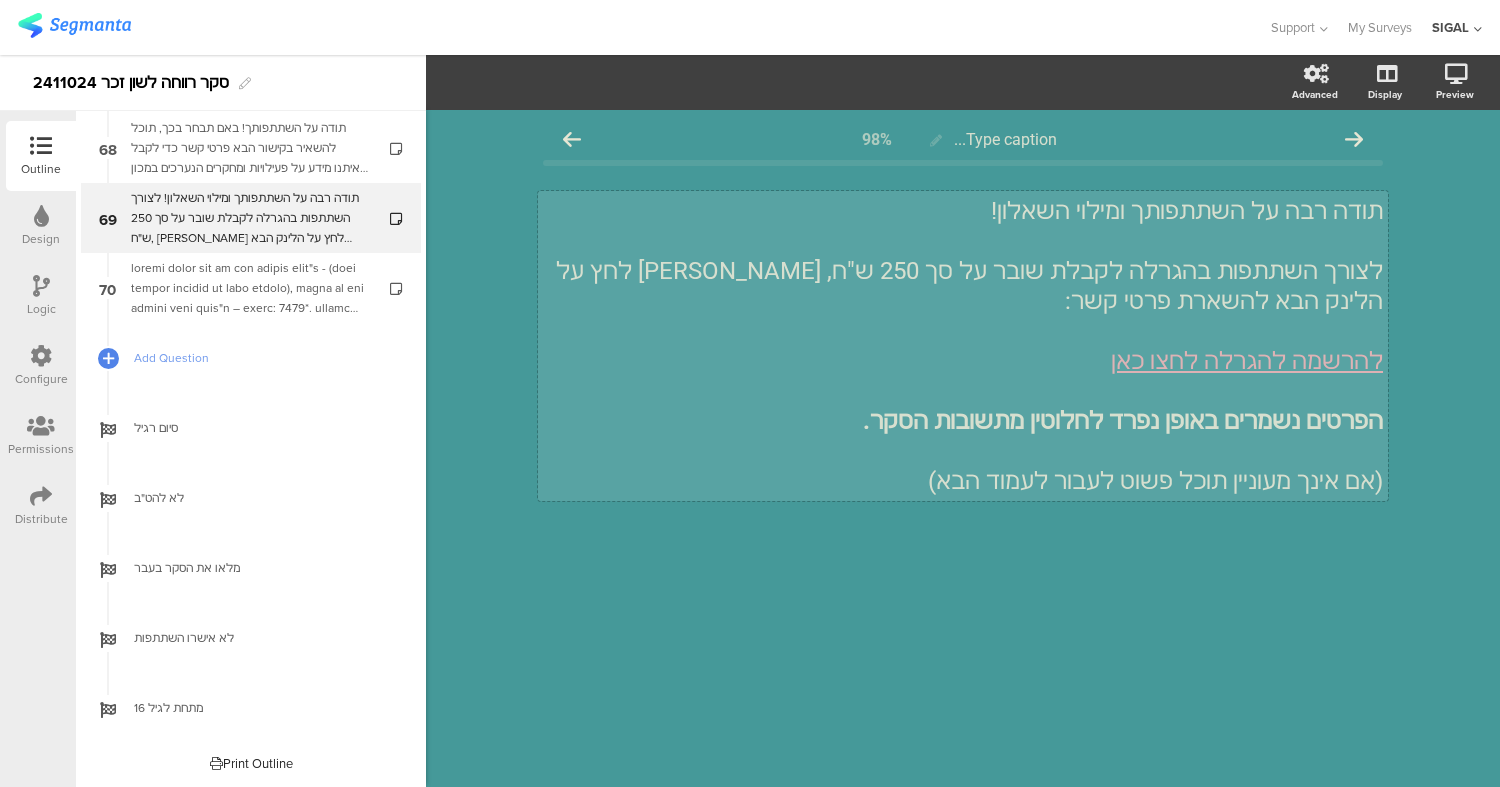 click 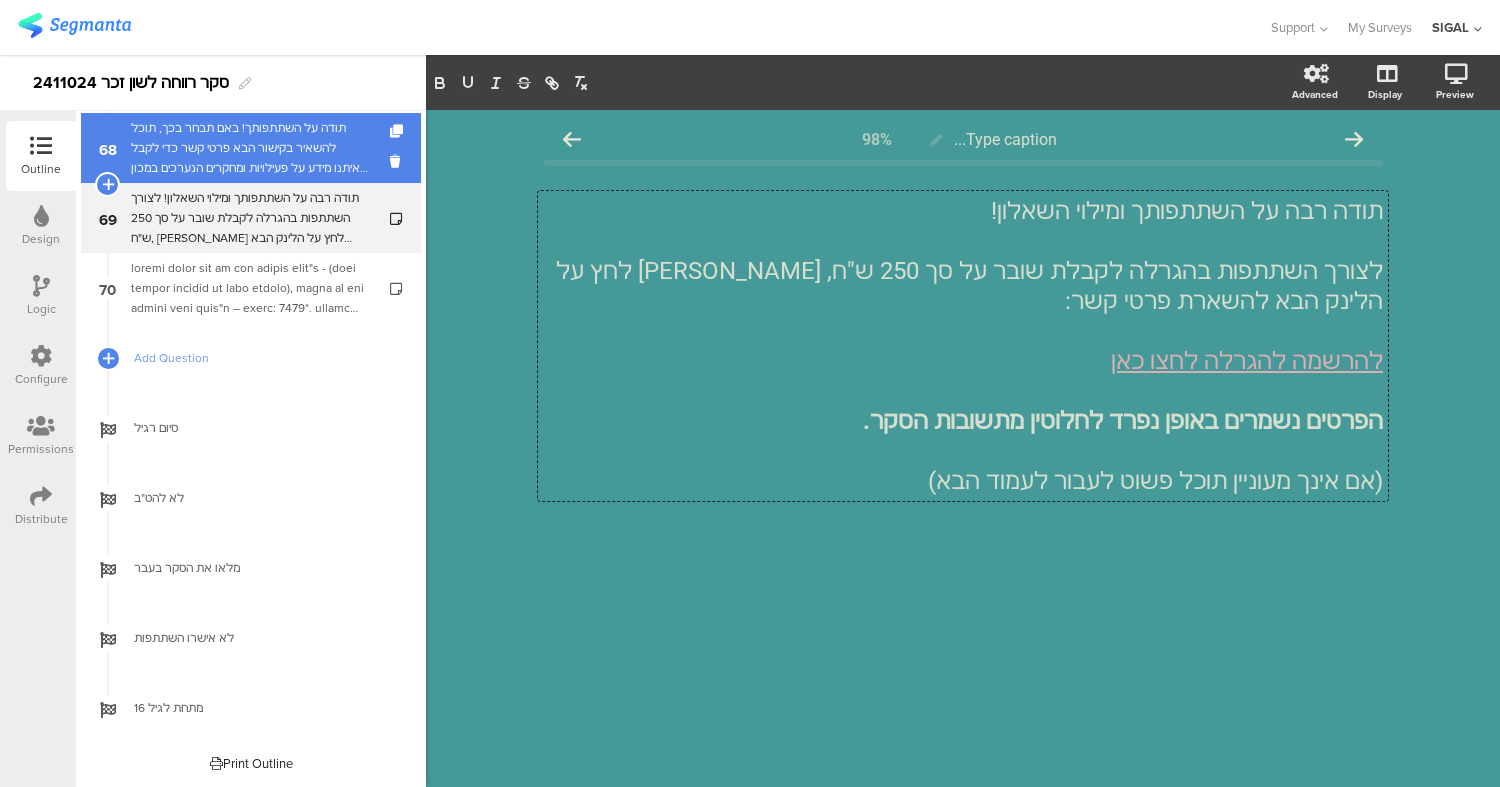 click on "תודה על השתתפותך! באם תבחר בכך, תוכל להשאיר בקישור הבא פרטי קשר כדי לקבל מאיתנו מידע על פעילויות ומחקרים הנערכים במכון הישראלי לחקר מגדר ולהט"ב ולהצטרף למעגל הידידות של המכון. בכל שלב שהוא תוכל להסיר עצמך מהרשימות: להשארת פרטי קשר לחץ כאן הפרטים נשמרים באופן נפרד לחלוטין מתשובות הסקר. (אם אינך מעוניין תוכל פשוט לעבור לעמוד הבא)" at bounding box center [250, 148] 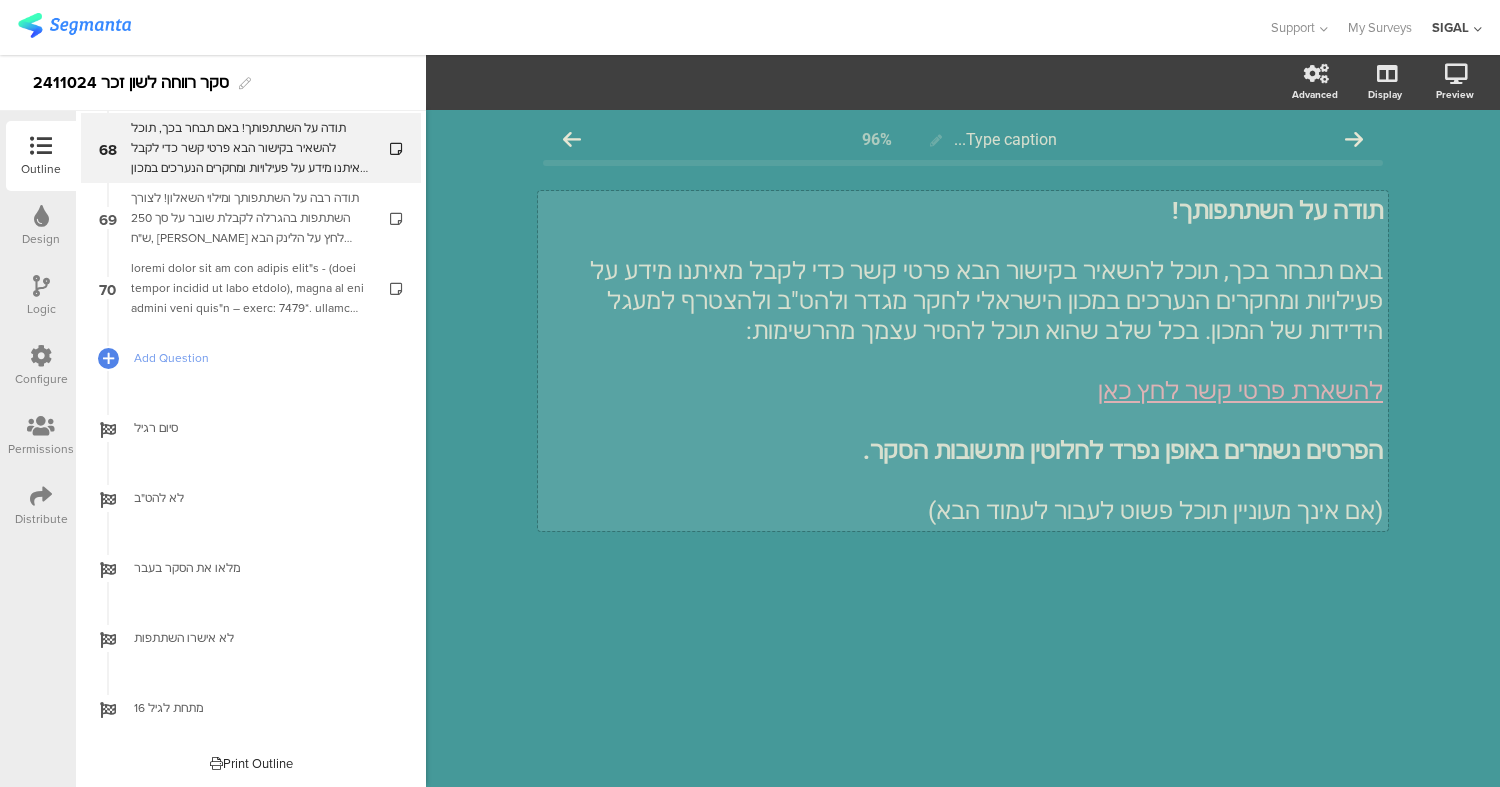 click on "באם תבחר בכך, תוכל להשאיר בקישור הבא פרטי קשר כדי לקבל מאיתנו מידע על פעילויות ומחקרים הנערכים במכון הישראלי לחקר מגדר ולהט"ב ולהצטרף למעגל הידידות של המכון. בכל שלב שהוא תוכל להסיר עצמך מהרשימות:" 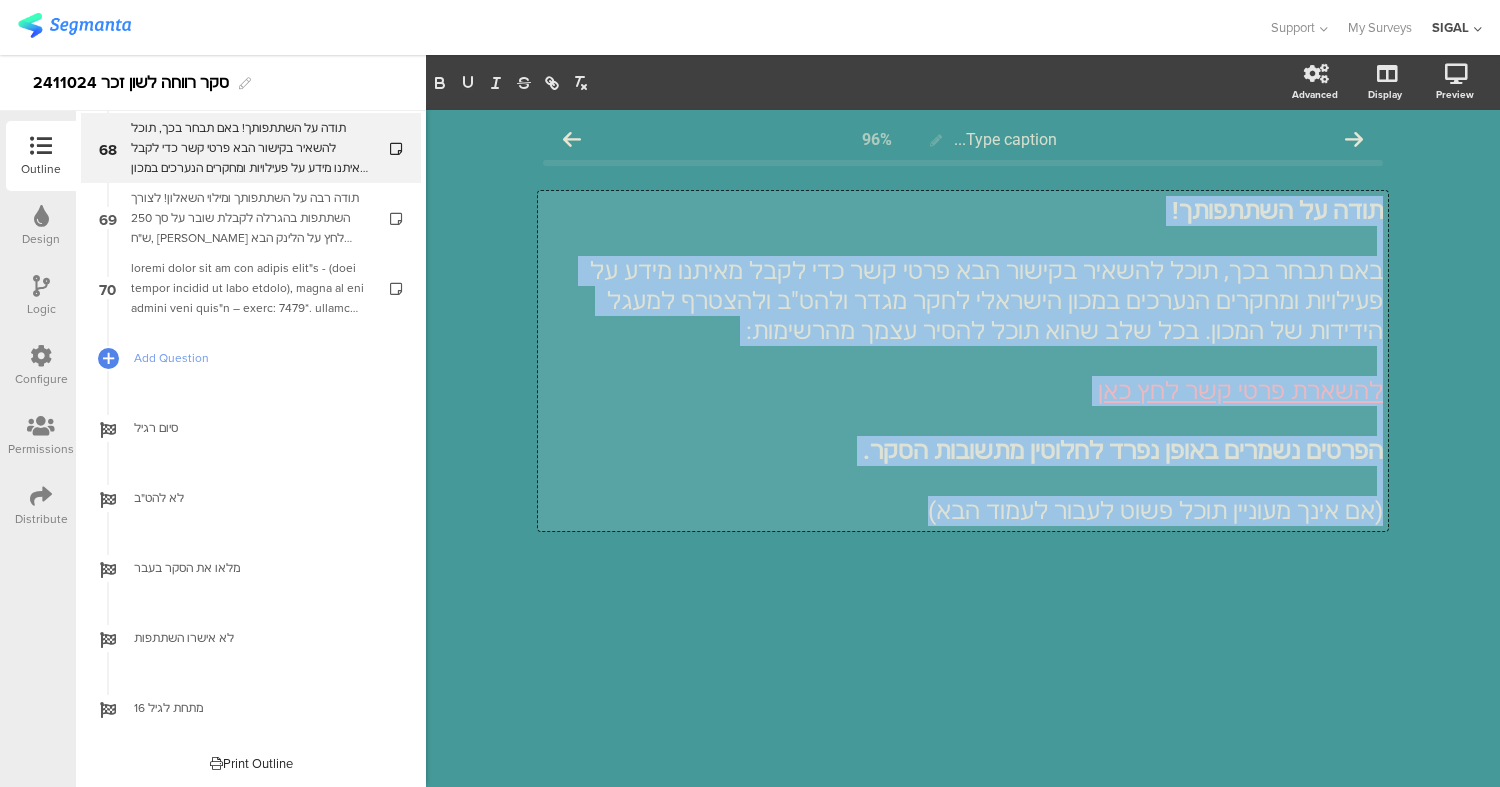 copy on "תודה על השתתפותך! באם תבחר בכך, תוכל להשאיר בקישור הבא פרטי קשר כדי לקבל מאיתנו מידע על פעילויות ומחקרים הנערכים במכון הישראלי לחקר מגדר ולהט"ב ולהצטרף למעגל הידידות של המכון. בכל שלב שהוא תוכל להסיר עצמך מהרשימות: להשארת פרטי קשר לחץ כאן הפרטים נשמרים באופן נפרד לחלוטין מתשובות הסקר. (אם אינך מעוניין תוכל פשוט לעבור לעמוד הבא)" 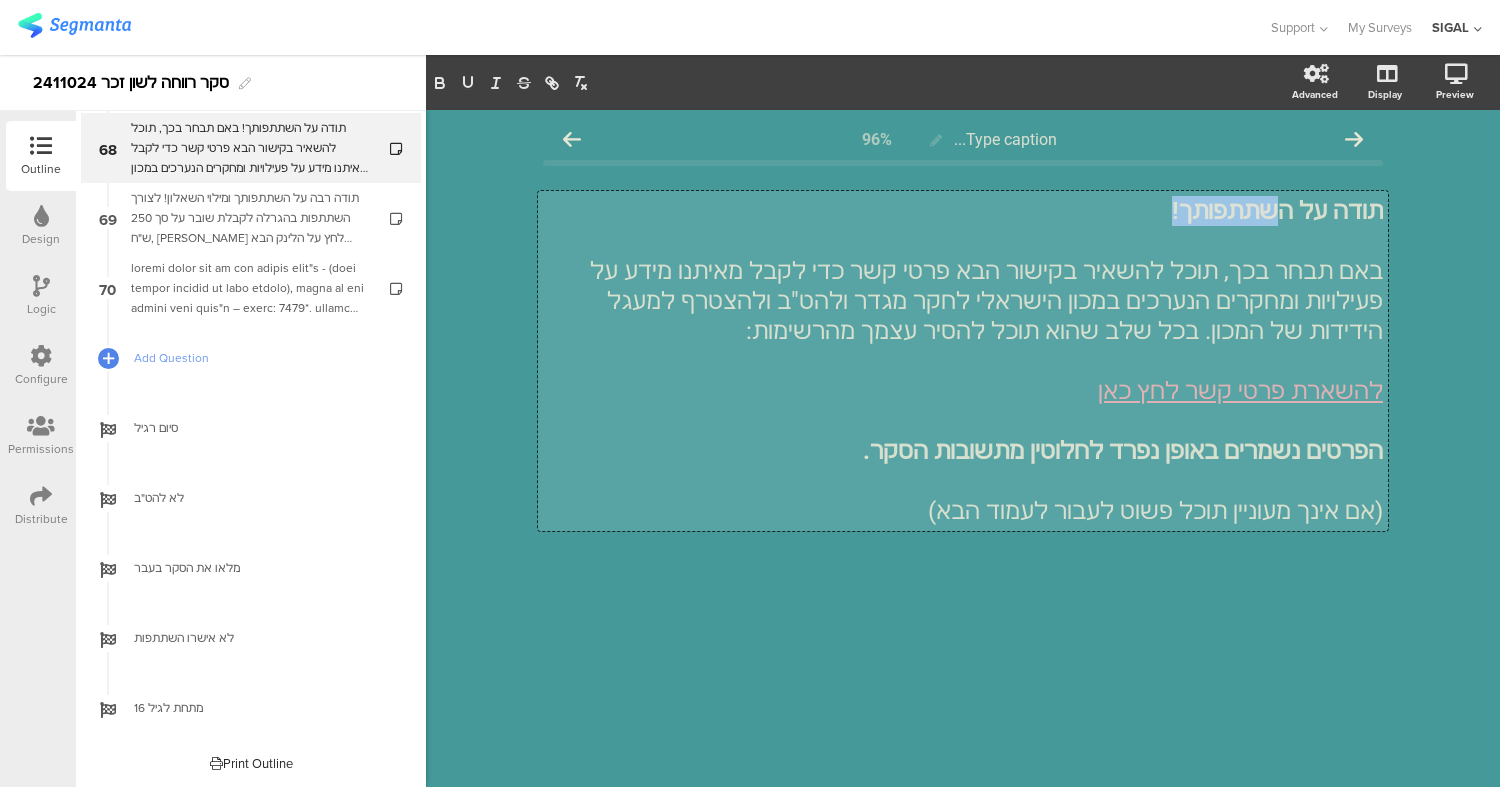 click on "תודה על השתתפותך!" 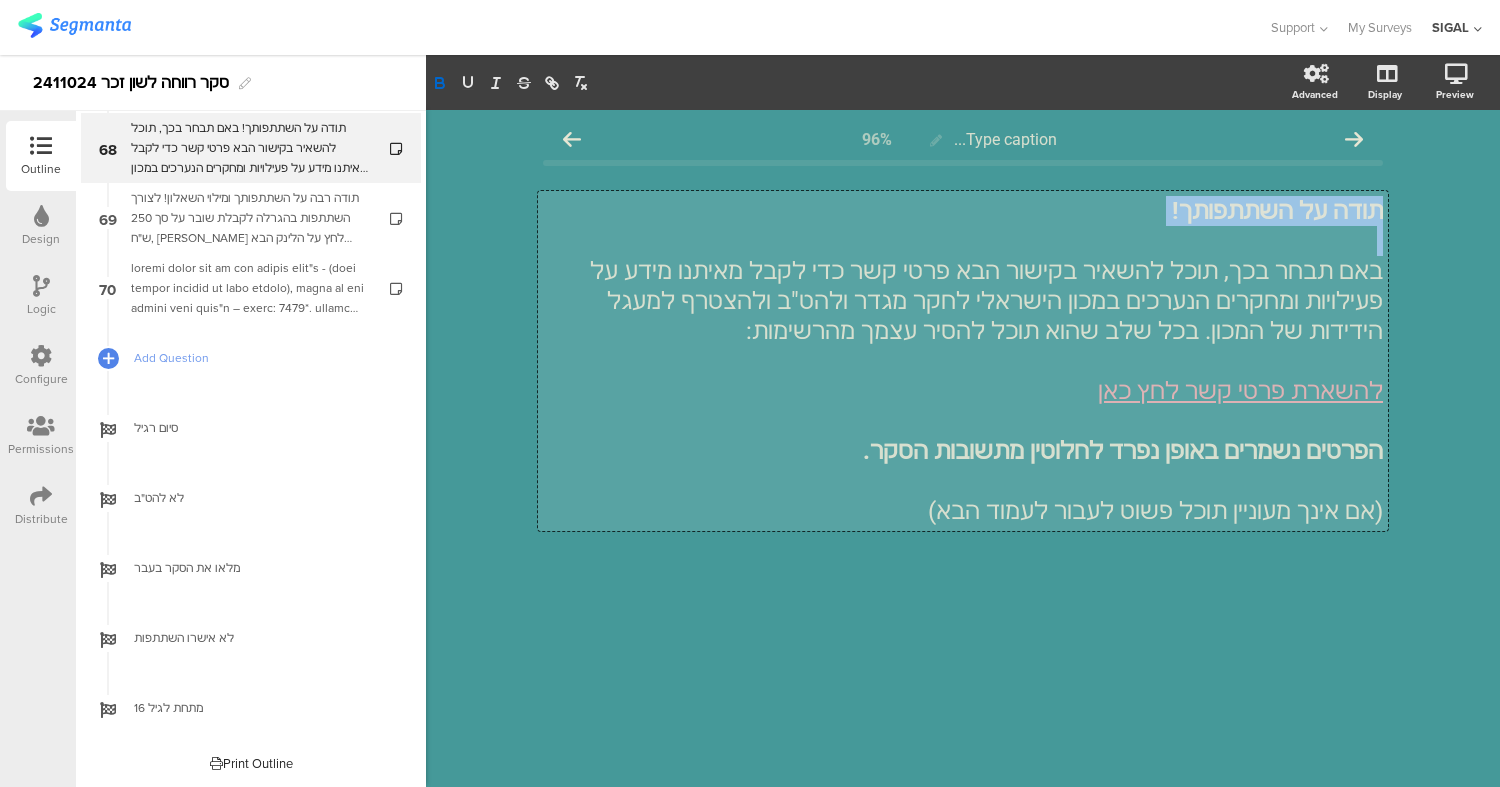 click on "תודה על השתתפותך!" 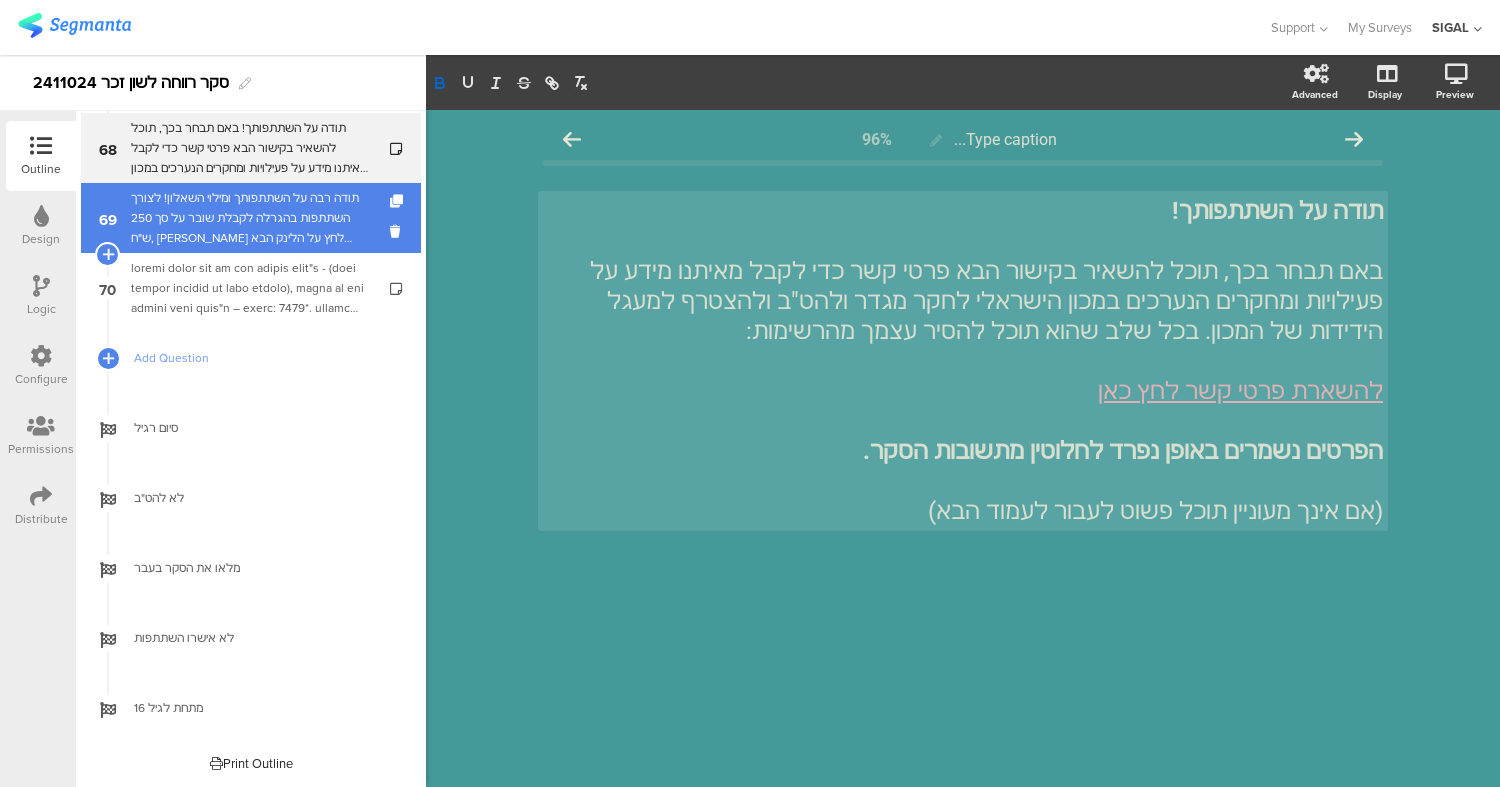 click on "תודה רבה על השתתפותך ומילוי השאלון! לצורך השתתפות בהגרלה לקבלת שובר על סך 250 ש"ח, [PERSON_NAME] לחץ על הלינק הבא להשארת פרטי קשר: להרשמה להגרלה לחצו כאן הפרטים נשמרים באופן נפרד לחלוטין מתשובות הסקר. (אם אינך מעוניין תוכל פשוט לעבור לעמוד הבא)" at bounding box center (250, 218) 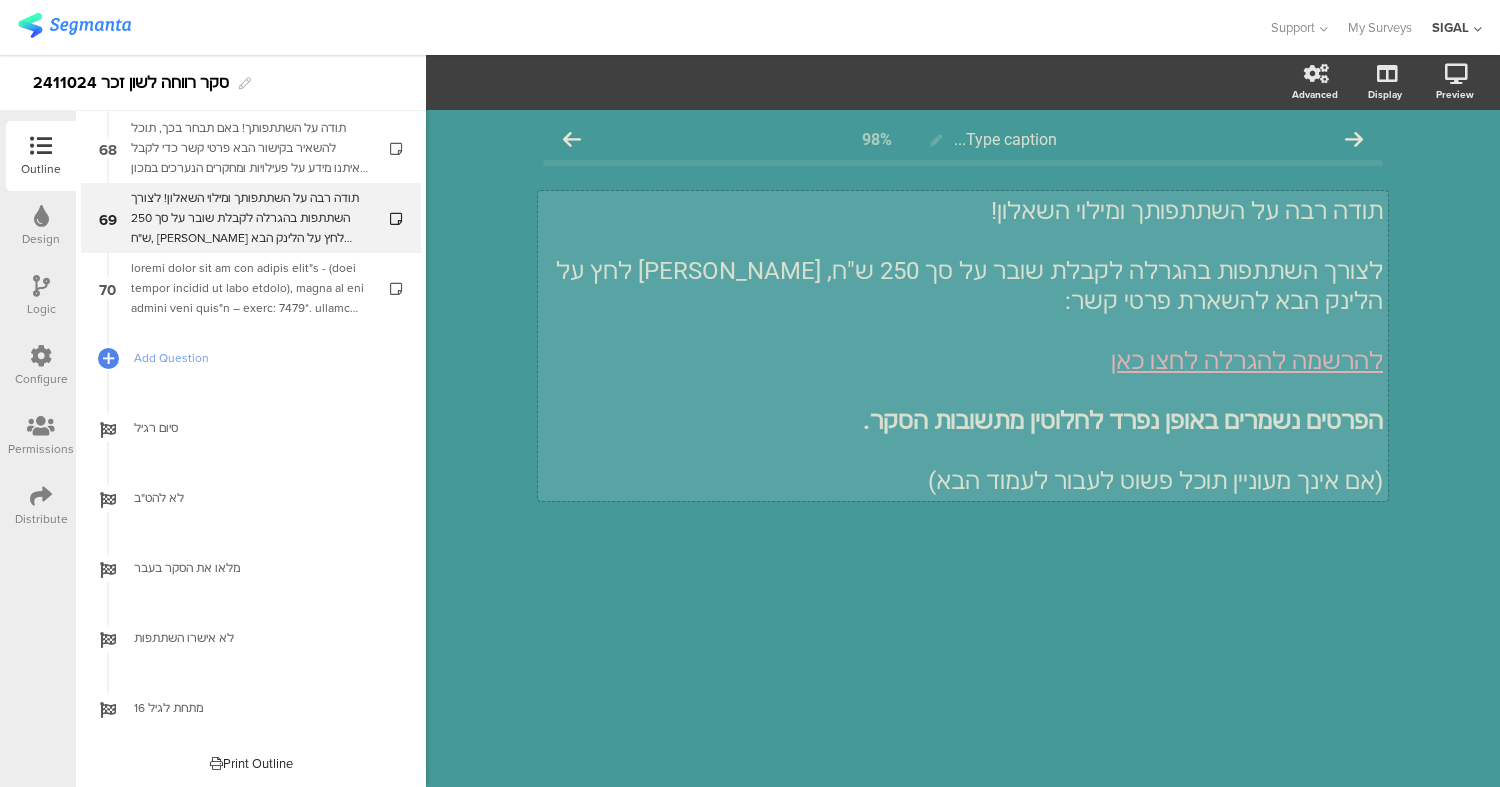 click 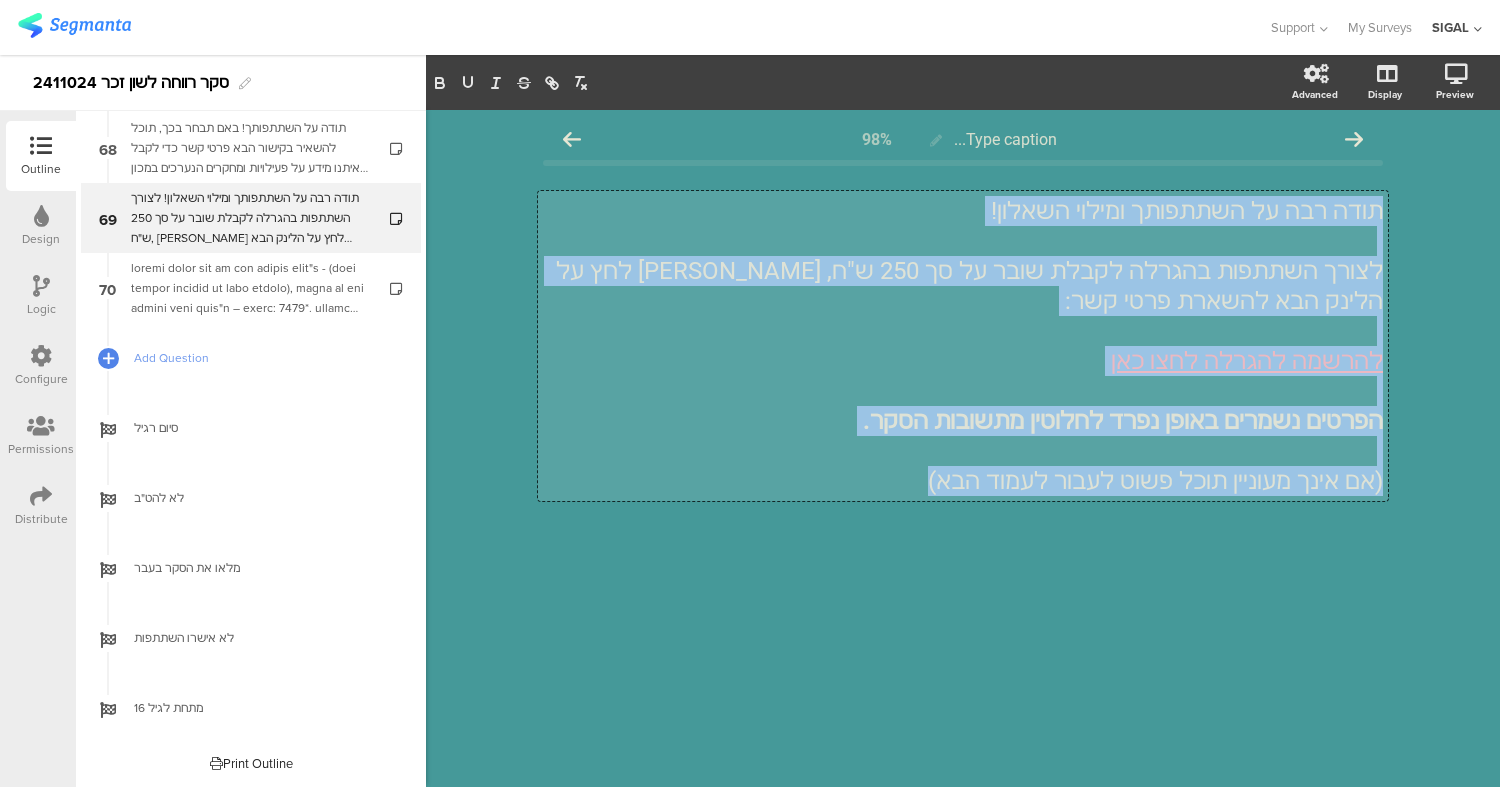 click on "תודה רבה על השתתפותך ומילוי השאלון!" 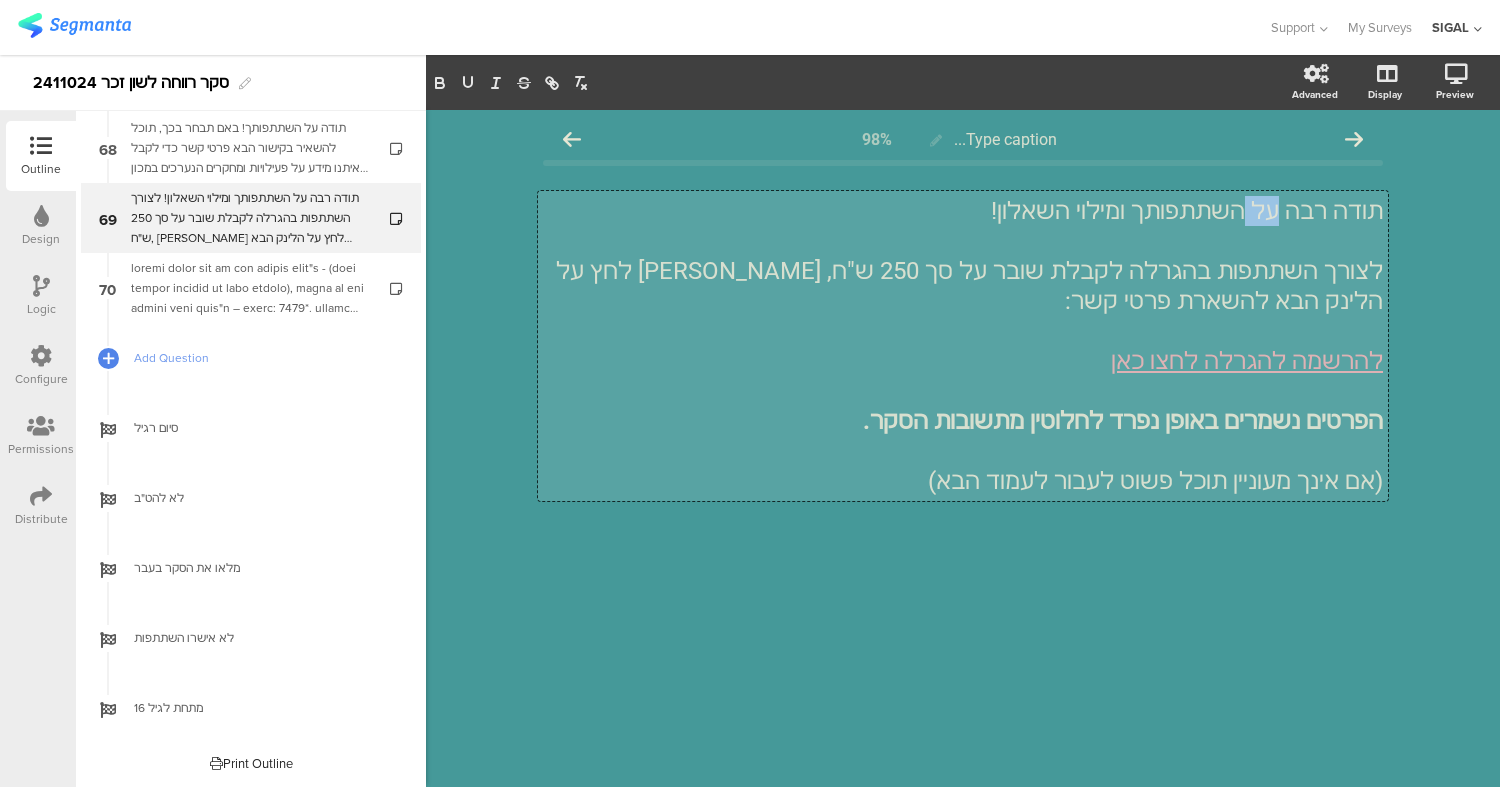 click on "תודה רבה על השתתפותך ומילוי השאלון!" 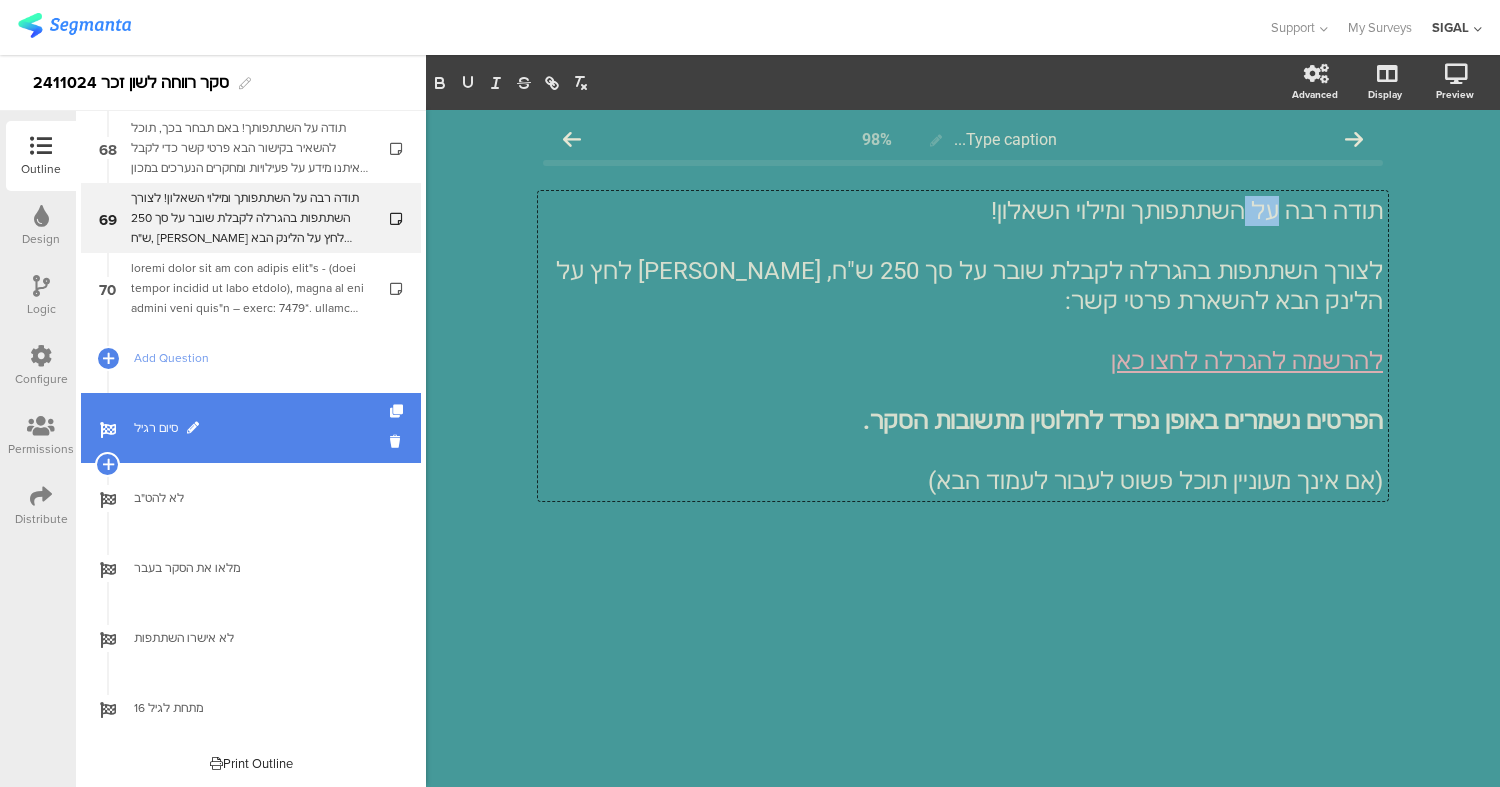 click on "סיום רגיל" at bounding box center [251, 428] 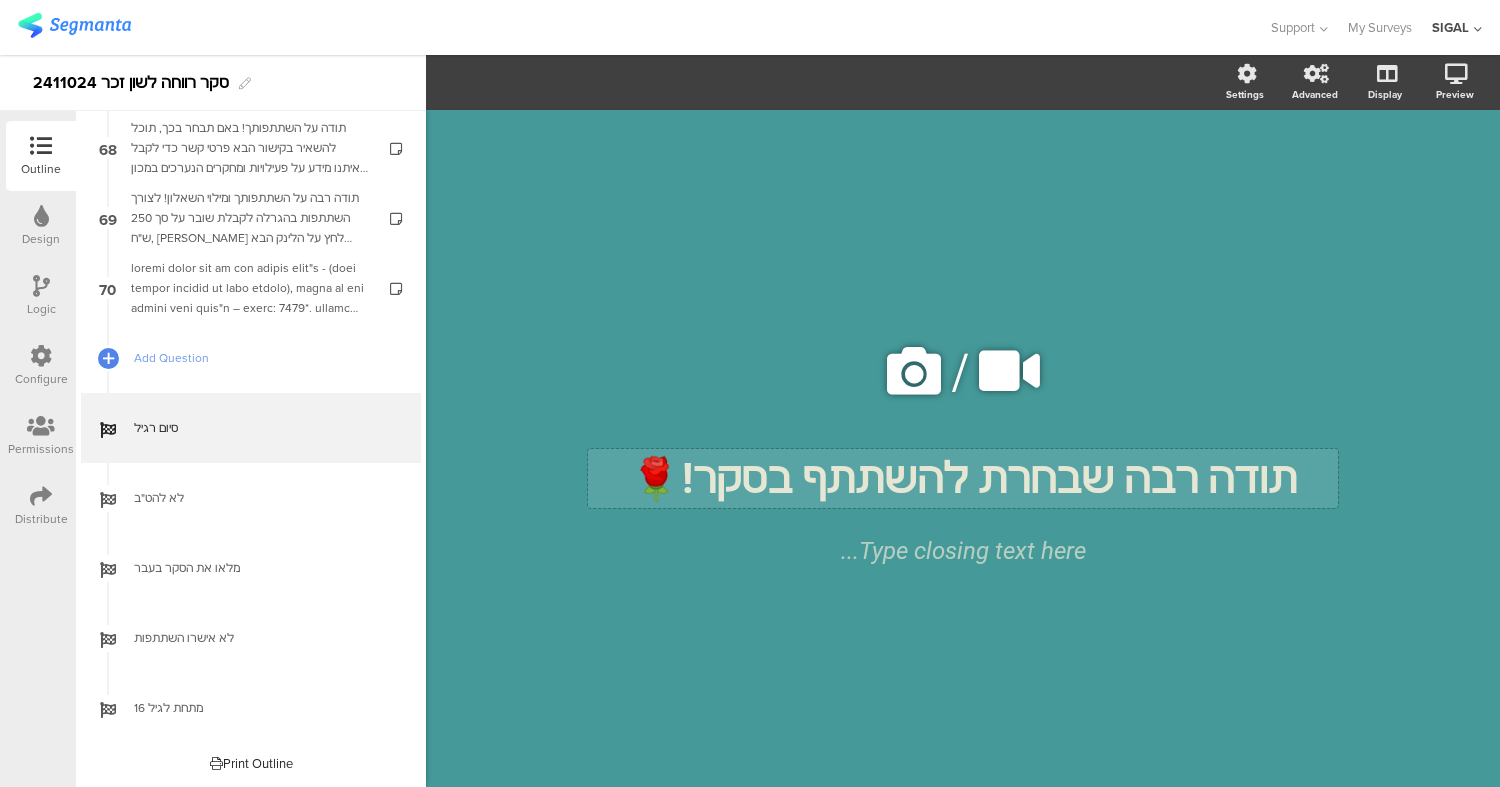 click on "תודה רבה שבחרת להשתתף בסקר!🌹
תודה רבה שבחרת להשתתף בסקר!🌹" 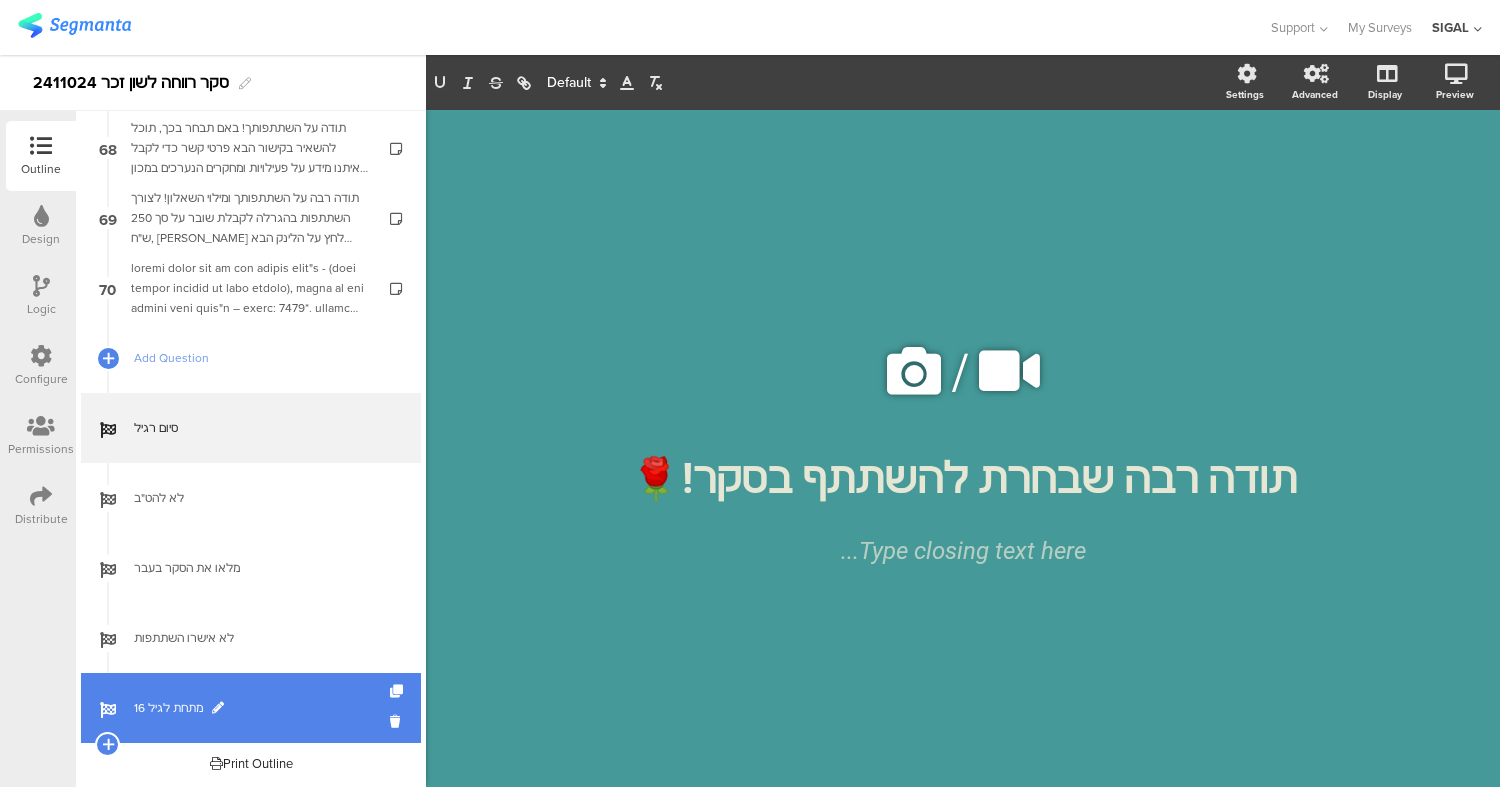 click on "מתחת לגיל 16" at bounding box center [262, 708] 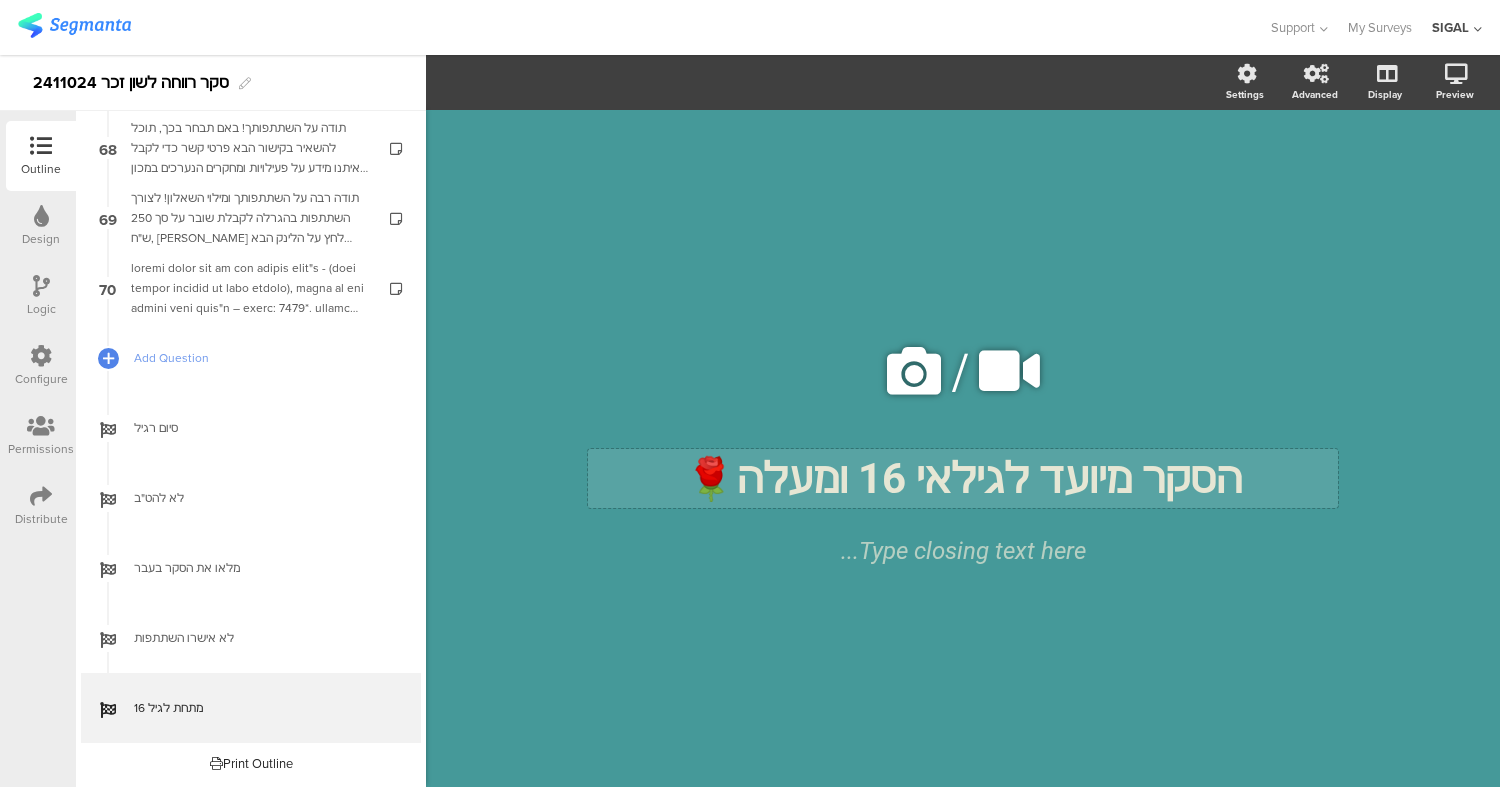 click on "הסקר מיועד לגילאי 16 ומעלה🌹" 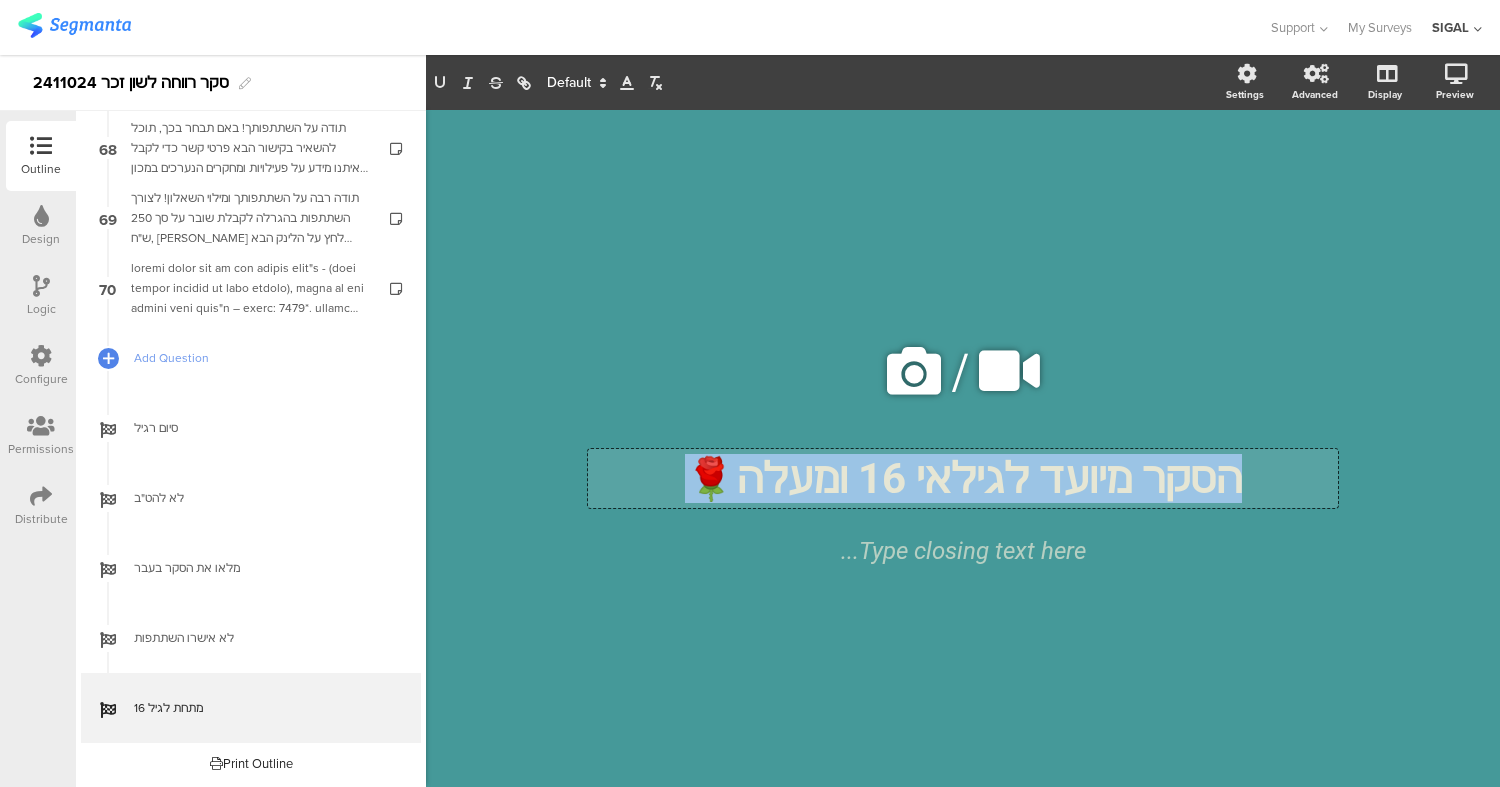click on "הסקר מיועד לגילאי 16 ומעלה🌹" 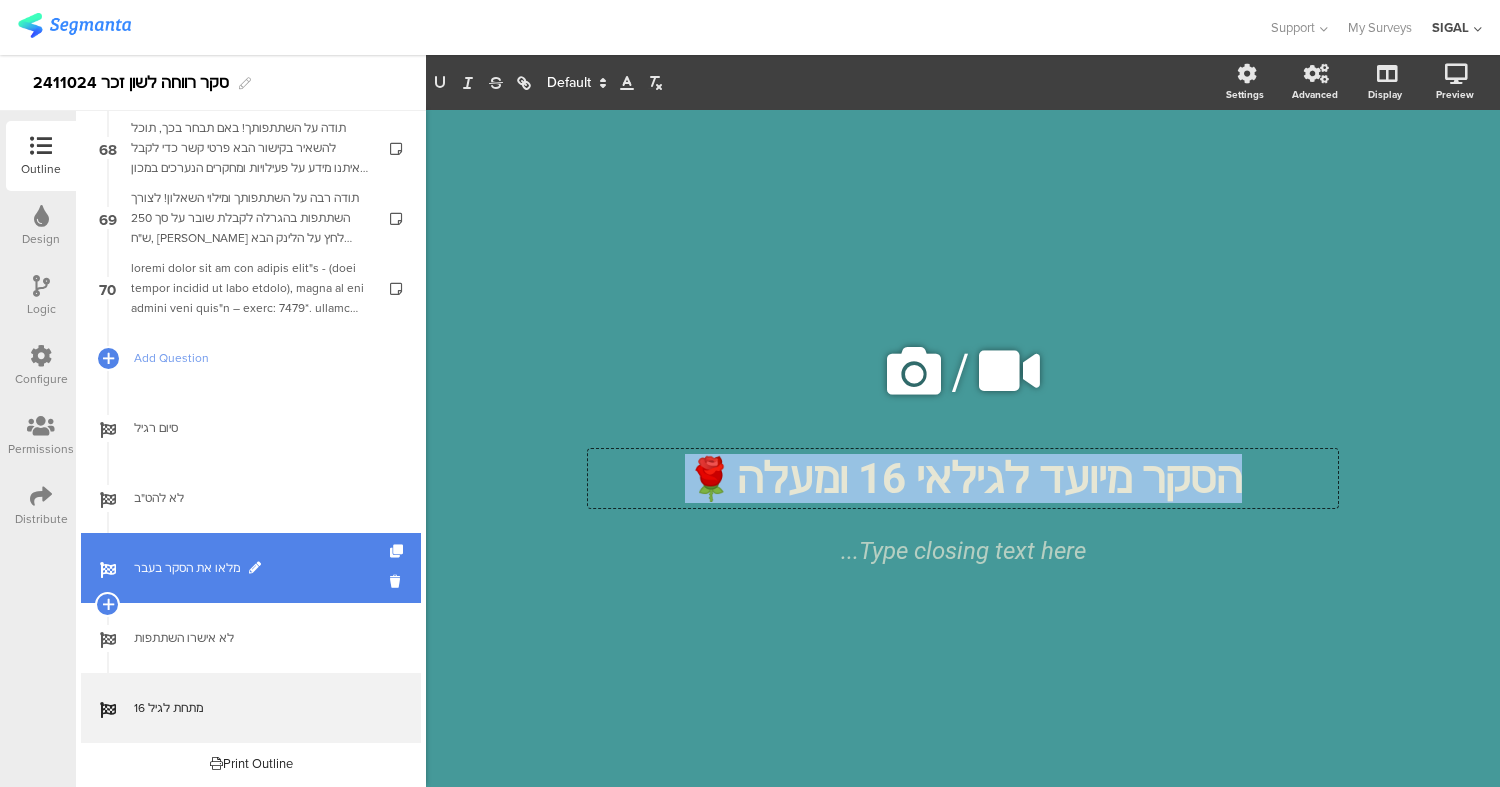 click on "מלאו את הסקר בעבר" at bounding box center [262, 568] 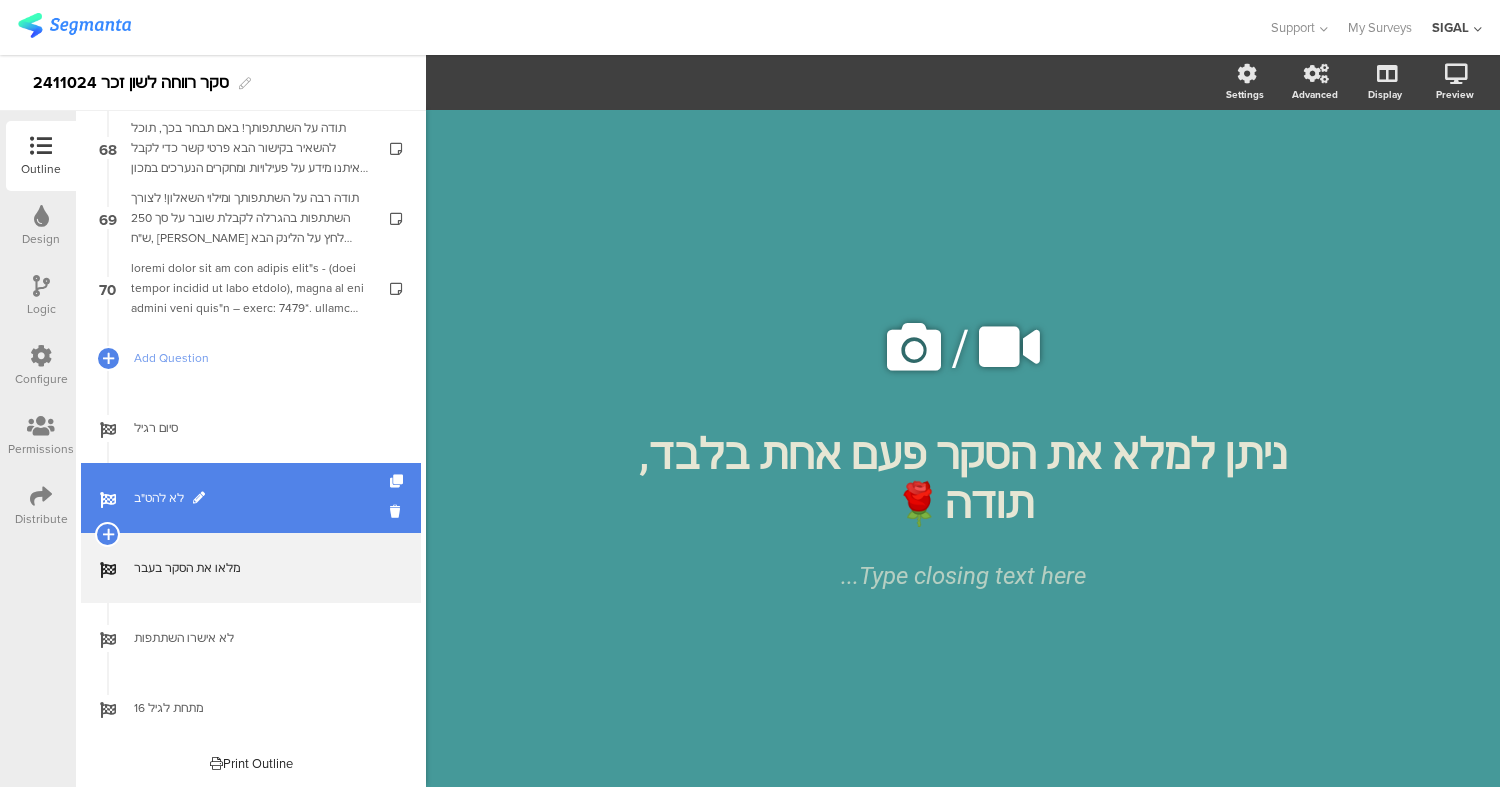 click on "לא להט"ב" at bounding box center [262, 498] 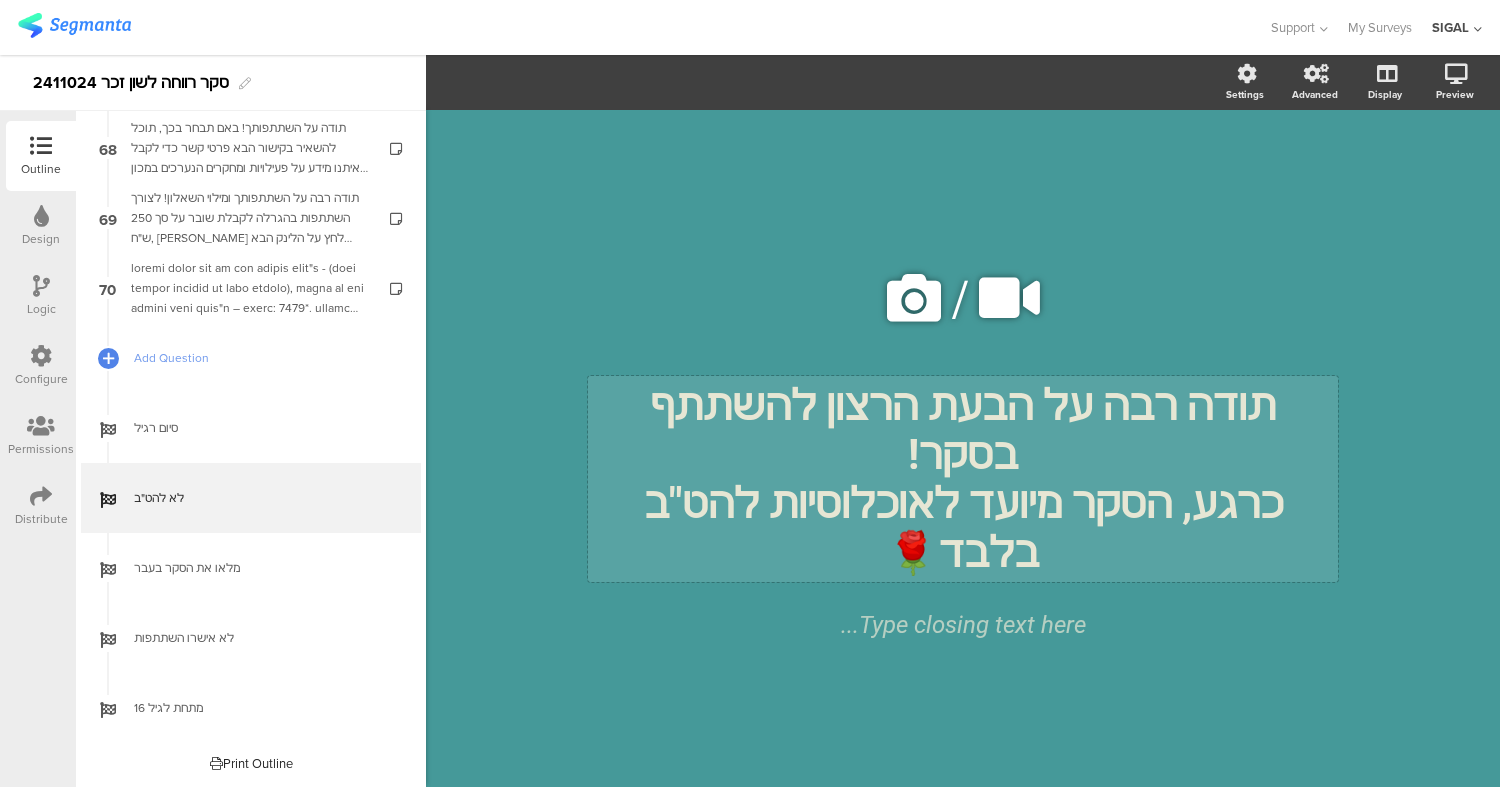 click on "תודה רבה על הבעת הרצון להשתתף בסקר!  כרגע, הסקר מיועד לאוכלוסיות להט"ב בלבד🌹
תודה רבה על הבעת הרצון להשתתף בסקר!  כרגע, הסקר מיועד לאוכלוסיות להט"ב בלבד🌹" 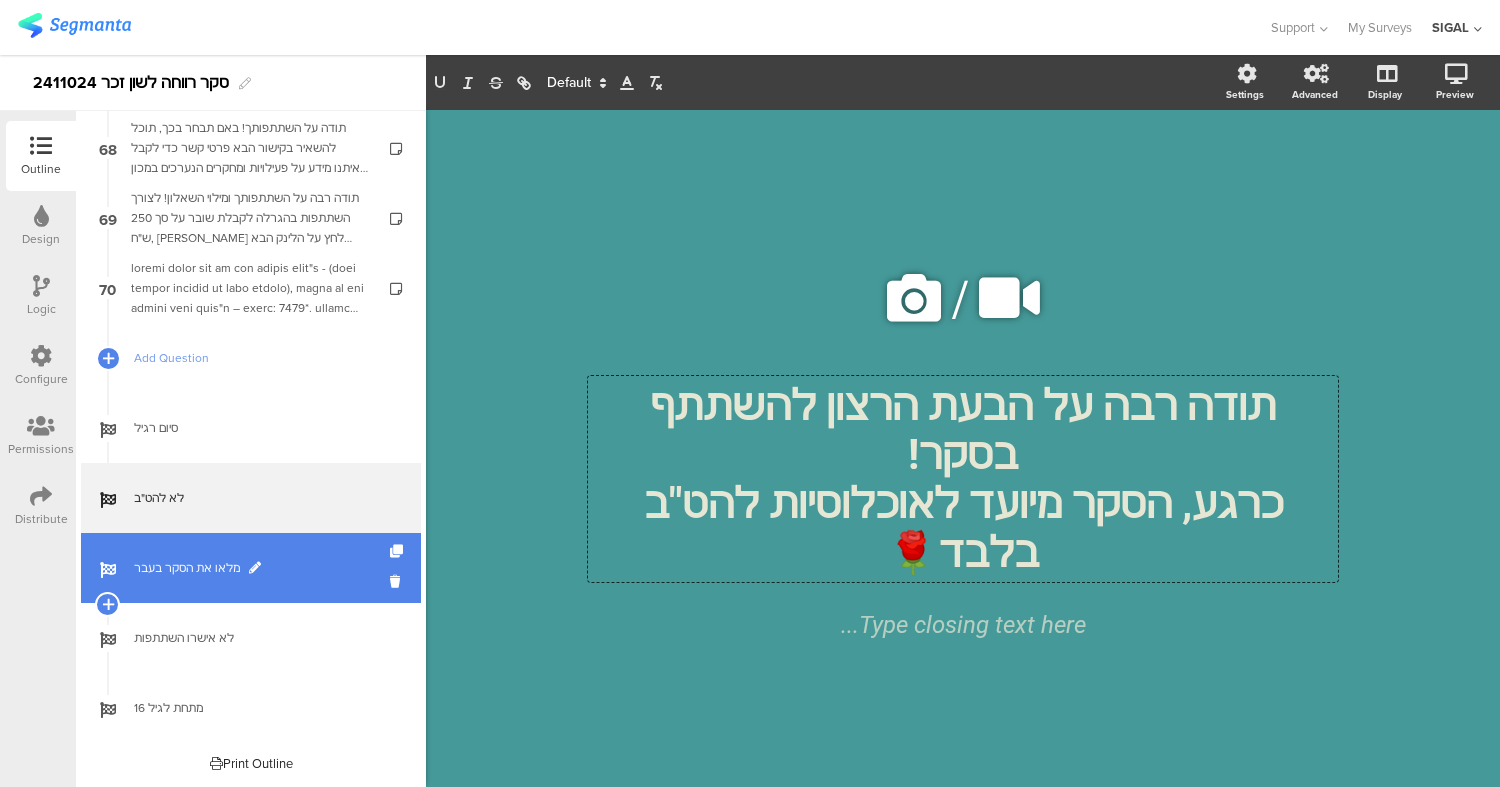 click on "מלאו את הסקר בעבר" at bounding box center (262, 568) 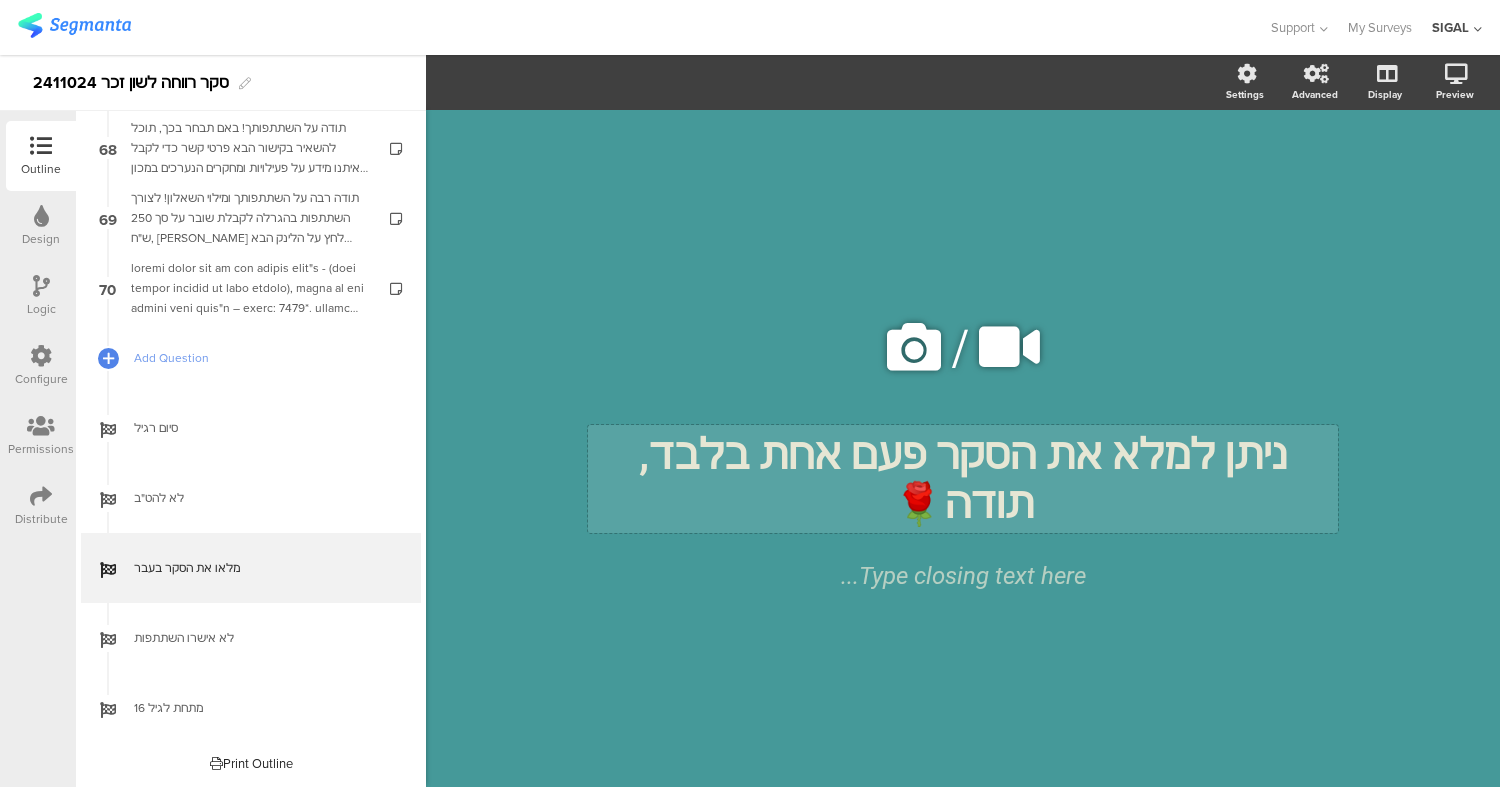 click on "ניתן למלא את הסקר פעם אחת בלבד, תודה🌹
ניתן למלא את הסקר פעם אחת בלבד, תודה🌹" 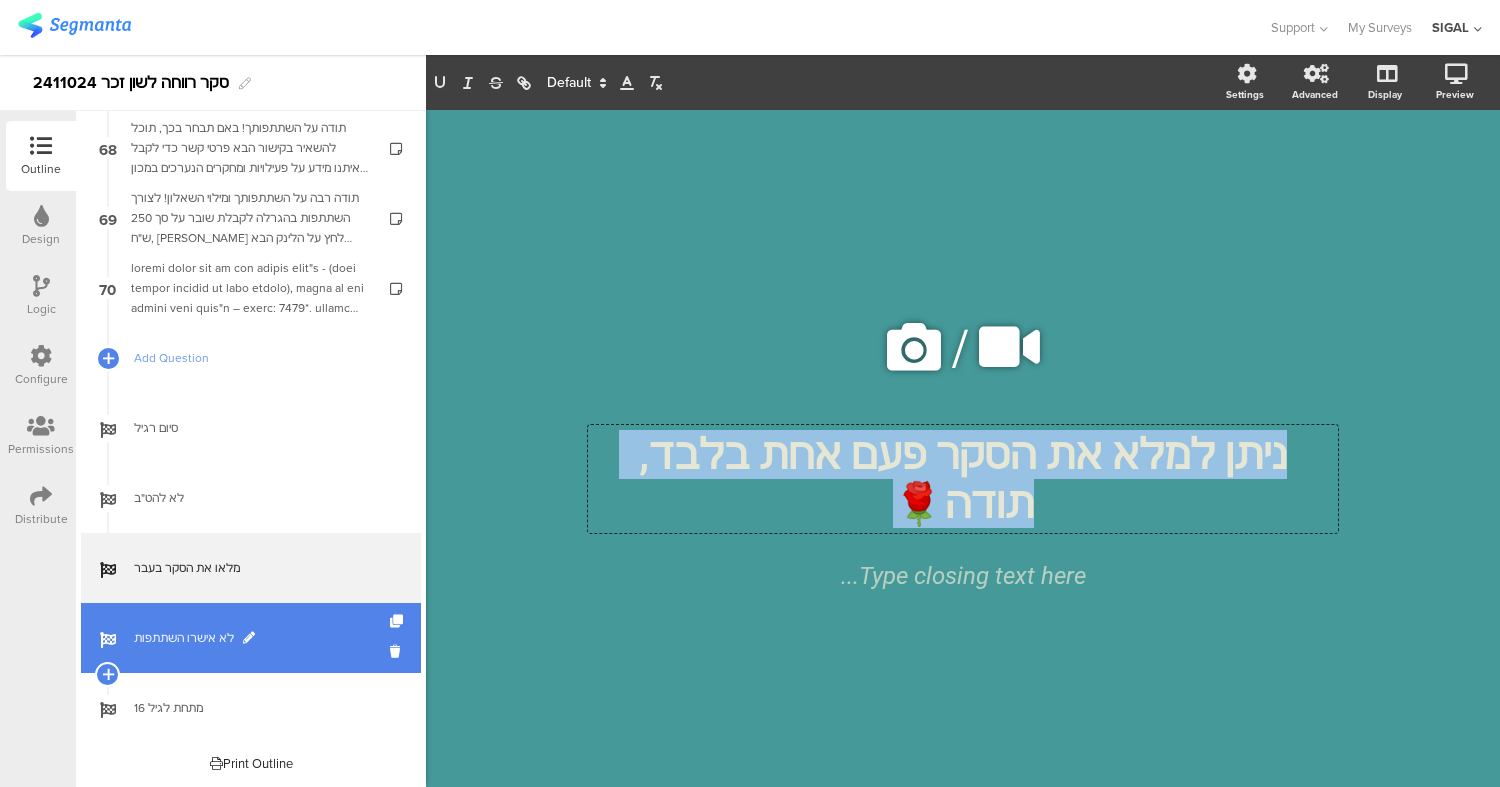 click on "לא אישרו השתתפות" at bounding box center (251, 638) 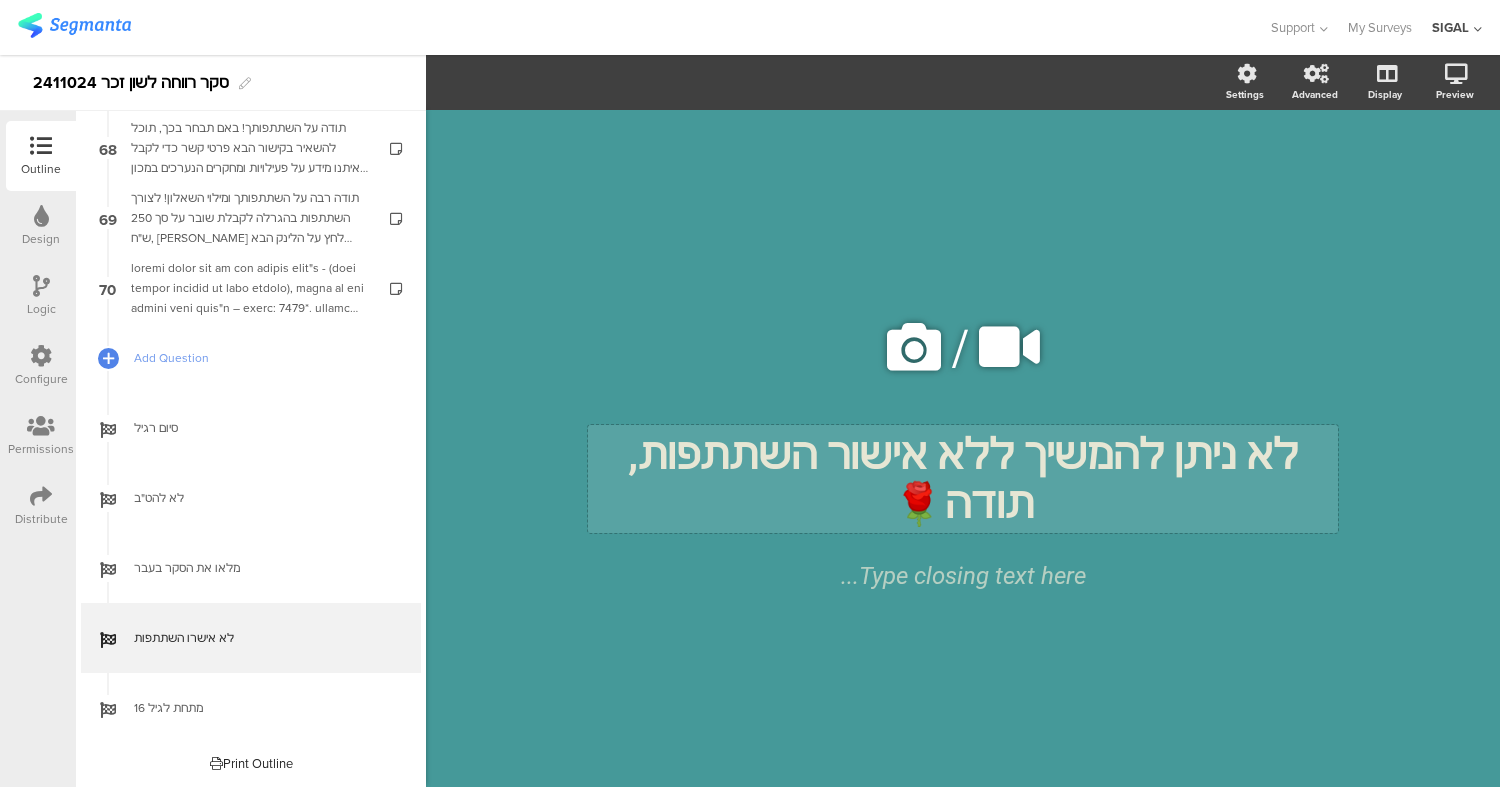 click on "לא ניתן להמשיך ללא אישור השתתפות, תודה🌹" 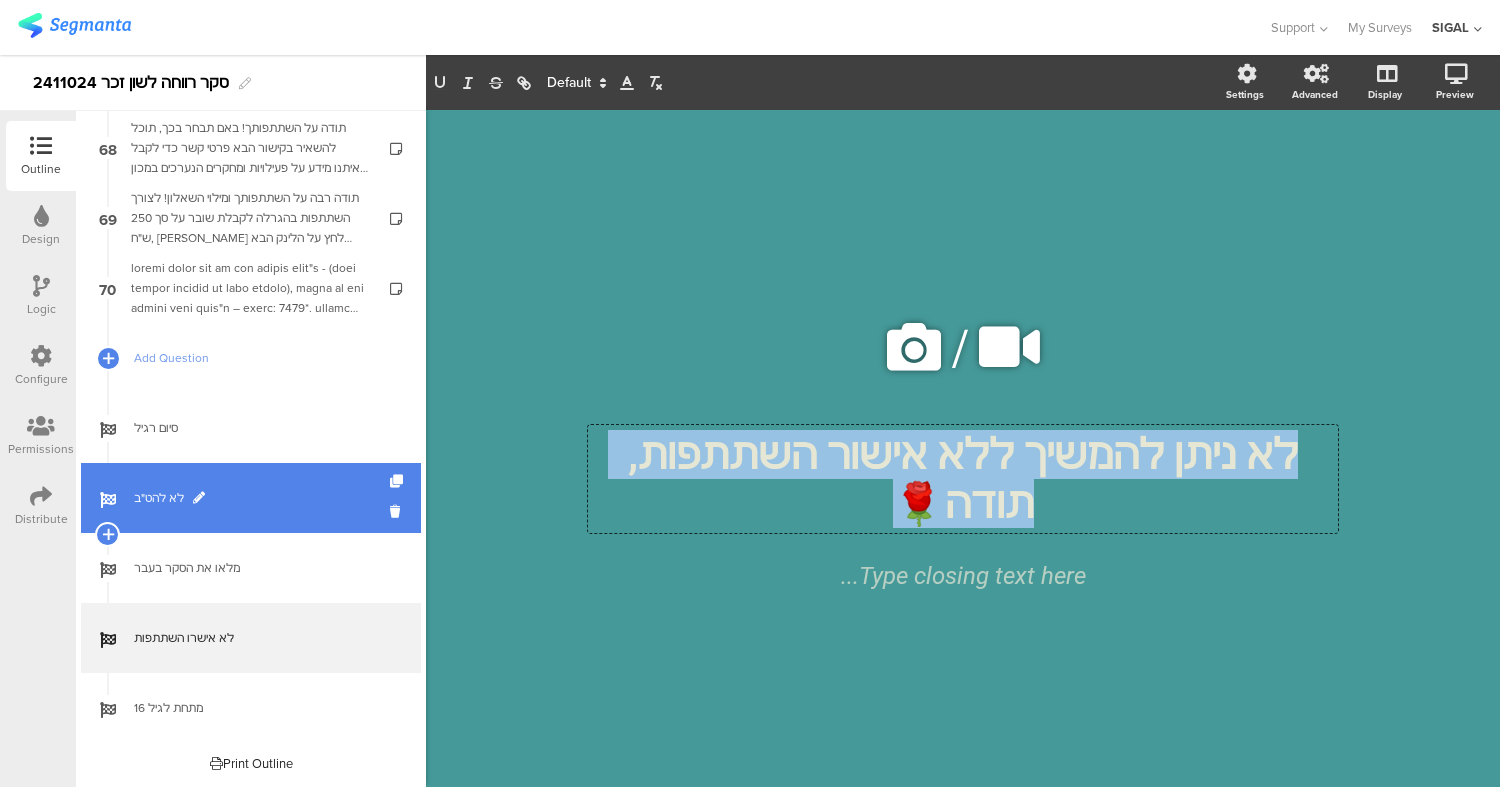 click on "לא להט"ב" at bounding box center (251, 498) 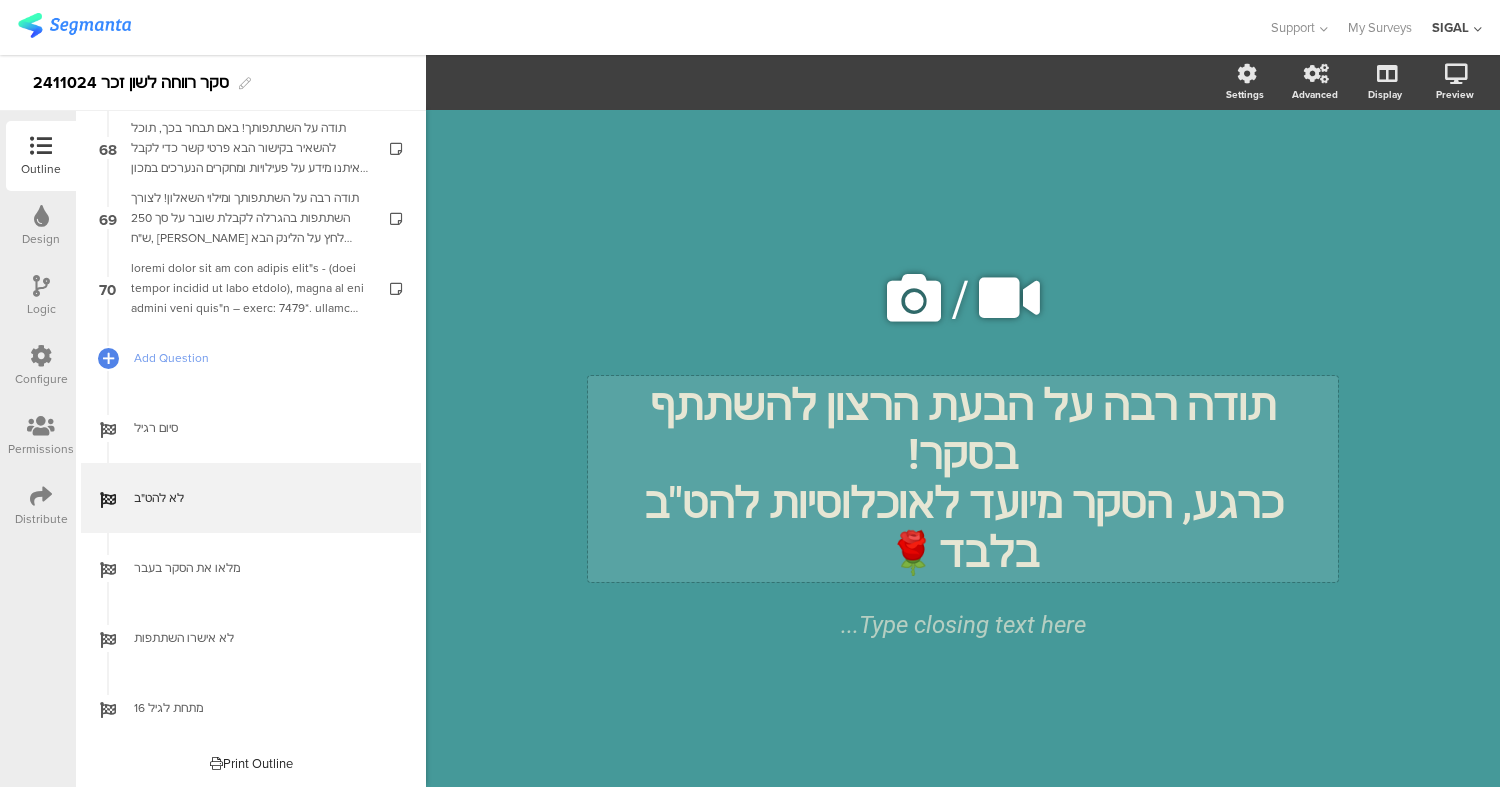 click on "תודה רבה על הבעת הרצון להשתתף בסקר!  כרגע, הסקר מיועד לאוכלוסיות להט"ב בלבד🌹" 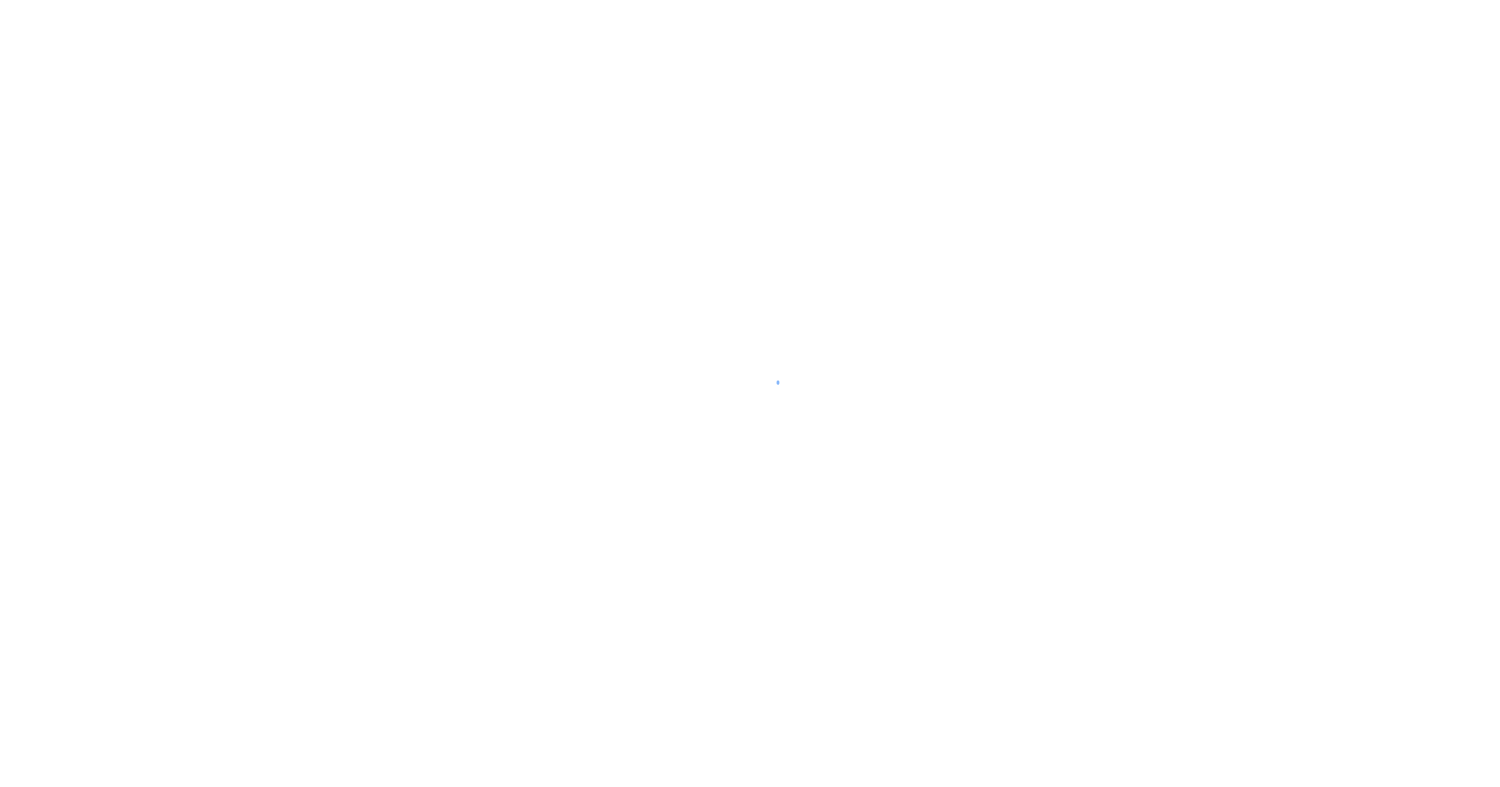 scroll, scrollTop: 0, scrollLeft: 0, axis: both 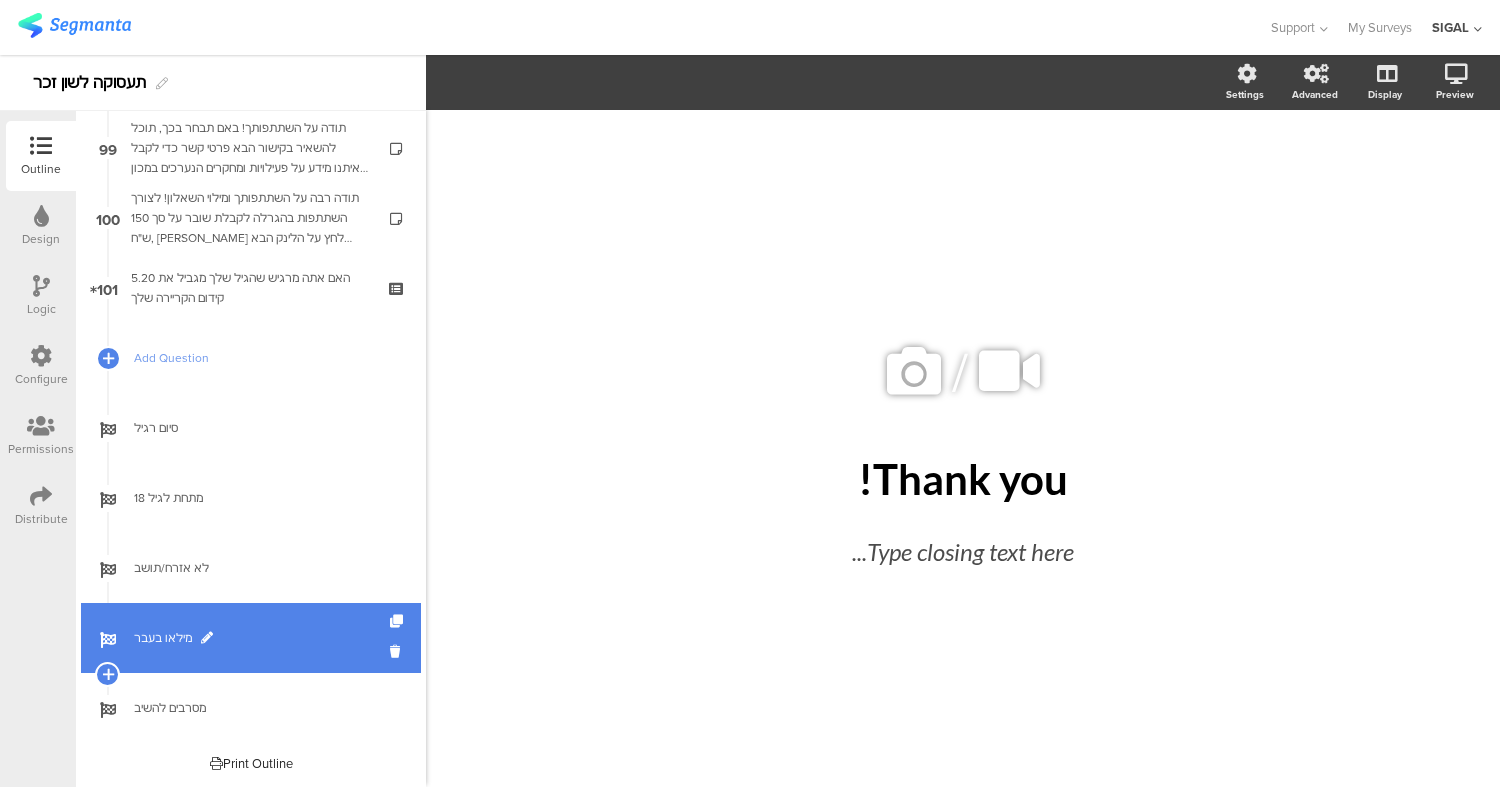 click on "מילאו בעבר" at bounding box center (251, 638) 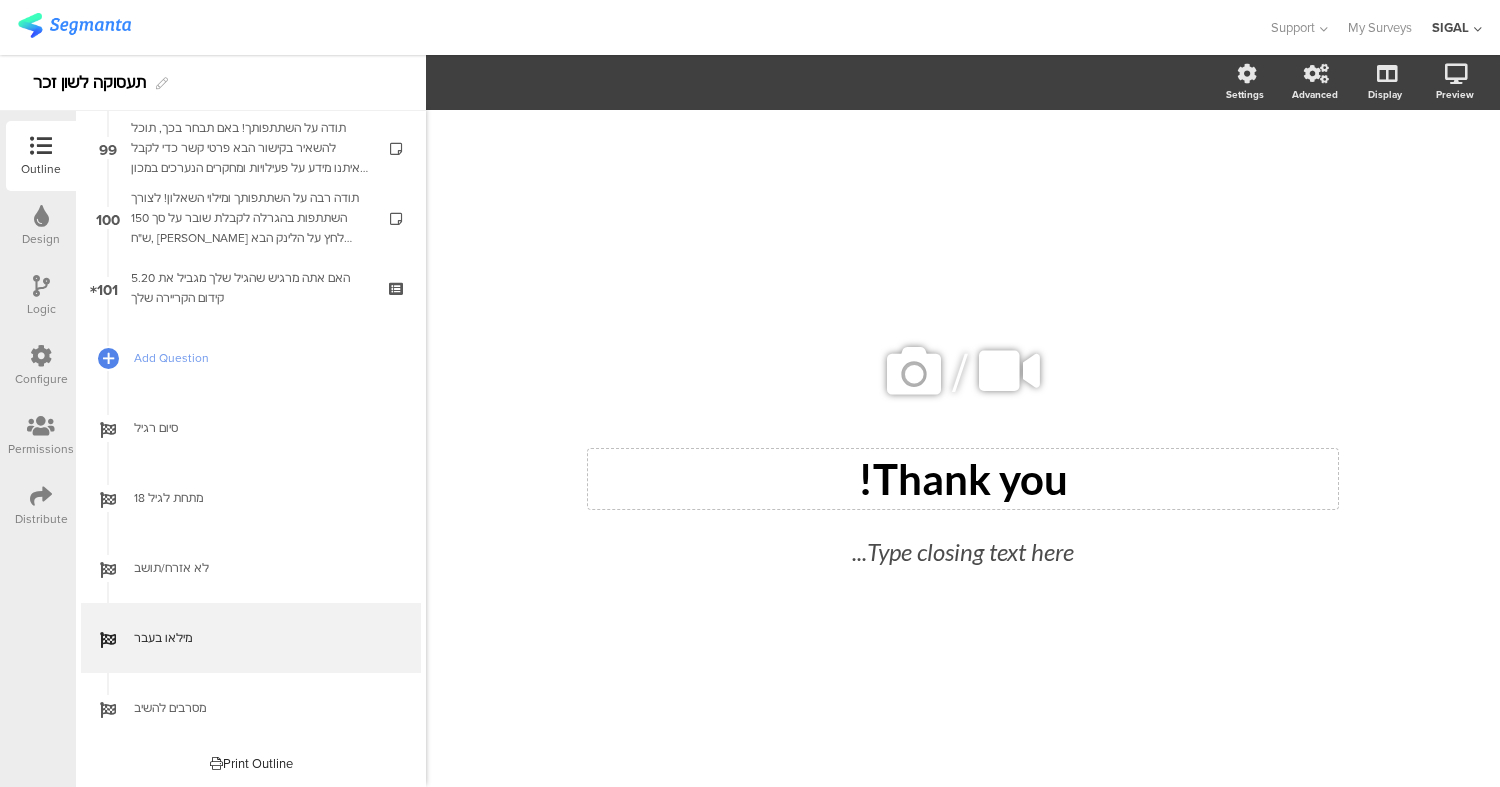 click on "Thank you!" 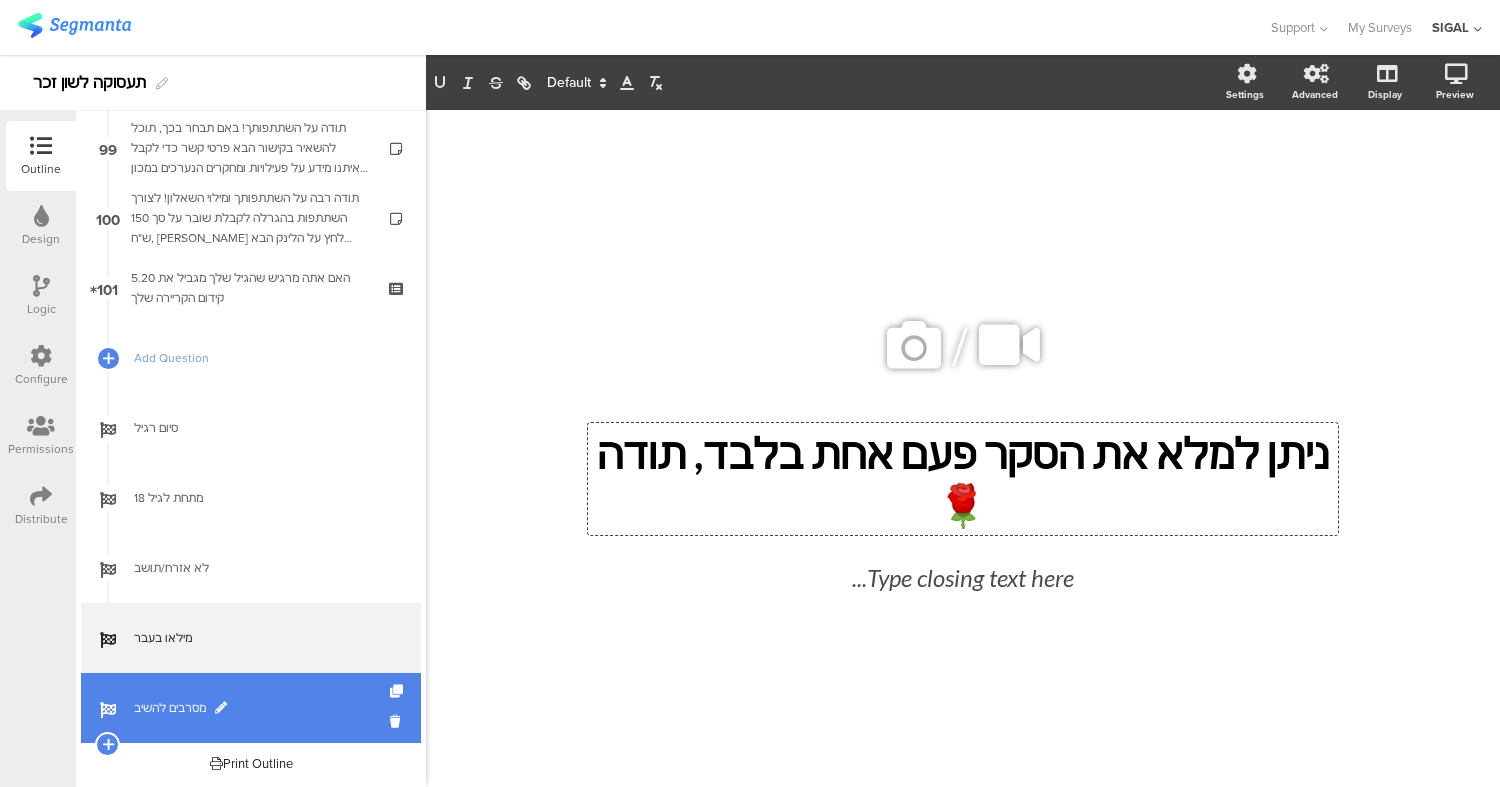 click on "מסרבים להשיב" at bounding box center [262, 708] 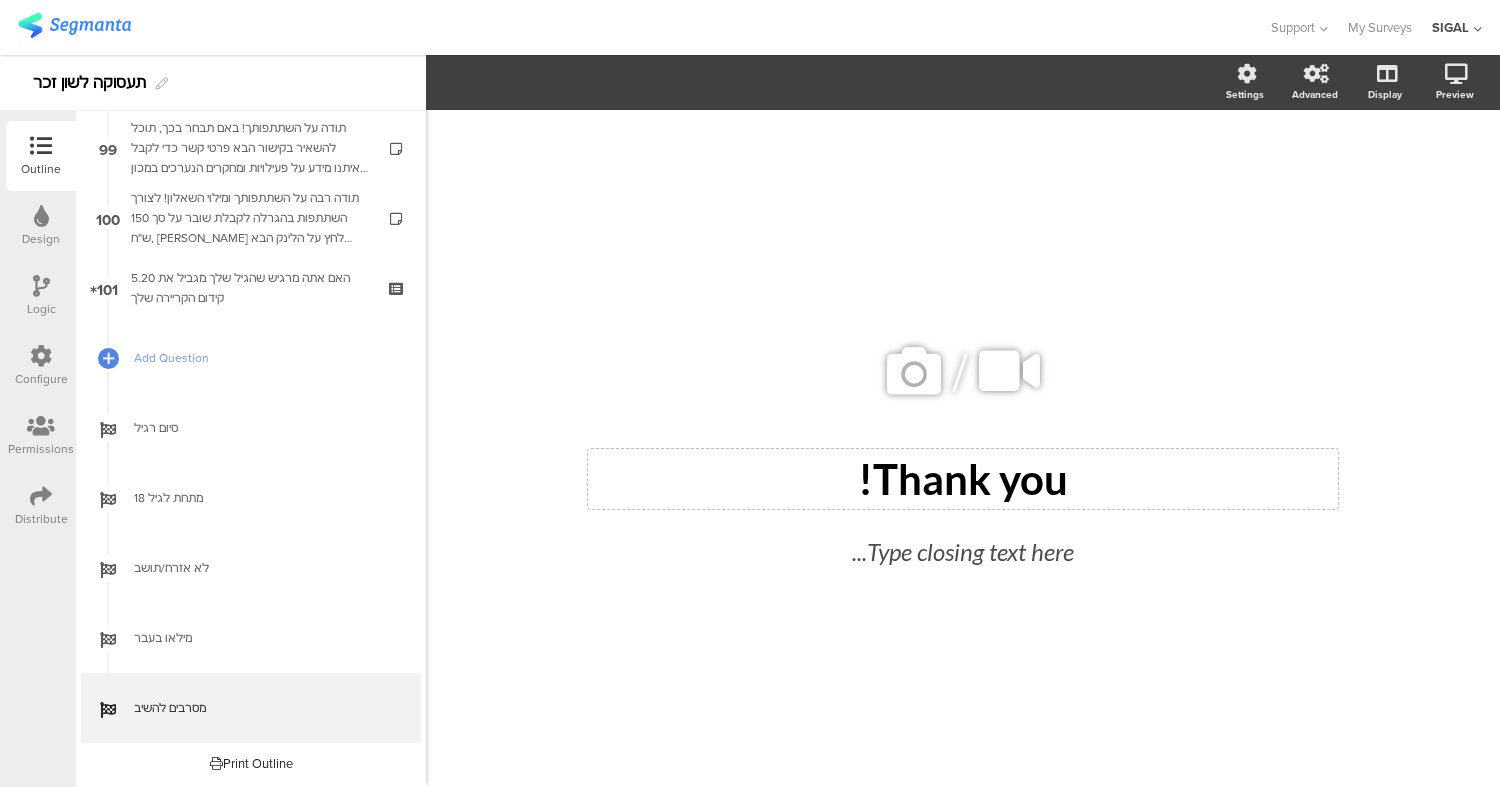 click on "Thank you!
Thank you!" 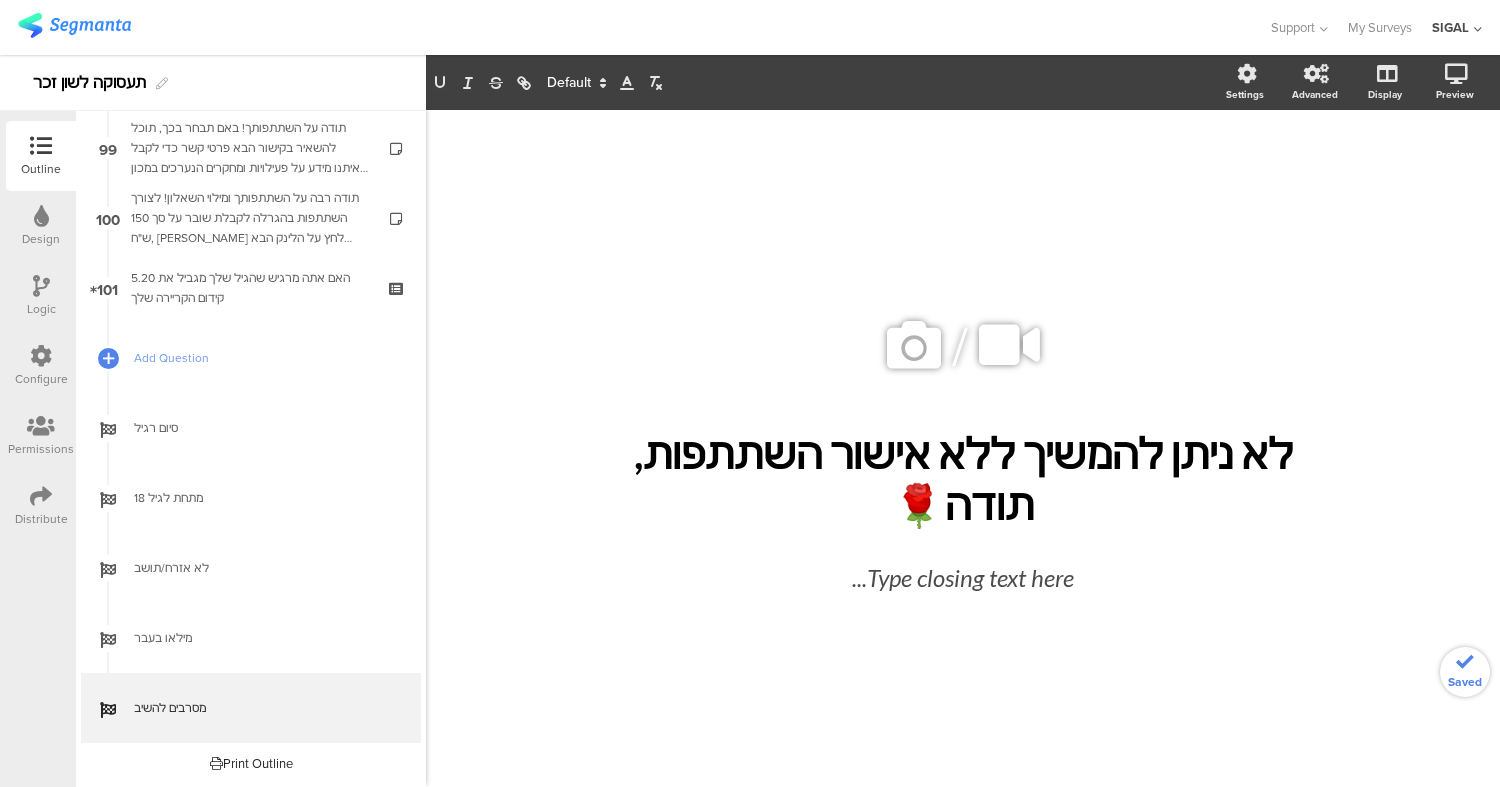 click on "/
לא ניתן להמשיך ללא אישור השתתפות, תודה🌹
לא ניתן להמשיך ללא אישור השתתפות, תודה🌹
Type closing text here..." 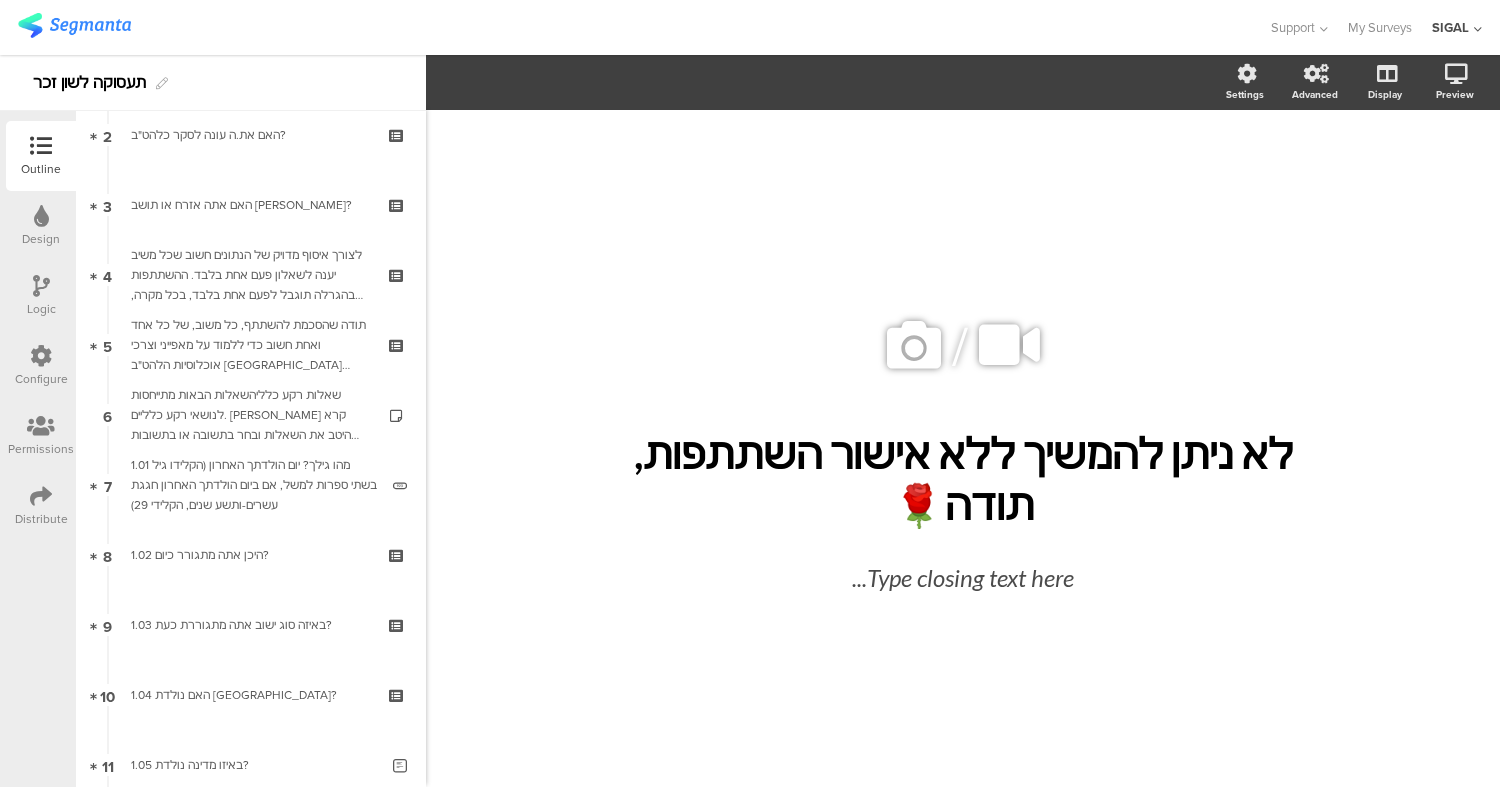 scroll, scrollTop: 0, scrollLeft: 0, axis: both 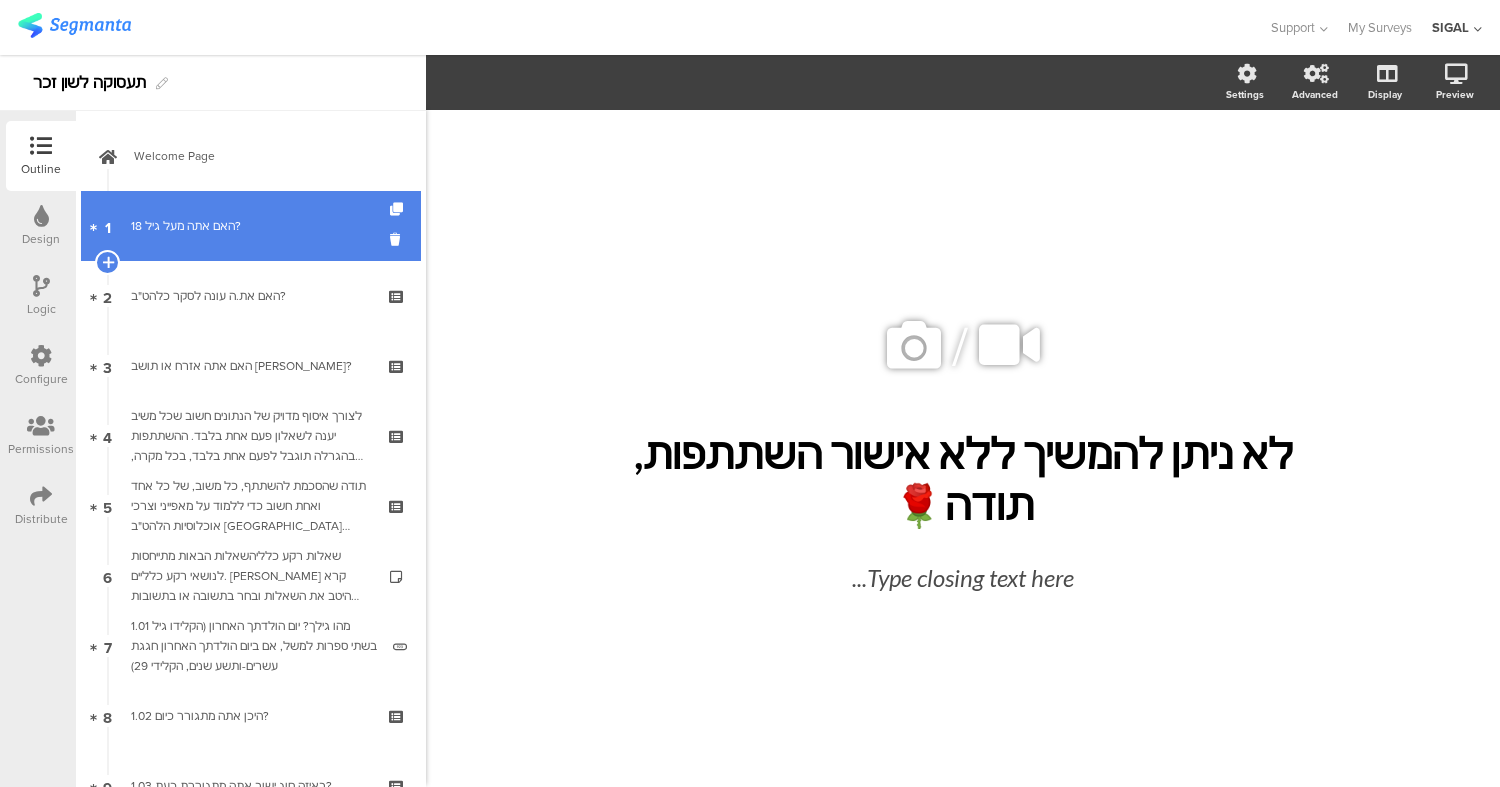click on "האם אתה מעל גיל 18?" at bounding box center (250, 226) 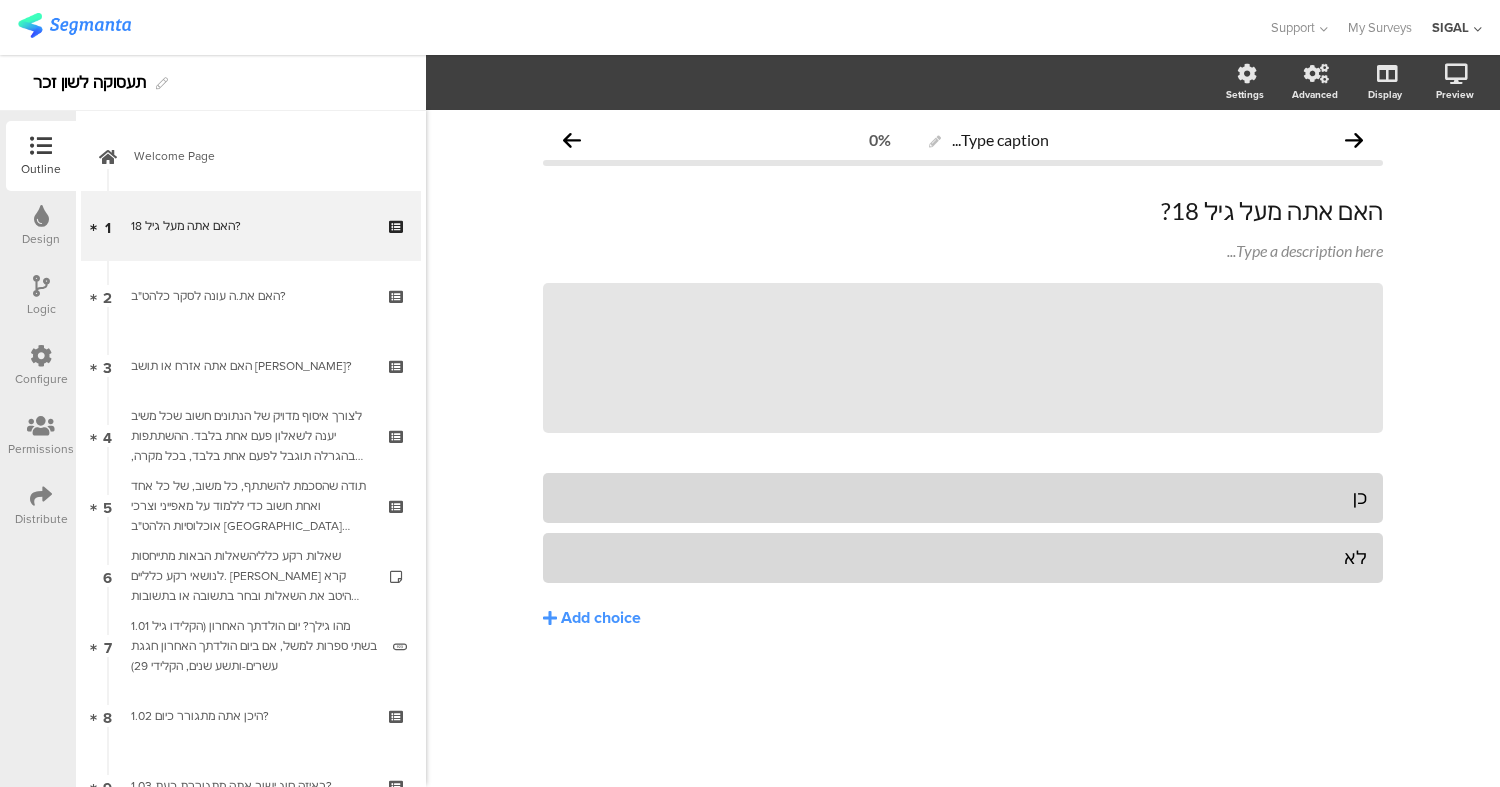 click at bounding box center [41, 286] 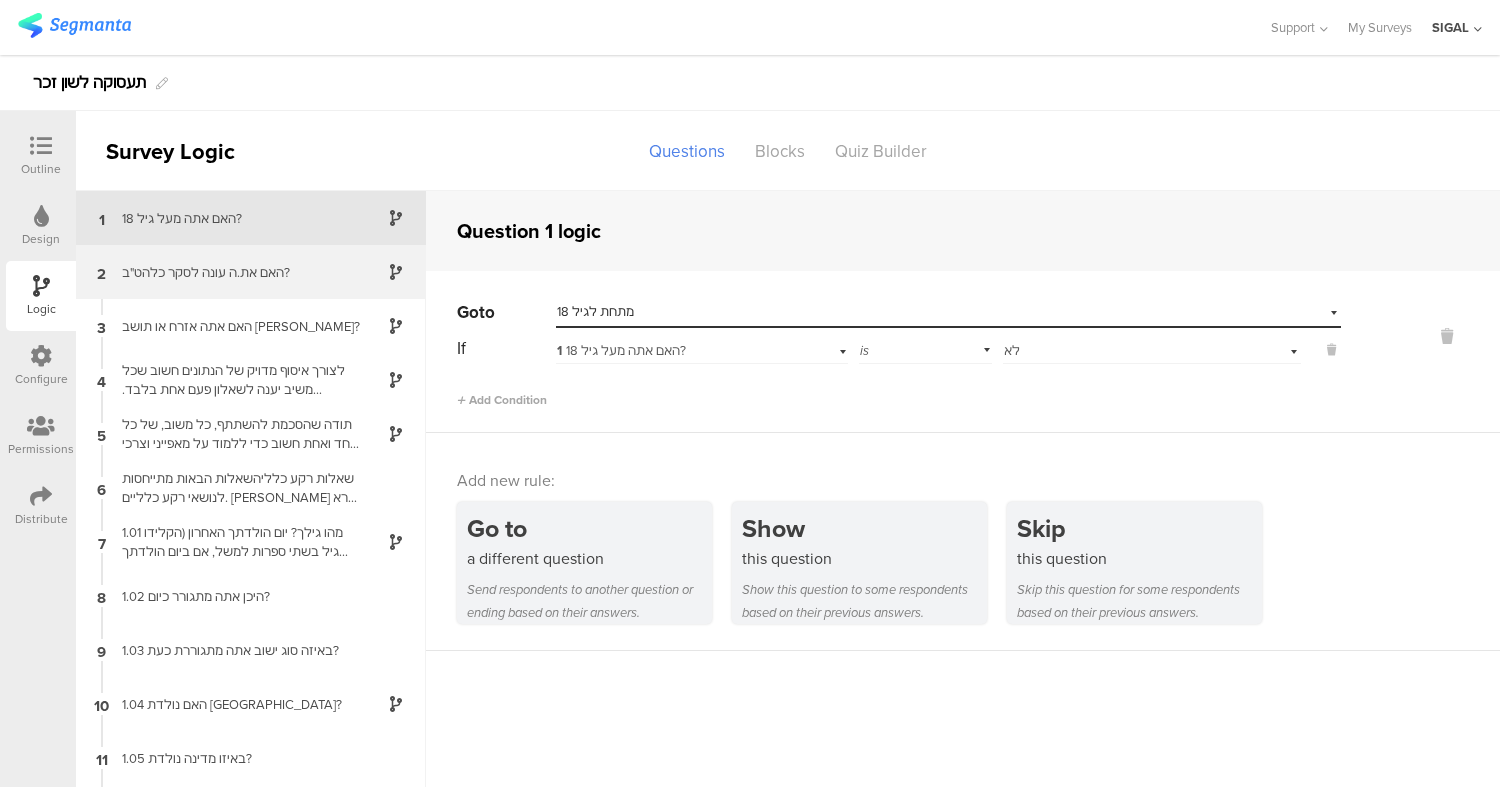 click on "2
האם את.ה עונה לסקר כלהט"ב?" at bounding box center (251, 272) 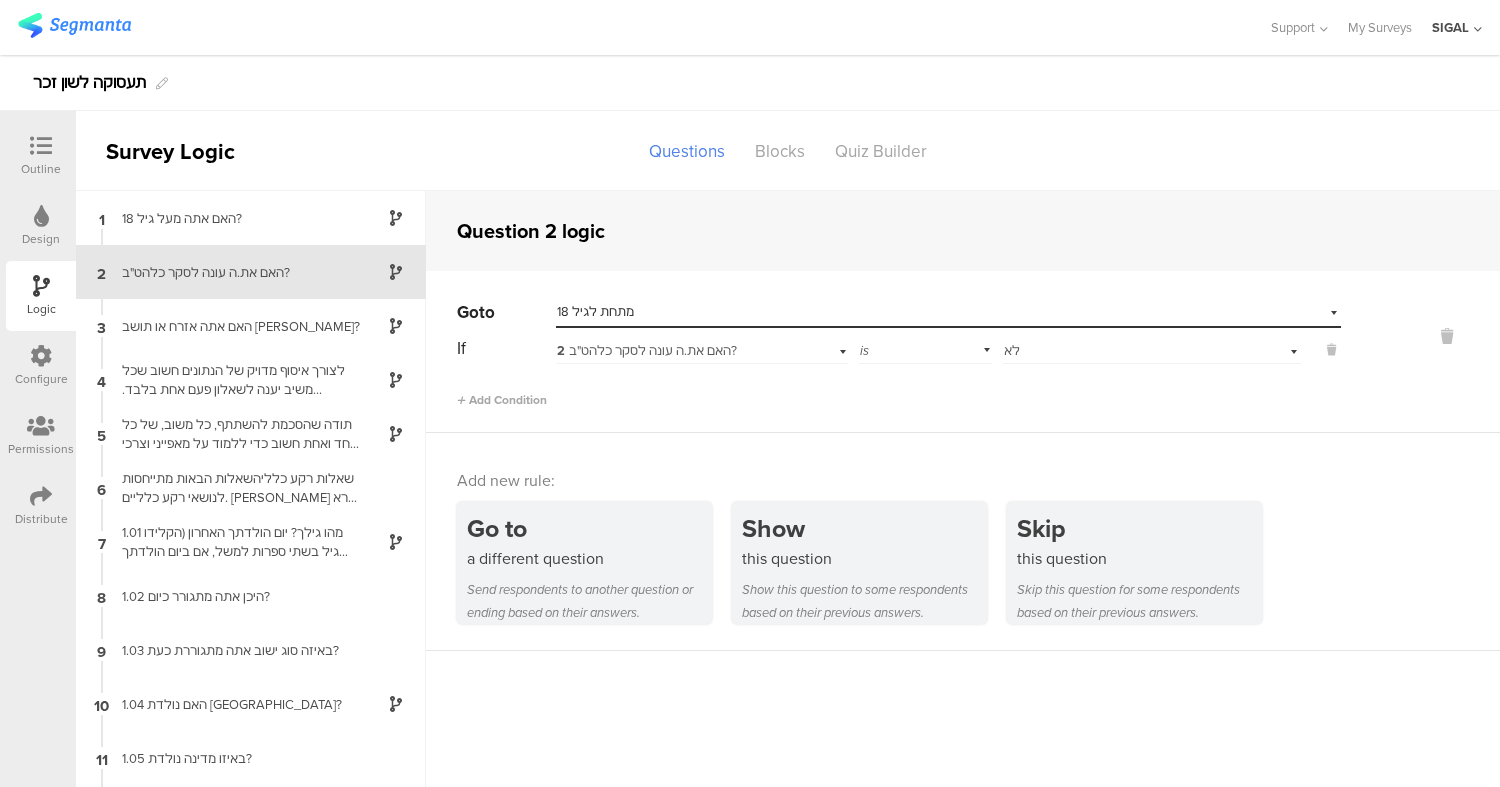 click on "Select destination...   מתחת לגיל 18" at bounding box center (936, 312) 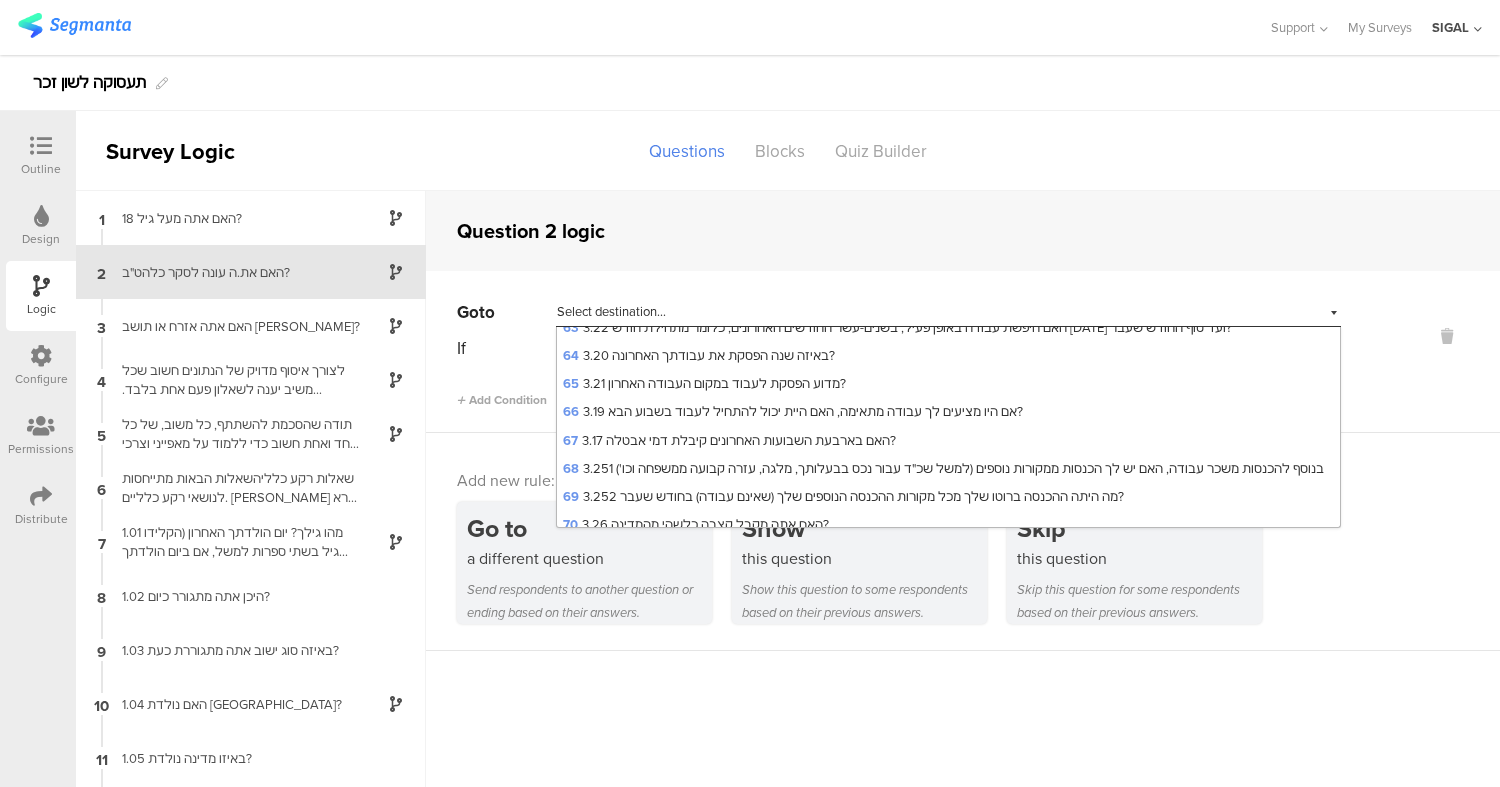 scroll, scrollTop: 3134, scrollLeft: 0, axis: vertical 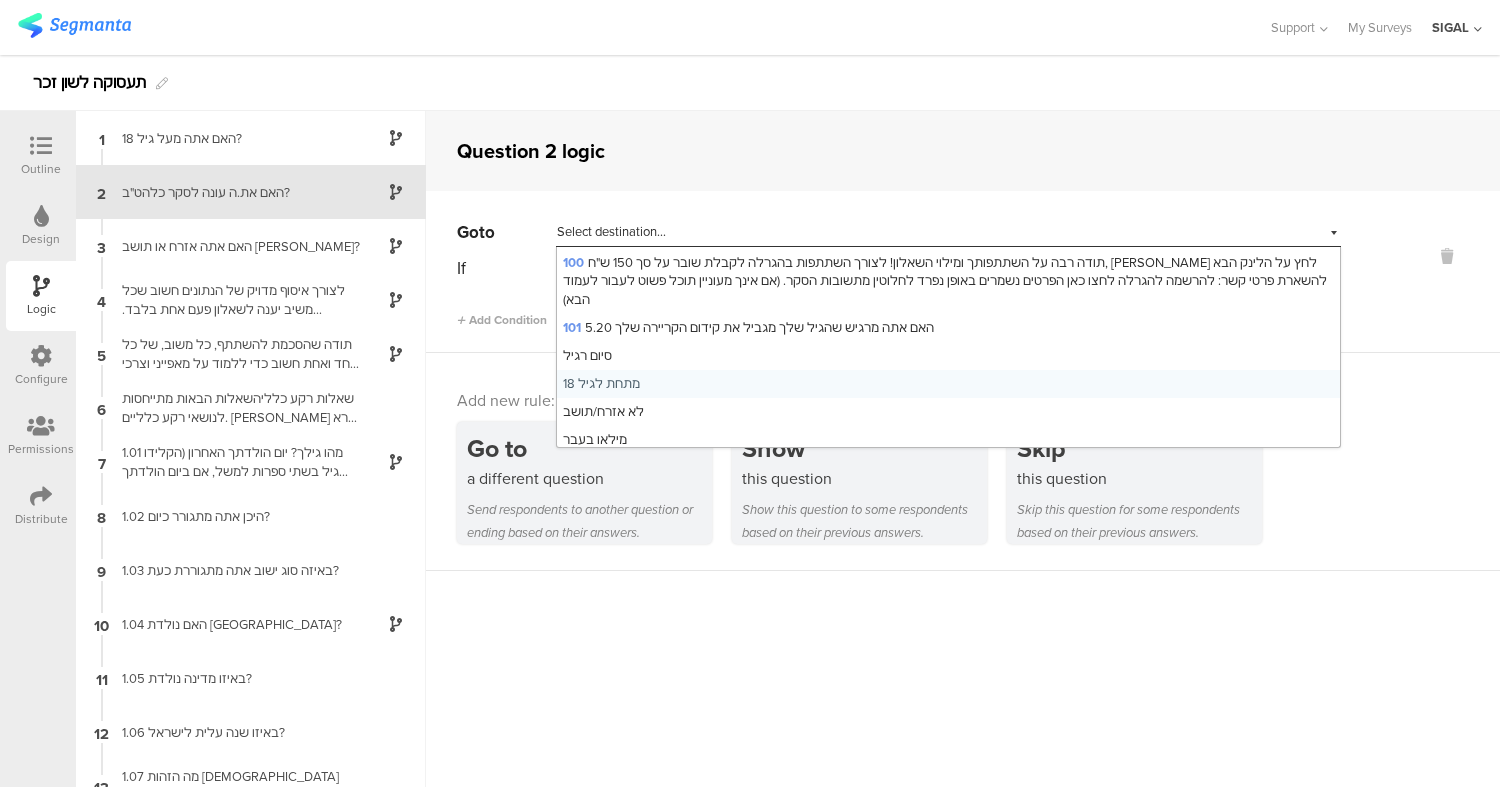click on "Go to
a different question
Send respondents to another question or ending based on their answers.
Show
this question
Show this question to some respondents based on their previous answers.
Skip
this question
Skip this question for some respondents based on their previous answers." at bounding box center [978, 483] 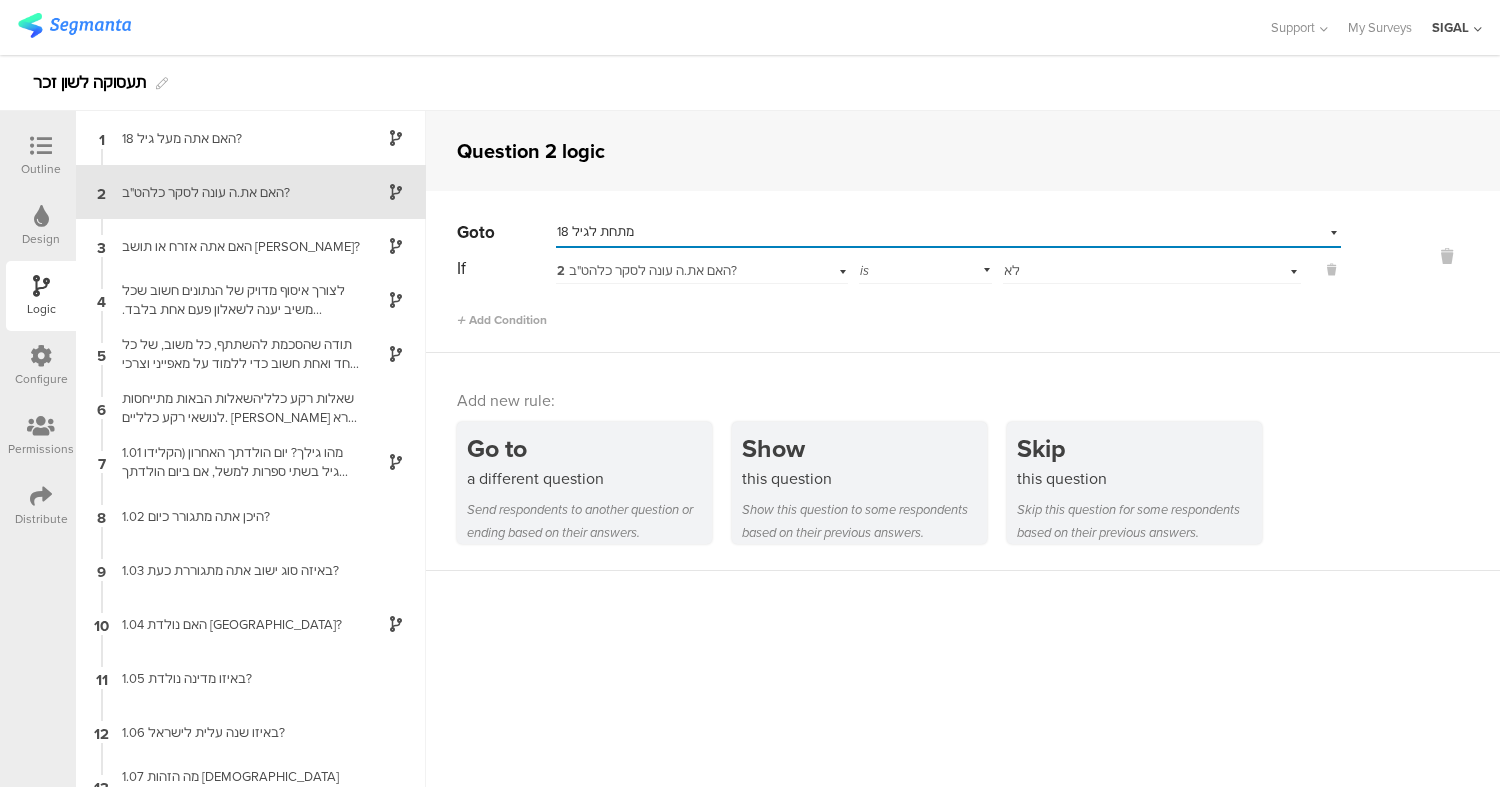 click on "Outline" at bounding box center [41, 169] 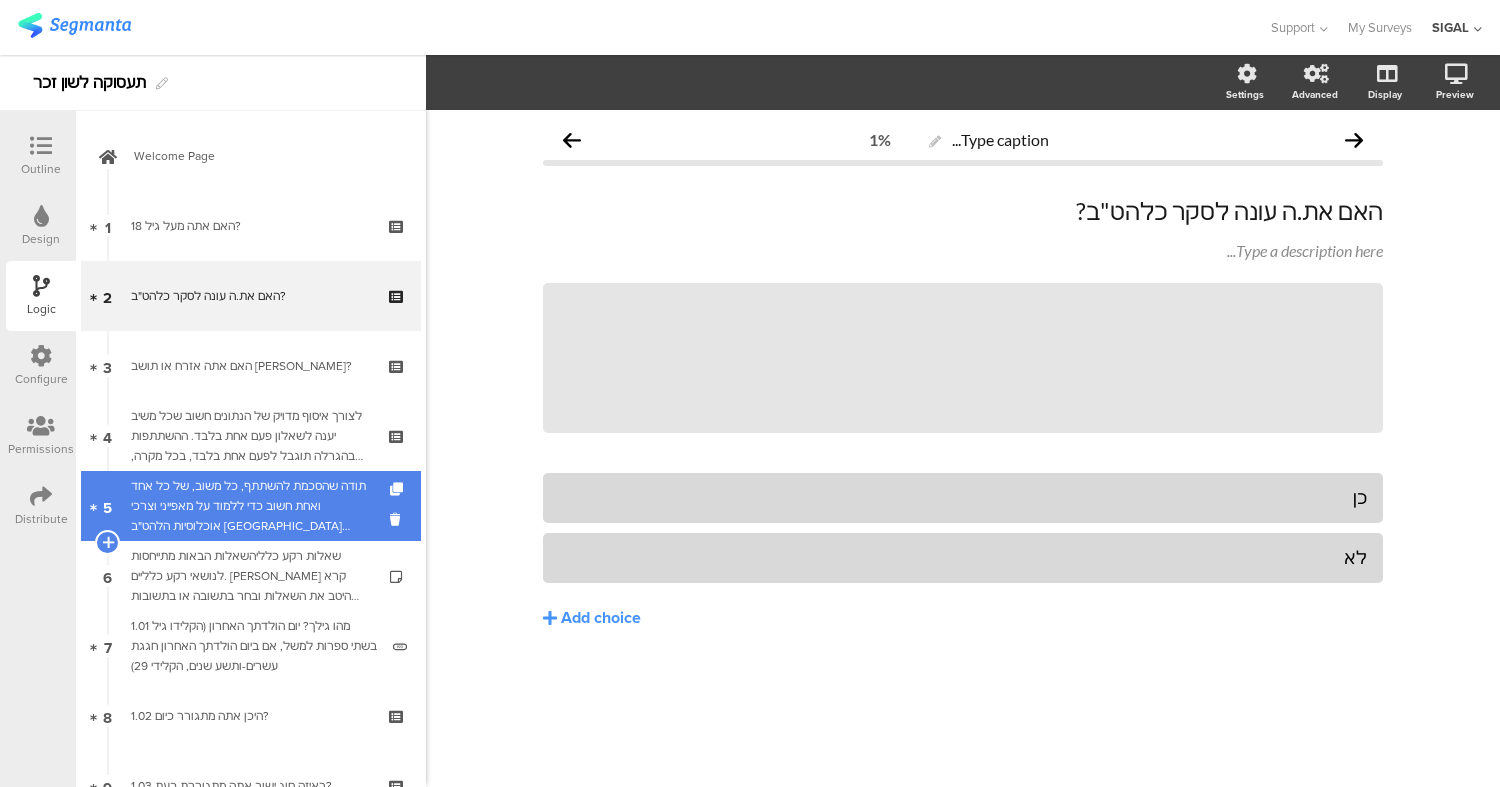 scroll, scrollTop: 0, scrollLeft: 0, axis: both 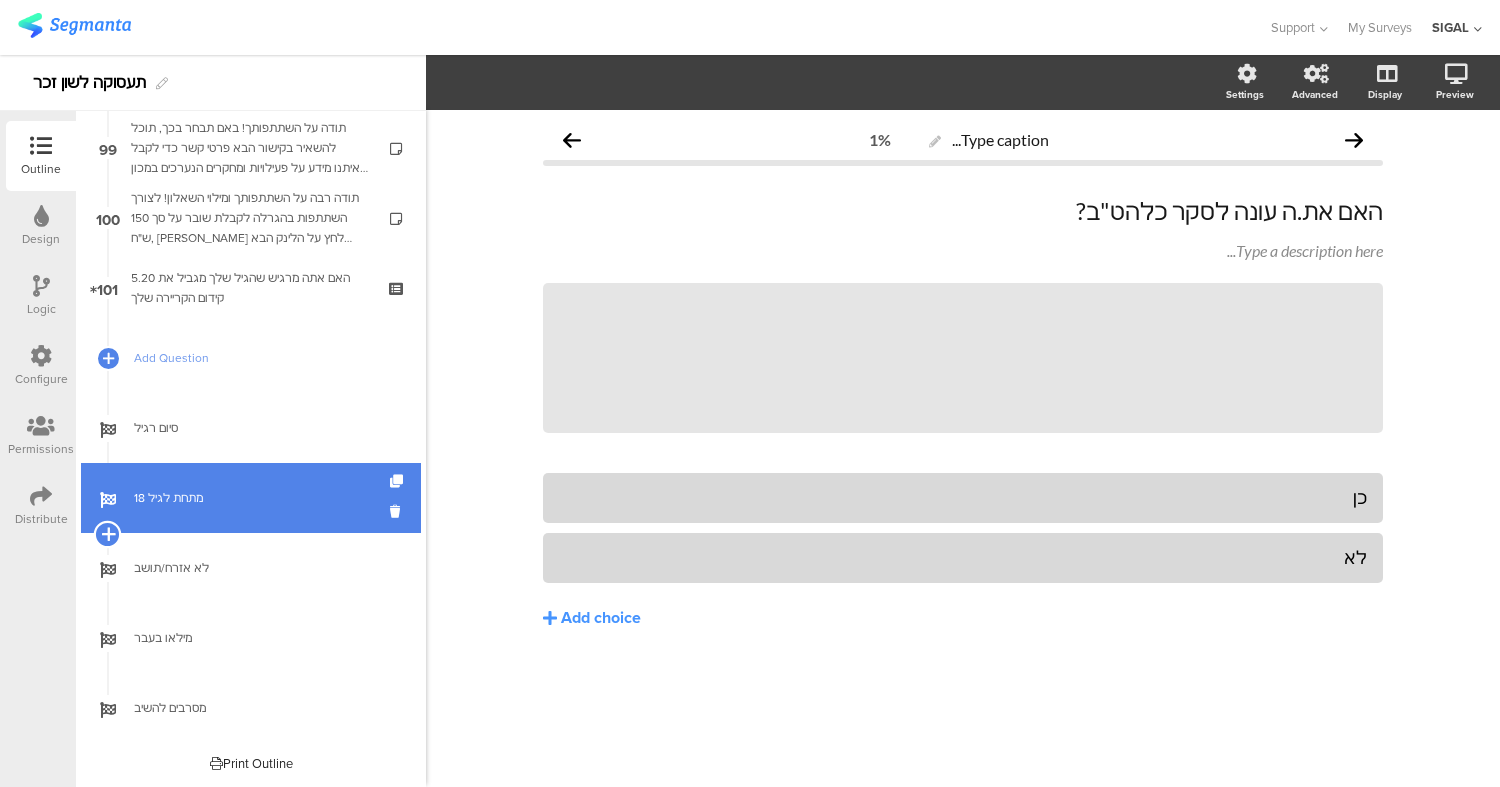 click at bounding box center (107, 534) 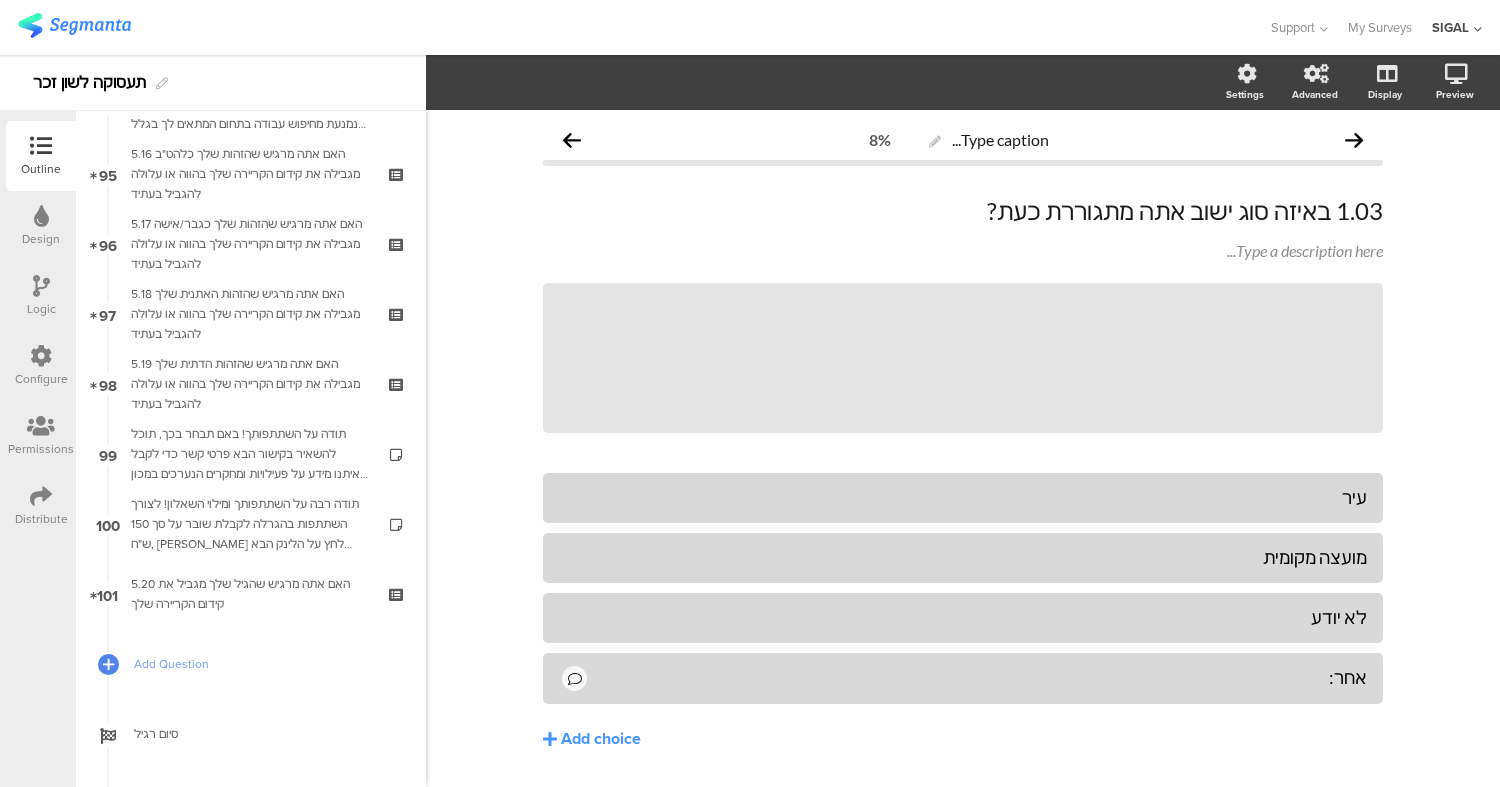 scroll, scrollTop: 7008, scrollLeft: 0, axis: vertical 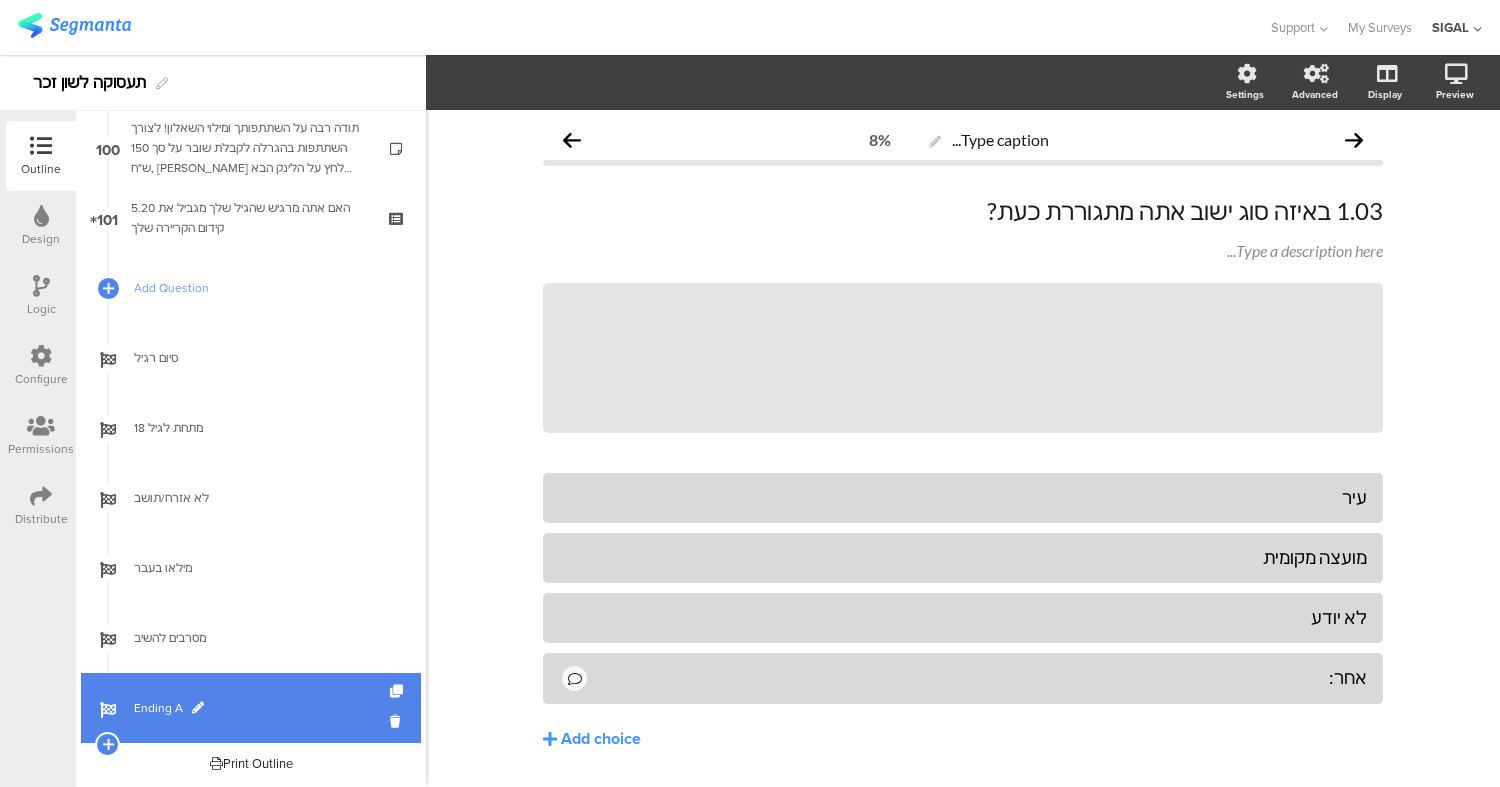 click at bounding box center [198, 708] 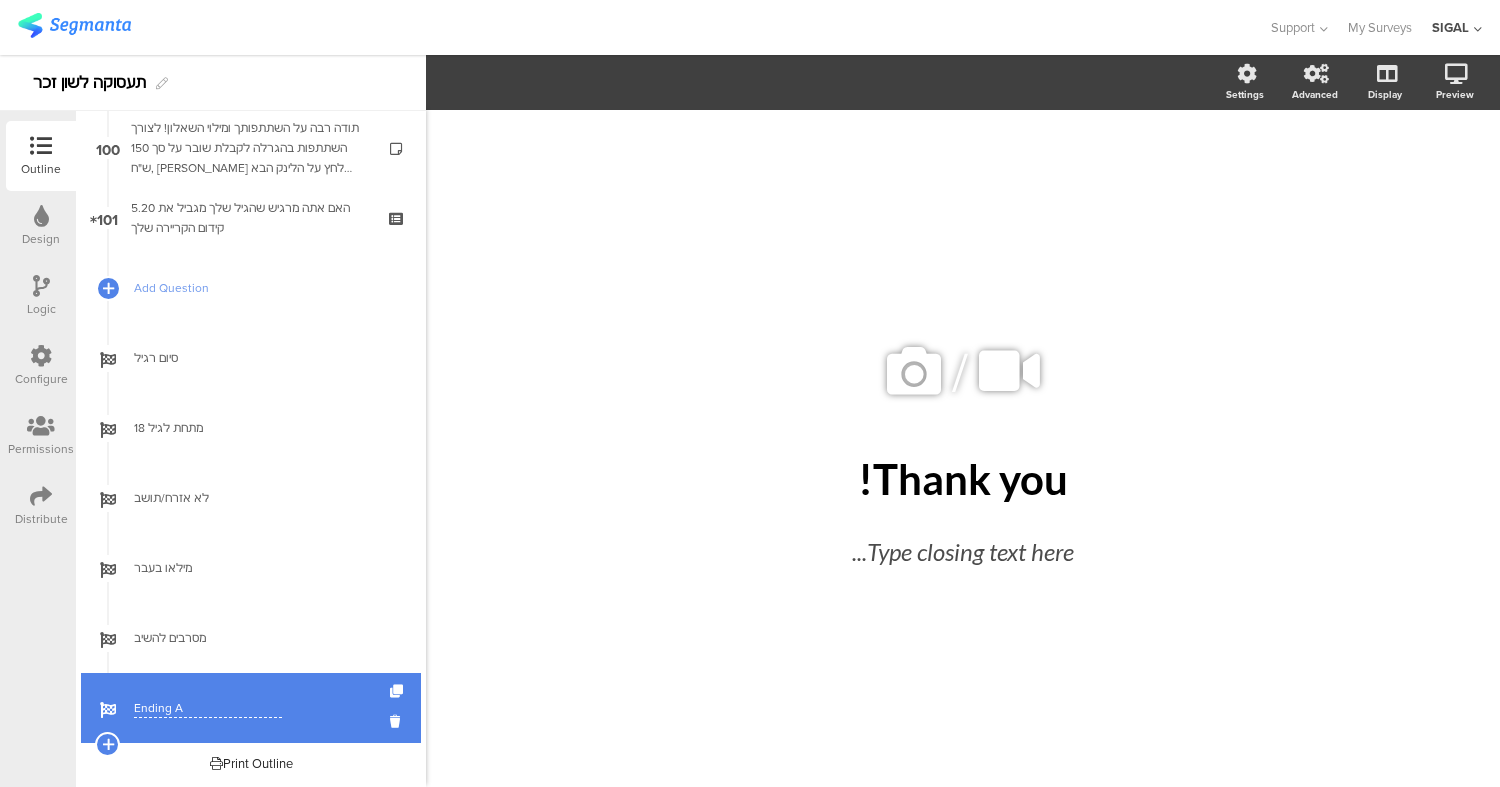 click on "Ending A" at bounding box center (208, 708) 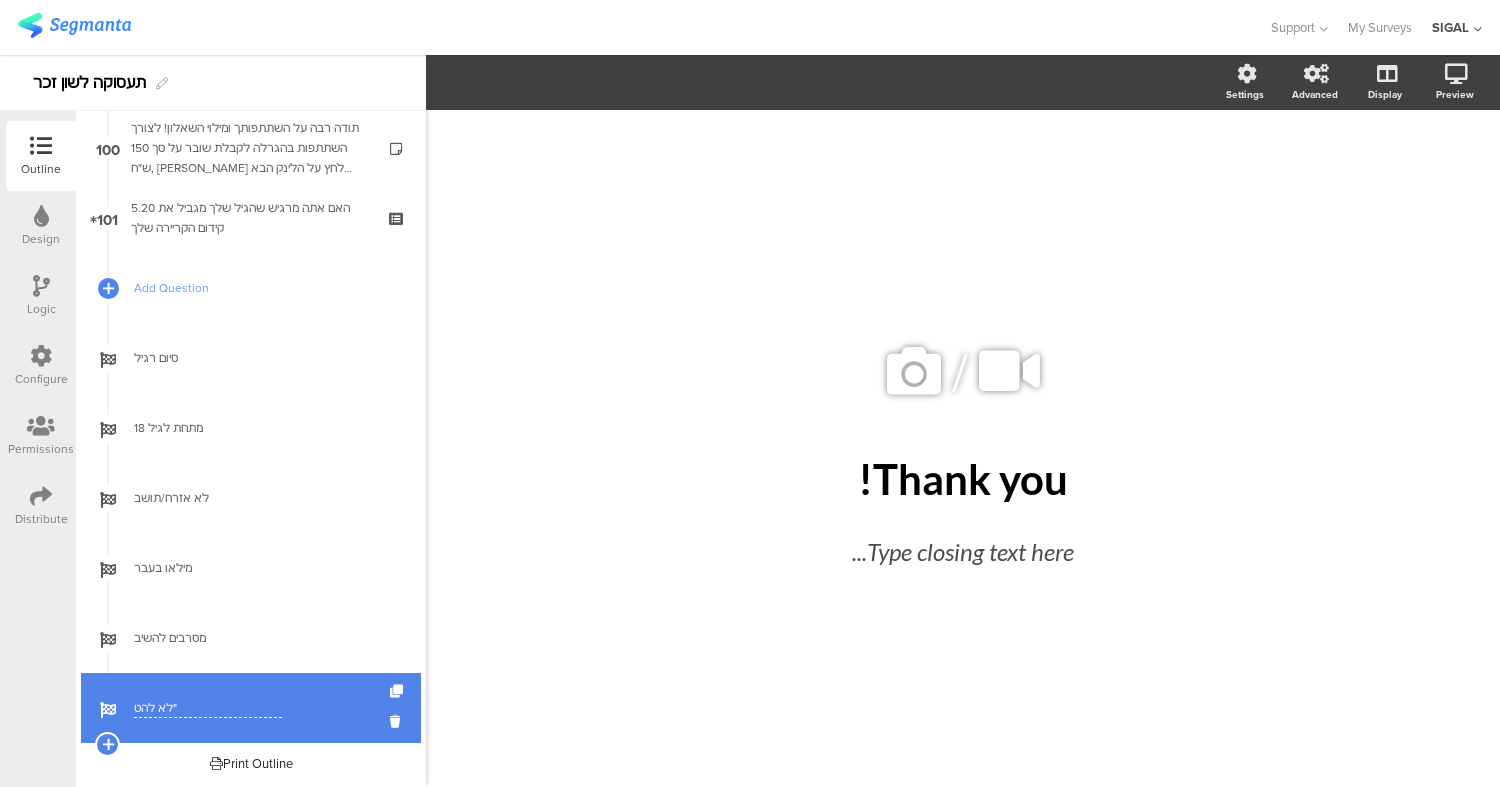 type on "לא להט"ב" 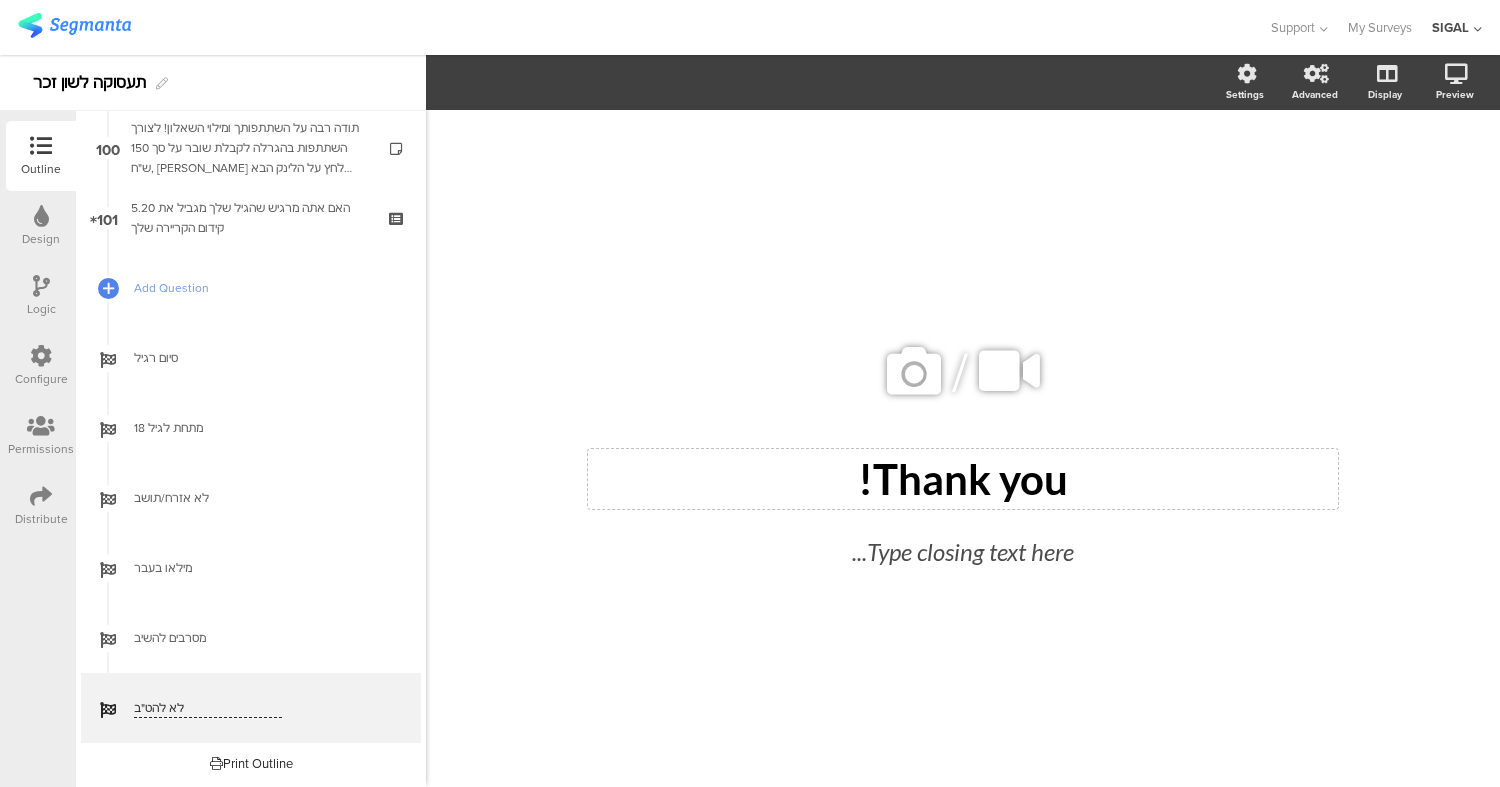click on "Thank you!" 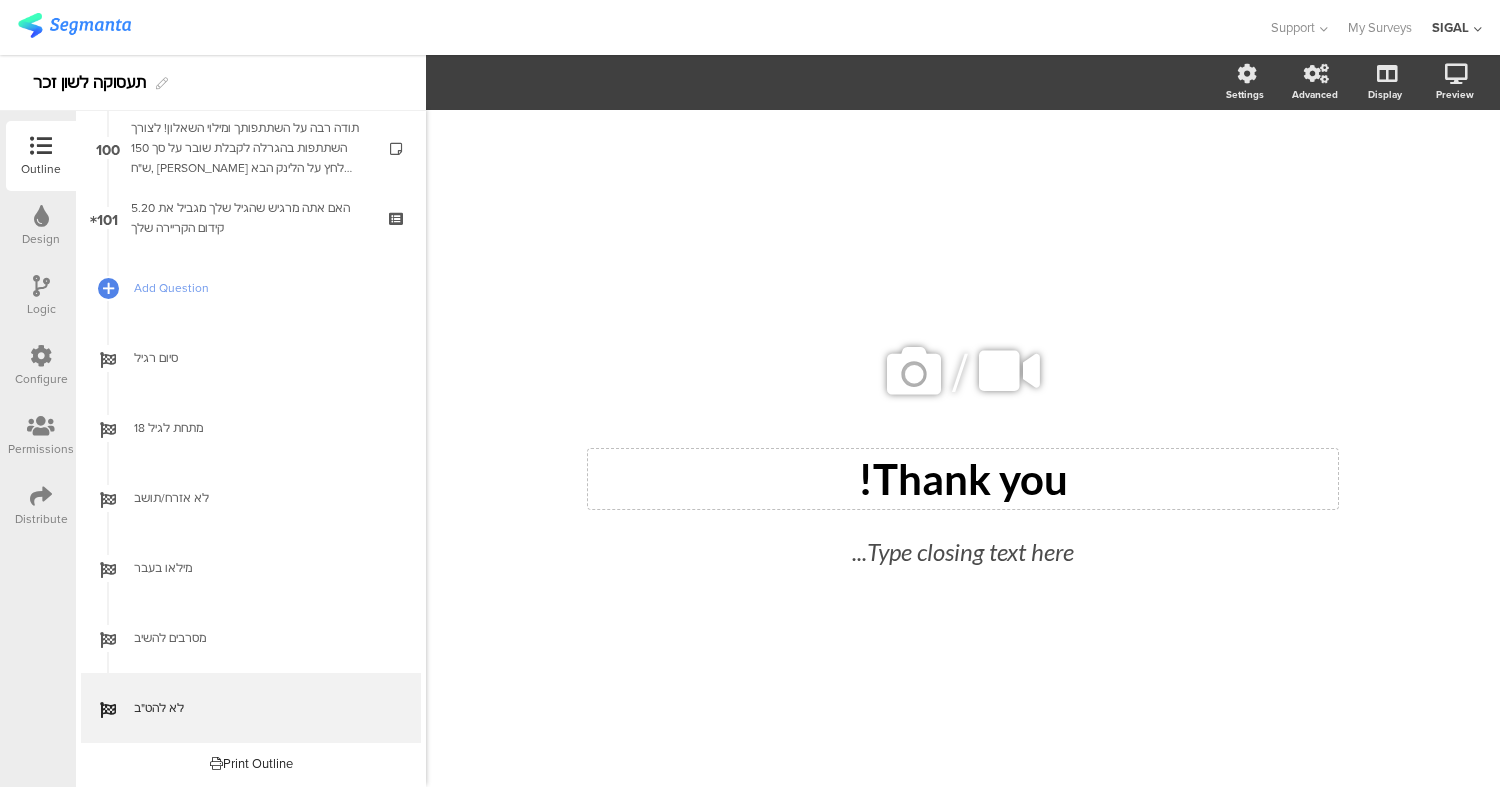 drag, startPoint x: 271, startPoint y: 742, endPoint x: 849, endPoint y: 480, distance: 634.6085 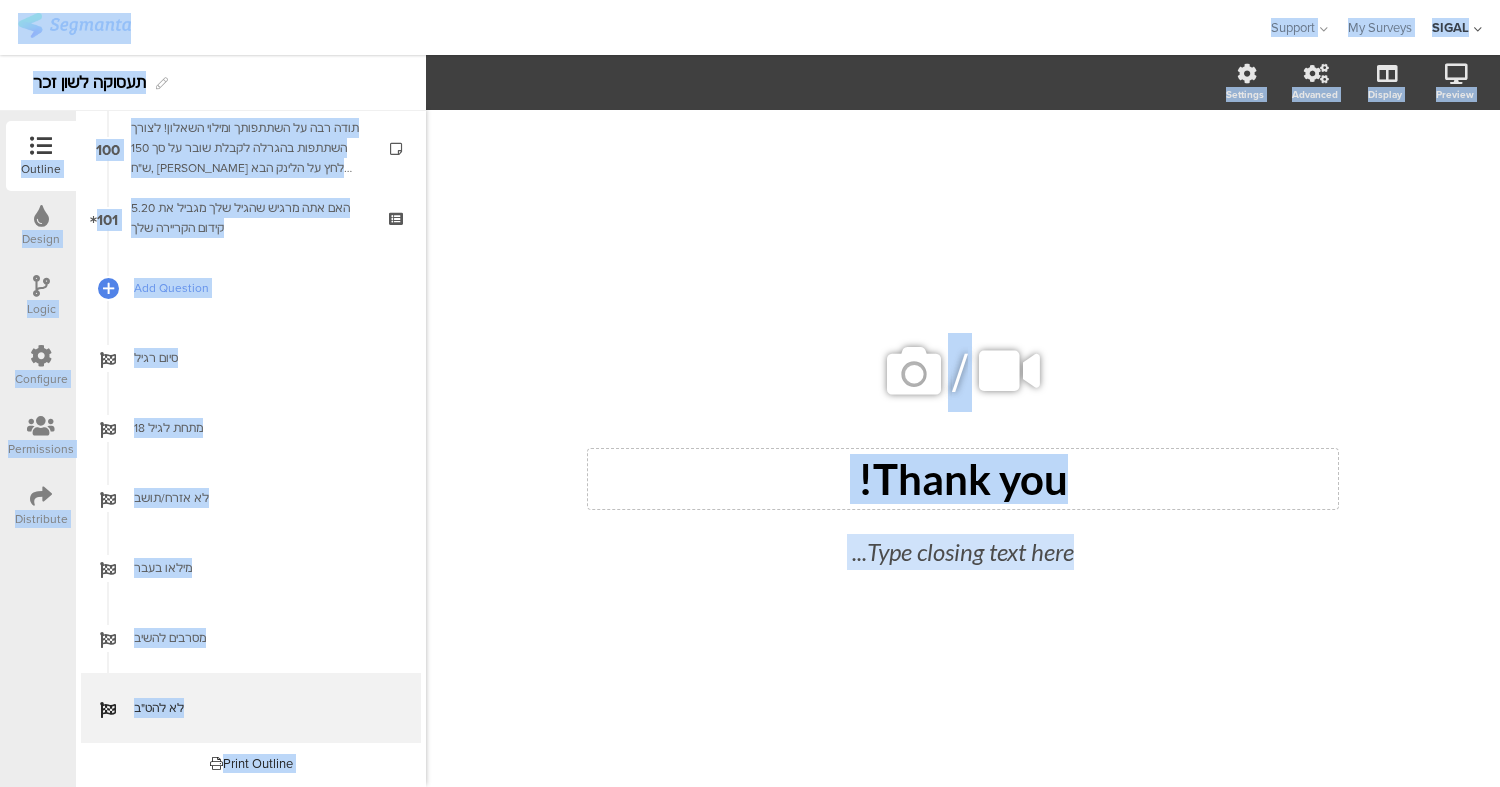 click on "Thank you!" 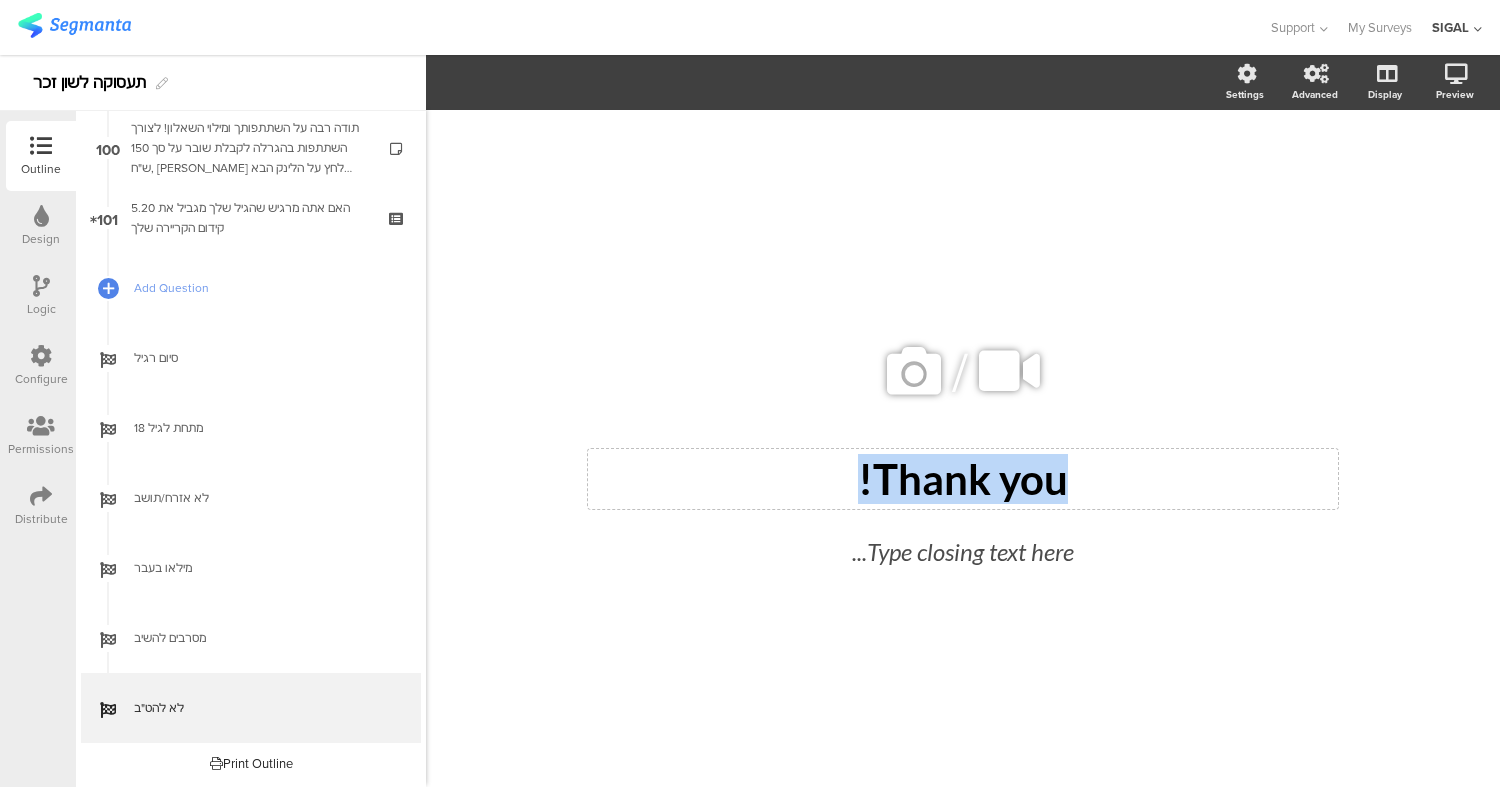 paste 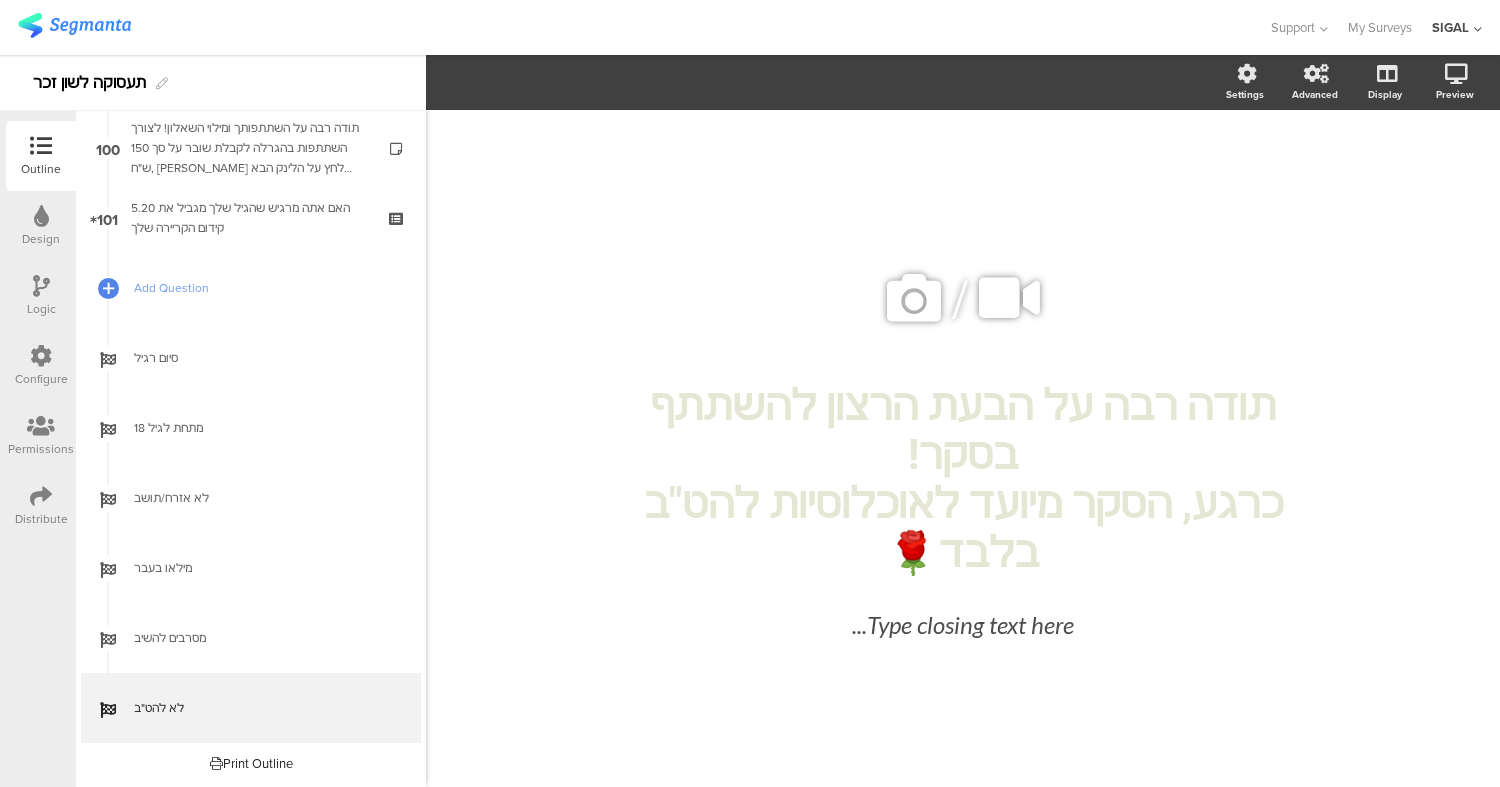 click on "/
תודה רבה על הבעת הרצון להשתתף בסקר! כרגע, הסקר מיועד לאוכלוסיות להט"ב בלבד🌹
Thank you!
Thank you!
Type closing text here..." 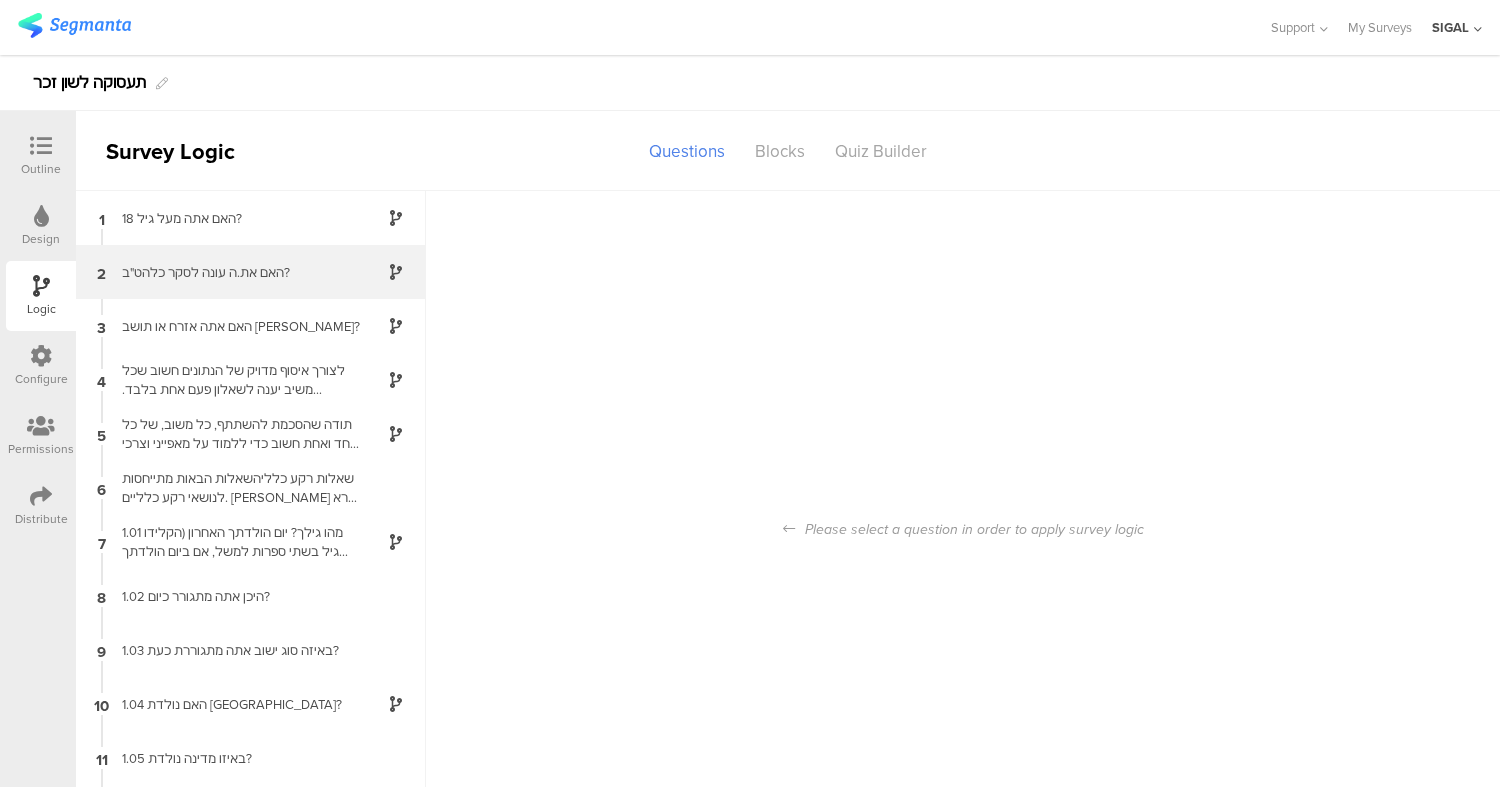 click on "2
האם את.ה עונה לסקר כלהט"ב?" at bounding box center (251, 272) 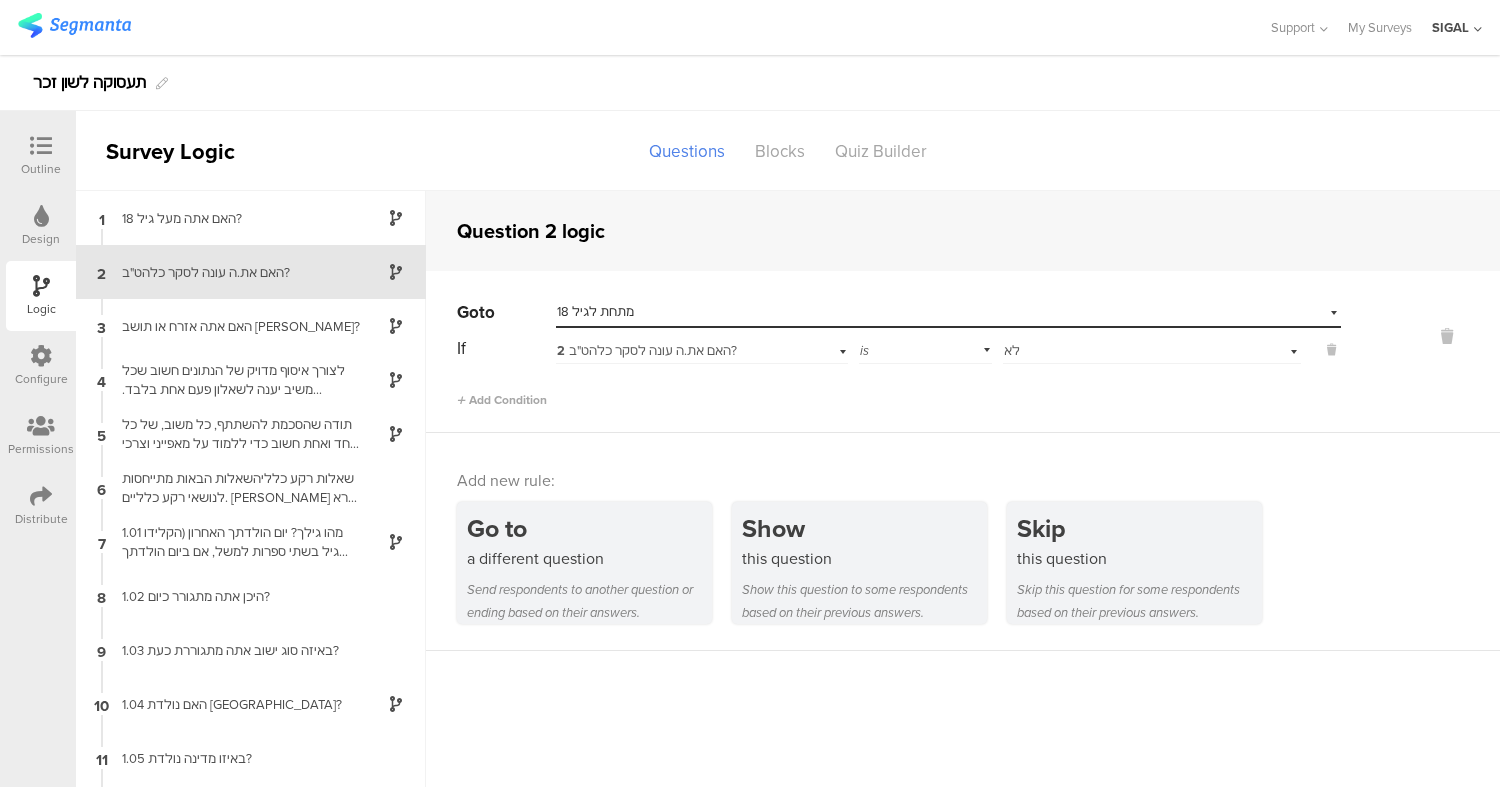 click on "מתחת לגיל 18" at bounding box center [595, 311] 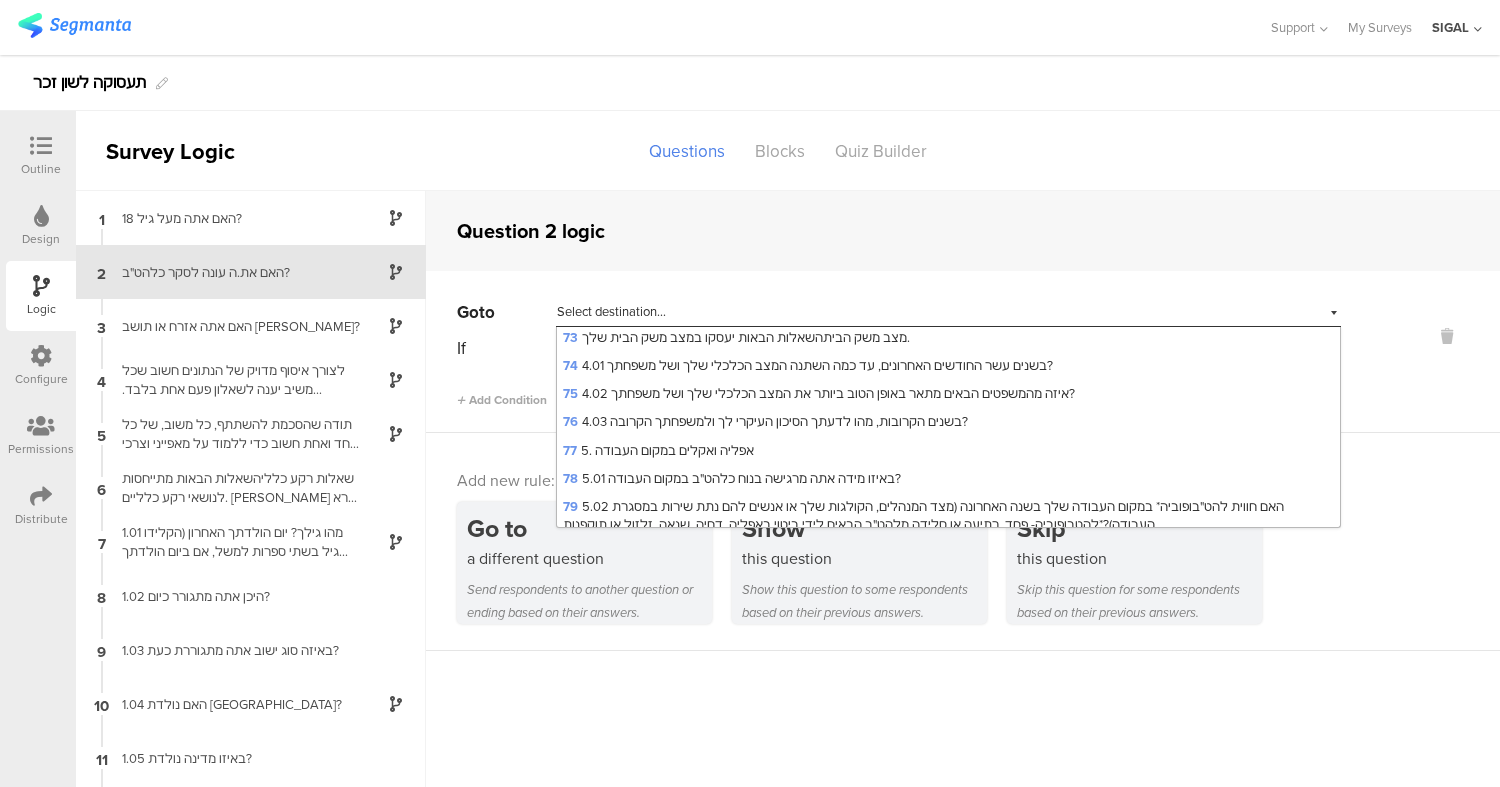 scroll, scrollTop: 3162, scrollLeft: 0, axis: vertical 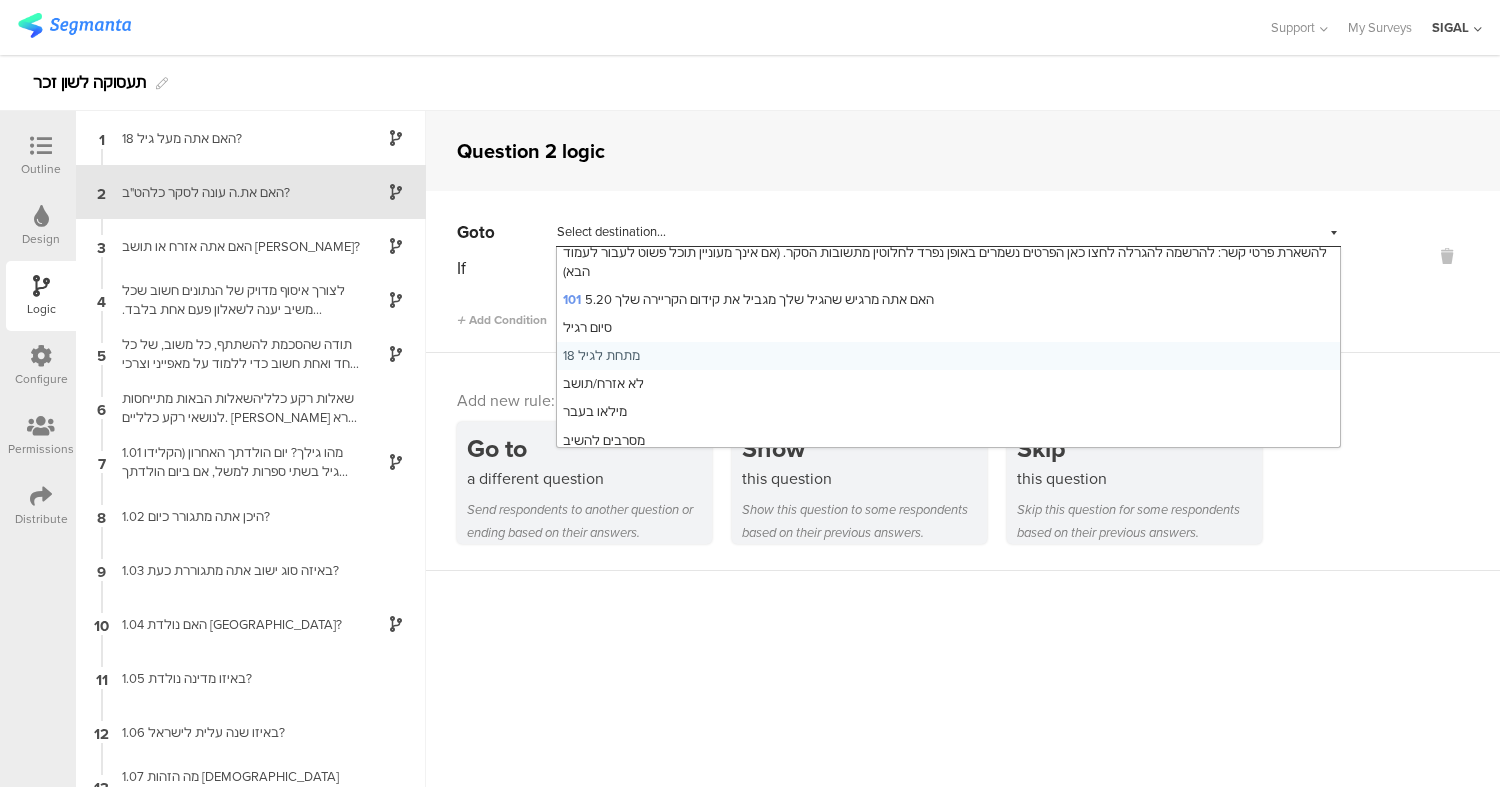 click on "לא להט"ב" at bounding box center [590, 468] 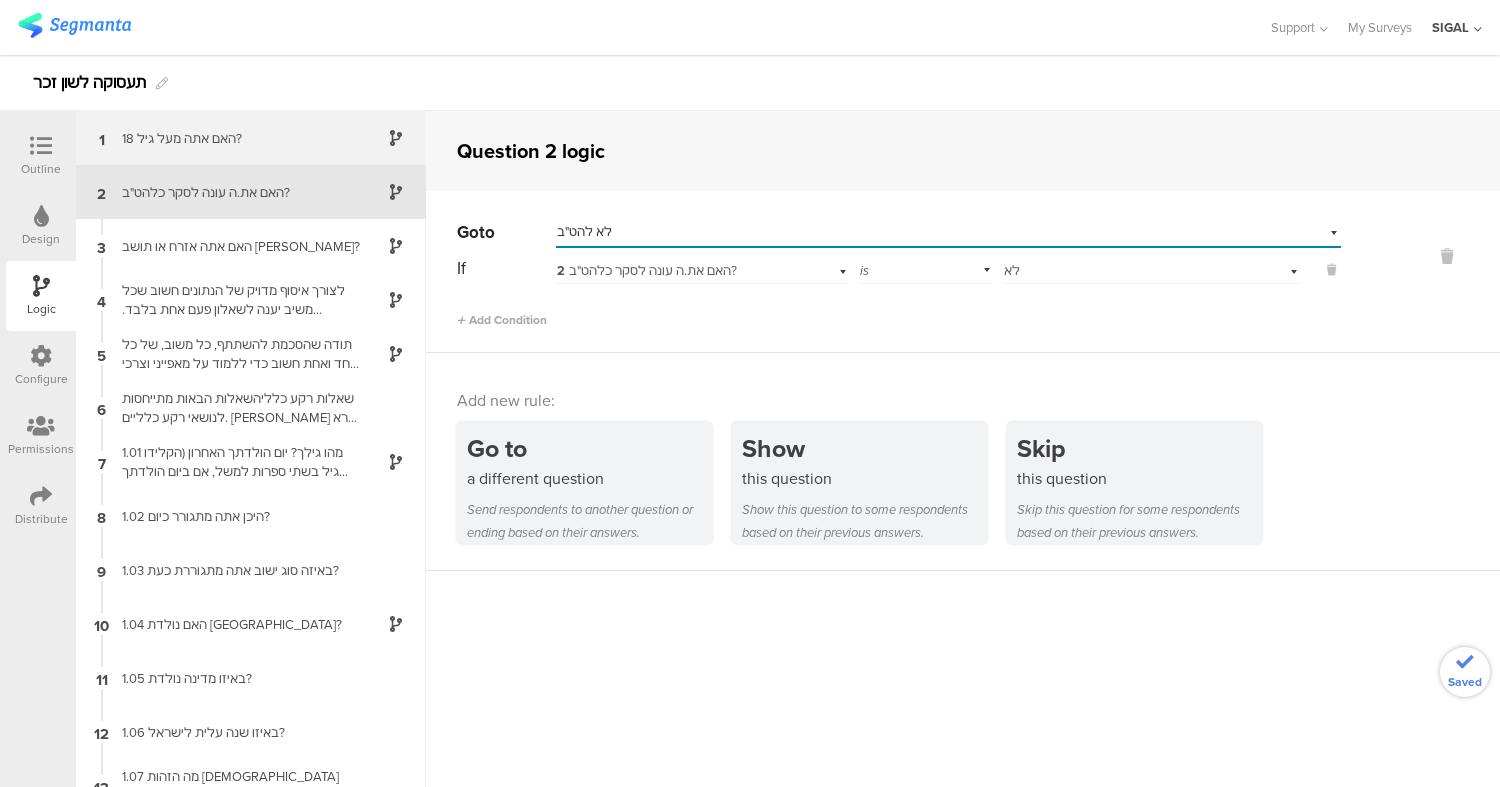 click on "האם אתה מעל גיל 18?" at bounding box center [235, 138] 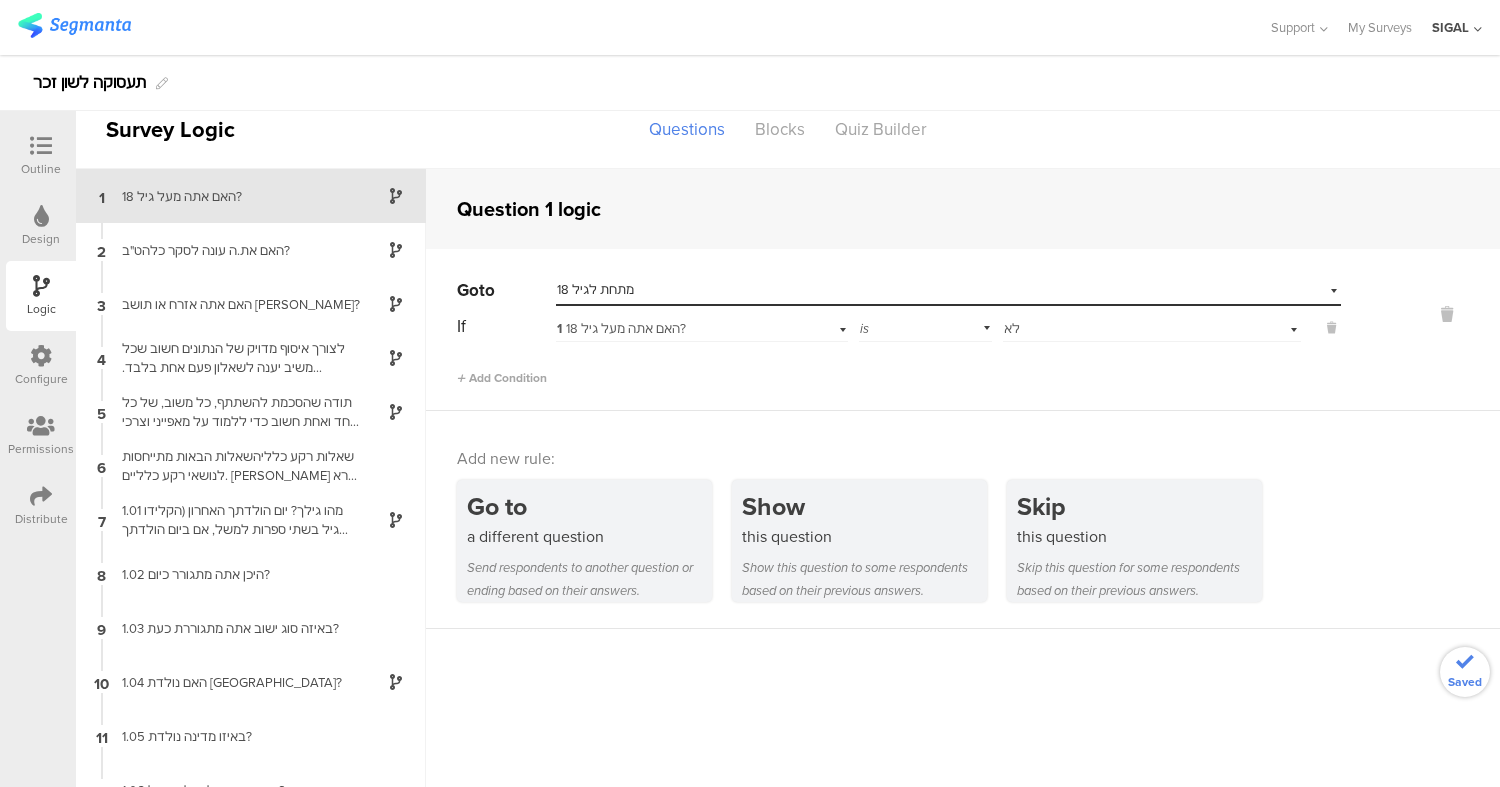 scroll, scrollTop: 0, scrollLeft: 0, axis: both 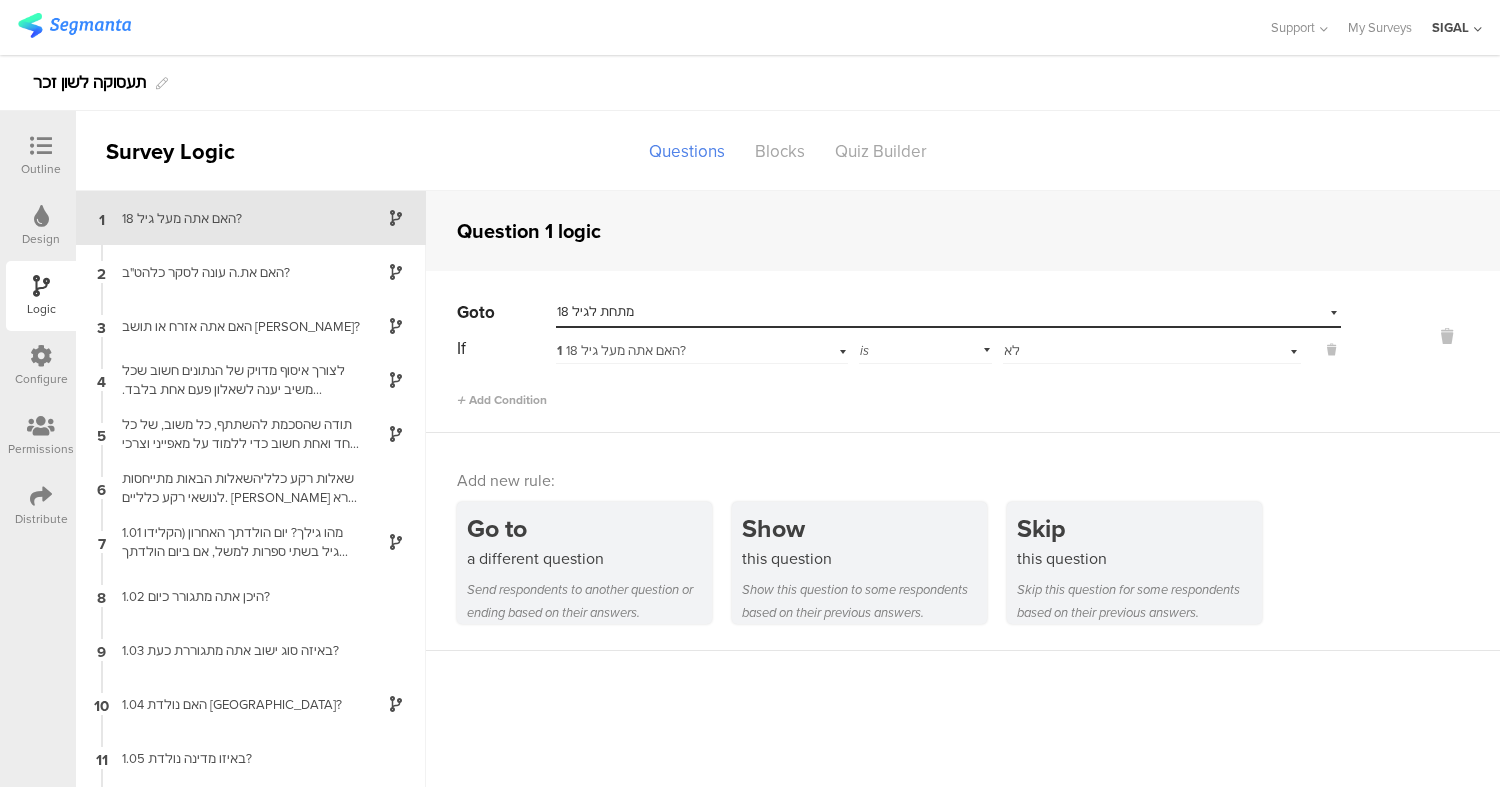 click on "מתחת לגיל 18" at bounding box center [595, 311] 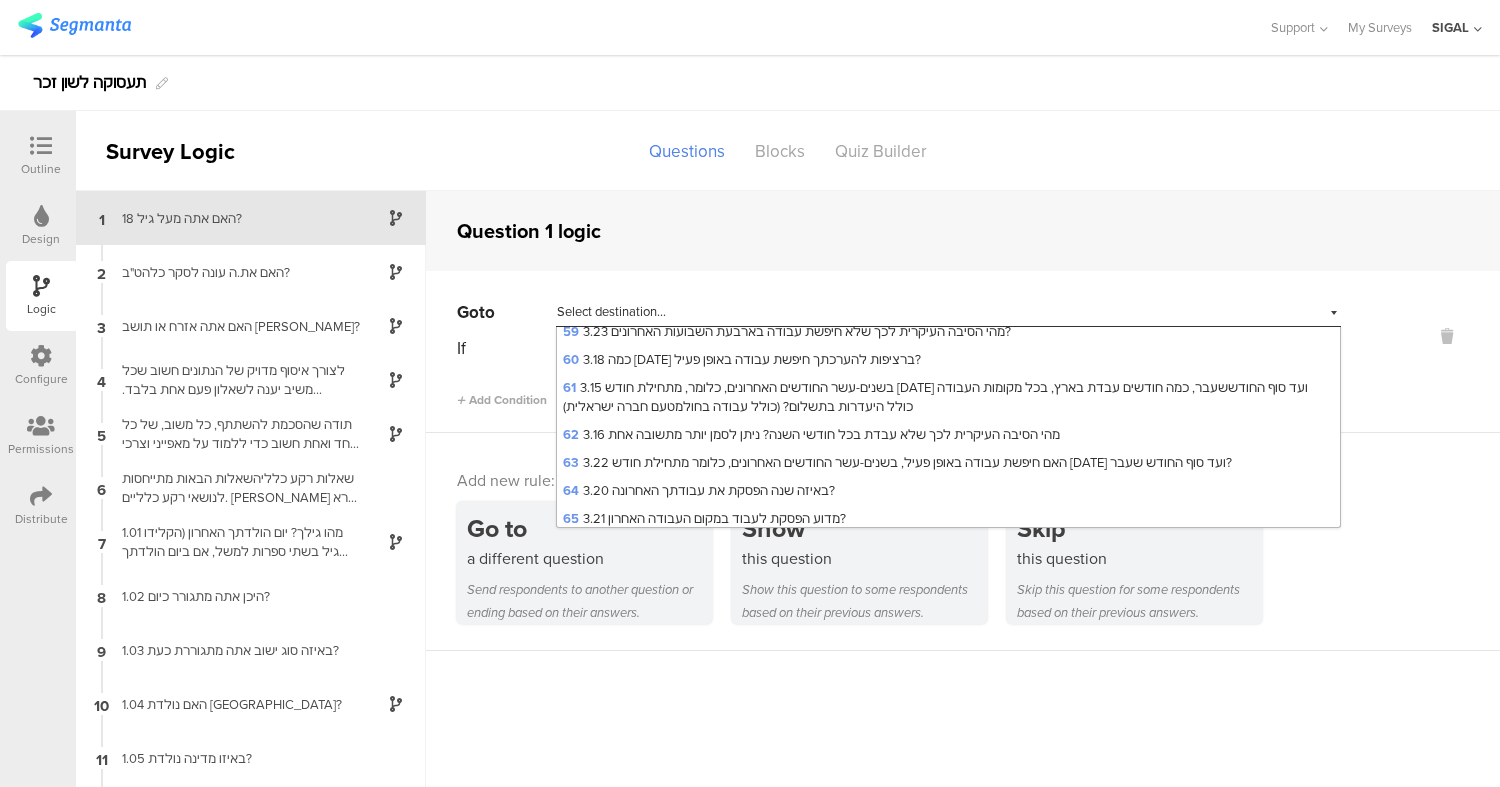 scroll, scrollTop: 3162, scrollLeft: 0, axis: vertical 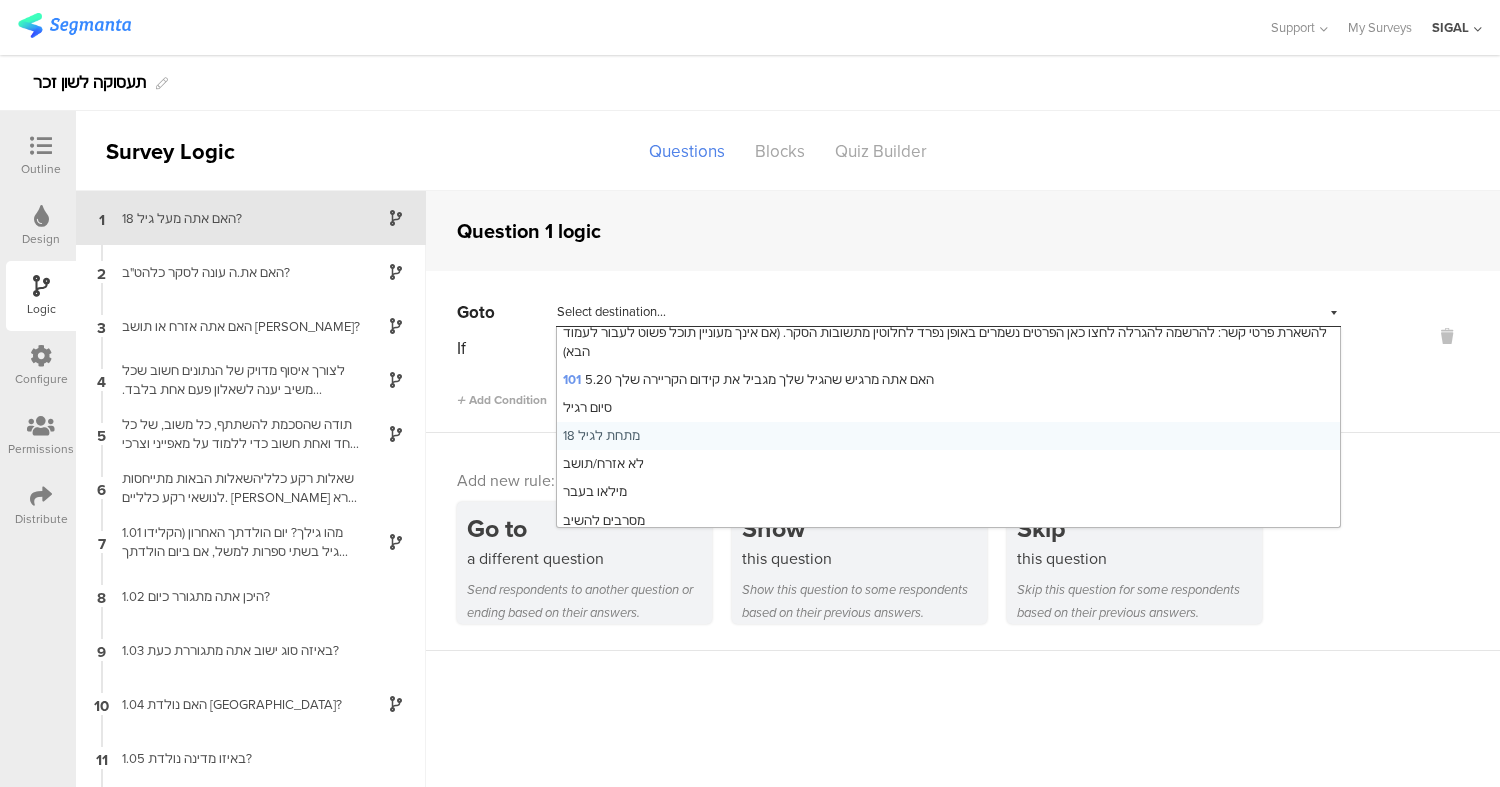 click on "מתחת לגיל 18" at bounding box center [601, 435] 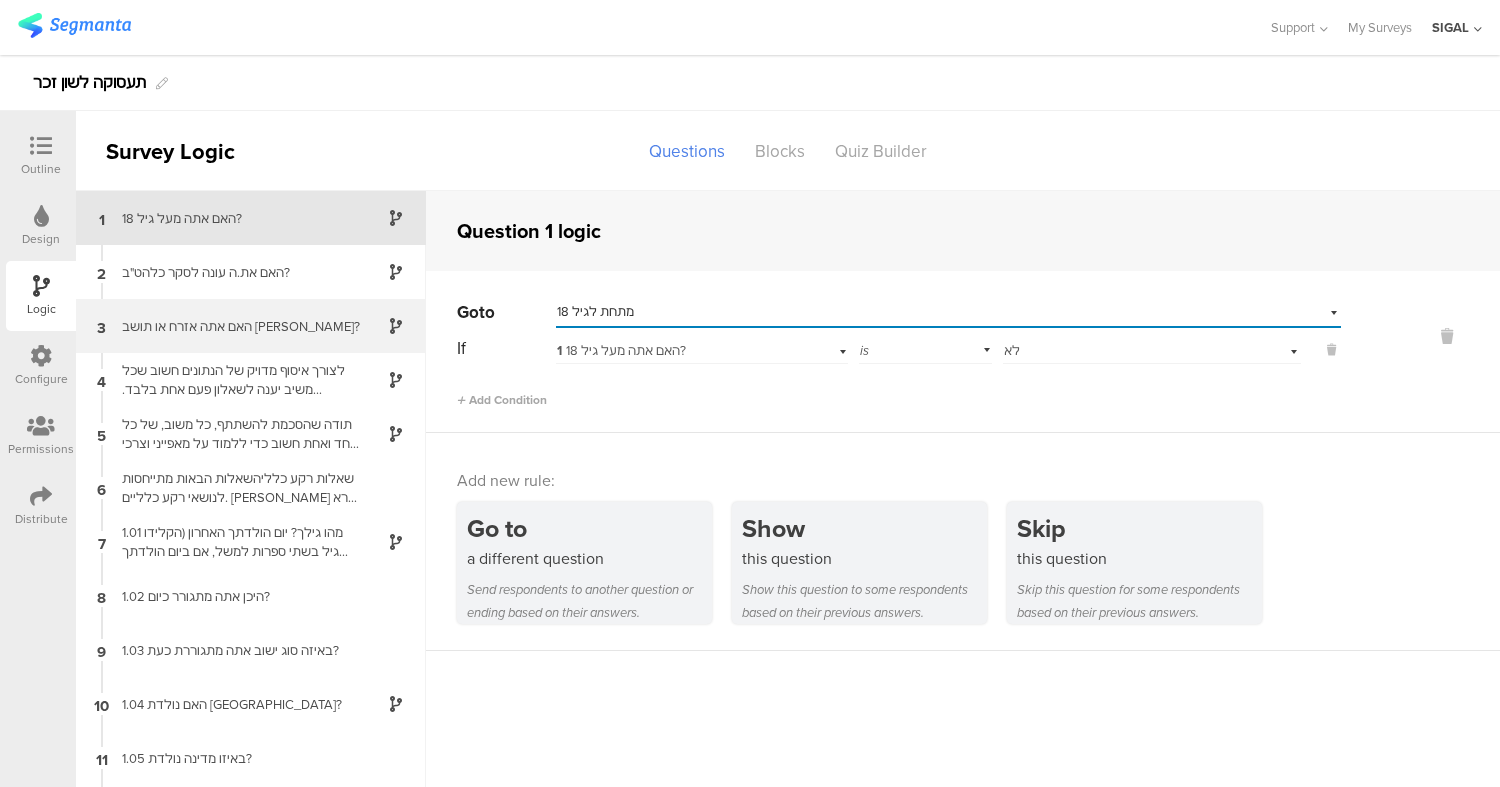 click on "3
האם אתה אזרח או תושב ישראל?" at bounding box center (251, 326) 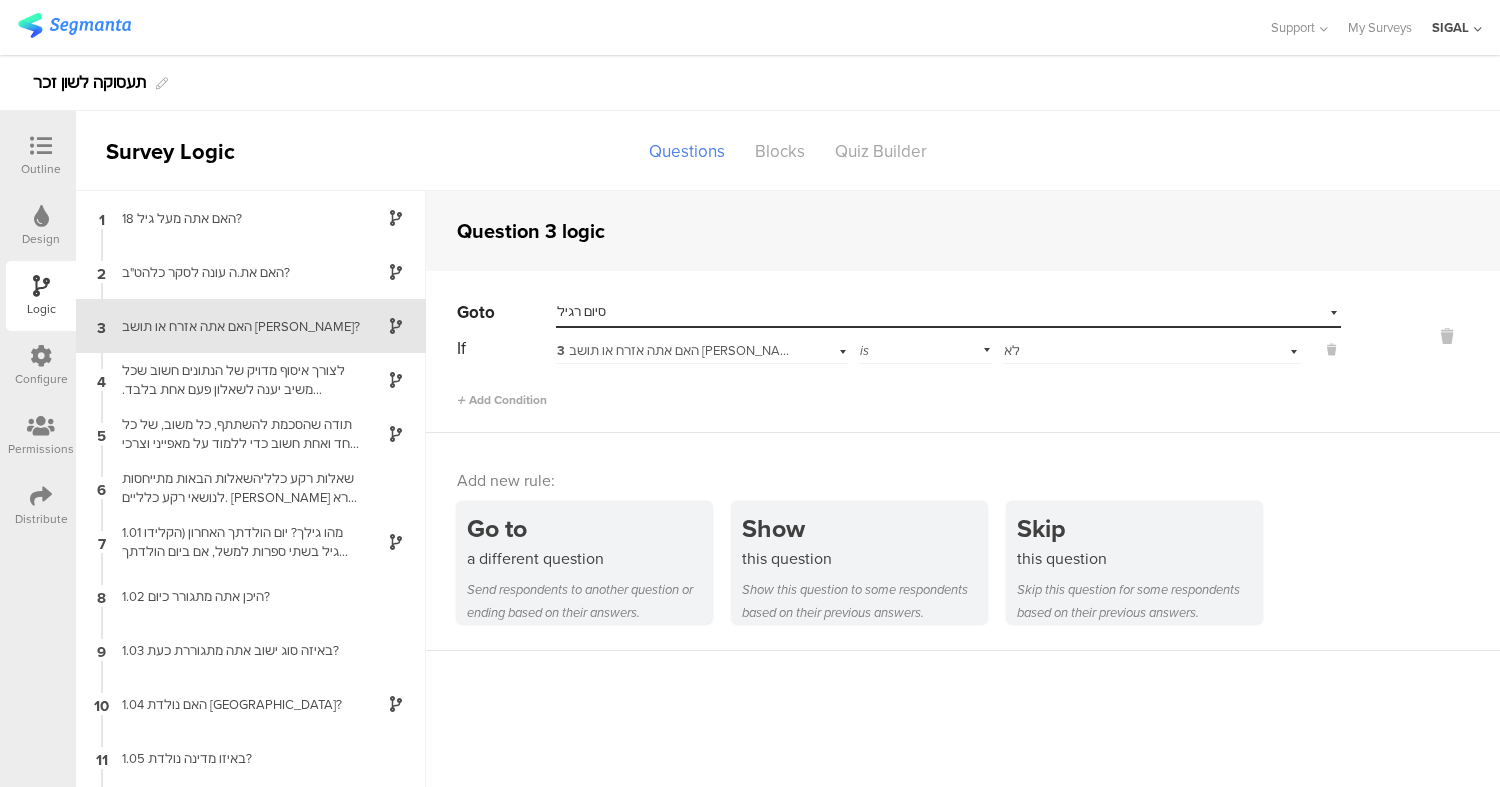 click on "Select destination...   סיום רגיל" at bounding box center [936, 312] 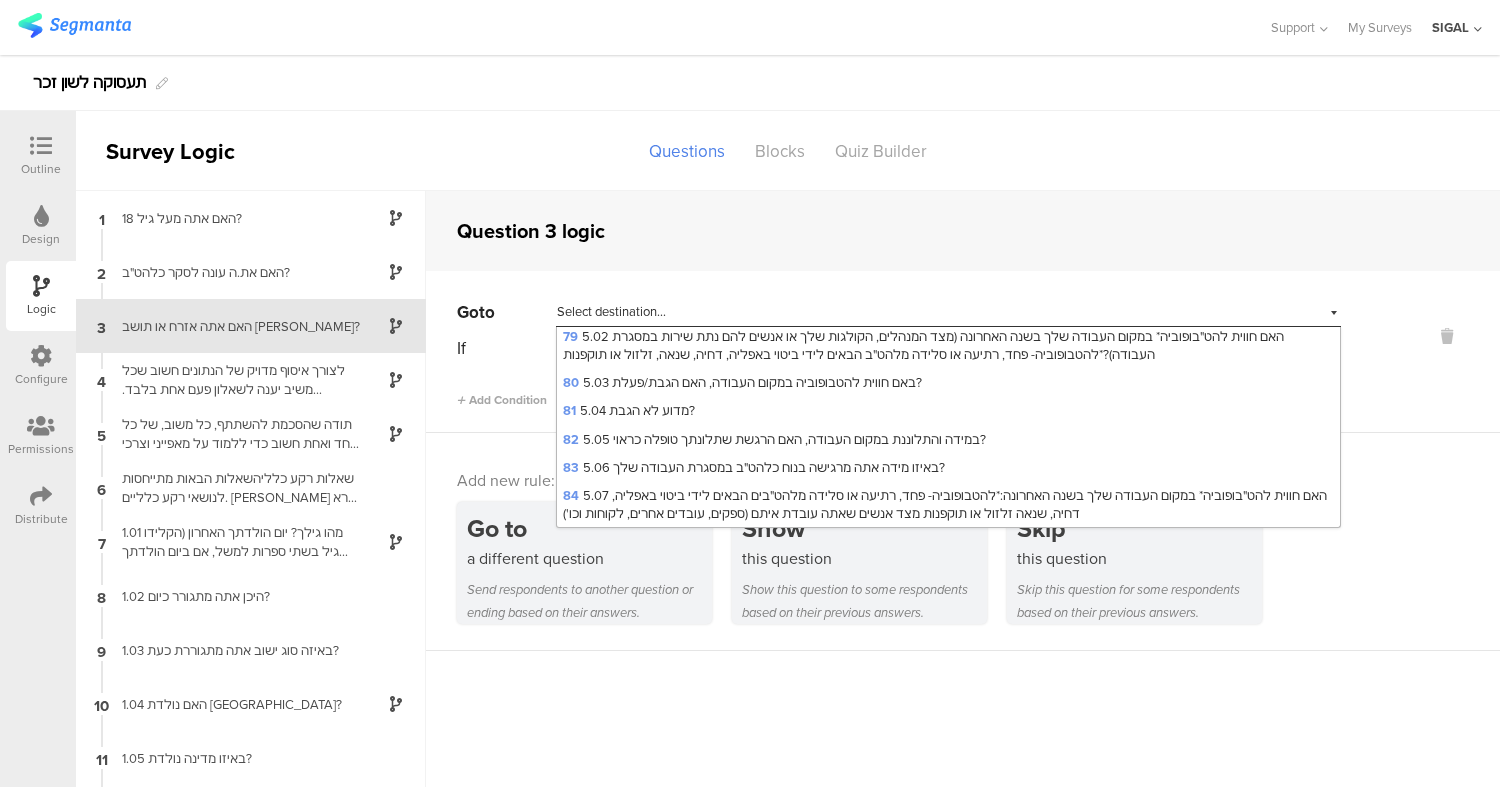 scroll, scrollTop: 3162, scrollLeft: 0, axis: vertical 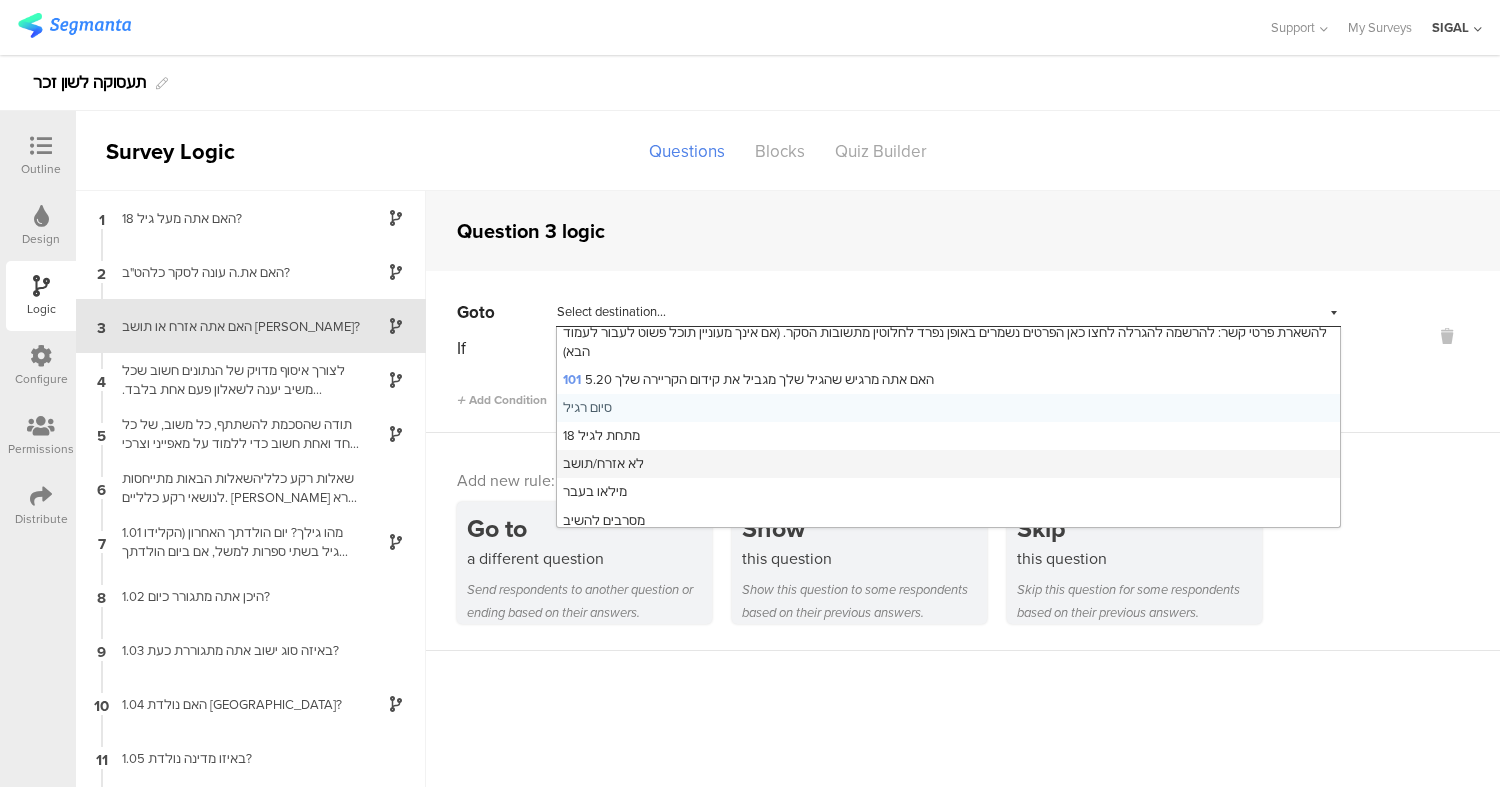 click on "לא אזרח/תושב" at bounding box center (603, 463) 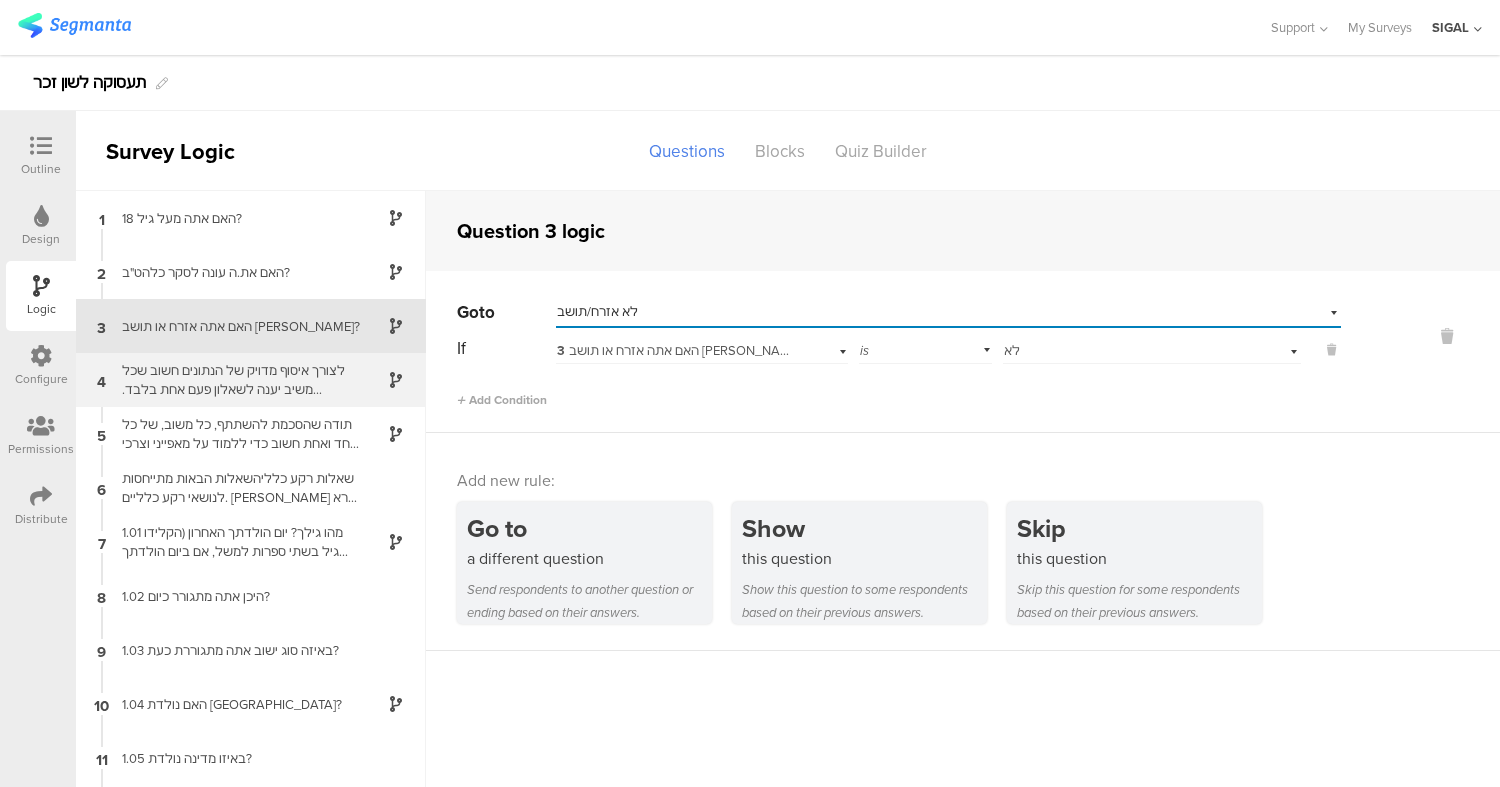 click on "לצורך איסוף מדויק של הנתונים חשוב שכל משיב יענה לשאלון פעם אחת בלבד. ההשתתפות בהגרלה תוגבל לפעם אחת בלבד, בכל מקרה, גם אם תשיב לשאלון יותר מפעם אחת. האם השבת לשאלון זה בעבר?" at bounding box center [235, 380] 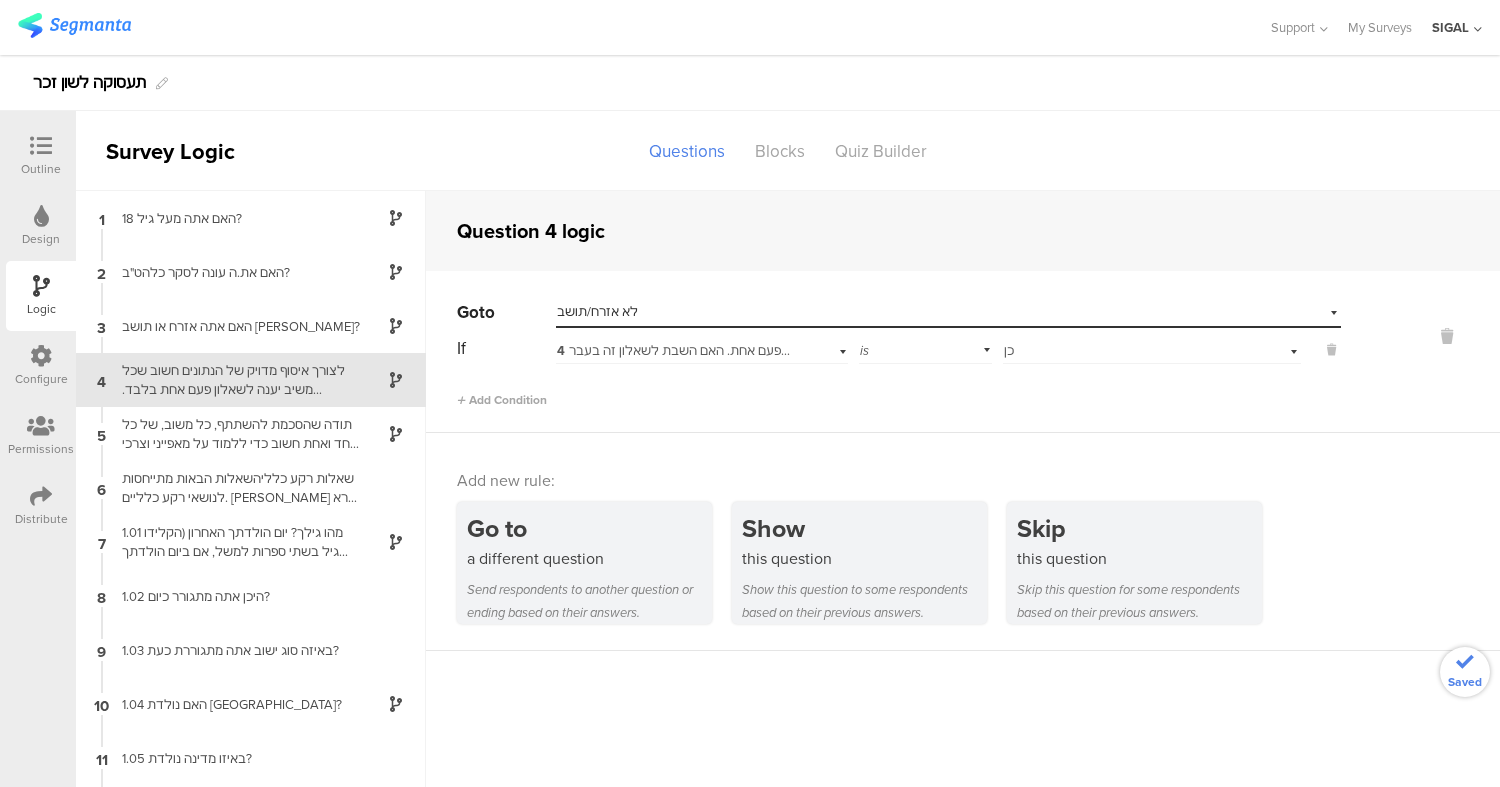 click on "לא אזרח/תושב" at bounding box center [597, 311] 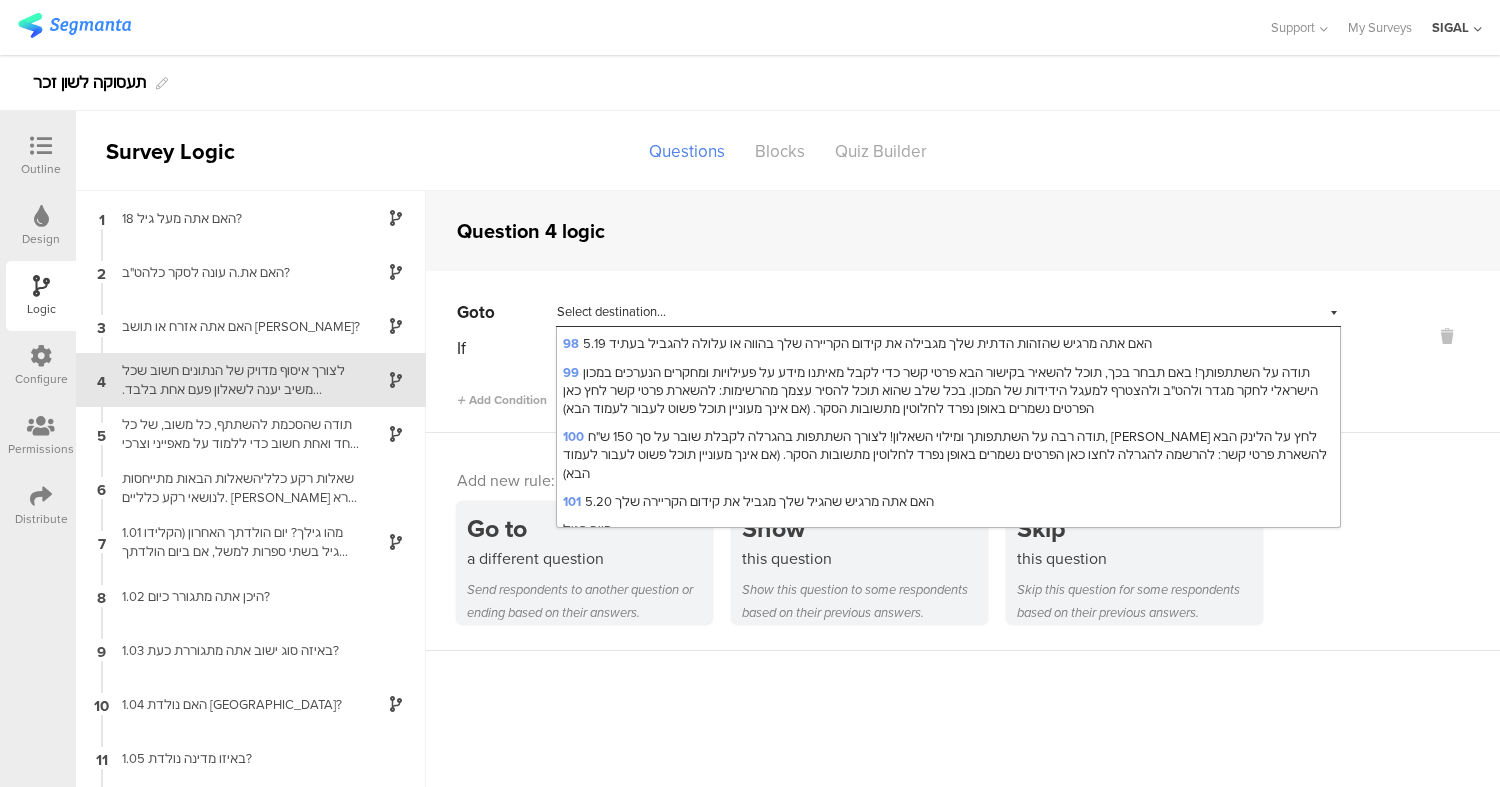 scroll, scrollTop: 3162, scrollLeft: 0, axis: vertical 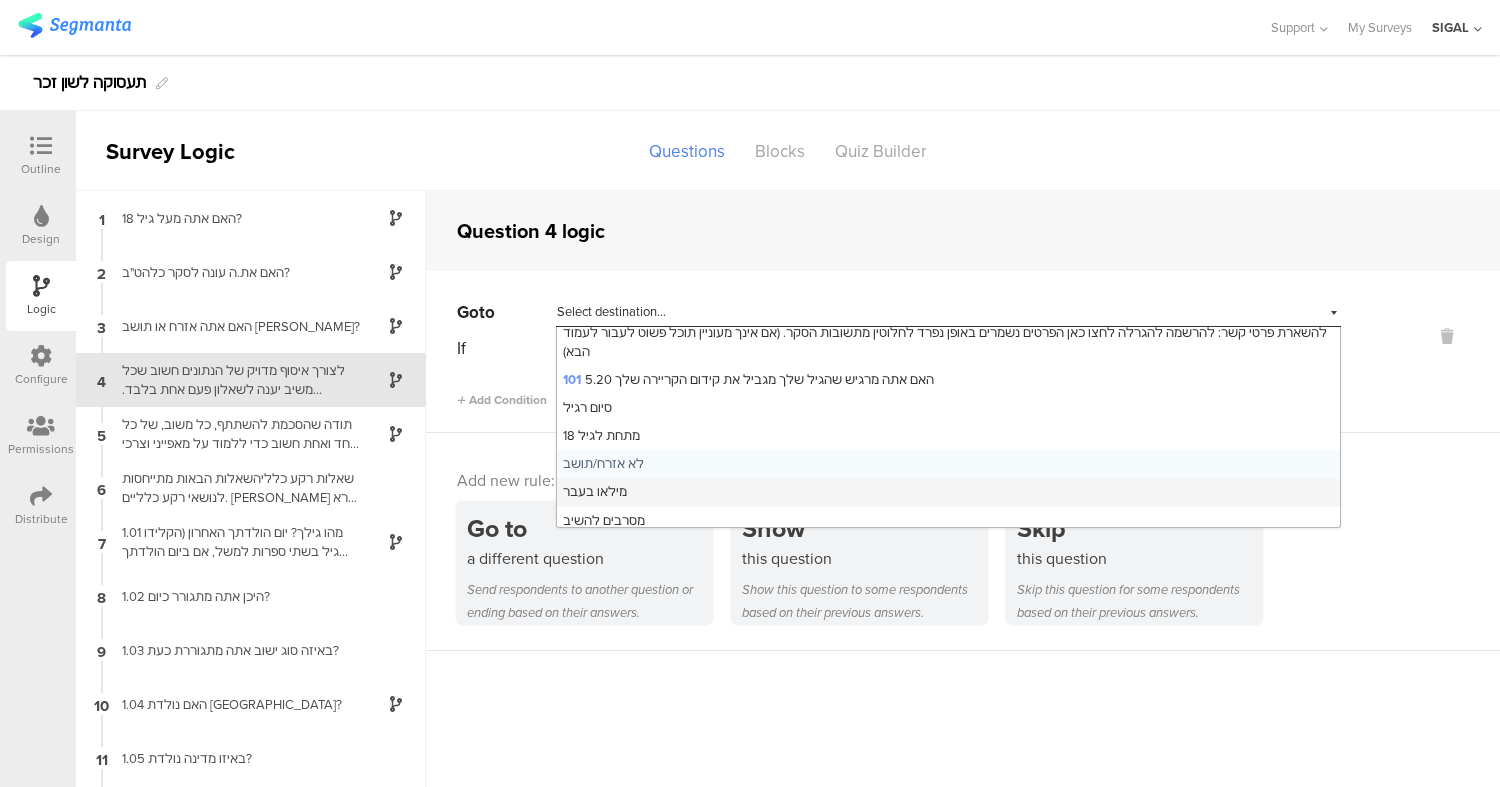 click on "מילאו בעבר" at bounding box center (948, 492) 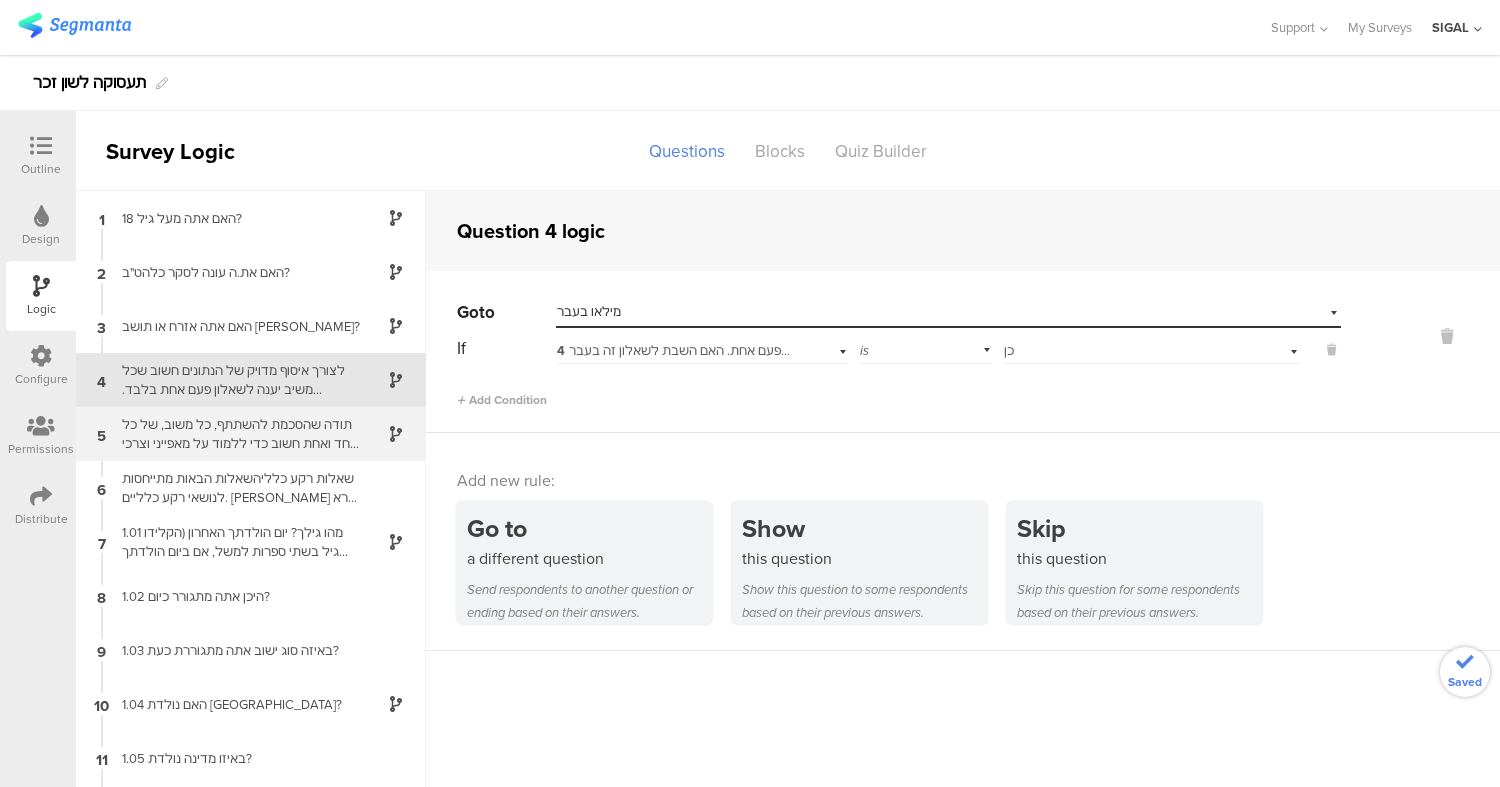 click on "תודה שהסכמת להשתתף, כל משוב, של כל אחד ואחת חשוב כדי ללמוד על מאפייני וצרכי אוכלוסיות הלהט"ב [GEOGRAPHIC_DATA] ולשפר את המענים הניתנים בתחום. האם אתה מאשר את השתתפותך בסקר?" at bounding box center (235, 434) 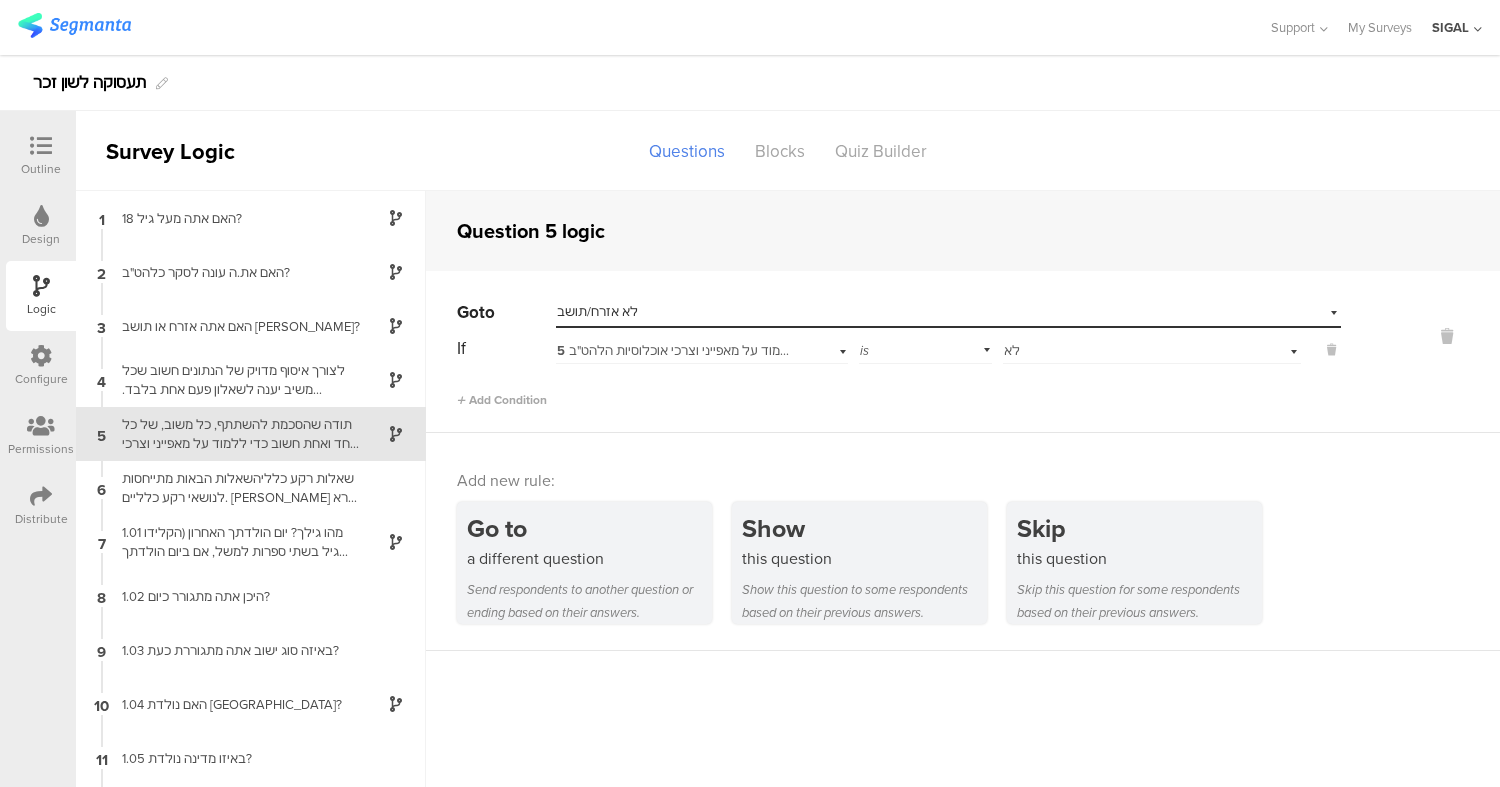 click on "Select destination...   לא אזרח/תושב" at bounding box center (936, 312) 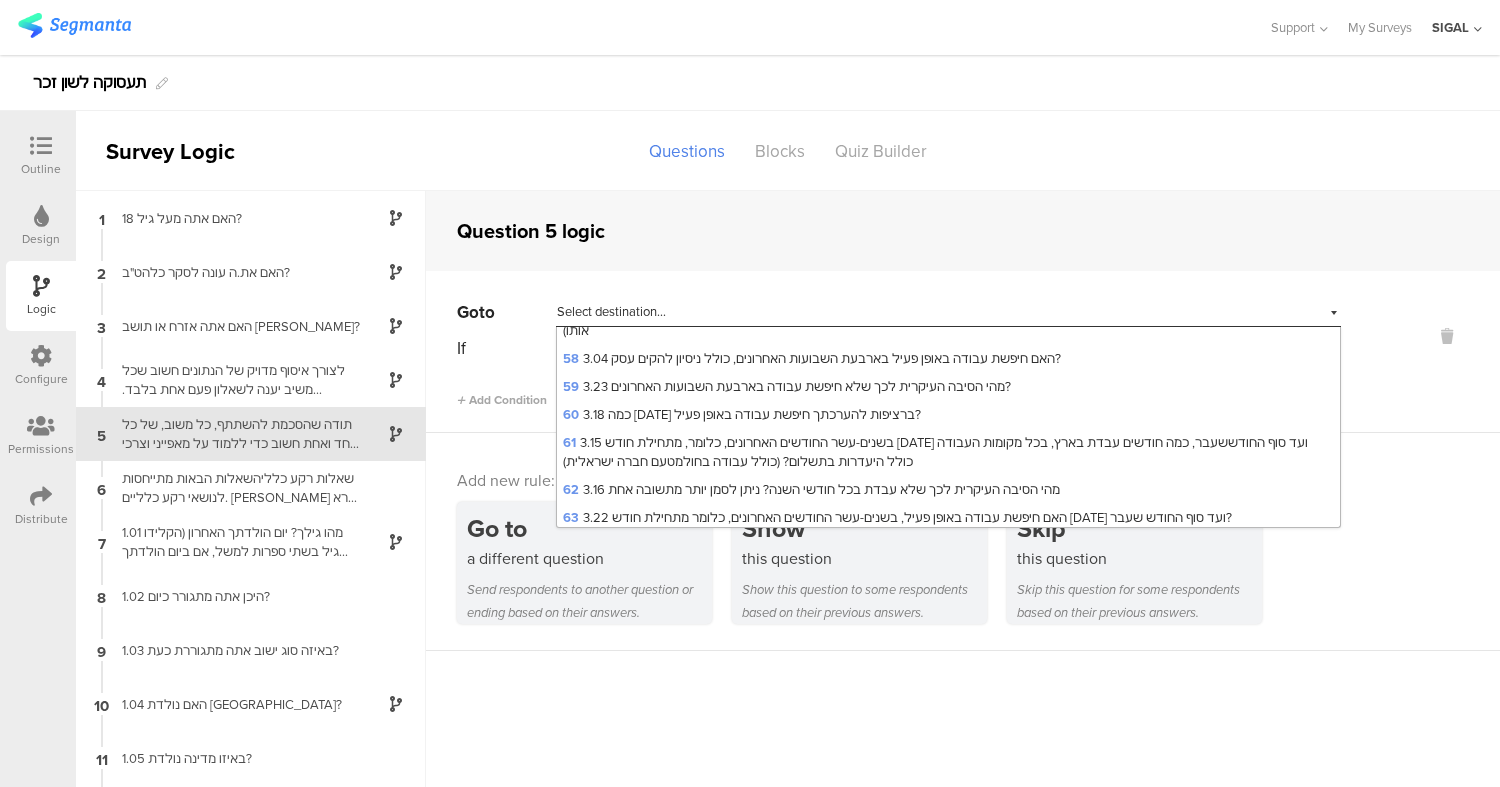 scroll, scrollTop: 2065, scrollLeft: 0, axis: vertical 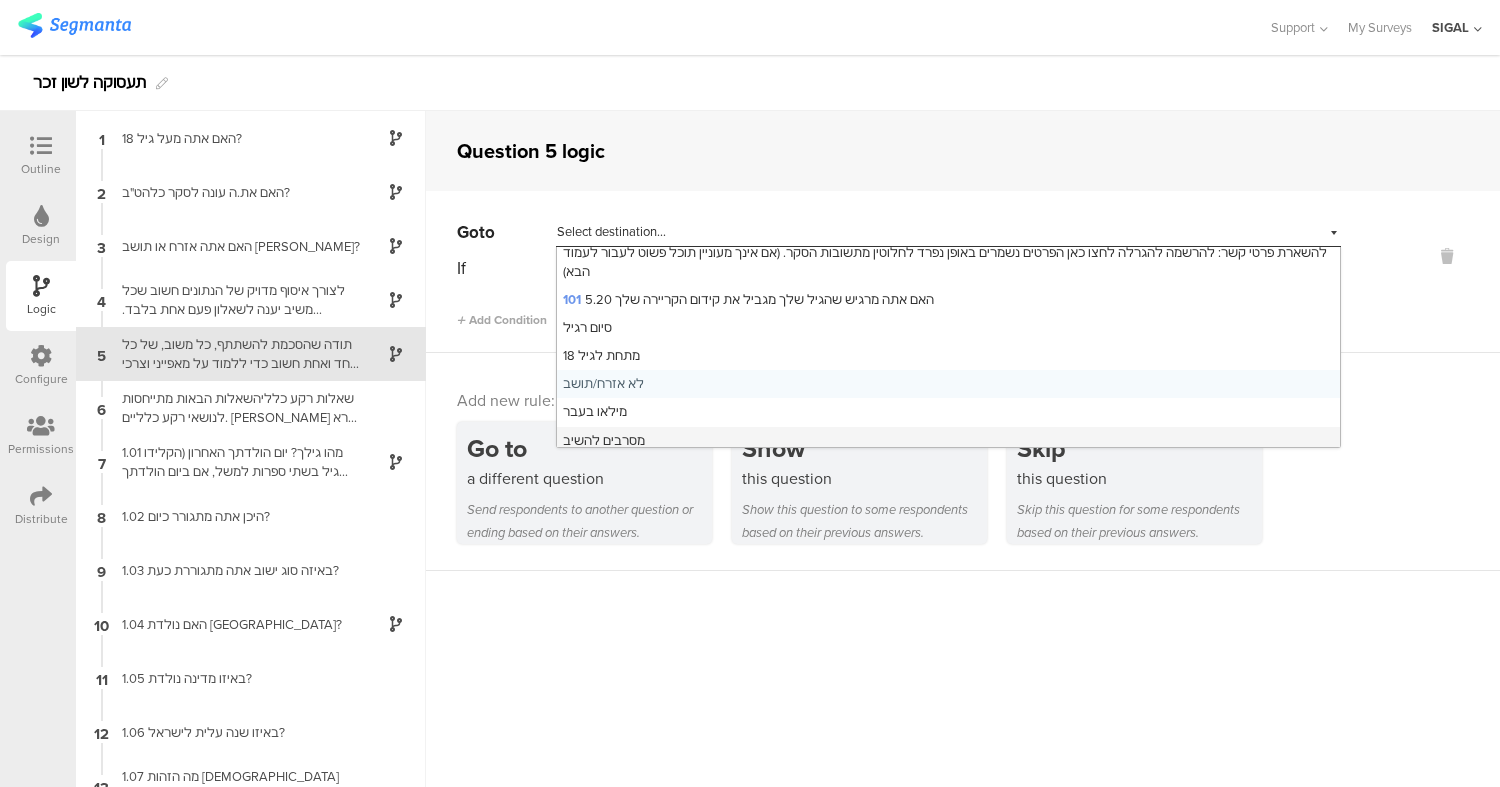 click on "מסרבים להשיב" at bounding box center [948, 441] 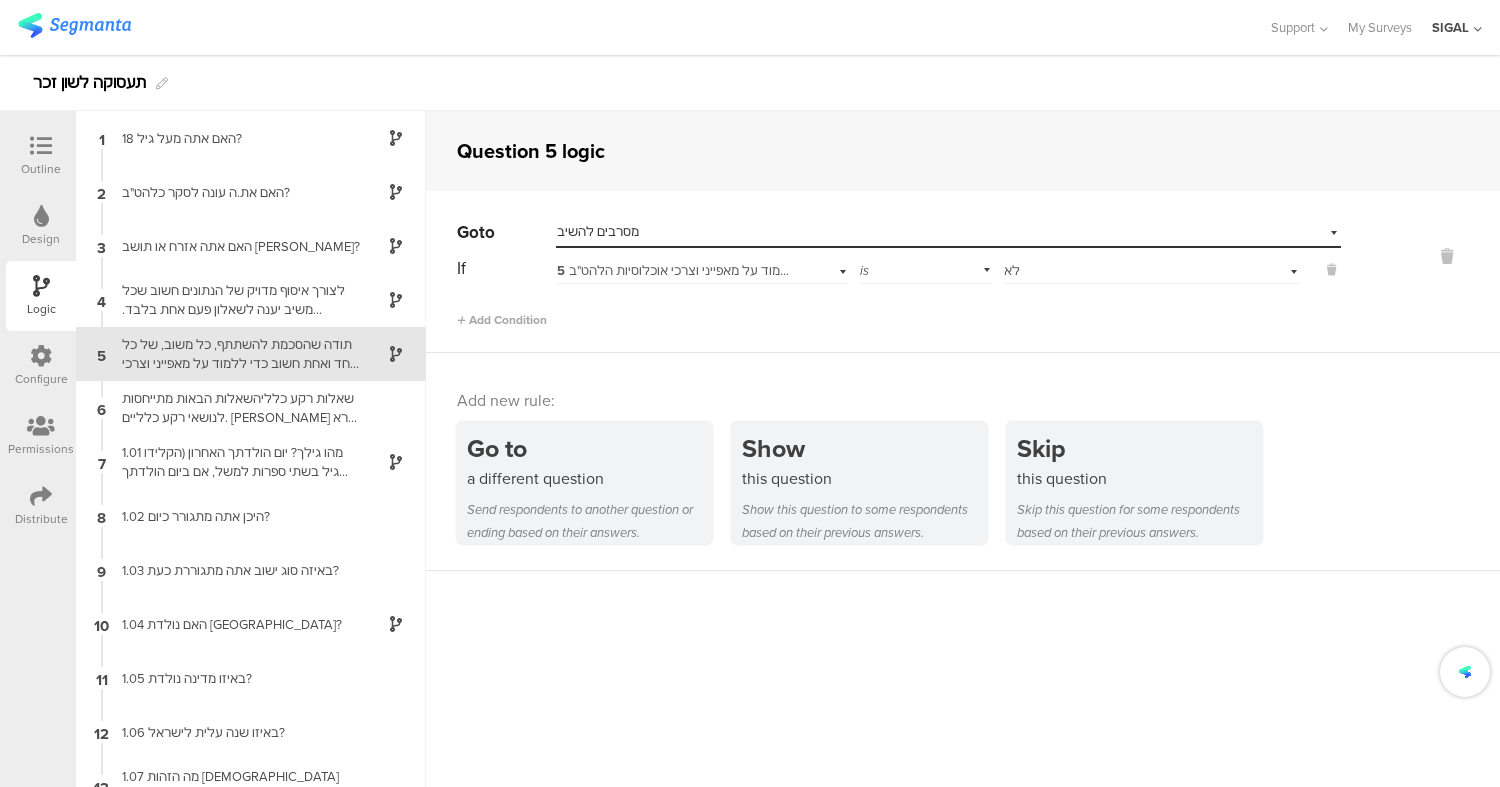 click on "Add new rule:
Go to
a different question
Send respondents to another question or ending based on their answers.
Show
this question
Show this question to some respondents based on their previous answers.
Skip
this question
Skip this question for some respondents based on their previous answers." at bounding box center [963, 462] 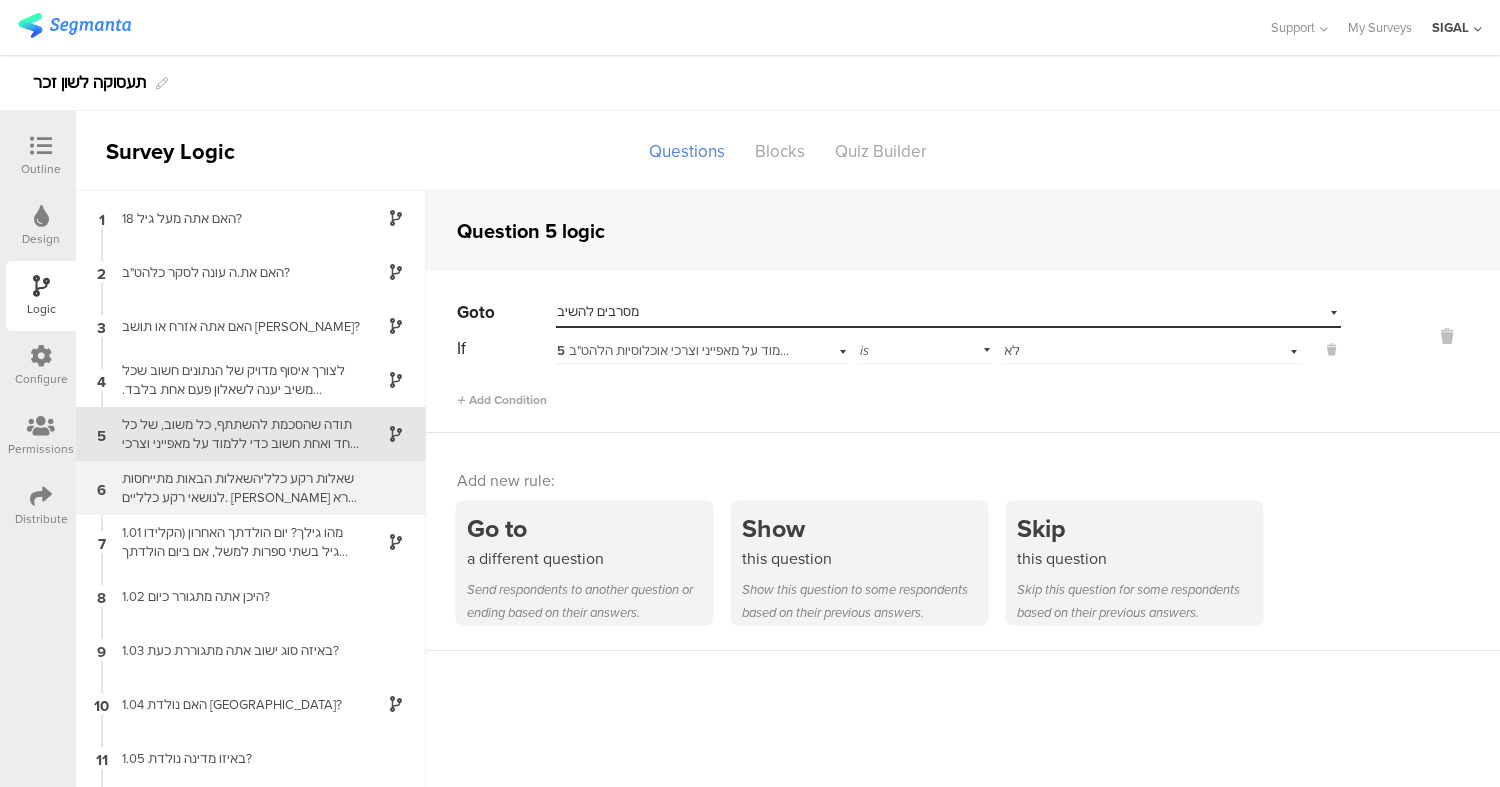 scroll, scrollTop: 2, scrollLeft: 0, axis: vertical 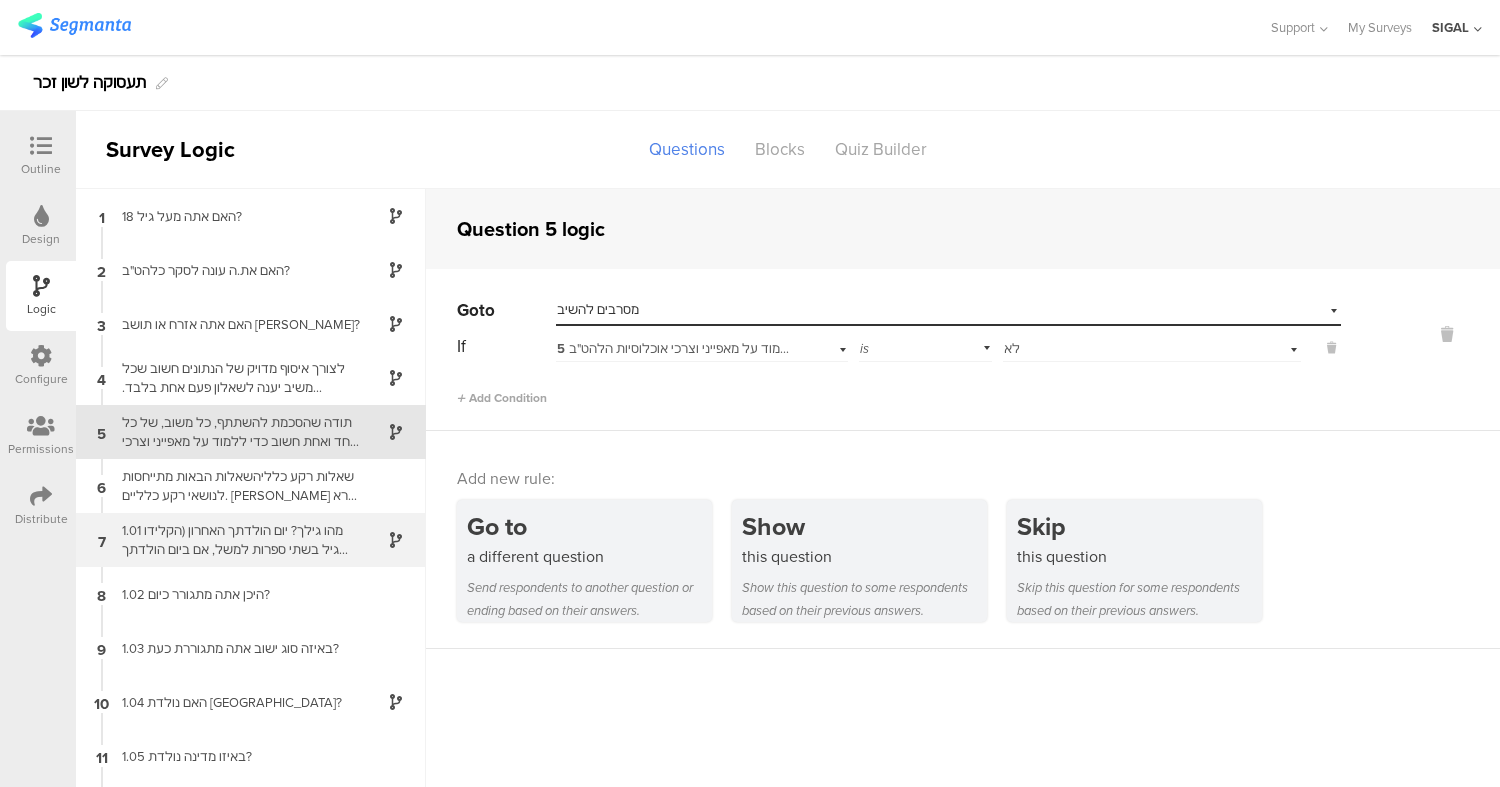 click on "1.01 מהו גילך? יום הולדתך האחרון (הקלידו גיל בשתי ספרות למשל, אם ביום הולדתך האחרון חגגת עשרים-ותשע שנים, הקלידי 29)" at bounding box center [235, 540] 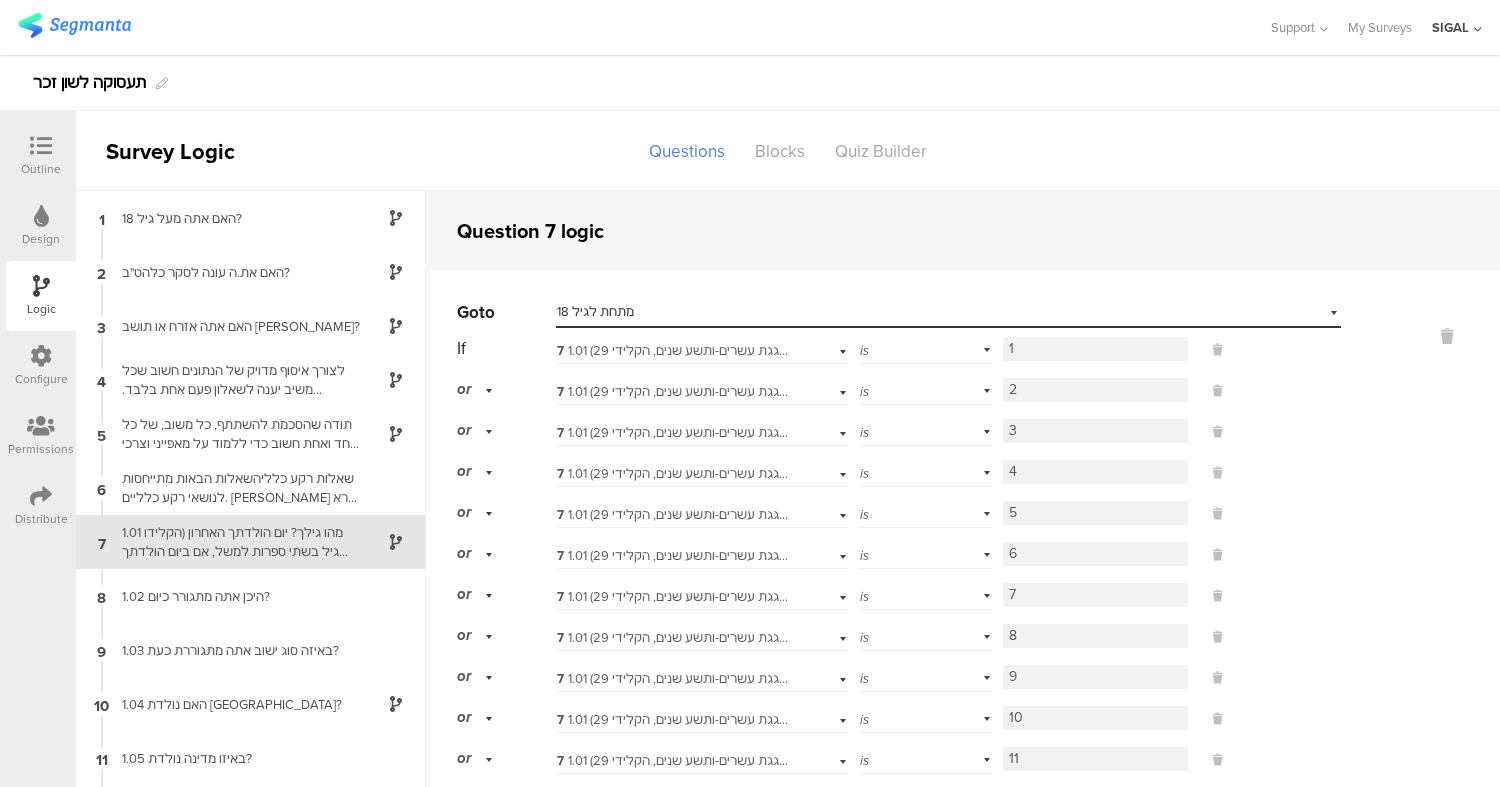 scroll, scrollTop: 47, scrollLeft: 0, axis: vertical 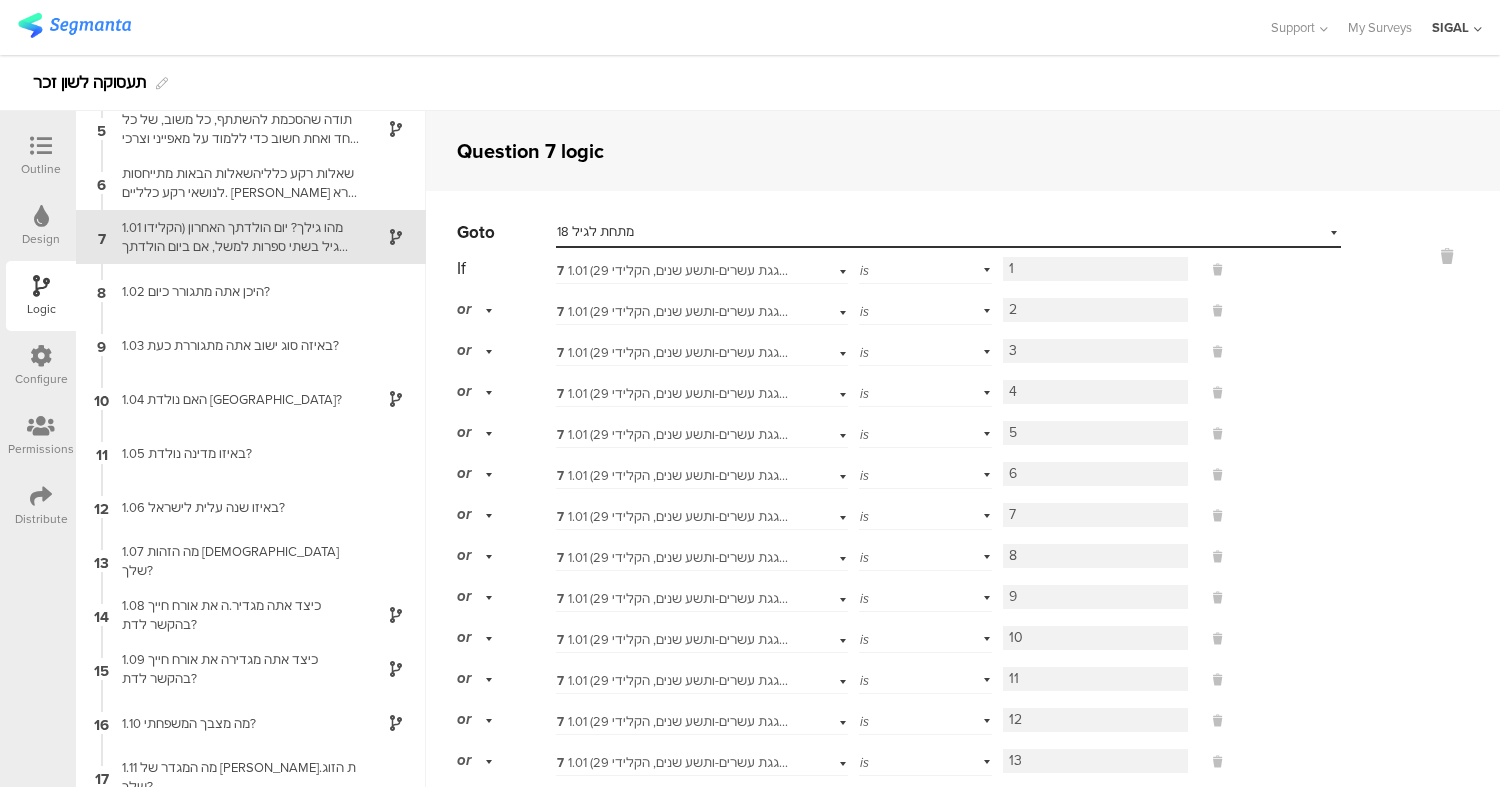 click at bounding box center (1420, 601) 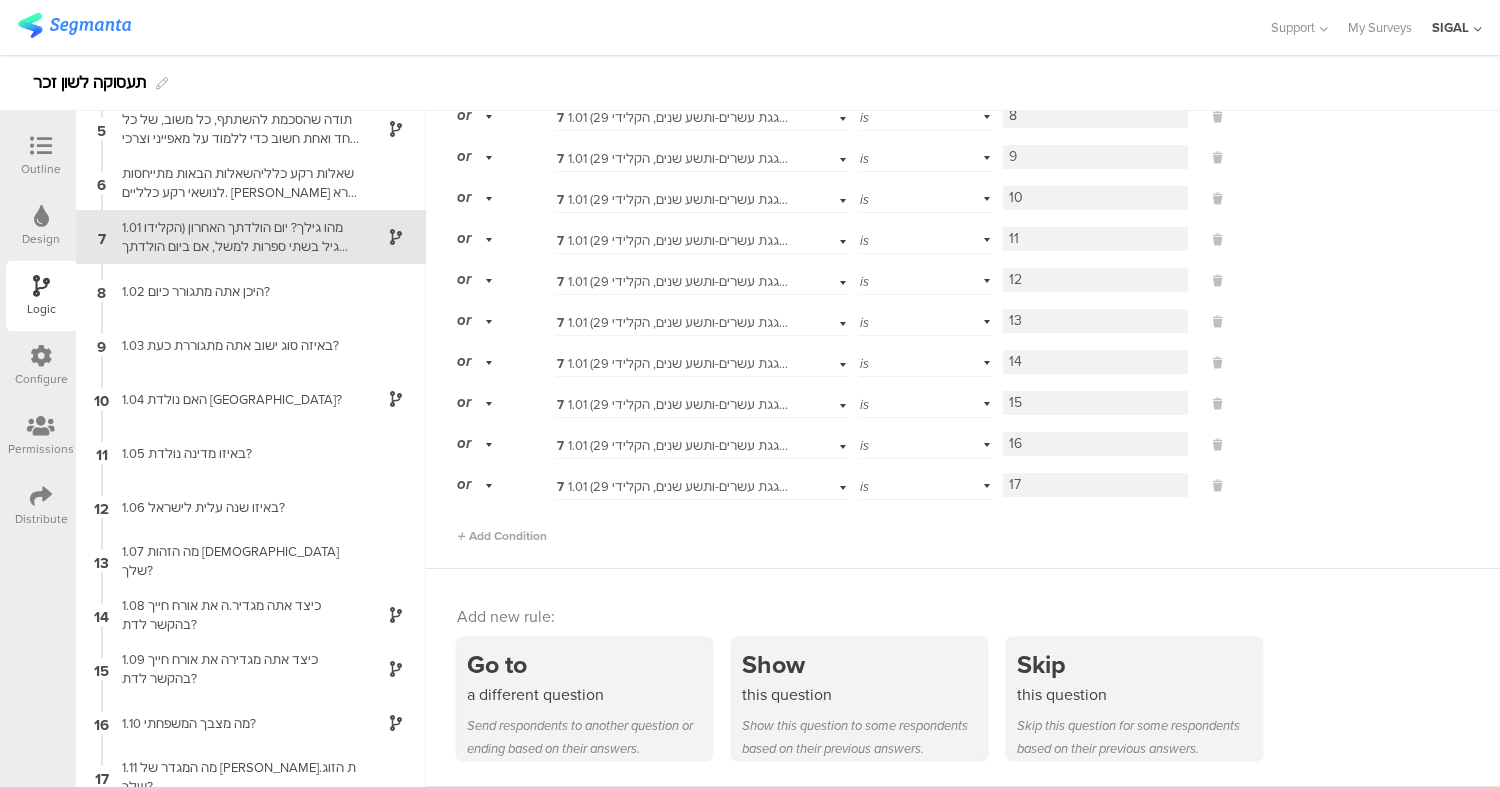 scroll, scrollTop: 0, scrollLeft: 0, axis: both 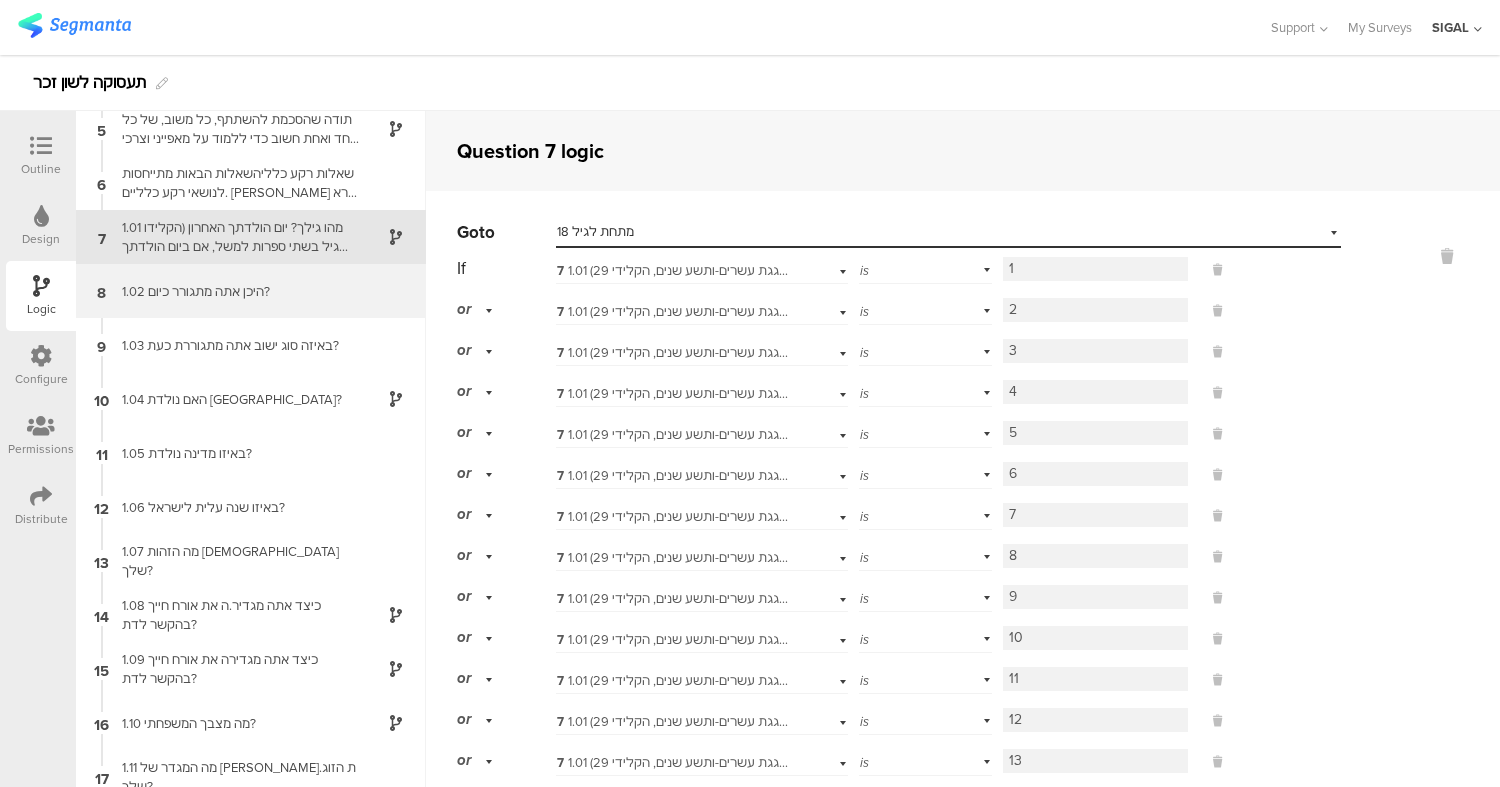 click on "1.02 היכן אתה מתגורר כיום?" at bounding box center (235, 291) 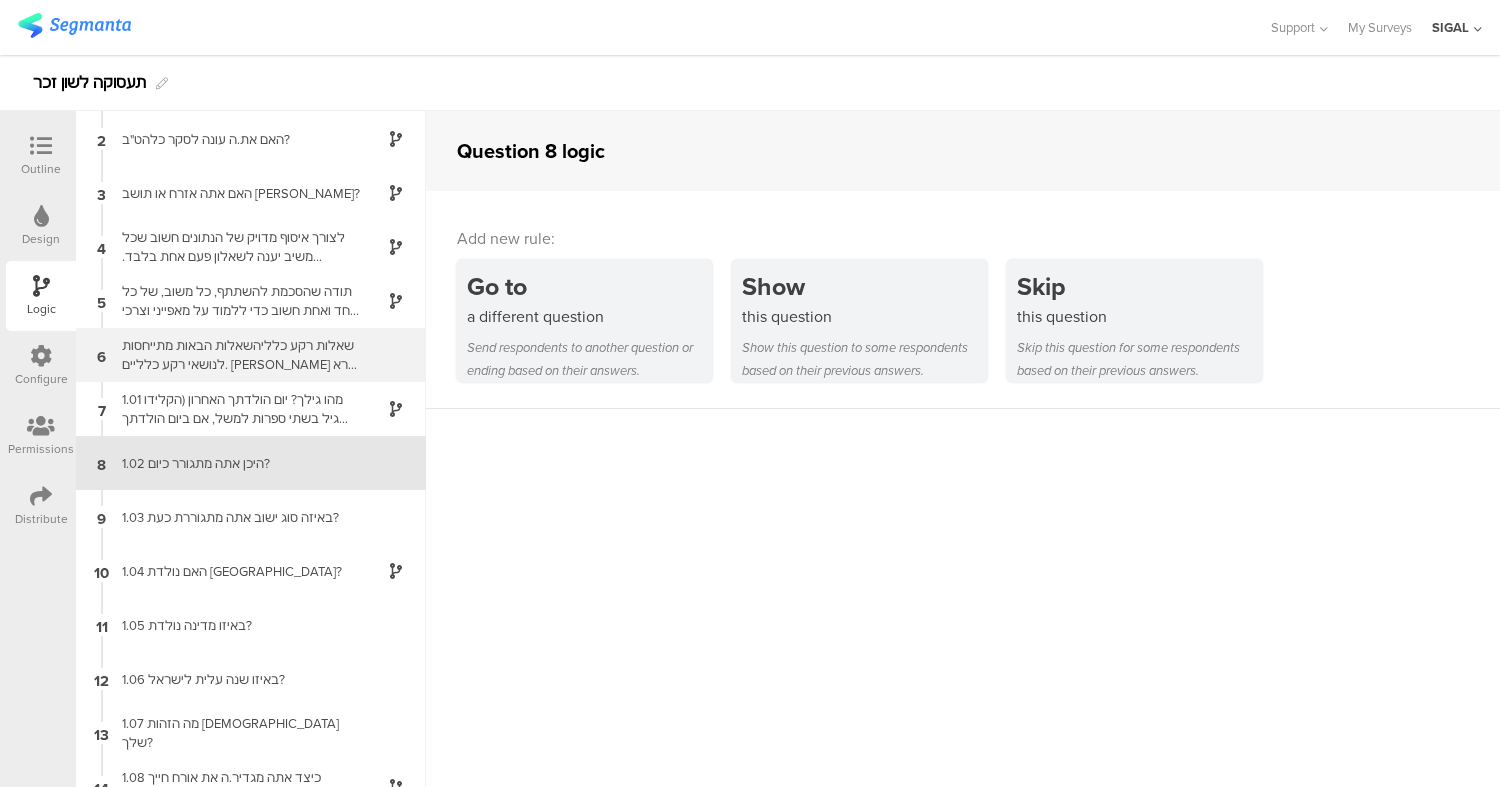 scroll, scrollTop: 67, scrollLeft: 0, axis: vertical 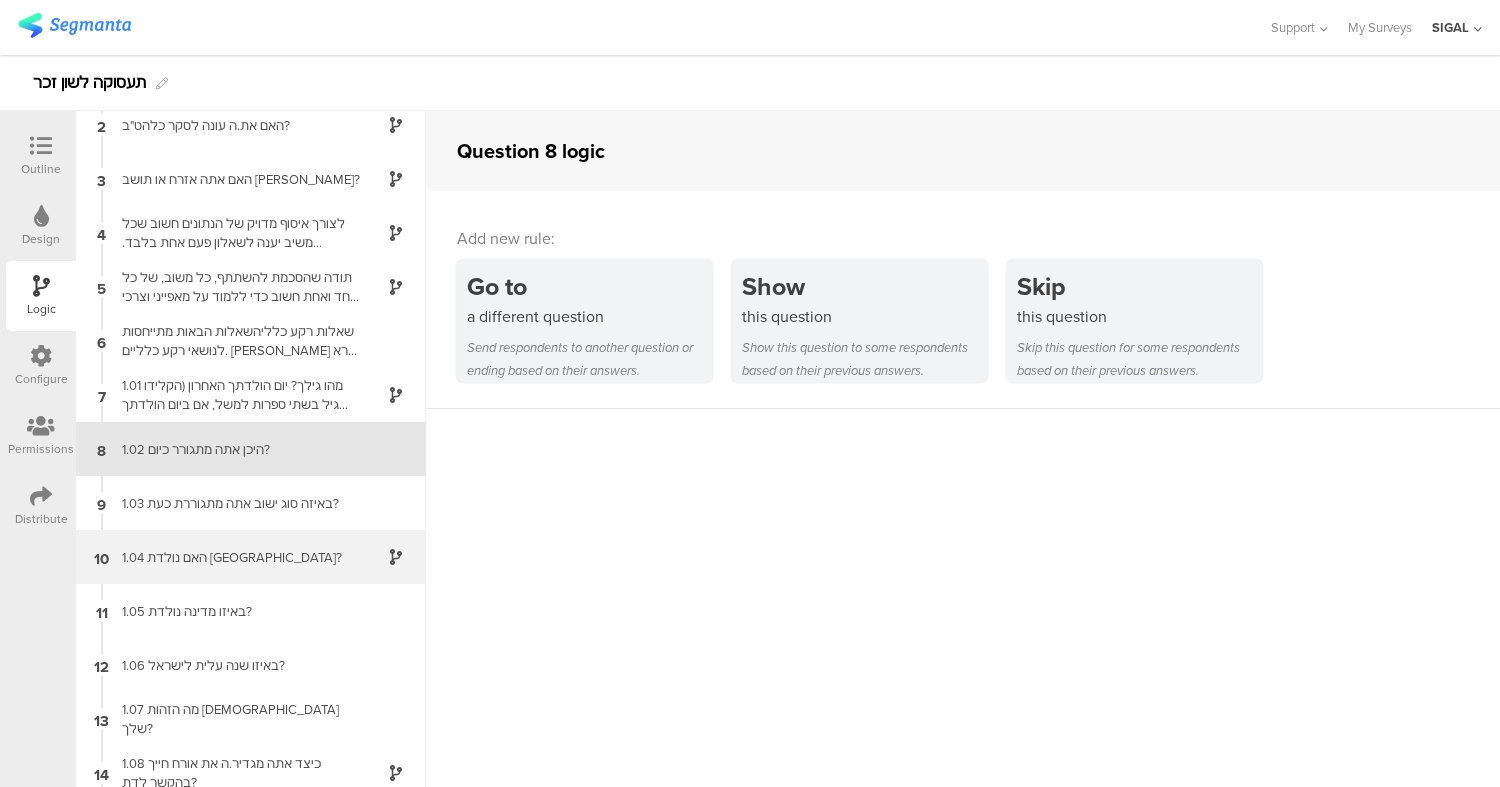 click on "10
1.04 האם נולדת בישראל?" at bounding box center [251, 557] 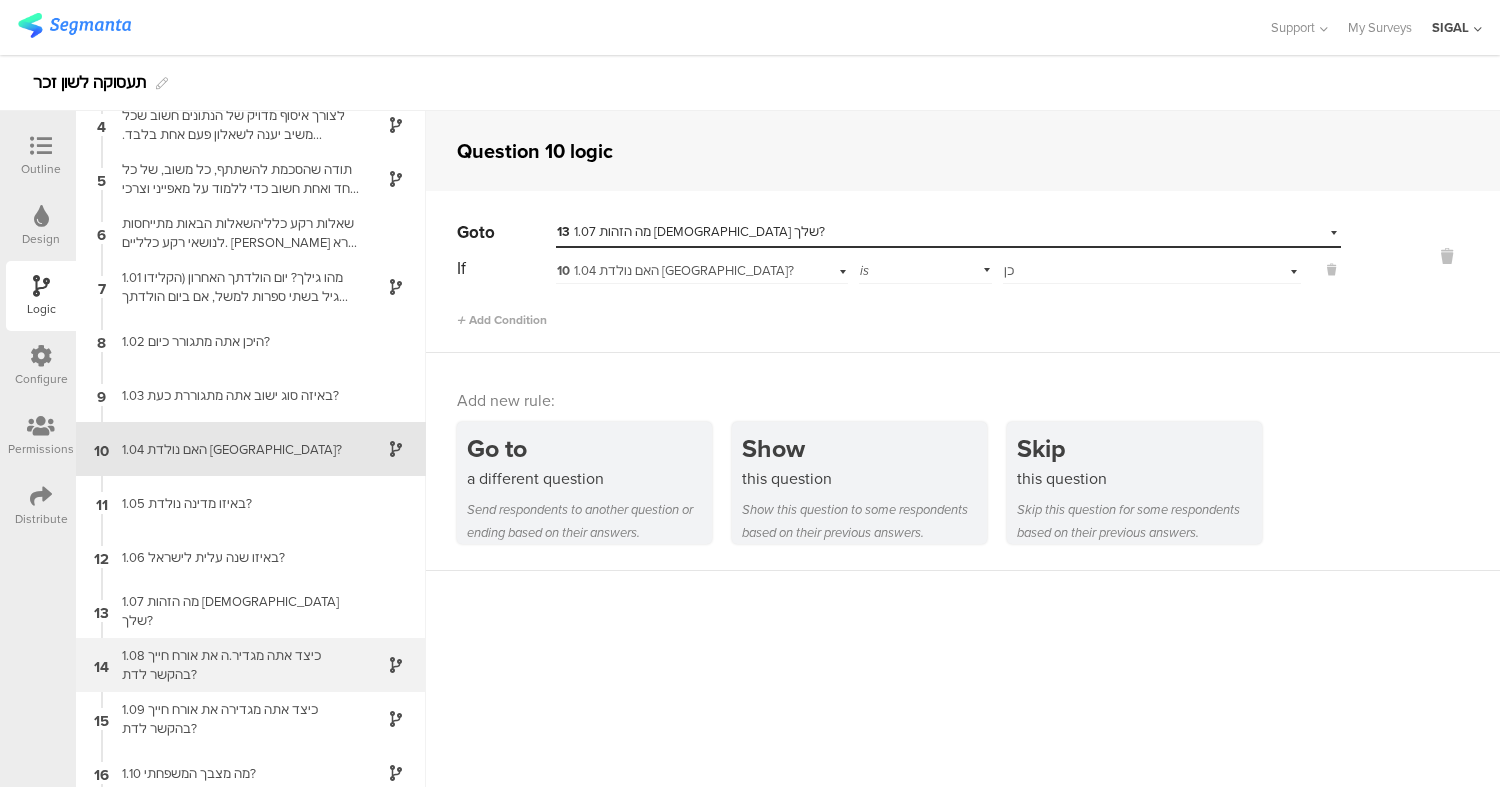 scroll, scrollTop: 210, scrollLeft: 0, axis: vertical 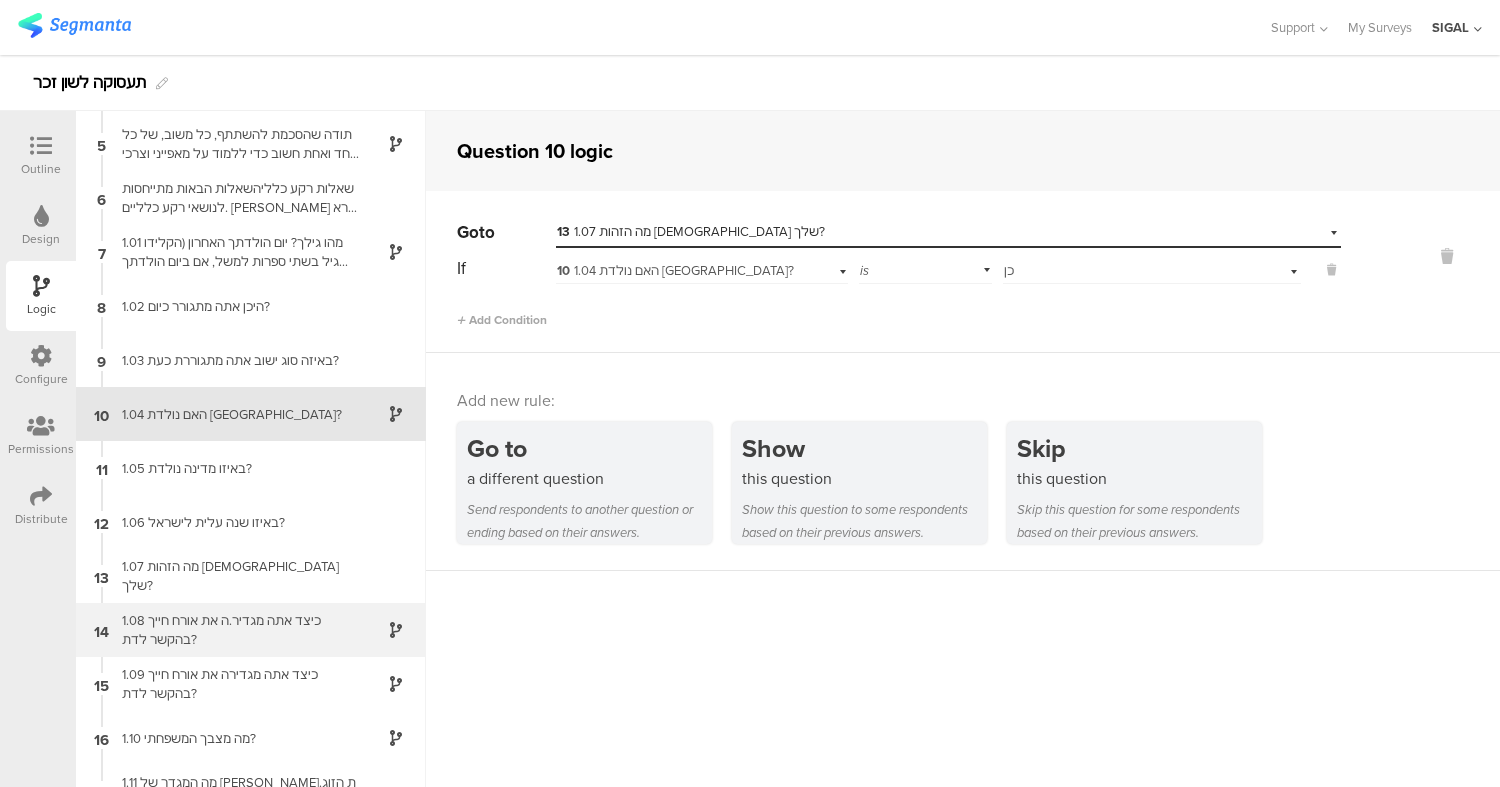 click on "1.08 כיצד אתה מגדיר.ה את אורח חייך בהקשר לדת?" at bounding box center (235, 630) 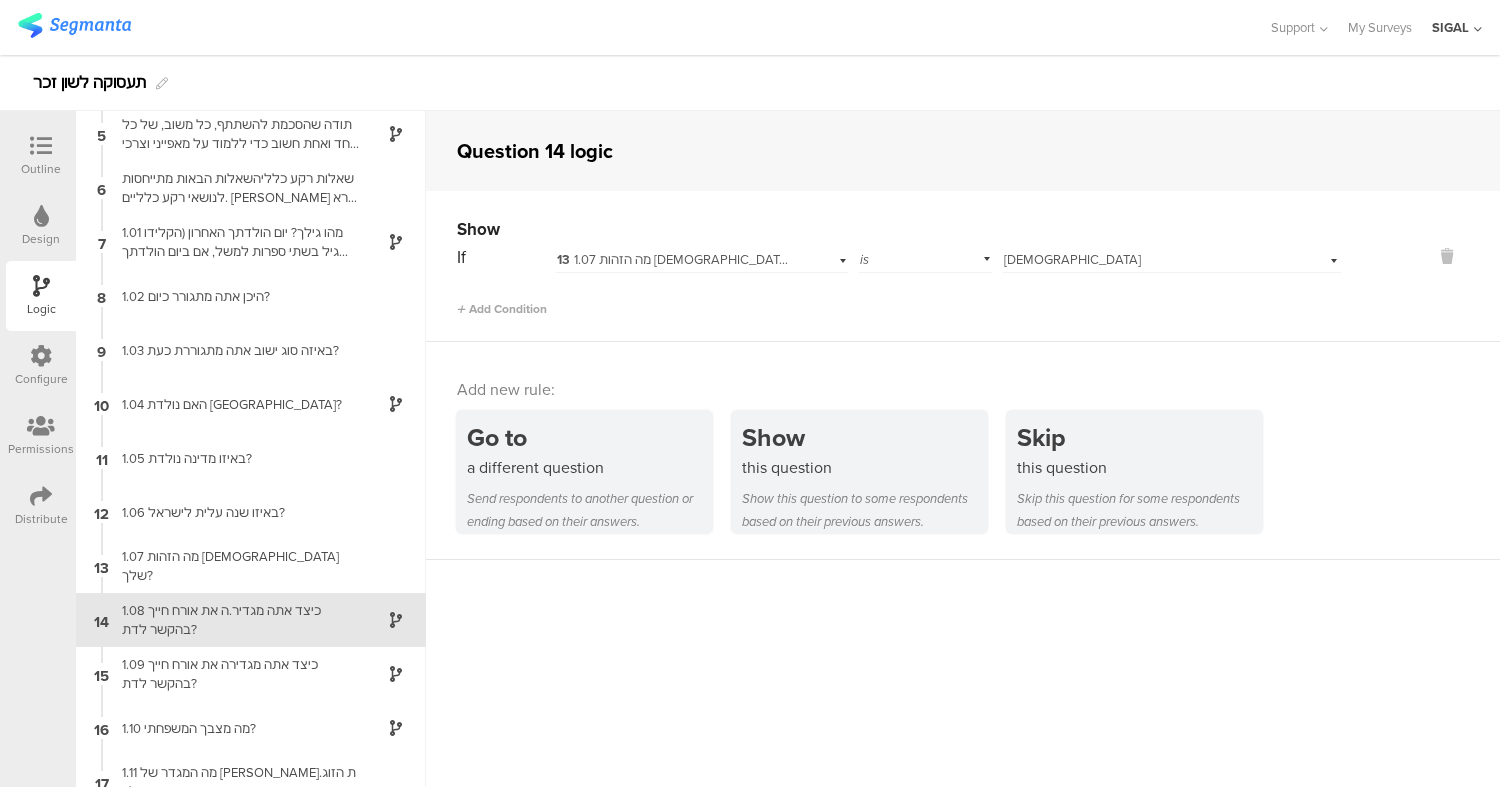 scroll, scrollTop: 391, scrollLeft: 0, axis: vertical 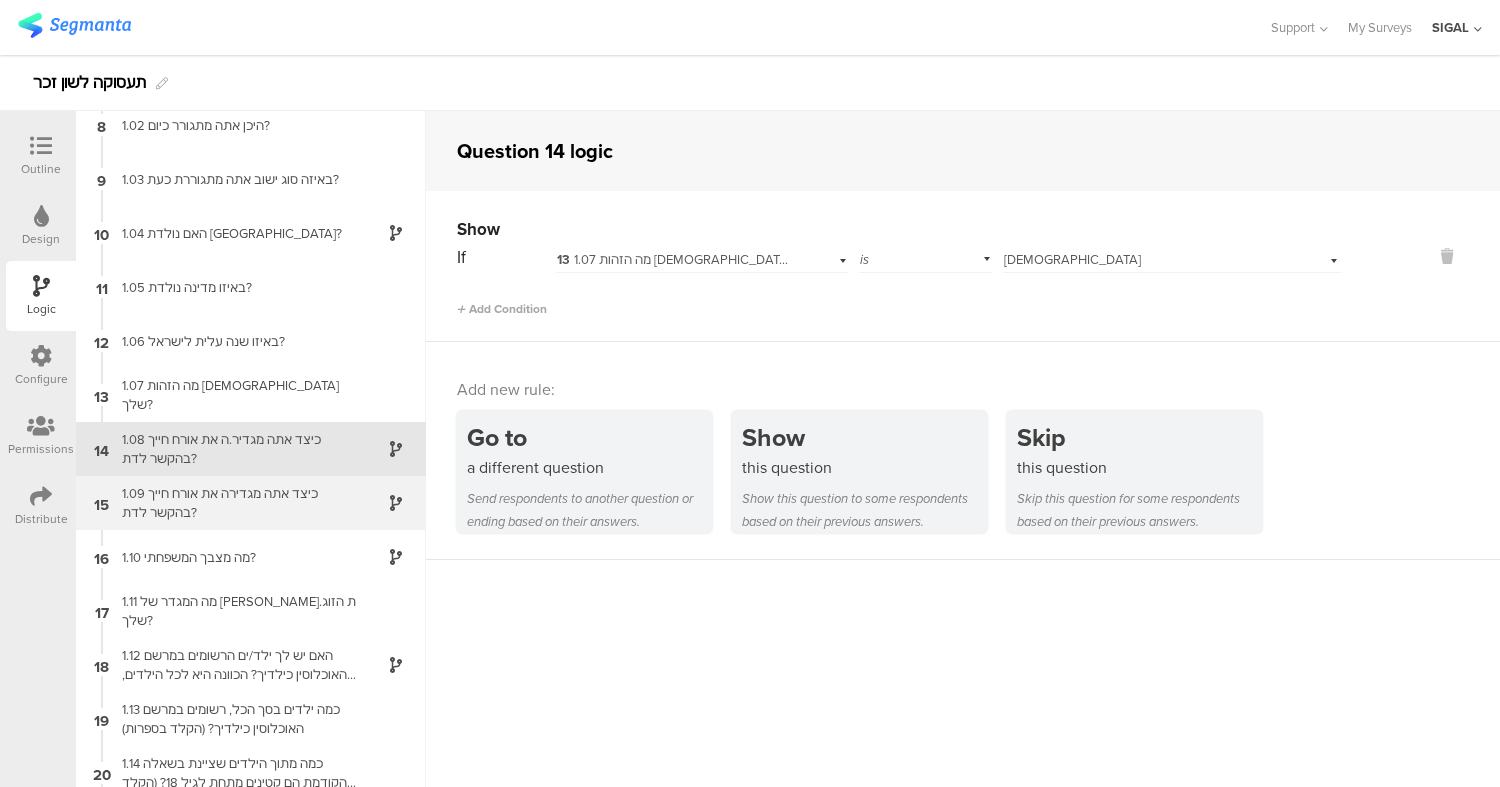 click on "1.09 כיצד אתה מגדירה את אורח חייך בהקשר לדת?" at bounding box center [235, 503] 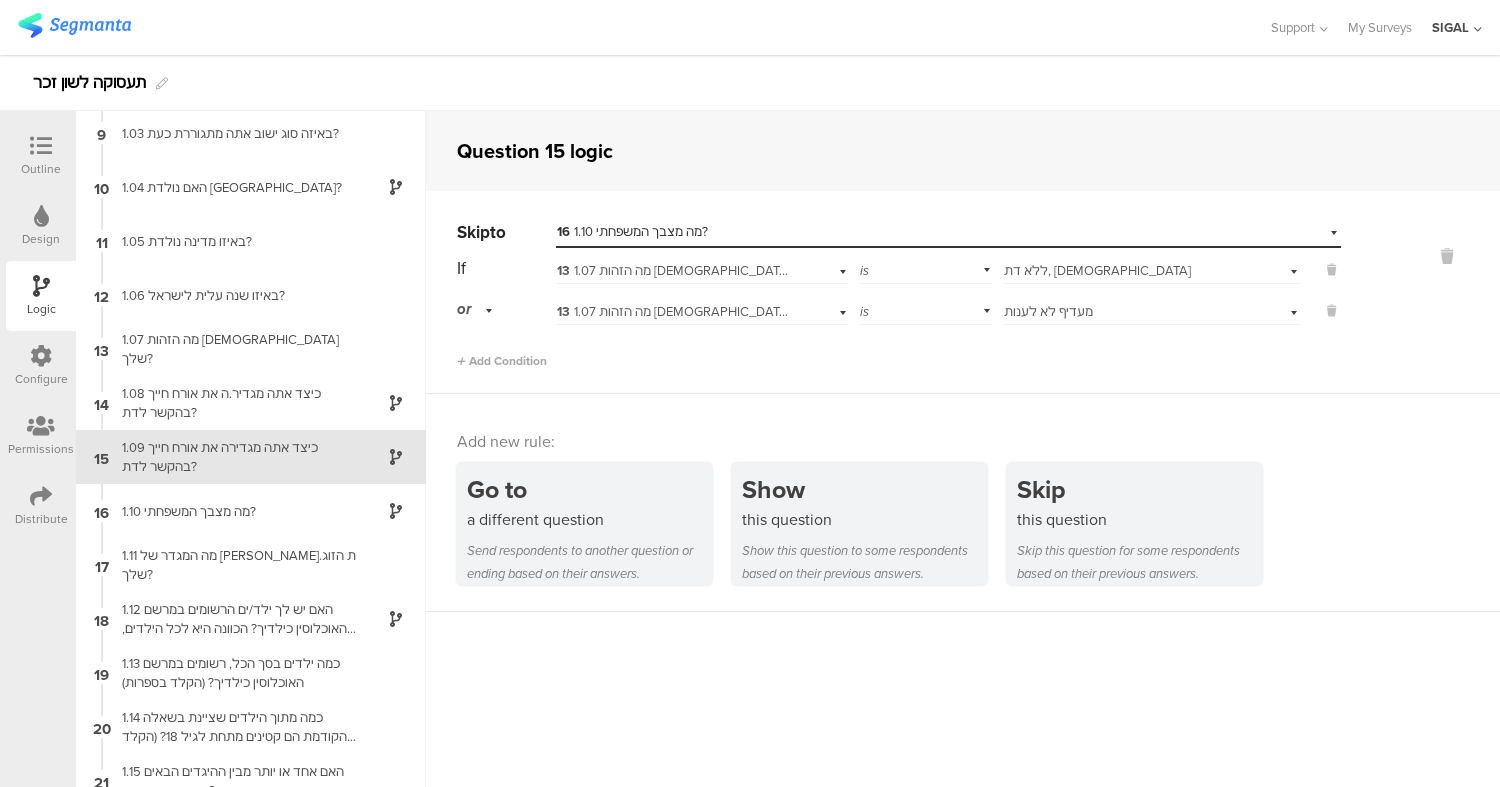 scroll, scrollTop: 445, scrollLeft: 0, axis: vertical 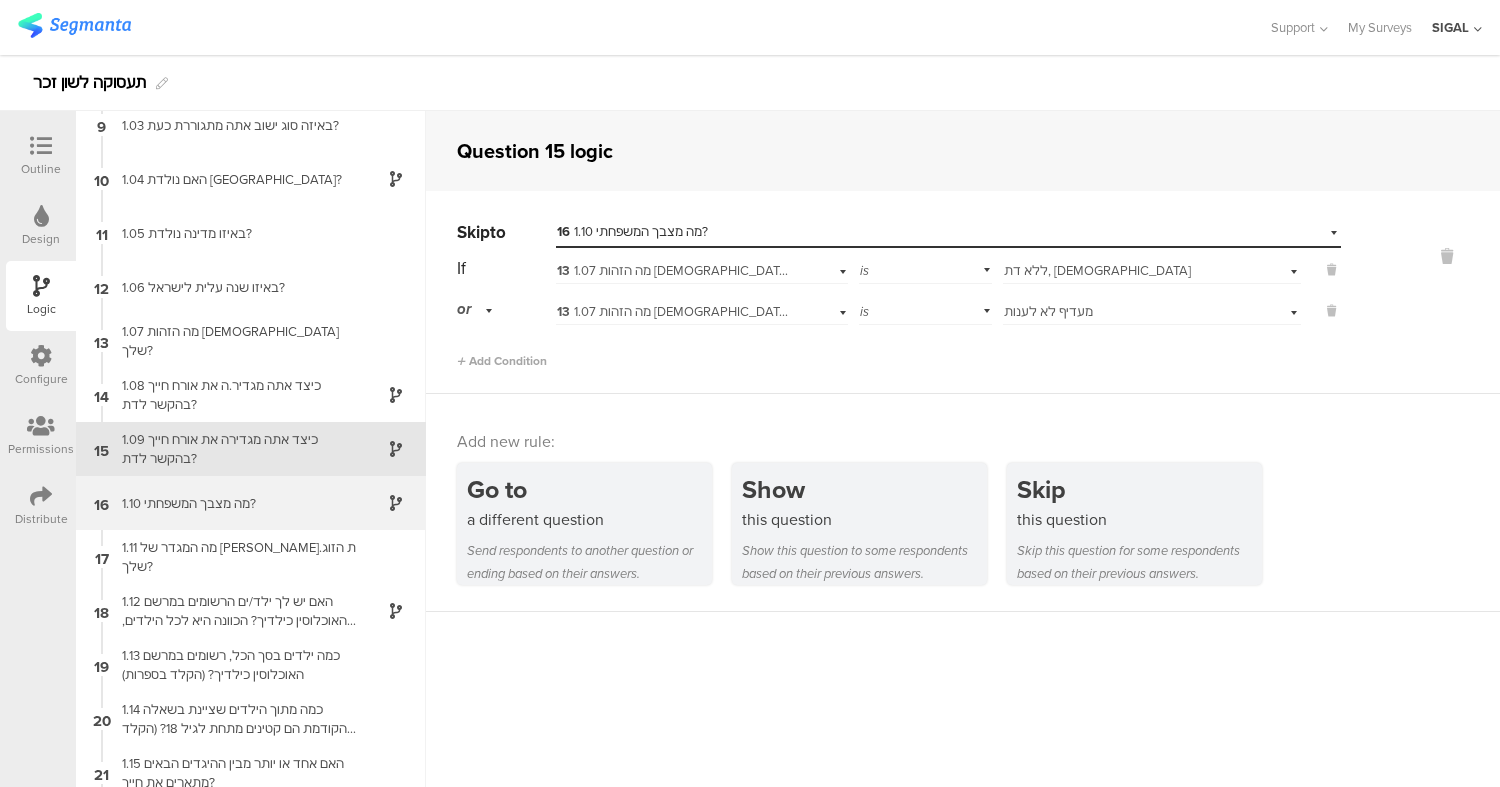 click on "16
1.10	מה מצבך המשפחתי?" at bounding box center (251, 503) 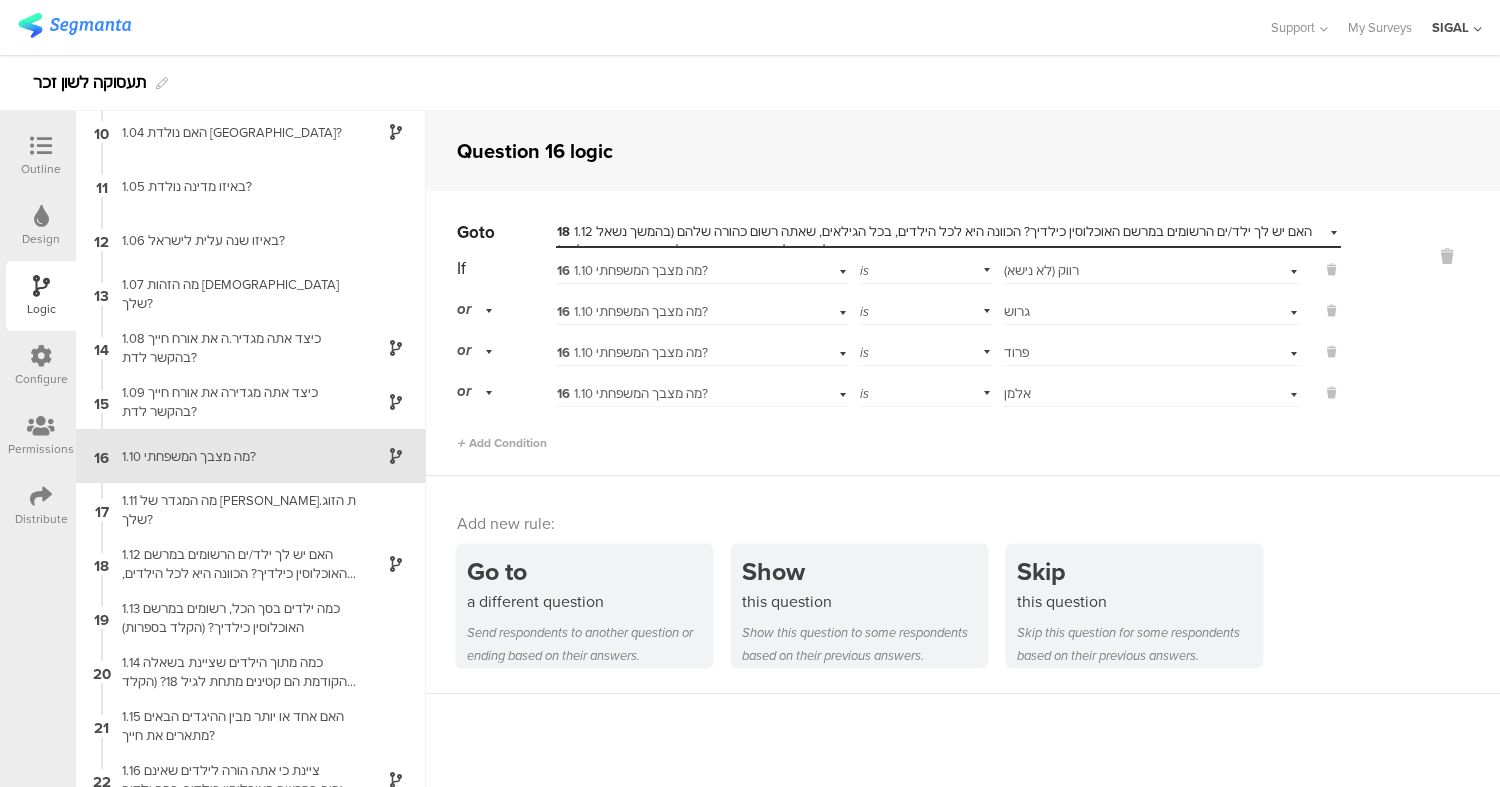 scroll, scrollTop: 499, scrollLeft: 0, axis: vertical 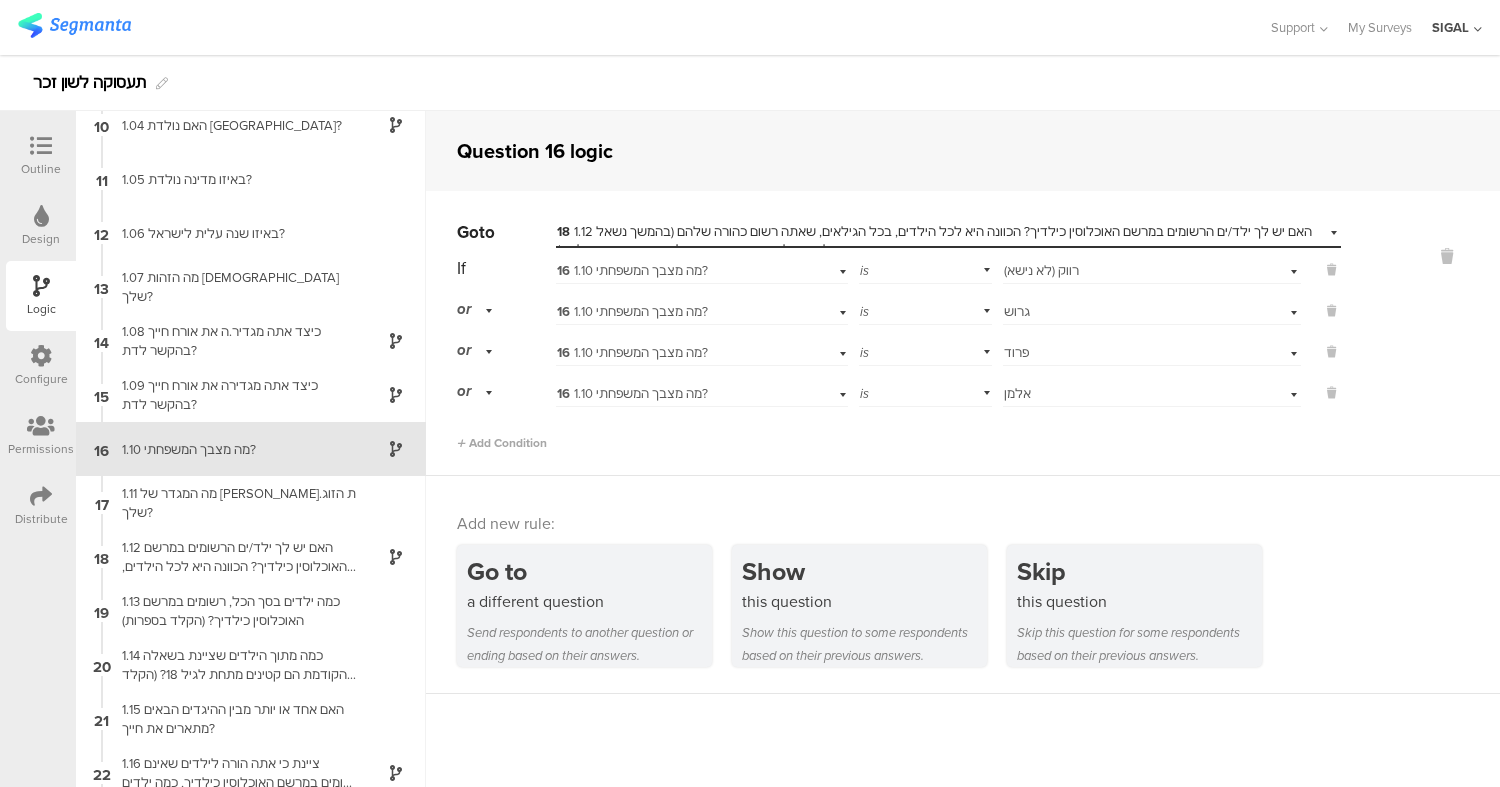 click at bounding box center (1420, 334) 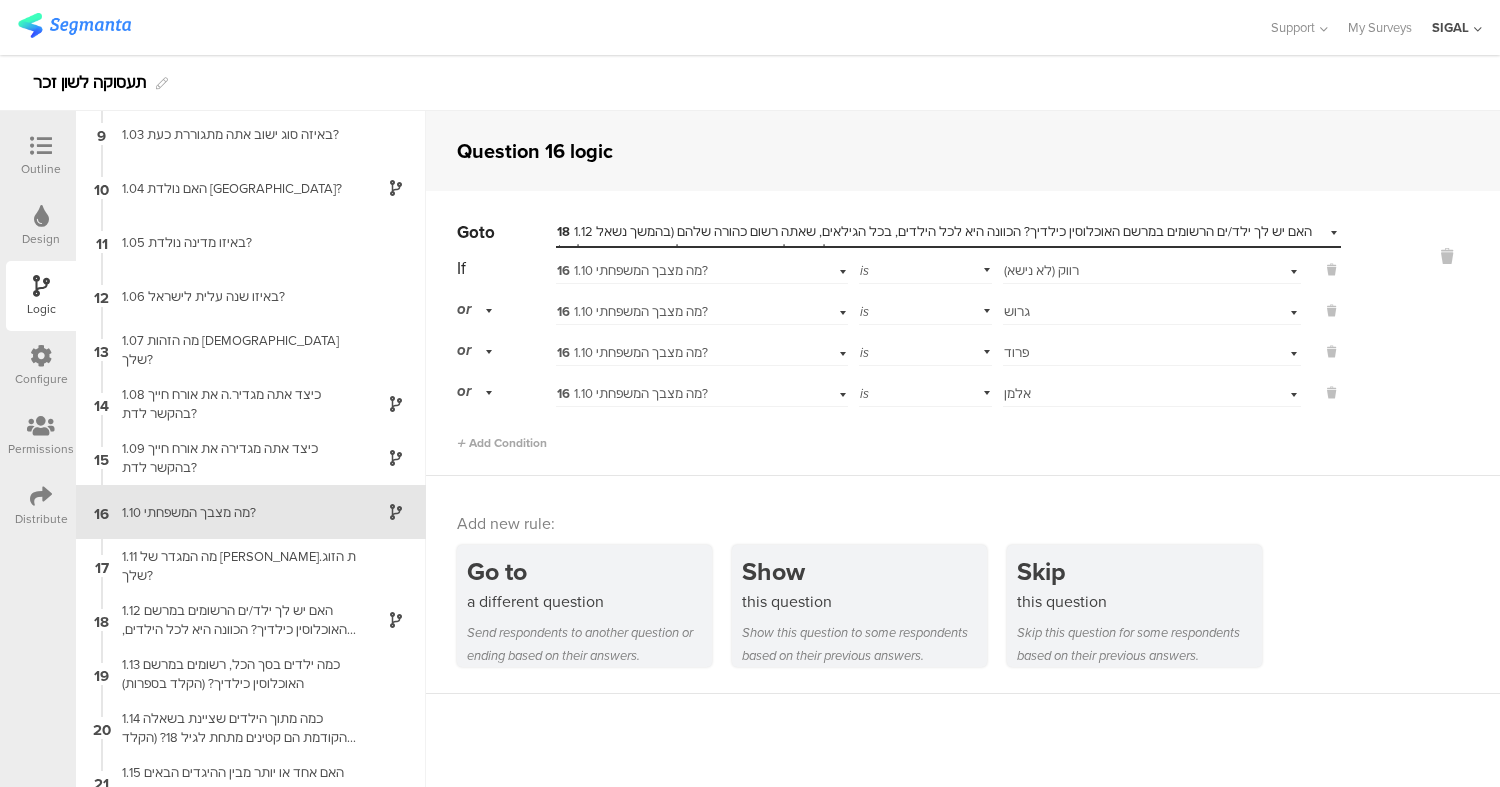scroll, scrollTop: 422, scrollLeft: 0, axis: vertical 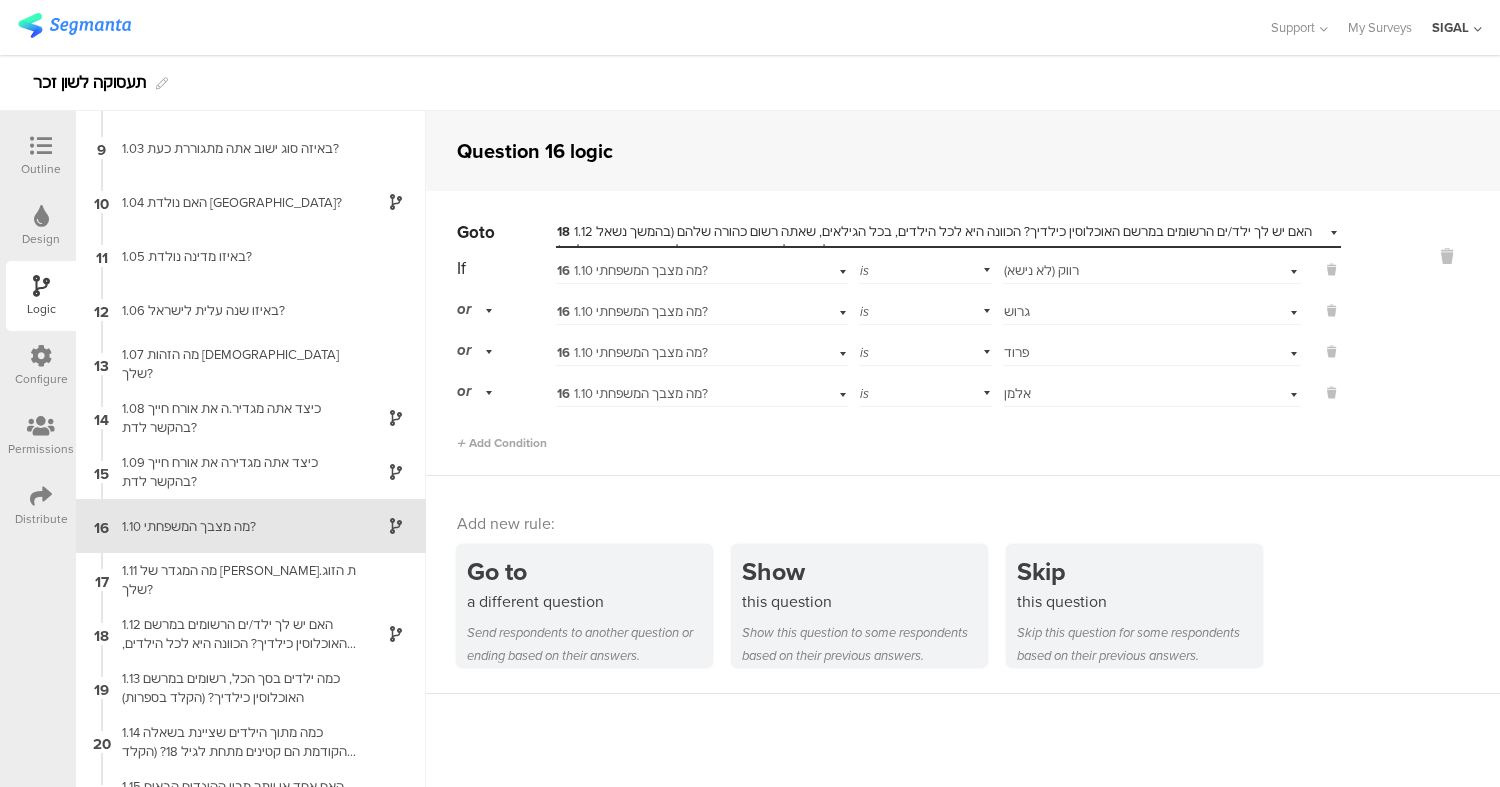 click on "is" at bounding box center (925, 268) 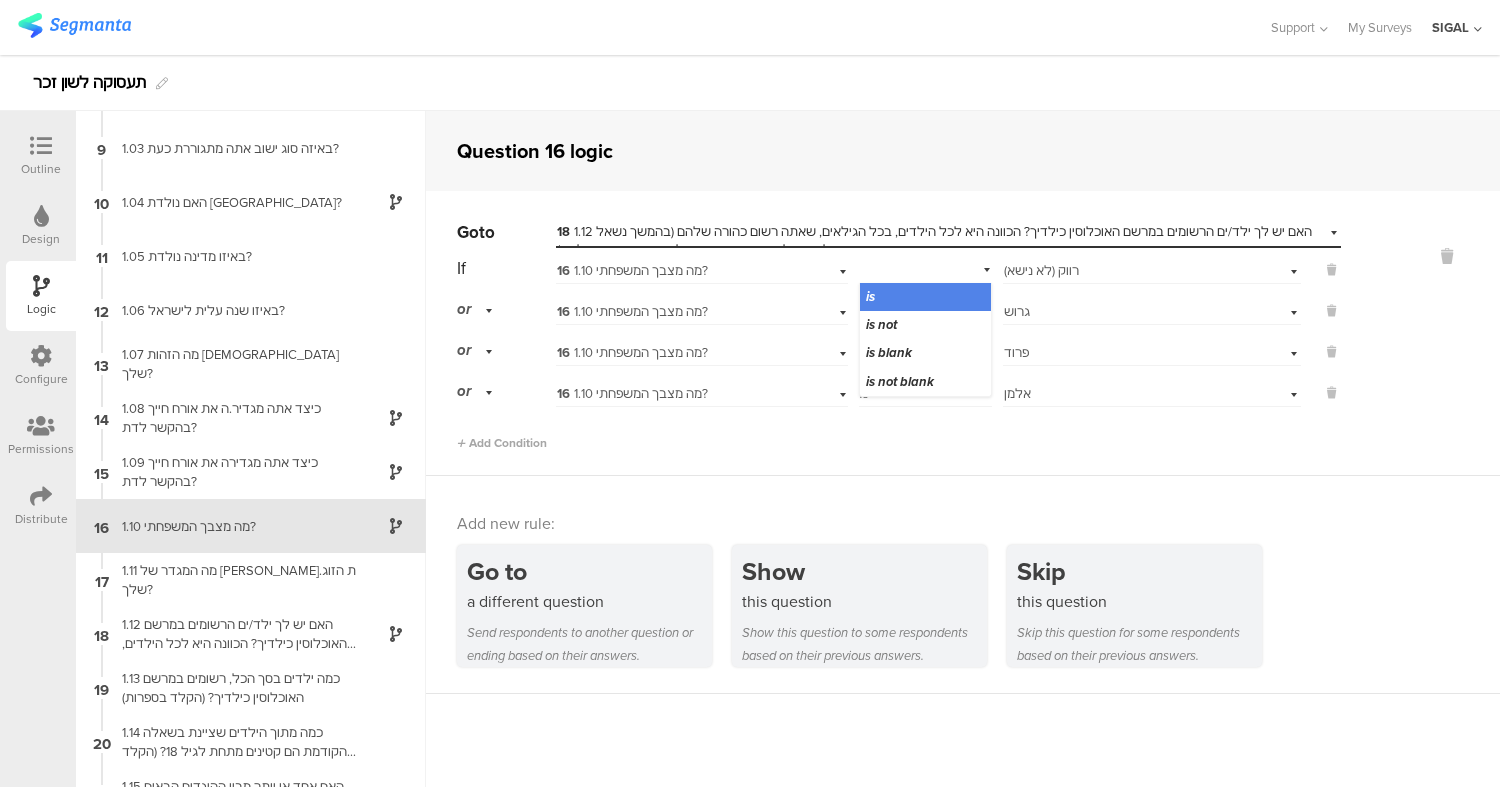 click on "is" at bounding box center [925, 268] 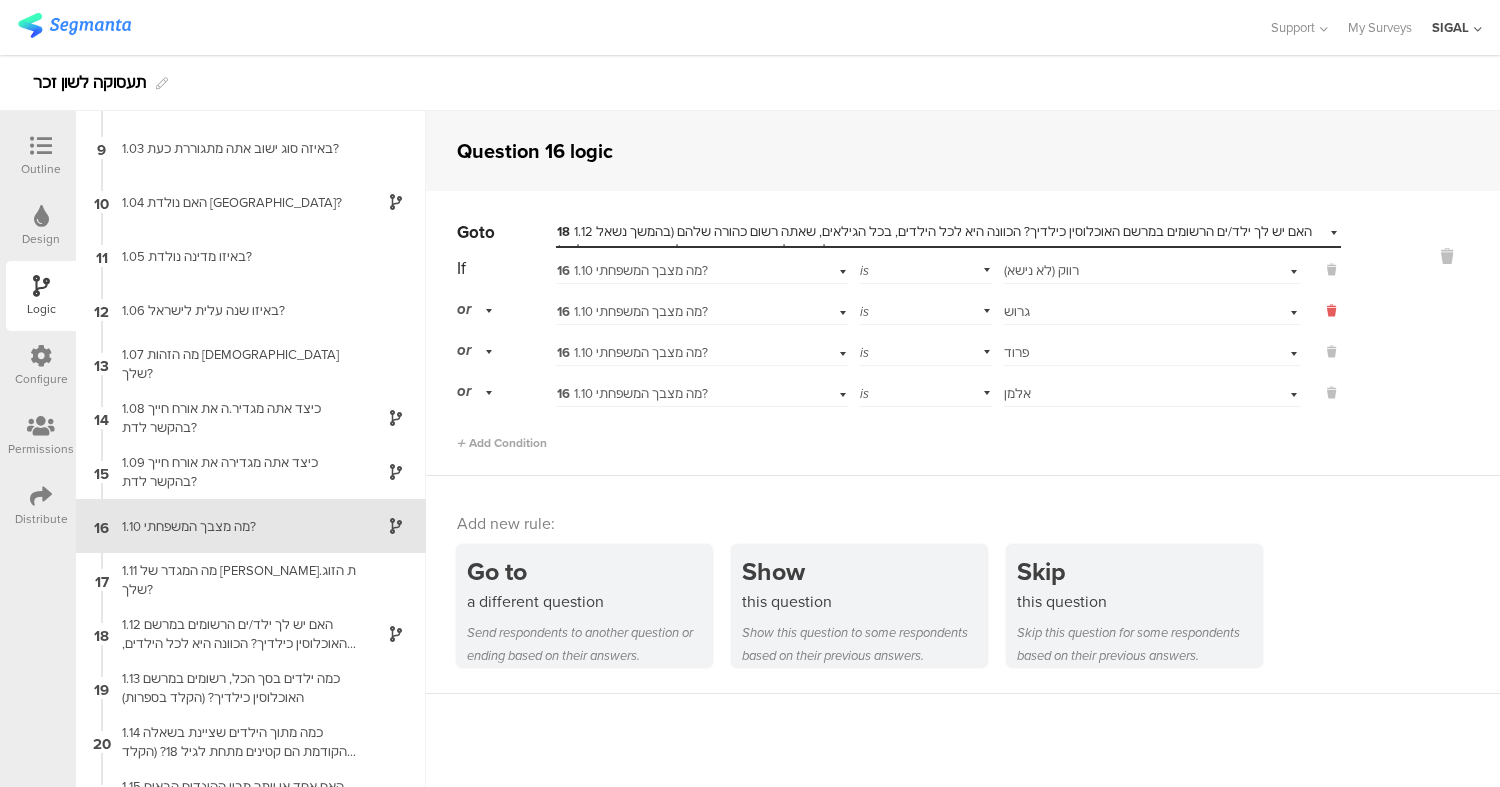 click at bounding box center [1321, 311] 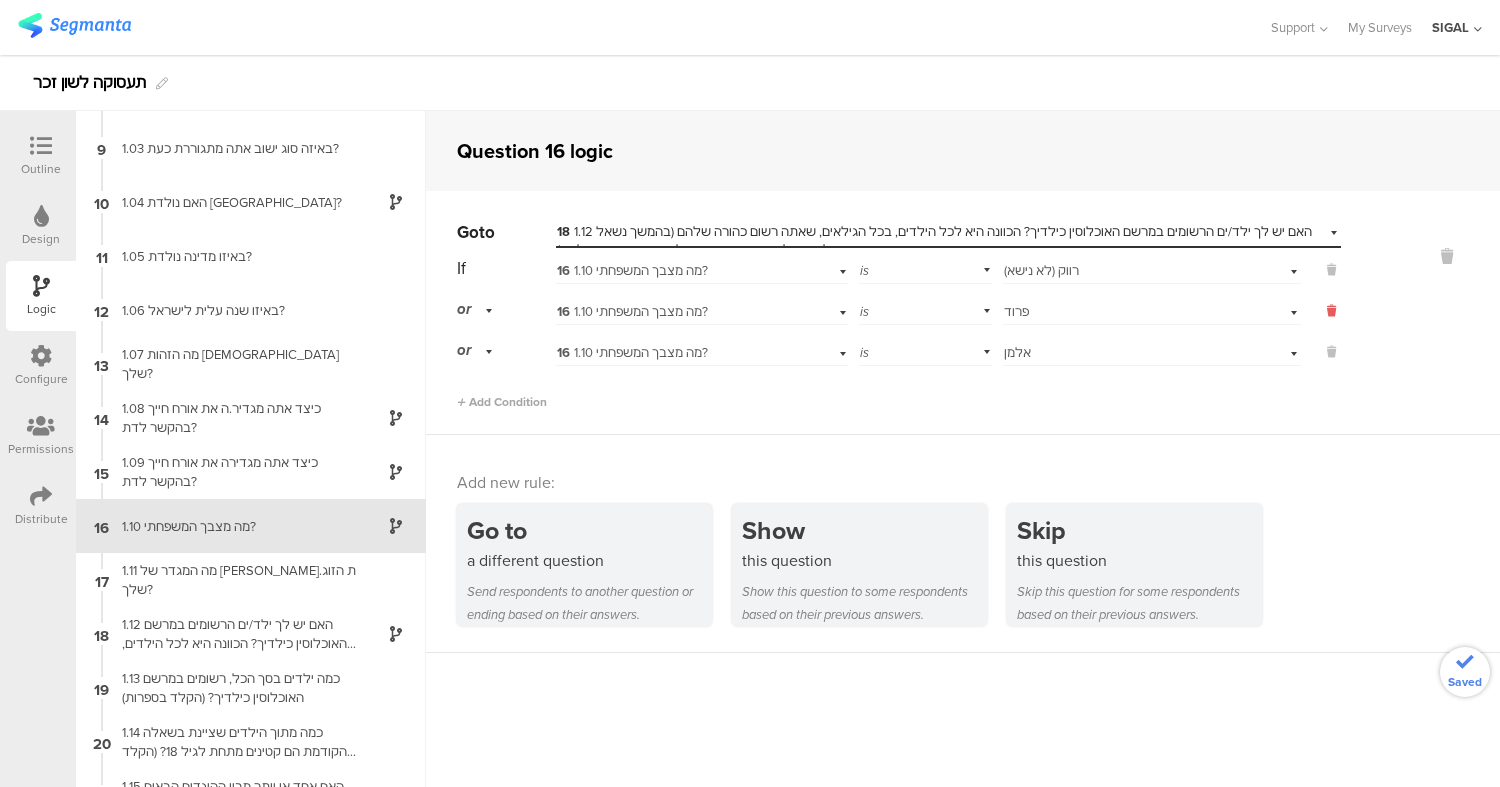 click at bounding box center [1321, 311] 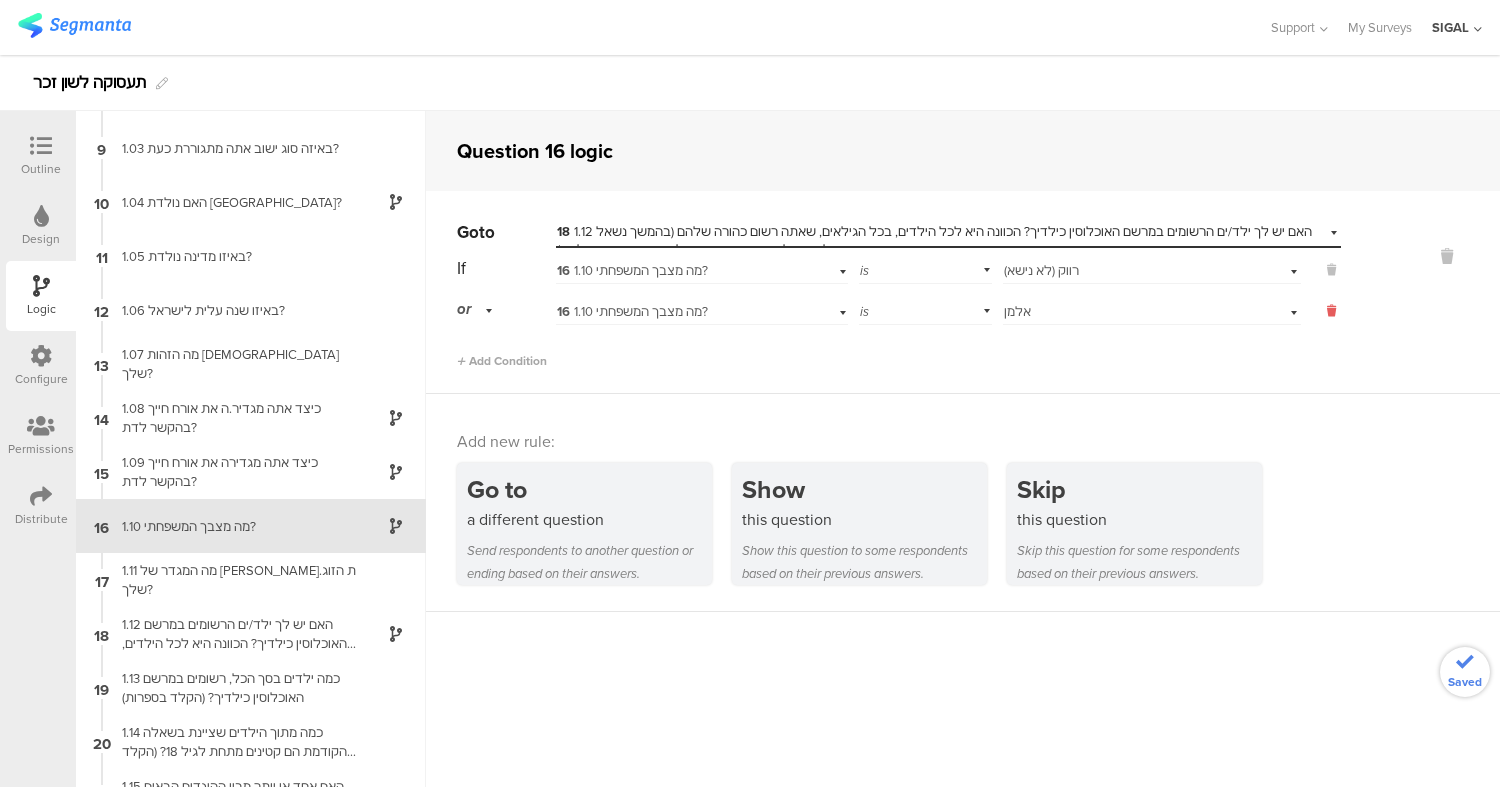 click at bounding box center [1321, 311] 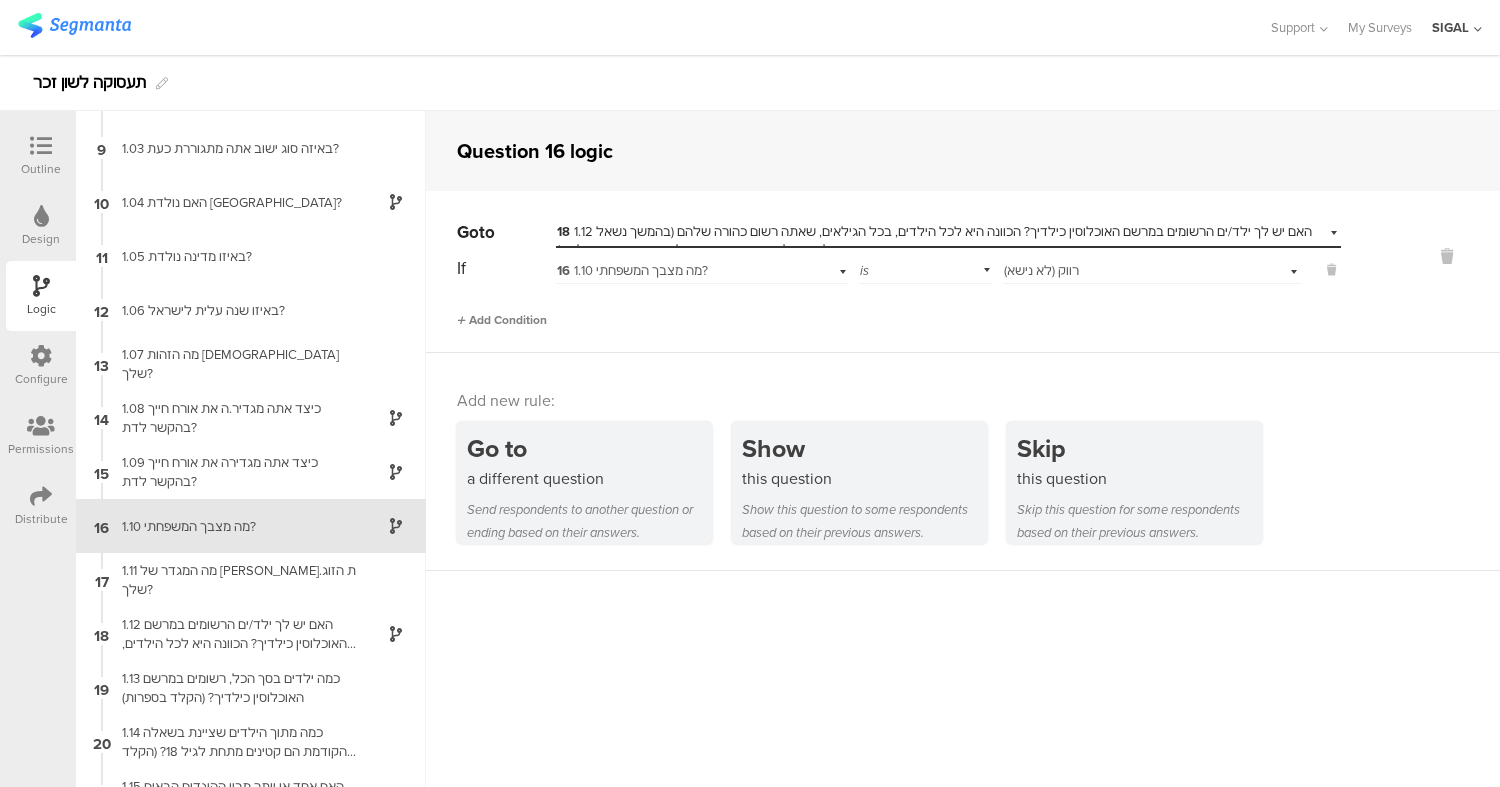 click on "Add Condition" at bounding box center (502, 320) 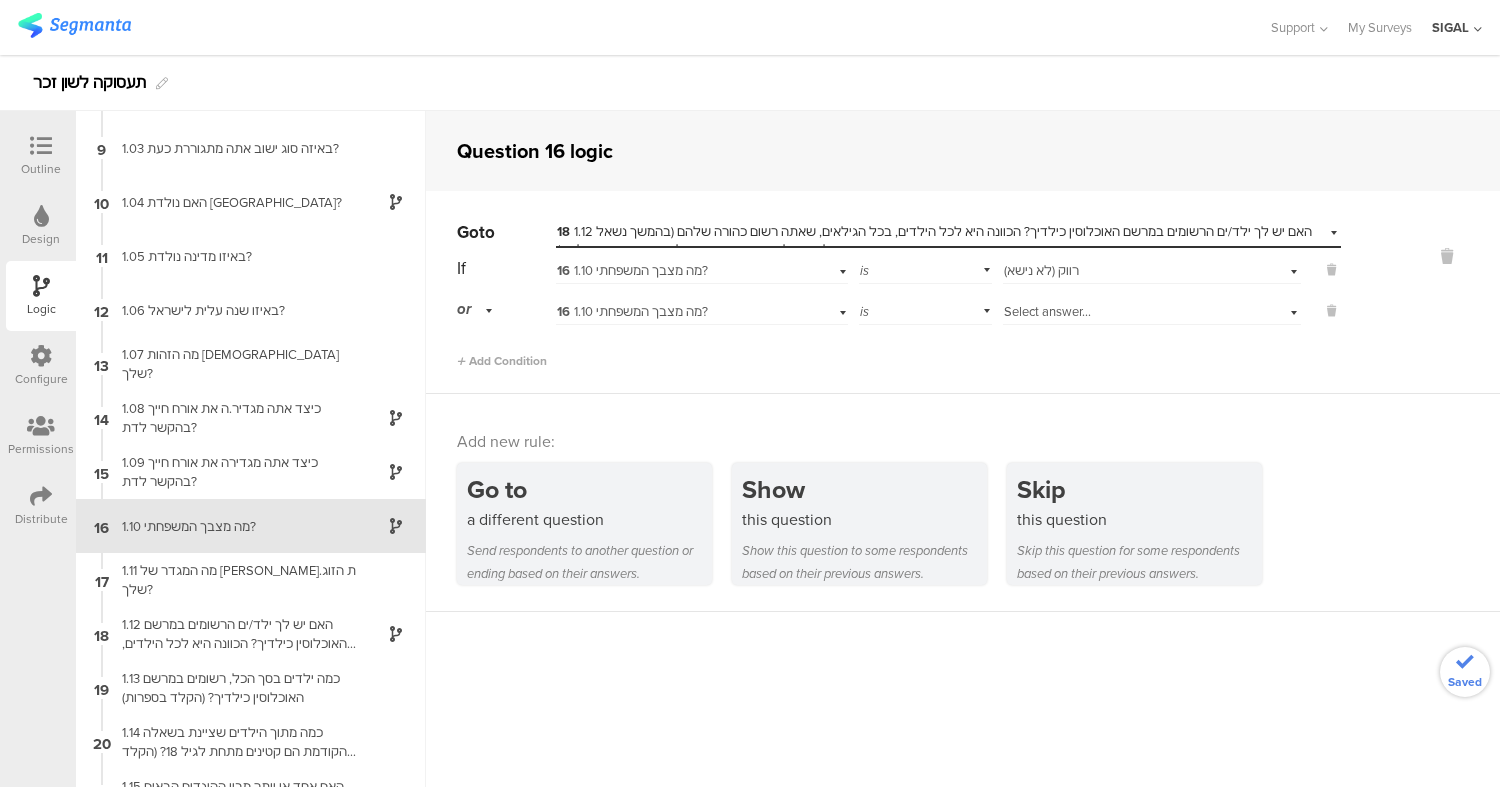 click on "Select answer..." at bounding box center (1152, 309) 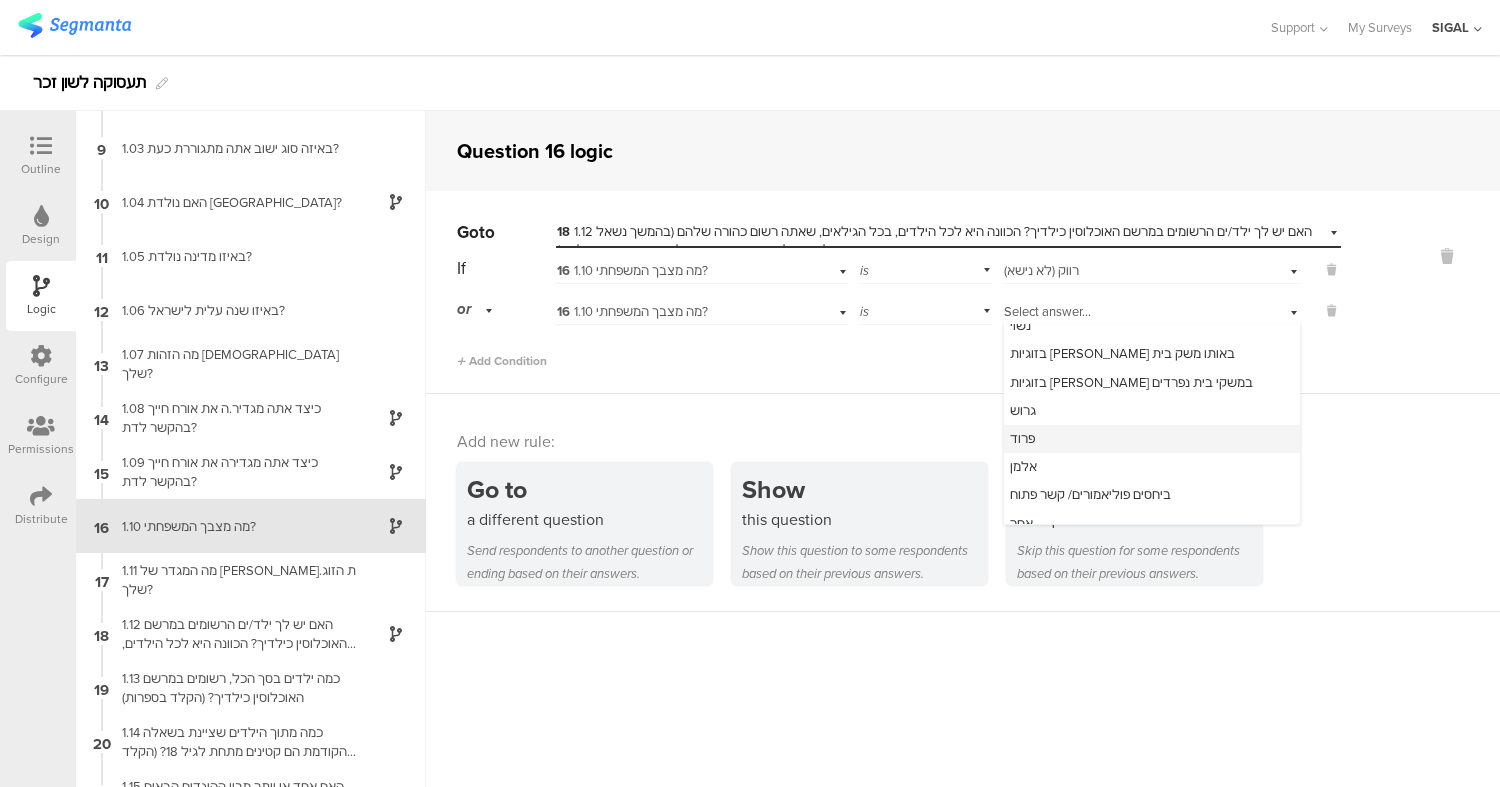 scroll, scrollTop: 82, scrollLeft: 0, axis: vertical 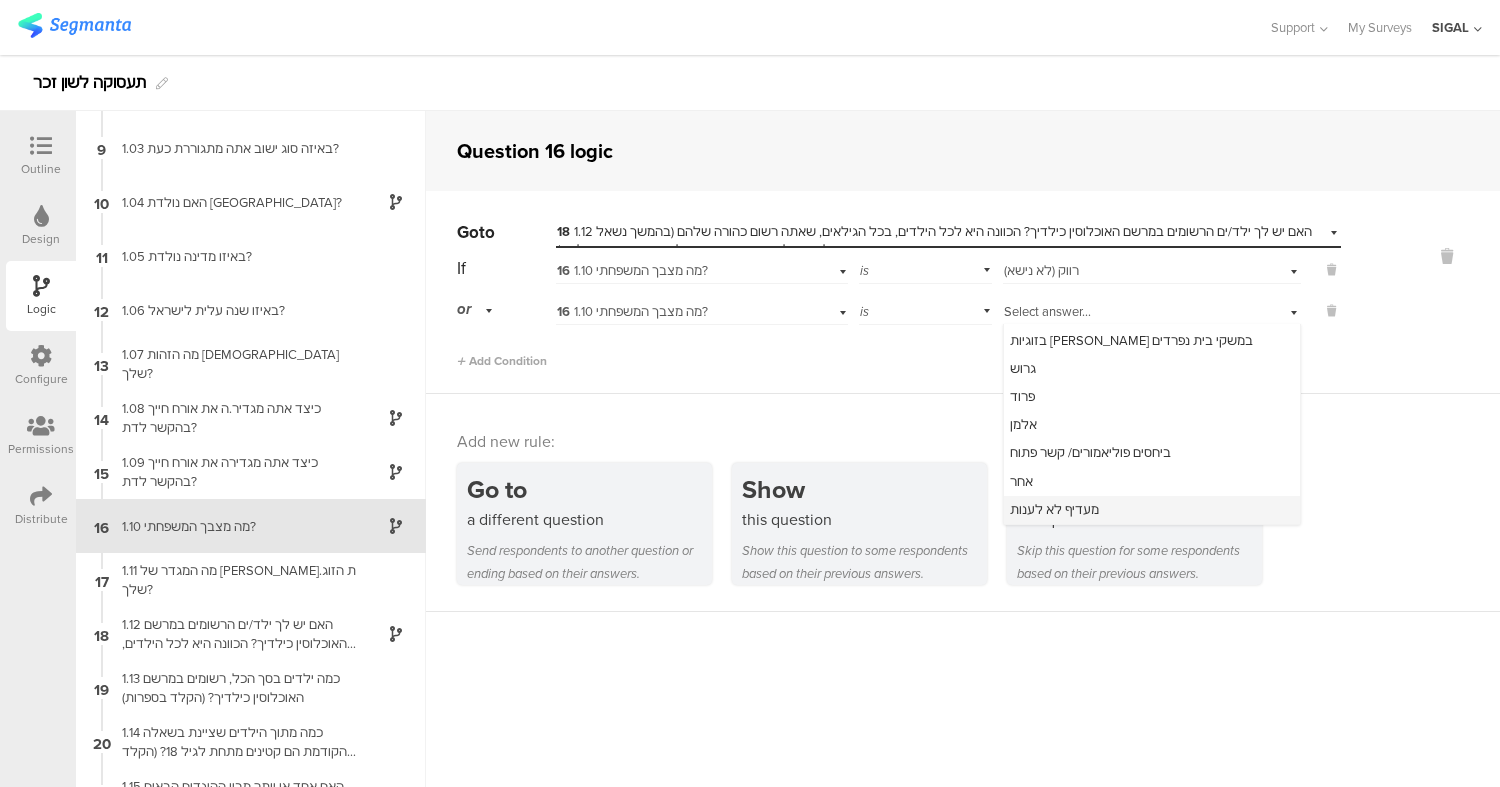 click on "מעדיף לא לענות" at bounding box center [1152, 510] 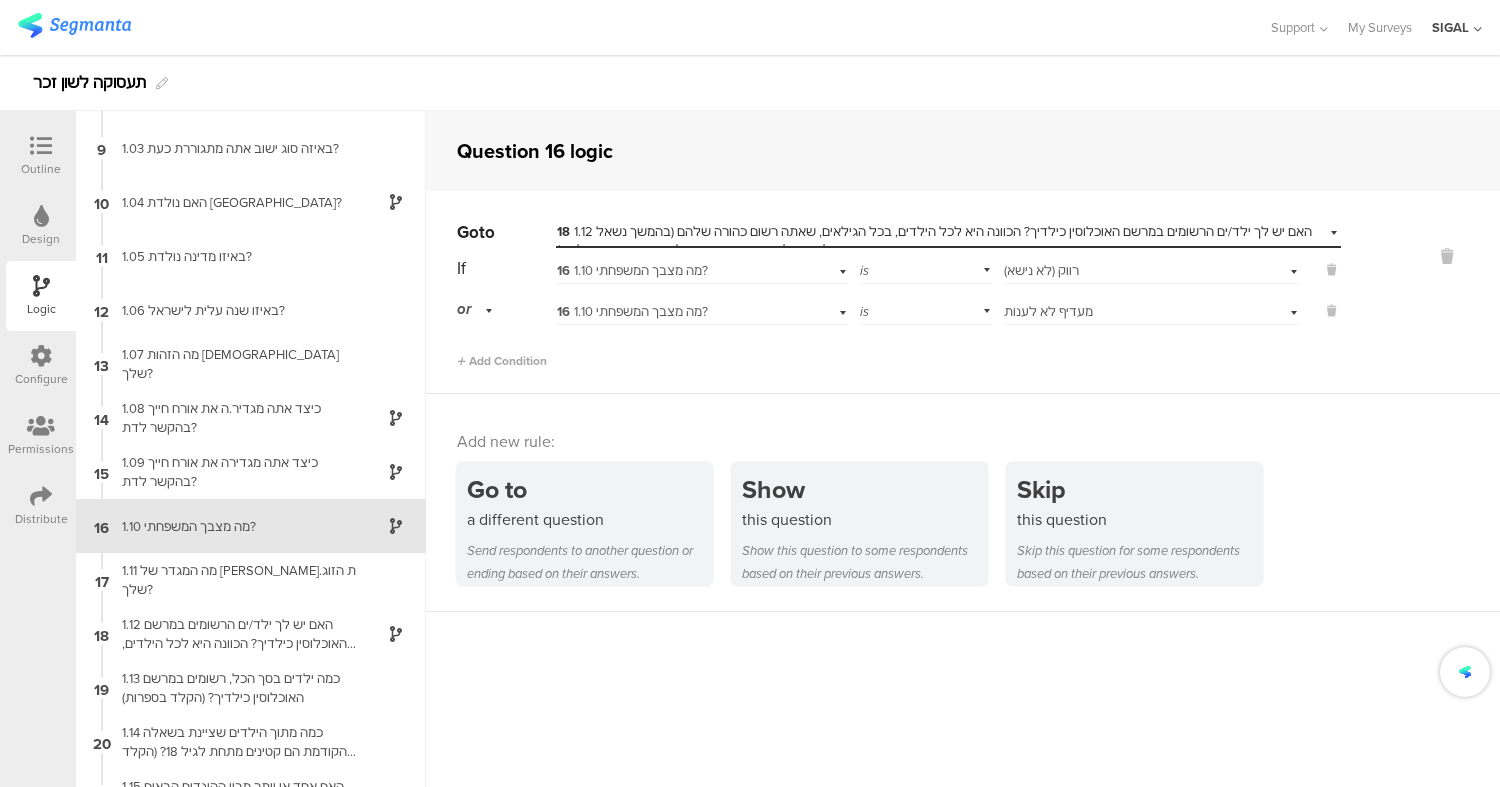 click on "Add Condition" at bounding box center [899, 352] 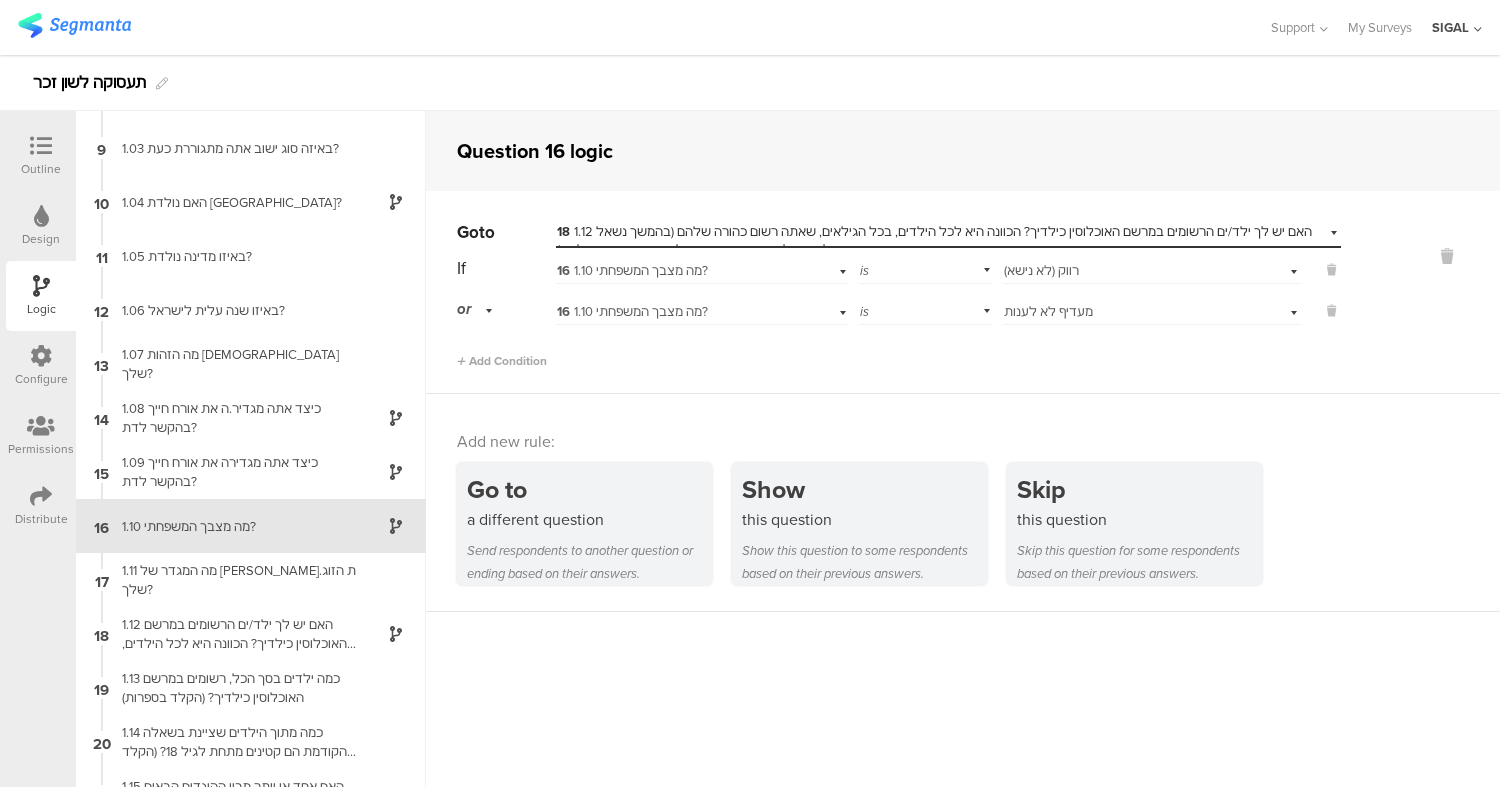 click on "Select answer...   מעדיף לא לענות" at bounding box center (1126, 312) 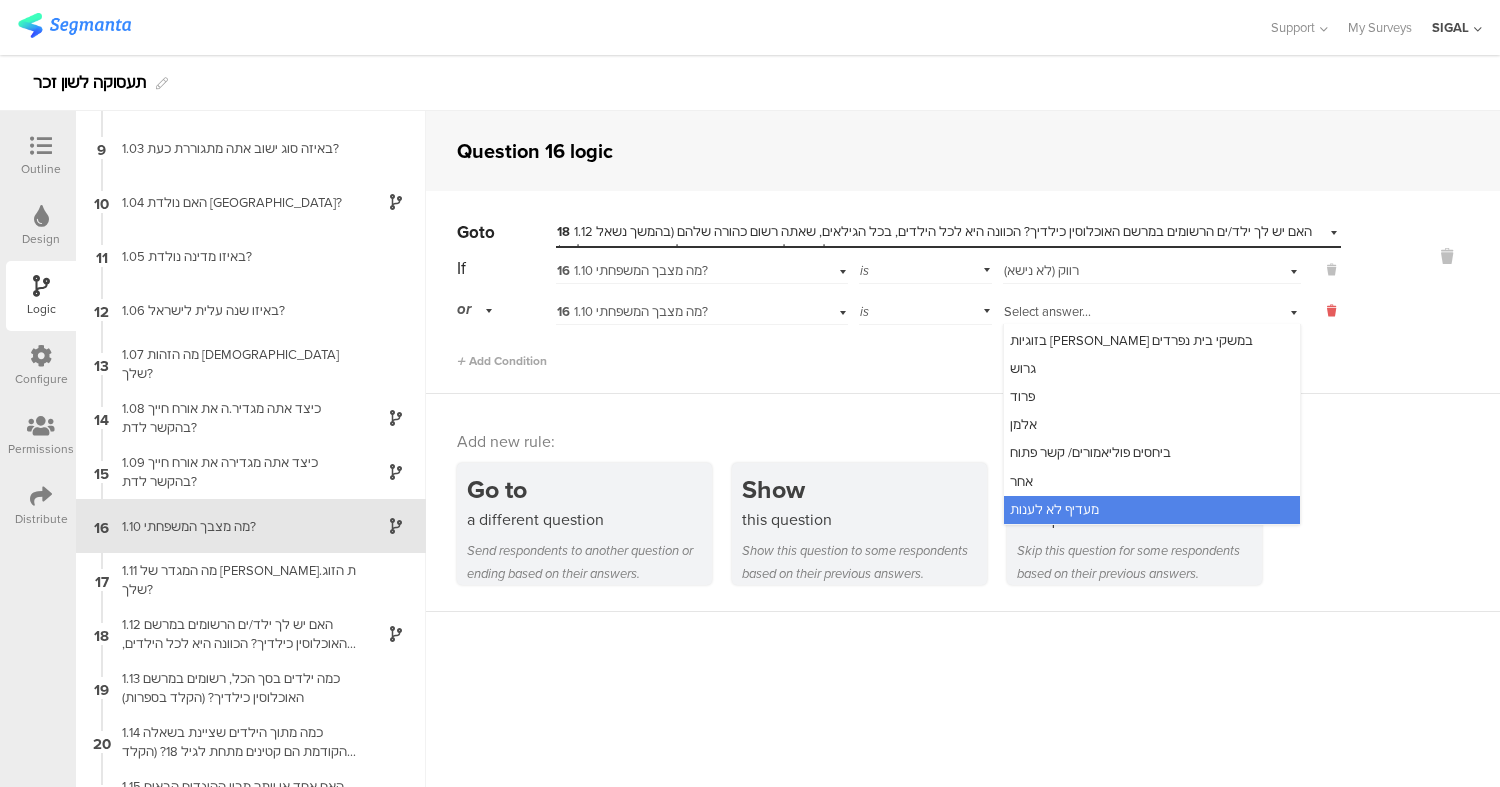 click at bounding box center [1331, 311] 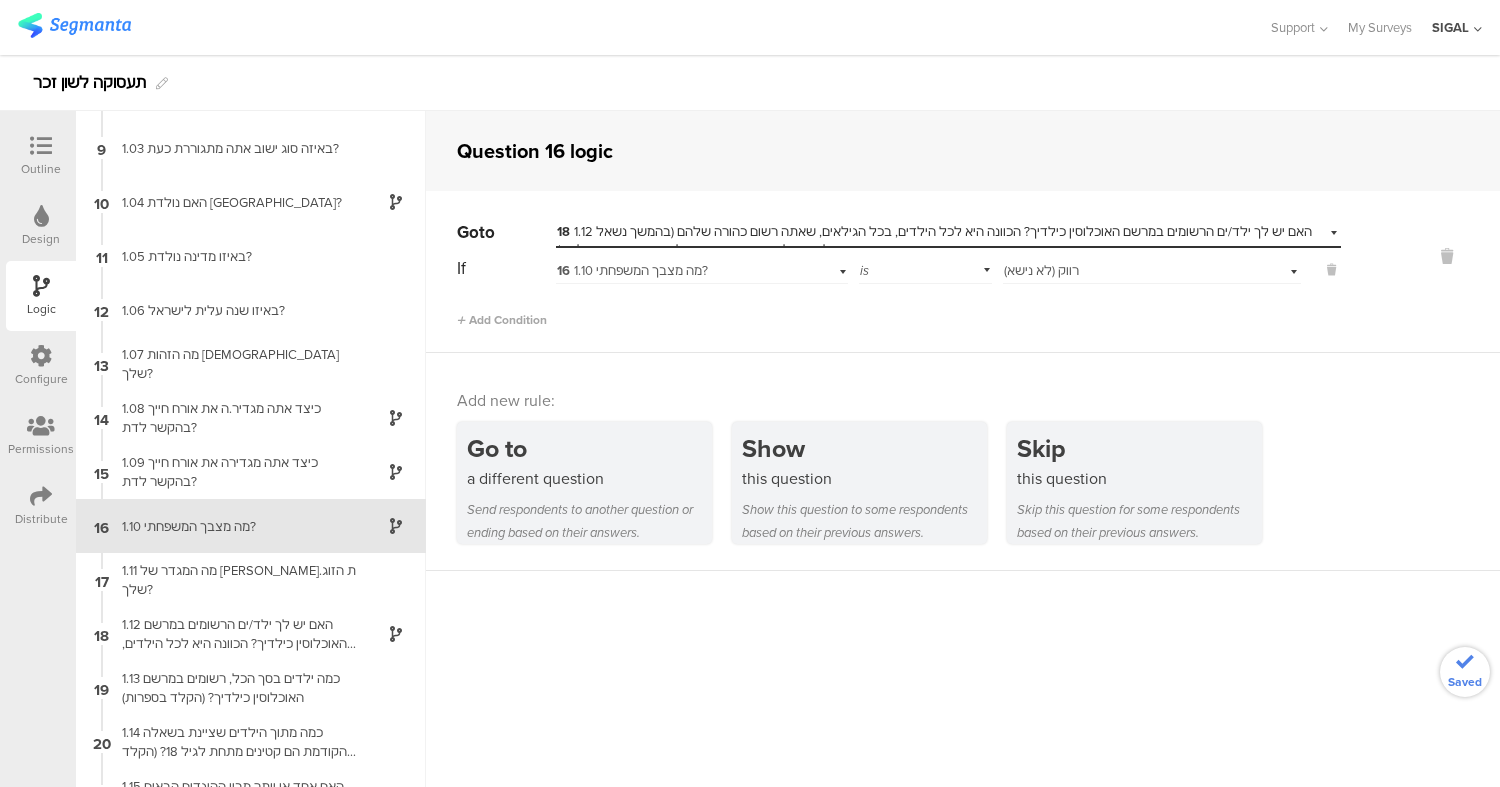 click on "Go  to Select destination...   18  1.12 האם יש לך ילד/ים הרשומים במרשם האוכלוסין כילדיך? הכוונה היא לכל הילדים, בכל הגילאים, שאתה רשום כהורה שלהם (בהמשך נשאל גם ילדים שלך שאינם רשומים כילדיך במרשם האוכלוסין)
If   16  1.10	מה מצבך המשפחתי?
is Select answer...   רווק (לא נישא)
Add Condition" at bounding box center [963, 272] 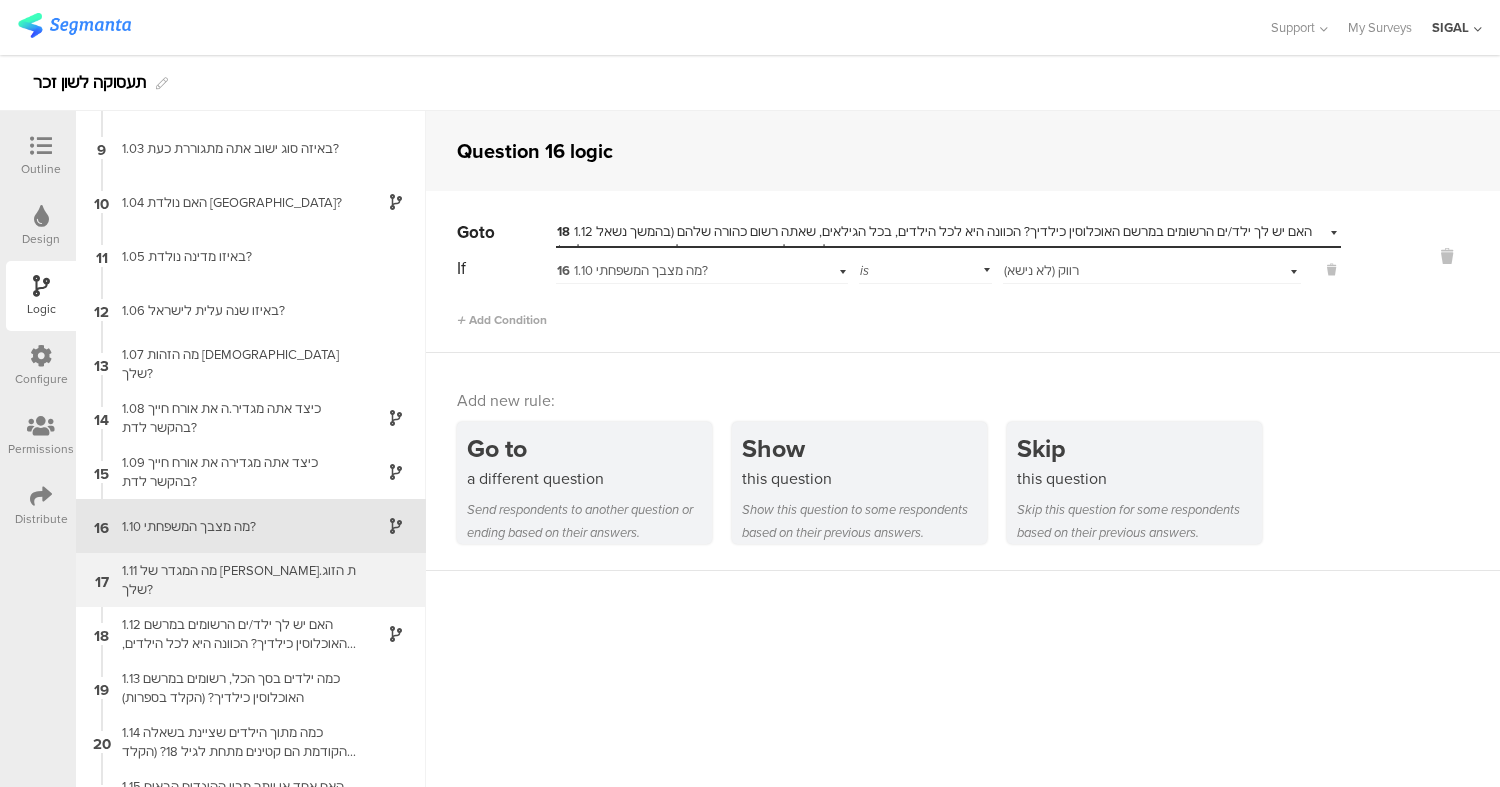 click on "1.11 מה המגדר של [PERSON_NAME].ת הזוג שלך?" at bounding box center (235, 580) 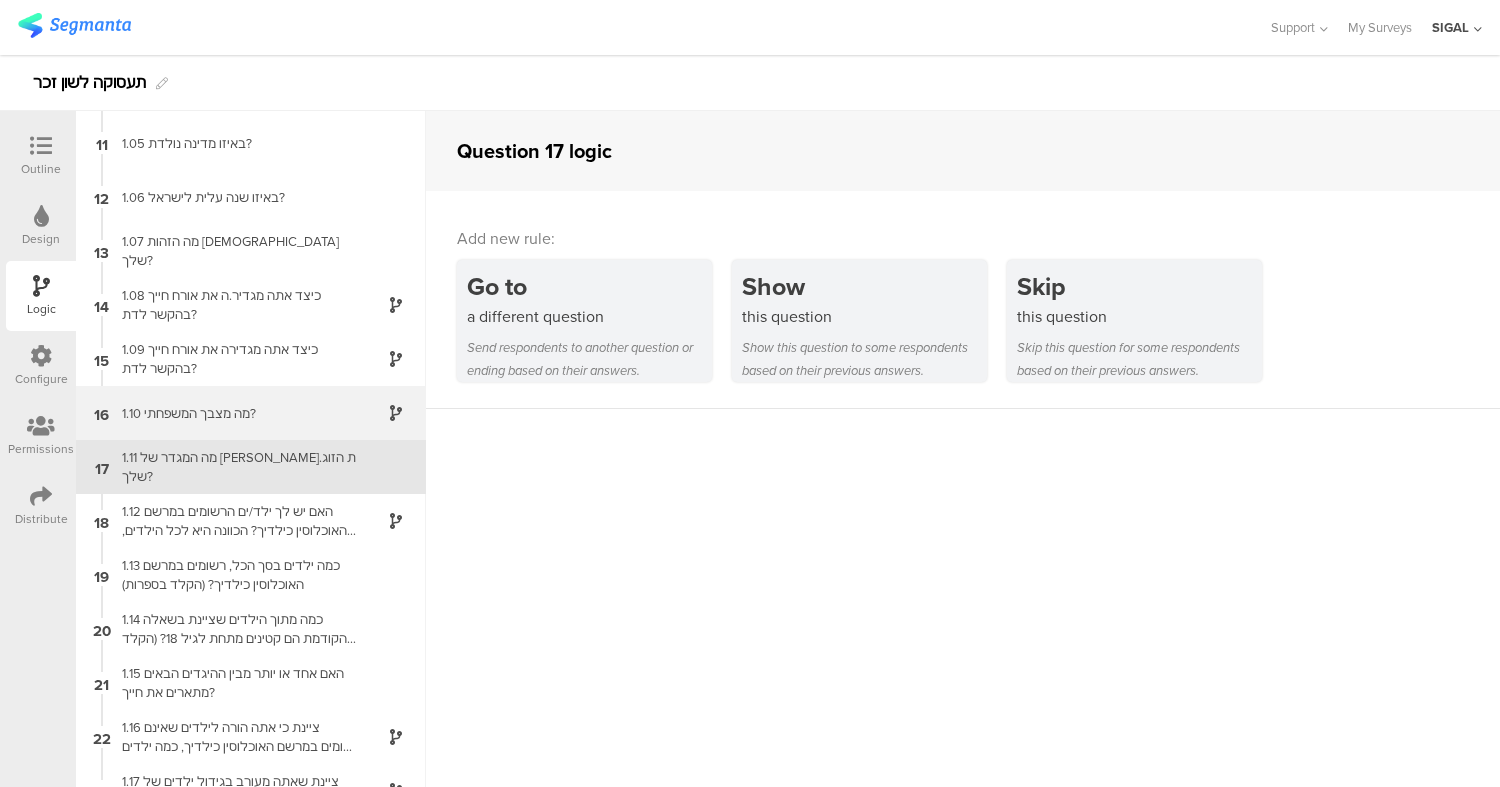 scroll, scrollTop: 553, scrollLeft: 0, axis: vertical 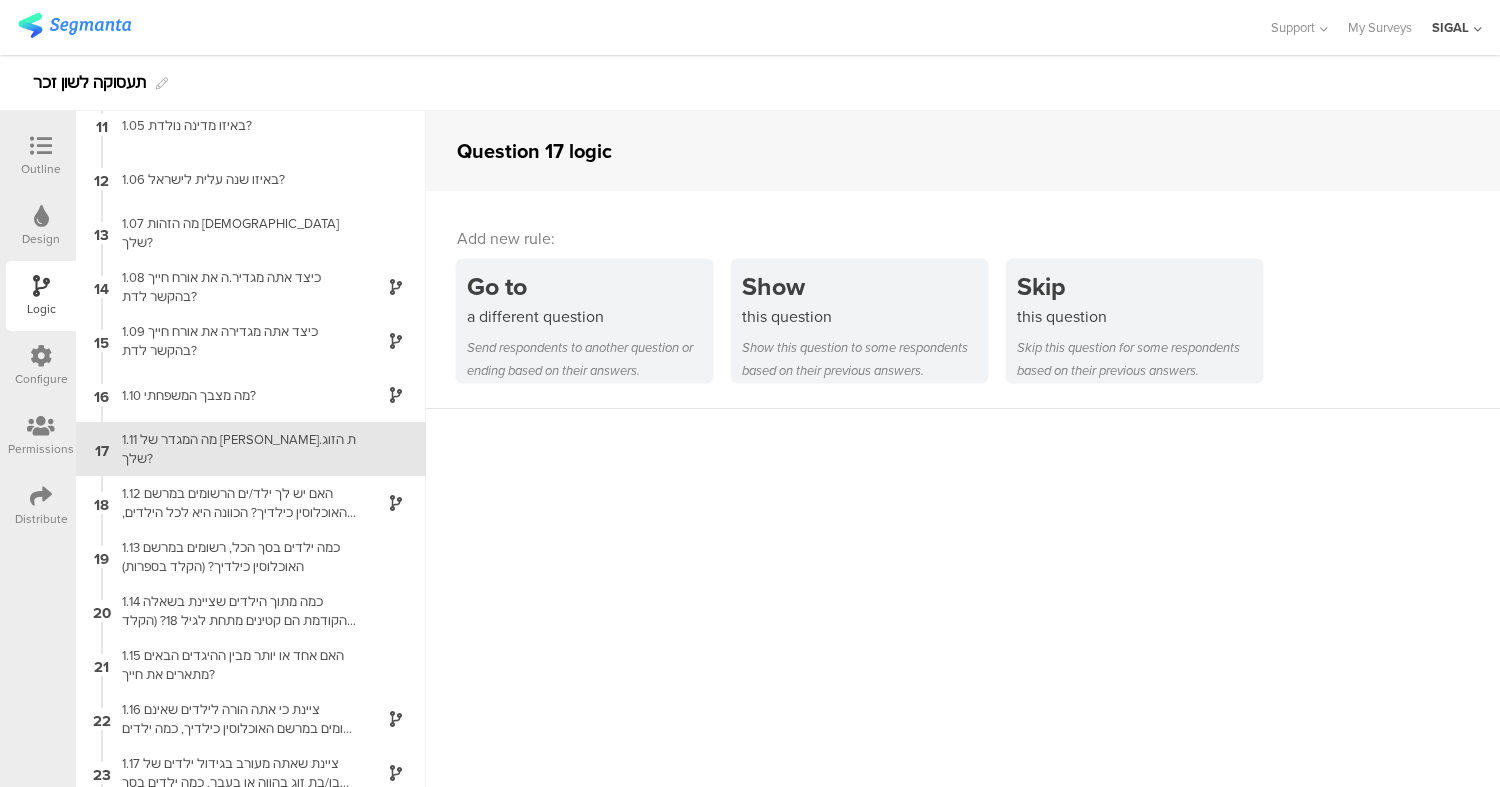 click at bounding box center (41, 147) 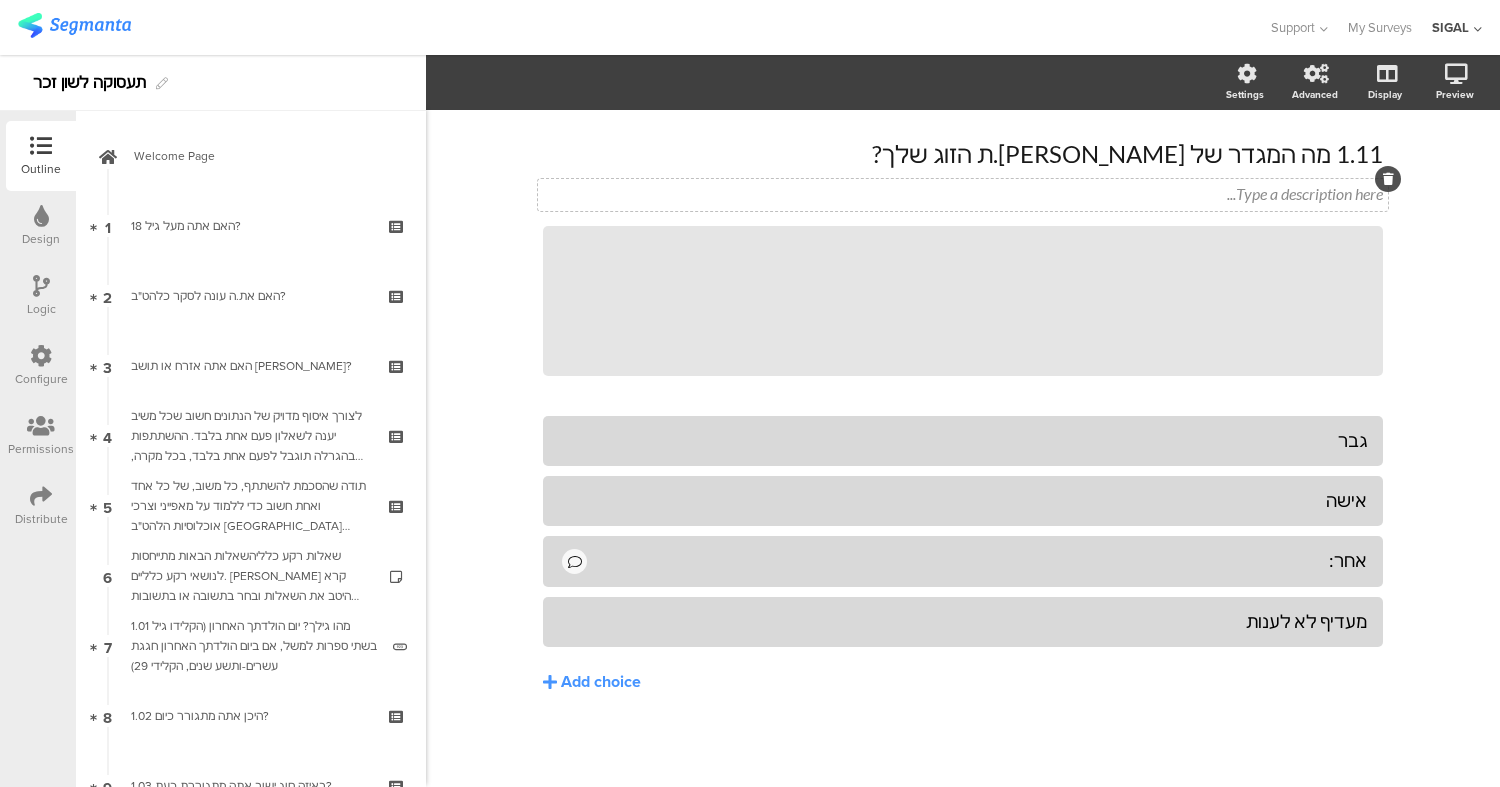 scroll, scrollTop: 56, scrollLeft: 0, axis: vertical 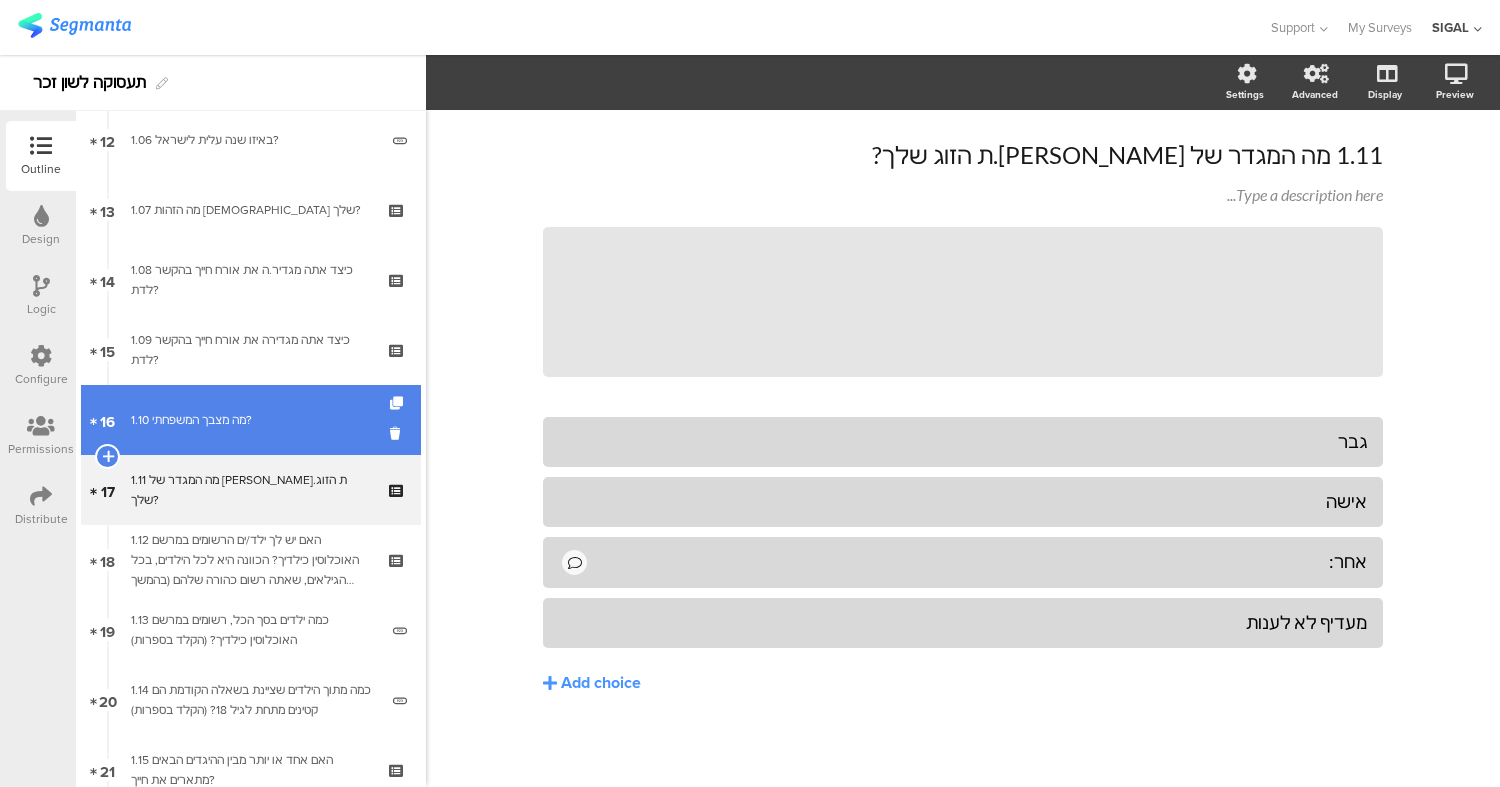 click on "16
1.10	מה מצבך המשפחתי?" at bounding box center (251, 420) 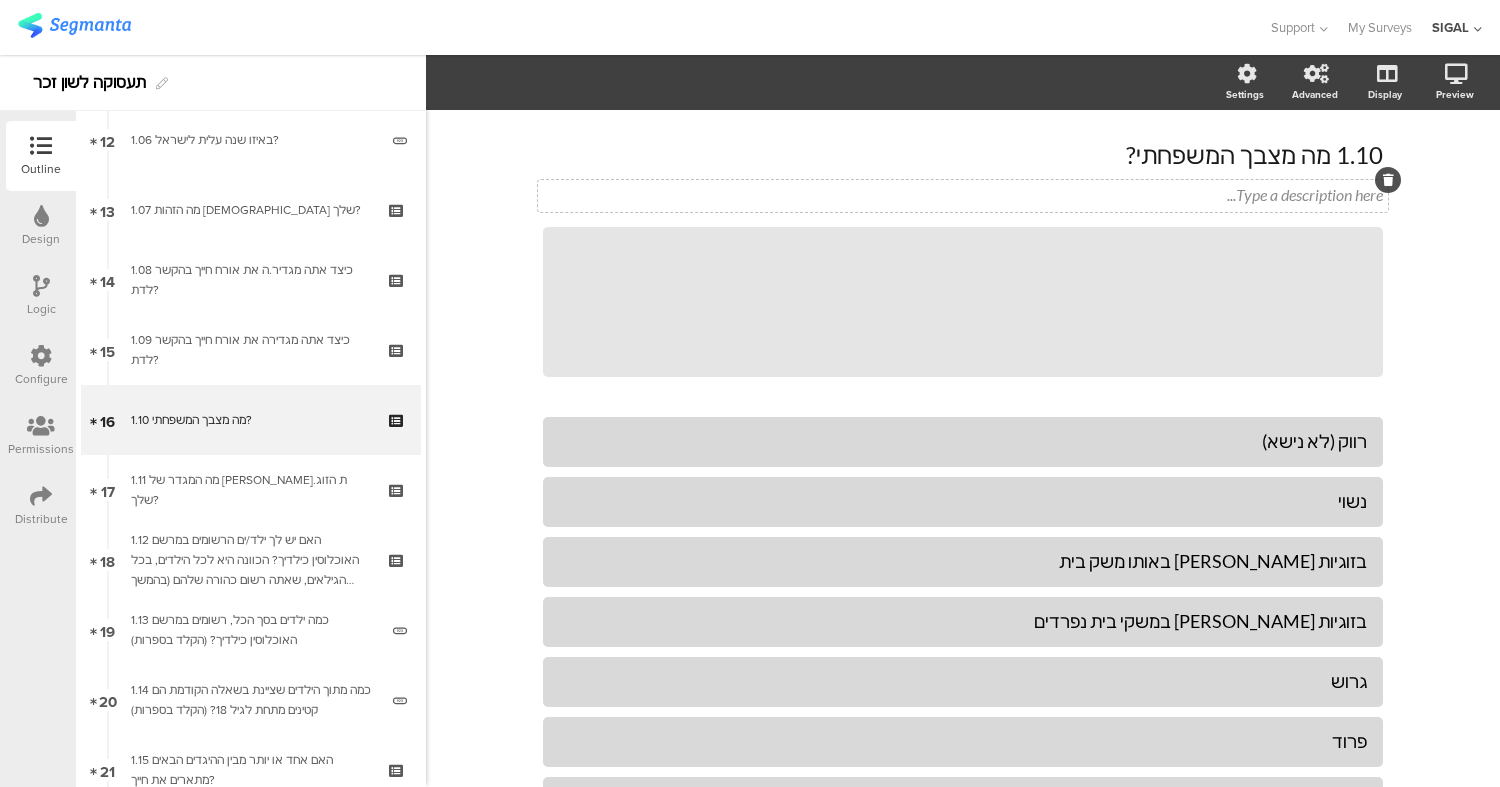 click on "Type a description here..." 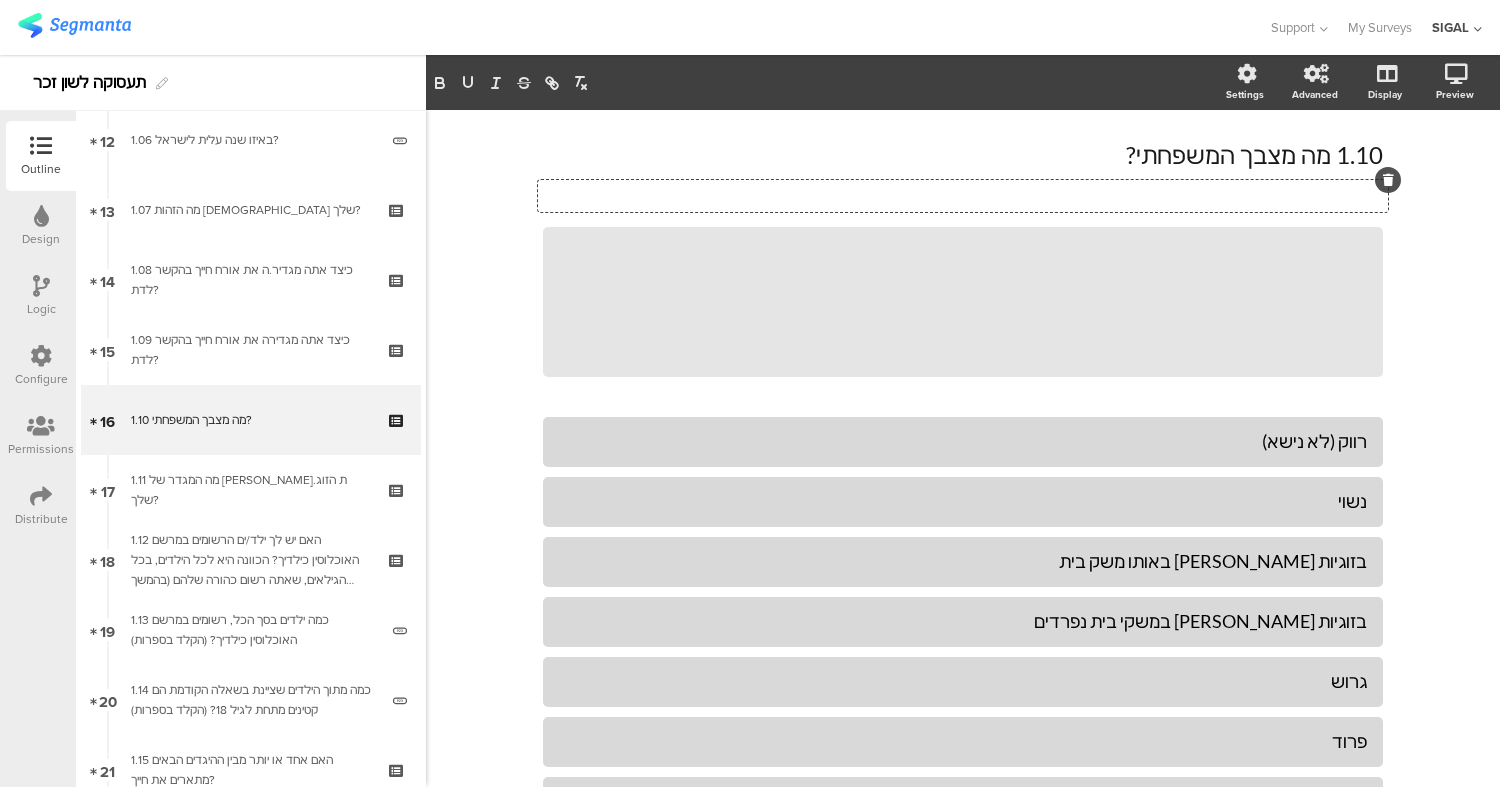 scroll, scrollTop: 37, scrollLeft: 0, axis: vertical 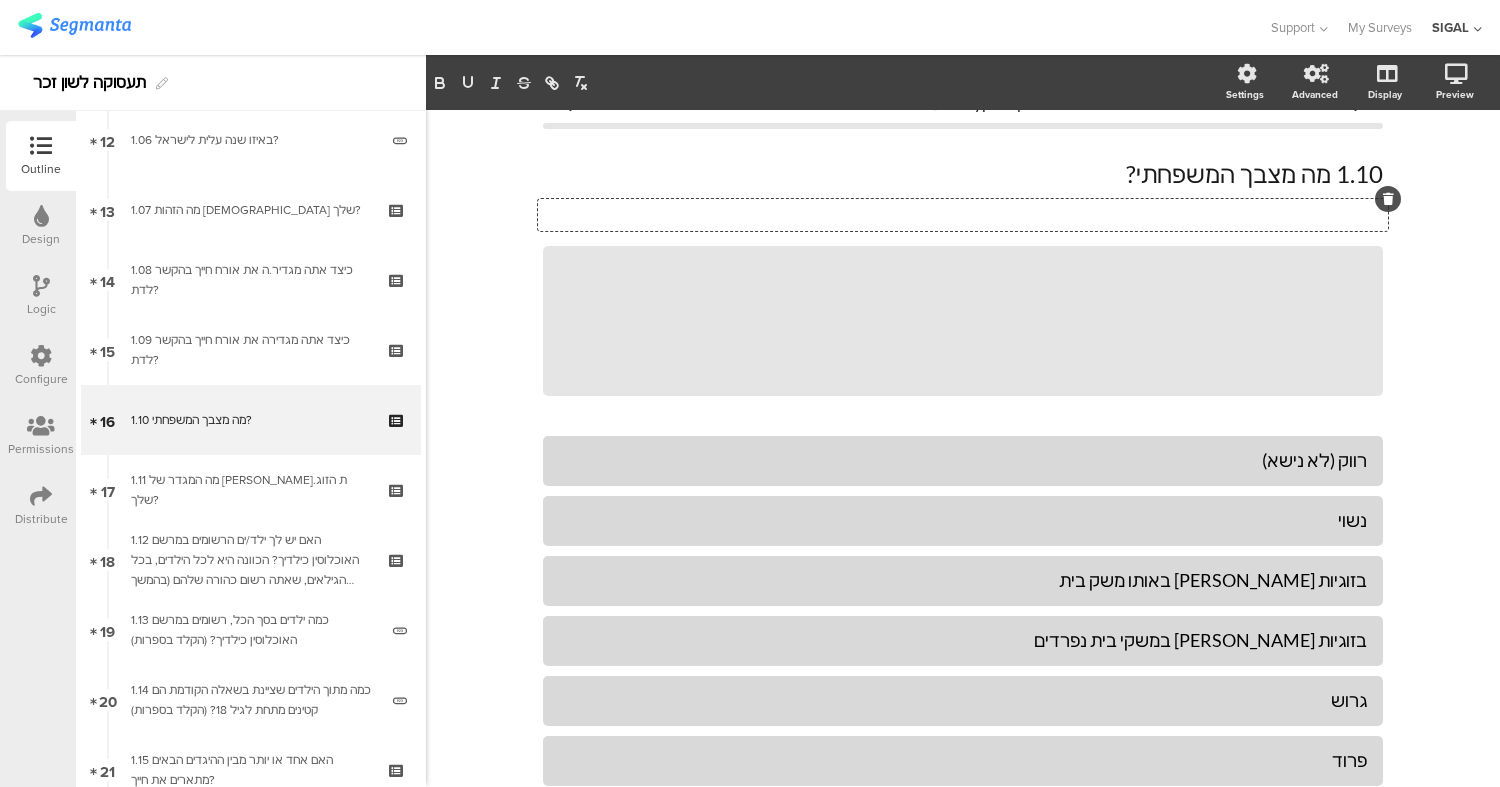 type 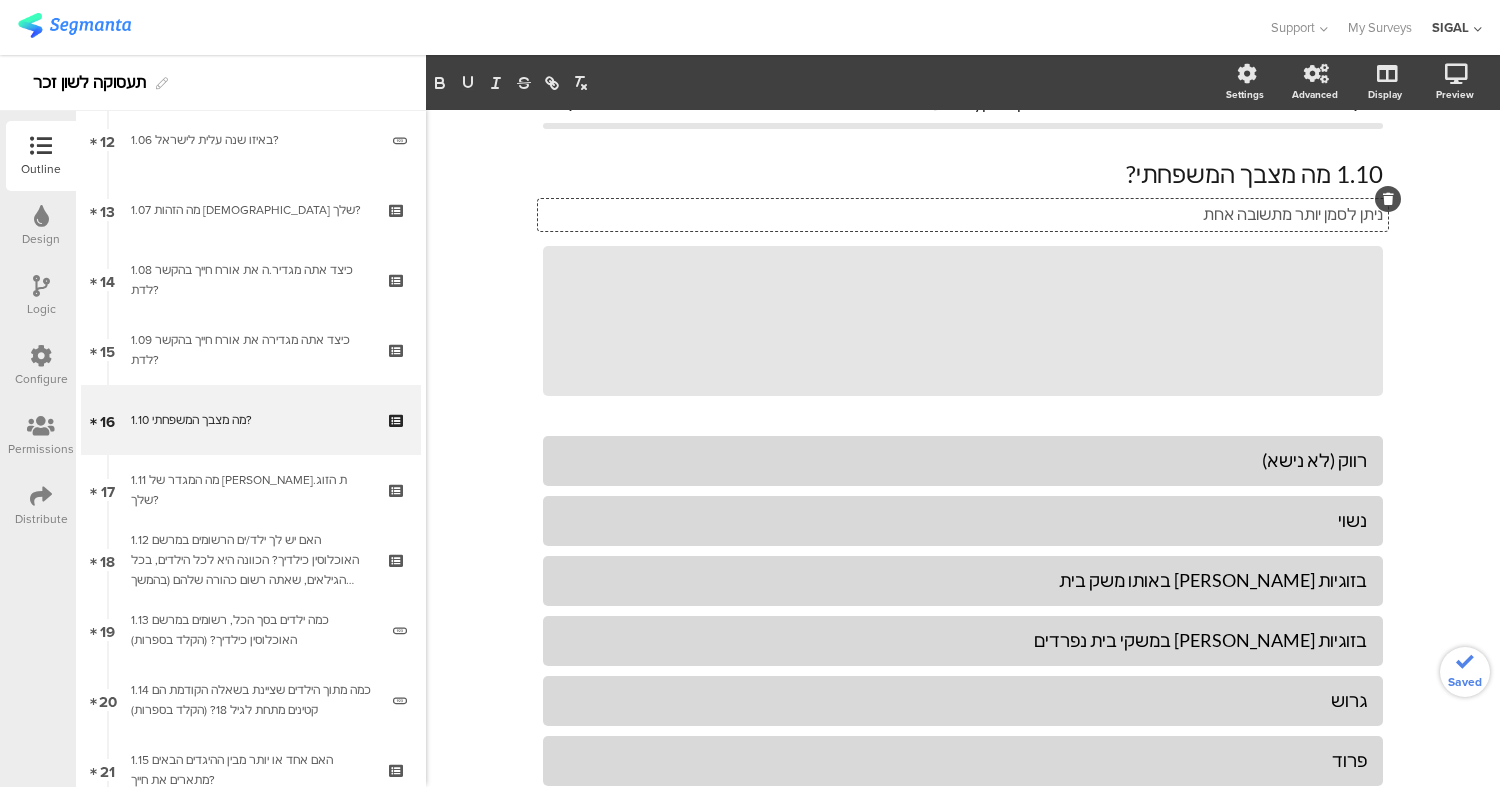 click on "Type caption...
15%
1.10	מה מצבך המשפחתי?
1.10	מה מצבך המשפחתי?
ניתן לסמן יותר מתשובה אחת
ניתן לסמן יותר מתשובה אחת
ניתן לסמן יותר מתשובה אחת
/" 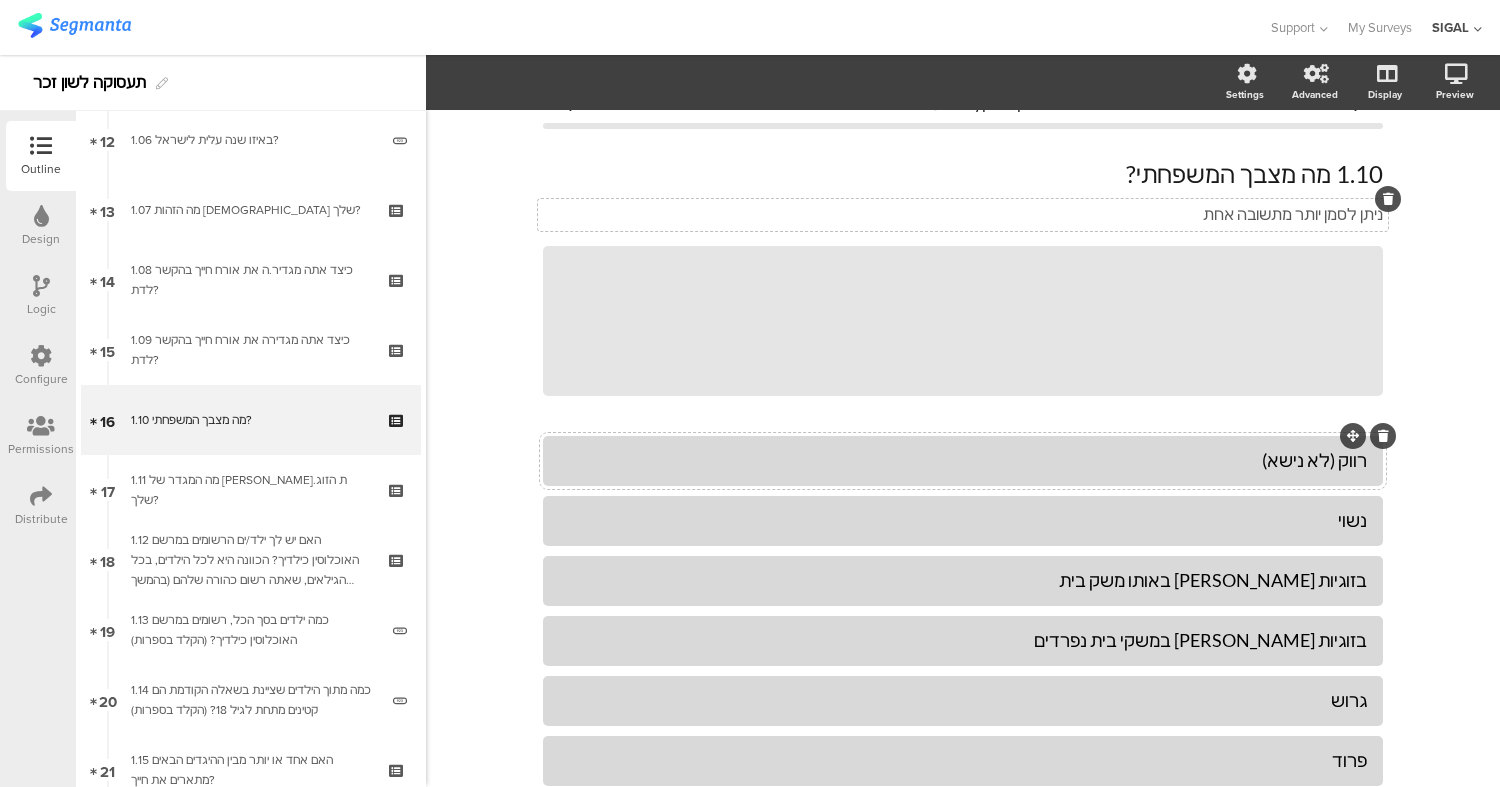 click on "רווק (לא נישא)" 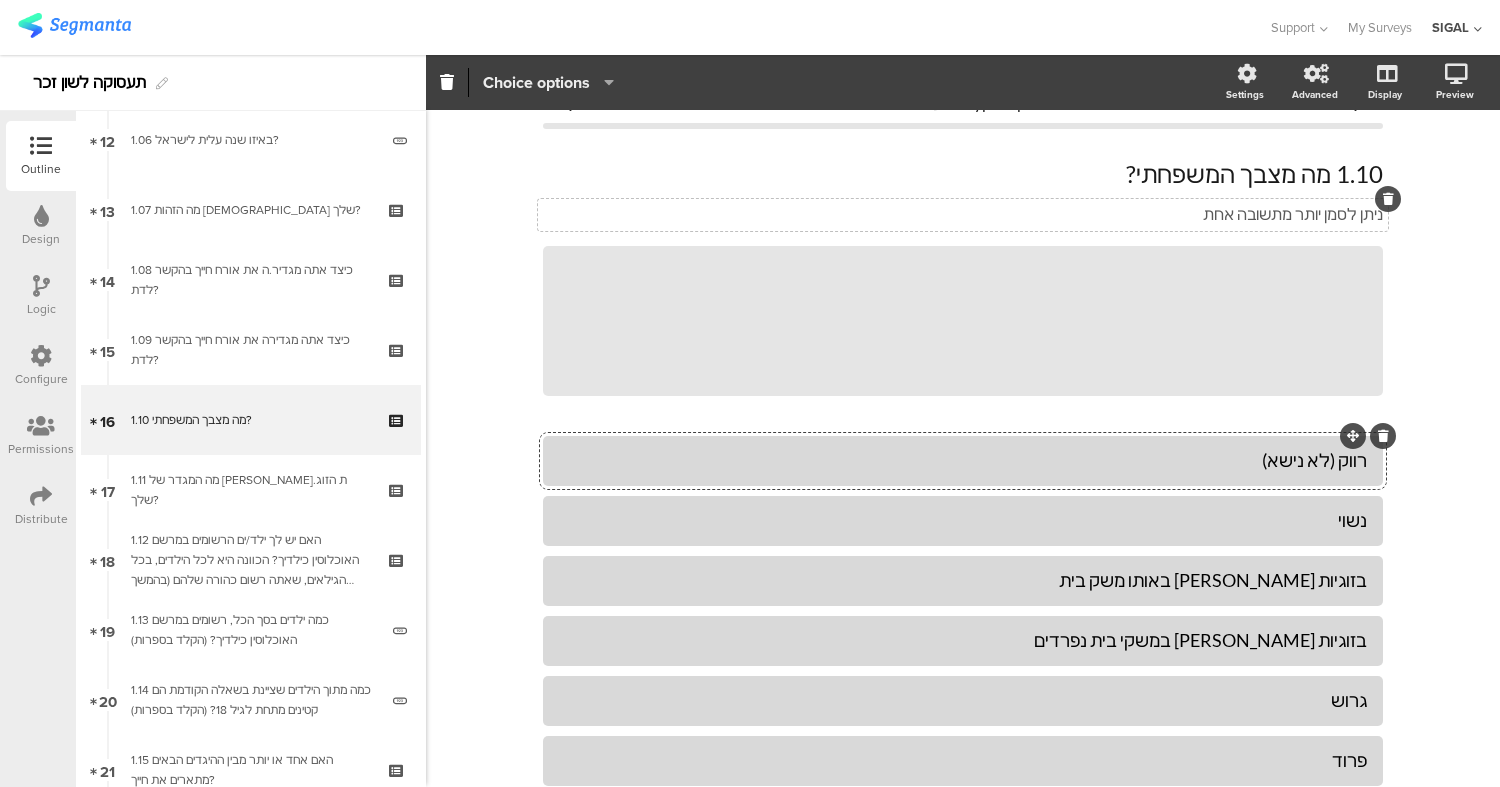 click on "Choice options" 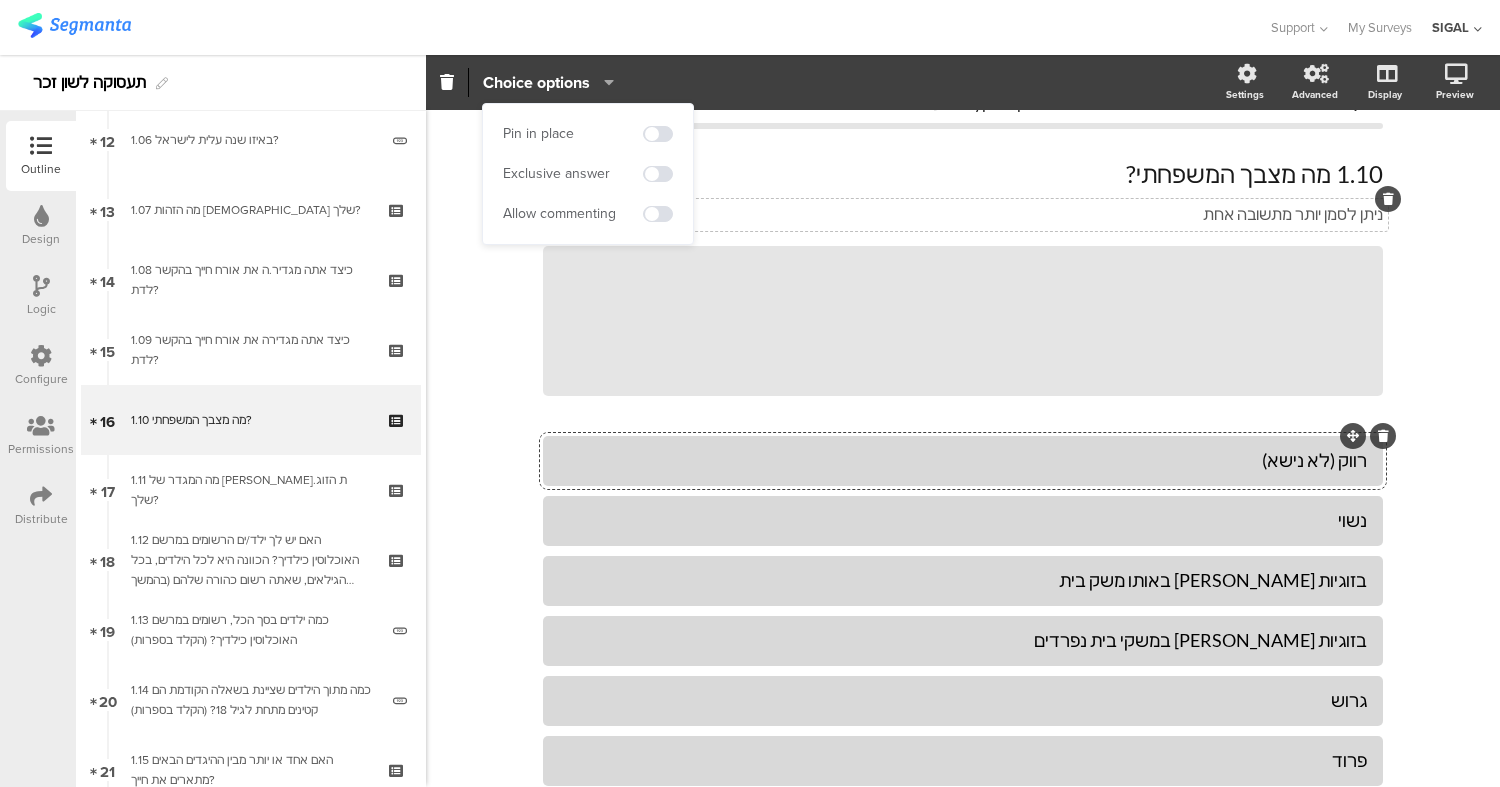 click on "Choice options
Settings
Advanced
Display
Preview" 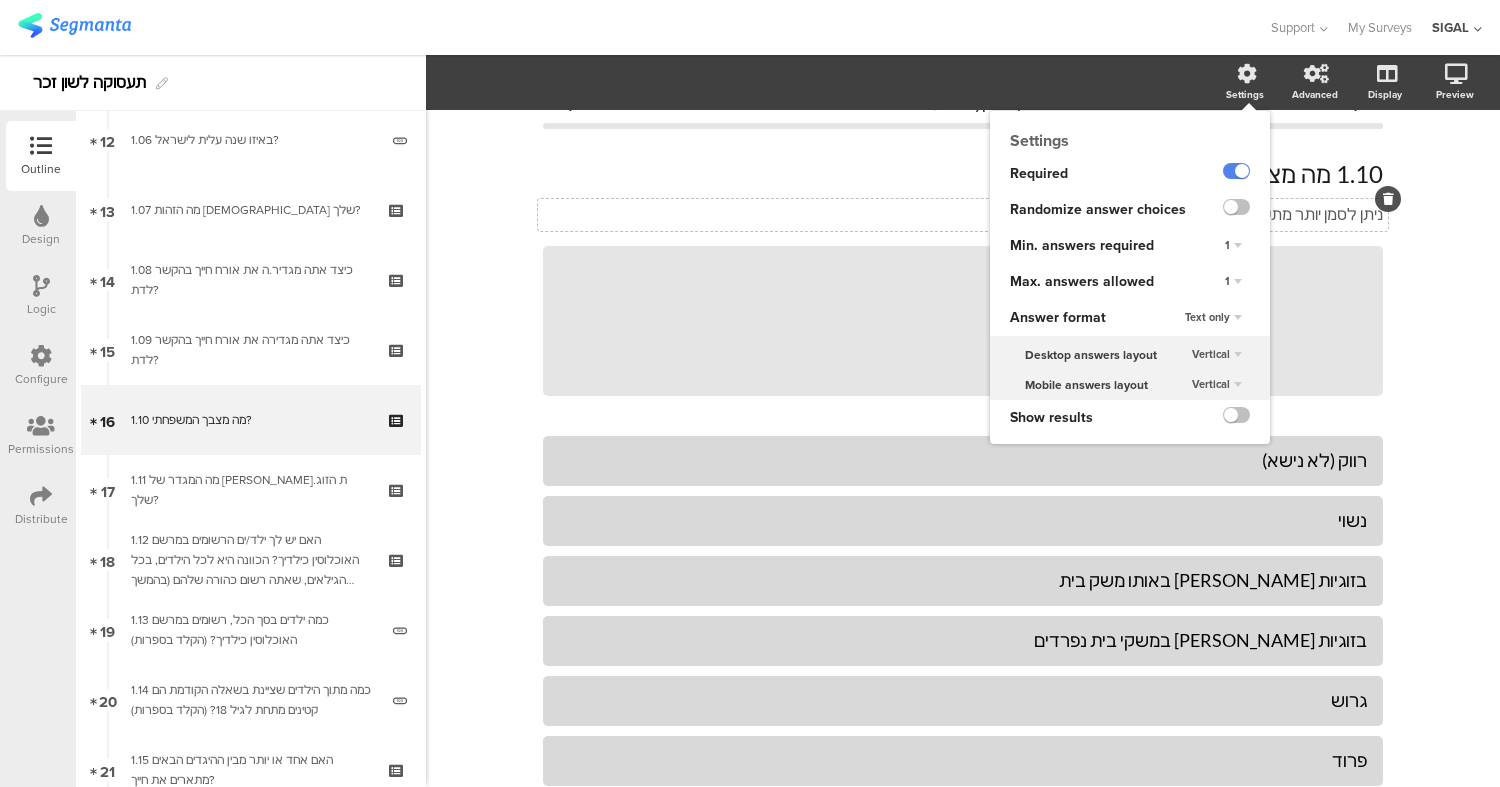 click 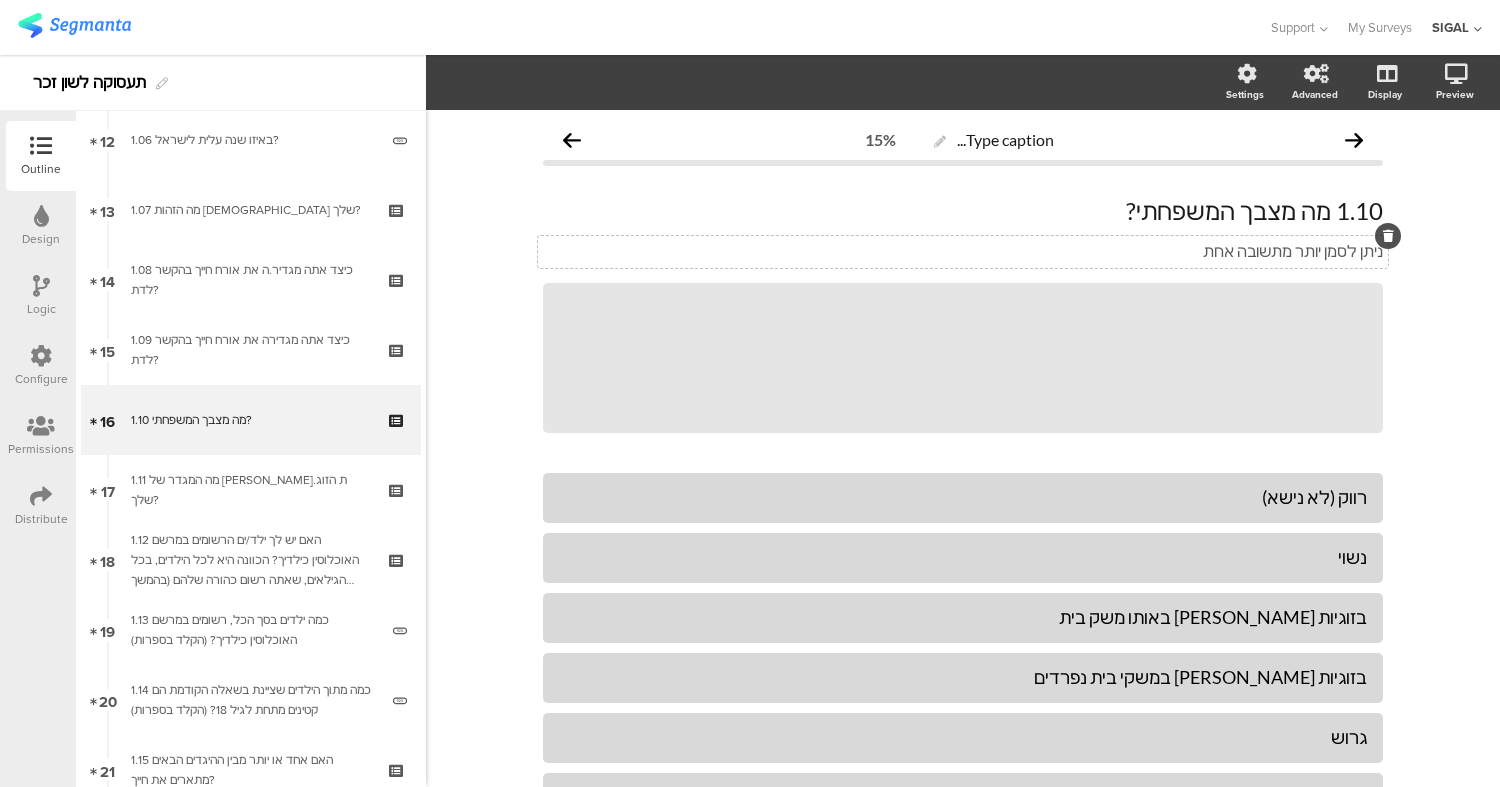 scroll, scrollTop: 1, scrollLeft: 0, axis: vertical 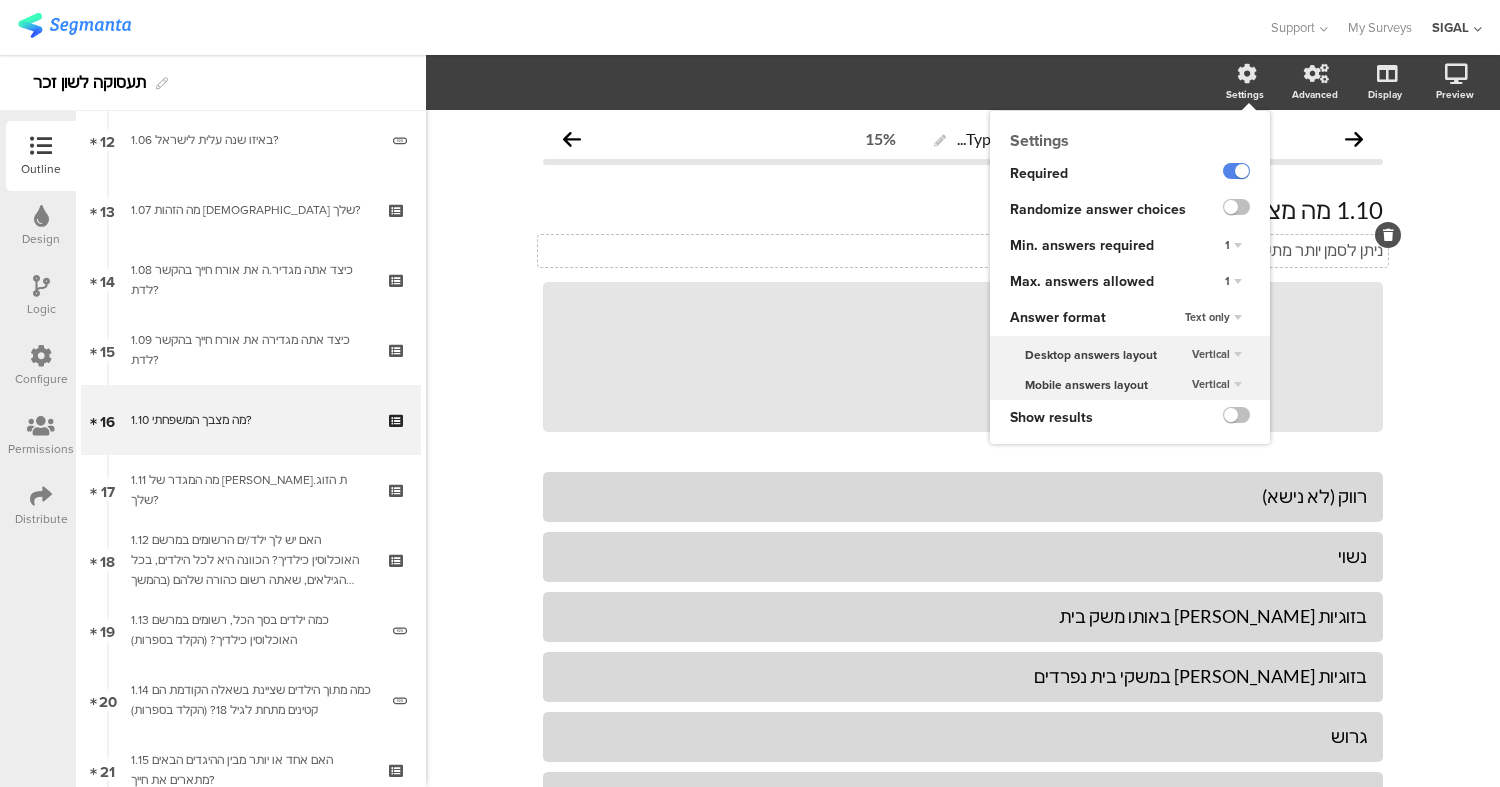 click on "1" 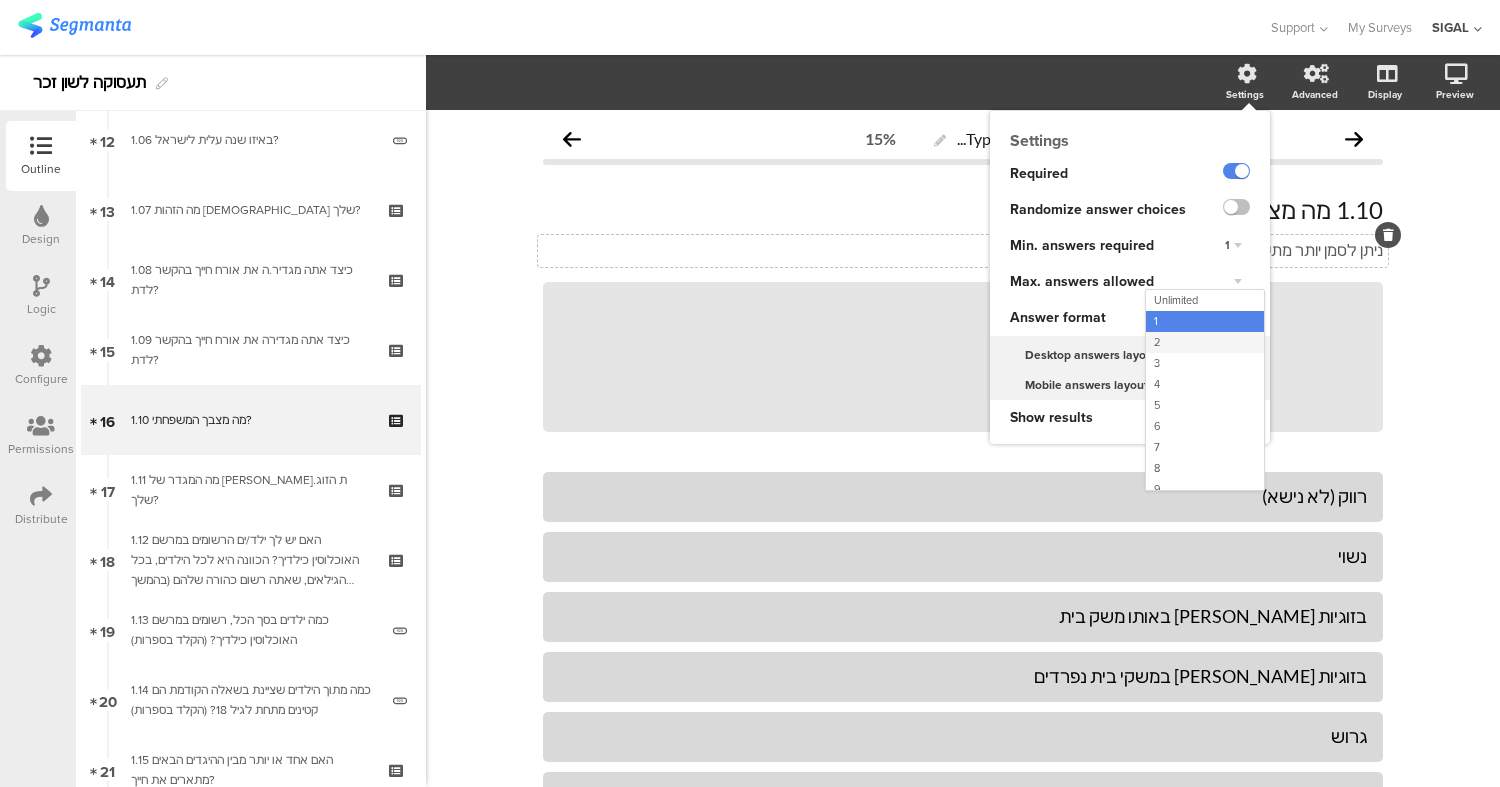 click on "2" 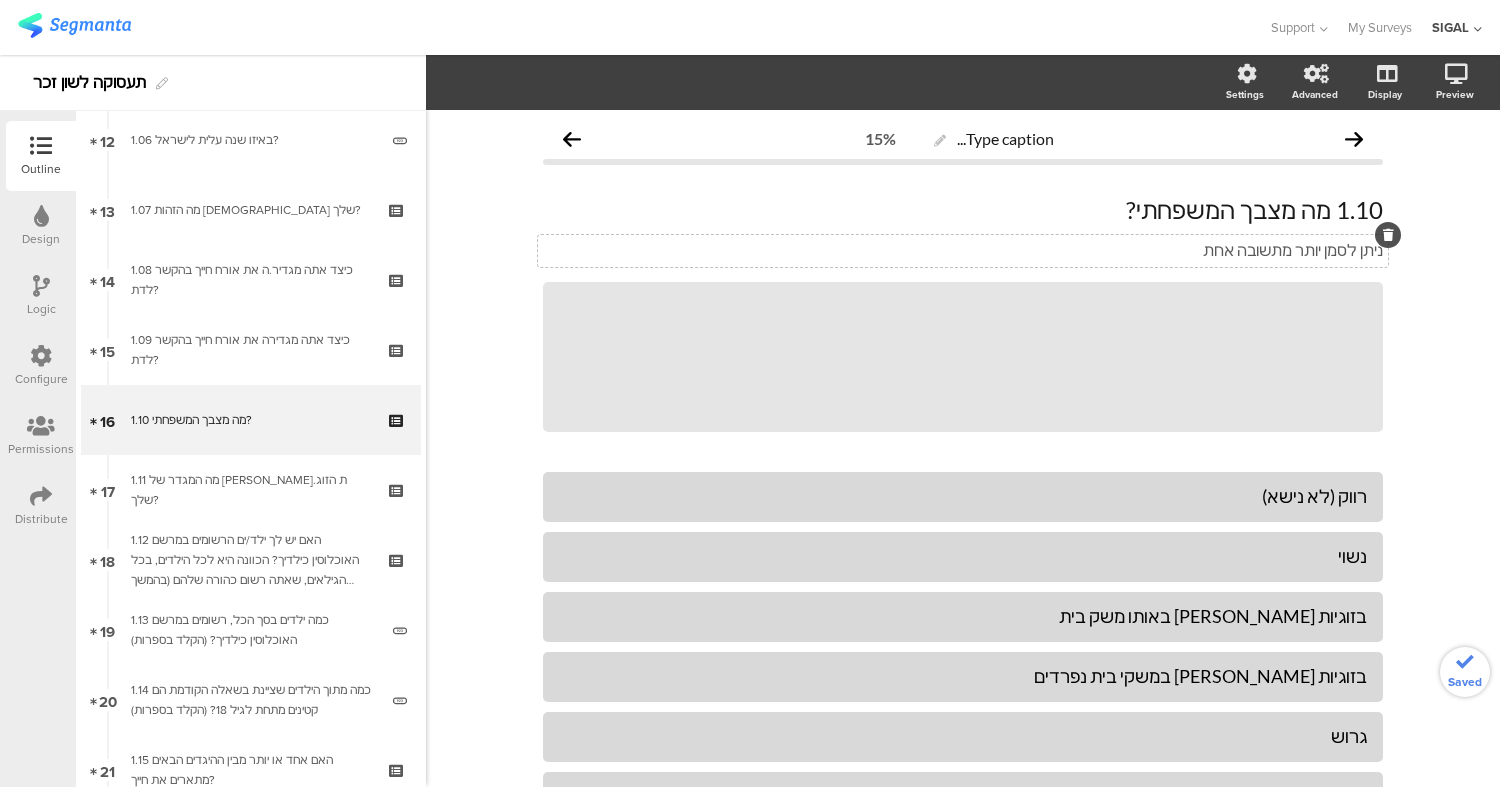click on "Type caption...
15%
1.10	מה מצבך המשפחתי?
1.10	מה מצבך המשפחתי?
ניתן לסמן יותר מתשובה אחת
ניתן לסמן יותר מתשובה אחת
/" 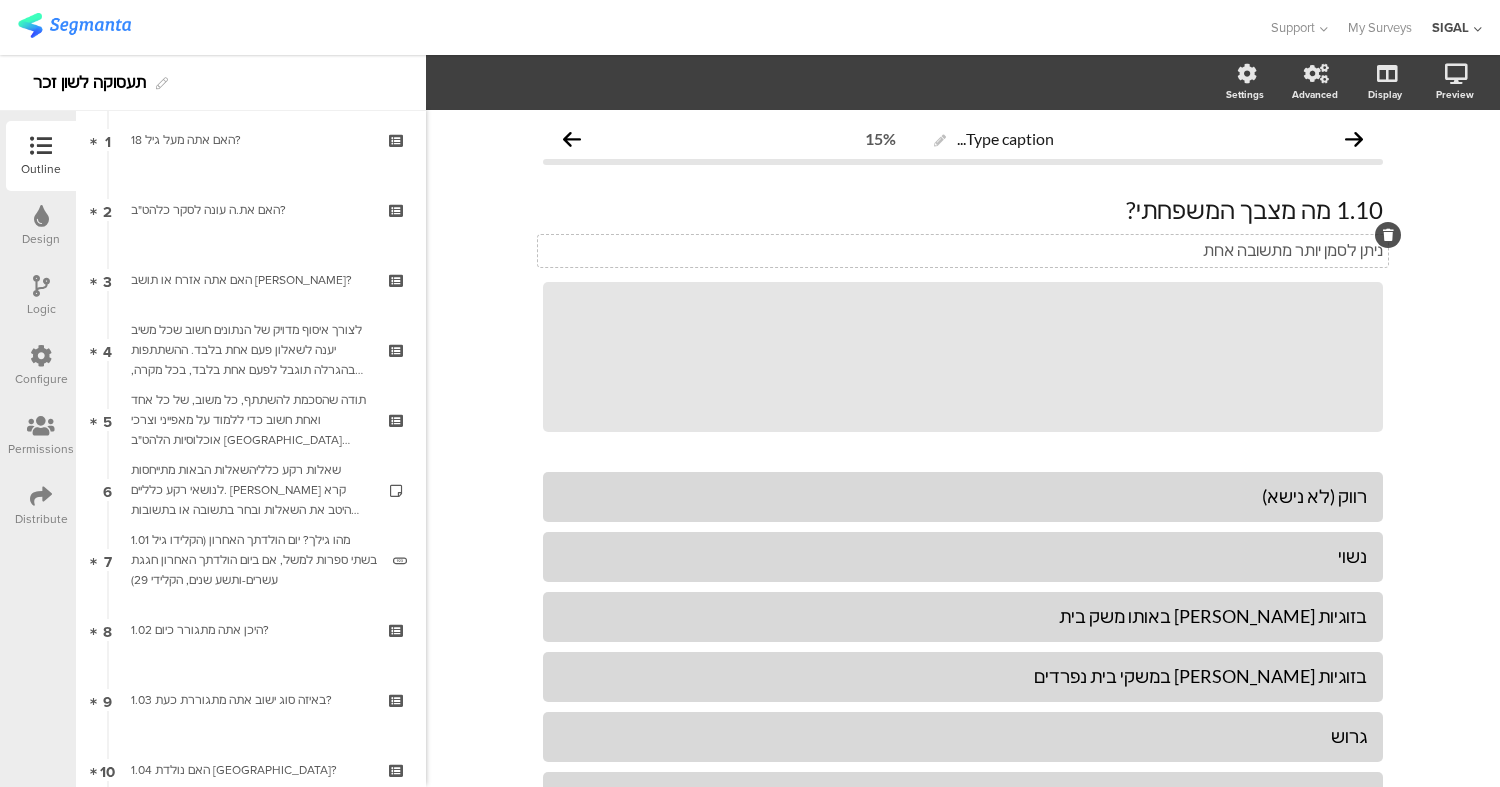 scroll, scrollTop: 0, scrollLeft: 0, axis: both 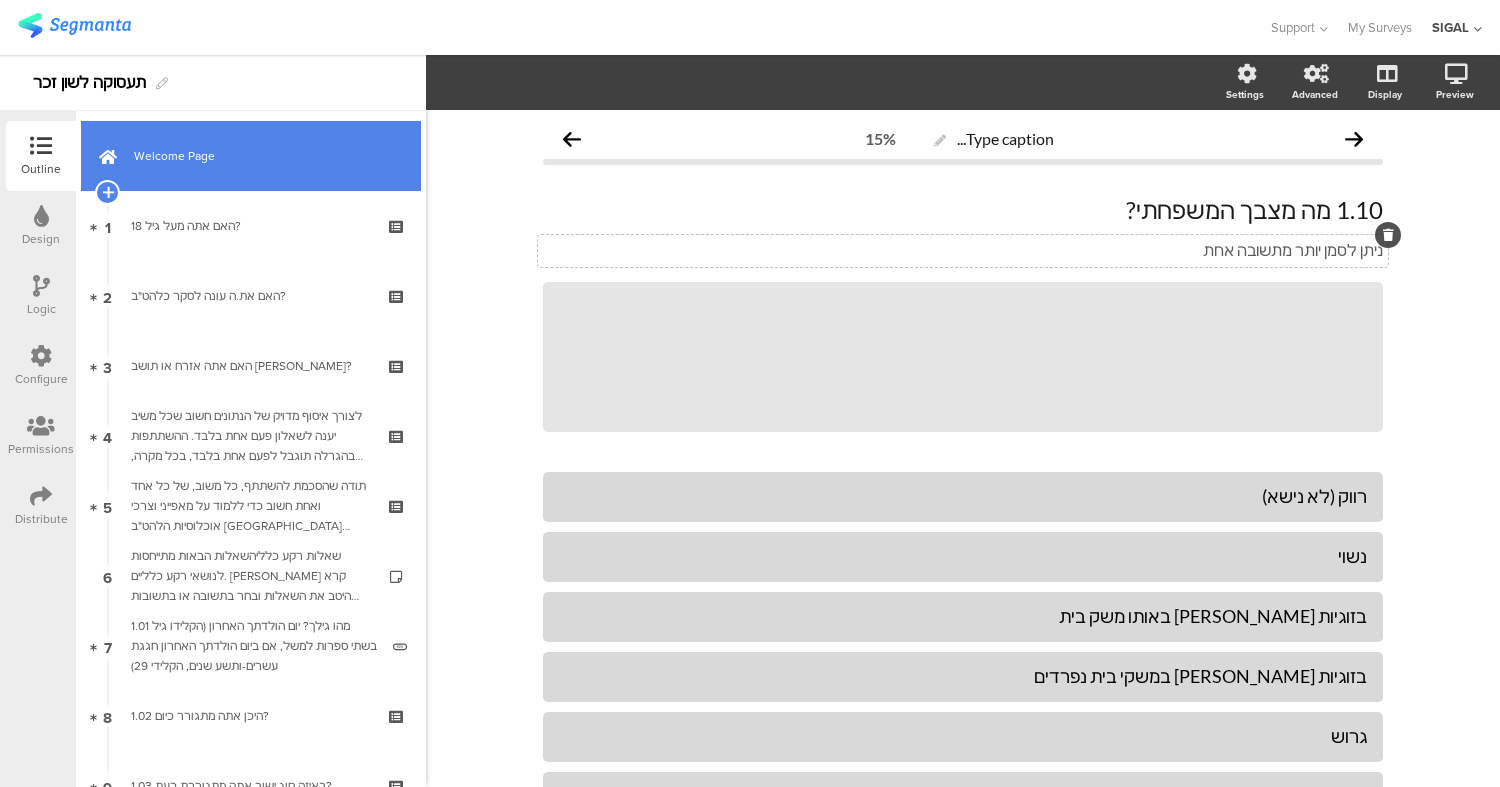 click on "Welcome Page" at bounding box center [262, 156] 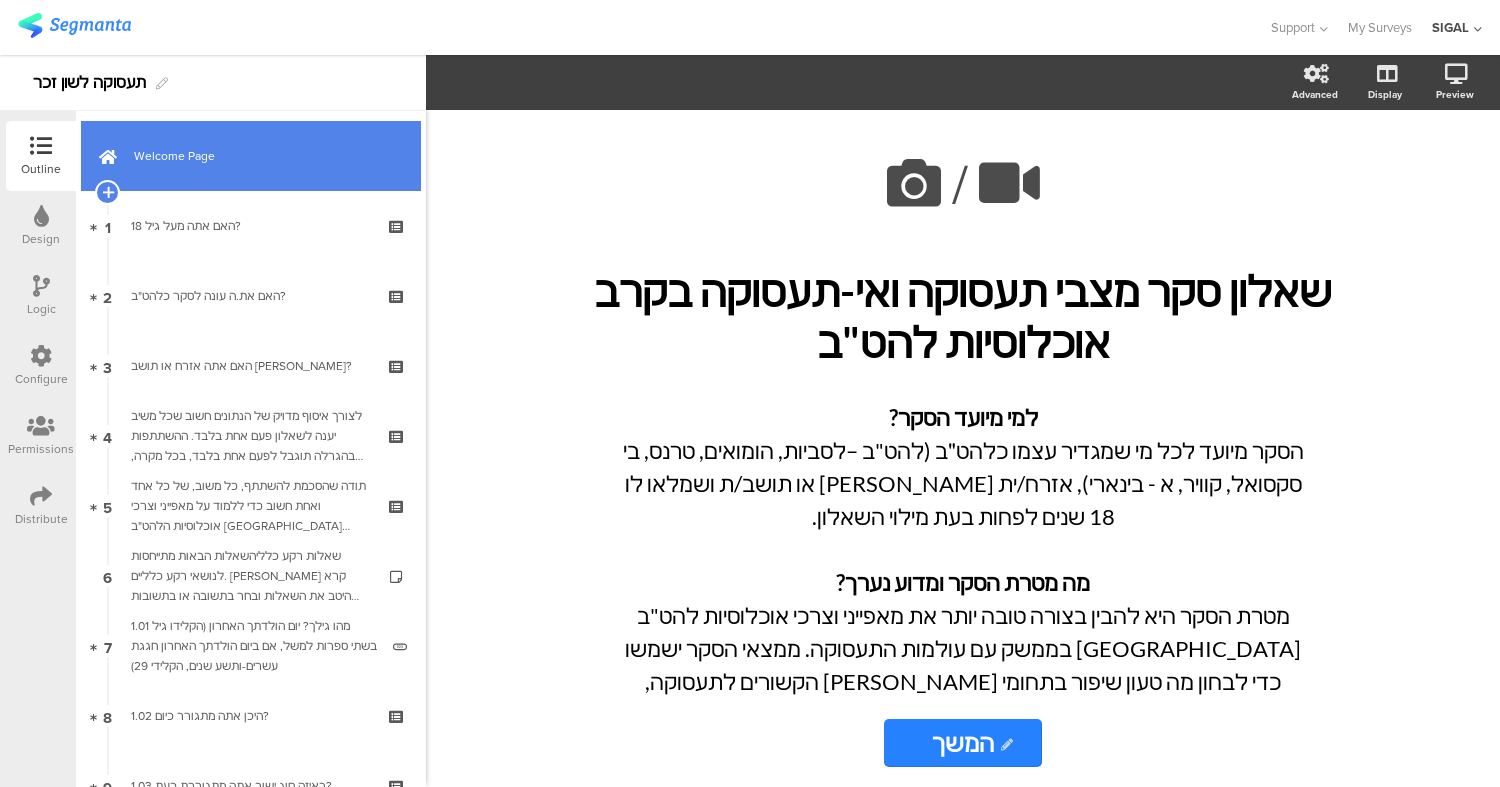 scroll, scrollTop: 0, scrollLeft: 0, axis: both 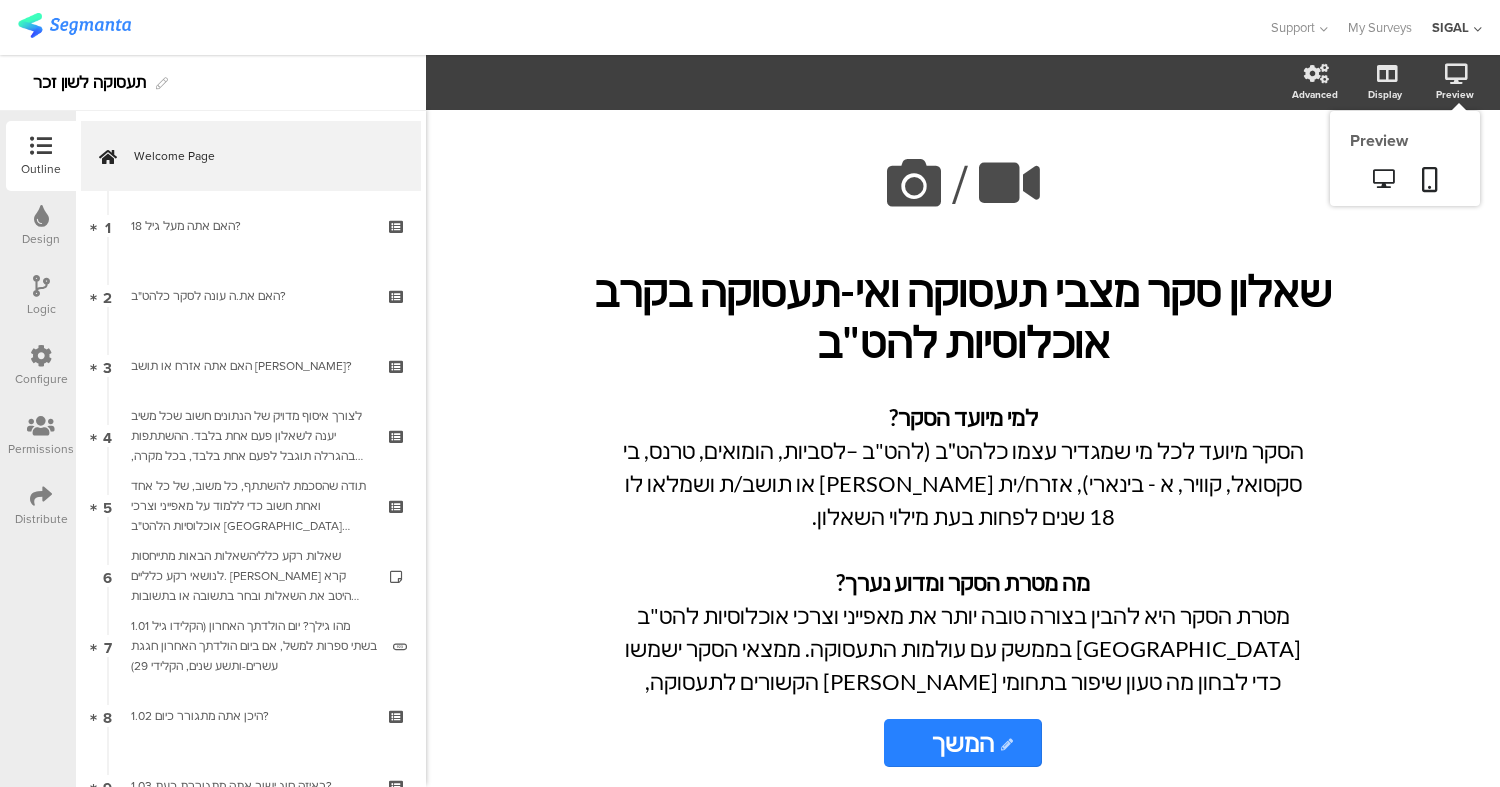 click on "Preview" 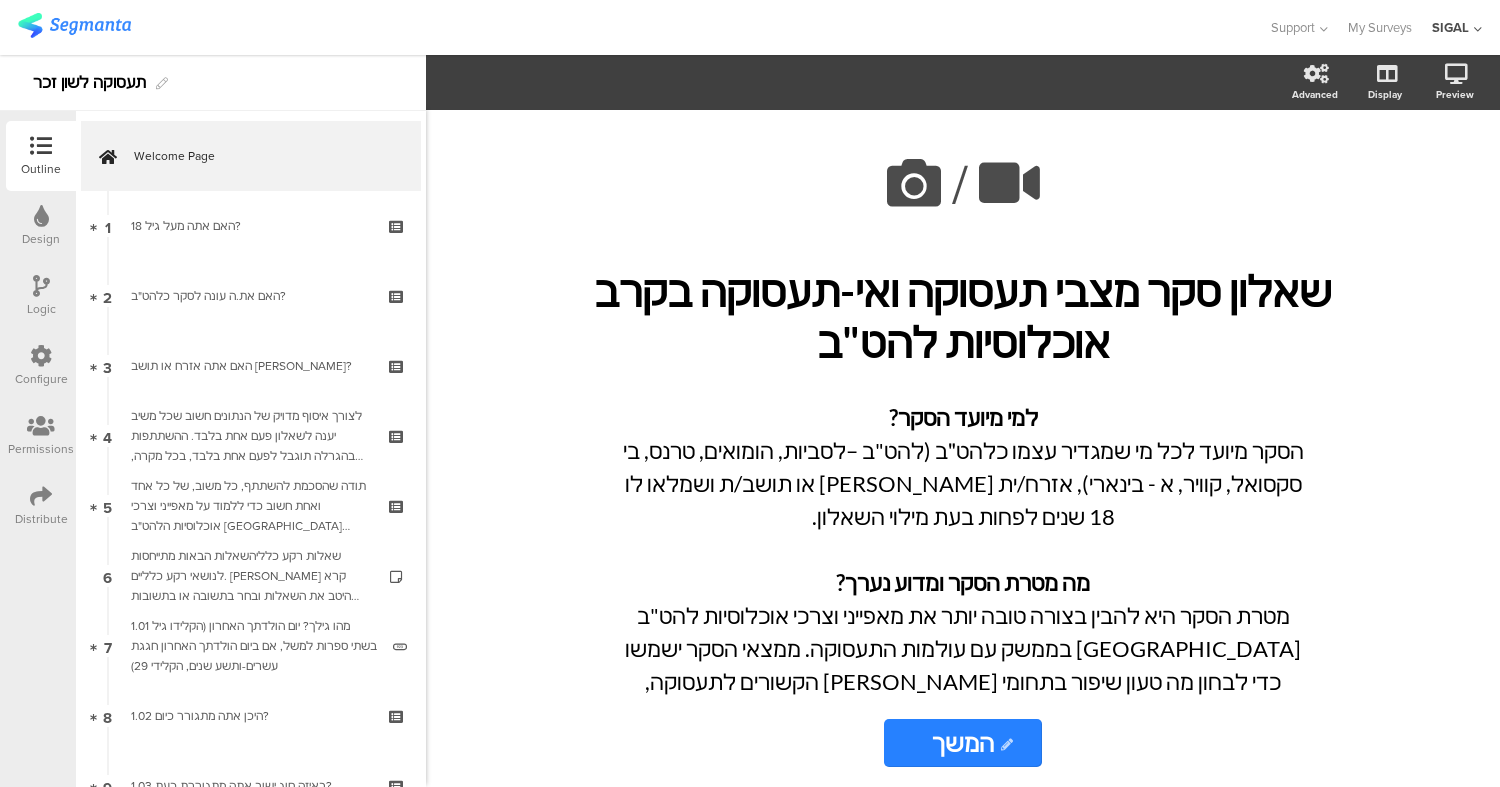 click on "Design" at bounding box center [41, 239] 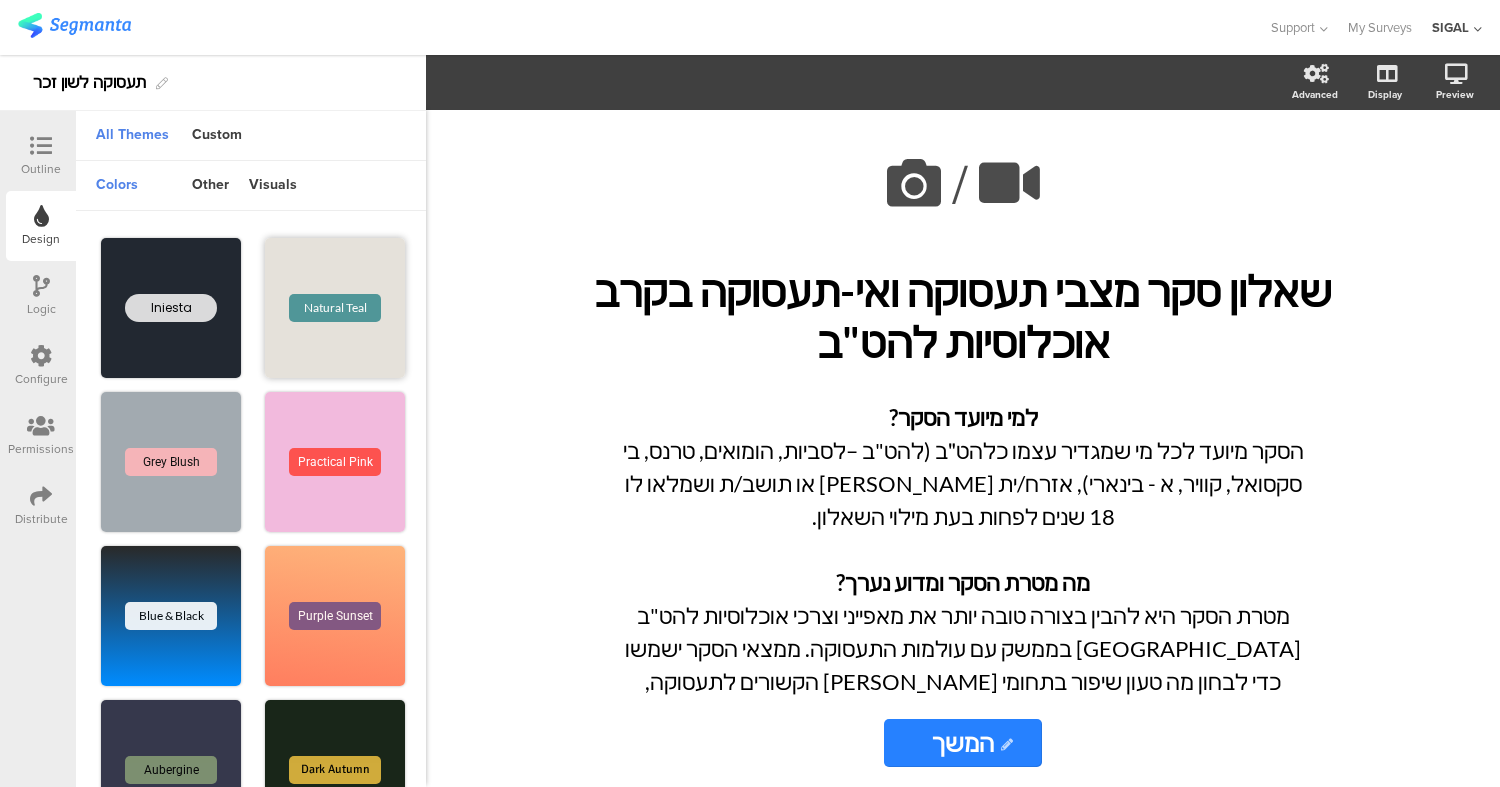 click on "Natural Teal" at bounding box center [335, 308] 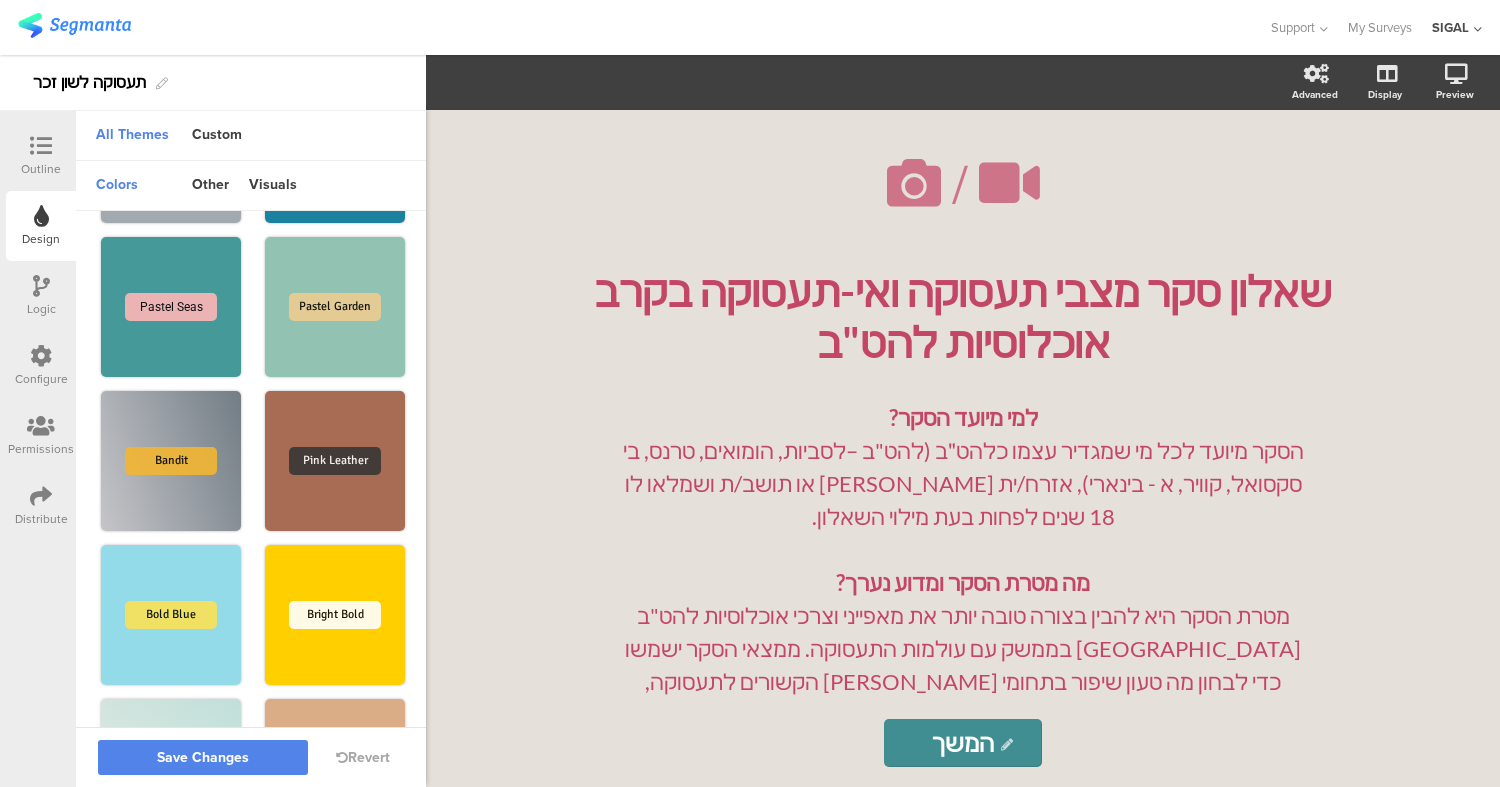 scroll, scrollTop: 772, scrollLeft: 0, axis: vertical 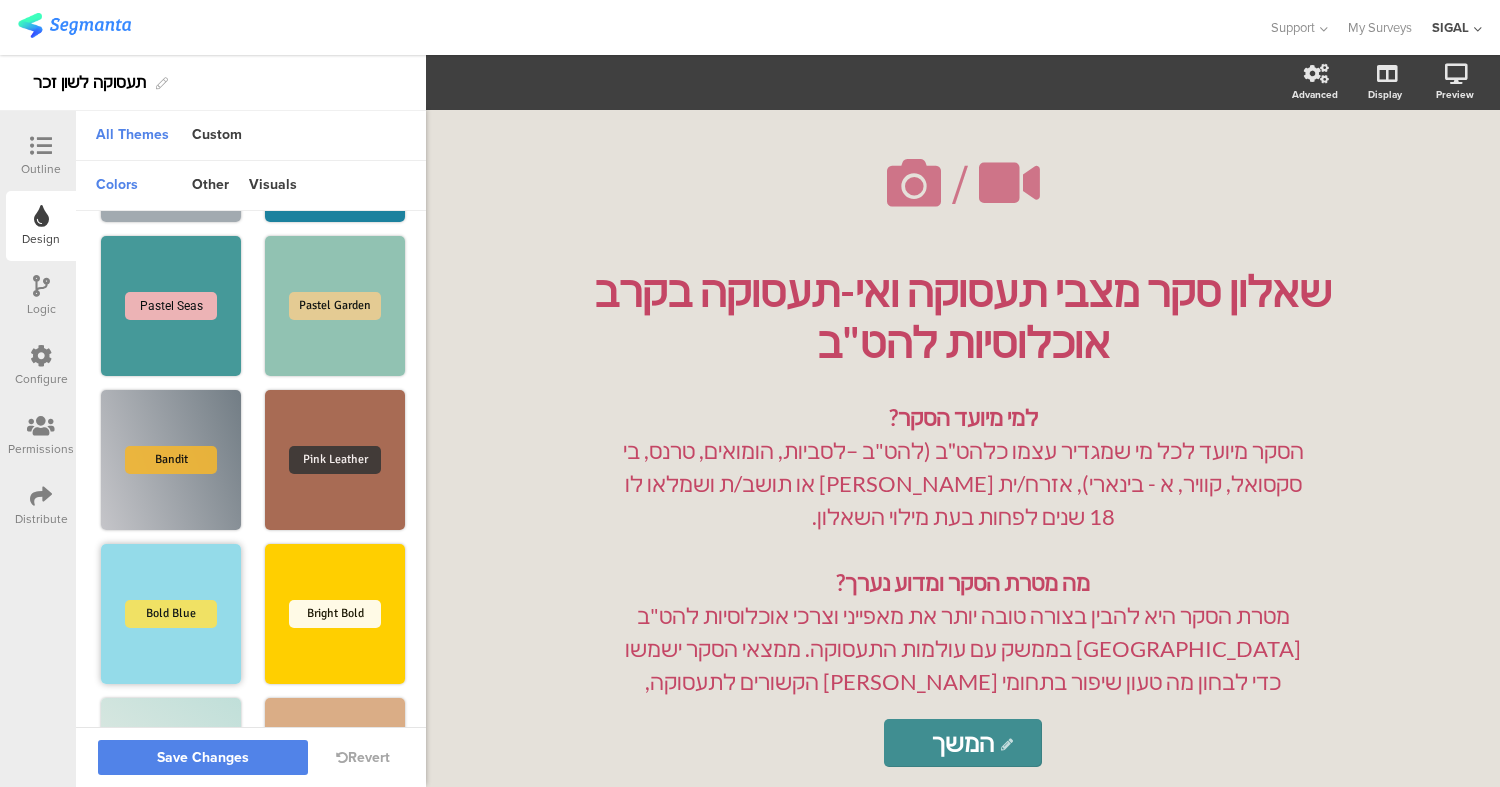 click on "Bold Blue" at bounding box center (171, 614) 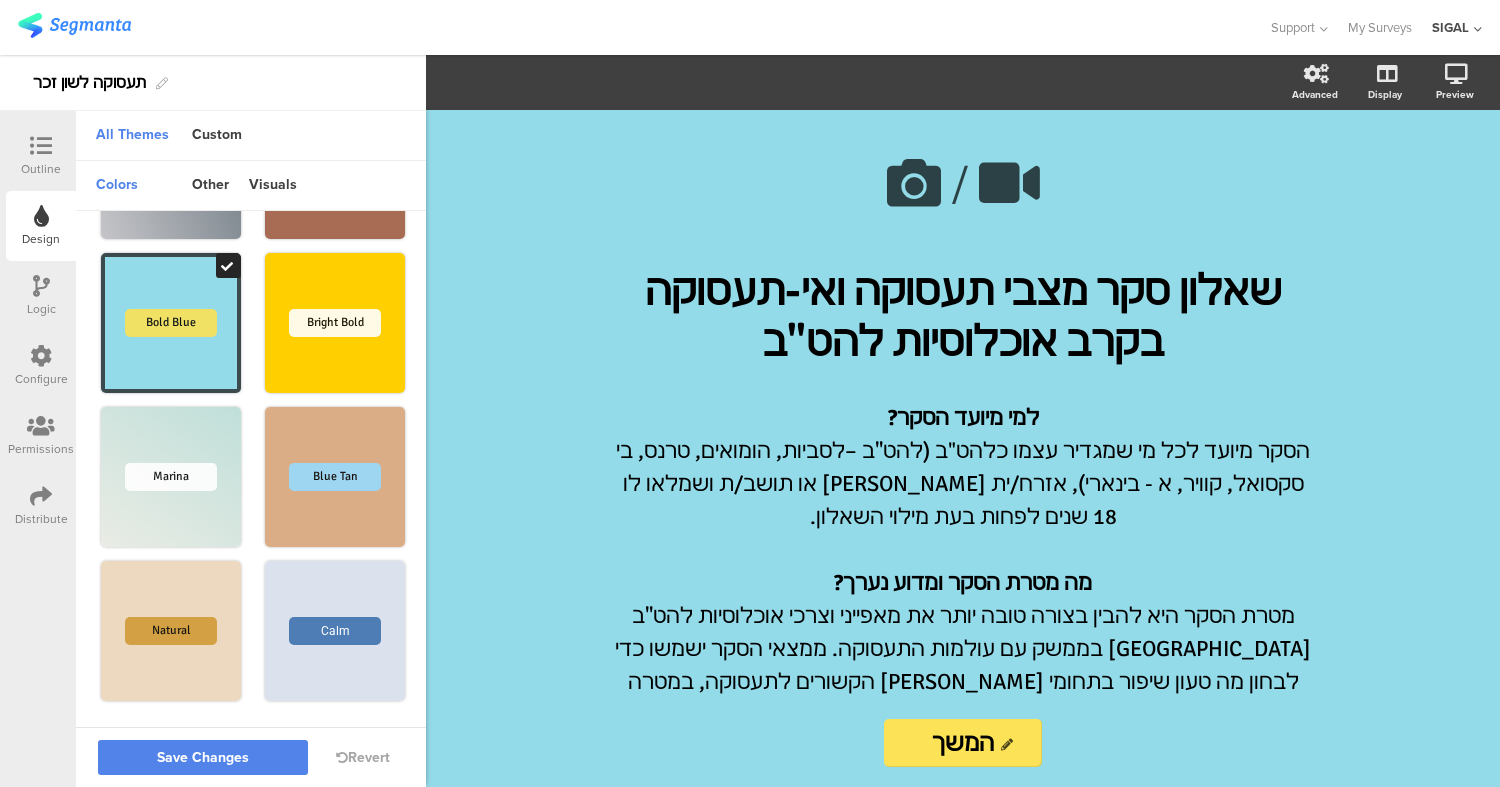 scroll, scrollTop: 1062, scrollLeft: 0, axis: vertical 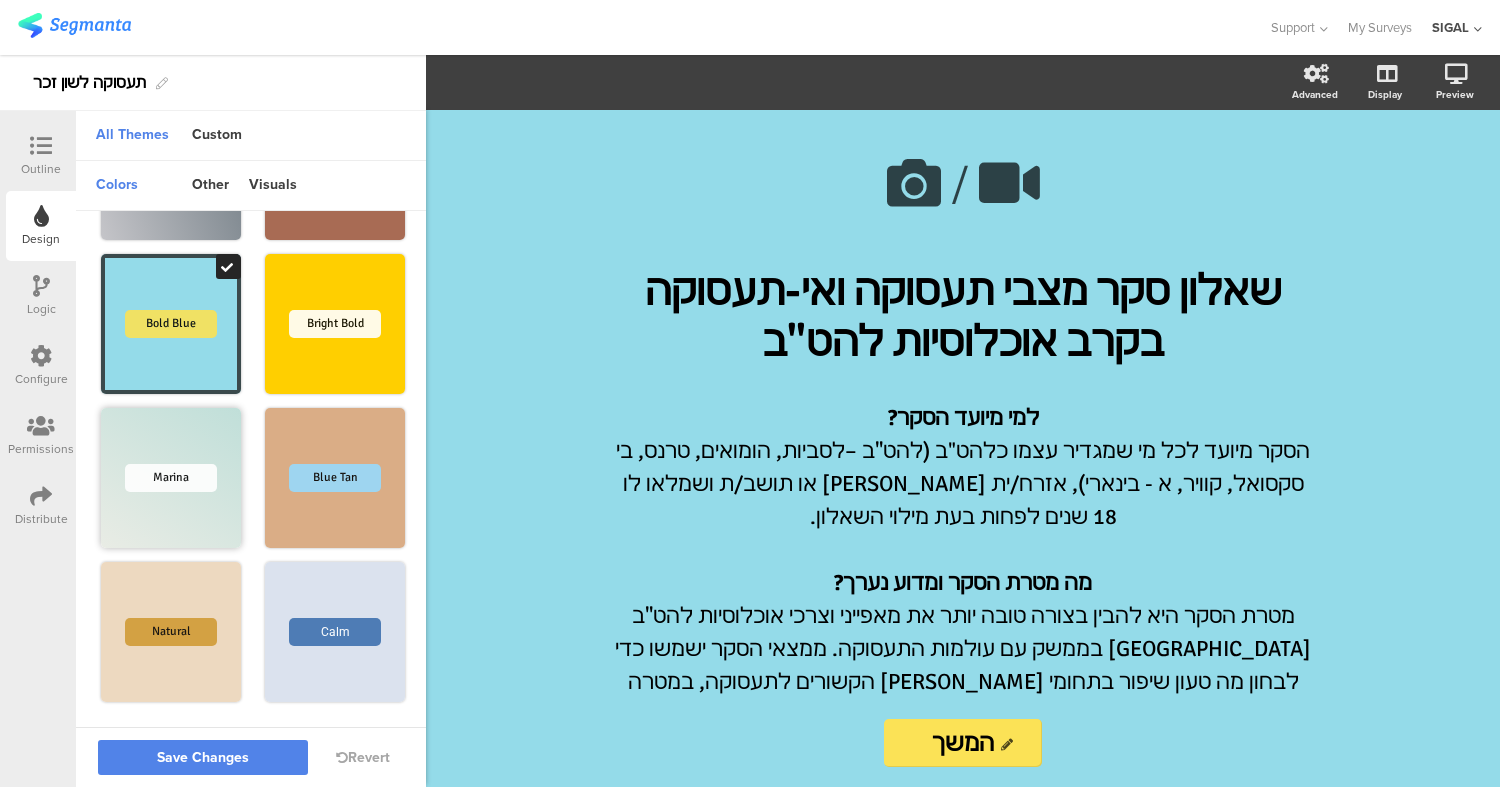 click on "Marina" at bounding box center [171, 478] 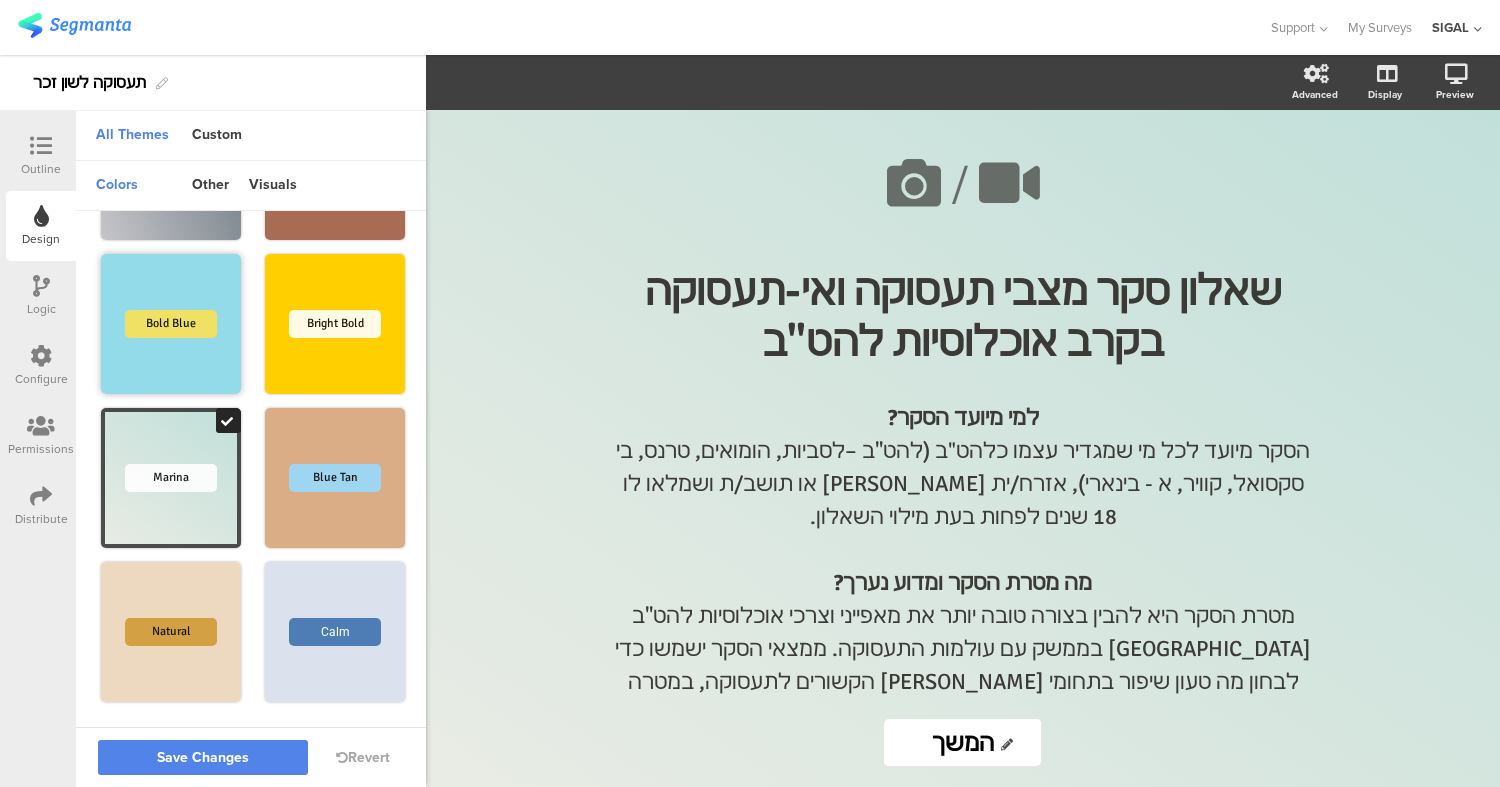 click on "Bold Blue" at bounding box center (171, 324) 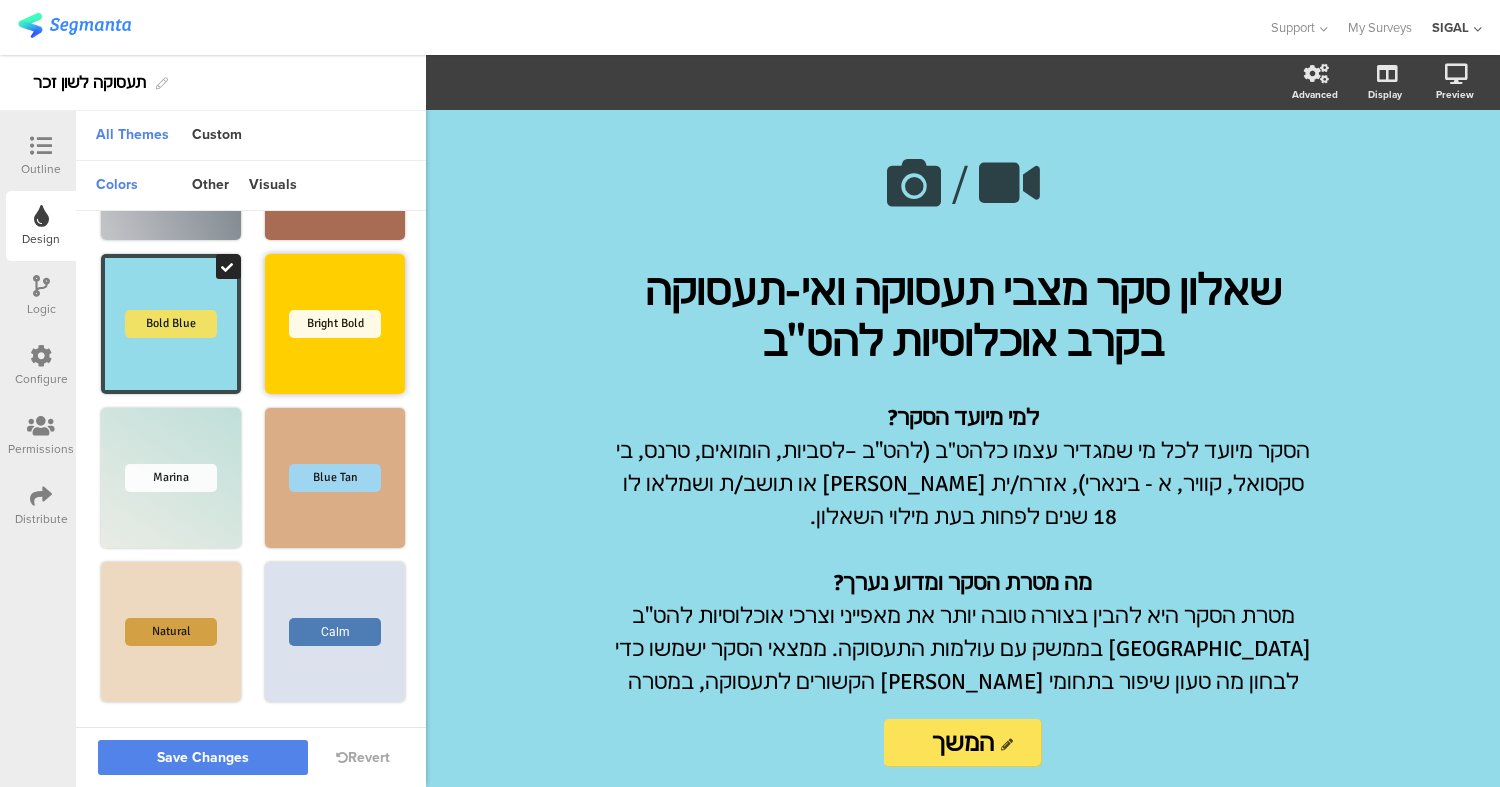 click on "Bright Bold" at bounding box center [335, 324] 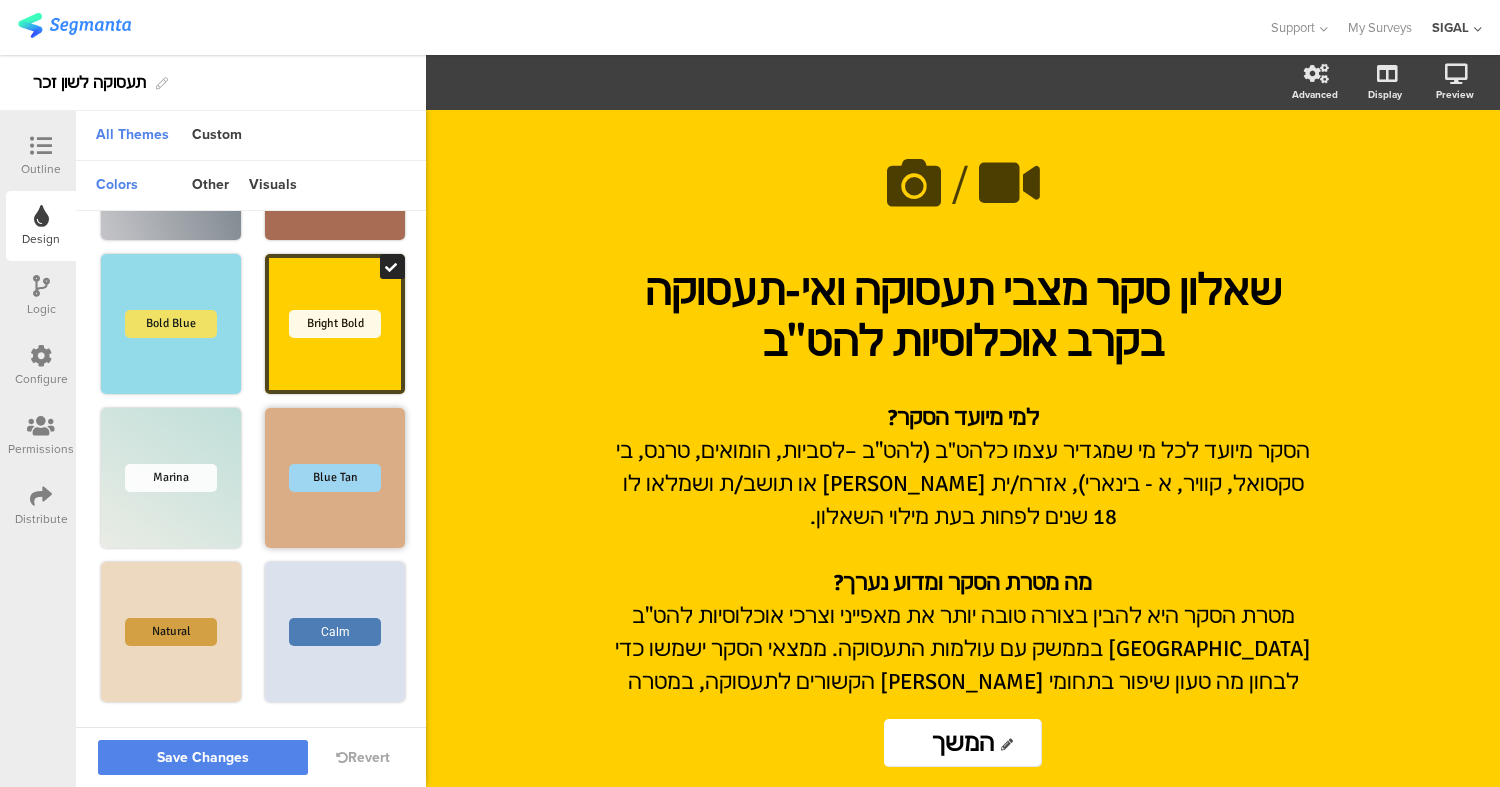 click on "Blue Tan" at bounding box center (335, 478) 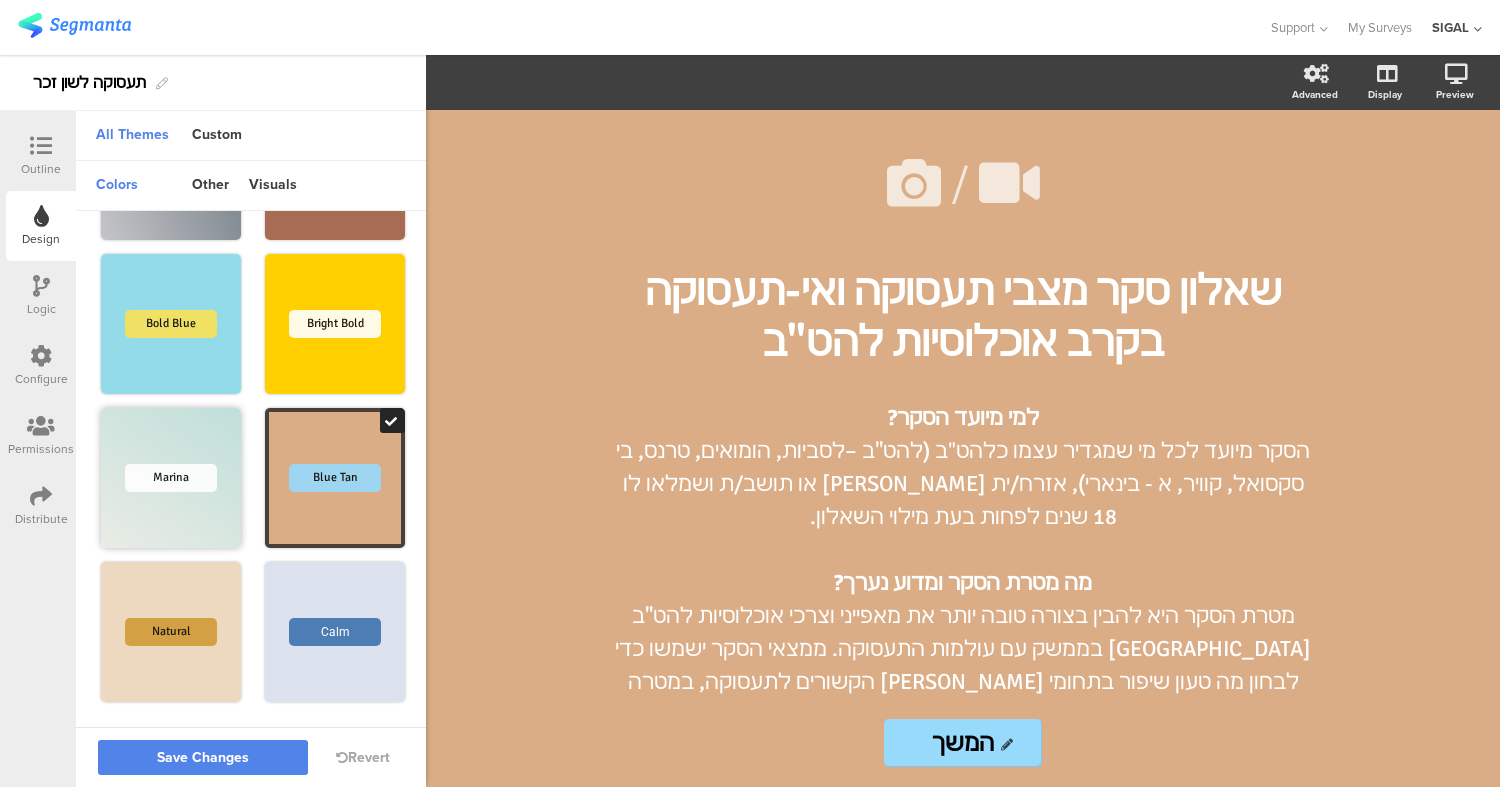 click on "Marina" at bounding box center (171, 478) 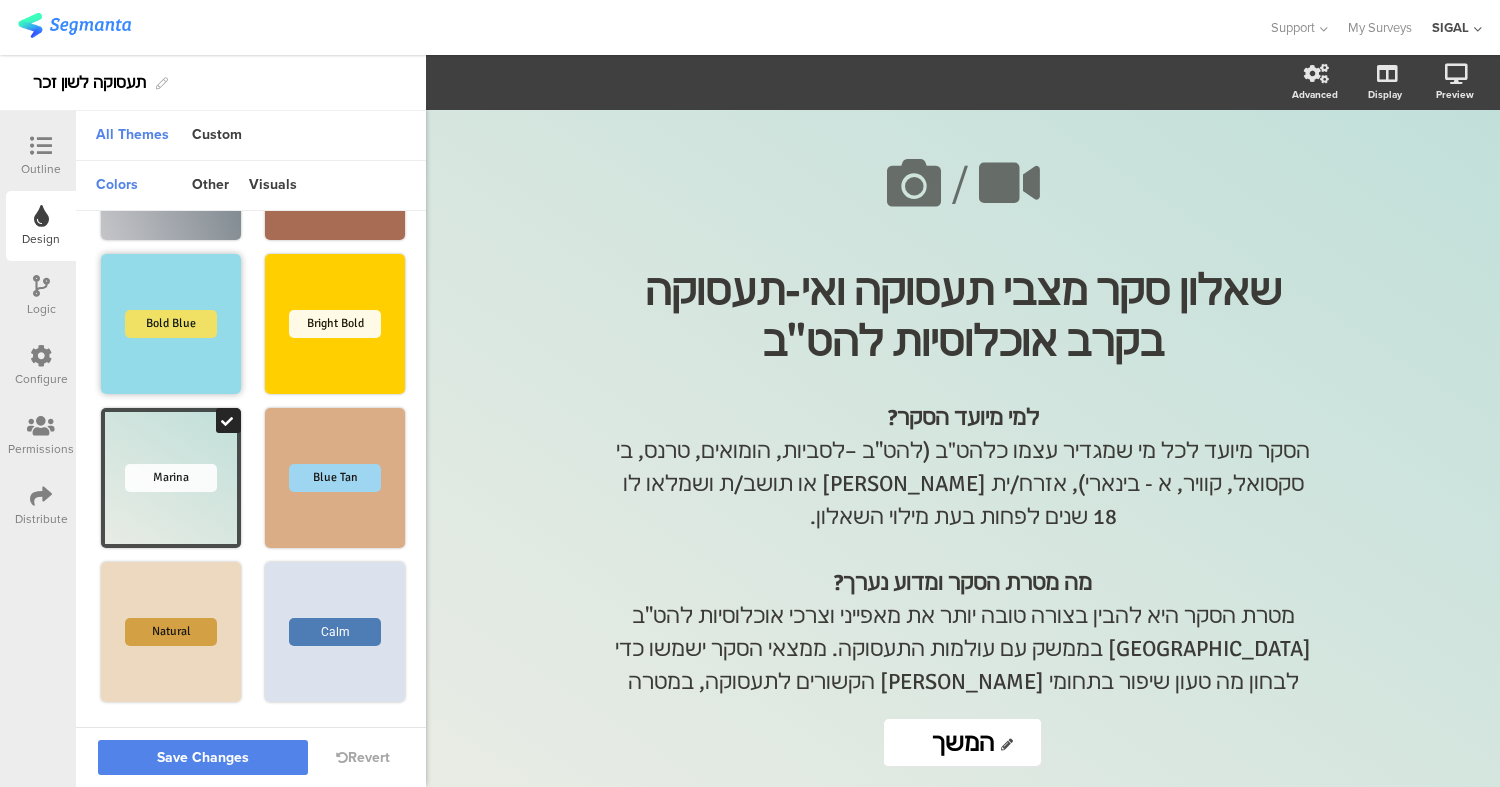 click on "Bold Blue" at bounding box center (171, 324) 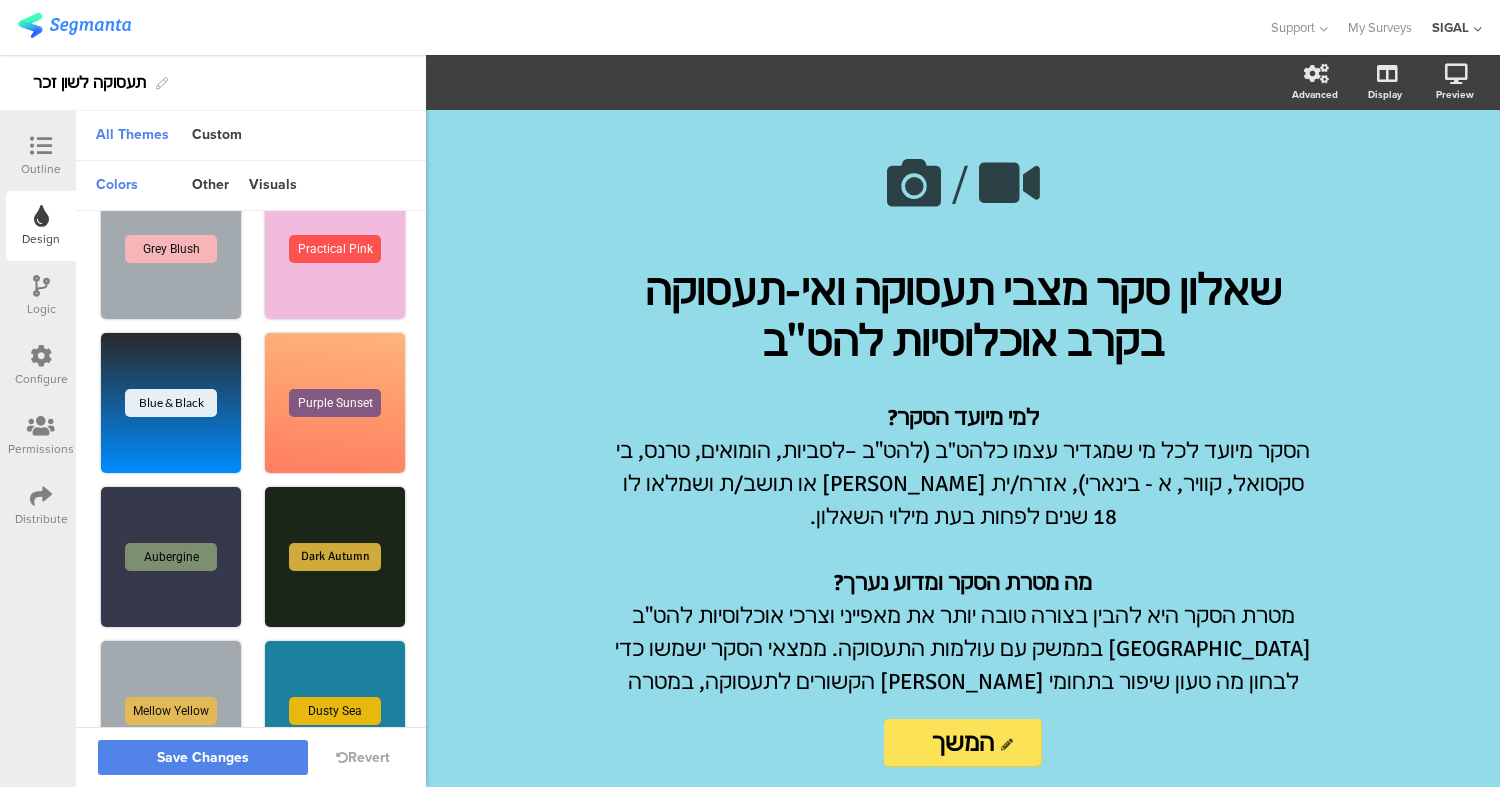 scroll, scrollTop: 1063, scrollLeft: 0, axis: vertical 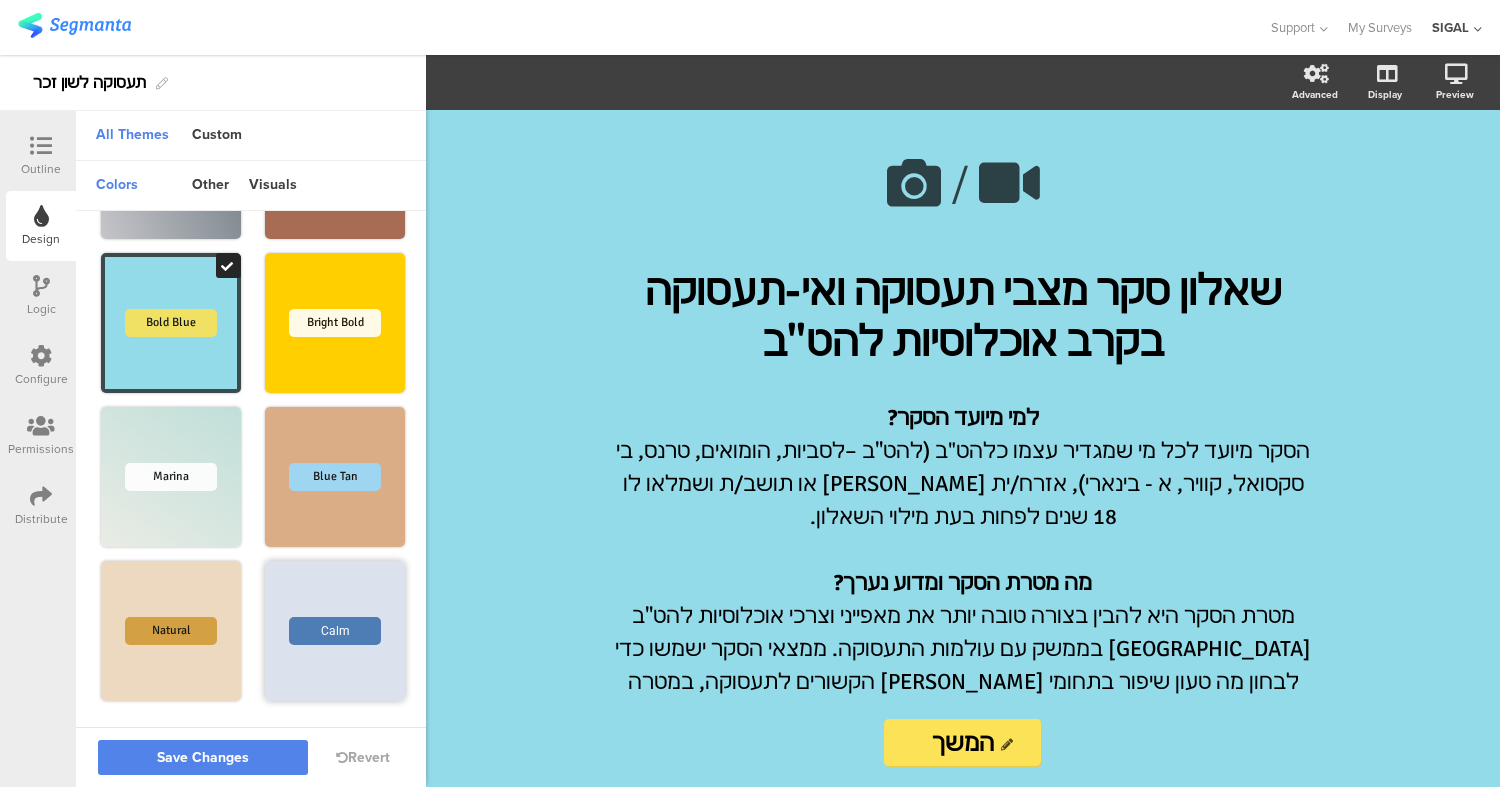click on "Calm" at bounding box center [335, 631] 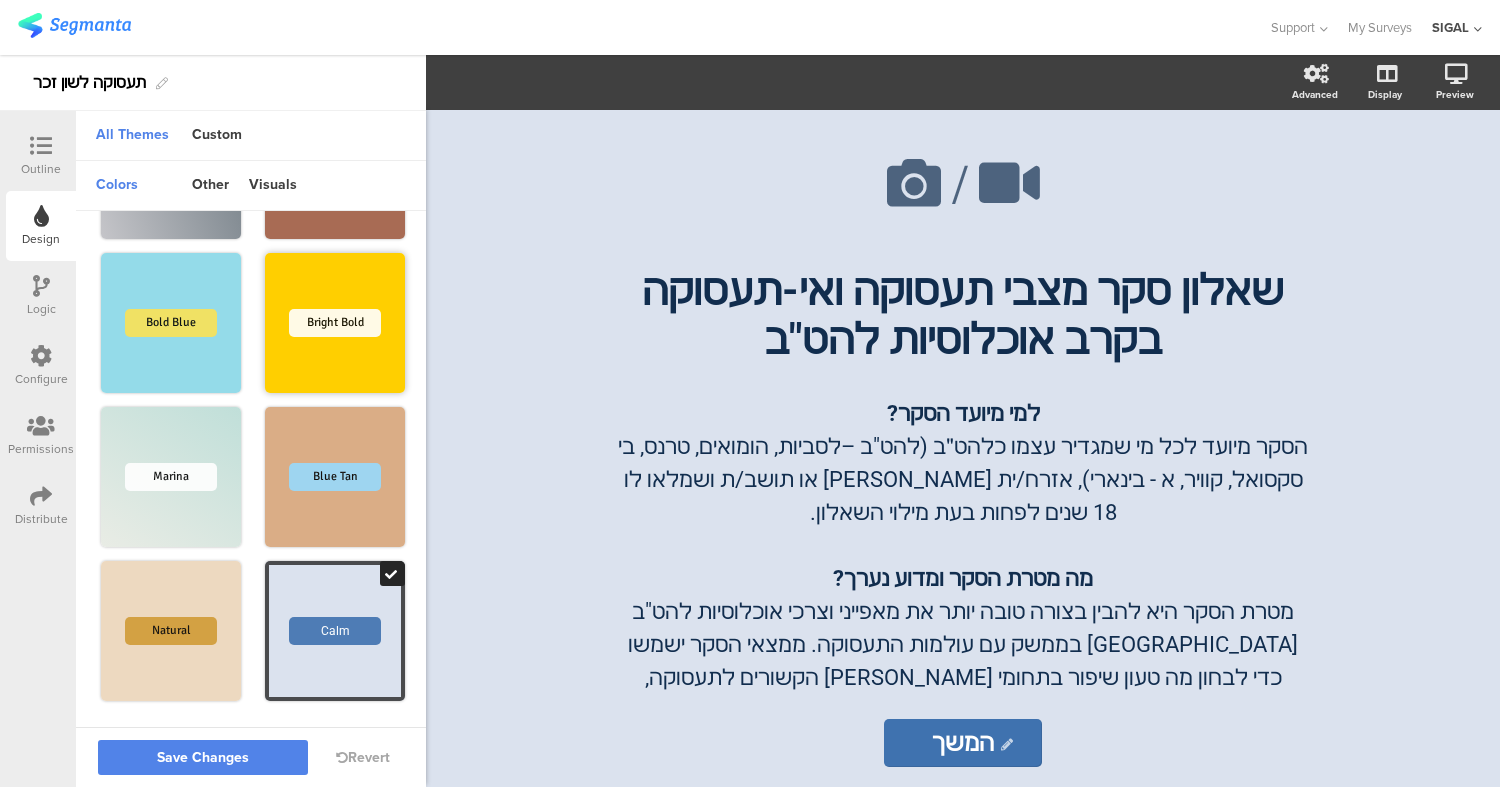 click on "Bright Bold" at bounding box center [335, 323] 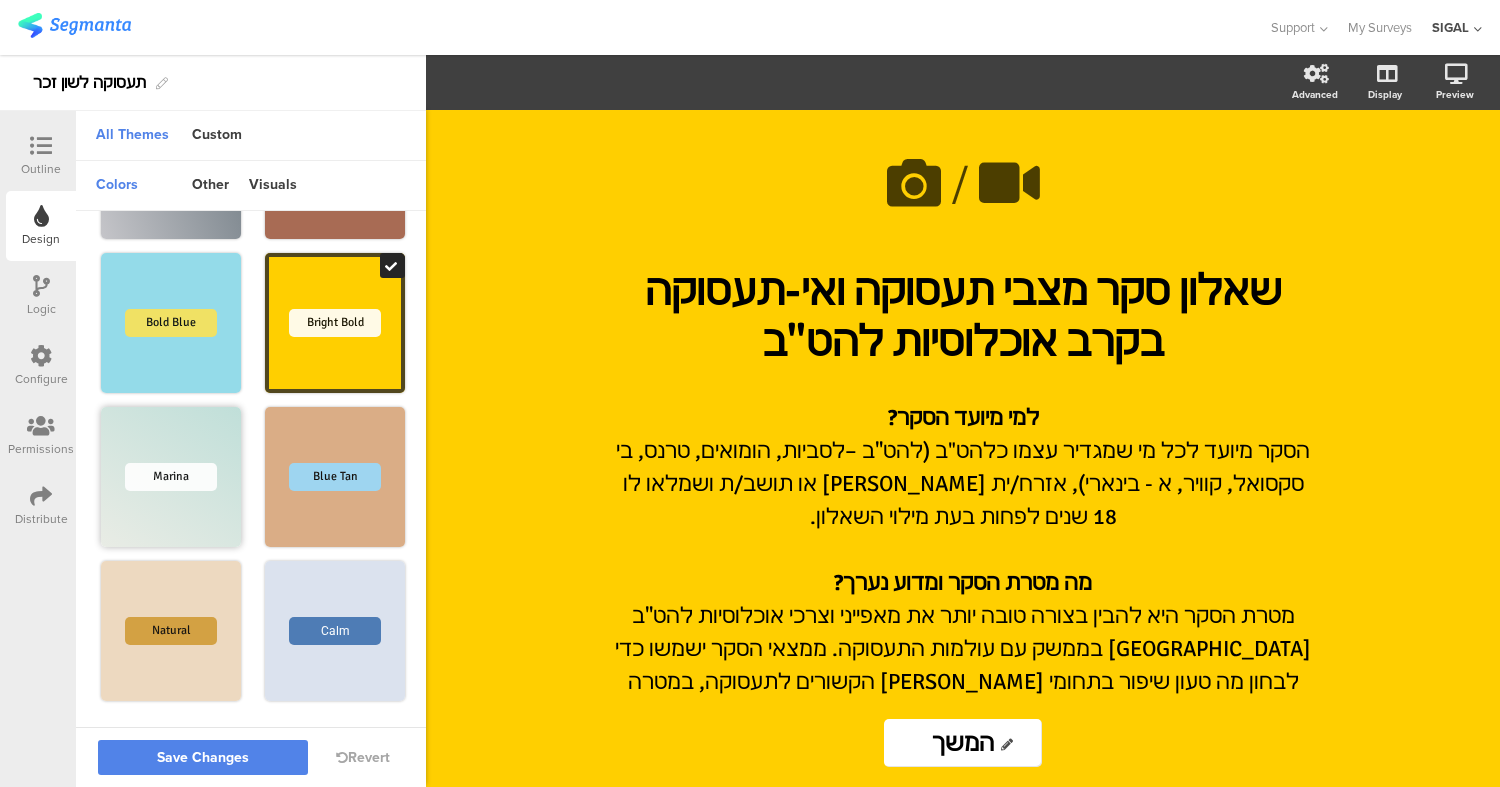 click on "Marina" at bounding box center [171, 477] 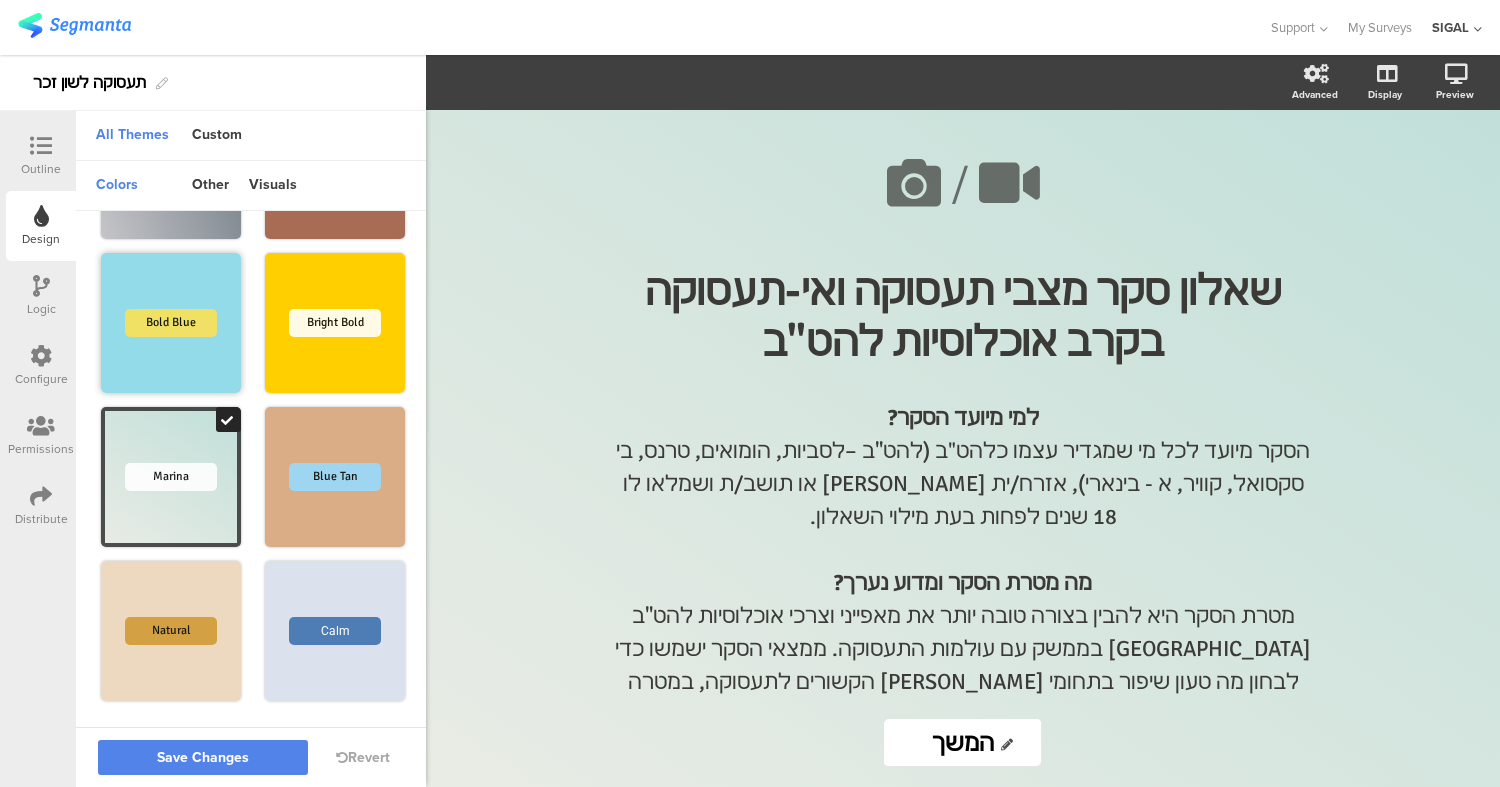 click on "Bold Blue" at bounding box center [171, 323] 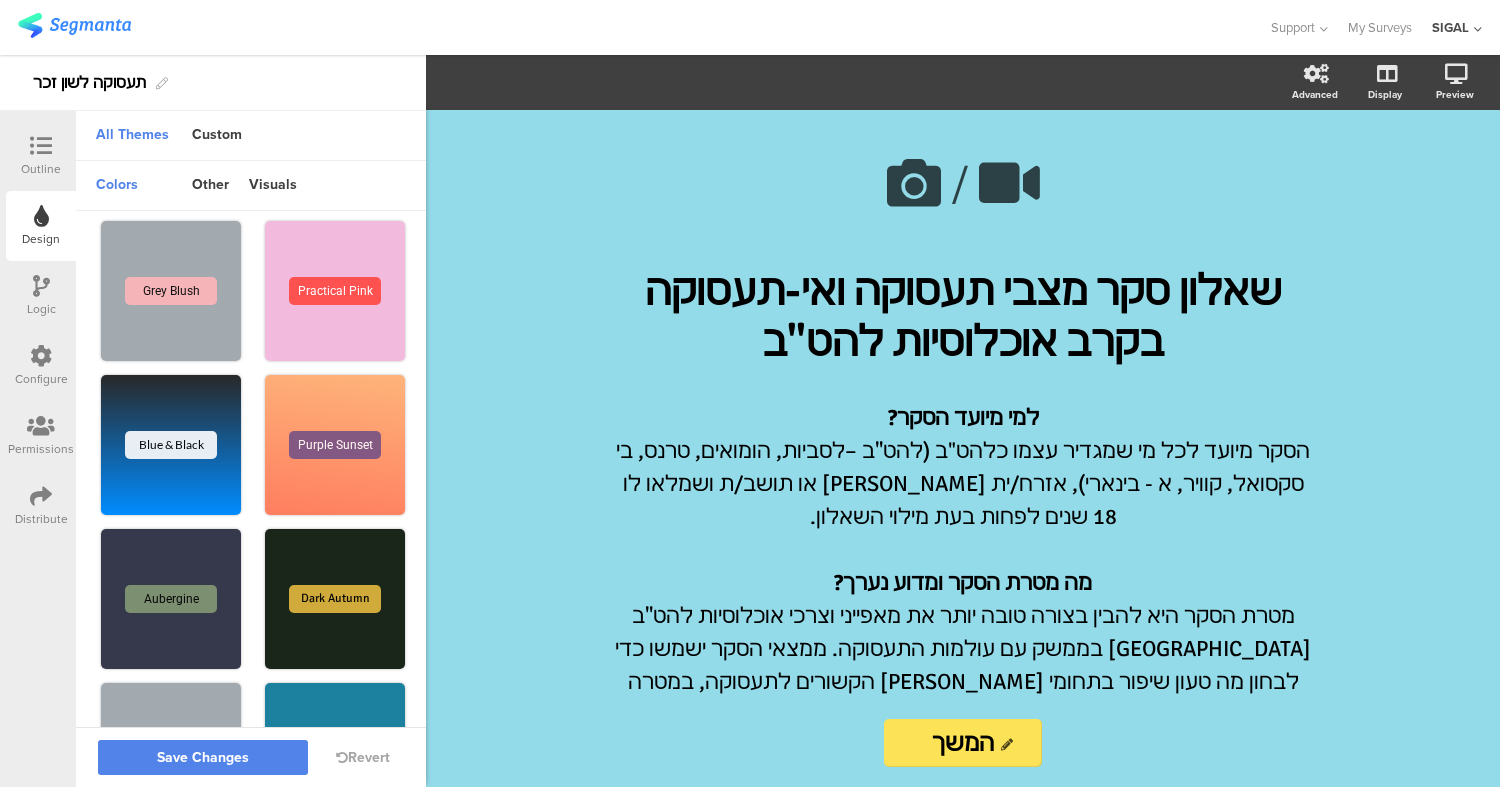 scroll, scrollTop: 0, scrollLeft: 0, axis: both 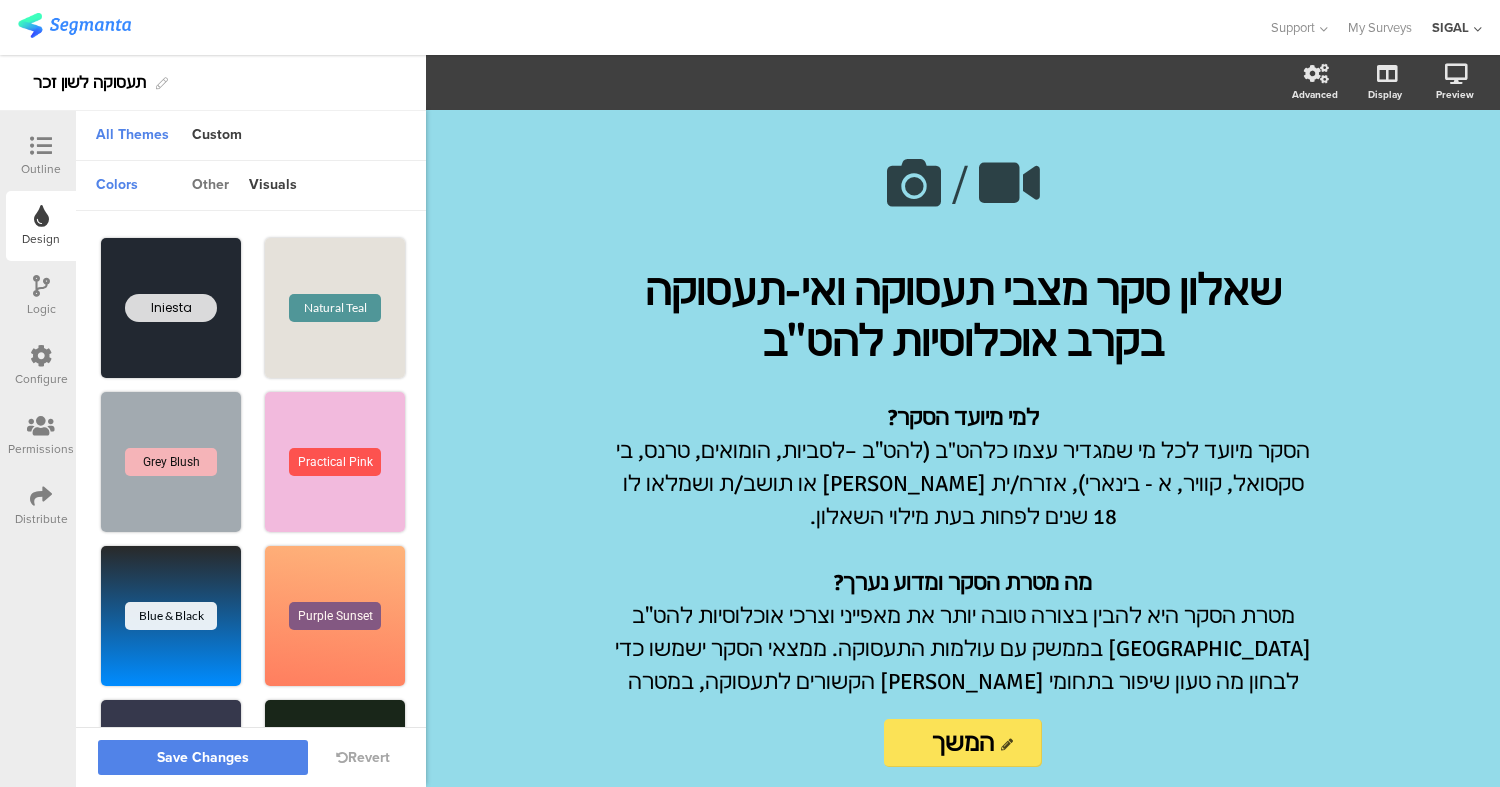 click on "other" at bounding box center [210, 186] 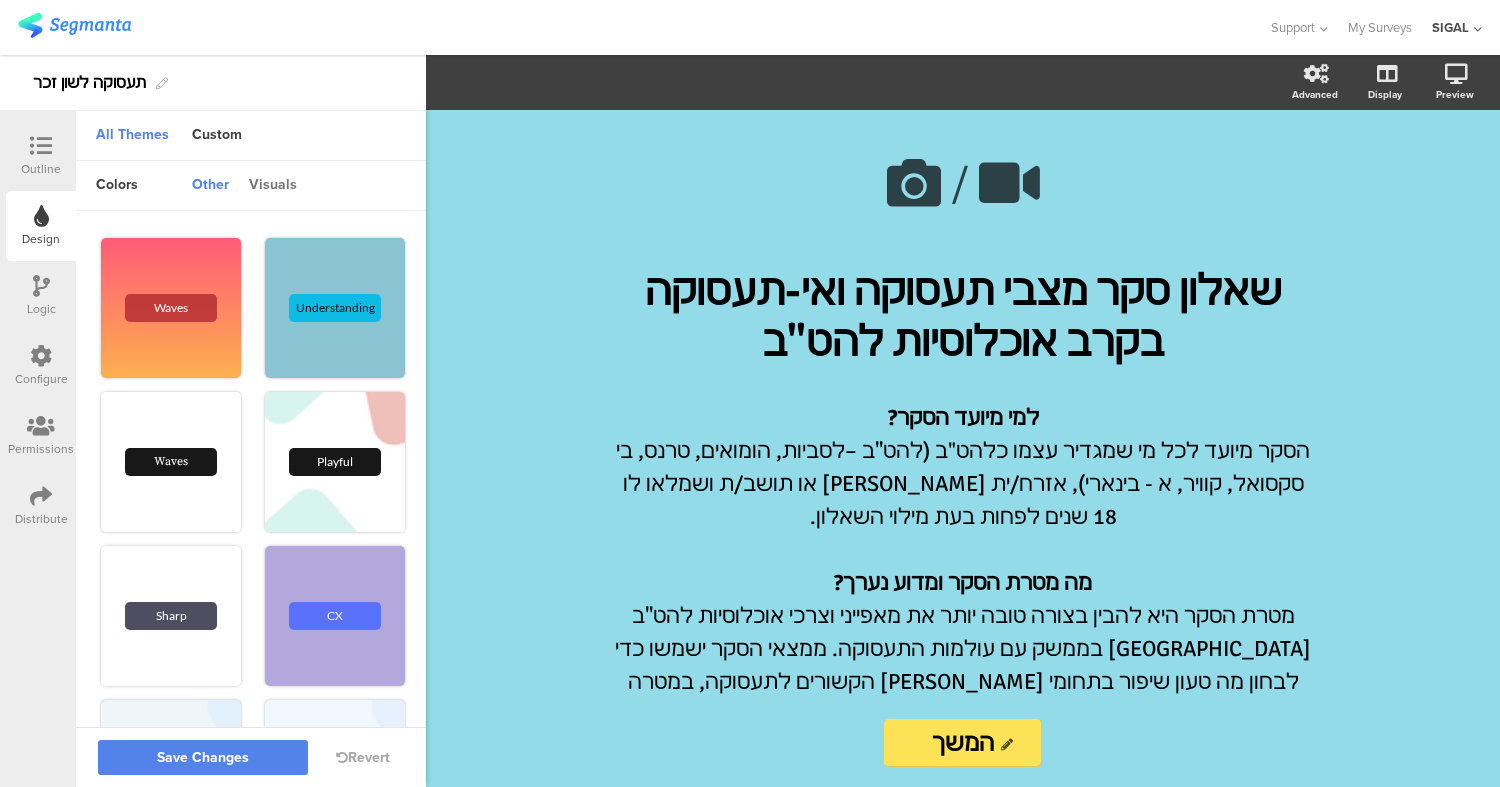 click on "visuals" at bounding box center (273, 186) 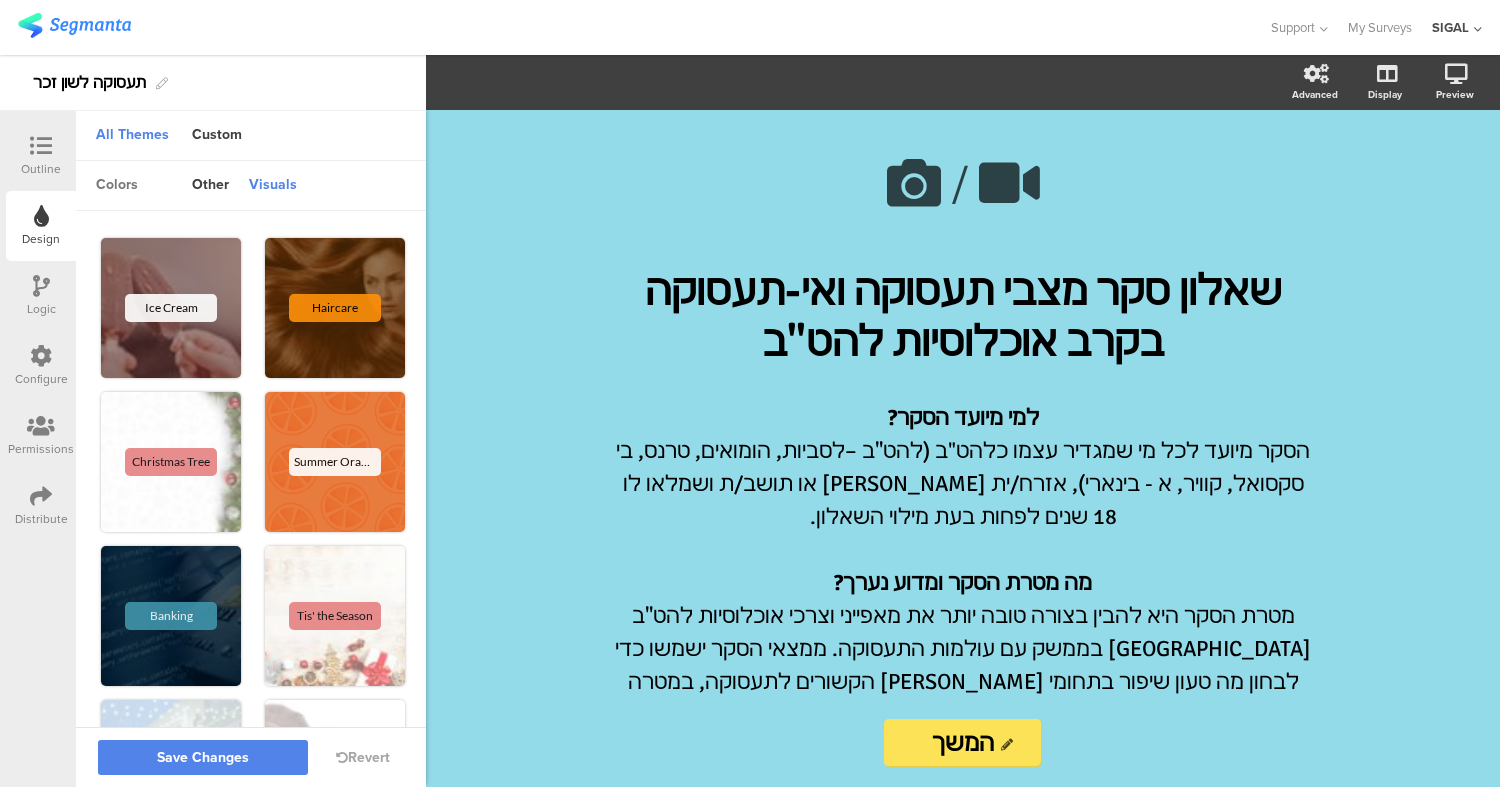 click on "colors" at bounding box center (117, 186) 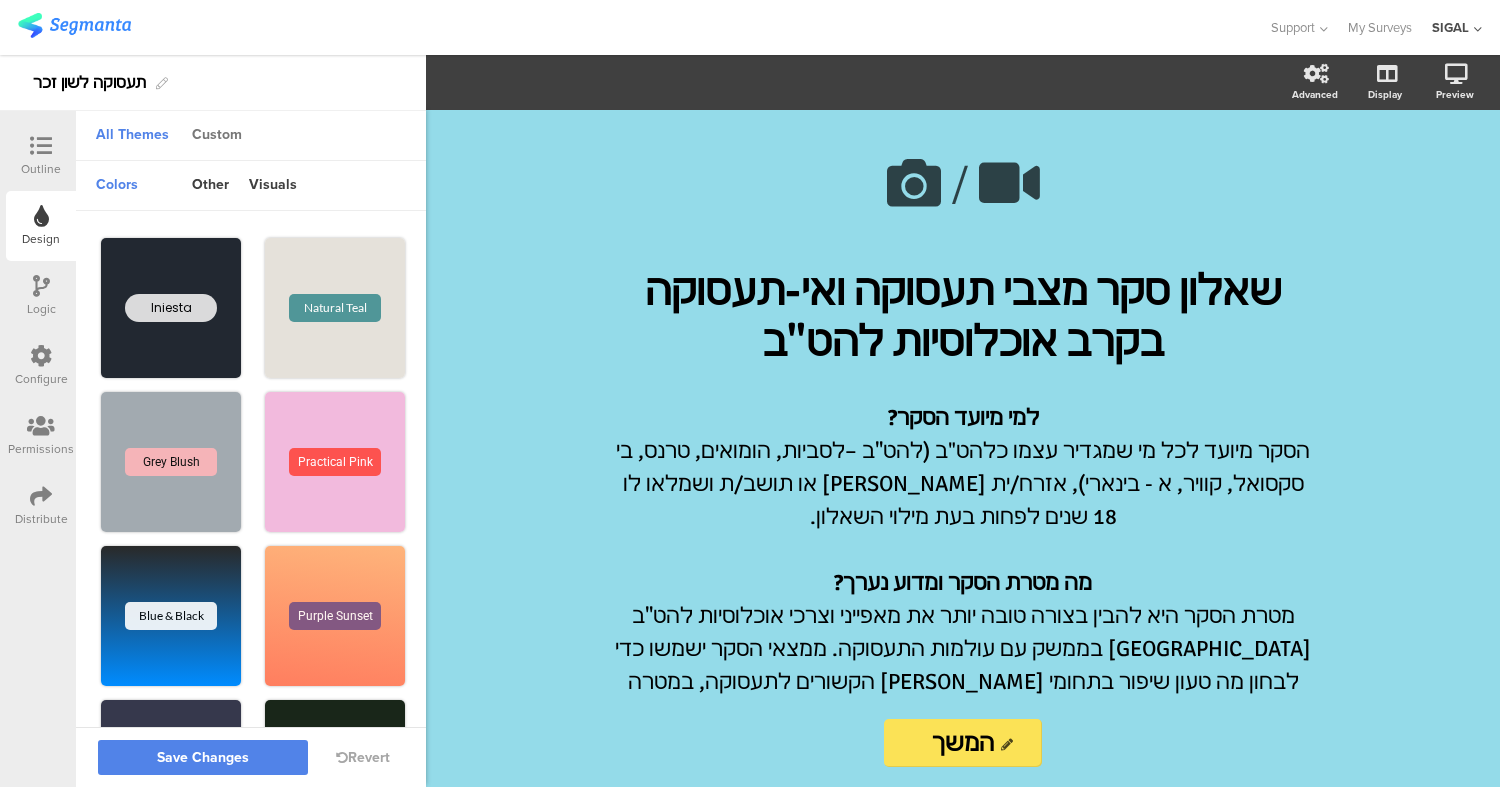 click on "Custom" at bounding box center [217, 136] 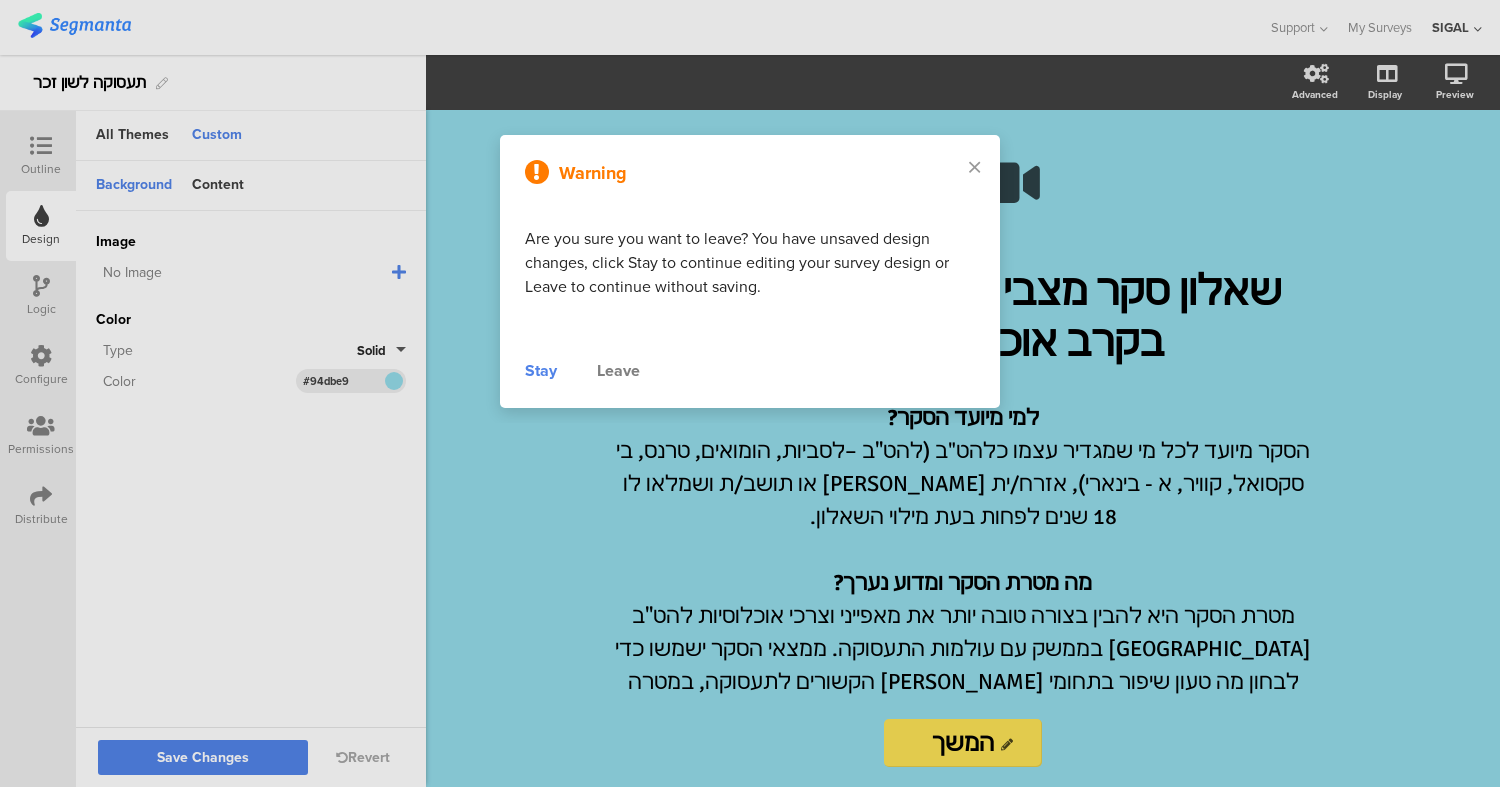 click on "Stay" at bounding box center [541, 371] 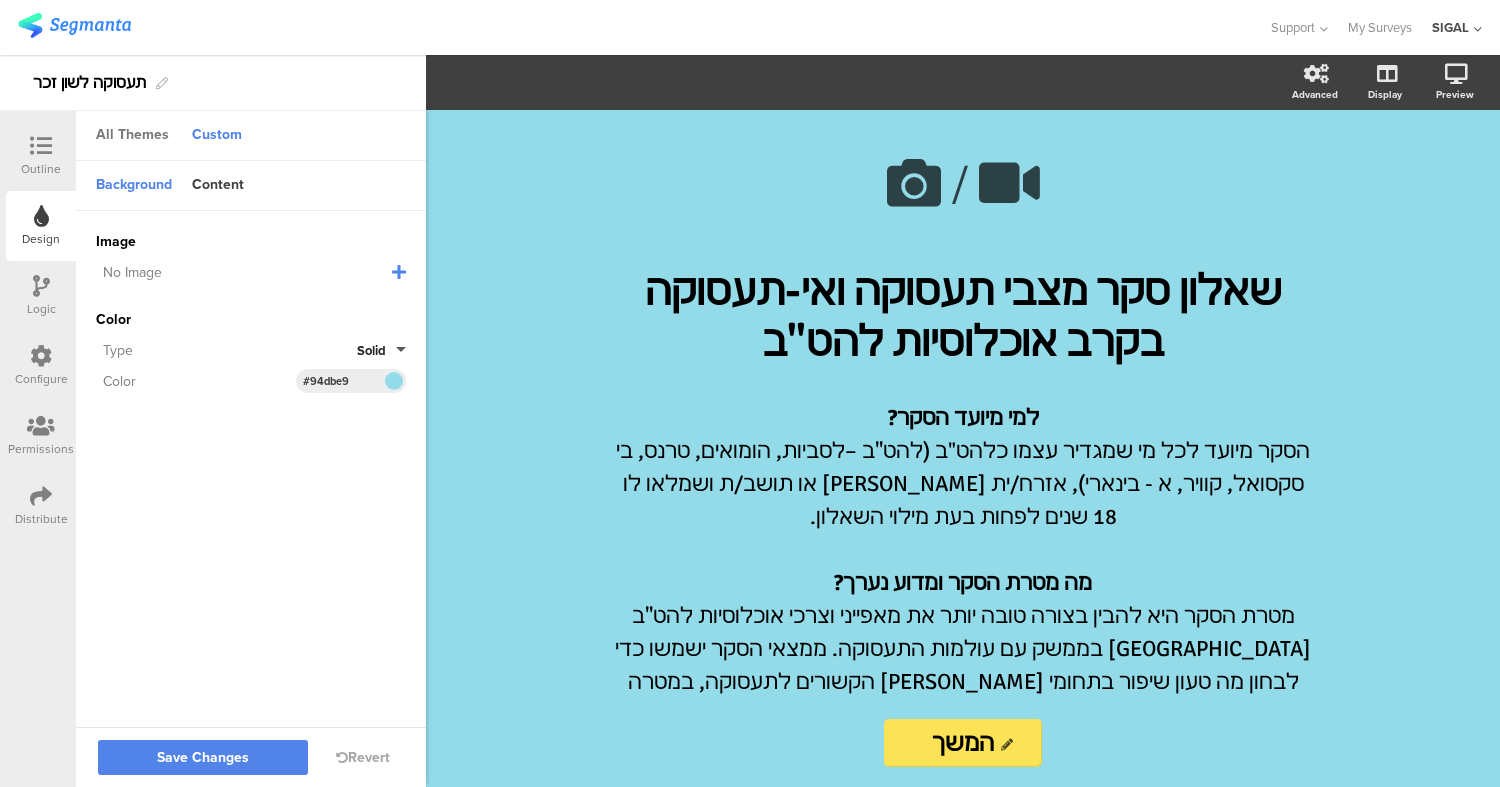 click on "All Themes" at bounding box center (132, 136) 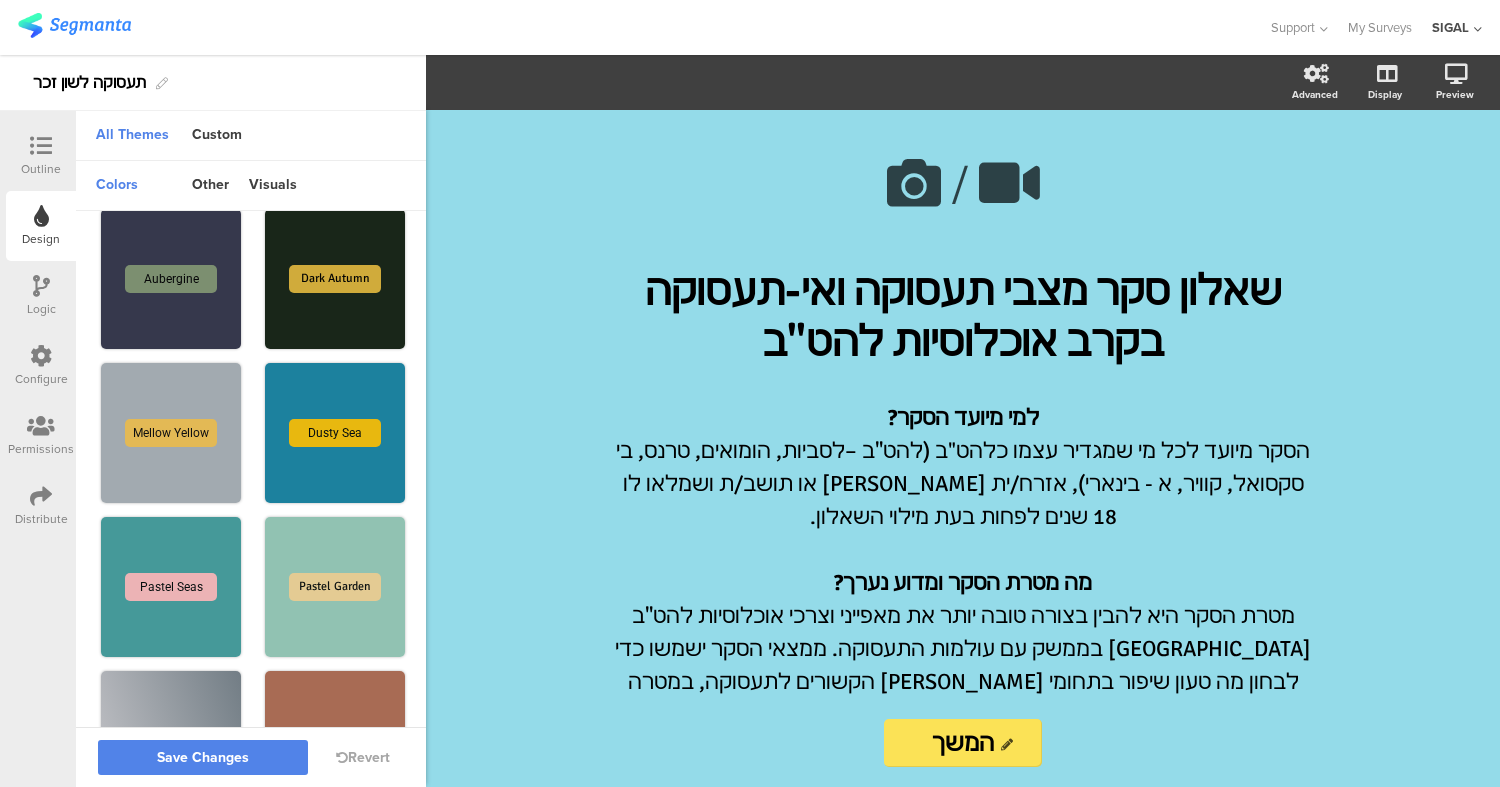 scroll, scrollTop: 0, scrollLeft: 0, axis: both 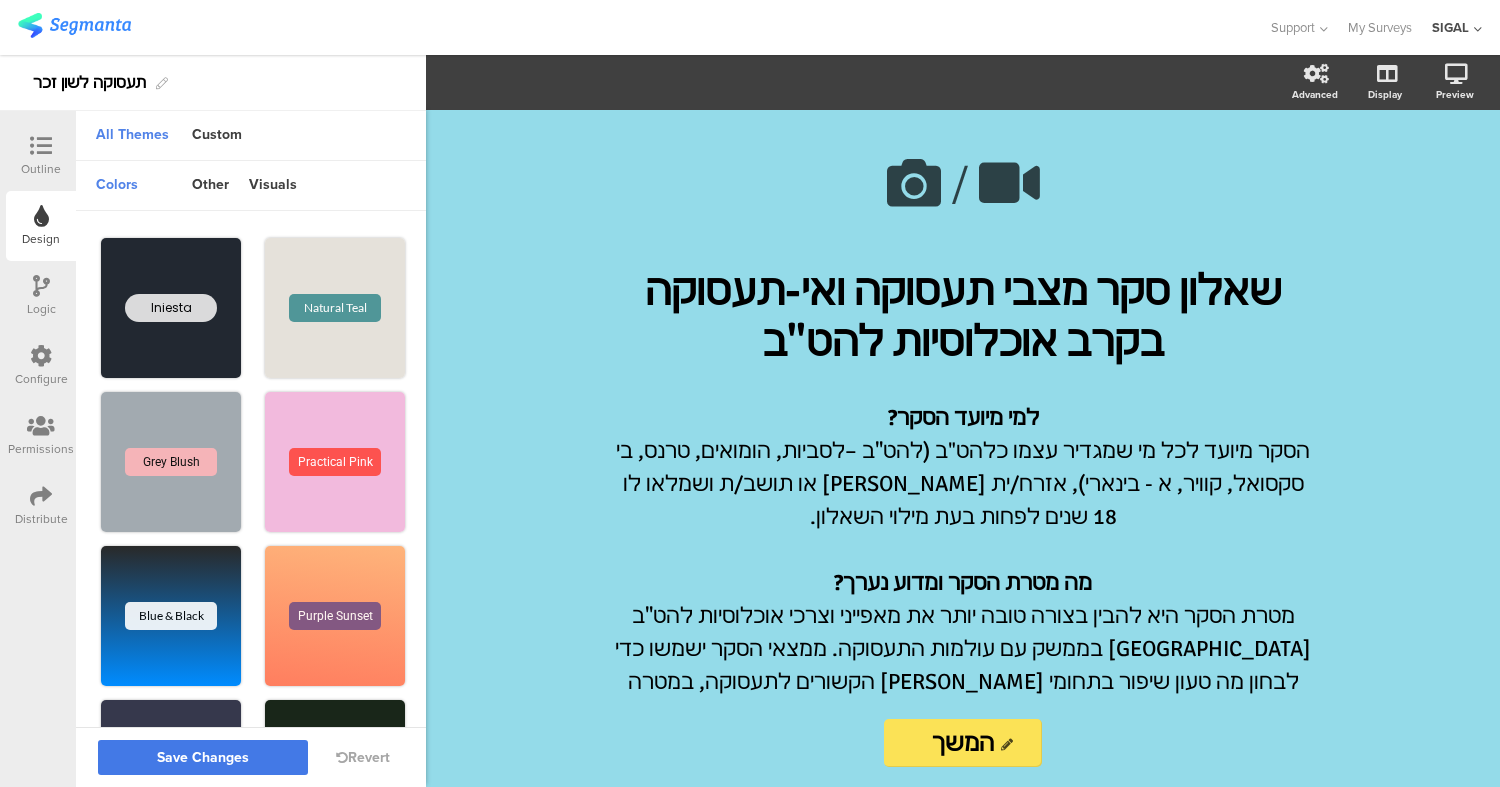 click on "Save Changes" at bounding box center (203, 758) 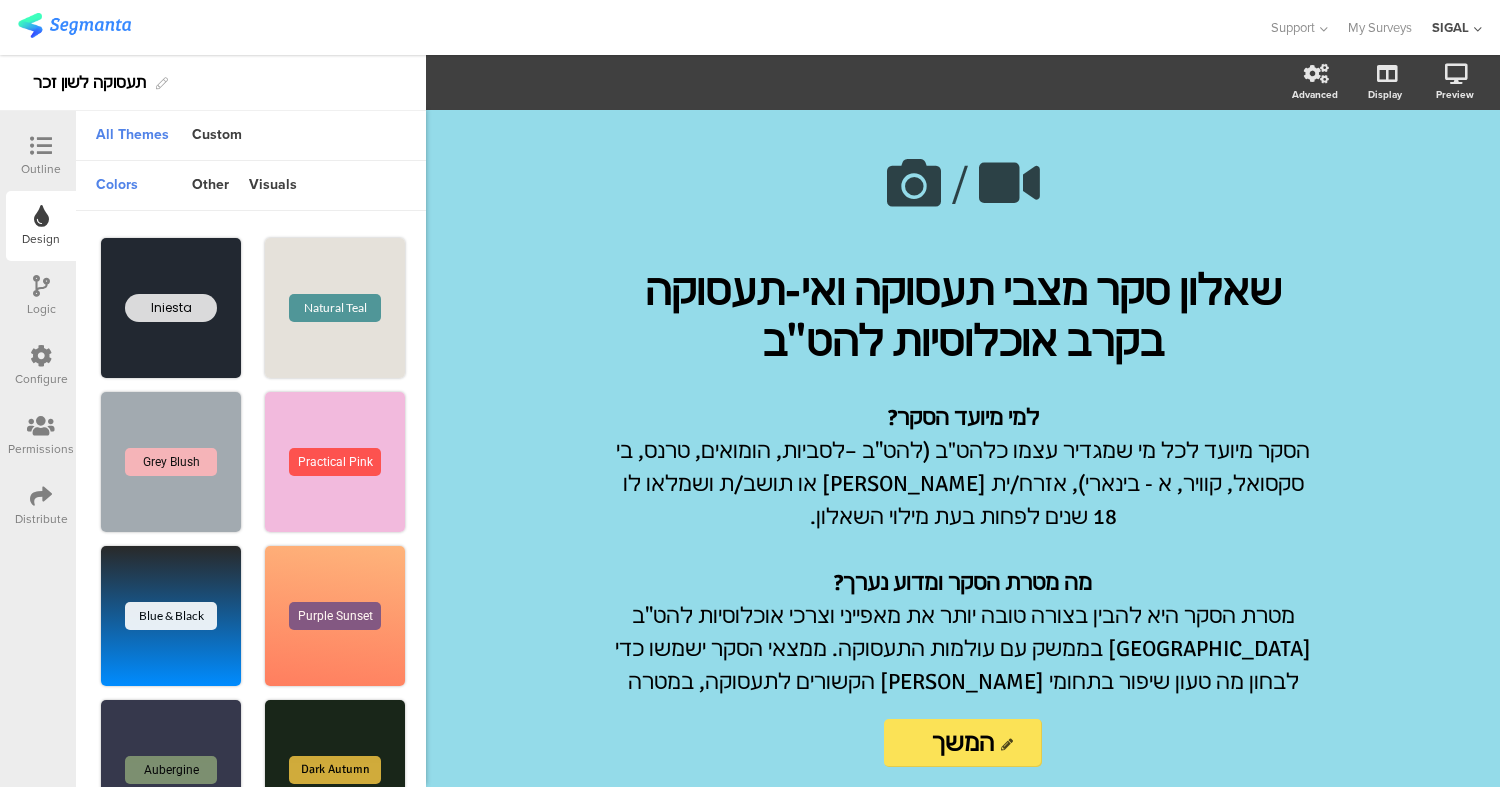 click on "Configure" at bounding box center (41, 379) 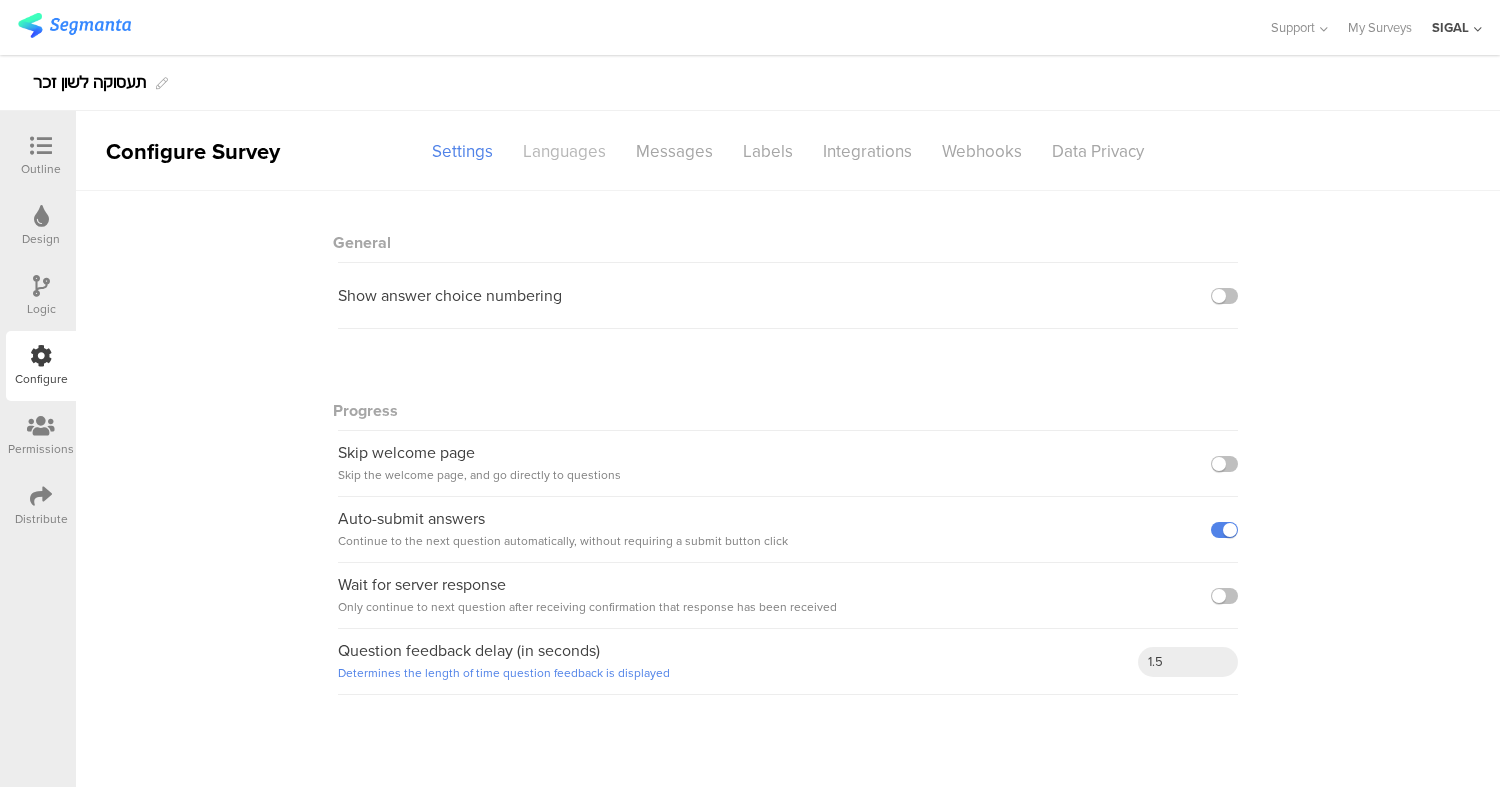 click on "Languages" at bounding box center (564, 151) 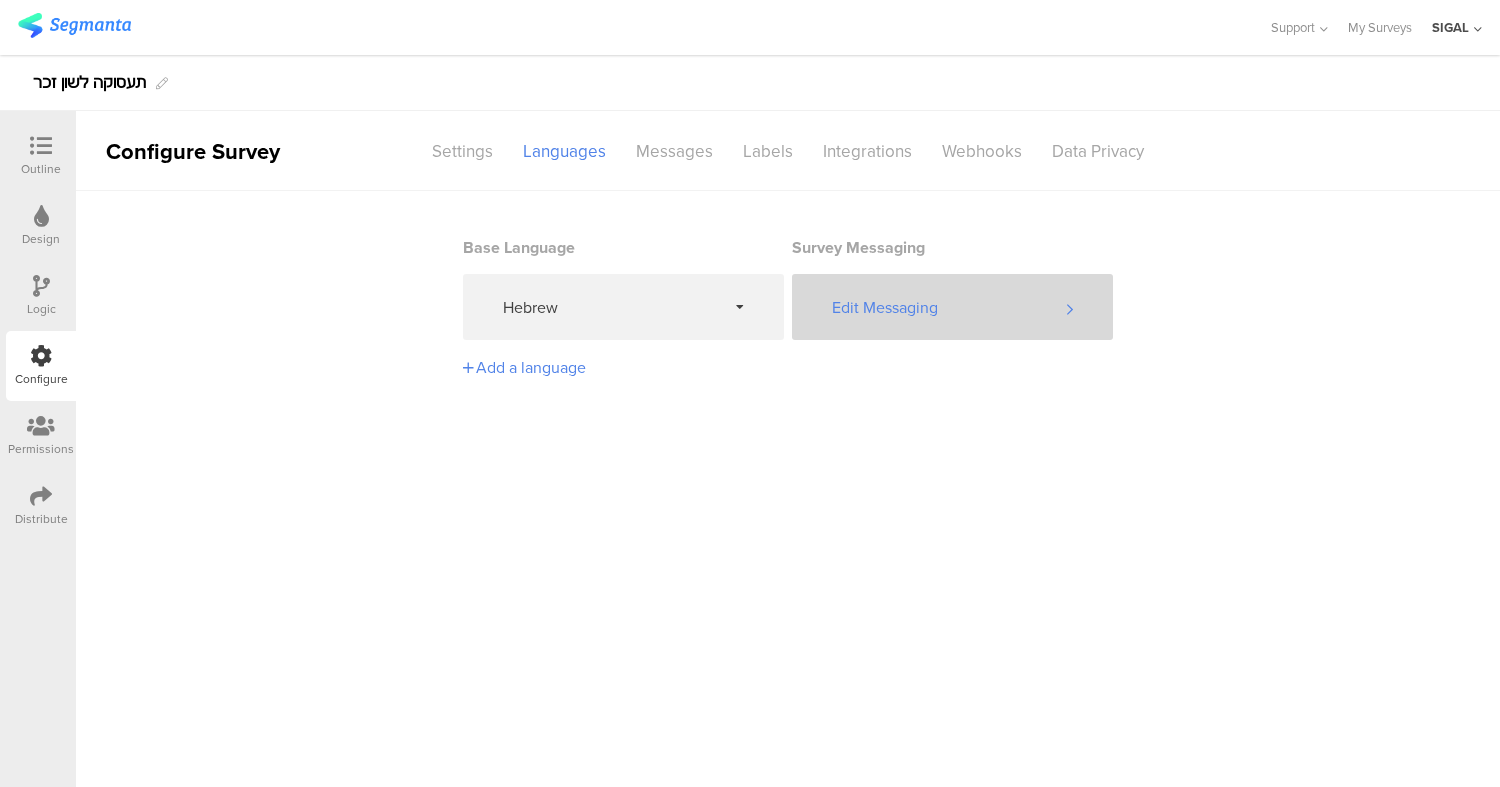 click on "Edit Messaging" at bounding box center [952, 307] 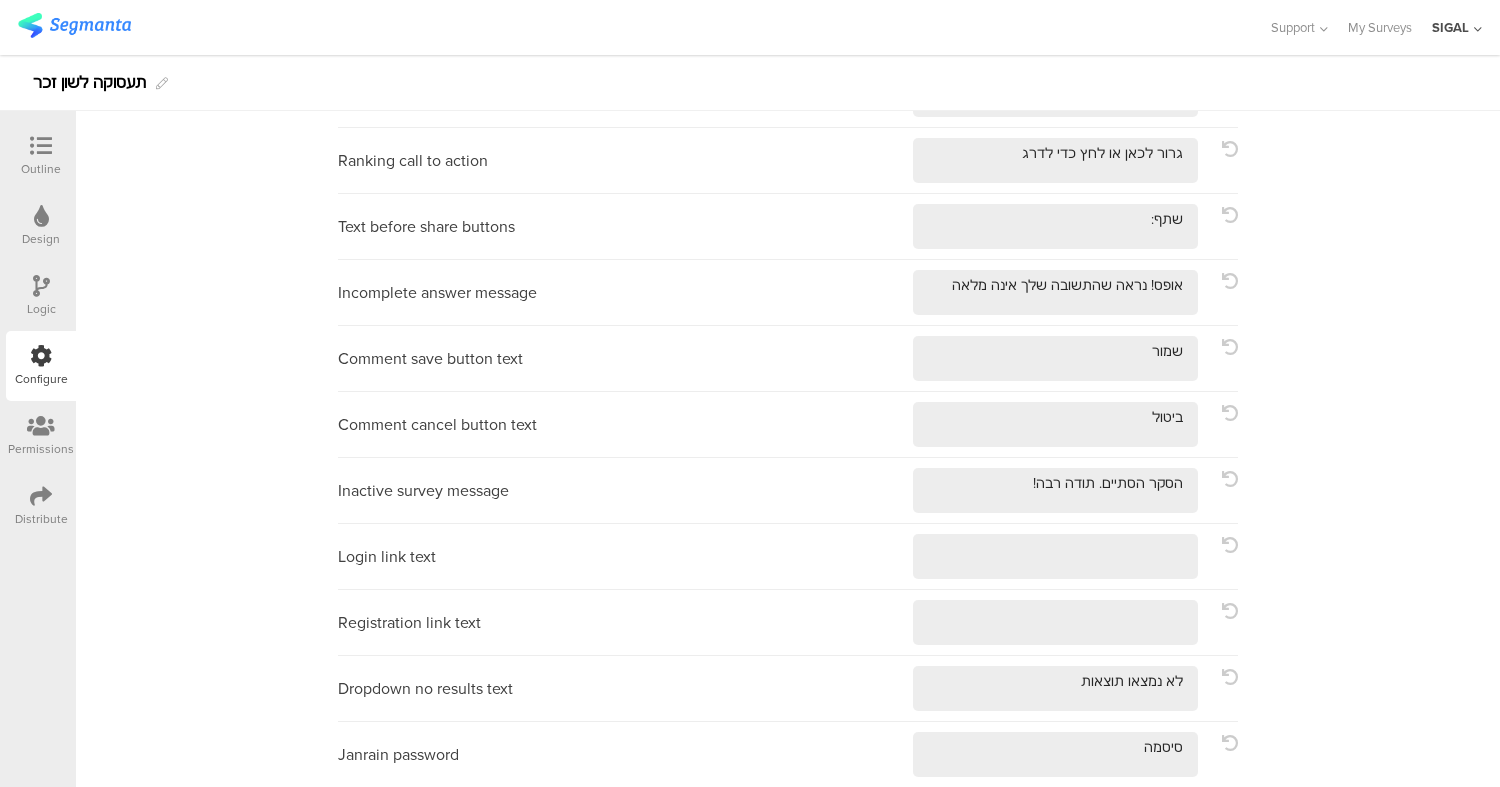 scroll, scrollTop: 0, scrollLeft: 0, axis: both 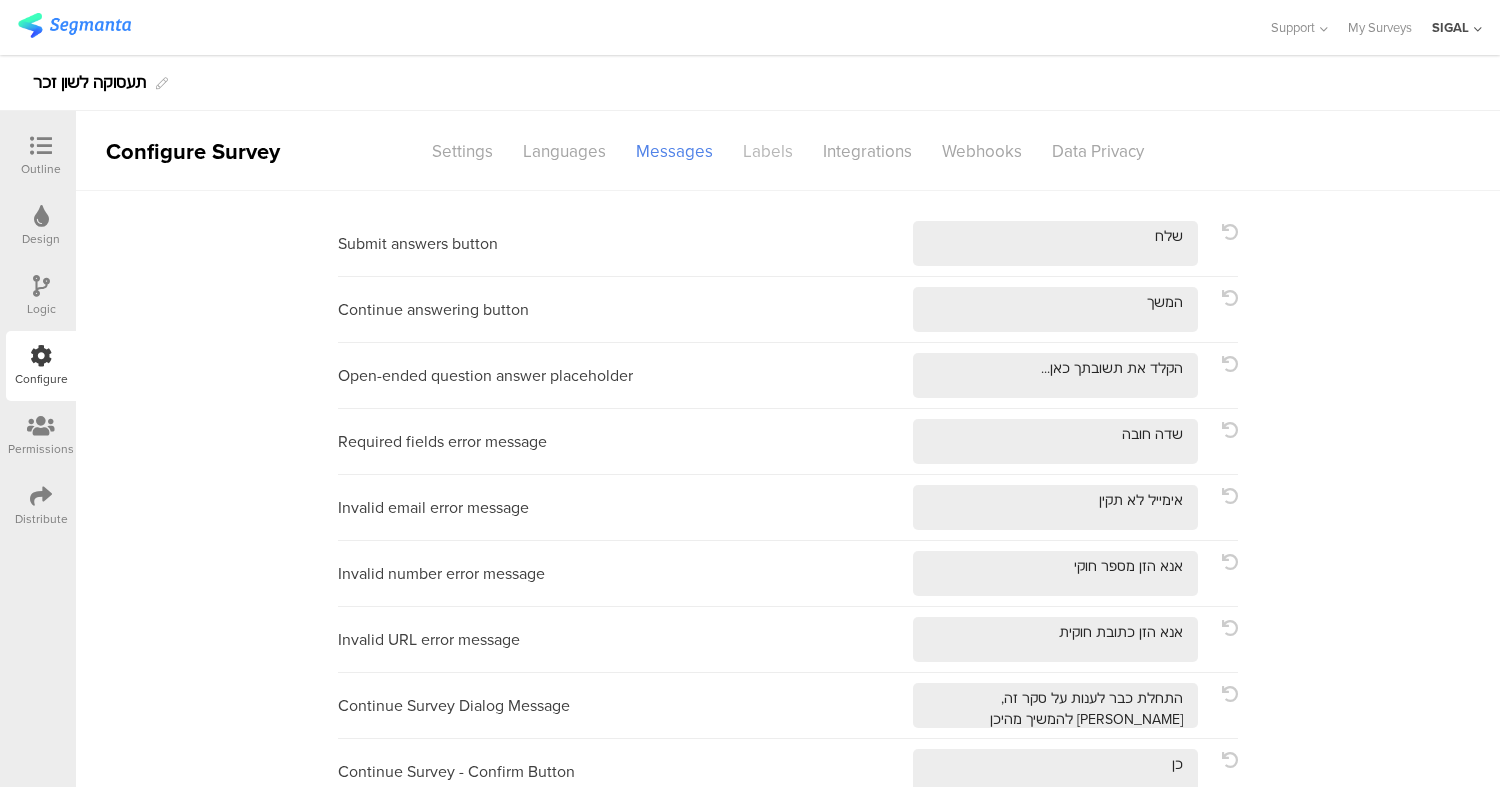 click on "Labels" at bounding box center [768, 151] 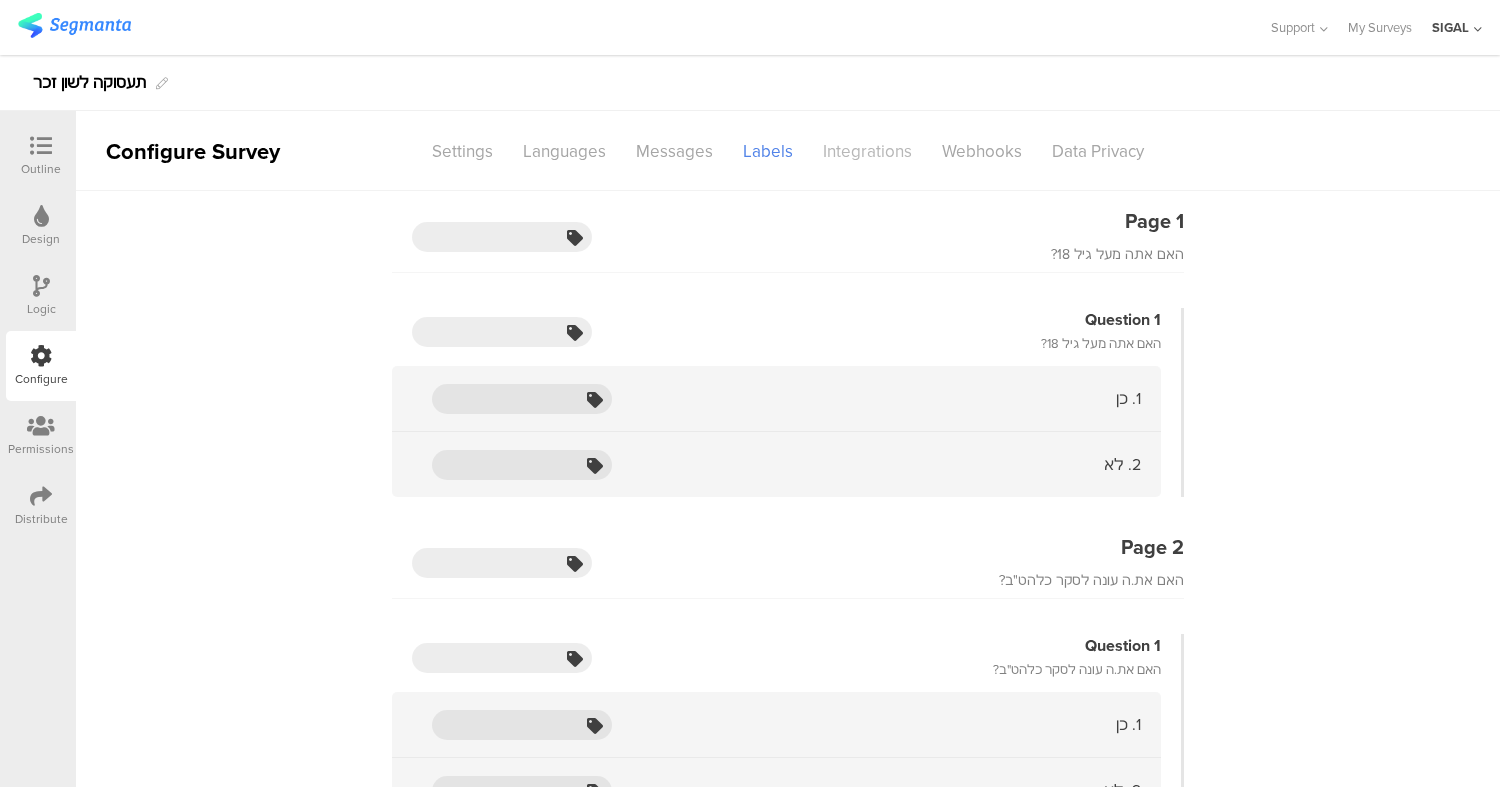 click on "Integrations" at bounding box center [867, 151] 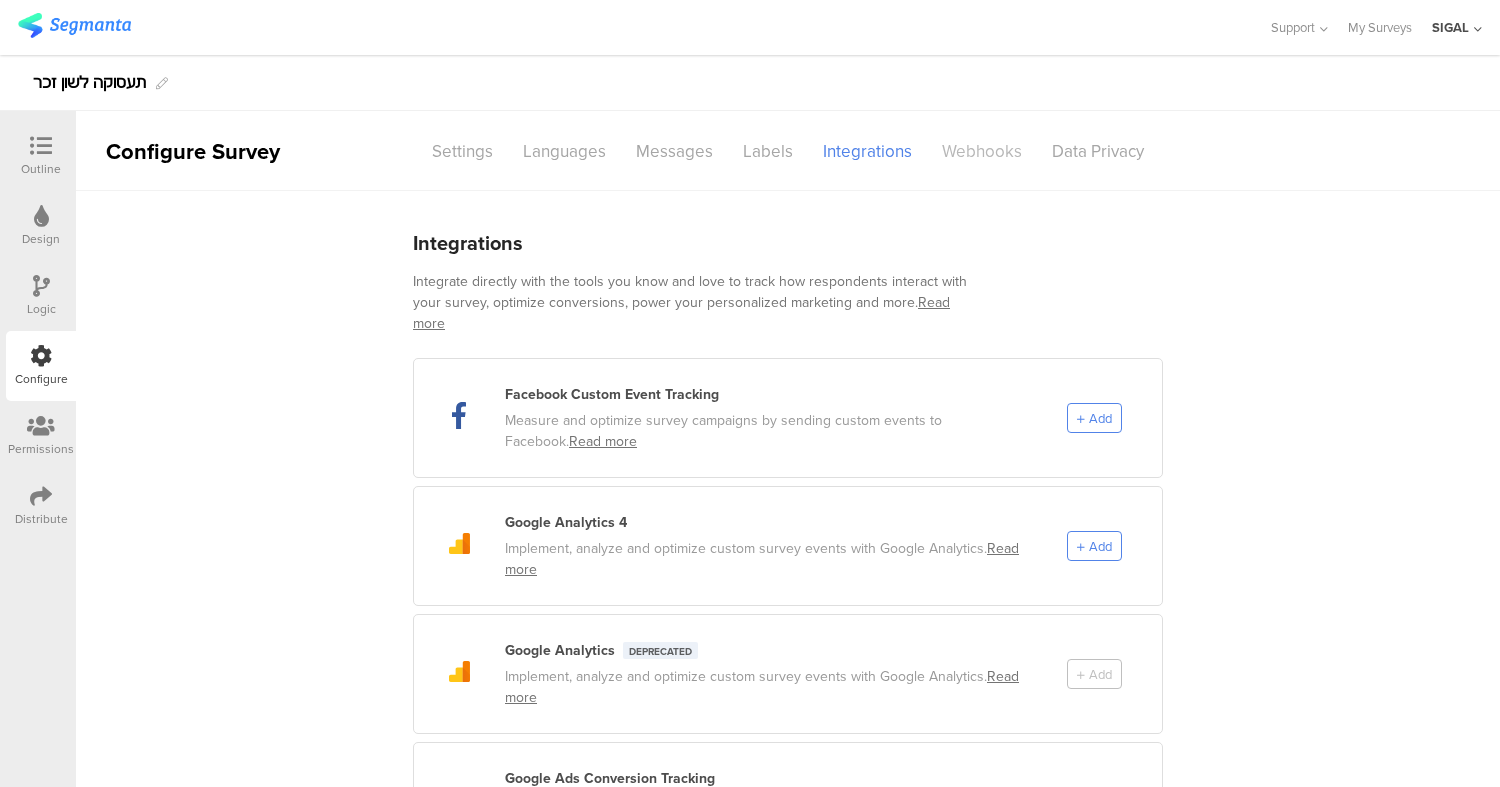 click on "Webhooks" at bounding box center (982, 151) 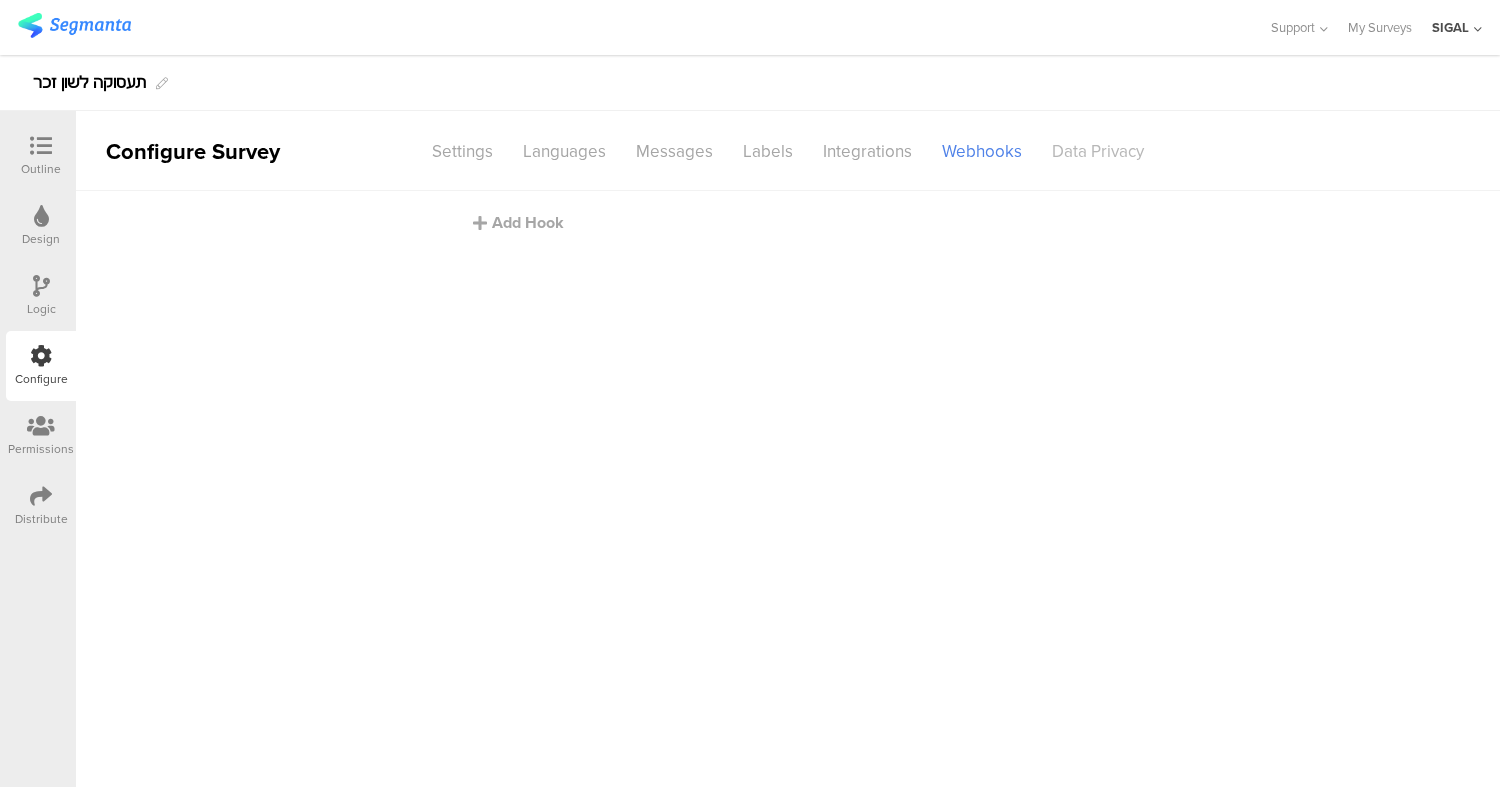 click on "Data Privacy" at bounding box center [1098, 151] 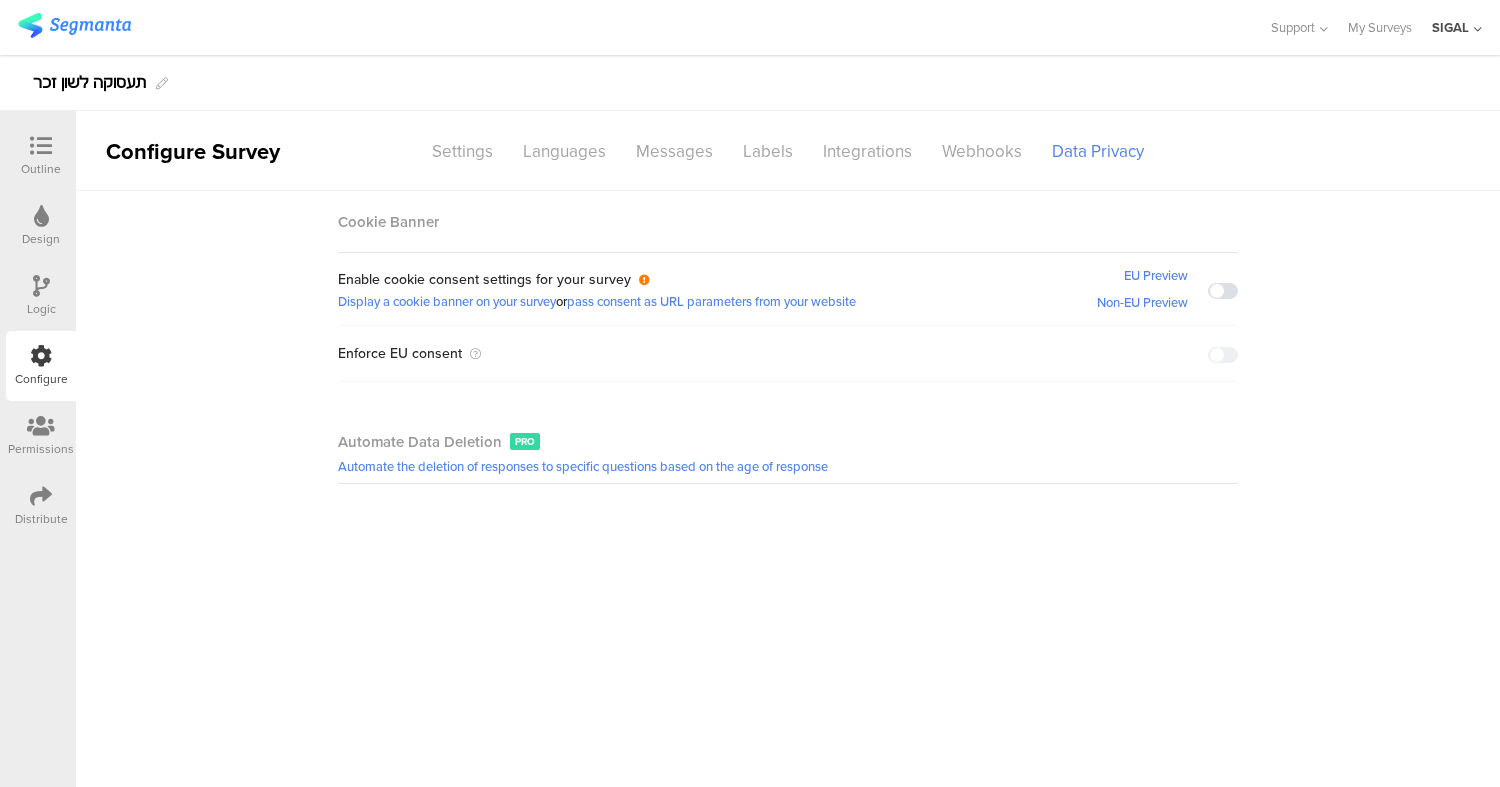 click at bounding box center (41, 216) 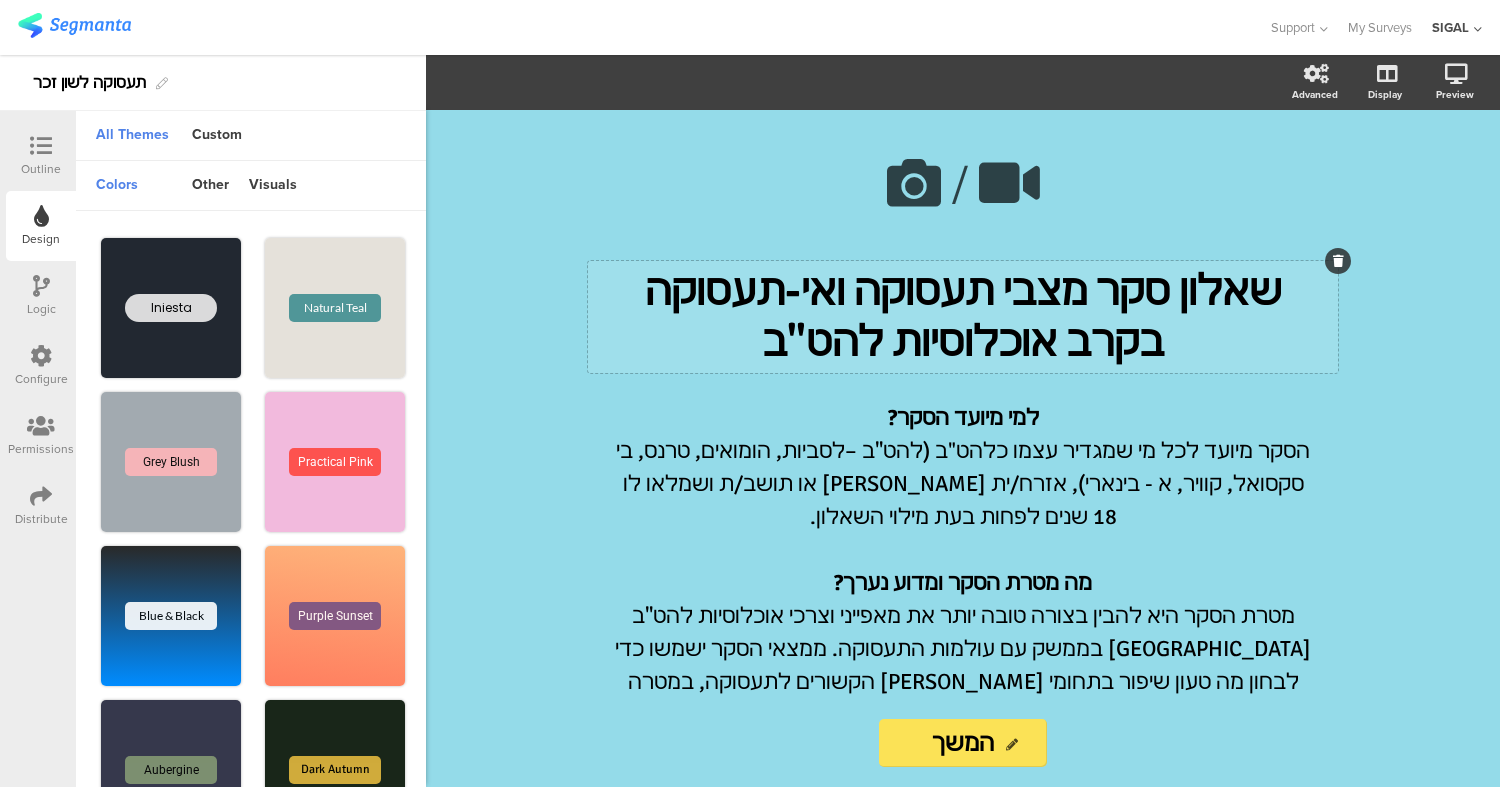 click on "שאלון סקר מצבי תעסוקה ואי-תעסוקה בקרב אוכלוסיות להט"ב" 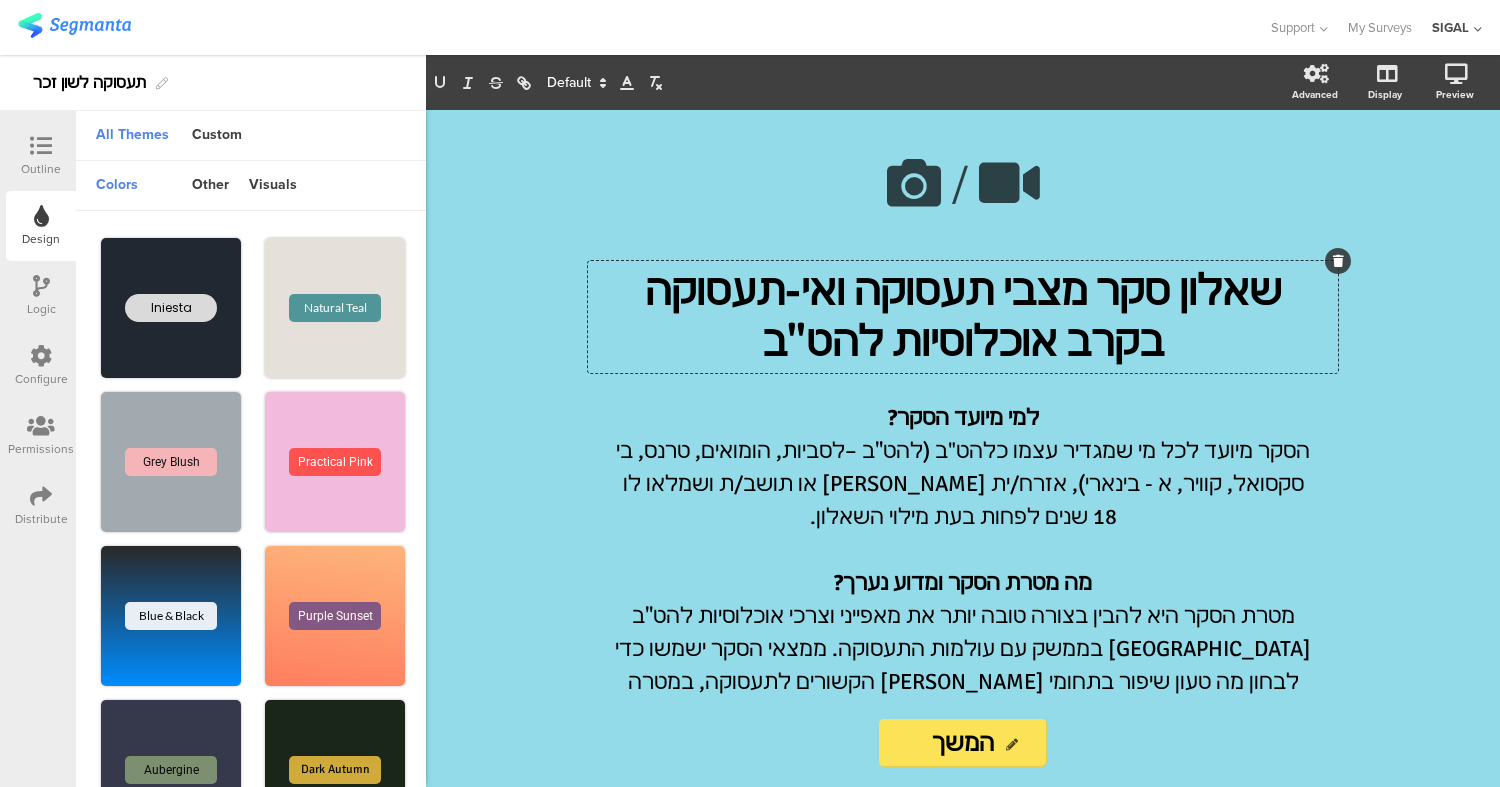 click 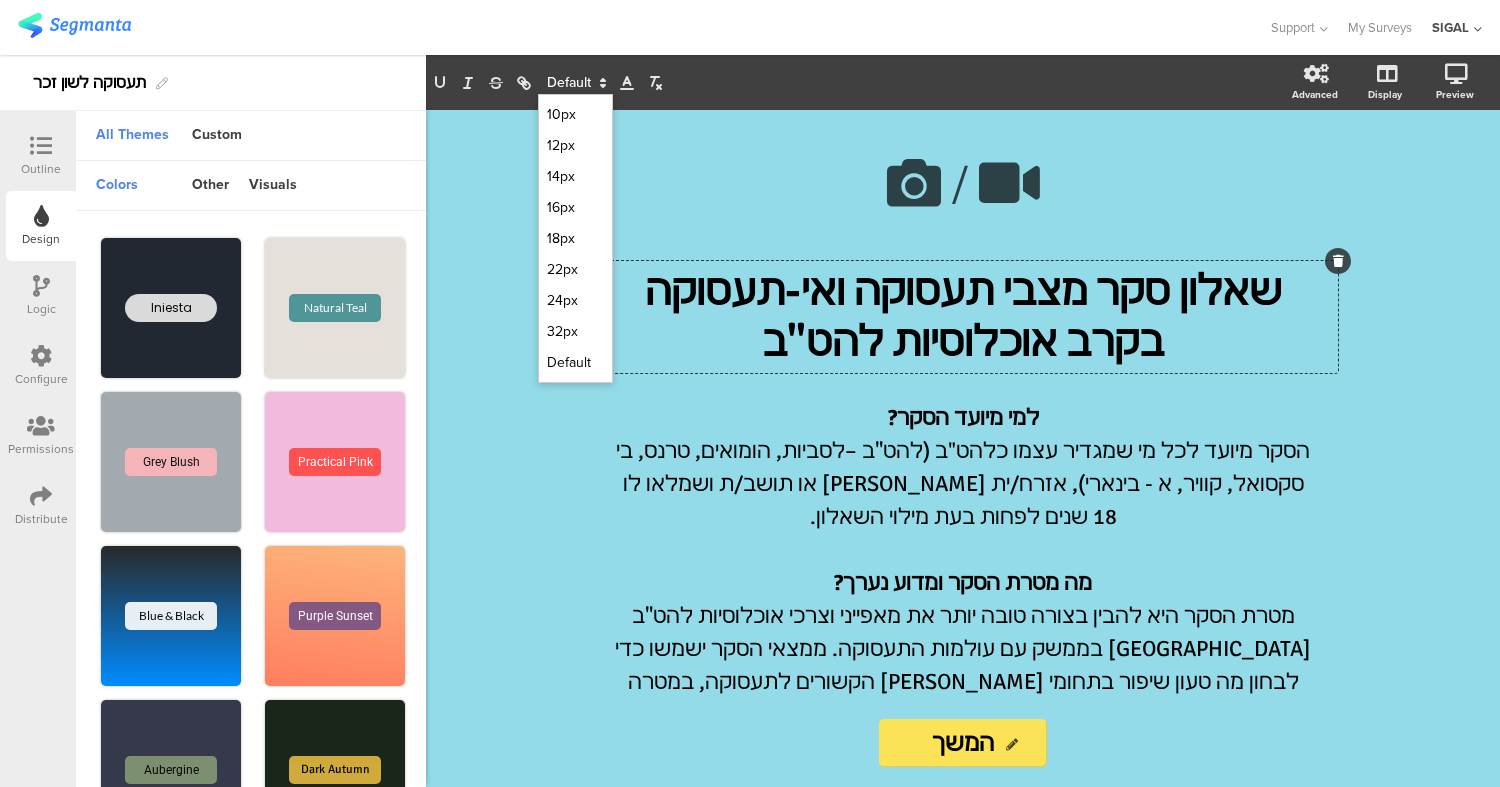 click 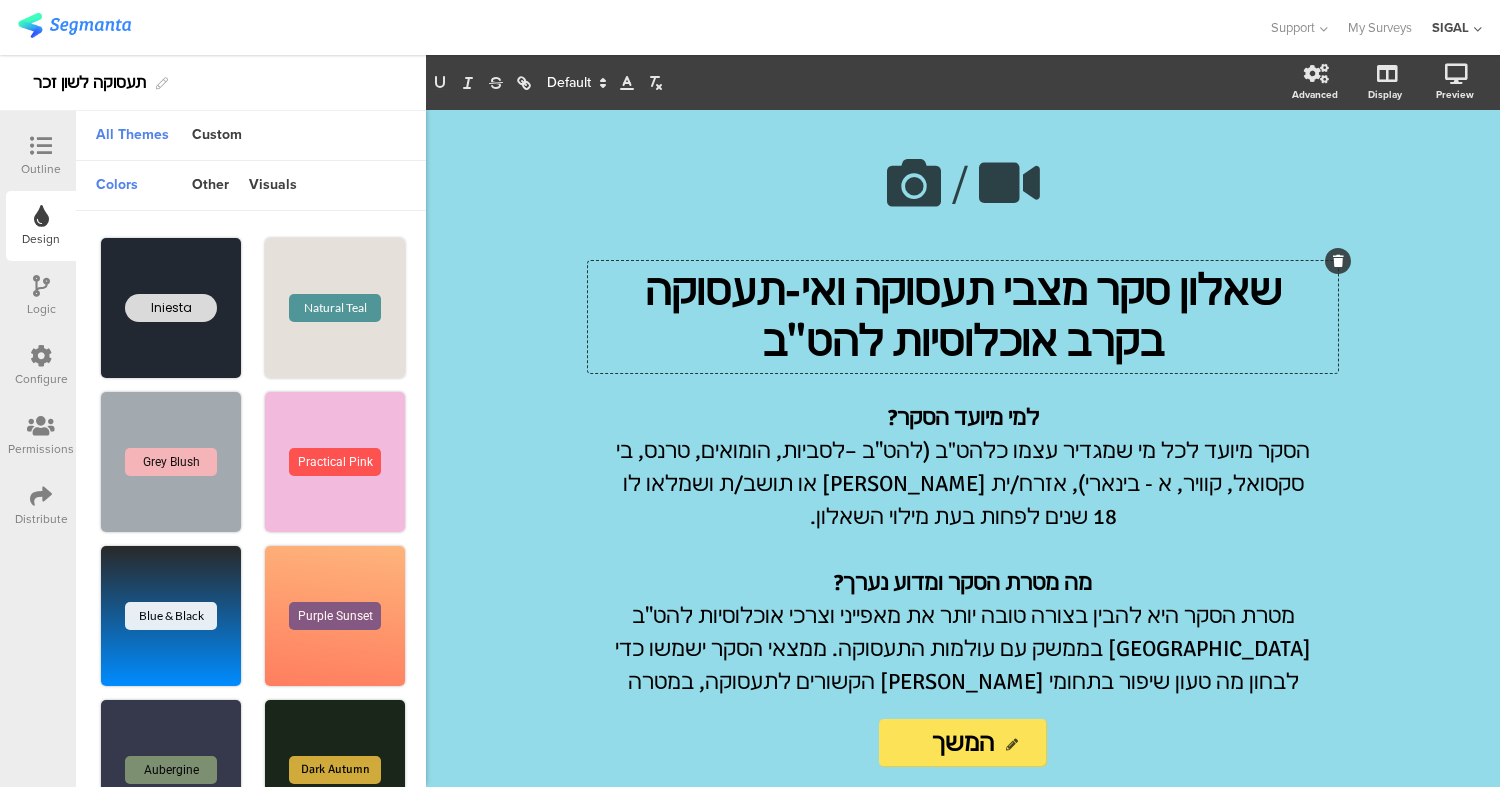 click on "/
שאלון סקר מצבי תעסוקה ואי-תעסוקה בקרב אוכלוסיות להט"ב
שאלון סקר מצבי תעסוקה ואי-תעסוקה בקרב אוכלוסיות להט"ב
שאלון סקר מצבי תעסוקה ואי-תעסוקה בקרב אוכלוסיות להט"ב
למי מיועד הסקר? הסקר מיועד לכל מי שמגדיר עצמו כלהט״ב (להט"ב –לסביות, הומואים, טרנס, בי סקסואל, קוויר, א - בינארי), אזרח/ית ישראל או תושב/ת ושמלאו לו 18 שנים לפחות בעת מילוי השאלון. מה מטרת הסקר ומדוע נערך? מי עורך את הסקר ? מה מצופה במהלך מילוי הסקר? כמה זמן ייקח לי למלא את שאלון?
למי מיועד הסקר?" 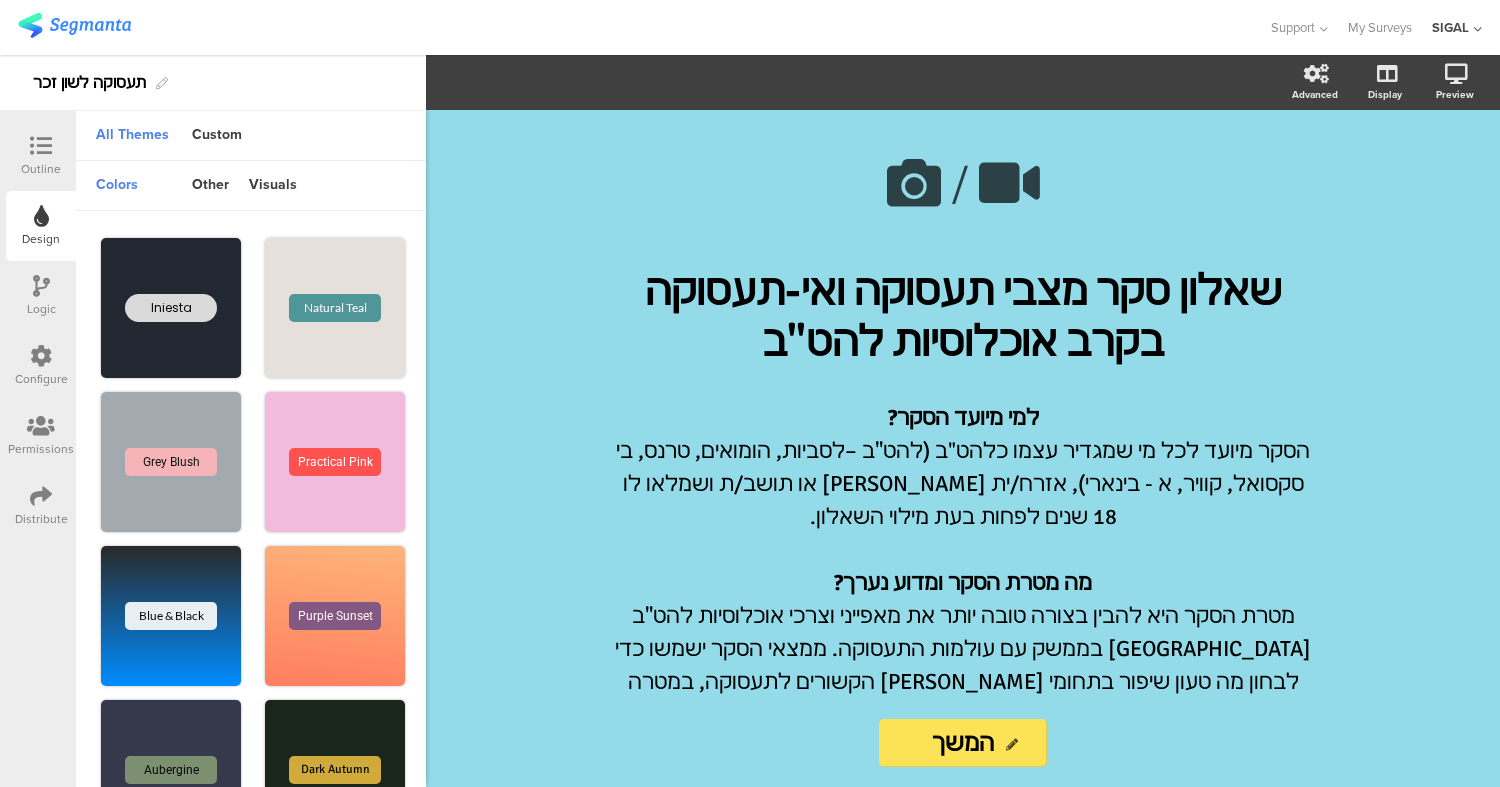 click on "המשך" 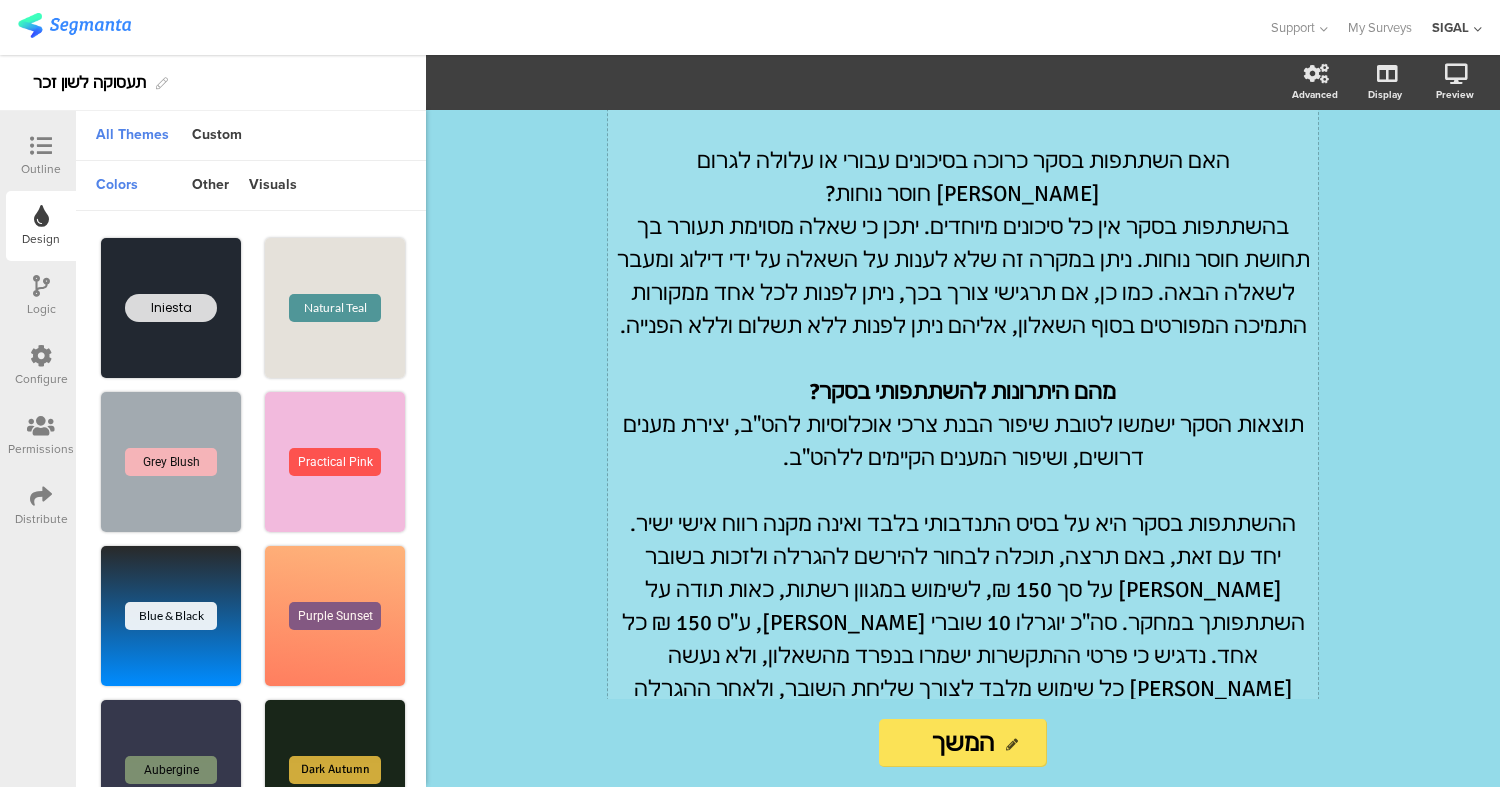 scroll, scrollTop: 1503, scrollLeft: 0, axis: vertical 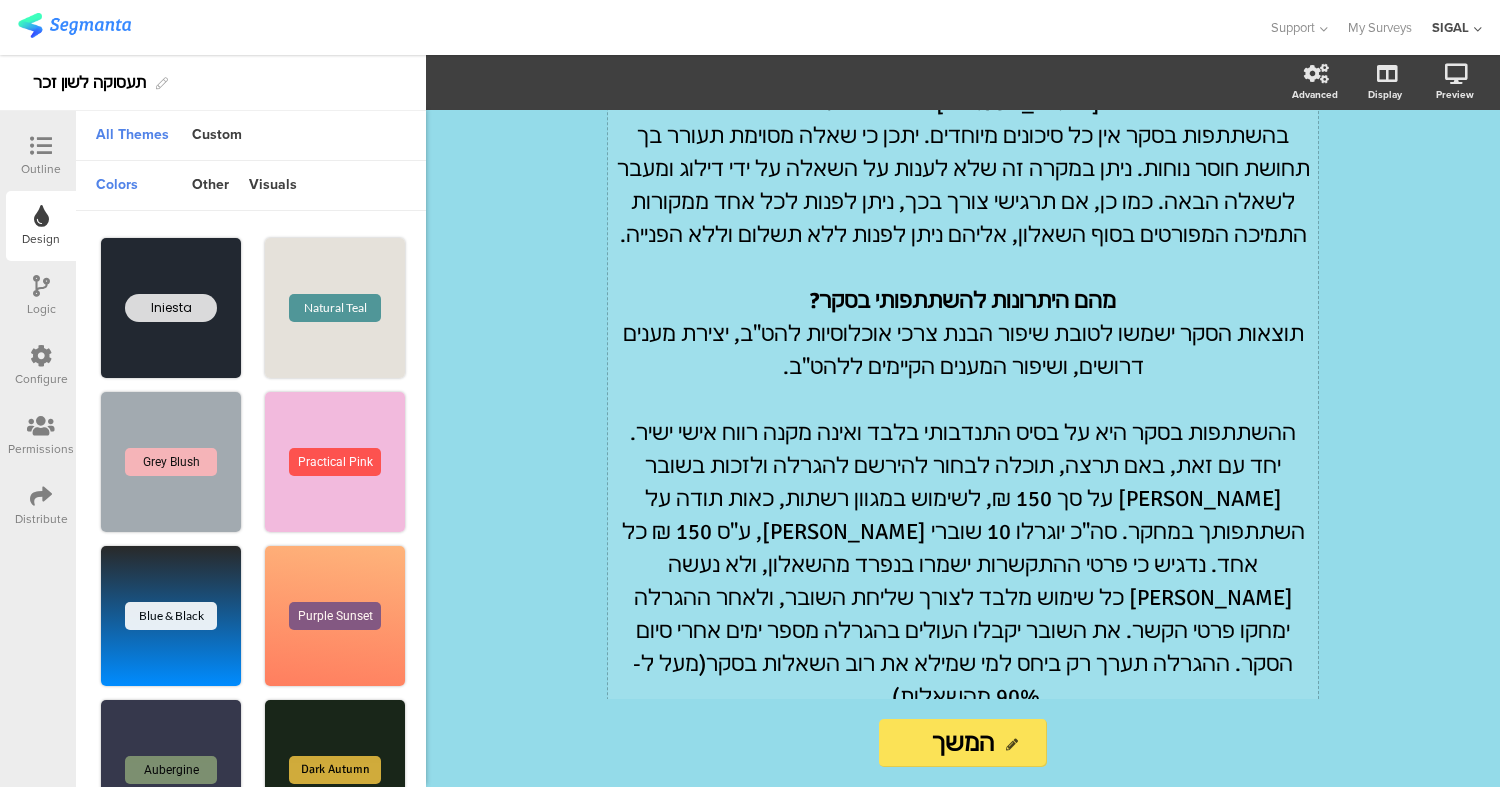click on "ההשתתפות בסקר היא על בסיס התנדבותי בלבד ואינה מקנה רווח אישי ישיר. יחד עם זאת, באם תרצה, תוכלה לבחור להירשם להגרלה ולזכות בשובר שי על סך 150 ₪, לשימוש במגוון רשתות, כאות תודה על השתתפותך במחקר. סה"כ יוגרלו 10 שוברי שי, ע"ס 150 ₪ כל אחד. נדגיש כי פרטי ההתקשרות ישמרו בנפרד מהשאלון, ולא נעשה בהם כל שימוש מלבד לצורך שליחת השובר, ולאחר ההגרלה ימחקו פרטי הקשר. את השובר יקבלו העולים בהגרלה מספר ימים אחרי סיום הסקר. ההגרלה תערך רק ביחס למי שמילא את רוב השאלות בסקר(מעל ל- 90% מהשאלות)." 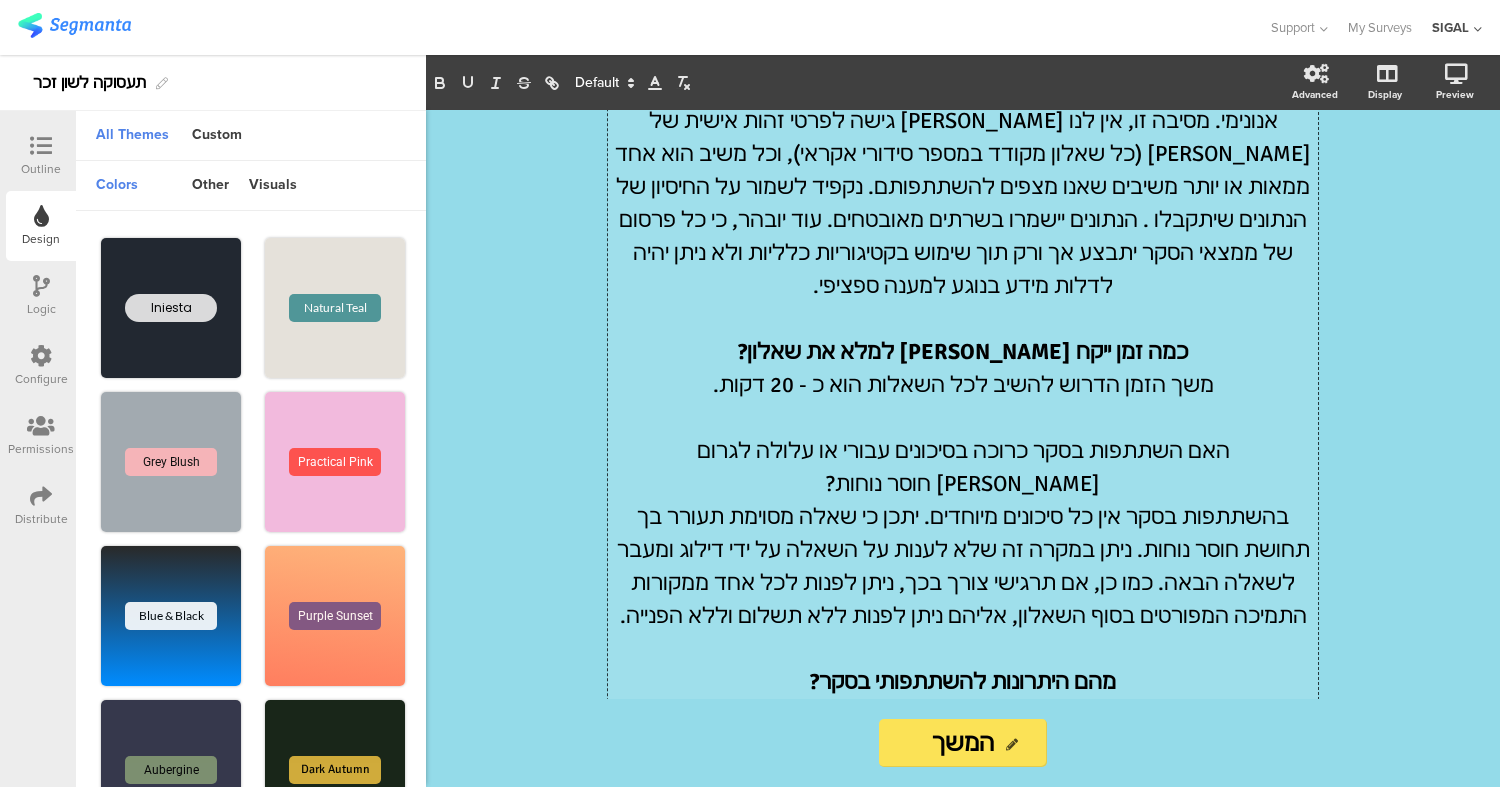 scroll, scrollTop: 1503, scrollLeft: 0, axis: vertical 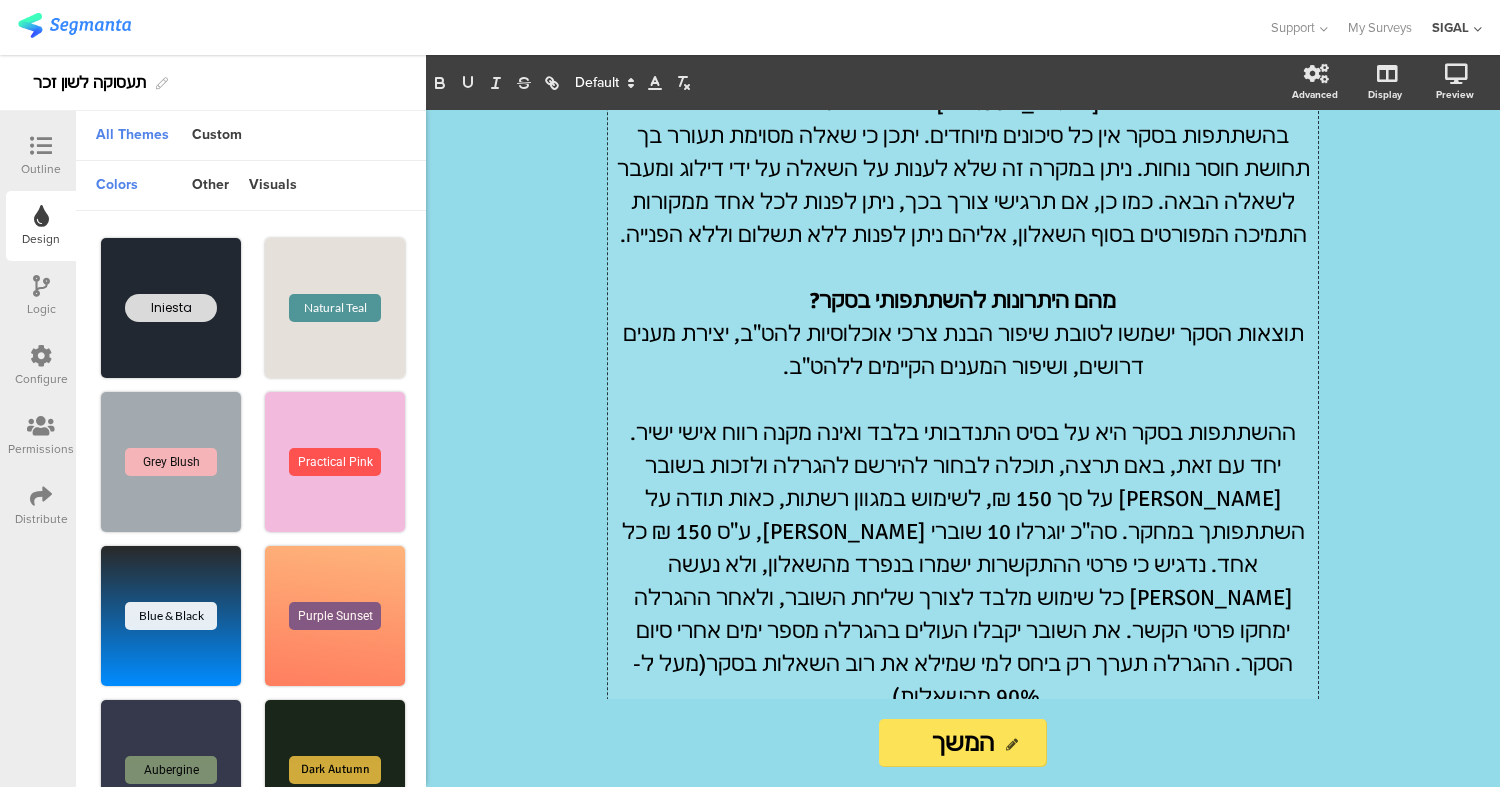 type 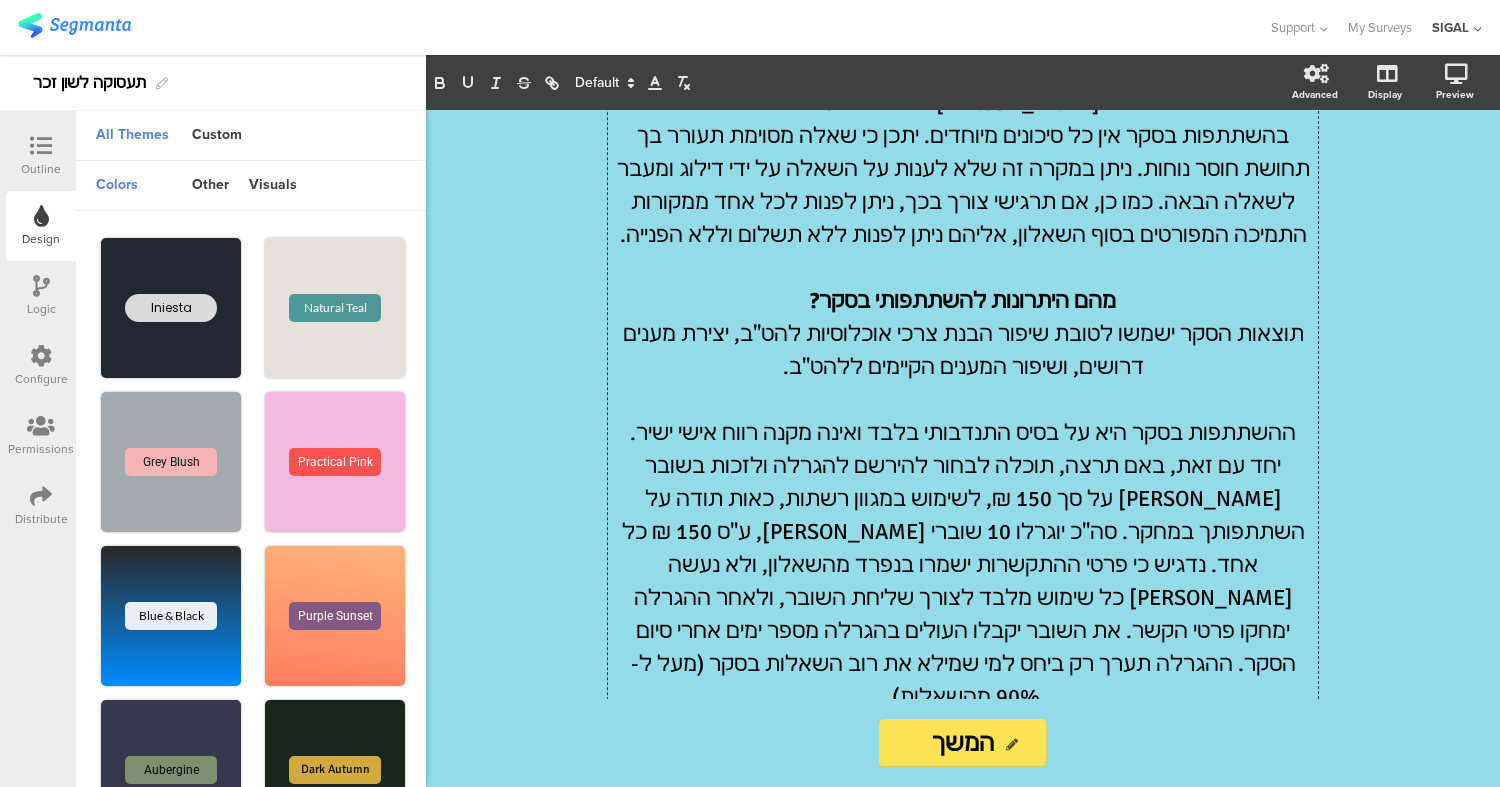 click at bounding box center [41, 146] 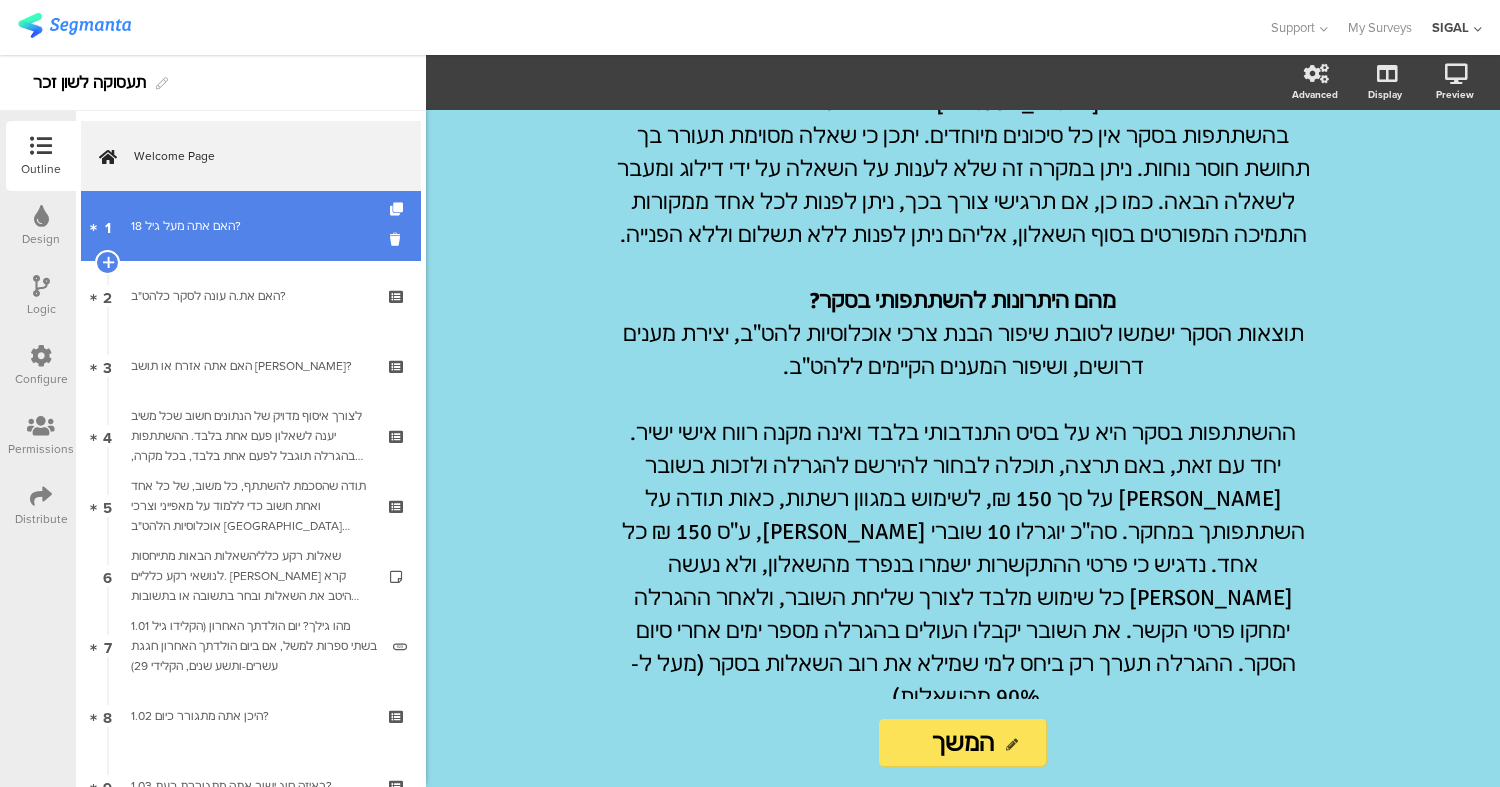 click on "האם אתה מעל גיל 18?" at bounding box center [250, 226] 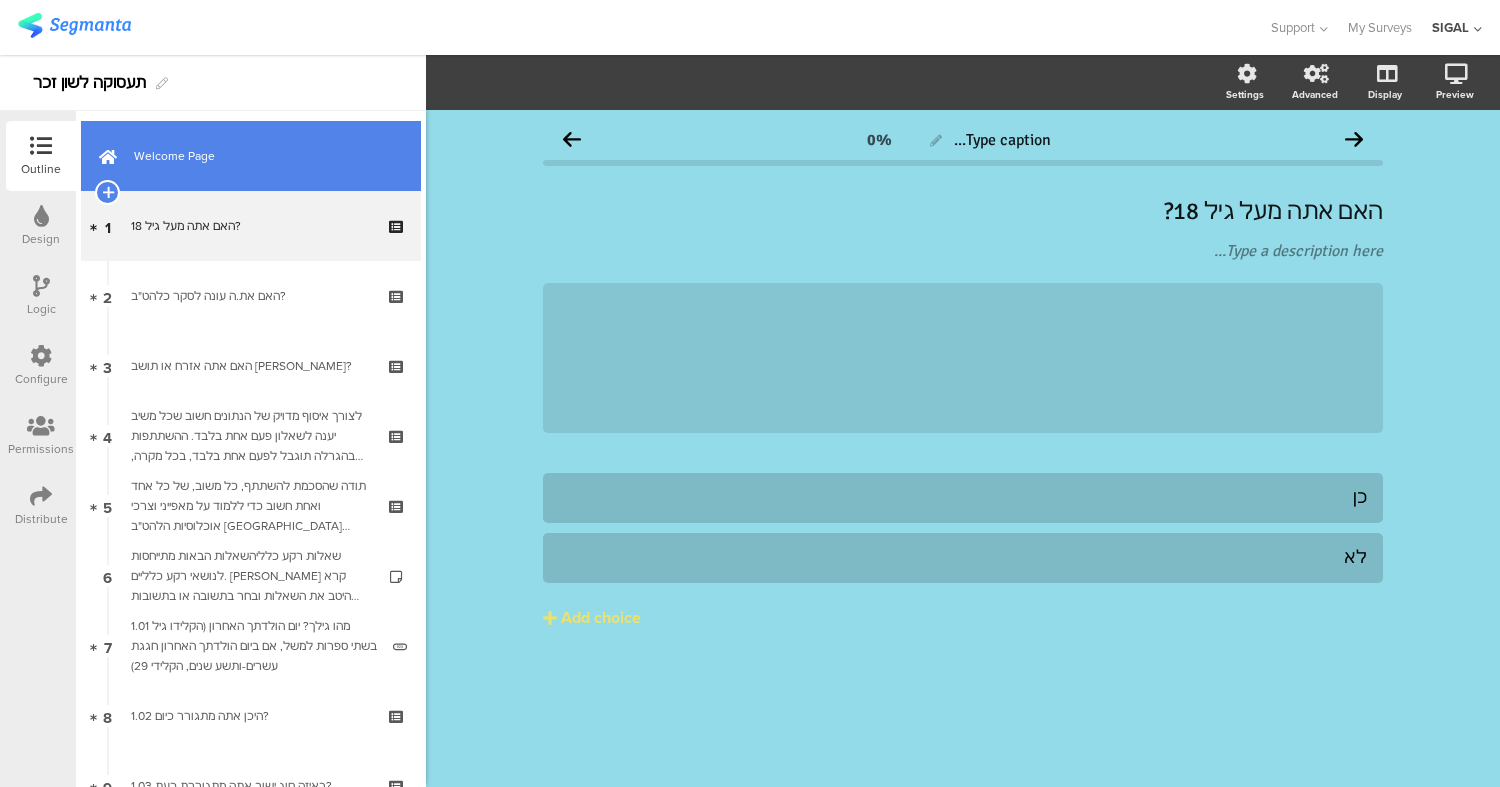 click on "Welcome Page" at bounding box center [251, 156] 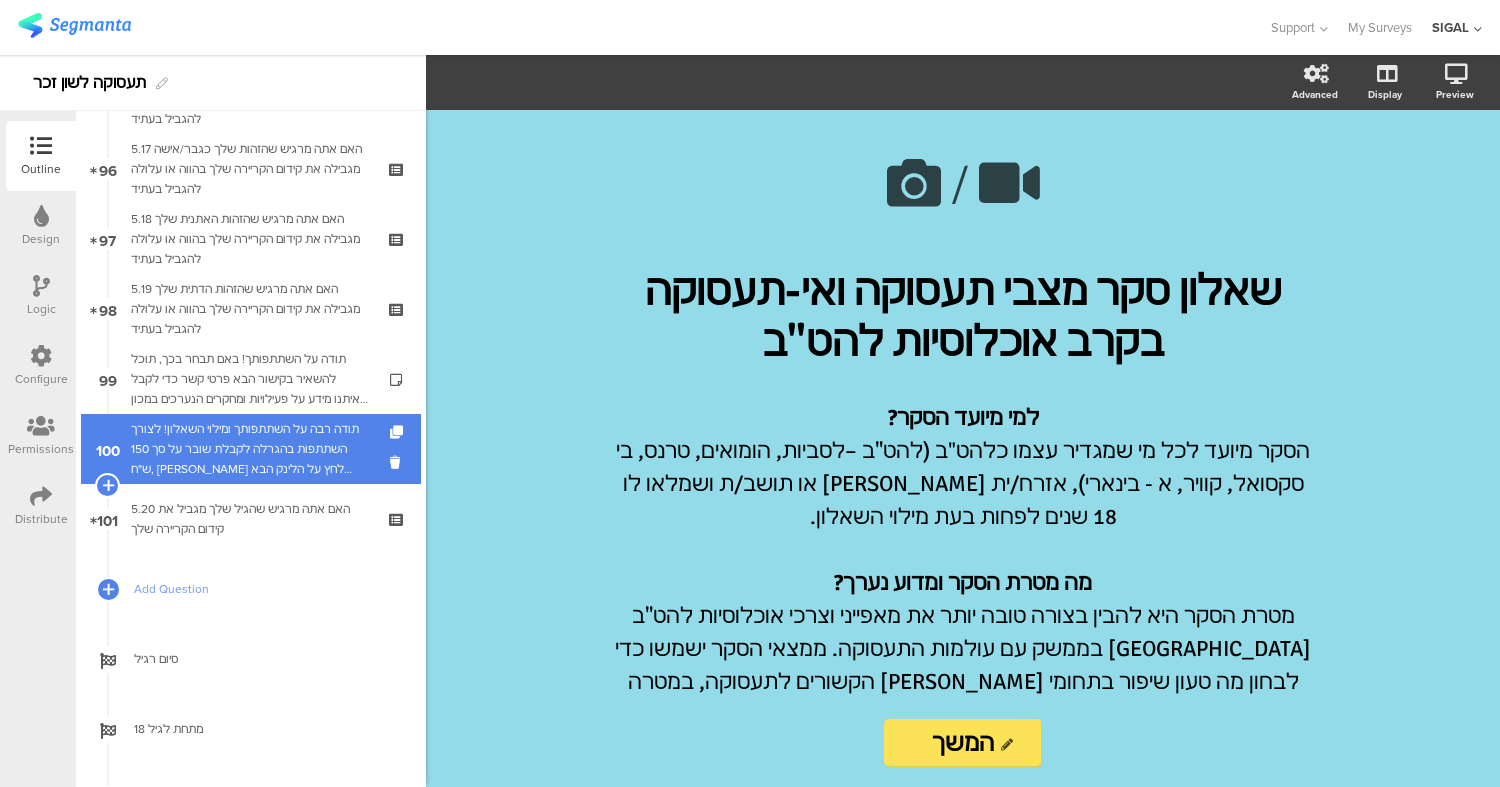 scroll, scrollTop: 6702, scrollLeft: 0, axis: vertical 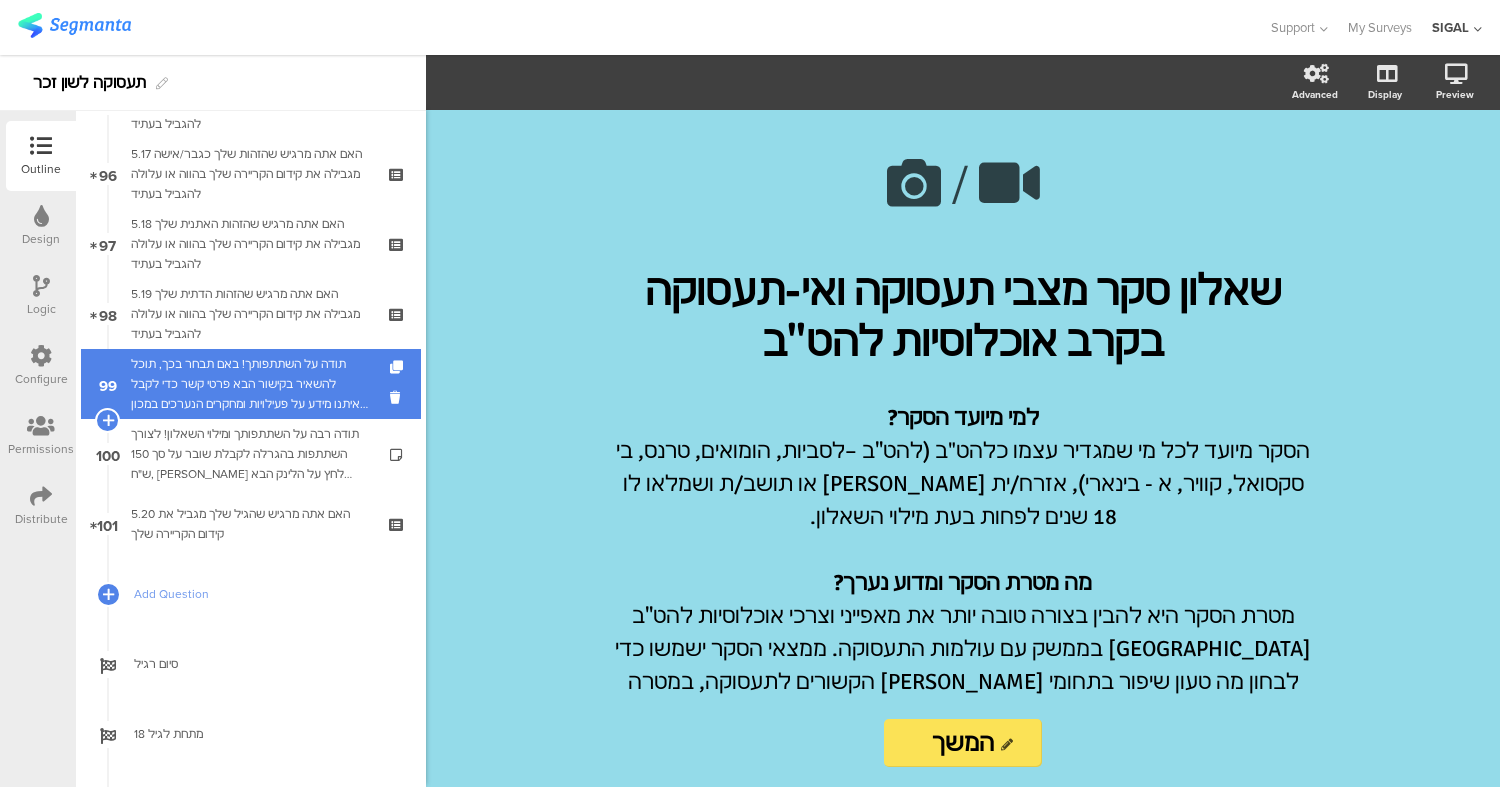 click on "תודה על השתתפותך! באם תבחר בכך, תוכל להשאיר בקישור הבא פרטי קשר כדי לקבל מאיתנו מידע על פעילויות ומחקרים הנערכים במכון הישראלי לחקר מגדר ולהט"ב ולהצטרף למעגל הידידות של המכון. בכל שלב שהוא תוכל להסיר עצמך מהרשימות: להשארת פרטי קשר לחץ כאן הפרטים נשמרים באופן נפרד לחלוטין מתשובות הסקר. (אם אינך מעוניין תוכל פשוט לעבור לעמוד הבא)" at bounding box center (250, 384) 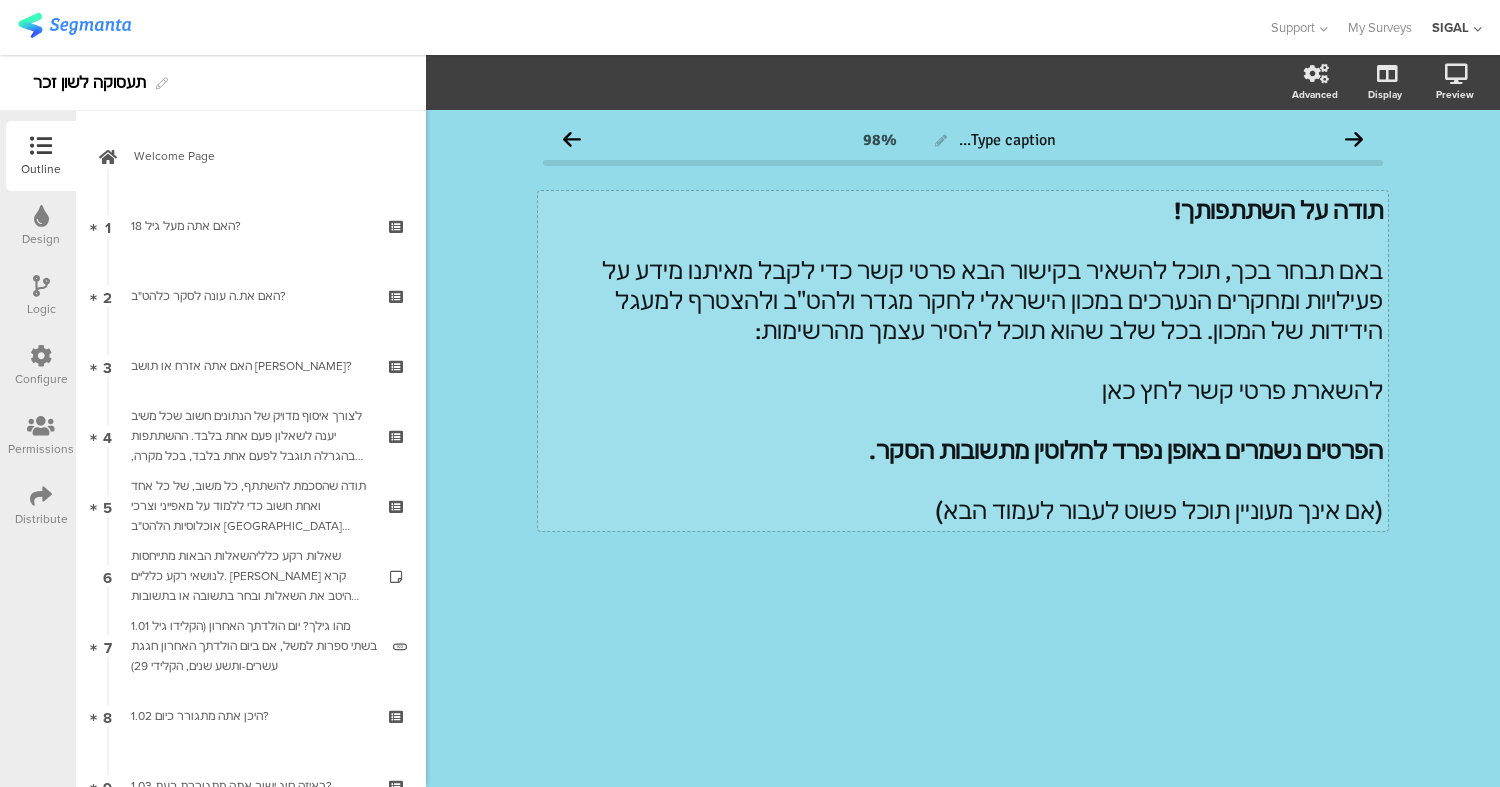 scroll, scrollTop: 0, scrollLeft: 0, axis: both 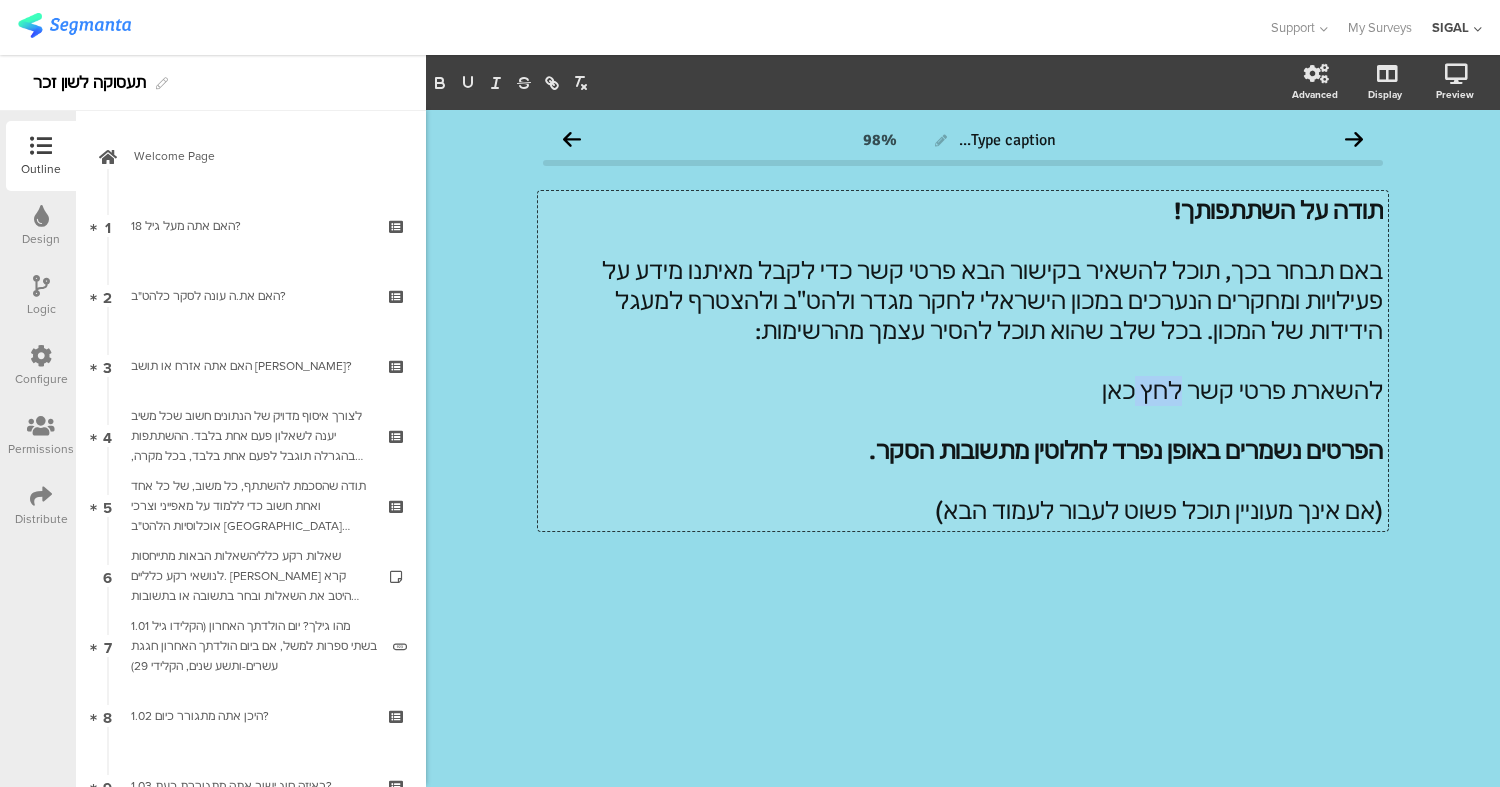 click on "להשארת פרטי קשר לחץ כאן" 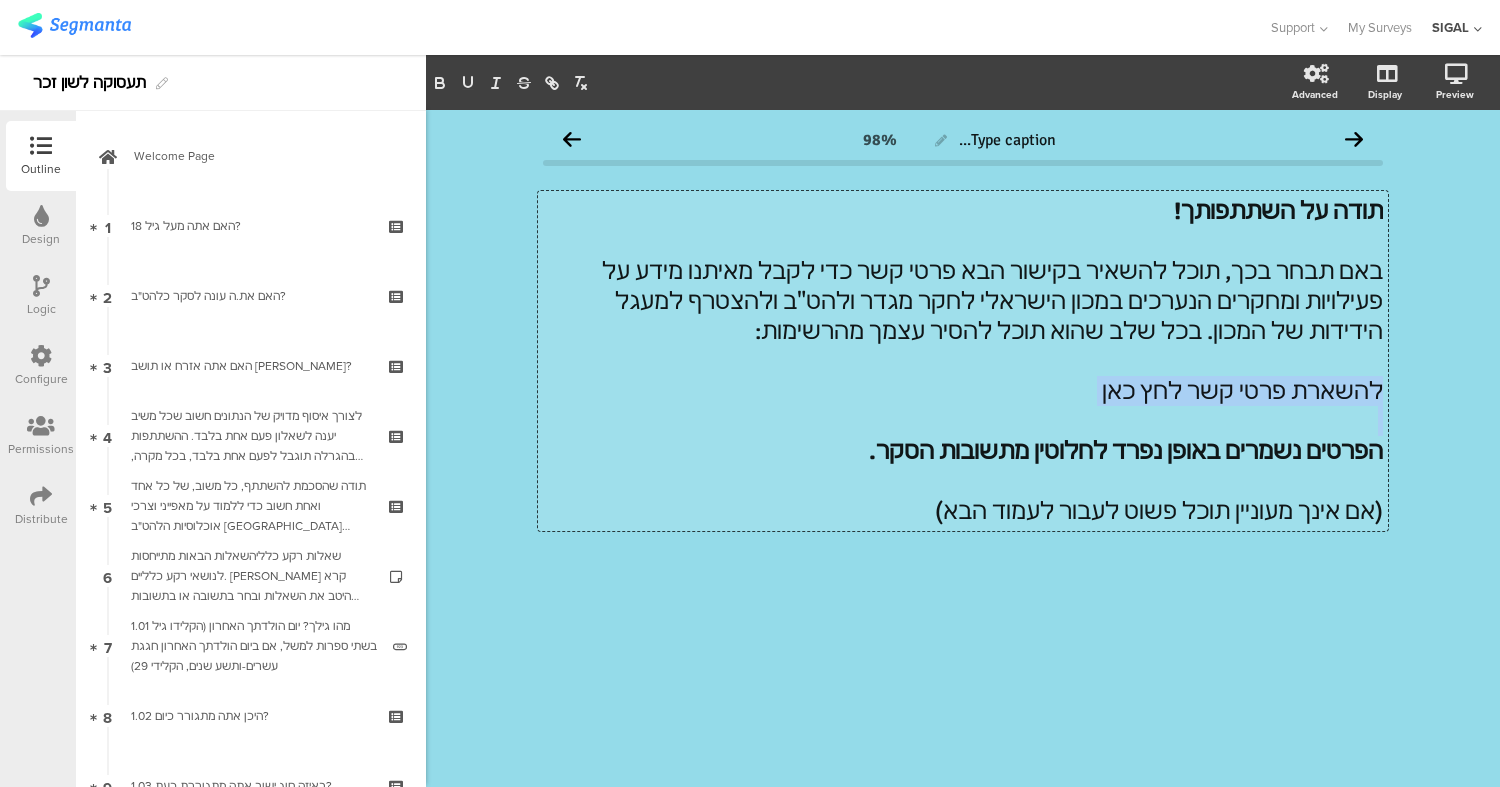 click on "להשארת פרטי קשר לחץ כאן" 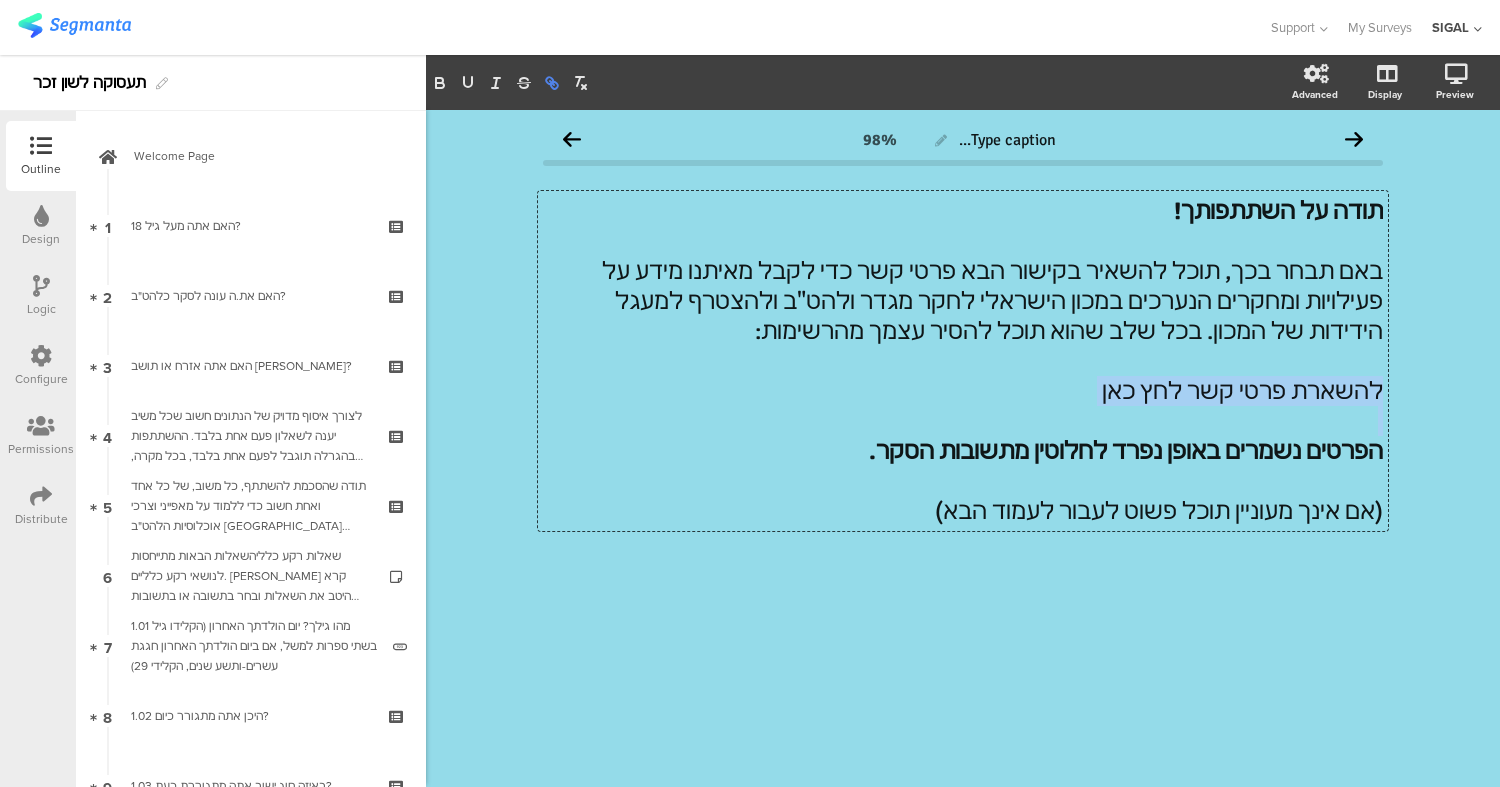 click 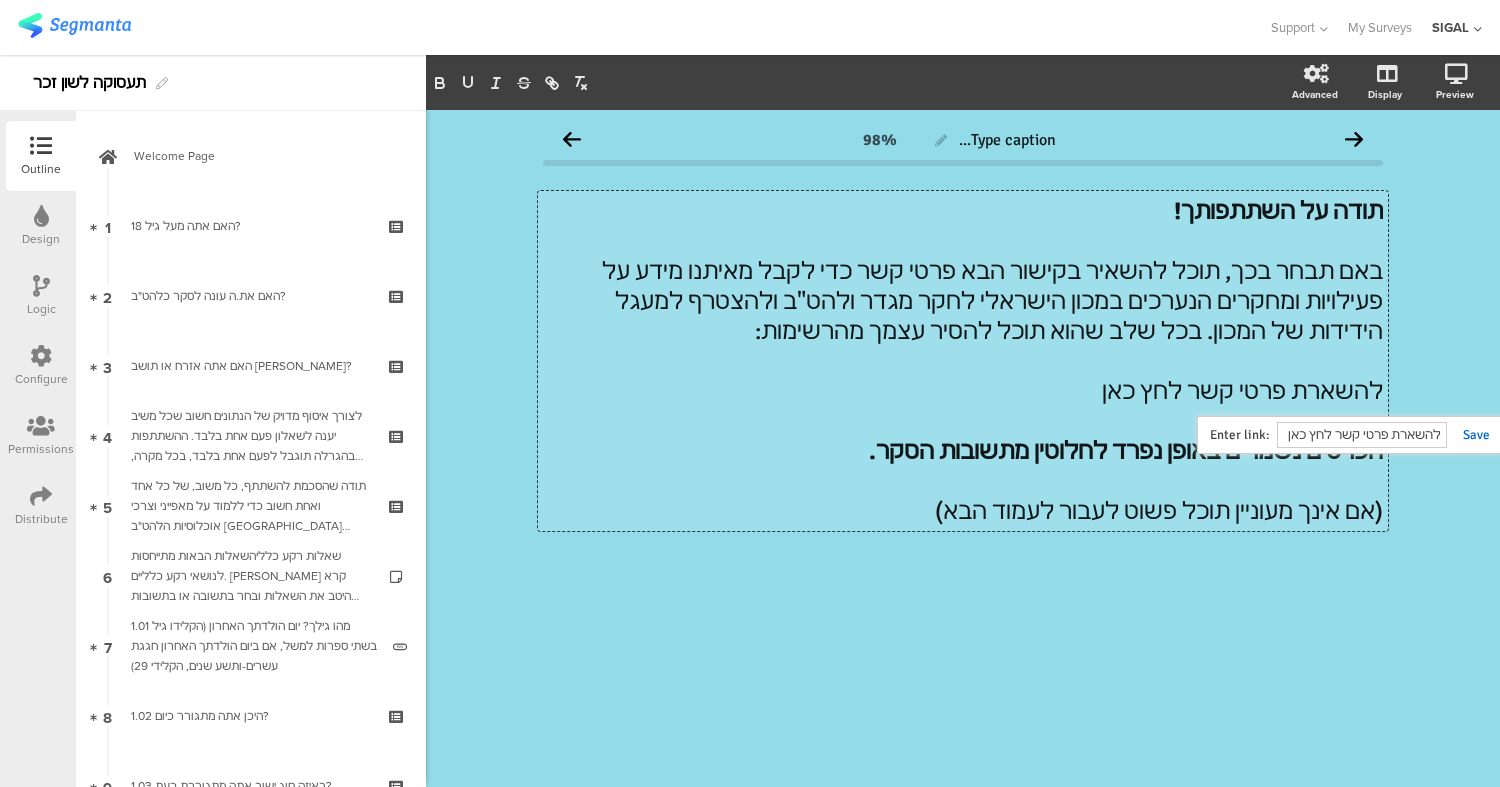 paste on "ודה רבה על הבעת הרצון להשתתף בסקר!  כרגע, הסקר מיועד לאוכלוסיות להט"ב בלבד🌹" 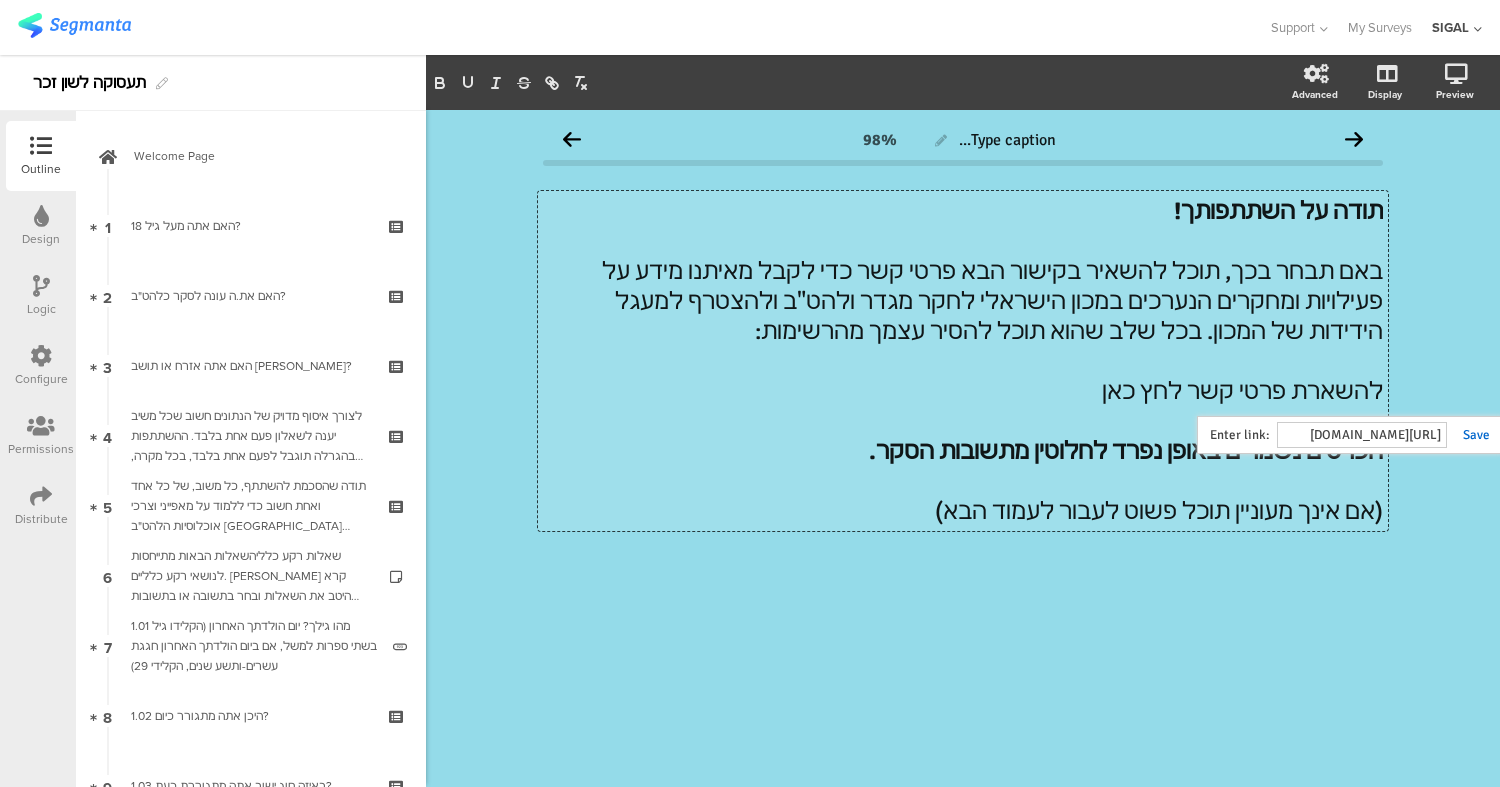 scroll, scrollTop: 0, scrollLeft: -546, axis: horizontal 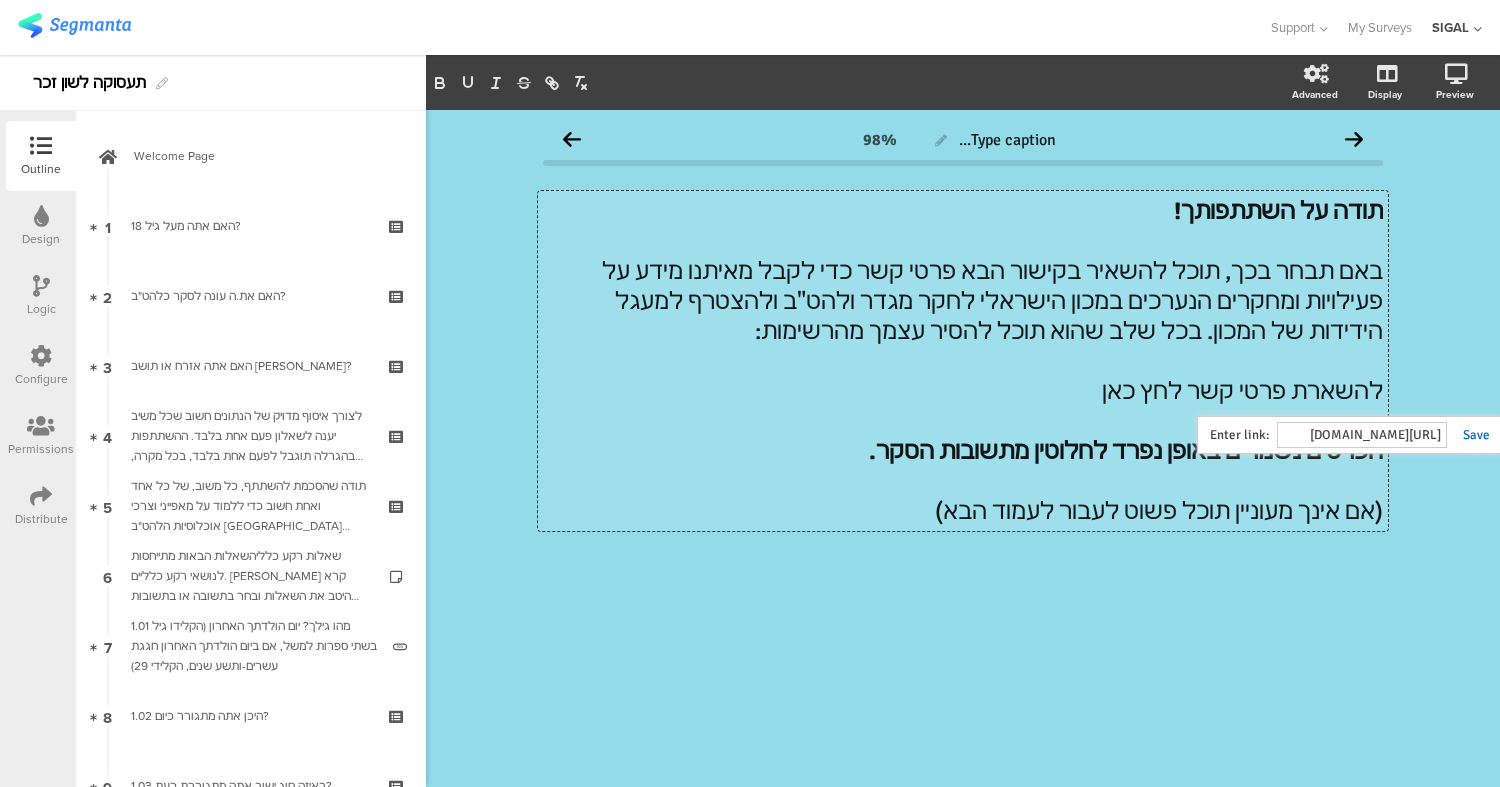 type on "https://docs.google.com/forms/d/e/1FAIpQLSfrLF-fJ7BTKqTyrFqSiAFAUiUYGX9ygesH-2Ga0_KkwB9wZQ/viewform?usp=header" 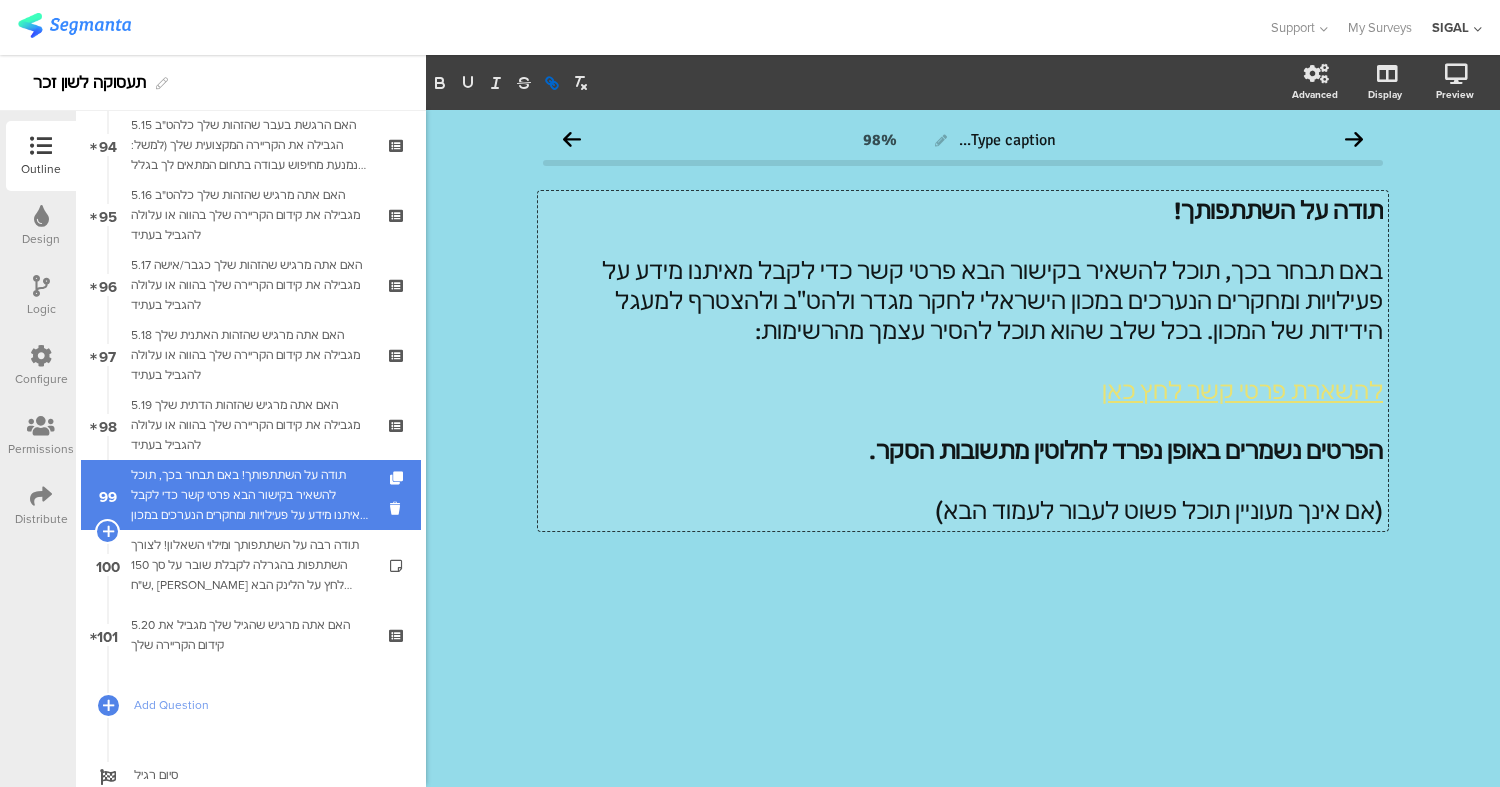 scroll, scrollTop: 6592, scrollLeft: 0, axis: vertical 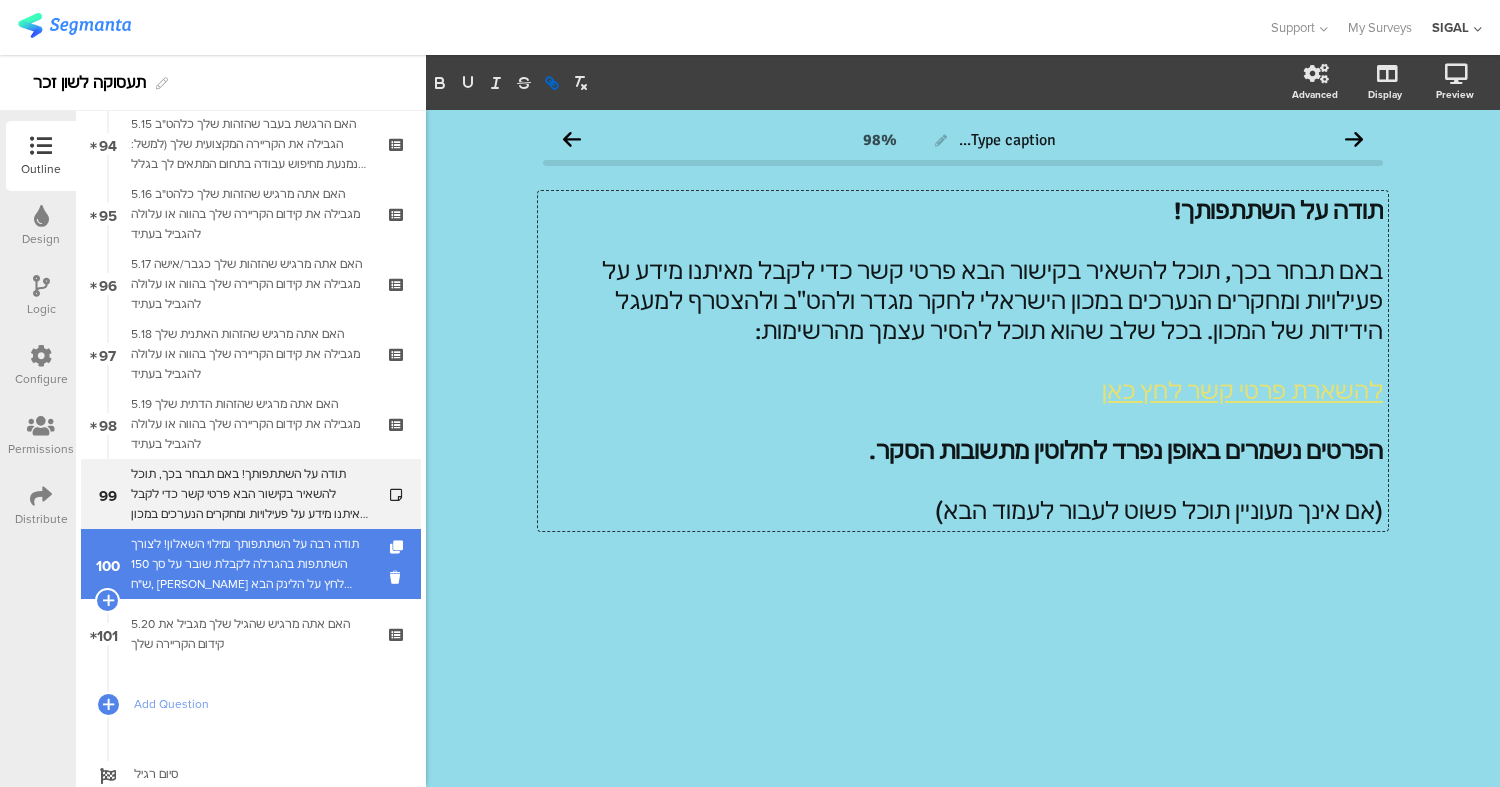 click on "תודה רבה על השתתפותך ומילוי השאלון! לצורך השתתפות בהגרלה לקבלת שובר על סך 150 ש"ח, [PERSON_NAME] לחץ על הלינק הבא להשארת פרטי קשר: להרשמה להגרלה לחצו כאן הפרטים נשמרים באופן נפרד לחלוטין מתשובות הסקר. (אם אינך מעוניין תוכל פשוט לעבור לעמוד הבא)" at bounding box center [250, 564] 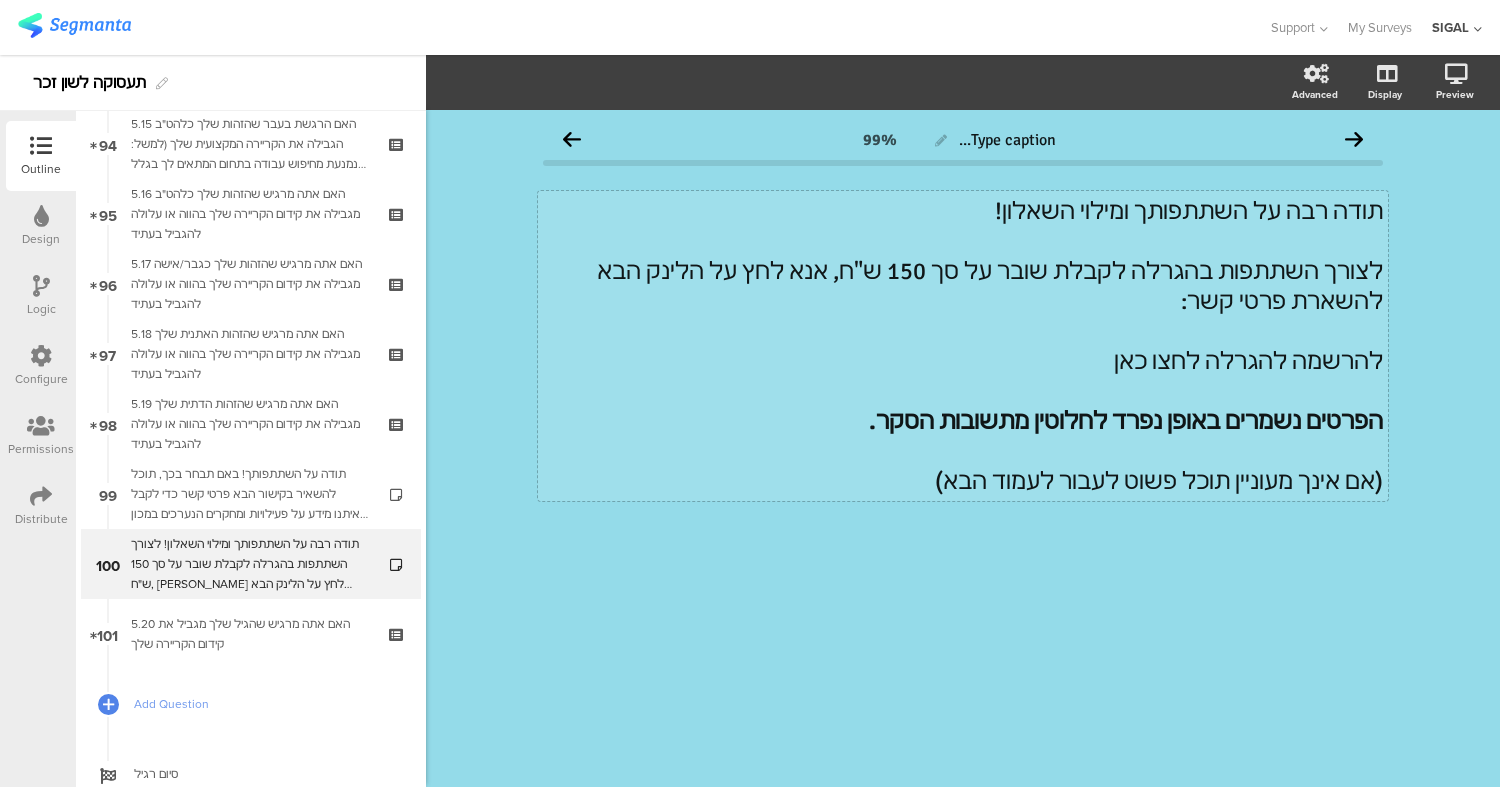 click on "להרשמה להגרלה לחצו כאן" 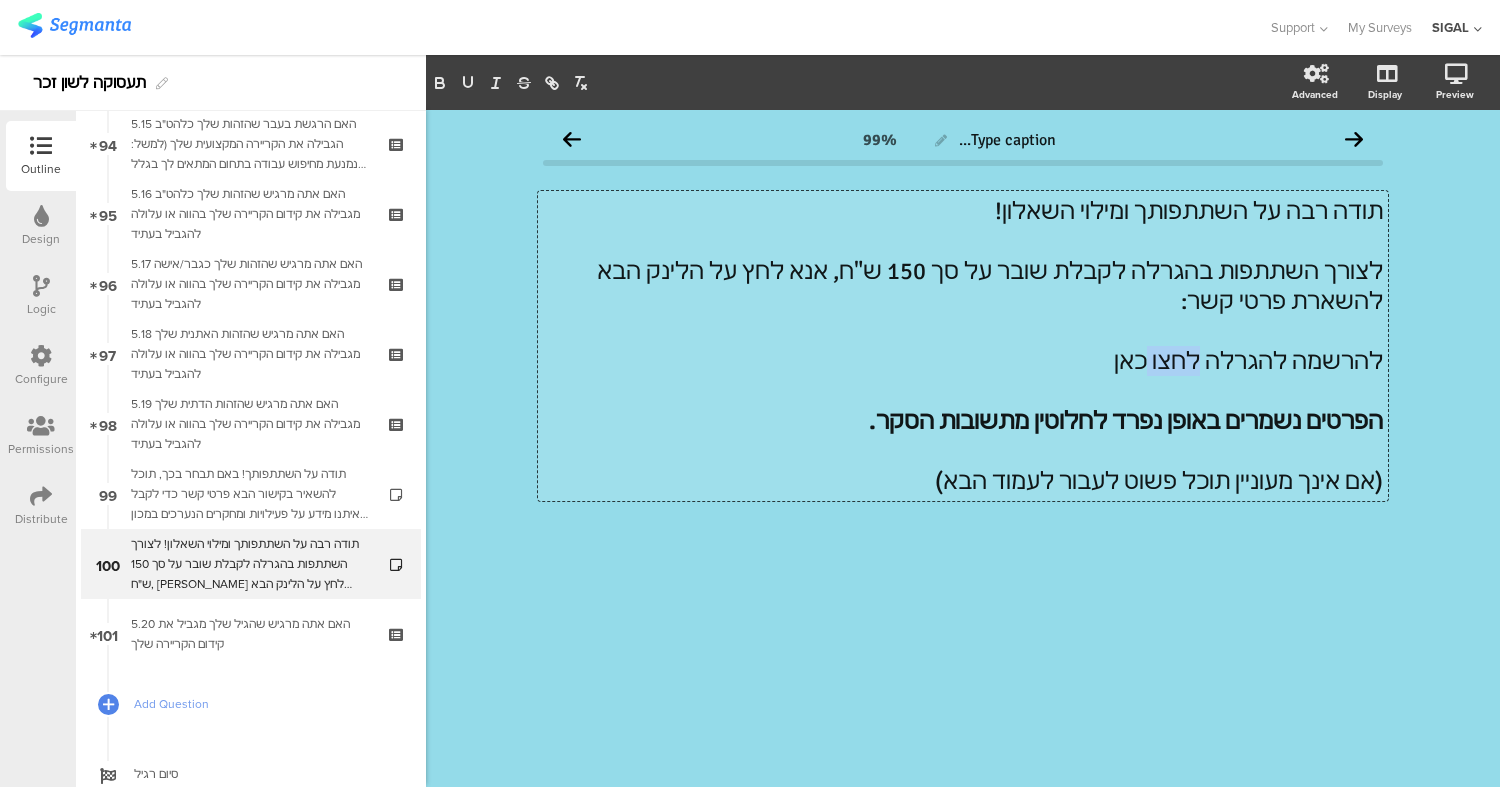 click on "להרשמה להגרלה לחצו כאן" 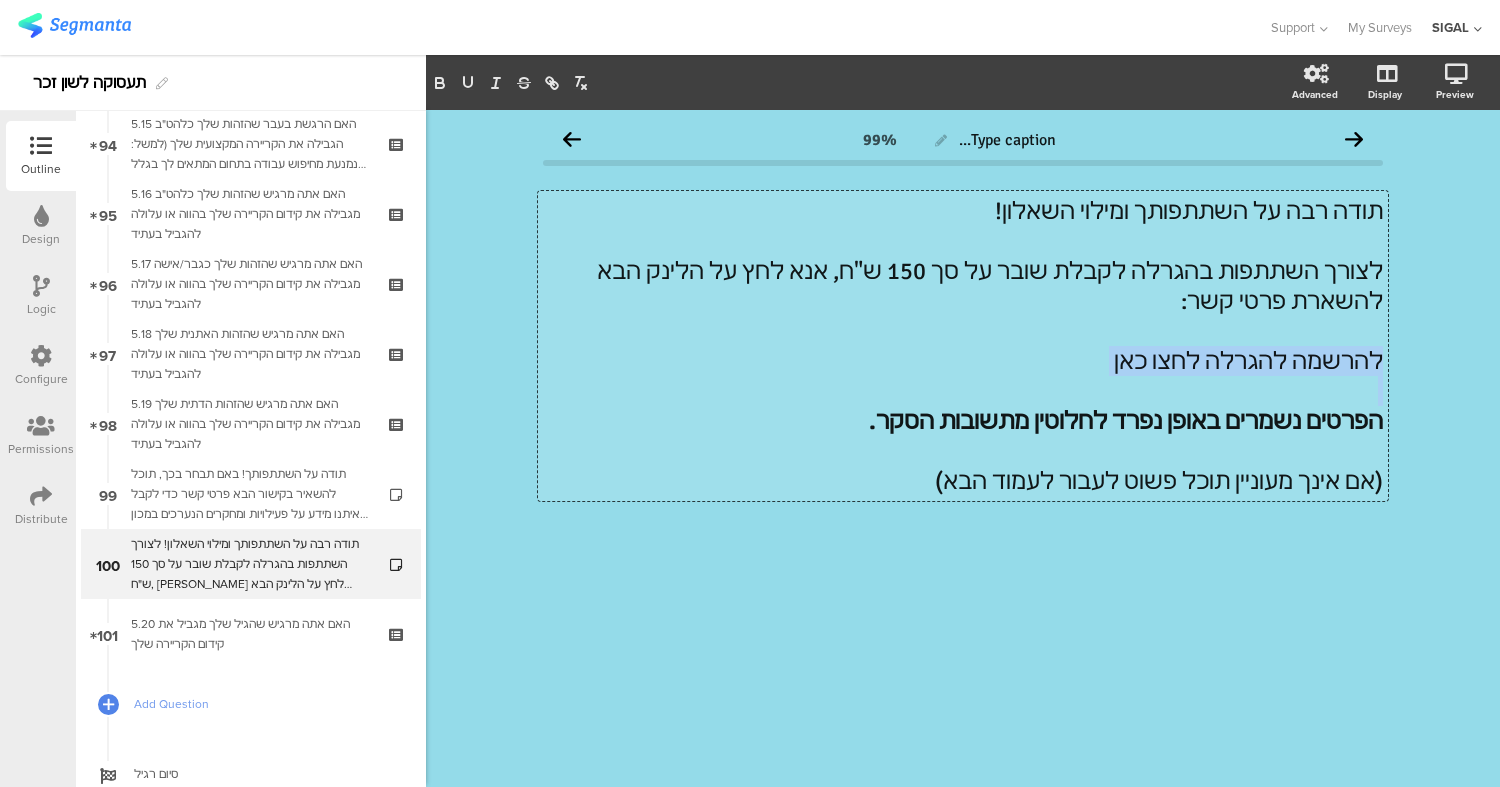 click on "להרשמה להגרלה לחצו כאן" 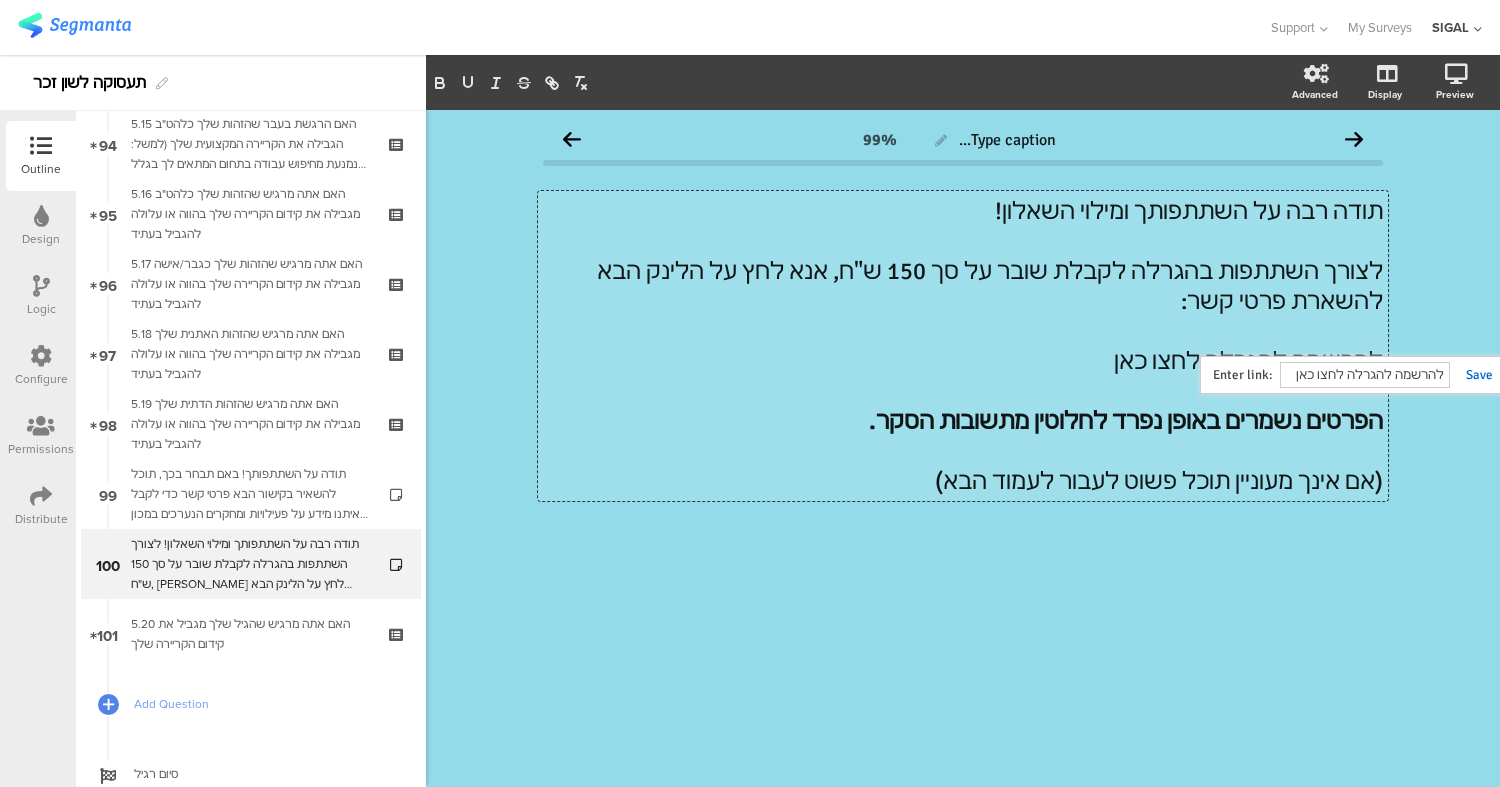 paste on "https://forms.gle/2SyNGBcxQF6cWMCDA" 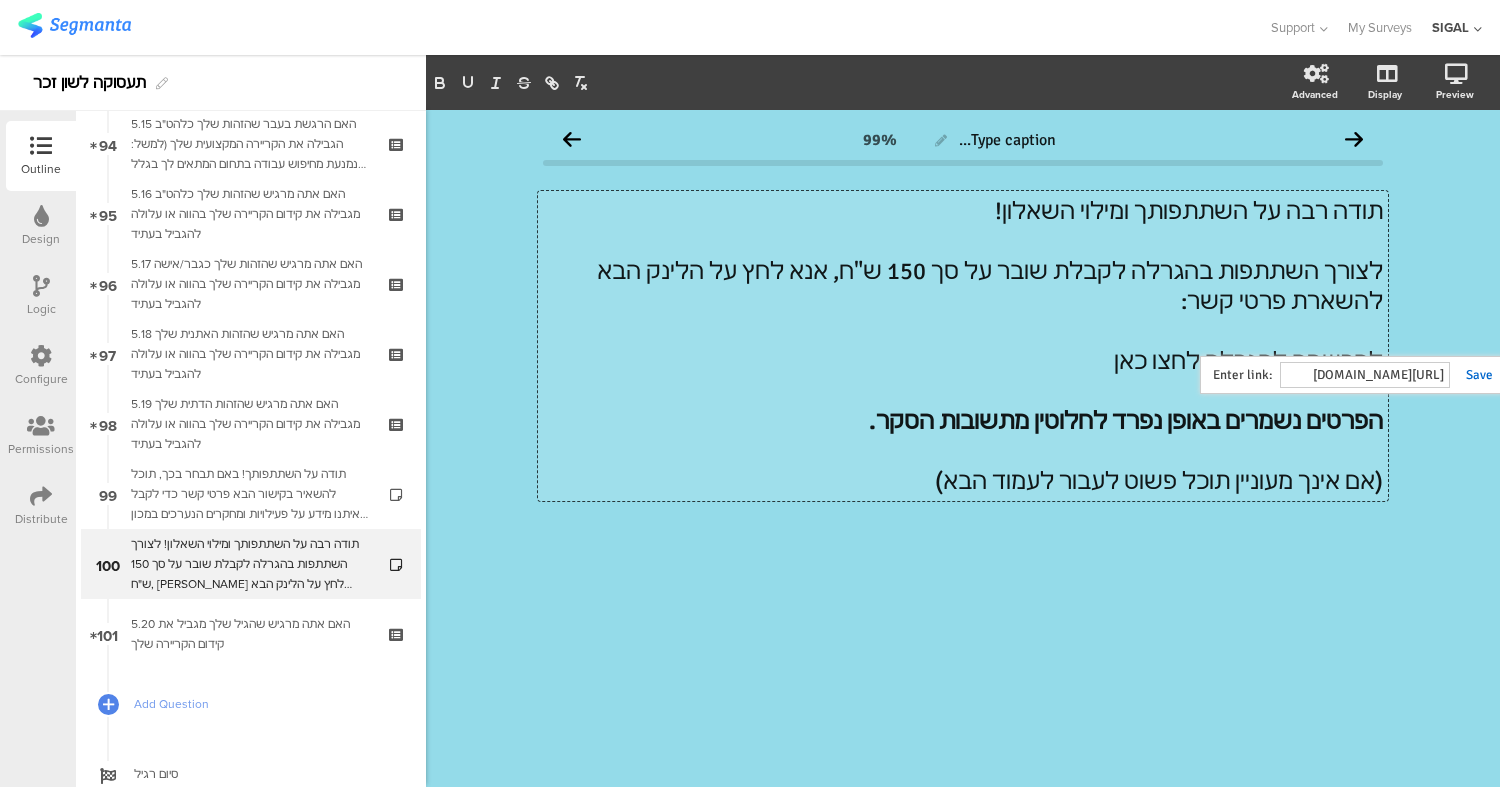 scroll, scrollTop: 0, scrollLeft: -74, axis: horizontal 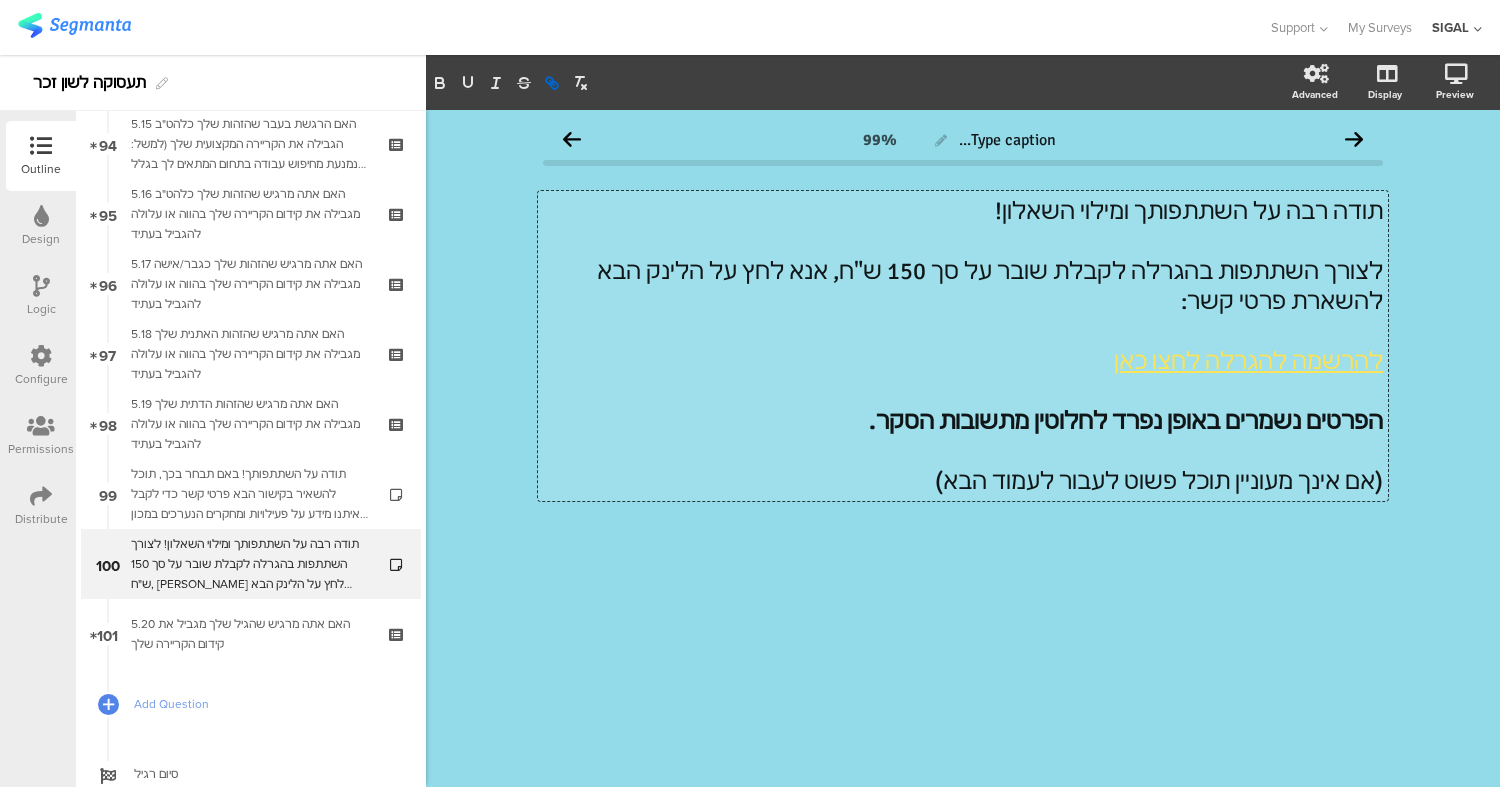 click on "להרשמה להגרלה לחצו כאן" 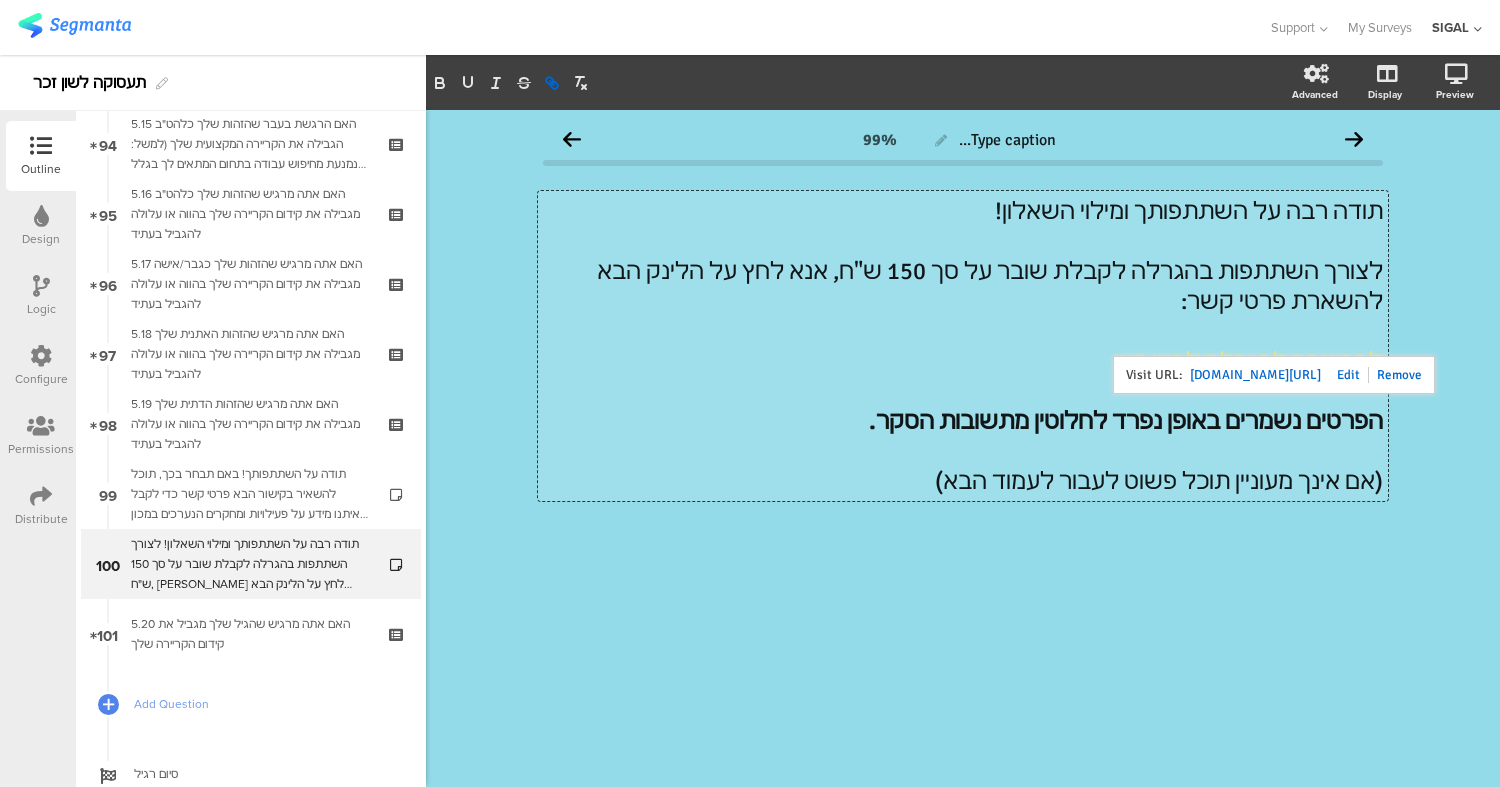 click 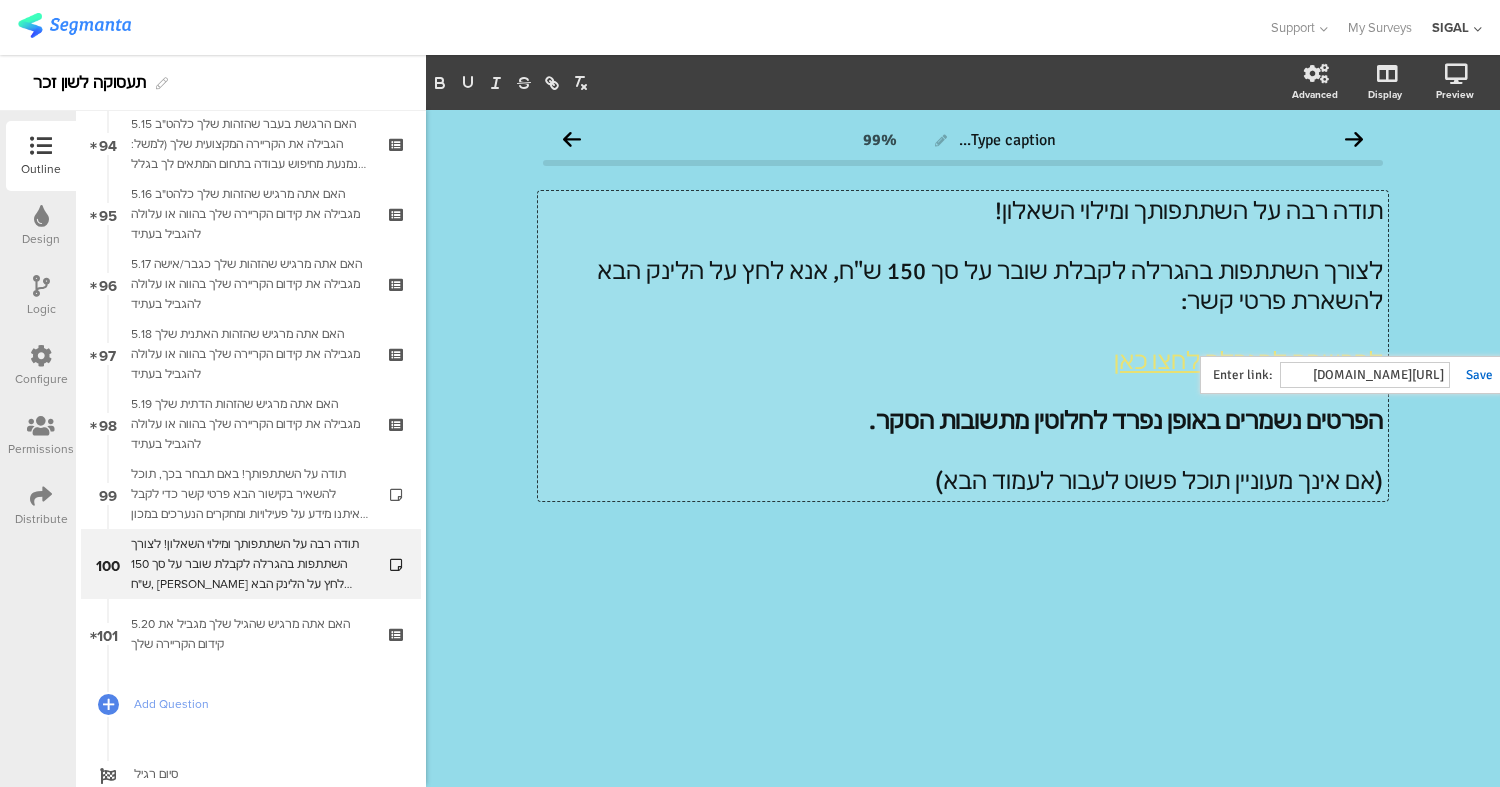paste on "AhMNixgE19PYPmX27" 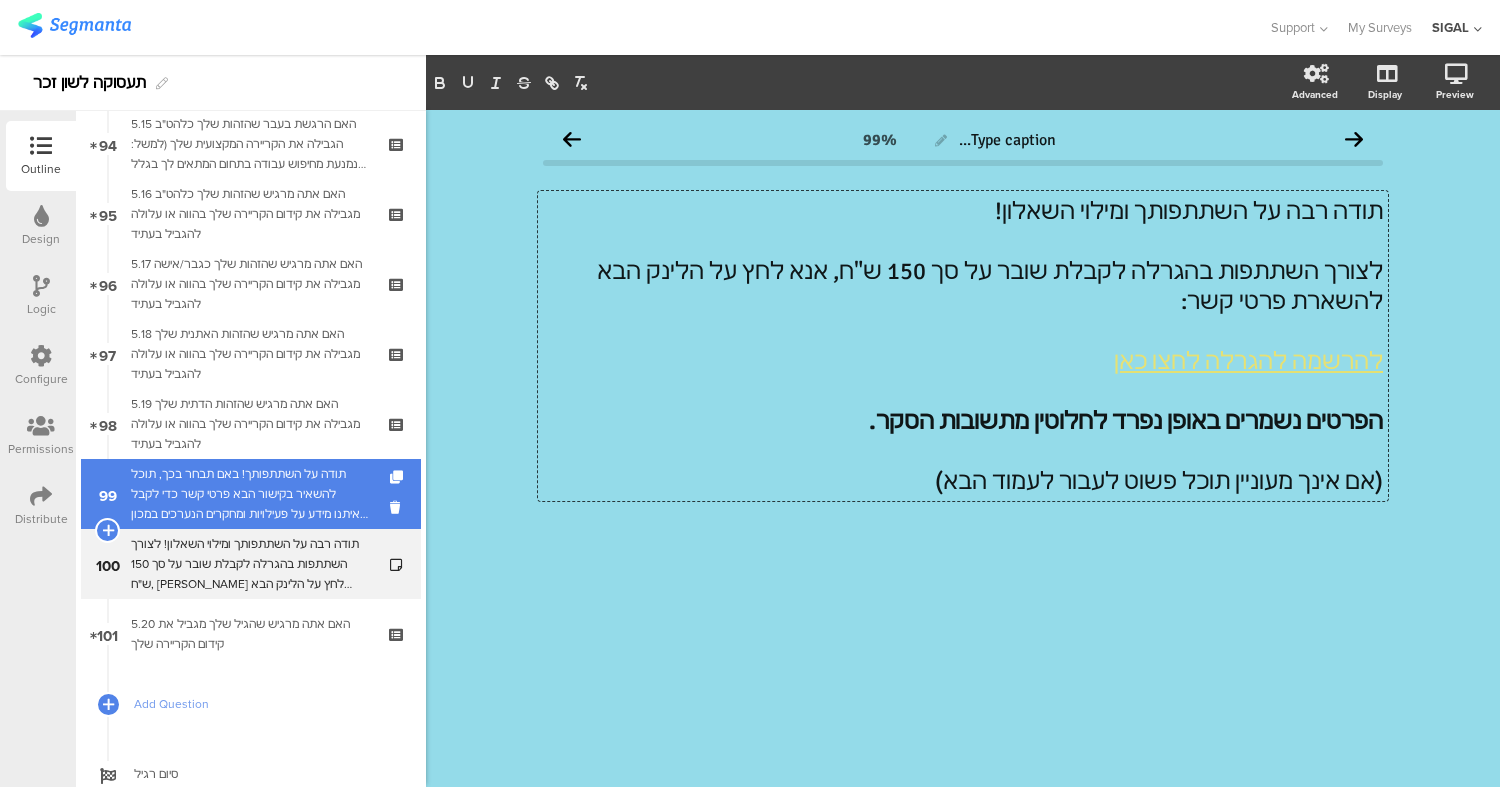 click on "תודה על השתתפותך! באם תבחר בכך, תוכל להשאיר בקישור הבא פרטי קשר כדי לקבל מאיתנו מידע על פעילויות ומחקרים הנערכים במכון הישראלי לחקר מגדר ולהט"ב ולהצטרף למעגל הידידות של המכון. בכל שלב שהוא תוכל להסיר עצמך מהרשימות: להשארת פרטי קשר לחץ כאן הפרטים נשמרים באופן נפרד לחלוטין מתשובות הסקר. (אם אינך מעוניין תוכל פשוט לעבור לעמוד הבא)" at bounding box center (250, 494) 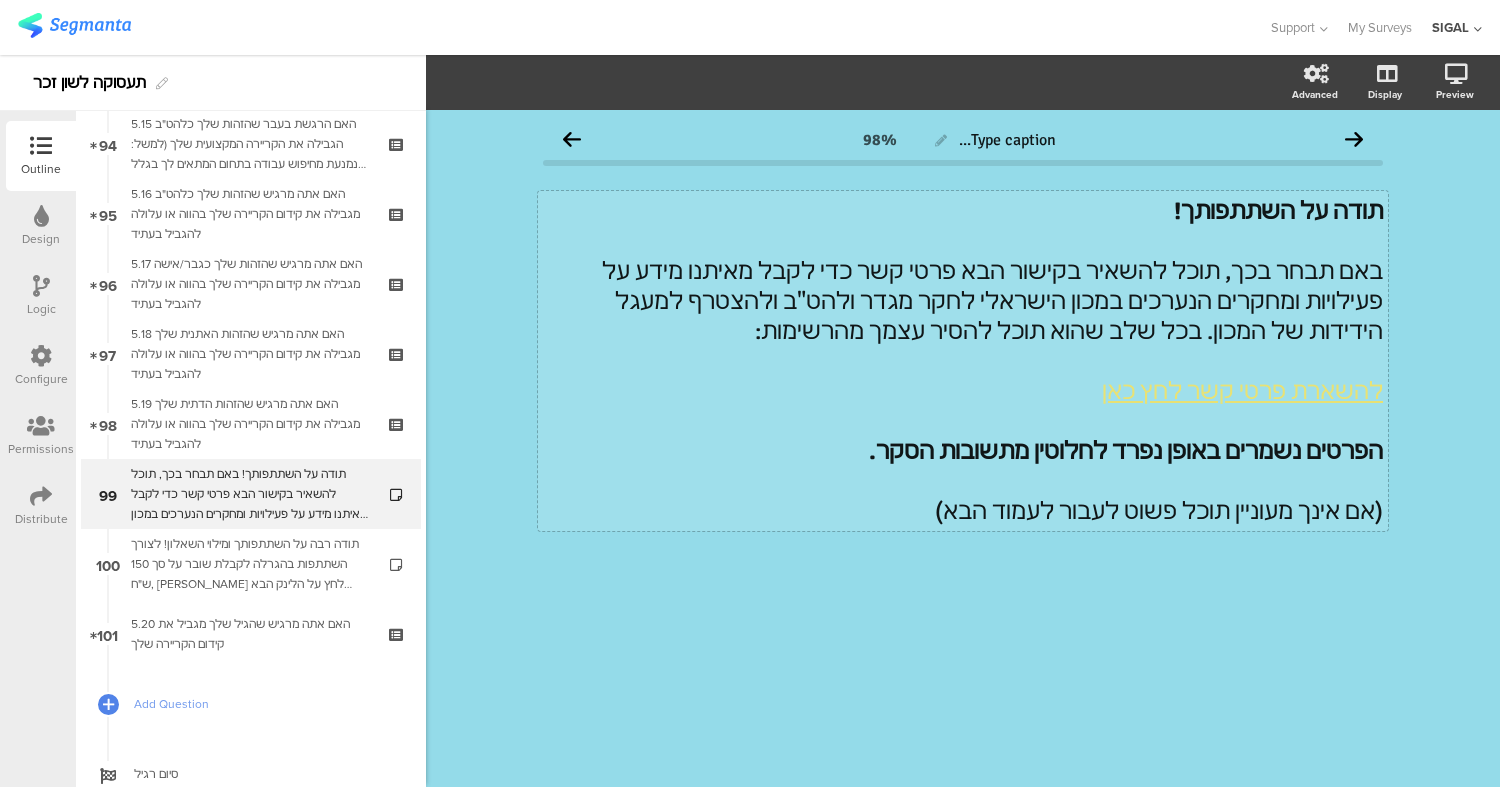 click 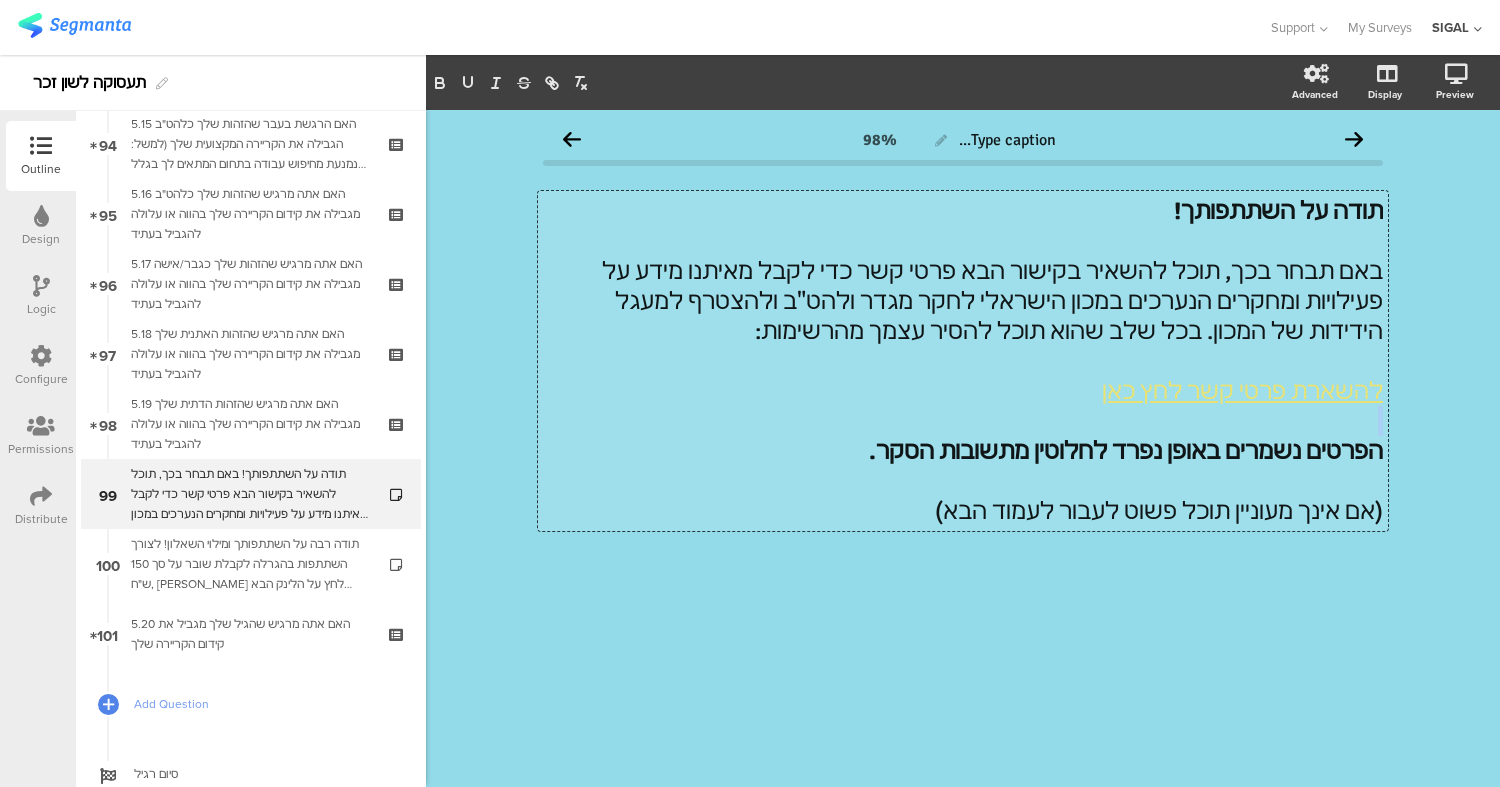 click 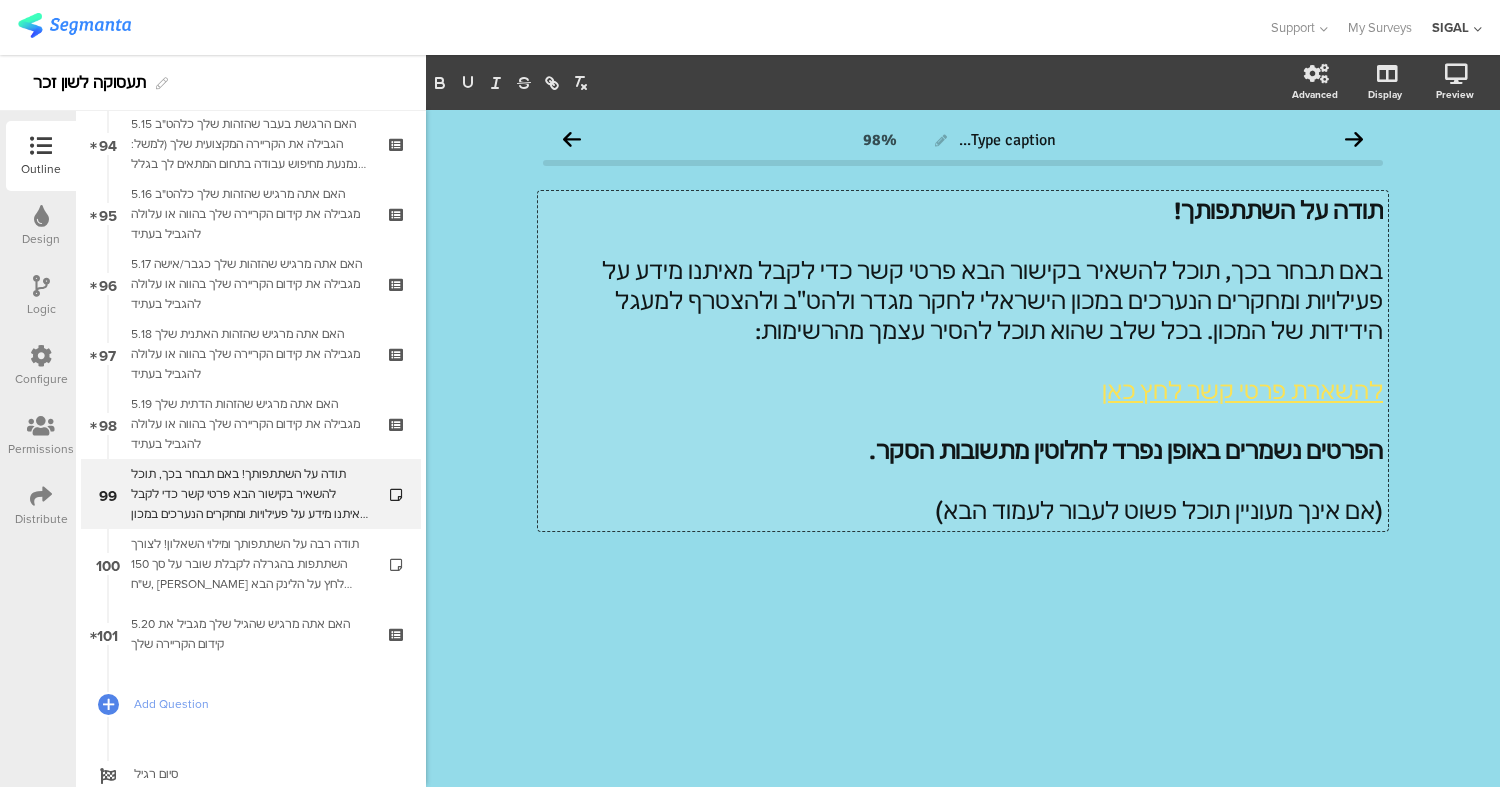 click on "להשארת פרטי קשר לחץ כאן" 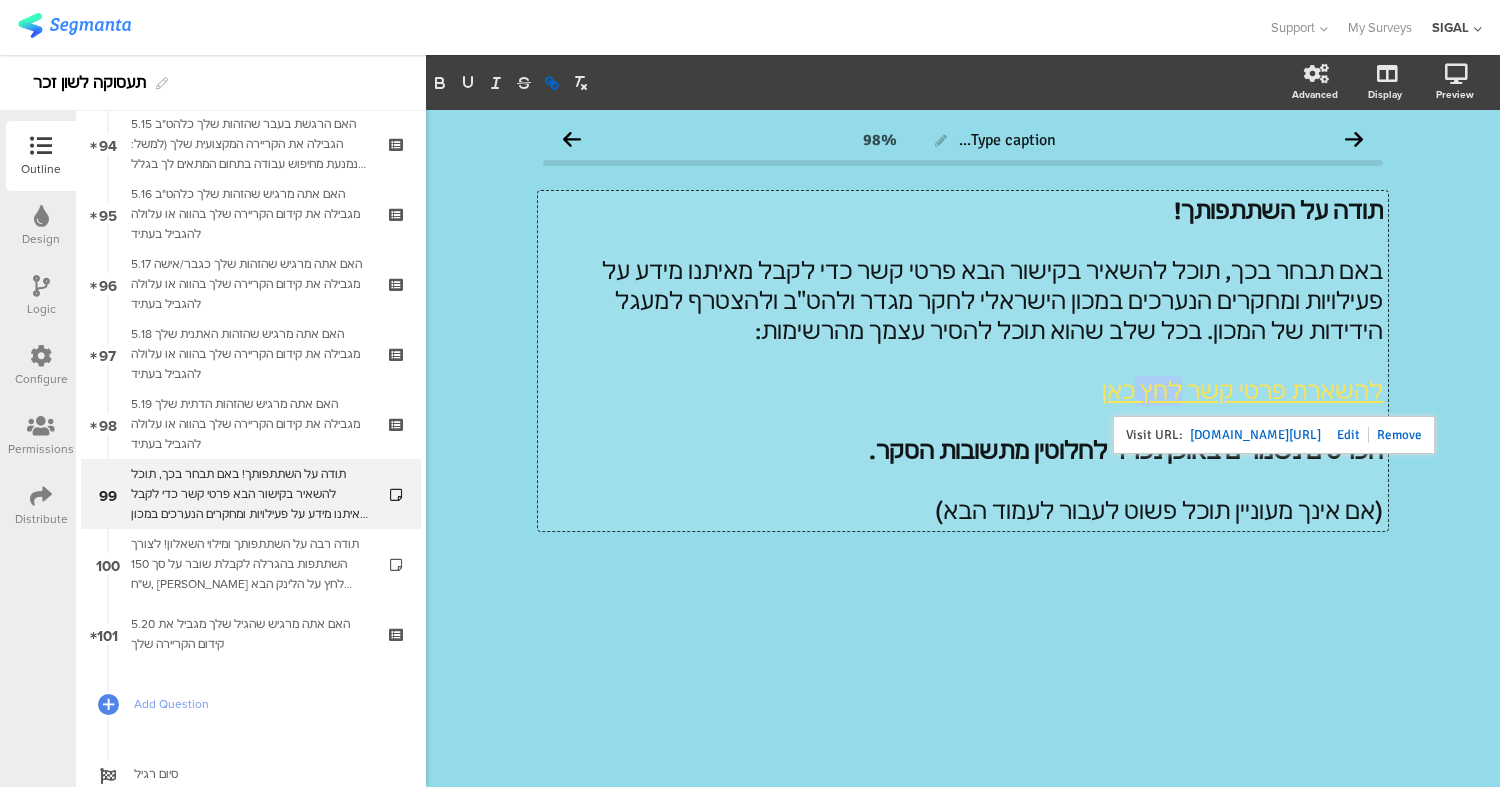click on "להשארת פרטי קשר לחץ כאן" 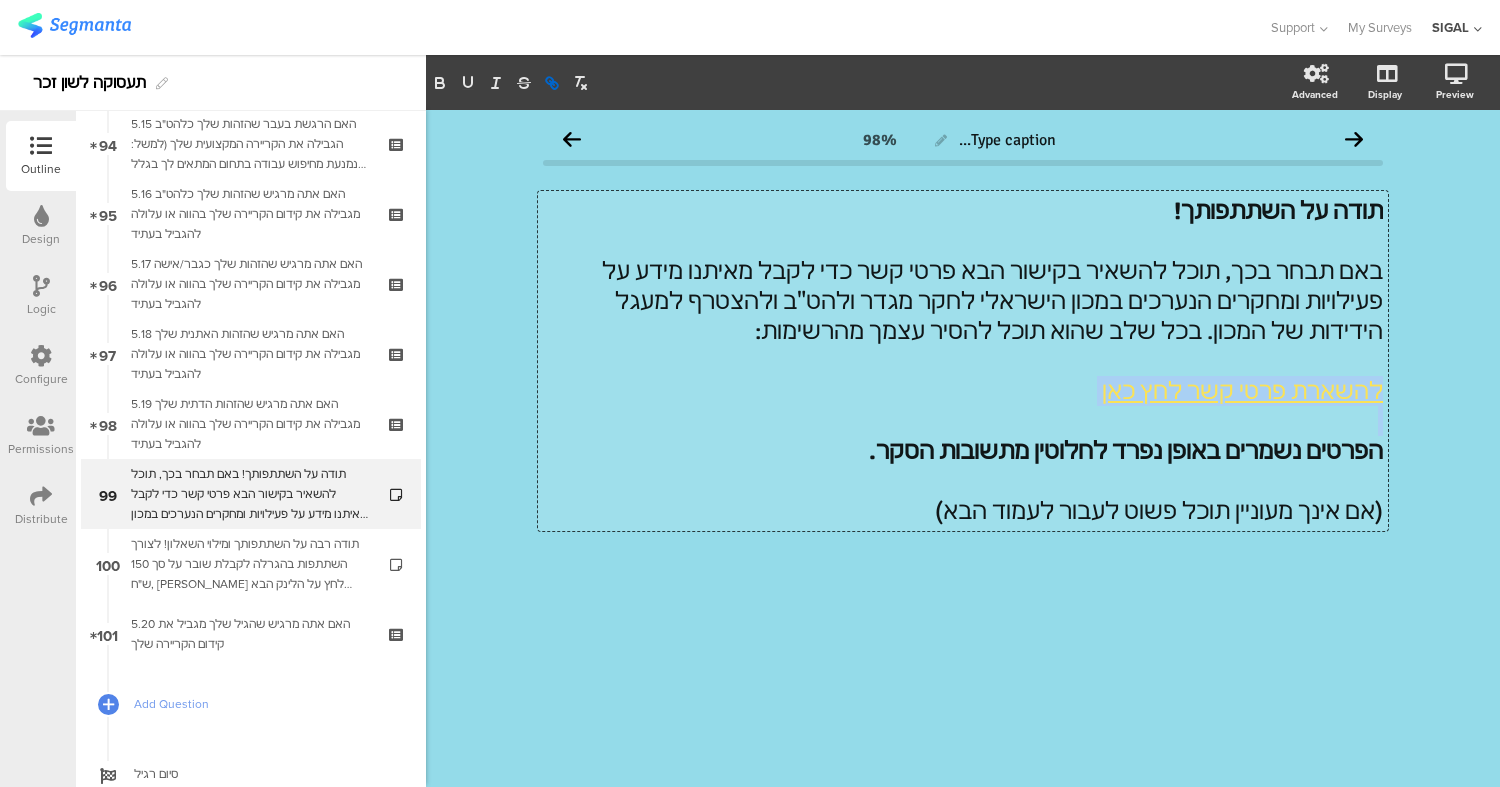 click on "להשארת פרטי קשר לחץ כאן" 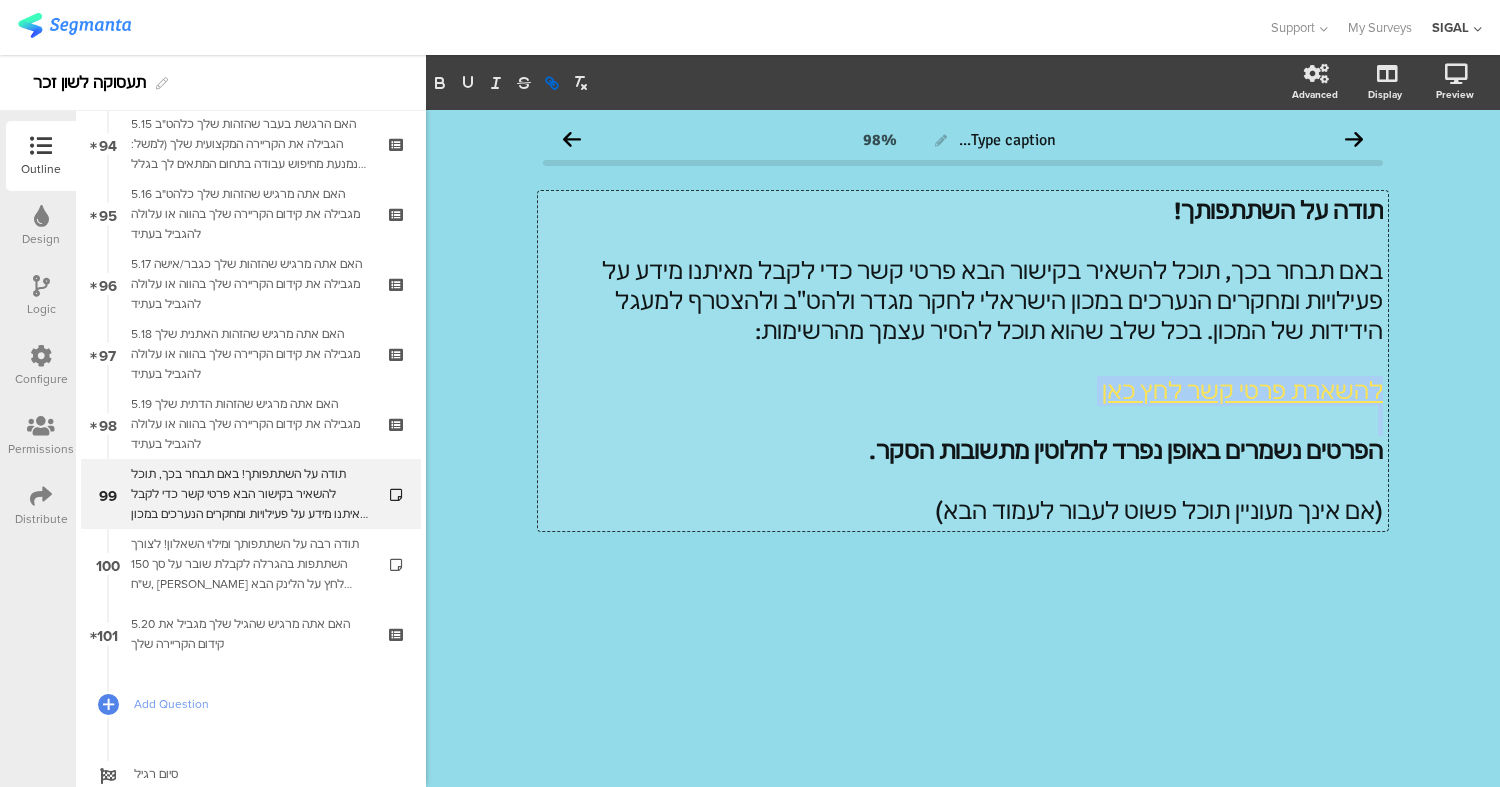 click on "להשארת פרטי קשר לחץ כאן" 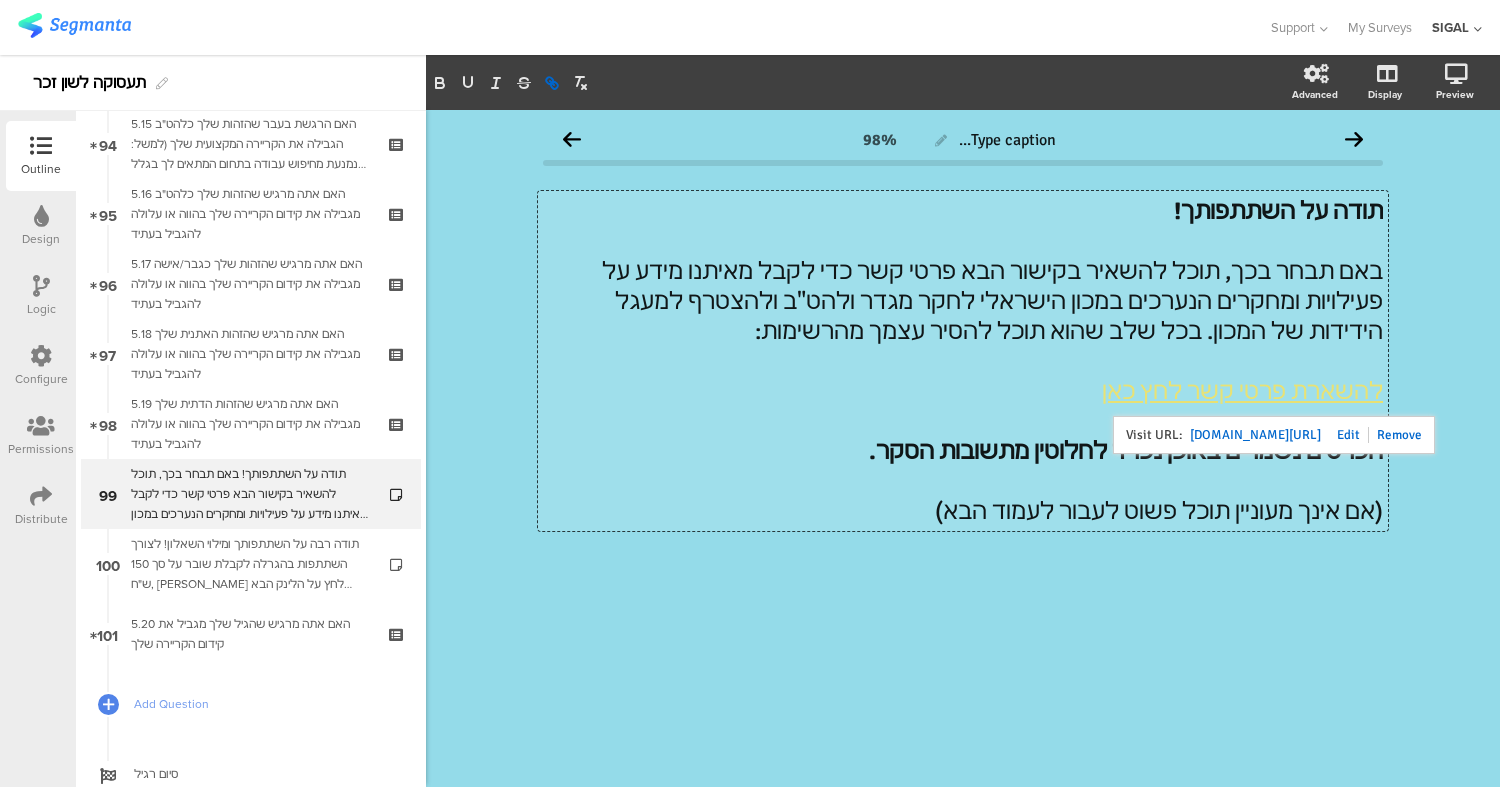 click 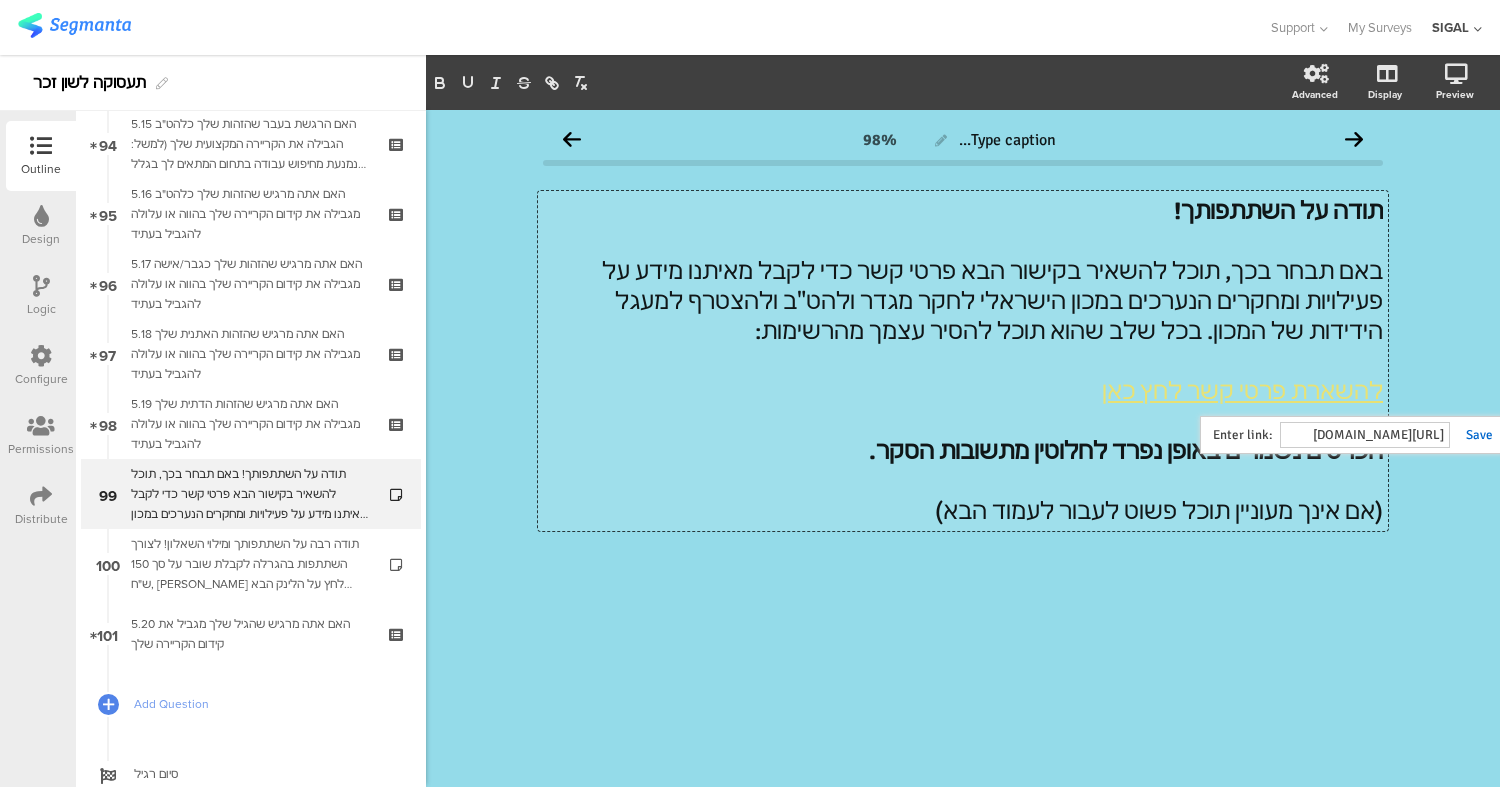 paste on "d5zurR2-s55OPxD2fB3gxj_k8ziSq2_JzqydOqM7daSvqFV" 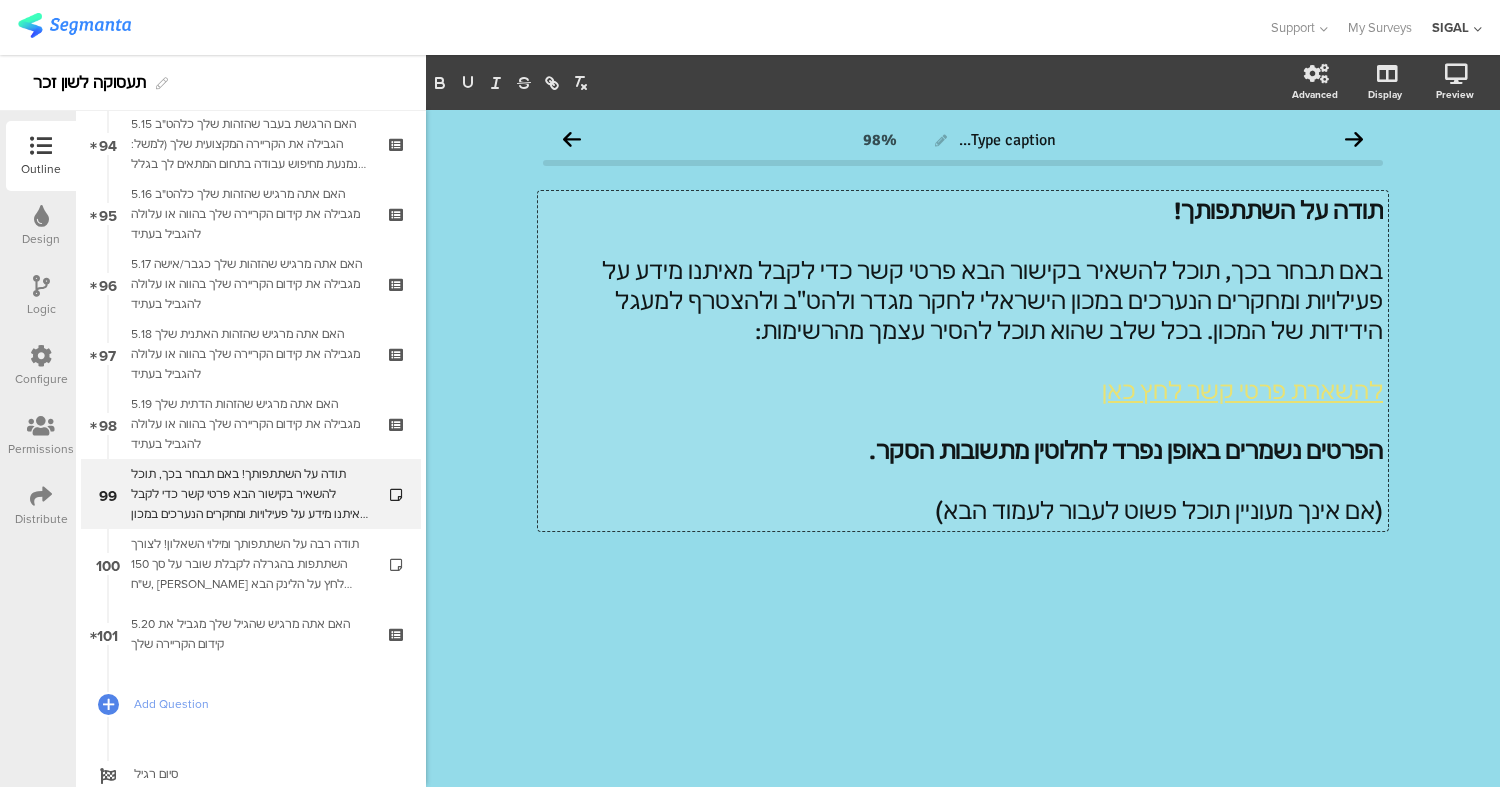 scroll, scrollTop: 0, scrollLeft: 0, axis: both 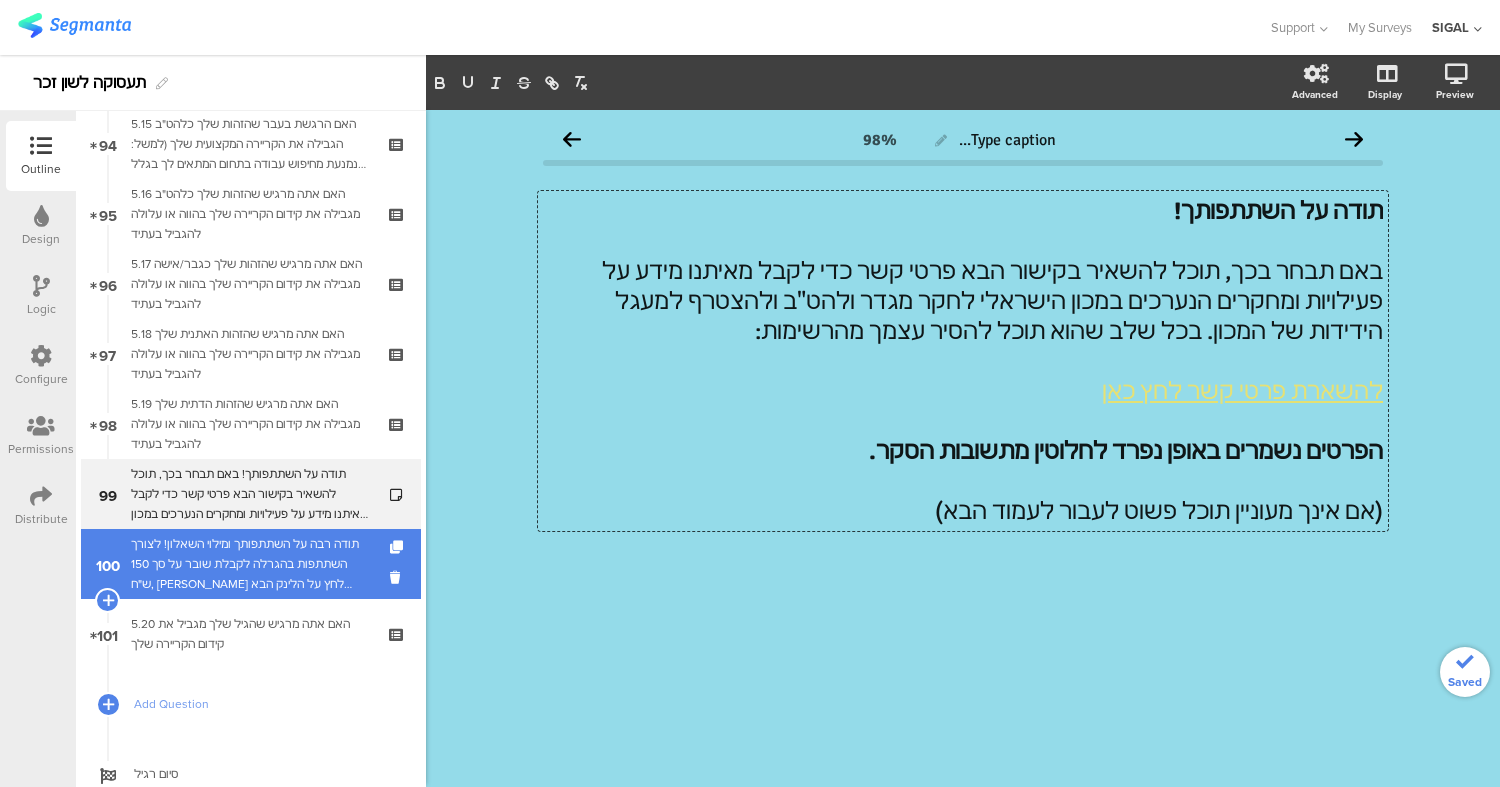 click on "תודה רבה על השתתפותך ומילוי השאלון! לצורך השתתפות בהגרלה לקבלת שובר על סך 150 ש"ח, [PERSON_NAME] לחץ על הלינק הבא להשארת פרטי קשר: להרשמה להגרלה לחצו כאן הפרטים נשמרים באופן נפרד לחלוטין מתשובות הסקר. (אם אינך מעוניין תוכל פשוט לעבור לעמוד הבא)" at bounding box center (250, 564) 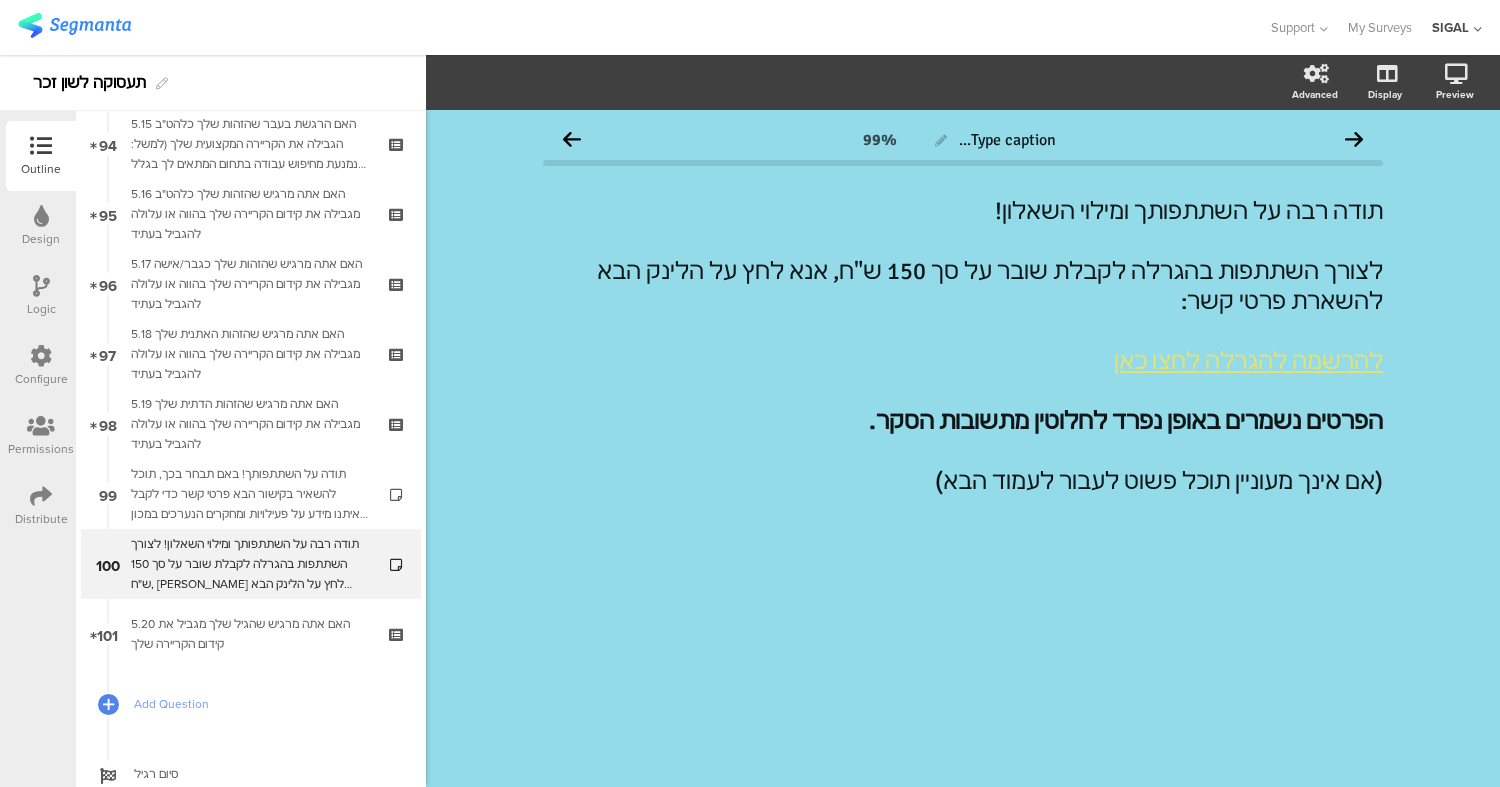 click on "Design" at bounding box center (41, 239) 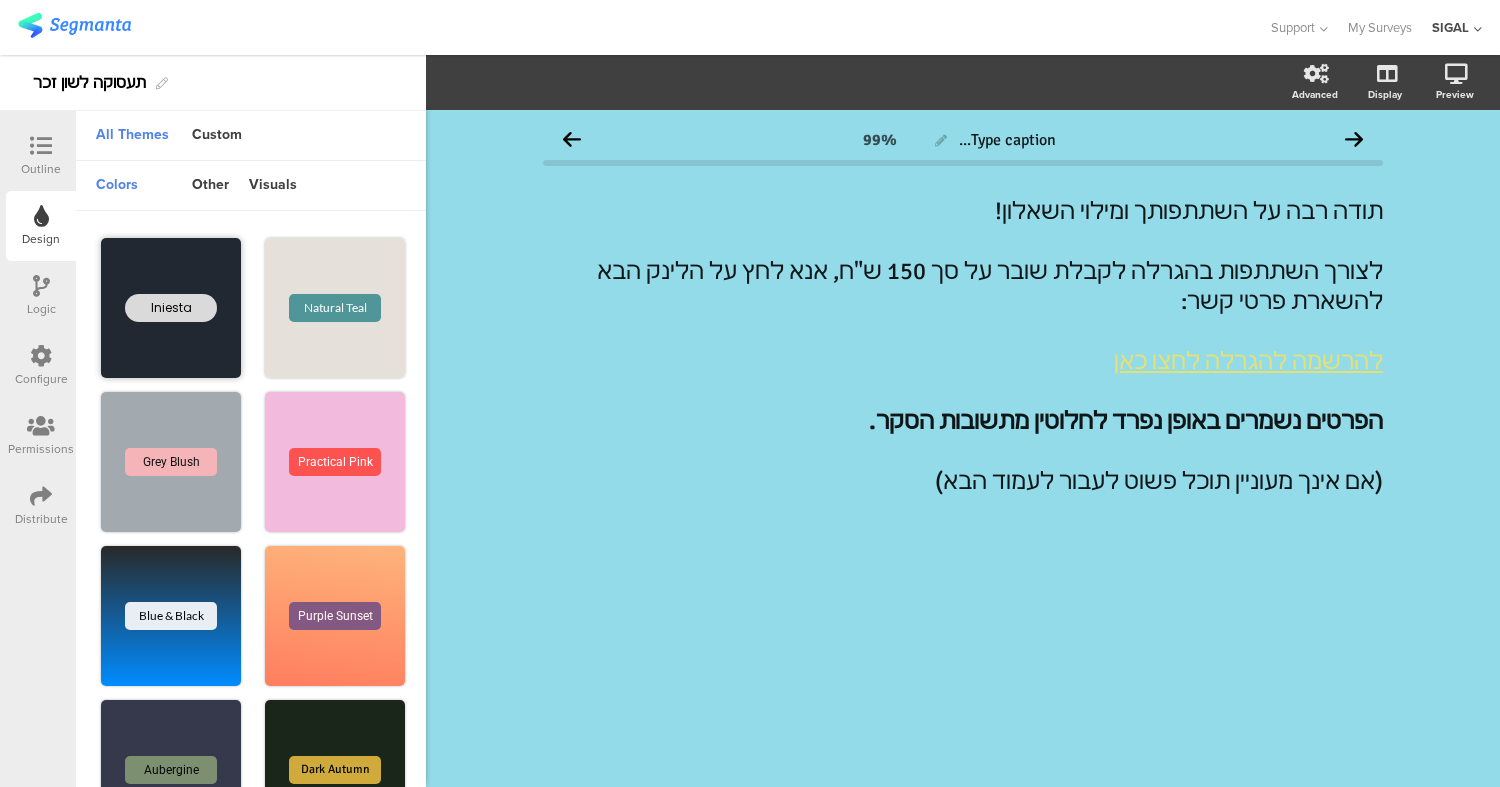 click on "Iniesta" at bounding box center [171, 308] 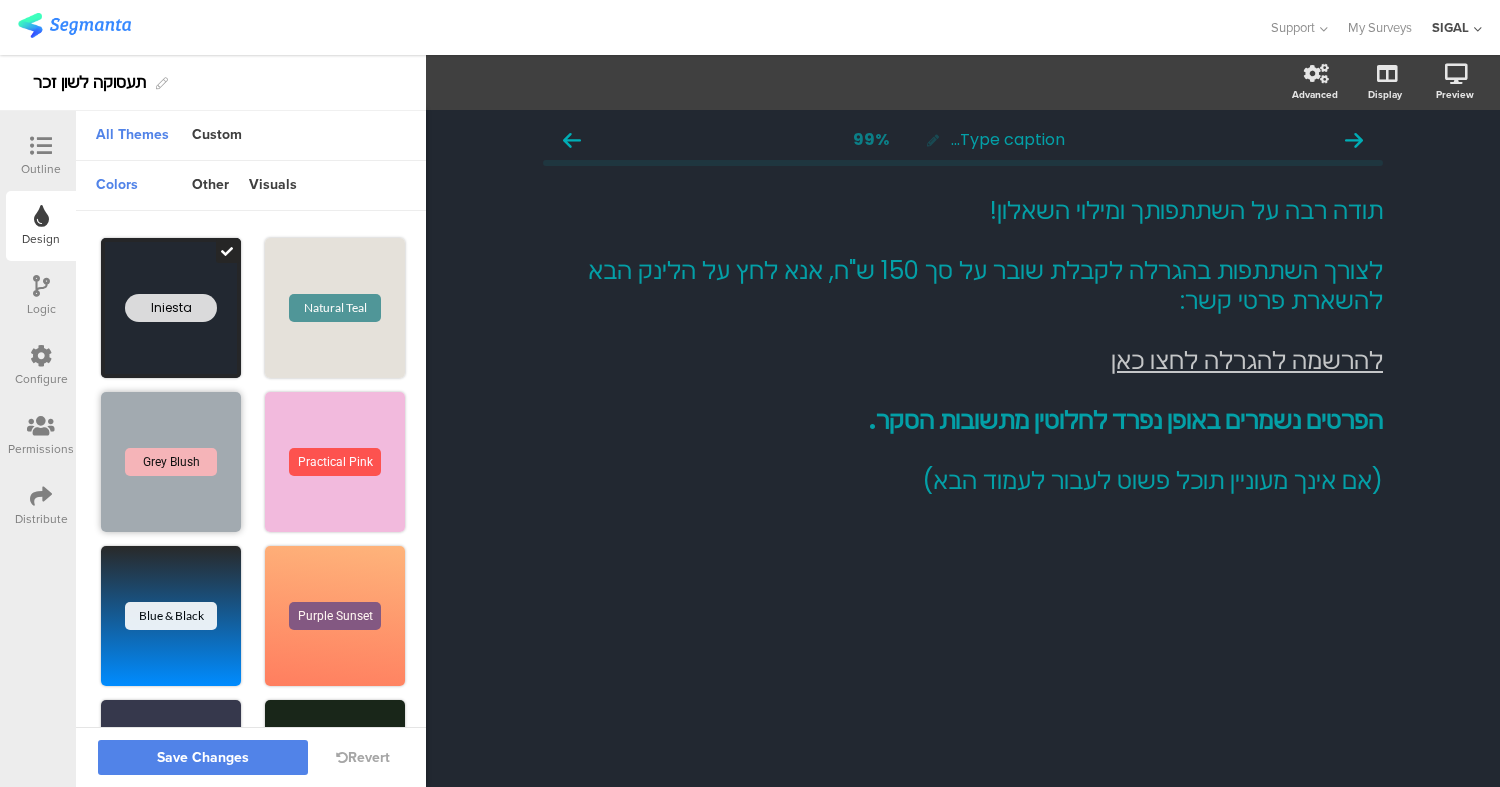 click on "Grey Blush" at bounding box center (171, 462) 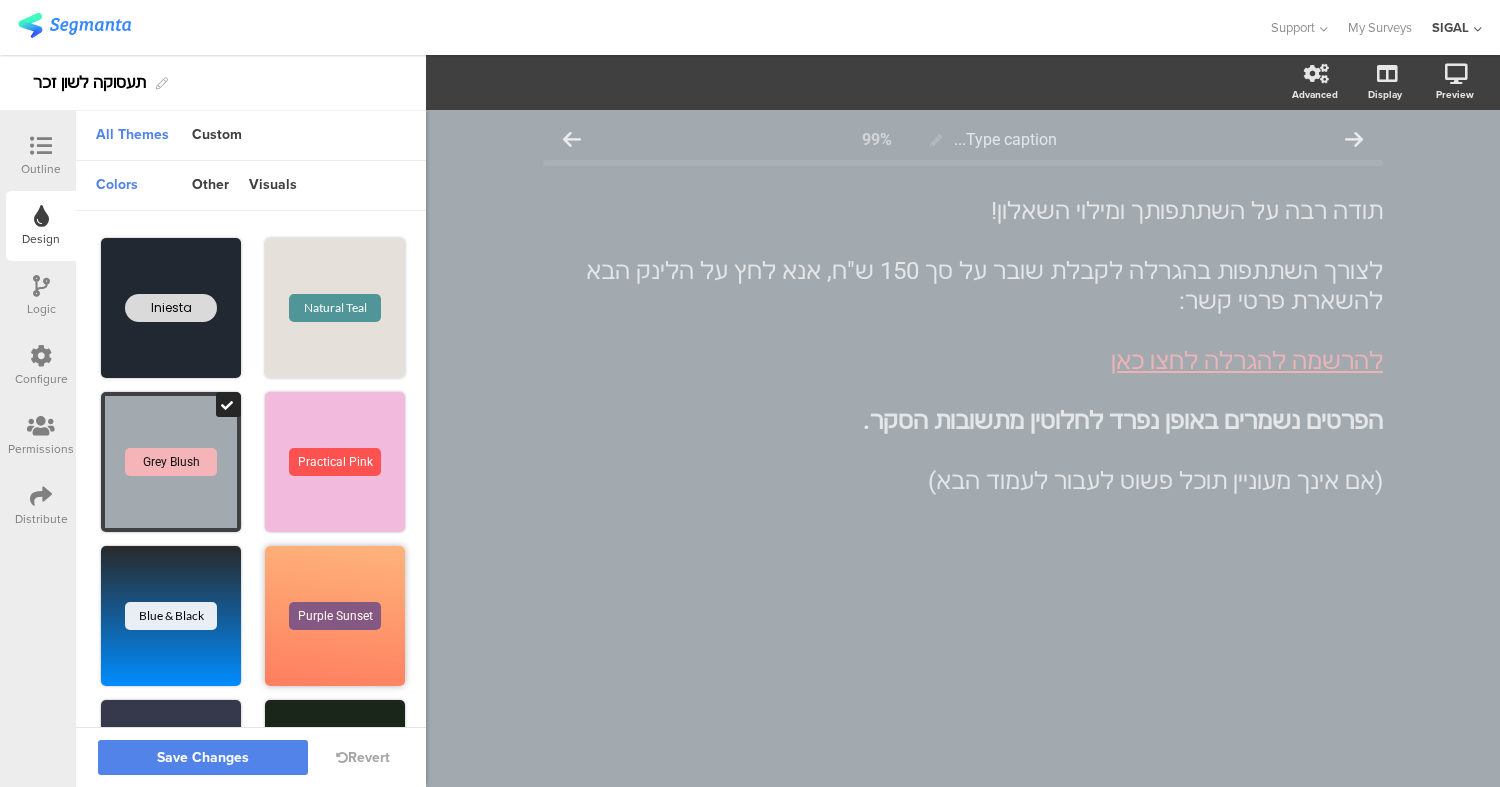 click on "Purple Sunset" at bounding box center [335, 616] 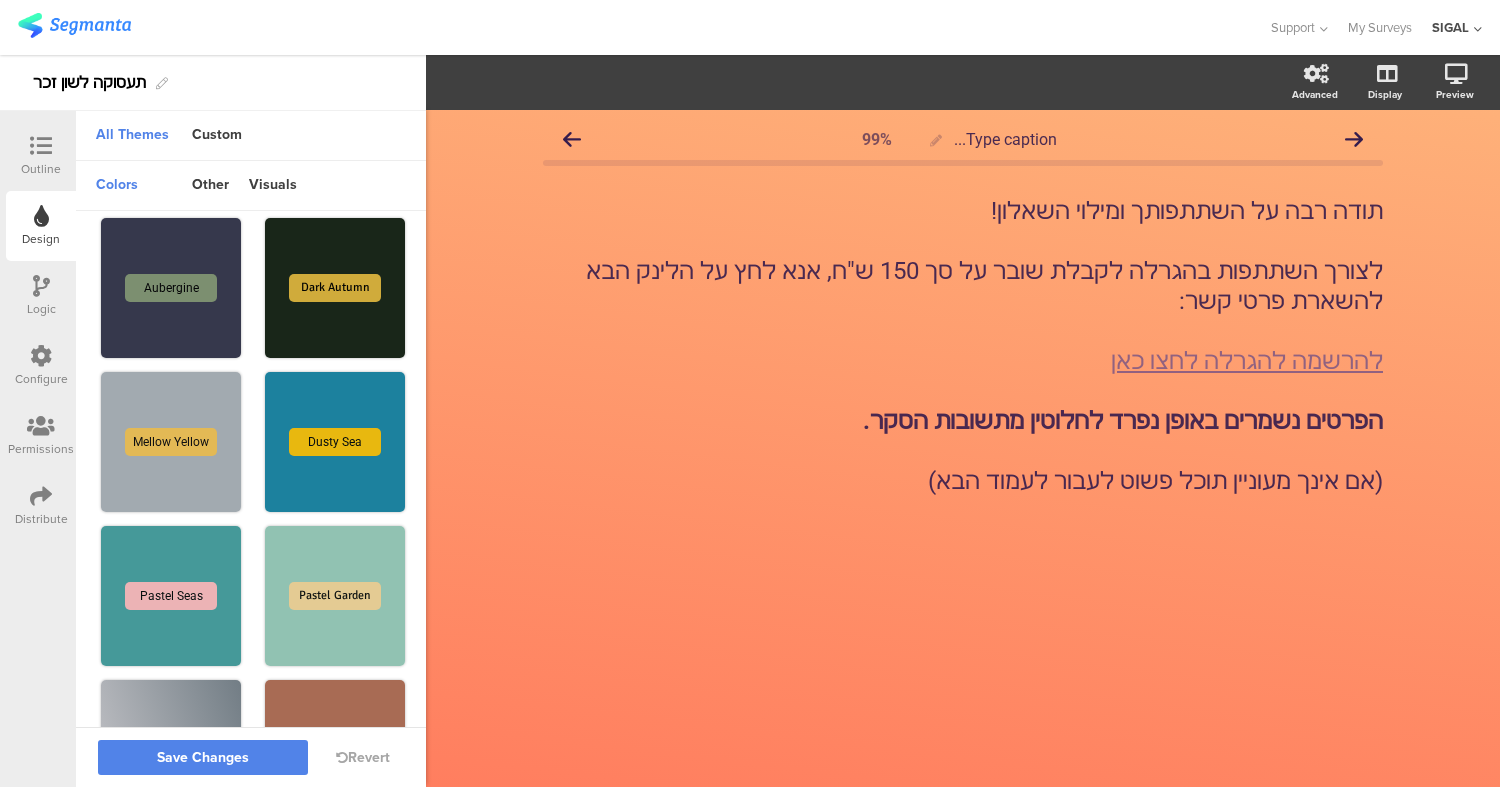 scroll, scrollTop: 482, scrollLeft: 0, axis: vertical 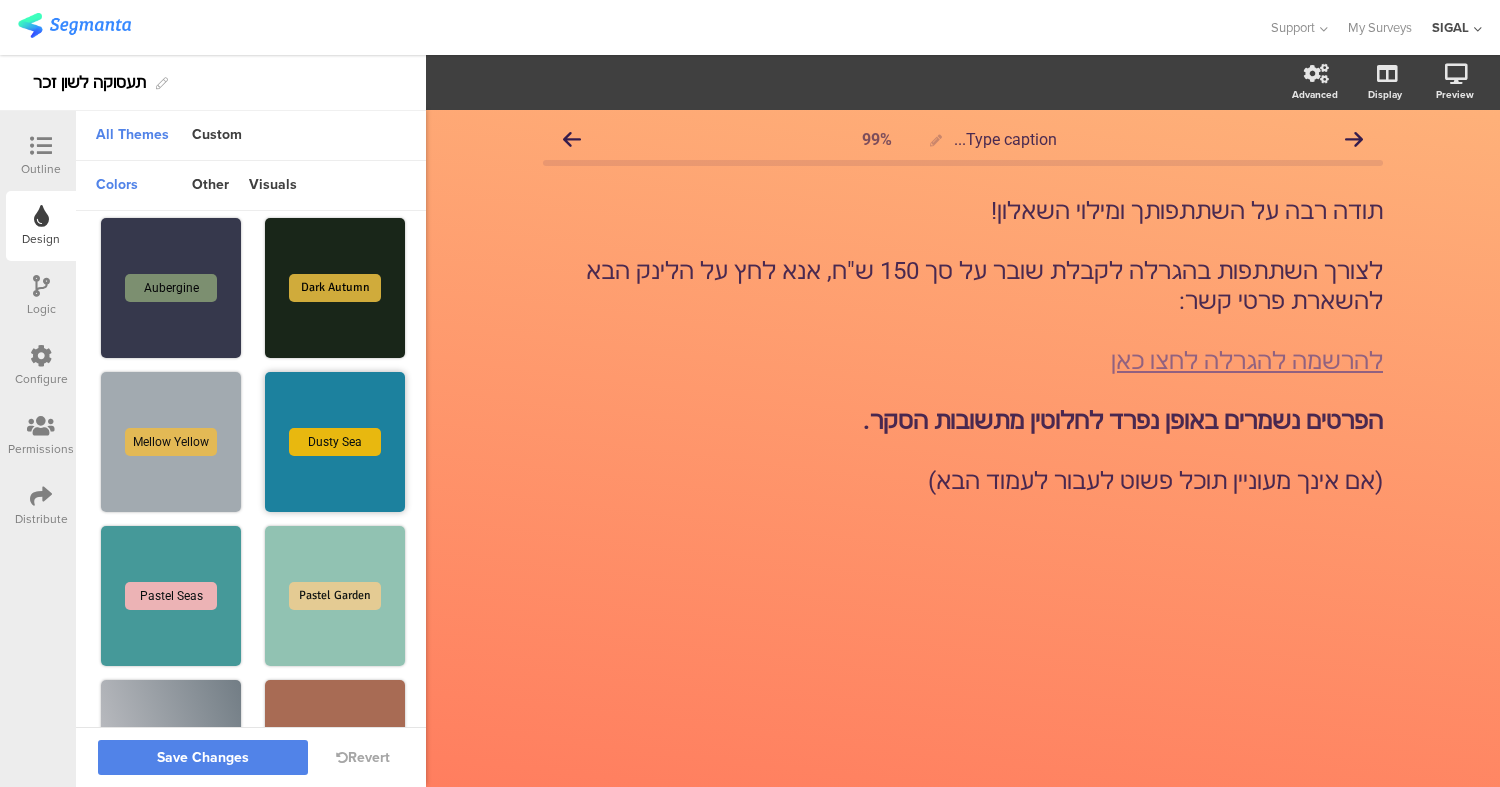 click on "Dusty Sea" at bounding box center [335, 442] 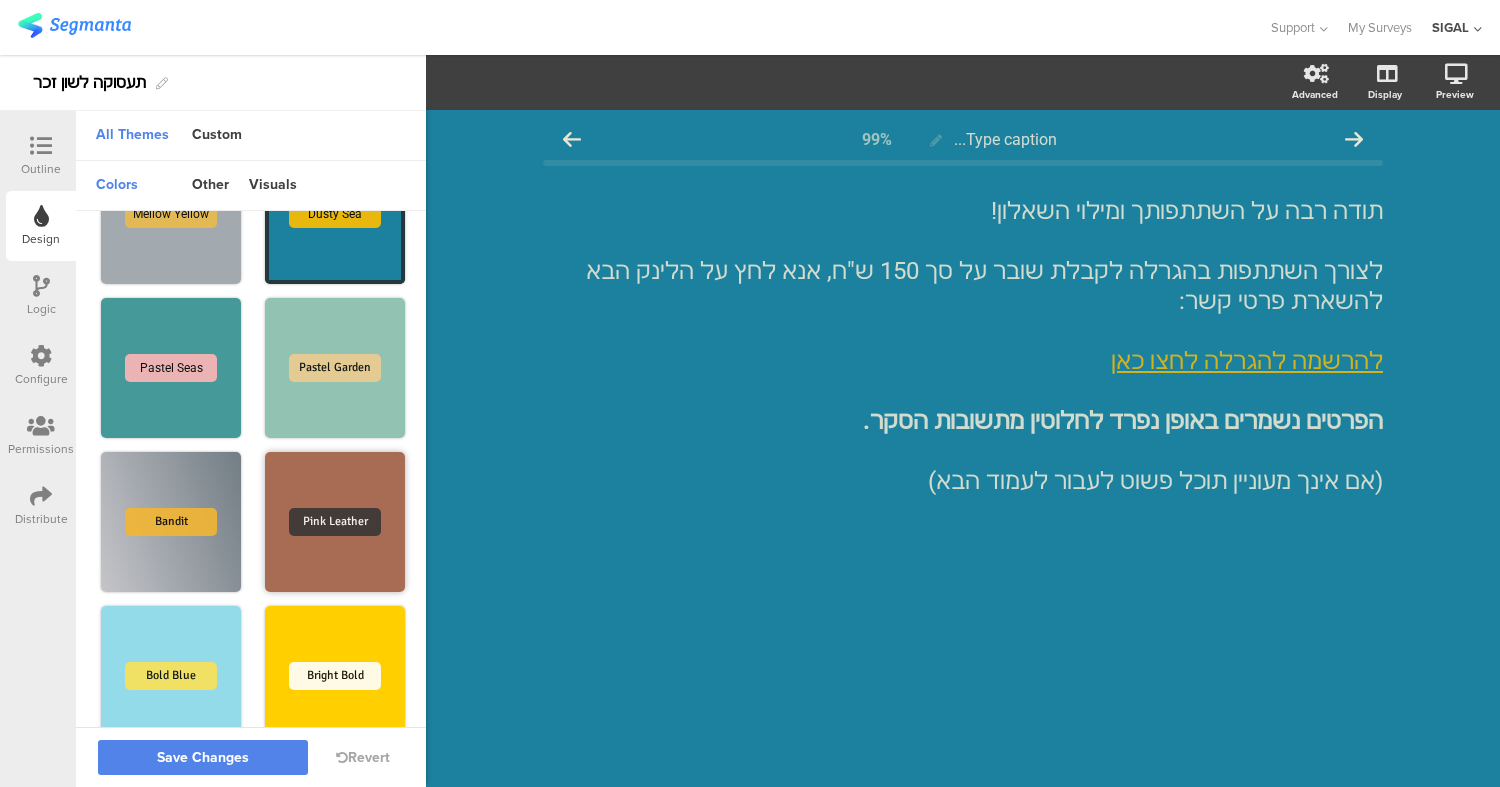 scroll, scrollTop: 698, scrollLeft: 0, axis: vertical 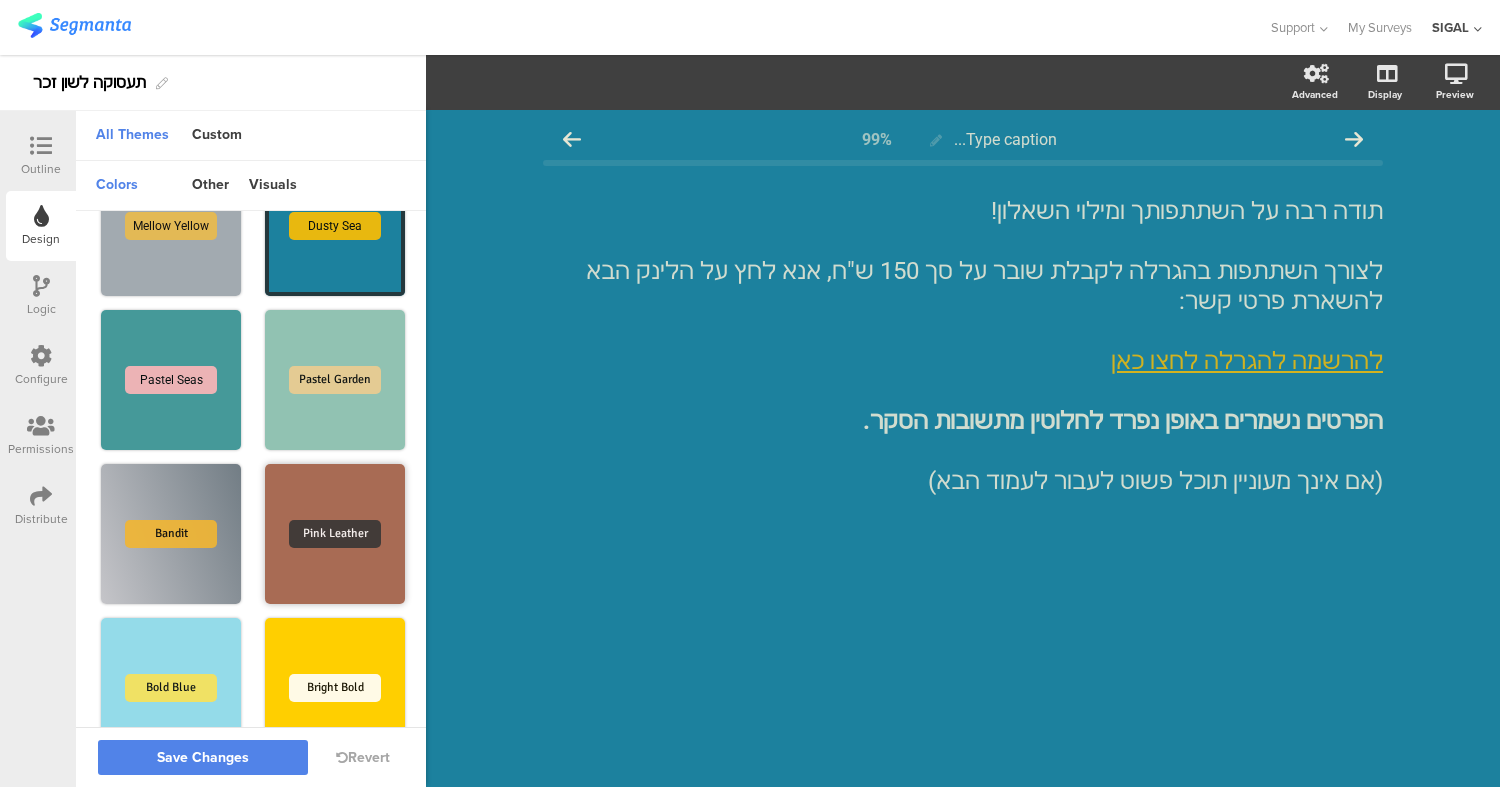click on "Pink Leather" at bounding box center [335, 534] 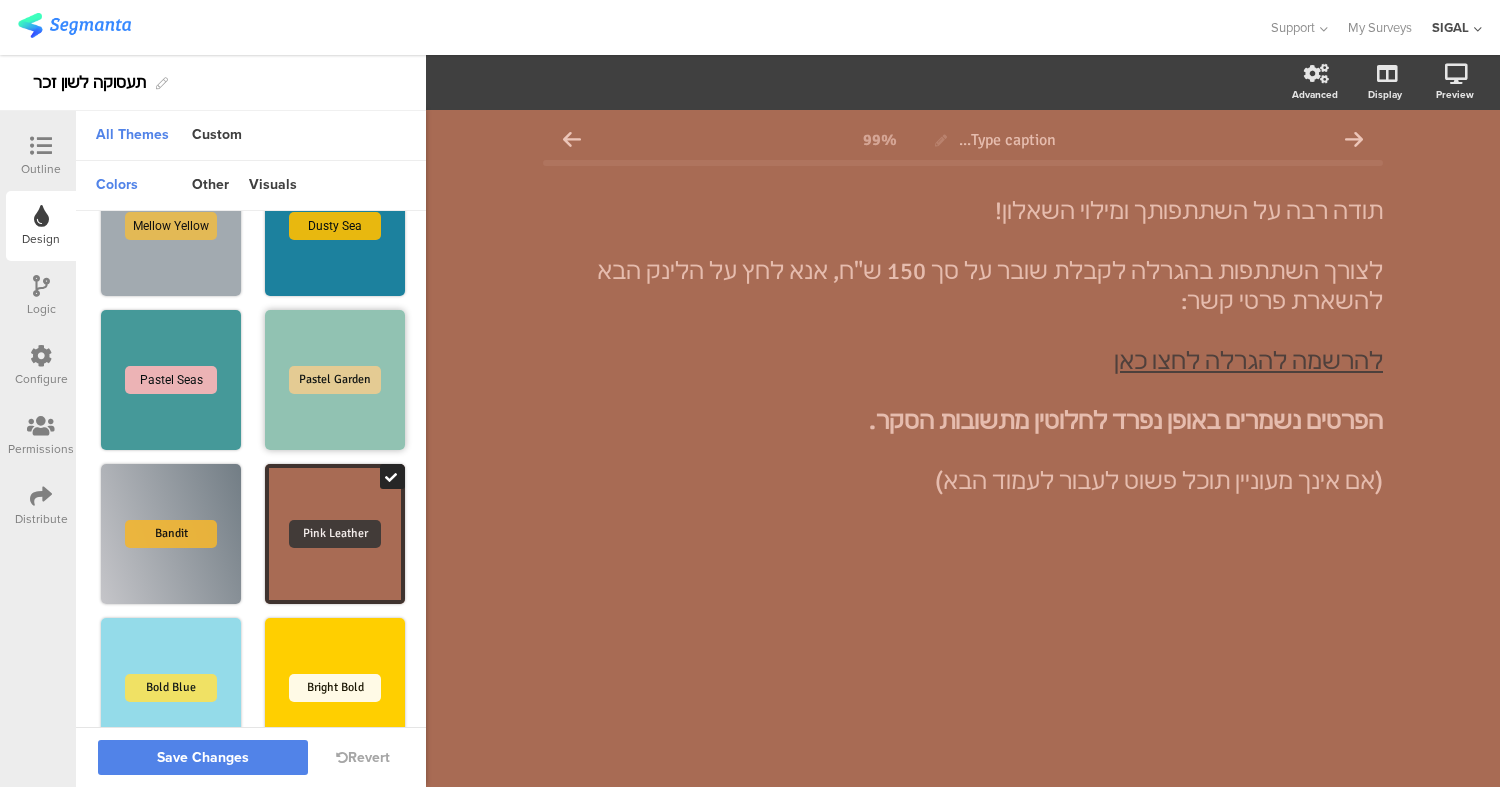 click on "Pastel Garden" at bounding box center [335, 380] 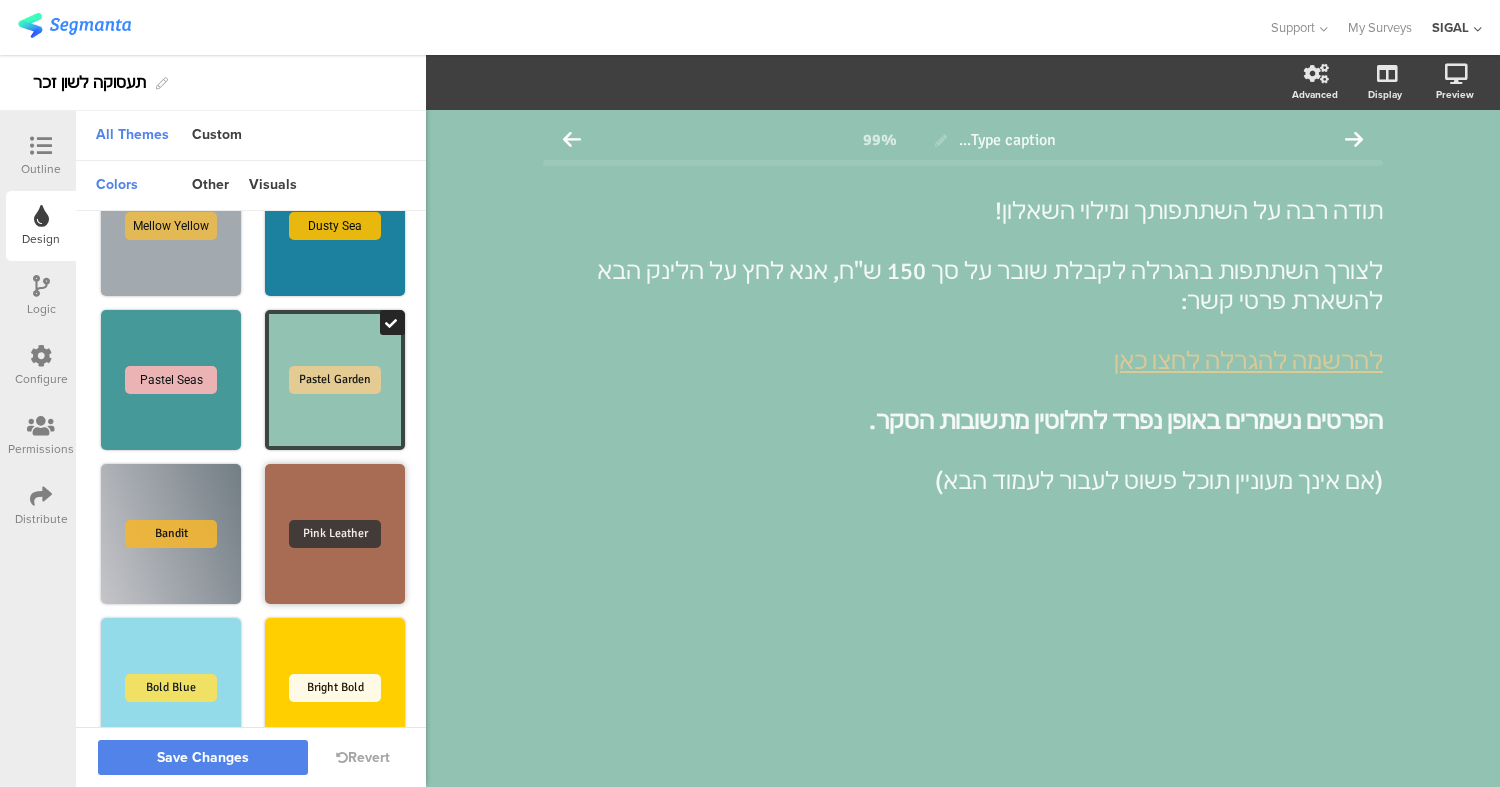 scroll, scrollTop: 1063, scrollLeft: 0, axis: vertical 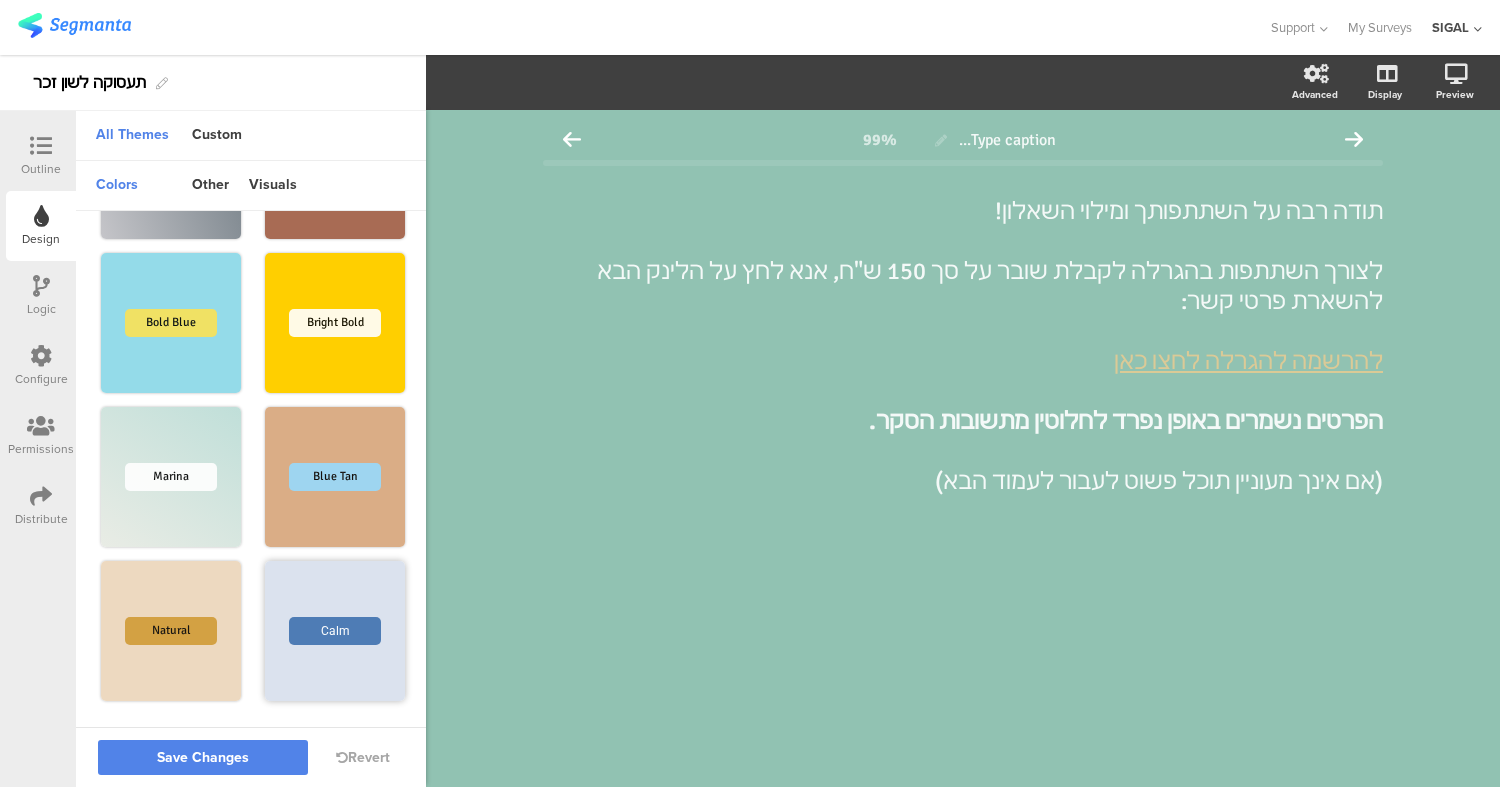 click on "Calm" at bounding box center [335, 631] 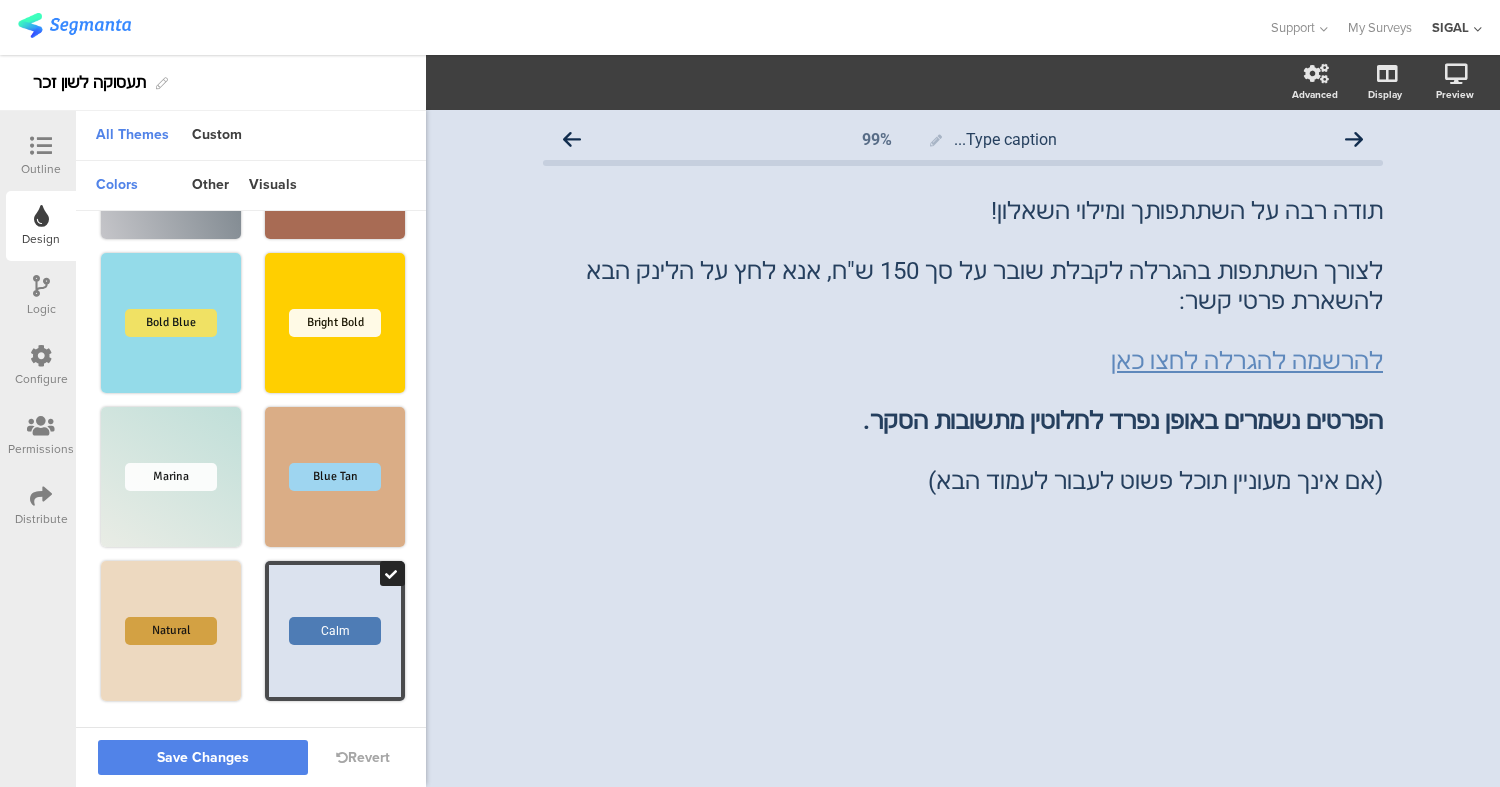 click on "Type caption...
99%
תודה רבה על השתתפותך ומילוי השאלון! לצורך השתתפות בהגרלה לקבלת שובר על סך 150 ש"ח, אנא לחץ על הלינק הבא להשארת פרטי קשר: להרשמה להגרלה לחצו כאן הפרטים נשמרים באופן נפרד לחלוטין מתשובות הסקר. (אם אינך מעוניין תוכל פשוט לעבור לעמוד הבא)
תודה רבה על השתתפותך ומילוי השאלון! להרשמה להגרלה לחצו כאן" 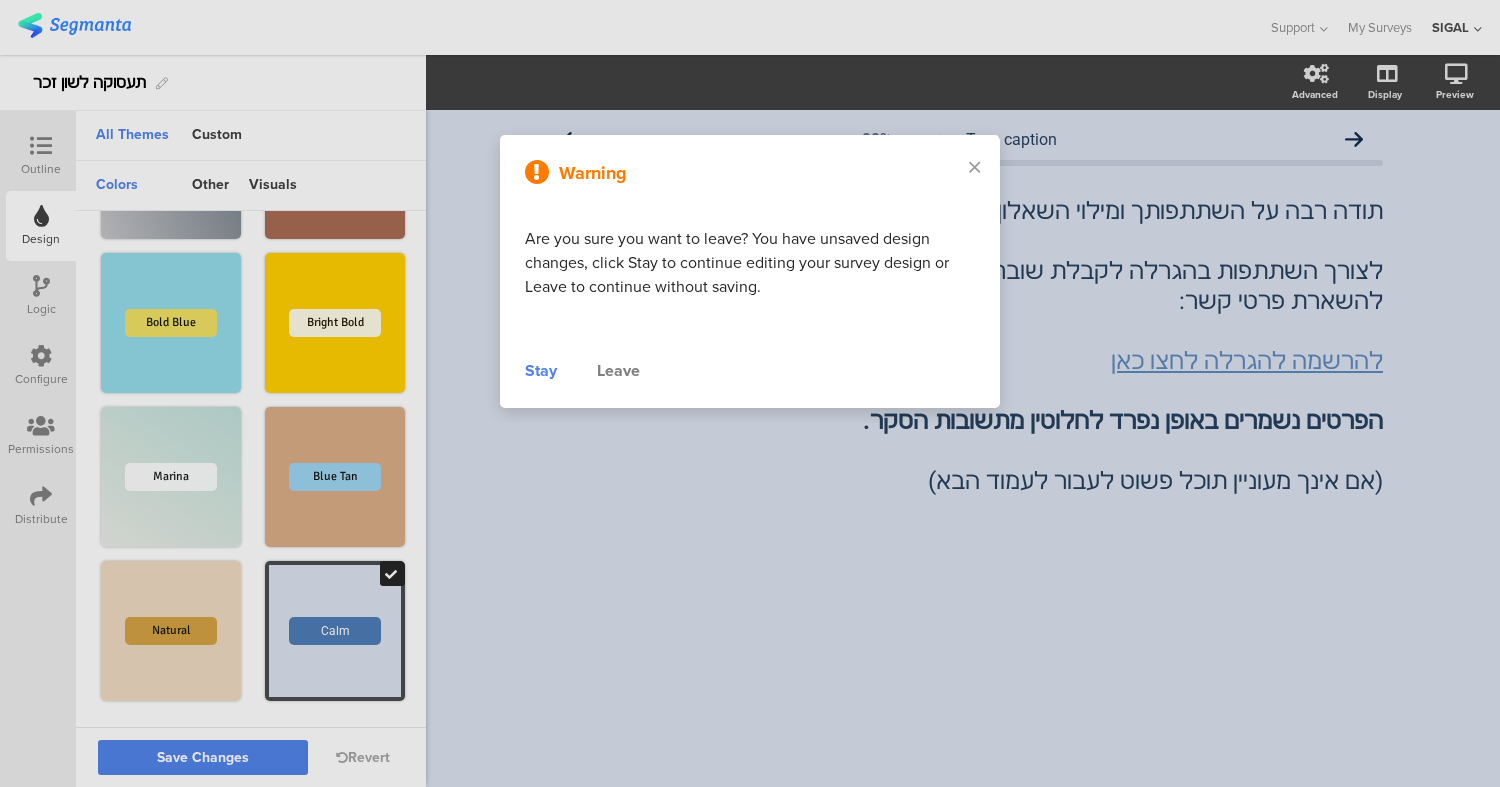 click on "Stay" at bounding box center [541, 371] 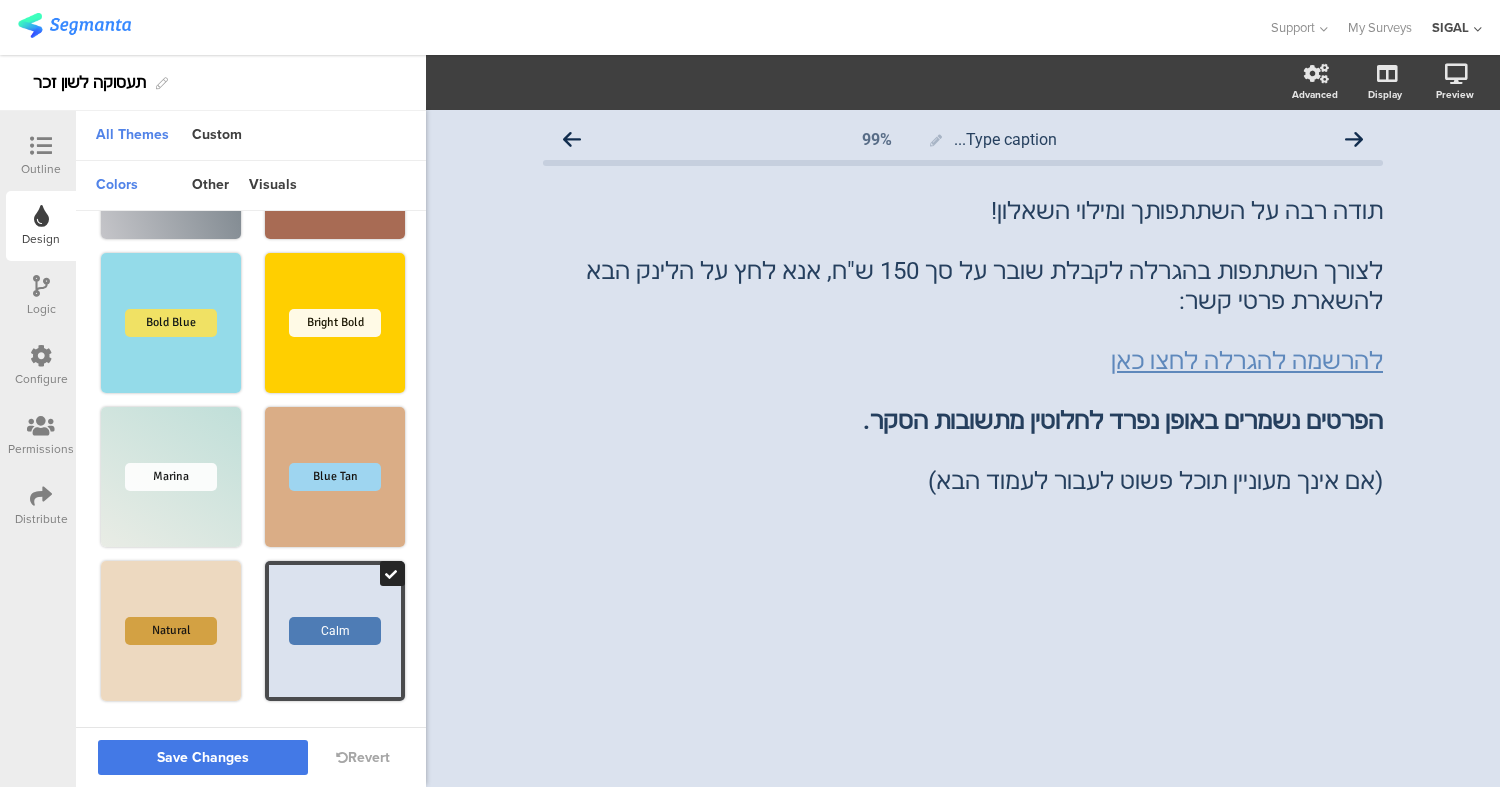 click on "Save Changes" at bounding box center [203, 757] 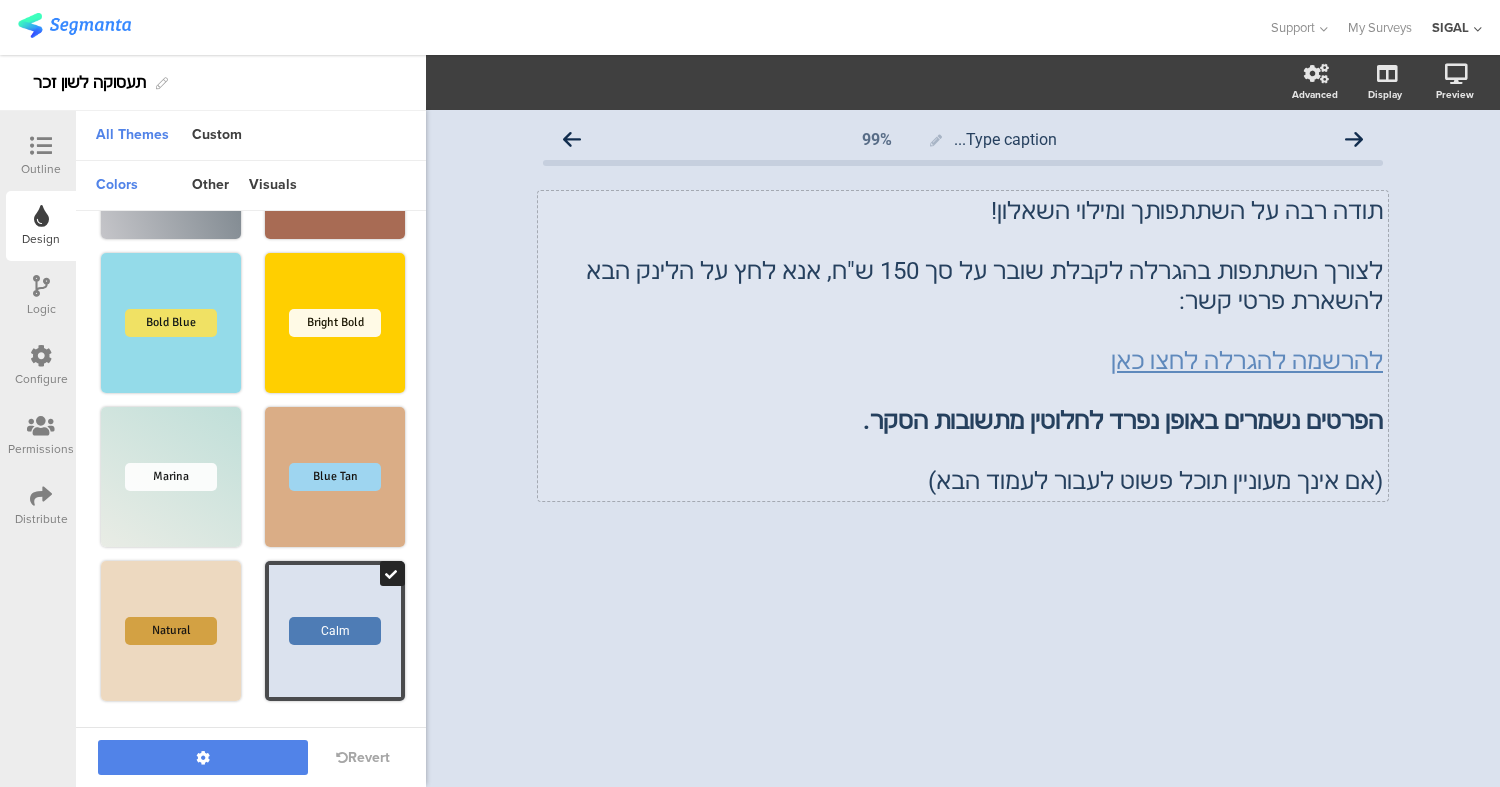 scroll, scrollTop: 1003, scrollLeft: 0, axis: vertical 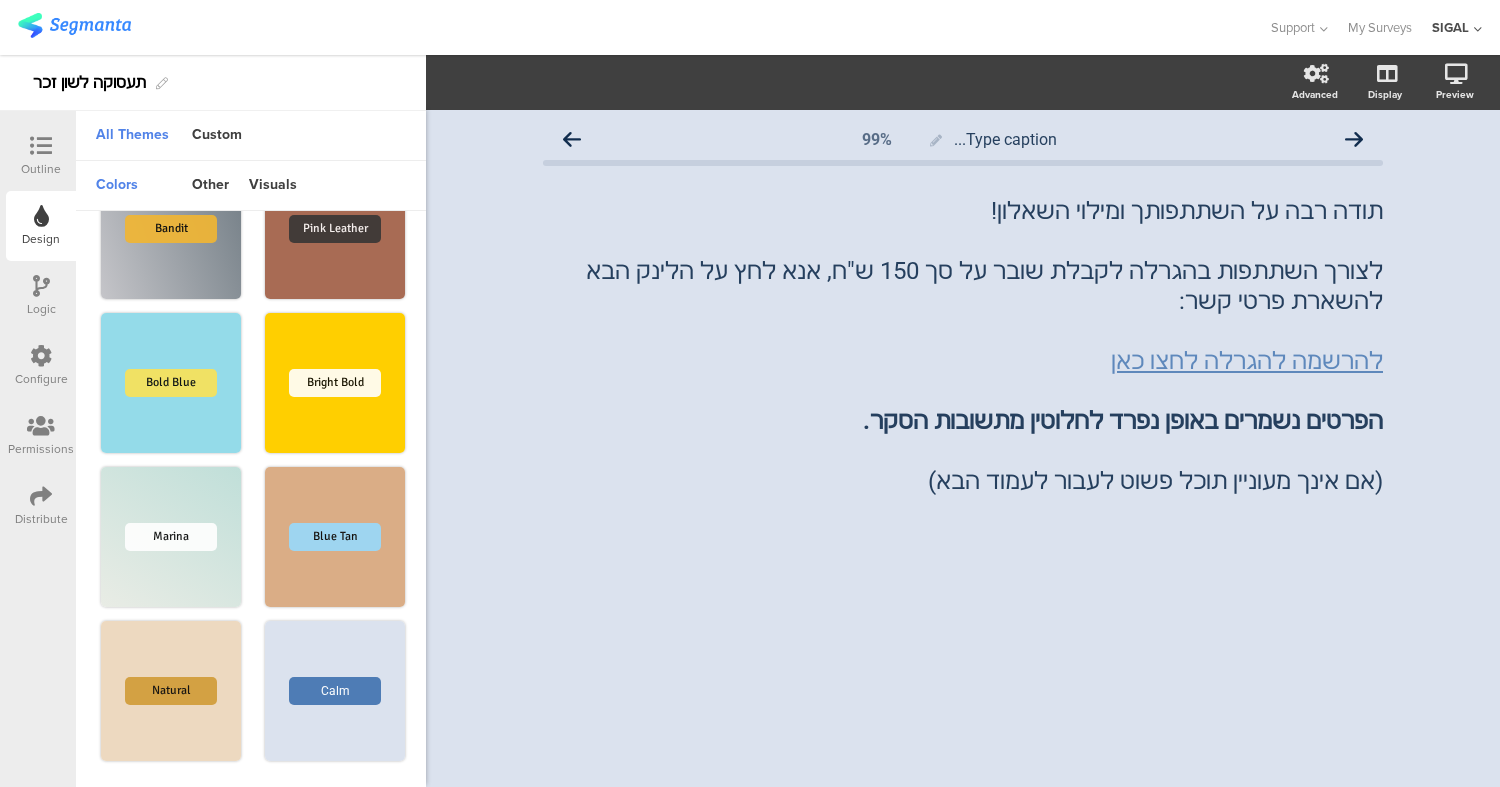click at bounding box center [41, 147] 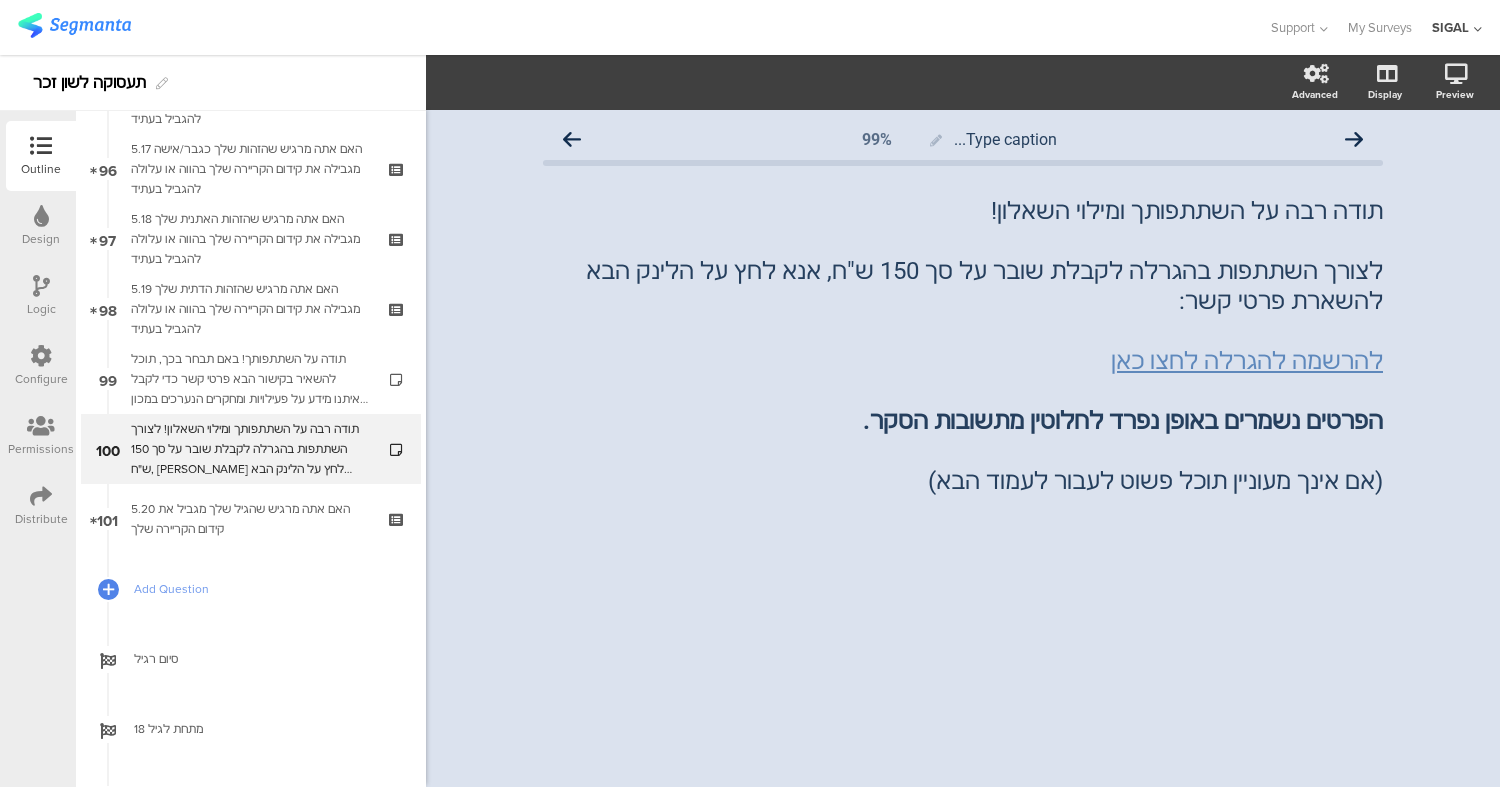 scroll, scrollTop: 0, scrollLeft: 0, axis: both 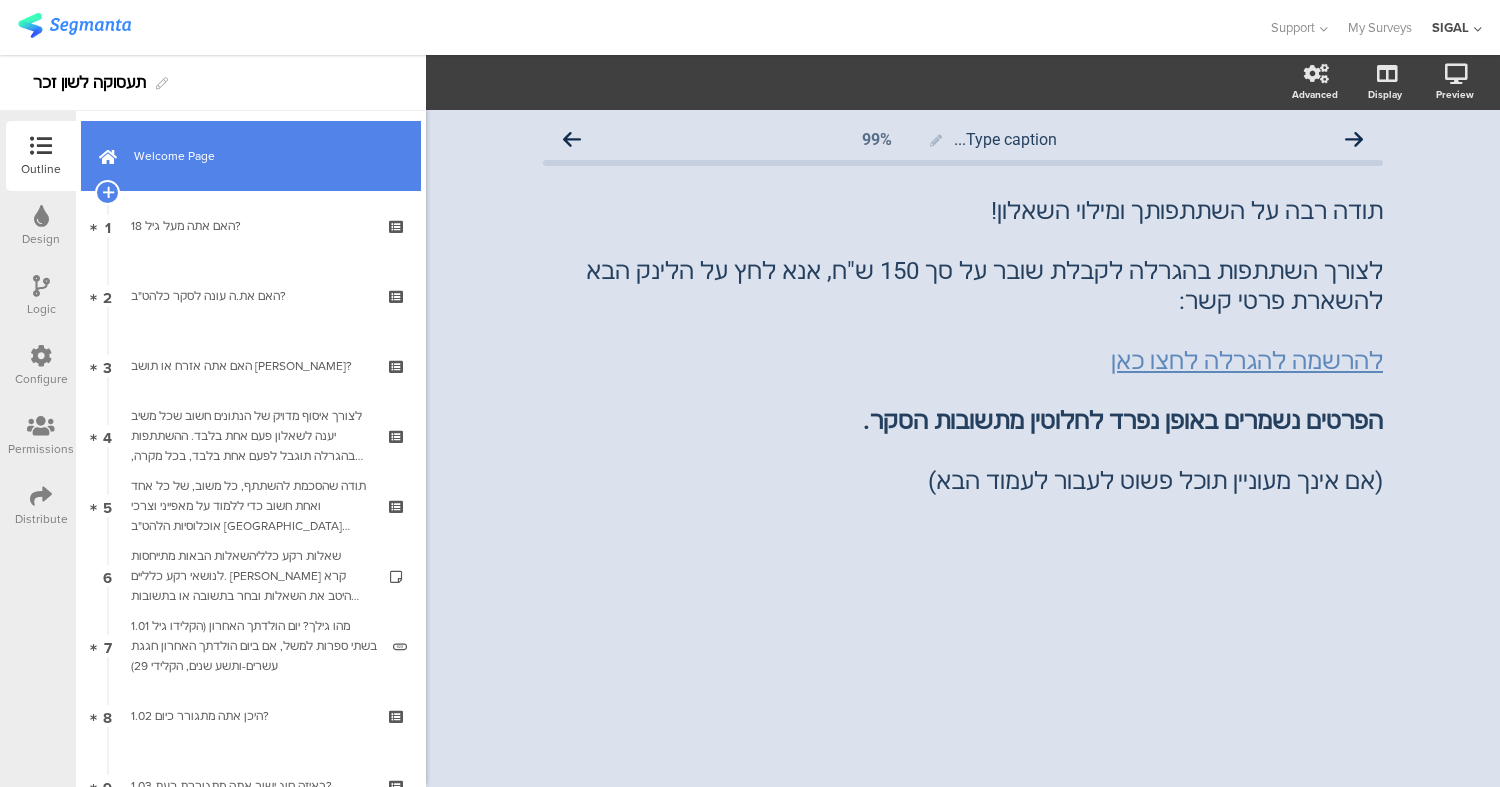 click on "Welcome Page" at bounding box center (262, 156) 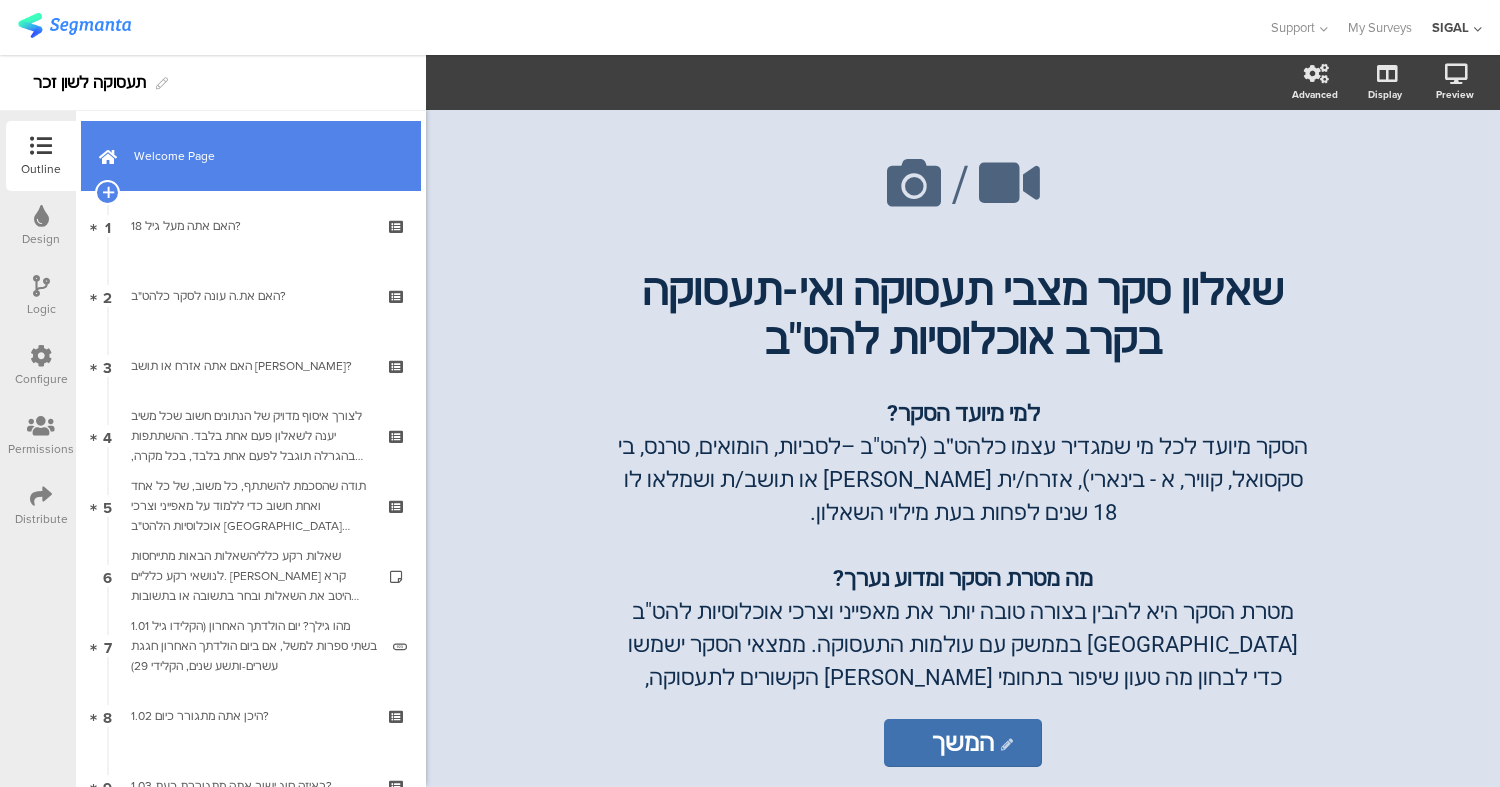 click on "Welcome Page" at bounding box center (251, 156) 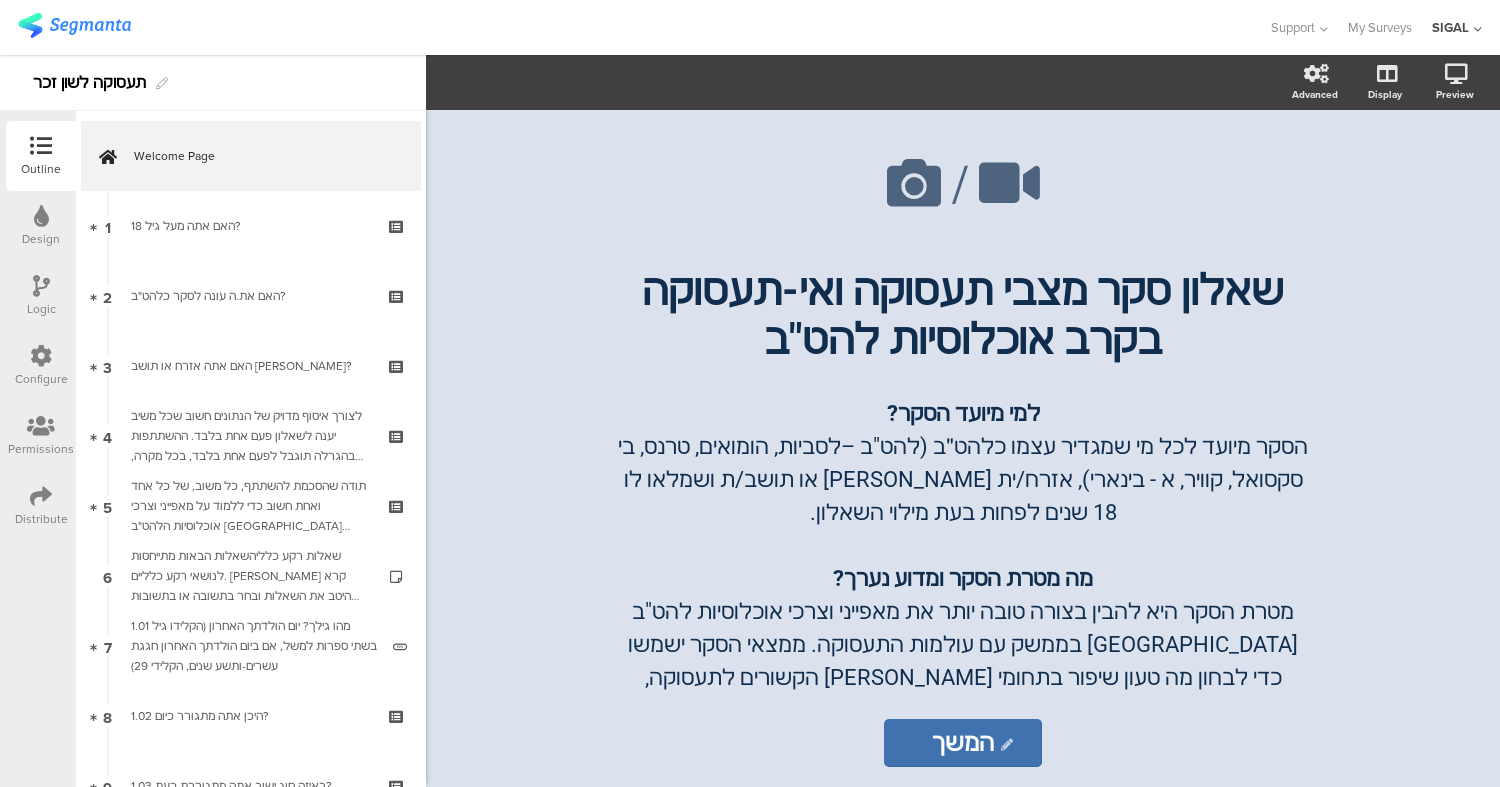 click on "/
שאלון סקר מצבי תעסוקה ואי-תעסוקה בקרב אוכלוסיות להט"ב
שאלון סקר מצבי תעסוקה ואי-תעסוקה בקרב אוכלוסיות להט"ב
למי מיועד הסקר? הסקר מיועד לכל מי שמגדיר עצמו כלהט״ב (להט"ב –לסביות, הומואים, טרנס, בי סקסואל, קוויר, א - בינארי), אזרח/ית ישראל או תושב/ת ושמלאו לו 18 שנים לפחות בעת מילוי השאלון. מה מטרת הסקר ומדוע נערך? מי עורך את הסקר ? הסקר נערך ע"י המכון הישראלי לחקר מגדר ולהט"ב עבור האגף לקידום אוכלוסיות הלהט"ב במשרד לשוויון חברתי וקידום מעמד האישה.
למי מיועד הסקר?" 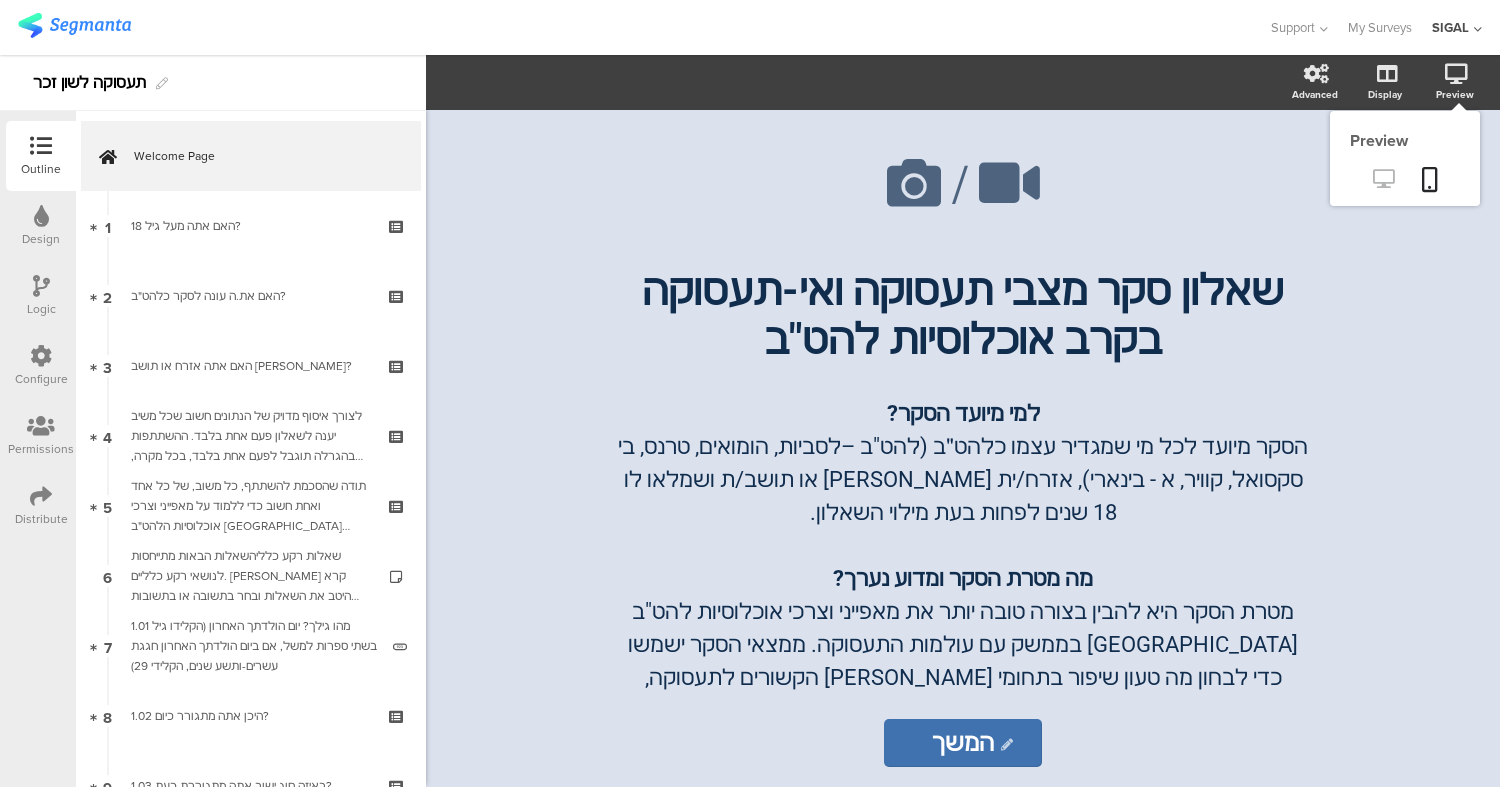 click 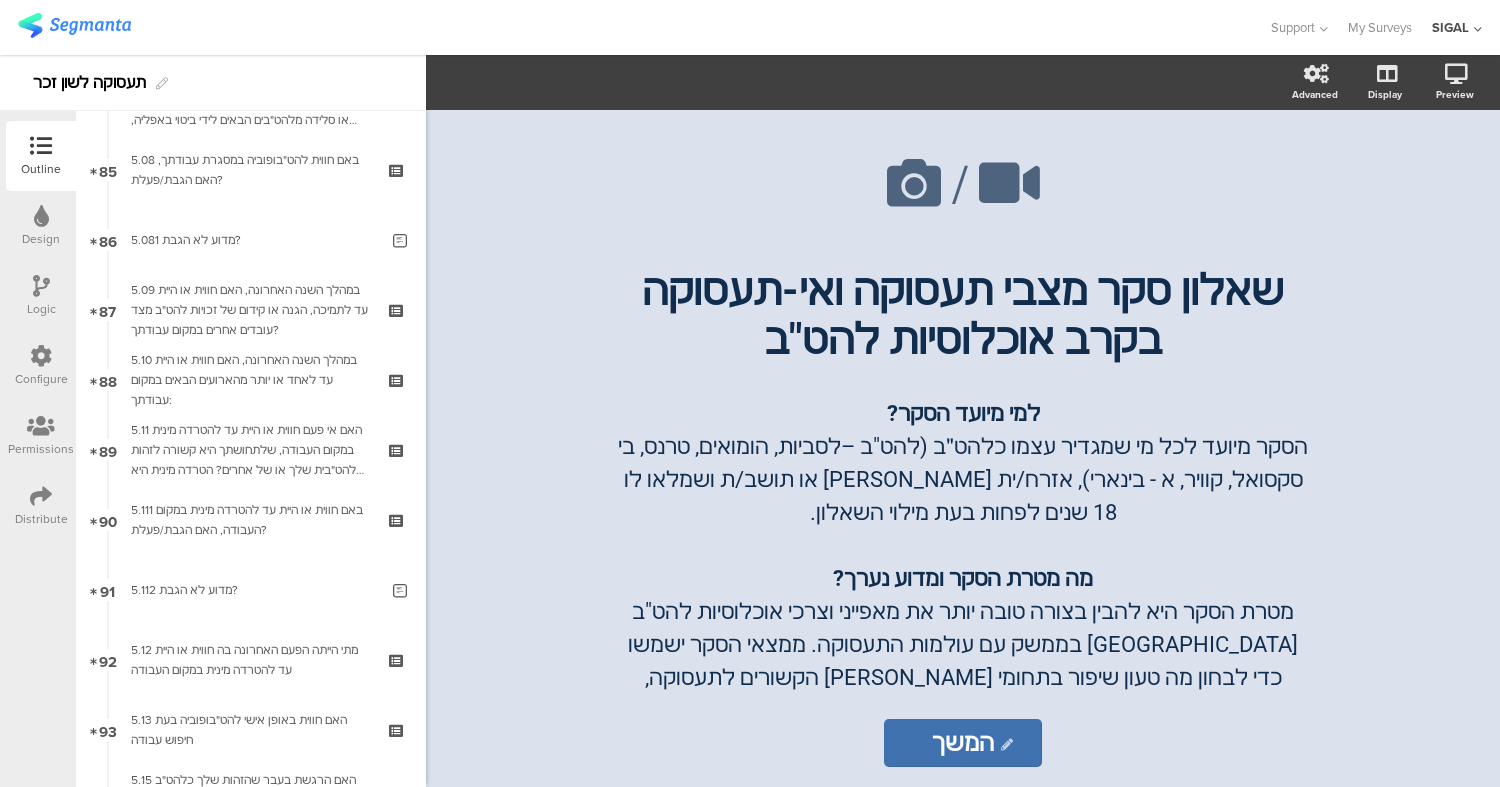 scroll, scrollTop: 7008, scrollLeft: 0, axis: vertical 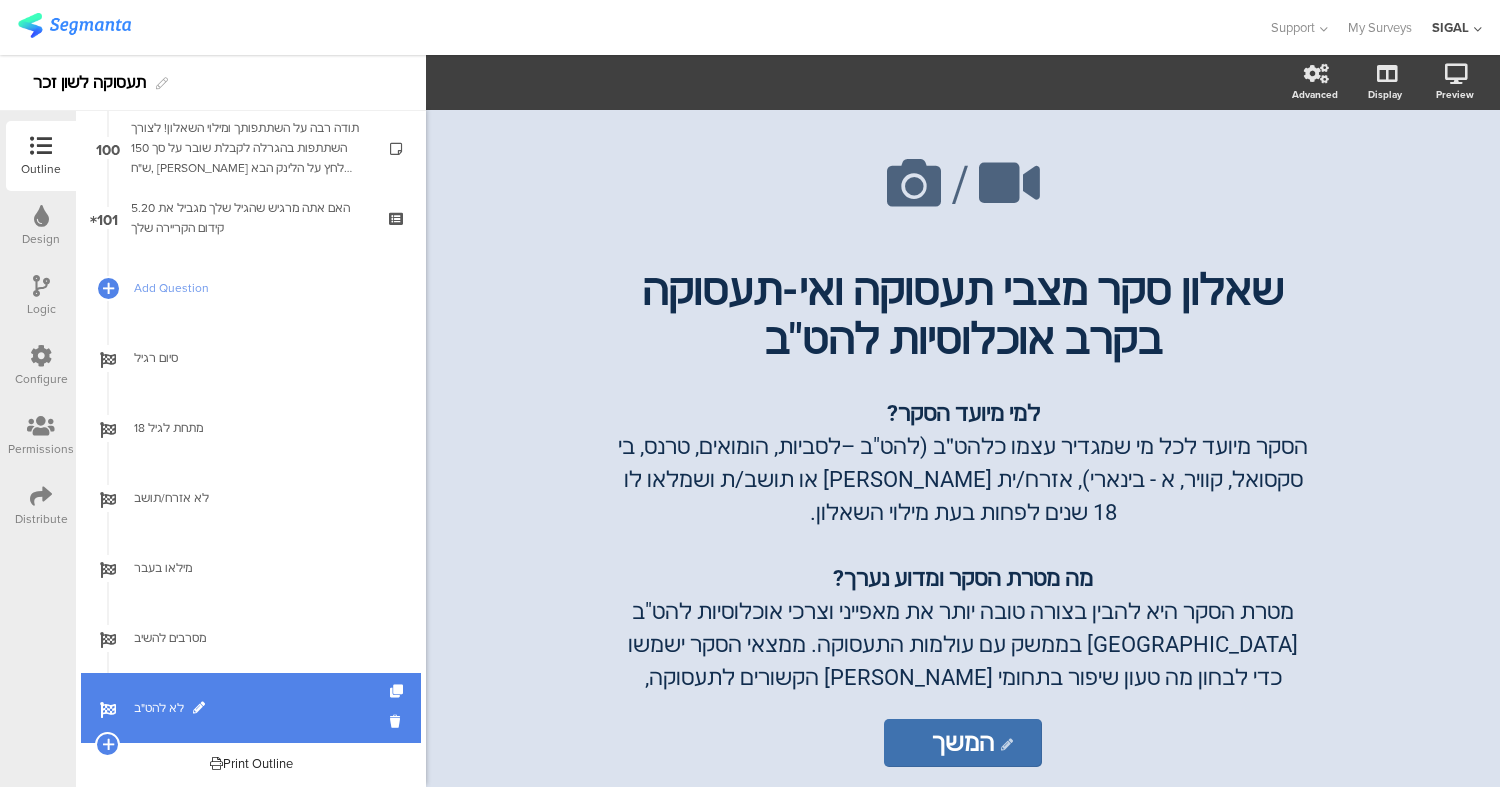 click on "לא להט"ב" at bounding box center [262, 708] 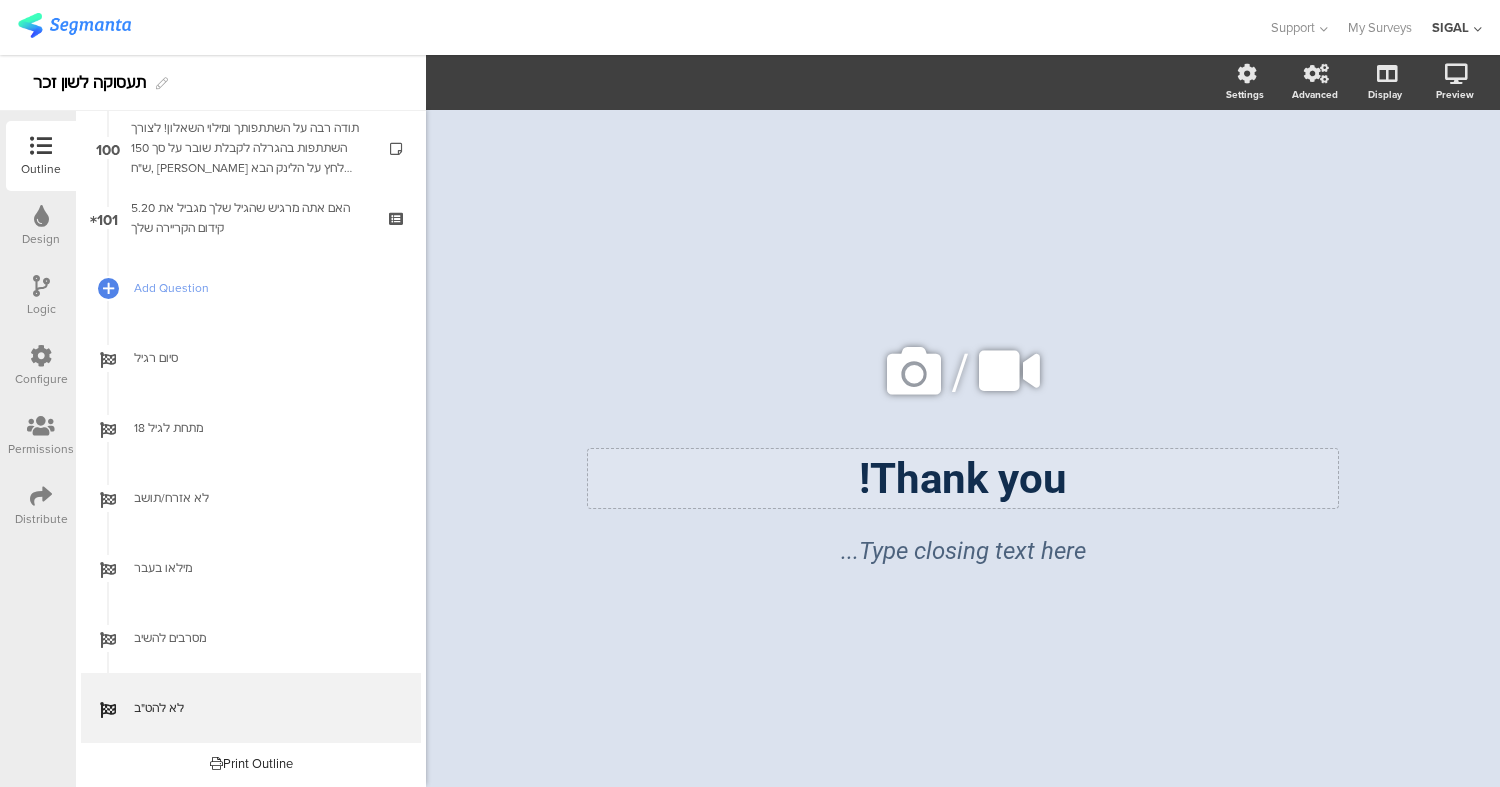 click on "Thank you!
Thank you!" 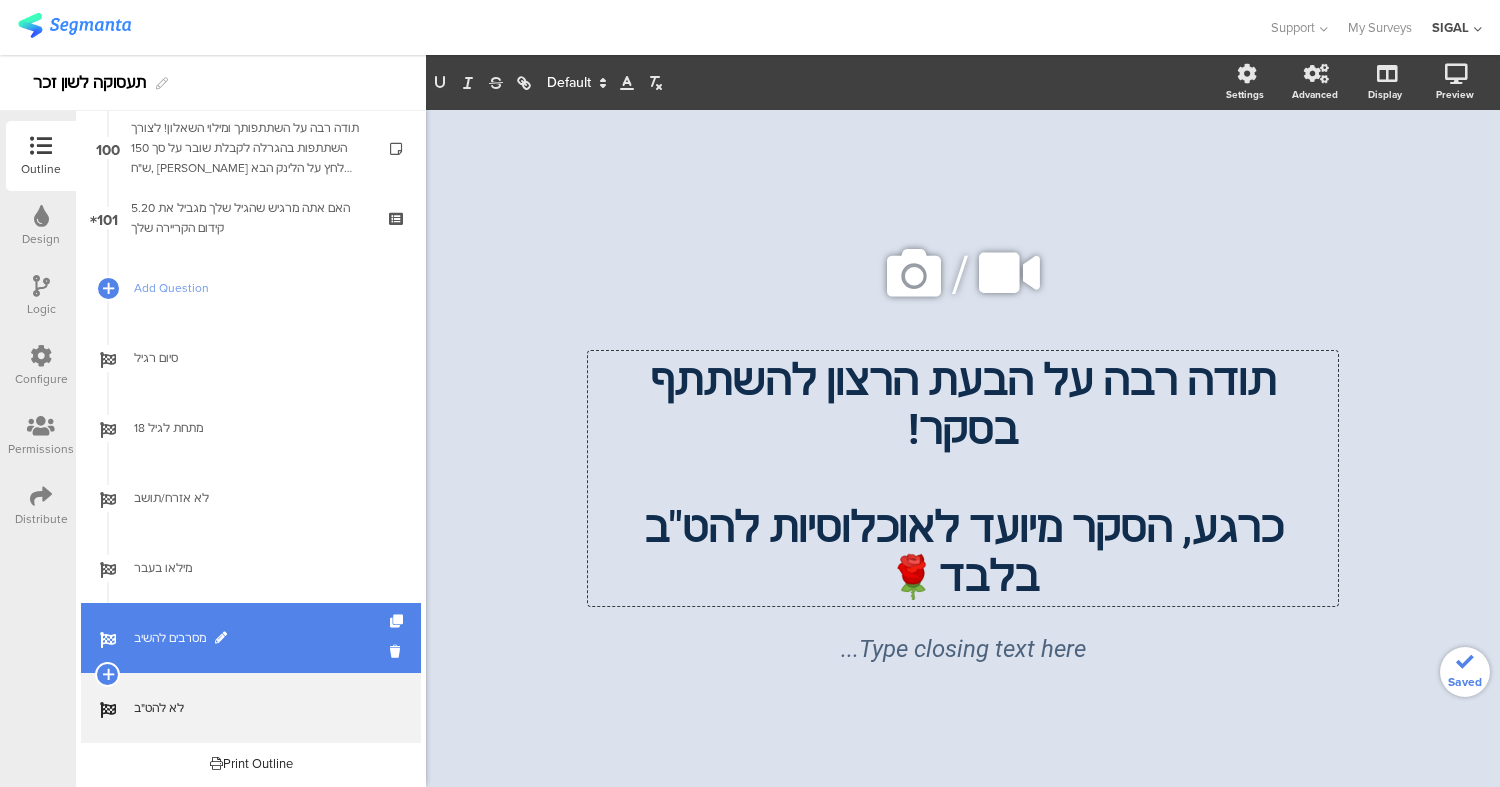 click on "מסרבים להשיב" at bounding box center (251, 638) 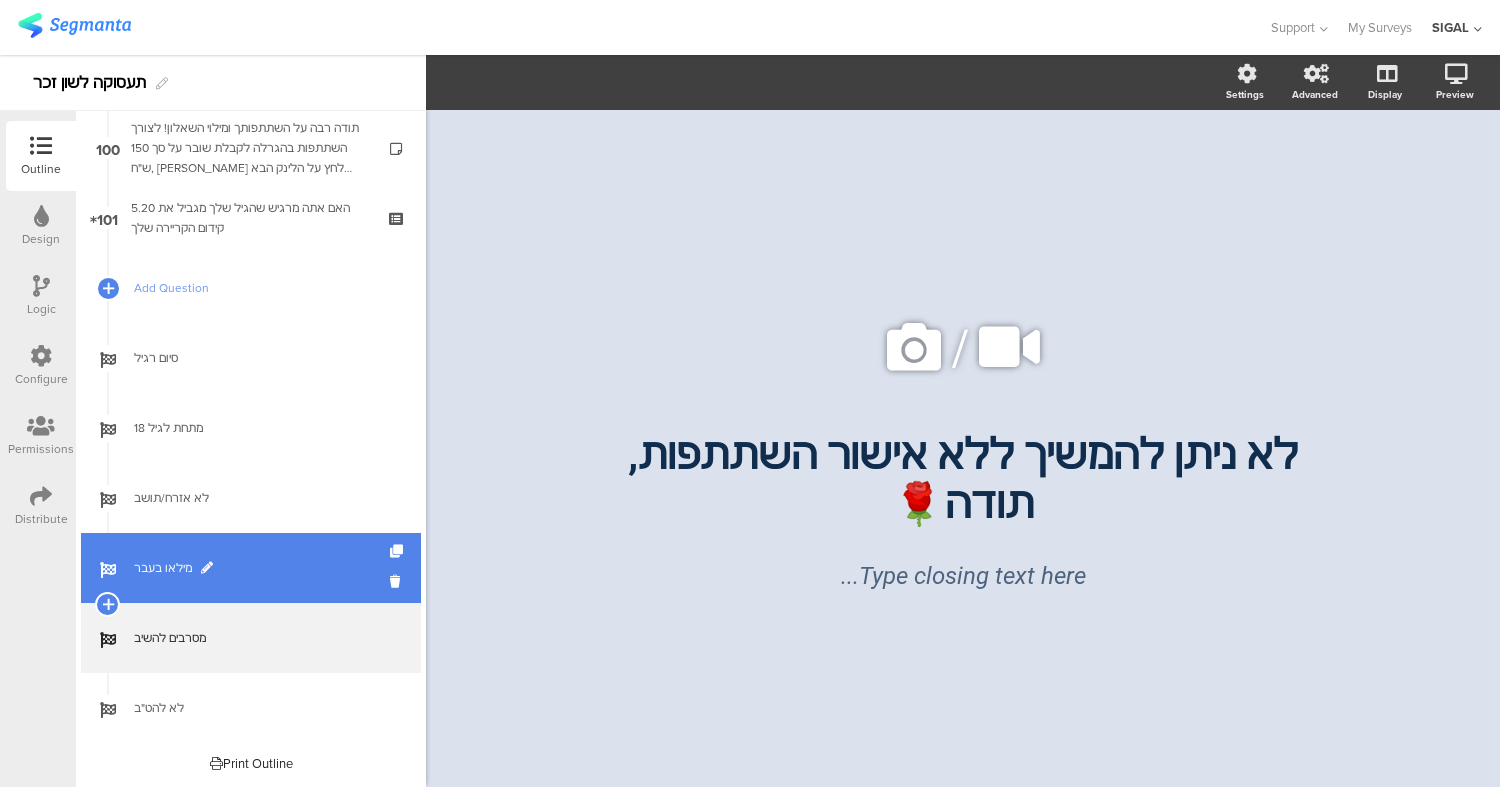 click on "מילאו בעבר" at bounding box center [262, 568] 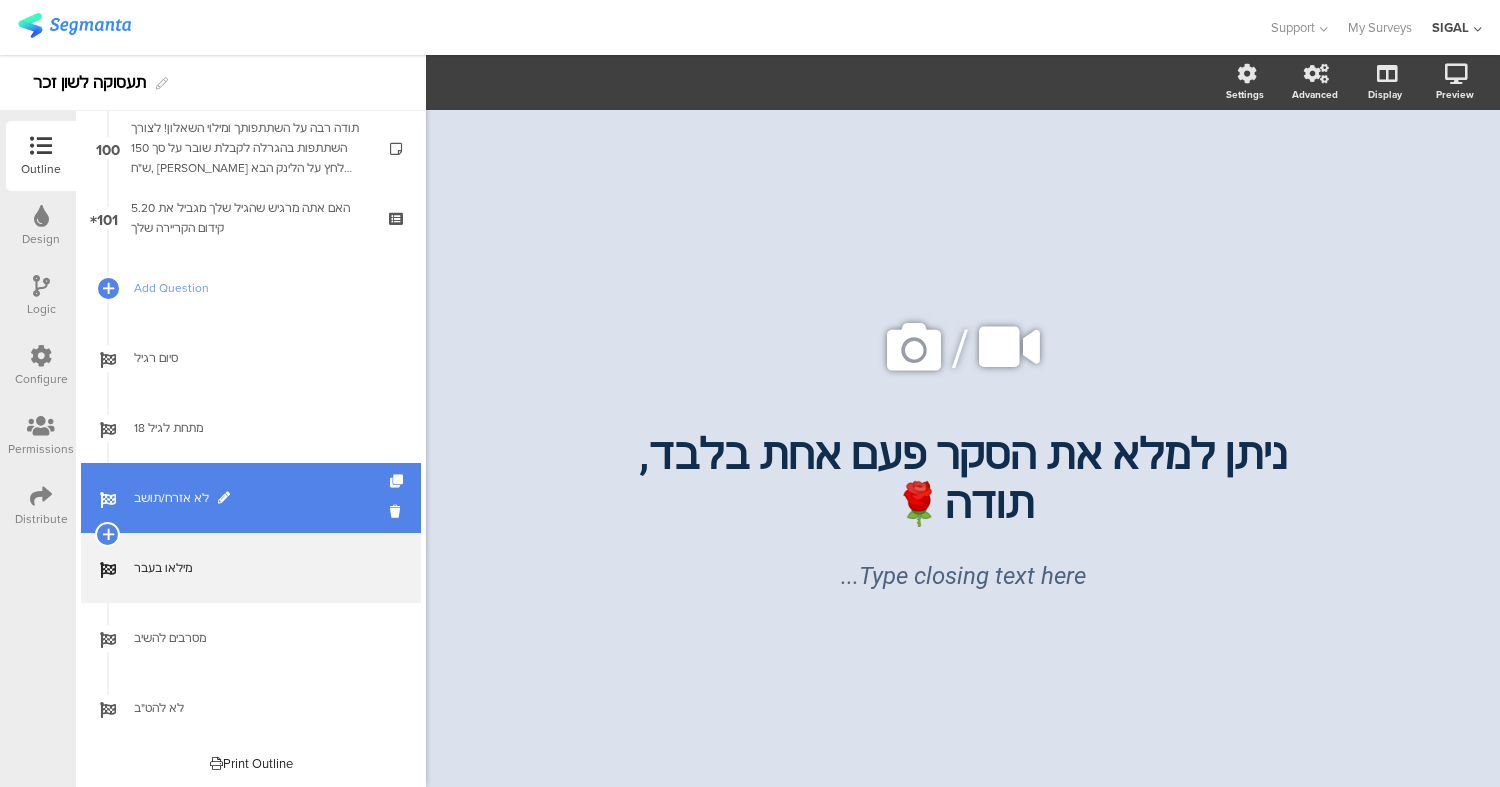 click on "לא אזרח/תושב" at bounding box center (262, 498) 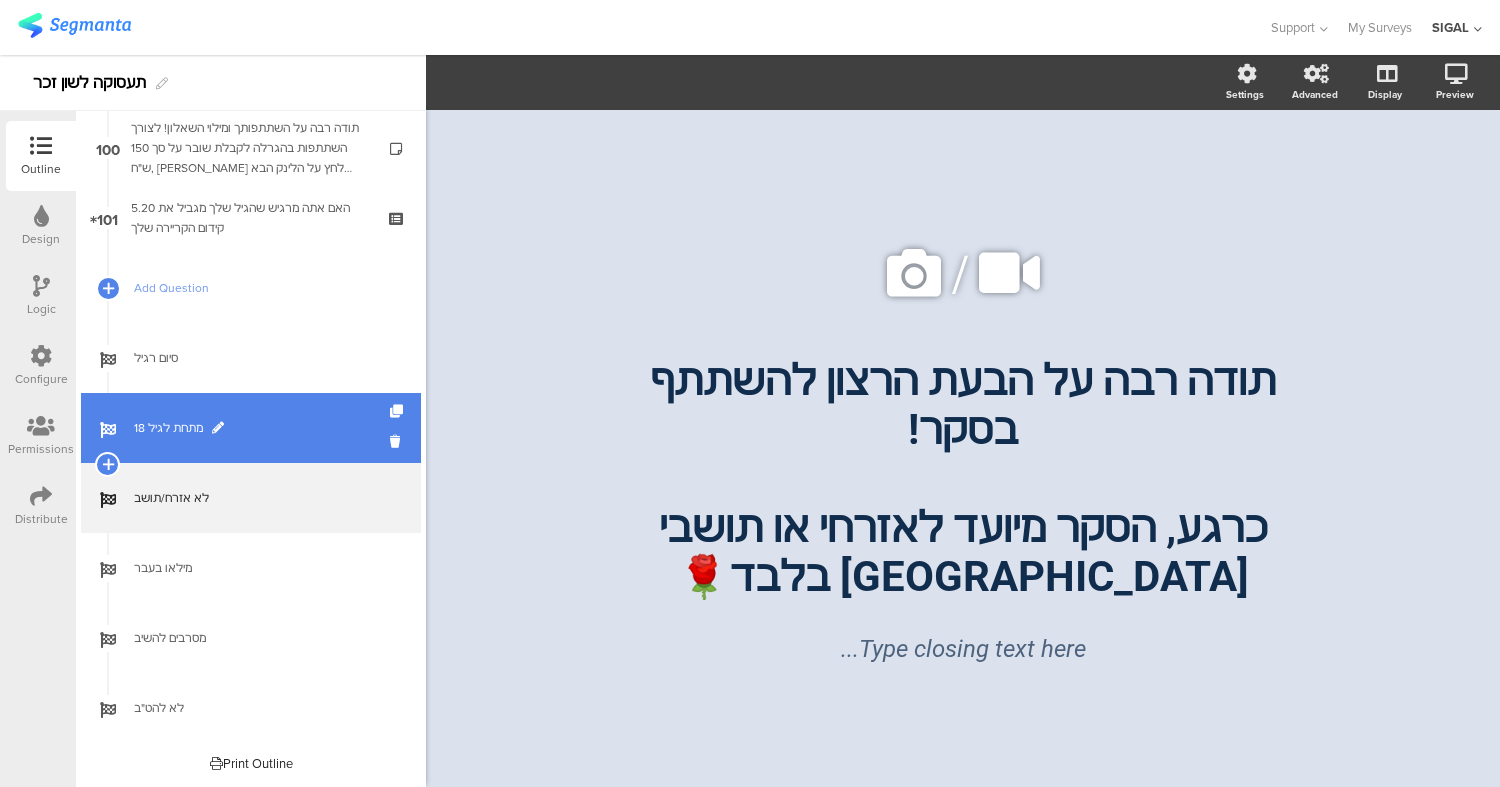 click on "מתחת לגיל 18" at bounding box center [262, 428] 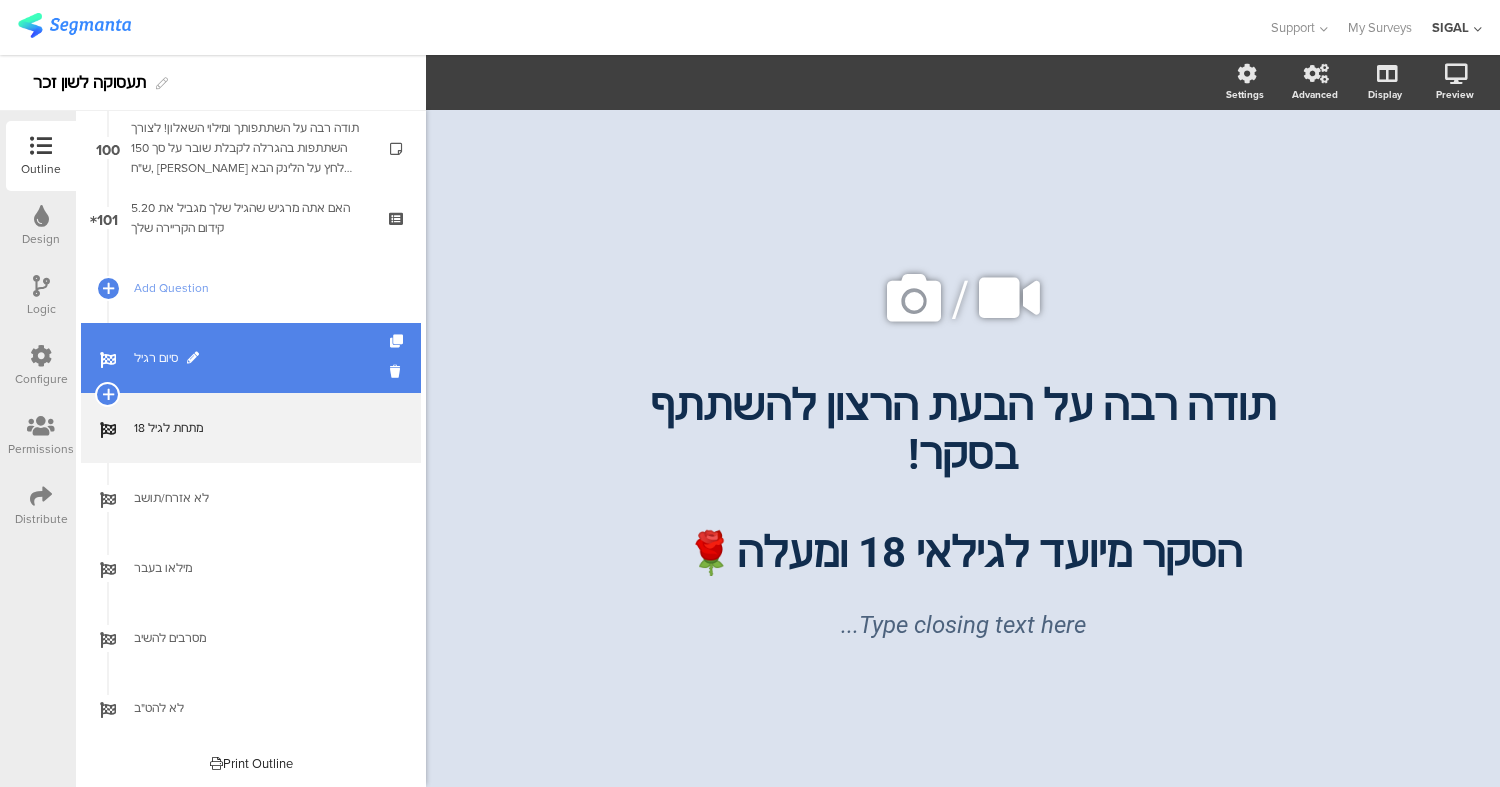 click on "סיום רגיל" at bounding box center (262, 358) 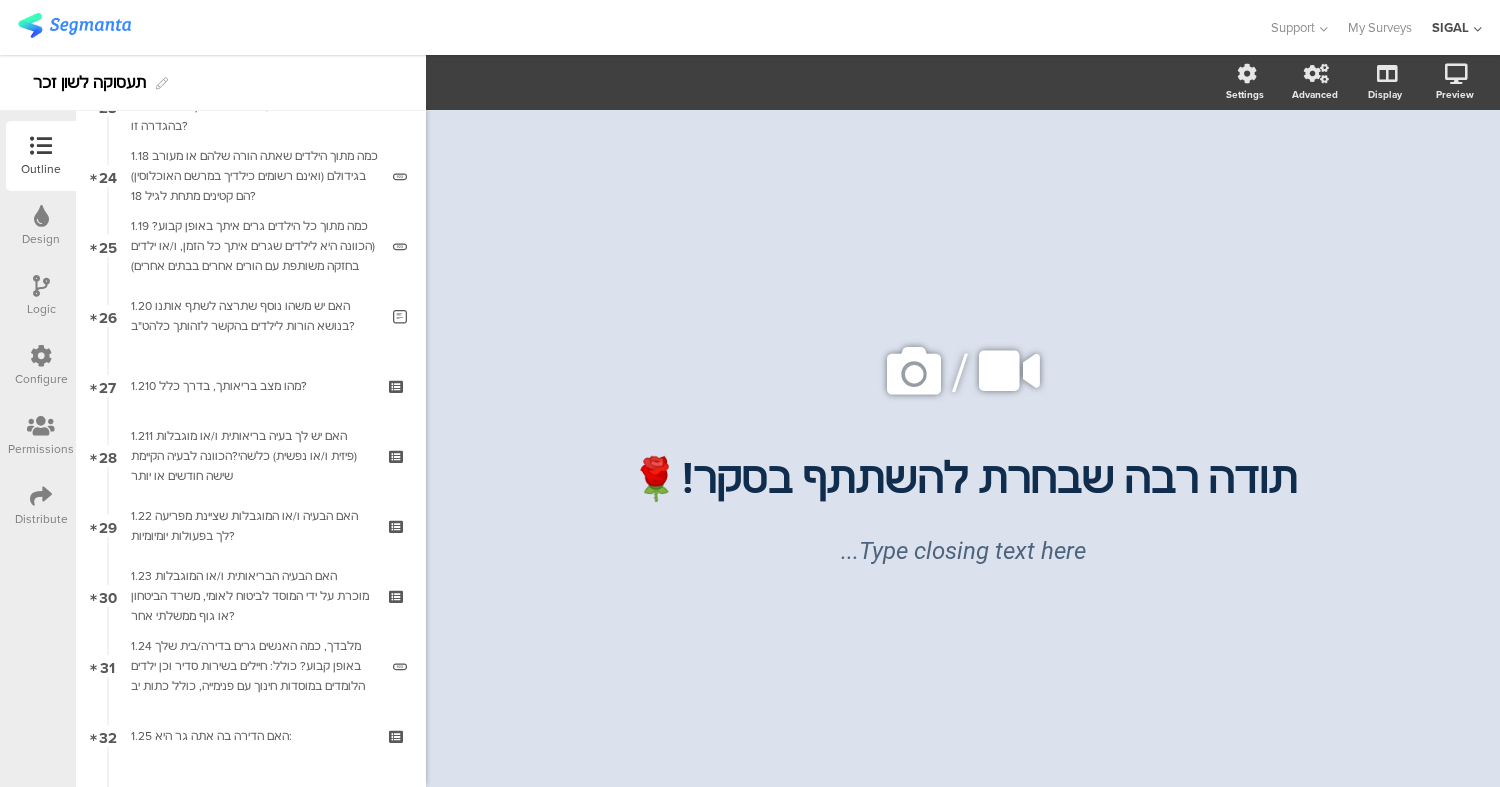 scroll, scrollTop: 1658, scrollLeft: 0, axis: vertical 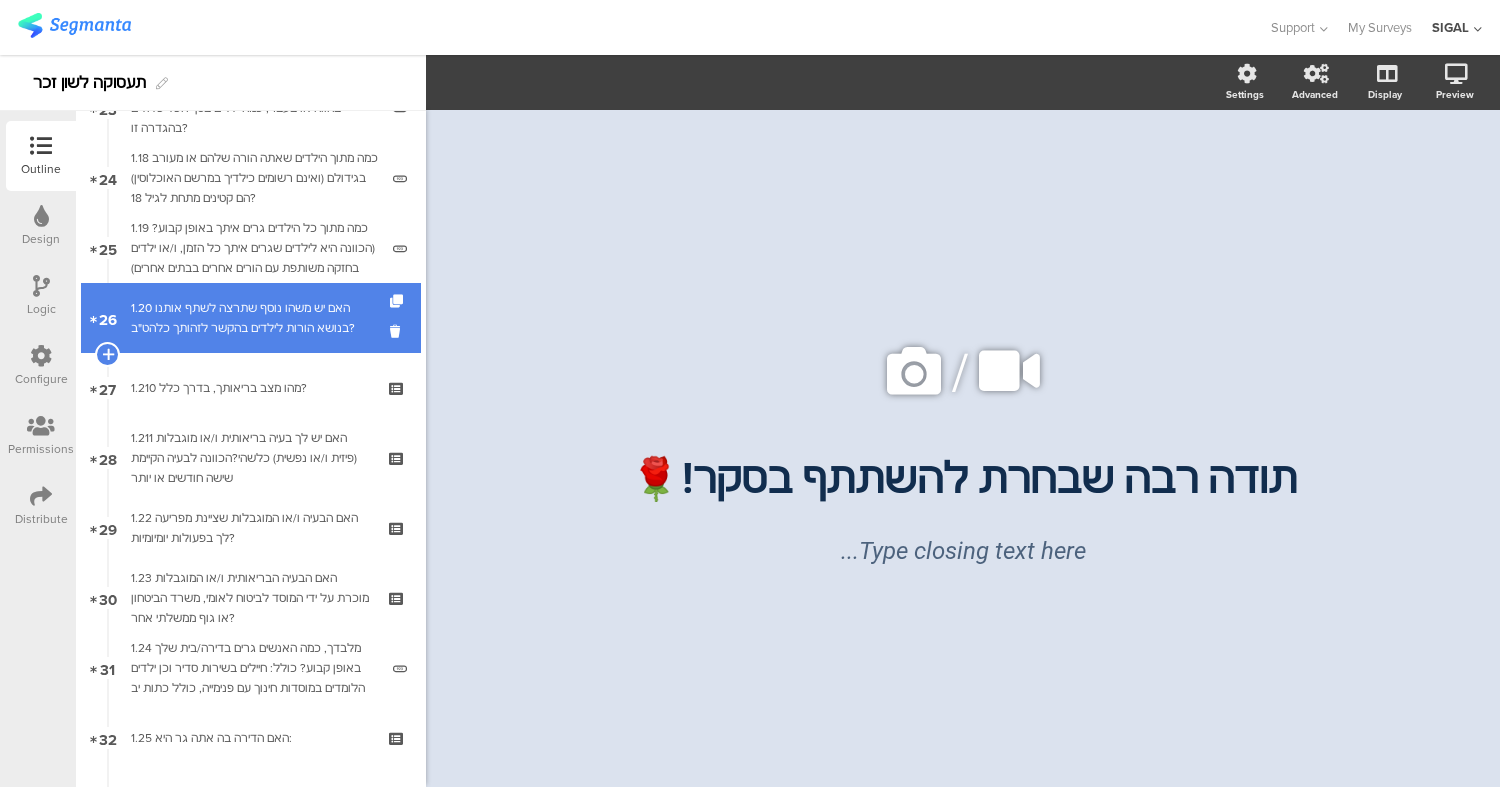 click on "1.20	האם יש משהו נוסף שתרצה לשתף אותנו בנושא הורות לילדים בהקשר לזהותך כלהט"ב?" at bounding box center (254, 318) 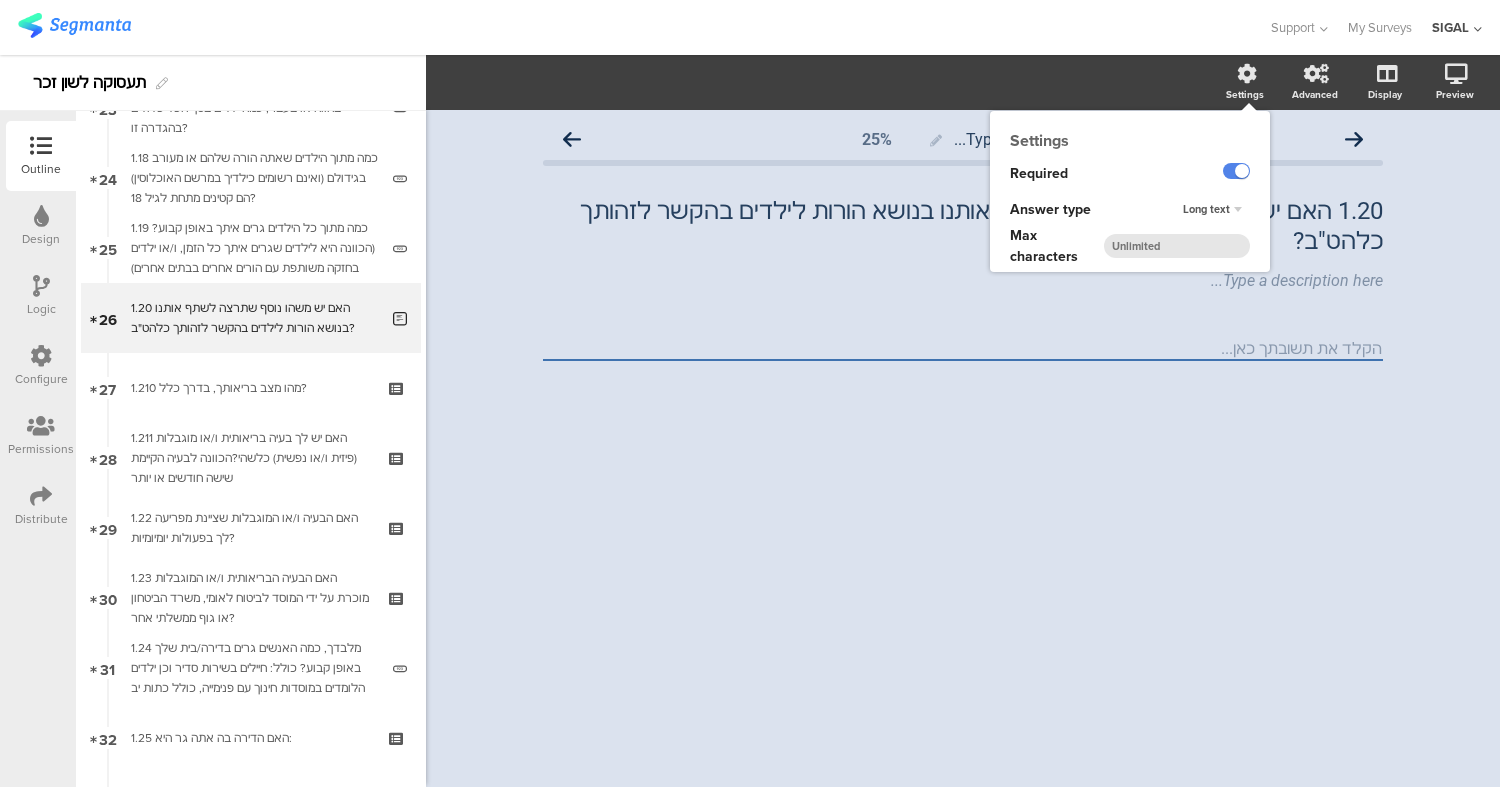 click 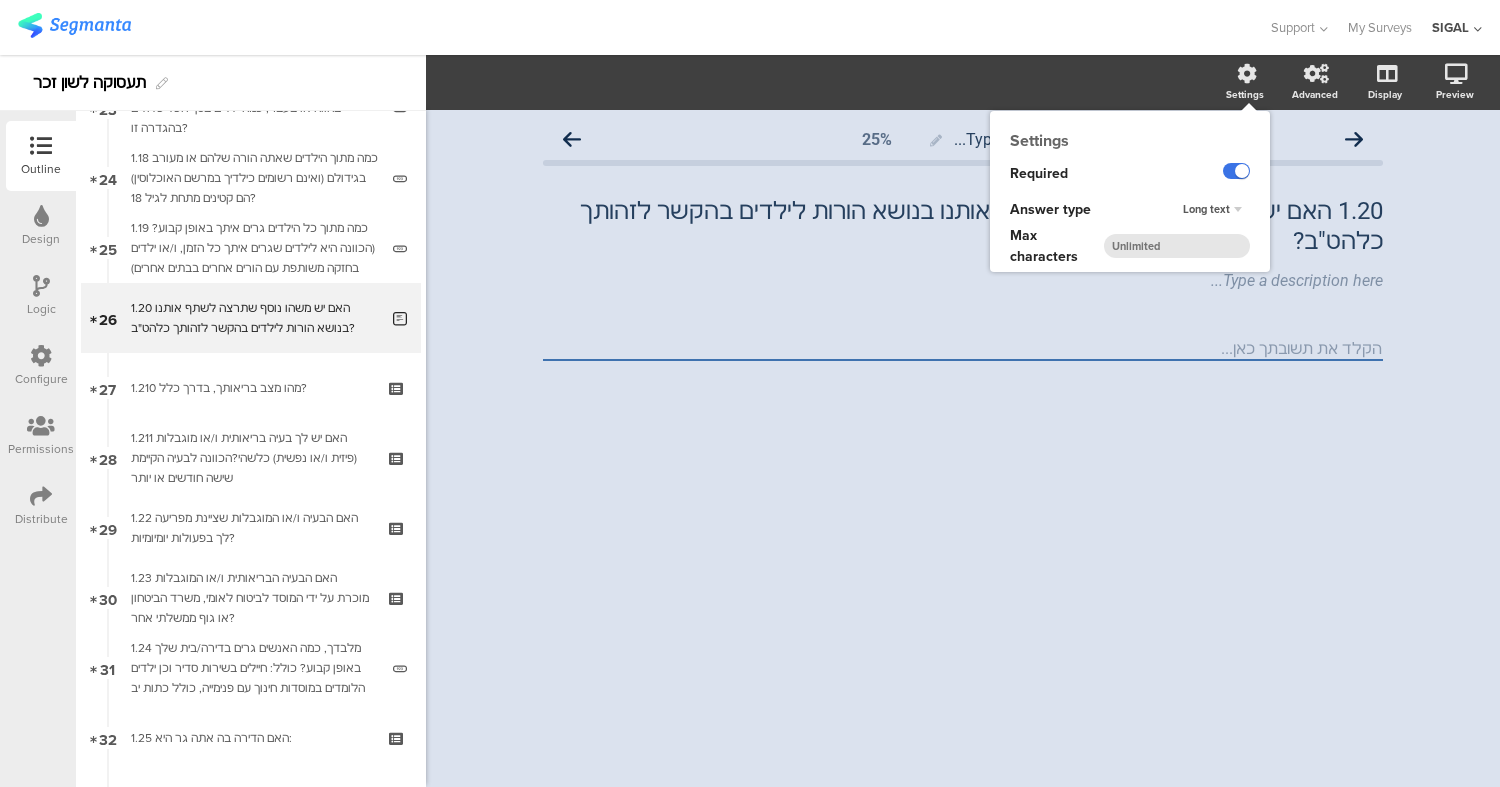 click 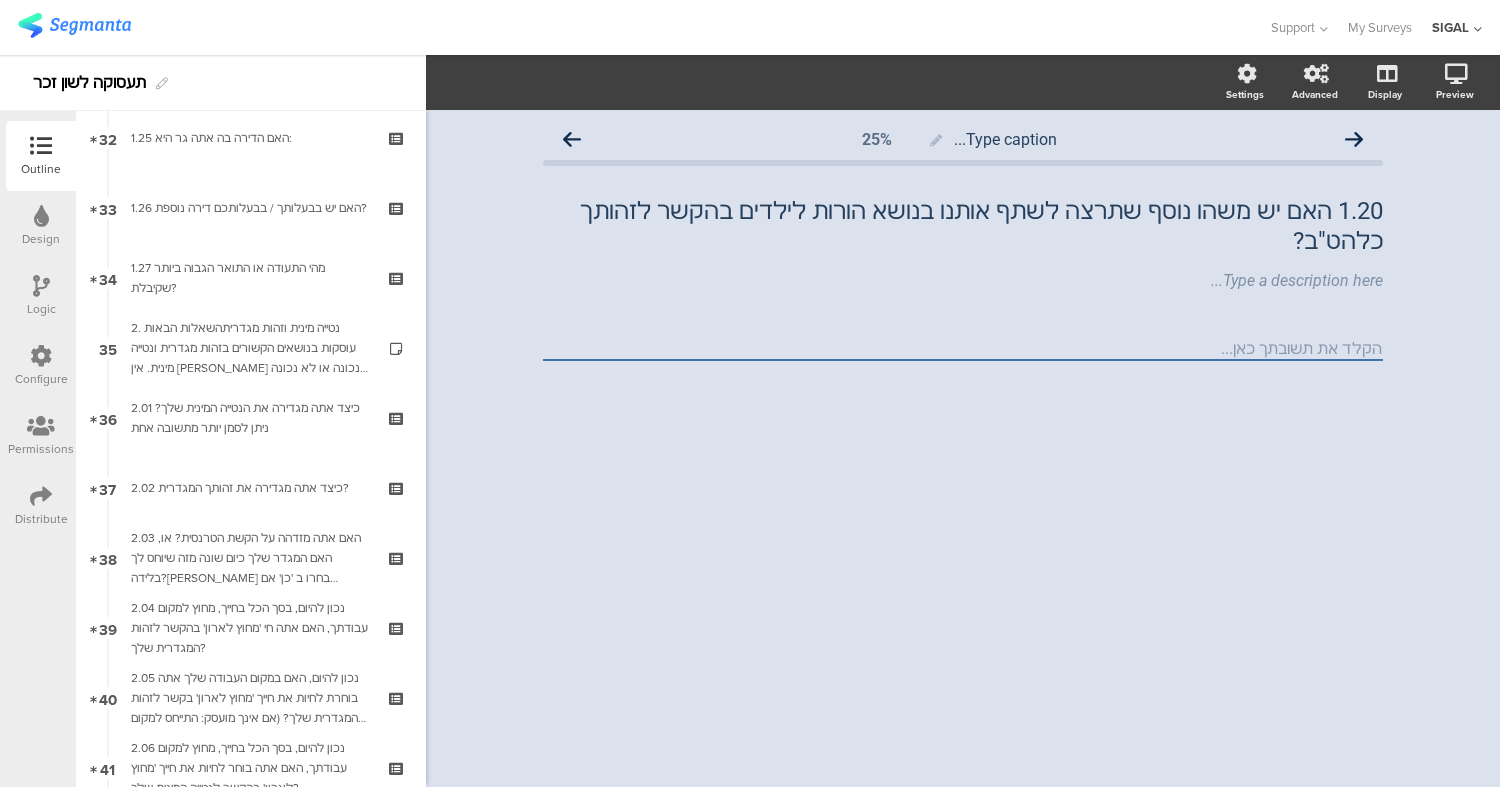 scroll, scrollTop: 2261, scrollLeft: 0, axis: vertical 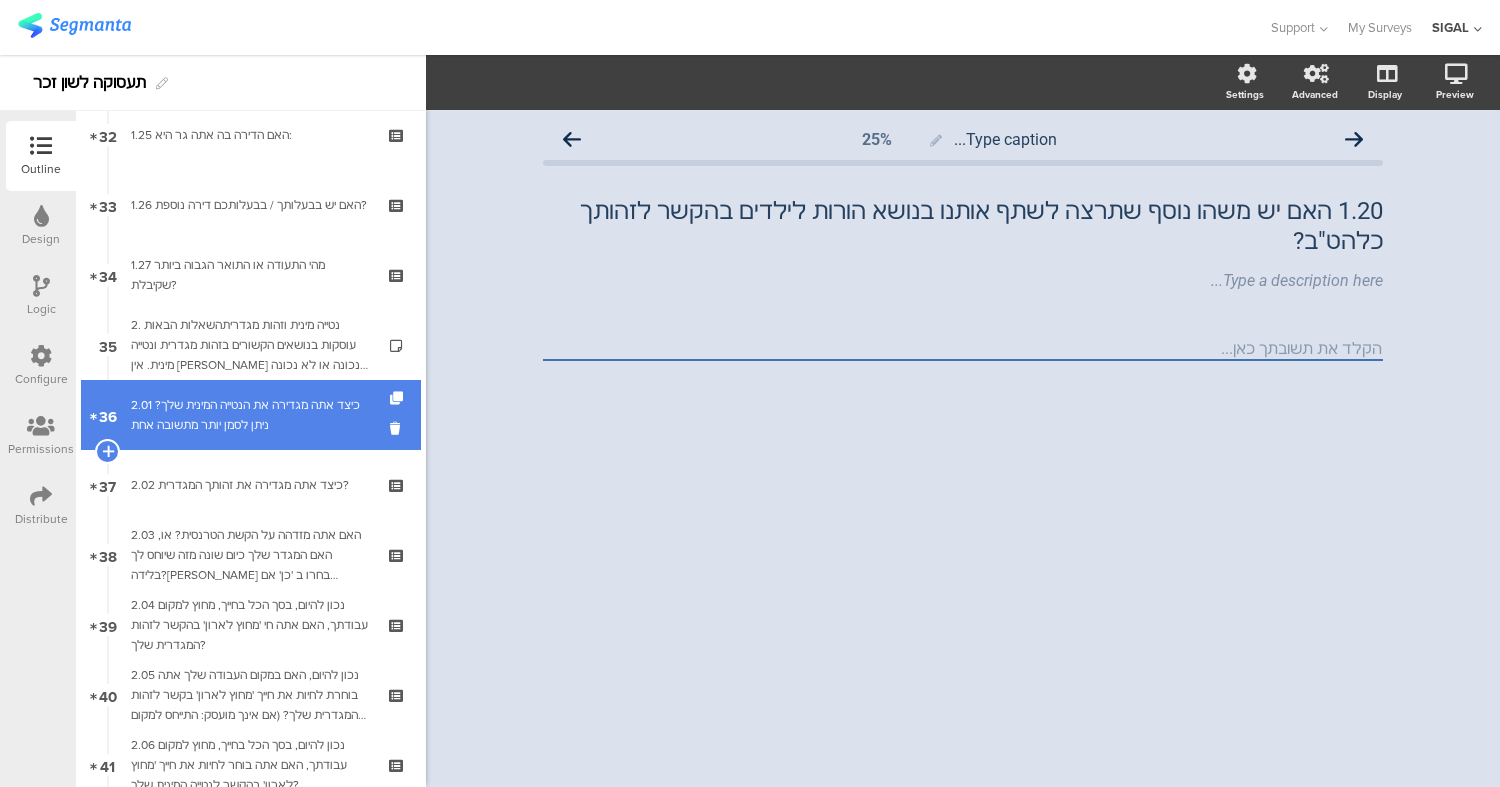 click on "2.01	כיצד אתה מגדירה את הנטייה המינית שלך? ניתן לסמן יותר מתשובה אחת" at bounding box center [250, 415] 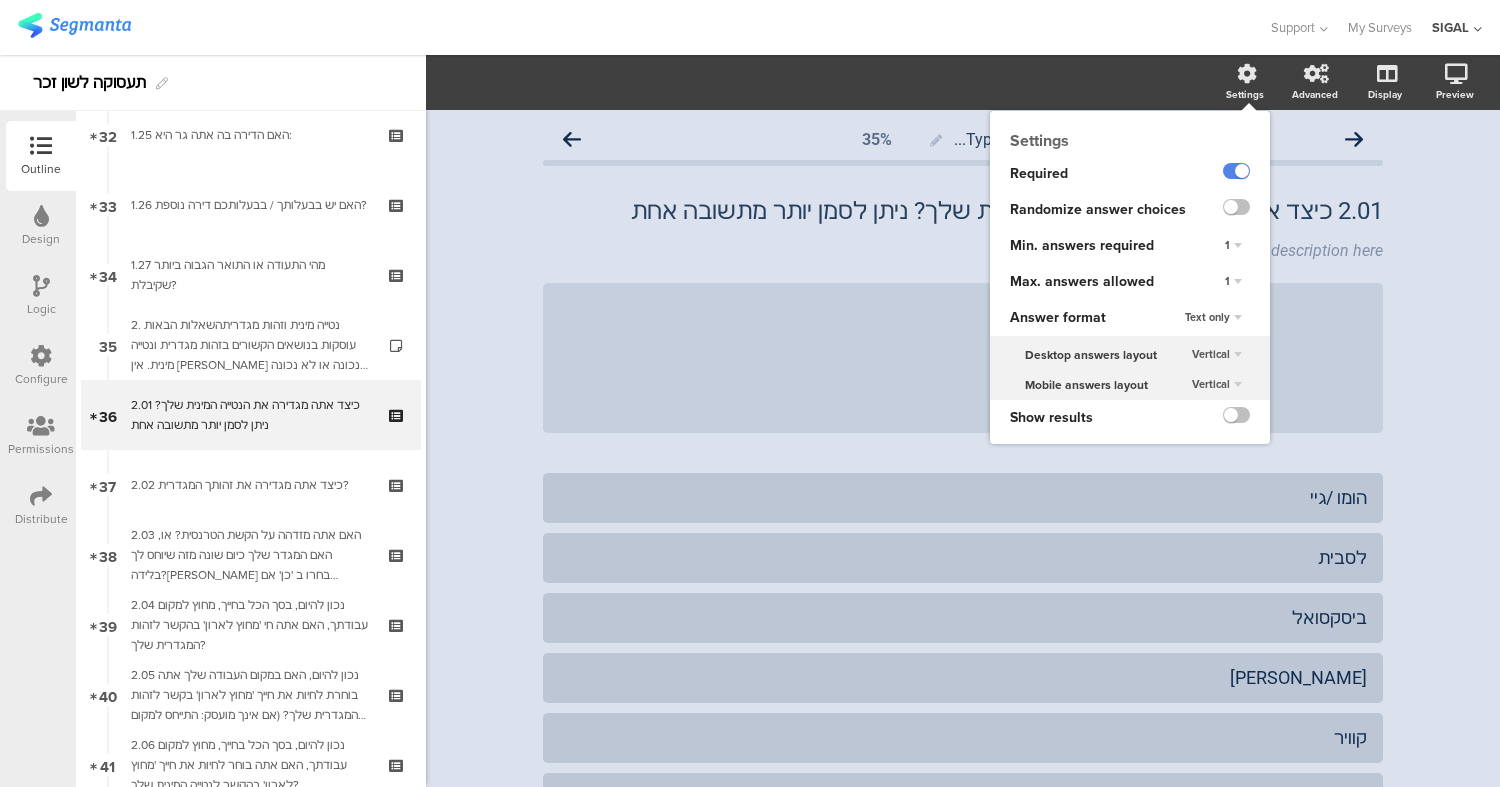 click on "1" 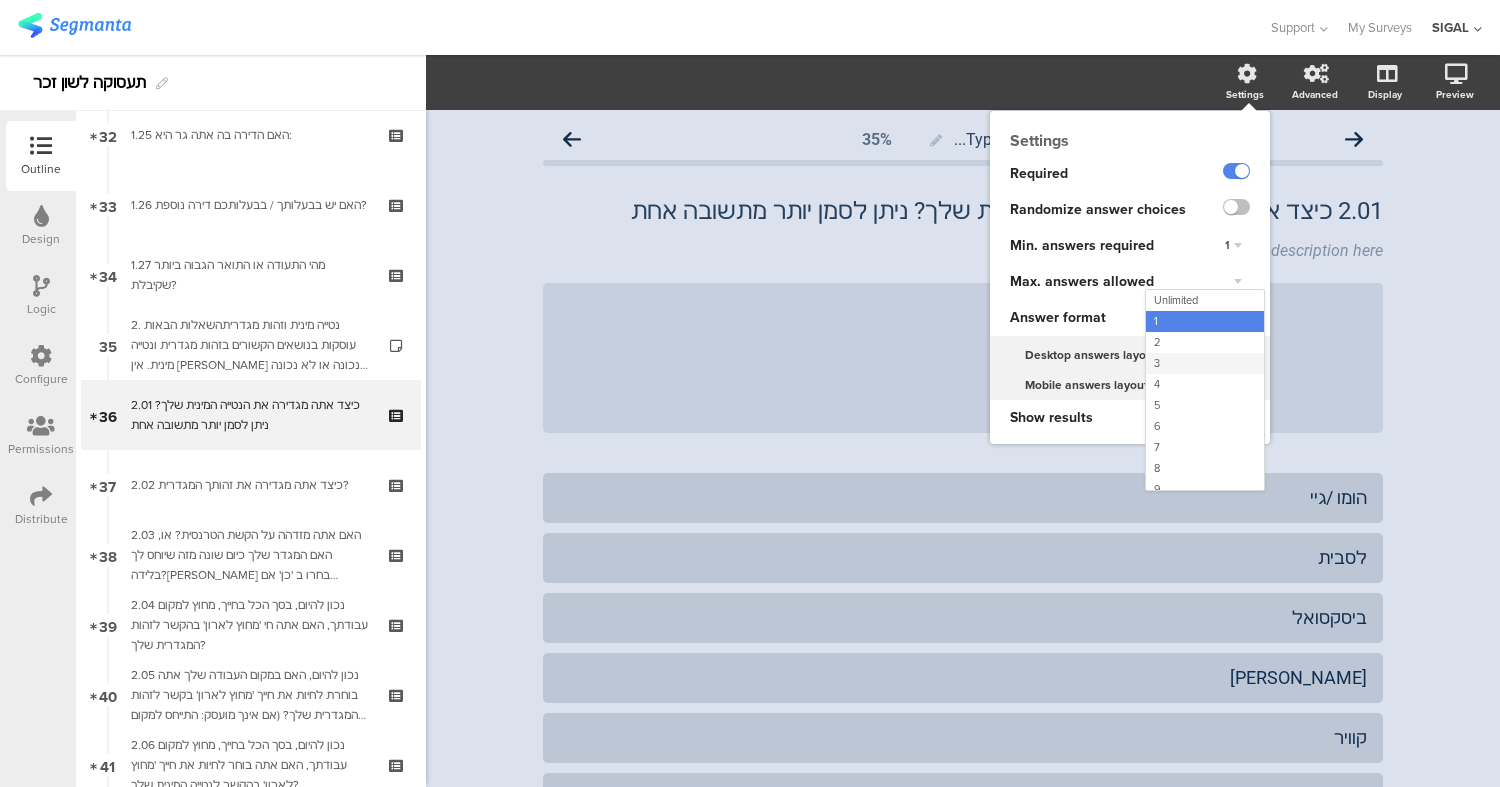 click on "3" 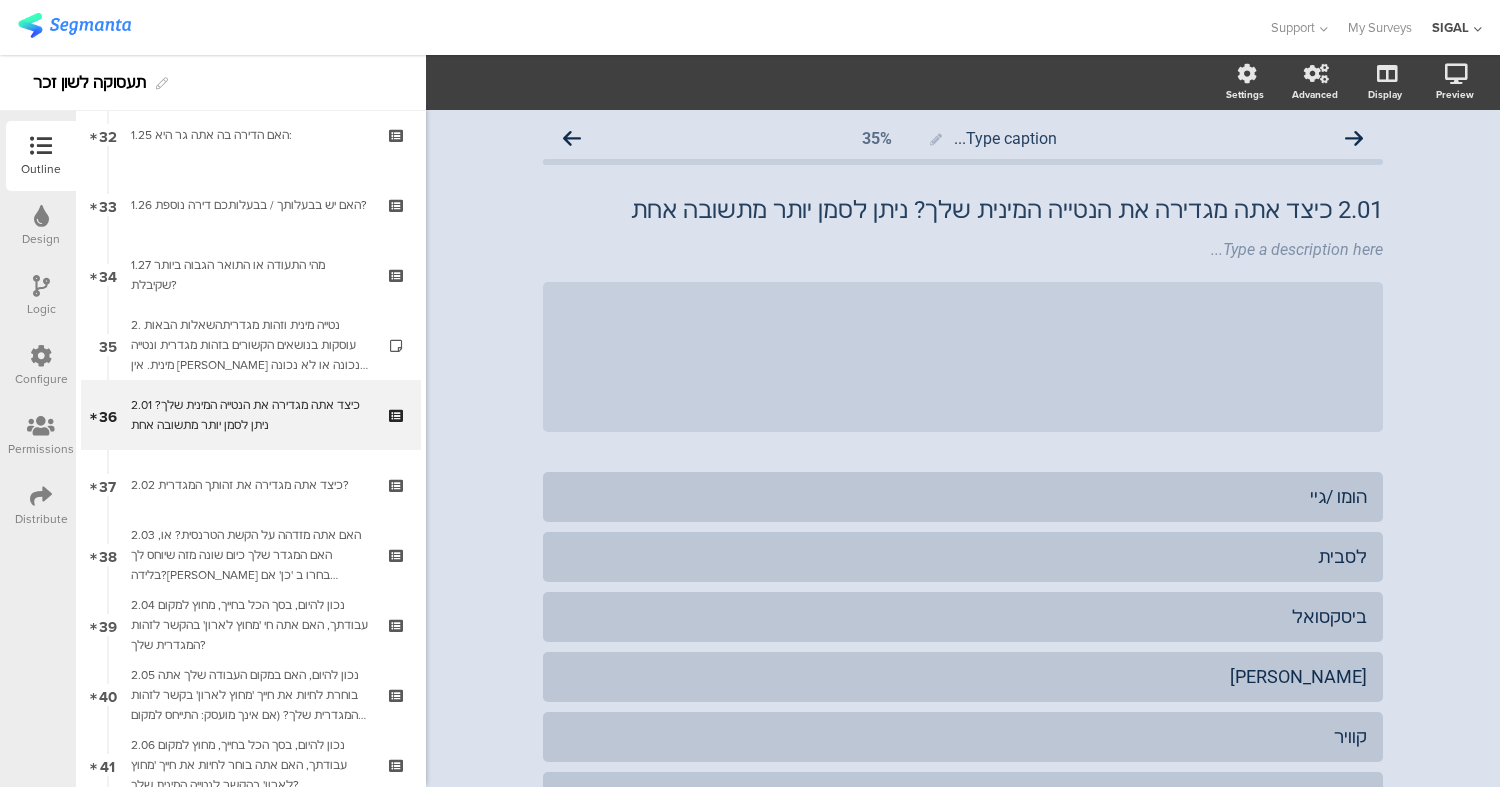 scroll, scrollTop: 0, scrollLeft: 0, axis: both 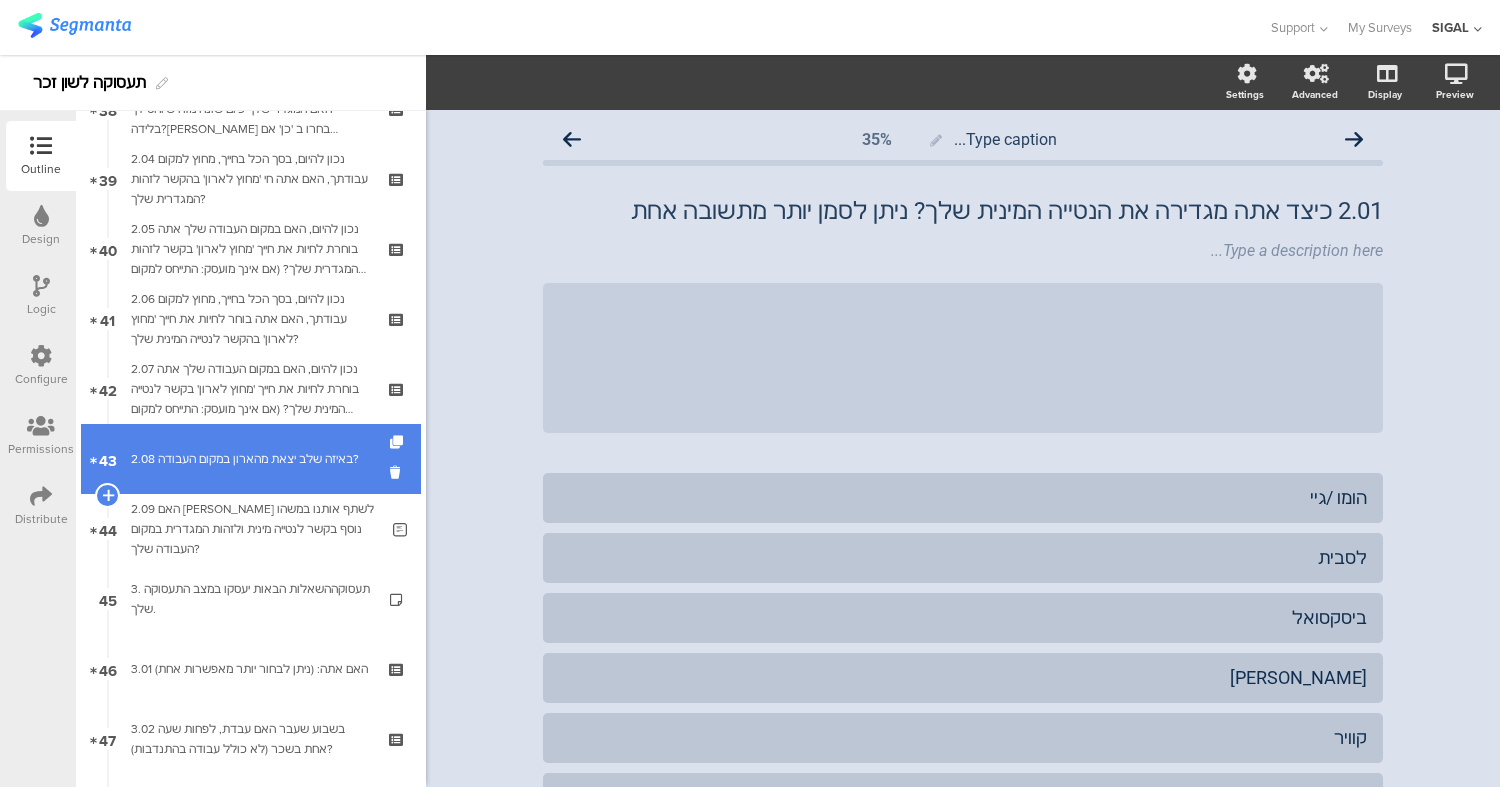 click on "2.08	באיזה שלב יצאת מהארון במקום העבודה?" at bounding box center [250, 459] 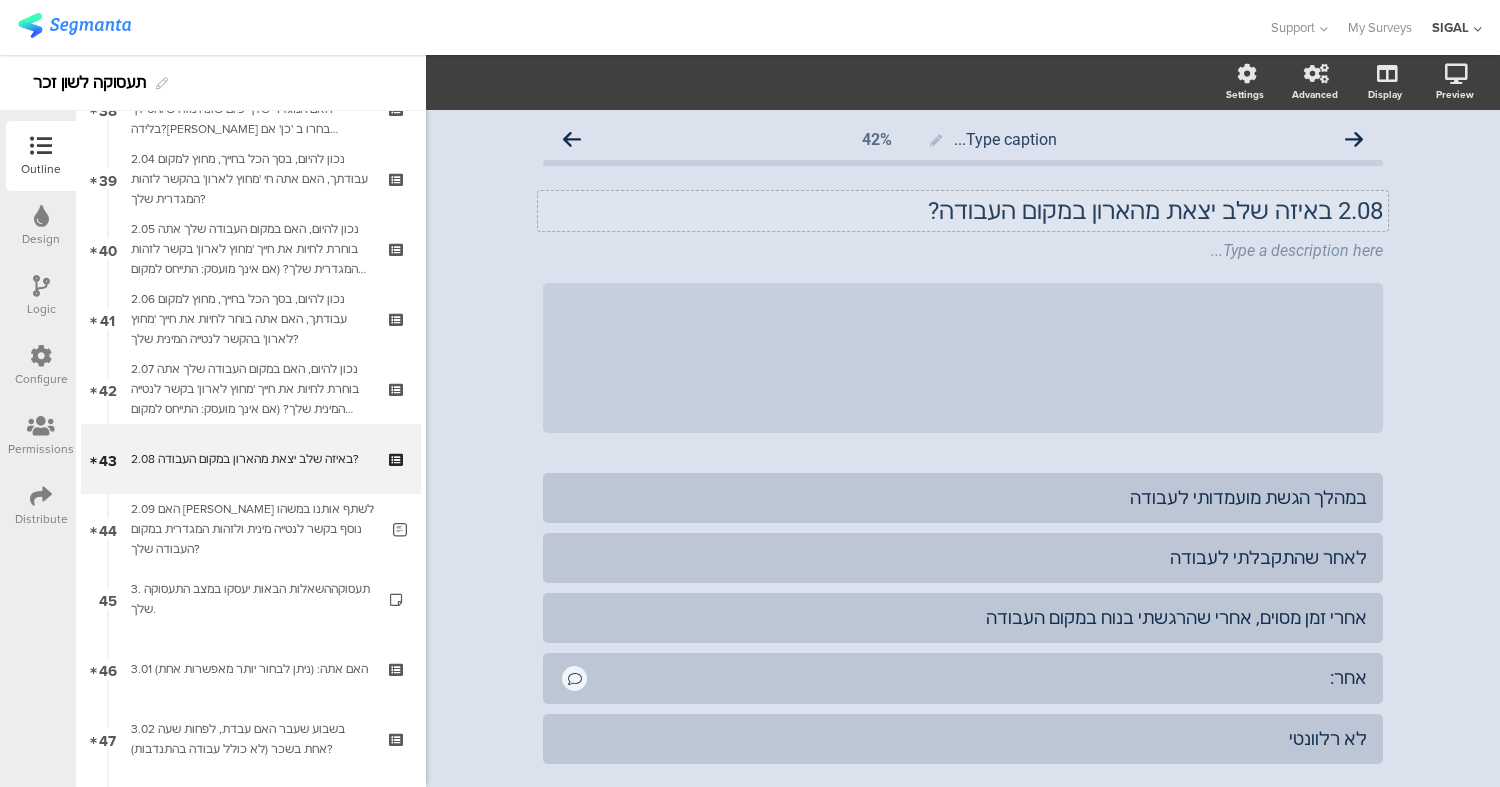 click on "2.08	באיזה שלב יצאת מהארון במקום העבודה?
2.08	באיזה שלב יצאת מהארון במקום העבודה?" 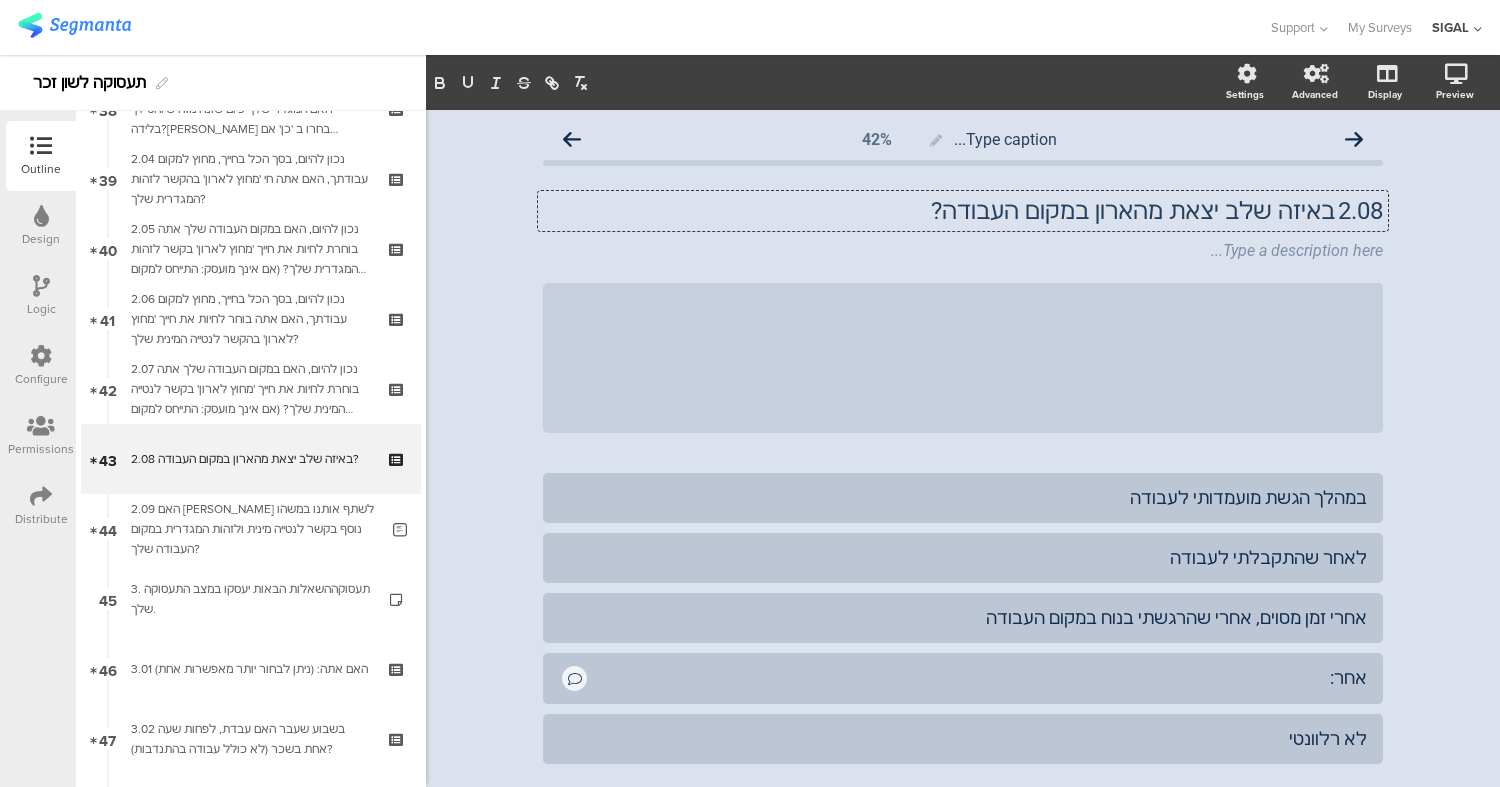 type 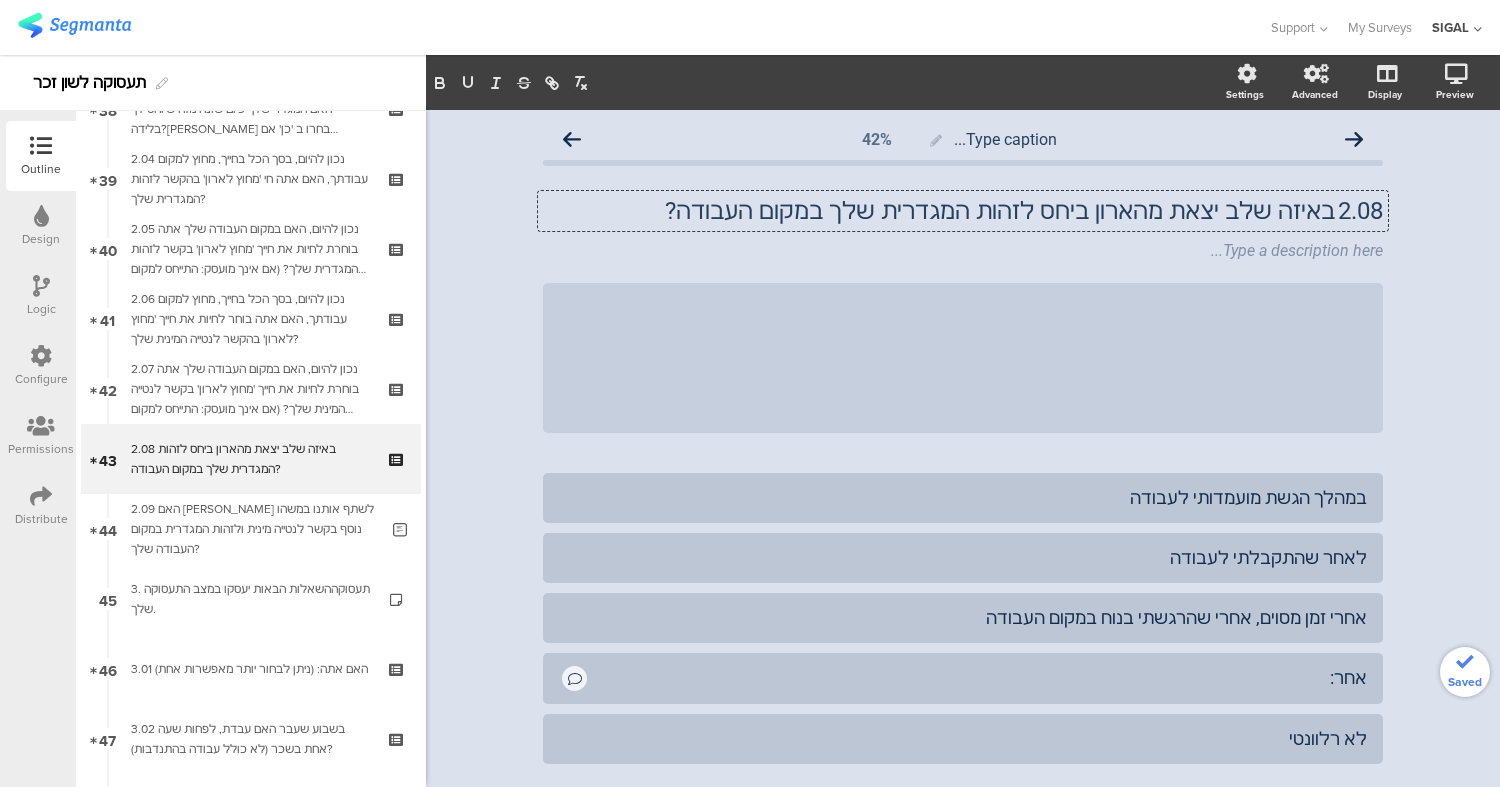 click on "Type caption...
42%
2.08	באיזה שלב יצאת מהארון ביחס לזהות המגדרית שלך במקום העבודה?
2.08	באיזה שלב יצאת מהארון ביחס לזהות המגדרית שלך במקום העבודה?
2.08	באיזה שלב יצאת מהארון ביחס לזהות המגדרית שלך במקום העבודה?
Type a description here...
/" 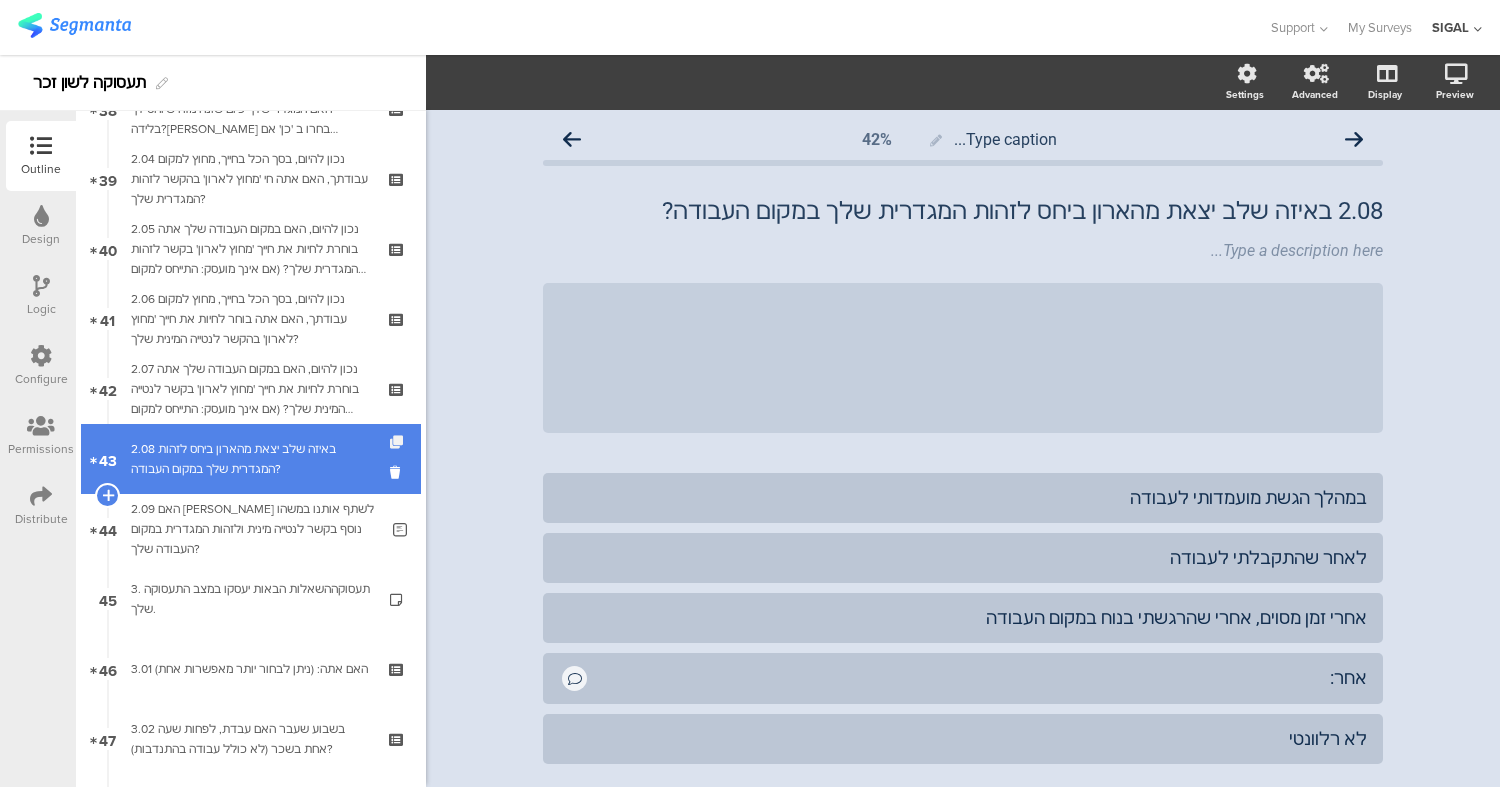 click at bounding box center [398, 442] 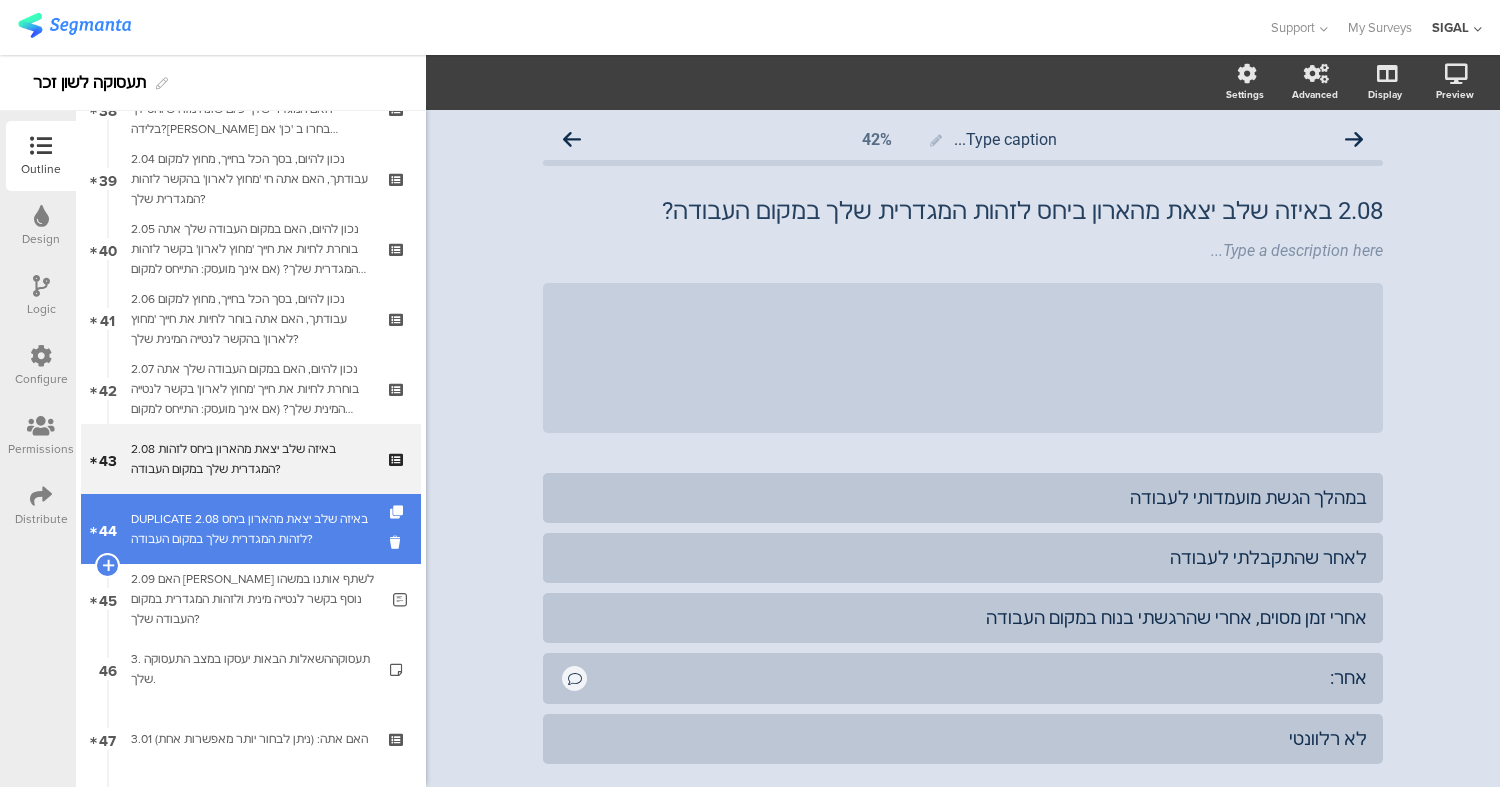 click on "DUPLICATE 2.08	באיזה שלב יצאת מהארון ביחס לזהות המגדרית שלך במקום העבודה?" at bounding box center [250, 529] 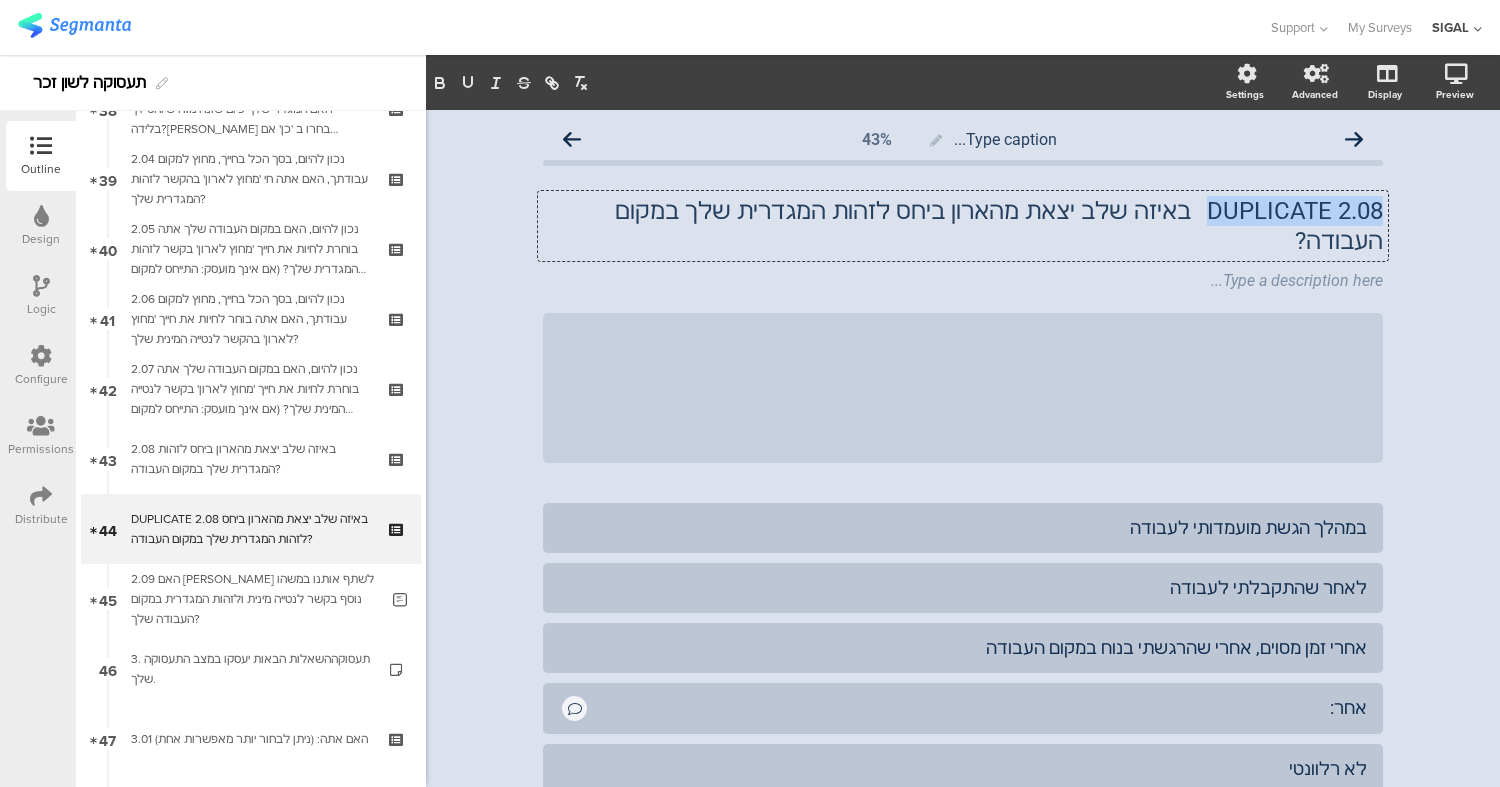 drag, startPoint x: 1199, startPoint y: 198, endPoint x: 1490, endPoint y: 192, distance: 291.06186 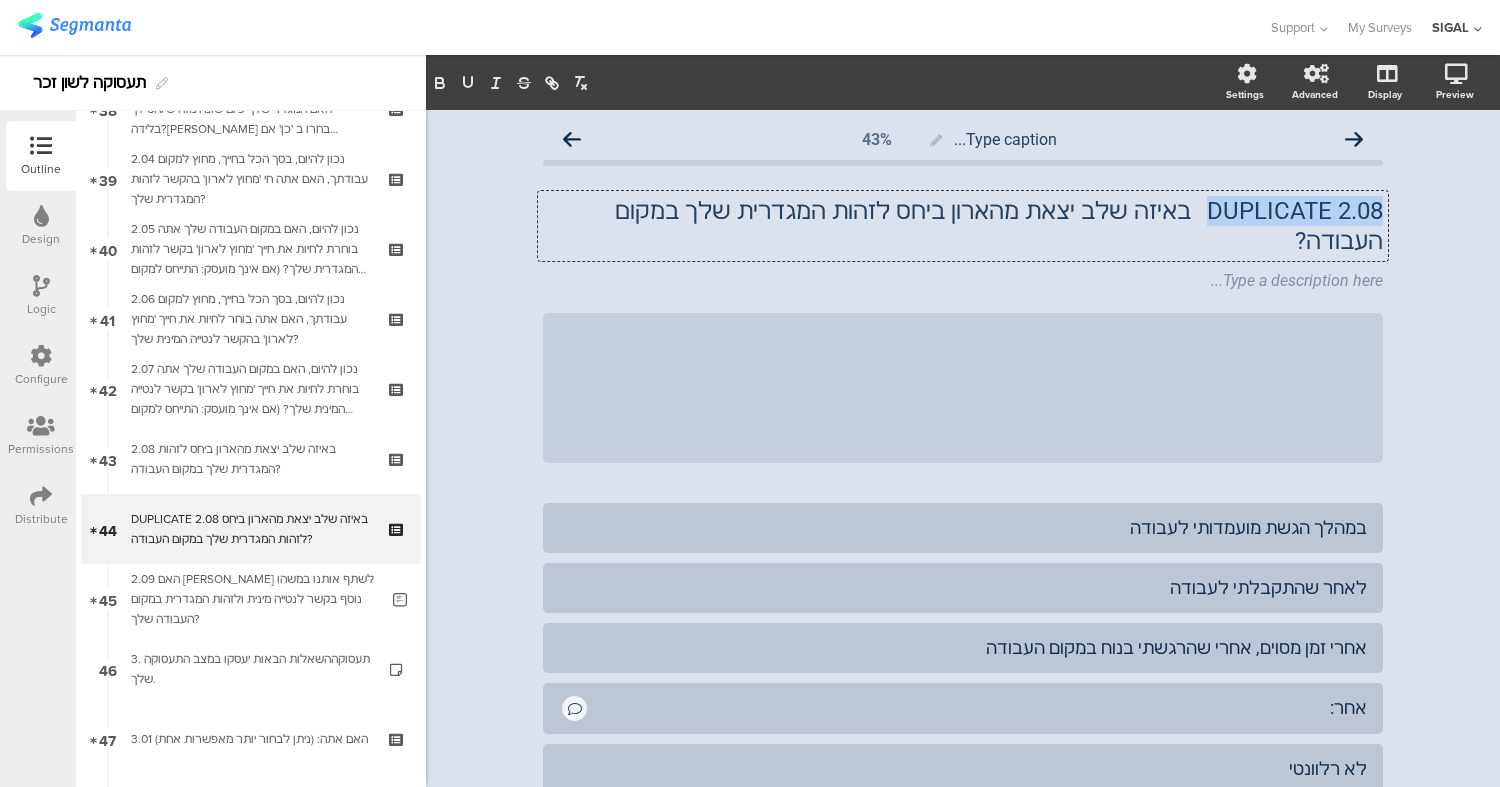 click on "Settings
Advanced
Display
Preview
Type caption...
43%" at bounding box center [963, 421] 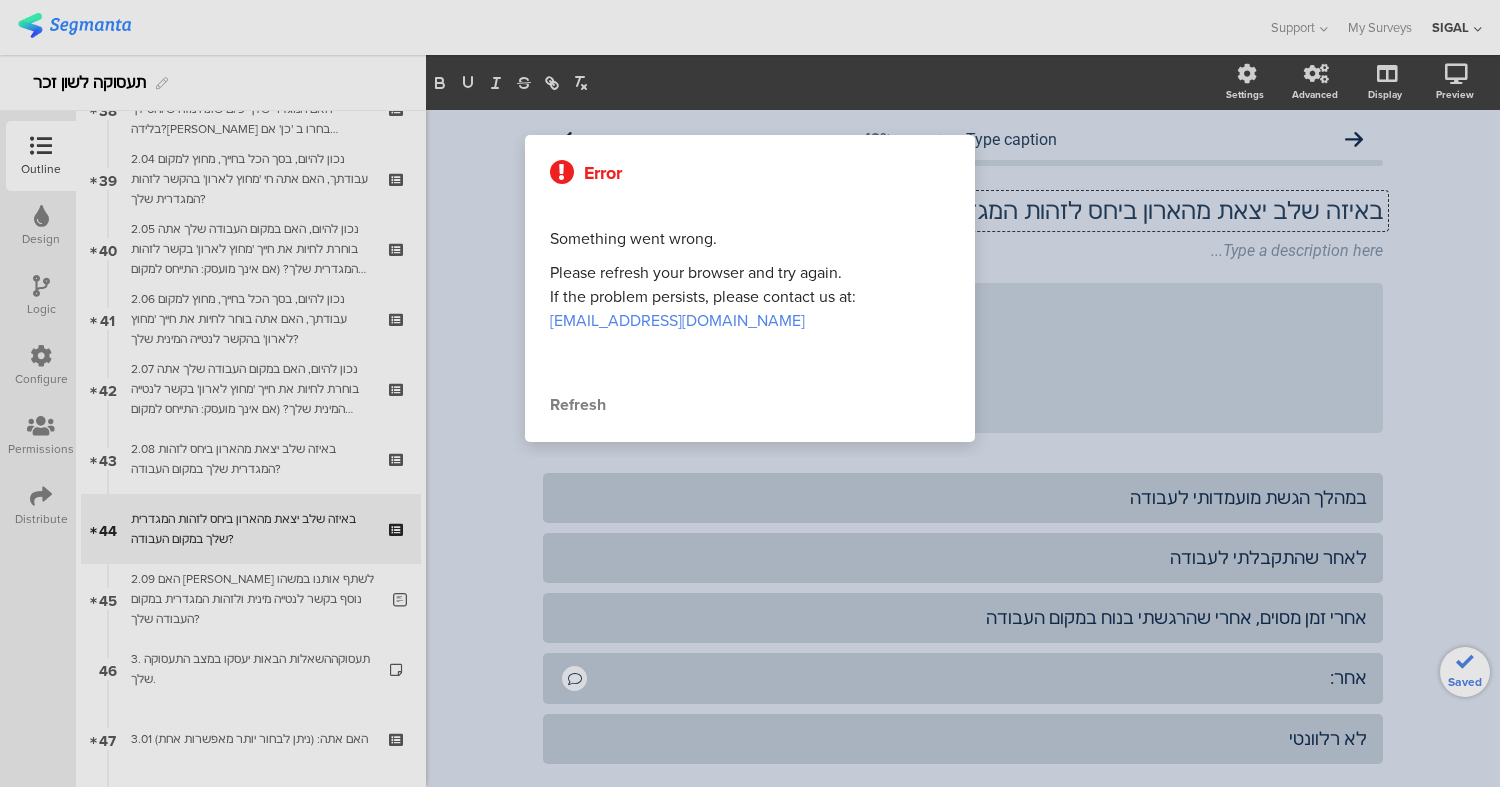 click on "Refresh" at bounding box center [750, 405] 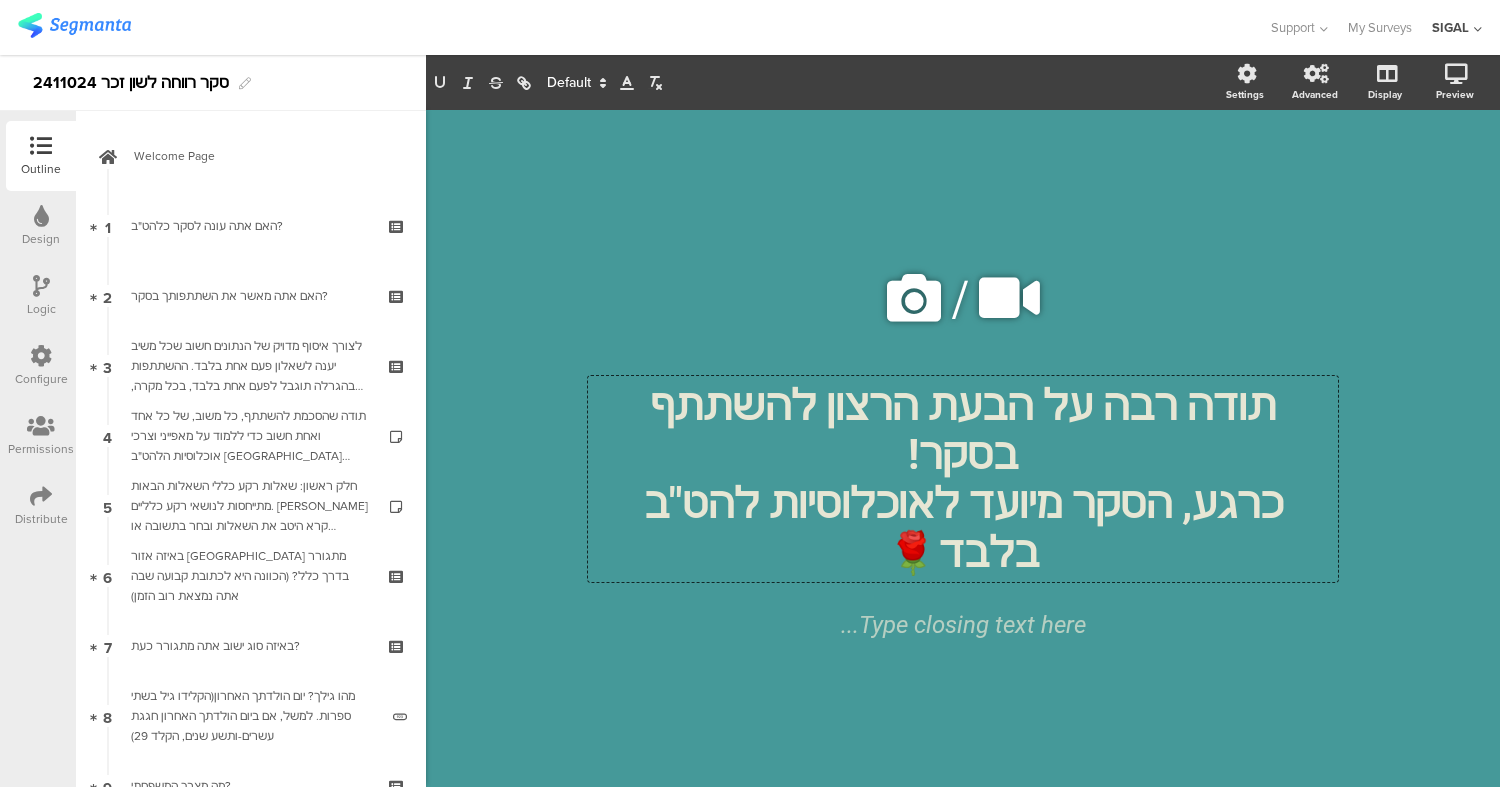 scroll, scrollTop: 0, scrollLeft: 0, axis: both 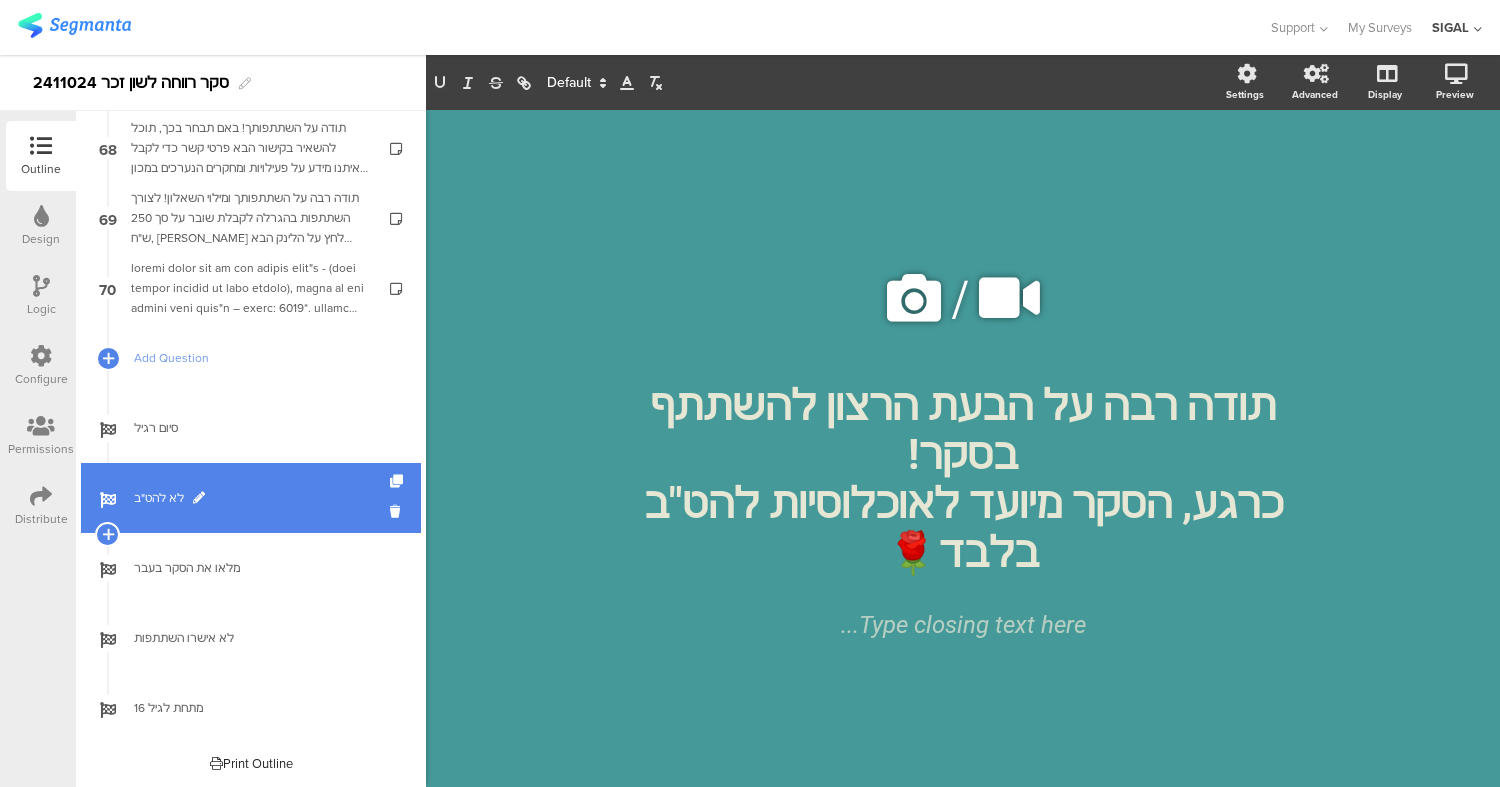 click on "לא להט"ב" at bounding box center [262, 498] 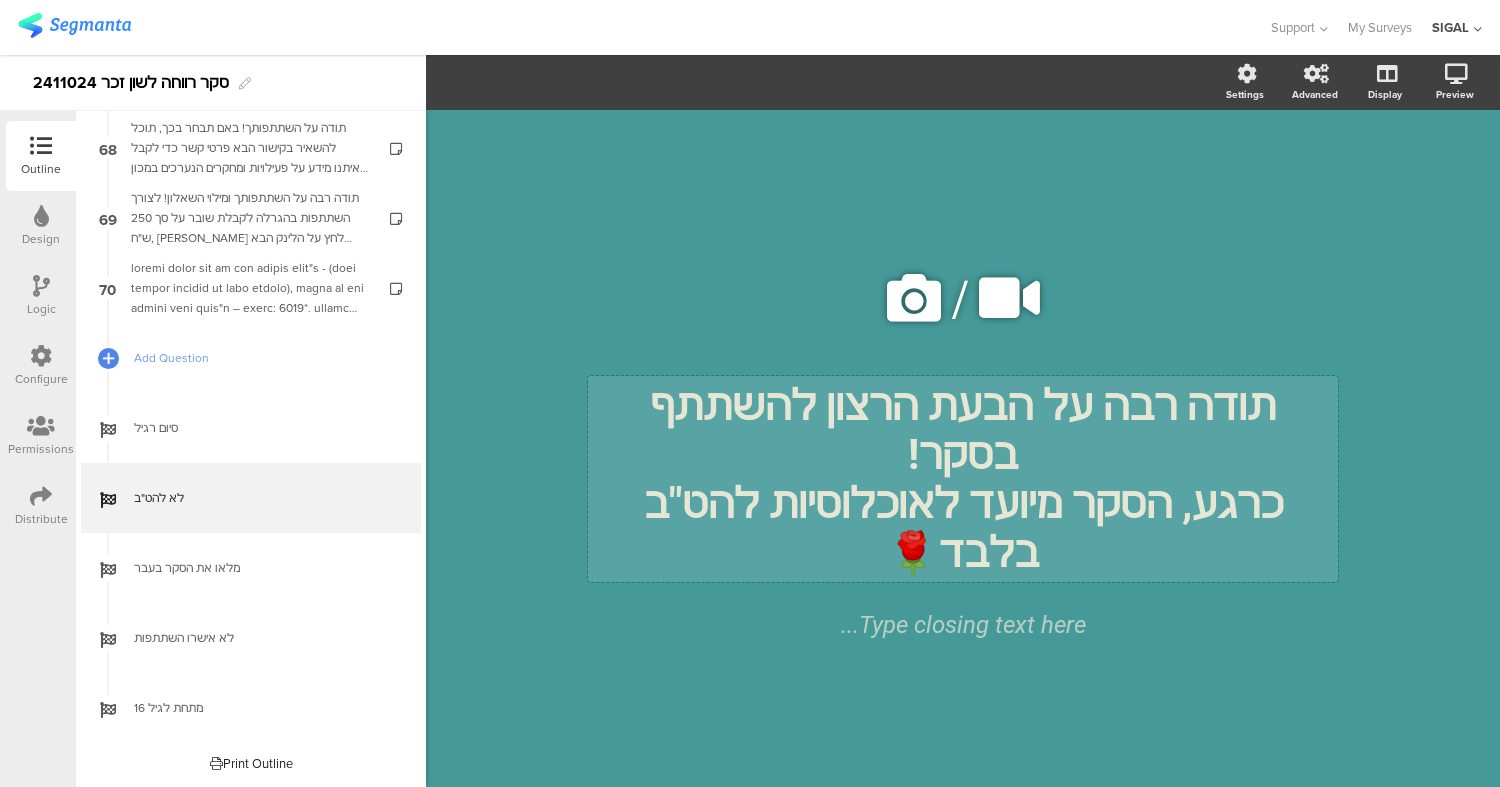 click on "תודה רבה על הבעת הרצון להשתתף בסקר!  כרגע, הסקר מיועד לאוכלוסיות להט"ב בלבד🌹
תודה רבה על הבעת הרצון להשתתף בסקר!  כרגע, הסקר מיועד לאוכלוסיות להט"ב בלבד🌹" 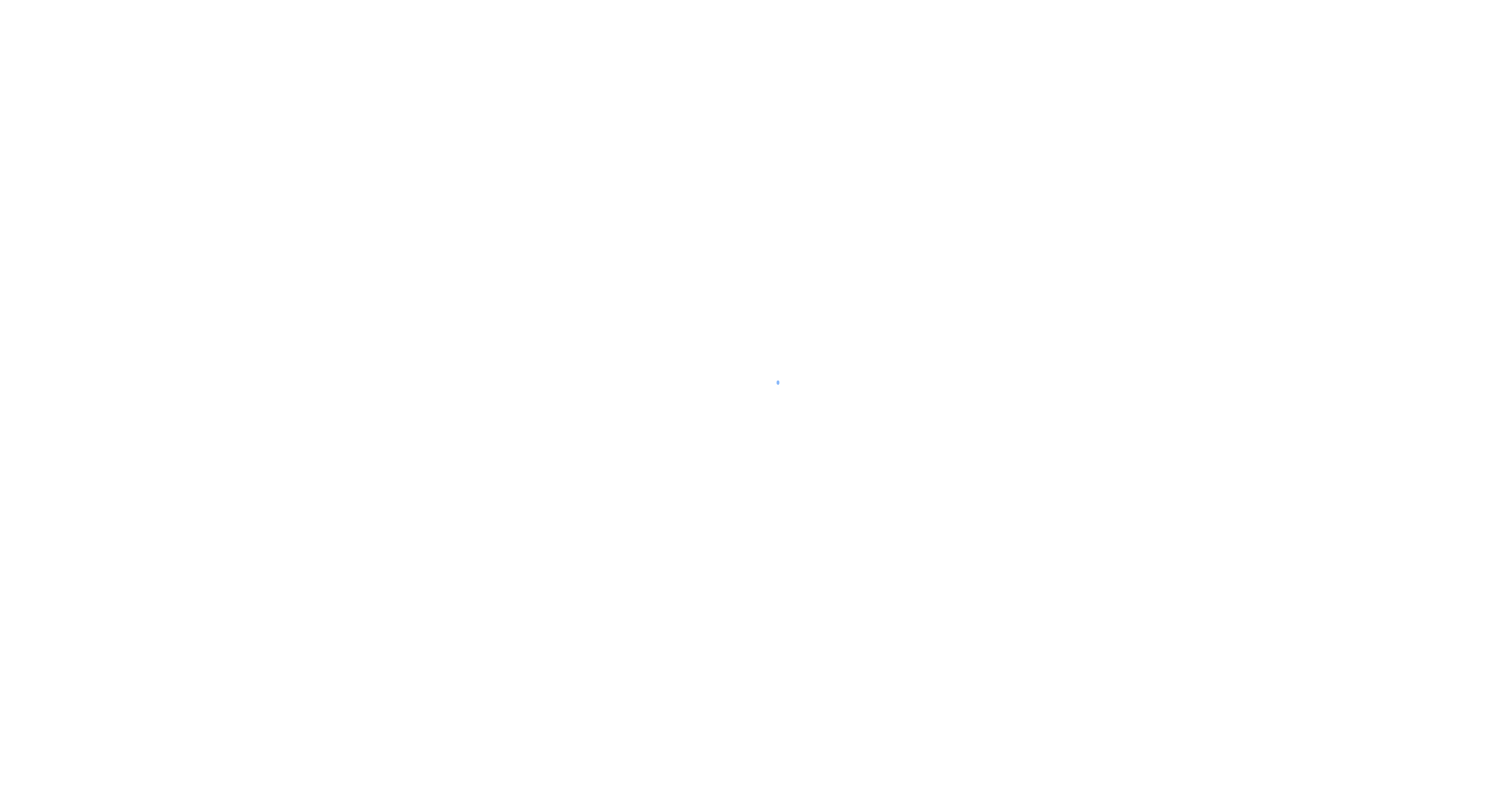 scroll, scrollTop: 0, scrollLeft: 0, axis: both 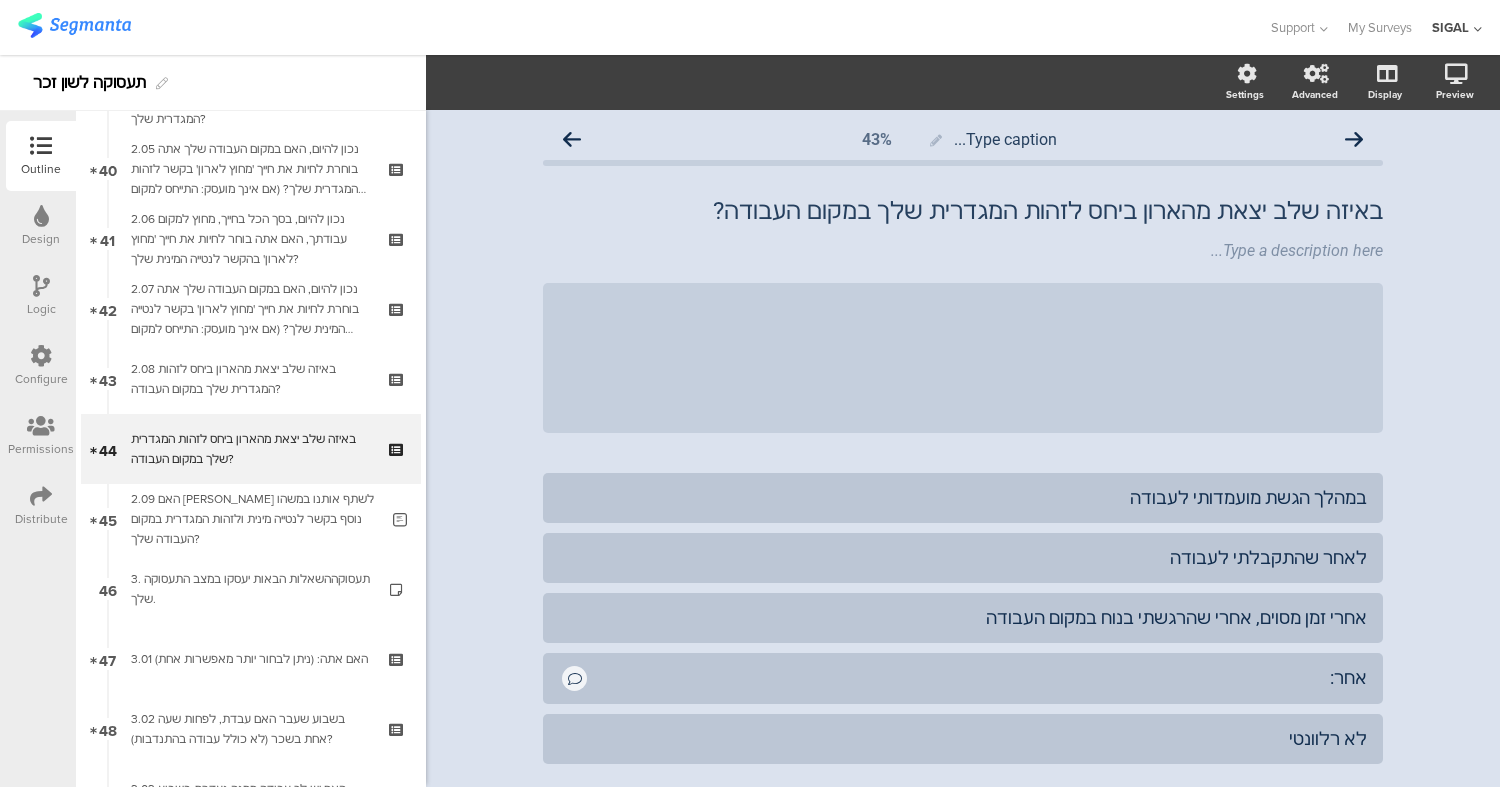 click on "Type caption...
43%
באיזה שלב יצאת מהארון ביחס לזהות המגדרית שלך במקום העבודה?
באיזה שלב יצאת מהארון ביחס לזהות המגדרית שלך במקום העבודה?
Type a description here...
/" 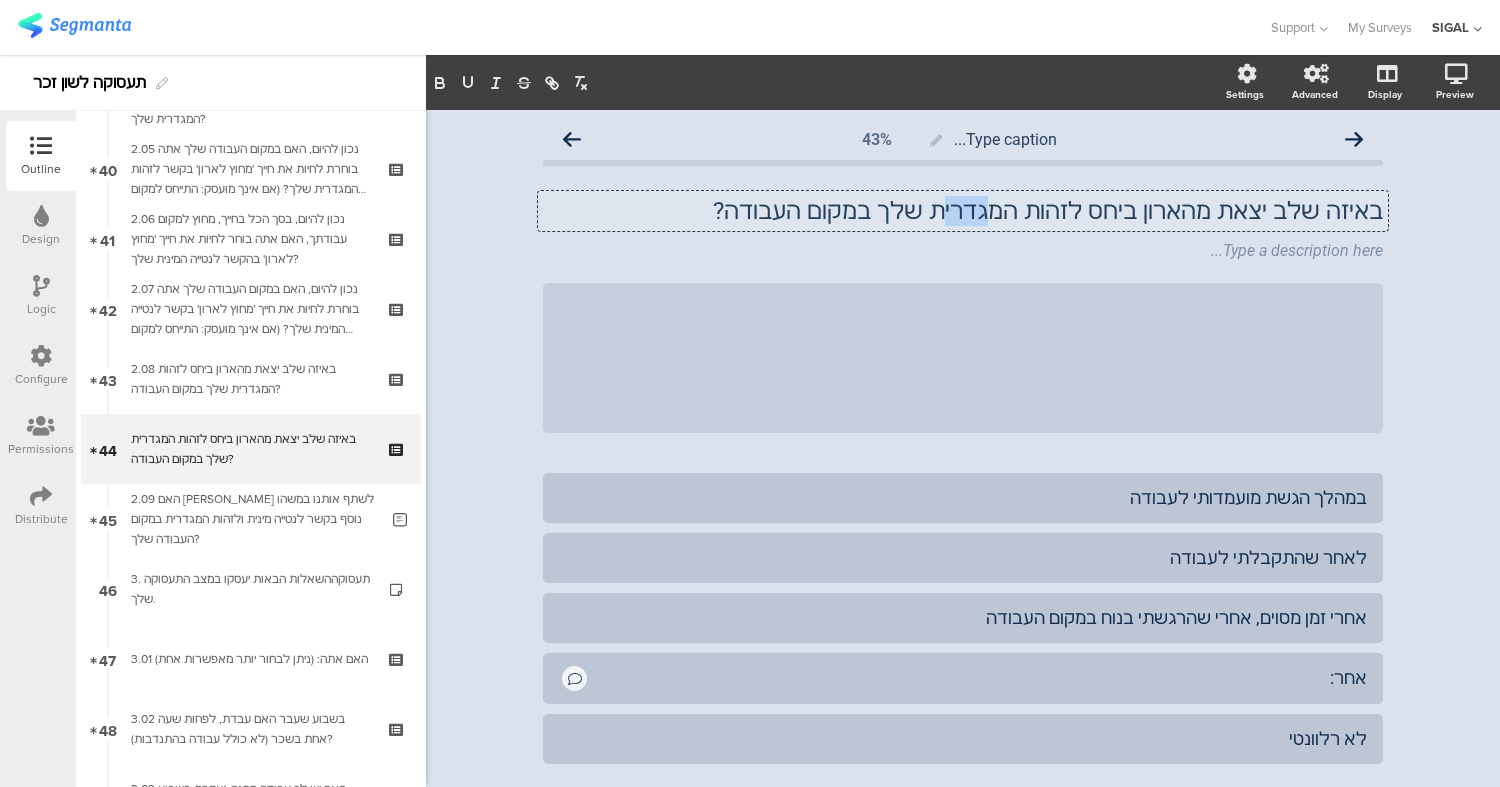drag, startPoint x: 1113, startPoint y: 208, endPoint x: 1004, endPoint y: 211, distance: 109.041275 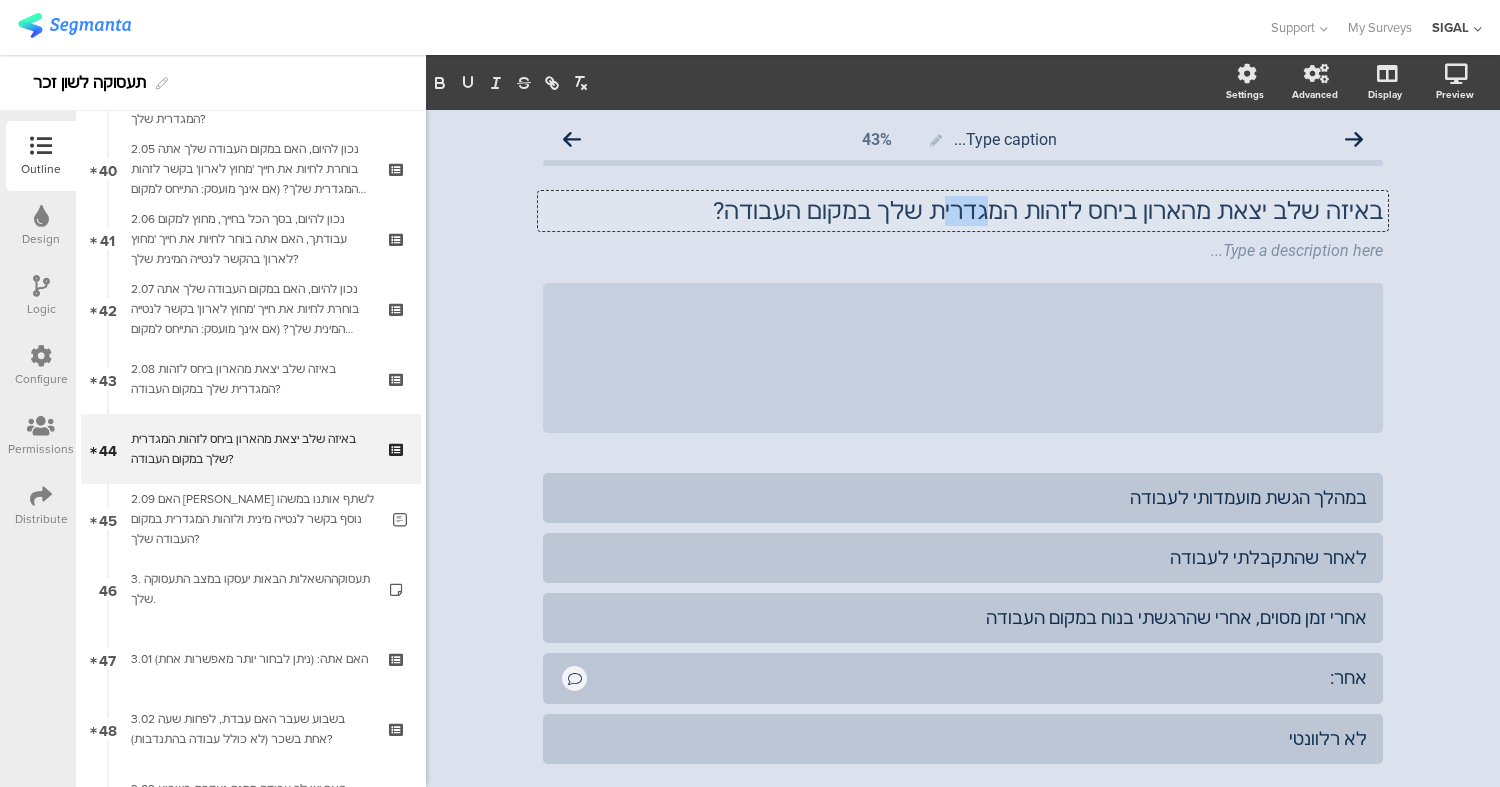 click on "באיזה שלב יצאת מהארון ביחס לזהות המגדרית שלך במקום העבודה?
באיזה שלב יצאת מהארון ביחס לזהות המגדרית שלך במקום העבודה?
באיזה שלב יצאת מהארון ביחס לזהות המגדרית שלך במקום העבודה?" 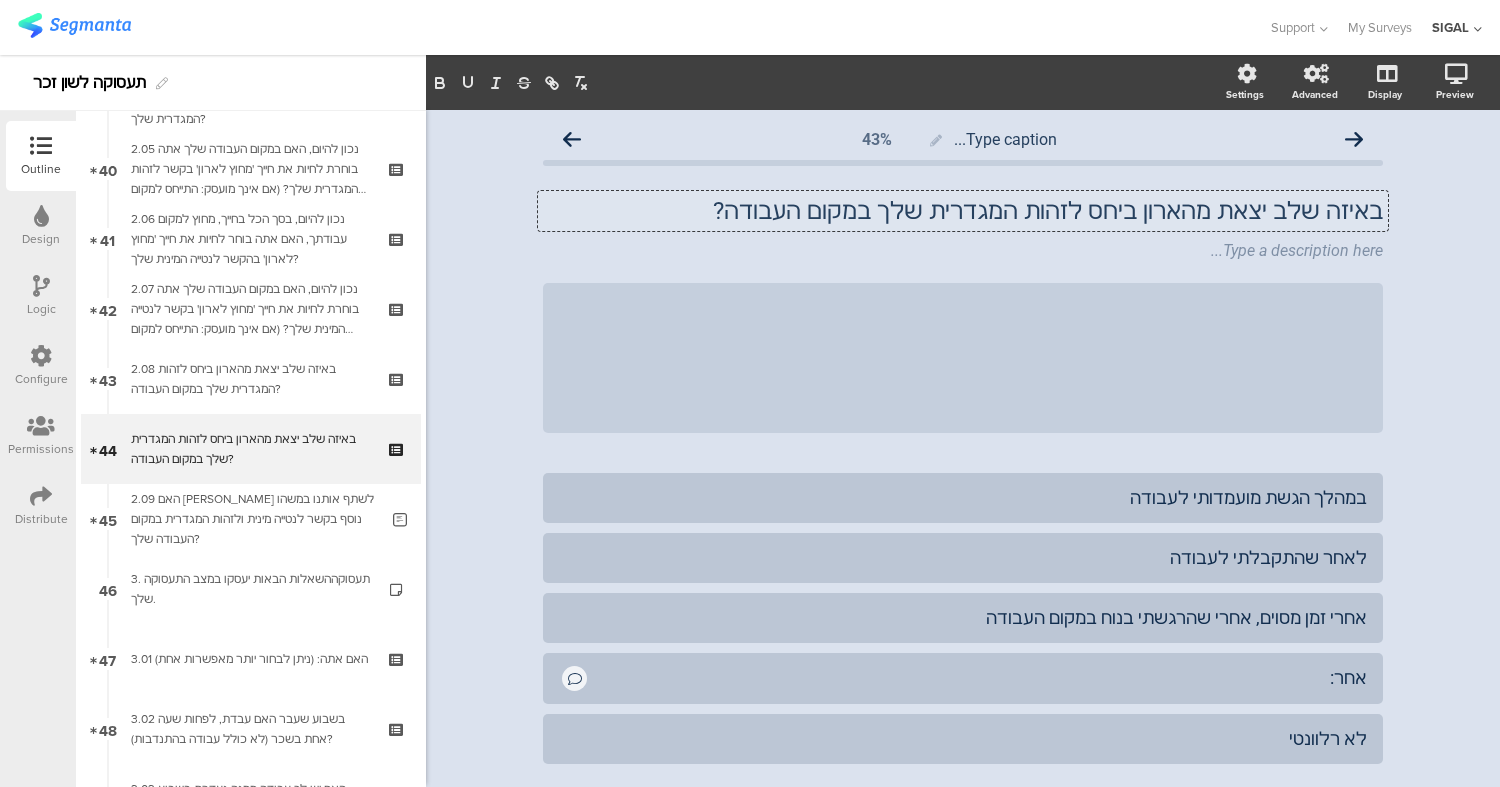 click on "באיזה שלב יצאת מהארון ביחס לזהות המגדרית שלך במקום העבודה?" 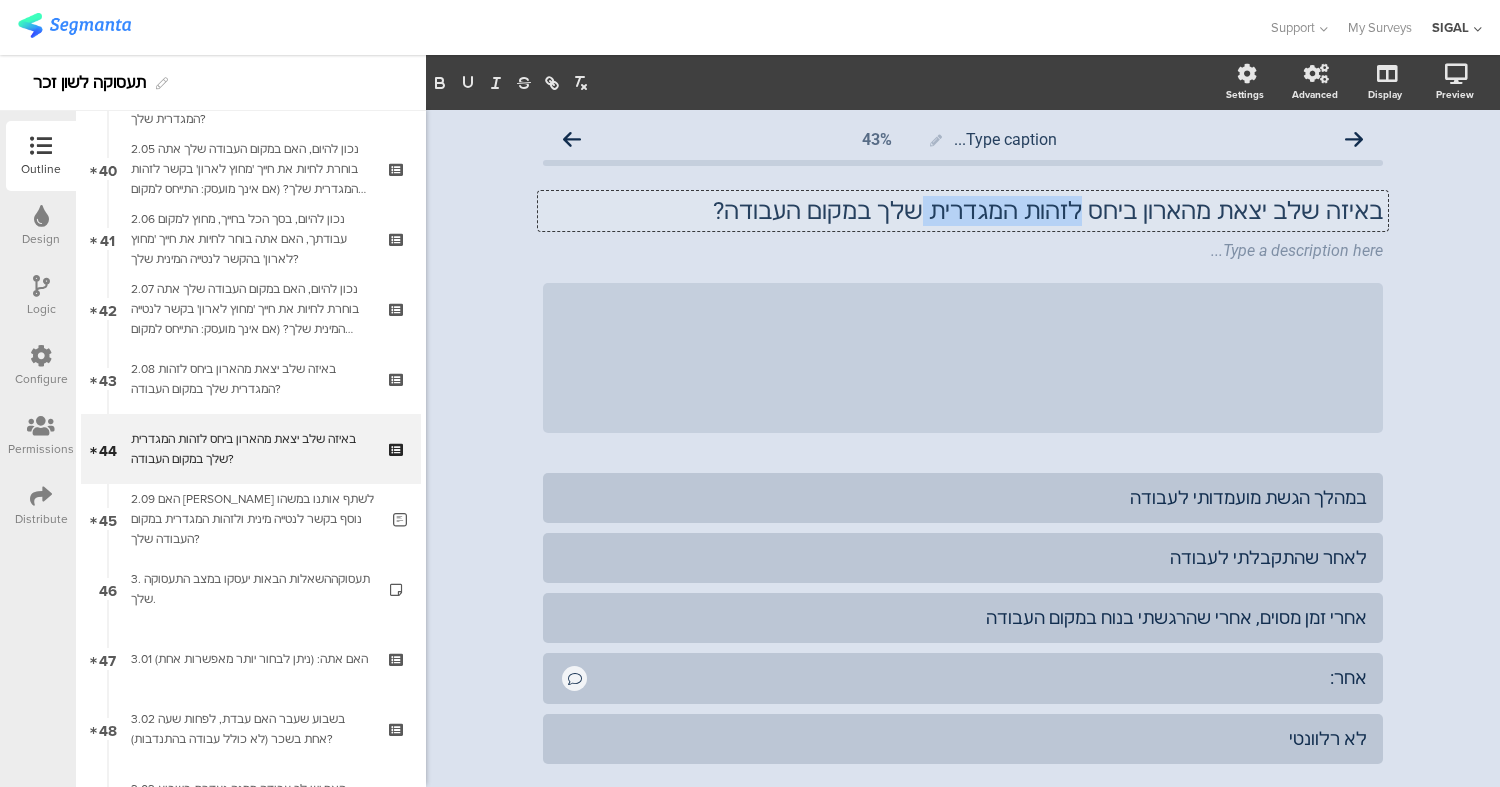 drag, startPoint x: 998, startPoint y: 211, endPoint x: 1093, endPoint y: 223, distance: 95.7549 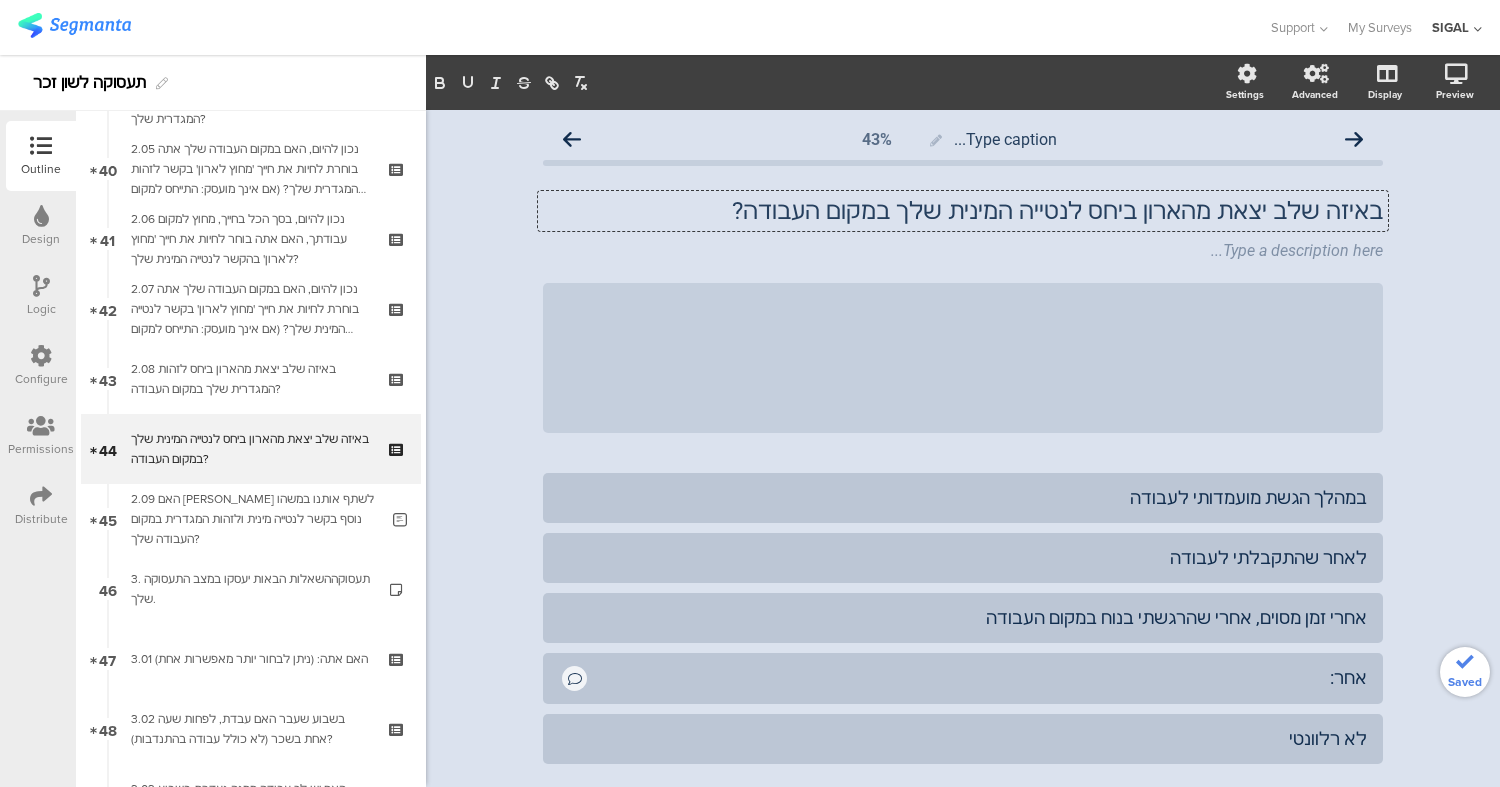 click on "Type caption...
43%
באיזה שלב יצאת מהארון ביחס לנטייה המינית שלך במקום העבודה?
באיזה שלב יצאת מהארון ביחס לנטייה המינית שלך במקום העבודה?
באיזה שלב יצאת מהארון ביחס לנטייה המינית שלך במקום העבודה?
Type a description here...
/" 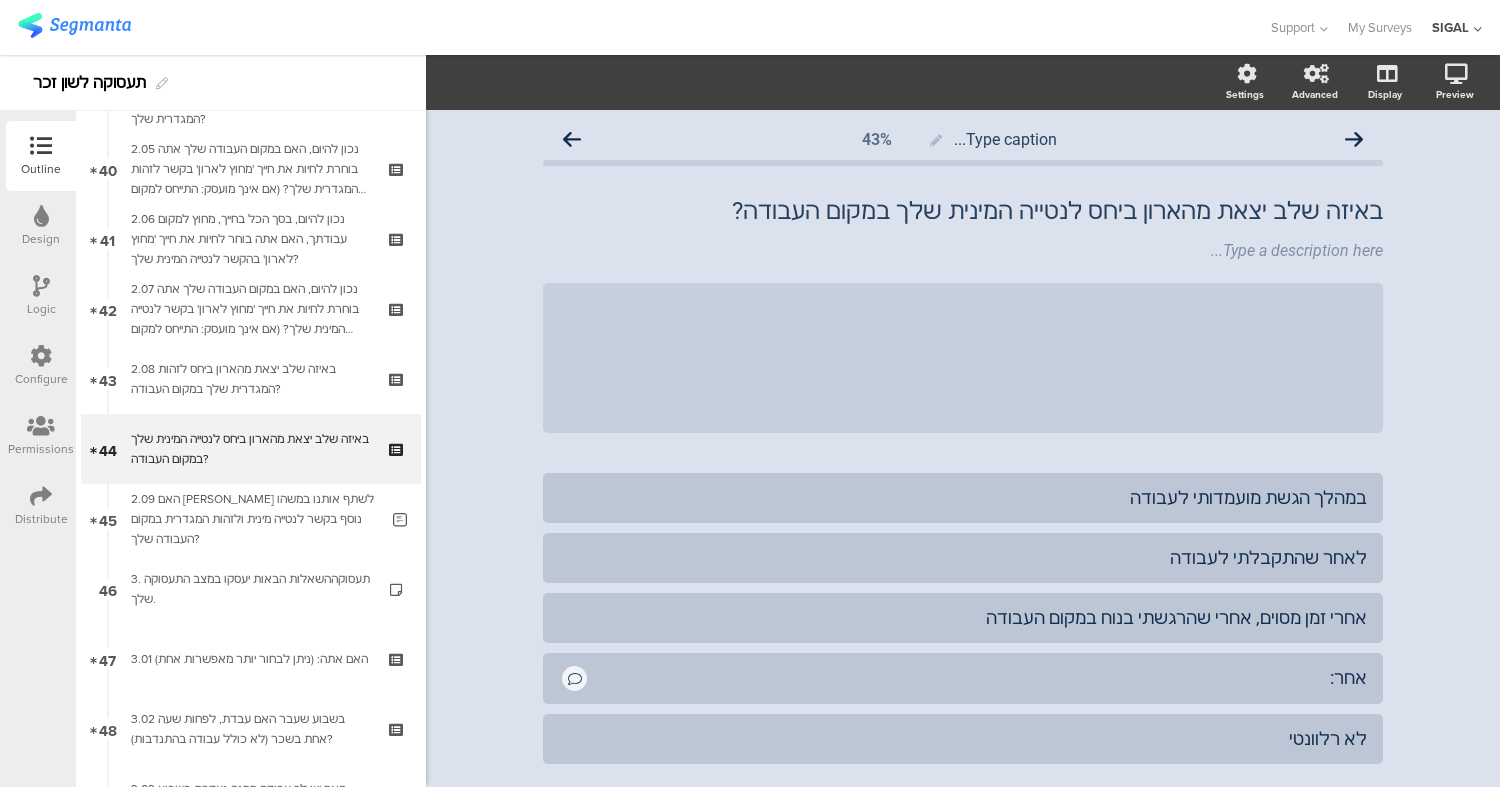 click on "Logic" at bounding box center [41, 309] 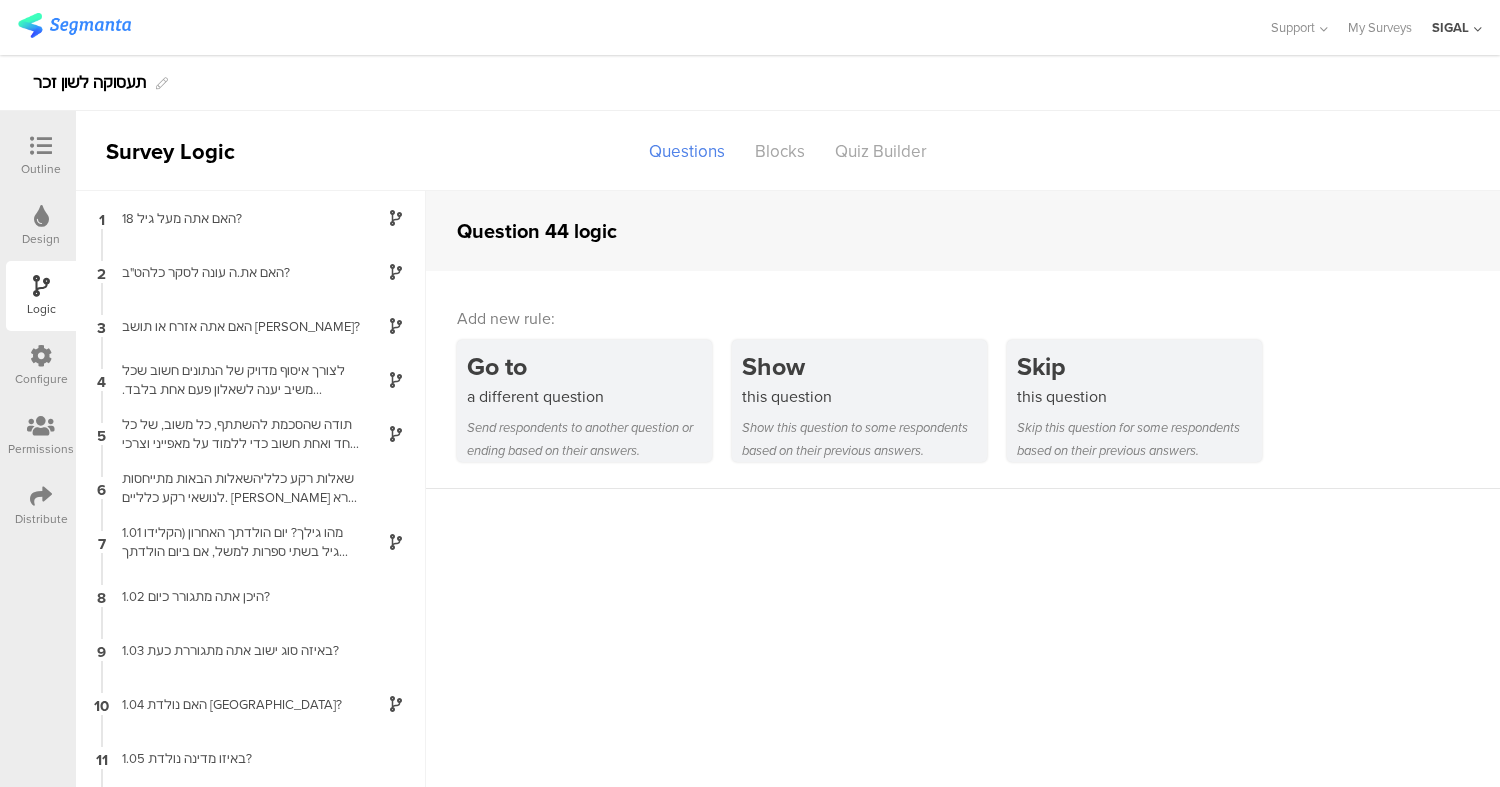 scroll, scrollTop: 80, scrollLeft: 0, axis: vertical 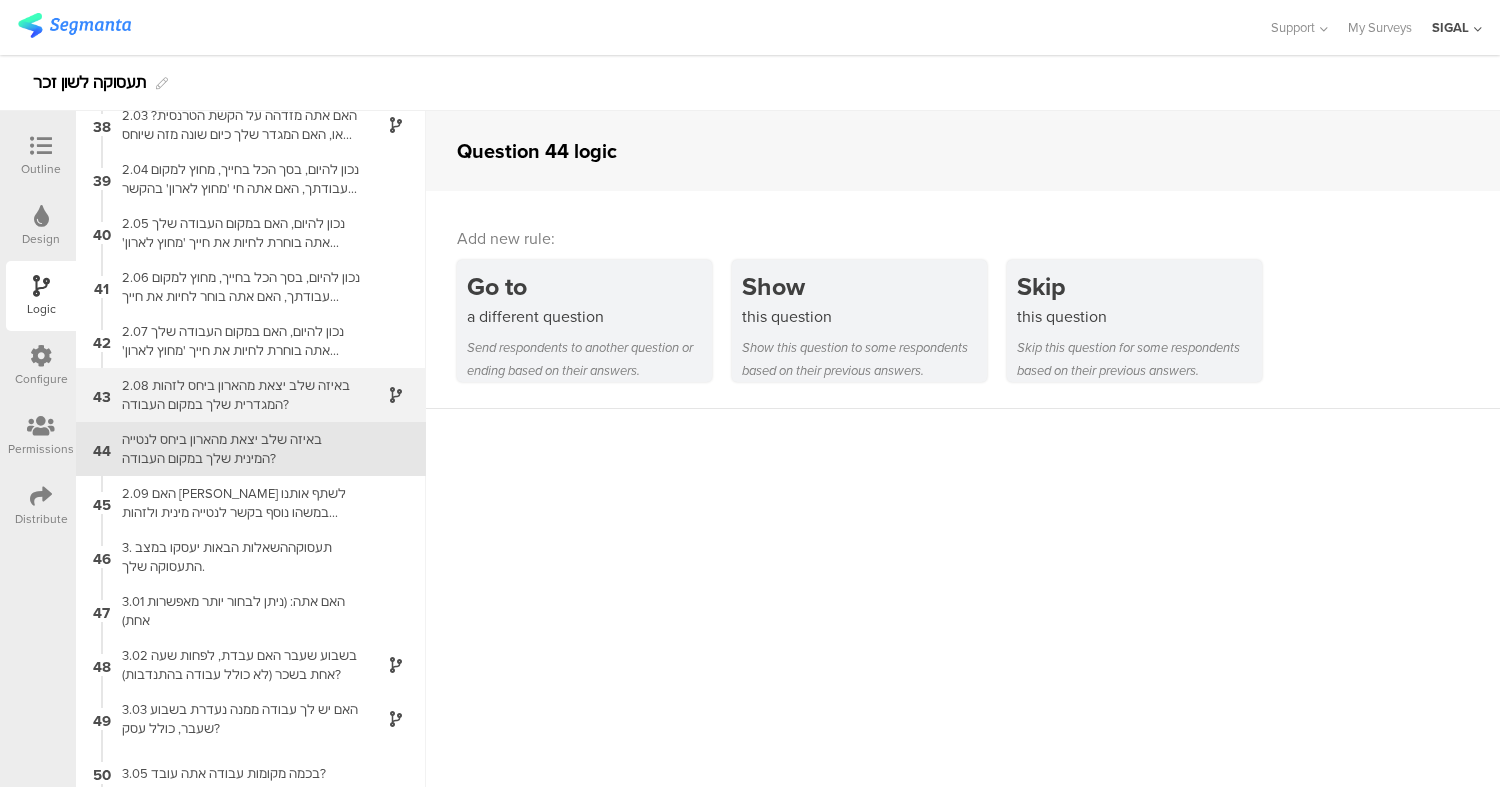 click on "2.08	באיזה שלב יצאת מהארון ביחס לזהות המגדרית שלך במקום העבודה?" at bounding box center (235, 395) 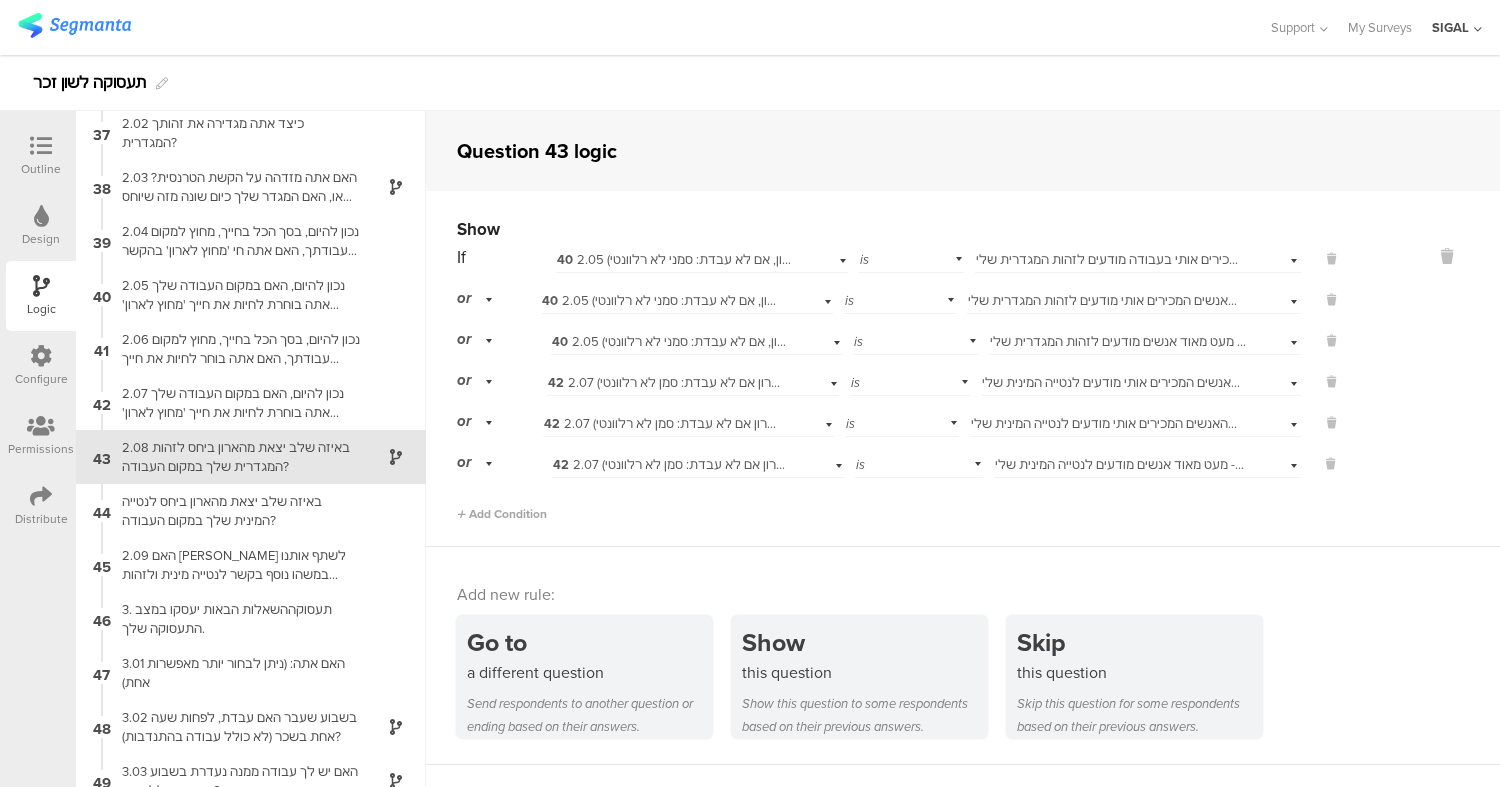 scroll, scrollTop: 1957, scrollLeft: 0, axis: vertical 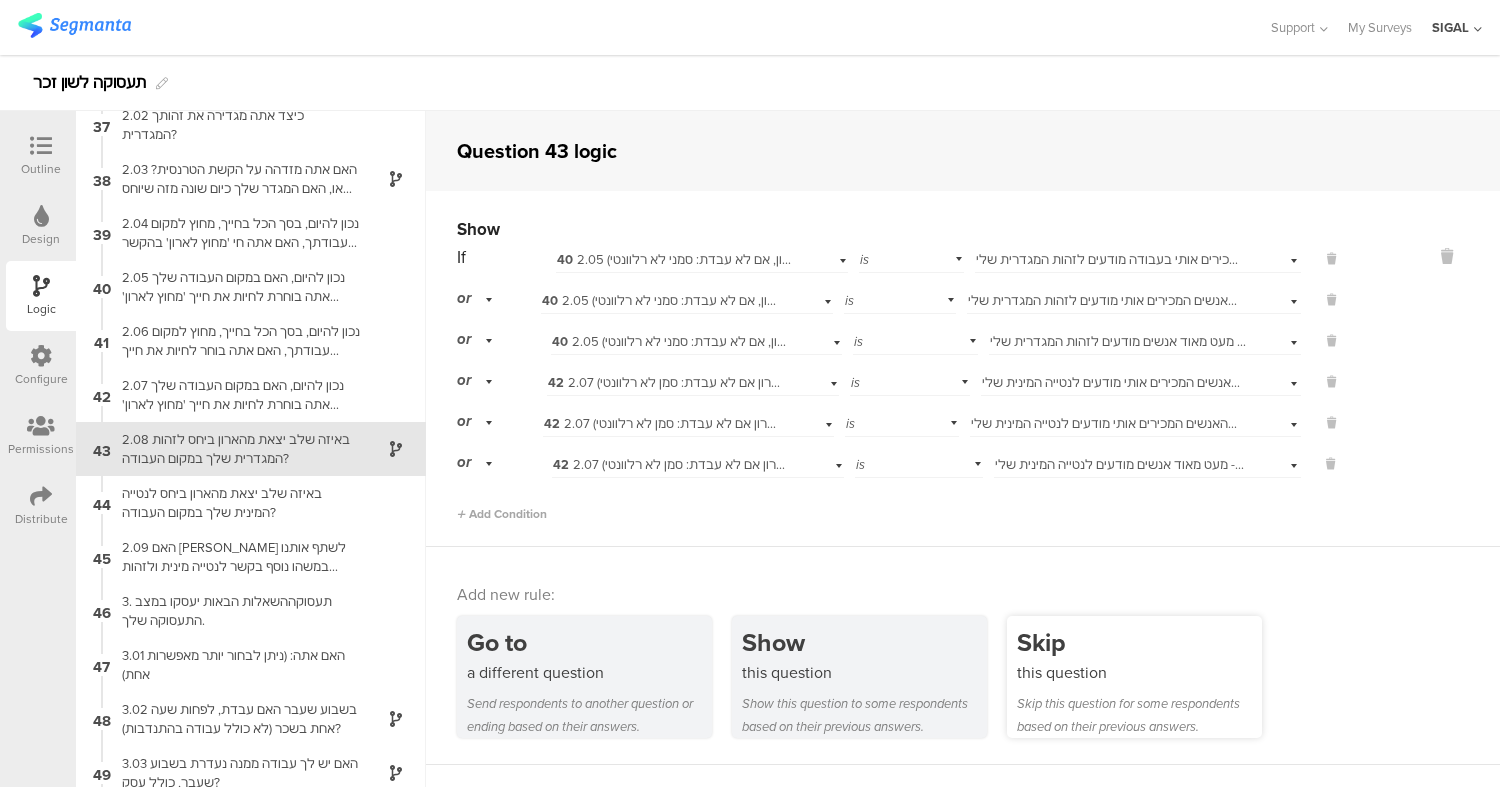 click on "Skip this question for some respondents based on their previous answers." at bounding box center (1139, 715) 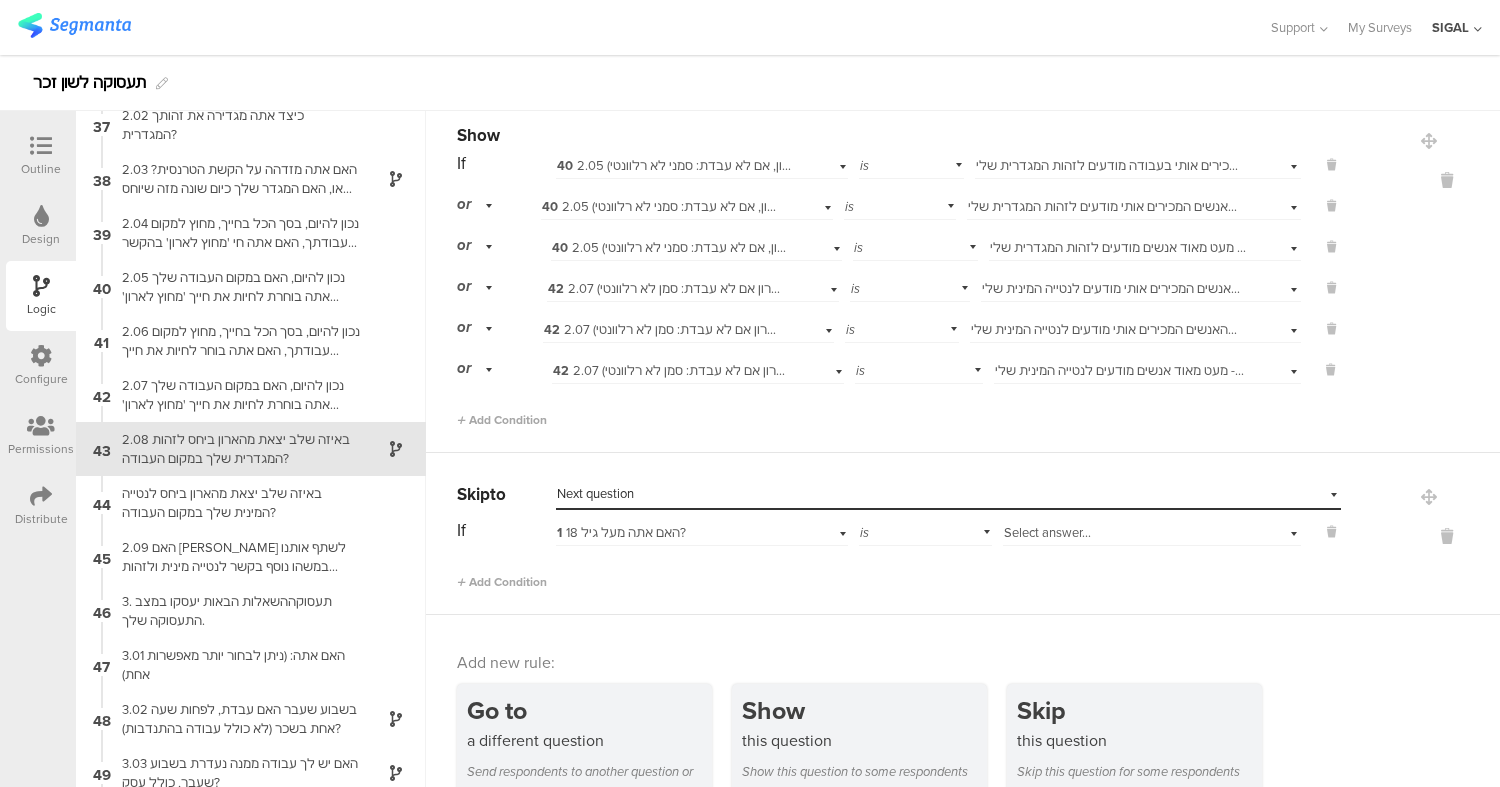 scroll, scrollTop: 139, scrollLeft: 0, axis: vertical 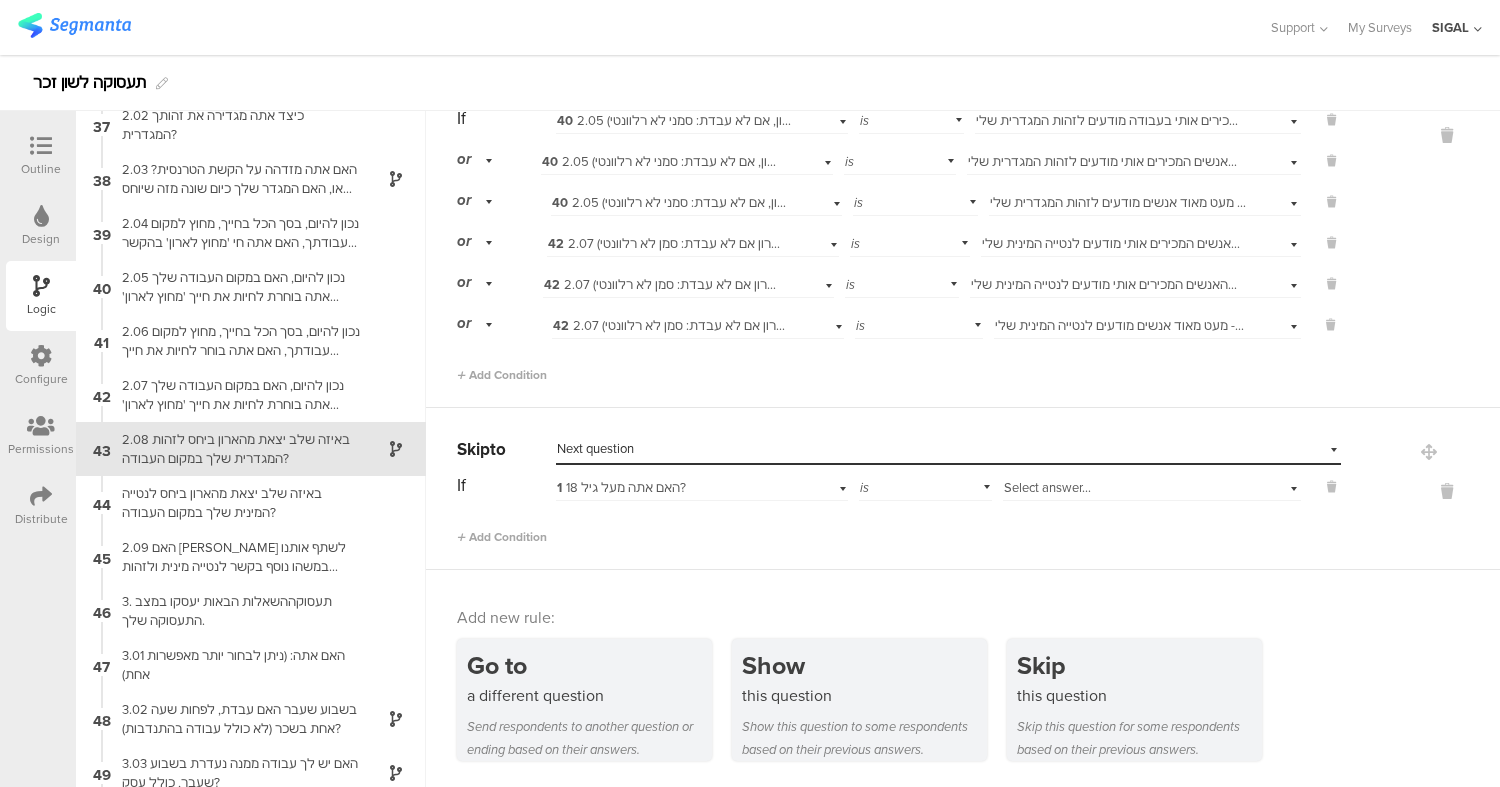 click on "Select destination...   Next question" at bounding box center [936, 449] 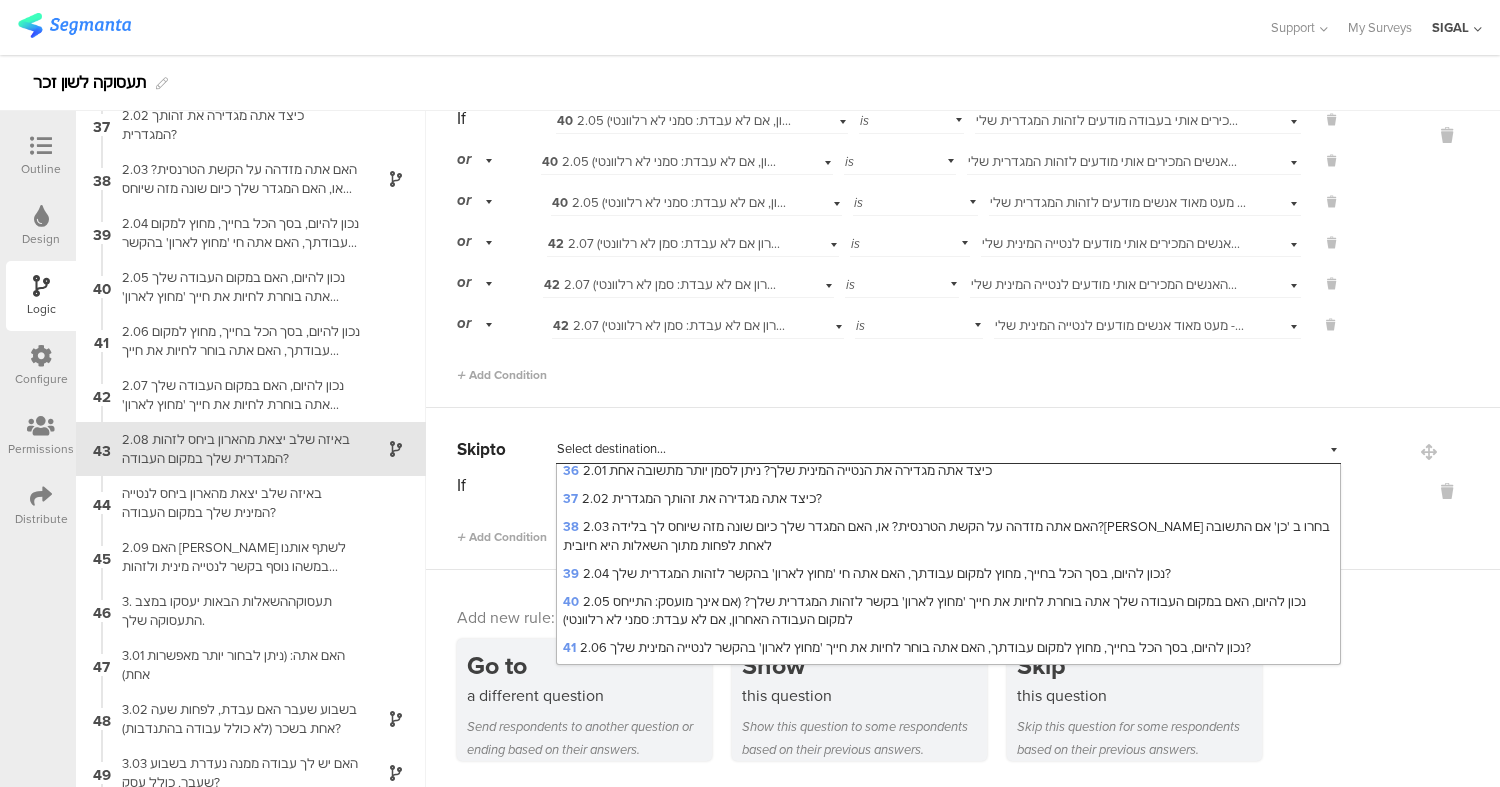 scroll, scrollTop: 1144, scrollLeft: 0, axis: vertical 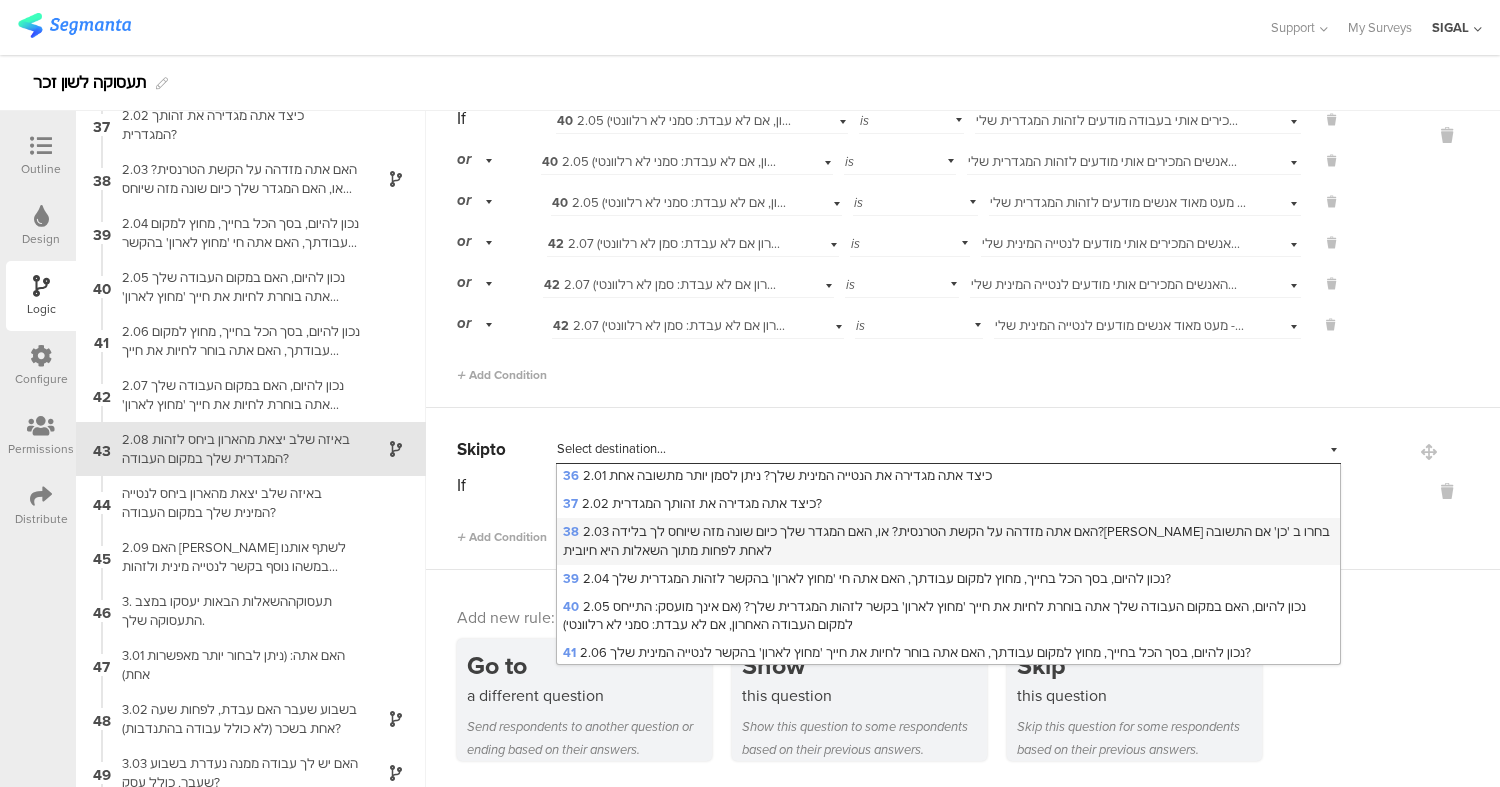 click on "38  2.03	האם אתה מזדהה על הקשת הטרנסית? או, האם המגדר שלך כיום שונה מזה שיוחס לך בלידה?אנא בחרו ב 'כן' אם התשובה לאחת לפחות מתוך השאלות היא חיובית" at bounding box center (946, 540) 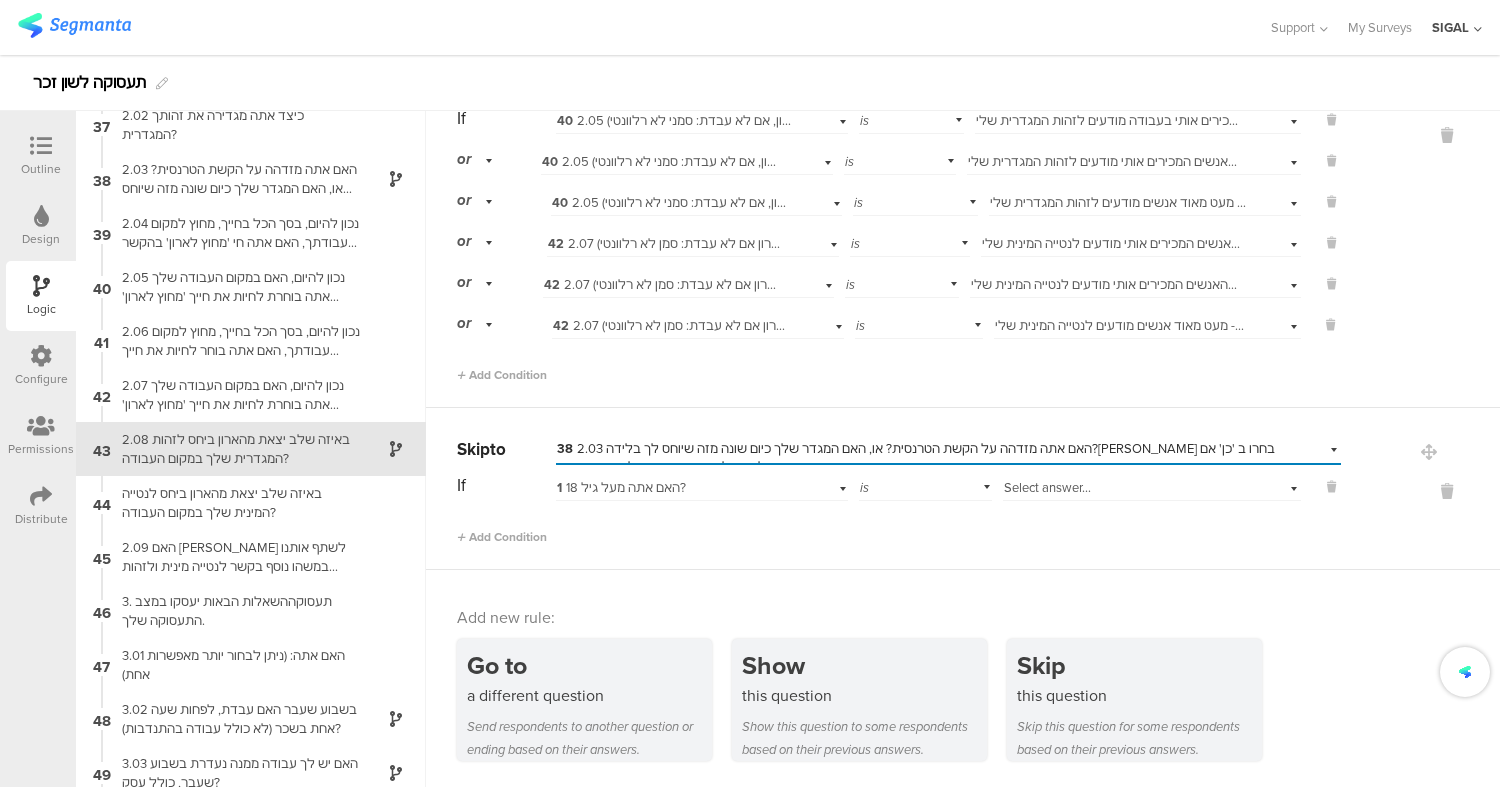 click on "Select answer..." at bounding box center [1047, 487] 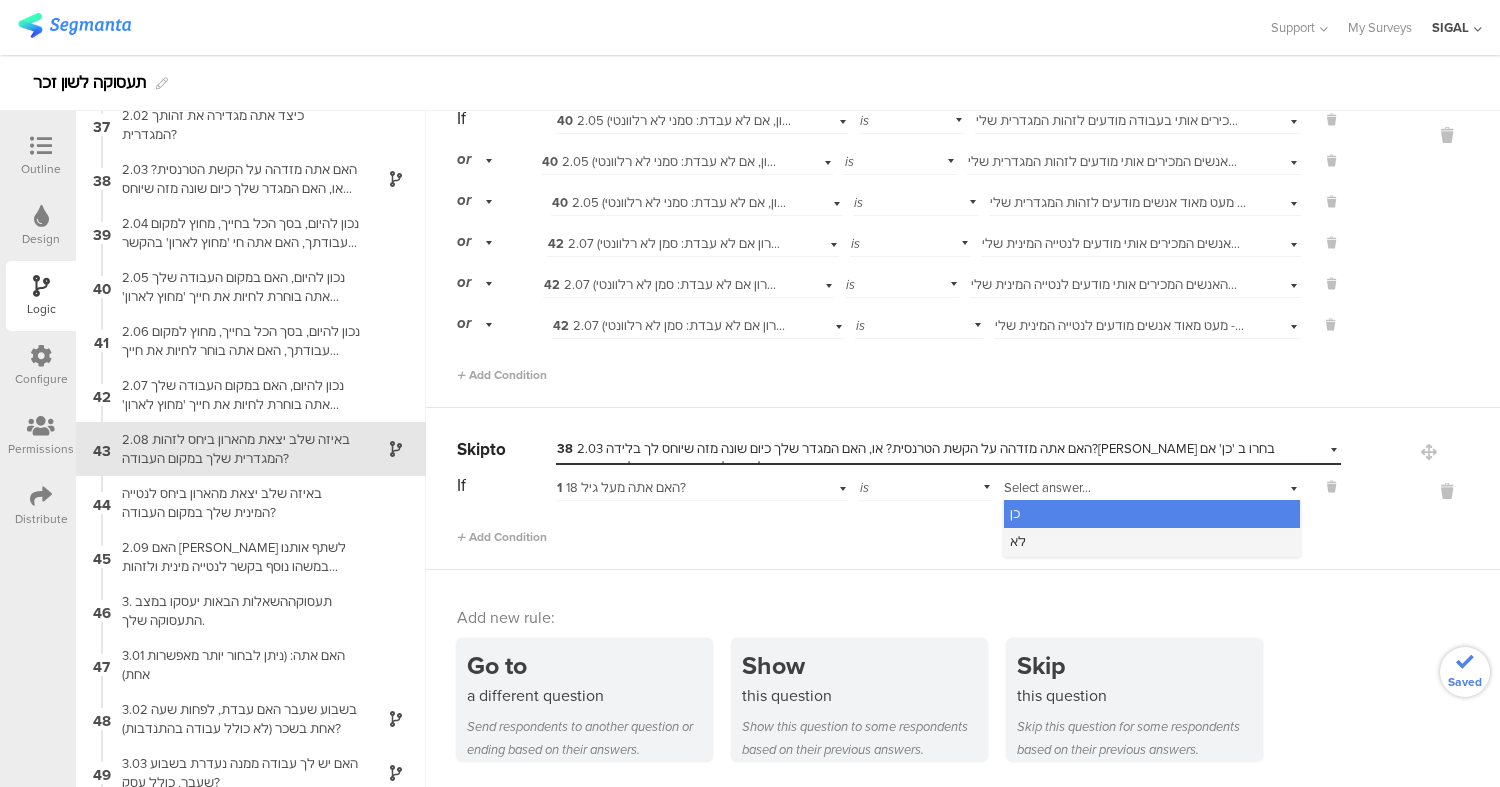 click on "לא" at bounding box center (1152, 542) 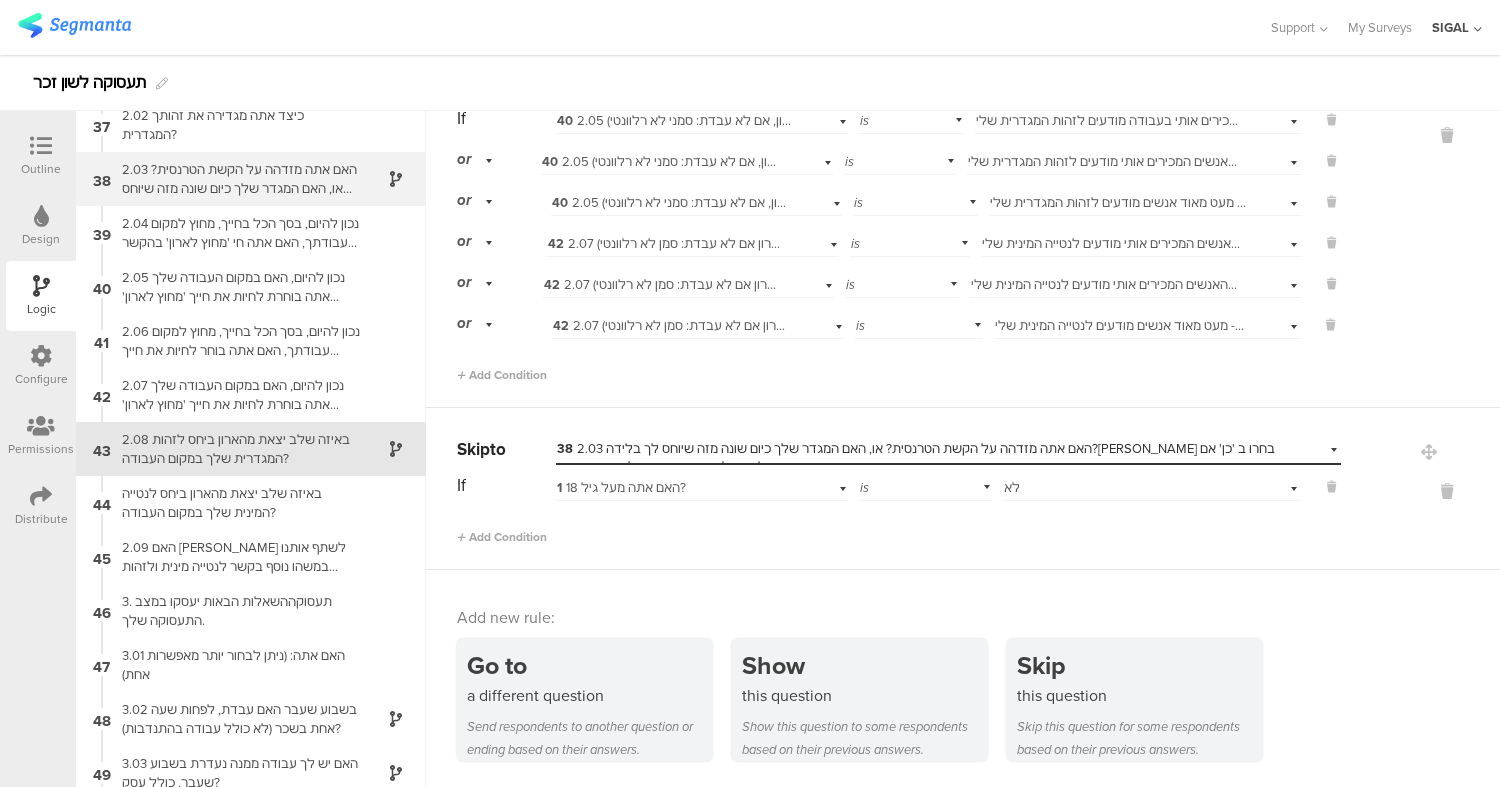 click on "2.03	האם אתה מזדהה על הקשת הטרנסית? או, האם המגדר שלך כיום שונה מזה שיוחס לך בלידה?[PERSON_NAME] בחרו ב 'כן' אם התשובה לאחת לפחות מתוך השאלות היא חיובית" at bounding box center (235, 179) 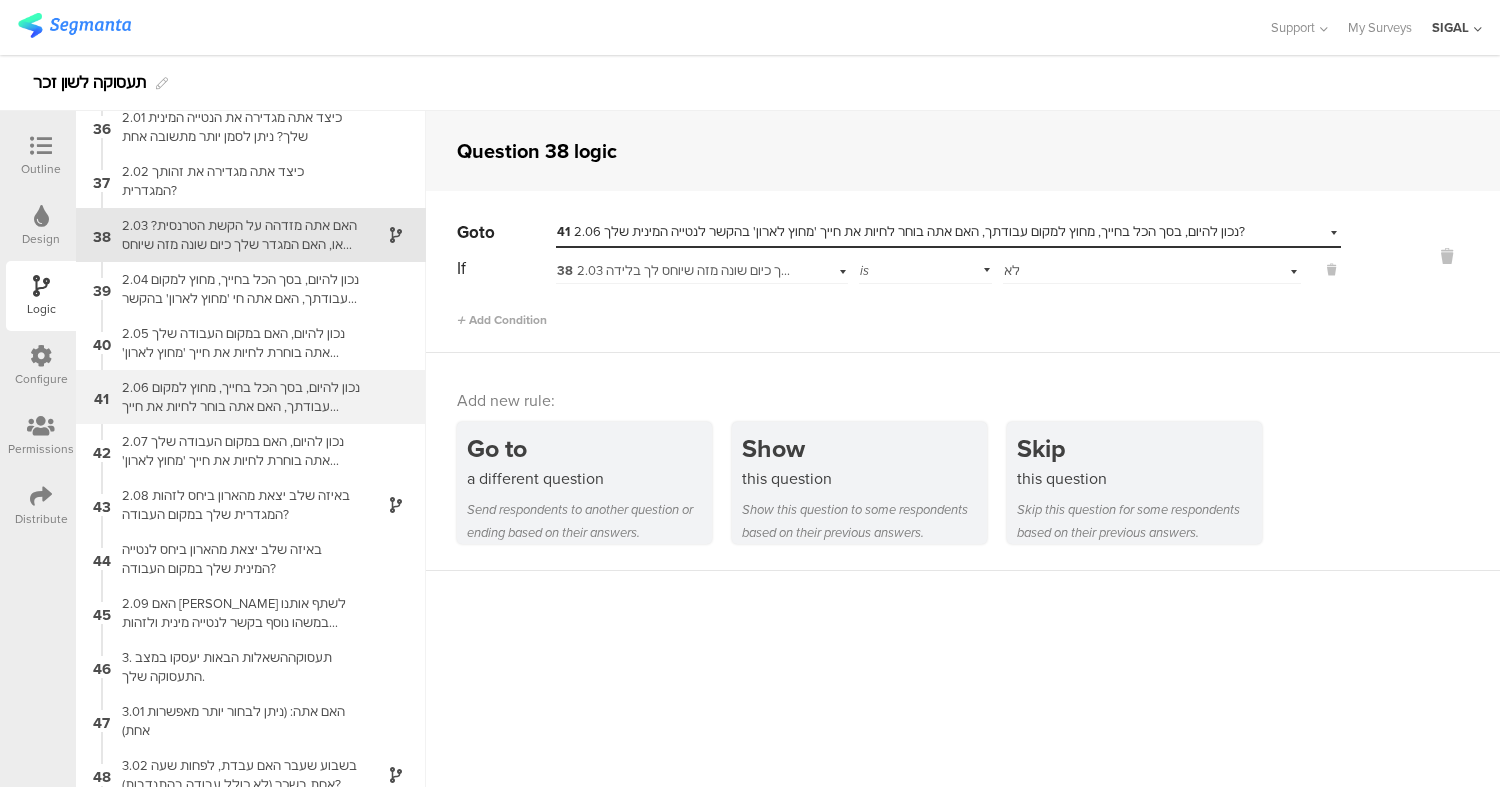 scroll, scrollTop: 1942, scrollLeft: 0, axis: vertical 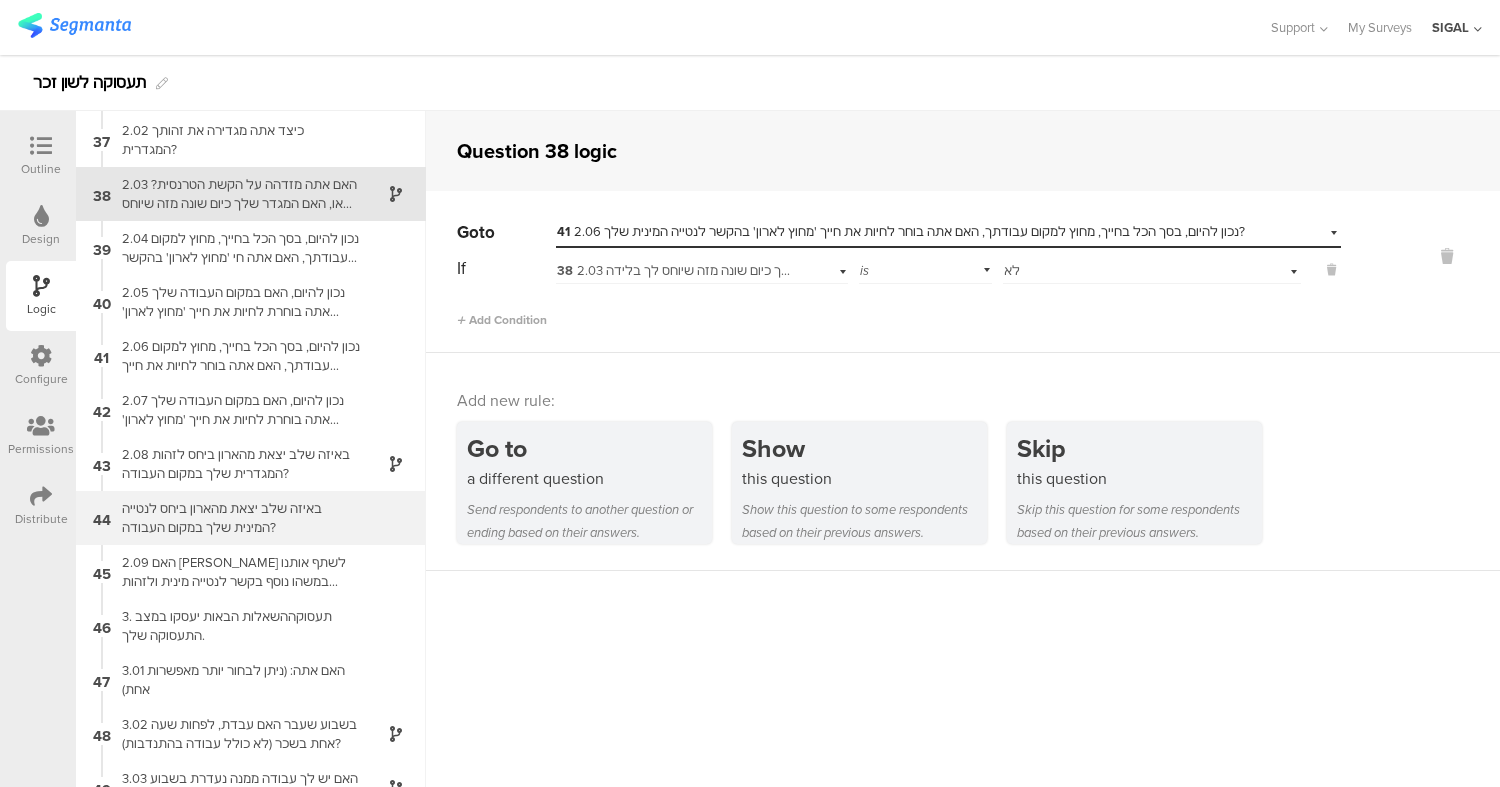 click on "באיזה שלב יצאת מהארון ביחס לנטייה המינית שלך במקום העבודה?" at bounding box center [235, 518] 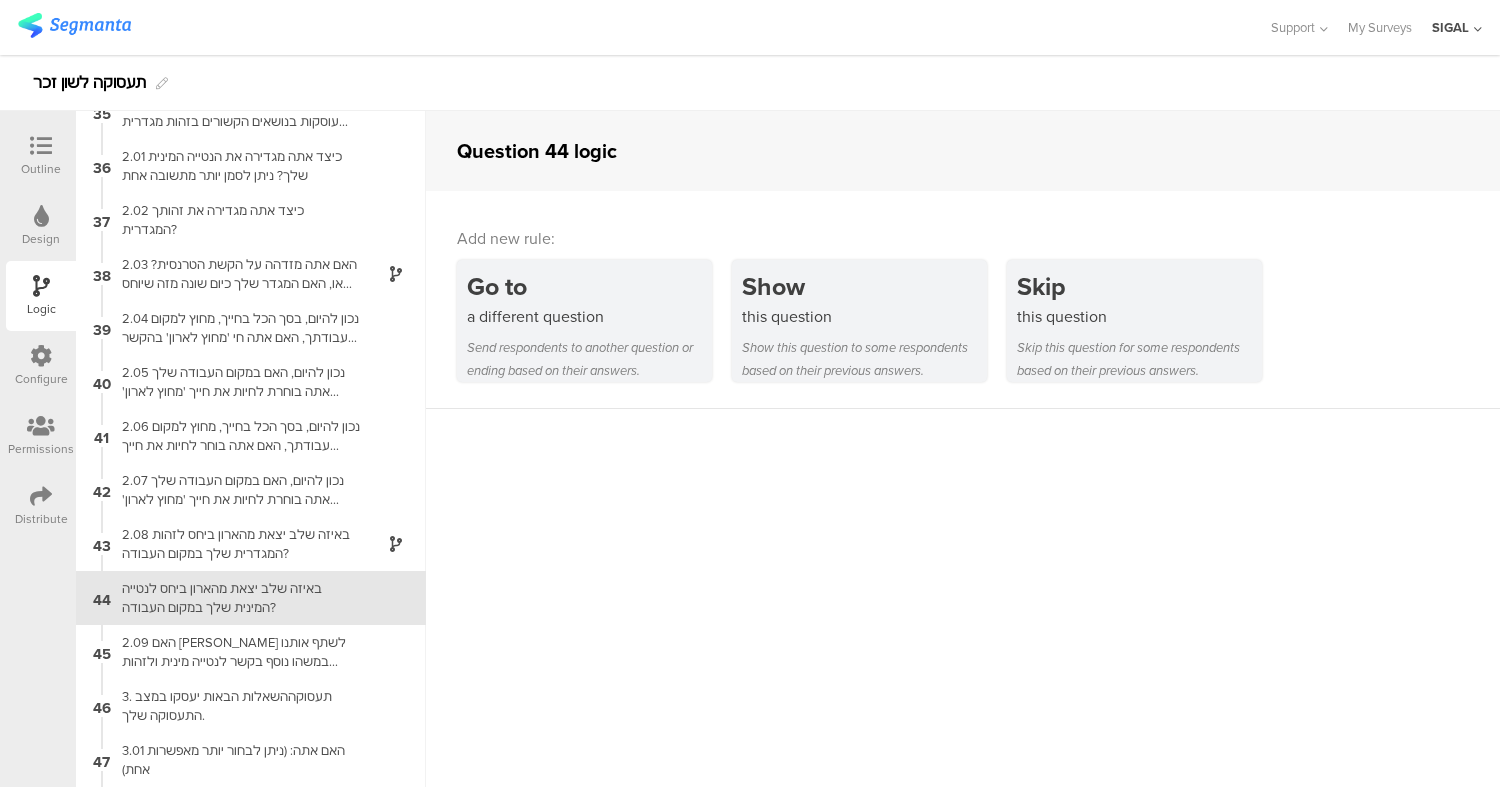 scroll, scrollTop: 2011, scrollLeft: 0, axis: vertical 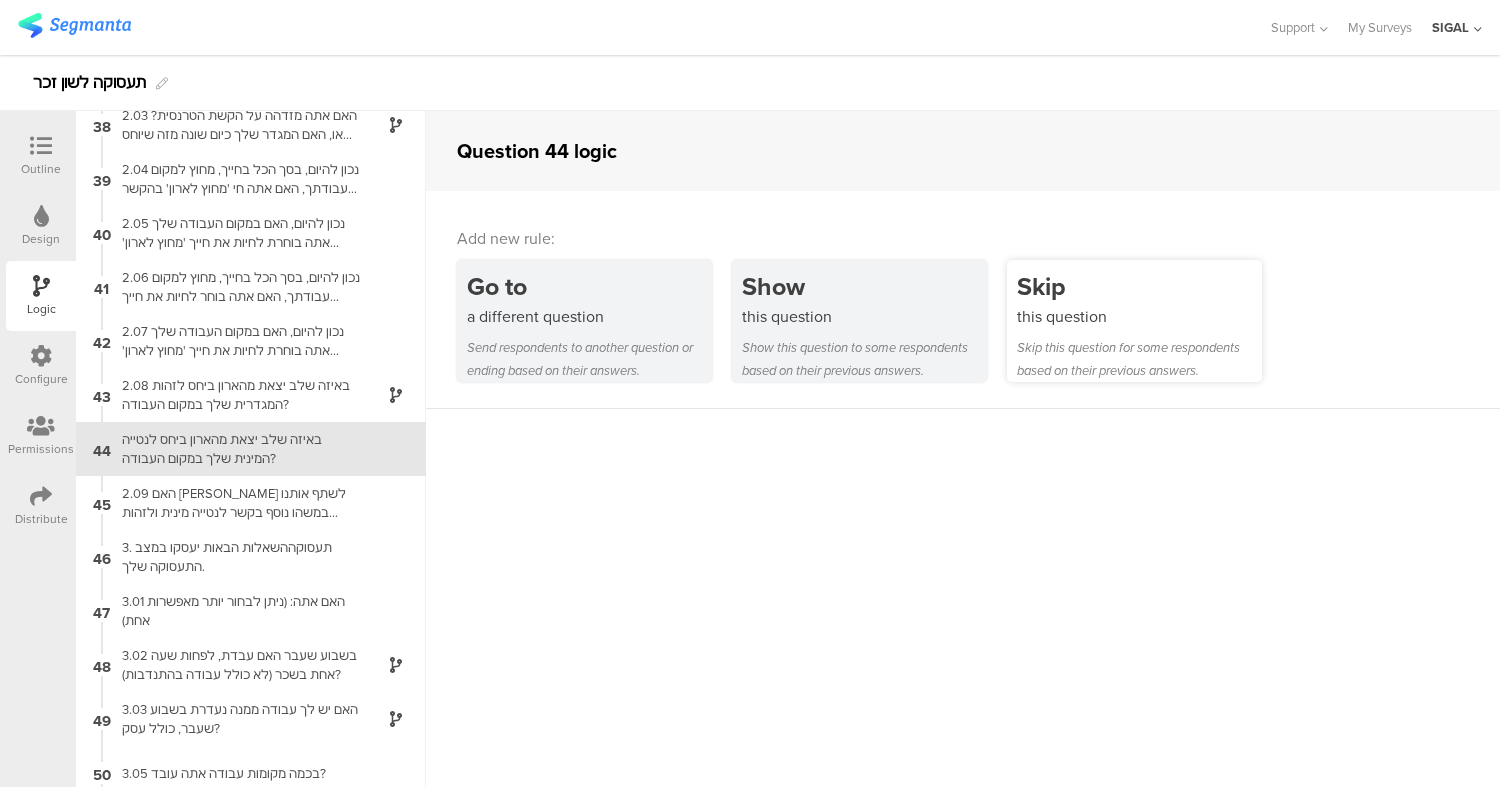 click on "this question" at bounding box center [1139, 316] 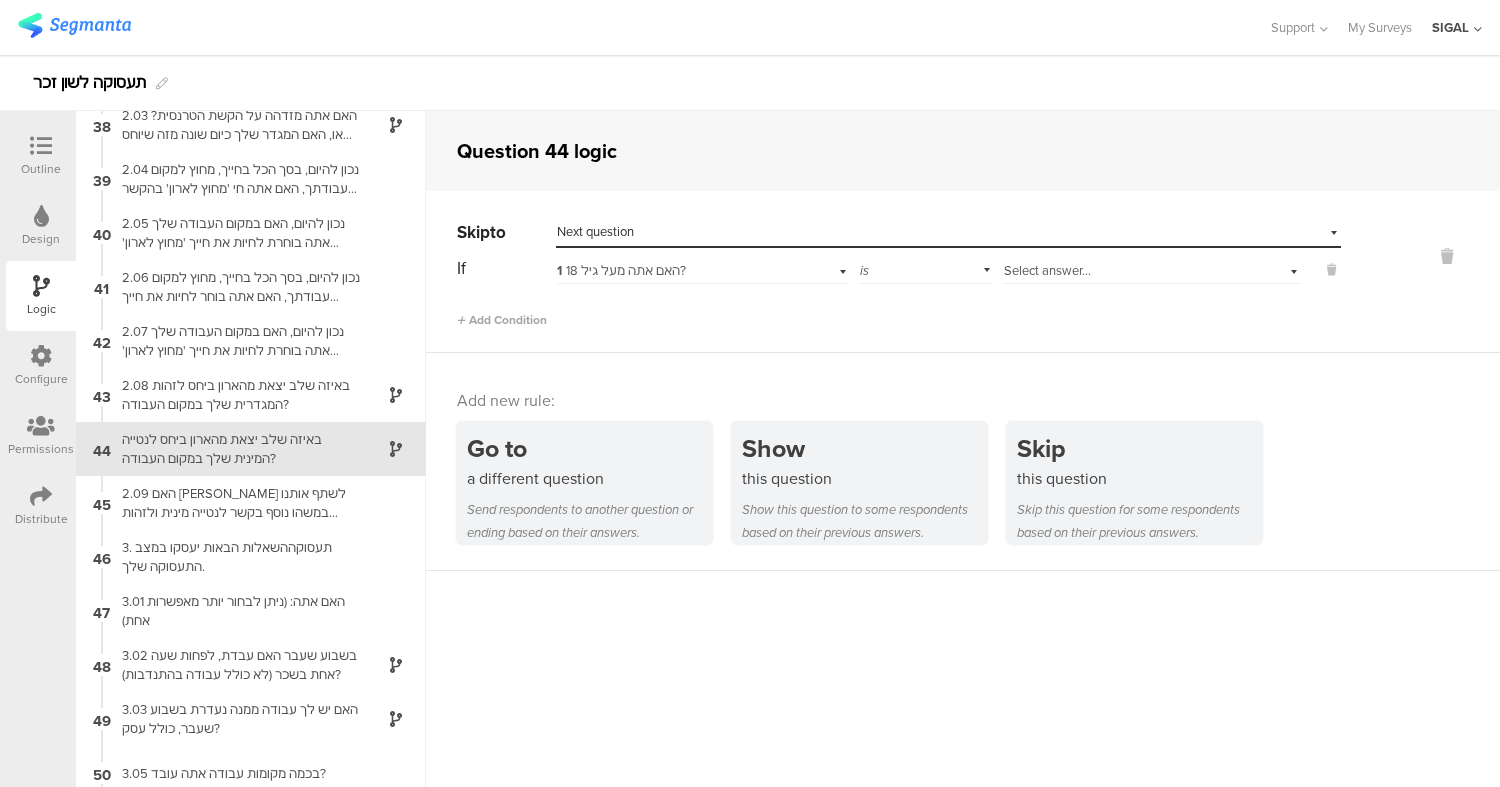 click on "Select destination...   Next question" at bounding box center [936, 232] 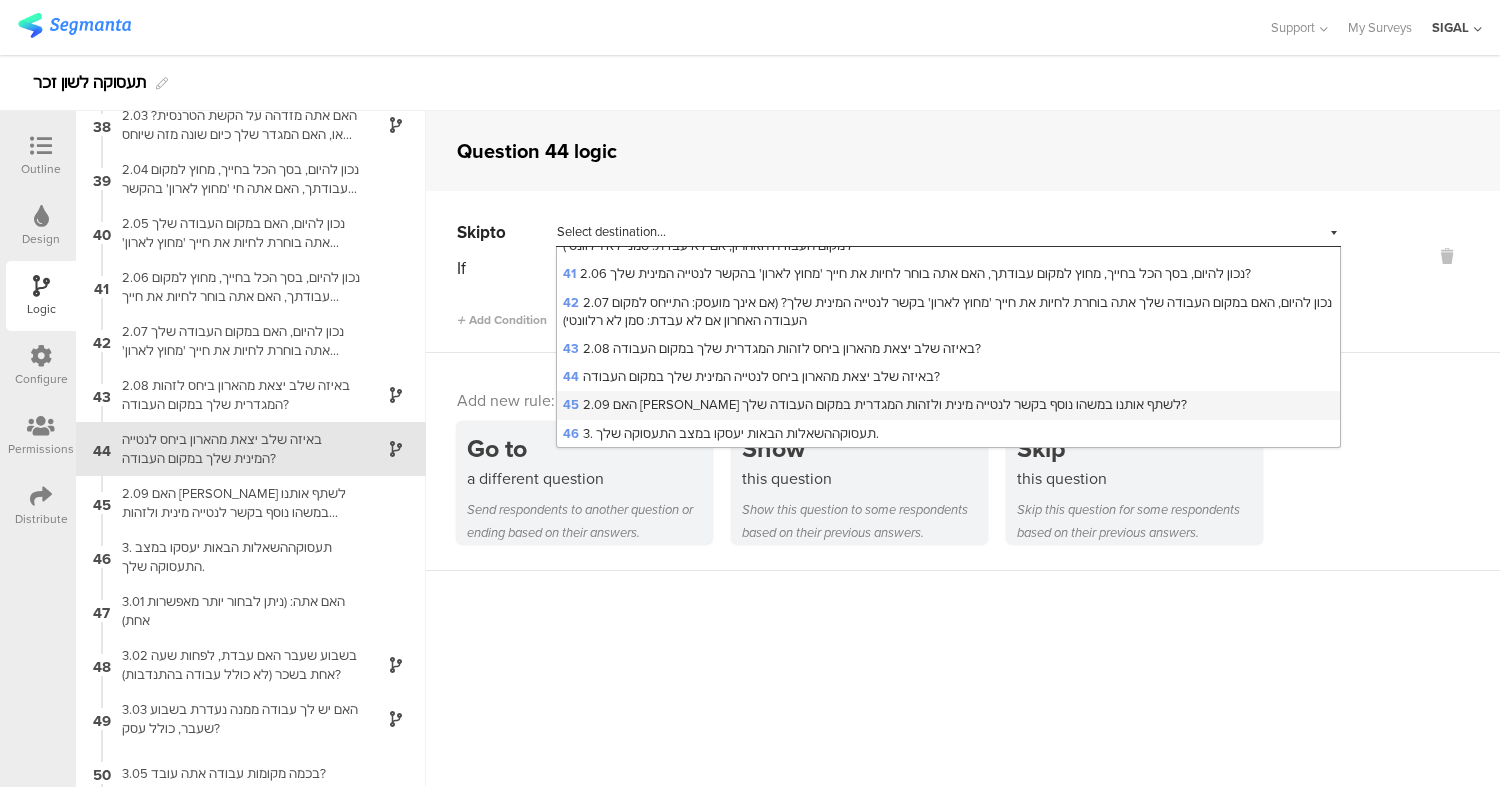 scroll, scrollTop: 1304, scrollLeft: 0, axis: vertical 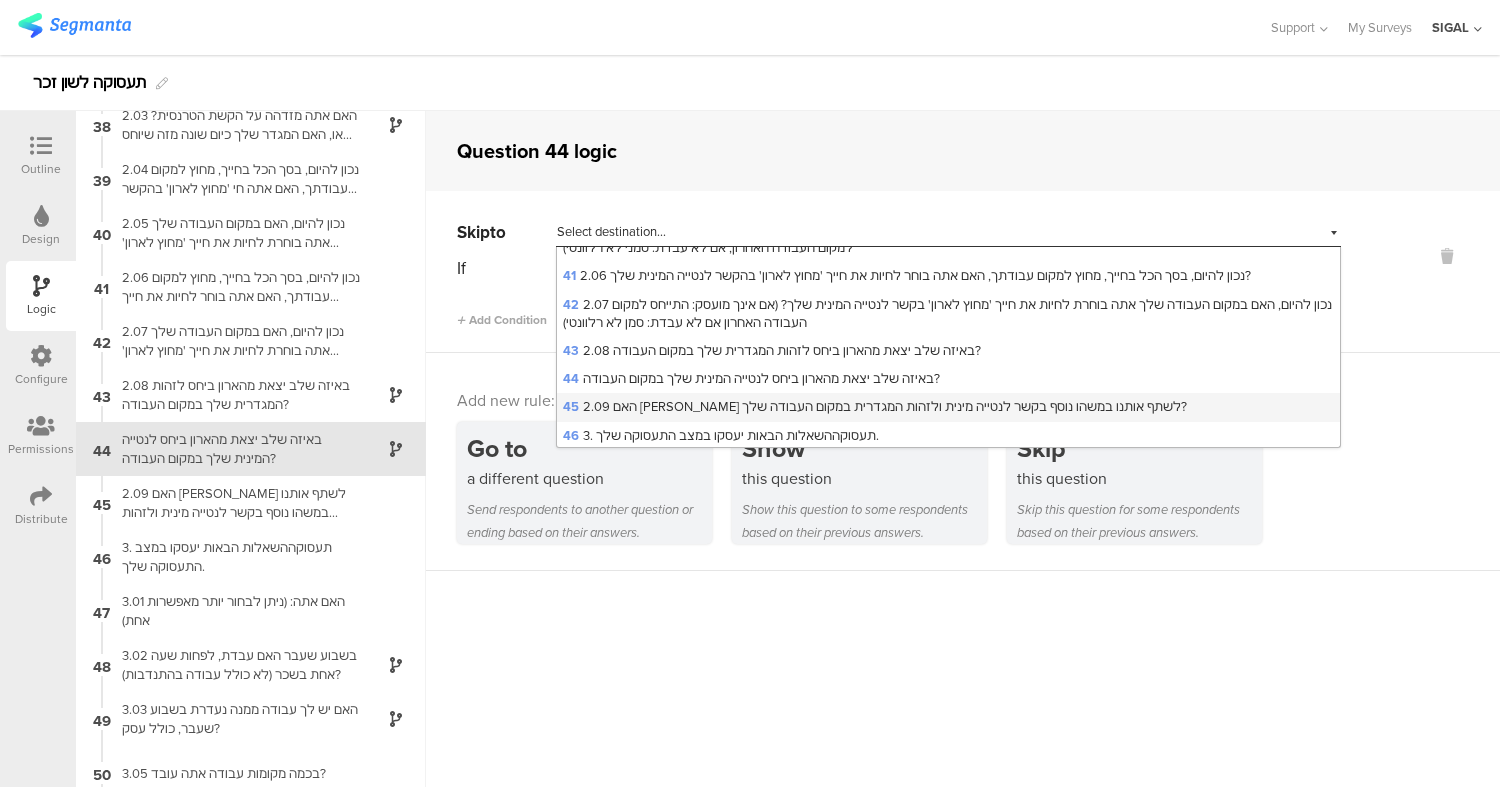 click on "42  2.07 נכון להיום, האם במקום העבודה שלך אתה בוחרת לחיות את חייך 'מחוץ לארון' בקשר לנטייה המינית שלך? (אם אינך מועסק: התייחס למקום העבודה האחרון אם לא עבדת: סמן לא רלוונטי)" at bounding box center [947, 313] 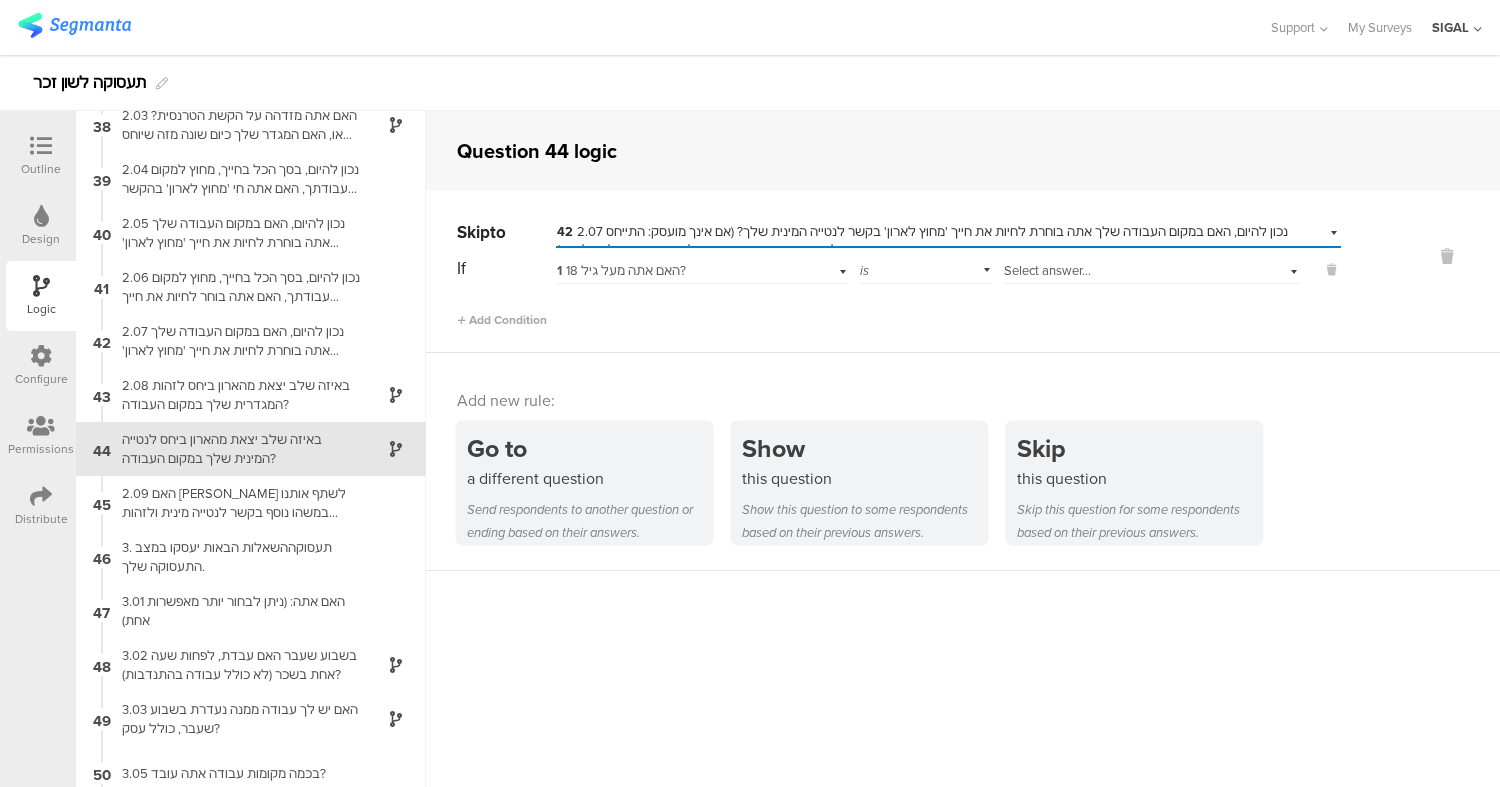 click on "Skip  to Select destination...   42  2.07 נכון להיום, האם במקום העבודה שלך אתה בוחרת לחיות את חייך 'מחוץ לארון' בקשר לנטייה המינית שלך? (אם אינך מועסק: התייחס למקום העבודה האחרון אם לא עבדת: סמן לא רלוונטי)
If   1  האם אתה מעל גיל 18?
is Select answer...
Add Condition" at bounding box center [963, 272] 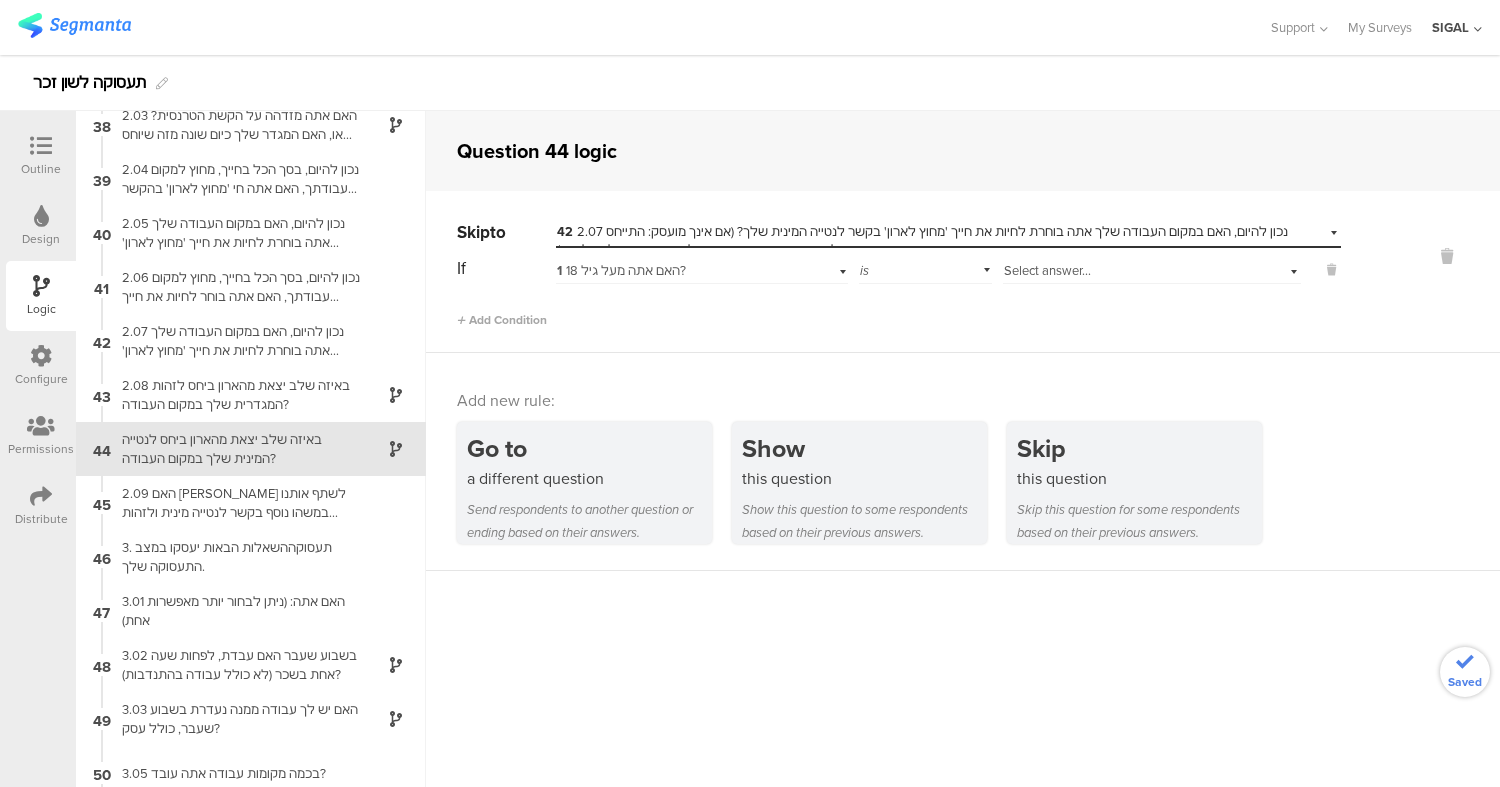 click on "Skip  to Select destination...   42  2.07 נכון להיום, האם במקום העבודה שלך אתה בוחרת לחיות את חייך 'מחוץ לארון' בקשר לנטייה המינית שלך? (אם אינך מועסק: התייחס למקום העבודה האחרון אם לא עבדת: סמן לא רלוונטי)
If   1  האם אתה מעל גיל 18?
is Select answer...
Add Condition" at bounding box center [963, 272] 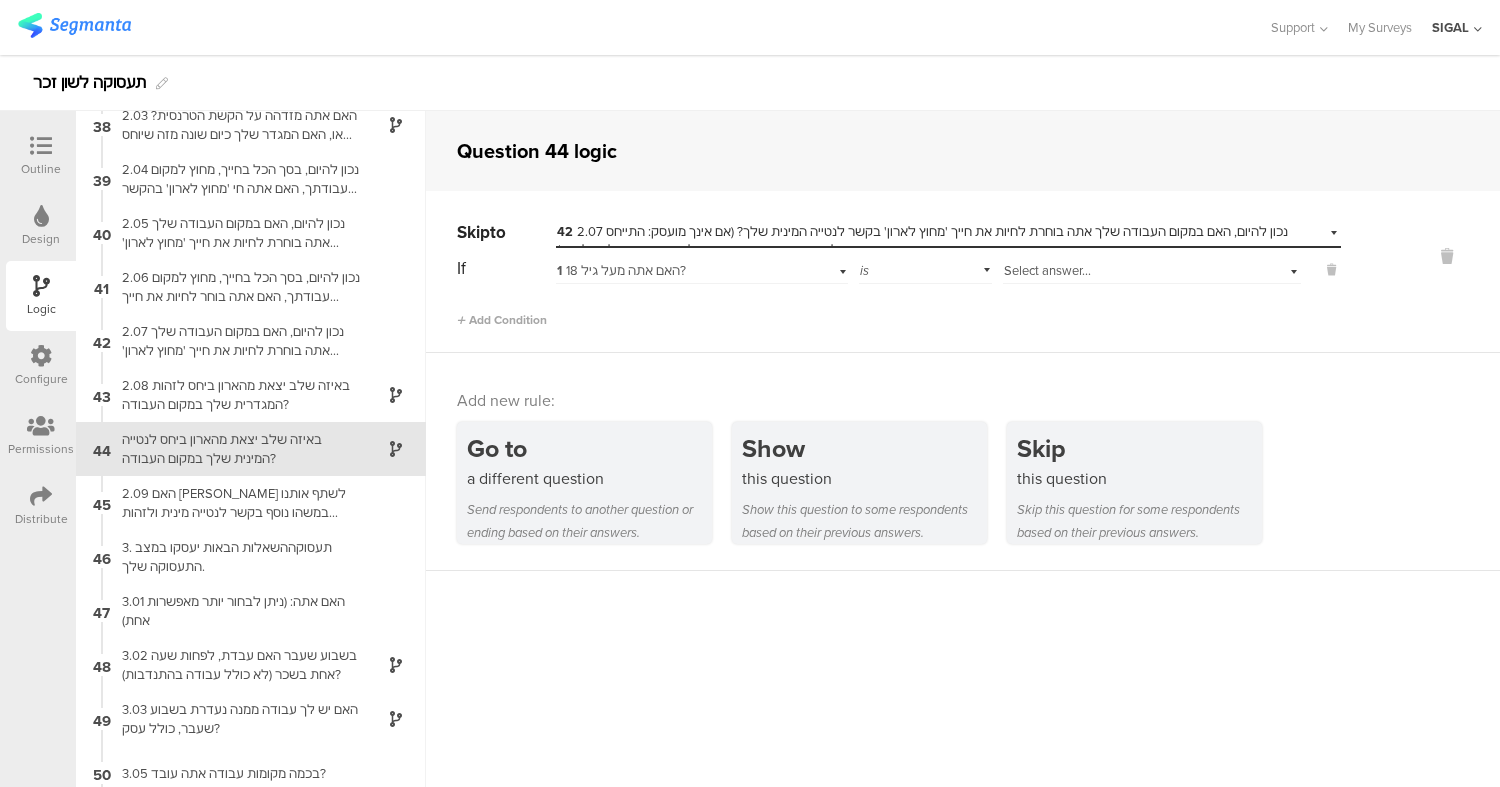 click on "Select answer..." at bounding box center (1047, 270) 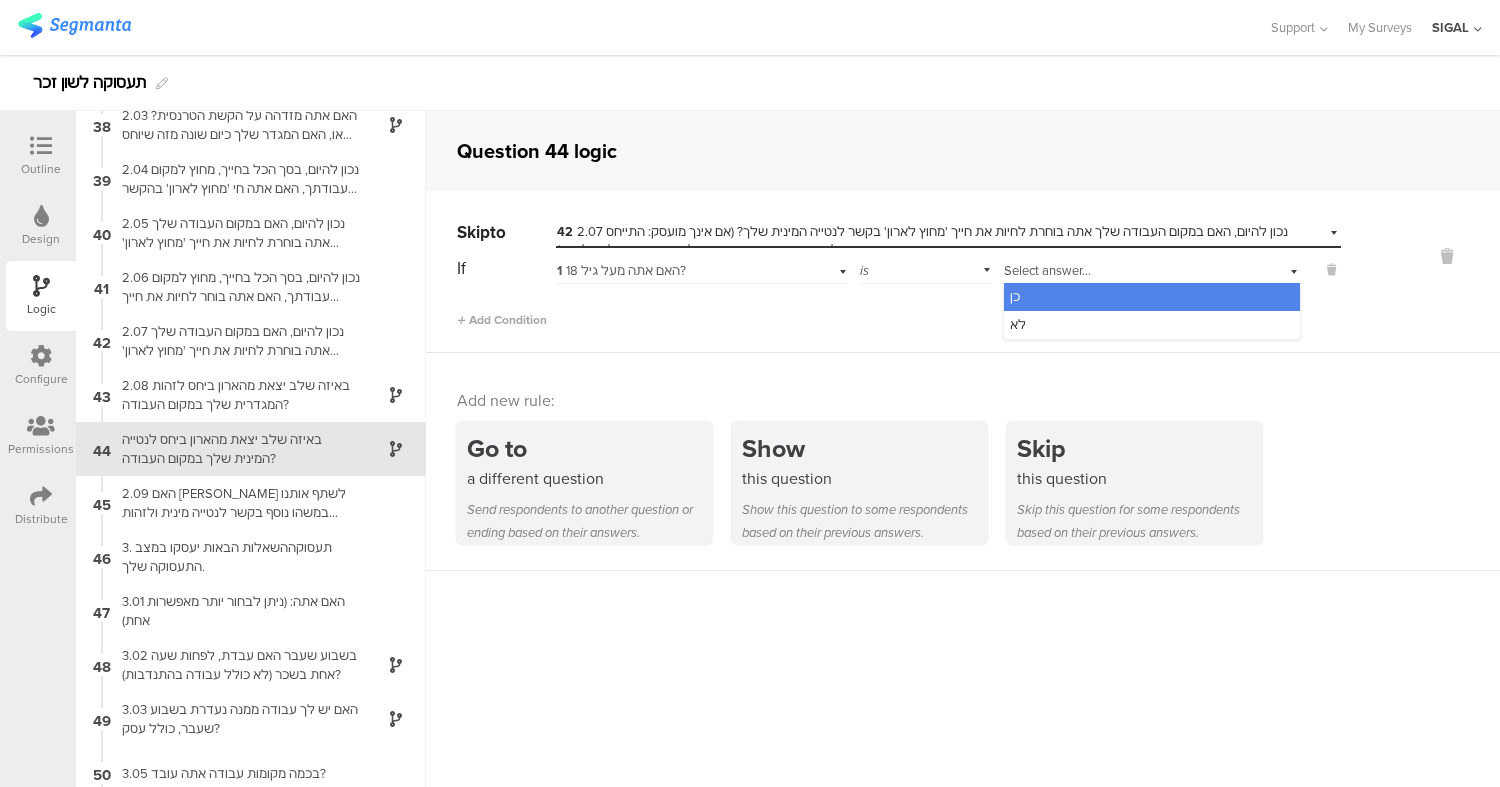 click on "42  2.07 נכון להיום, האם במקום העבודה שלך אתה בוחרת לחיות את חייך 'מחוץ לארון' בקשר לנטייה המינית שלך? (אם אינך מועסק: התייחס למקום העבודה האחרון אם לא עבדת: סמן לא רלוונטי)" at bounding box center [922, 240] 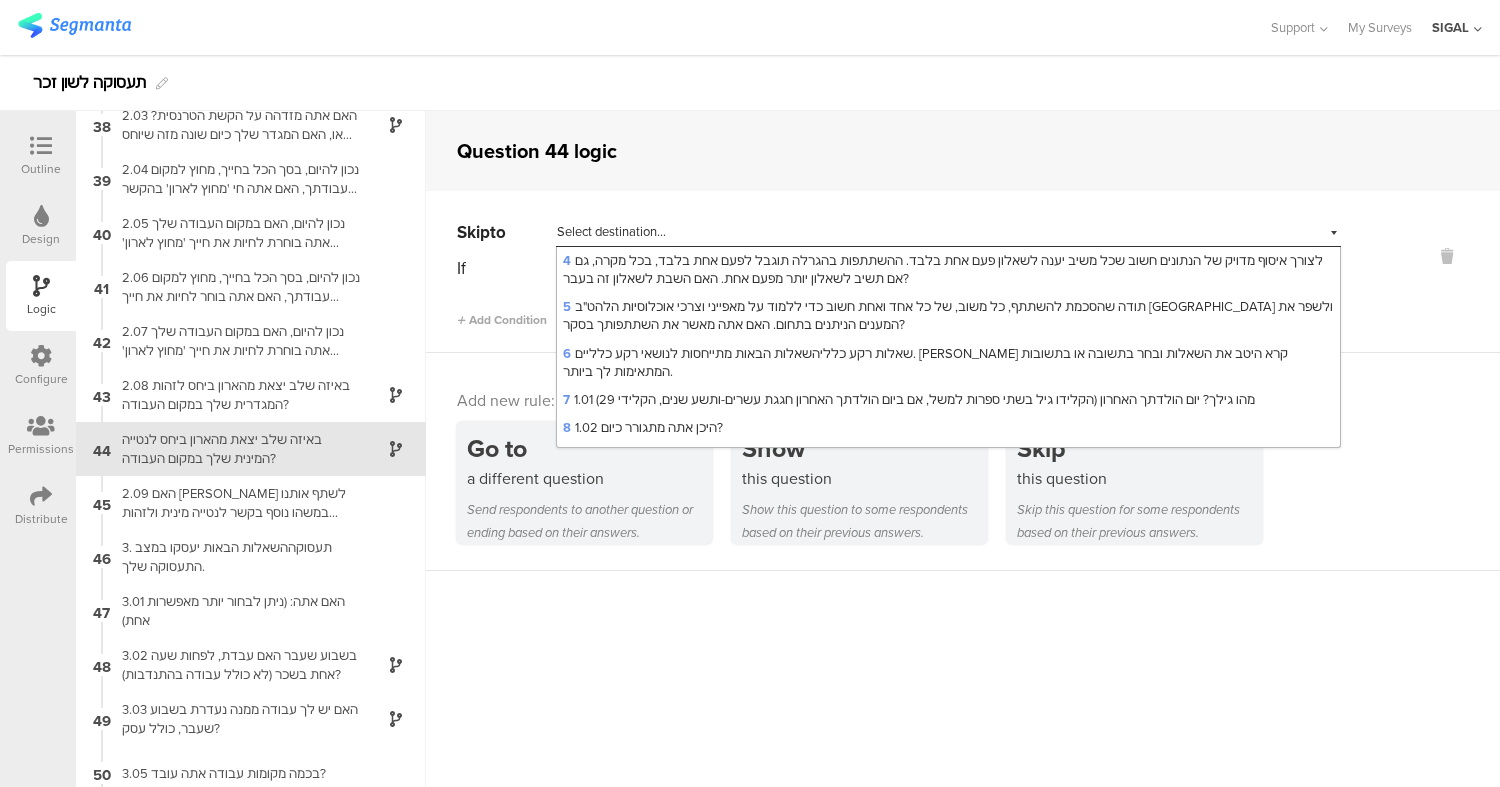 scroll, scrollTop: 0, scrollLeft: 0, axis: both 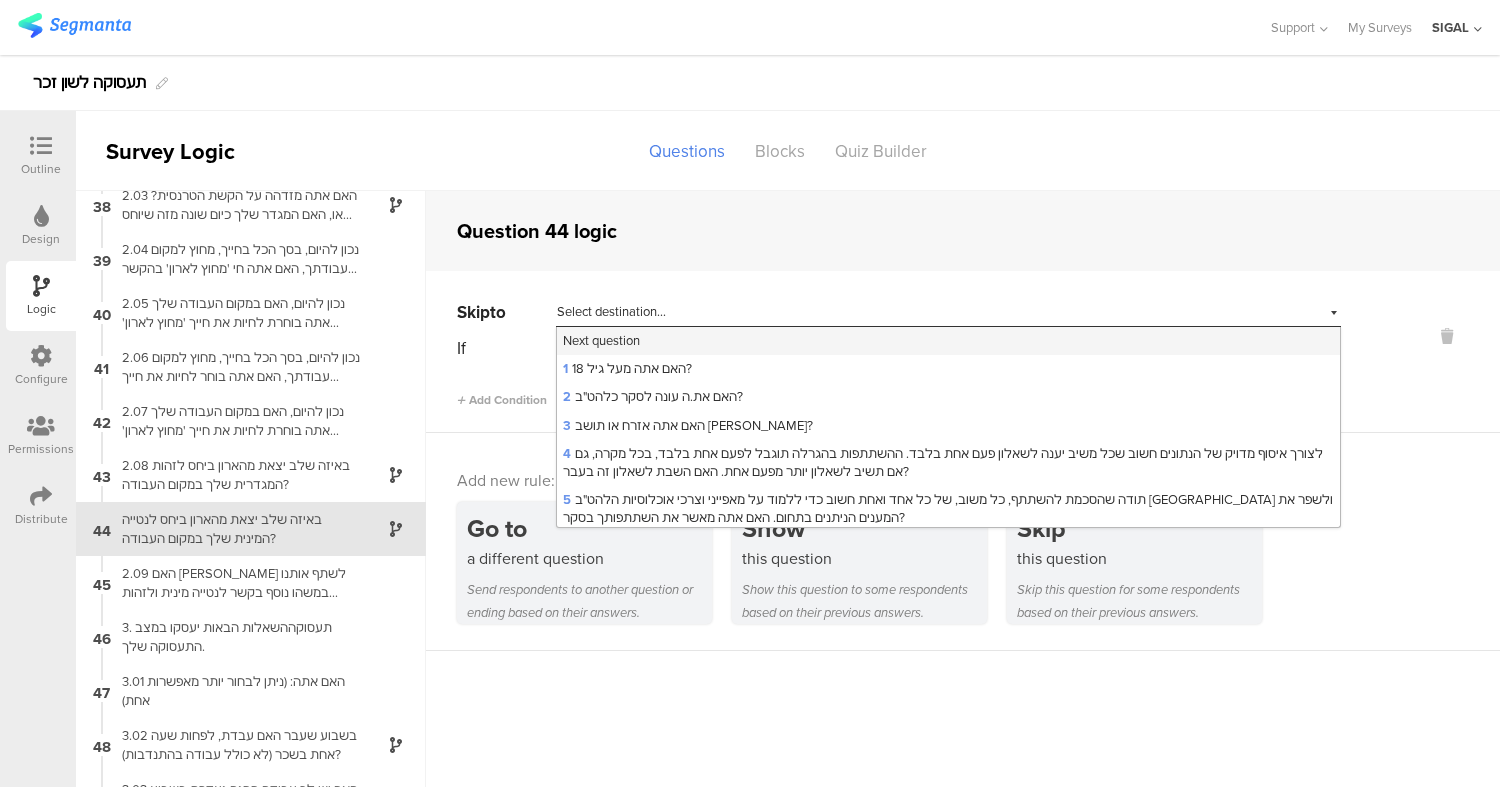 click on "Next question" at bounding box center [948, 341] 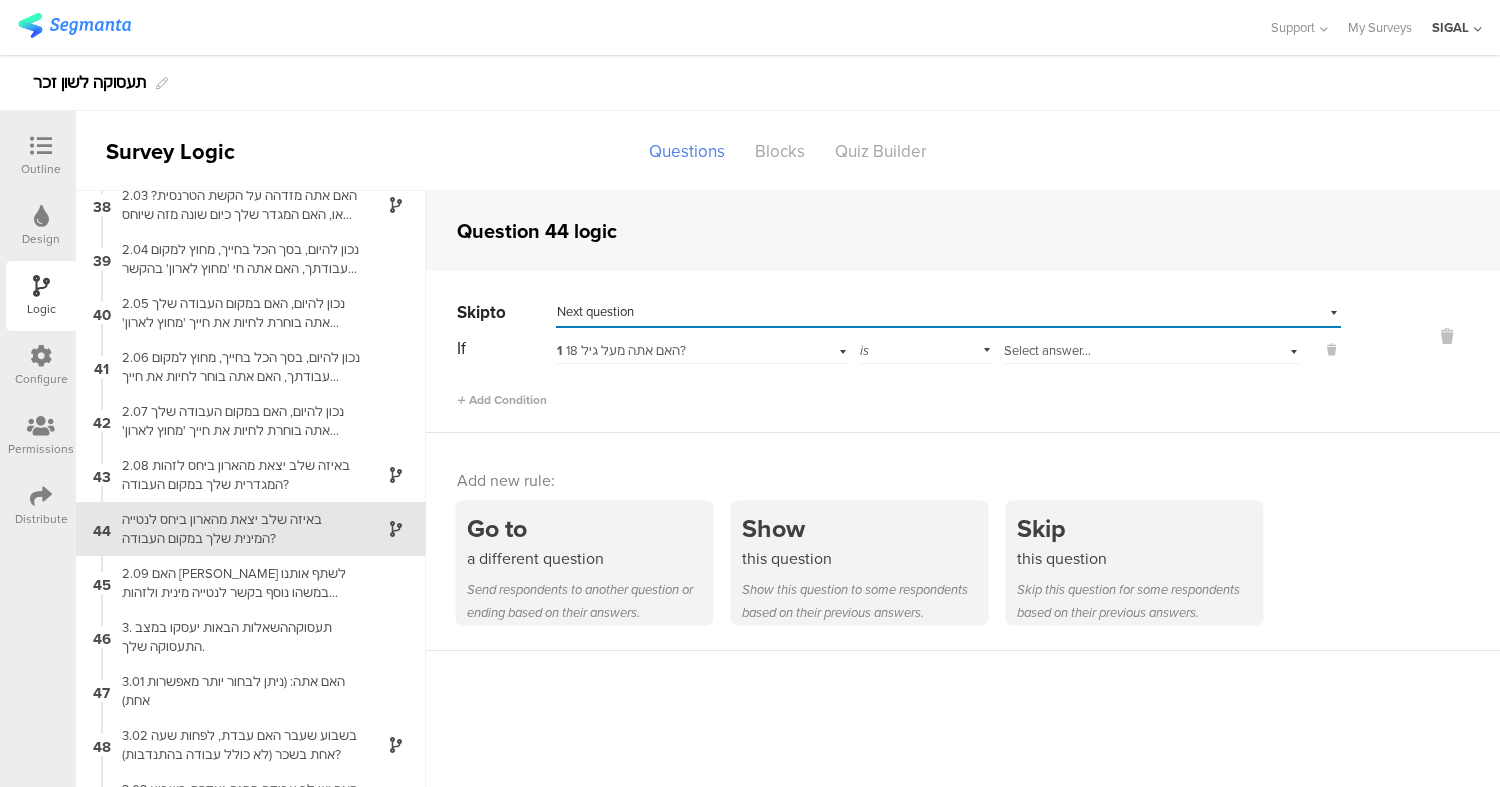 click on "1  האם אתה מעל גיל 18?" at bounding box center [676, 351] 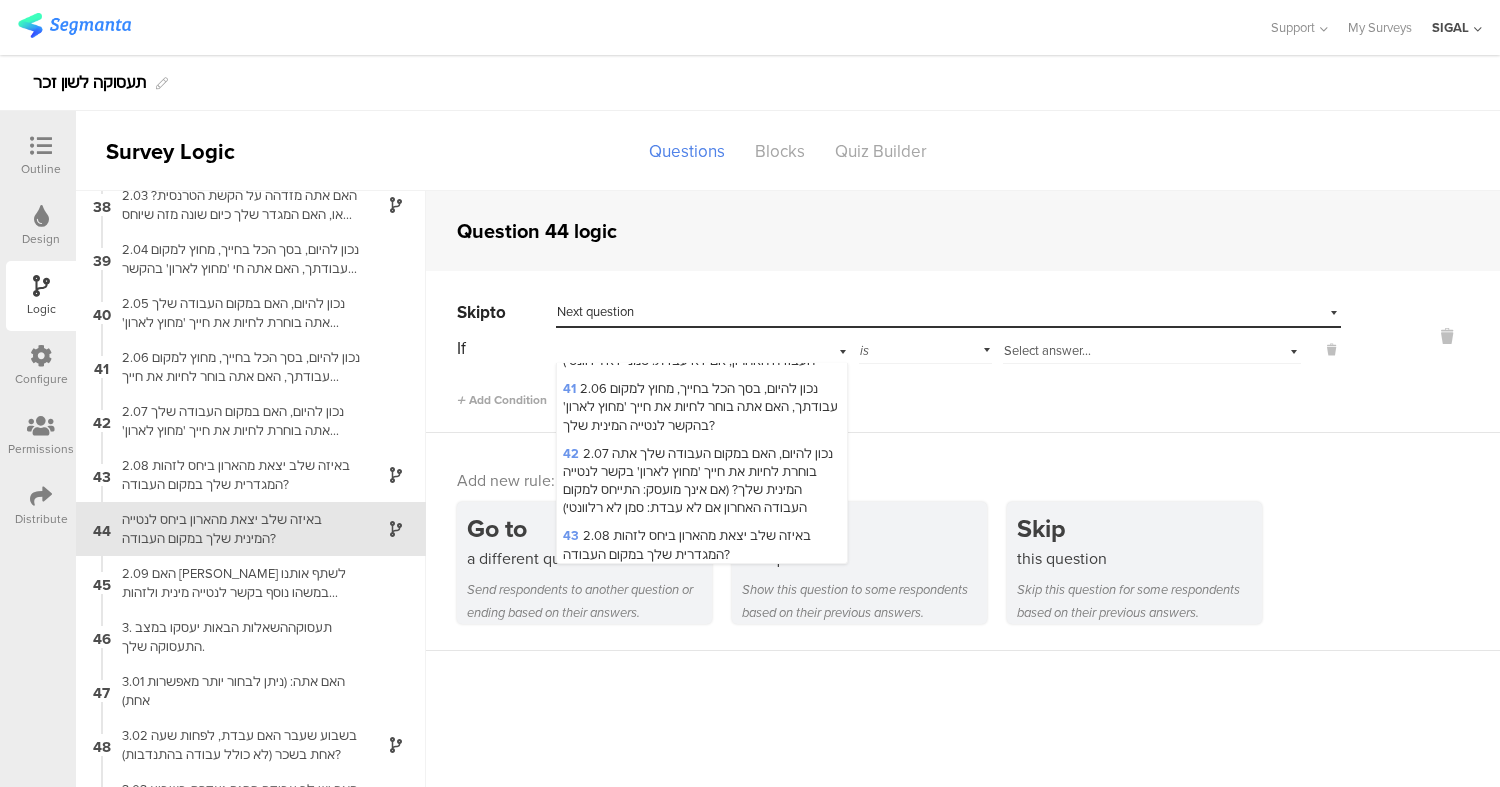scroll, scrollTop: 1937, scrollLeft: 0, axis: vertical 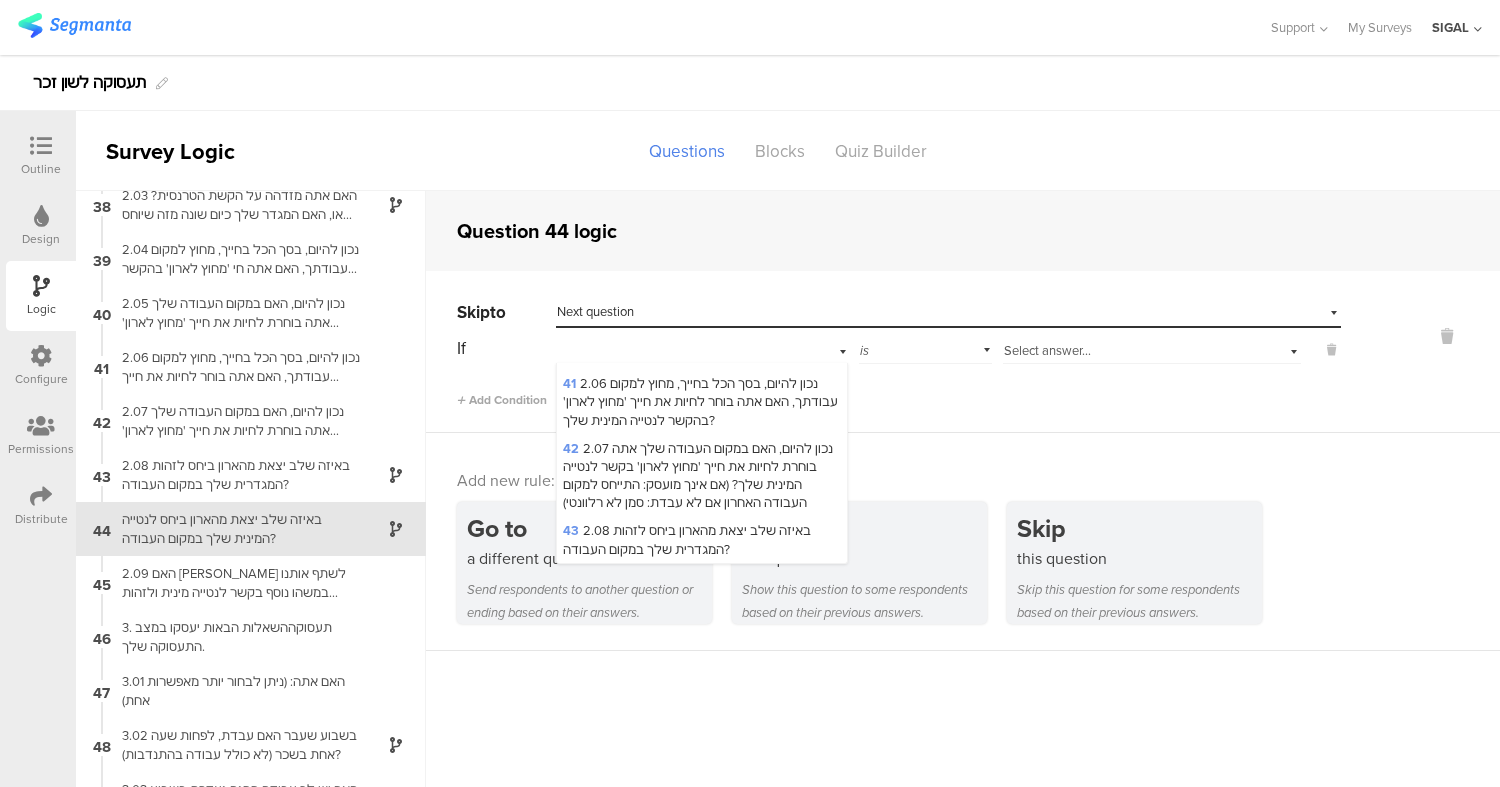 click on "Select answer..." at bounding box center [1047, 350] 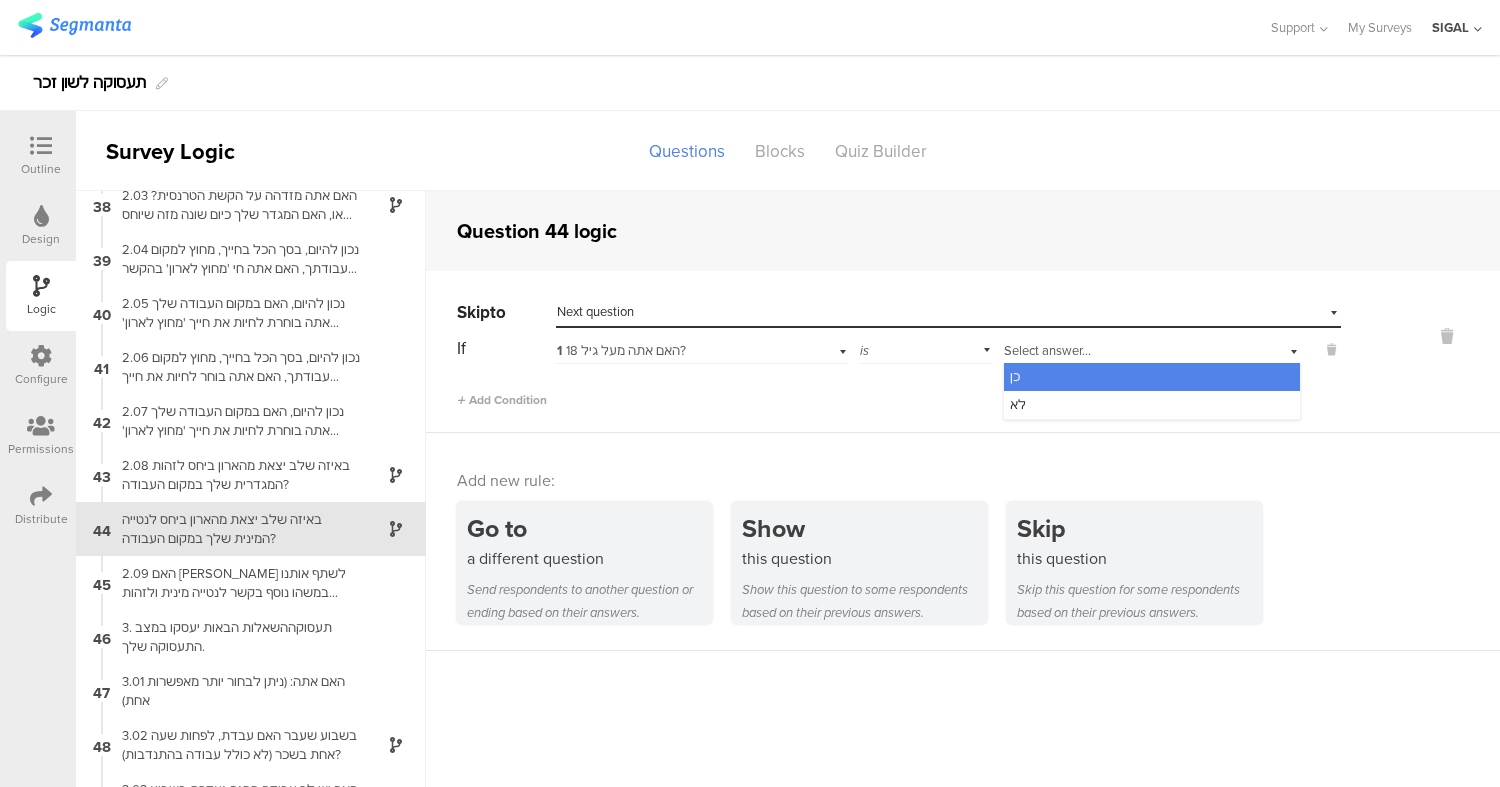 click on "1  האם אתה מעל גיל 18?" at bounding box center (676, 351) 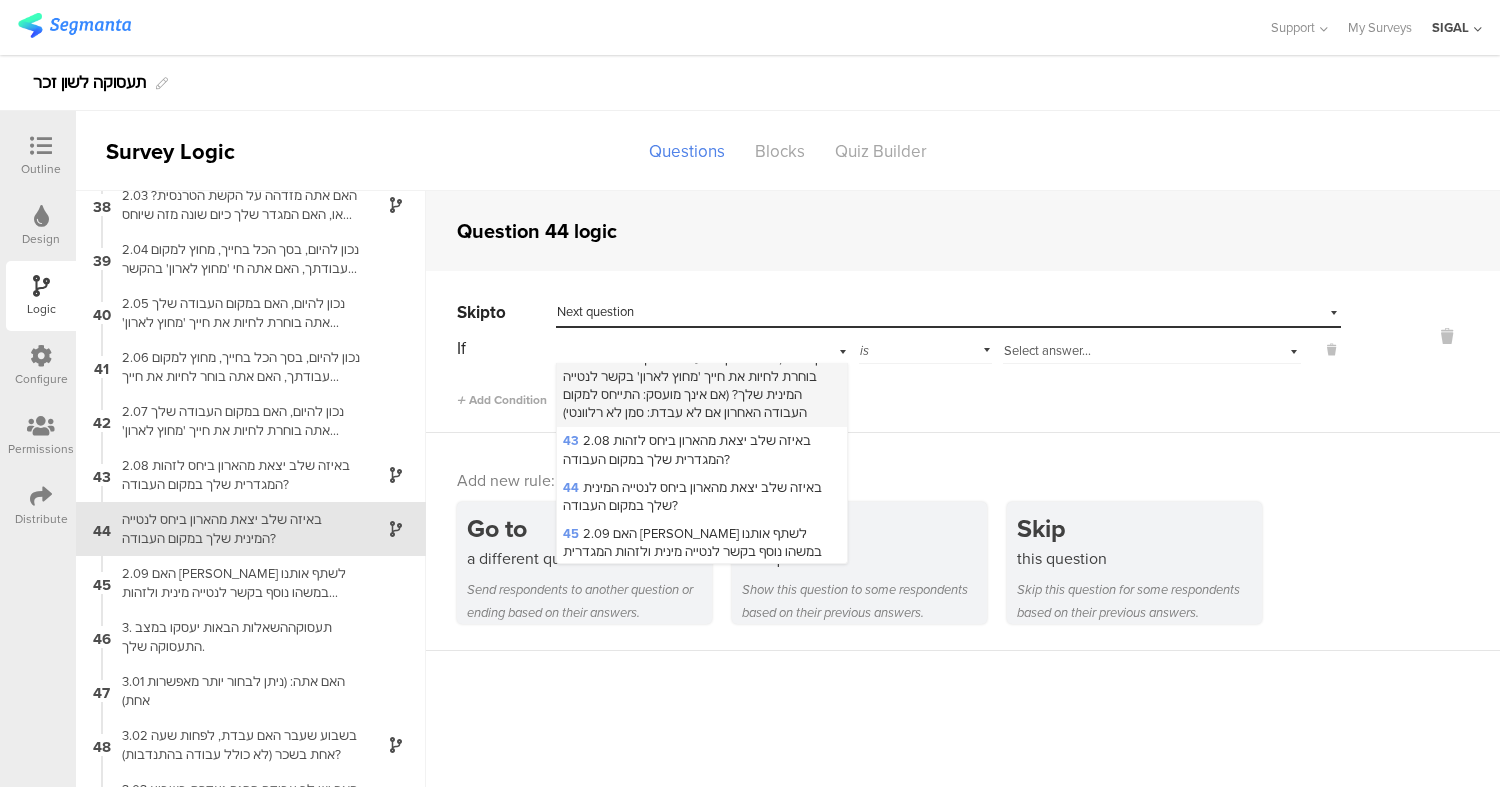 scroll, scrollTop: 1999, scrollLeft: 0, axis: vertical 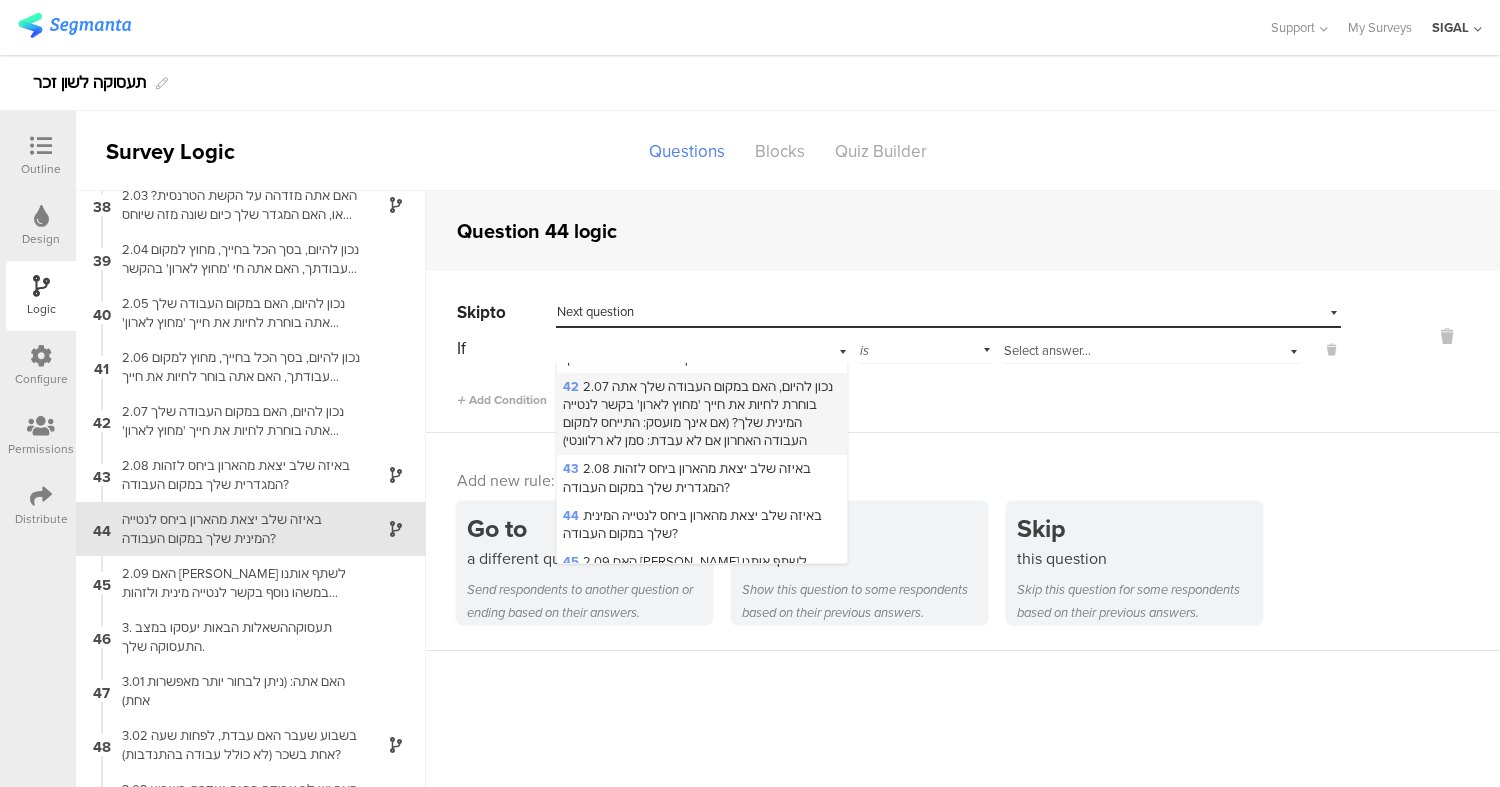 click on "42  2.07 נכון להיום, האם במקום העבודה שלך אתה בוחרת לחיות את חייך 'מחוץ לארון' בקשר לנטייה המינית שלך? (אם אינך מועסק: התייחס למקום העבודה האחרון אם לא עבדת: סמן לא רלוונטי)" at bounding box center (698, 414) 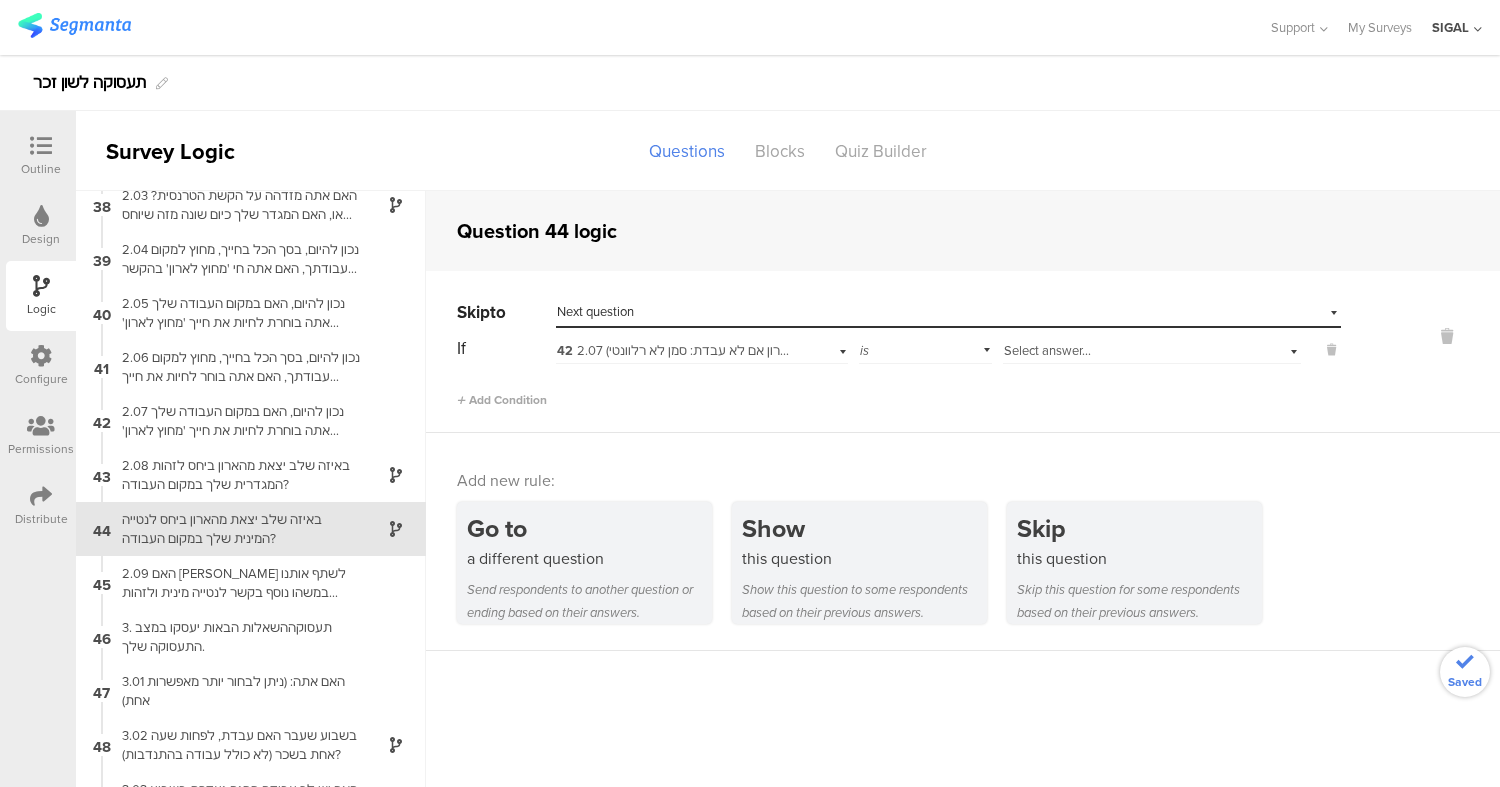 click on "Select answer..." at bounding box center (1047, 350) 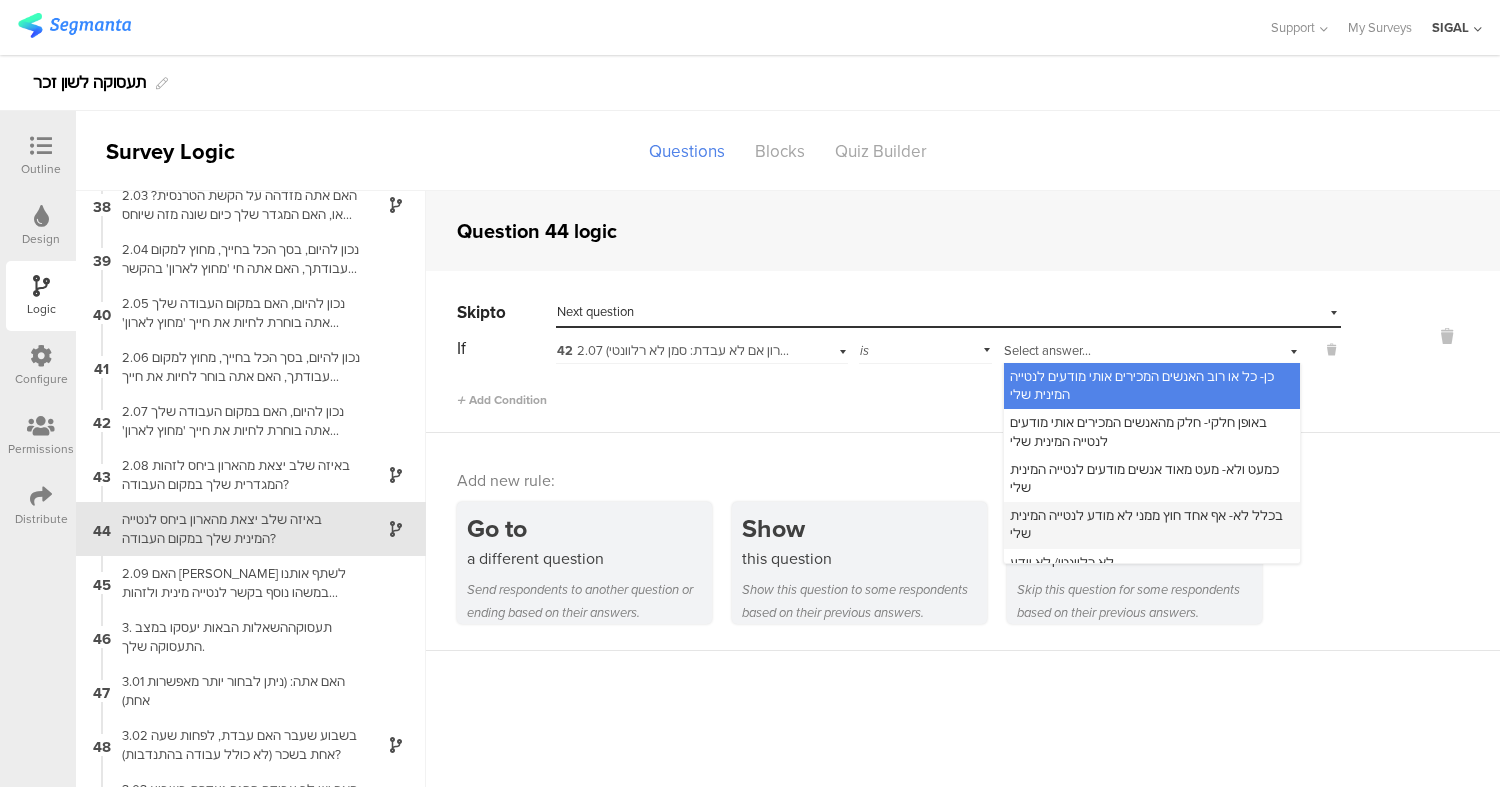 click on "בכלל לא- אף אחד חוץ ממני לא מודע לנטייה המינית שלי" at bounding box center (1146, 524) 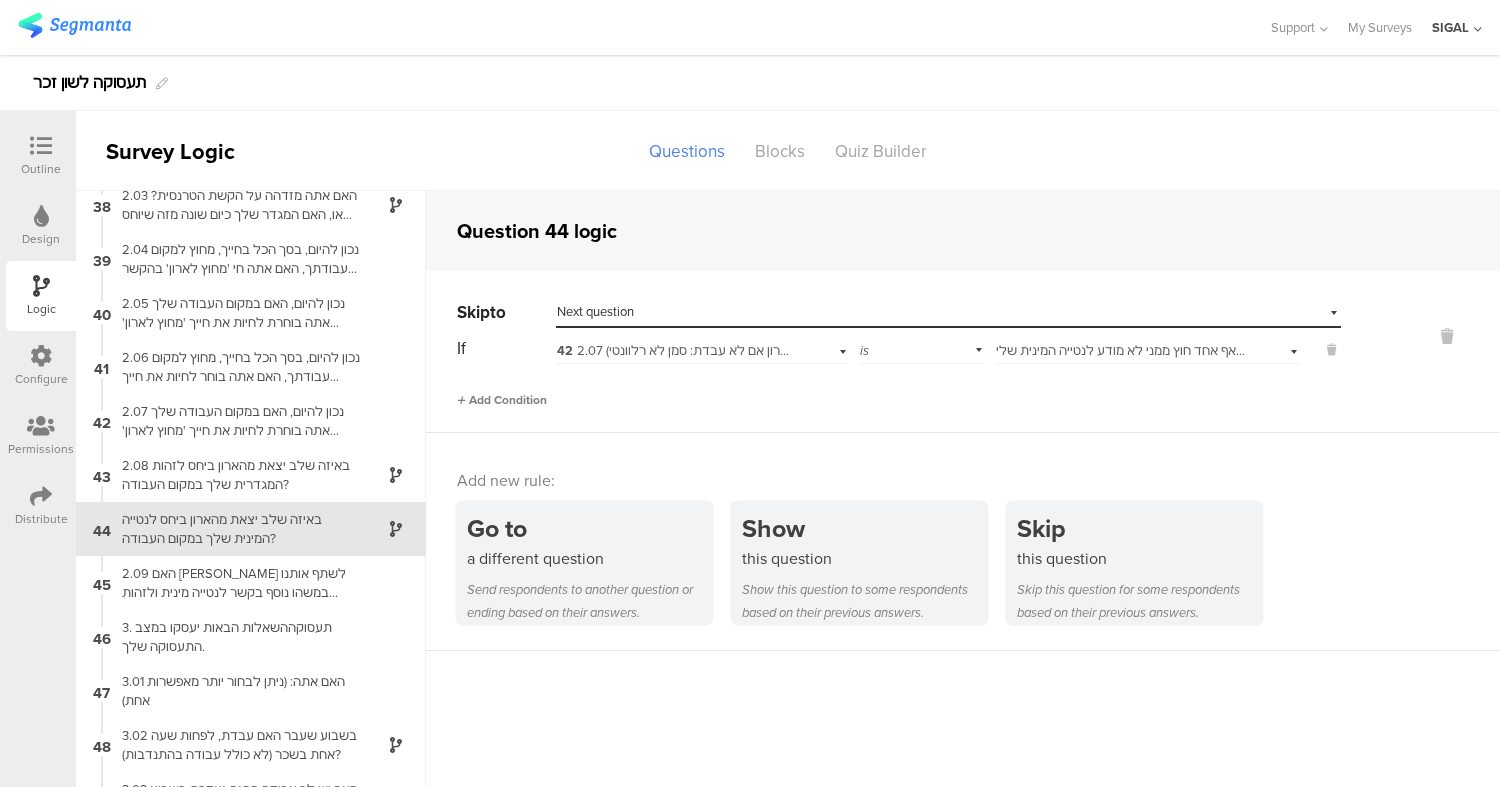 click on "Add Condition" at bounding box center (502, 400) 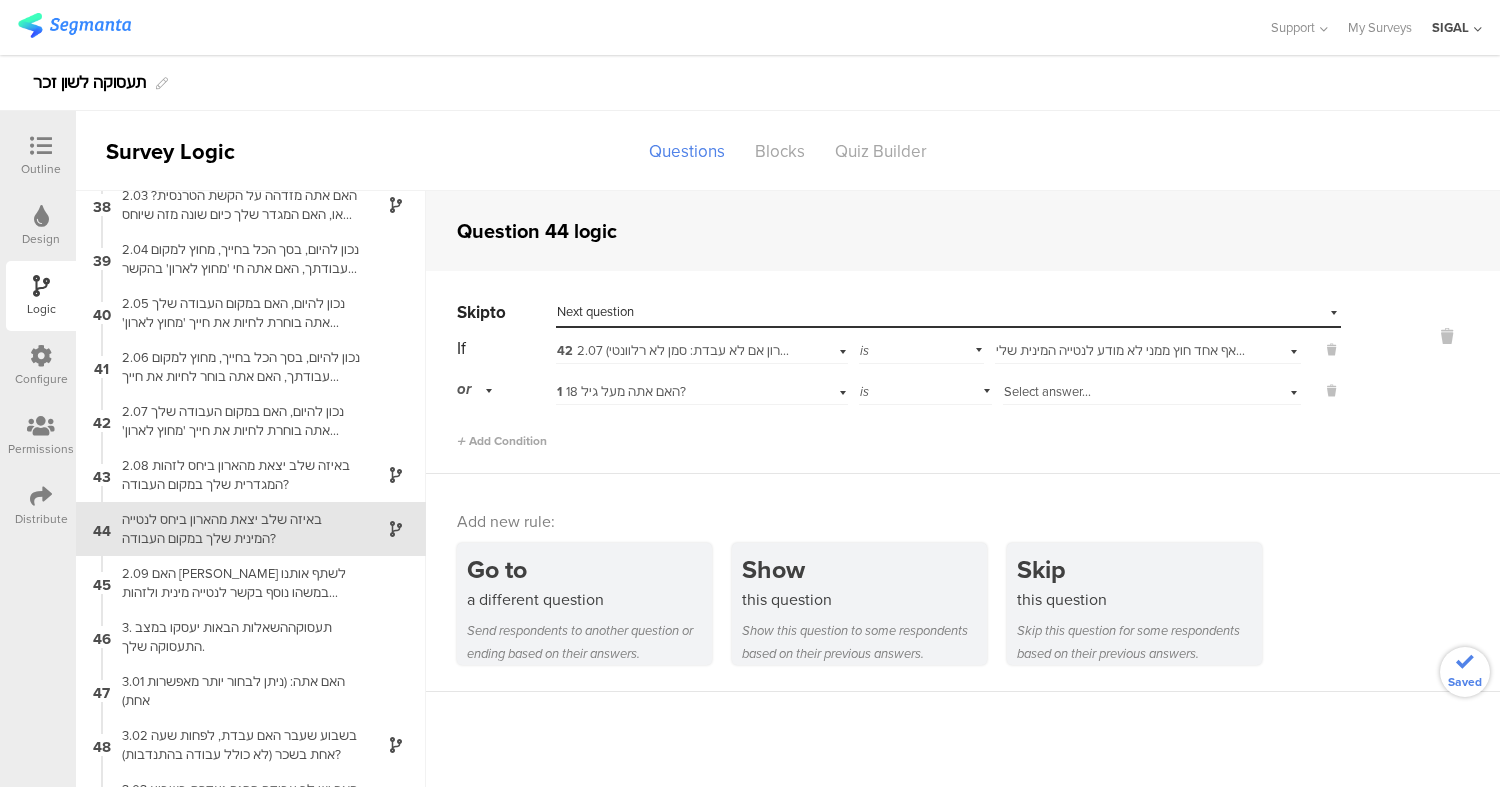 click on "Select answer..." at bounding box center [1047, 391] 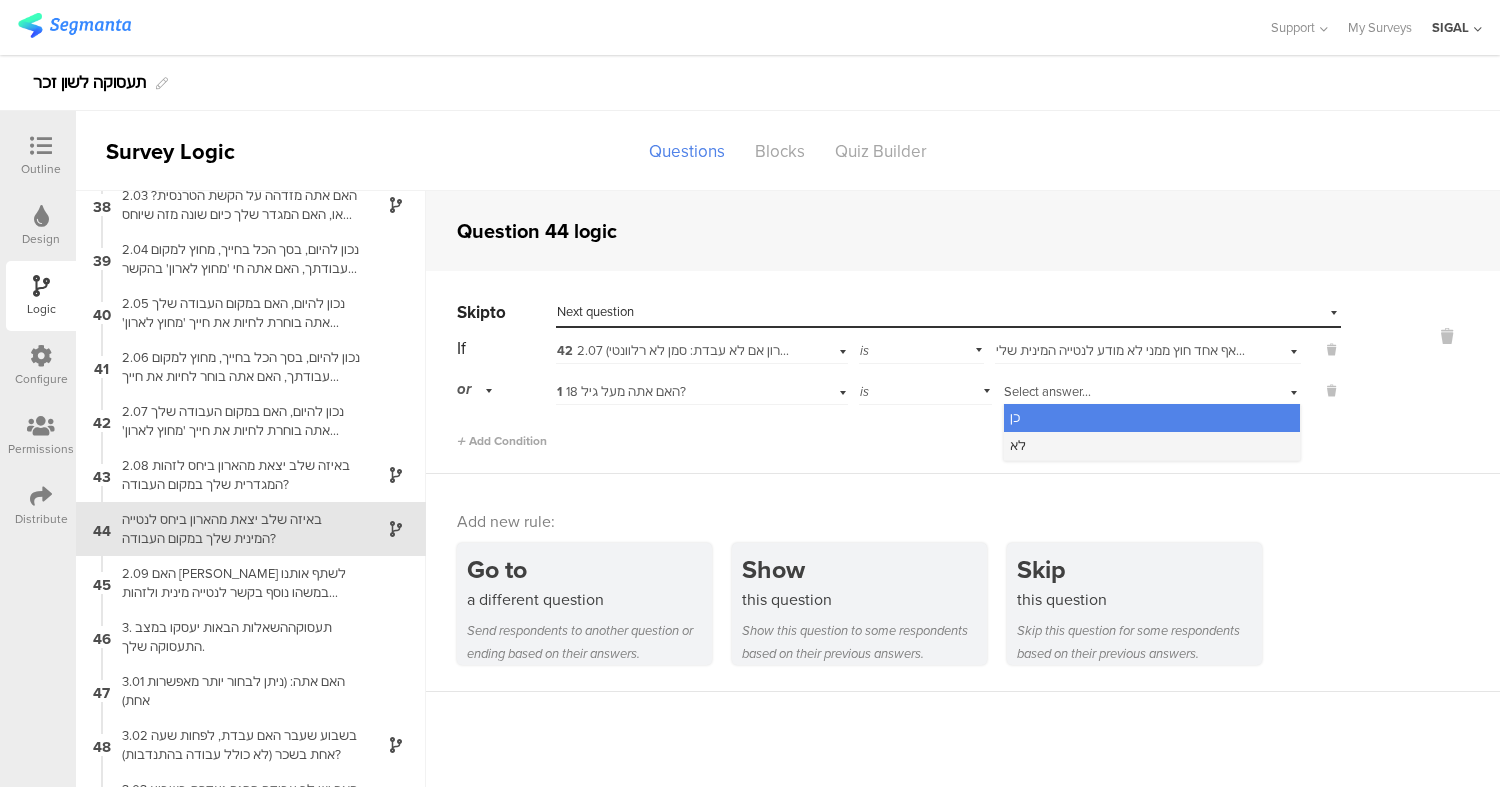 click on "לא" at bounding box center (1018, 445) 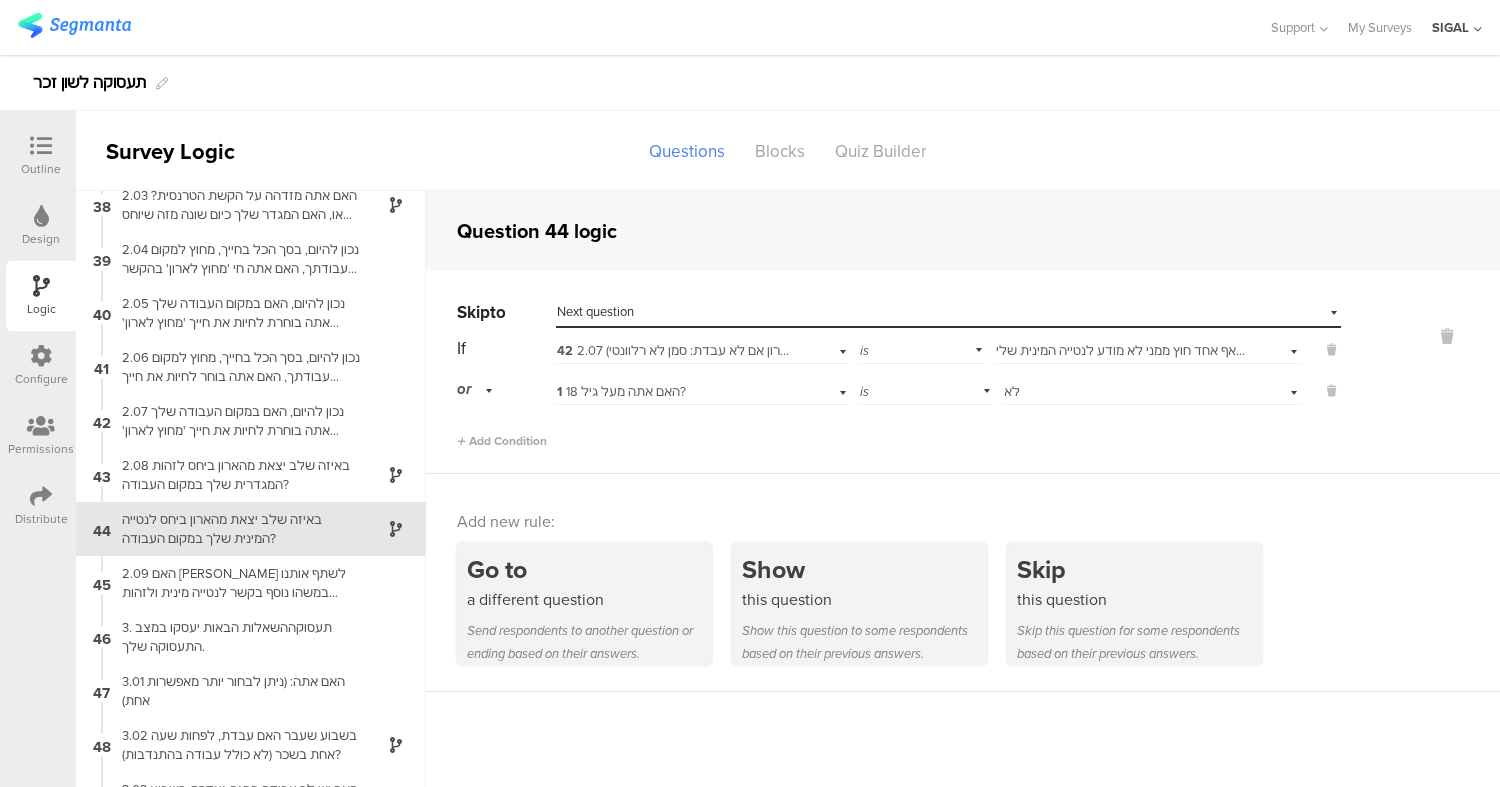 click on "Outline" at bounding box center [41, 169] 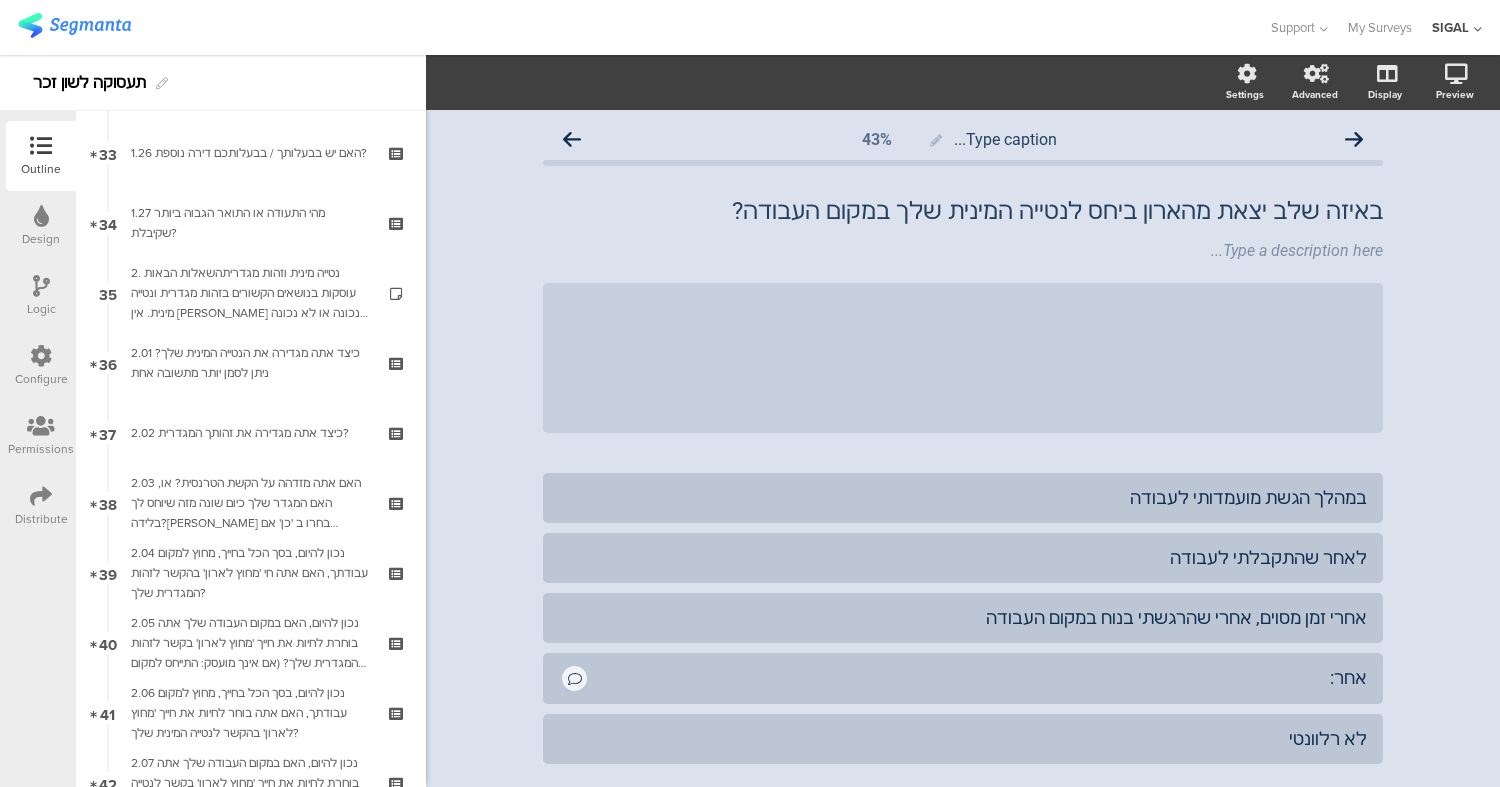 scroll, scrollTop: 2787, scrollLeft: 0, axis: vertical 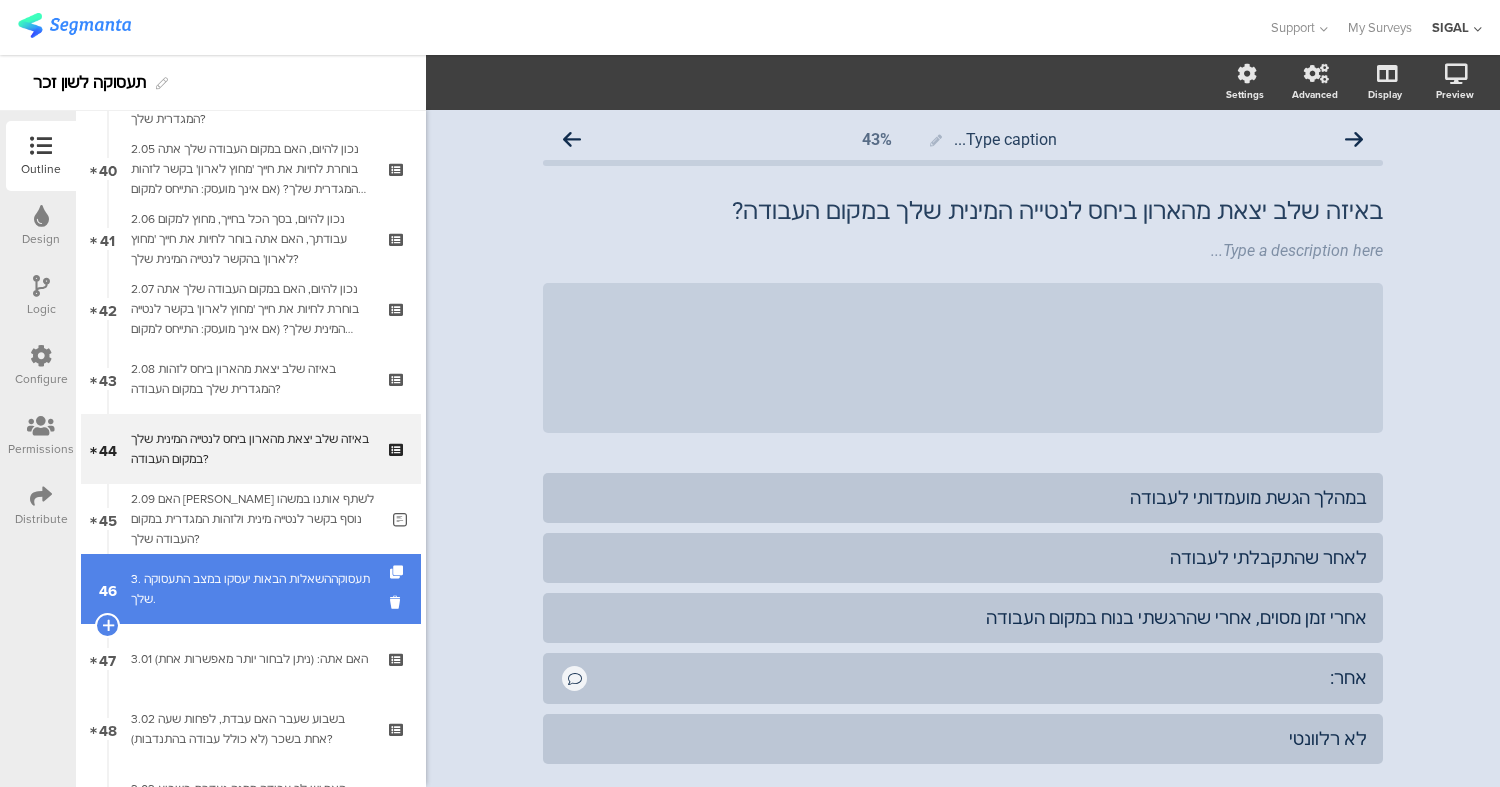 click on "3. תעסוקההשאלות הבאות יעסקו במצב התעסוקה שלך." at bounding box center (250, 589) 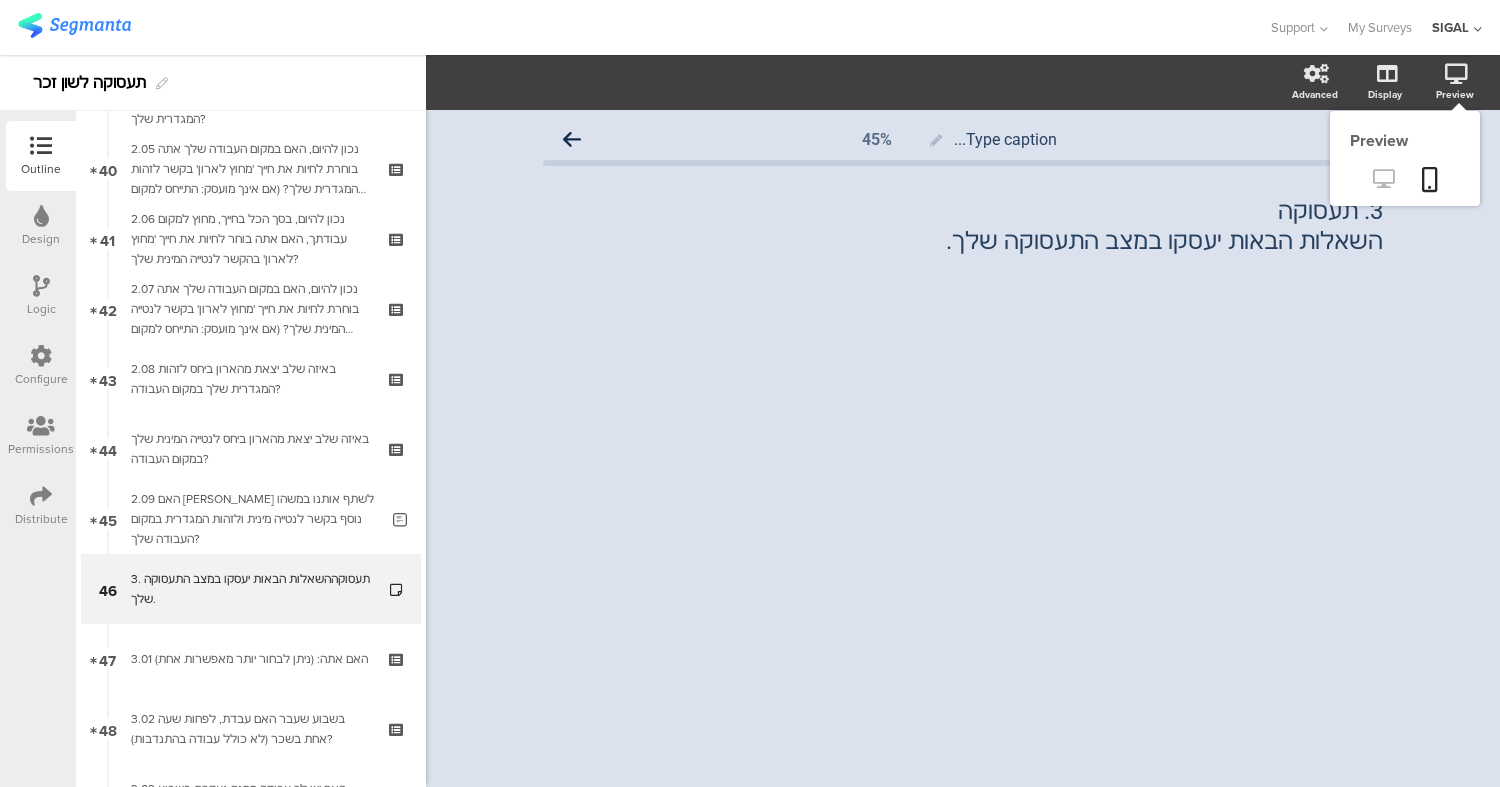click 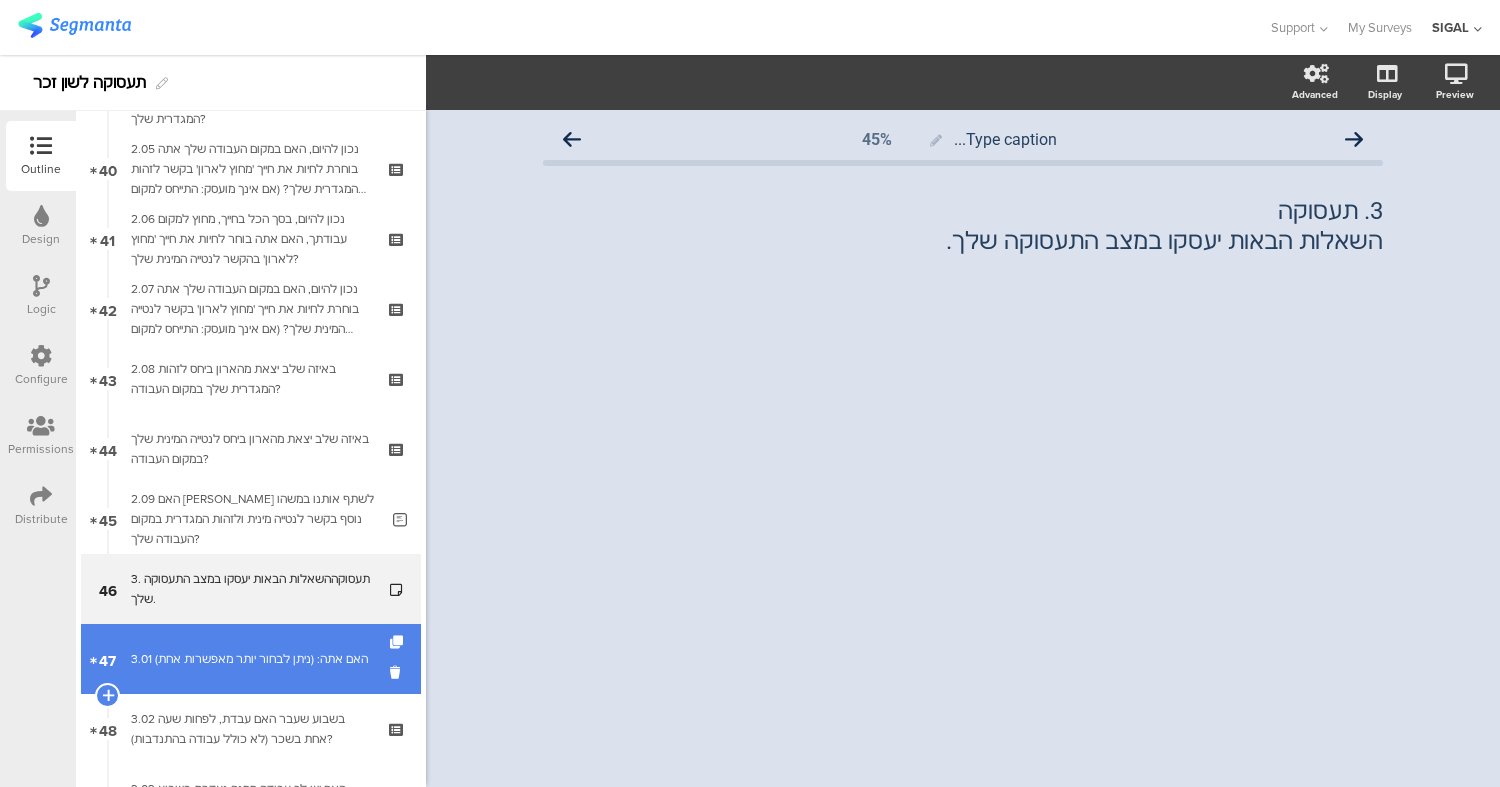 click on "3.01	האם אתה: (ניתן לבחור יותר מאפשרות אחת)" at bounding box center (250, 659) 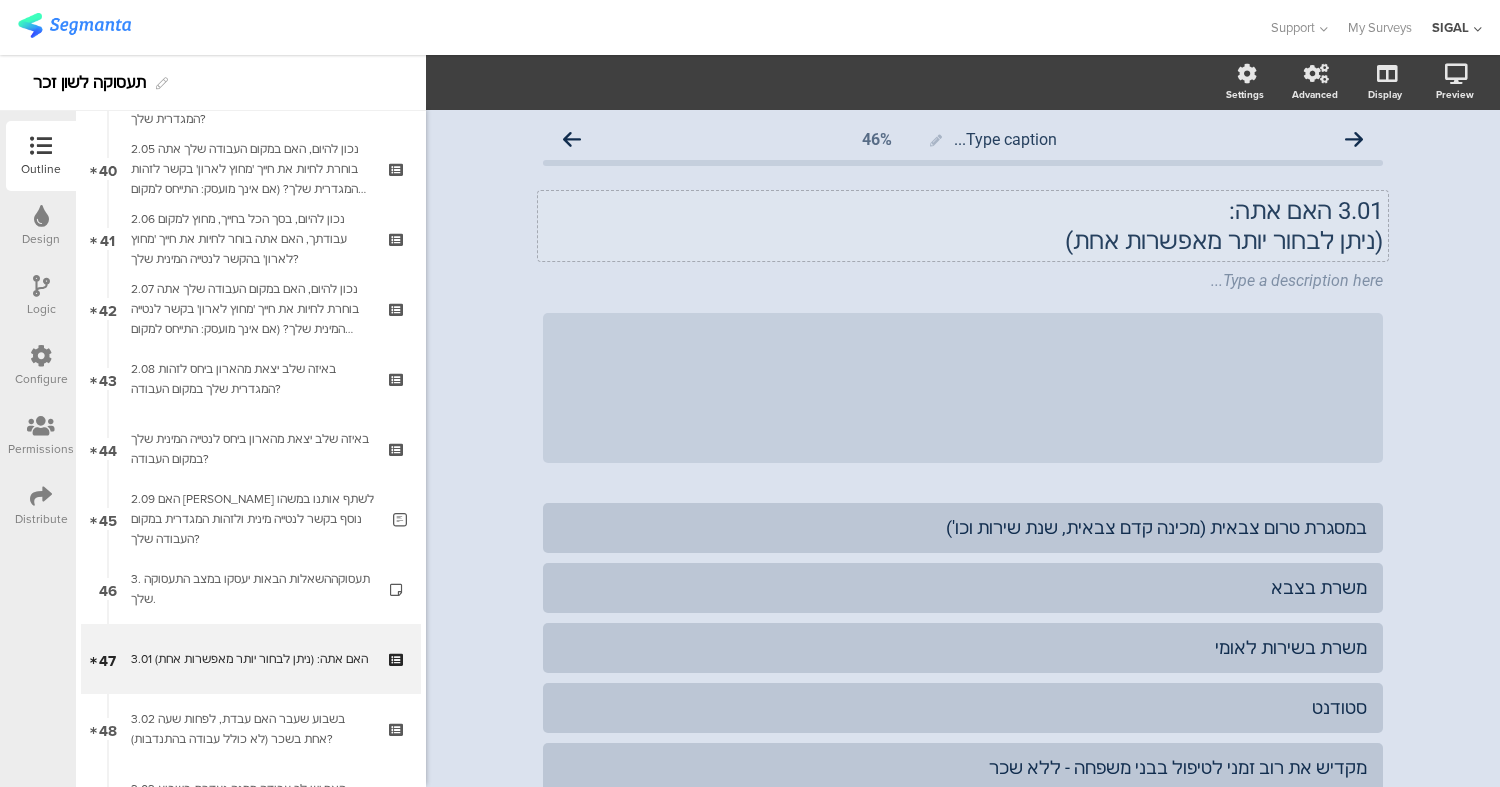 click on "(ניתן לבחור יותר מאפשרות אחת)" 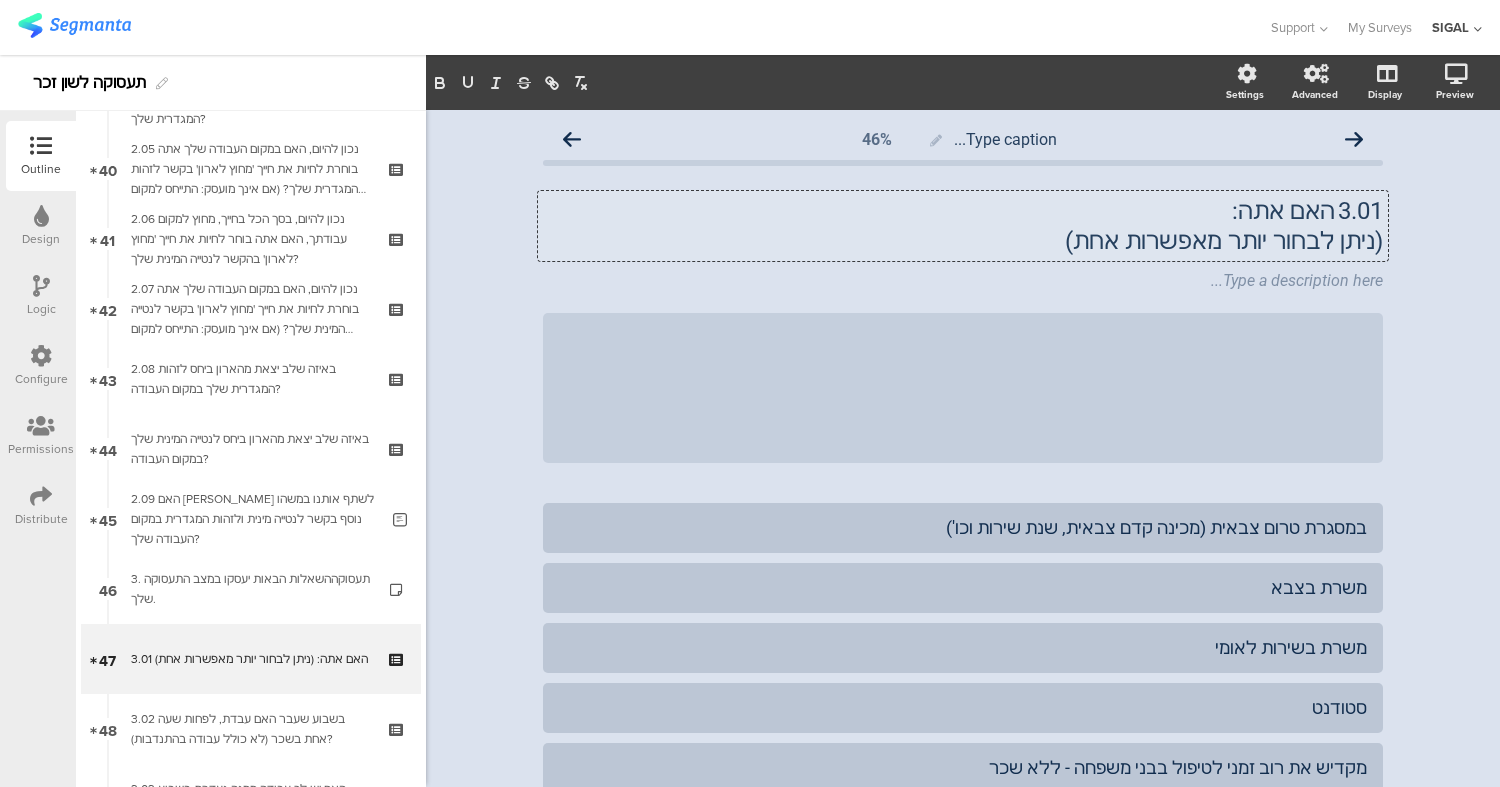 type 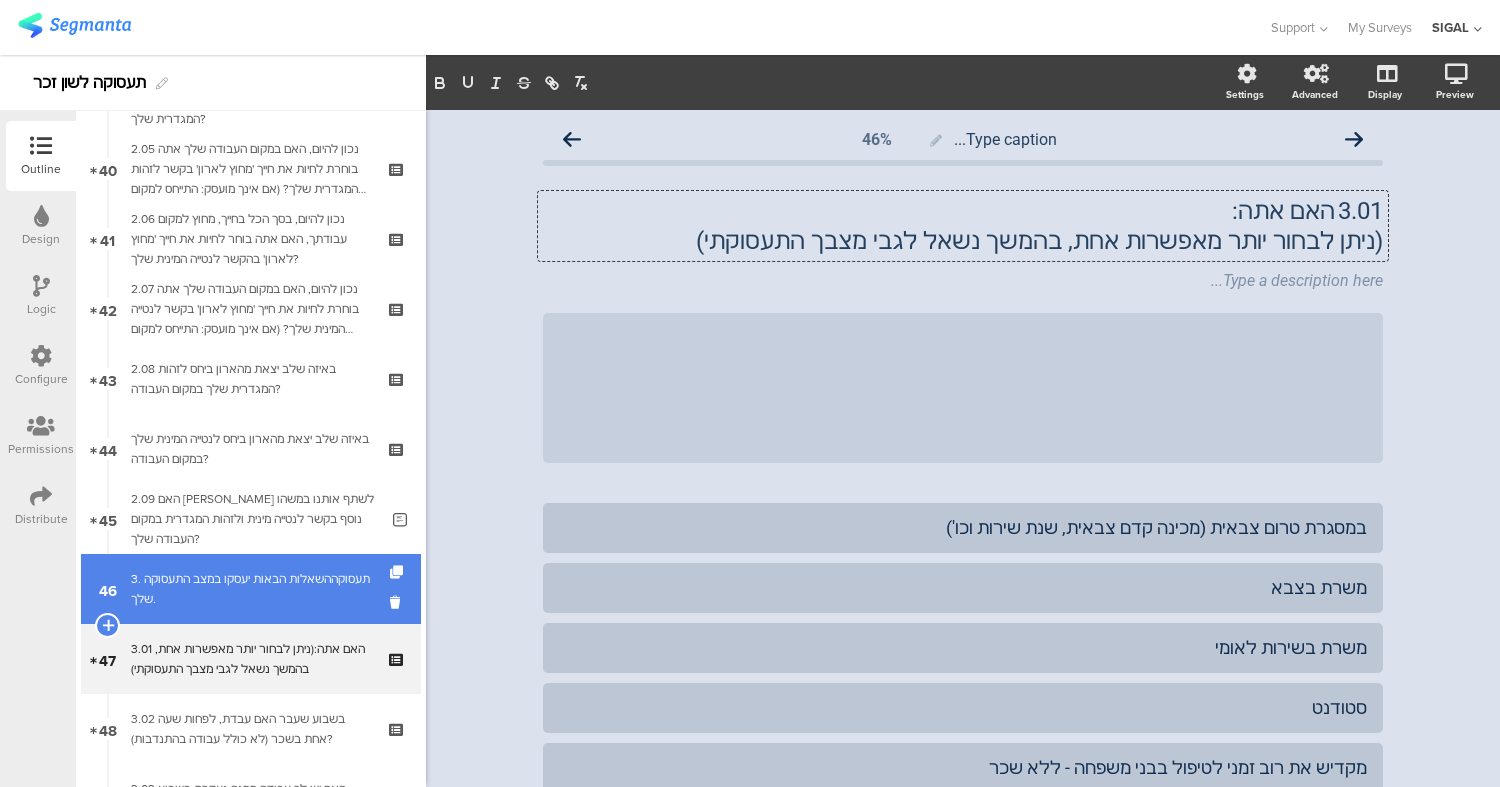 click on "3. תעסוקההשאלות הבאות יעסקו במצב התעסוקה שלך." at bounding box center [250, 589] 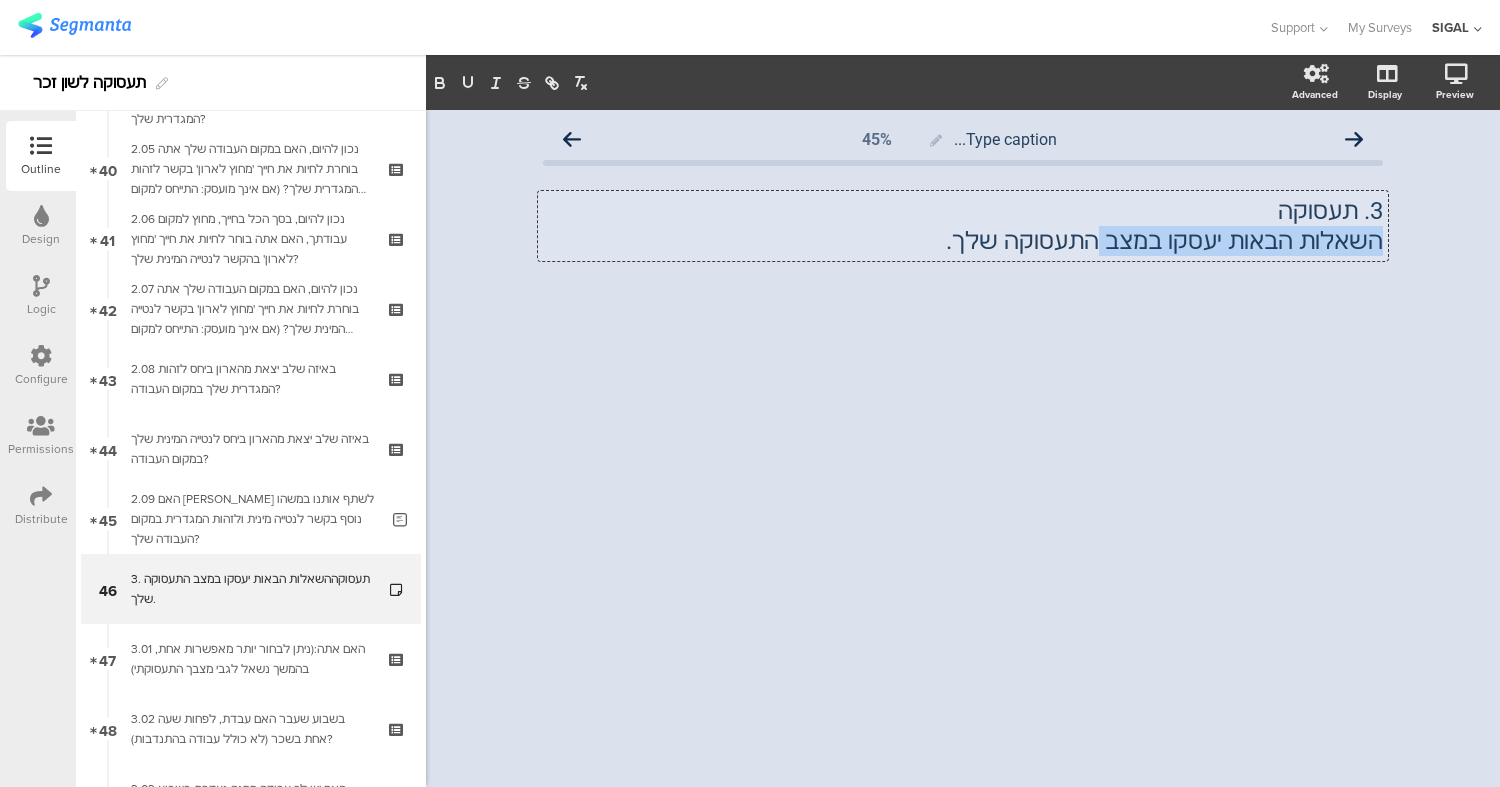drag, startPoint x: 1021, startPoint y: 243, endPoint x: 1149, endPoint y: 244, distance: 128.0039 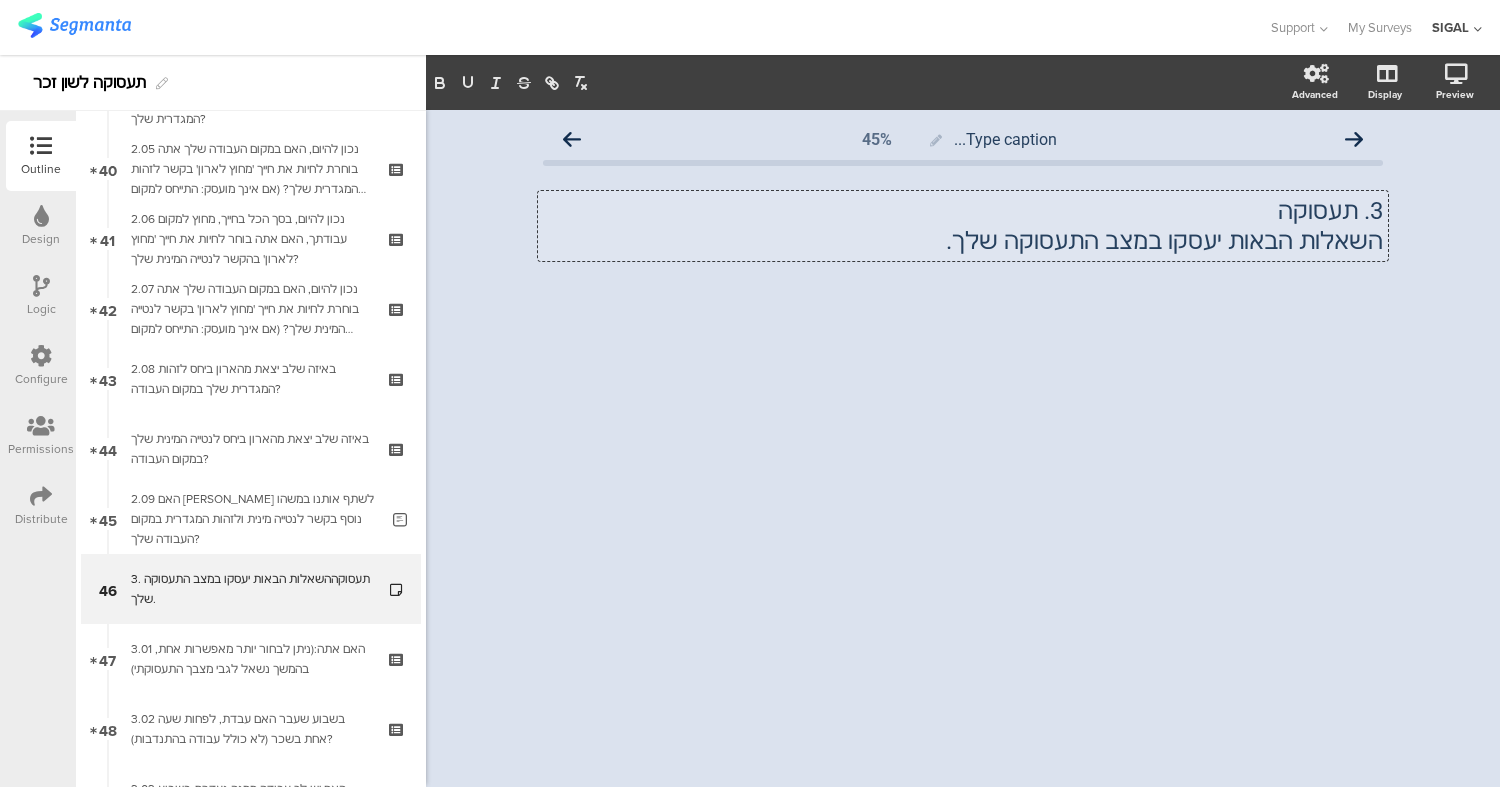 type 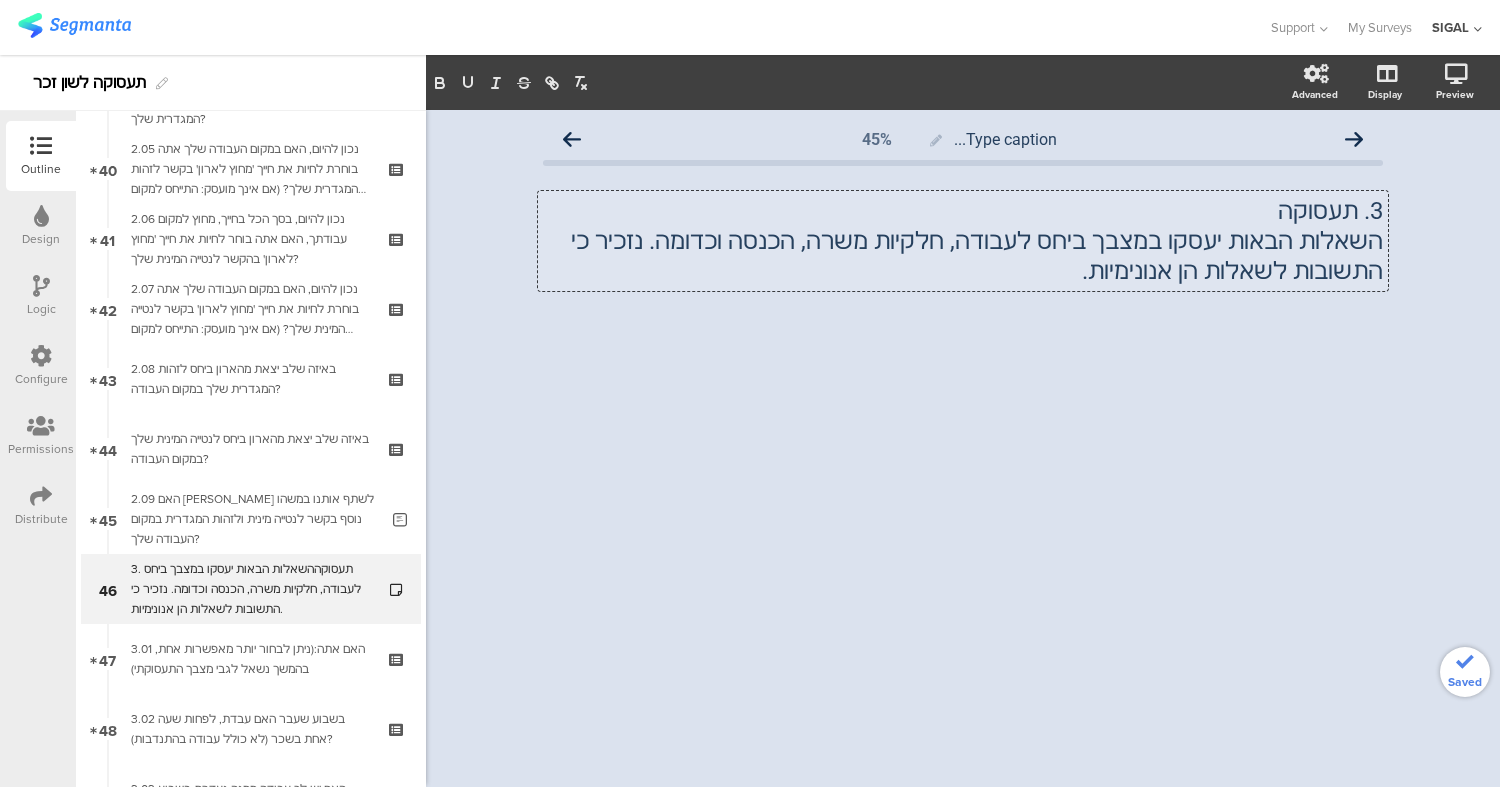 click on "השאלות הבאות יעסקו במצבך ביחס לעבודה, חלקיות משרה, הכנסה וכדומה. נזכיר כי התשובות לשאלות הן אנונימיות." 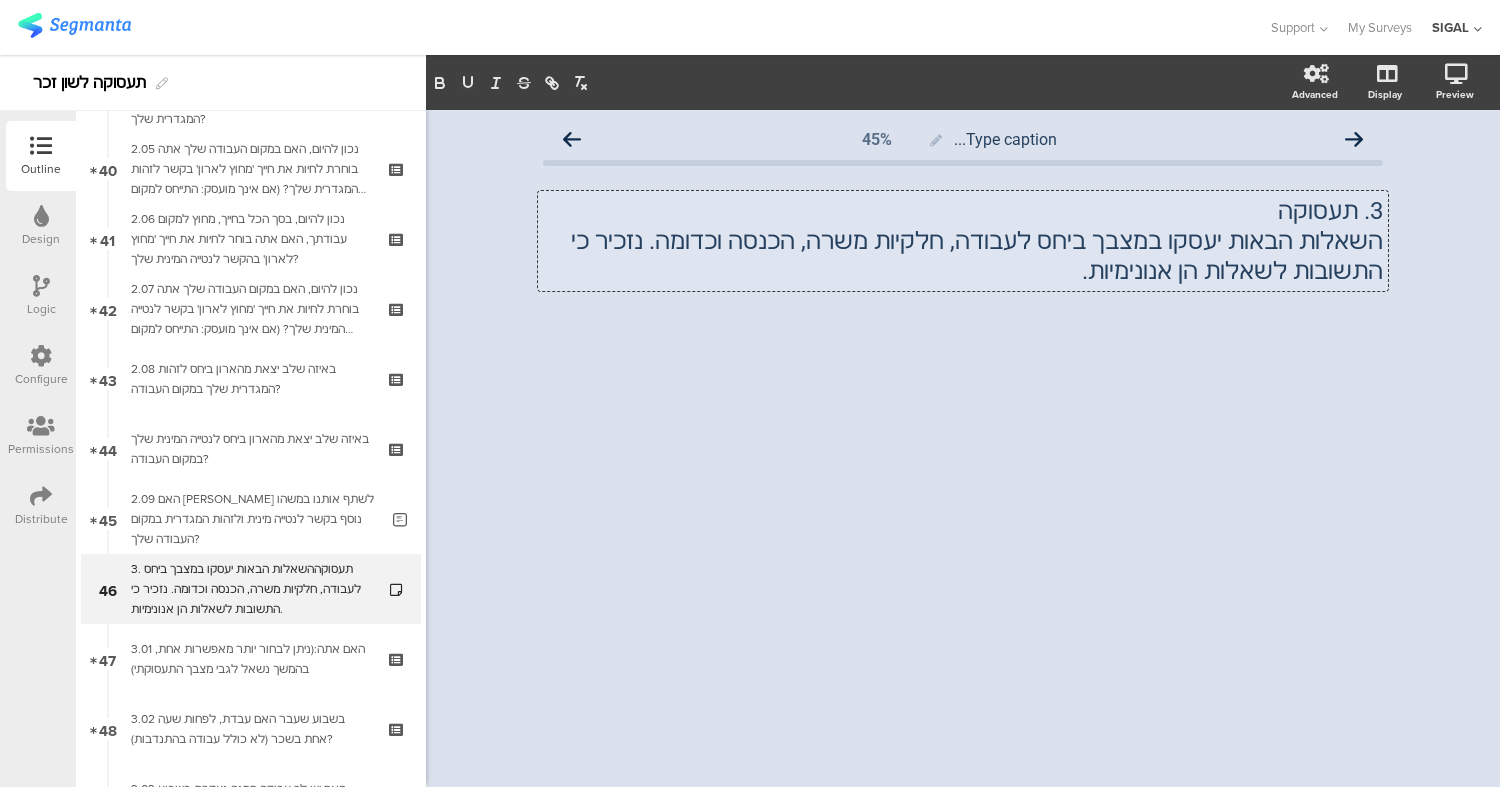 click on "השאלות הבאות יעסקו במצבך ביחס לעבודה, חלקיות משרה, הכנסה וכדומה. נזכיר כי התשובות לשאלות הן אנונימיות." 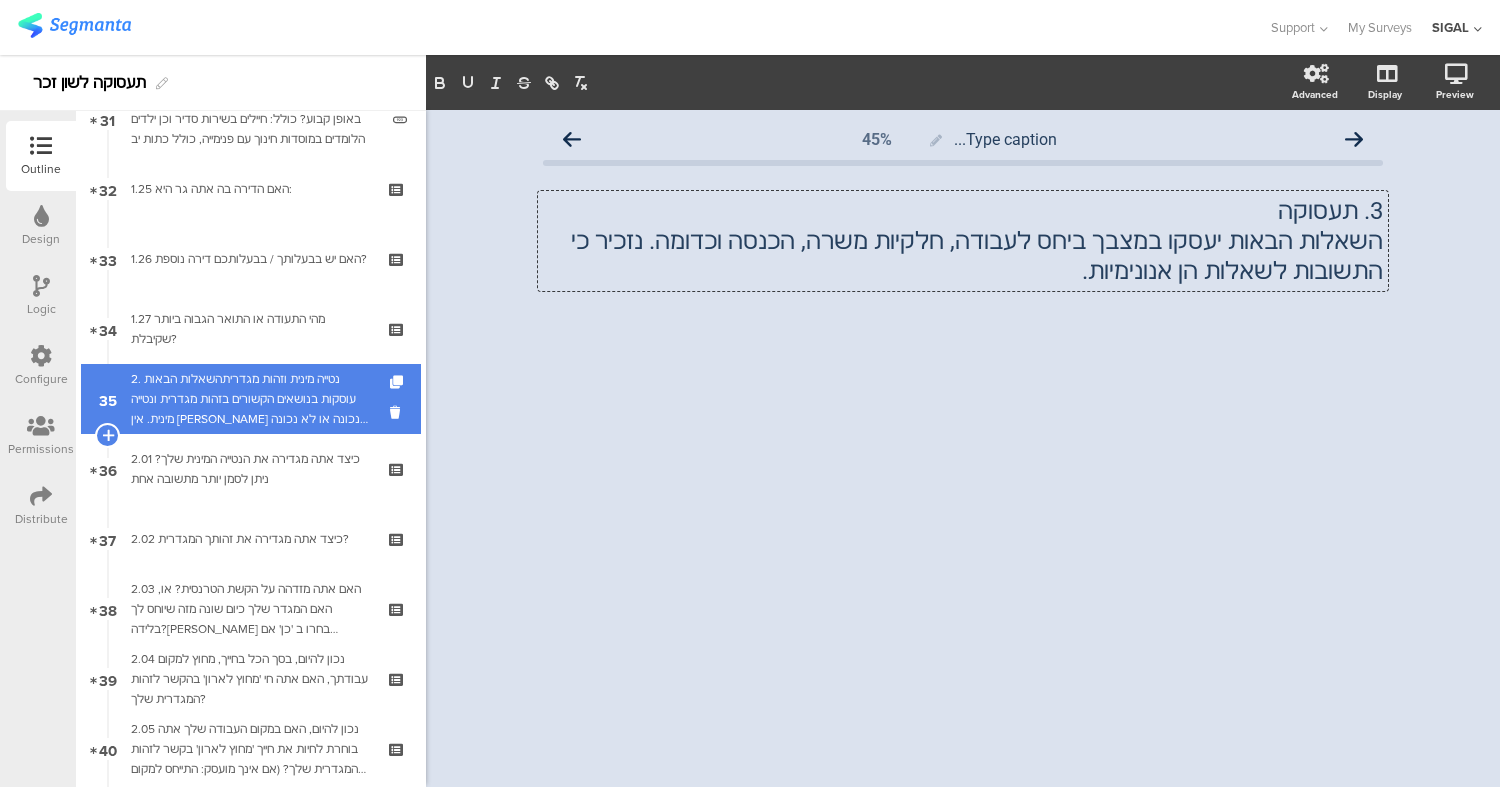 scroll, scrollTop: 2179, scrollLeft: 0, axis: vertical 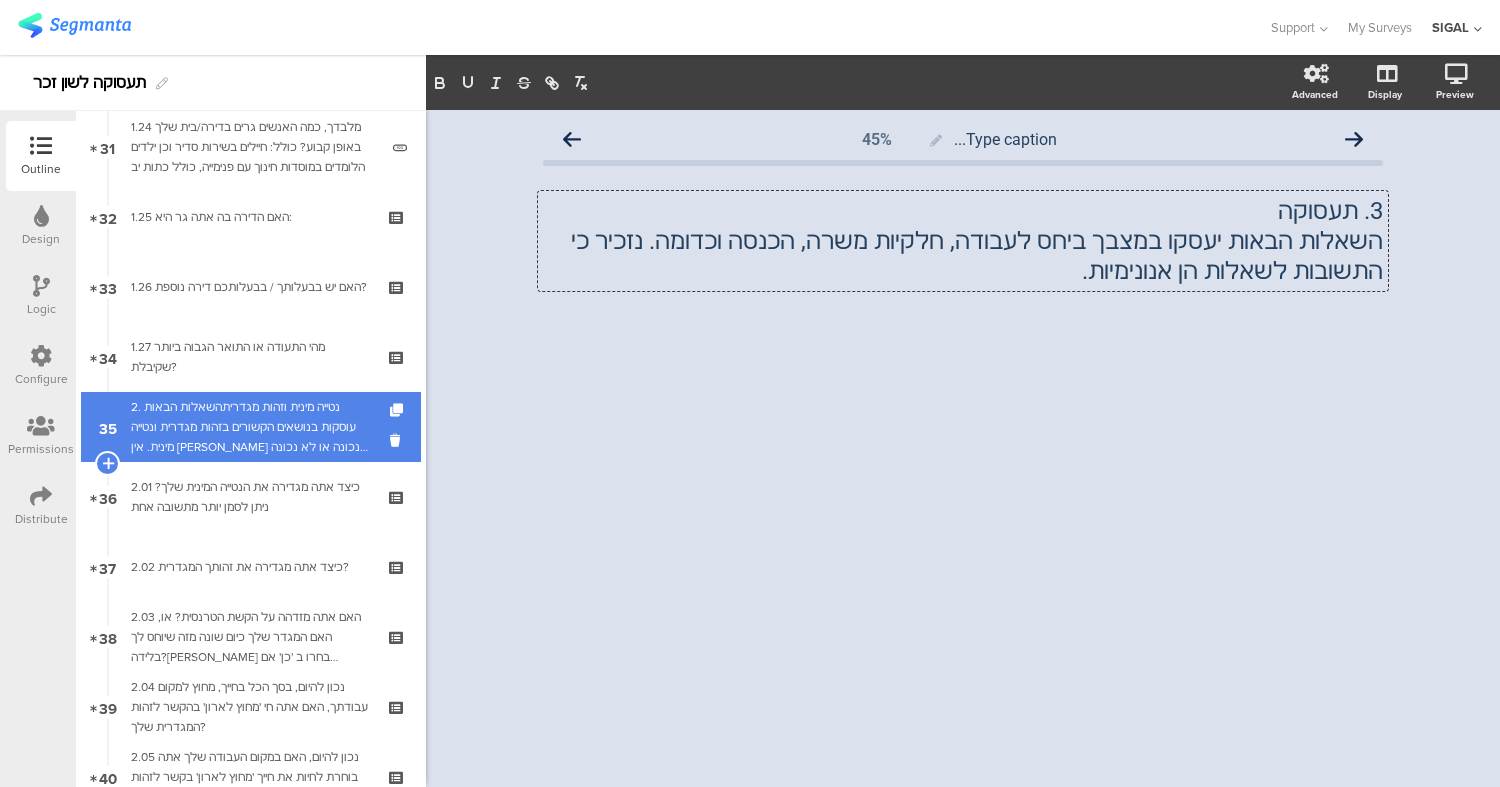 click on "2.	נטייה מינית וזהות מגדריתהשאלות הבאות עוסקות בנושאים הקשורים בזהות מגדרית ונטייה מינית. אין [PERSON_NAME] נכונה או לא נכונה. [PERSON_NAME] היטב את השאלות ובחרו בתשובה או בתשובות המתאימות לכם ביותר" at bounding box center (250, 427) 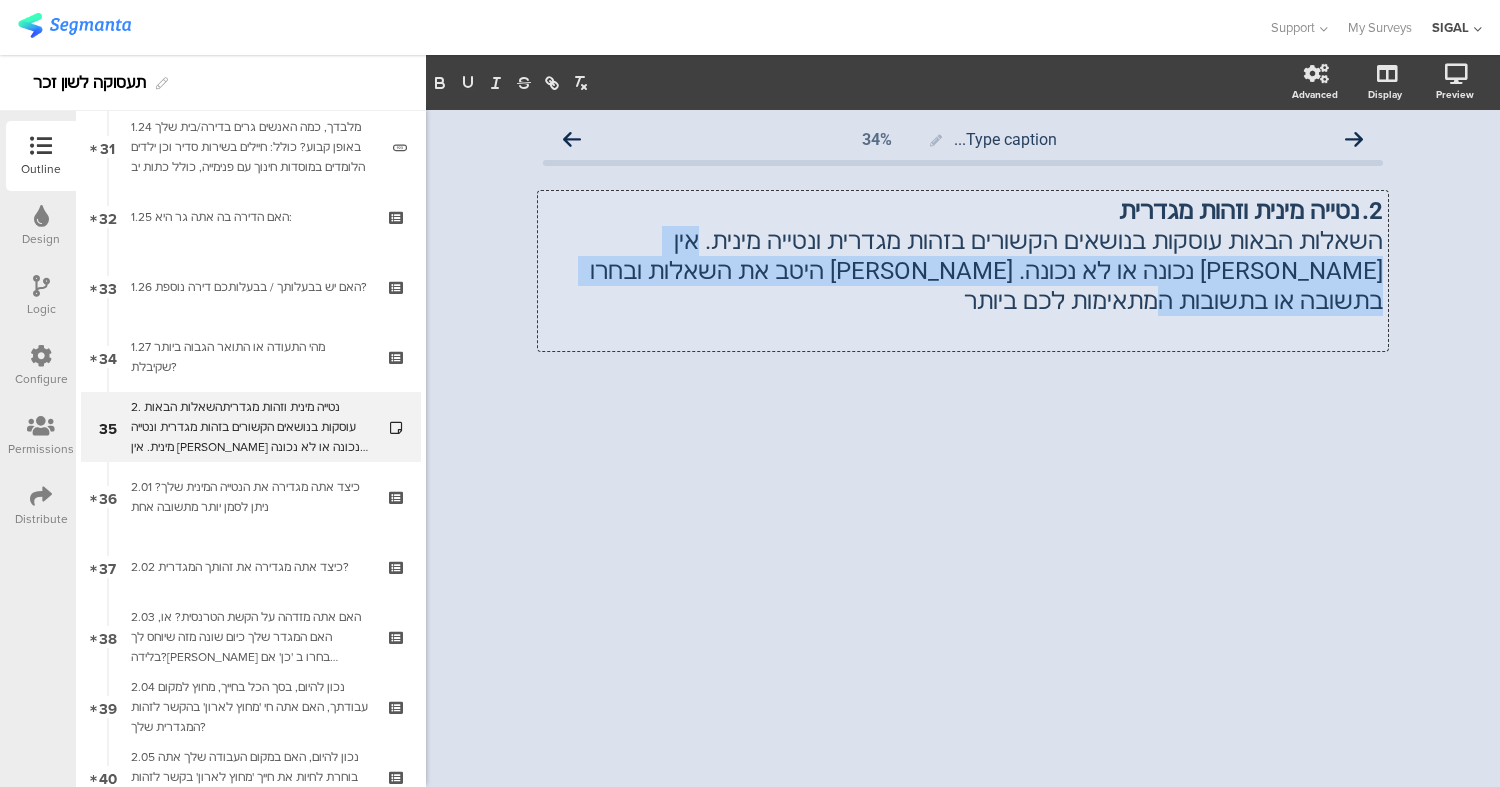 drag, startPoint x: 778, startPoint y: 279, endPoint x: 797, endPoint y: 242, distance: 41.59327 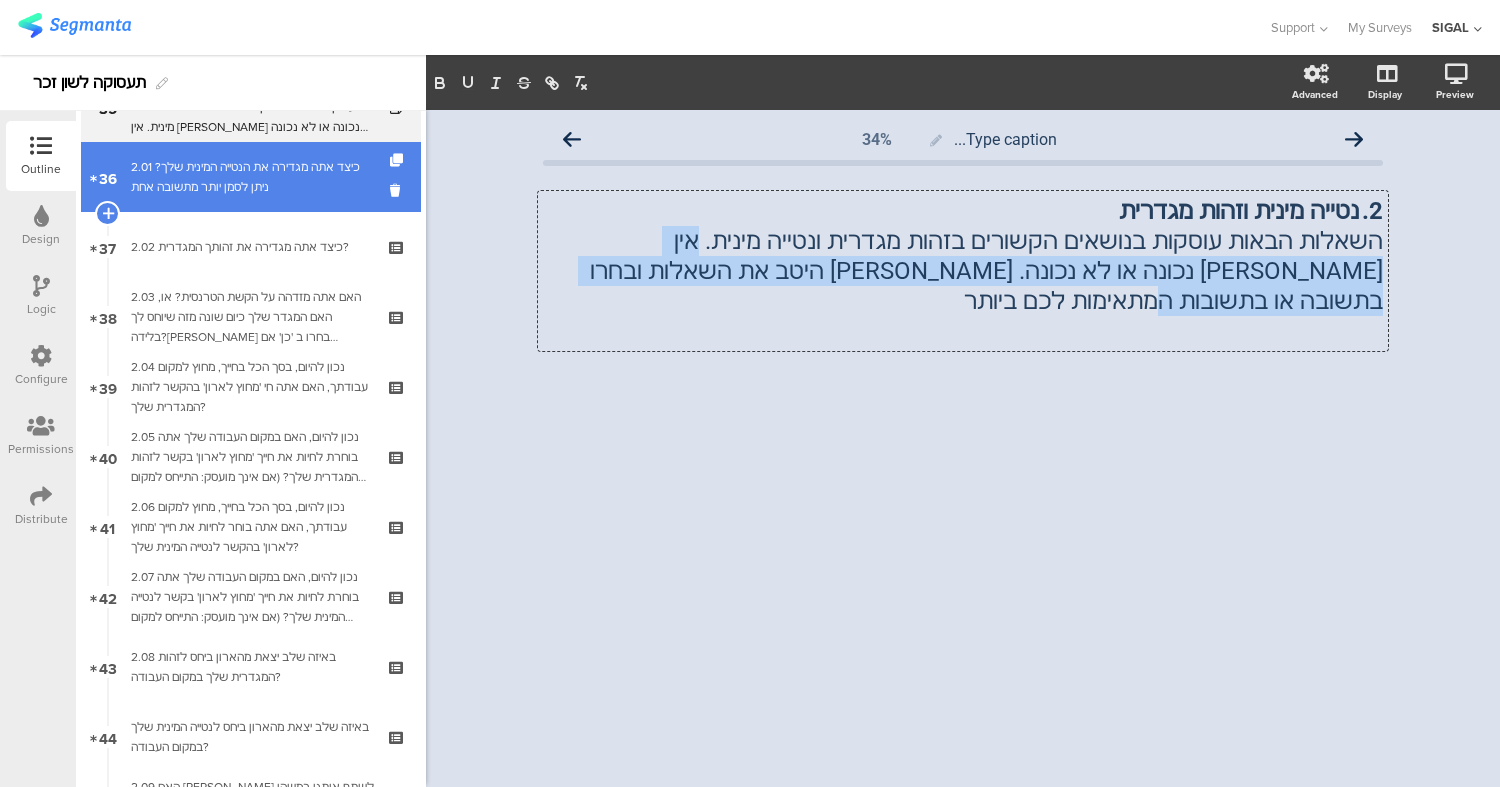 scroll, scrollTop: 2634, scrollLeft: 0, axis: vertical 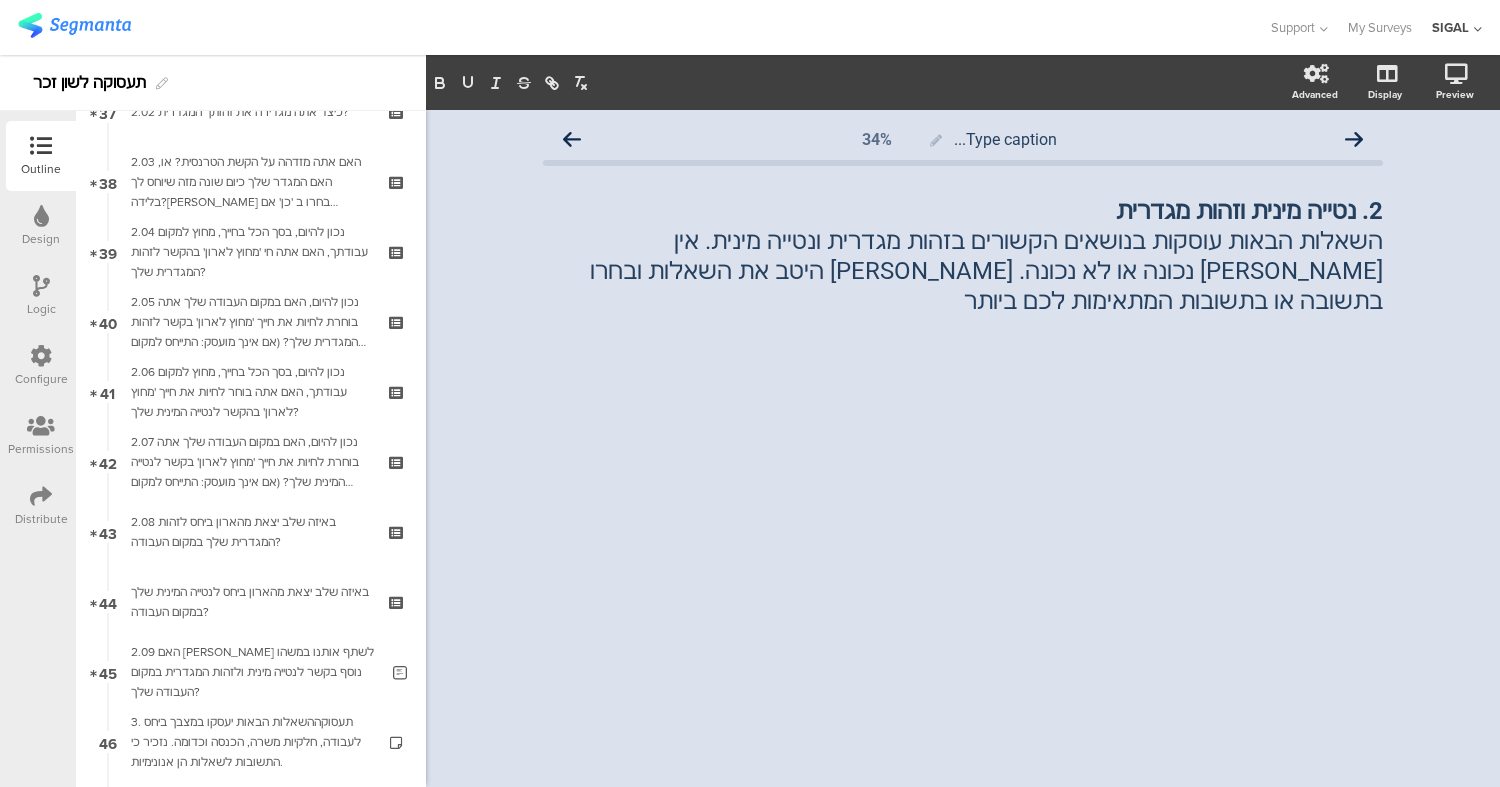 click on "2. 	 נטייה מינית וזהות מגדרית השאלות הבאות עוסקות בנושאים הקשורים בזהות מגדרית ונטייה מינית. אין תשובה נכונה או לא נכונה. קראו היטב את השאלות ובחרו בתשובה או בתשובות המתאימות לכם ביותר
2. 	 נטייה מינית וזהות מגדרית השאלות הבאות עוסקות בנושאים הקשורים בזהות מגדרית ונטייה מינית. אין תשובה נכונה או לא נכונה. קראו היטב את השאלות ובחרו בתשובה או בתשובות המתאימות לכם ביותר" 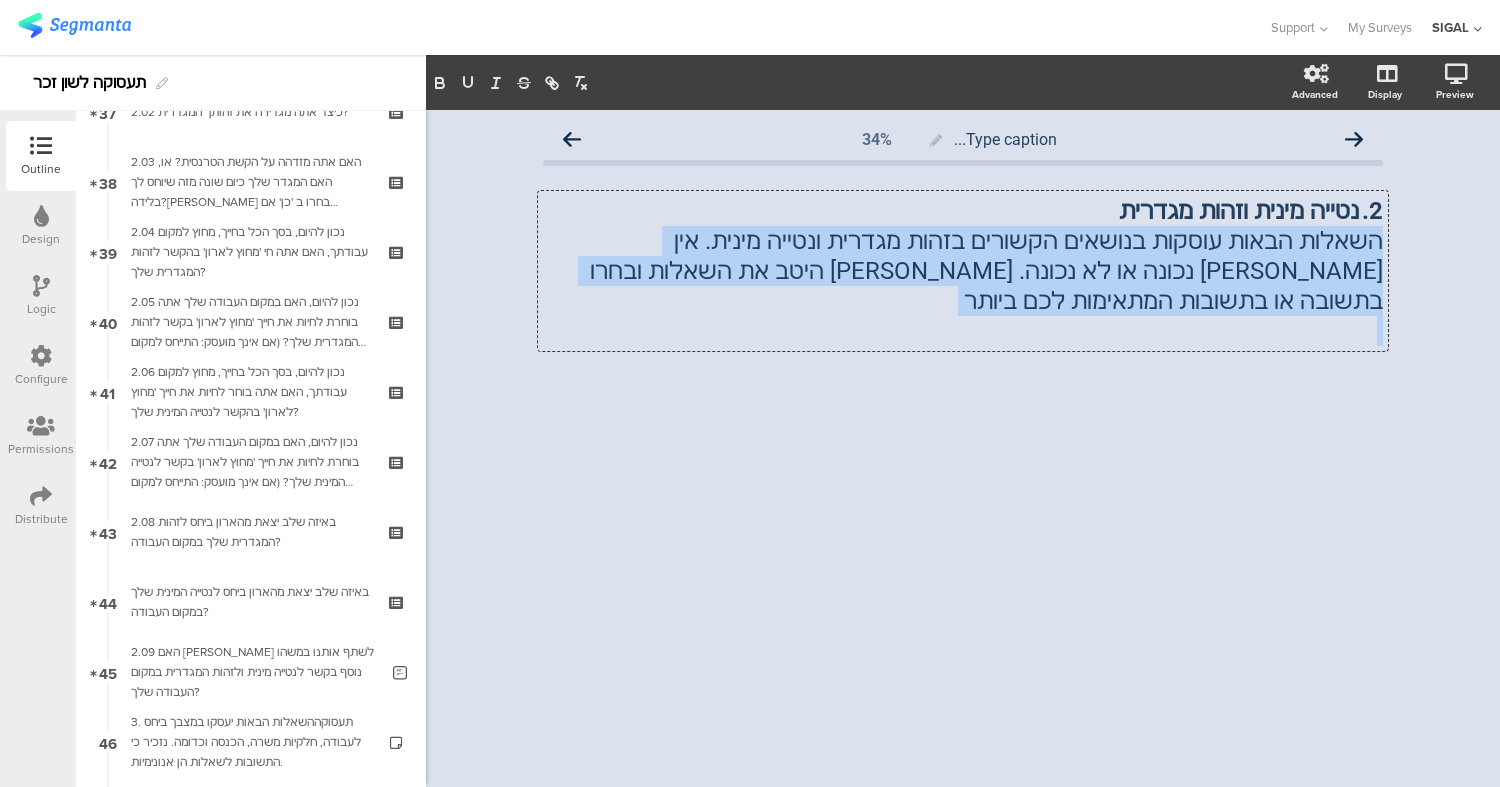 drag, startPoint x: 769, startPoint y: 271, endPoint x: 1443, endPoint y: 291, distance: 674.2967 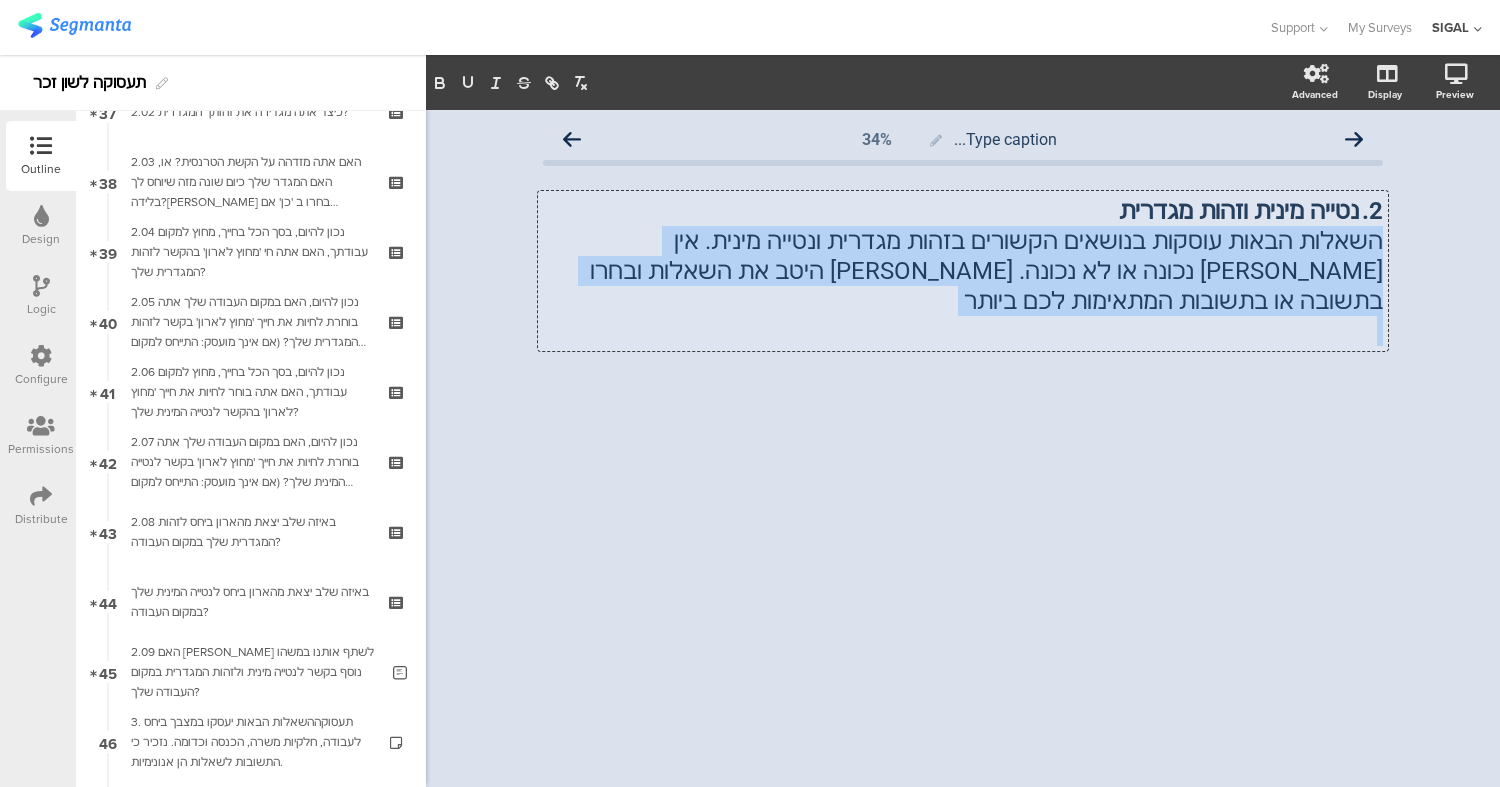 click on "השאלות הבאות עוסקות בנושאים הקשורים בזהות מגדרית ונטייה מינית. אין [PERSON_NAME] נכונה או לא נכונה. [PERSON_NAME] היטב את השאלות ובחרו בתשובה או בתשובות המתאימות לכם ביותר" 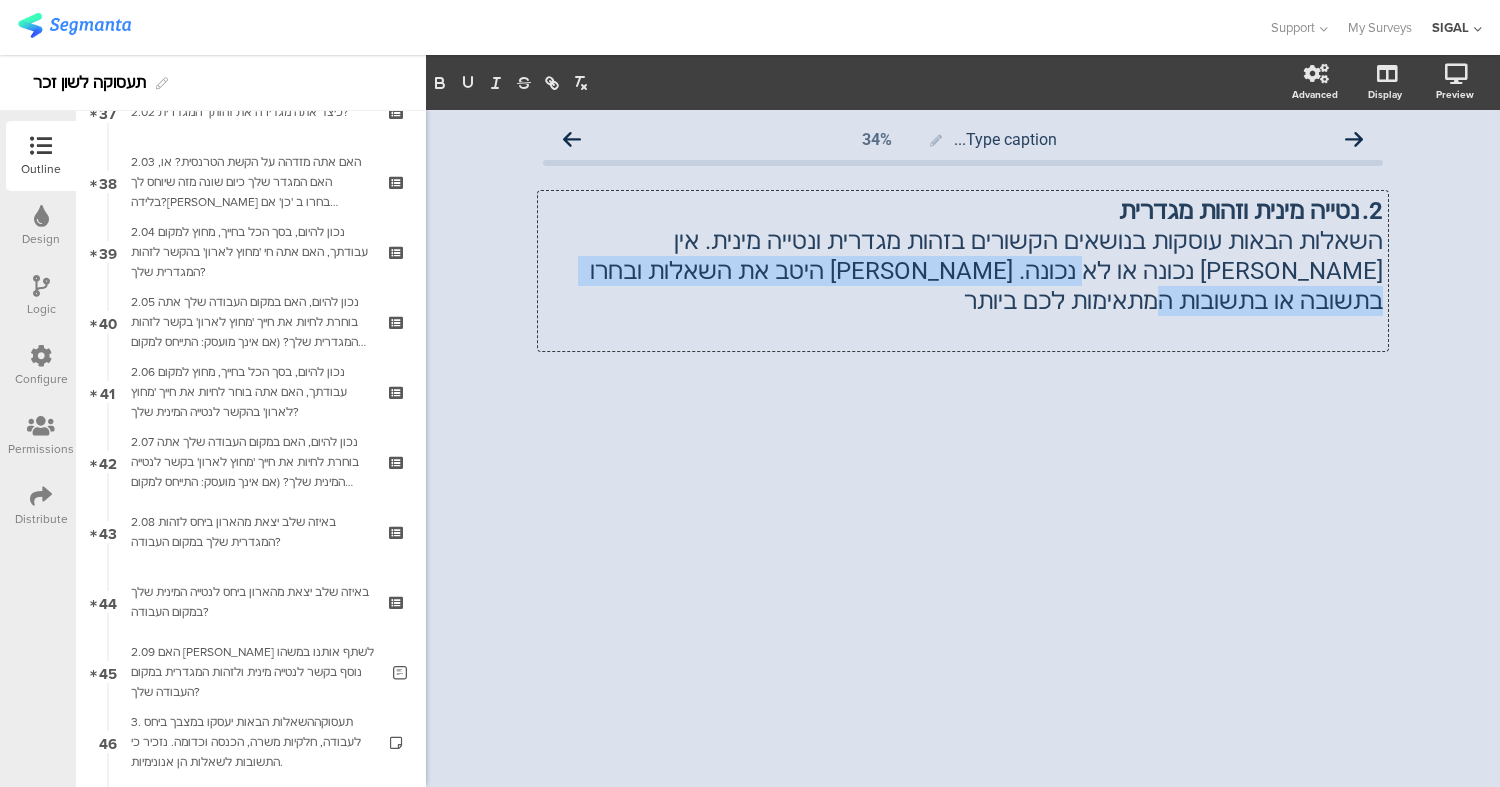 drag, startPoint x: 782, startPoint y: 275, endPoint x: 1412, endPoint y: 276, distance: 630.0008 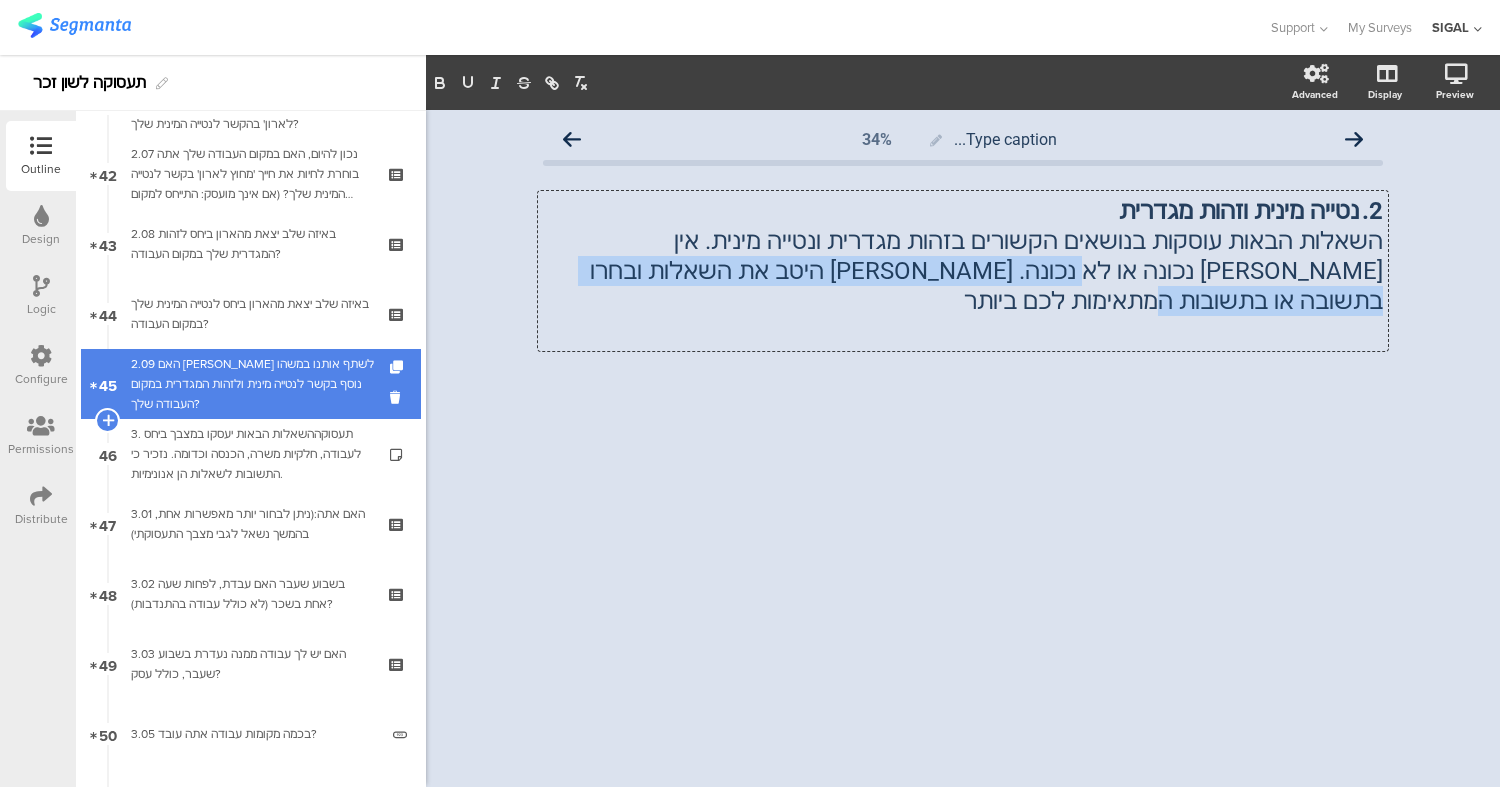 scroll, scrollTop: 2924, scrollLeft: 0, axis: vertical 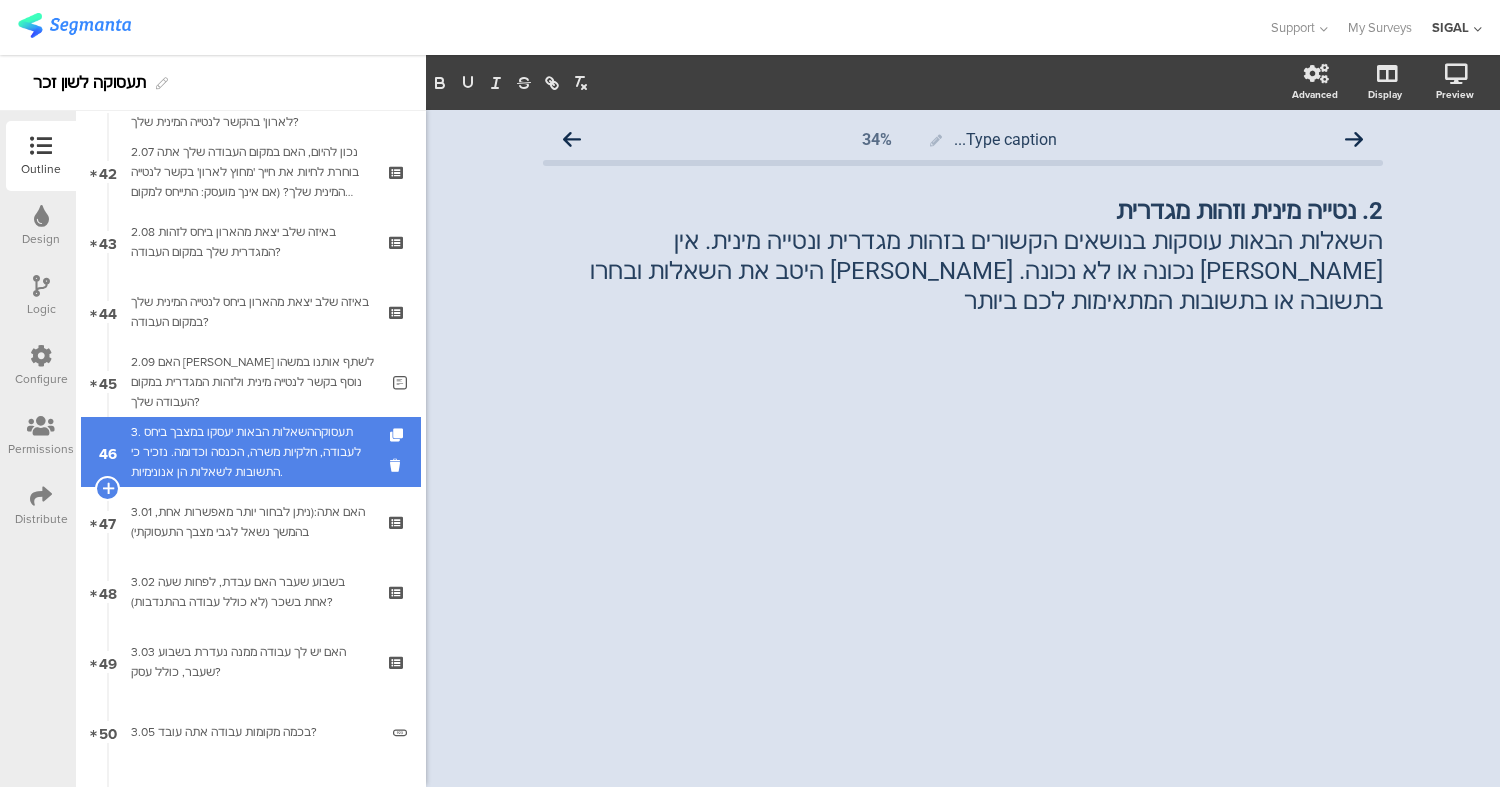 click on "3. תעסוקההשאלות הבאות יעסקו במצבך ביחס לעבודה, חלקיות משרה, הכנסה וכדומה. נזכיר כי התשובות לשאלות הן אנונימיות." at bounding box center [250, 452] 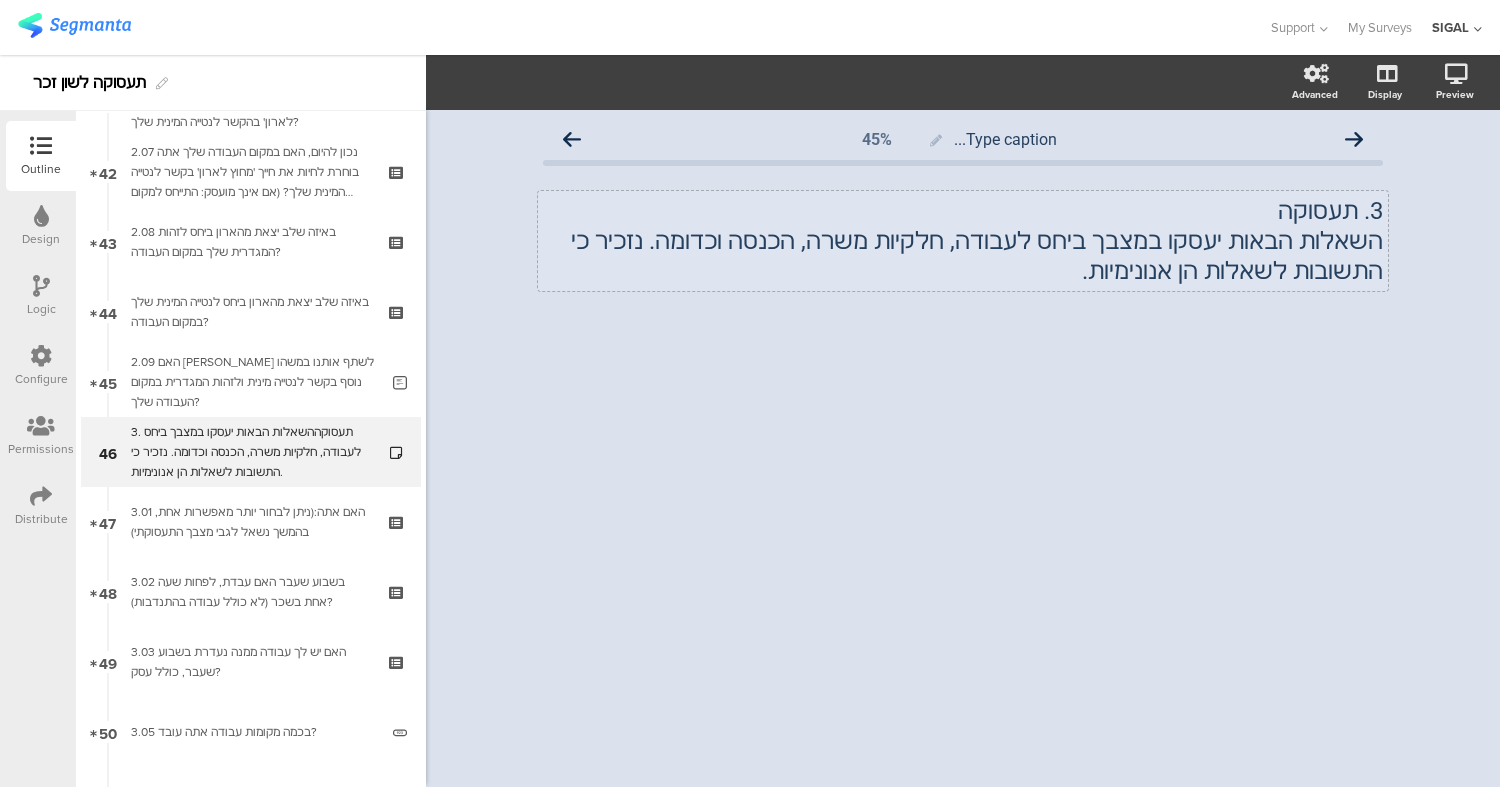 click on "השאלות הבאות יעסקו במצבך ביחס לעבודה, חלקיות משרה, הכנסה וכדומה. נזכיר כי התשובות לשאלות הן אנונימיות." 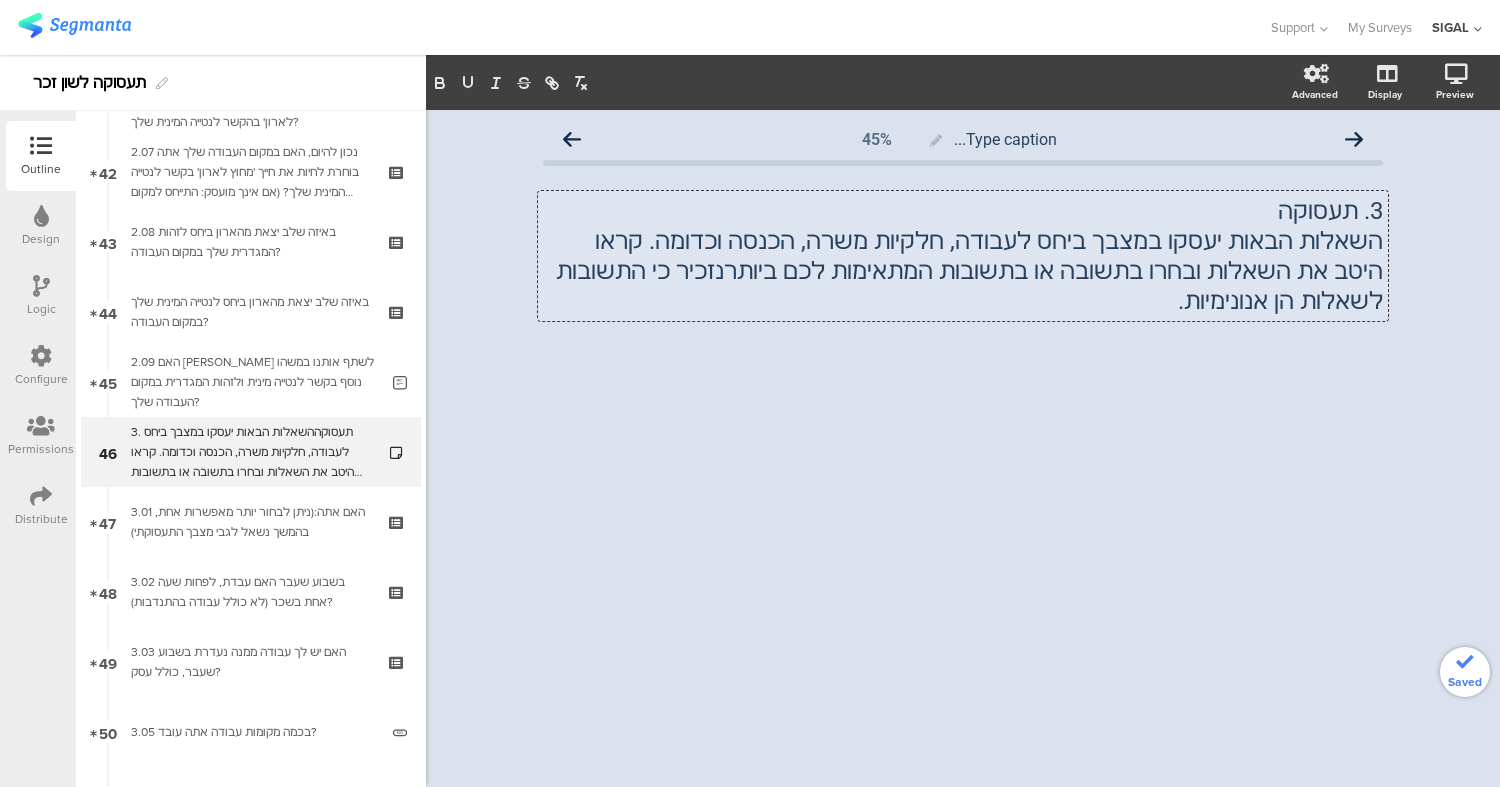 type 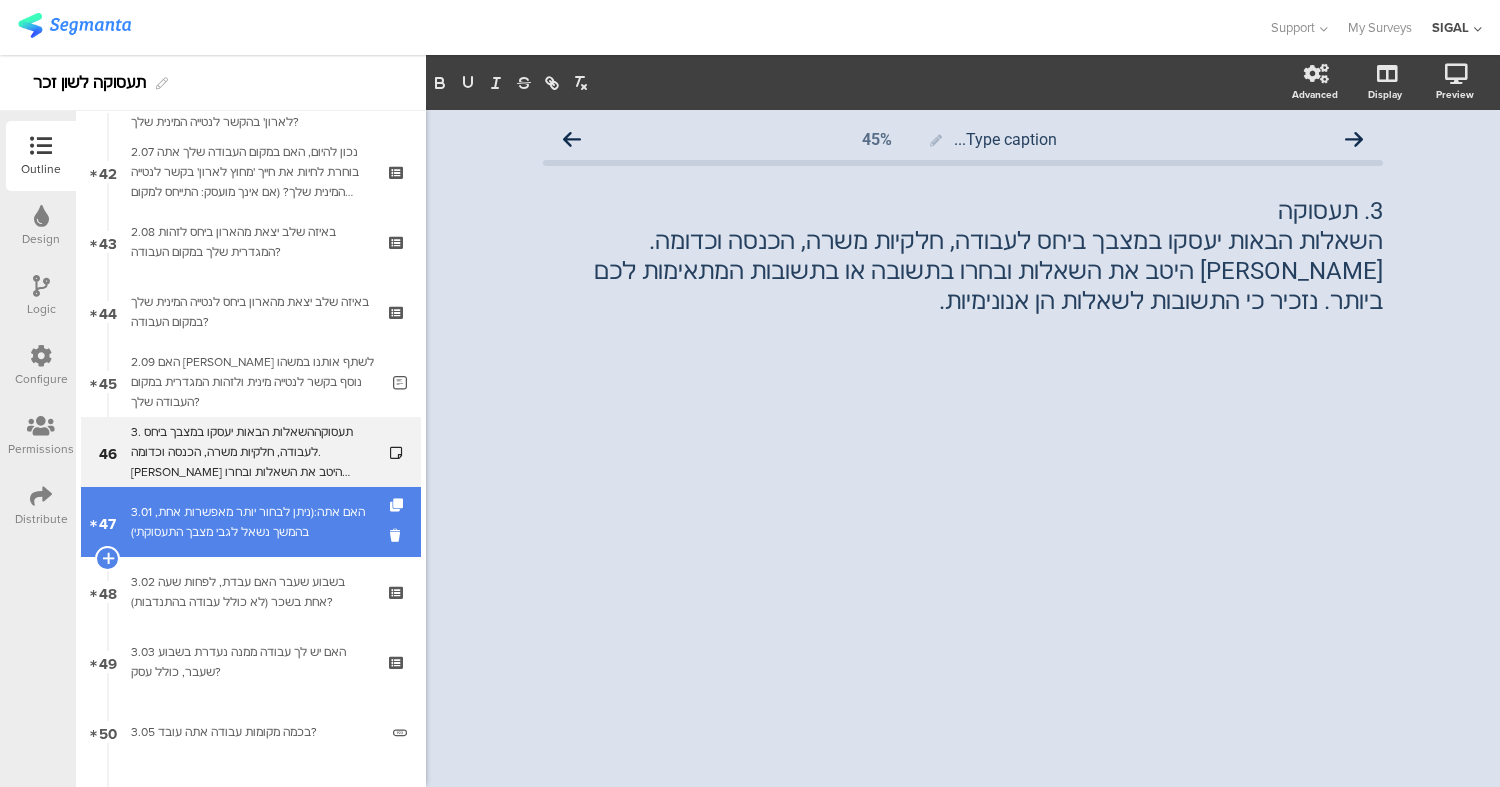 click on "3.01	האם אתה:(ניתן לבחור יותר מאפשרות אחת, בהמשך נשאל לגבי מצבך התעסוקתי)" at bounding box center [250, 522] 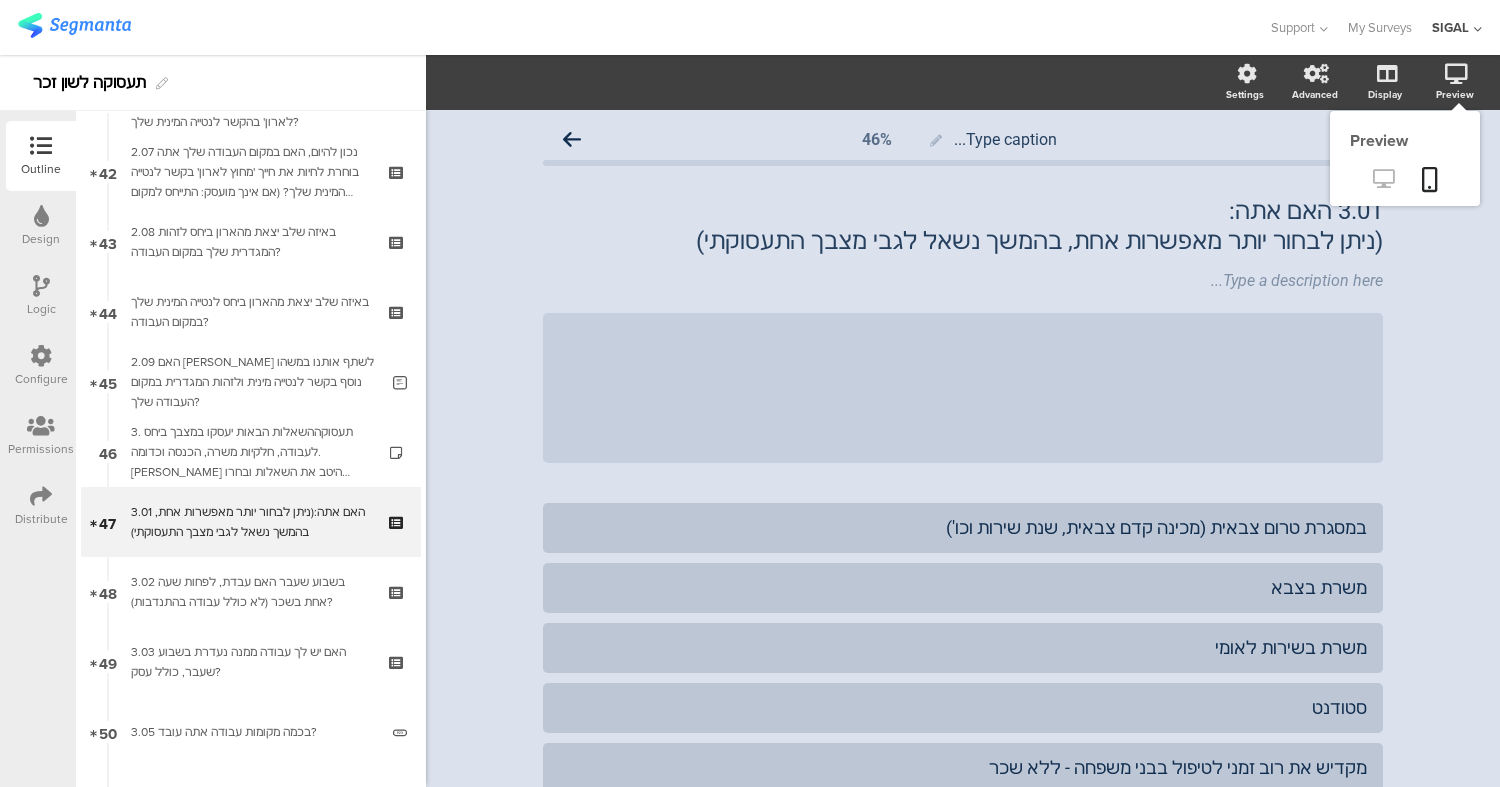 click 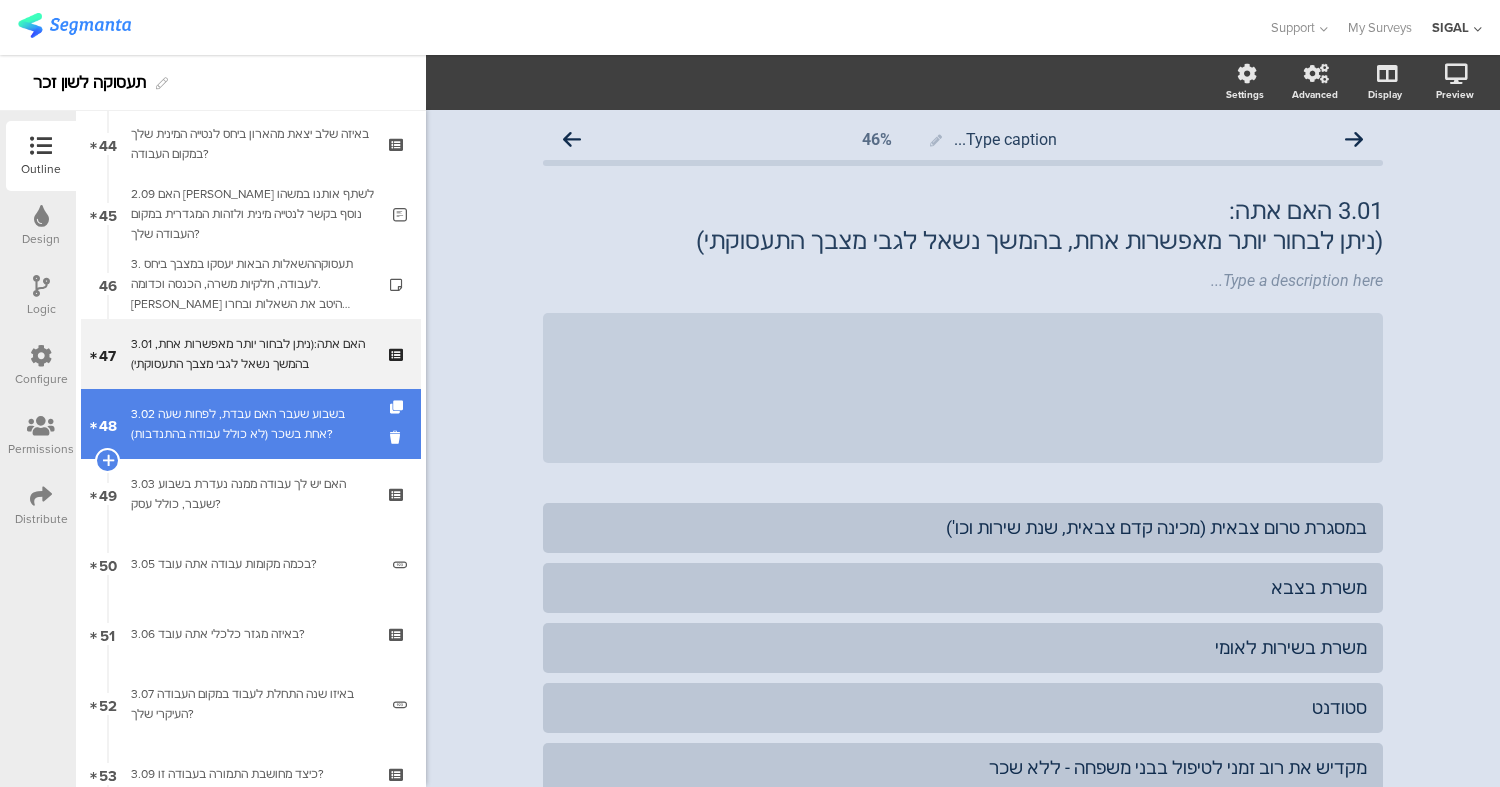 scroll, scrollTop: 3093, scrollLeft: 0, axis: vertical 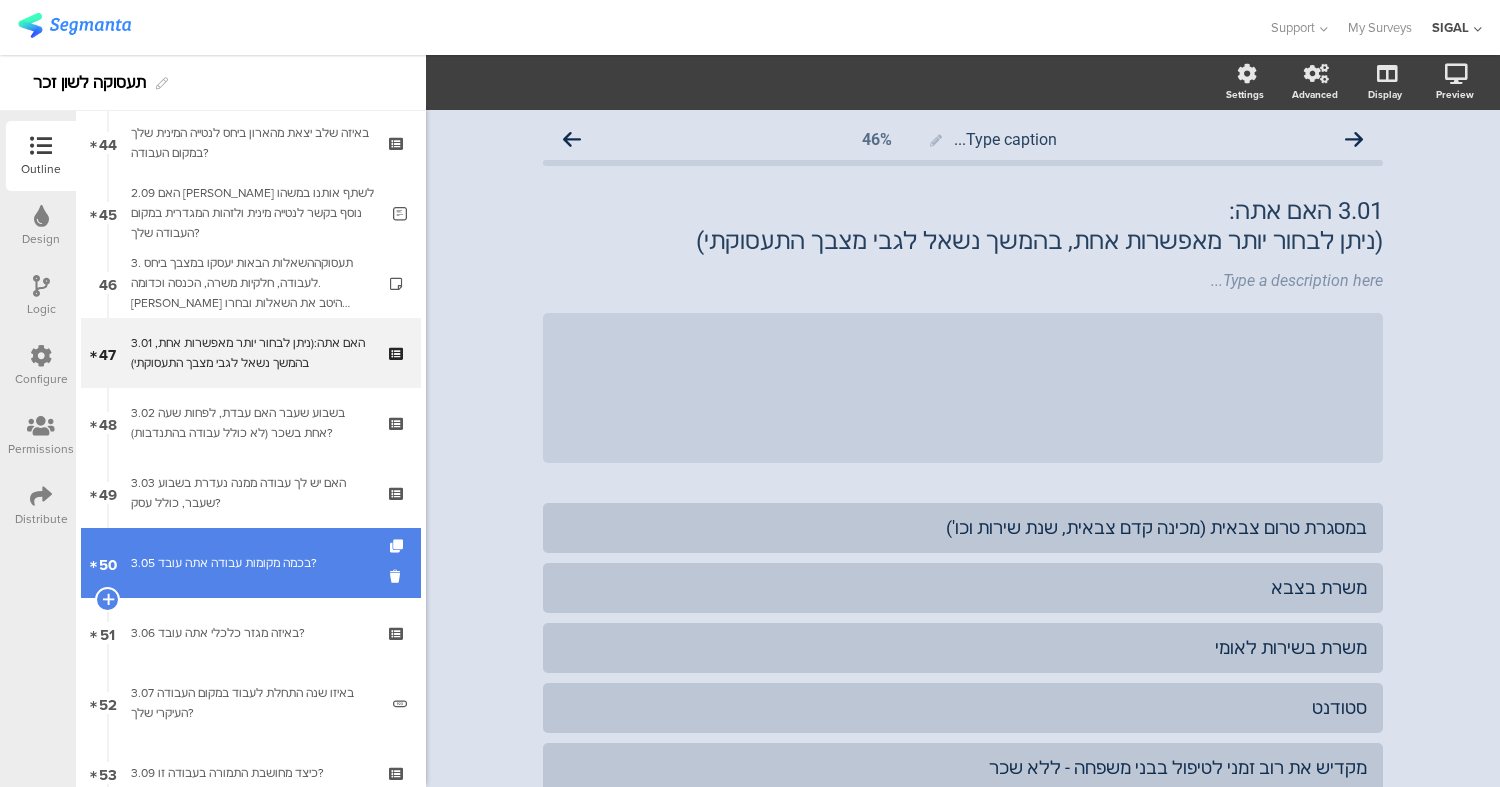 click on "50
3.05	 בכמה מקומות עבודה אתה עובד?" at bounding box center (251, 563) 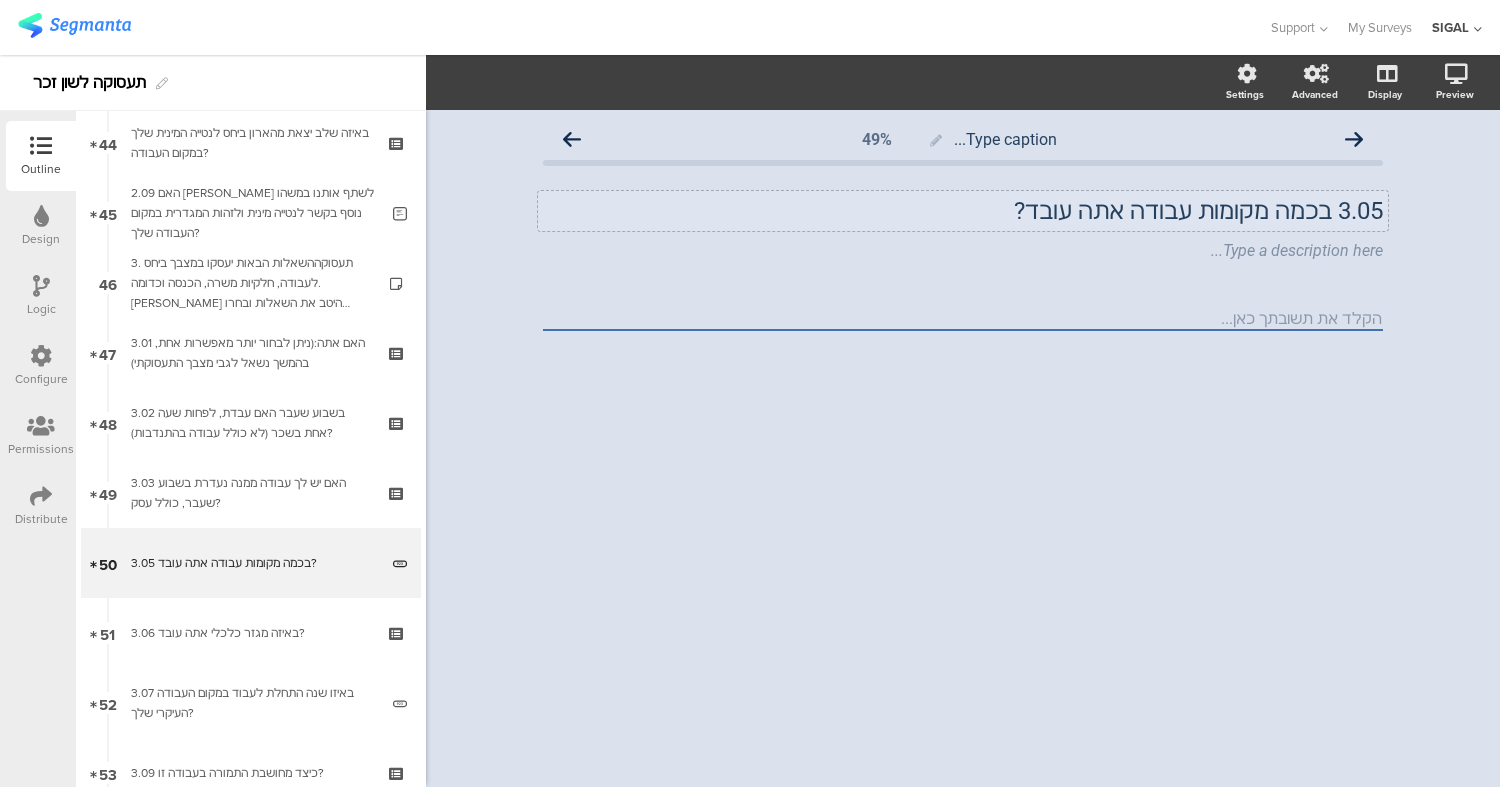 click on "3.05	 בכמה מקומות עבודה אתה עובד?" 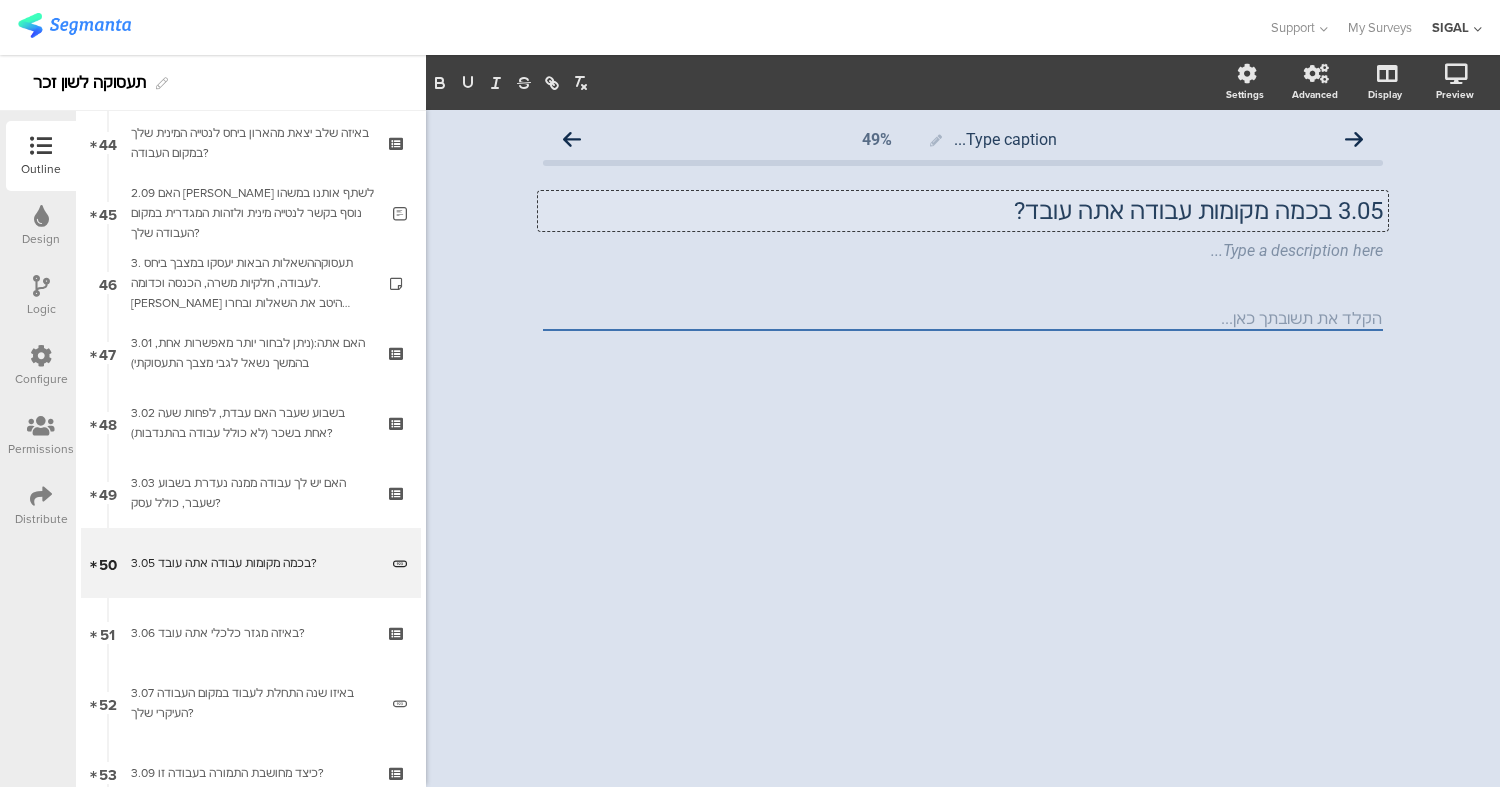 type 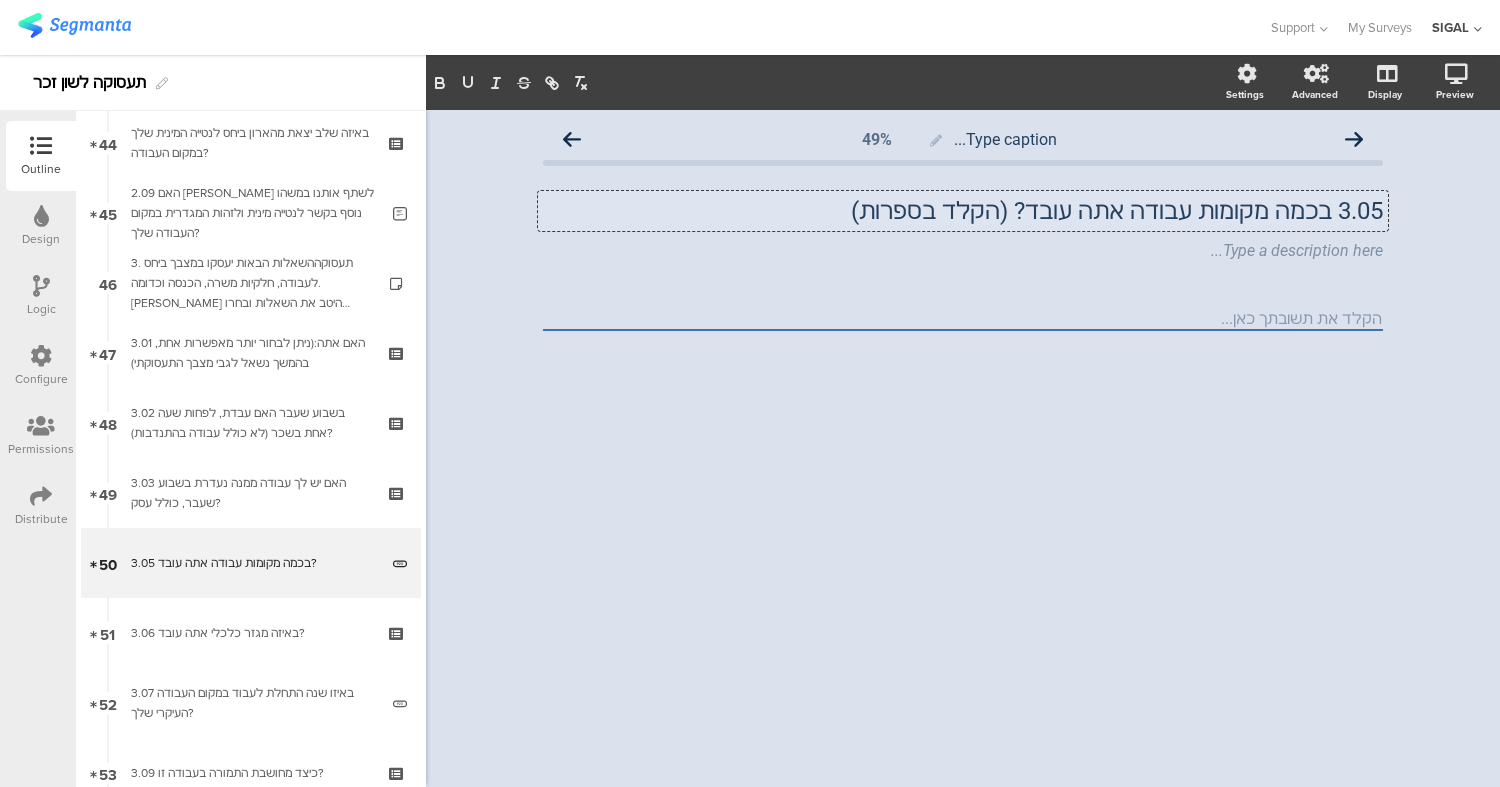 click on "Type caption...
49%
3.05 בכמה מקומות עבודה אתה עובד? (הקלד במספ
3.05 בכמה מקומות עבודה אתה עובד? (הקלד במספ
3.05 בכמה מקומות עבודה אתה עובד? (הקלד בספרות)
Type a description here..." 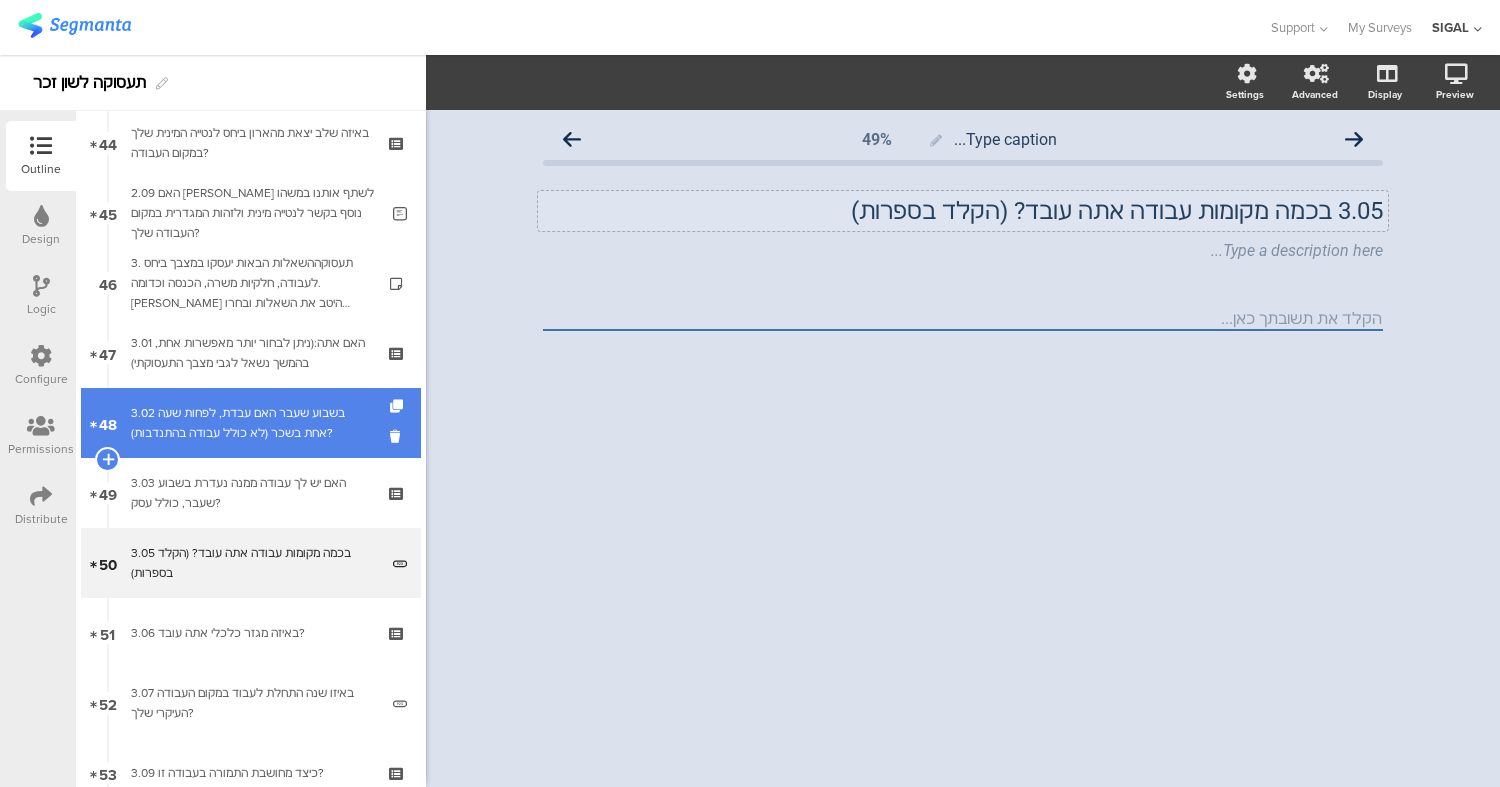 click on "3.02	 בשבוע שעבר האם עבדת, לפחות שעה אחת בשכר (לא כולל עבודה בהתנדבות)?" at bounding box center [250, 423] 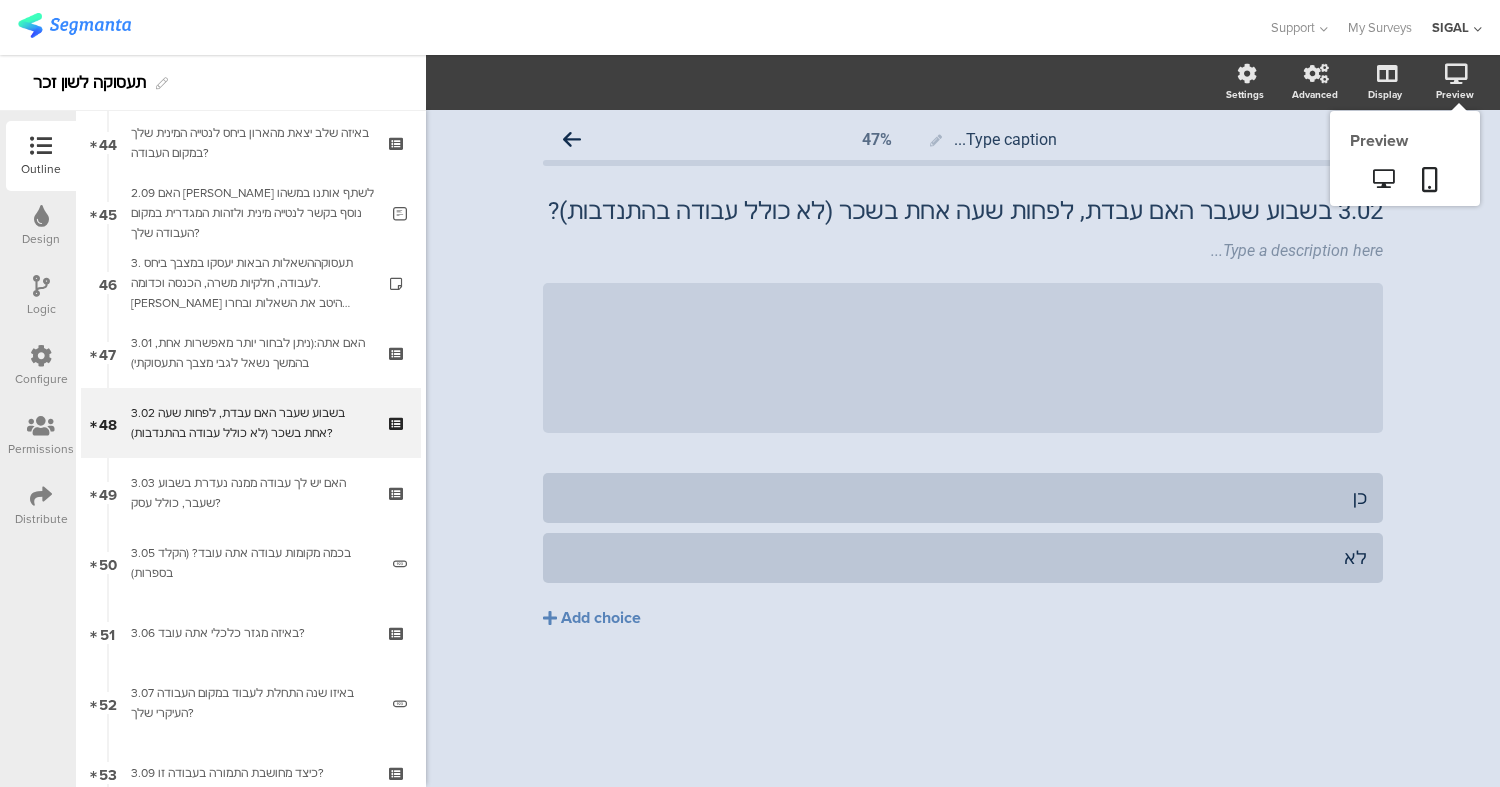click 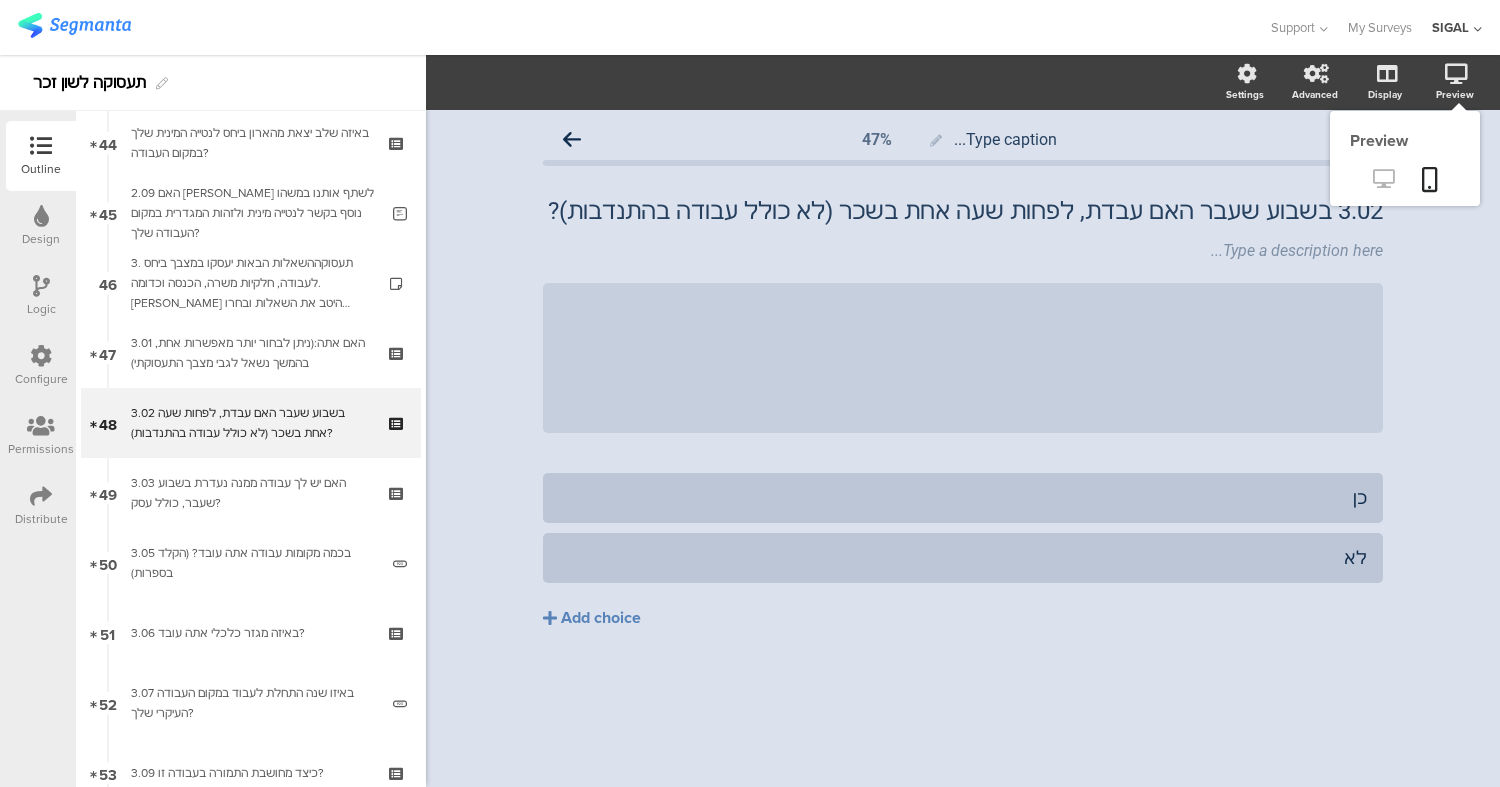 click 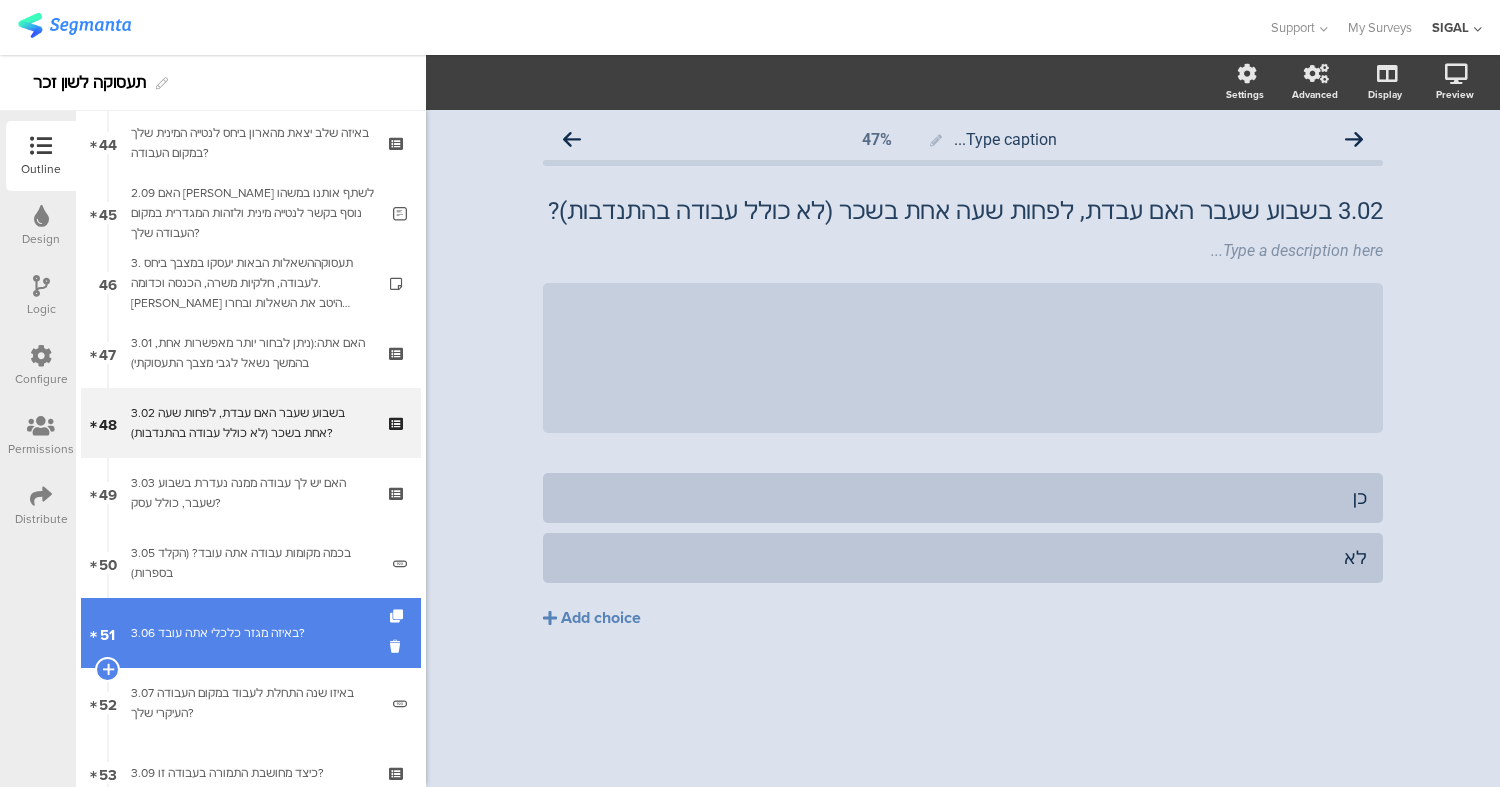 click on "51
3.06	באיזה מגזר כלכלי אתה עובד?" at bounding box center [251, 633] 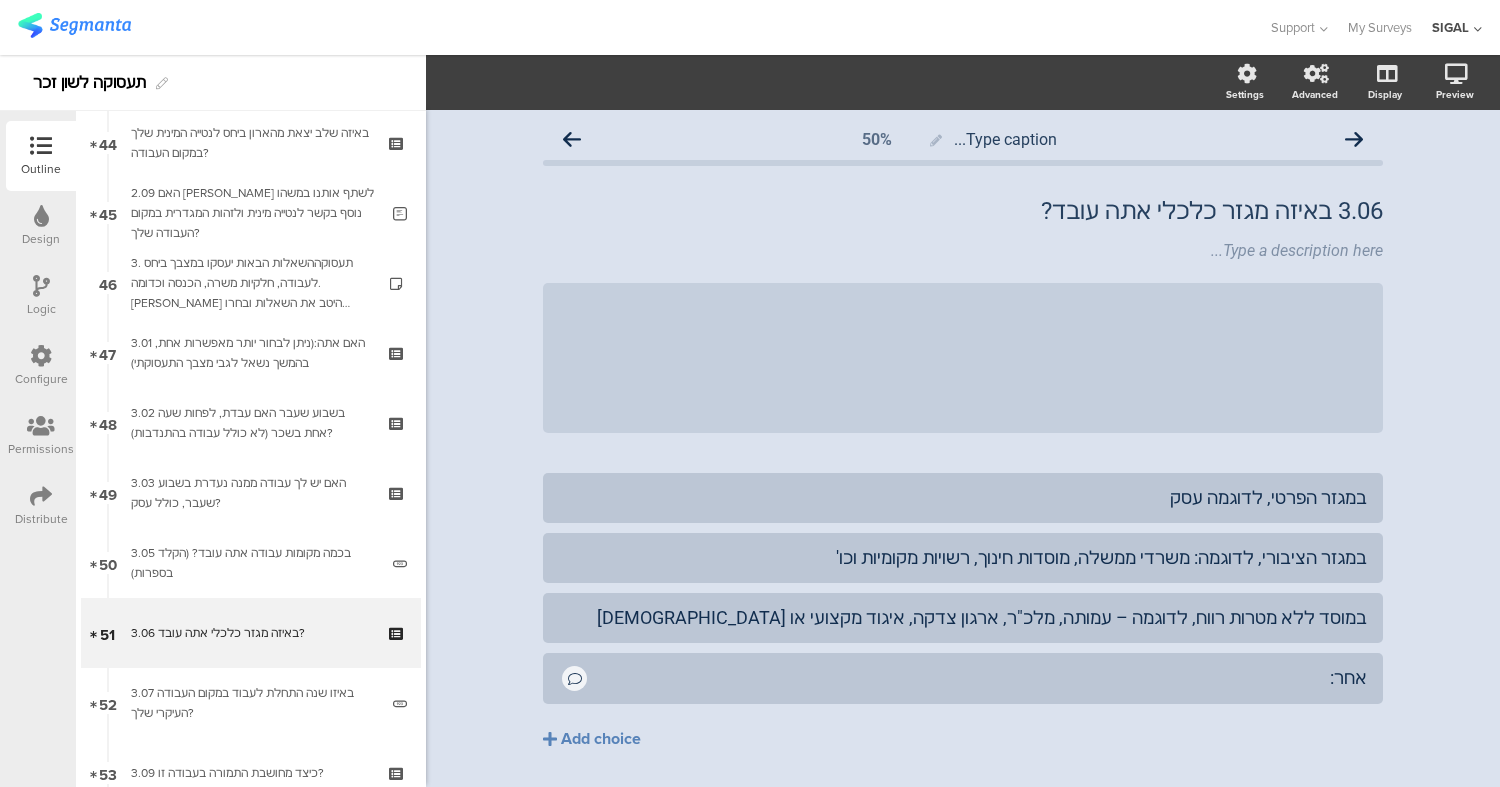 click on "3.06	באיזה מגזר כלכלי אתה עובד?
3.06	באיזה מגזר כלכלי אתה עובד?
Type a description here...
/" 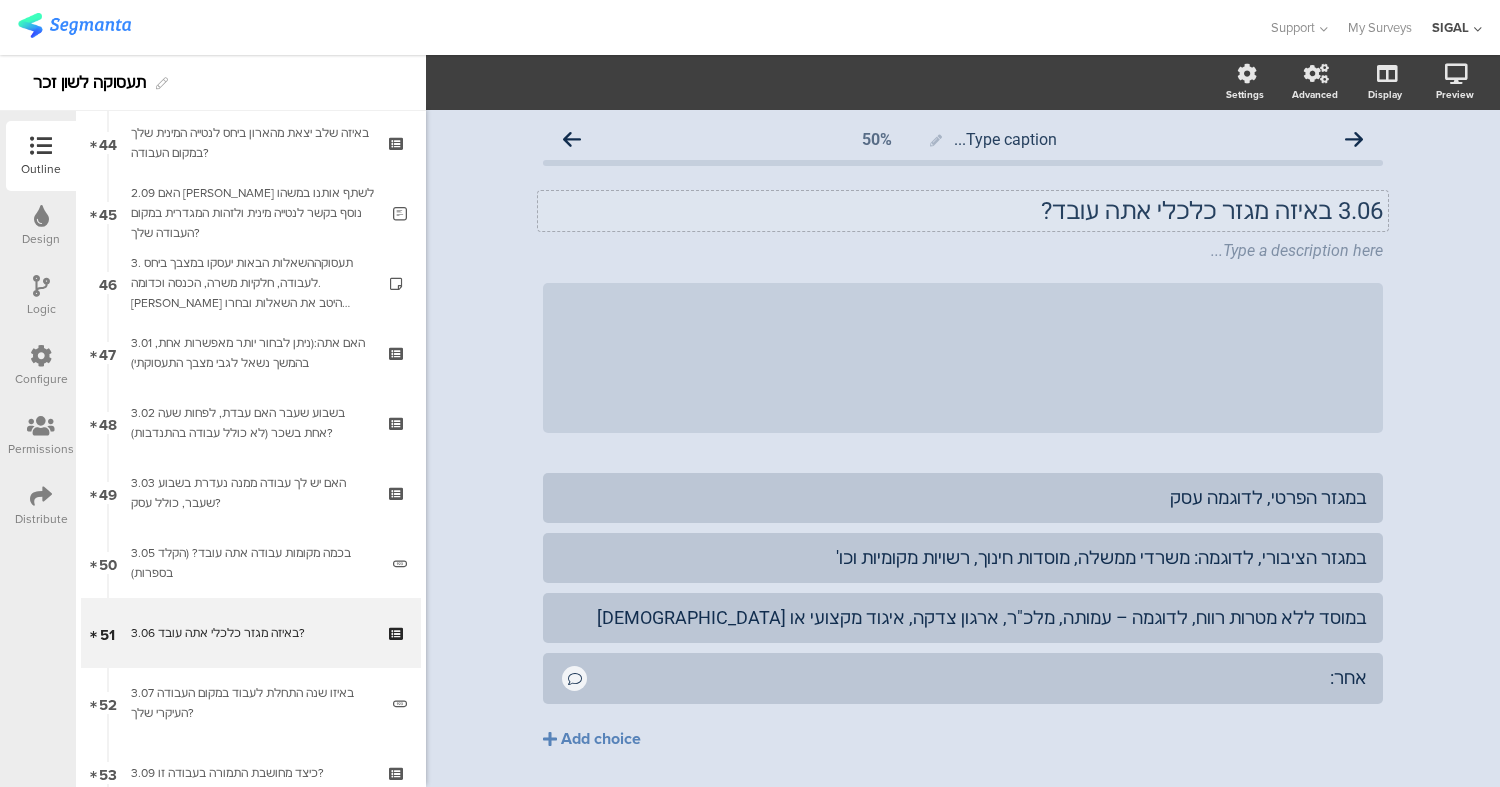 click on "3.06	באיזה מגזר כלכלי אתה עובד?" 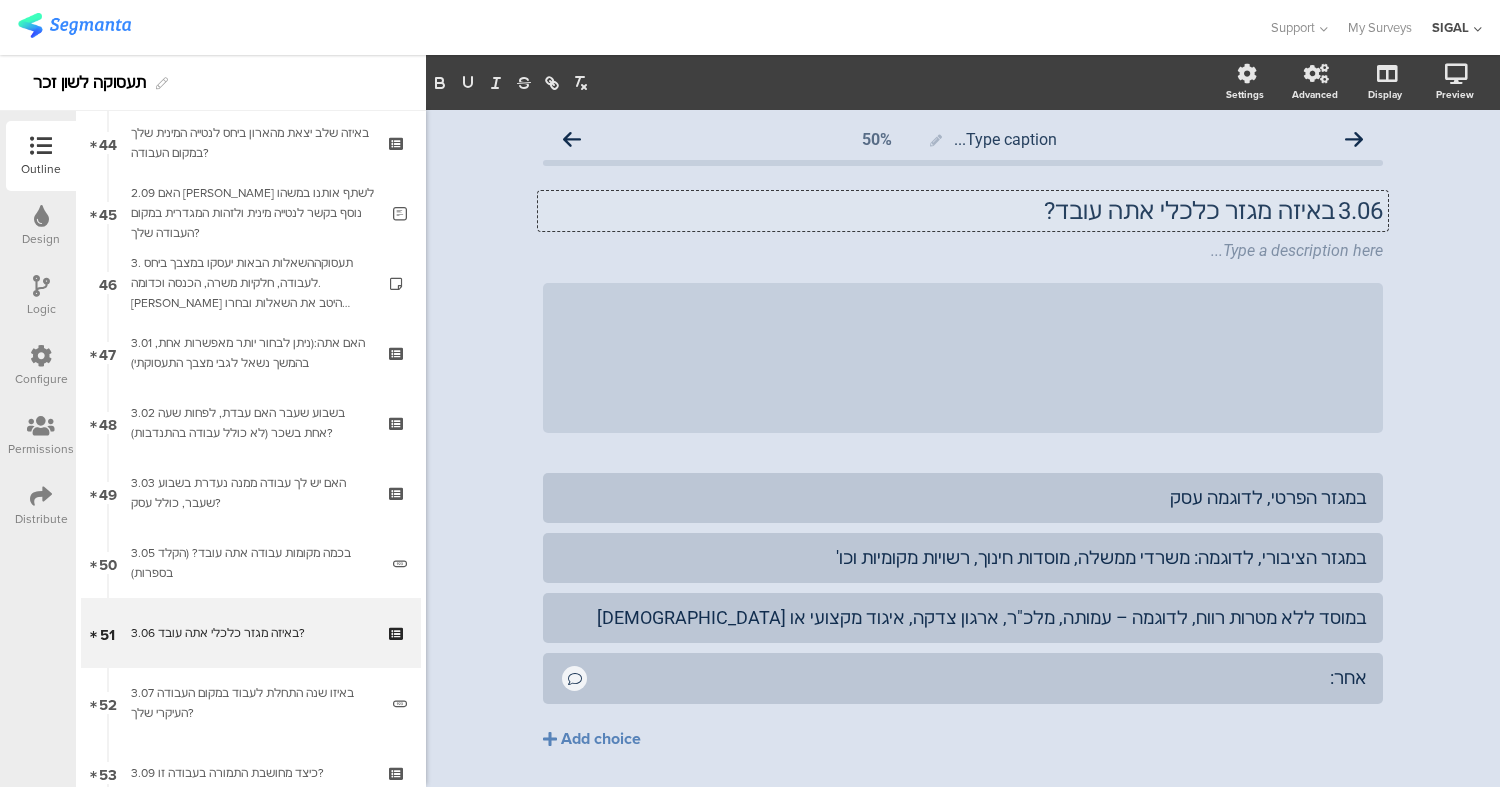 type 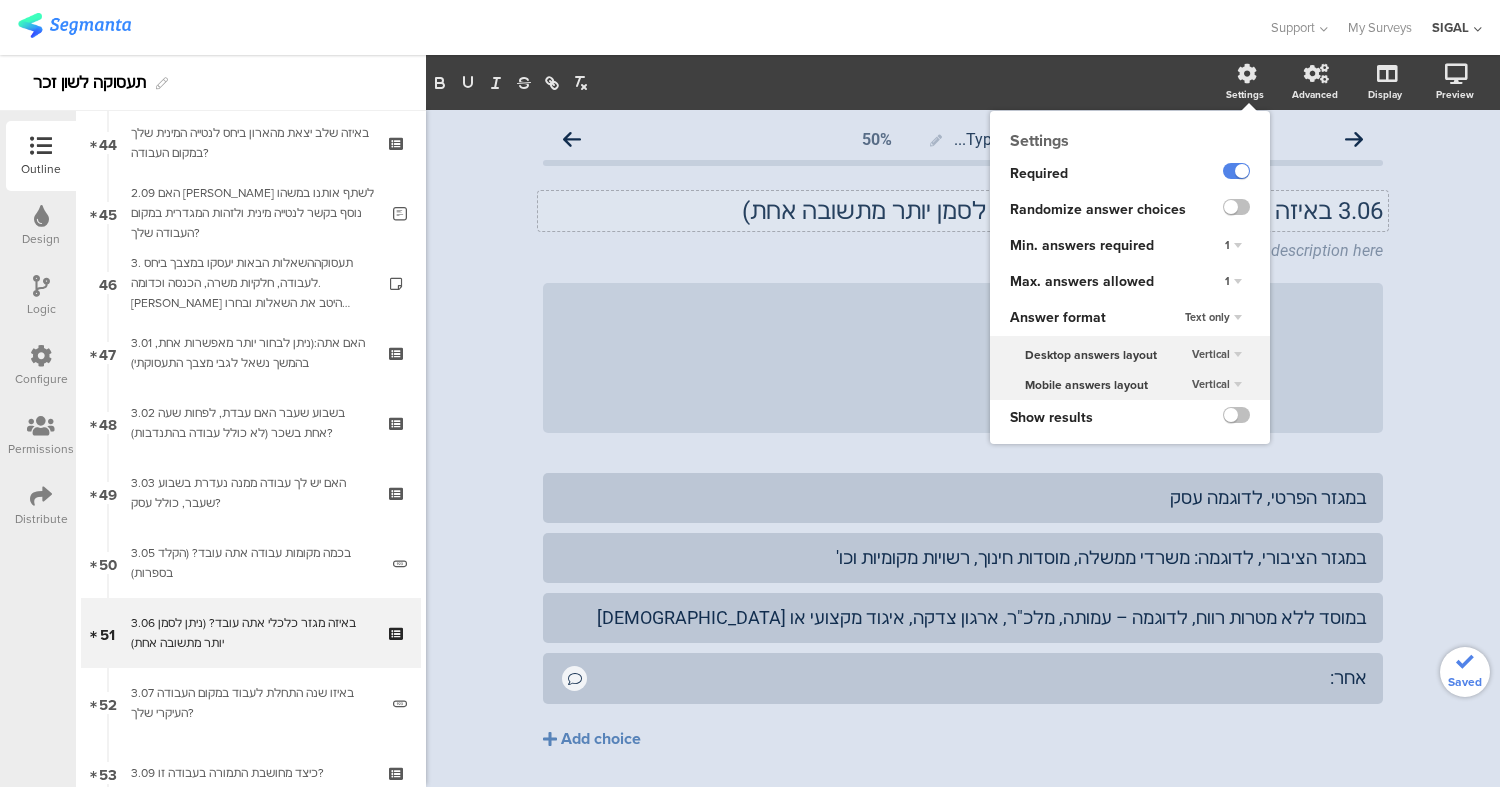 click on "Settings" 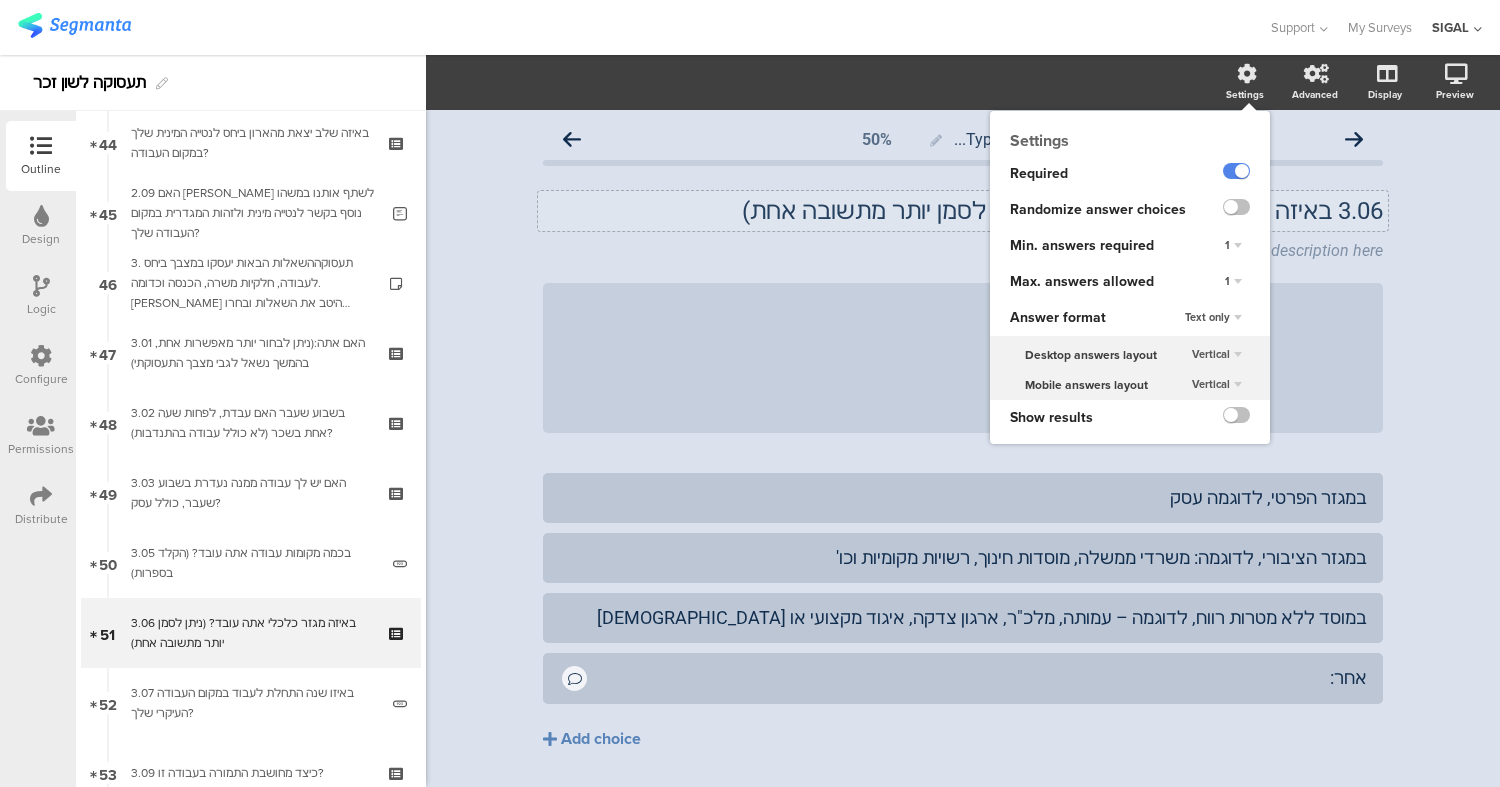 click on "1" 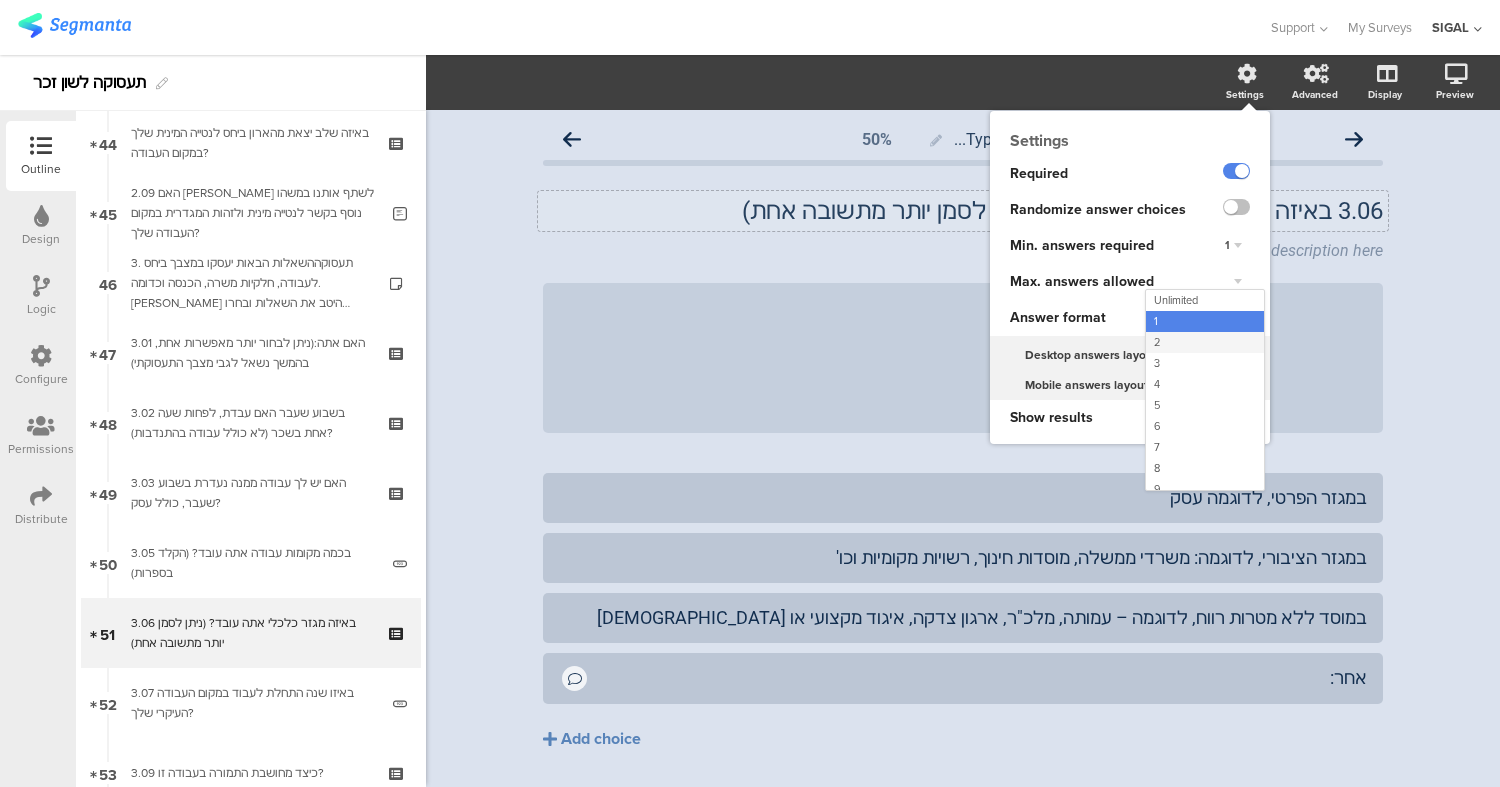 click on "2" 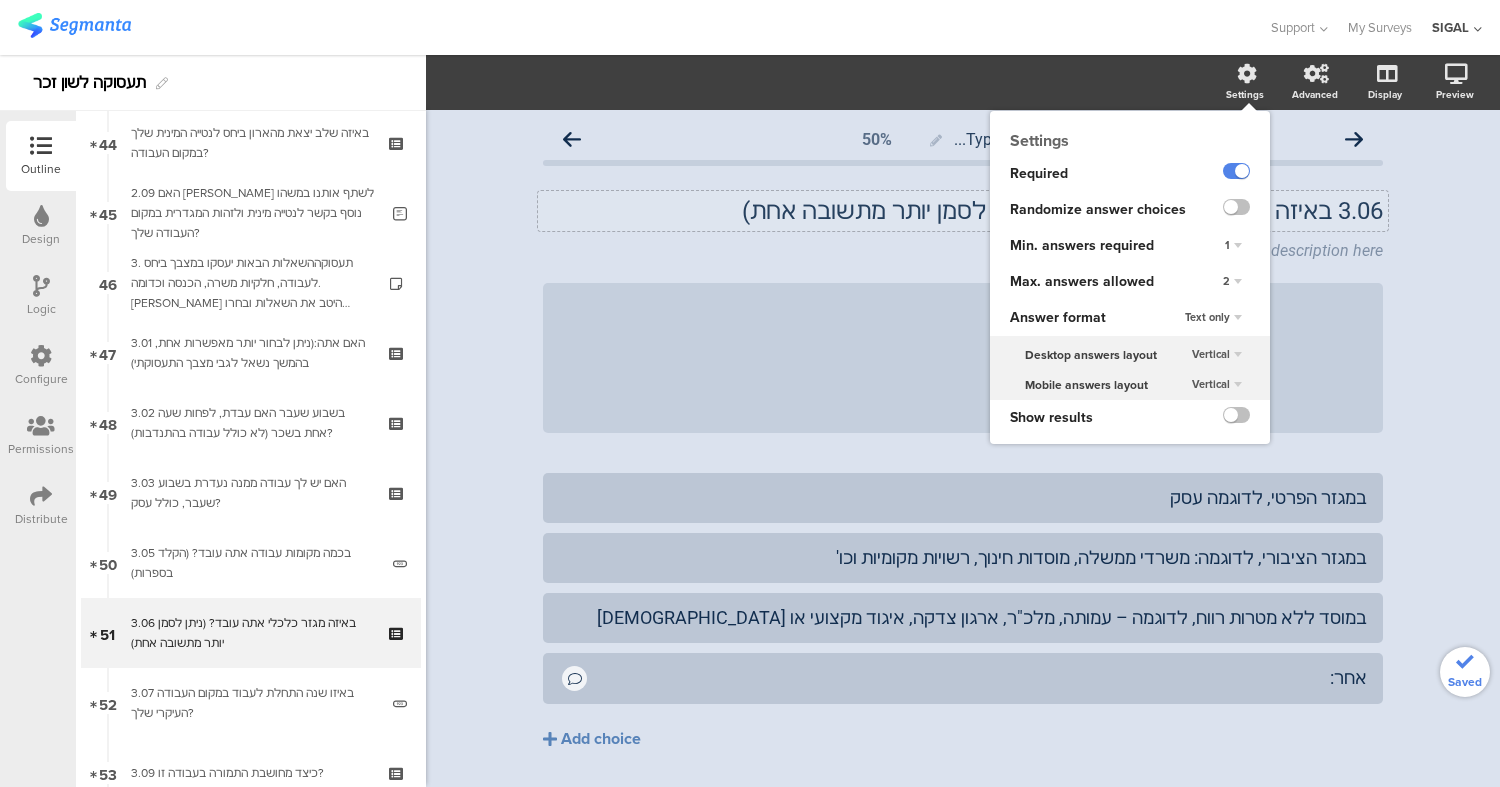 click on "2" 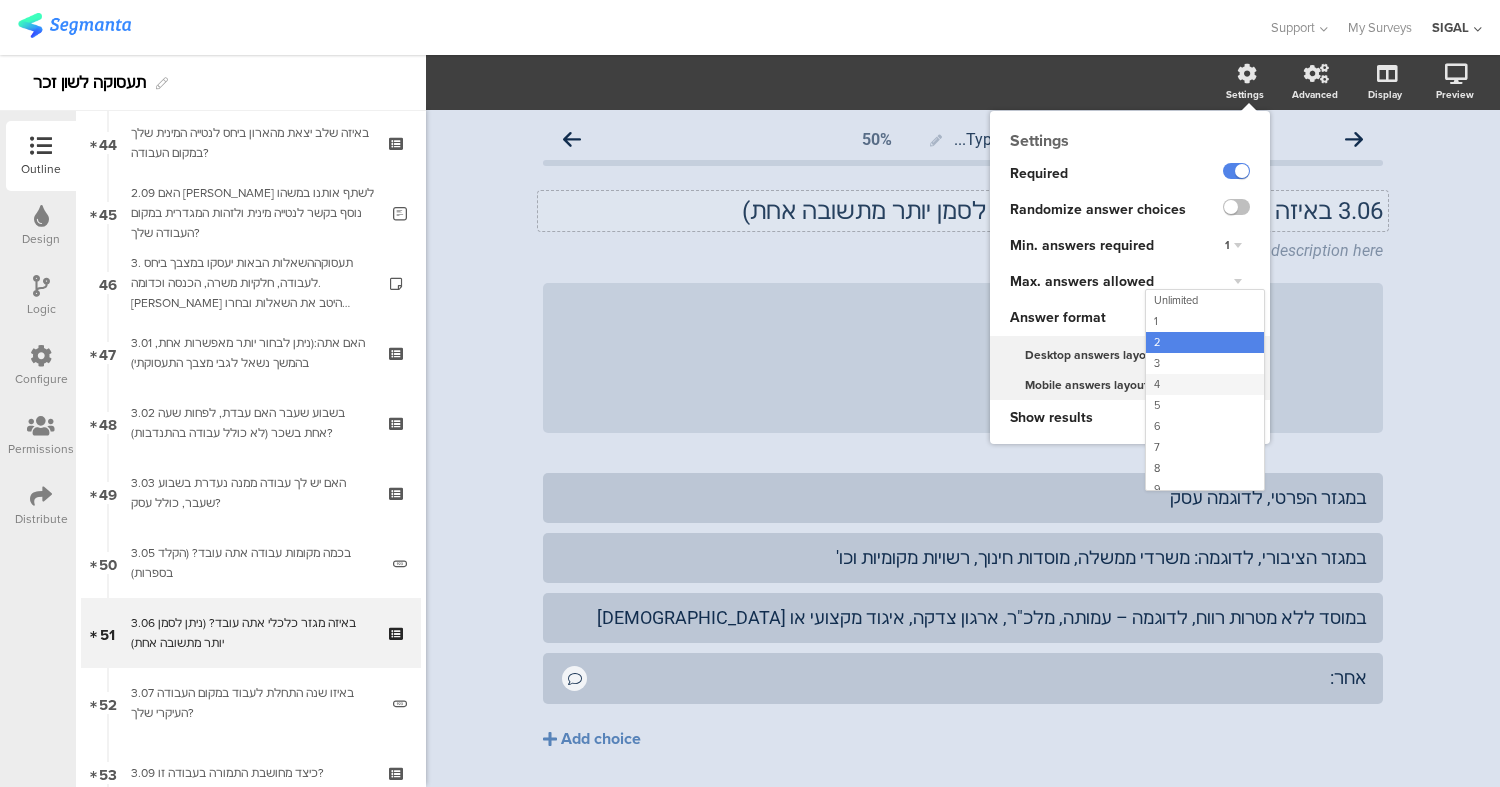 click on "4" 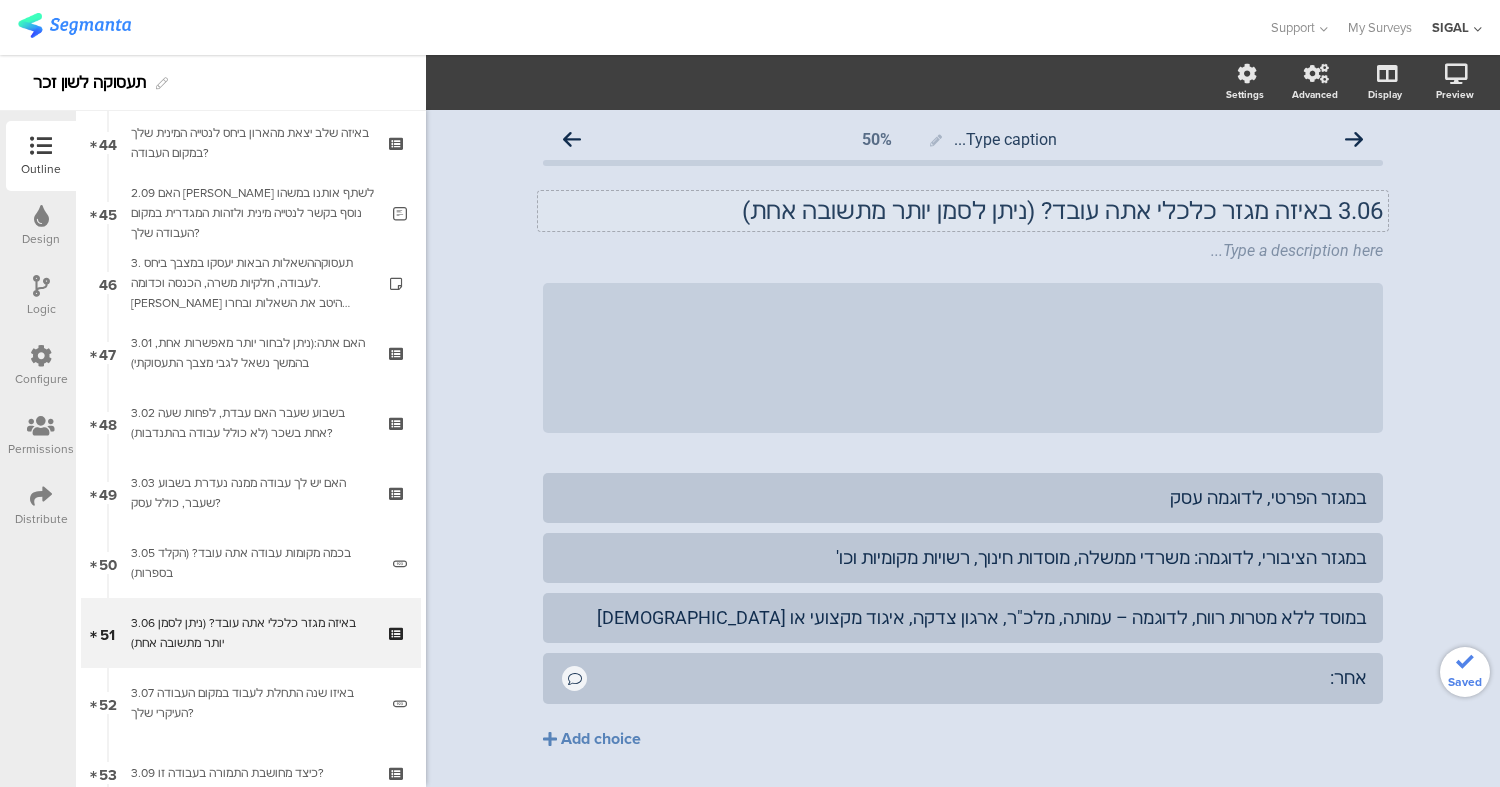 click on "Type caption...
50%
3.06	באיזה מגזר כלכלי אתה עובד? (ניתן לסמן יותר מתשובה אחת)
3.06	באיזה מגזר כלכלי אתה עובד? (ניתן לסמן יותר מתשובה אחת)
Type a description here...
/" 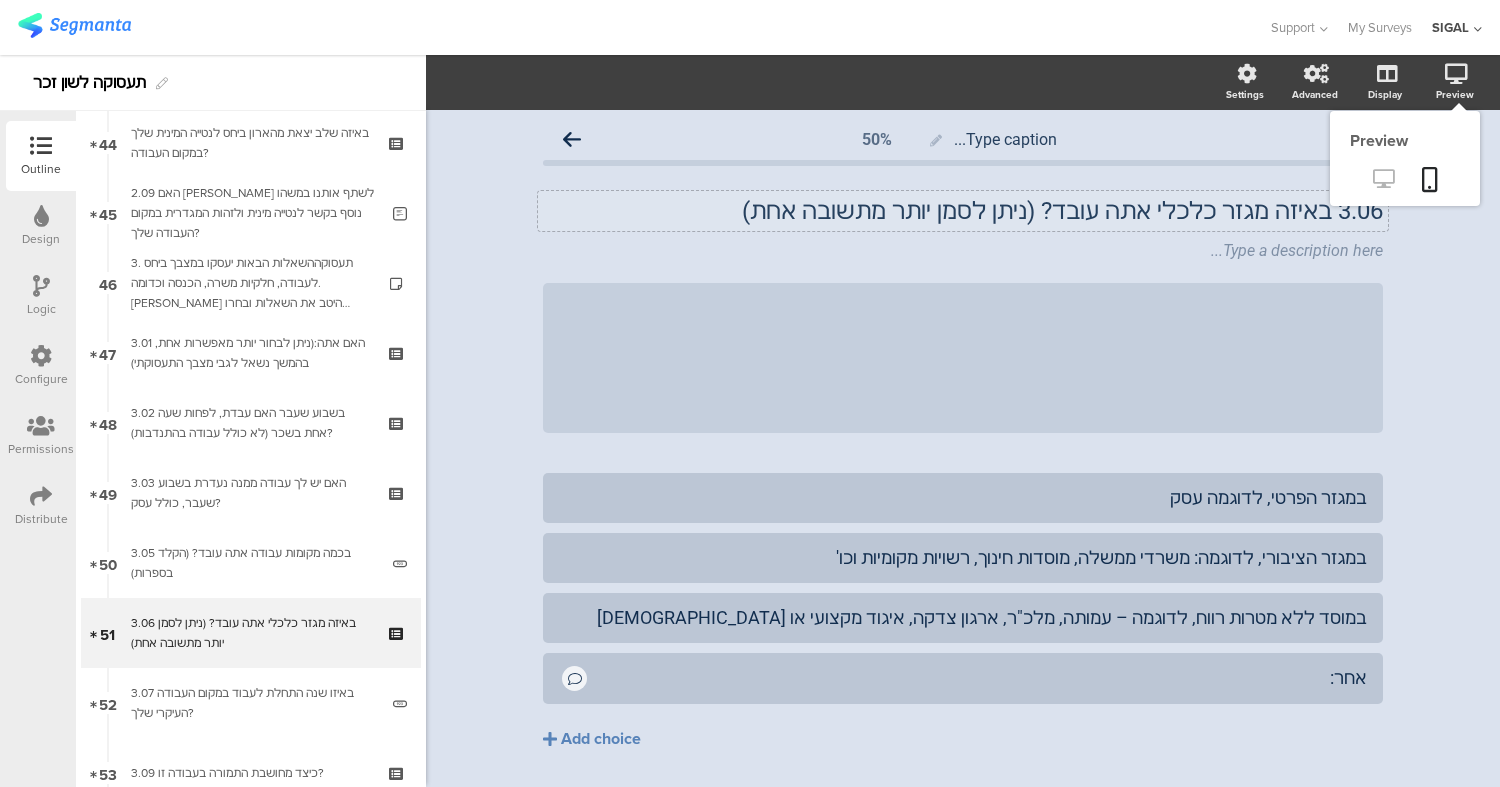click 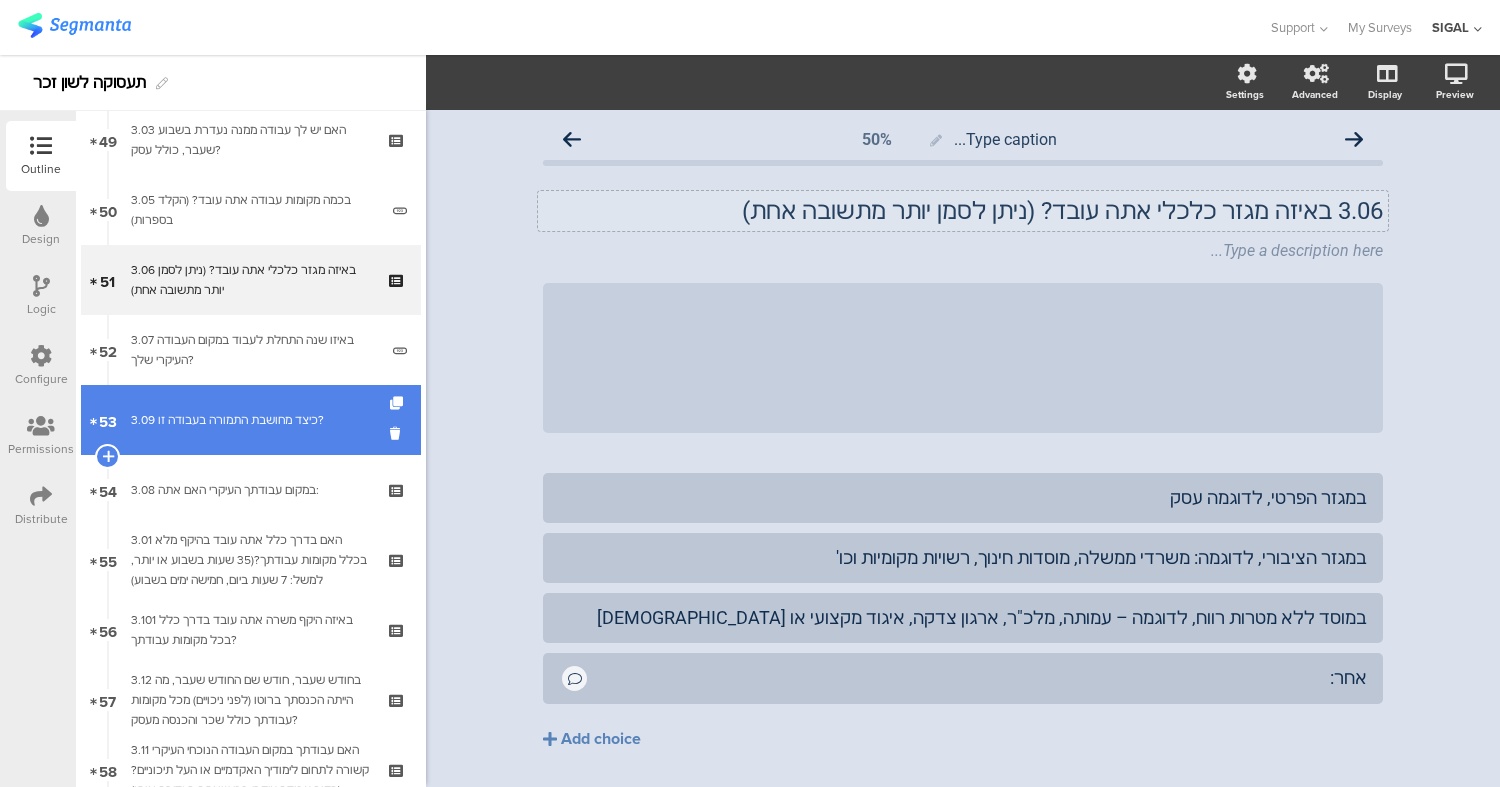 scroll, scrollTop: 3502, scrollLeft: 0, axis: vertical 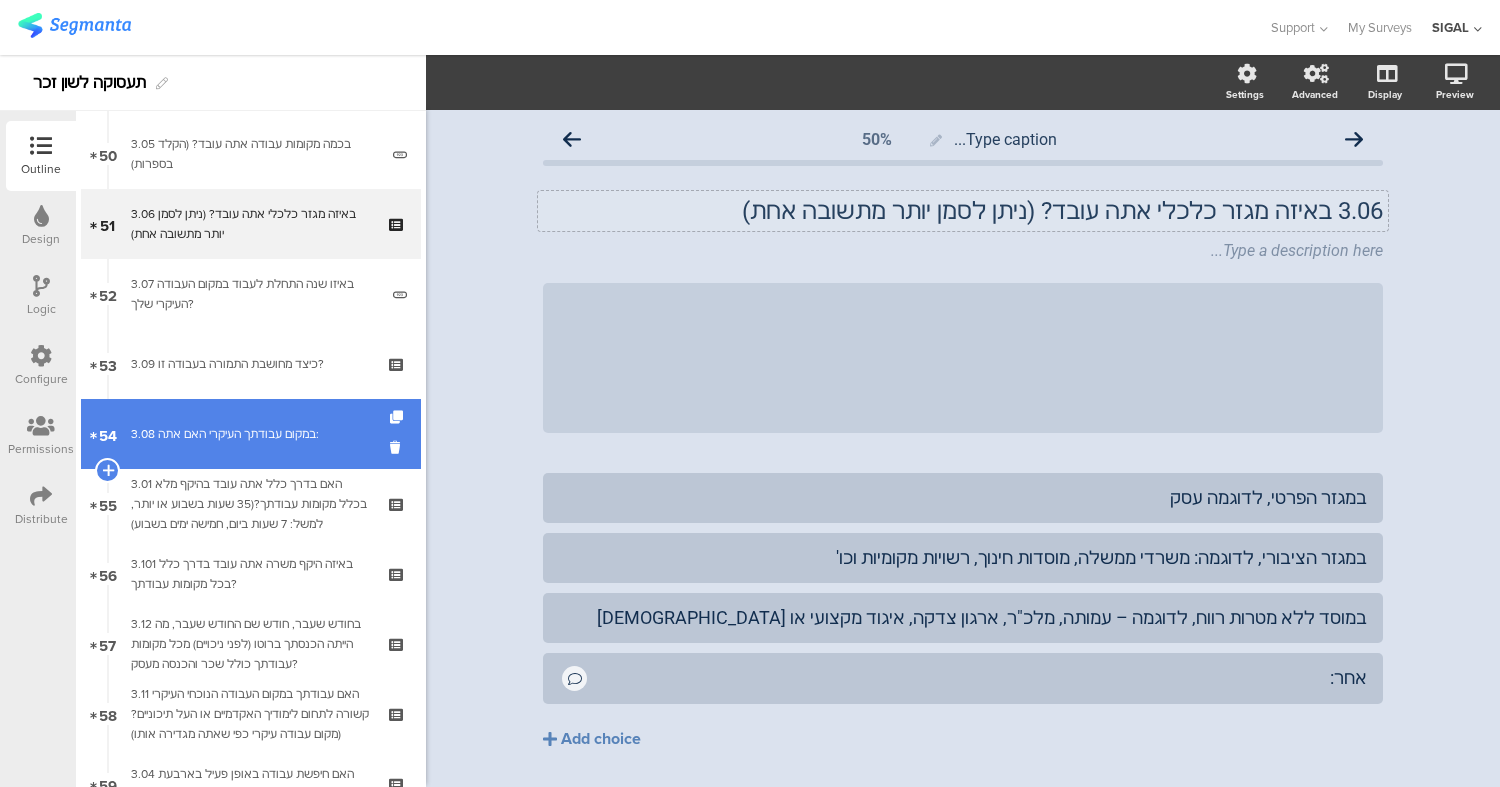 click on "3.08	במקום עבודתך העיקרי האם אתה:" at bounding box center [250, 434] 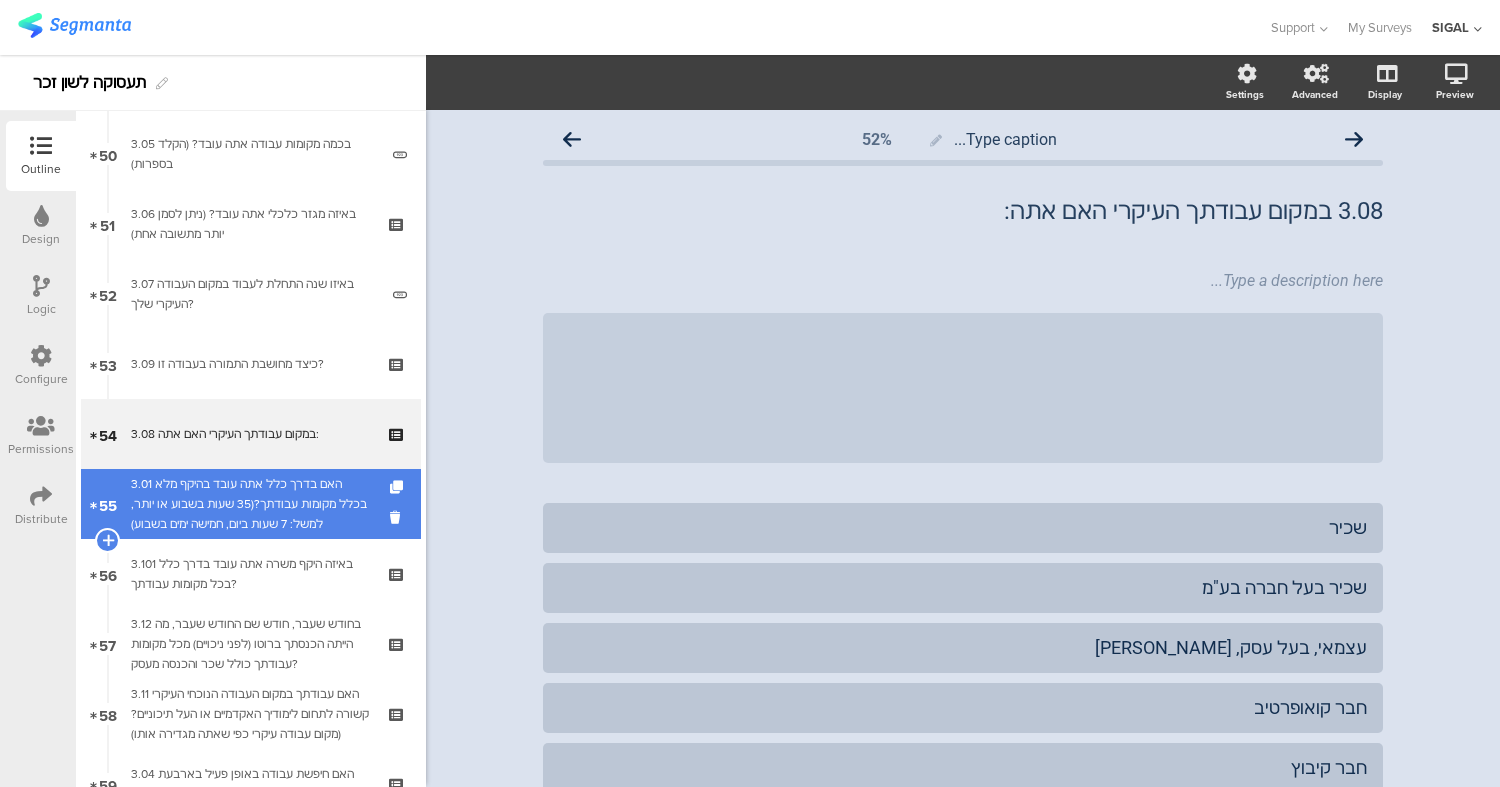 click on "3.01 האם בדרך כלל אתה עובד בהיקף מלא בכלל מקומות עבודתך?(35 שעות בשבוע או יותר, למשל: 7 שעות ביום, חמישה ימים בשבוע)" at bounding box center [250, 504] 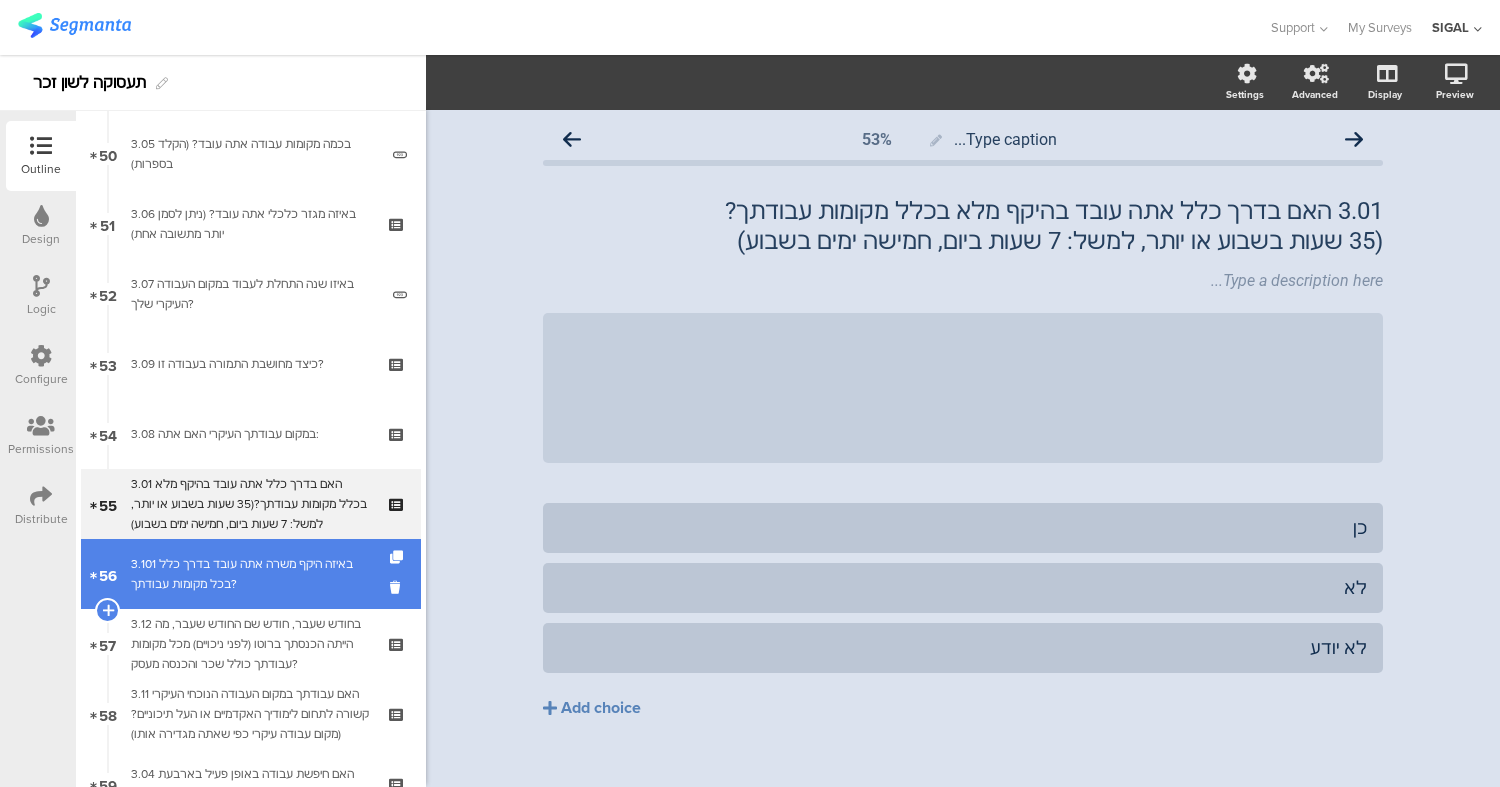 click on "3.101	באיזה היקף משרה אתה עובד בדרך כלל בכל מקומות עבודתך?" at bounding box center [250, 574] 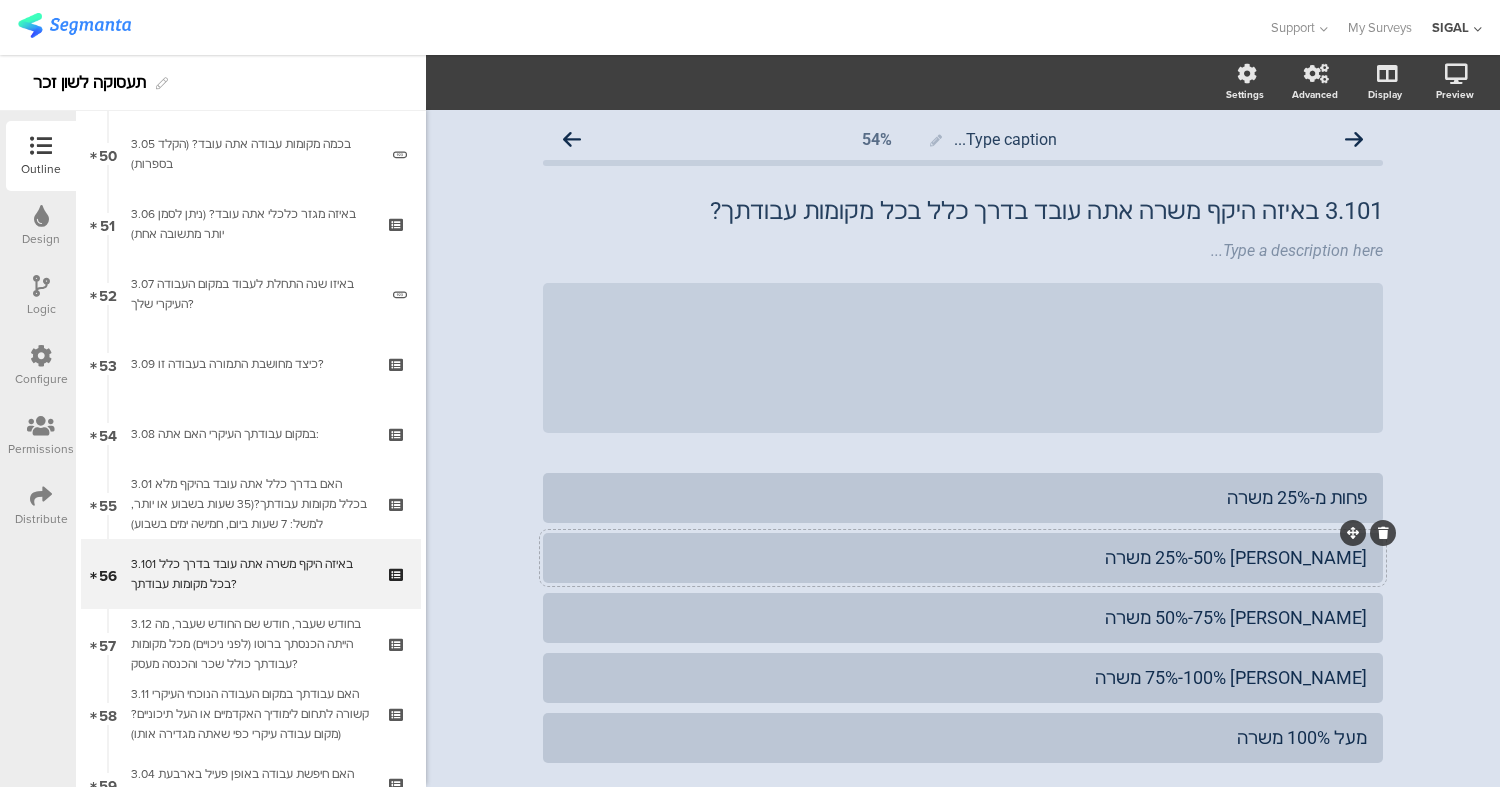 scroll, scrollTop: 115, scrollLeft: 0, axis: vertical 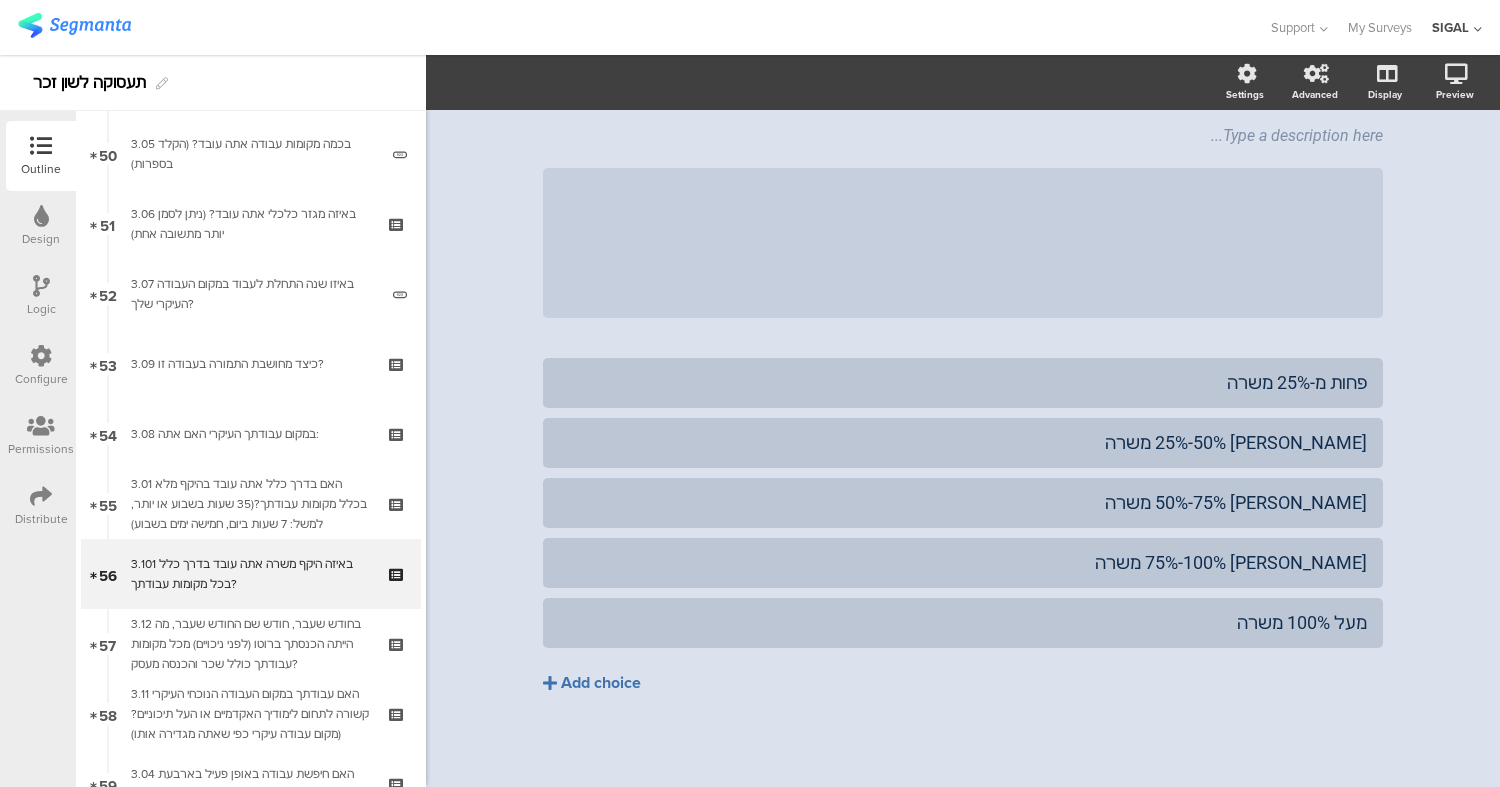 click on "Add choice" 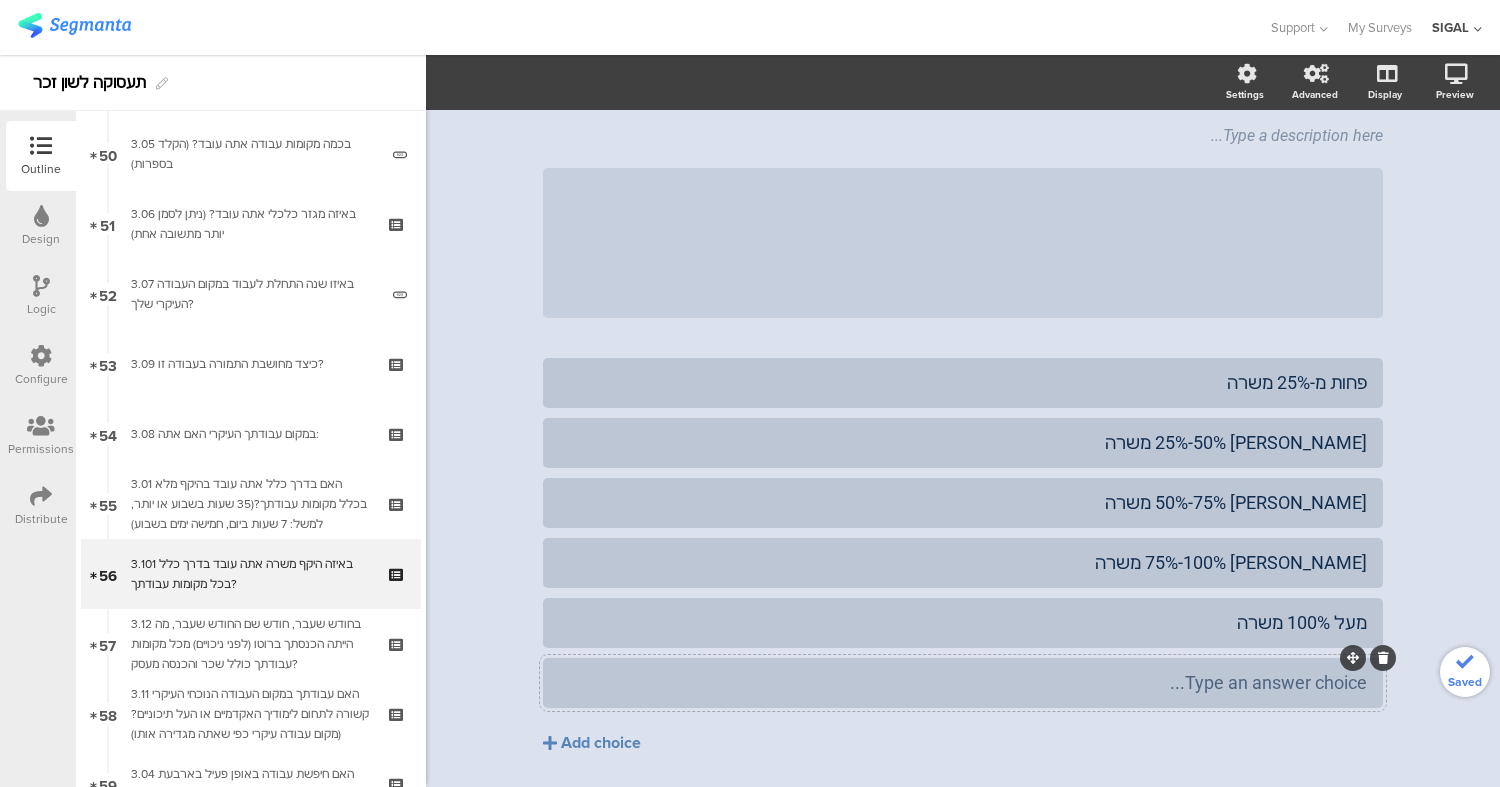 type 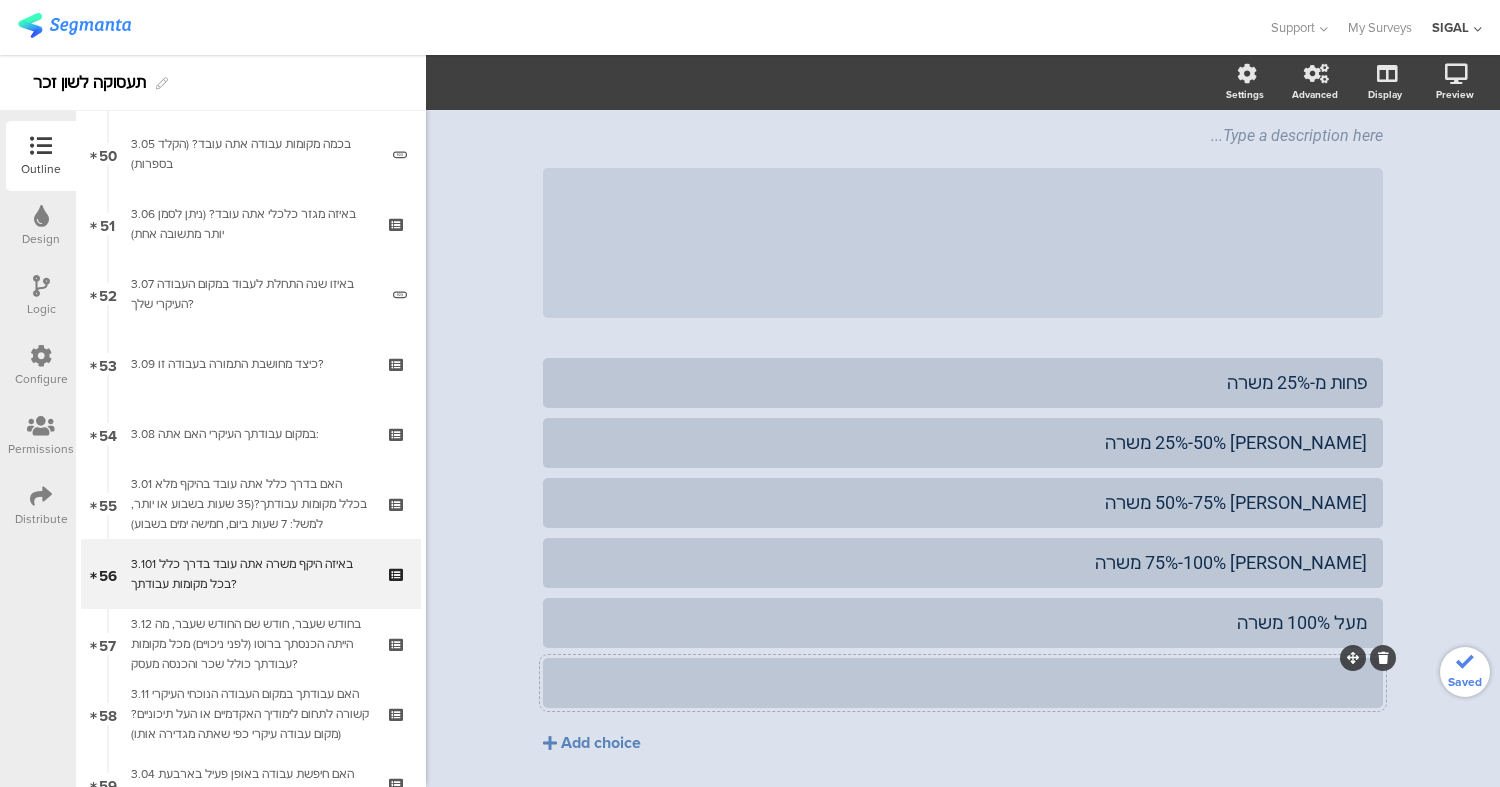 click 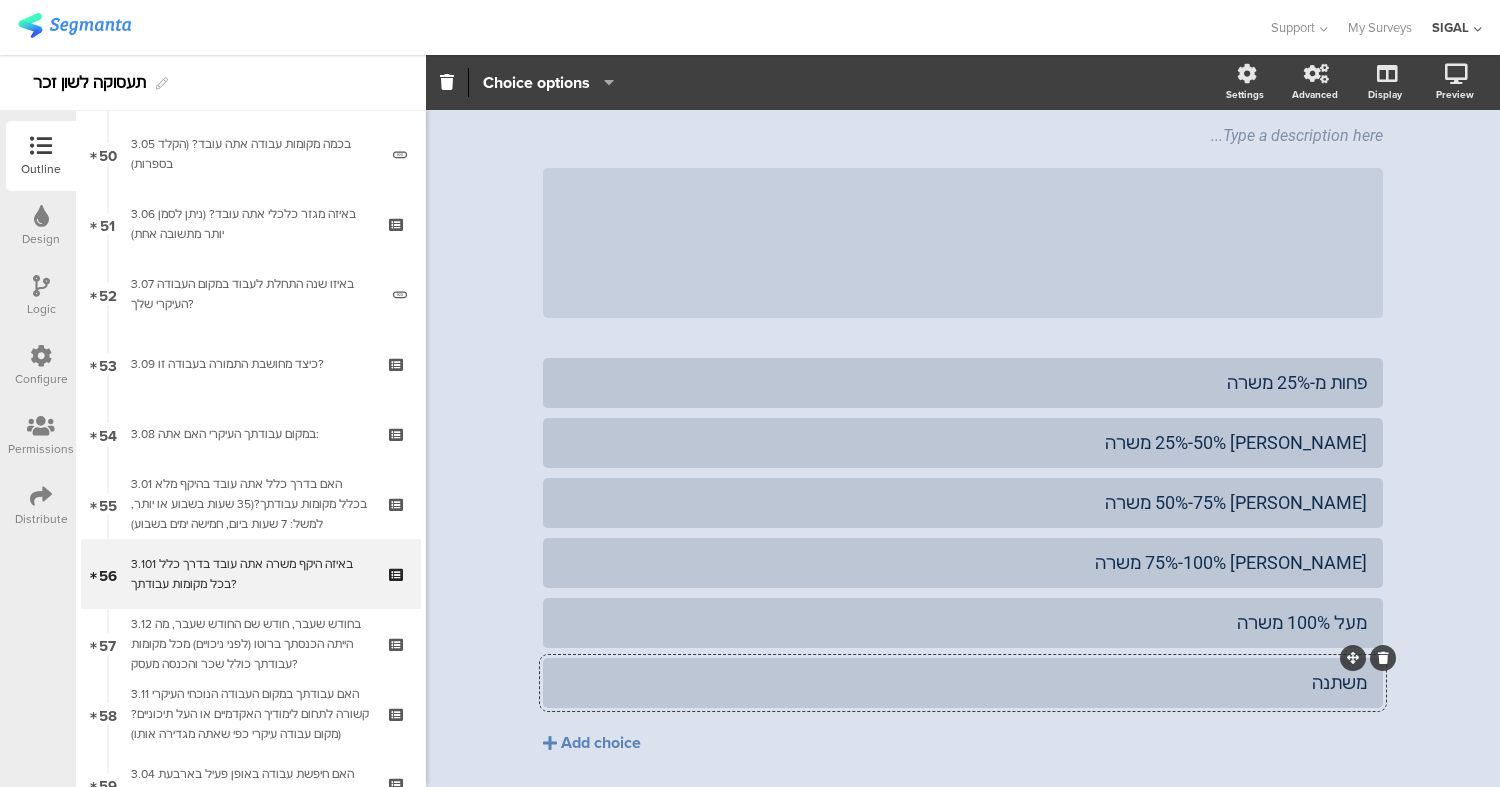 type 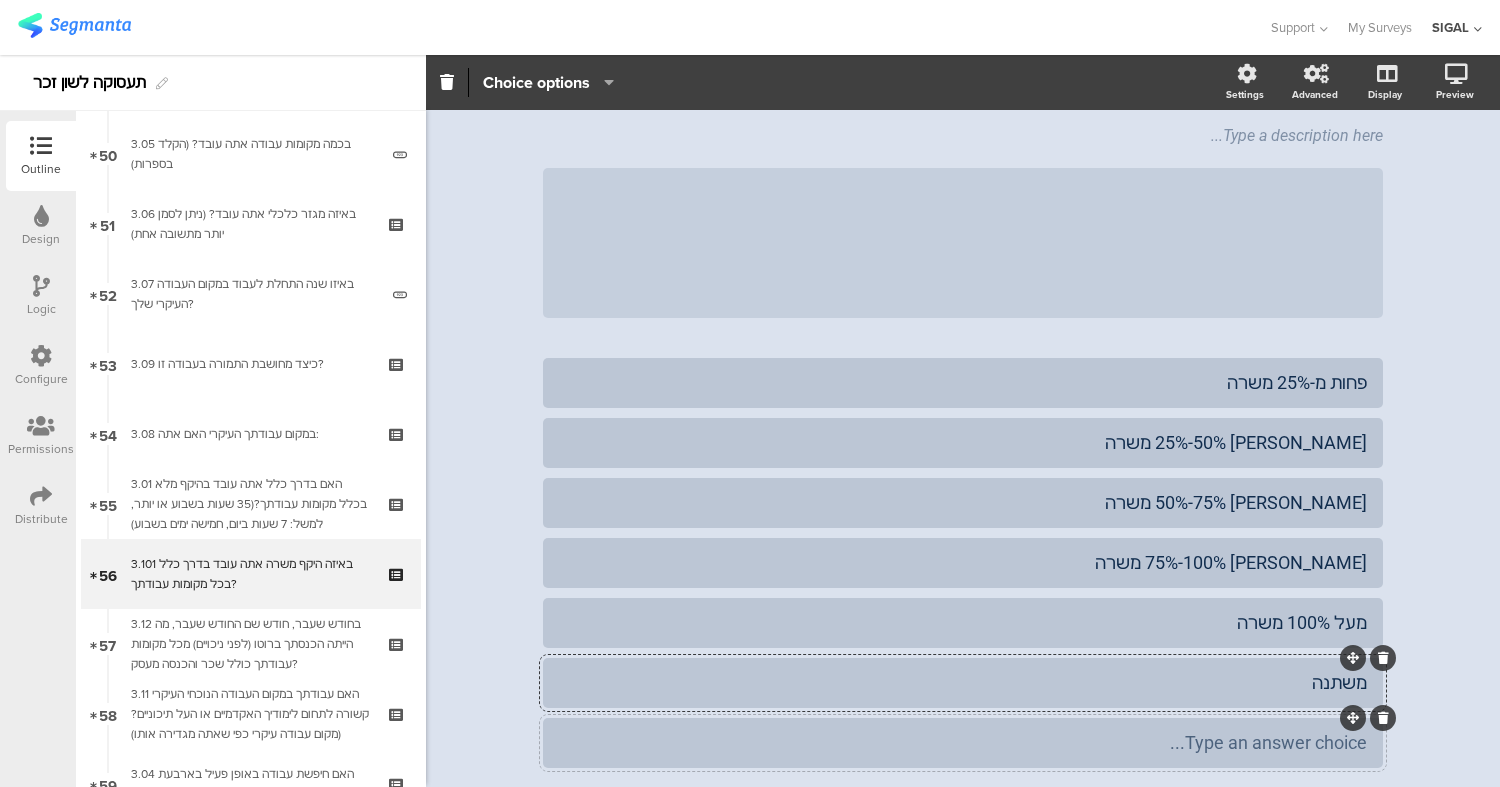 scroll, scrollTop: 235, scrollLeft: 0, axis: vertical 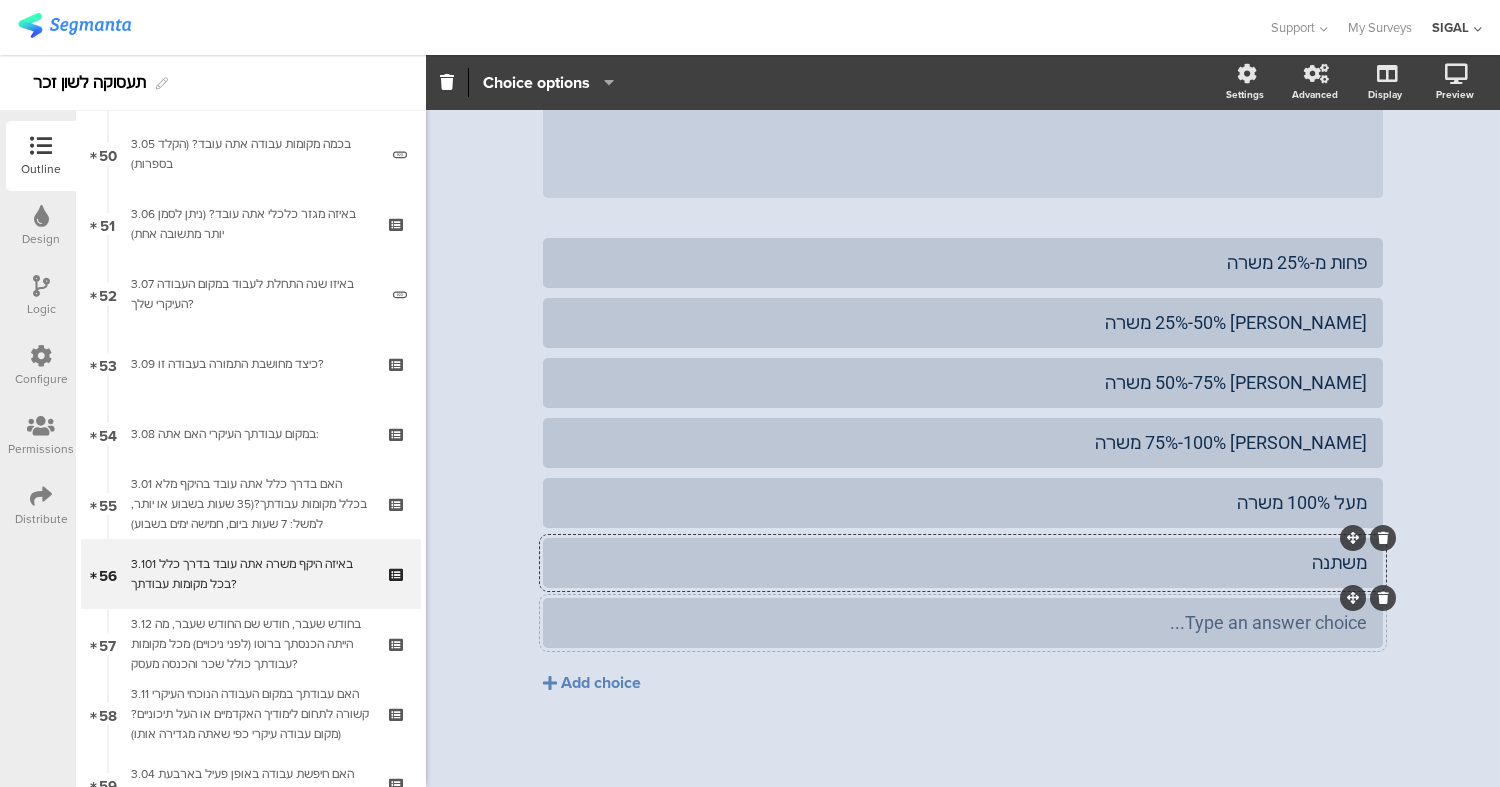 click 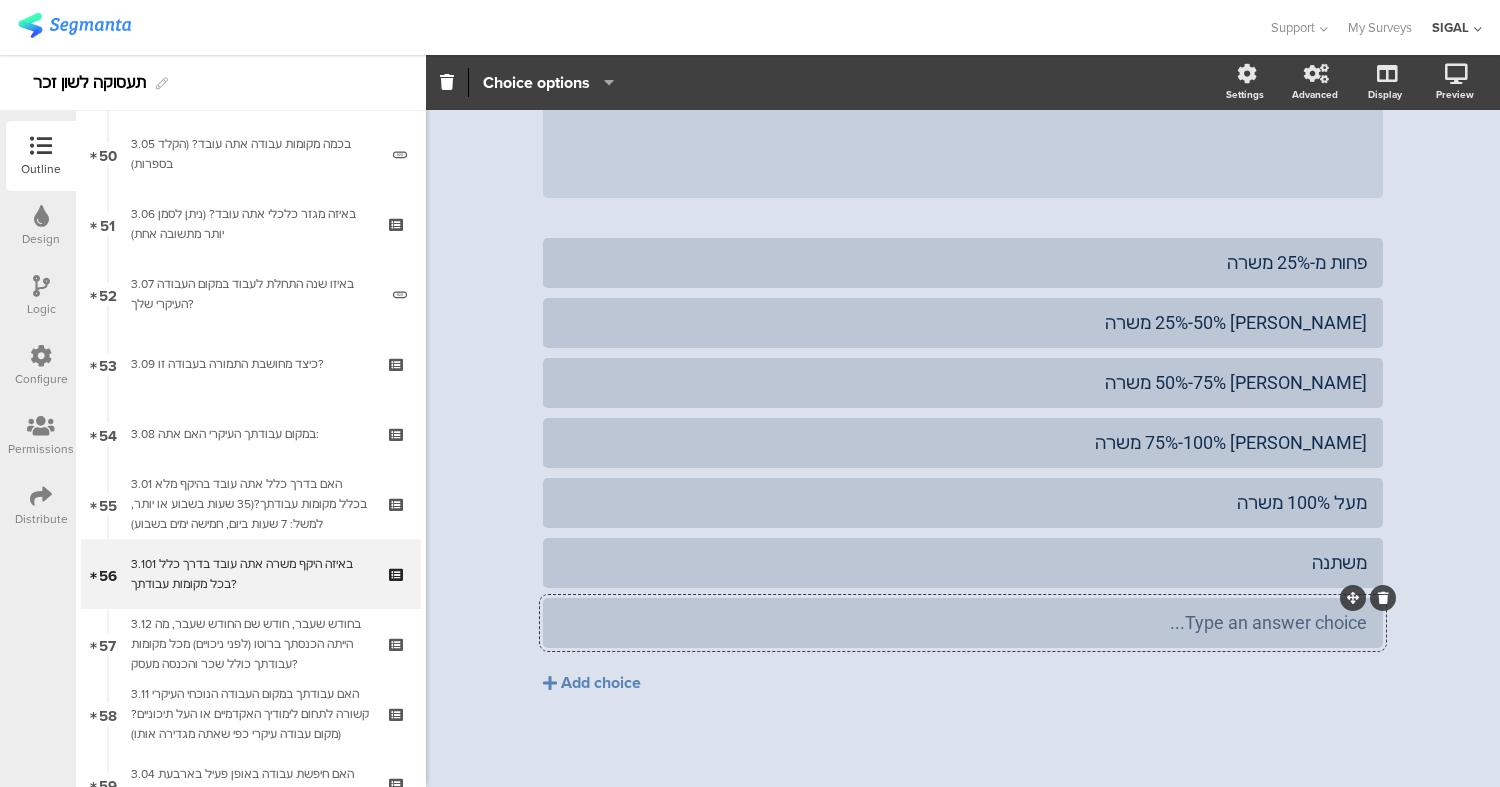 click 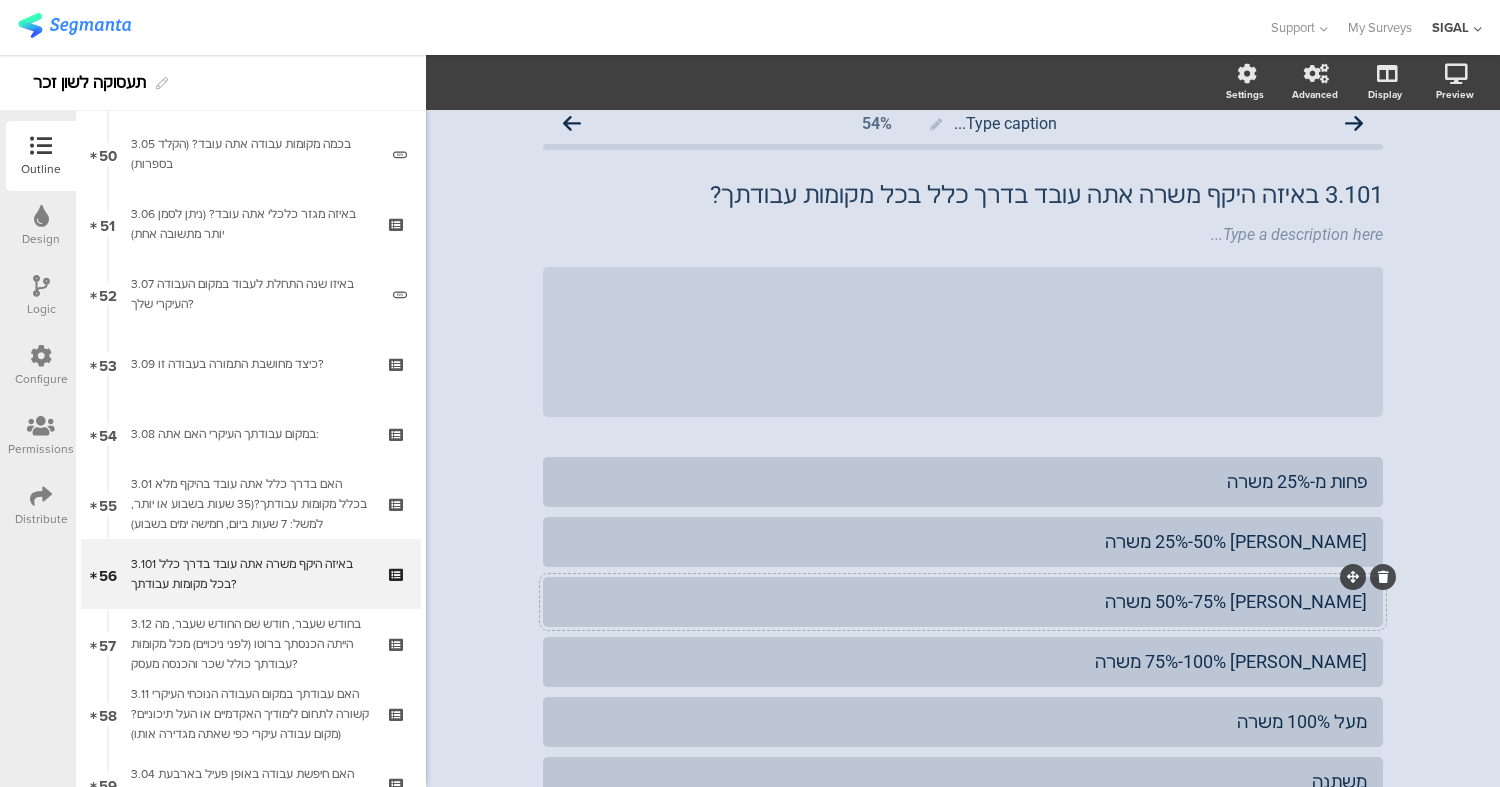 scroll, scrollTop: 175, scrollLeft: 0, axis: vertical 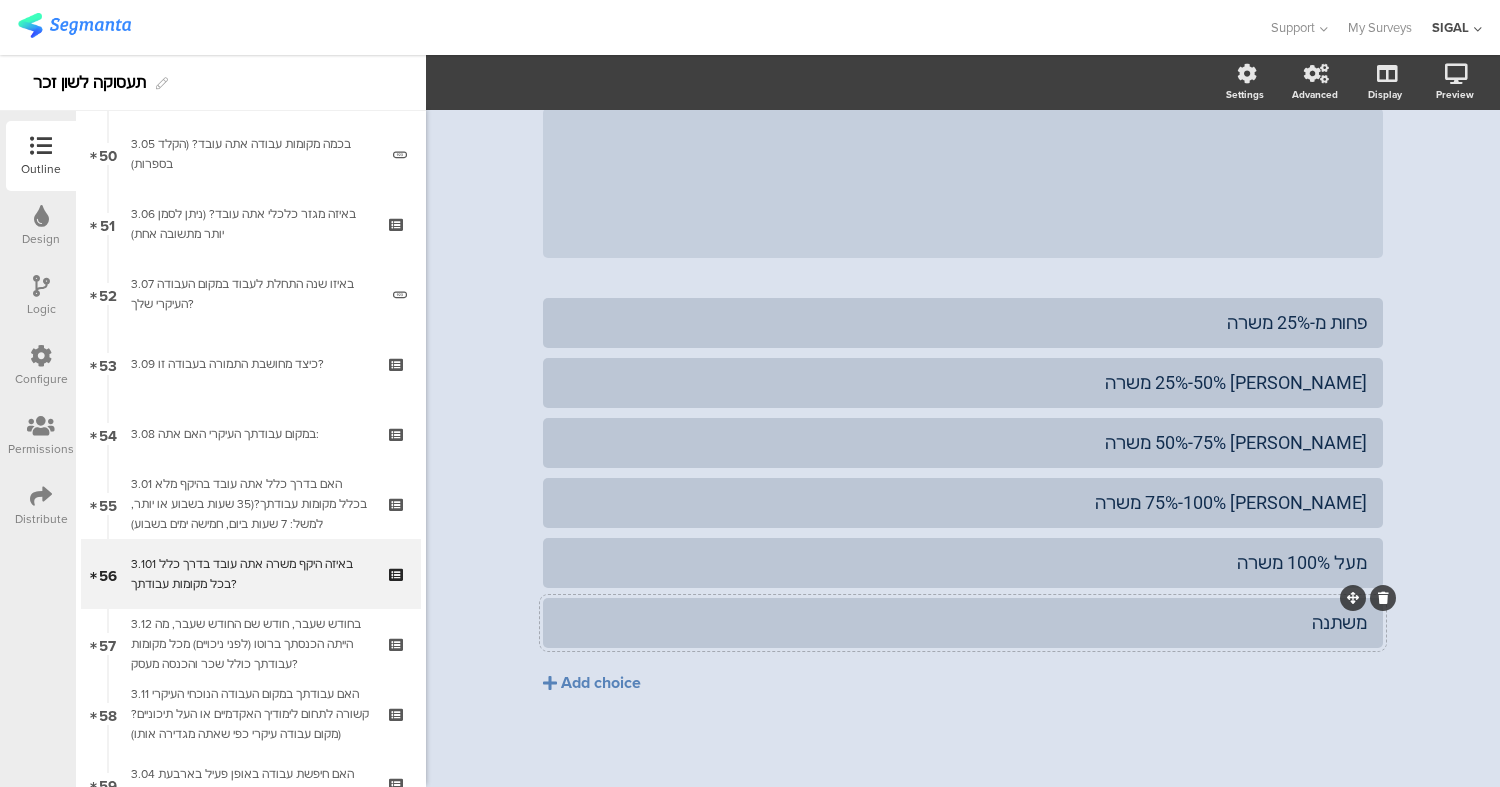 click on "משתנה" 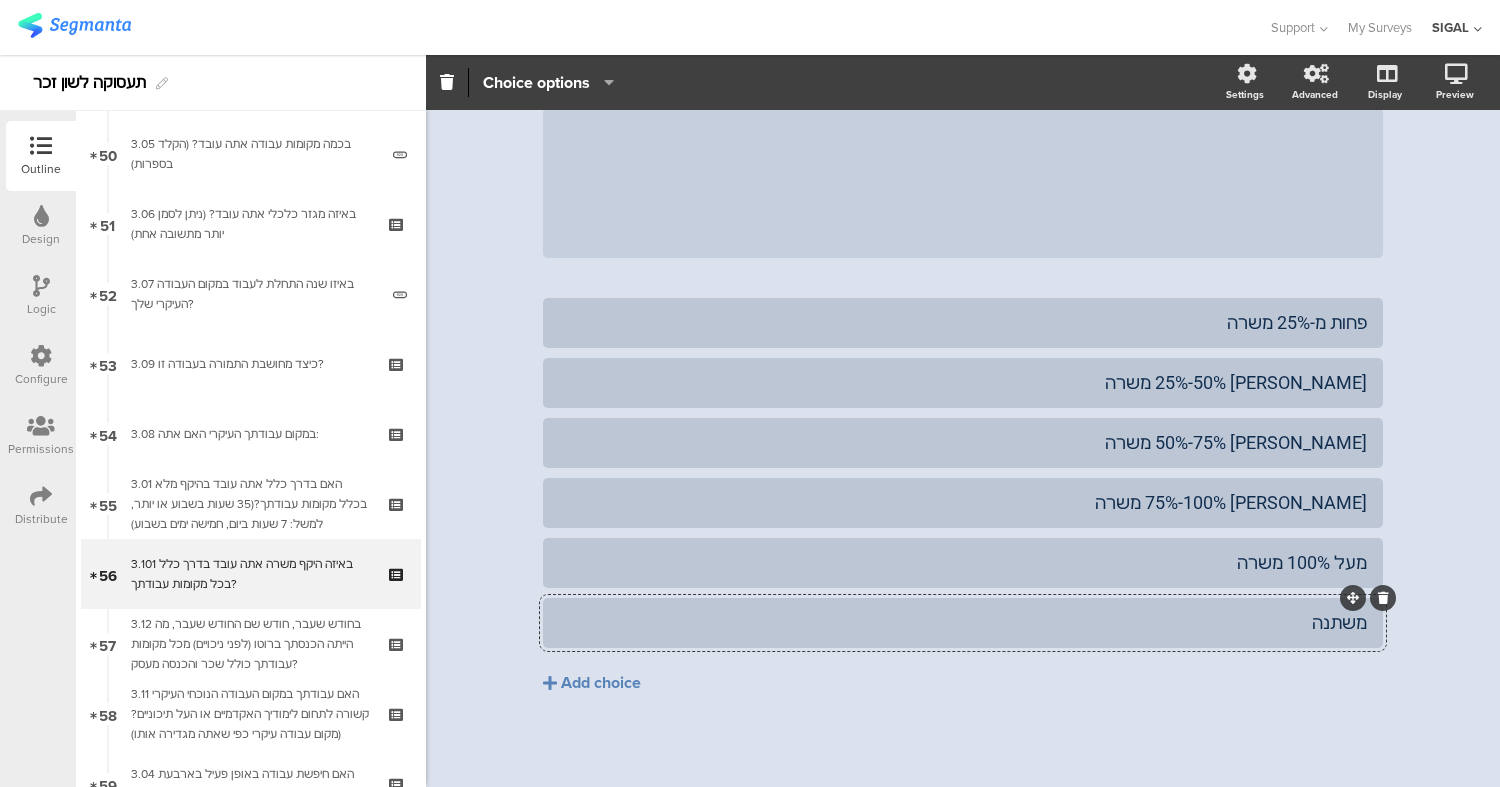 click on "משתנה" 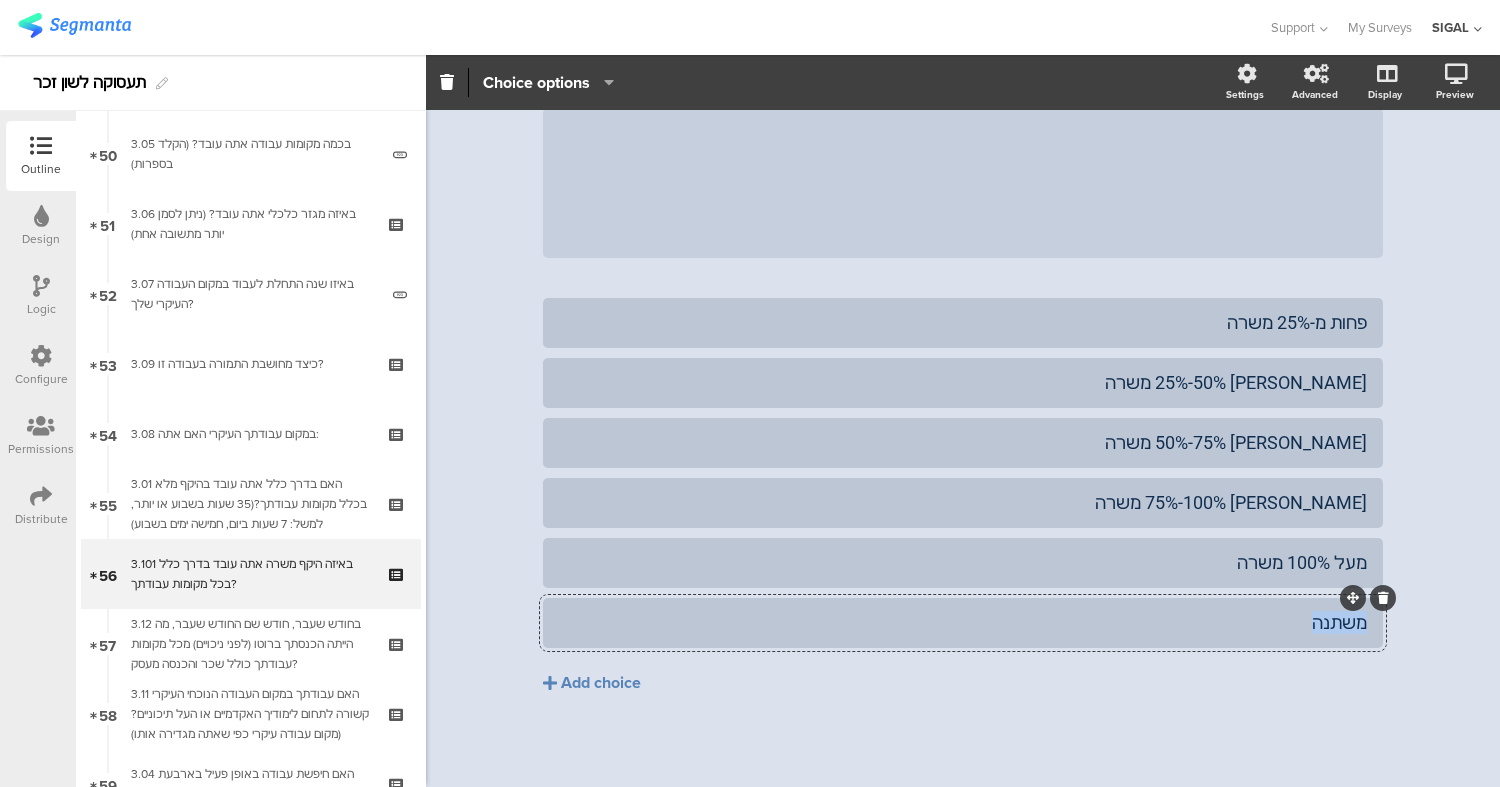 click on "משתנה" 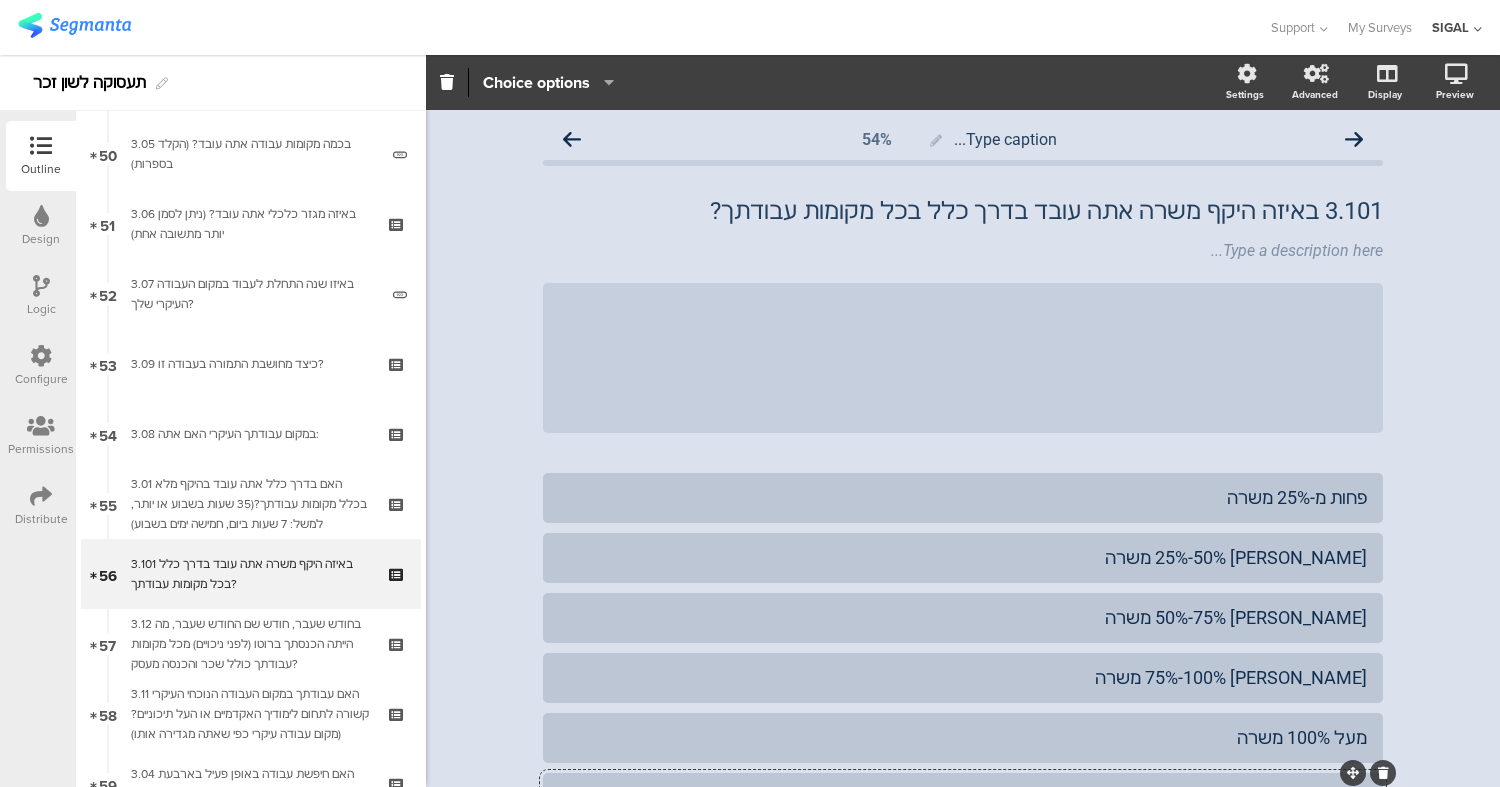 scroll, scrollTop: 175, scrollLeft: 0, axis: vertical 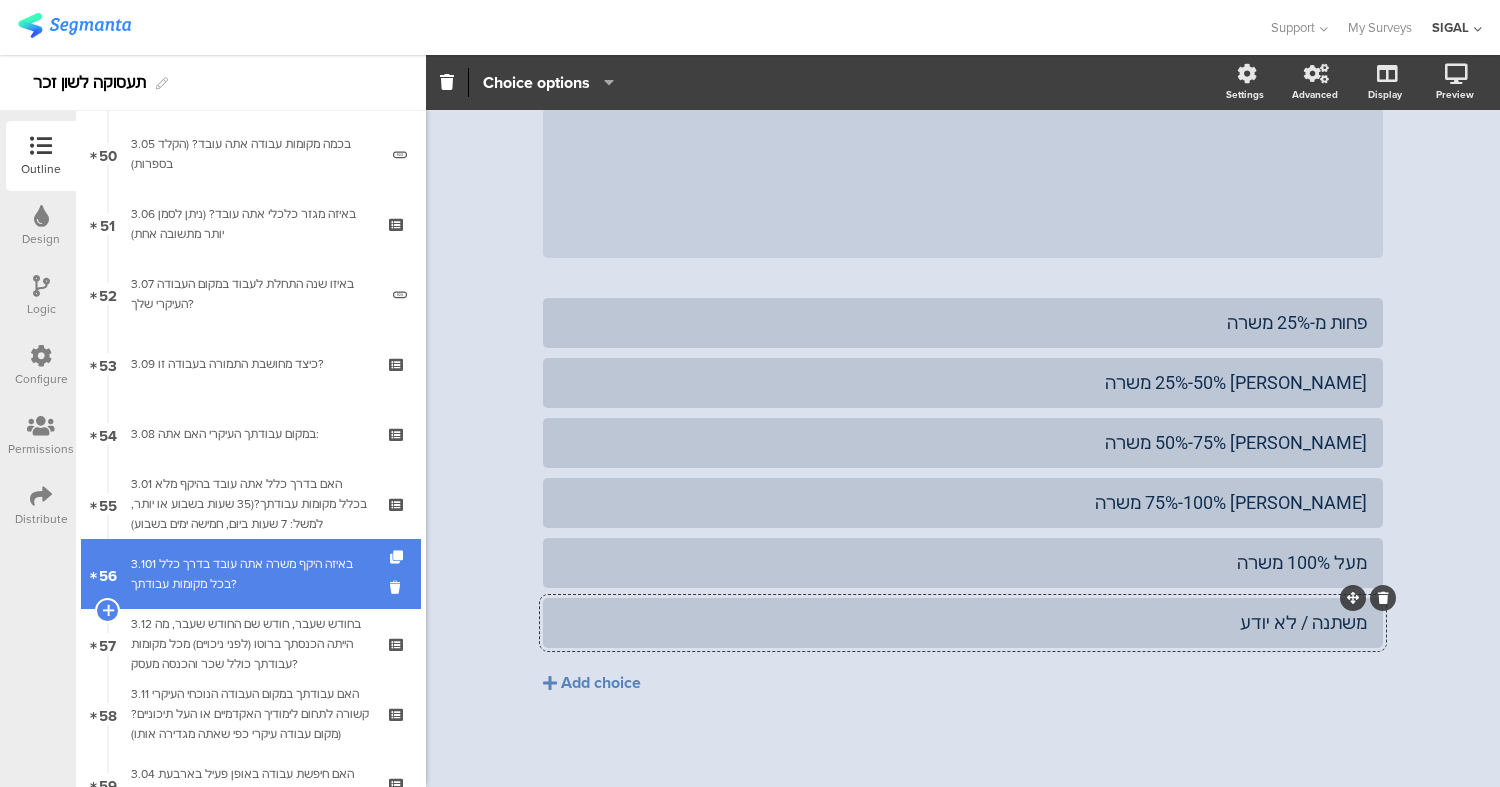 click on "3.101	באיזה היקף משרה אתה עובד בדרך כלל בכל מקומות עבודתך?" at bounding box center [250, 574] 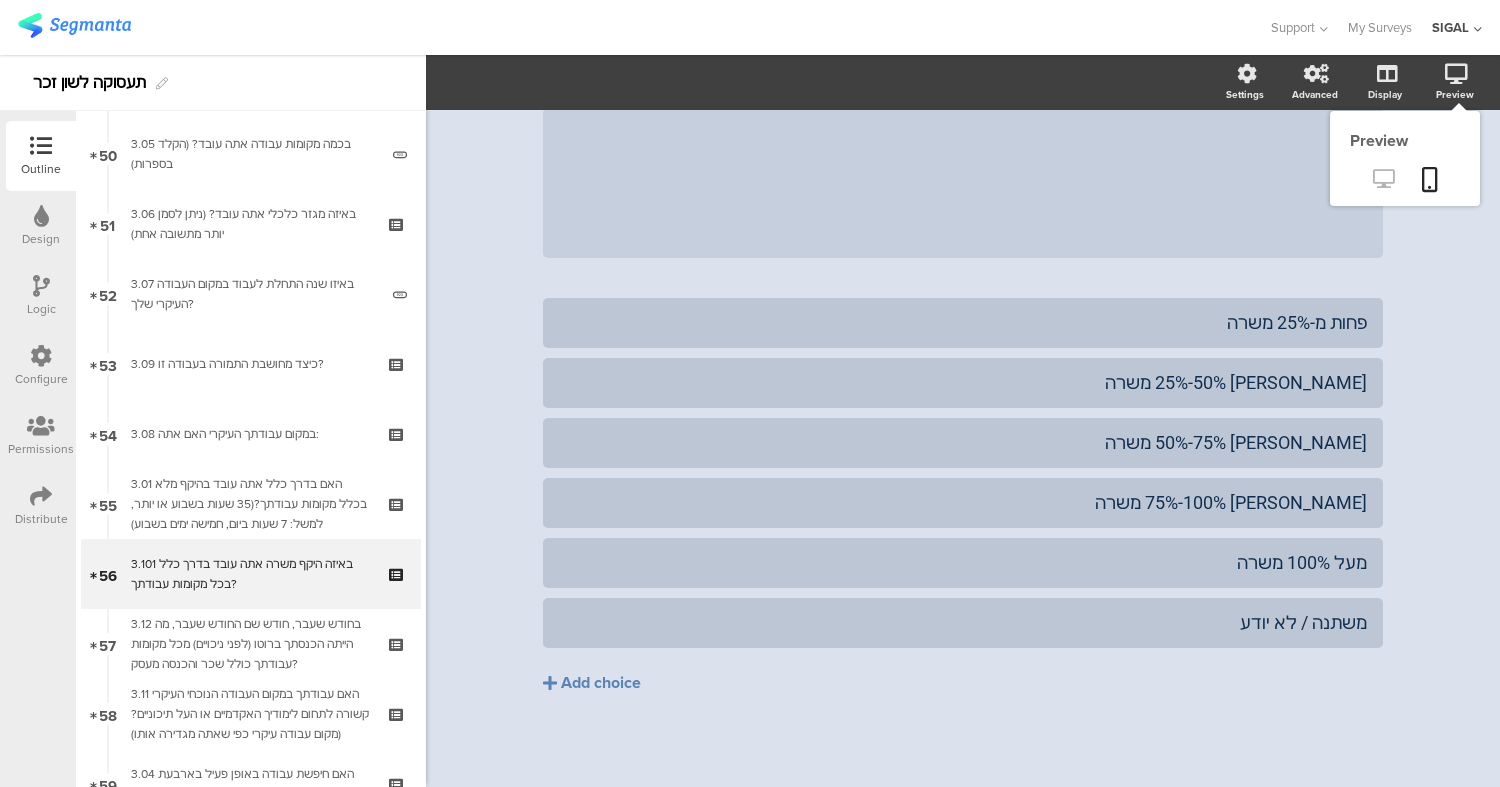 click 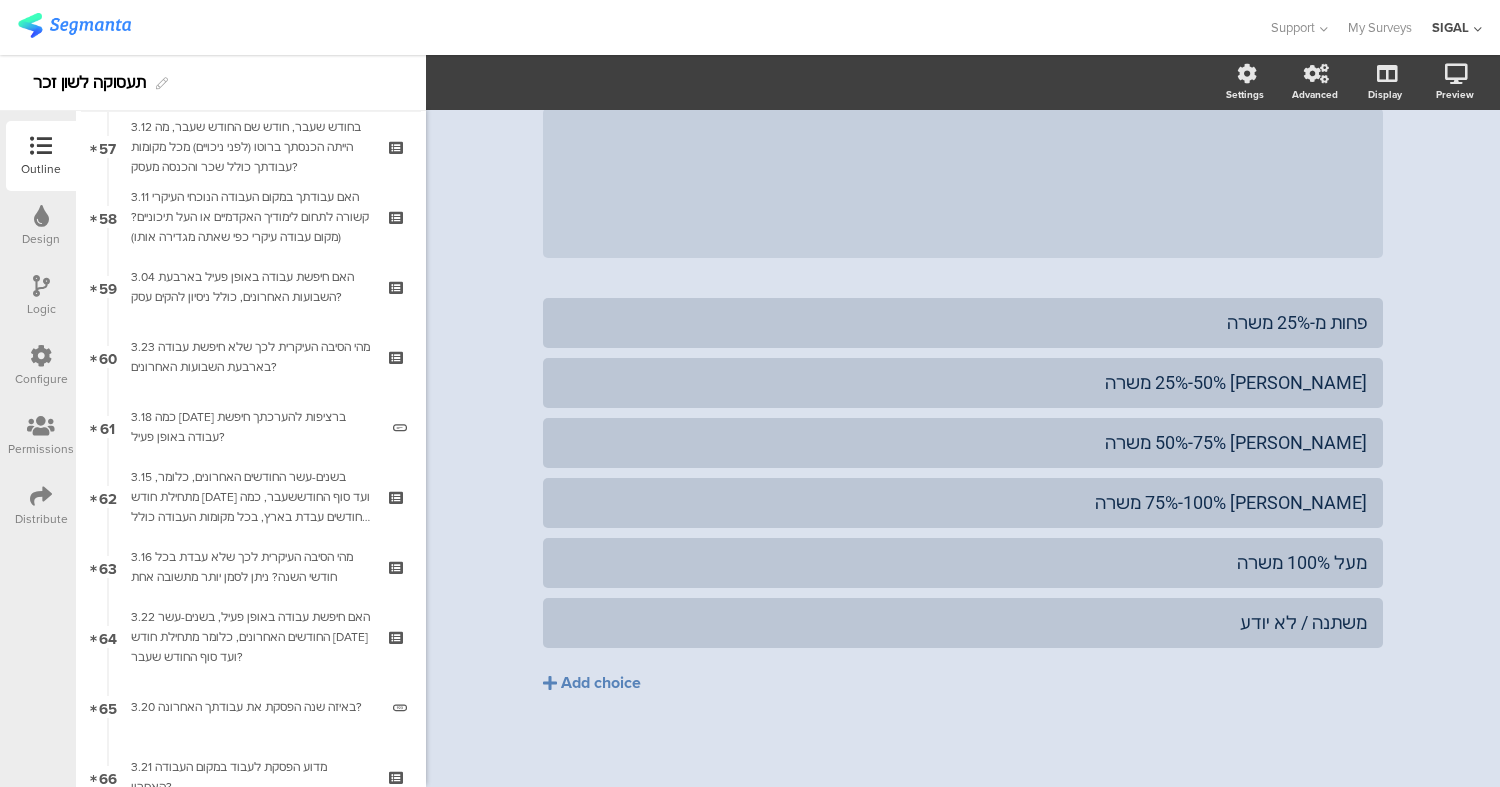scroll, scrollTop: 4006, scrollLeft: 0, axis: vertical 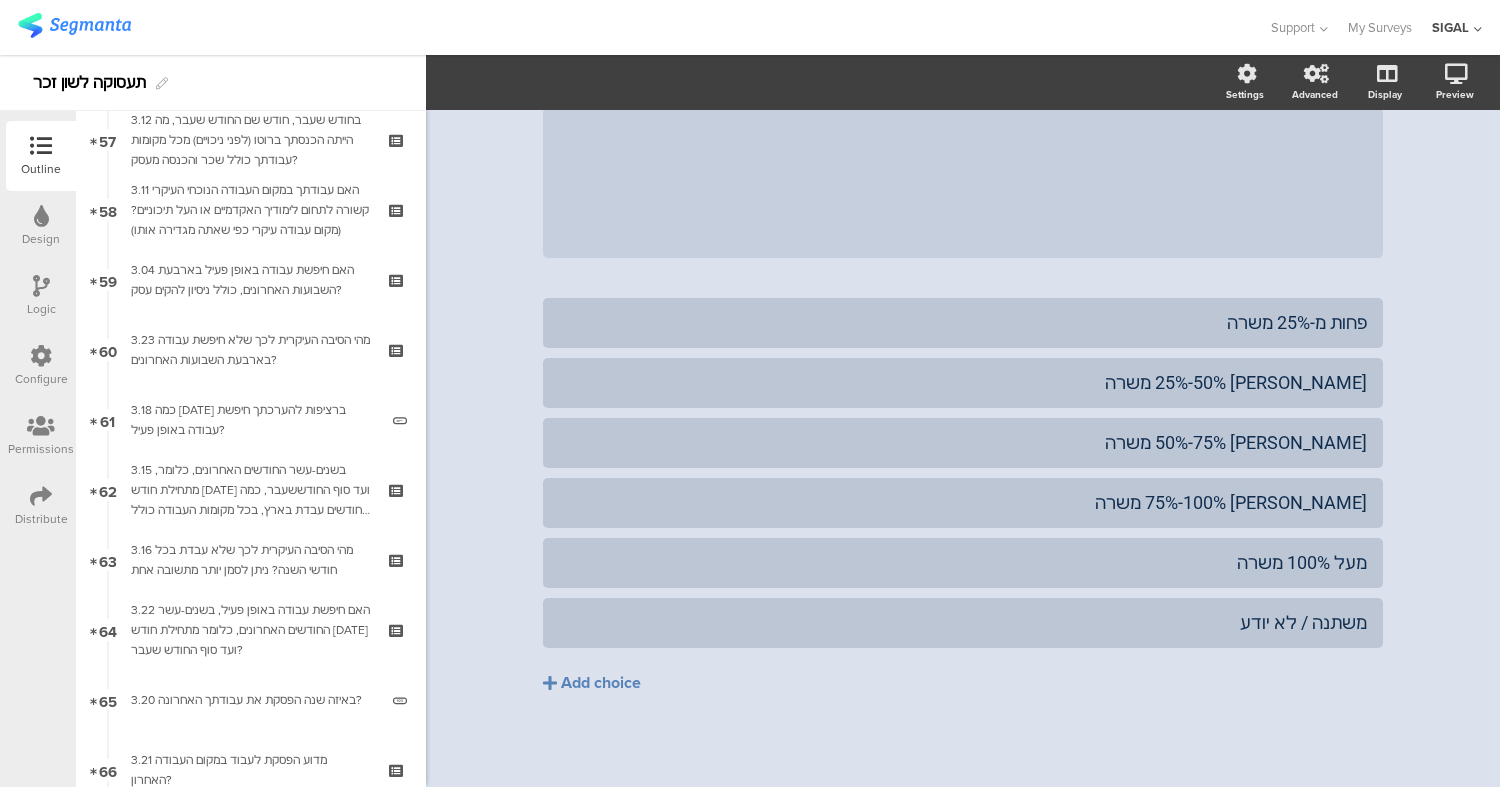 click on "Logic" at bounding box center [41, 309] 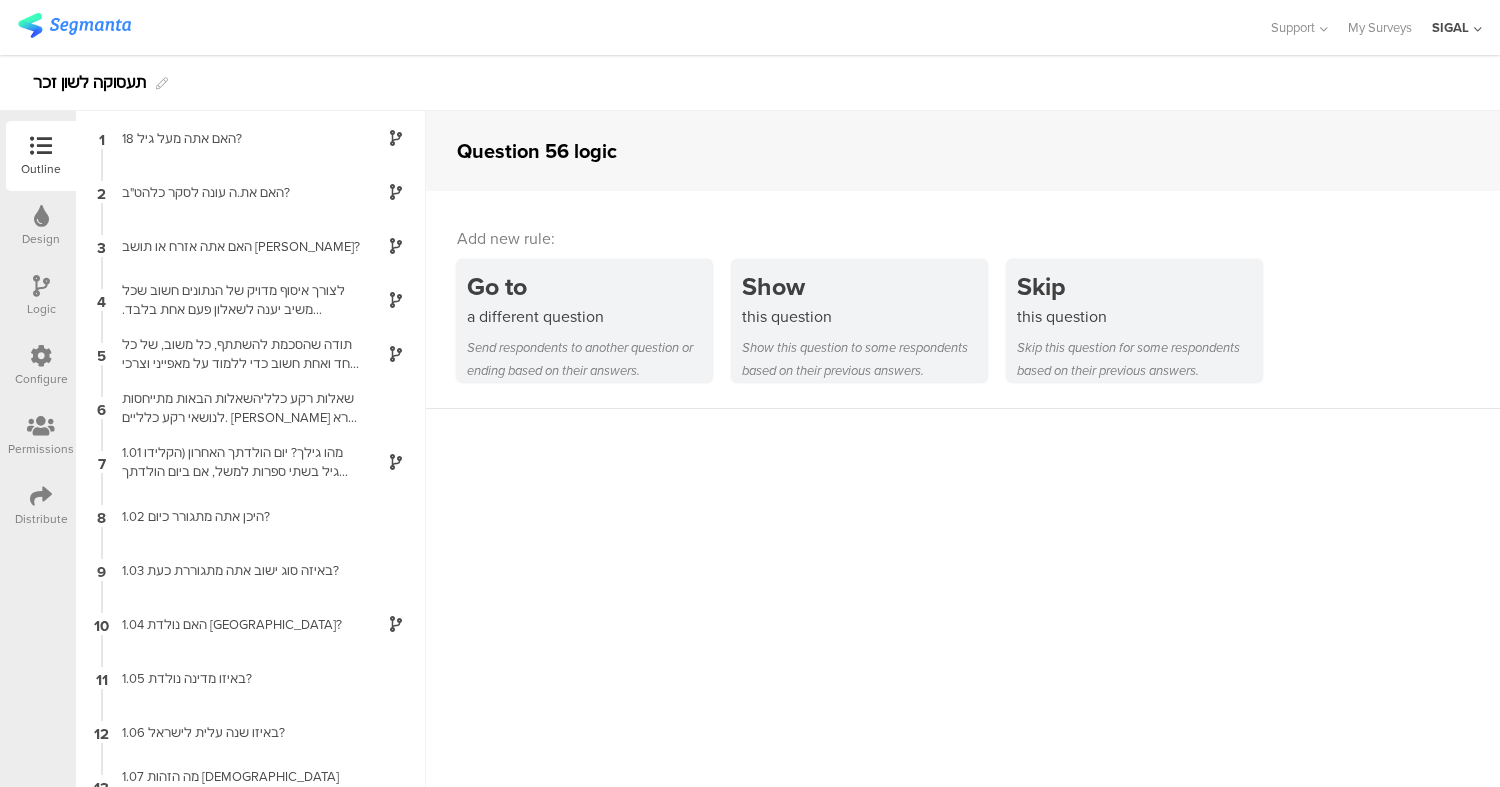 scroll, scrollTop: 80, scrollLeft: 0, axis: vertical 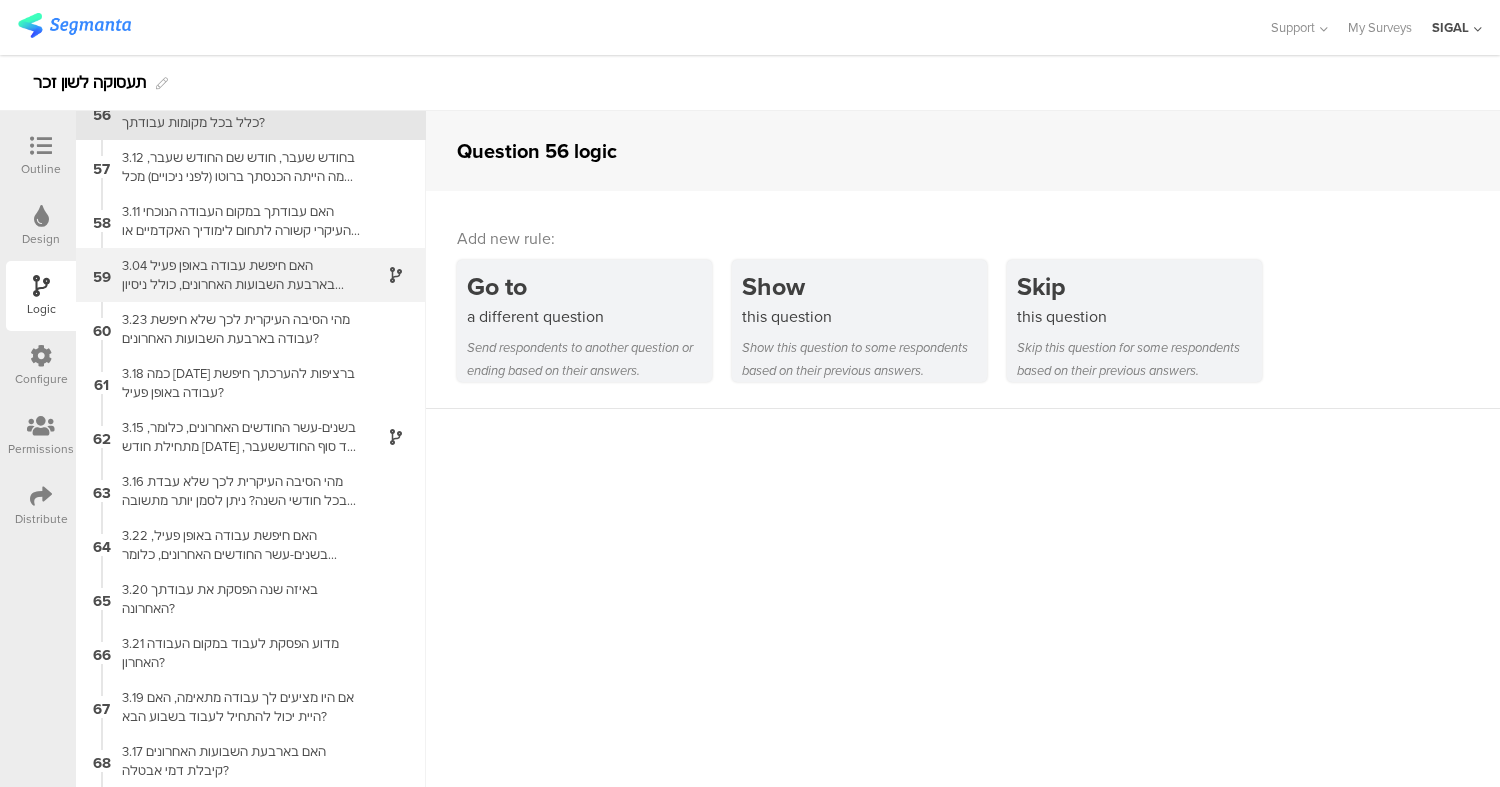 click on "59
3.04	 האם חיפשת עבודה באופן פעיל בארבעת השבועות האחרונים, כולל ניסיון להקים עסק?" at bounding box center [251, 275] 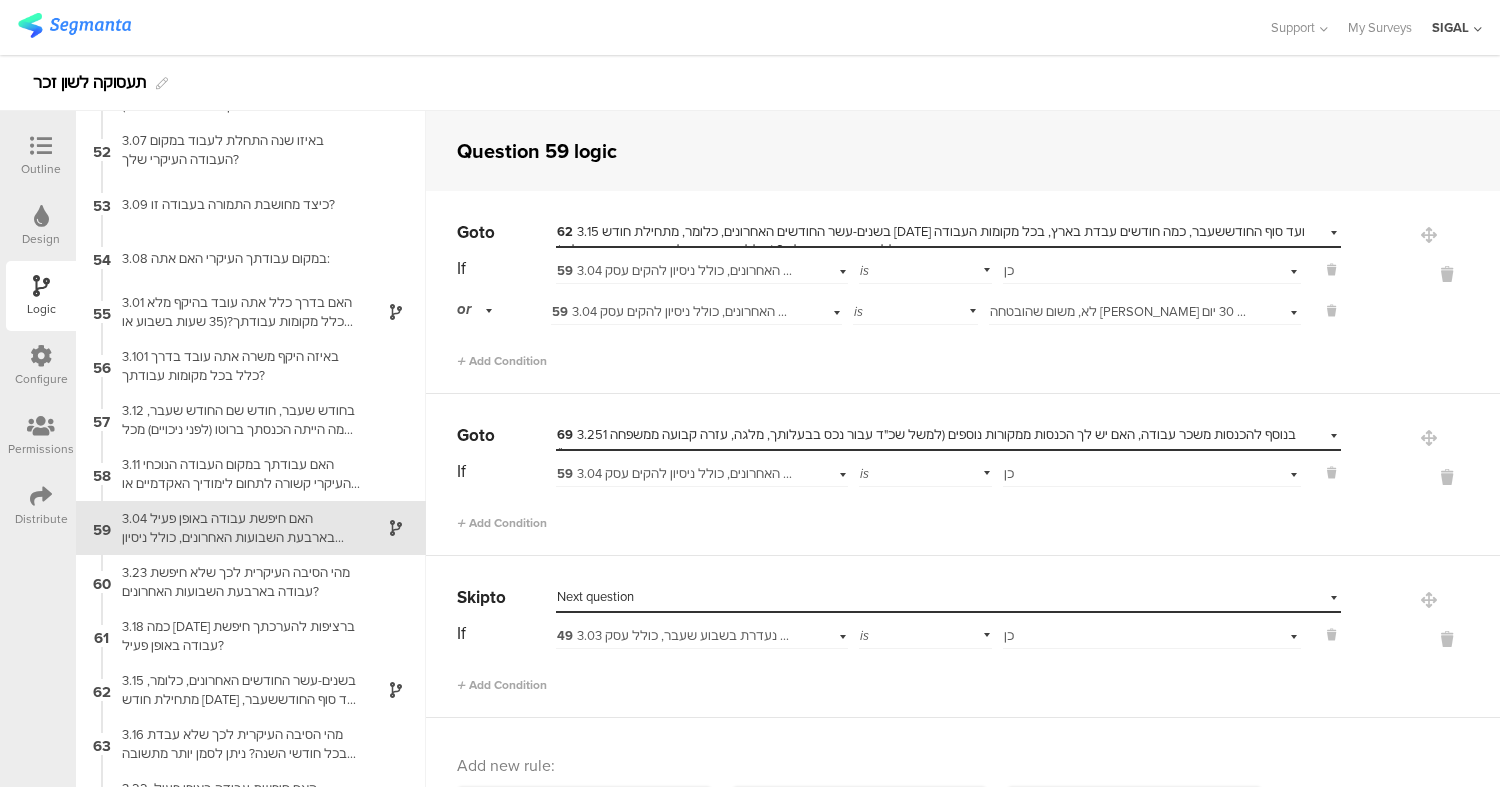 scroll, scrollTop: 2821, scrollLeft: 0, axis: vertical 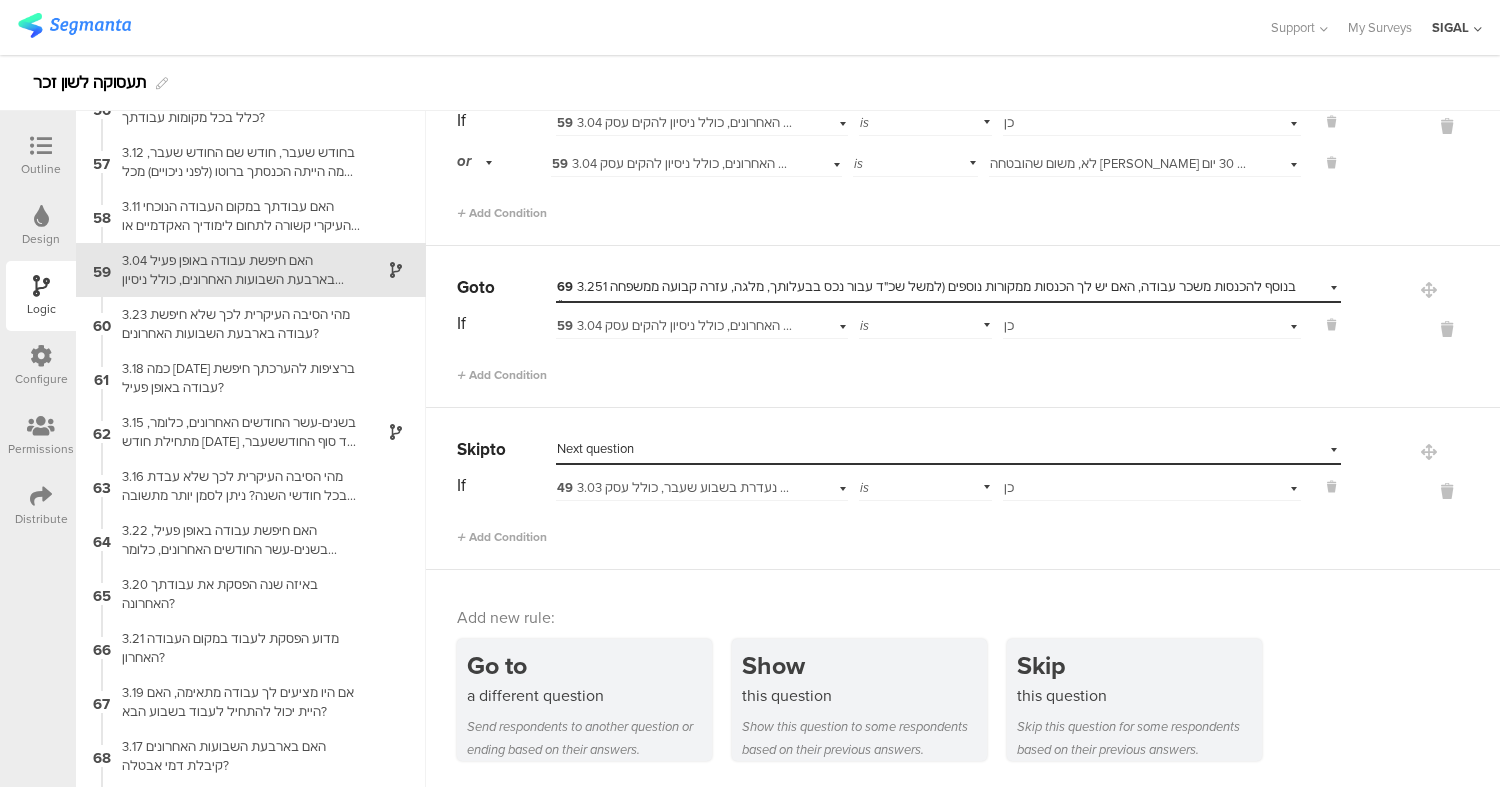 click on "Select destination...   Next question" at bounding box center [948, 449] 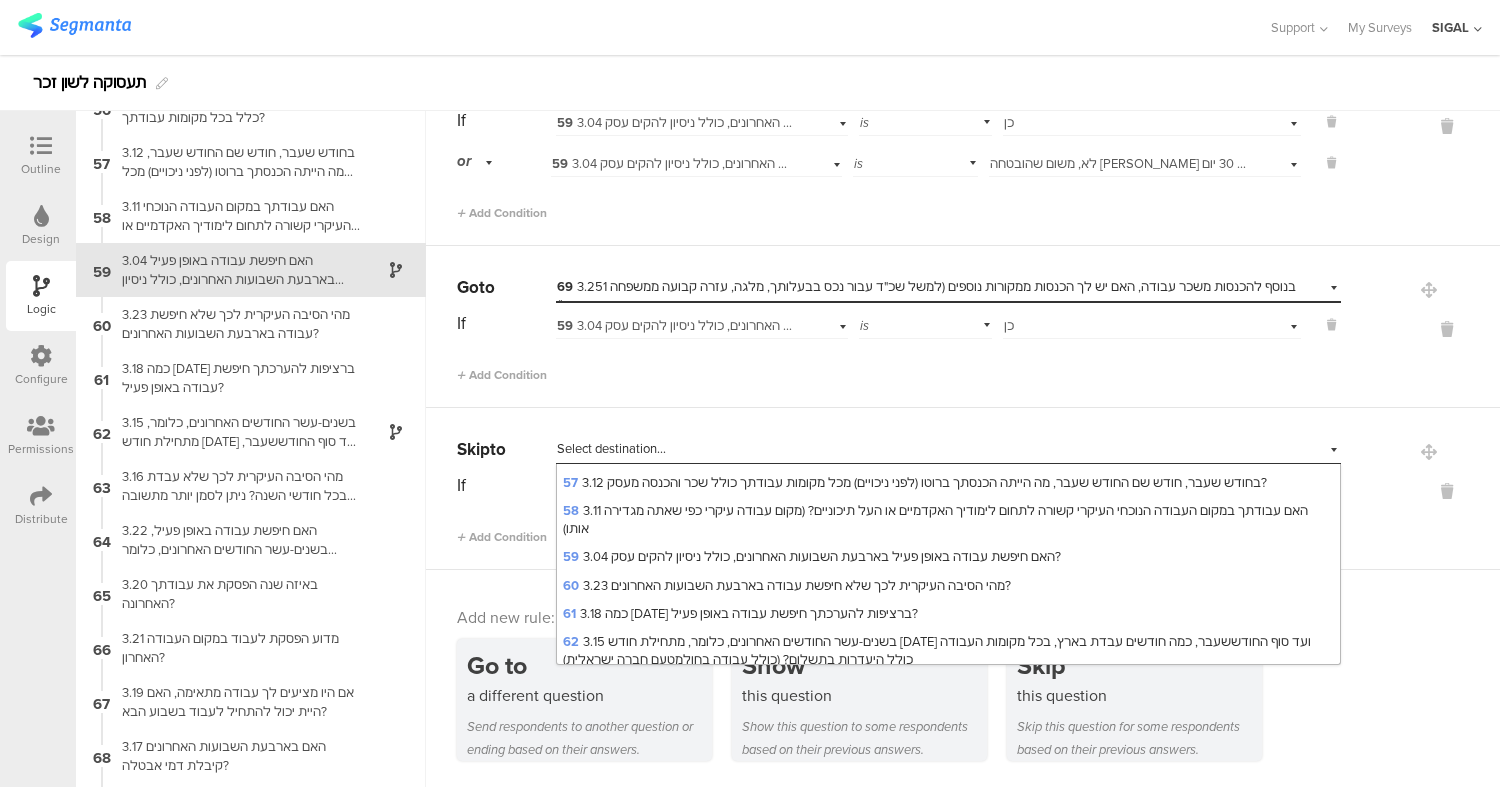 scroll, scrollTop: 1816, scrollLeft: 0, axis: vertical 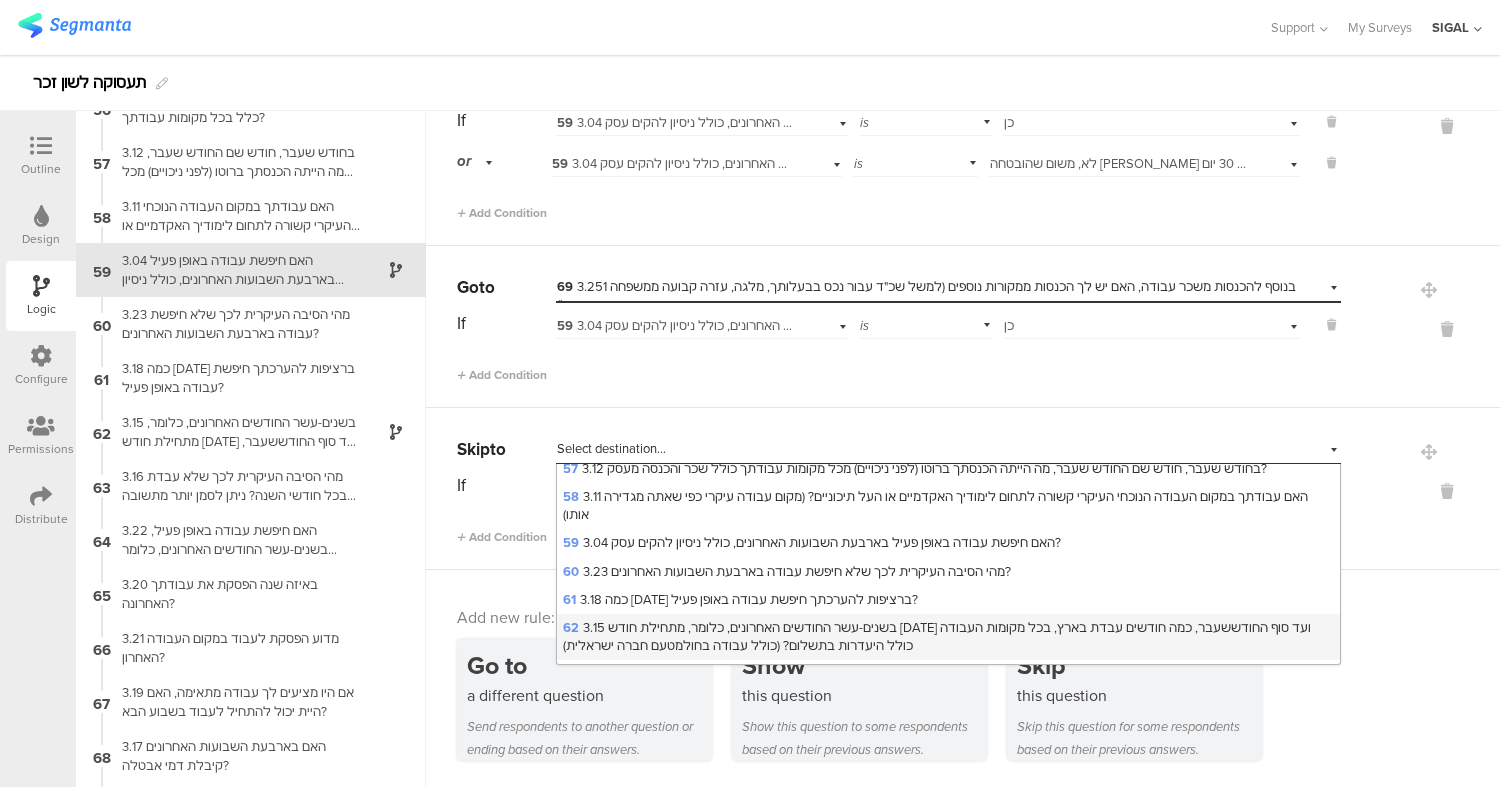 click on "62  3.15	בשנים-עשר החודשים האחרונים, כלומר, מתחילת חודש אוגוסט 2024 ועד סוף החודששעבר, כמה חודשים עבדת בארץ, בכל מקומות העבודה כולל היעדרות בתשלום? (כולל עבודה בחולמטעם חברה ישראלית)" at bounding box center [937, 636] 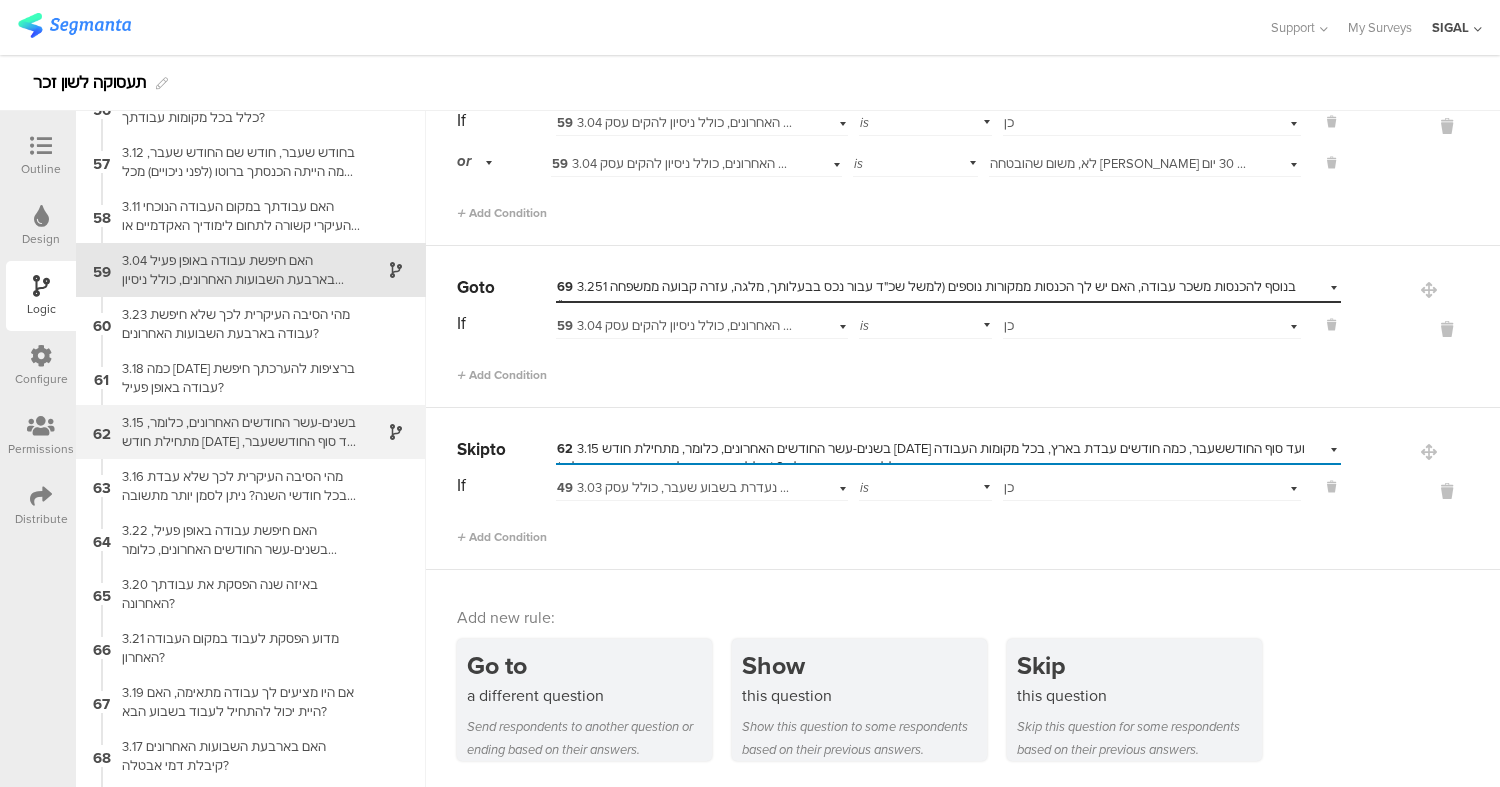 click on "3.15	בשנים-עשר החודשים האחרונים, כלומר, מתחילת חודש [DATE] ועד סוף החודששעבר, כמה חודשים עבדת בארץ, בכל מקומות העבודה כולל היעדרות בתשלום? (כולל עבודה בחולמטעם חברה ישראלית)" at bounding box center [235, 432] 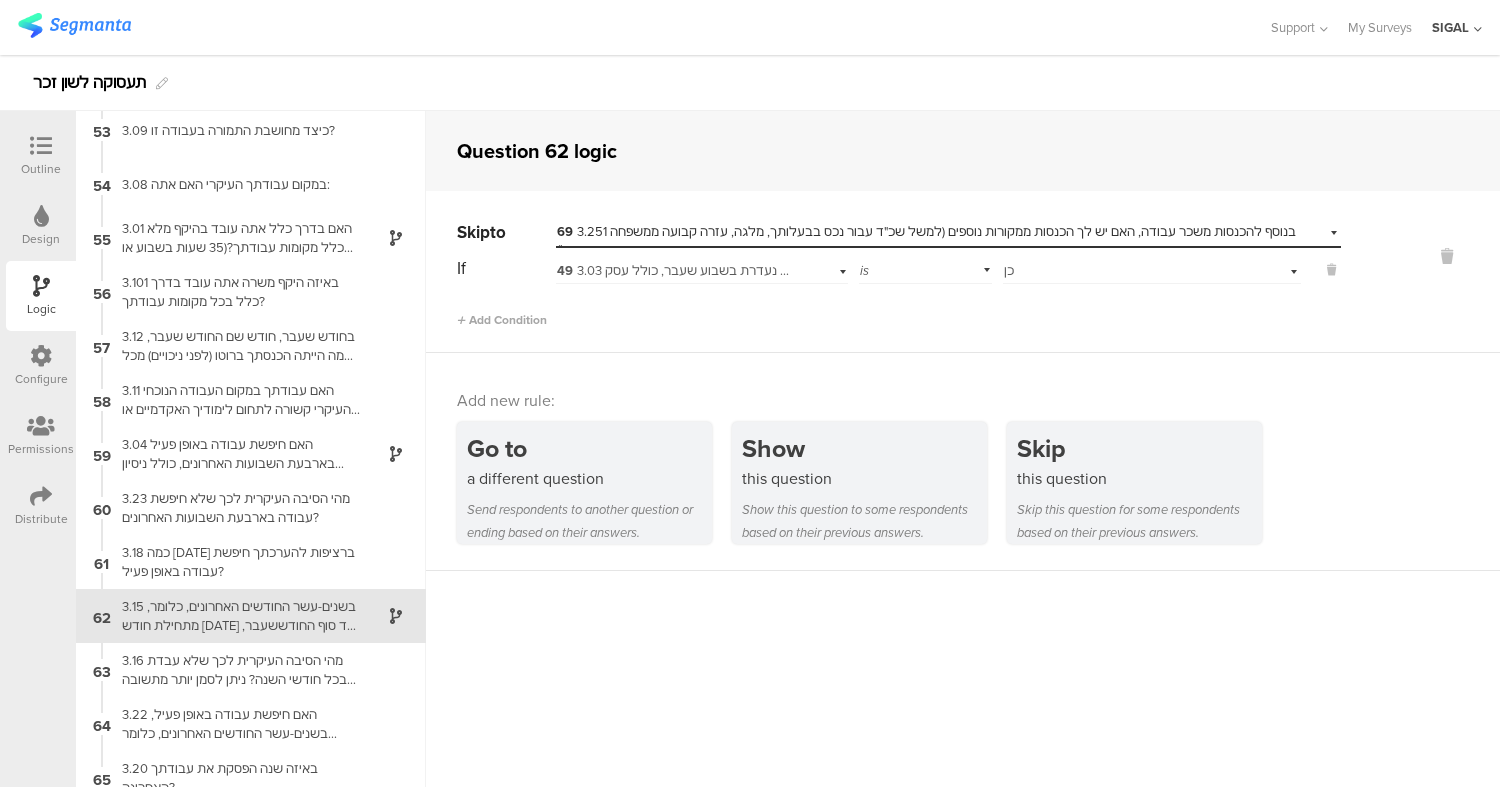 scroll, scrollTop: 2983, scrollLeft: 0, axis: vertical 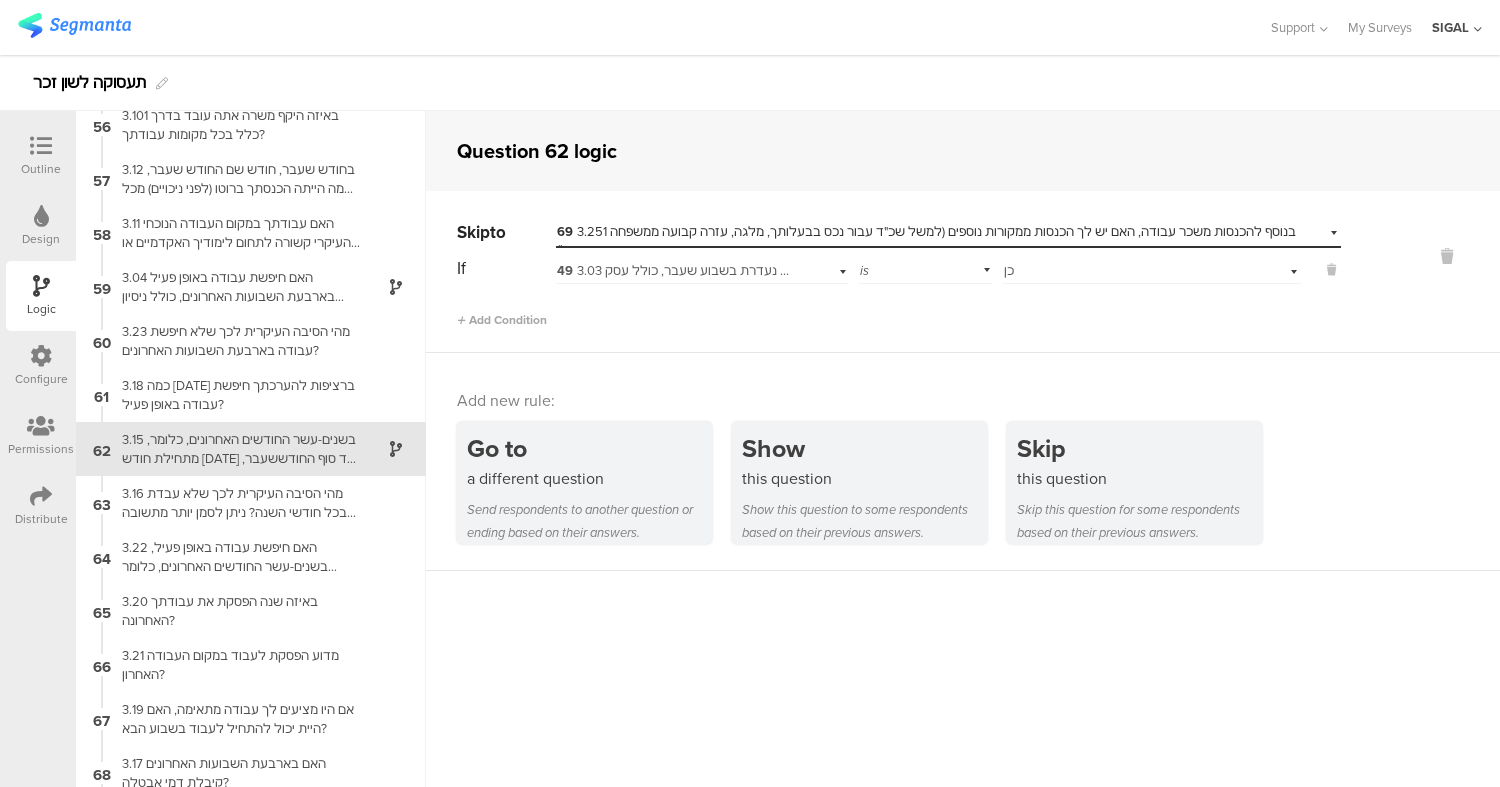 click on "49  3.03	האם יש לך עבודה ממנה נעדרת בשבוע שעבר, כולל עסק?" at bounding box center [735, 270] 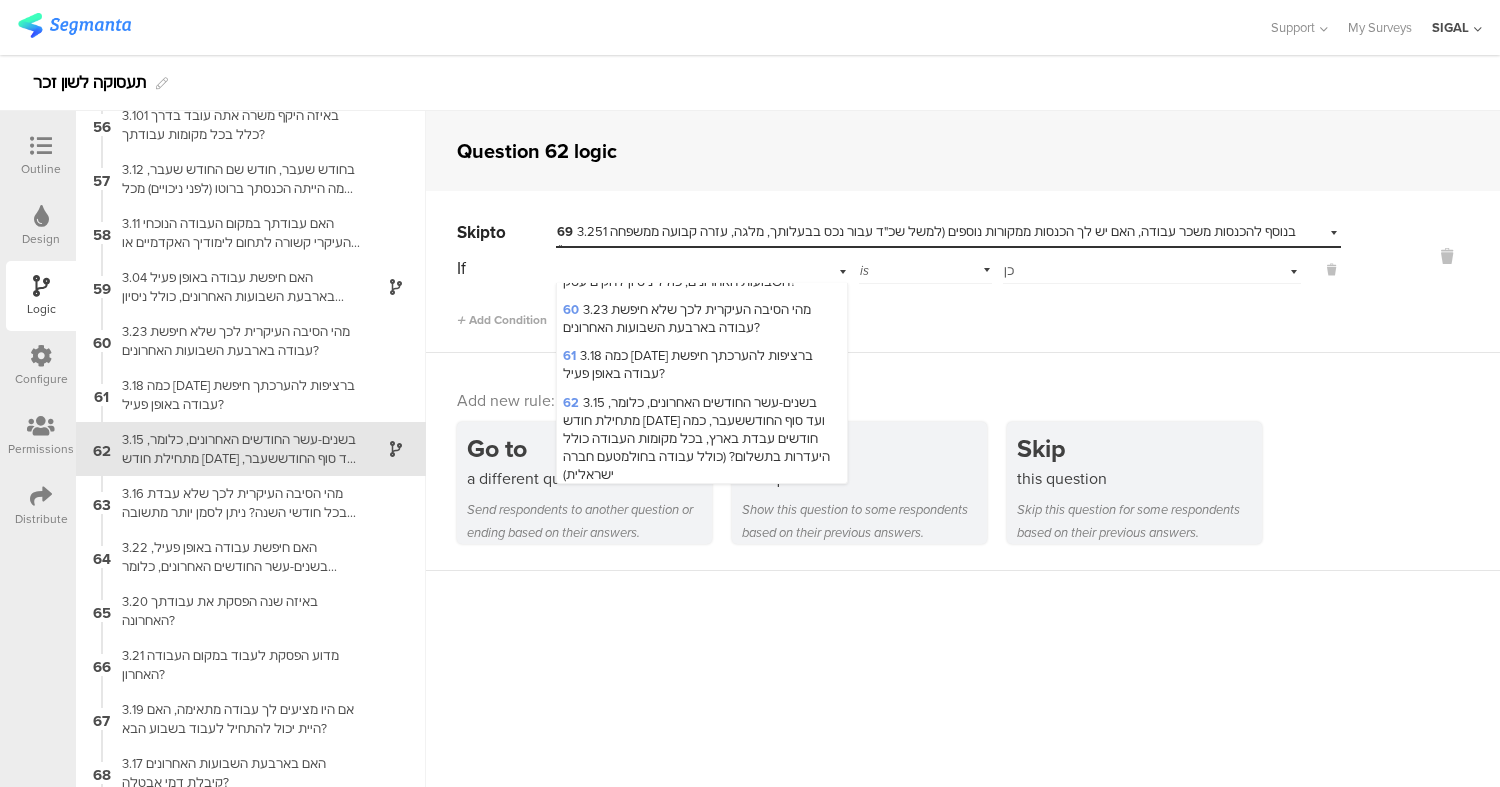 scroll, scrollTop: 2871, scrollLeft: 0, axis: vertical 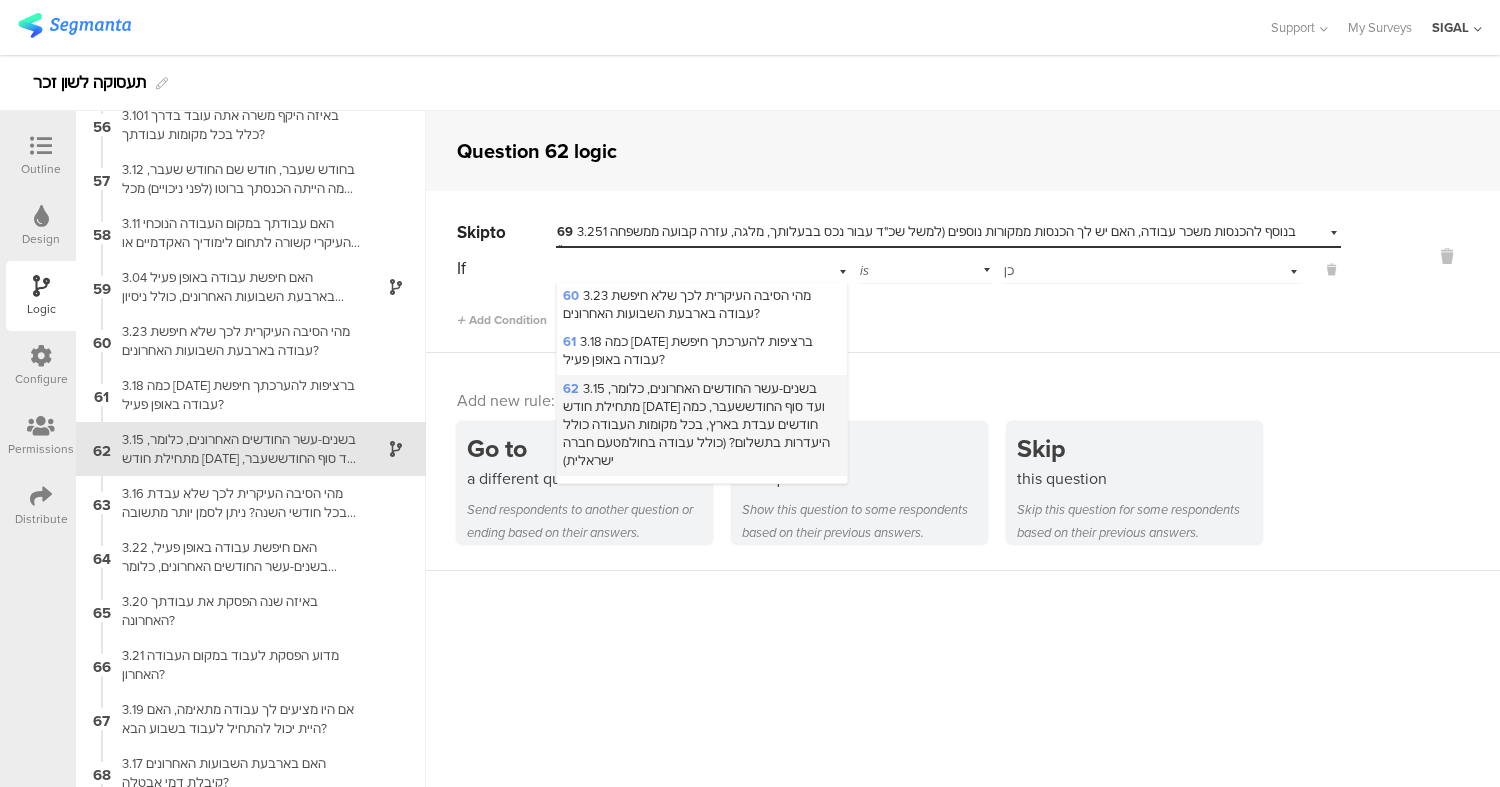 click on "62  3.15	בשנים-עשר החודשים האחרונים, כלומר, מתחילת חודש אוגוסט 2024 ועד סוף החודששעבר, כמה חודשים עבדת בארץ, בכל מקומות העבודה כולל היעדרות בתשלום? (כולל עבודה בחולמטעם חברה ישראלית)" at bounding box center [696, 425] 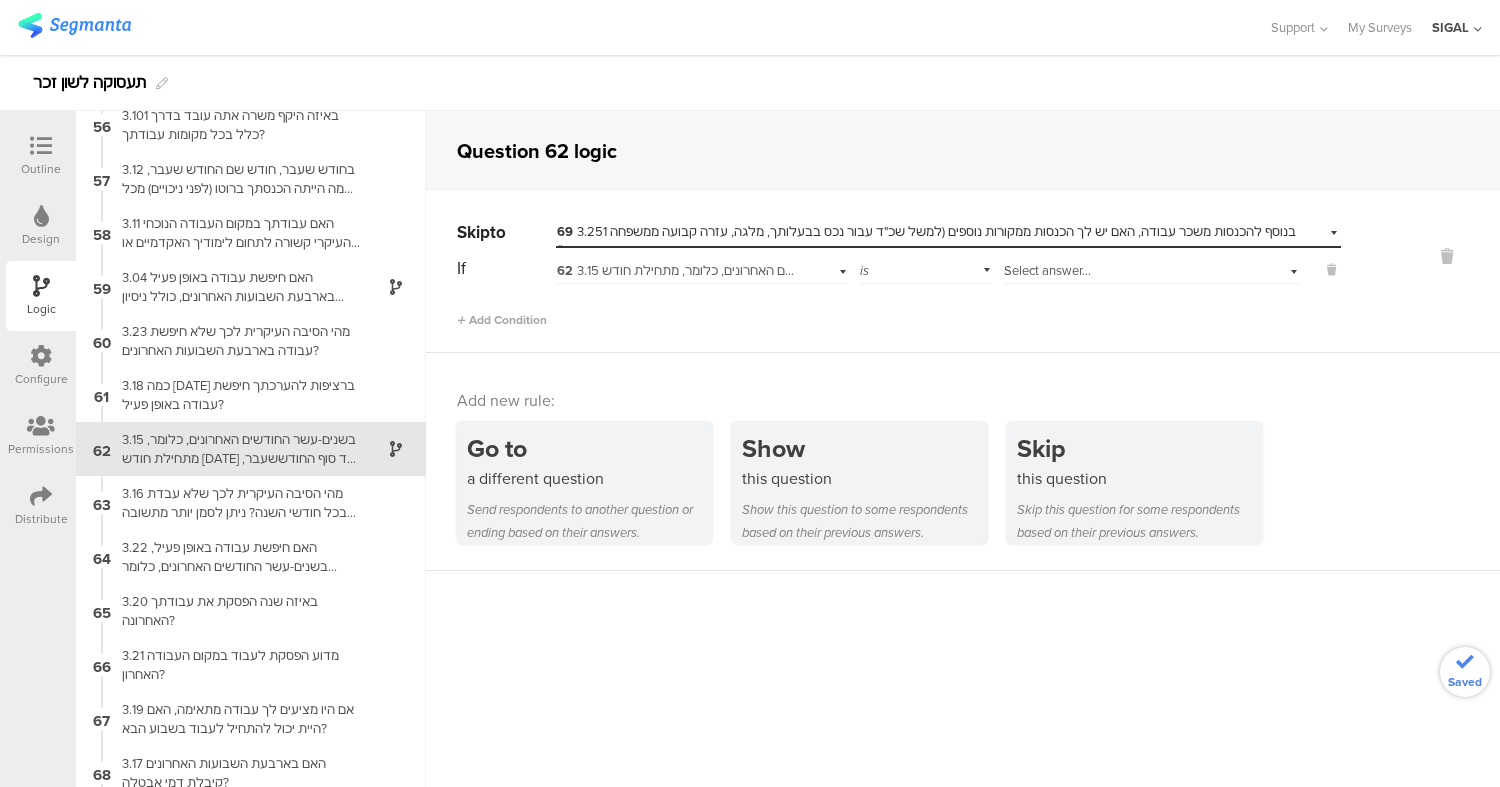 click on "Select answer..." at bounding box center (1126, 271) 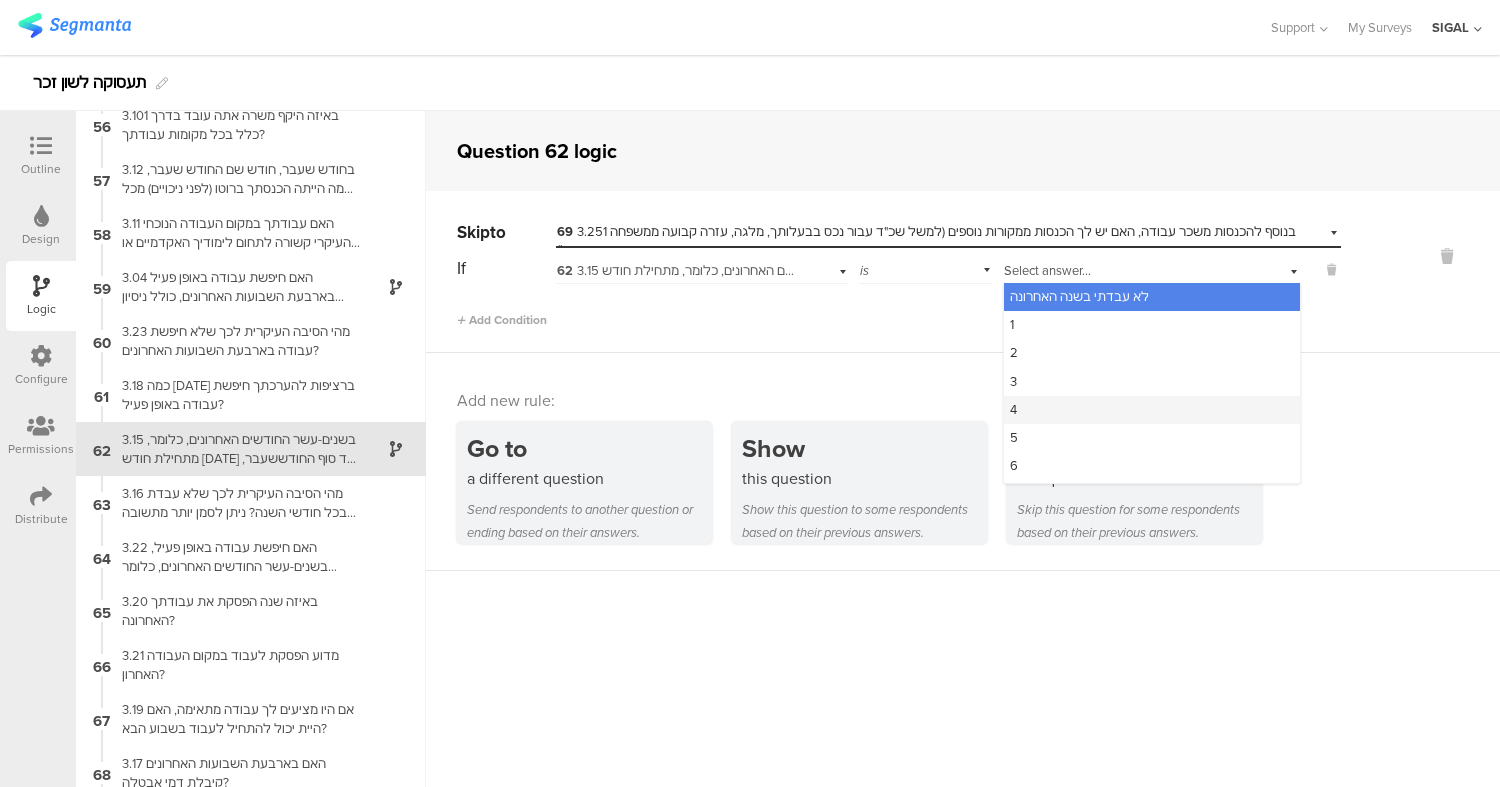 scroll, scrollTop: 166, scrollLeft: 0, axis: vertical 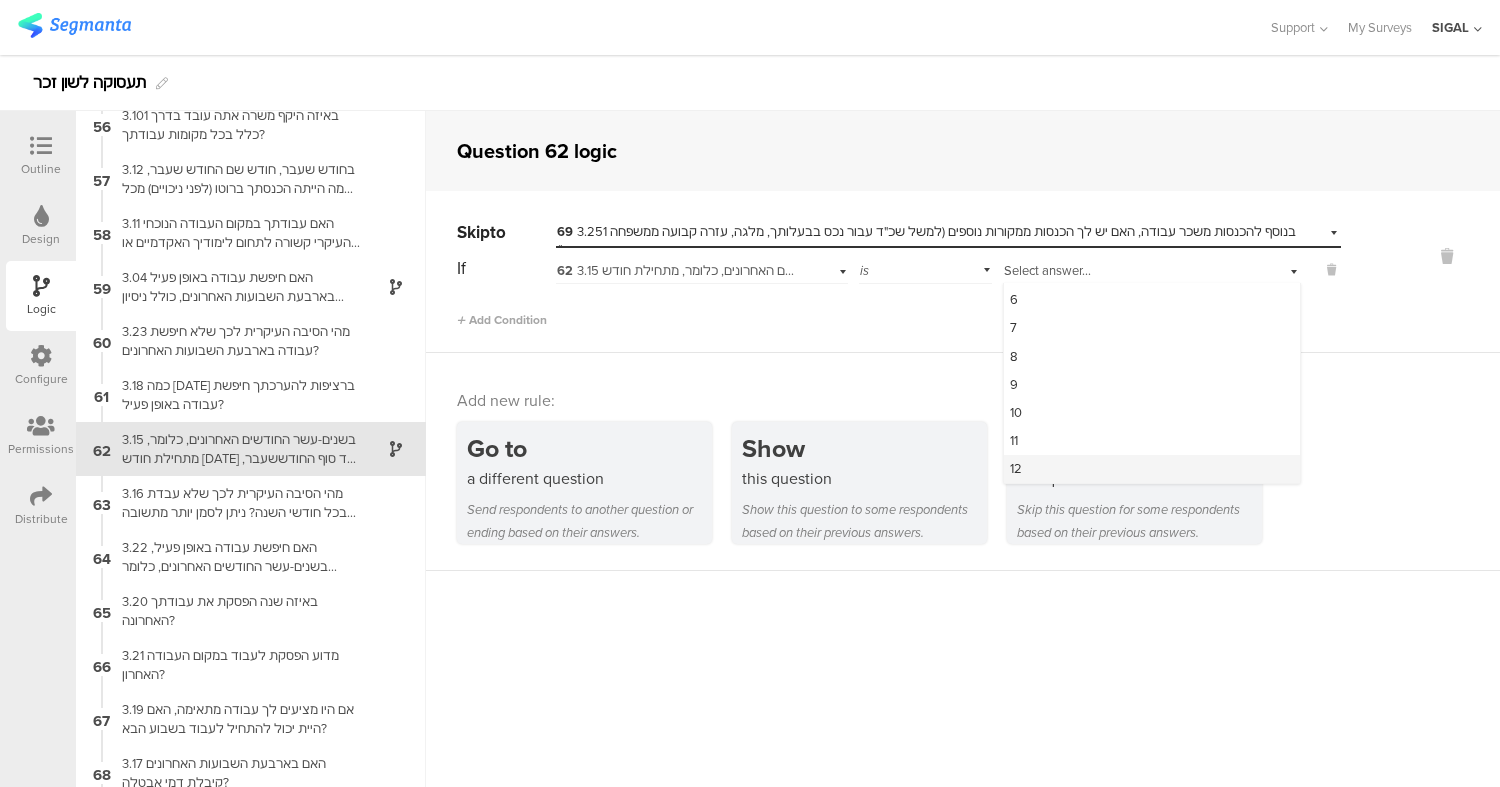 click on "12" at bounding box center (1152, 469) 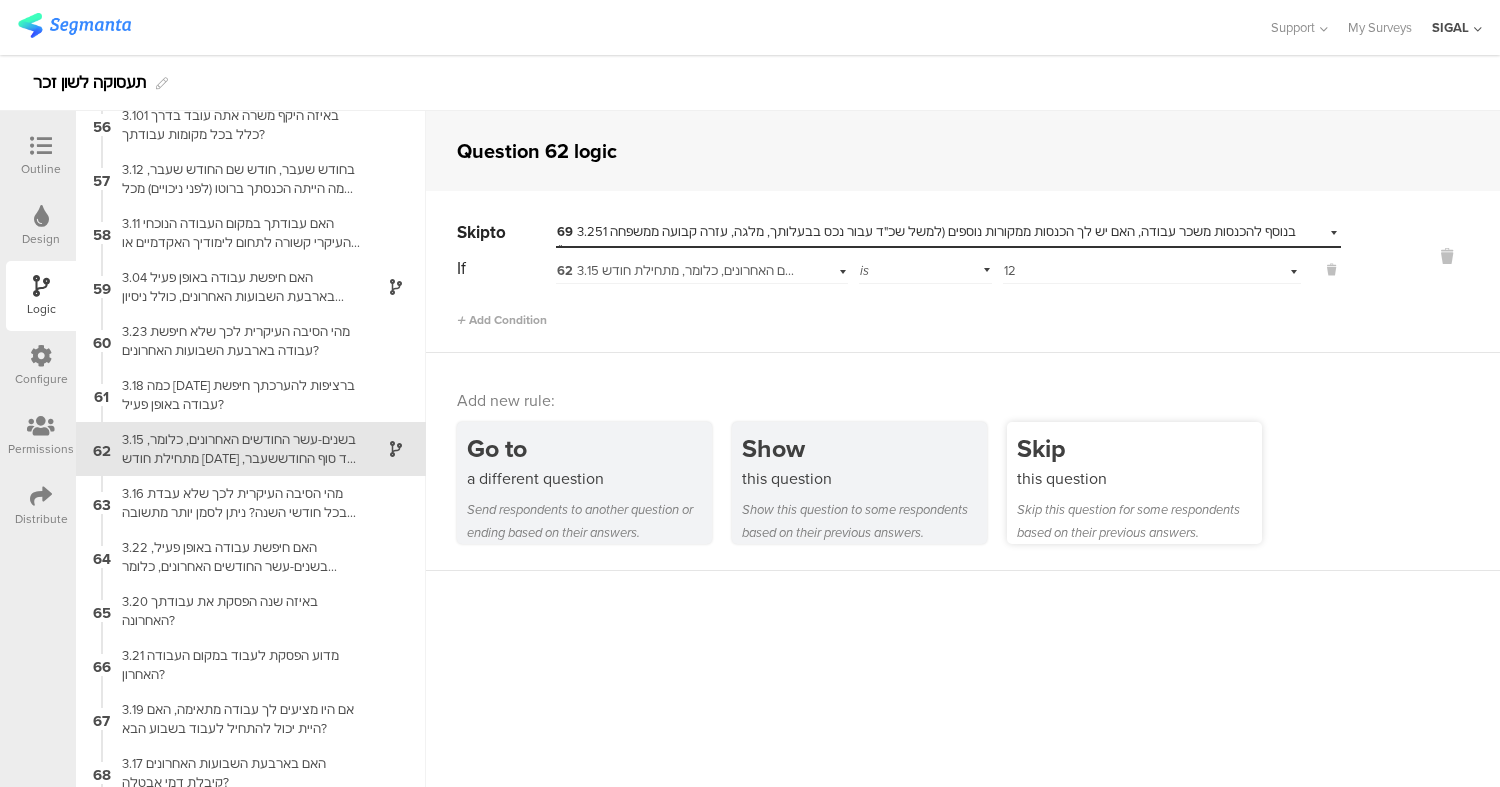 scroll, scrollTop: 0, scrollLeft: 0, axis: both 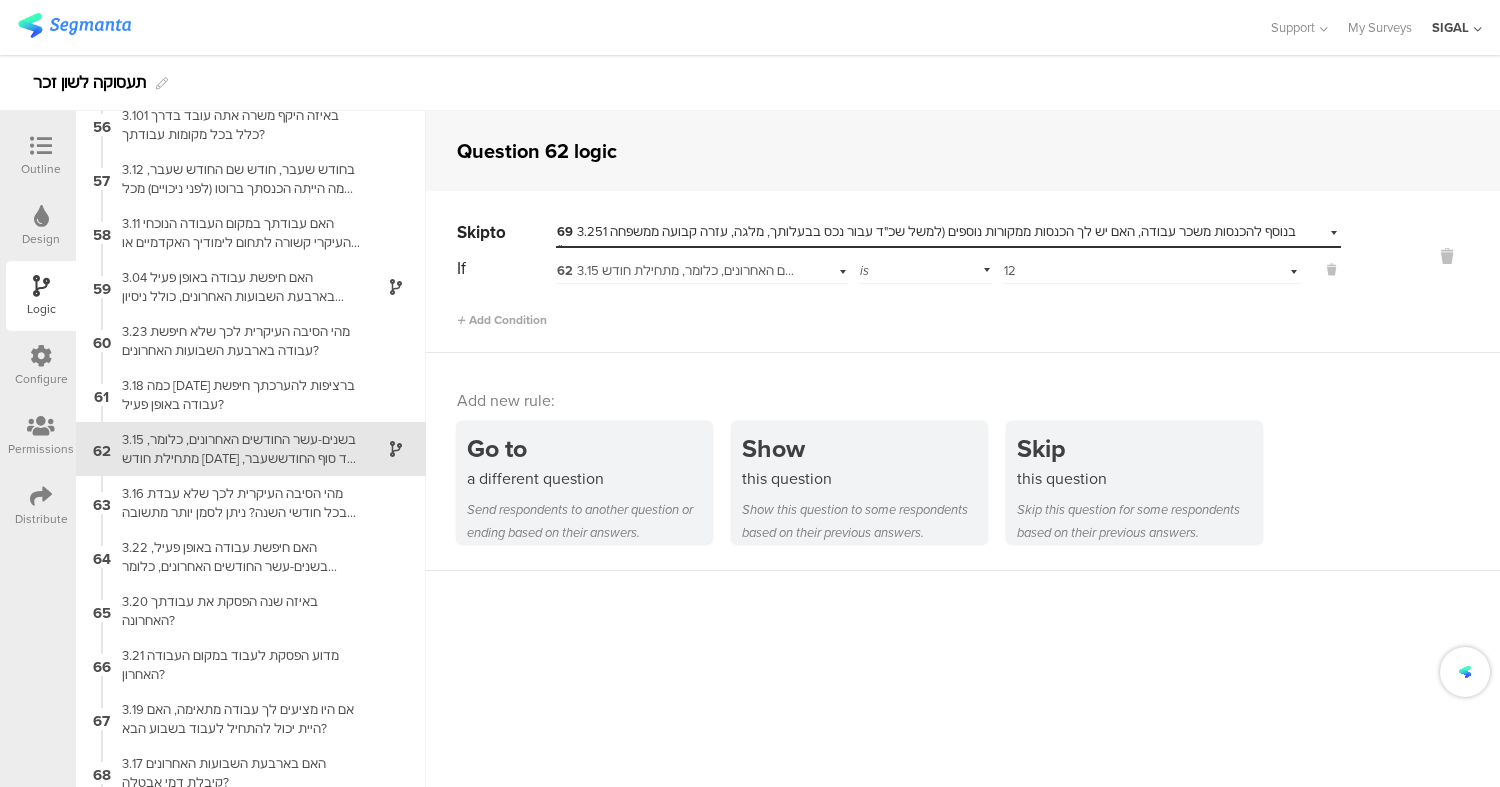 click on "Skip  to Select destination...   69  3.251	בנוסף להכנסות משכר עבודה, האם יש לך הכנסות ממקורות נוספים (למשל שכ"ד עבור נכס בבעלותך, מלגה, עזרה קבועה ממשפחה וכו')
If   62  3.15	בשנים-עשר החודשים האחרונים, כלומר, מתחילת חודש אוגוסט 2024 ועד סוף החודששעבר, כמה חודשים עבדת בארץ, בכל מקומות העבודה כולל היעדרות בתשלום? (כולל עבודה בחולמטעם חברה ישראלית)
is Select answer...   12" at bounding box center (963, 272) 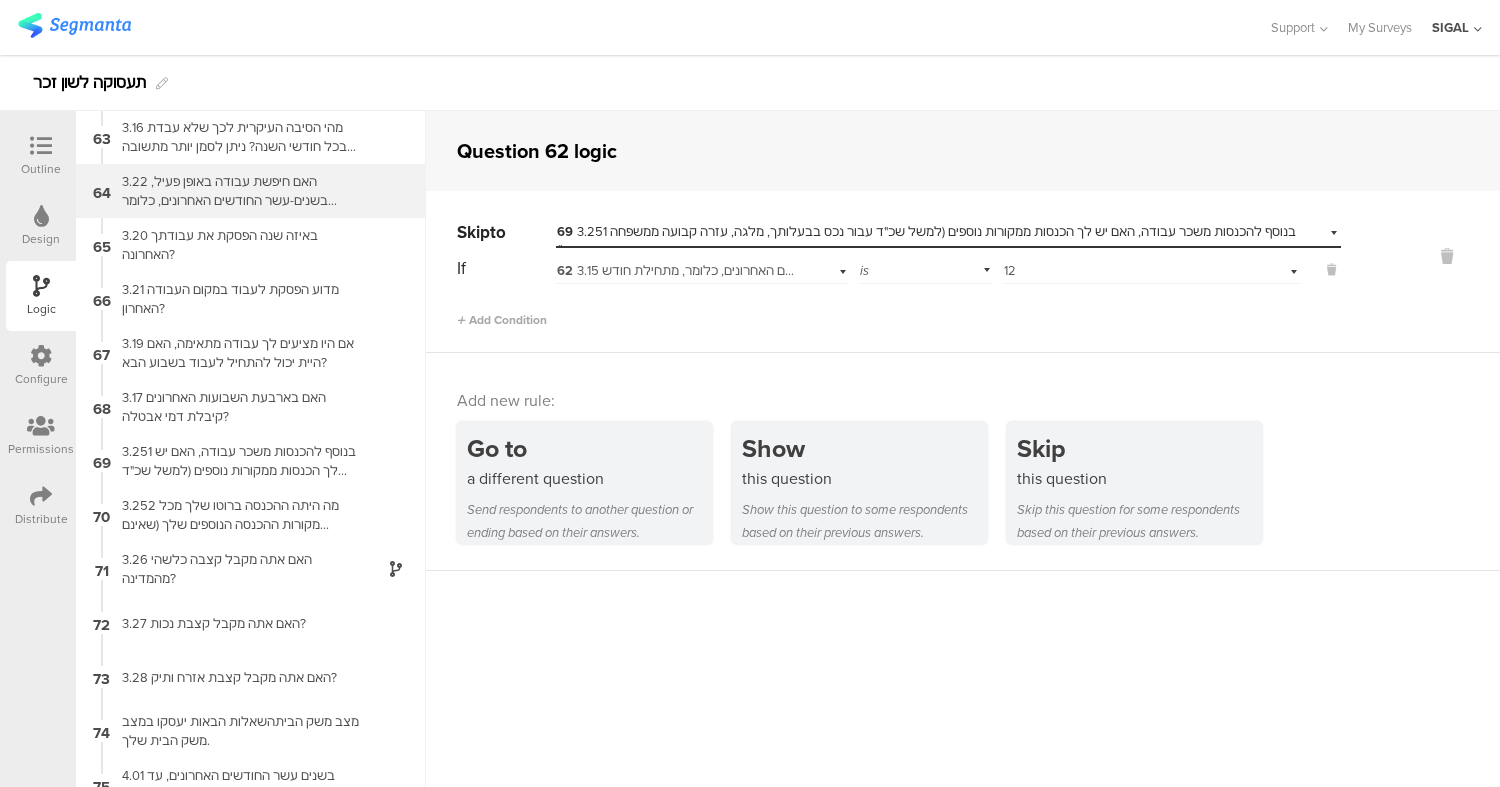 scroll, scrollTop: 3350, scrollLeft: 0, axis: vertical 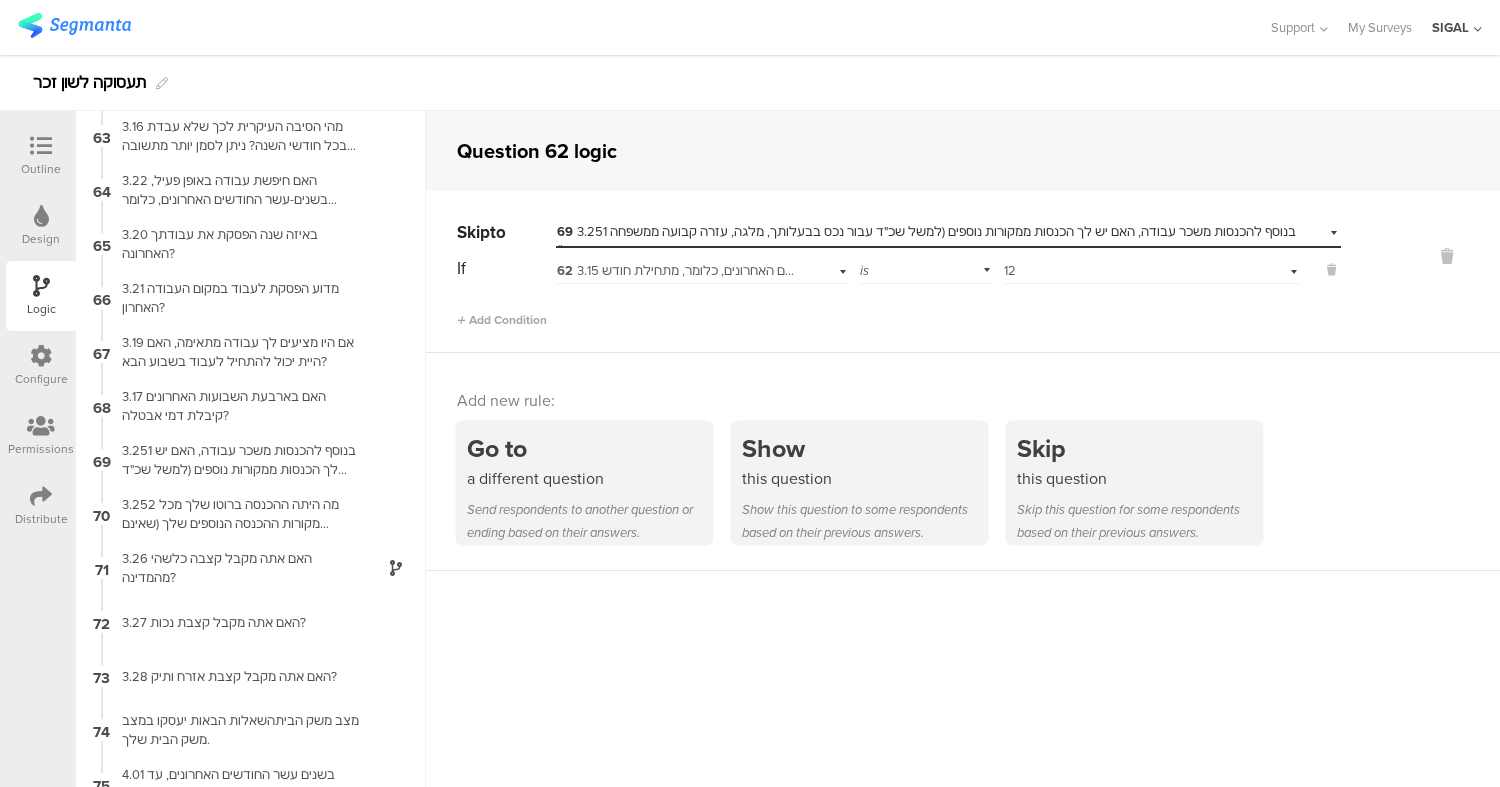 click on "Add Condition" at bounding box center (899, 311) 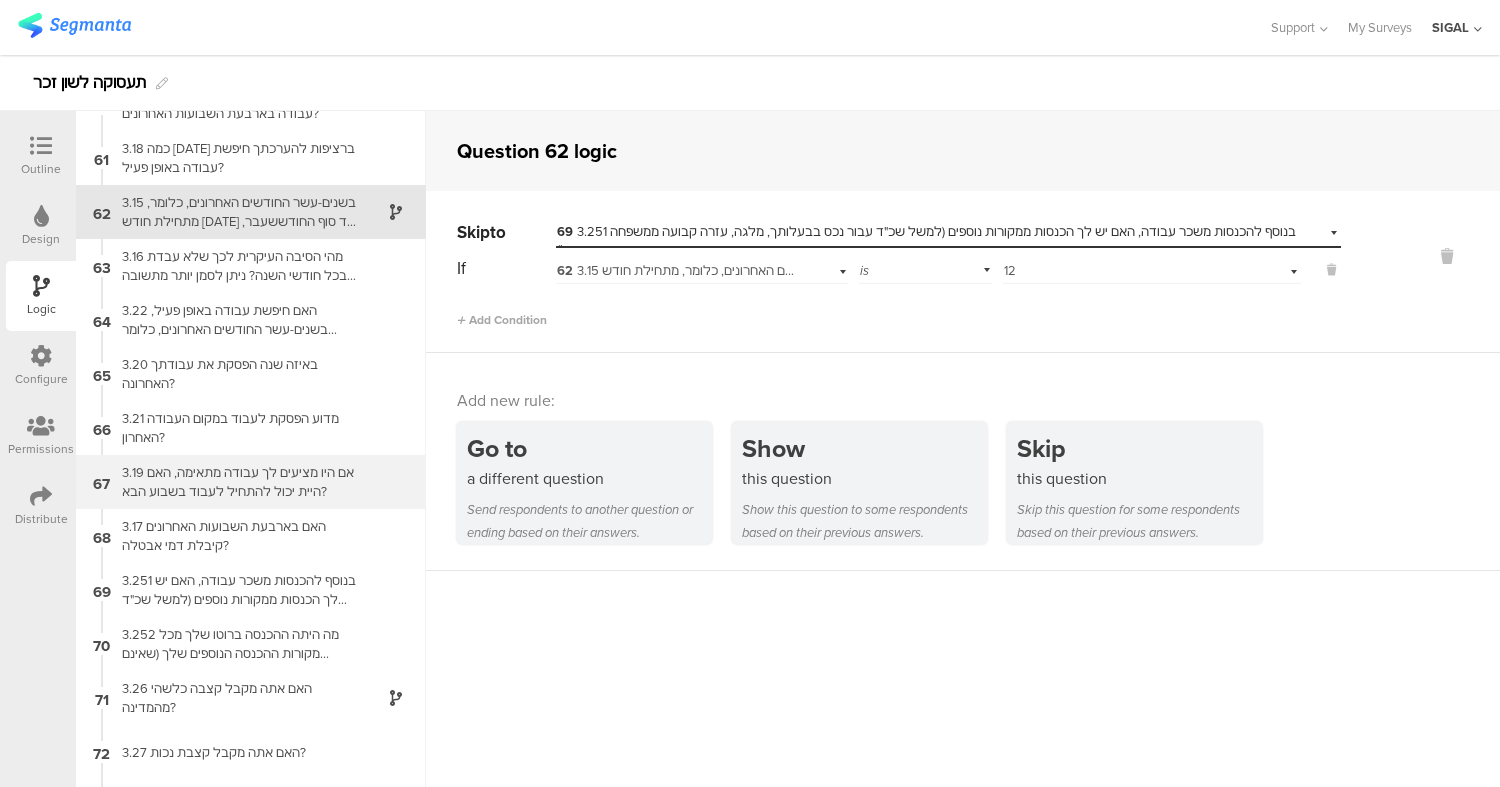scroll, scrollTop: 3183, scrollLeft: 0, axis: vertical 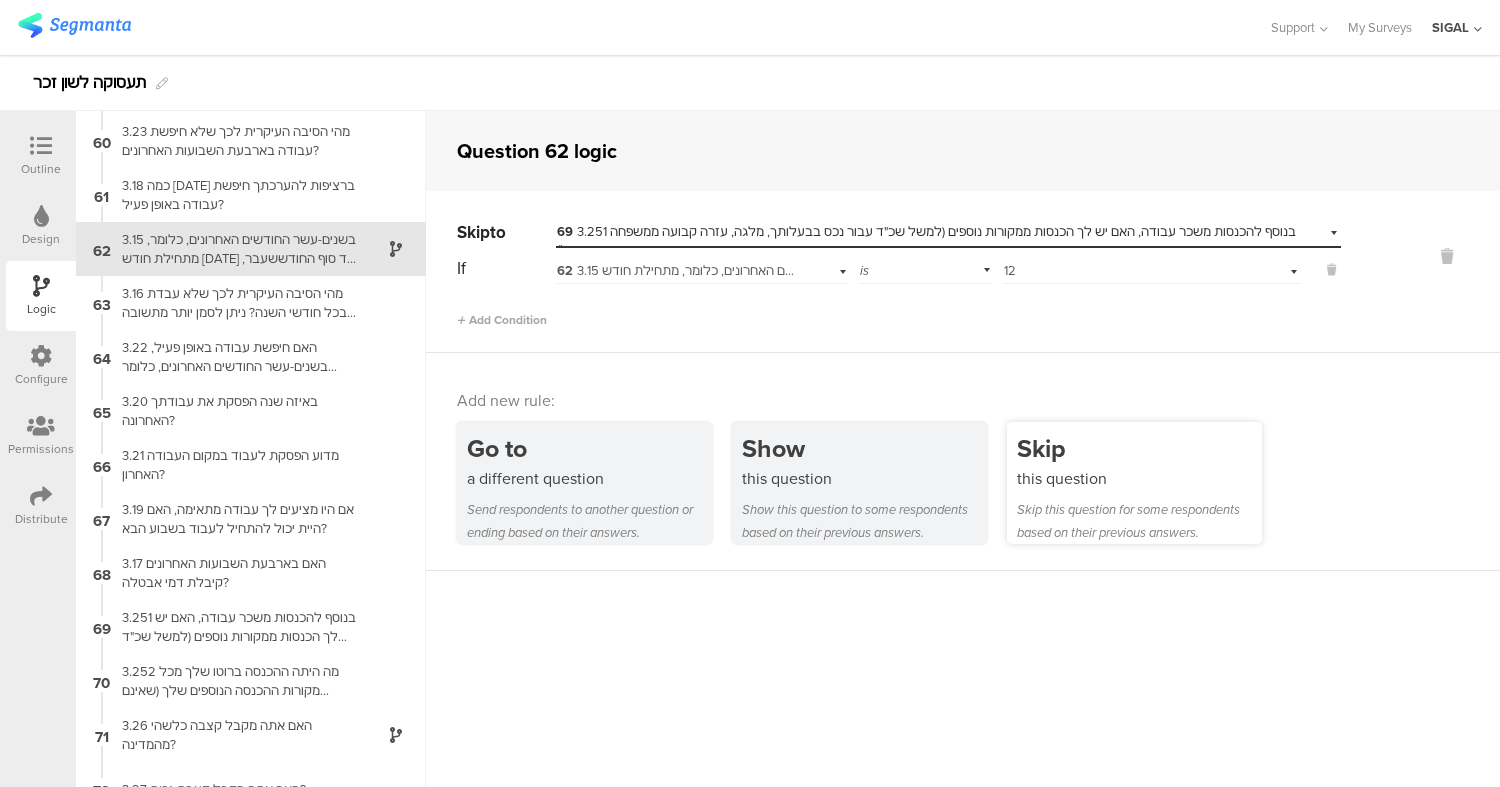 click on "Skip this question for some respondents based on their previous answers." at bounding box center (1139, 521) 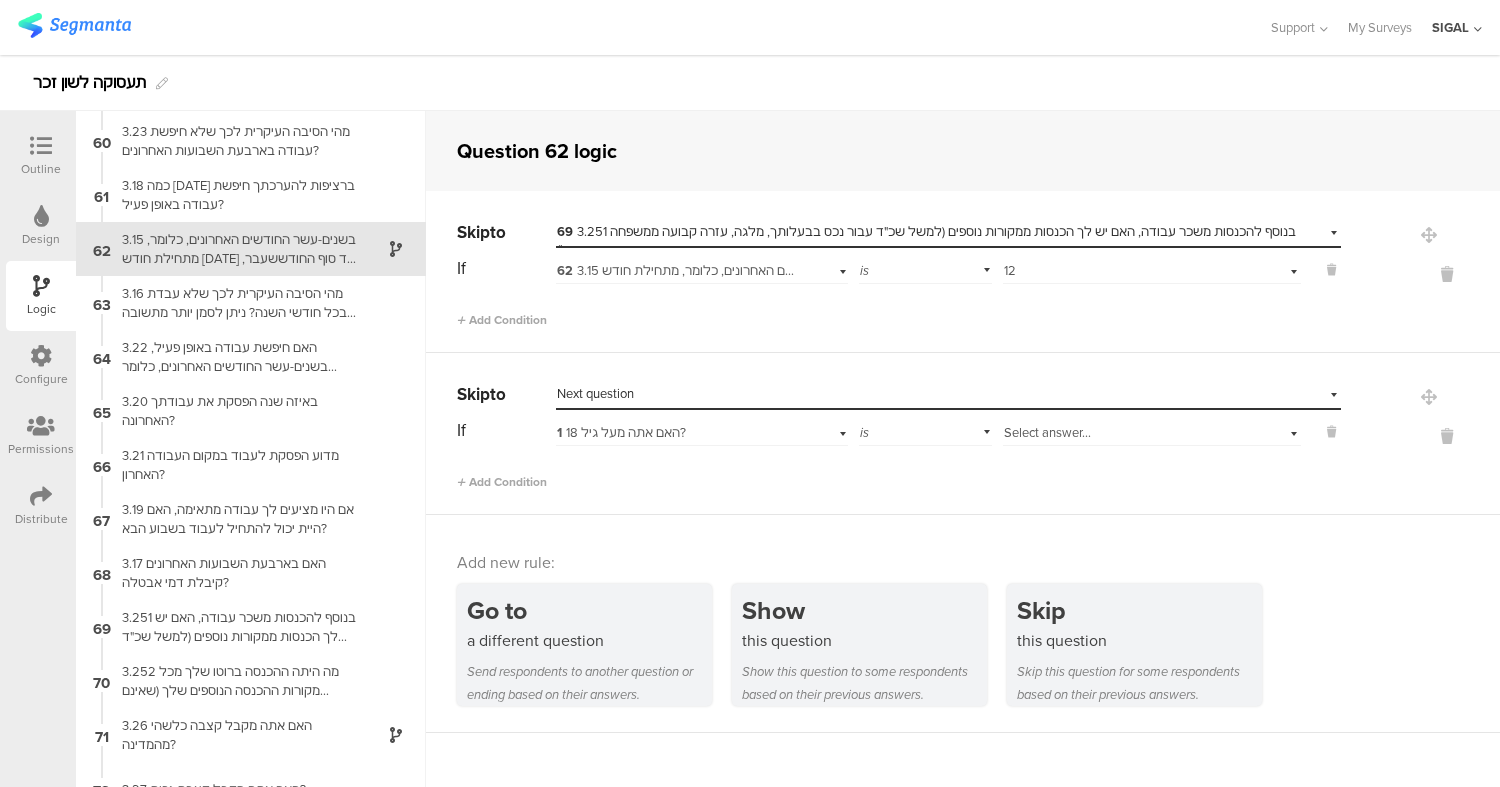 click on "If   1  האם אתה מעל גיל 18?
is Select answer...
Add Condition" at bounding box center [899, 453] 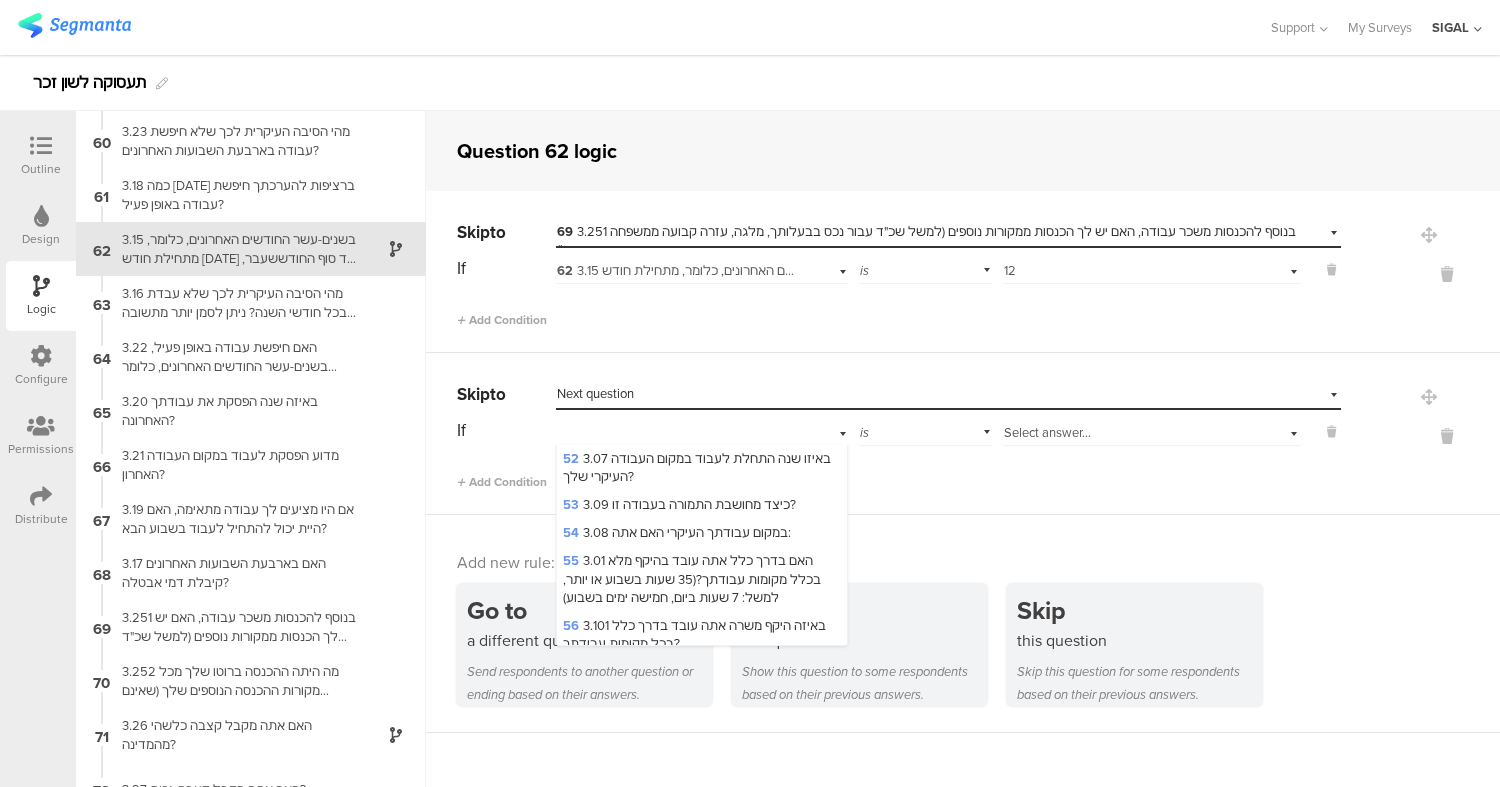 scroll, scrollTop: 2487, scrollLeft: 0, axis: vertical 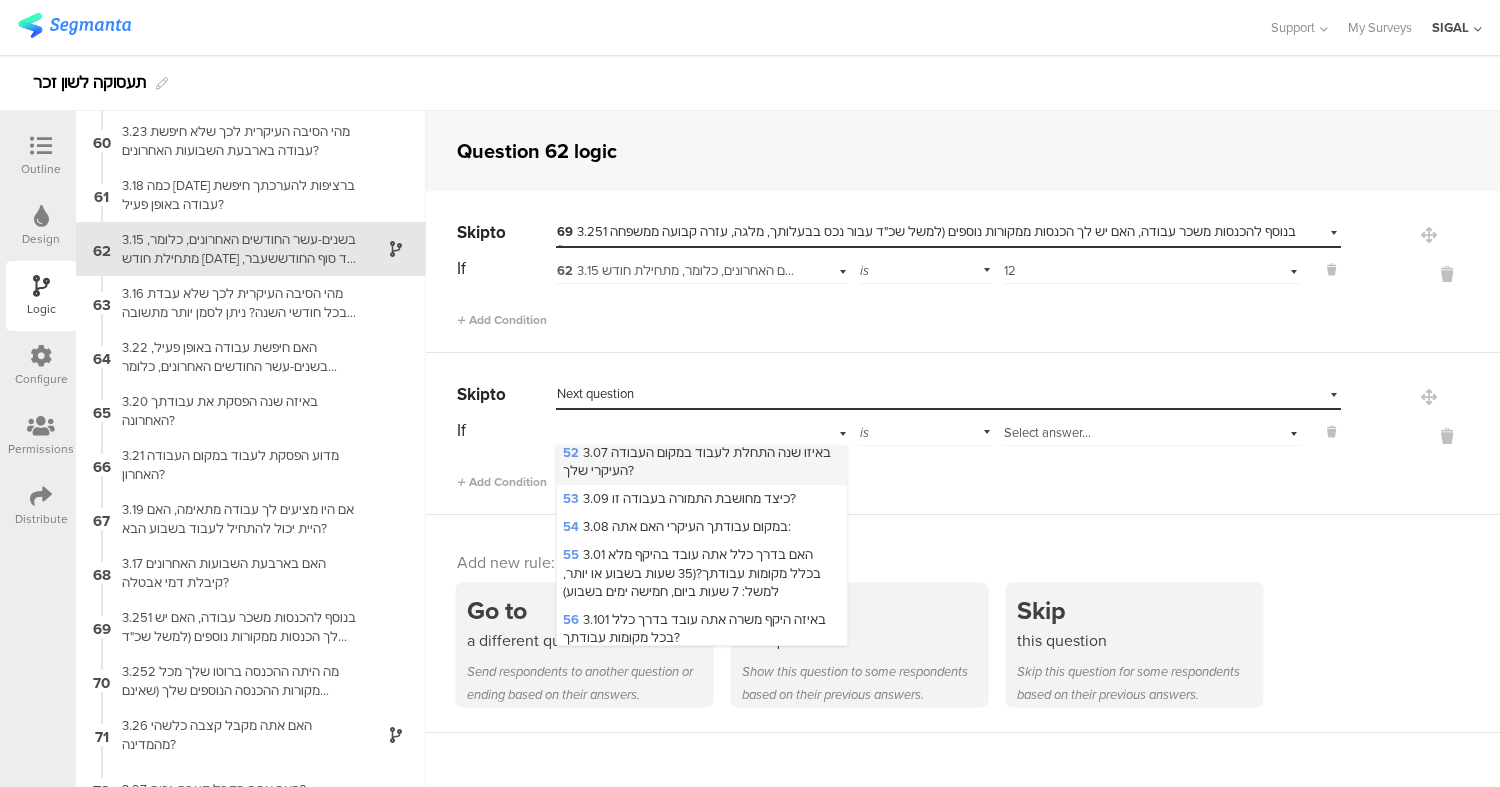 click on "52  3.07	באיזו שנה התחלת לעבוד במקום העבודה העיקרי שלך?" at bounding box center [702, 462] 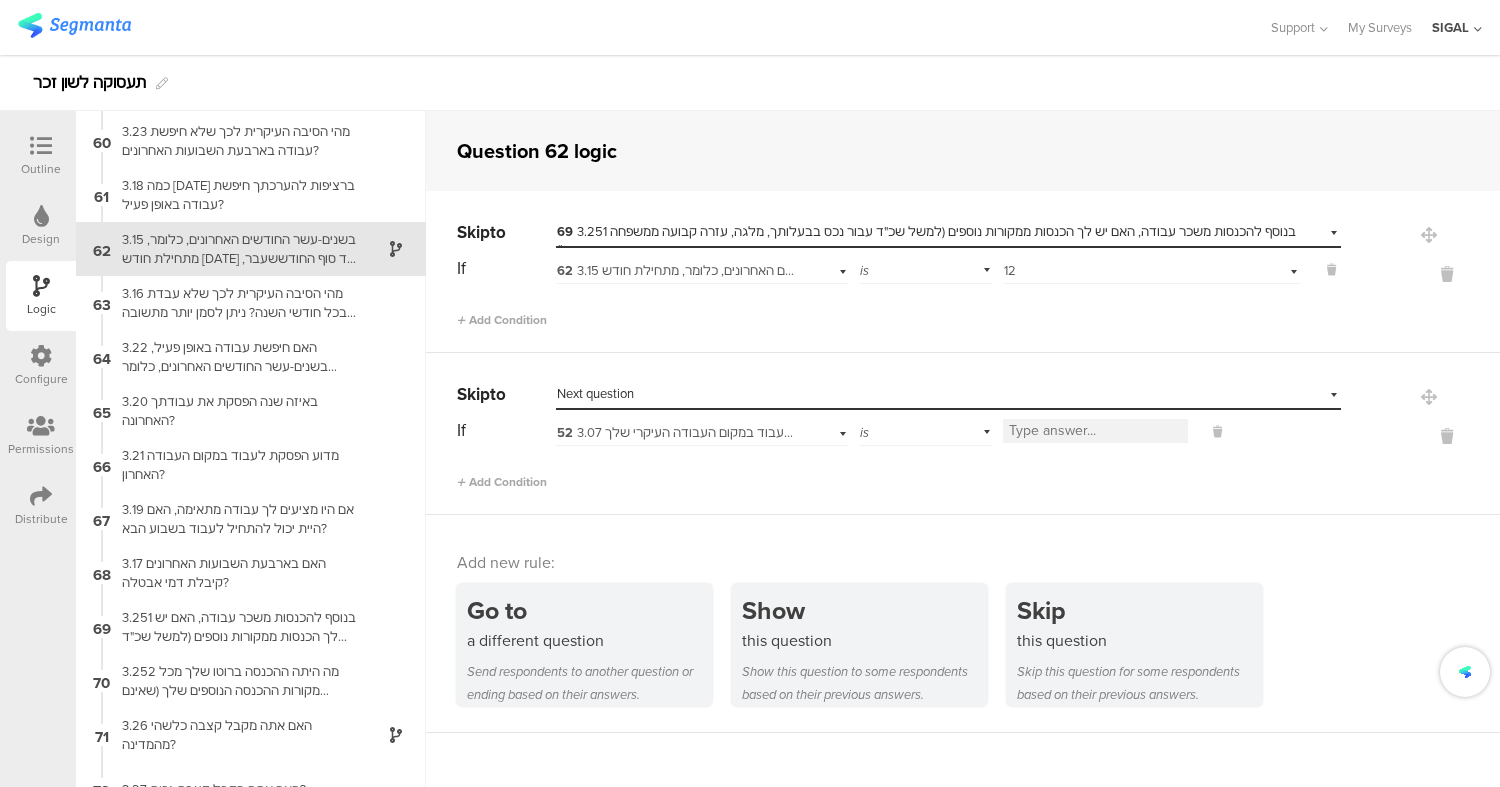 click at bounding box center [1095, 431] 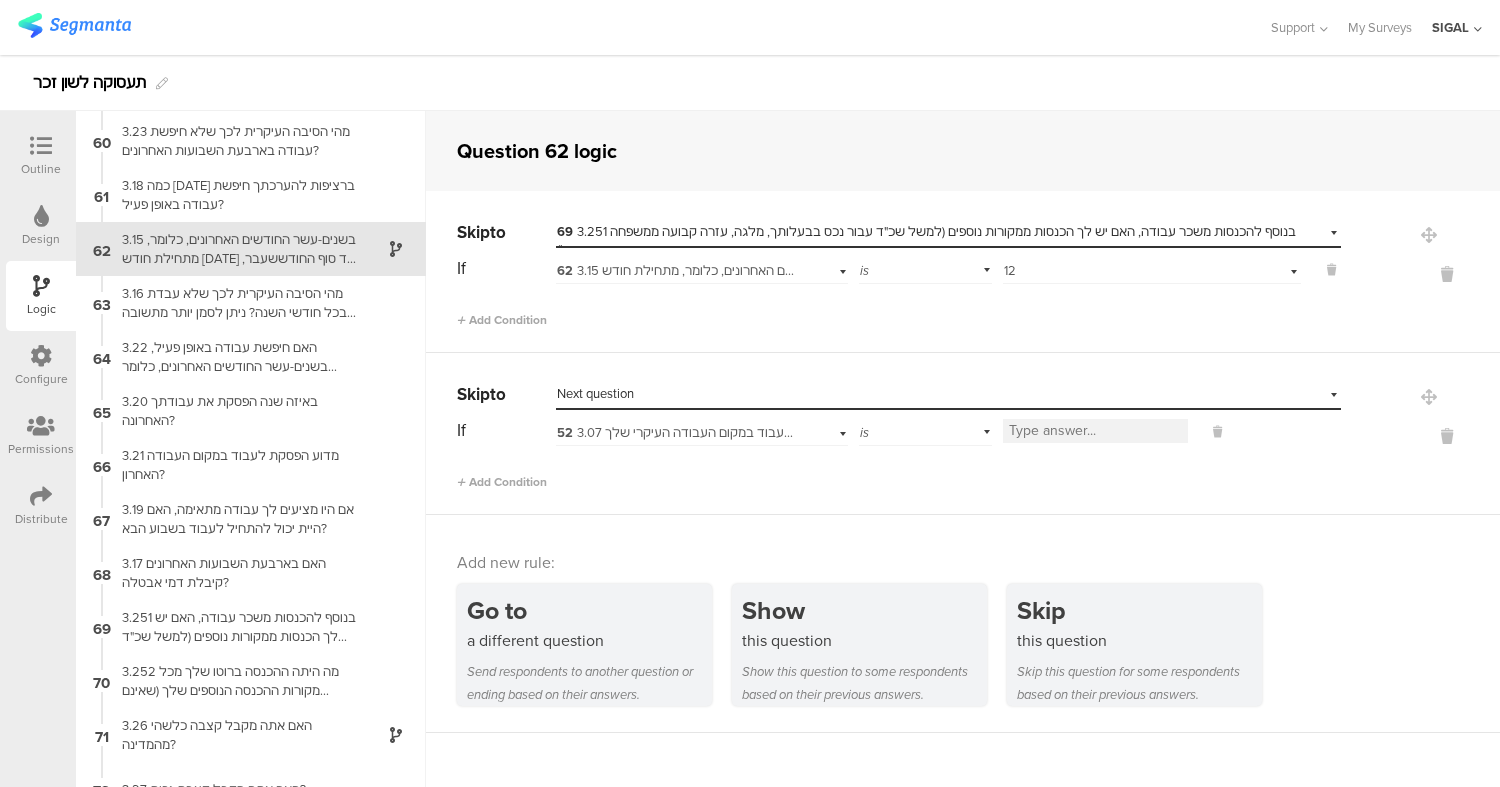 click at bounding box center [1095, 431] 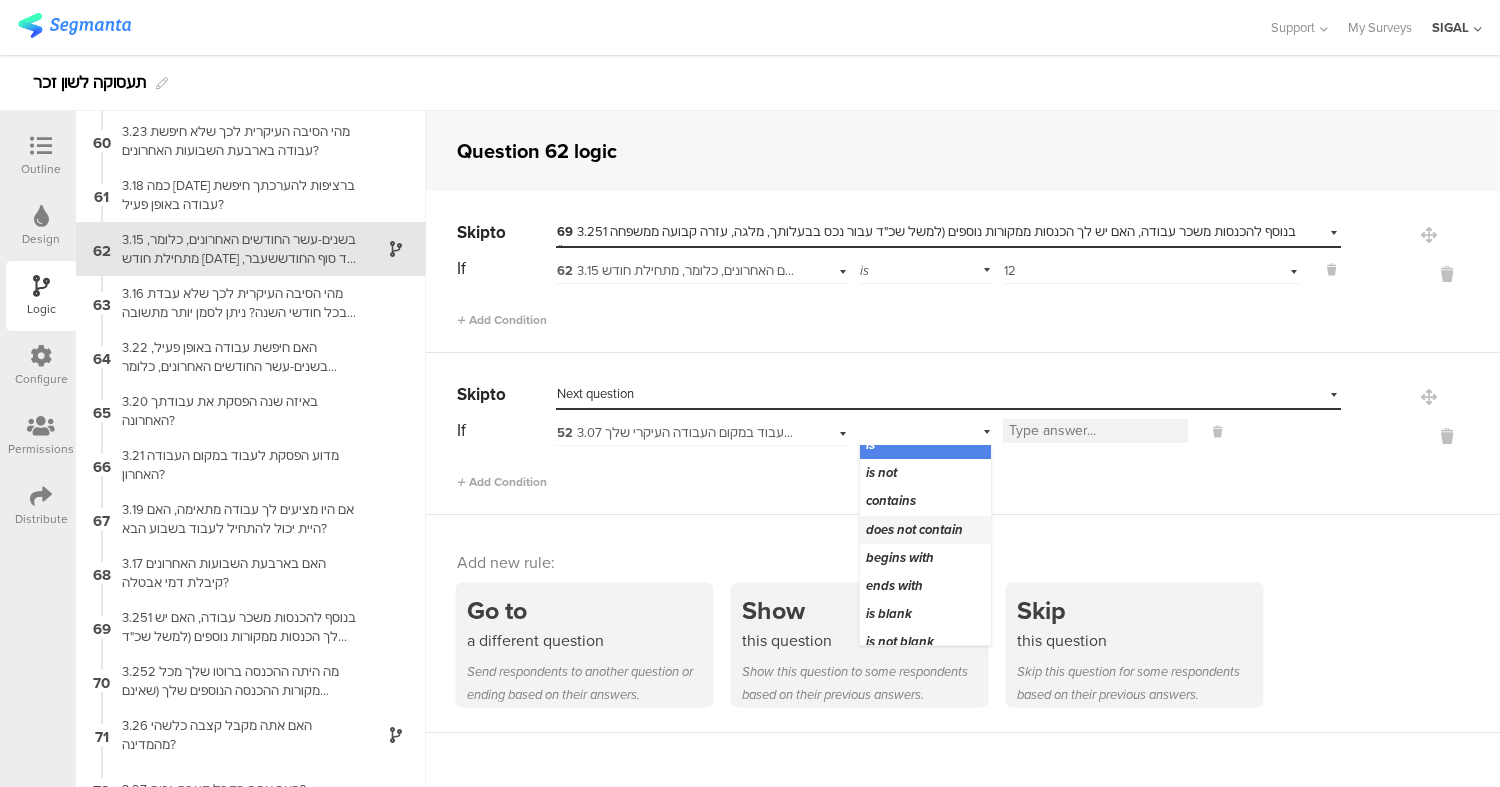 scroll, scrollTop: 0, scrollLeft: 0, axis: both 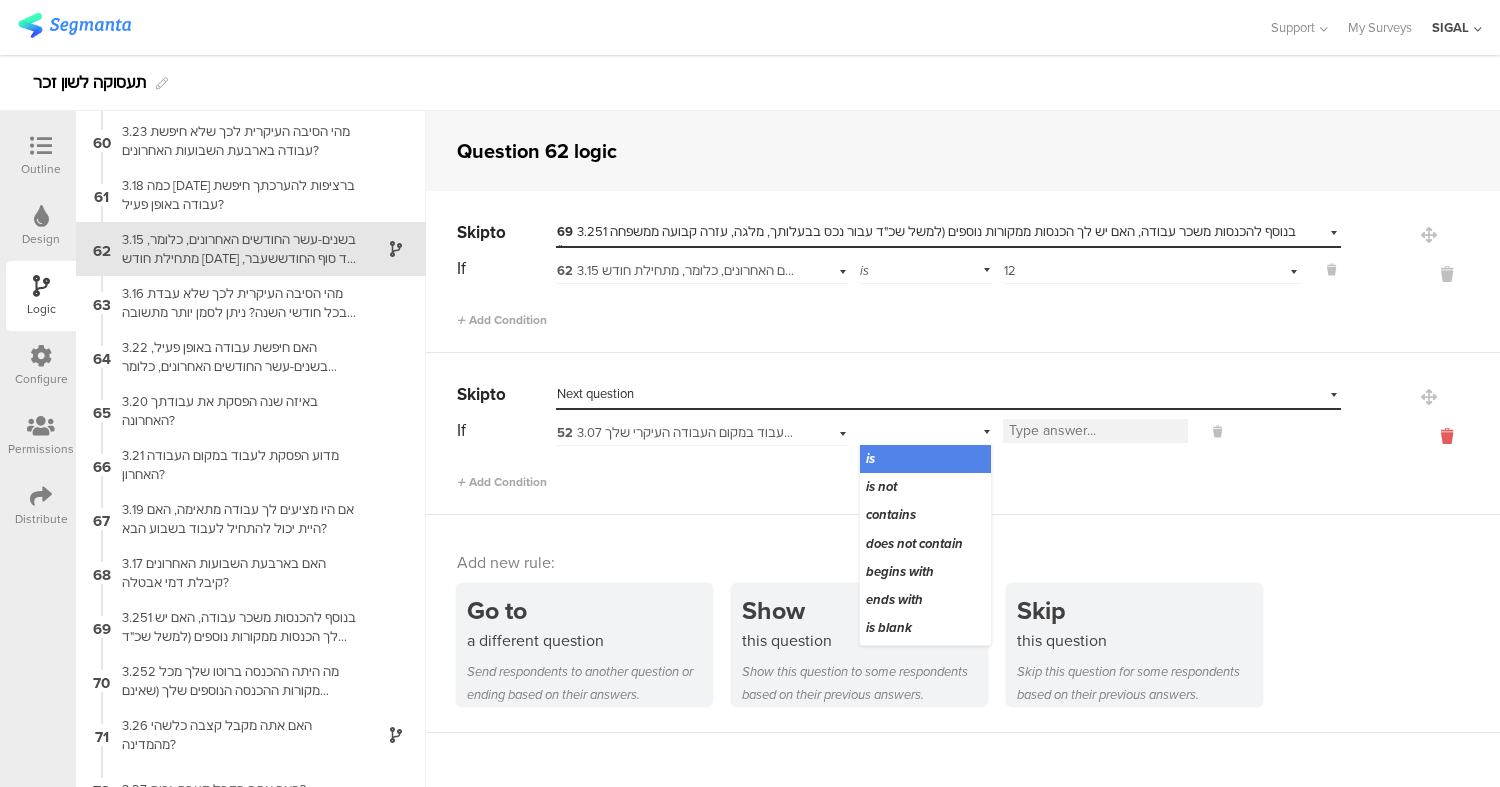 click at bounding box center [1447, 436] 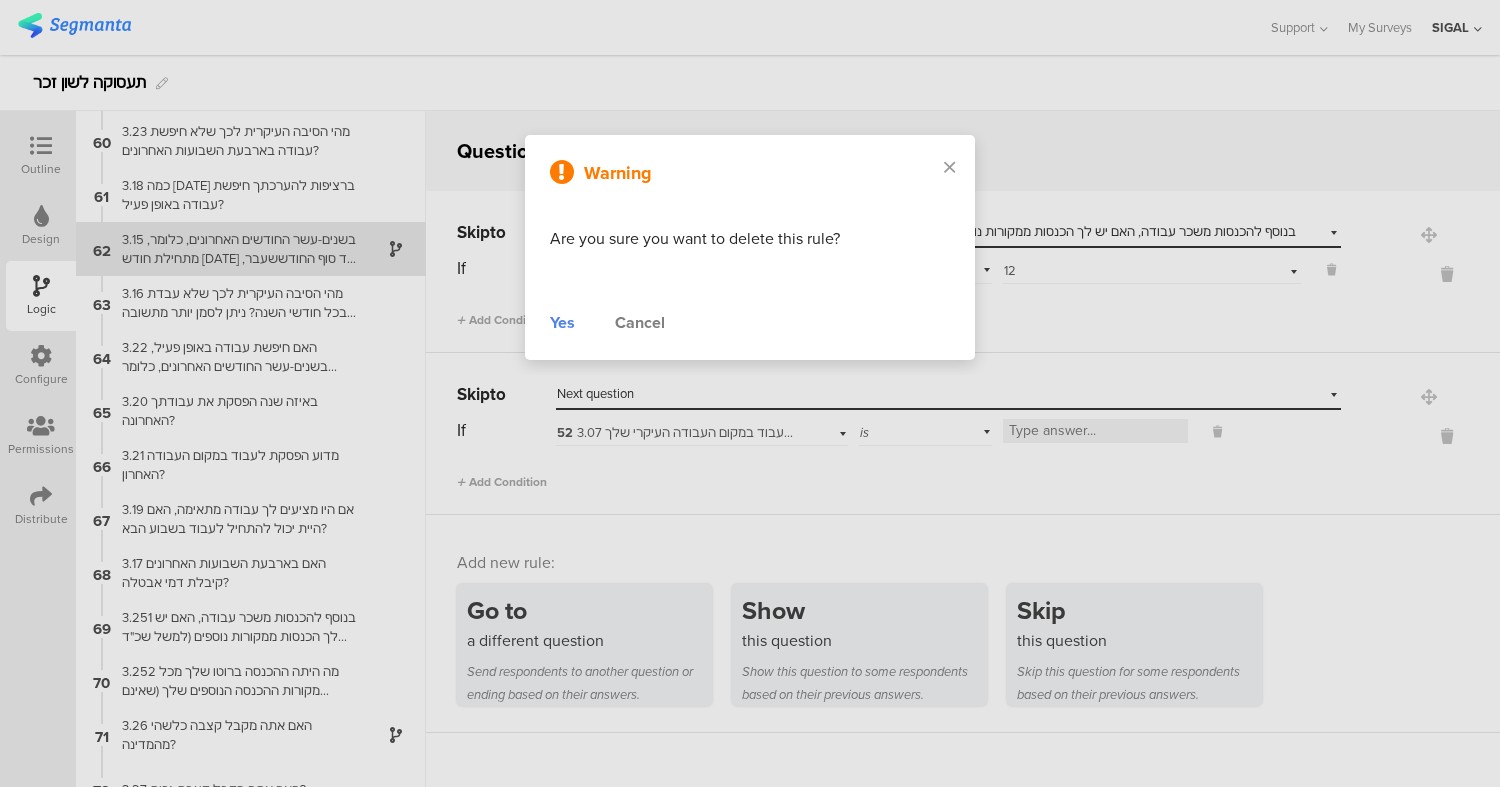 click on "Yes" at bounding box center (562, 323) 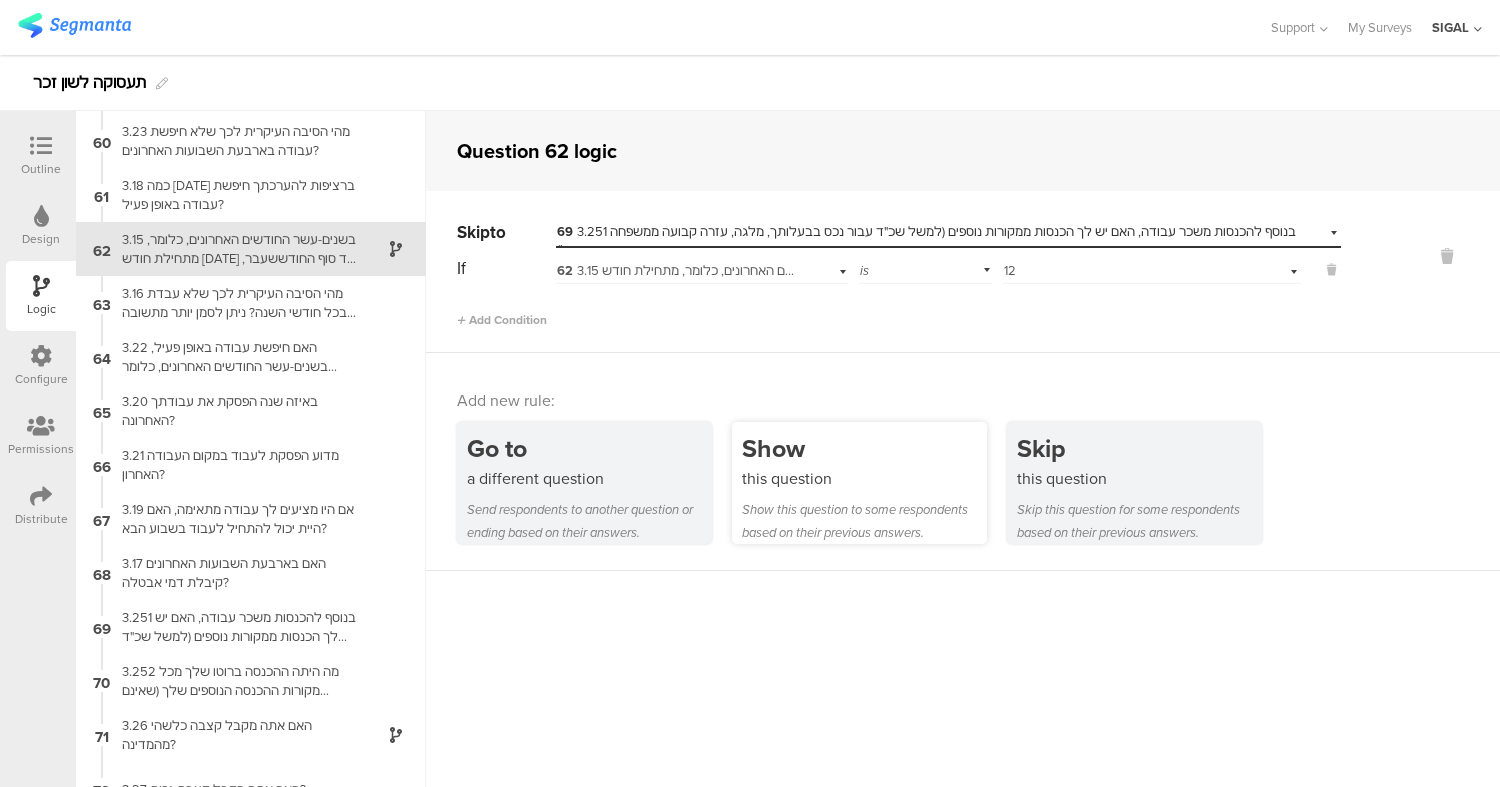 click on "Show
this question
Show this question to some respondents based on their previous answers." at bounding box center [859, 483] 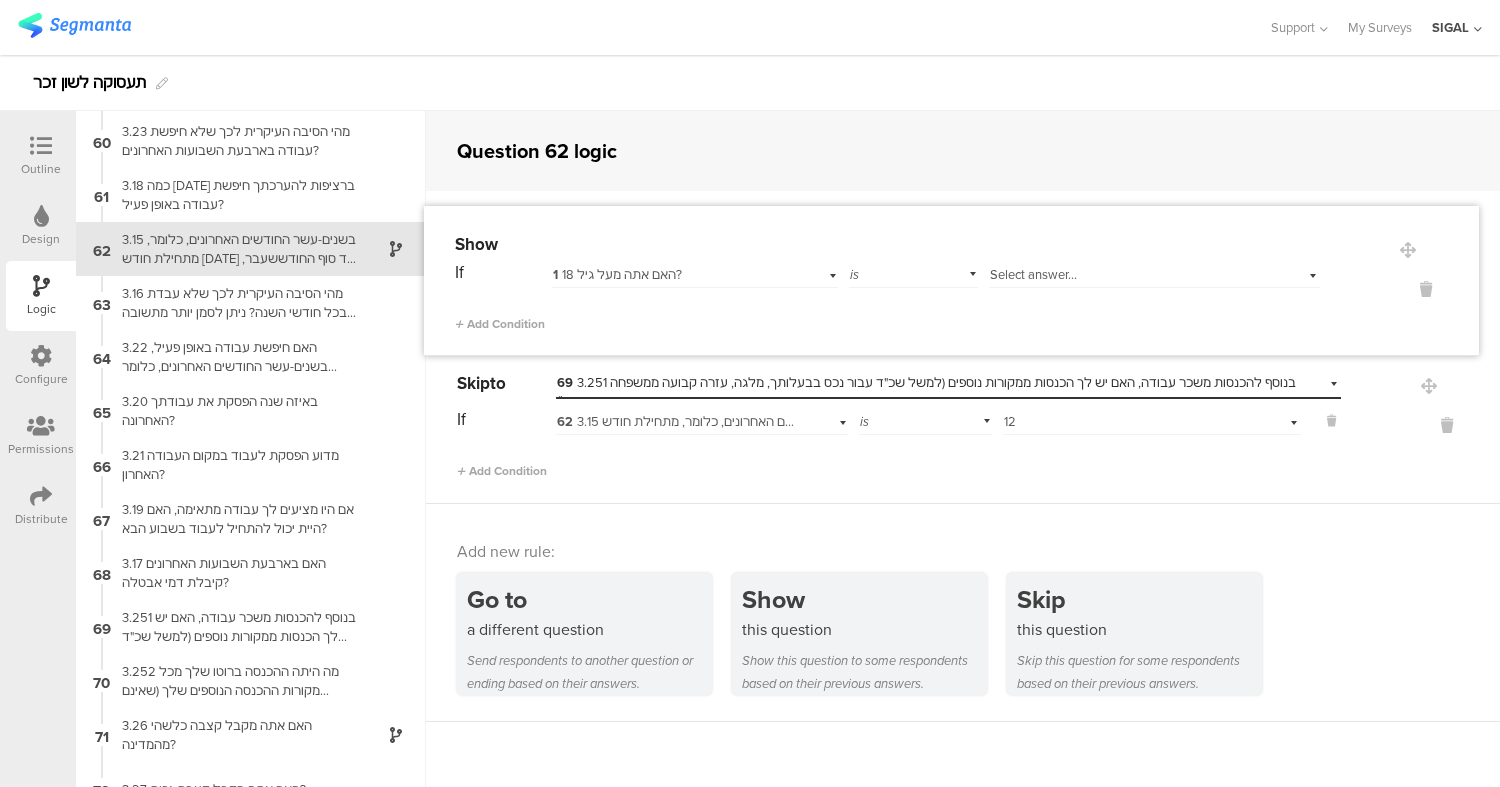 drag, startPoint x: 1407, startPoint y: 389, endPoint x: 1401, endPoint y: 233, distance: 156.11534 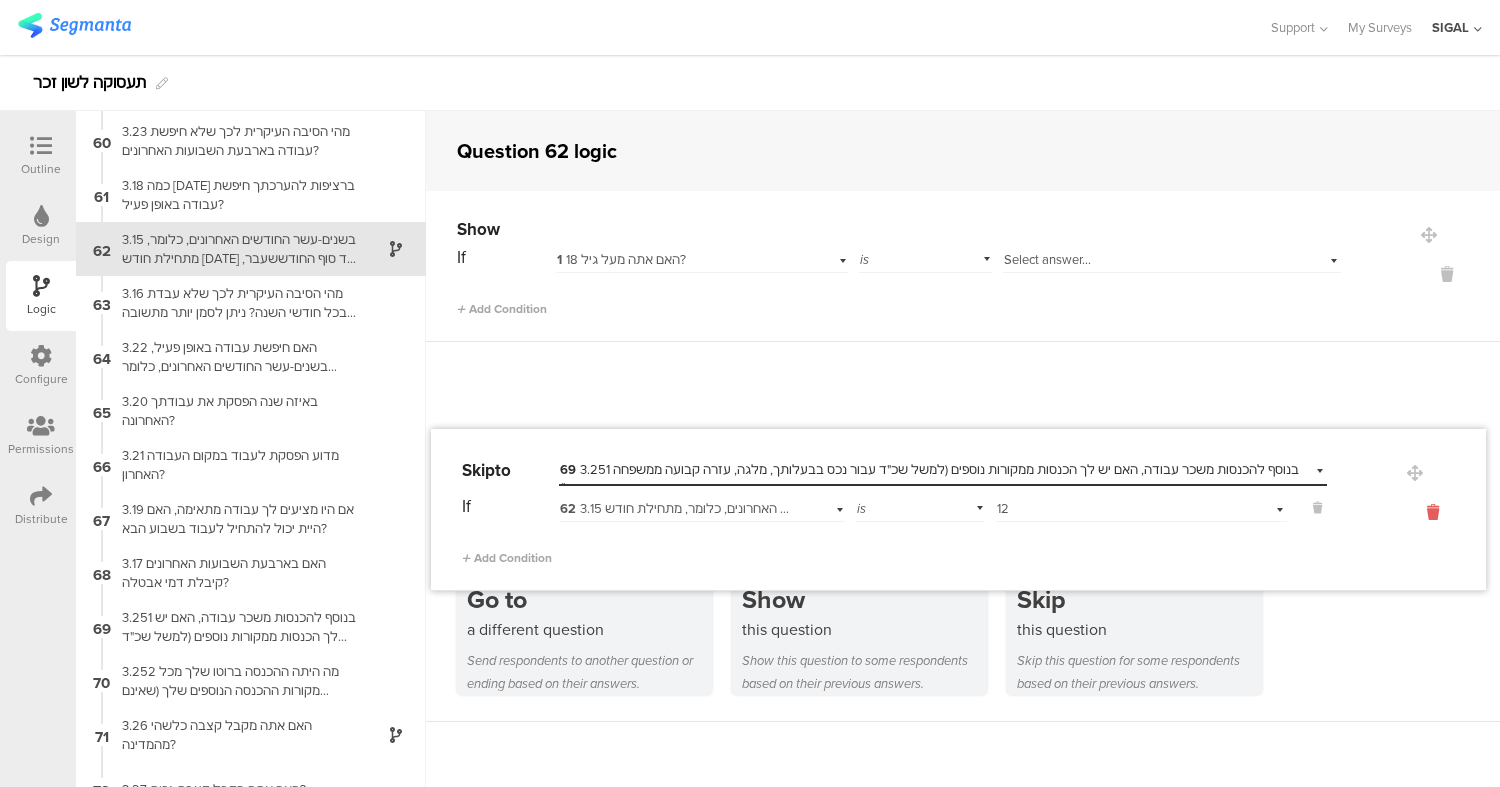 drag, startPoint x: 1409, startPoint y: 234, endPoint x: 1414, endPoint y: 435, distance: 201.06218 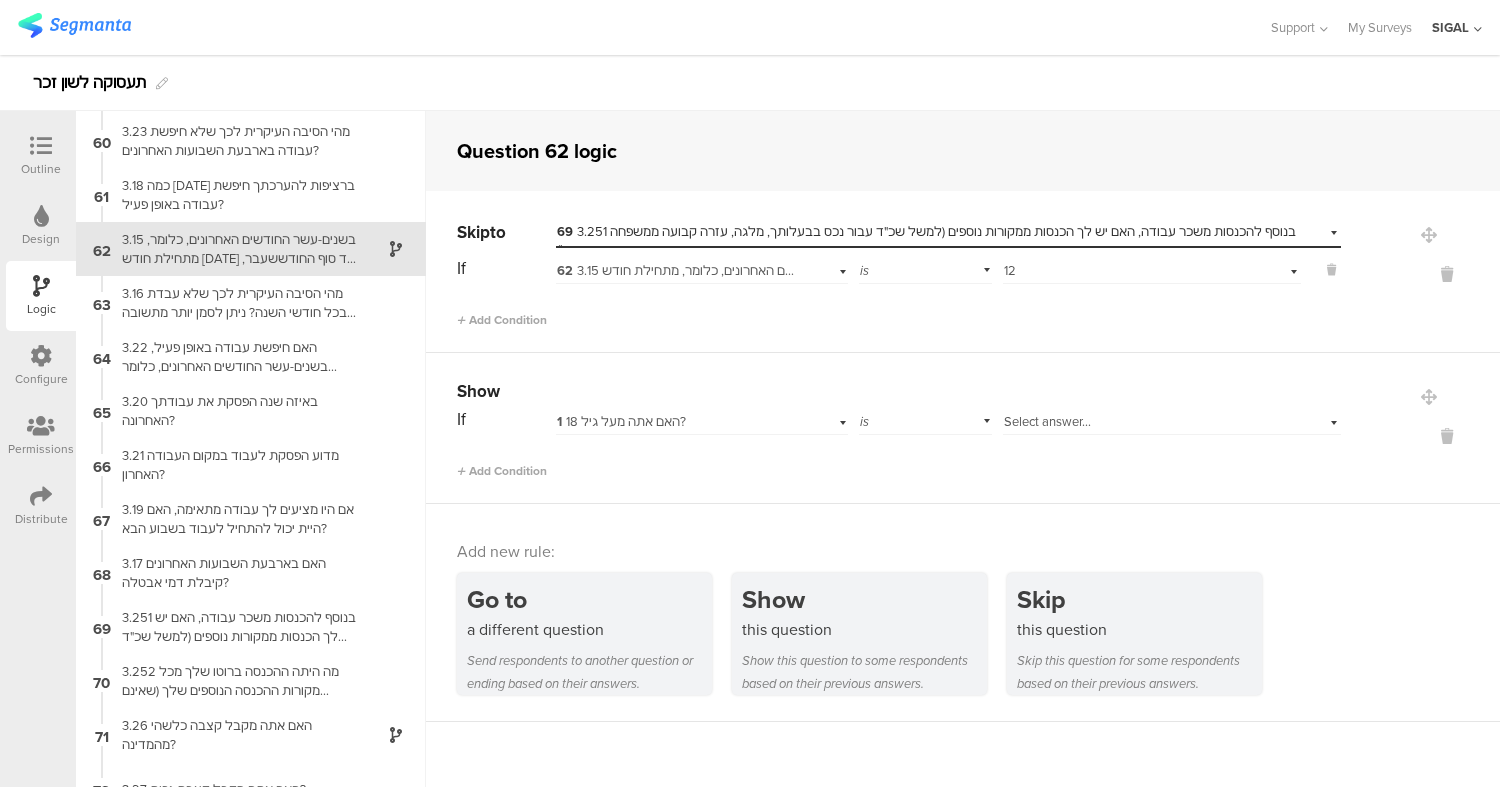 click on "1  האם אתה מעל גיל 18?" at bounding box center [676, 422] 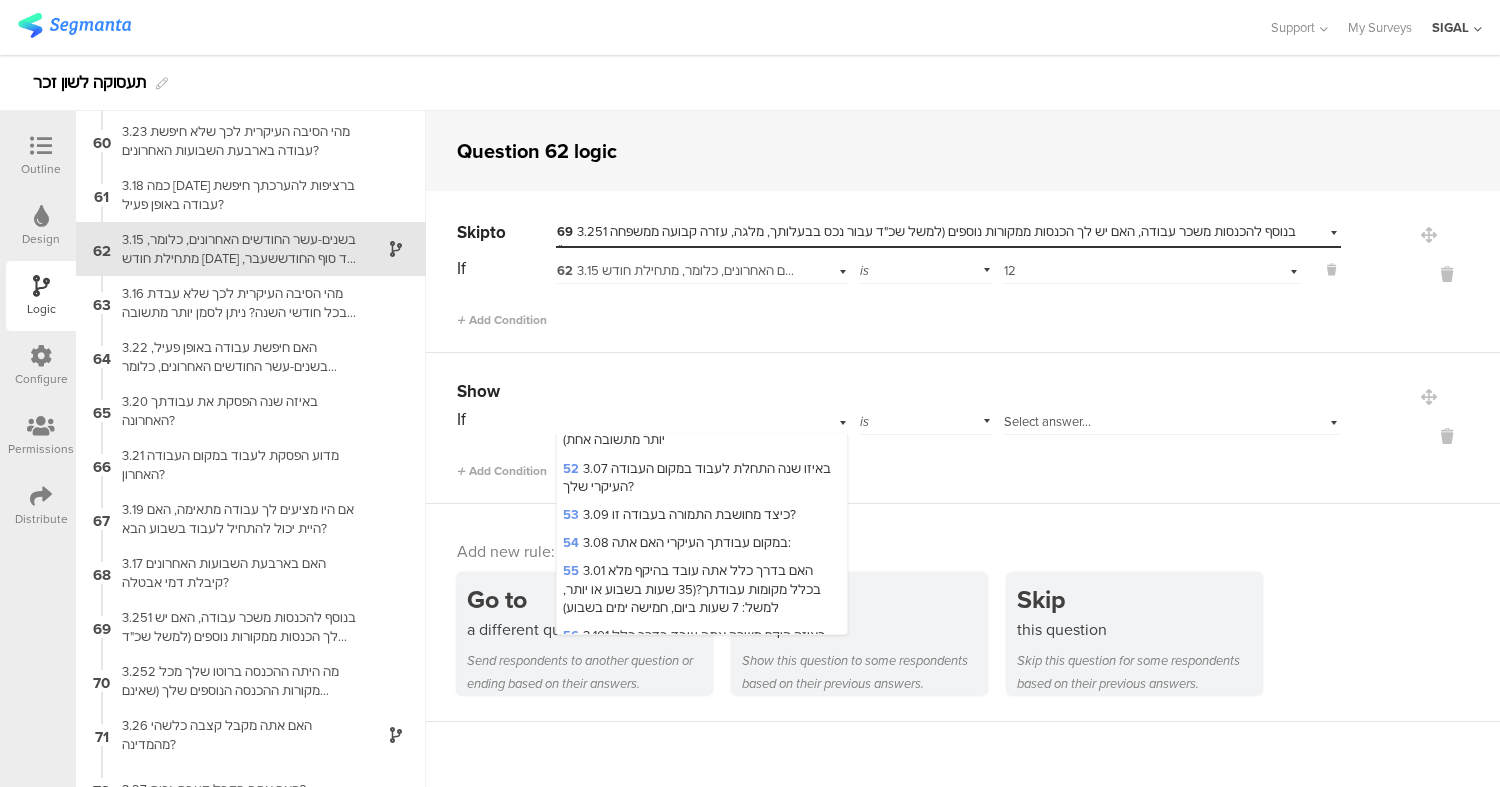 scroll, scrollTop: 2461, scrollLeft: 0, axis: vertical 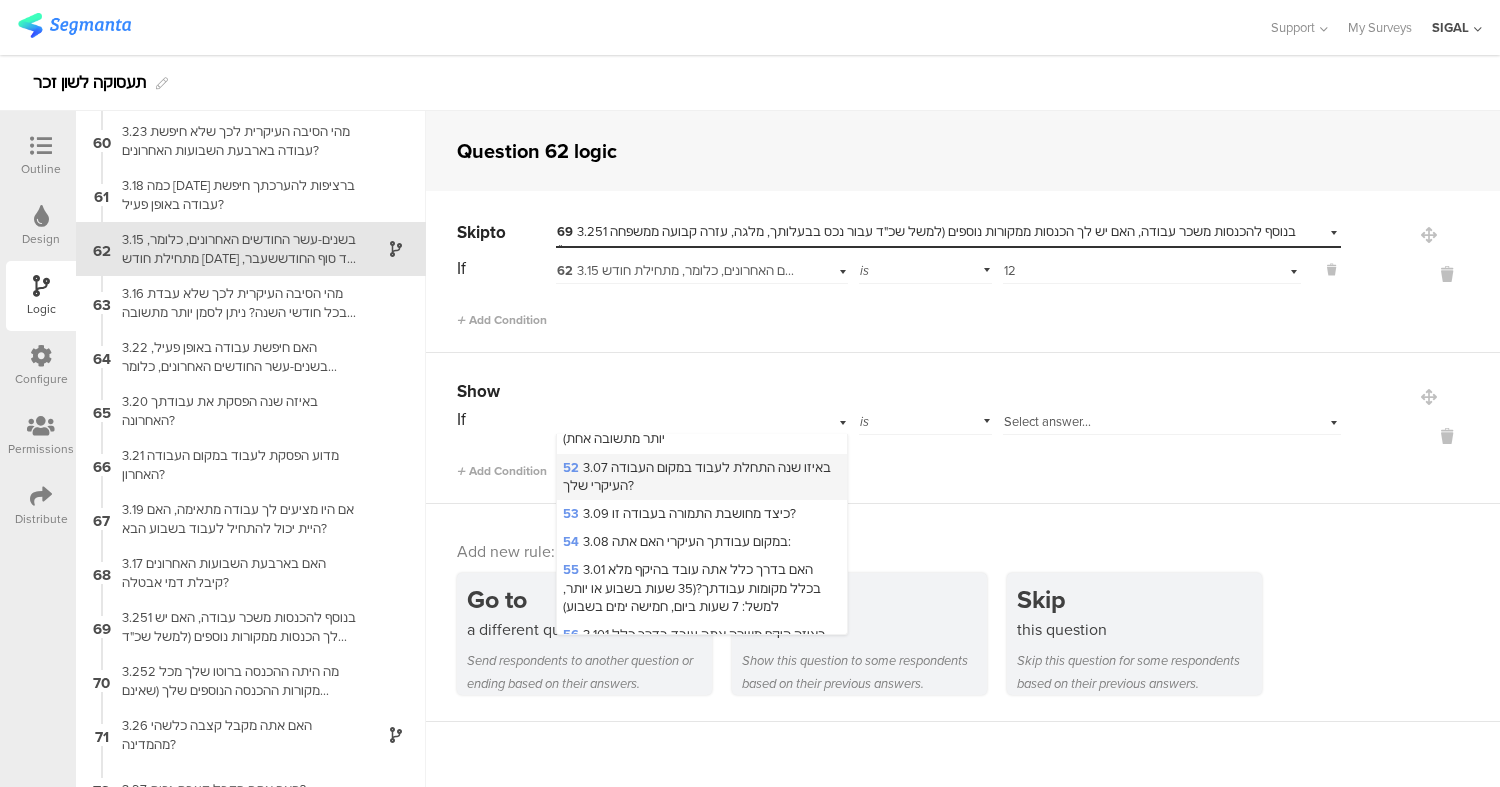 click on "52  3.07	באיזו שנה התחלת לעבוד במקום העבודה העיקרי שלך?" at bounding box center (702, 477) 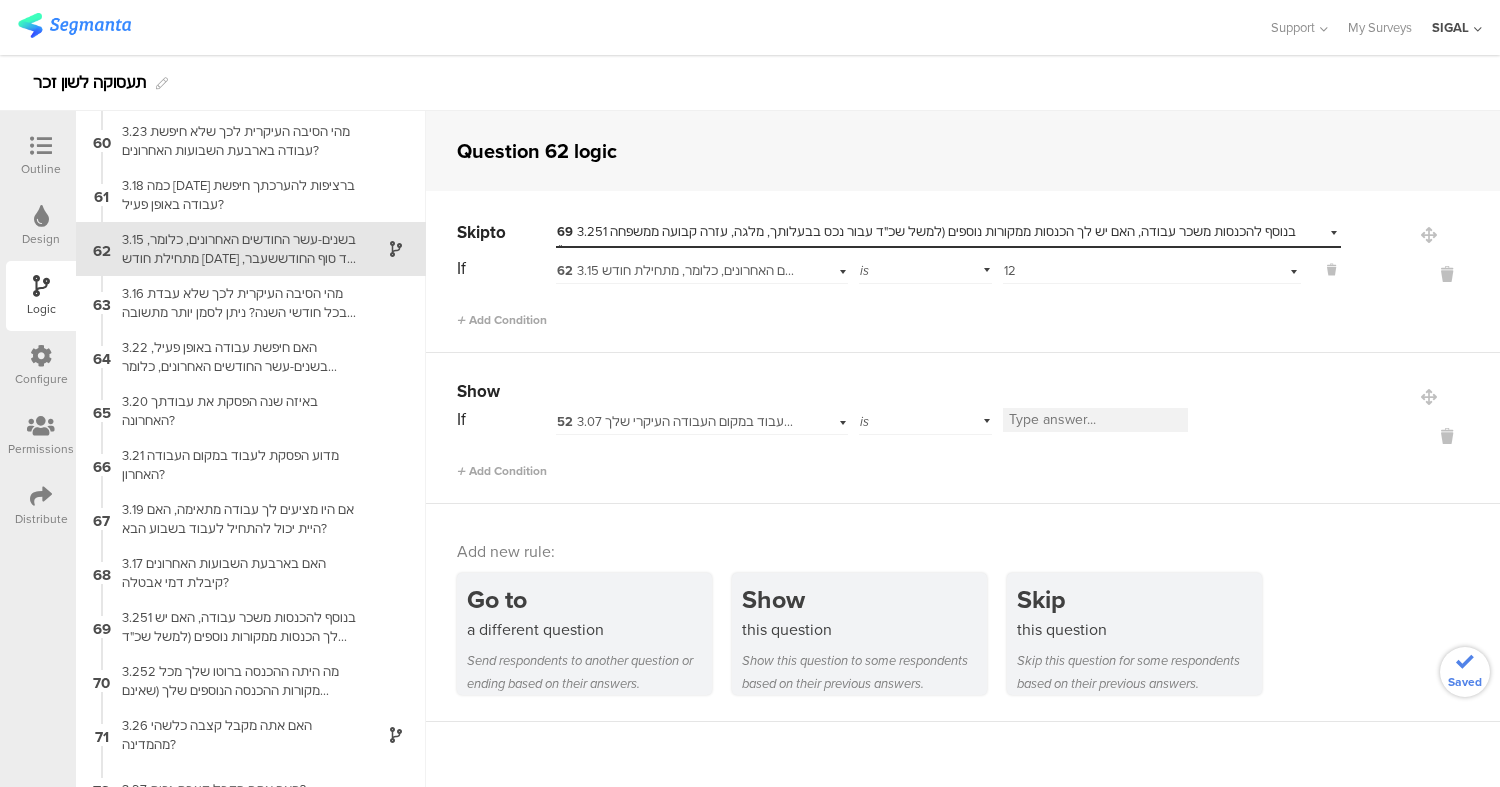 click at bounding box center (1095, 420) 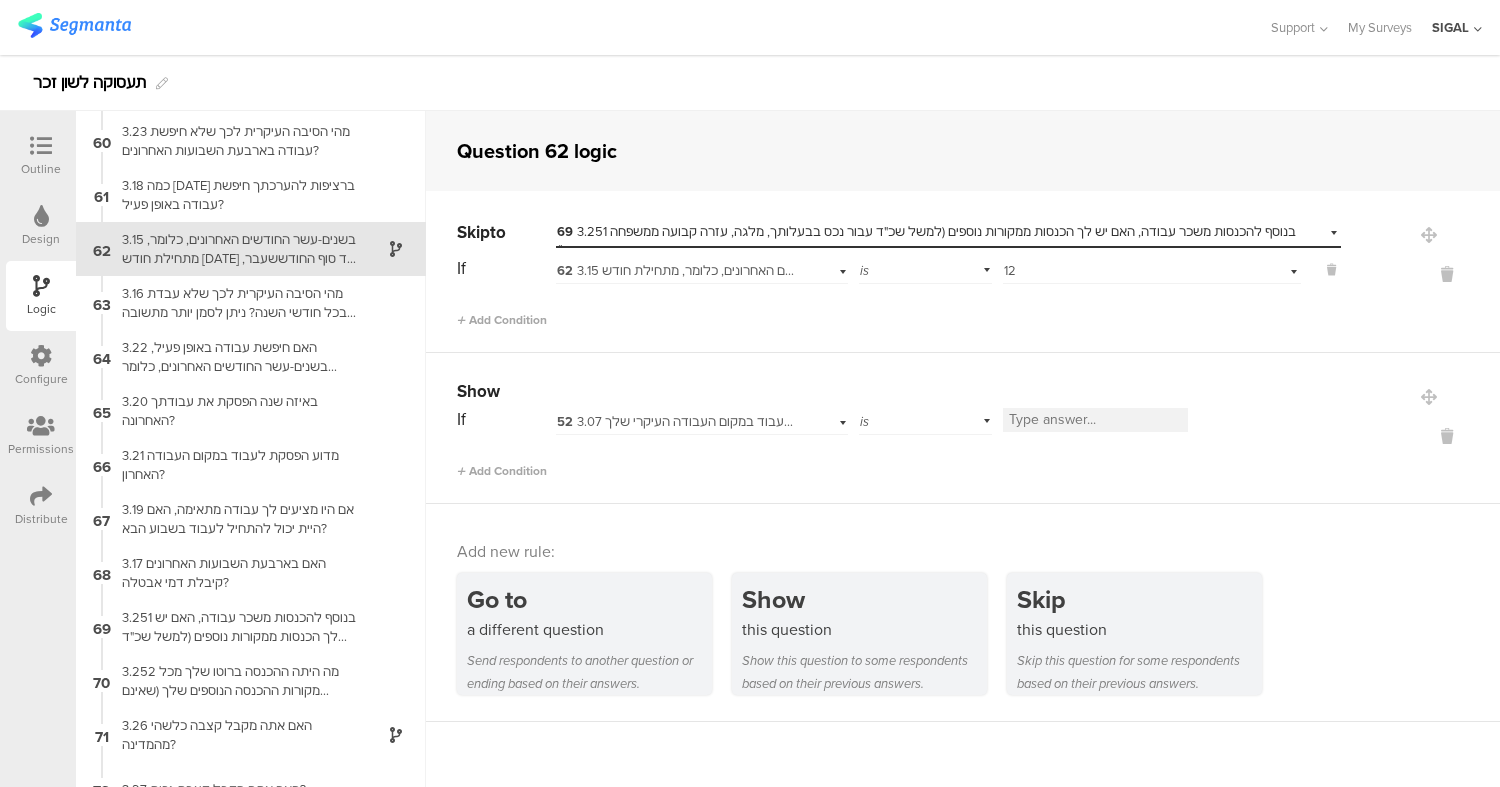 click at bounding box center [41, 146] 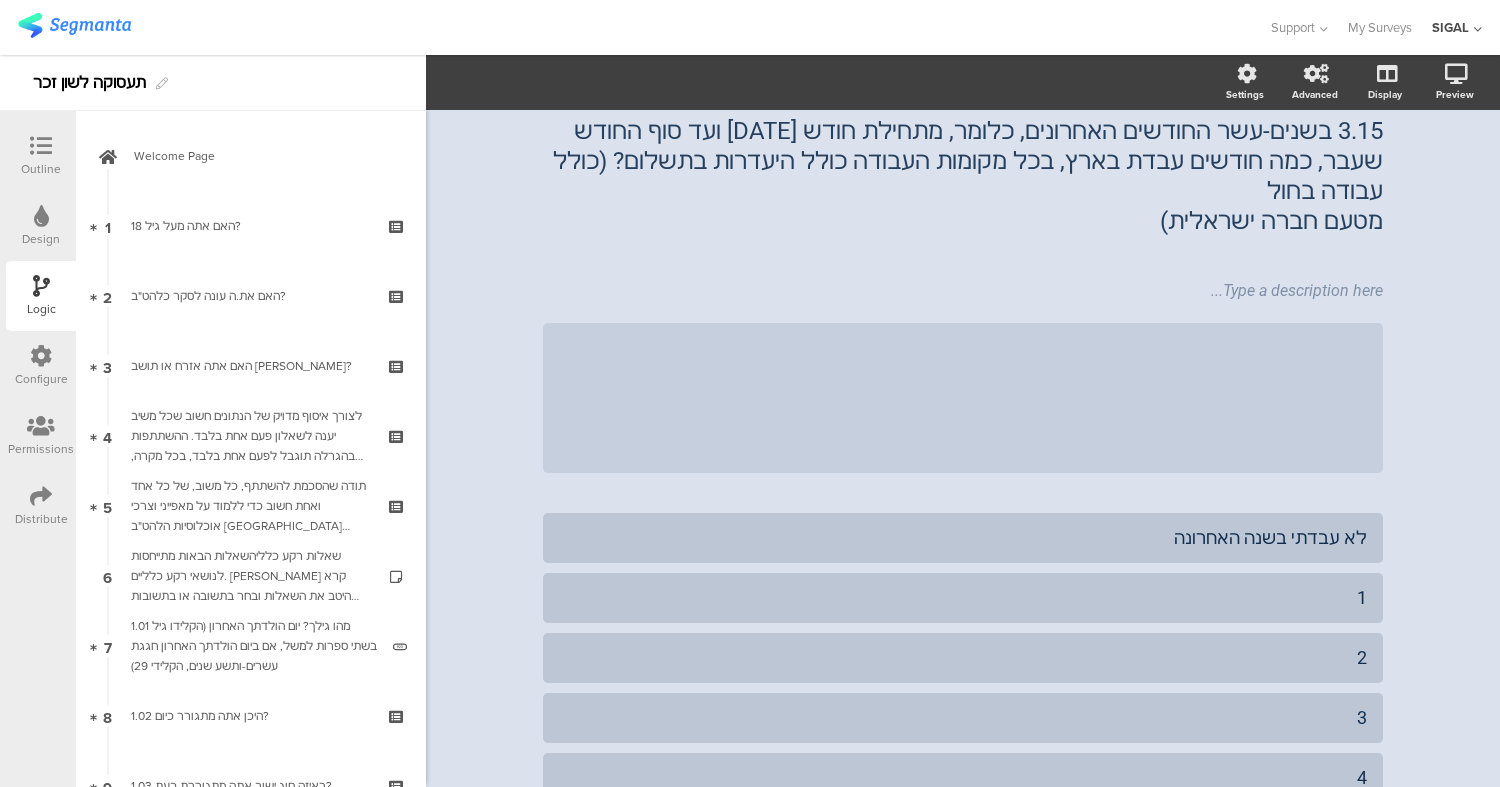scroll, scrollTop: 80, scrollLeft: 0, axis: vertical 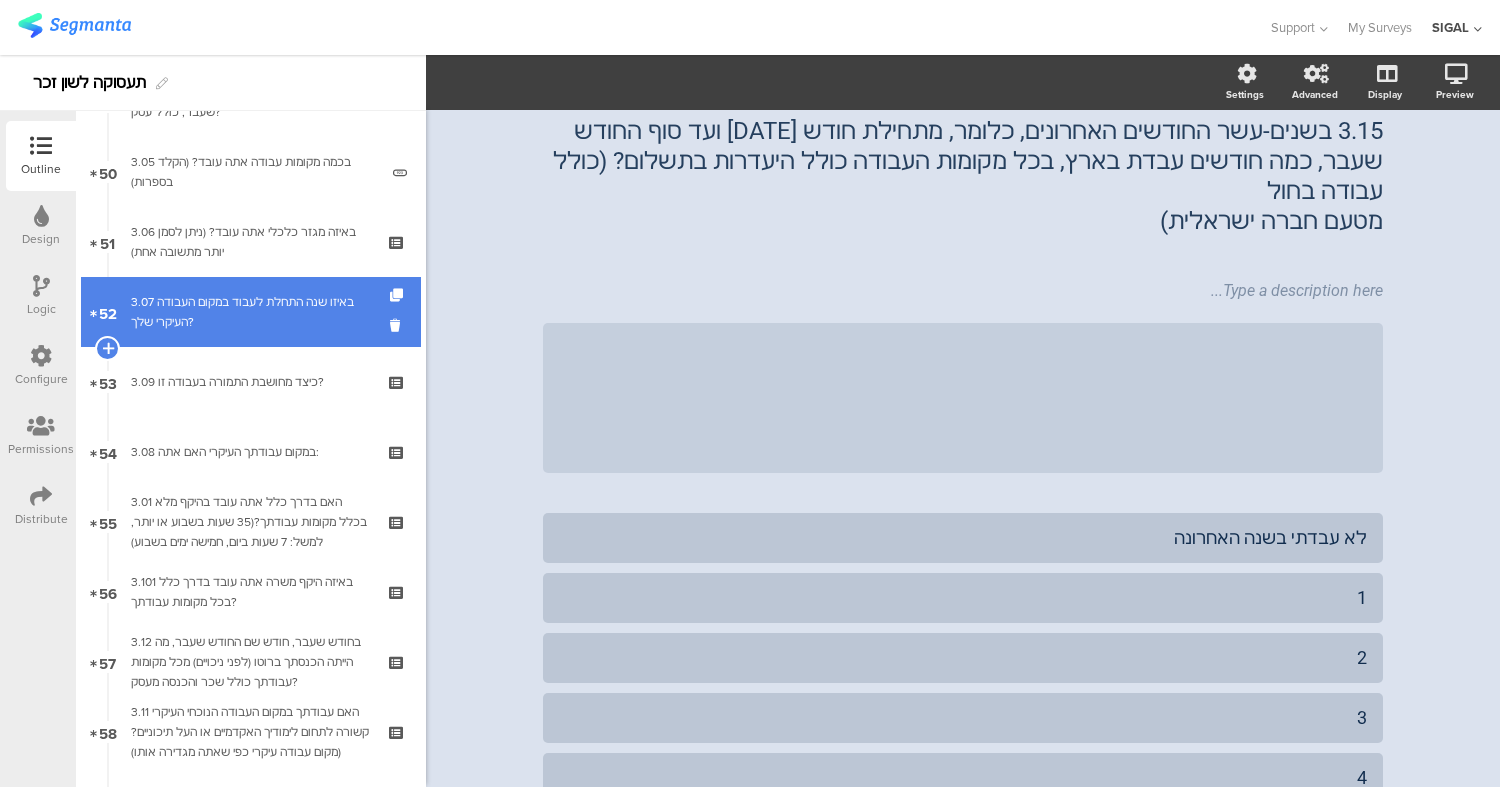 click on "3.07	באיזו שנה התחלת לעבוד במקום העבודה העיקרי שלך?" at bounding box center (254, 312) 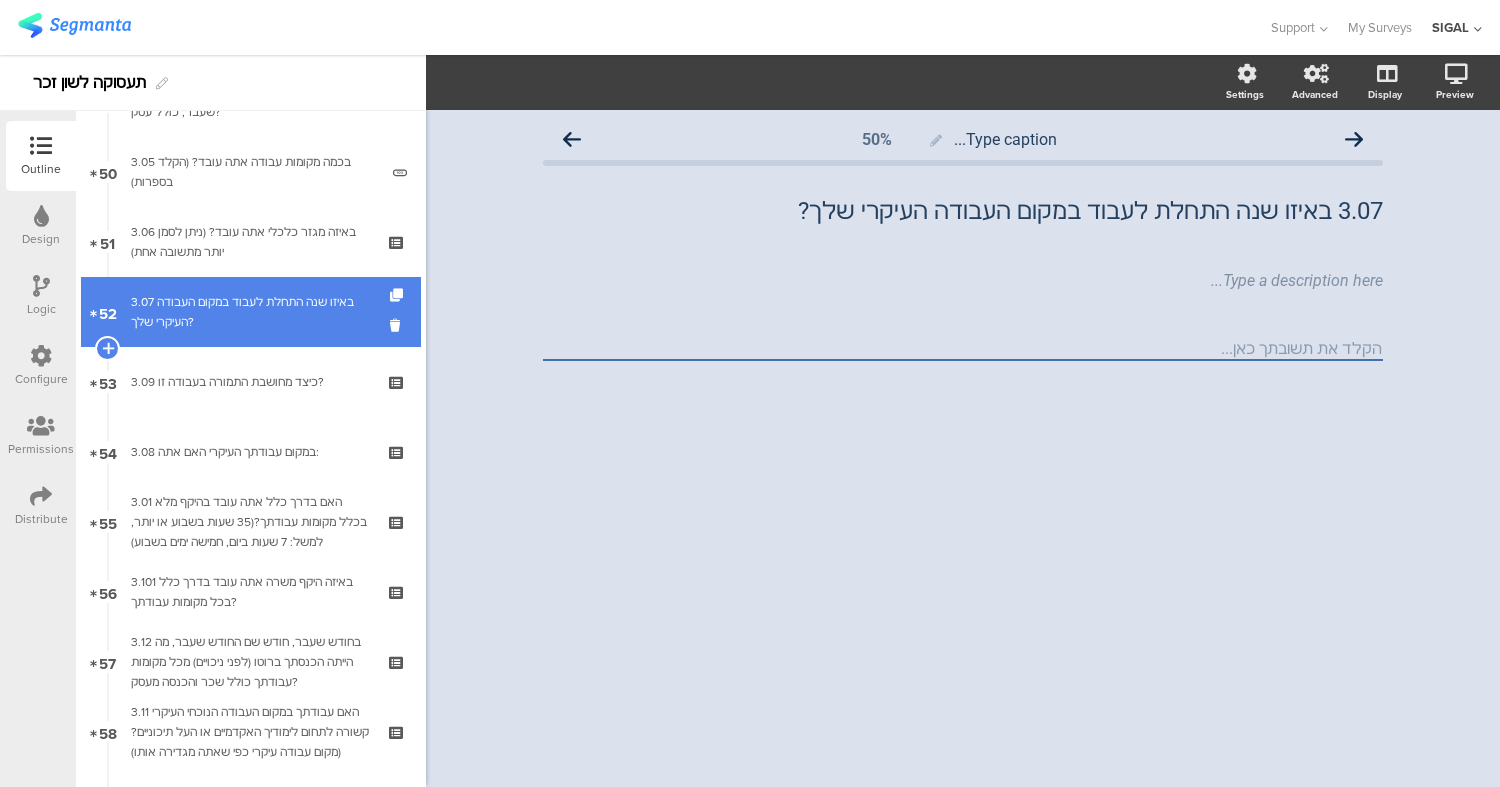 scroll, scrollTop: 0, scrollLeft: 0, axis: both 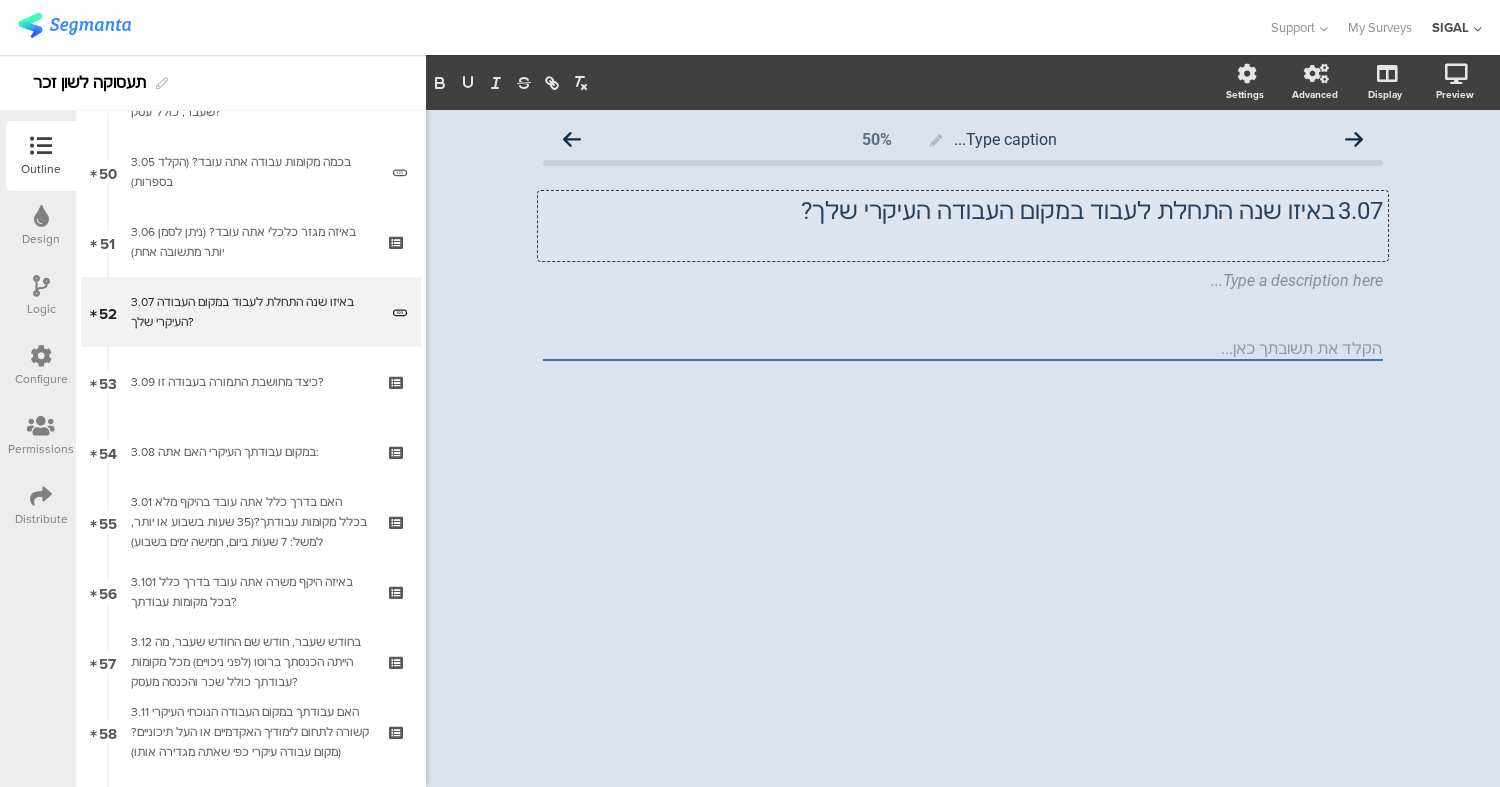drag, startPoint x: 1327, startPoint y: 203, endPoint x: 748, endPoint y: 260, distance: 581.79895 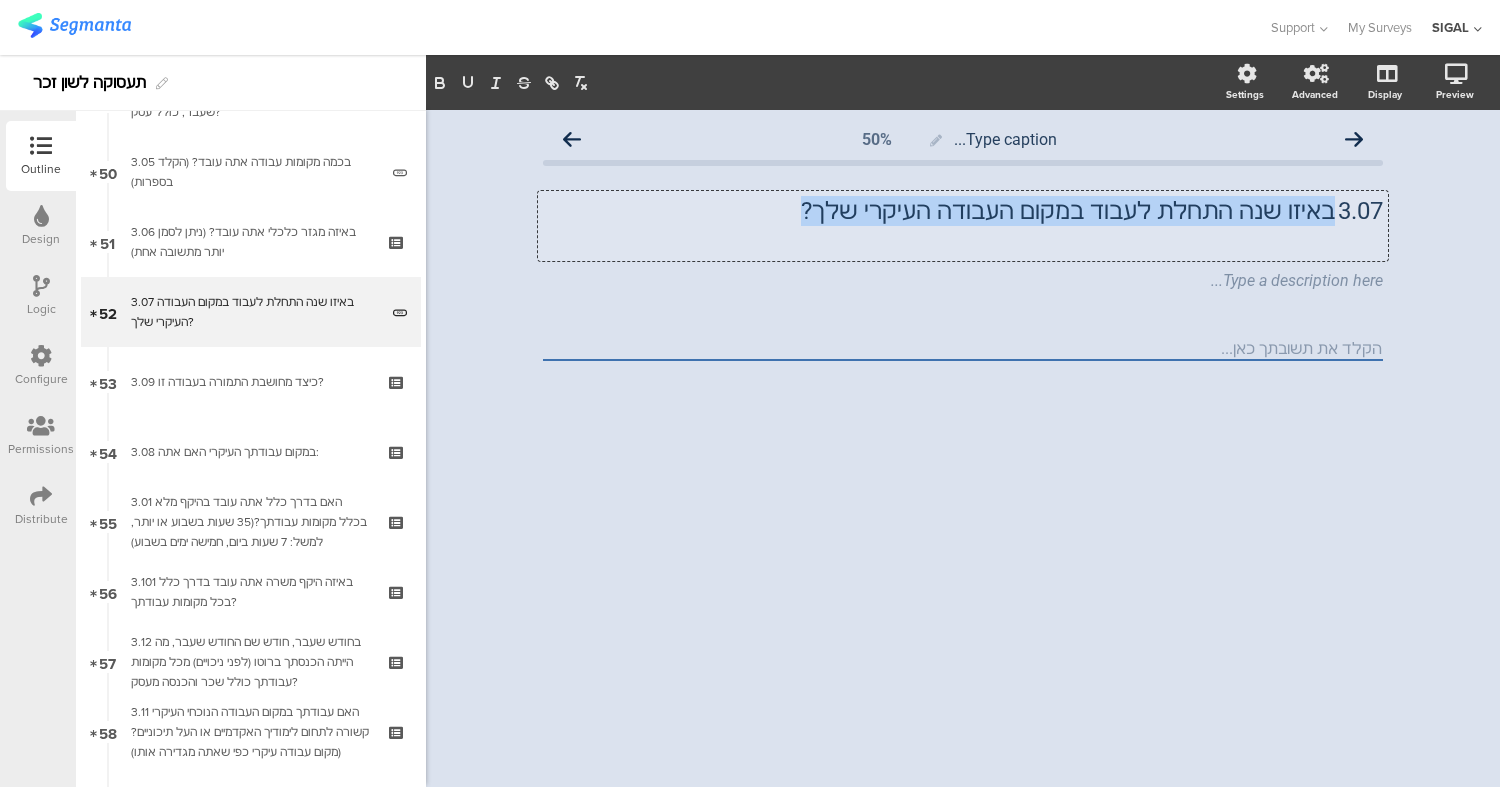 drag, startPoint x: 847, startPoint y: 207, endPoint x: 1309, endPoint y: 201, distance: 462.03897 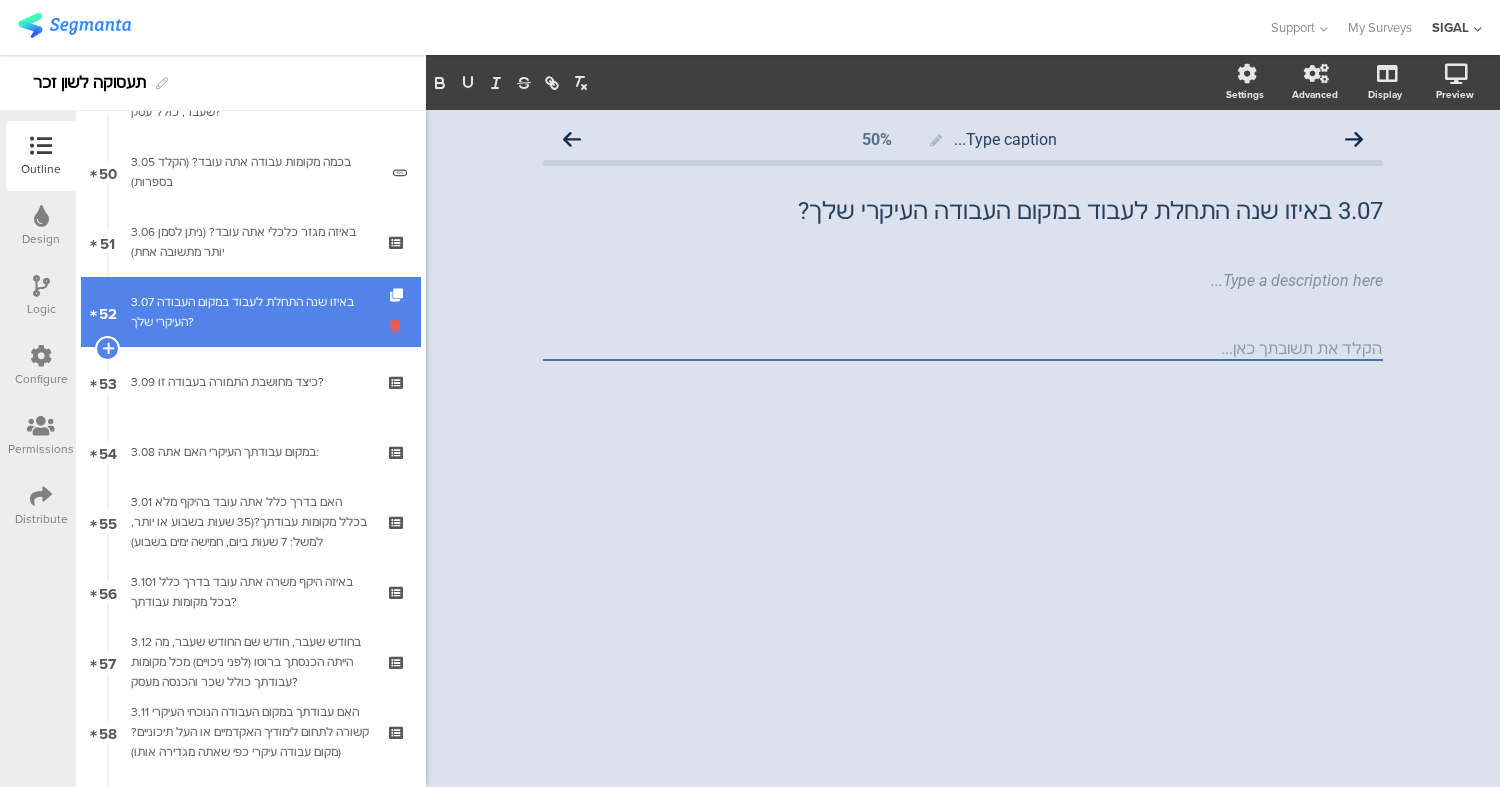 click at bounding box center [398, 325] 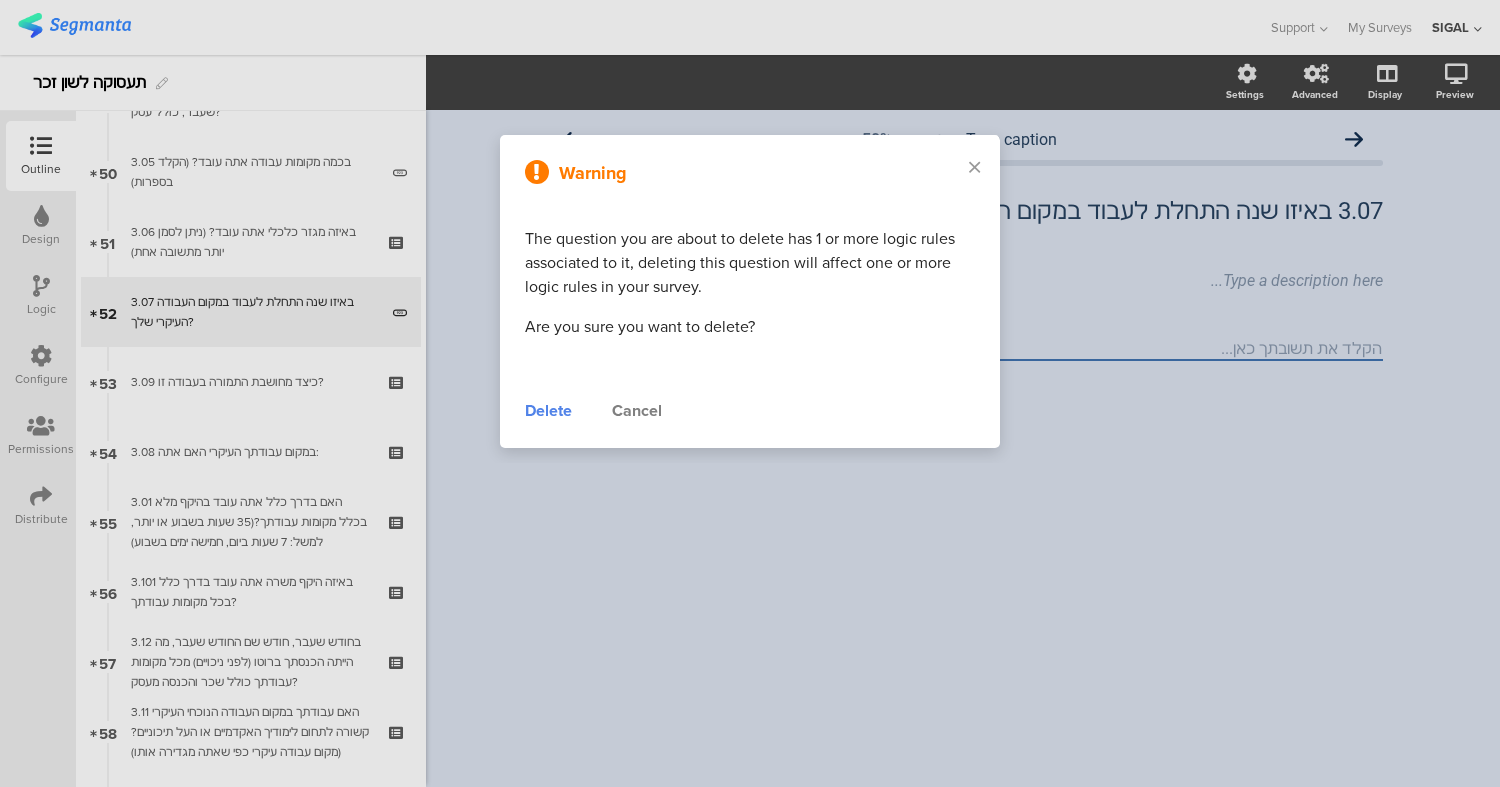 click on "Delete" at bounding box center (548, 411) 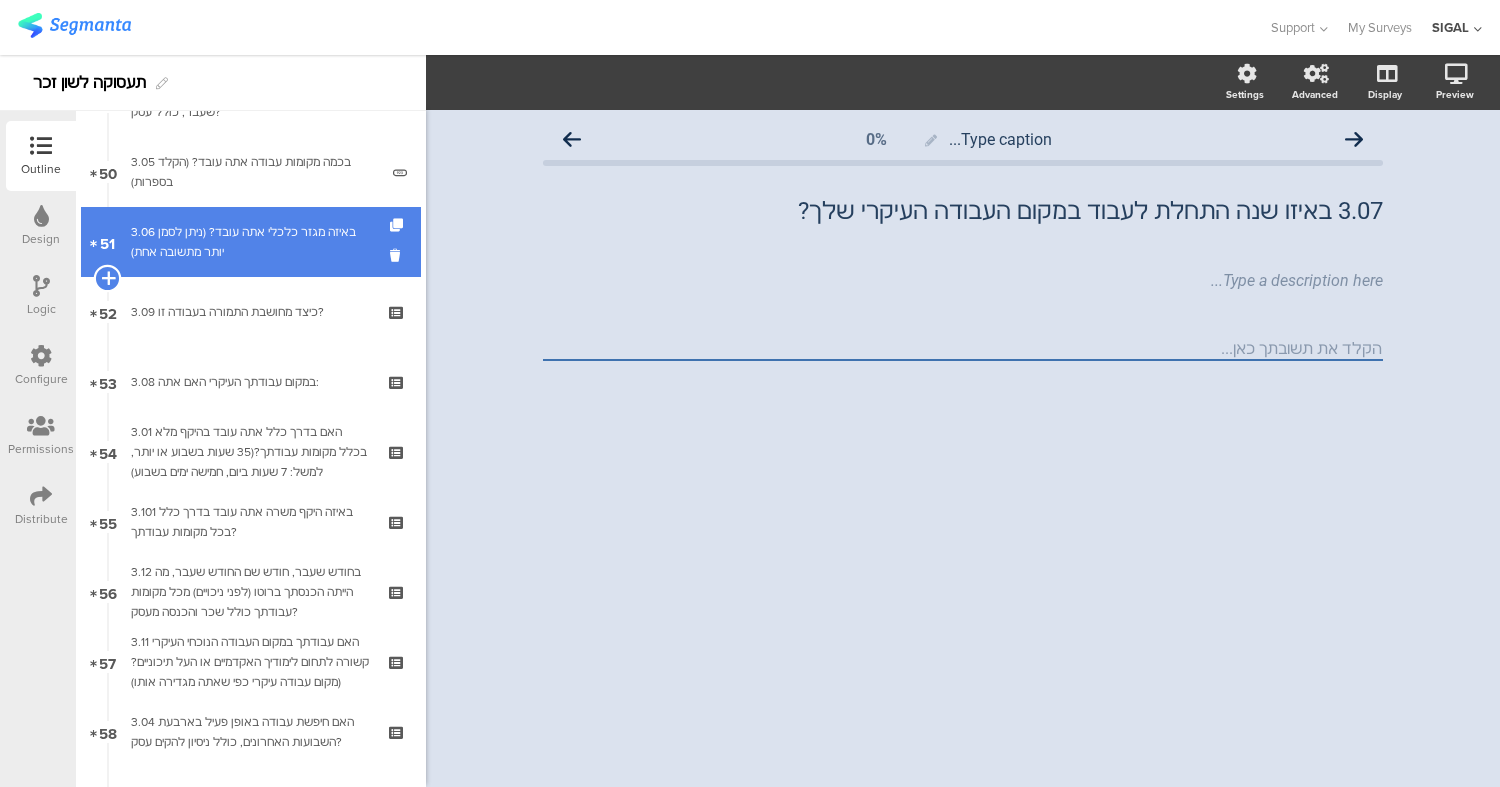 click at bounding box center (107, 278) 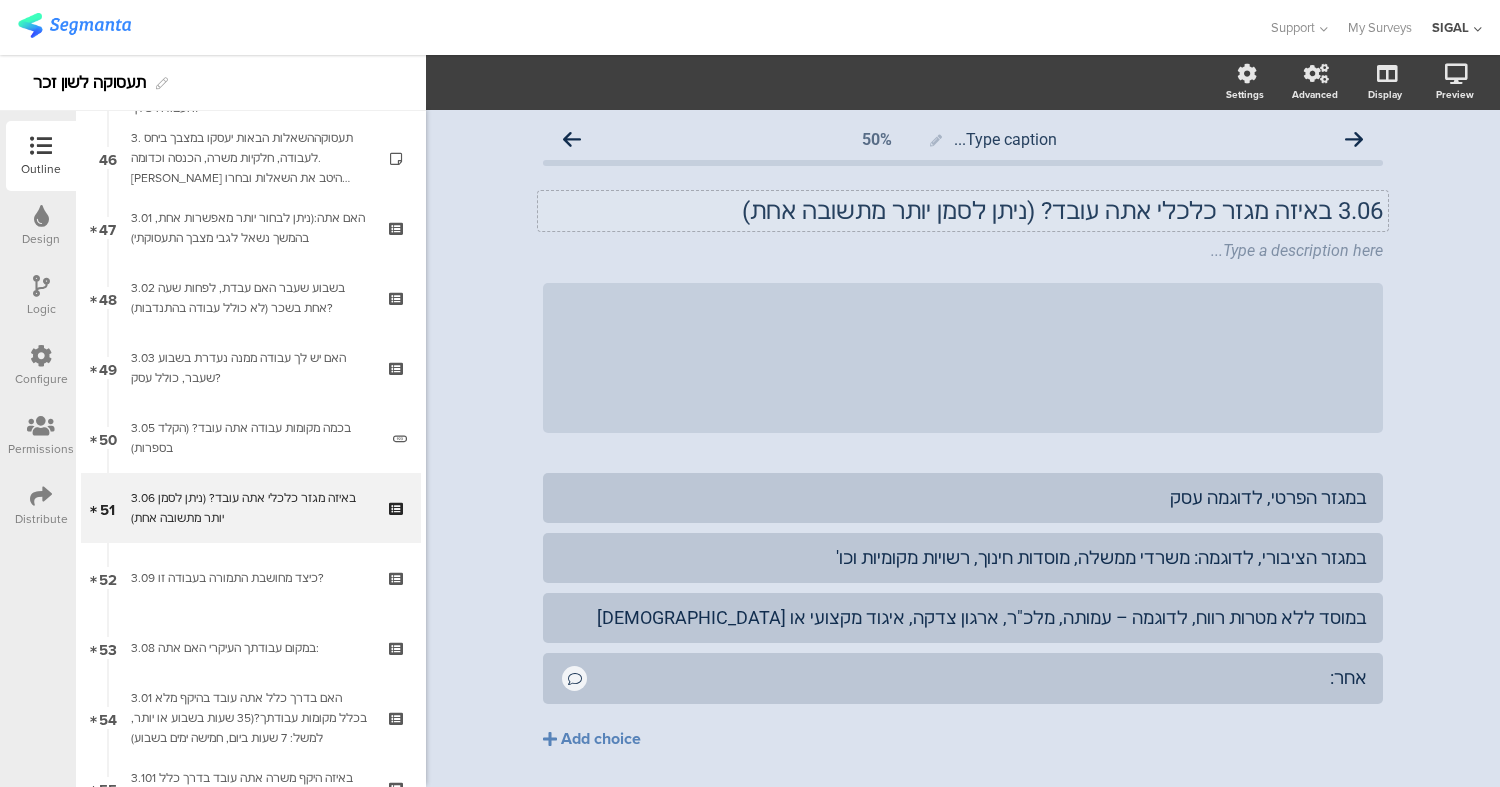 scroll, scrollTop: 3277, scrollLeft: 0, axis: vertical 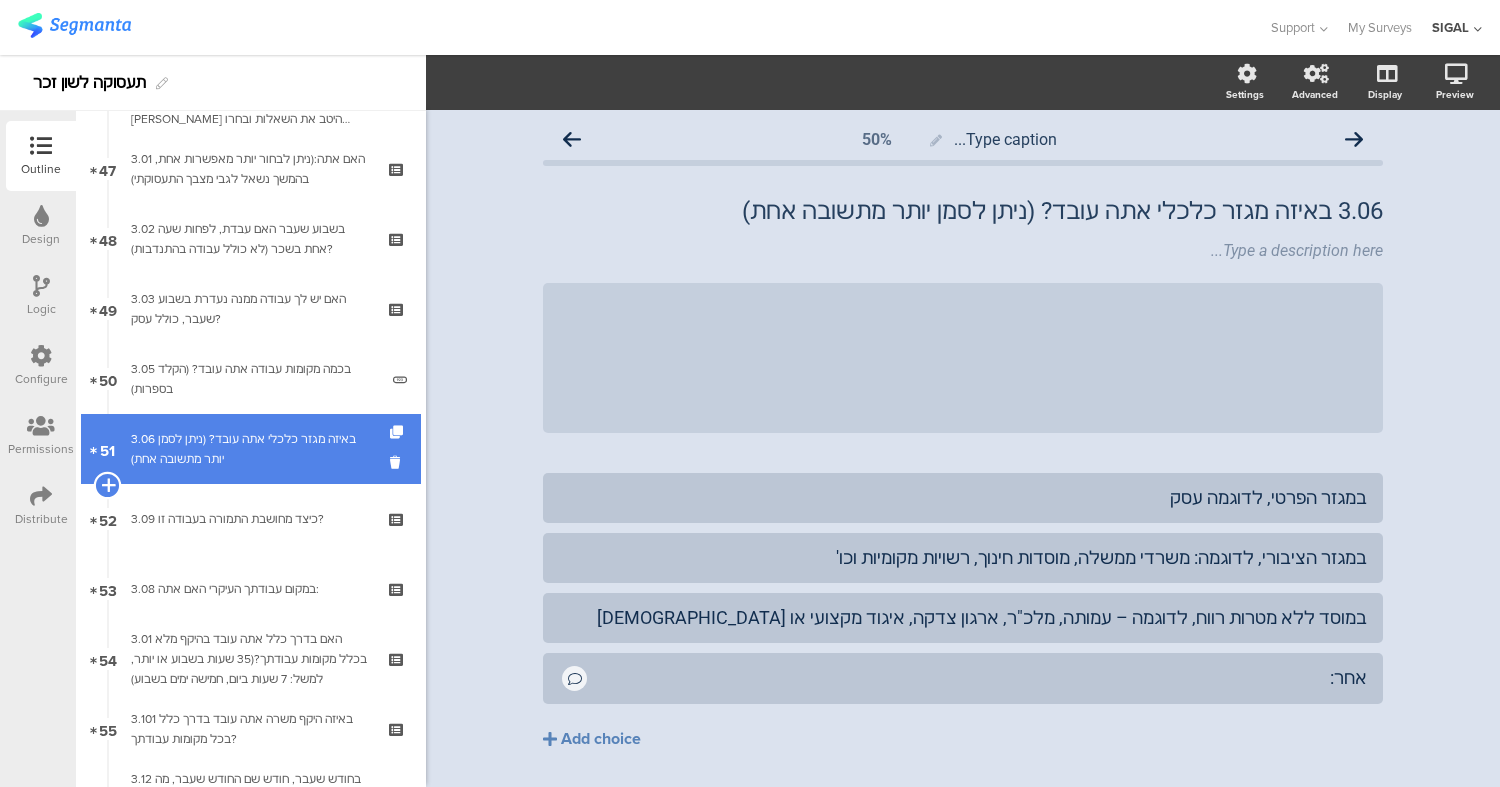 click at bounding box center [107, 485] 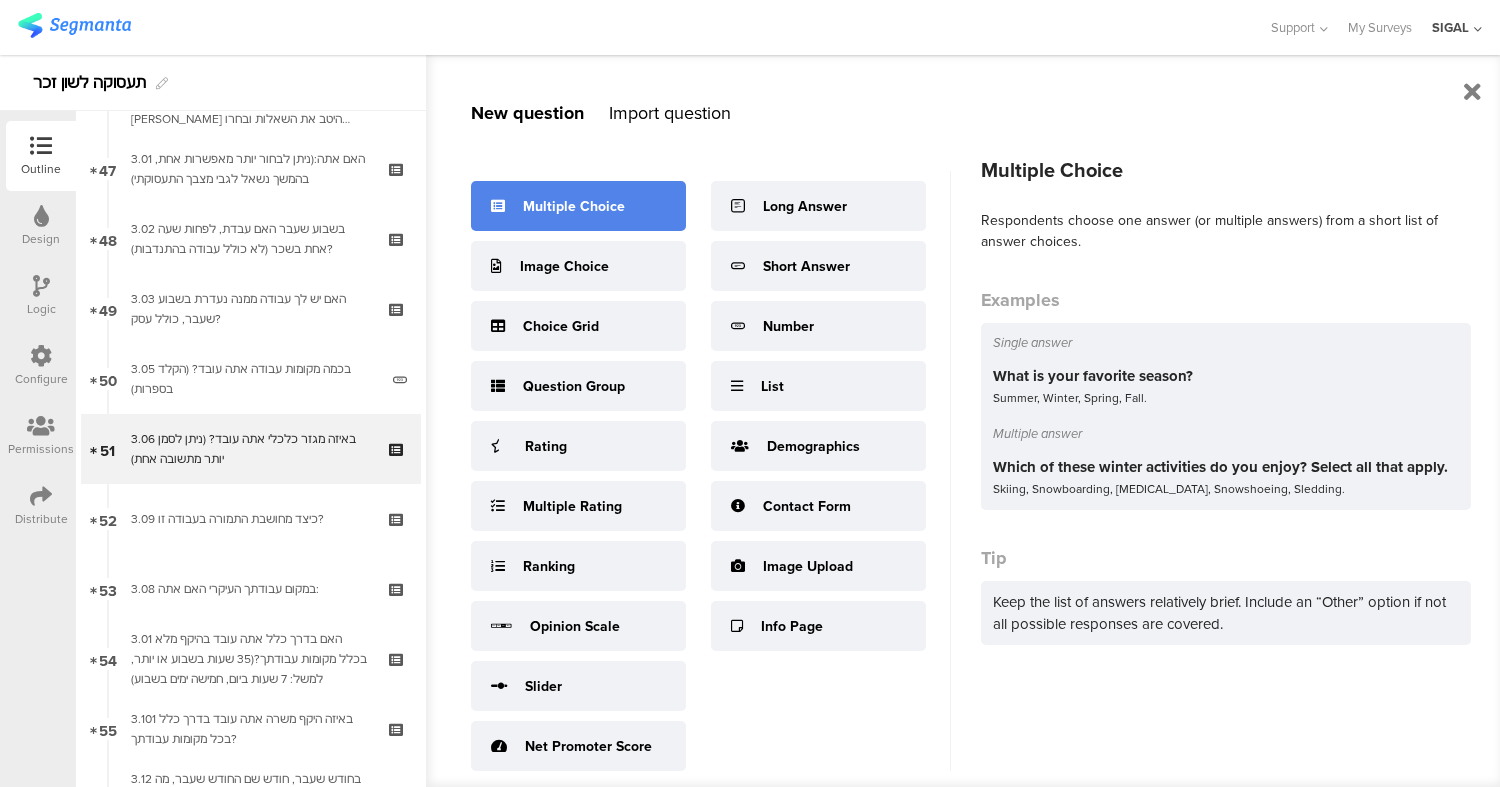 click on "Multiple Choice" at bounding box center [574, 206] 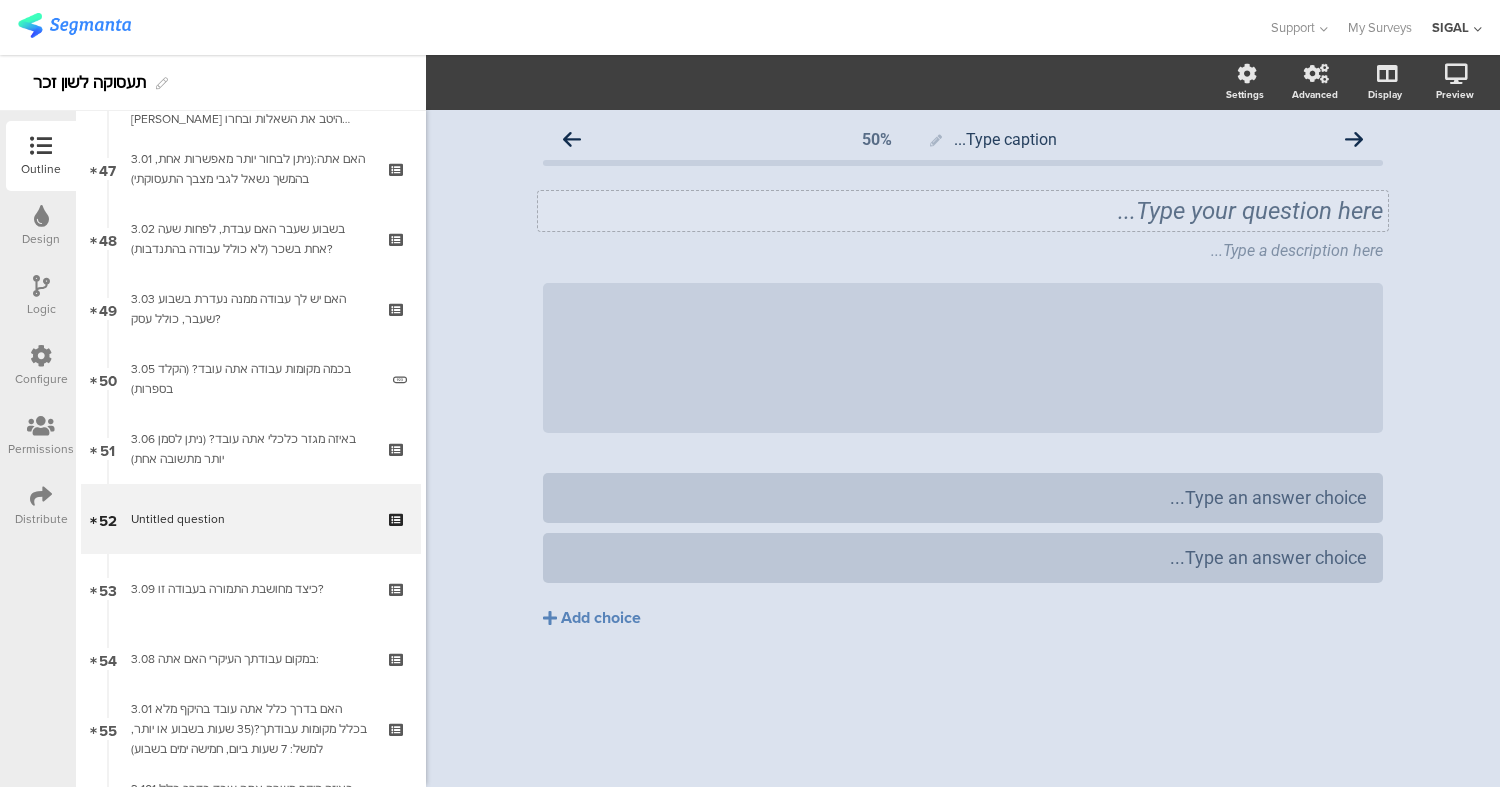 click on "Type your question here..." 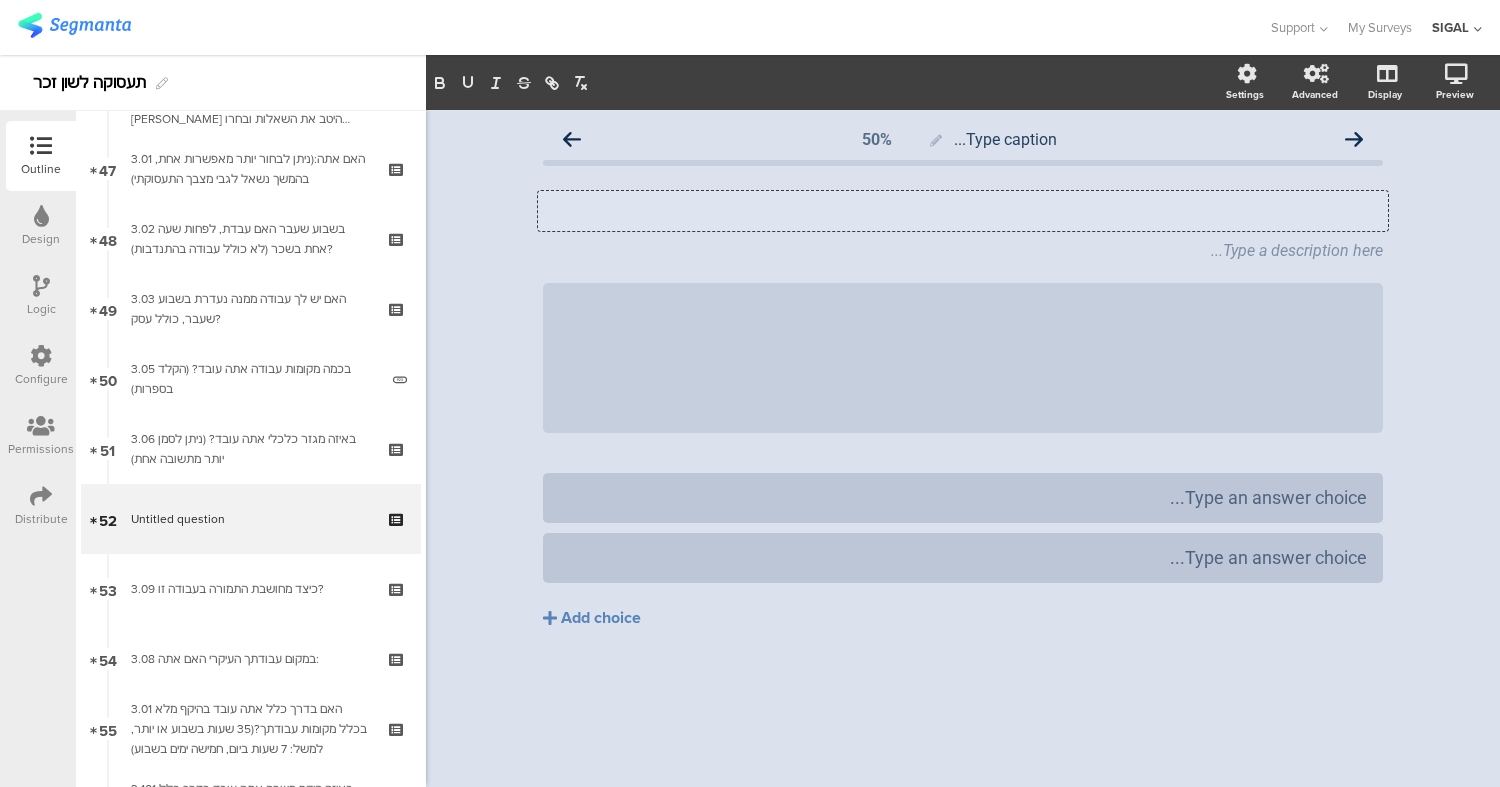 type 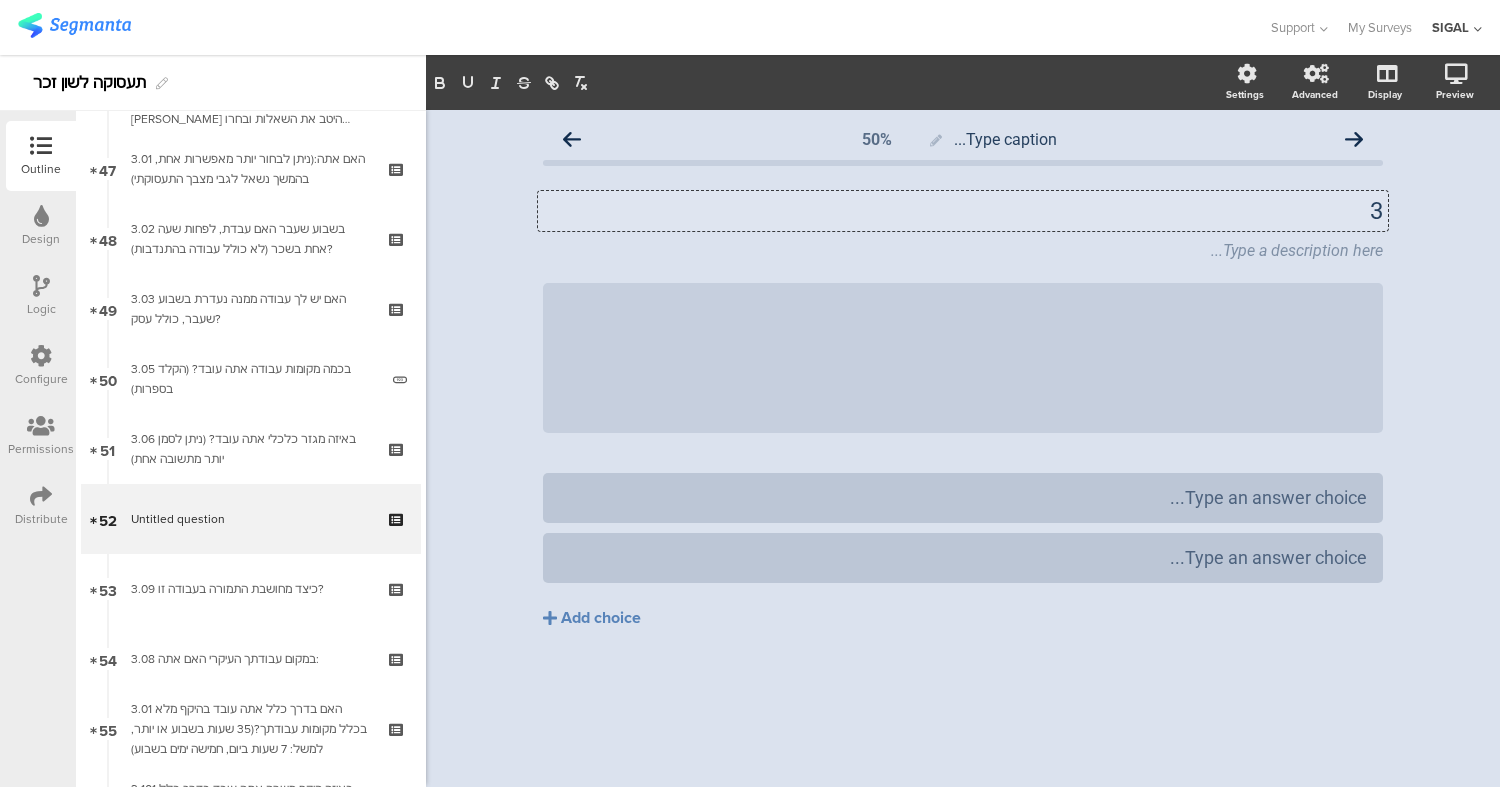 click on "3" 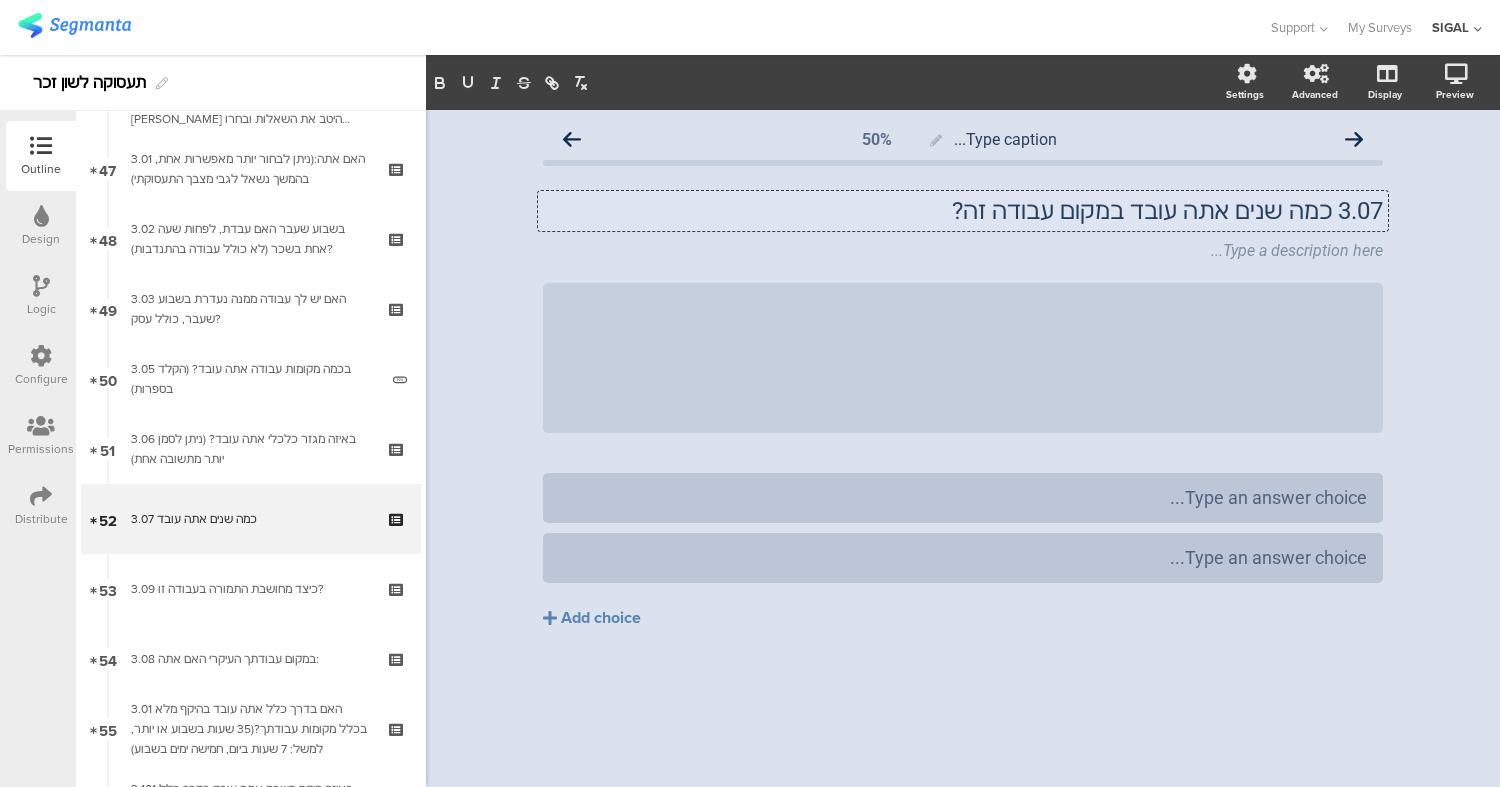 click on "3.07 כמה שנים אתה עובד במקום עבודה זה?" 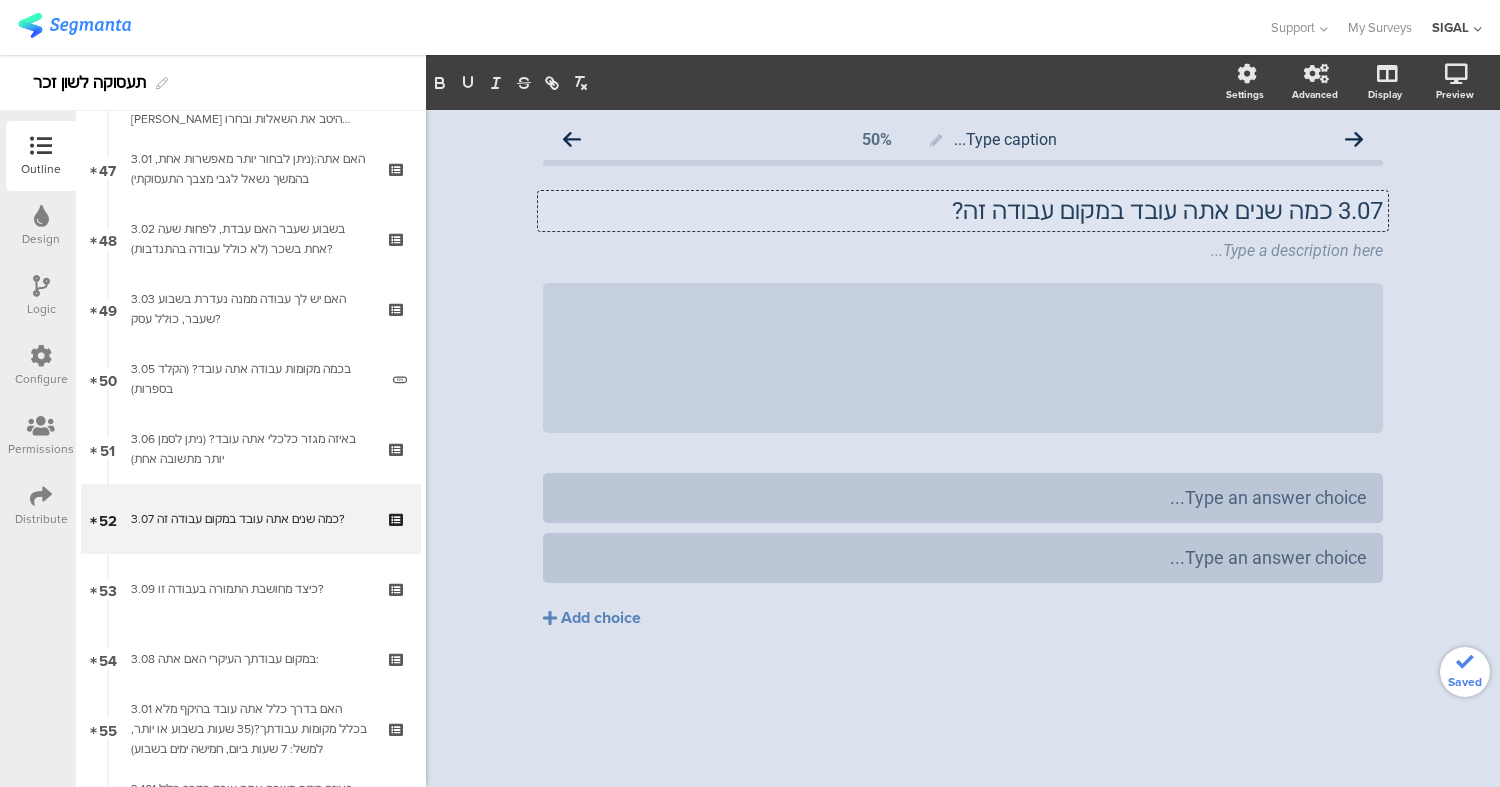 click on "3.07 כמה שנים אתה עובד במקום עבודה זה?
3.07 כמה שנים אתה עובד במקום עבודה זה?
3.07 כמה שנים אתה עובד במקום עבודה זה?" 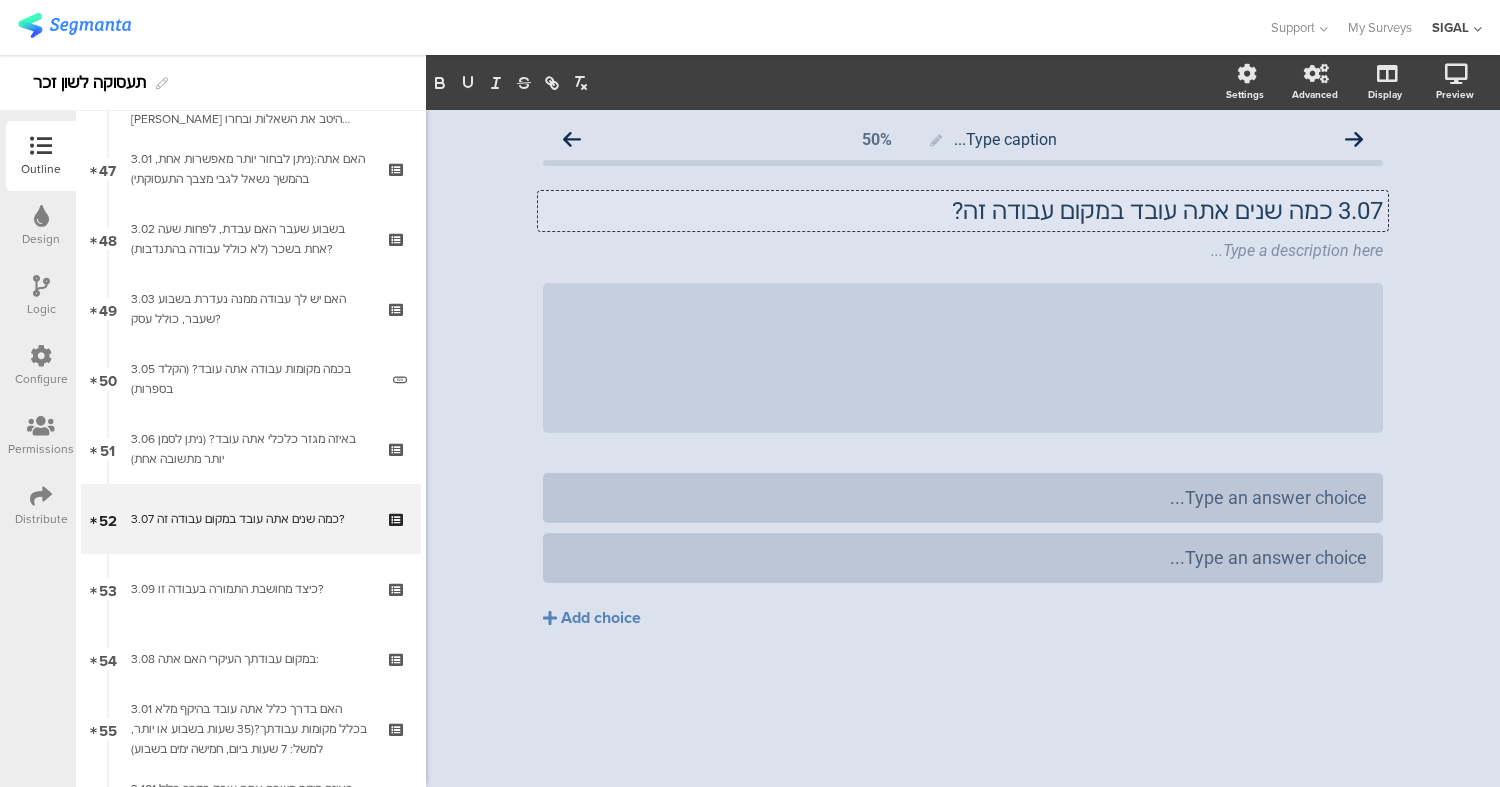 click on "3.07 כמה שנים אתה עובד במקום עבודה זה?" 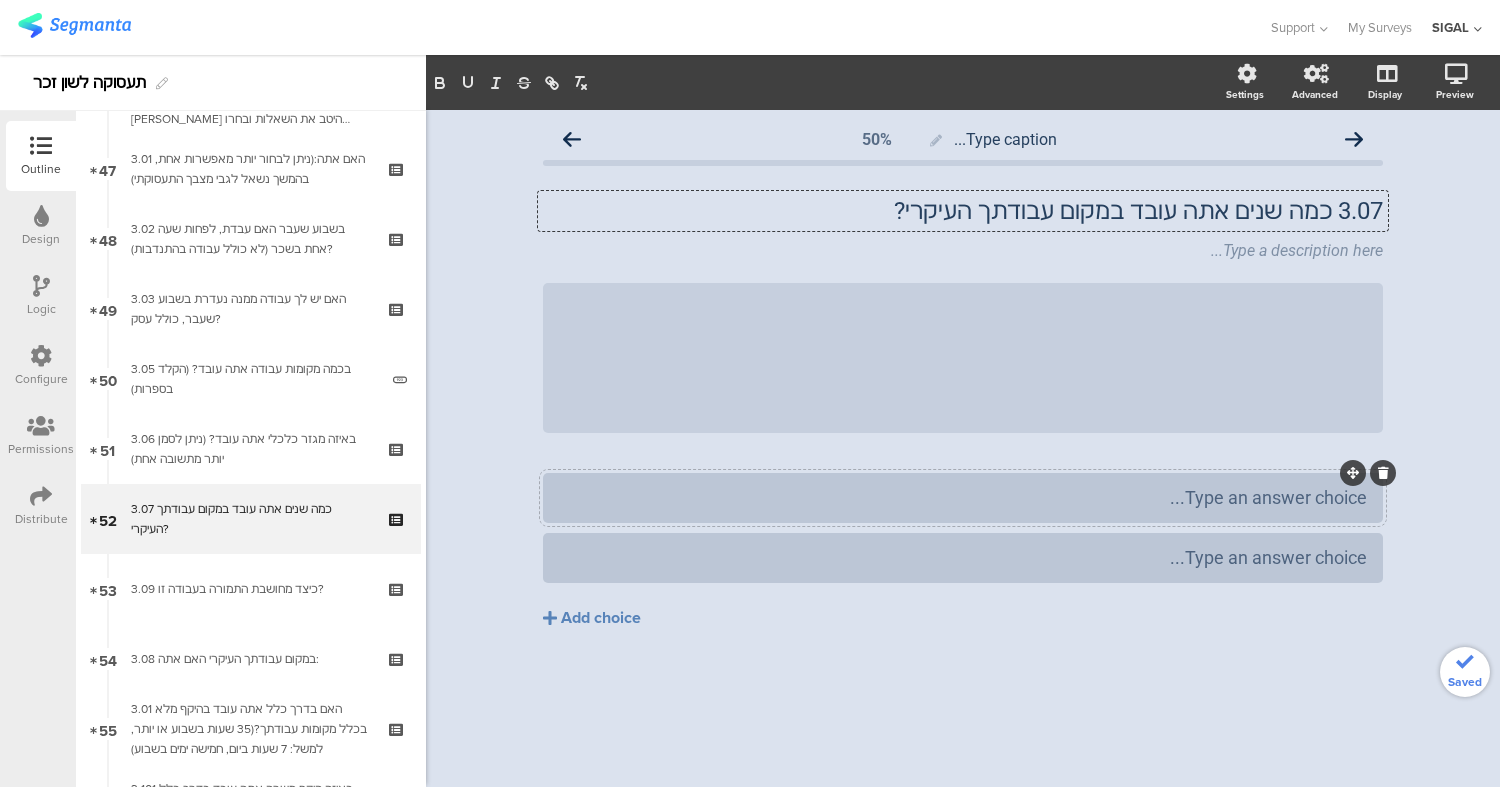 type 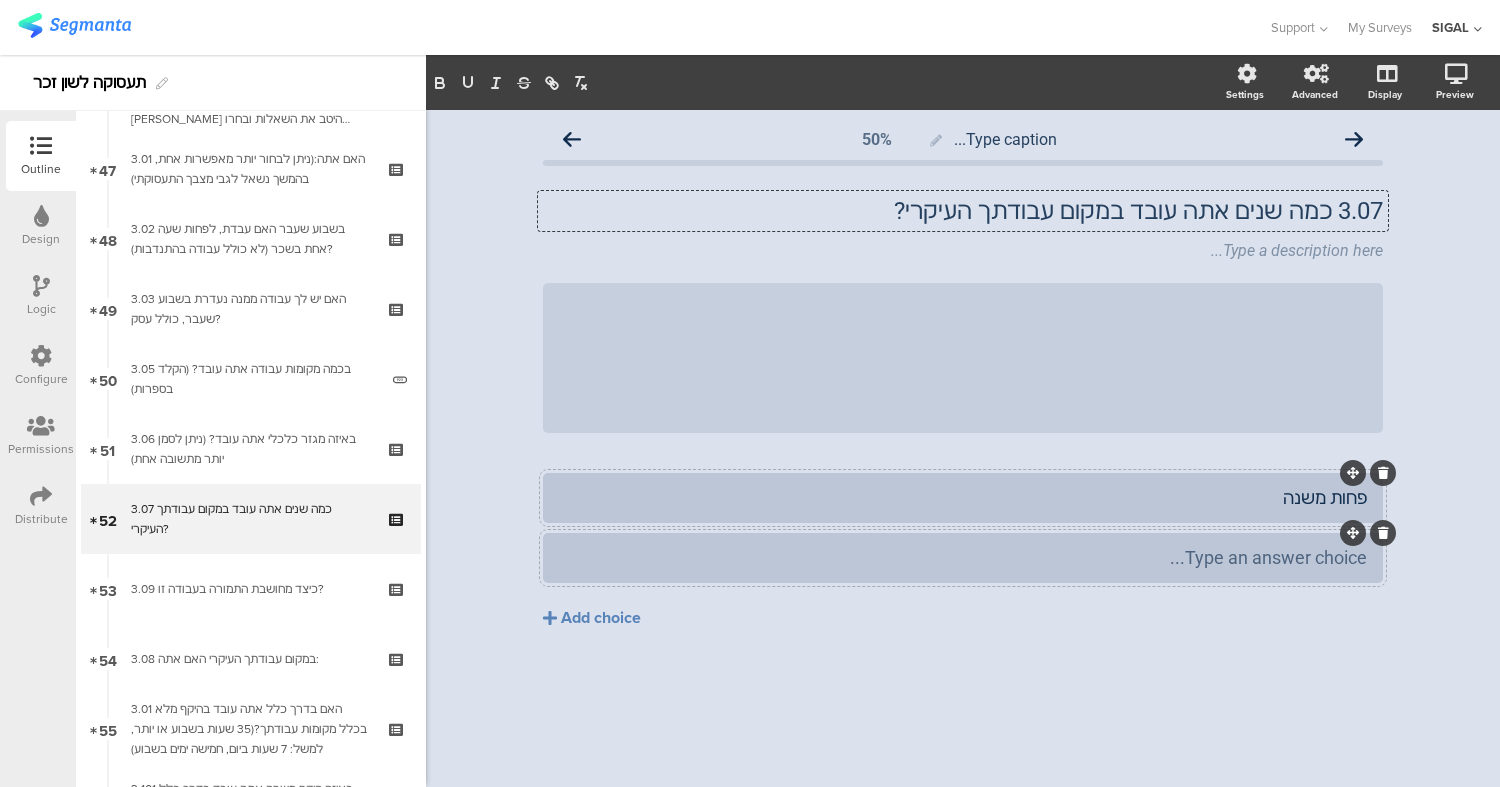 type 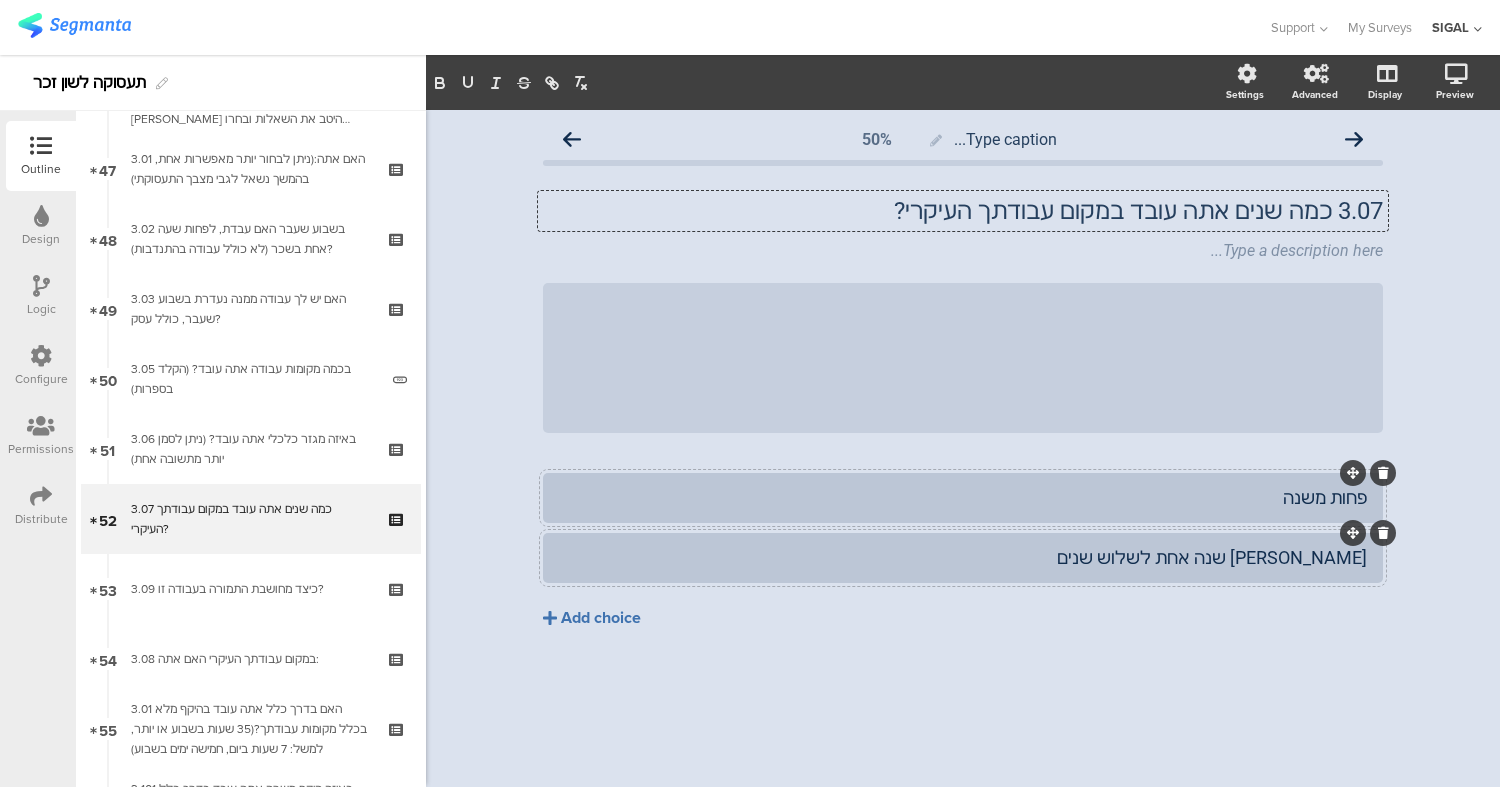 click on "Add choice" 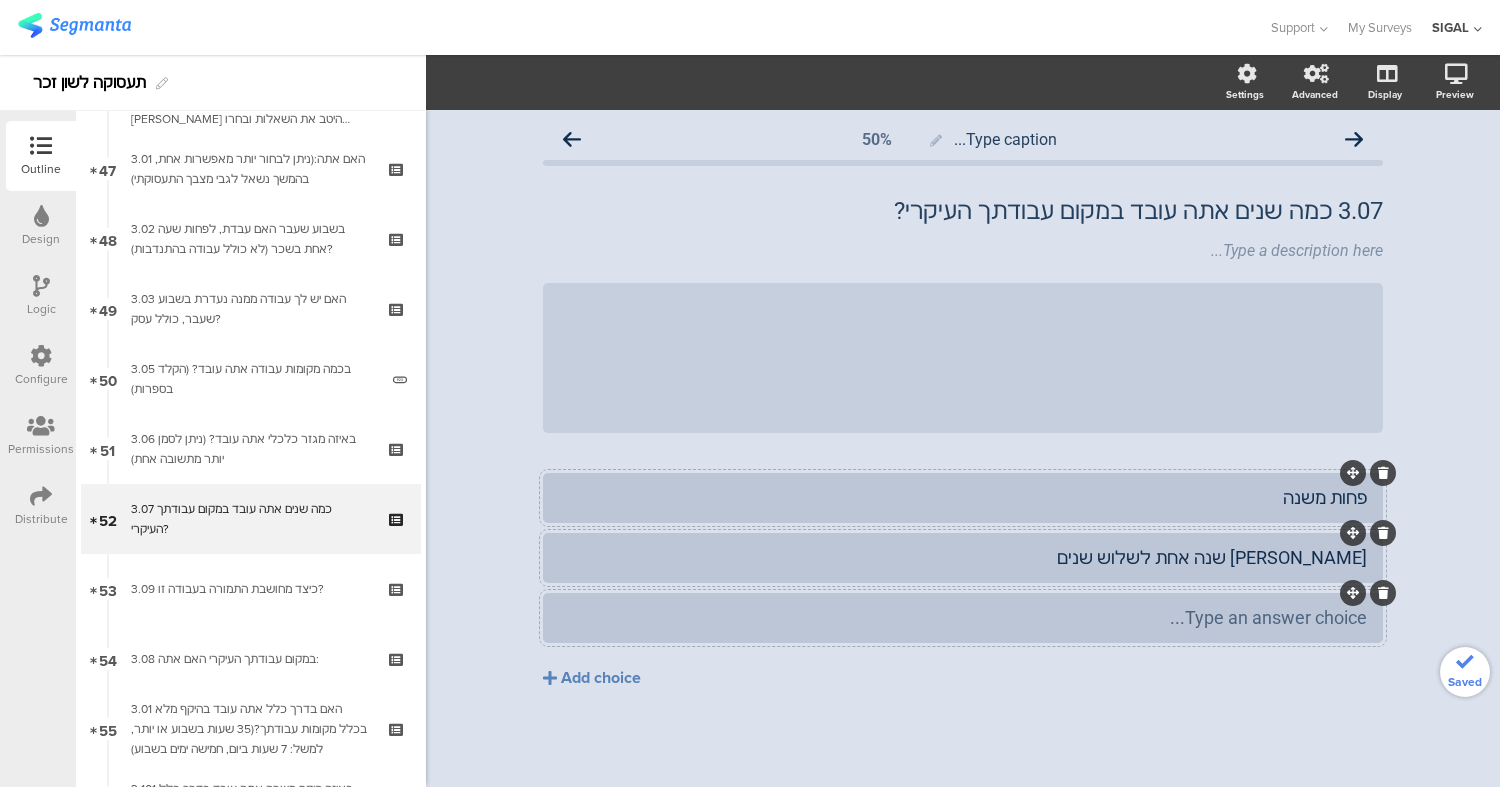 type 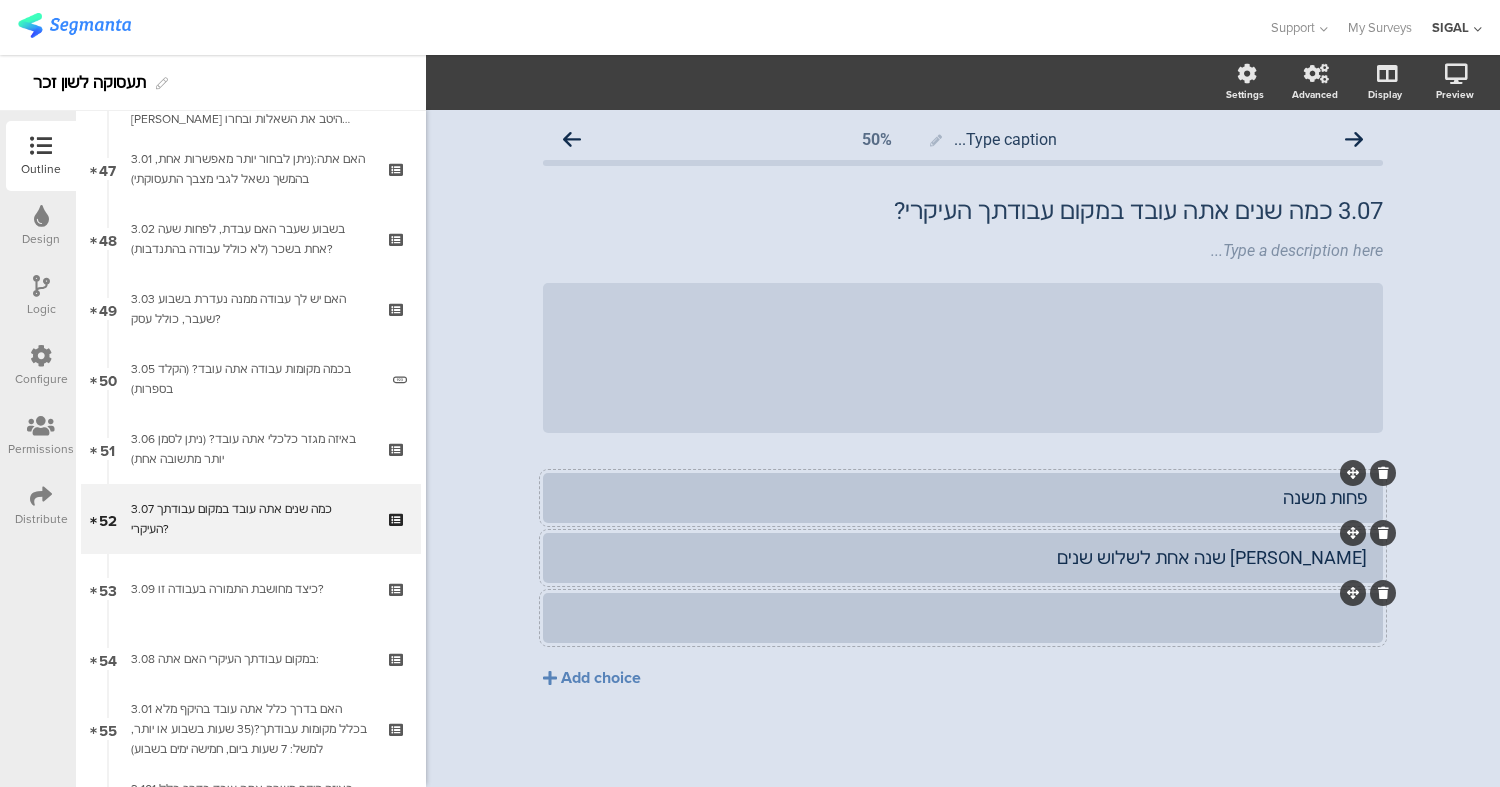 click 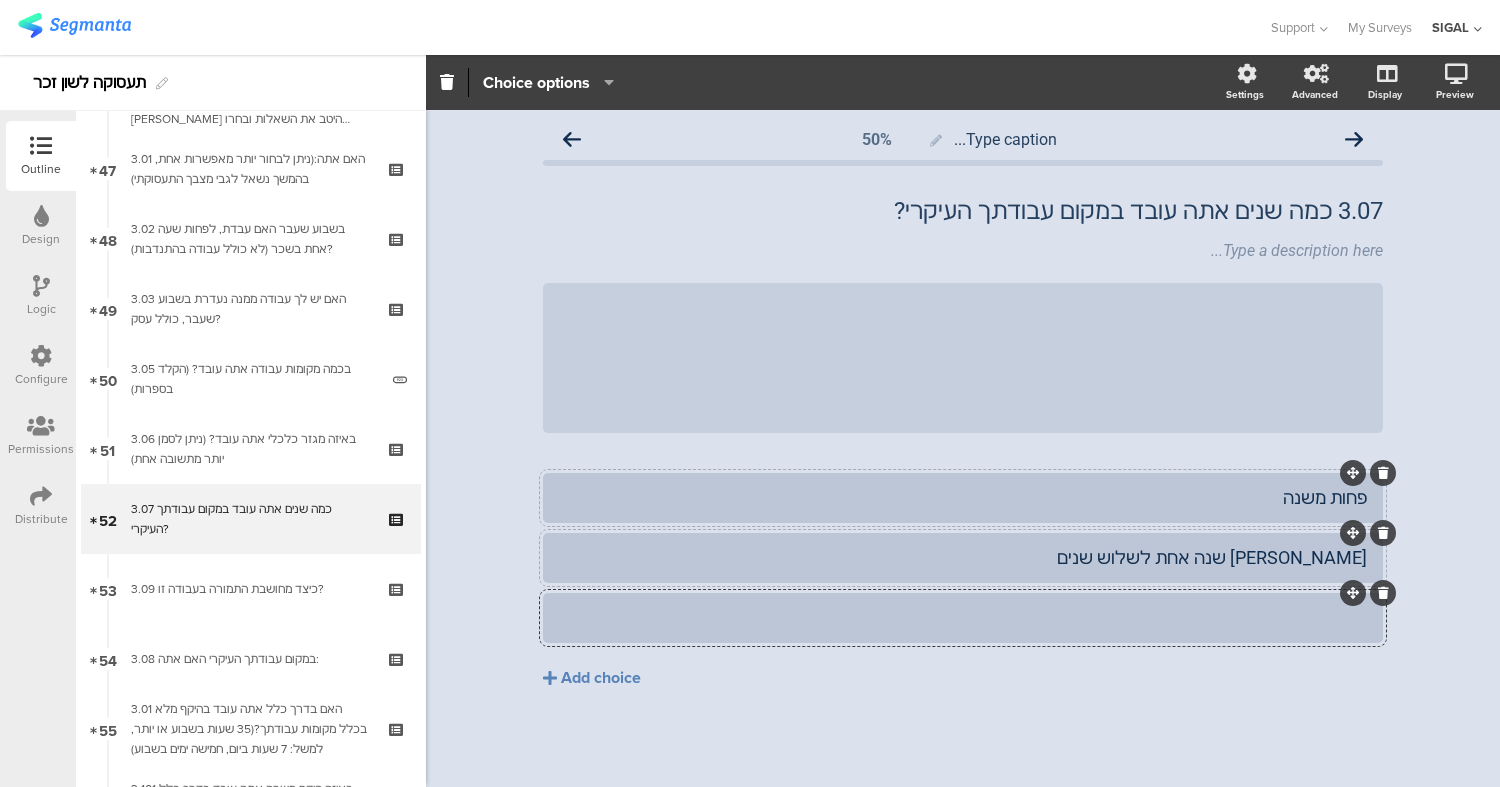 click 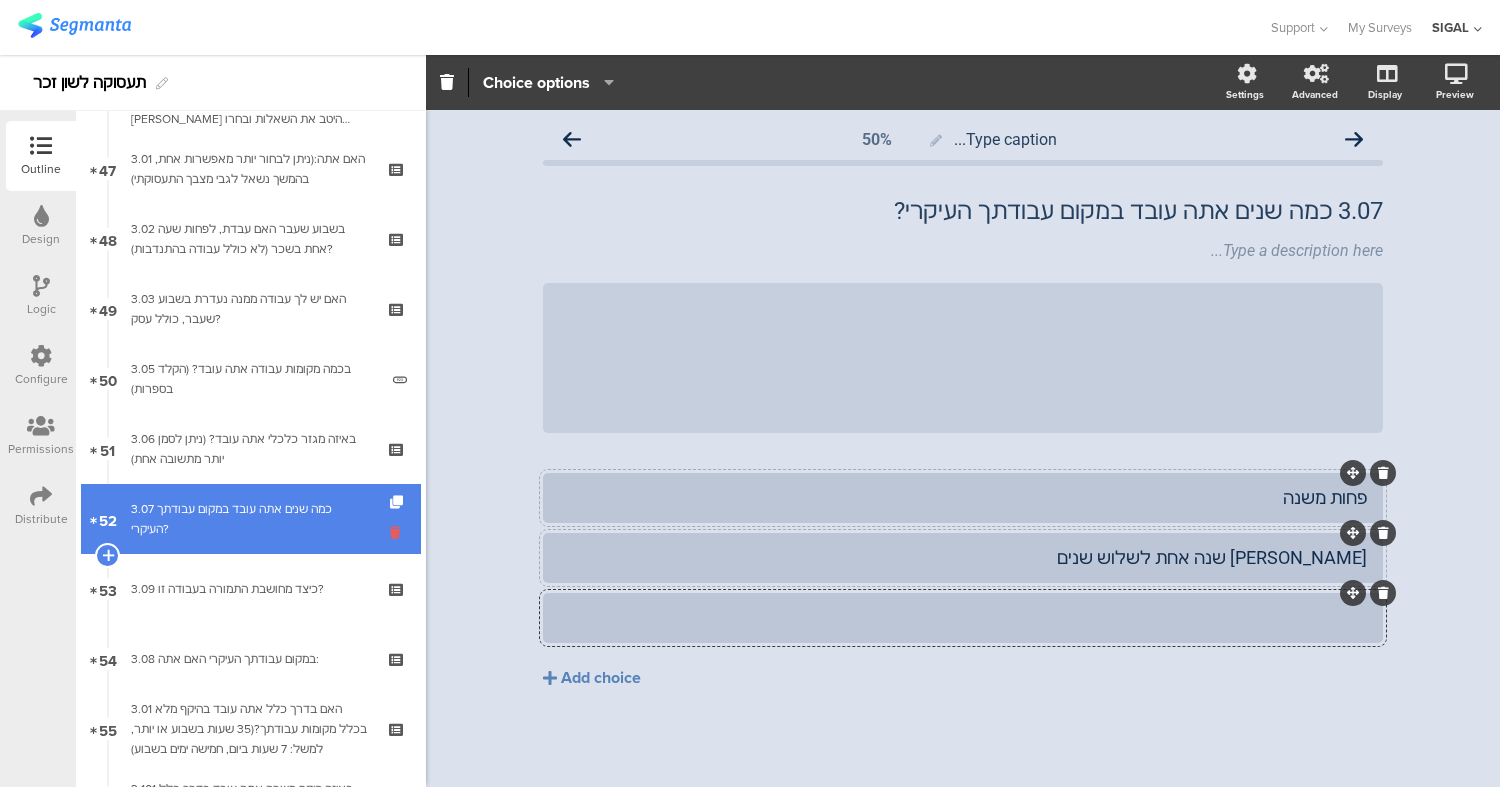 click at bounding box center (398, 532) 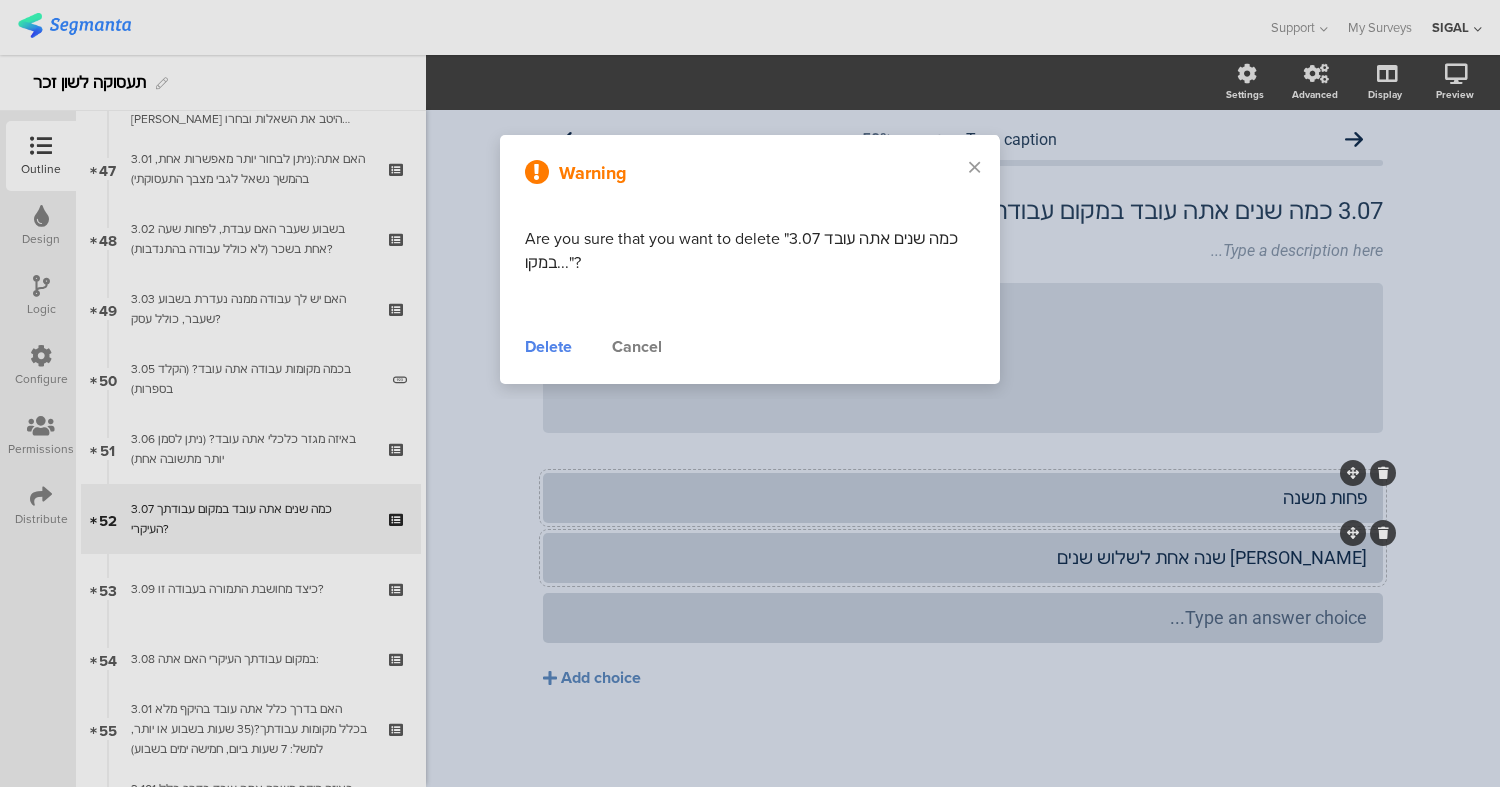 click on "Delete" at bounding box center [548, 347] 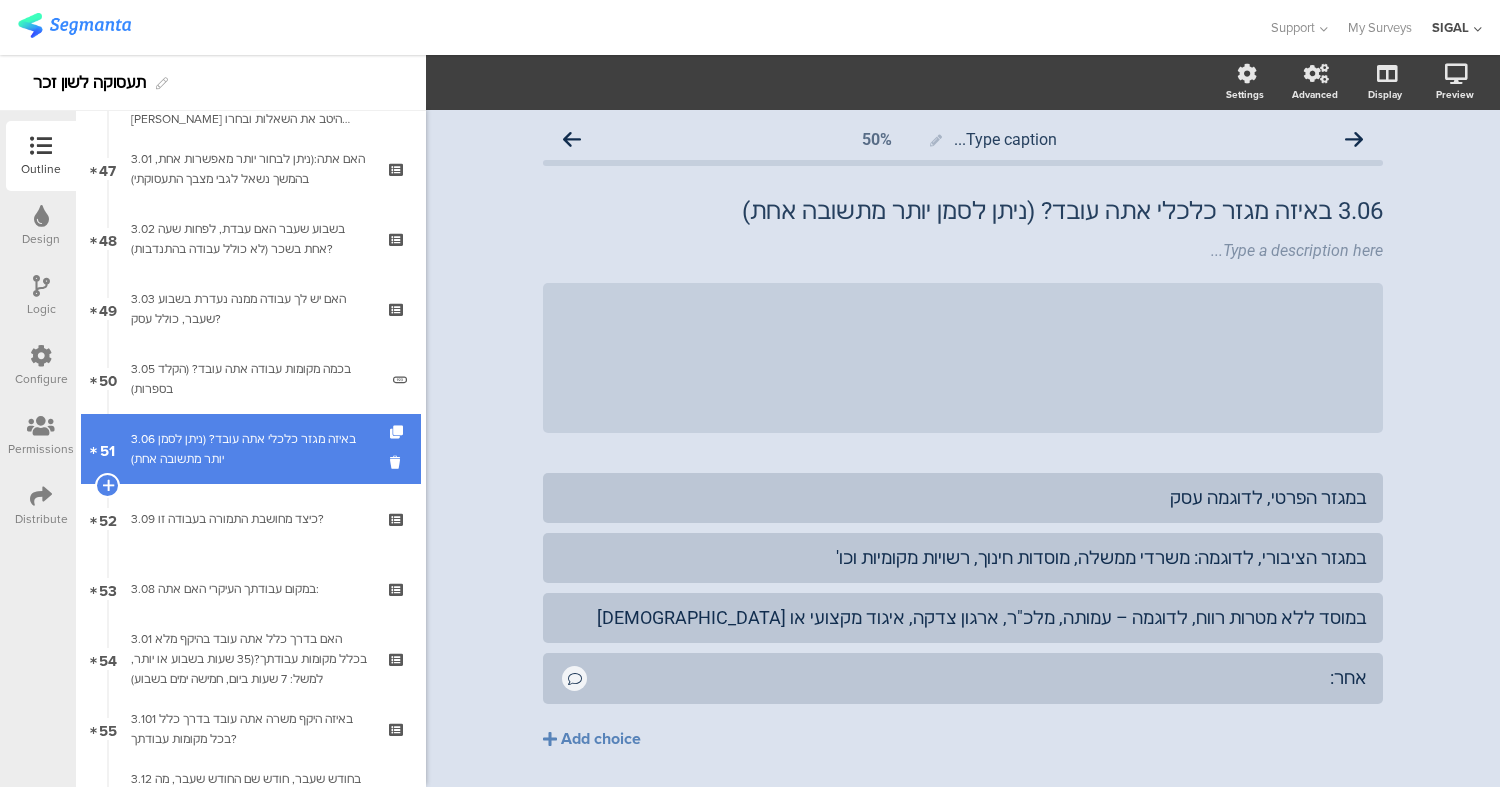 click on "3.06	באיזה מגזר כלכלי אתה עובד? (ניתן לסמן יותר מתשובה אחת)" at bounding box center (250, 449) 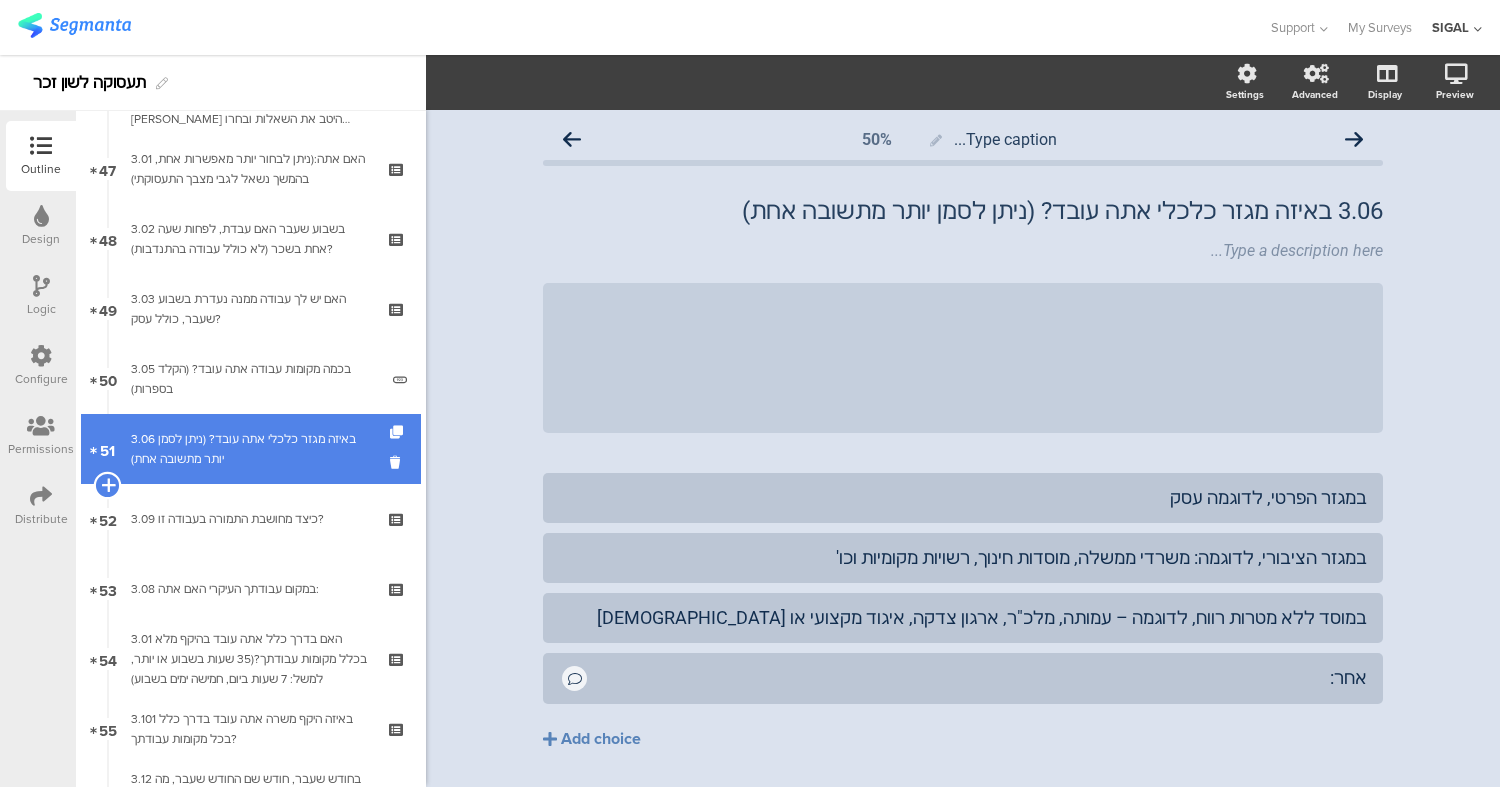 click at bounding box center (107, 485) 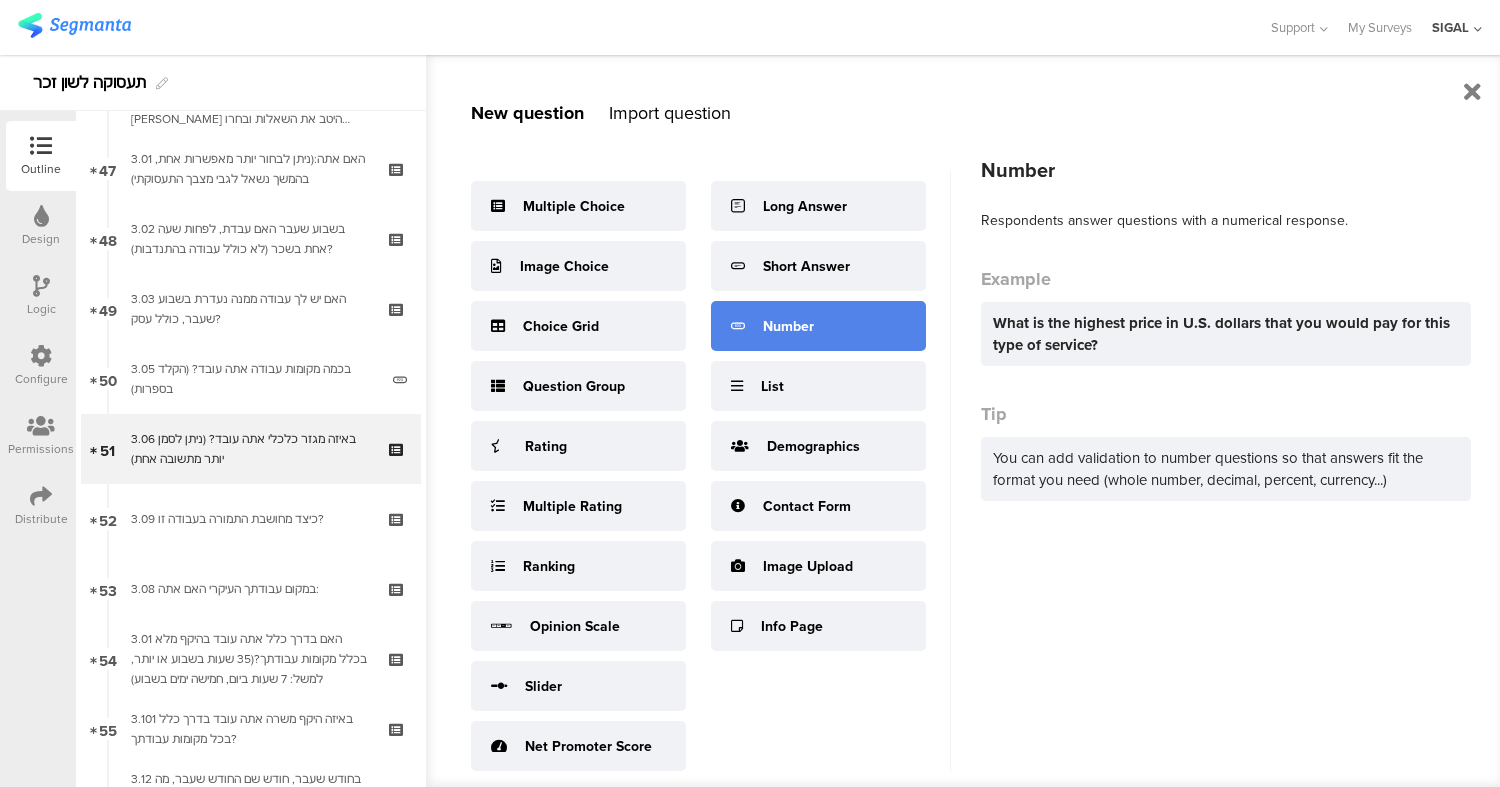 click on "Number" at bounding box center (788, 326) 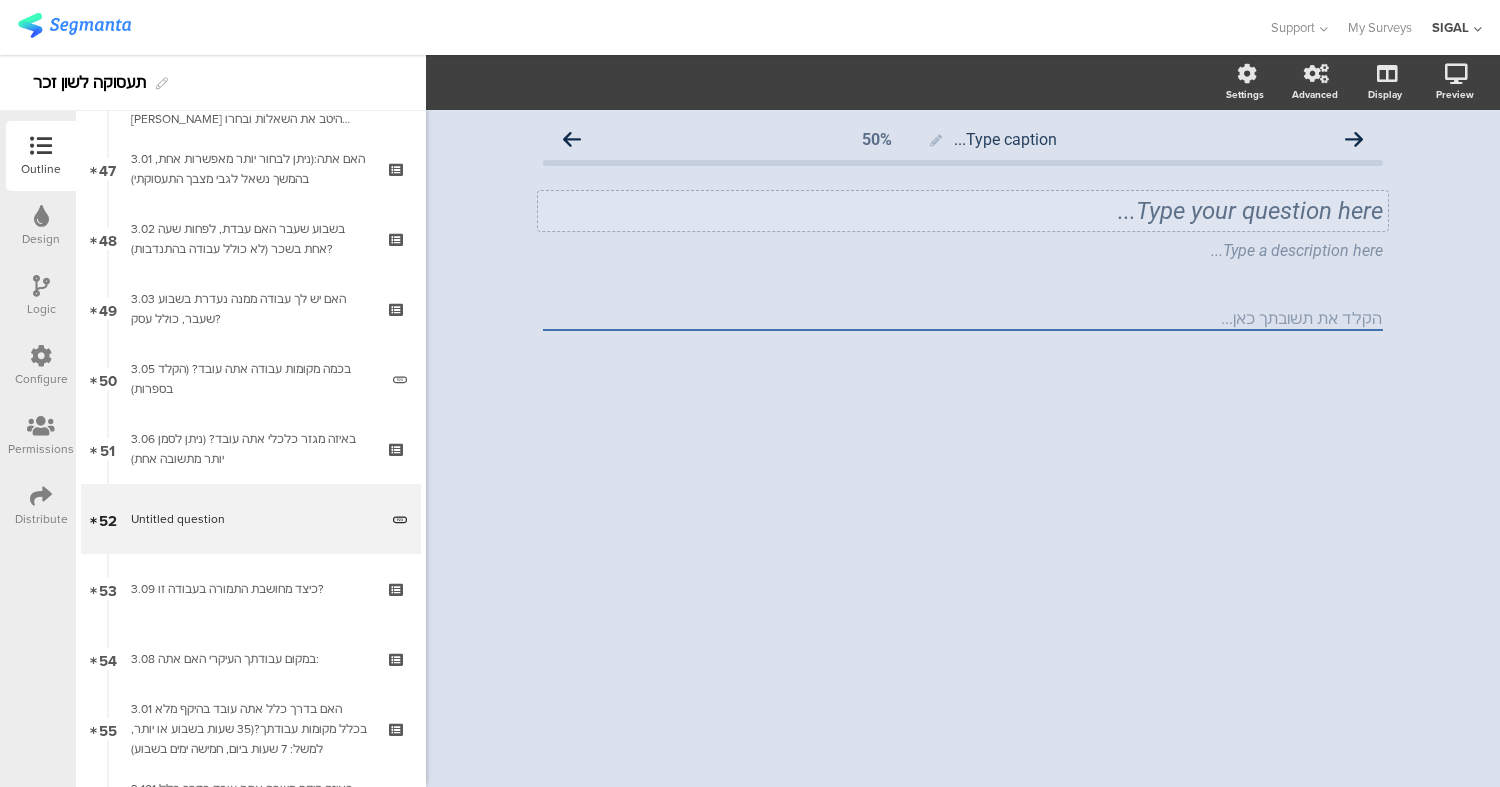 click on "Type your question here..." 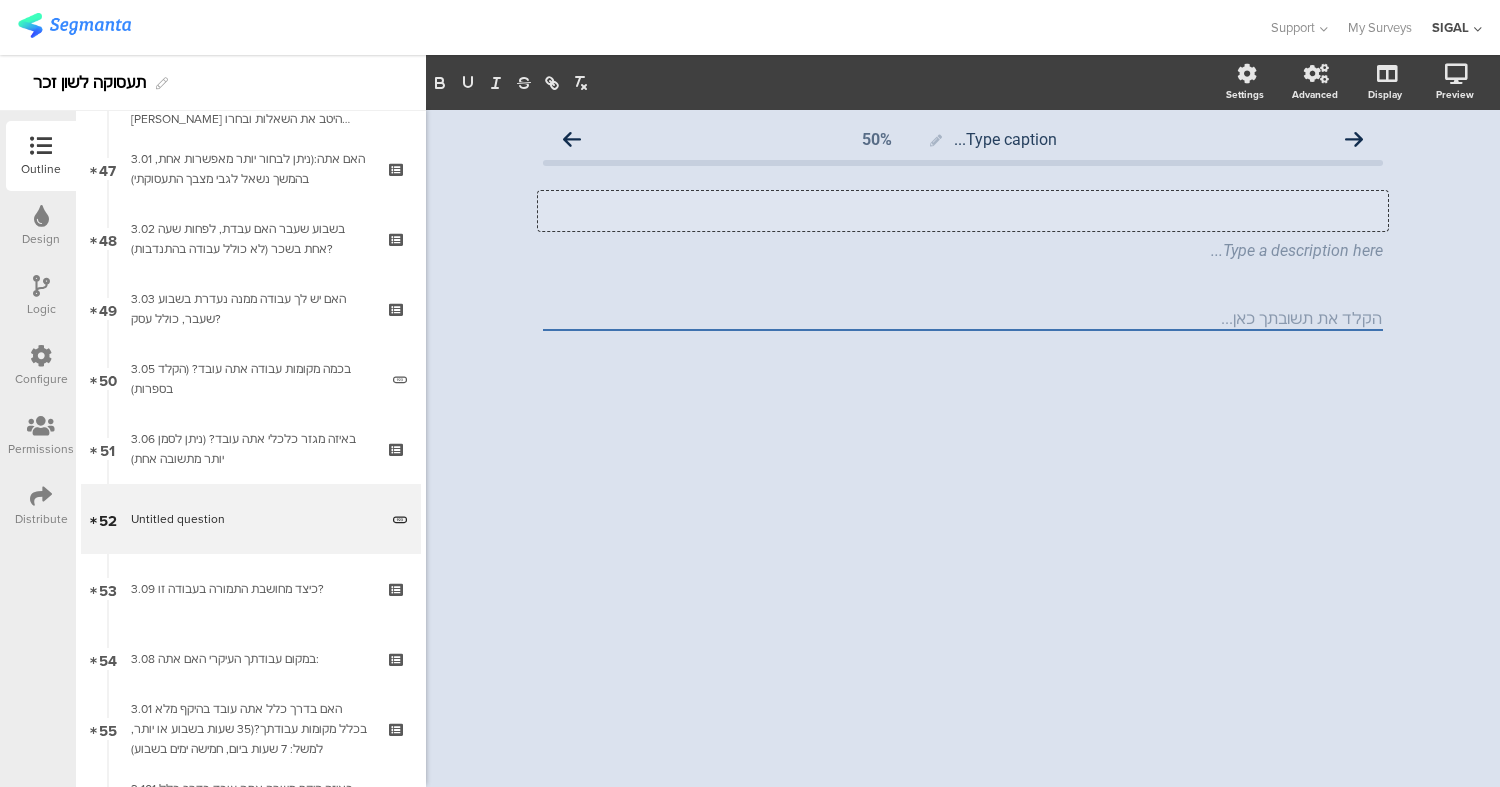 type 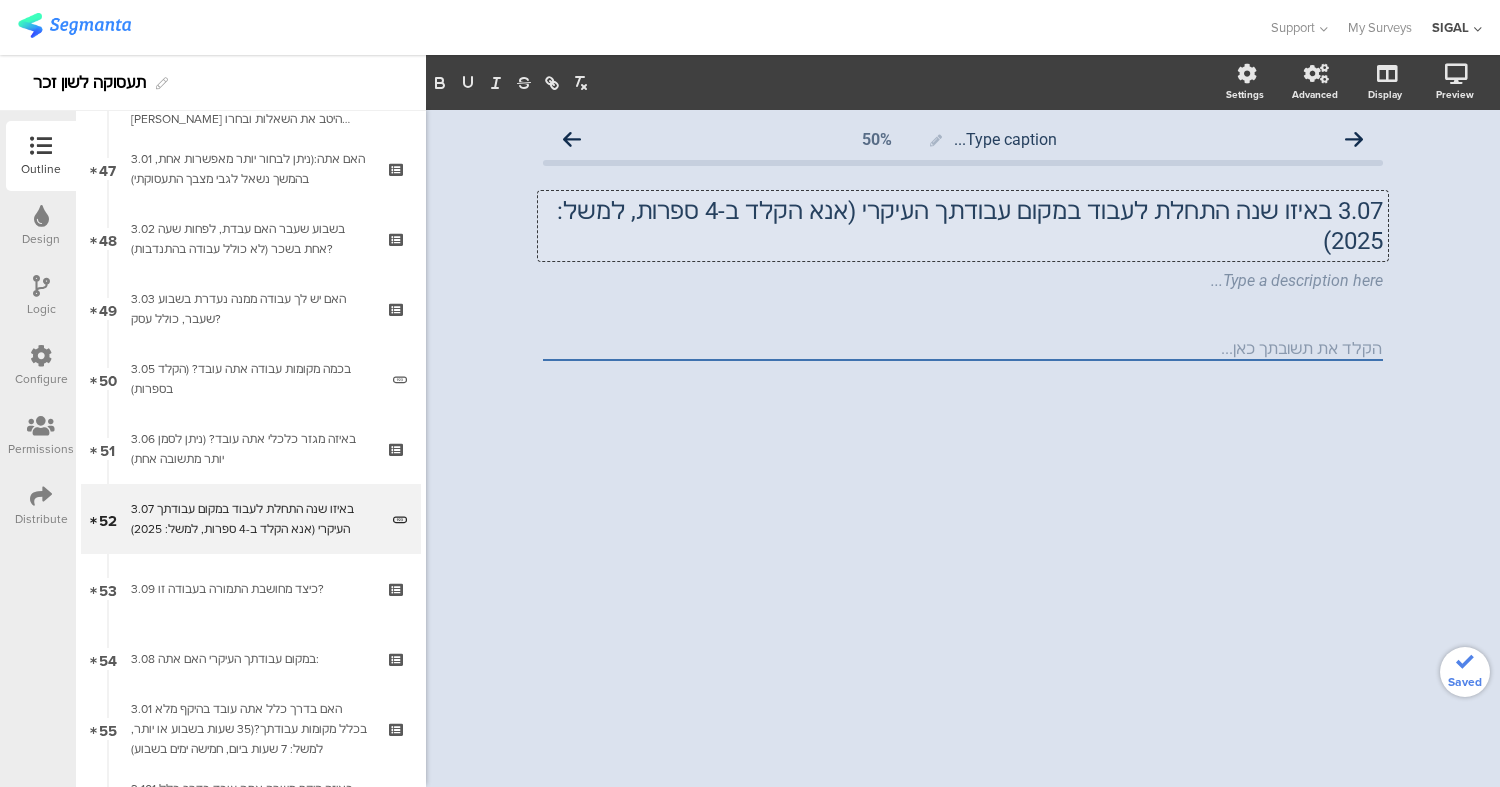 click 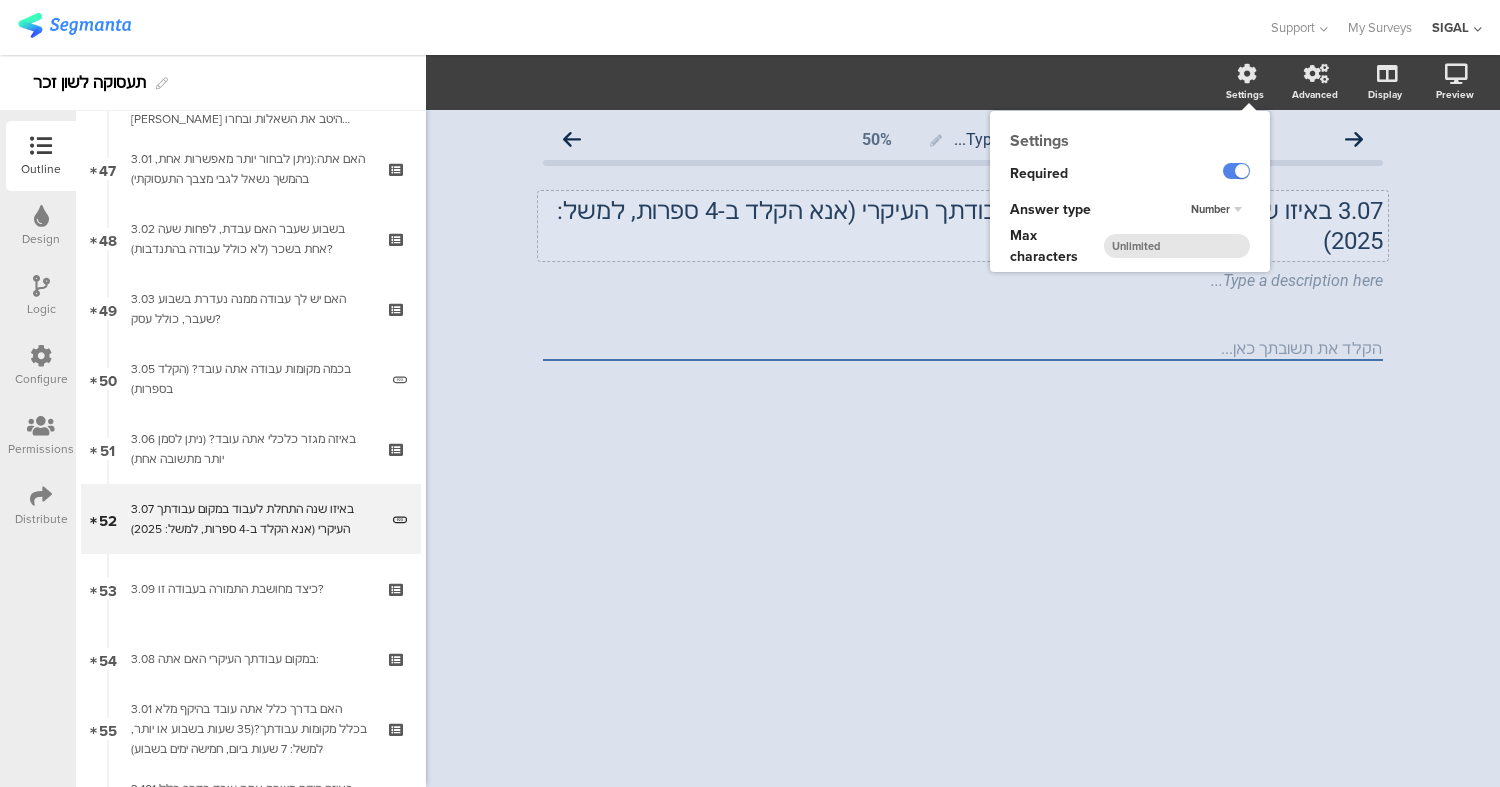 click on "Settings" 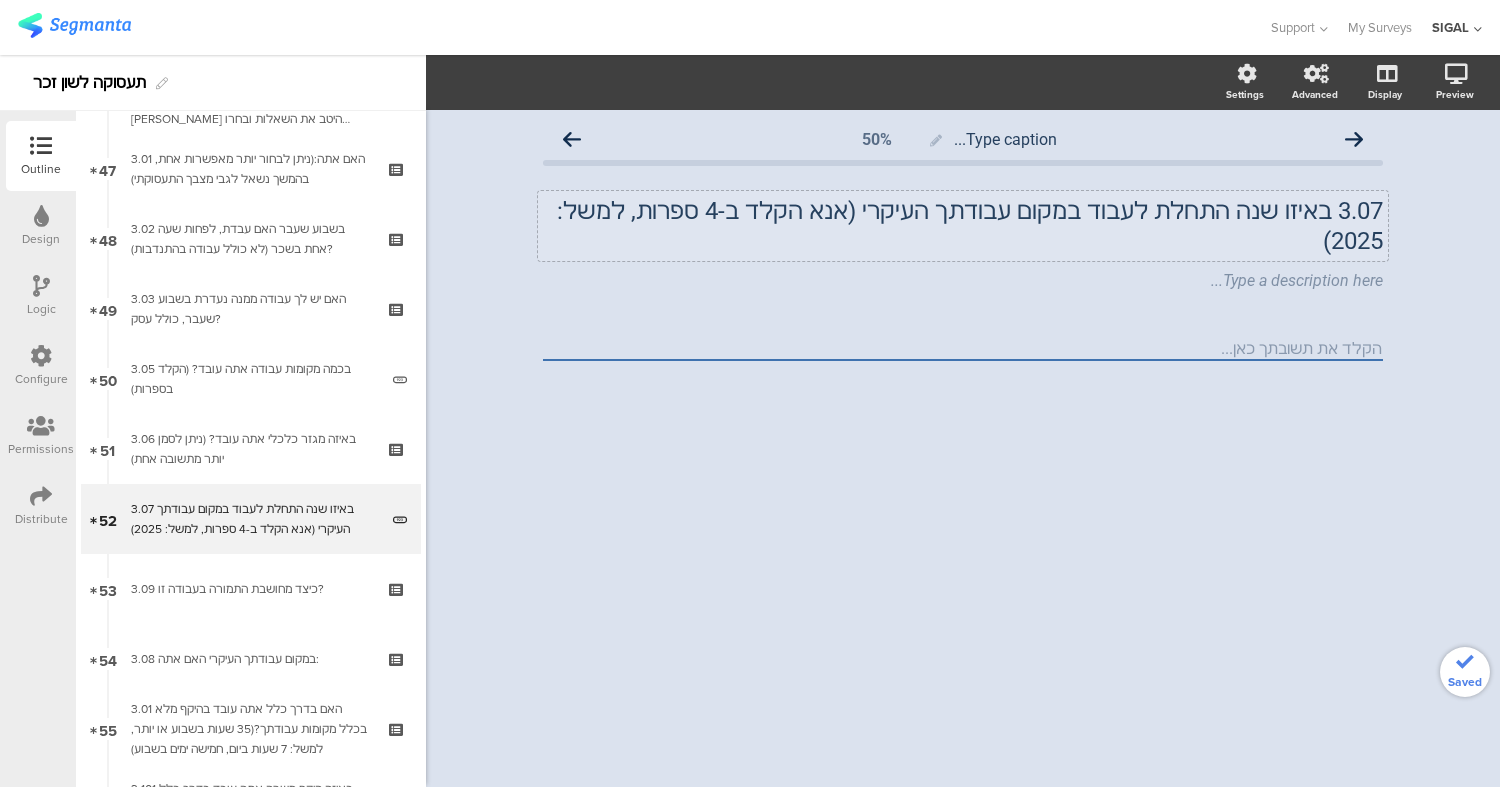 click on "Type caption...
50%
3.07 באיזו שנה התחלת לעבוד במקום עבודתך העיקרי (אנא הקלד ב-4 ספרות, למשל: 2025)
3.07 באיזו שנה התחלת לעבוד במקום עבודתך העיקרי (אנא הקלד ב-4 ספרות, למשל: 2025)
Type a description here..." 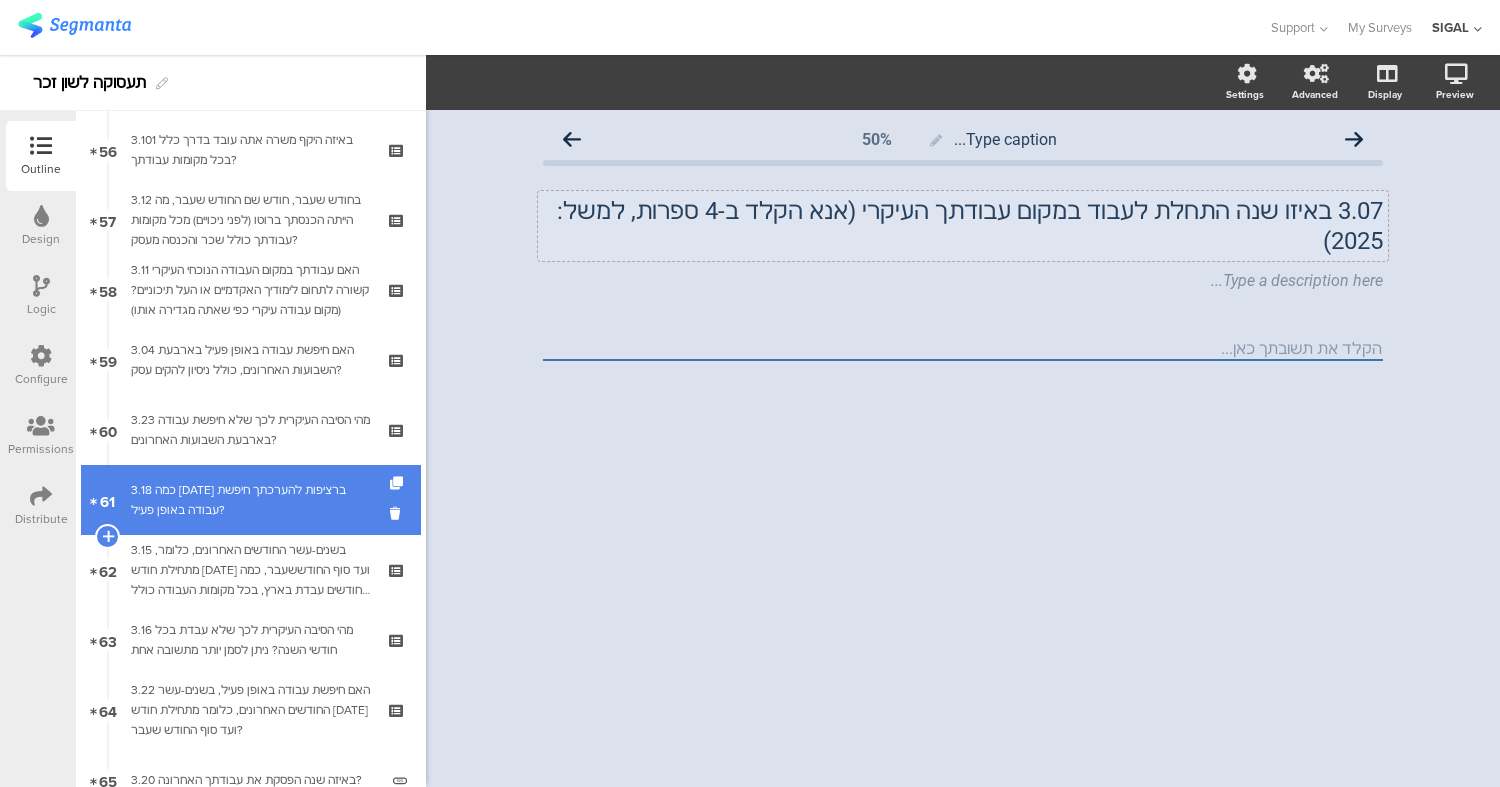 scroll, scrollTop: 3927, scrollLeft: 0, axis: vertical 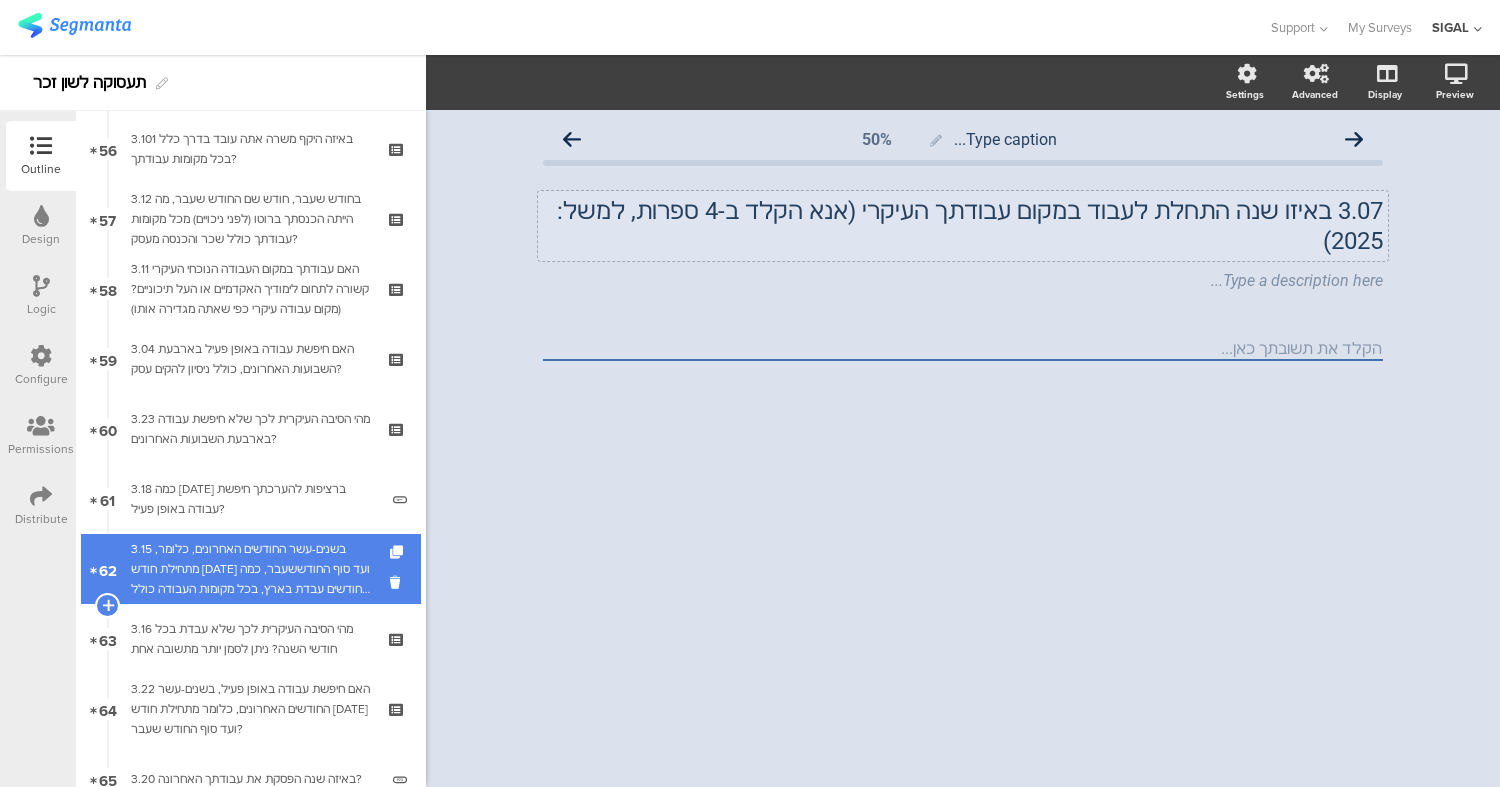 click on "3.15	בשנים-עשר החודשים האחרונים, כלומר, מתחילת חודש [DATE] ועד סוף החודששעבר, כמה חודשים עבדת בארץ, בכל מקומות העבודה כולל היעדרות בתשלום? (כולל עבודה בחולמטעם חברה ישראלית)" at bounding box center [250, 569] 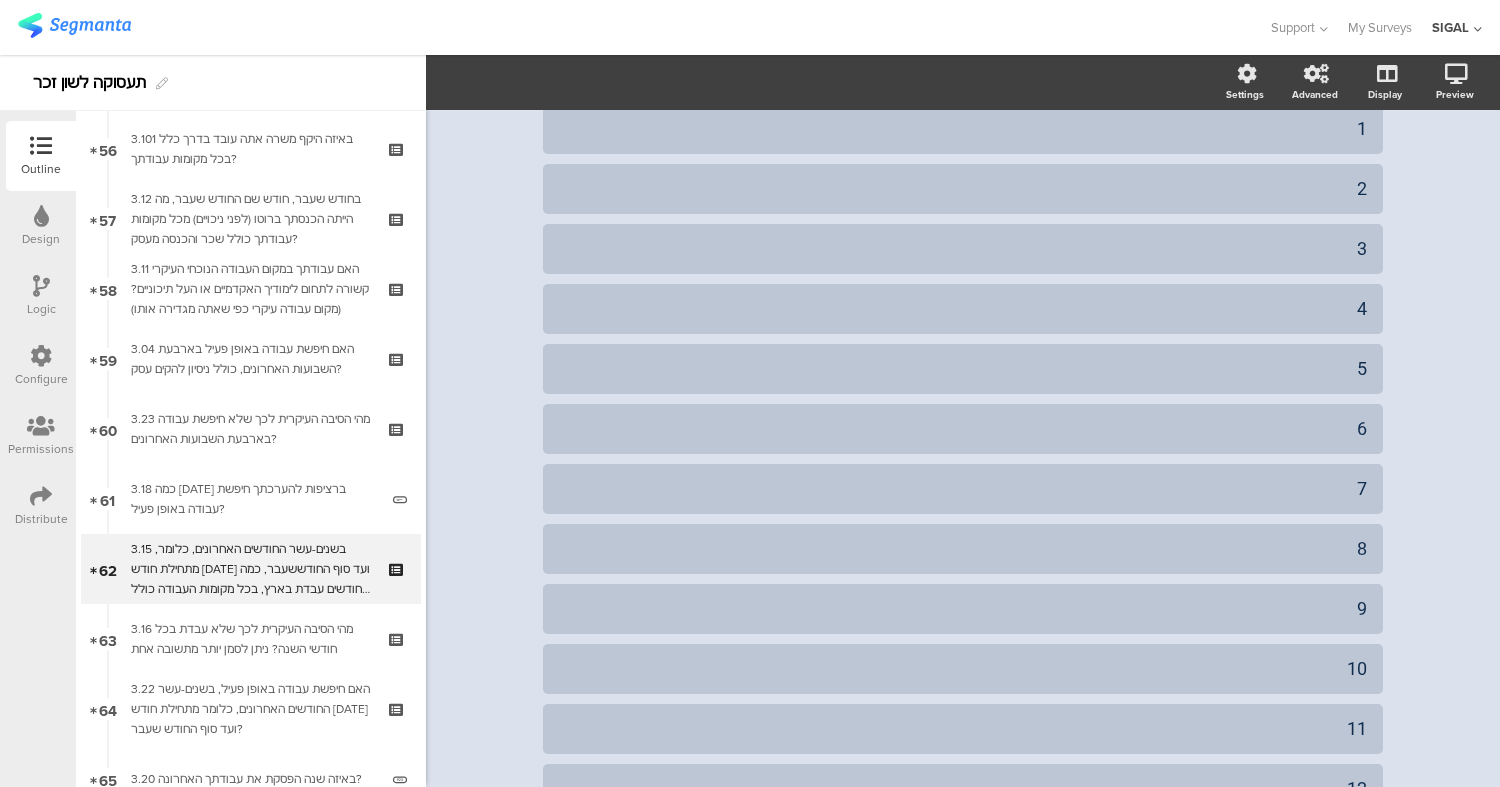 scroll, scrollTop: 548, scrollLeft: 0, axis: vertical 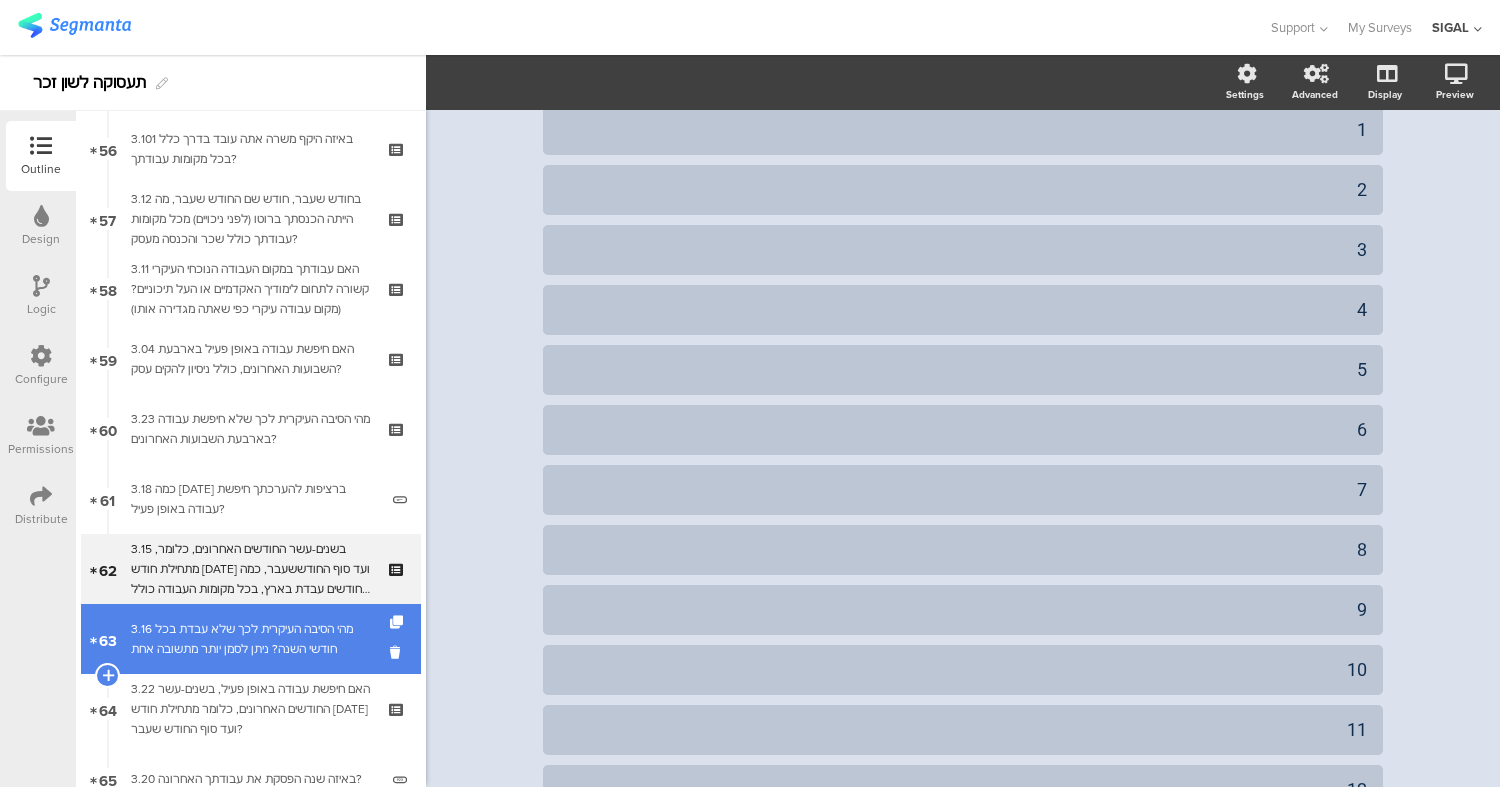 click on "3.16	מהי הסיבה העיקרית לכך שלא עבדת בכל חודשי השנה? ניתן לסמן יותר מתשובה אחת" at bounding box center (250, 639) 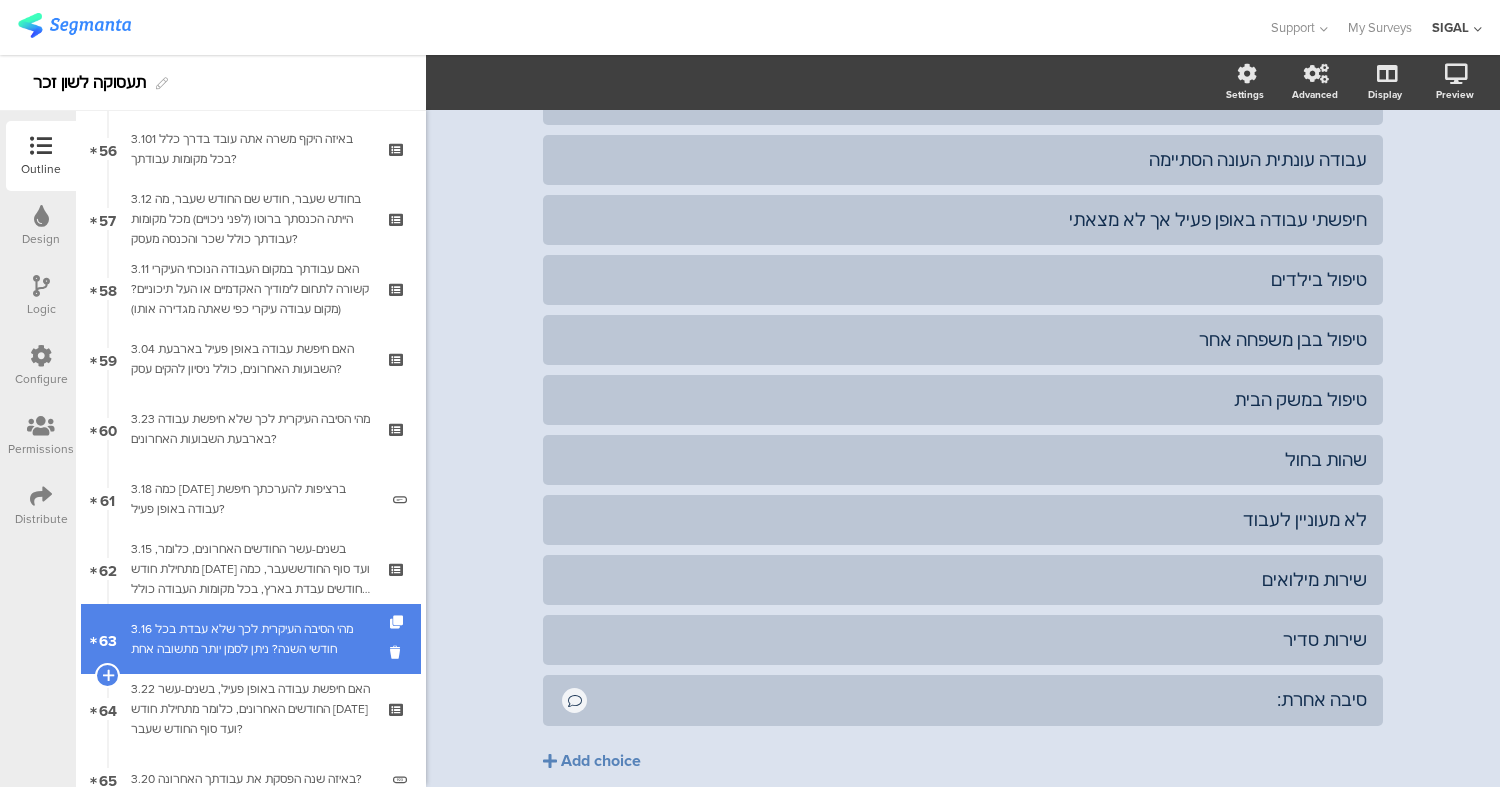 scroll, scrollTop: 608, scrollLeft: 0, axis: vertical 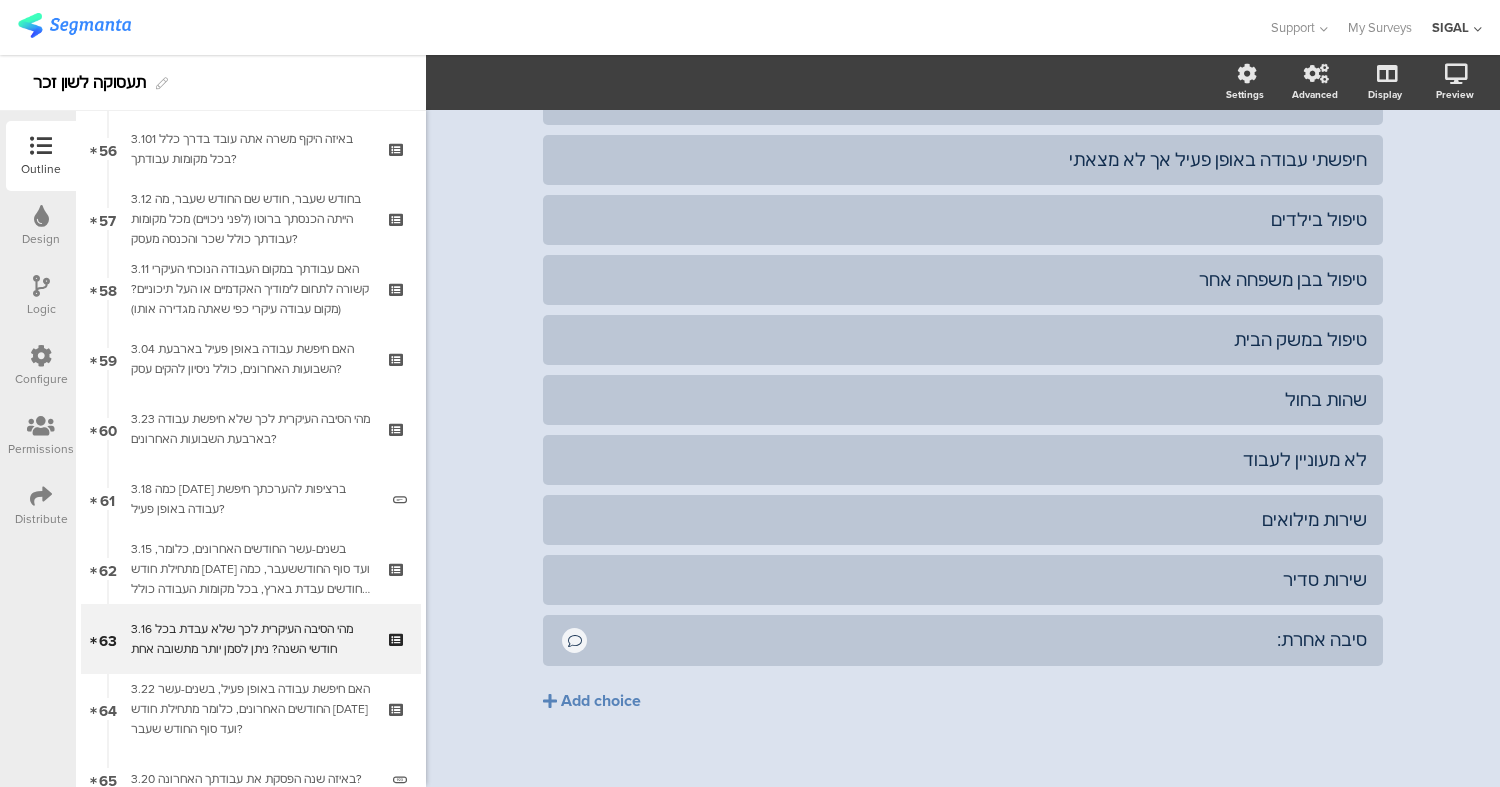 click at bounding box center [41, 286] 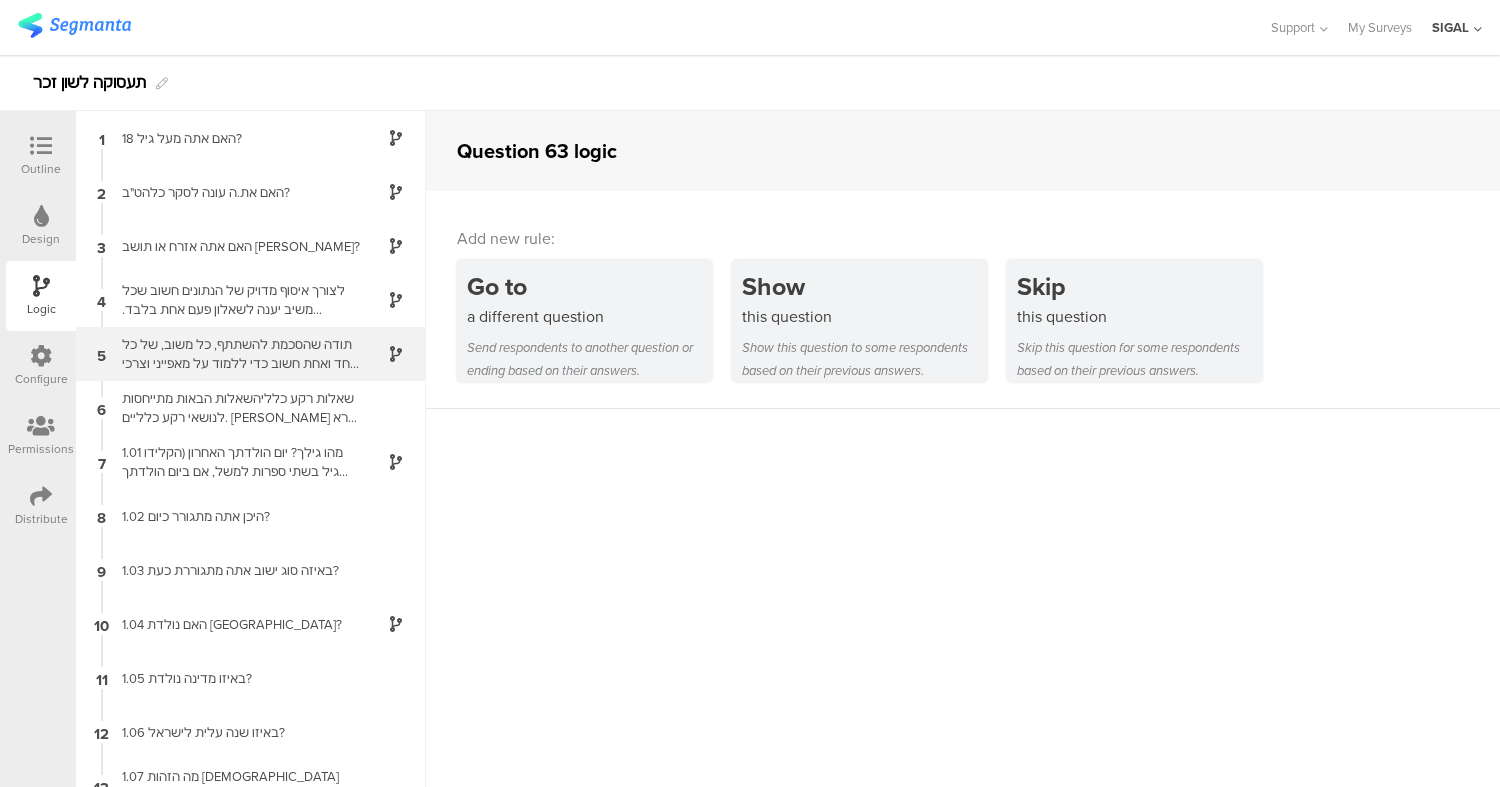 scroll, scrollTop: 80, scrollLeft: 0, axis: vertical 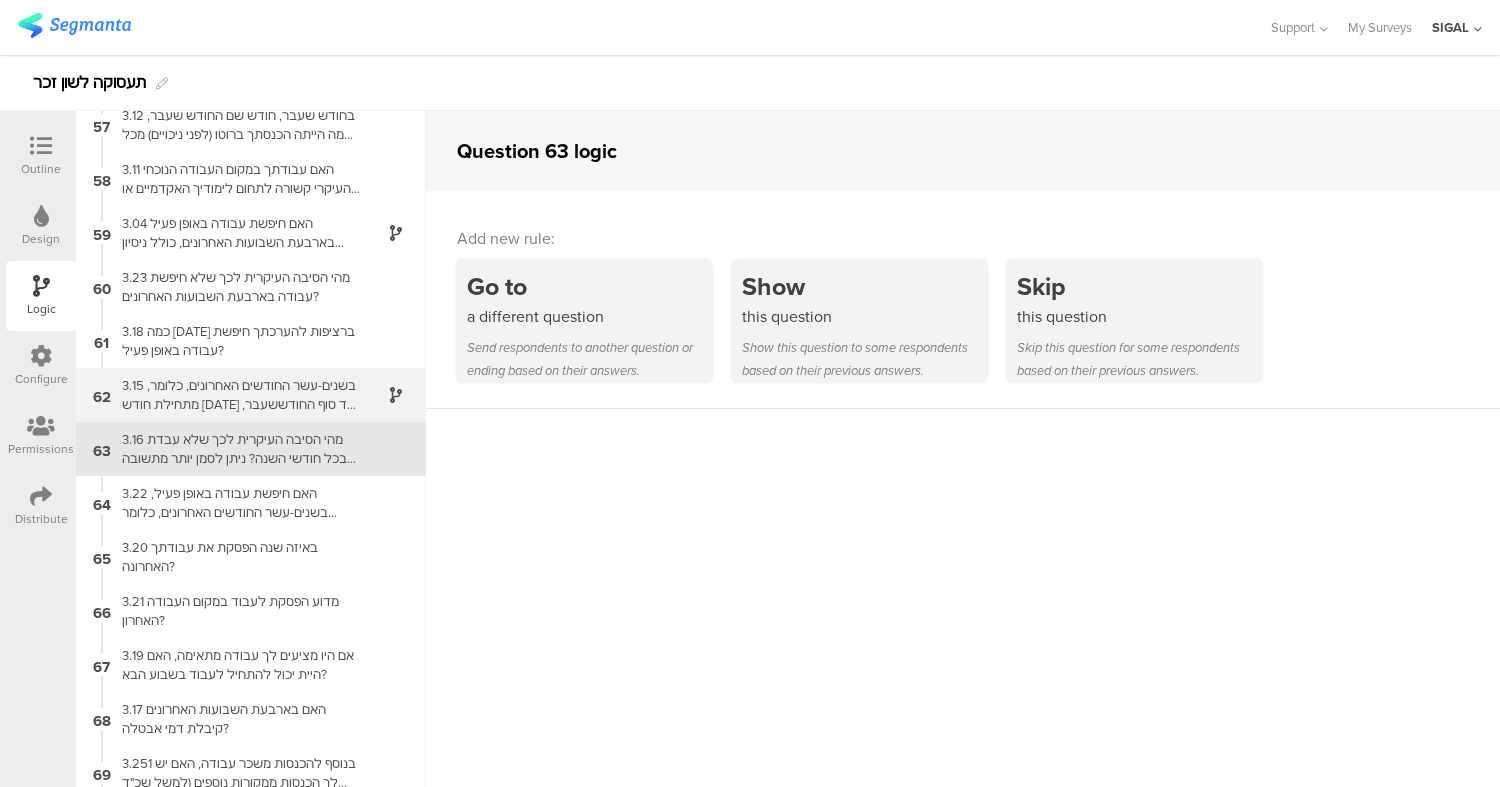 click on "3.15	בשנים-עשר החודשים האחרונים, כלומר, מתחילת חודש [DATE] ועד סוף החודששעבר, כמה חודשים עבדת בארץ, בכל מקומות העבודה כולל היעדרות בתשלום? (כולל עבודה בחולמטעם חברה ישראלית)" at bounding box center [235, 395] 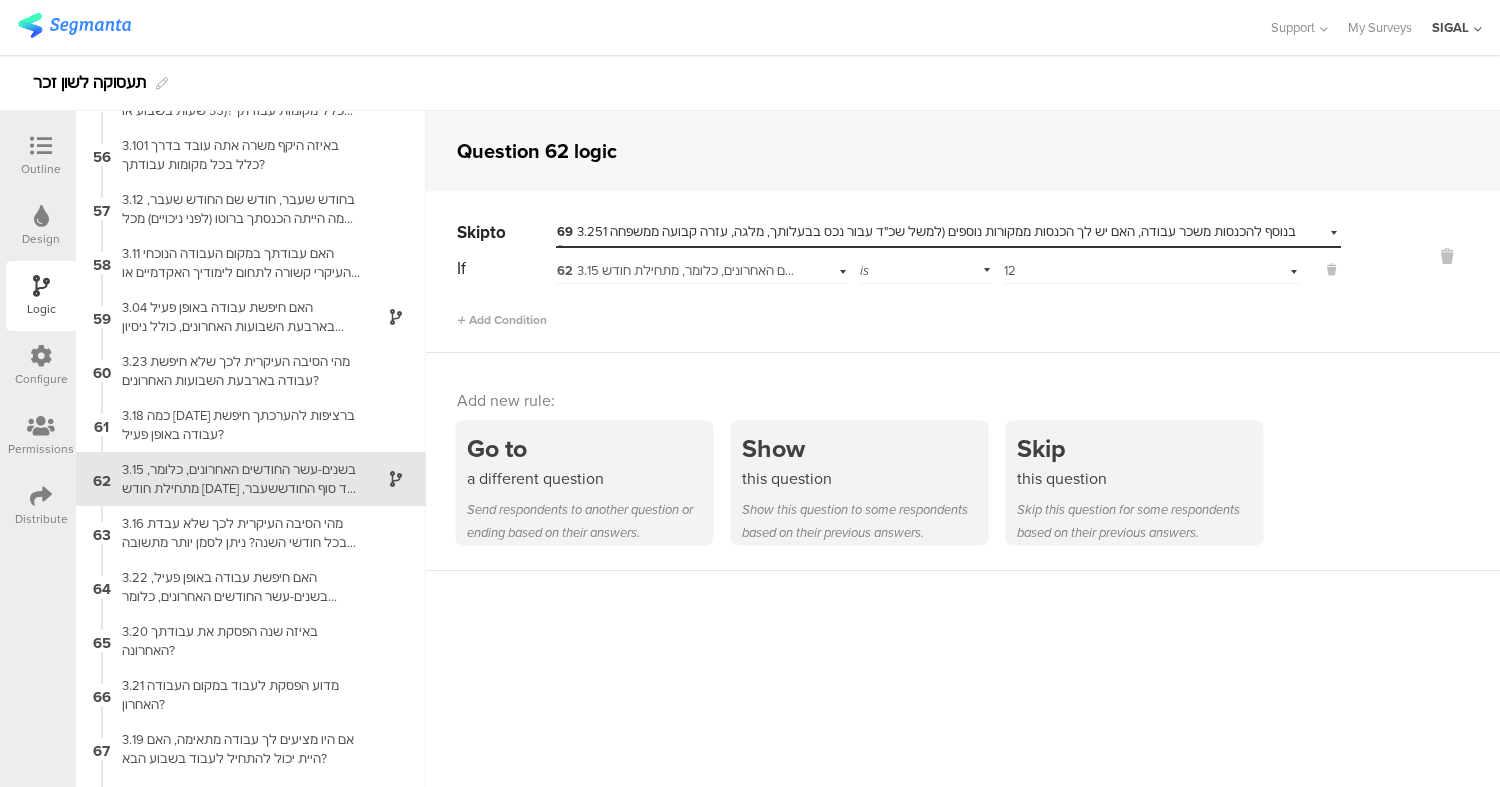 scroll, scrollTop: 2983, scrollLeft: 0, axis: vertical 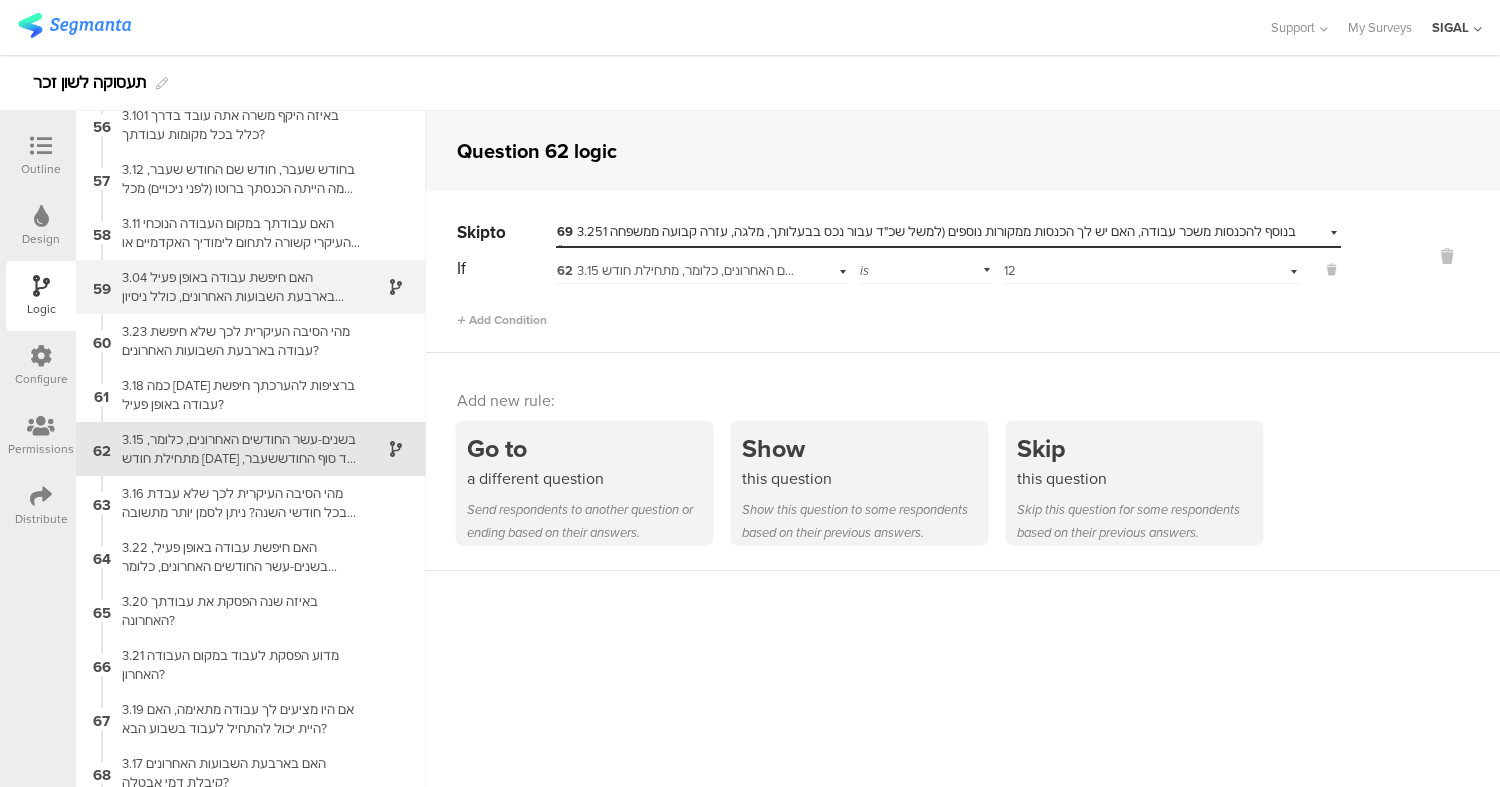 click on "3.04	 האם חיפשת עבודה באופן פעיל בארבעת השבועות האחרונים, כולל ניסיון להקים עסק?" at bounding box center [235, 287] 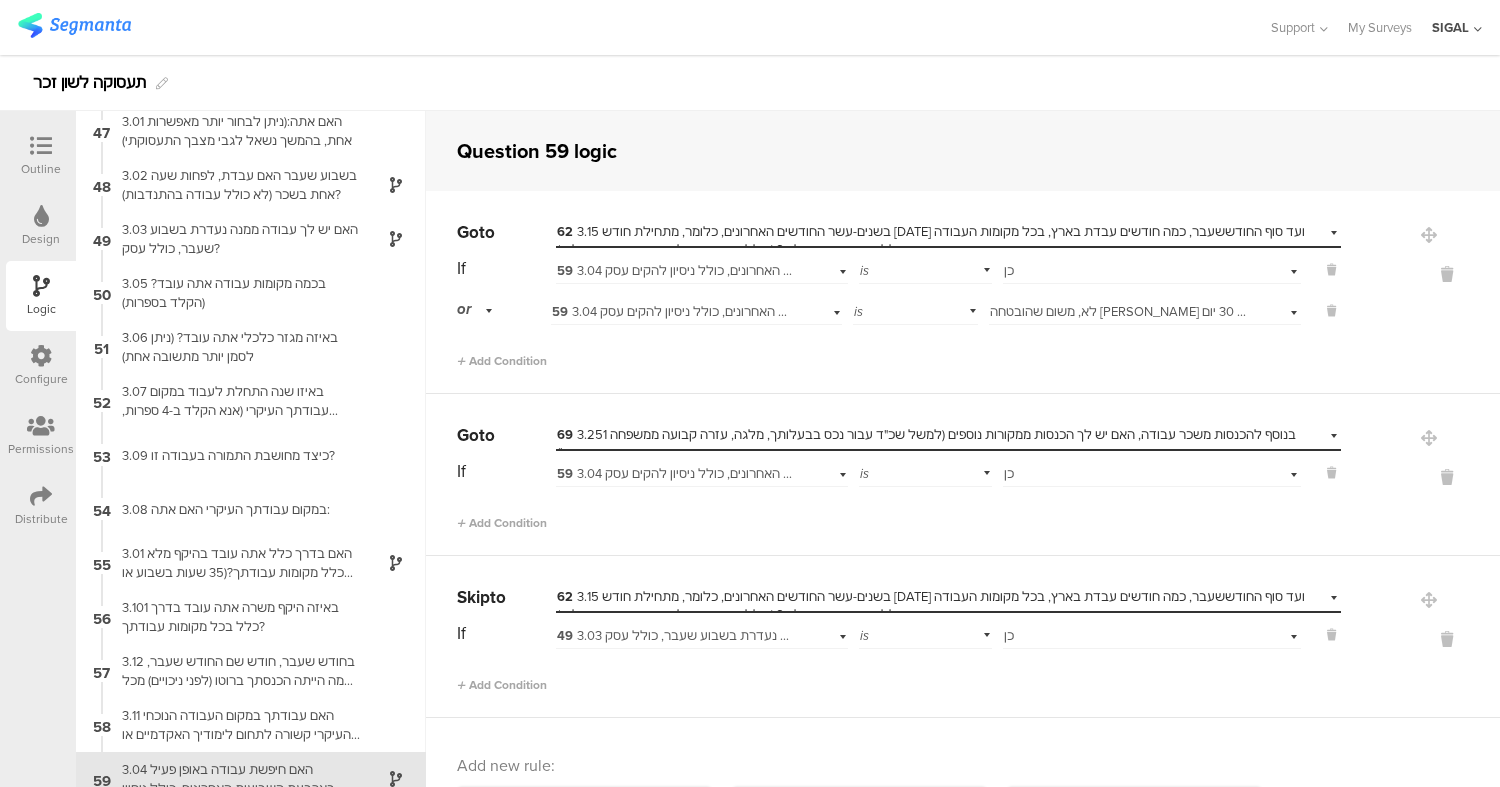 scroll, scrollTop: 2821, scrollLeft: 0, axis: vertical 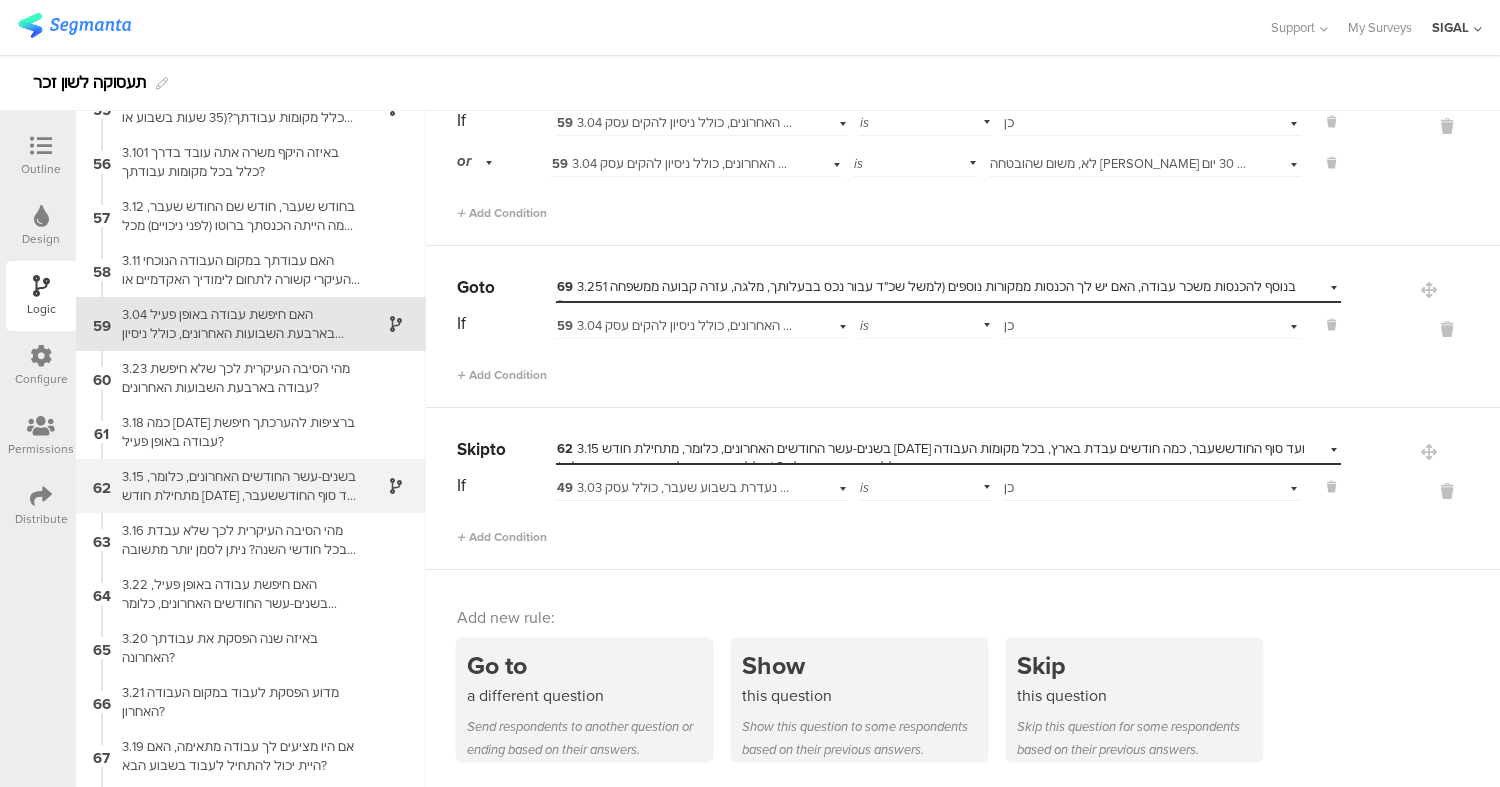 click on "3.15	בשנים-עשר החודשים האחרונים, כלומר, מתחילת חודש [DATE] ועד סוף החודששעבר, כמה חודשים עבדת בארץ, בכל מקומות העבודה כולל היעדרות בתשלום? (כולל עבודה בחולמטעם חברה ישראלית)" at bounding box center [235, 486] 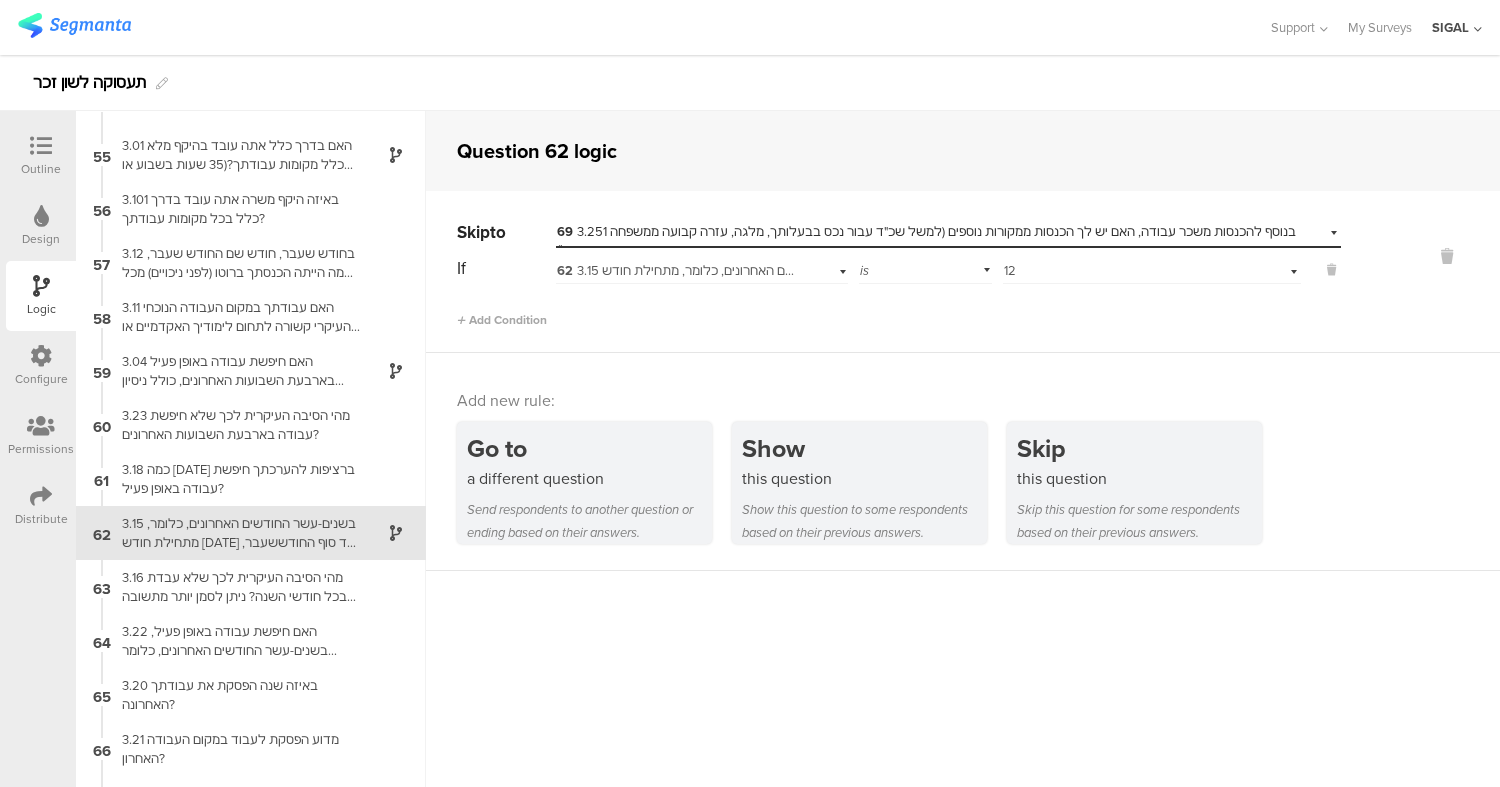 scroll, scrollTop: 2983, scrollLeft: 0, axis: vertical 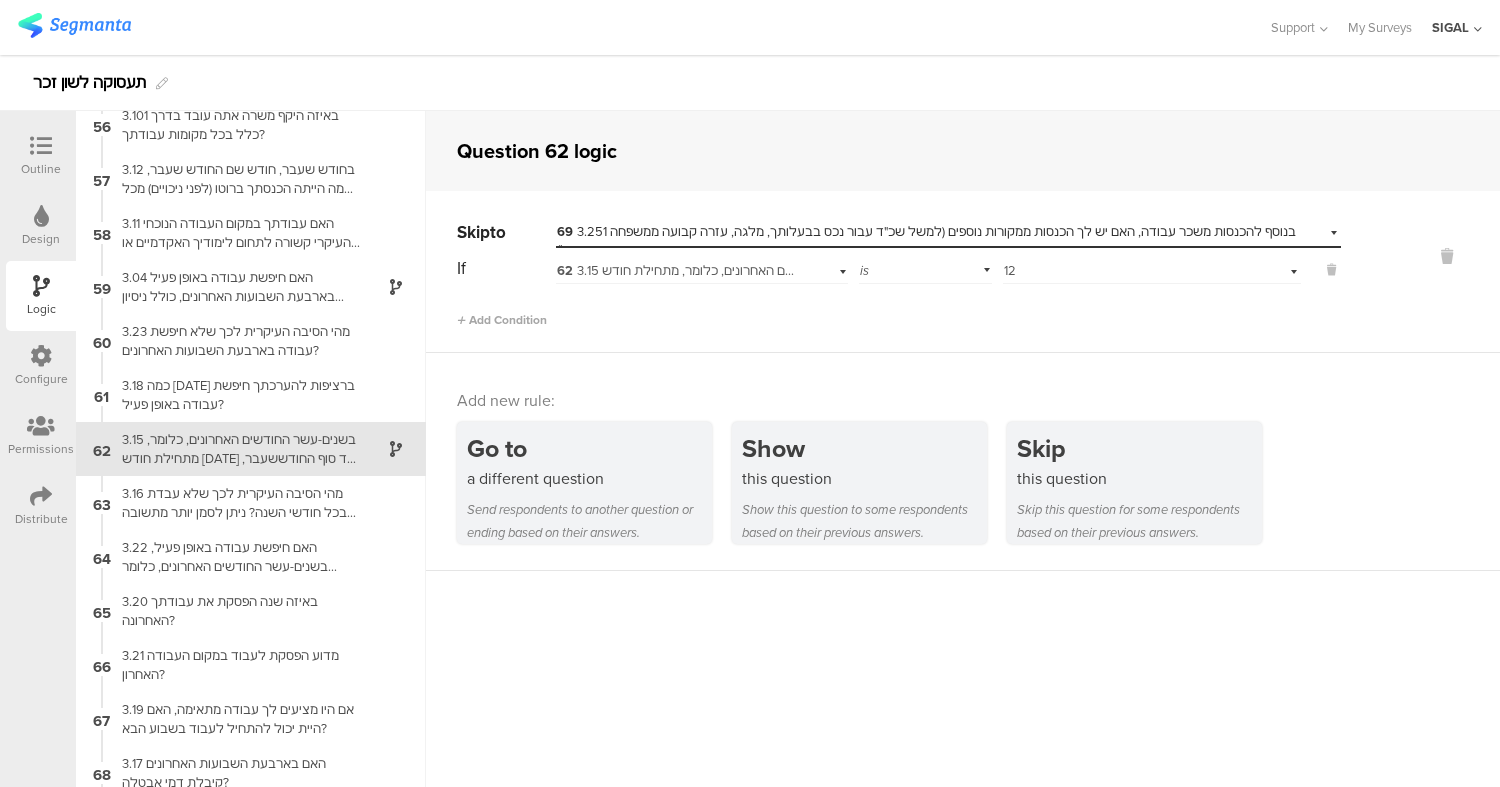 click at bounding box center (41, 146) 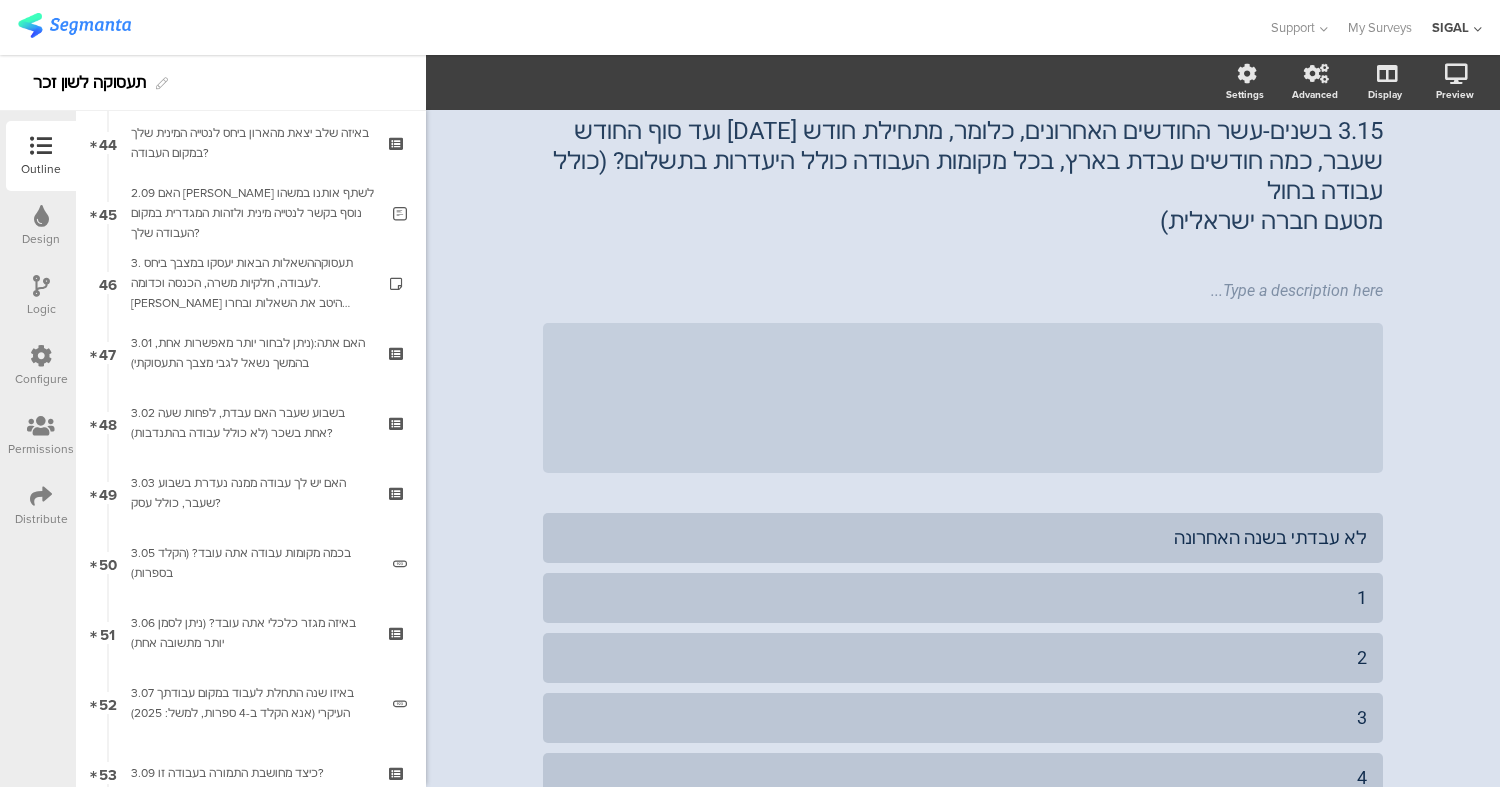 scroll, scrollTop: 3093, scrollLeft: 0, axis: vertical 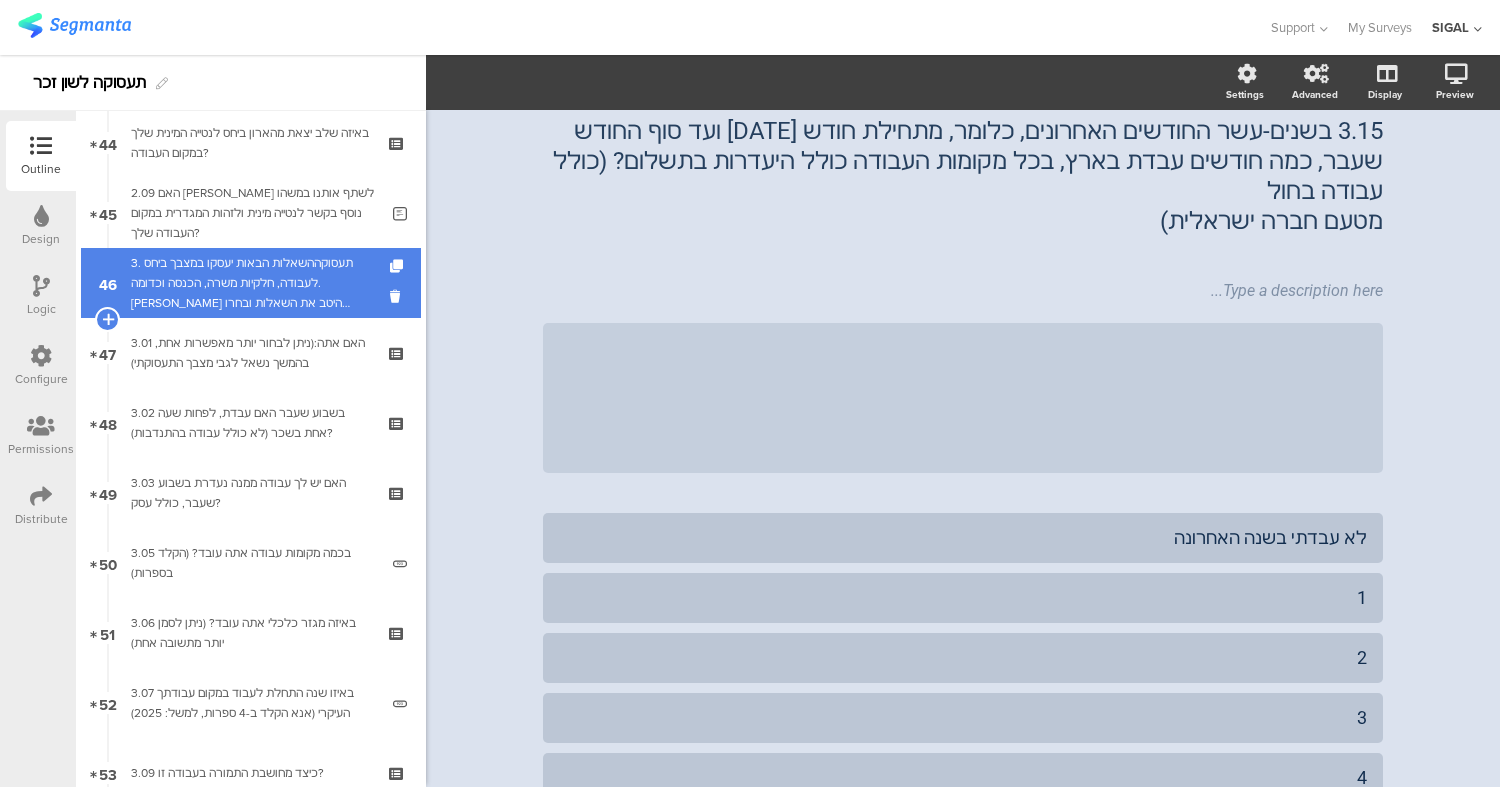 click on "3. תעסוקההשאלות הבאות יעסקו במצבך ביחס לעבודה, חלקיות משרה, הכנסה וכדומה. [PERSON_NAME] היטב את השאלות ובחרו בתשובה או בתשובות המתאימות לכם ביותר. נזכיר כי התשובות לשאלות הן אנונימיות." at bounding box center (250, 283) 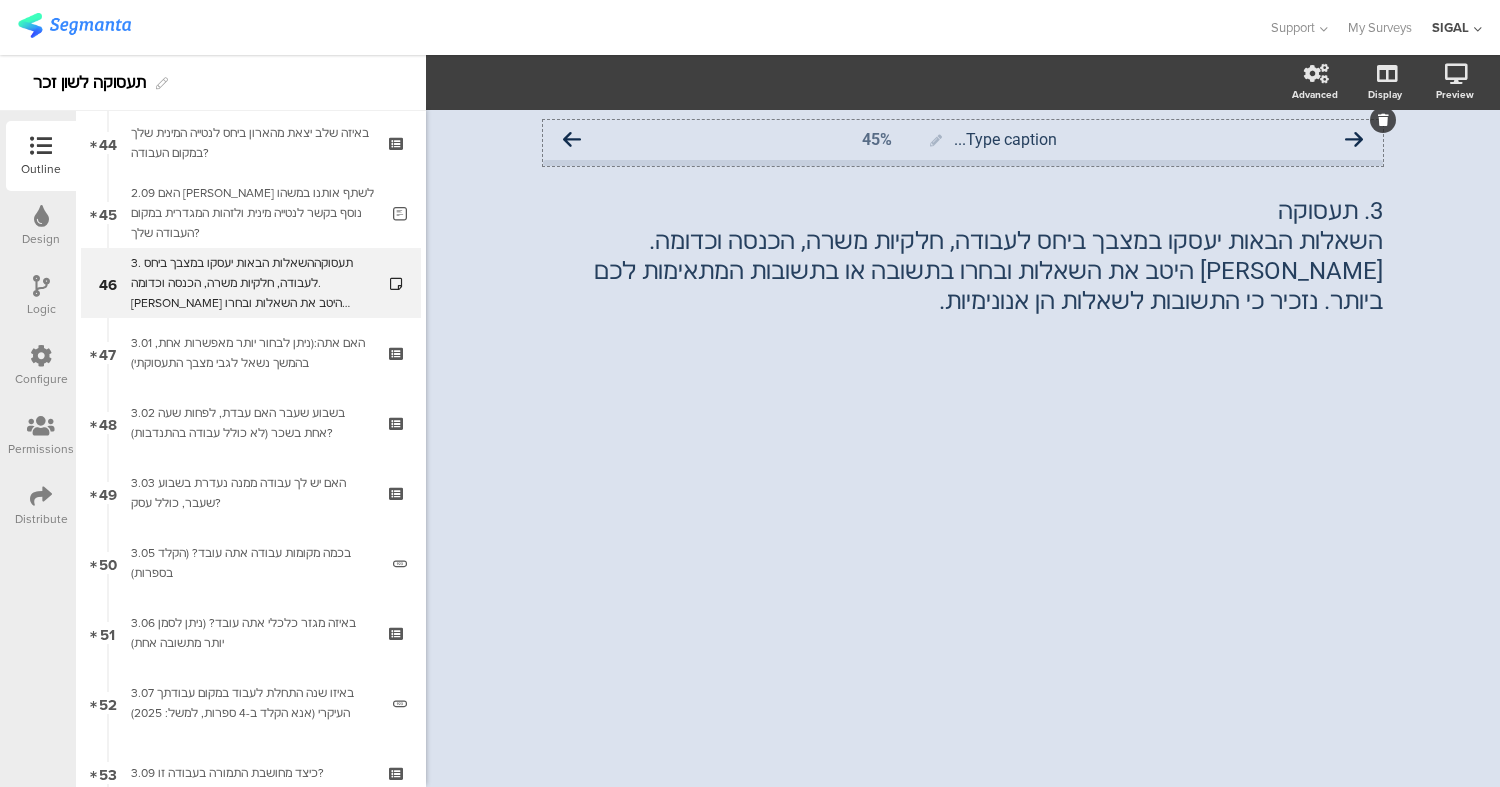 scroll, scrollTop: 0, scrollLeft: 0, axis: both 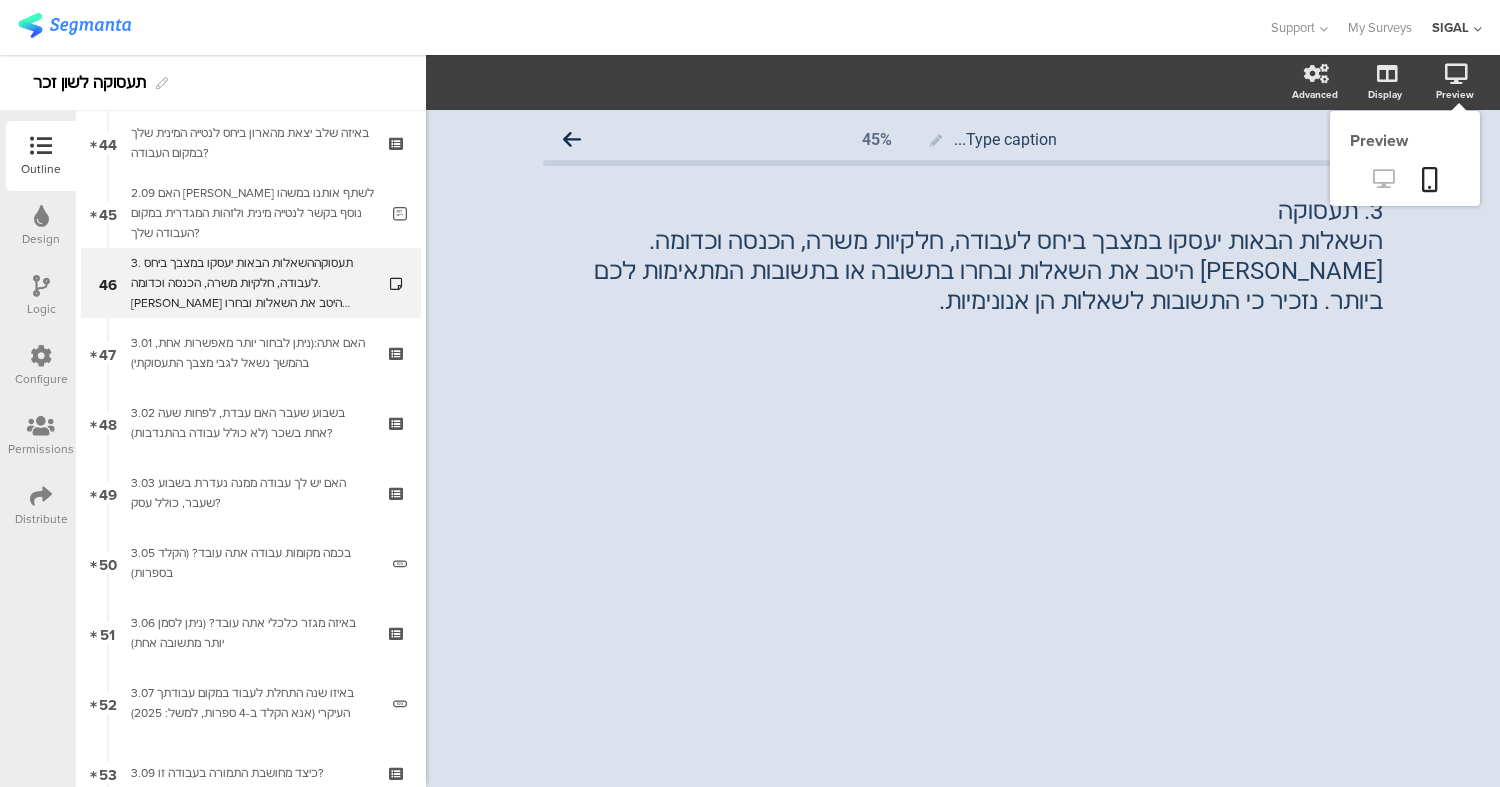 click 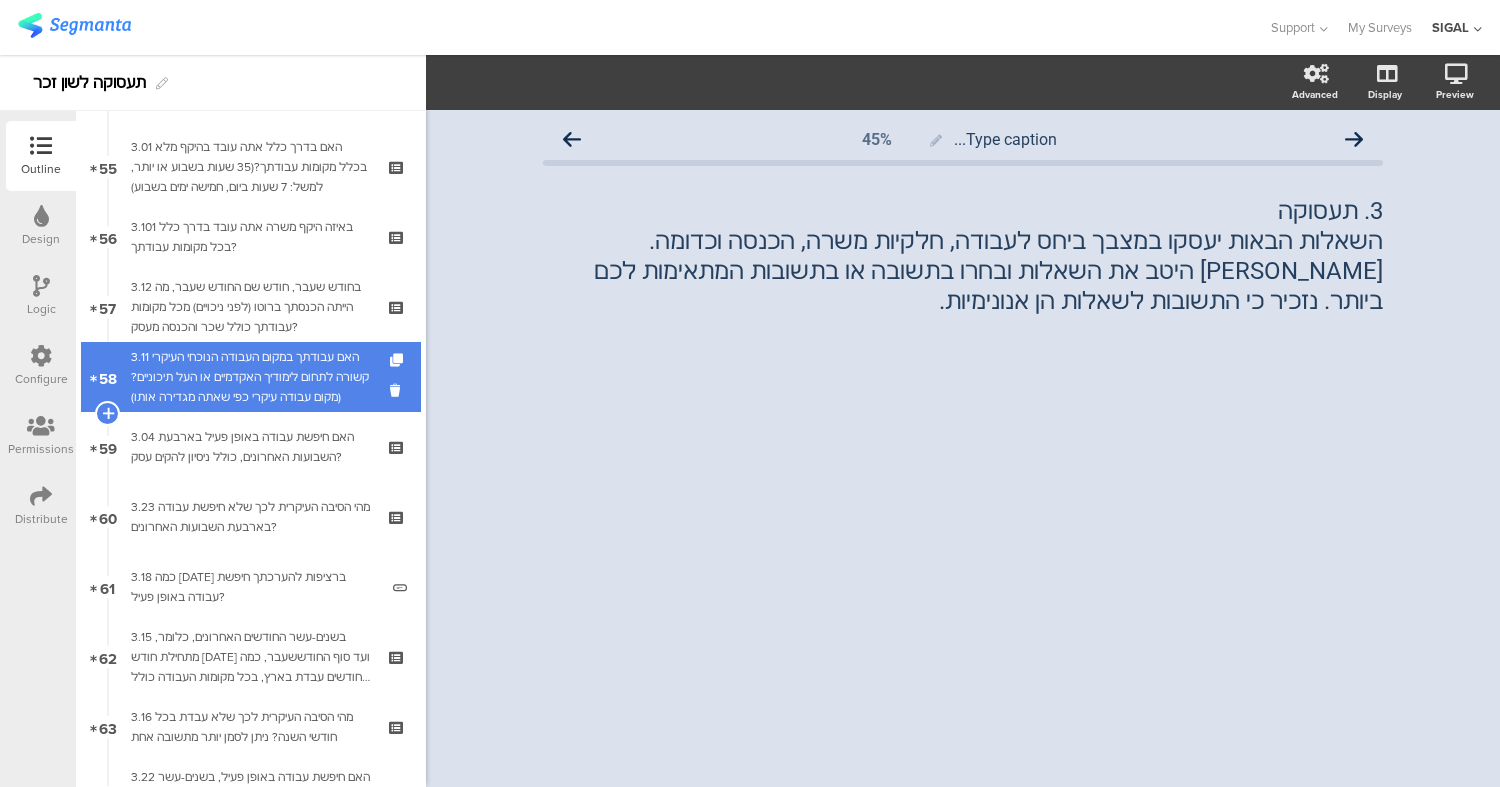 scroll, scrollTop: 3841, scrollLeft: 0, axis: vertical 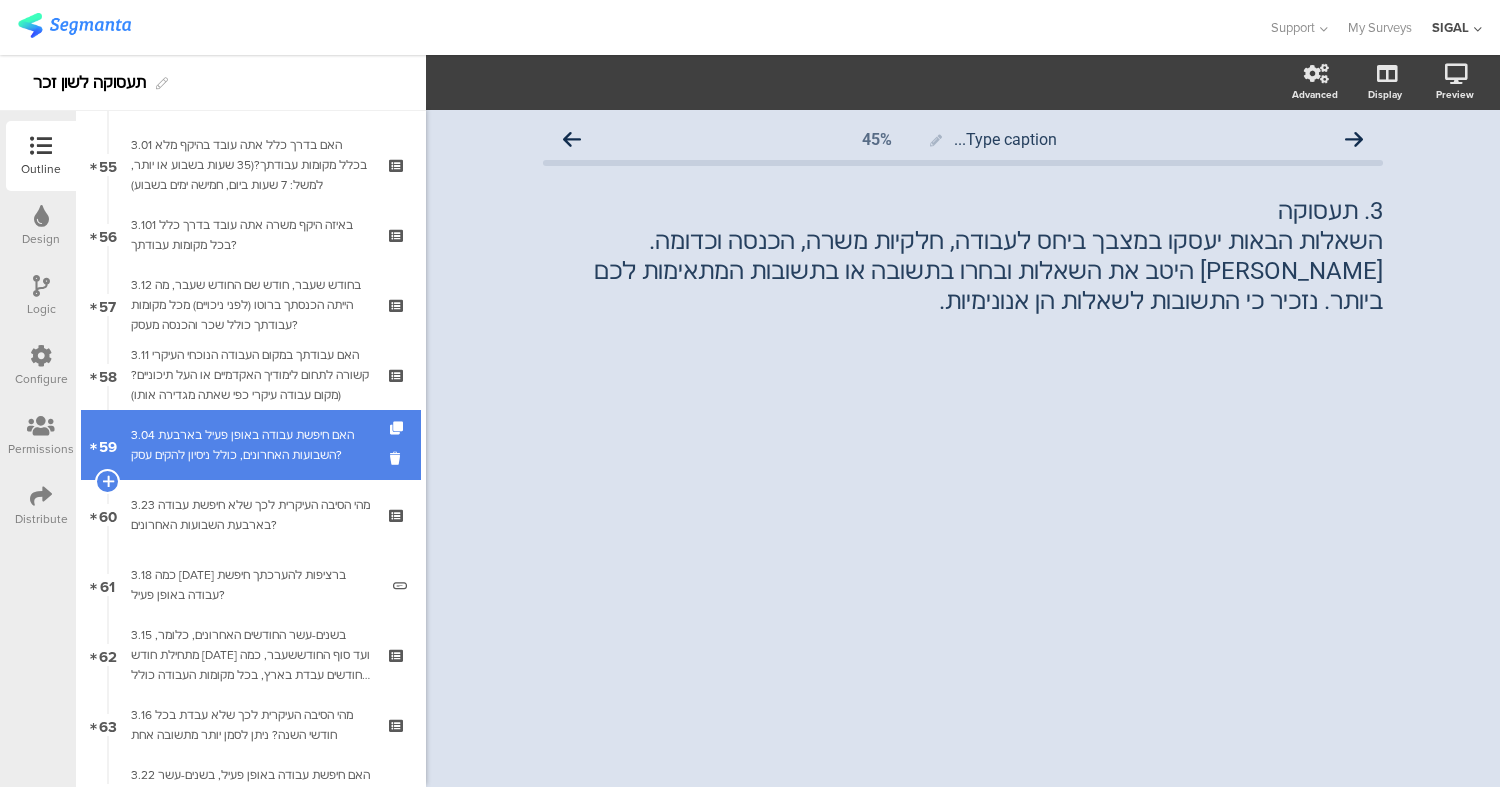 click on "3.04	 האם חיפשת עבודה באופן פעיל בארבעת השבועות האחרונים, כולל ניסיון להקים עסק?" at bounding box center [250, 445] 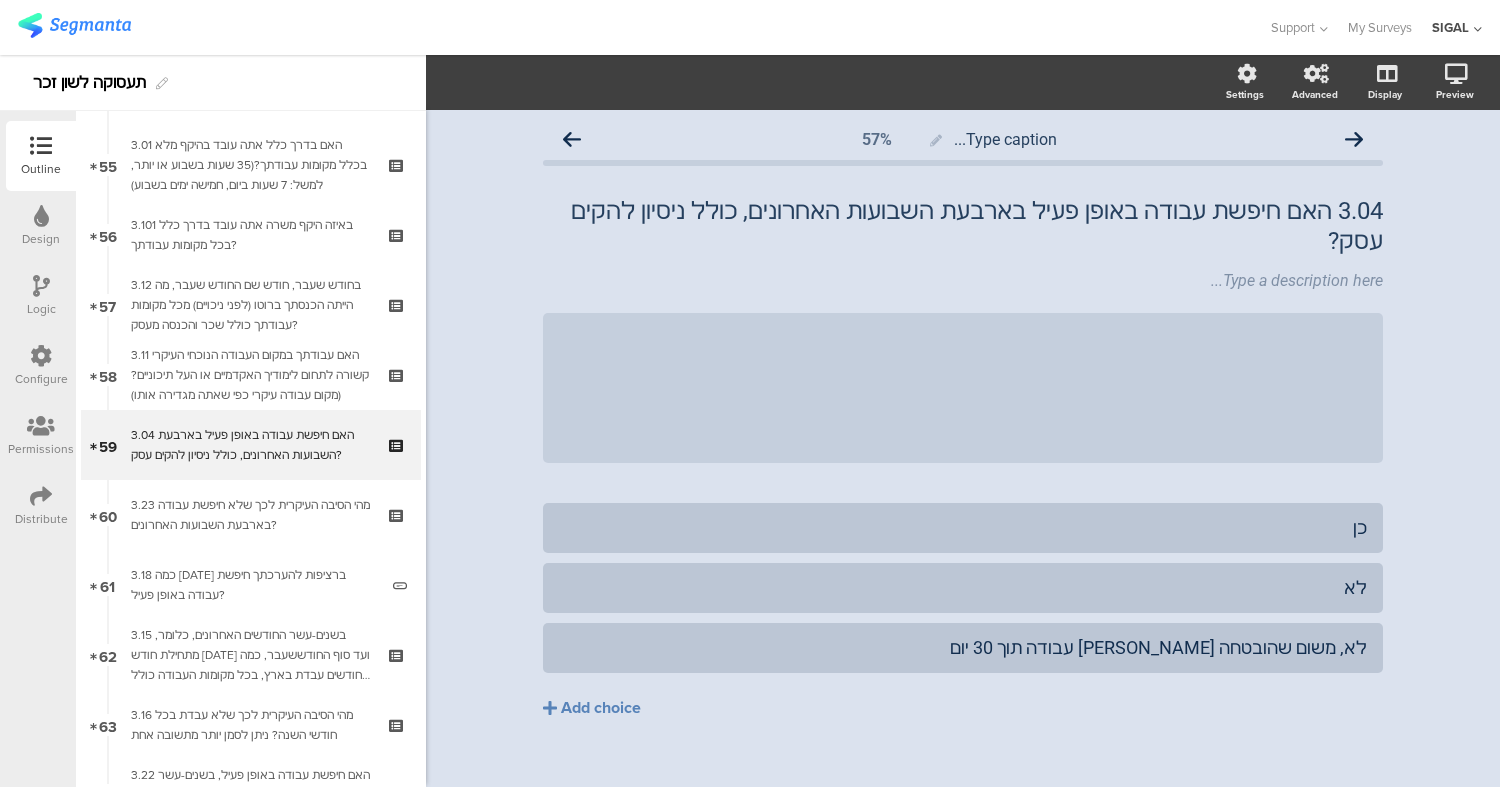click on "Logic" at bounding box center (41, 296) 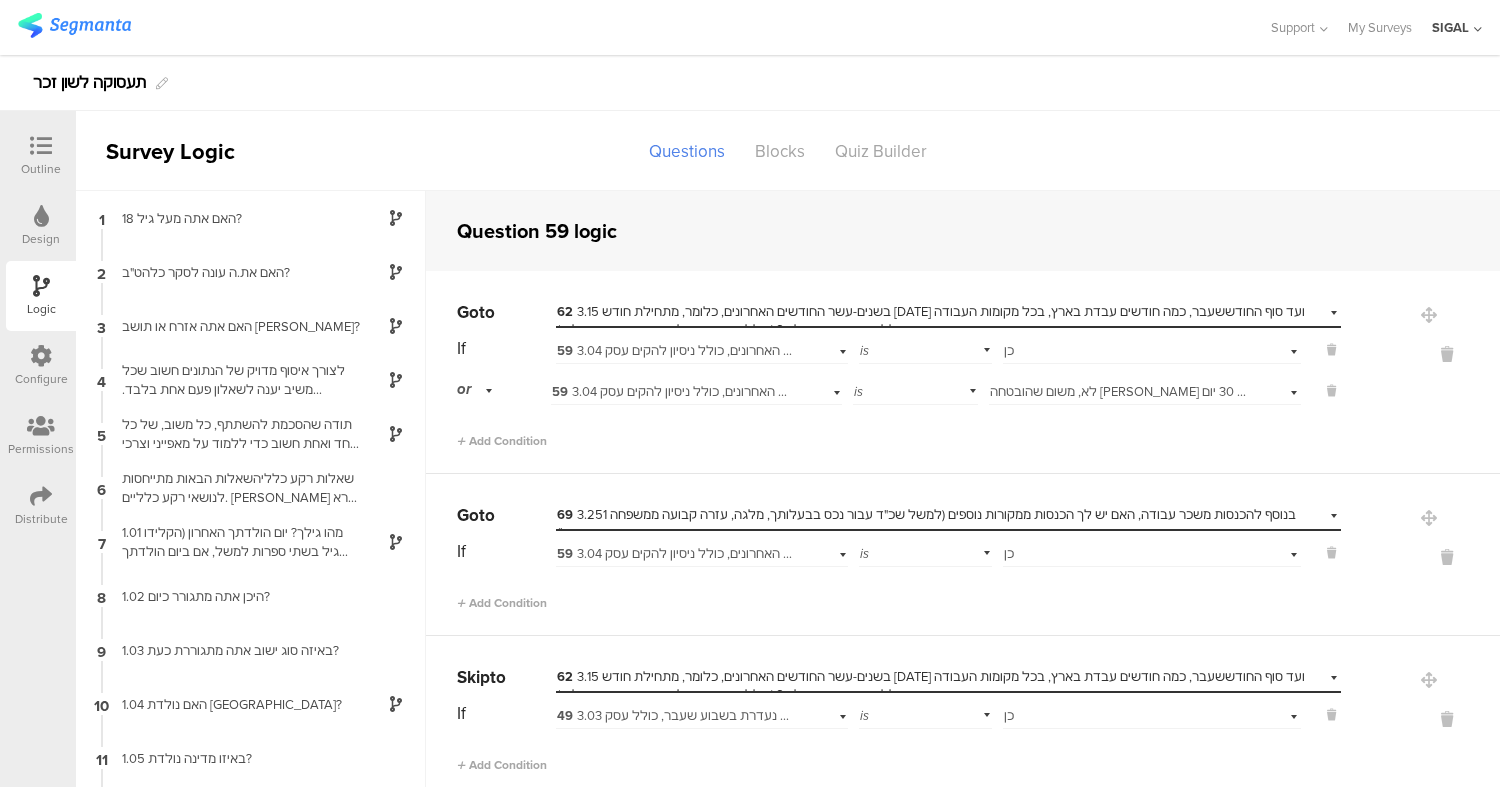 scroll, scrollTop: 66, scrollLeft: 0, axis: vertical 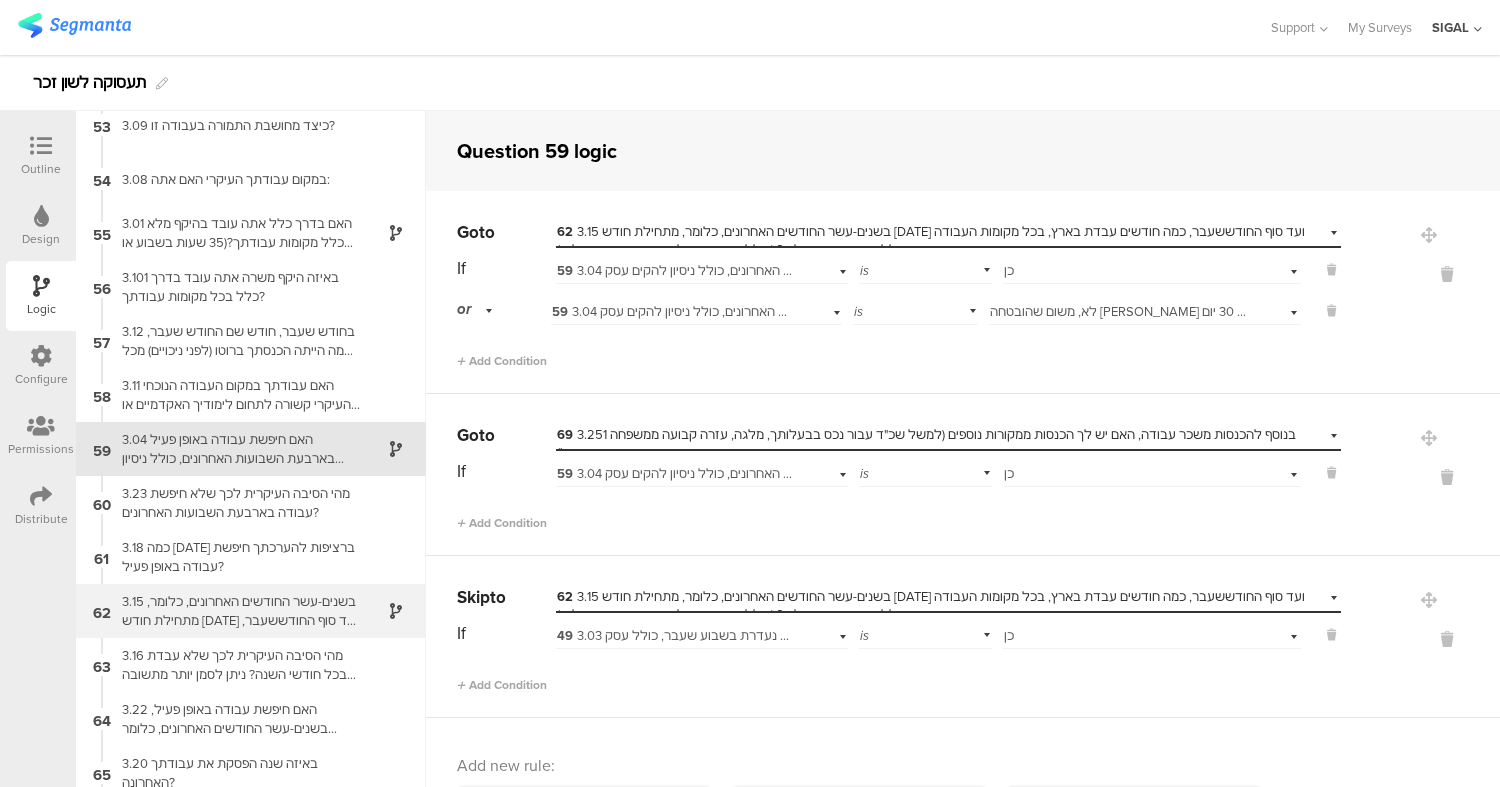 click on "3.15	בשנים-עשר החודשים האחרונים, כלומר, מתחילת חודש [DATE] ועד סוף החודששעבר, כמה חודשים עבדת בארץ, בכל מקומות העבודה כולל היעדרות בתשלום? (כולל עבודה בחולמטעם חברה ישראלית)" at bounding box center (235, 611) 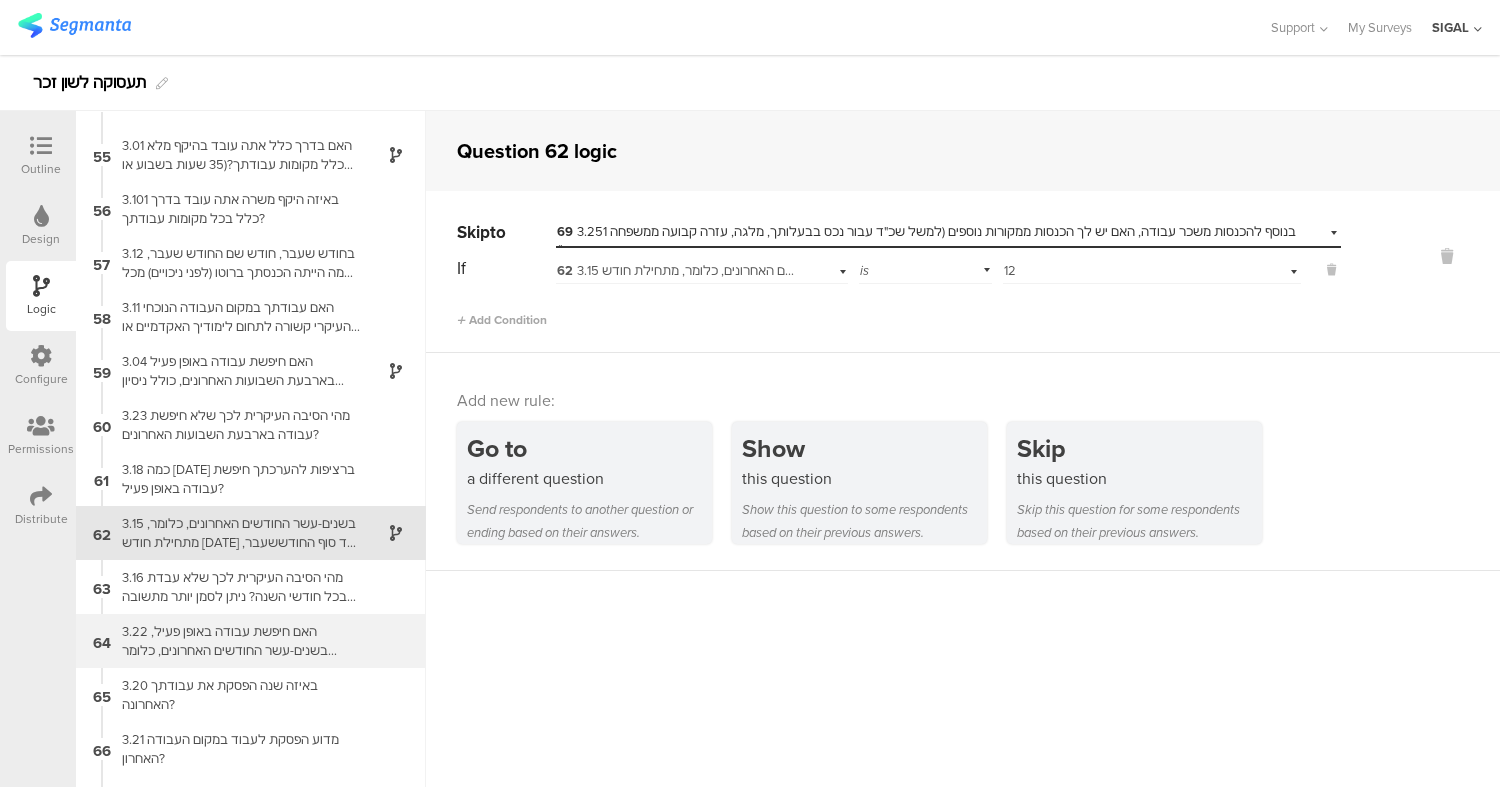 scroll, scrollTop: 2983, scrollLeft: 0, axis: vertical 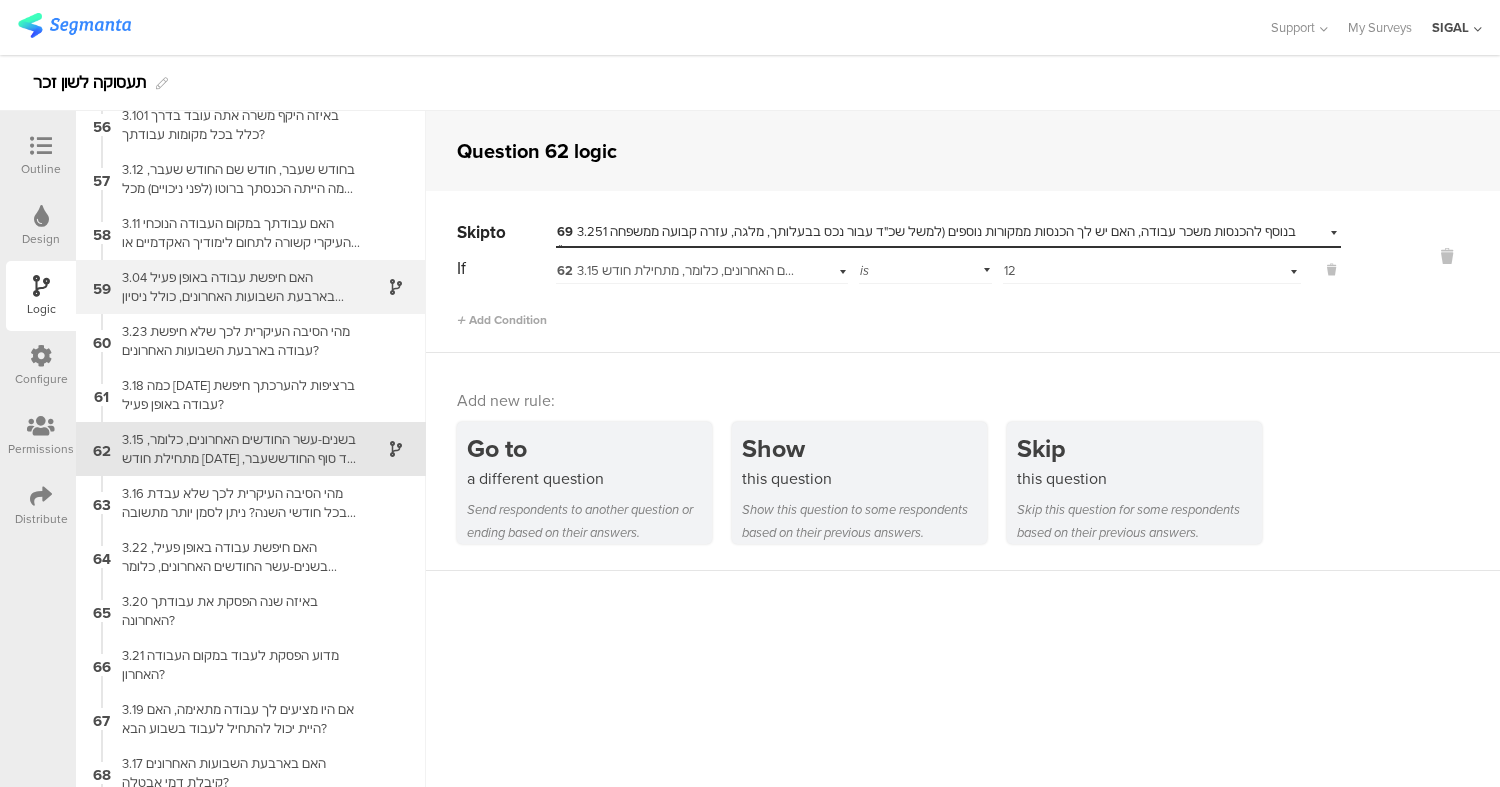 click on "3.04	 האם חיפשת עבודה באופן פעיל בארבעת השבועות האחרונים, כולל ניסיון להקים עסק?" at bounding box center (235, 287) 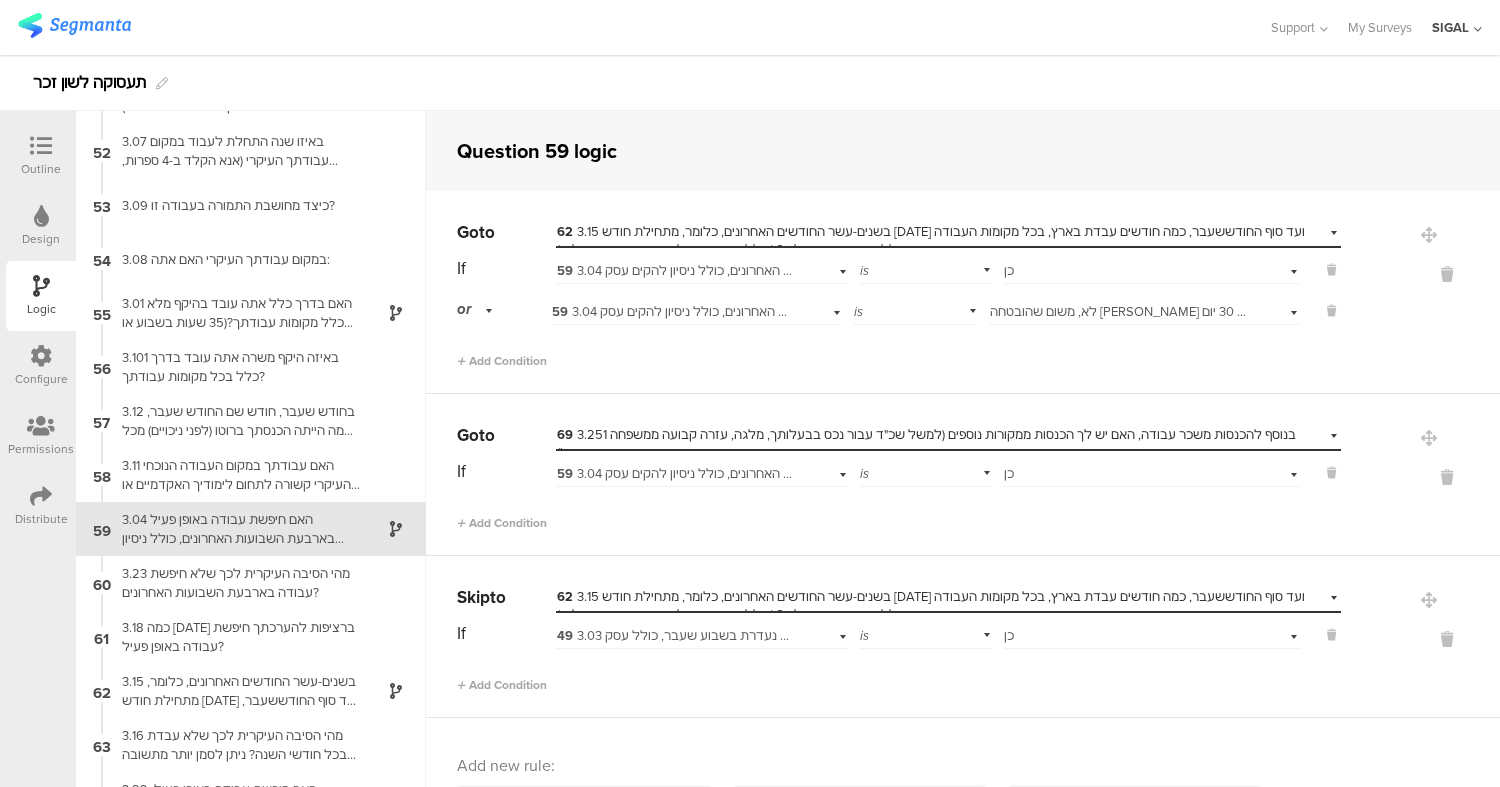 scroll, scrollTop: 2821, scrollLeft: 0, axis: vertical 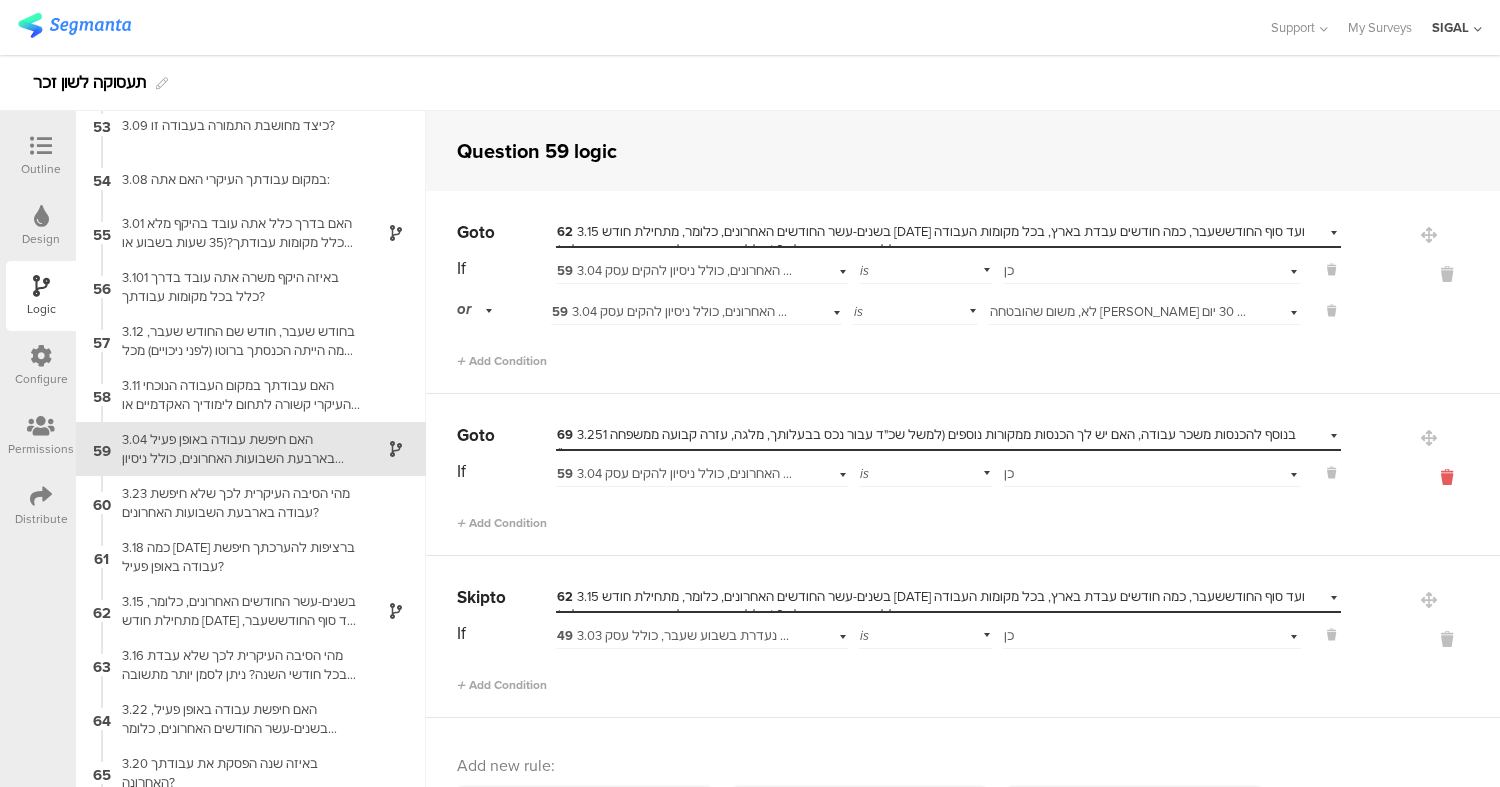 click at bounding box center (1447, 477) 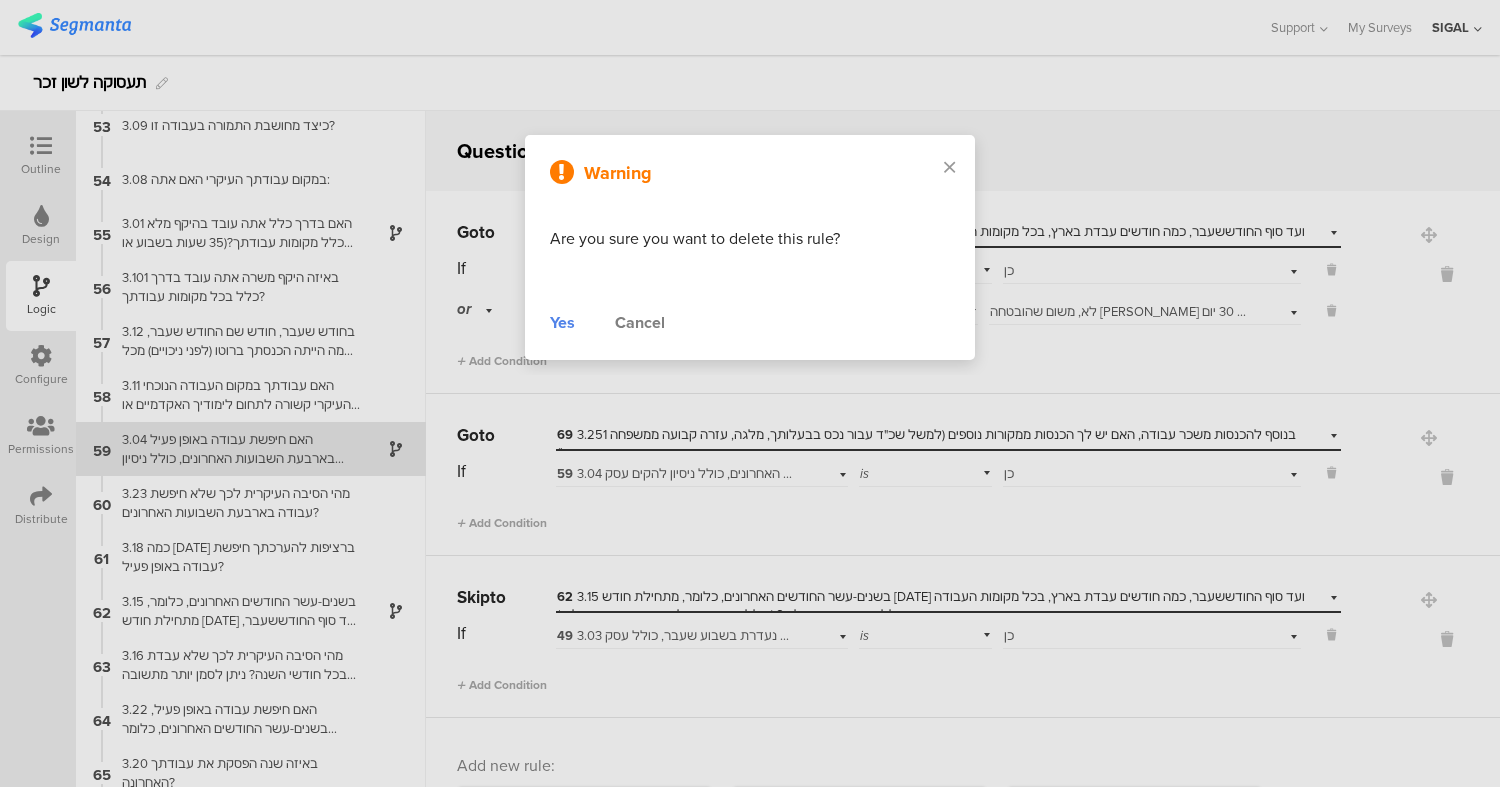 click on "Yes" at bounding box center [562, 323] 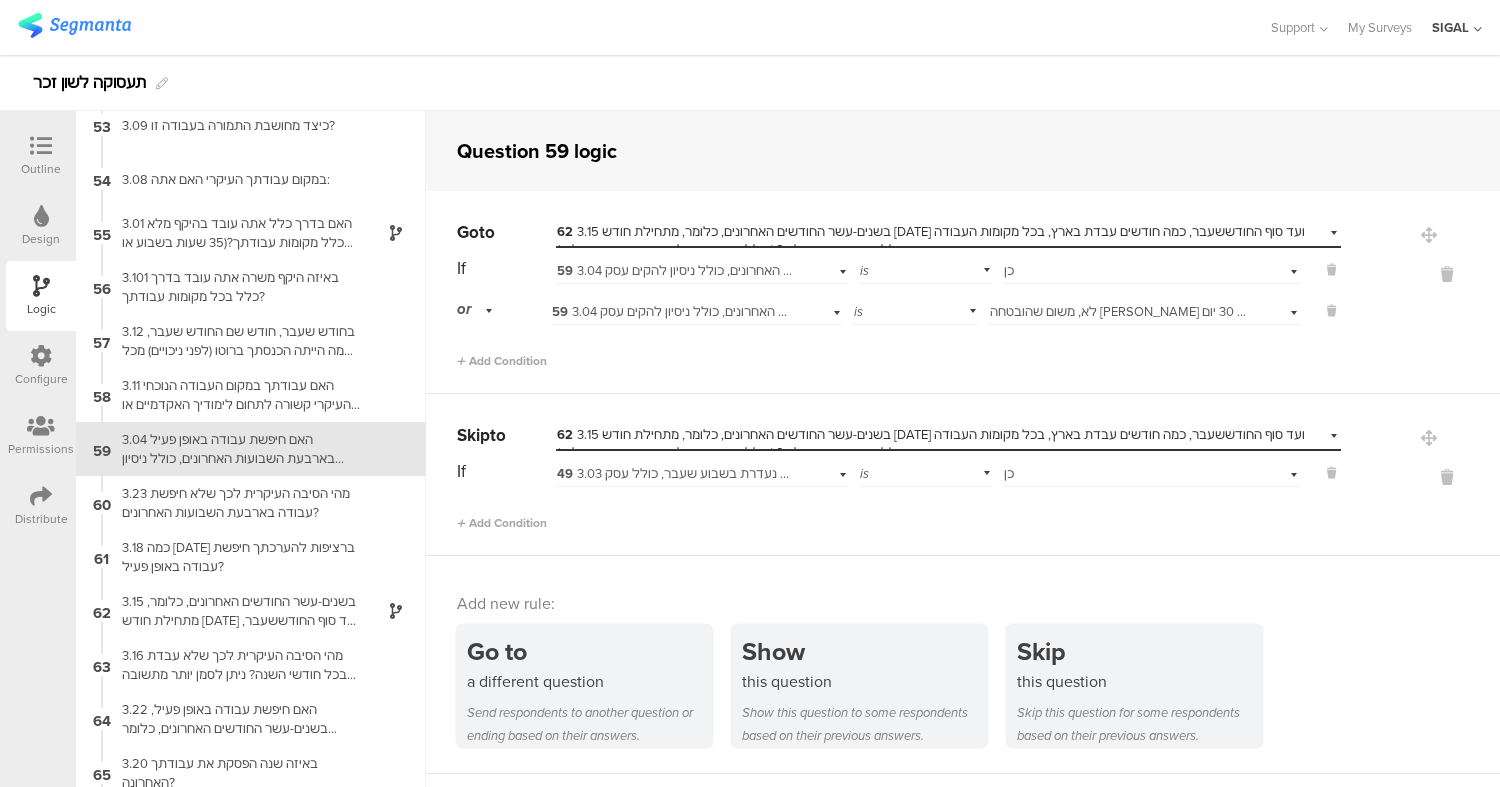 click at bounding box center [41, 146] 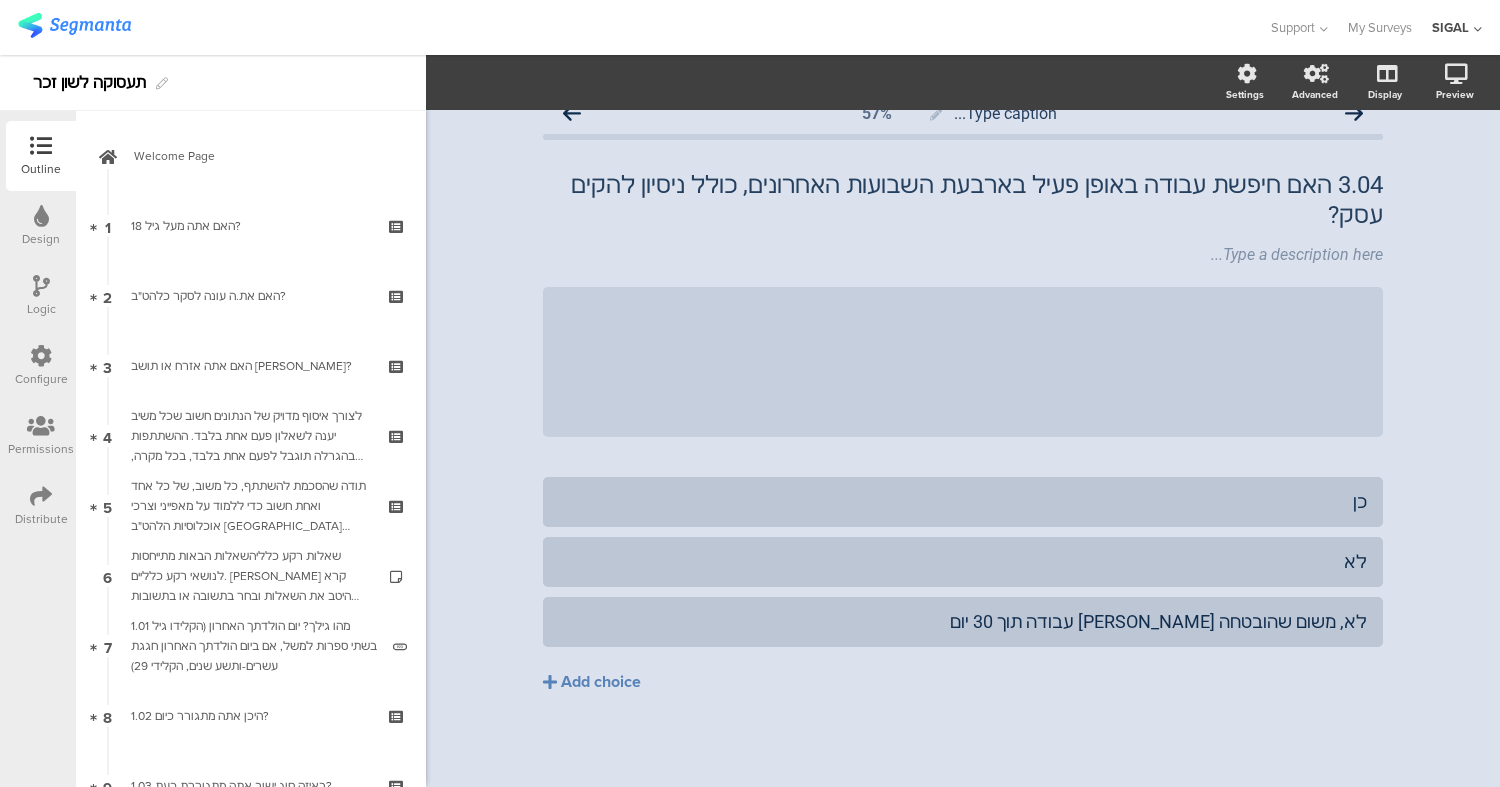 scroll, scrollTop: 0, scrollLeft: 0, axis: both 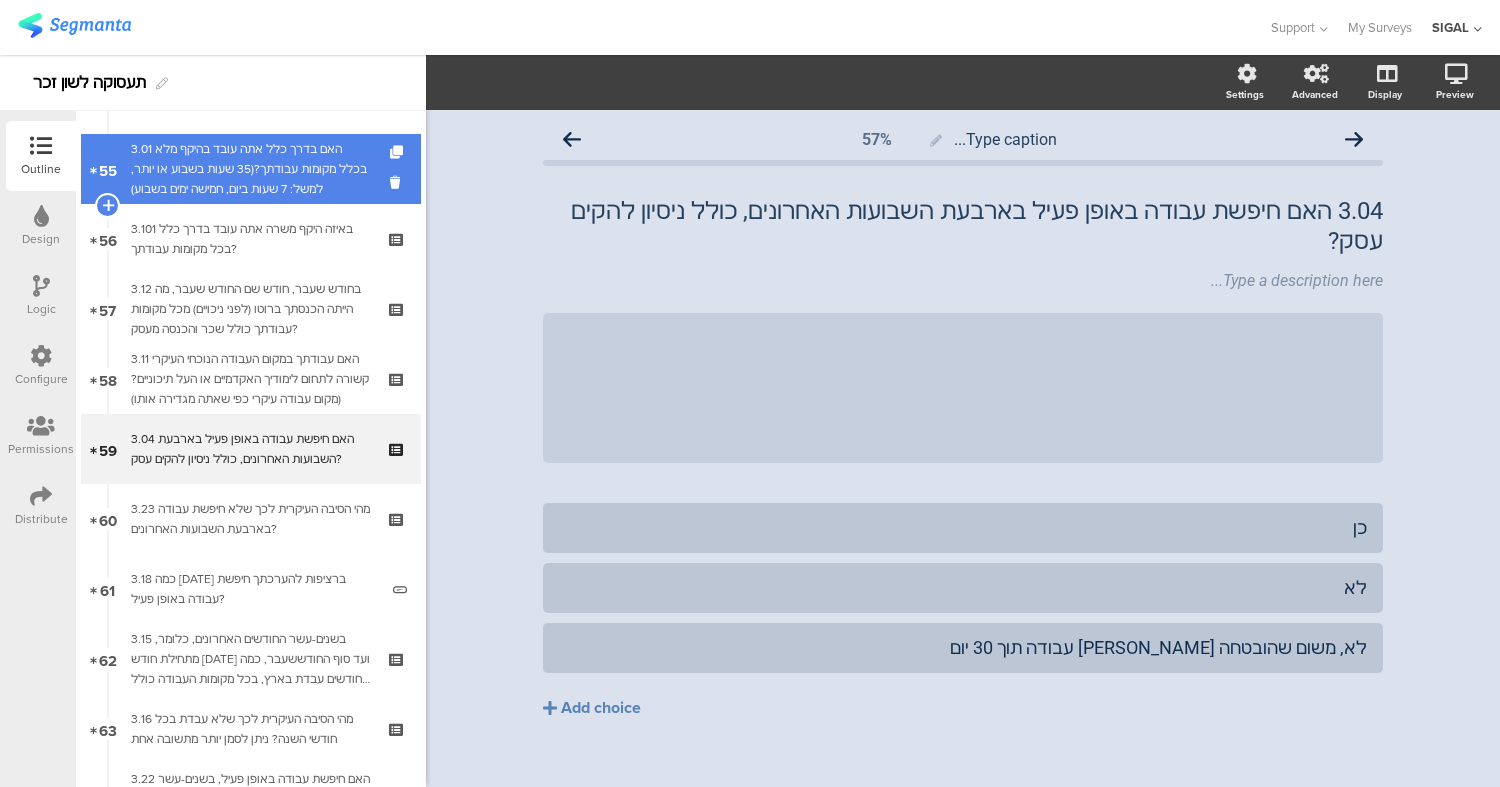 click on "3.01 האם בדרך כלל אתה עובד בהיקף מלא בכלל מקומות עבודתך?(35 שעות בשבוע או יותר, למשל: 7 שעות ביום, חמישה ימים בשבוע)" at bounding box center [250, 169] 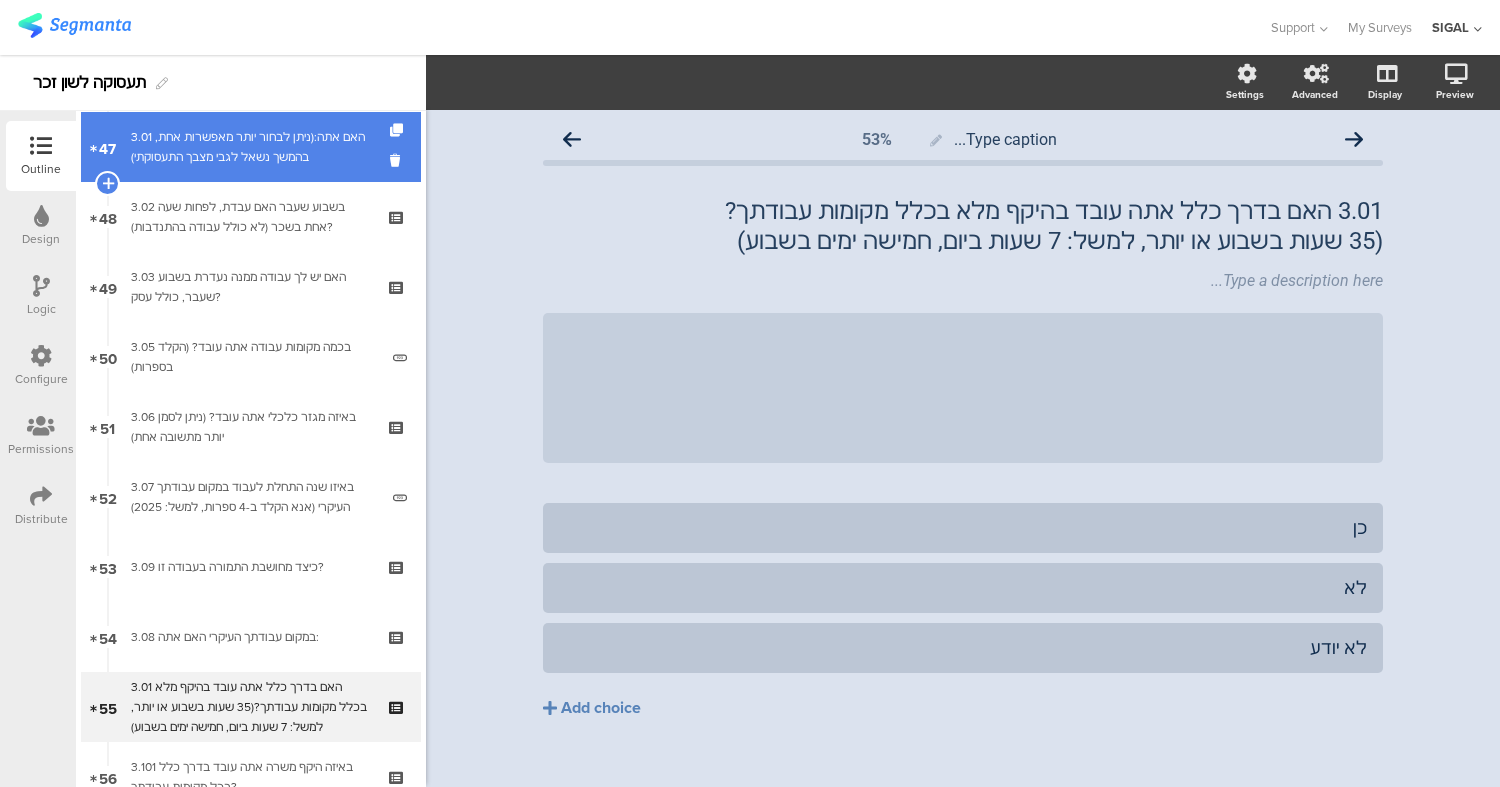 scroll, scrollTop: 3241, scrollLeft: 0, axis: vertical 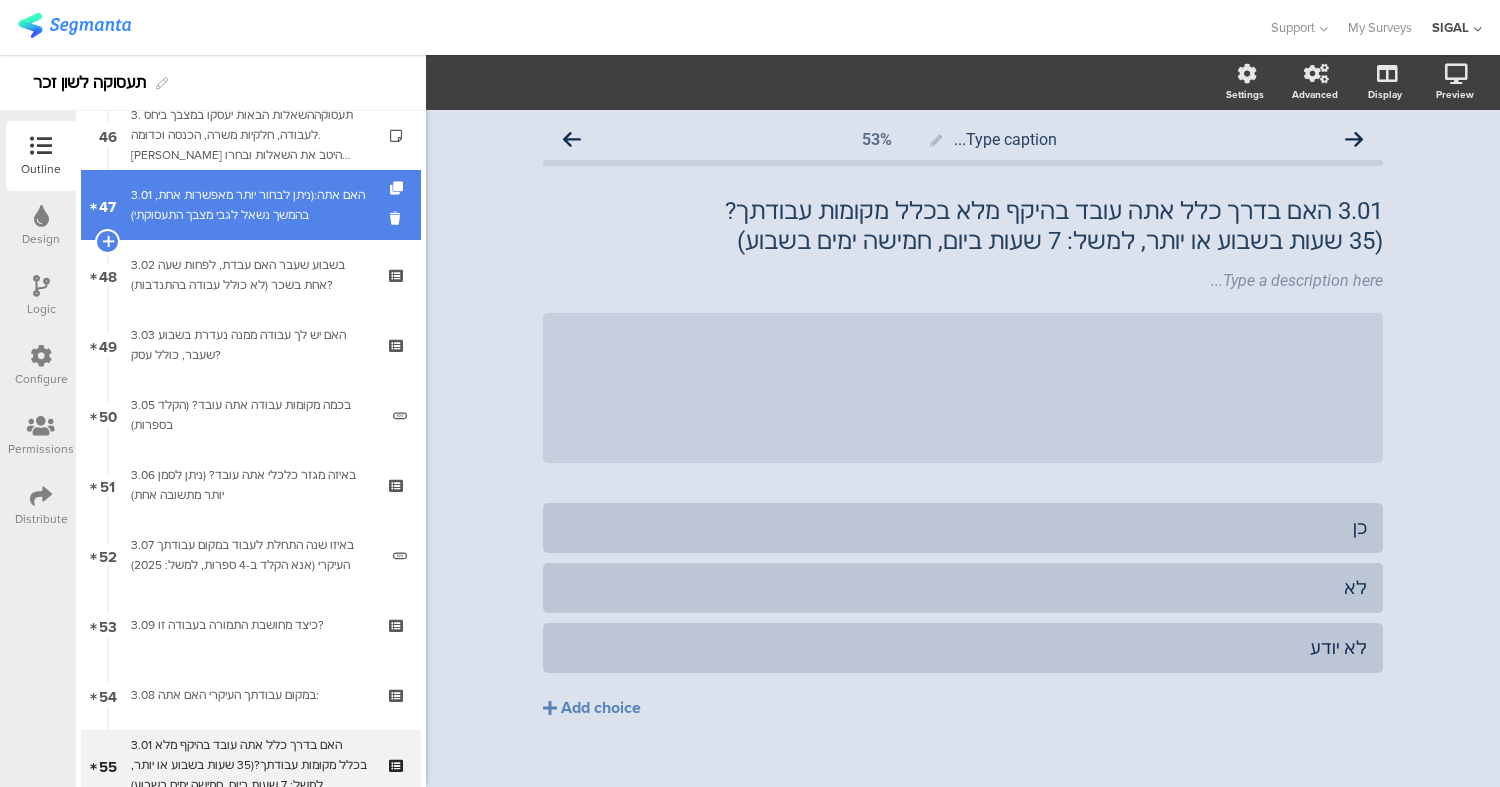 click on "3. תעסוקההשאלות הבאות יעסקו במצבך ביחס לעבודה, חלקיות משרה, הכנסה וכדומה. [PERSON_NAME] היטב את השאלות ובחרו בתשובה או בתשובות המתאימות לכם ביותר. נזכיר כי התשובות לשאלות הן אנונימיות." at bounding box center [250, 135] 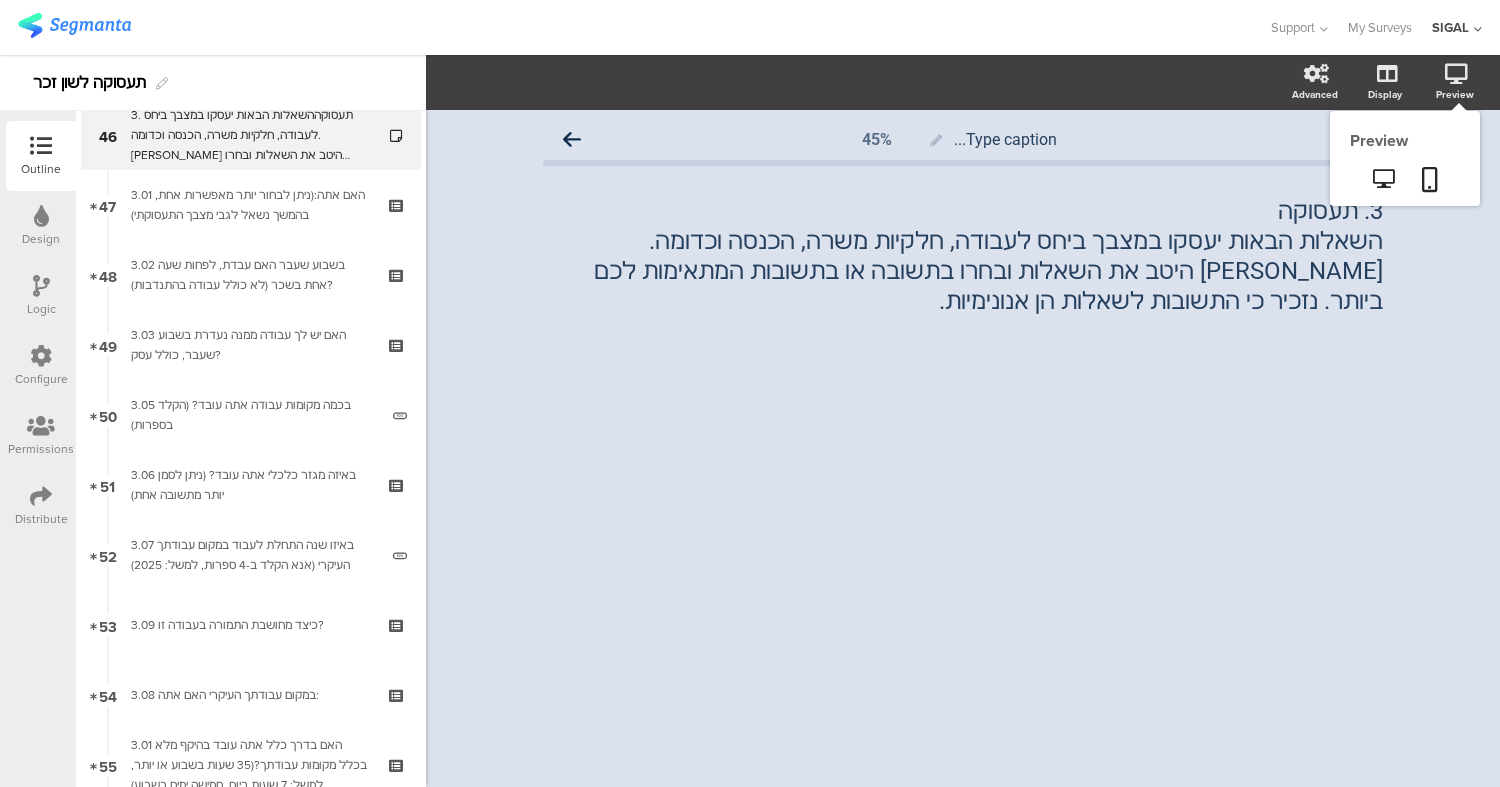 click on "Preview" 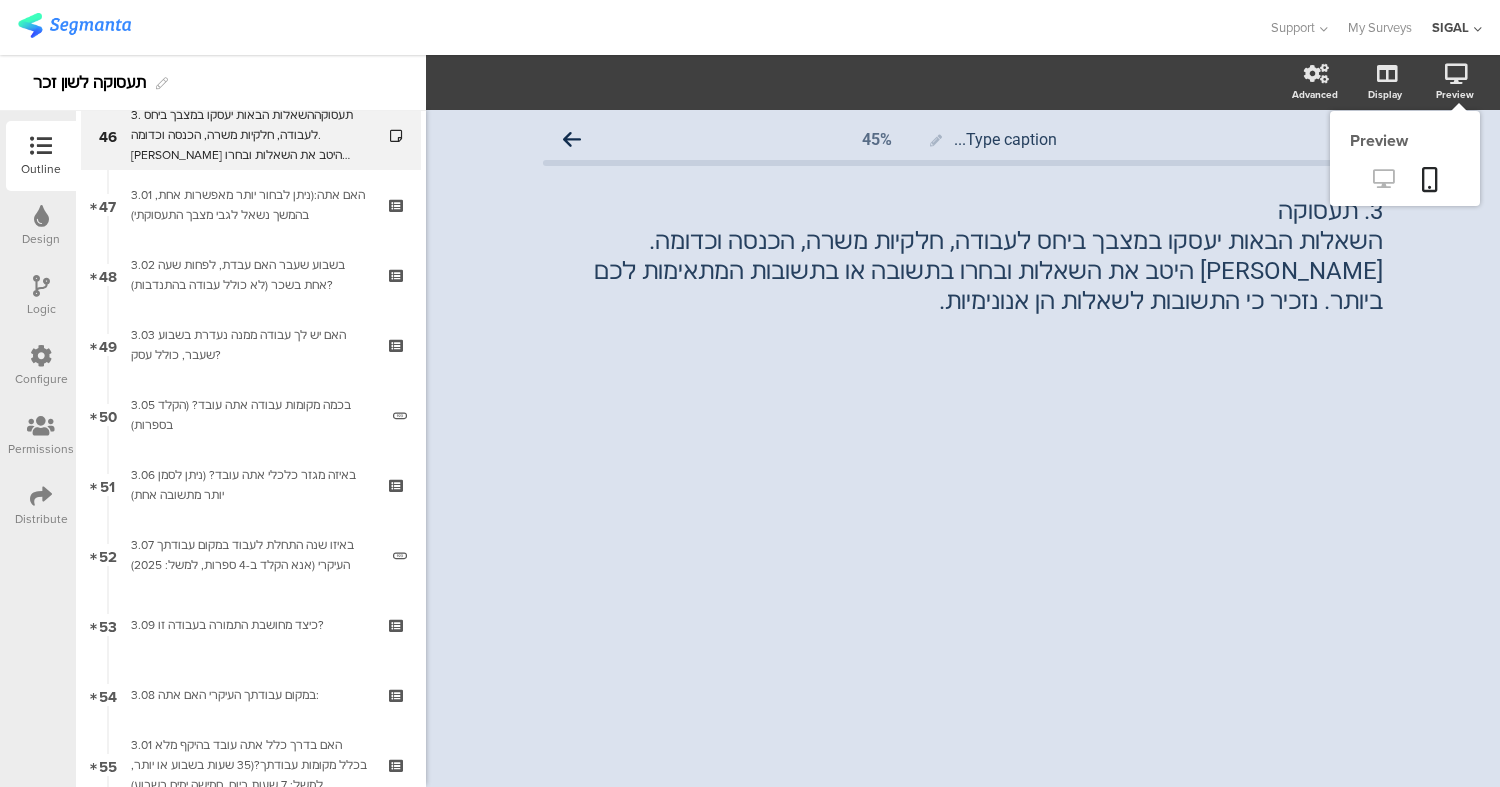 click 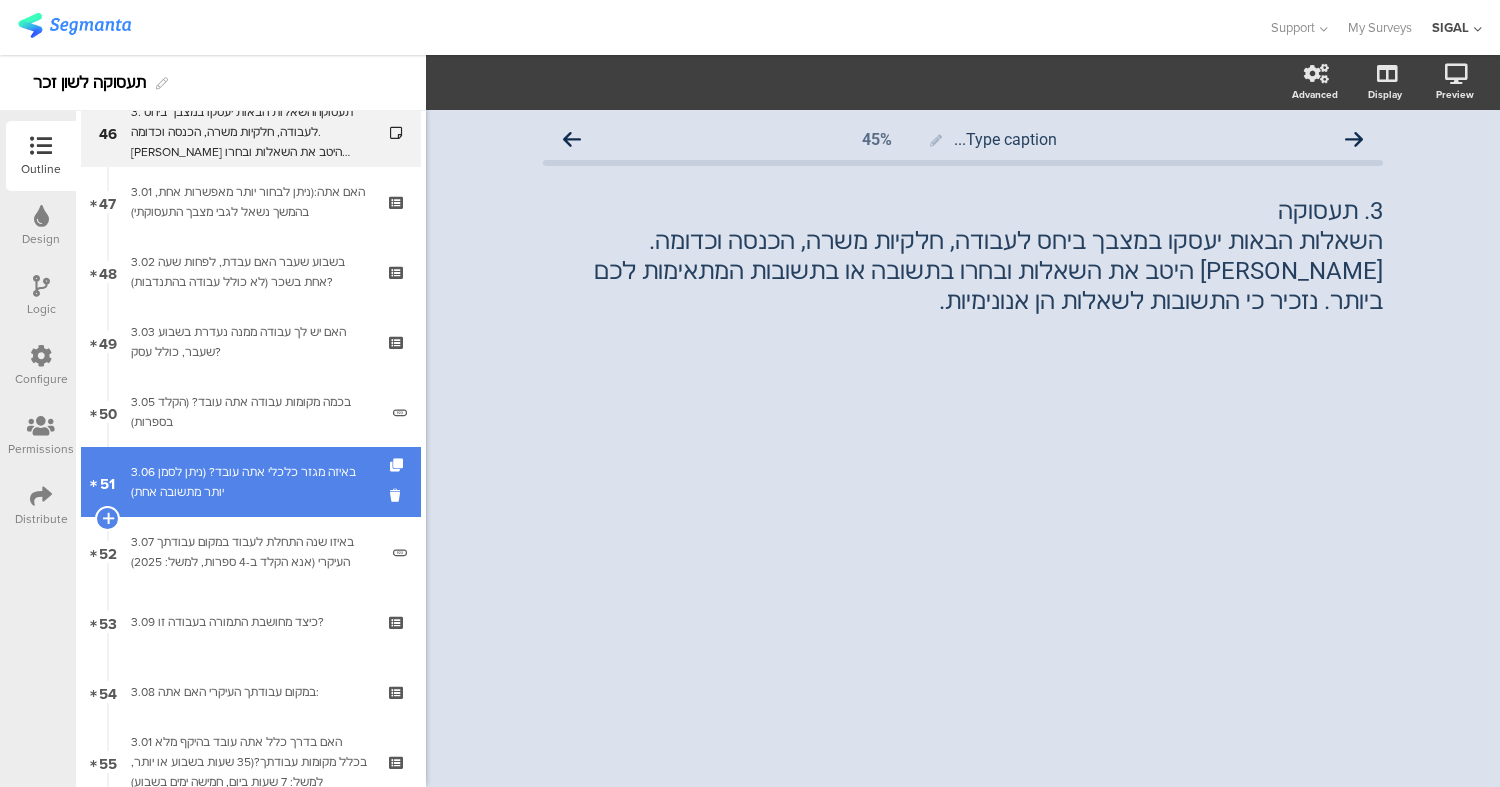 scroll, scrollTop: 3238, scrollLeft: 0, axis: vertical 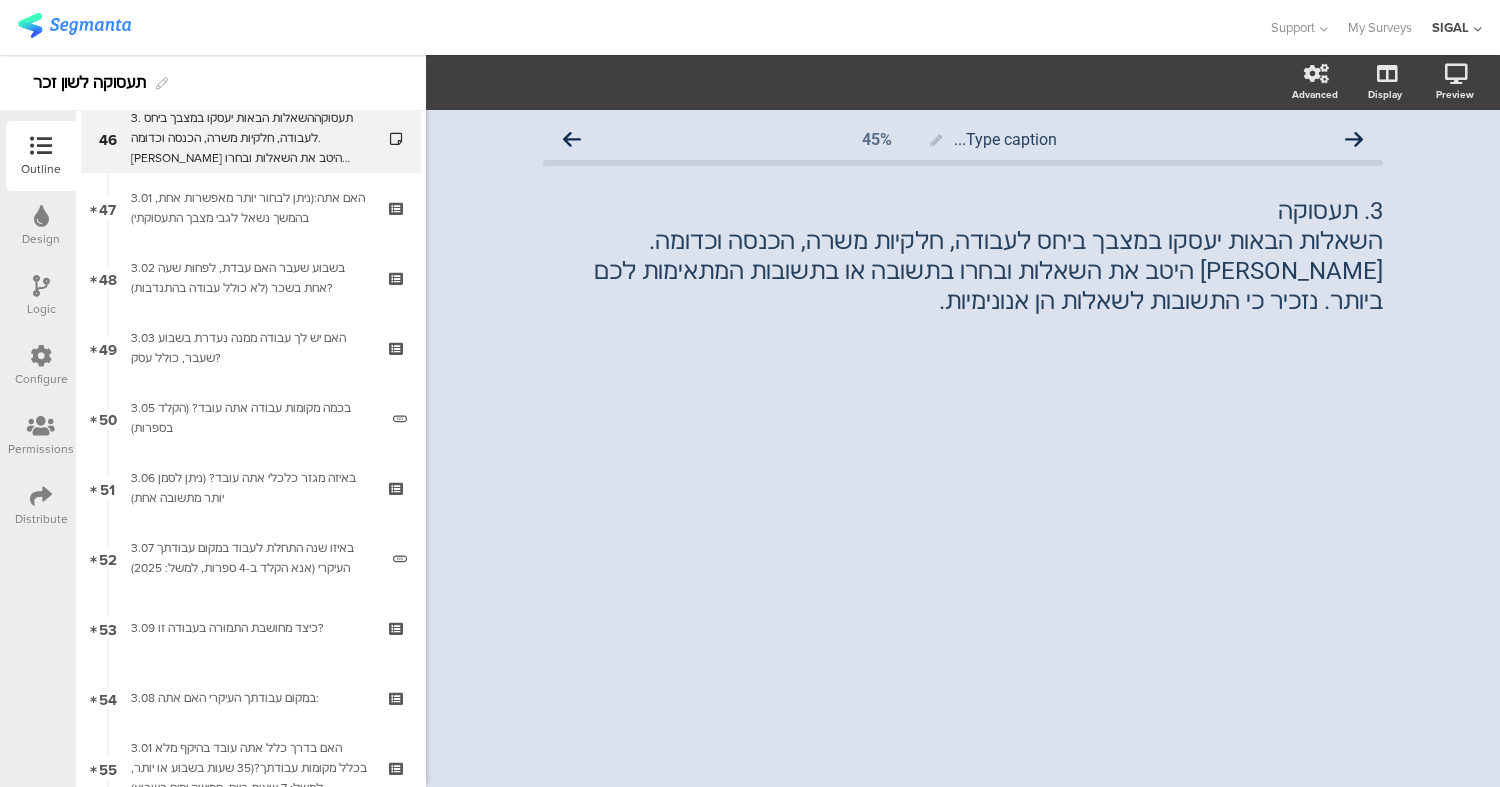 click on "Logic" at bounding box center [41, 309] 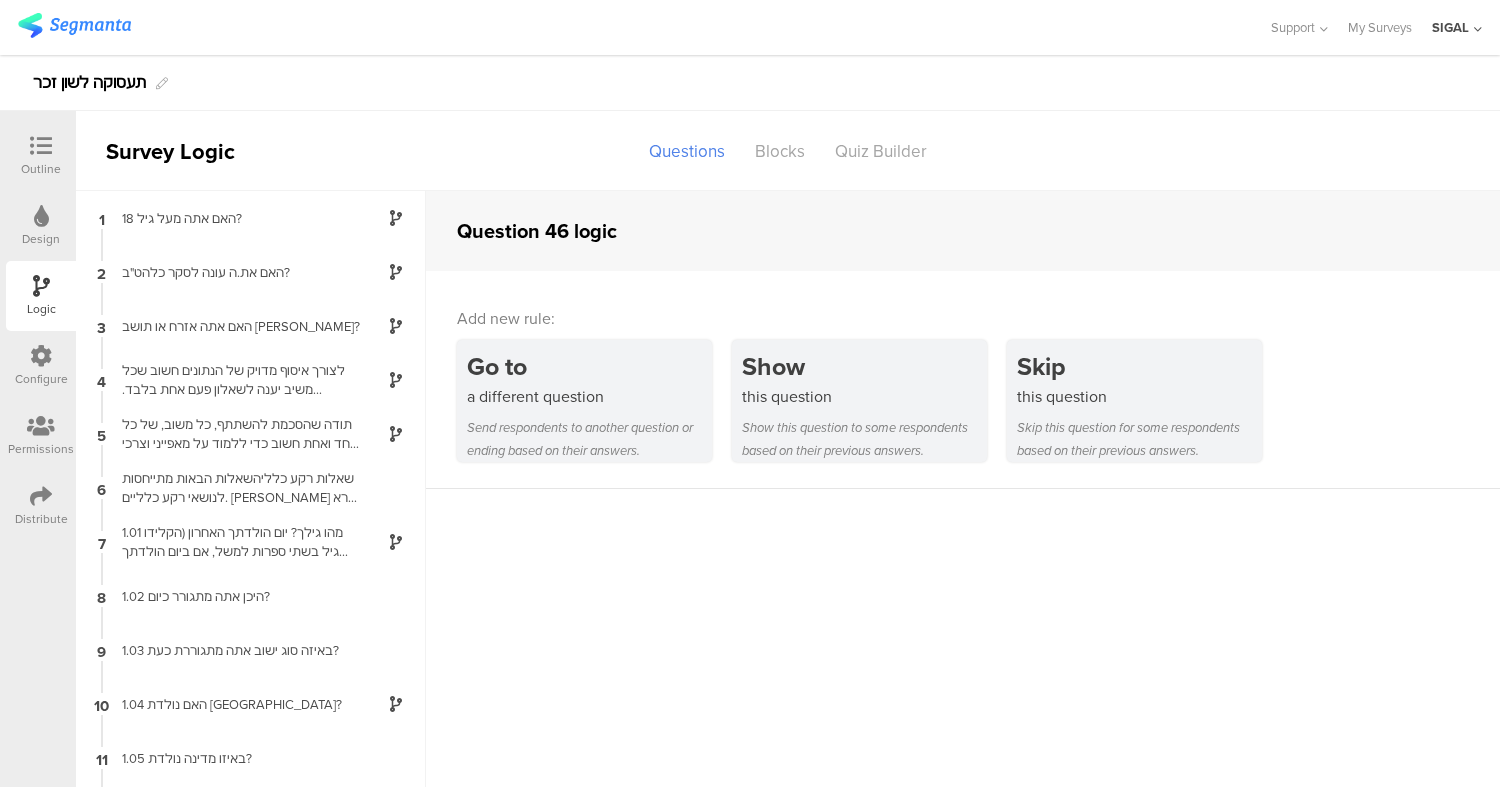 scroll, scrollTop: 66, scrollLeft: 0, axis: vertical 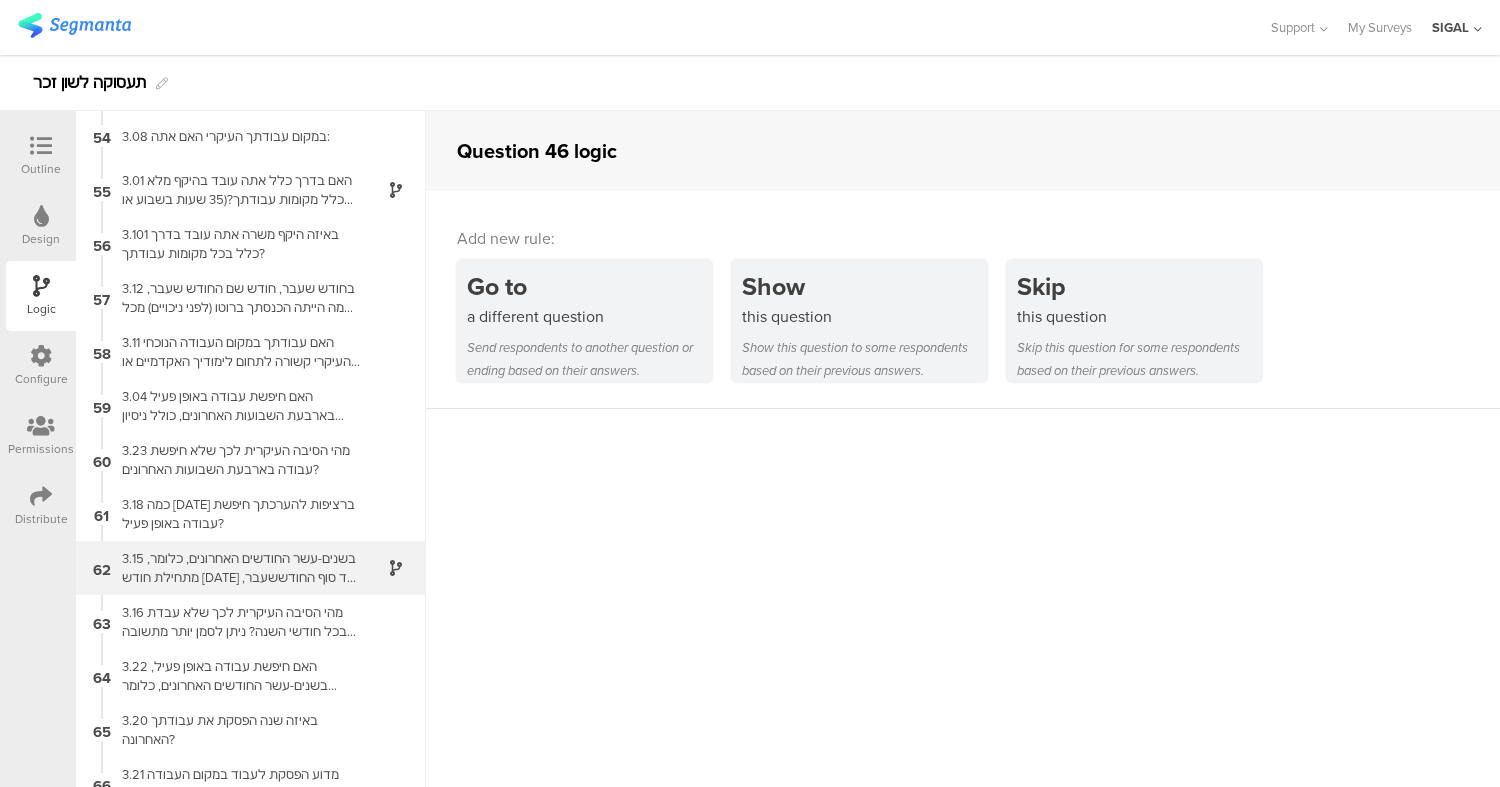 click on "3.15	בשנים-עשר החודשים האחרונים, כלומר, מתחילת חודש [DATE] ועד סוף החודששעבר, כמה חודשים עבדת בארץ, בכל מקומות העבודה כולל היעדרות בתשלום? (כולל עבודה בחולמטעם חברה ישראלית)" at bounding box center (235, 568) 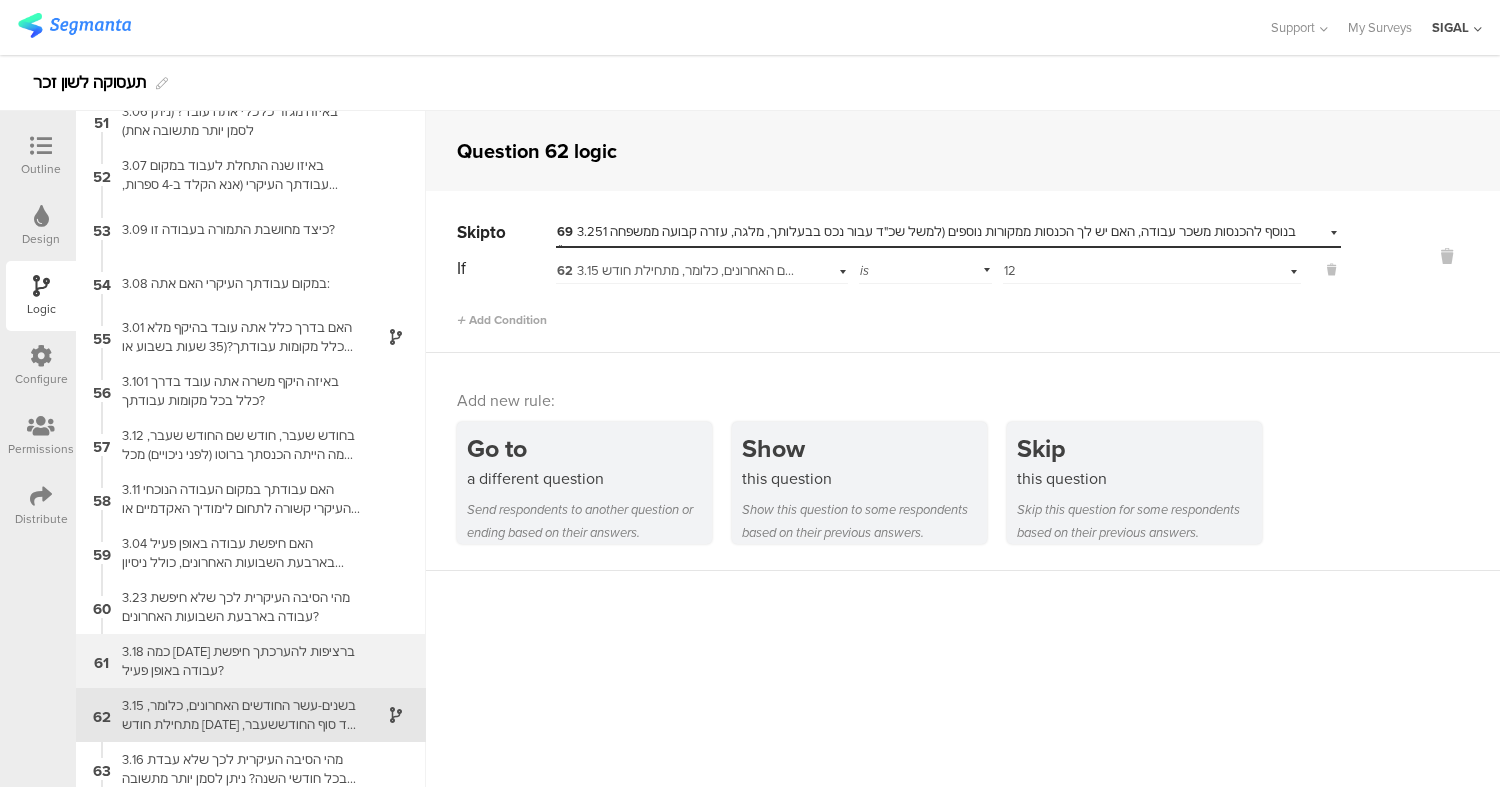scroll, scrollTop: 2718, scrollLeft: 0, axis: vertical 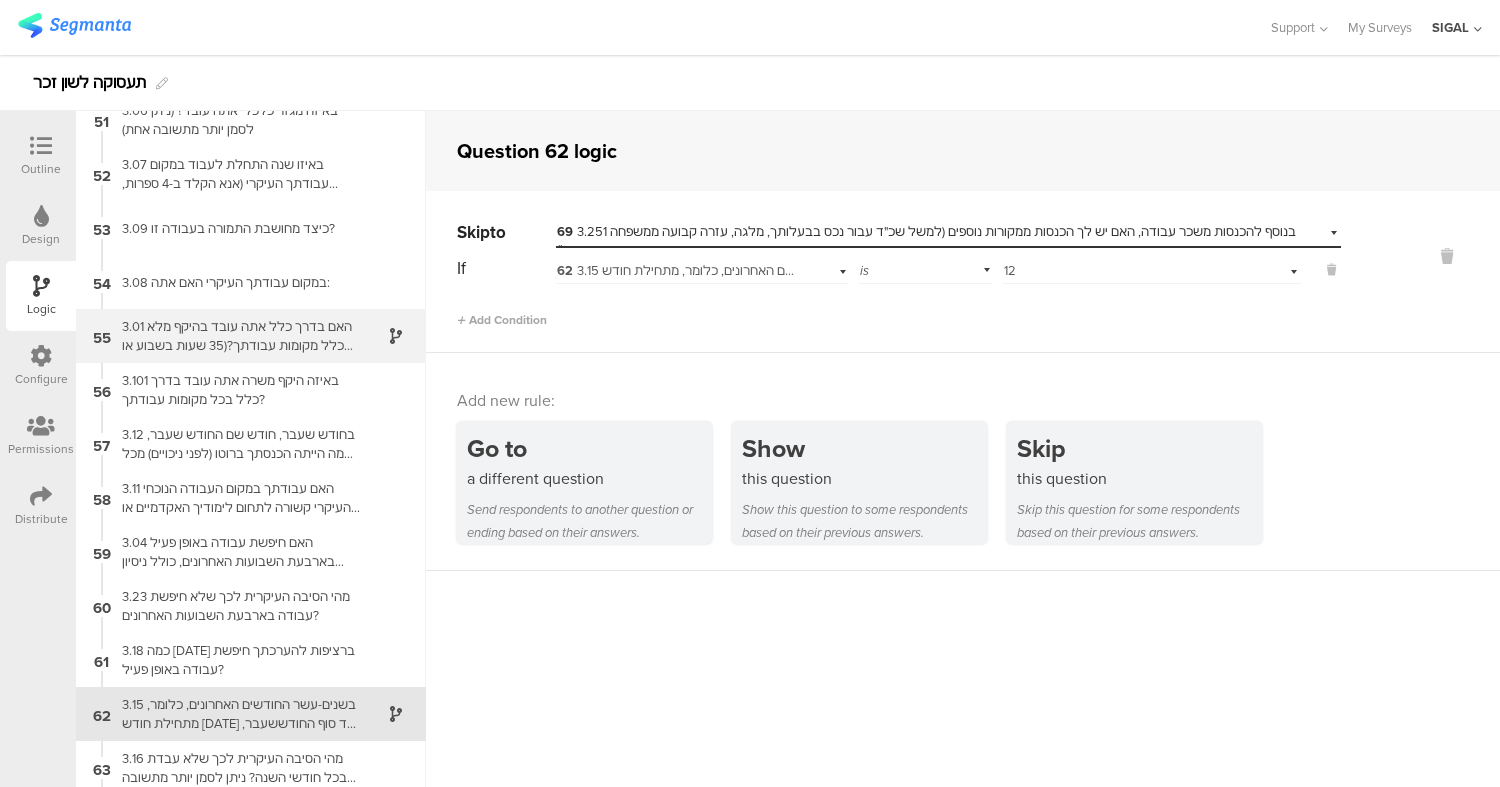 click on "3.01 האם בדרך כלל אתה עובד בהיקף מלא בכלל מקומות עבודתך?(35 שעות בשבוע או יותר, למשל: 7 שעות ביום, חמישה ימים בשבוע)" at bounding box center [235, 336] 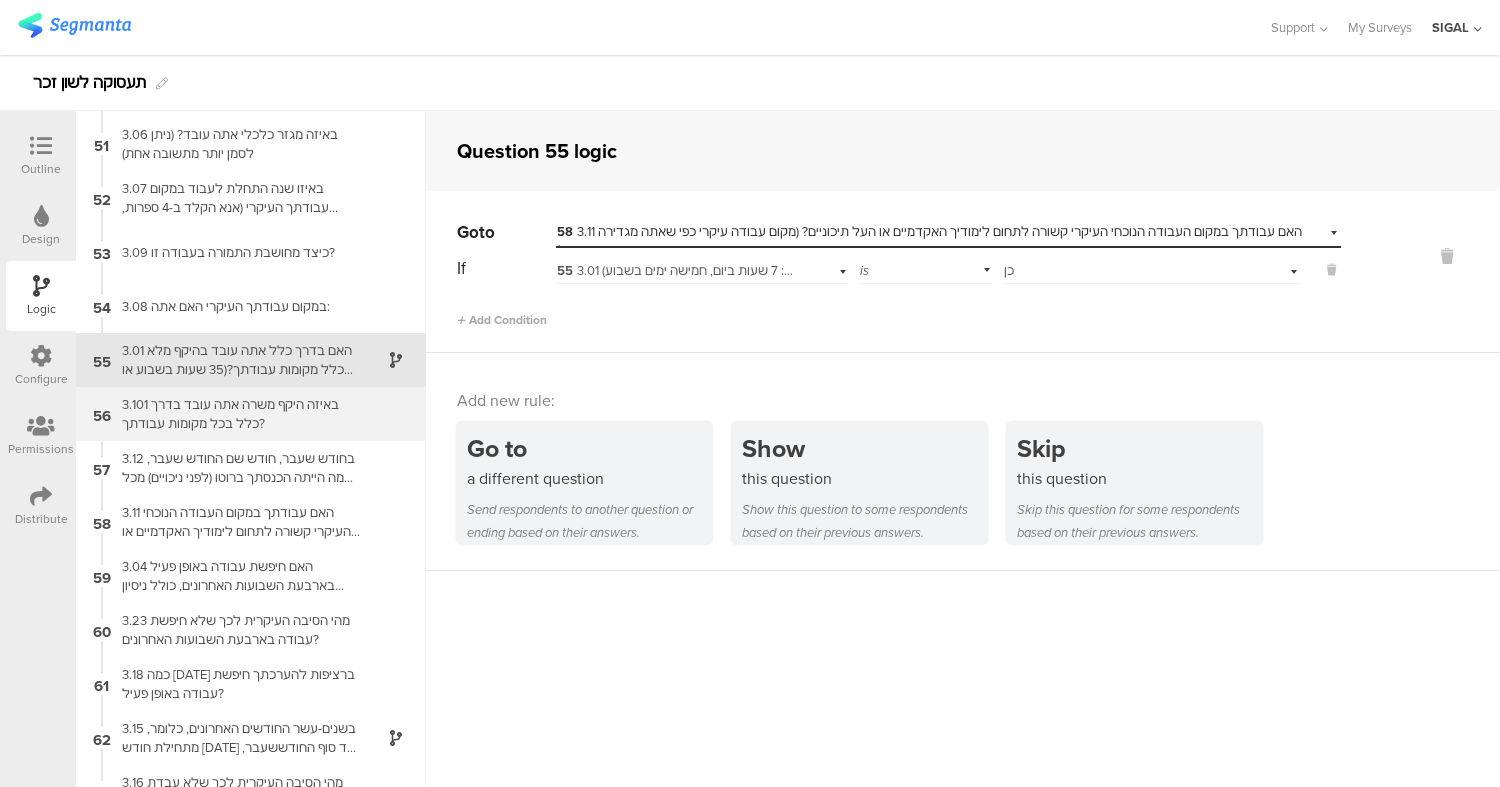 scroll, scrollTop: 2697, scrollLeft: 0, axis: vertical 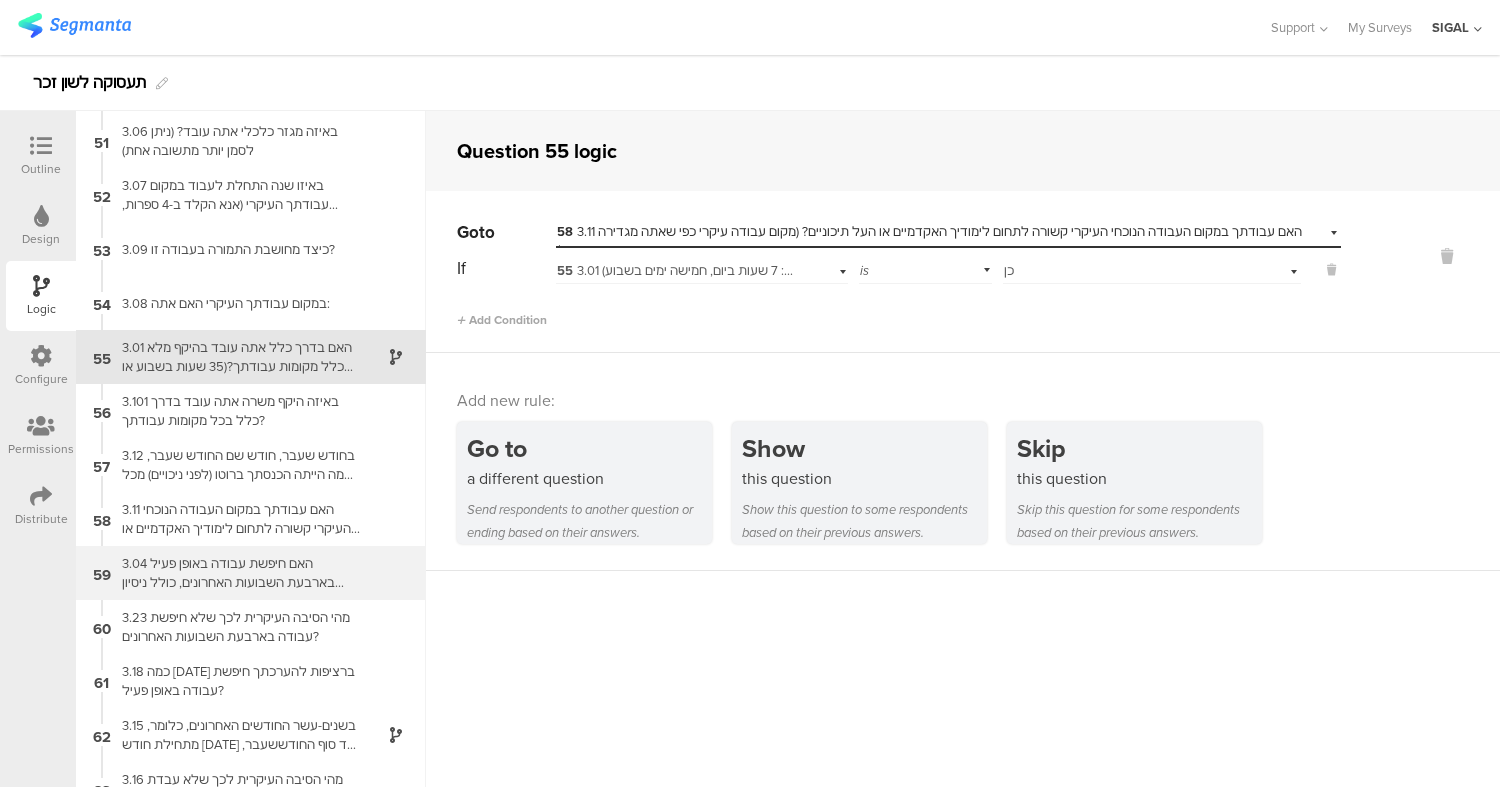 click on "59
3.04	 האם חיפשת עבודה באופן פעיל בארבעת השבועות האחרונים, כולל ניסיון להקים עסק?" at bounding box center (251, 573) 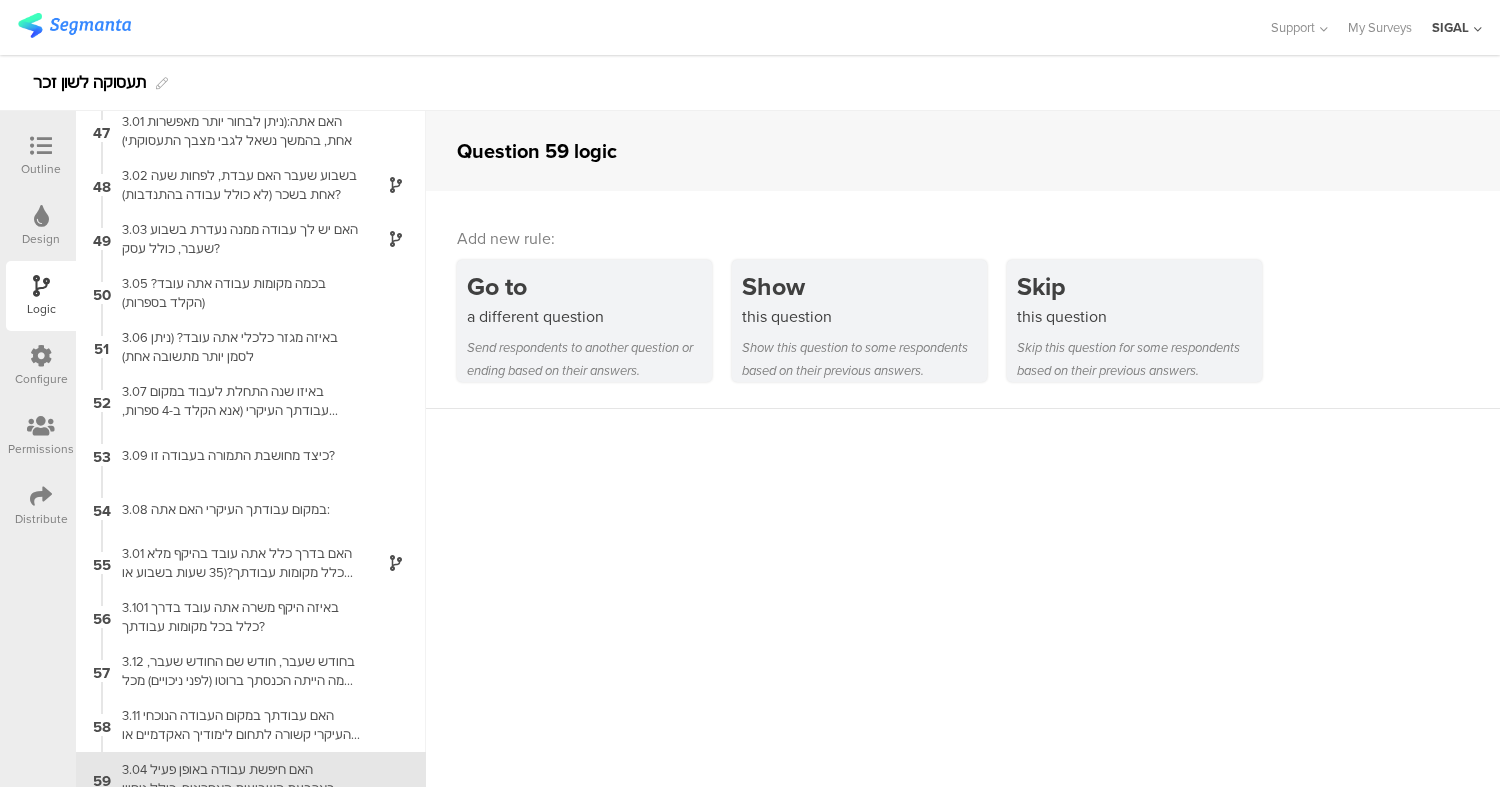 scroll, scrollTop: 2821, scrollLeft: 0, axis: vertical 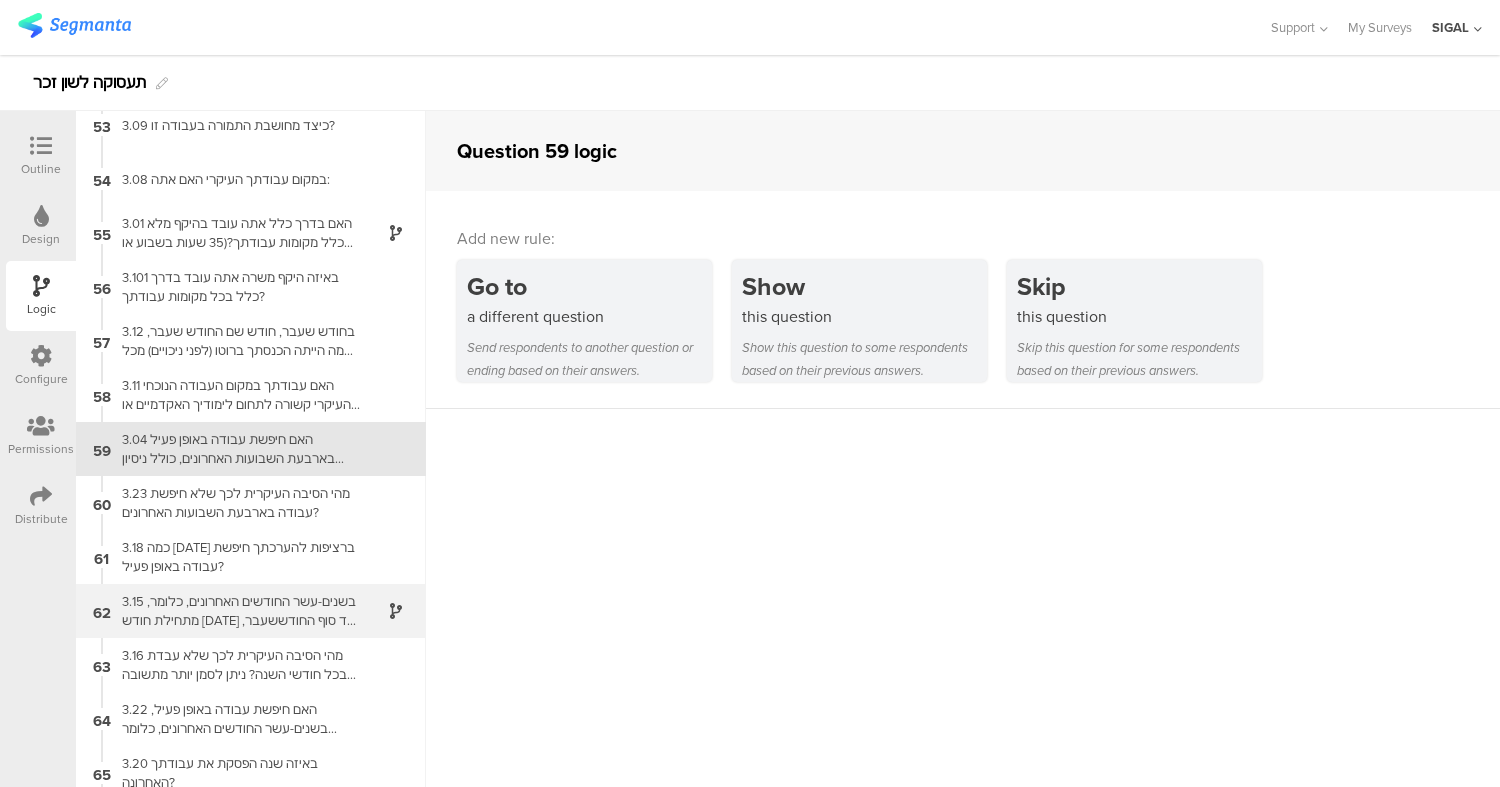 click on "3.15	בשנים-עשר החודשים האחרונים, כלומר, מתחילת חודש [DATE] ועד סוף החודששעבר, כמה חודשים עבדת בארץ, בכל מקומות העבודה כולל היעדרות בתשלום? (כולל עבודה בחולמטעם חברה ישראלית)" at bounding box center (235, 611) 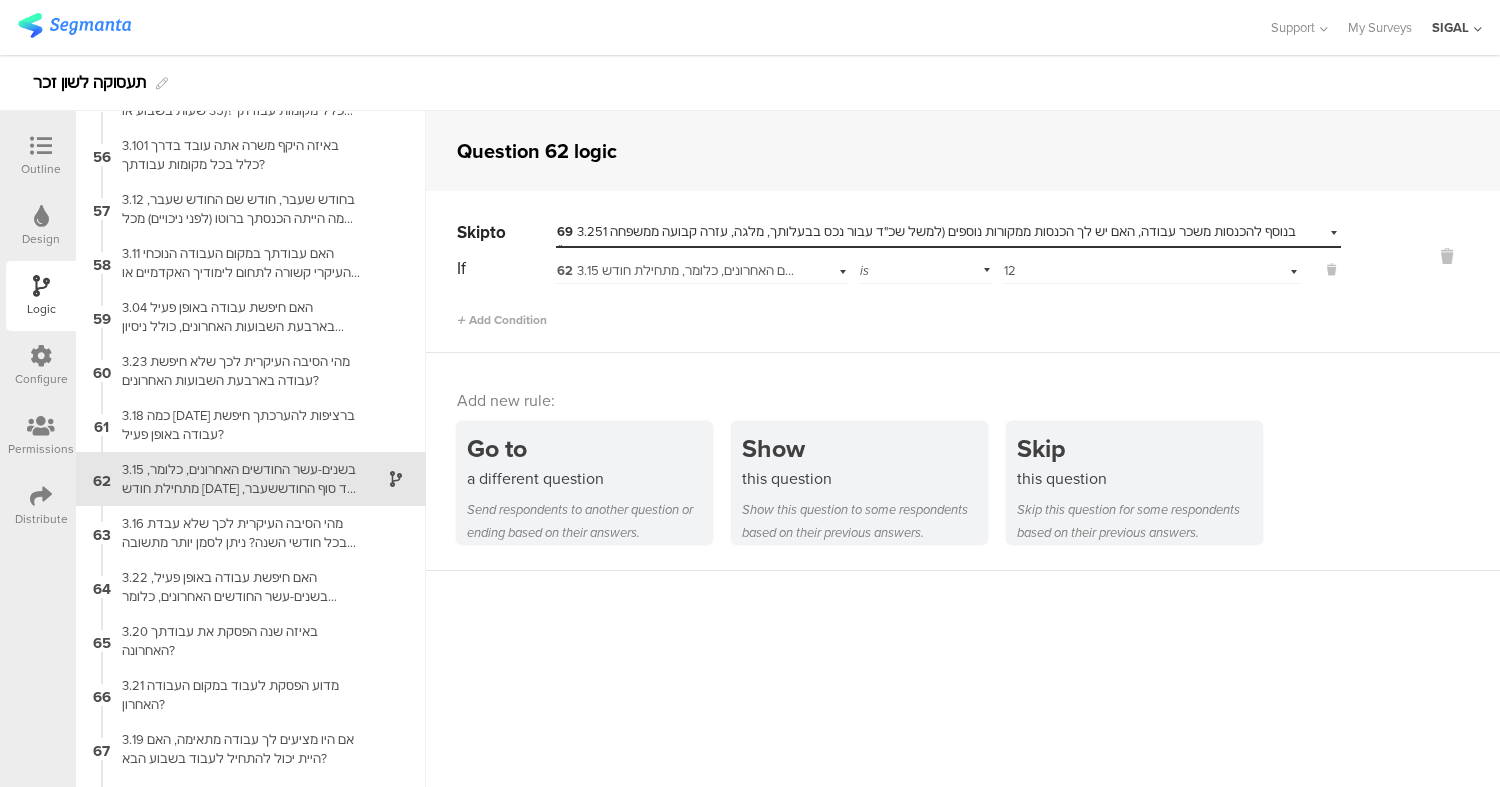 scroll, scrollTop: 2983, scrollLeft: 0, axis: vertical 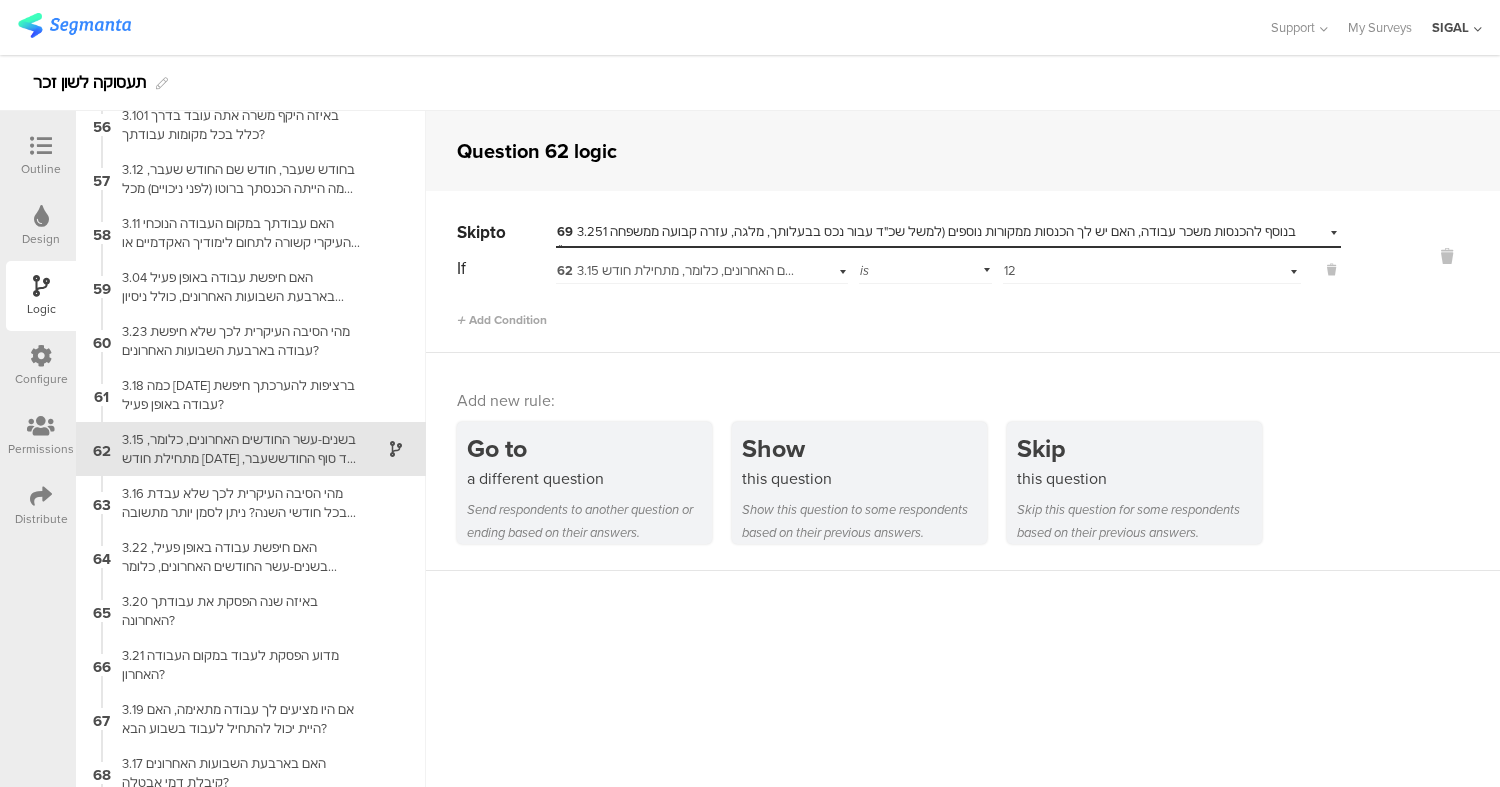 click on "Outline" at bounding box center [41, 169] 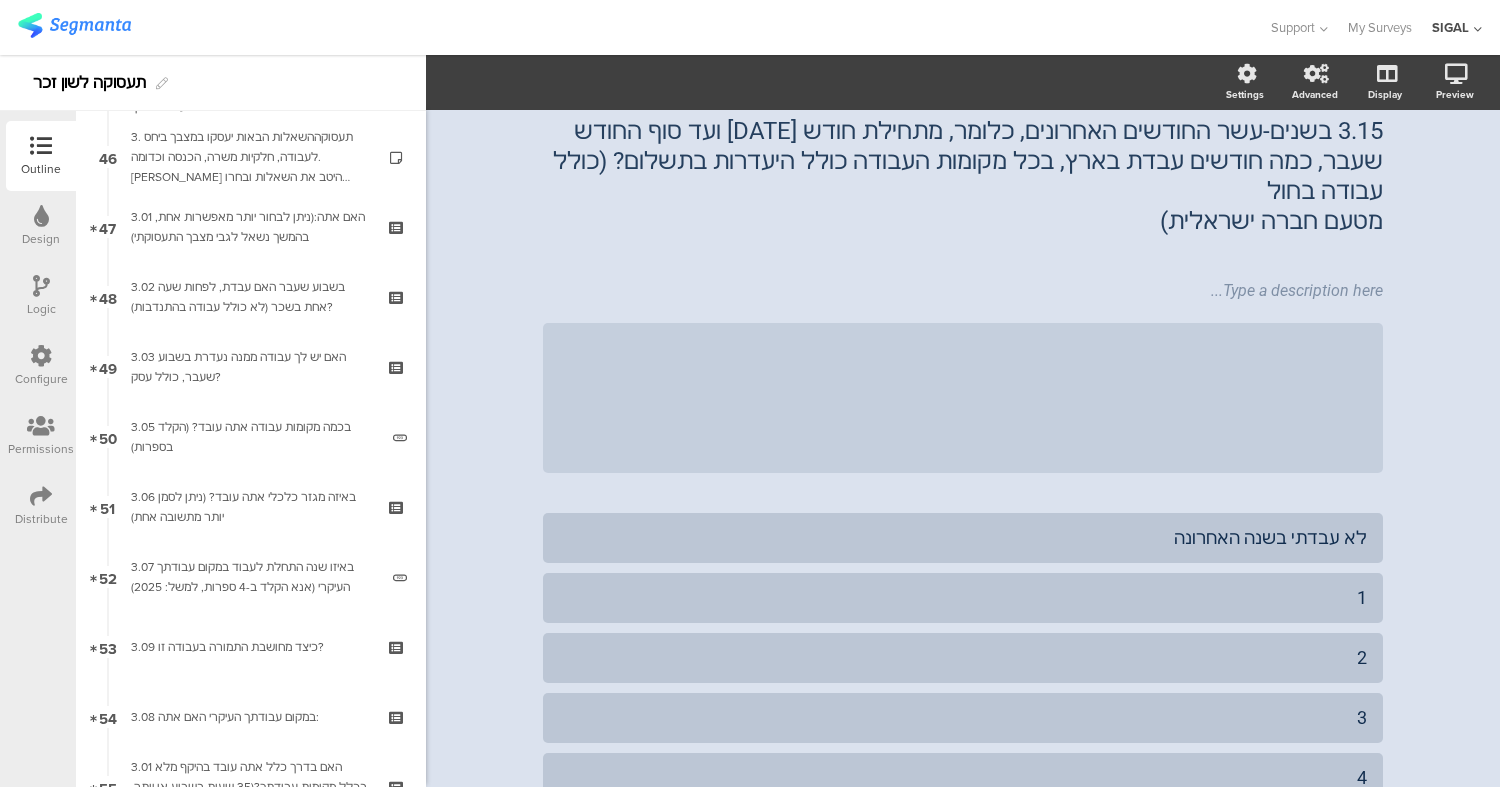 scroll, scrollTop: 3221, scrollLeft: 0, axis: vertical 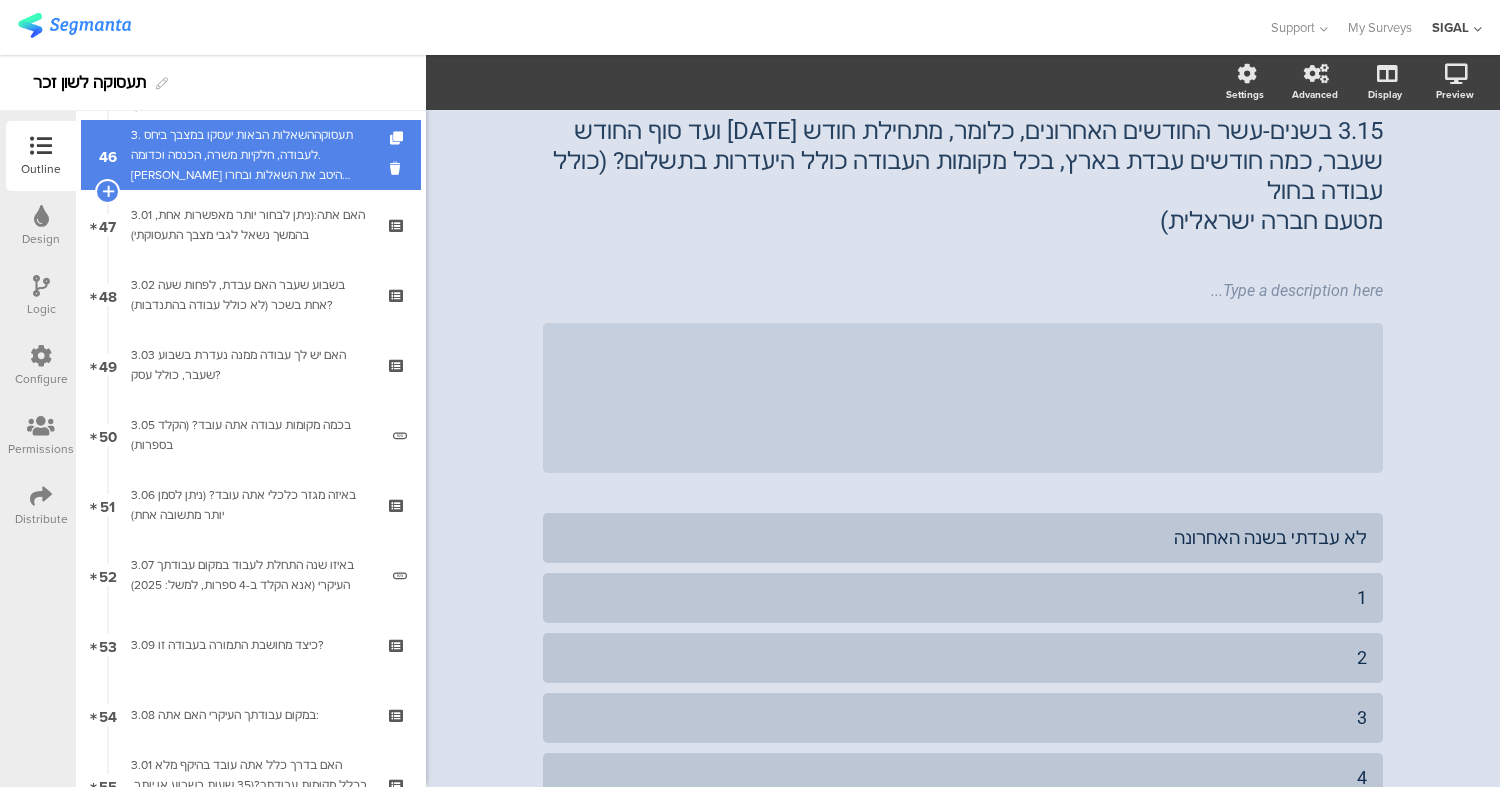 click on "3. תעסוקההשאלות הבאות יעסקו במצבך ביחס לעבודה, חלקיות משרה, הכנסה וכדומה. [PERSON_NAME] היטב את השאלות ובחרו בתשובה או בתשובות המתאימות לכם ביותר. נזכיר כי התשובות לשאלות הן אנונימיות." at bounding box center [250, 155] 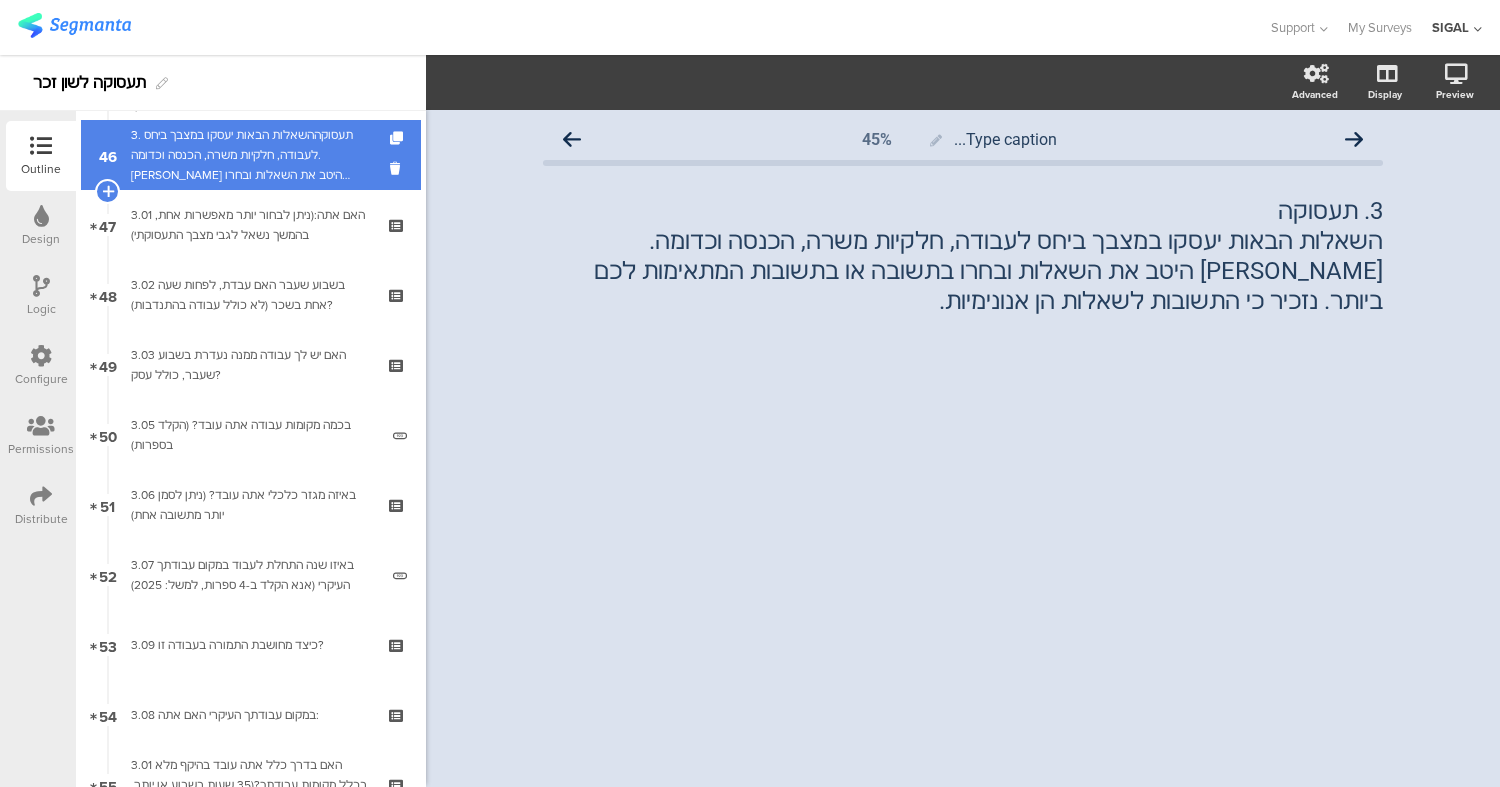 scroll, scrollTop: 0, scrollLeft: 0, axis: both 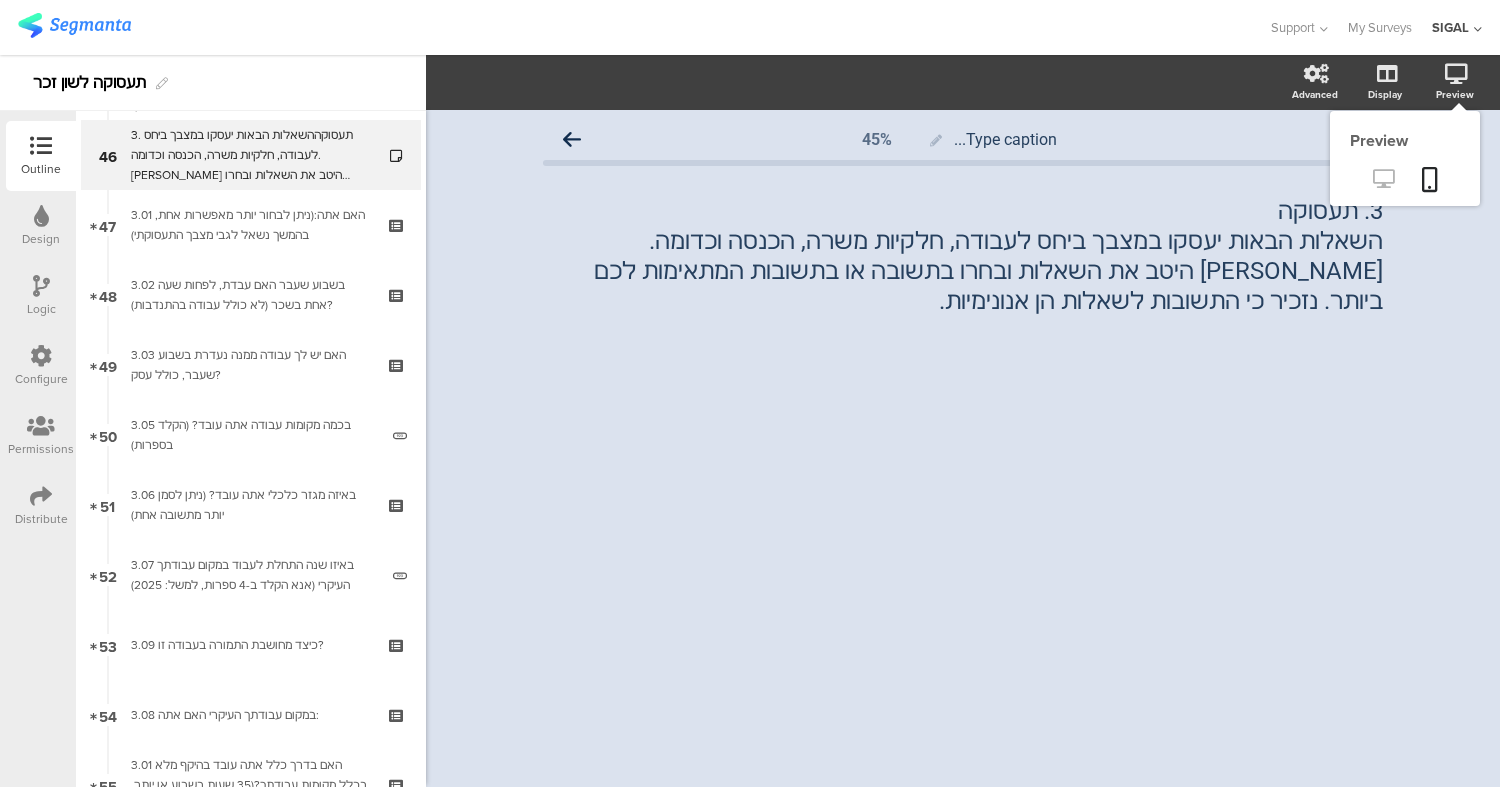click 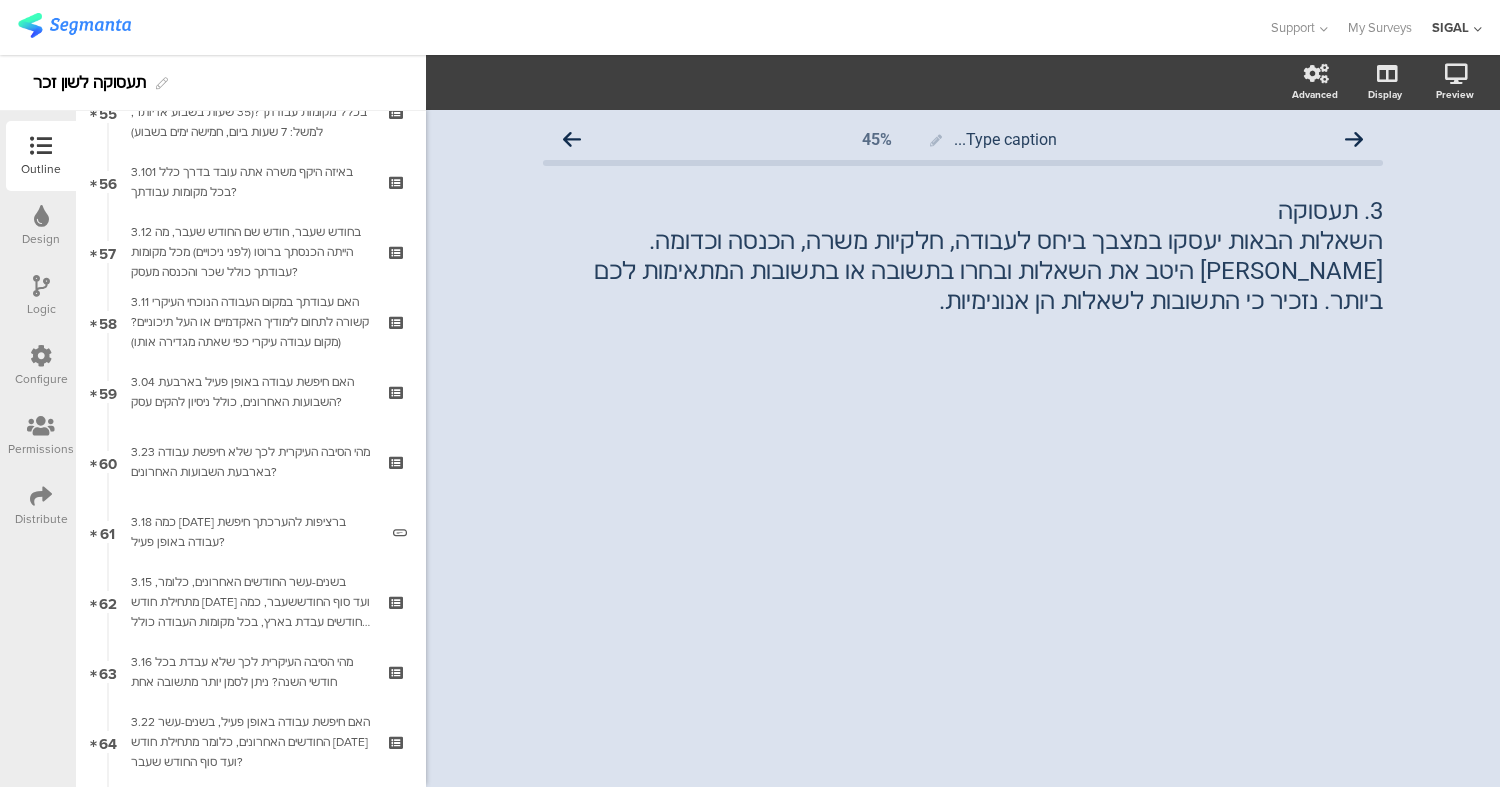 scroll, scrollTop: 3896, scrollLeft: 0, axis: vertical 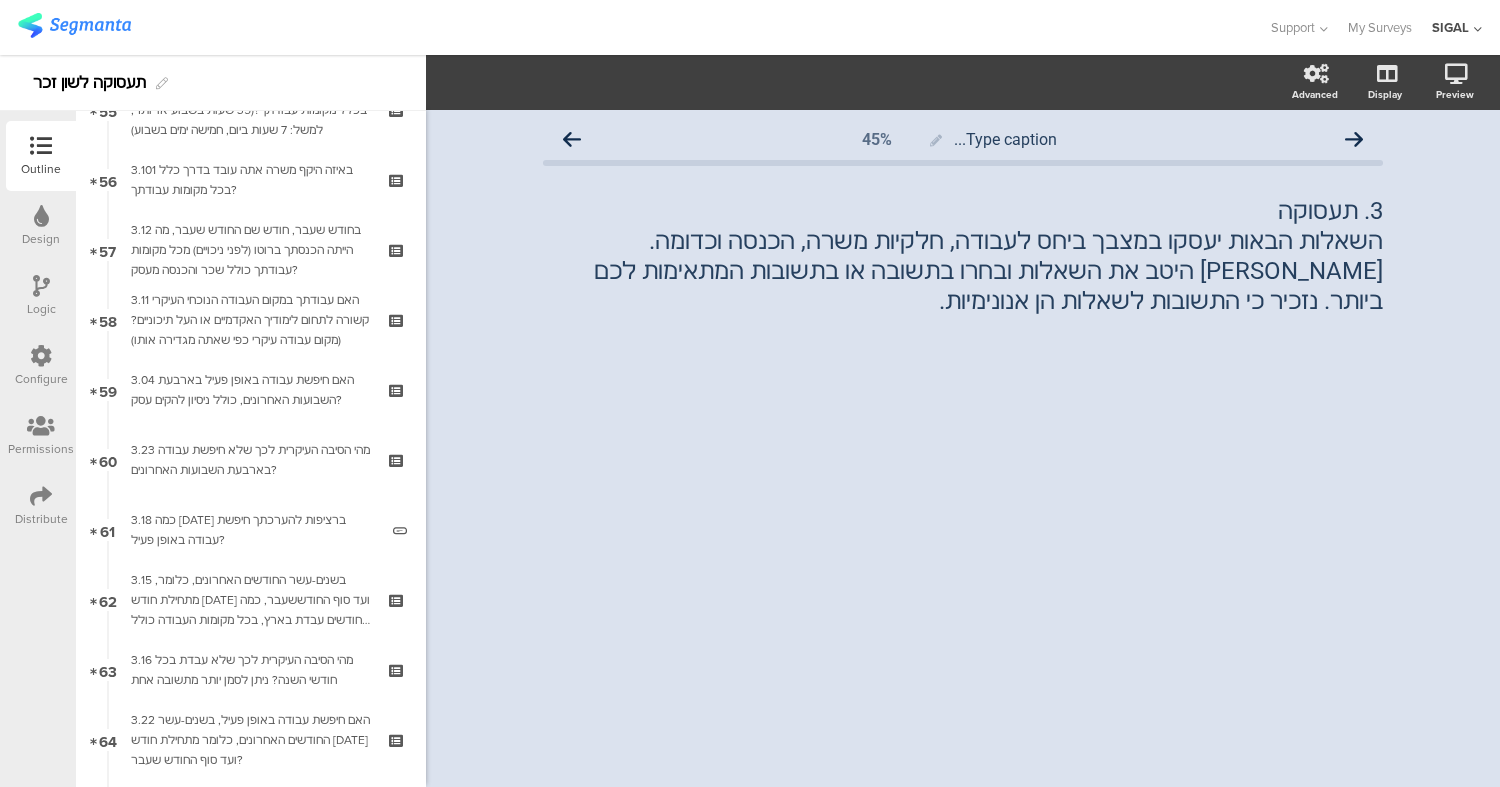 click on "Logic" at bounding box center [41, 309] 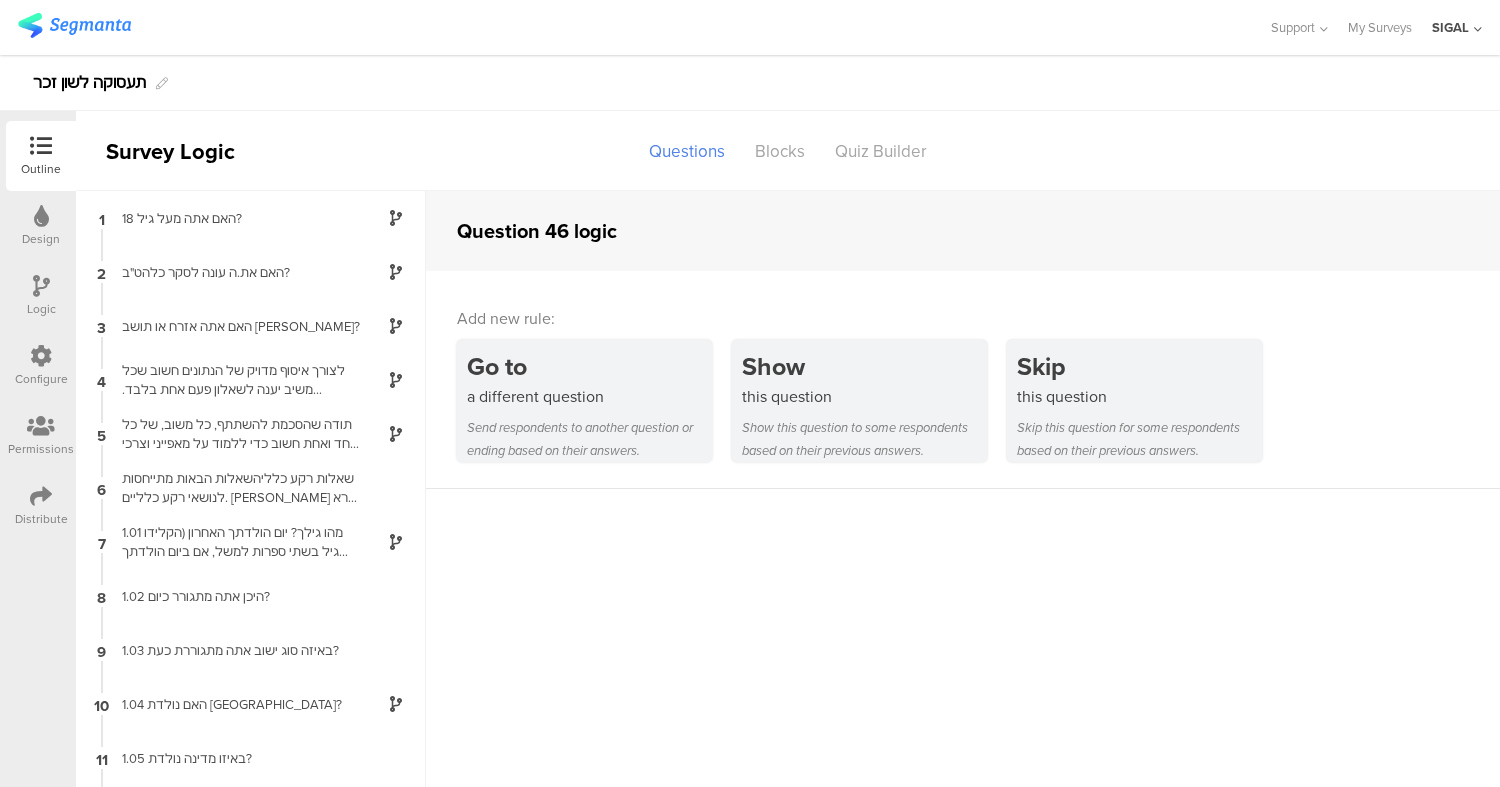 scroll, scrollTop: 73, scrollLeft: 0, axis: vertical 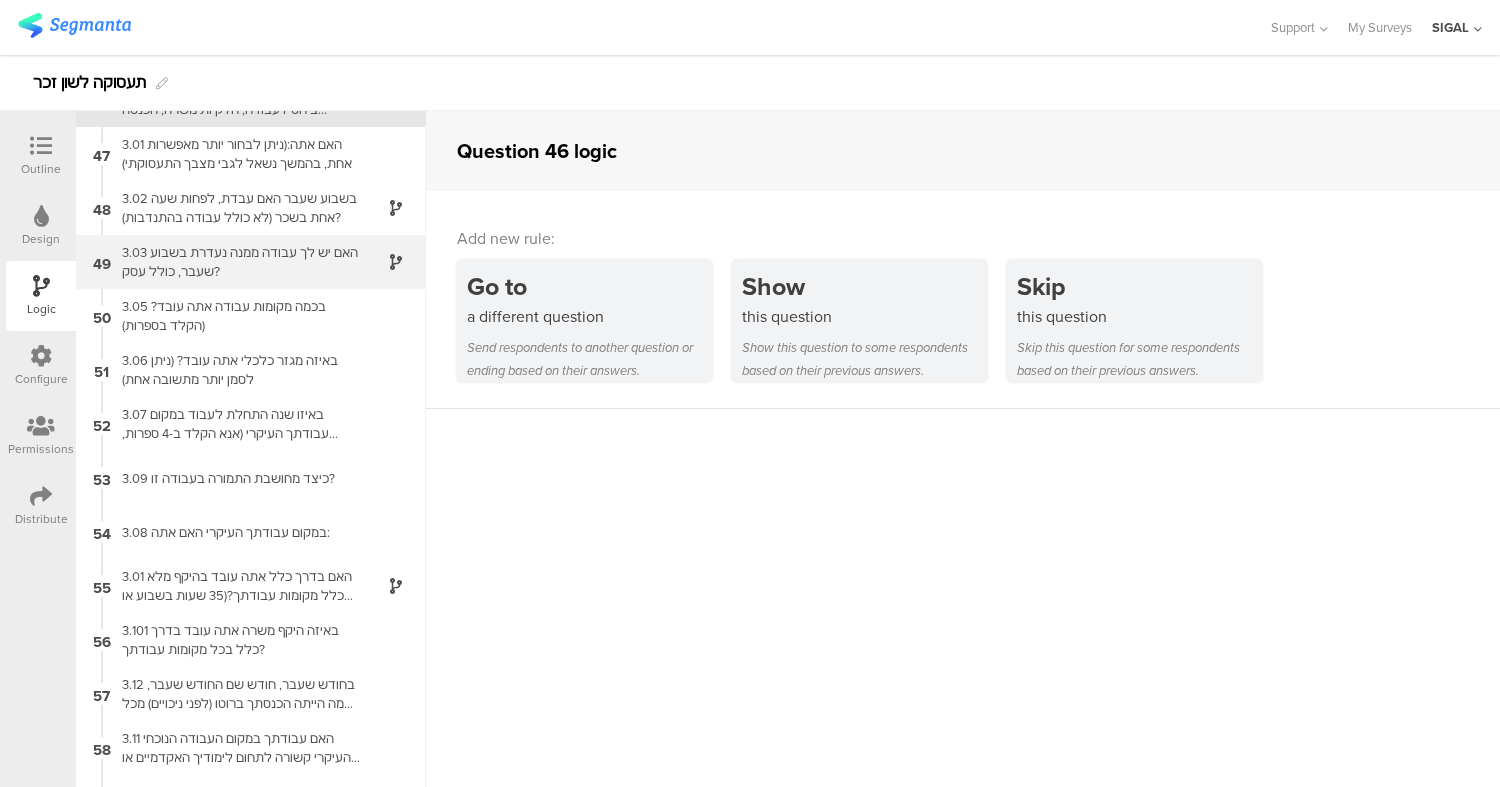 click on "3.03	האם יש לך עבודה ממנה נעדרת בשבוע שעבר, כולל עסק?" at bounding box center (235, 262) 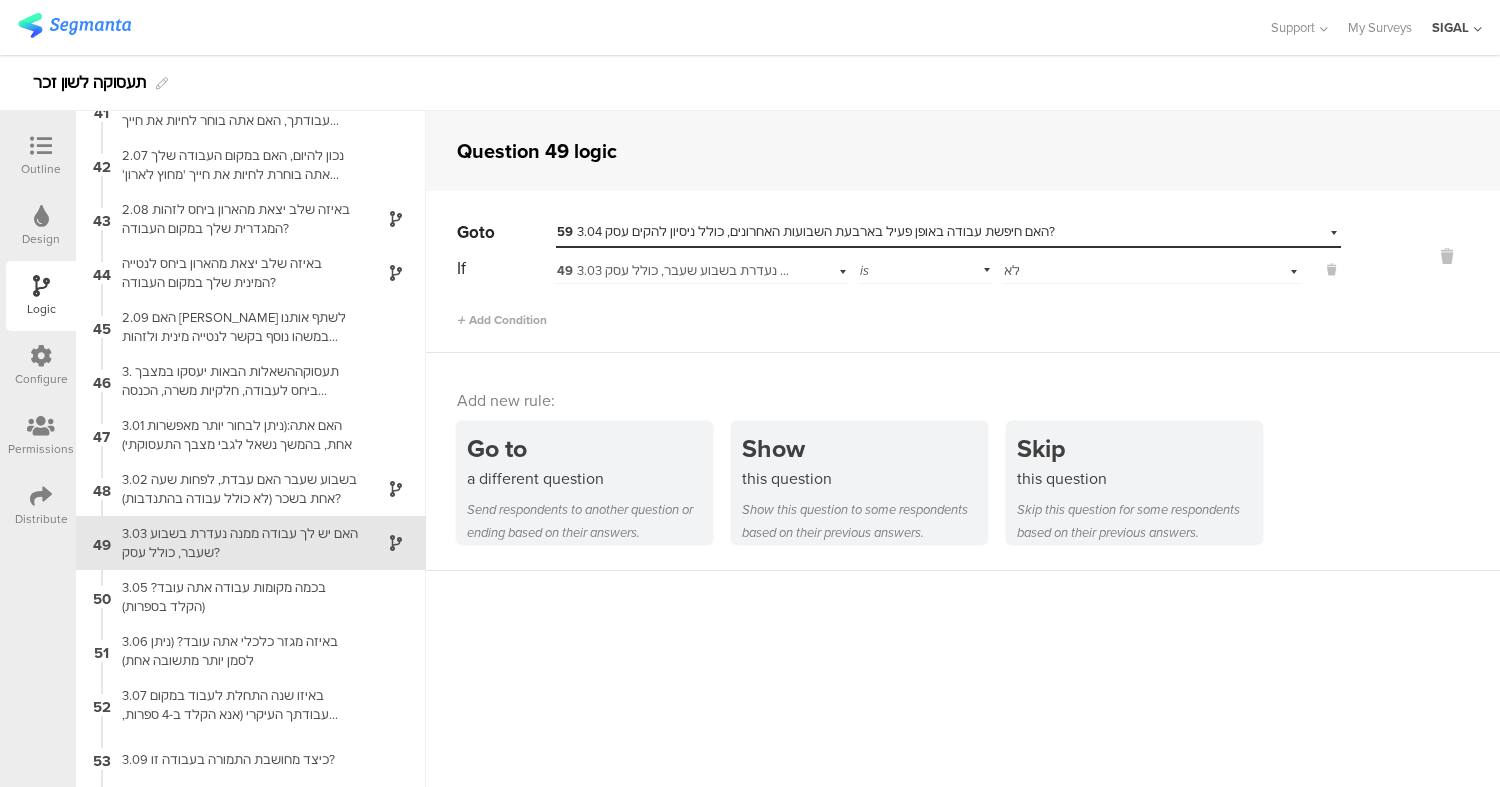 scroll, scrollTop: 2281, scrollLeft: 0, axis: vertical 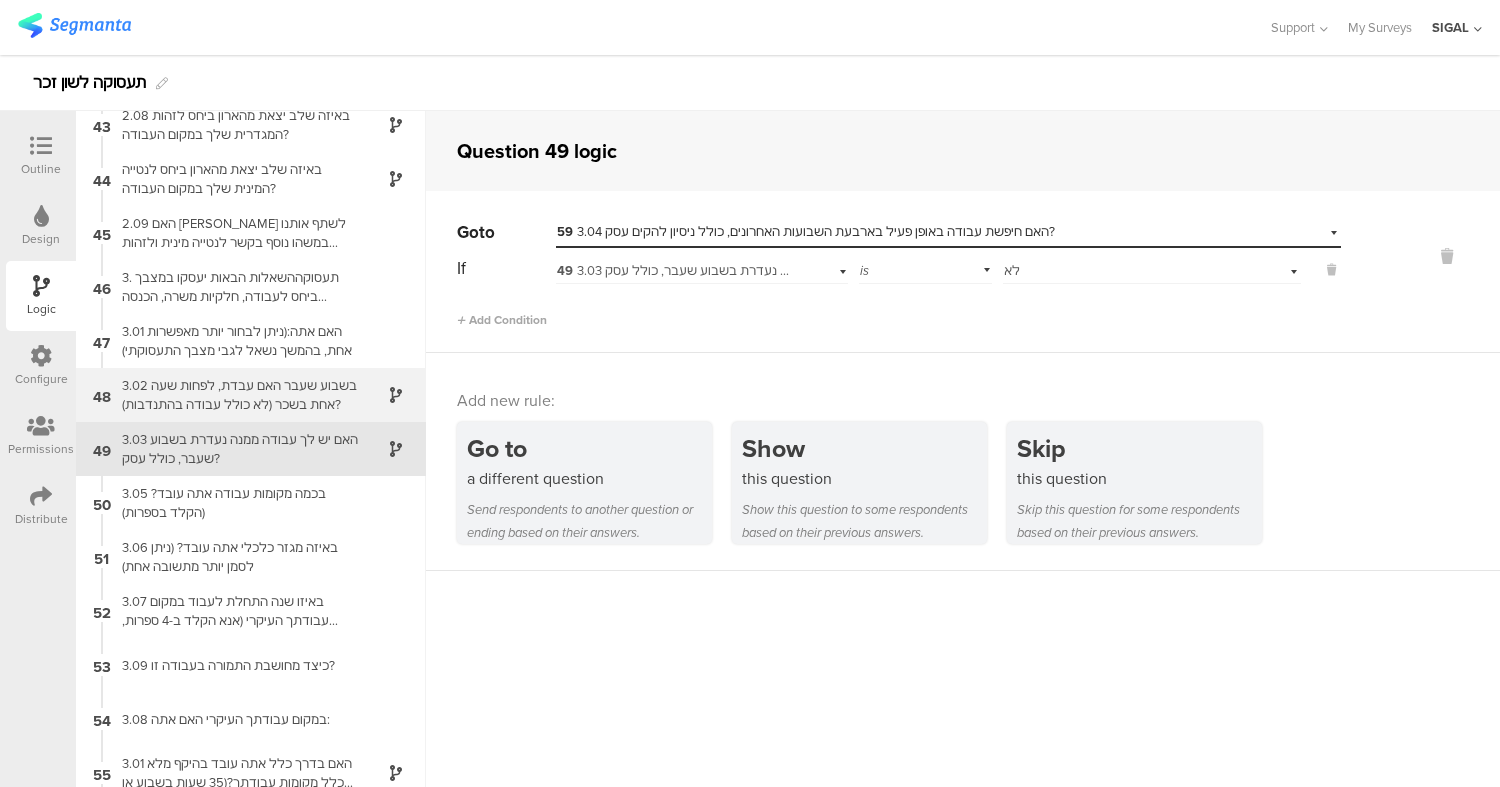 click on "3.02	 בשבוע שעבר האם עבדת, לפחות שעה אחת בשכר (לא כולל עבודה בהתנדבות)?" at bounding box center [235, 395] 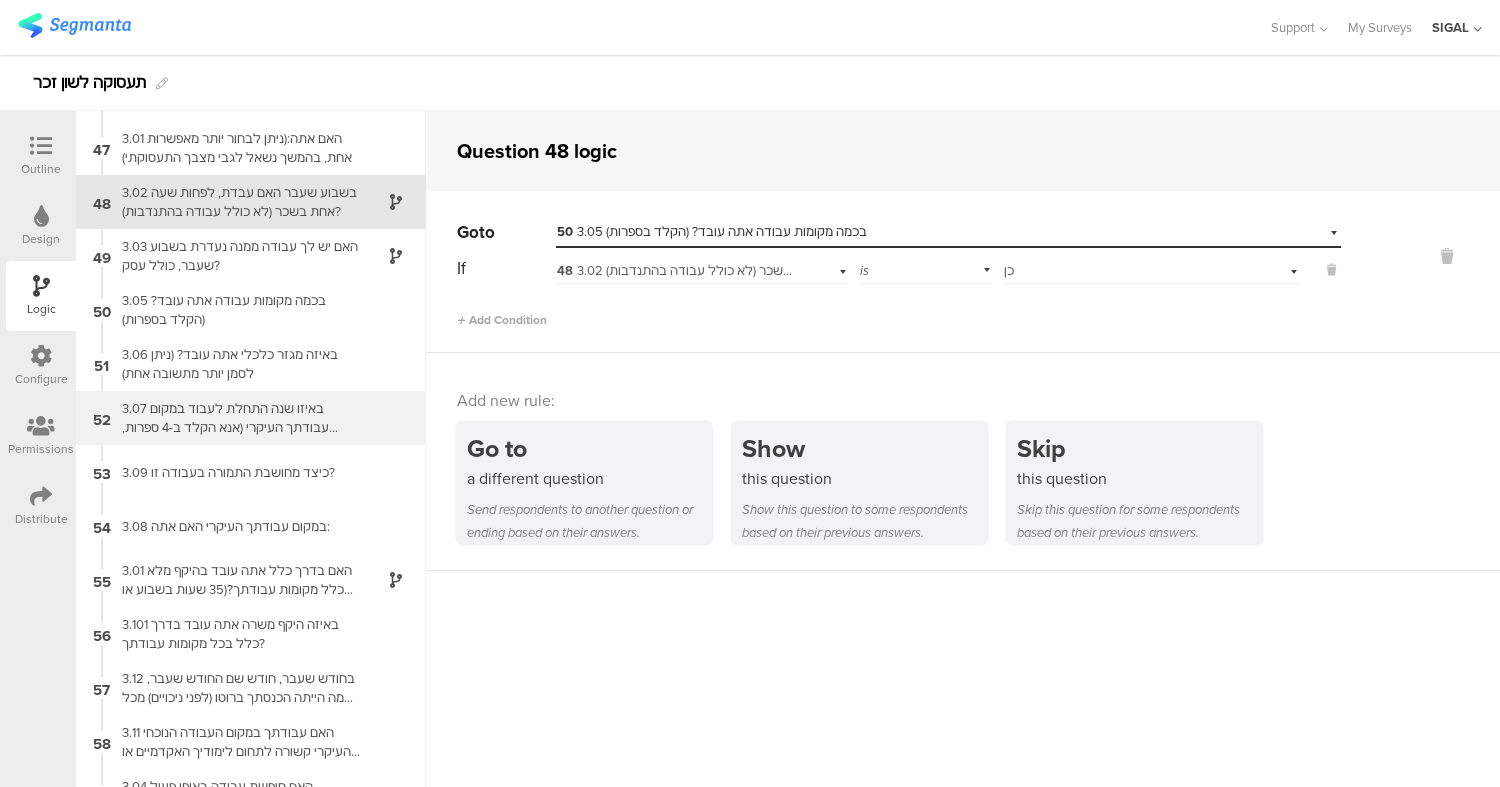 scroll, scrollTop: 2476, scrollLeft: 0, axis: vertical 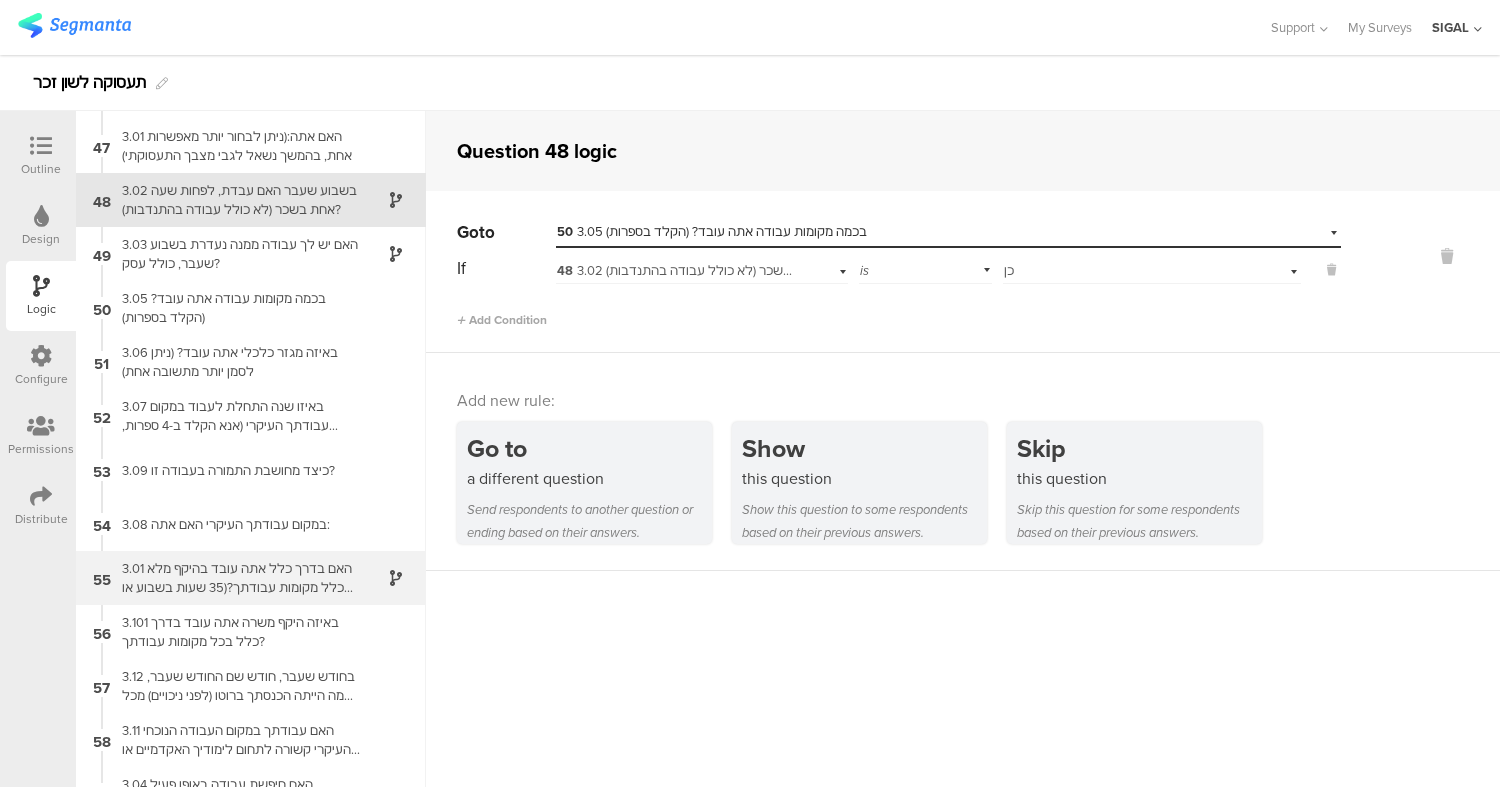click on "3.01 האם בדרך כלל אתה עובד בהיקף מלא בכלל מקומות עבודתך?(35 שעות בשבוע או יותר, למשל: 7 שעות ביום, חמישה ימים בשבוע)" at bounding box center (235, 578) 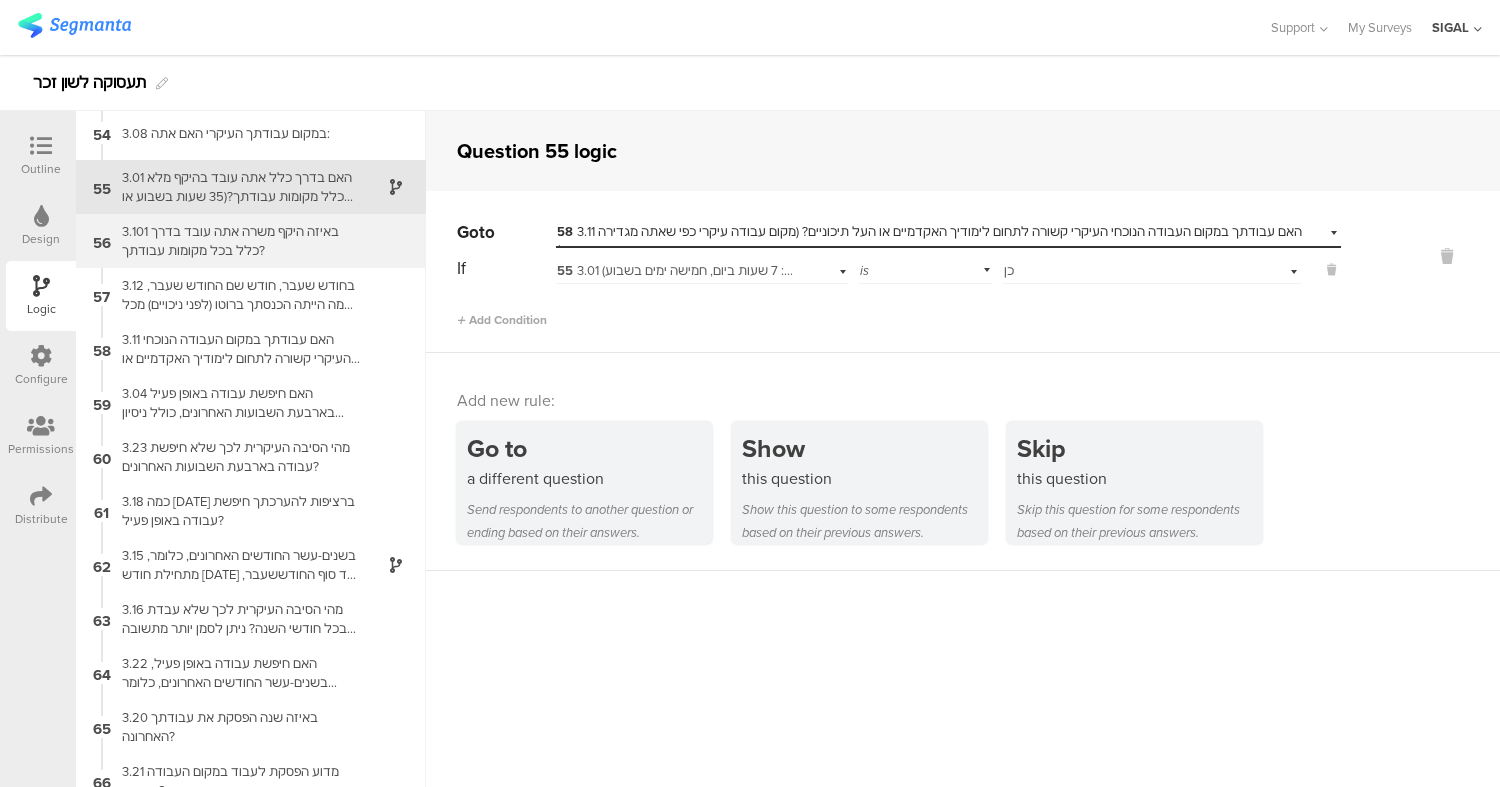 scroll, scrollTop: 2940, scrollLeft: 0, axis: vertical 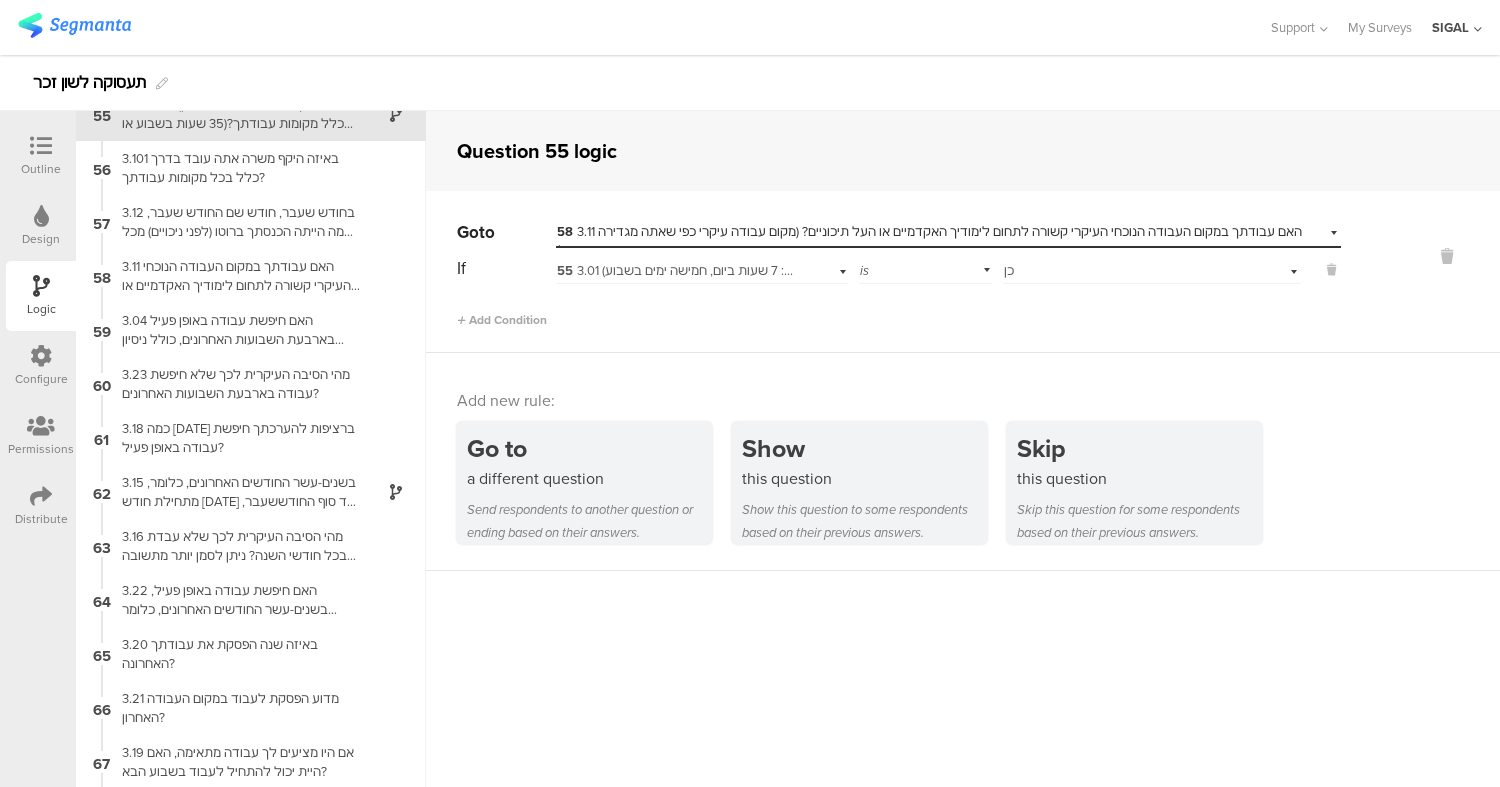 click on "58  3.11	האם עבודתך במקום העבודה הנוכחי העיקרי קשורה לתחום לימודיך האקדמיים או העל תיכוניים? (מקום עבודה עיקרי כפי שאתה מגדירה אותו)" at bounding box center [929, 240] 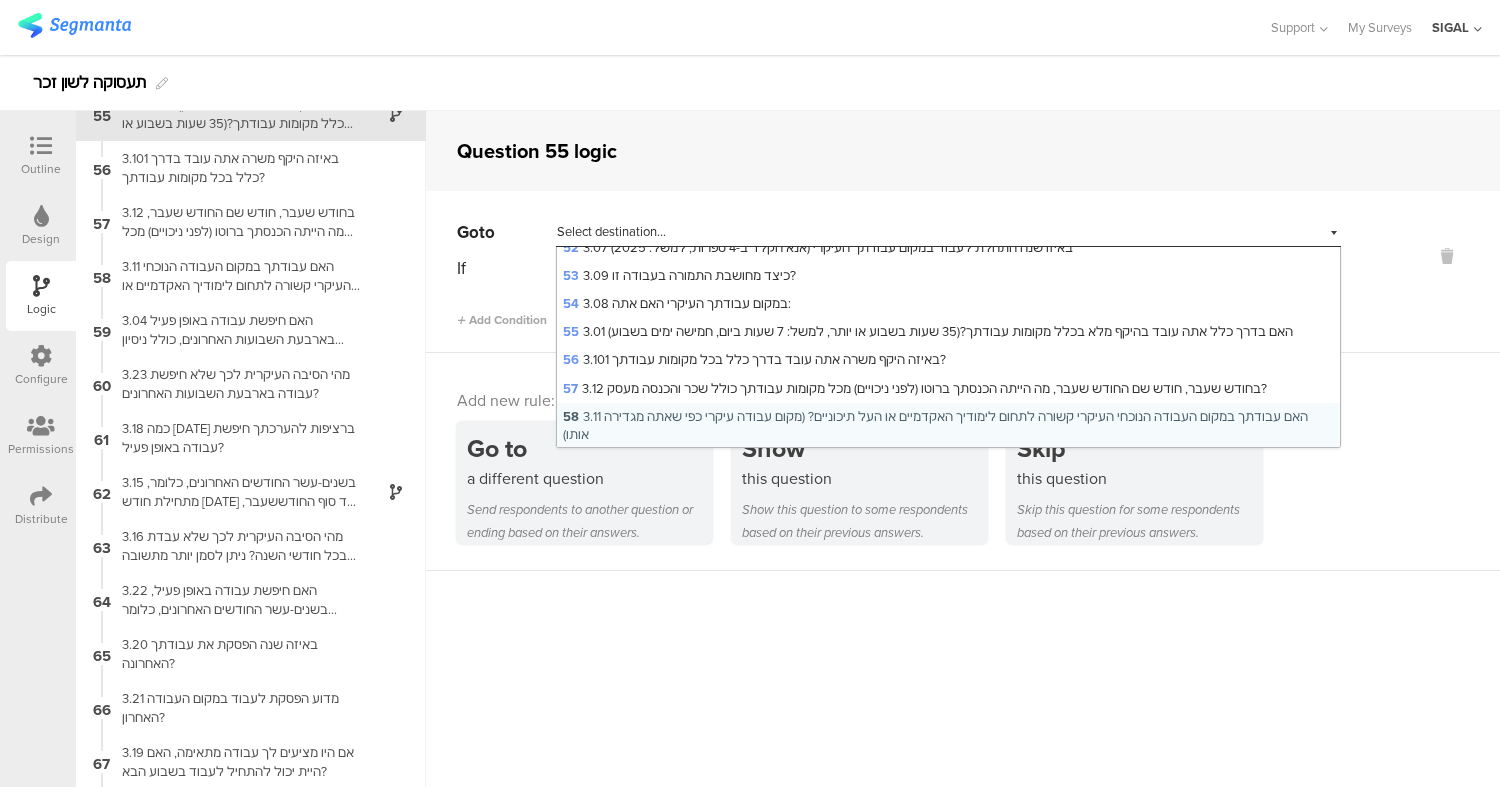 scroll, scrollTop: 1652, scrollLeft: 0, axis: vertical 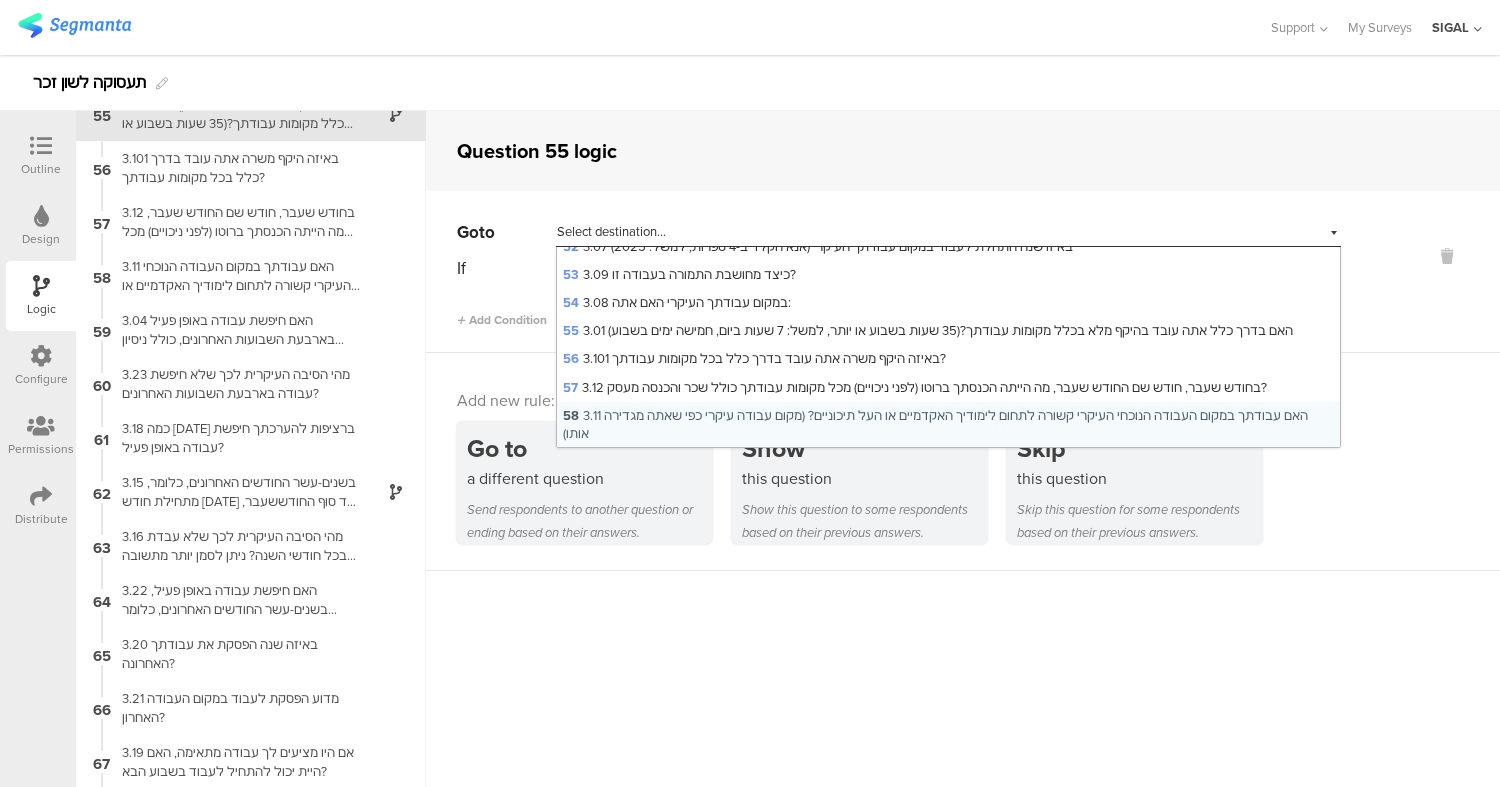 click on "57  3.12	בחודש שעבר, חודש שם החודש שעבר, מה הייתה הכנסתך ברוטו (לפני ניכויים) מכל מקומות עבודתך כולל שכר והכנסה מעסק?" at bounding box center [915, 387] 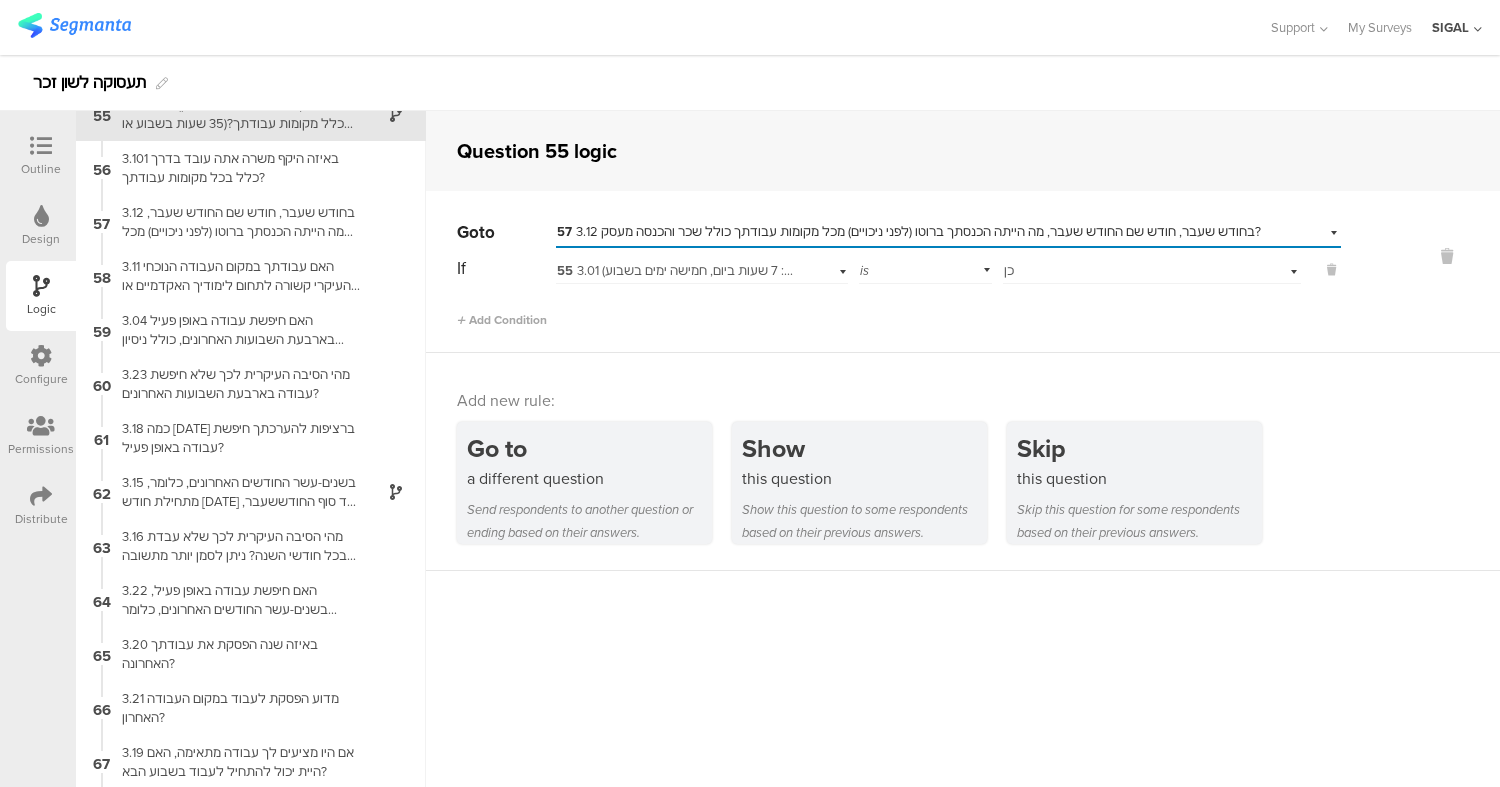 click on "Add new rule:" at bounding box center [964, 400] 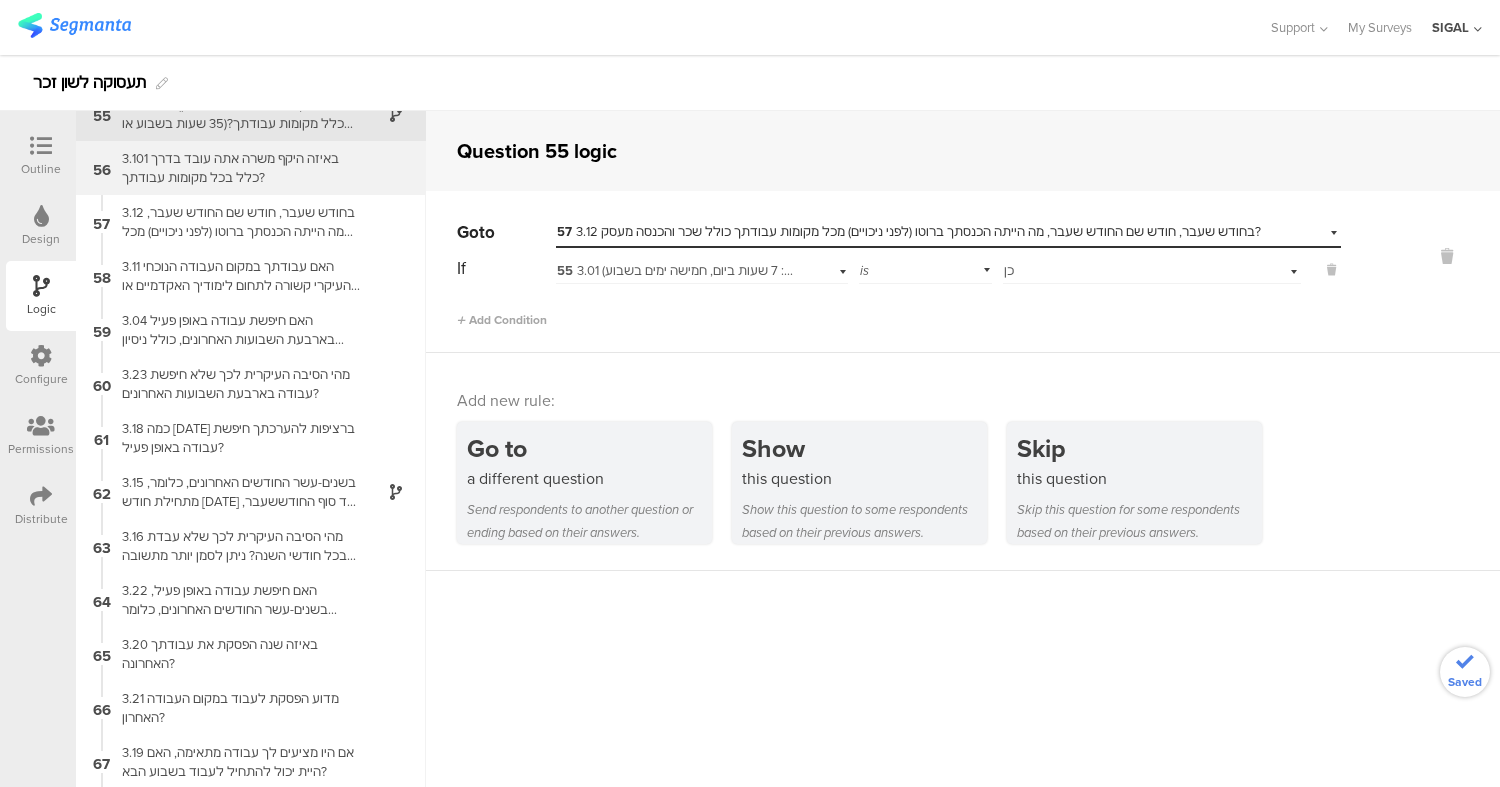 click on "3.101	באיזה היקף משרה אתה עובד בדרך כלל בכל מקומות עבודתך?" at bounding box center [235, 168] 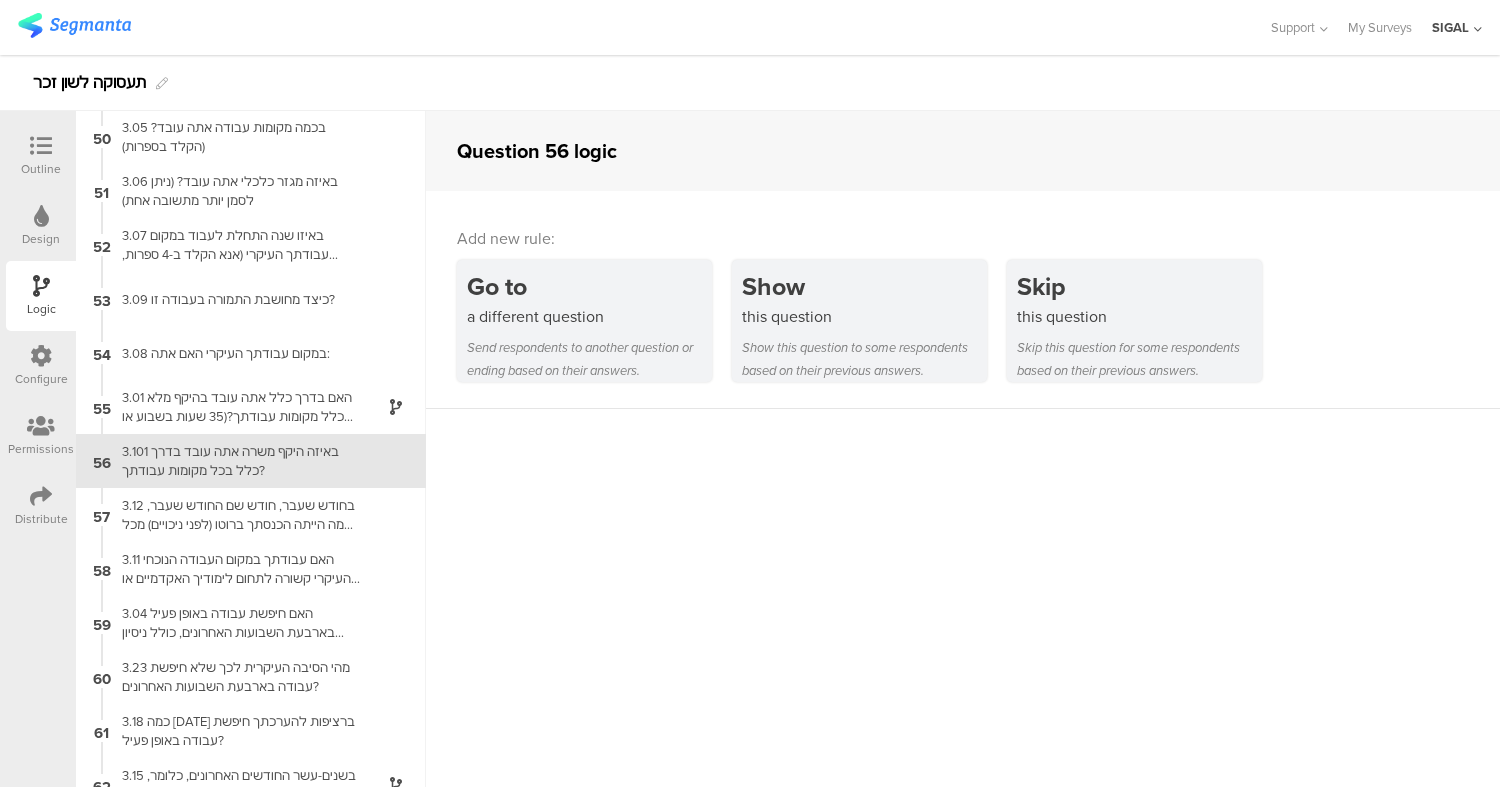scroll, scrollTop: 2659, scrollLeft: 0, axis: vertical 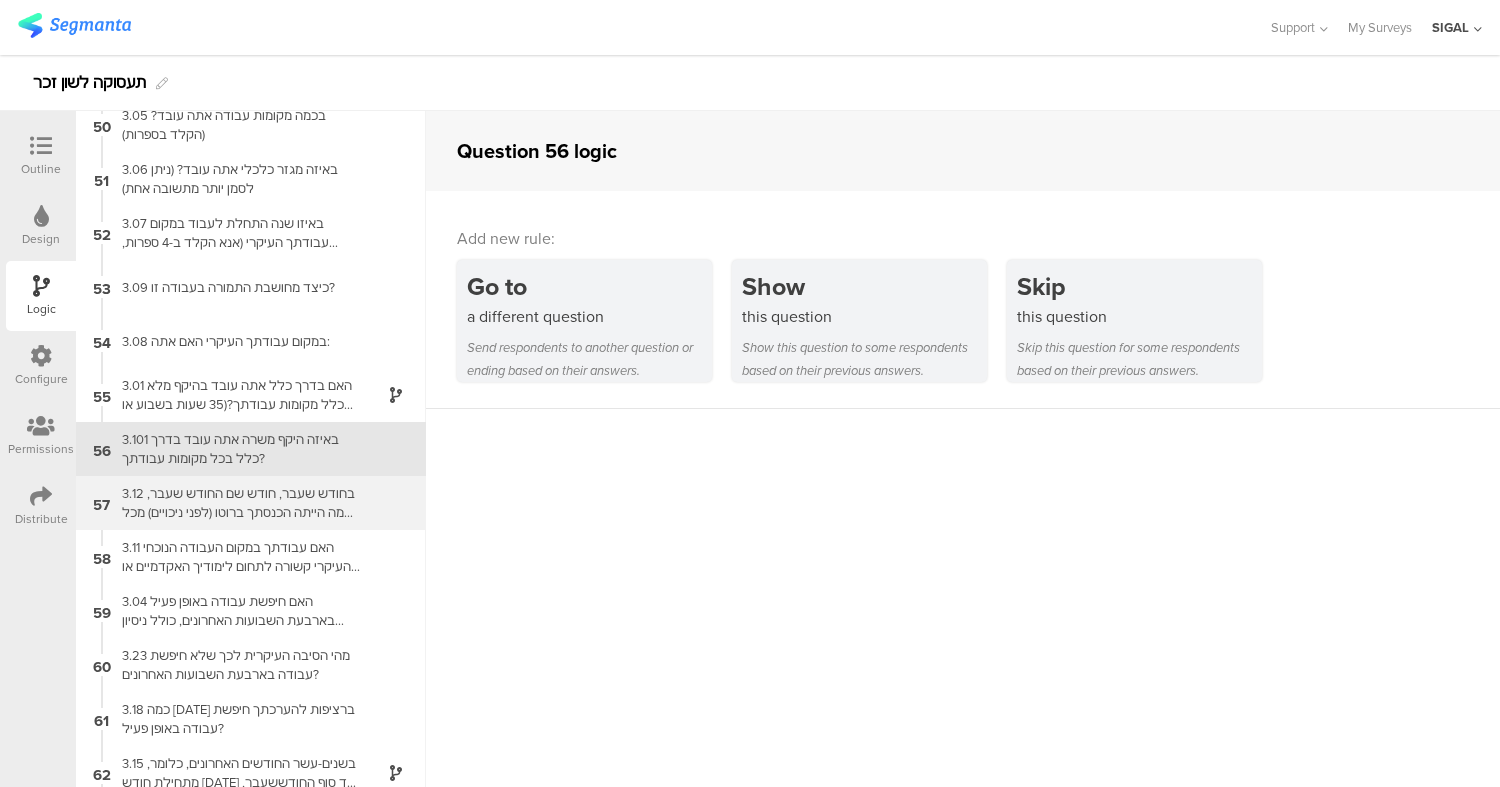 click on "3.12	בחודש שעבר, חודש שם החודש שעבר, מה הייתה הכנסתך ברוטו (לפני ניכויים) מכל מקומות עבודתך כולל שכר והכנסה מעסק?" at bounding box center [235, 503] 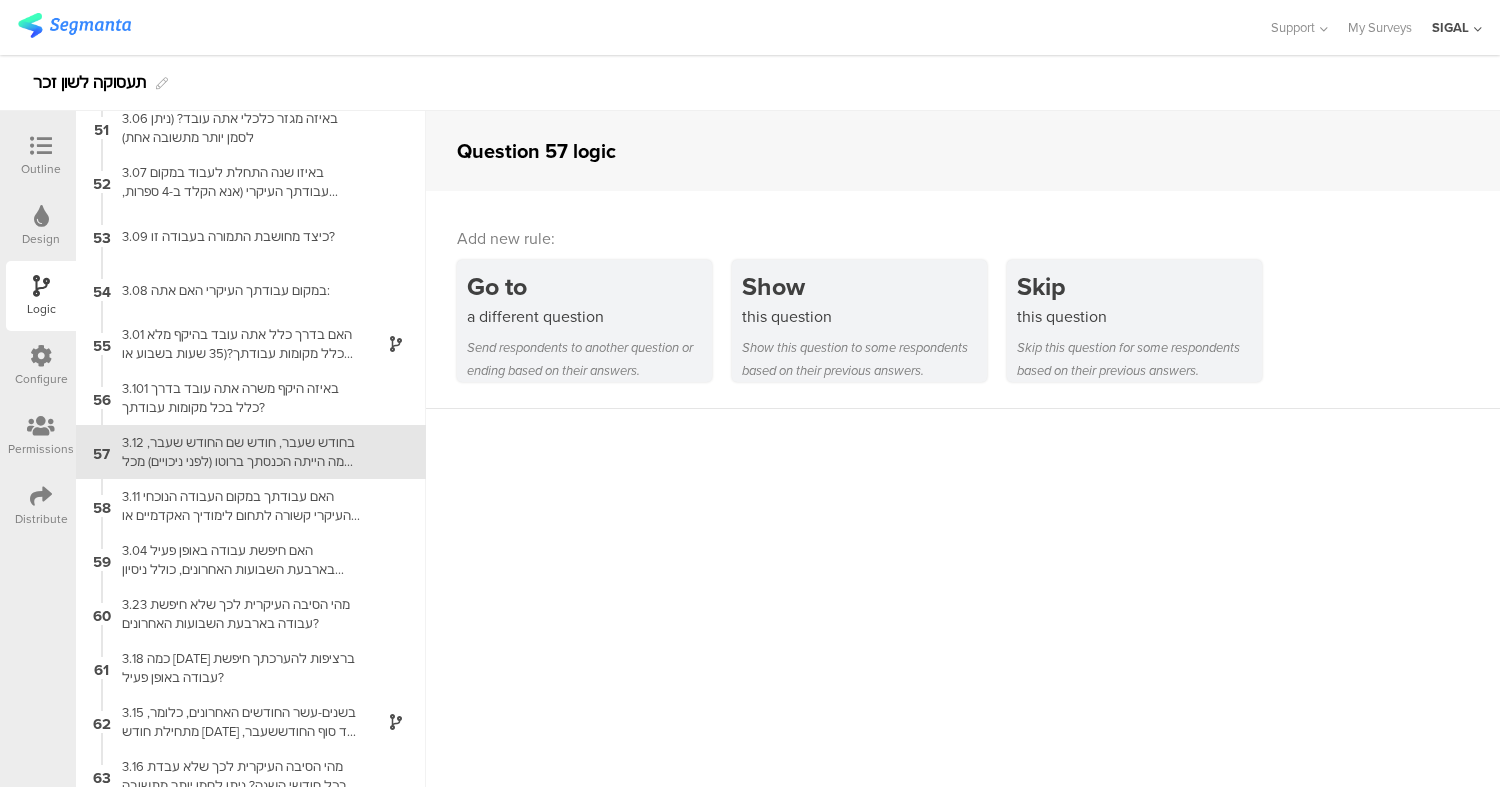 scroll, scrollTop: 2713, scrollLeft: 0, axis: vertical 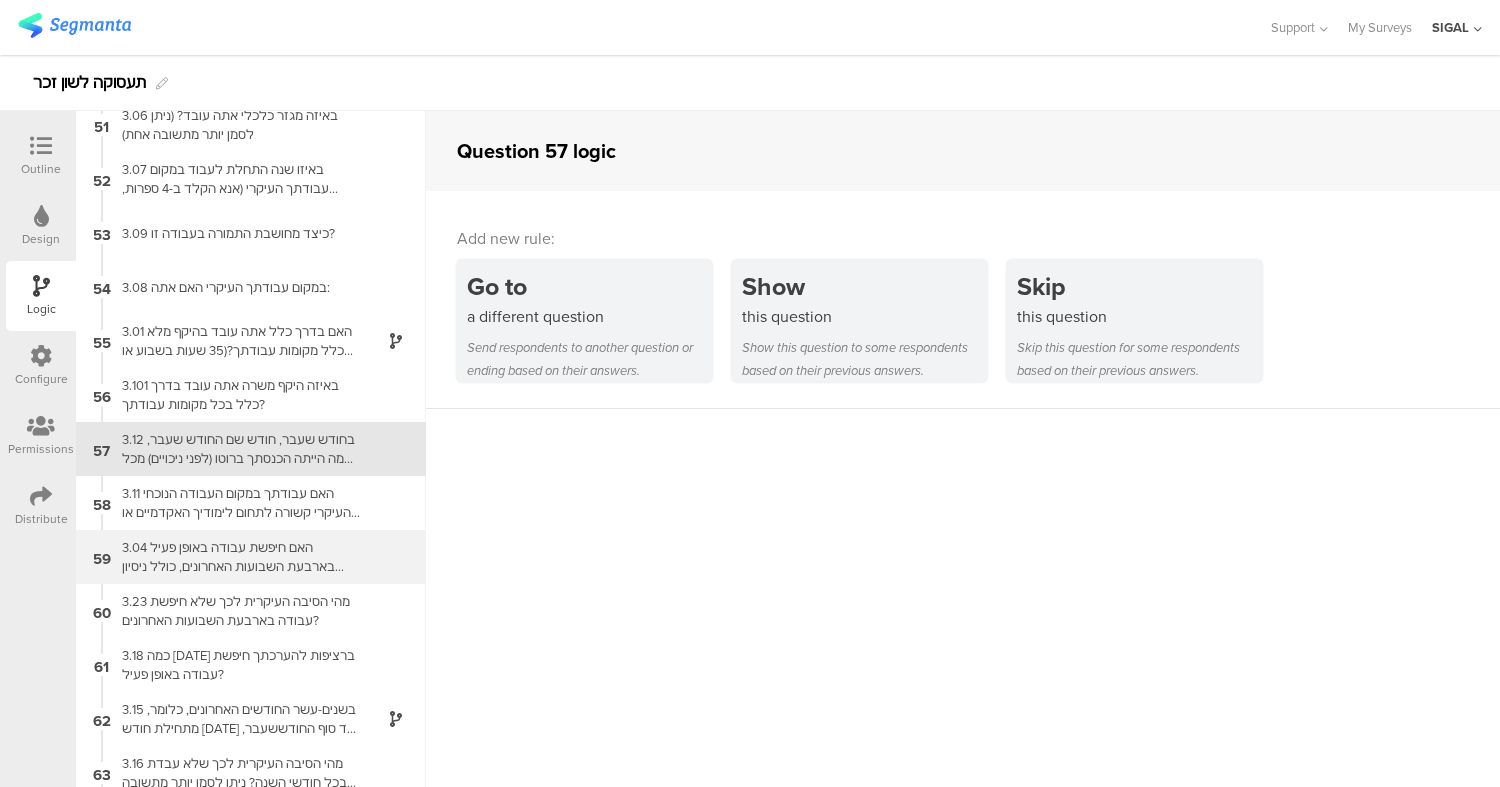 click on "3.04	 האם חיפשת עבודה באופן פעיל בארבעת השבועות האחרונים, כולל ניסיון להקים עסק?" at bounding box center [235, 557] 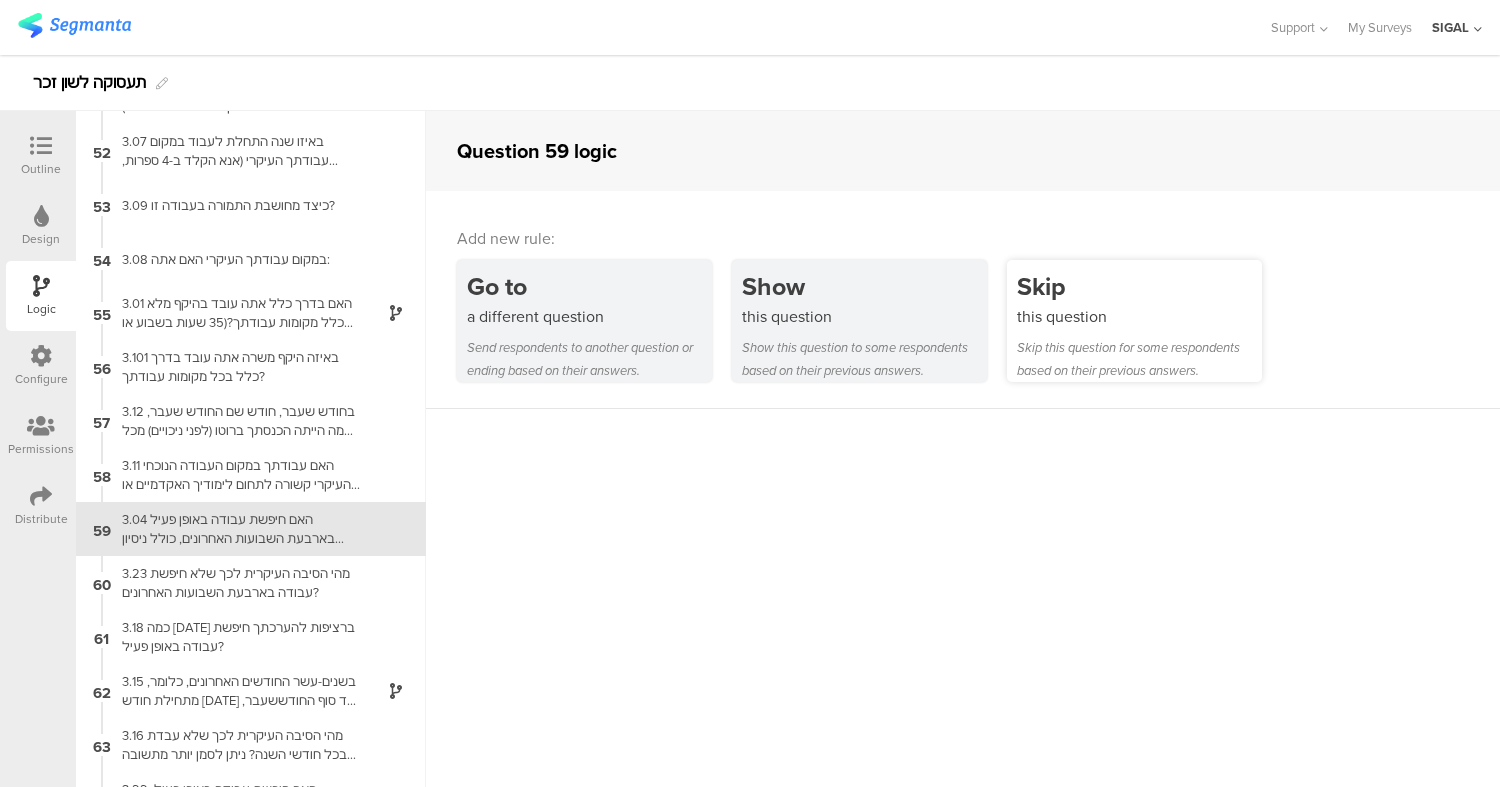 scroll, scrollTop: 2821, scrollLeft: 0, axis: vertical 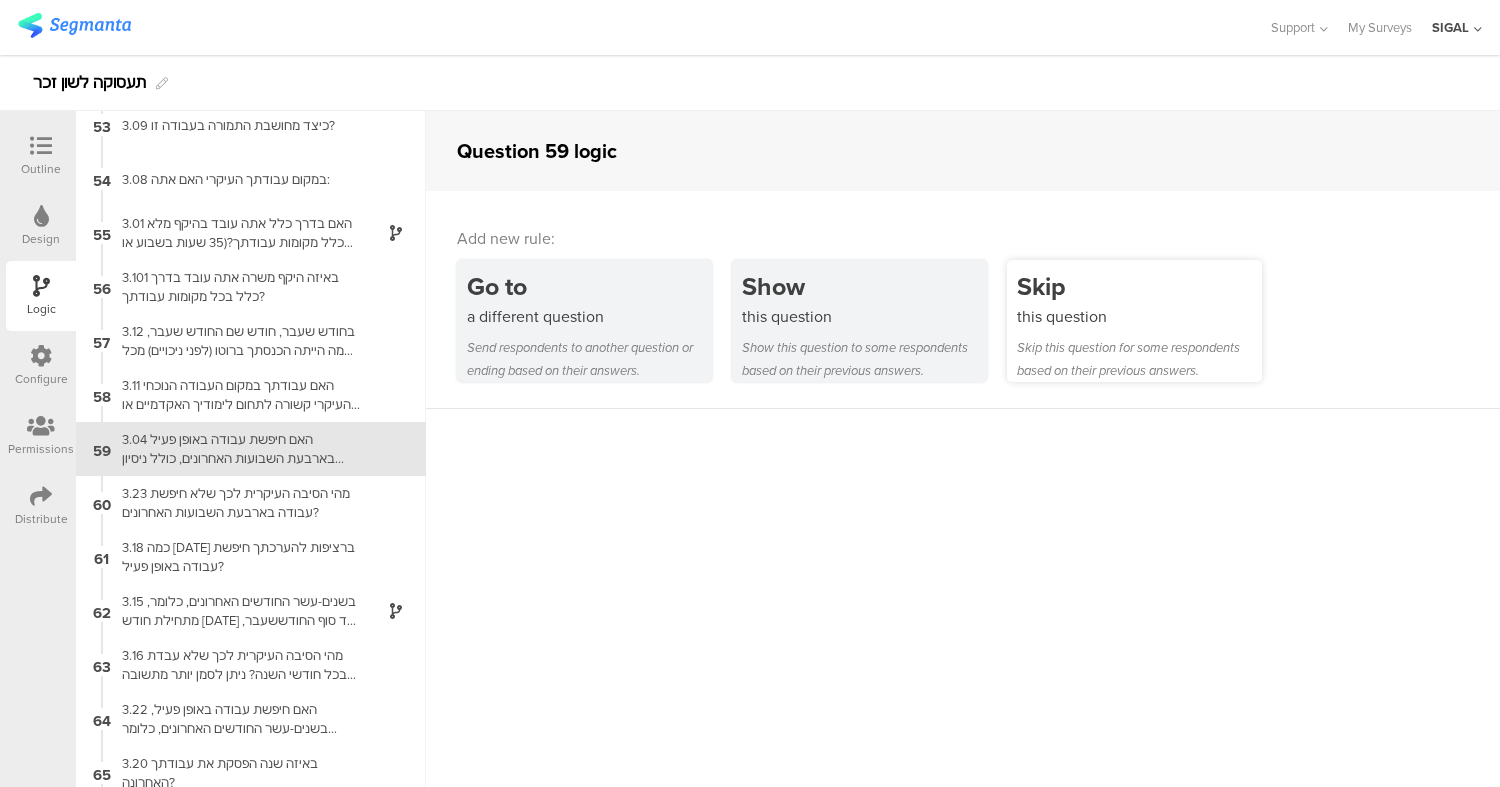 click on "Skip this question for some respondents based on their previous answers." at bounding box center (1139, 359) 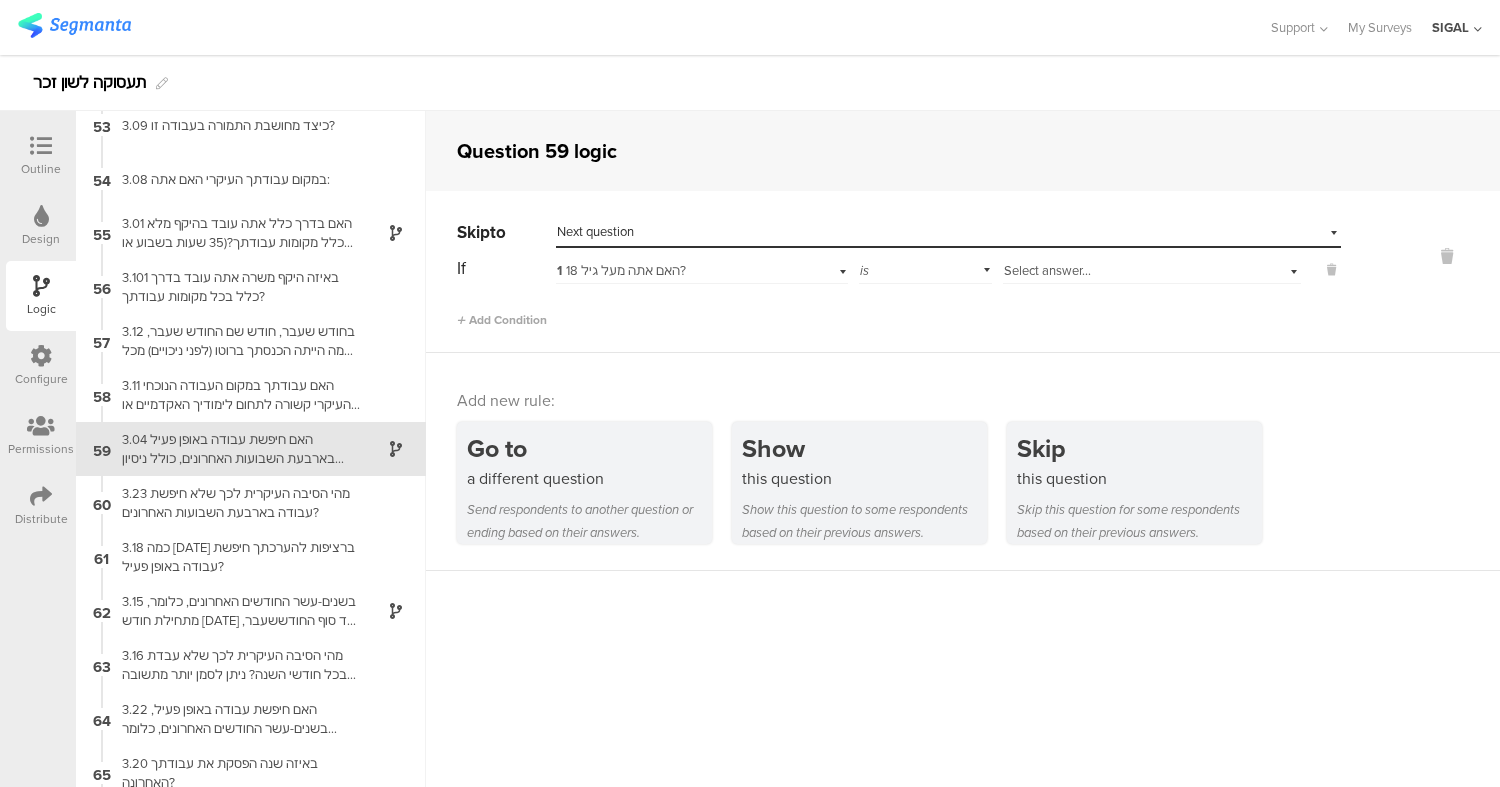 click on "1  האם אתה מעל גיל 18?" at bounding box center (621, 270) 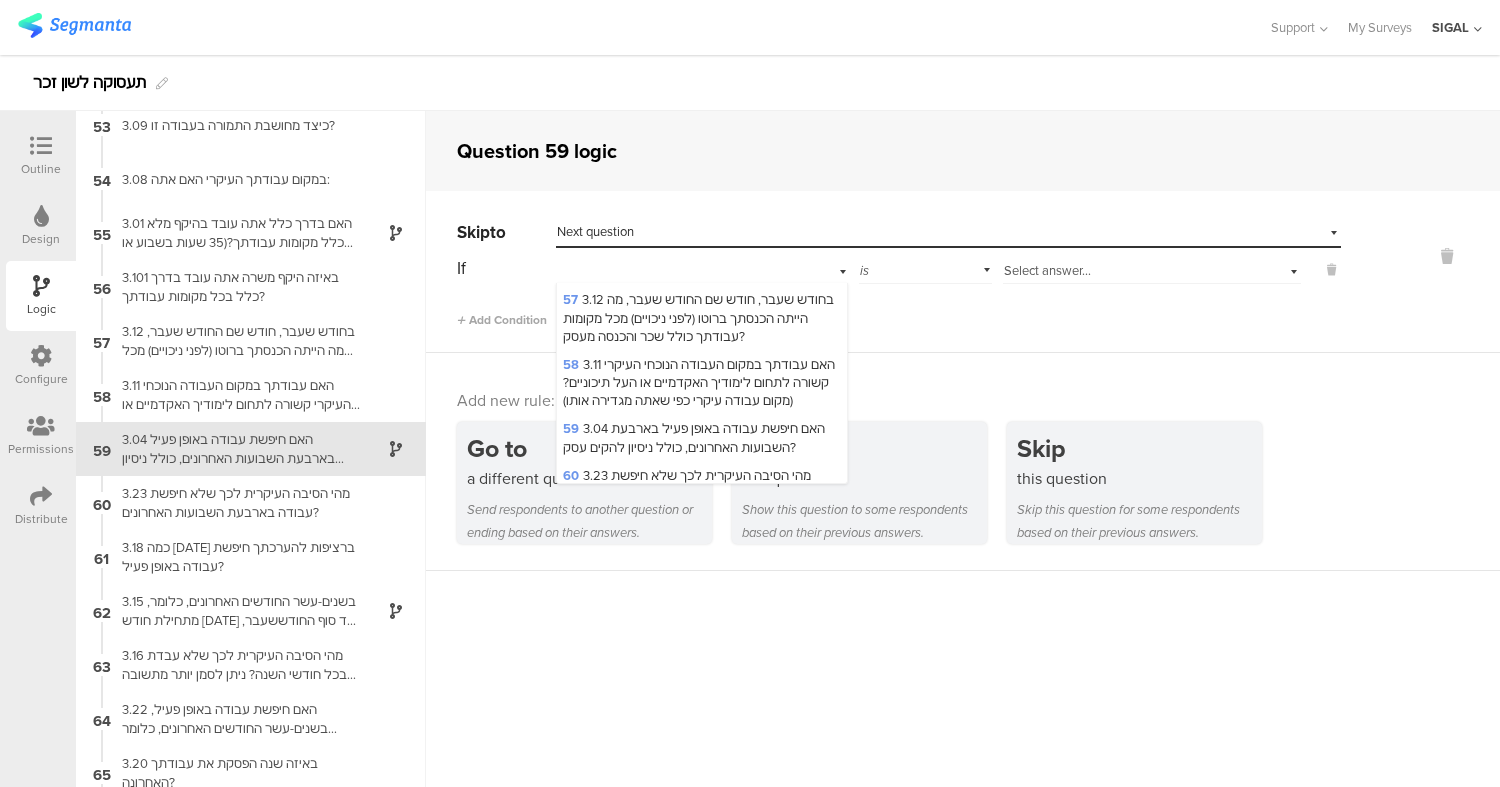 scroll, scrollTop: 2692, scrollLeft: 0, axis: vertical 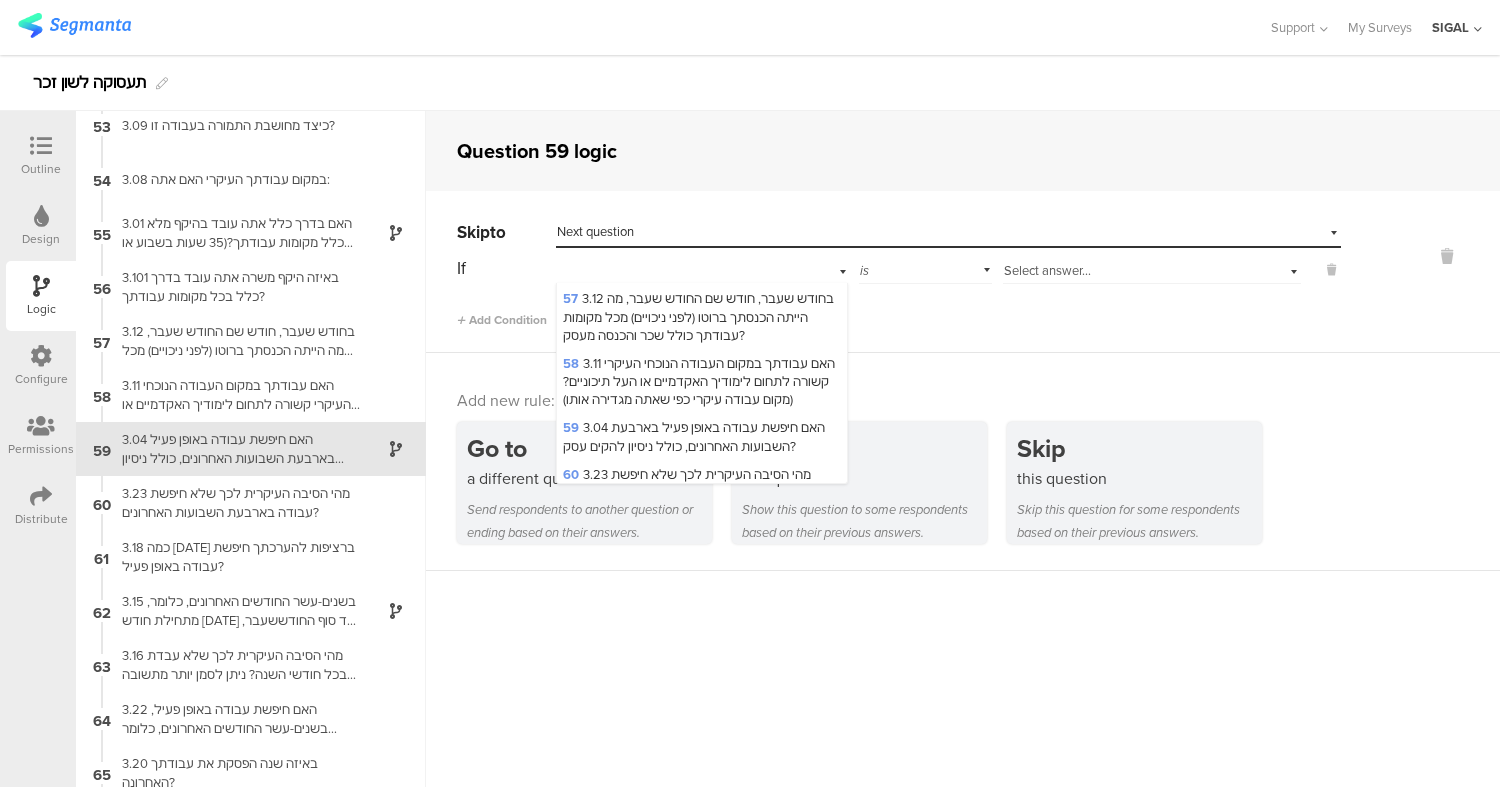 click on "58  3.11	האם עבודתך במקום העבודה הנוכחי העיקרי קשורה לתחום לימודיך האקדמיים או העל תיכוניים? (מקום עבודה עיקרי כפי שאתה מגדירה אותו)" at bounding box center (699, 381) 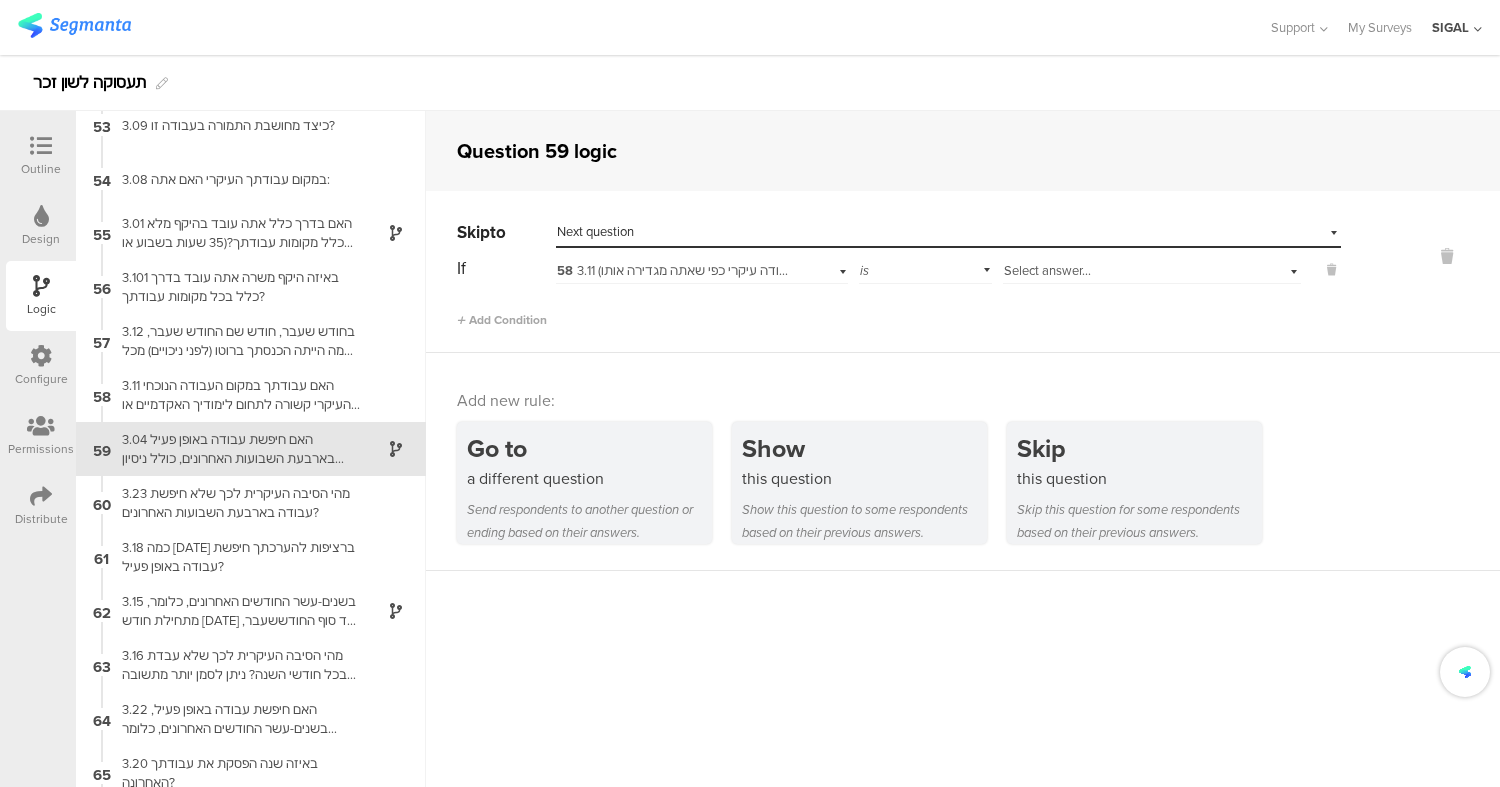 click on "is" at bounding box center (925, 268) 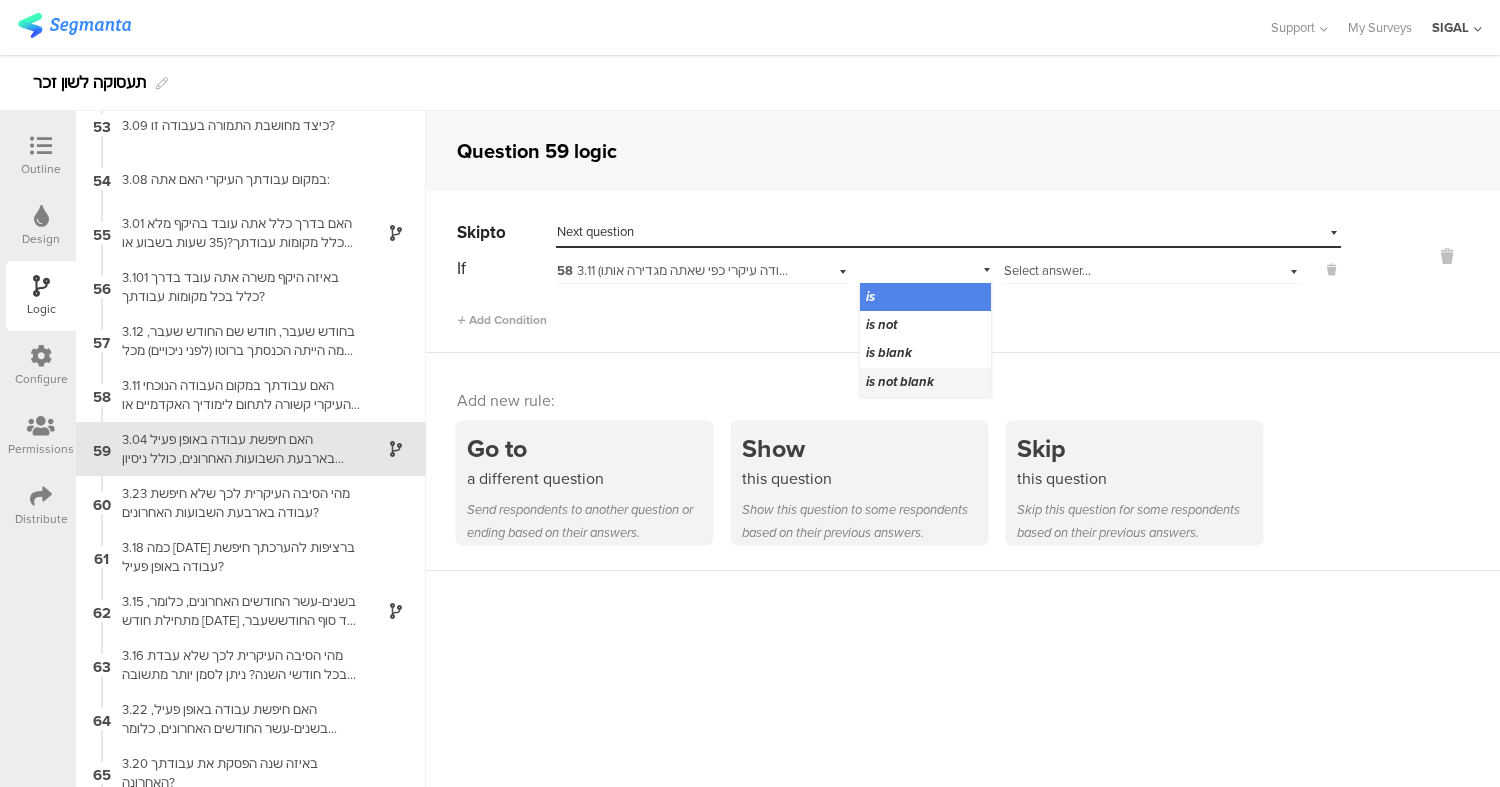 click on "is not blank" at bounding box center [925, 382] 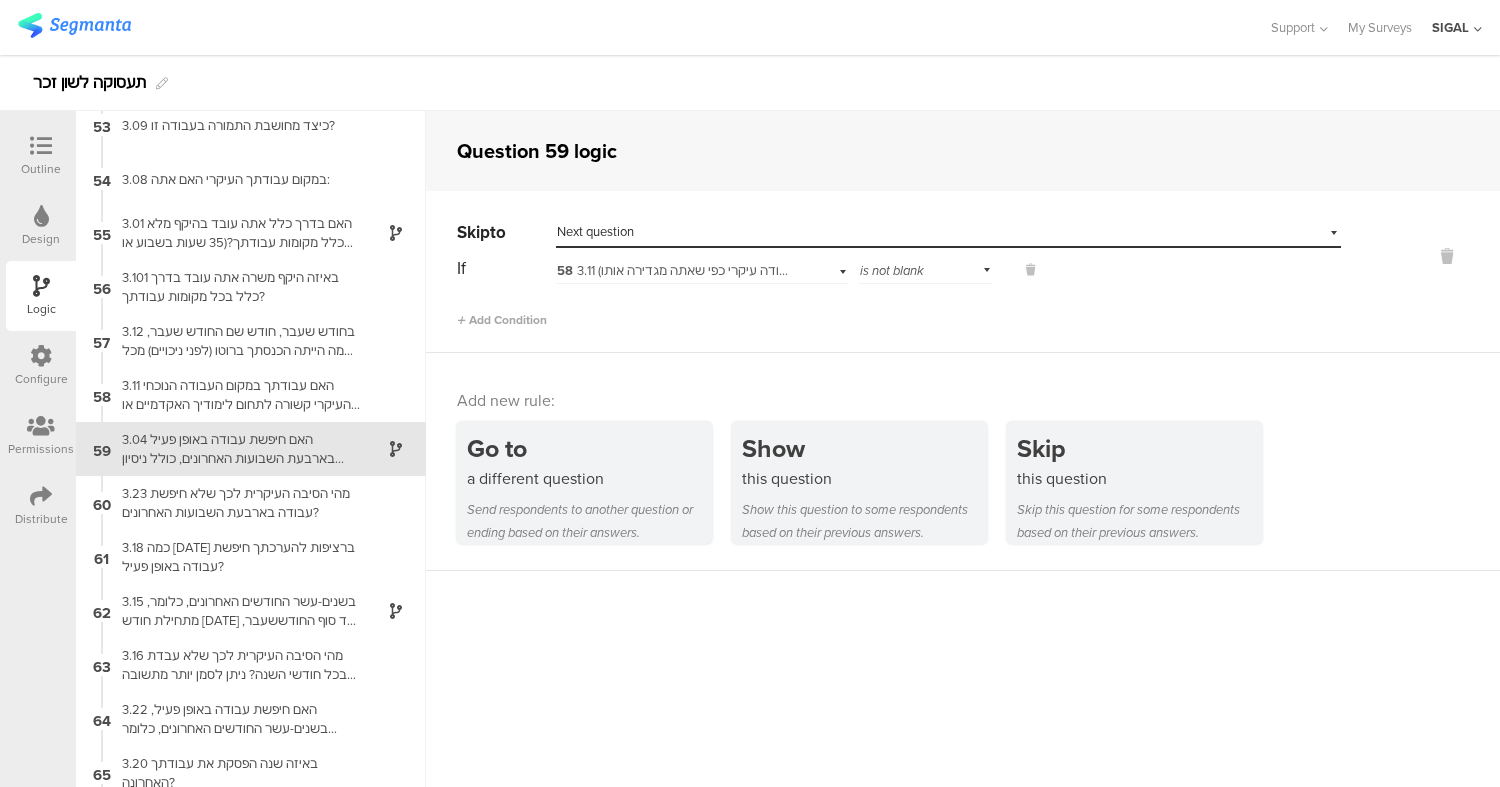 click on "Next question" at bounding box center [595, 231] 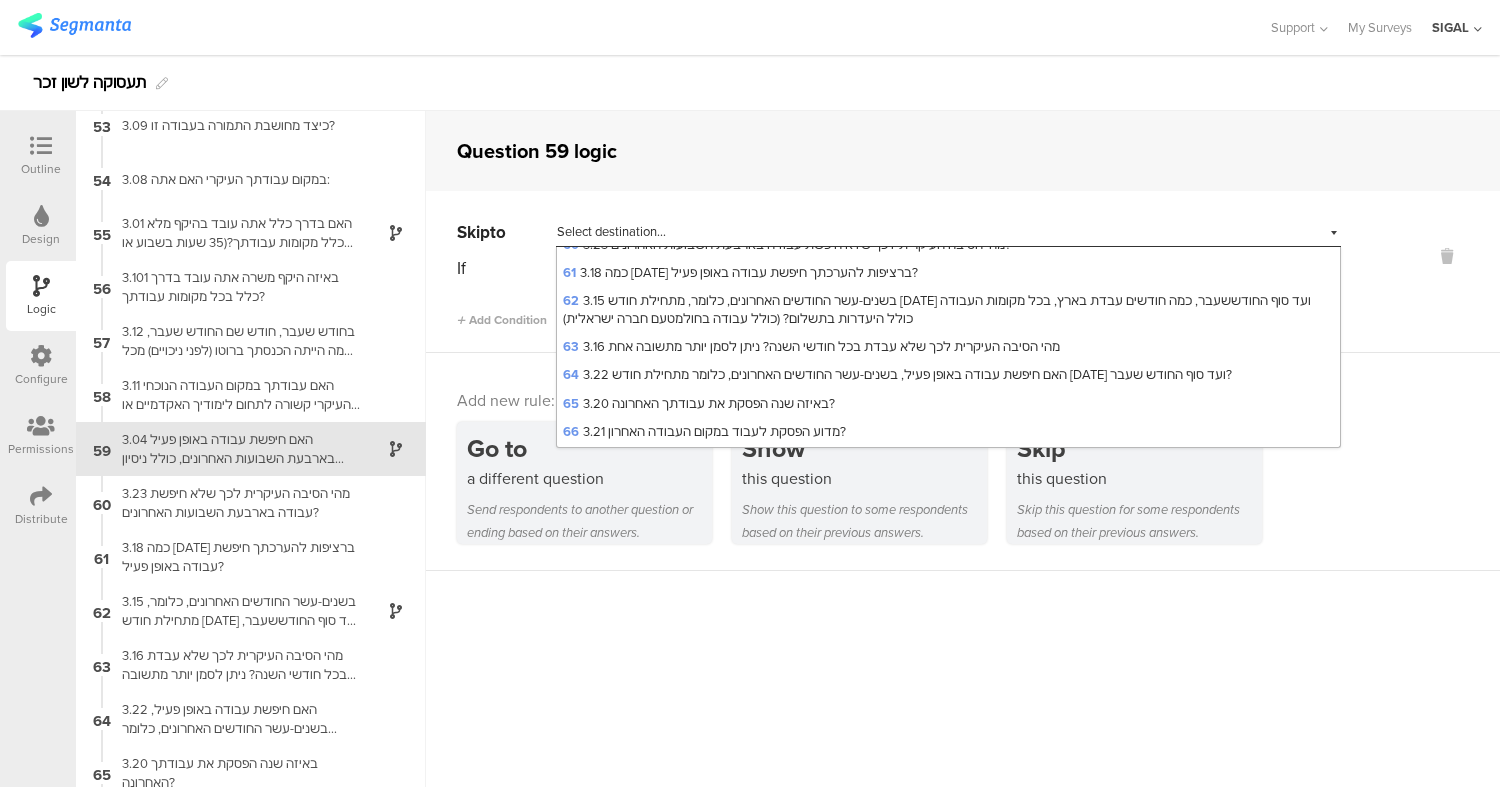 scroll, scrollTop: 1924, scrollLeft: 0, axis: vertical 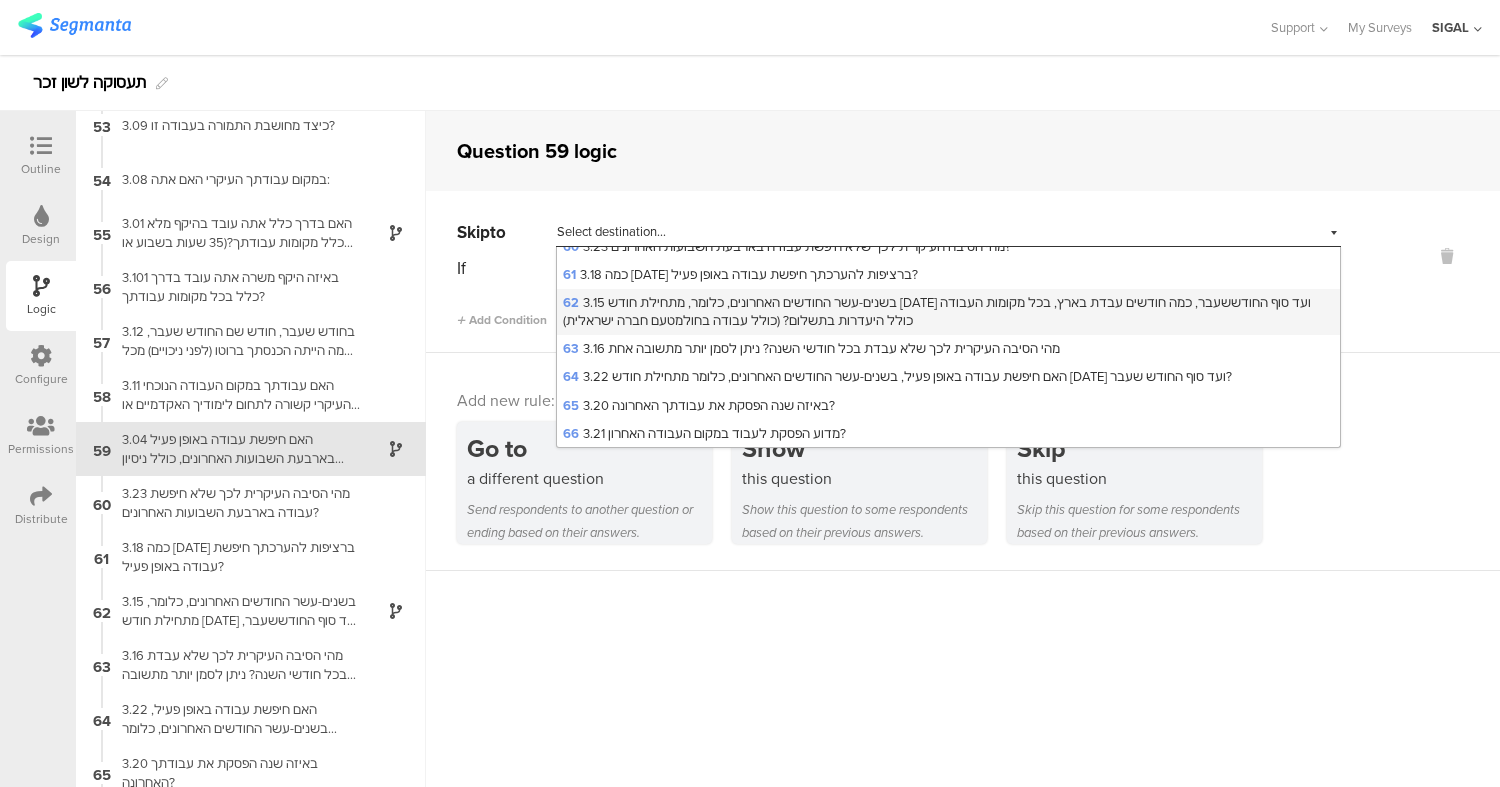 click on "62  3.15	בשנים-עשר החודשים האחרונים, כלומר, מתחילת חודש אוגוסט 2024 ועד סוף החודששעבר, כמה חודשים עבדת בארץ, בכל מקומות העבודה כולל היעדרות בתשלום? (כולל עבודה בחולמטעם חברה ישראלית)" at bounding box center [937, 311] 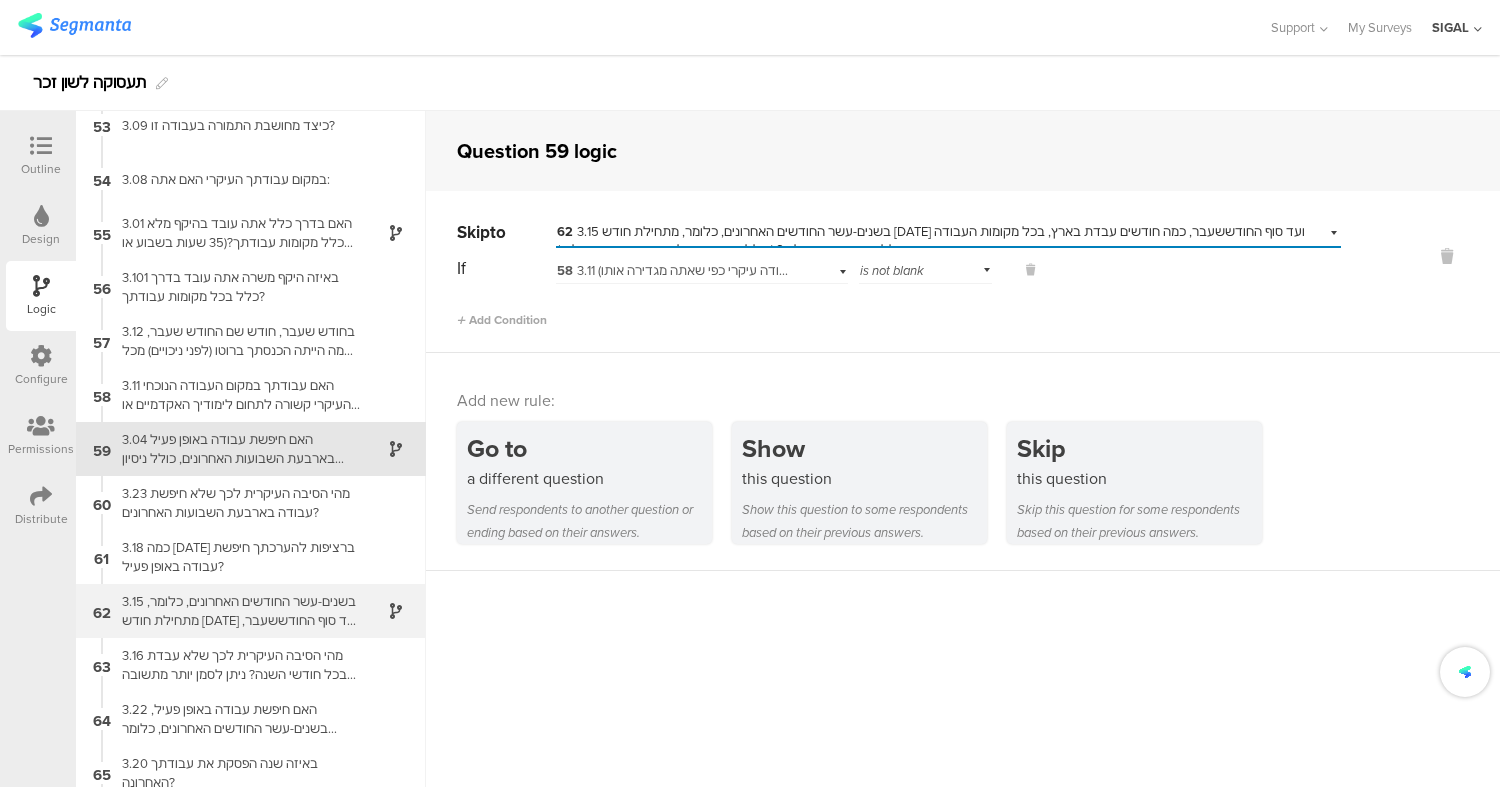 click on "3.15	בשנים-עשר החודשים האחרונים, כלומר, מתחילת חודש [DATE] ועד סוף החודששעבר, כמה חודשים עבדת בארץ, בכל מקומות העבודה כולל היעדרות בתשלום? (כולל עבודה בחולמטעם חברה ישראלית)" at bounding box center [235, 611] 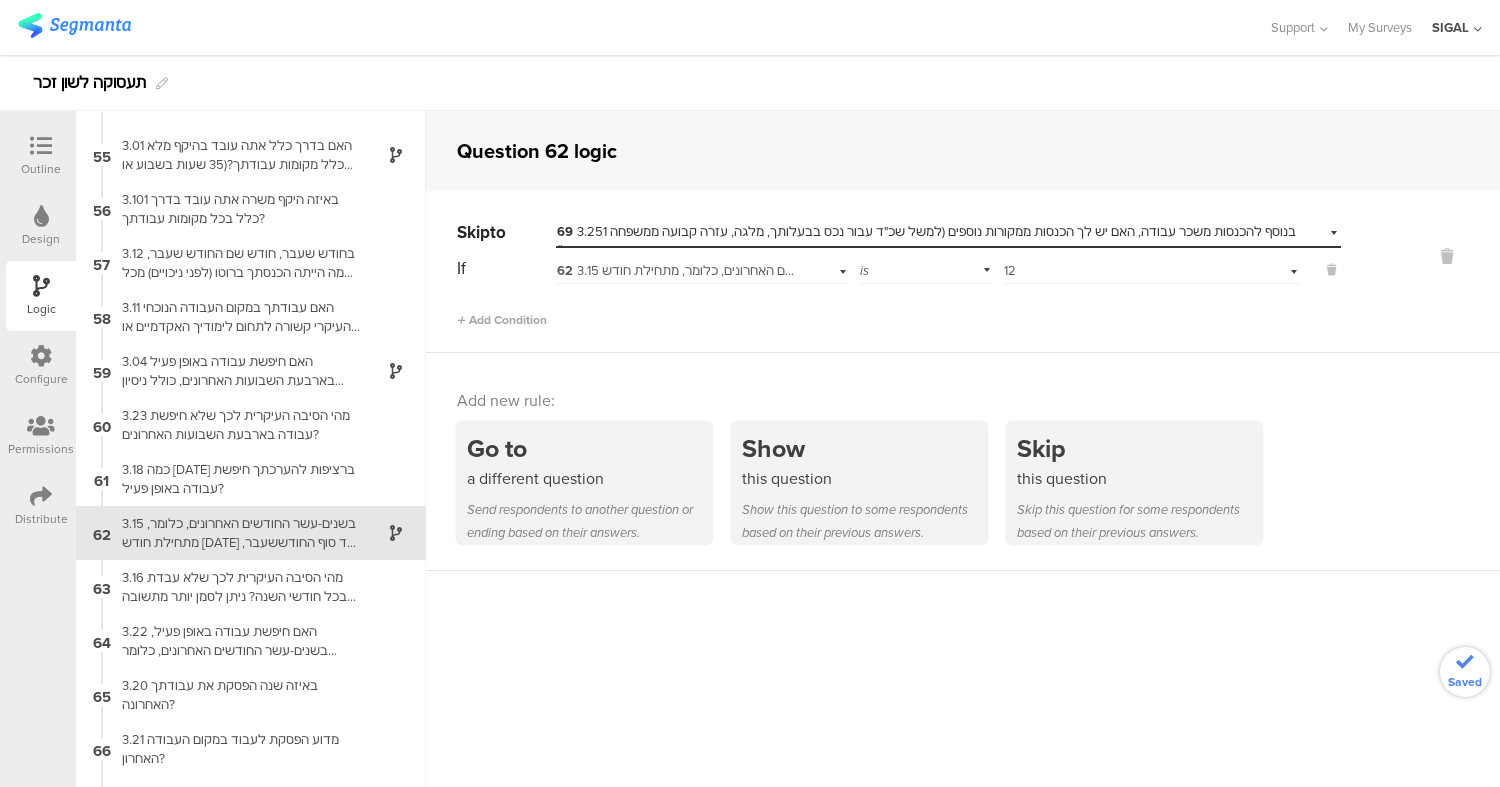scroll, scrollTop: 2983, scrollLeft: 0, axis: vertical 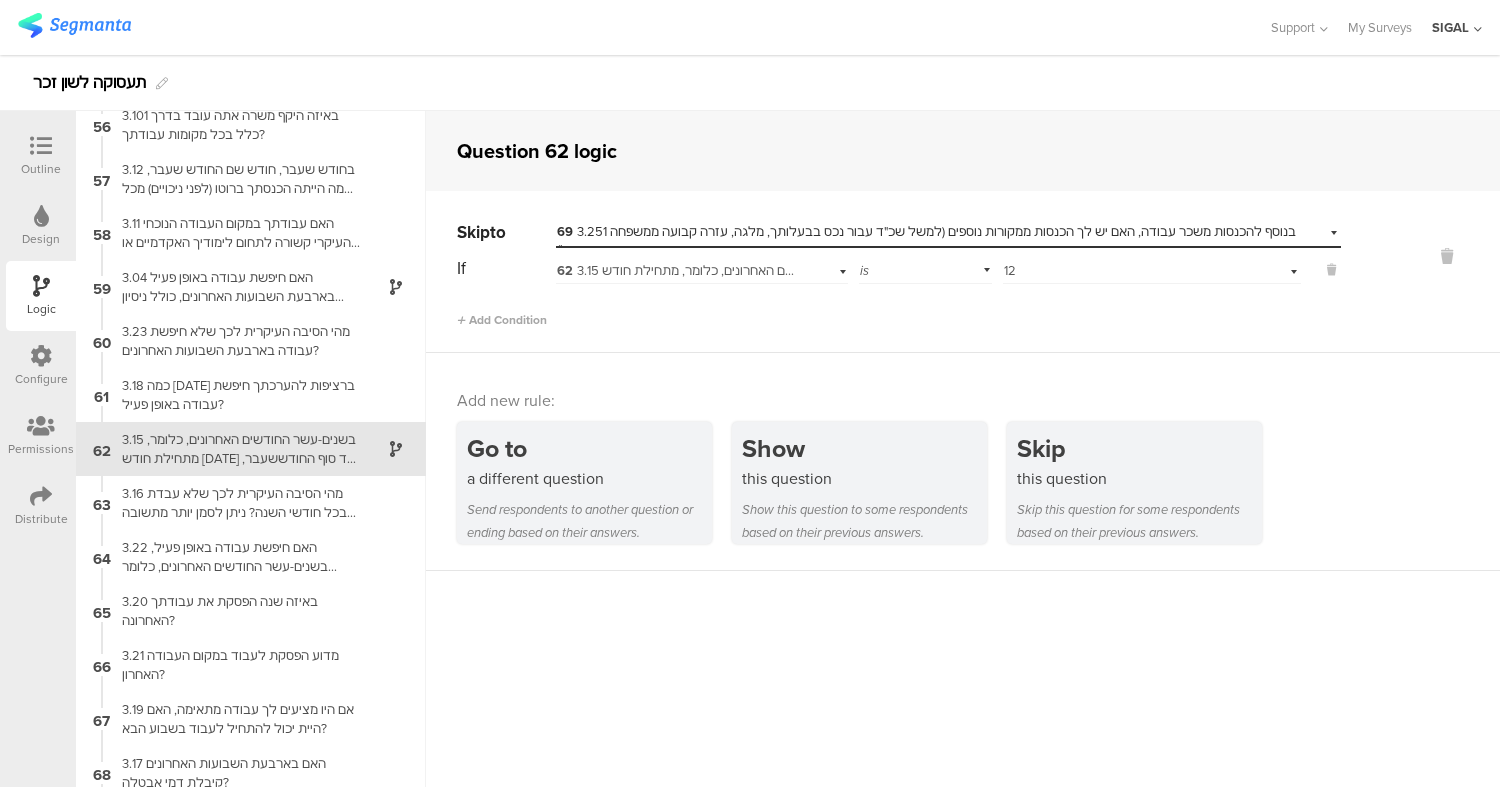 click at bounding box center [41, 146] 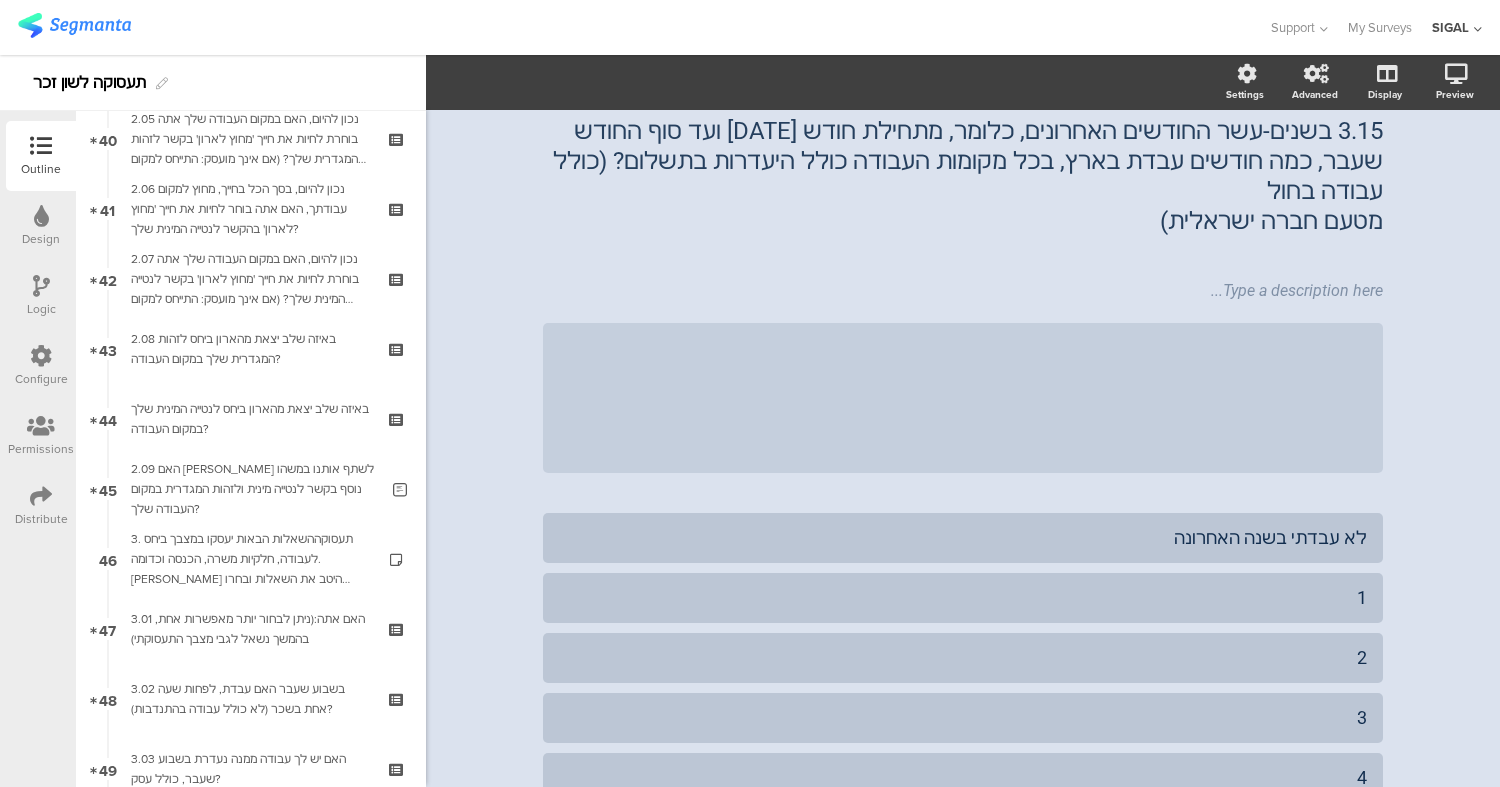 scroll, scrollTop: 2924, scrollLeft: 0, axis: vertical 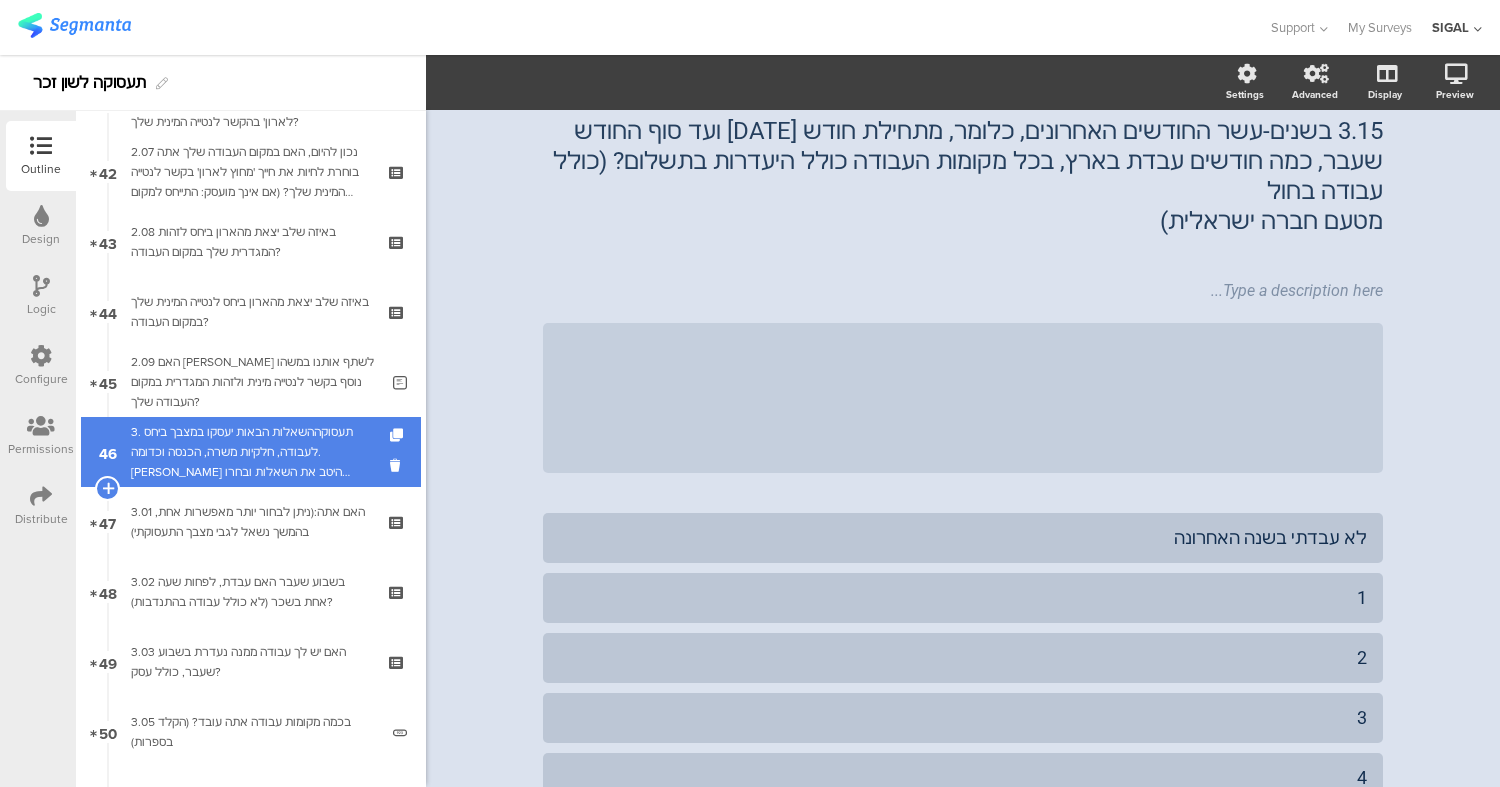 click on "3. תעסוקההשאלות הבאות יעסקו במצבך ביחס לעבודה, חלקיות משרה, הכנסה וכדומה. [PERSON_NAME] היטב את השאלות ובחרו בתשובה או בתשובות המתאימות לכם ביותר. נזכיר כי התשובות לשאלות הן אנונימיות." at bounding box center (250, 452) 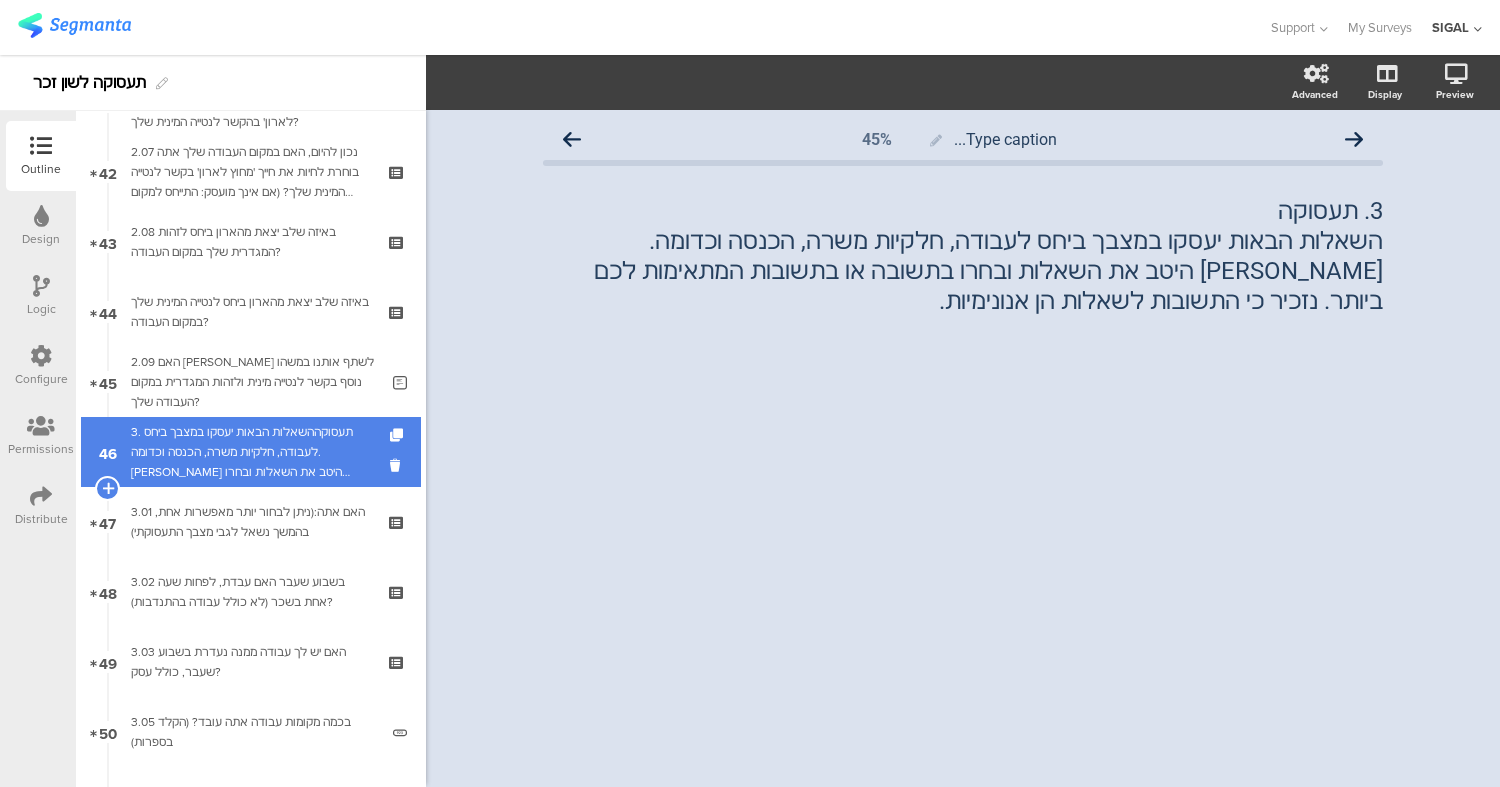 scroll, scrollTop: 0, scrollLeft: 0, axis: both 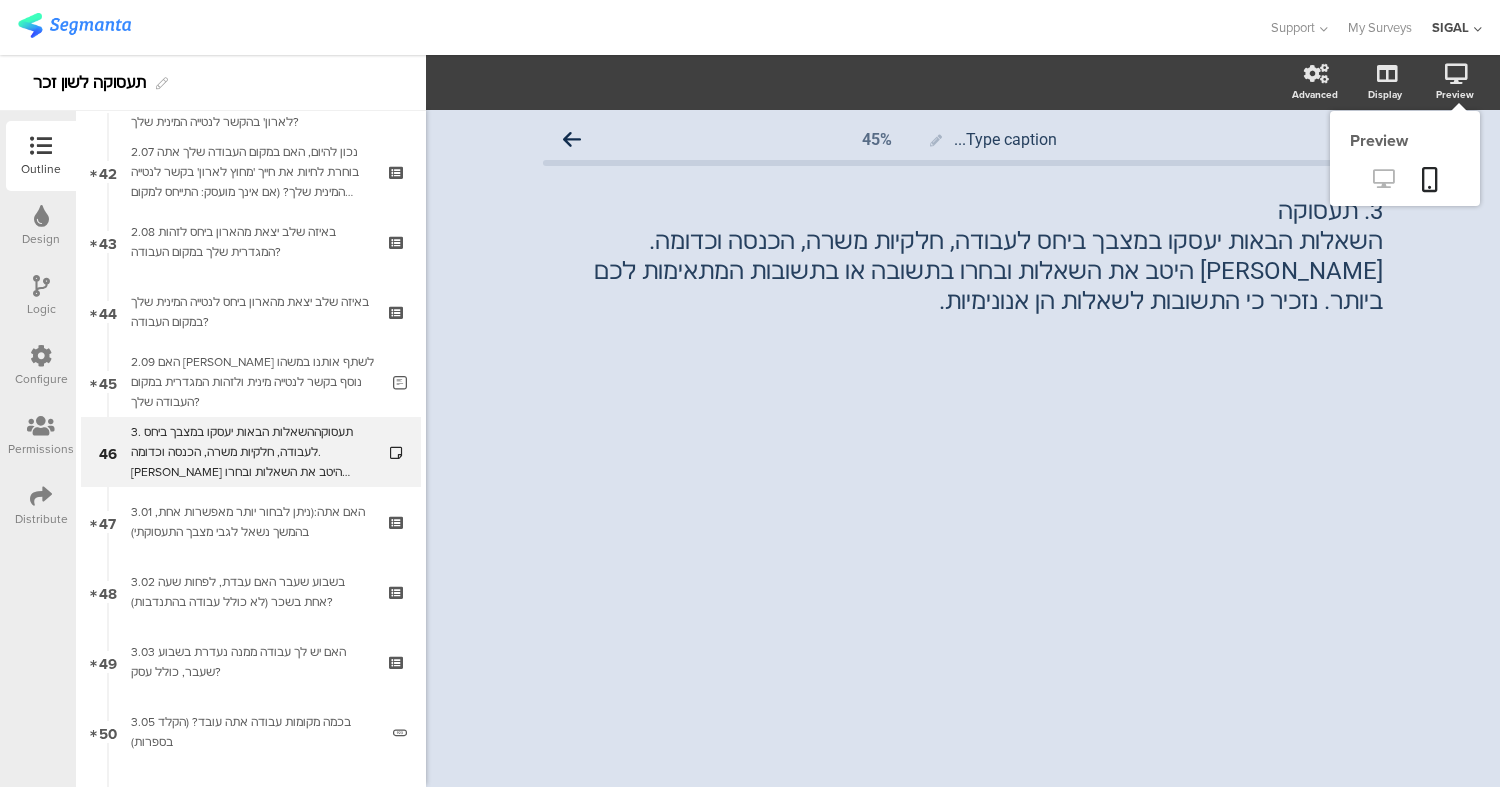 click 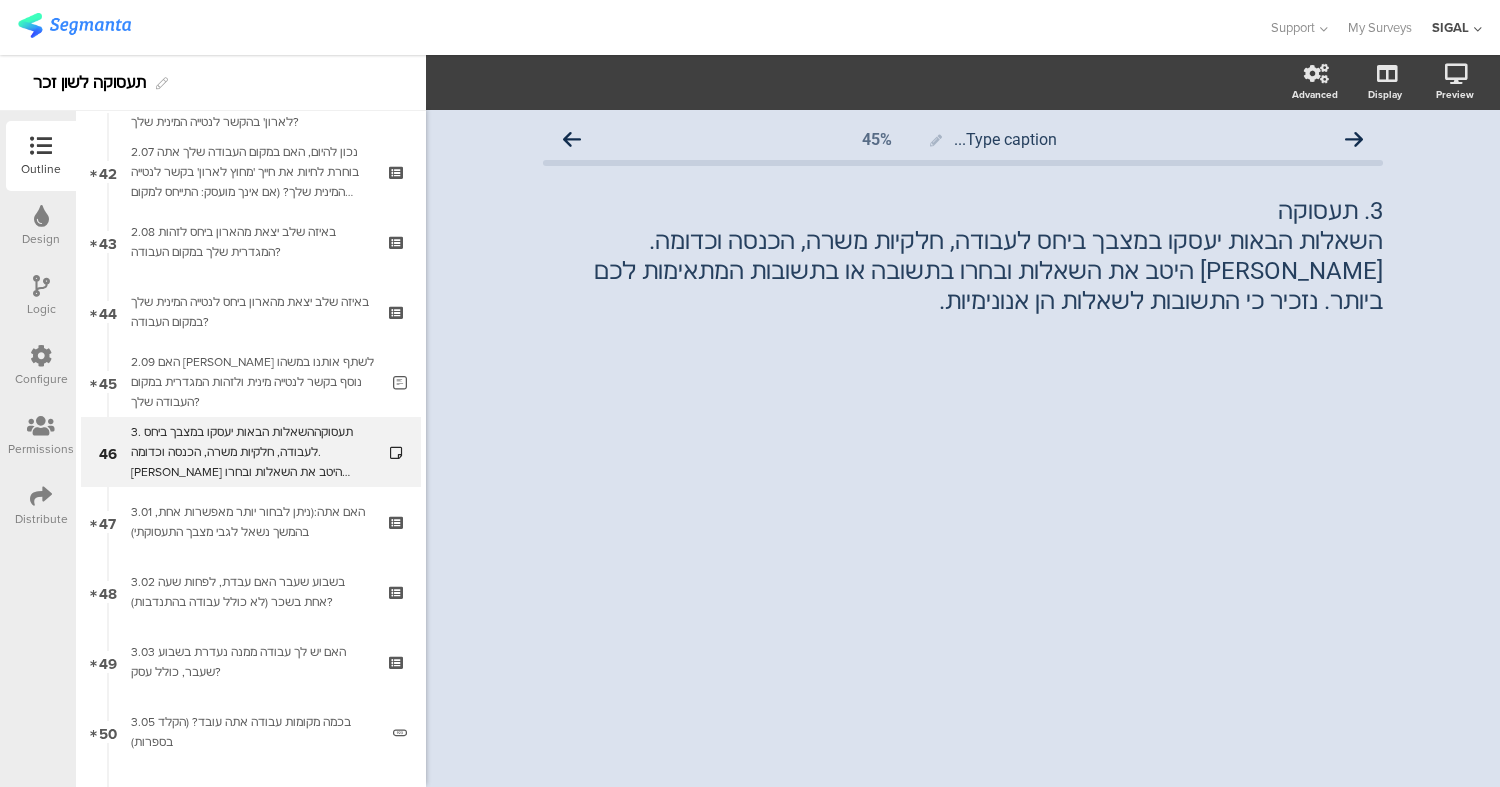 click on "Logic" at bounding box center (41, 296) 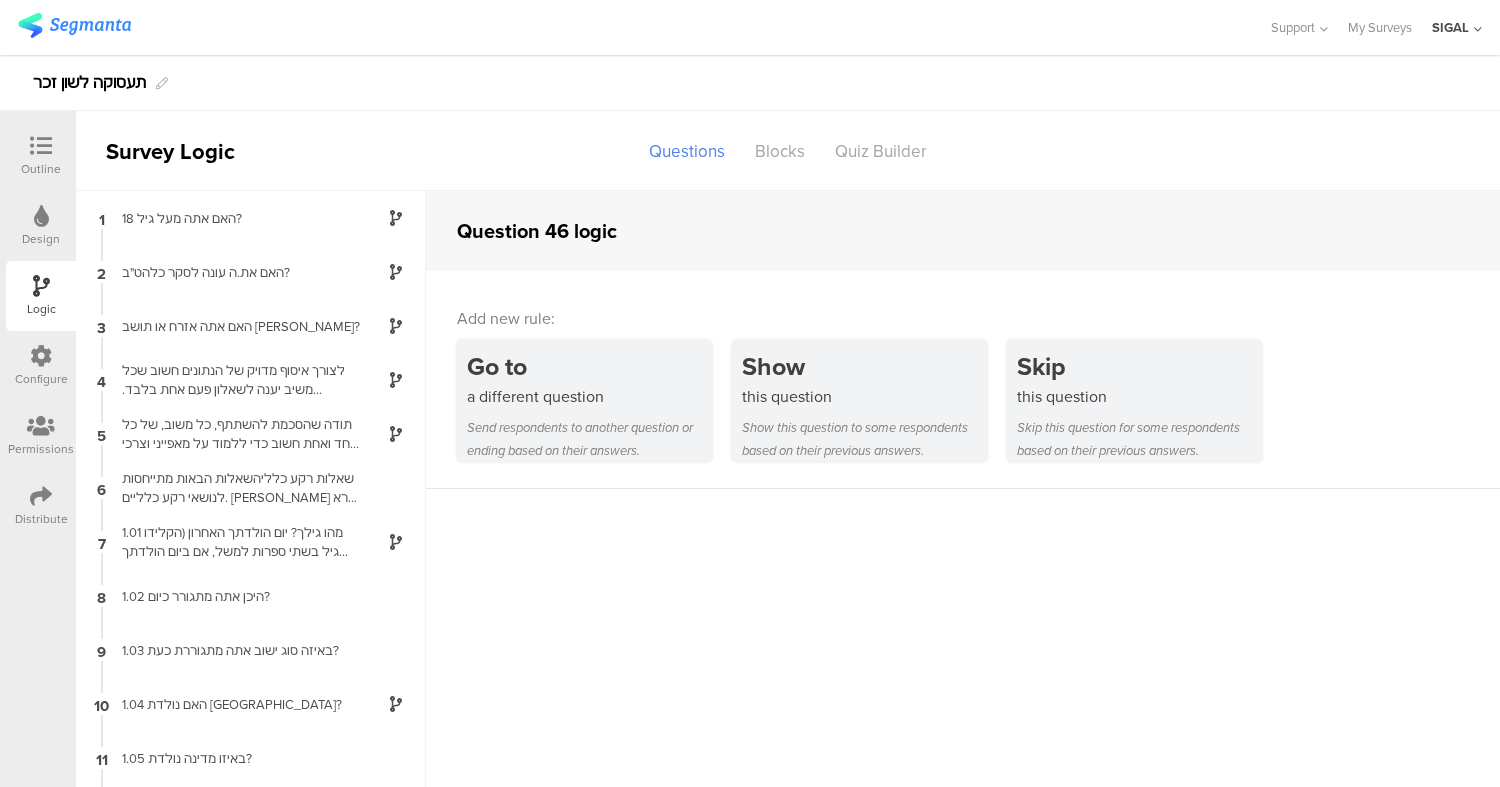 scroll, scrollTop: 80, scrollLeft: 0, axis: vertical 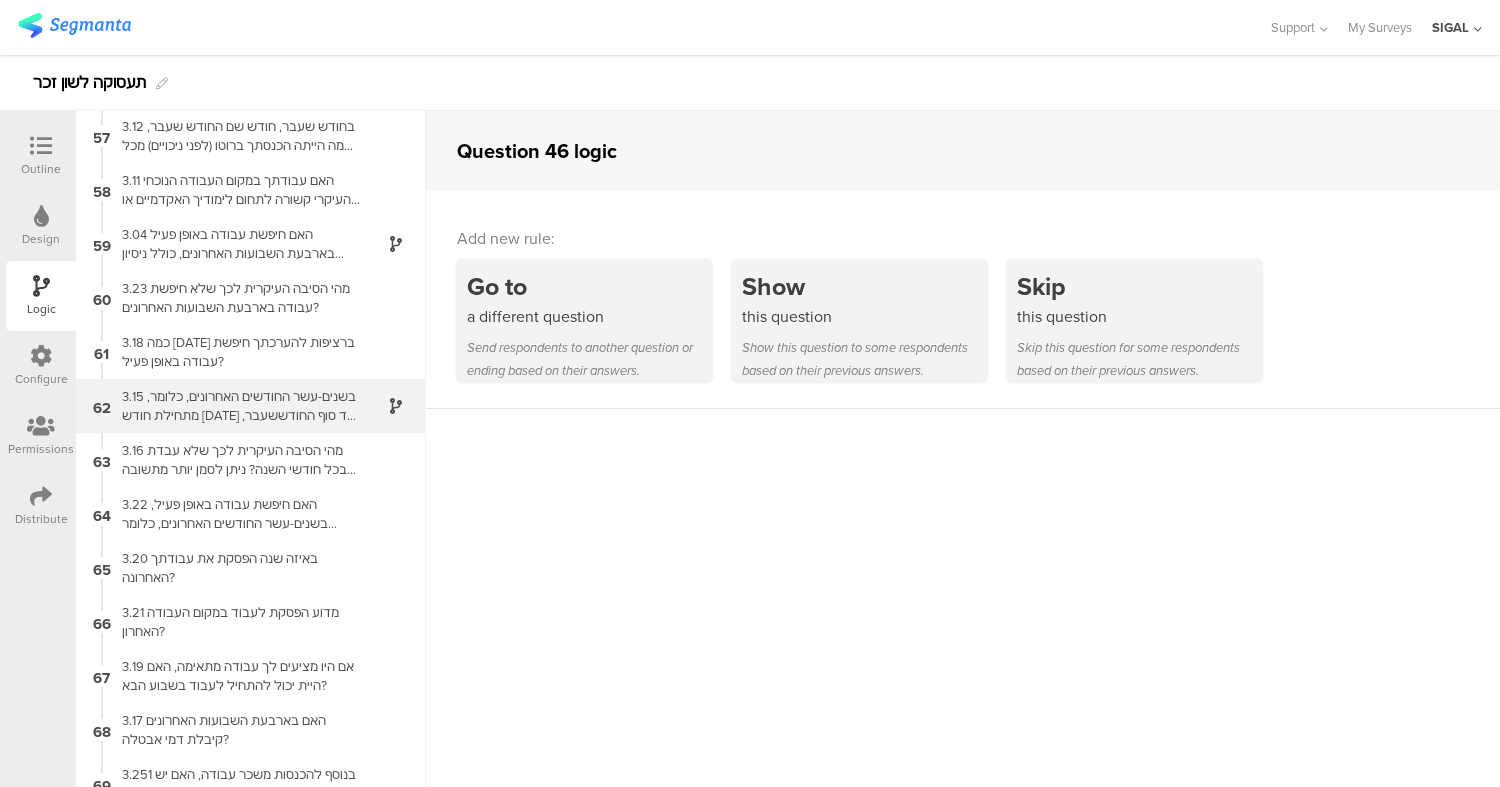 click on "62
3.15	בשנים-עשר החודשים האחרונים, כלומר, מתחילת חודש אוגוסט 2024 ועד סוף החודששעבר, כמה חודשים עבדת בארץ, בכל מקומות העבודה כולל היעדרות בתשלום? (כולל עבודה בחולמטעם חברה ישראלית)" at bounding box center (251, 406) 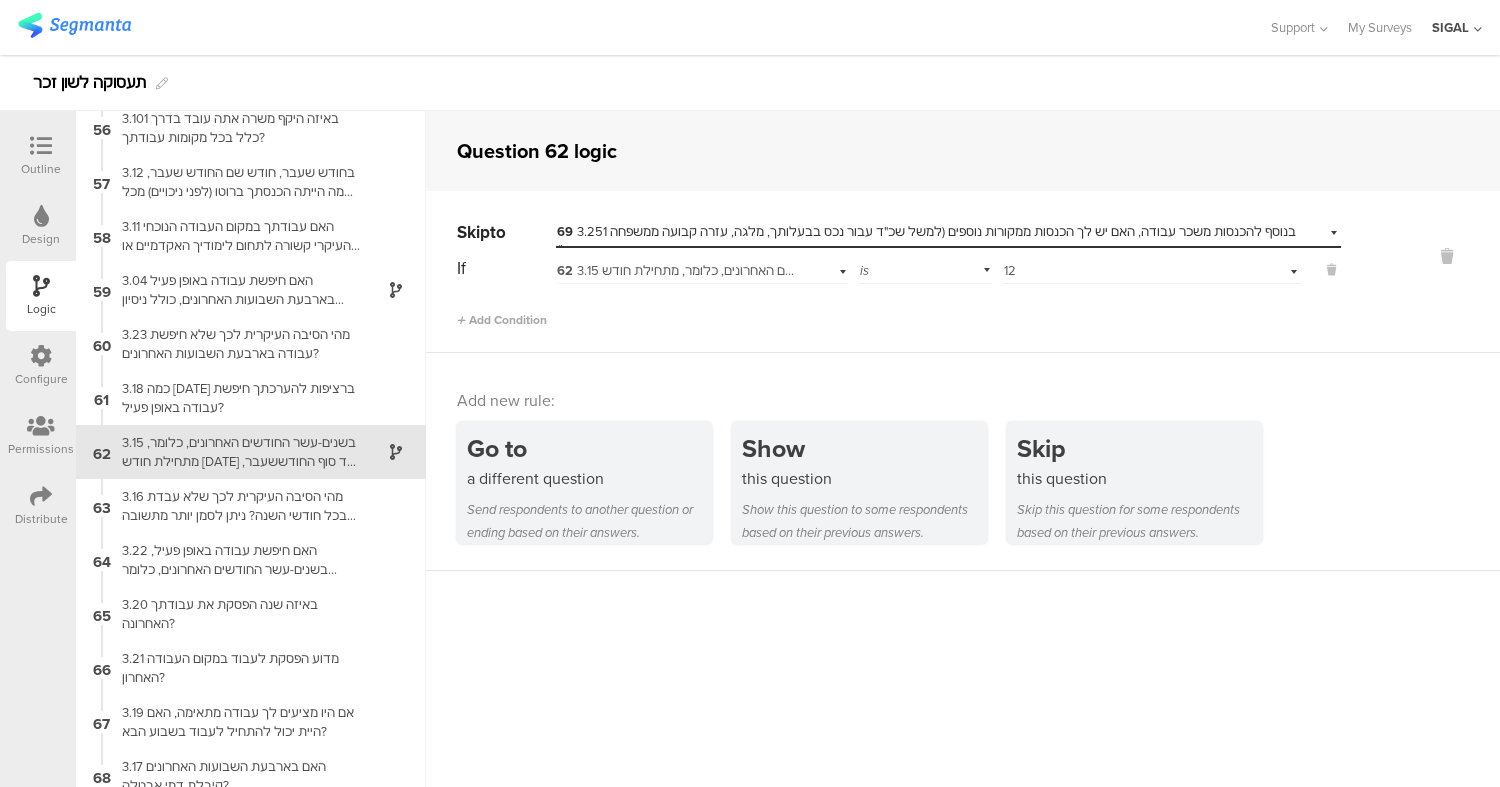 scroll, scrollTop: 2983, scrollLeft: 0, axis: vertical 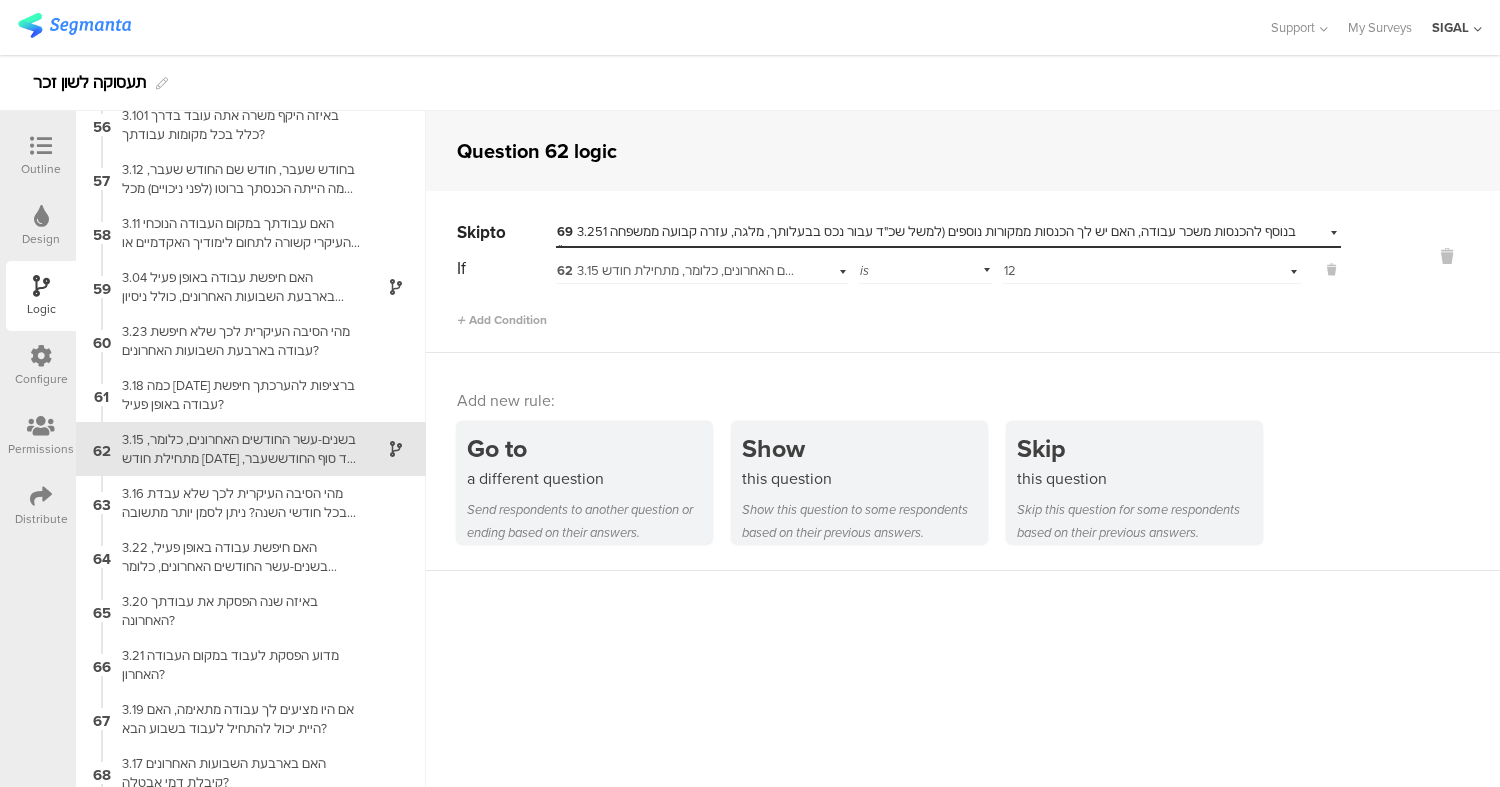 click on "62  3.15	בשנים-עשר החודשים האחרונים, כלומר, מתחילת חודש אוגוסט 2024 ועד סוף החודששעבר, כמה חודשים עבדת בארץ, בכל מקומות העבודה כולל היעדרות בתשלום? (כולל עבודה בחולמטעם חברה ישראלית)" at bounding box center [1107, 270] 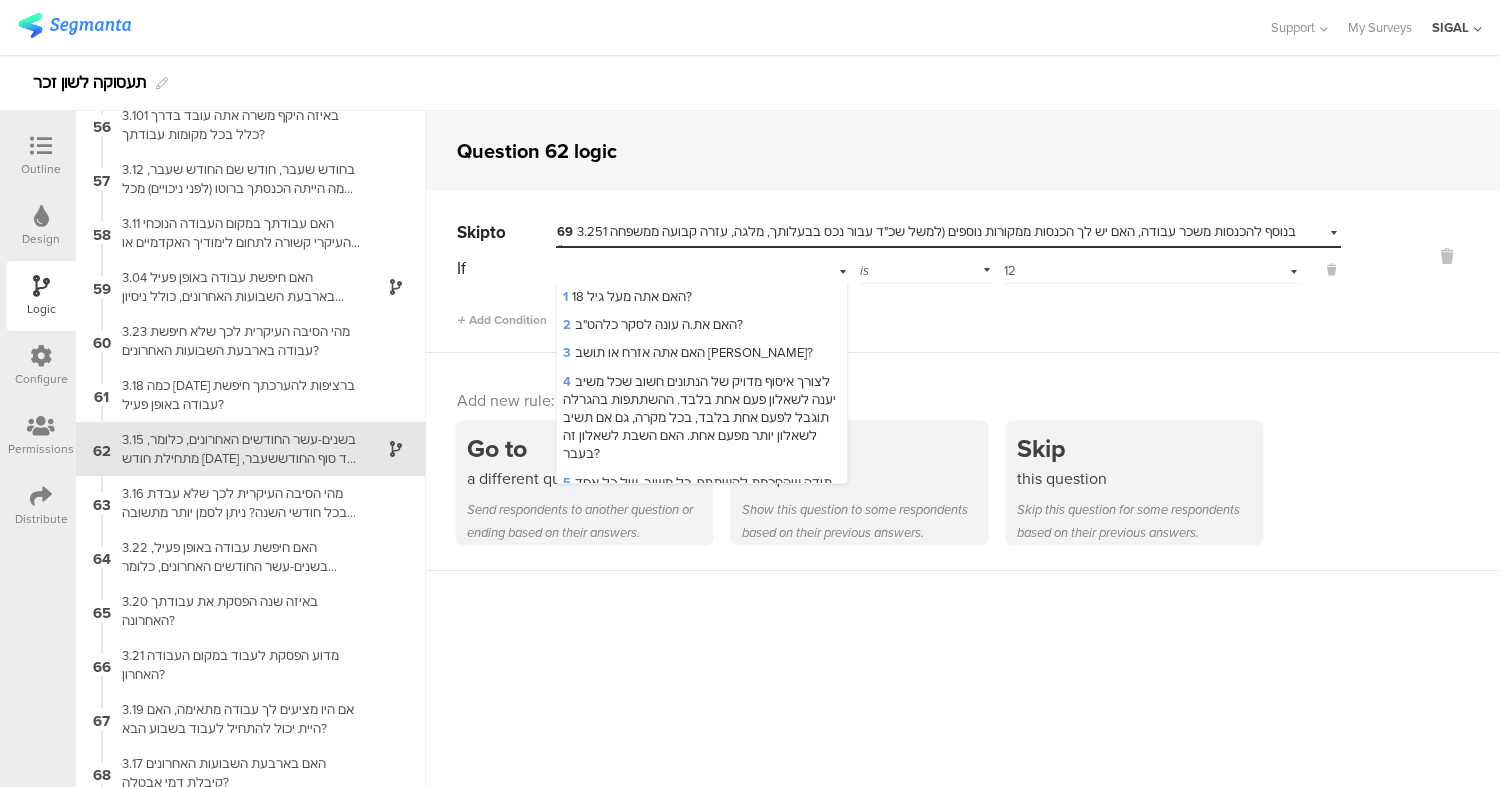 click on "62  3.15	בשנים-עשר החודשים האחרונים, כלומר, מתחילת חודש אוגוסט 2024 ועד סוף החודששעבר, כמה חודשים עבדת בארץ, בכל מקומות העבודה כולל היעדרות בתשלום? (כולל עבודה בחולמטעם חברה ישראלית)" at bounding box center [702, 268] 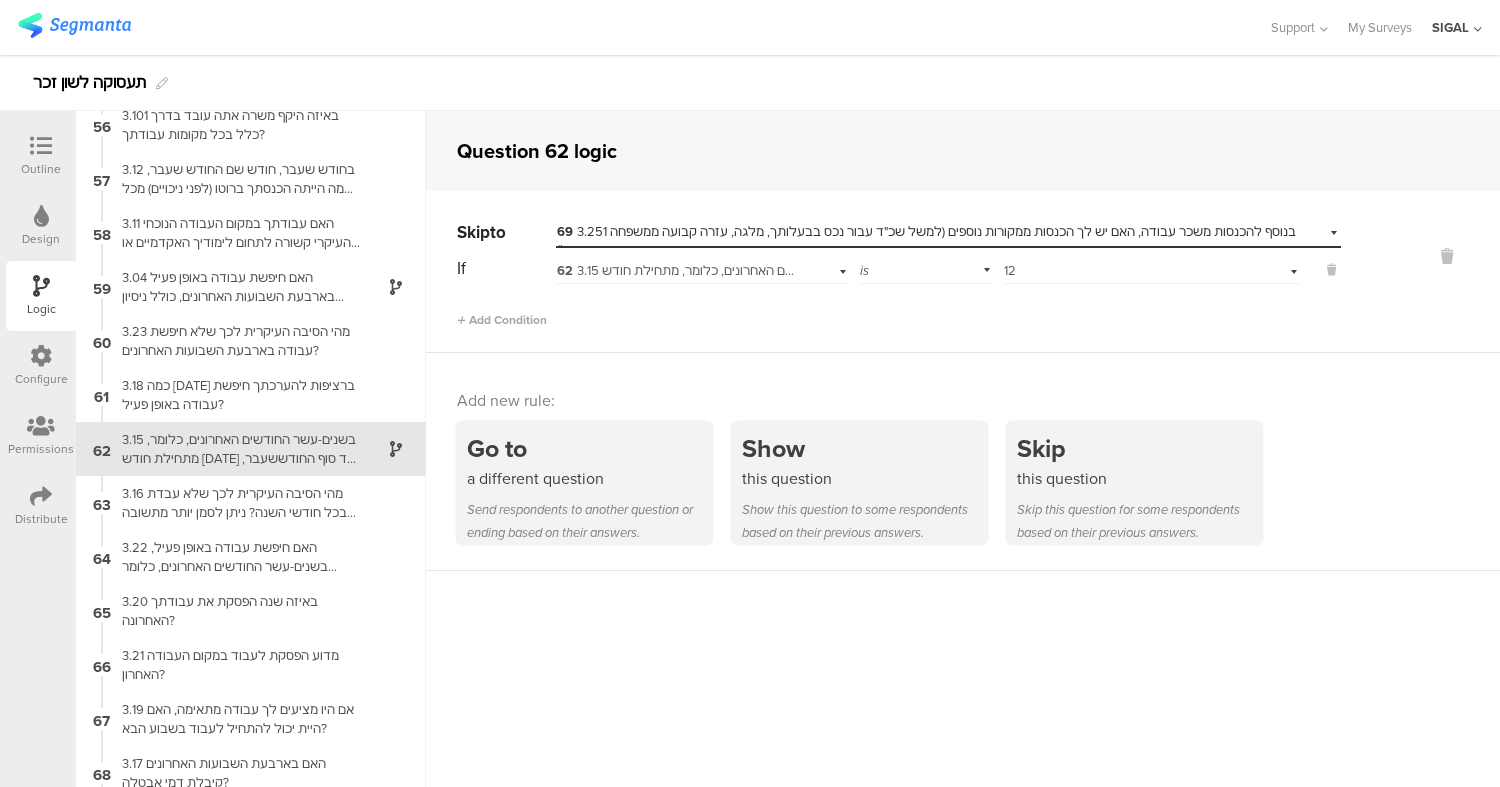 click on "Select answer...   12" at bounding box center [1126, 271] 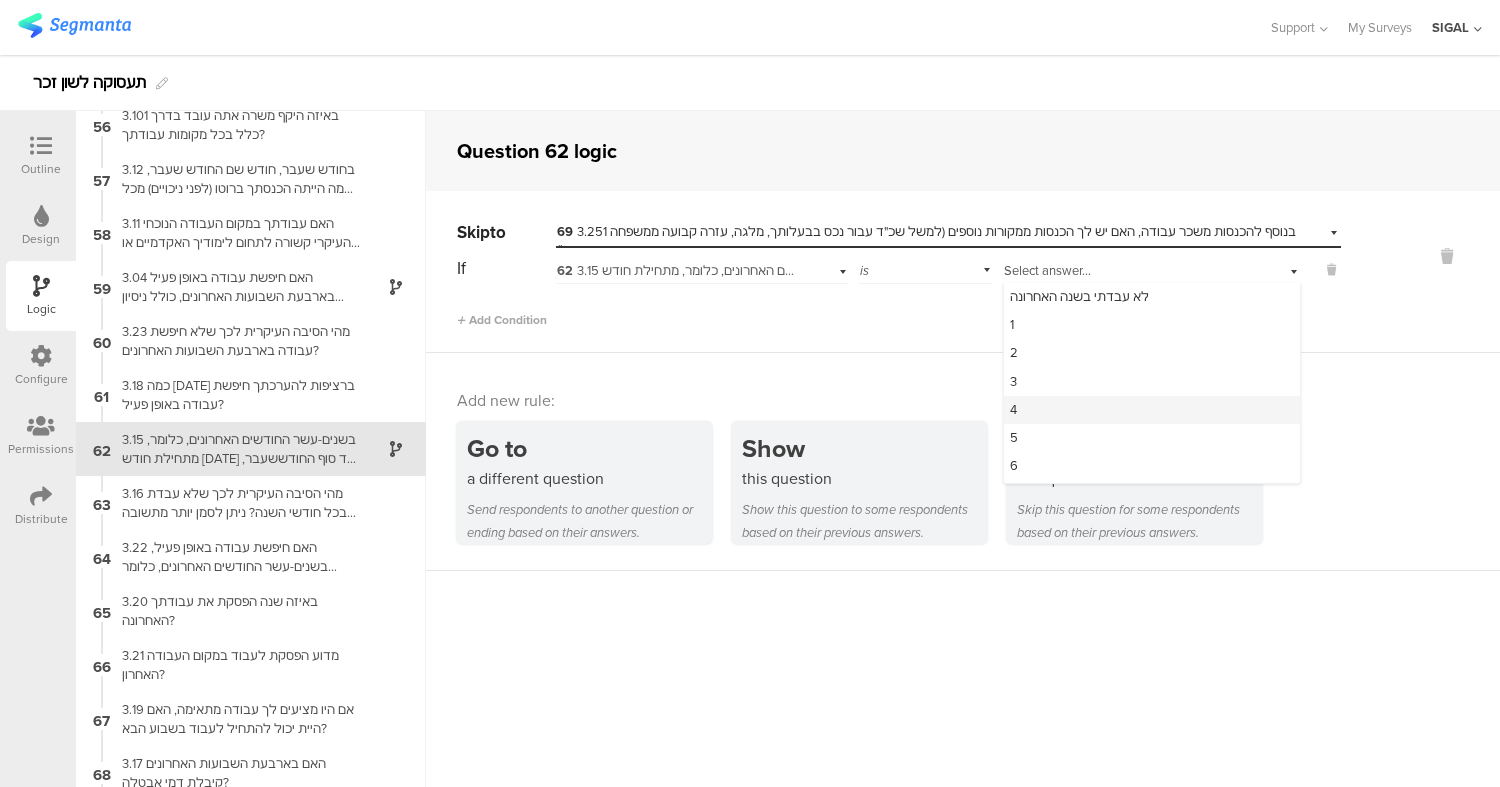 scroll, scrollTop: 166, scrollLeft: 0, axis: vertical 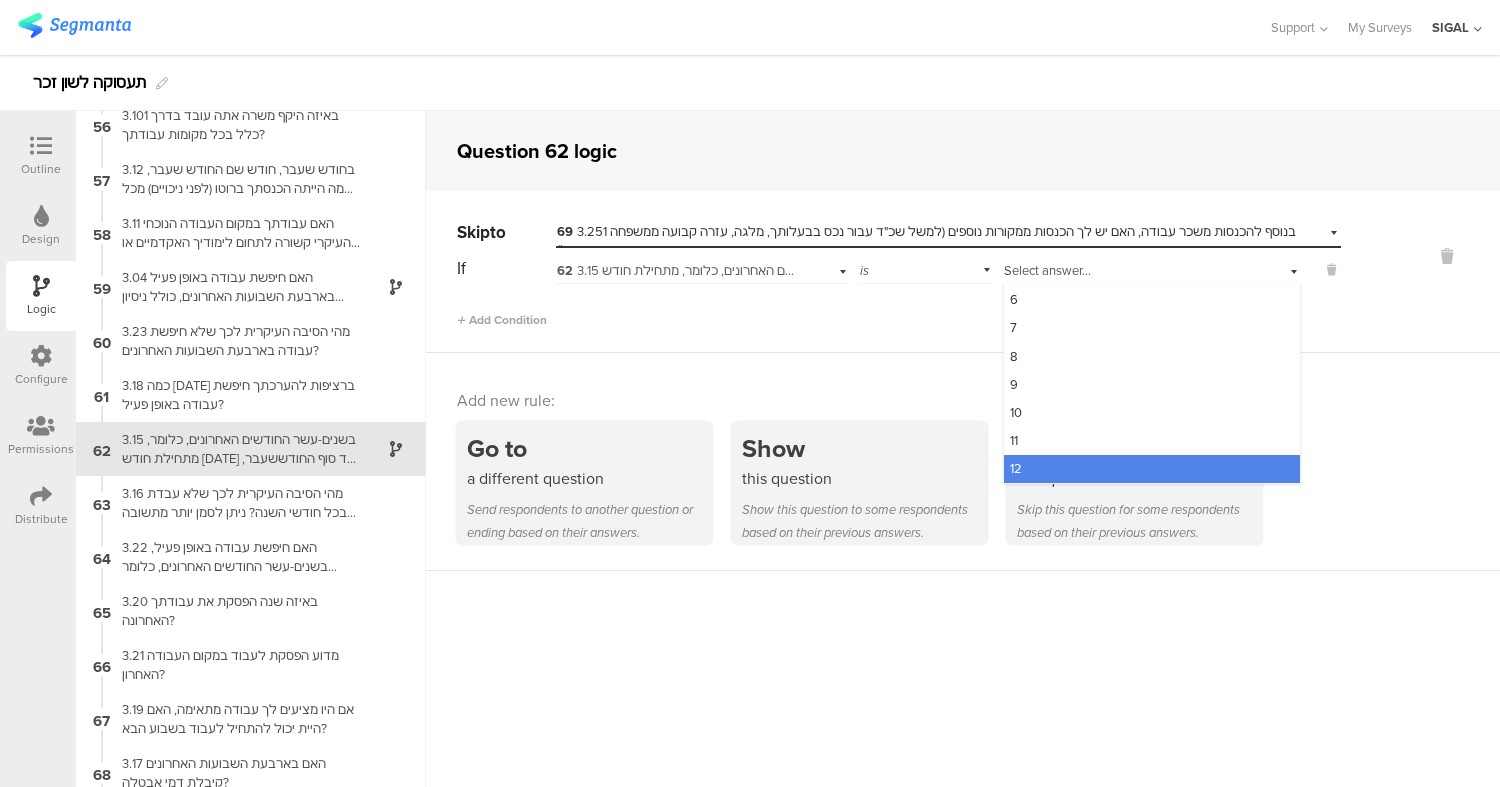 click on "12" at bounding box center (1152, 469) 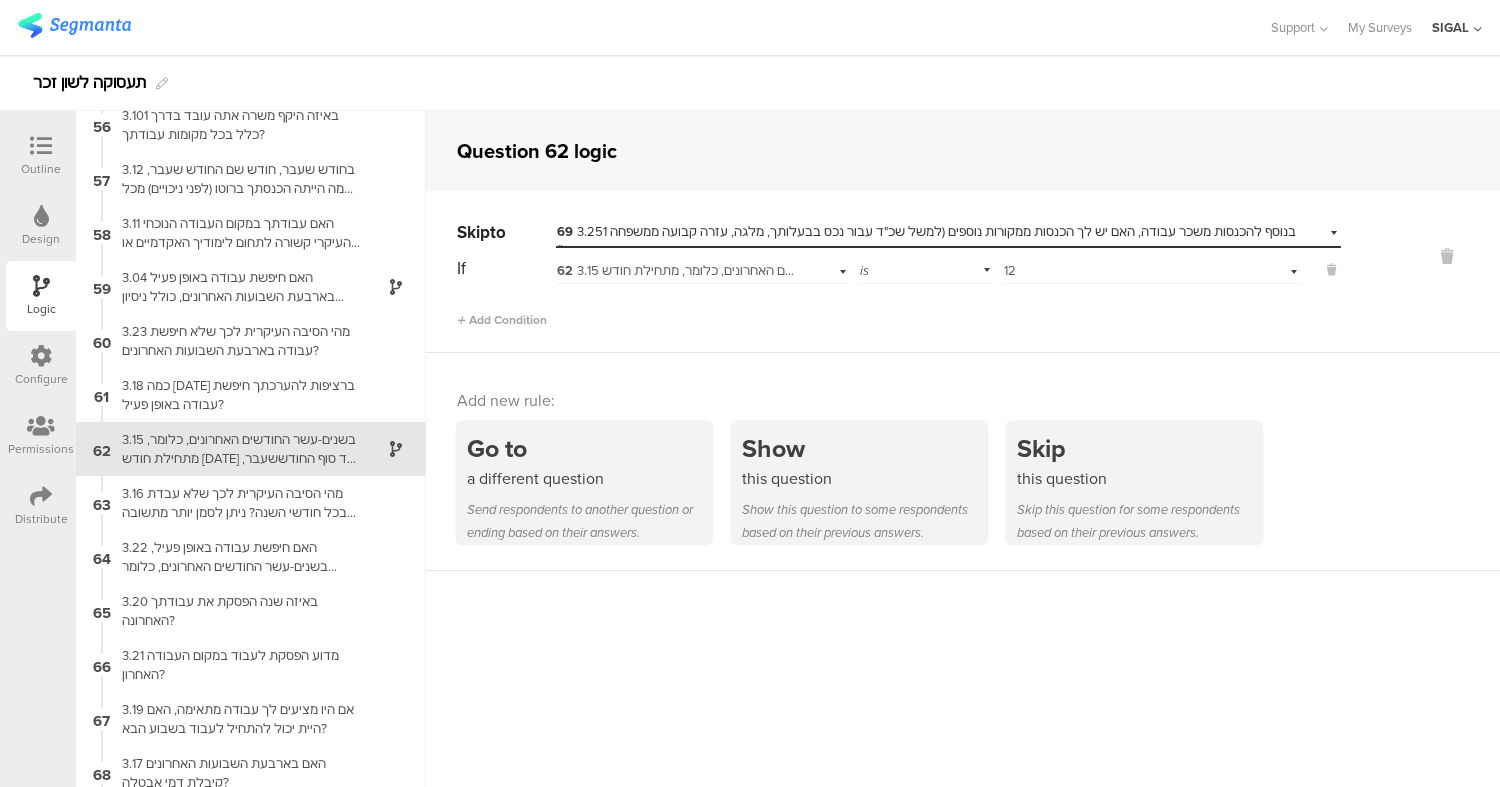 click on "Add Condition" at bounding box center (899, 311) 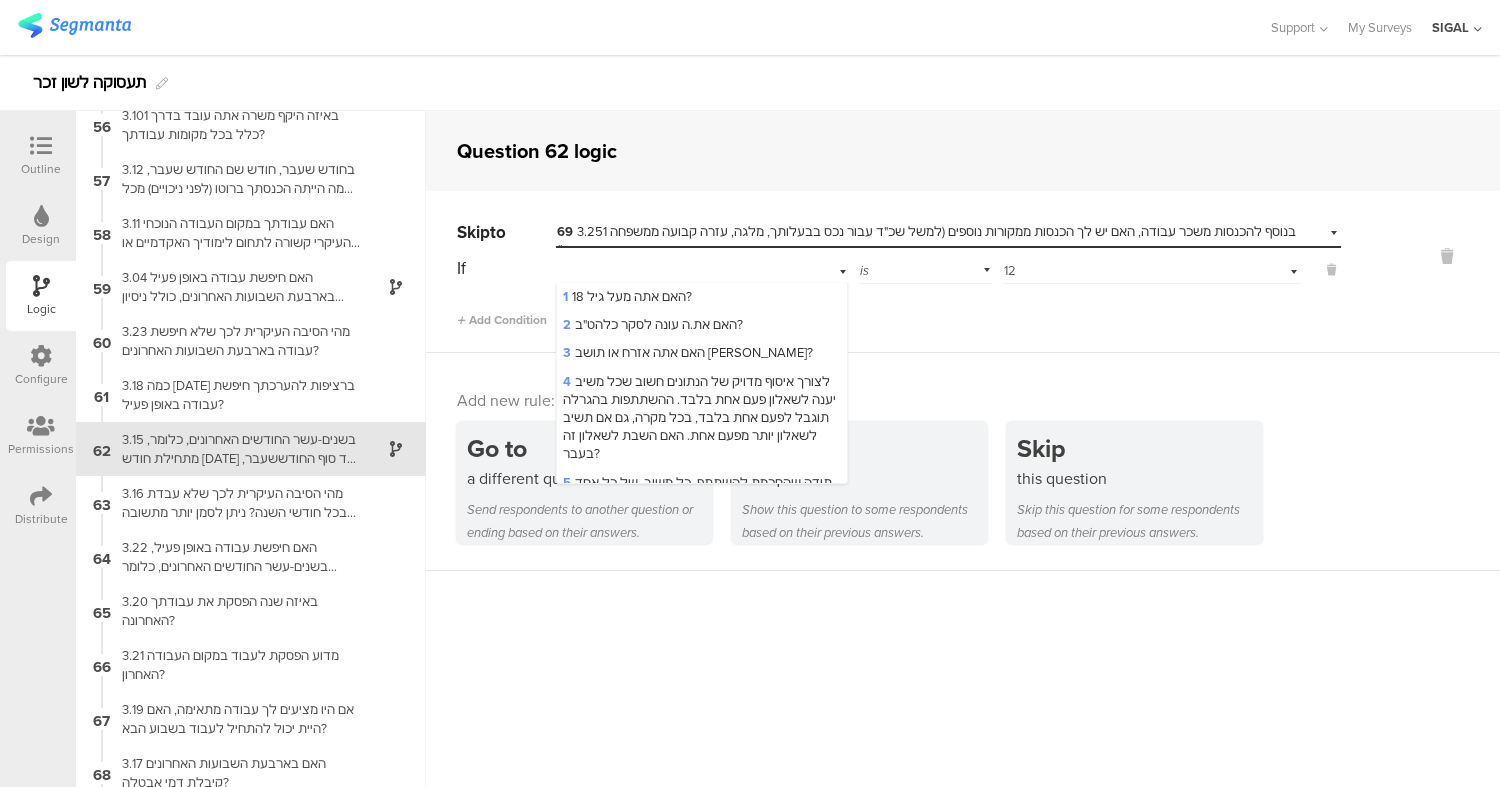 click on "62  3.15	בשנים-עשר החודשים האחרונים, כלומר, מתחילת חודש אוגוסט 2024 ועד סוף החודששעבר, כמה חודשים עבדת בארץ, בכל מקומות העבודה כולל היעדרות בתשלום? (כולל עבודה בחולמטעם חברה ישראלית)" at bounding box center [702, 268] 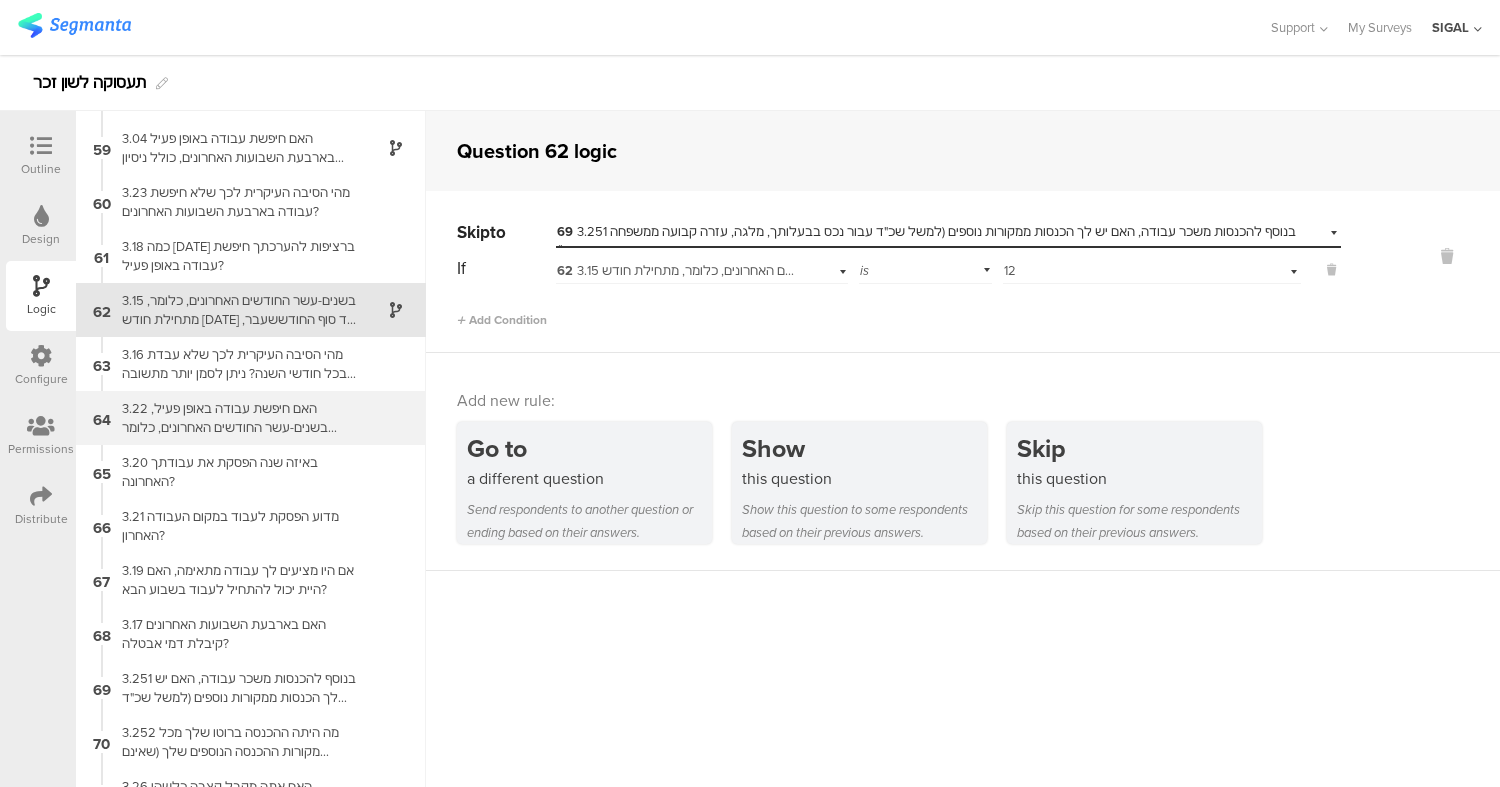 scroll, scrollTop: 3123, scrollLeft: 0, axis: vertical 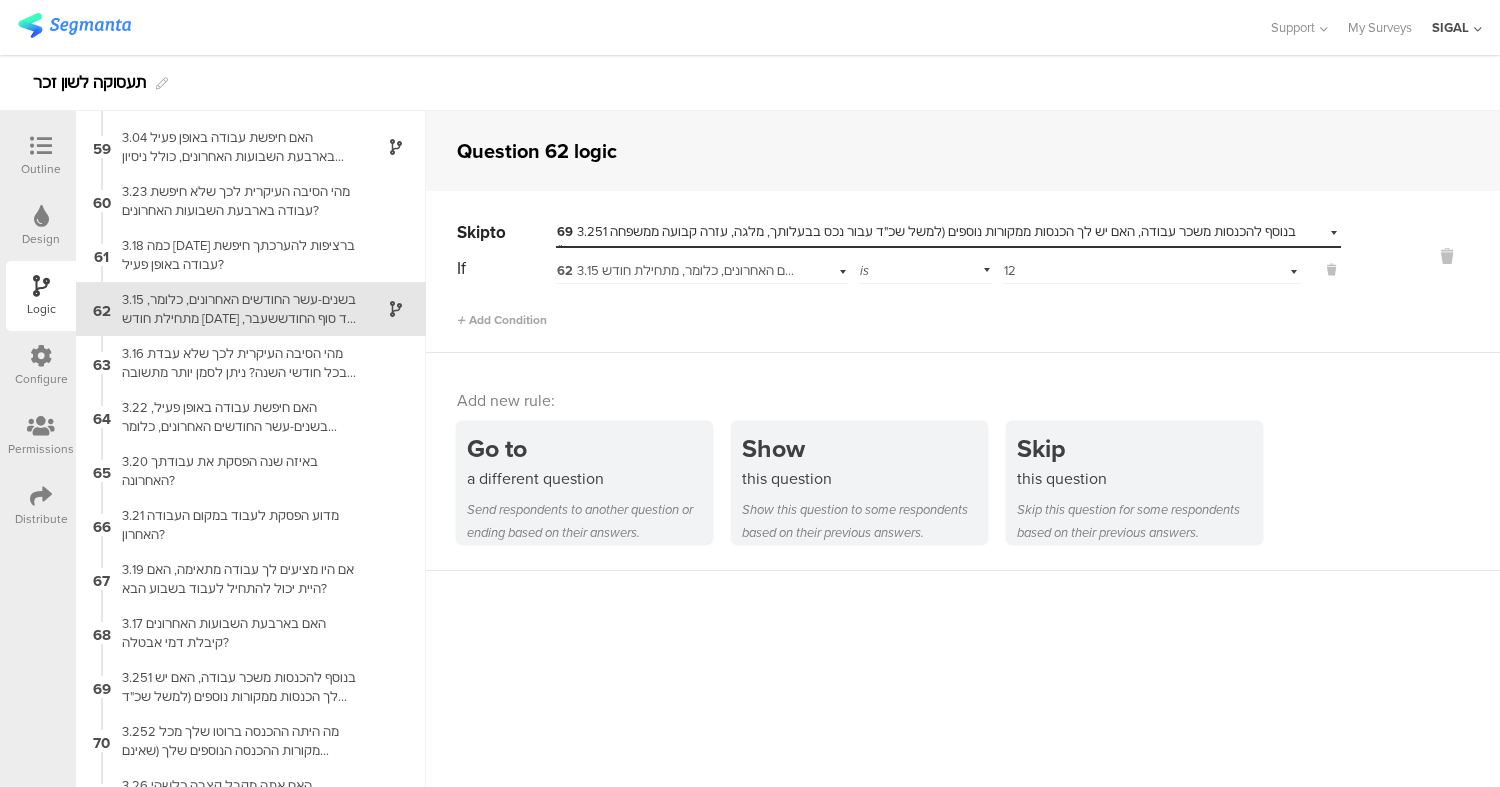 click on "Add new rule:
Go to
a different question
Send respondents to another question or ending based on their answers.
Show
this question
Show this question to some respondents based on their previous answers.
Skip
this question
Skip this question for some respondents based on their previous answers." at bounding box center (963, 462) 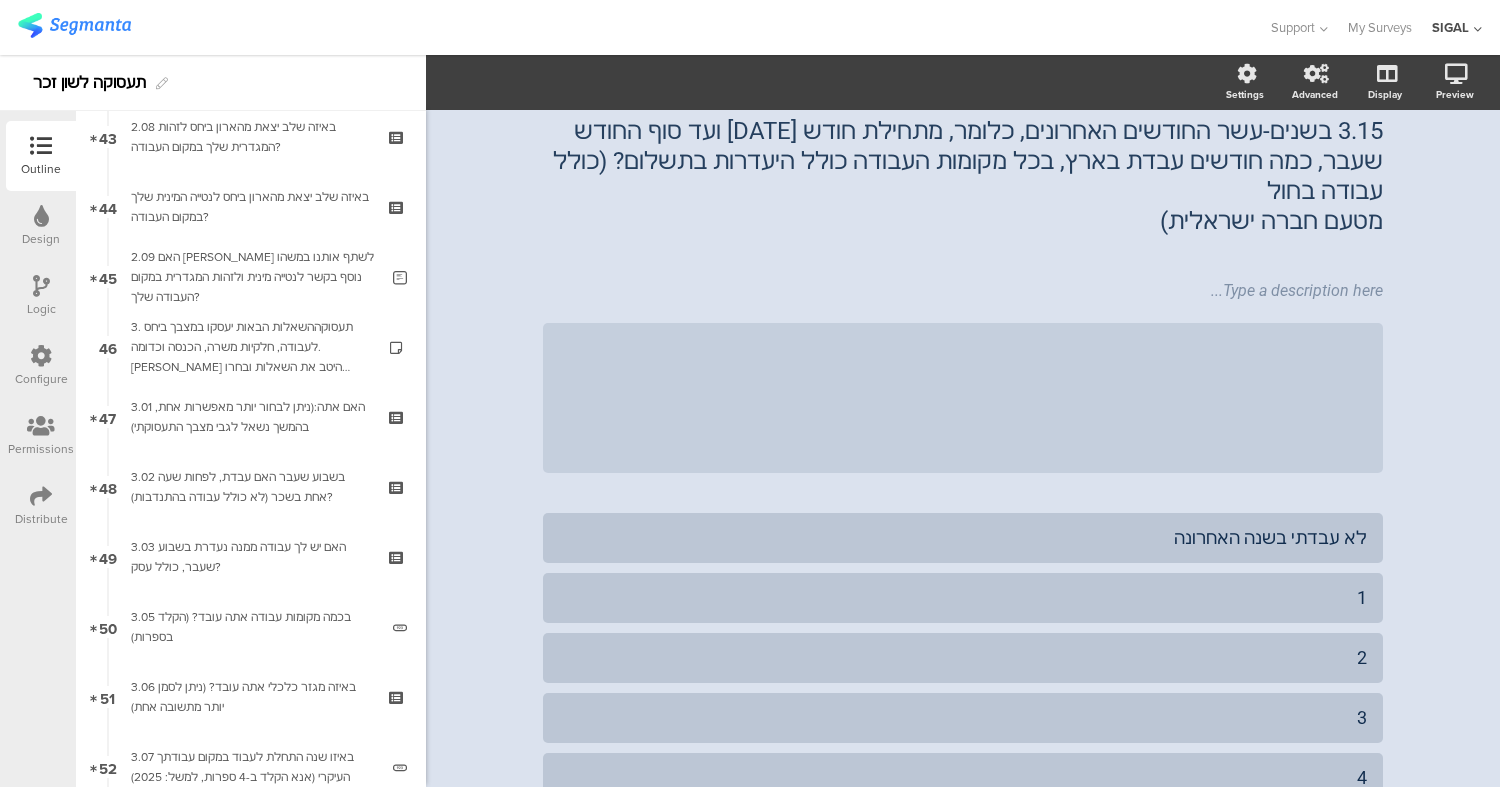 scroll, scrollTop: 3028, scrollLeft: 0, axis: vertical 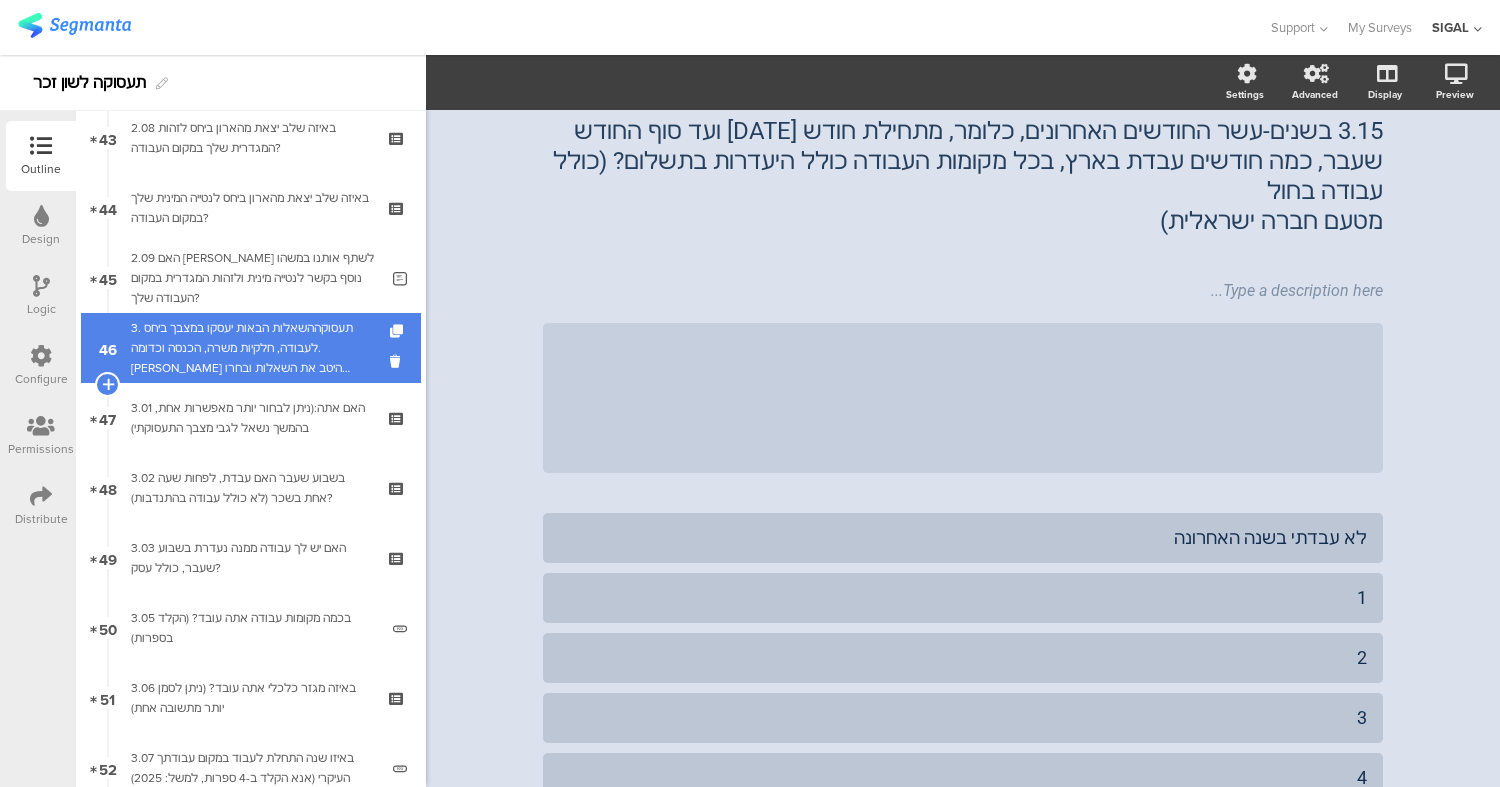 click on "3. תעסוקההשאלות הבאות יעסקו במצבך ביחס לעבודה, חלקיות משרה, הכנסה וכדומה. [PERSON_NAME] היטב את השאלות ובחרו בתשובה או בתשובות המתאימות לכם ביותר. נזכיר כי התשובות לשאלות הן אנונימיות." at bounding box center [250, 348] 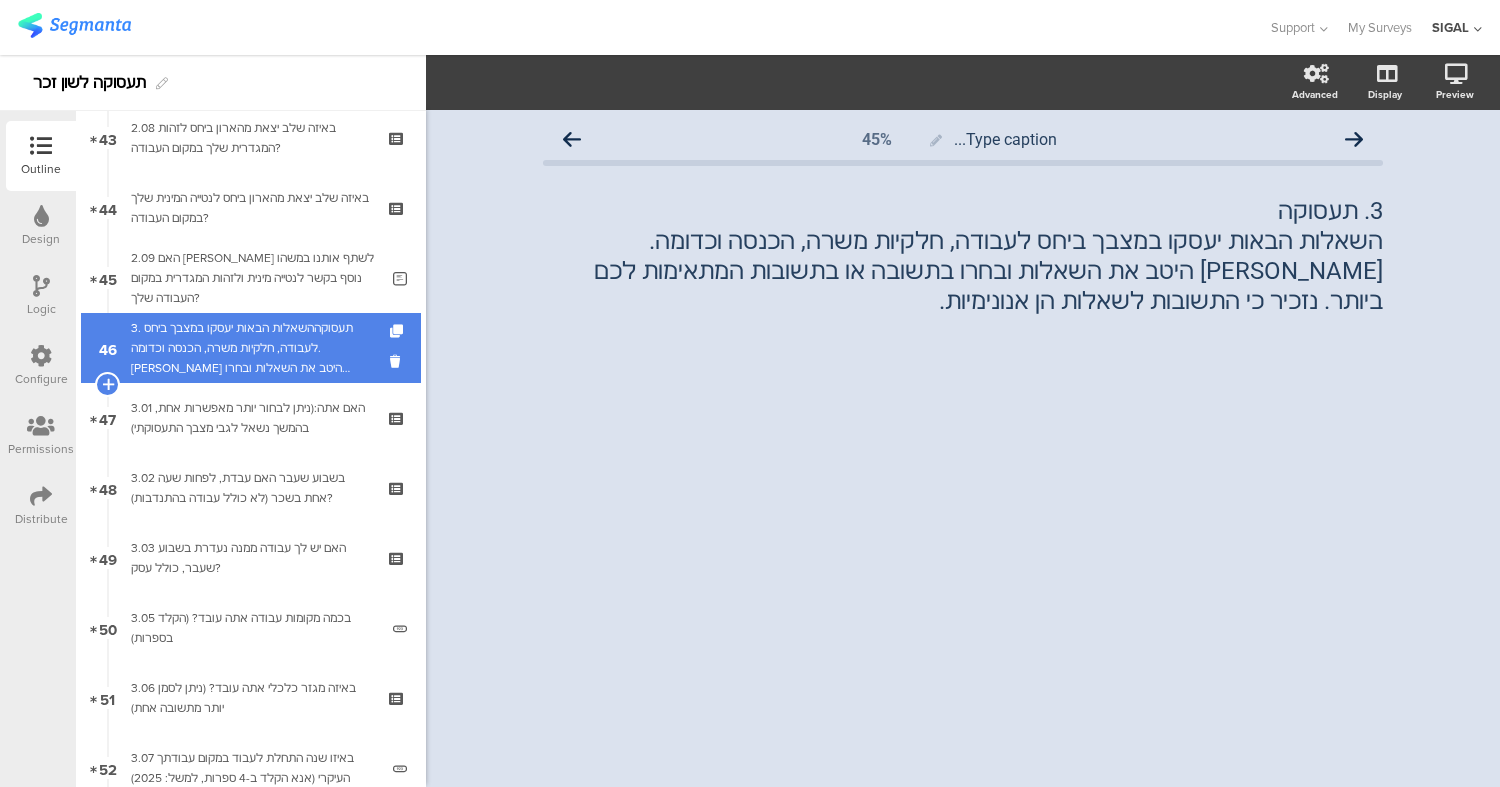 scroll, scrollTop: 0, scrollLeft: 0, axis: both 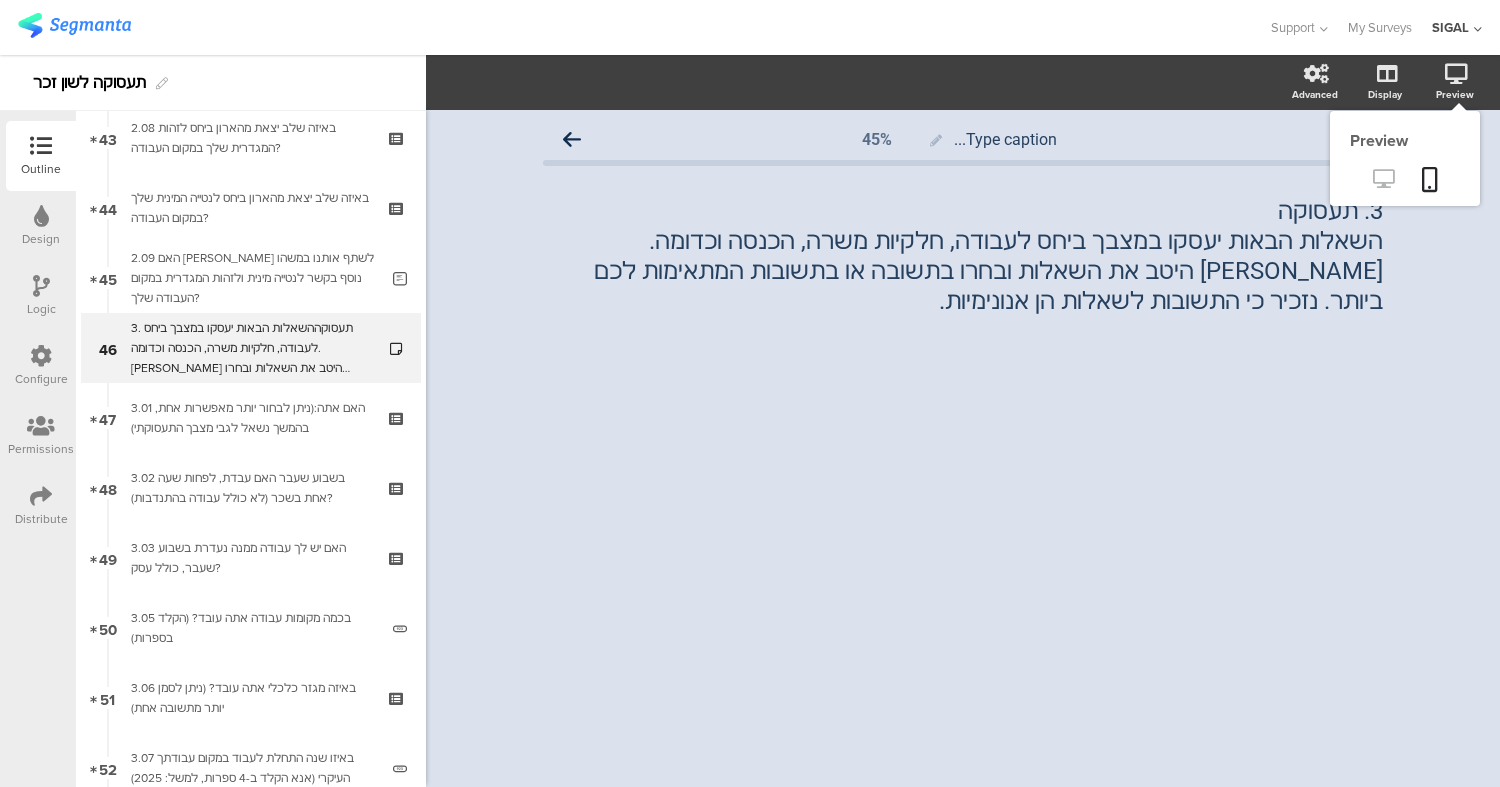 click 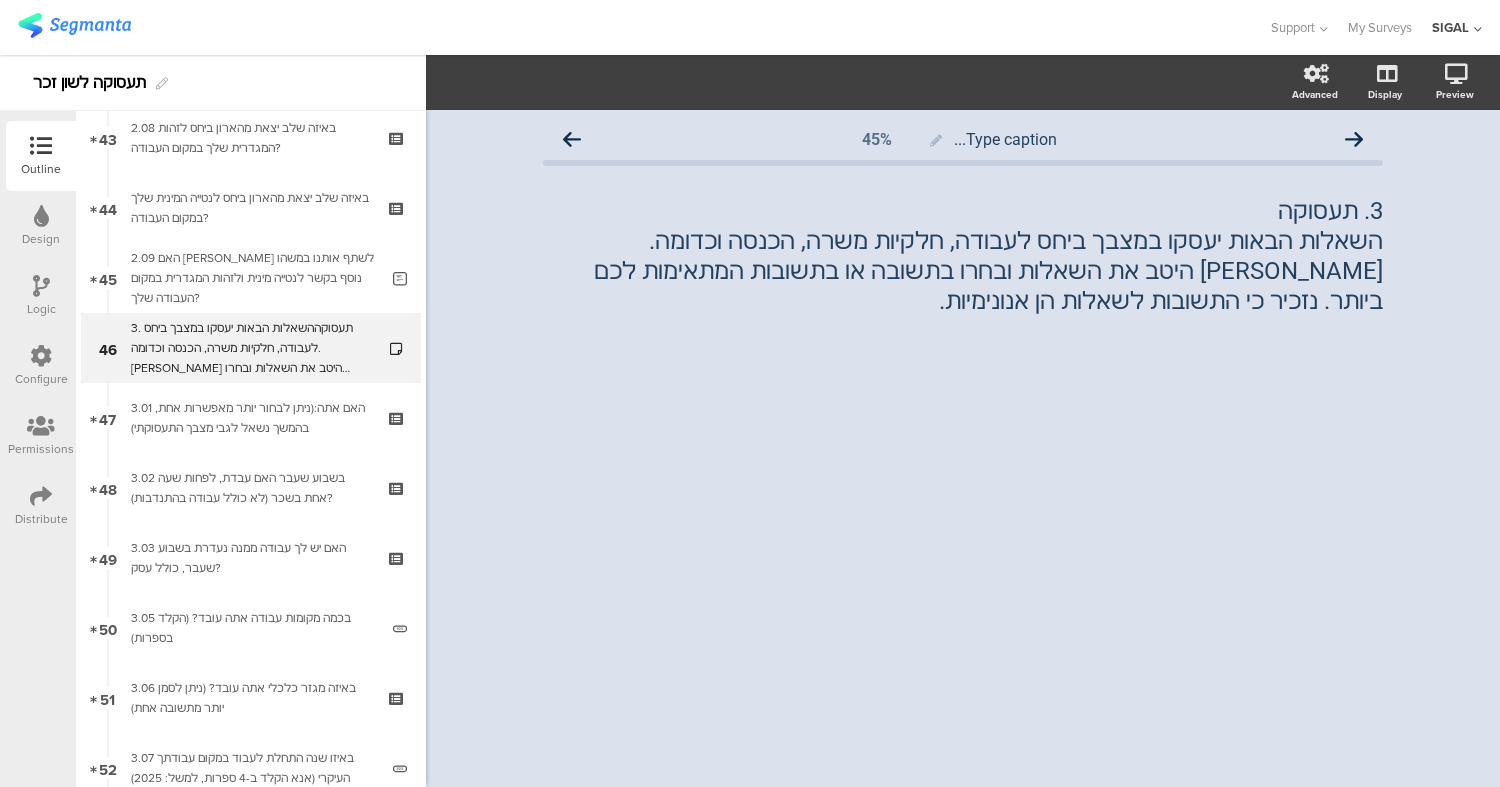 click at bounding box center [41, 286] 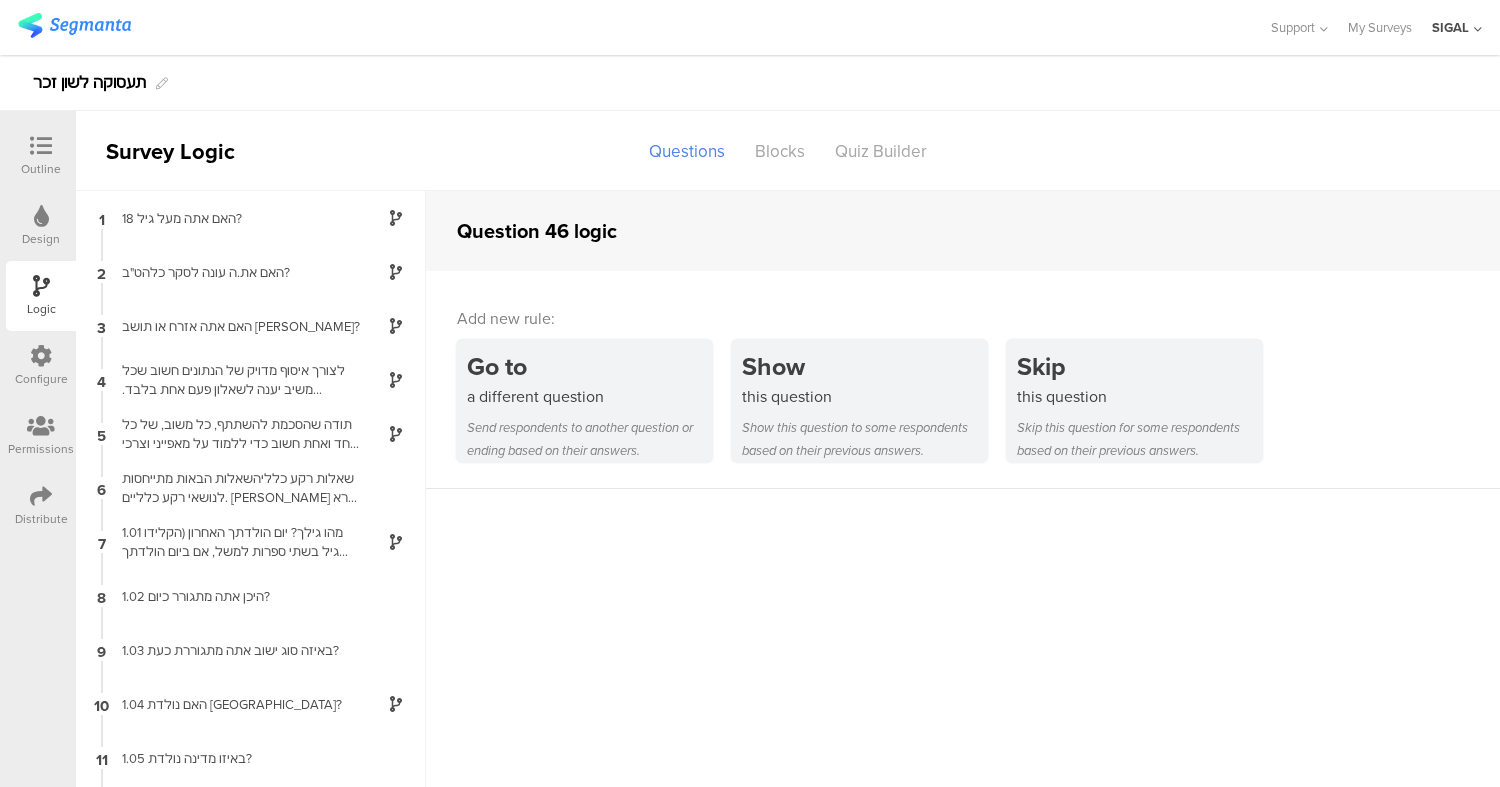 scroll, scrollTop: 80, scrollLeft: 0, axis: vertical 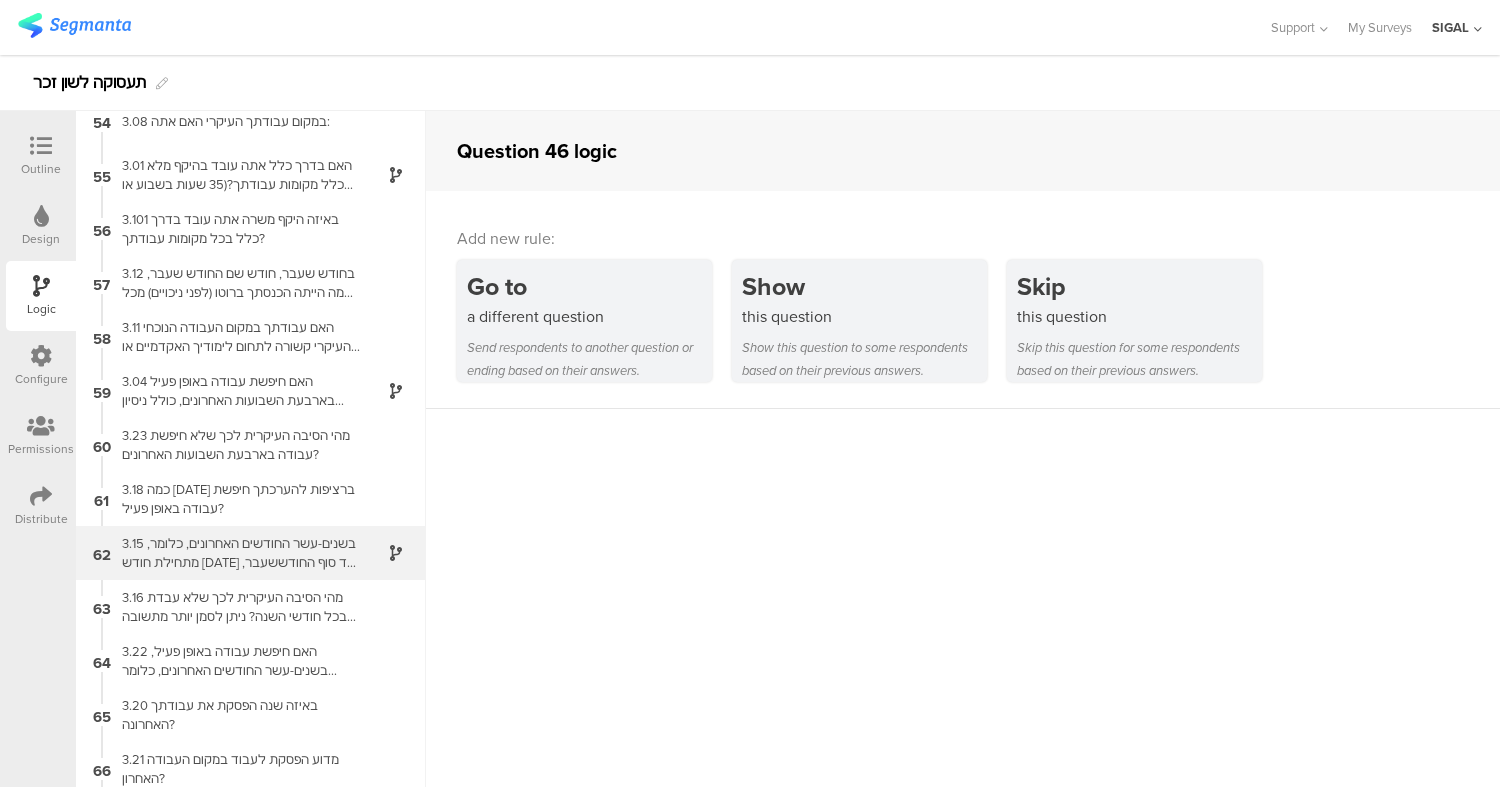 click on "3.15	בשנים-עשר החודשים האחרונים, כלומר, מתחילת חודש [DATE] ועד סוף החודששעבר, כמה חודשים עבדת בארץ, בכל מקומות העבודה כולל היעדרות בתשלום? (כולל עבודה בחולמטעם חברה ישראלית)" at bounding box center (235, 553) 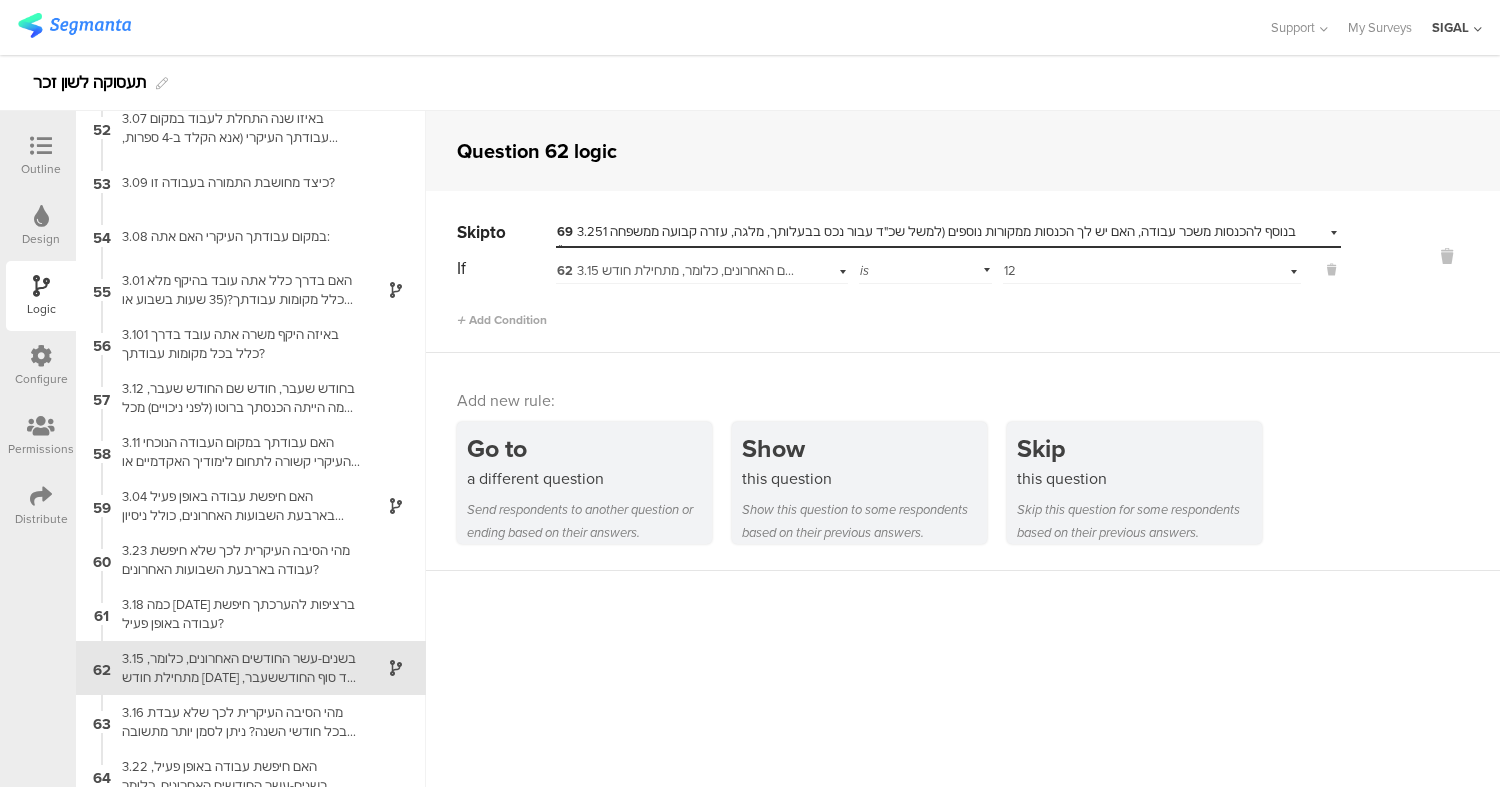 scroll, scrollTop: 2983, scrollLeft: 0, axis: vertical 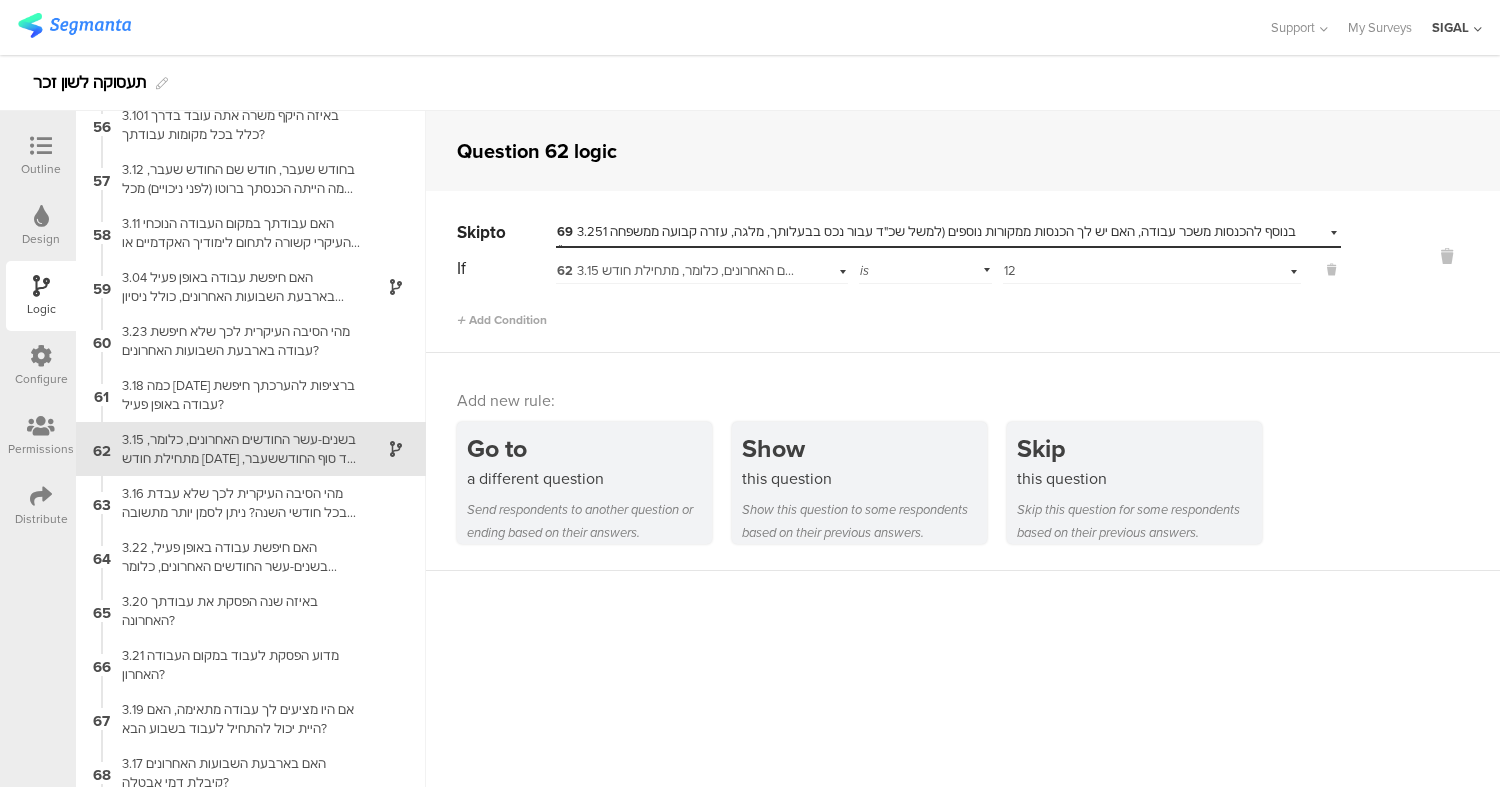 click on "62  3.15	בשנים-עשר החודשים האחרונים, כלומר, מתחילת חודש אוגוסט 2024 ועד סוף החודששעבר, כמה חודשים עבדת בארץ, בכל מקומות העבודה כולל היעדרות בתשלום? (כולל עבודה בחולמטעם חברה ישראלית)" at bounding box center (1107, 270) 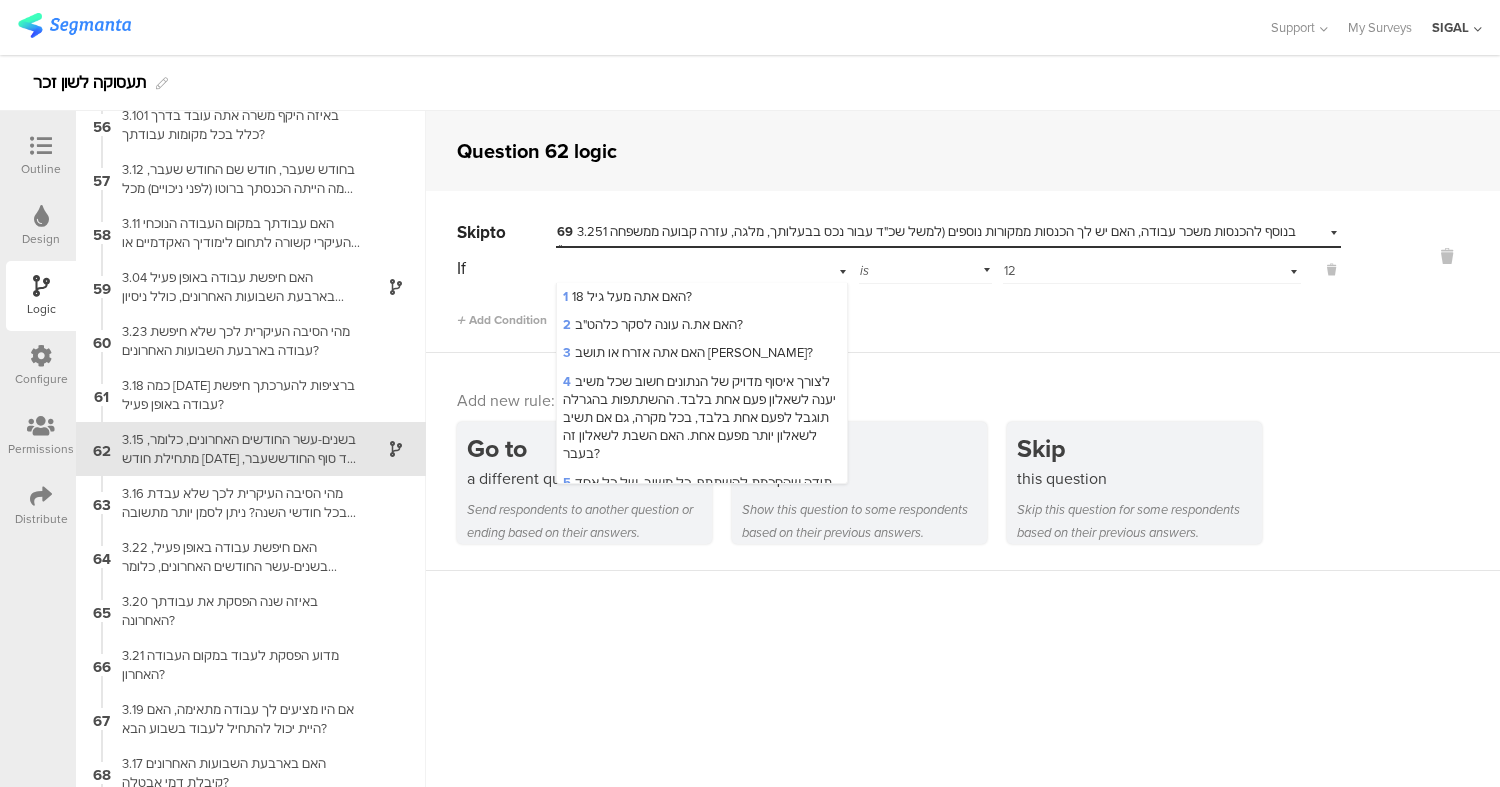 click on "Add Condition" at bounding box center (899, 311) 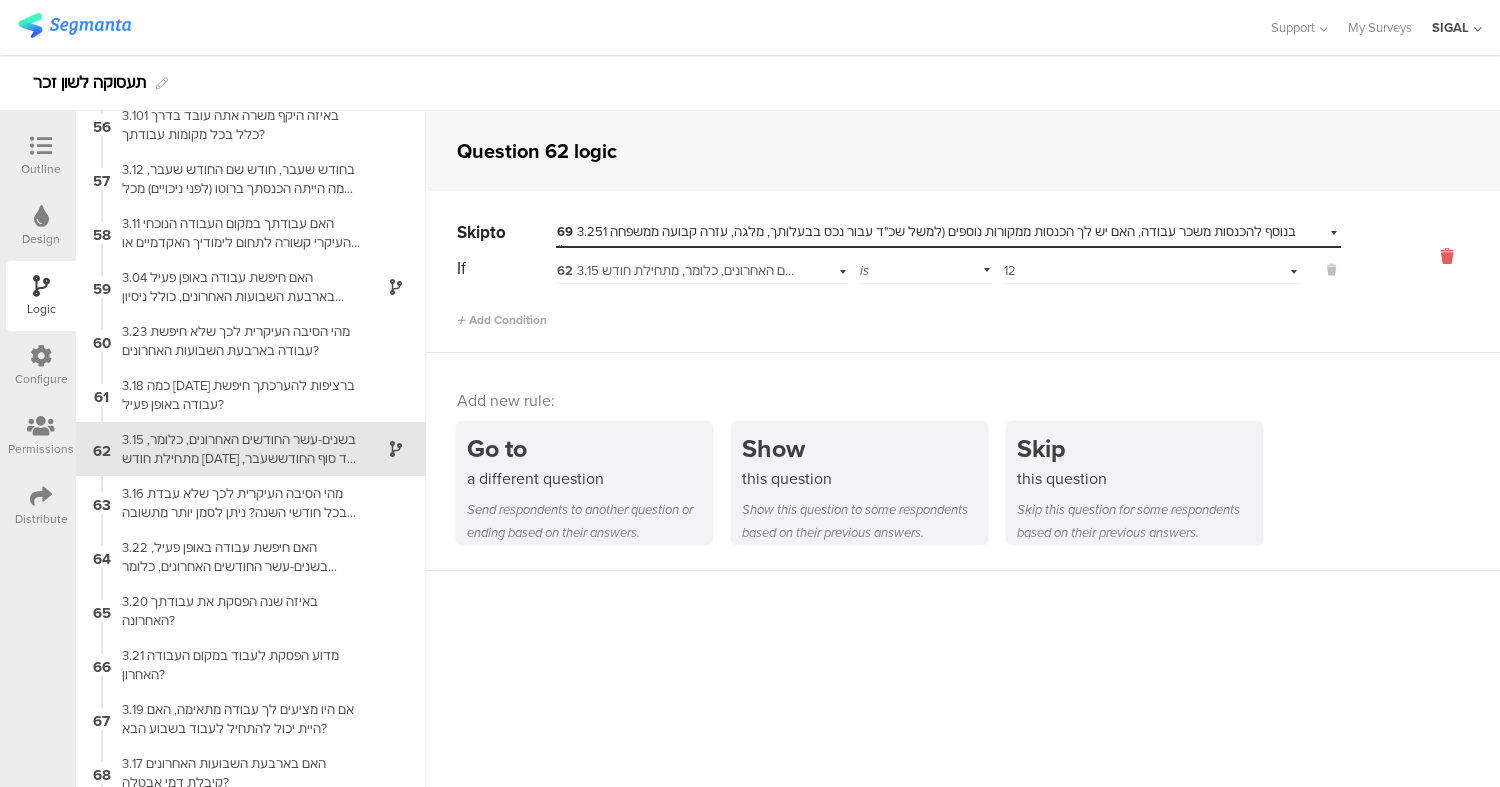click at bounding box center (1447, 256) 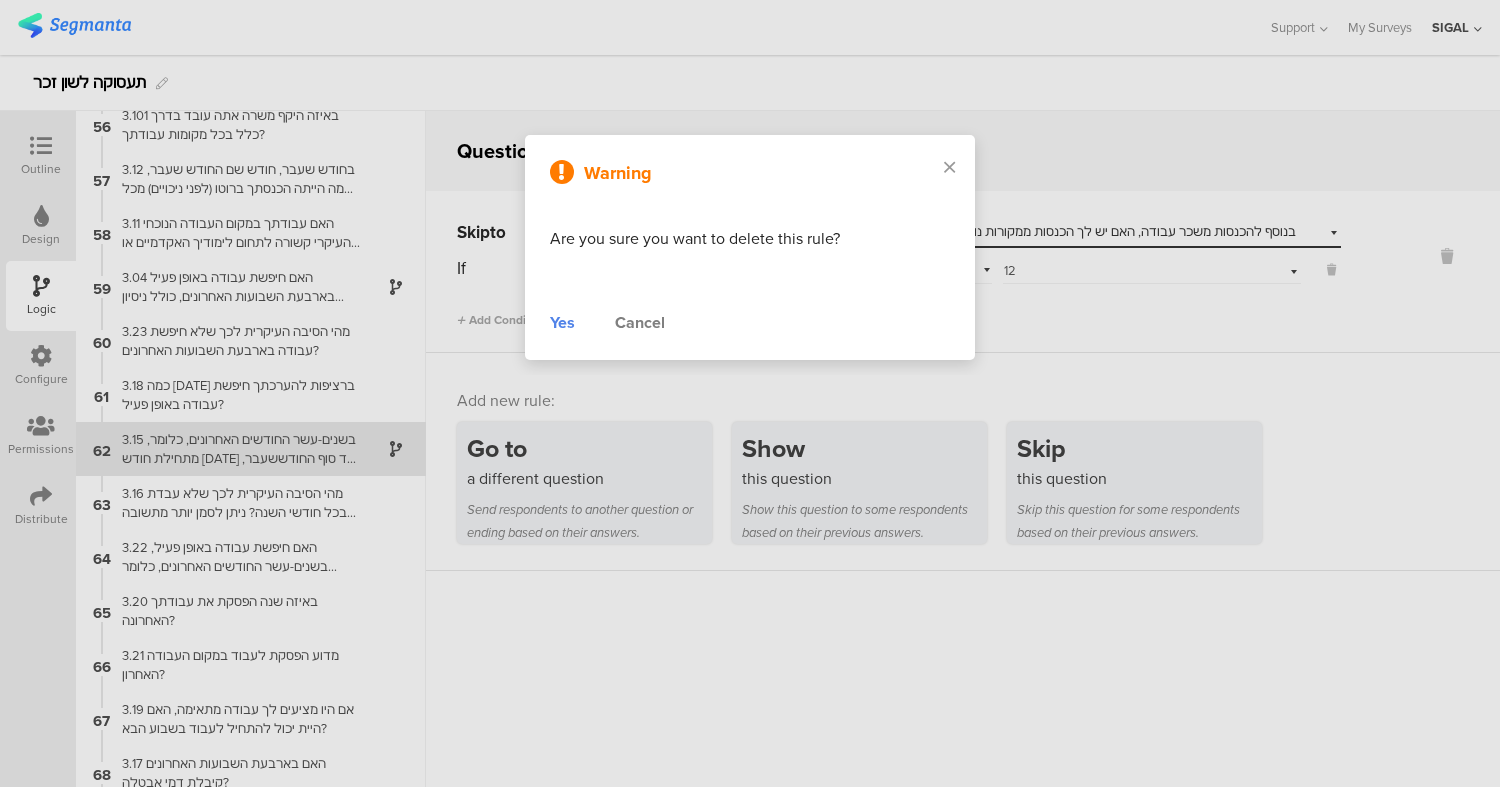 click on "Warning
Are you sure you want to delete this rule?
Yes
Cancel" at bounding box center (750, 247) 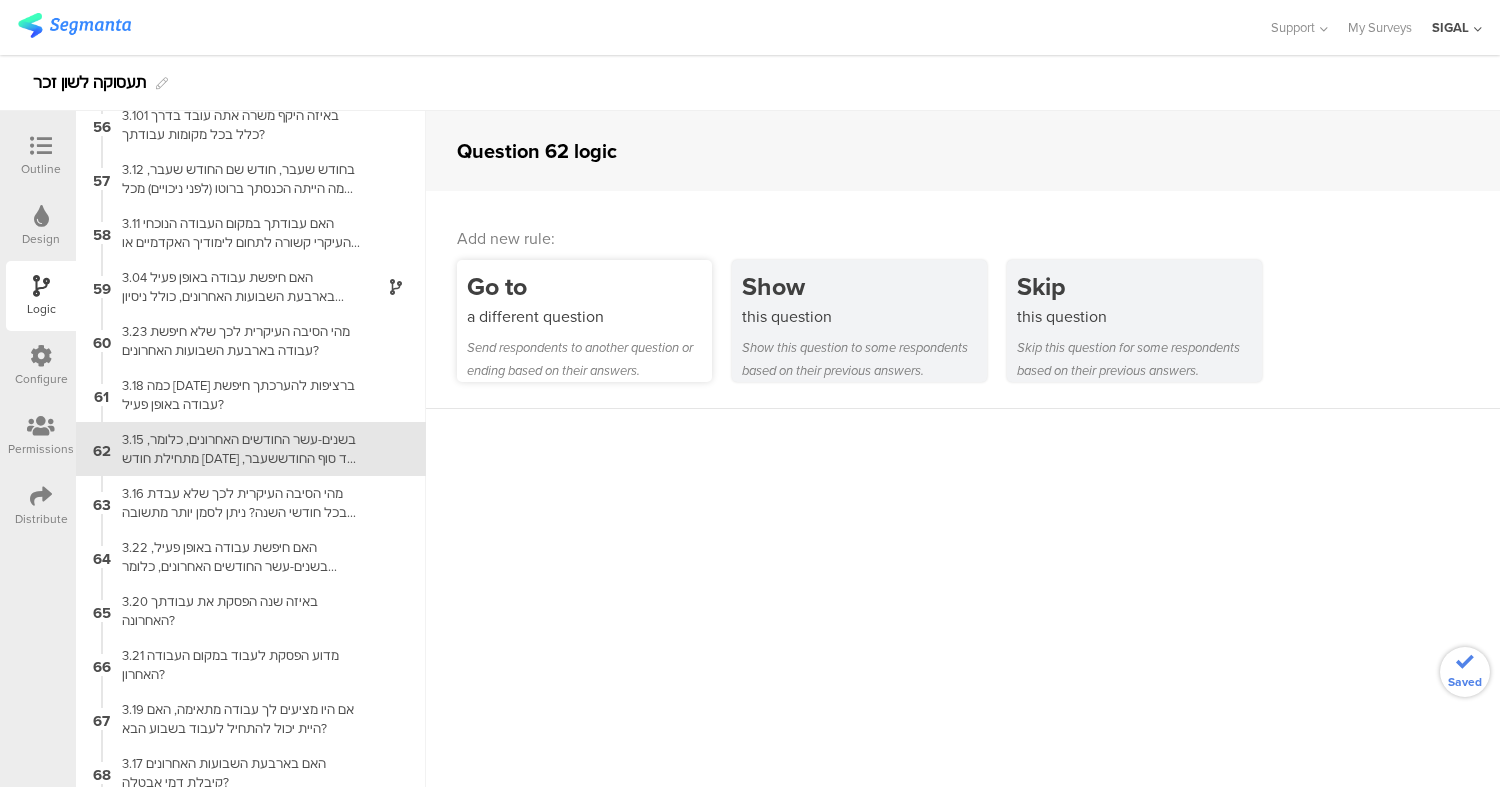 click on "Send respondents to another question or ending based on their answers." at bounding box center [589, 359] 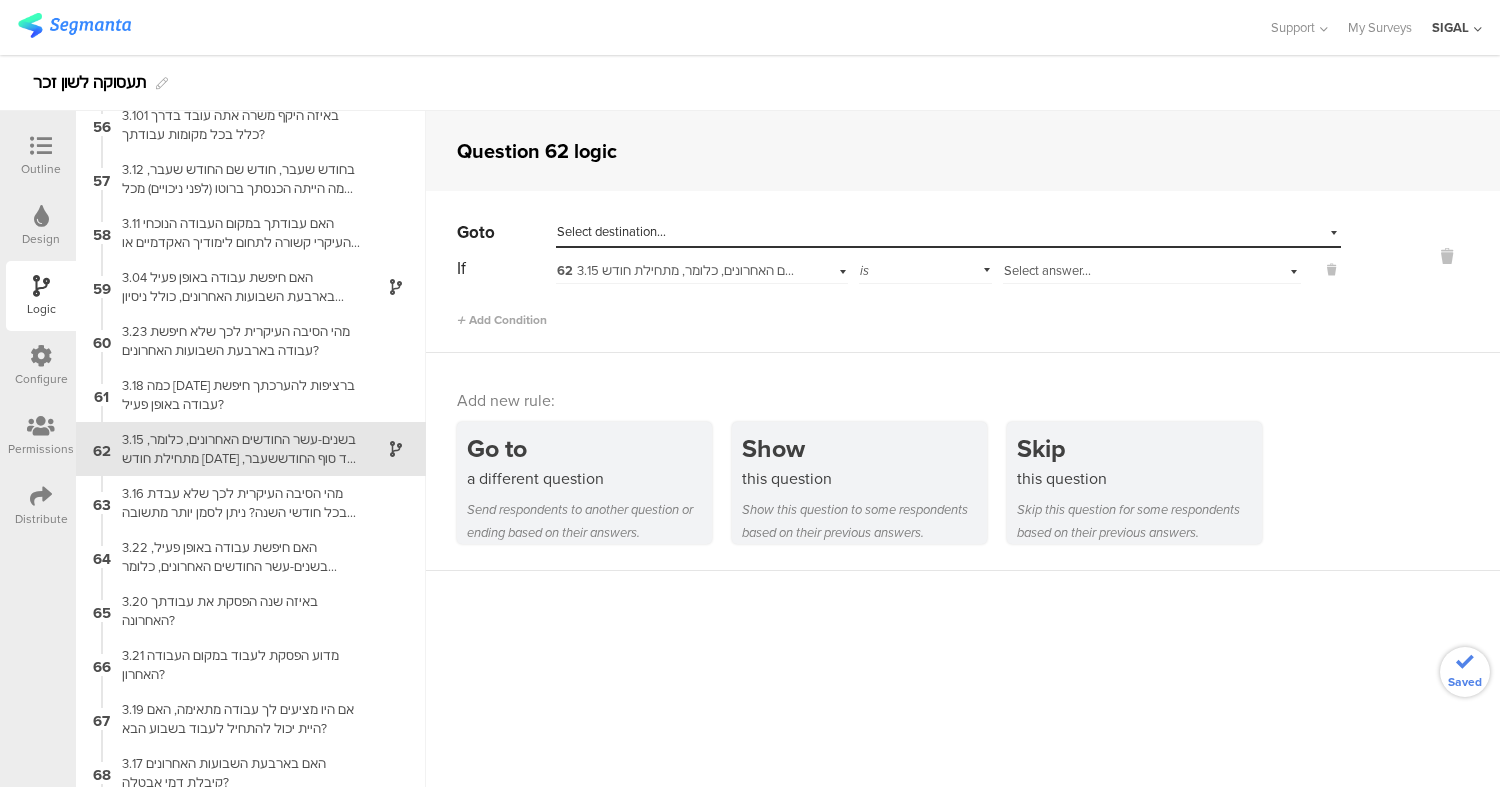 click on "Select answer..." at bounding box center (1152, 268) 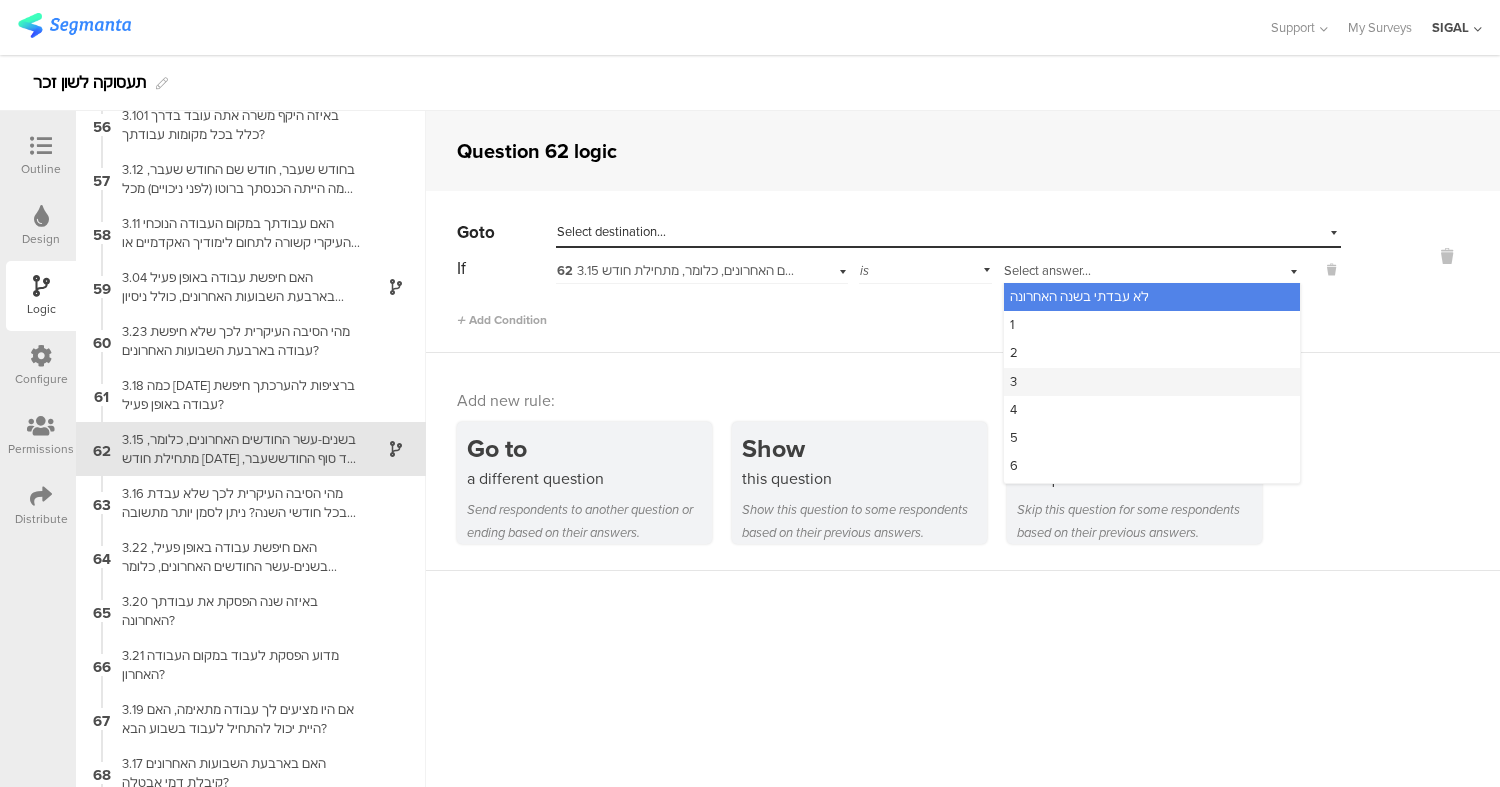 scroll, scrollTop: 166, scrollLeft: 0, axis: vertical 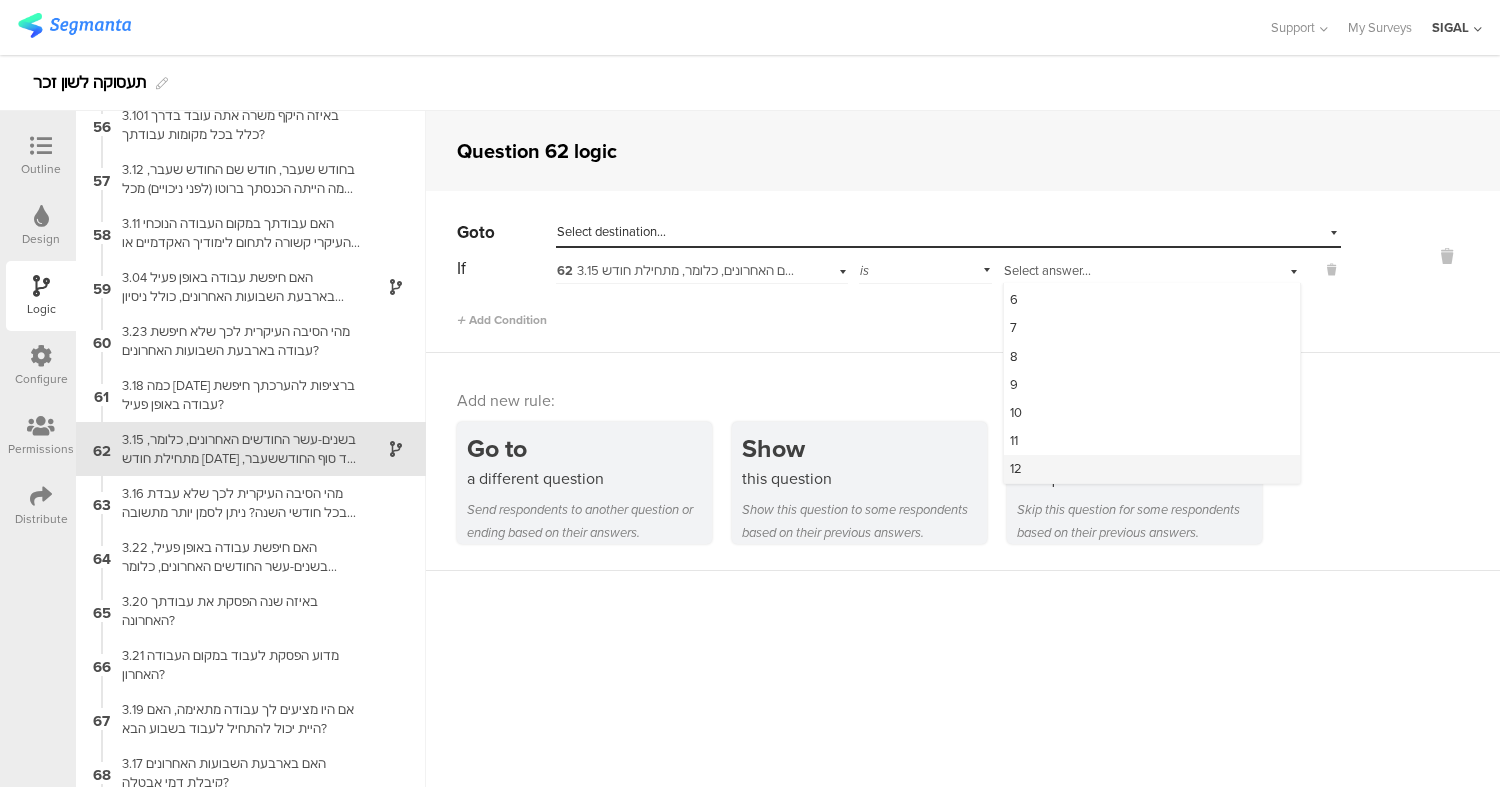 click on "12" at bounding box center [1152, 469] 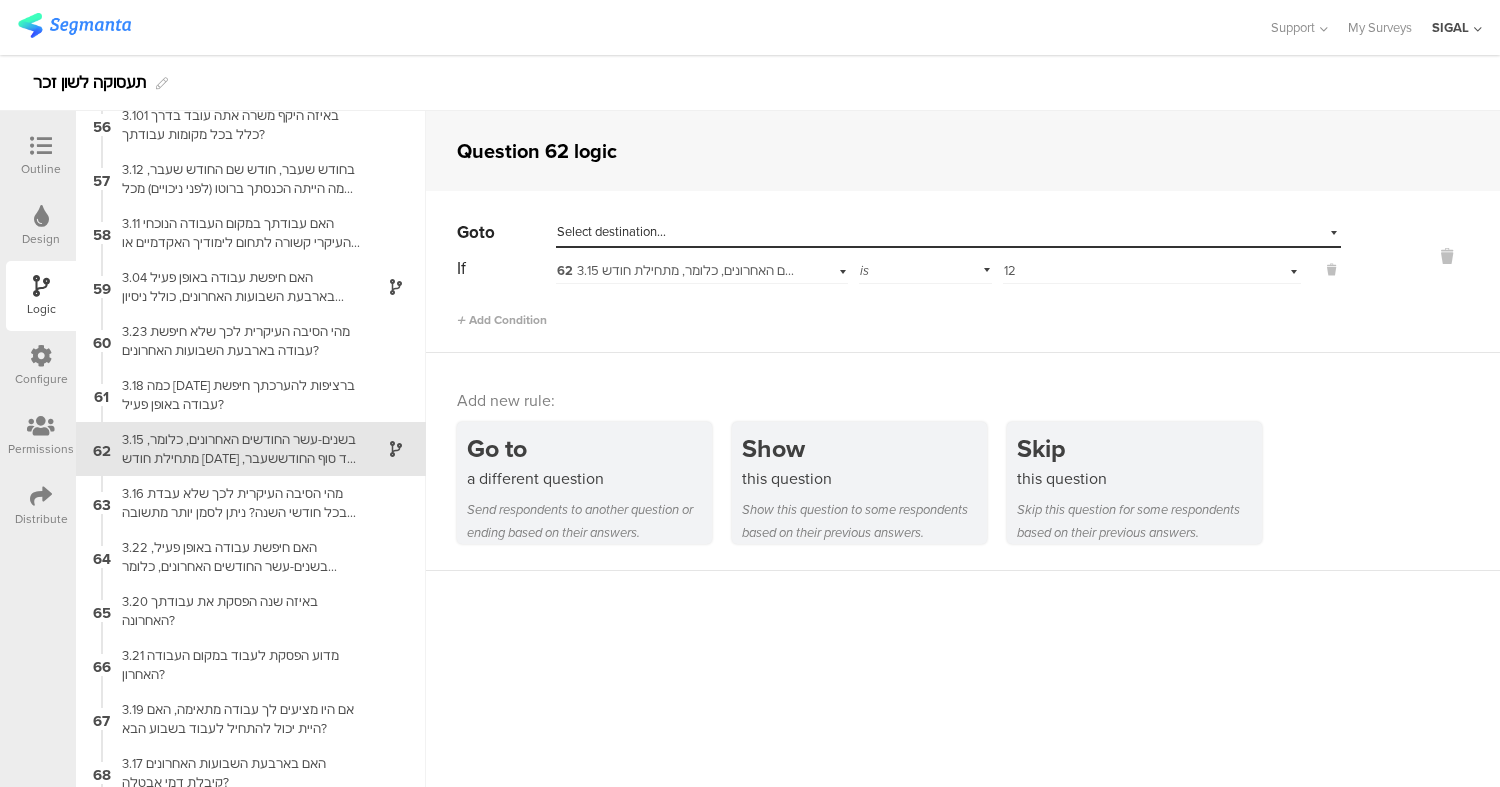 click on "Select destination..." at bounding box center (856, 232) 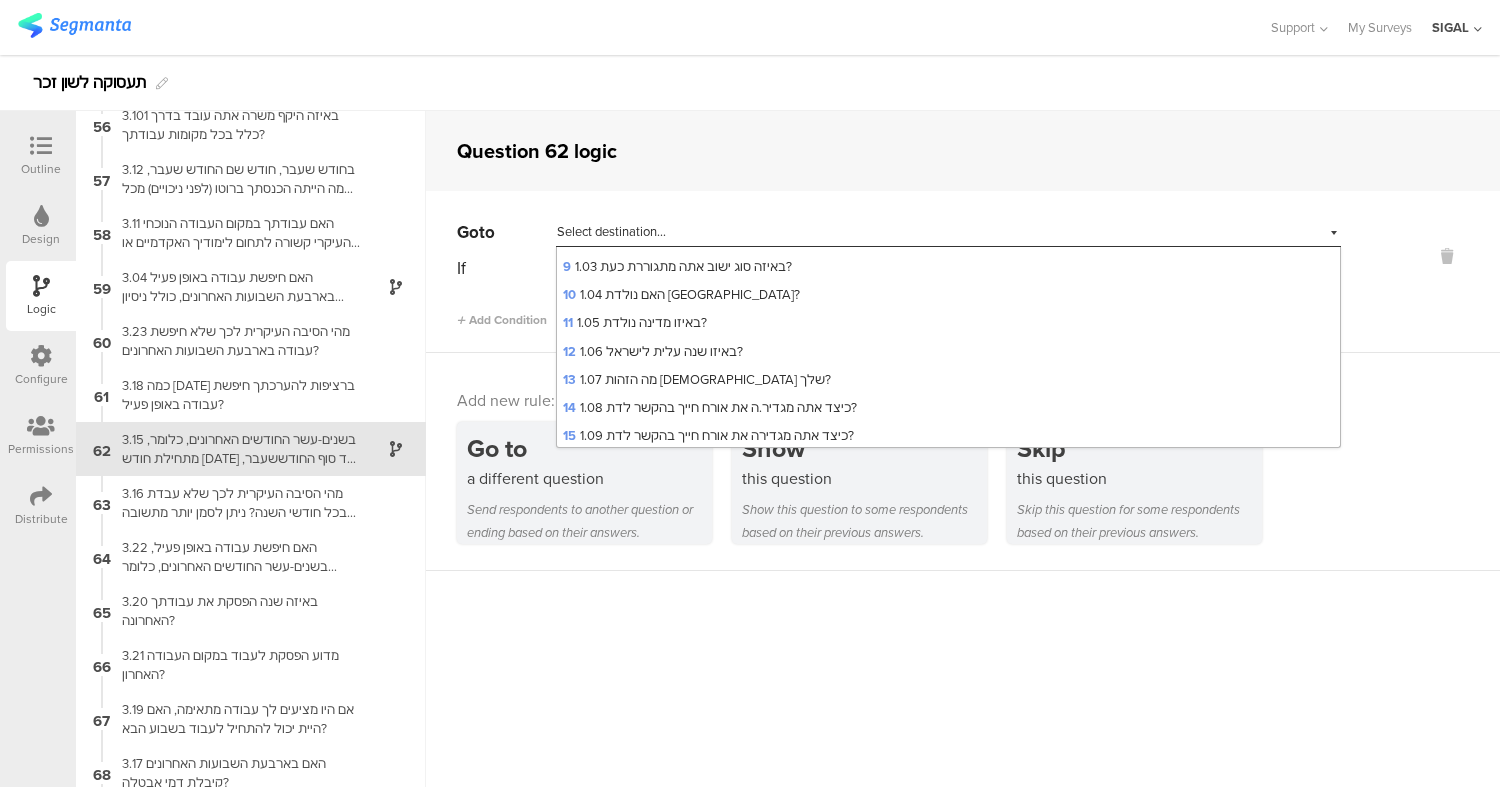 scroll, scrollTop: 281, scrollLeft: 0, axis: vertical 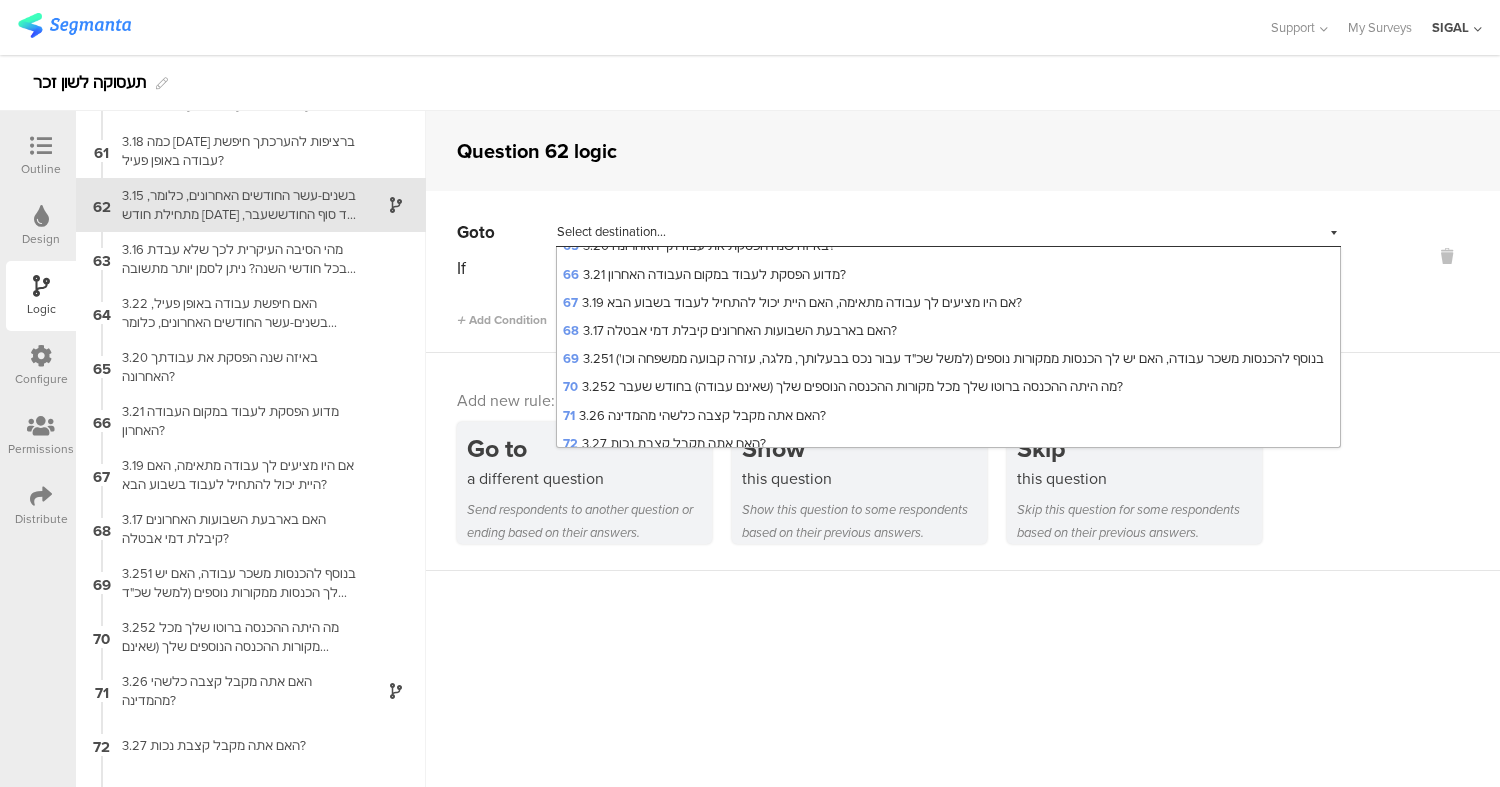 click on "69  3.251	בנוסף להכנסות משכר עבודה, האם יש לך הכנסות ממקורות נוספים (למשל שכ"ד עבור נכס בבעלותך, מלגה, עזרה קבועה ממשפחה וכו')" at bounding box center [948, 359] 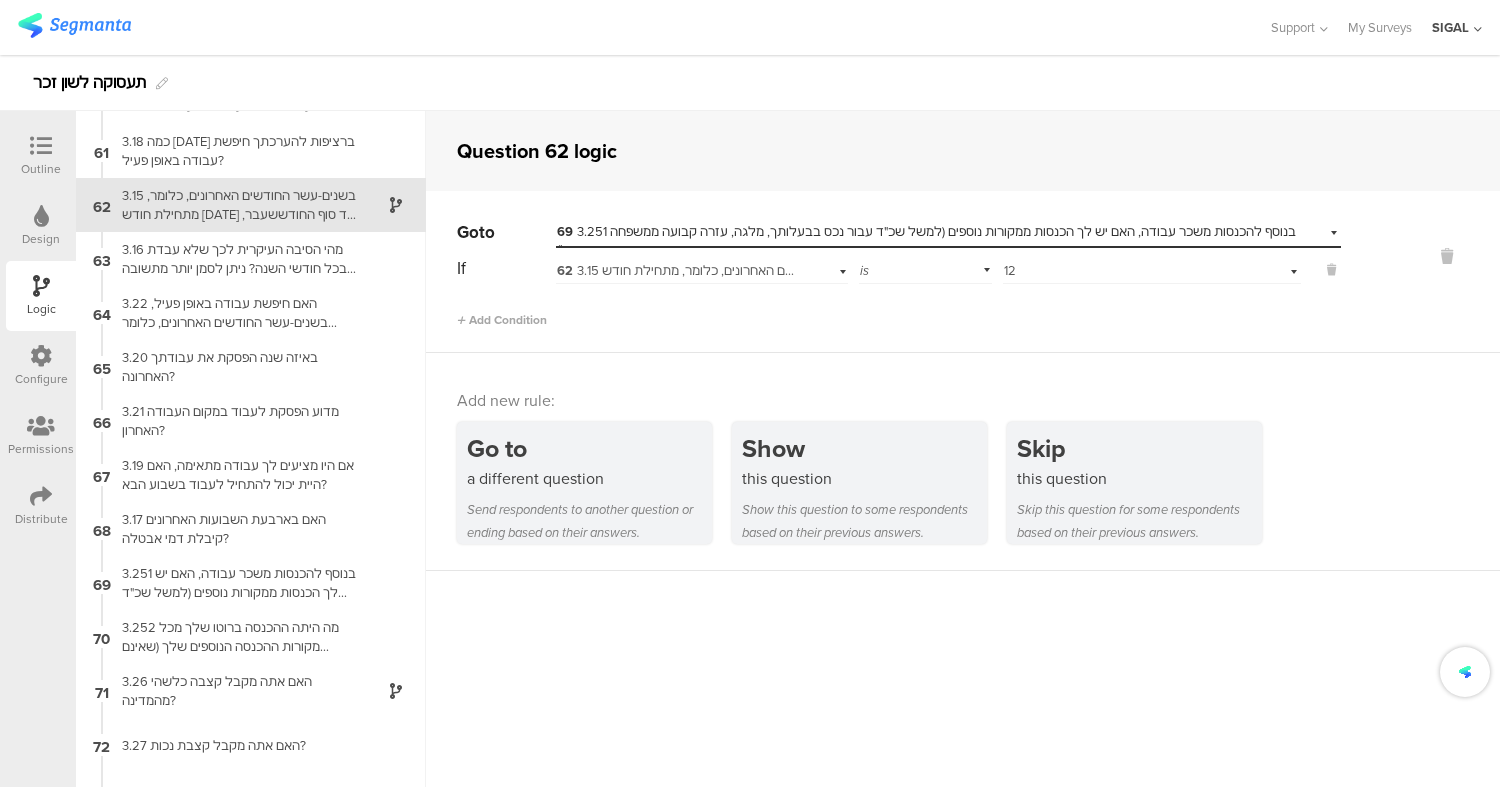 click on "Go  to Select destination...   69  3.251	בנוסף להכנסות משכר עבודה, האם יש לך הכנסות ממקורות נוספים (למשל שכ"ד עבור נכס בבעלותך, מלגה, עזרה קבועה ממשפחה וכו')
If   62  3.15	בשנים-עשר החודשים האחרונים, כלומר, מתחילת חודש אוגוסט 2024 ועד סוף החודששעבר, כמה חודשים עבדת בארץ, בכל מקומות העבודה כולל היעדרות בתשלום? (כולל עבודה בחולמטעם חברה ישראלית)
is Select answer...   12" at bounding box center [963, 272] 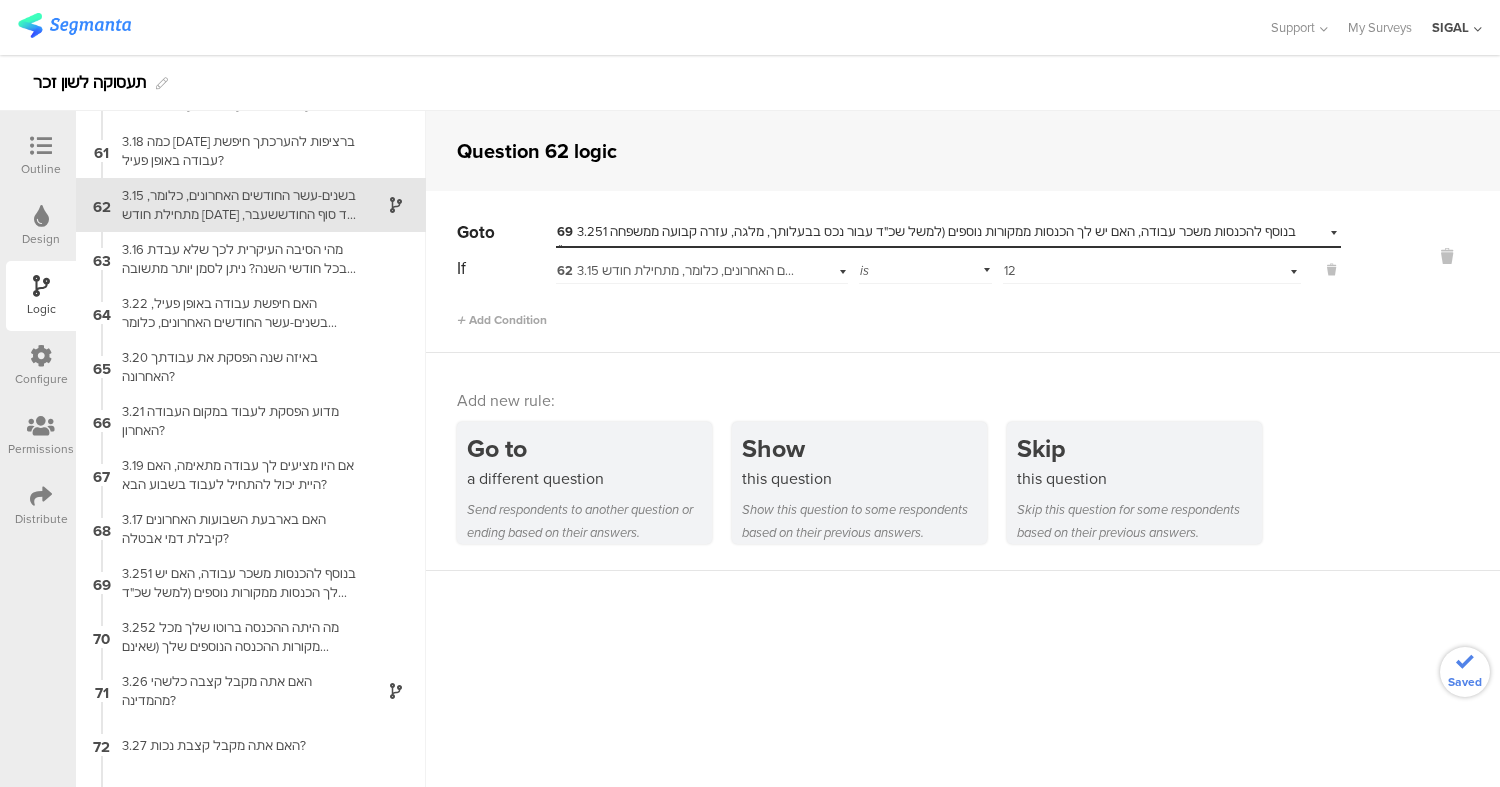 click at bounding box center (41, 146) 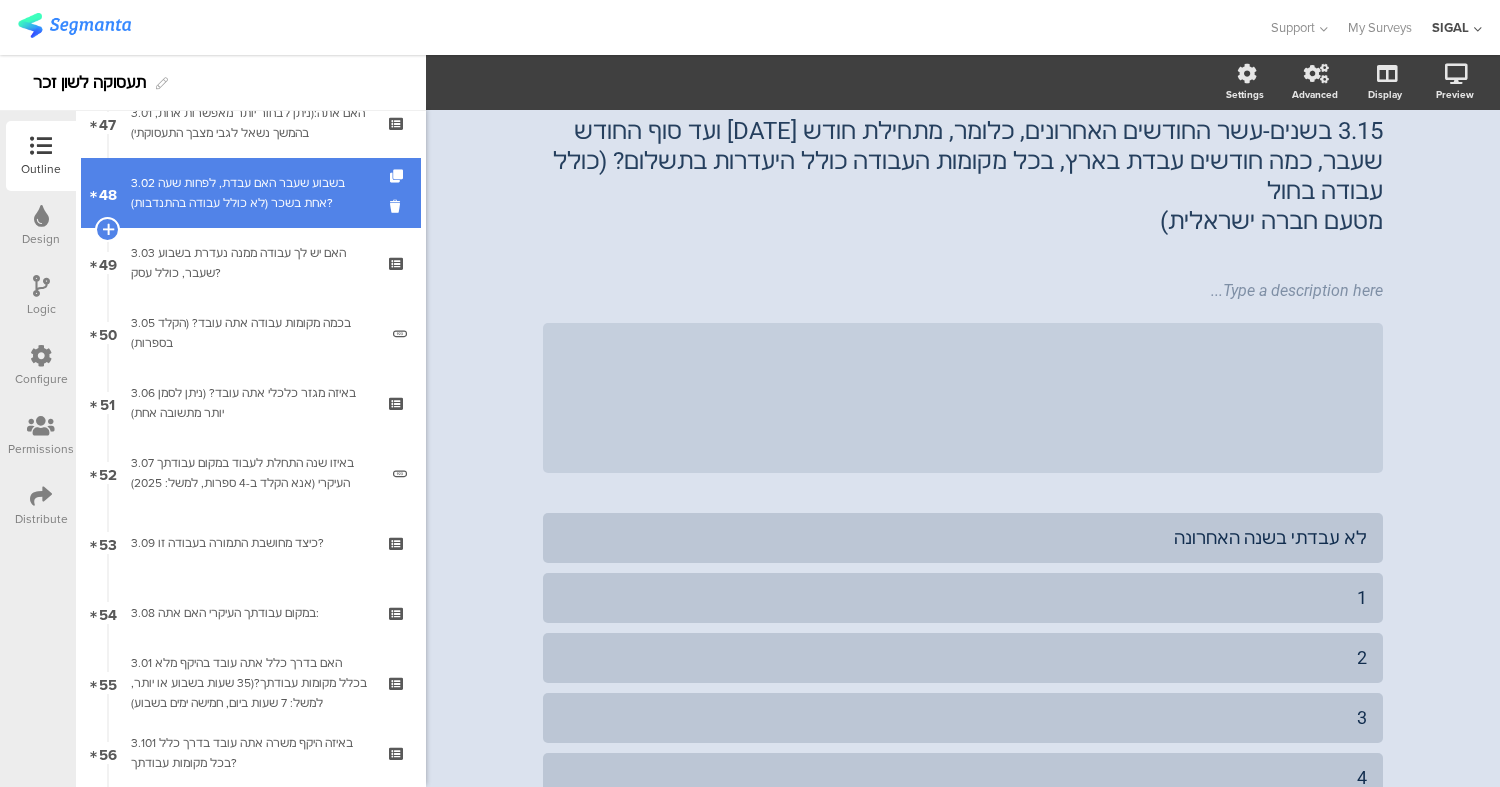 scroll, scrollTop: 3212, scrollLeft: 0, axis: vertical 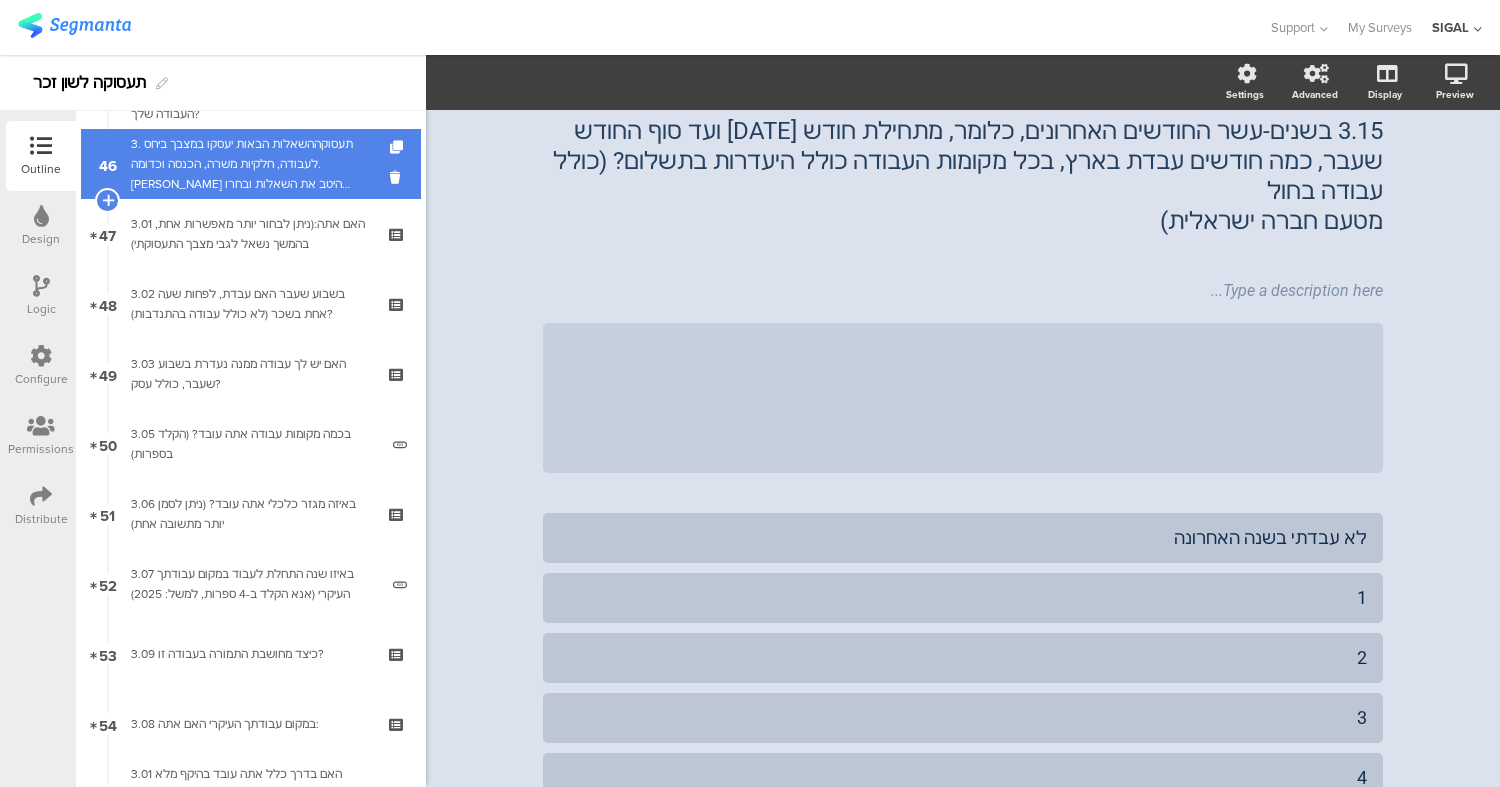 click on "3. תעסוקההשאלות הבאות יעסקו במצבך ביחס לעבודה, חלקיות משרה, הכנסה וכדומה. [PERSON_NAME] היטב את השאלות ובחרו בתשובה או בתשובות המתאימות לכם ביותר. נזכיר כי התשובות לשאלות הן אנונימיות." at bounding box center [250, 164] 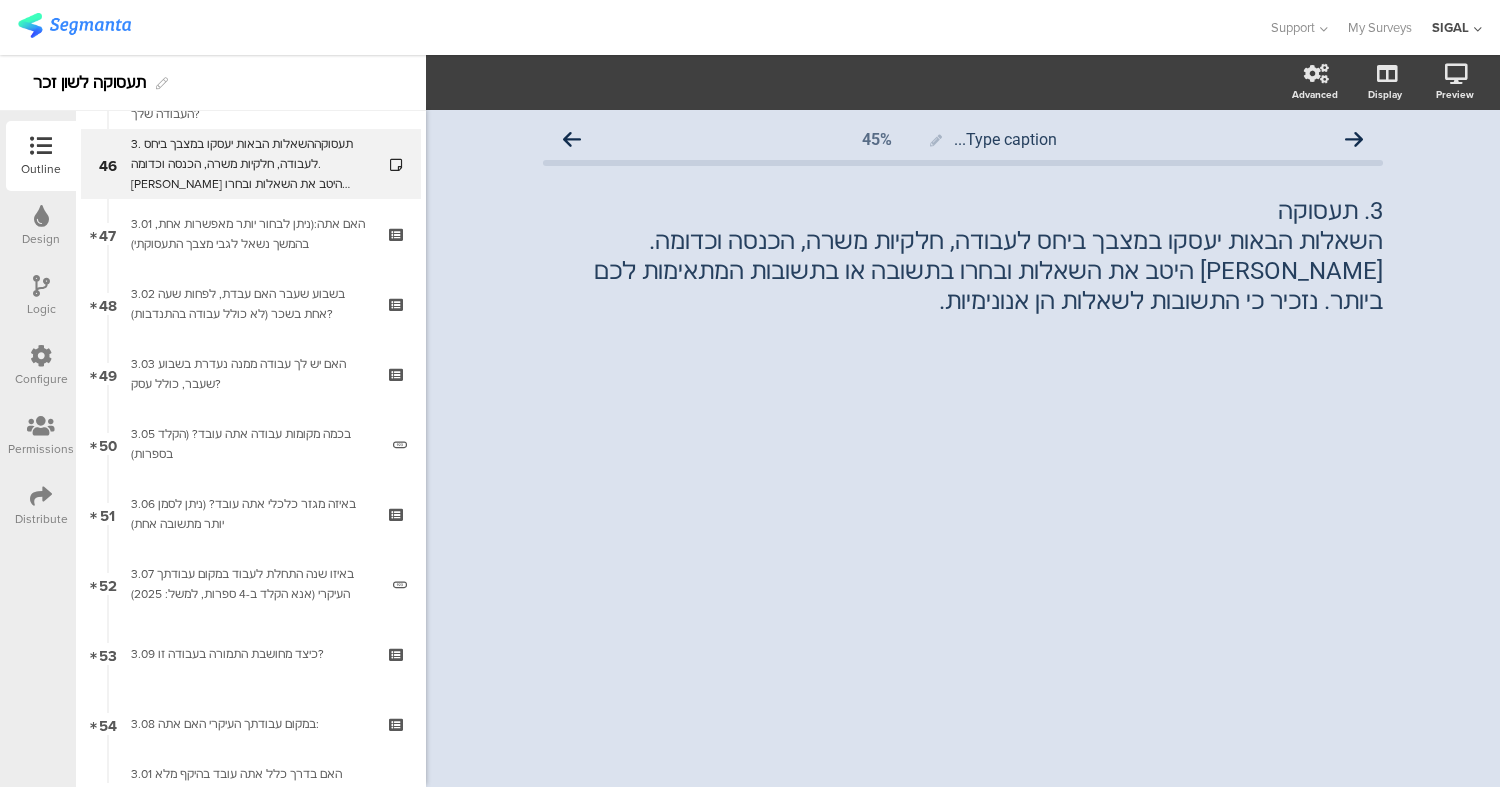 scroll, scrollTop: 0, scrollLeft: 0, axis: both 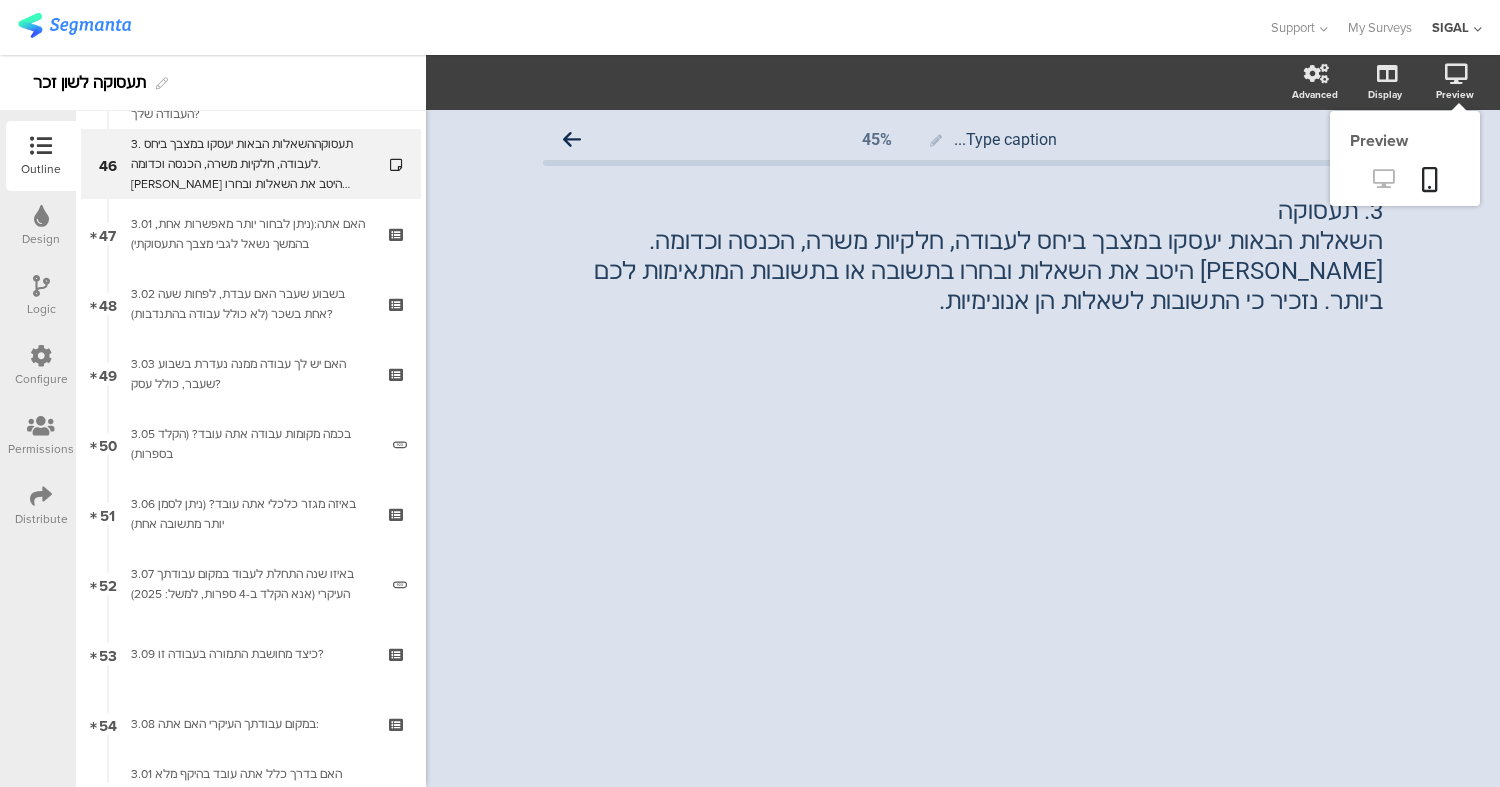 click 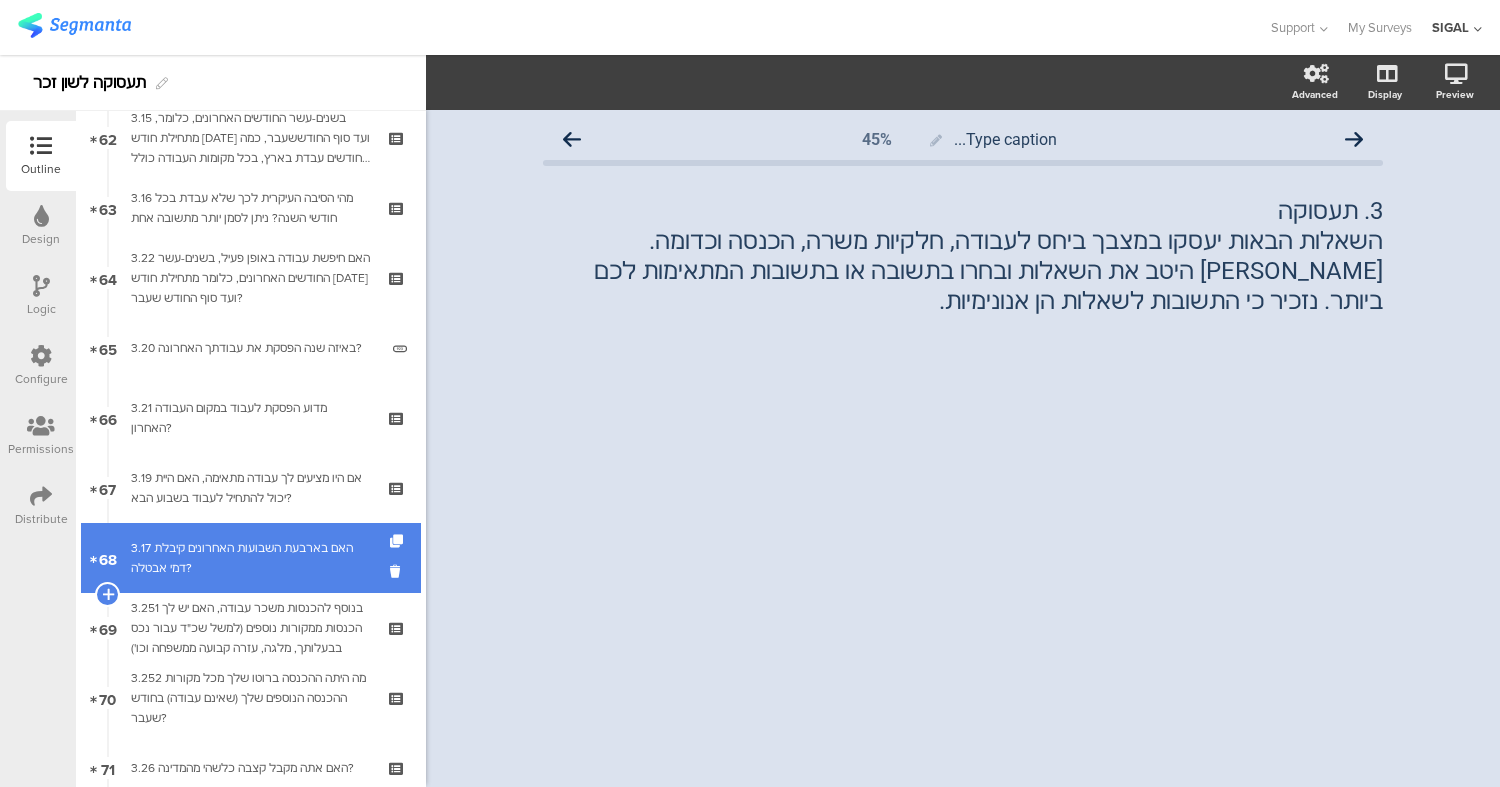 scroll, scrollTop: 4349, scrollLeft: 0, axis: vertical 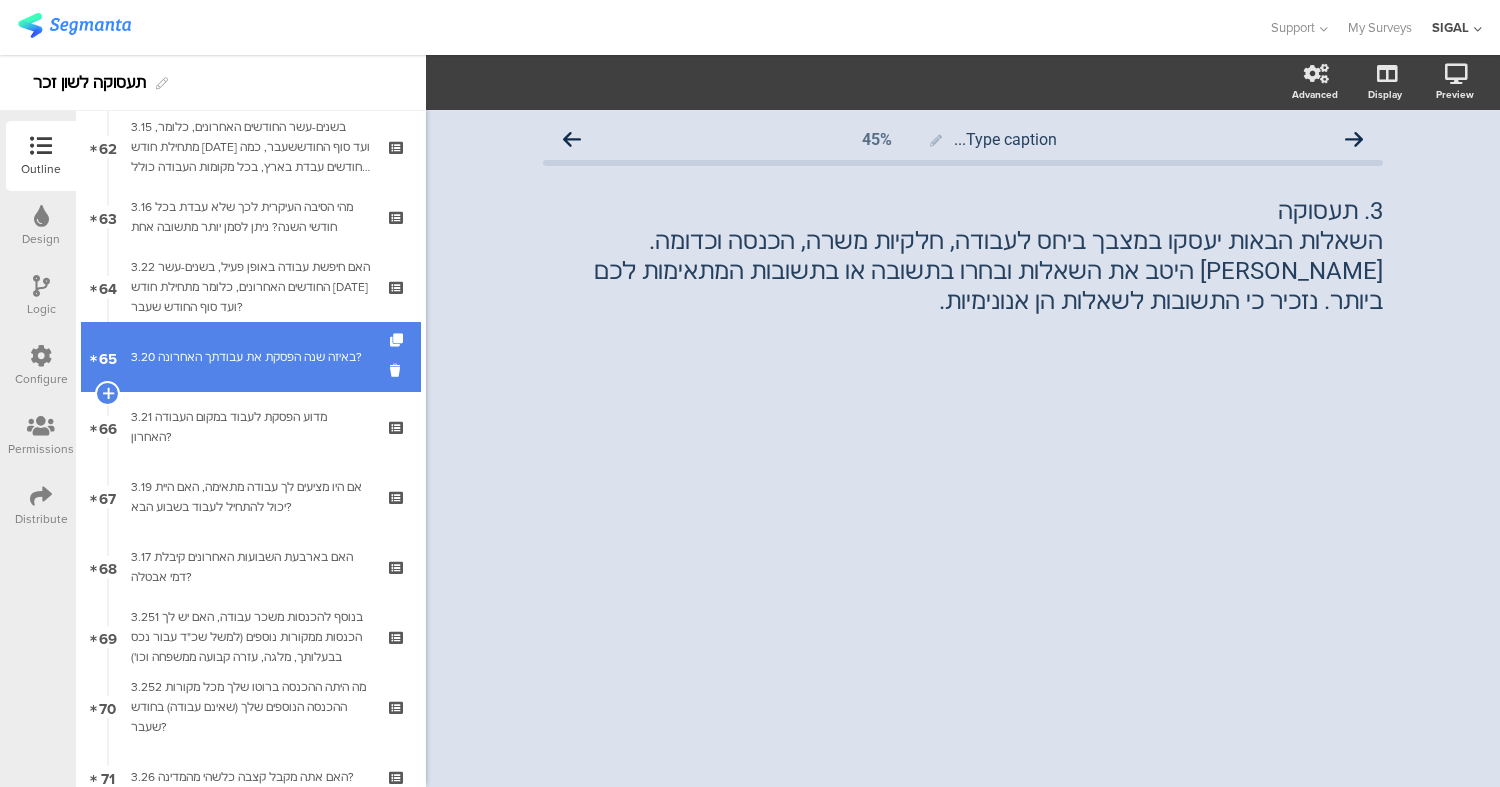 click on "3.20 באיזה שנה הפסקת את עבודתך האחרונה?" at bounding box center (254, 357) 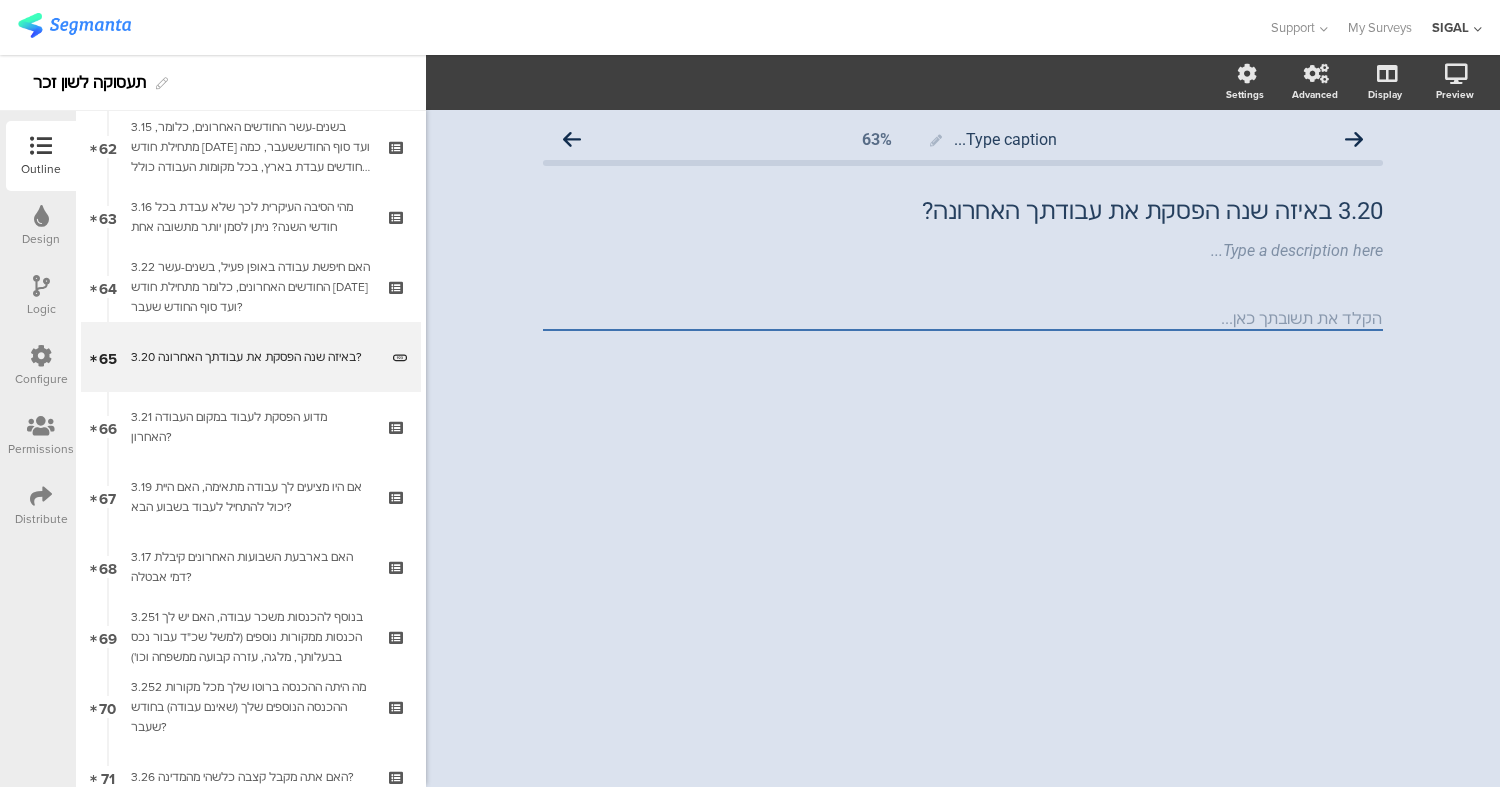 click on "Logic" at bounding box center [41, 309] 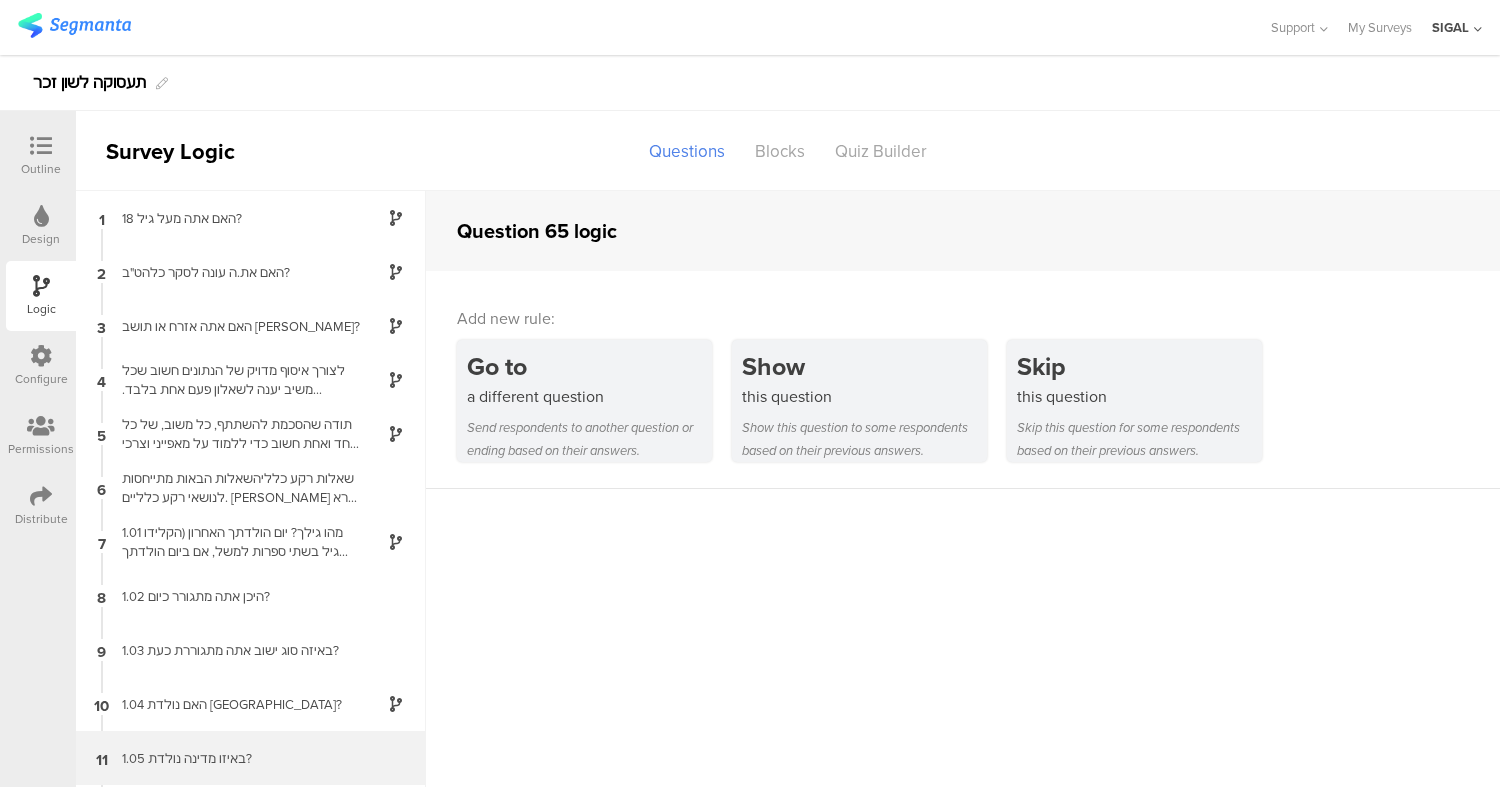 scroll, scrollTop: 36, scrollLeft: 0, axis: vertical 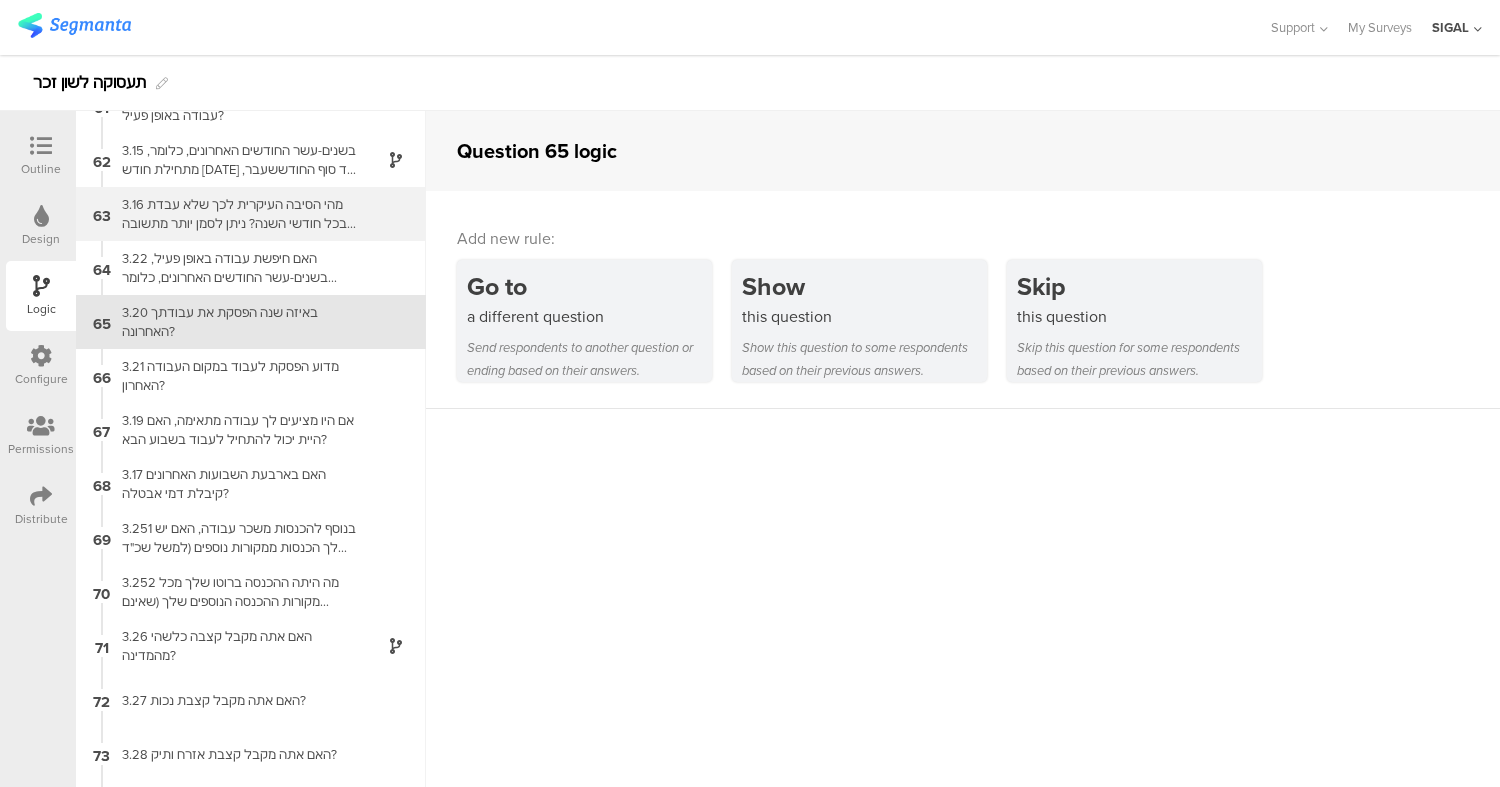click on "3.16	מהי הסיבה העיקרית לכך שלא עבדת בכל חודשי השנה? ניתן לסמן יותר מתשובה אחת" at bounding box center (235, 214) 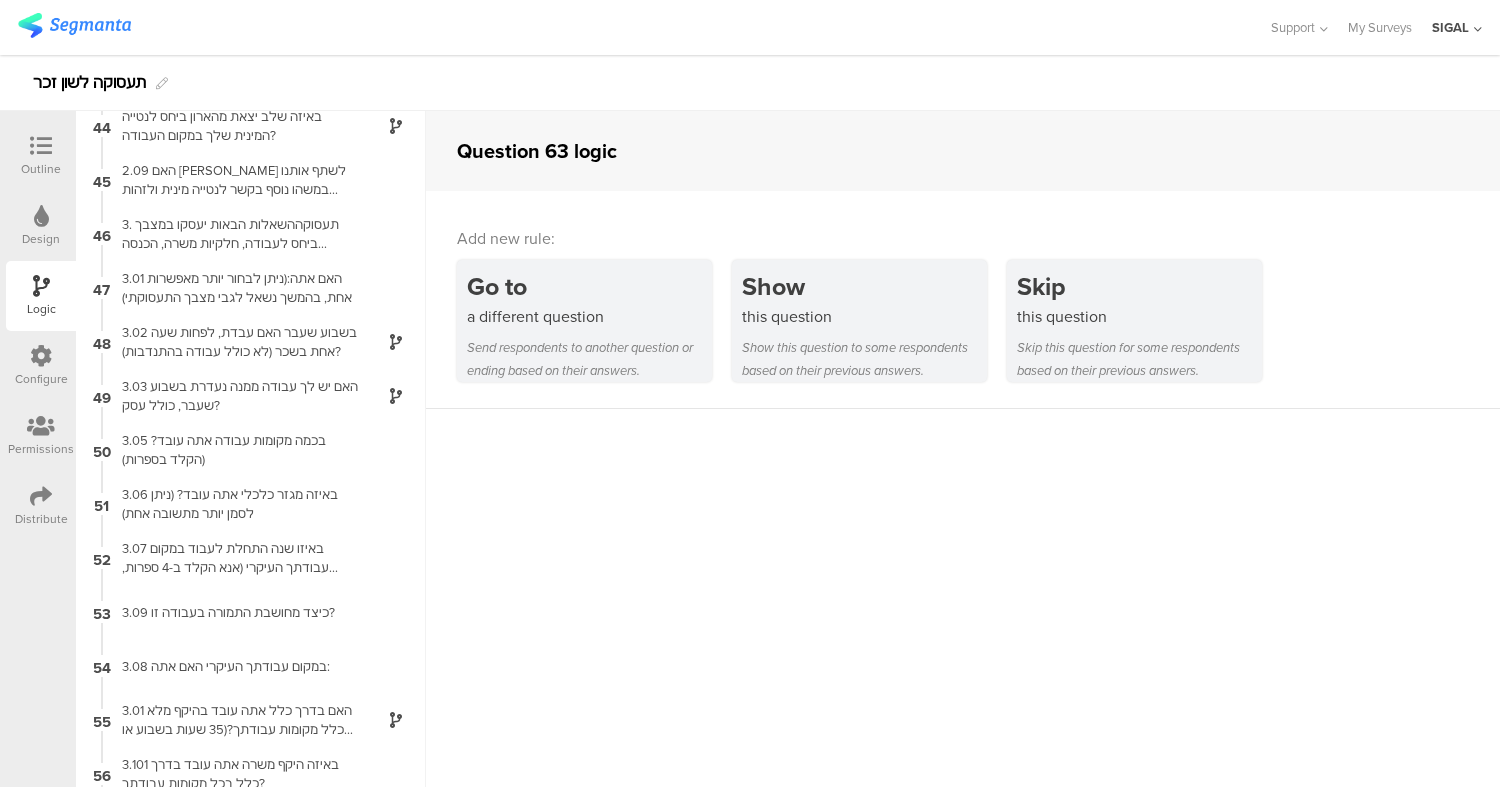 scroll, scrollTop: 3037, scrollLeft: 0, axis: vertical 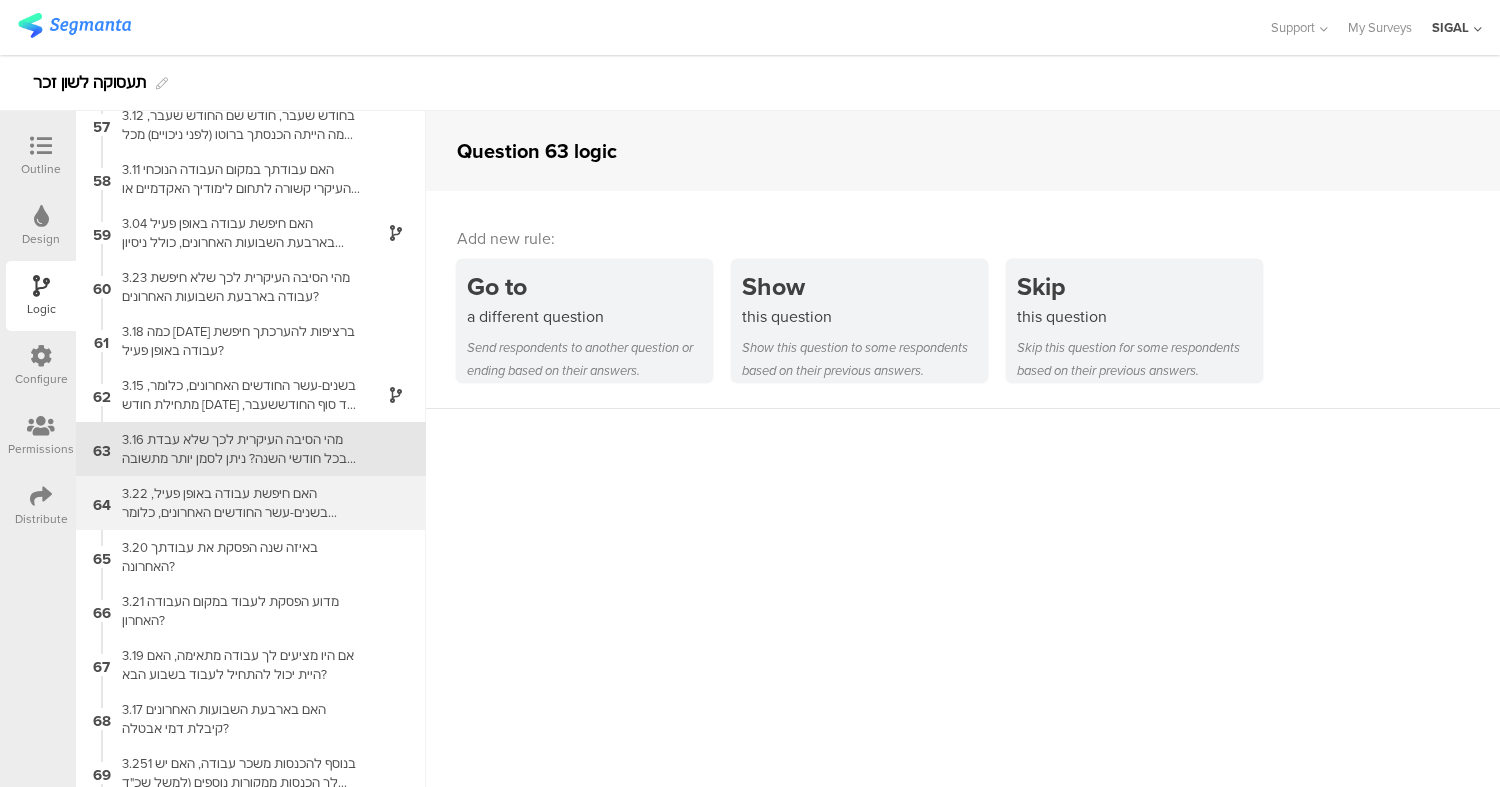 click on "3.22	האם חיפשת עבודה באופן פעיל, בשנים-עשר החודשים האחרונים, כלומר מתחילת חודש [DATE] ועד סוף החודש שעבר?" at bounding box center (235, 503) 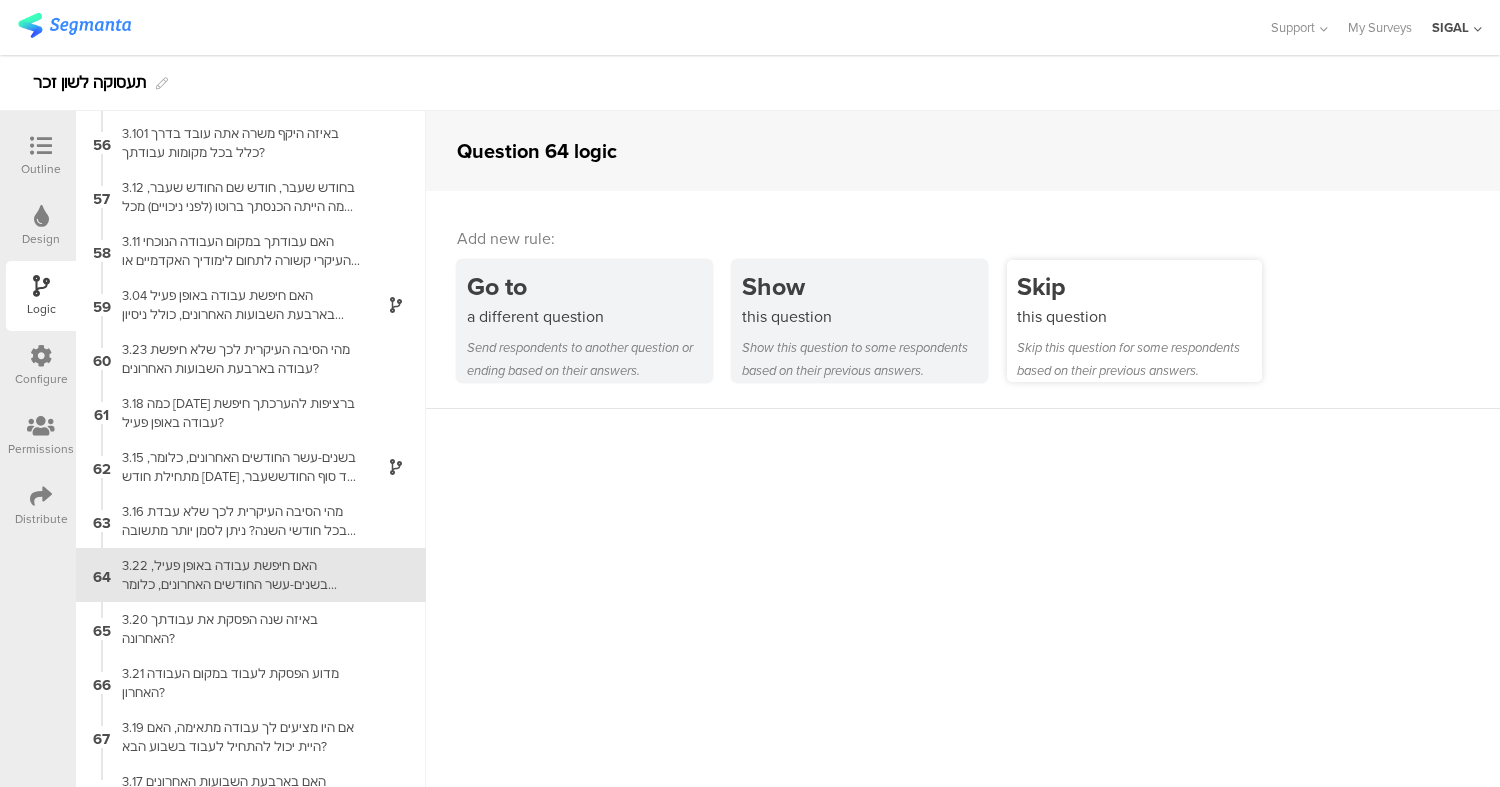 scroll, scrollTop: 3091, scrollLeft: 0, axis: vertical 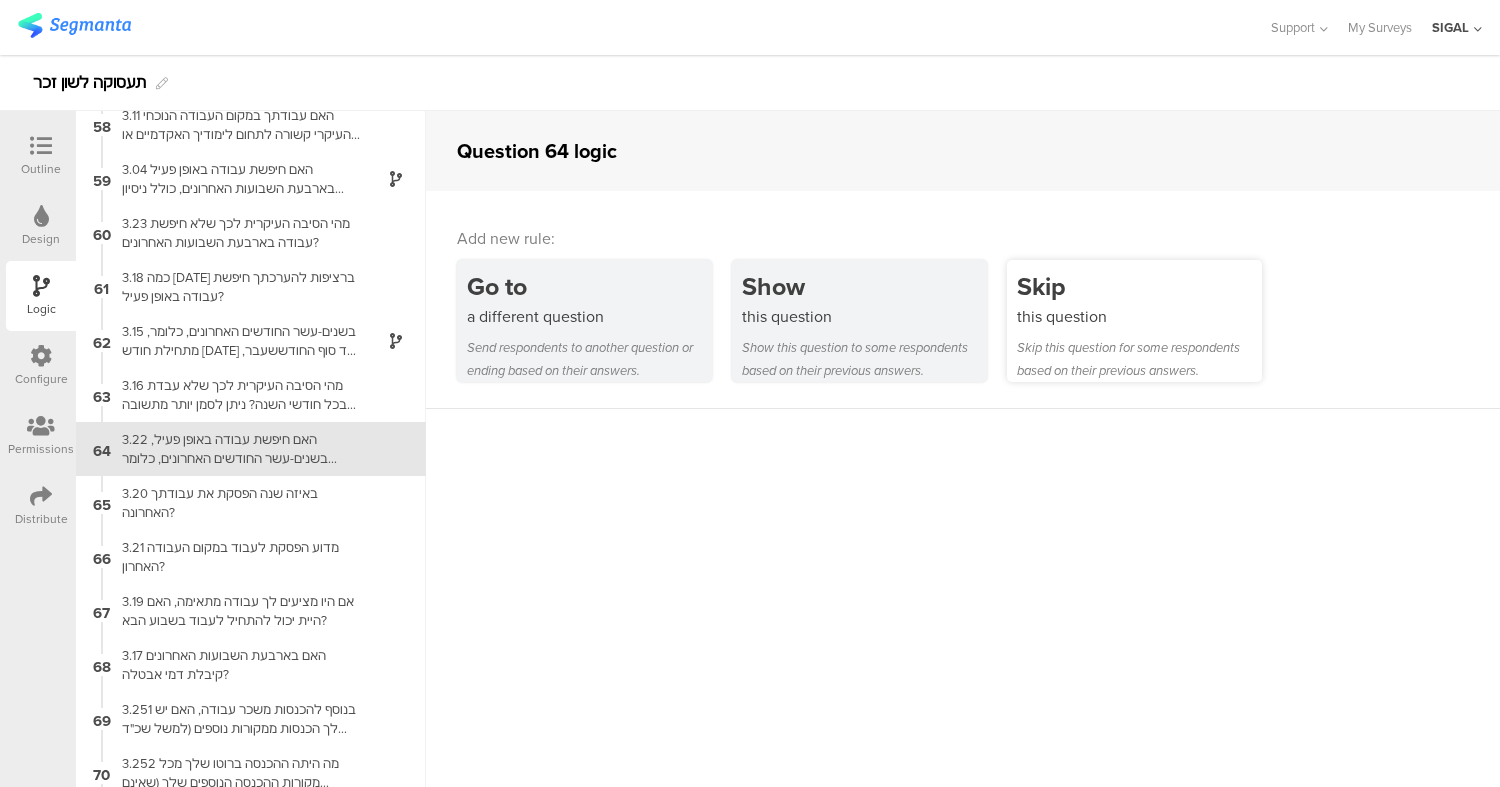 click on "Skip
this question
Skip this question for some respondents based on their previous answers." at bounding box center (1134, 321) 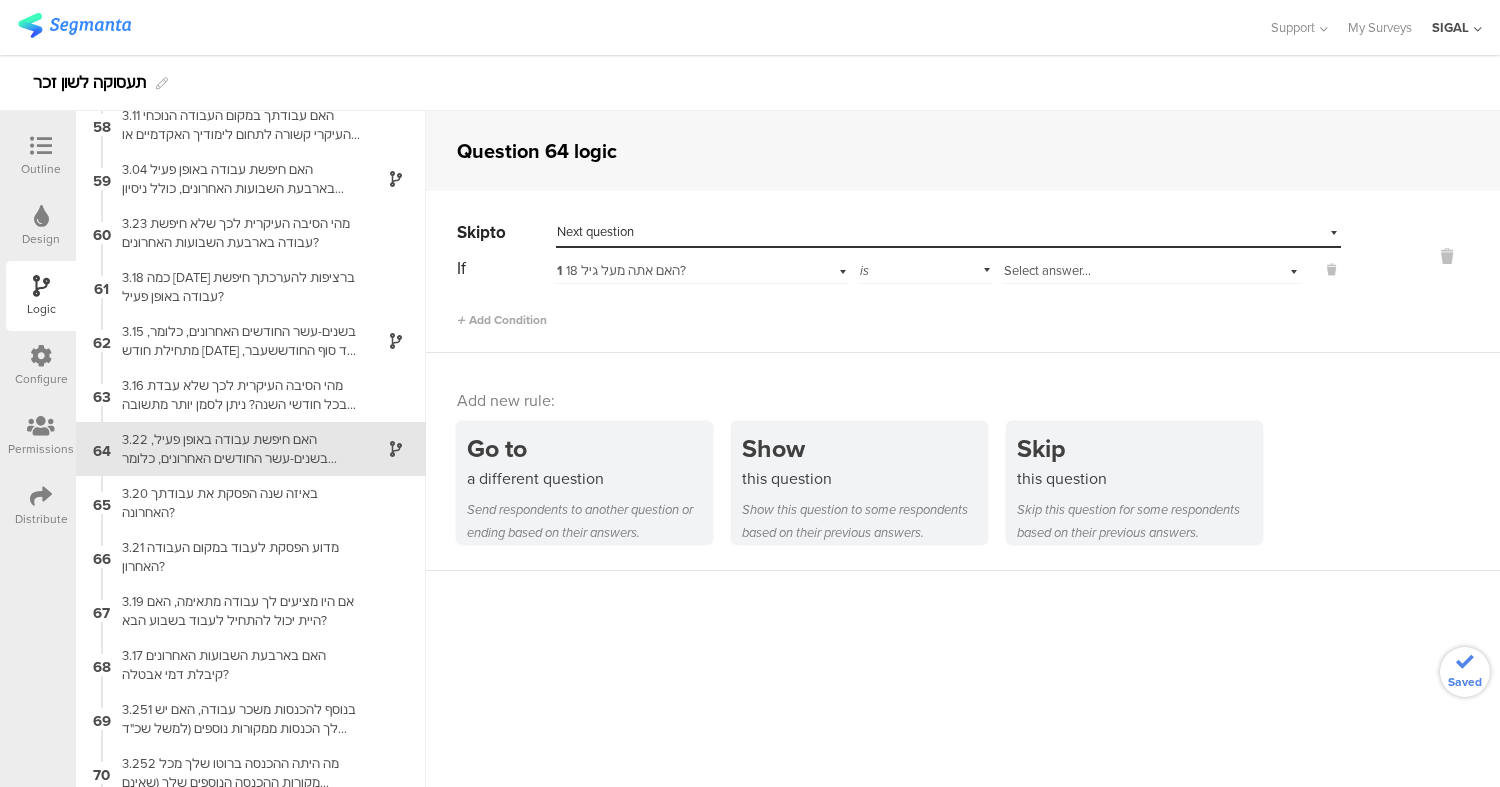 click on "1  האם אתה מעל גיל 18?" at bounding box center (702, 268) 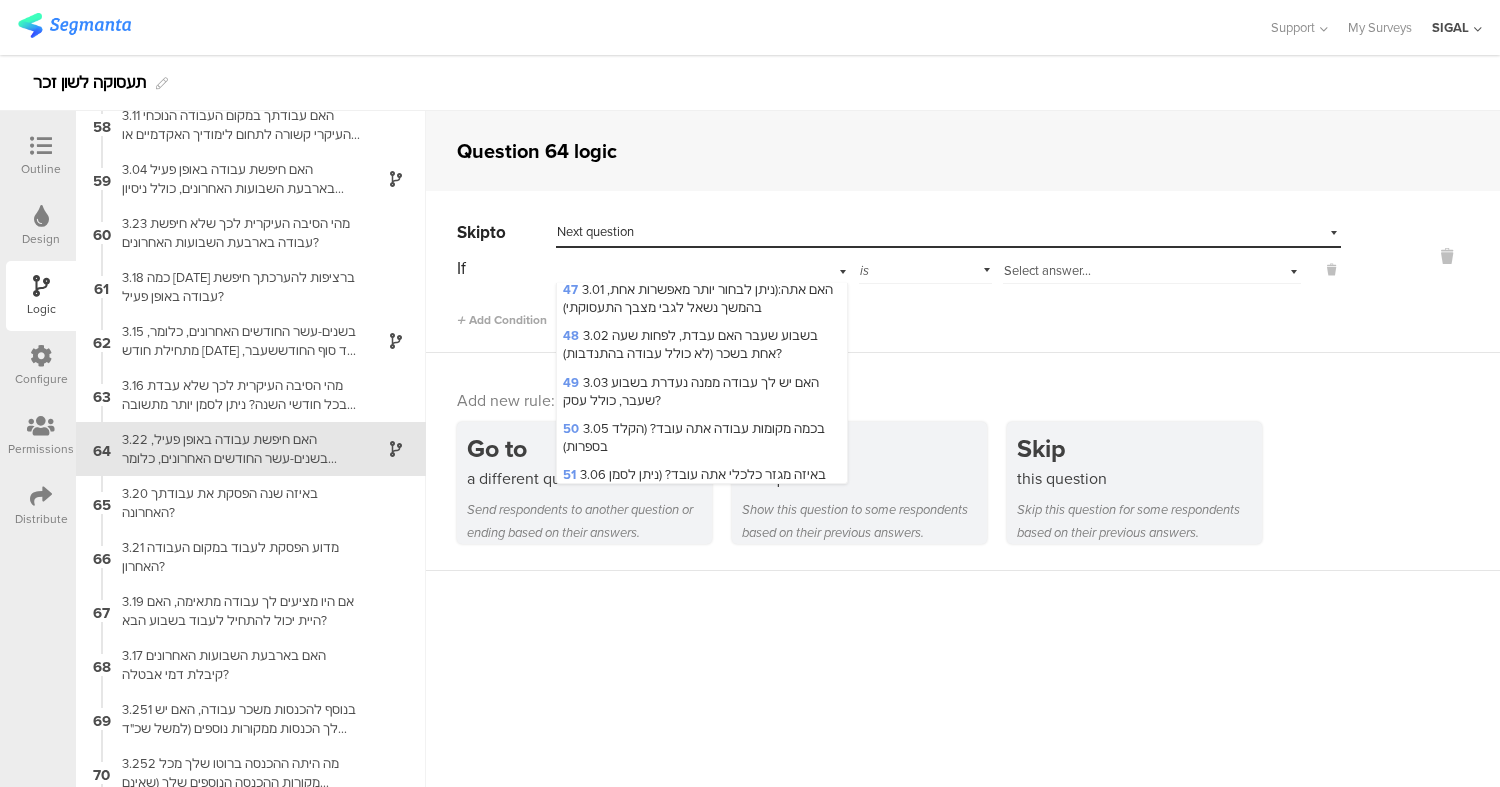 scroll, scrollTop: 2255, scrollLeft: 0, axis: vertical 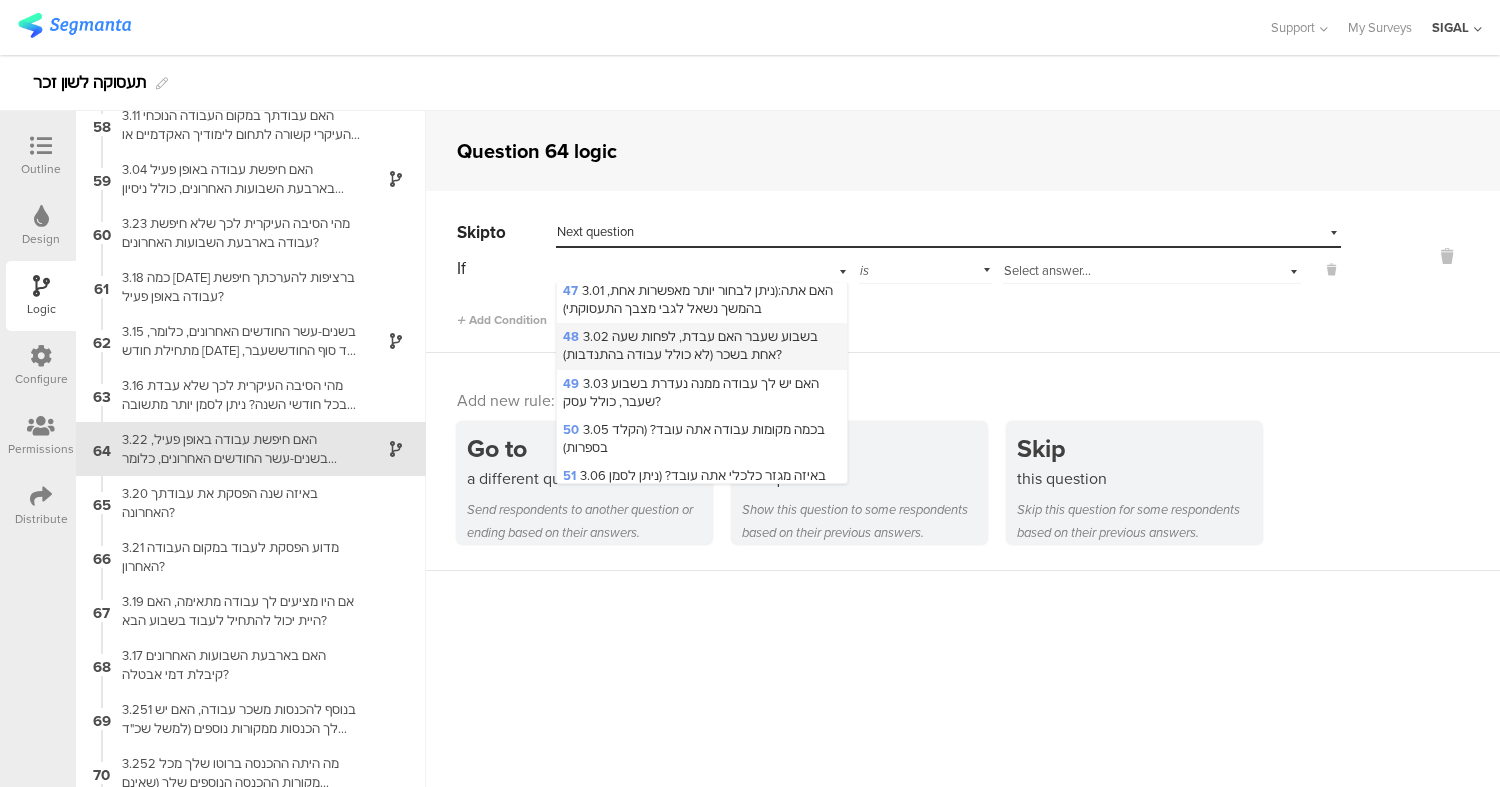 click on "48  3.02	 בשבוע שעבר האם עבדת, לפחות שעה אחת בשכר (לא כולל עבודה בהתנדבות)?" at bounding box center (690, 345) 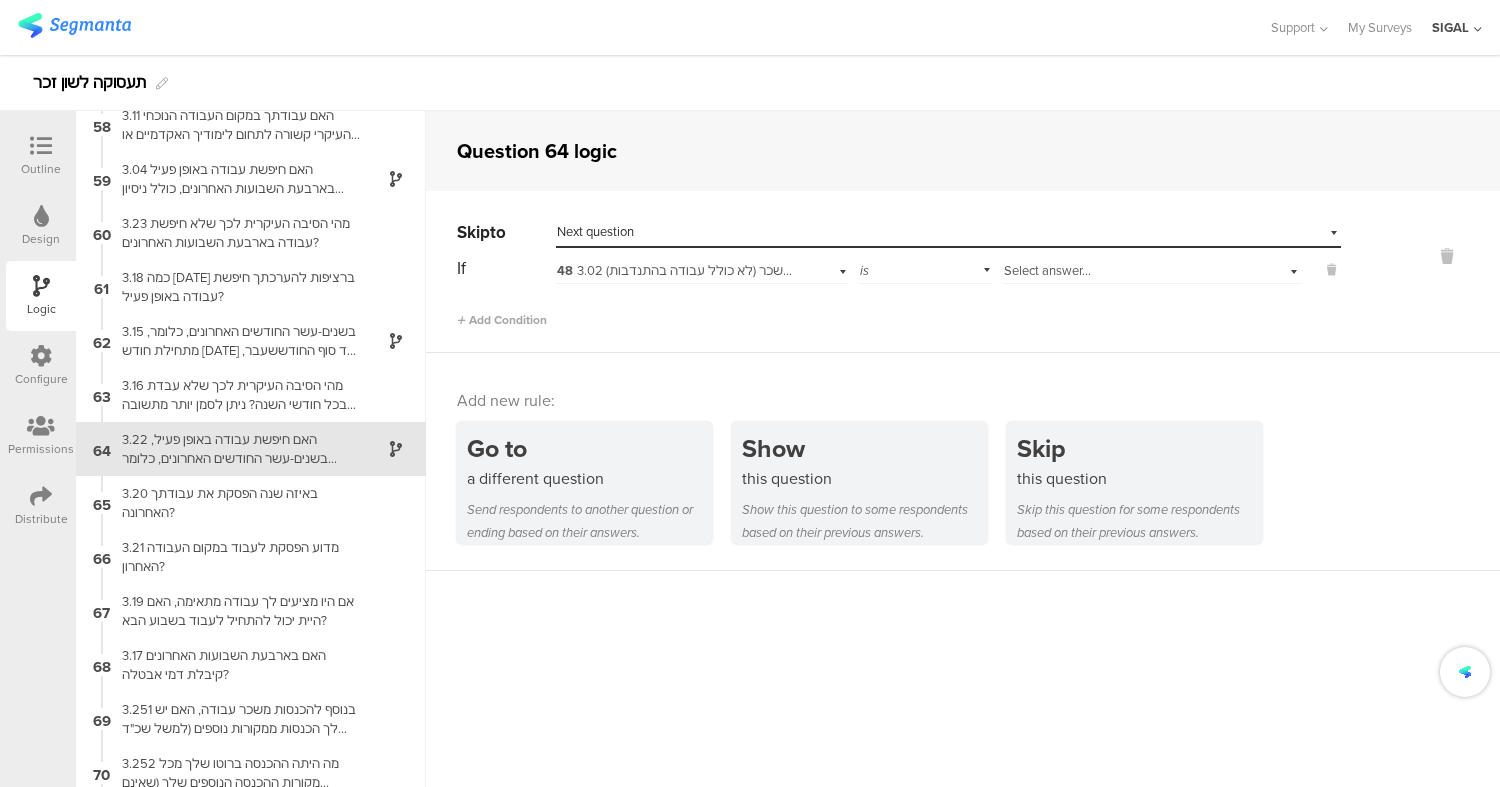 click on "Select answer..." at bounding box center [1047, 270] 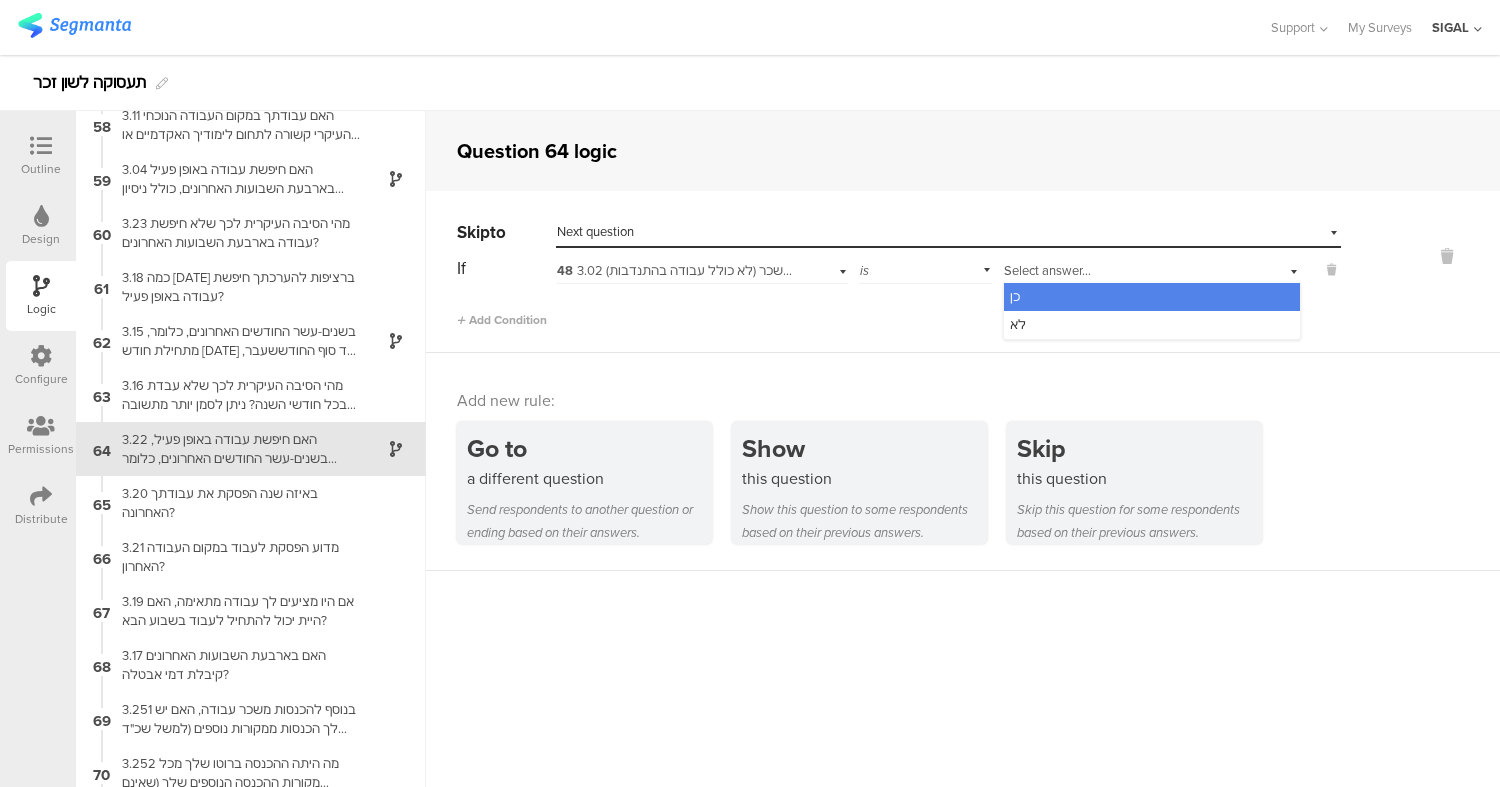 click on "כן" at bounding box center (1152, 297) 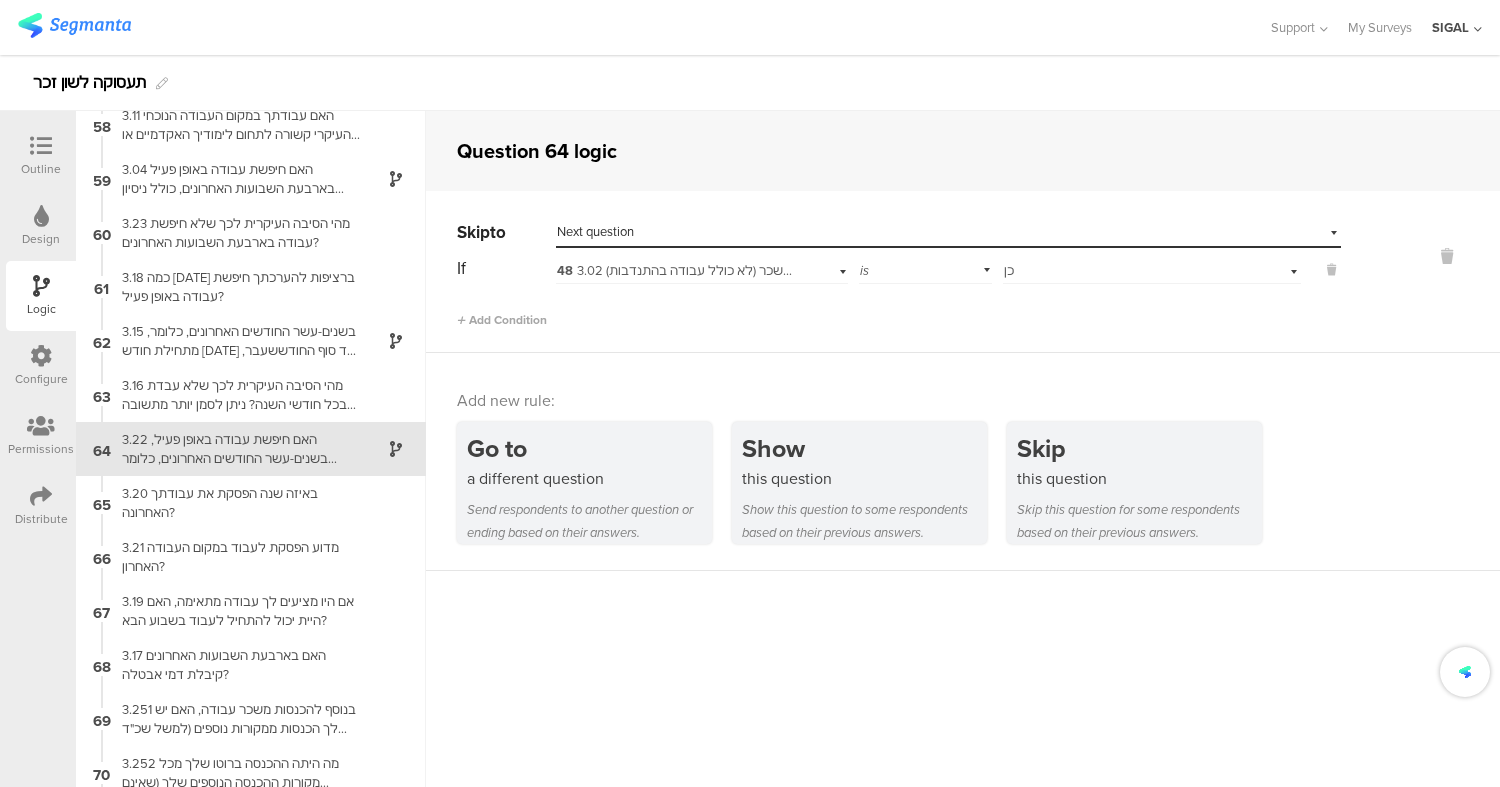 click on "Skip  to Select destination...   Next question
If   48  3.02	 בשבוע שעבר האם עבדת, לפחות שעה אחת בשכר (לא כולל עבודה בהתנדבות)?
is Select answer...   כן
Add Condition" at bounding box center [963, 272] 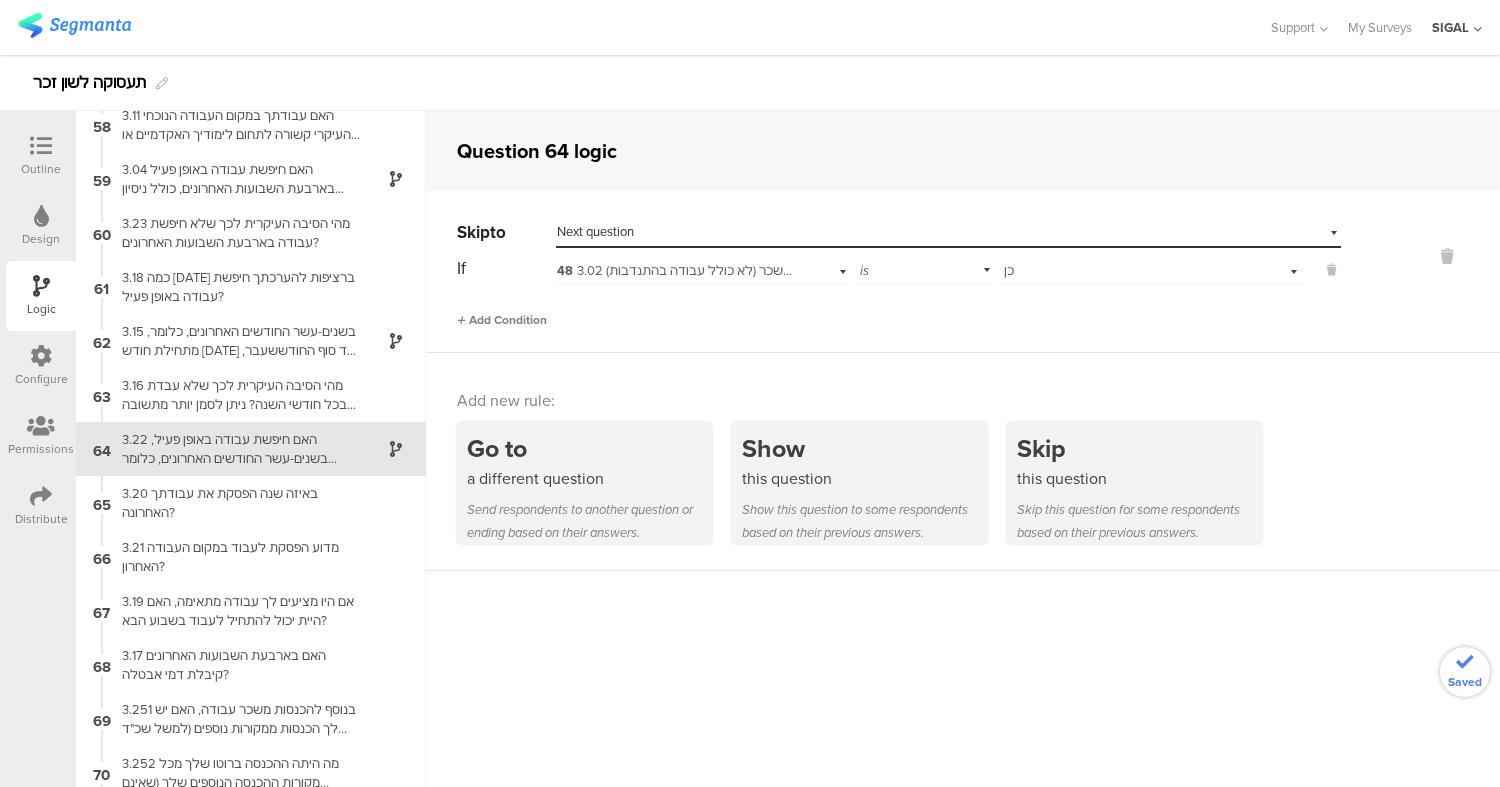 click on "Add Condition" at bounding box center [502, 320] 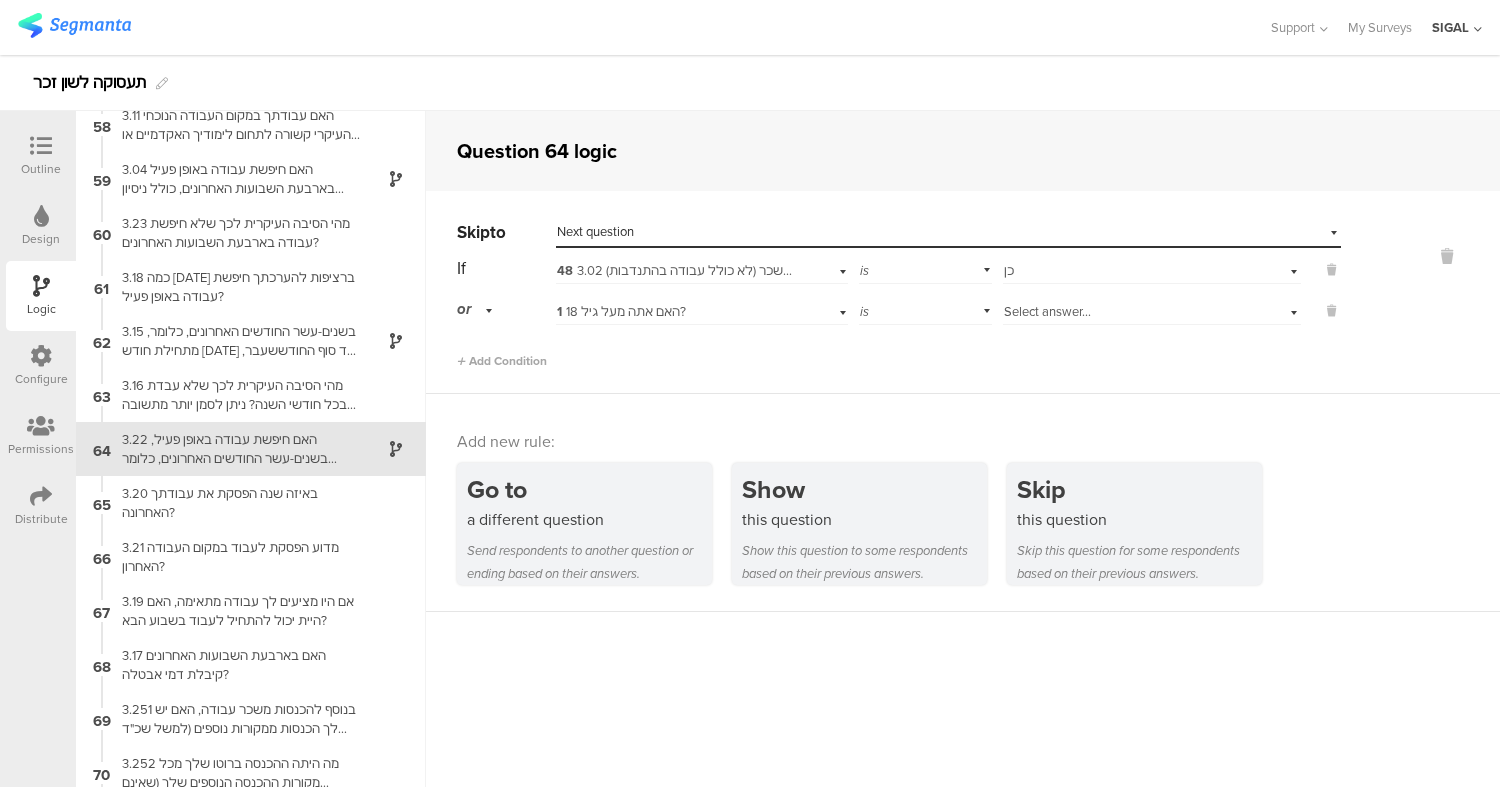 click on "1  האם אתה מעל גיל 18?" at bounding box center [676, 312] 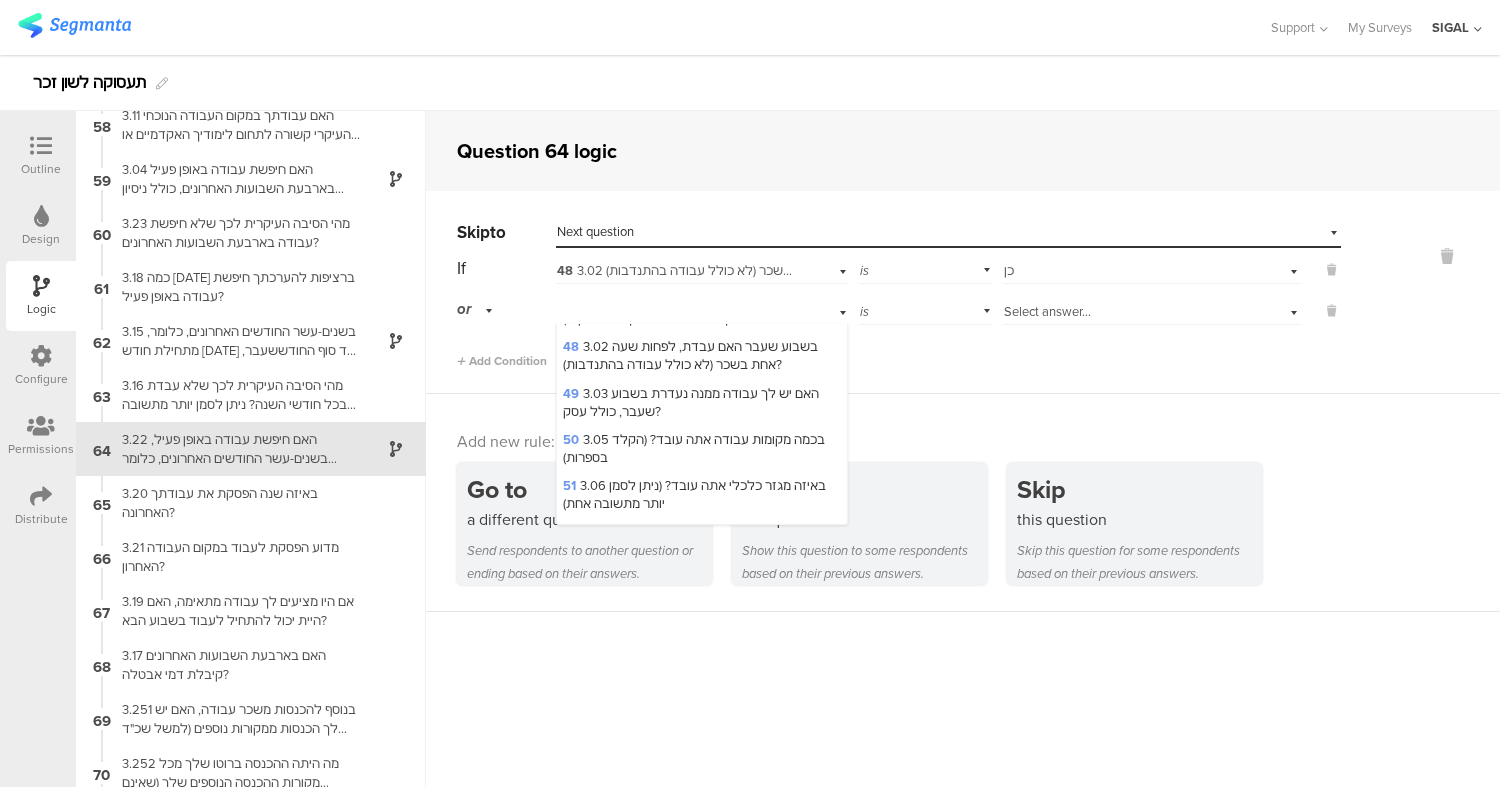 scroll, scrollTop: 2290, scrollLeft: 0, axis: vertical 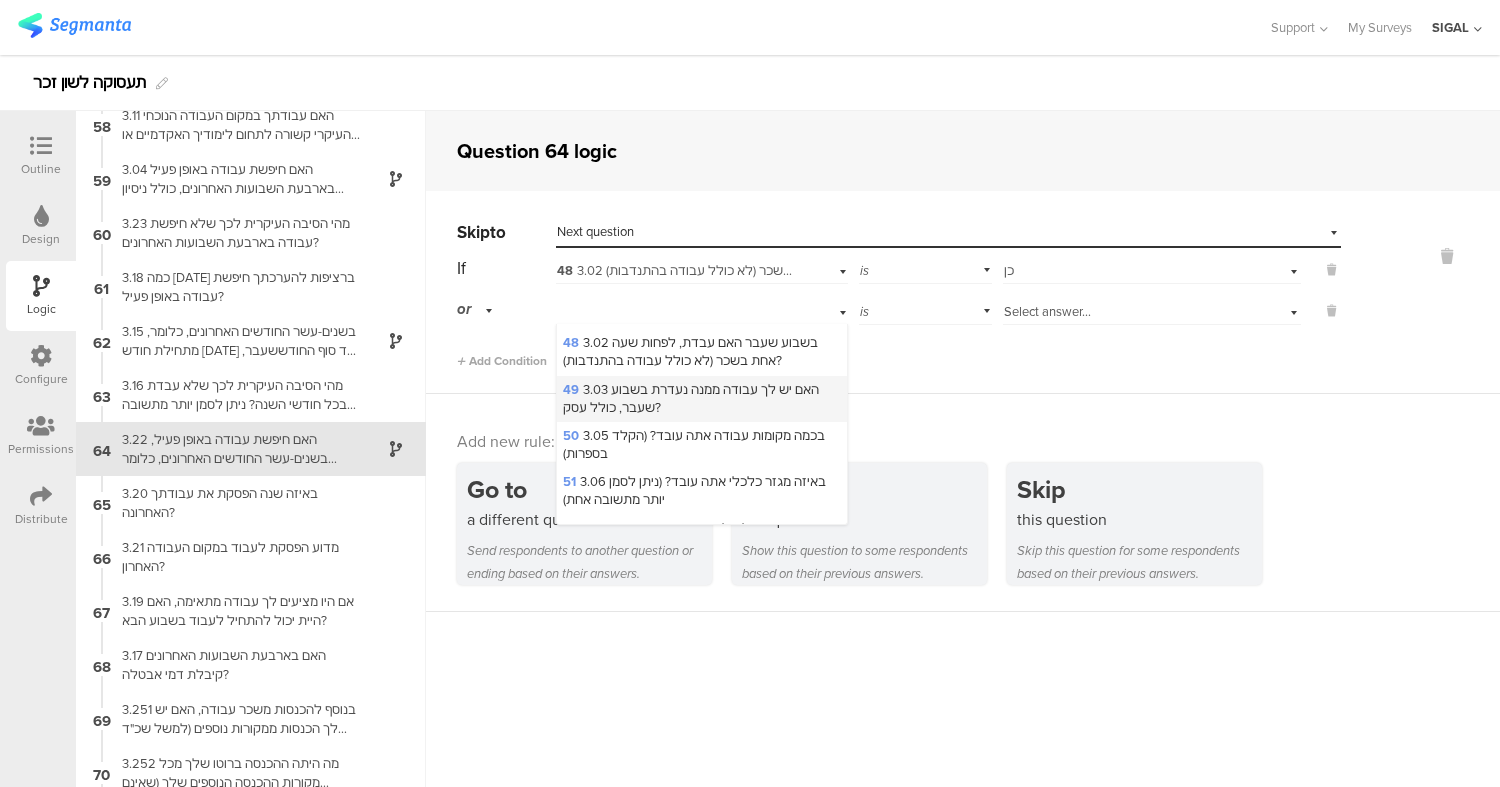 click on "49  3.03	האם יש לך עבודה ממנה נעדרת בשבוע שעבר, כולל עסק?" at bounding box center (691, 398) 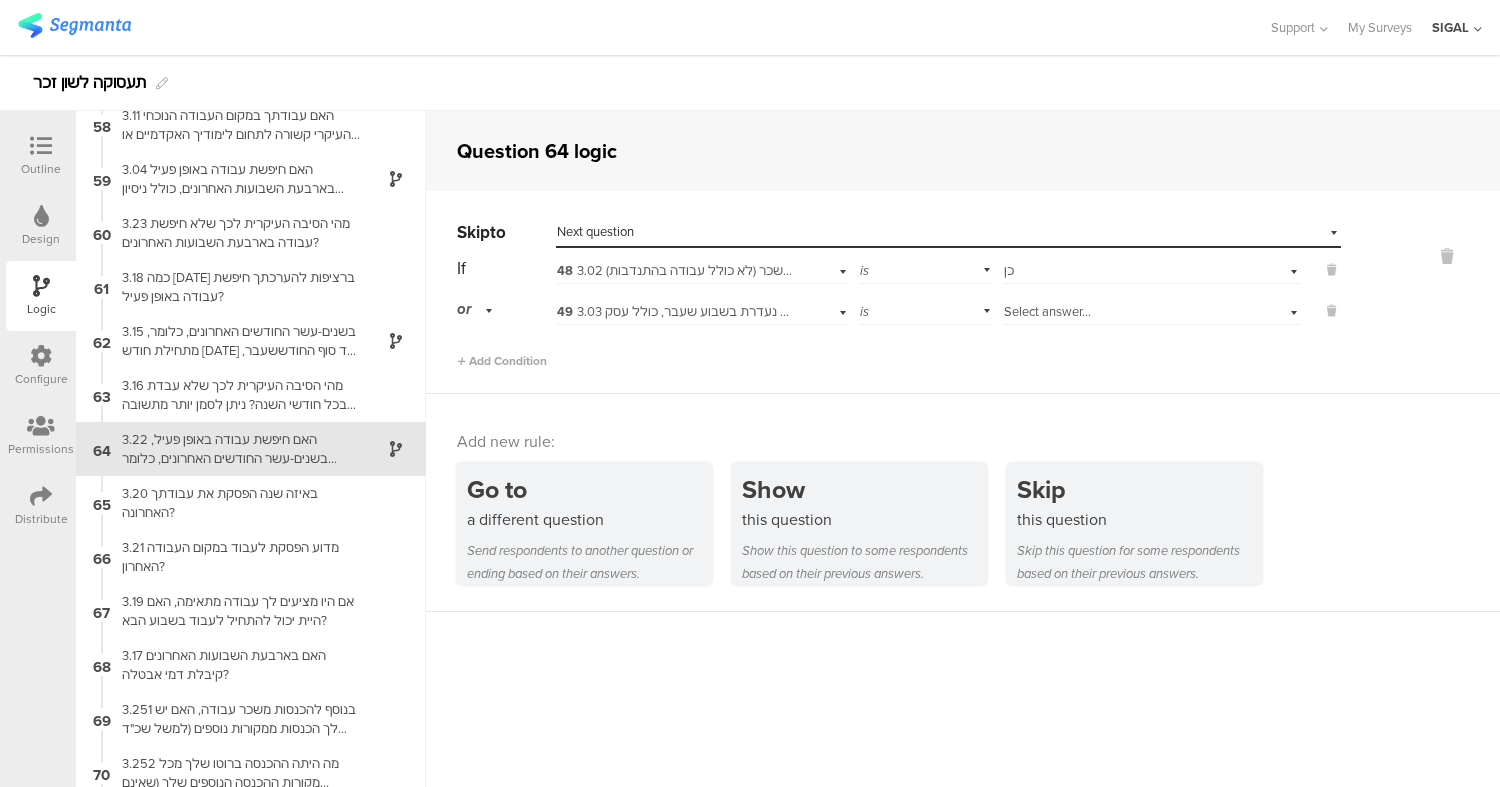 click on "Select answer..." at bounding box center [1047, 311] 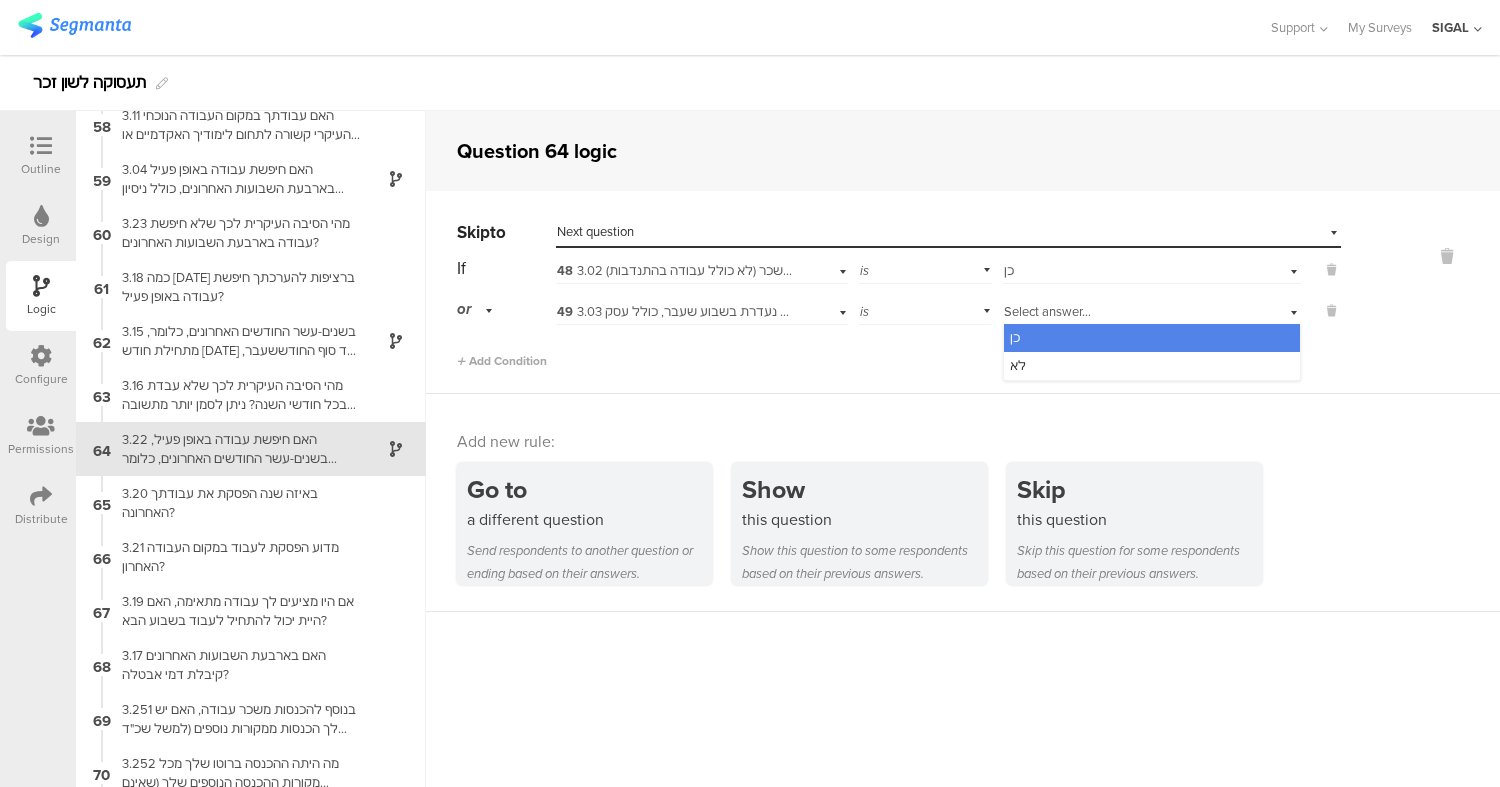 click on "כן" at bounding box center [1152, 338] 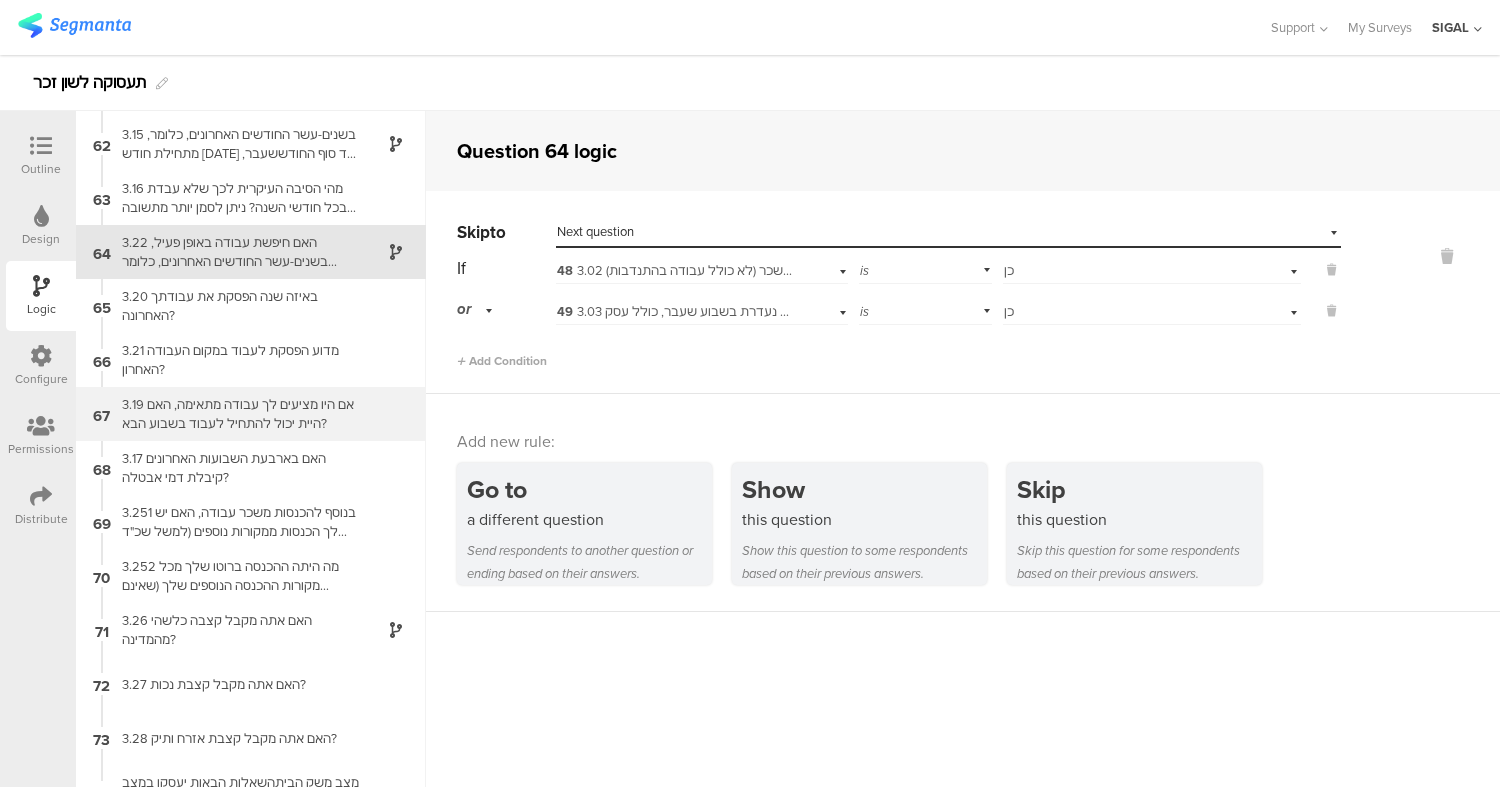 scroll, scrollTop: 3288, scrollLeft: 0, axis: vertical 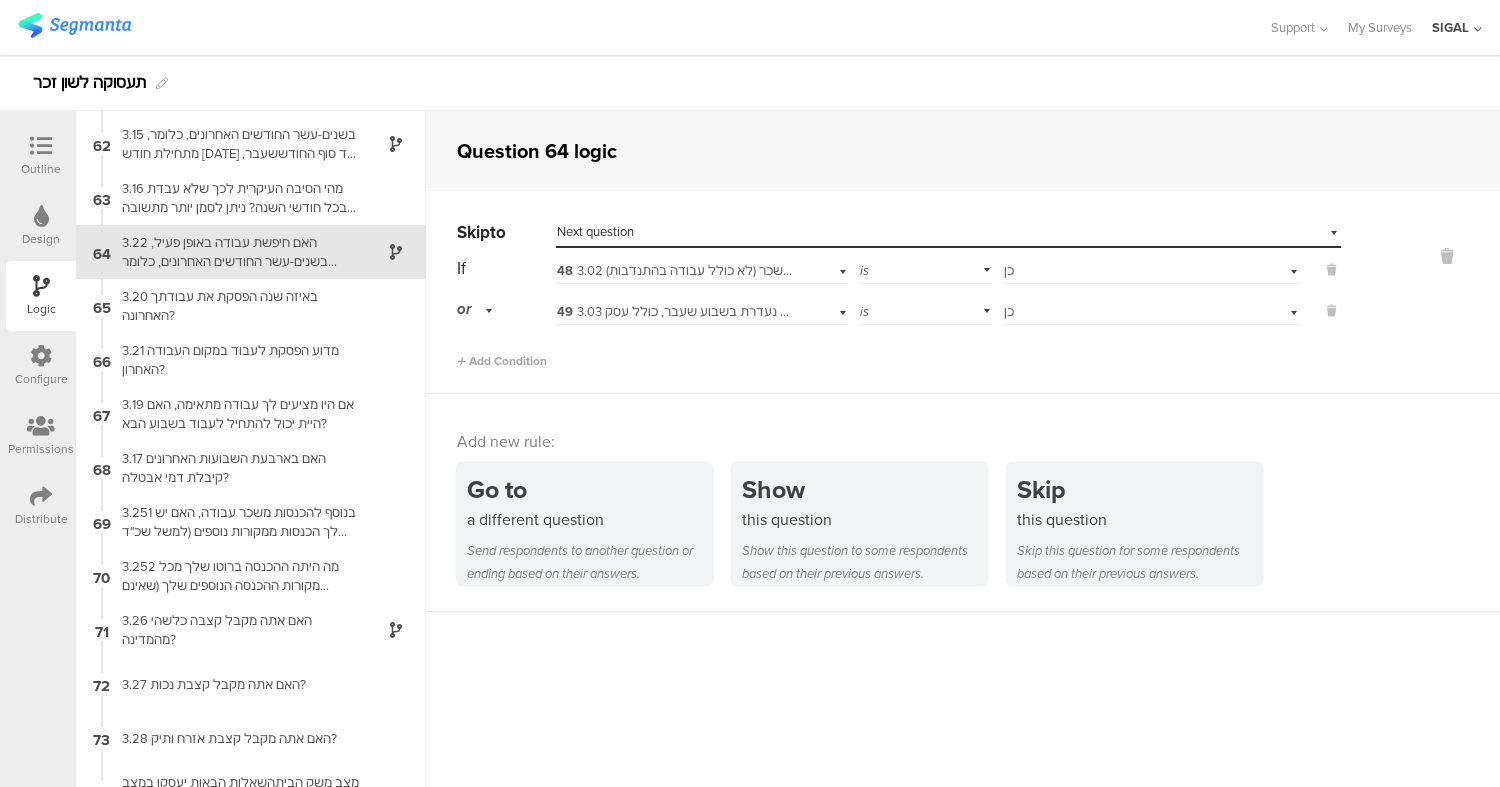 click on "Next question" at bounding box center [595, 231] 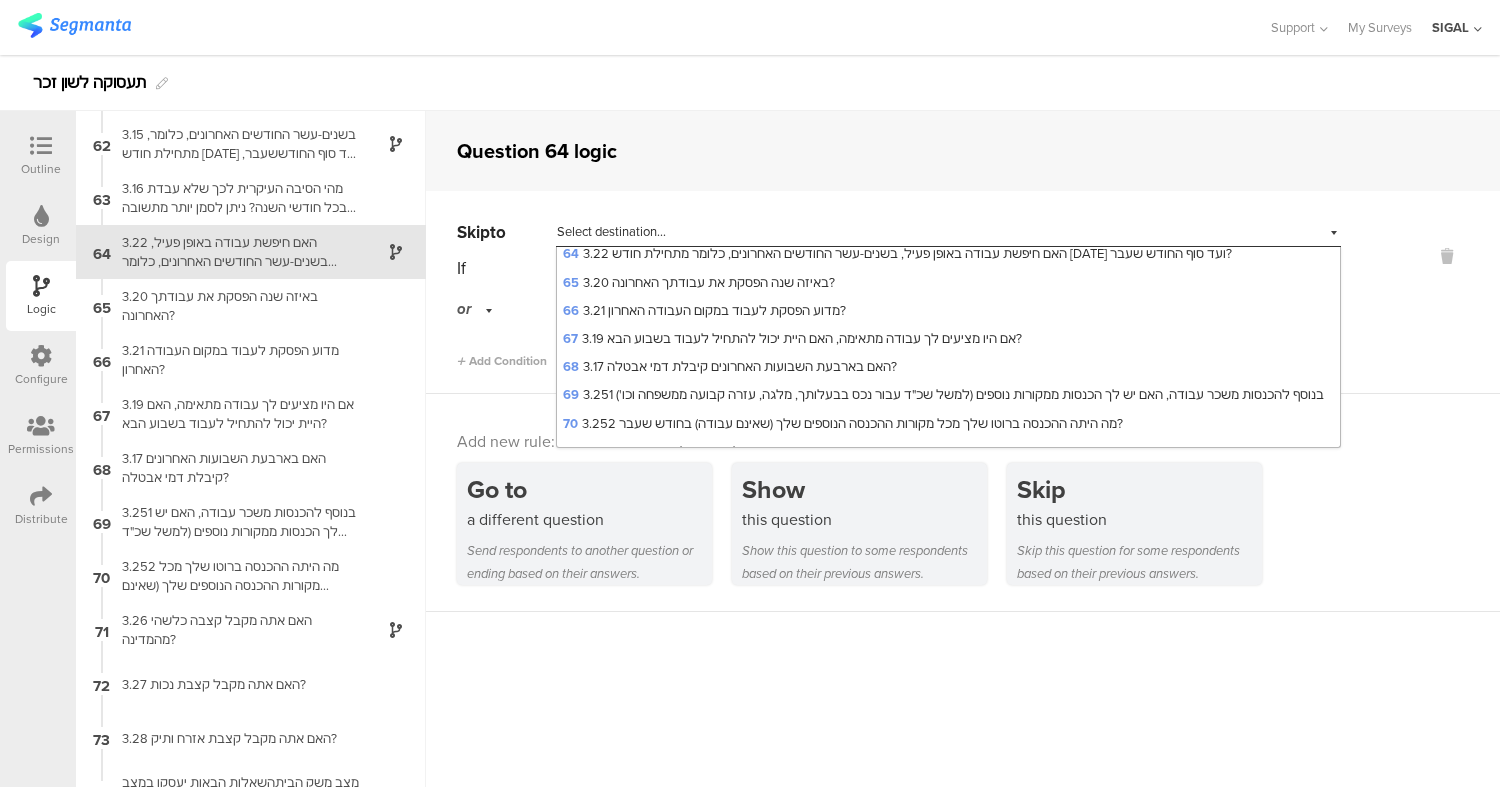 scroll, scrollTop: 2049, scrollLeft: 0, axis: vertical 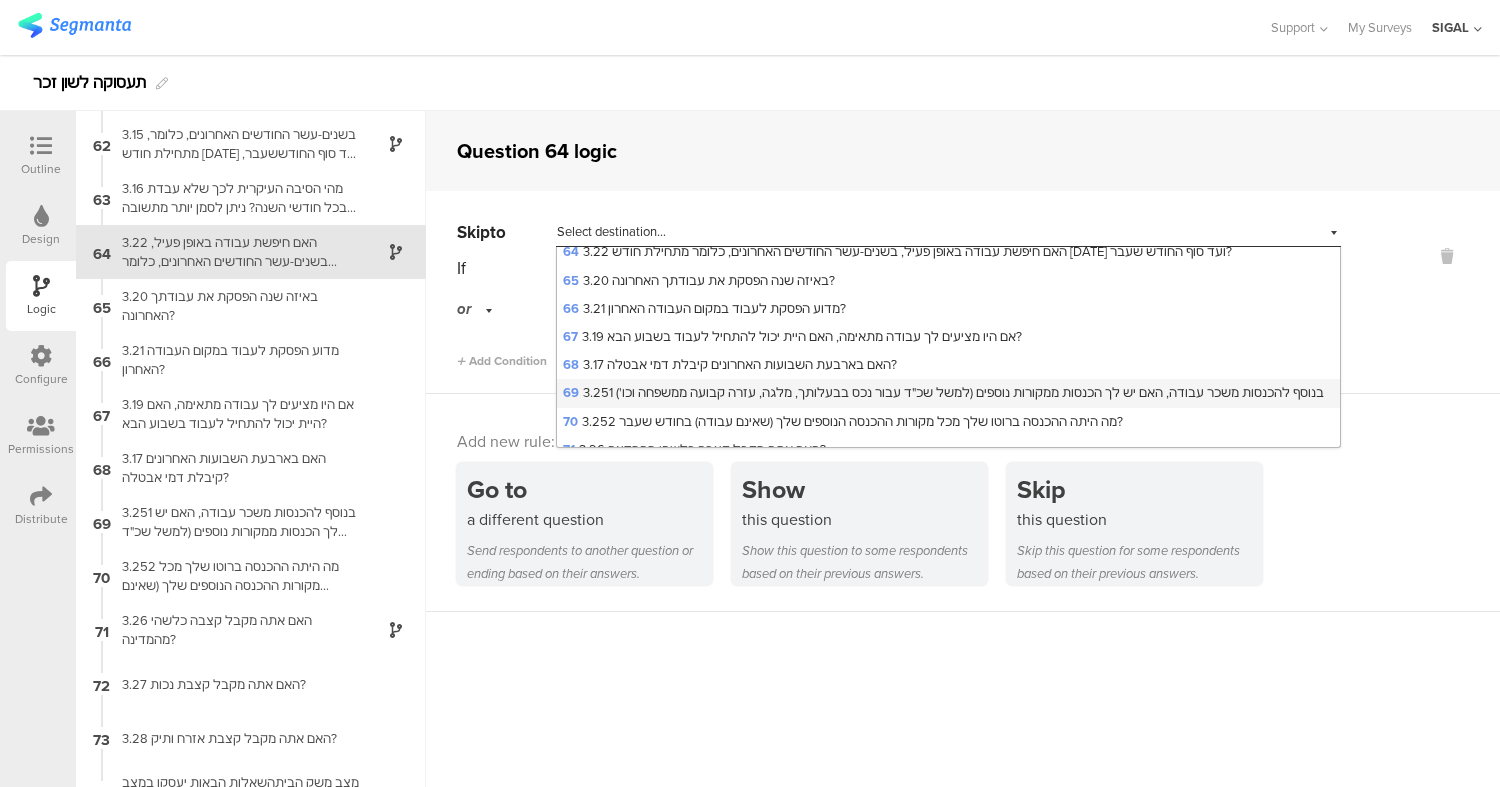 click on "69  3.251	בנוסף להכנסות משכר עבודה, האם יש לך הכנסות ממקורות נוספים (למשל שכ"ד עבור נכס בבעלותך, מלגה, עזרה קבועה ממשפחה וכו')" at bounding box center [943, 392] 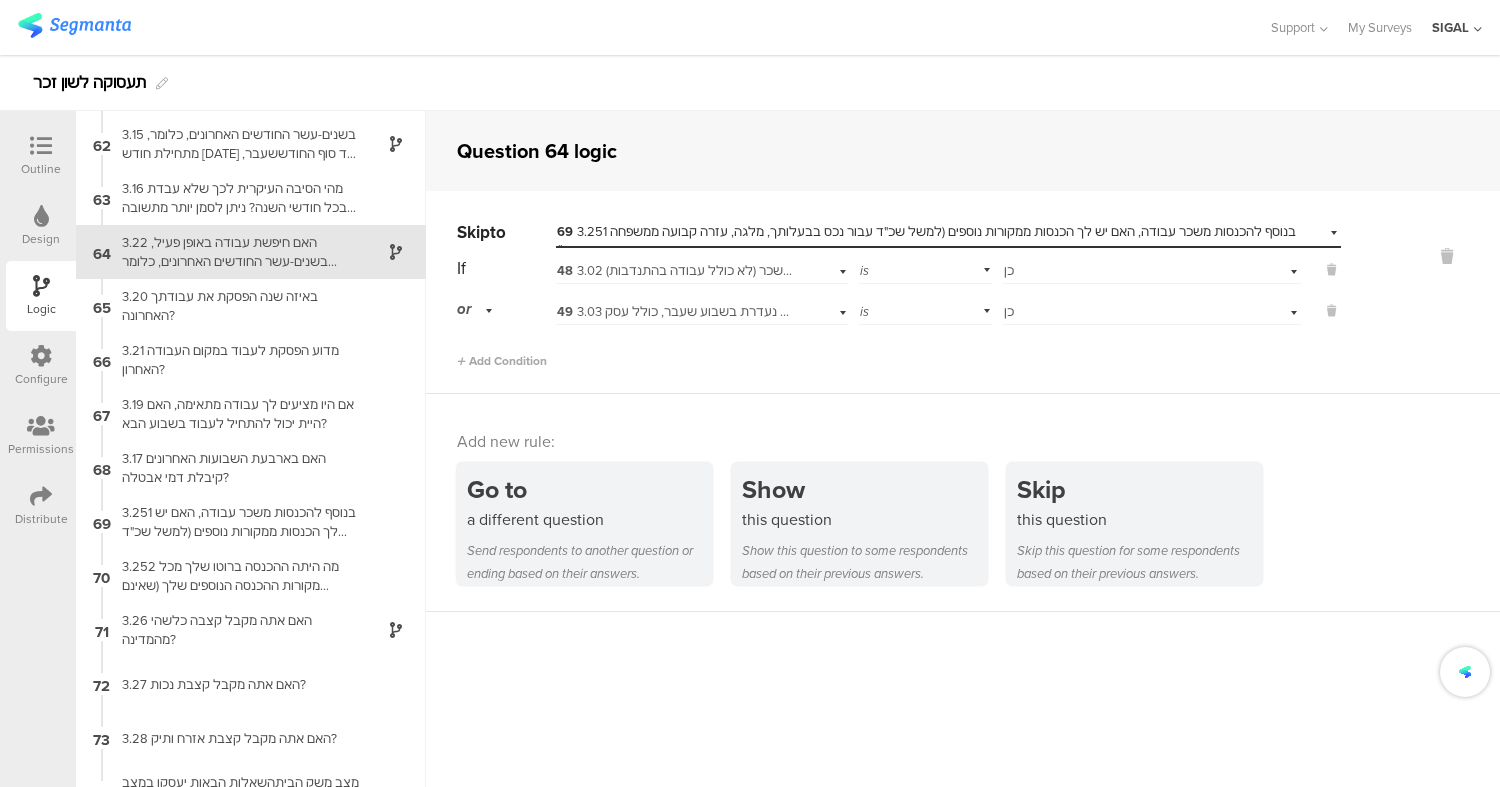 click on "Add new rule:
Go to
a different question
Send respondents to another question or ending based on their answers.
Show
this question
Show this question to some respondents based on their previous answers.
Skip
this question
Skip this question for some respondents based on their previous answers." at bounding box center [963, 503] 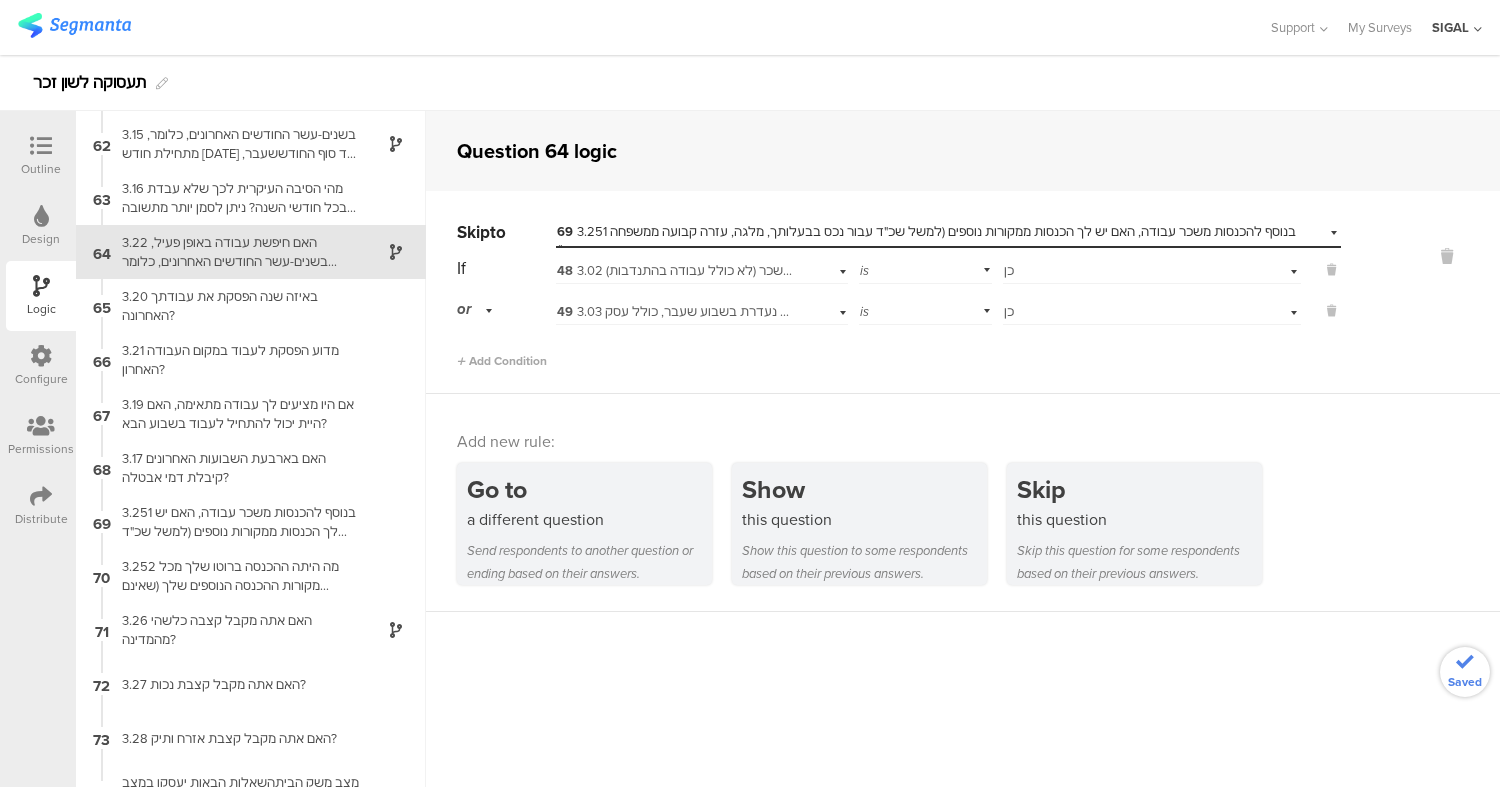 click at bounding box center (41, 146) 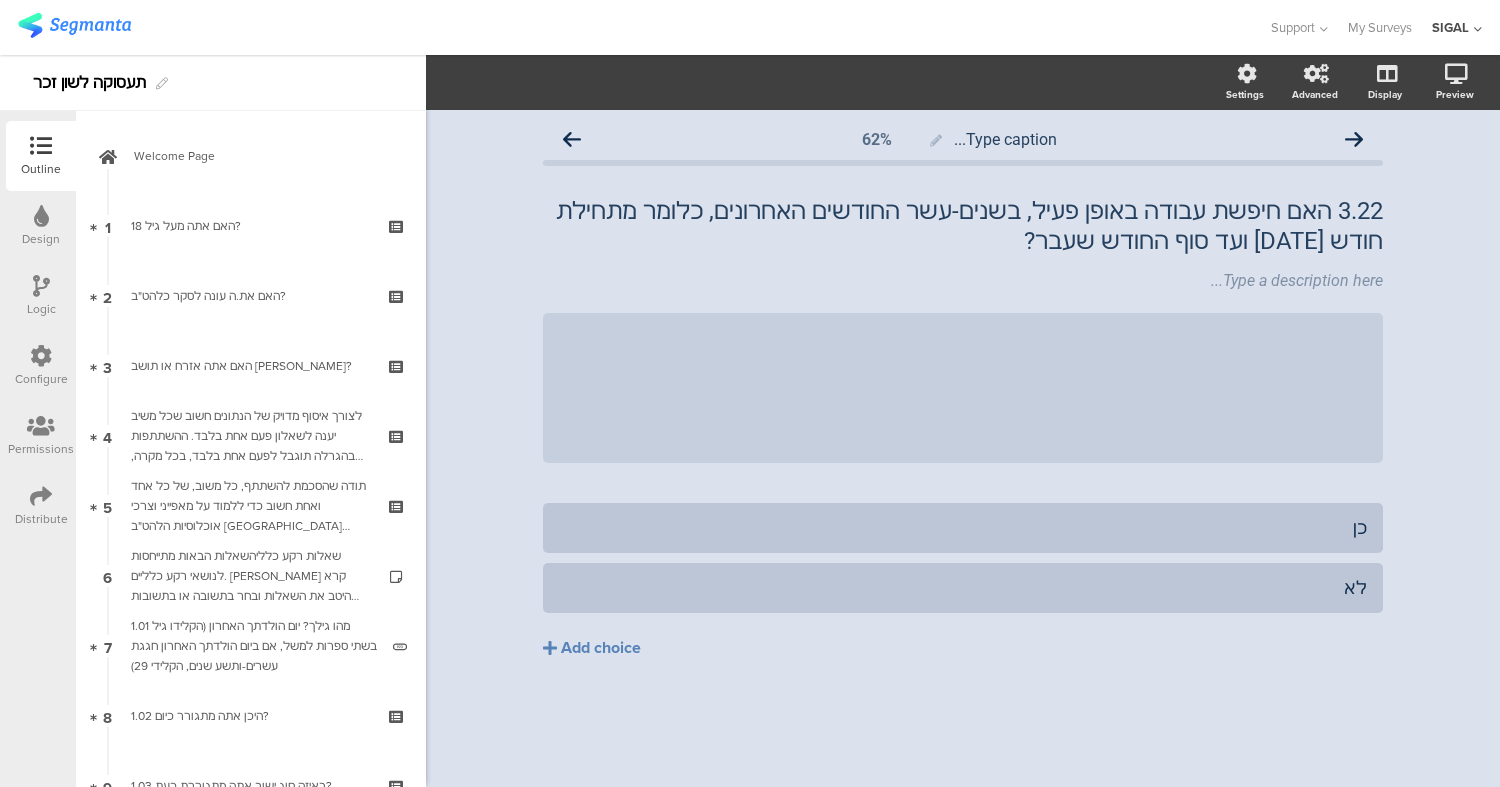scroll, scrollTop: 0, scrollLeft: 0, axis: both 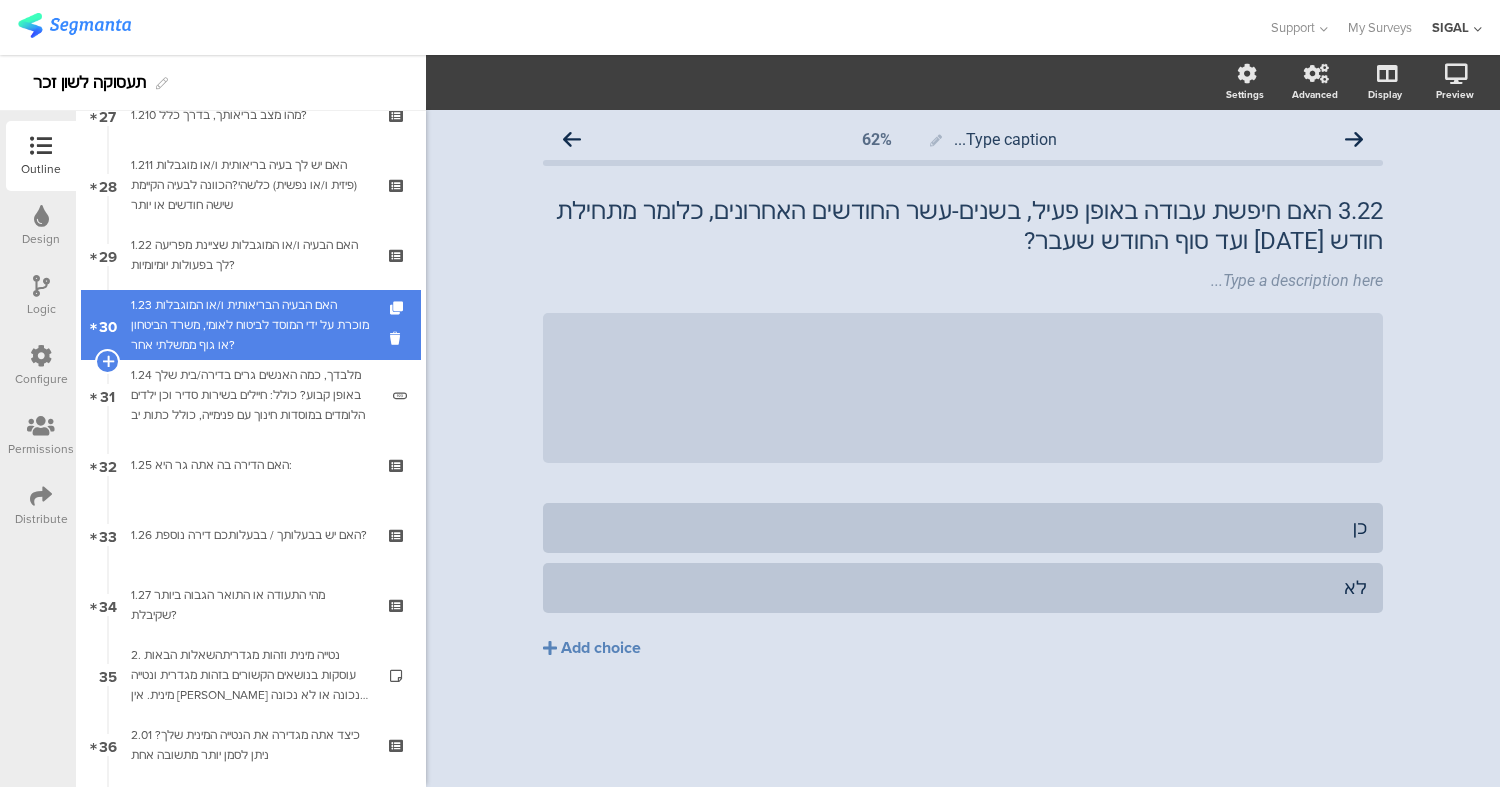 click on "1.23	האם הבעיה הבריאותית ו/או המוגבלות מוכרת על ידי המוסד לביטוח לאומי, משרד הביטחון או גוף ממשלתי אחר?" at bounding box center (250, 325) 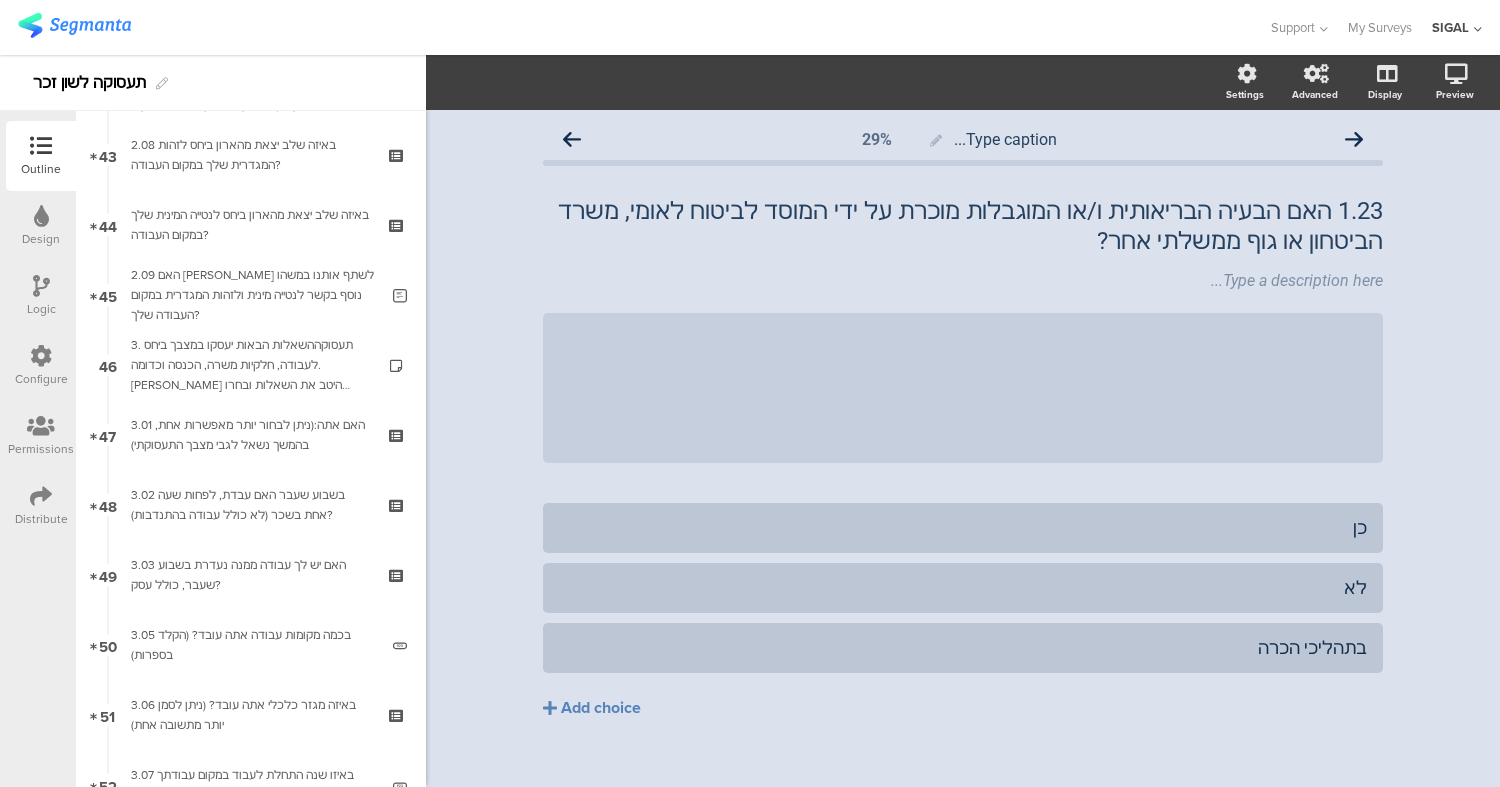 scroll, scrollTop: 3012, scrollLeft: 0, axis: vertical 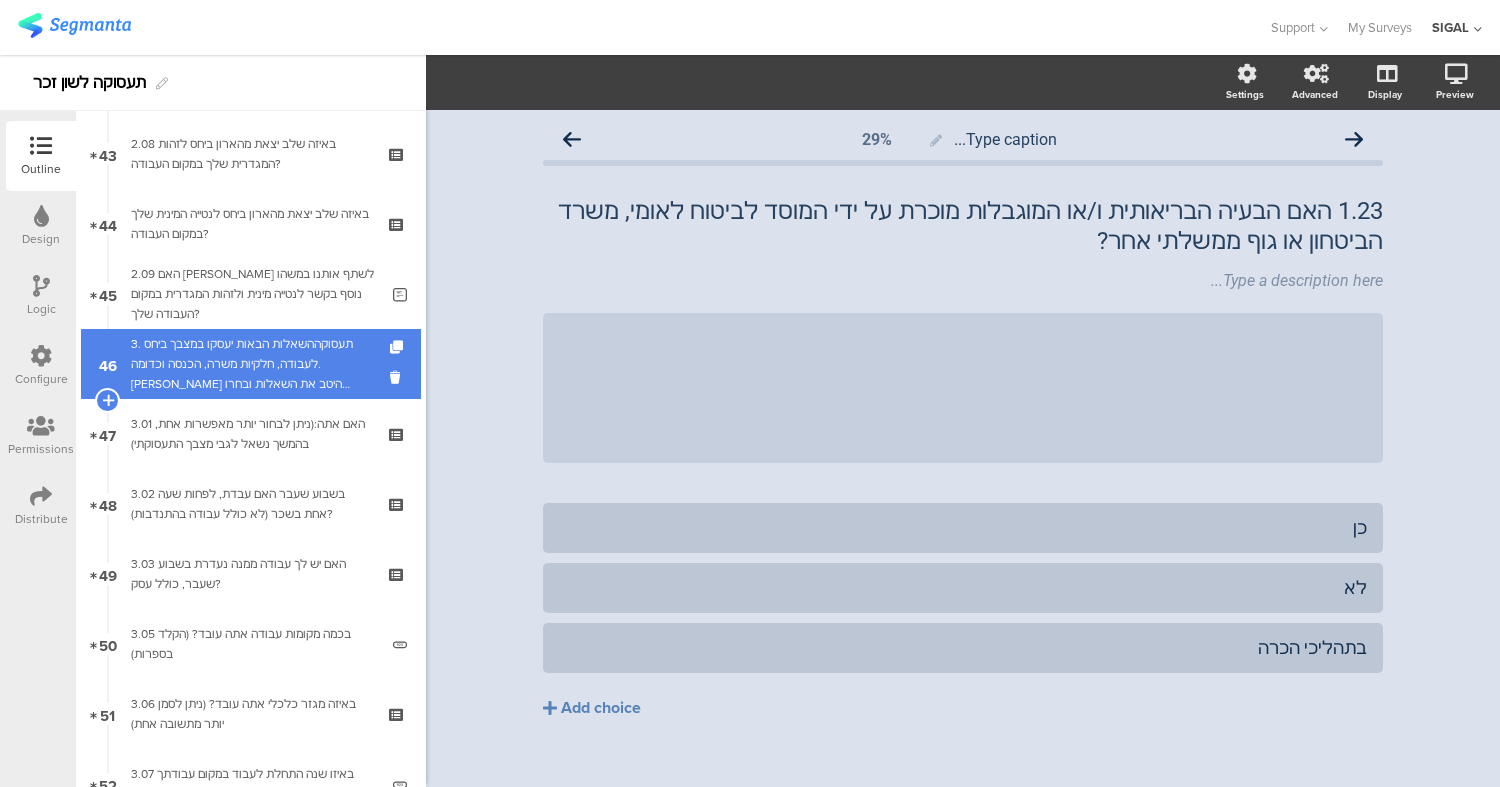 click on "3. תעסוקההשאלות הבאות יעסקו במצבך ביחס לעבודה, חלקיות משרה, הכנסה וכדומה. [PERSON_NAME] היטב את השאלות ובחרו בתשובה או בתשובות המתאימות לכם ביותר. נזכיר כי התשובות לשאלות הן אנונימיות." at bounding box center [250, 364] 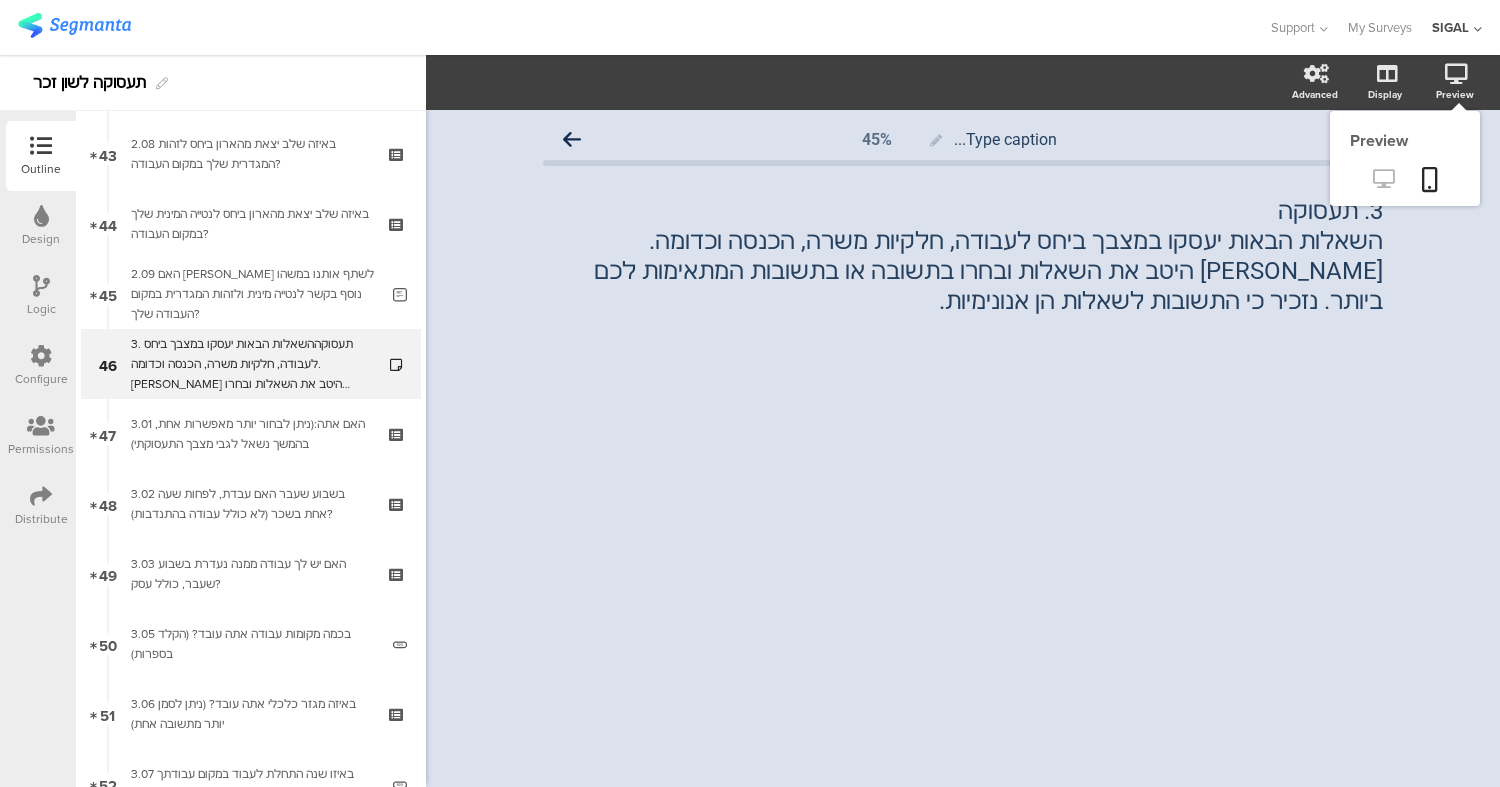 click 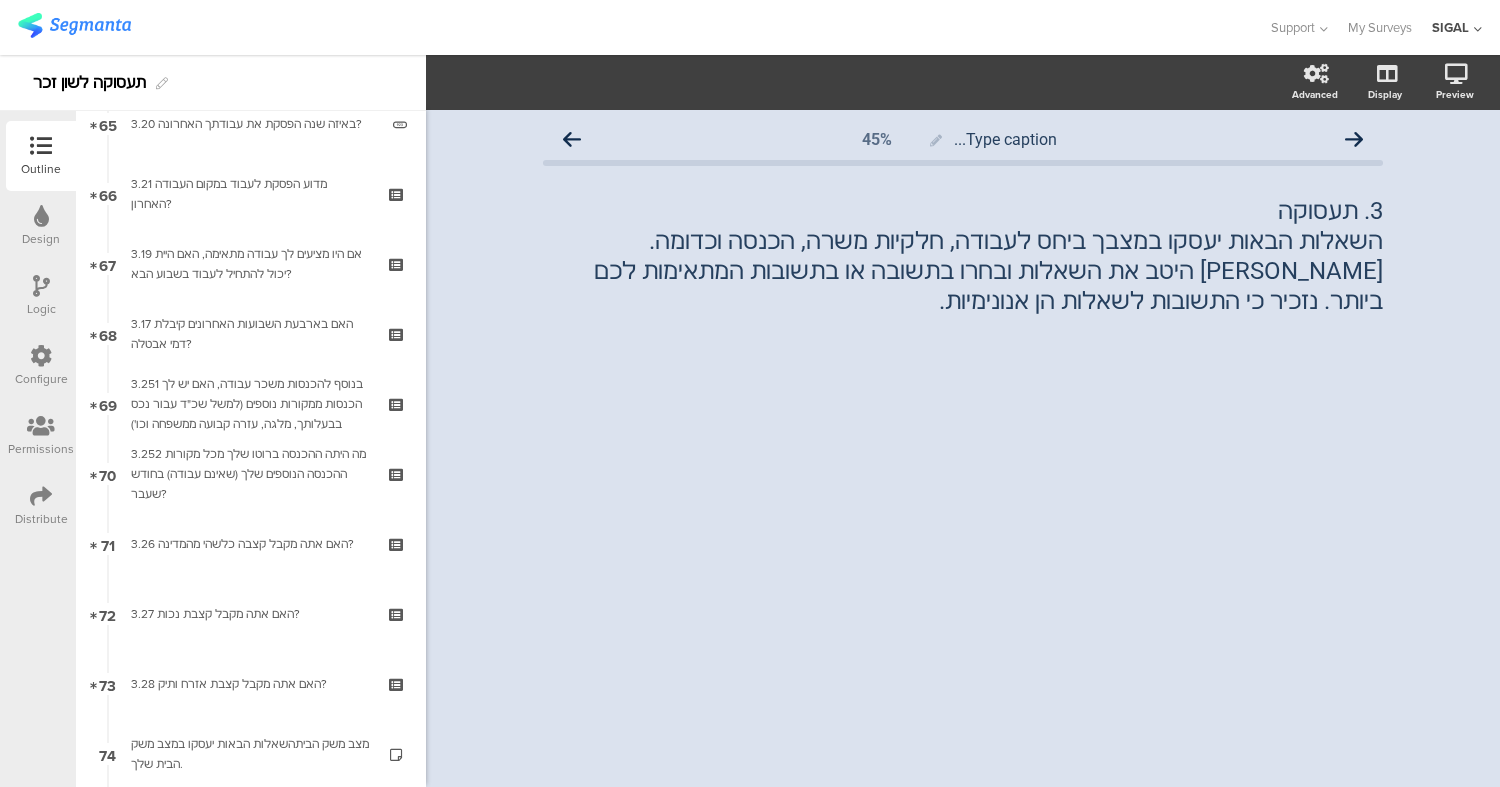 scroll, scrollTop: 4586, scrollLeft: 0, axis: vertical 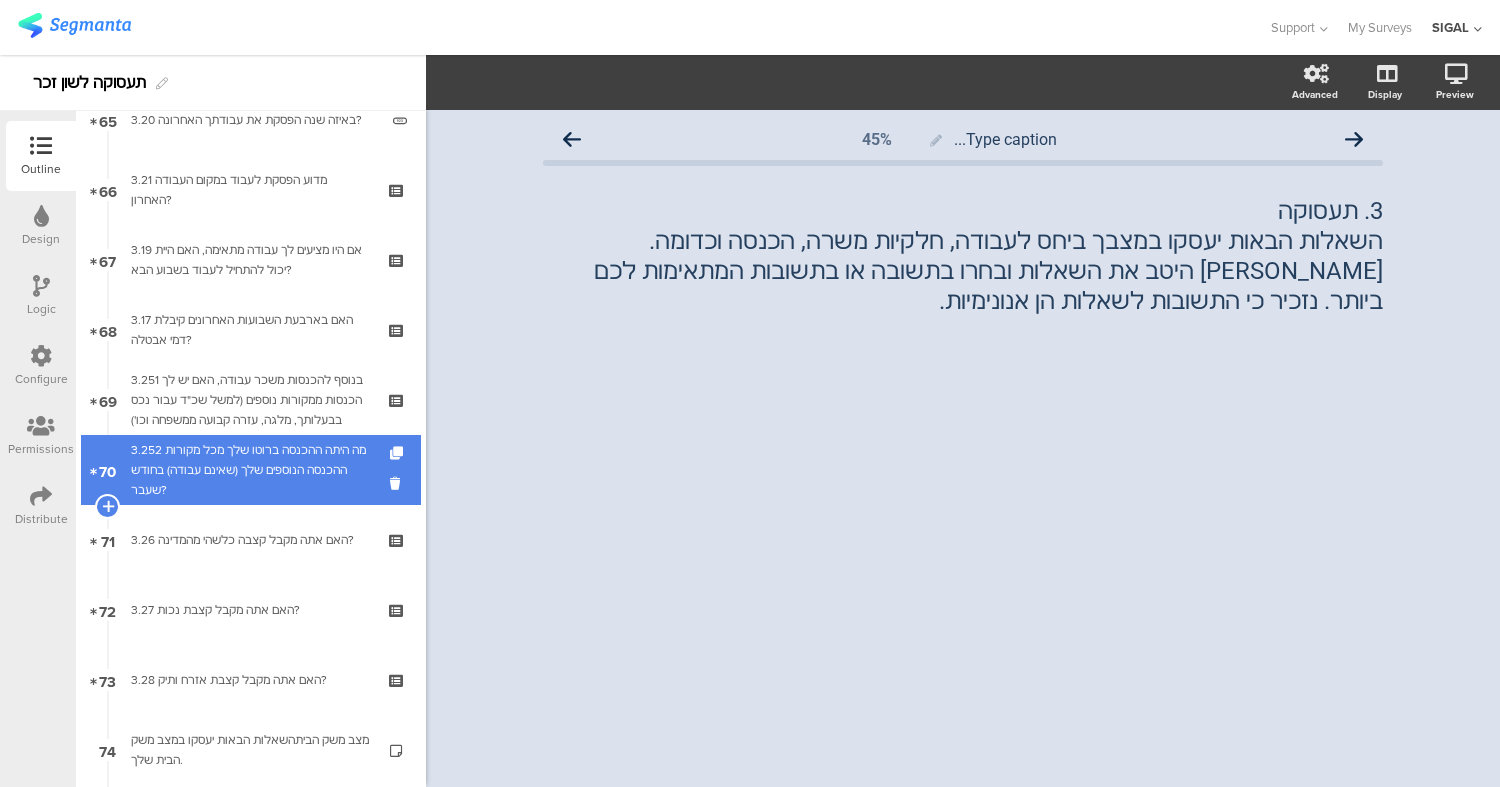 click on "3.252	מה היתה ההכנסה ברוטו שלך מכל מקורות ההכנסה הנוספים שלך (שאינם עבודה) בחודש שעבר?" at bounding box center (250, 470) 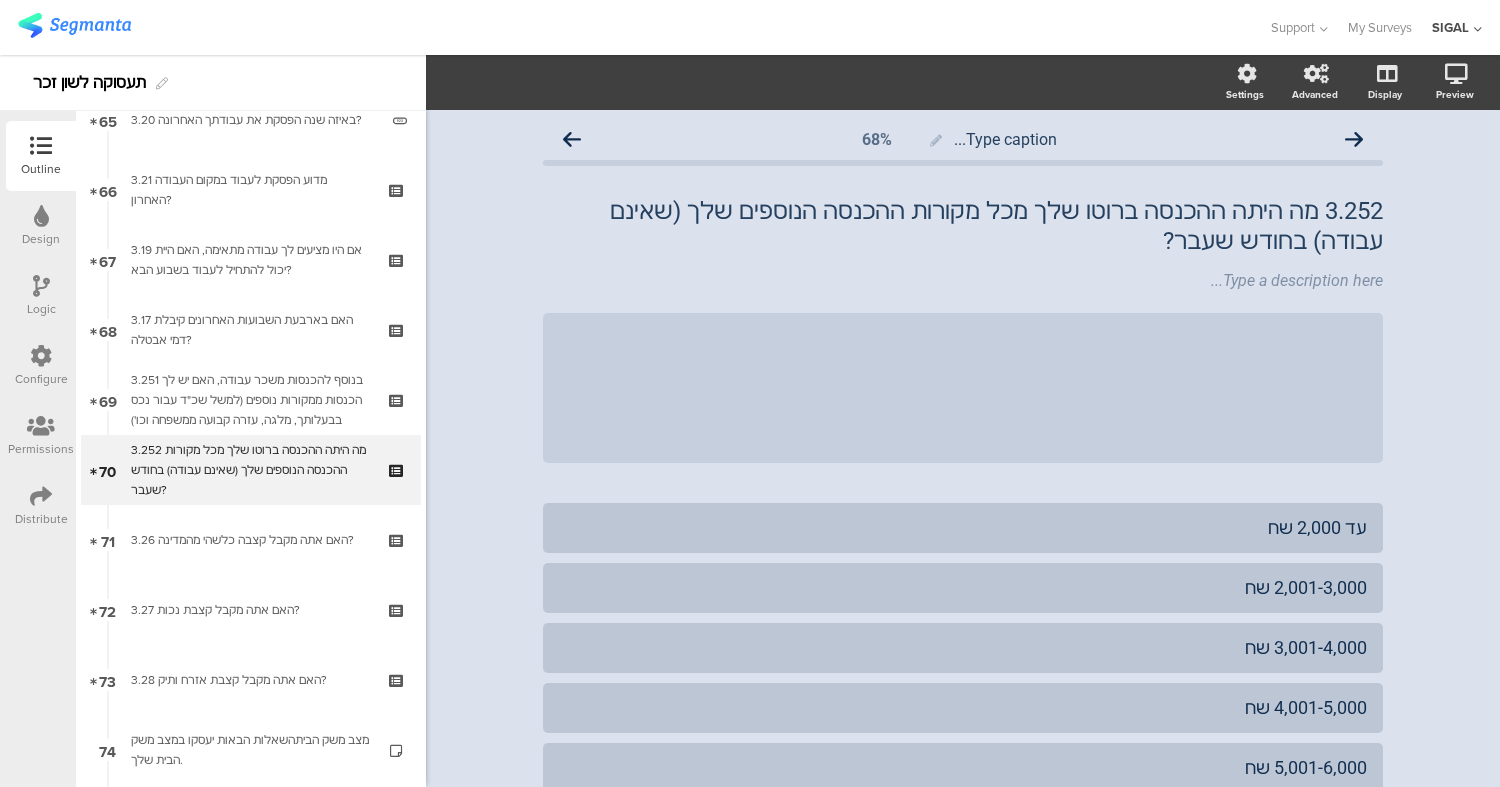 click at bounding box center (41, 287) 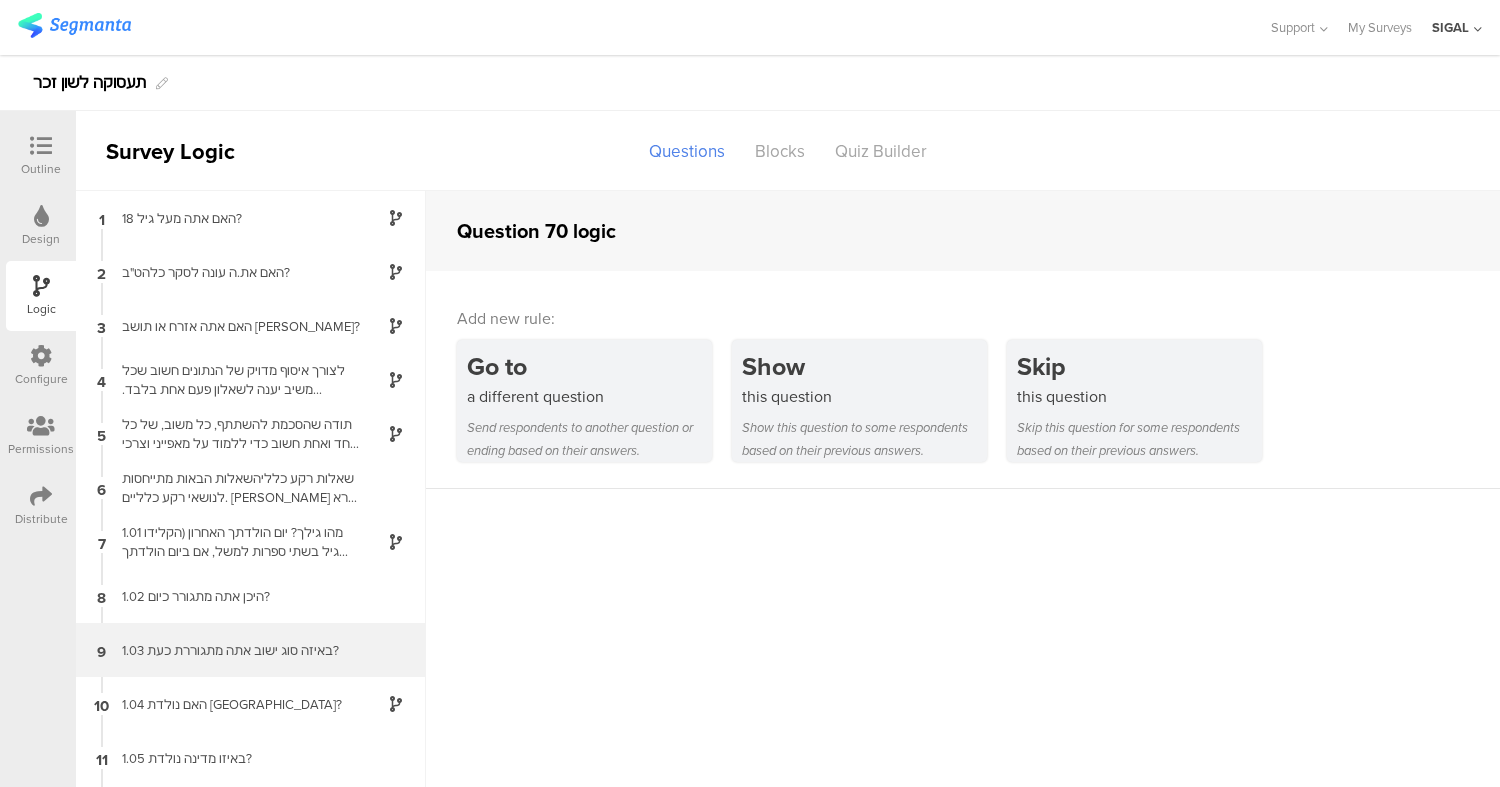 scroll, scrollTop: 57, scrollLeft: 0, axis: vertical 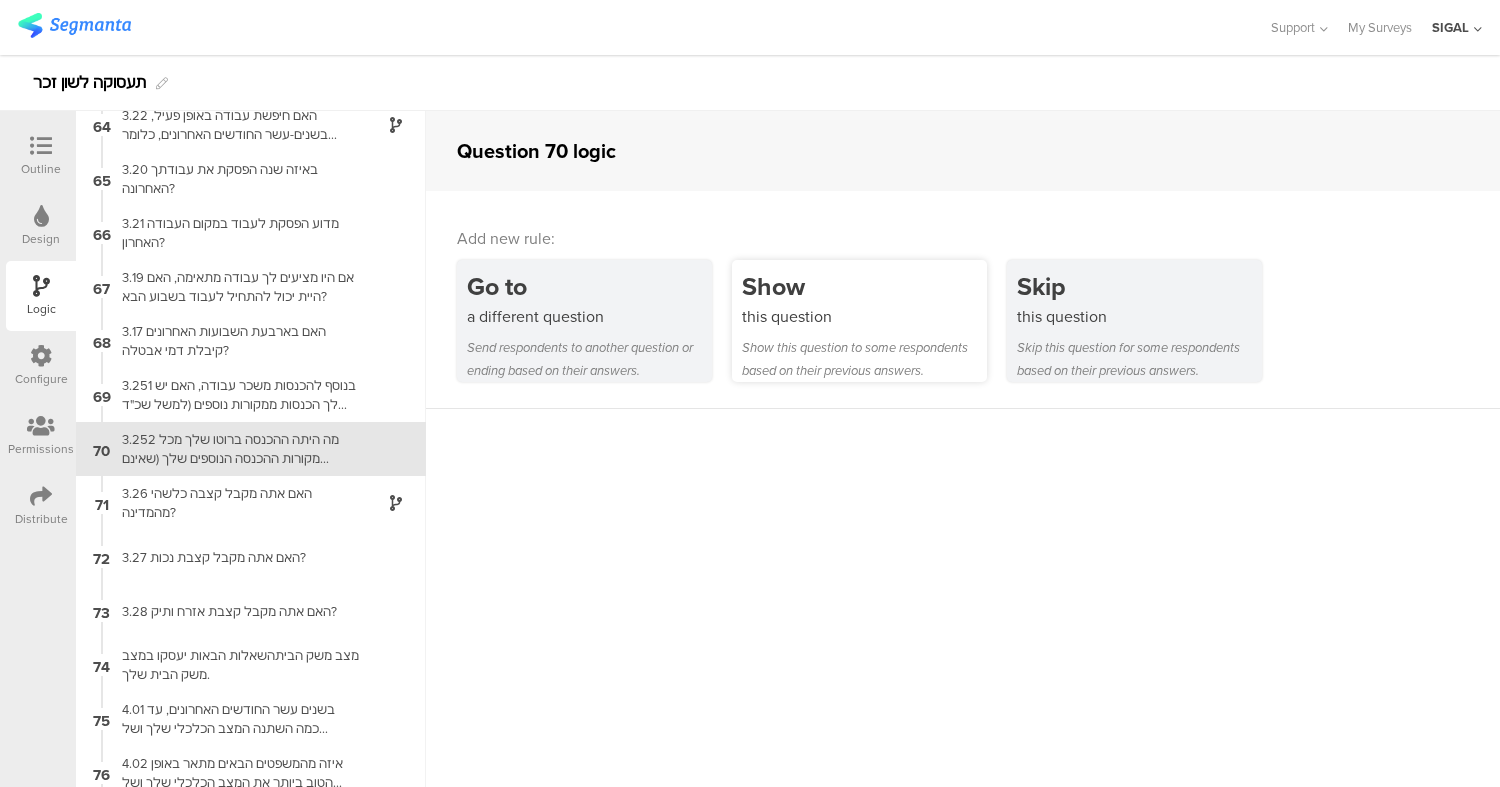 click on "this question" at bounding box center (864, 316) 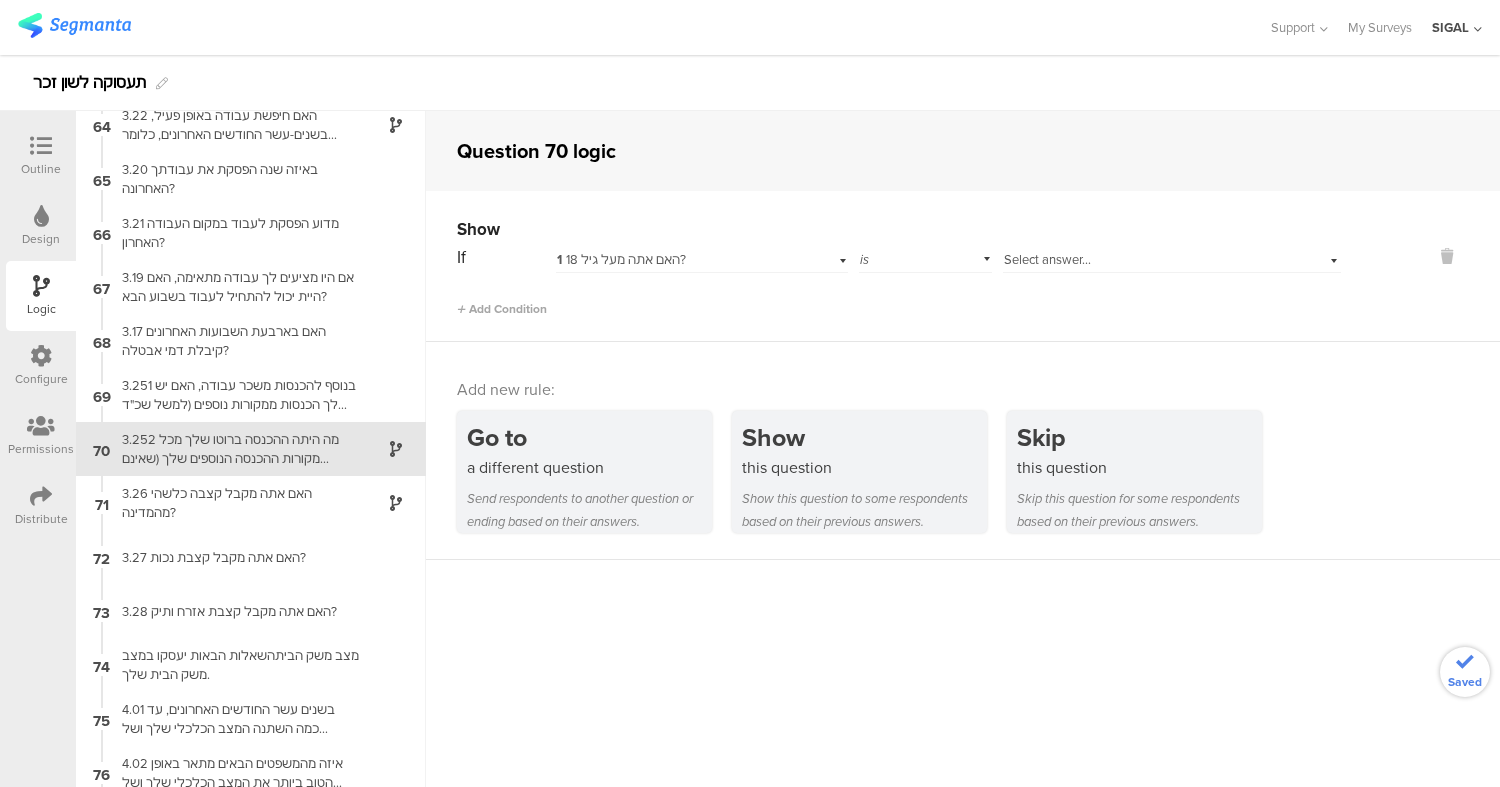 click on "1  האם אתה מעל גיל 18?" at bounding box center (621, 259) 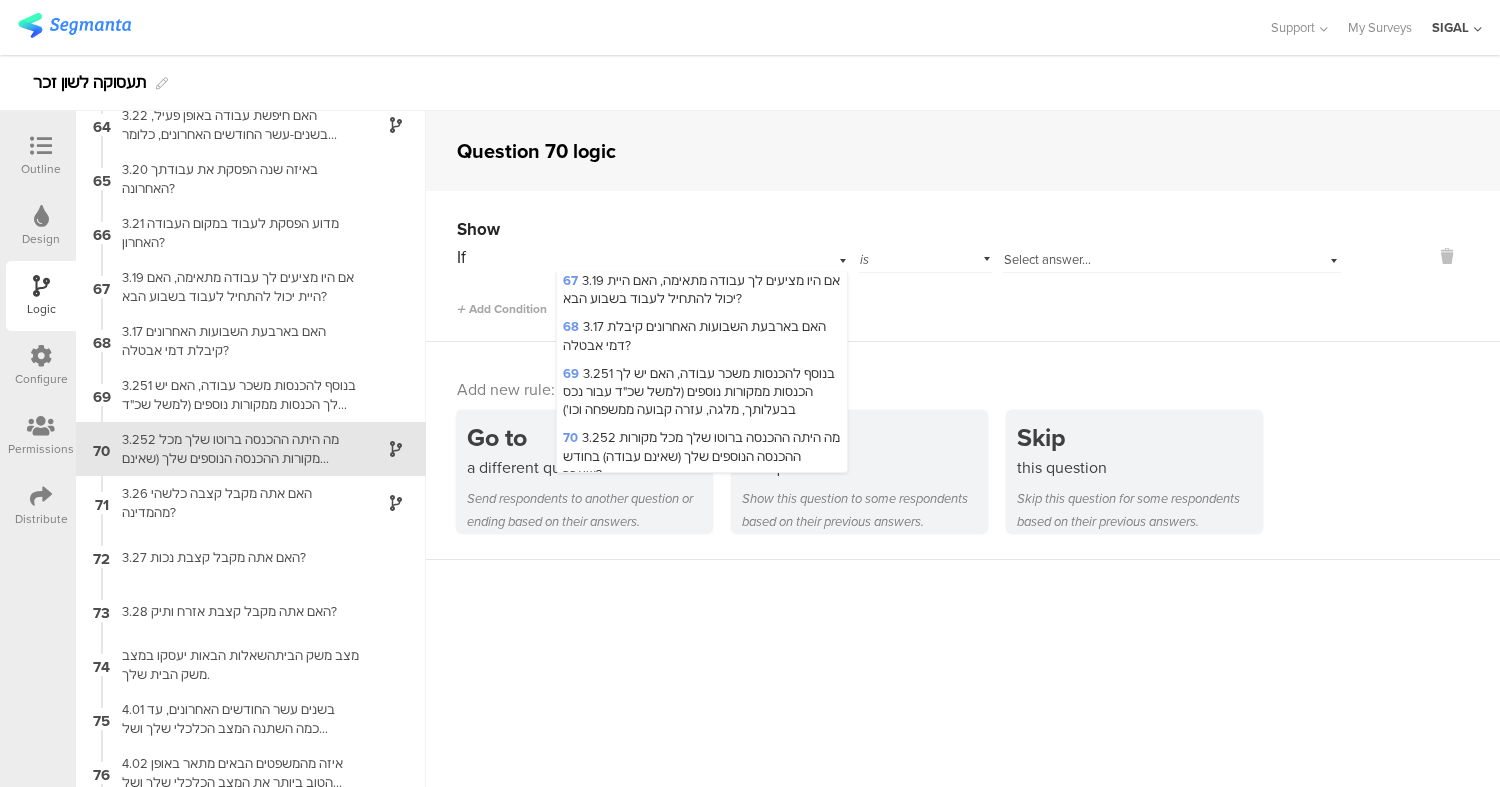 scroll, scrollTop: 3256, scrollLeft: 0, axis: vertical 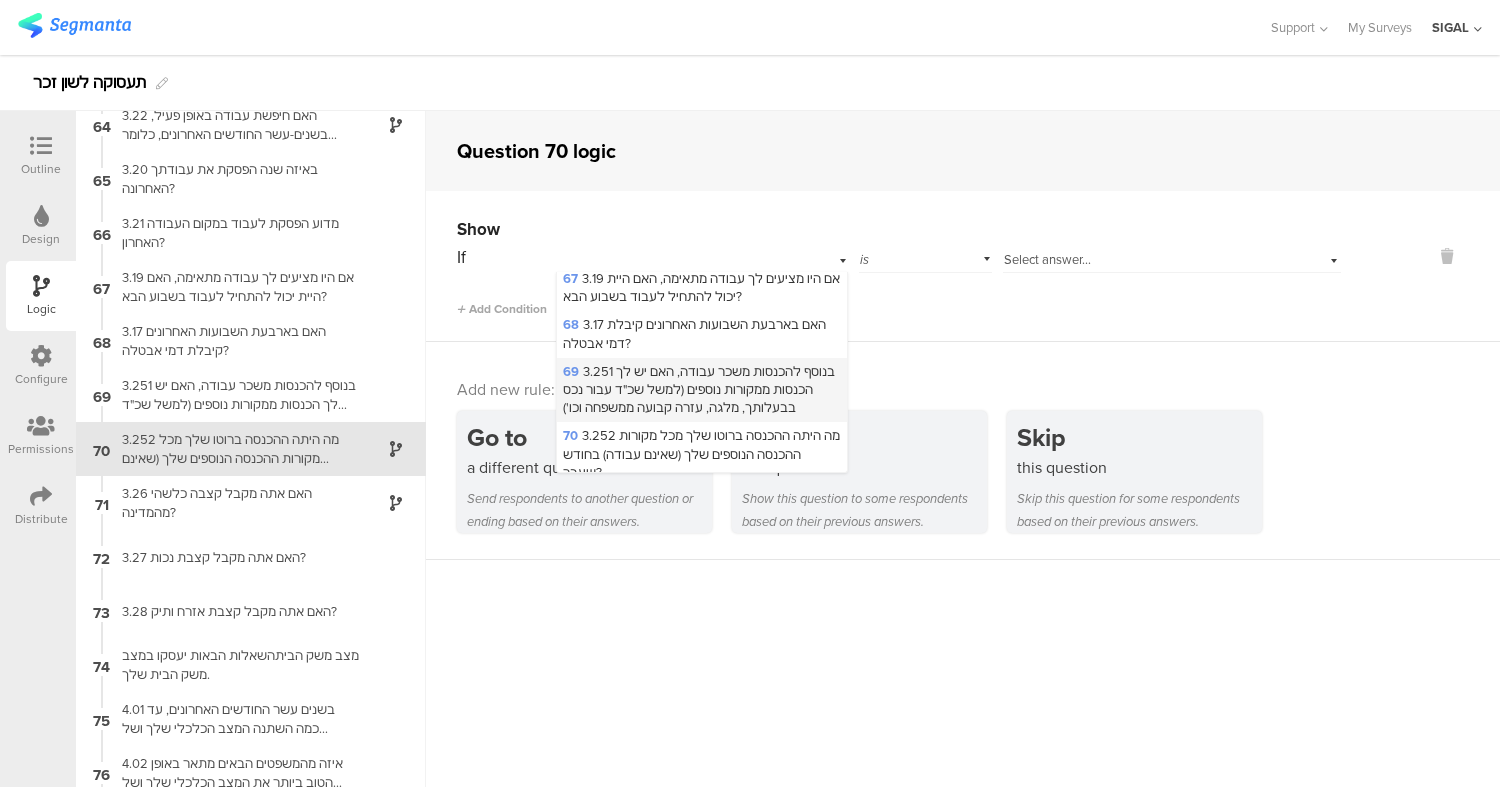 click on "69  3.251	בנוסף להכנסות משכר עבודה, האם יש לך הכנסות ממקורות נוספים (למשל שכ"ד עבור נכס בבעלותך, מלגה, עזרה קבועה ממשפחה וכו')" at bounding box center [699, 389] 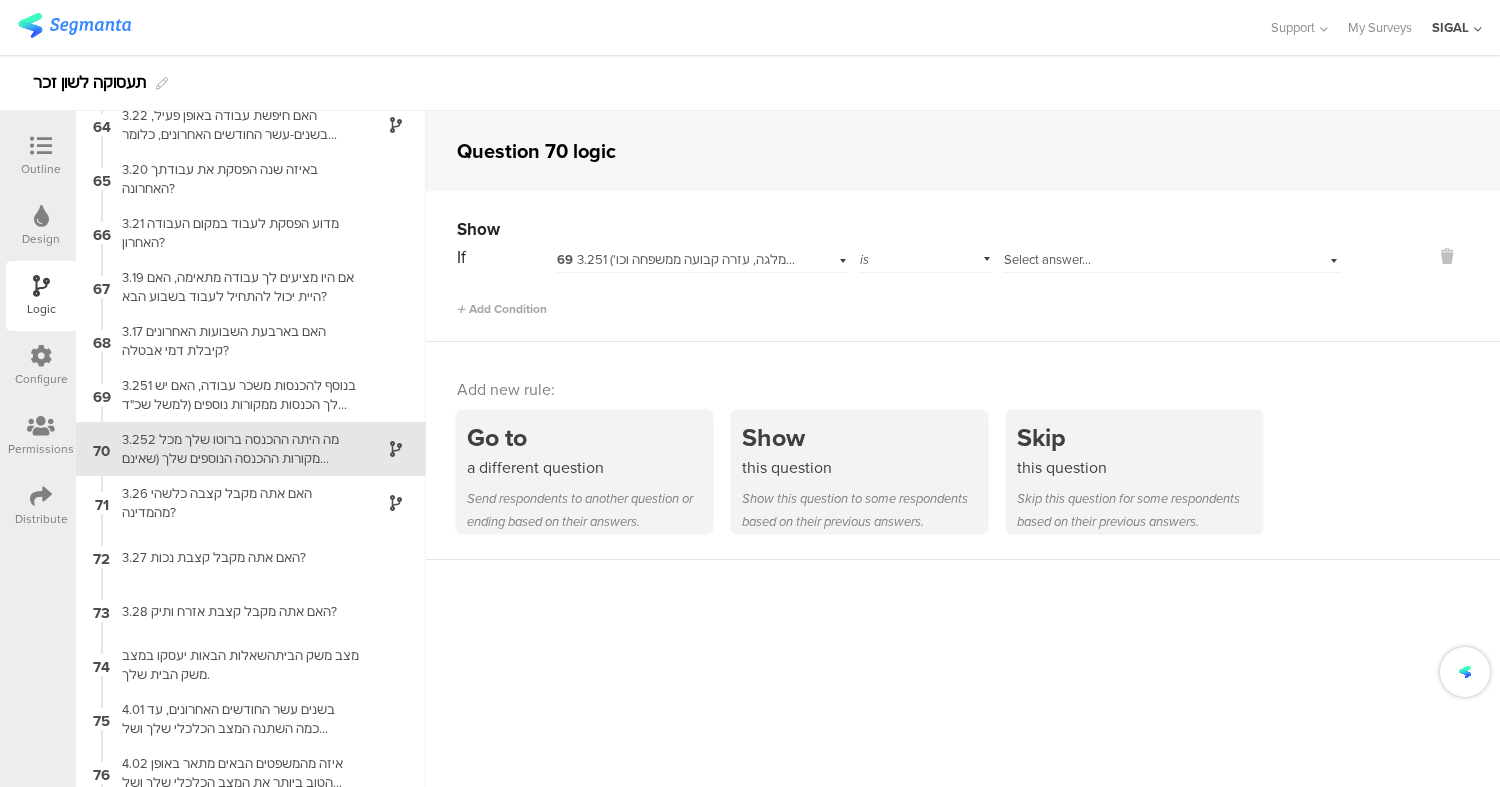 click on "Select answer..." at bounding box center (1047, 259) 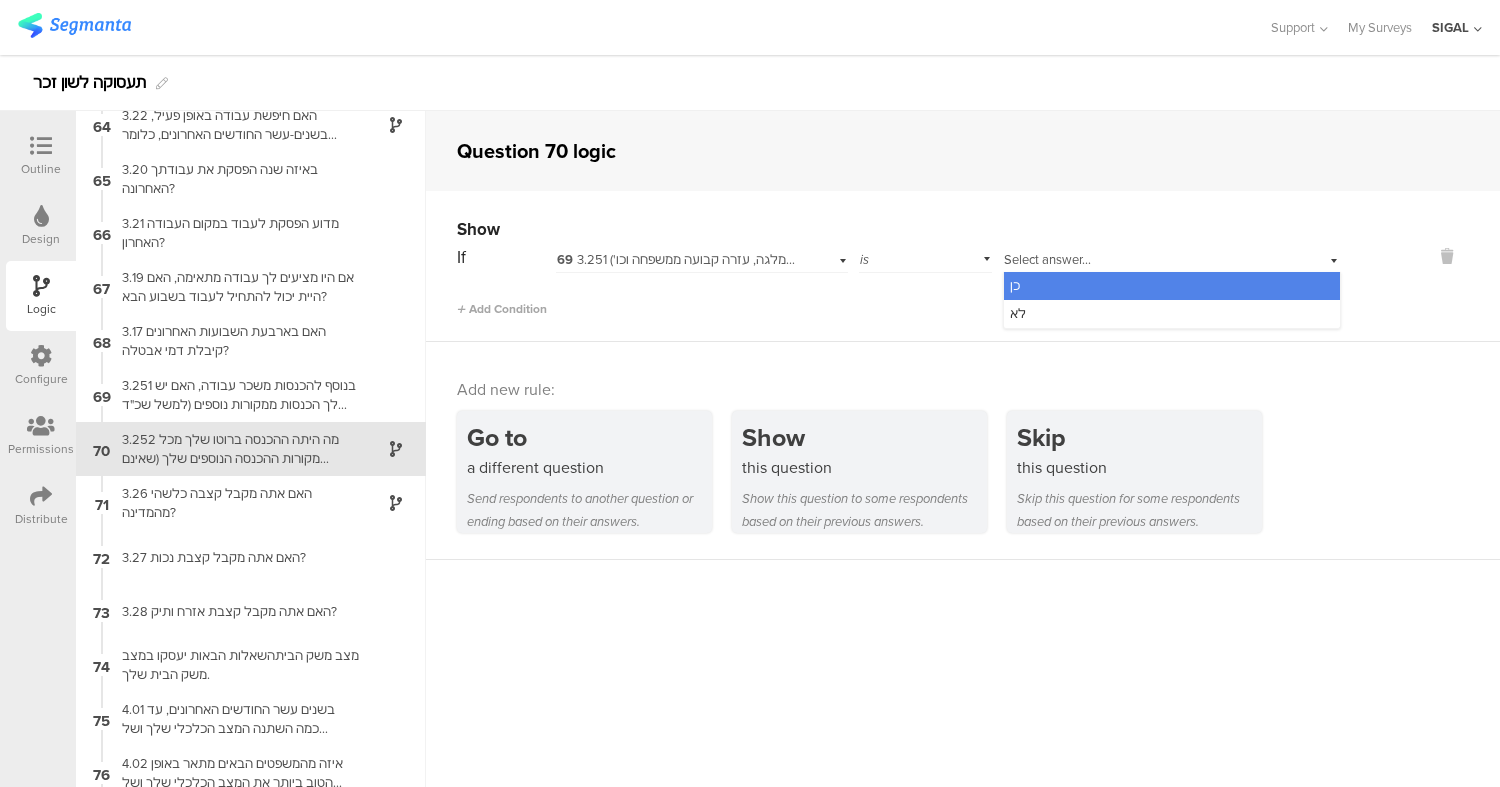 click on "כן" at bounding box center (1172, 286) 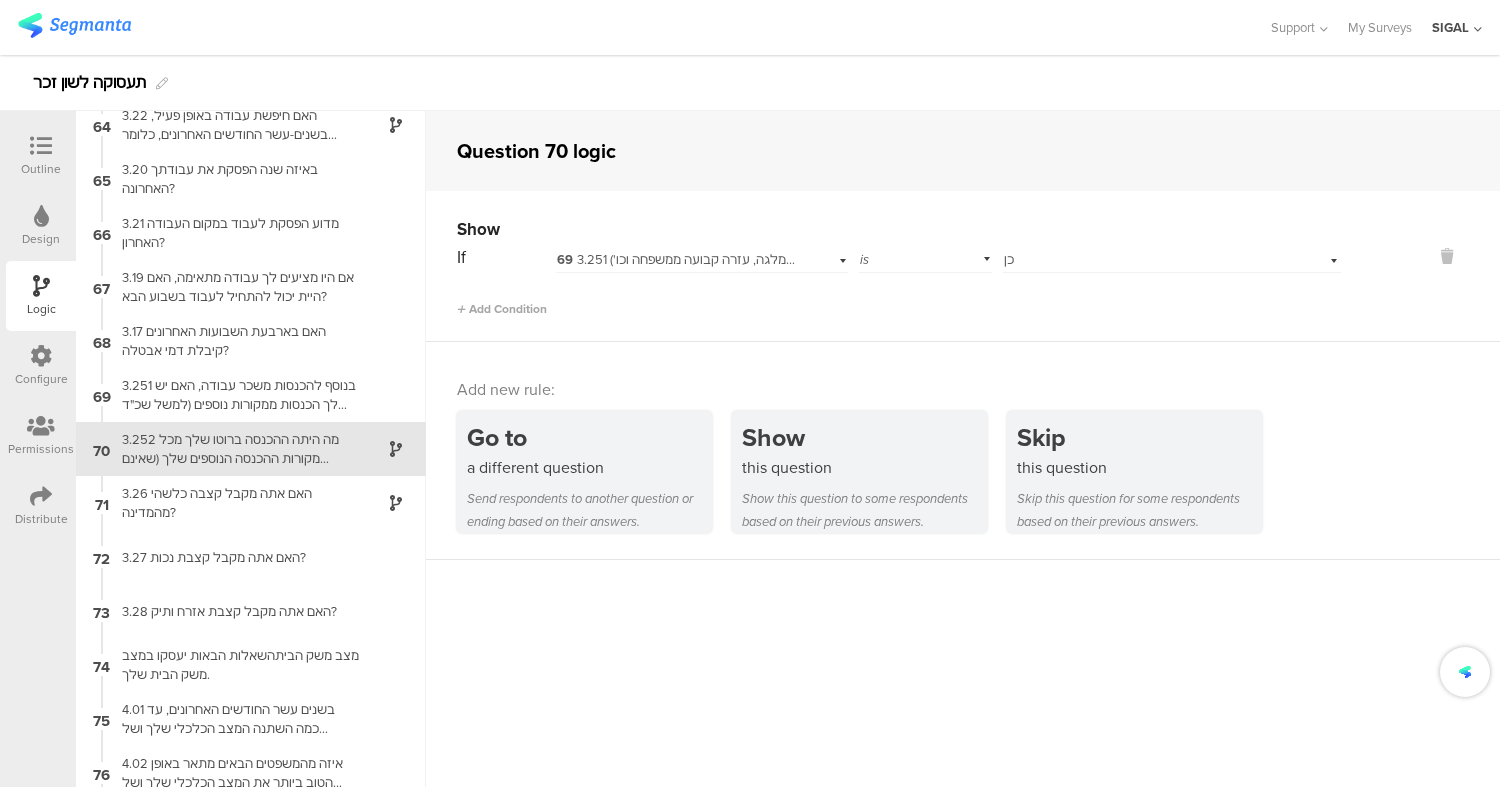 click on "Show
If   69  3.251	בנוסף להכנסות משכר עבודה, האם יש לך הכנסות ממקורות נוספים (למשל שכ"ד עבור נכס בבעלותך, מלגה, עזרה קבועה ממשפחה וכו')
is Select answer...   כן
Add Condition" at bounding box center (963, 266) 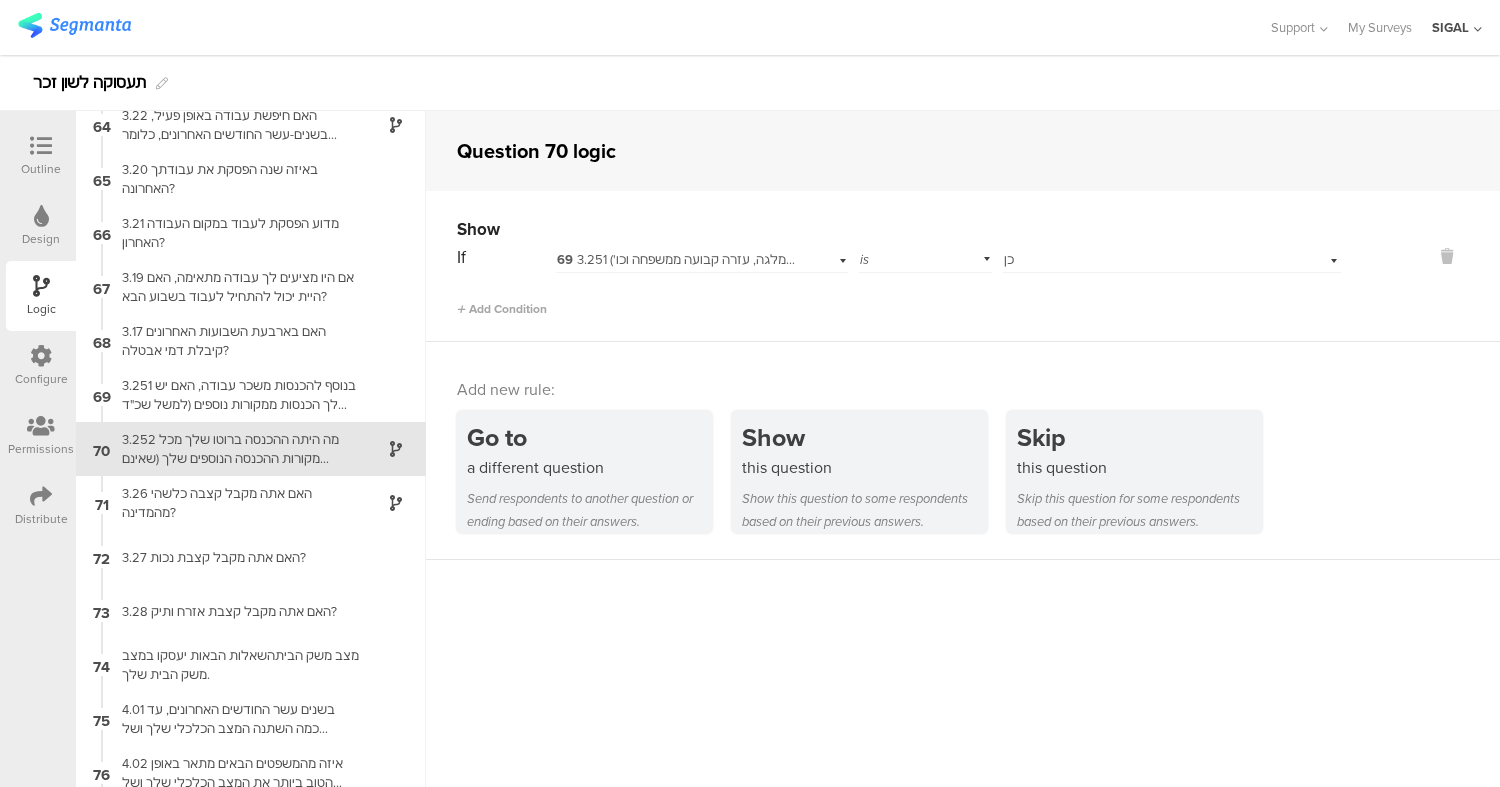 click at bounding box center [41, 146] 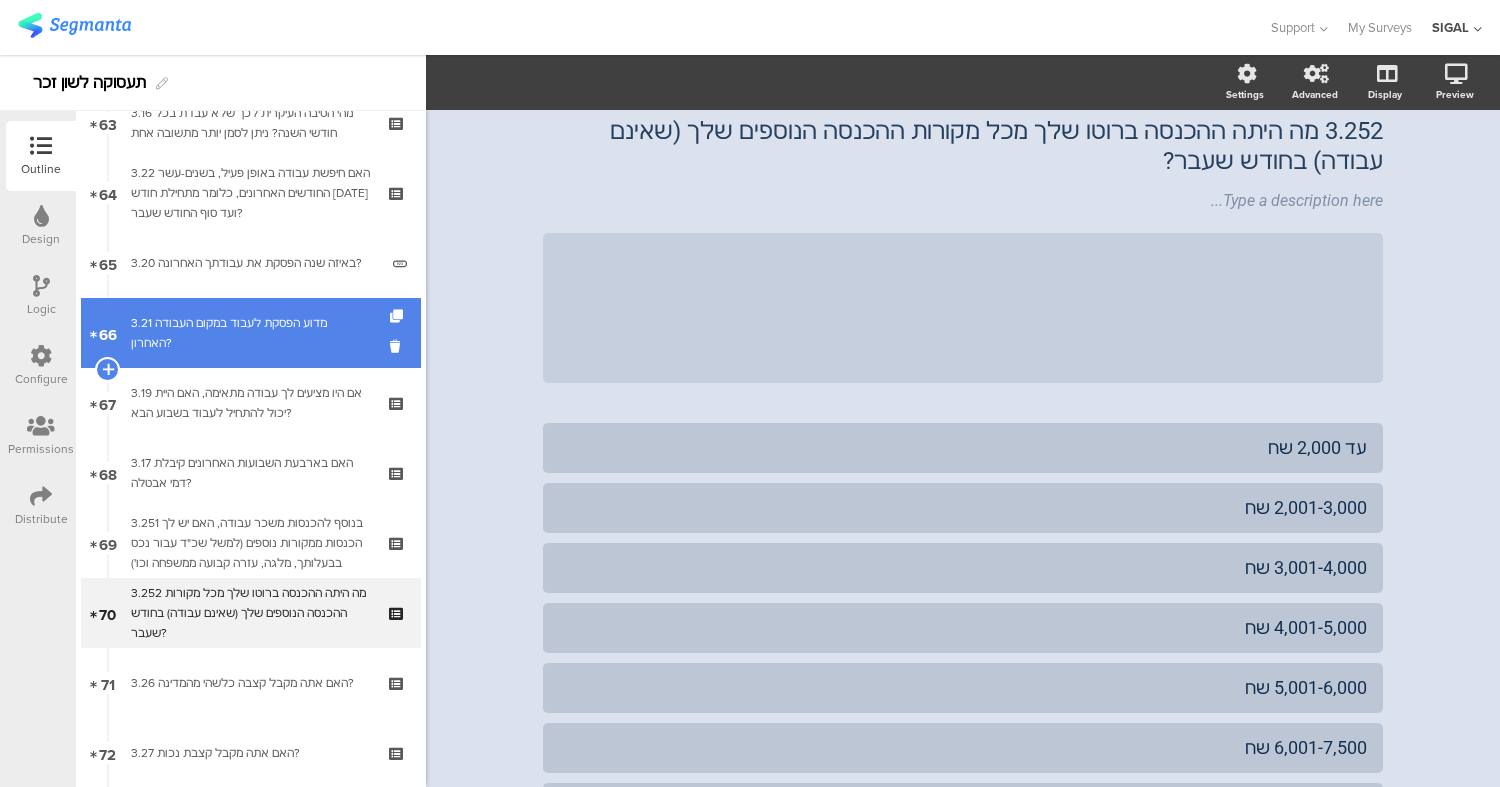 scroll, scrollTop: 4441, scrollLeft: 0, axis: vertical 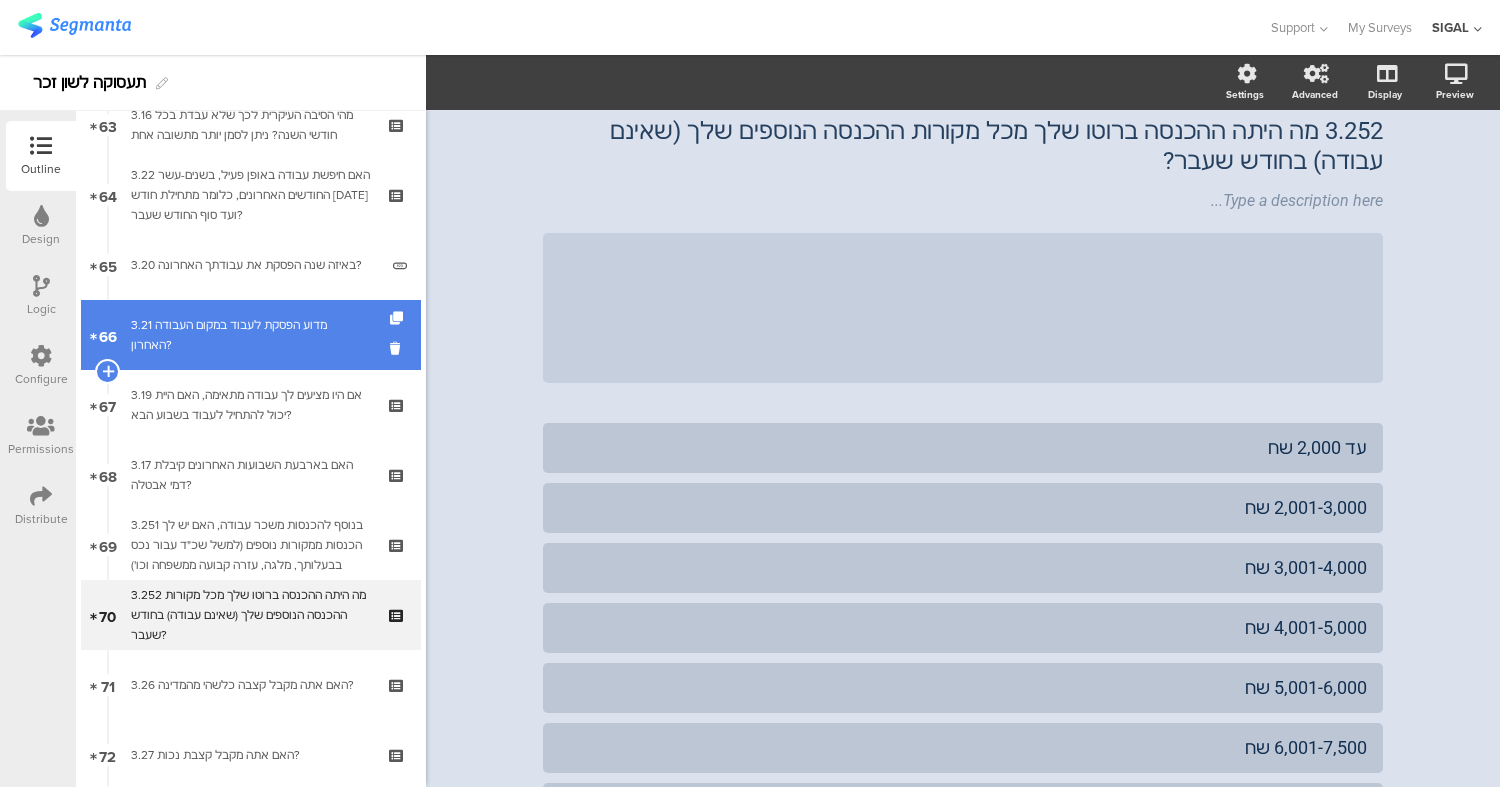 click on "3.20 באיזה שנה הפסקת את עבודתך האחרונה?" at bounding box center [254, 265] 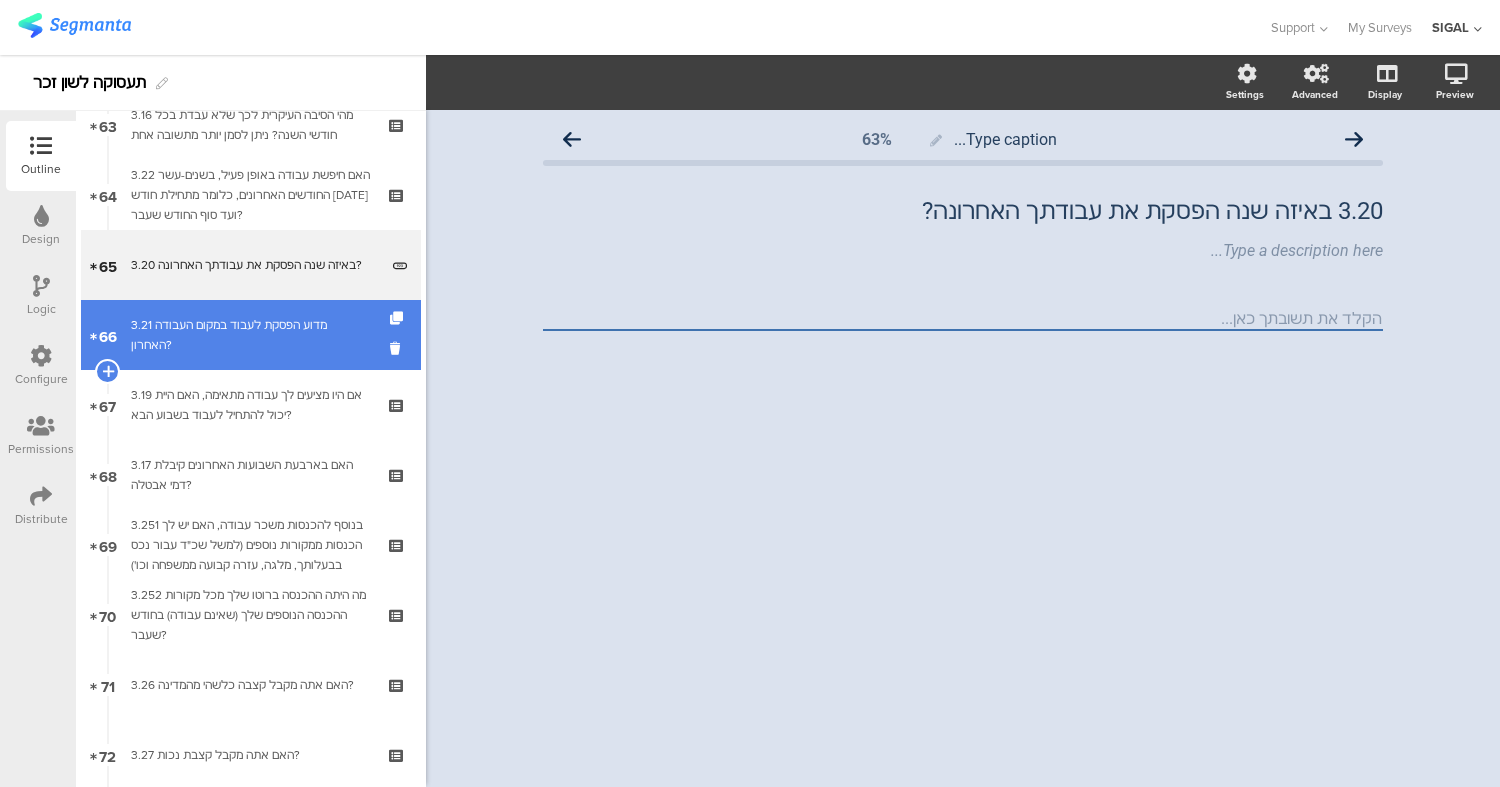 scroll, scrollTop: 0, scrollLeft: 0, axis: both 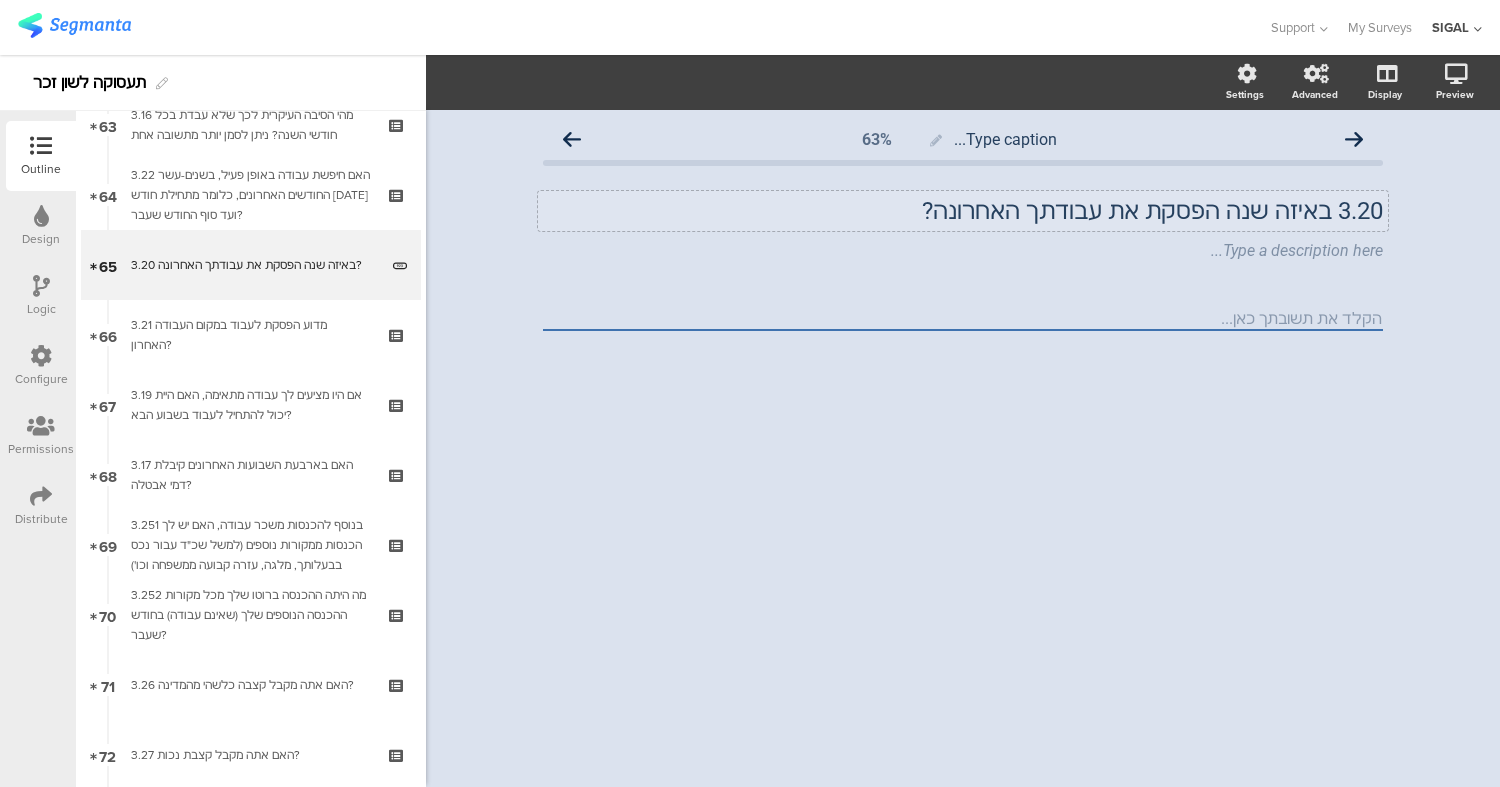 click on "3.20 באיזה שנה הפסקת את עבודתך האחרונה?" 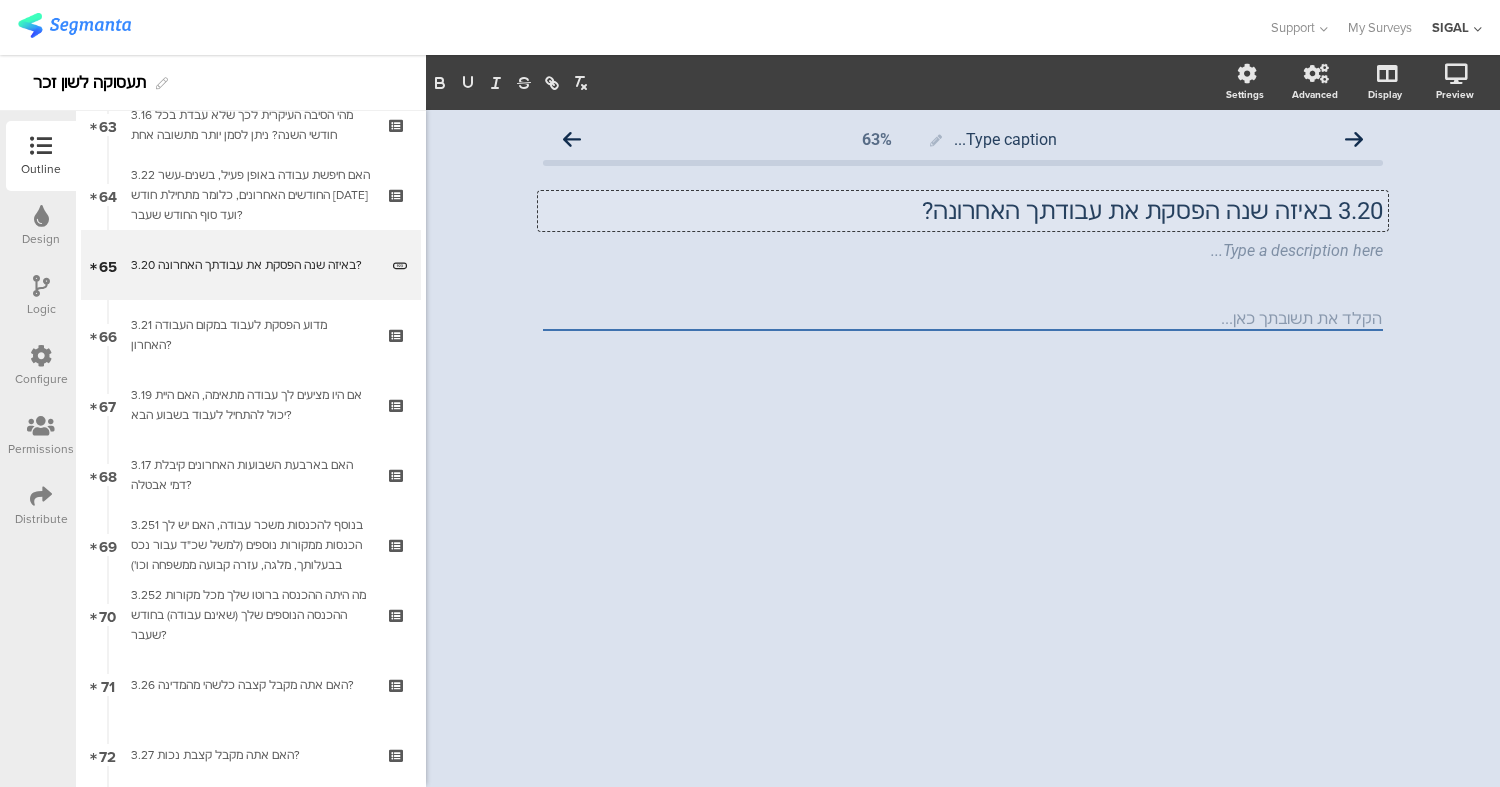 type 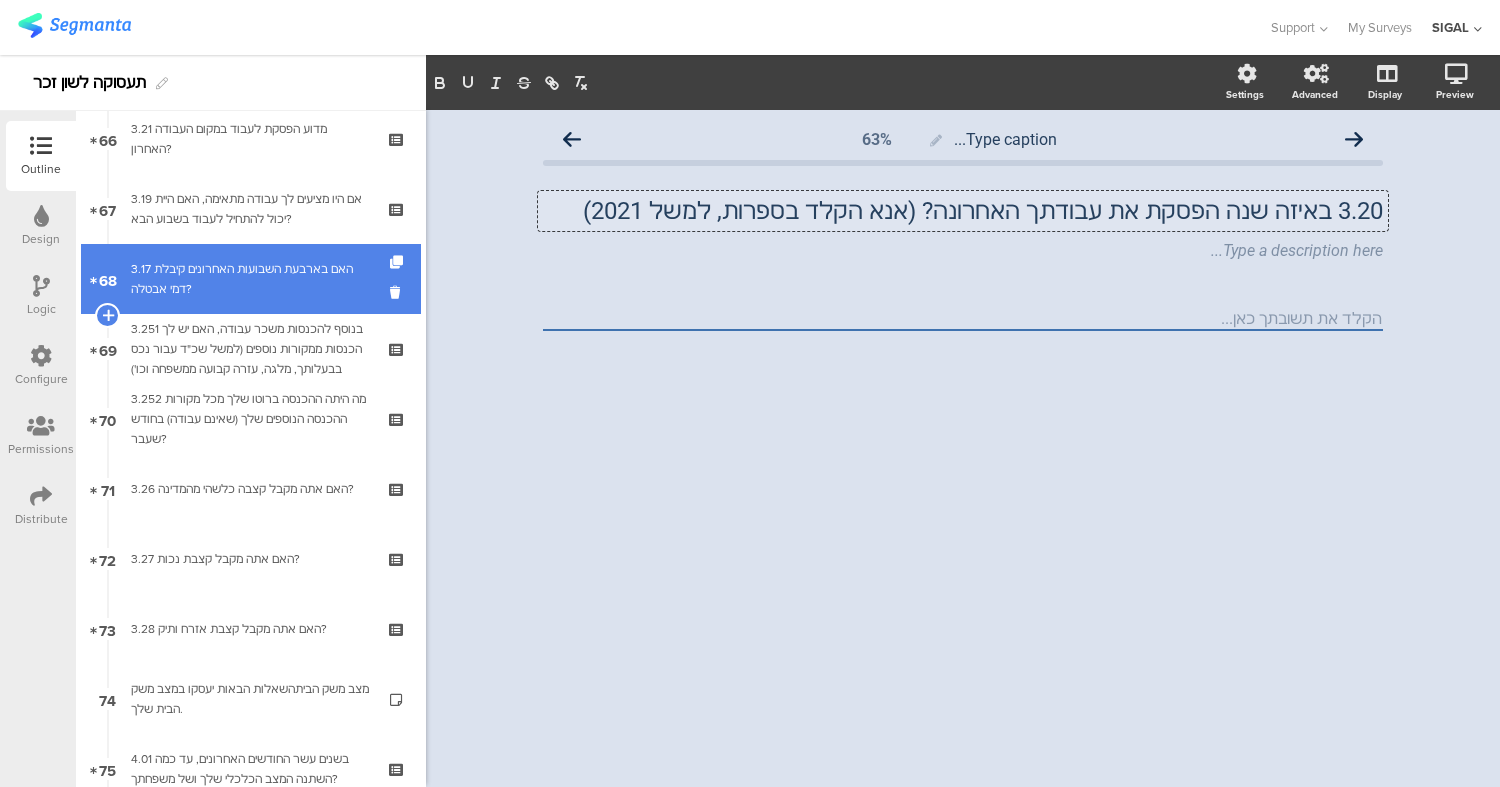 scroll, scrollTop: 4674, scrollLeft: 0, axis: vertical 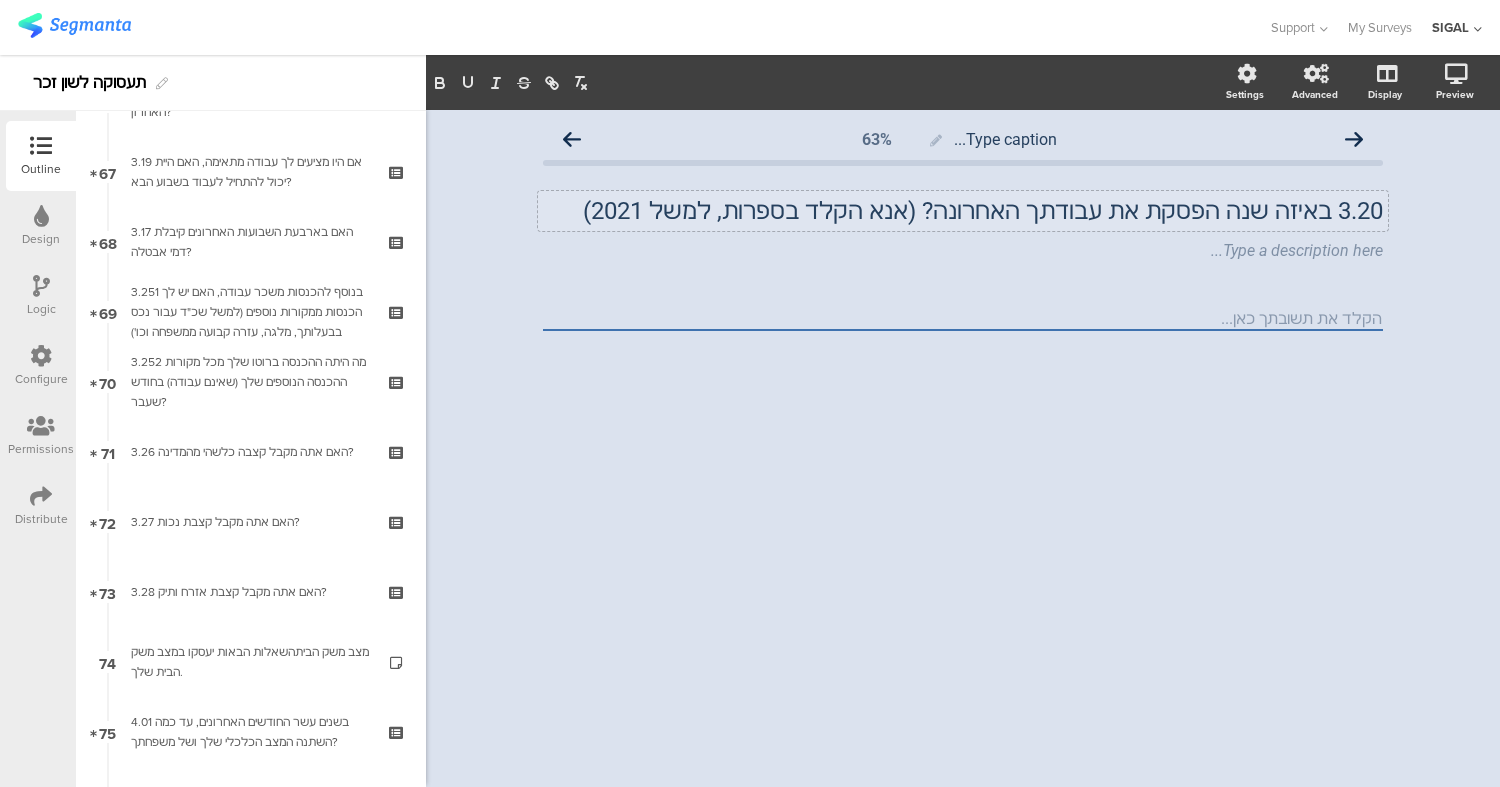 click on "Logic" at bounding box center [41, 309] 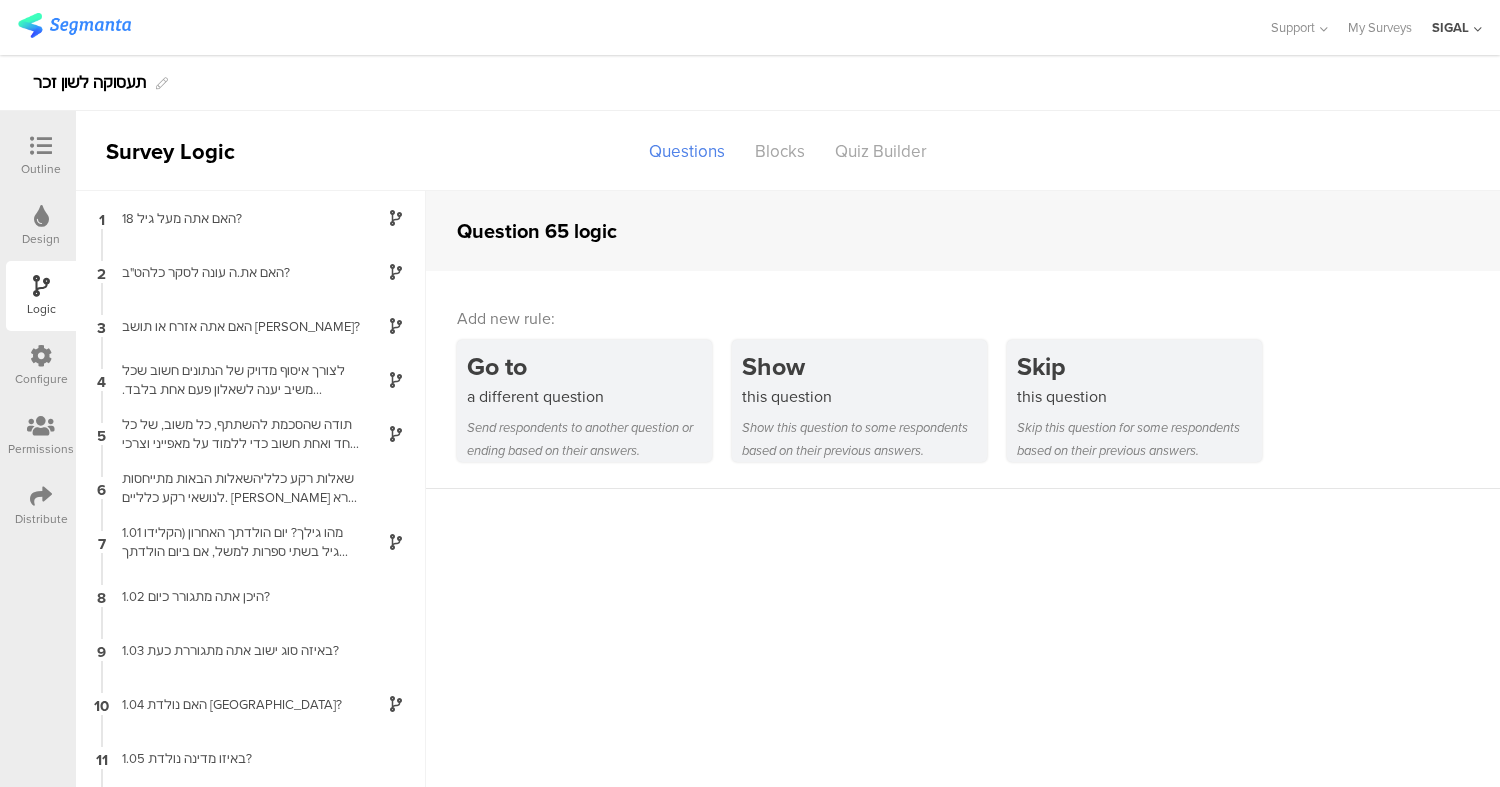 scroll, scrollTop: 80, scrollLeft: 0, axis: vertical 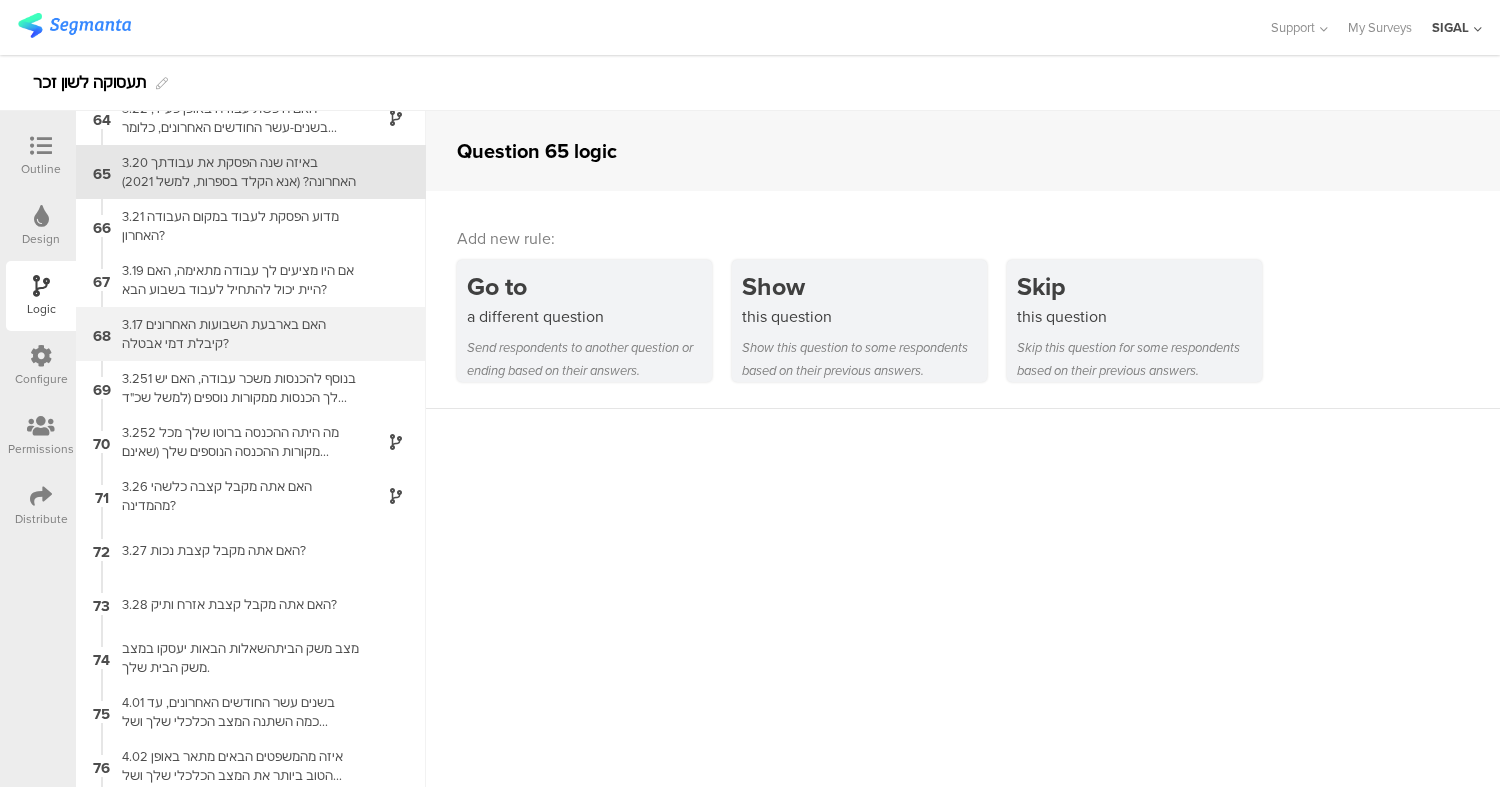 click on "68
3.17	האם בארבעת השבועות האחרונים קיבלת דמי אבטלה?" at bounding box center (251, 334) 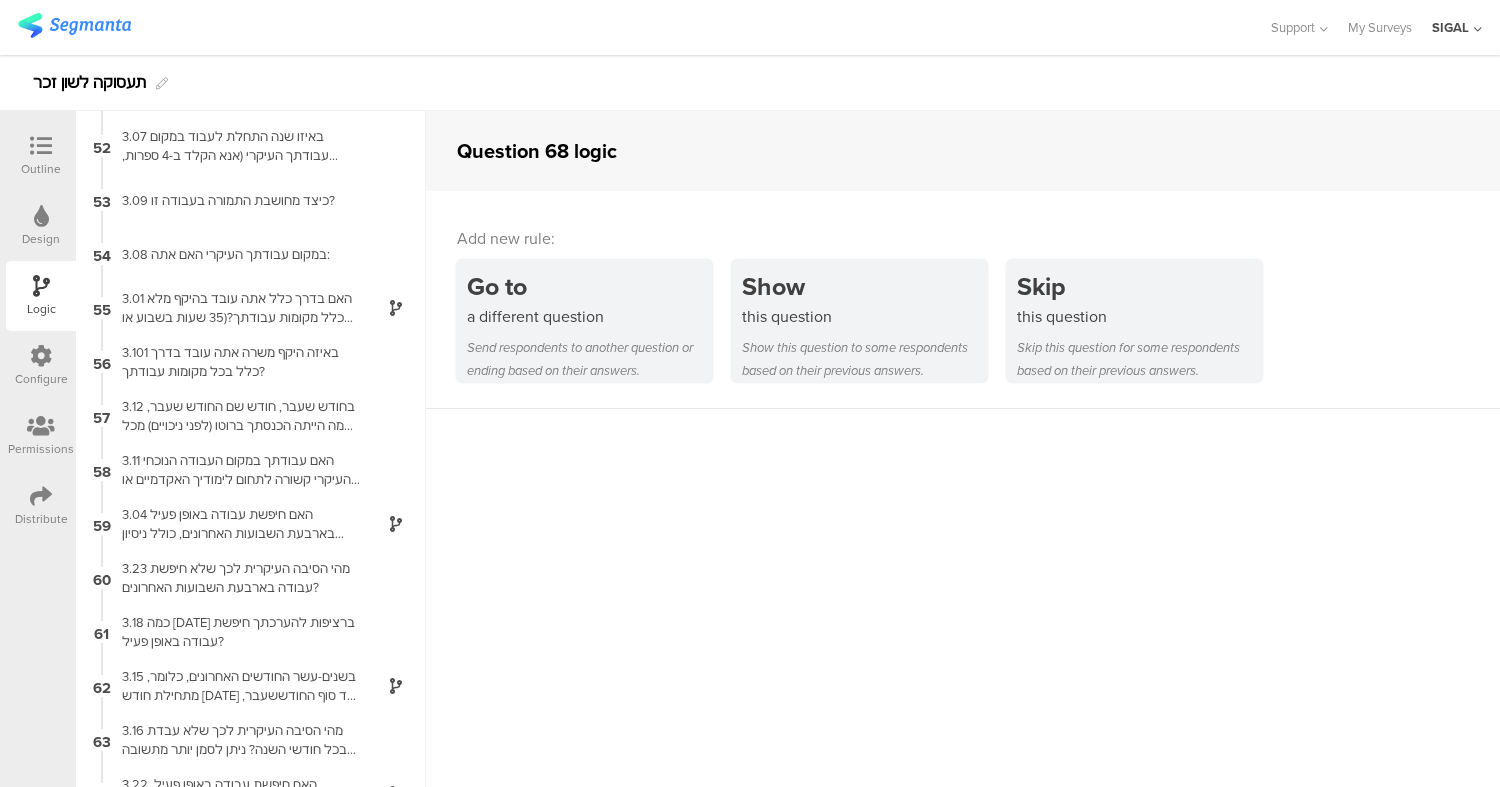 scroll, scrollTop: 3307, scrollLeft: 0, axis: vertical 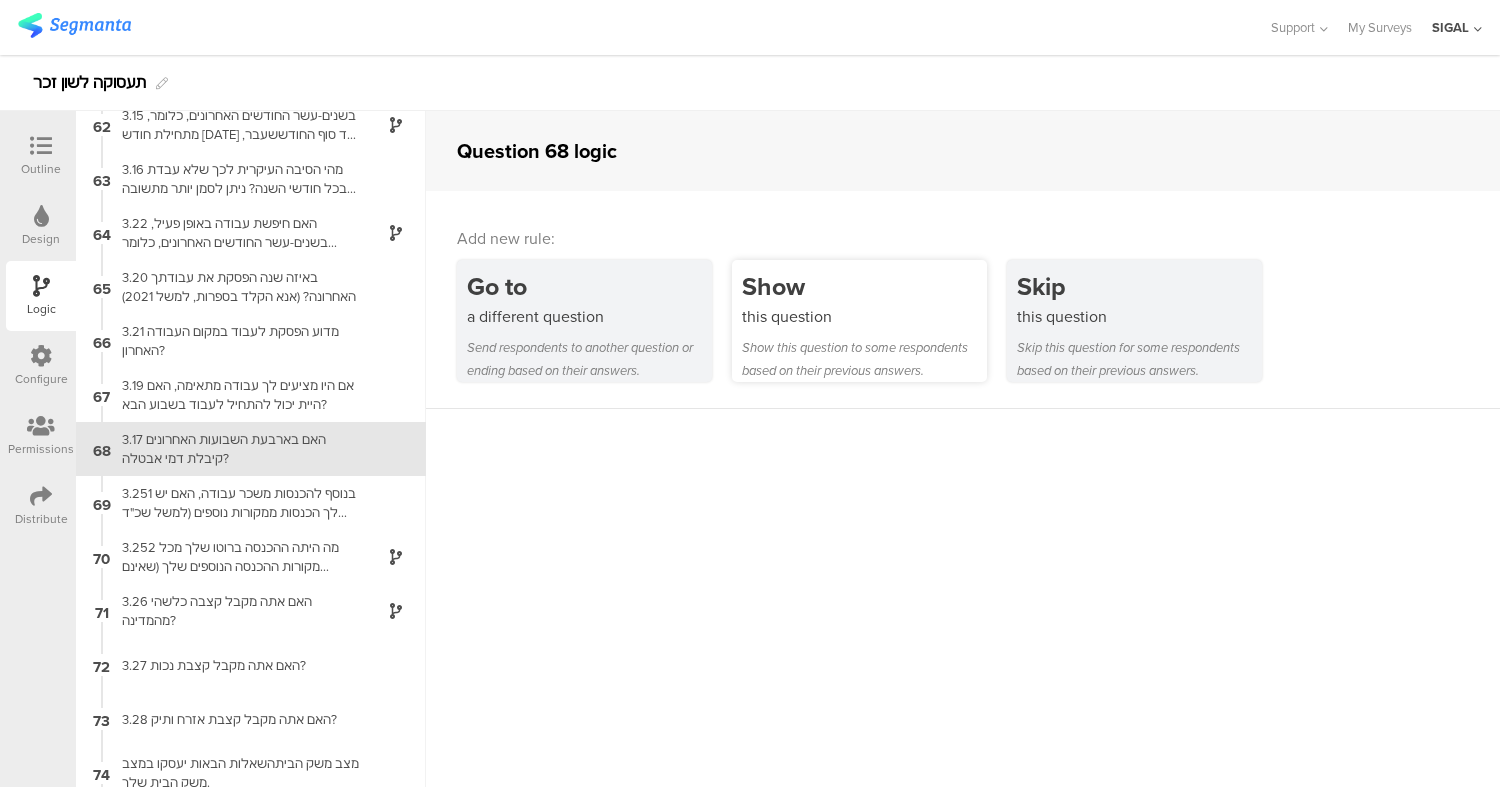 click on "this question" at bounding box center (864, 316) 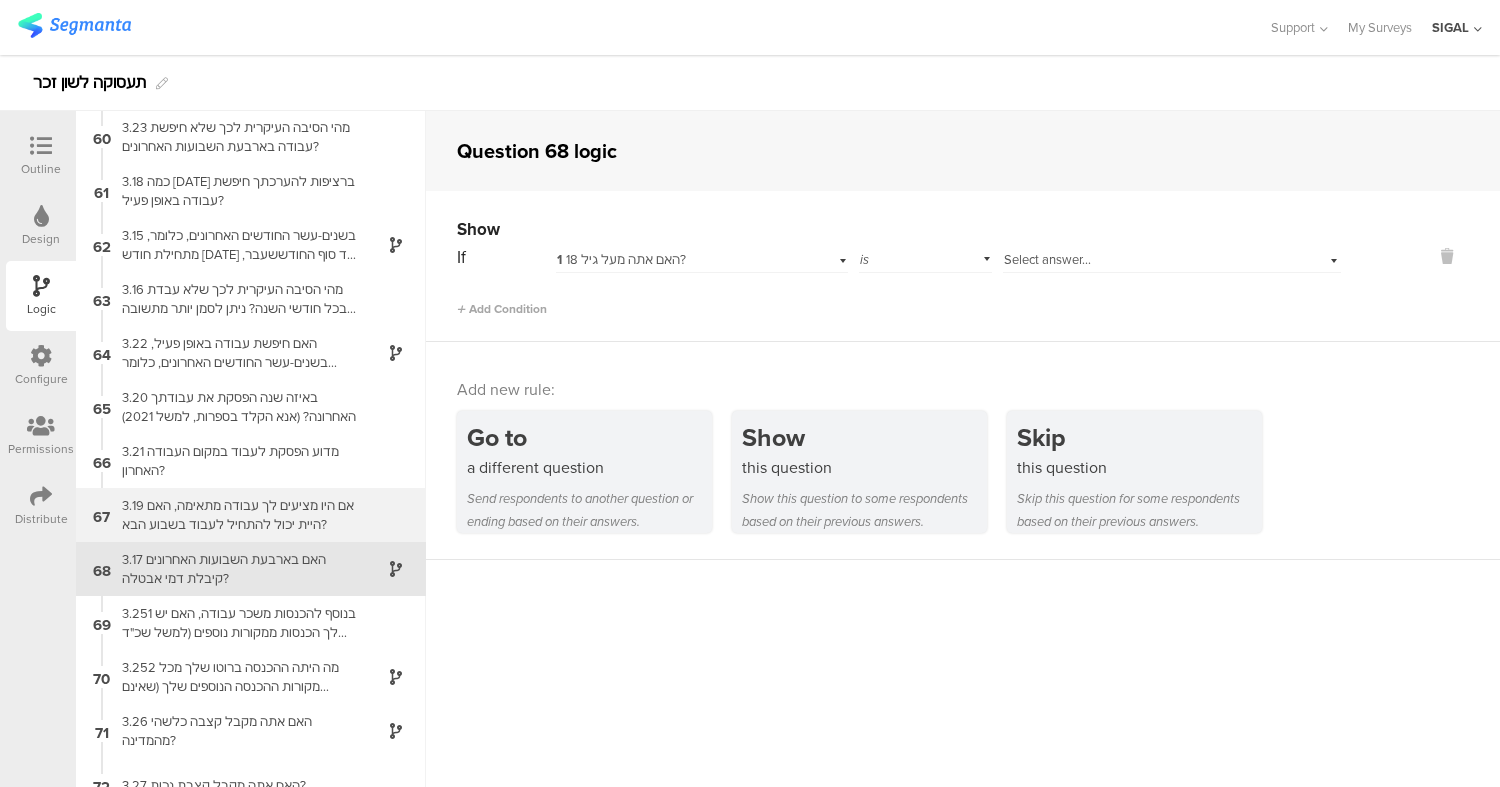 scroll, scrollTop: 3172, scrollLeft: 0, axis: vertical 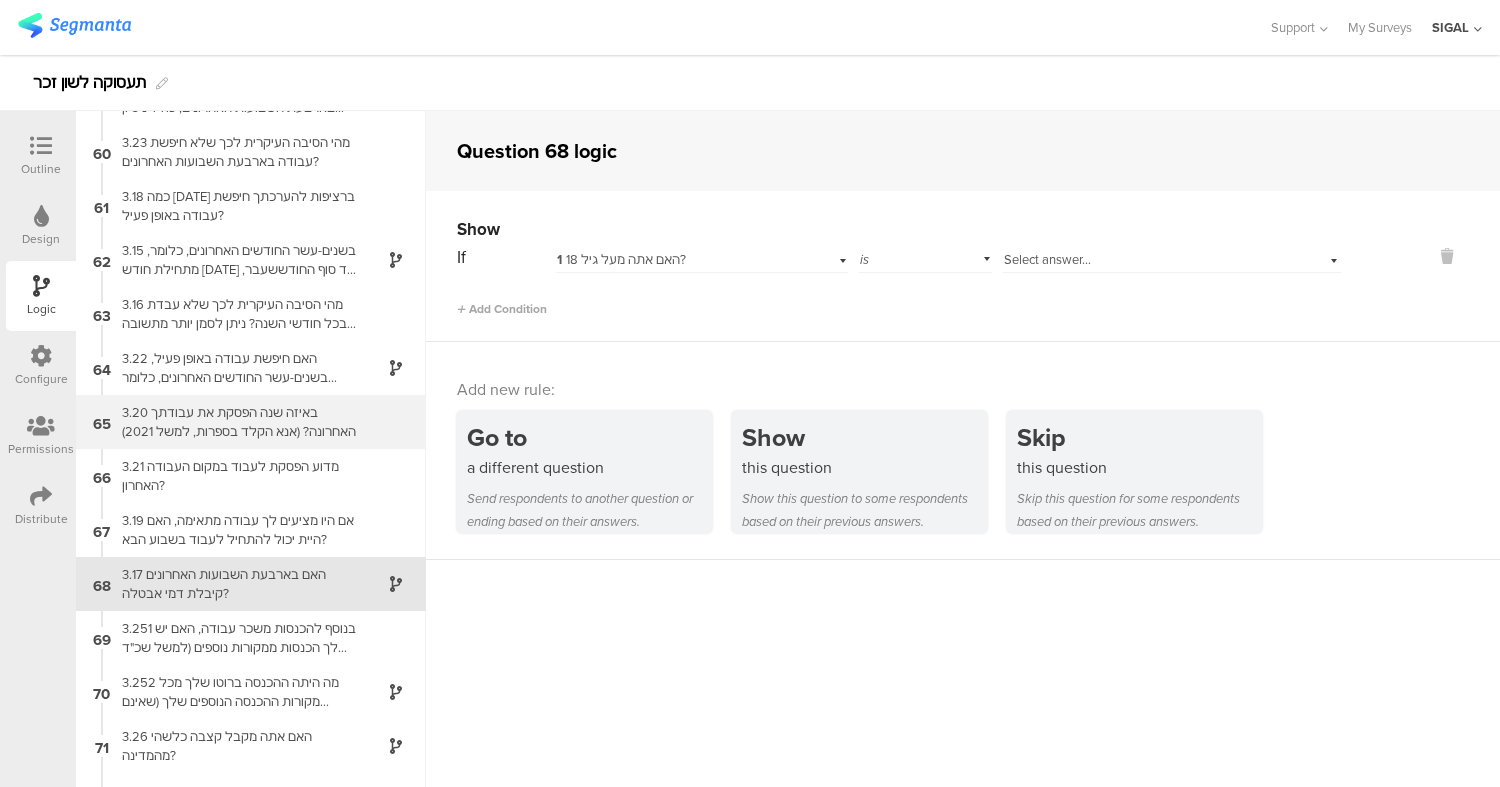 click on "3.20 באיזה שנה הפסקת את עבודתך האחרונה? (אנא הקלד בספרות, למשל 2021)" at bounding box center (235, 422) 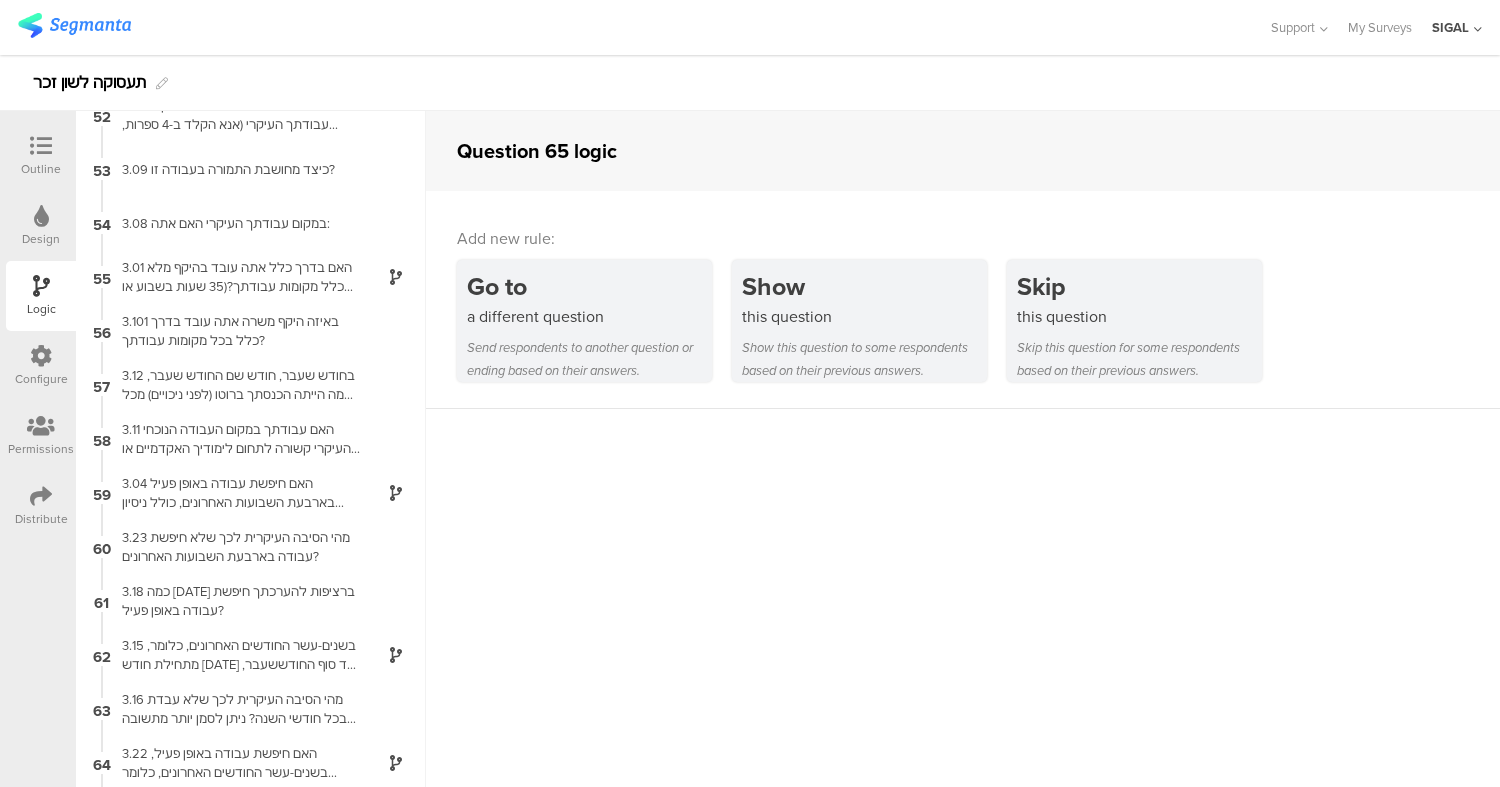 scroll, scrollTop: 3145, scrollLeft: 0, axis: vertical 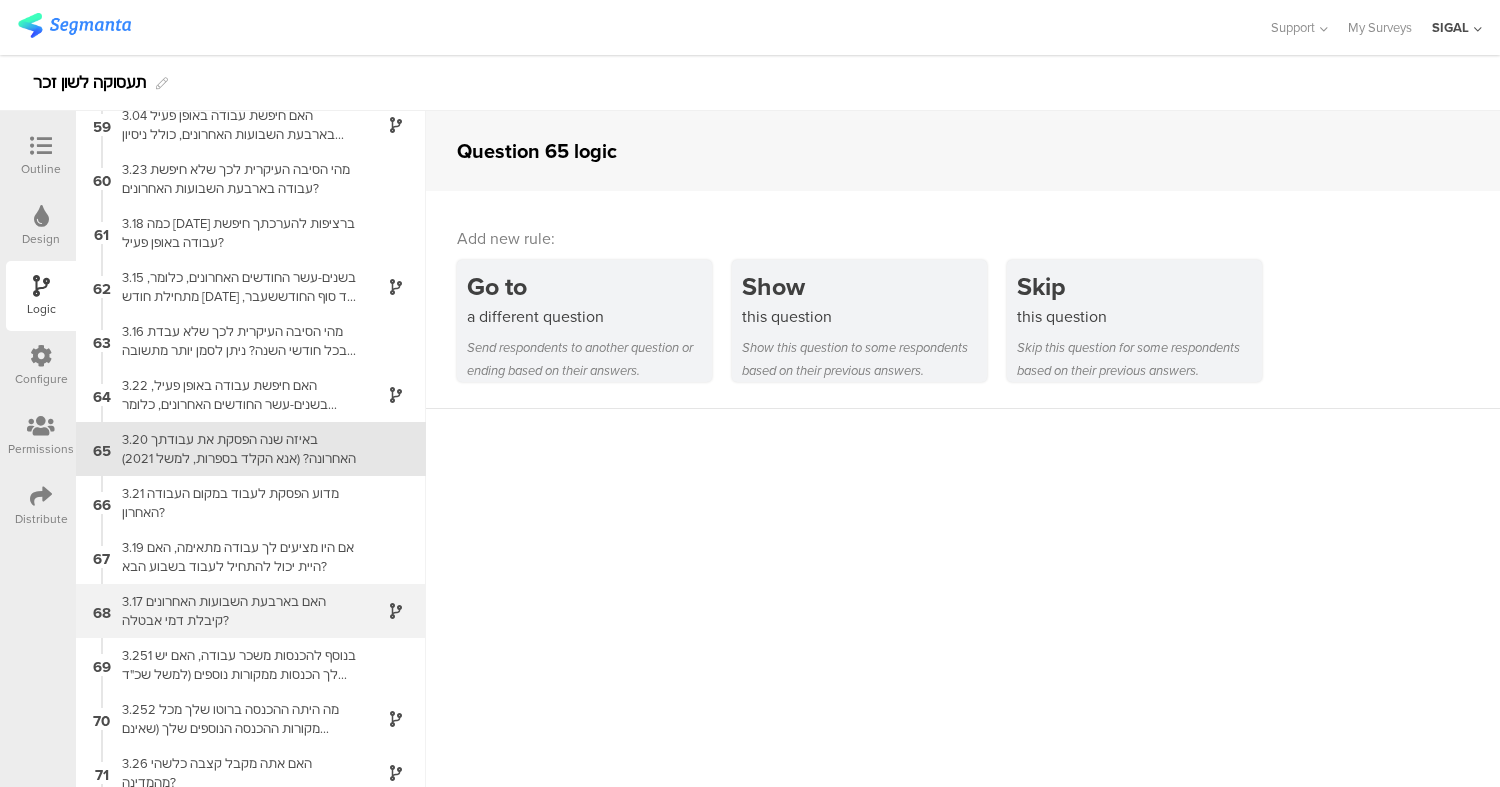 click on "3.17	האם בארבעת השבועות האחרונים קיבלת דמי אבטלה?" at bounding box center (235, 611) 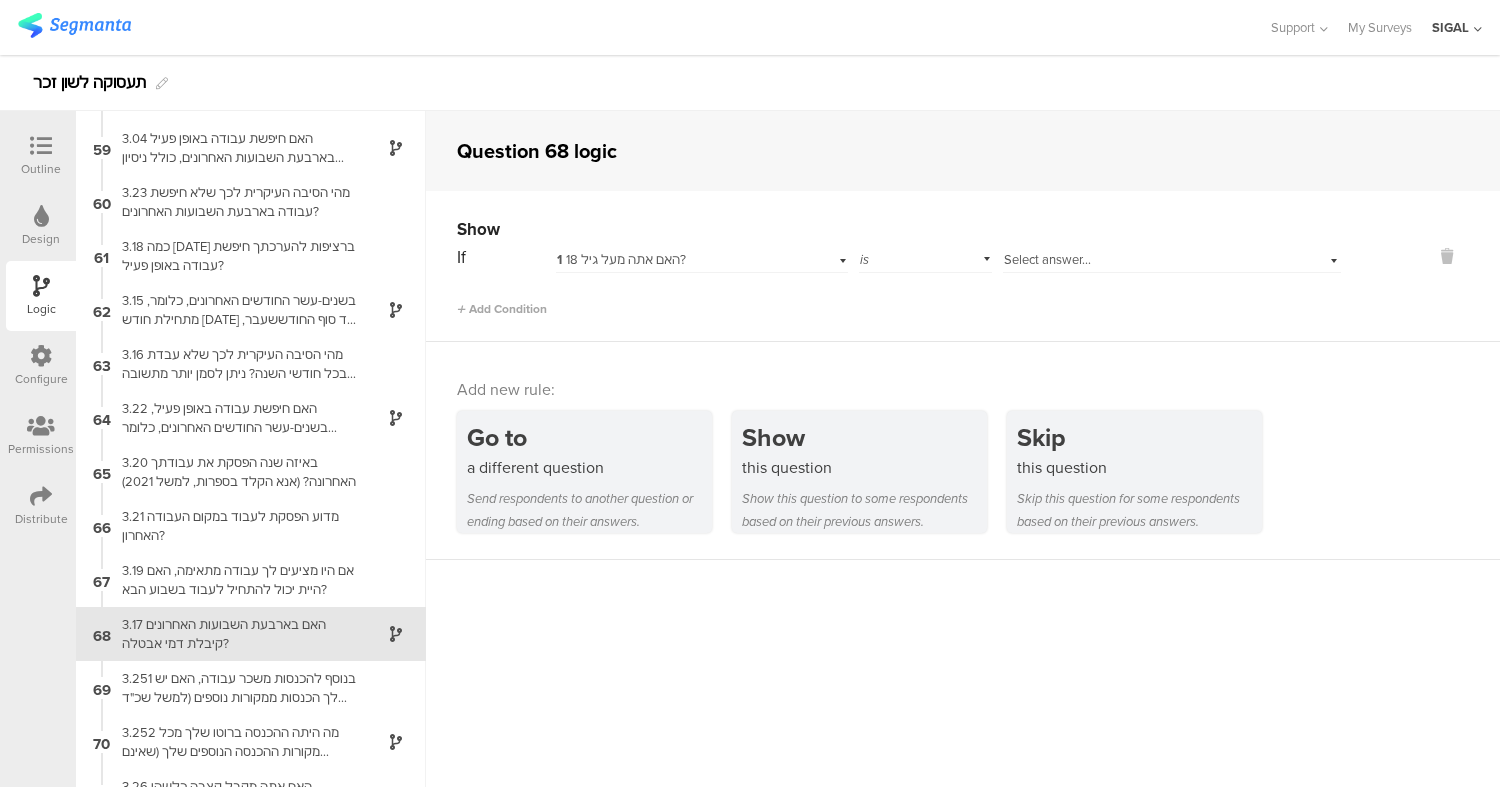 scroll, scrollTop: 3307, scrollLeft: 0, axis: vertical 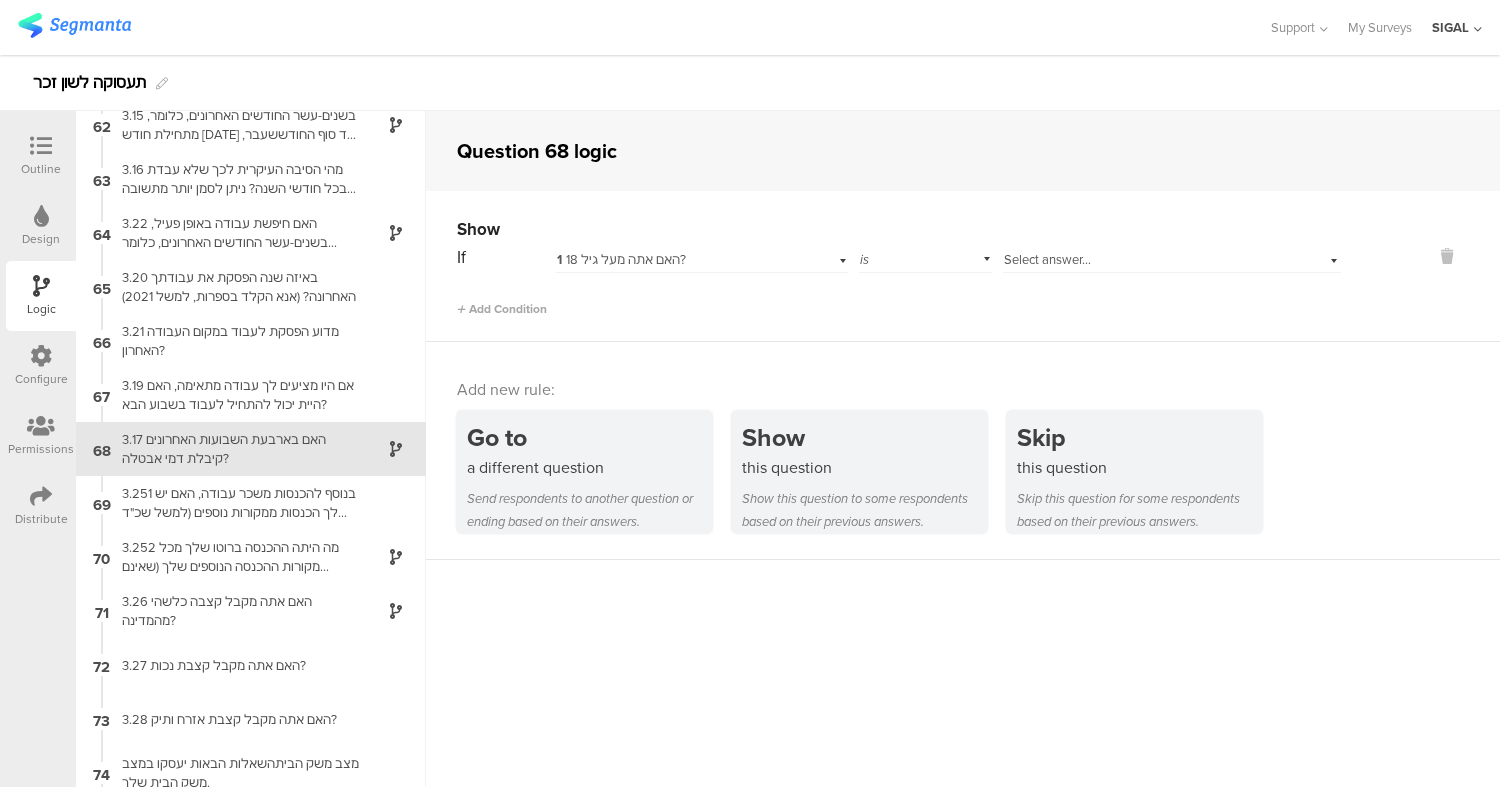 click on "1  האם אתה מעל גיל 18?" at bounding box center (702, 257) 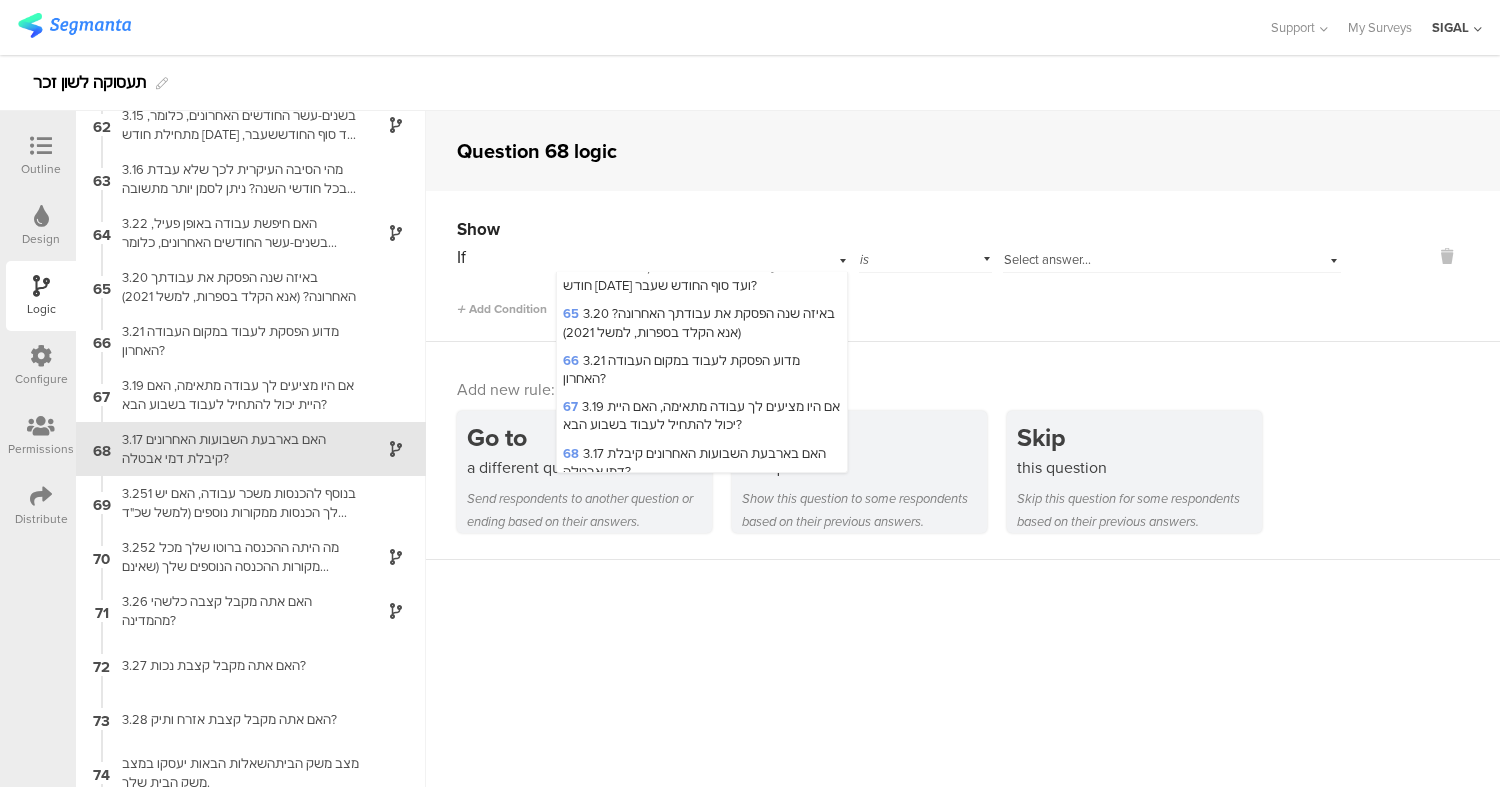 scroll, scrollTop: 3130, scrollLeft: 0, axis: vertical 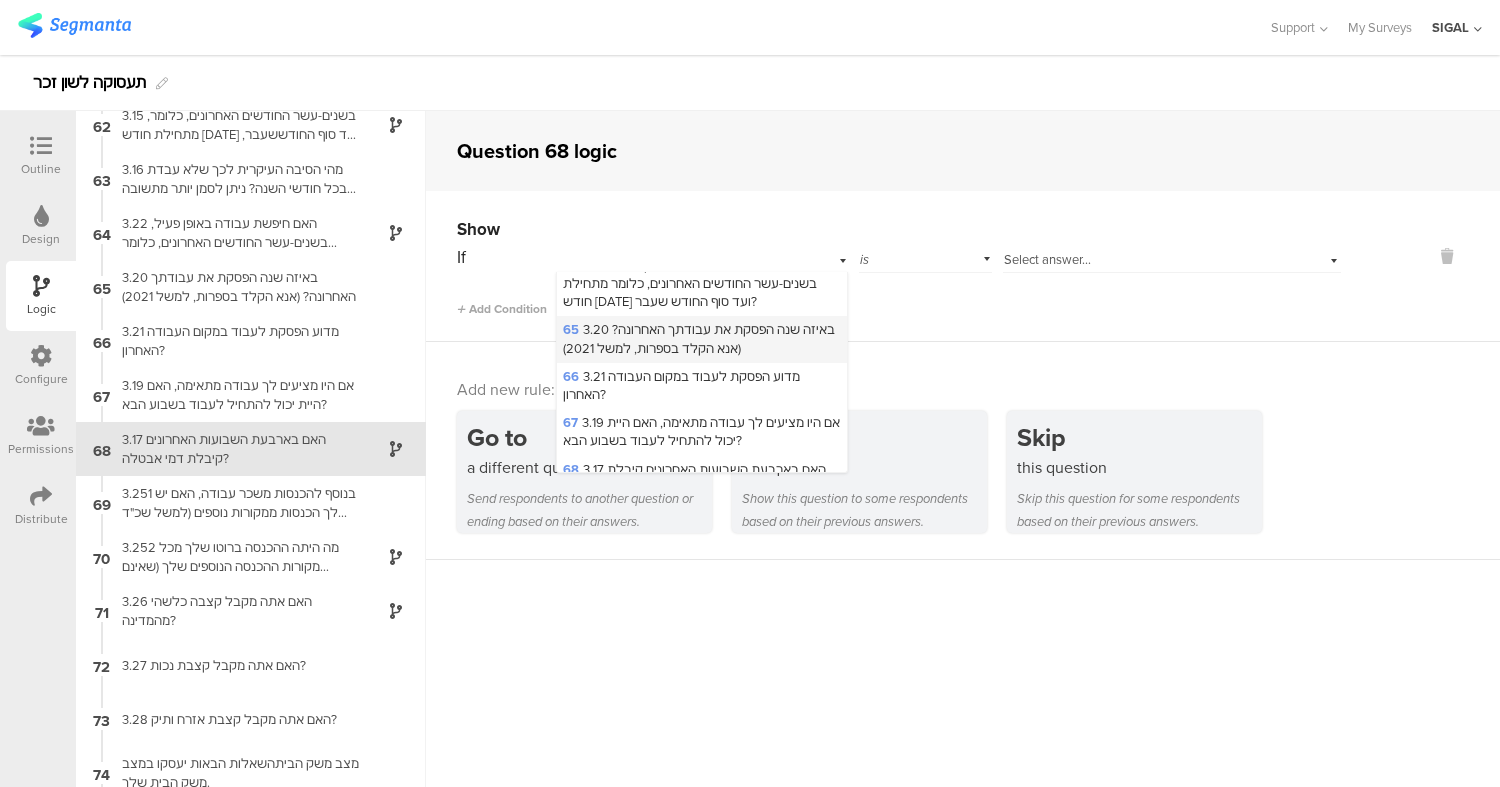 click on "65  3.20 באיזה שנה הפסקת את עבודתך האחרונה? (אנא הקלד בספרות, למשל 2021)" at bounding box center [699, 338] 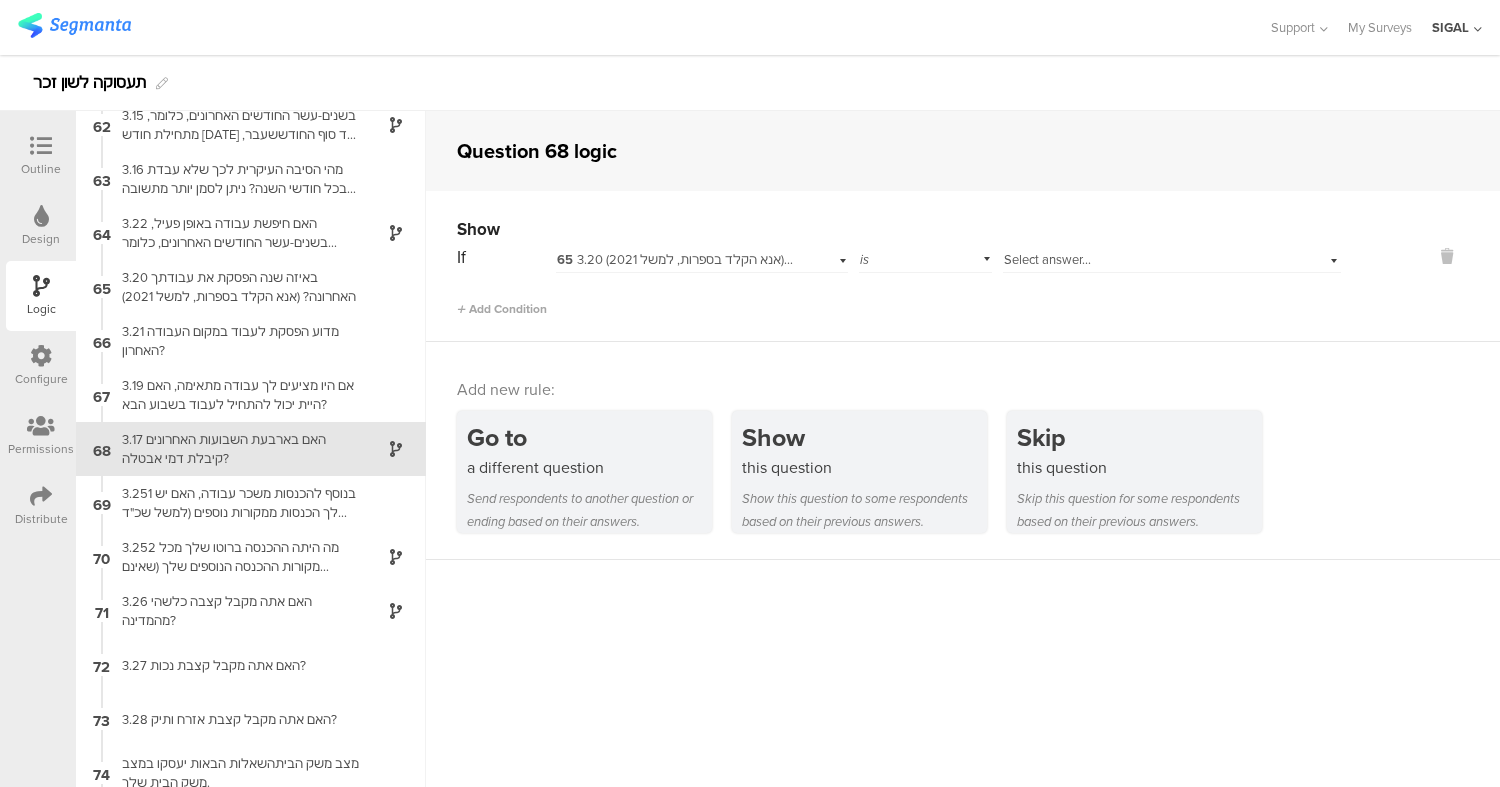 click on "Show
If   65  3.20 באיזה שנה הפסקת את עבודתך האחרונה? (אנא הקלד בספרות, למשל 2021)
is Select answer...
Add Condition" at bounding box center (963, 266) 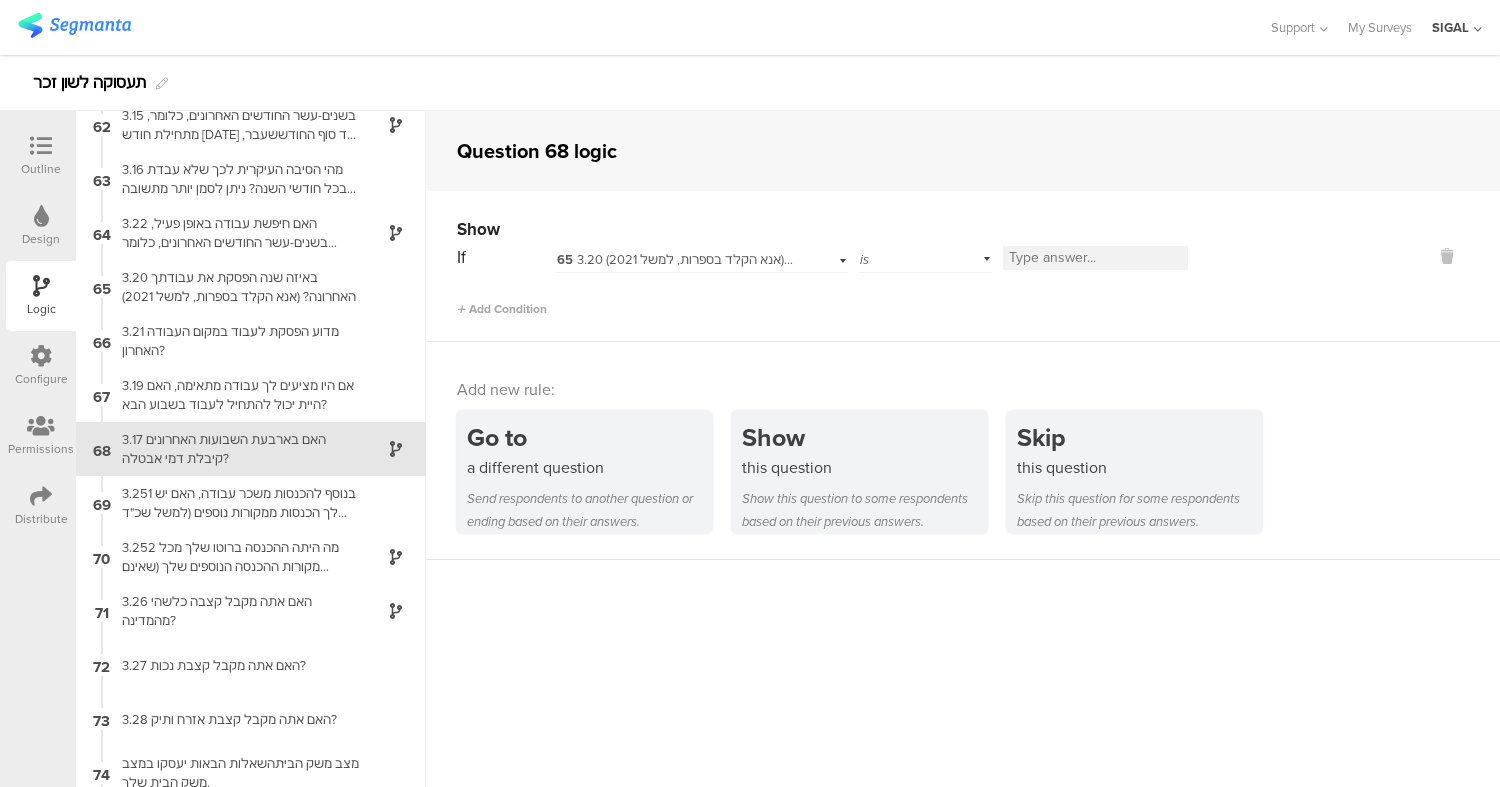 click at bounding box center [1095, 258] 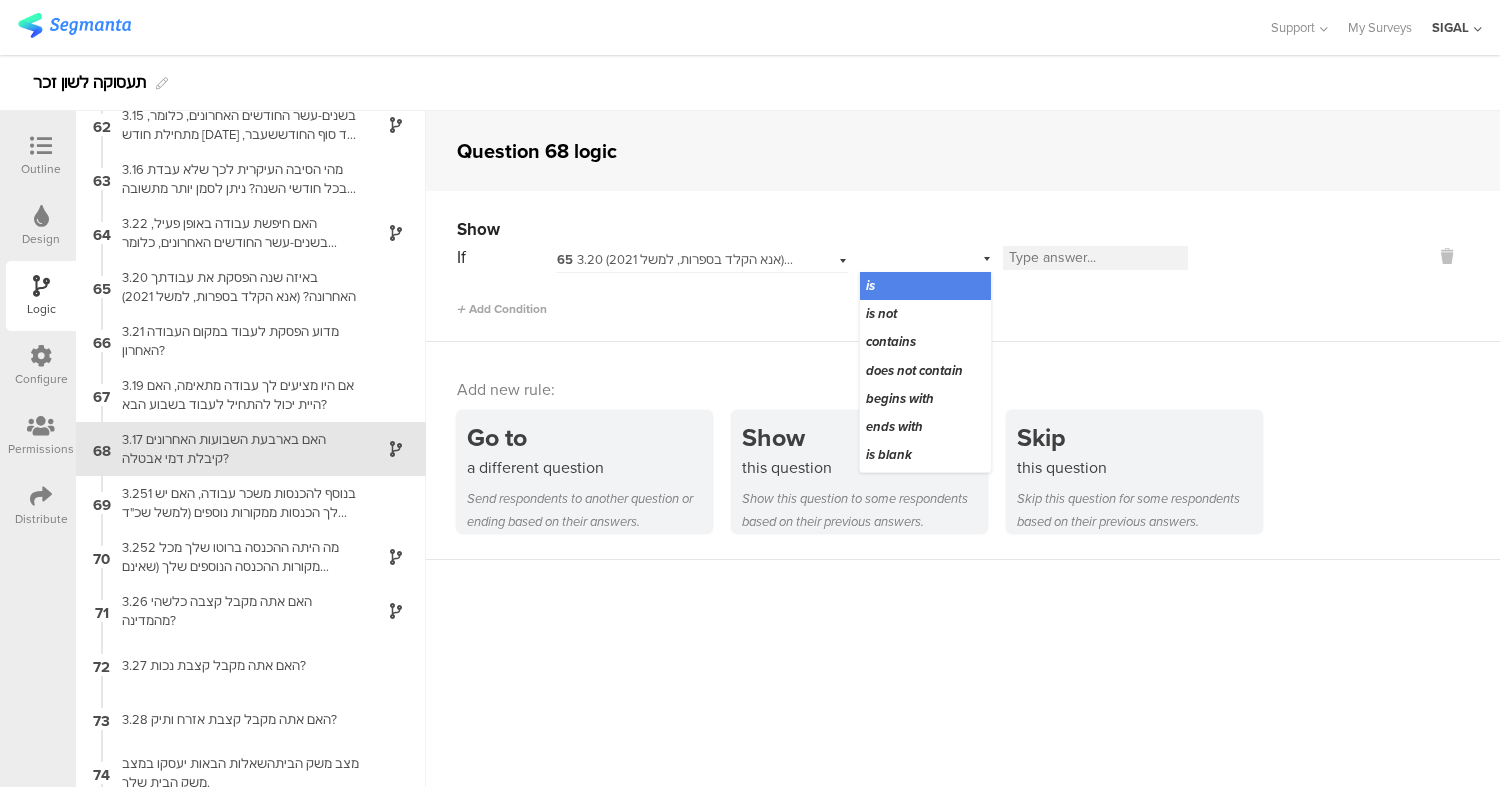 click on "is" at bounding box center [925, 286] 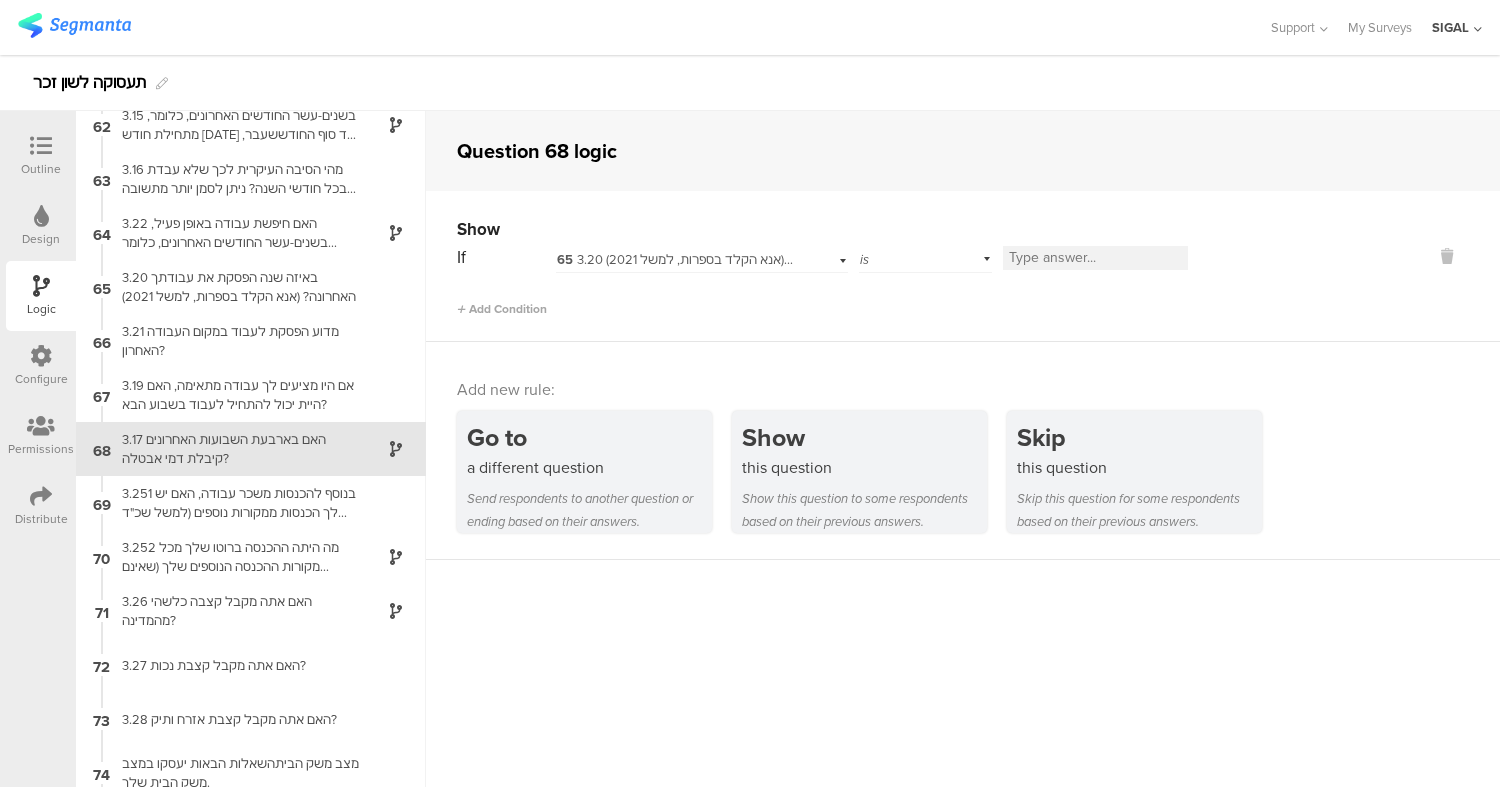 click at bounding box center [1095, 258] 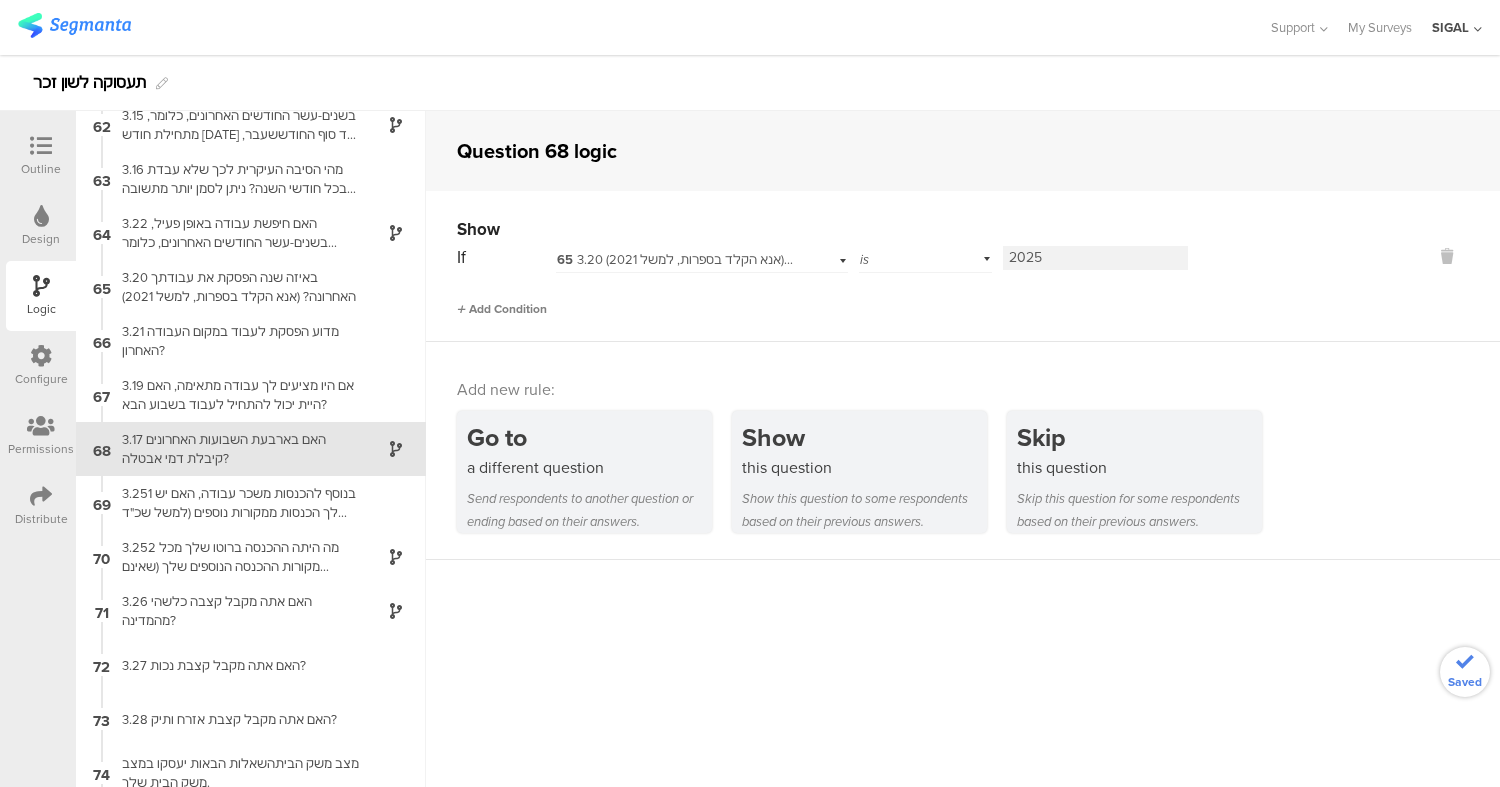 type on "2025" 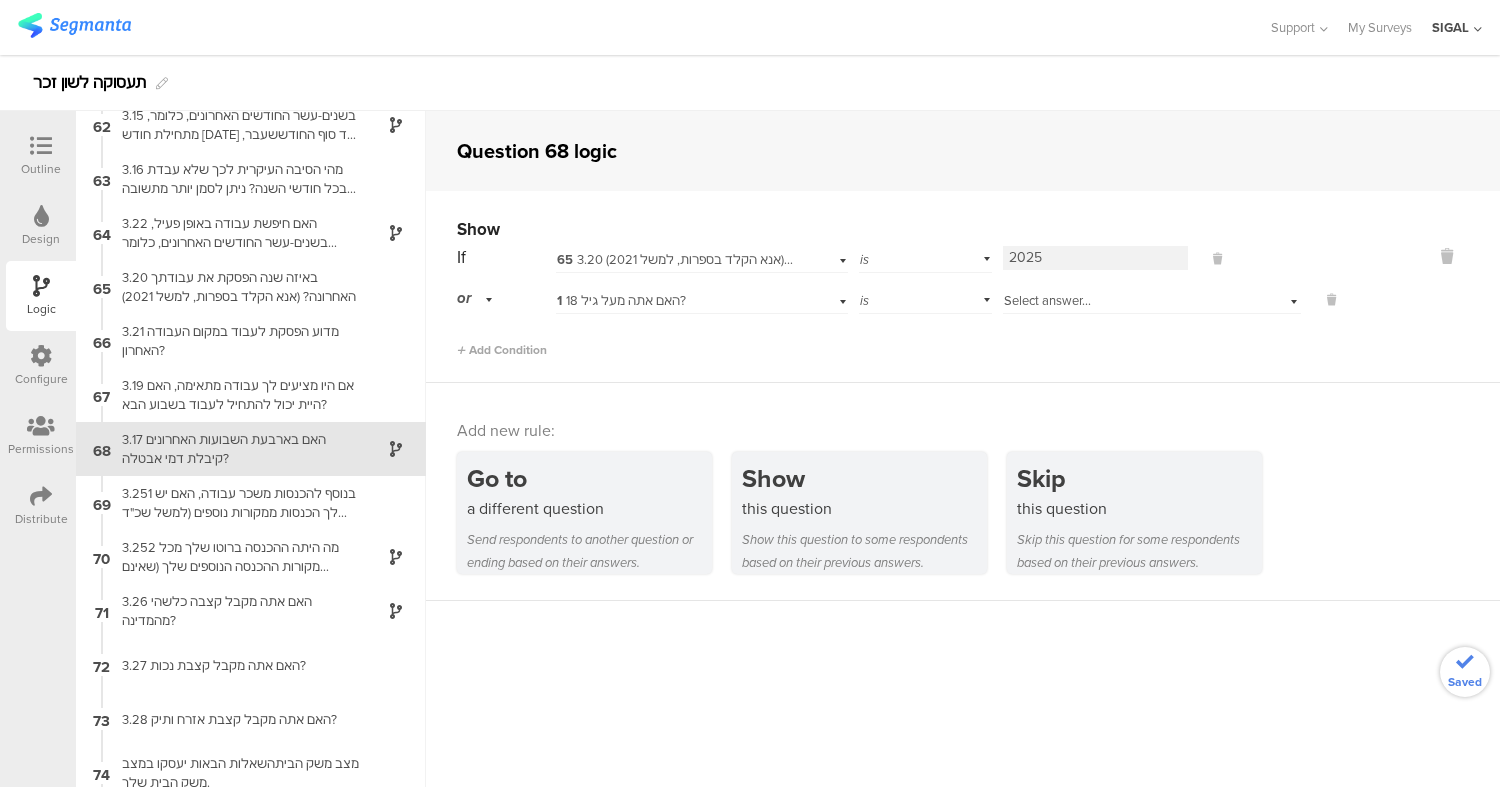 click on "Select answer..." at bounding box center (1152, 298) 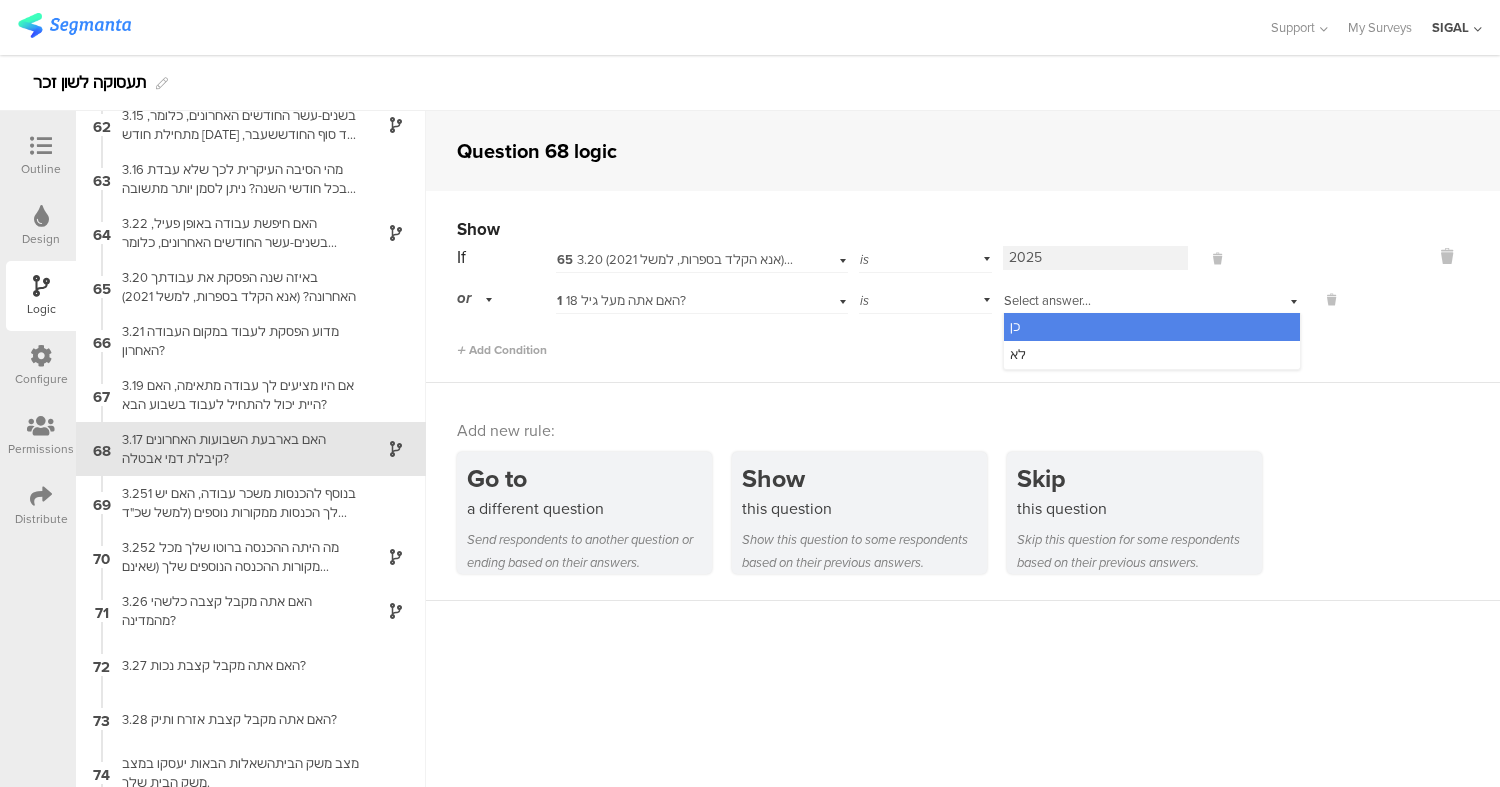 click on "Select answer..." at bounding box center [1047, 300] 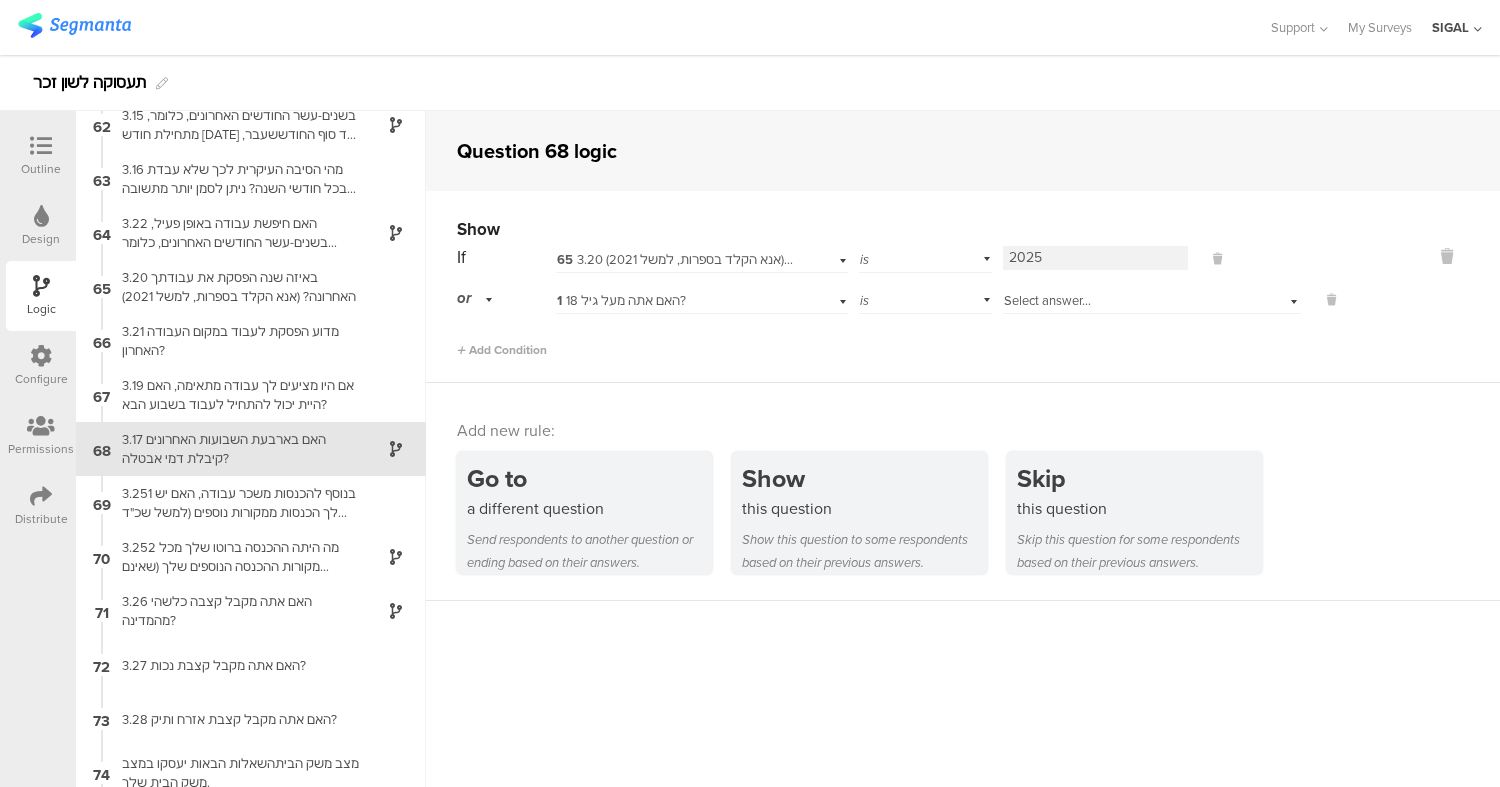 click on "Select answer..." at bounding box center (1047, 300) 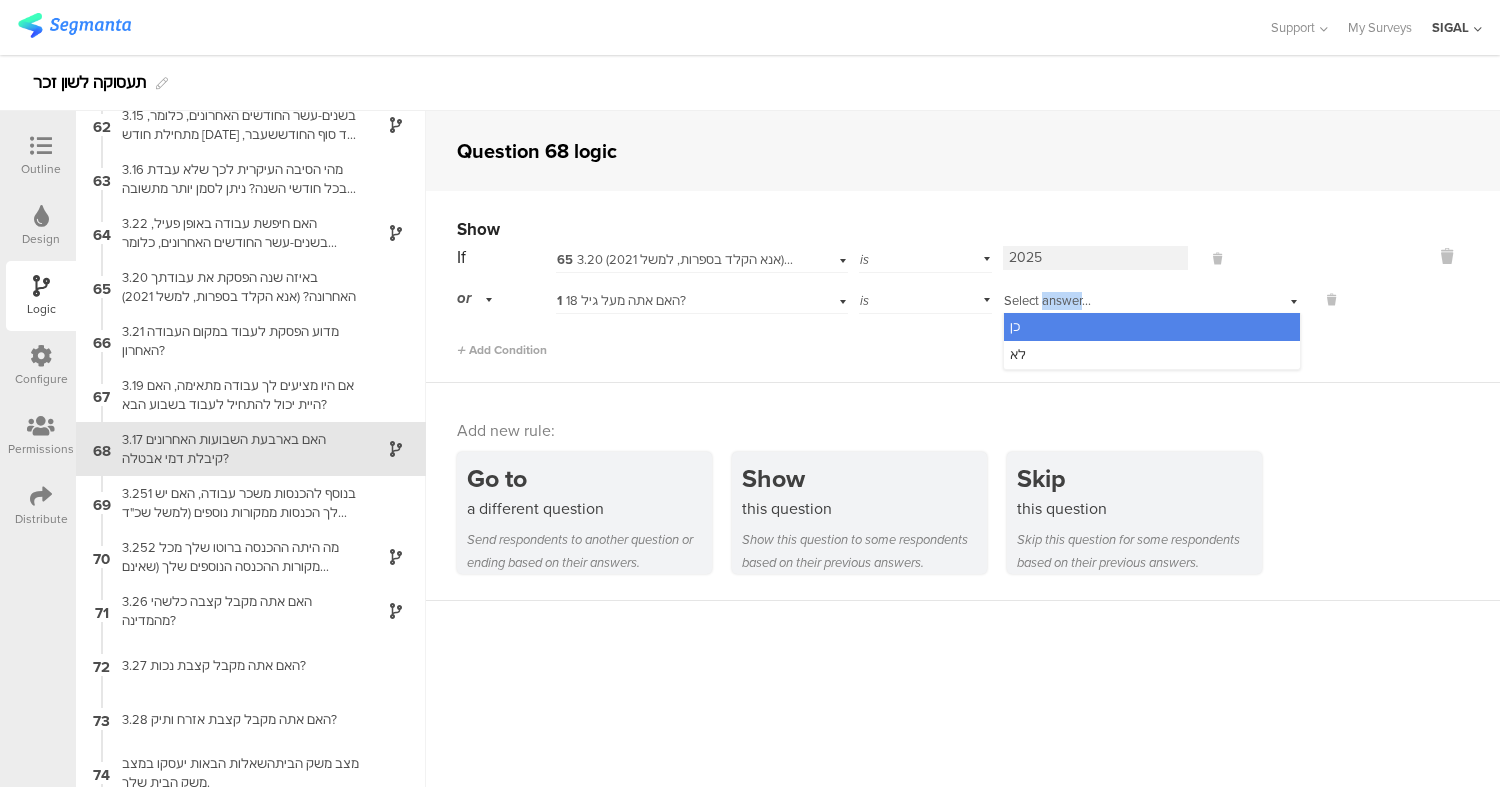 click on "Select answer..." at bounding box center [1047, 300] 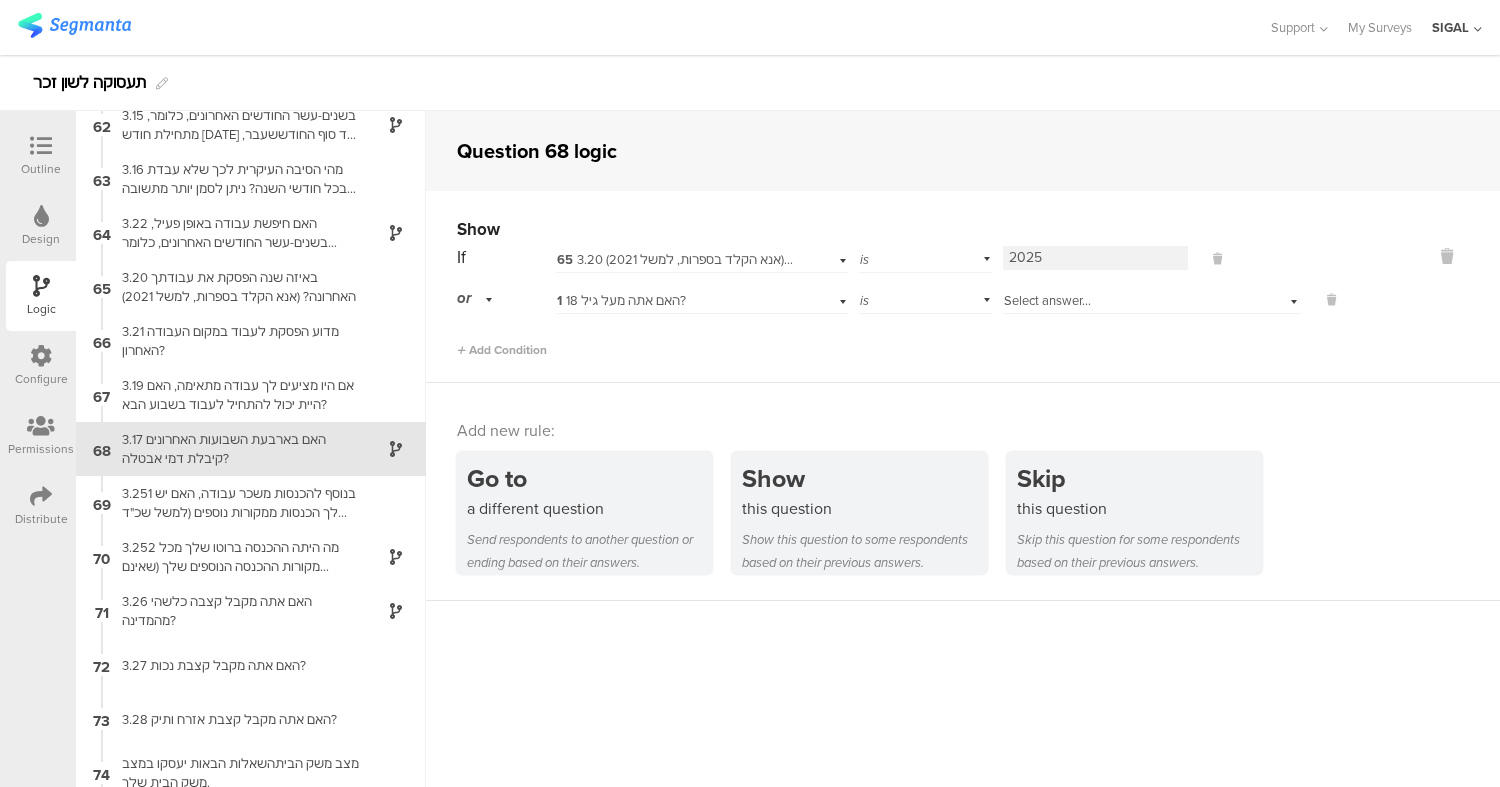 click on "1  האם אתה מעל גיל 18?" at bounding box center [676, 301] 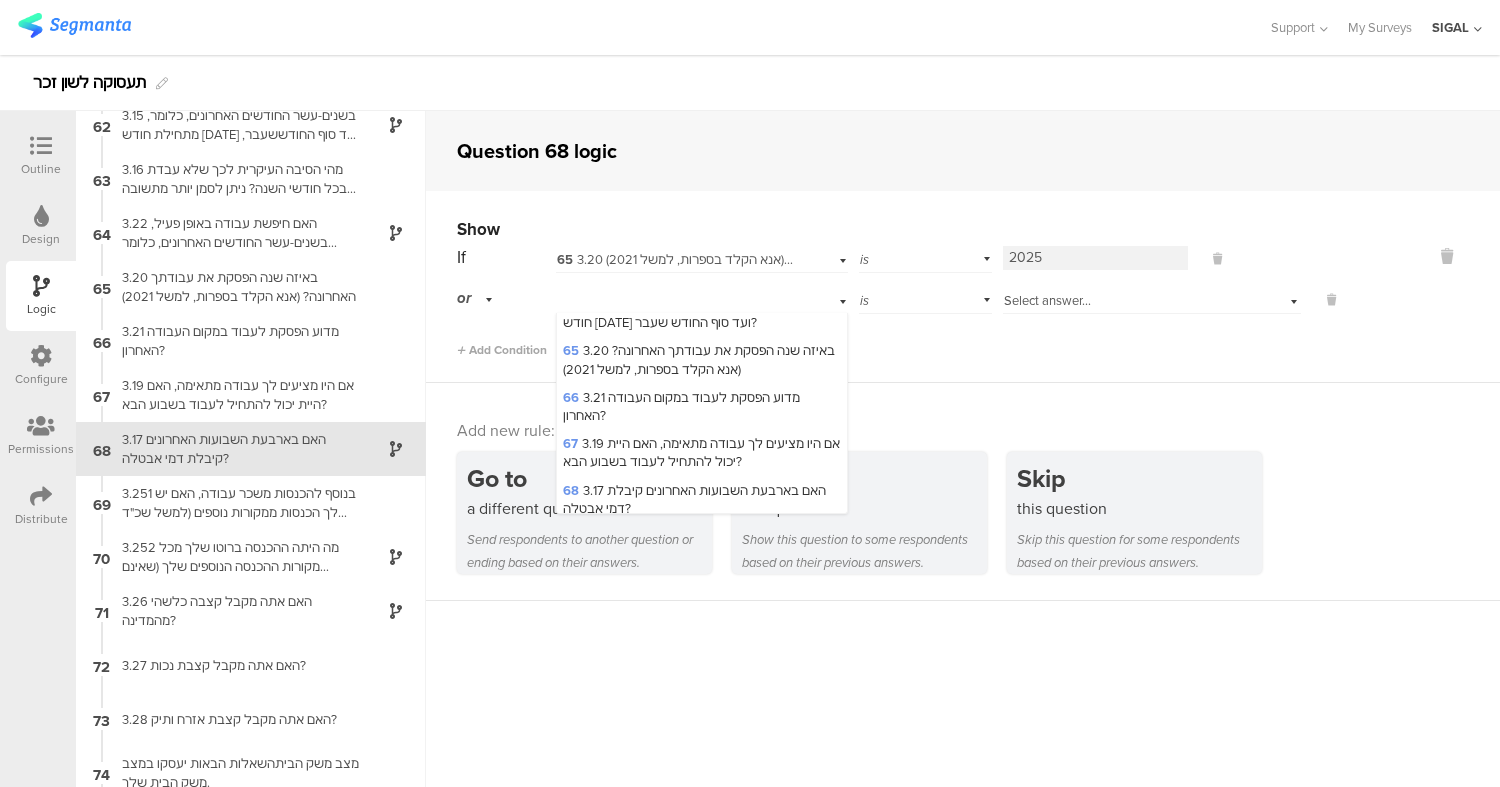 scroll, scrollTop: 3154, scrollLeft: 0, axis: vertical 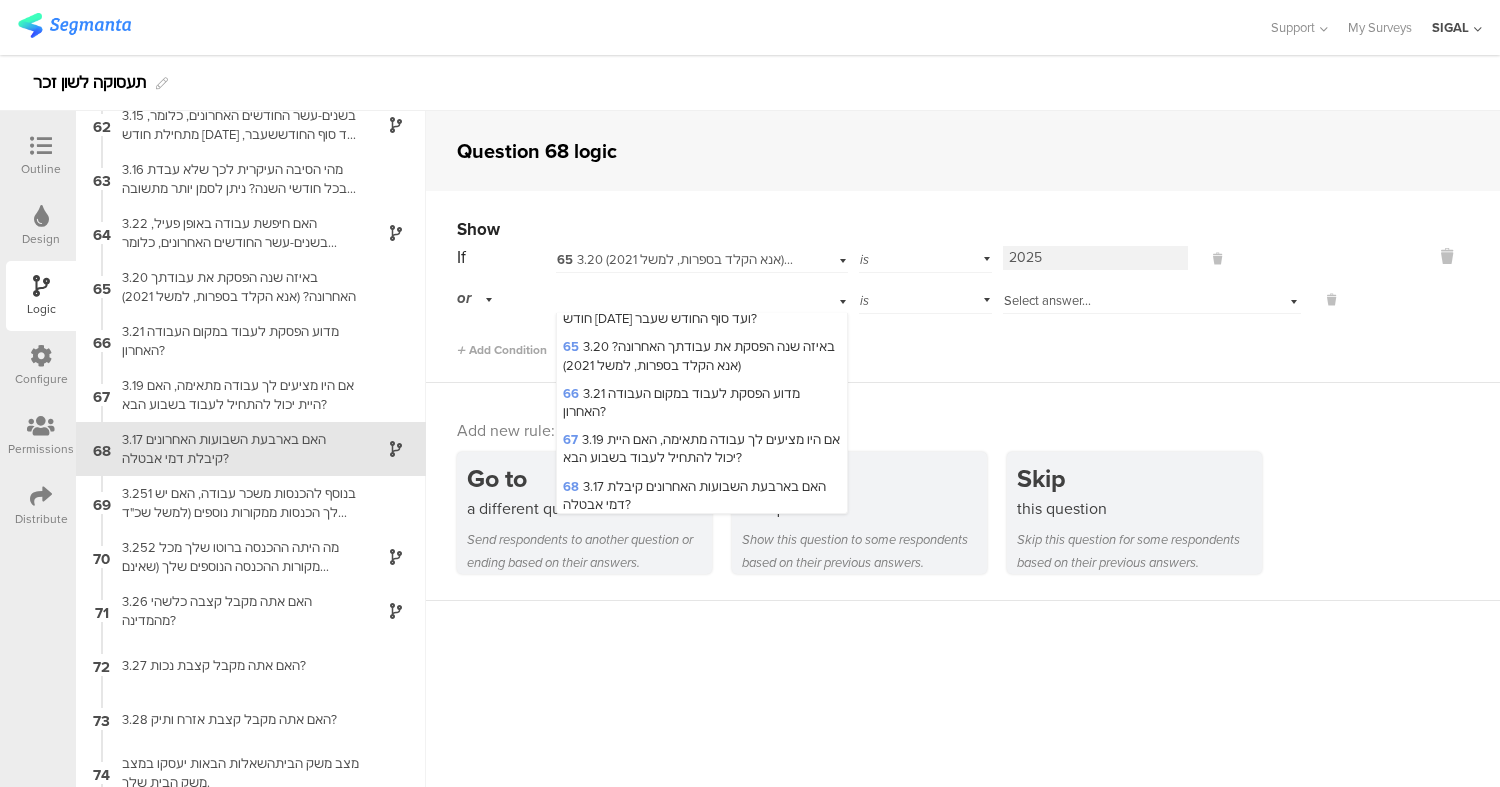 click on "65  3.20 באיזה שנה הפסקת את עבודתך האחרונה? (אנא הקלד בספרות, למשל 2021)" at bounding box center [699, 355] 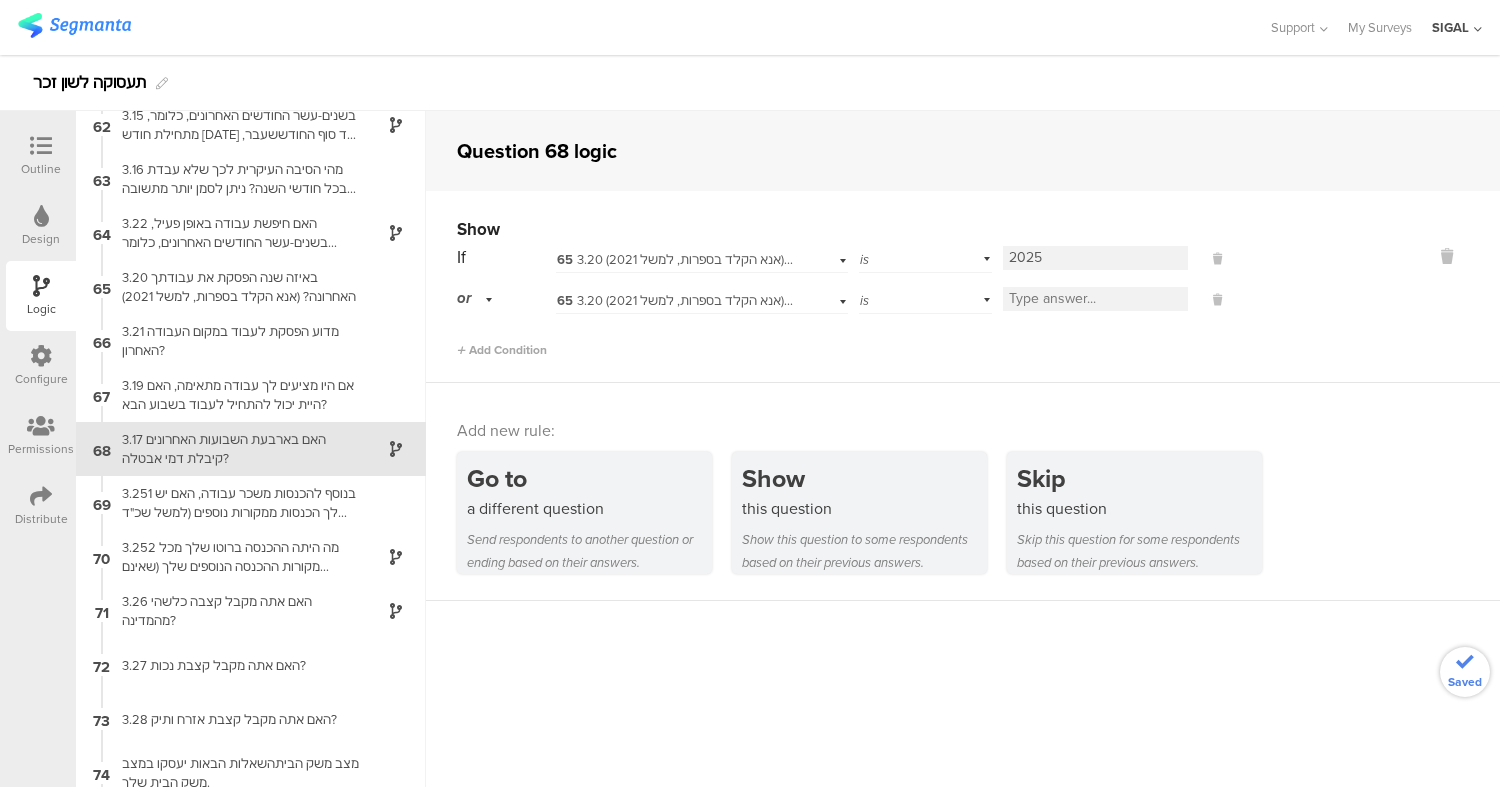 click at bounding box center (1095, 299) 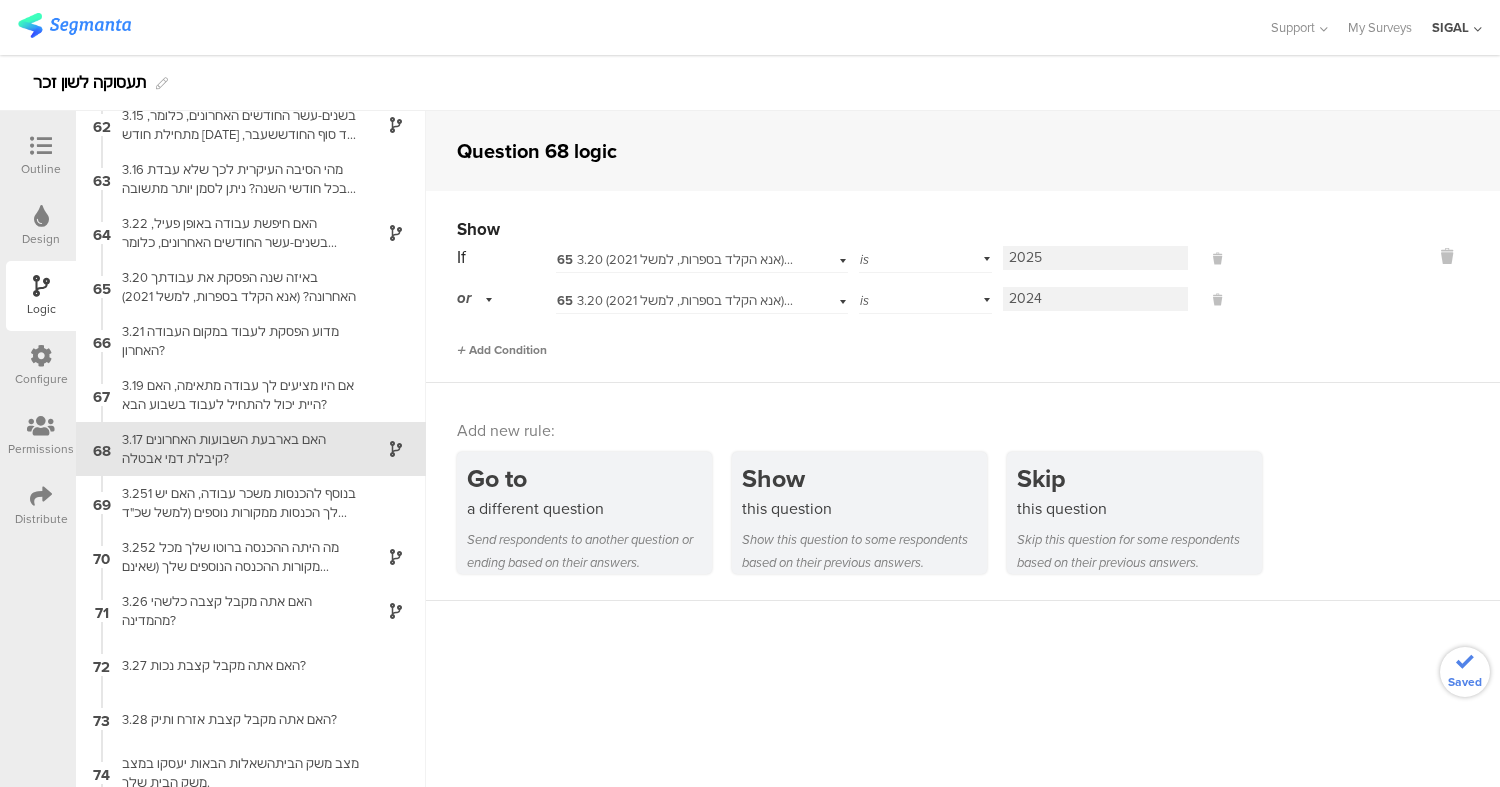 type on "2024" 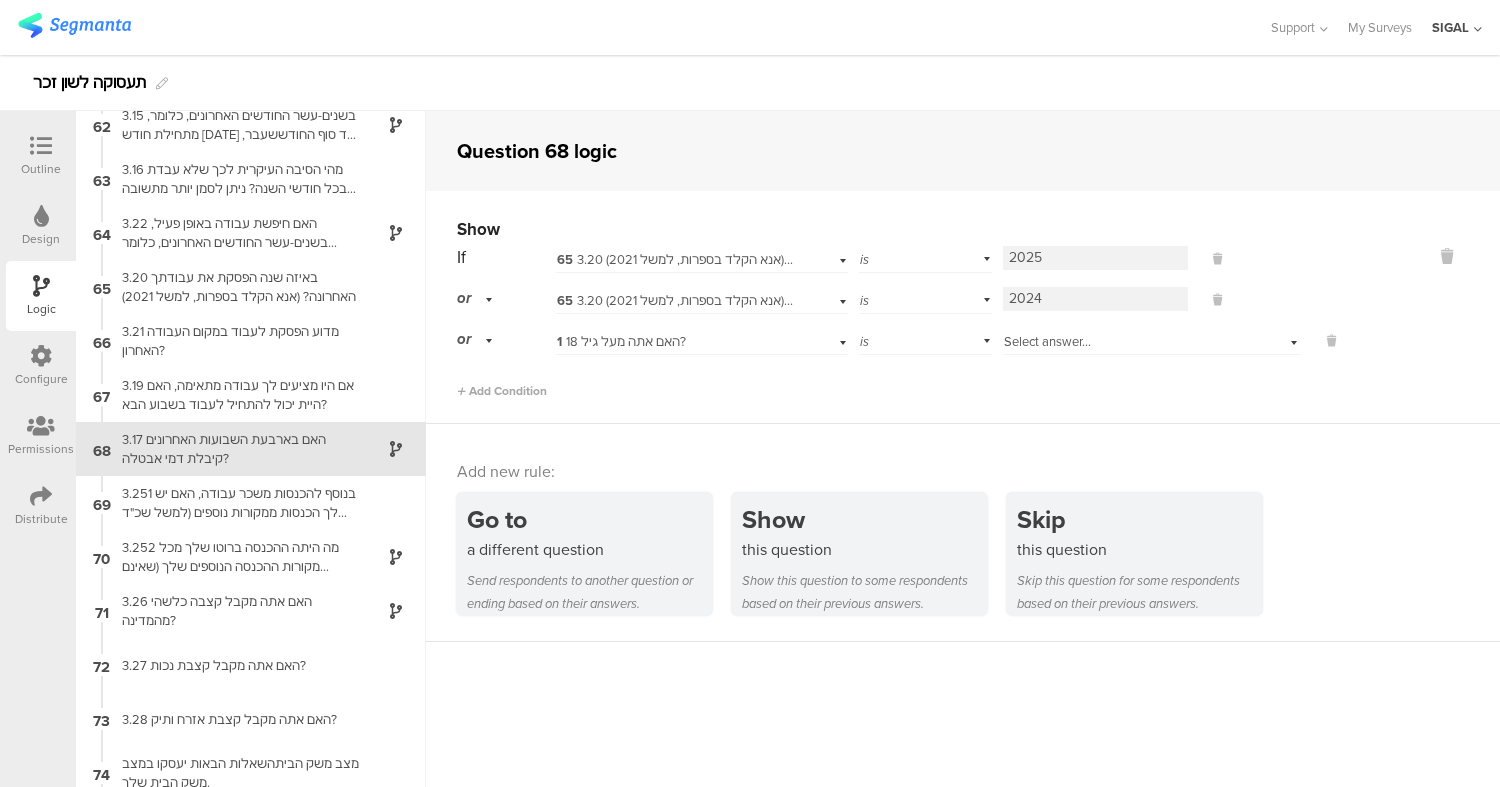 click on "Add Condition" at bounding box center [899, 382] 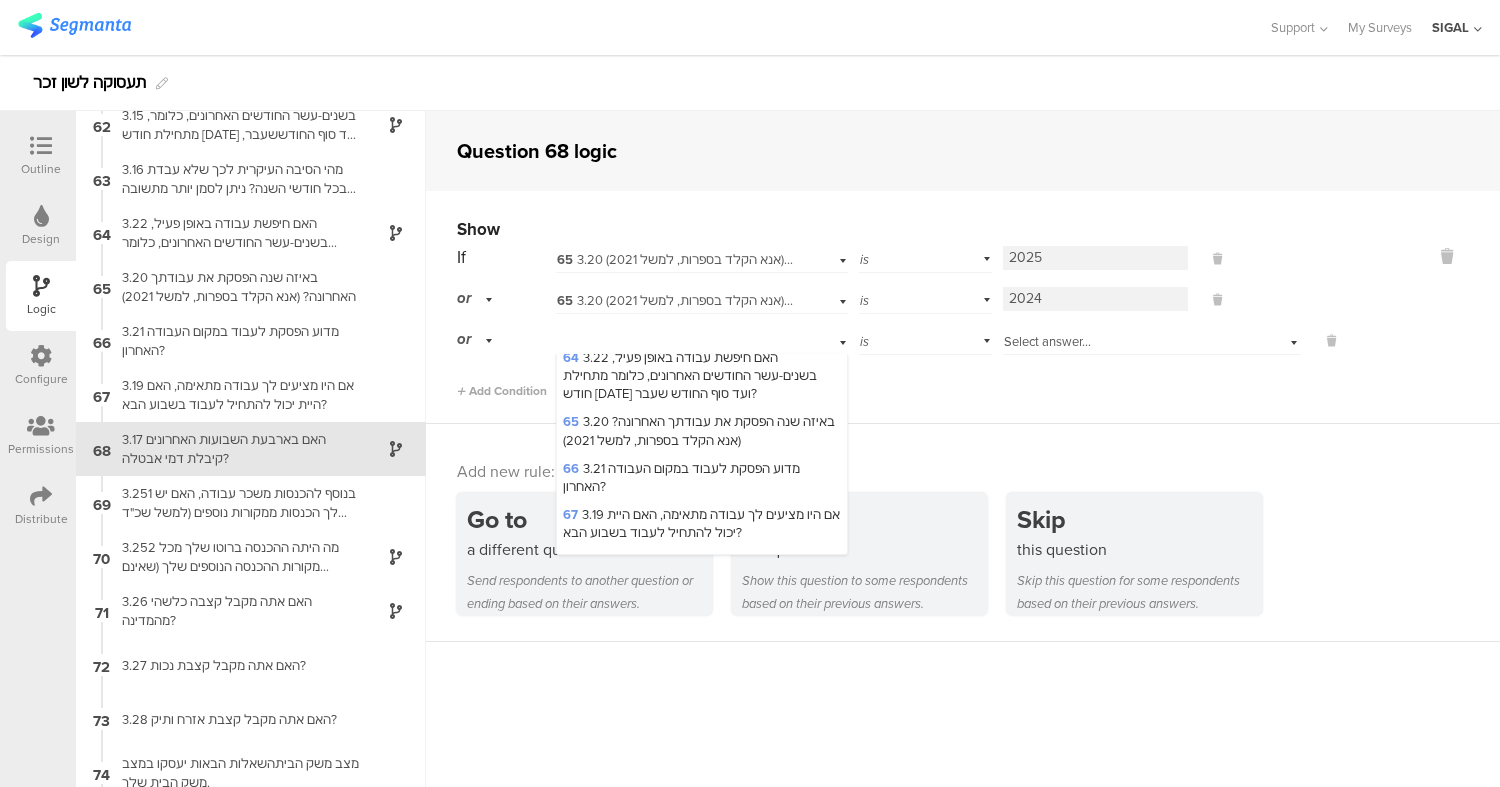 scroll, scrollTop: 3122, scrollLeft: 0, axis: vertical 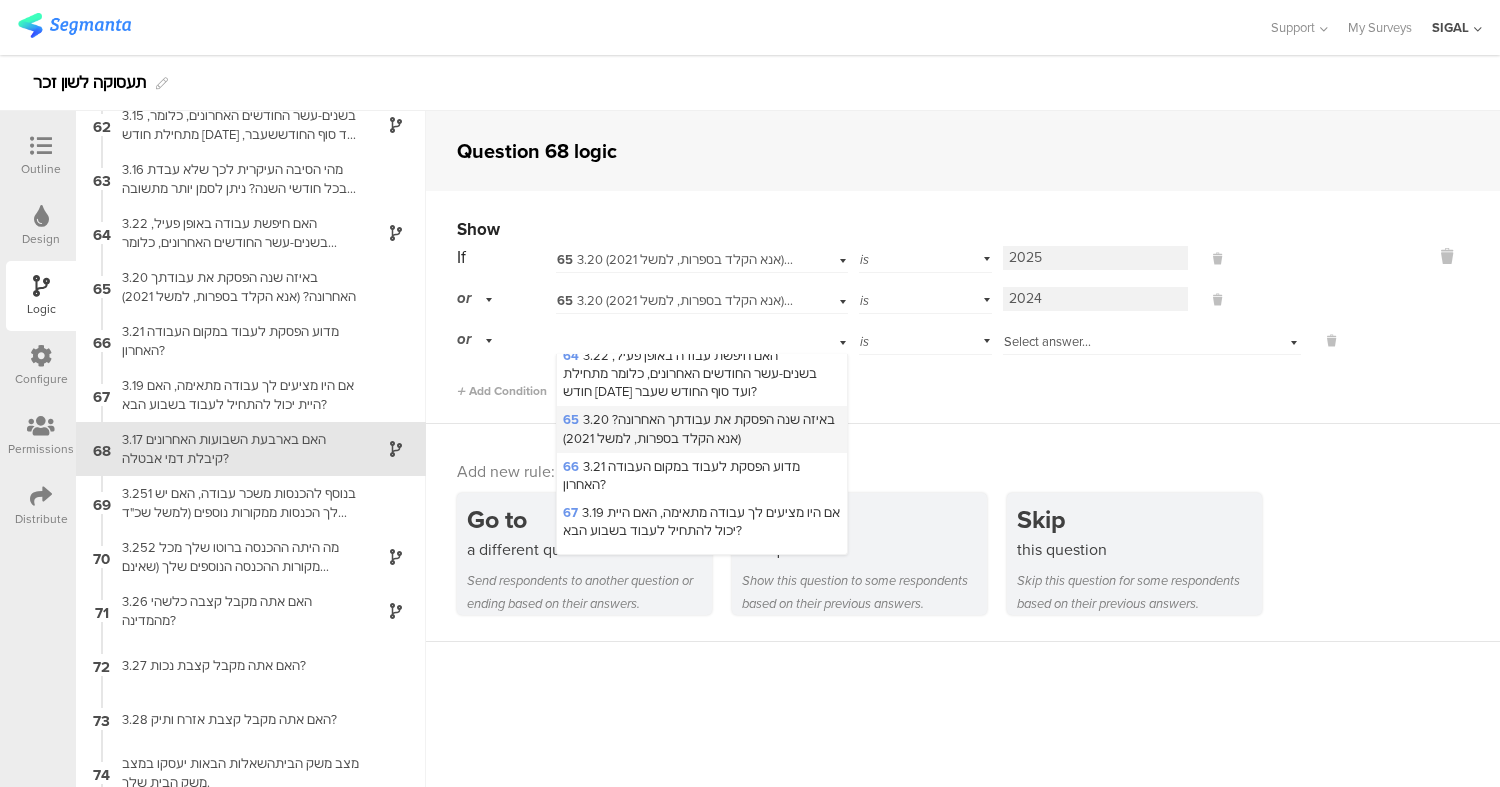 click on "65  3.20 באיזה שנה הפסקת את עבודתך האחרונה? (אנא הקלד בספרות, למשל 2021)" at bounding box center [699, 428] 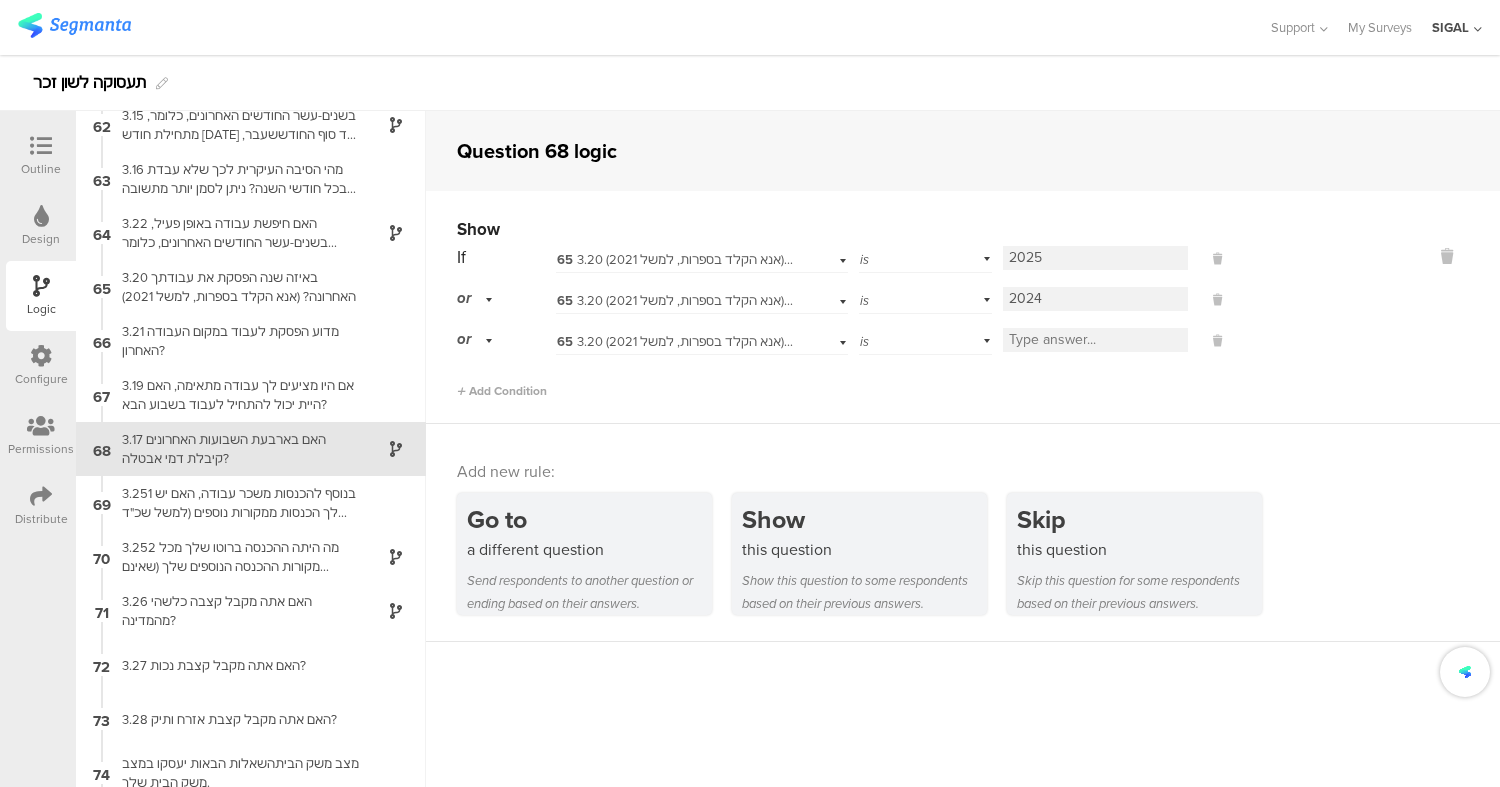 click at bounding box center [1095, 340] 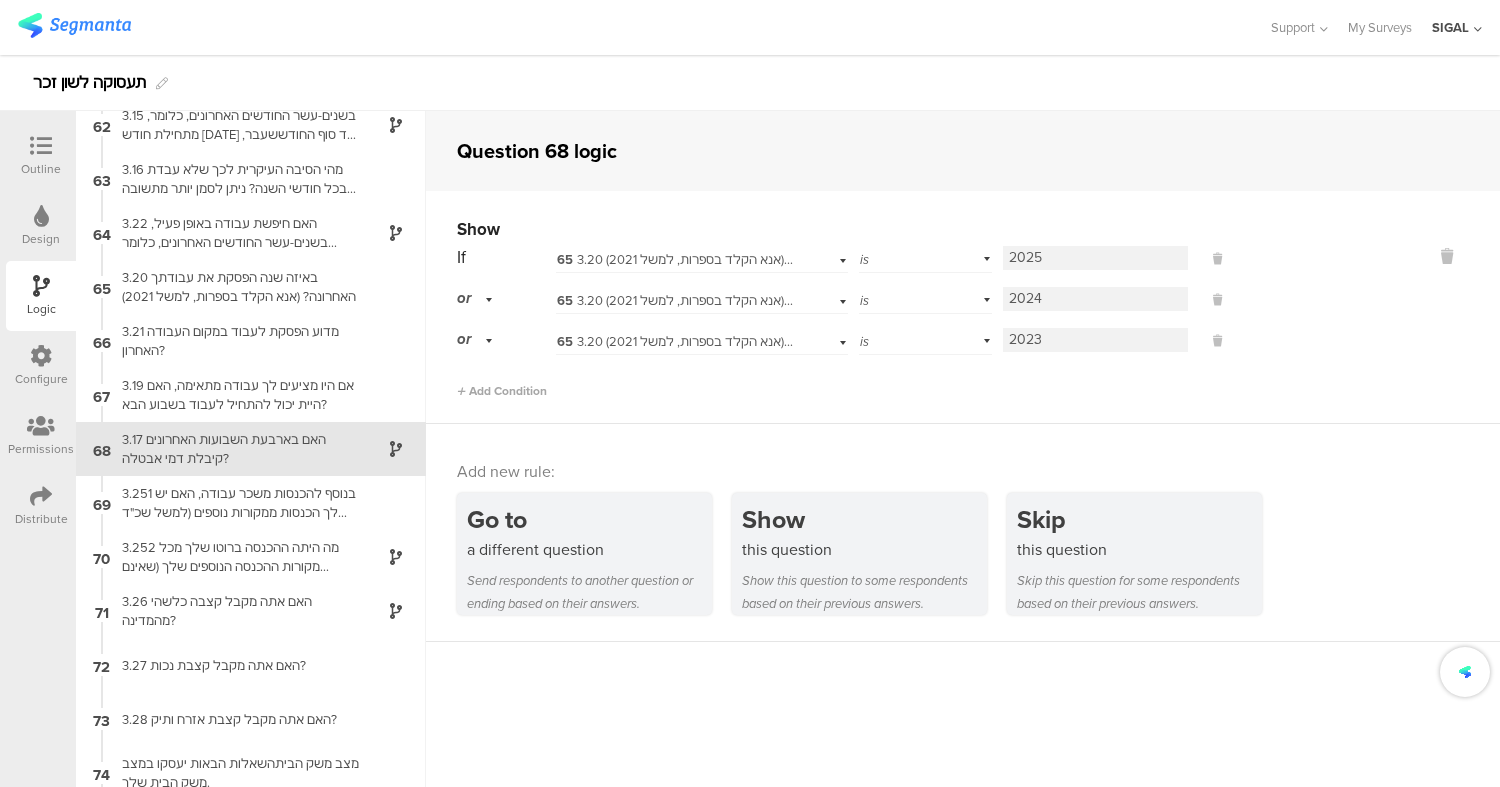 type on "2023" 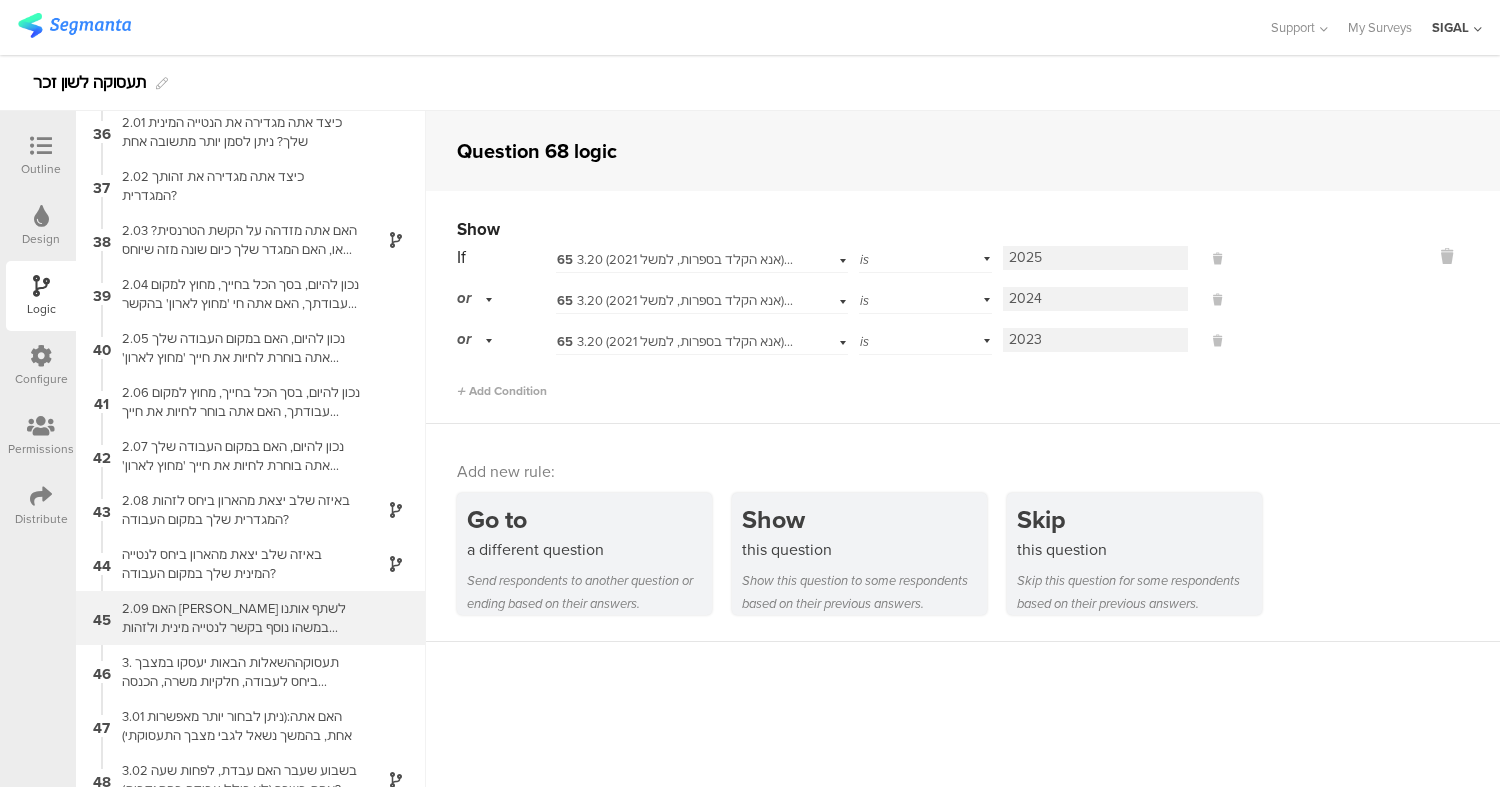 scroll, scrollTop: 1943, scrollLeft: 0, axis: vertical 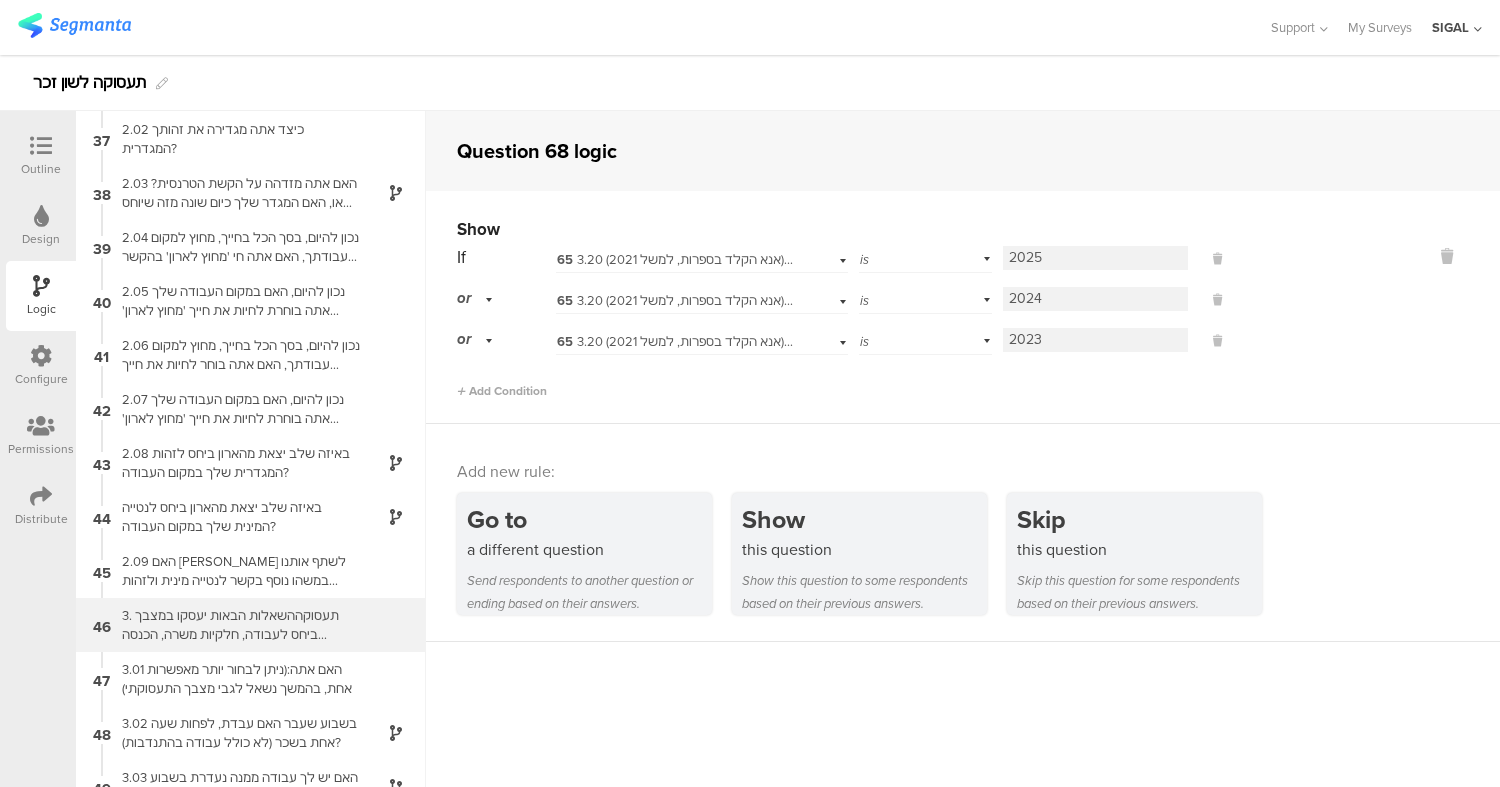 click on "3. תעסוקההשאלות הבאות יעסקו במצבך ביחס לעבודה, חלקיות משרה, הכנסה וכדומה. [PERSON_NAME] היטב את השאלות ובחרו בתשובה או בתשובות המתאימות לכם ביותר. נזכיר כי התשובות לשאלות הן אנונימיות." at bounding box center (235, 625) 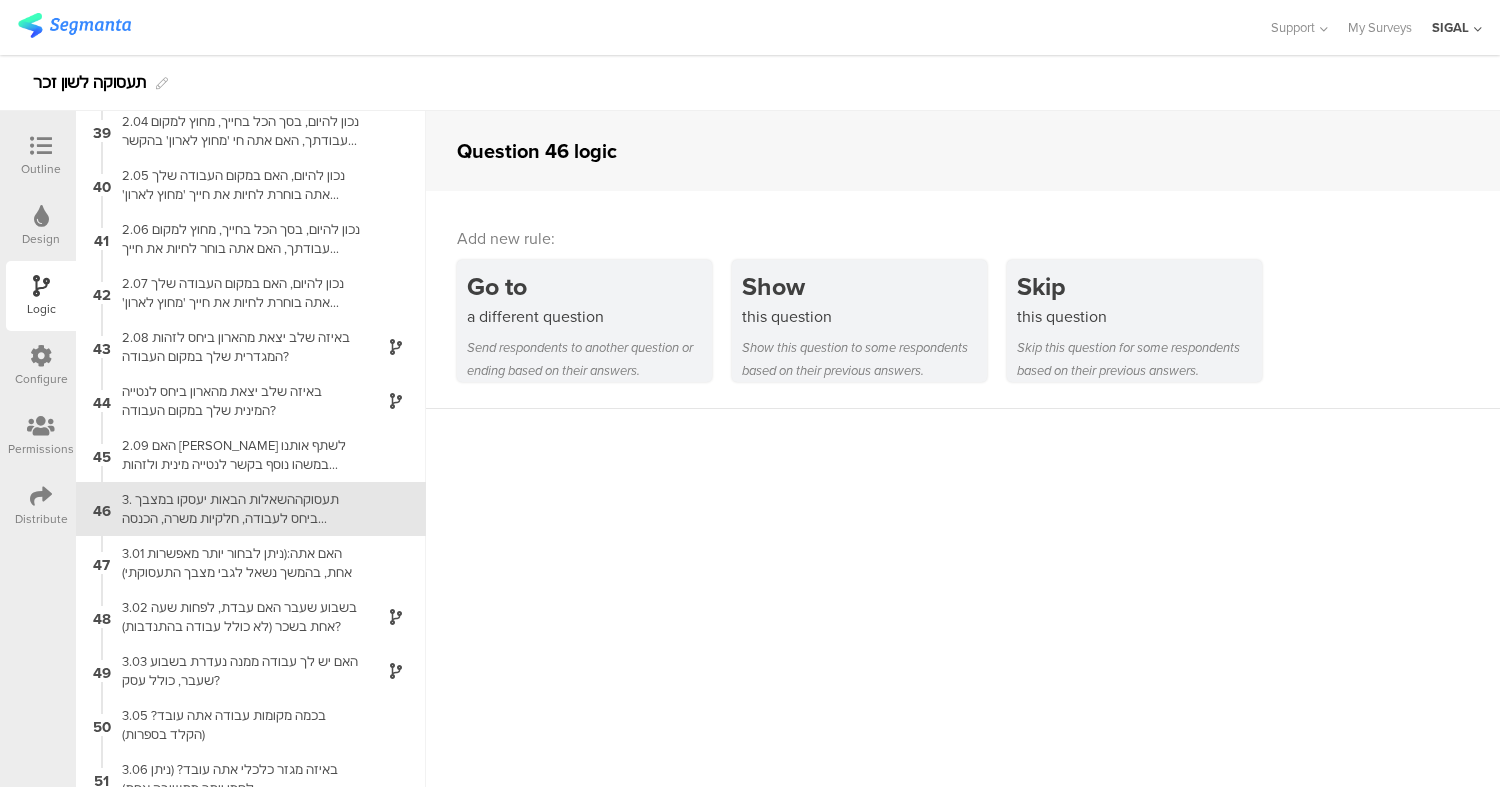 scroll, scrollTop: 2119, scrollLeft: 0, axis: vertical 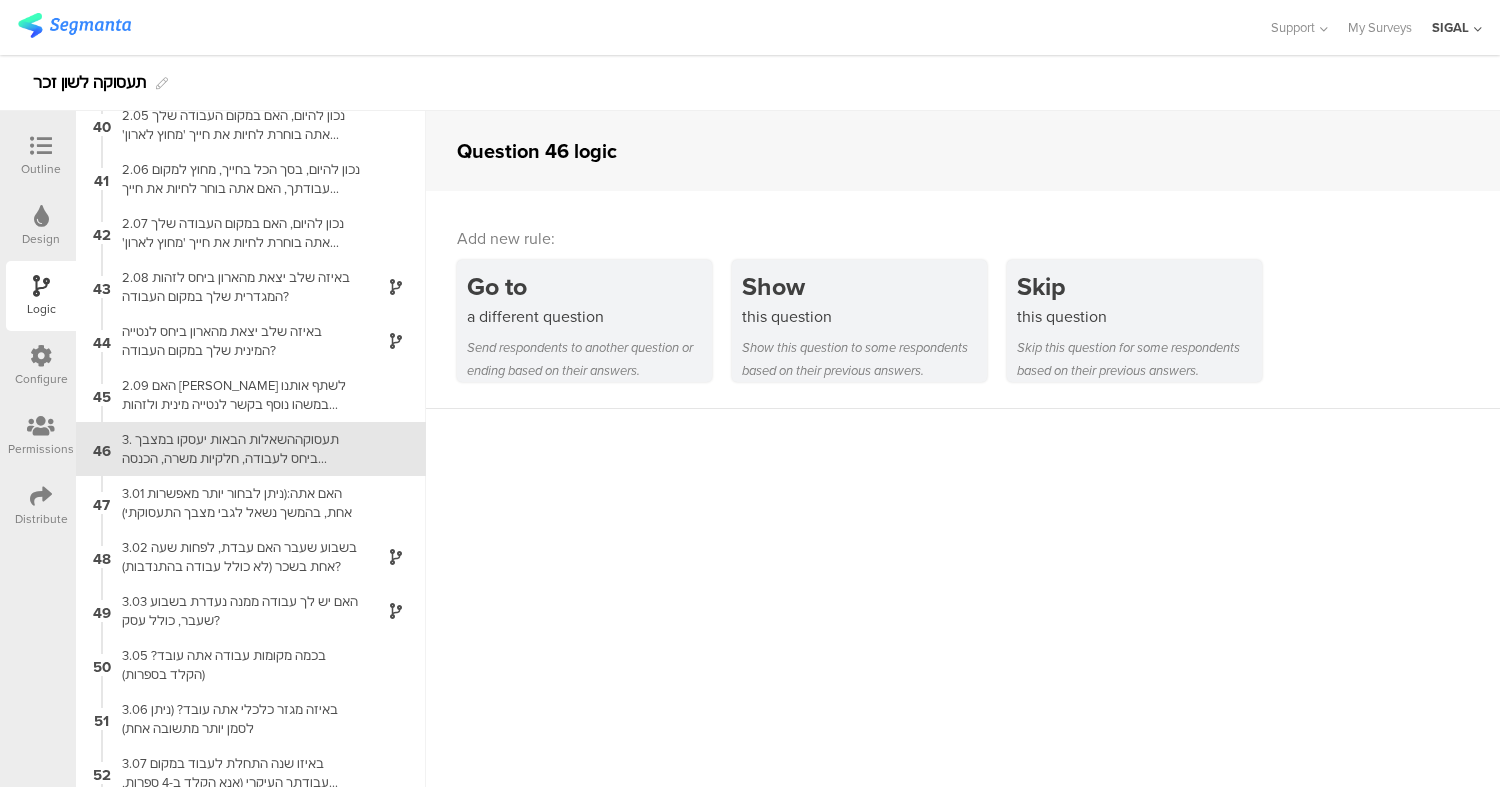 click at bounding box center (41, 146) 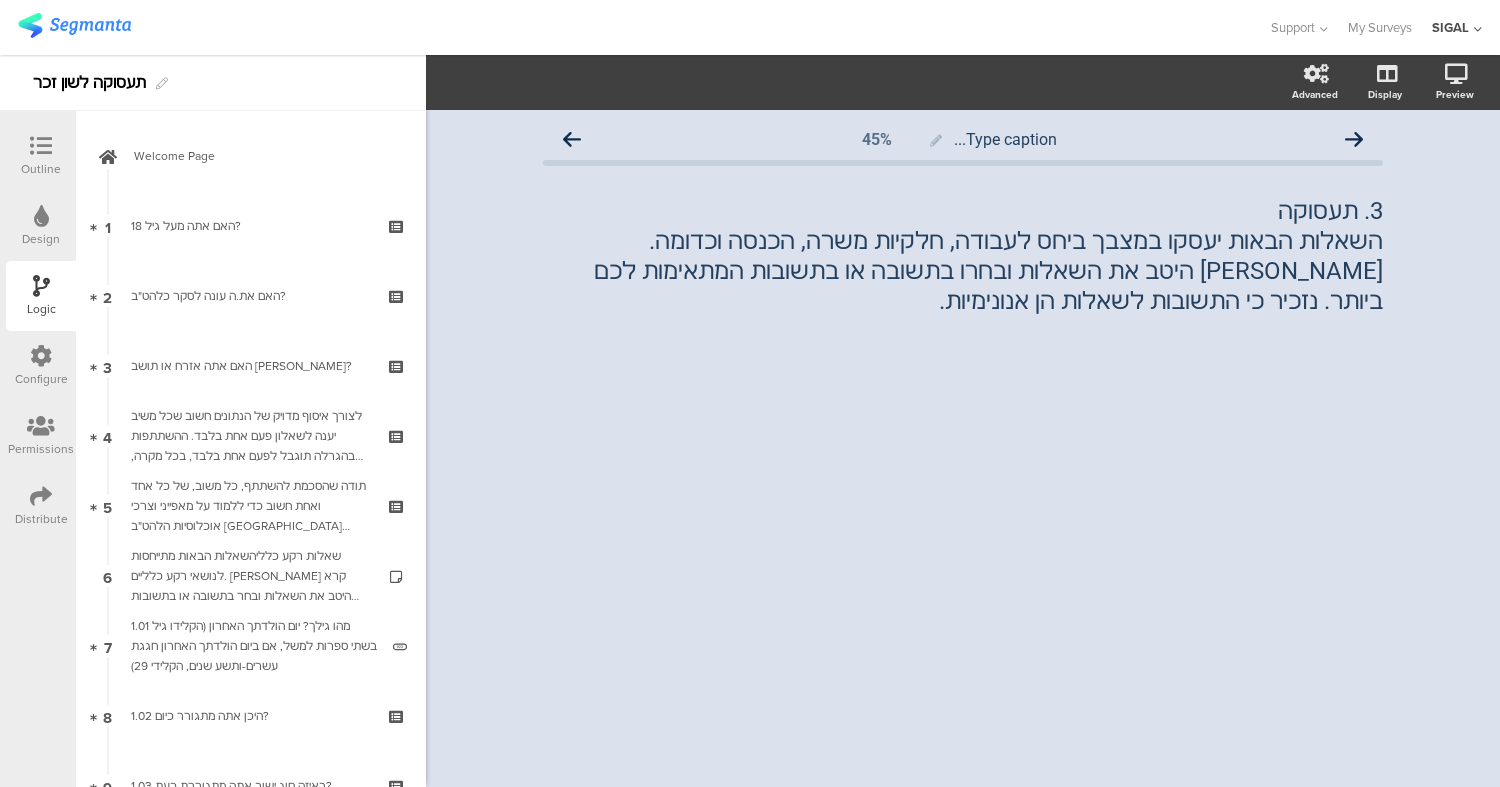 scroll, scrollTop: 0, scrollLeft: 0, axis: both 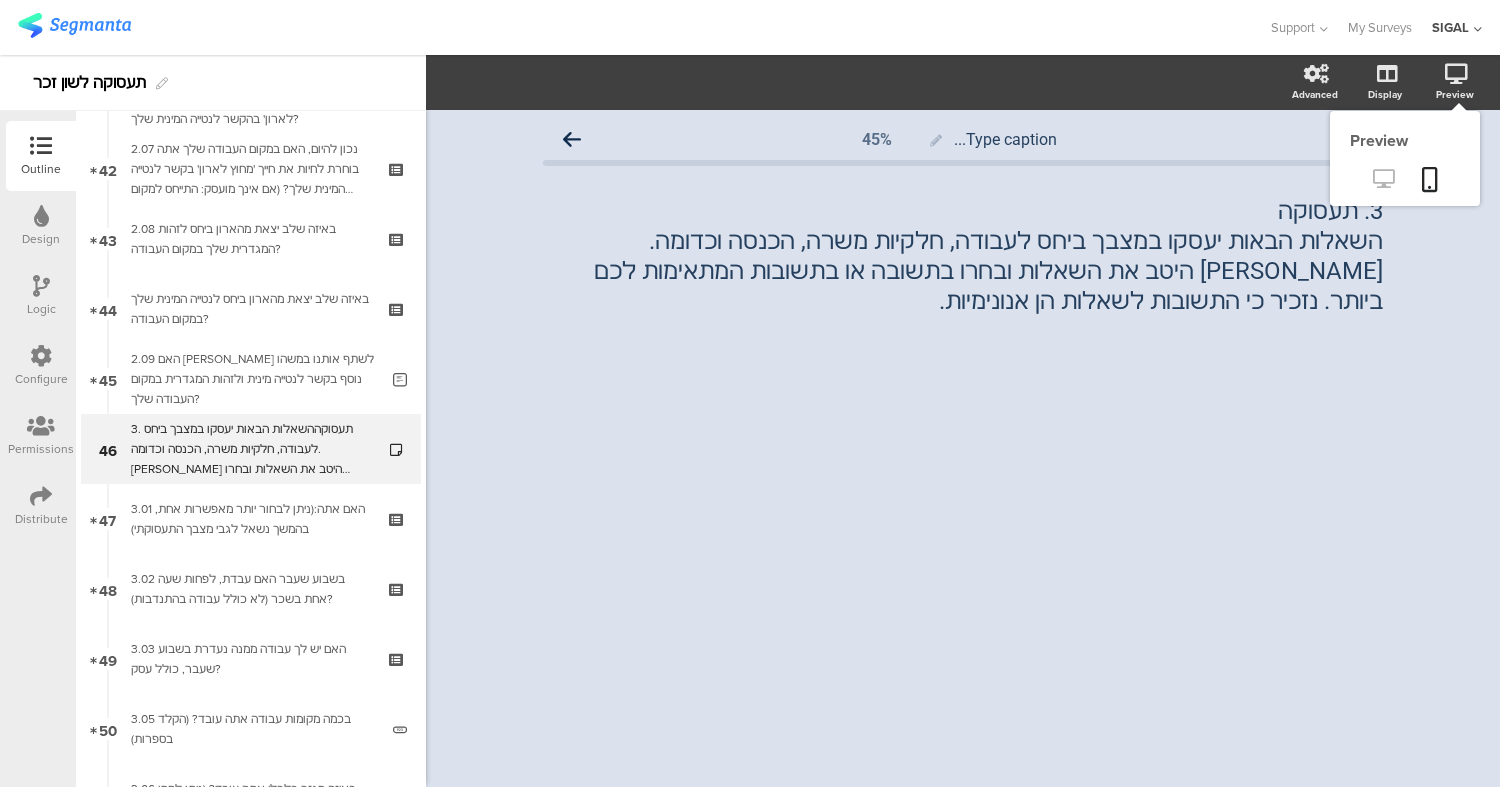 click 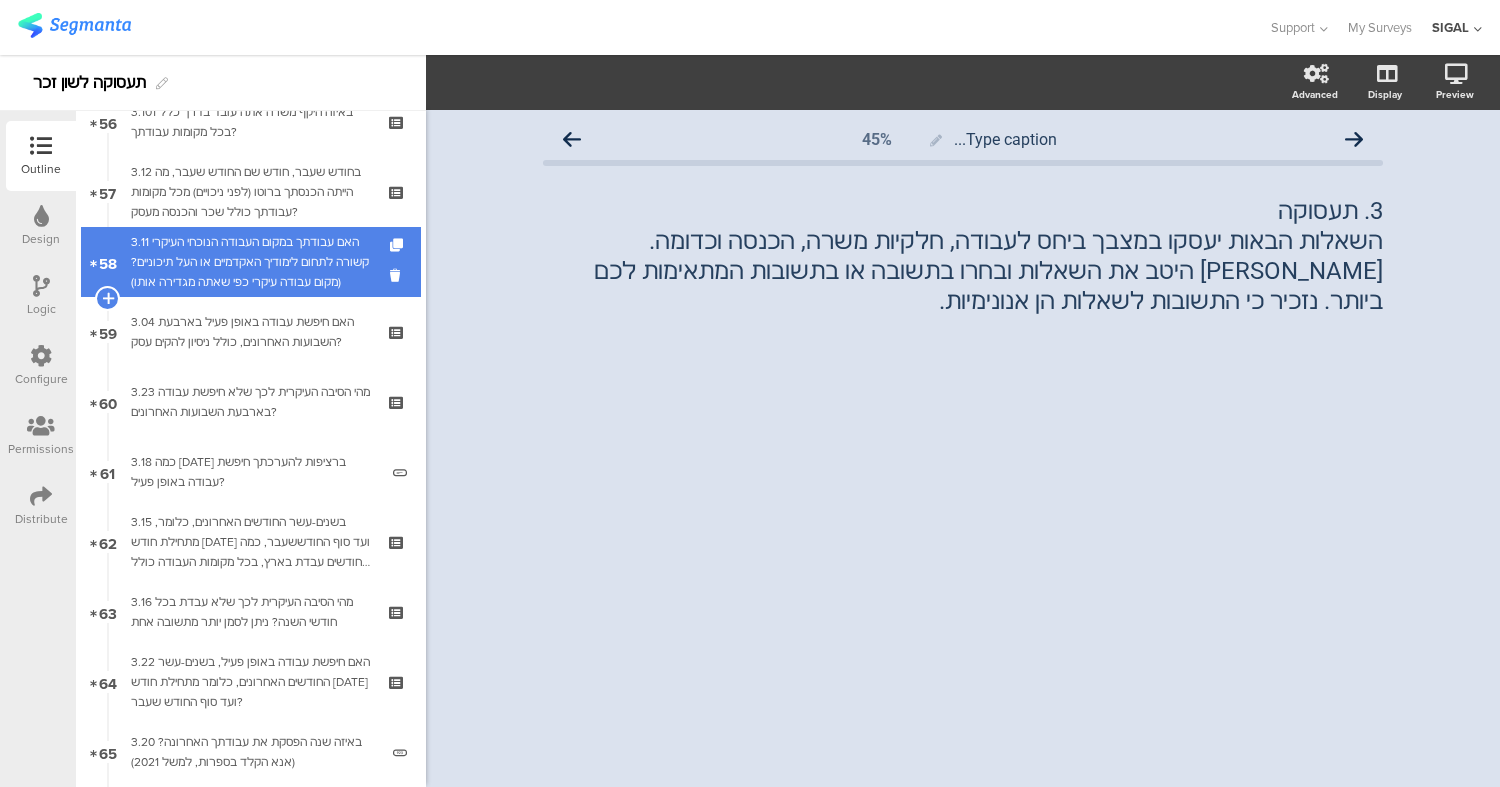 scroll, scrollTop: 3956, scrollLeft: 0, axis: vertical 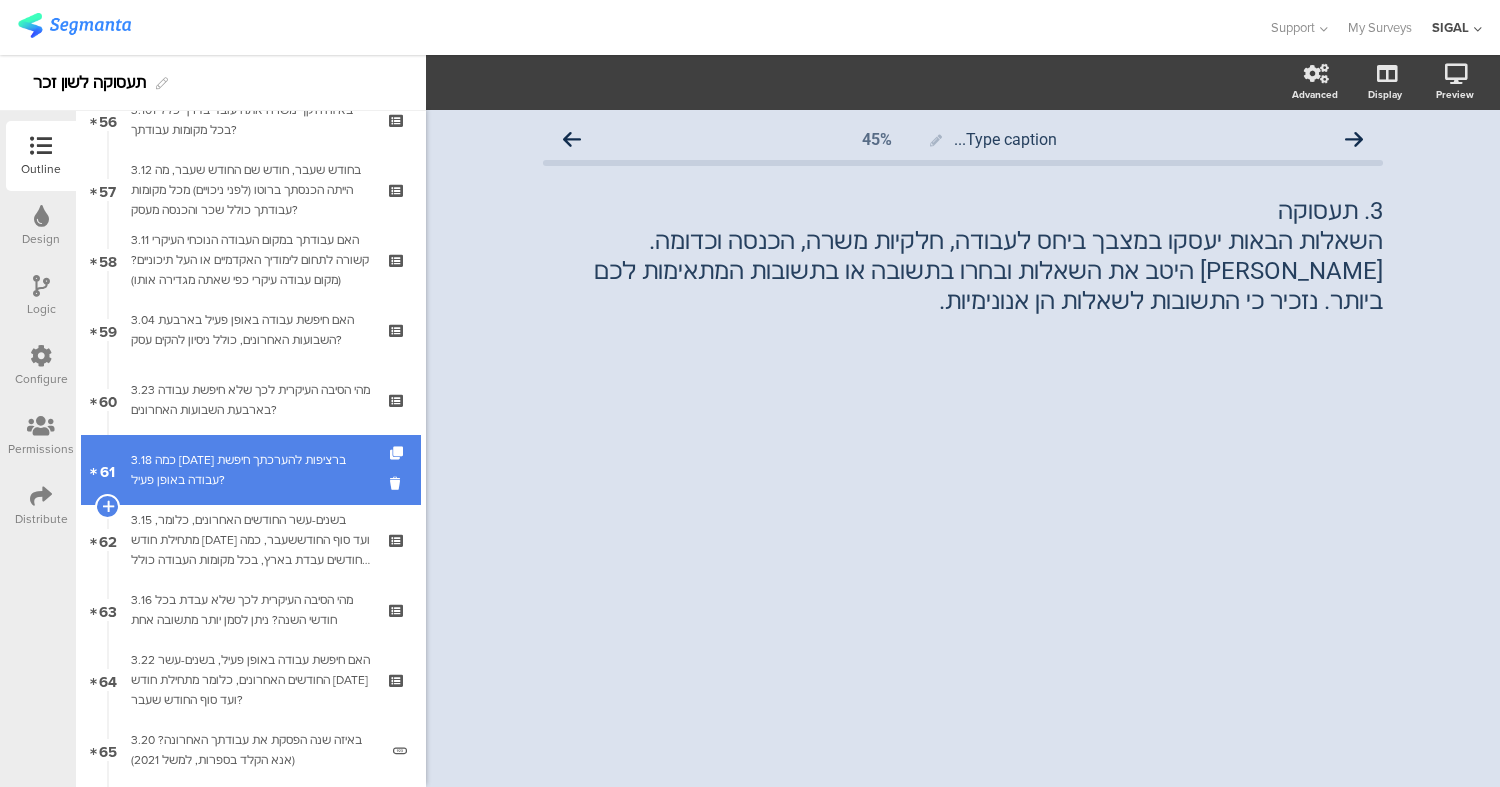 click on "3.18	 כמה שבועות ברציפות להערכתך חיפשת עבודה באופן פעיל?" at bounding box center [254, 470] 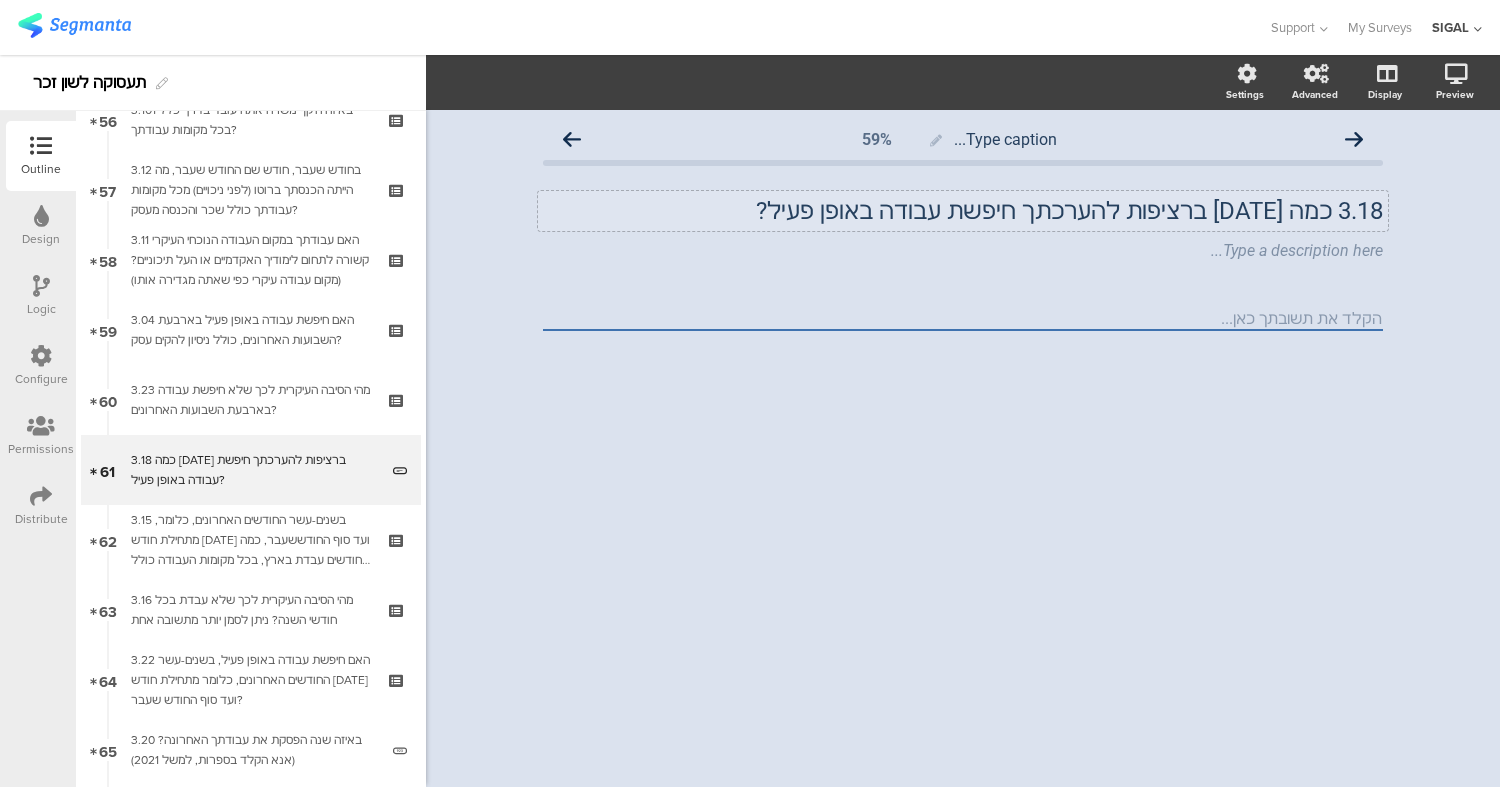 click on "3.18	 כמה שבועות ברציפות להערכתך חיפשת עבודה באופן פעיל?
3.18	 כמה שבועות ברציפות להערכתך חיפשת עבודה באופן פעיל?" 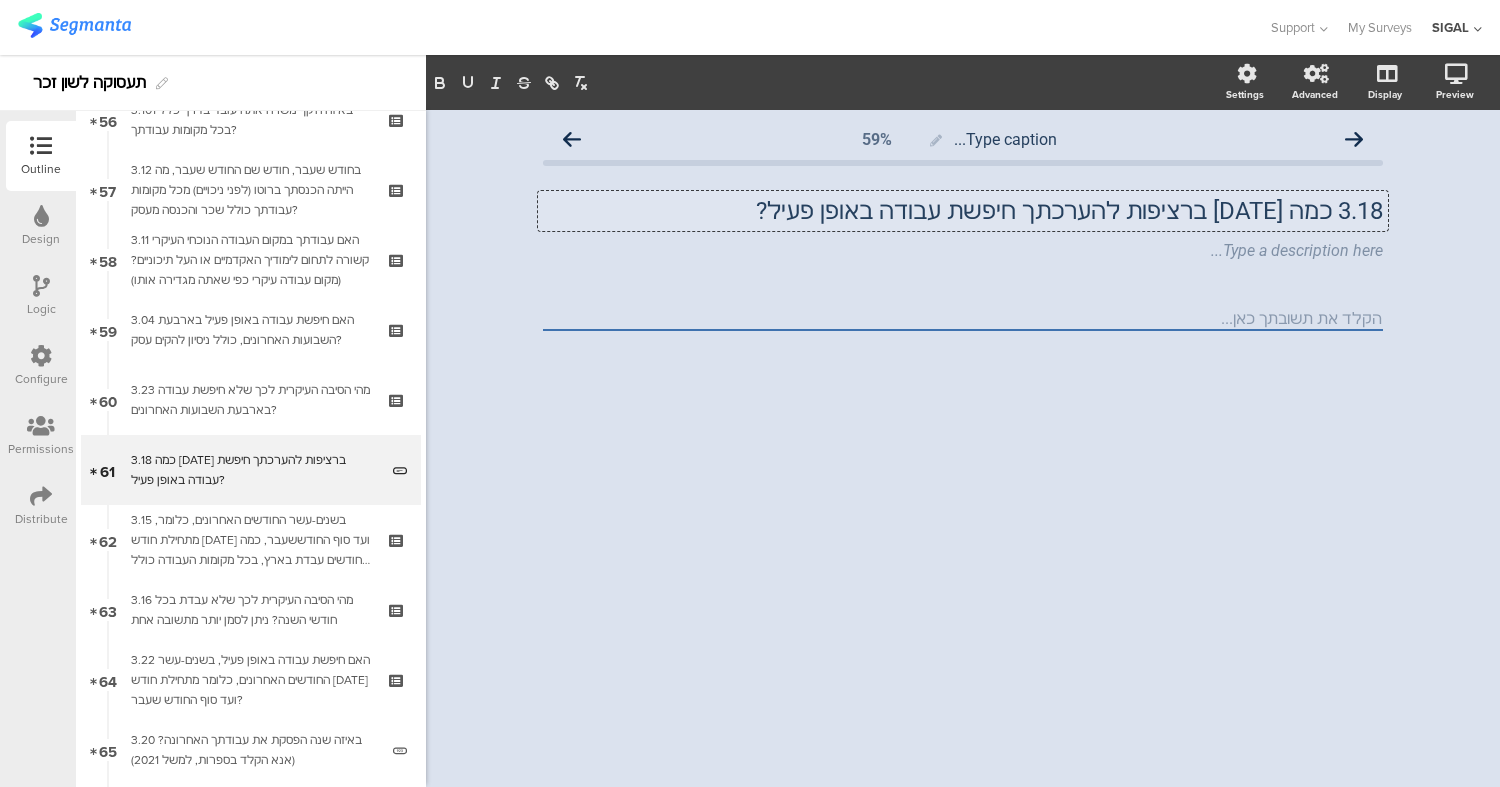 type 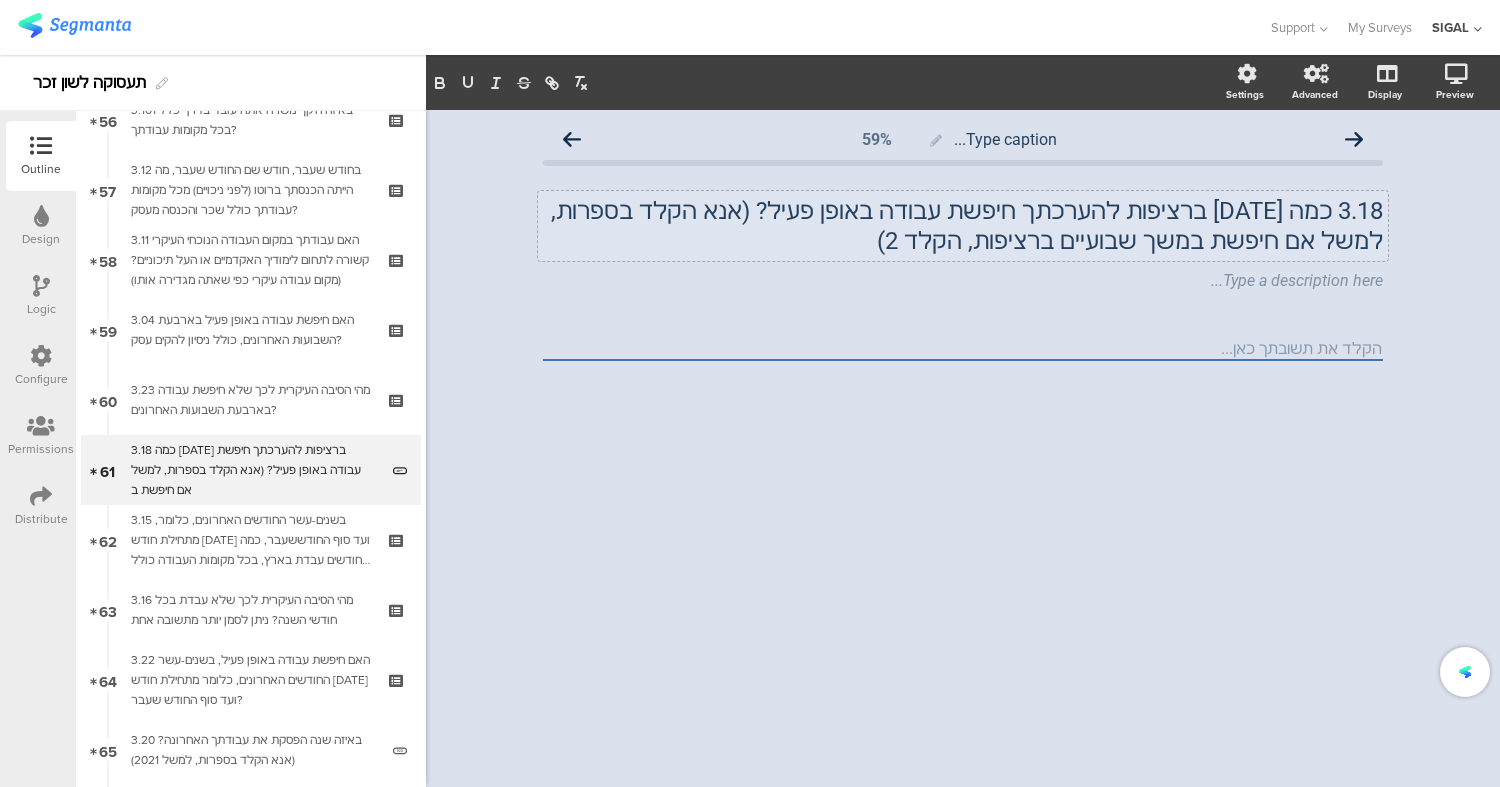 click on "Type caption...
59%
3.18 כמה שבועות ברציפות להערכתך חיפשת עבודה באופן פעיל? (אנא הקלד בספרות, למשל אם חיפשת במשך שבועיים ברציפות, הקלד 2)
3.18 כמה שבועות ברציפות להערכתך חיפשת עבודה באופן פעיל? (אנא הקלד בספרות, למשל אם חיפשת במשך שבועיים ברציפות, הקלד 2)
Type a description here..." 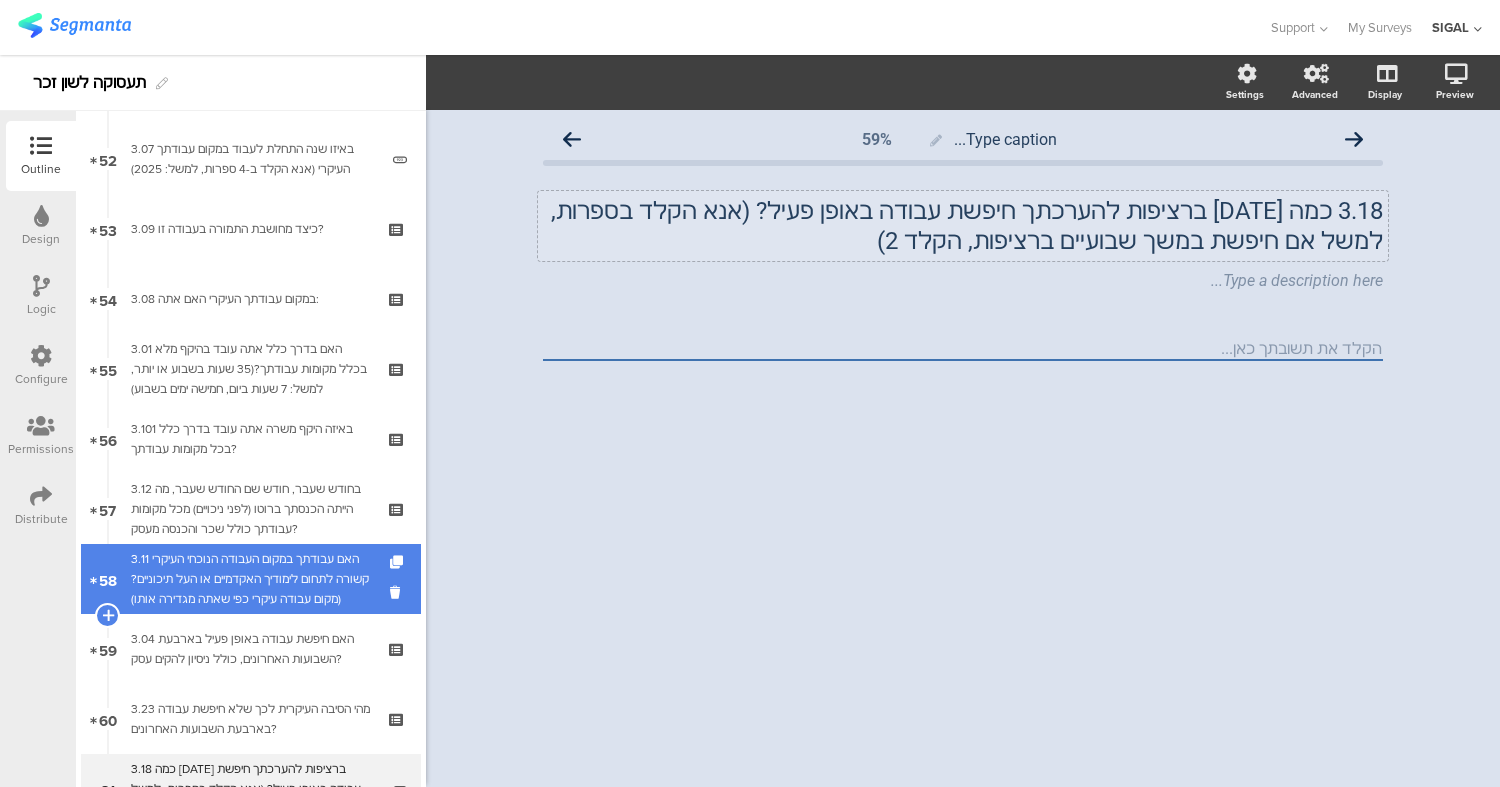 scroll, scrollTop: 3616, scrollLeft: 0, axis: vertical 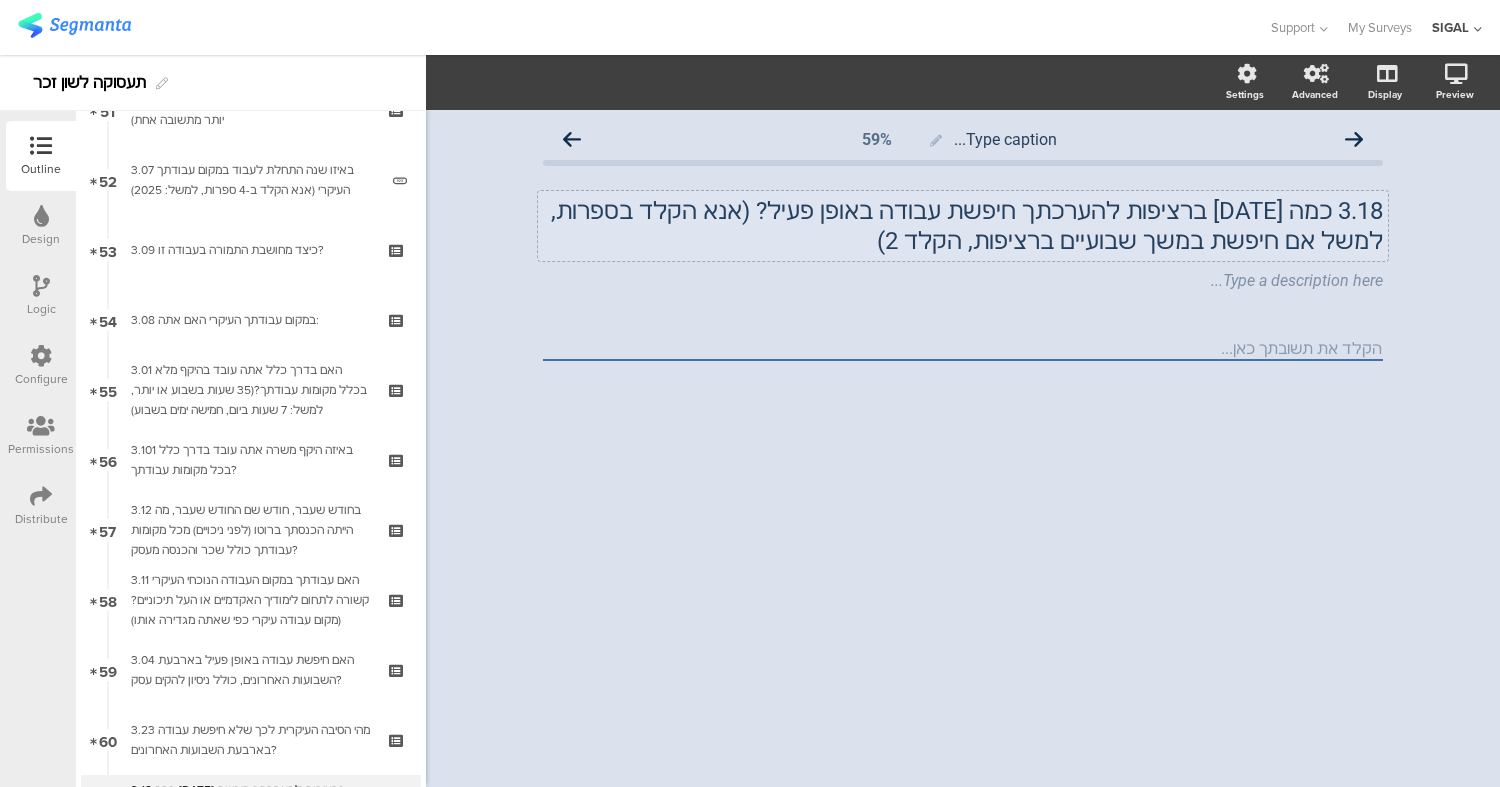 click on "Type caption...
59%
3.18 כמה שבועות ברציפות להערכתך חיפשת עבודה באופן פעיל? (אנא הקלד בספרות, למשל אם חיפשת במשך שבועיים ברציפות, הקלד 2)
3.18 כמה שבועות ברציפות להערכתך חיפשת עבודה באופן פעיל? (אנא הקלד בספרות, למשל אם חיפשת במשך שבועיים ברציפות, הקלד 2)
Type a description here..." 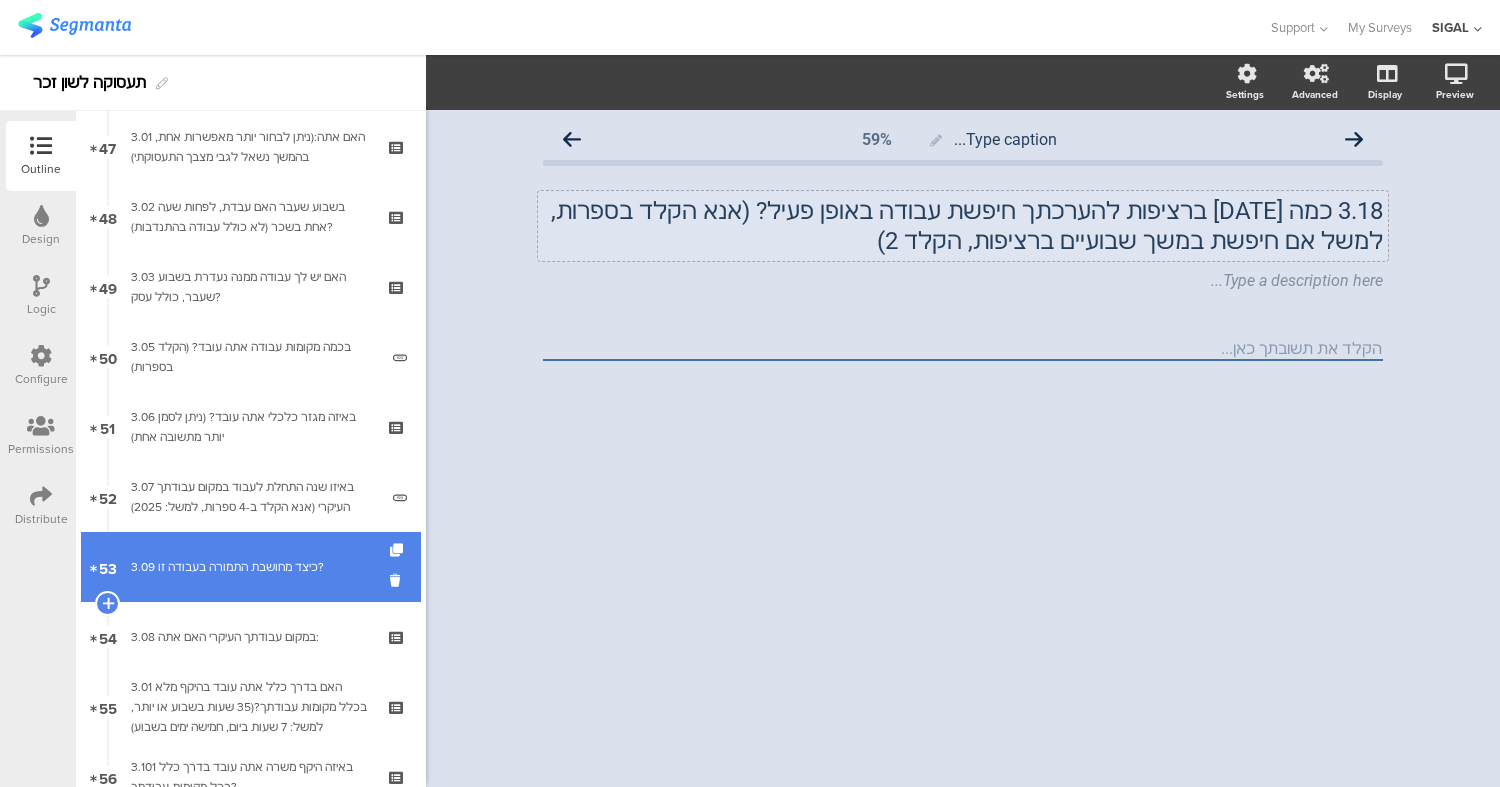 scroll, scrollTop: 3212, scrollLeft: 0, axis: vertical 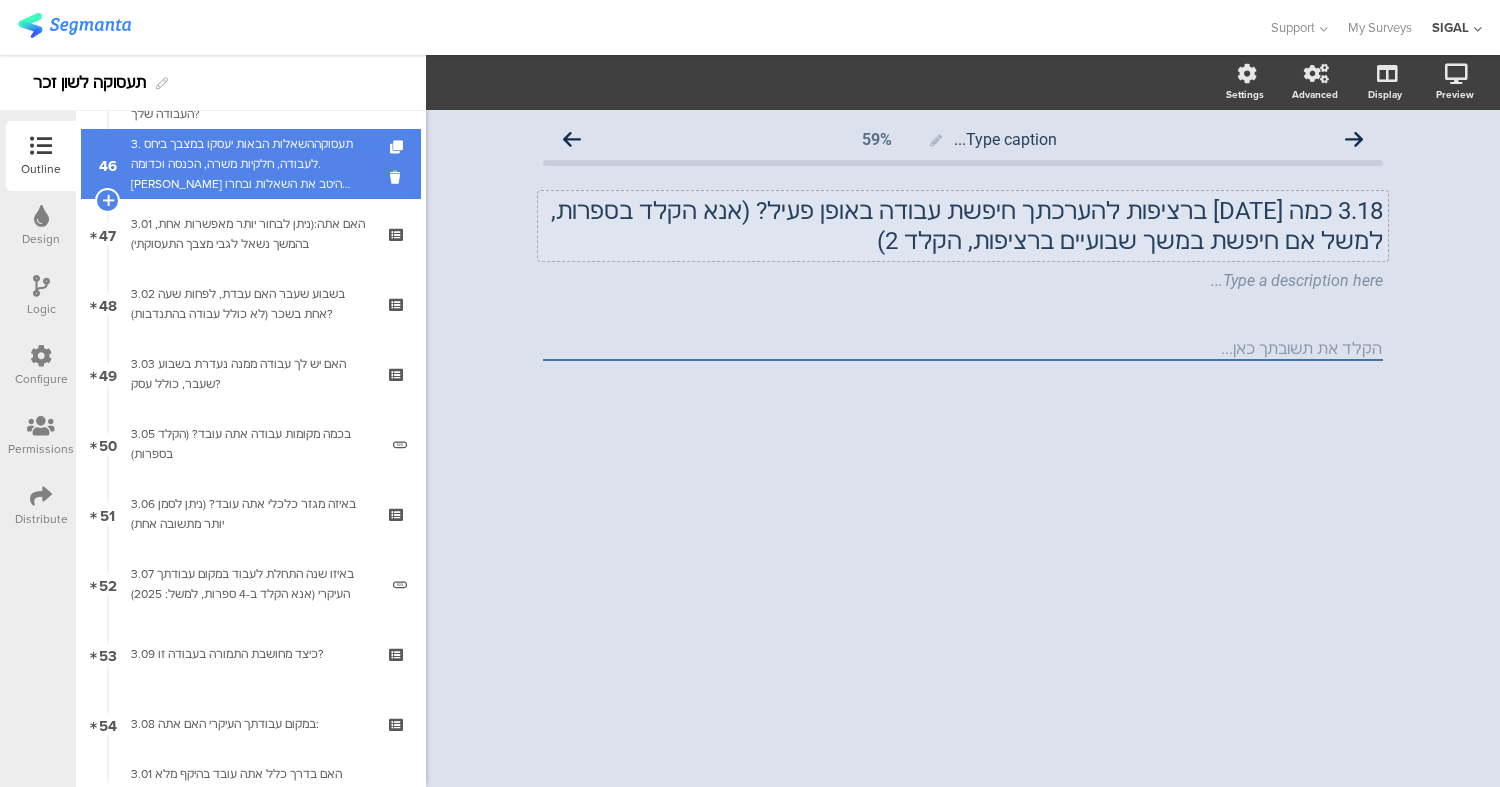 click on "3. תעסוקההשאלות הבאות יעסקו במצבך ביחס לעבודה, חלקיות משרה, הכנסה וכדומה. [PERSON_NAME] היטב את השאלות ובחרו בתשובה או בתשובות המתאימות לכם ביותר. נזכיר כי התשובות לשאלות הן אנונימיות." at bounding box center [250, 164] 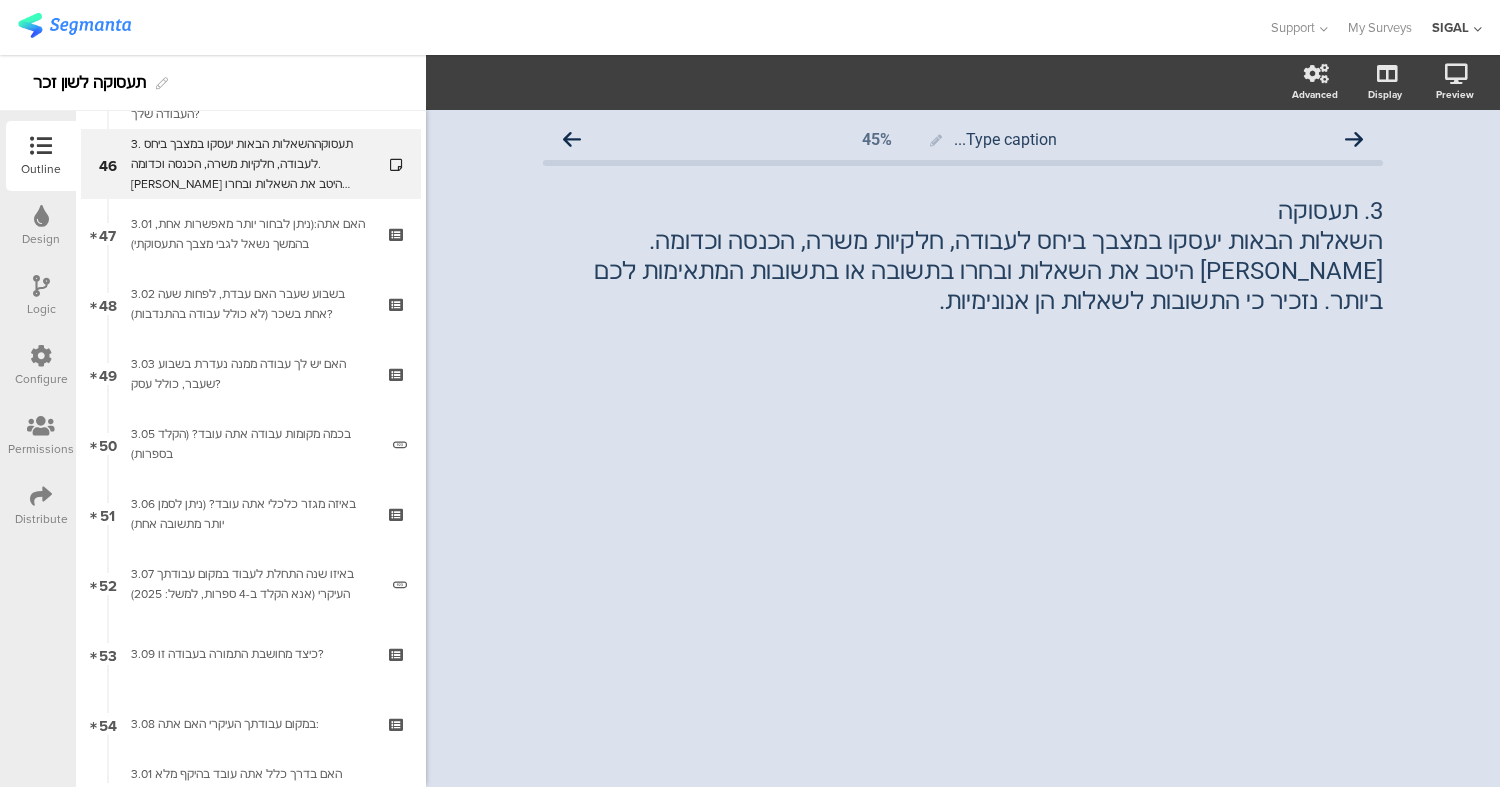 click on "Type caption...
45%
3. תעסוקה השאלות הבאות יעסקו במצבך ביחס לעבודה, חלקיות משרה, הכנסה וכדומה. קראו היטב את השאלות ובחרו בתשובה או בתשובות המתאימות לכם ביותר. נזכיר כי התשובות לשאלות הן אנונימיות.
3. תעסוקה" 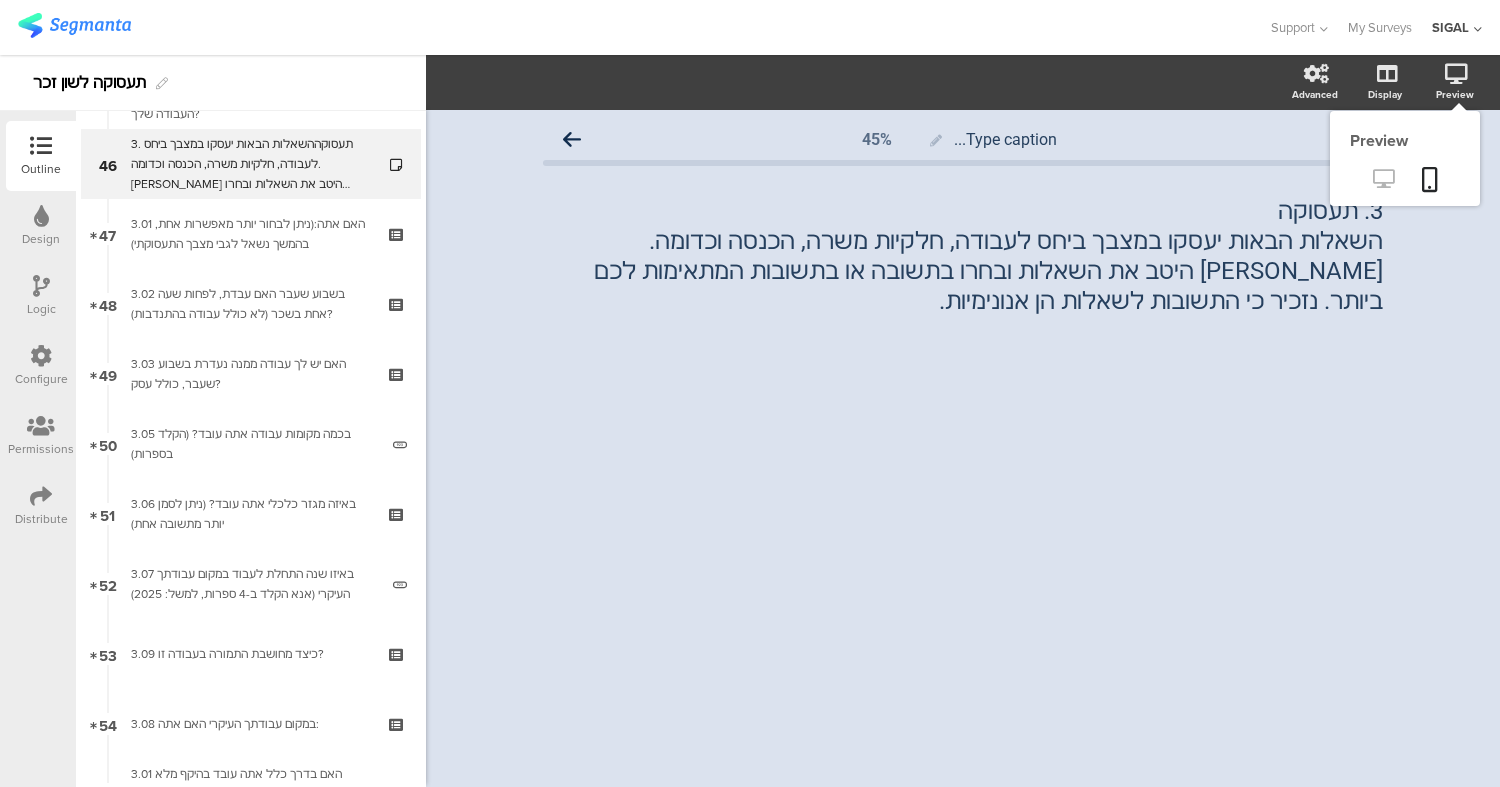 click 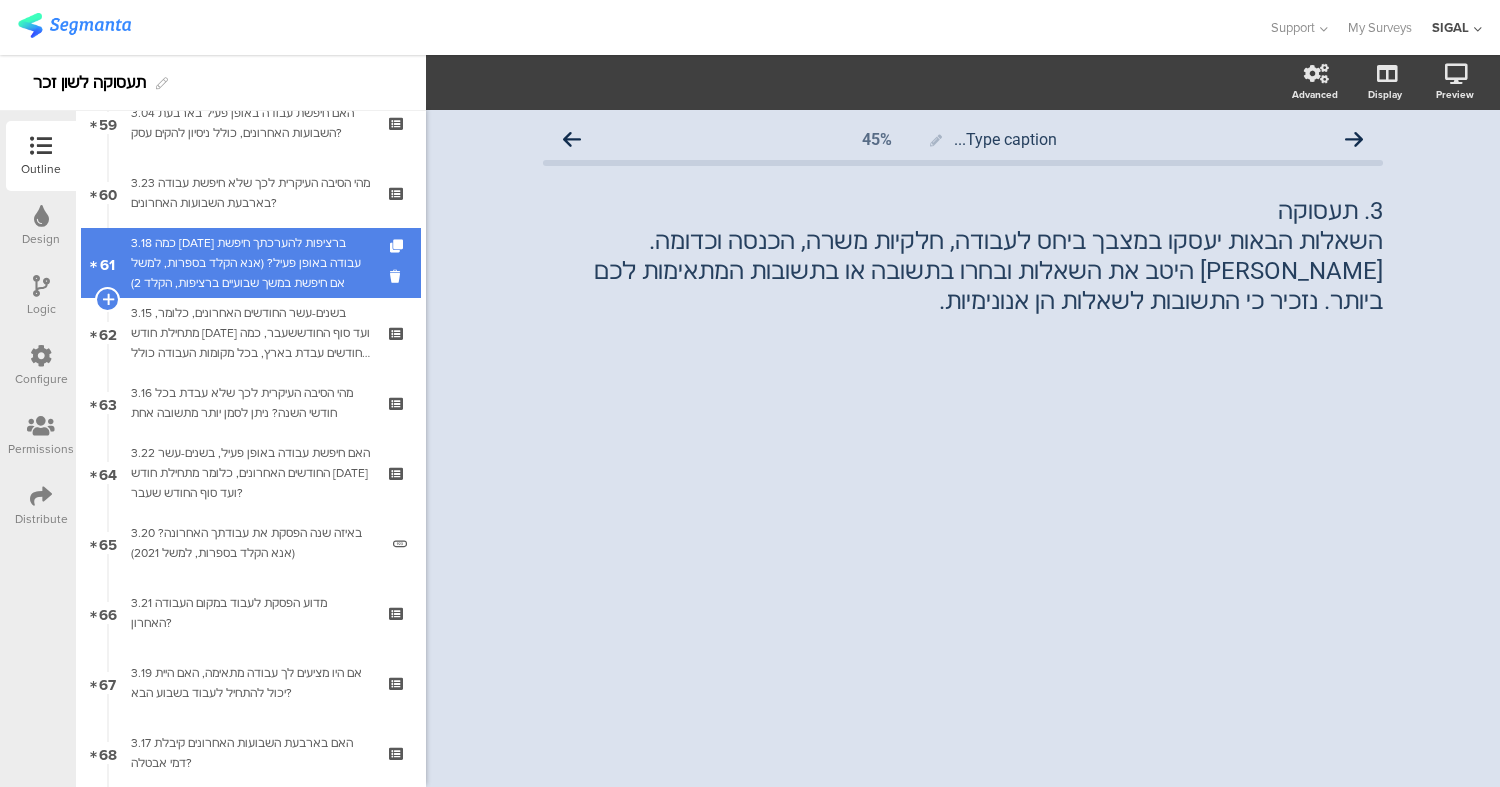 scroll, scrollTop: 4154, scrollLeft: 0, axis: vertical 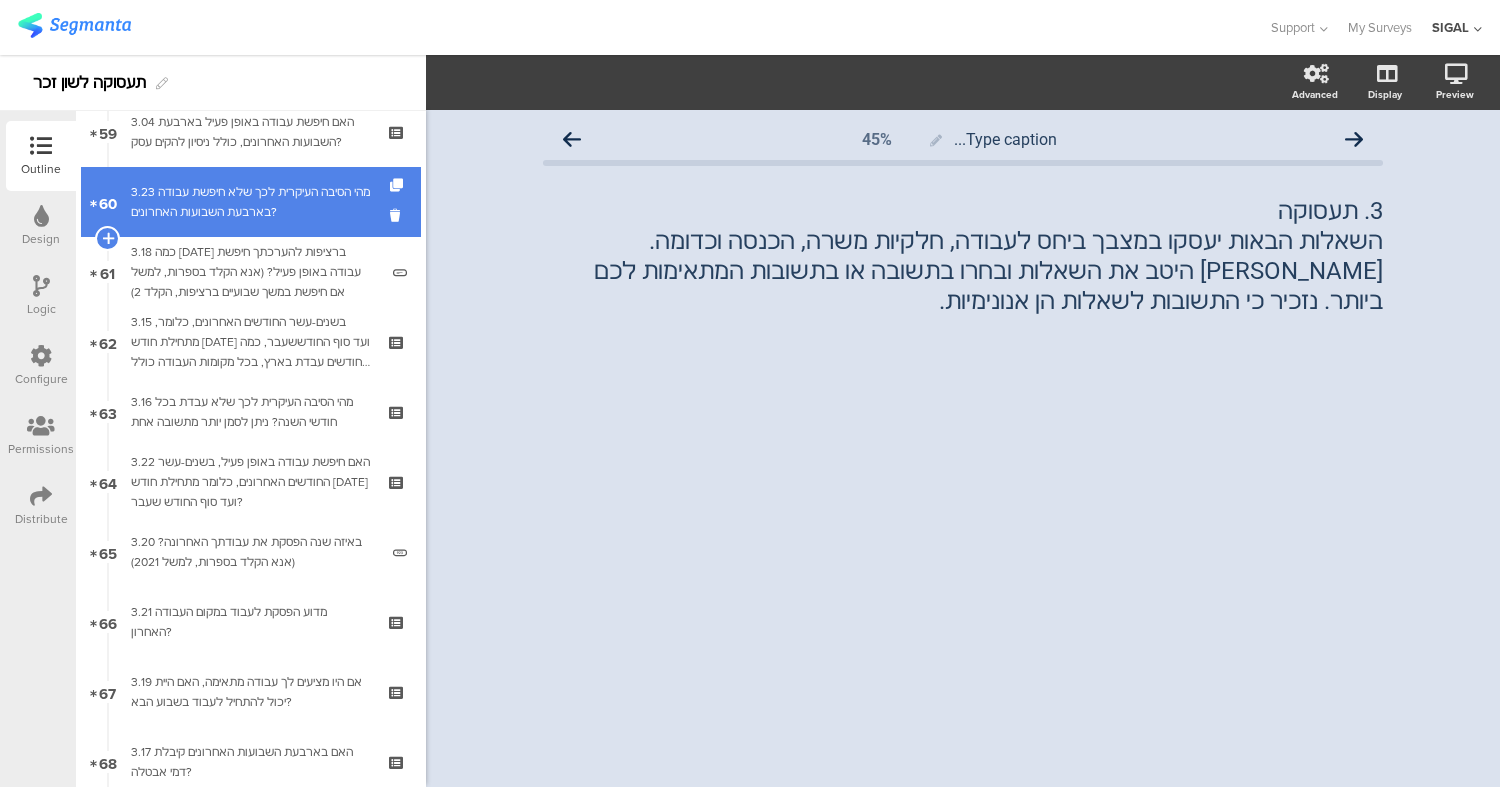 click on "3.23	מהי הסיבה העיקרית לכך שלא חיפשת עבודה בארבעת השבועות האחרונים?" at bounding box center (250, 202) 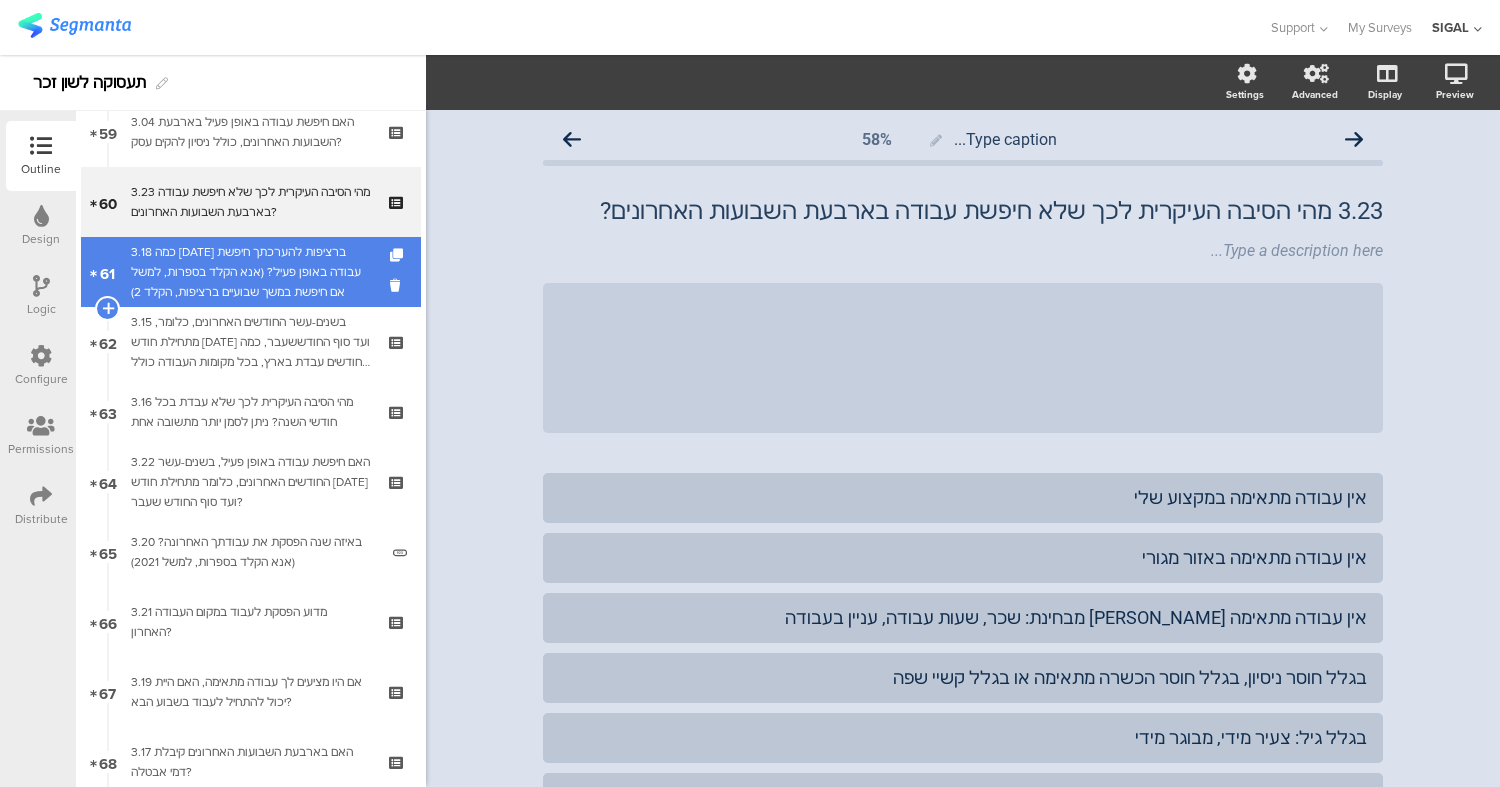 click on "3.18 כמה [DATE] ברציפות להערכתך חיפשת עבודה באופן פעיל? (אנא הקלד בספרות, למשל אם חיפשת במשך שבועיים ברציפות, הקלד 2)" at bounding box center (254, 272) 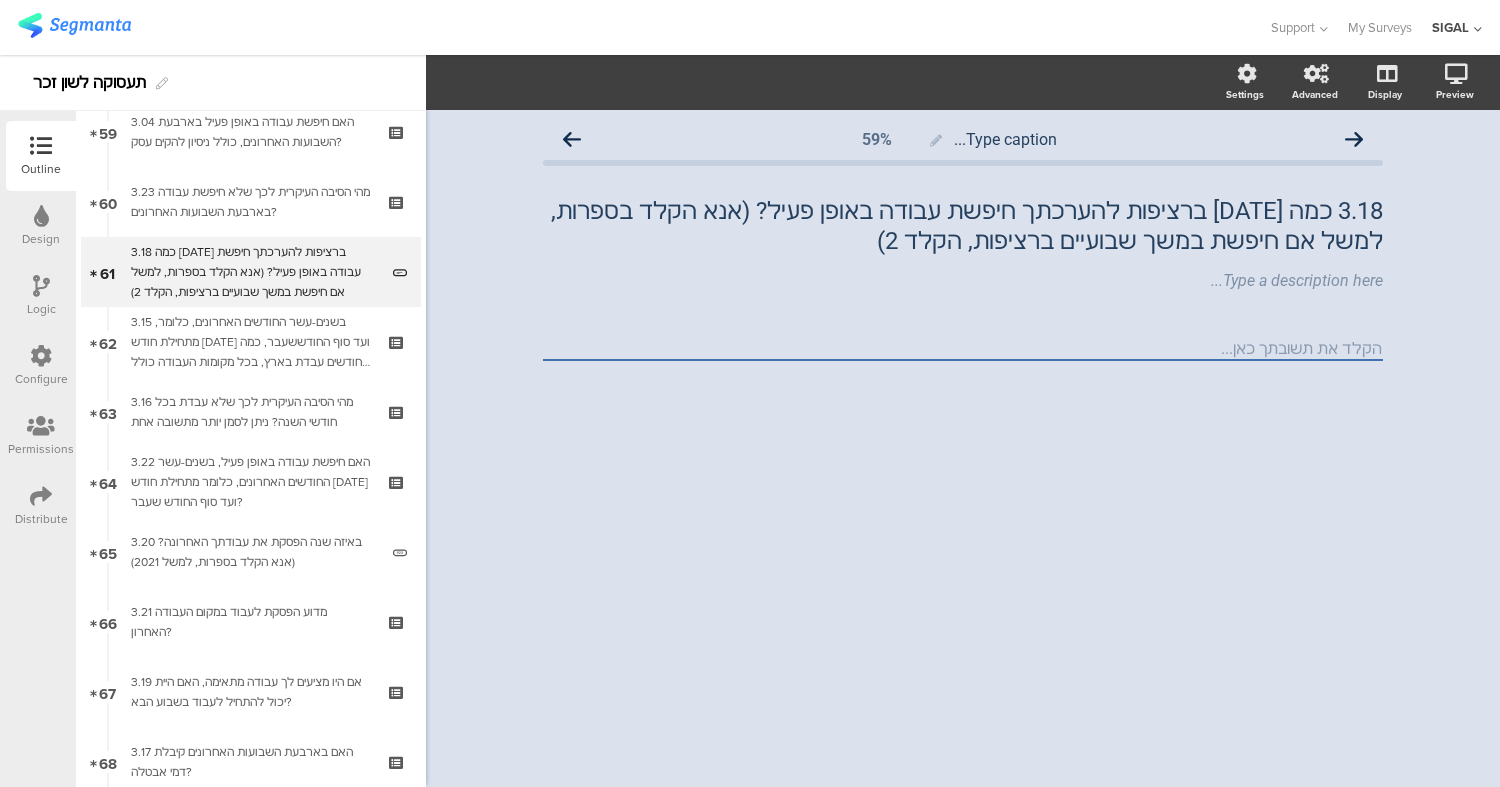 click at bounding box center [41, 286] 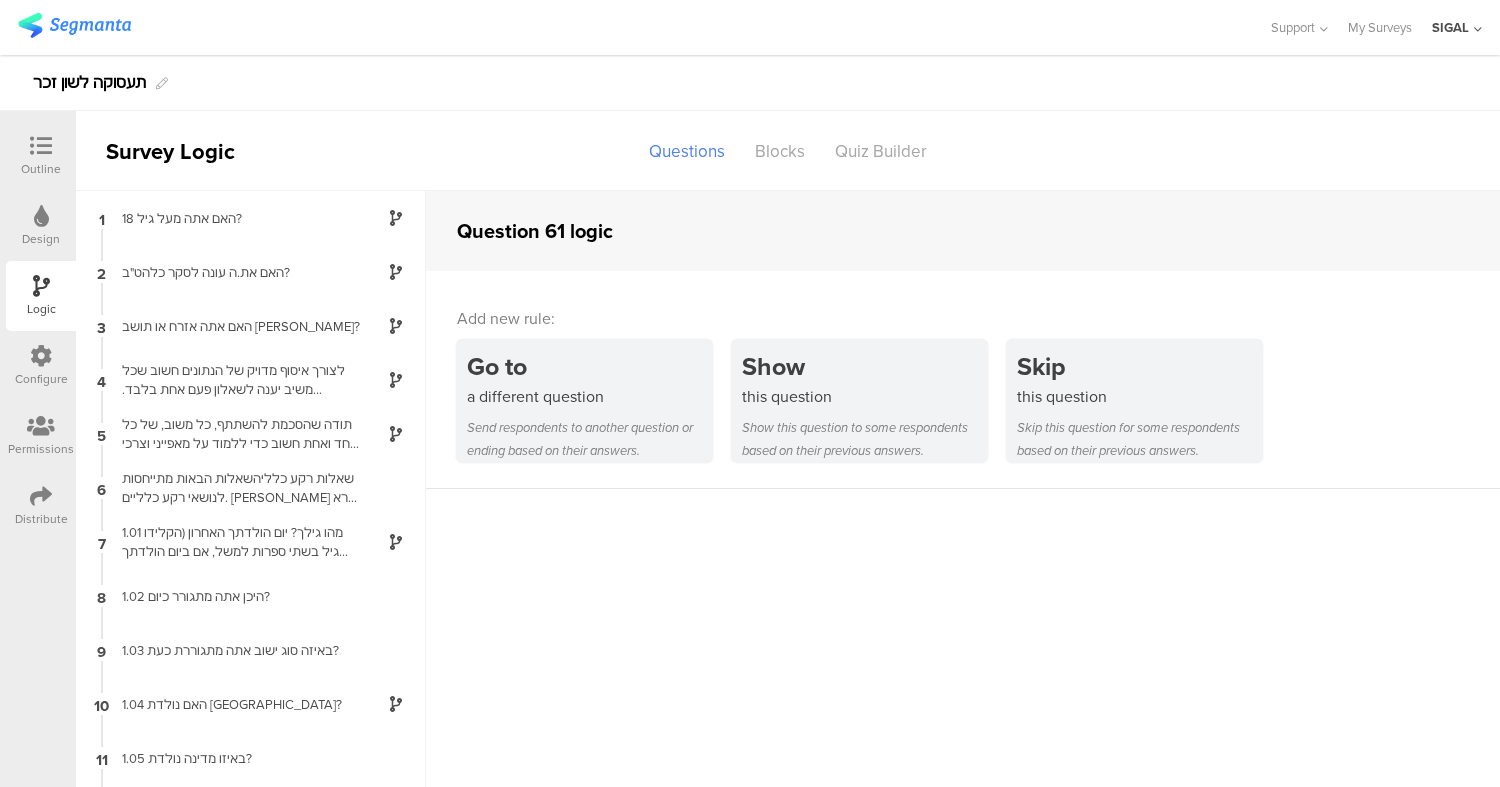 scroll, scrollTop: 80, scrollLeft: 0, axis: vertical 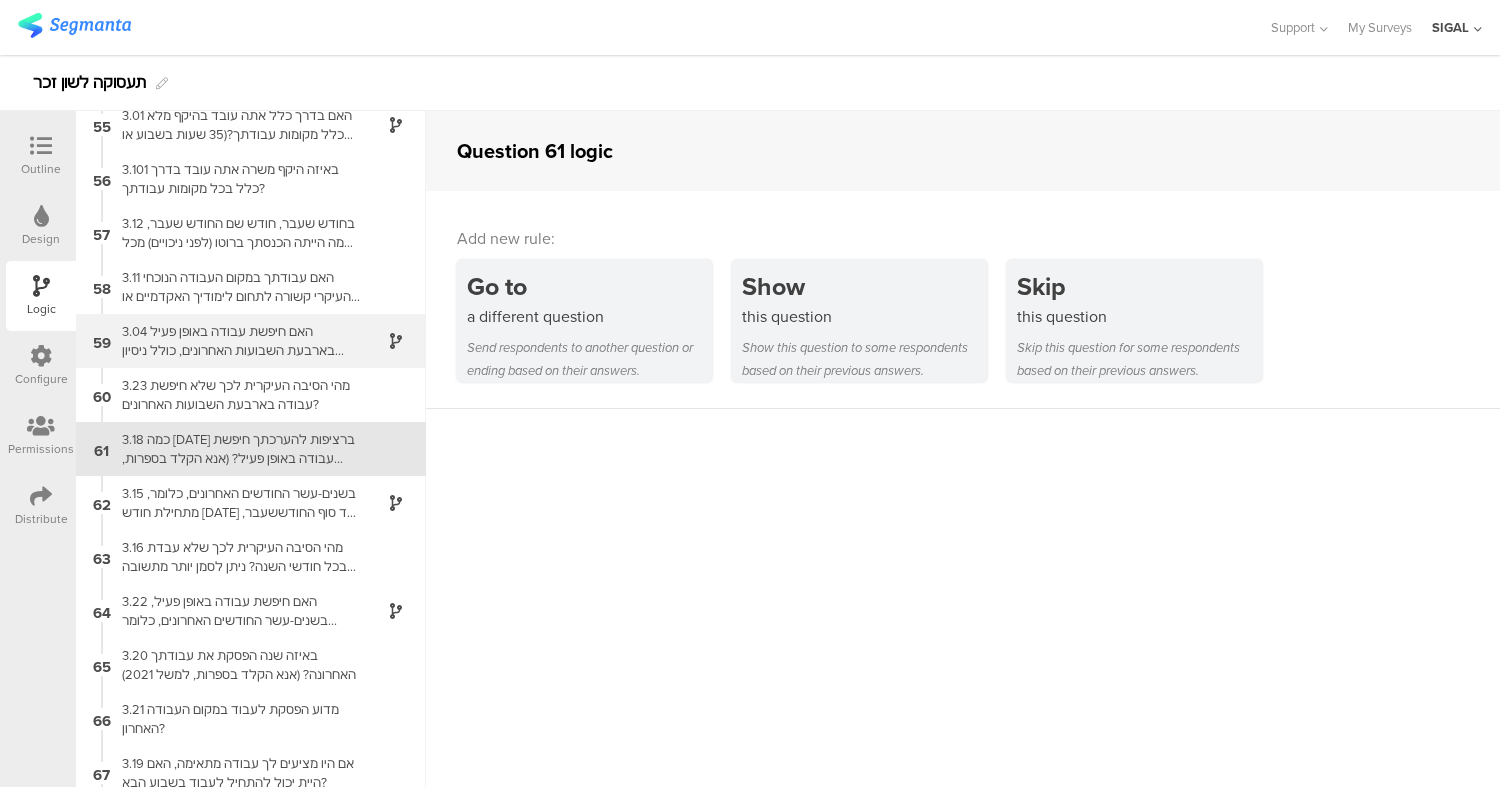 click on "59
3.04	 האם חיפשת עבודה באופן פעיל בארבעת השבועות האחרונים, כולל ניסיון להקים עסק?" at bounding box center [251, 341] 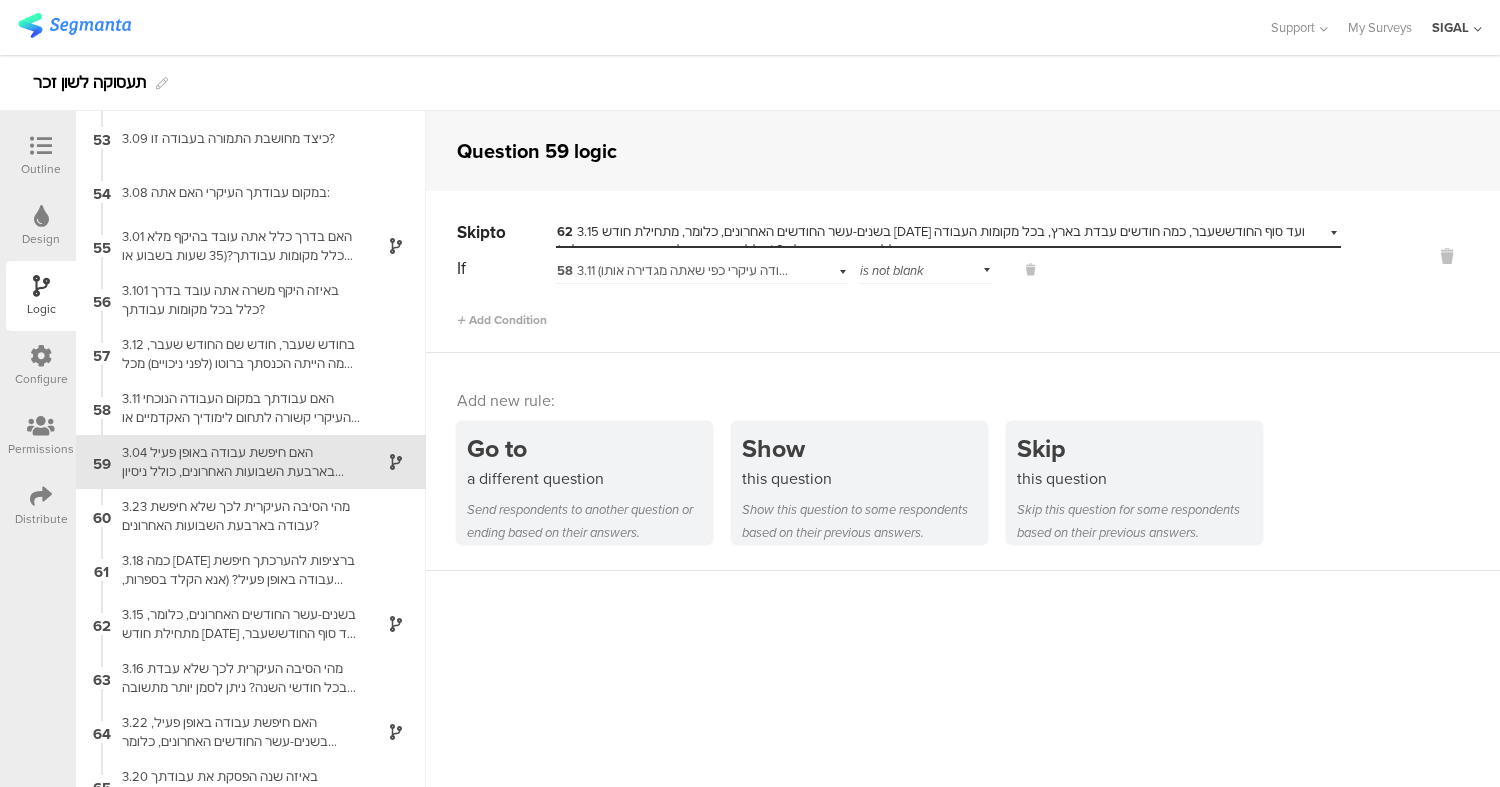 scroll, scrollTop: 2821, scrollLeft: 0, axis: vertical 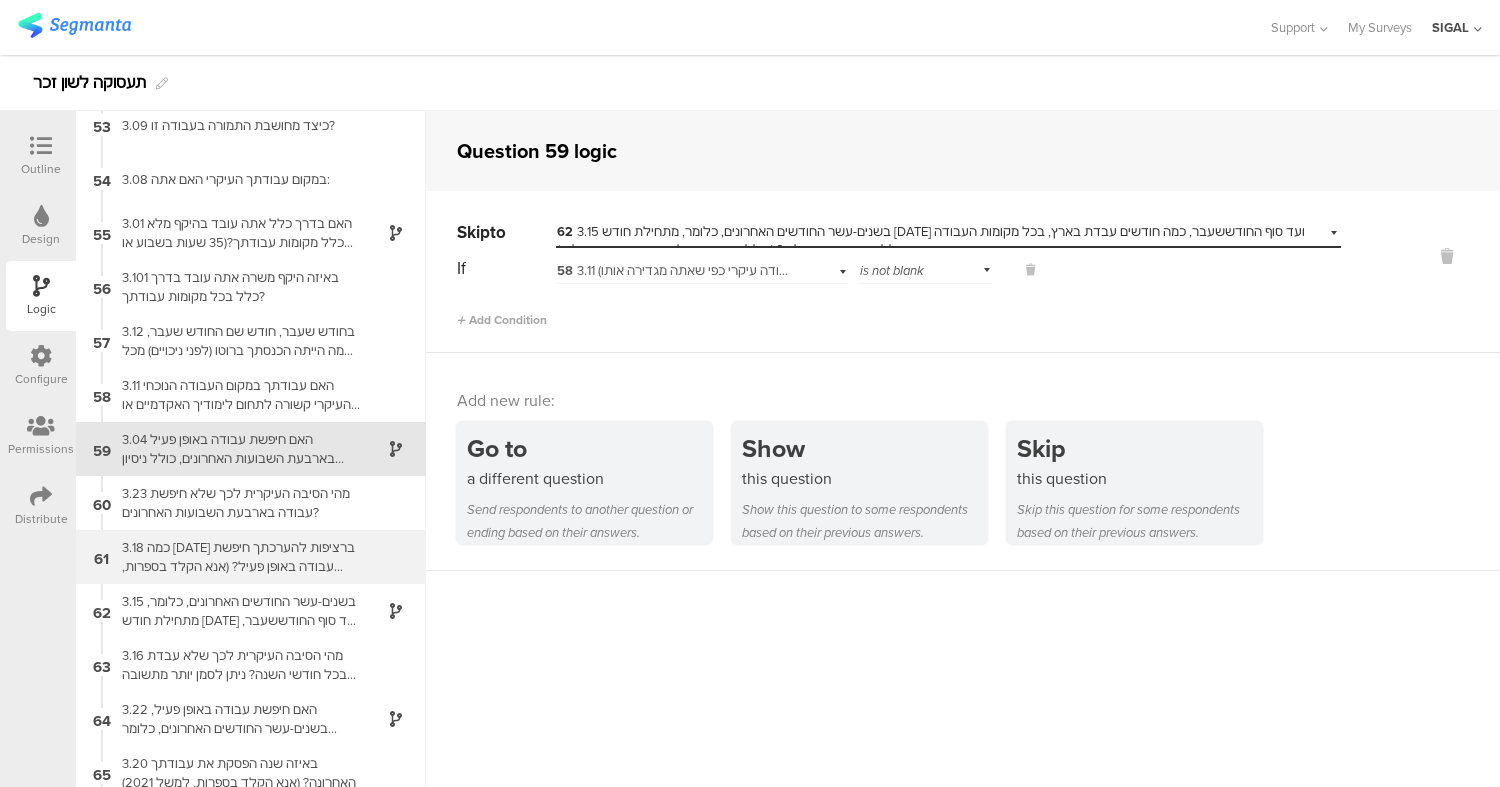 click on "3.18 כמה [DATE] ברציפות להערכתך חיפשת עבודה באופן פעיל? (אנא הקלד בספרות, למשל אם חיפשת במשך שבועיים ברציפות, הקלד 2)" at bounding box center (235, 557) 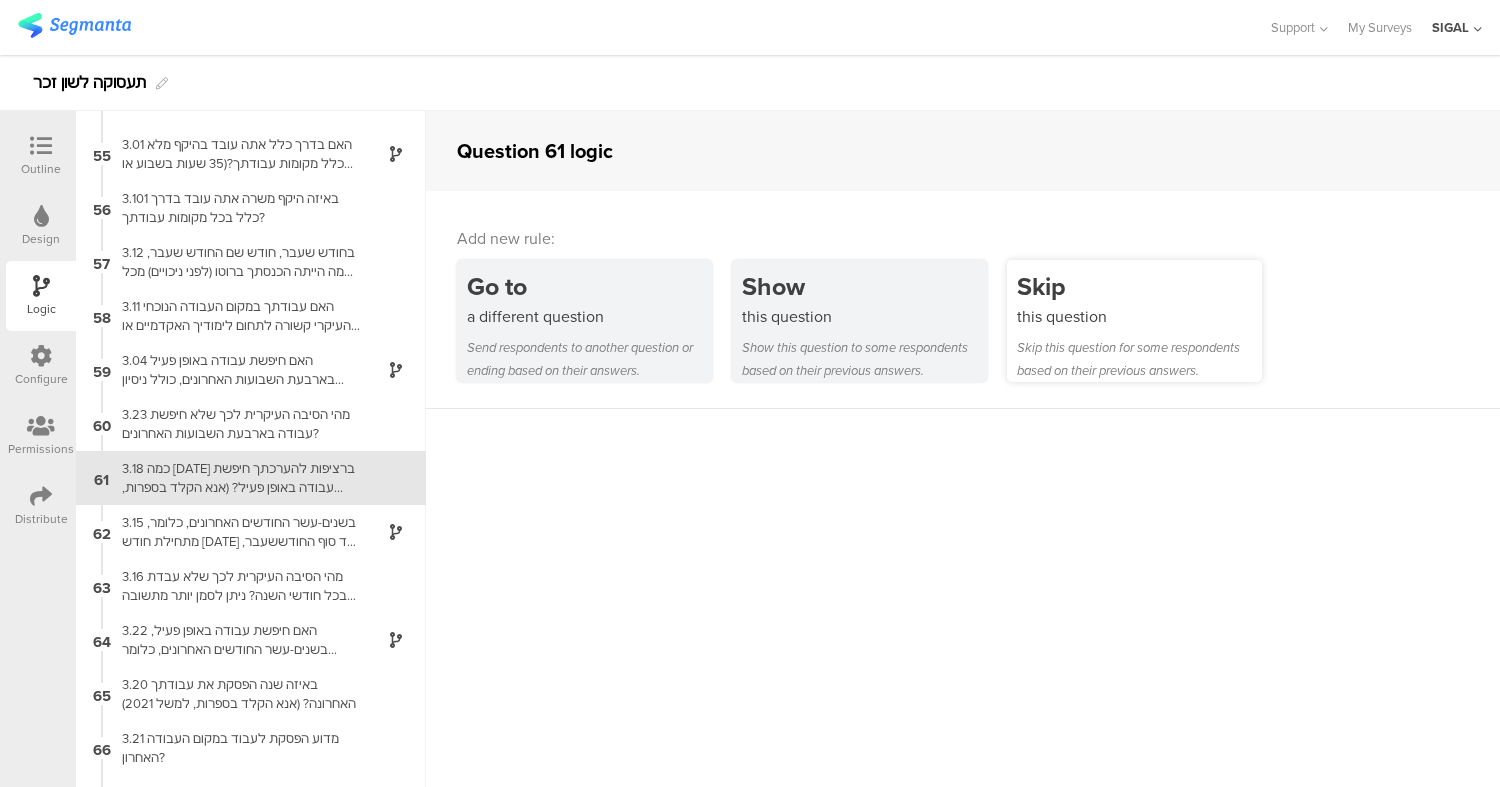 scroll, scrollTop: 2929, scrollLeft: 0, axis: vertical 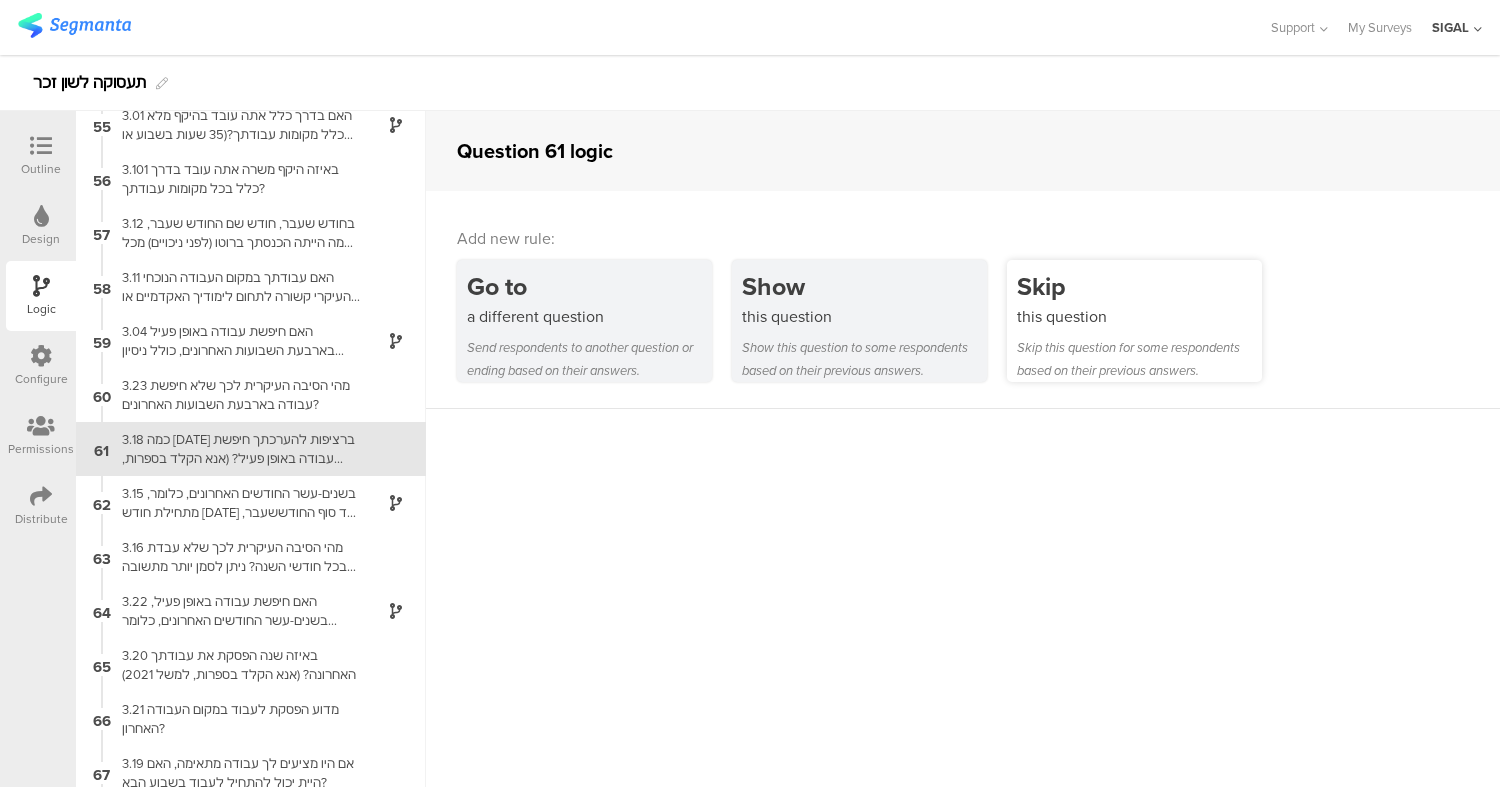 click on "Skip" at bounding box center (1139, 286) 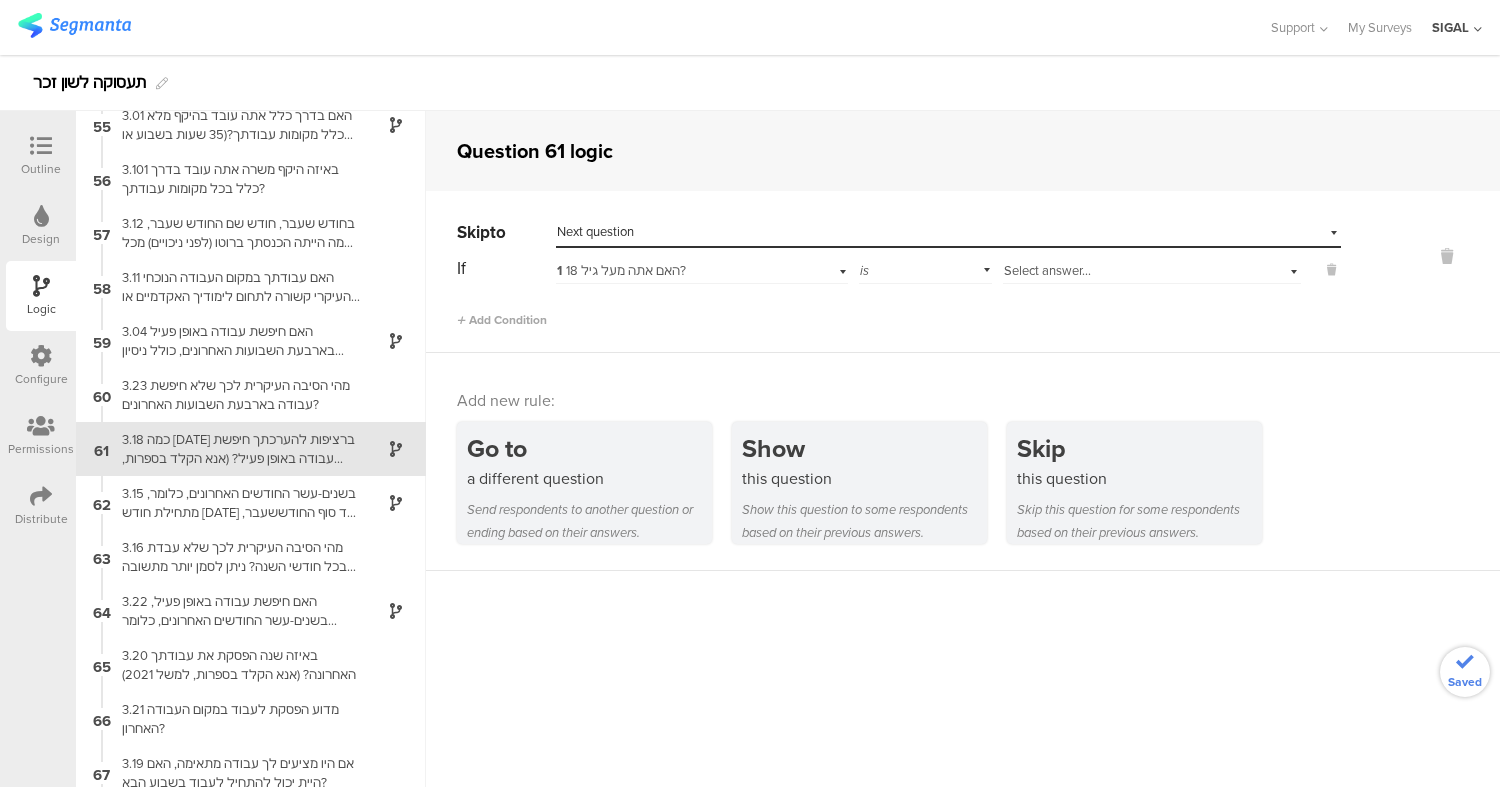 click on "1  האם אתה מעל גיל 18?" at bounding box center (621, 270) 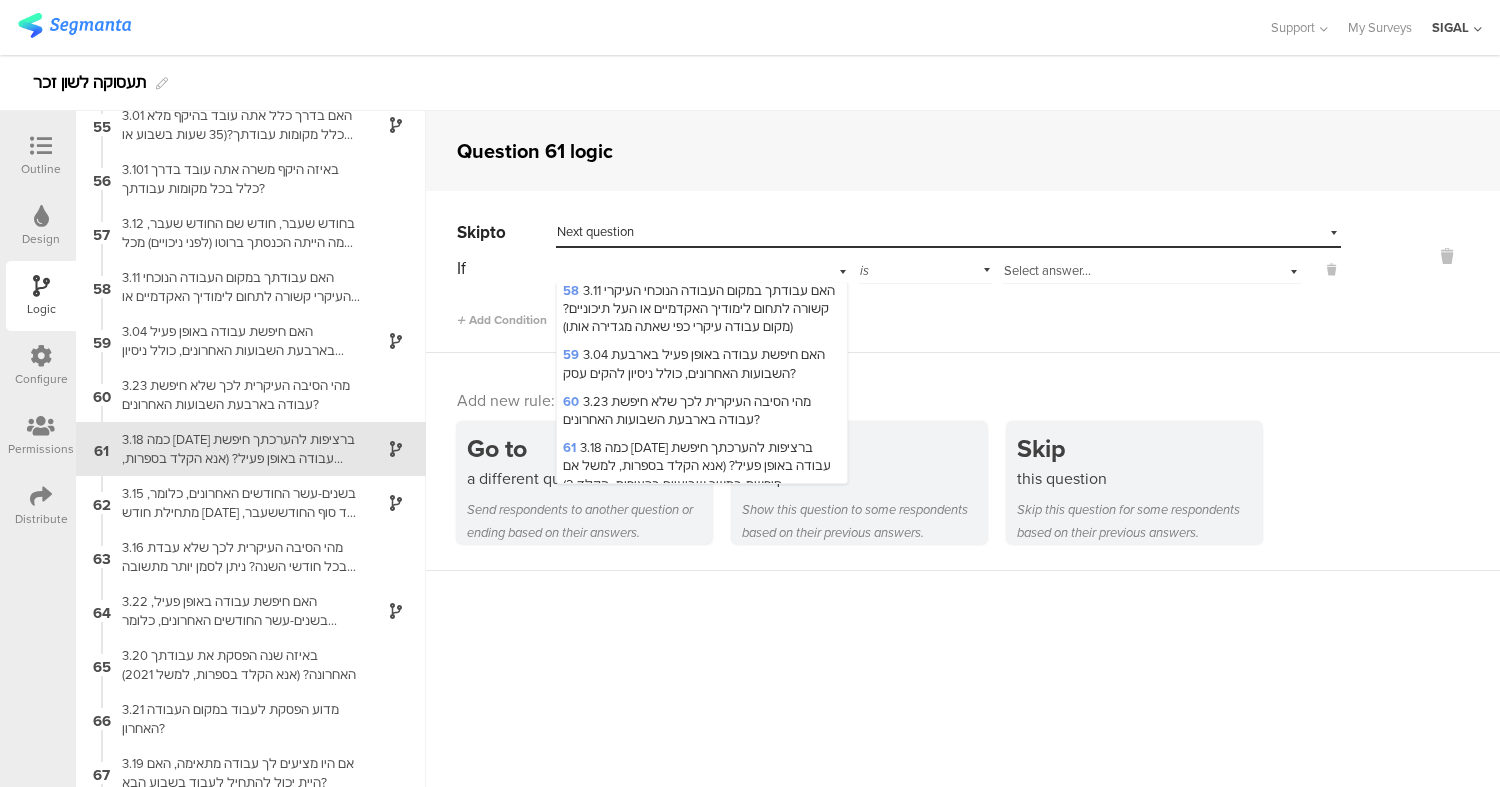 scroll, scrollTop: 2821, scrollLeft: 0, axis: vertical 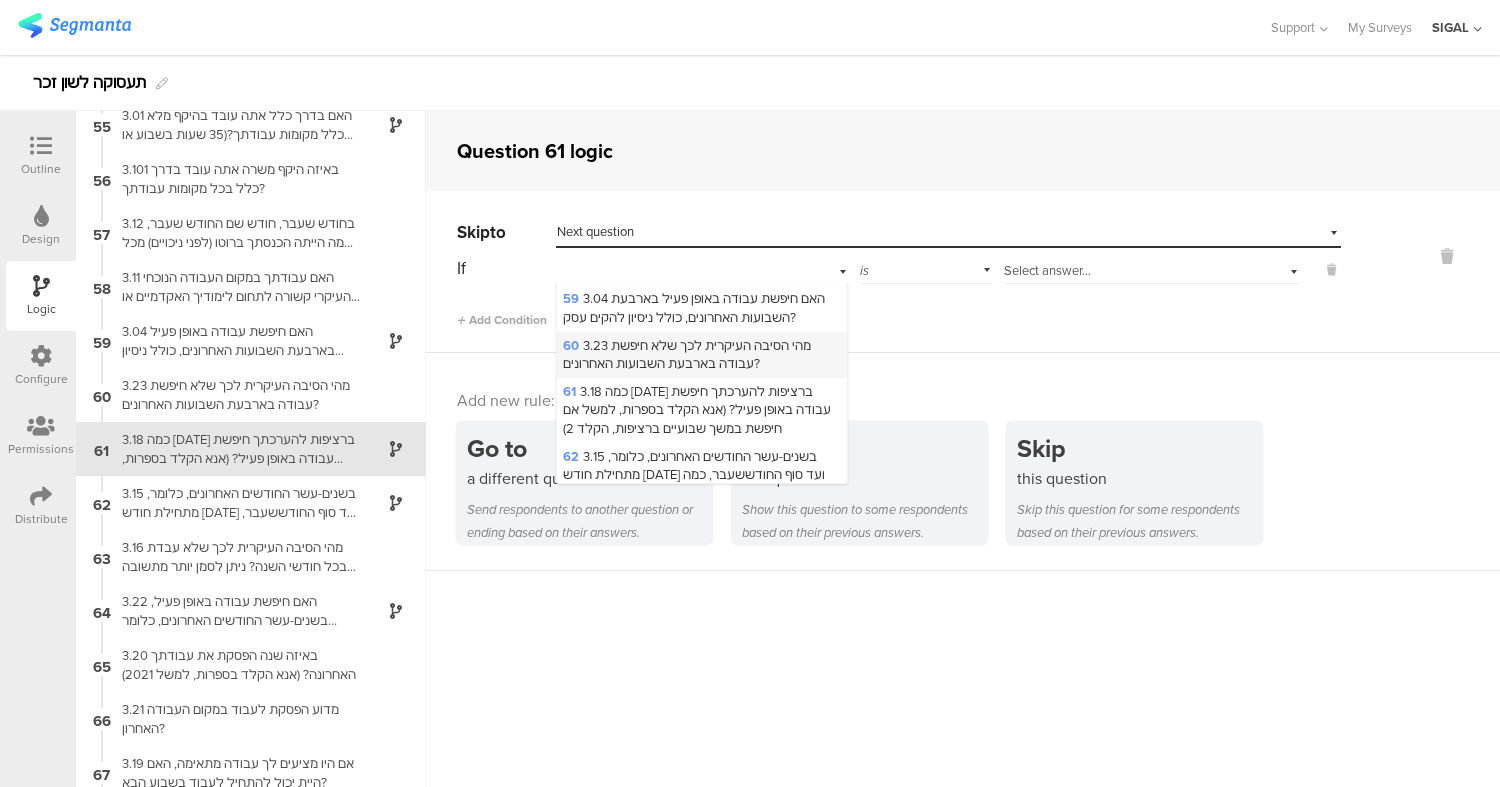 click on "60  3.23	מהי הסיבה העיקרית לכך שלא חיפשת עבודה בארבעת השבועות האחרונים?" at bounding box center [687, 354] 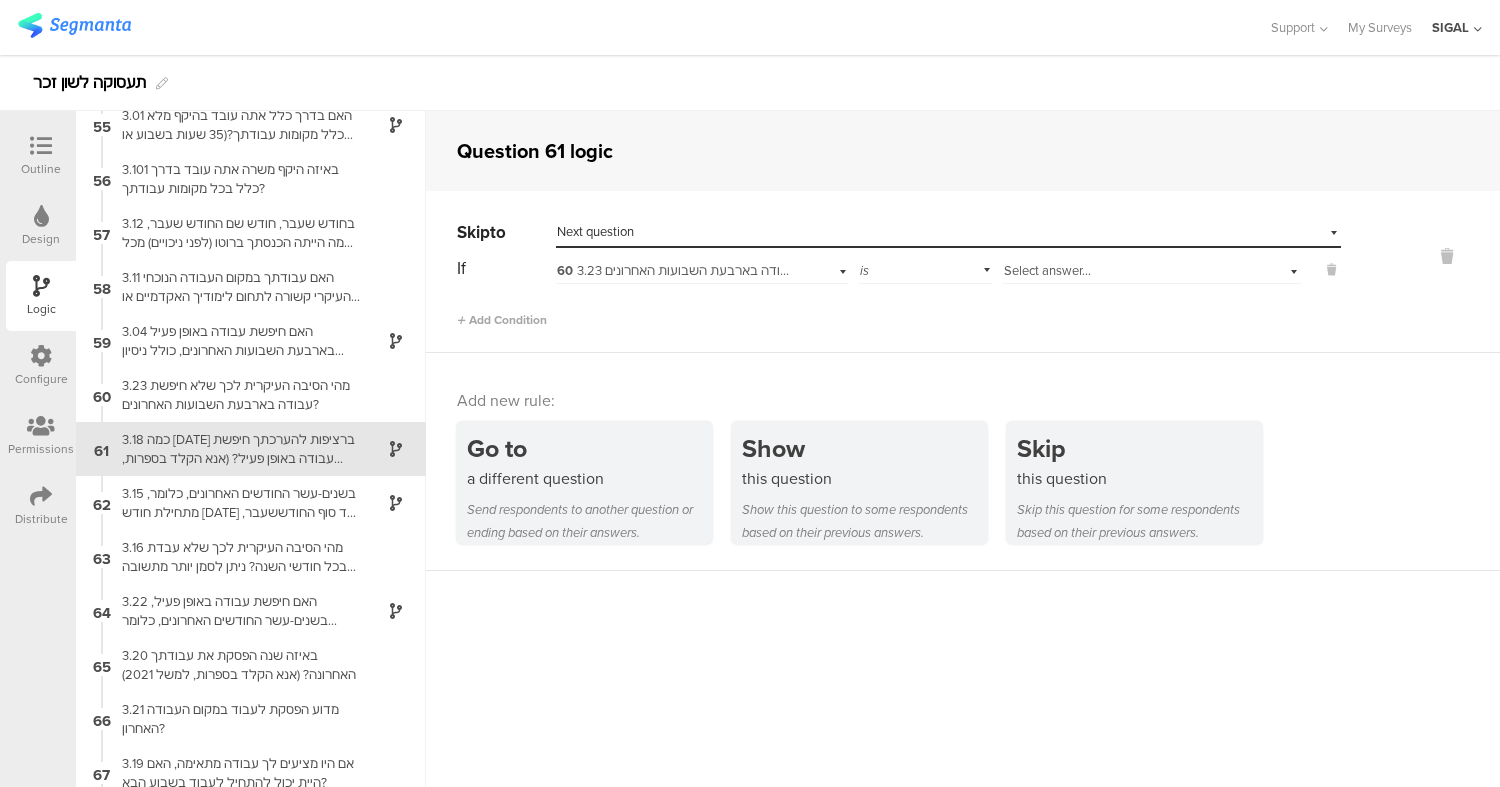 click on "Select answer..." at bounding box center (1126, 271) 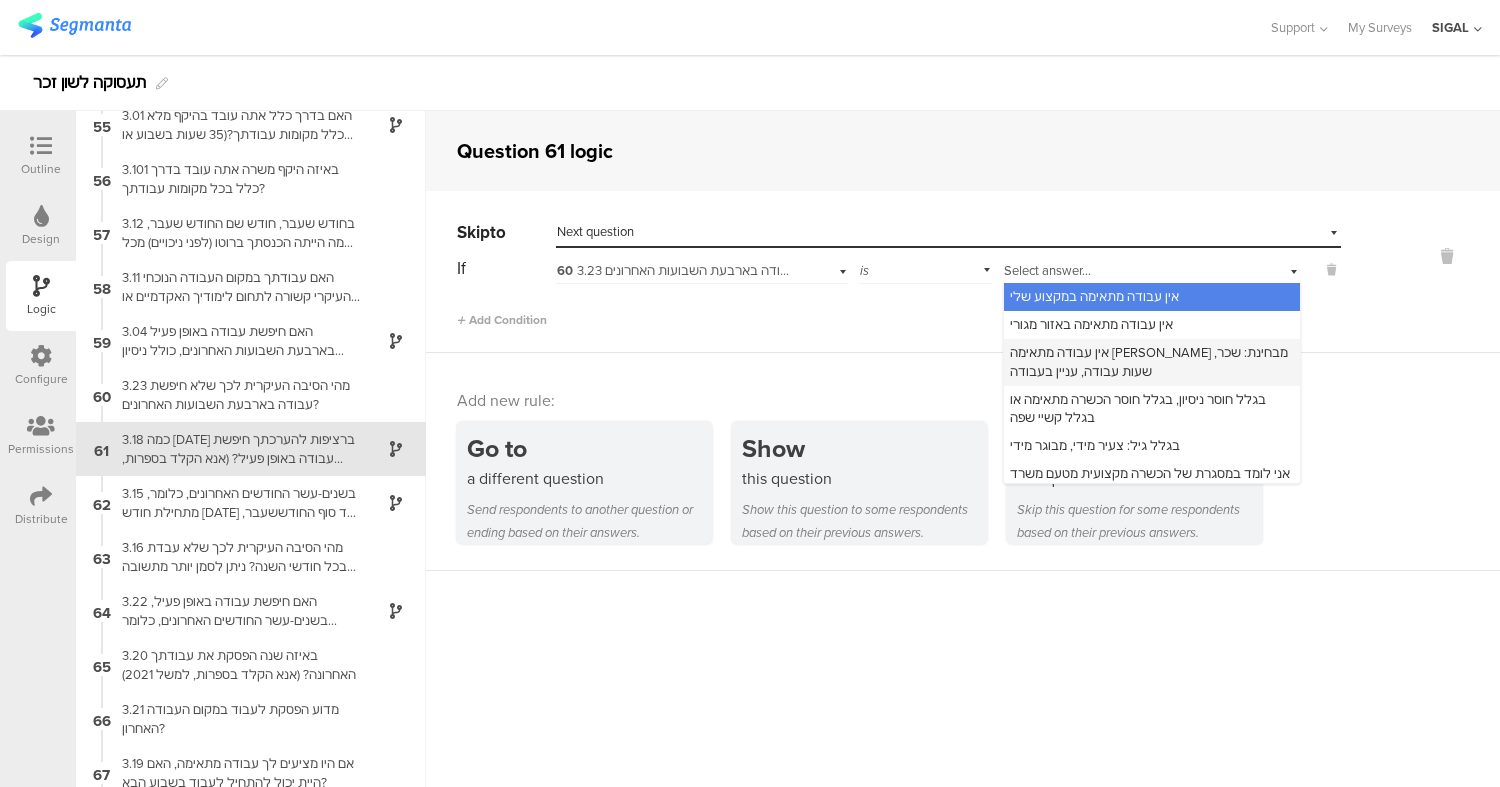 scroll, scrollTop: 0, scrollLeft: 0, axis: both 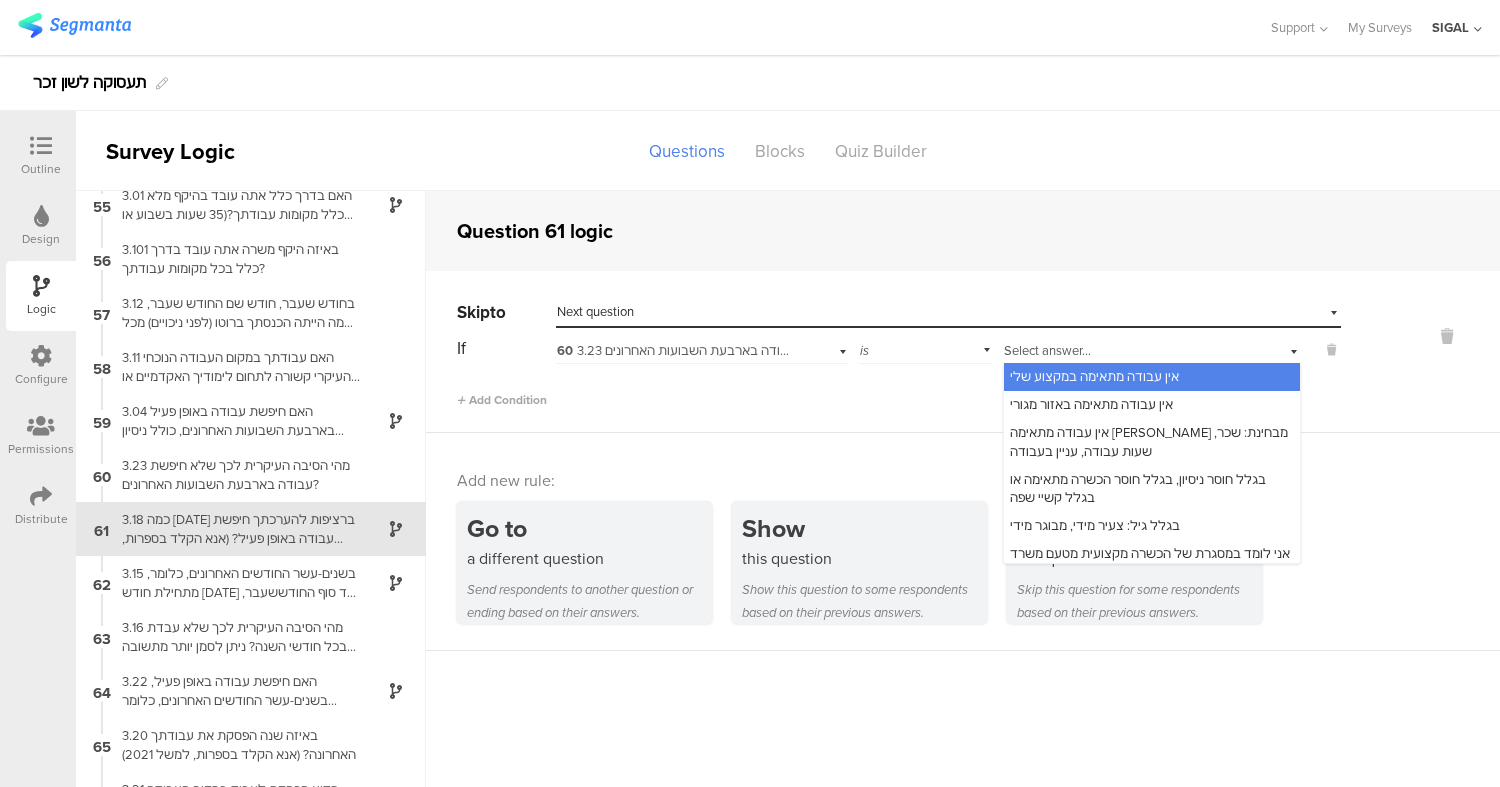 click on "60  3.23	מהי הסיבה העיקרית לכך שלא חיפשת עבודה בארבעת השבועות האחרונים?" at bounding box center (781, 350) 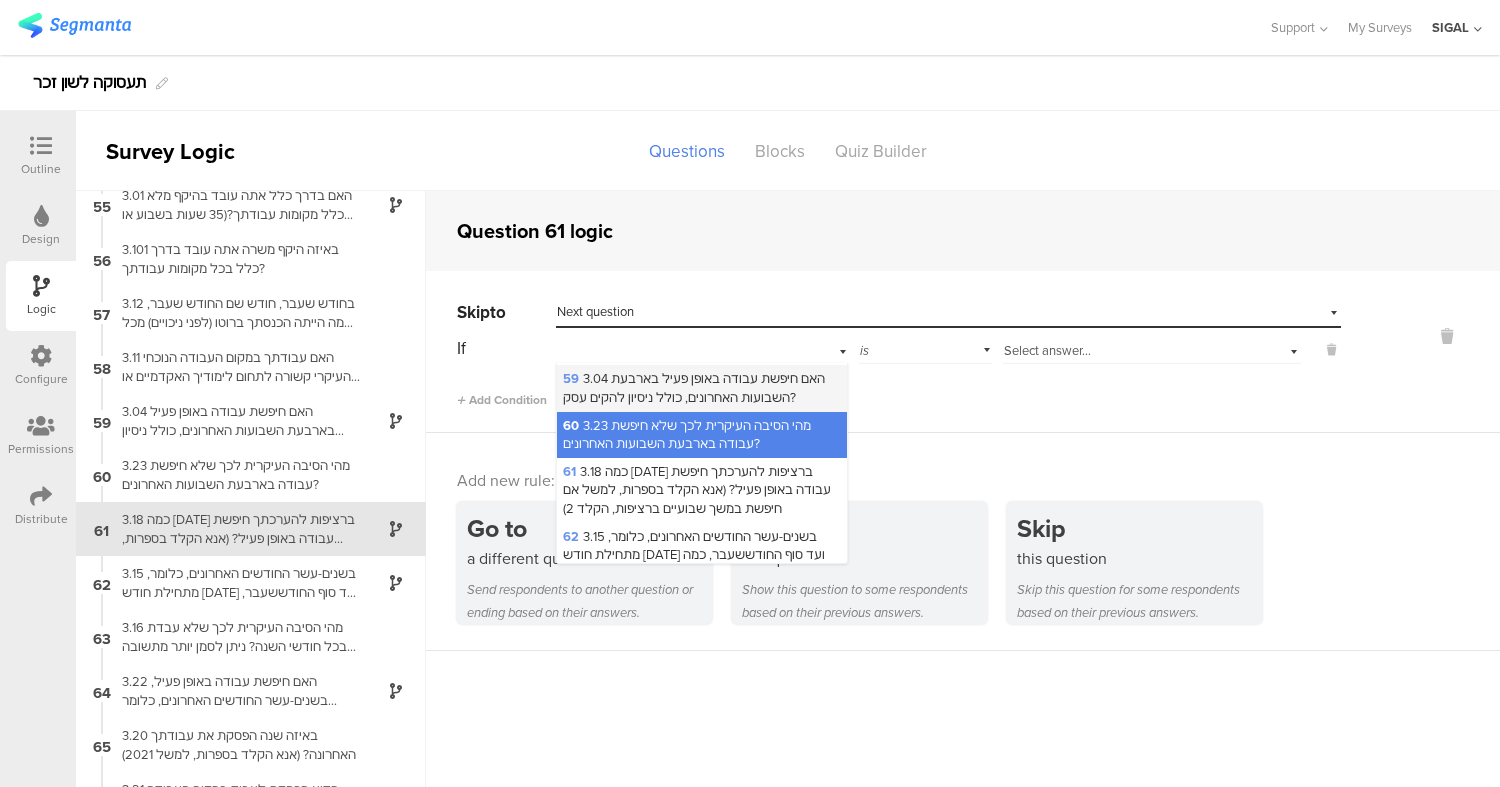 click on "59  3.04	 האם חיפשת עבודה באופן פעיל בארבעת השבועות האחרונים, כולל ניסיון להקים עסק?" at bounding box center [694, 387] 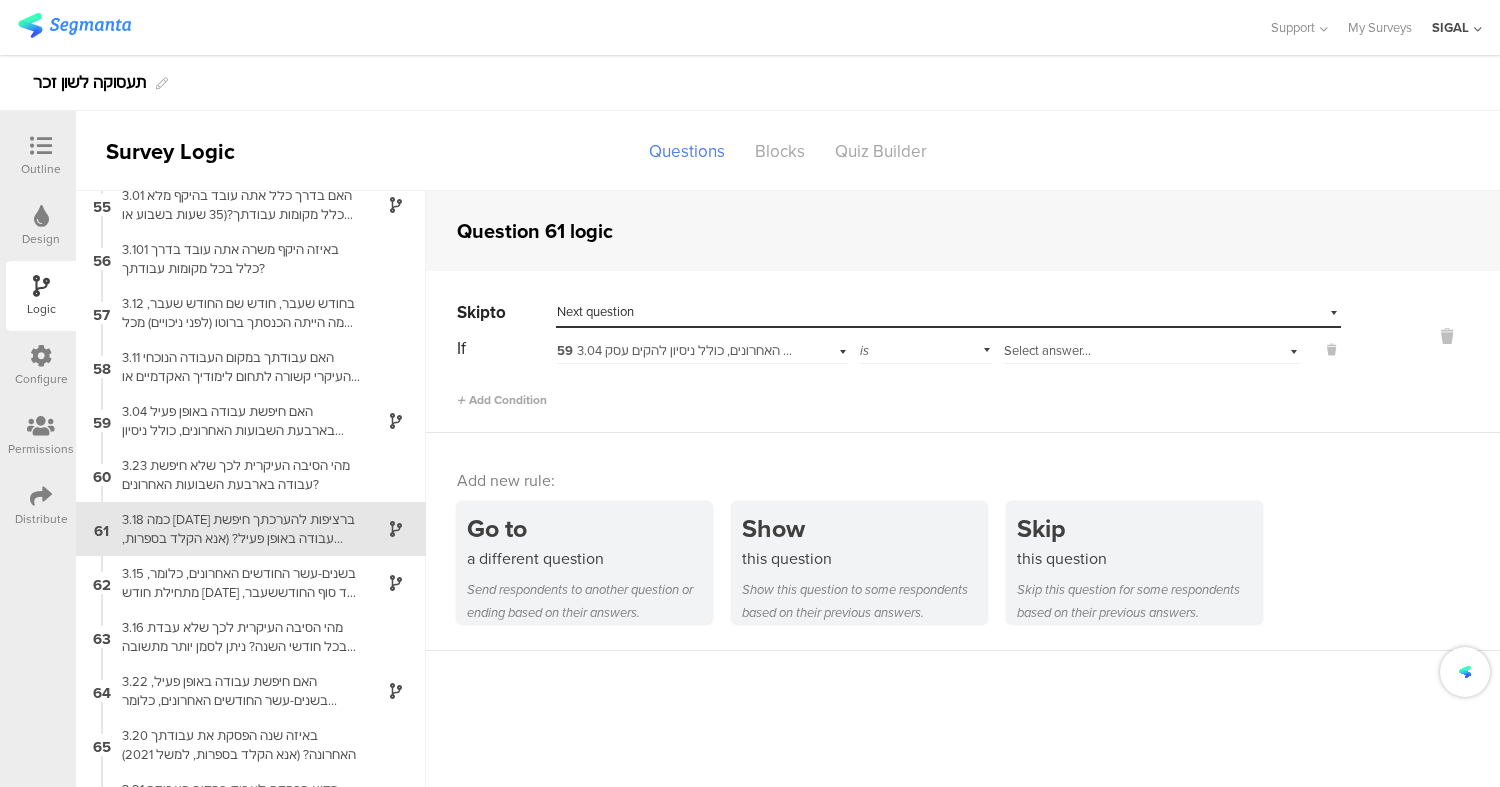 click on "Select answer..." at bounding box center [1047, 350] 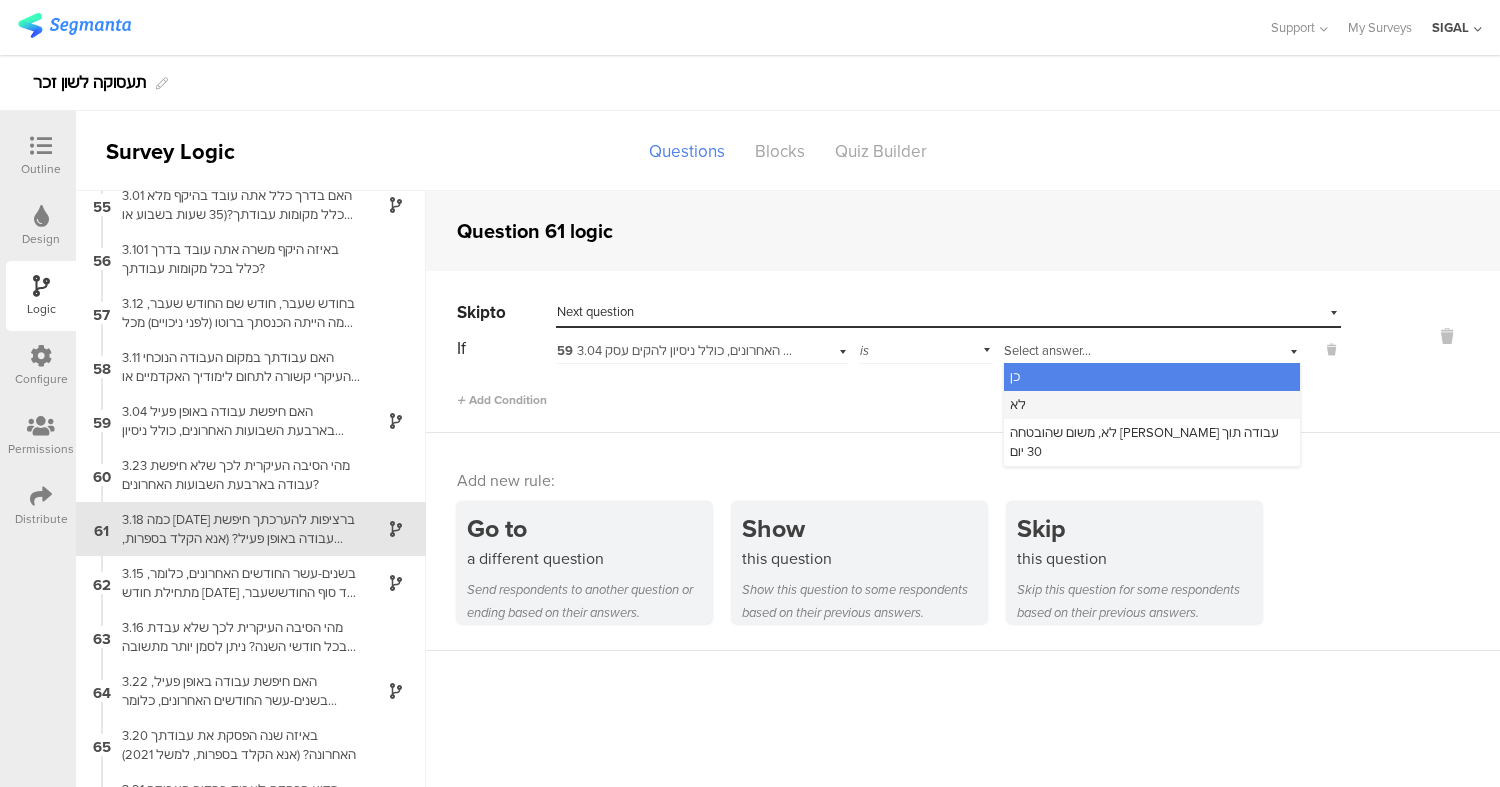 click on "לא" at bounding box center (1018, 404) 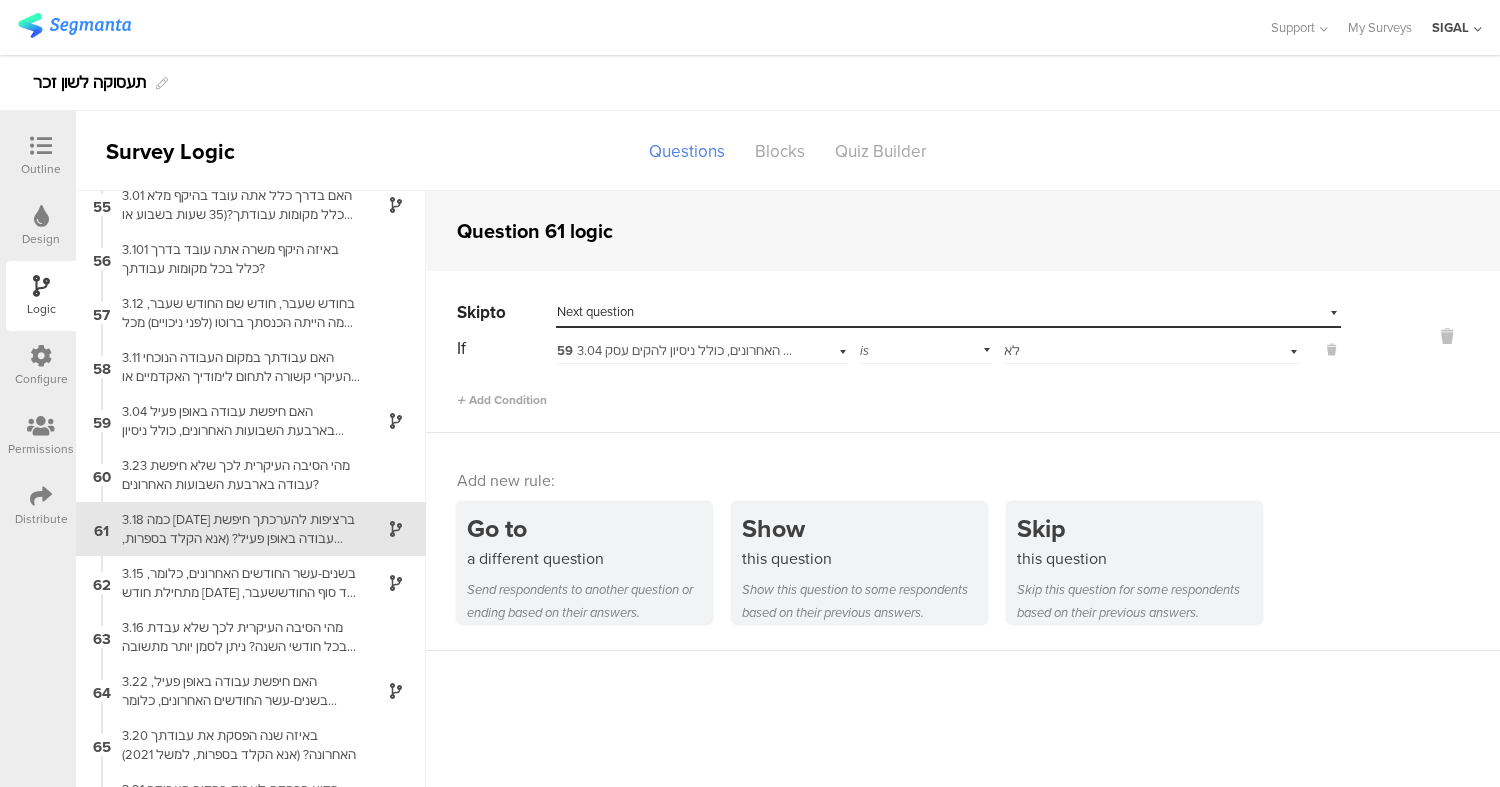 click at bounding box center [41, 146] 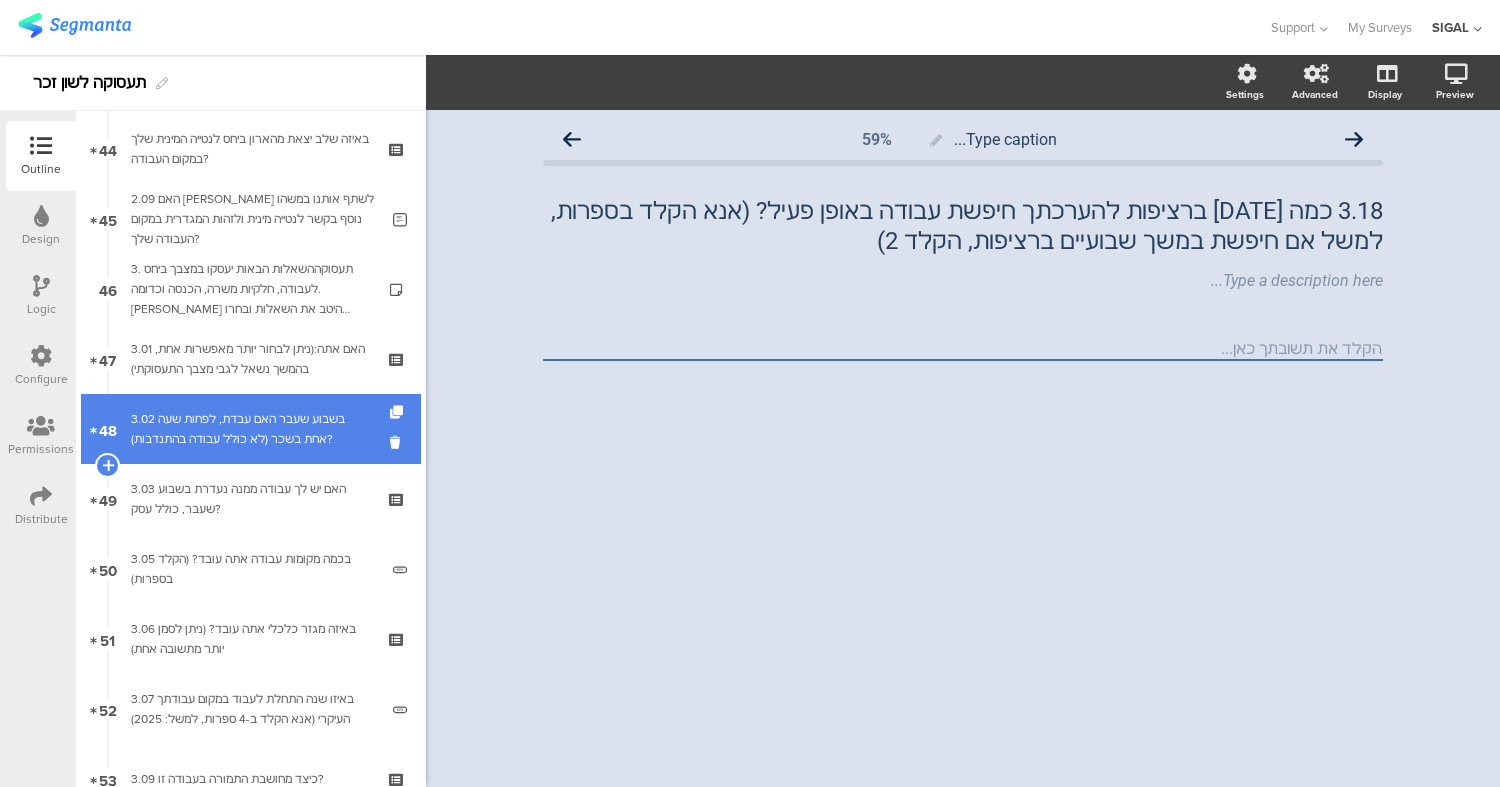 scroll, scrollTop: 3003, scrollLeft: 0, axis: vertical 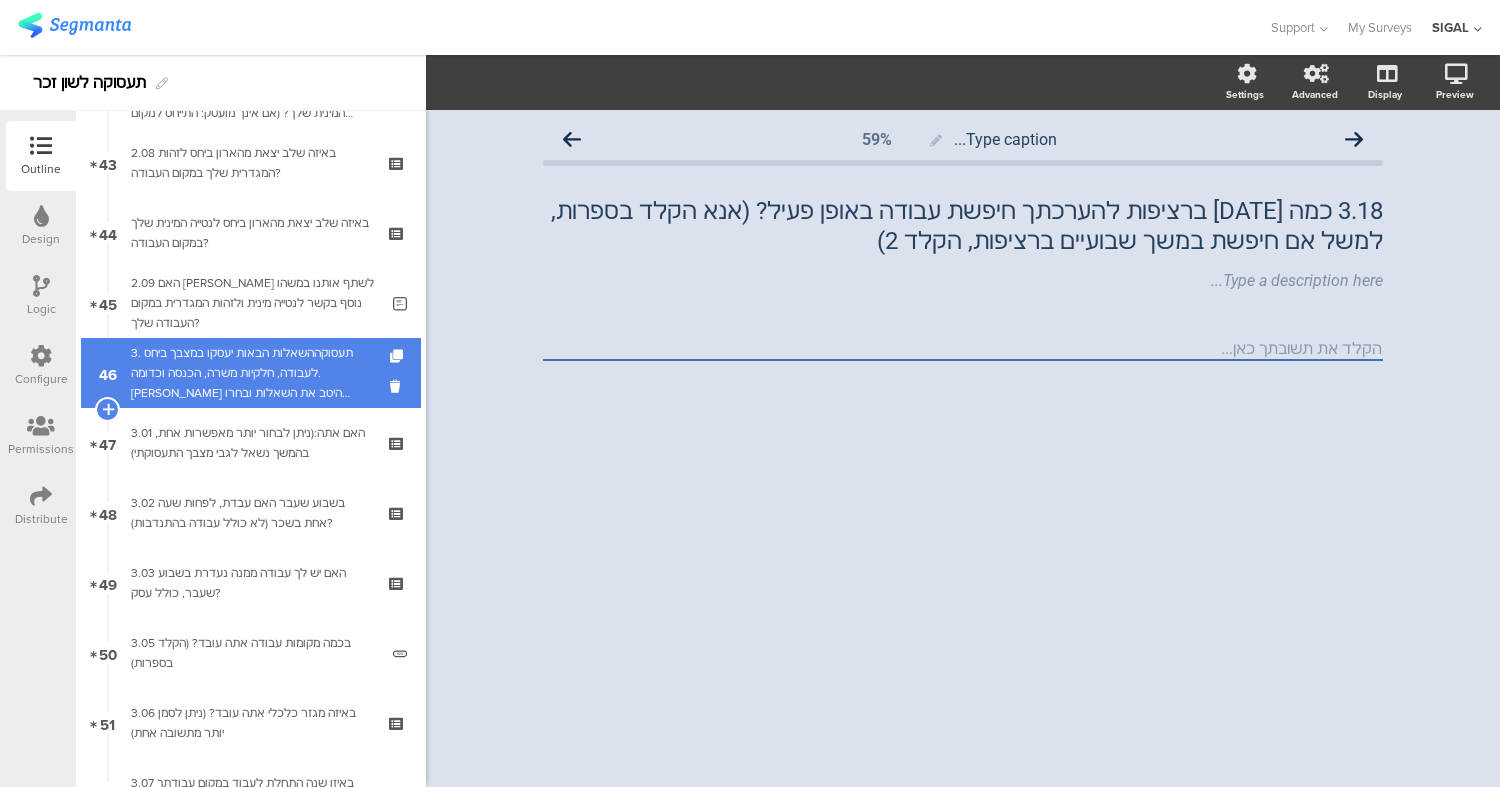click on "3. תעסוקההשאלות הבאות יעסקו במצבך ביחס לעבודה, חלקיות משרה, הכנסה וכדומה. [PERSON_NAME] היטב את השאלות ובחרו בתשובה או בתשובות המתאימות לכם ביותר. נזכיר כי התשובות לשאלות הן אנונימיות." at bounding box center [250, 373] 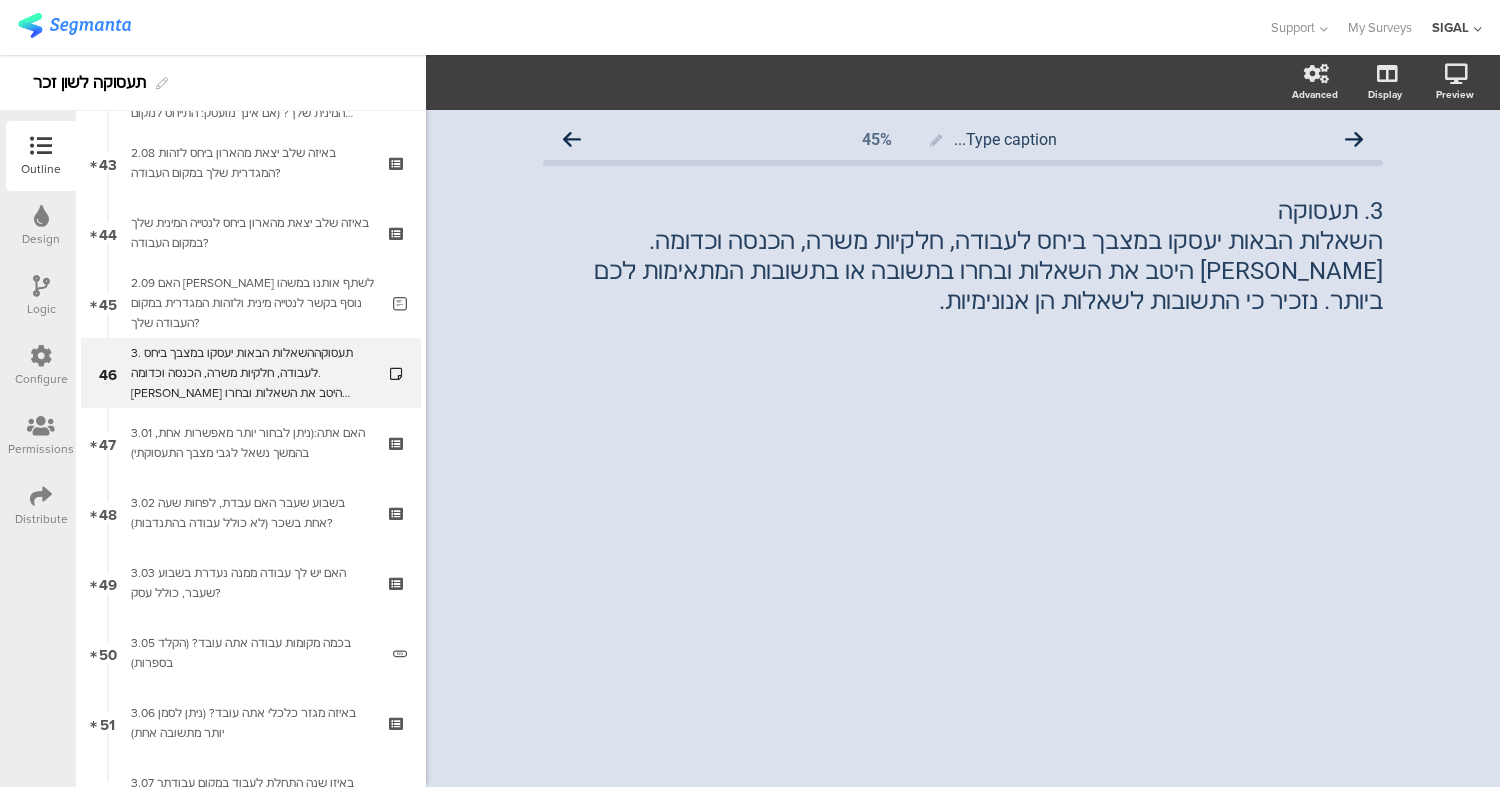 click 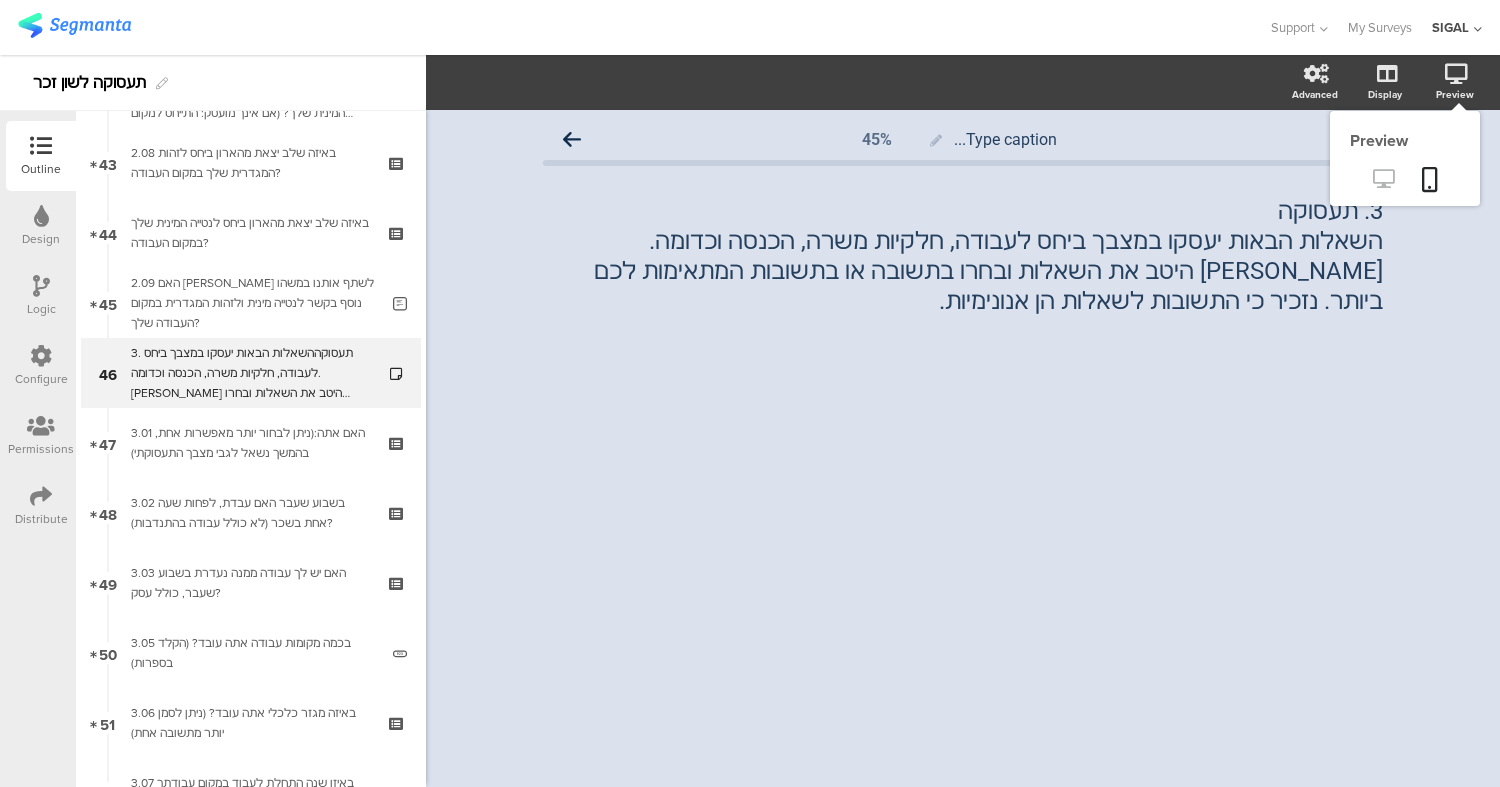 click 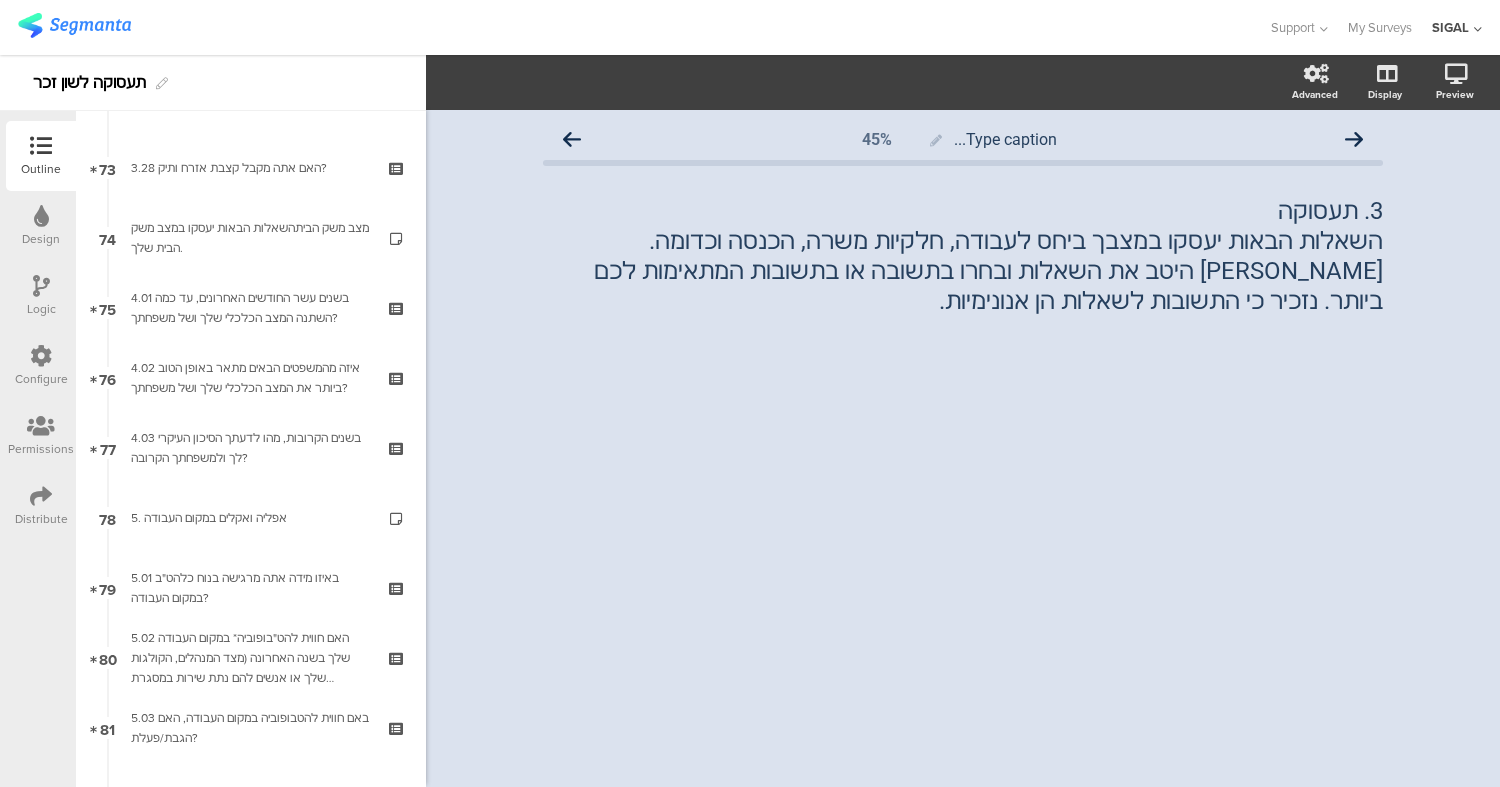 scroll, scrollTop: 5104, scrollLeft: 0, axis: vertical 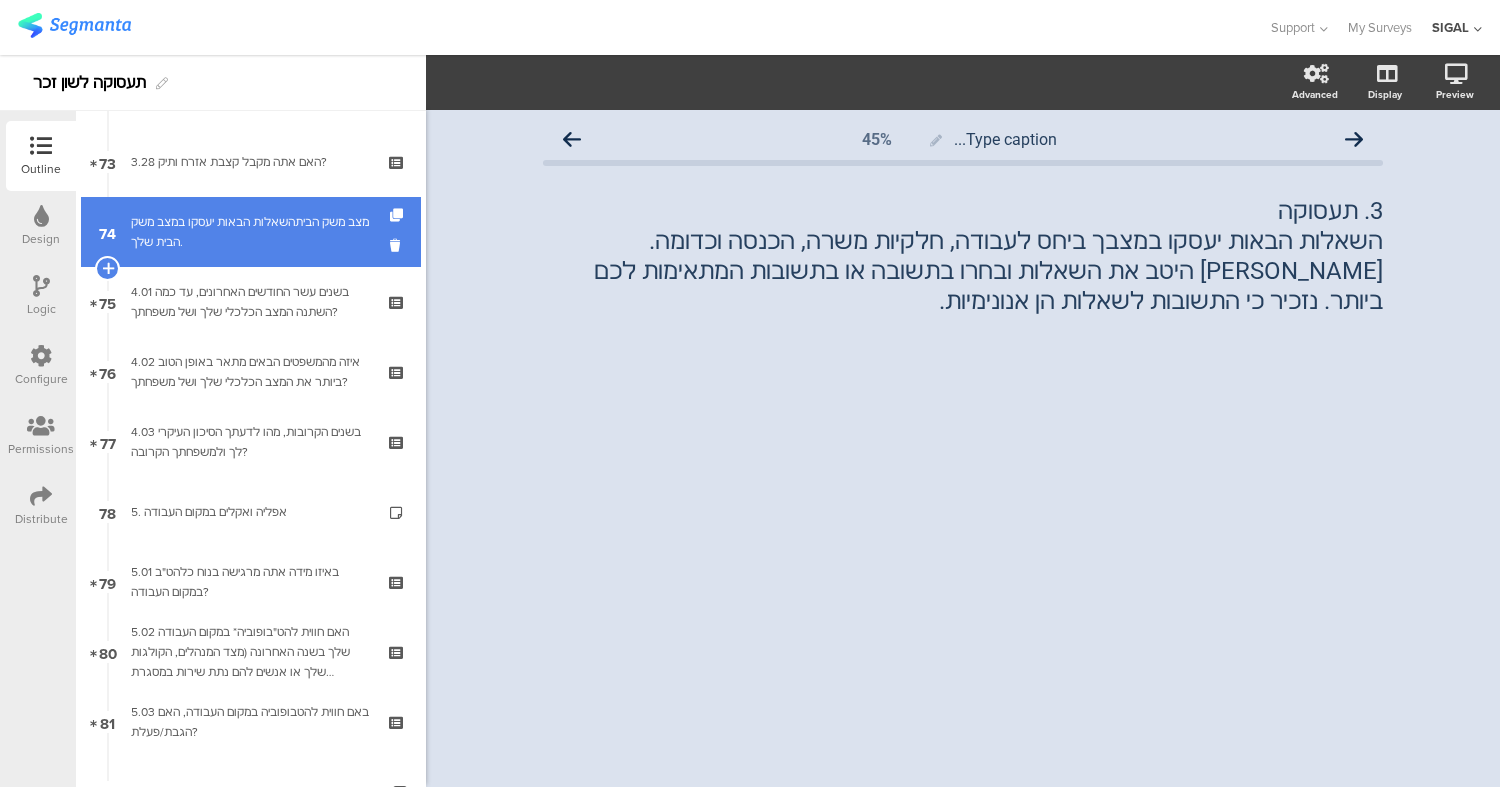 click at bounding box center [41, 286] 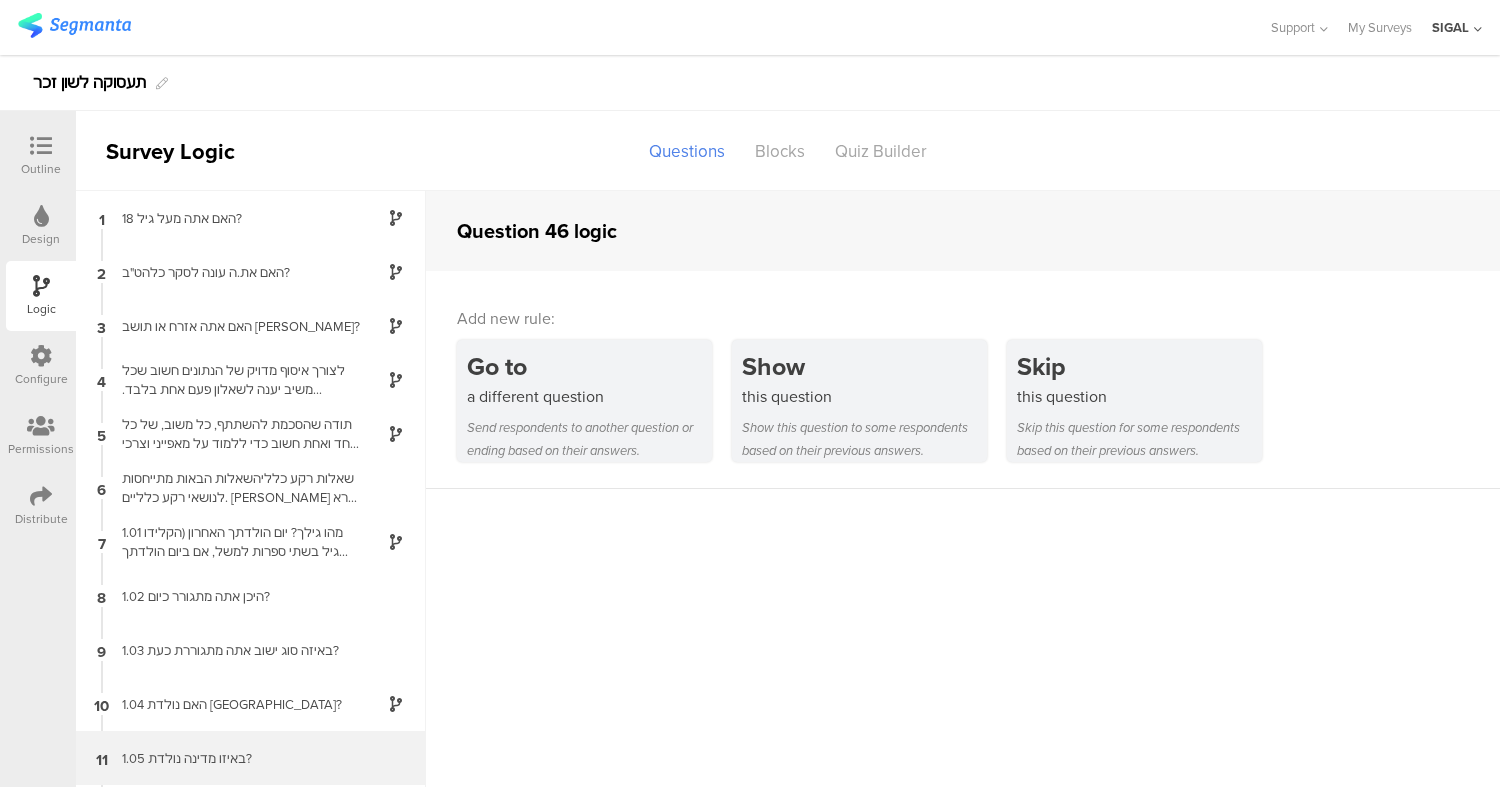 scroll, scrollTop: 47, scrollLeft: 0, axis: vertical 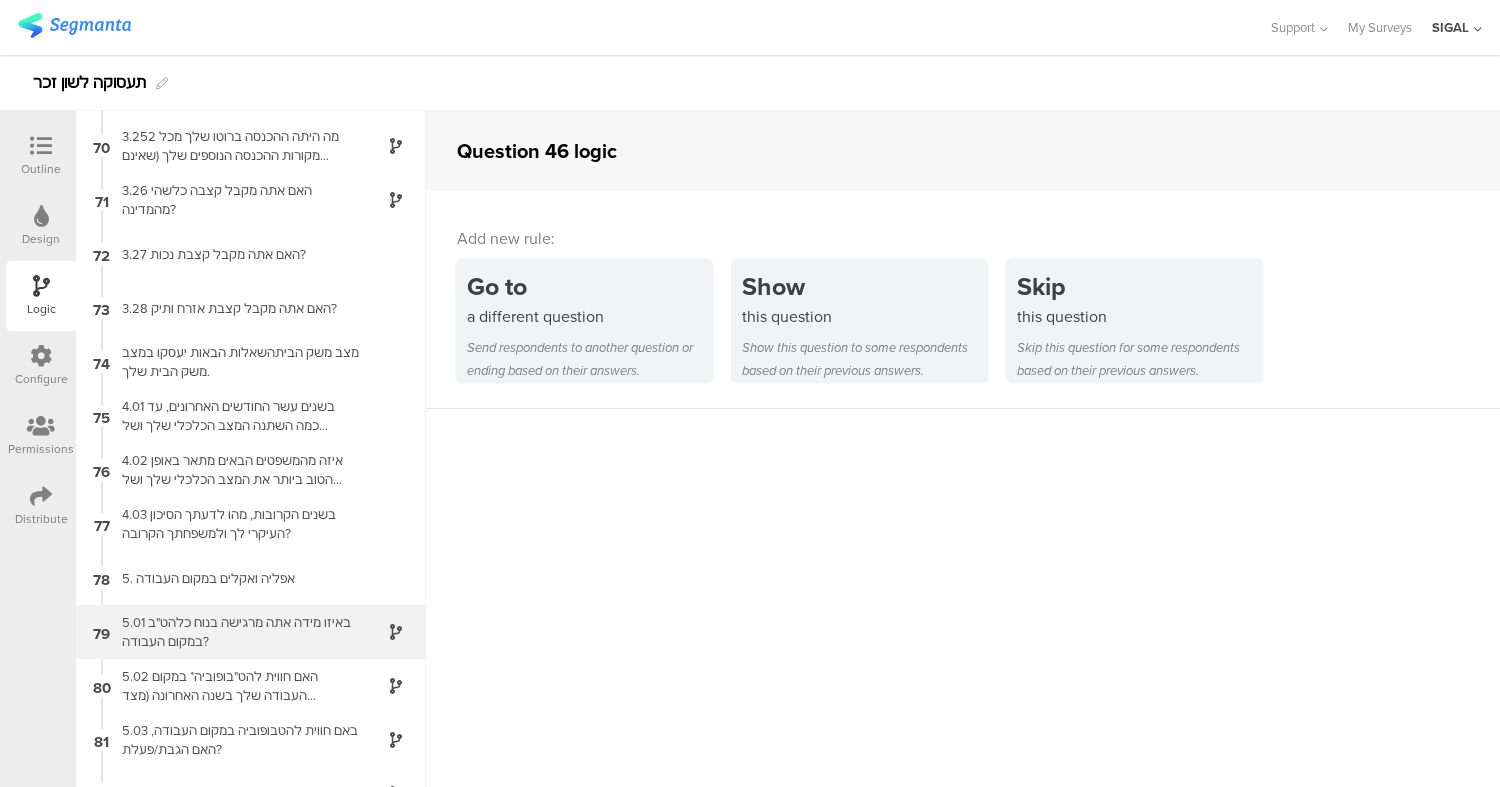 click on "5.01	באיזו מידה אתה מרגישה בנוח כלהט"ב במקום העבודה?" at bounding box center [235, 632] 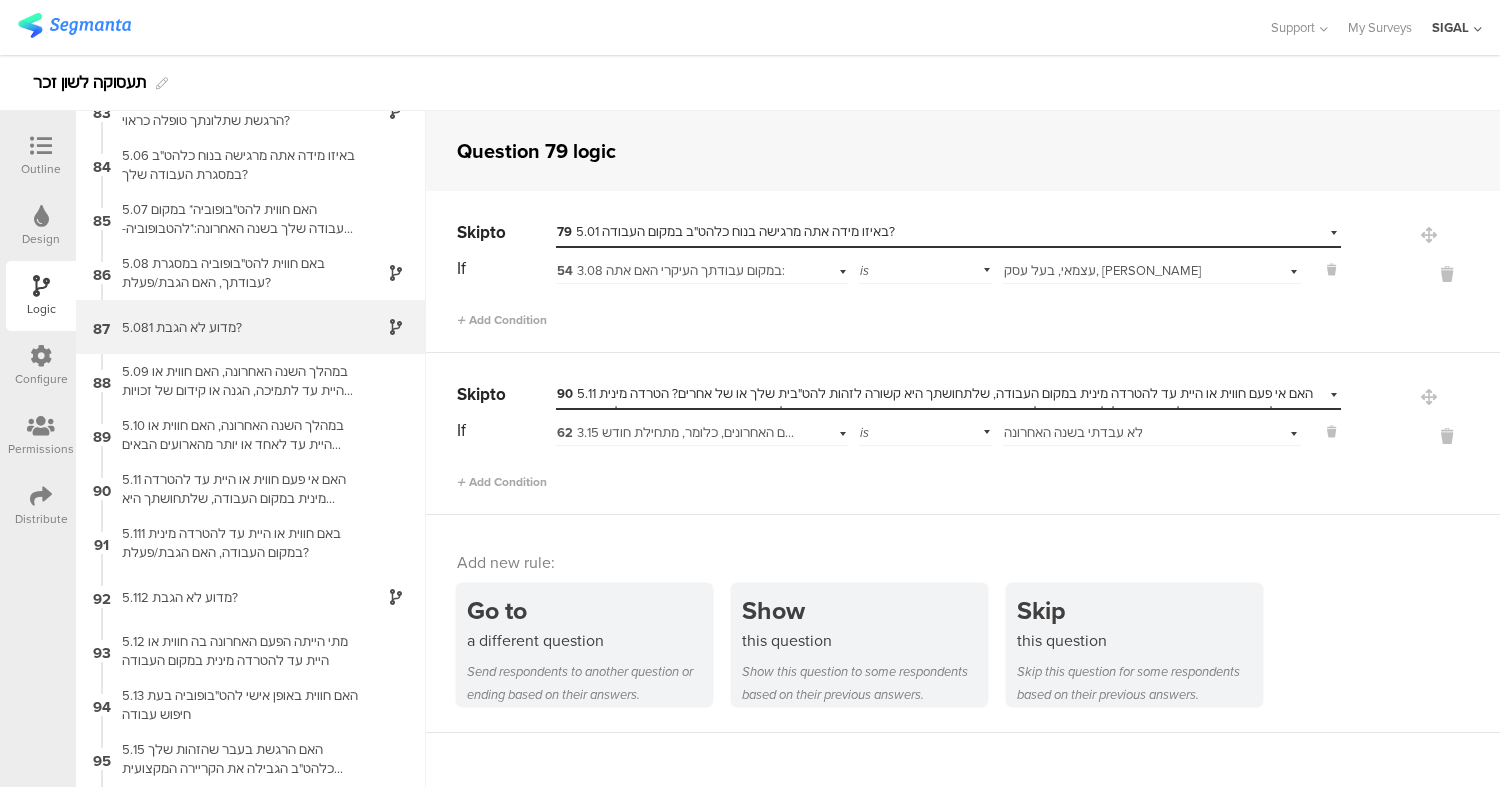 scroll, scrollTop: 4461, scrollLeft: 0, axis: vertical 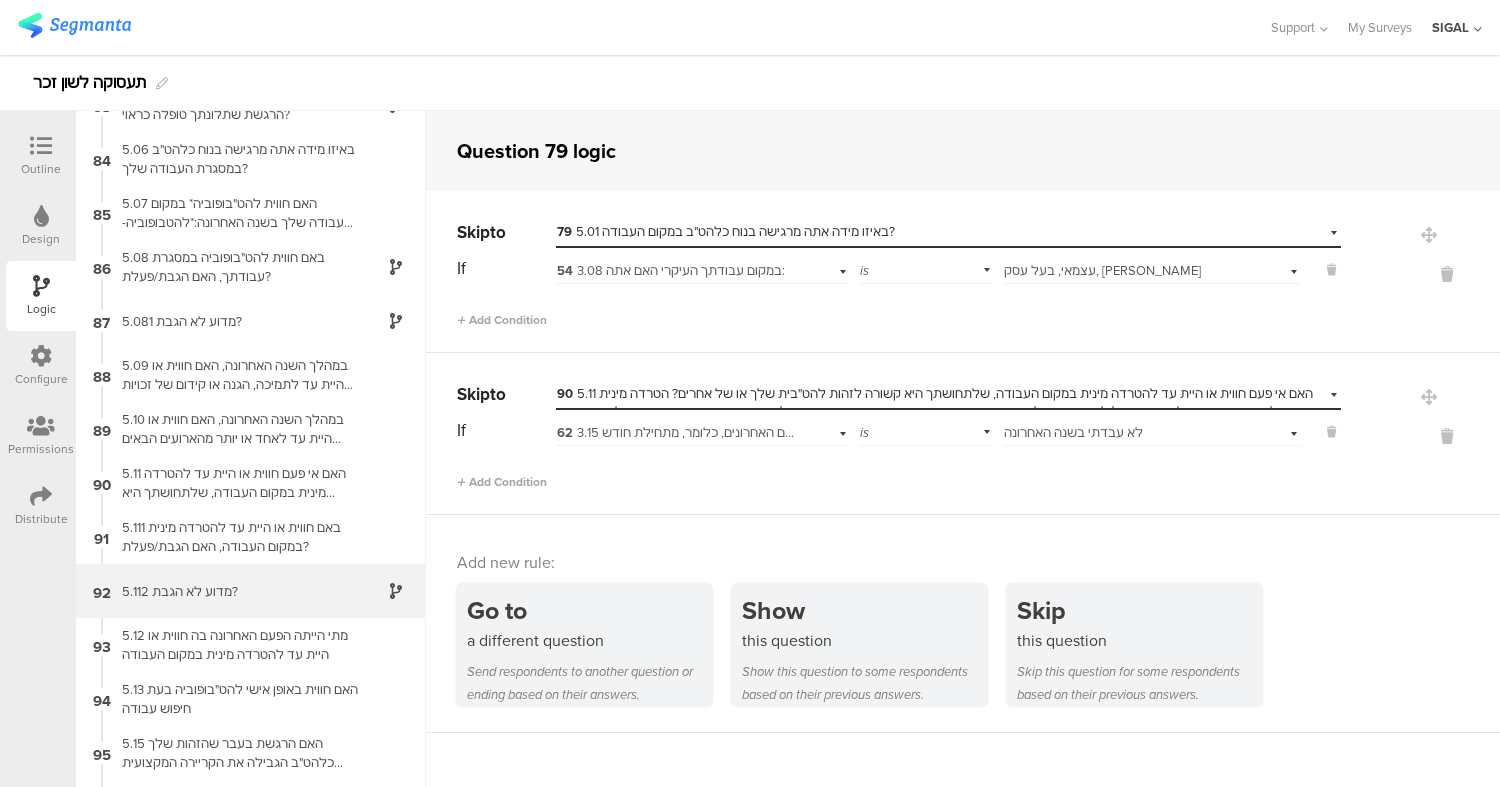 click on "92
5.112 מדוע לא הגבת?" at bounding box center [251, 591] 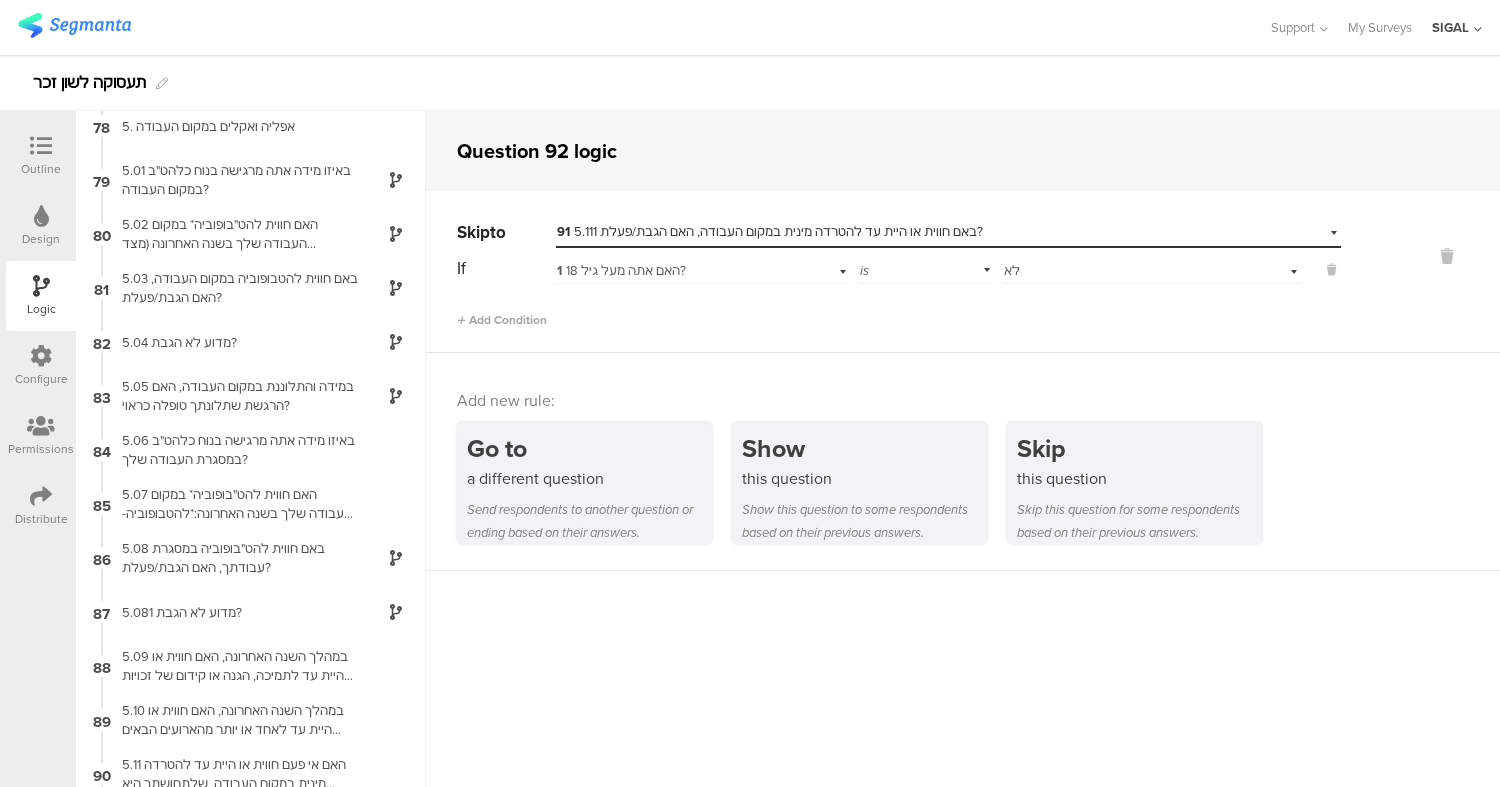 scroll, scrollTop: 4603, scrollLeft: 0, axis: vertical 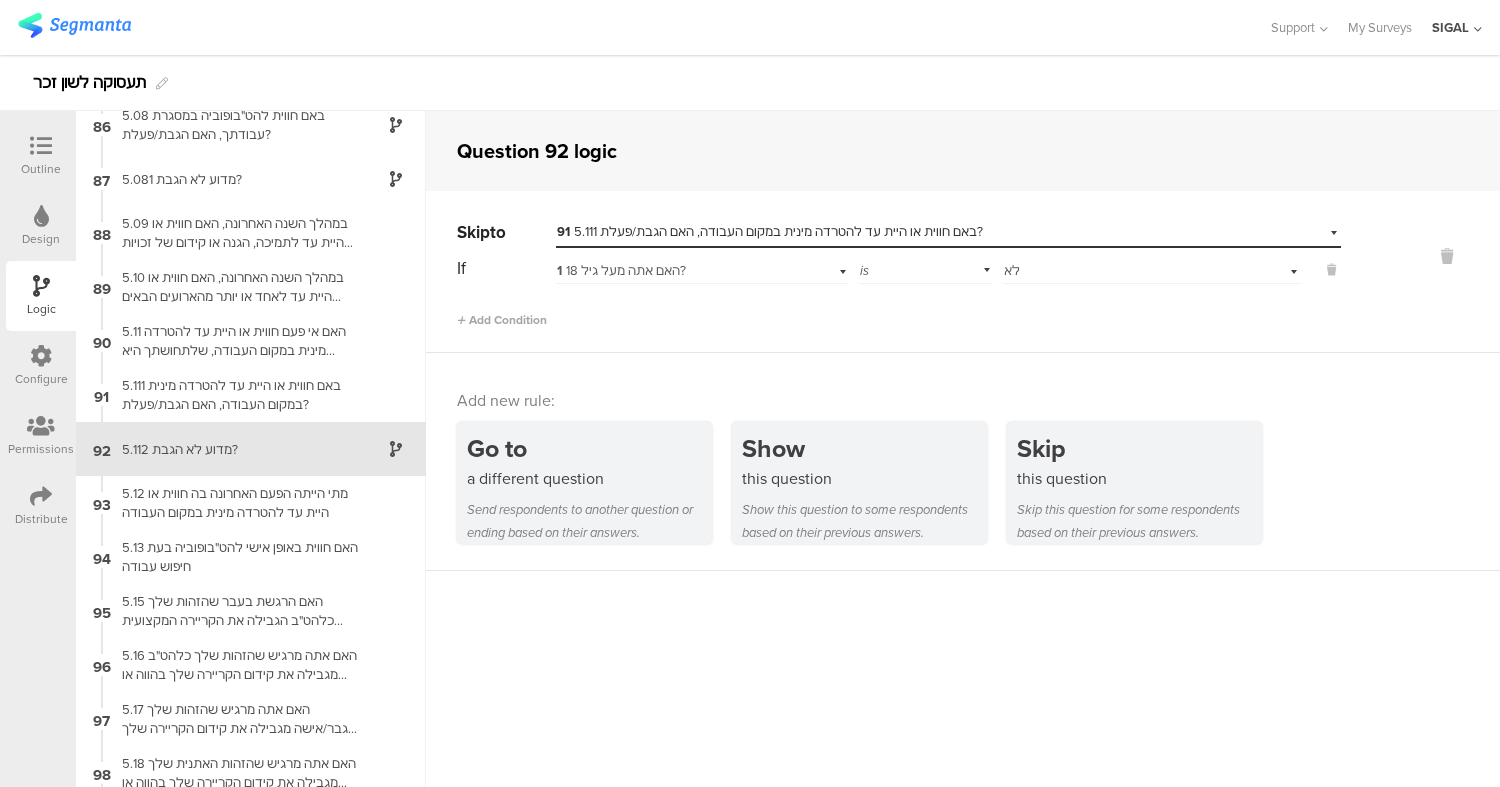 click on "1  האם אתה מעל גיל 18?" at bounding box center (676, 271) 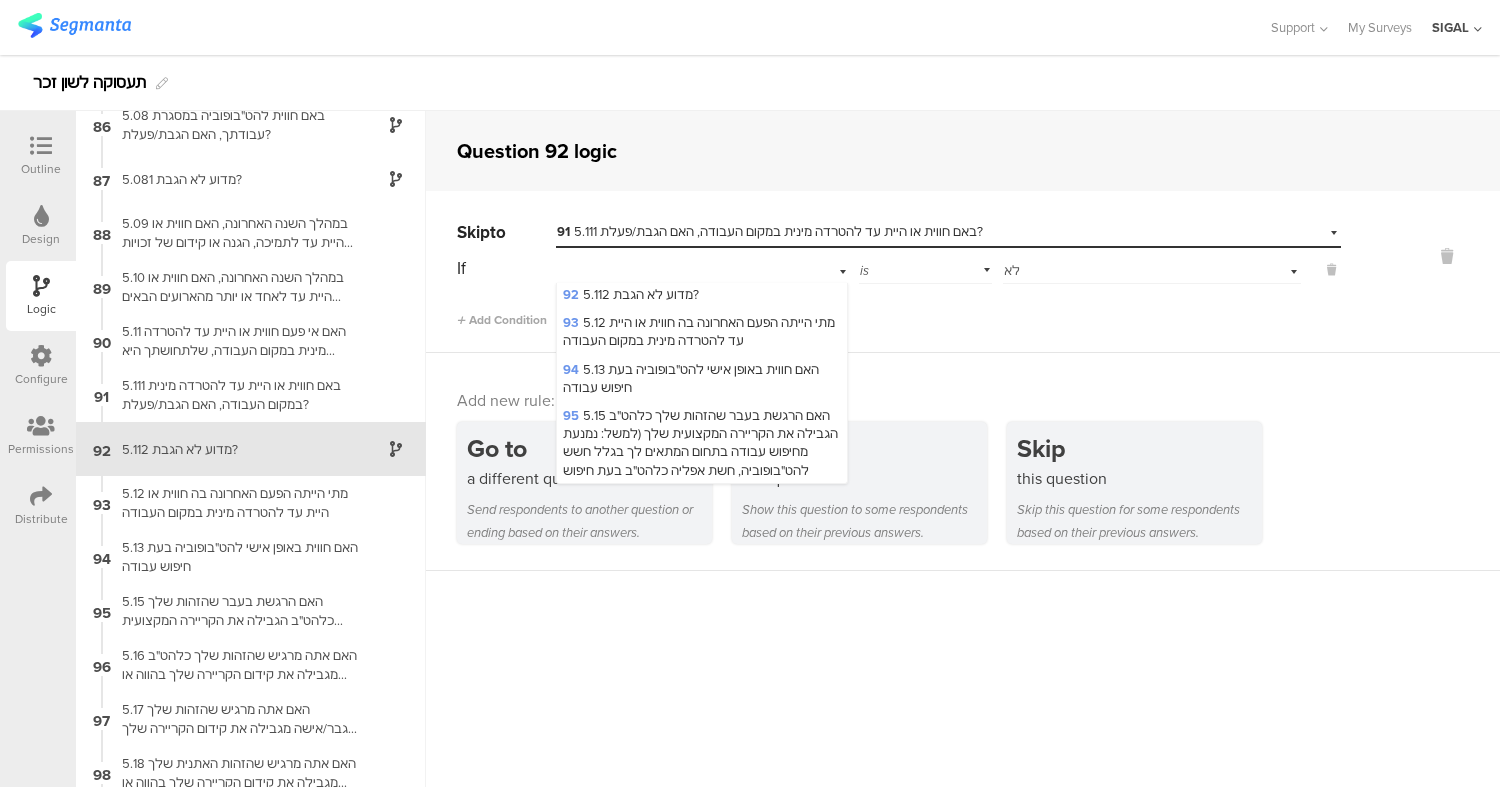 scroll, scrollTop: 4559, scrollLeft: 0, axis: vertical 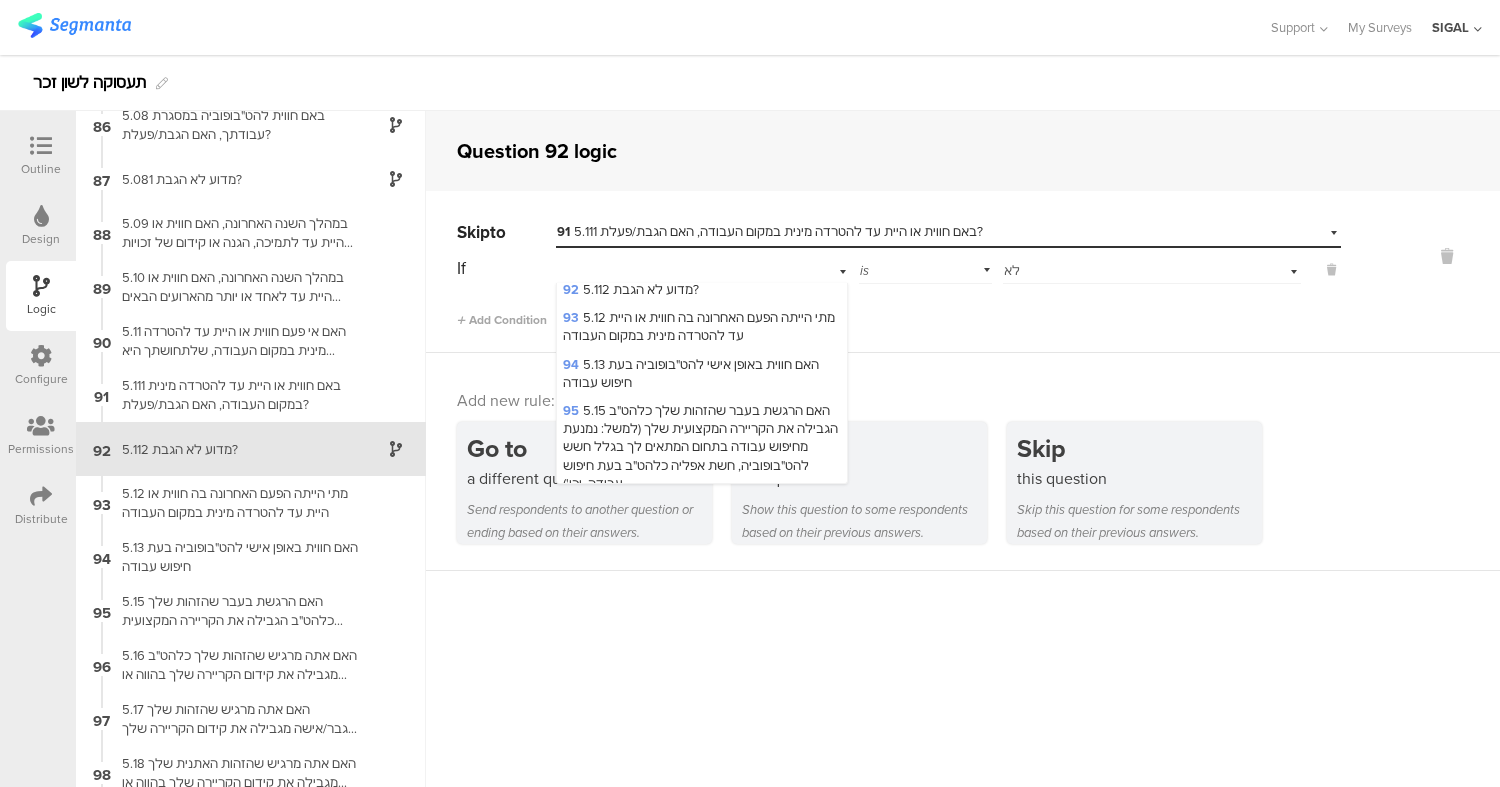 click on "91  5.111	באם חווית או היית עד להטרדה מינית במקום העבודה, האם הגבת/פעלת?" at bounding box center [700, 252] 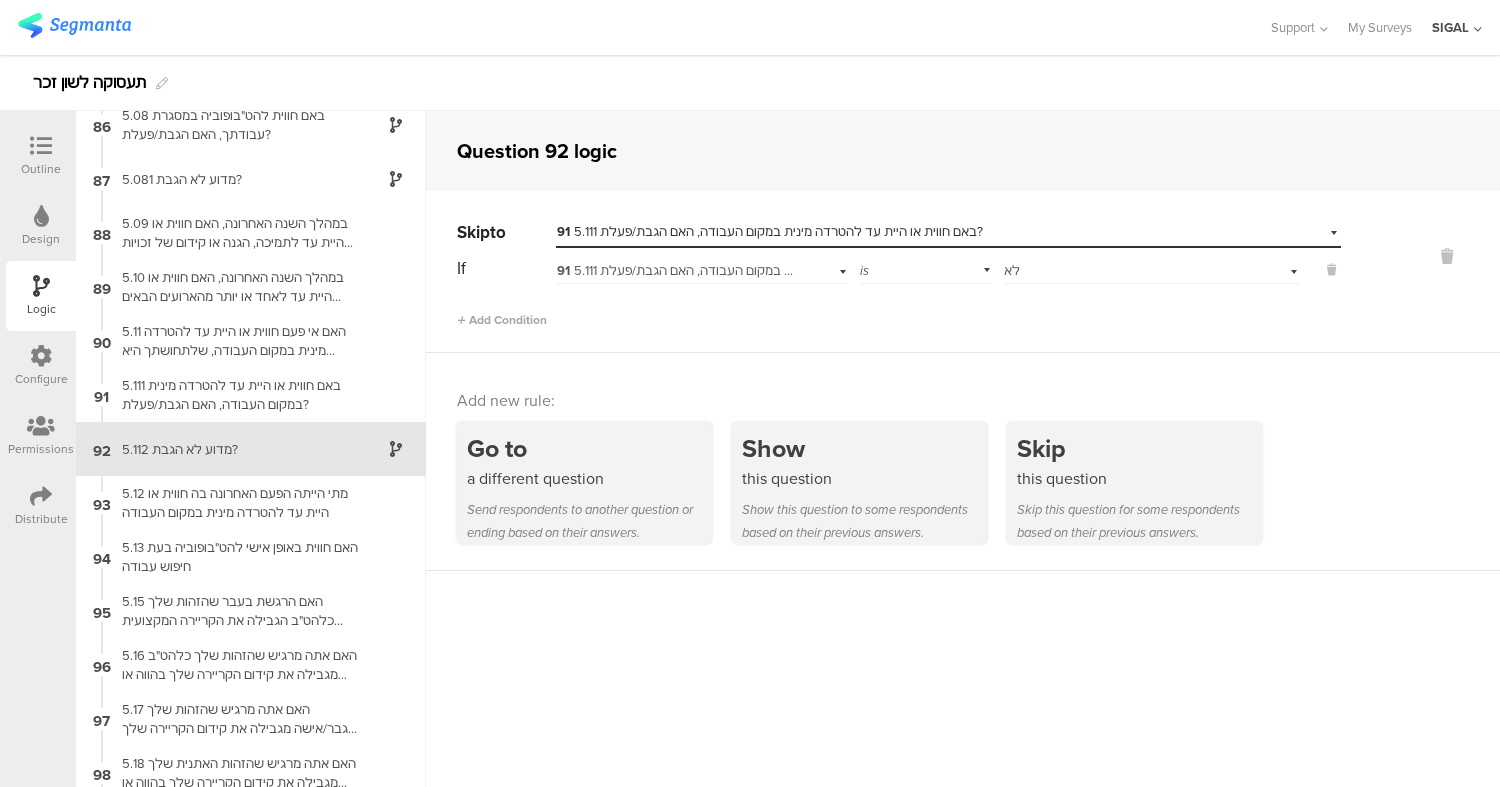 click on "Select answer...   לא" at bounding box center [1126, 271] 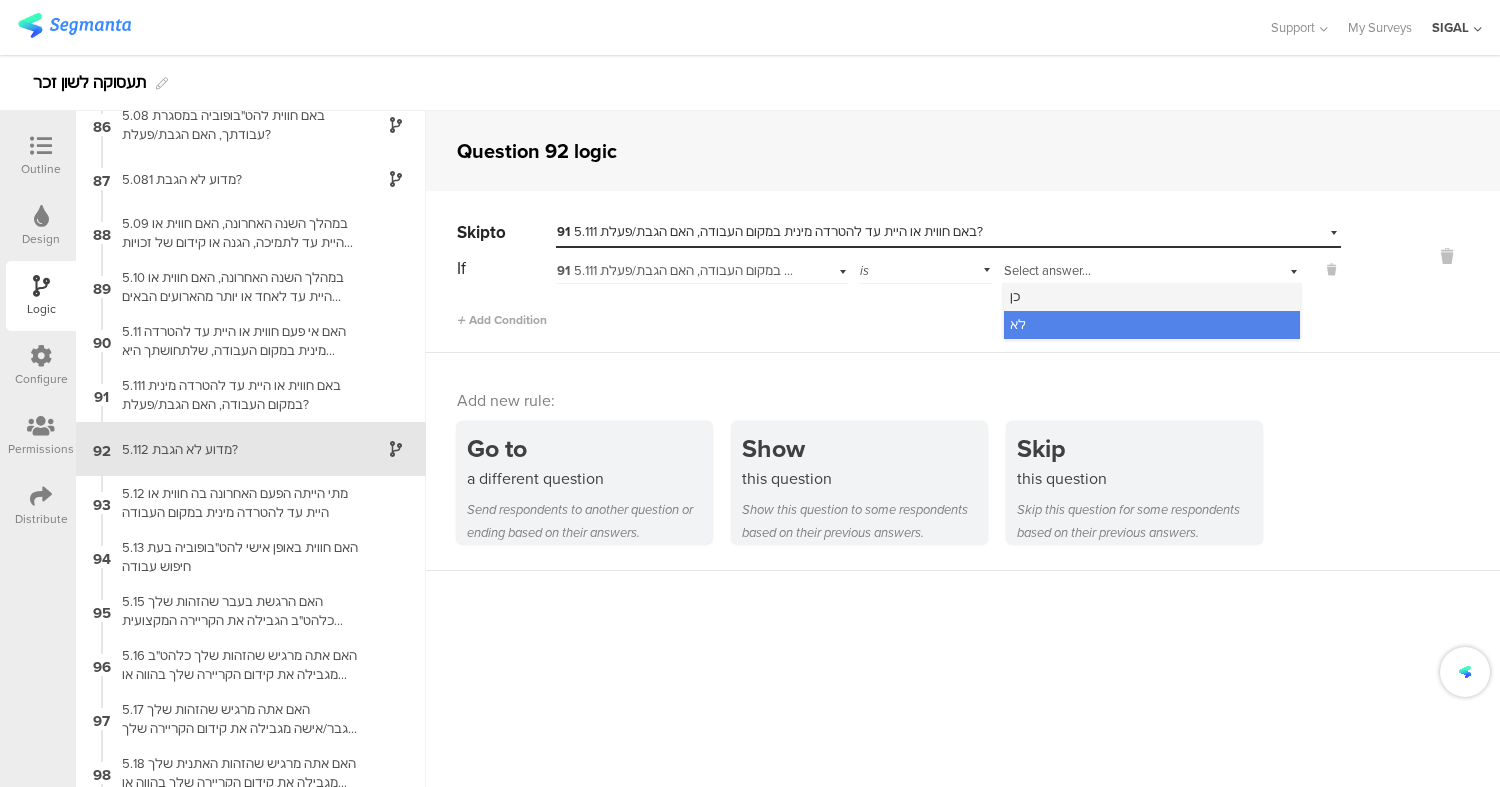 click on "כן" at bounding box center [1015, 296] 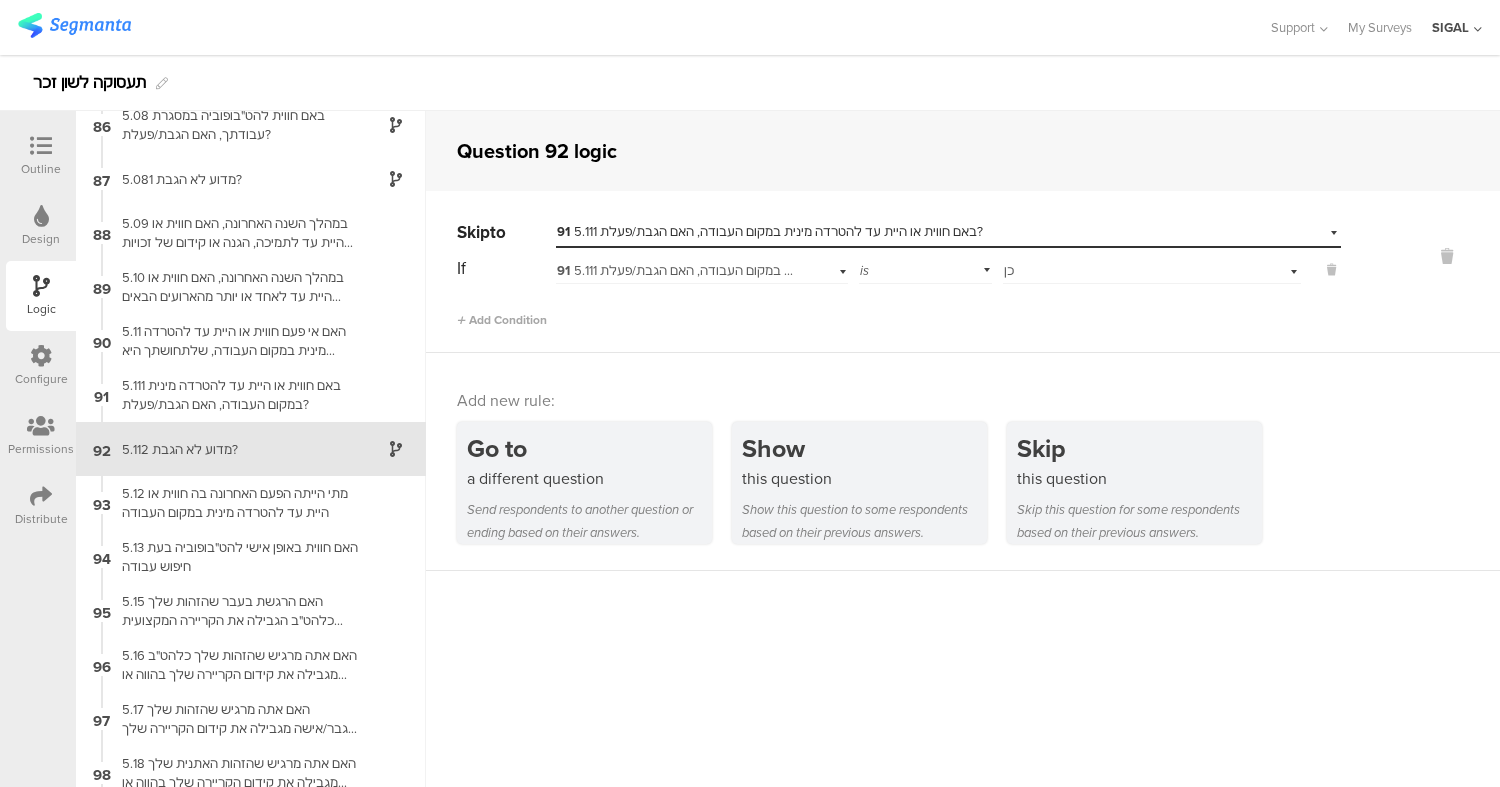 click on "Select destination...   91  5.111	באם חווית או היית עד להטרדה מינית במקום העבודה, האם הגבת/פעלת?" at bounding box center (948, 232) 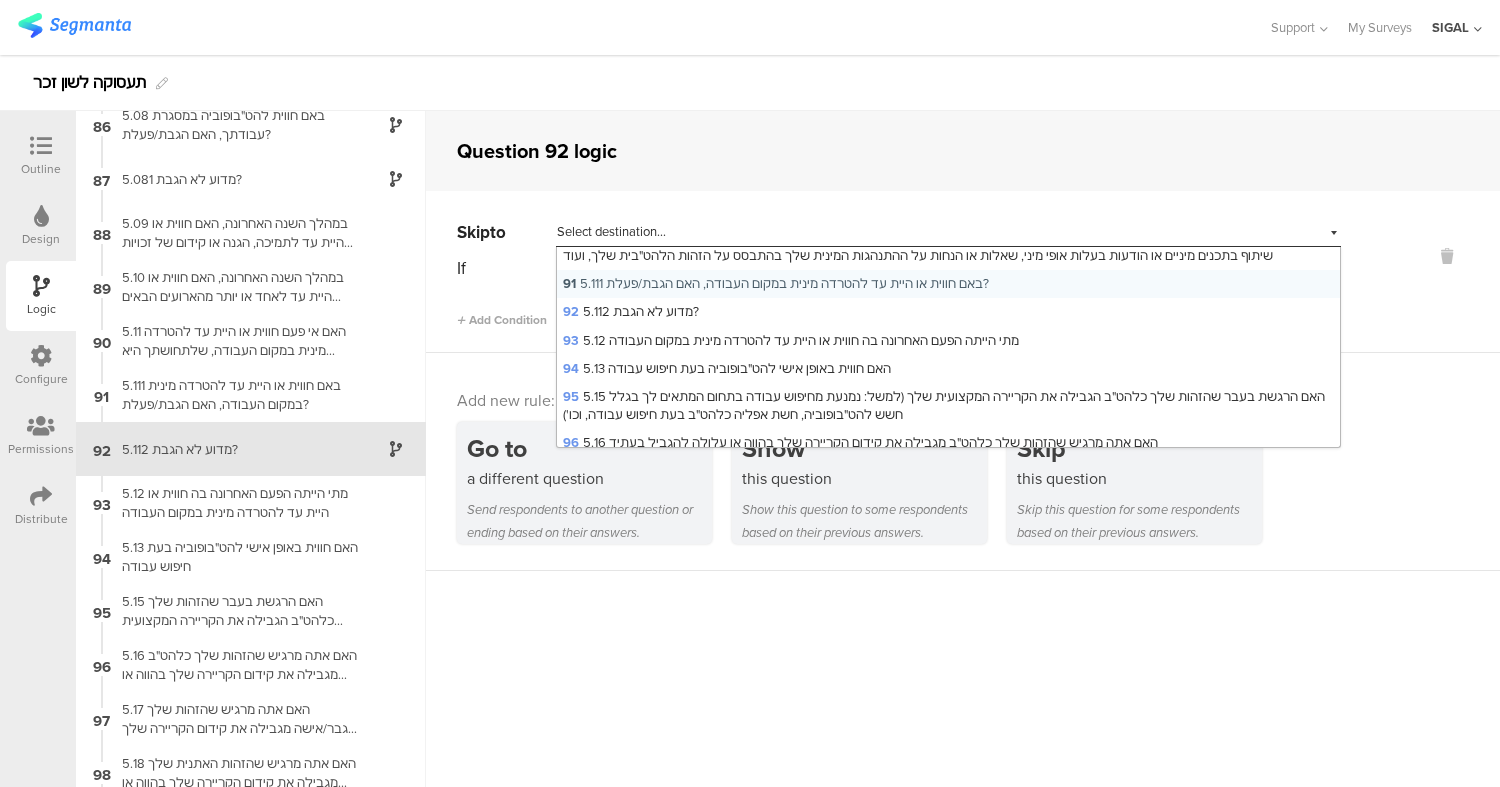 scroll, scrollTop: 2852, scrollLeft: 0, axis: vertical 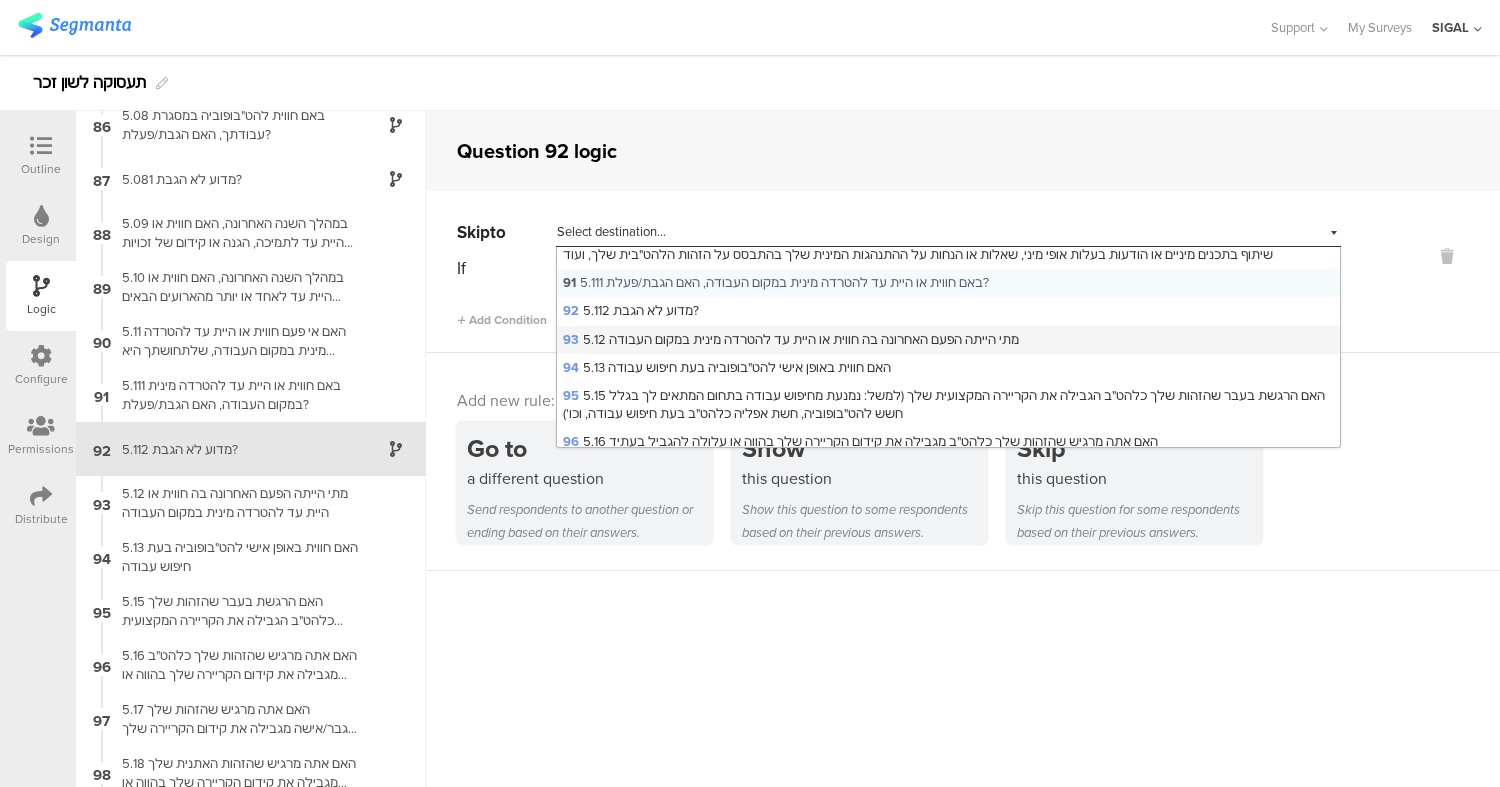 click on "93  5.12	מתי הייתה הפעם האחרונה בה חווית או היית עד להטרדה מינית במקום העבודה" at bounding box center [791, 339] 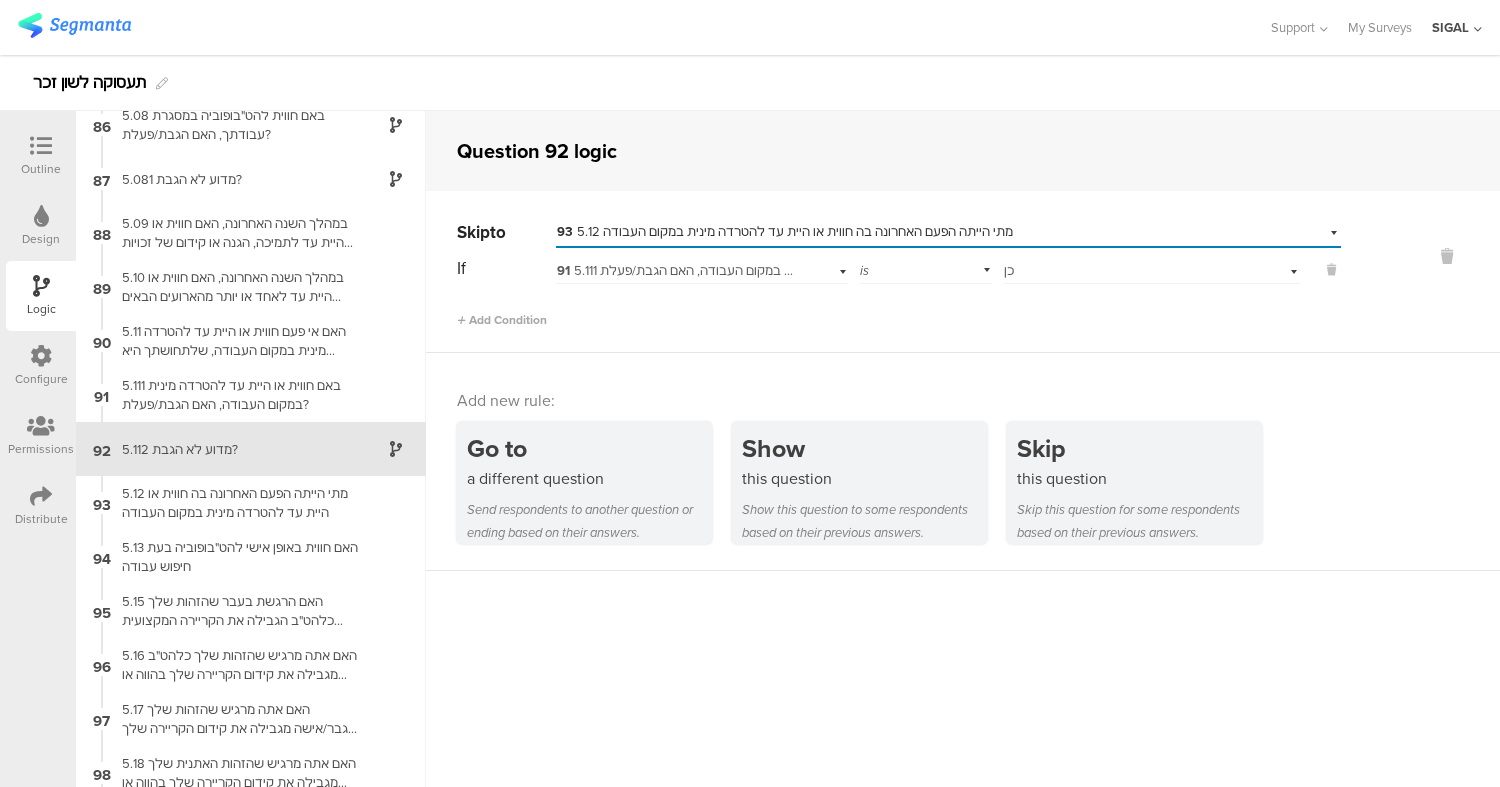 click on "Add new rule:" at bounding box center [964, 400] 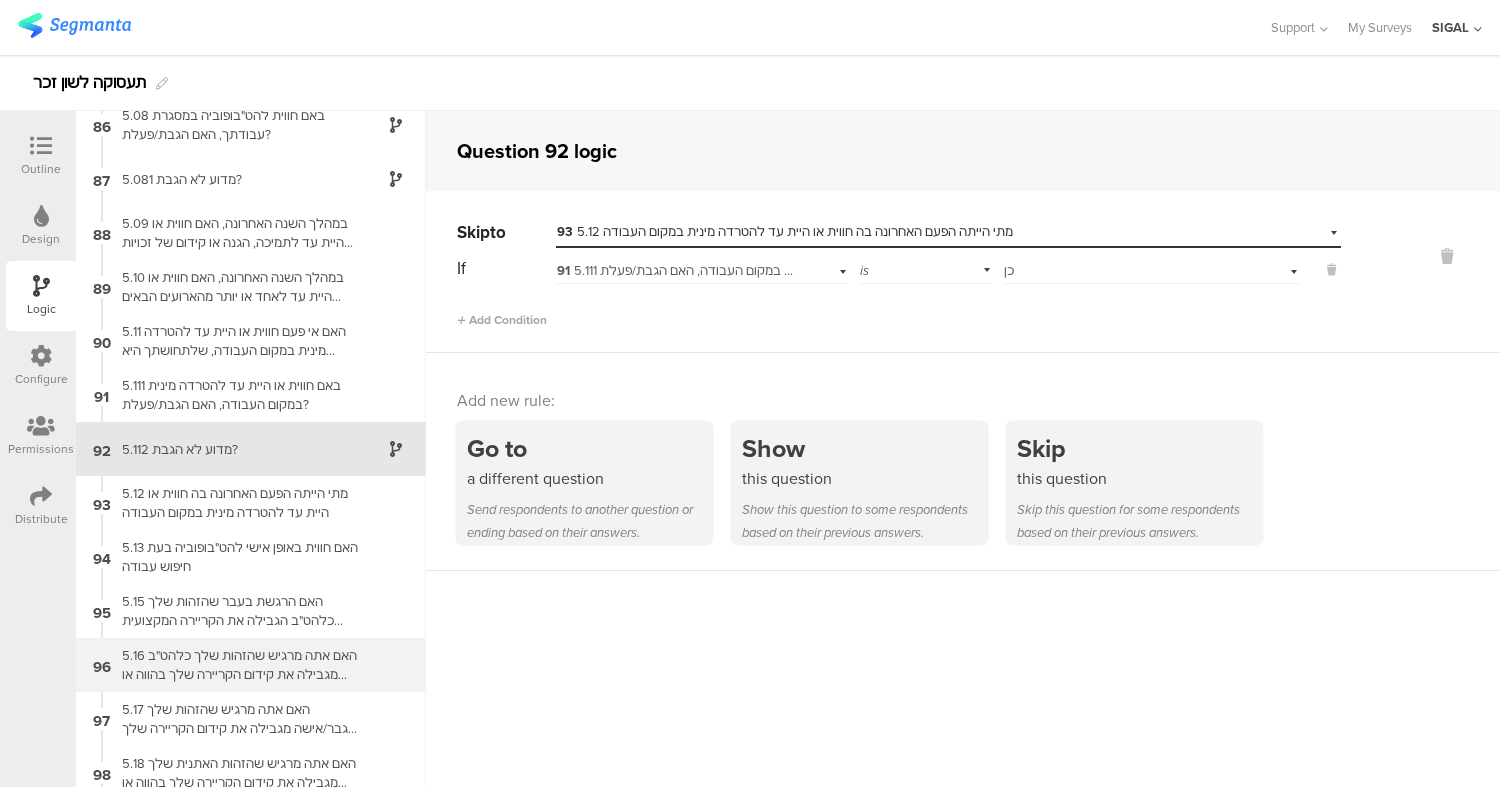 scroll, scrollTop: 4831, scrollLeft: 0, axis: vertical 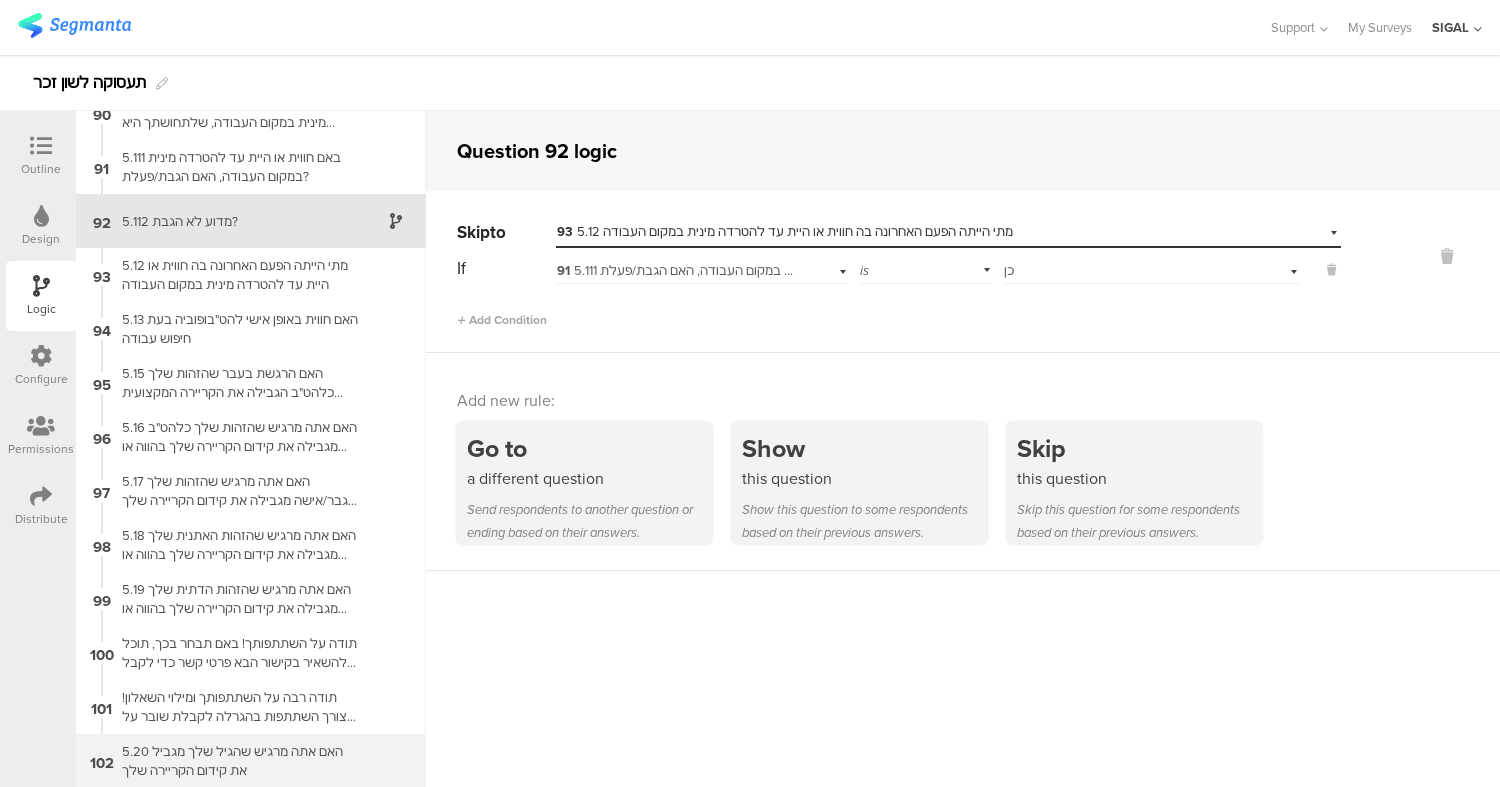click on "5.20	האם אתה מרגיש שהגיל שלך מגביל את קידום הקריירה שלך" at bounding box center [235, 761] 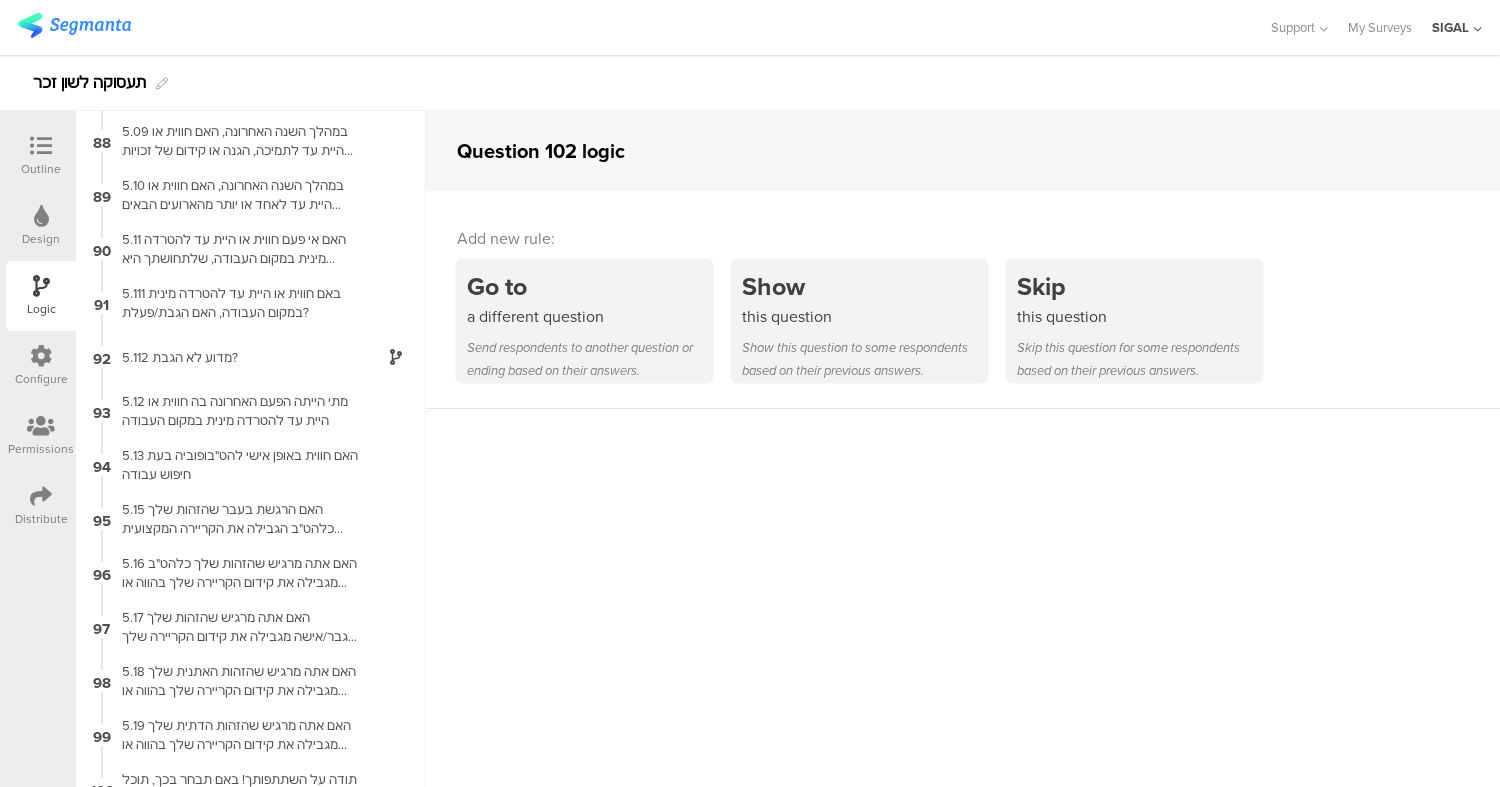 scroll, scrollTop: 4831, scrollLeft: 0, axis: vertical 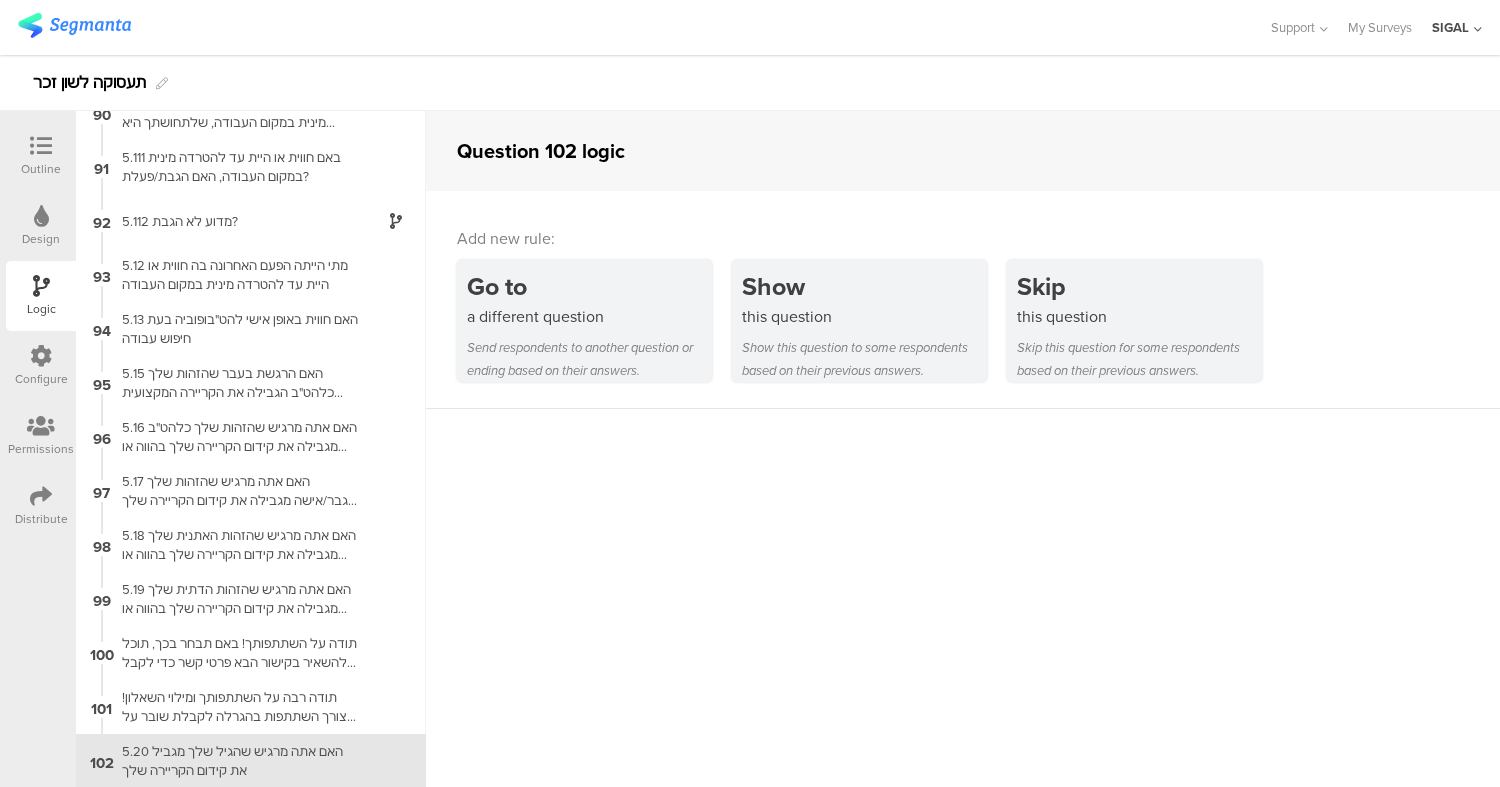 click at bounding box center [41, 146] 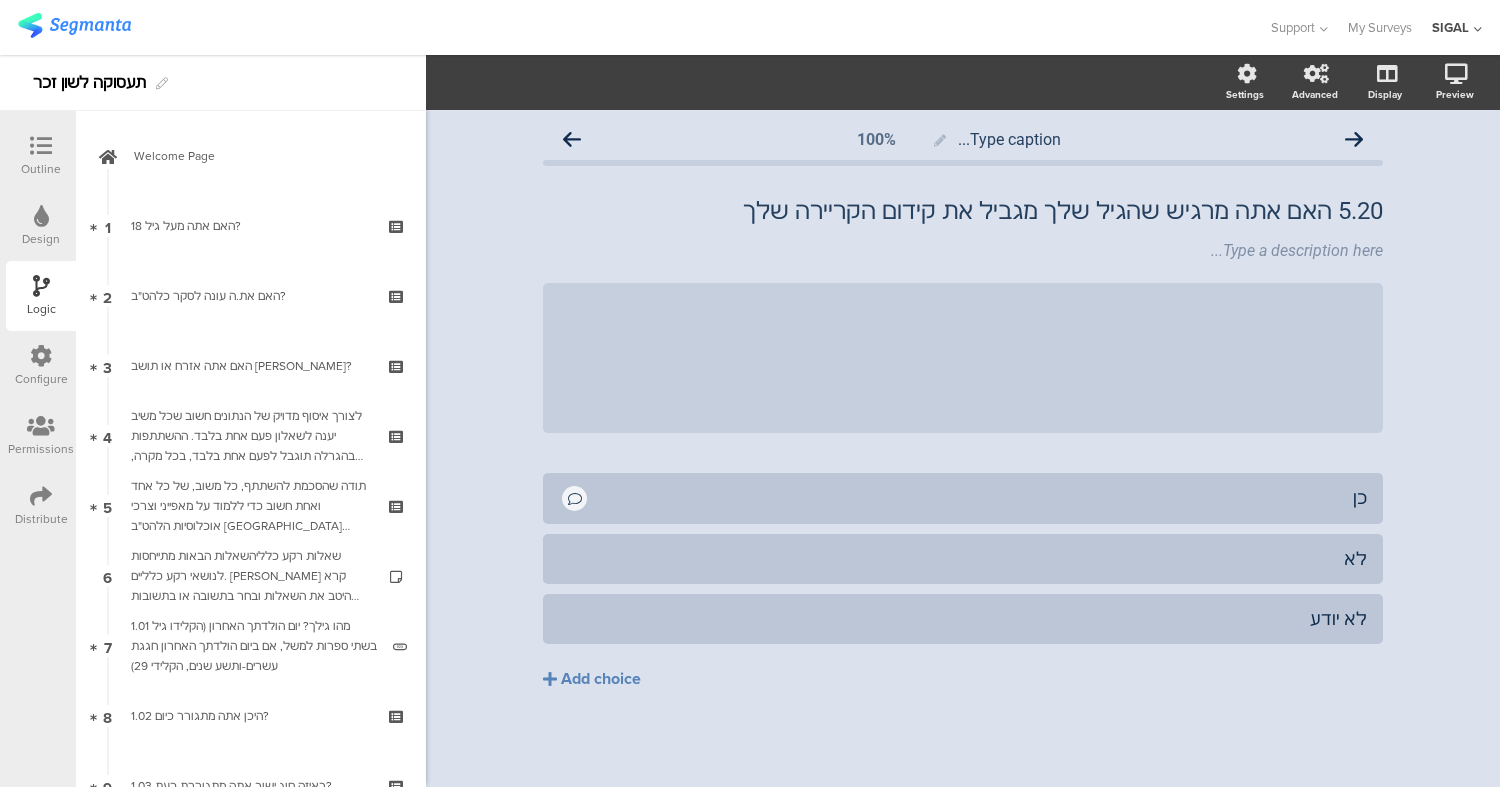 scroll, scrollTop: 0, scrollLeft: 0, axis: both 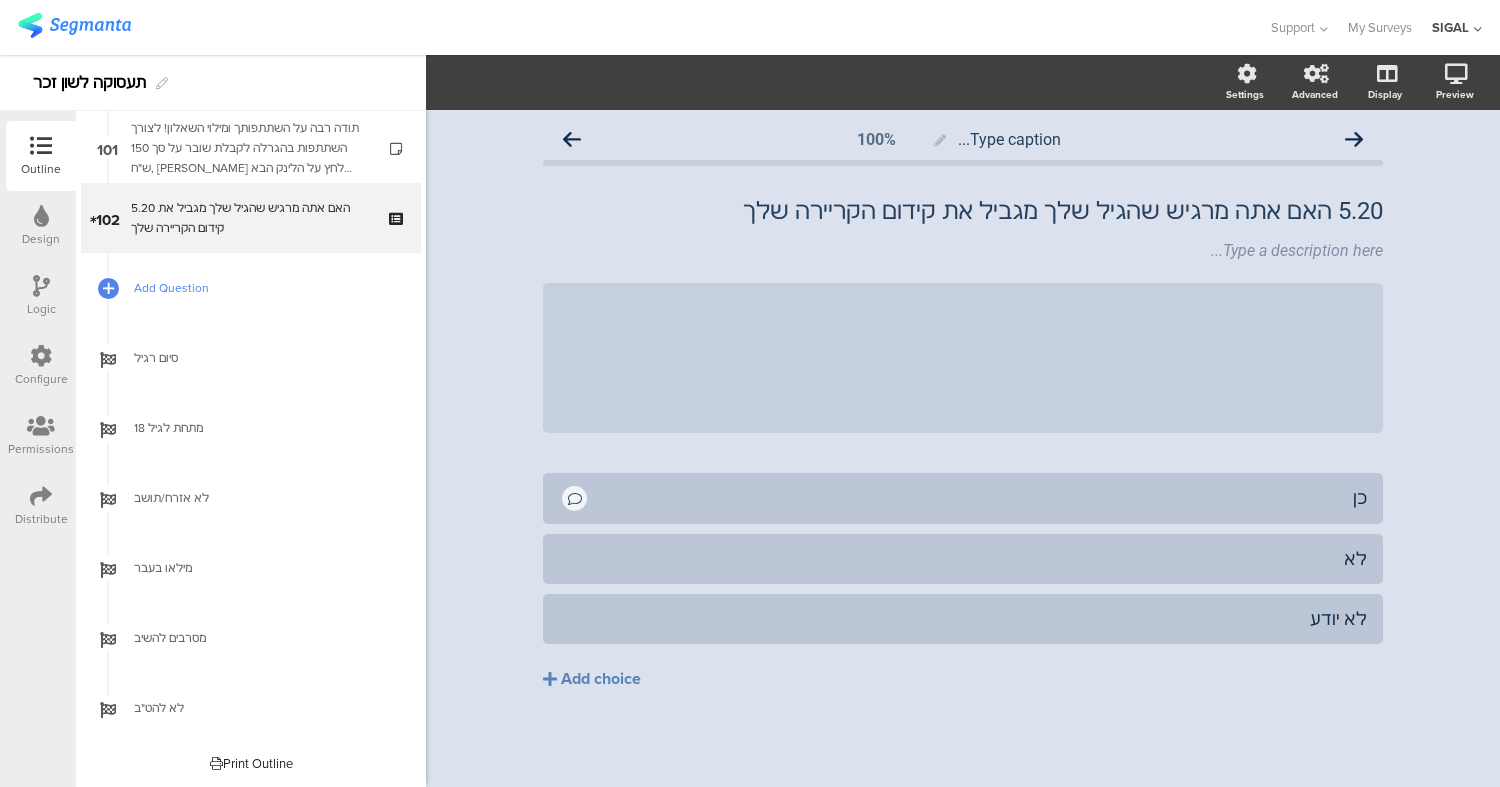 click on "Add Question" at bounding box center (262, 288) 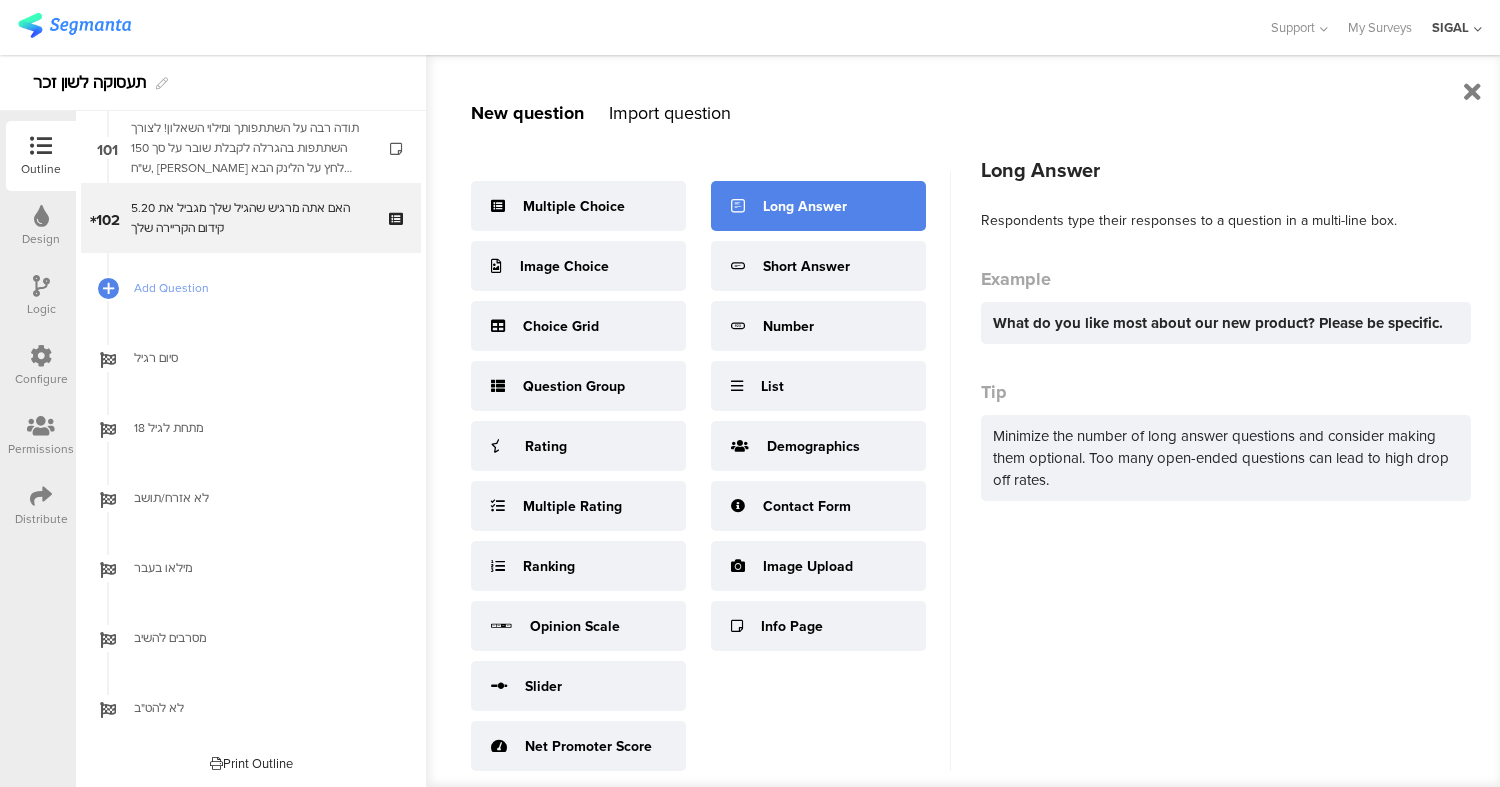 click on "Long Answer" at bounding box center [818, 206] 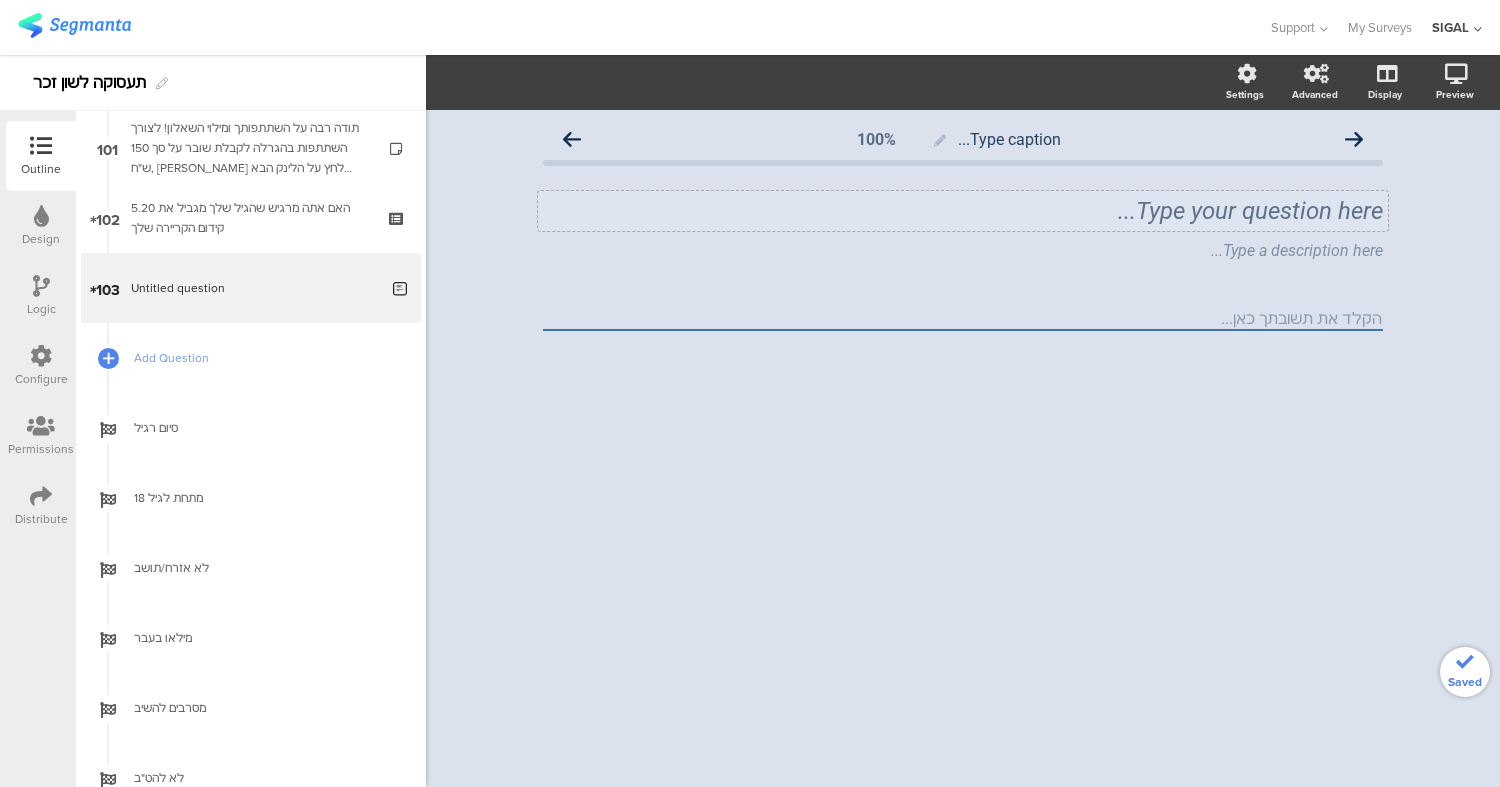 click on "Type your question here..." 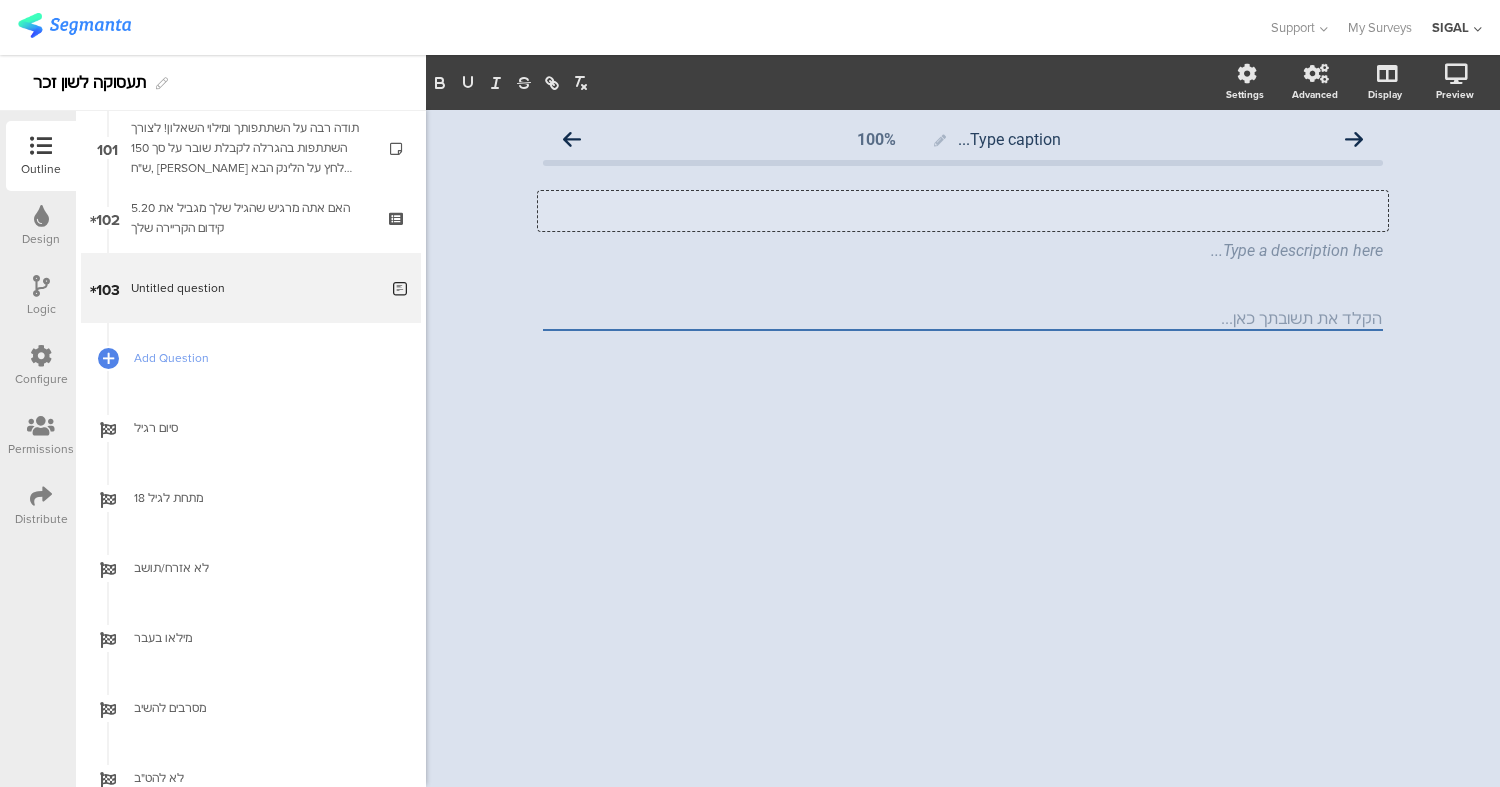 type 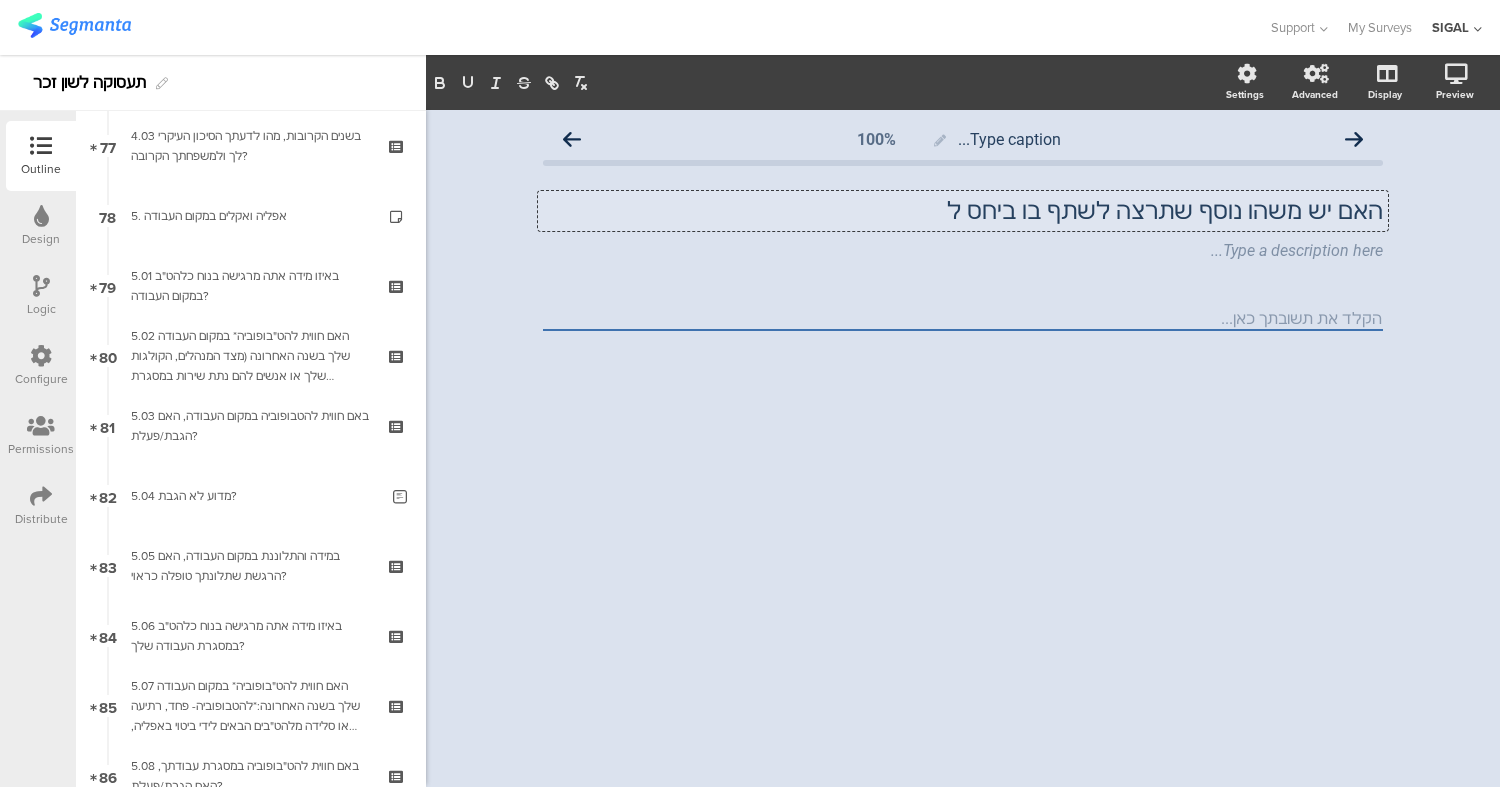 scroll, scrollTop: 5397, scrollLeft: 0, axis: vertical 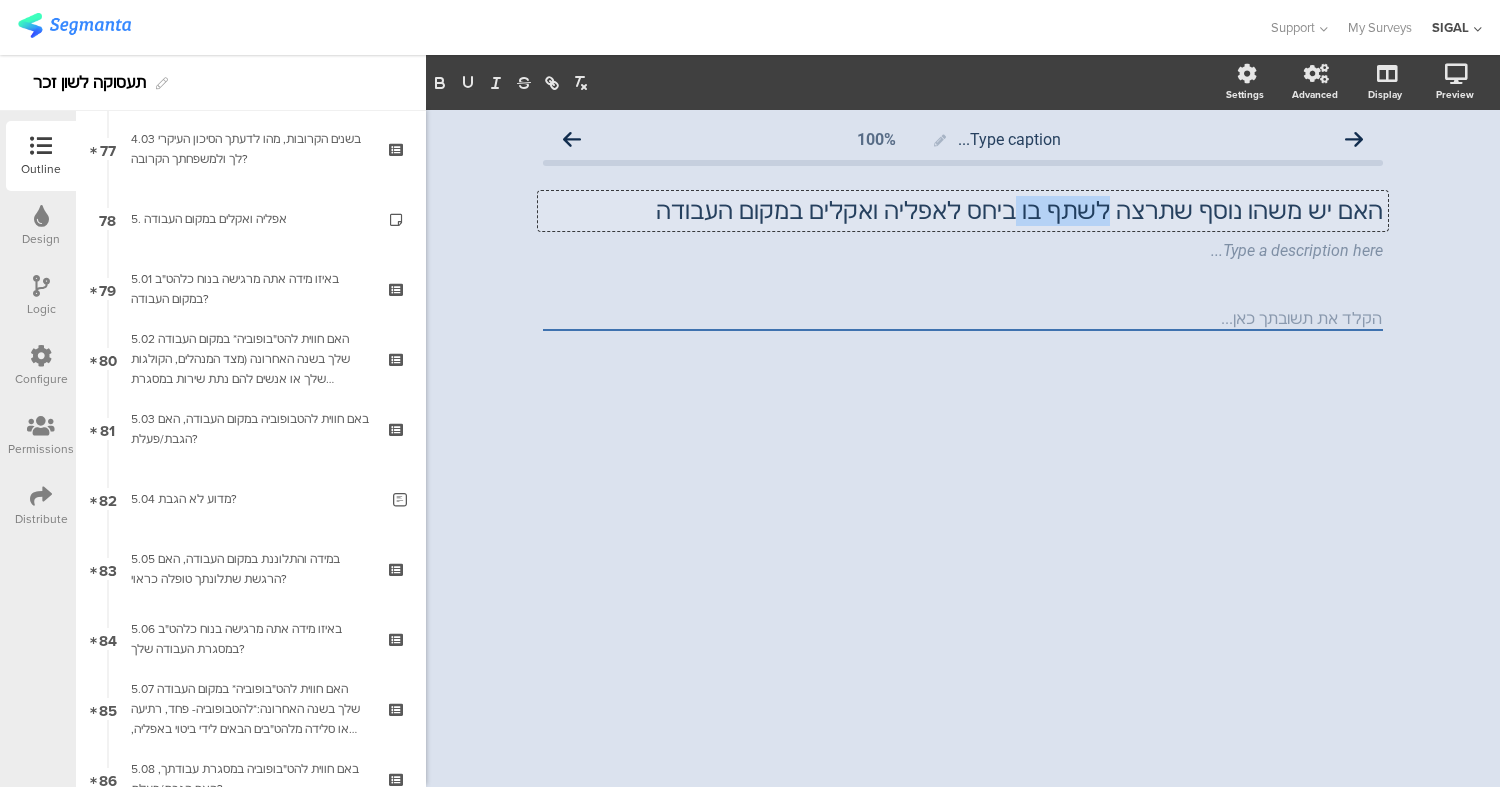 drag, startPoint x: 1157, startPoint y: 217, endPoint x: 1075, endPoint y: 218, distance: 82.006096 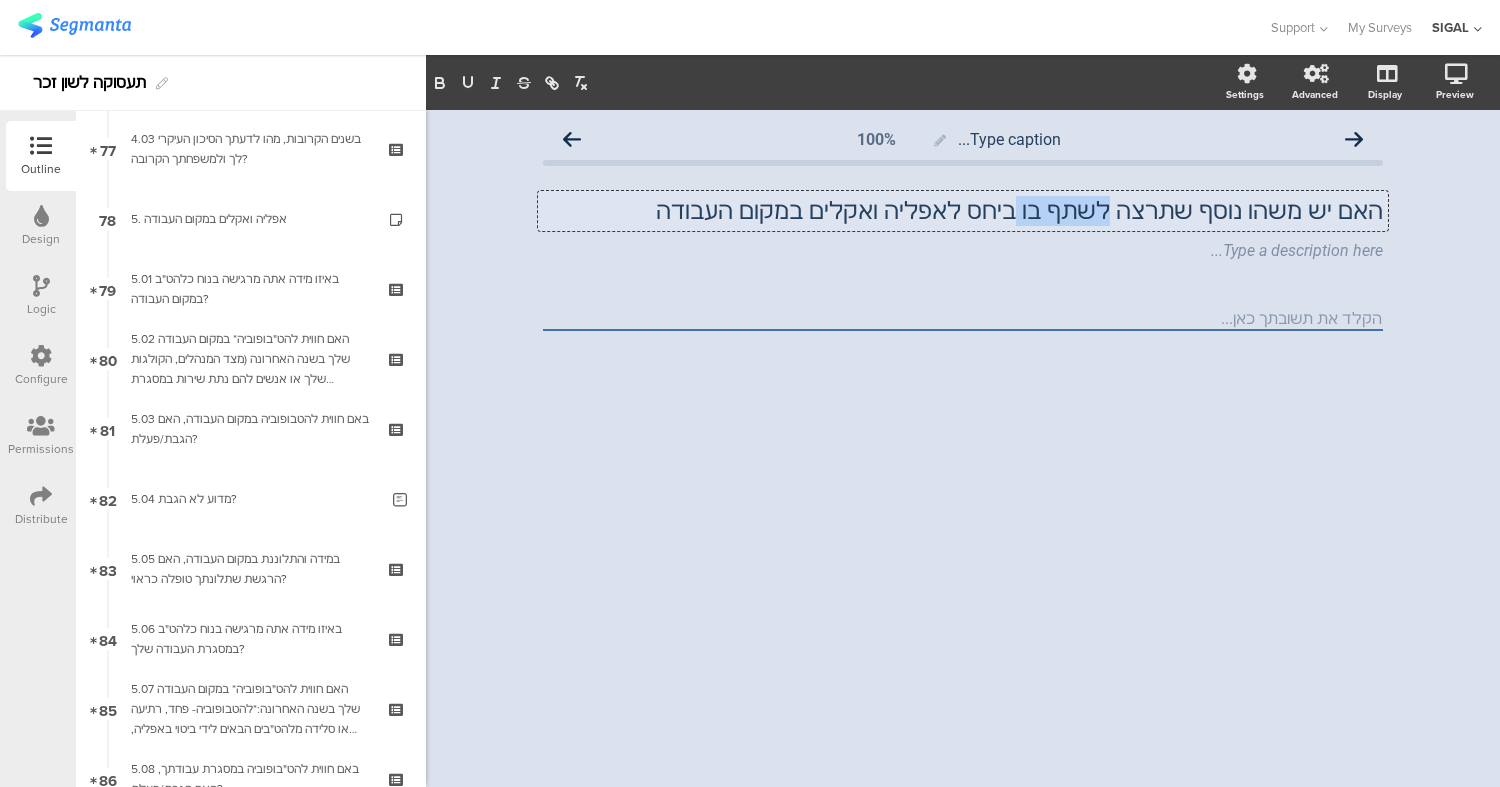 click on "האם יש משהו נוסף שתרצה לשתף בו ביחס לאפליה ואקלים במקום העבודה" 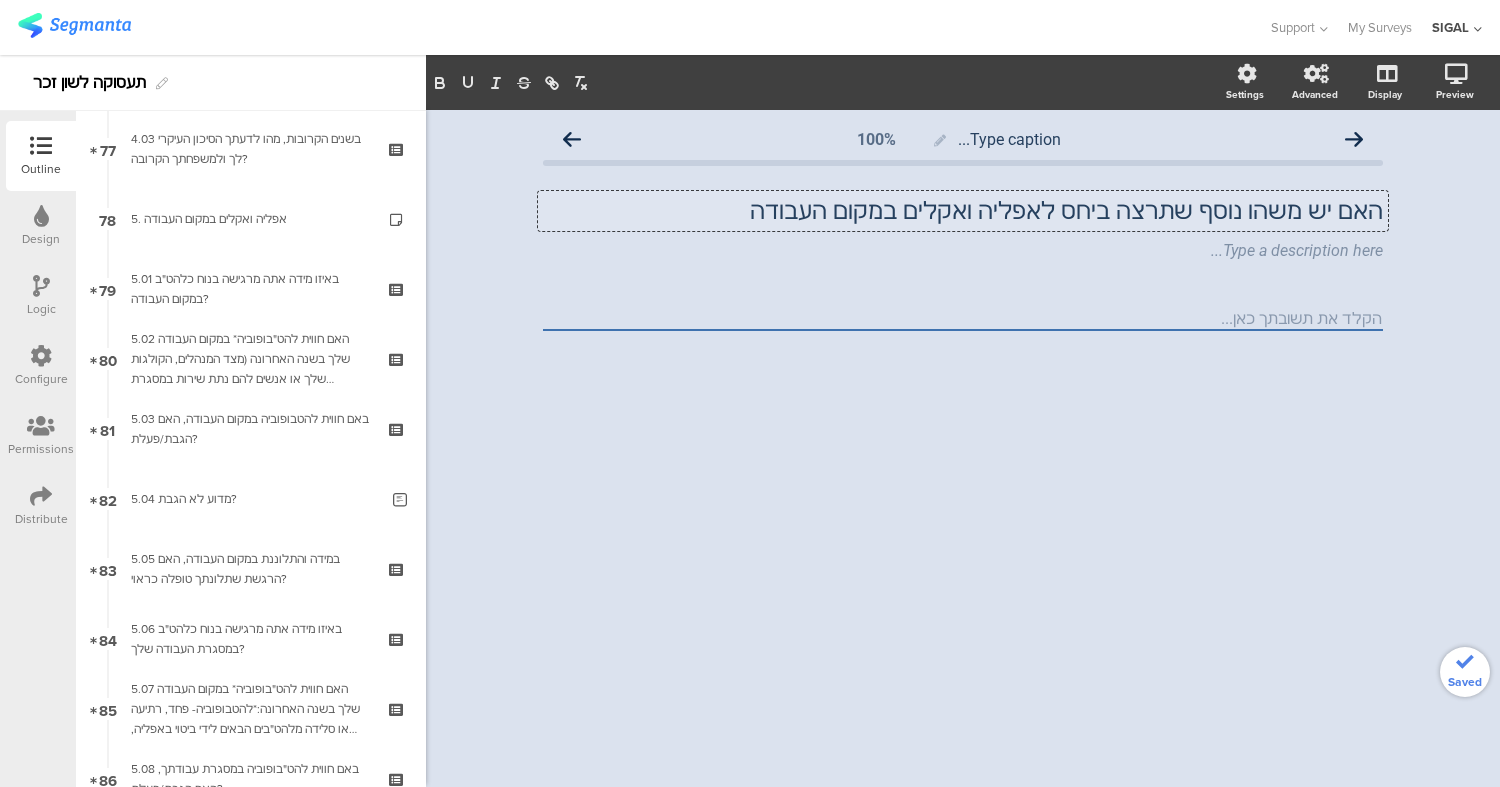 click on "האם יש משהו נוסף שתרצה ביחס לאפליה ואקלים במקום העבודה" 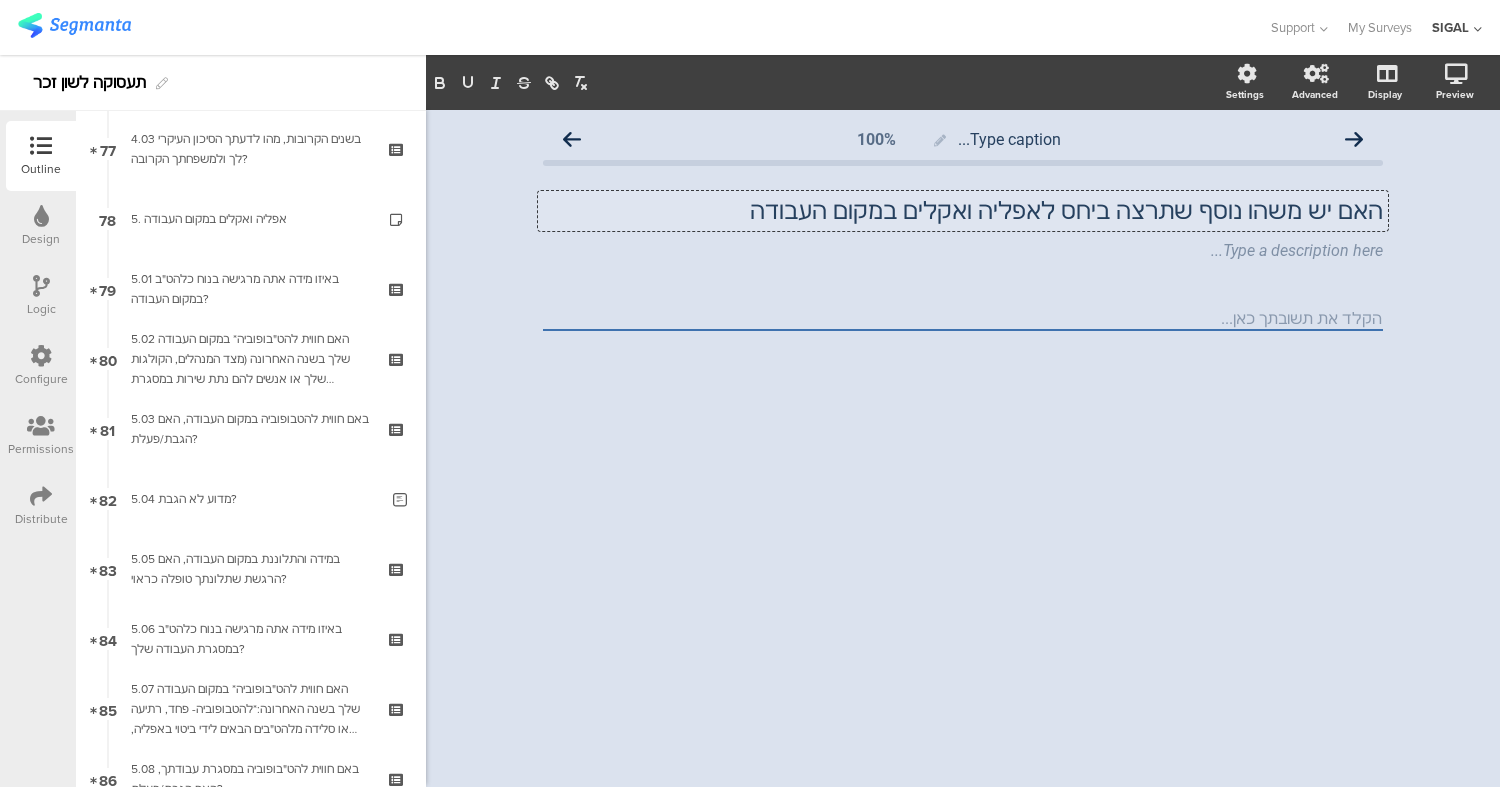 click on "האם יש משהו נוסף שתרצה ביחס לאפליה ואקלים במקום העבודה" 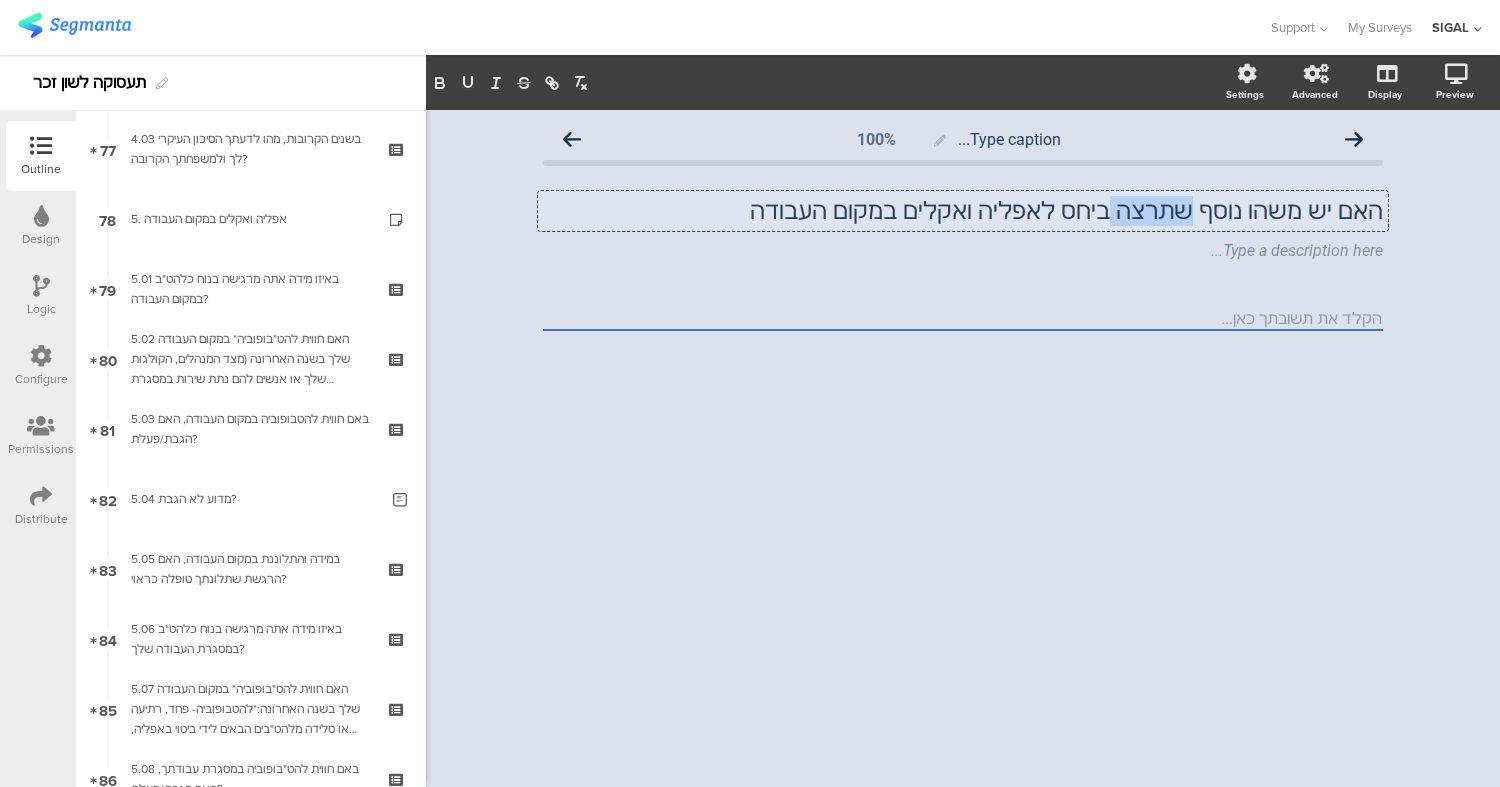 click on "האם יש משהו נוסף שתרצה ביחס לאפליה ואקלים במקום העבודה" 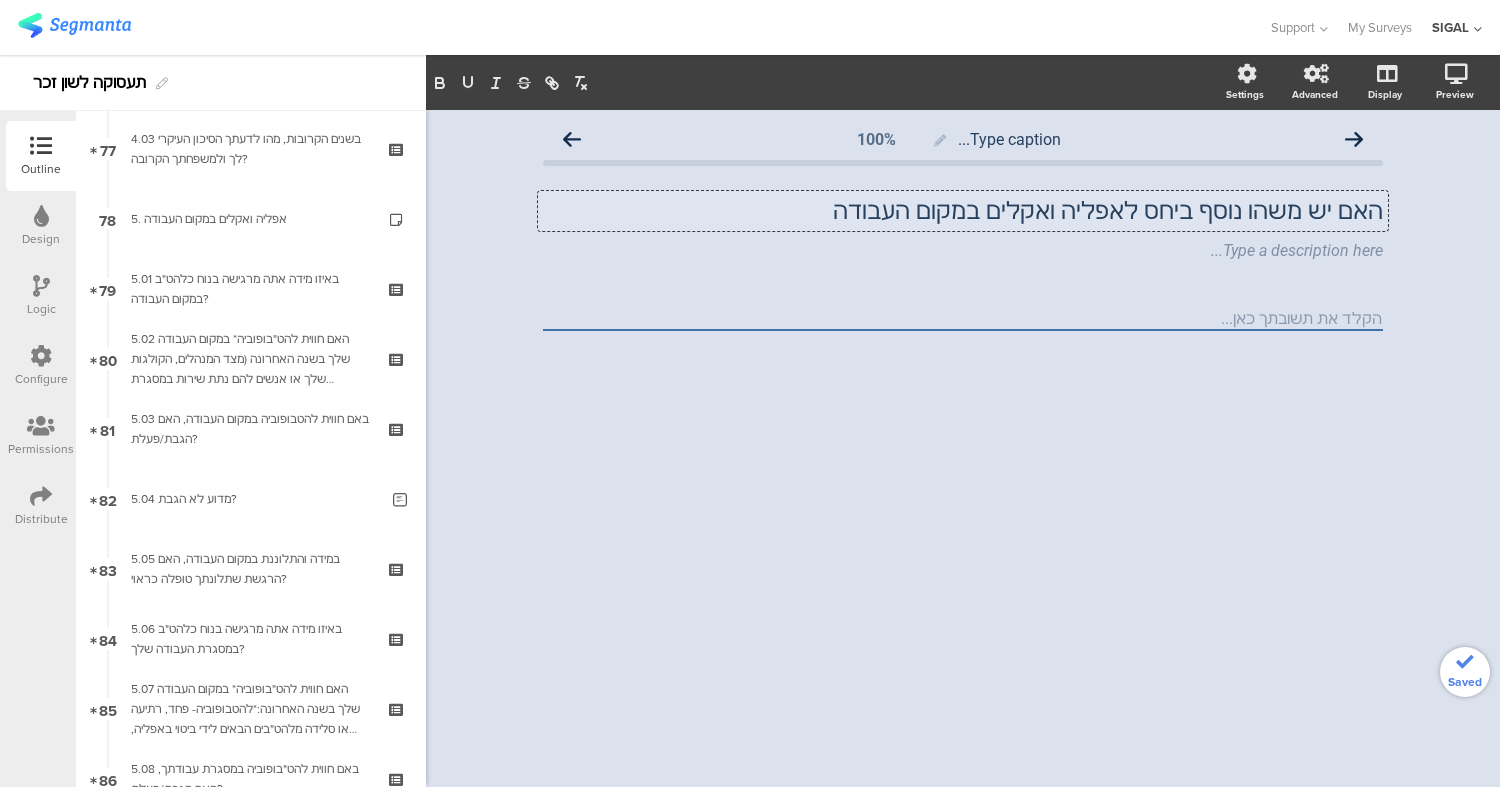 click on "האם יש משהו נוסף ביחס לאפליה ואקלים במקום העבודה" 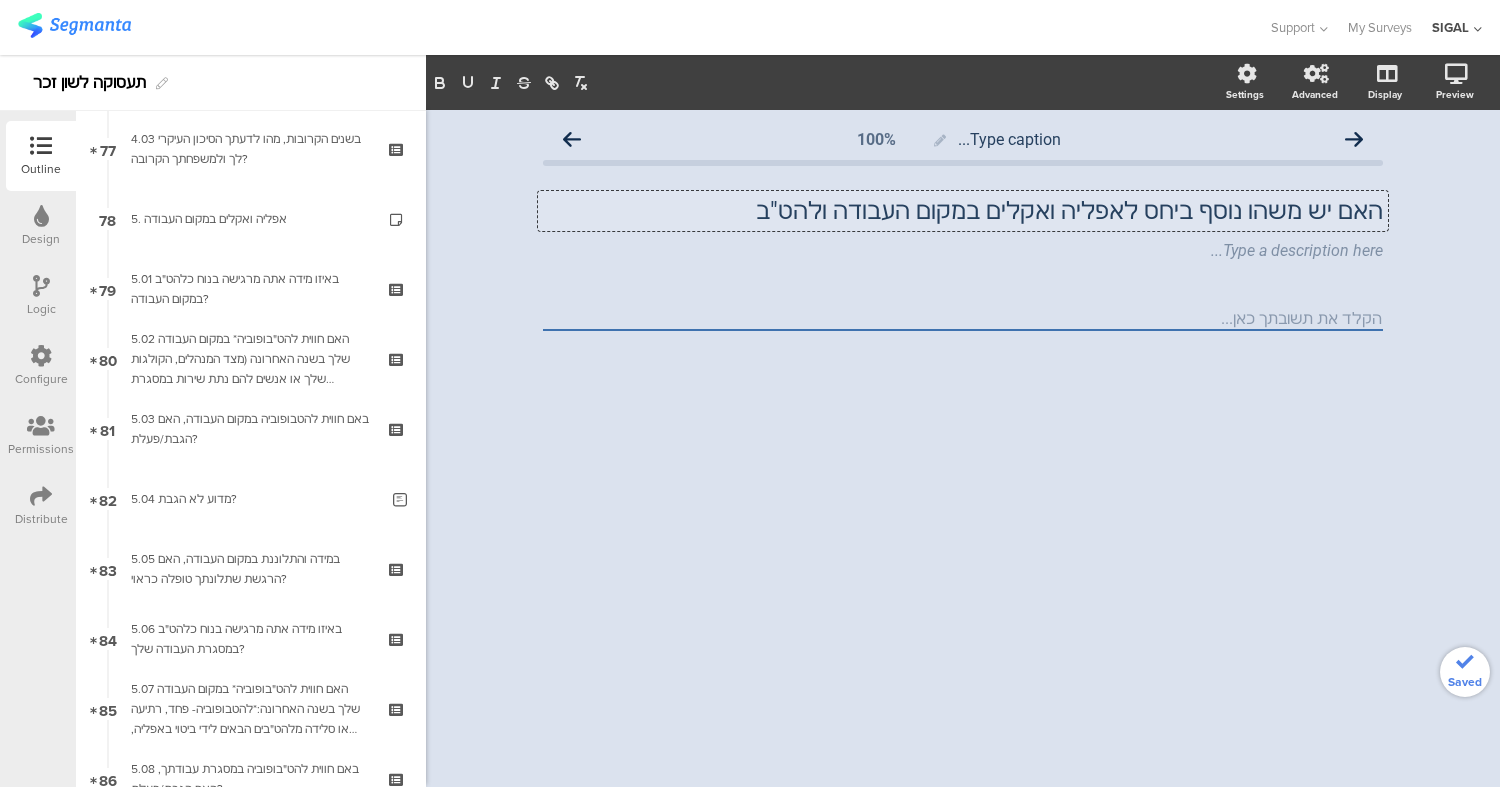 click on "האם יש משהו נוסף ביחס לאפליה ואקלים במקום העבודה ולהט"ב" 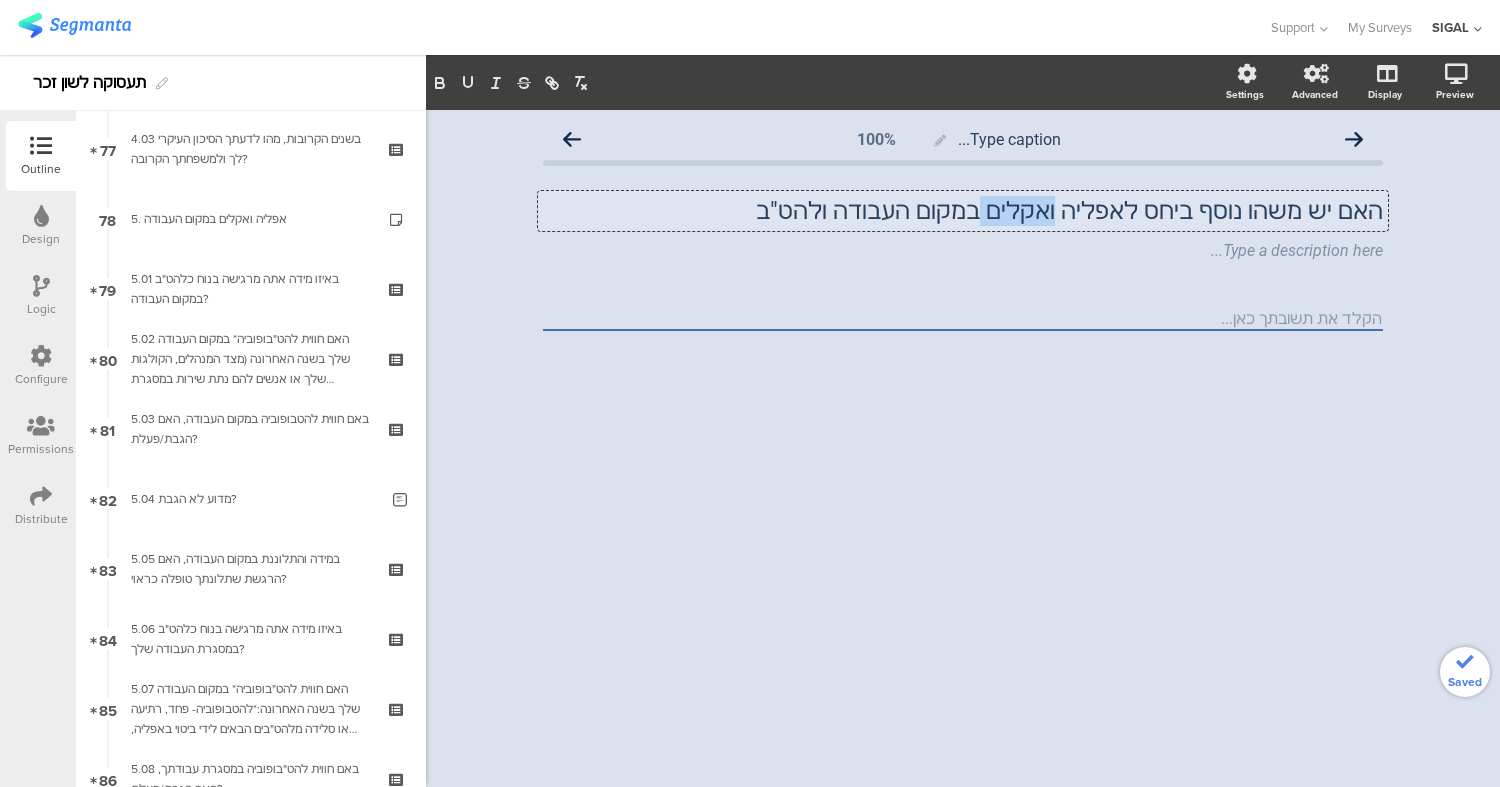 click on "האם יש משהו נוסף ביחס לאפליה ואקלים במקום העבודה ולהט"ב" 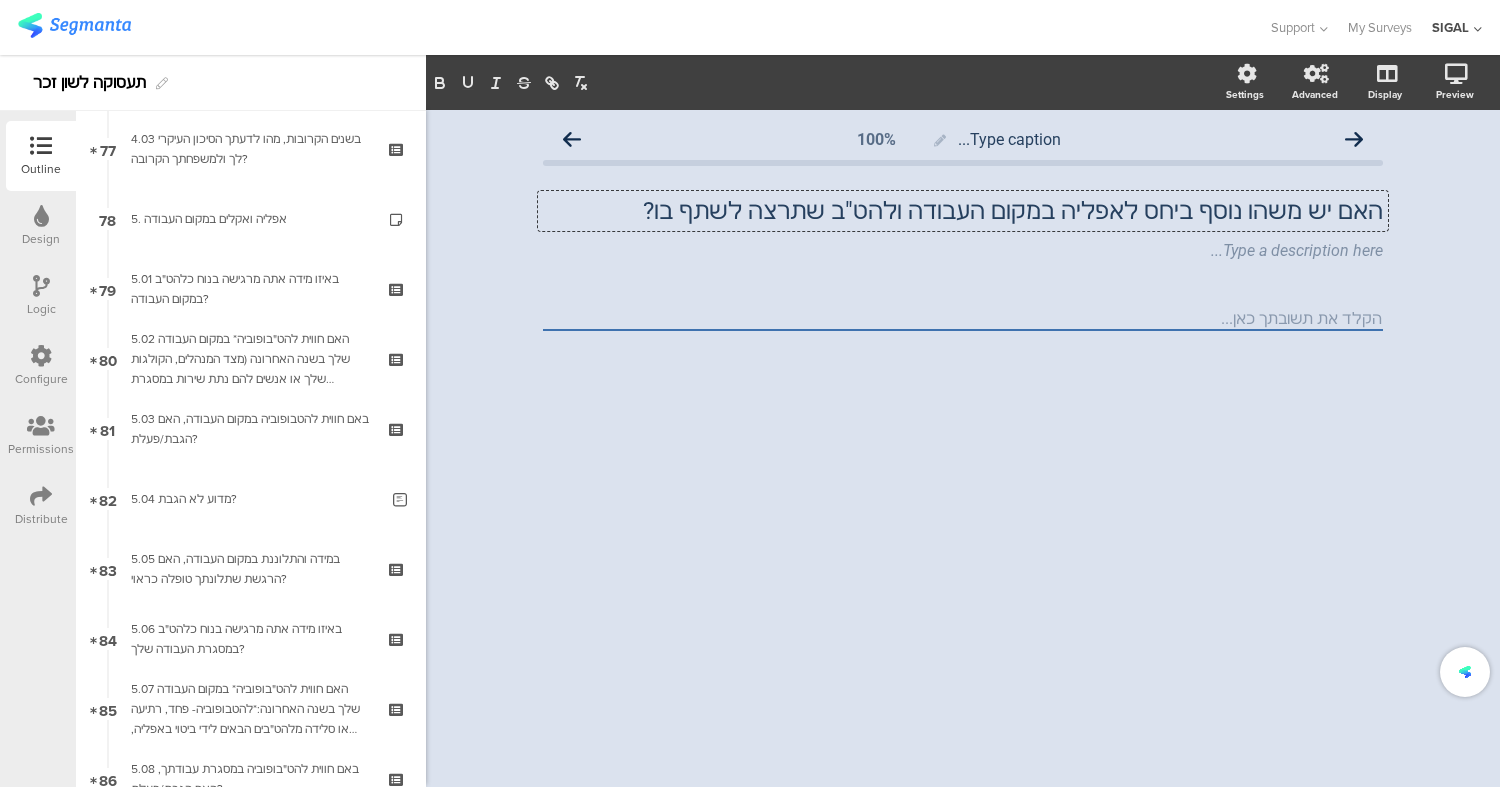 click on "Type caption...
100%
האם יש משהו נוסף ביחס לאפליה במקום העבודה ולהט"ב שתרצה לשתף בו?
האם יש משהו נוסף ביחס לאפליה במקום העבודה ולהט"ב שתרצה לשתף בו?
האם יש משהו נוסף ביחס לאפליה במקום העבודה ולהט"ב שתרצה לשתף בו?
Type a description here..." 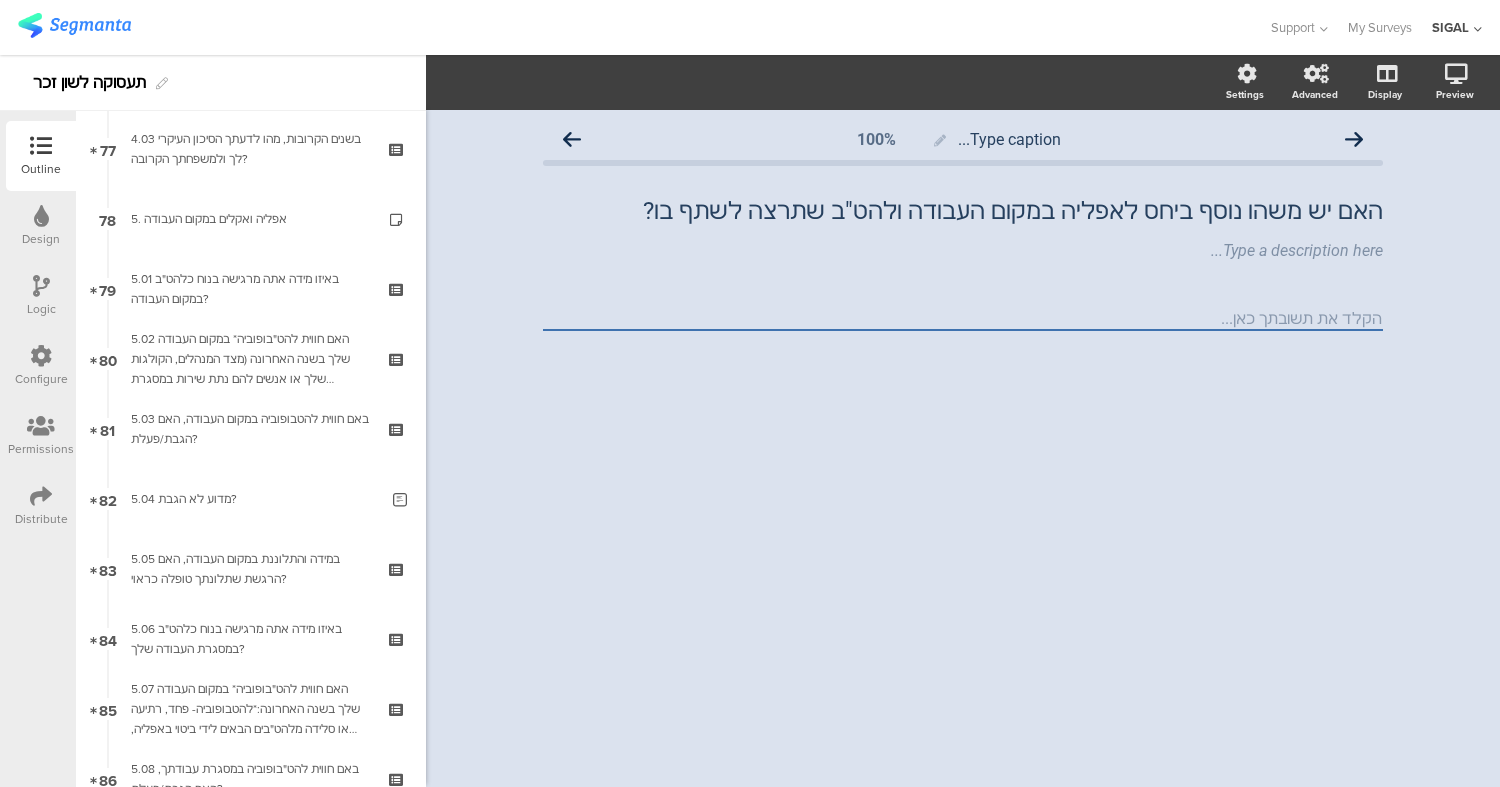 click at bounding box center [41, 146] 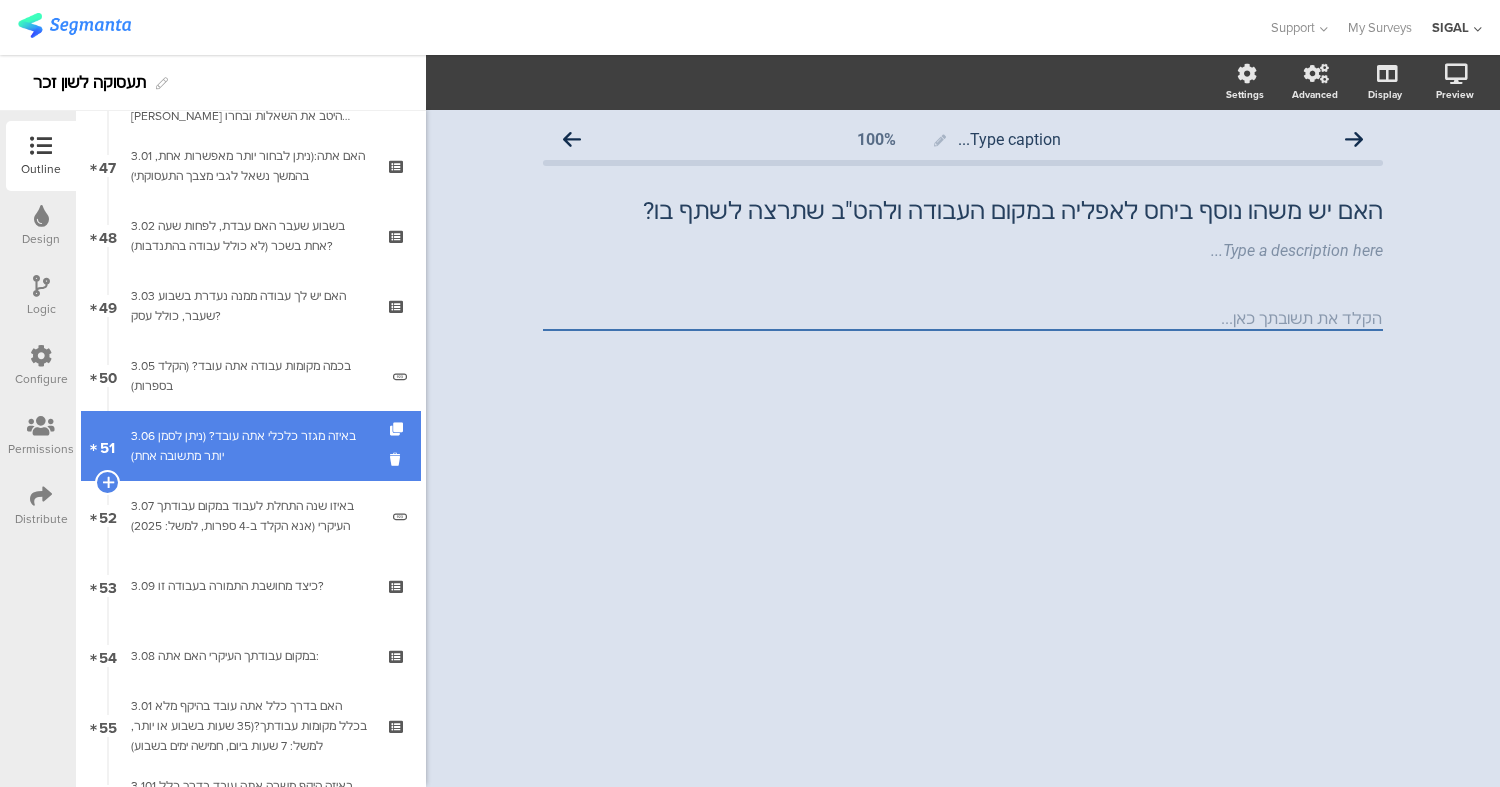 scroll, scrollTop: 3237, scrollLeft: 0, axis: vertical 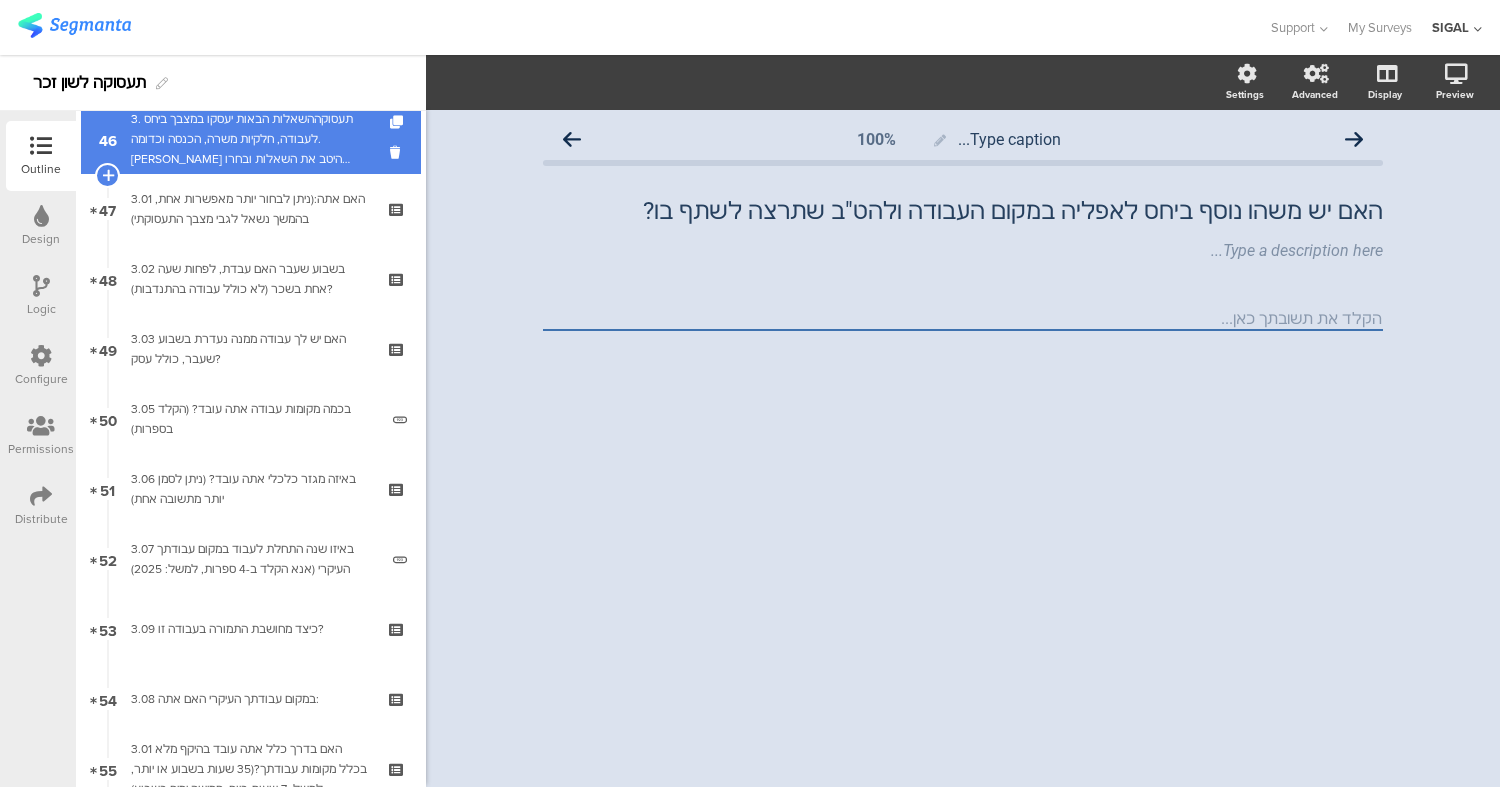 click on "3. תעסוקההשאלות הבאות יעסקו במצבך ביחס לעבודה, חלקיות משרה, הכנסה וכדומה. [PERSON_NAME] היטב את השאלות ובחרו בתשובה או בתשובות המתאימות לכם ביותר. נזכיר כי התשובות לשאלות הן אנונימיות." at bounding box center (250, 139) 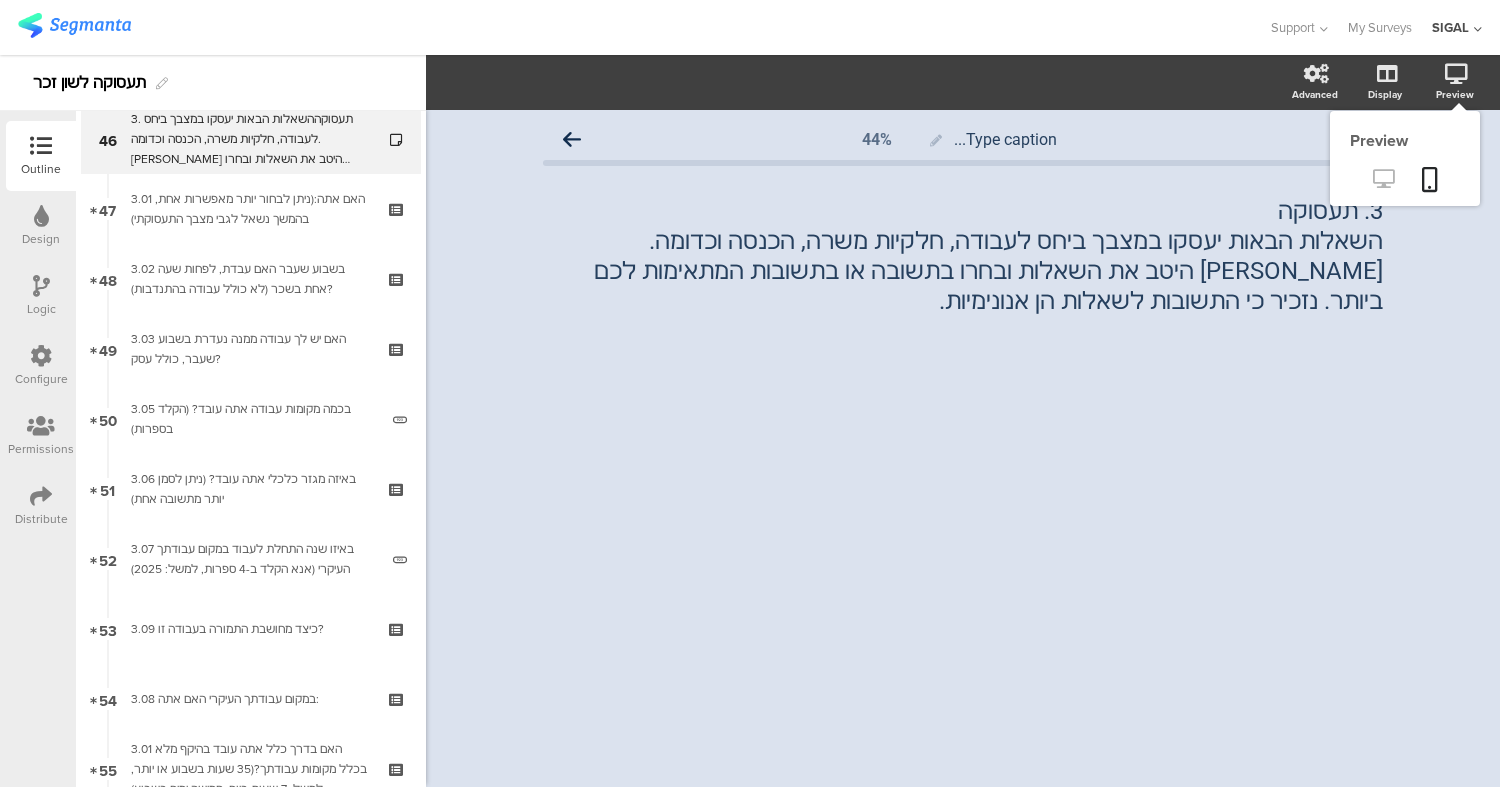 click 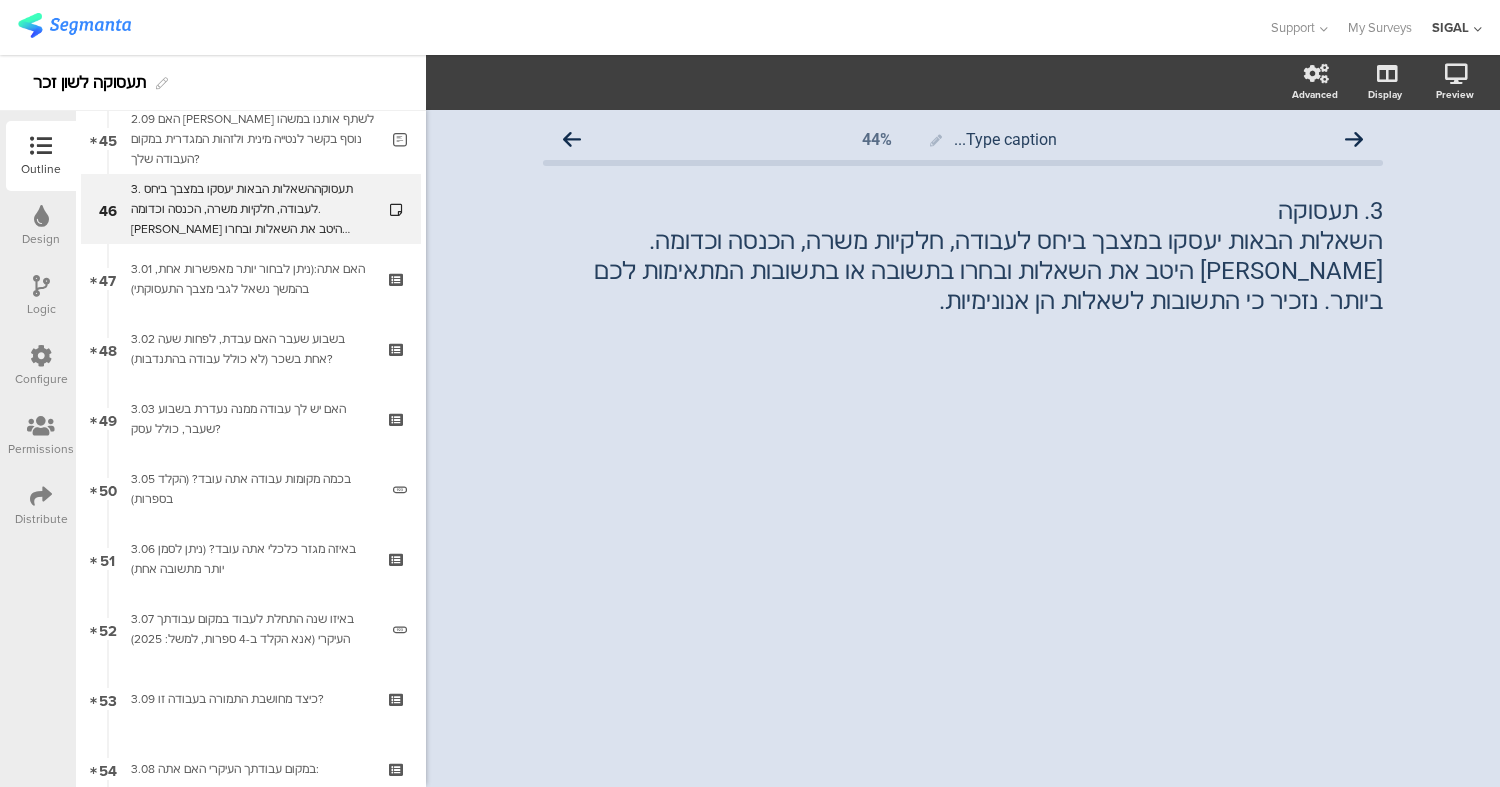 scroll, scrollTop: 3171, scrollLeft: 0, axis: vertical 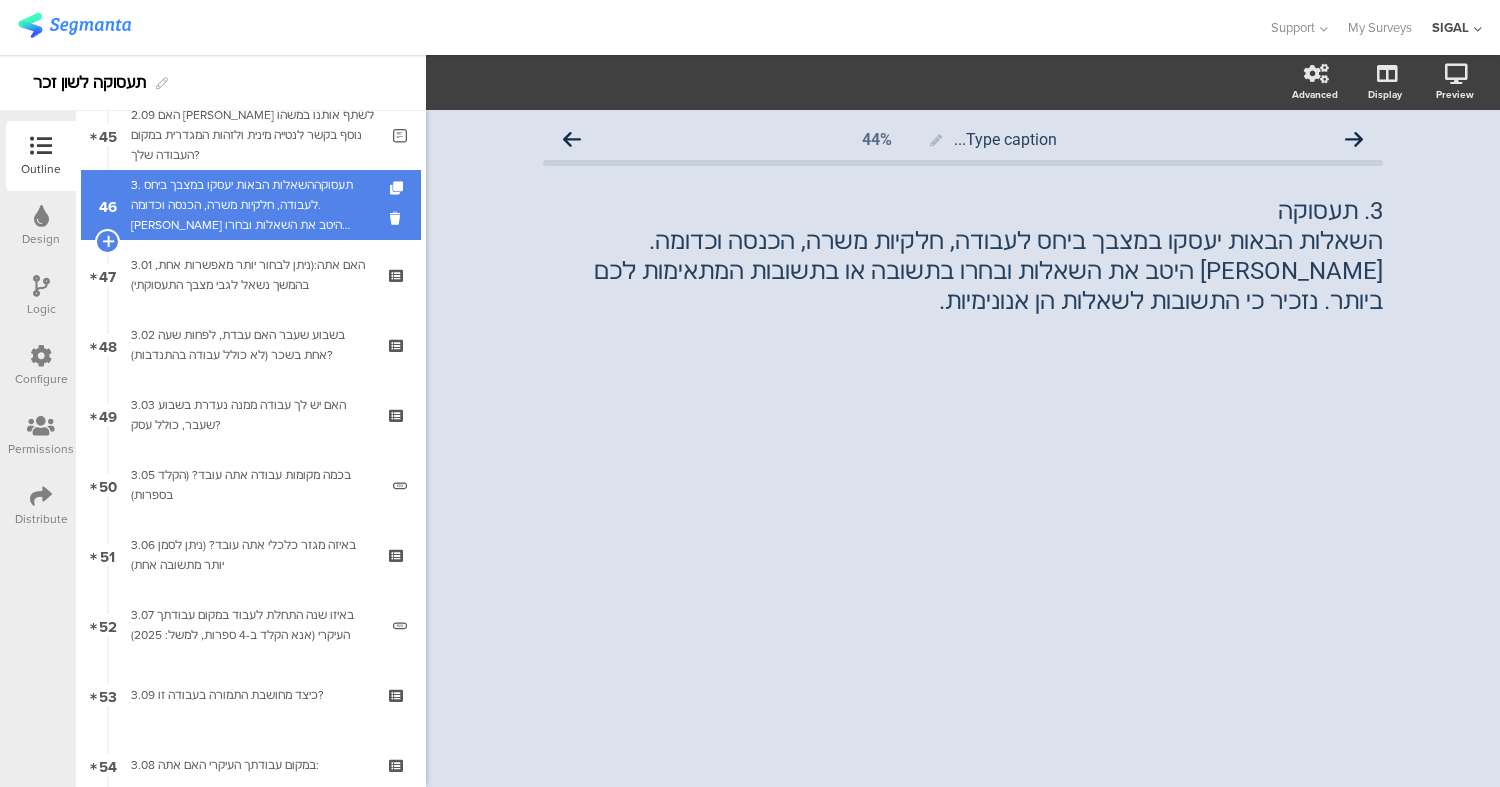 click on "3. תעסוקההשאלות הבאות יעסקו במצבך ביחס לעבודה, חלקיות משרה, הכנסה וכדומה. [PERSON_NAME] היטב את השאלות ובחרו בתשובה או בתשובות המתאימות לכם ביותר. נזכיר כי התשובות לשאלות הן אנונימיות." at bounding box center (250, 205) 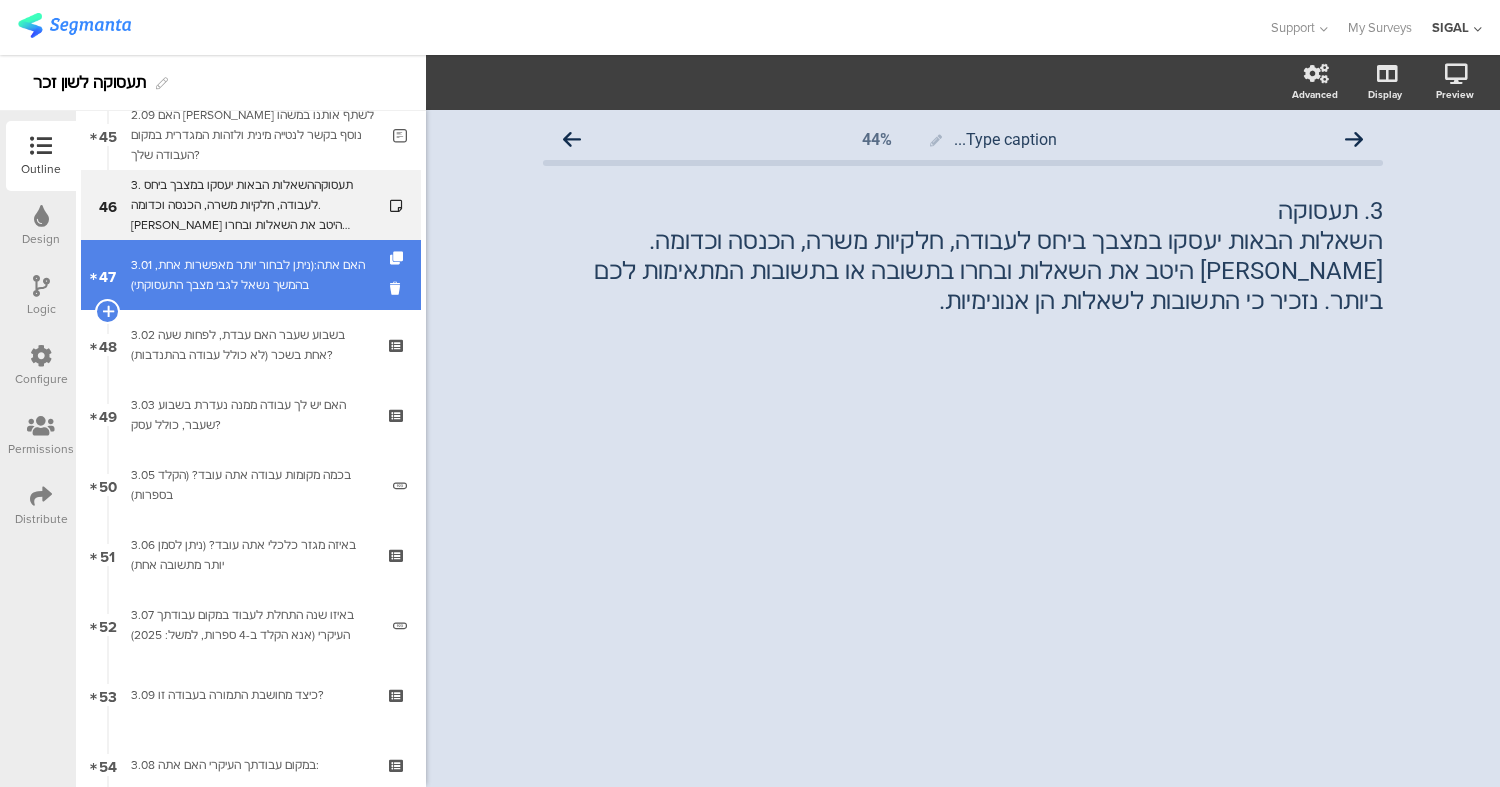 click on "47
3.01	האם אתה:(ניתן לבחור יותר מאפשרות אחת, בהמשך נשאל לגבי מצבך התעסוקתי)" at bounding box center [251, 275] 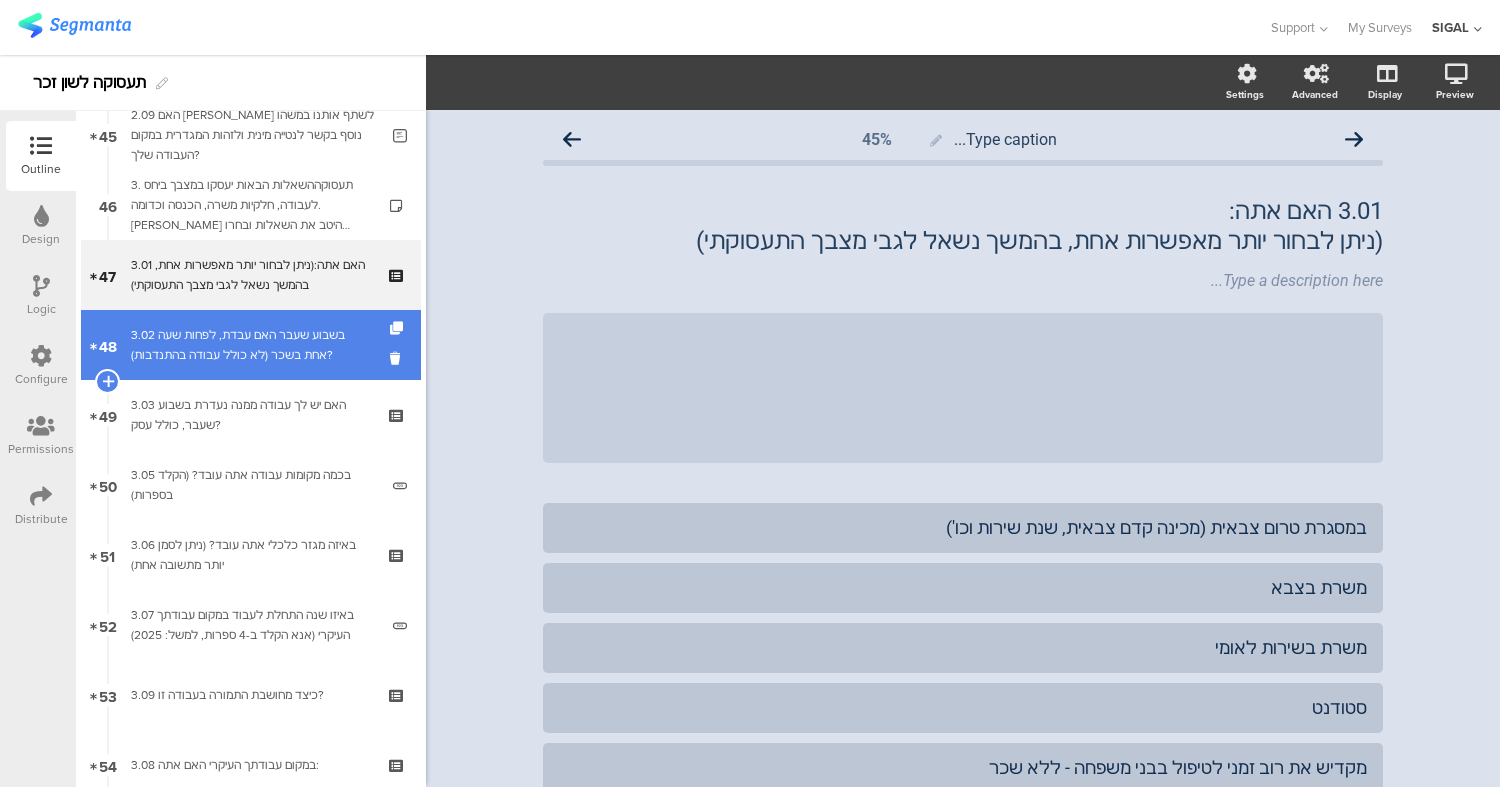 click on "3.02	 בשבוע שעבר האם עבדת, לפחות שעה אחת בשכר (לא כולל עבודה בהתנדבות)?" at bounding box center (250, 345) 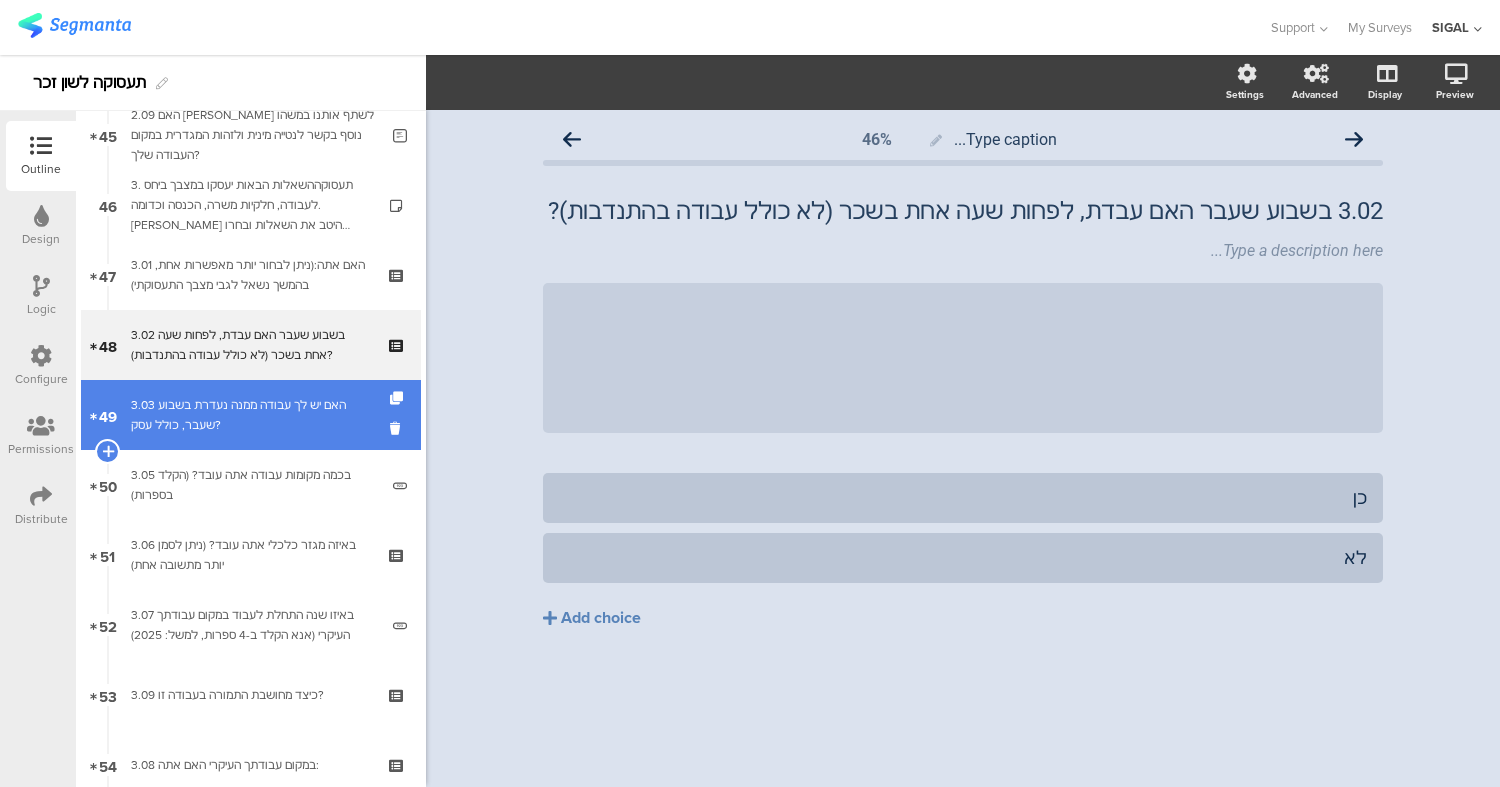 click on "3.03	האם יש לך עבודה ממנה נעדרת בשבוע שעבר, כולל עסק?" at bounding box center (250, 415) 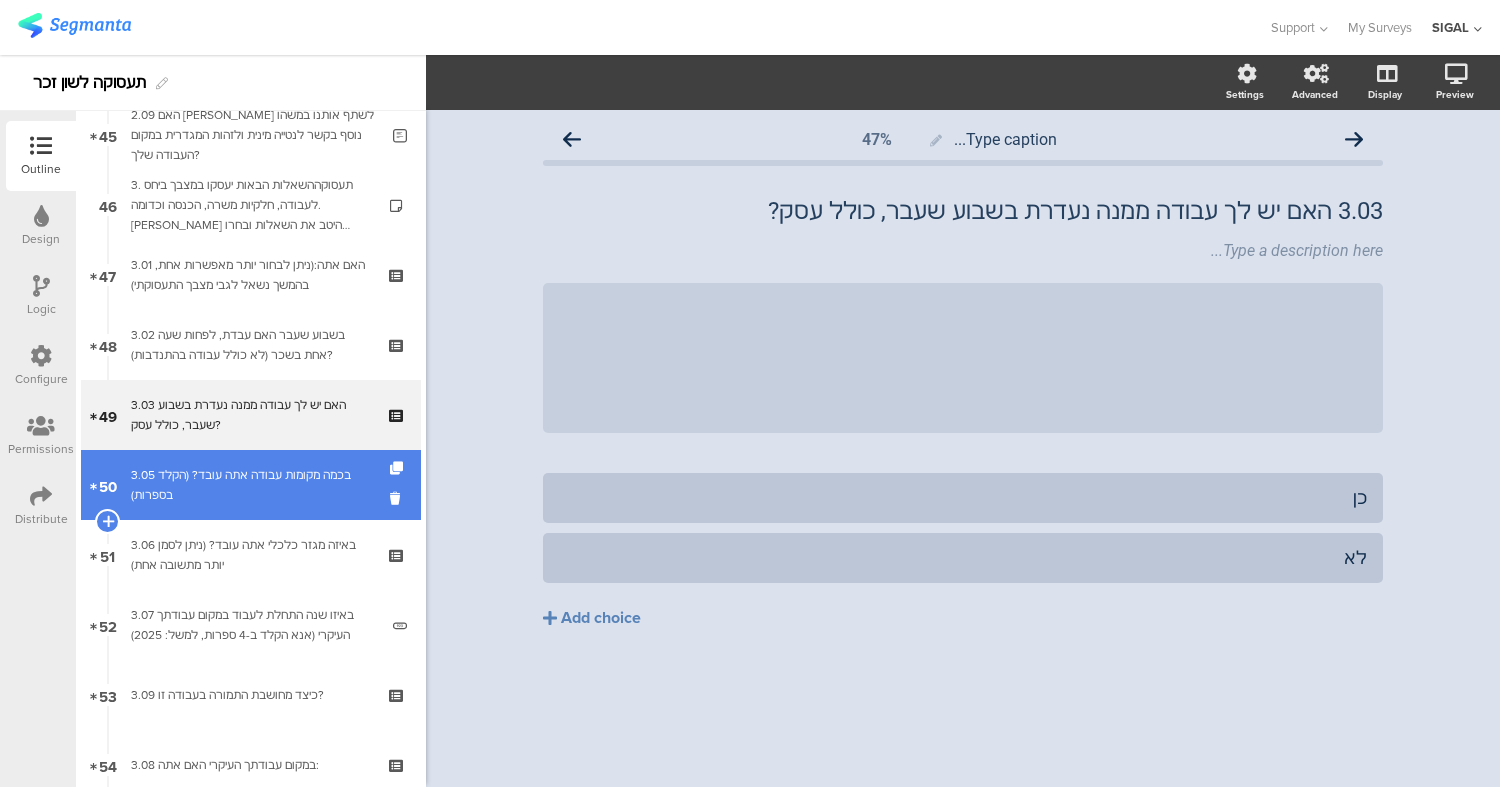 click on "50
3.05 בכמה מקומות עבודה אתה עובד? (הקלד בספרות)" at bounding box center [251, 485] 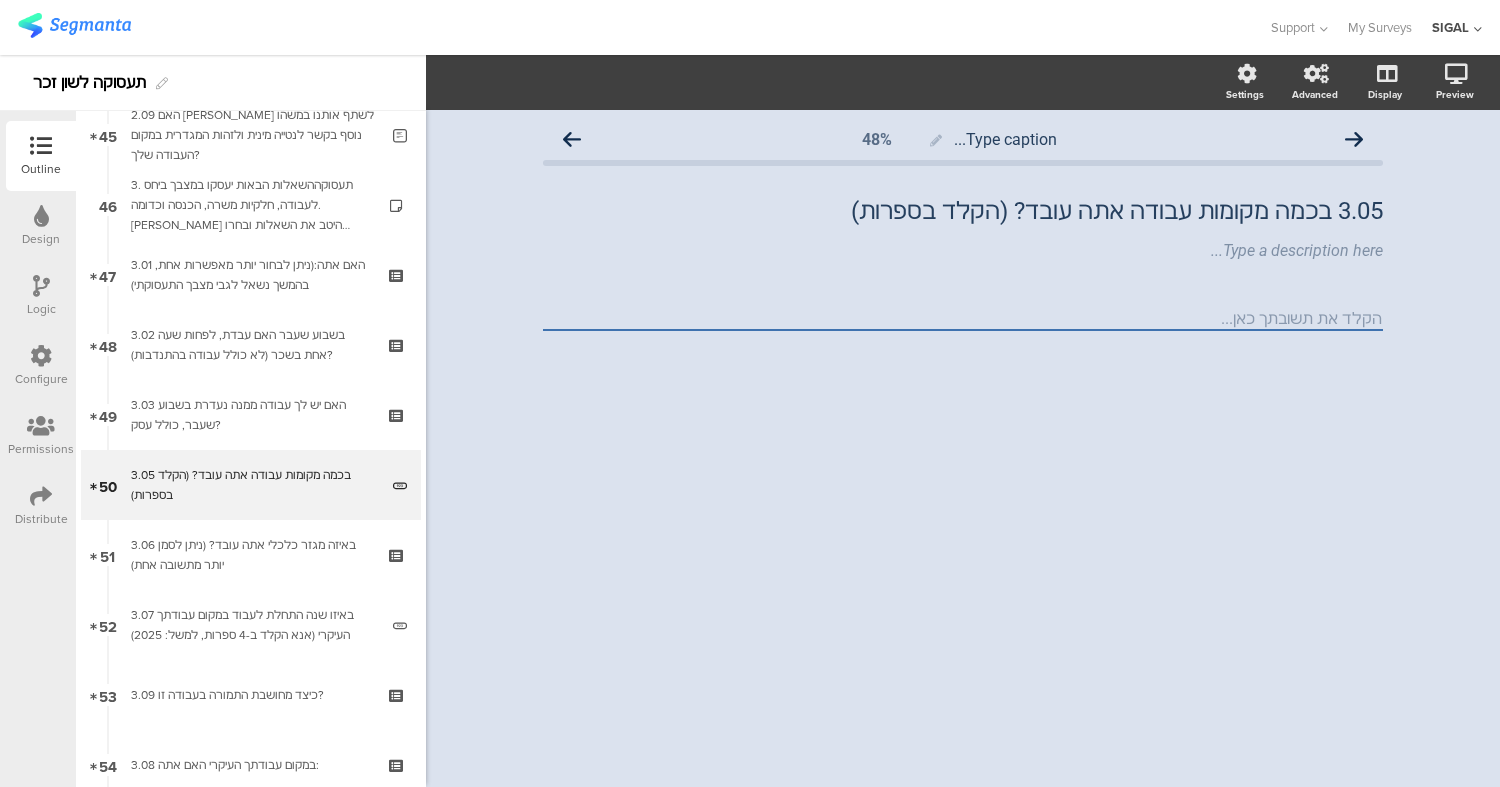 click on "Type caption...
48%
3.05 בכמה מקומות עבודה אתה עובד? (הקלד בספרות)
3.05 בכמה מקומות עבודה אתה עובד? (הקלד בספרות)
Type a description here..." 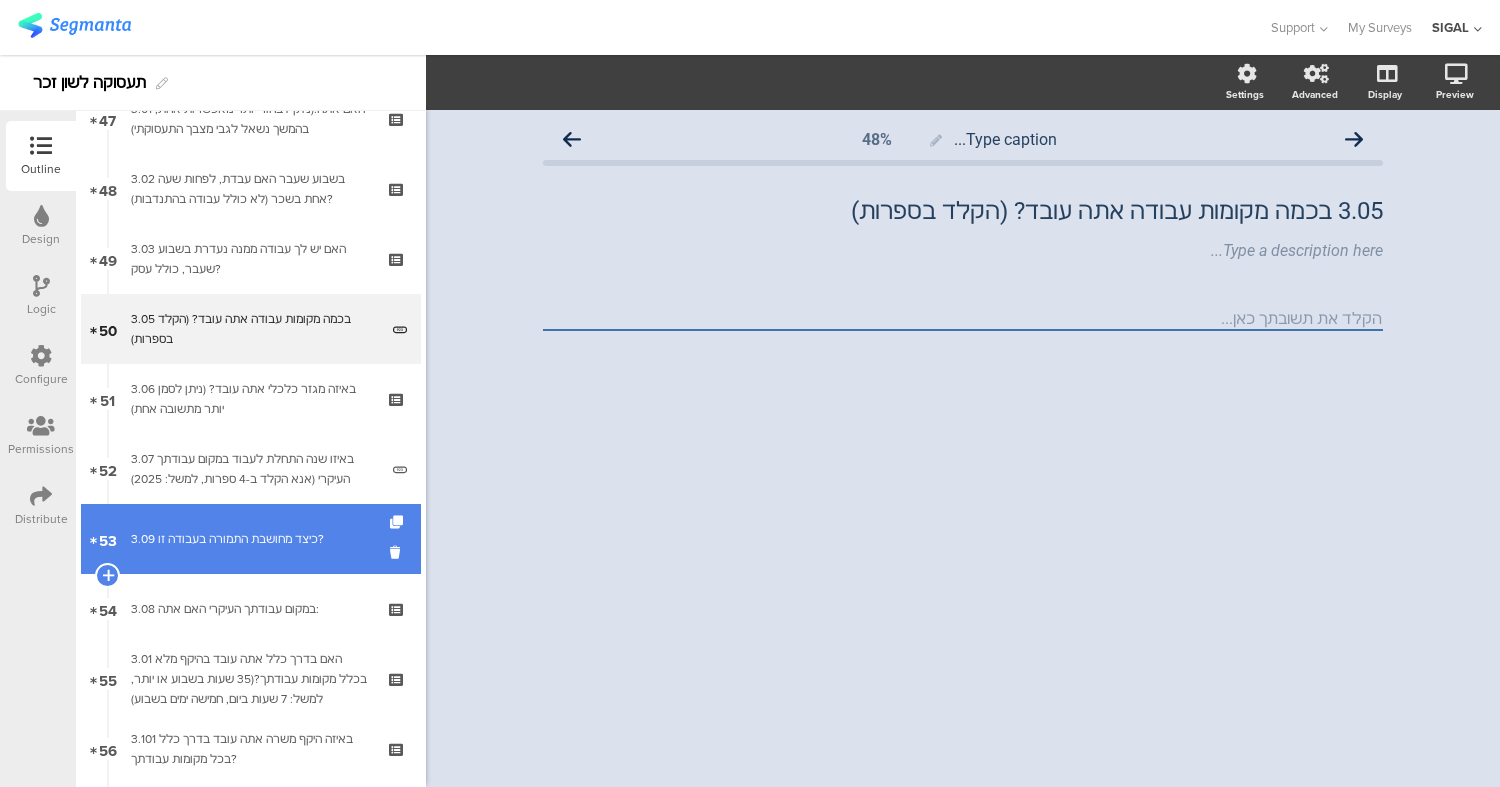 scroll, scrollTop: 3411, scrollLeft: 0, axis: vertical 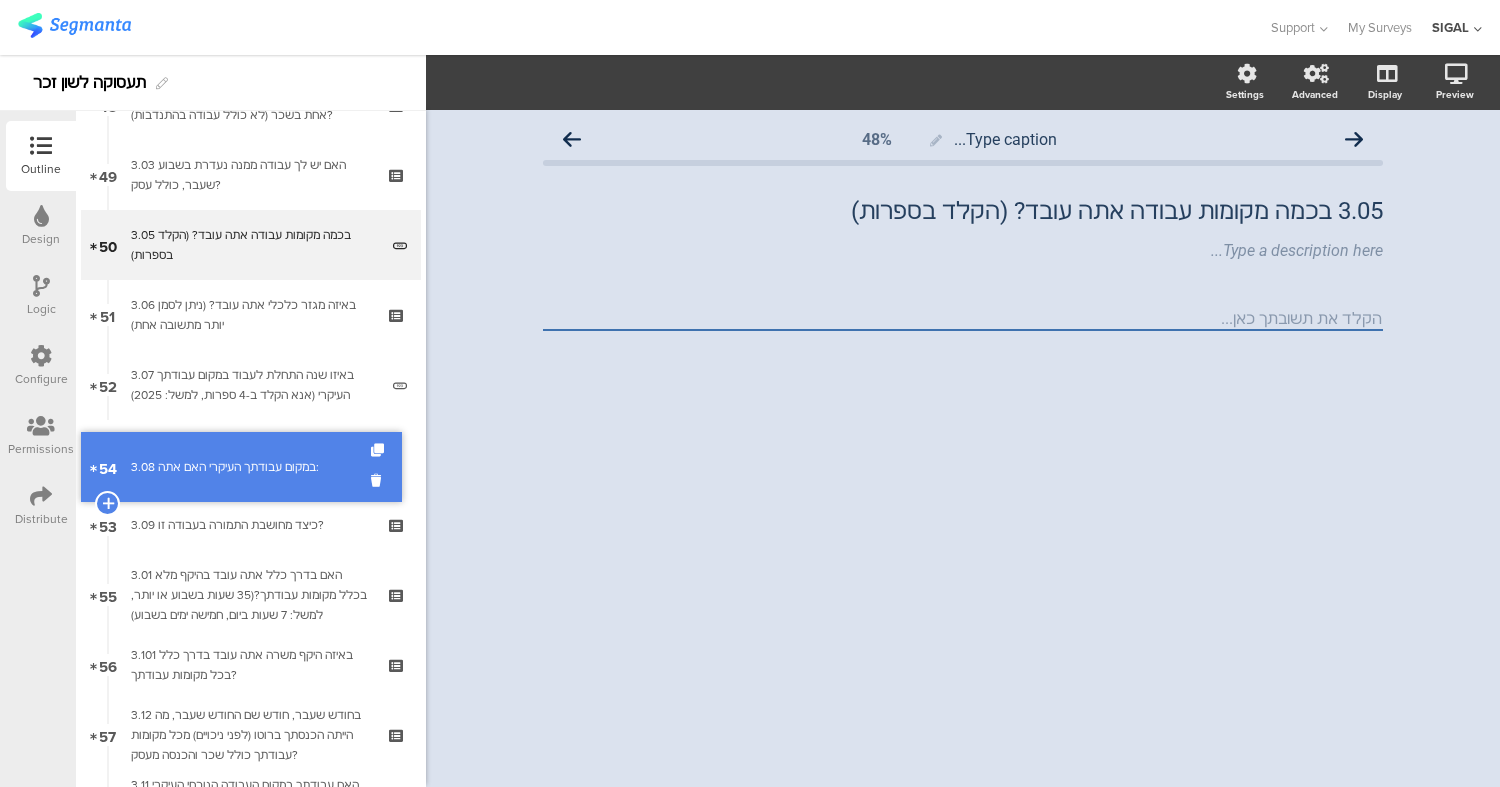 drag, startPoint x: 276, startPoint y: 525, endPoint x: 277, endPoint y: 465, distance: 60.00833 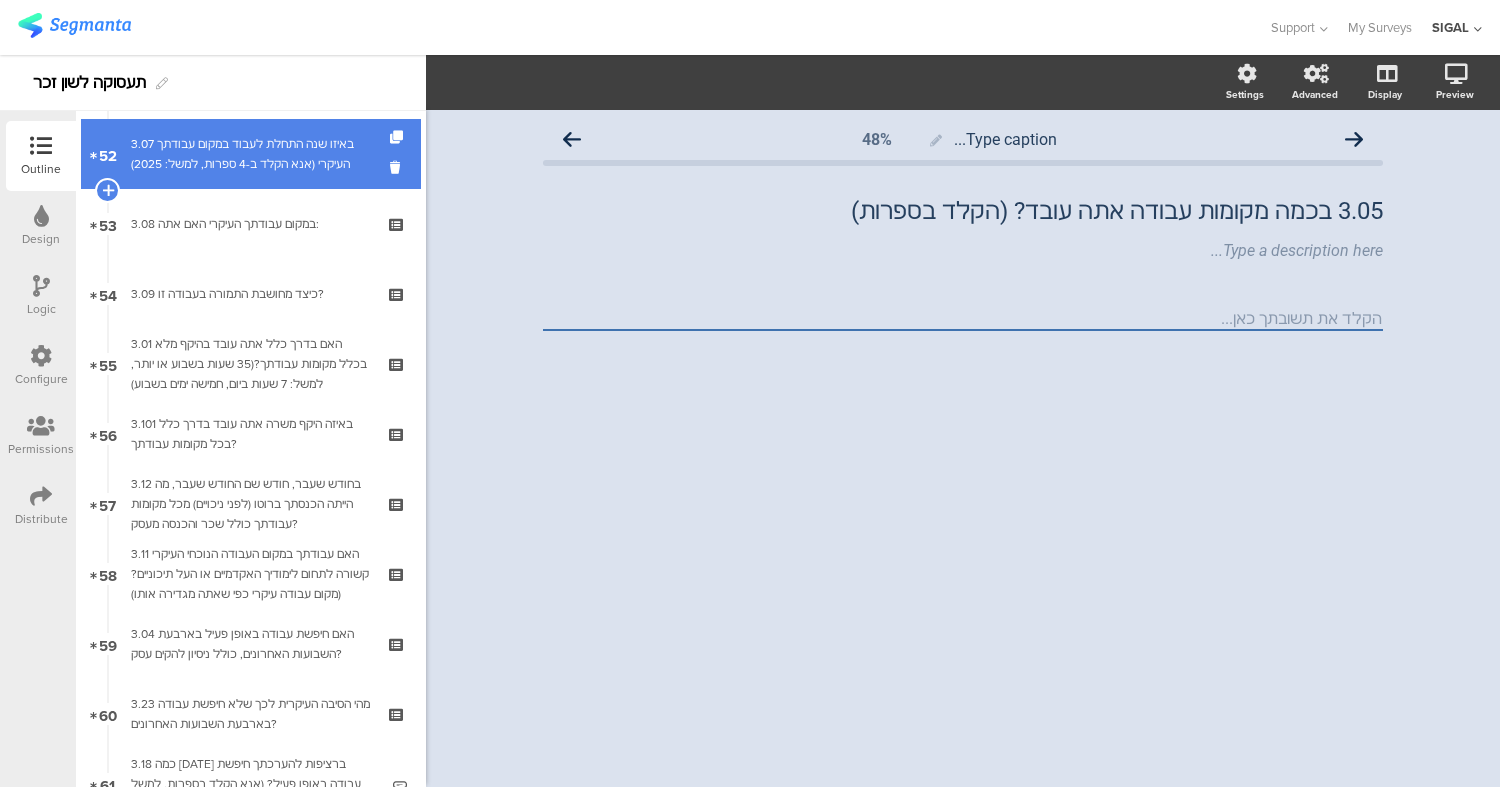 scroll, scrollTop: 3643, scrollLeft: 0, axis: vertical 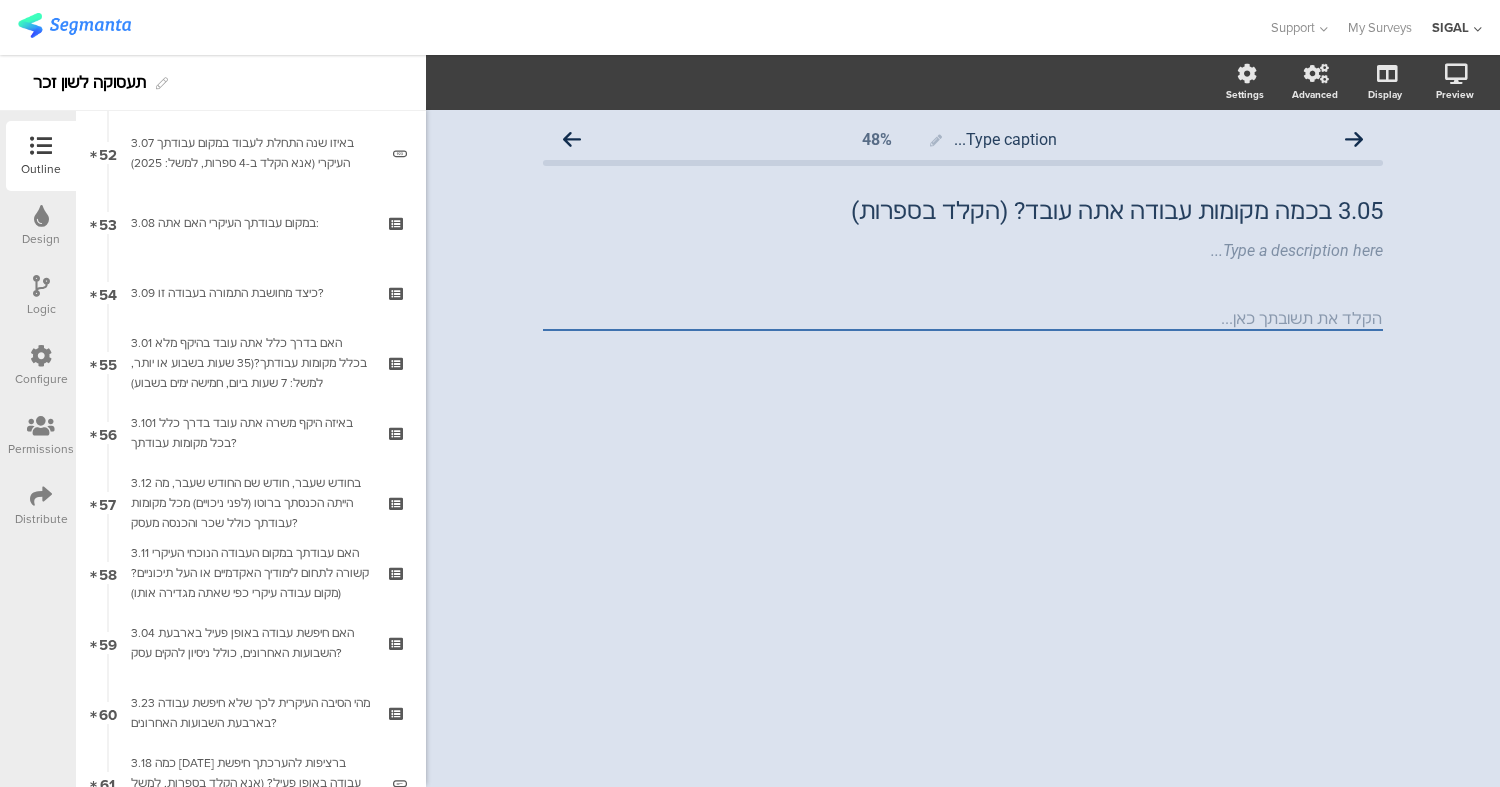 click on "Logic" at bounding box center (41, 296) 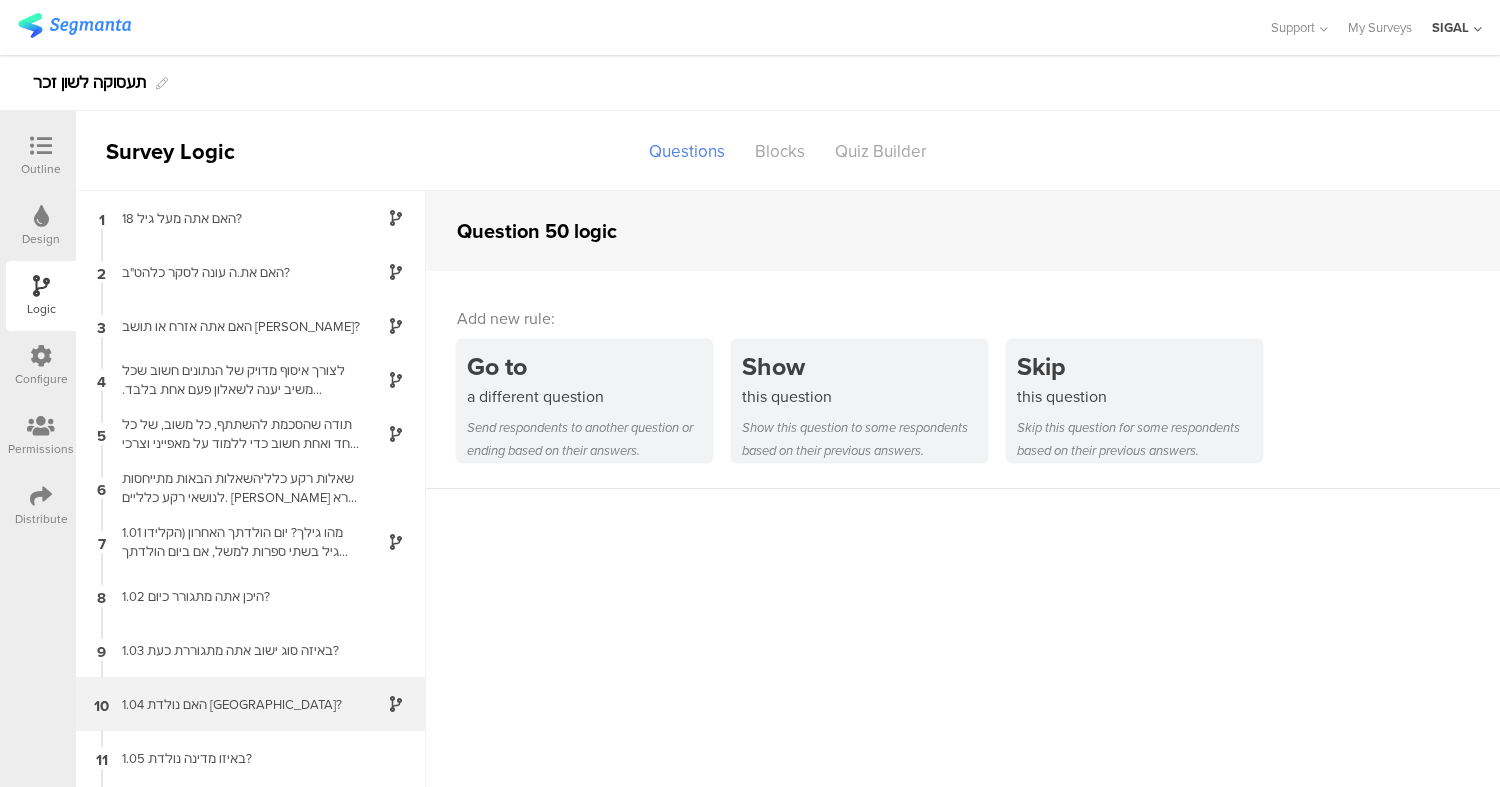 scroll, scrollTop: 36, scrollLeft: 0, axis: vertical 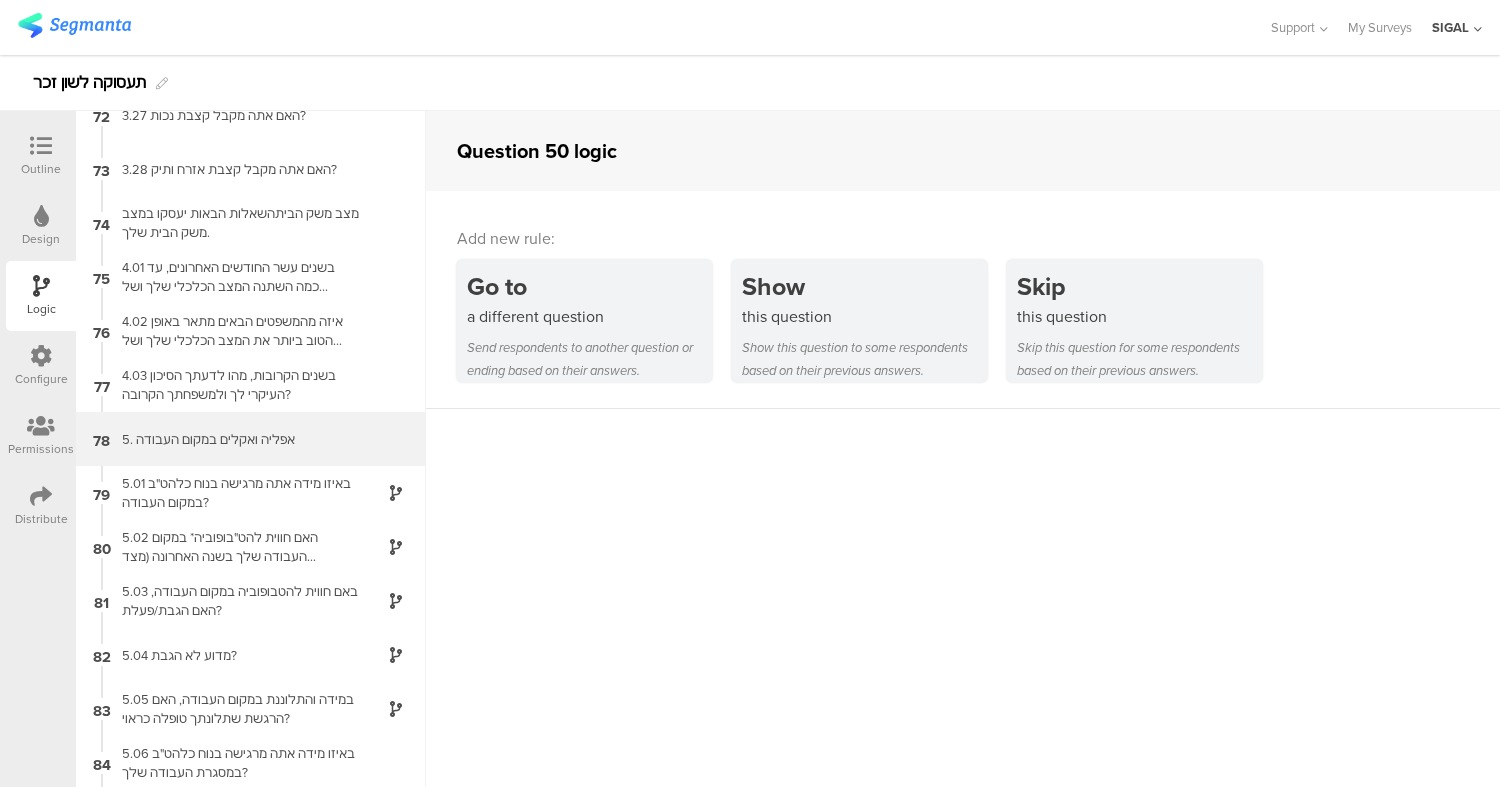 click on "5.	אפליה ואקלים במקום העבודה" at bounding box center [235, 439] 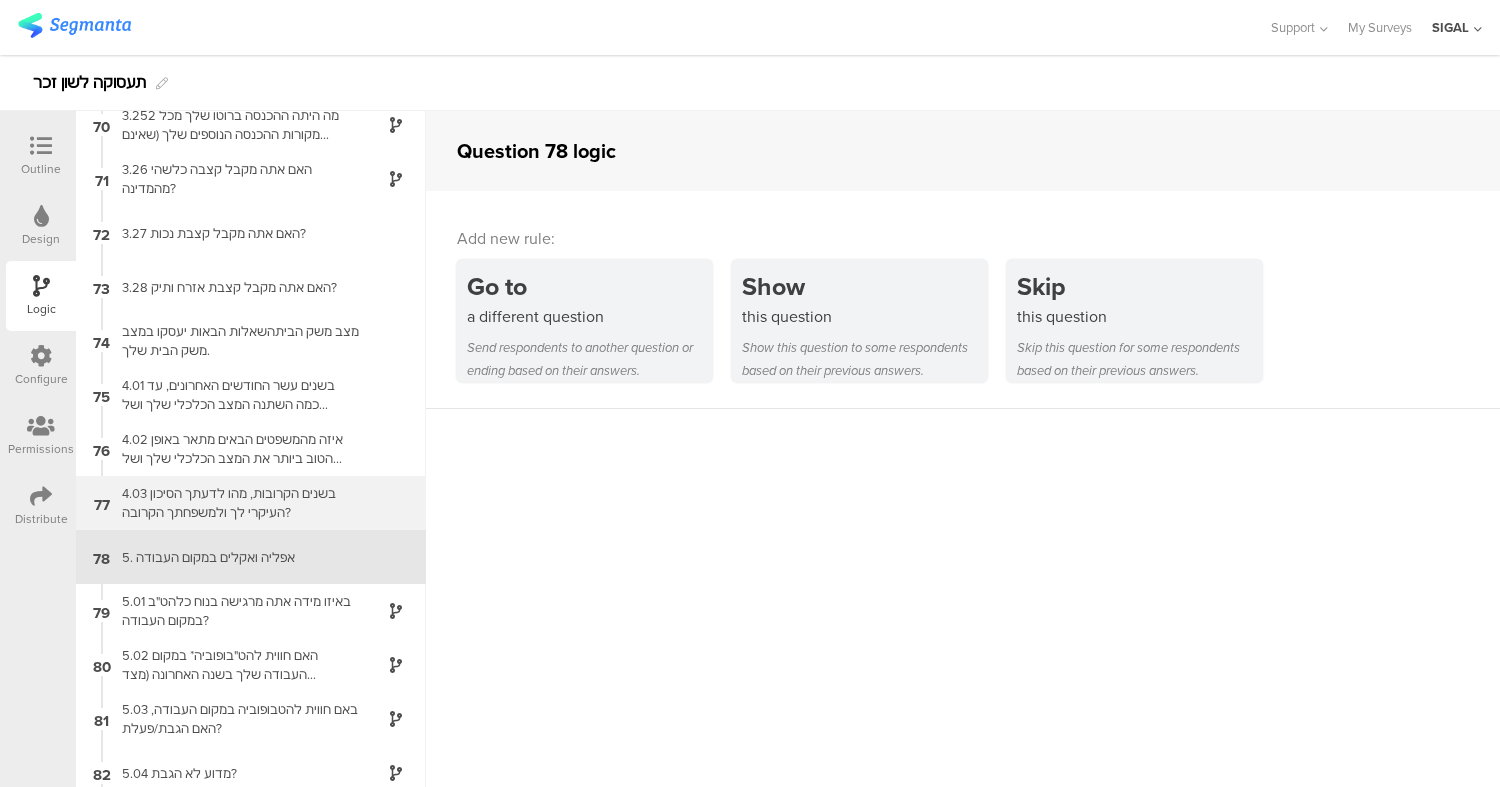 scroll, scrollTop: 3847, scrollLeft: 0, axis: vertical 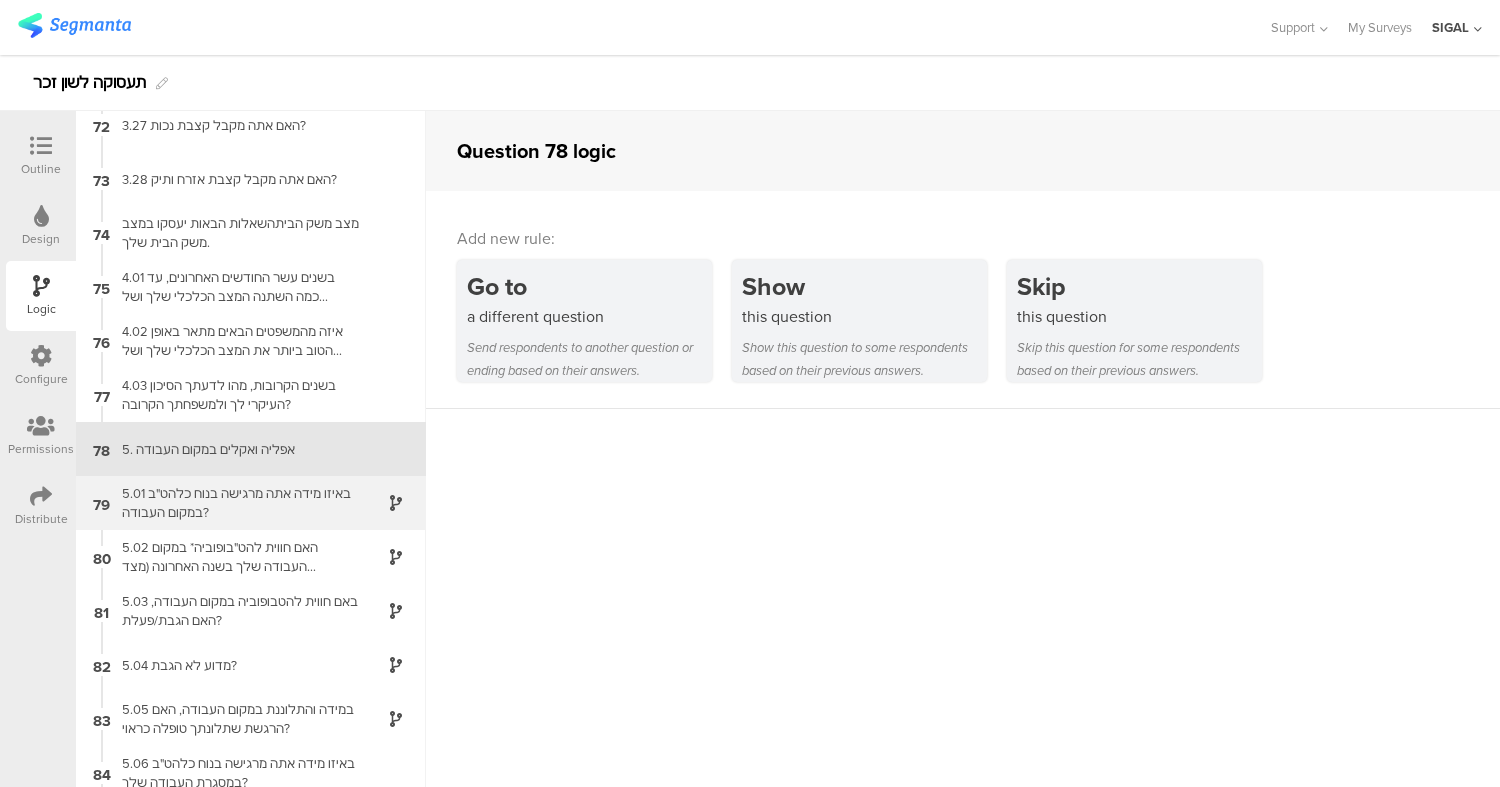 click on "5.01	באיזו מידה אתה מרגישה בנוח כלהט"ב במקום העבודה?" at bounding box center [235, 503] 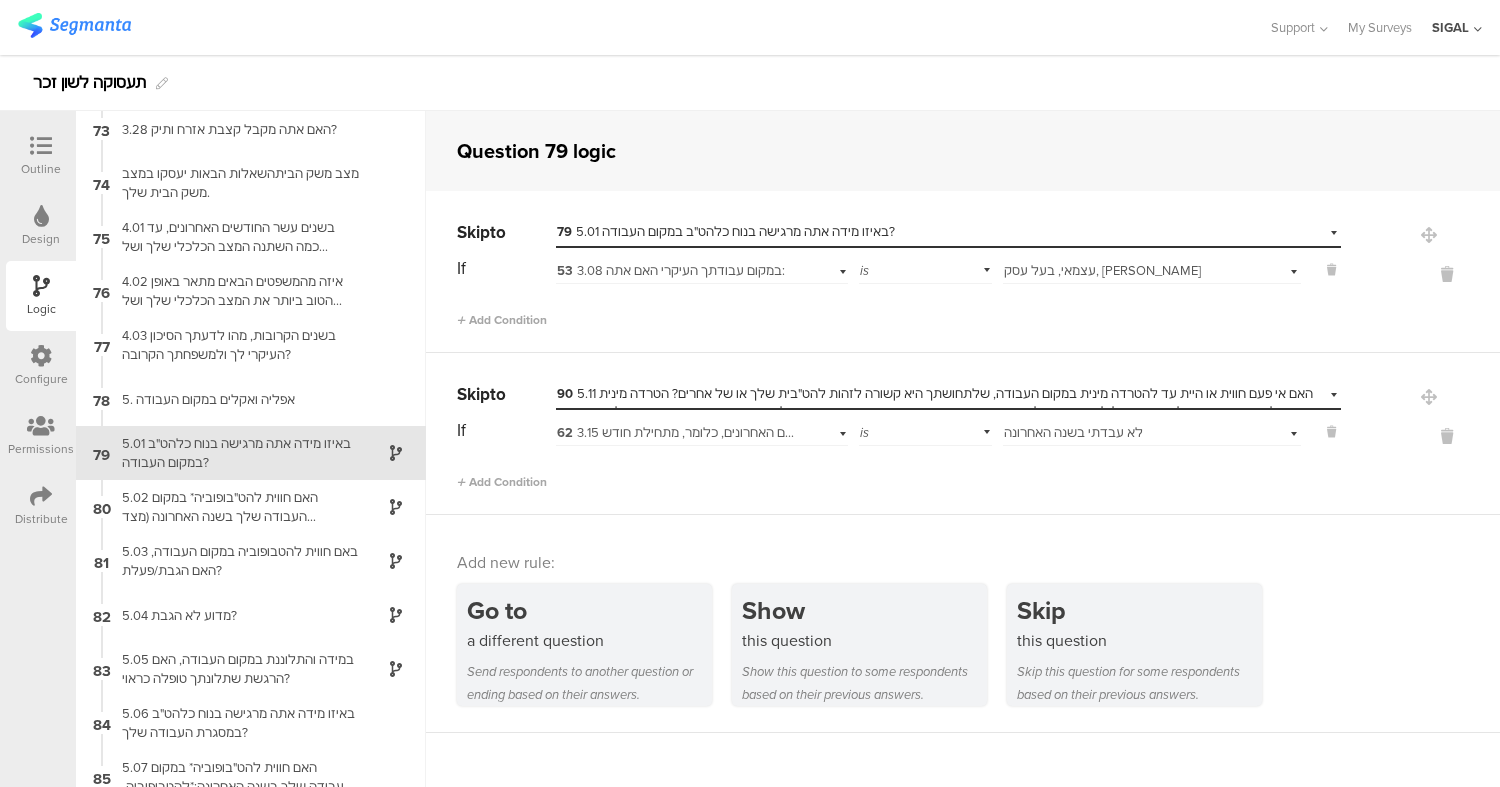scroll, scrollTop: 3901, scrollLeft: 0, axis: vertical 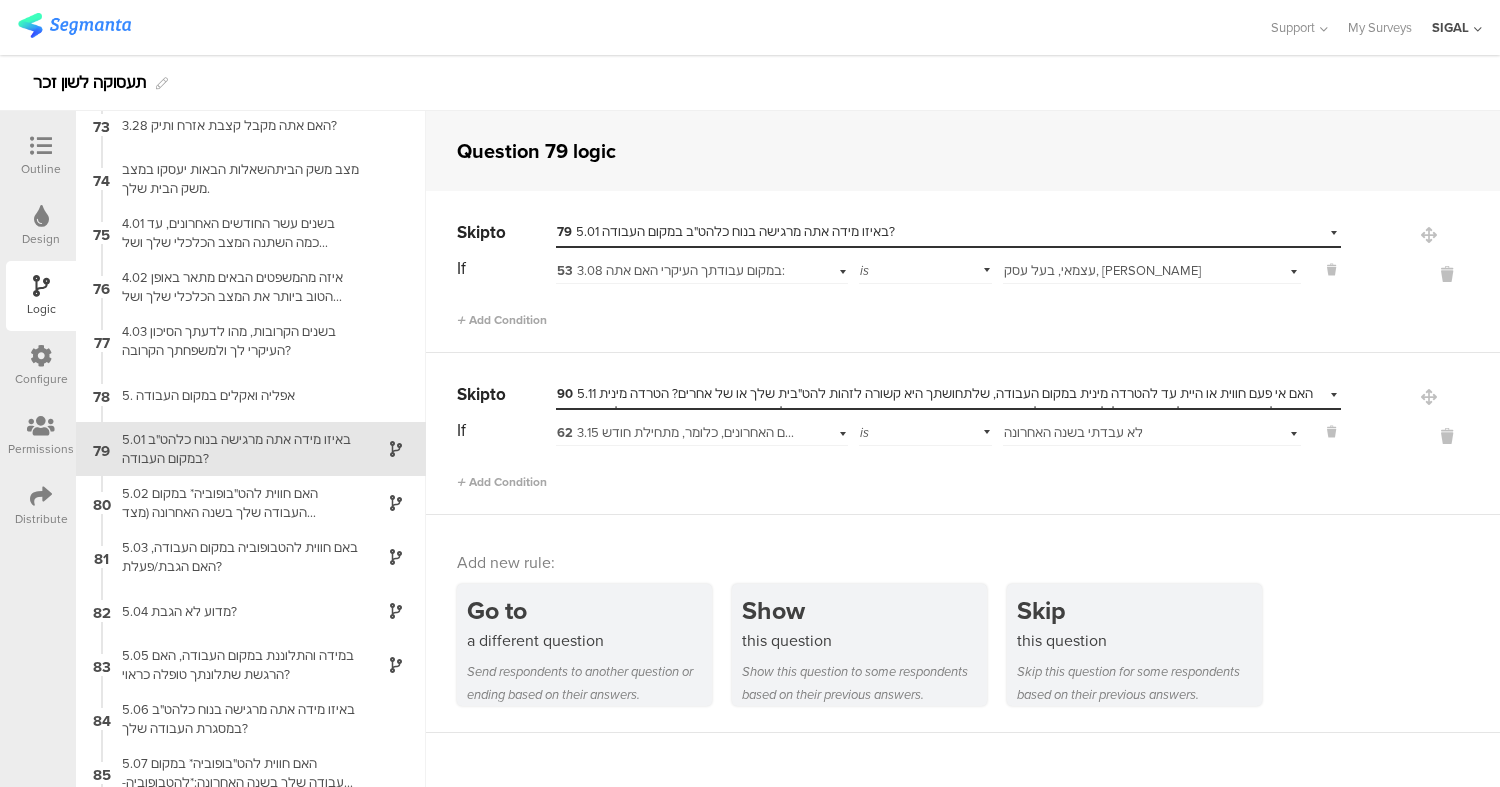 click on "79  5.01	באיזו מידה אתה מרגישה בנוח כלהט"ב במקום העבודה?" at bounding box center [726, 231] 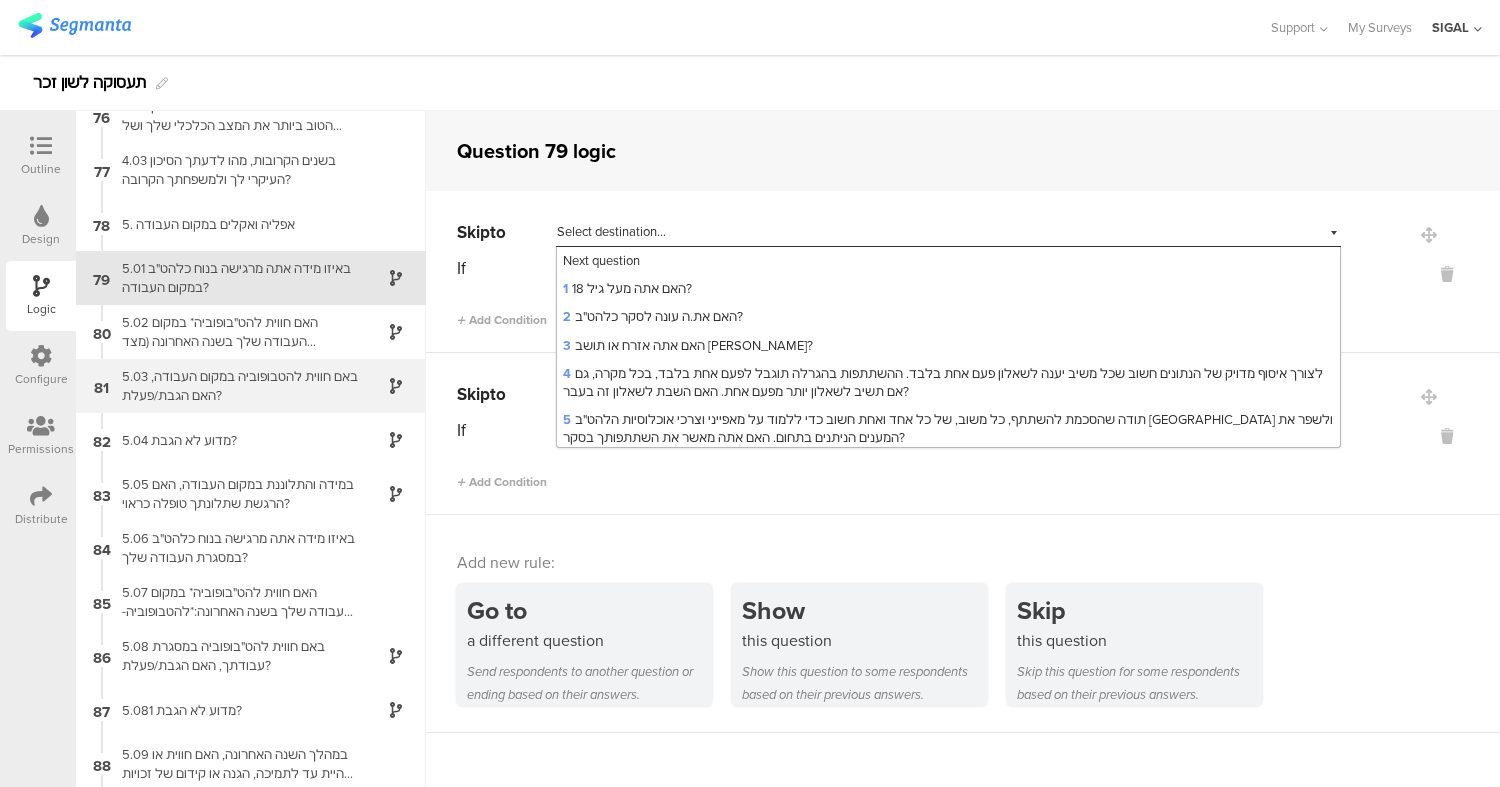 scroll, scrollTop: 4073, scrollLeft: 0, axis: vertical 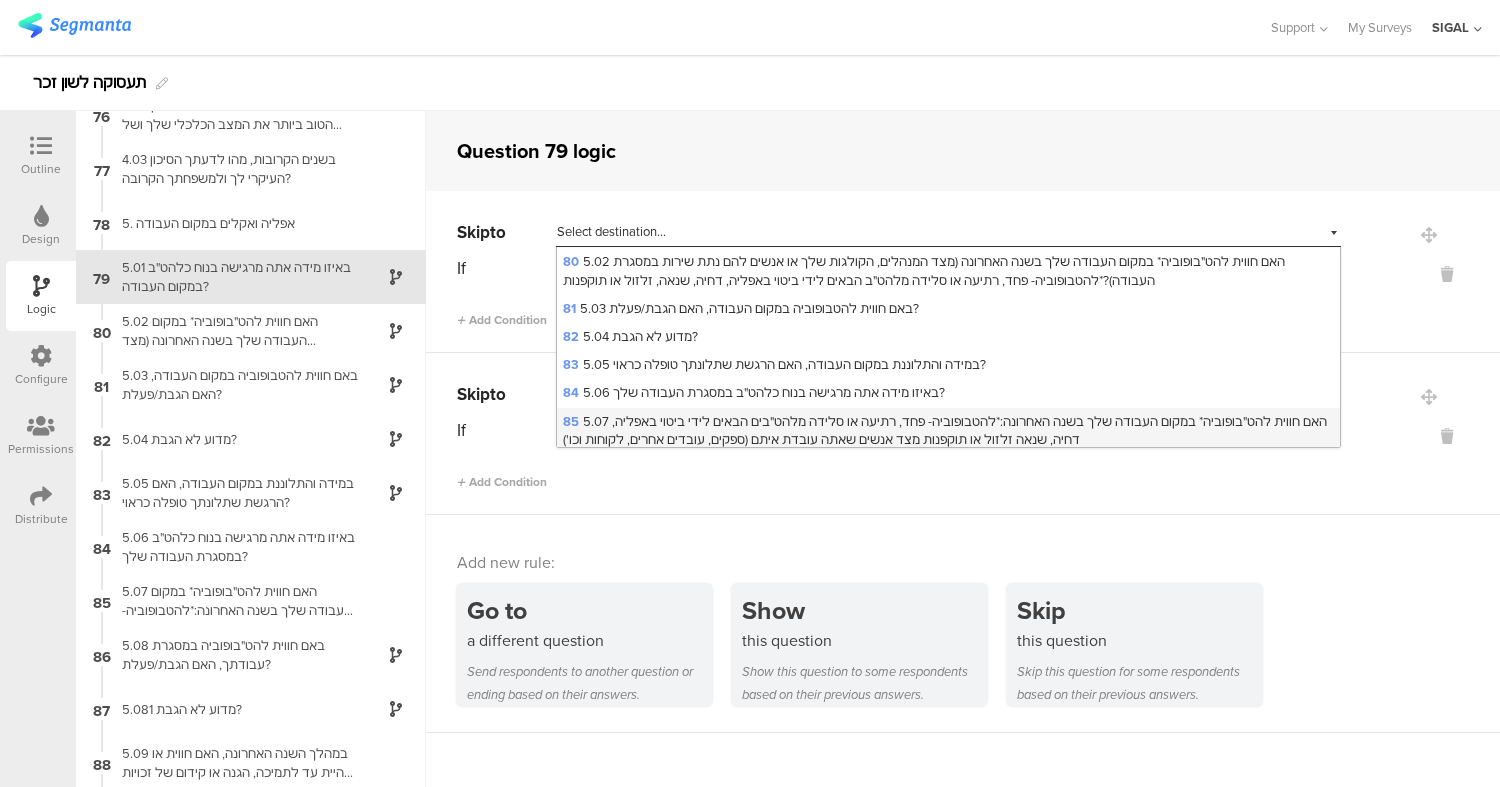 click on "85  5.07	האם חווית להט"בופוביה* במקום העבודה שלך בשנה האחרונה:*להטבופוביה- פחד, רתיעה או סלידה מלהט"בים הבאים לידי ביטוי באפליה, דחיה, שנאה זלזול או תוקפנות מצד אנשים שאתה עובדת איתם (ספקים, עובדים אחרים, לקוחות וכו')" at bounding box center [945, 430] 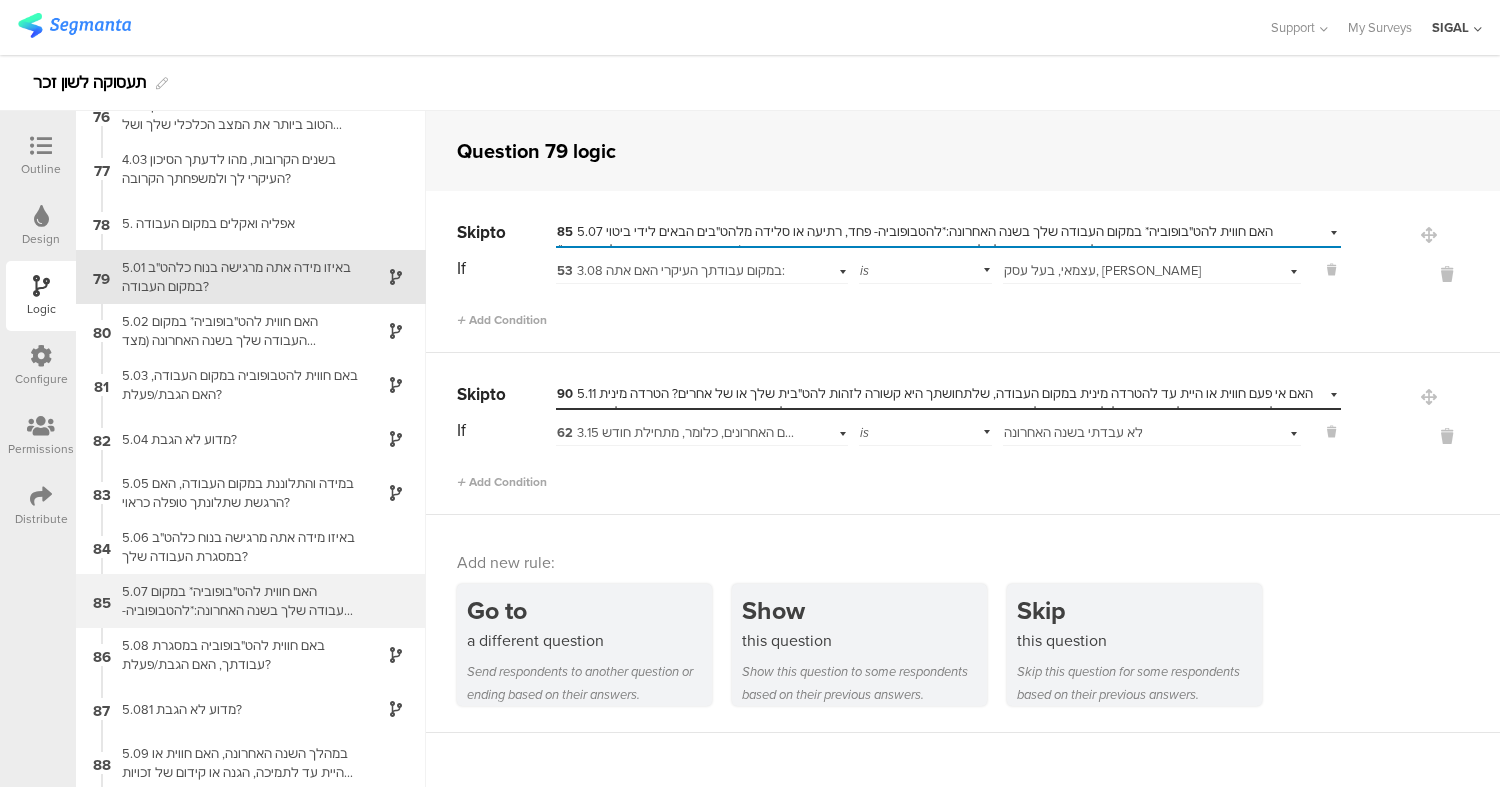 click on "5.07	האם חווית להט"בופוביה* במקום העבודה שלך בשנה האחרונה:*להטבופוביה- פחד, רתיעה או סלידה מלהט"בים הבאים לידי ביטוי באפליה, דחיה, שנאה זלזול או תוקפנות מצד אנשים שאתה עובדת איתם (ספקים, עובדים אחרים, לקוחות וכו')" at bounding box center [235, 601] 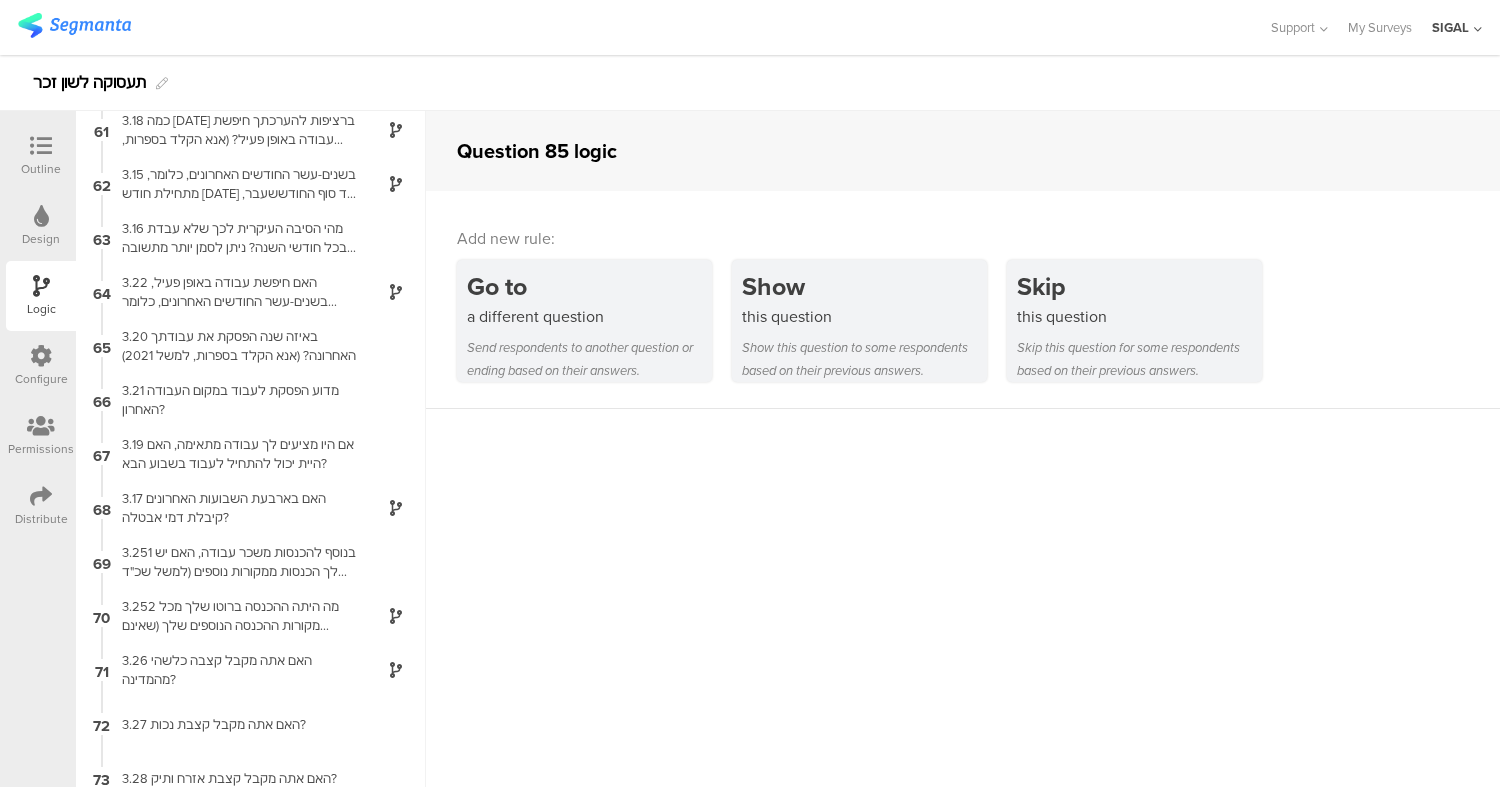scroll, scrollTop: 4225, scrollLeft: 0, axis: vertical 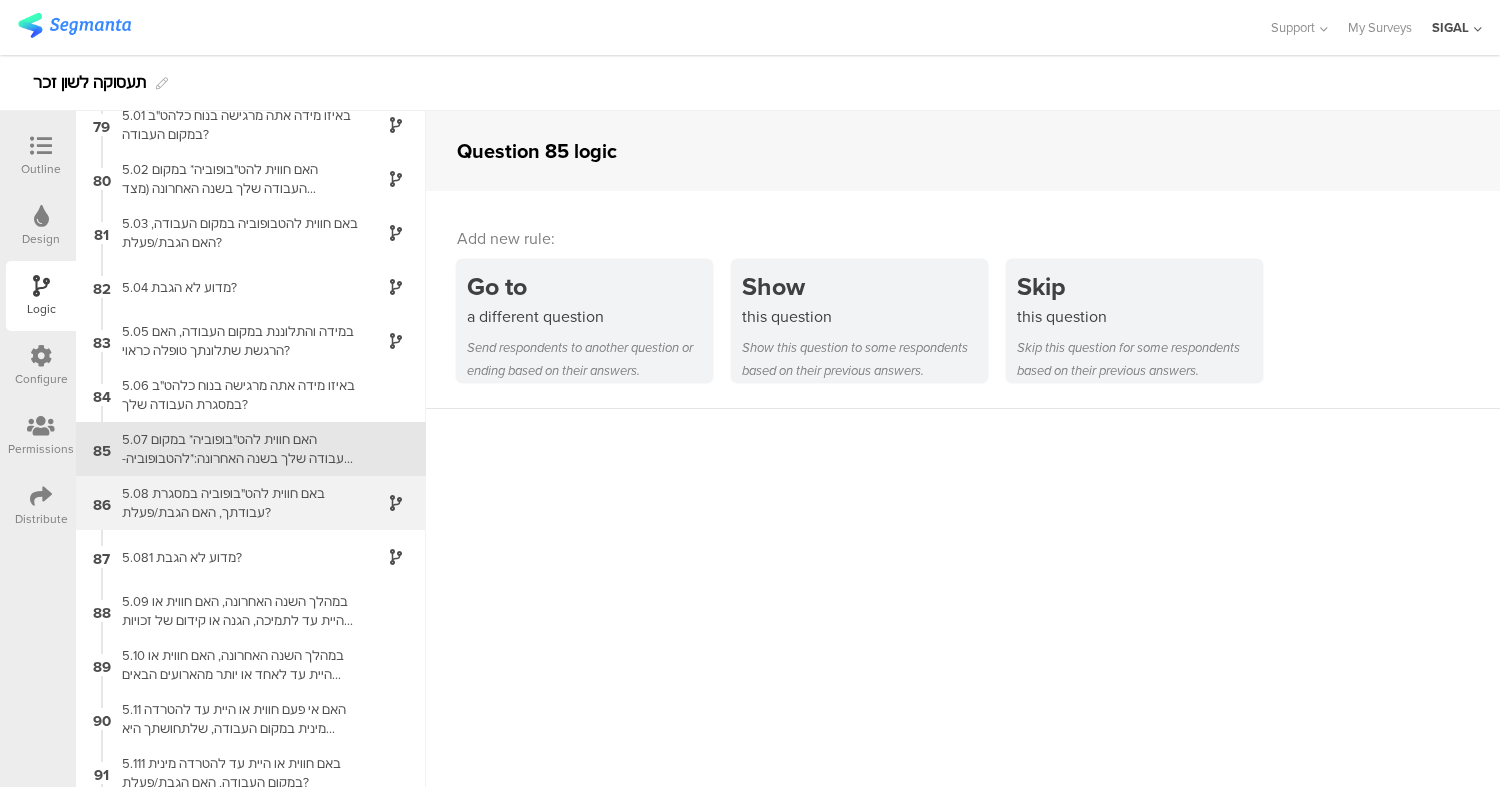 click on "5.08	באם חווית להט"בופוביה במסגרת עבודתך, האם הגבת/פעלת?" at bounding box center [235, 503] 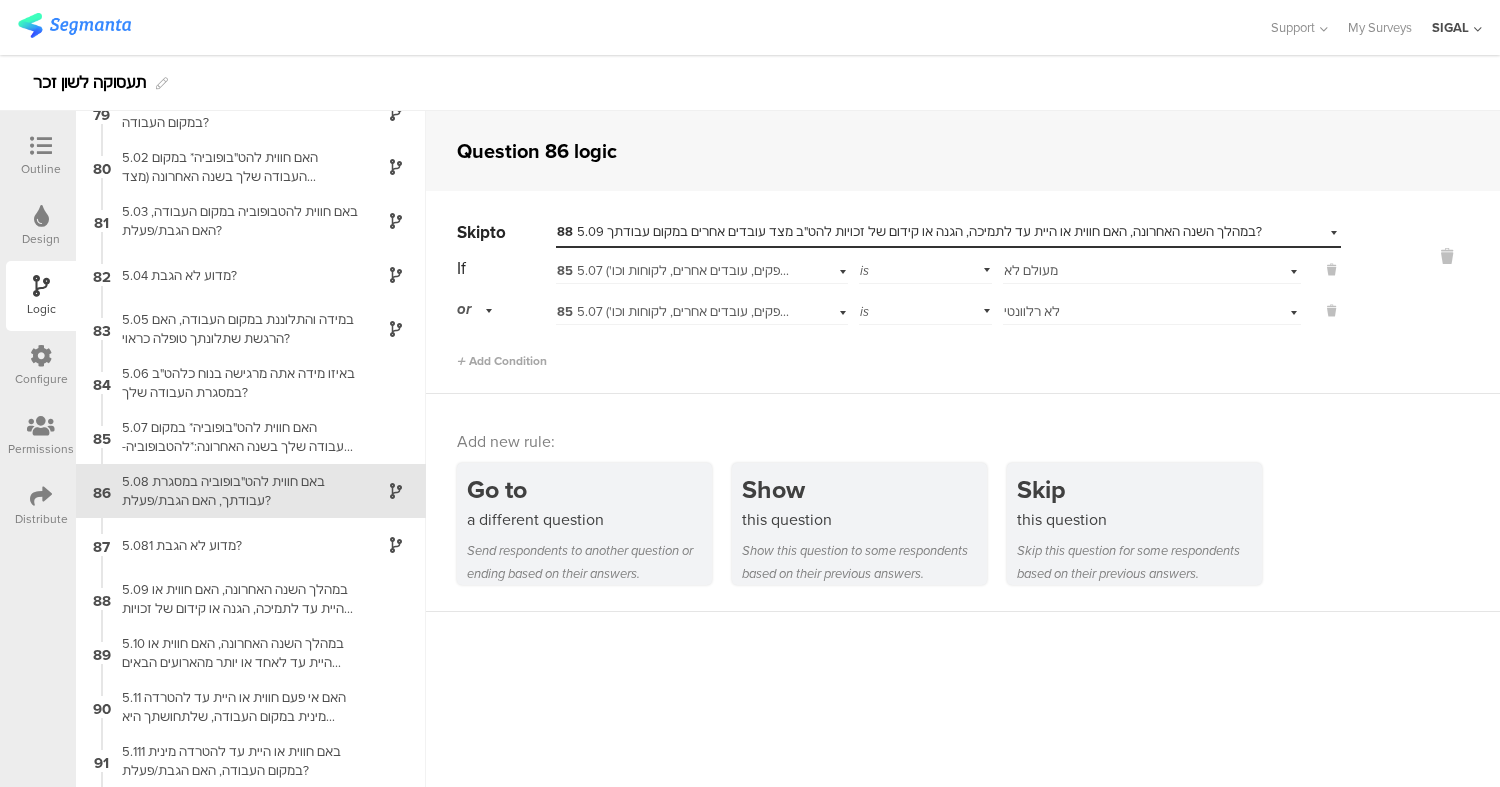 scroll, scrollTop: 4279, scrollLeft: 0, axis: vertical 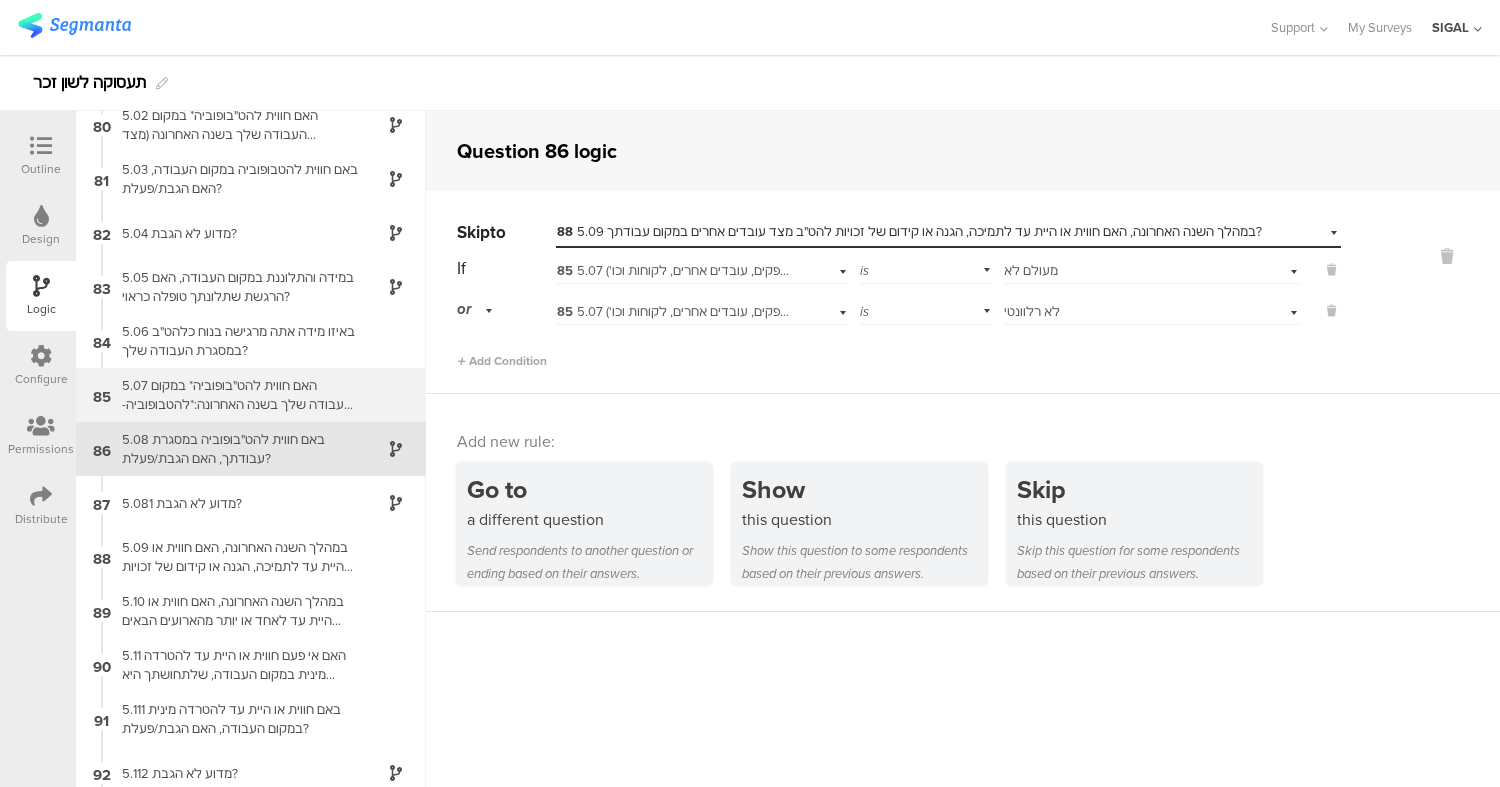 click on "5.07	האם חווית להט"בופוביה* במקום העבודה שלך בשנה האחרונה:*להטבופוביה- פחד, רתיעה או סלידה מלהט"בים הבאים לידי ביטוי באפליה, דחיה, שנאה זלזול או תוקפנות מצד אנשים שאתה עובדת איתם (ספקים, עובדים אחרים, לקוחות וכו')" at bounding box center (235, 395) 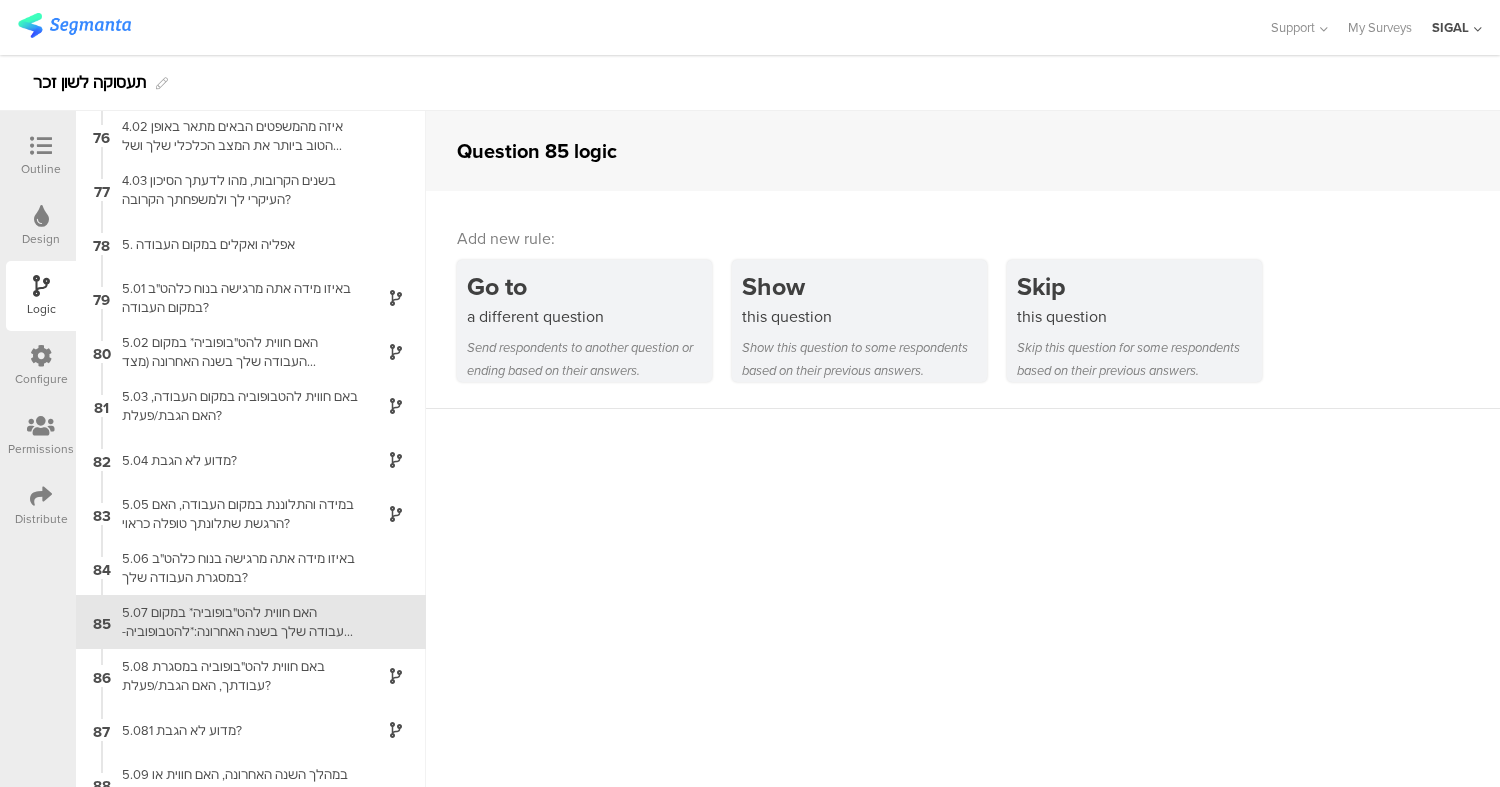 scroll, scrollTop: 4225, scrollLeft: 0, axis: vertical 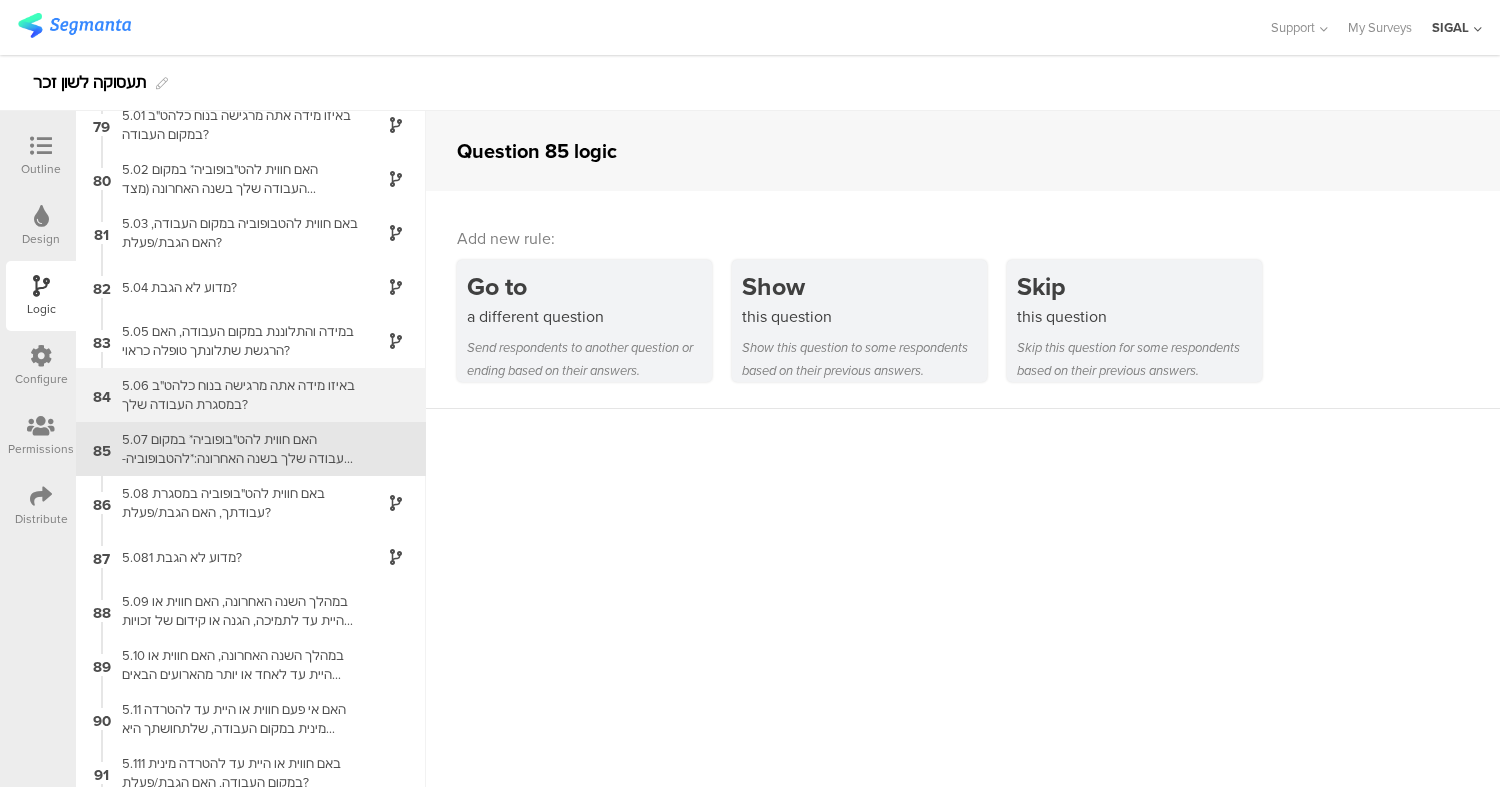 click on "84
5.06	באיזו מידה אתה מרגישה בנוח כלהט"ב במסגרת העבודה שלך?" at bounding box center [251, 395] 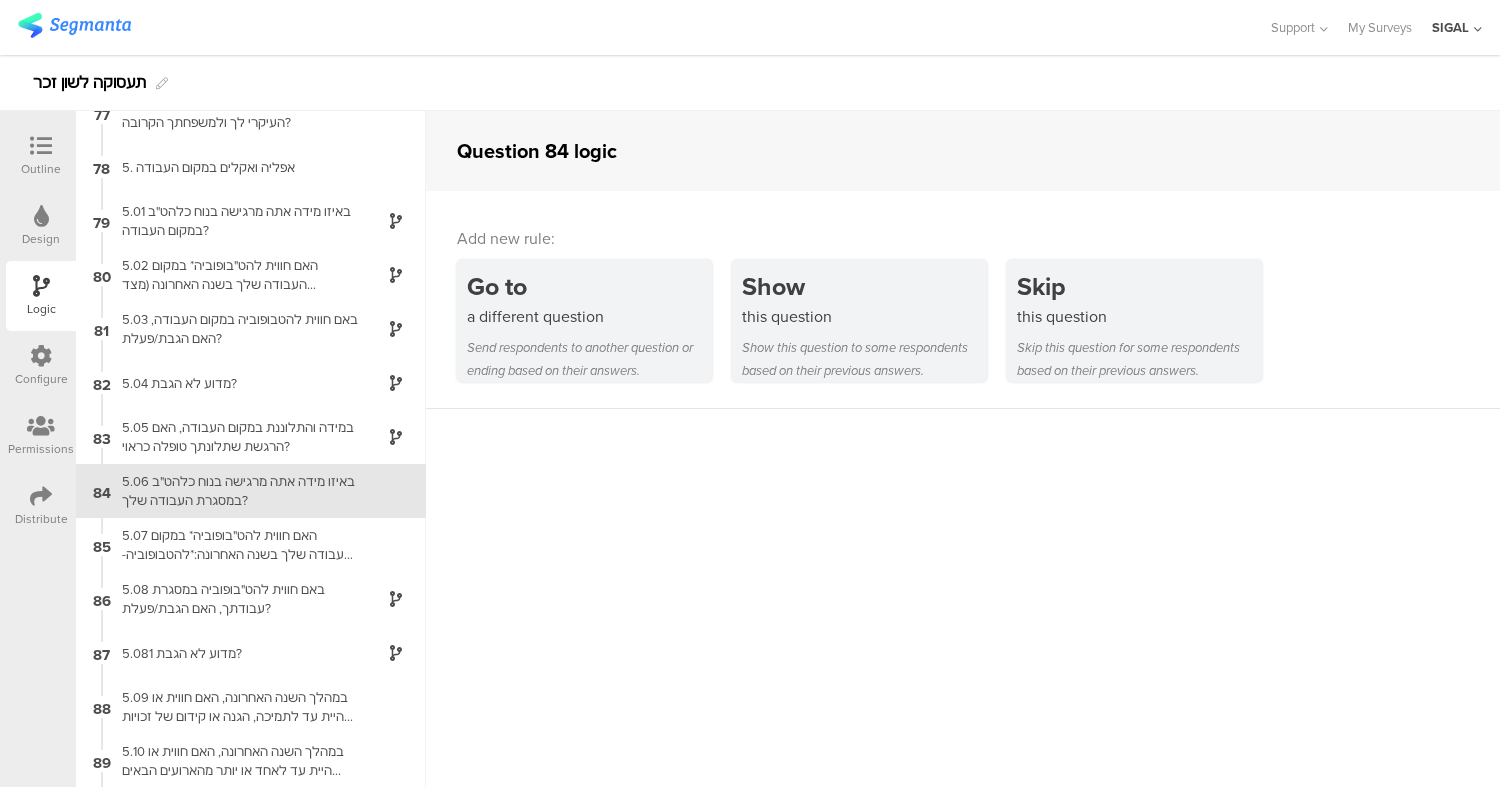 scroll, scrollTop: 4171, scrollLeft: 0, axis: vertical 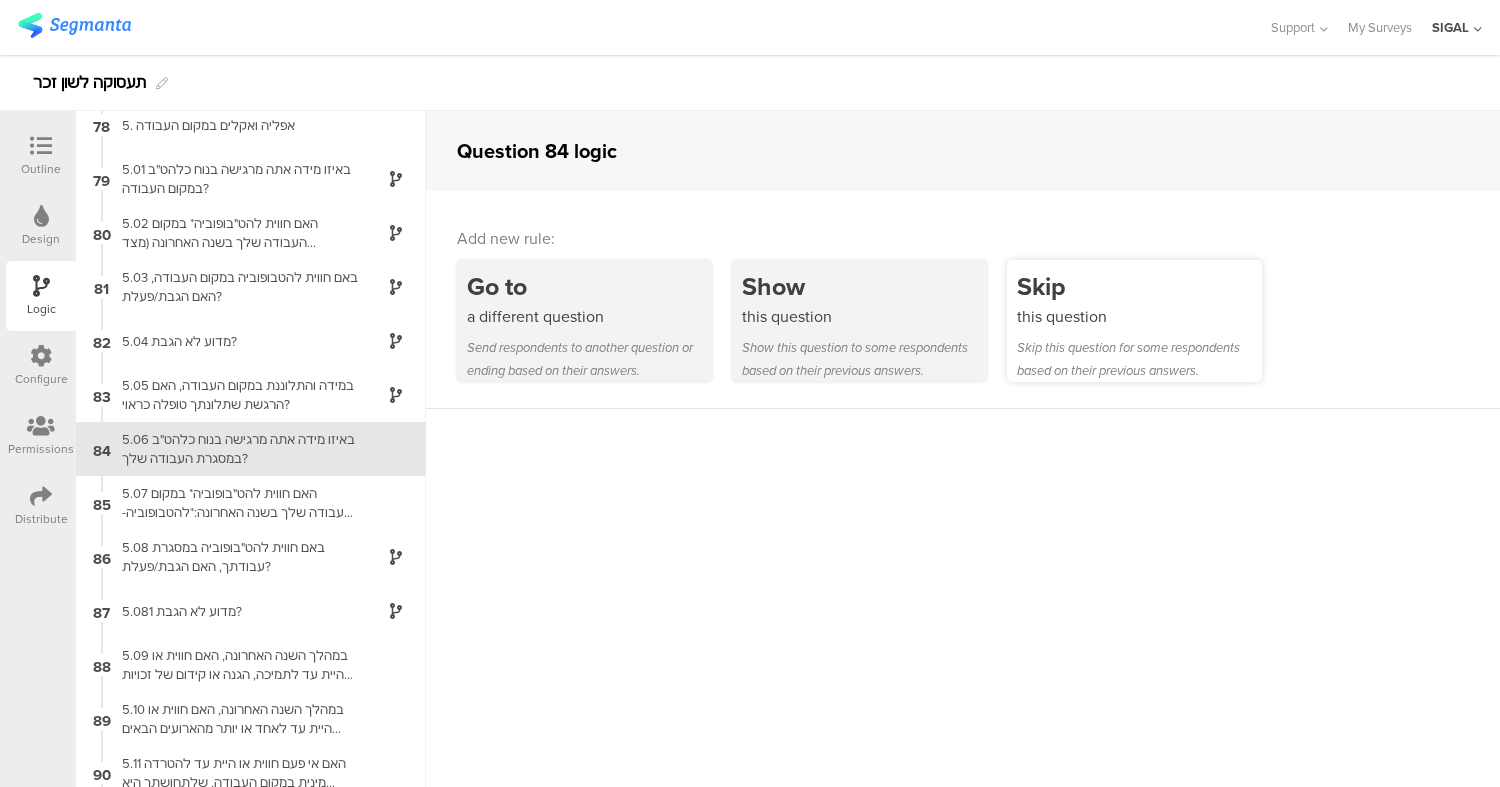 click on "this question" at bounding box center [1139, 316] 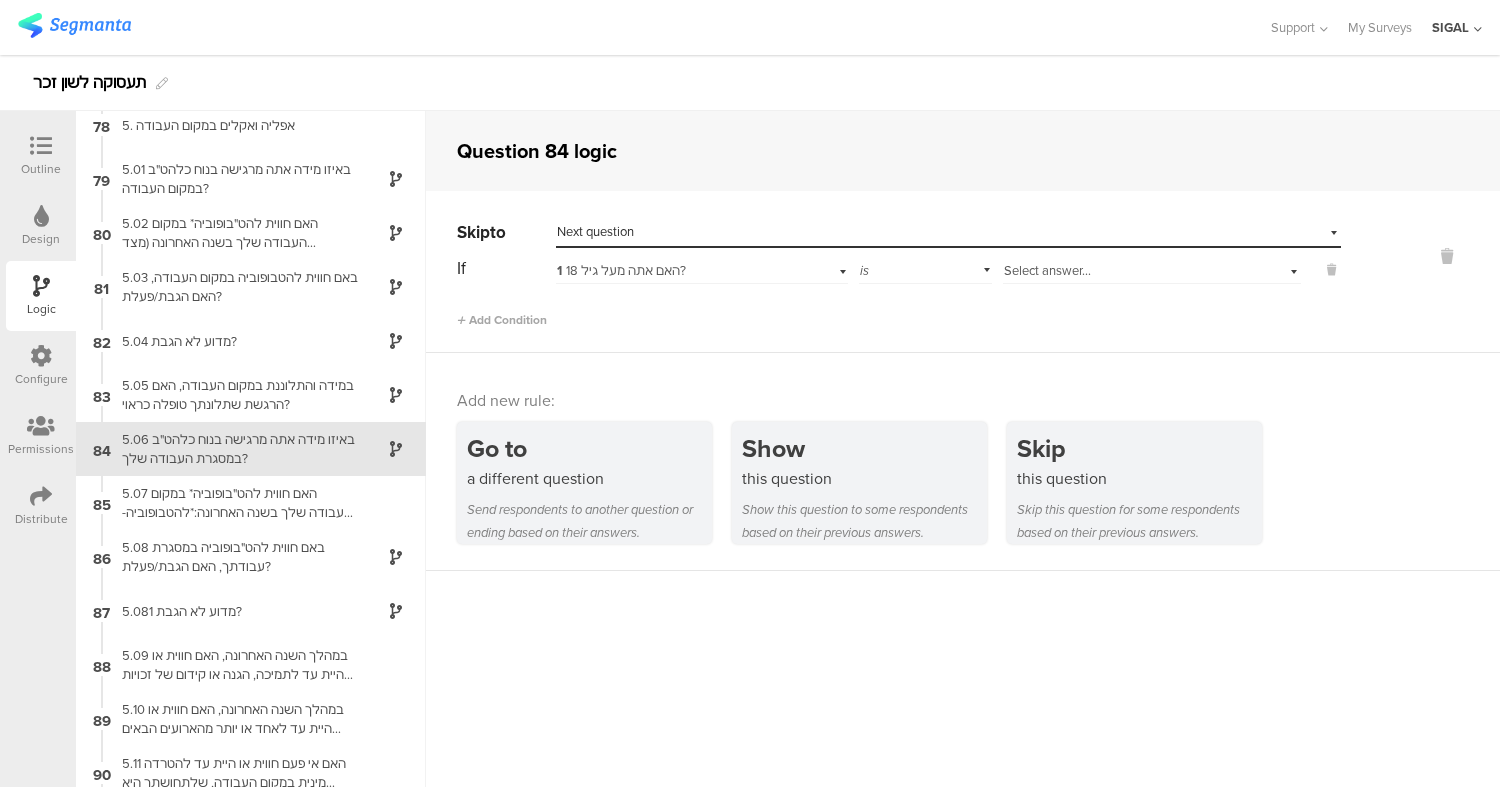 click on "1  האם אתה מעל גיל 18?" at bounding box center [621, 270] 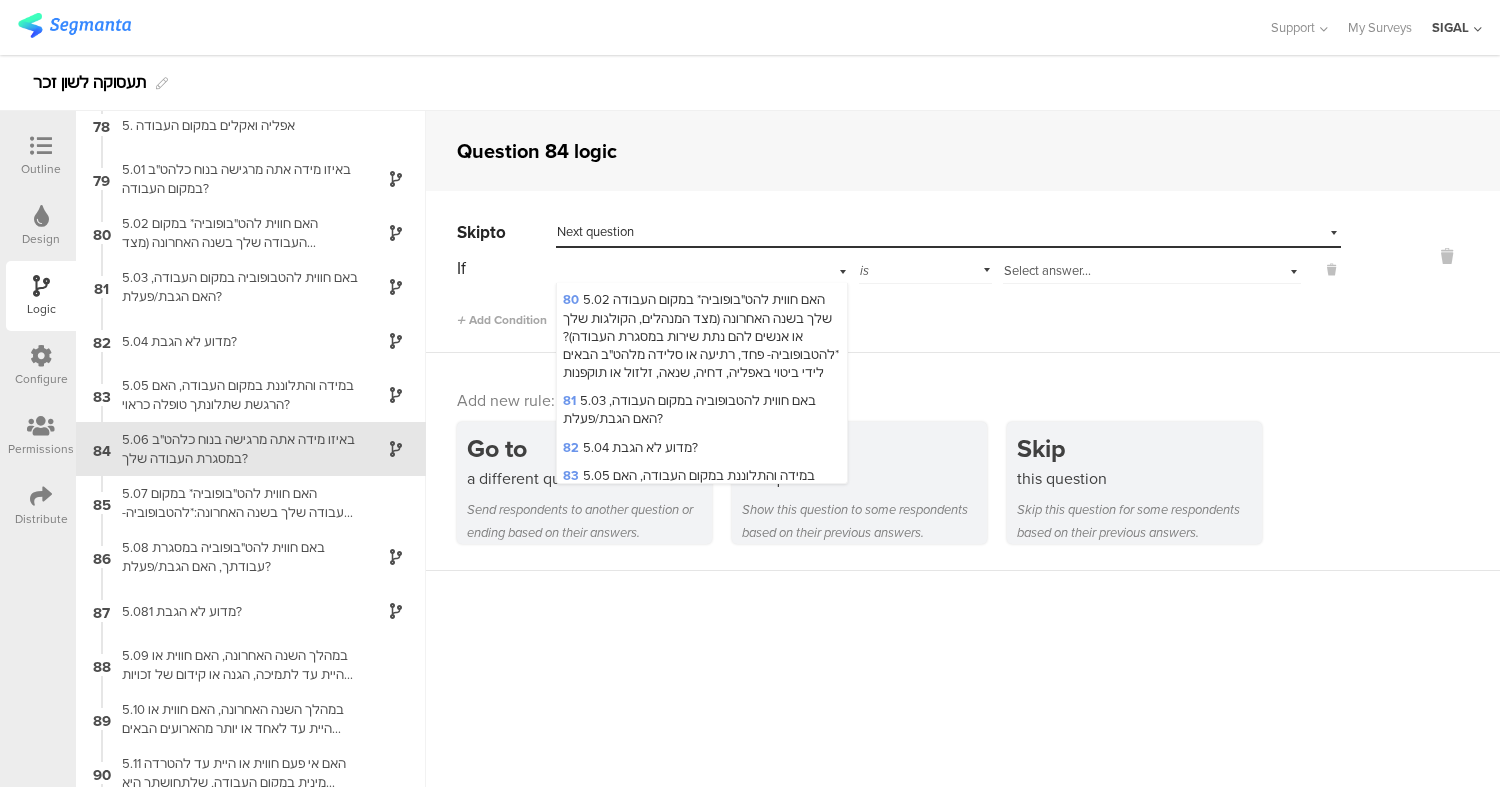 scroll, scrollTop: 3711, scrollLeft: 0, axis: vertical 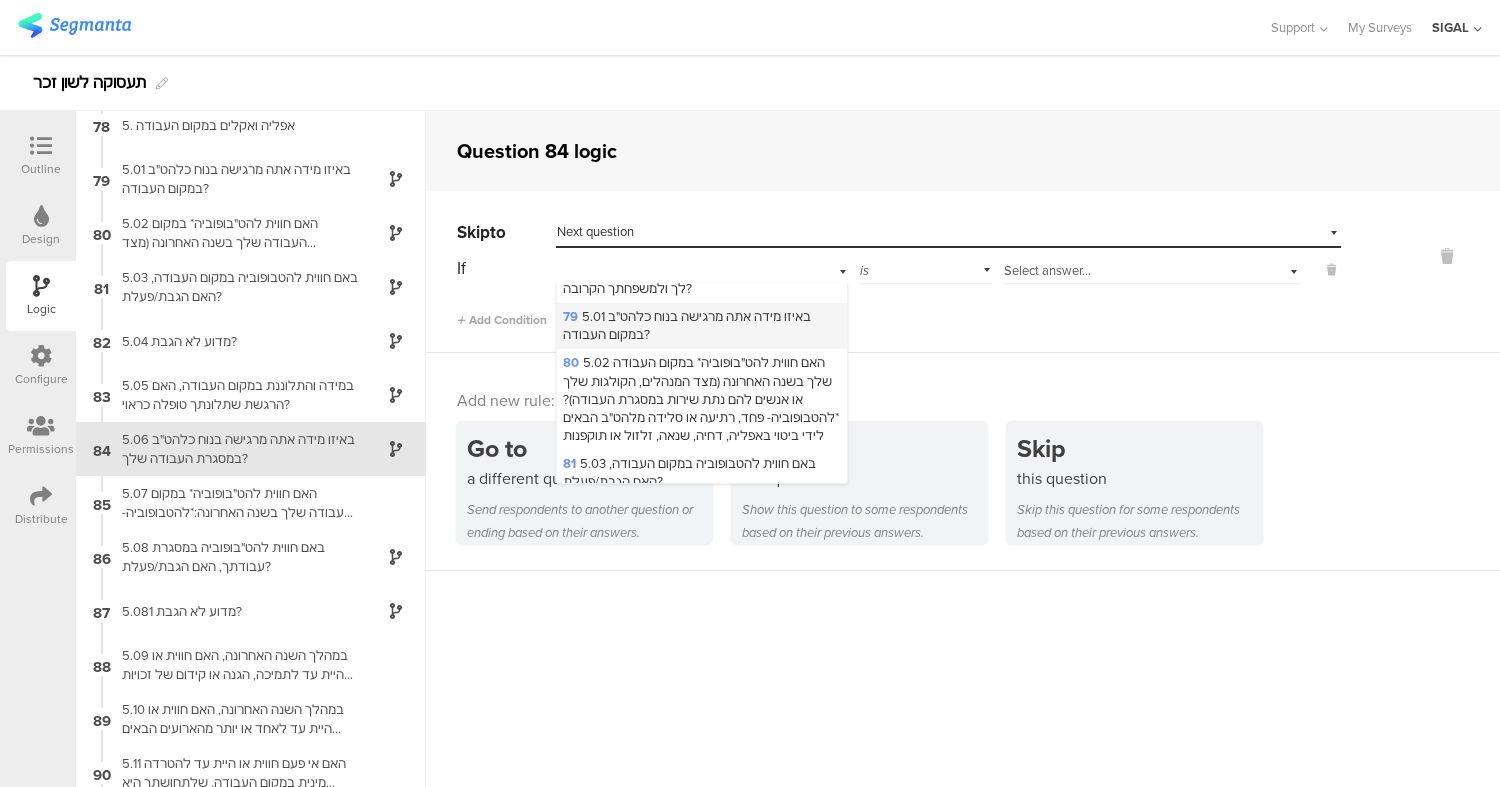click on "79  5.01	באיזו מידה אתה מרגישה בנוח כלהט"ב במקום העבודה?" at bounding box center (687, 325) 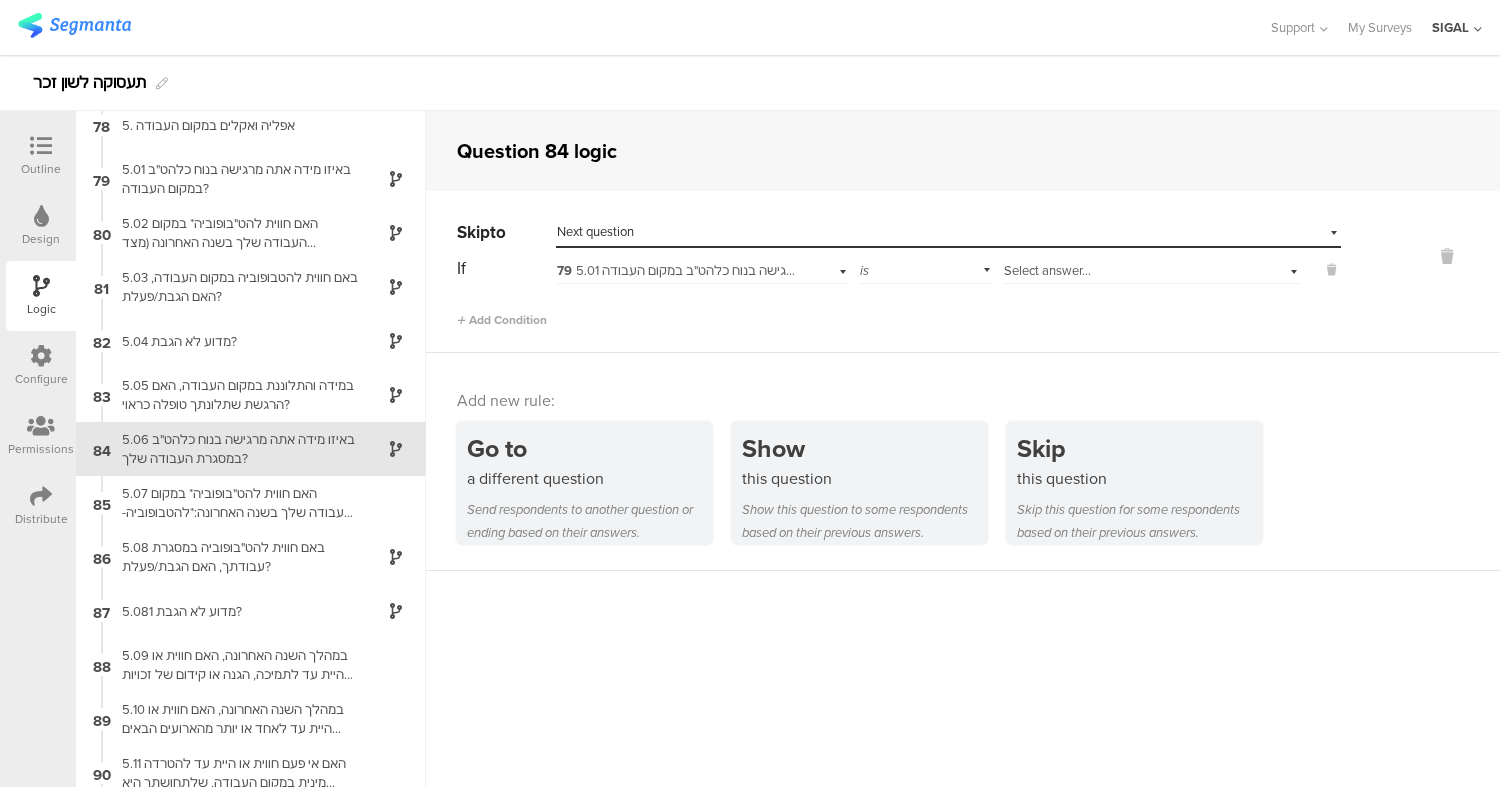 click on "Select answer..." at bounding box center (1047, 270) 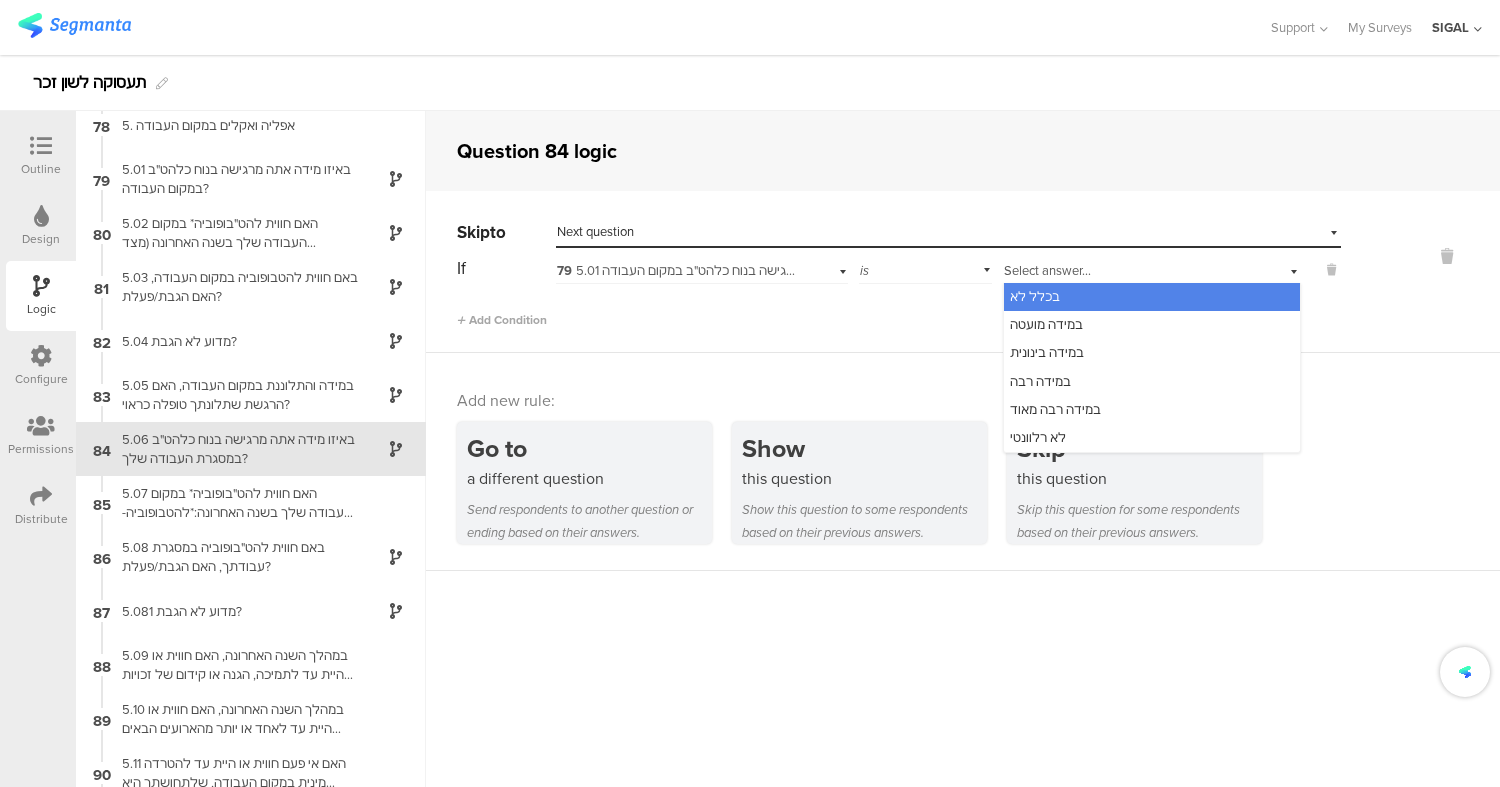 click on "Select answer..." at bounding box center [1047, 270] 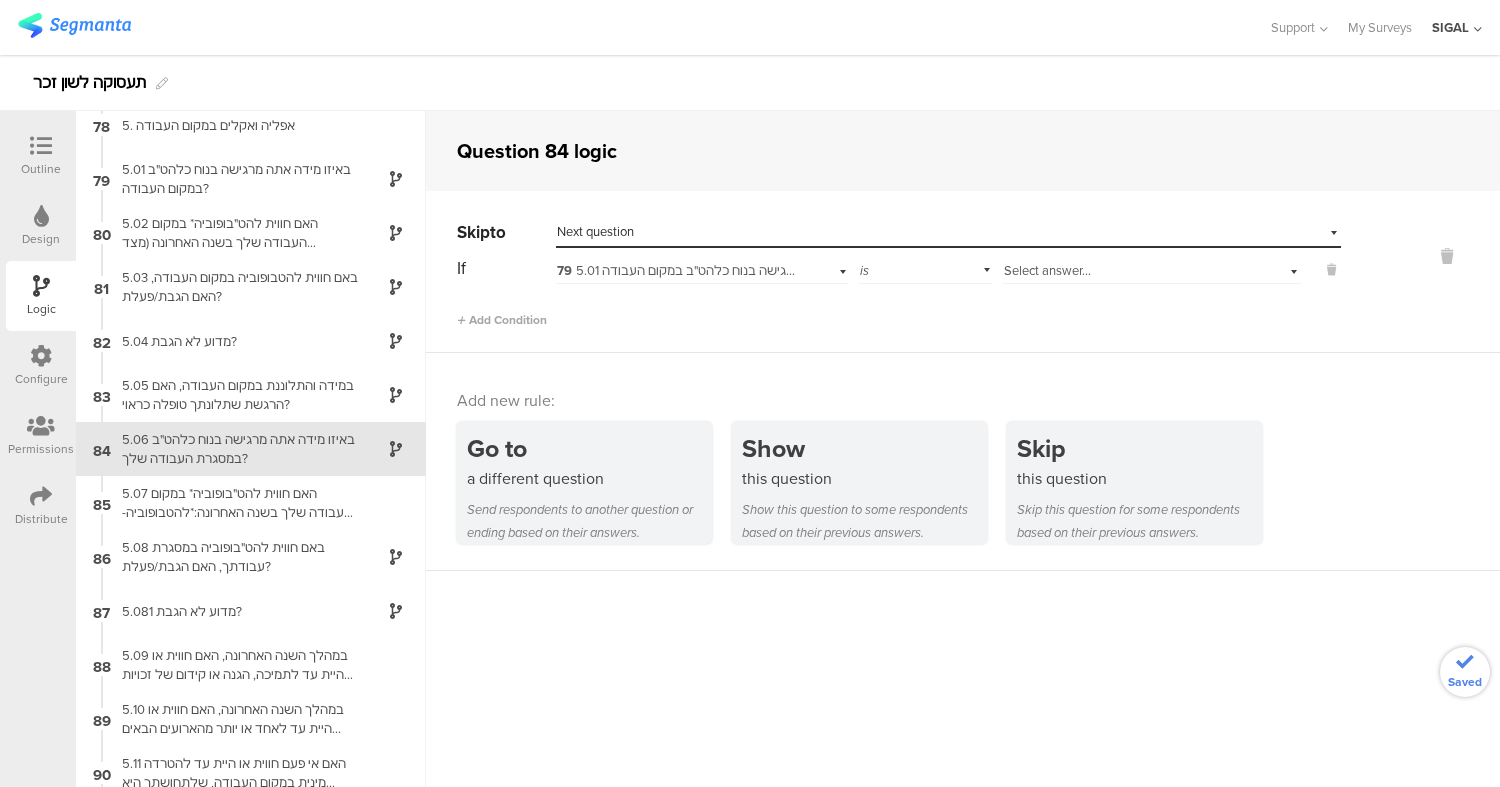 click on "is" at bounding box center [925, 268] 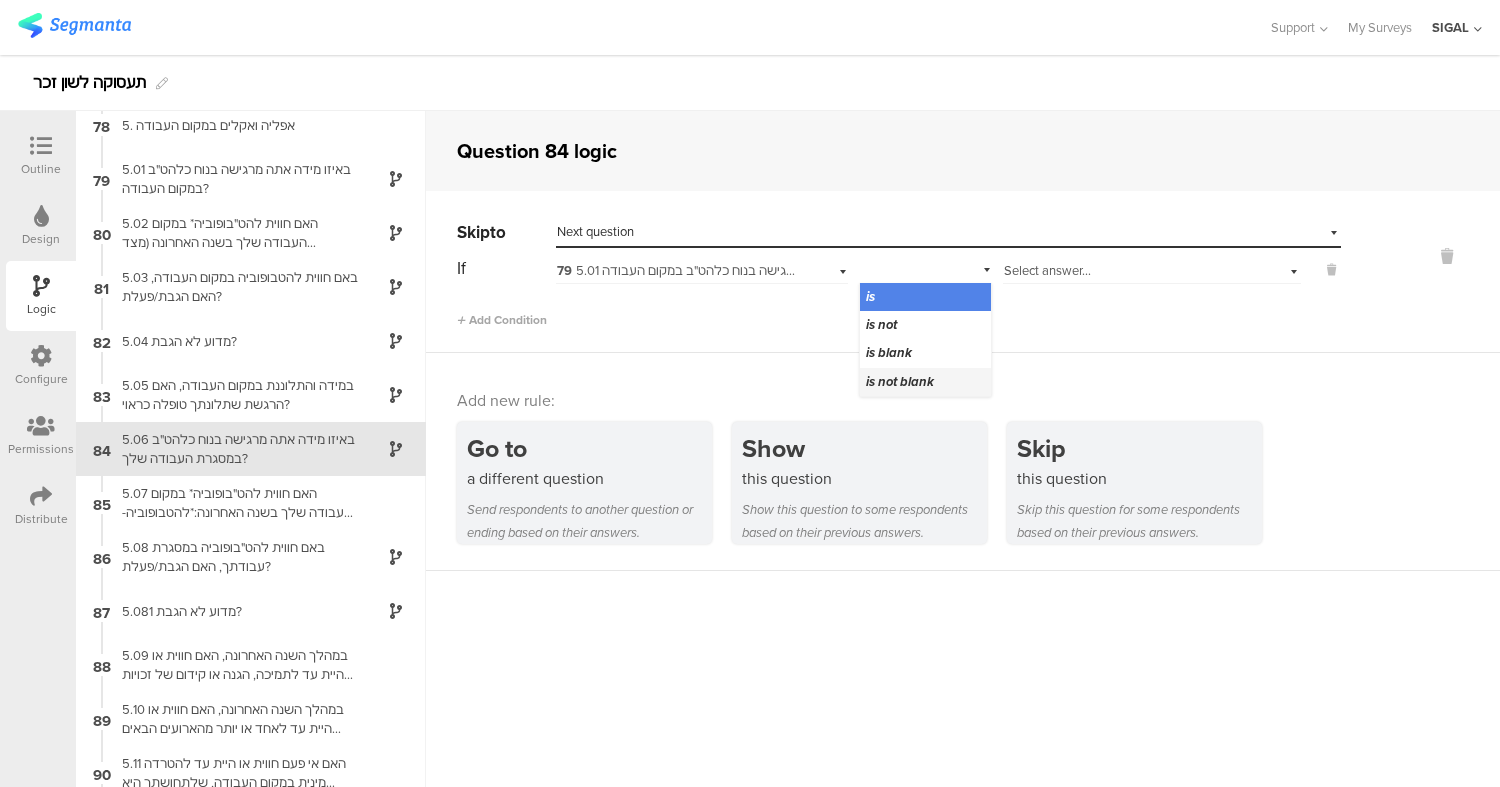 click on "is not blank" at bounding box center (900, 381) 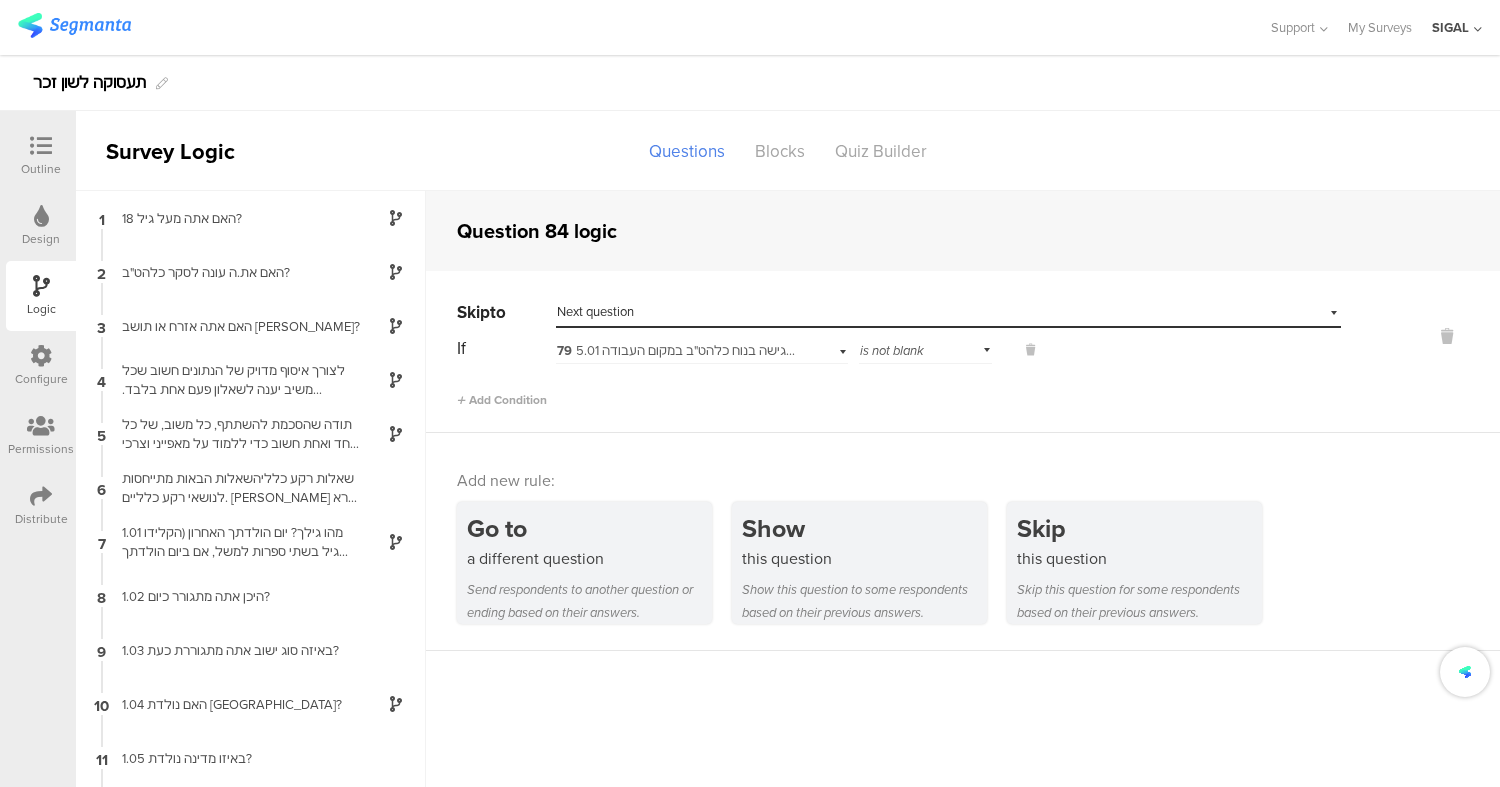 scroll, scrollTop: 0, scrollLeft: 0, axis: both 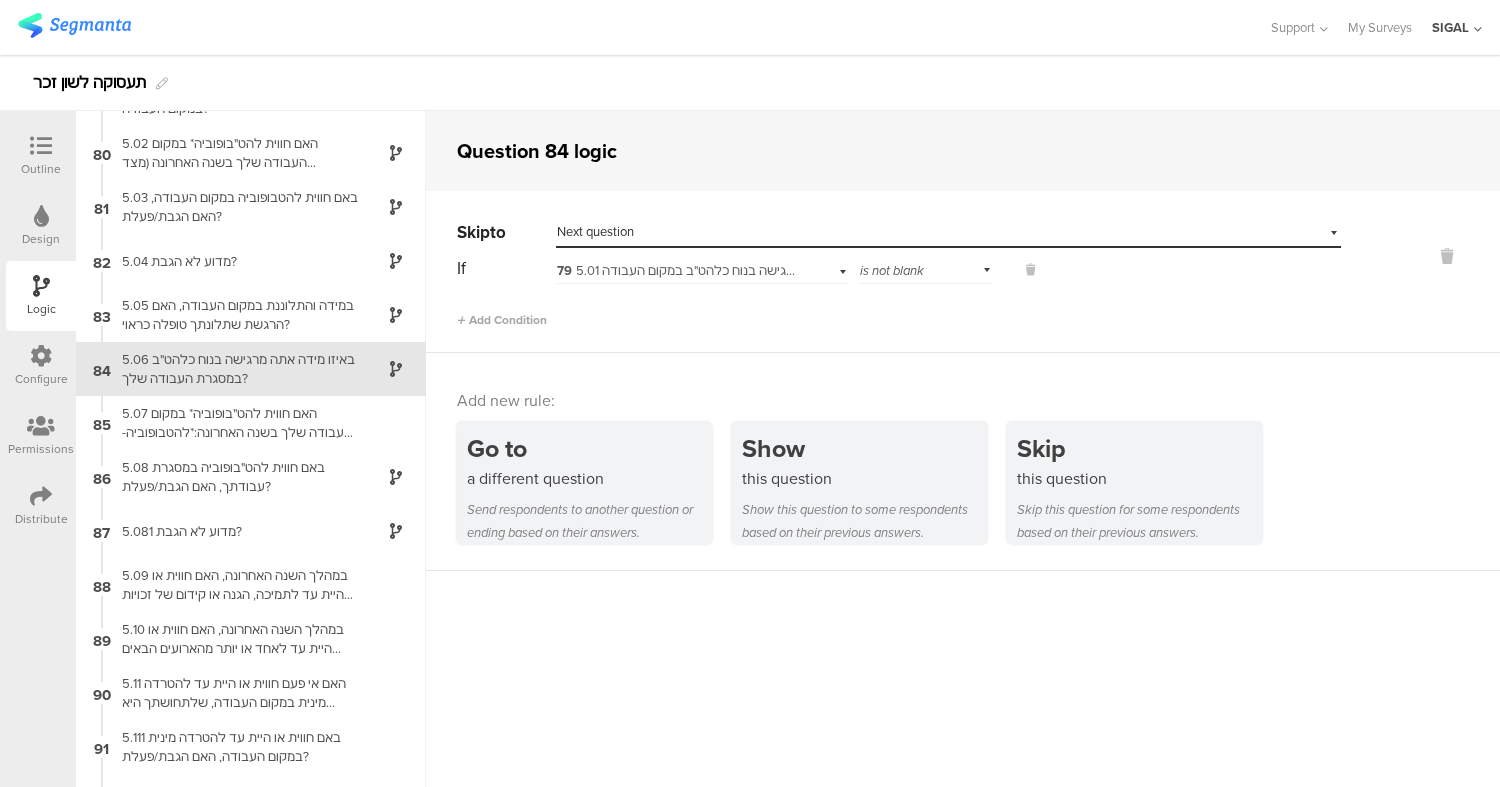 click on "Next question" at bounding box center (595, 231) 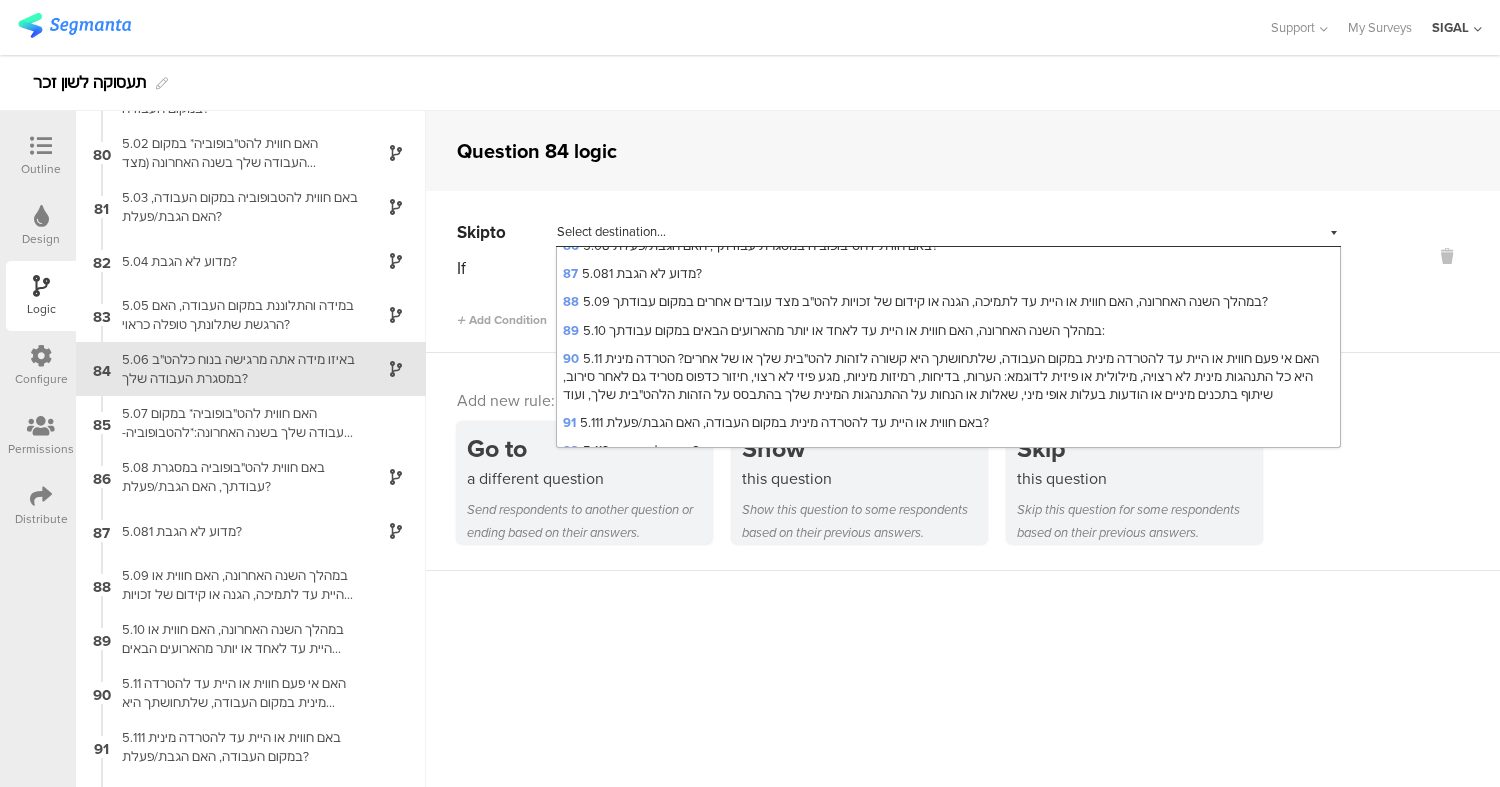 scroll, scrollTop: 2715, scrollLeft: 0, axis: vertical 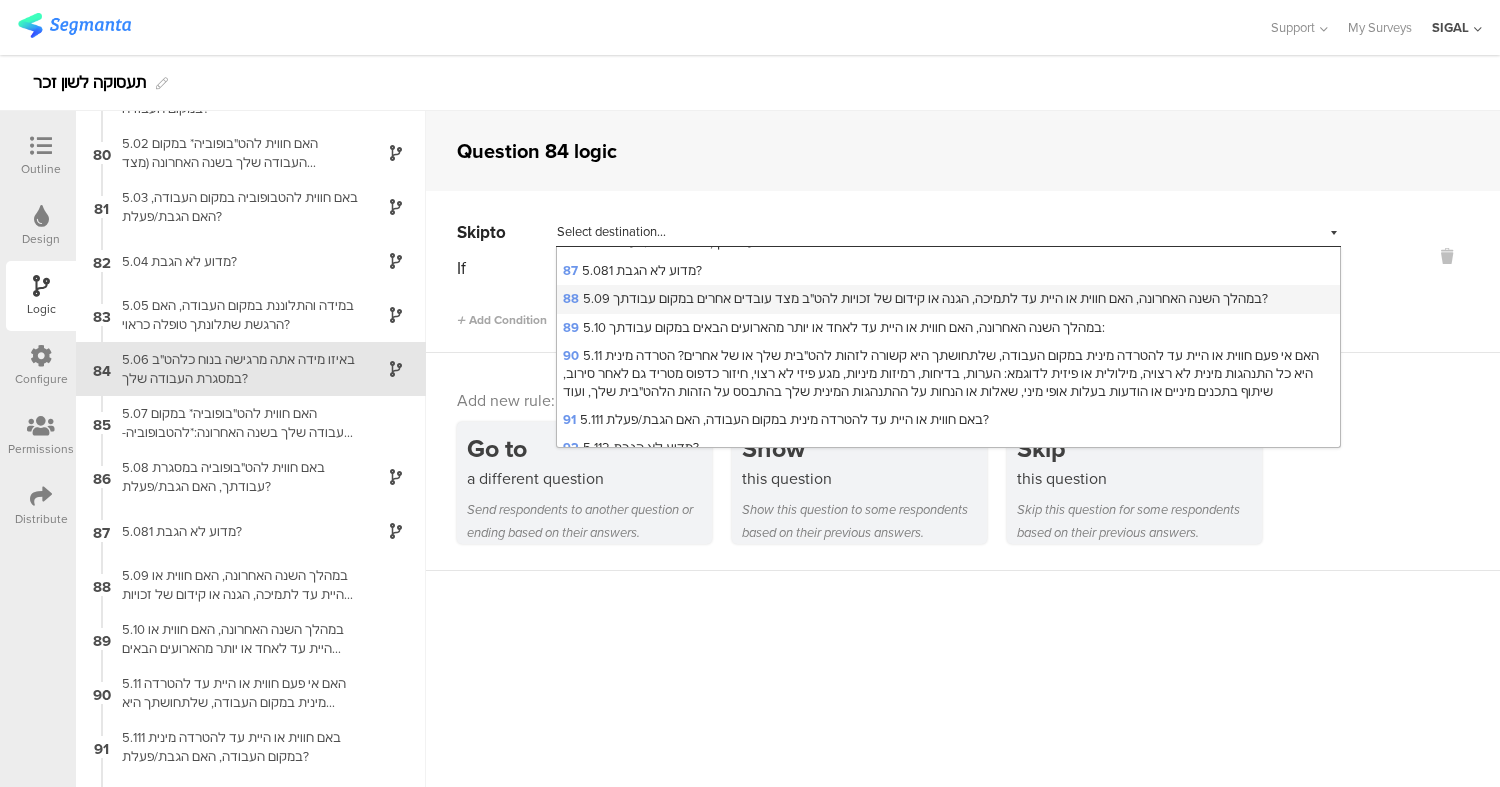 click on "88  5.09	במהלך השנה האחרונה, האם חווית או היית עד לתמיכה, הגנה או קידום של זכויות להט"ב מצד עובדים אחרים במקום עבודתך?" at bounding box center [915, 298] 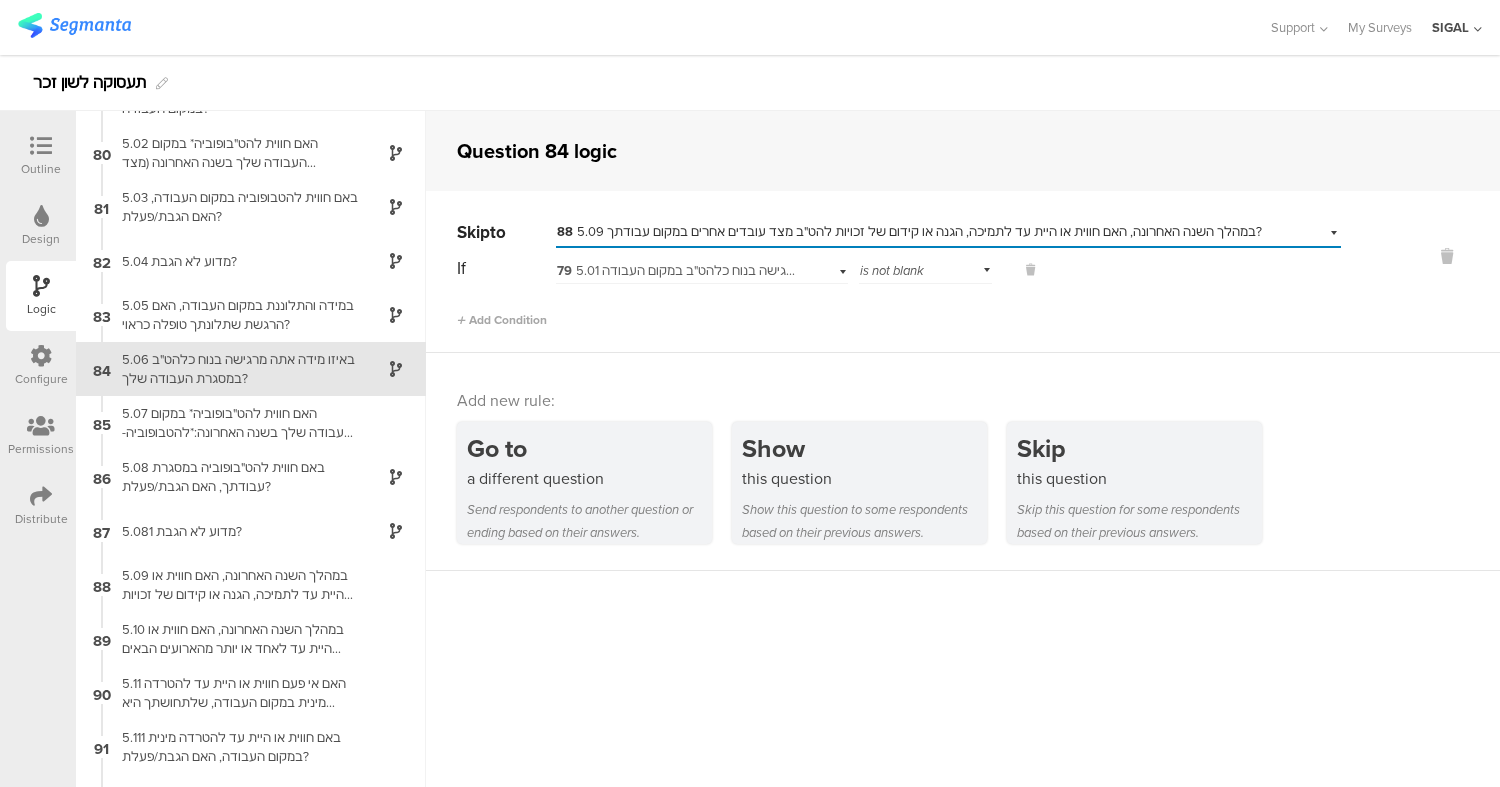 click on "Add new rule:
Go to
a different question
Send respondents to another question or ending based on their answers.
Show
this question
Show this question to some respondents based on their previous answers.
Skip
this question
Skip this question for some respondents based on their previous answers." at bounding box center [963, 462] 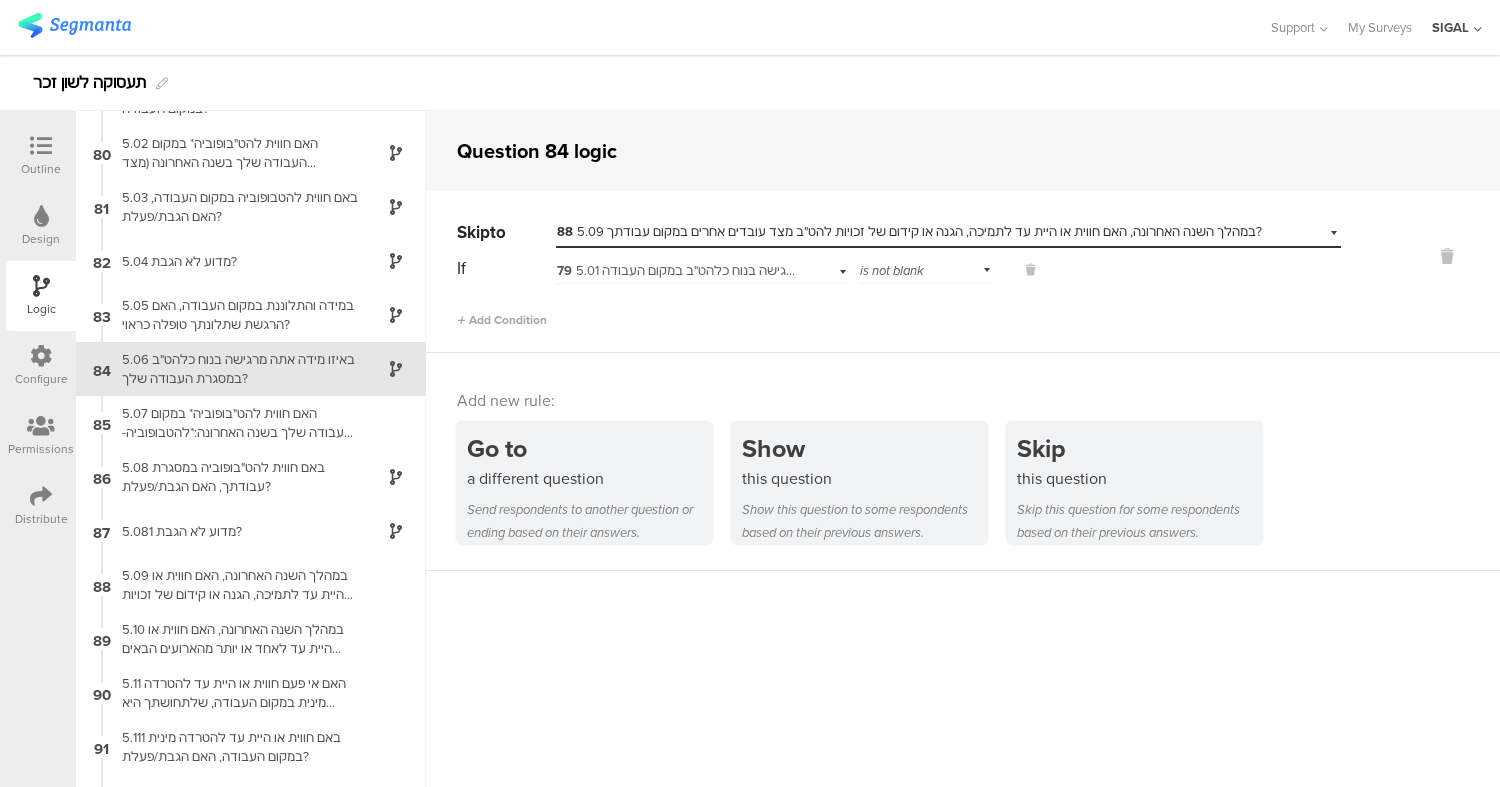 click on "Question 84 logic
Skip  to Select destination...   88  5.09	במהלך השנה האחרונה, האם חווית או היית עד לתמיכה, הגנה או קידום של זכויות להט"ב מצד עובדים אחרים במקום עבודתך?
If   79  5.01	באיזו מידה אתה מרגישה בנוח כלהט"ב במקום העבודה?
is not blank
Add Condition
Add new rule:" at bounding box center [963, 449] 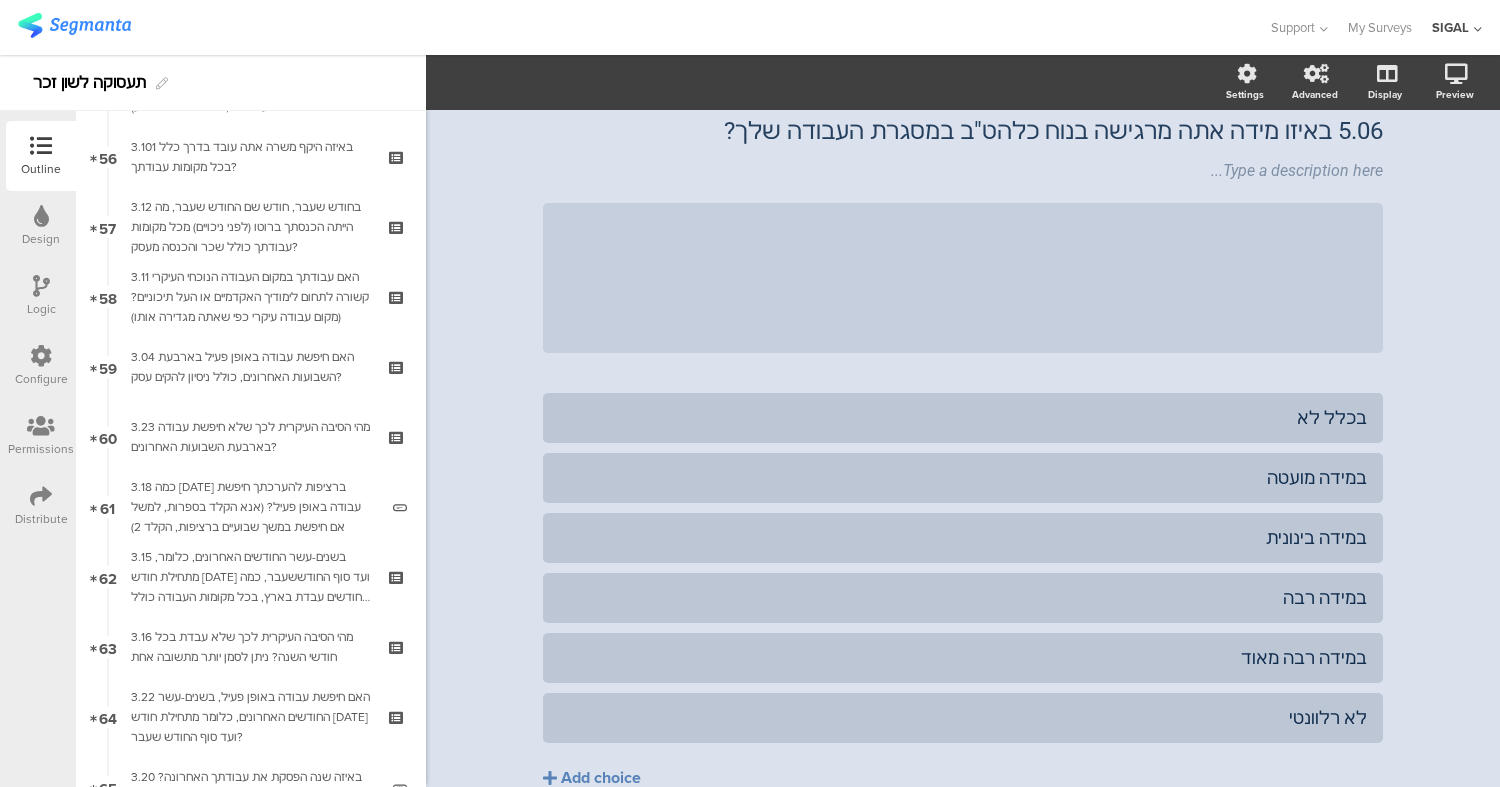 scroll, scrollTop: 3433, scrollLeft: 0, axis: vertical 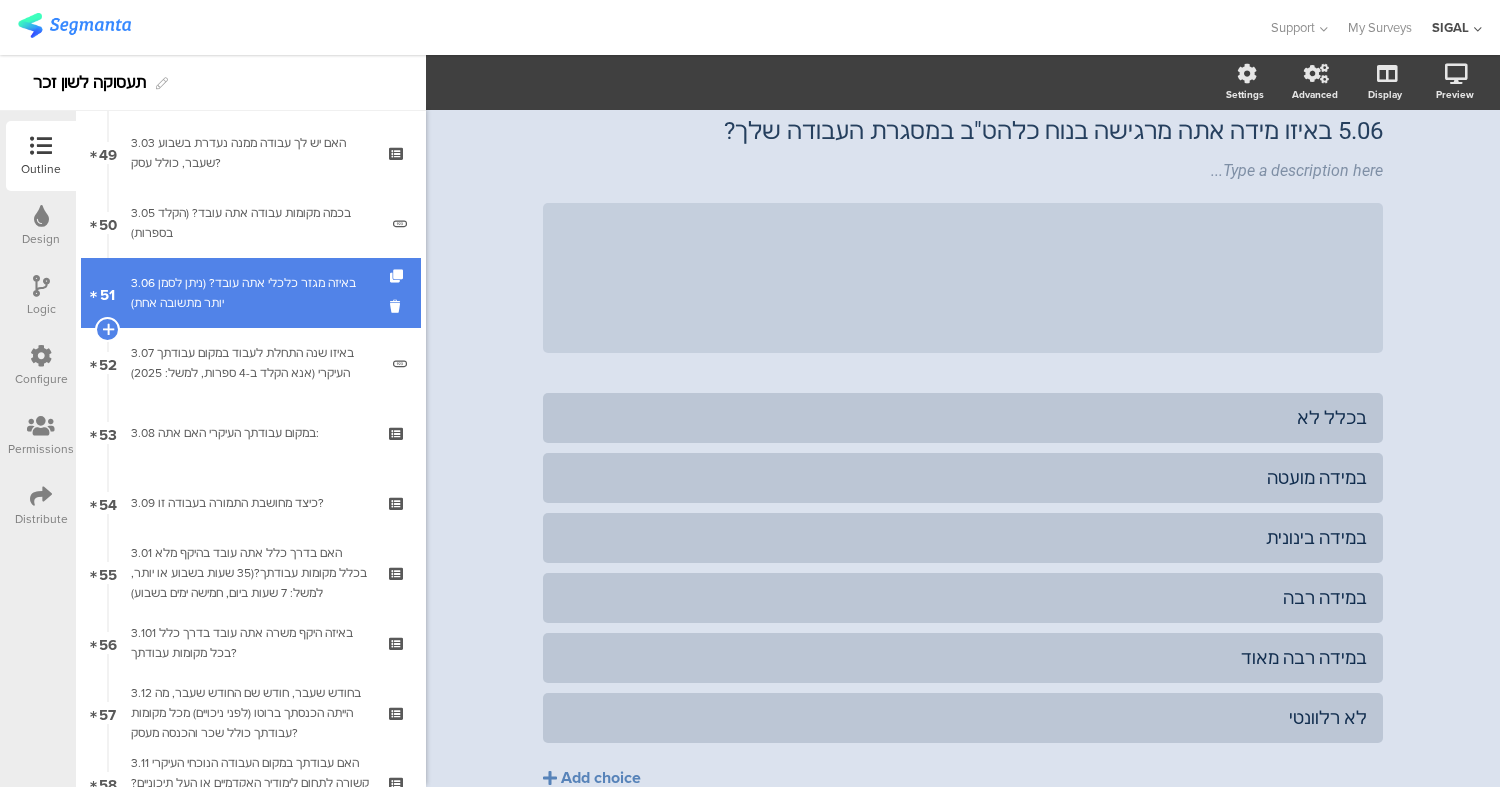 click on "3.06	באיזה מגזר כלכלי אתה עובד? (ניתן לסמן יותר מתשובה אחת)" at bounding box center (250, 293) 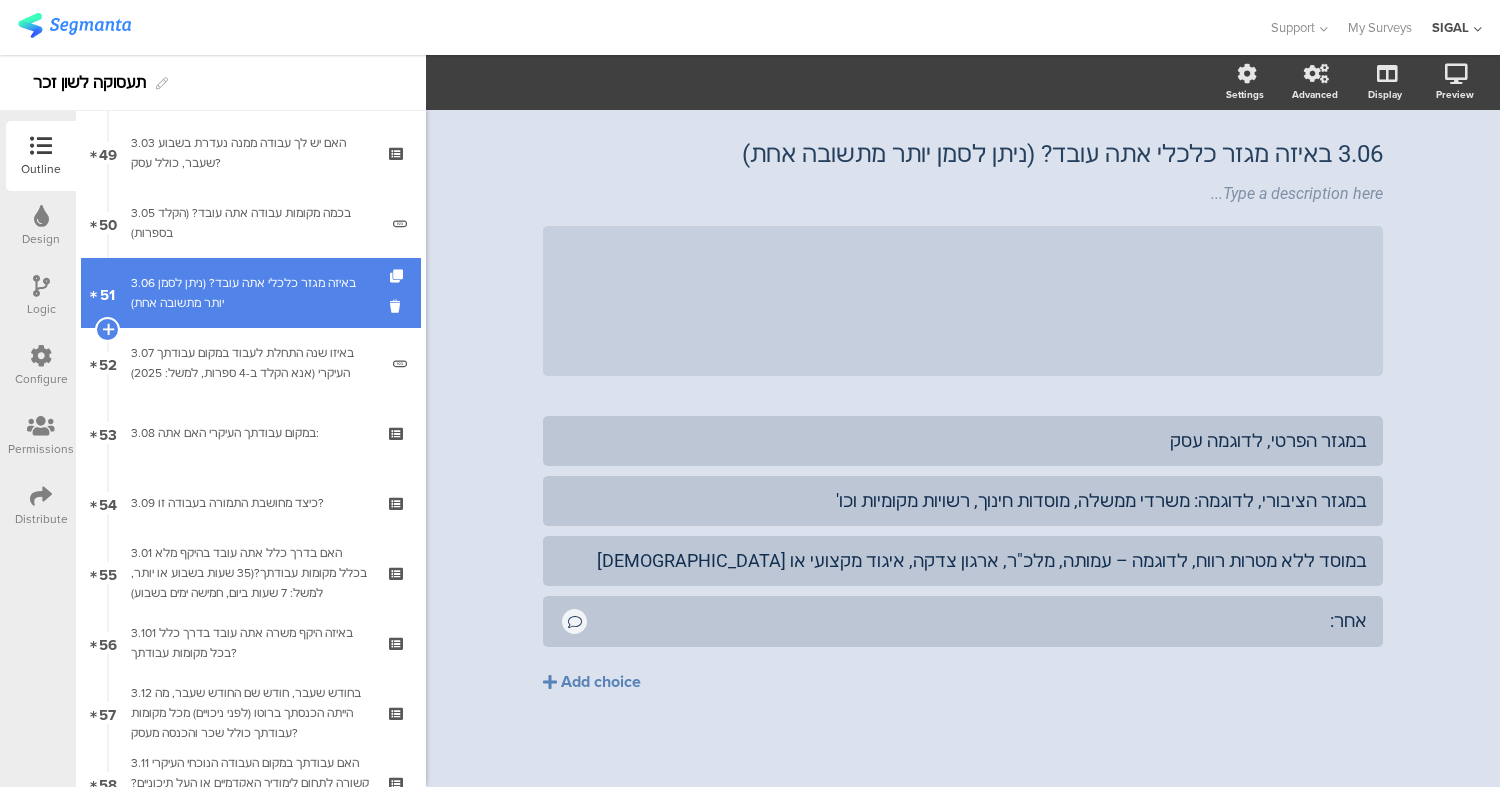 scroll, scrollTop: 56, scrollLeft: 0, axis: vertical 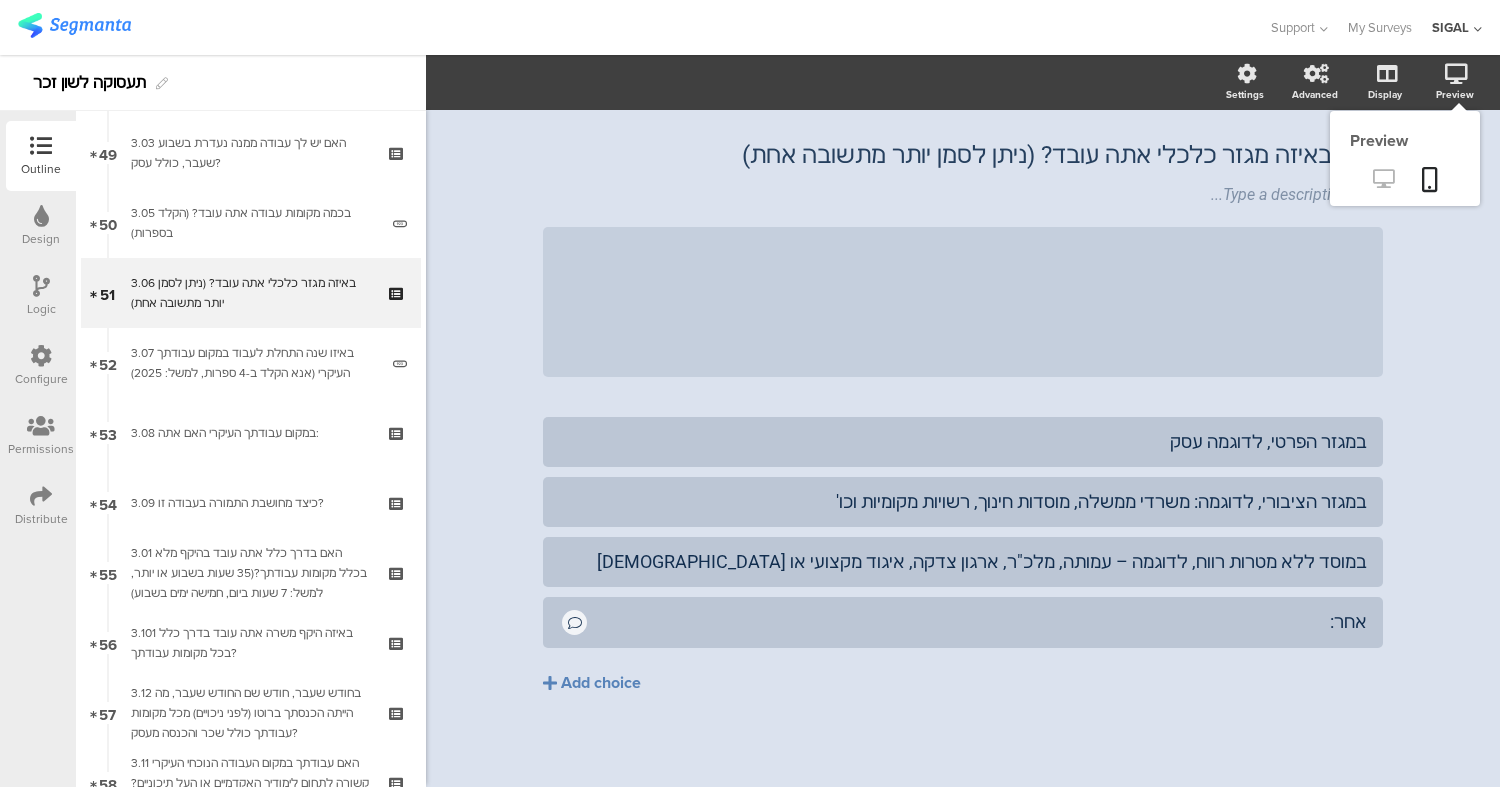click 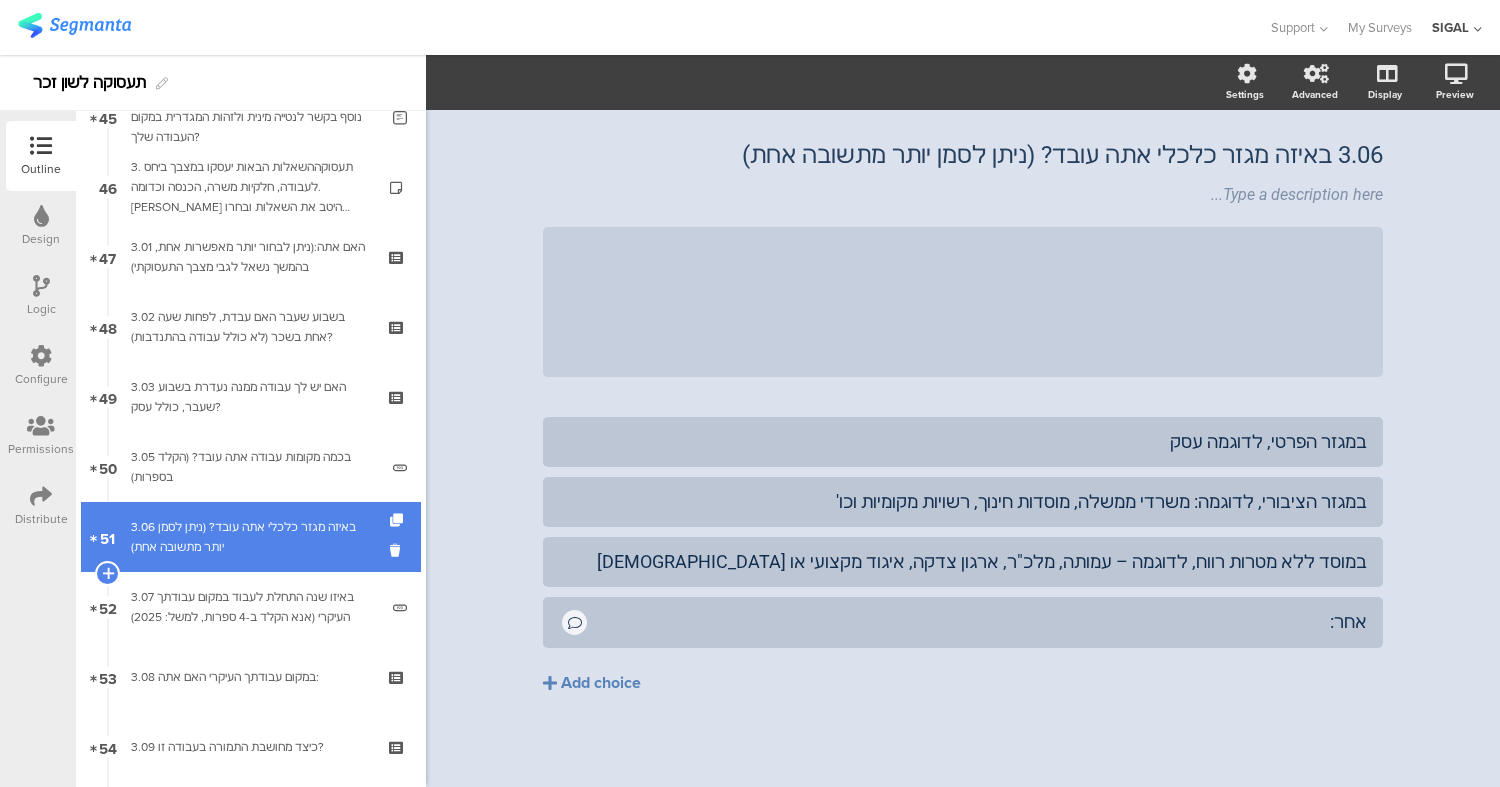 scroll, scrollTop: 3183, scrollLeft: 0, axis: vertical 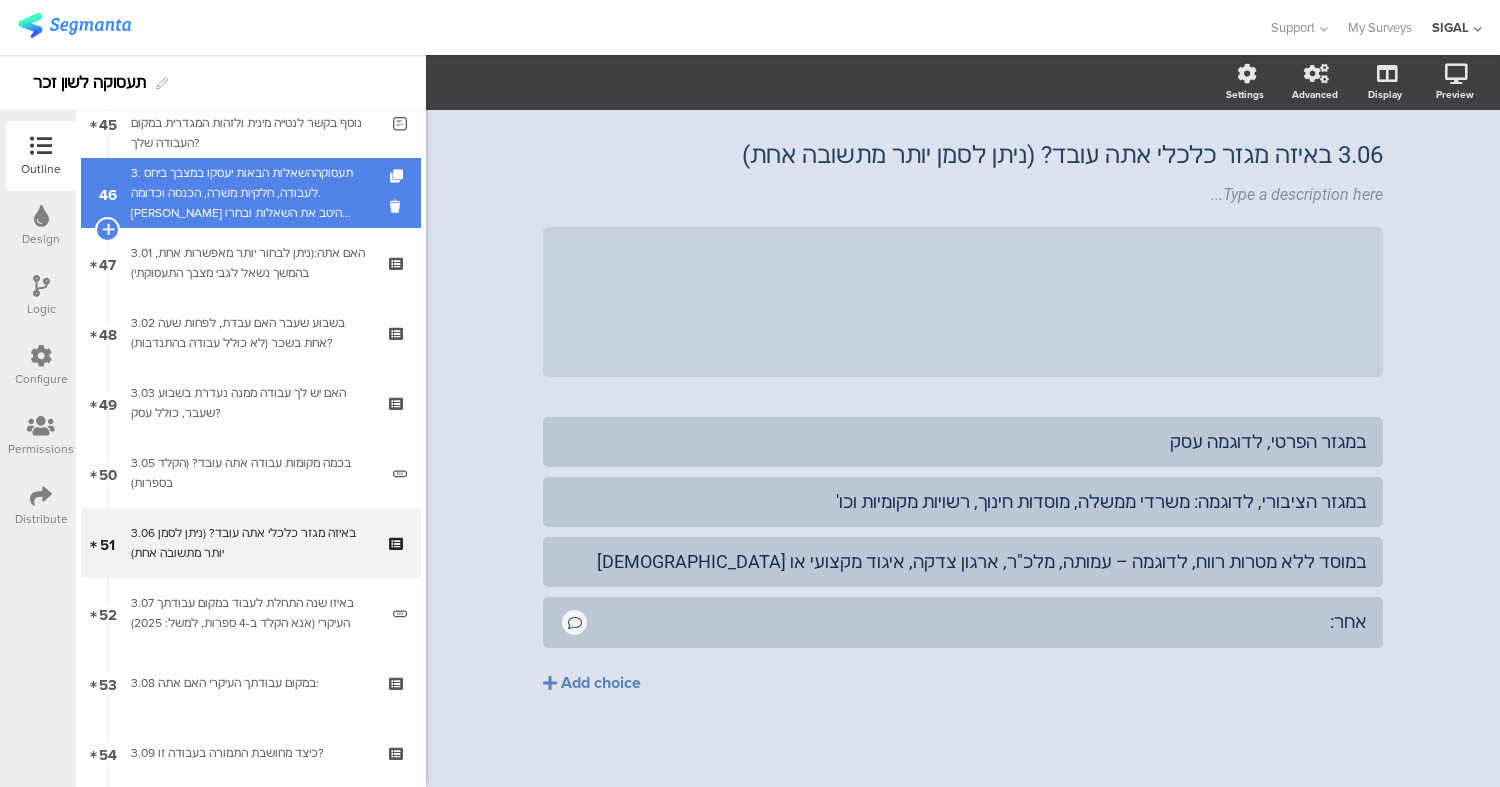 click on "46
3. תעסוקההשאלות הבאות יעסקו במצבך ביחס לעבודה, חלקיות משרה, הכנסה וכדומה. [PERSON_NAME] היטב את השאלות ובחרו בתשובה או בתשובות המתאימות לכם ביותר. נזכיר כי התשובות לשאלות הן אנונימיות." at bounding box center (251, 193) 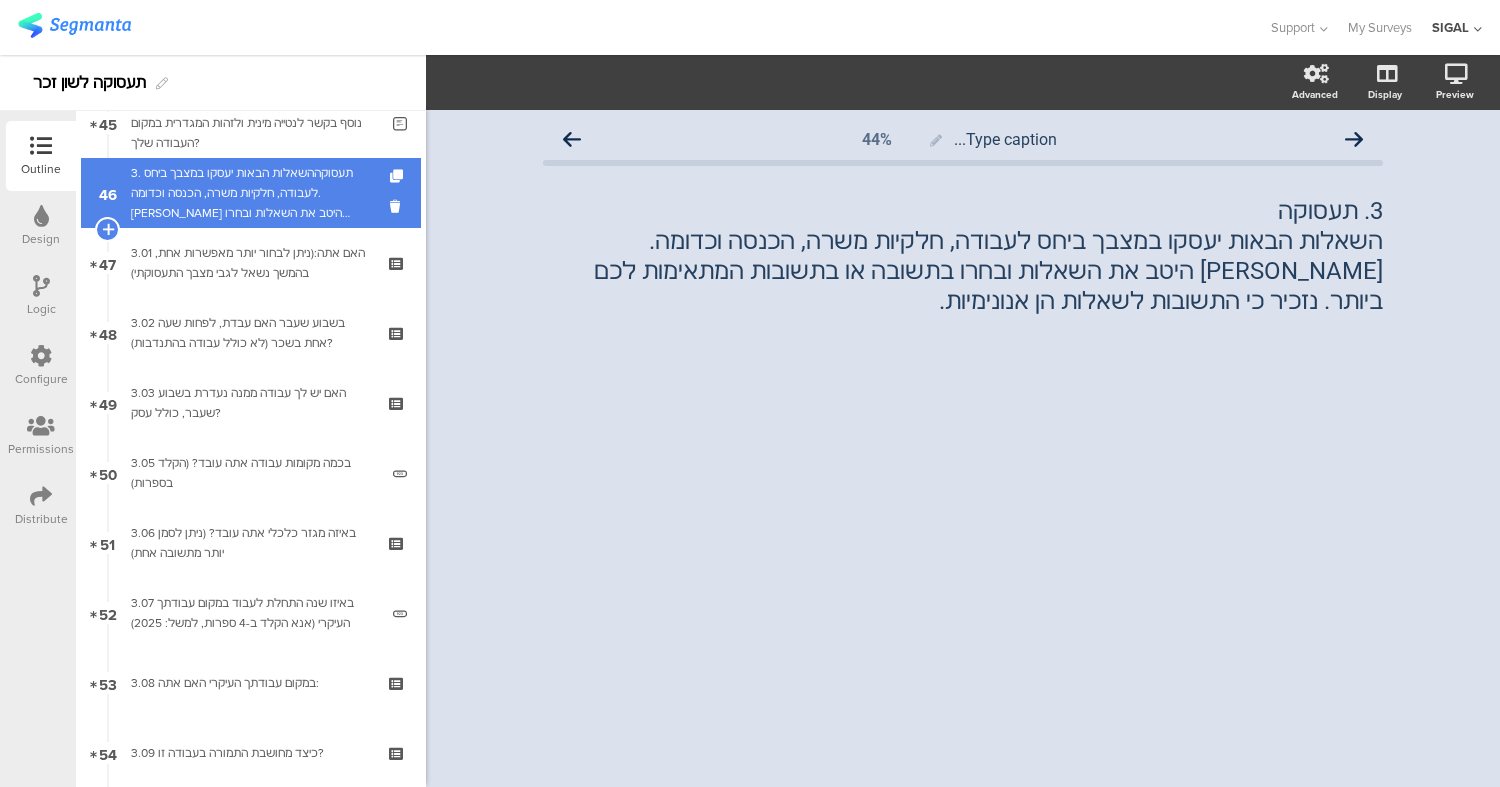 scroll, scrollTop: 0, scrollLeft: 0, axis: both 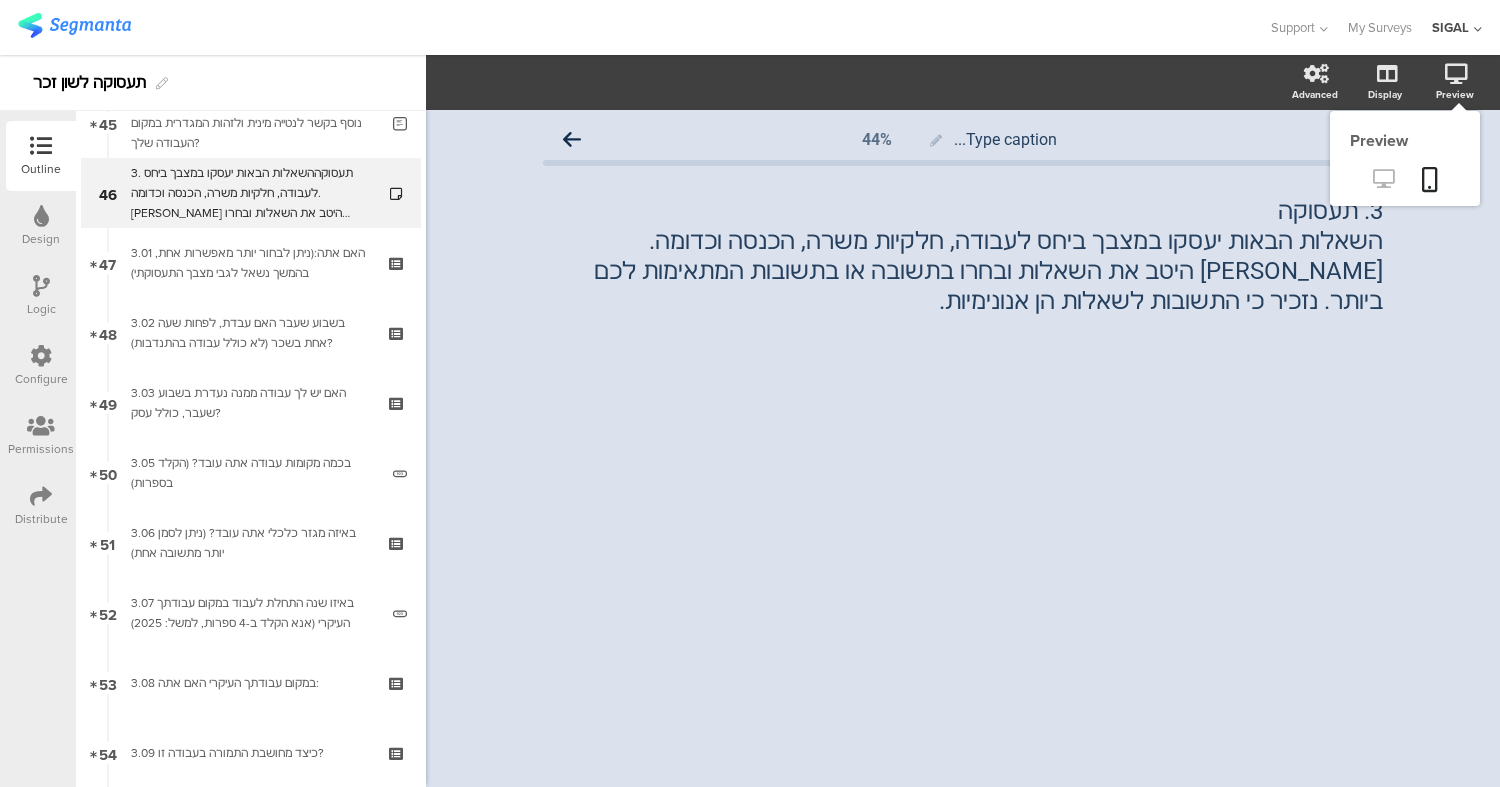 click 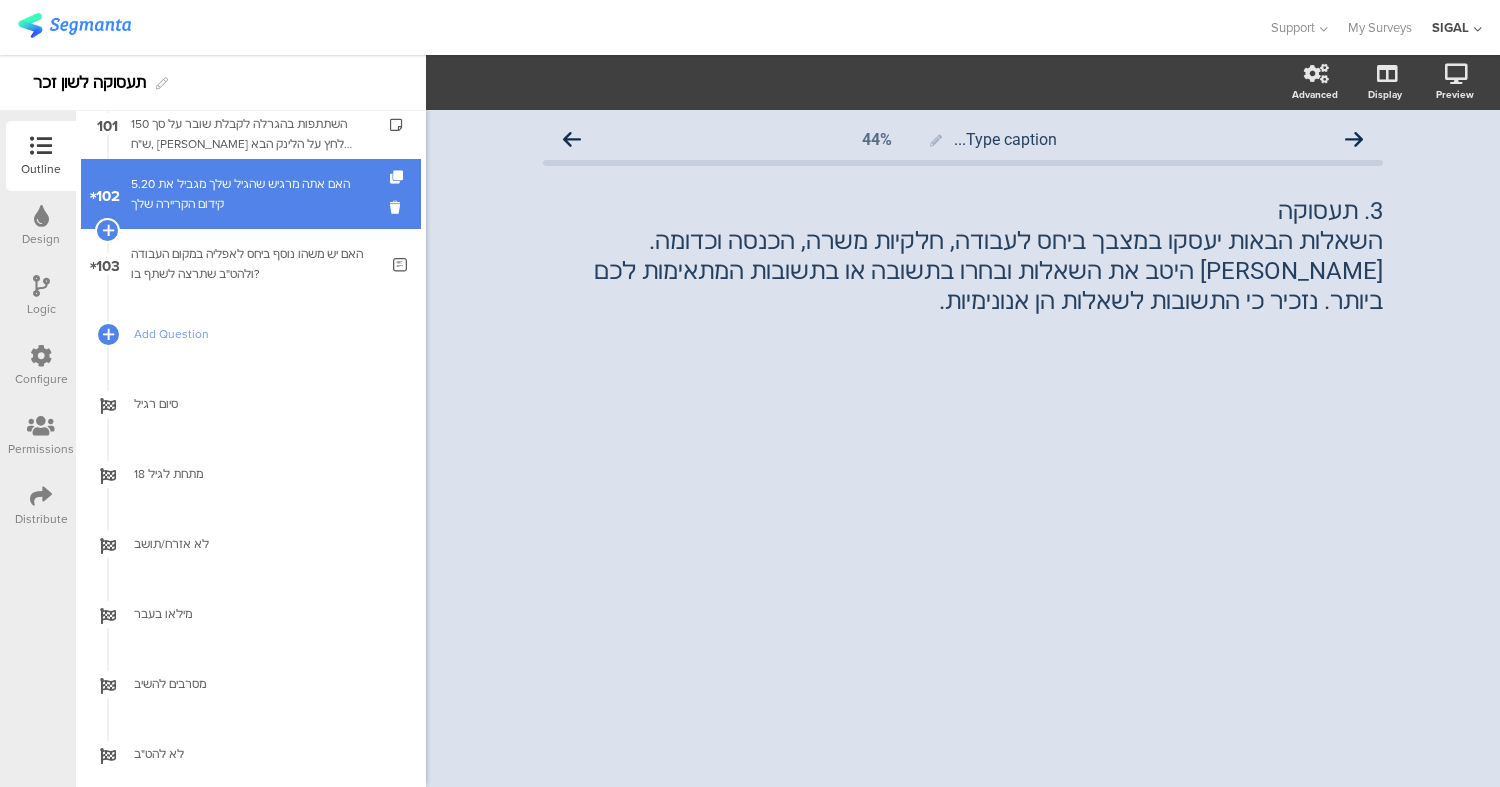 scroll, scrollTop: 7088, scrollLeft: 0, axis: vertical 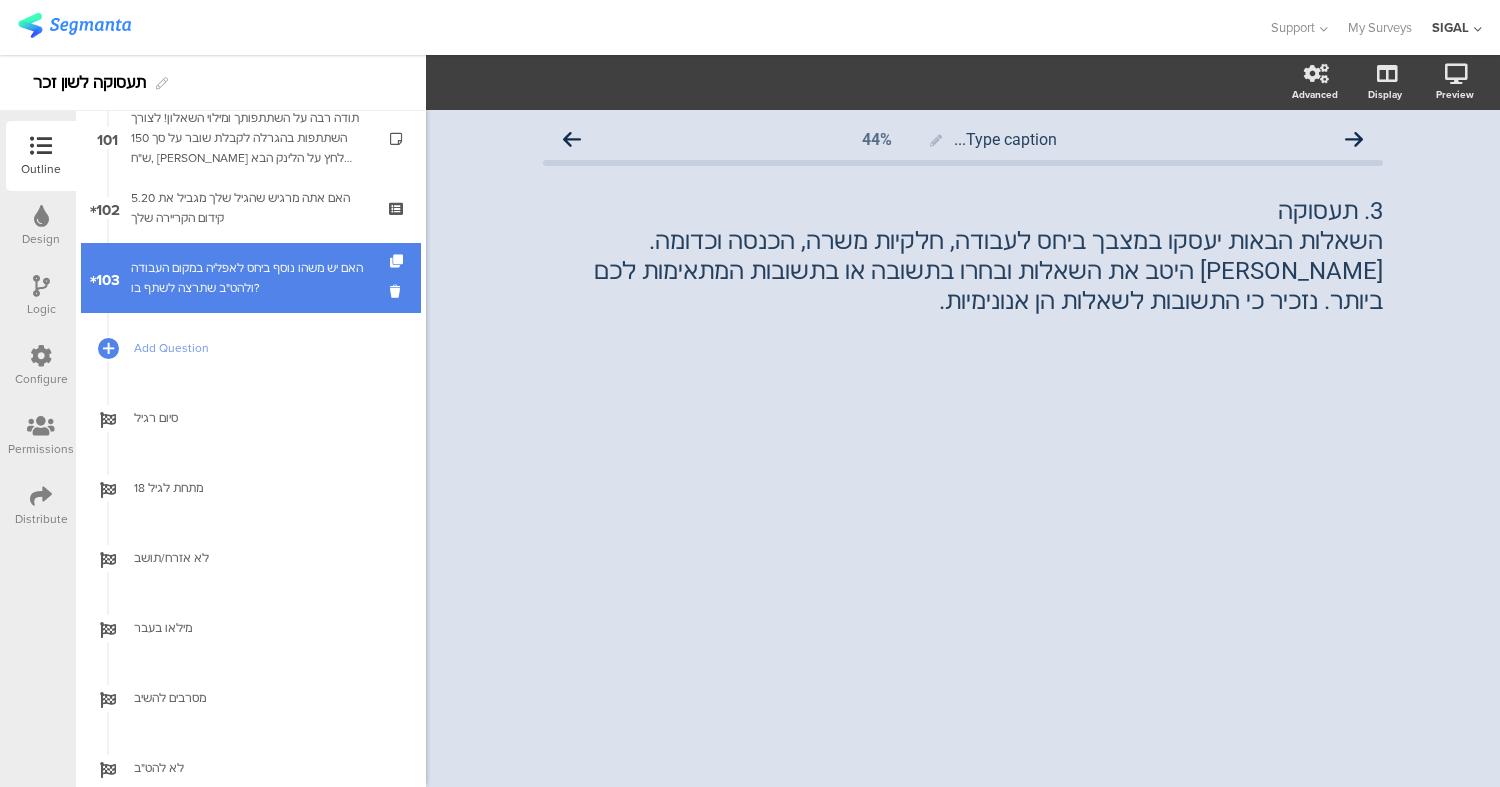 click on "האם יש משהו נוסף ביחס לאפליה במקום העבודה ולהט"ב שתרצה לשתף בו?" at bounding box center (254, 278) 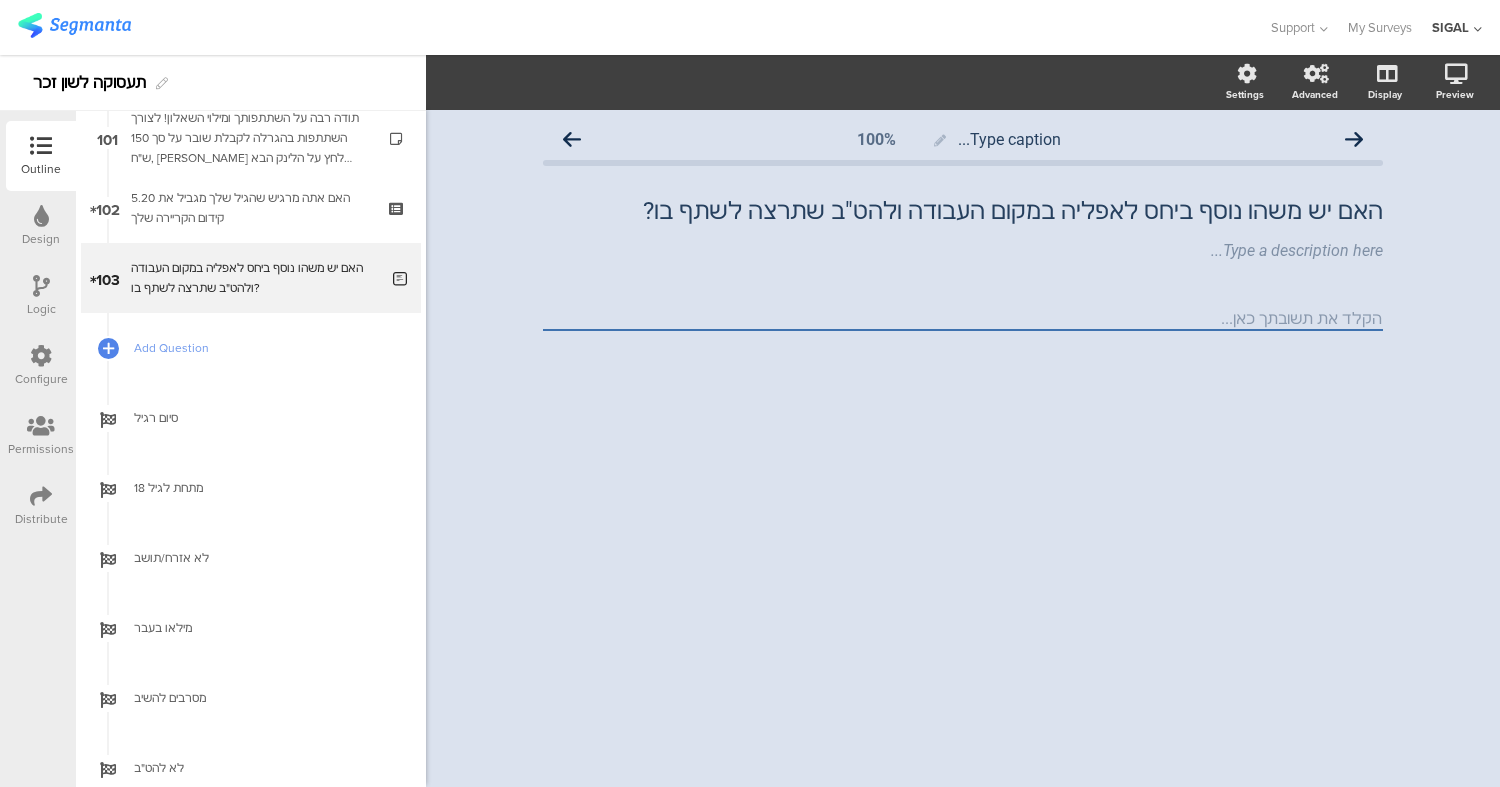 click at bounding box center [41, 286] 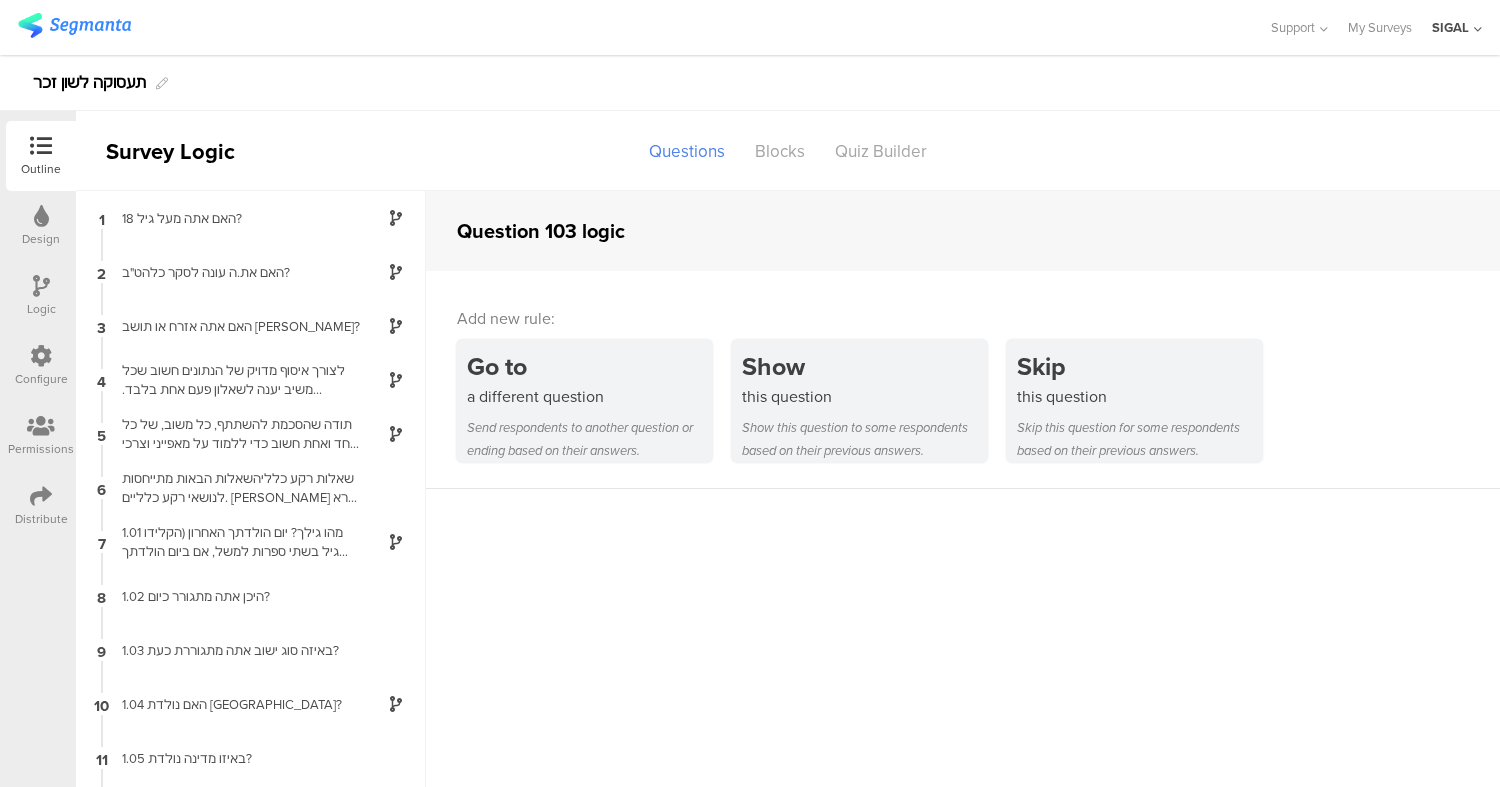 scroll, scrollTop: 77, scrollLeft: 0, axis: vertical 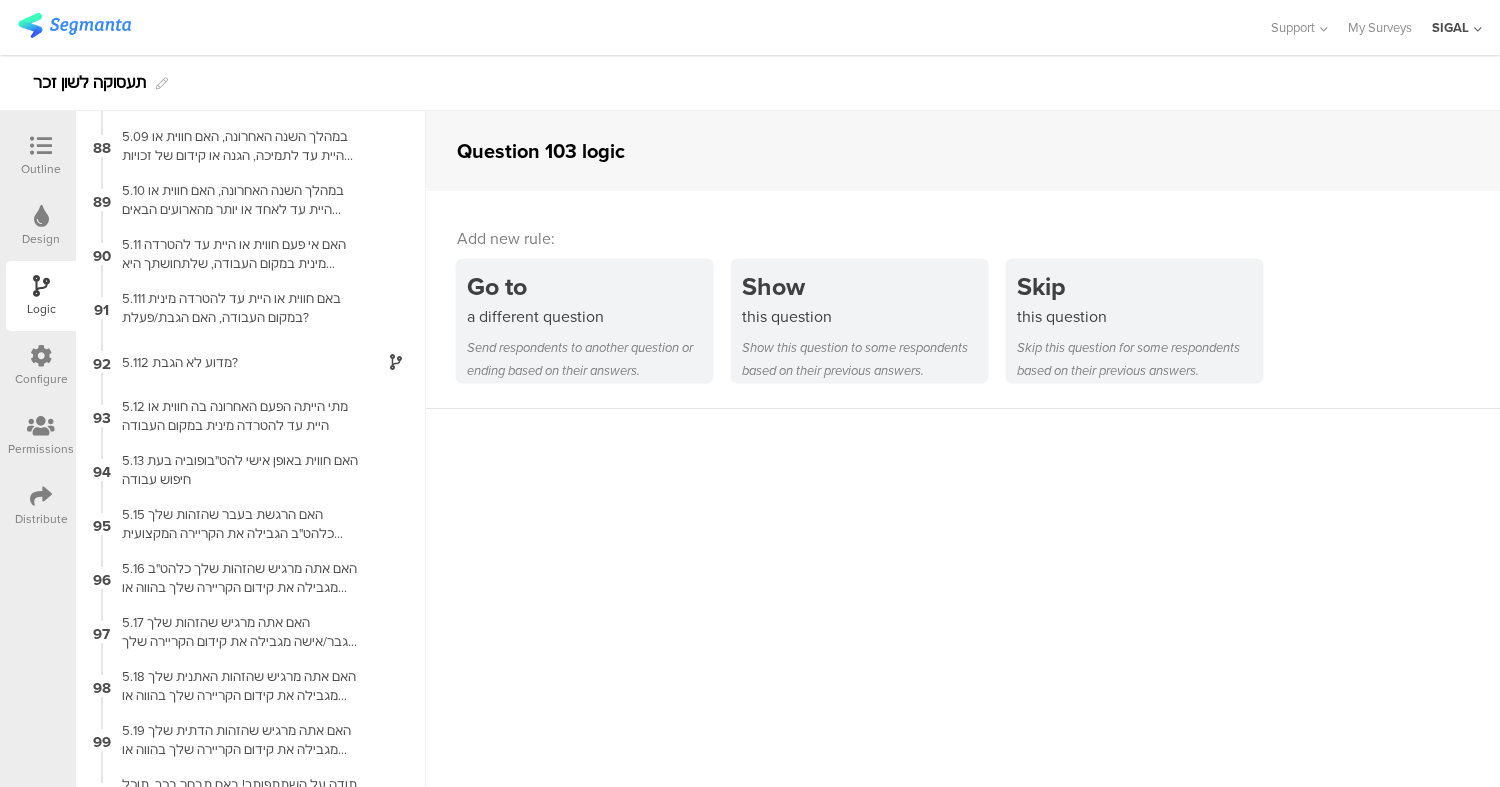 click at bounding box center (41, 146) 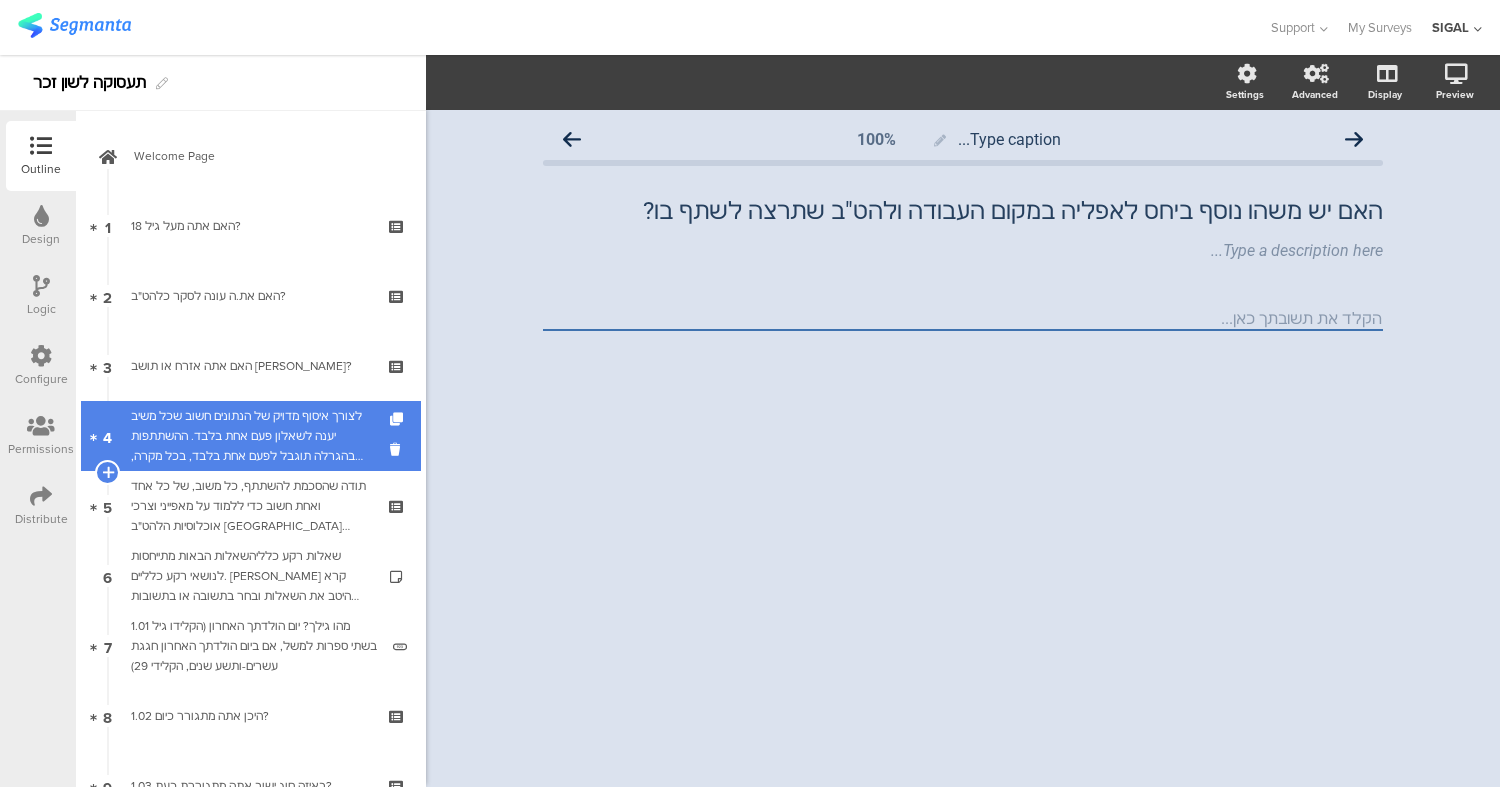 scroll, scrollTop: 0, scrollLeft: 0, axis: both 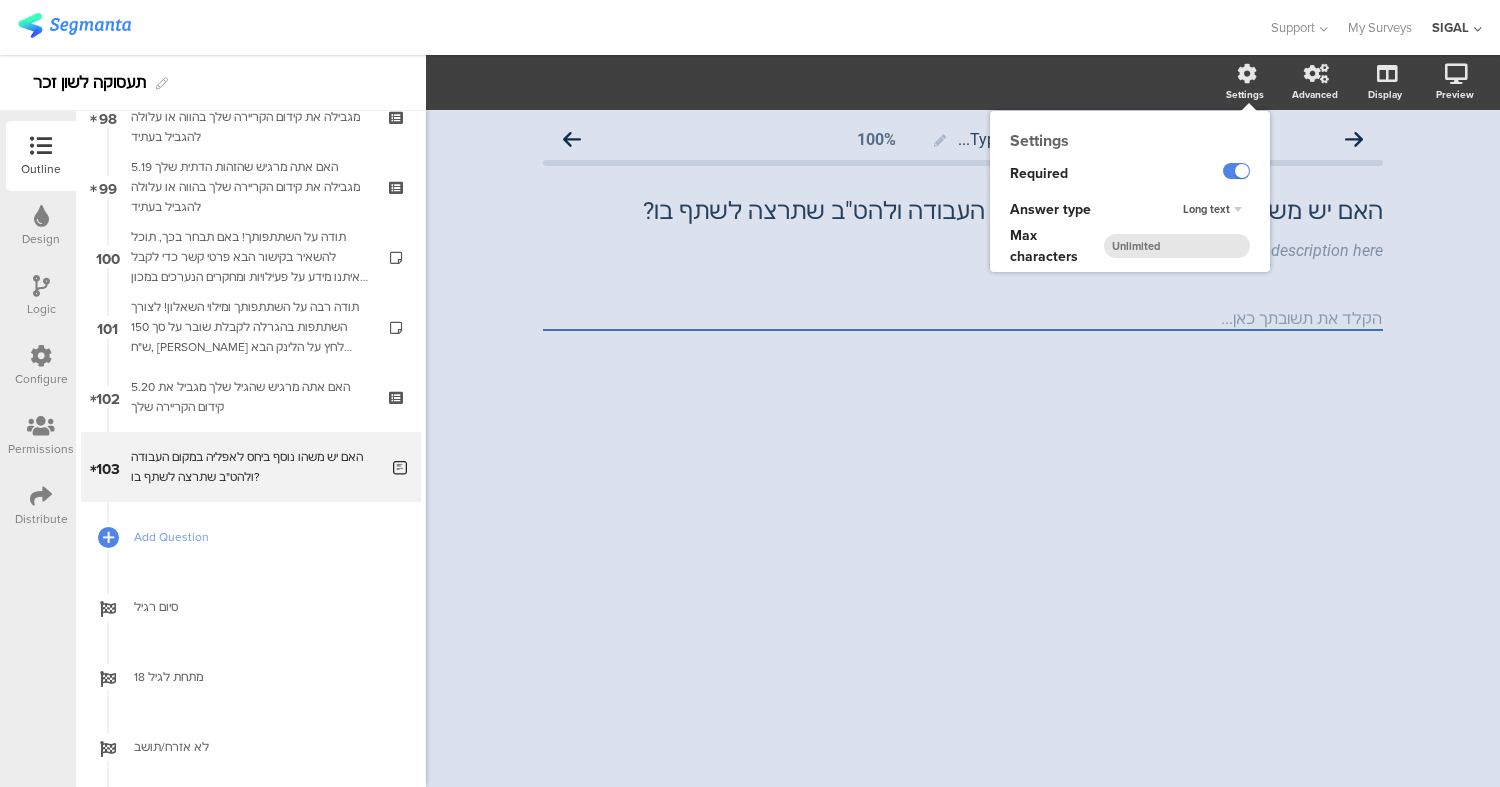 click 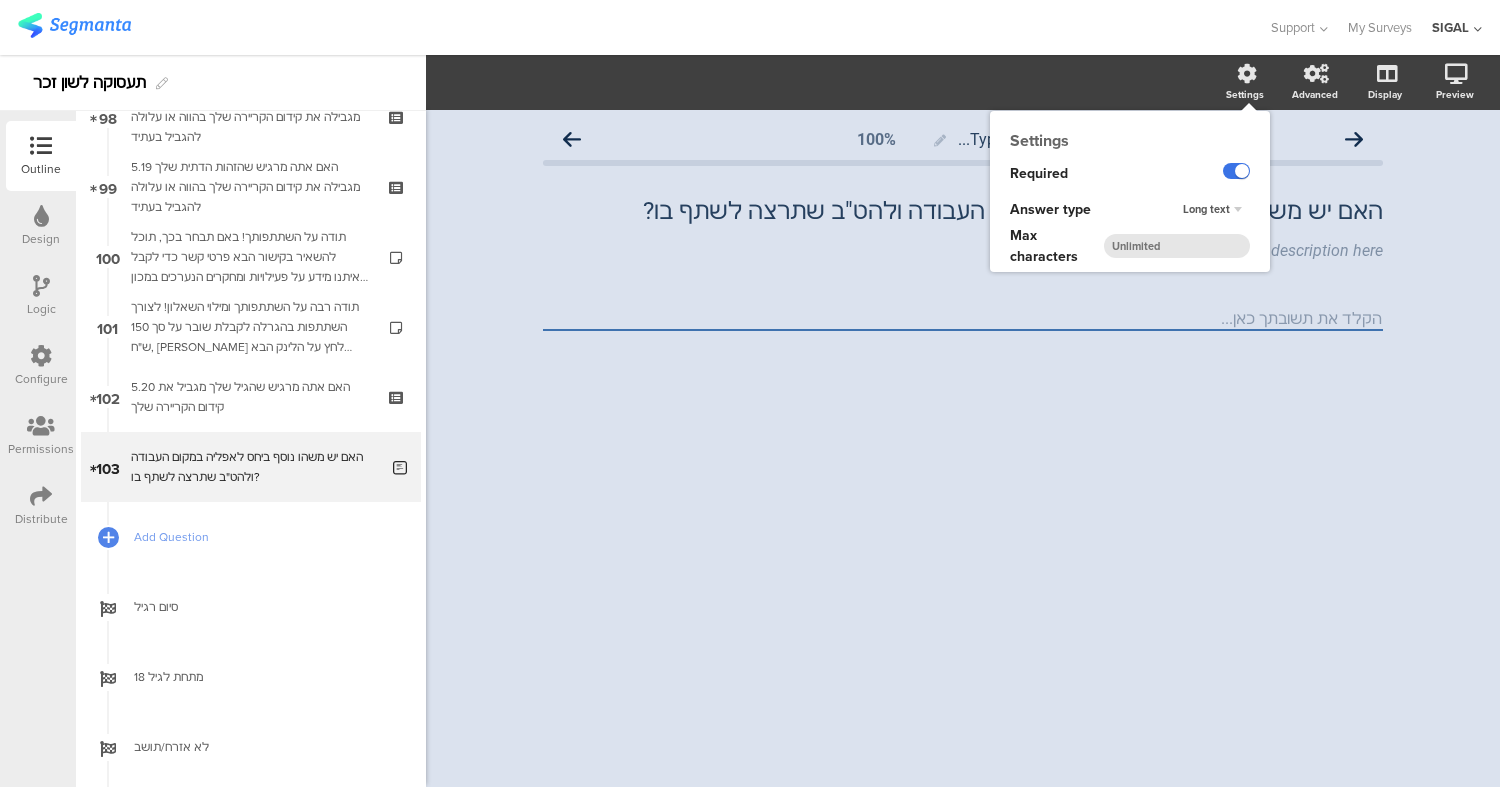 click 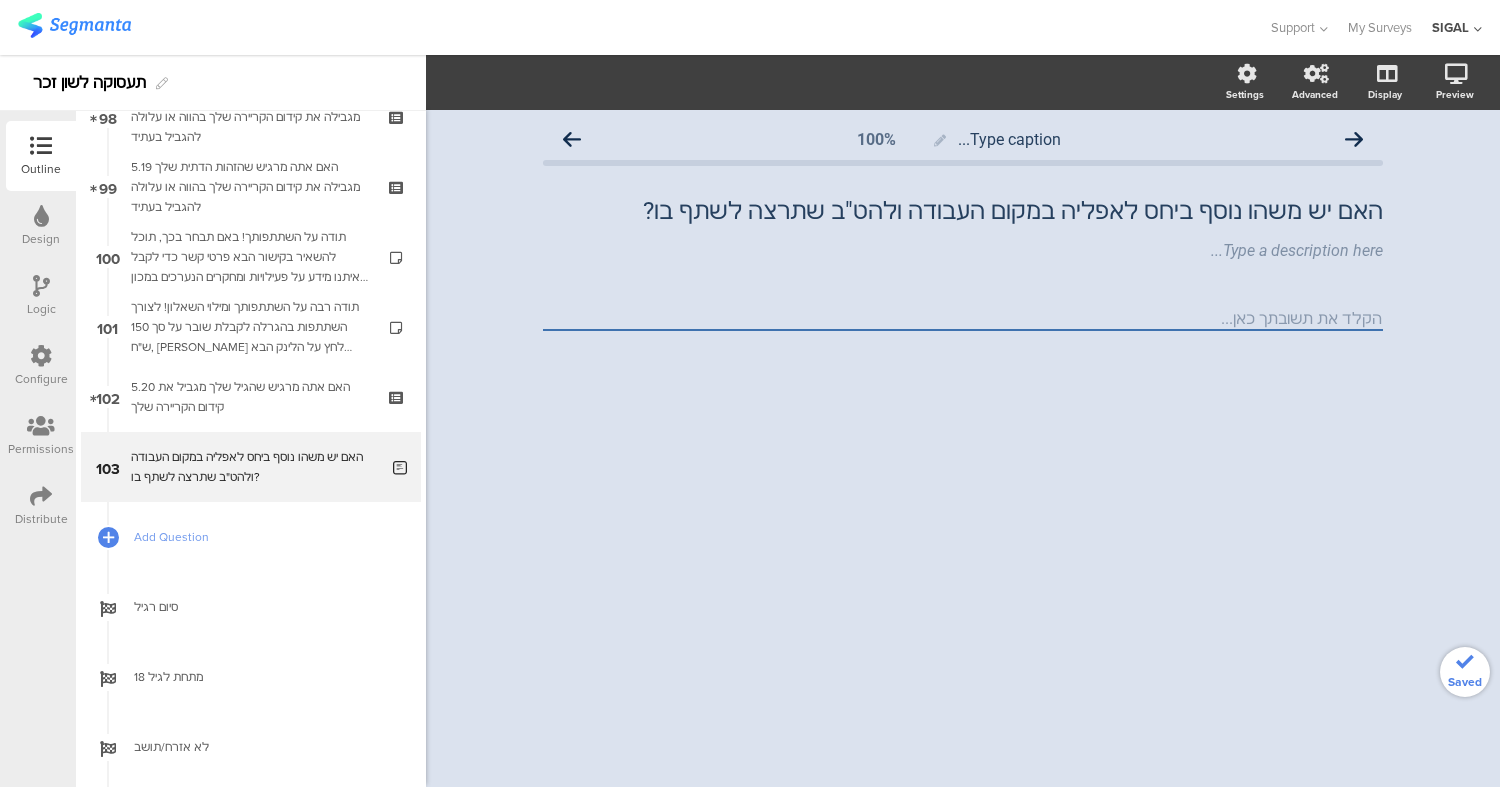 click on "Type caption...
100%
האם יש משהו נוסף ביחס לאפליה במקום העבודה ולהט"ב שתרצה לשתף בו?
האם יש משהו נוסף ביחס לאפליה במקום העבודה ולהט"ב שתרצה לשתף בו?
Type a description here..." 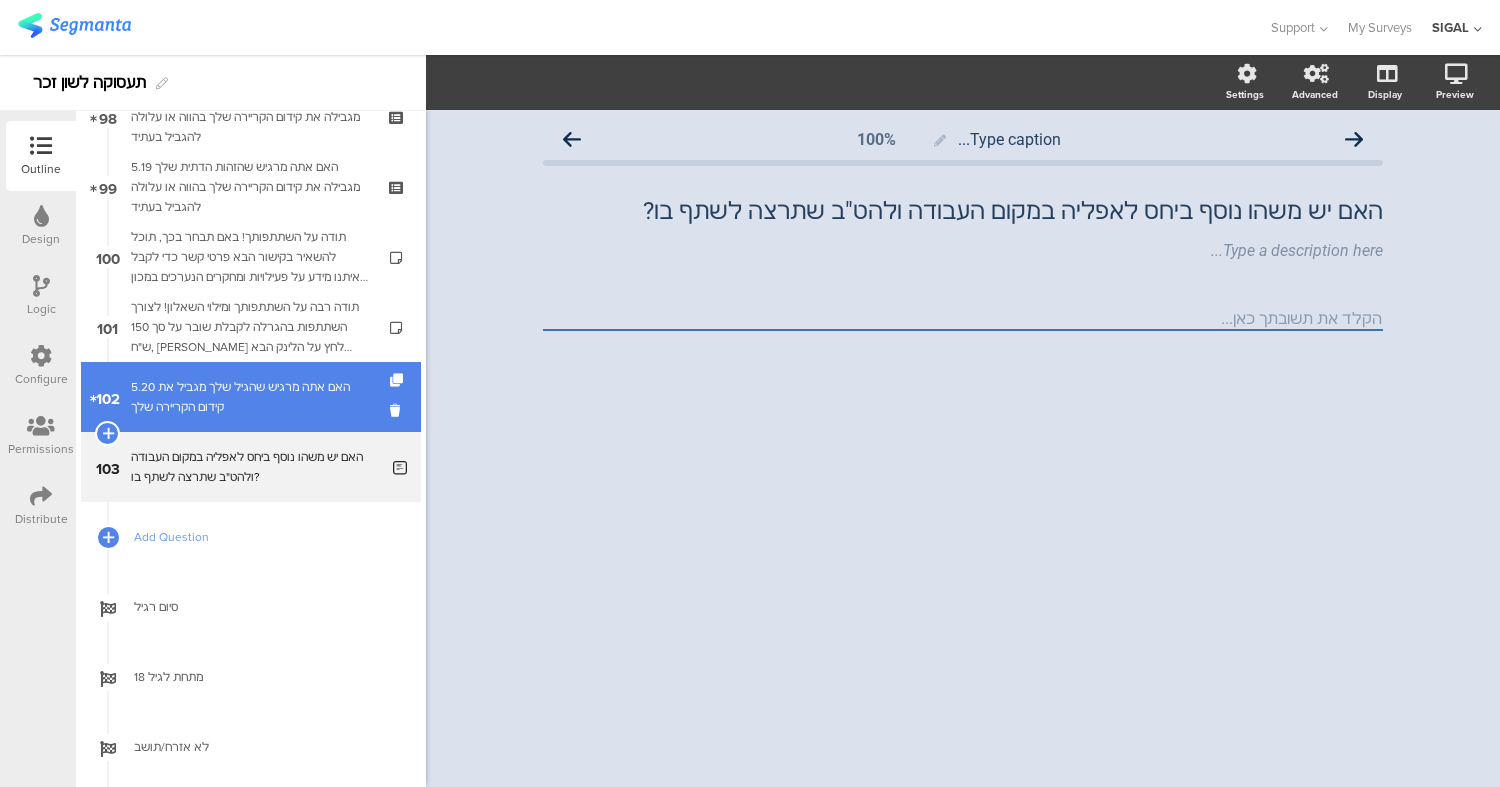 click on "5.20	האם אתה מרגיש שהגיל שלך מגביל את קידום הקריירה שלך" at bounding box center (250, 397) 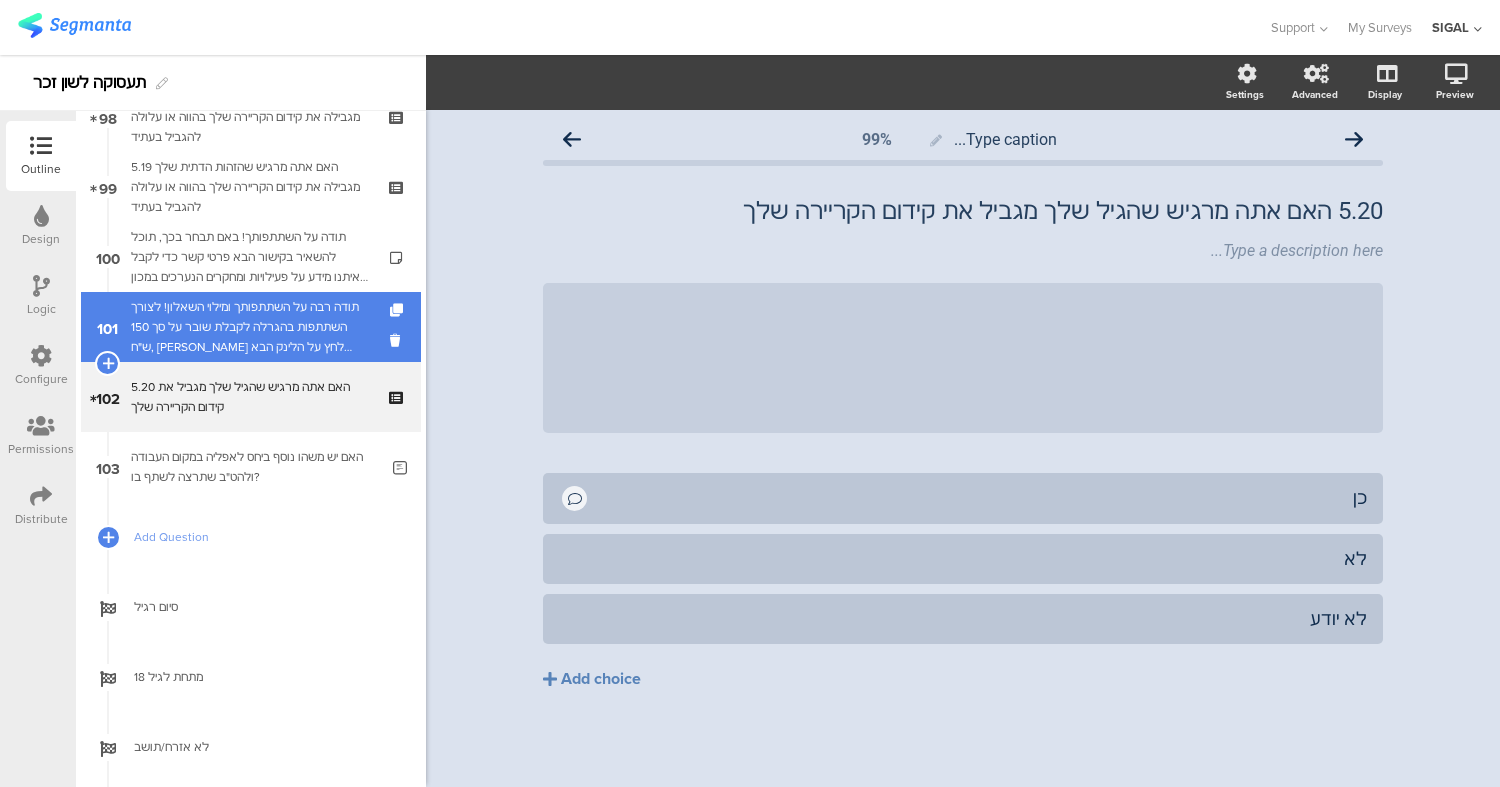 click on "תודה רבה על השתתפותך ומילוי השאלון! לצורך השתתפות בהגרלה לקבלת שובר על סך 150 ש"ח, [PERSON_NAME] לחץ על הלינק הבא להשארת פרטי קשר: להרשמה להגרלה לחצו כאן הפרטים נשמרים באופן נפרד לחלוטין מתשובות הסקר. (אם אינך מעוניין תוכל פשוט לעבור לעמוד הבא)" at bounding box center (250, 327) 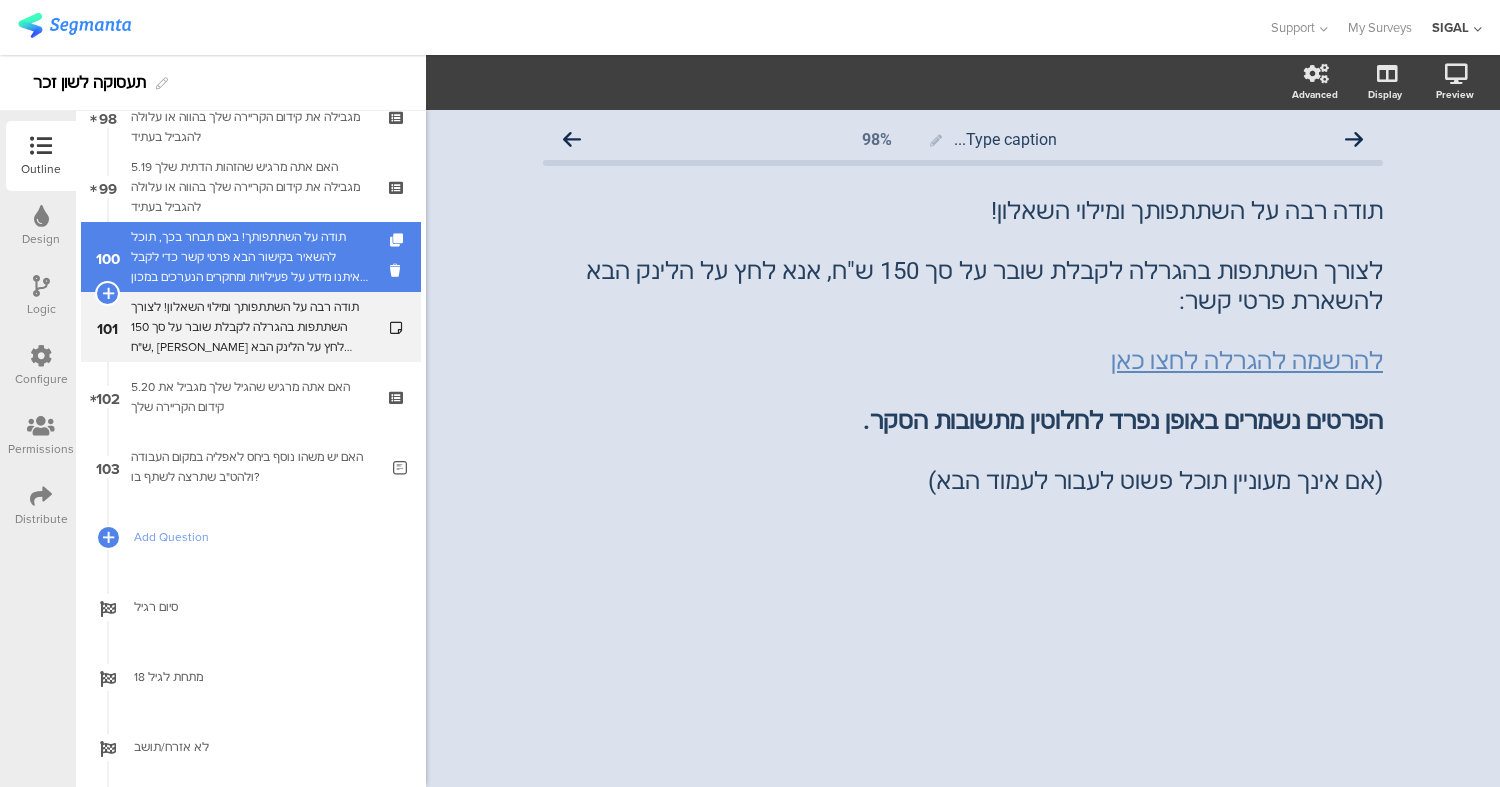 click on "תודה על השתתפותך! באם תבחר בכך, תוכל להשאיר בקישור הבא פרטי קשר כדי לקבל מאיתנו מידע על פעילויות ומחקרים הנערכים במכון הישראלי לחקר מגדר ולהט"ב ולהצטרף למעגל הידידות של המכון. בכל שלב שהוא תוכל להסיר עצמך מהרשימות: להשארת פרטי קשר לחץ כאן הפרטים נשמרים באופן נפרד לחלוטין מתשובות הסקר. (אם אינך מעוניין תוכל פשוט לעבור לעמוד הבא)" at bounding box center [250, 257] 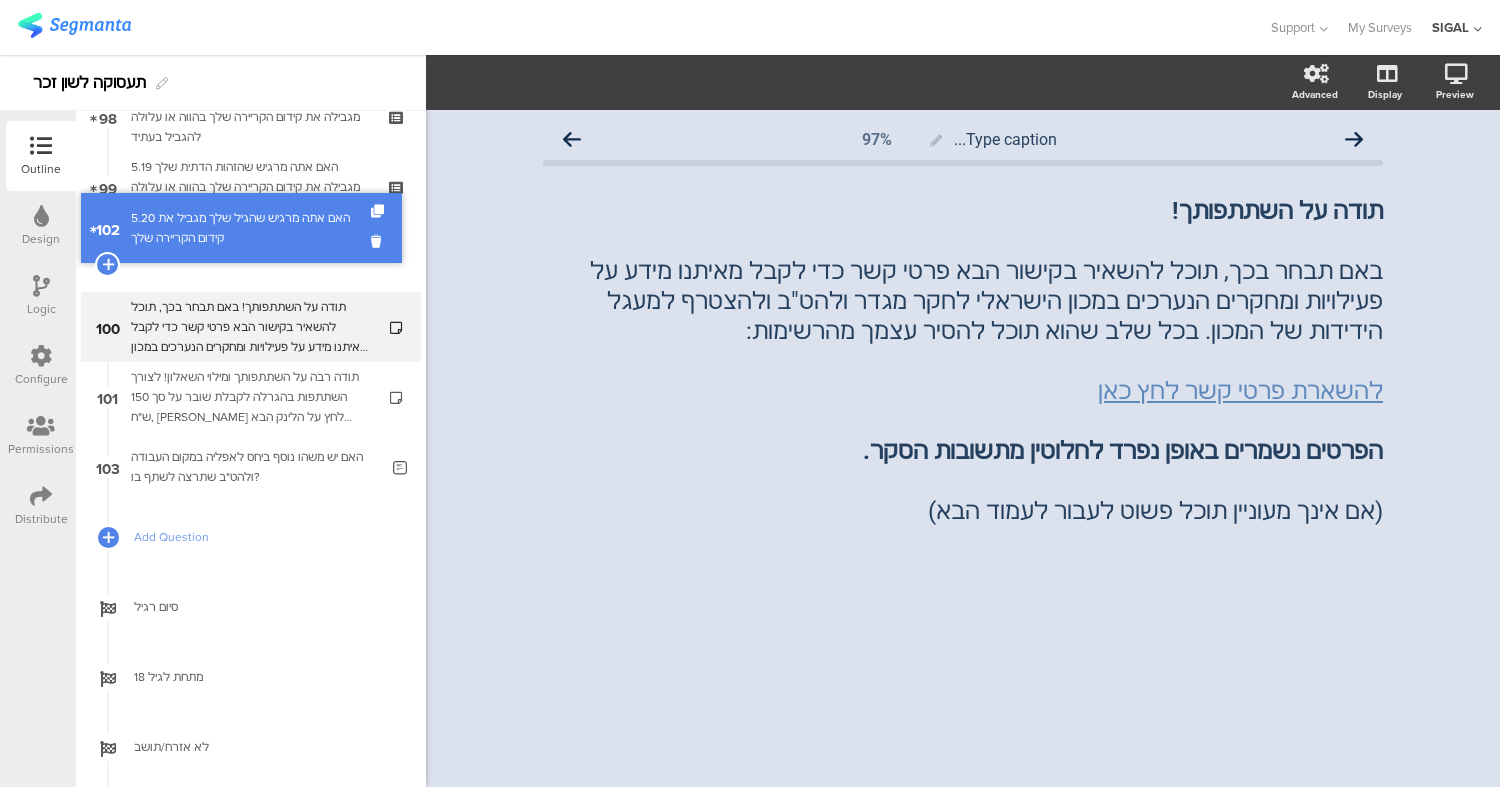drag, startPoint x: 248, startPoint y: 397, endPoint x: 270, endPoint y: 239, distance: 159.52429 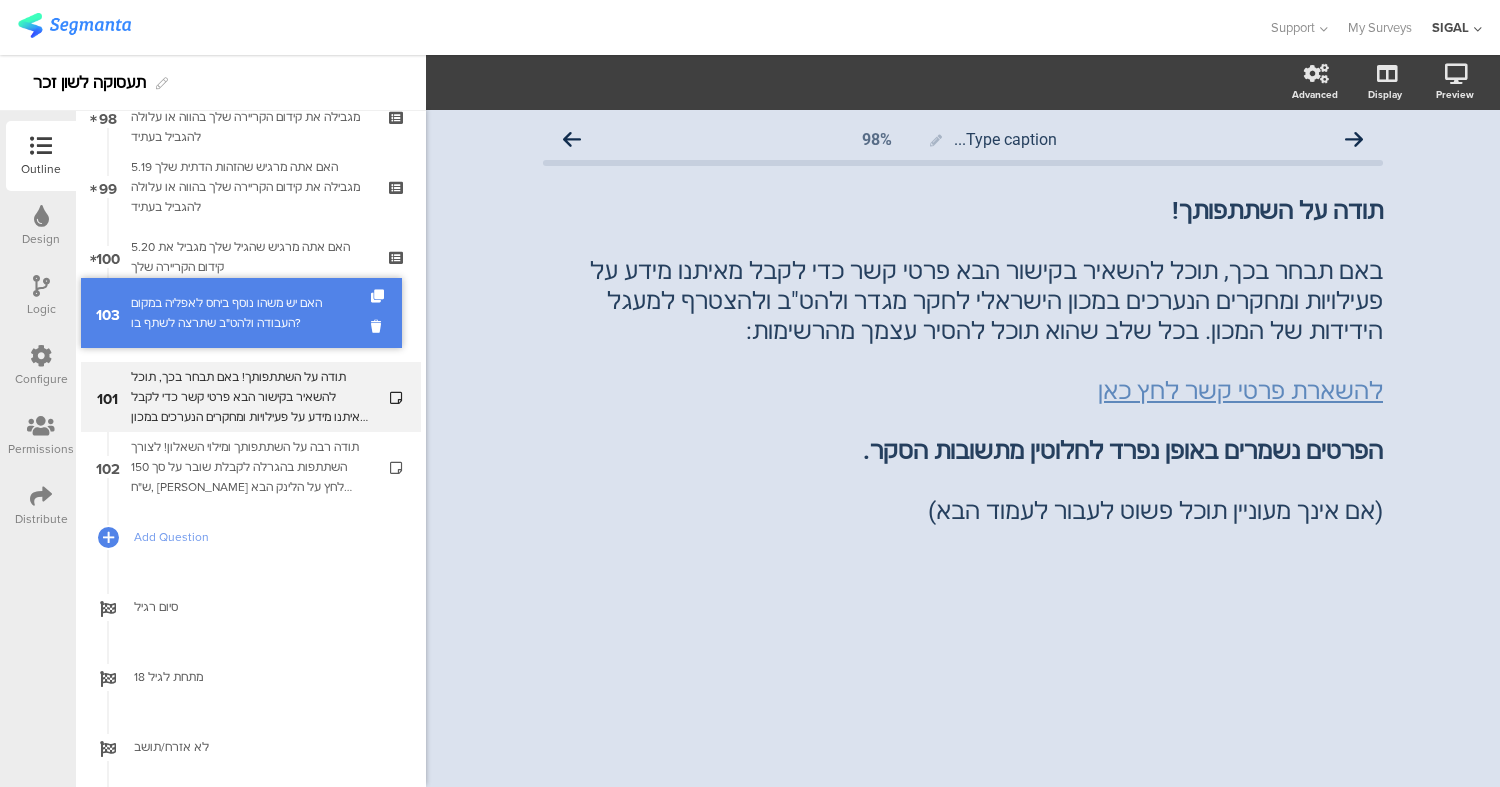drag, startPoint x: 268, startPoint y: 456, endPoint x: 270, endPoint y: 302, distance: 154.01299 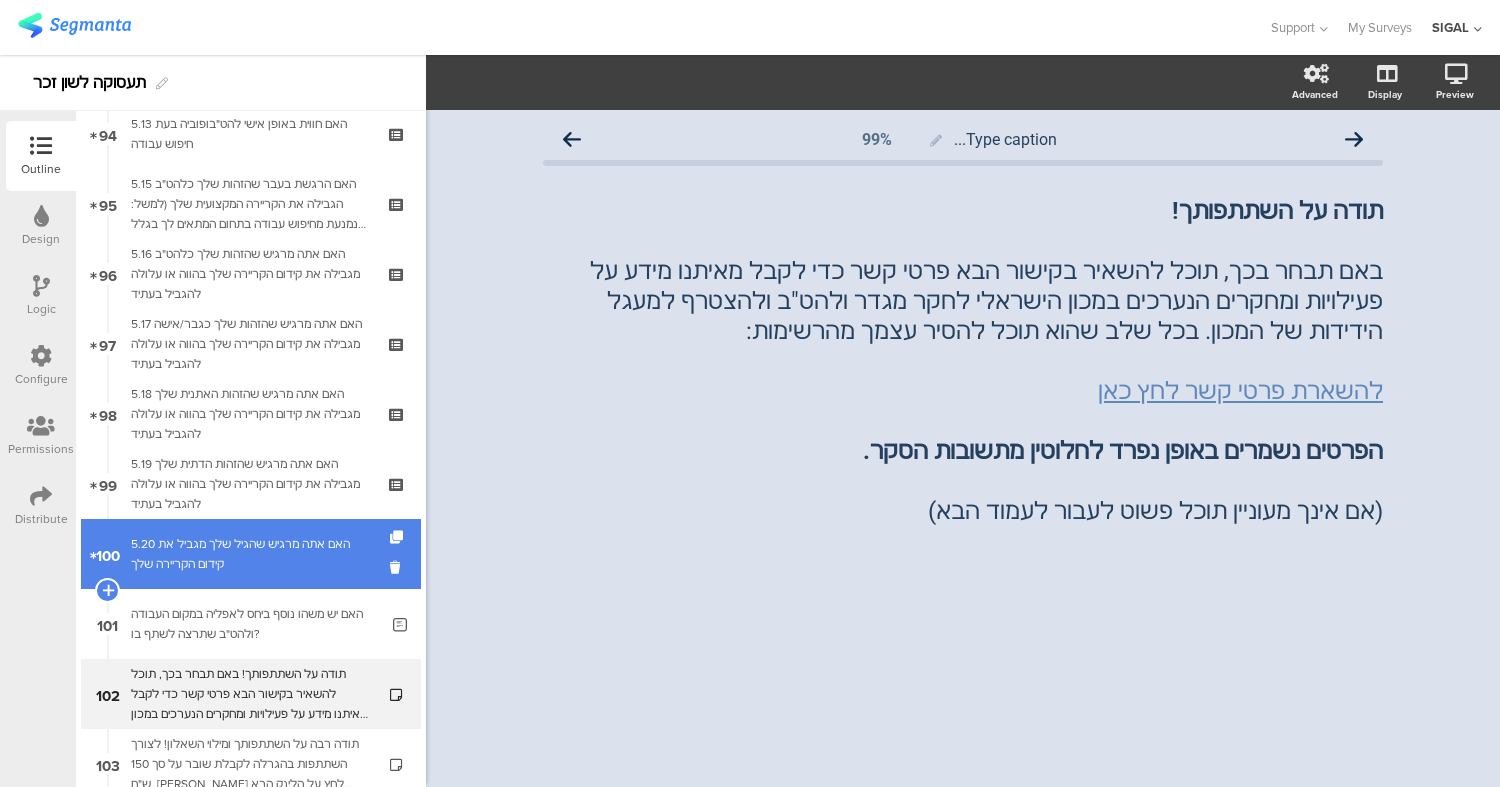 scroll, scrollTop: 6604, scrollLeft: 0, axis: vertical 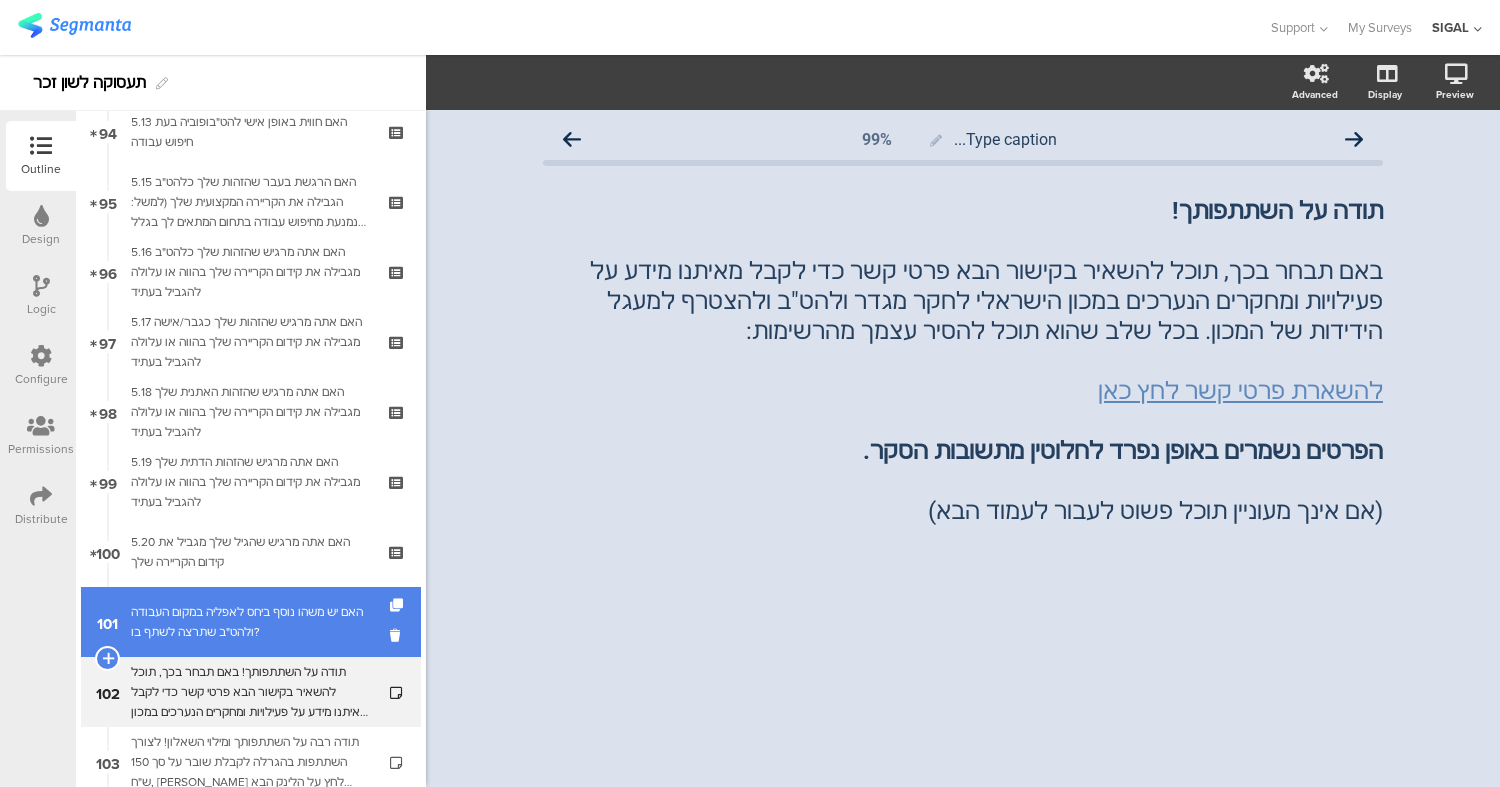 click on "האם יש משהו נוסף ביחס לאפליה במקום העבודה ולהט"ב שתרצה לשתף בו?" at bounding box center [254, 622] 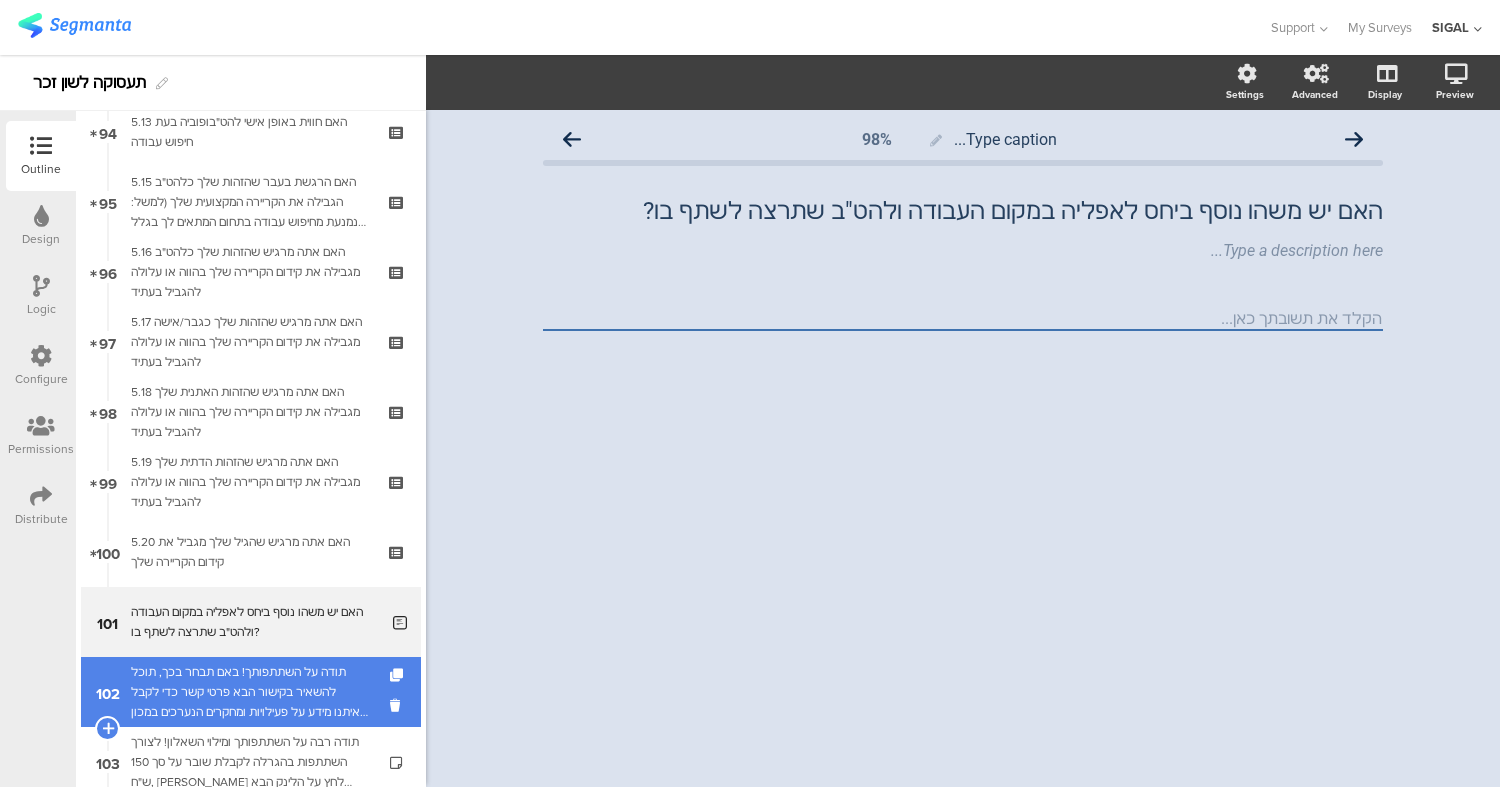 click on "תודה על השתתפותך! באם תבחר בכך, תוכל להשאיר בקישור הבא פרטי קשר כדי לקבל מאיתנו מידע על פעילויות ומחקרים הנערכים במכון הישראלי לחקר מגדר ולהט"ב ולהצטרף למעגל הידידות של המכון. בכל שלב שהוא תוכל להסיר עצמך מהרשימות: להשארת פרטי קשר לחץ כאן הפרטים נשמרים באופן נפרד לחלוטין מתשובות הסקר. (אם אינך מעוניין תוכל פשוט לעבור לעמוד הבא)" at bounding box center [250, 692] 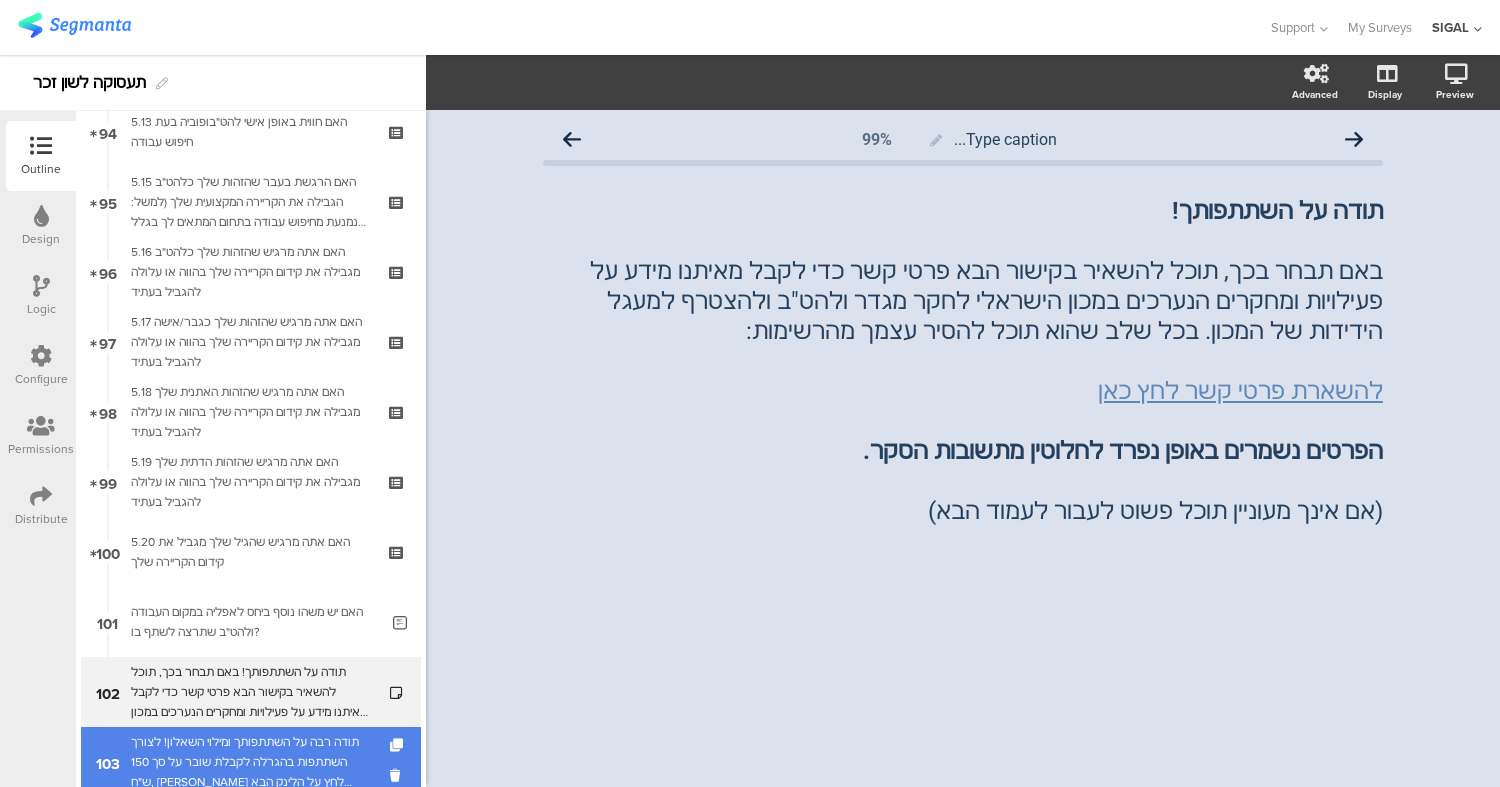 click on "תודה רבה על השתתפותך ומילוי השאלון! לצורך השתתפות בהגרלה לקבלת שובר על סך 150 ש"ח, [PERSON_NAME] לחץ על הלינק הבא להשארת פרטי קשר: להרשמה להגרלה לחצו כאן הפרטים נשמרים באופן נפרד לחלוטין מתשובות הסקר. (אם אינך מעוניין תוכל פשוט לעבור לעמוד הבא)" at bounding box center (250, 762) 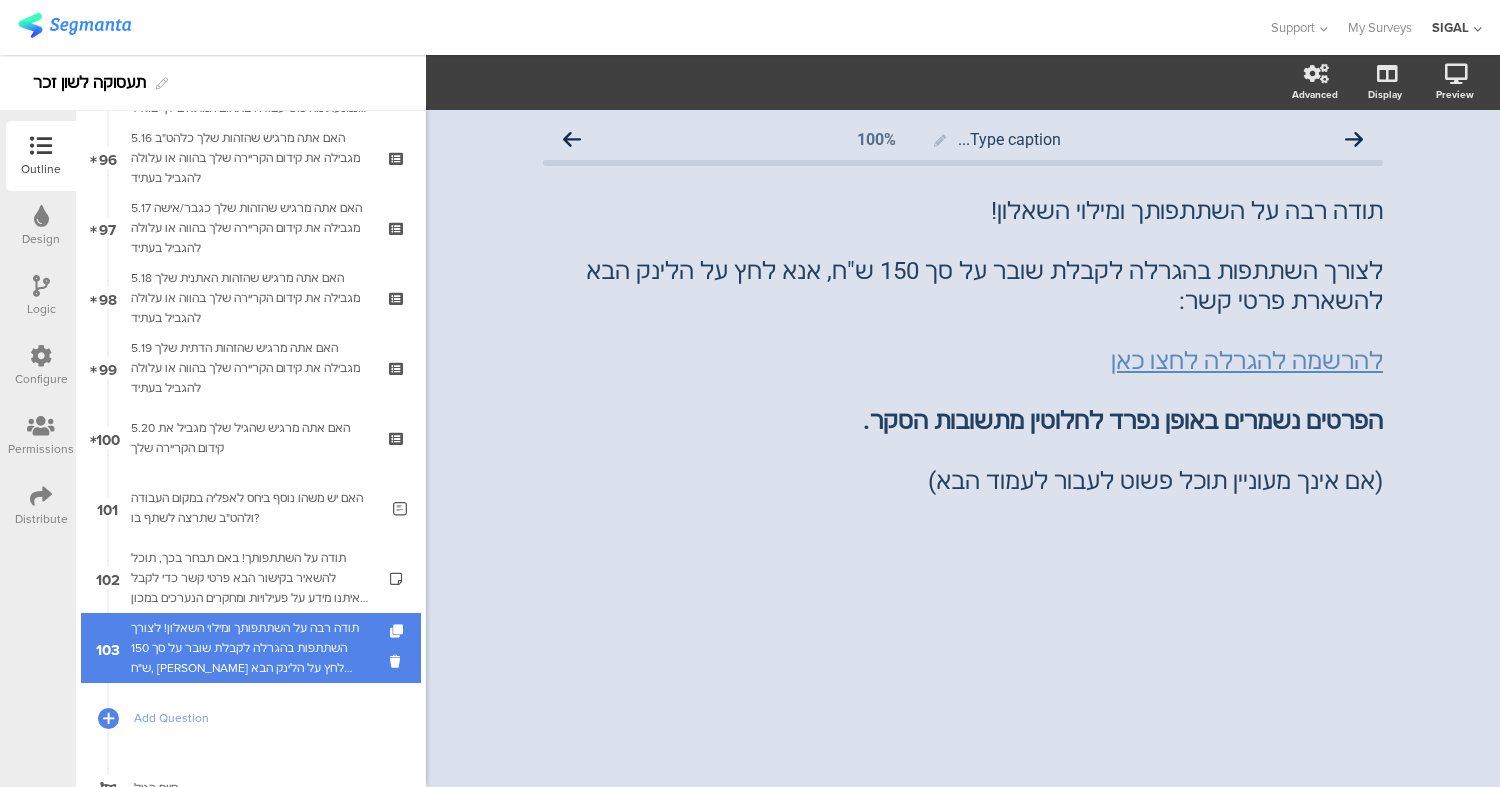 scroll, scrollTop: 6703, scrollLeft: 0, axis: vertical 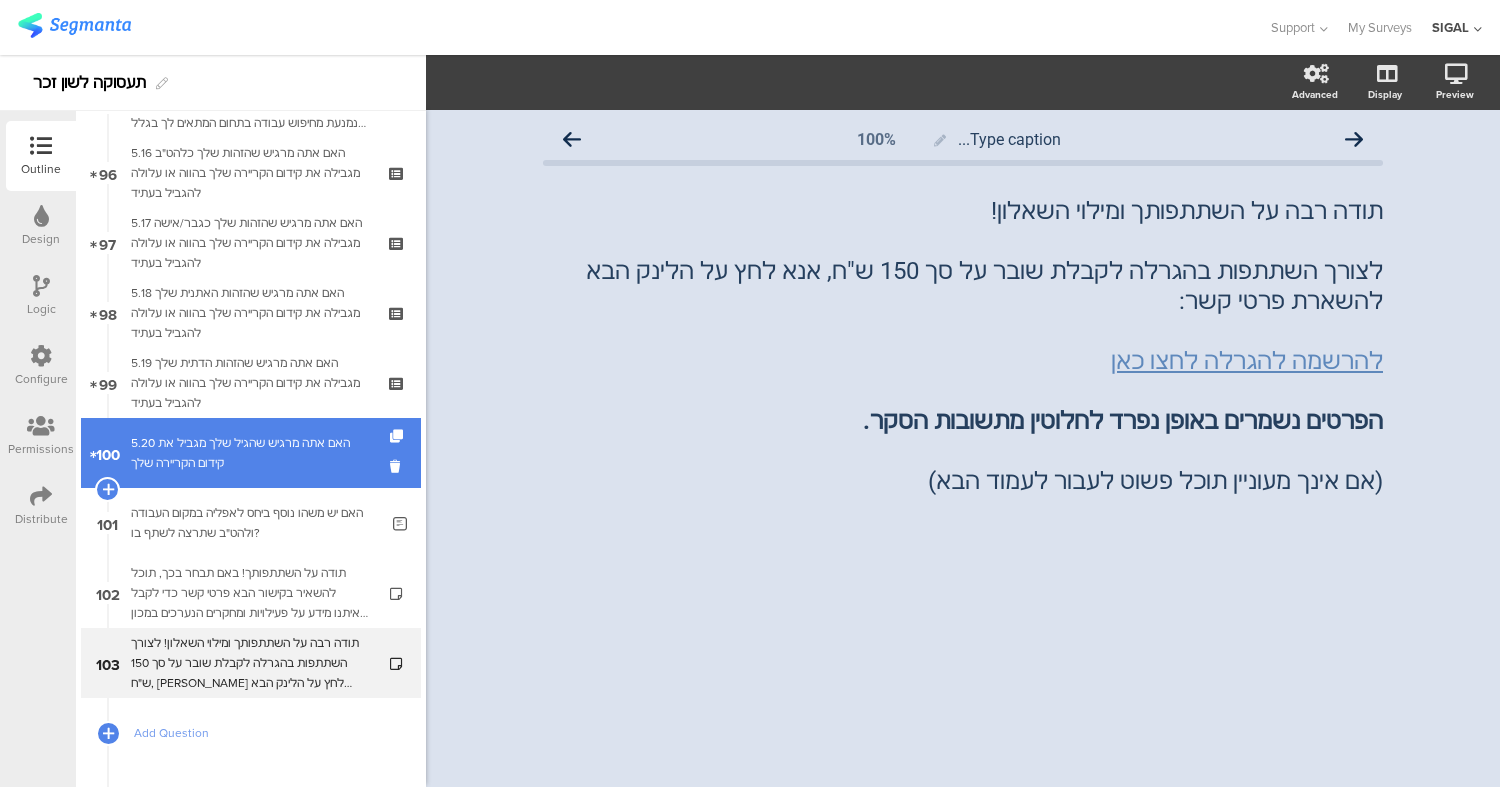 click on "5.20	האם אתה מרגיש שהגיל שלך מגביל את קידום הקריירה שלך" at bounding box center [250, 453] 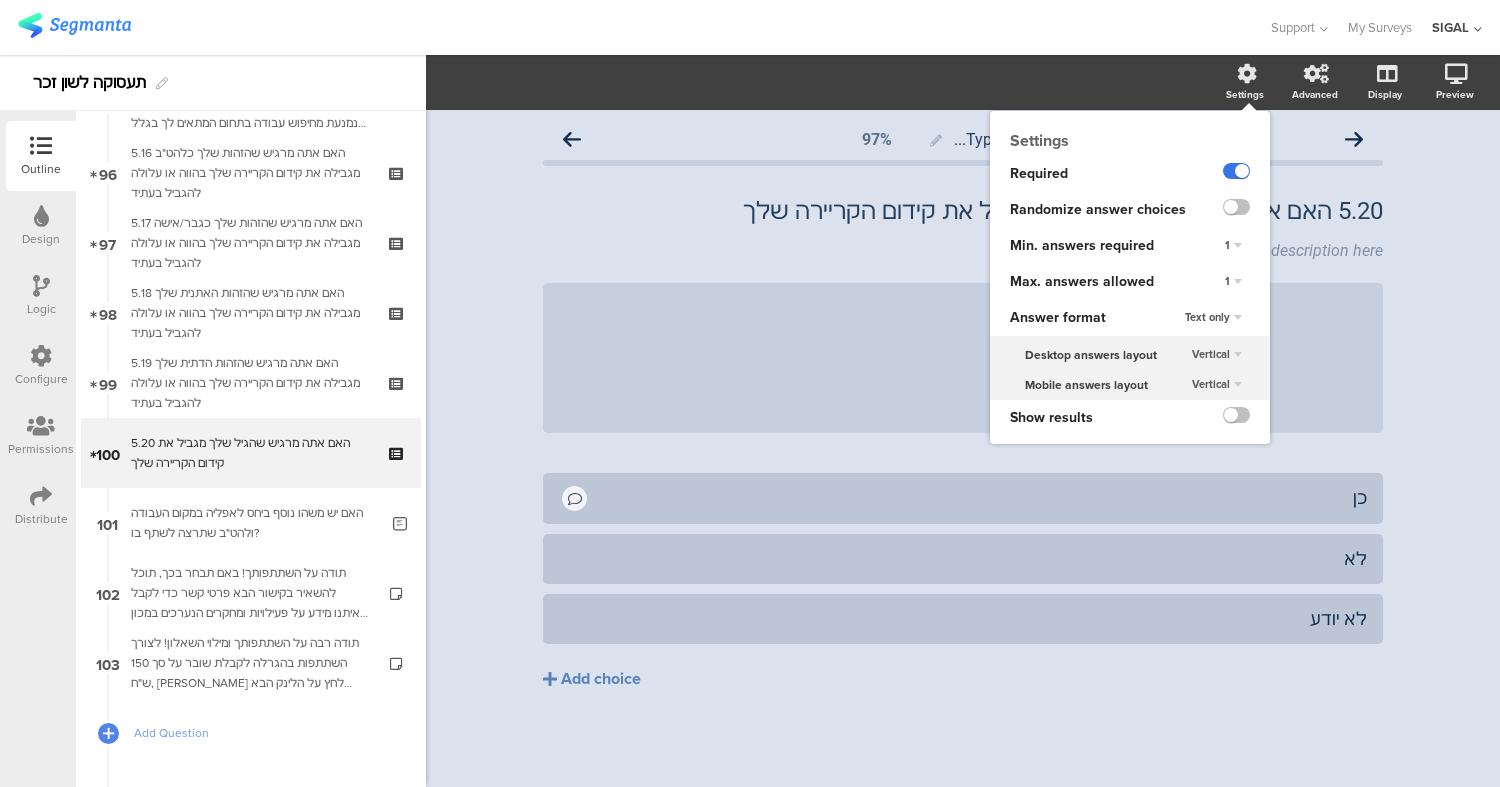 click 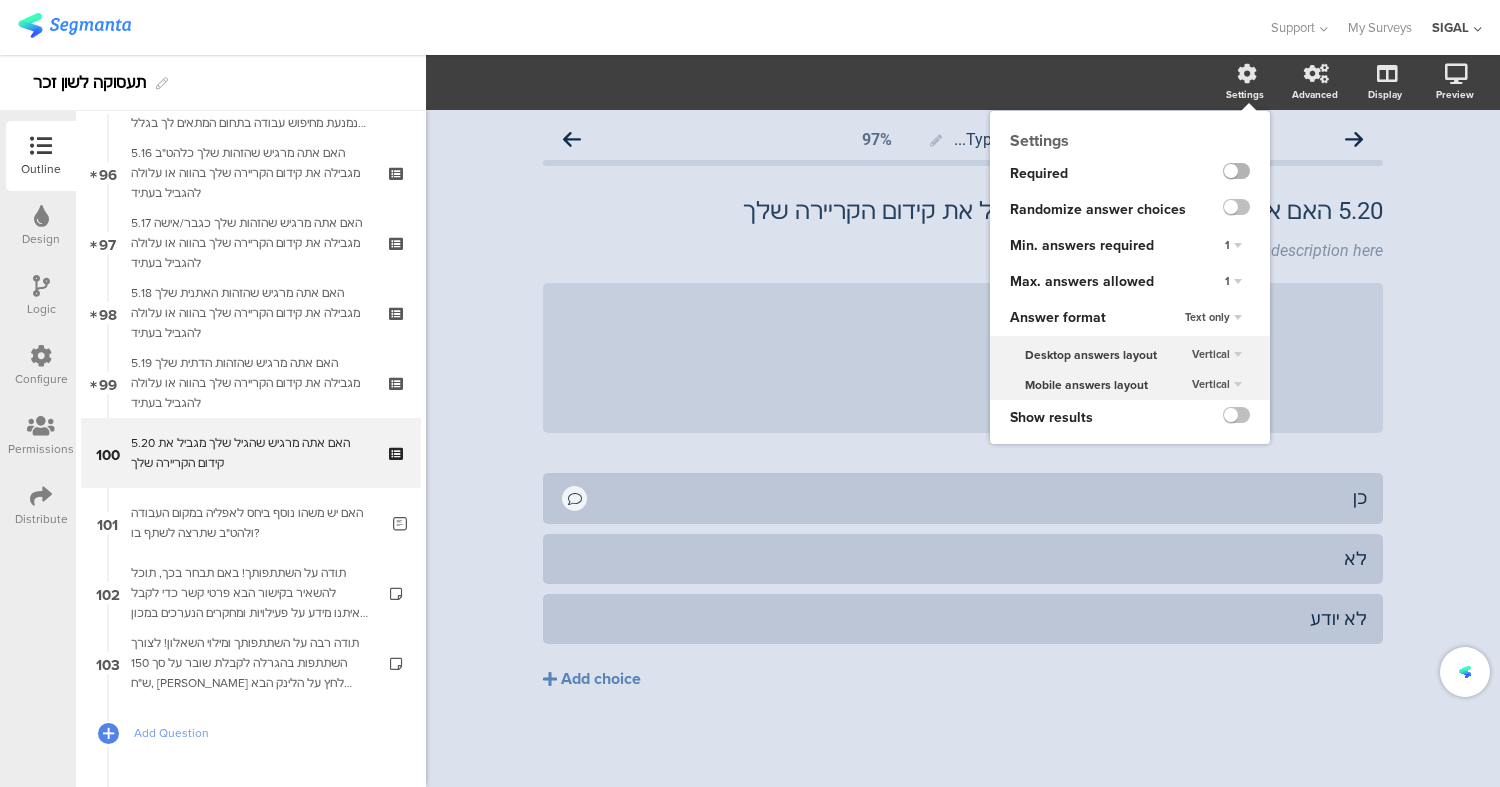 click 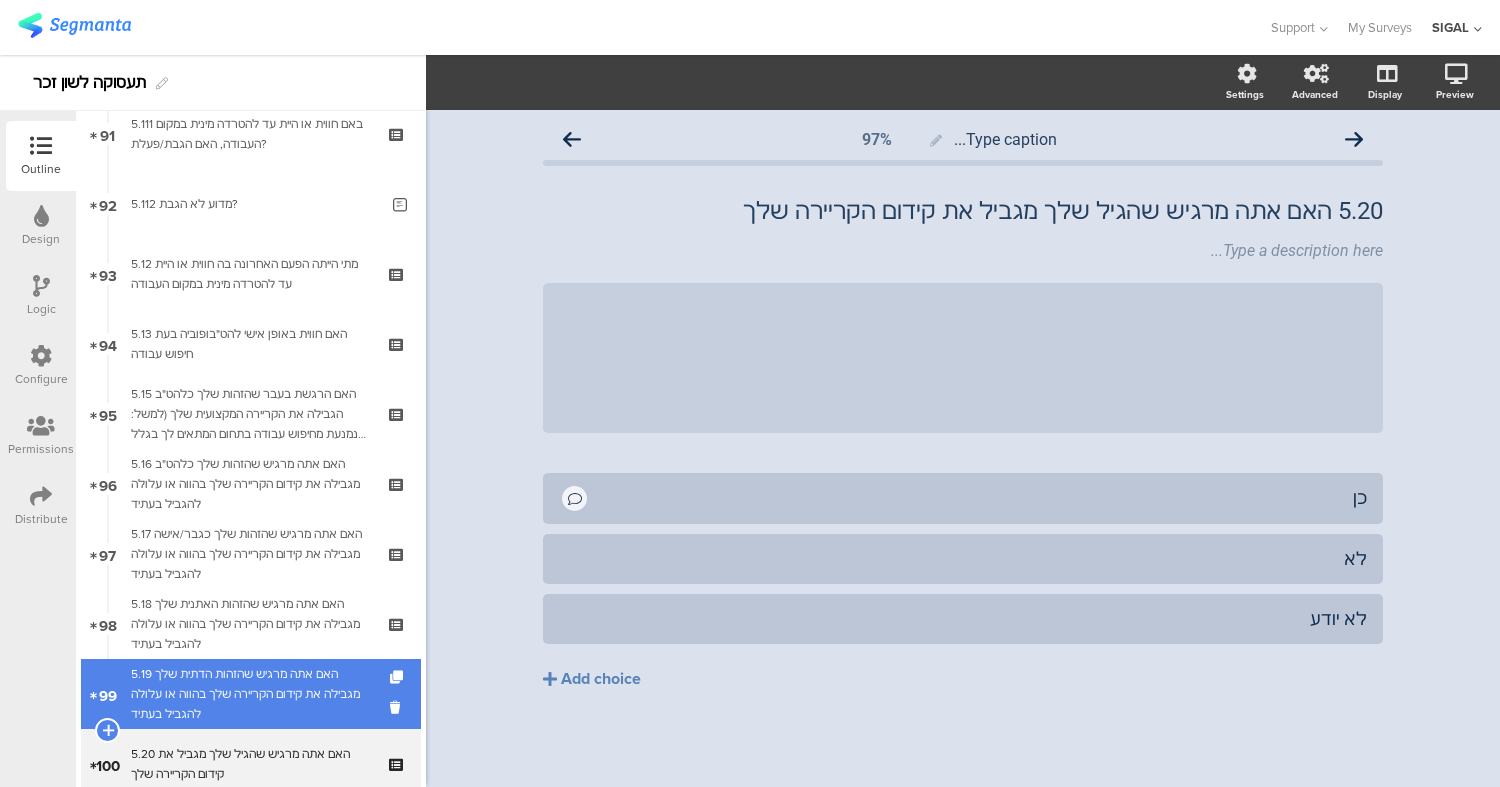 scroll, scrollTop: 6389, scrollLeft: 0, axis: vertical 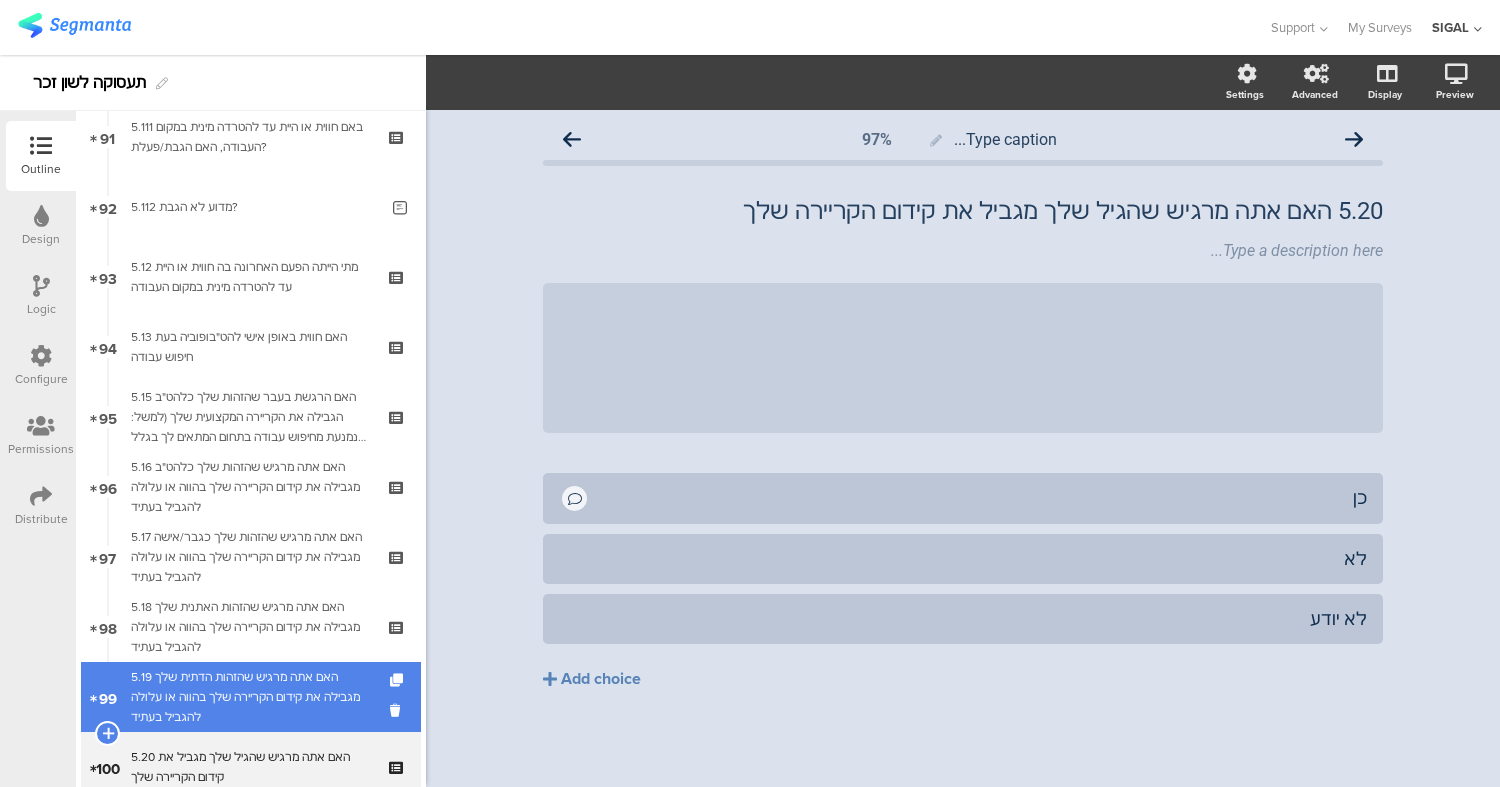 click on "5.13	האם חווית באופן אישי להט"בופוביה בעת חיפוש עבודה" at bounding box center [250, 347] 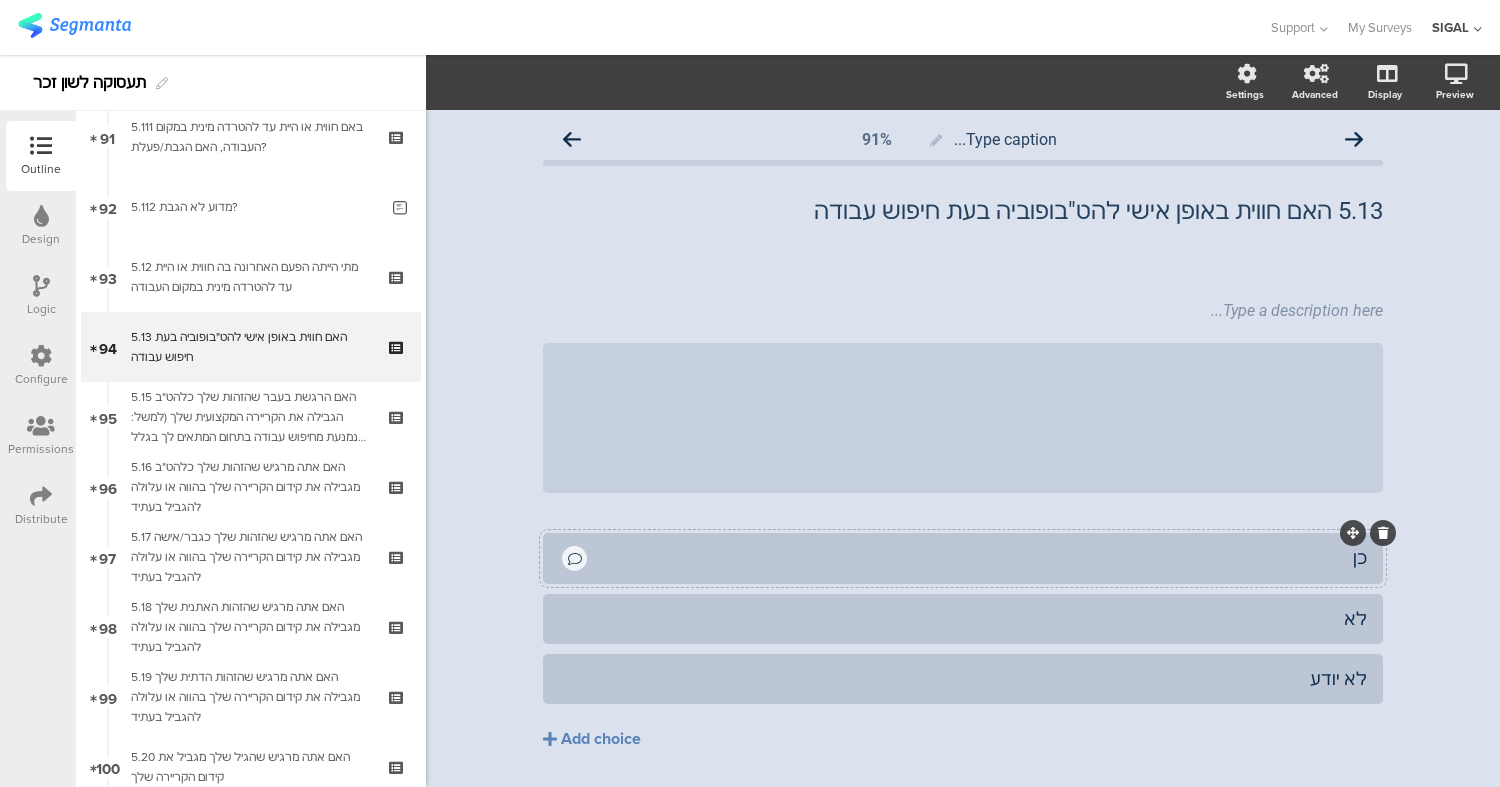 scroll, scrollTop: 56, scrollLeft: 0, axis: vertical 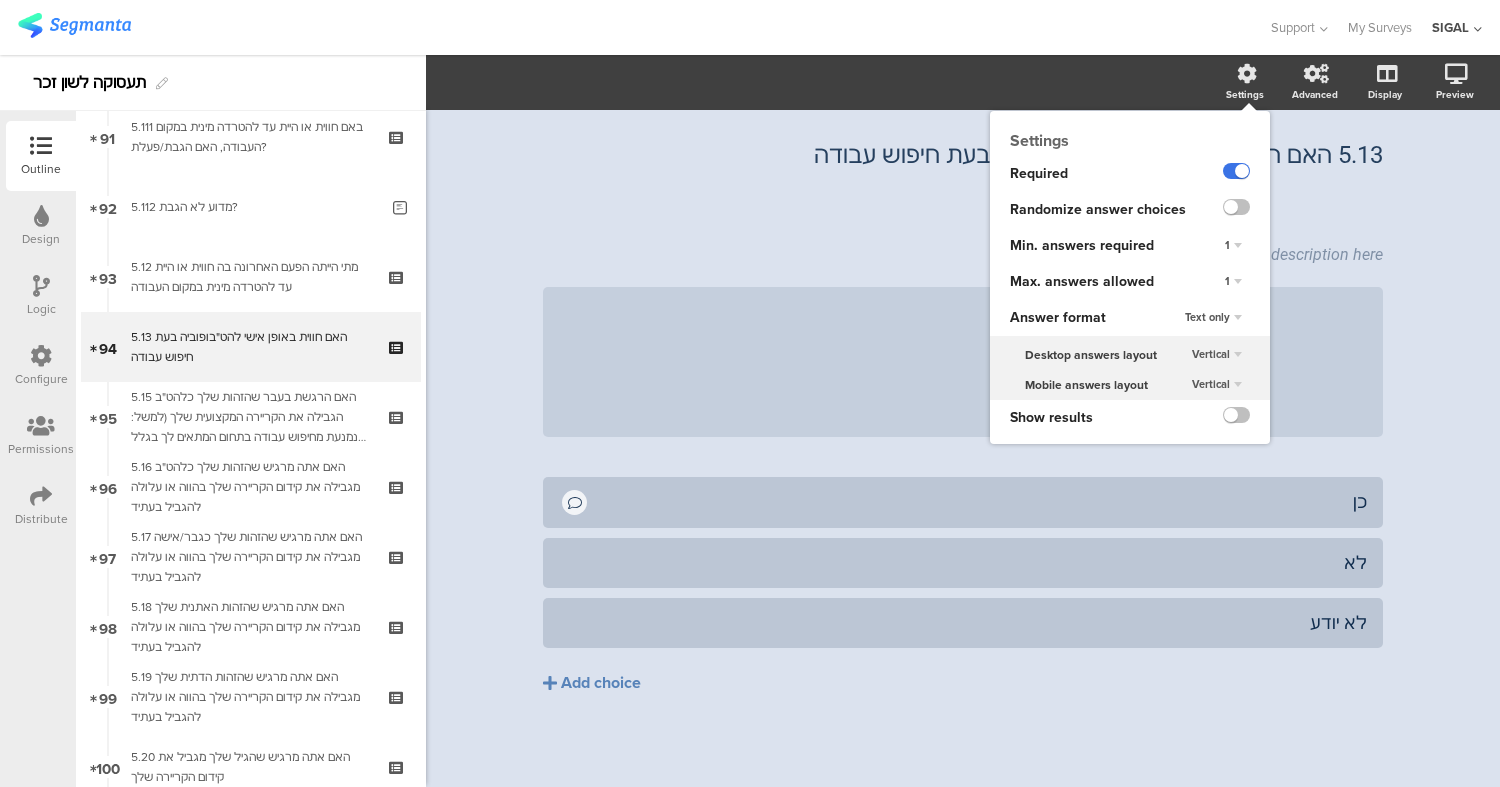 click 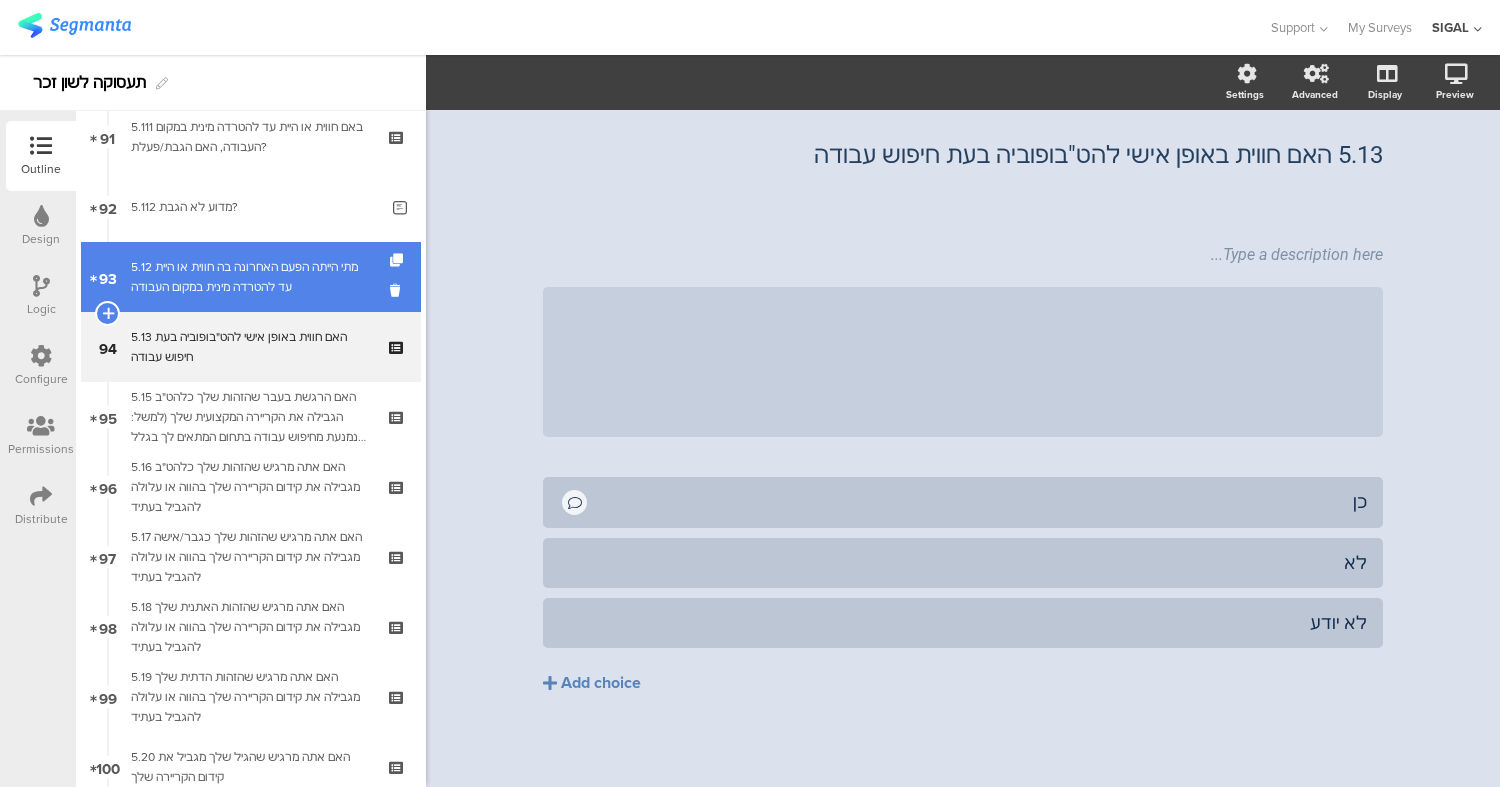 click on "5.12	מתי הייתה הפעם האחרונה בה חווית או היית עד להטרדה מינית במקום העבודה" at bounding box center [250, 277] 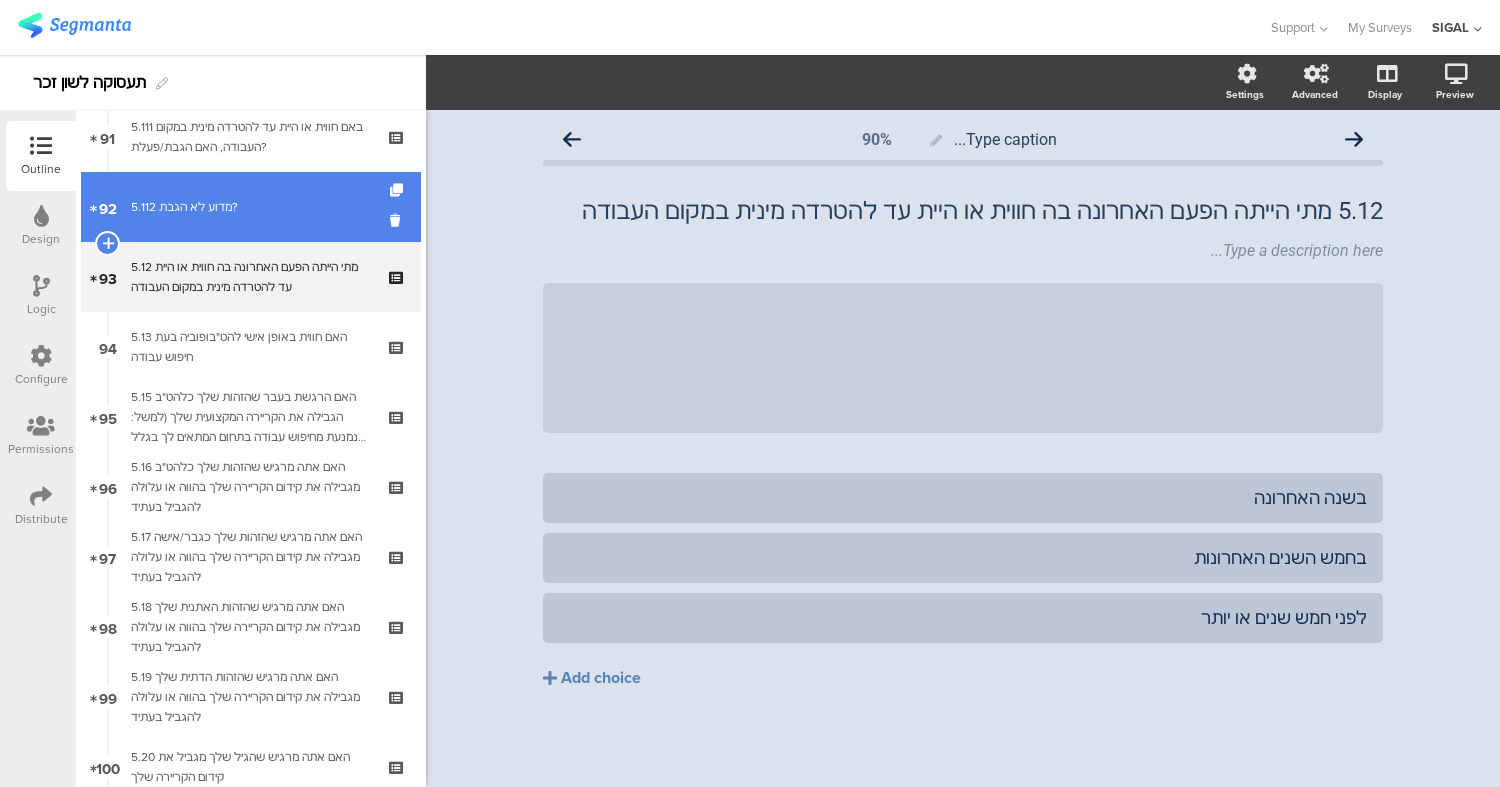 scroll, scrollTop: 0, scrollLeft: 0, axis: both 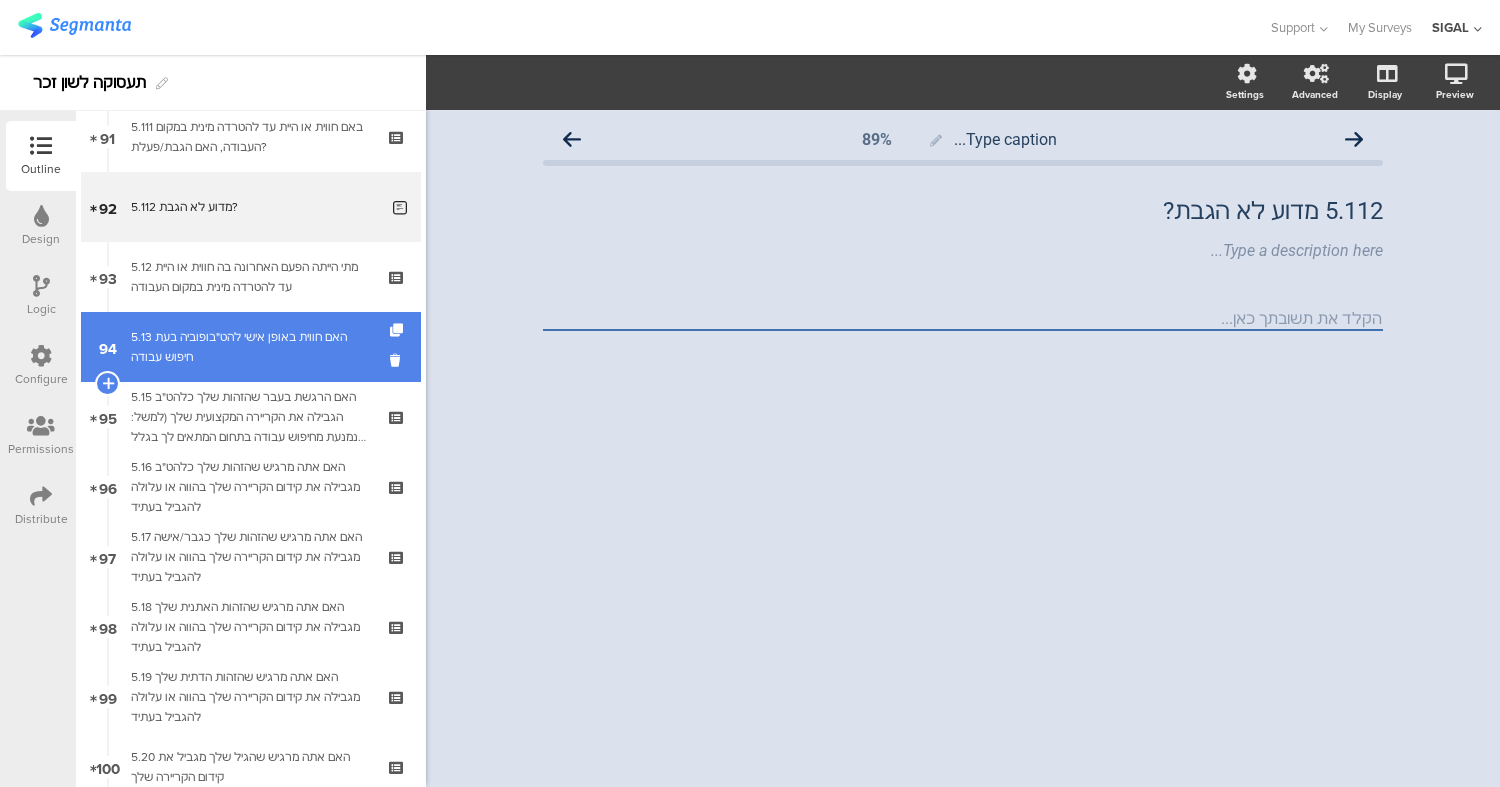 click on "5.13	האם חווית באופן אישי להט"בופוביה בעת חיפוש עבודה" at bounding box center (250, 347) 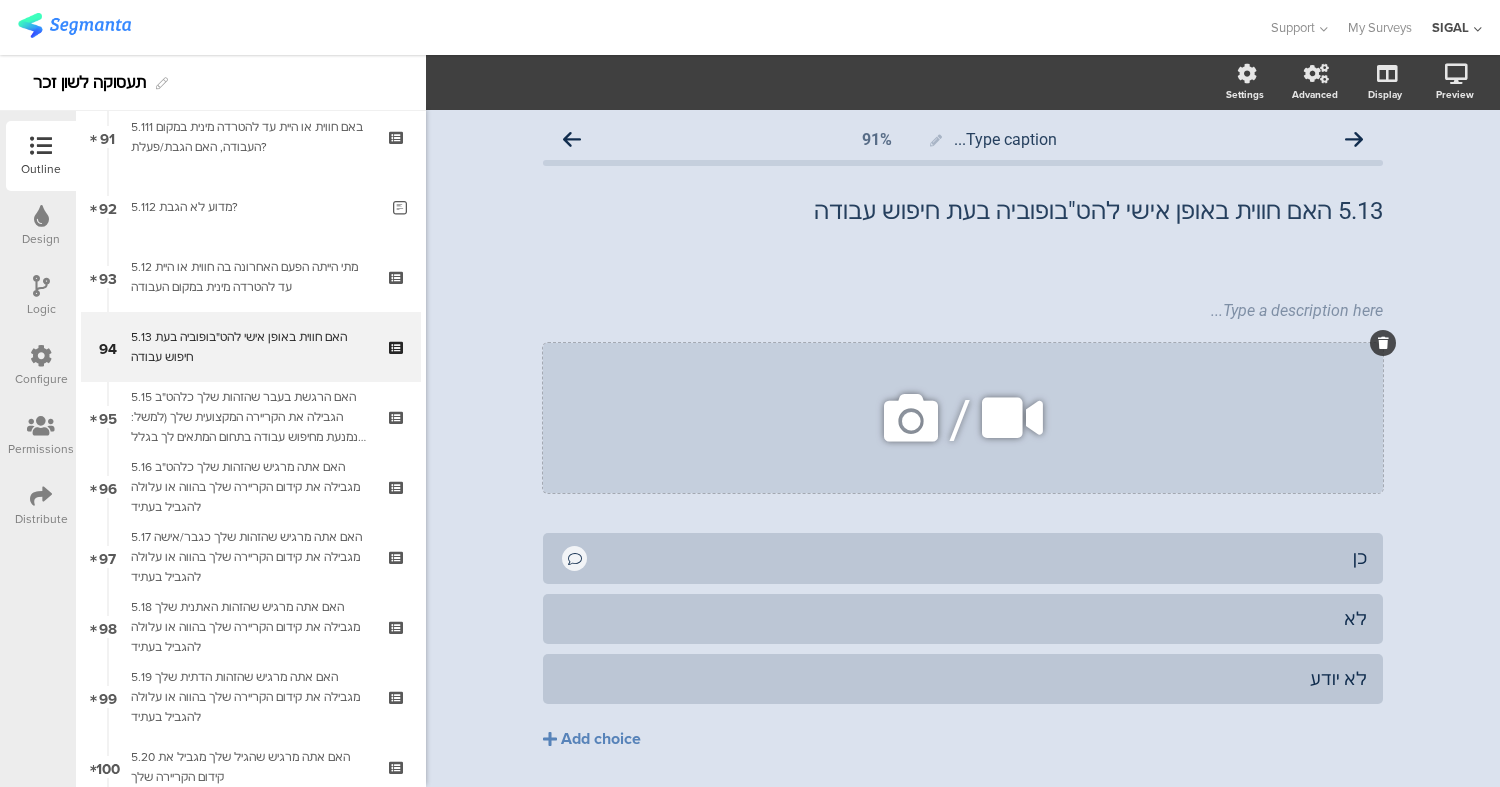 scroll, scrollTop: 56, scrollLeft: 0, axis: vertical 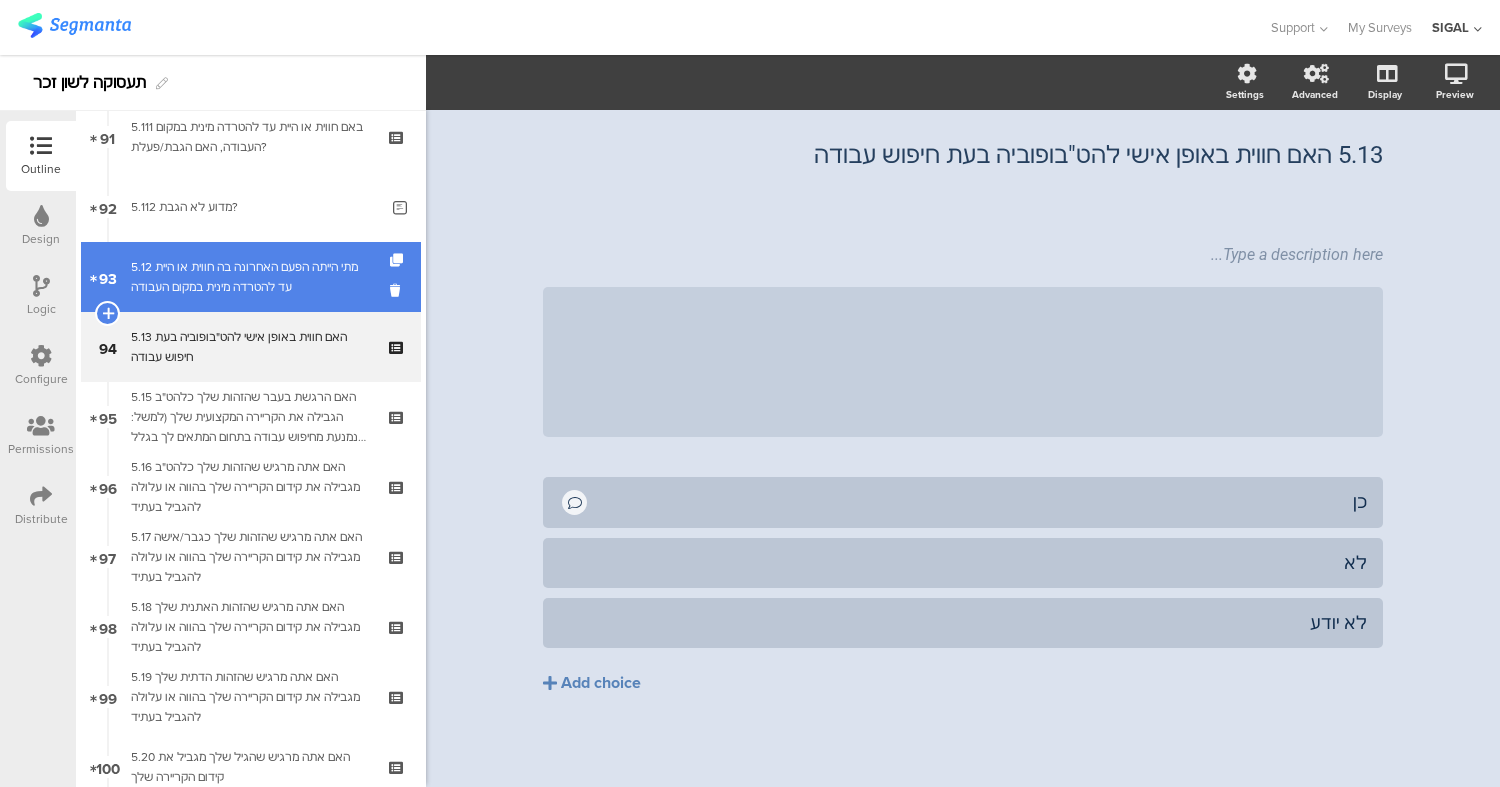 click on "5.12	מתי הייתה הפעם האחרונה בה חווית או היית עד להטרדה מינית במקום העבודה" at bounding box center [250, 277] 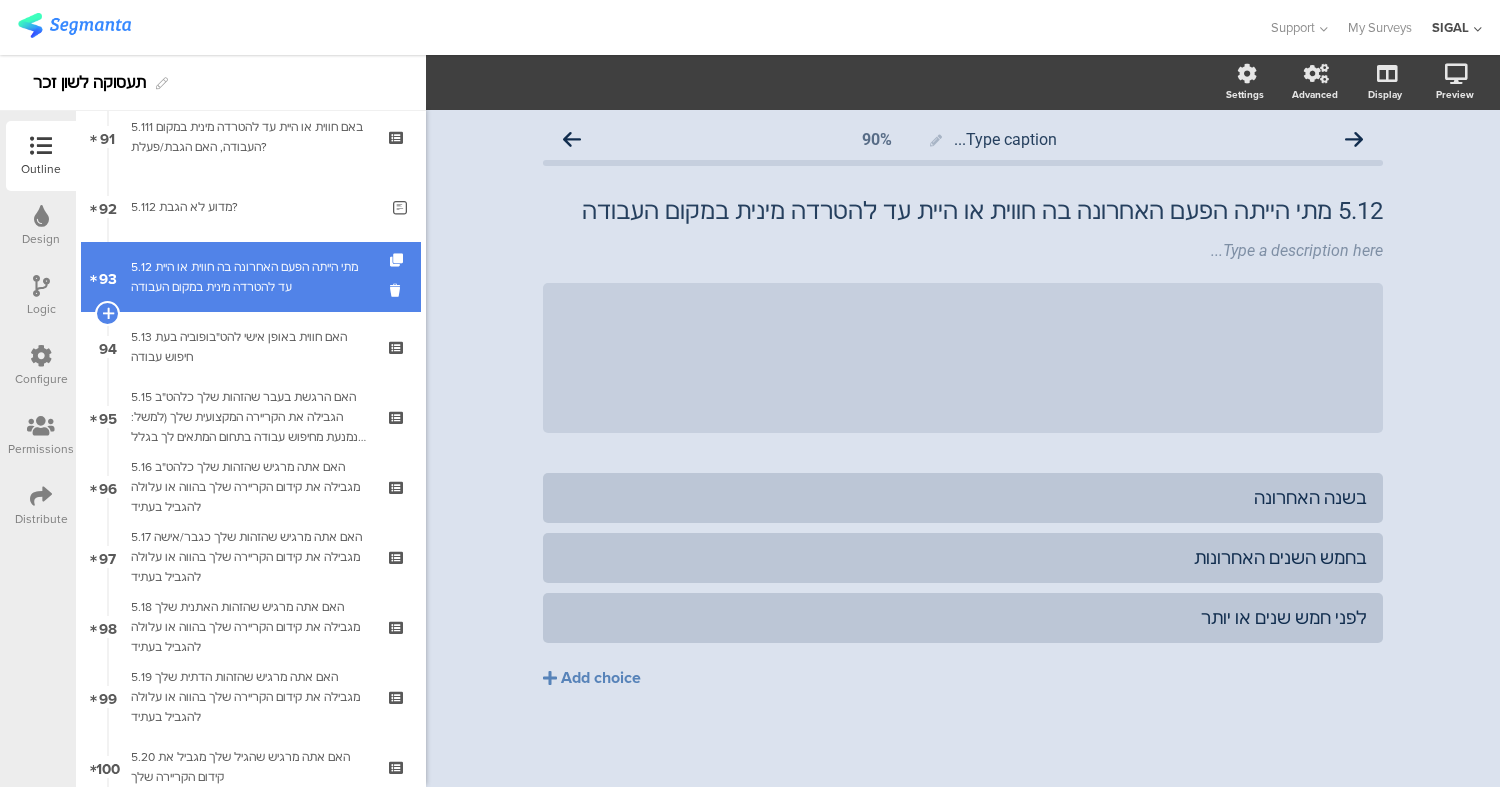 scroll, scrollTop: 0, scrollLeft: 0, axis: both 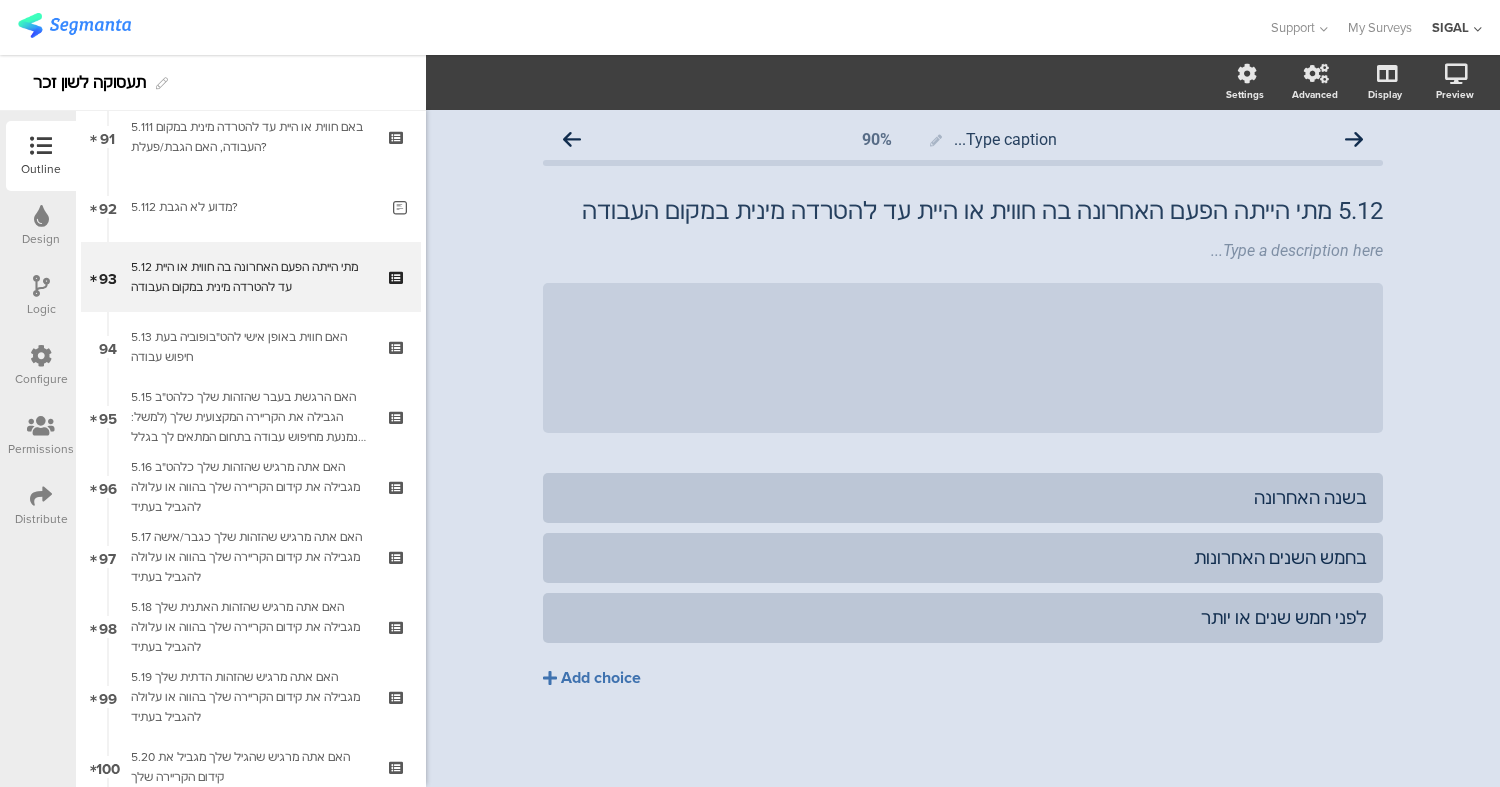 click on "Add choice" 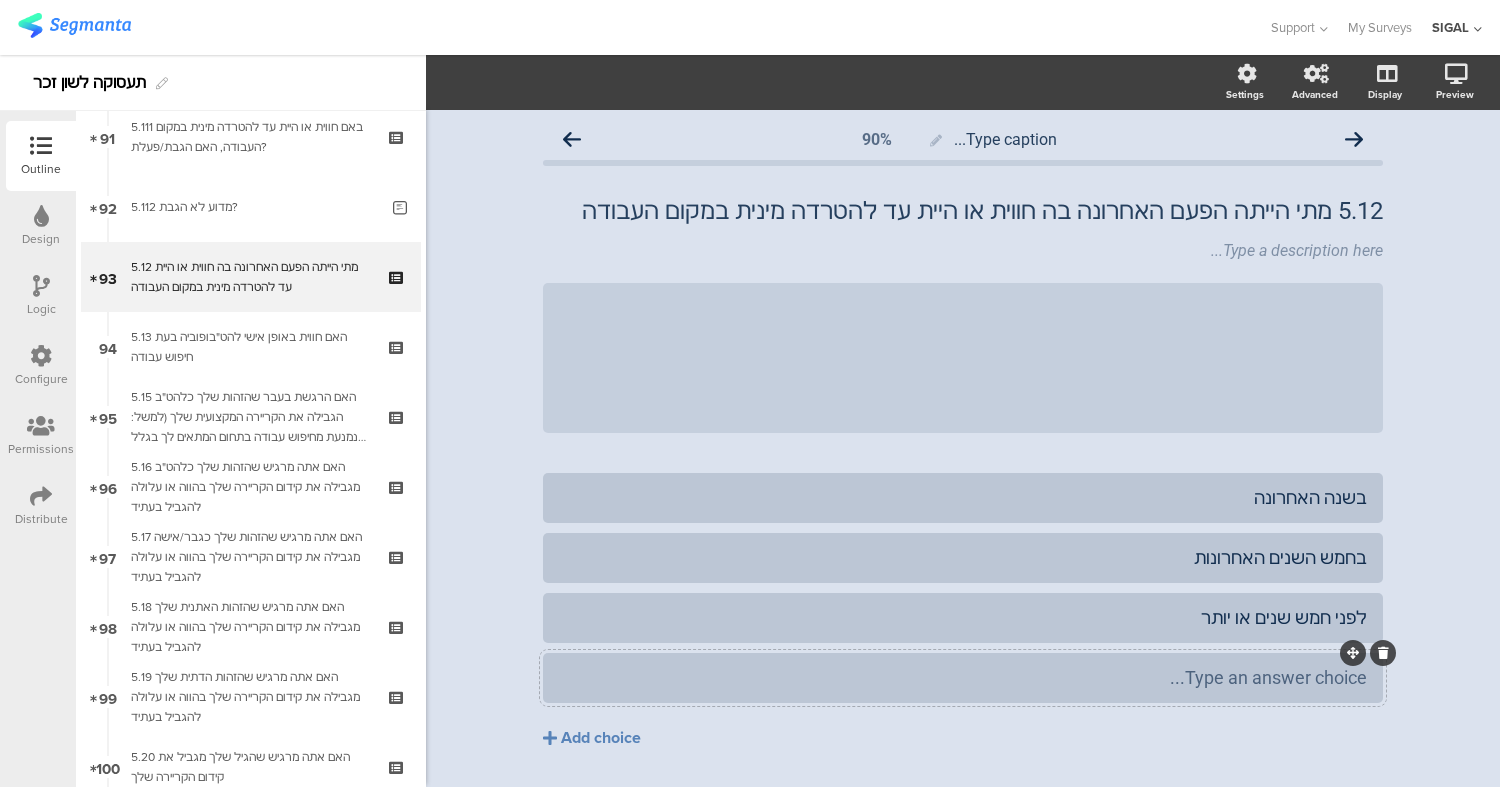 click 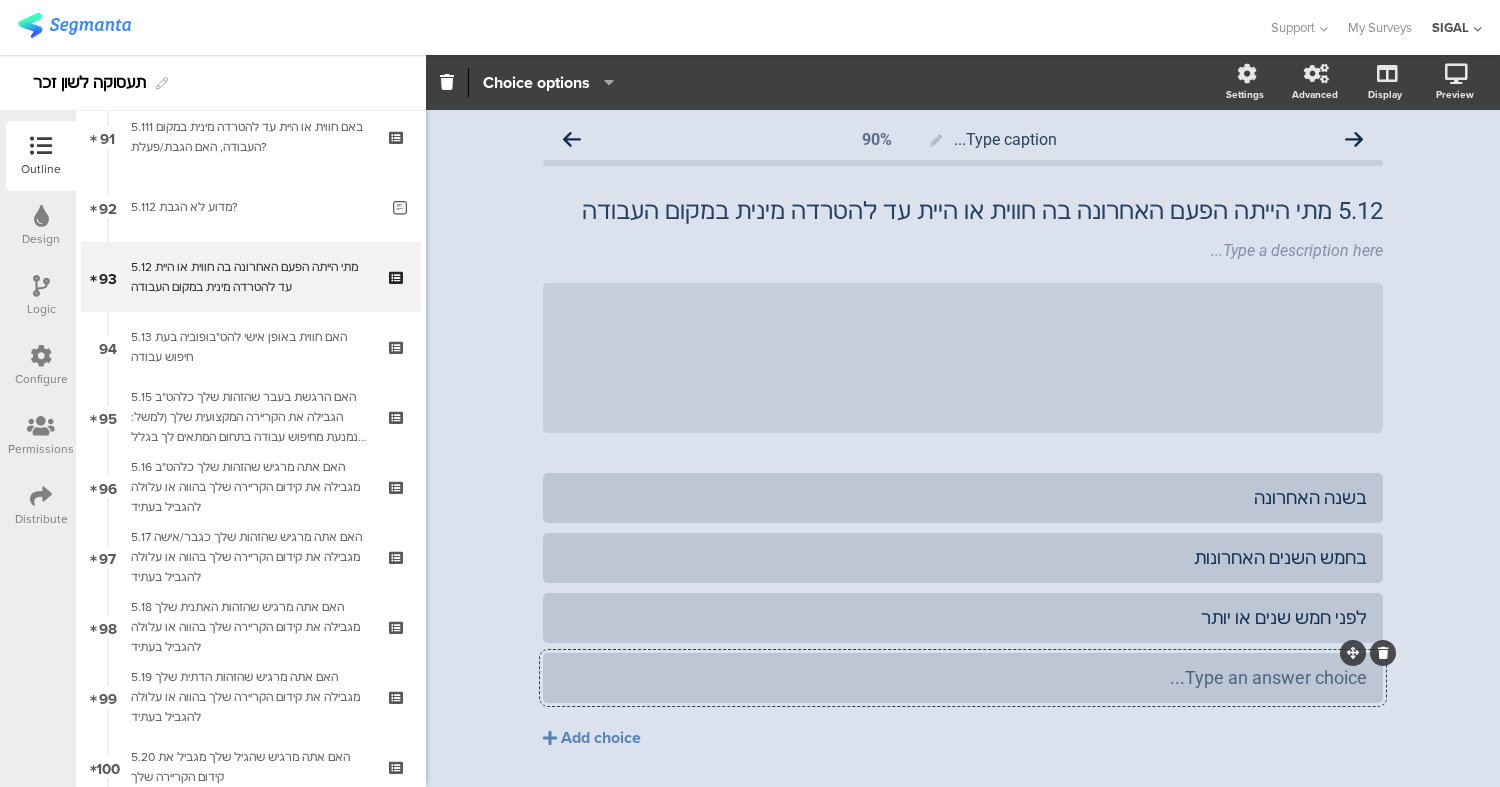 type 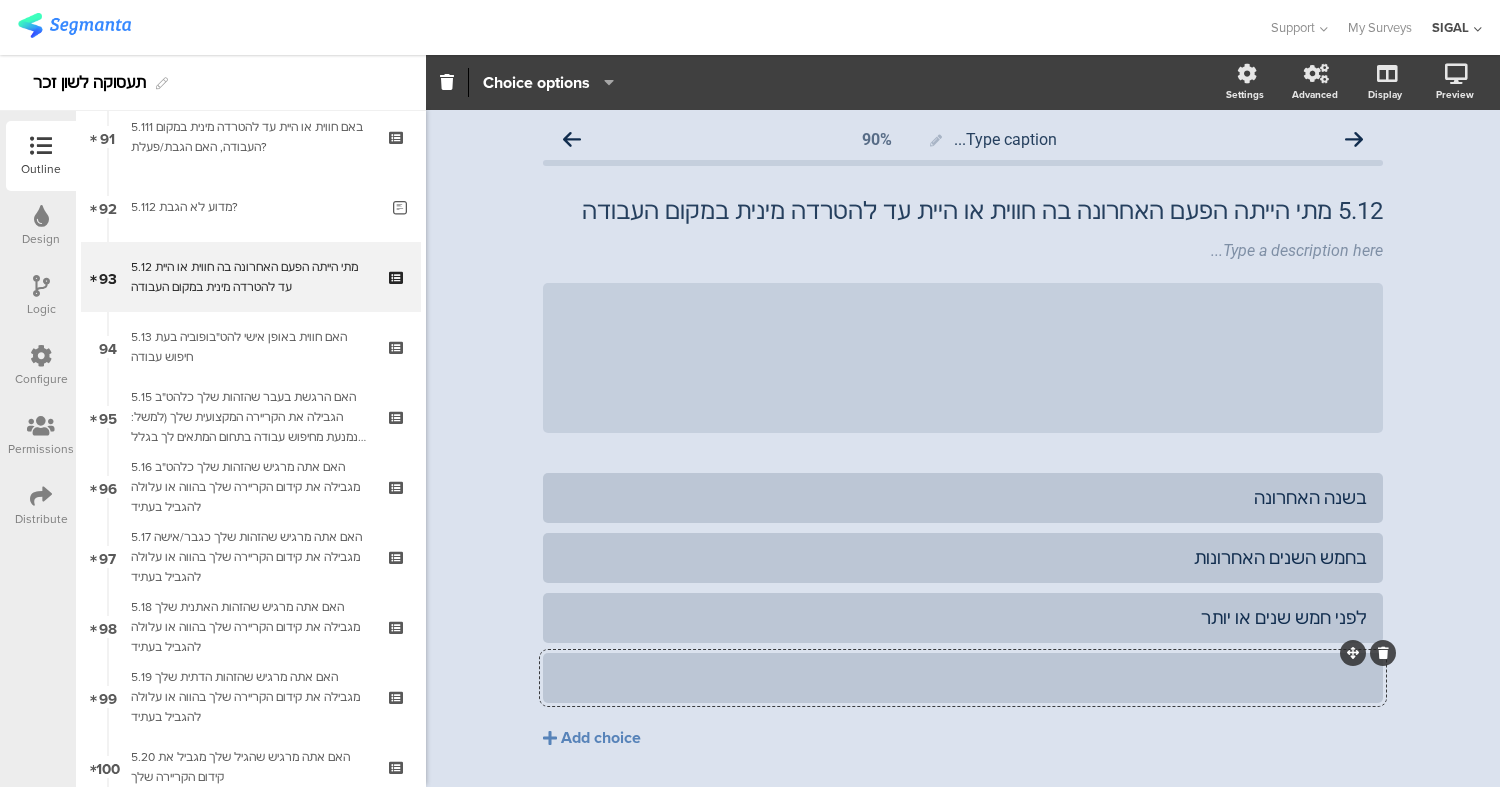 click 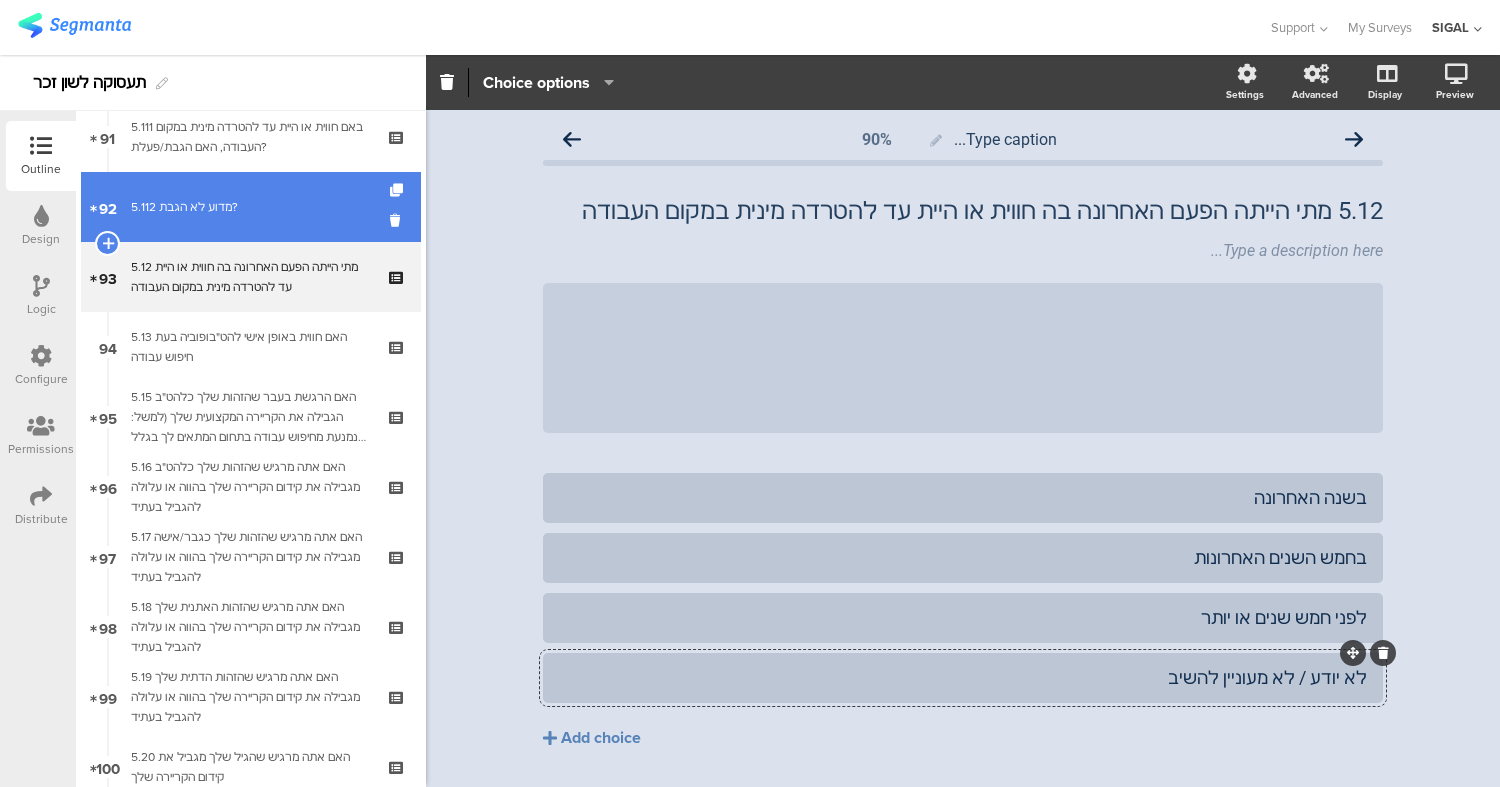 click on "5.112 מדוע לא הגבת?" at bounding box center (254, 207) 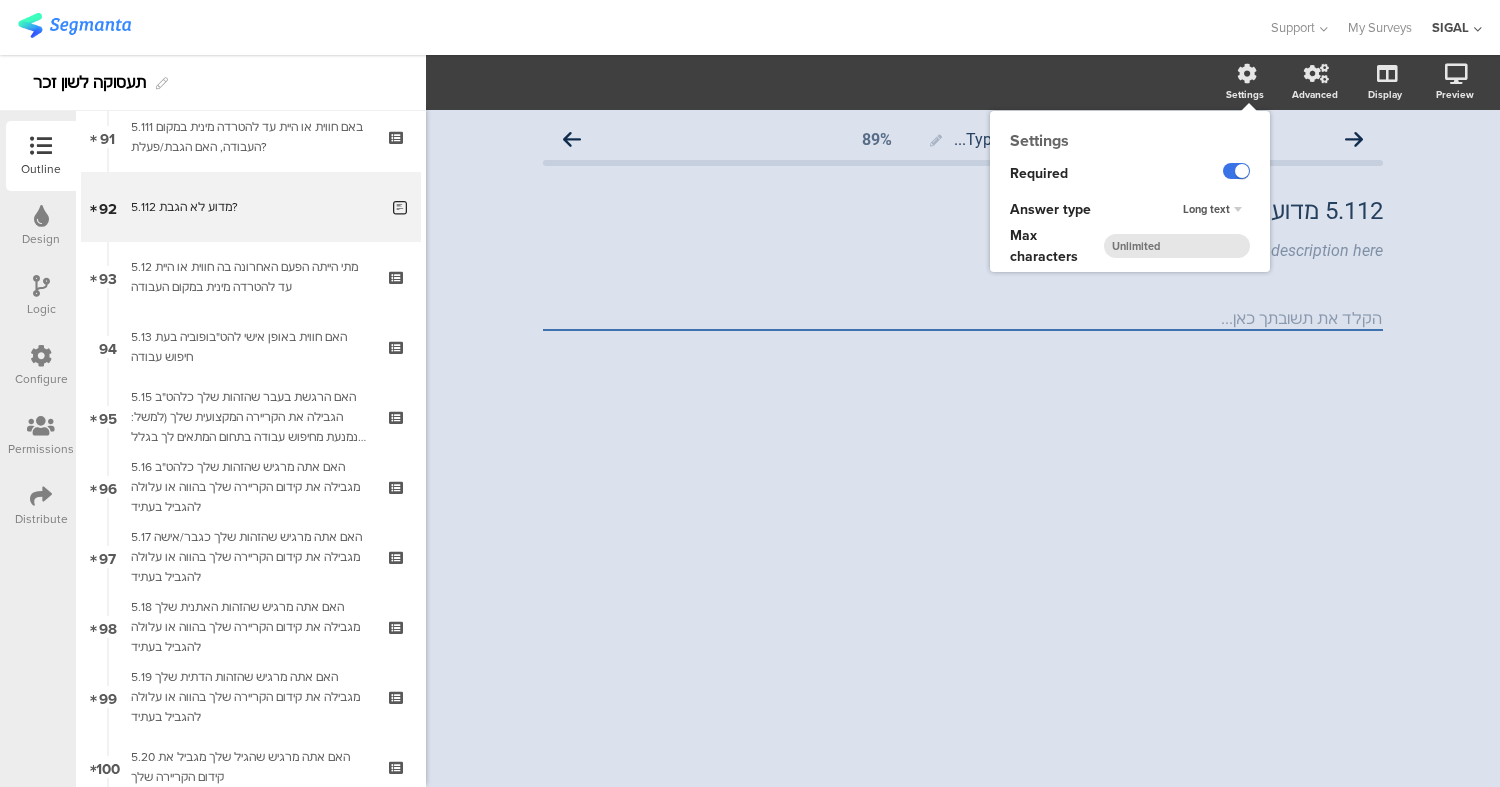 click 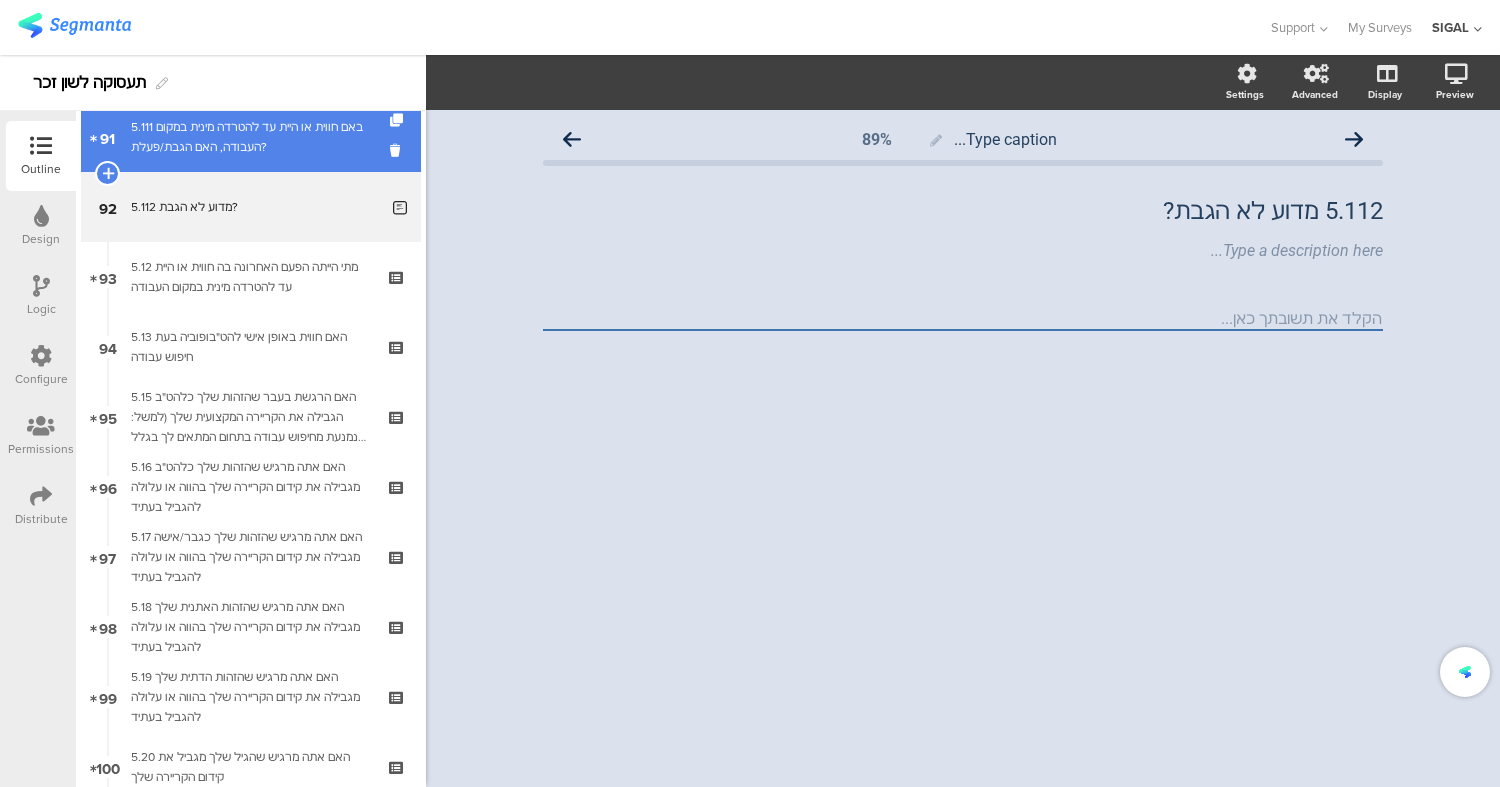 click on "5.111	באם חווית או היית עד להטרדה מינית במקום העבודה, האם הגבת/פעלת?" at bounding box center [250, 137] 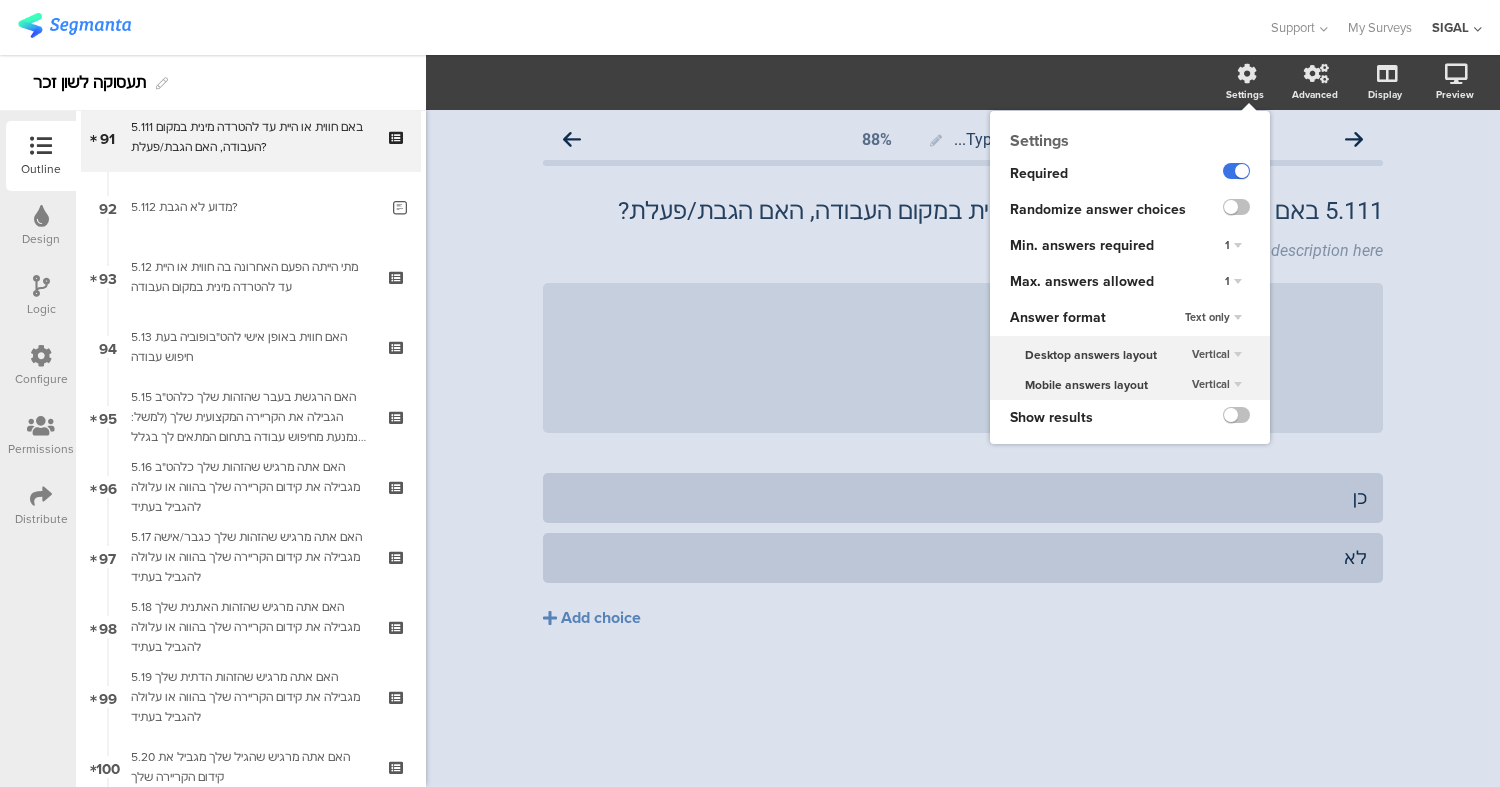 click 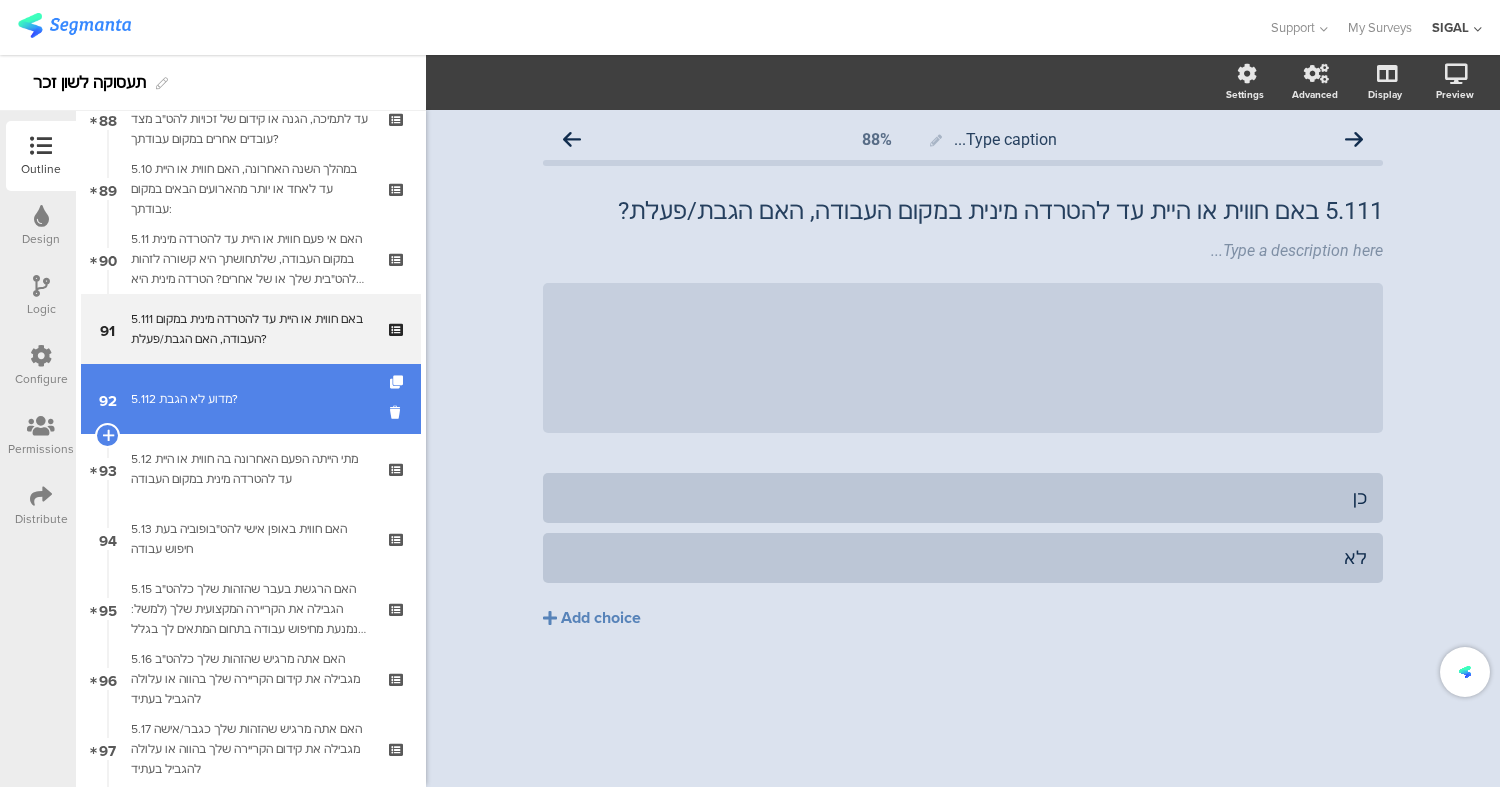 scroll, scrollTop: 6164, scrollLeft: 0, axis: vertical 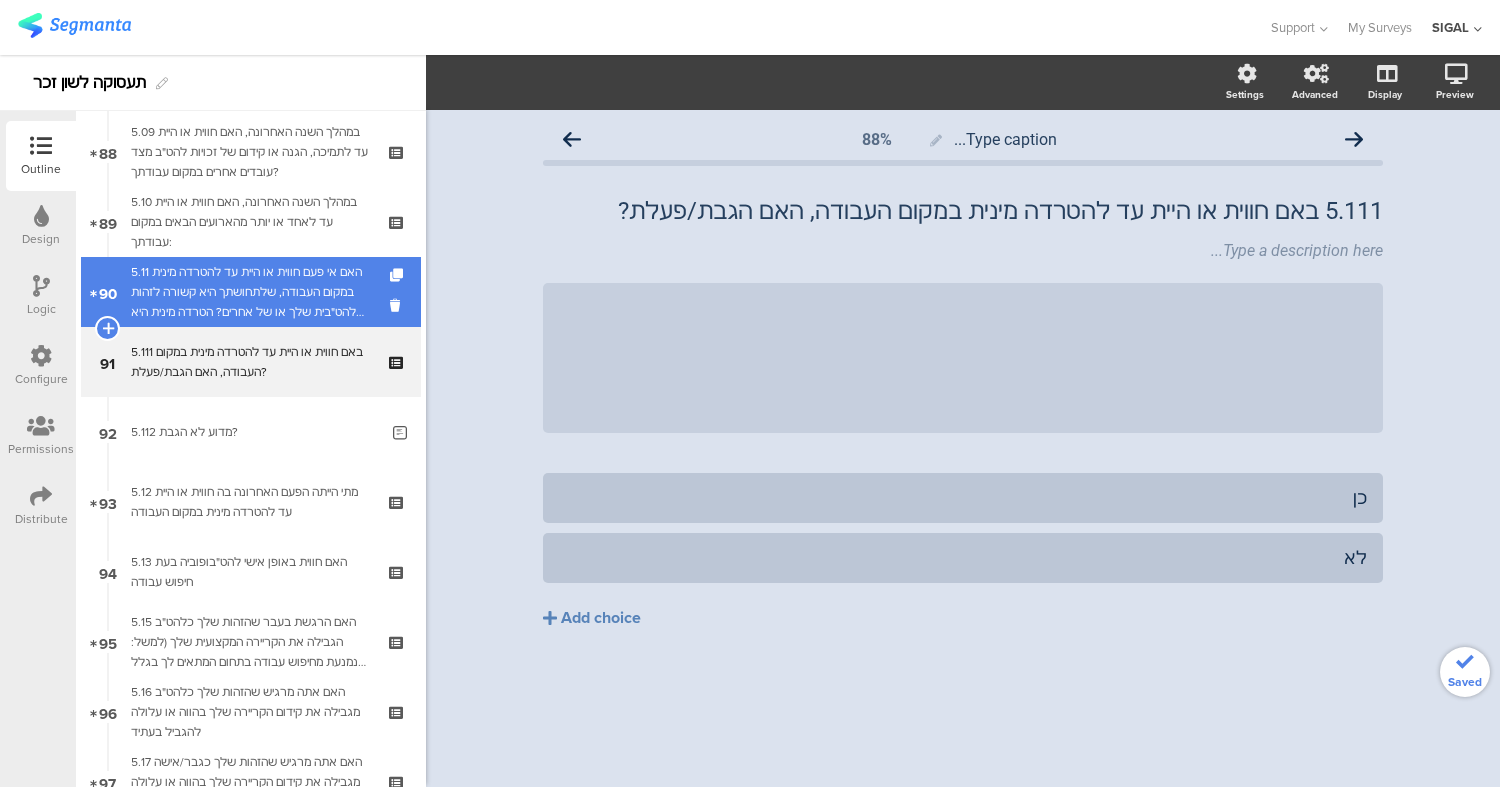 click on "5.11	האם אי פעם חווית או היית עד להטרדה מינית במקום העבודה, שלתחושתך היא קשורה לזהות להט"בית שלך או של אחרים? הטרדה מינית היא כל התנהגות מינית לא רצויה, מילולית או פיזית לדוגמא: הערות, בדיחות, רמיזות מיניות, מגע פיזי לא רצוי, חיזור כדפוס מטריד גם לאחר סירוב, שיתוף בתכנים מיניים או הודעות בעלות אופי מיני, שאלות או הנחות על ההתנהגות המינית שלך בהתבסס על הזהות הלהט"בית שלך, ועוד" at bounding box center (250, 292) 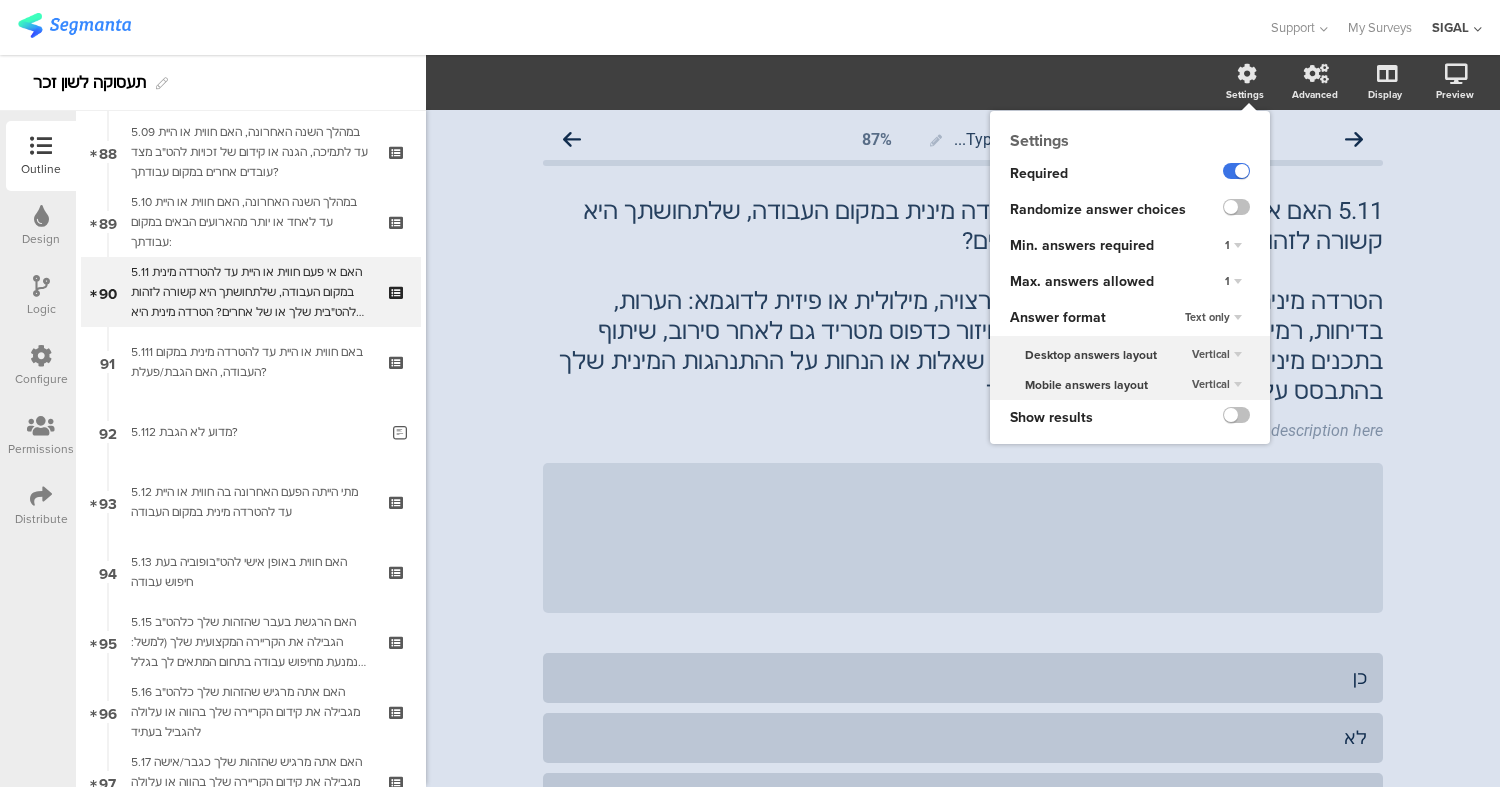 click 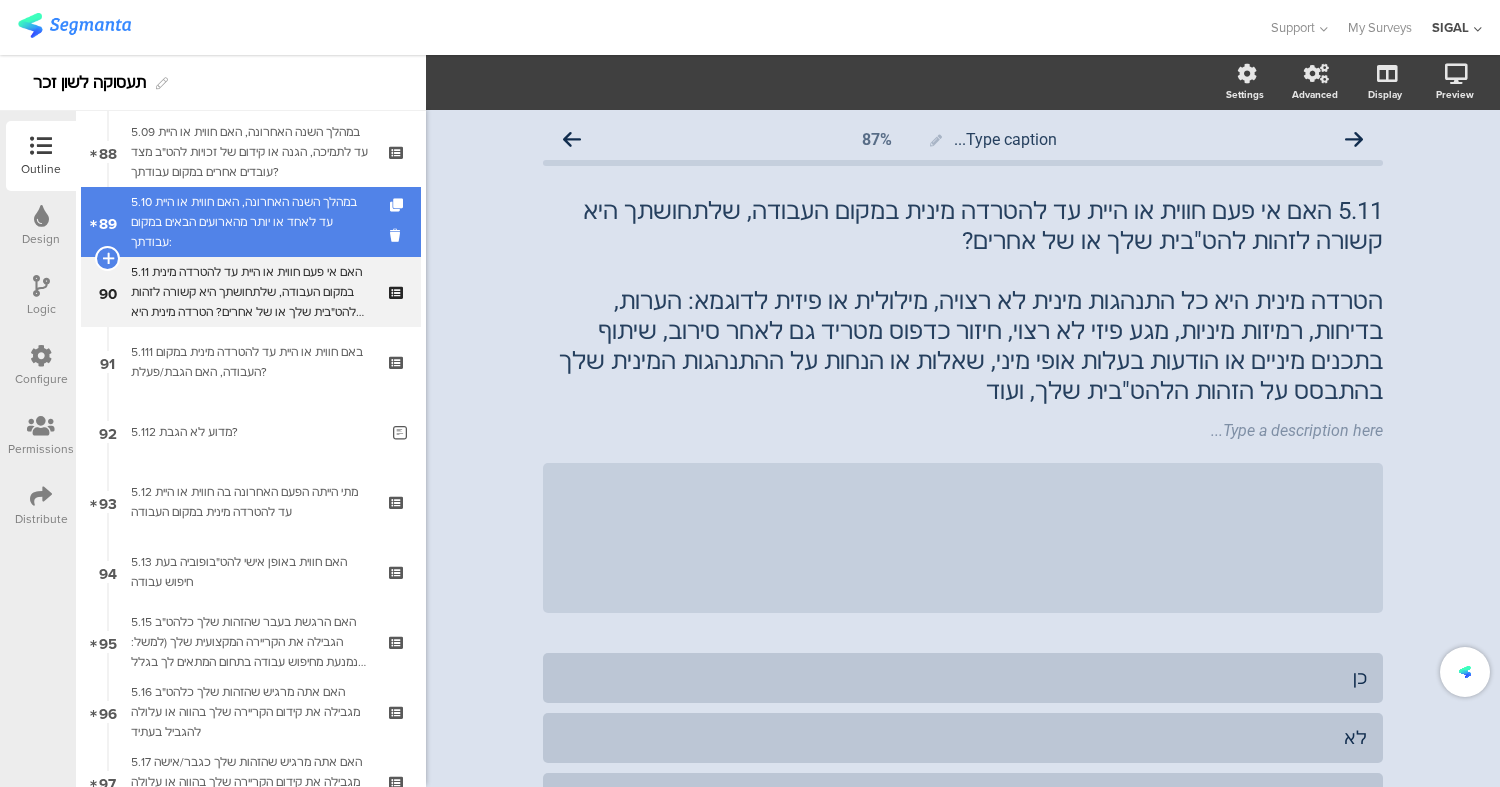 click on "89
5.10	במהלך השנה האחרונה, האם חווית או היית עד לאחד או יותר מהארועים הבאים במקום עבודתך:" at bounding box center (251, 222) 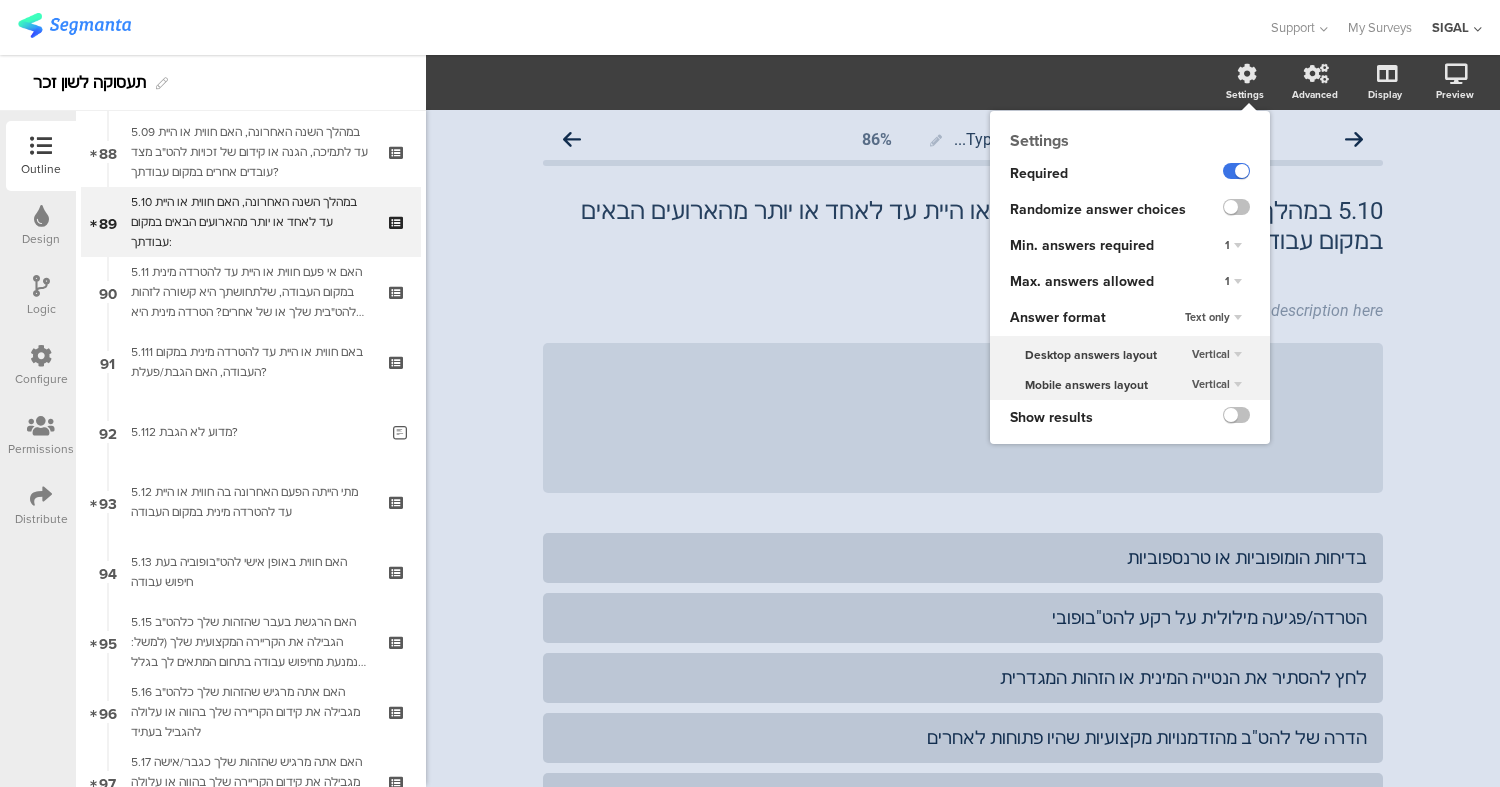click 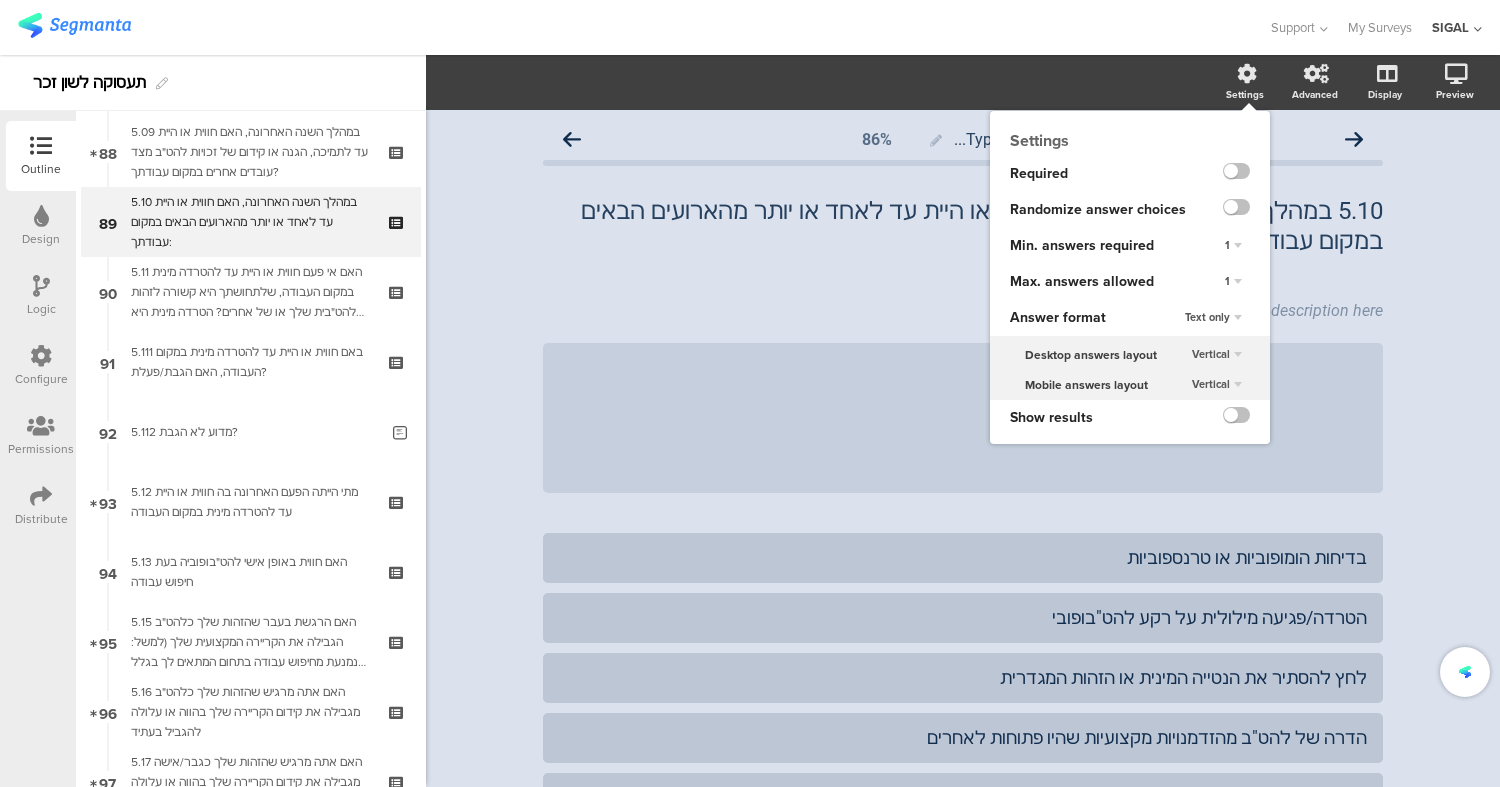 scroll, scrollTop: 386, scrollLeft: 0, axis: vertical 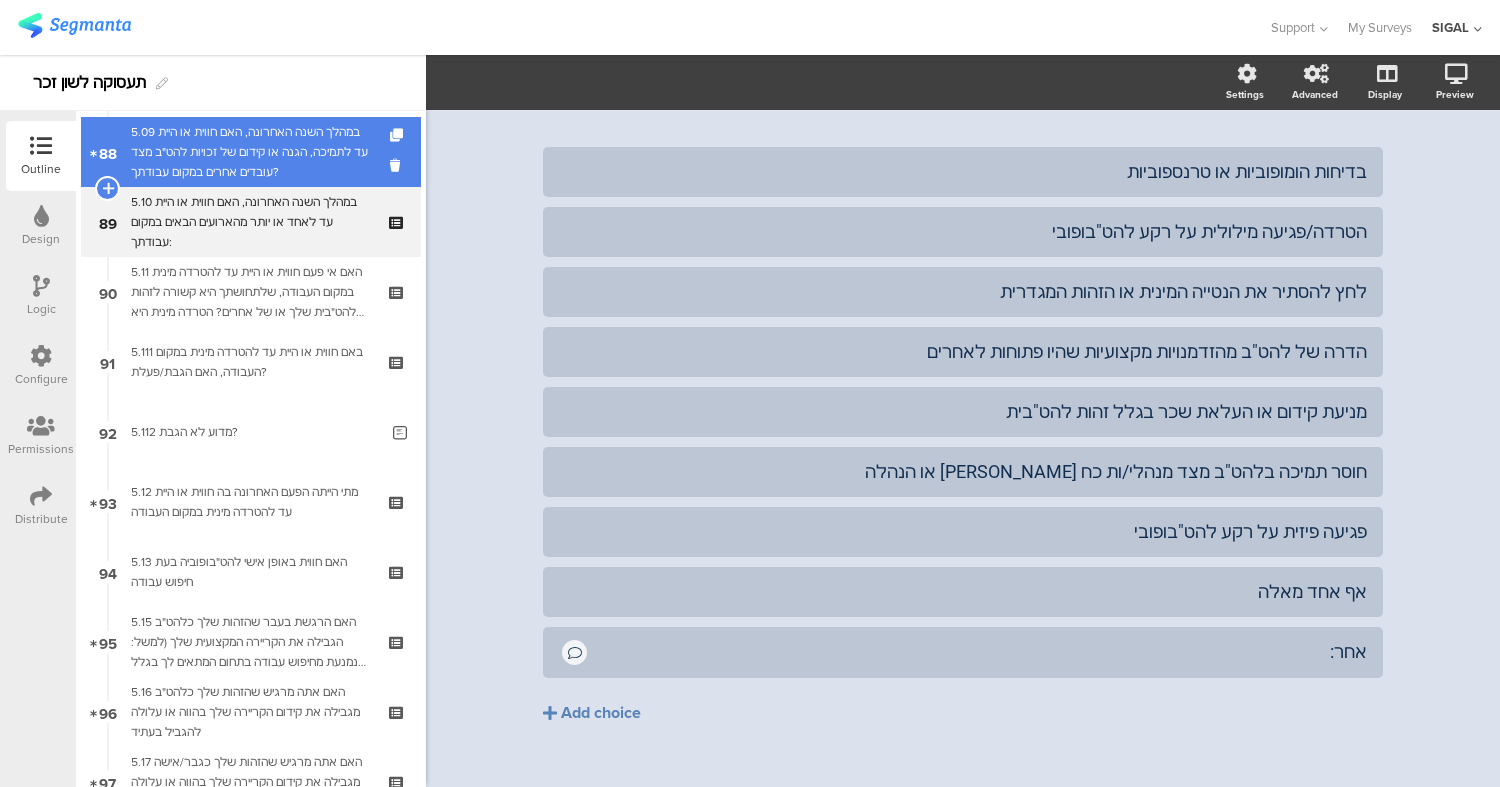 click on "5.09	במהלך השנה האחרונה, האם חווית או היית עד לתמיכה, הגנה או קידום של זכויות להט"ב מצד עובדים אחרים במקום עבודתך?" at bounding box center [250, 152] 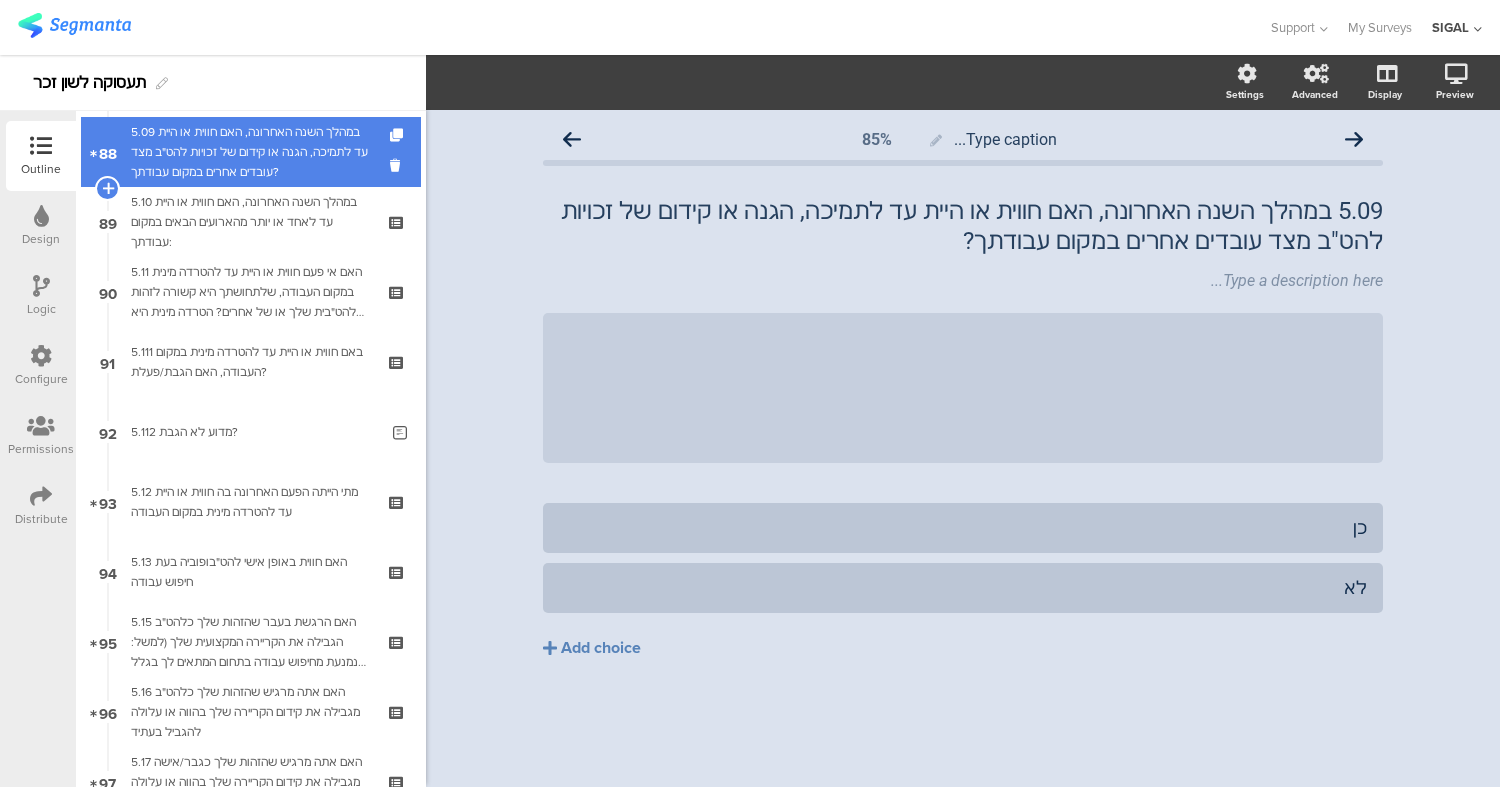 scroll, scrollTop: 0, scrollLeft: 0, axis: both 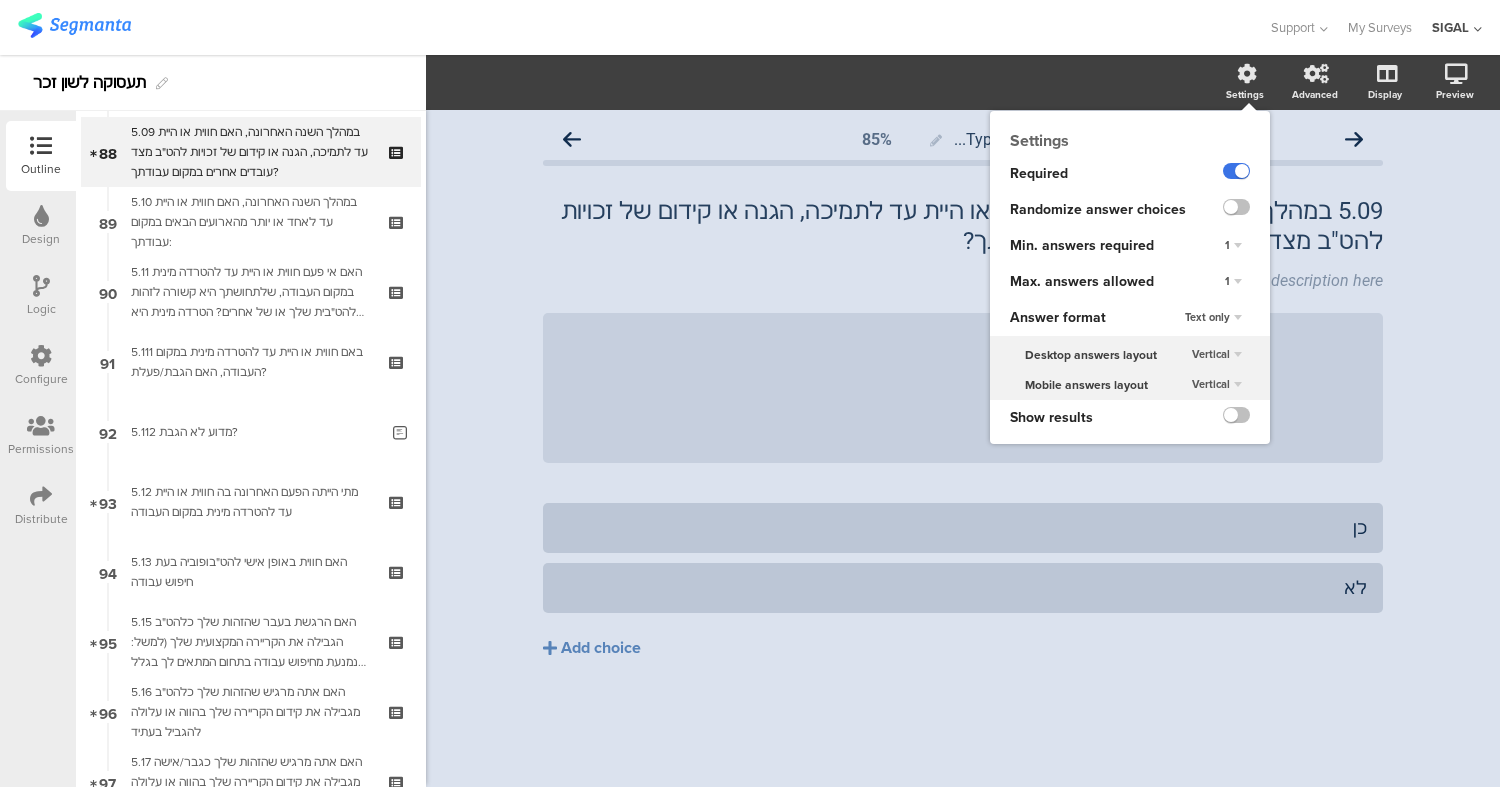 click 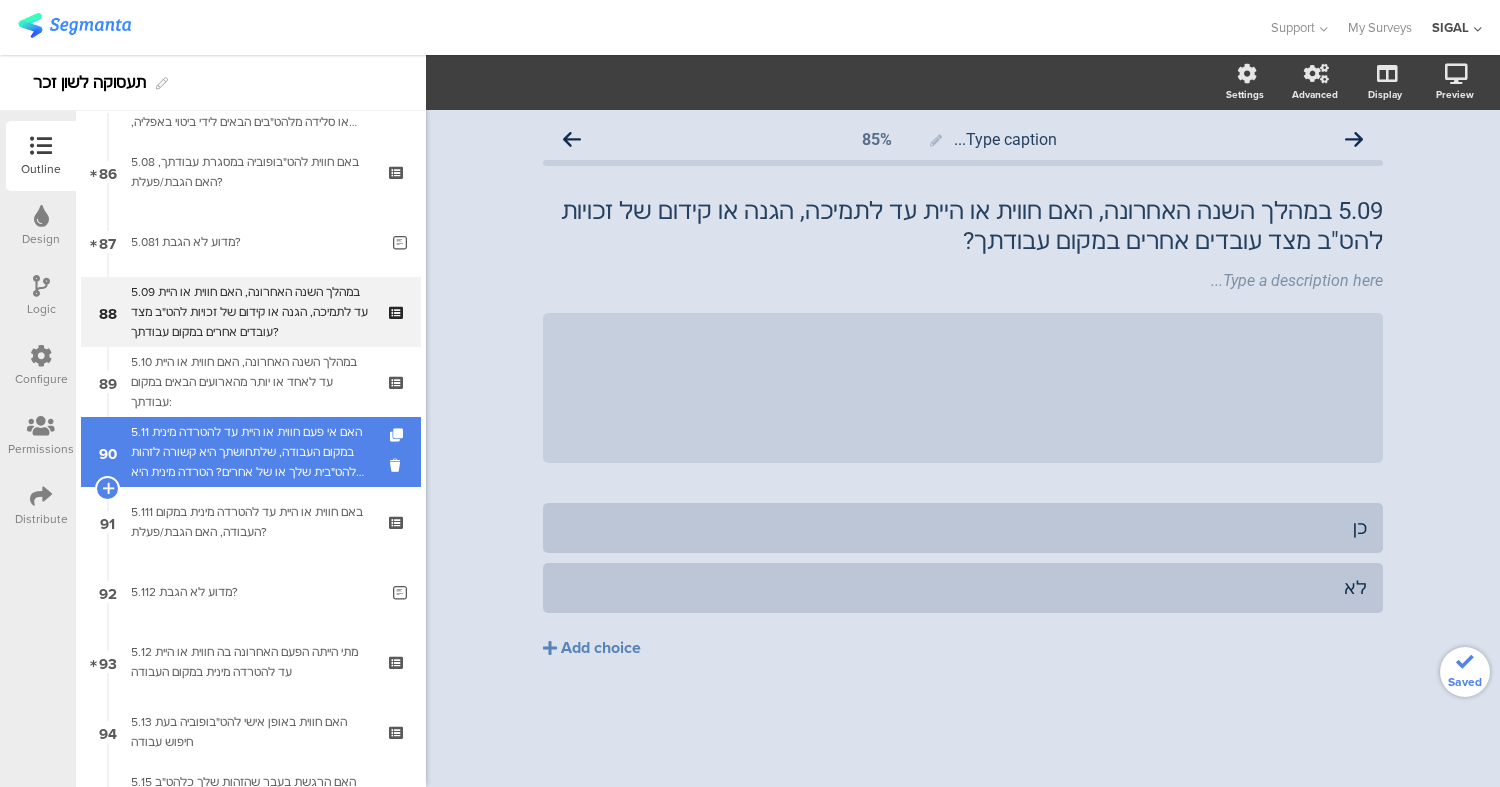scroll, scrollTop: 6003, scrollLeft: 0, axis: vertical 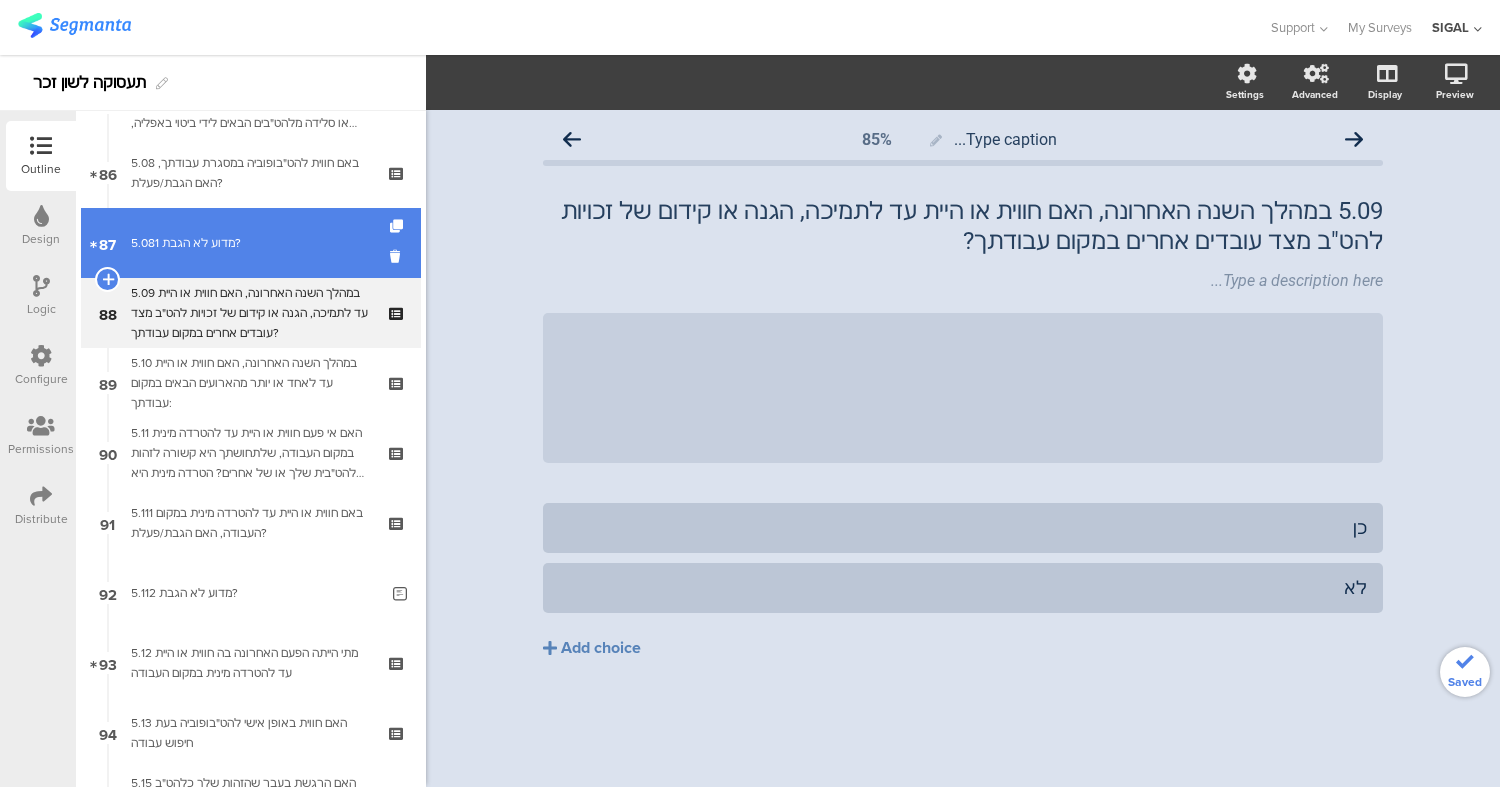 click on "5.081 מדוע לא הגבת?" at bounding box center [254, 243] 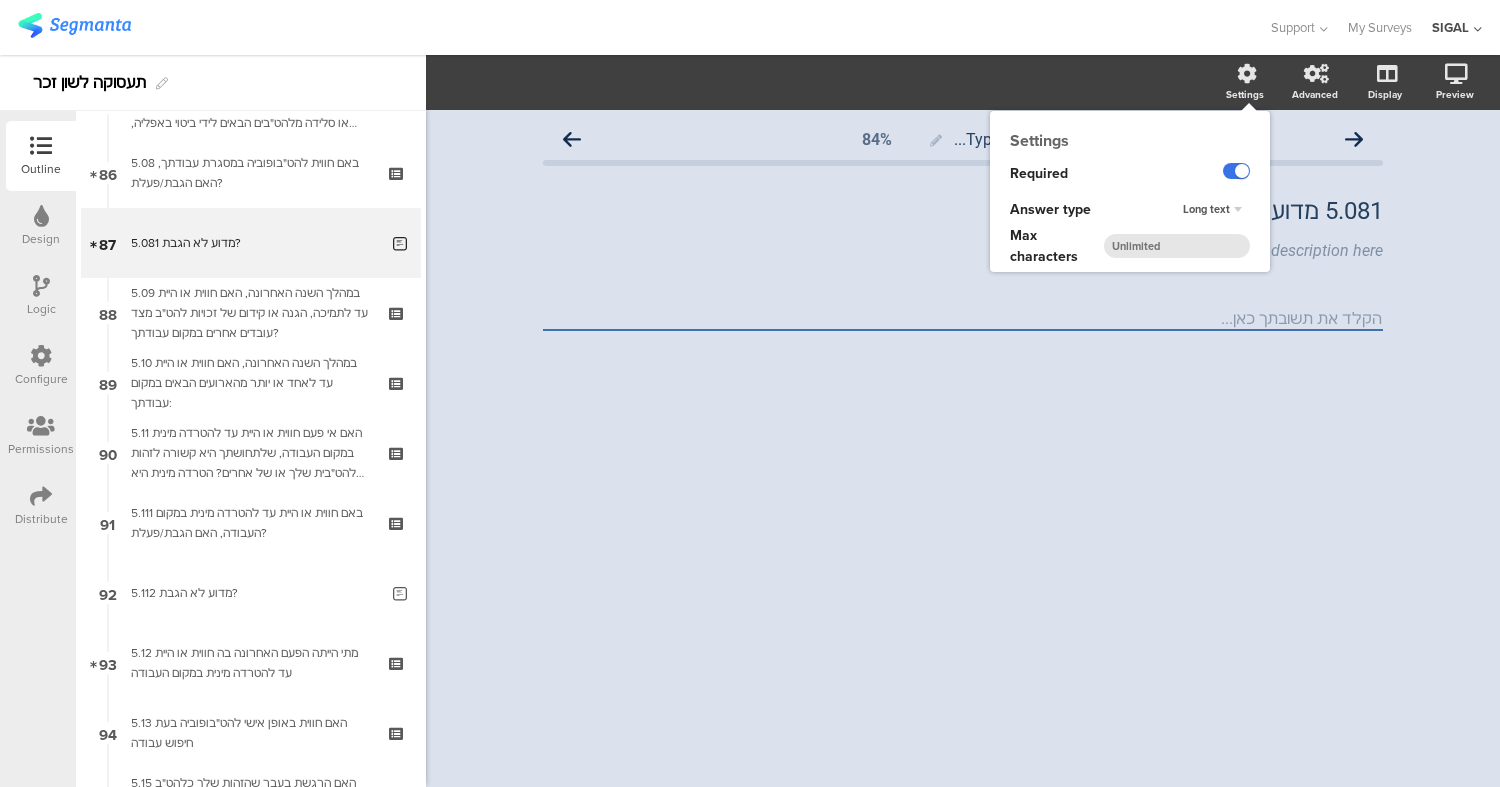 click 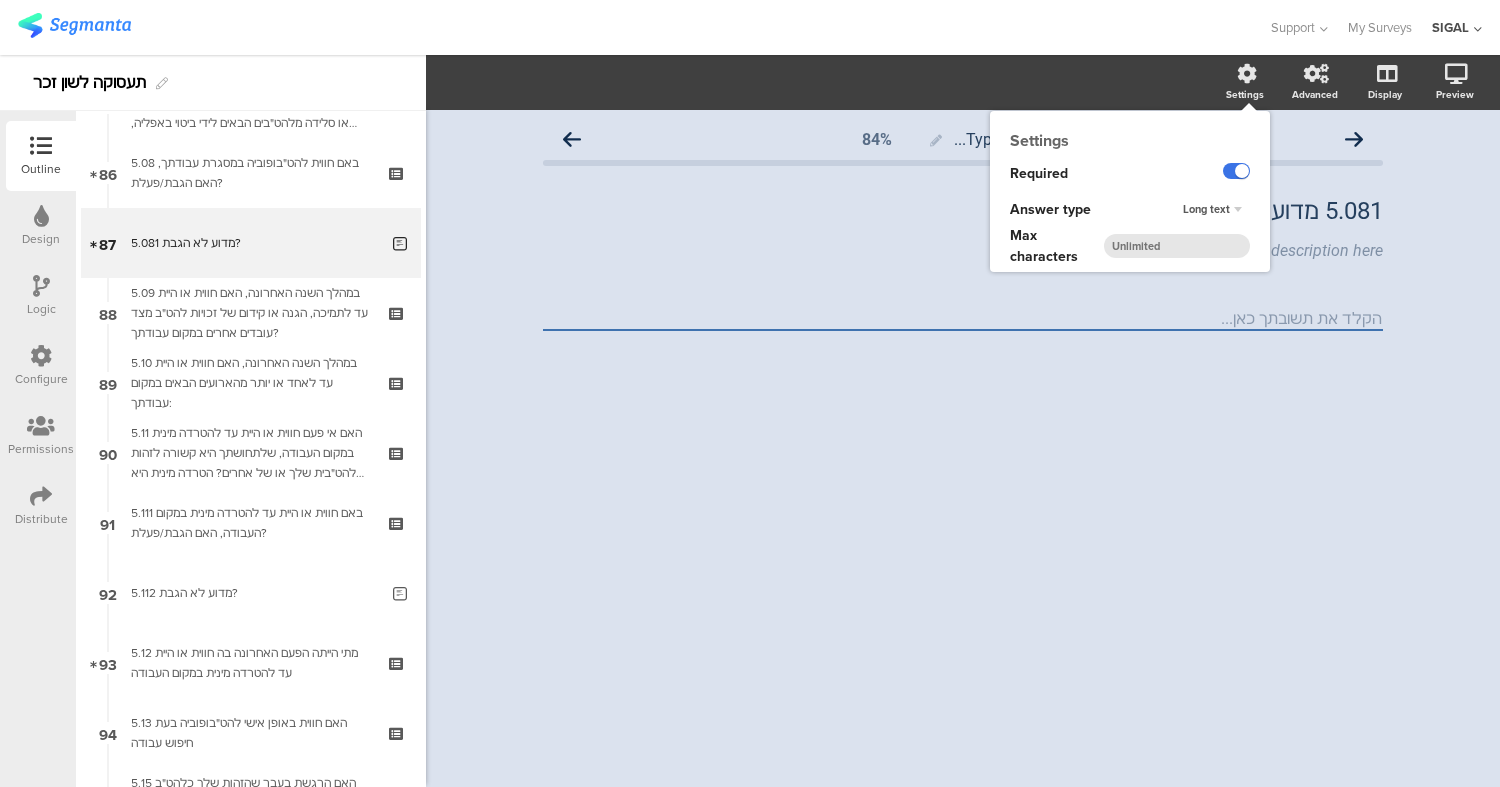 click at bounding box center [0, 0] 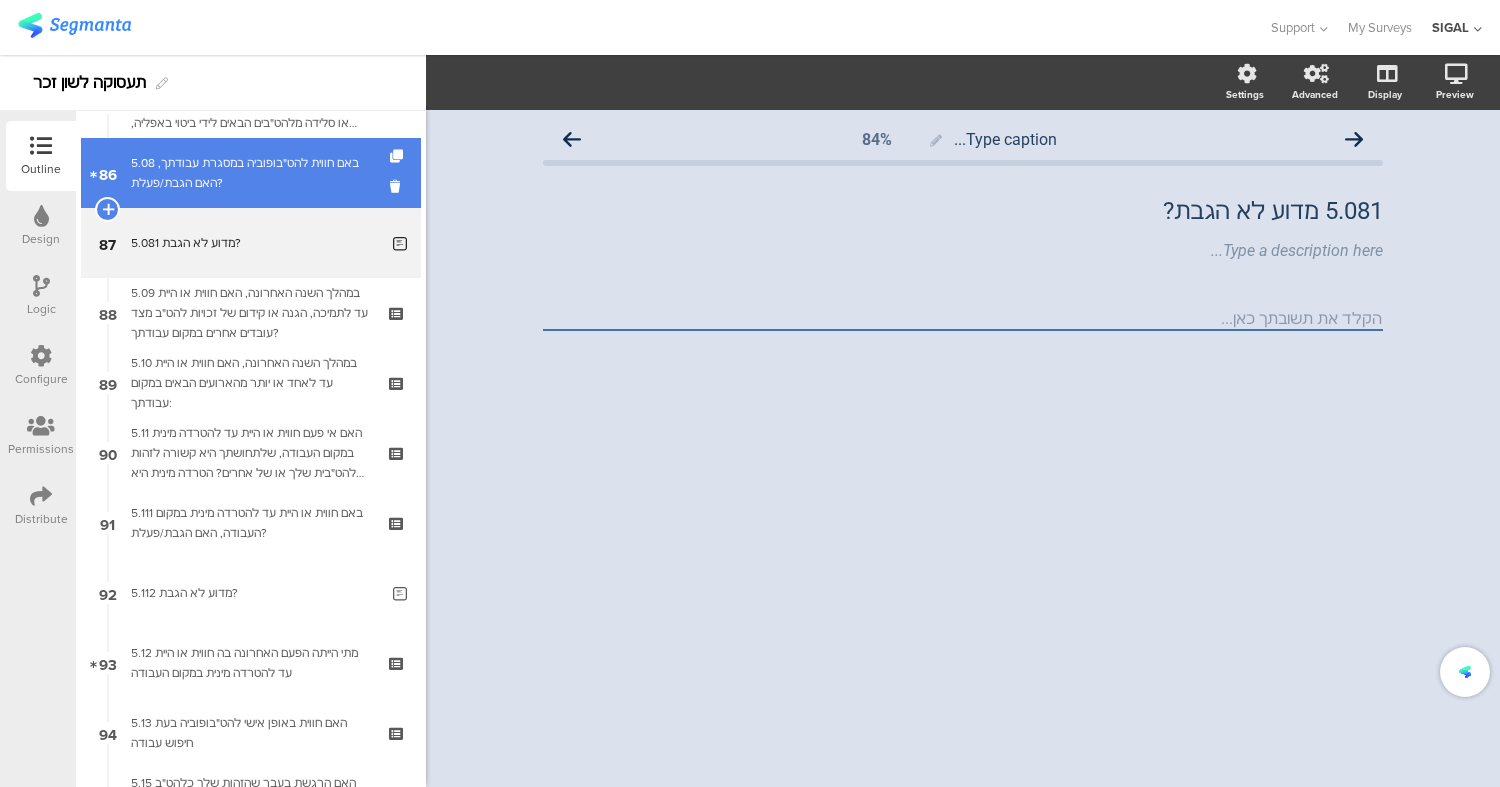 click on "5.08	באם חווית להט"בופוביה במסגרת עבודתך, האם הגבת/פעלת?" at bounding box center [250, 173] 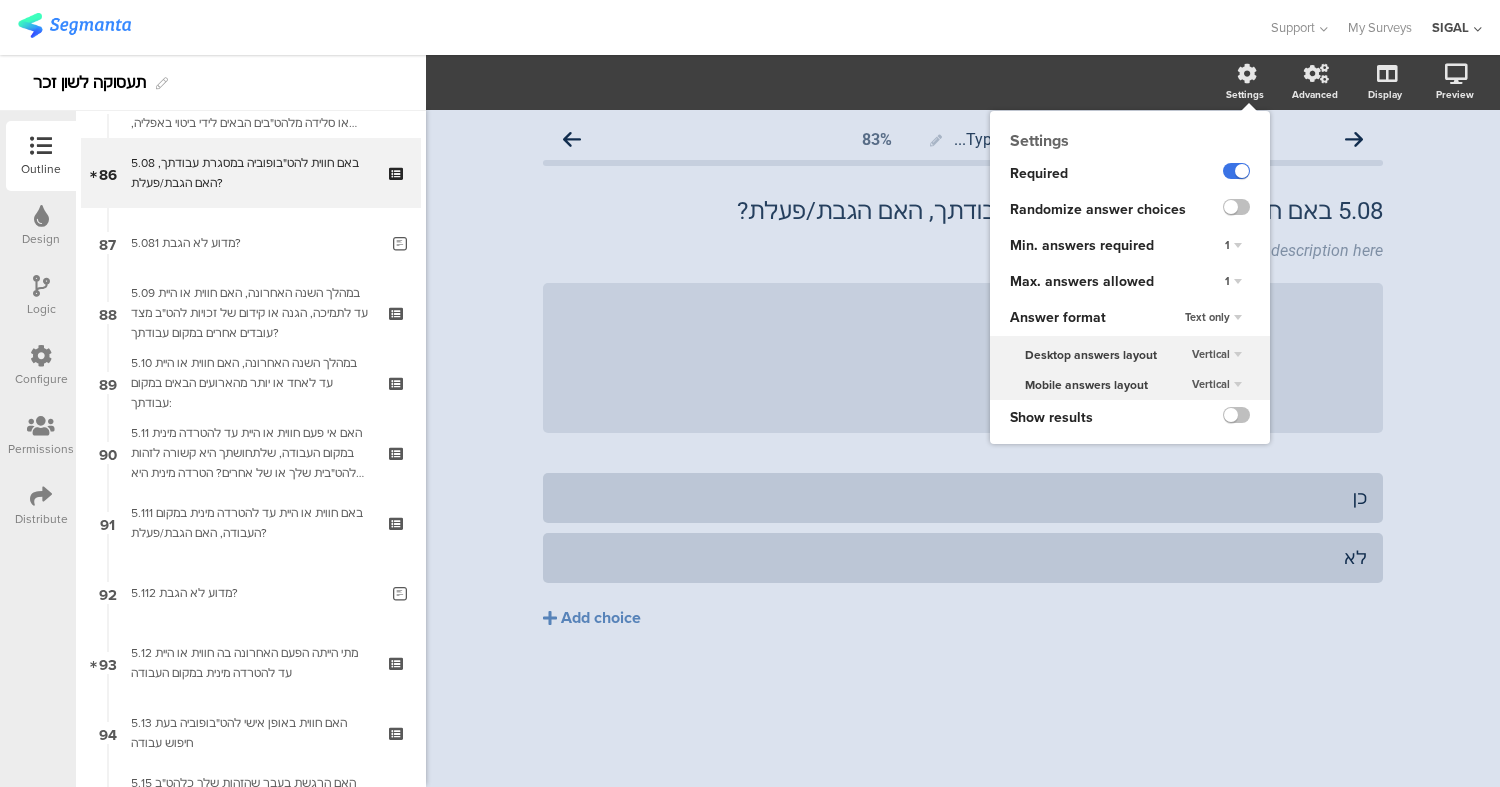 click 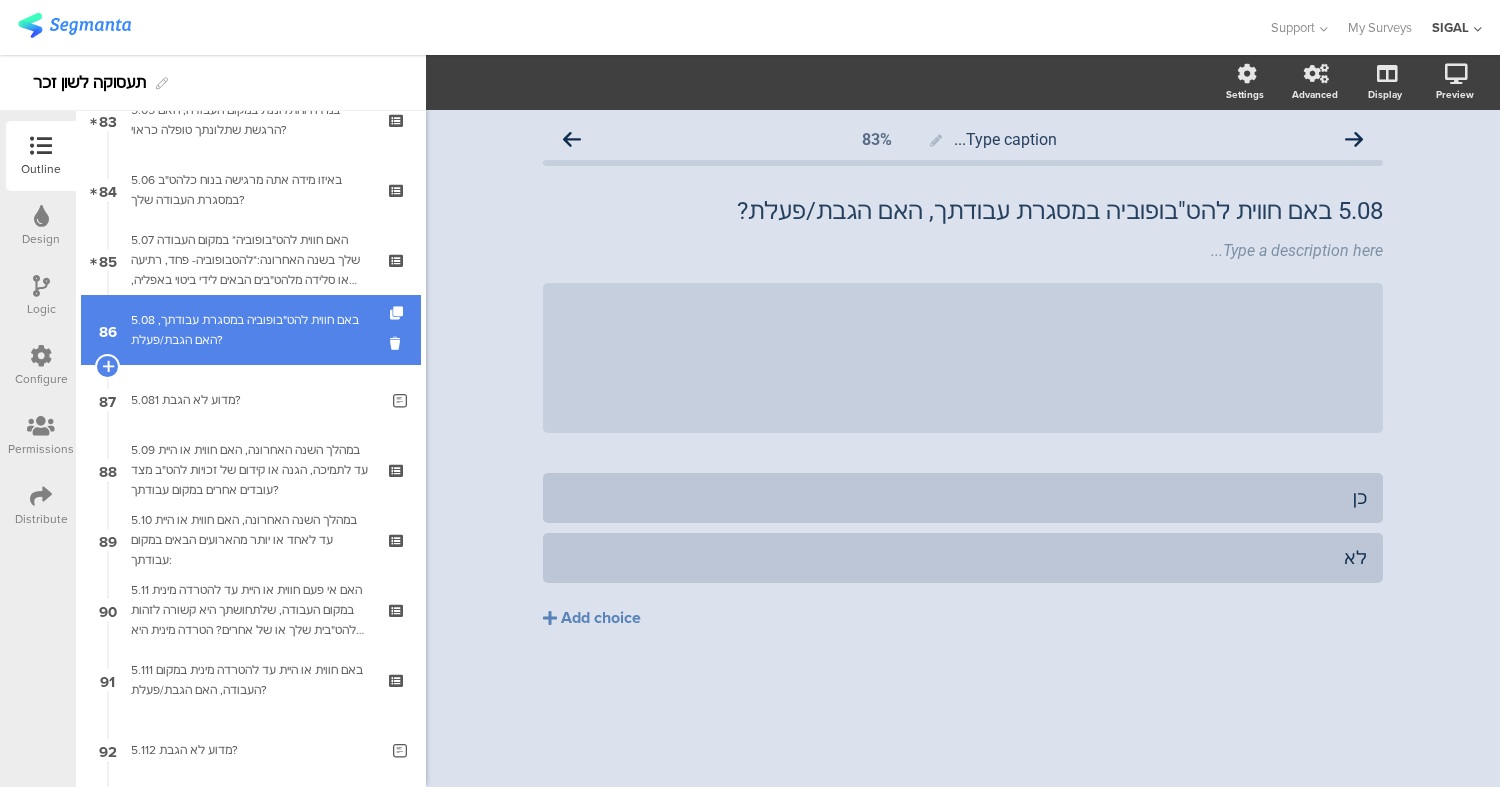 scroll, scrollTop: 5847, scrollLeft: 0, axis: vertical 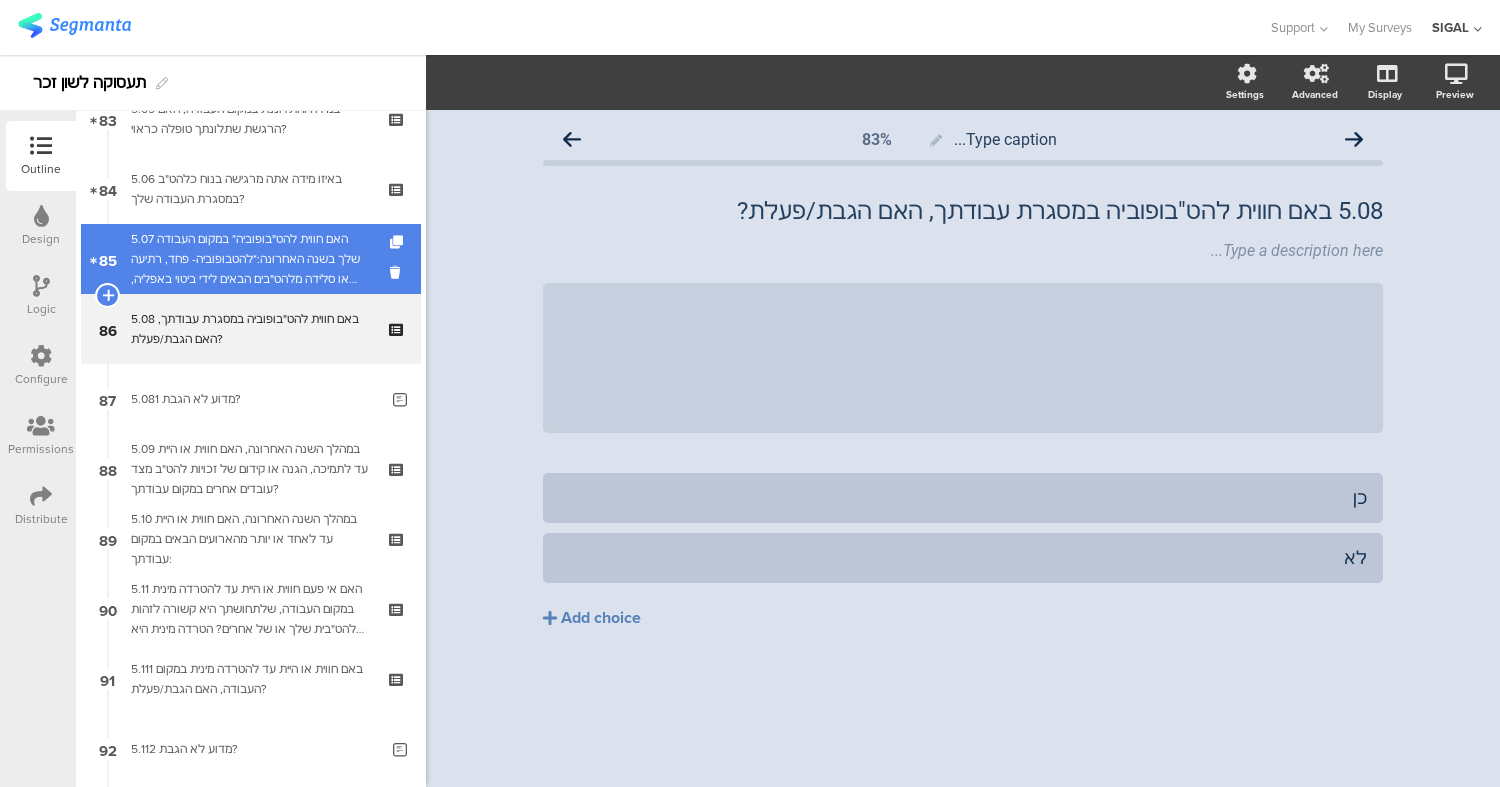 click on "5.07	האם חווית להט"בופוביה* במקום העבודה שלך בשנה האחרונה:*להטבופוביה- פחד, רתיעה או סלידה מלהט"בים הבאים לידי ביטוי באפליה, דחיה, שנאה זלזול או תוקפנות מצד אנשים שאתה עובדת איתם (ספקים, עובדים אחרים, לקוחות וכו')" at bounding box center [250, 259] 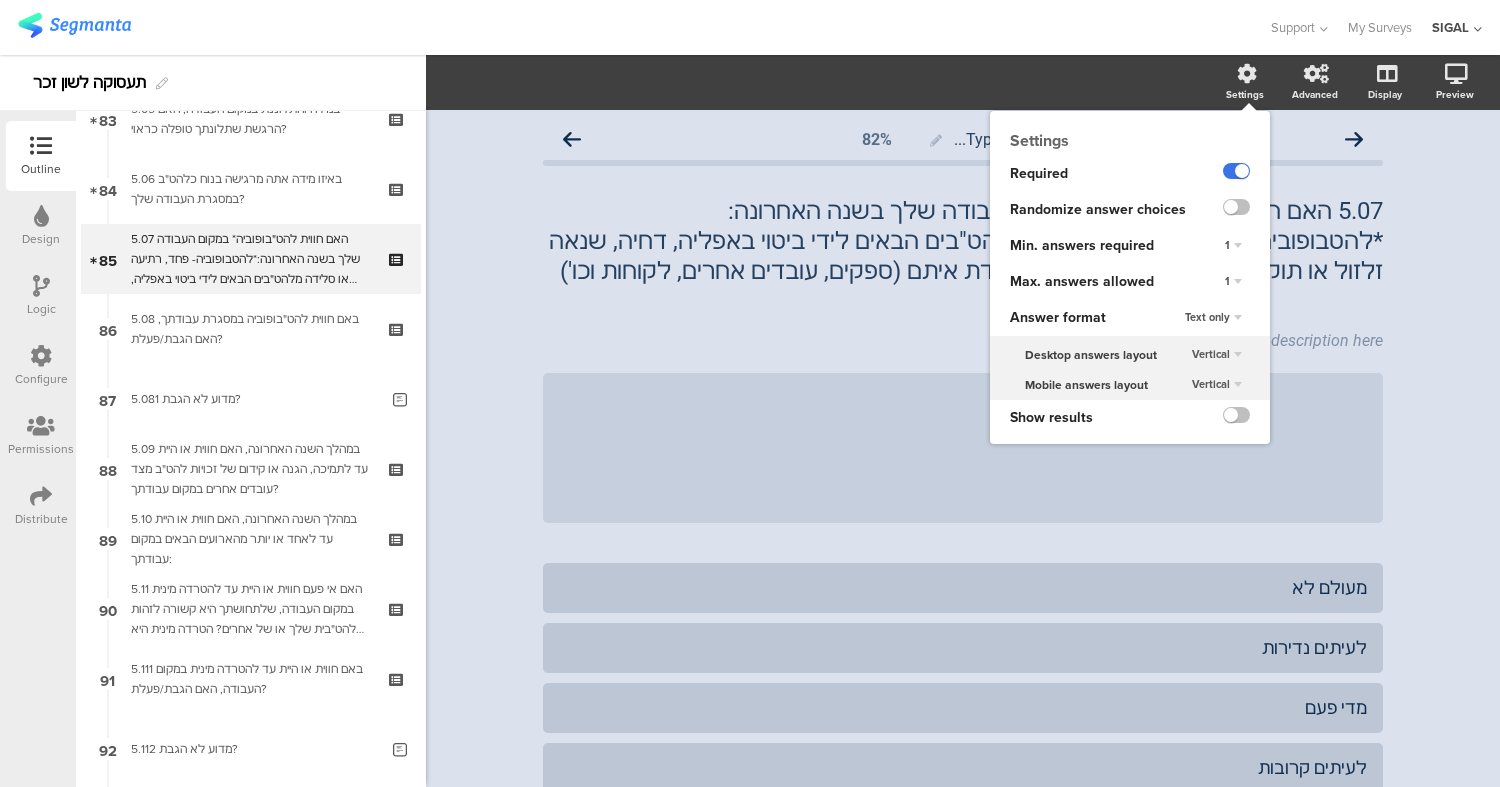 click 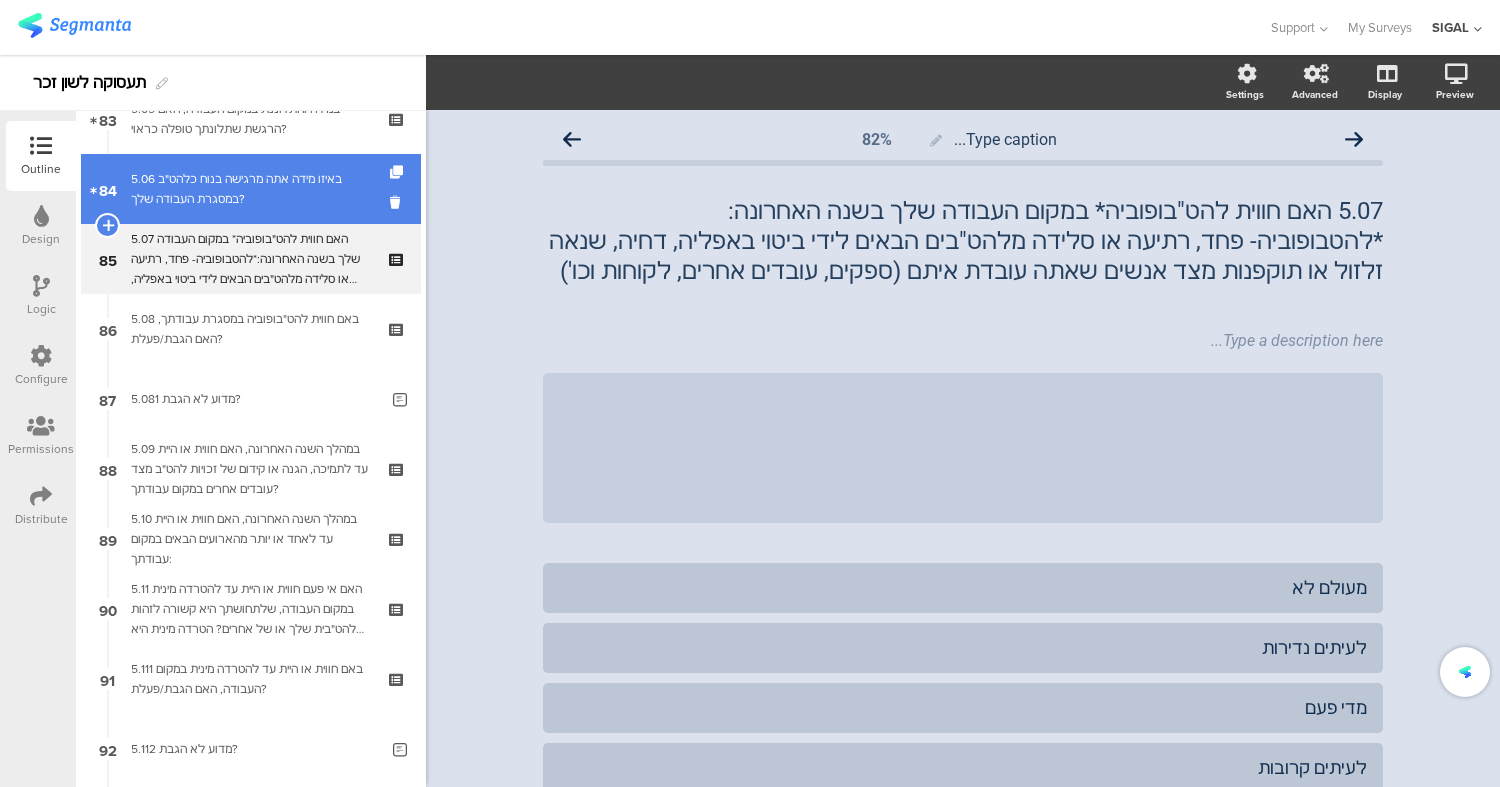 click on "5.06	באיזו מידה אתה מרגישה בנוח כלהט"ב במסגרת העבודה שלך?" at bounding box center [250, 189] 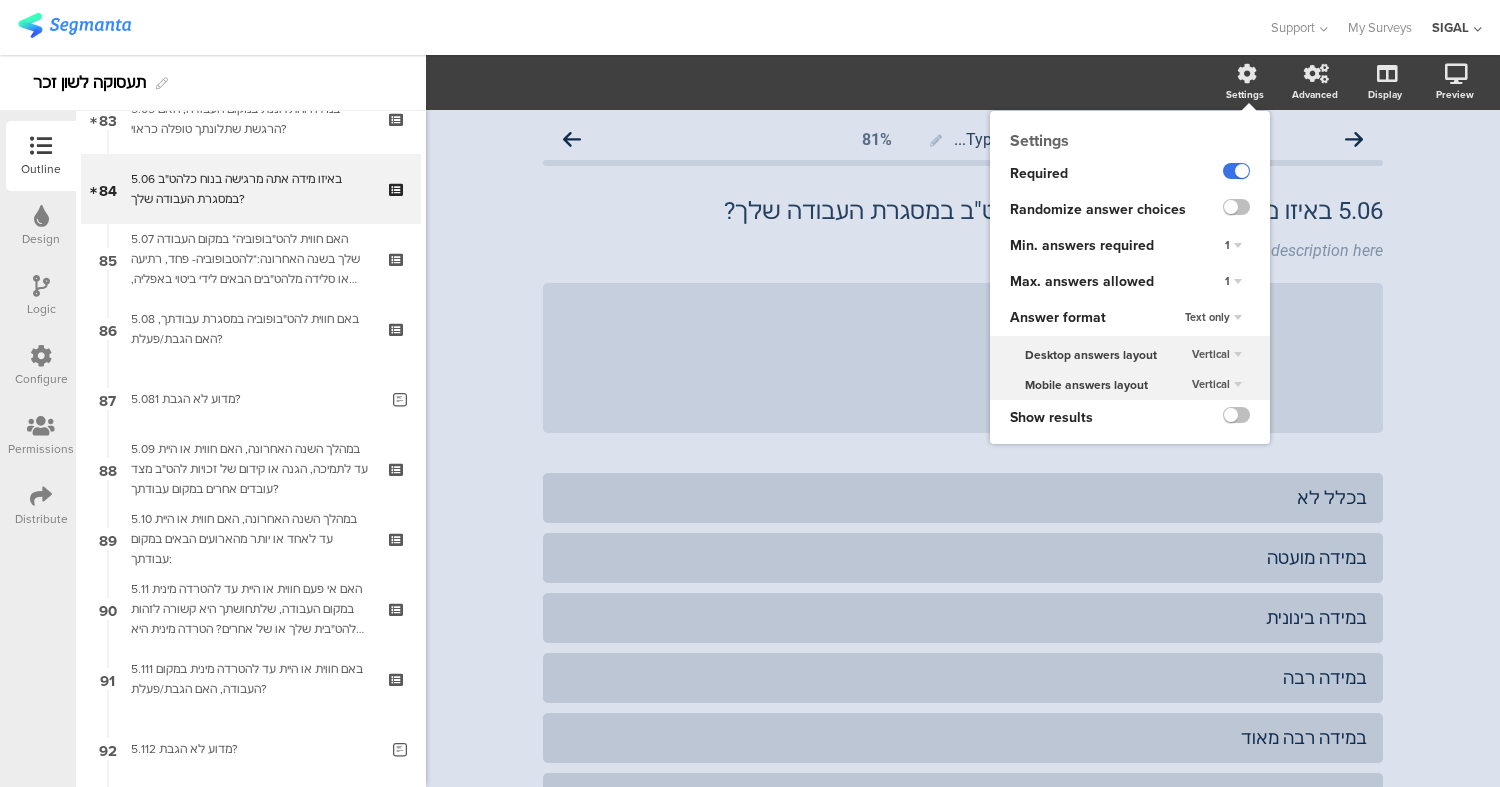 click 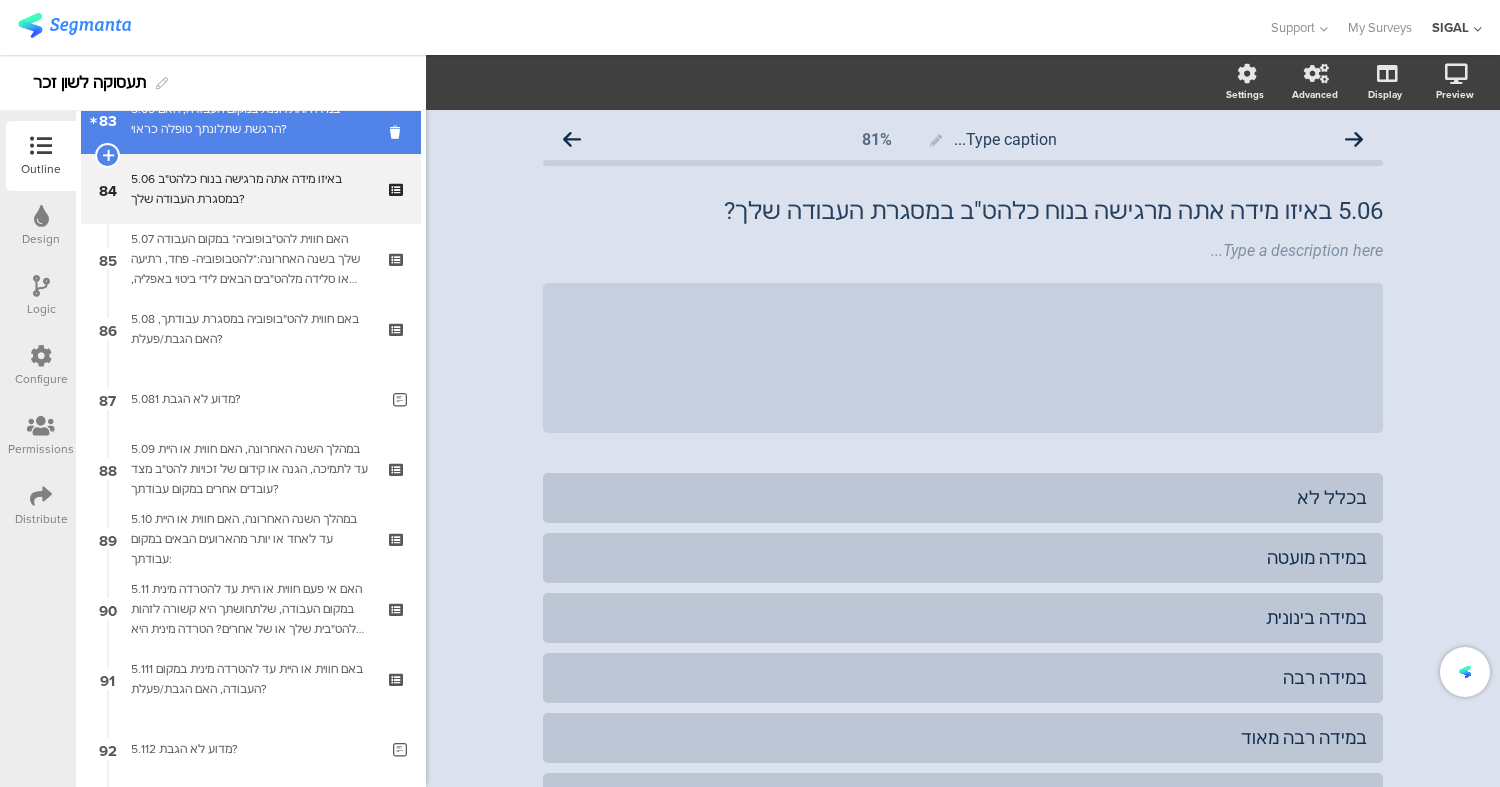 click on "5.05	במידה והתלוננת במקום העבודה, האם הרגשת שתלונתך טופלה כראוי?" at bounding box center [250, 119] 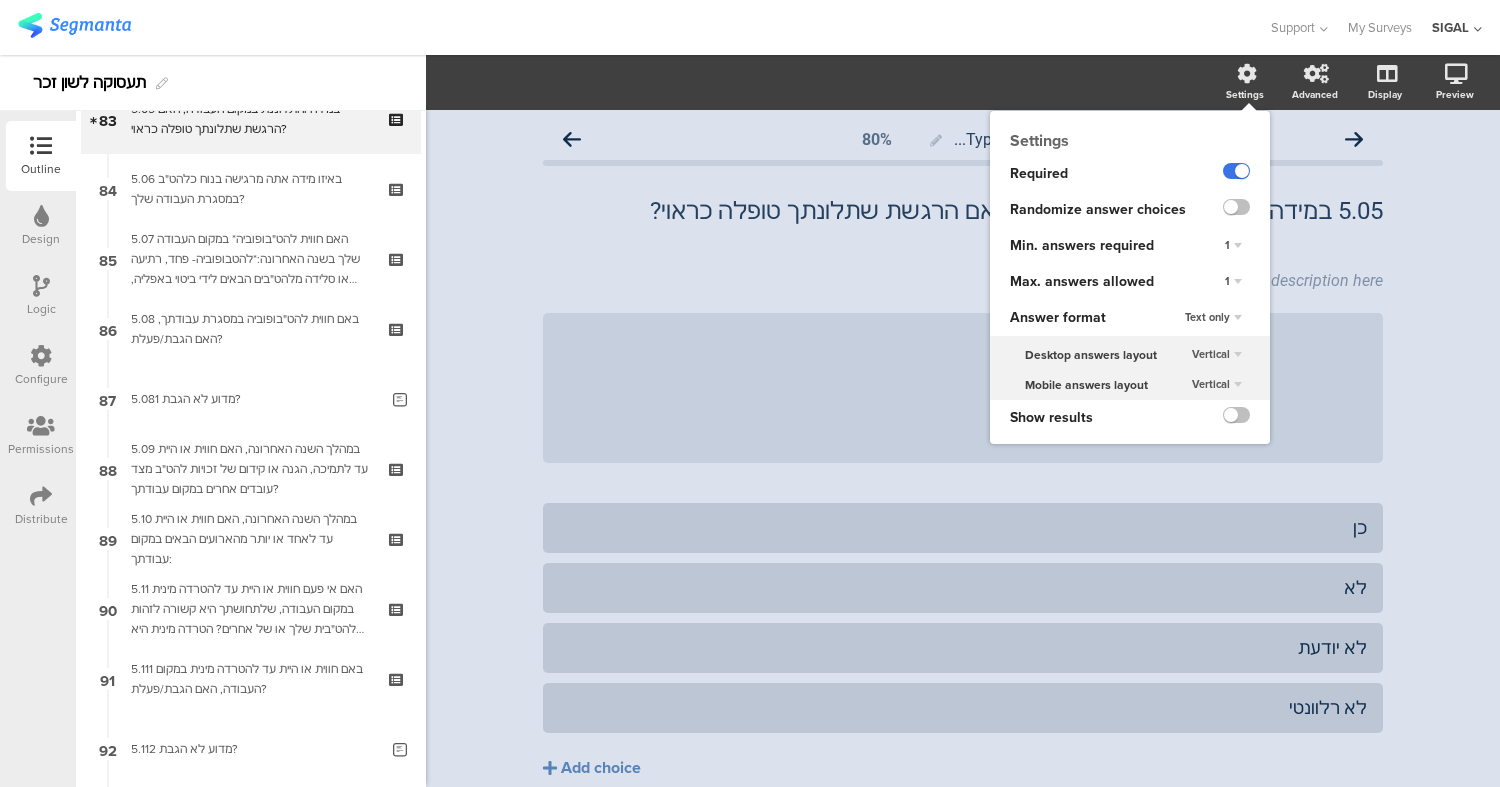 click 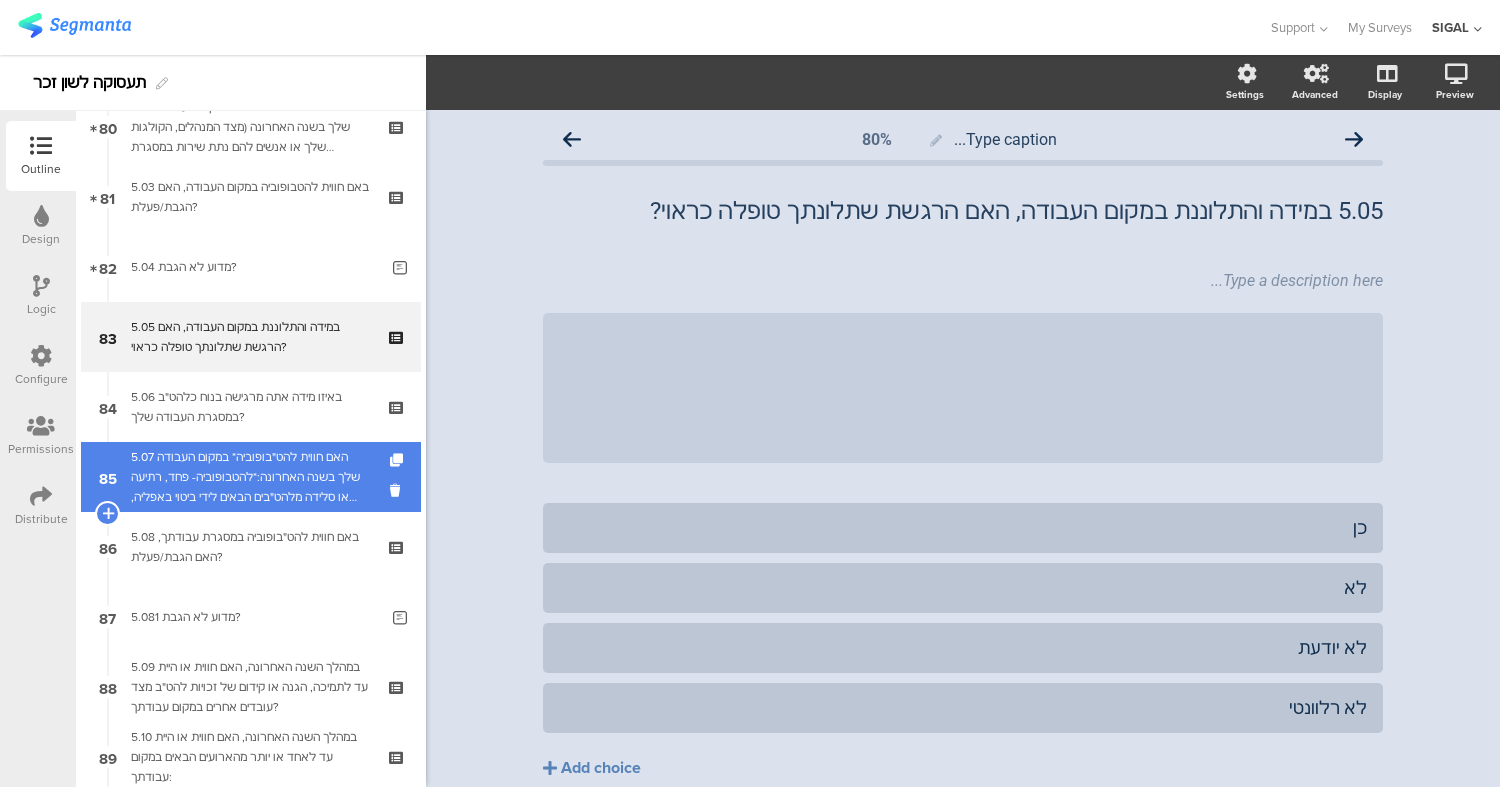 scroll, scrollTop: 5614, scrollLeft: 0, axis: vertical 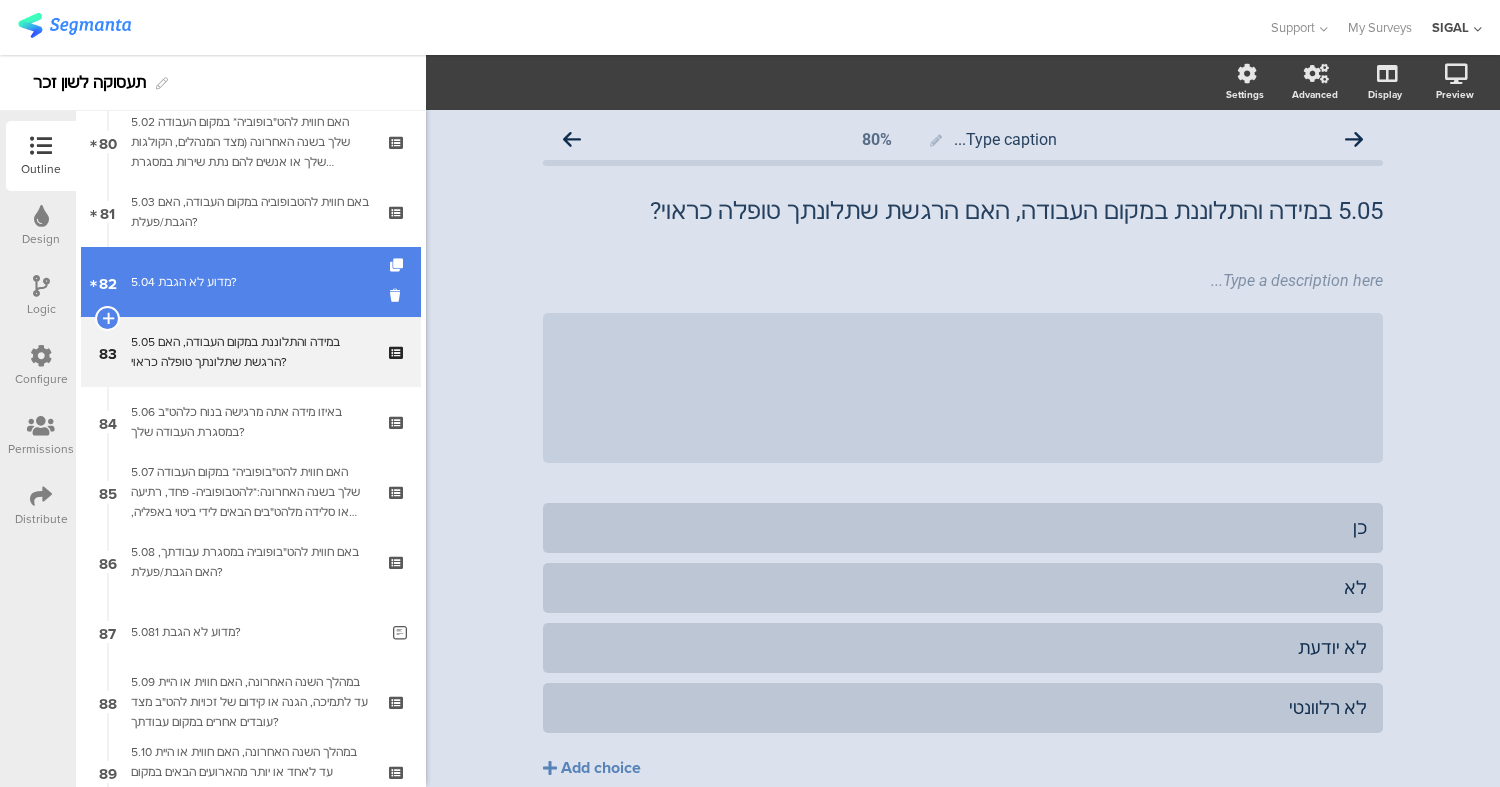 click on "5.04	מדוע לא הגבת?" at bounding box center (254, 282) 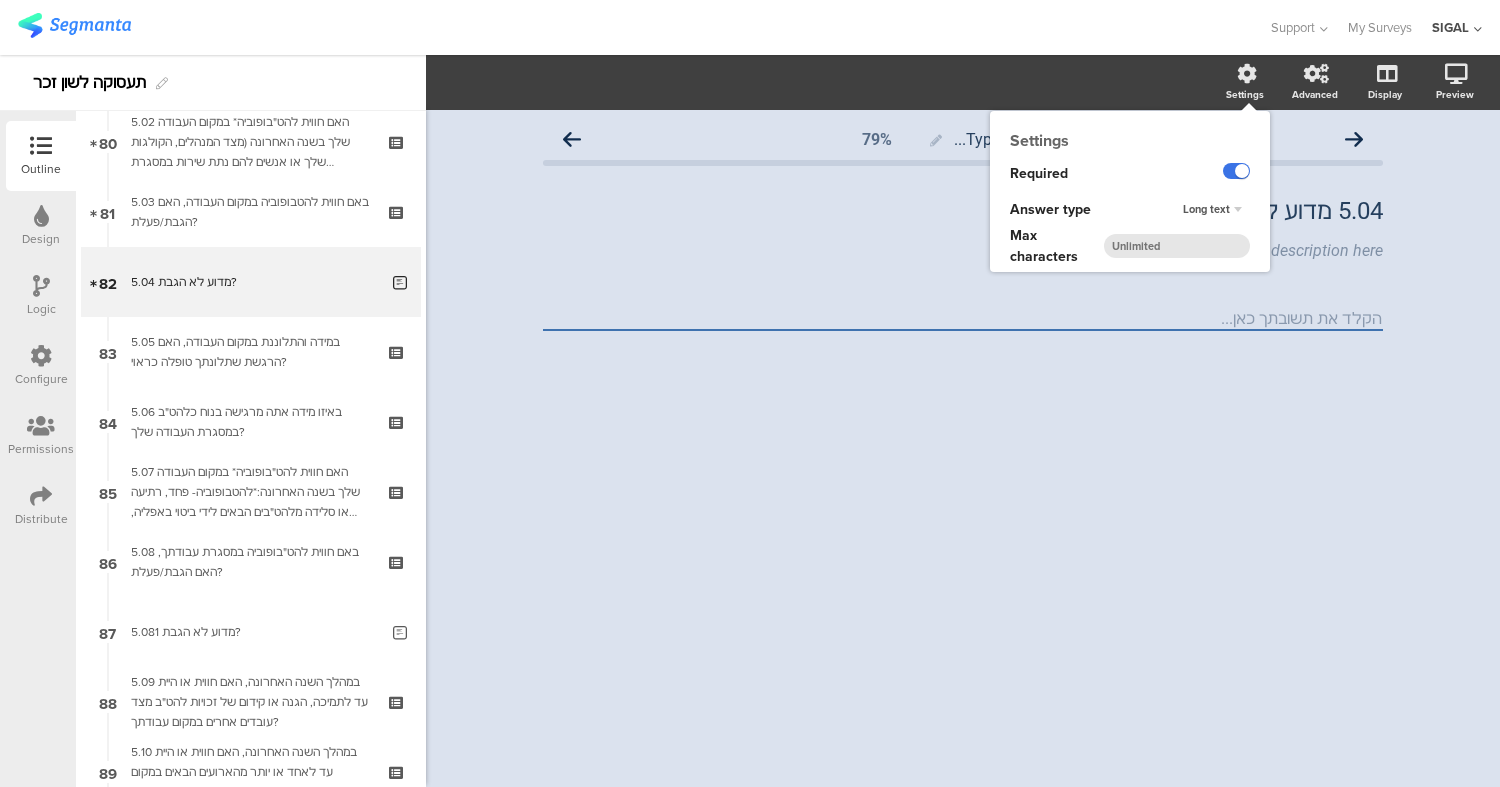 click 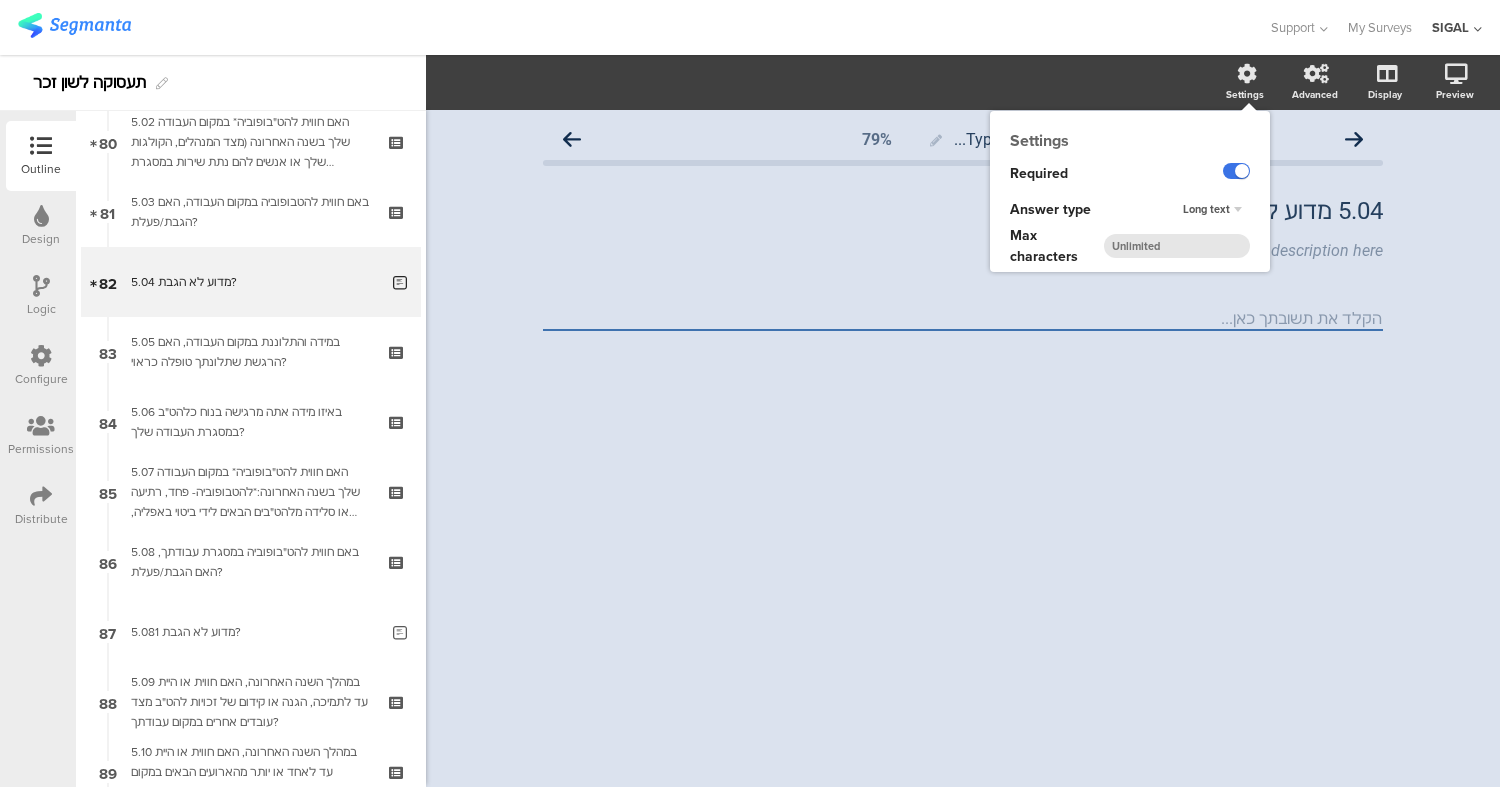 click at bounding box center (0, 0) 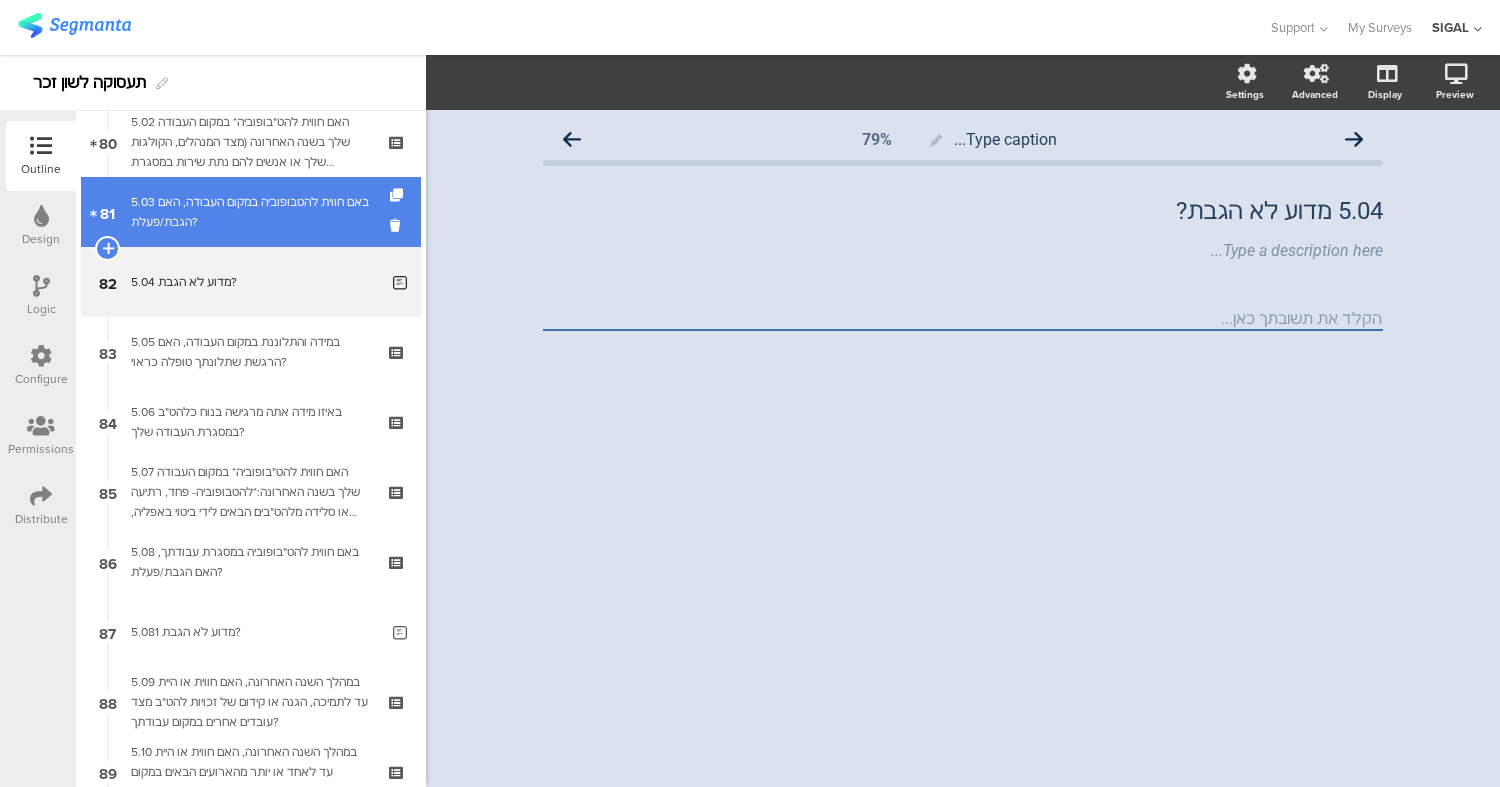 click on "5.03	באם חווית להטבופוביה במקום העבודה, האם הגבת/פעלת?" at bounding box center [250, 212] 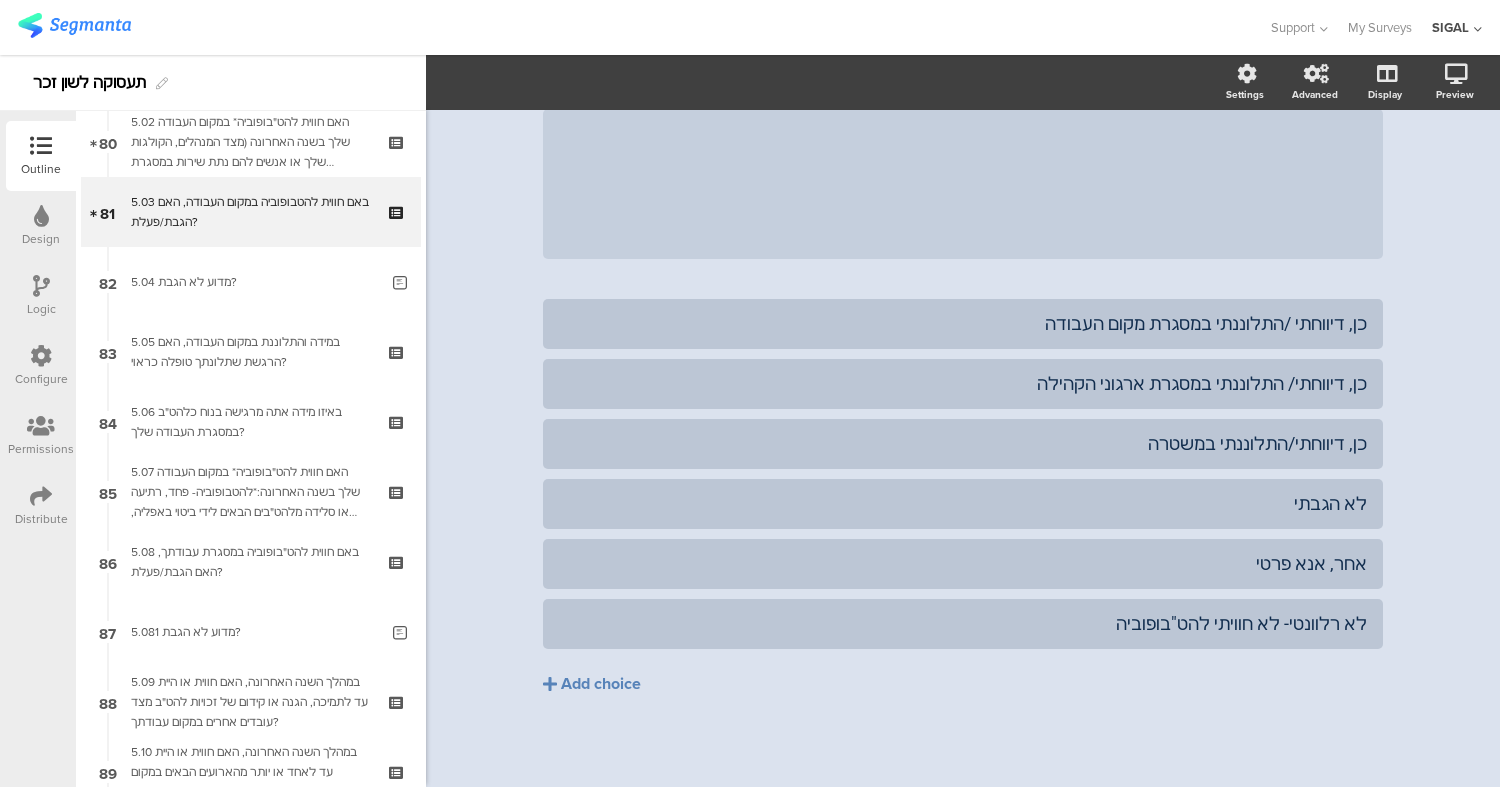 scroll, scrollTop: 0, scrollLeft: 0, axis: both 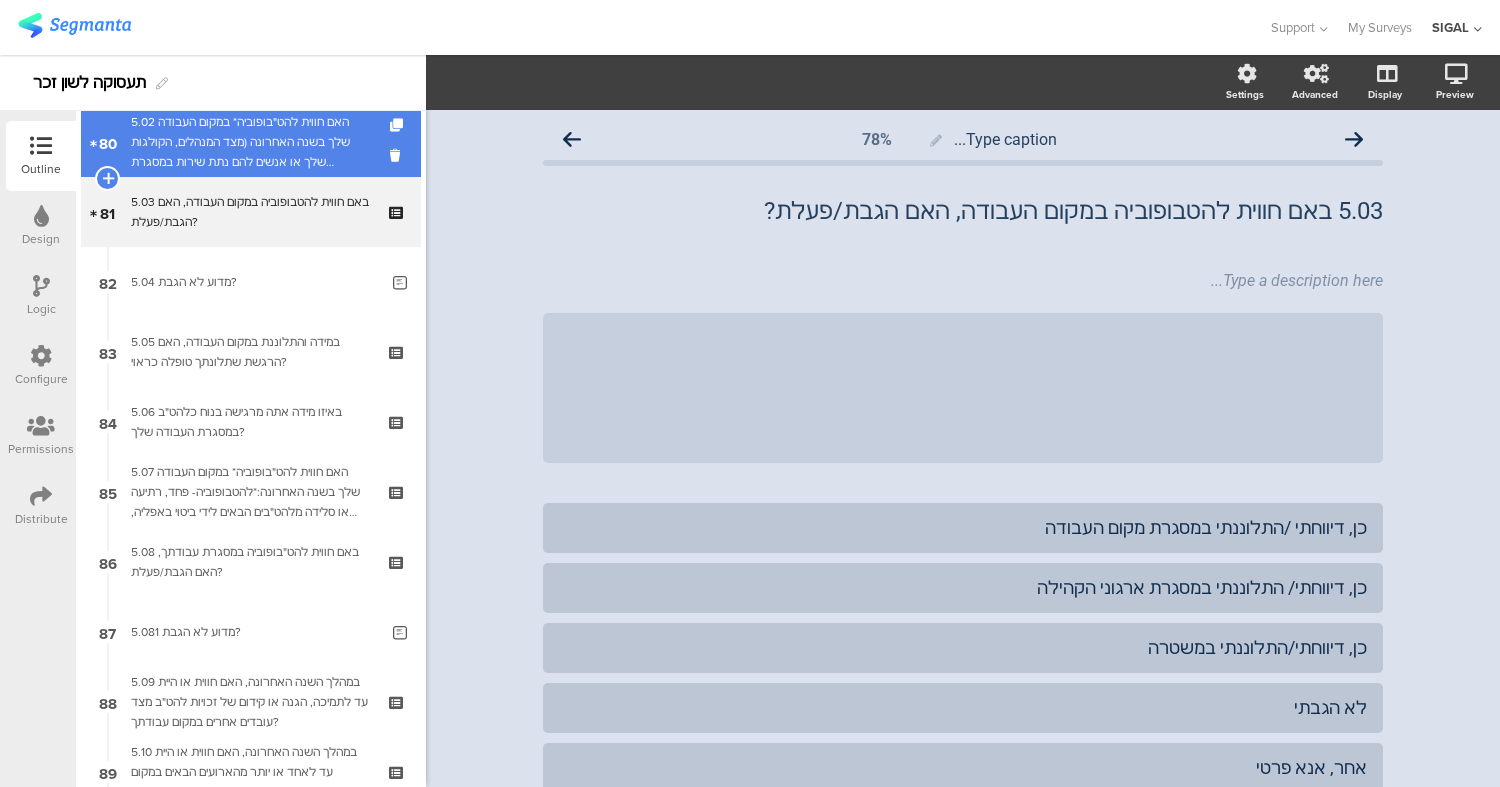 click on "5.02	האם חווית להט"בופוביה* במקום העבודה שלך בשנה האחרונה (מצד המנהלים, הקולגות שלך או אנשים להם נתת שירות במסגרת העבודה)?*להטבופוביה- פחד, רתיעה או סלידה מלהט"ב הבאים לידי ביטוי באפליה, דחיה, שנאה, זלזול או תוקפנות" at bounding box center [250, 142] 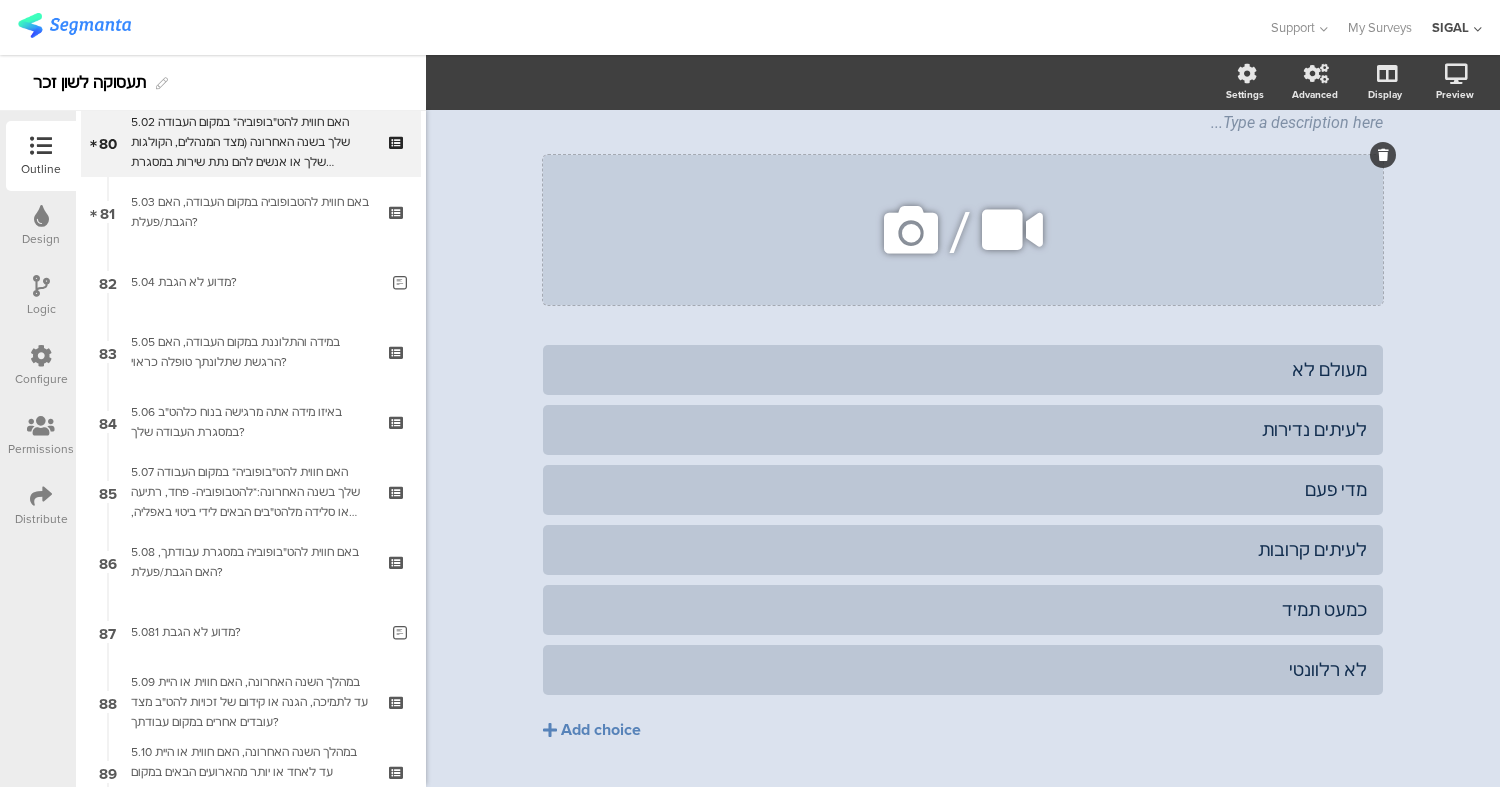 scroll, scrollTop: 0, scrollLeft: 0, axis: both 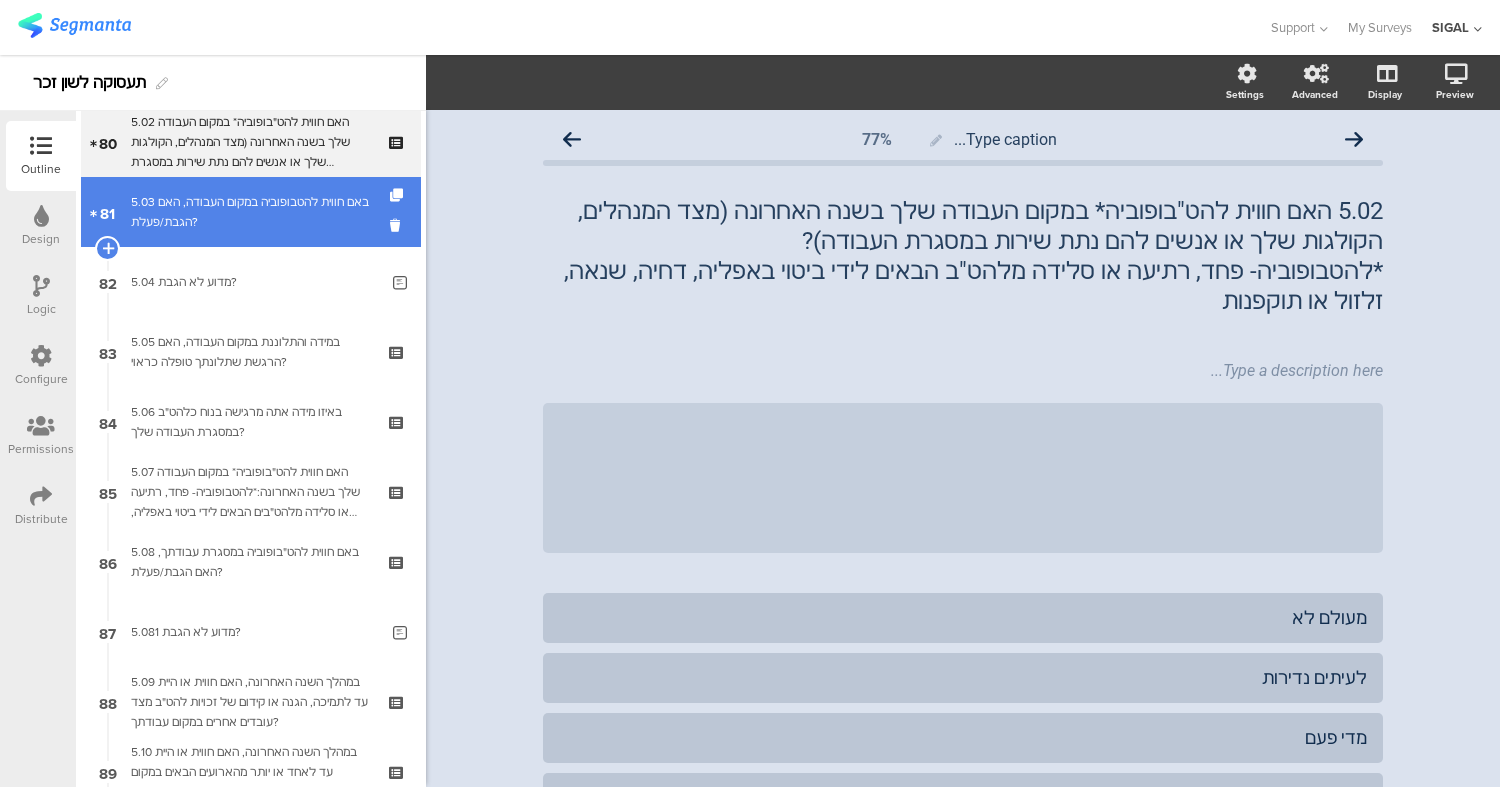 click on "81
5.03	באם חווית להטבופוביה במקום העבודה, האם הגבת/פעלת?" at bounding box center (251, 212) 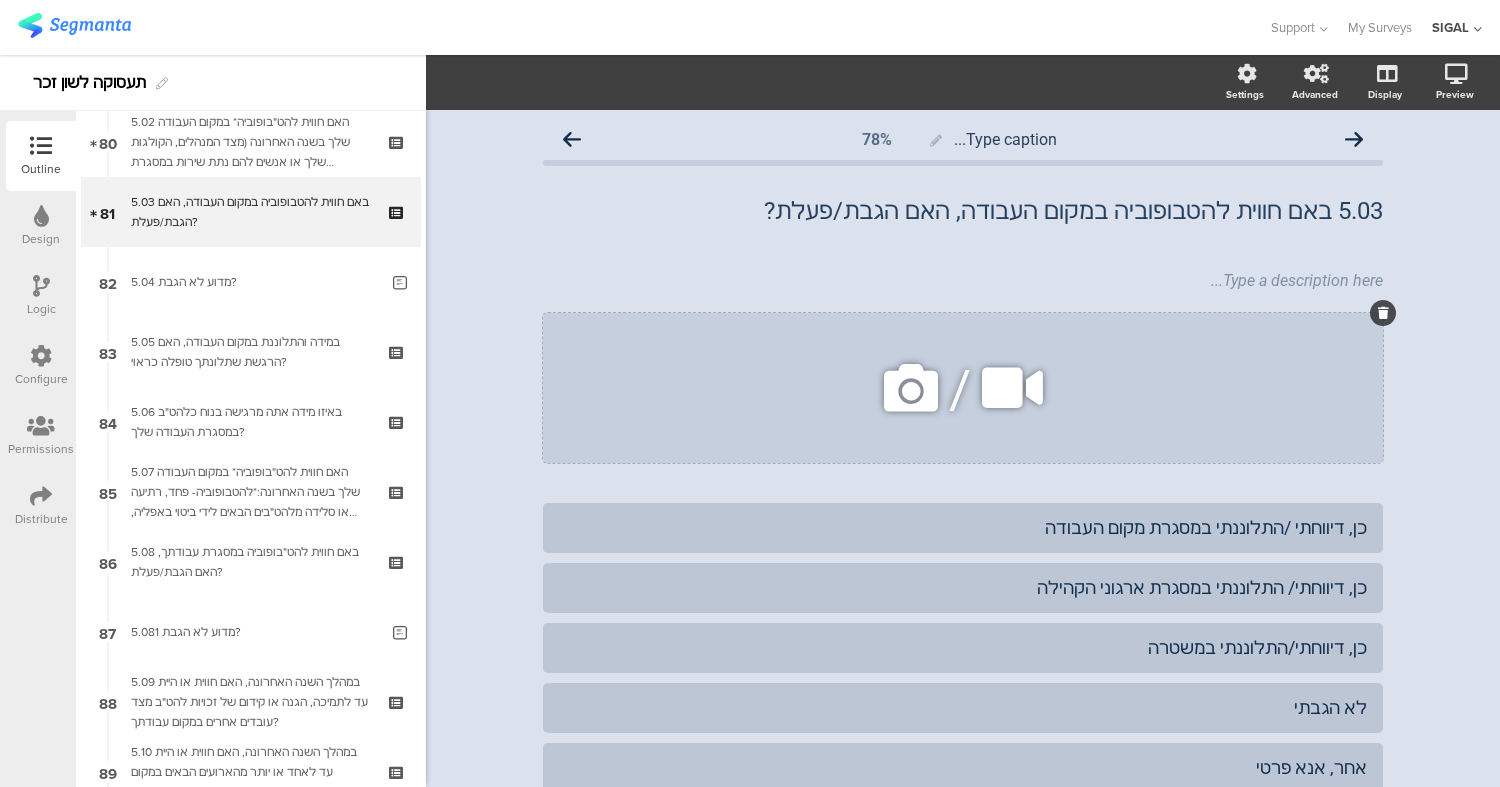 scroll, scrollTop: 205, scrollLeft: 0, axis: vertical 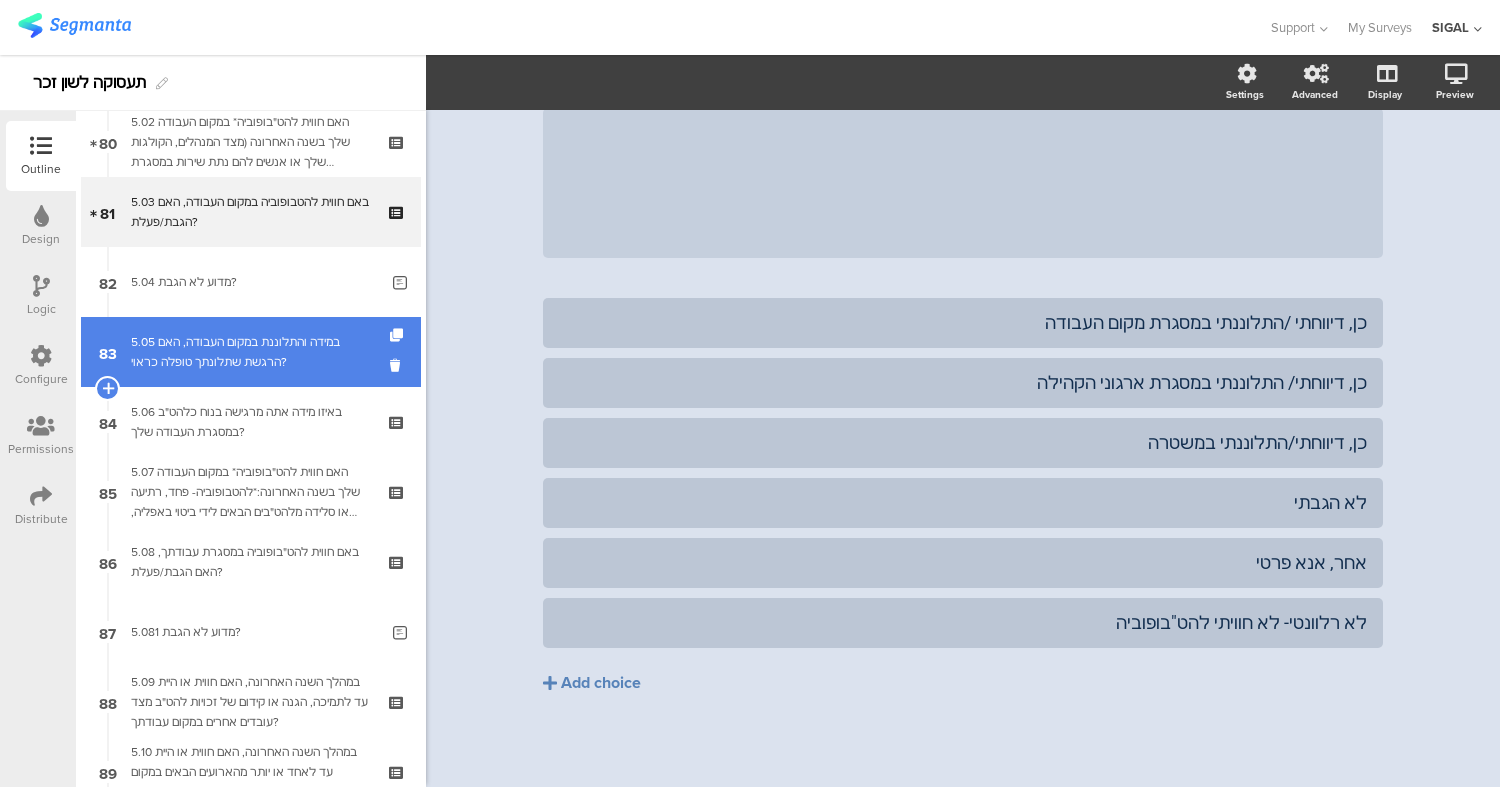 click on "5.05	במידה והתלוננת במקום העבודה, האם הרגשת שתלונתך טופלה כראוי?" at bounding box center [250, 352] 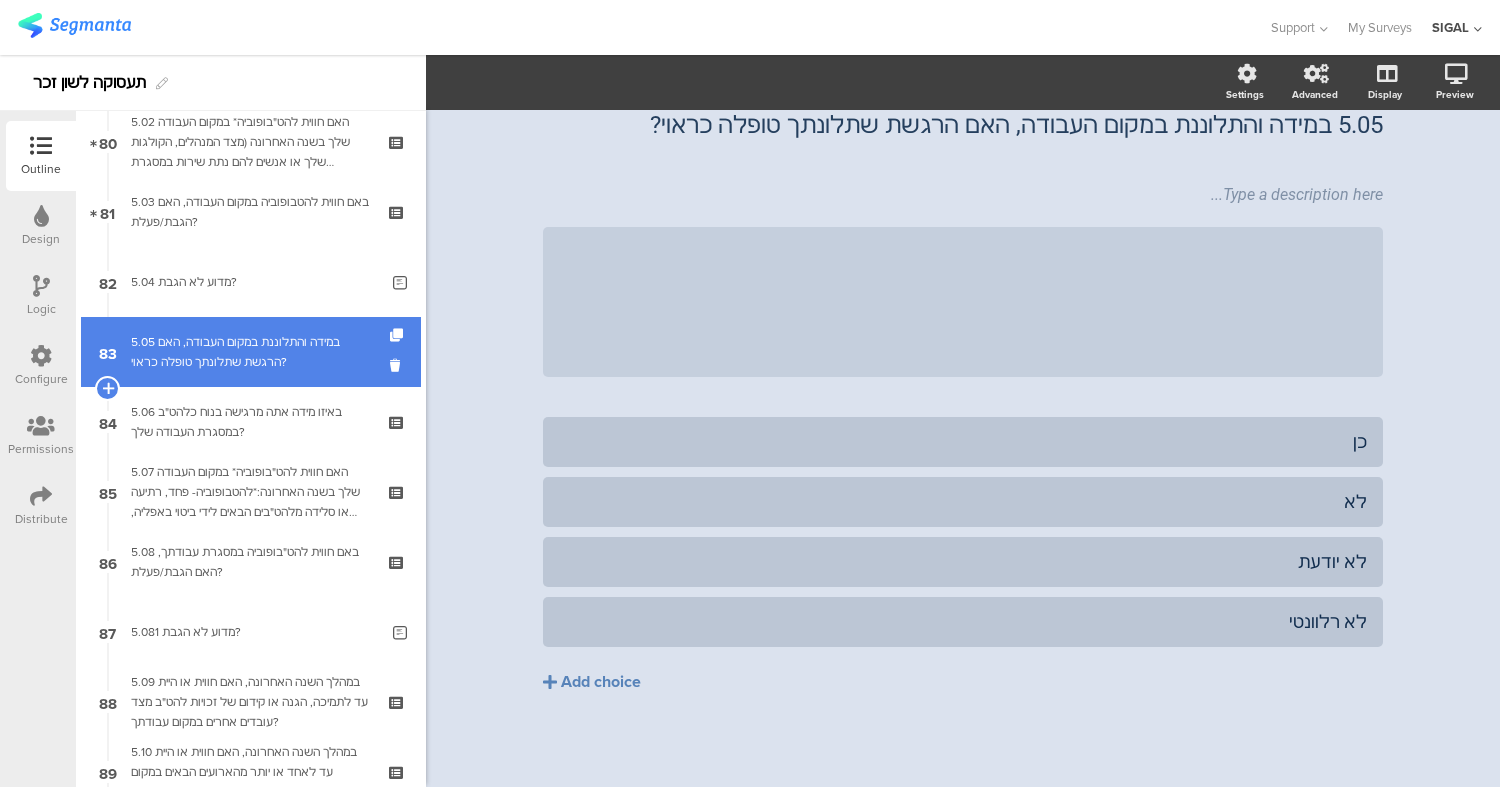 scroll, scrollTop: 85, scrollLeft: 0, axis: vertical 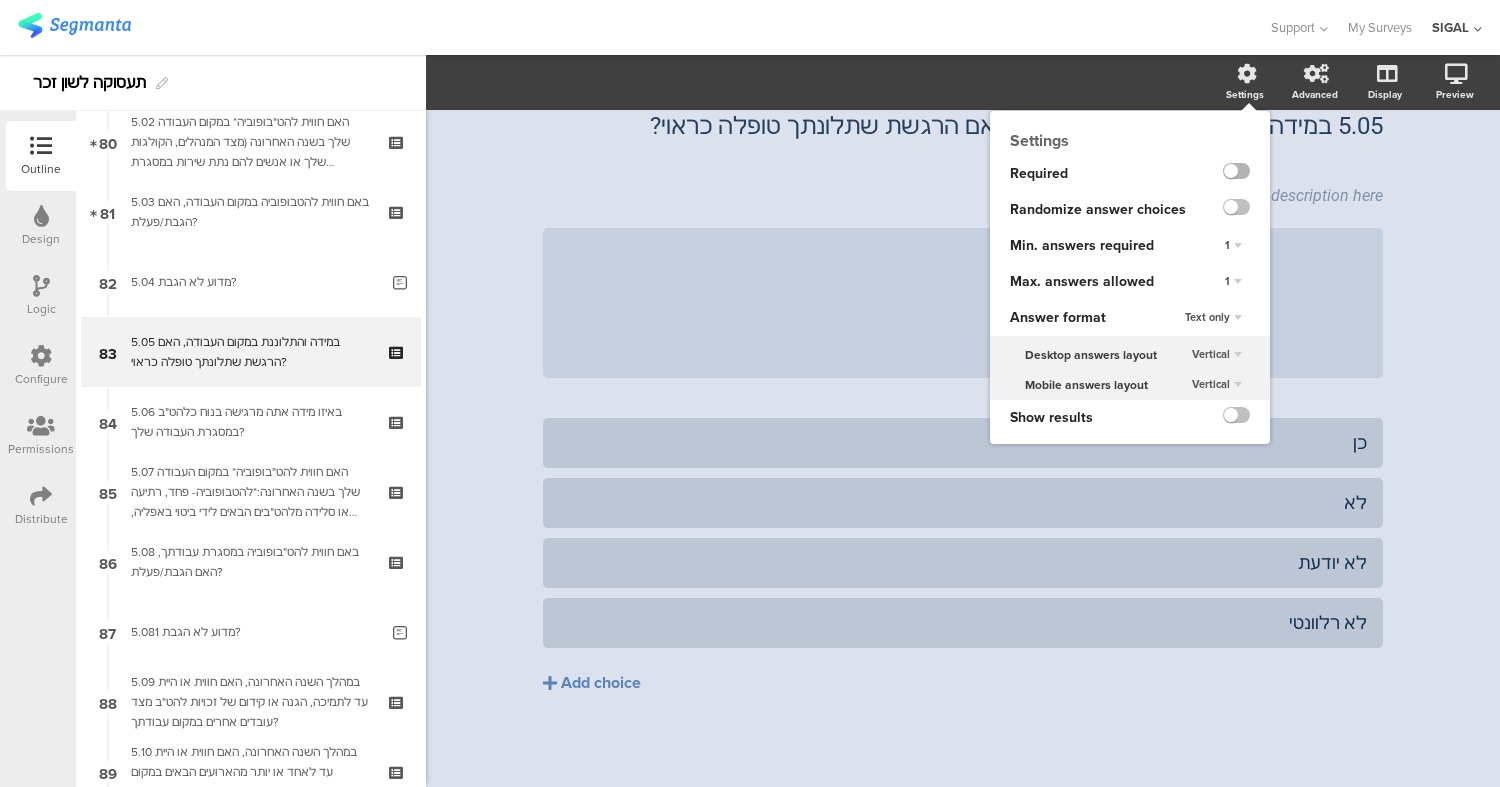 click 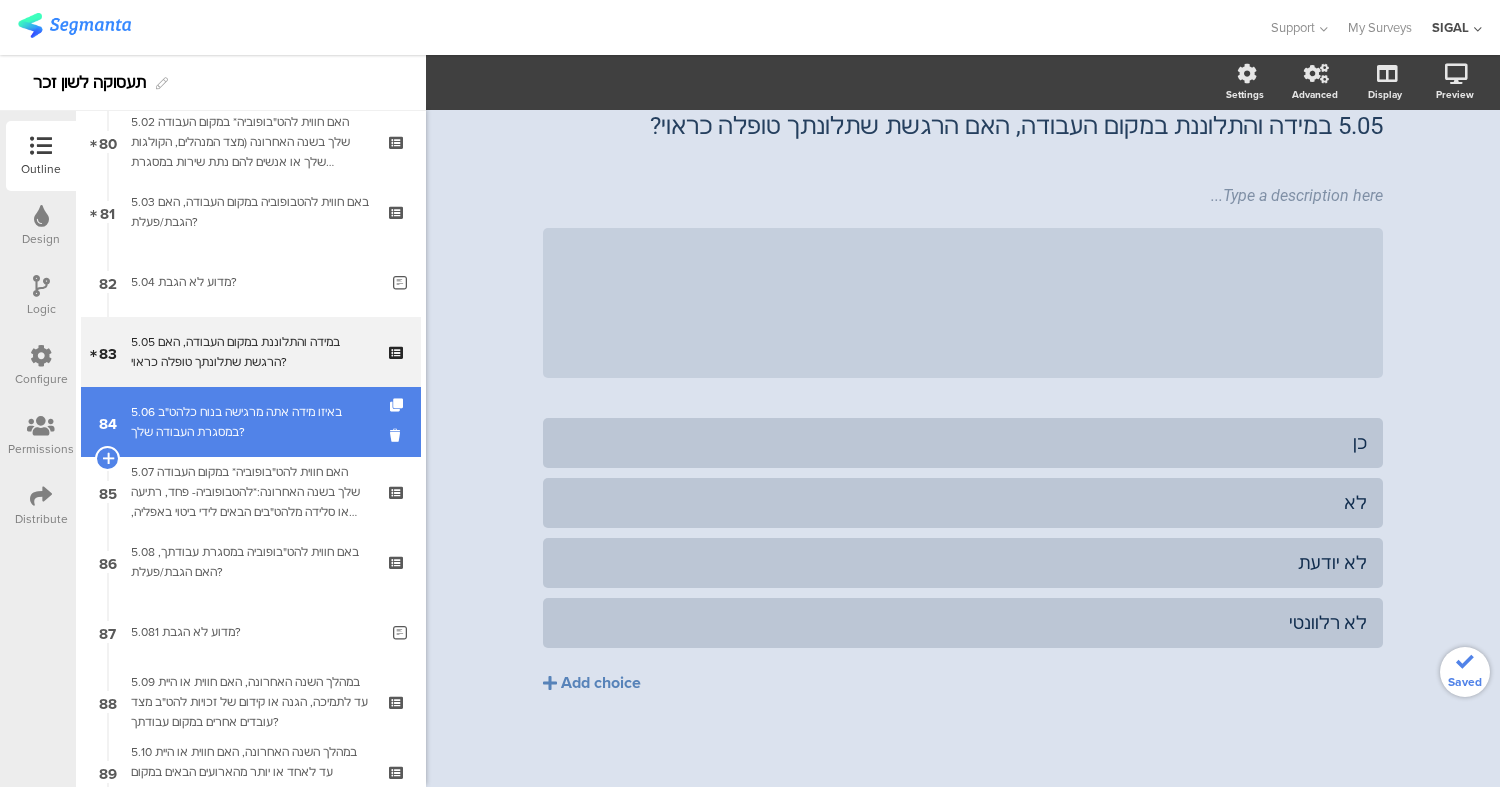 click on "5.06	באיזו מידה אתה מרגישה בנוח כלהט"ב במסגרת העבודה שלך?" at bounding box center [250, 422] 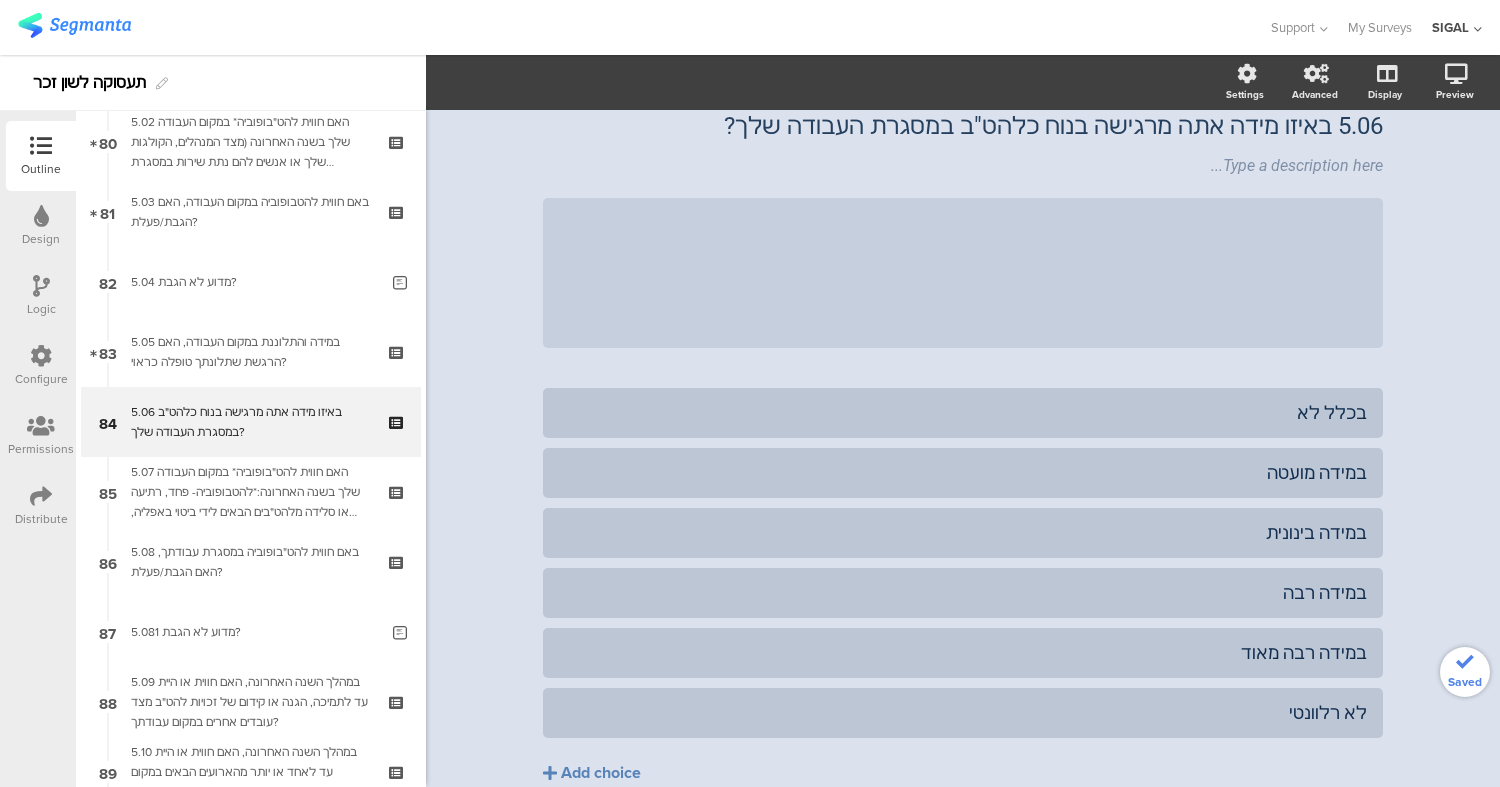 scroll, scrollTop: 115, scrollLeft: 0, axis: vertical 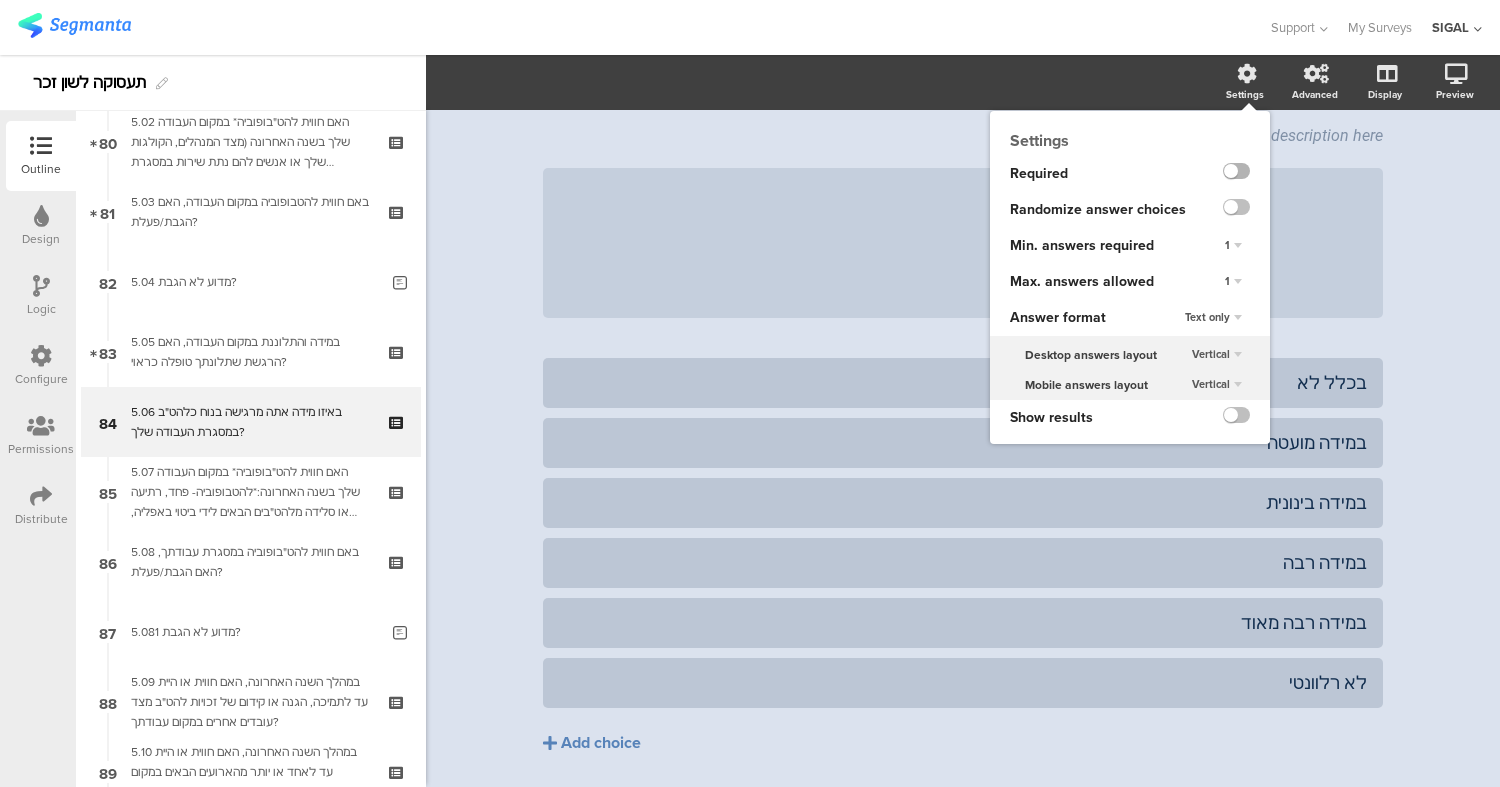 click 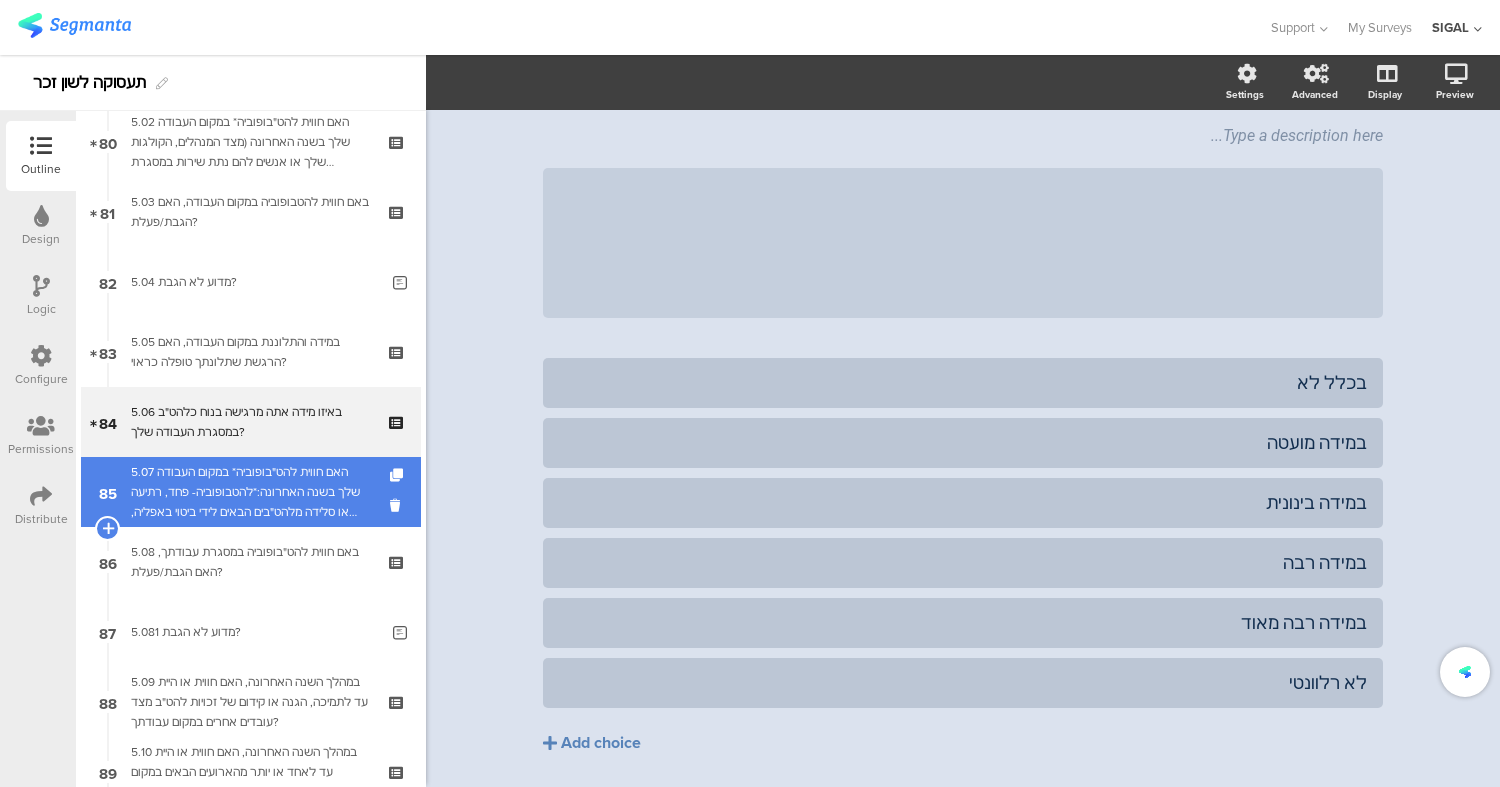 click on "5.07	האם חווית להט"בופוביה* במקום העבודה שלך בשנה האחרונה:*להטבופוביה- פחד, רתיעה או סלידה מלהט"בים הבאים לידי ביטוי באפליה, דחיה, שנאה זלזול או תוקפנות מצד אנשים שאתה עובדת איתם (ספקים, עובדים אחרים, לקוחות וכו')" at bounding box center (250, 492) 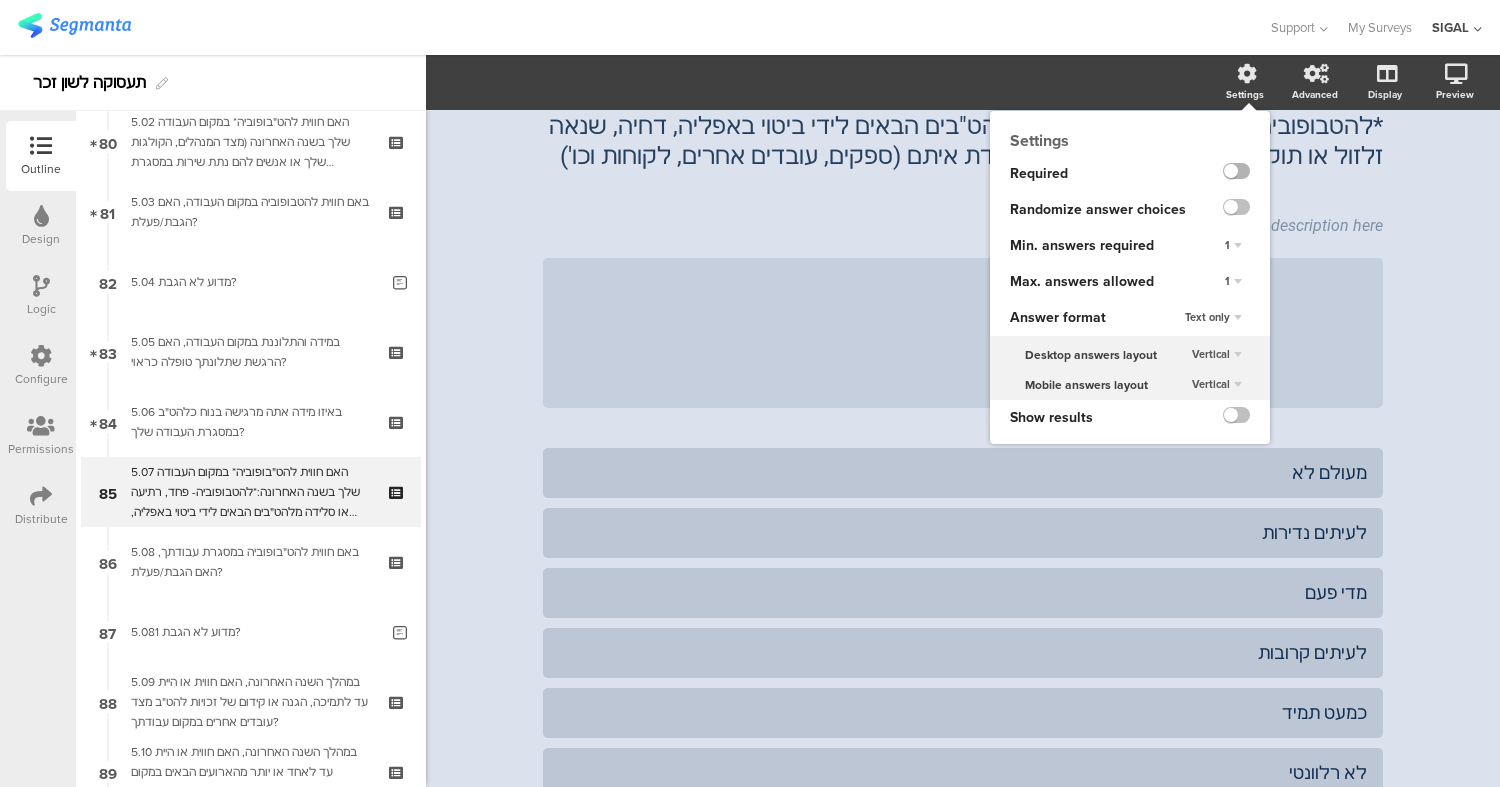 click 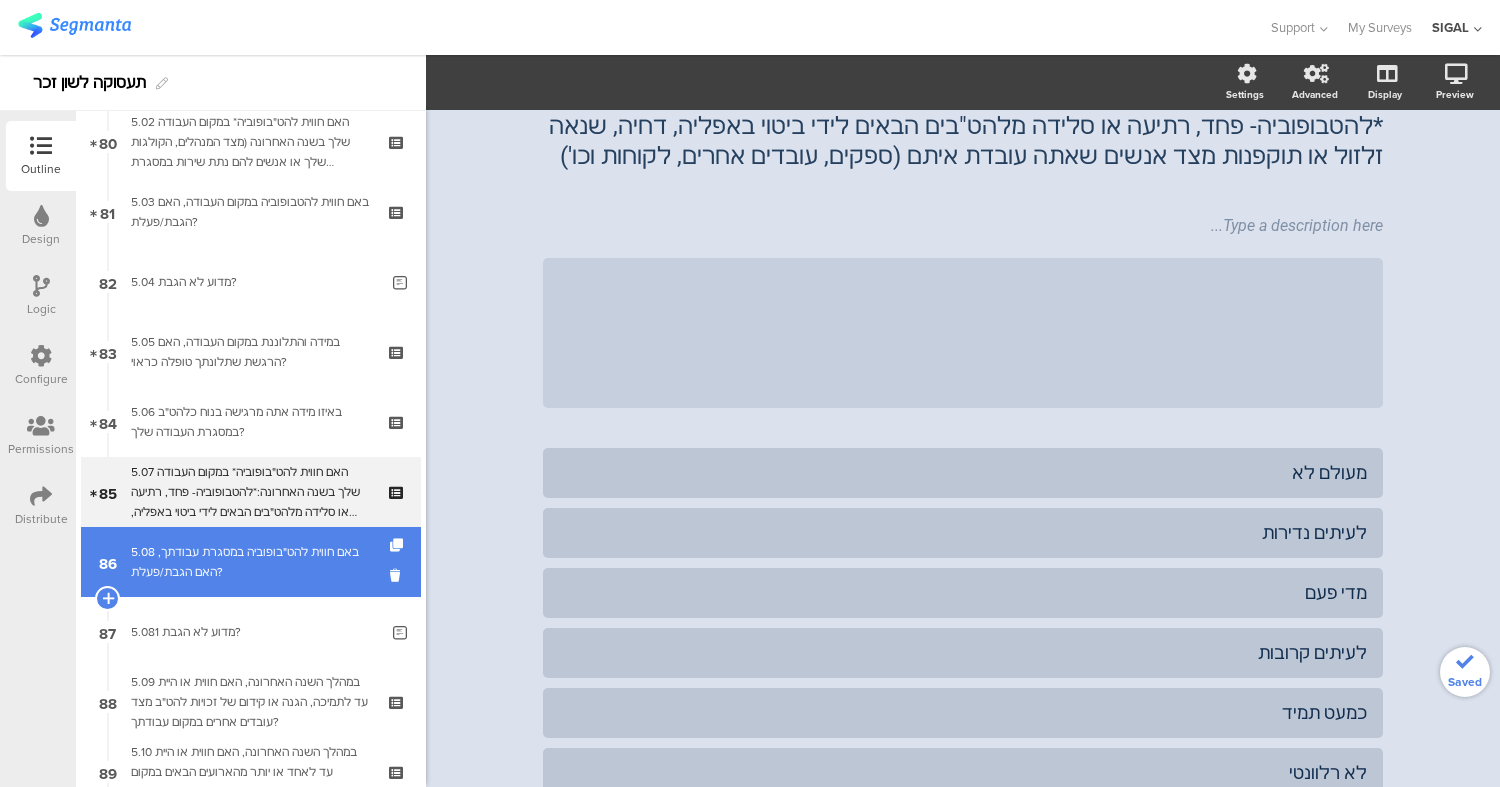 click on "5.08	באם חווית להט"בופוביה במסגרת עבודתך, האם הגבת/פעלת?" at bounding box center (250, 562) 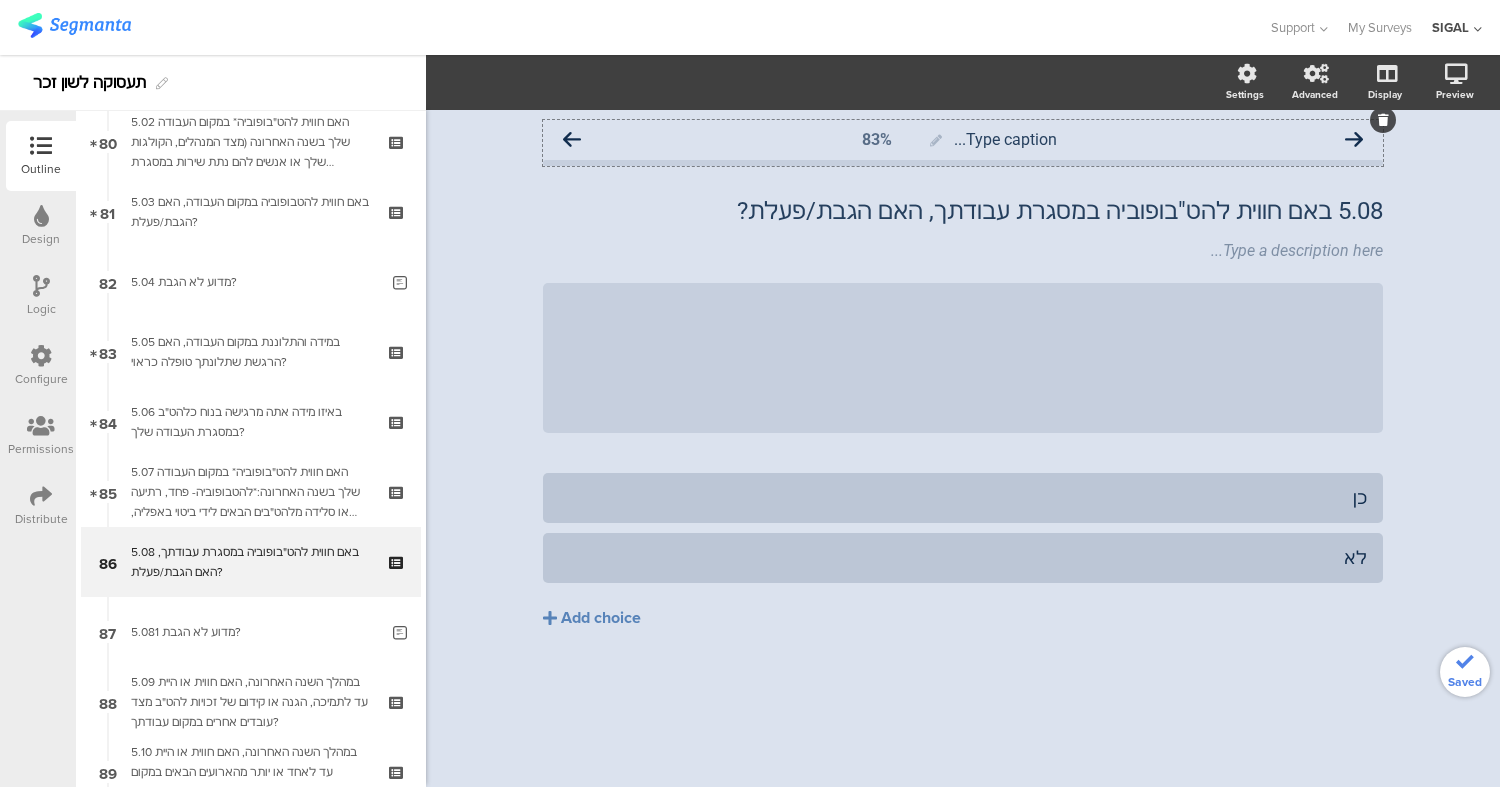 scroll, scrollTop: 0, scrollLeft: 0, axis: both 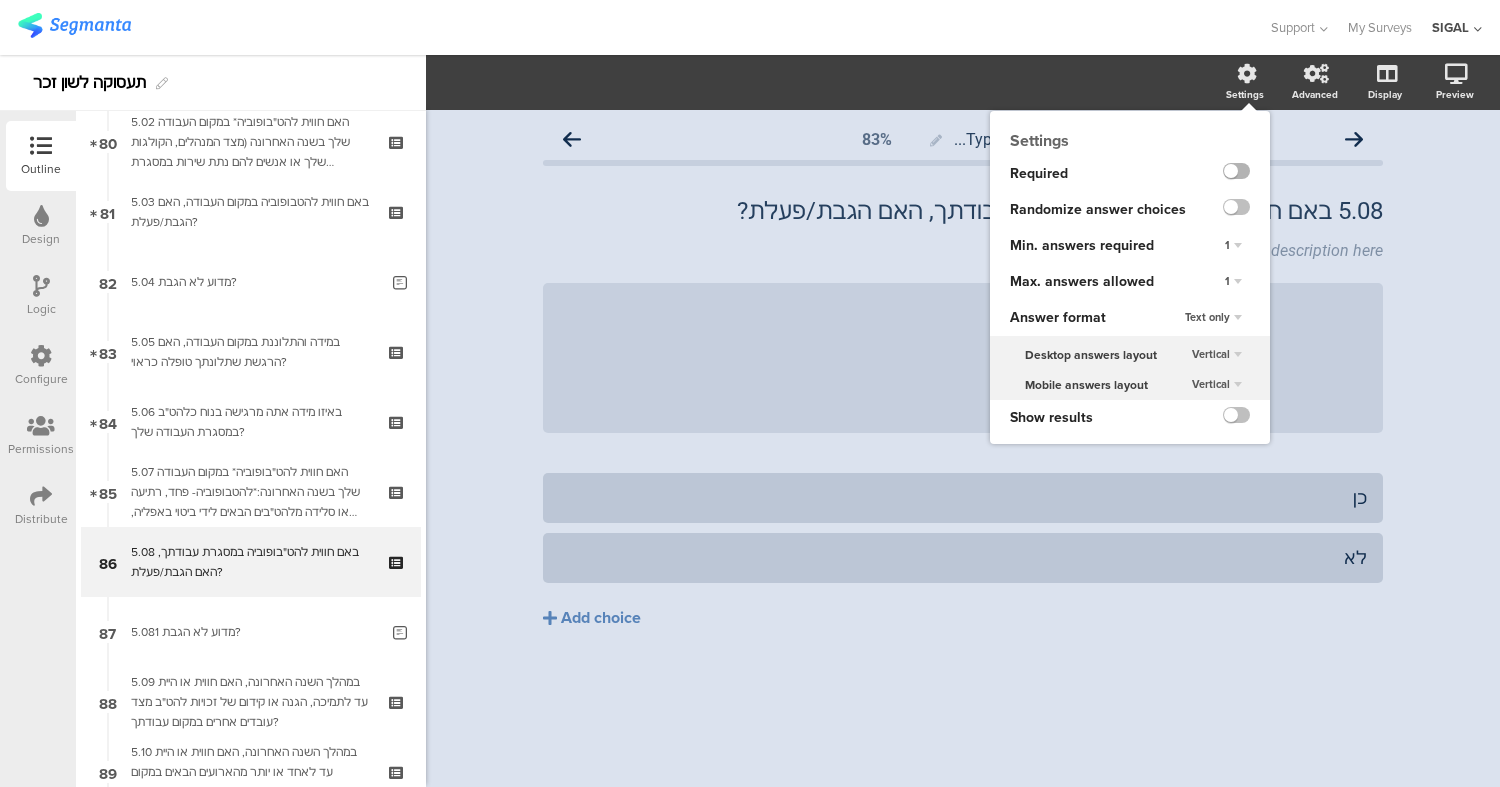click 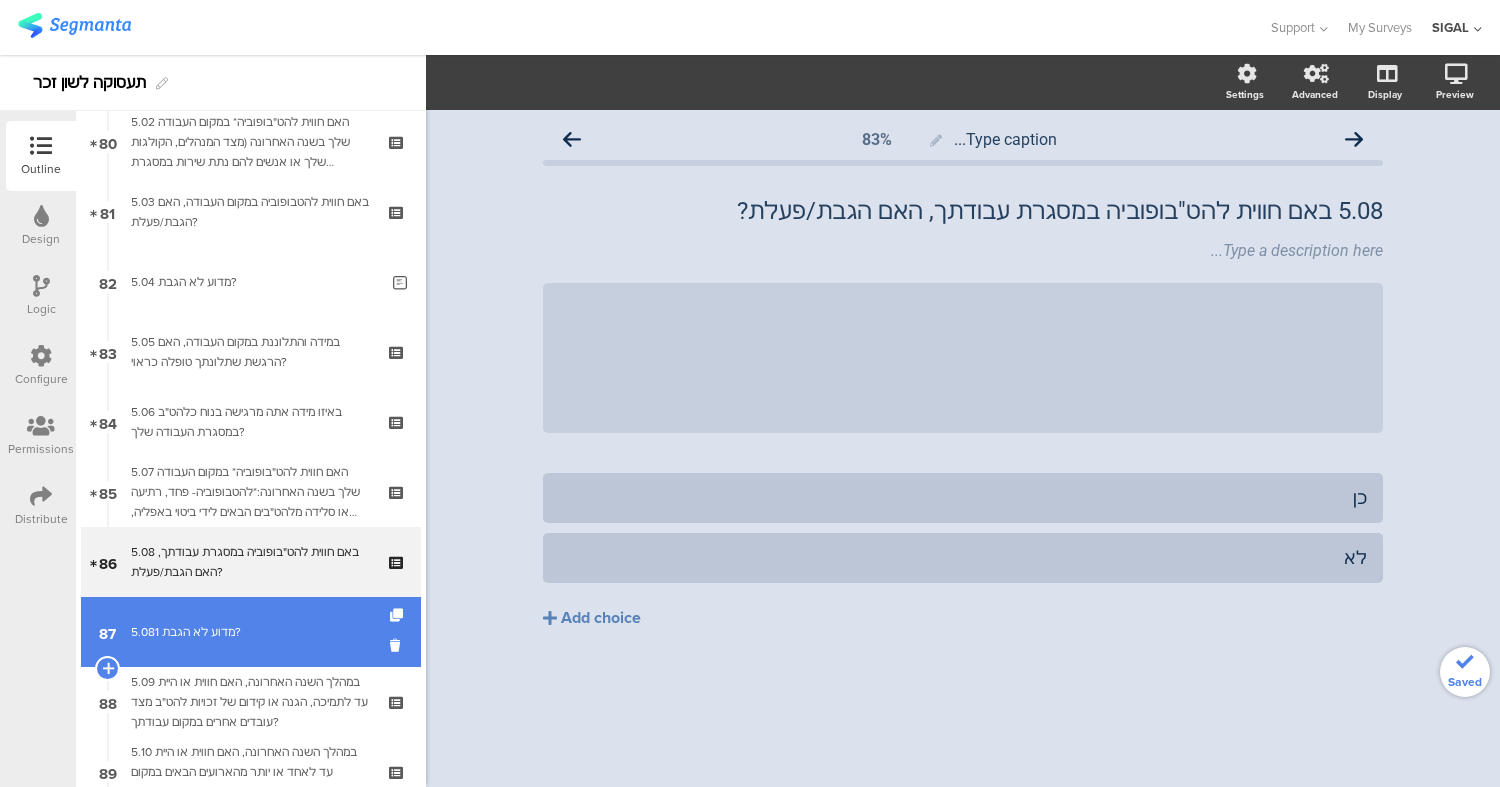 click on "5.081 מדוע לא הגבת?" at bounding box center [254, 632] 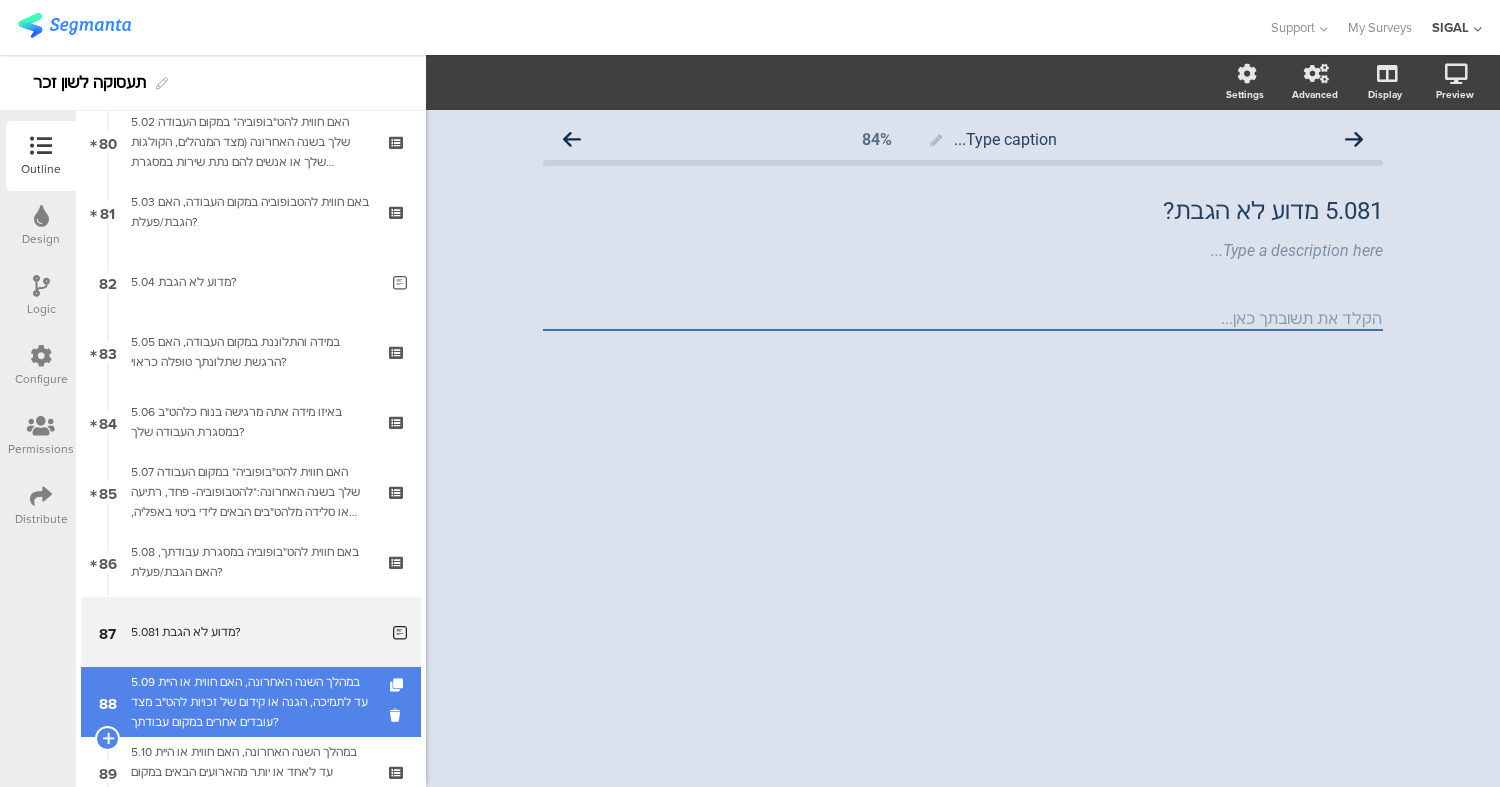 click on "88
5.09	במהלך השנה האחרונה, האם חווית או היית עד לתמיכה, הגנה או קידום של זכויות להט"ב מצד עובדים אחרים במקום עבודתך?" at bounding box center [251, 702] 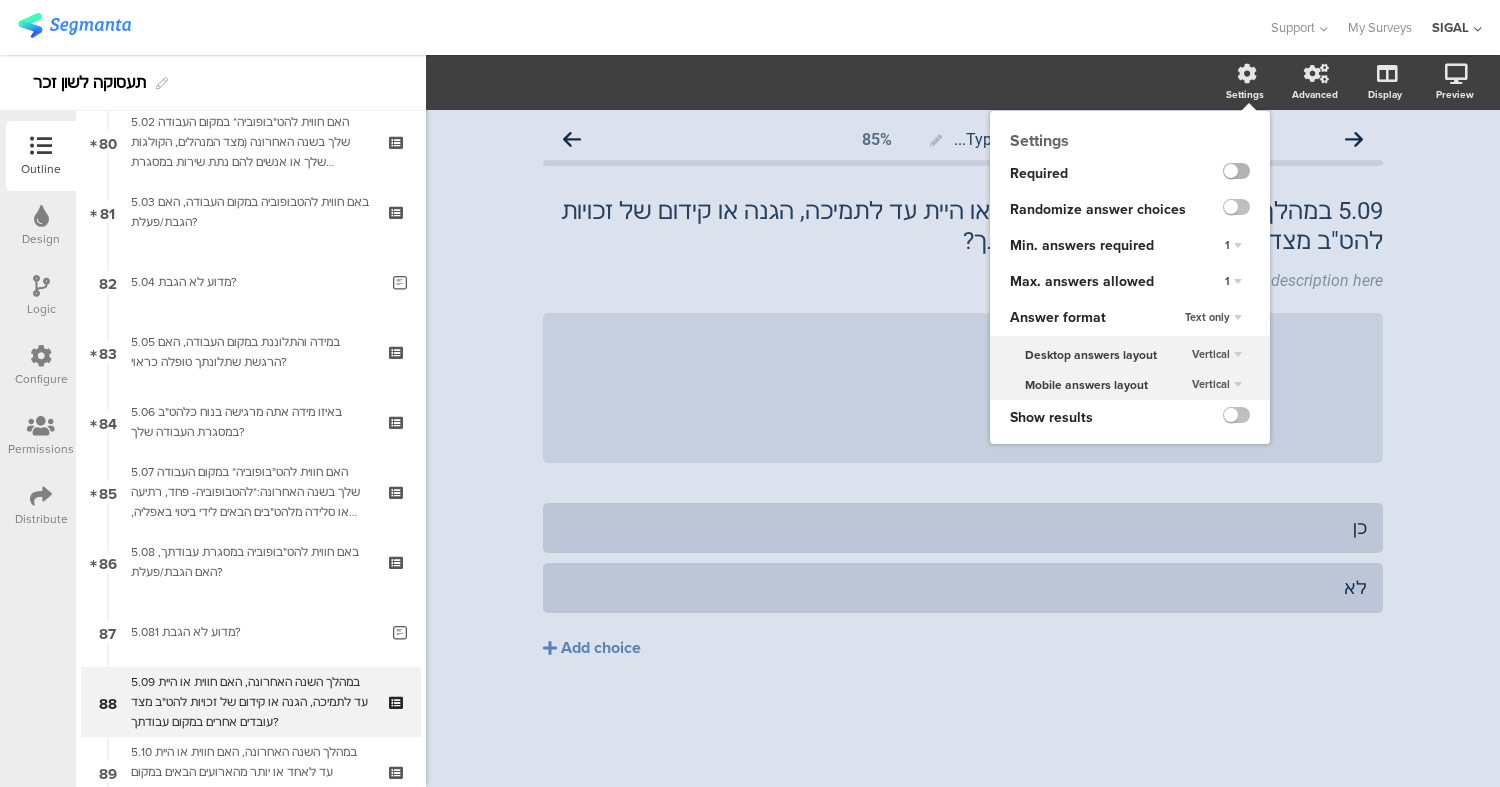 click 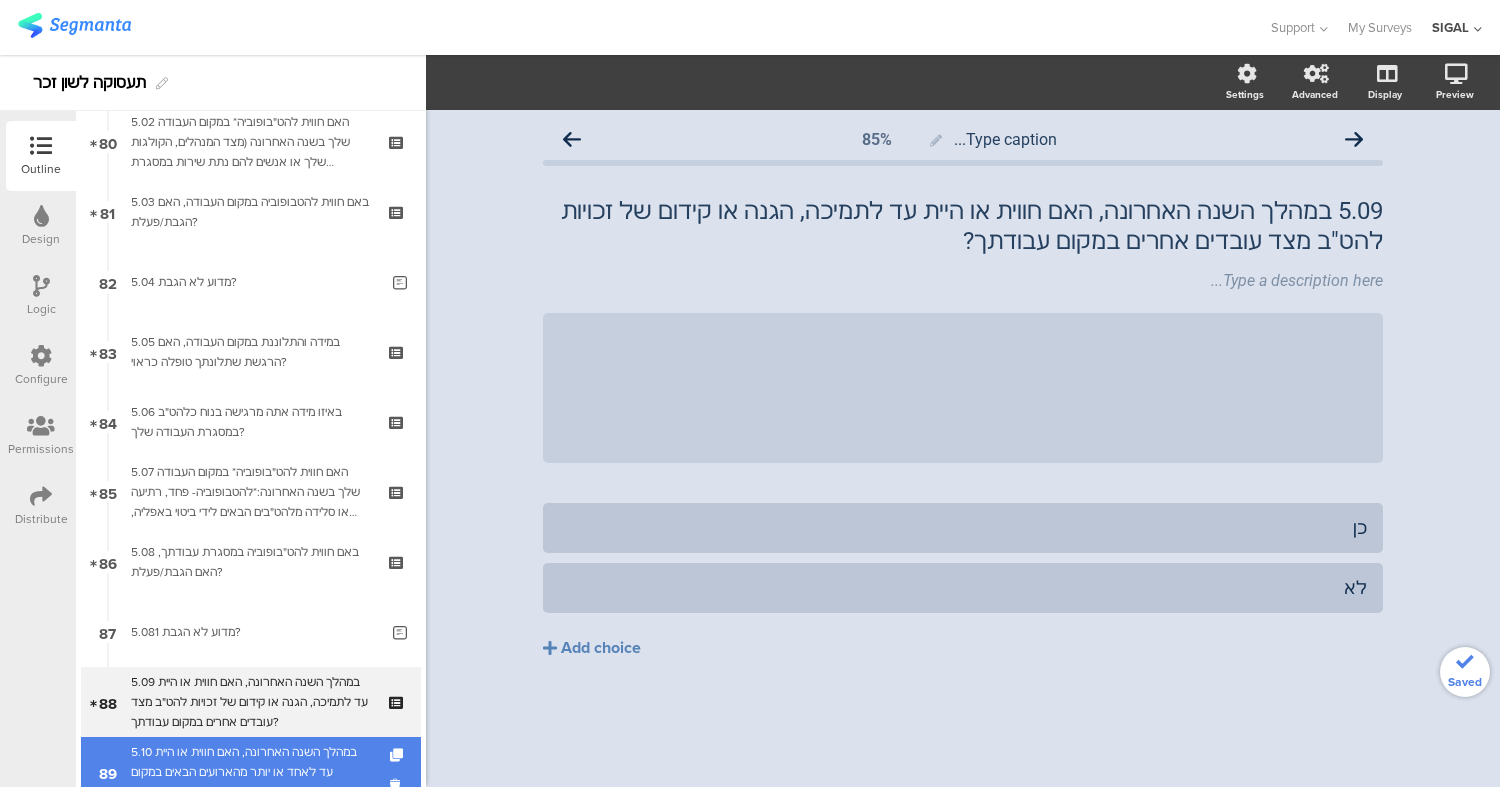 click on "5.10	במהלך השנה האחרונה, האם חווית או היית עד לאחד או יותר מהארועים הבאים במקום עבודתך:" at bounding box center (250, 772) 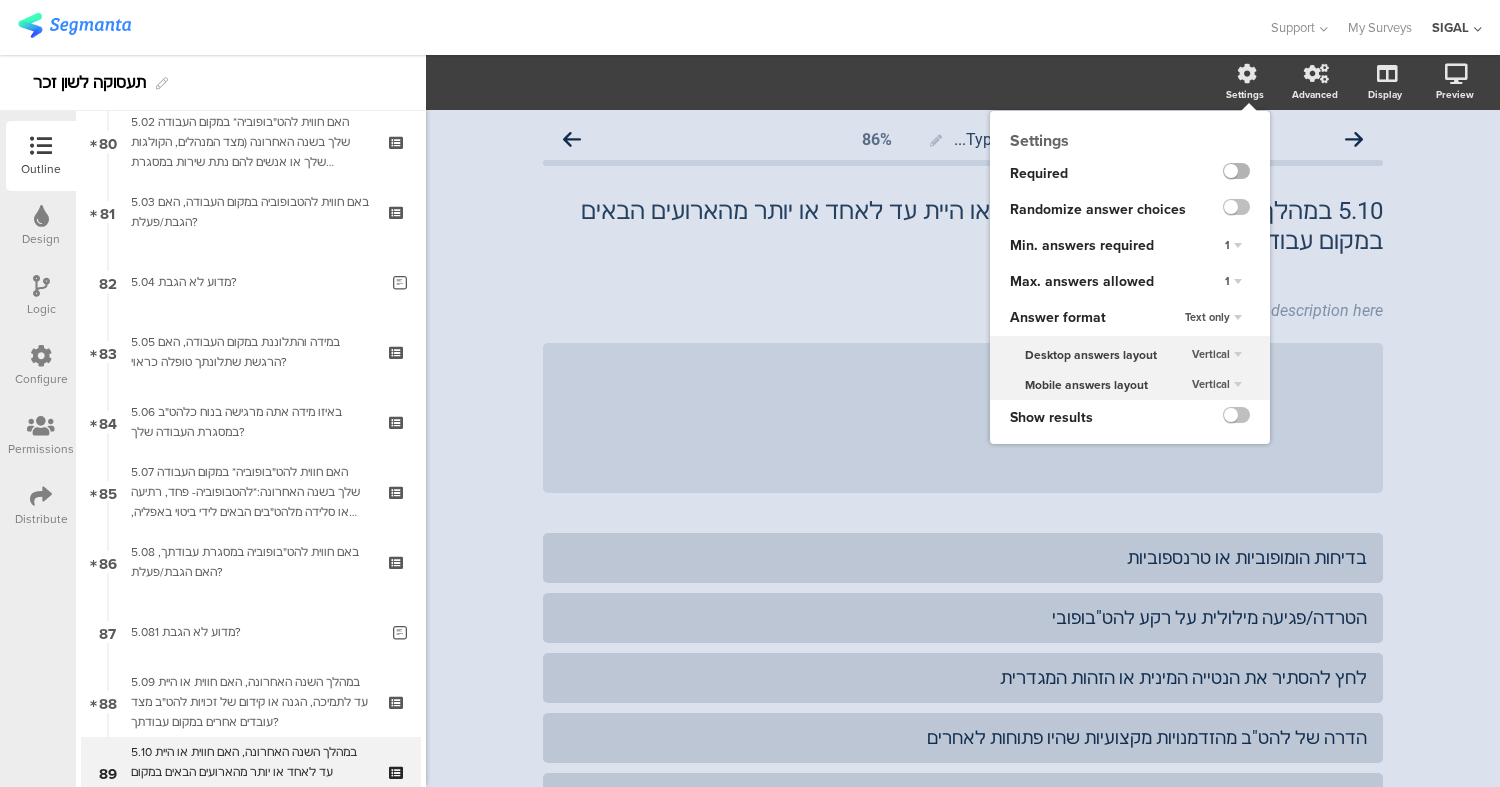 click 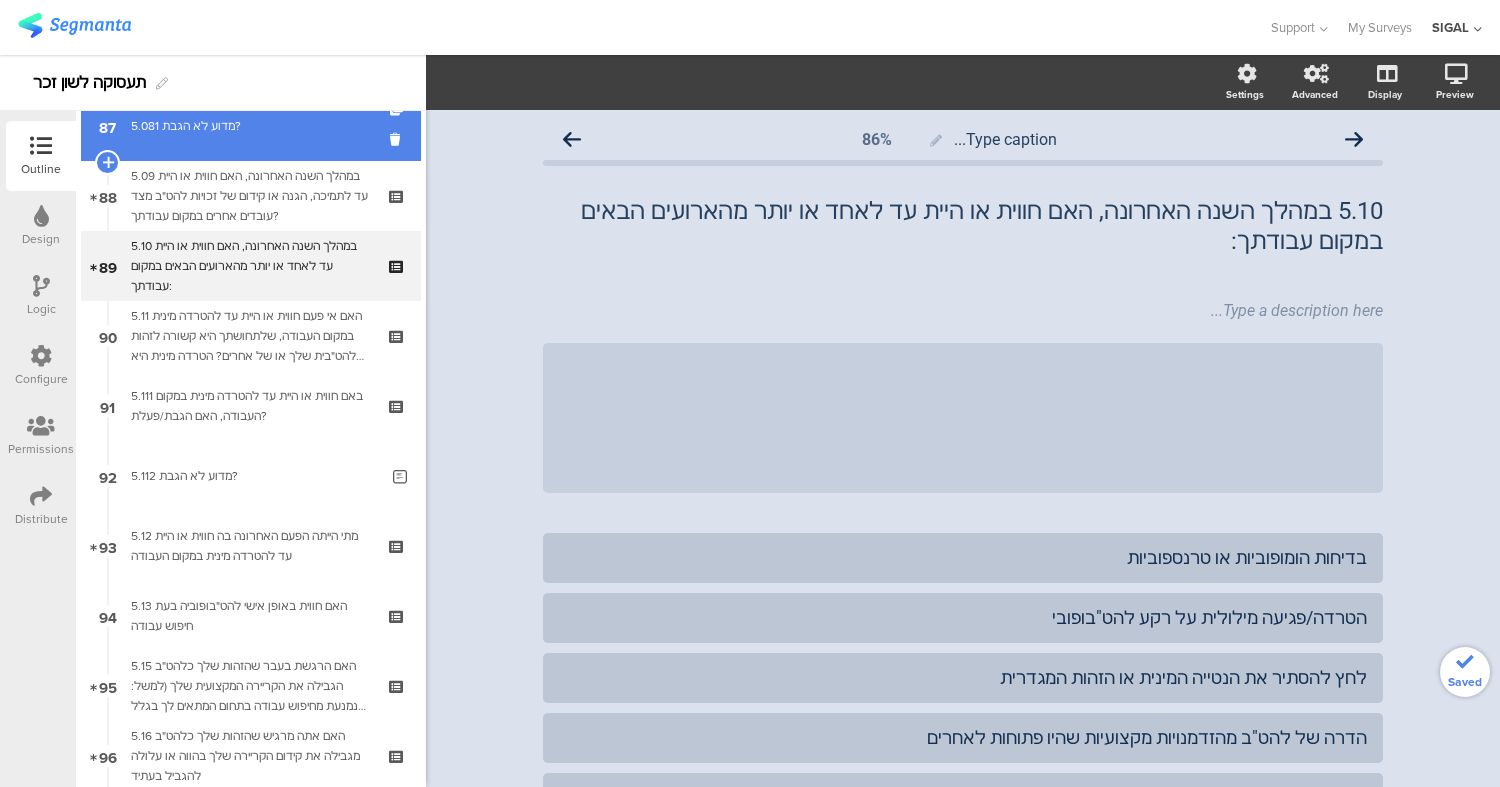 scroll, scrollTop: 6121, scrollLeft: 0, axis: vertical 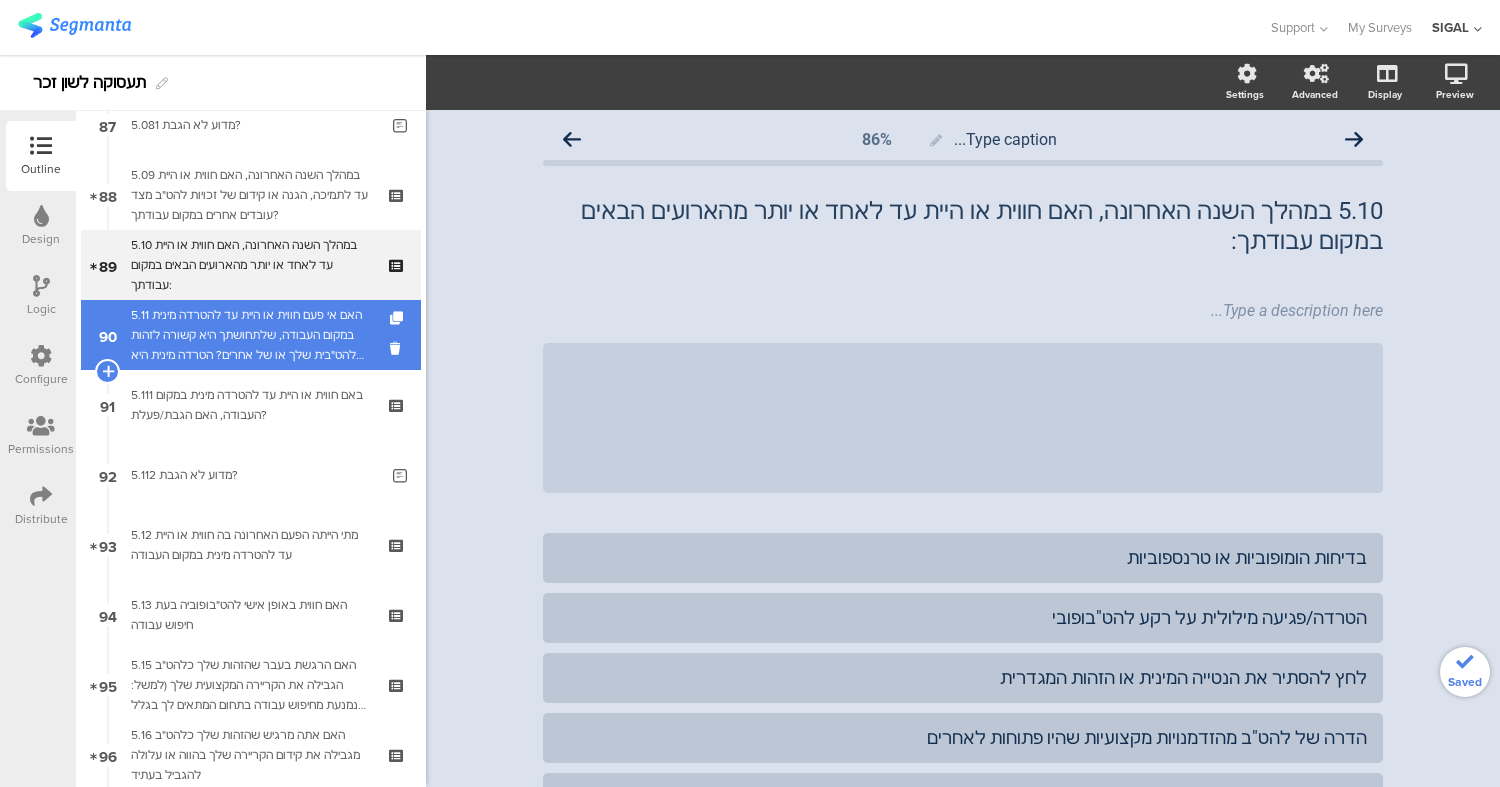 click on "5.11	האם אי פעם חווית או היית עד להטרדה מינית במקום העבודה, שלתחושתך היא קשורה לזהות להט"בית שלך או של אחרים? הטרדה מינית היא כל התנהגות מינית לא רצויה, מילולית או פיזית לדוגמא: הערות, בדיחות, רמיזות מיניות, מגע פיזי לא רצוי, חיזור כדפוס מטריד גם לאחר סירוב, שיתוף בתכנים מיניים או הודעות בעלות אופי מיני, שאלות או הנחות על ההתנהגות המינית שלך בהתבסס על הזהות הלהט"בית שלך, ועוד" at bounding box center [250, 335] 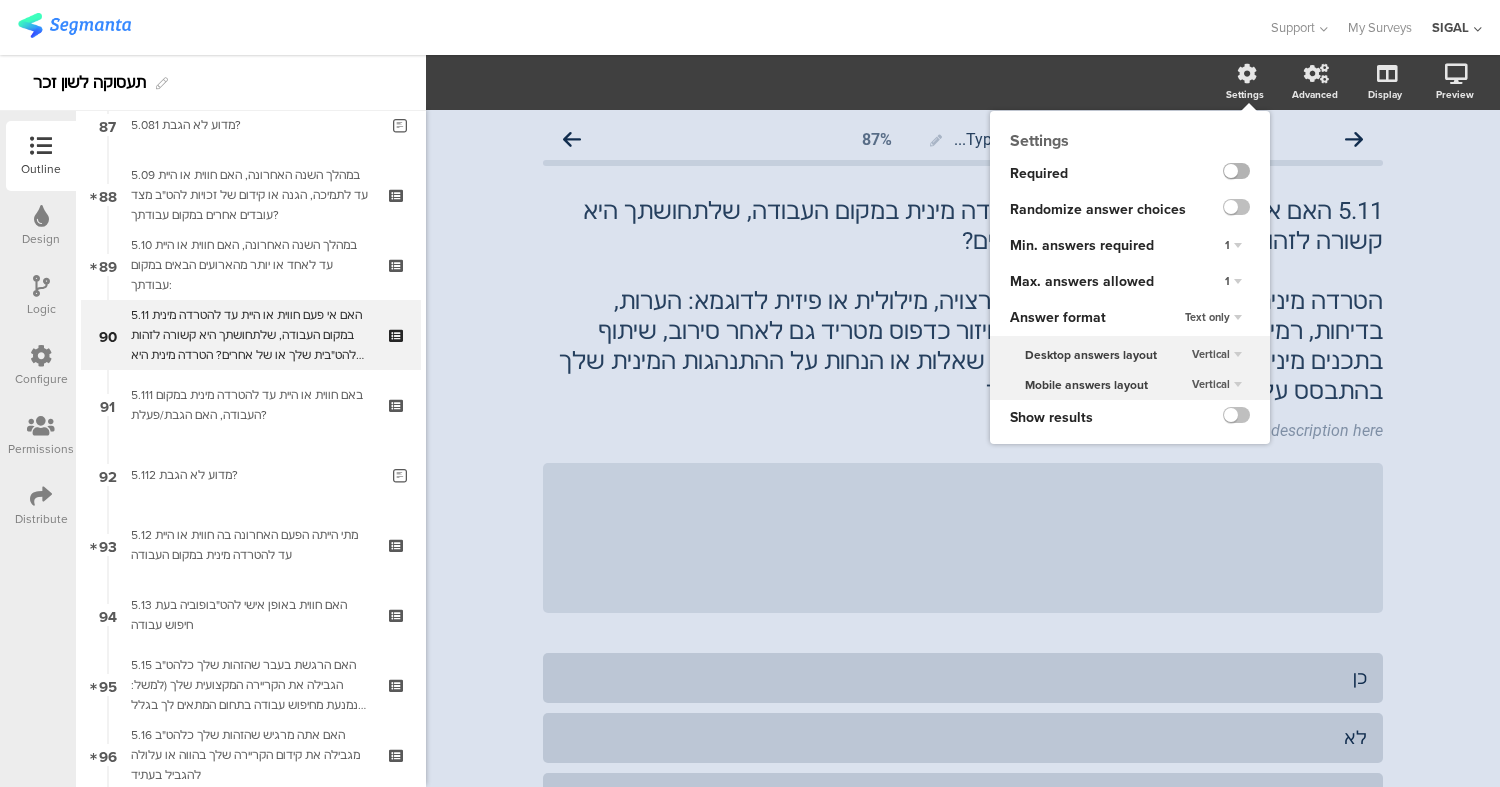 click 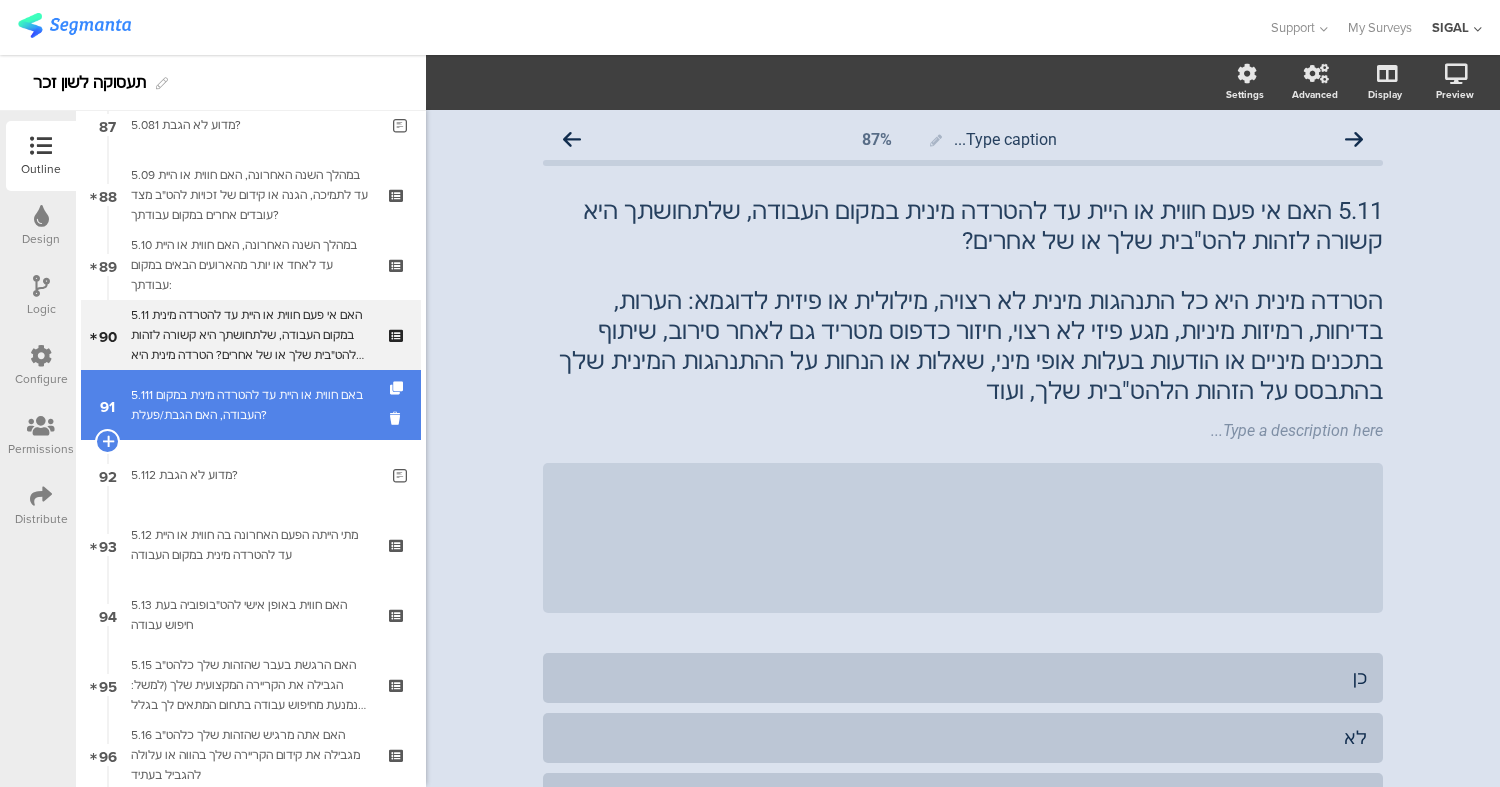click on "5.111	באם חווית או היית עד להטרדה מינית במקום העבודה, האם הגבת/פעלת?" at bounding box center (250, 405) 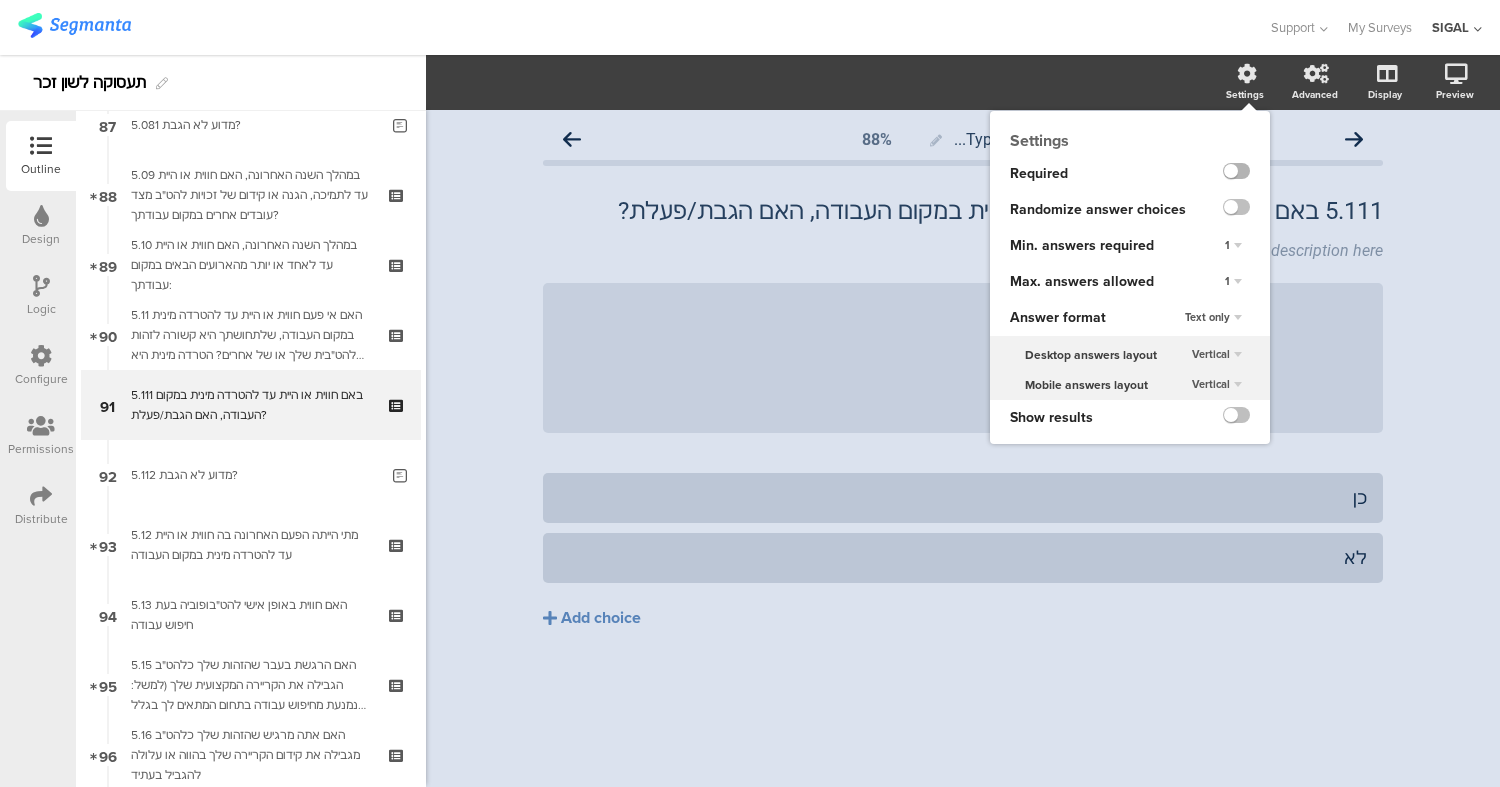 click 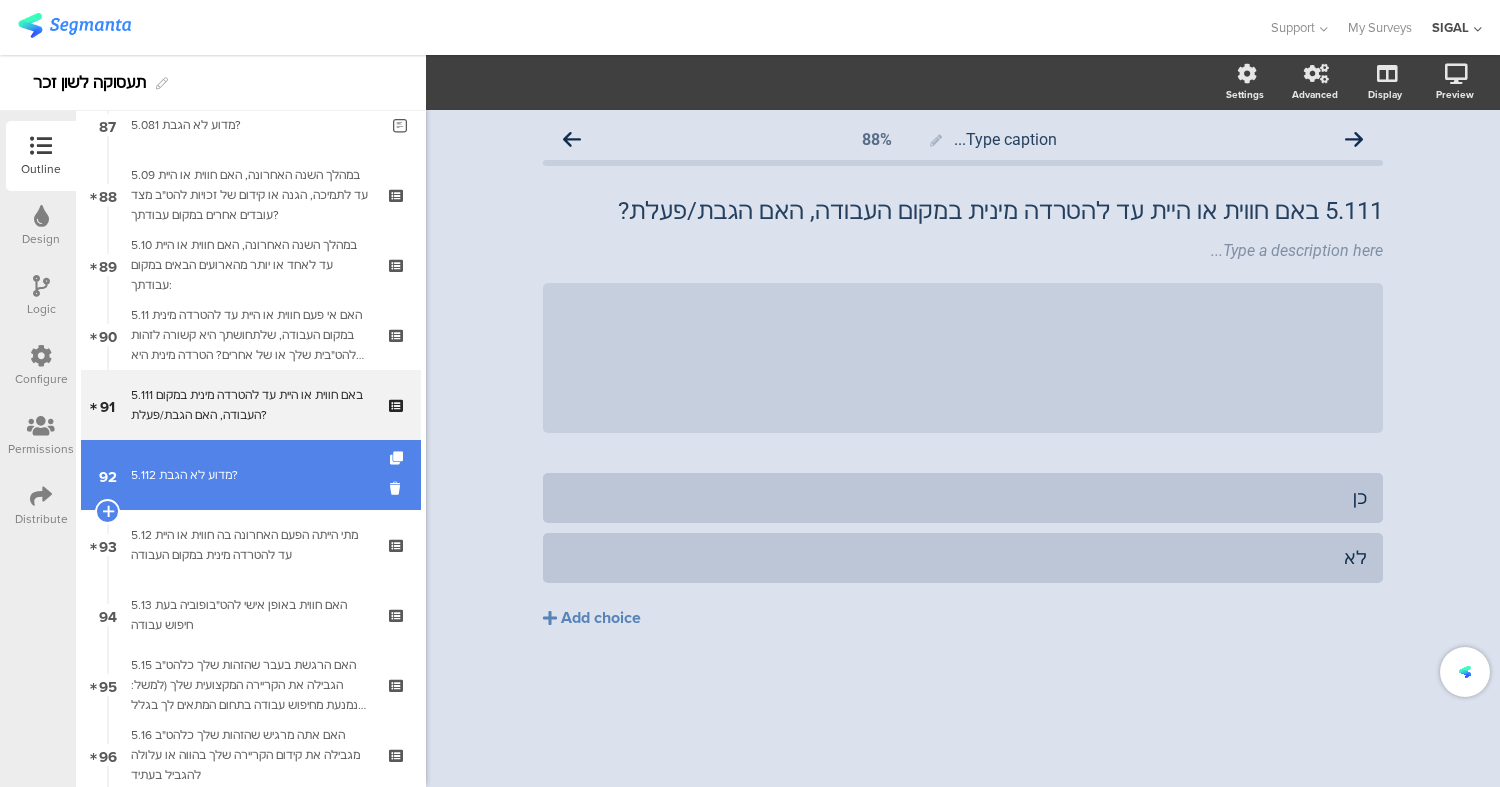 click on "92
5.112 מדוע לא הגבת?" at bounding box center [251, 475] 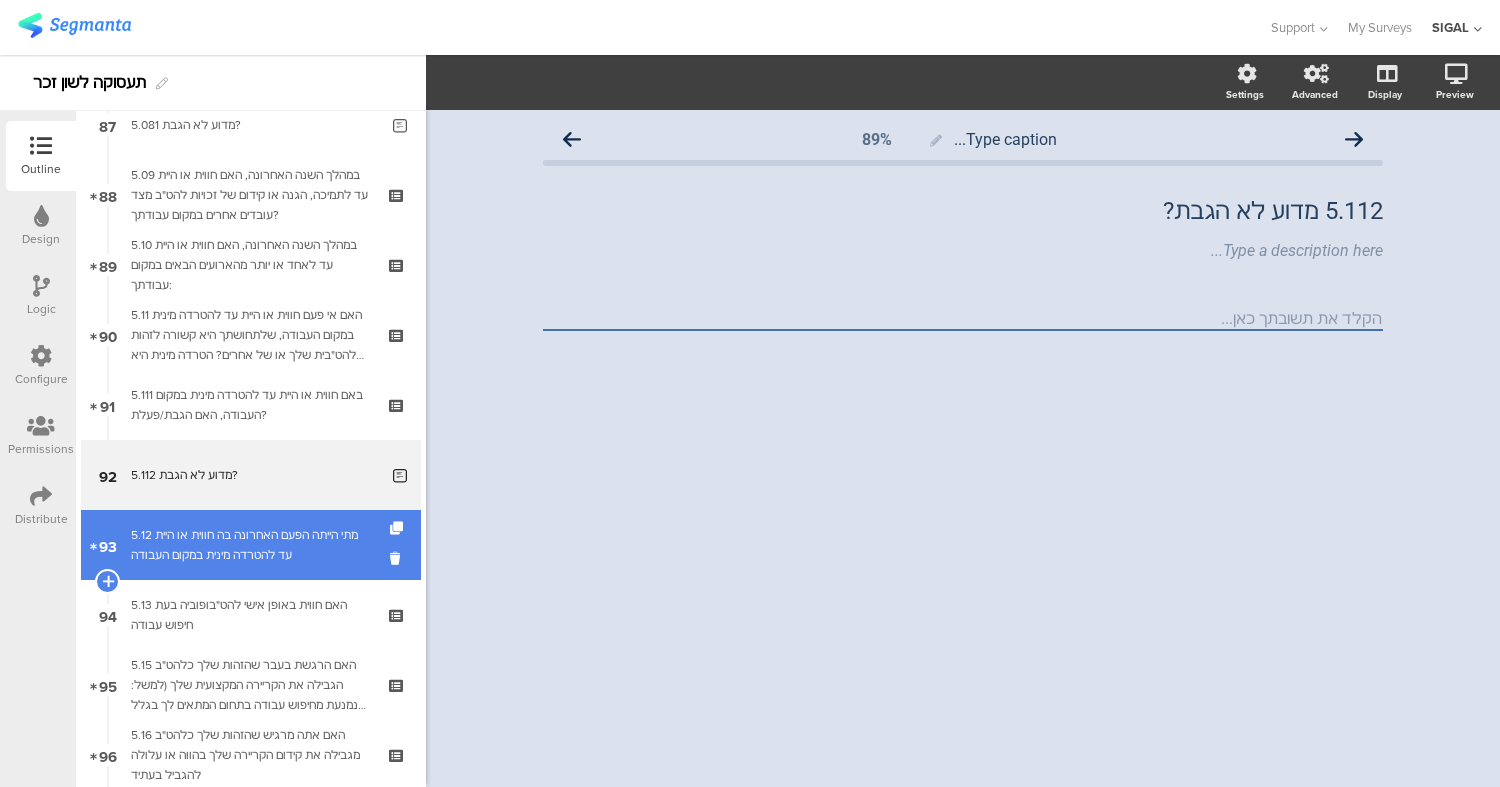 click on "93
5.12	מתי הייתה הפעם האחרונה בה חווית או היית עד להטרדה מינית במקום העבודה" at bounding box center (251, 545) 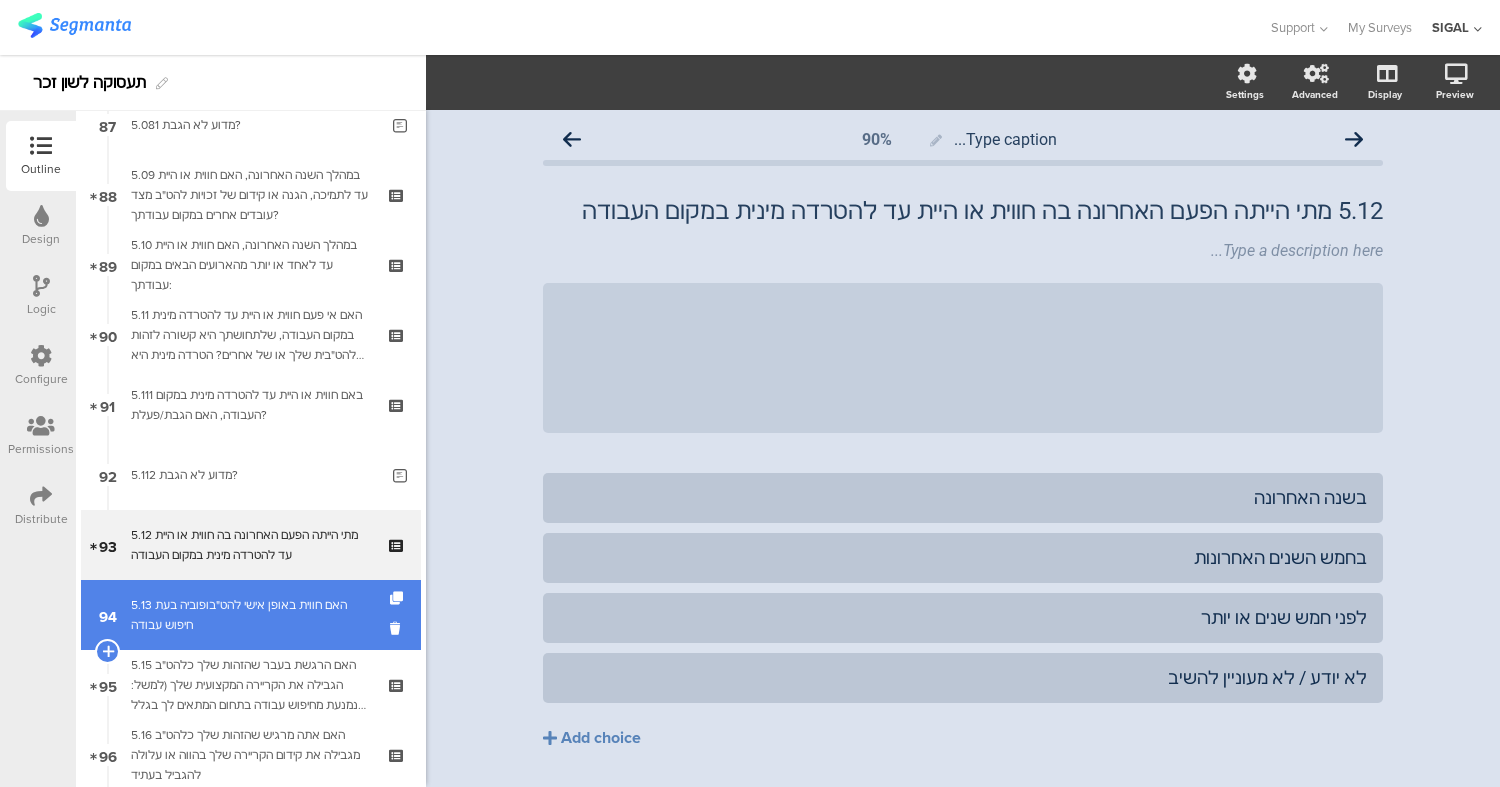 click on "5.13	האם חווית באופן אישי להט"בופוביה בעת חיפוש עבודה" at bounding box center [250, 615] 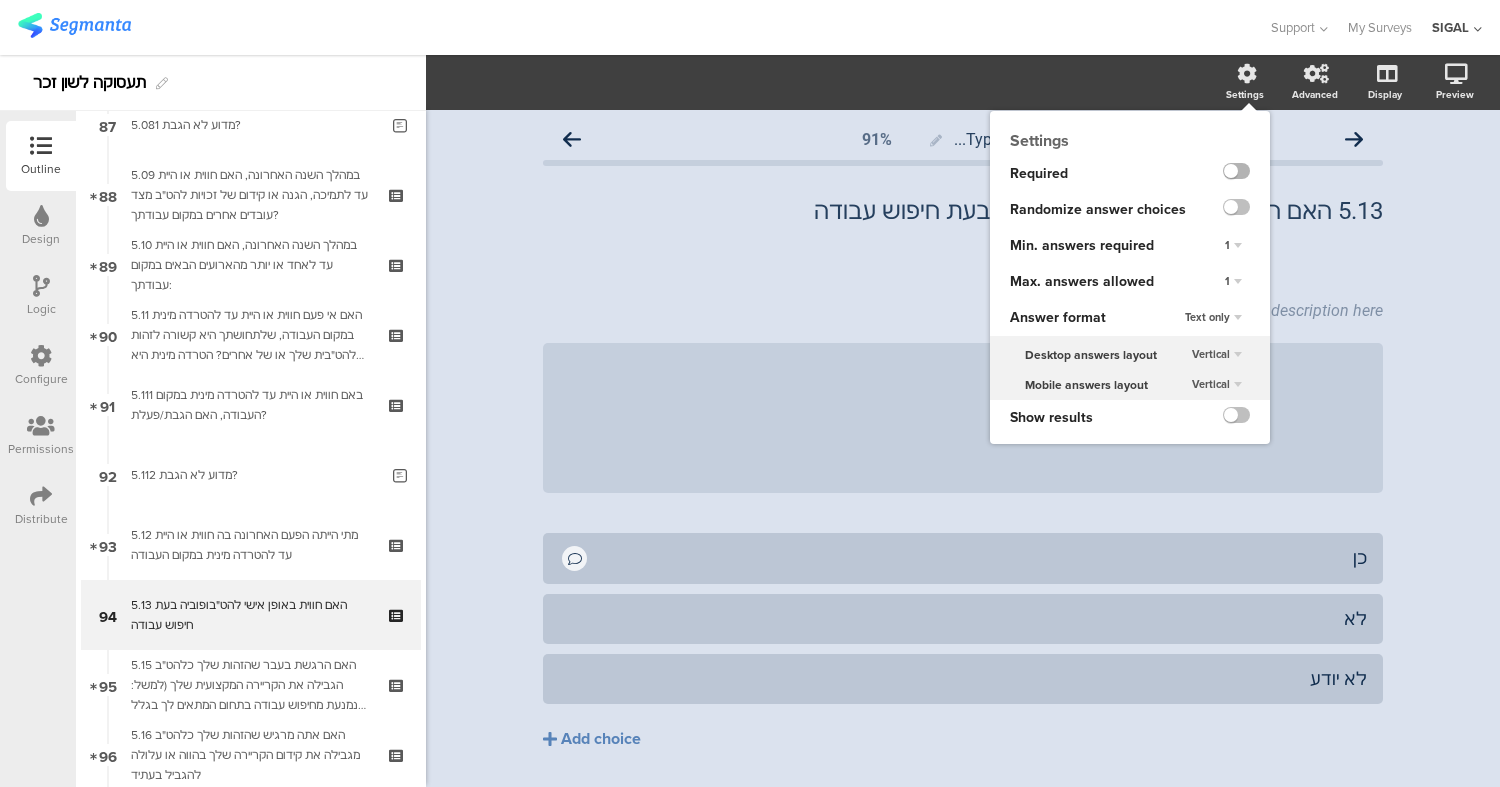 click 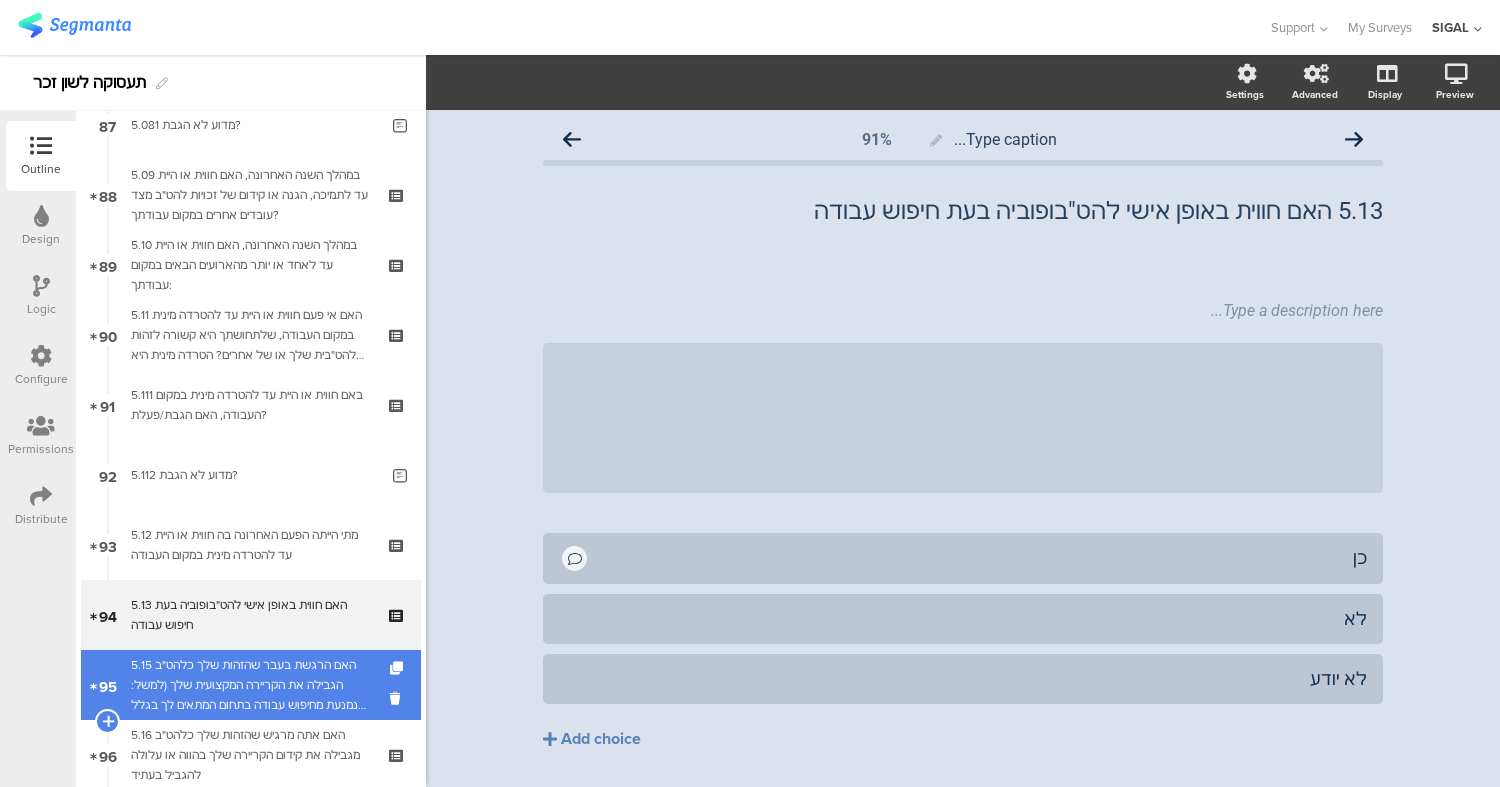 click on "5.15	האם הרגשת בעבר שהזהות שלך כלהט"ב הגבילה את הקריירה המקצועית שלך (למשל: נמנעת מחיפוש עבודה בתחום המתאים לך בגלל חשש להט"בופוביה, חשת אפליה כלהט"ב בעת חיפוש עבודה, וכו')" at bounding box center (250, 685) 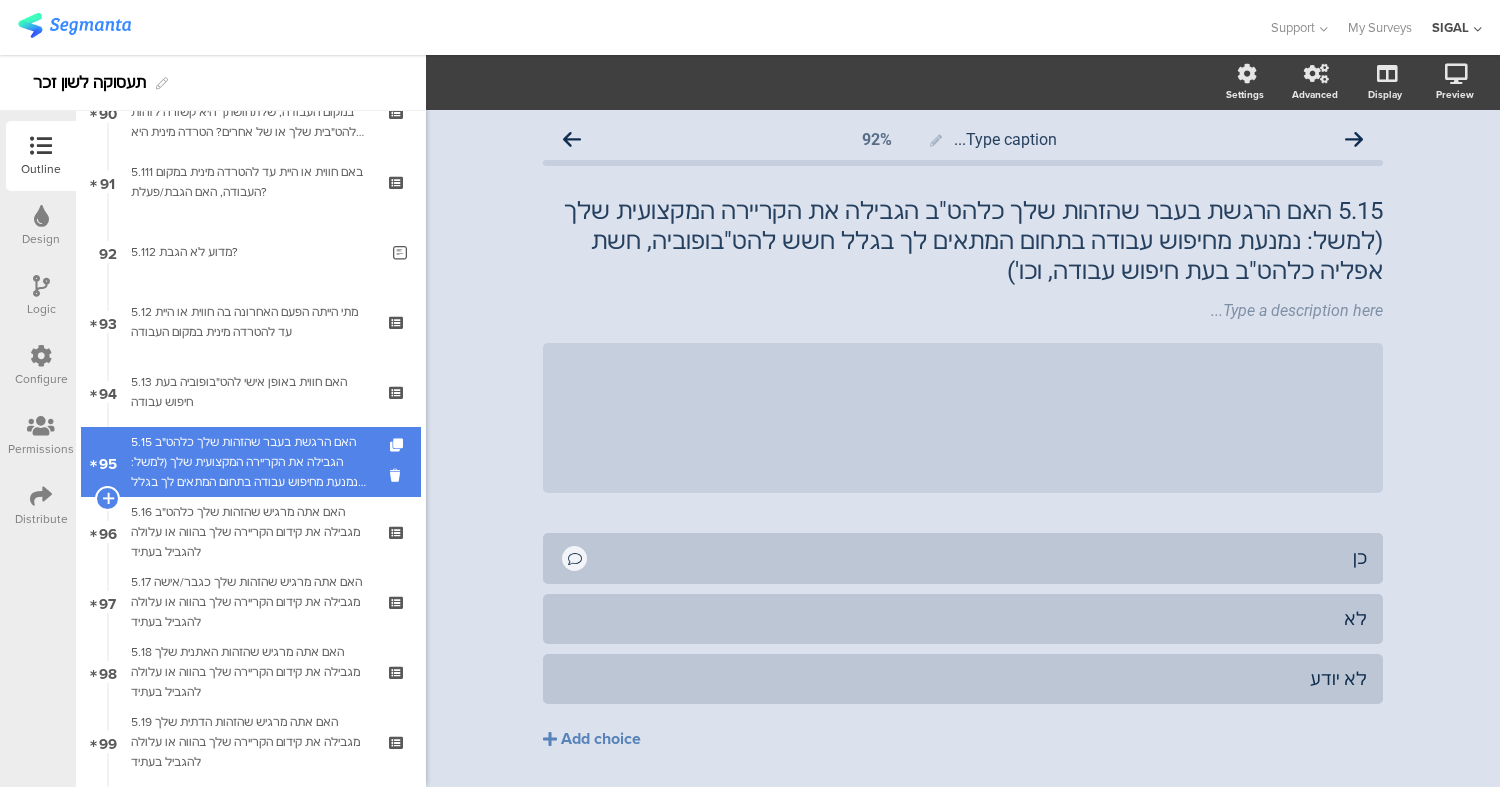 scroll, scrollTop: 6354, scrollLeft: 0, axis: vertical 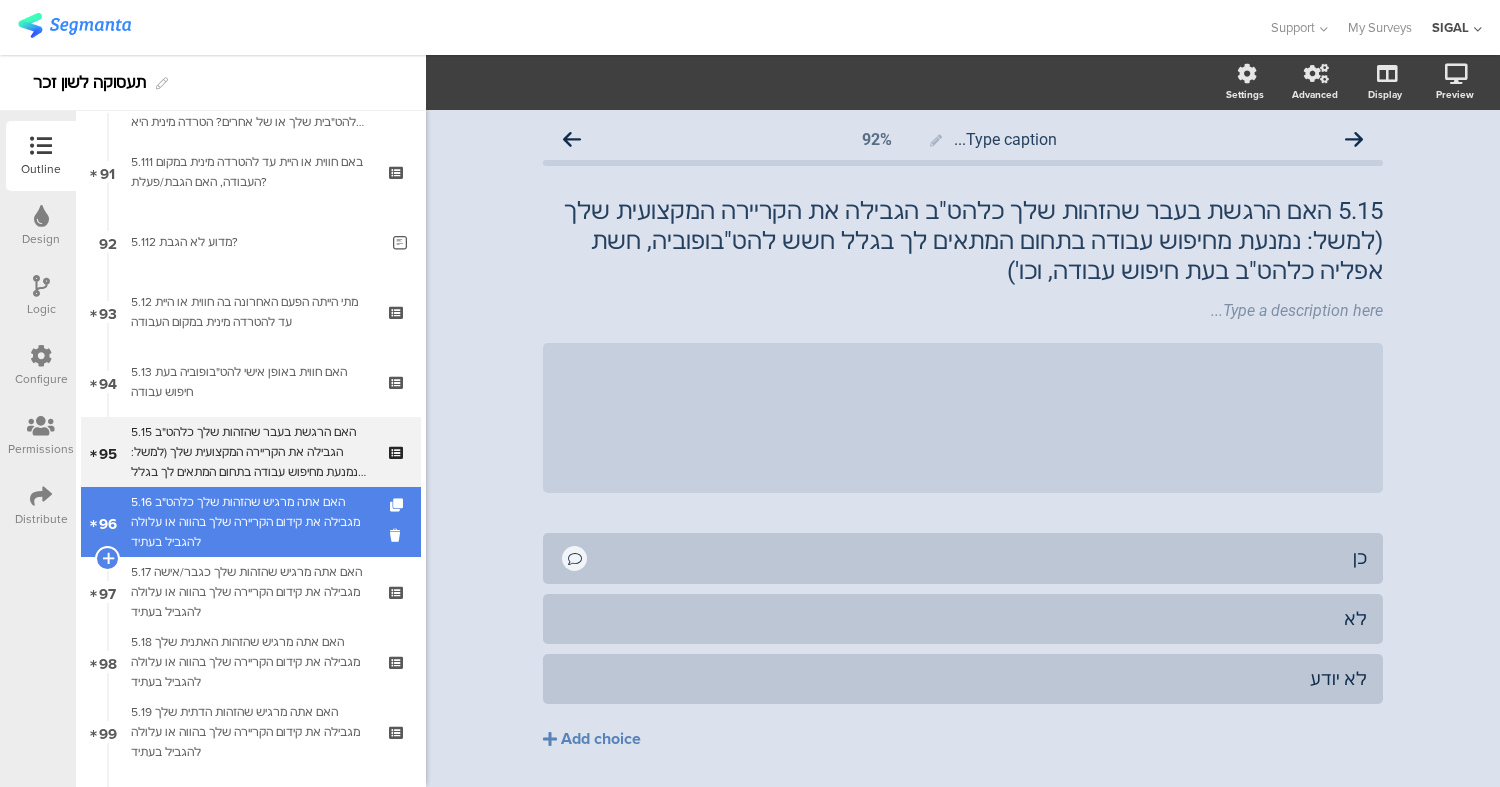 click on "5.16	האם אתה מרגיש שהזהות שלך כלהט"ב מגבילה את קידום הקריירה שלך בהווה או עלולה להגביל בעתיד" at bounding box center (250, 522) 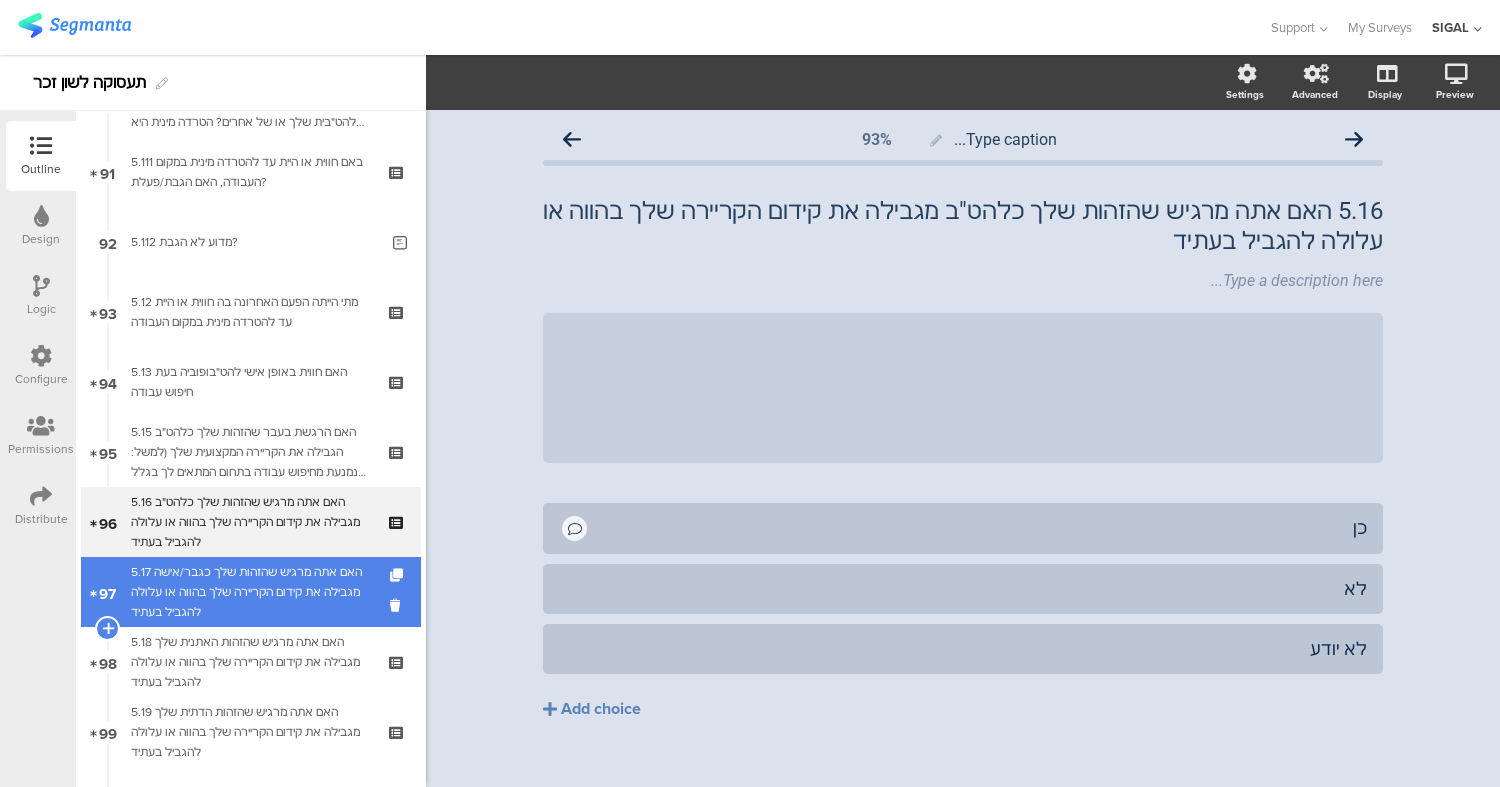 click on "5.17	האם אתה מרגיש שהזהות שלך כגבר/אישה מגבילה את קידום הקריירה שלך בהווה או עלולה להגביל בעתיד" at bounding box center (250, 592) 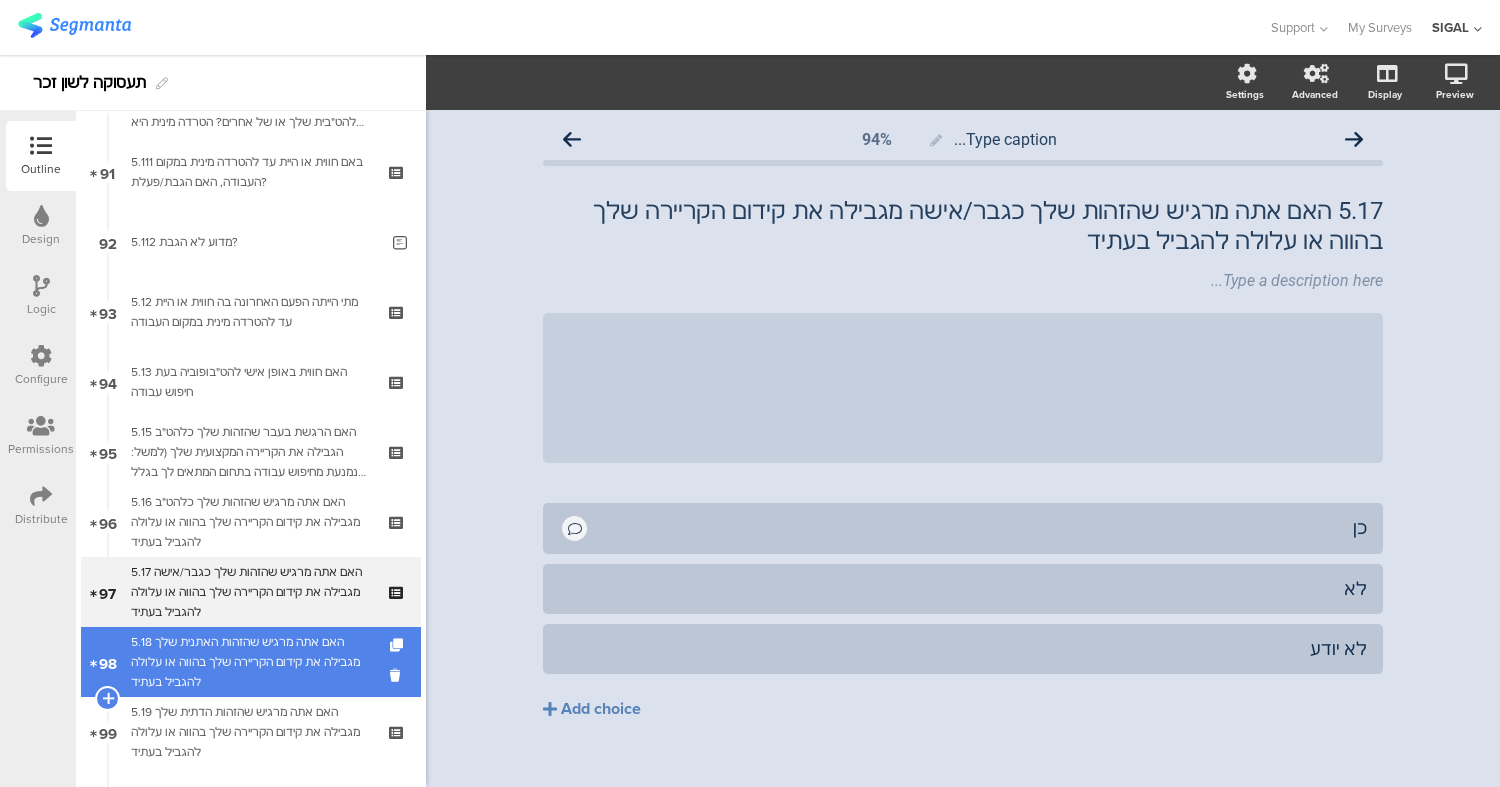 click on "5.18	האם אתה מרגיש שהזהות האתנית שלך מגבילה את קידום הקריירה שלך בהווה או עלולה להגביל בעתיד" at bounding box center [250, 662] 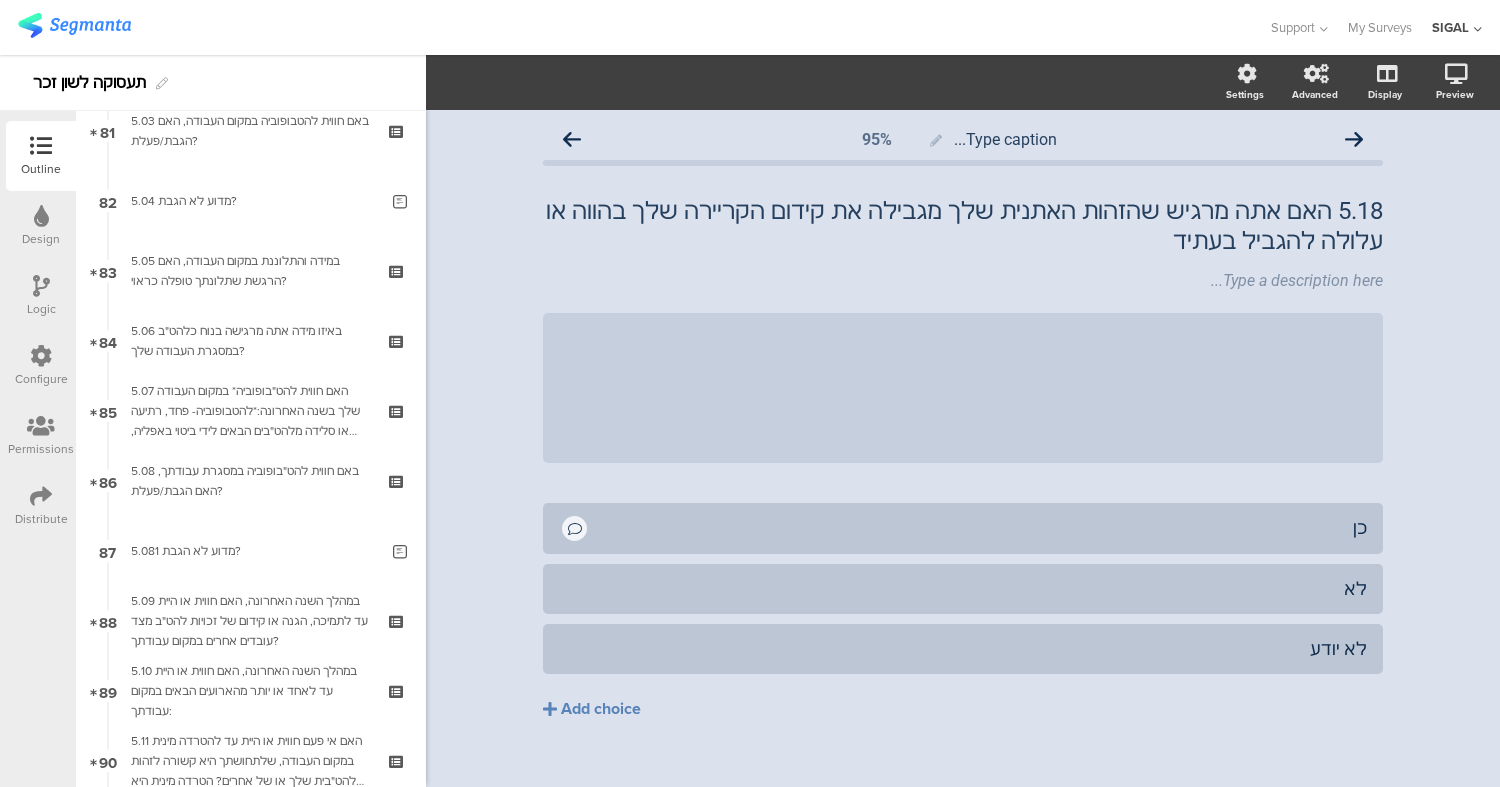 scroll, scrollTop: 5694, scrollLeft: 0, axis: vertical 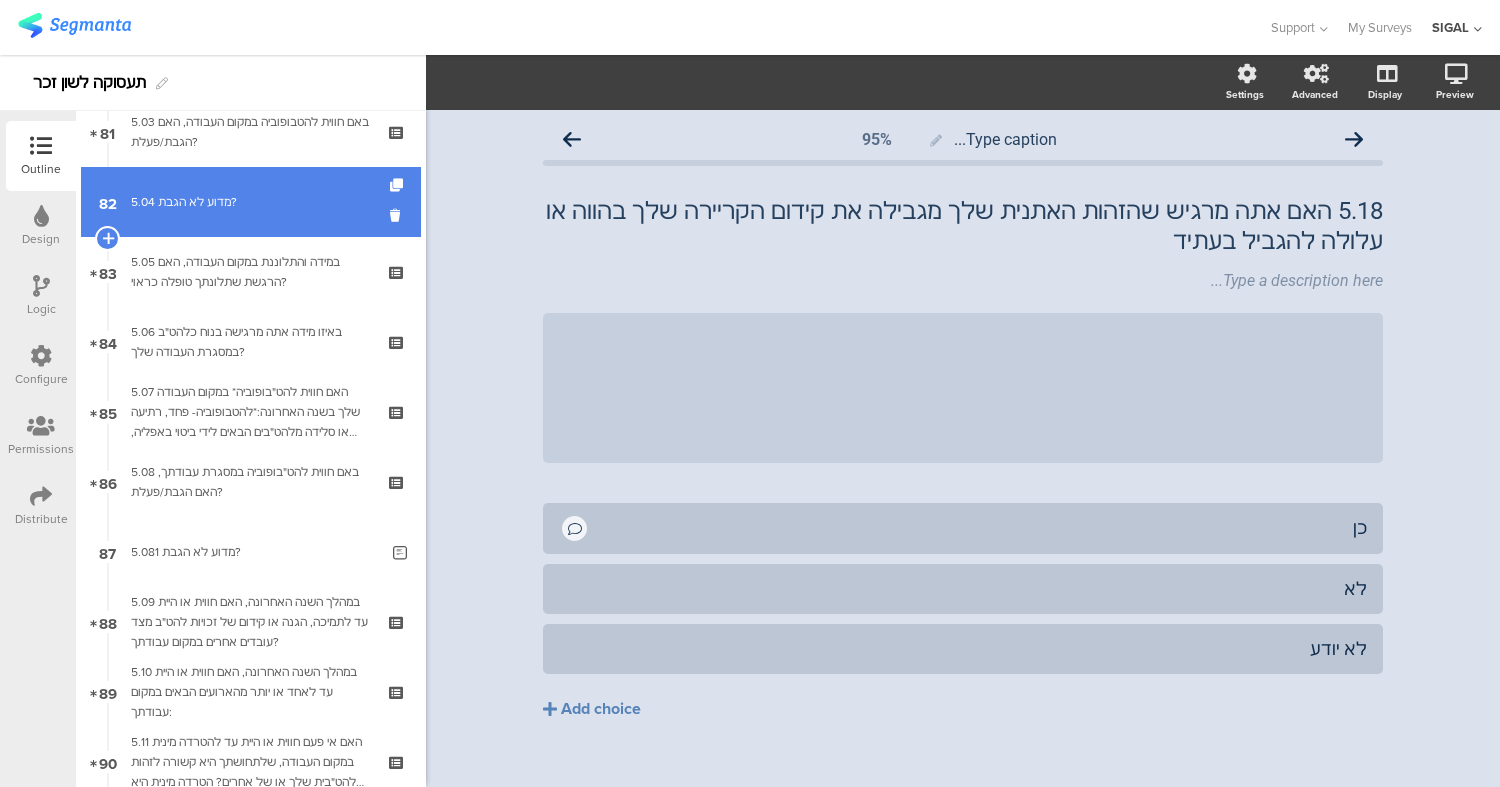 click on "5.04	מדוע לא הגבת?" at bounding box center [254, 202] 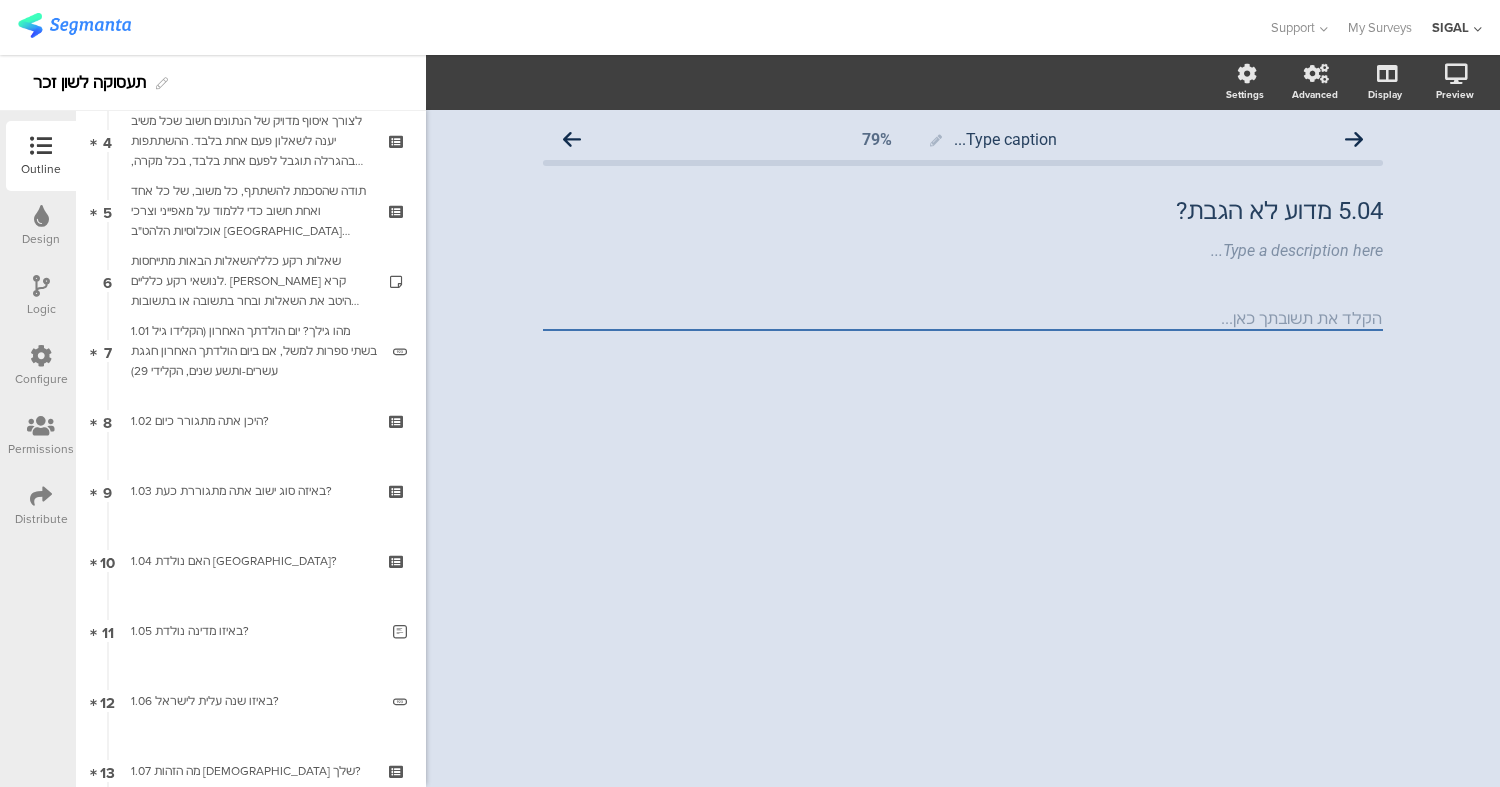 scroll, scrollTop: 296, scrollLeft: 0, axis: vertical 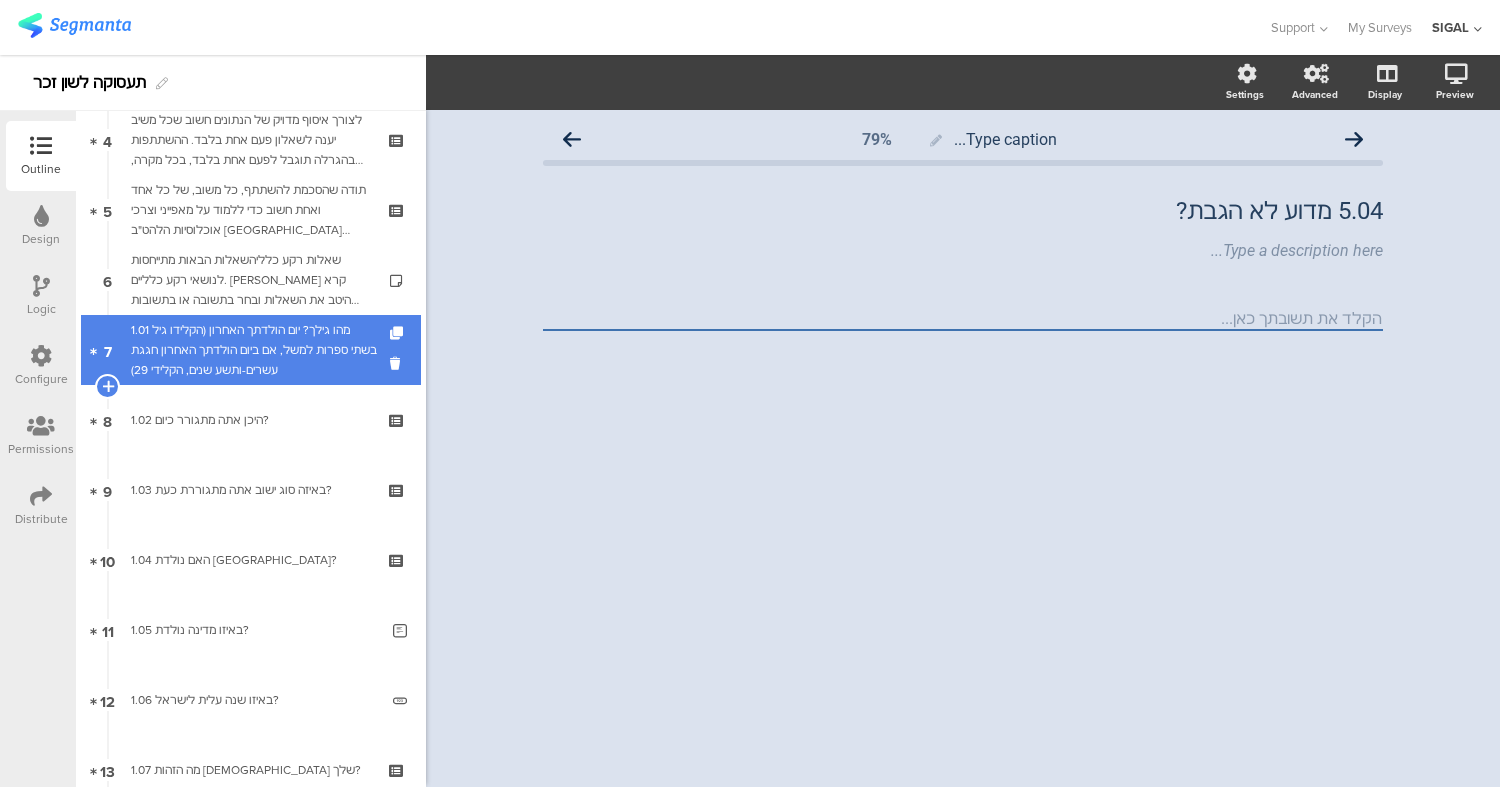 click on "1.01 מהו גילך? יום הולדתך האחרון (הקלידו גיל בשתי ספרות למשל, אם ביום הולדתך האחרון חגגת עשרים-ותשע שנים, הקלידי 29)" at bounding box center (254, 350) 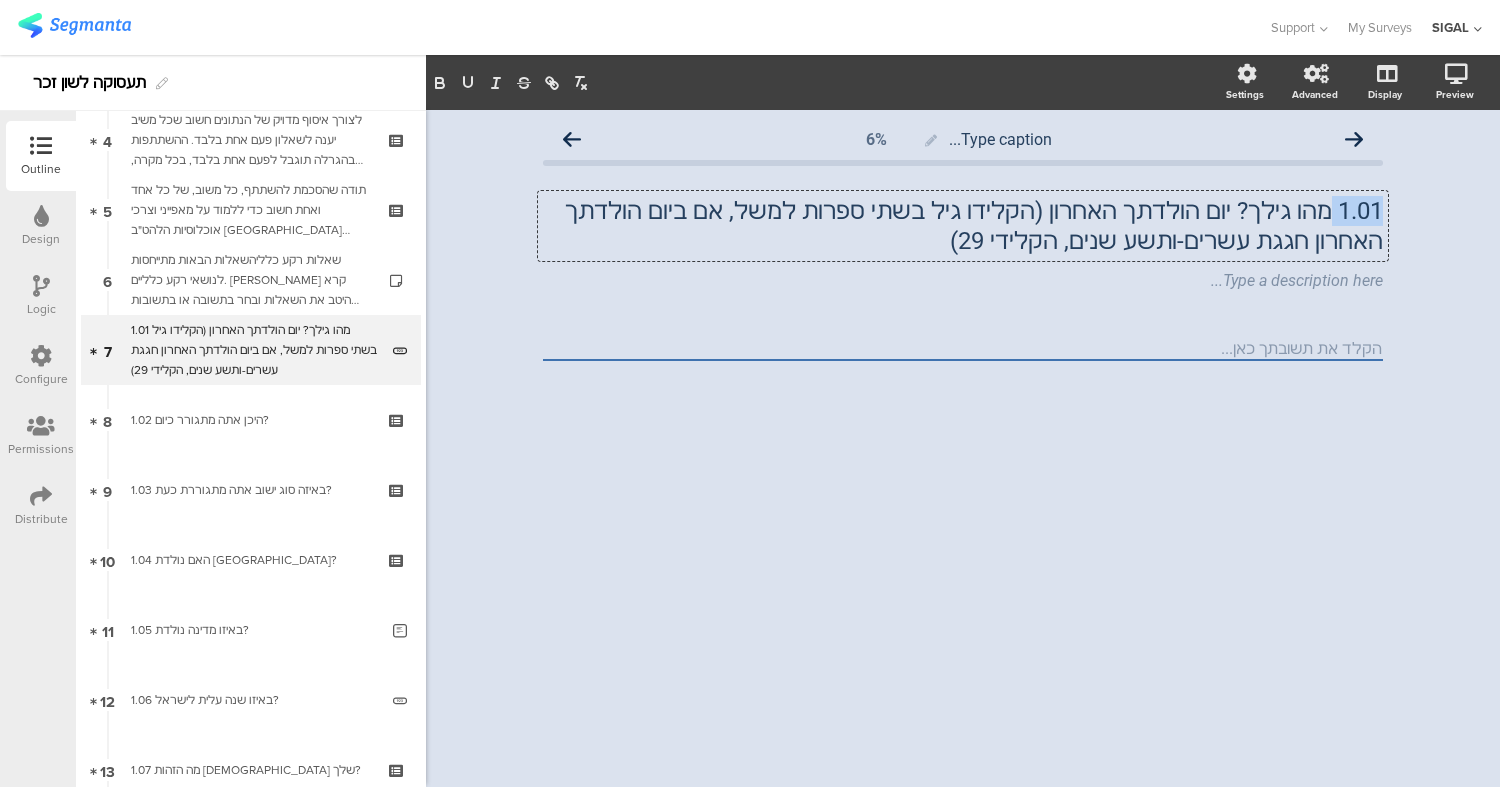 drag, startPoint x: 1331, startPoint y: 217, endPoint x: 1461, endPoint y: 217, distance: 130 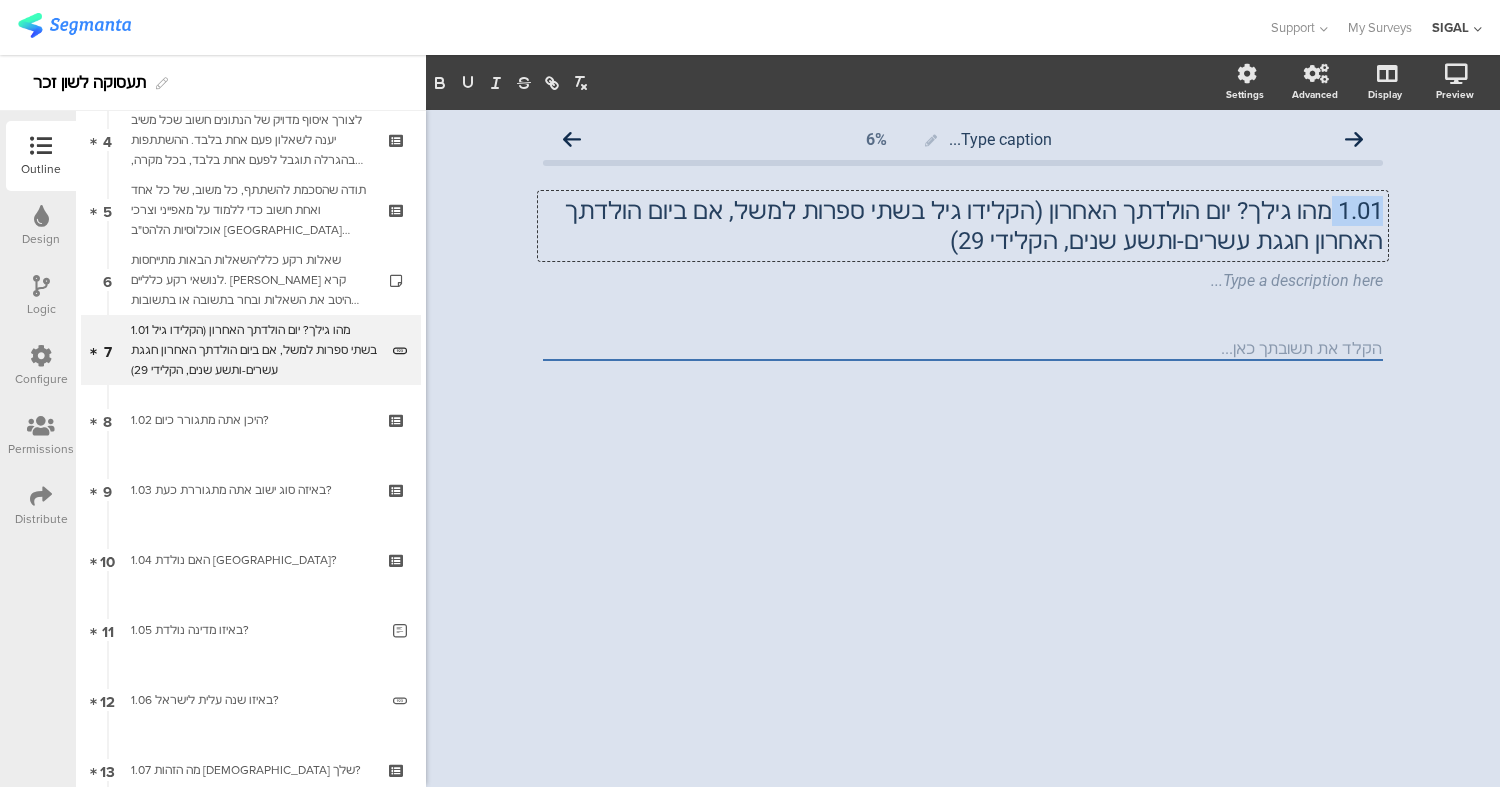 click on "Type caption...
6%
1.01 מהו גילך? יום הולדתך האחרון (הקלידו גיל בשתי ספרות למשל, אם ביום הולדתך האחרון חגגת עשרים-ותשע שנים, הקלידי 29)
1.01 מהו גילך? יום הולדתך האחרון (הקלידו גיל בשתי ספרות למשל, אם ביום הולדתך האחרון חגגת עשרים-ותשע שנים, הקלידי 29)
Type a description here..." 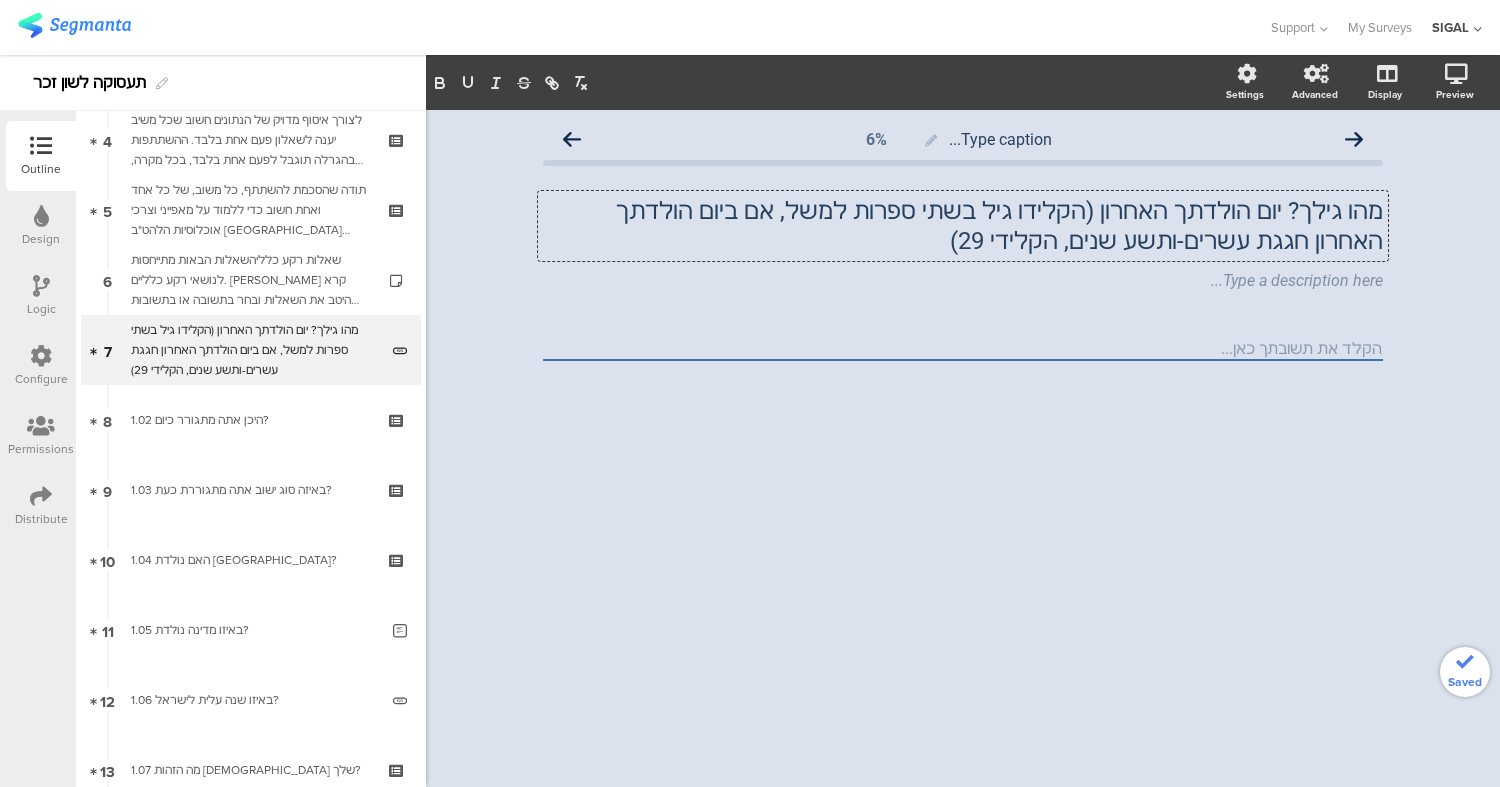 type 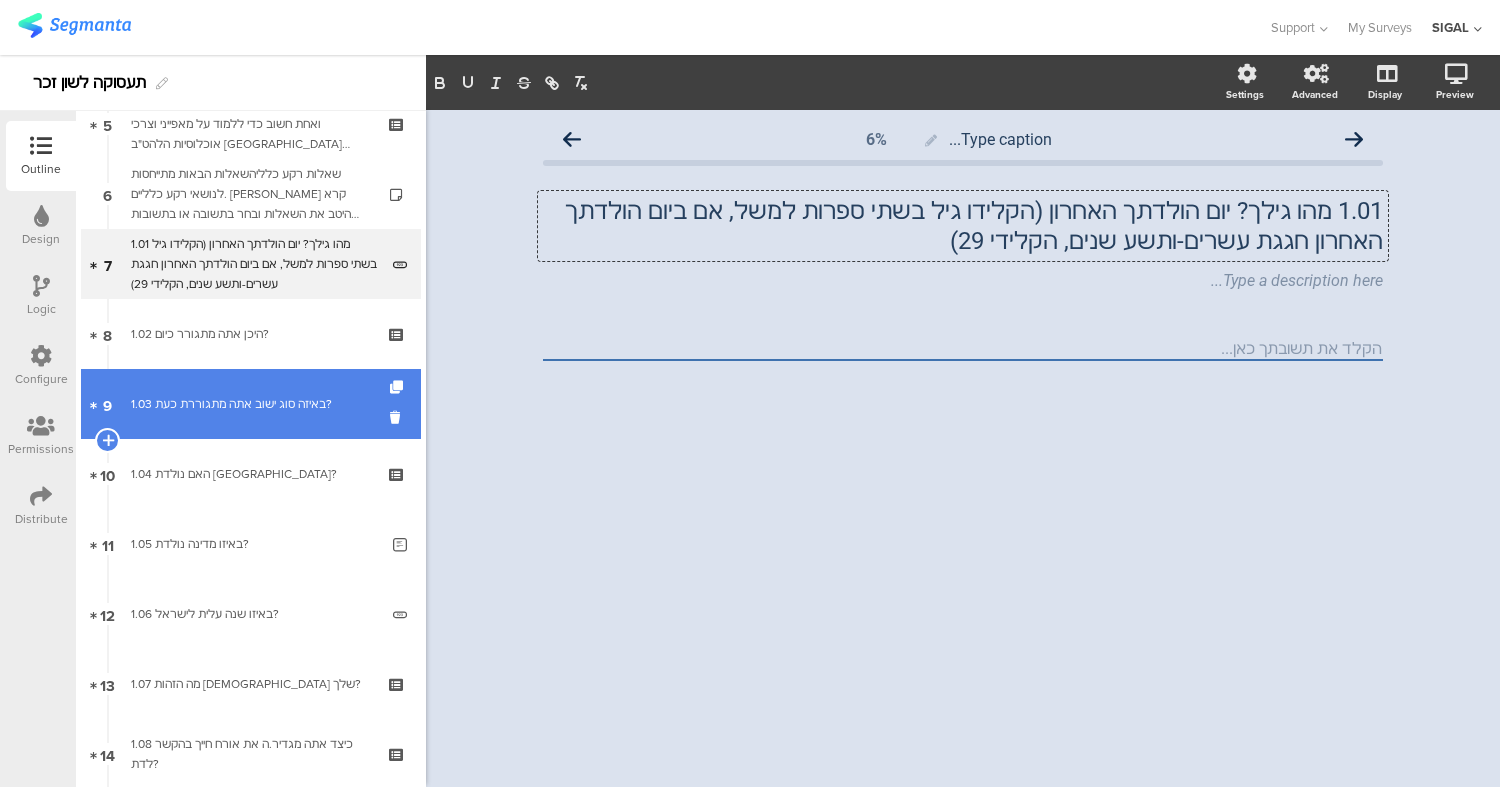 scroll, scrollTop: 387, scrollLeft: 0, axis: vertical 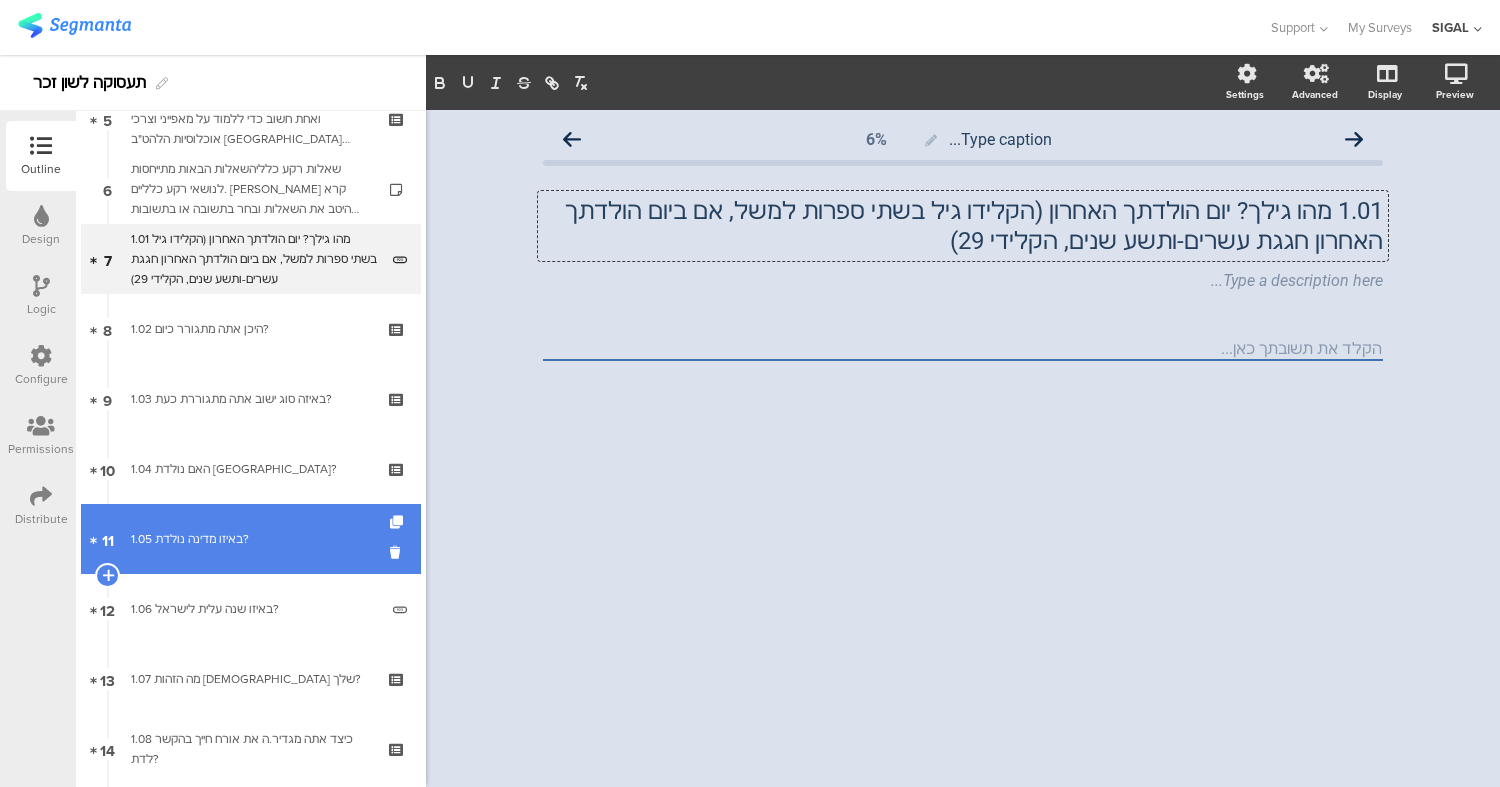click on "11
1.05 באיזו מדינה נולדת?" at bounding box center (251, 539) 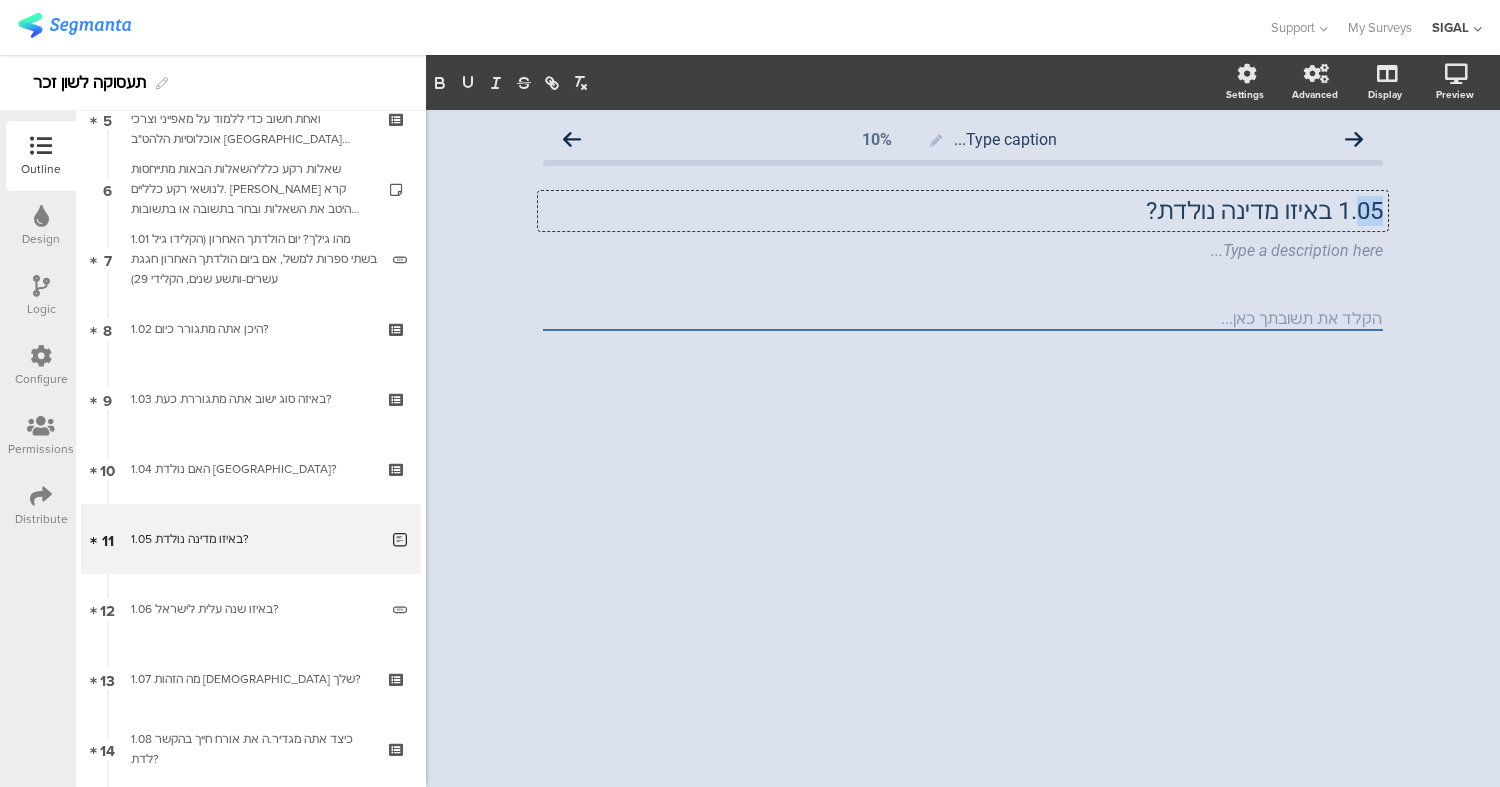 drag, startPoint x: 1359, startPoint y: 213, endPoint x: 1399, endPoint y: 213, distance: 40 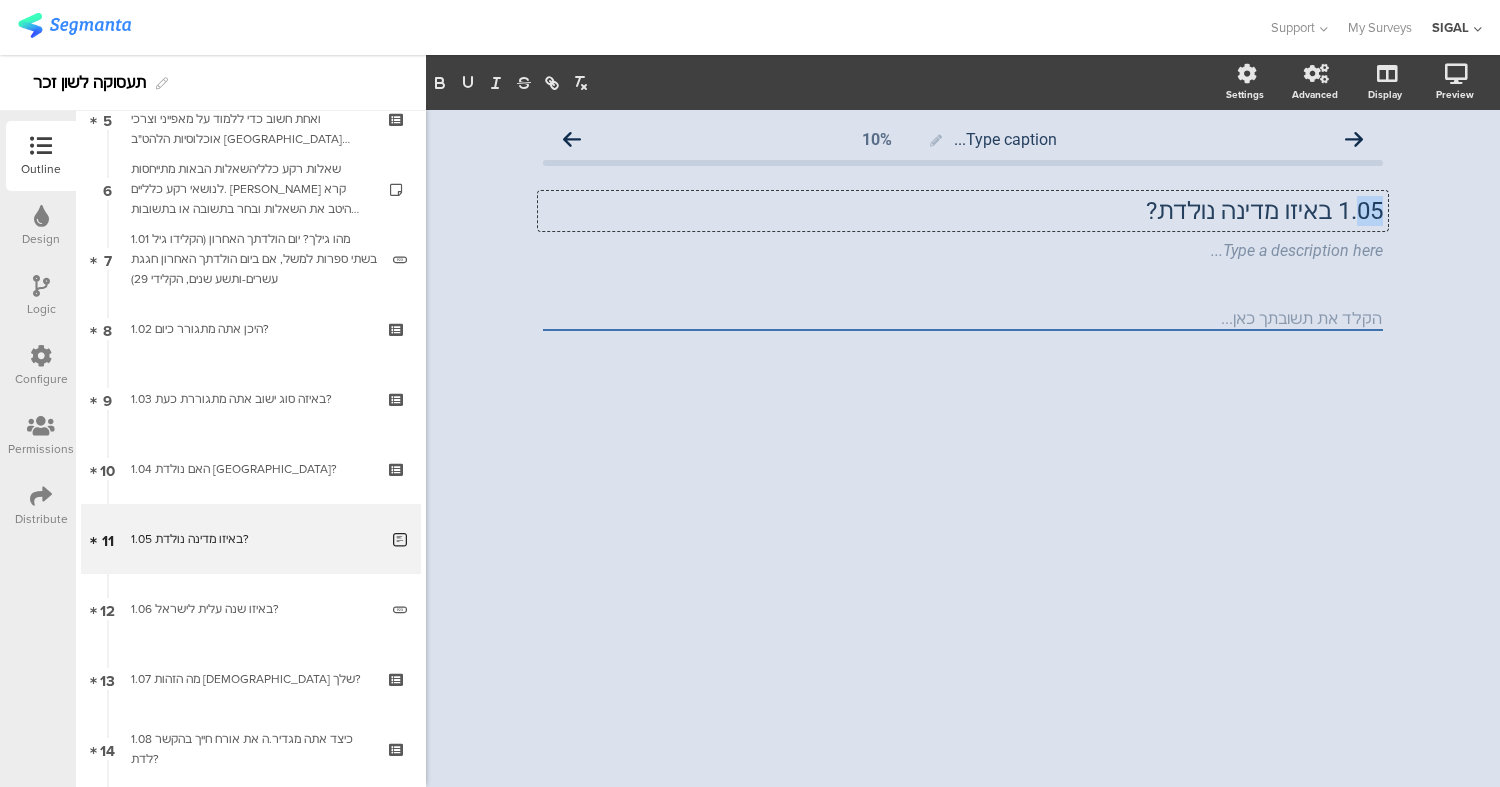 click on "Type caption...
10%
1.05 באיזו מדינה נולדת?
1.05 באיזו מדינה נולדת?
1.05 באיזו מדינה נולדת?
Type a description here..." 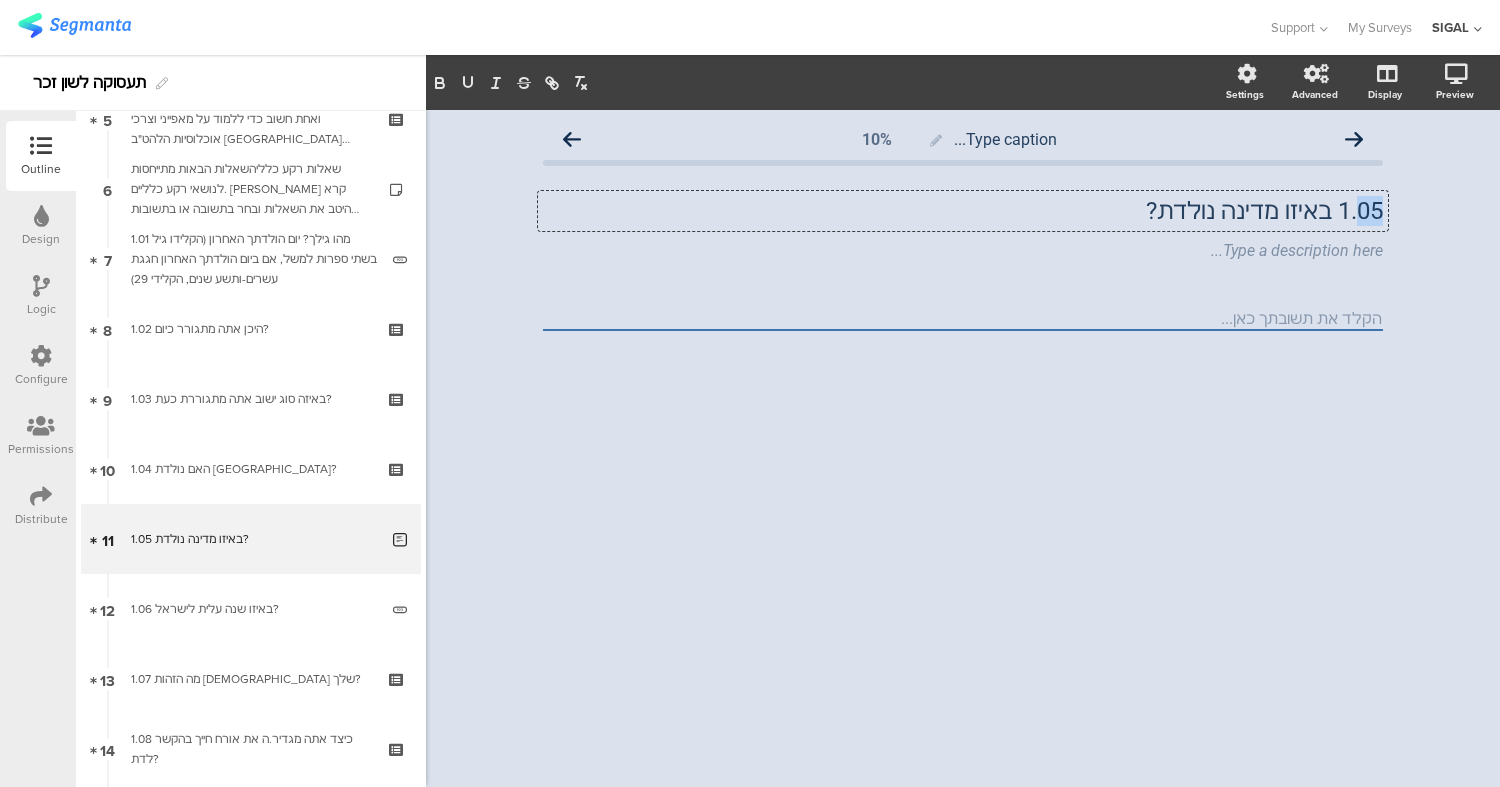 type 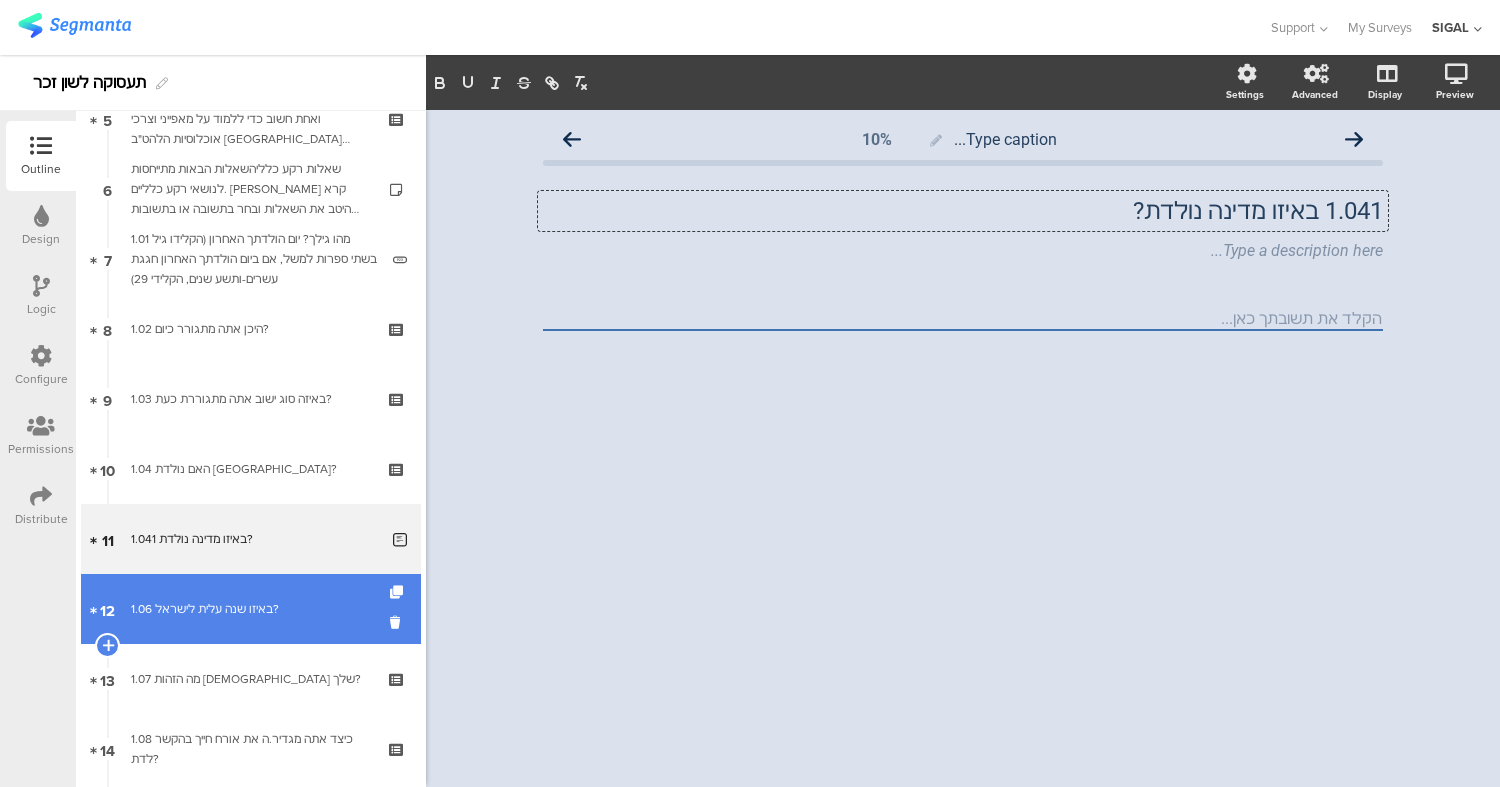 click on "12
1.06 באיזו שנה עלית לישראל?" at bounding box center [251, 609] 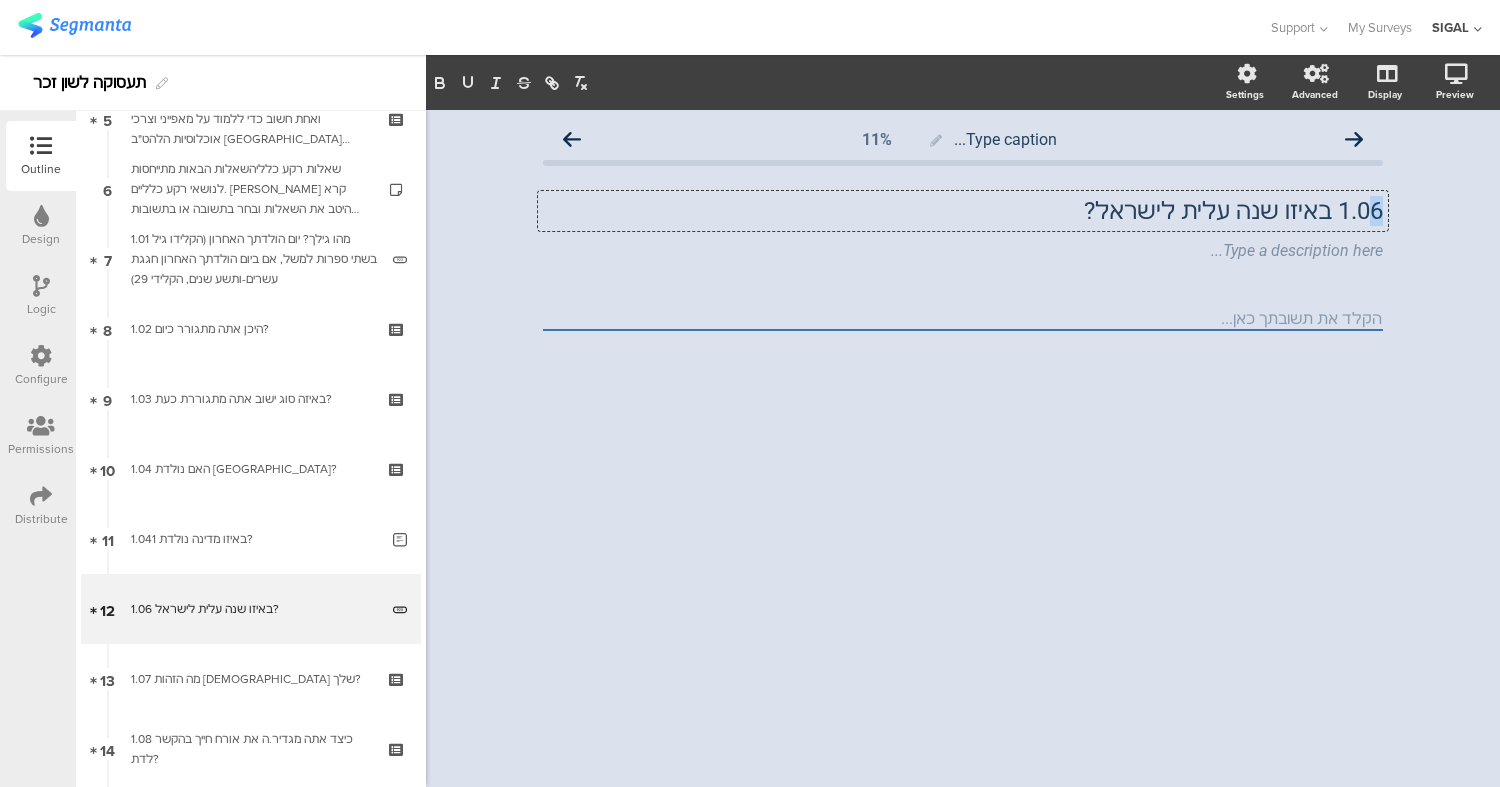 drag, startPoint x: 1363, startPoint y: 214, endPoint x: 1407, endPoint y: 222, distance: 44.72136 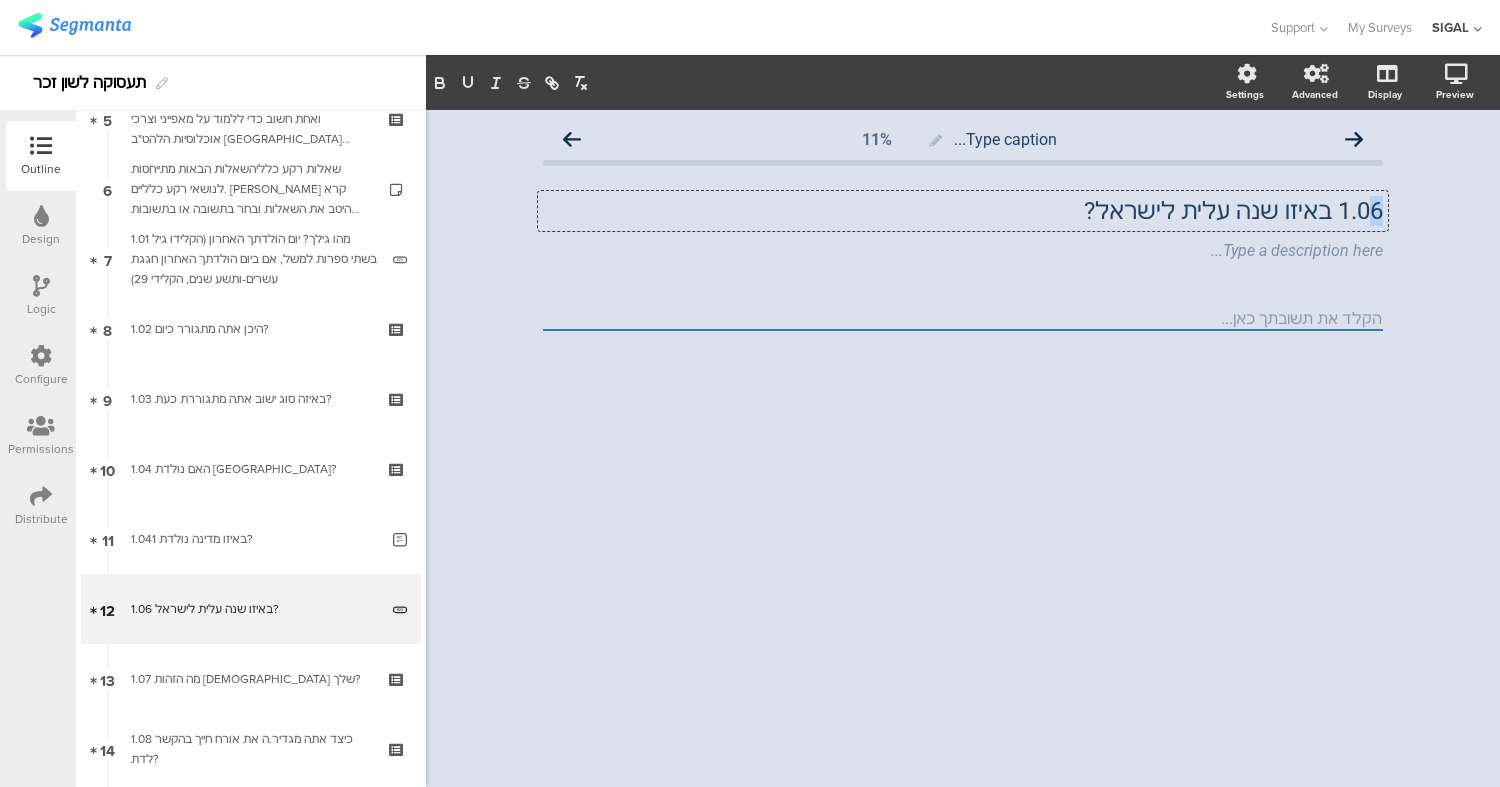 click on "Type caption...
11%
1.06 באיזו שנה עלית לישראל?
1.06 באיזו שנה עלית לישראל?
1.06 באיזו שנה עלית לישראל?
Type a description here..." 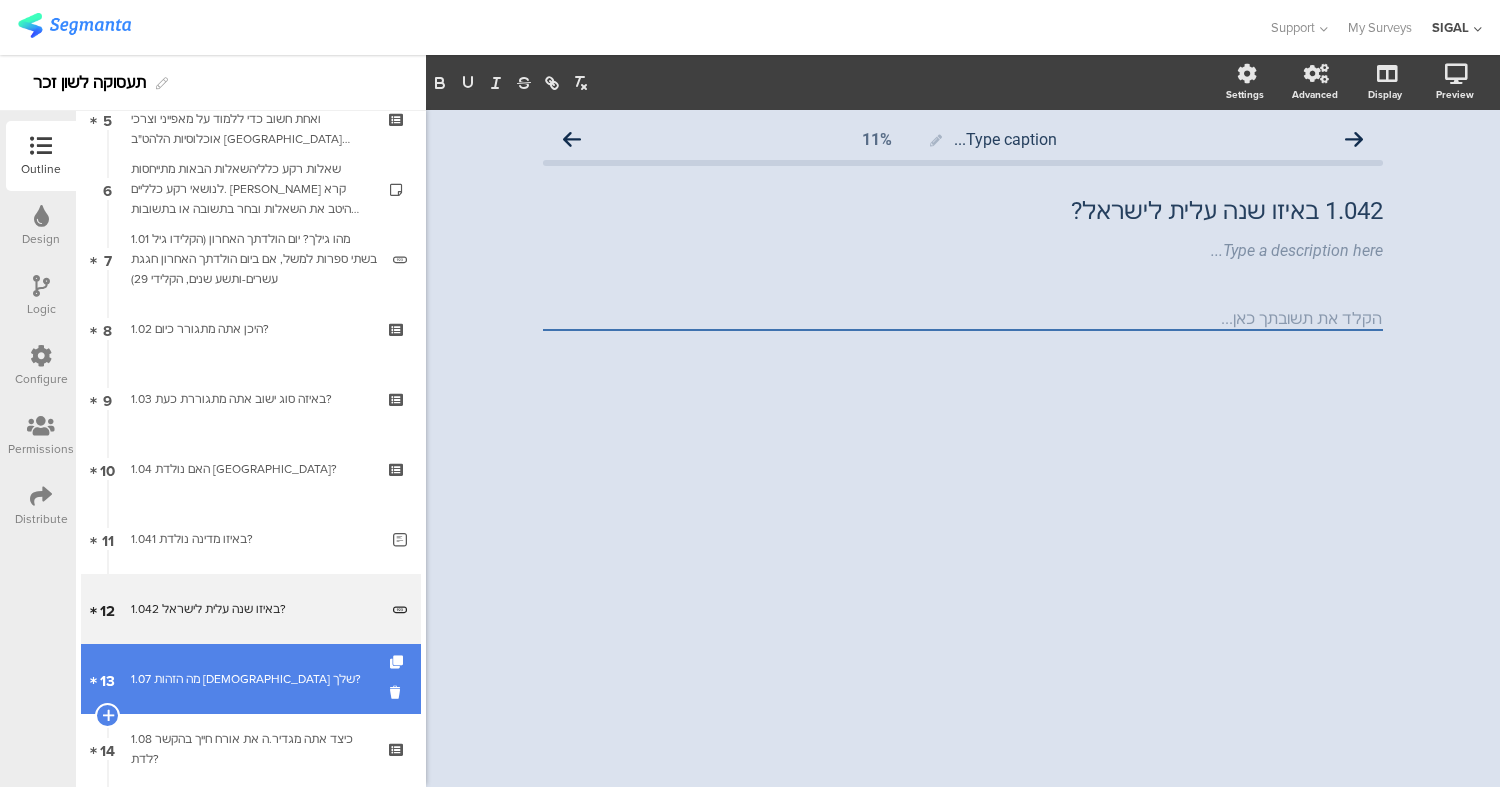 click on "1.07 מה הזהות הדתית שלך?" at bounding box center (250, 679) 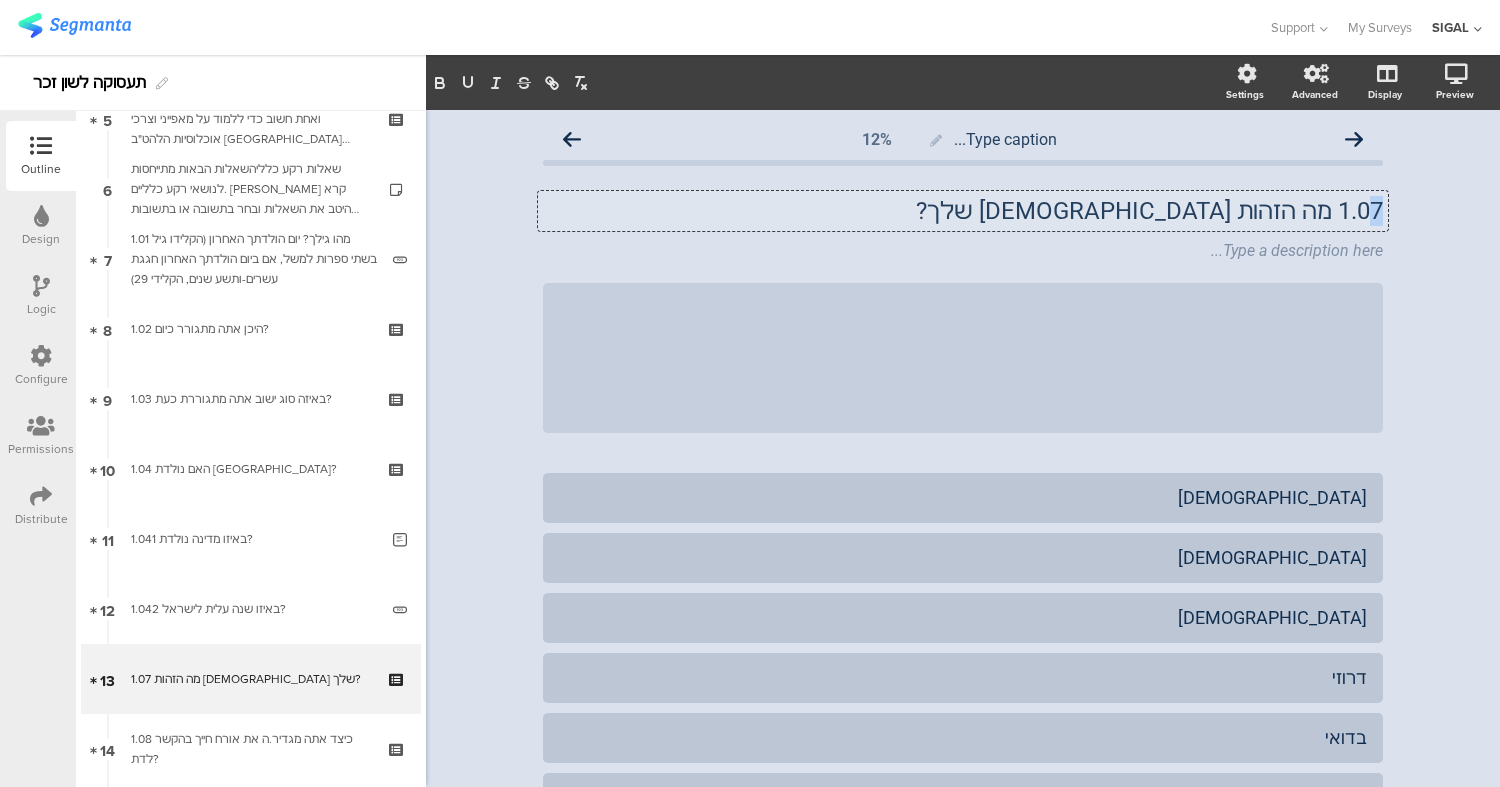 click on "1.07 מה הזהות הדתית שלך?
1.07 מה הזהות הדתית שלך?
1.07 מה הזהות הדתית שלך?" 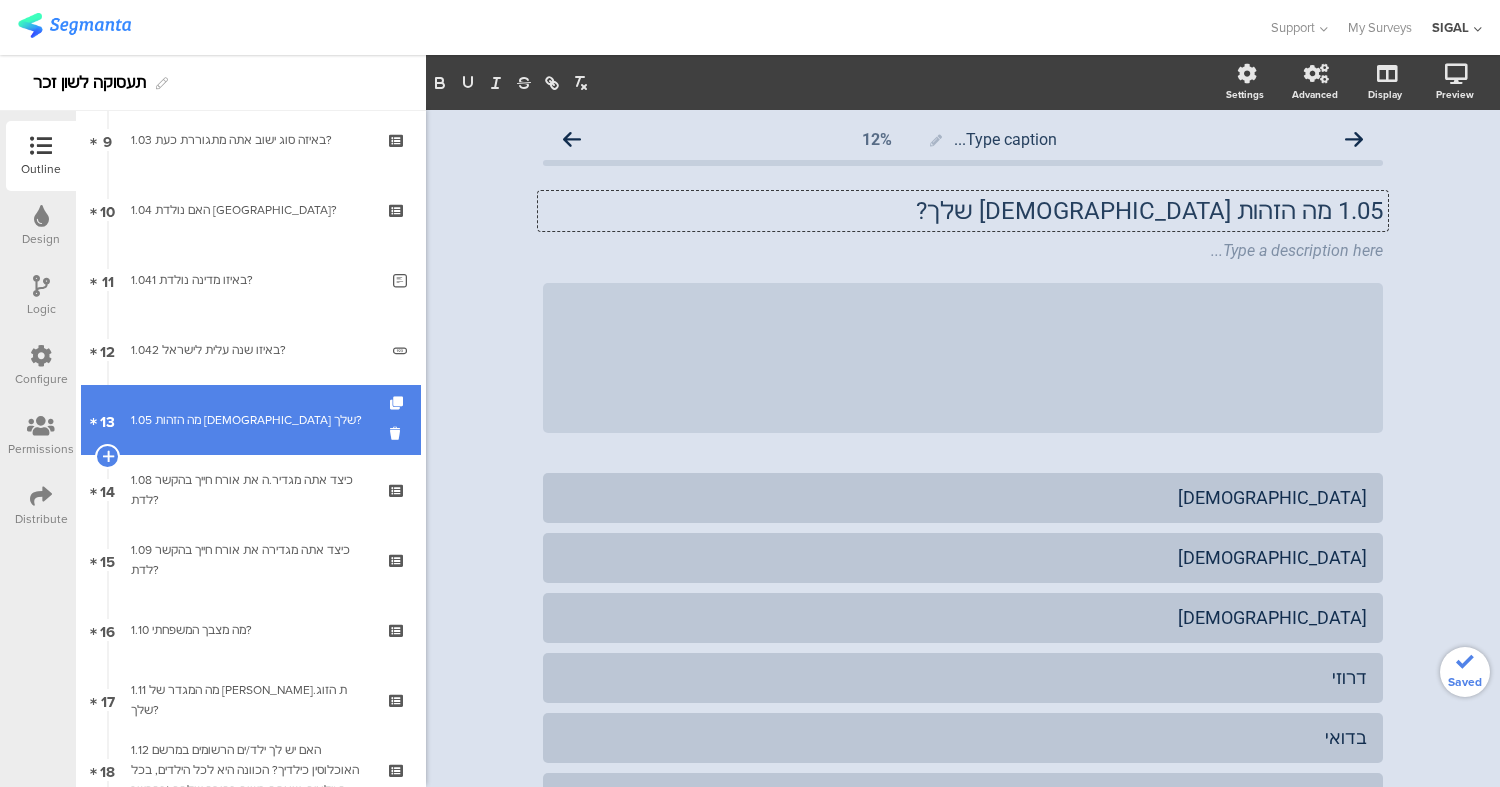 scroll, scrollTop: 647, scrollLeft: 0, axis: vertical 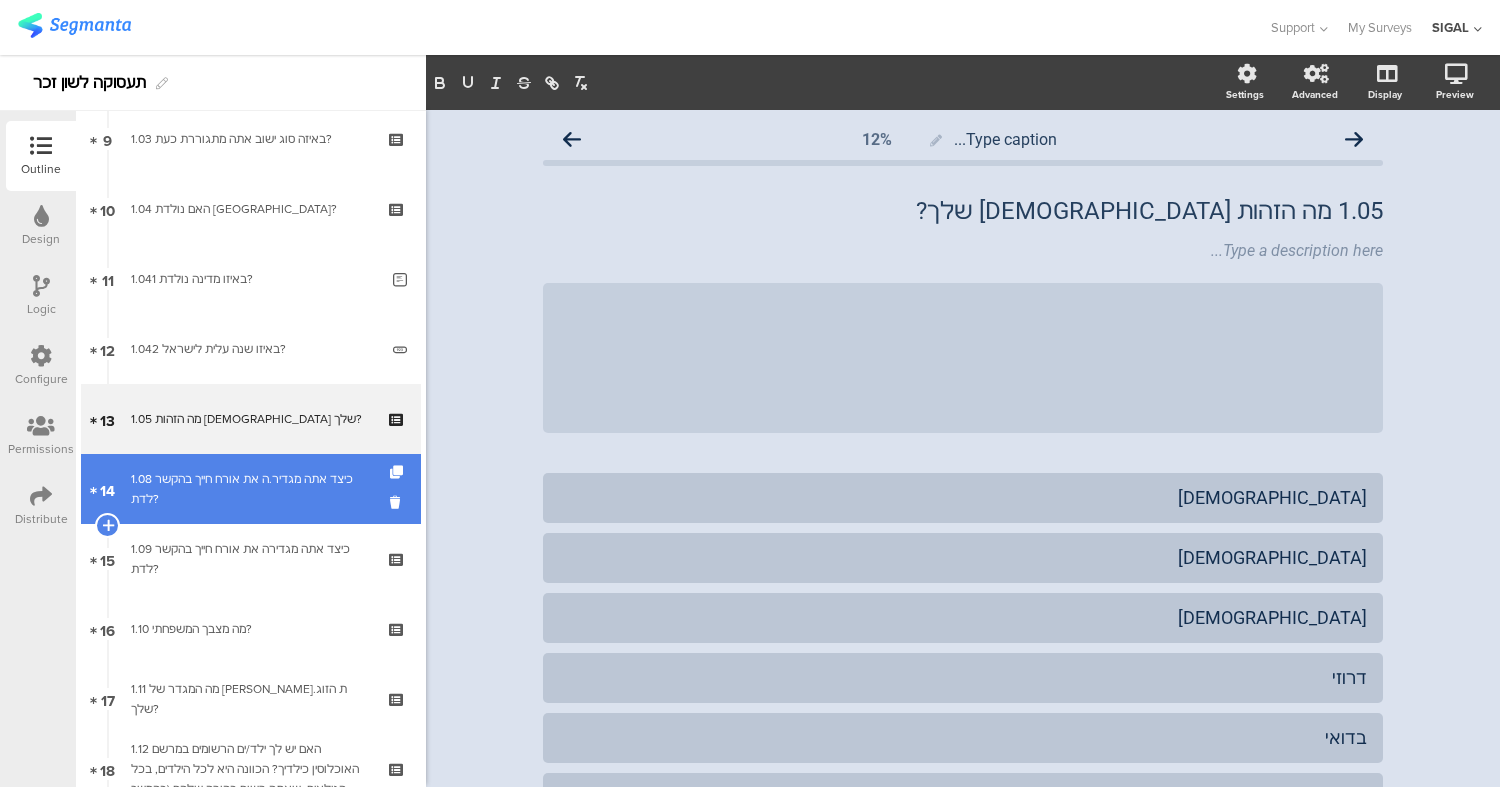 click on "1.08 כיצד אתה מגדיר.ה את אורח חייך בהקשר לדת?" at bounding box center (250, 489) 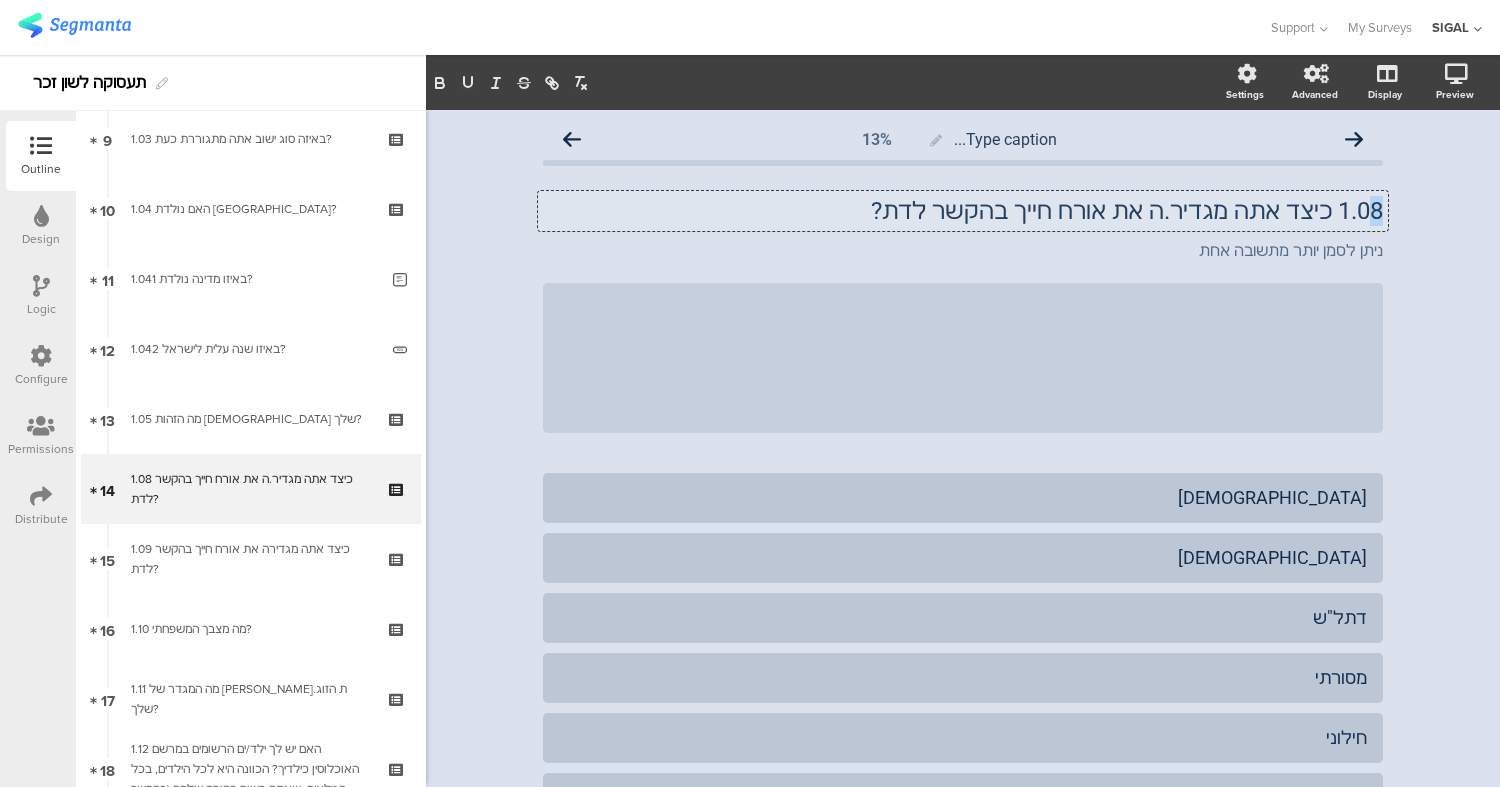 click on "1.08 כיצד אתה מגדיר.ה את אורח חייך בהקשר לדת?
1.08 כיצד אתה מגדיר.ה את אורח חייך בהקשר לדת?
1.08 כיצד אתה מגדיר.ה את אורח חייך בהקשר לדת?" 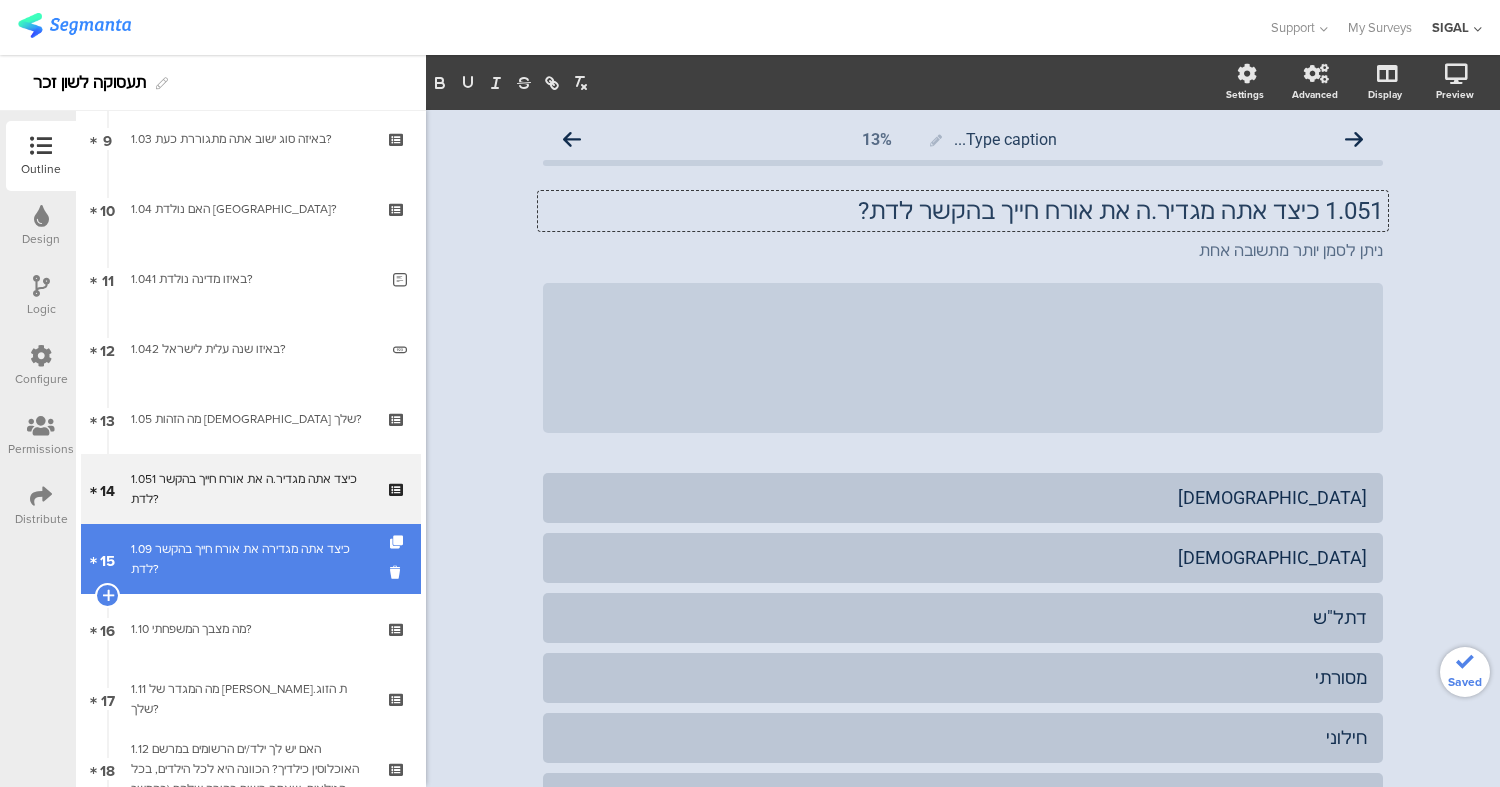 click on "1.09 כיצד אתה מגדירה את אורח חייך בהקשר לדת?" at bounding box center [250, 559] 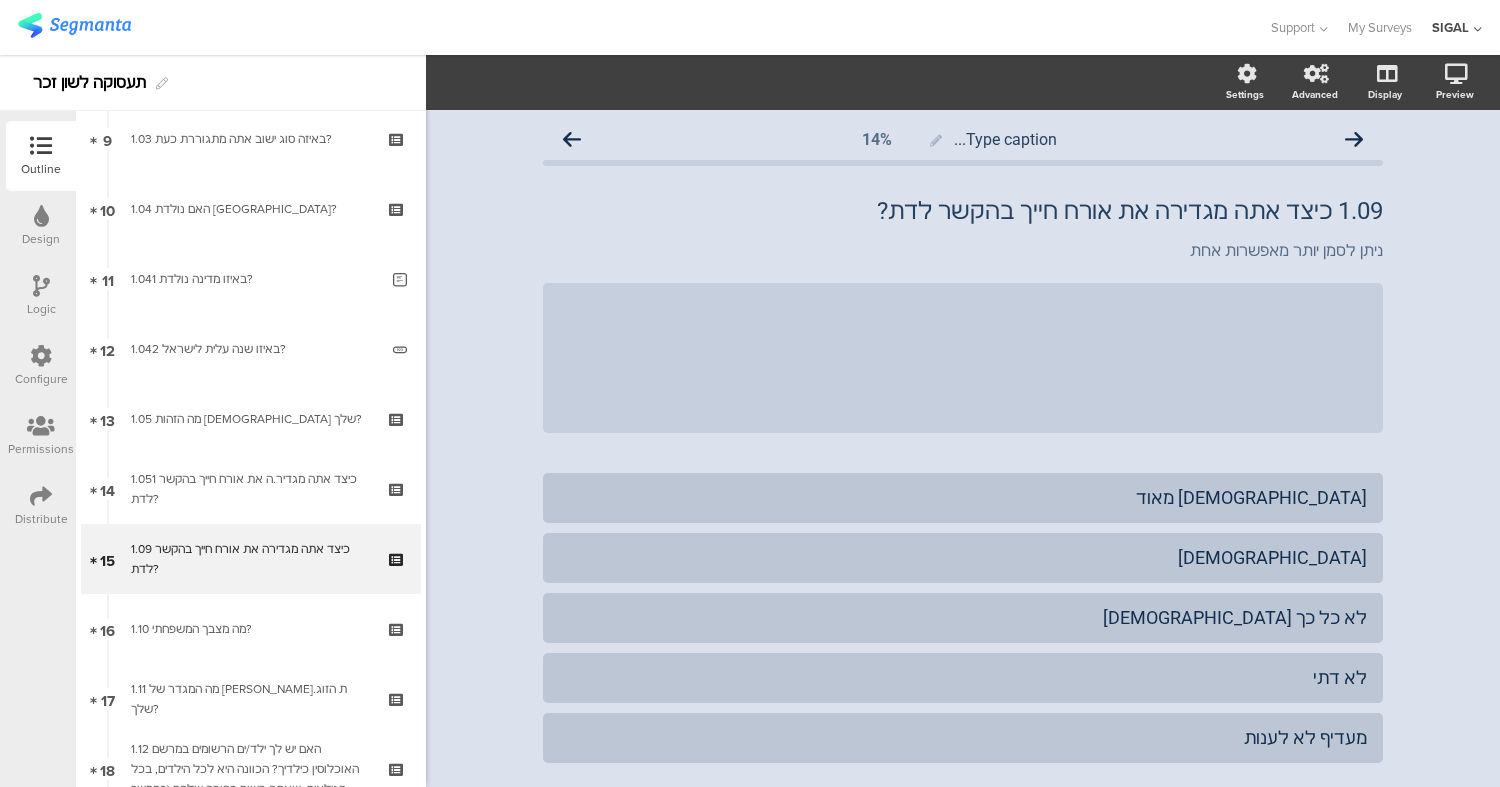 drag, startPoint x: 1359, startPoint y: 212, endPoint x: 1401, endPoint y: 218, distance: 42.426407 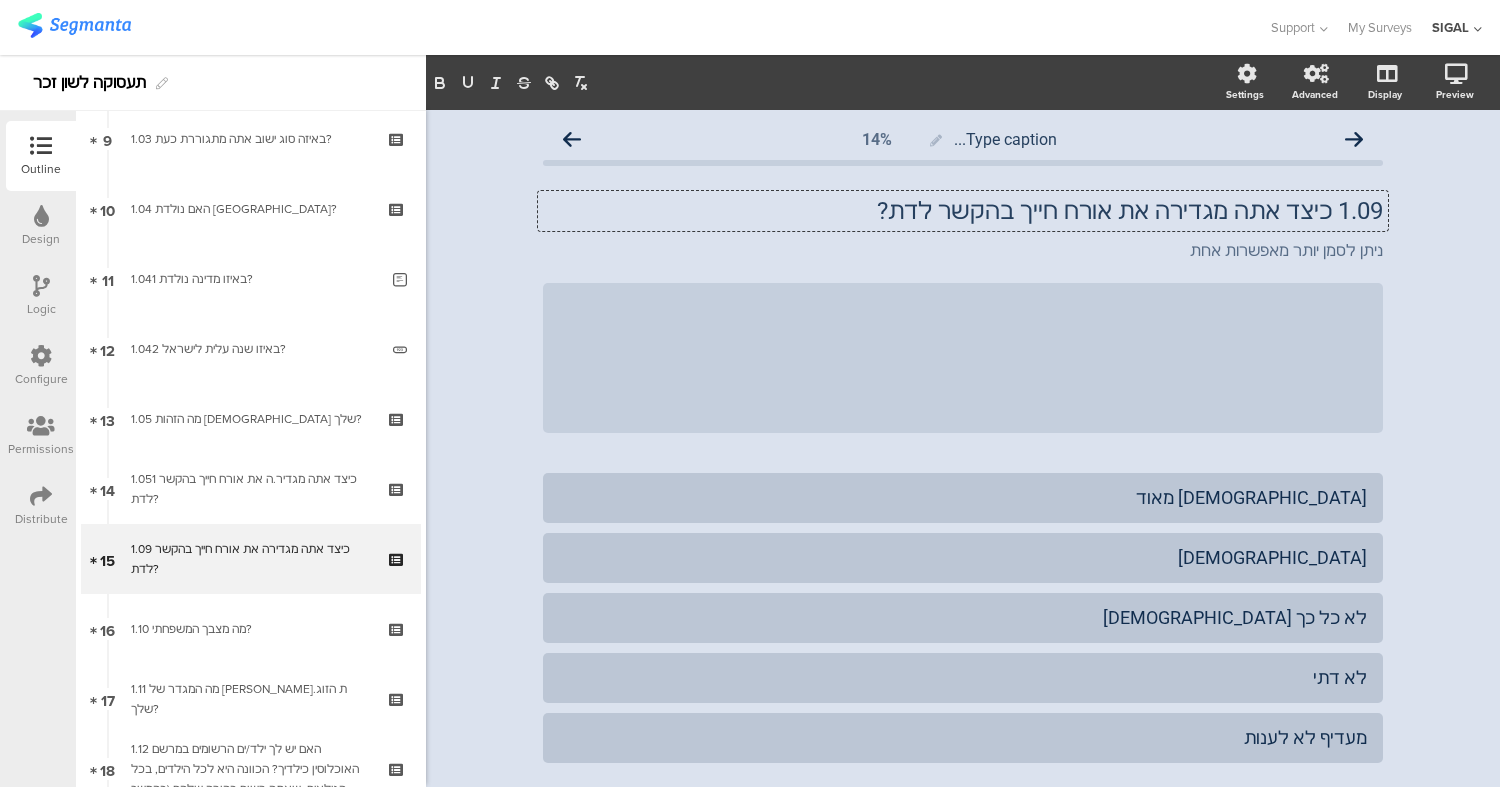 type 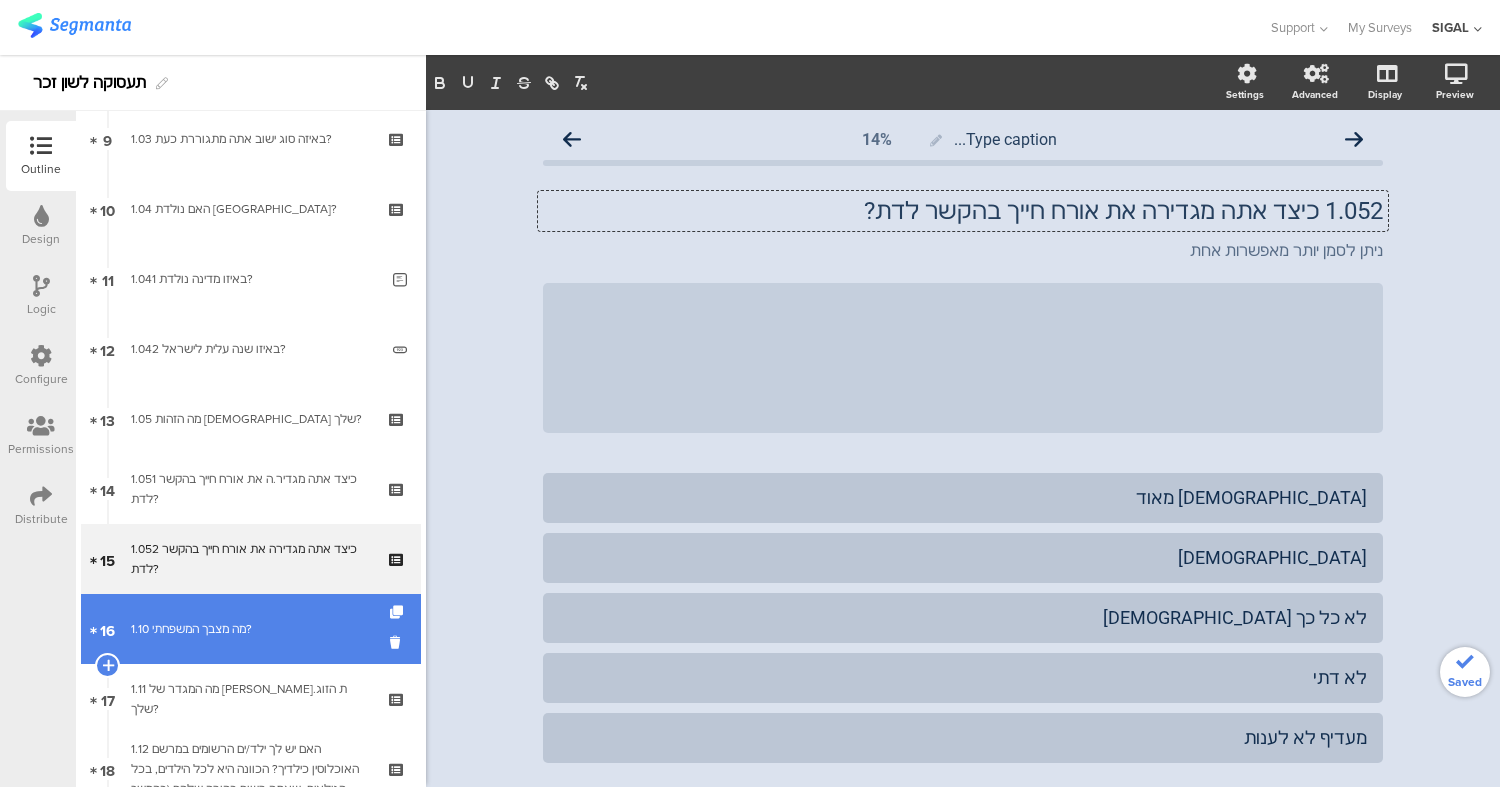 click on "1.10	מה מצבך המשפחתי?" at bounding box center (250, 629) 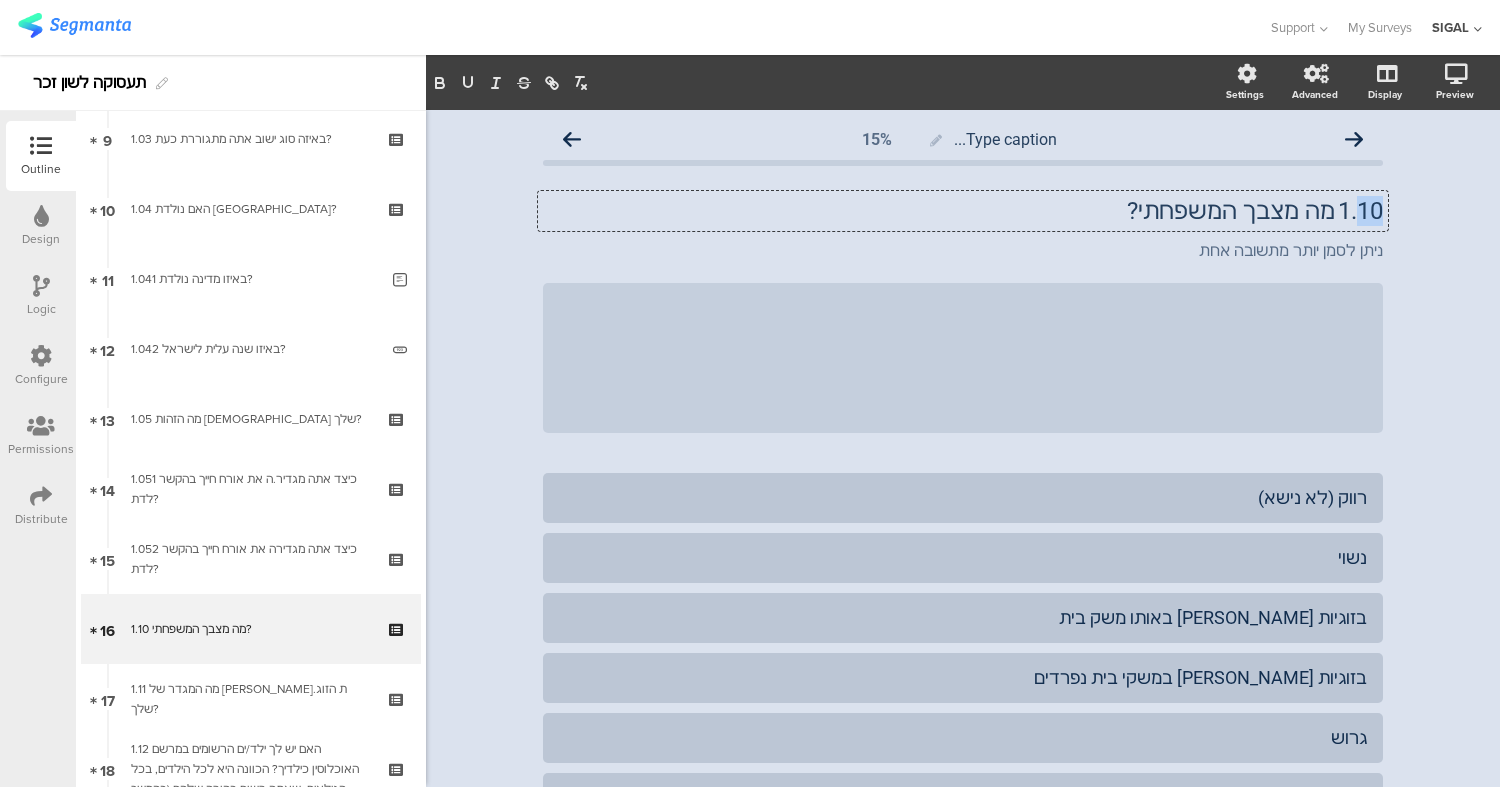 drag, startPoint x: 1350, startPoint y: 210, endPoint x: 1400, endPoint y: 216, distance: 50.358715 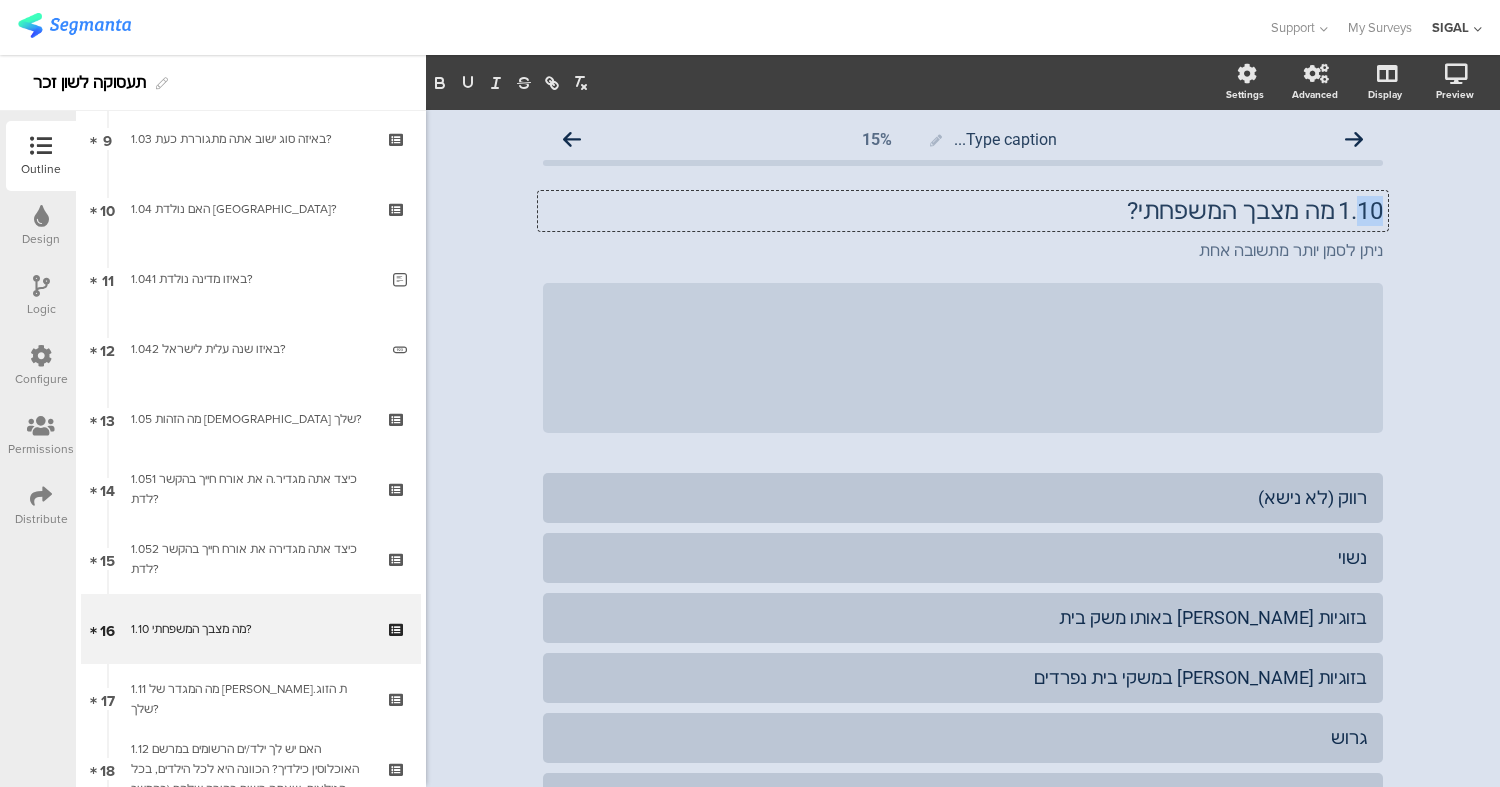 click on "Type caption...
15%
1.10	מה מצבך המשפחתי?
1.10	מה מצבך המשפחתי?
1.10	מה מצבך המשפחתי?
ניתן לסמן יותר מתשובה אחת
ניתן לסמן יותר מתשובה אחת
/" 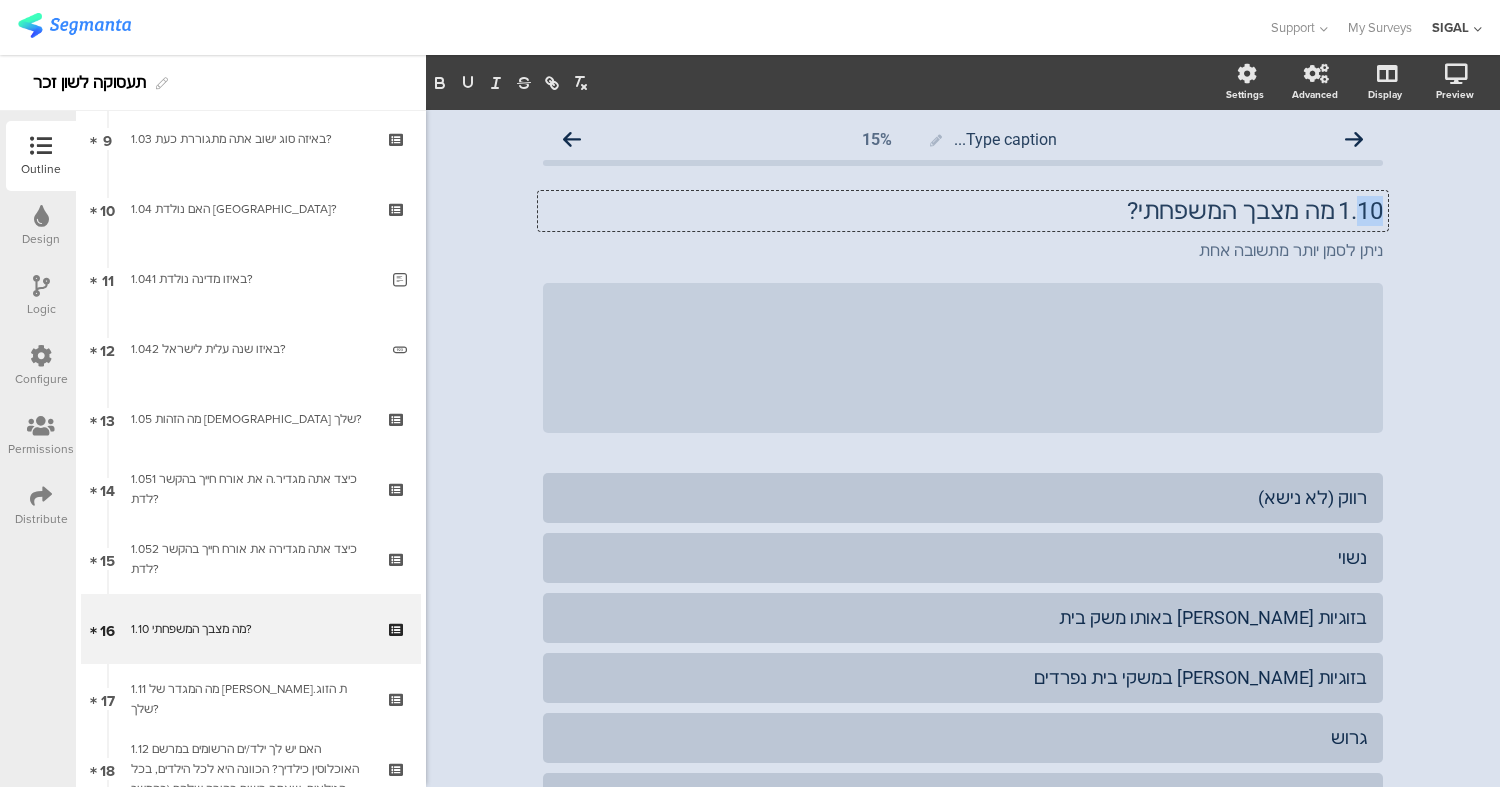 type 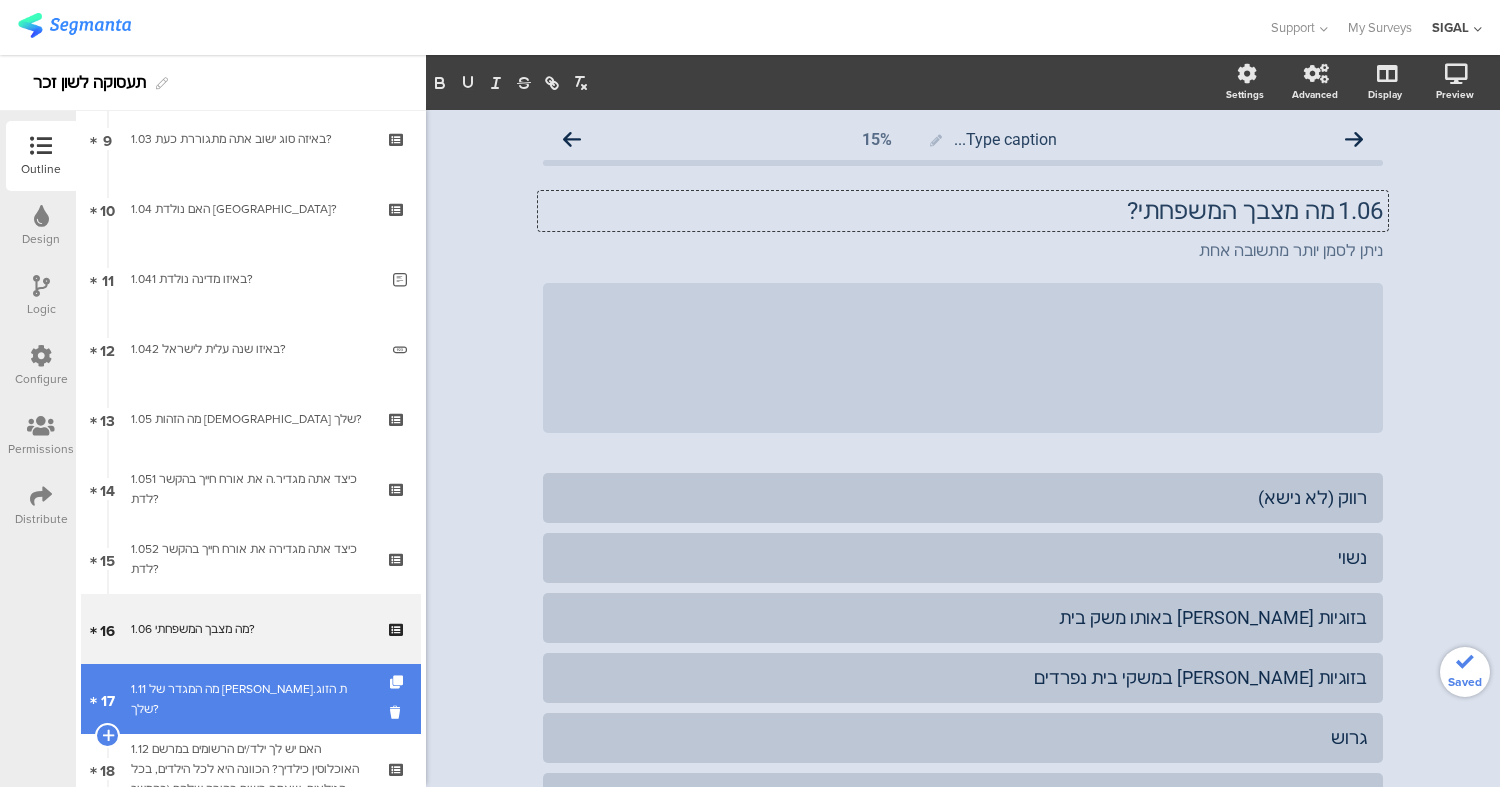 click on "1.11 מה המגדר של בן.ת הזוג שלך?" at bounding box center [250, 699] 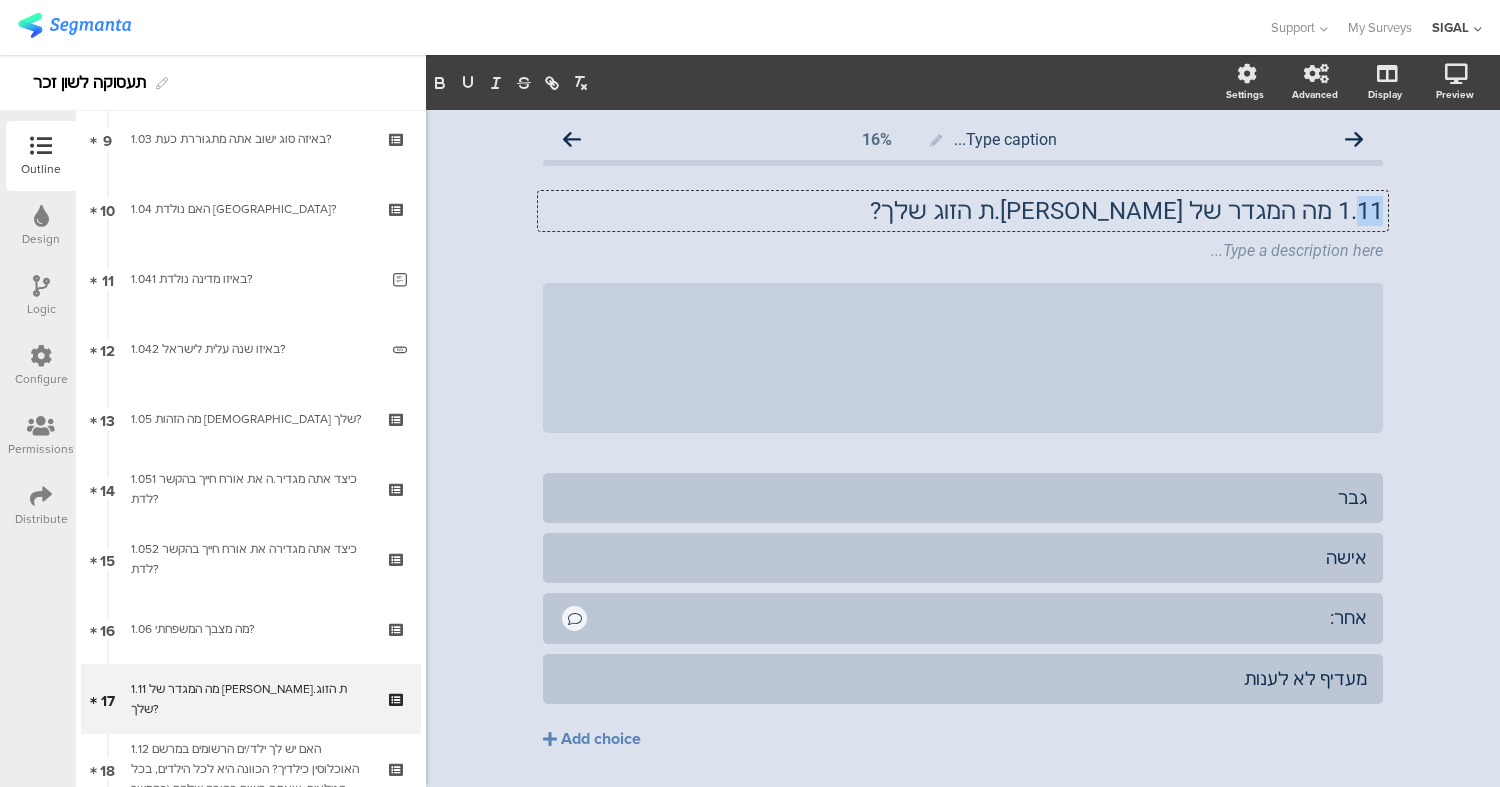 drag, startPoint x: 1344, startPoint y: 209, endPoint x: 1390, endPoint y: 214, distance: 46.270943 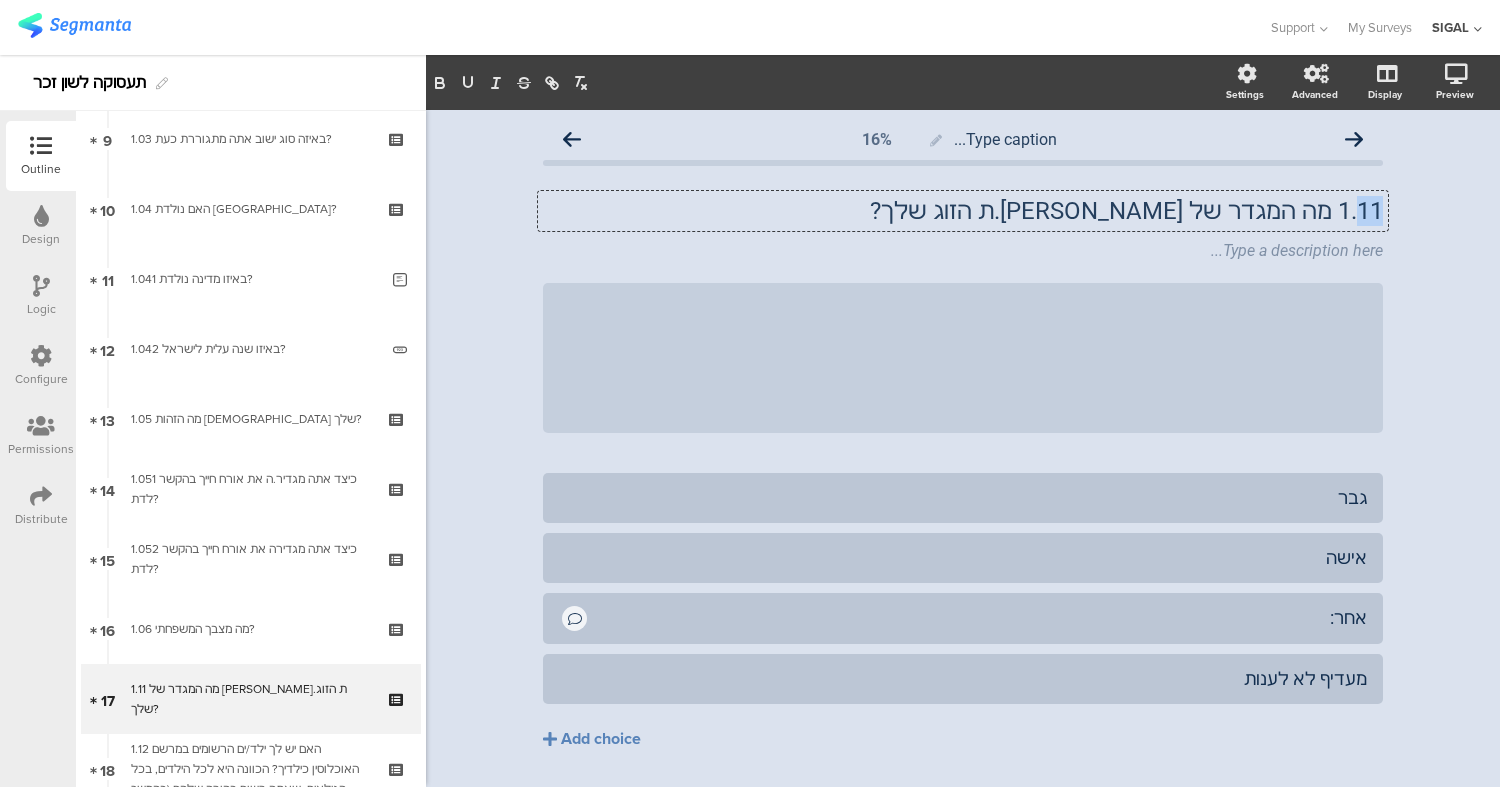 click on "Type caption...
16%
1.11 מה המגדר של בן.ת הזוג שלך?
1.11 מה המגדר של בן.ת הזוג שלך?
1.11 מה המגדר של בן.ת הזוג שלך?
Type a description here...
/" 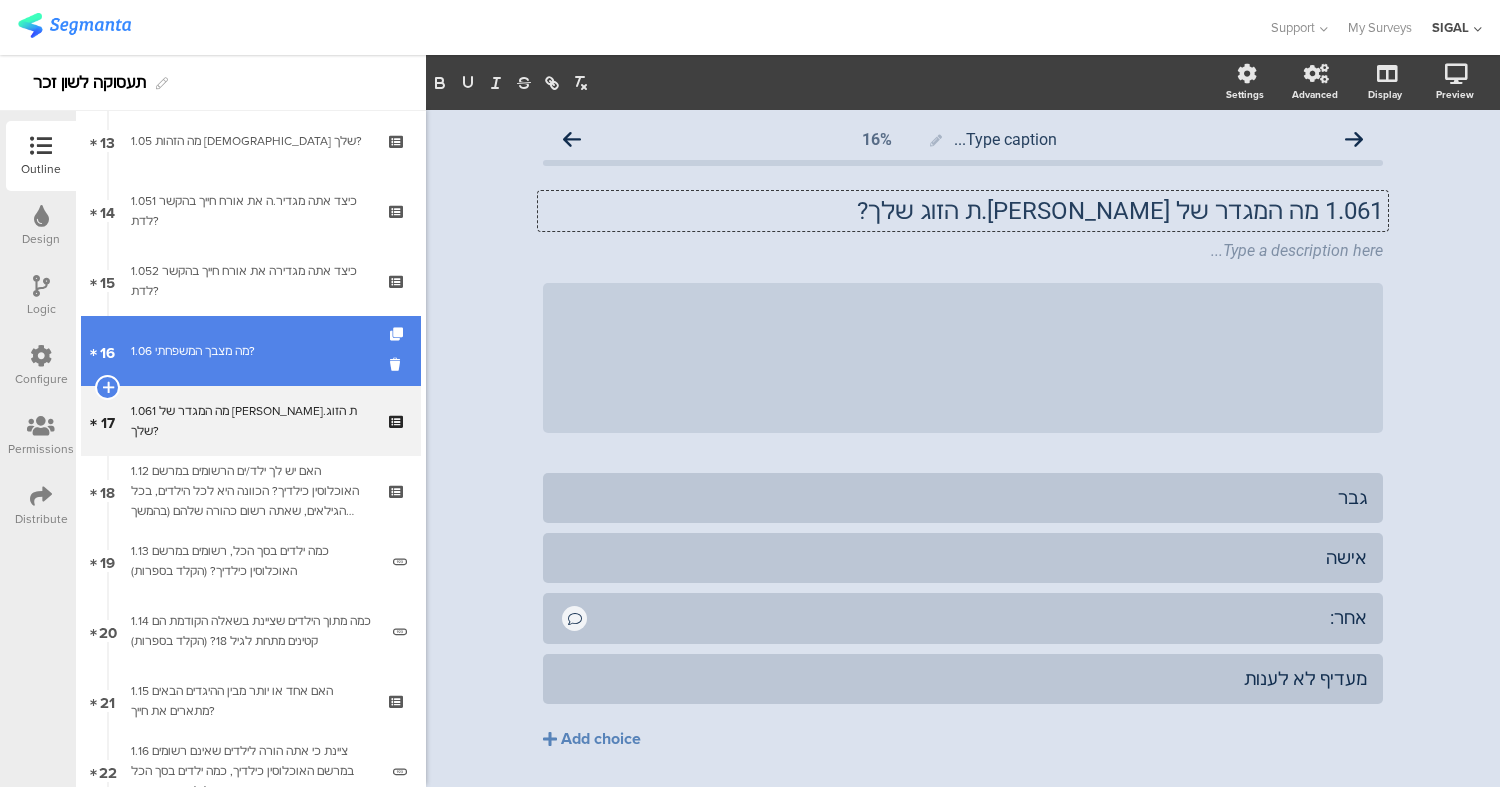 scroll, scrollTop: 932, scrollLeft: 0, axis: vertical 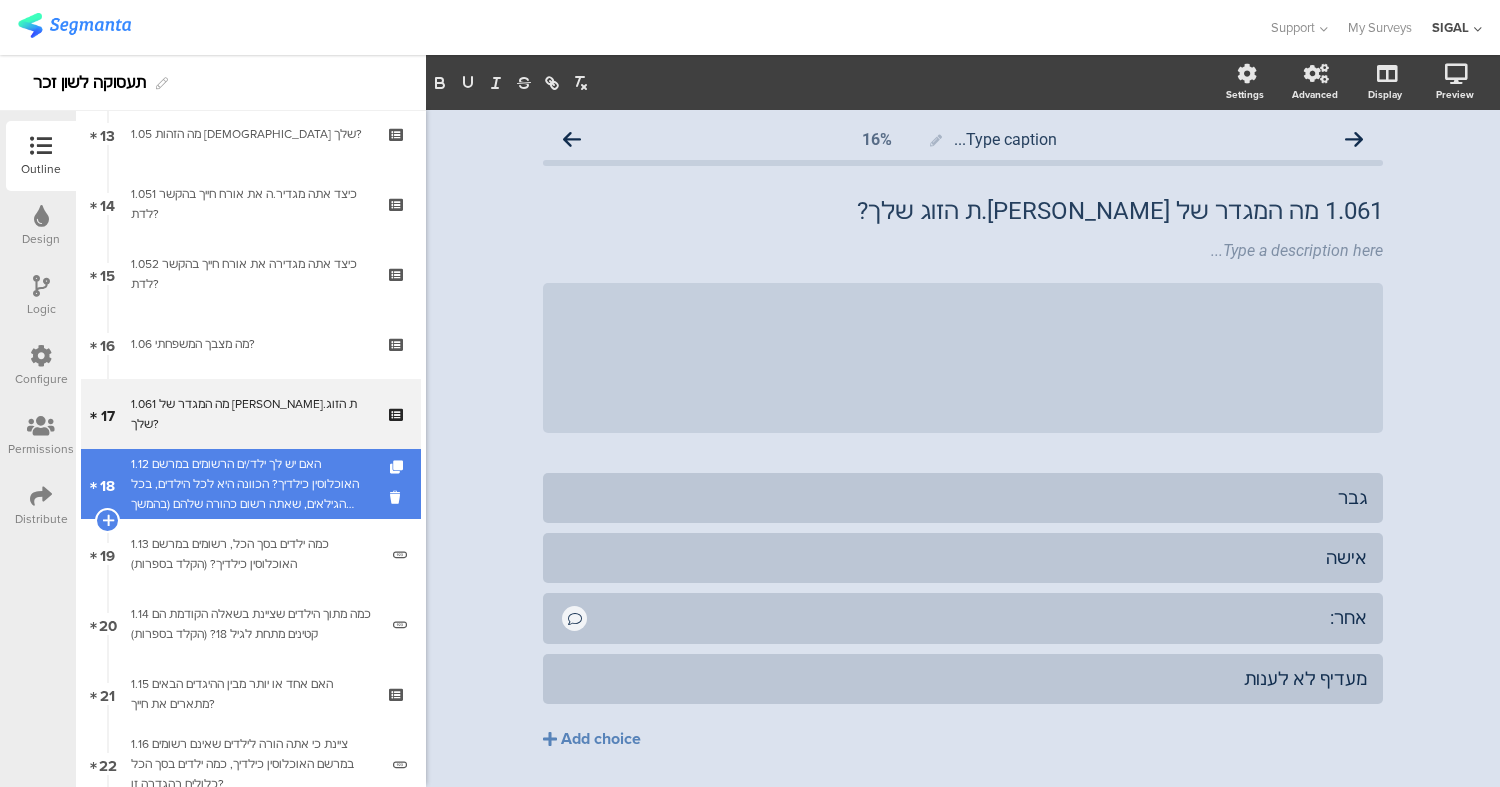 click on "1.12 האם יש לך ילד/ים הרשומים במרשם האוכלוסין כילדיך? הכוונה היא לכל הילדים, בכל הגילאים, שאתה רשום כהורה שלהם (בהמשך נשאל גם ילדים שלך שאינם רשומים כילדיך במרשם האוכלוסין)" at bounding box center (250, 484) 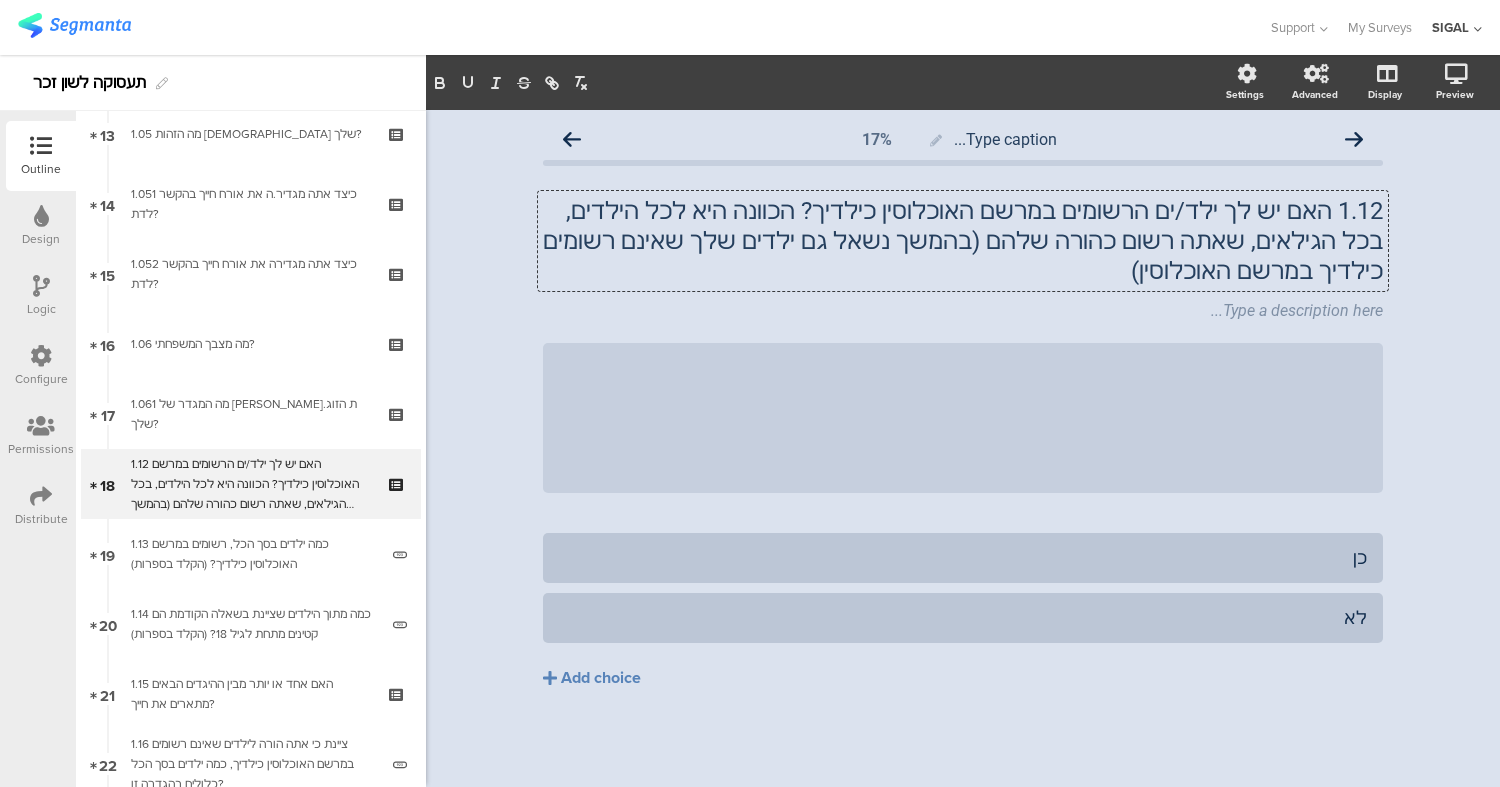 drag, startPoint x: 1362, startPoint y: 217, endPoint x: 1394, endPoint y: 219, distance: 32.06244 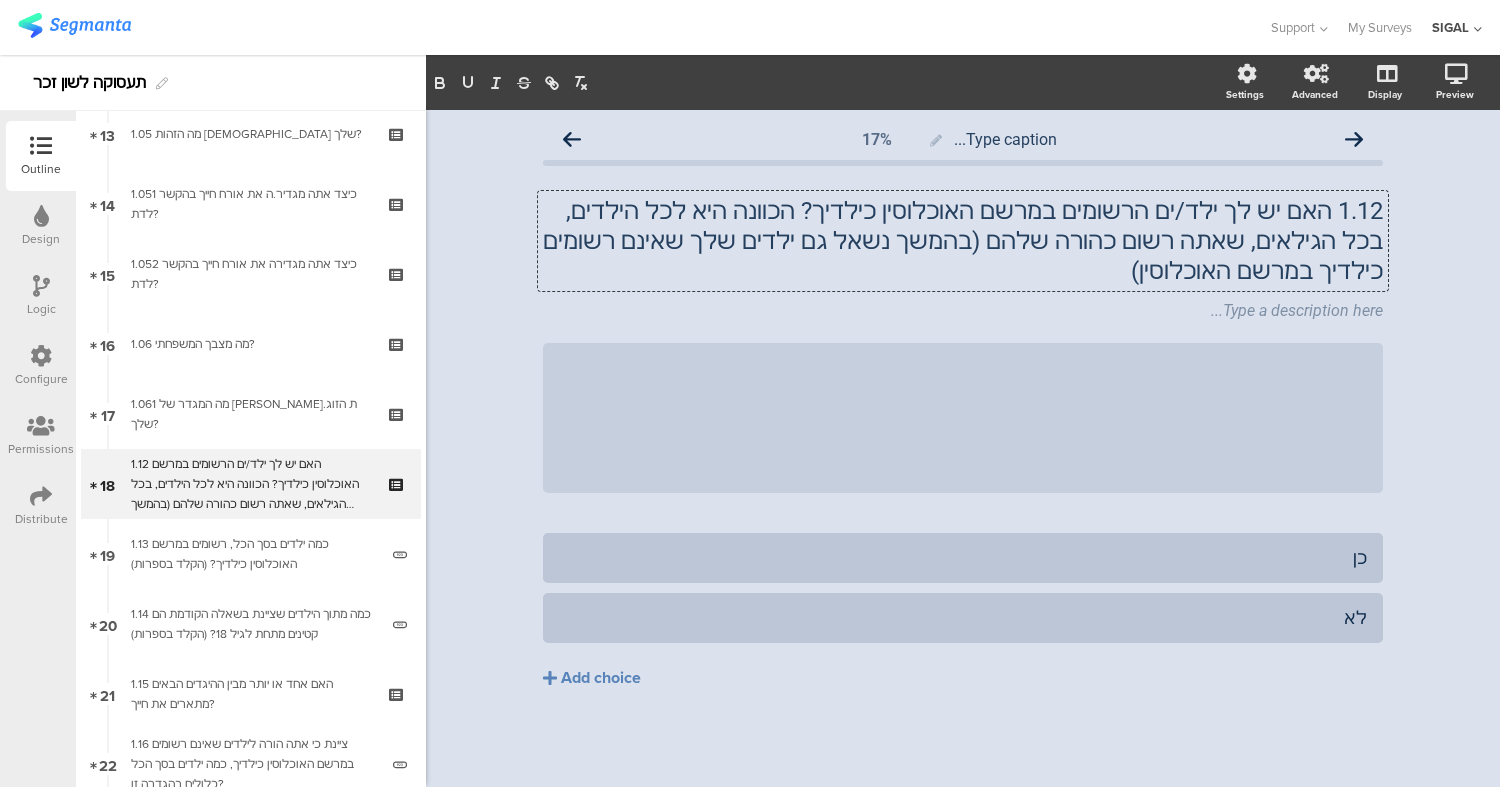 click on "Type caption...
17%
1.12 האם יש לך ילד/ים הרשומים במרשם האוכלוסין כילדיך? הכוונה היא לכל הילדים, בכל הגילאים, שאתה רשום כהורה שלהם (בהמשך נשאל גם ילדים שלך שאינם רשומים כילדיך במרשם האוכלוסין)
Type a description here...
/" 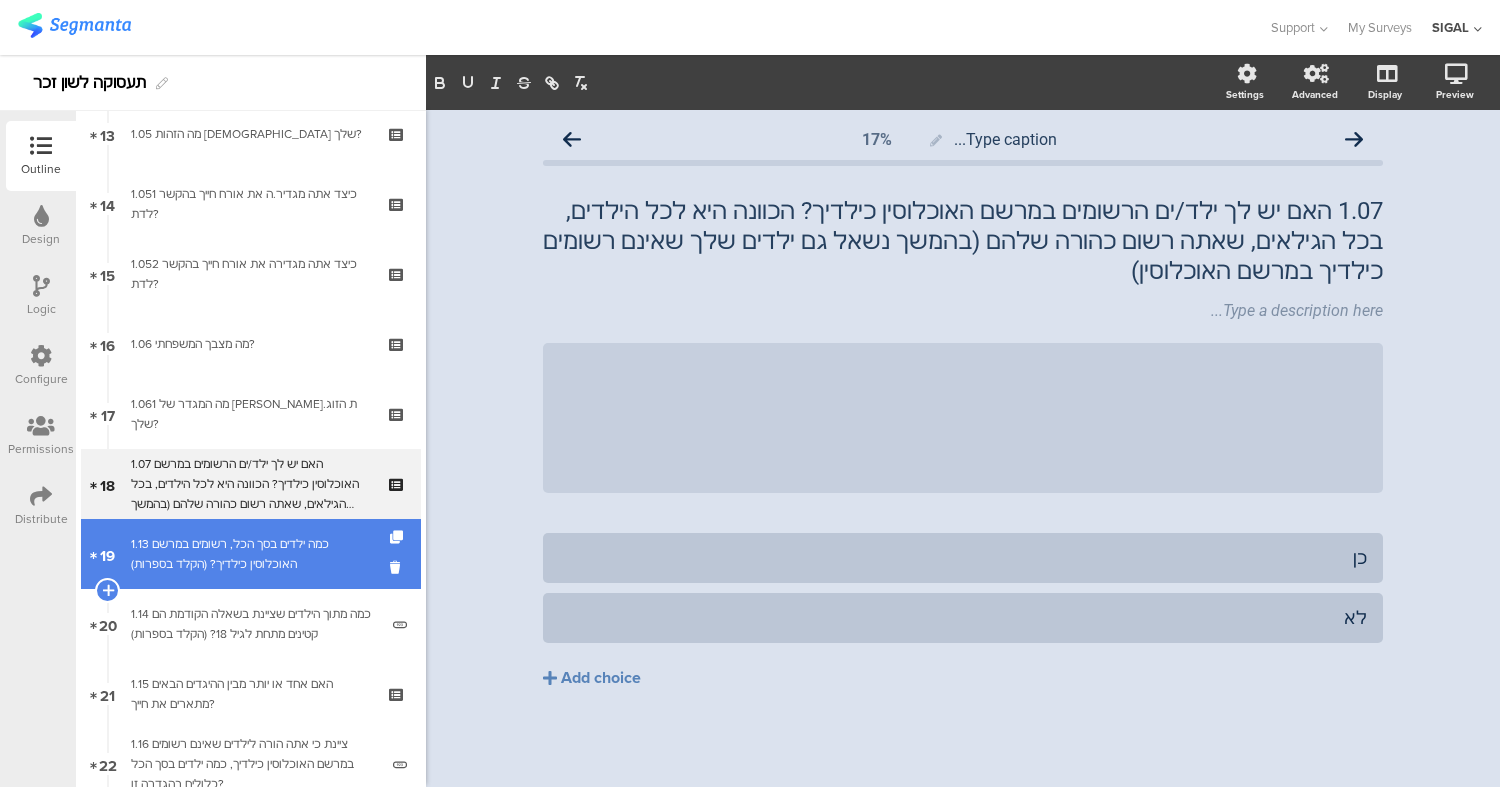 click on "1.13 כמה ילדים בסך הכל, רשומים במרשם האוכלוסין כילדיך? (הקלד בספרות)" at bounding box center (254, 554) 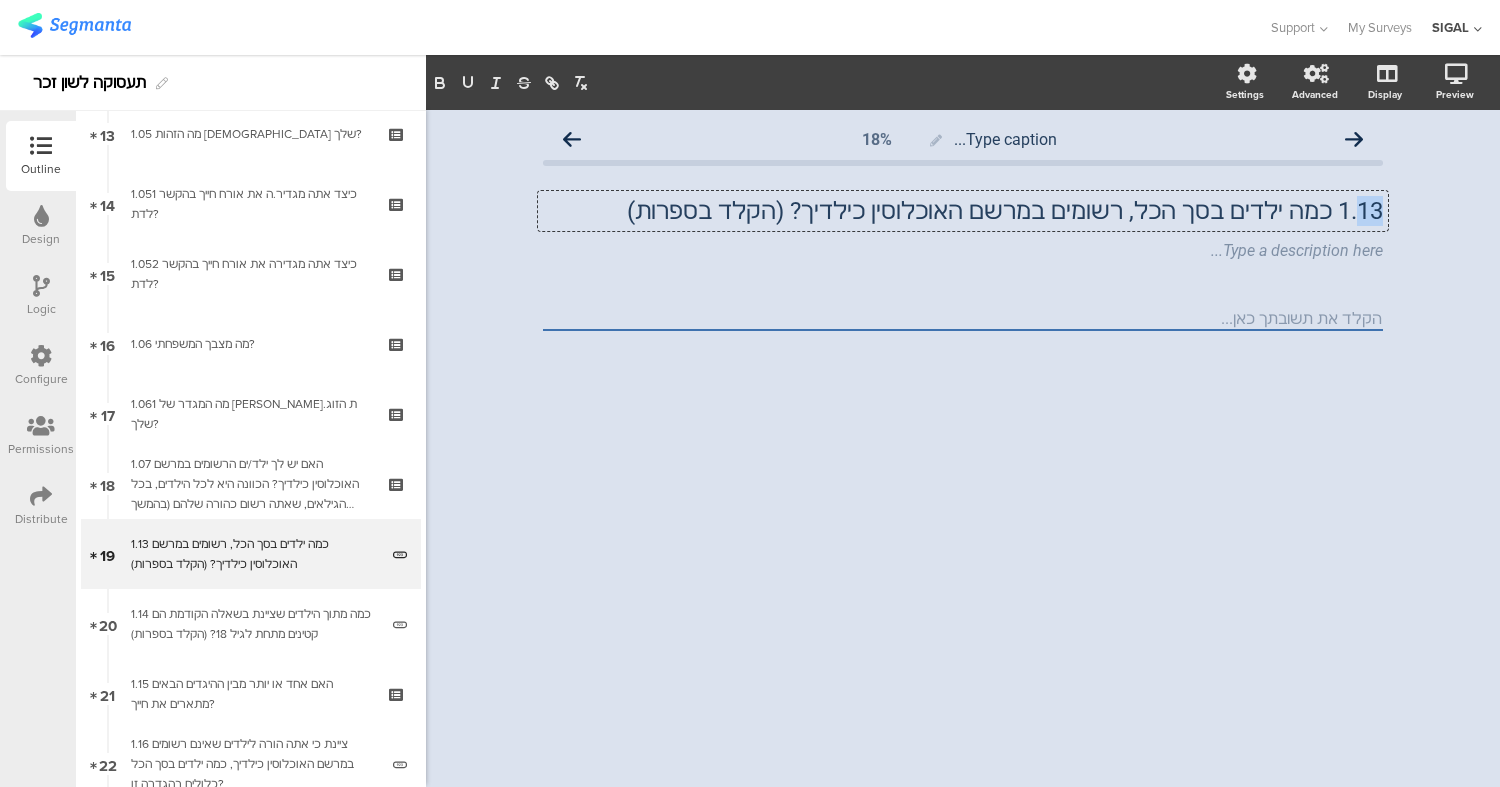 drag, startPoint x: 1362, startPoint y: 217, endPoint x: 1395, endPoint y: 222, distance: 33.37664 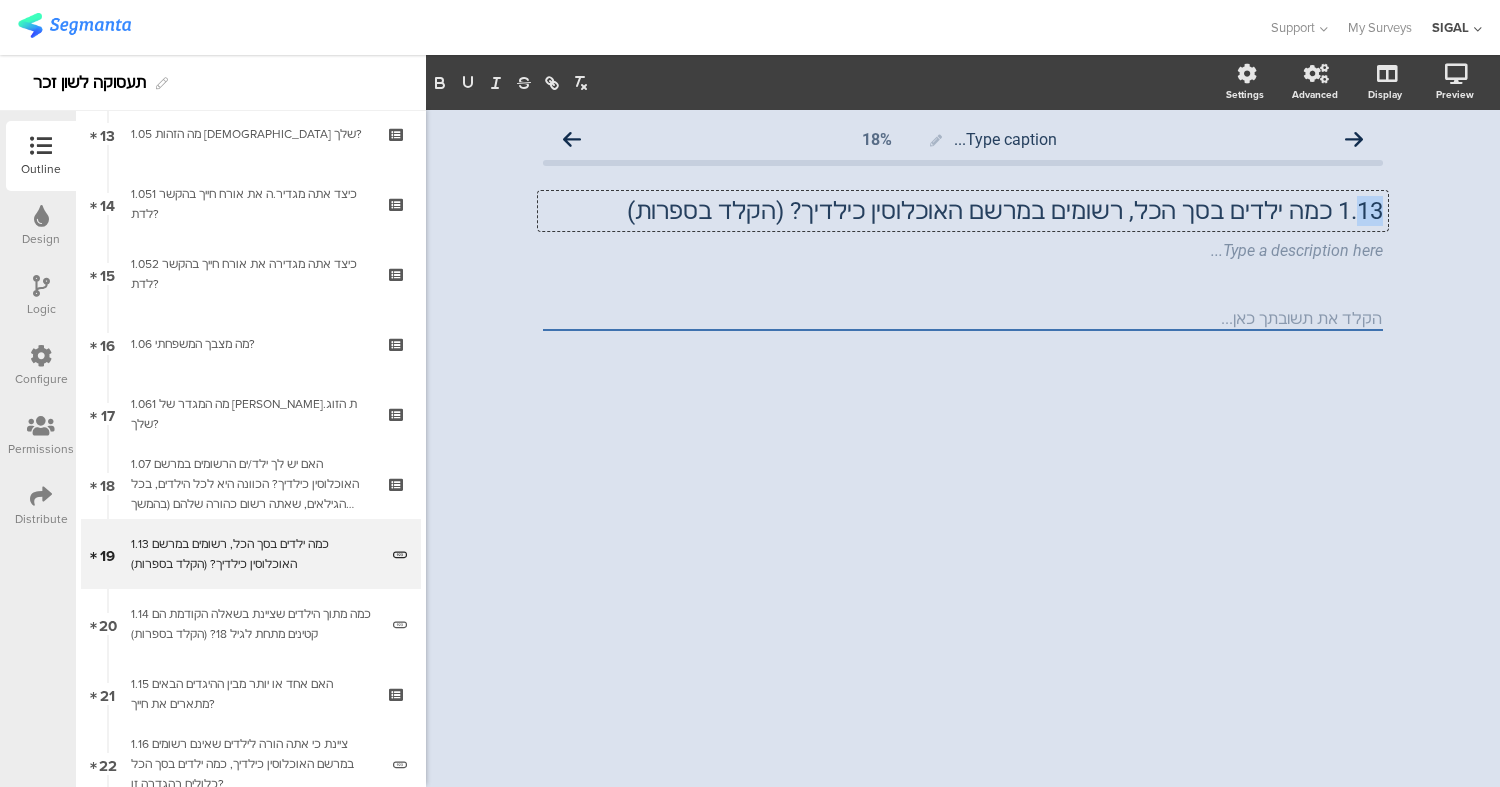 click on "Type caption...
18%
1.13 כמה ילדים בסך הכל, רשומים במרשם האוכלוסין כילדיך? (הקלד בספרות)
1.13 כמה ילדים בסך הכל, רשומים במרשם האוכלוסין כילדיך? (הקלד בספרות)
1.13 כמה ילדים בסך הכל, רשומים במרשם האוכלוסין כילדיך? (הקלד בספרות)
Type a description here..." 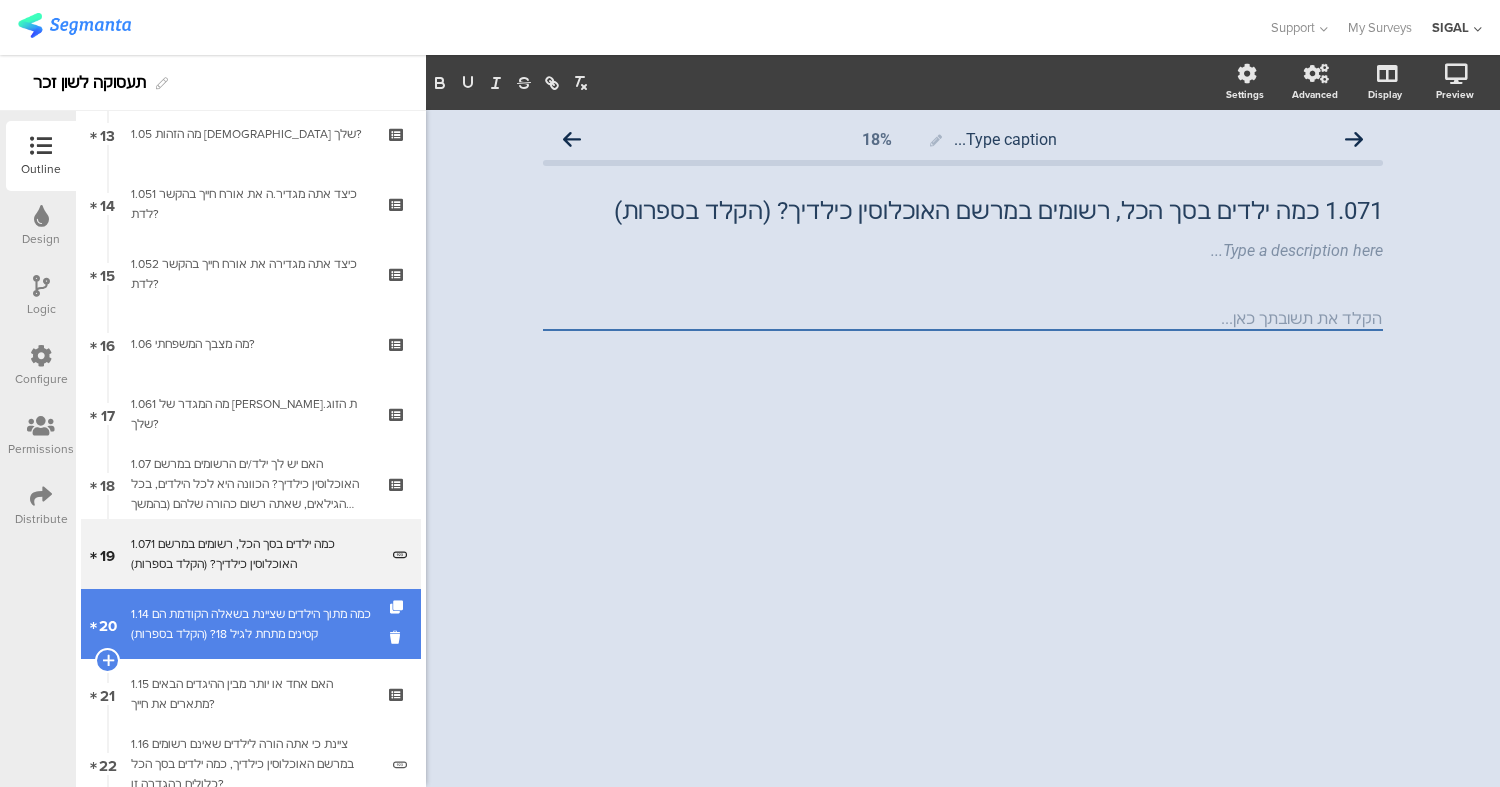 click on "1.14 כמה מתוך הילדים שציינת בשאלה הקודמת הם קטינים מתחת לגיל 18? (הקלד בספרות)" at bounding box center [254, 624] 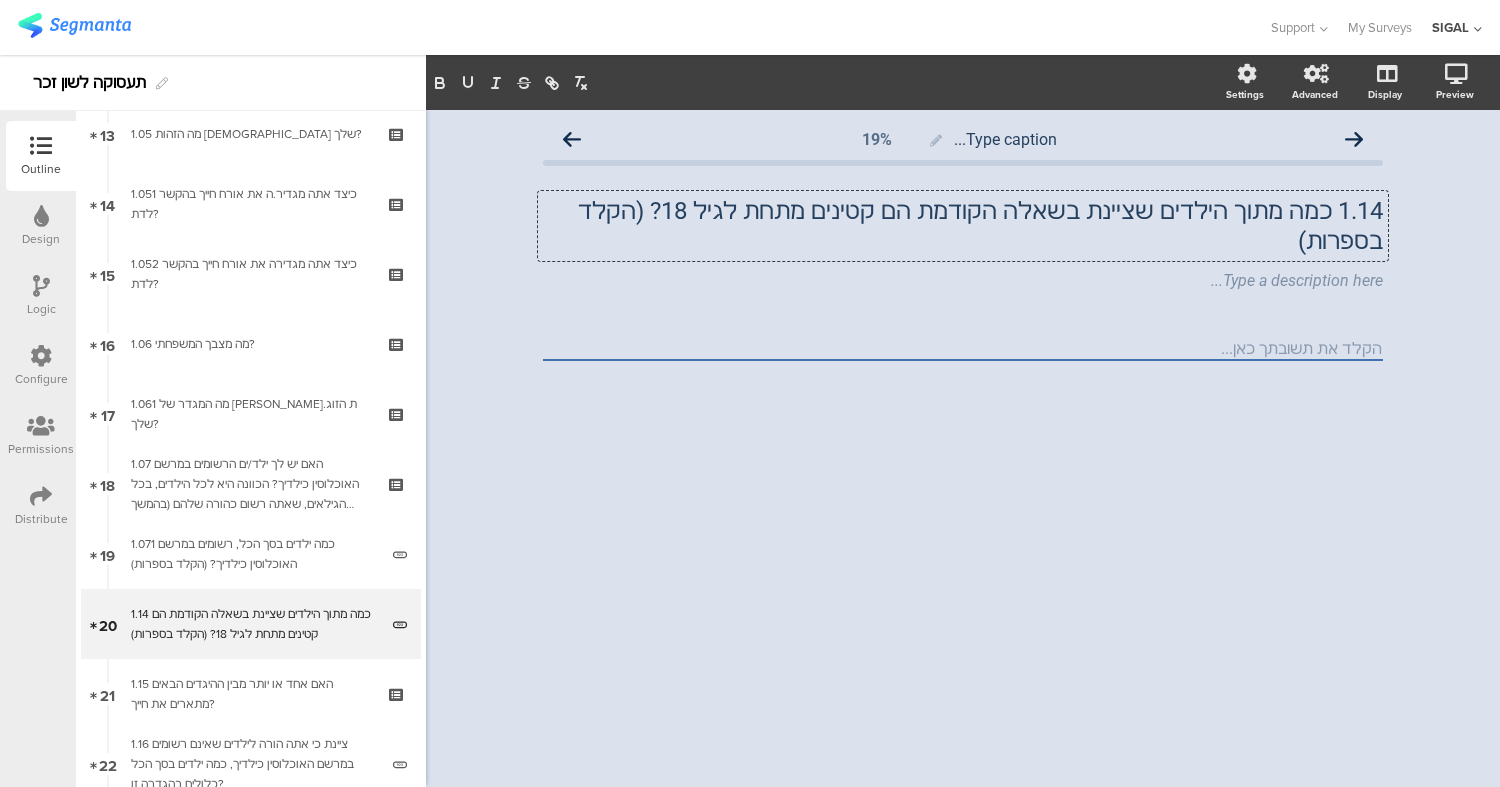 drag, startPoint x: 1359, startPoint y: 214, endPoint x: 1398, endPoint y: 217, distance: 39.115215 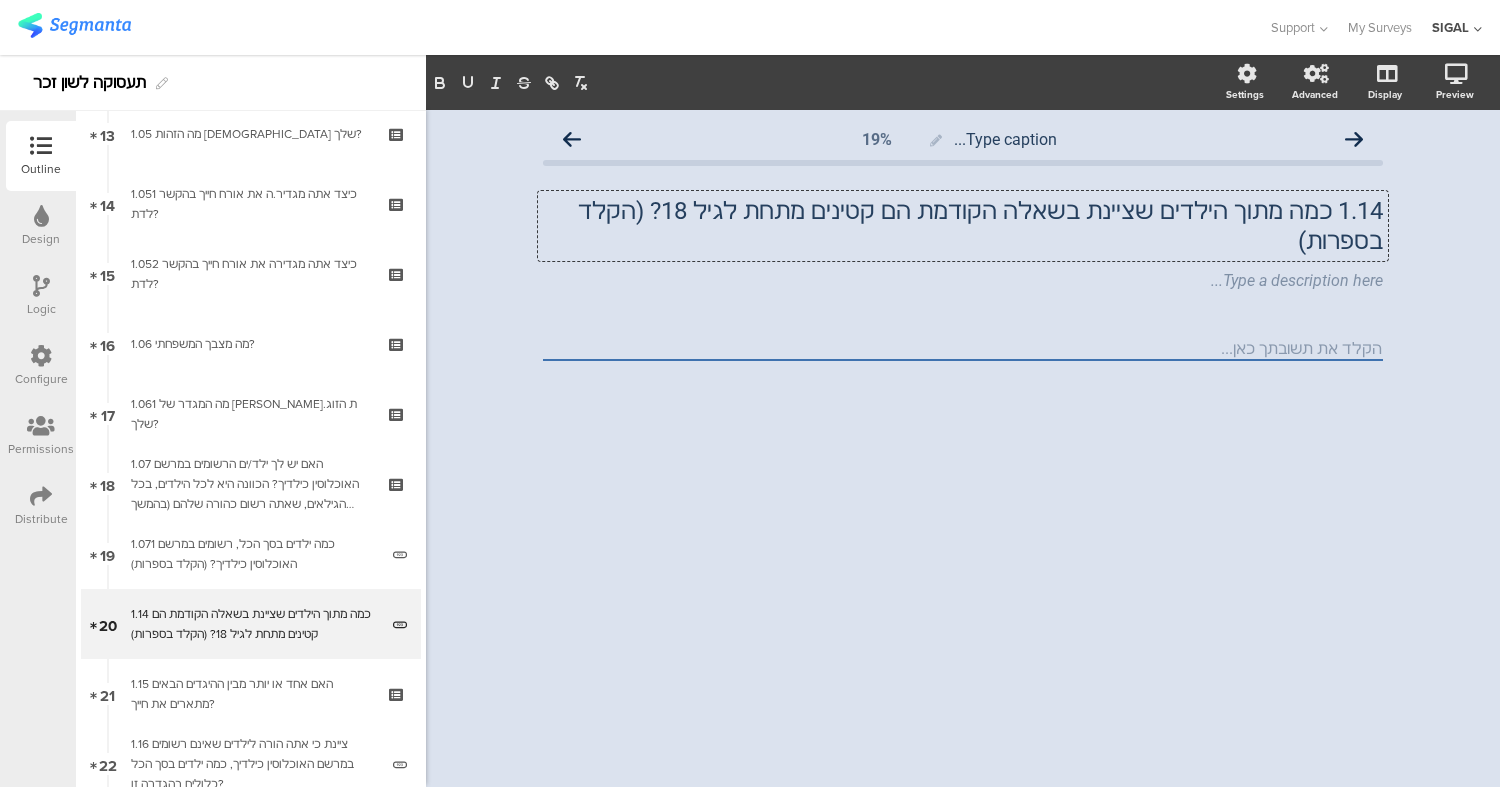click on "Type caption...
19%
1.14 כמה מתוך הילדים שציינת בשאלה הקודמת הם קטינים מתחת לגיל 18? (הקלד בספרות)
1.14 כמה מתוך הילדים שציינת בשאלה הקודמת הם קטינים מתחת לגיל 18? (הקלד בספרות)
1.14 כמה מתוך הילדים שציינת בשאלה הקודמת הם קטינים מתחת לגיל 18? (הקלד בספרות)
Type a description here..." 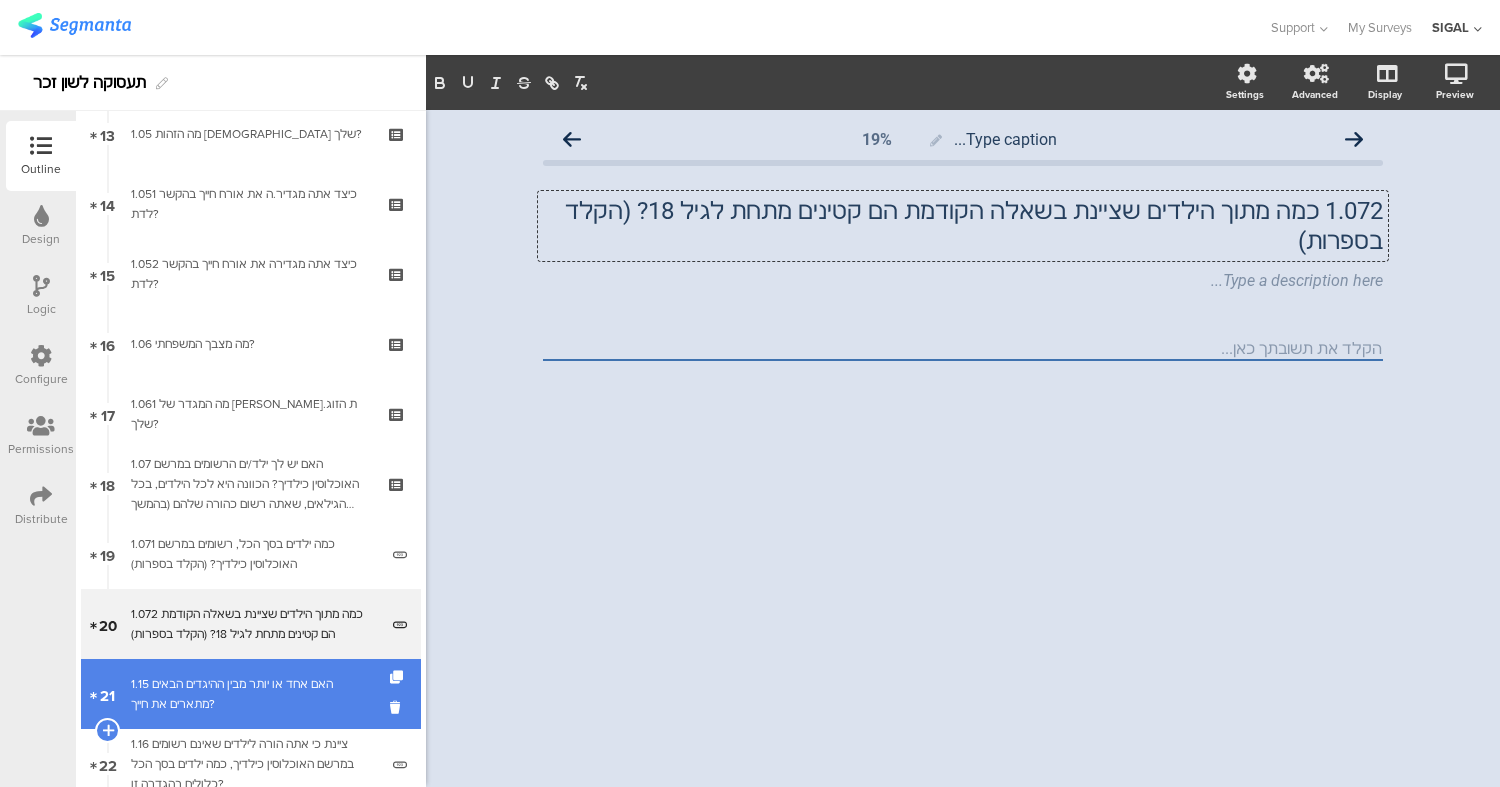 click on "1.15 האם אחד או יותר מבין ההיגדים הבאים מתארים את חייך?" at bounding box center (250, 694) 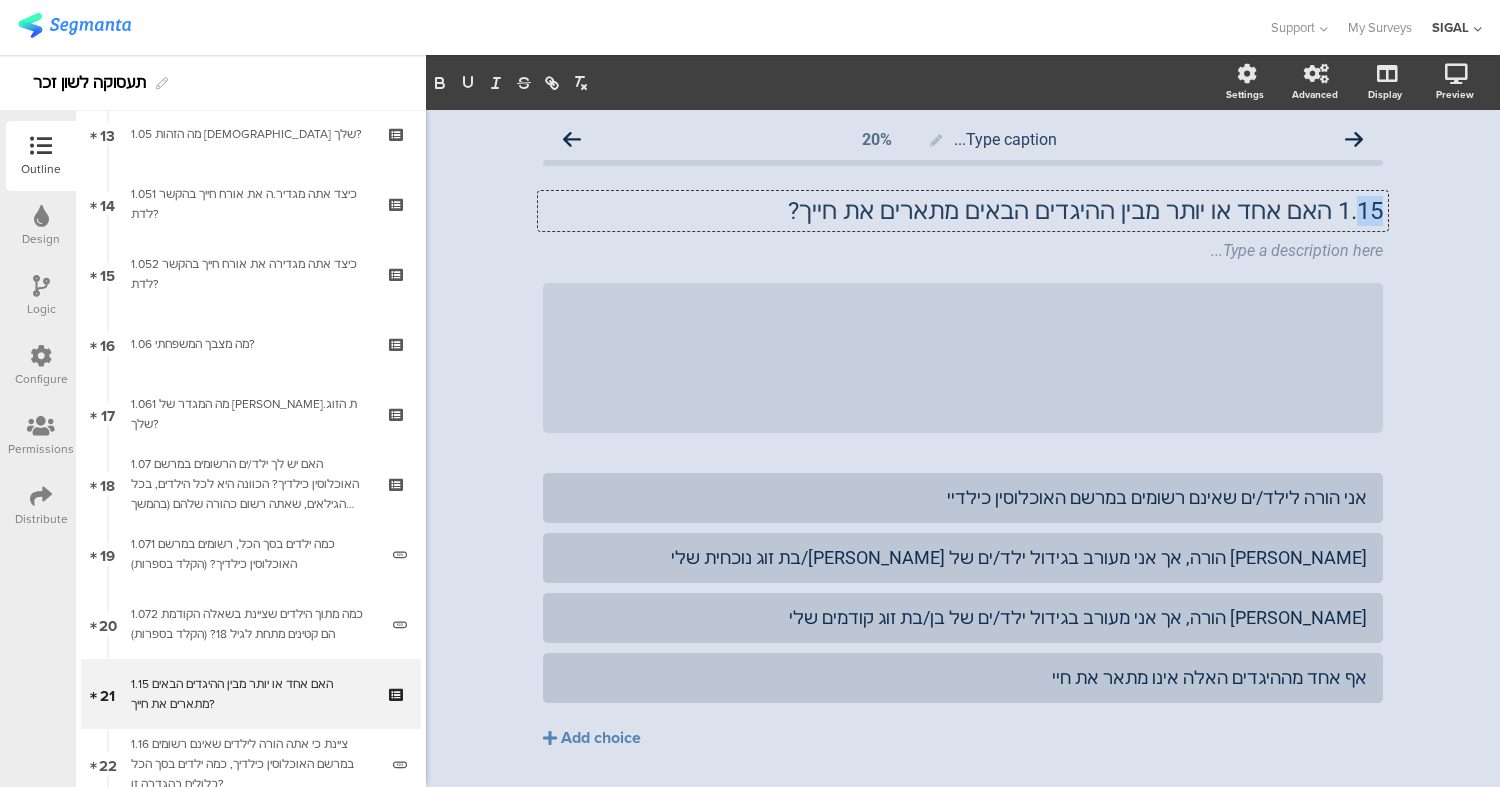 drag, startPoint x: 1351, startPoint y: 211, endPoint x: 1383, endPoint y: 210, distance: 32.01562 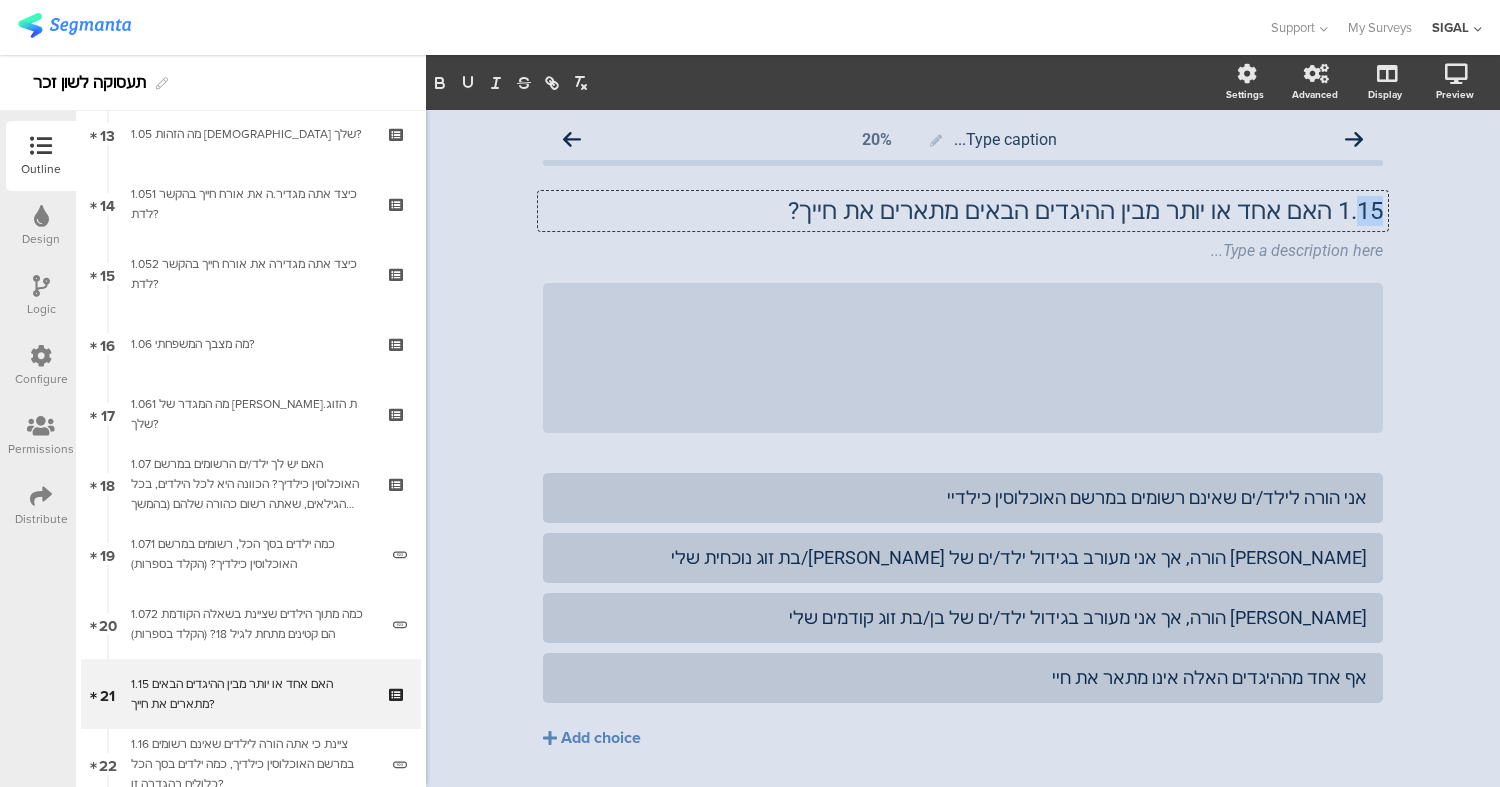click on "Type caption...
20%
1.15 האם אחד או יותר מבין ההיגדים הבאים מתארים את חייך?
1.15 האם אחד או יותר מבין ההיגדים הבאים מתארים את חייך?
1.15 האם אחד או יותר מבין ההיגדים הבאים מתארים את חייך?
Type a description here...
/" 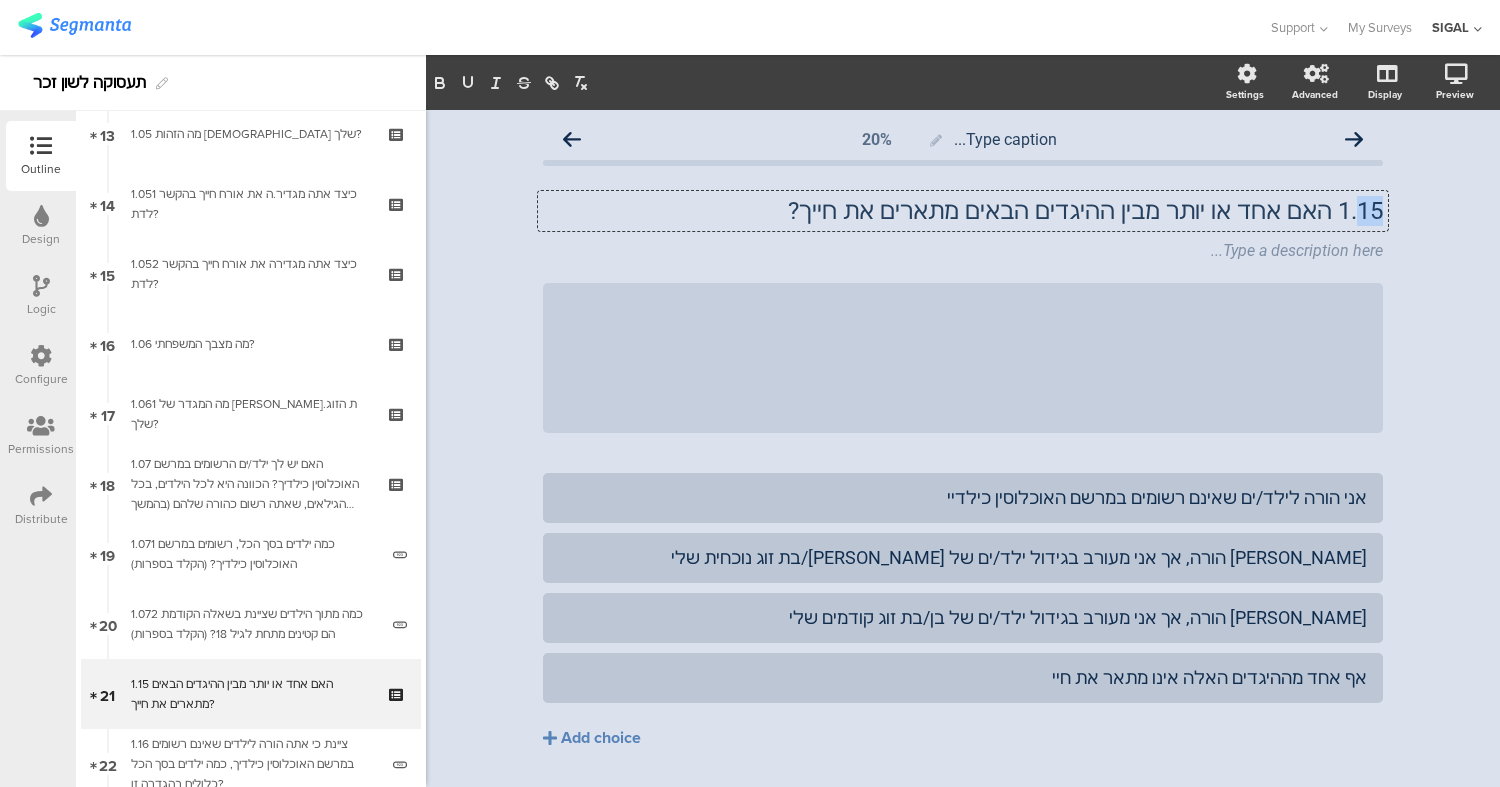 type 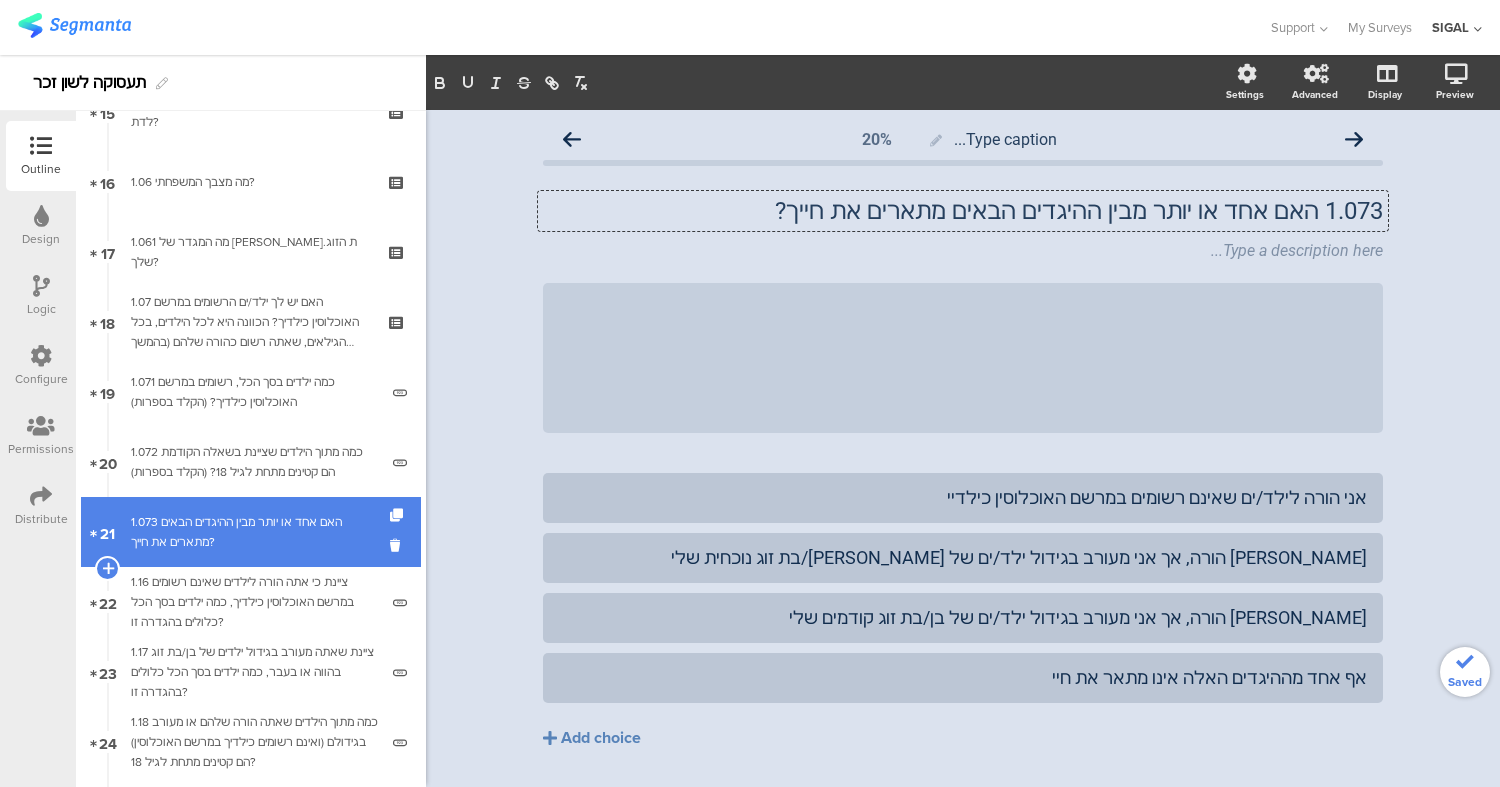 scroll, scrollTop: 1107, scrollLeft: 0, axis: vertical 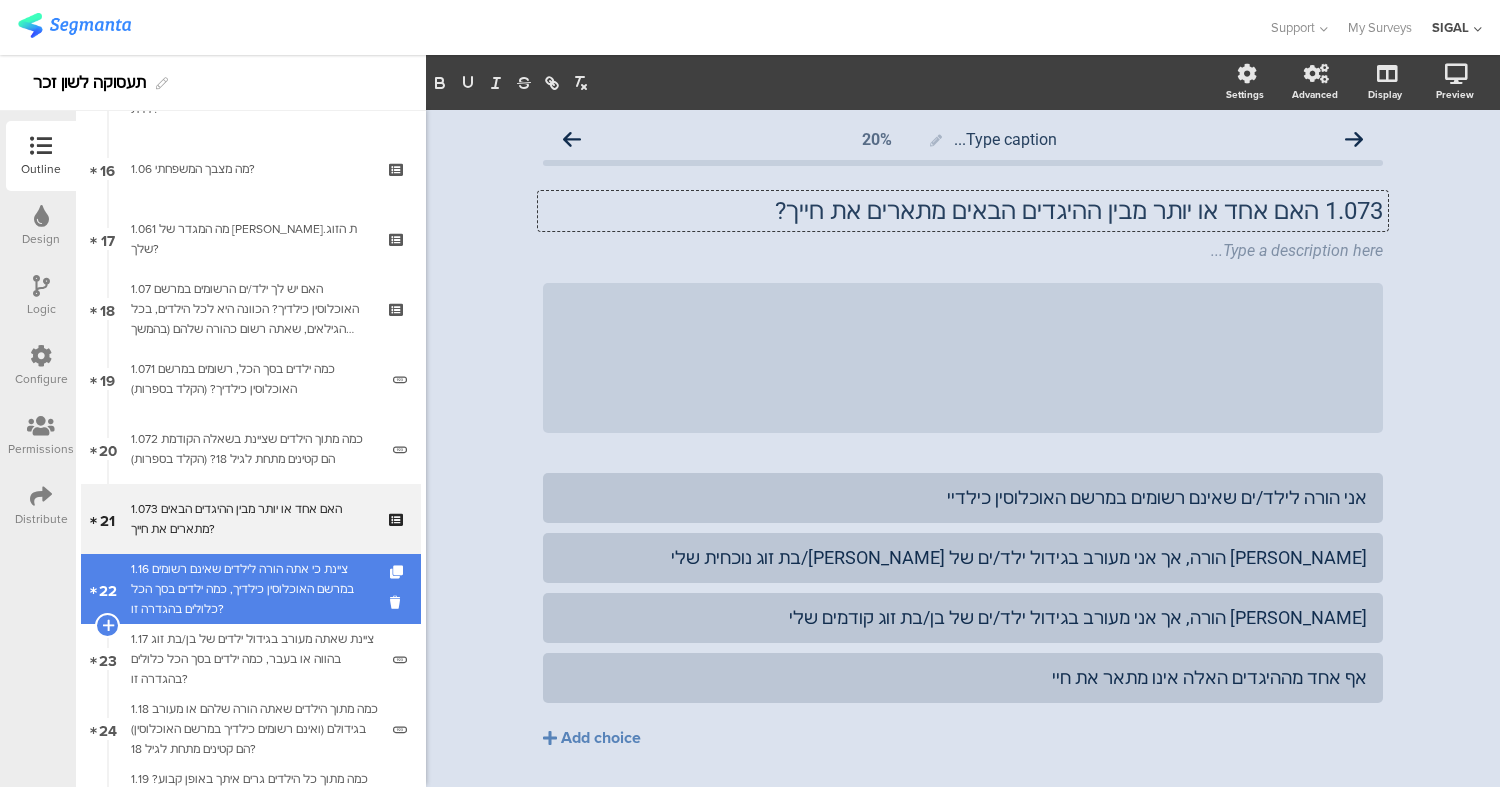 click on "1.16	ציינת כי אתה הורה לילדים שאינם רשומים במרשם האוכלוסין כילדיך, כמה ילדים בסך הכל כלולים בהגדרה זו?" at bounding box center [254, 589] 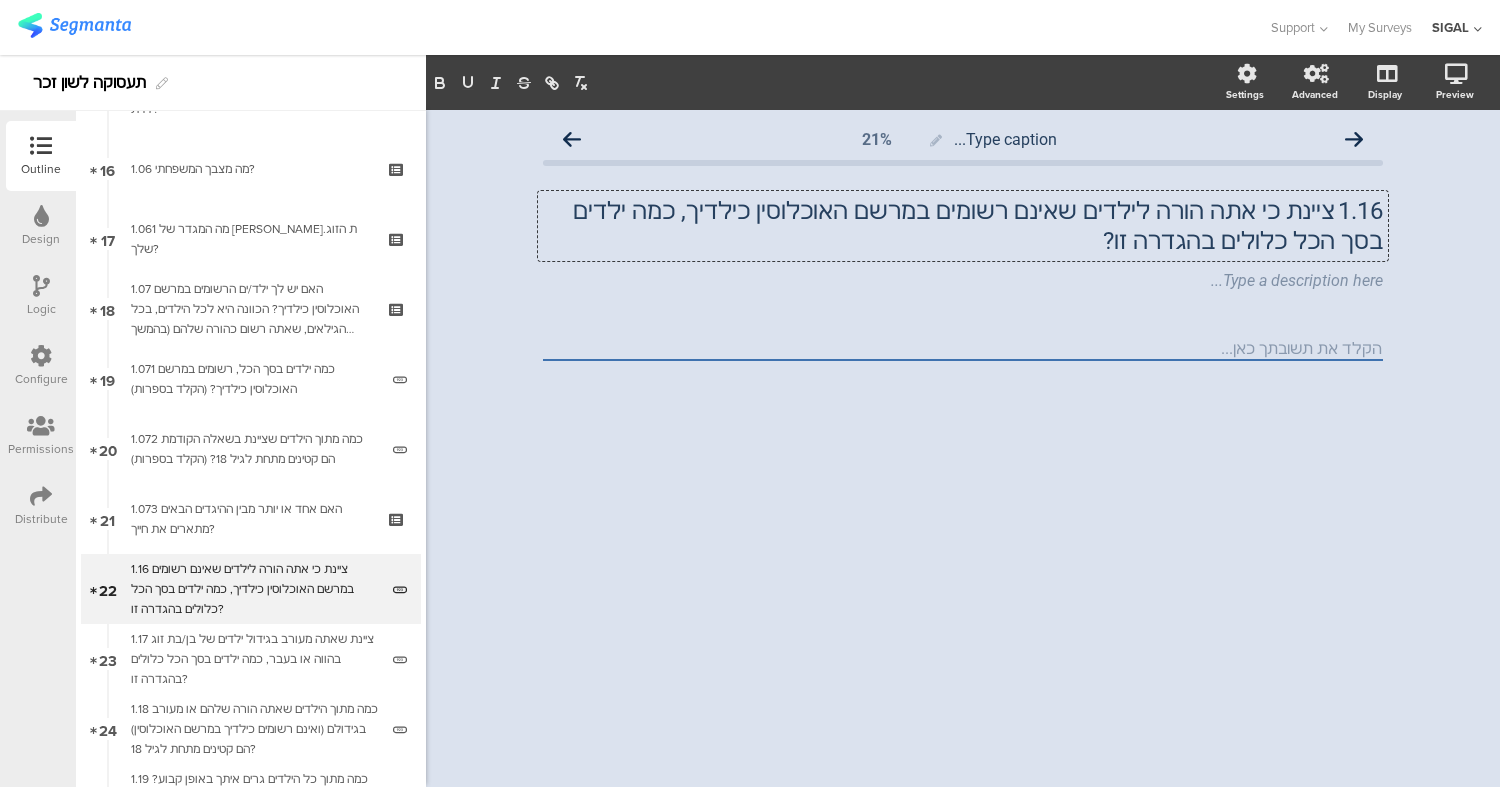 drag, startPoint x: 1361, startPoint y: 214, endPoint x: 1433, endPoint y: 213, distance: 72.00694 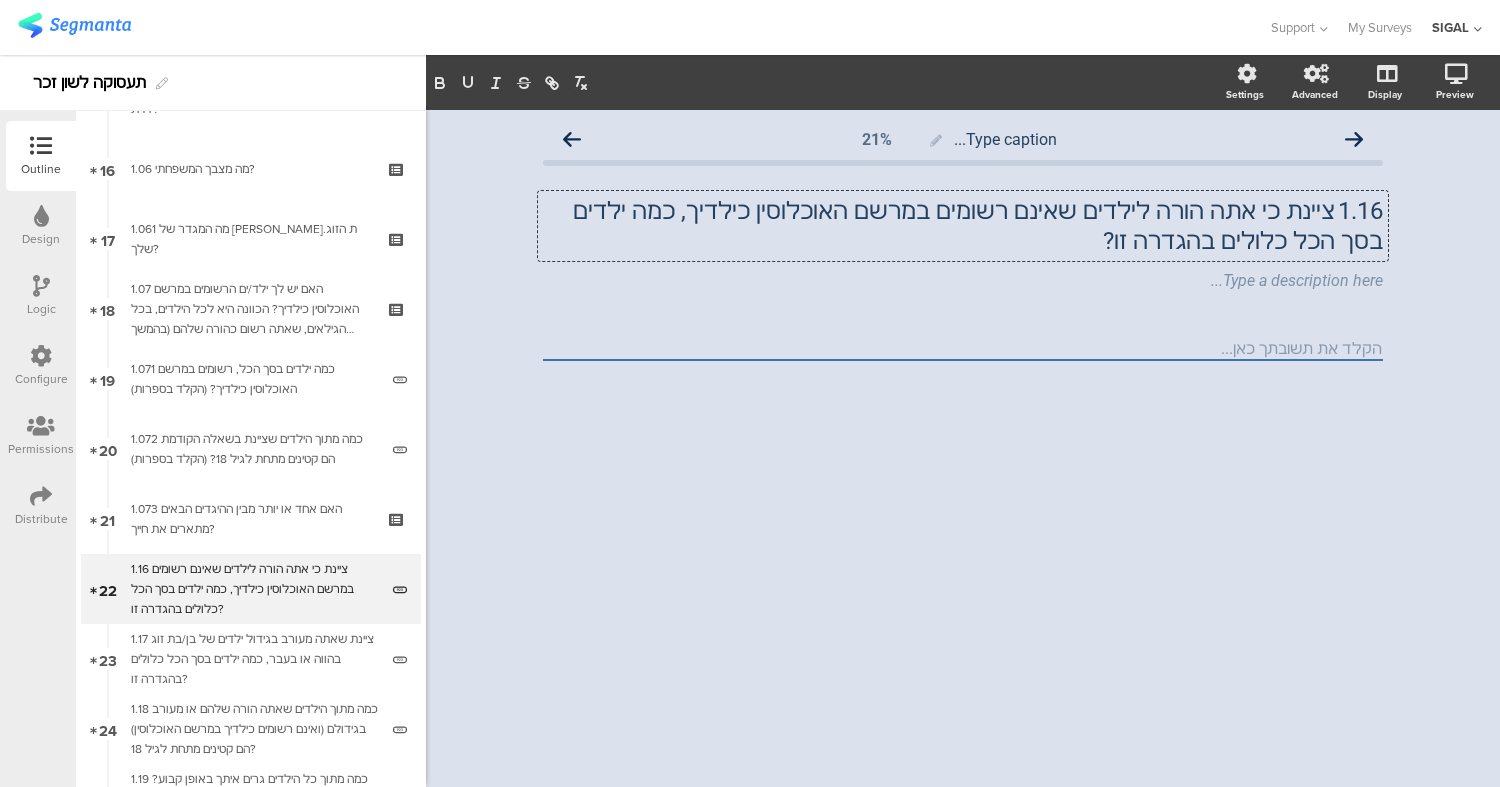 click on "Type caption...
21%
1.16	ציינת כי אתה הורה לילדים שאינם רשומים במרשם האוכלוסין כילדיך, כמה ילדים בסך הכל כלולים בהגדרה זו?
1.16	ציינת כי אתה הורה לילדים שאינם רשומים במרשם האוכלוסין כילדיך, כמה ילדים בסך הכל כלולים בהגדרה זו?
Type a description here..." 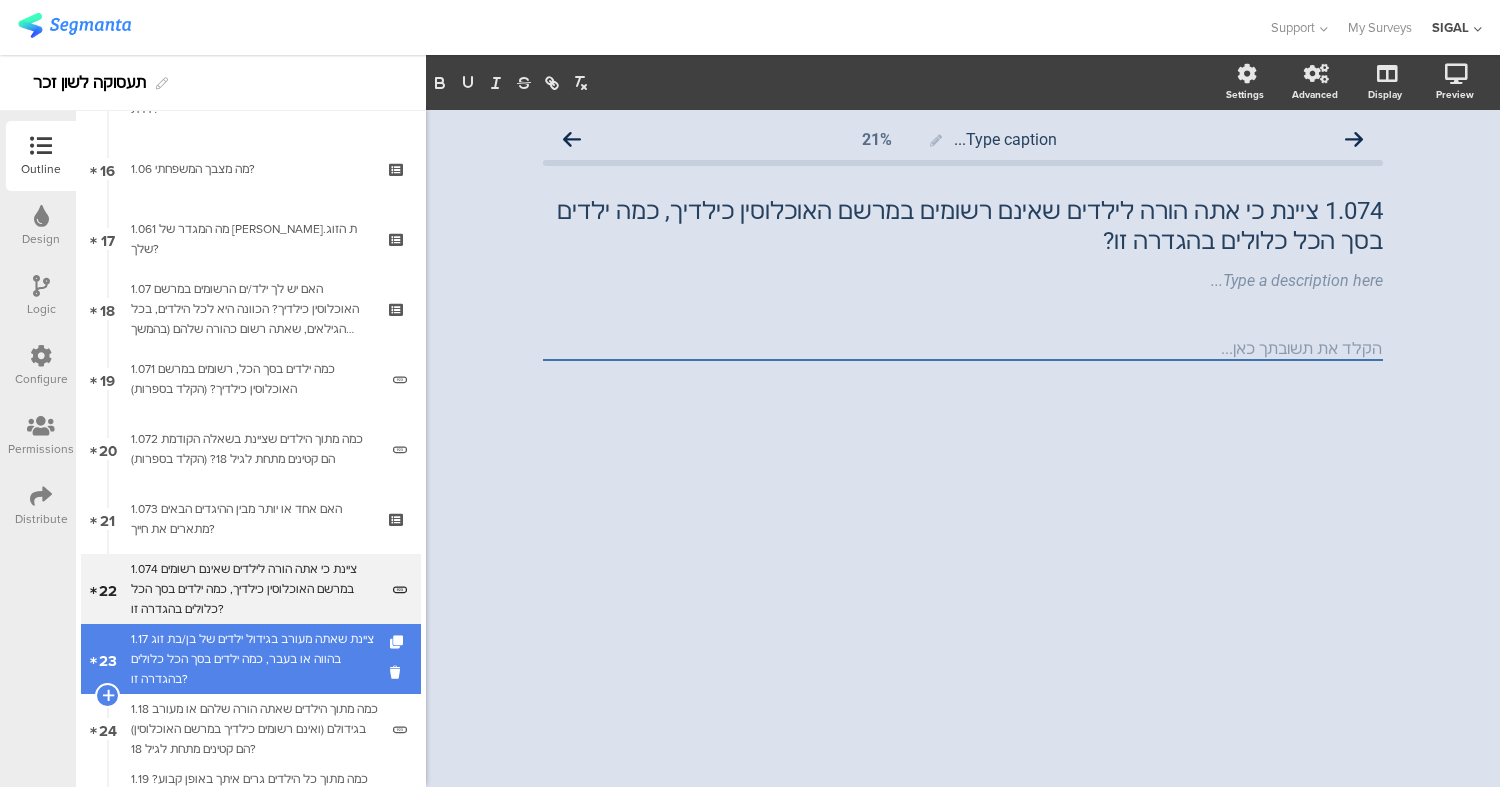 click on "1.17	ציינת שאתה מעורב בגידול ילדים של בן/בת זוג בהווה או בעבר, כמה ילדים בסך הכל כלולים בהגדרה זו?" at bounding box center (254, 659) 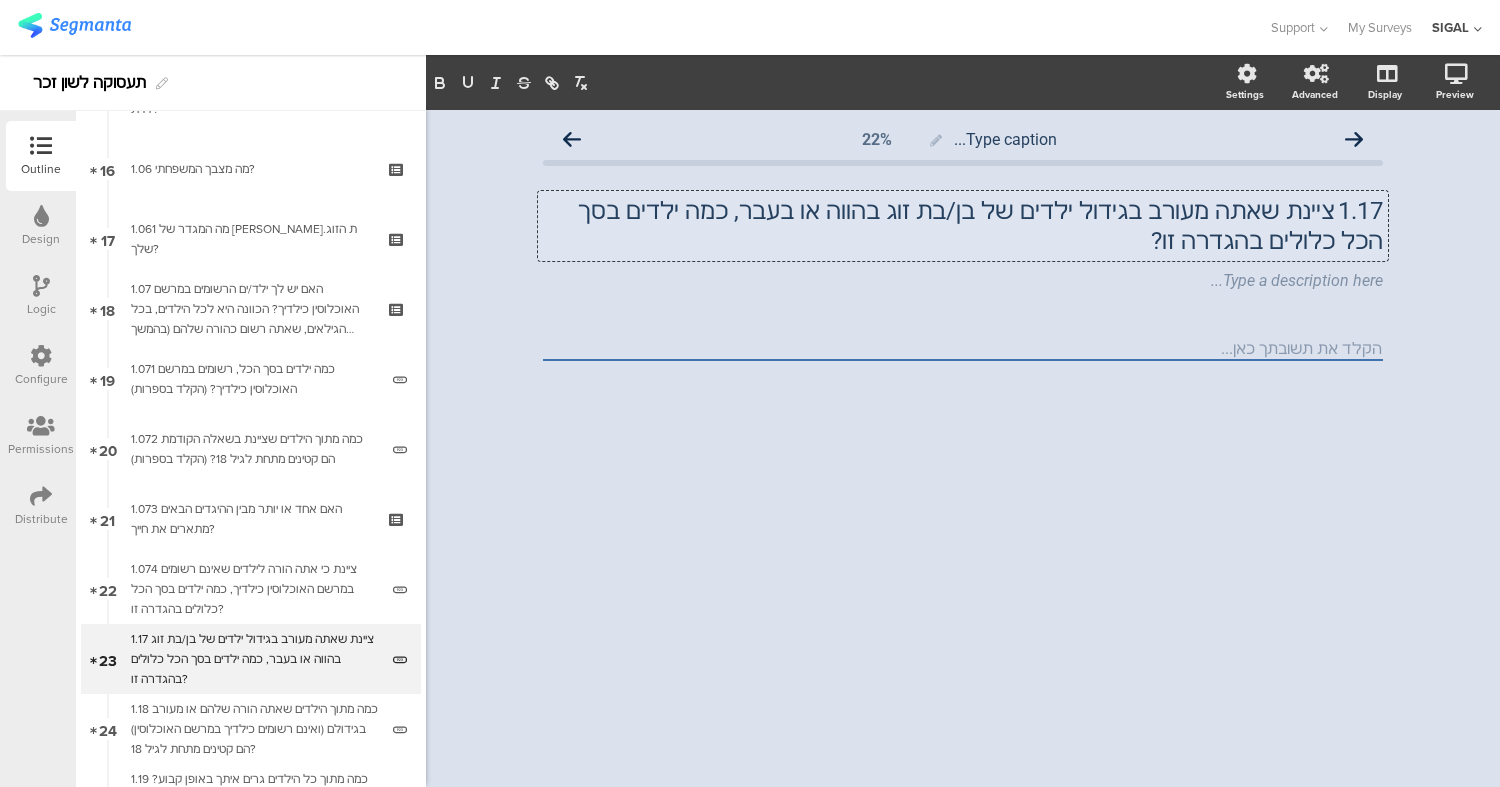 click on "1.17	ציינת שאתה מעורב בגידול ילדים של בן/בת זוג בהווה או בעבר, כמה ילדים בסך הכל כלולים בהגדרה זו?
1.17	ציינת שאתה מעורב בגידול ילדים של בן/בת זוג בהווה או בעבר, כמה ילדים בסך הכל כלולים בהגדרה זו?
1.17	ציינת שאתה מעורב בגידול ילדים של בן/בת זוג בהווה או בעבר, כמה ילדים בסך הכל כלולים בהגדרה זו?" 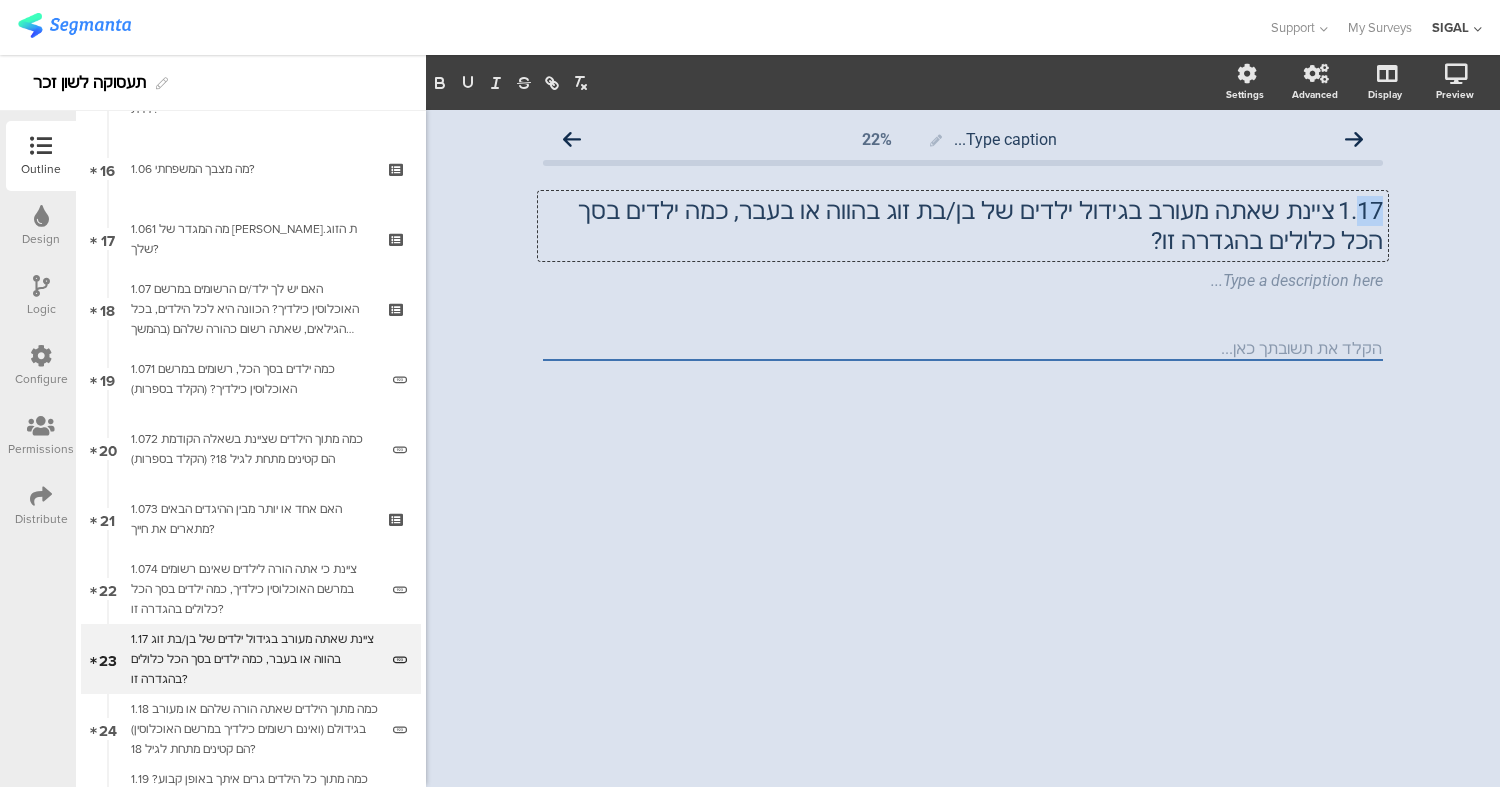 drag, startPoint x: 1361, startPoint y: 211, endPoint x: 1435, endPoint y: 216, distance: 74.168724 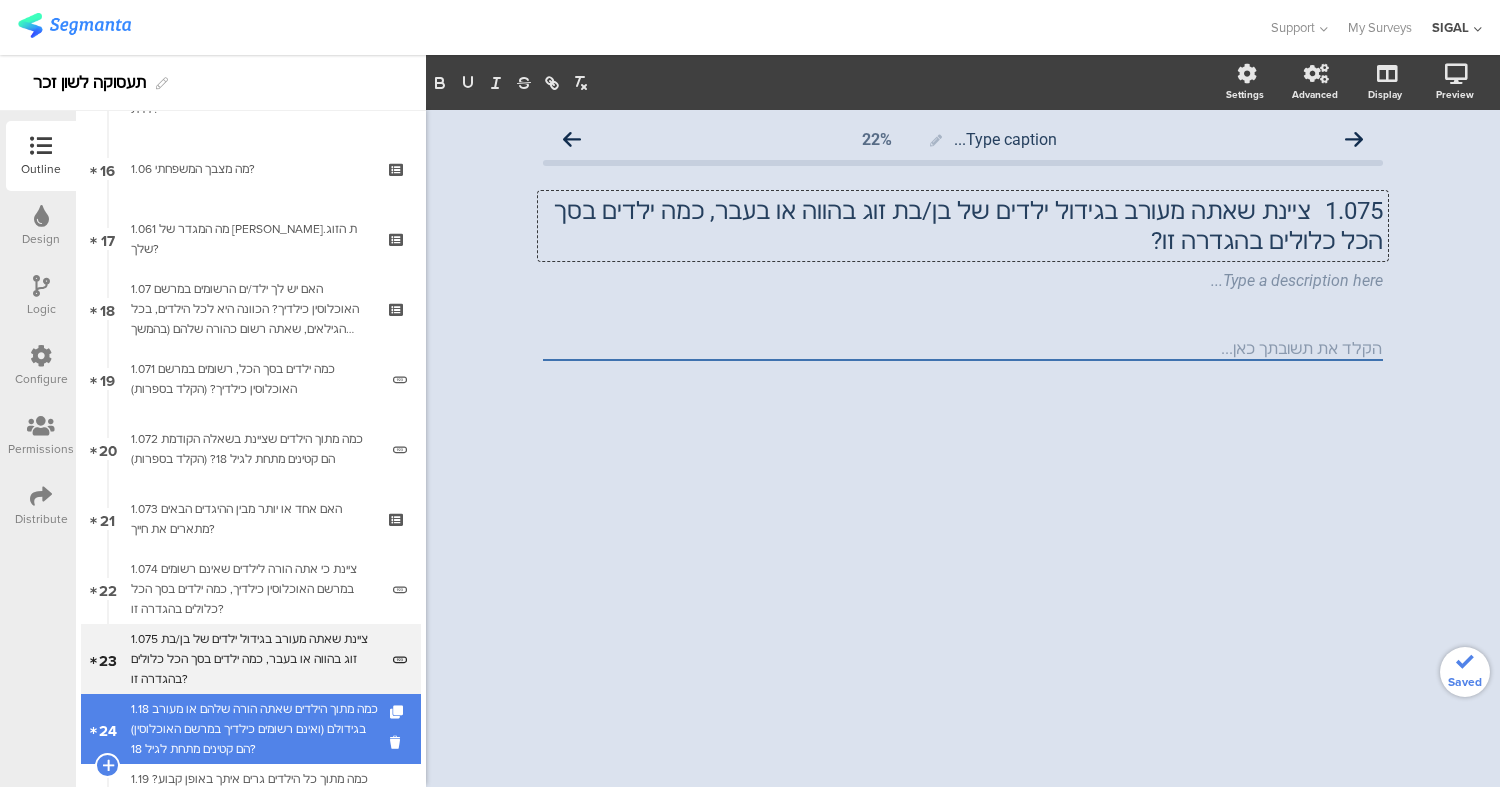 click on "1.18	כמה מתוך הילדים שאתה הורה שלהם או מעורב בגידולם (ואינם רשומים כילדיך במרשם האוכלוסין) הם קטינים מתחת לגיל 18?" at bounding box center [254, 729] 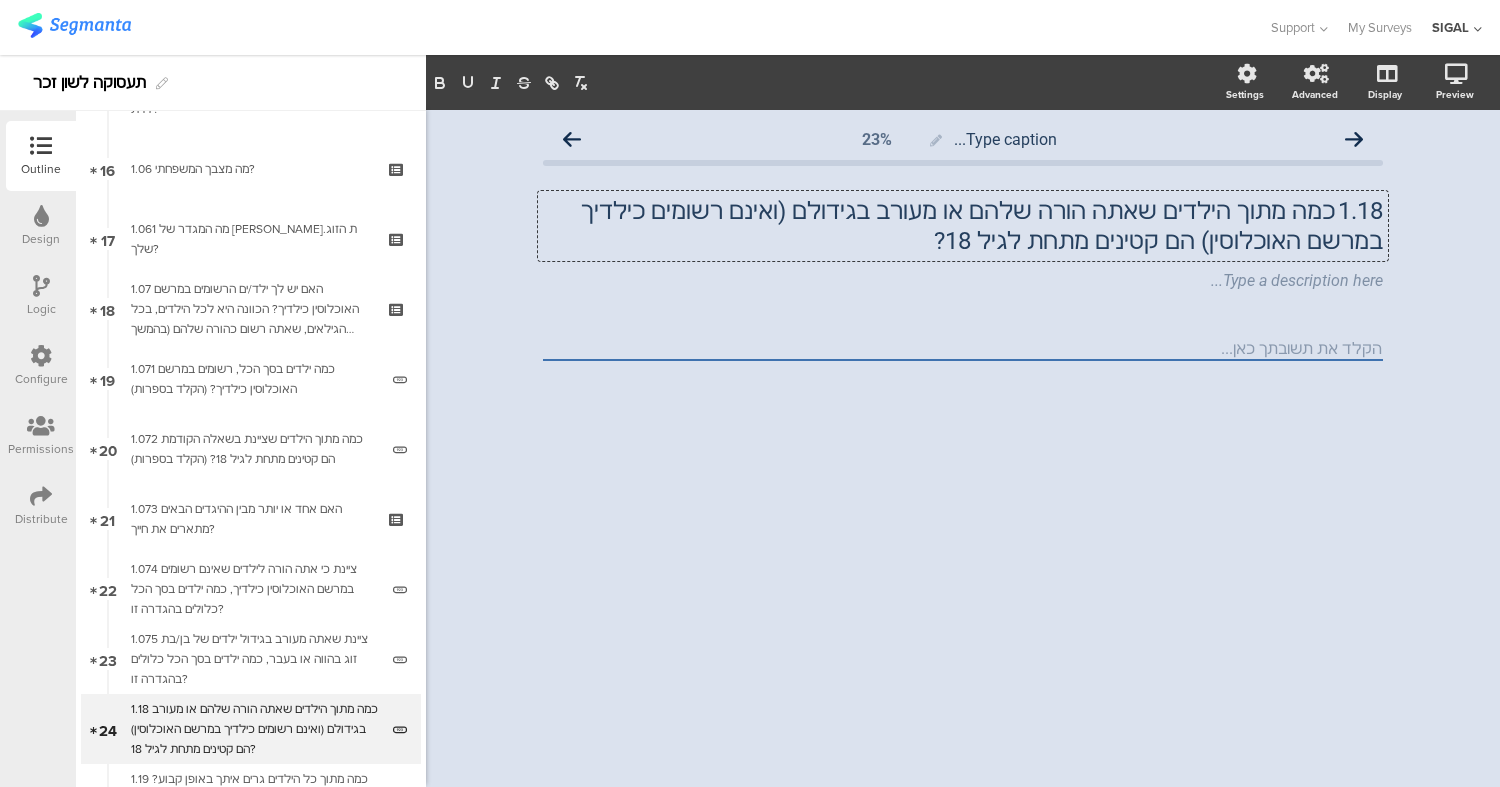 drag, startPoint x: 1360, startPoint y: 213, endPoint x: 1435, endPoint y: 210, distance: 75.059975 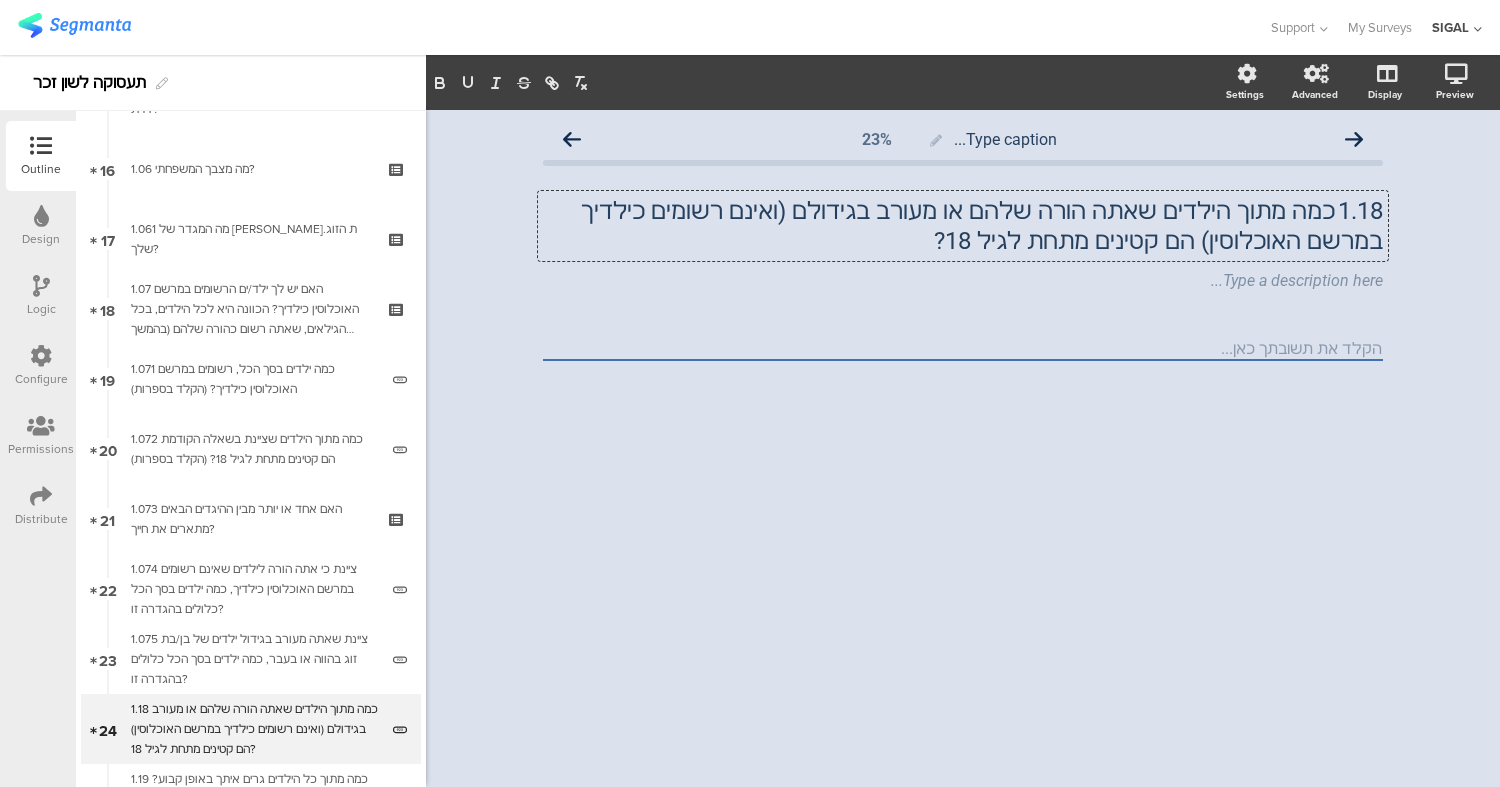 click on "Type caption...
23%
1.18	כמה מתוך הילדים שאתה הורה שלהם או מעורב בגידולם (ואינם רשומים כילדיך במרשם האוכלוסין) הם קטינים מתחת לגיל 18?
1.18	כמה מתוך הילדים שאתה הורה שלהם או מעורב בגידולם (ואינם רשומים כילדיך במרשם האוכלוסין) הם קטינים מתחת לגיל 18?
Type a description here..." 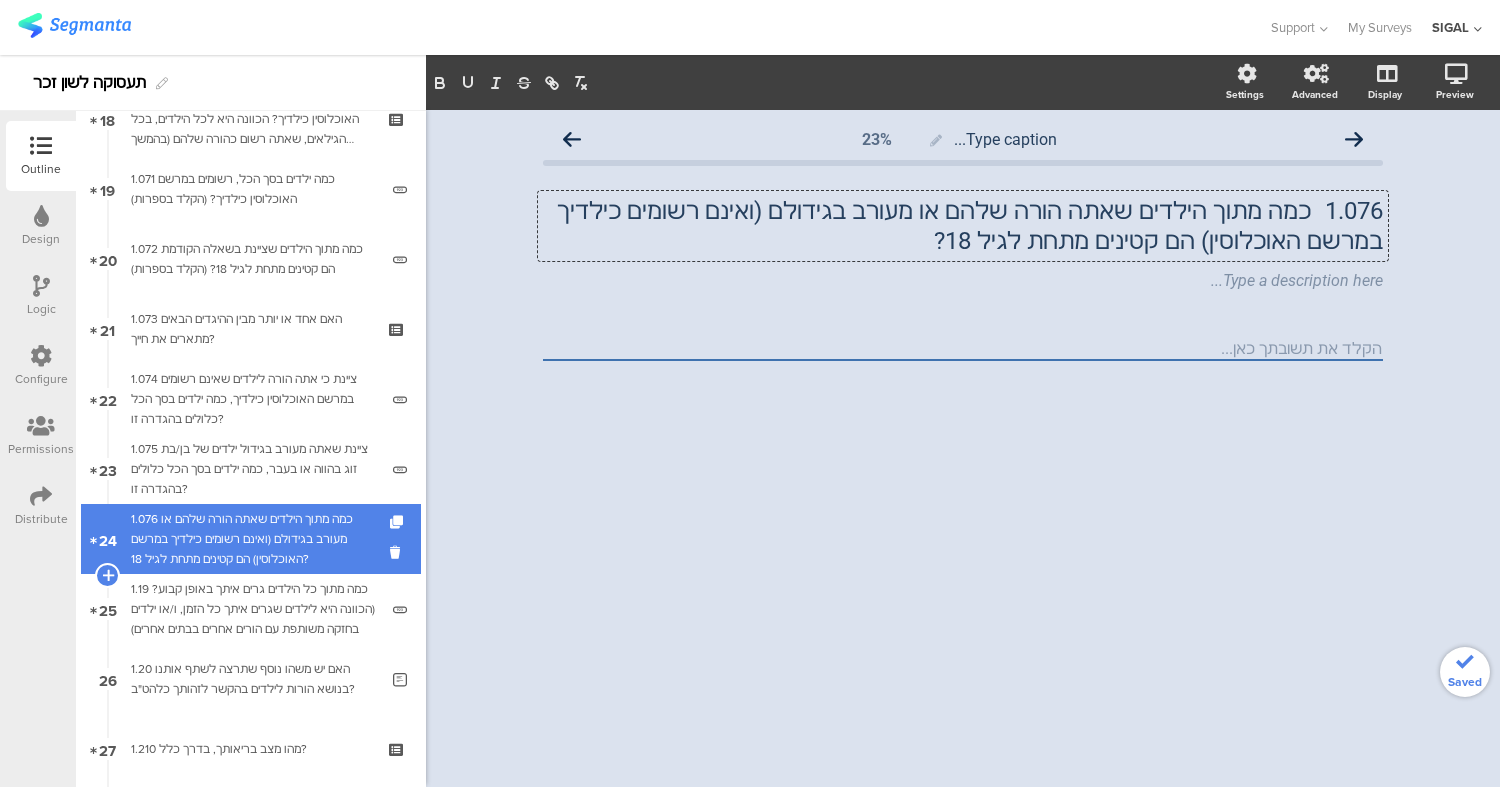 scroll, scrollTop: 1355, scrollLeft: 0, axis: vertical 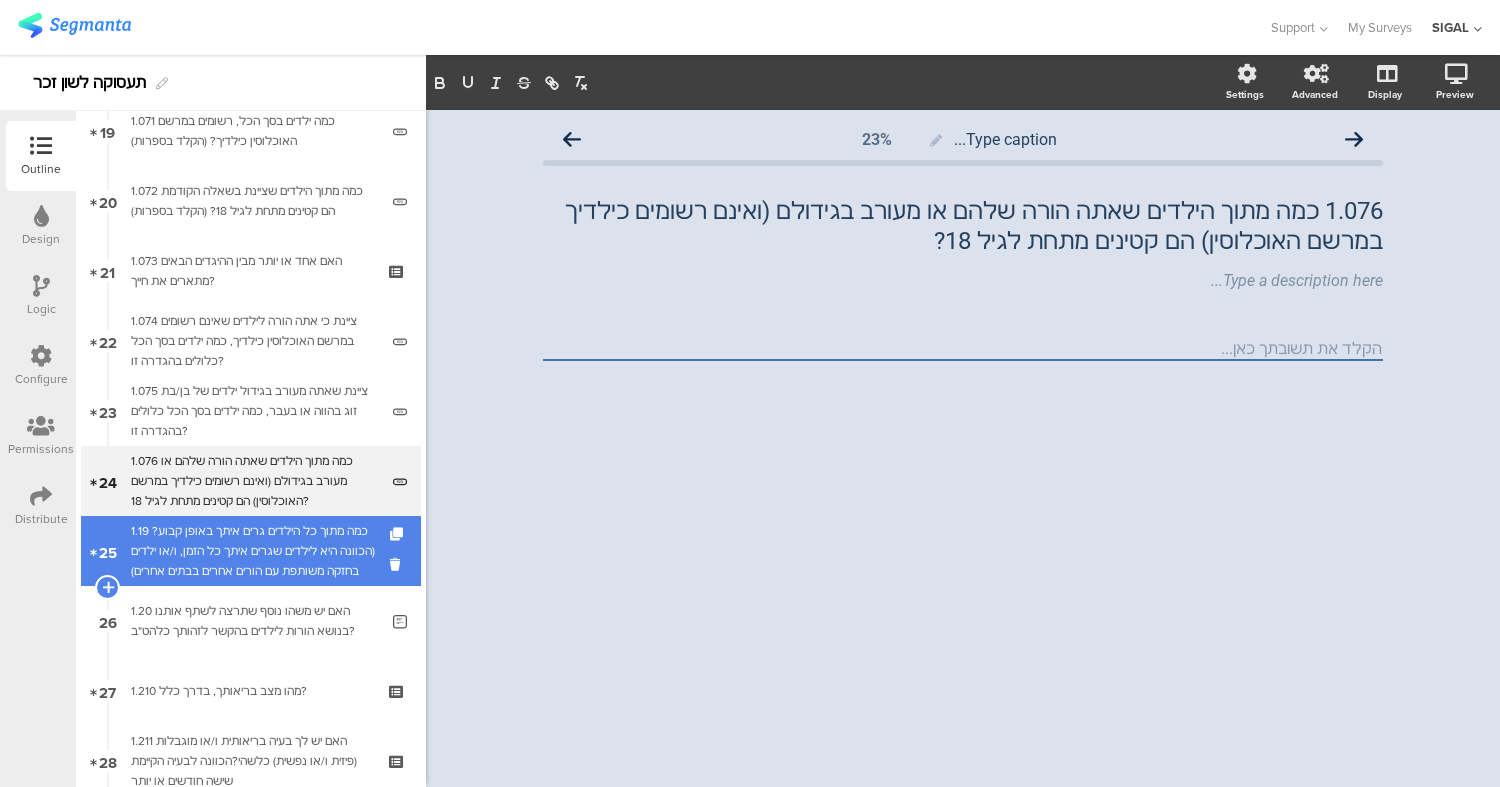 click on "1.19 כמה מתוך כל הילדים גרים איתך באופן קבוע? (הכוונה היא לילדים שגרים איתך כל הזמן, ו/או ילדים בחזקה משותפת עם הורים אחרים בבתים אחרים)" at bounding box center [254, 551] 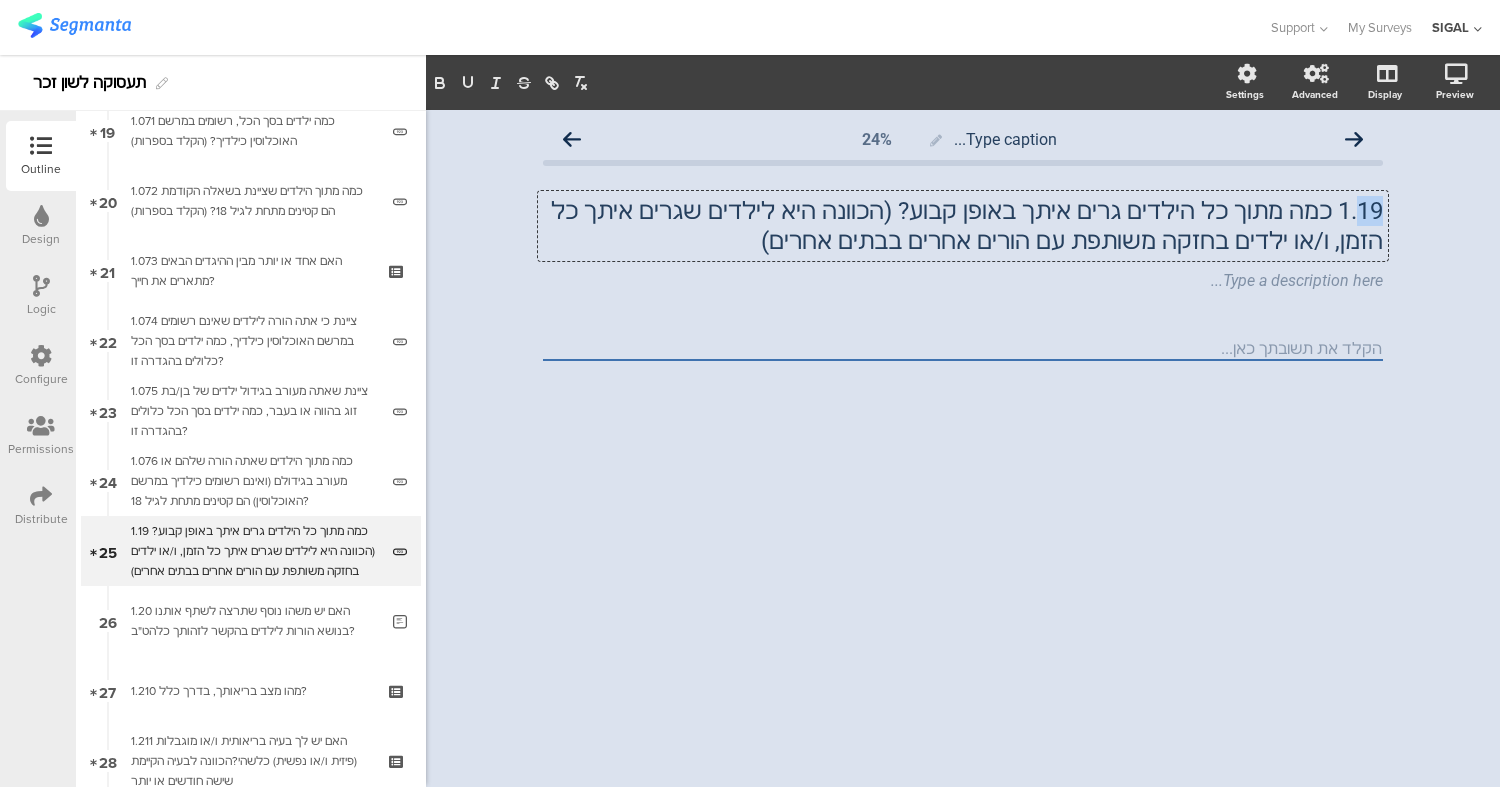 drag, startPoint x: 1357, startPoint y: 209, endPoint x: 1390, endPoint y: 212, distance: 33.13608 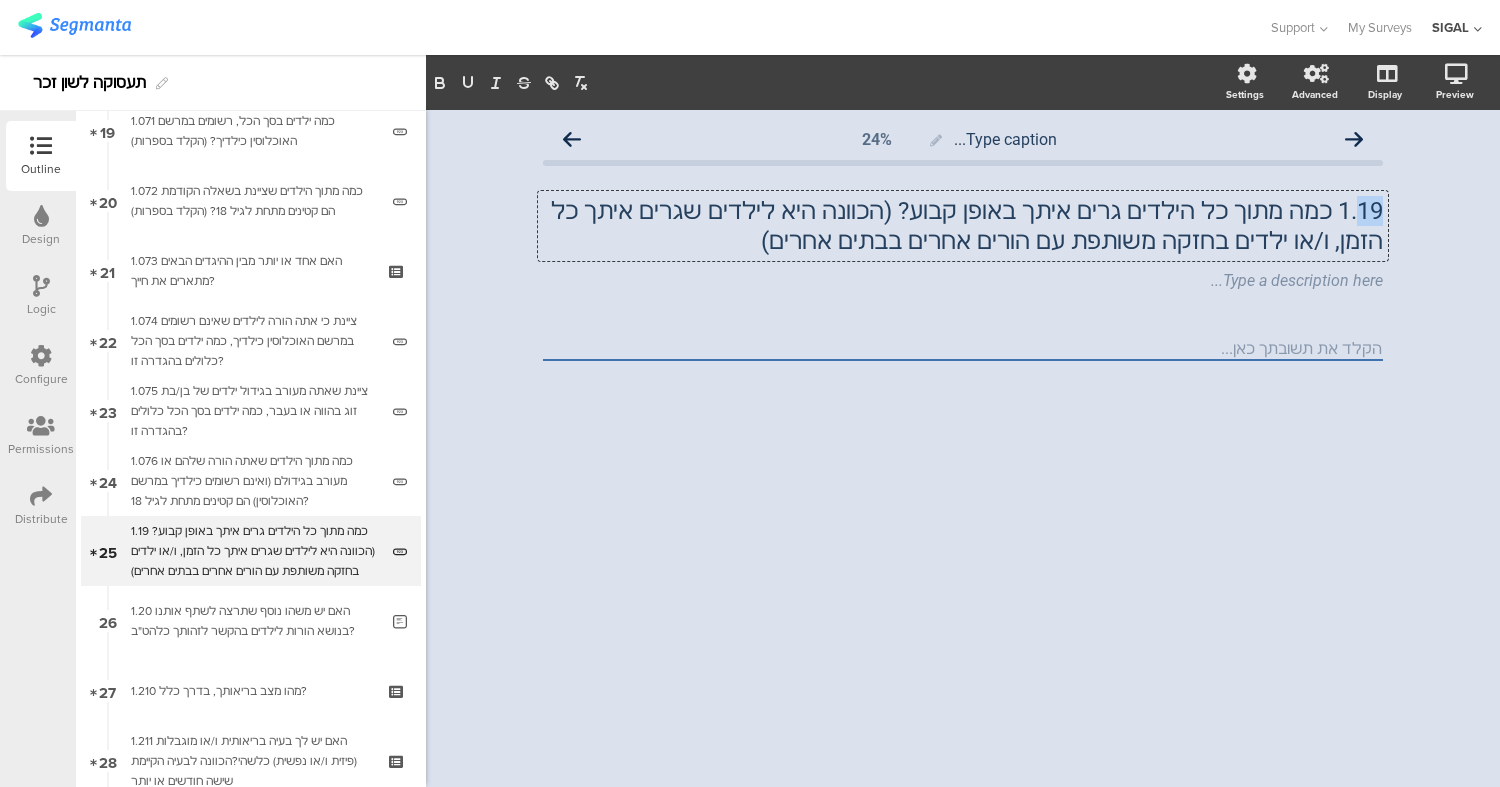 click on "Type caption...
24%
1.19 כמה מתוך כל הילדים גרים איתך באופן קבוע? (הכוונה היא לילדים שגרים איתך כל הזמן, ו/או ילדים בחזקה משותפת עם הורים אחרים בבתים אחרים)
1.19 כמה מתוך כל הילדים גרים איתך באופן קבוע? (הכוונה היא לילדים שגרים איתך כל הזמן, ו/או ילדים בחזקה משותפת עם הורים אחרים בבתים אחרים)" 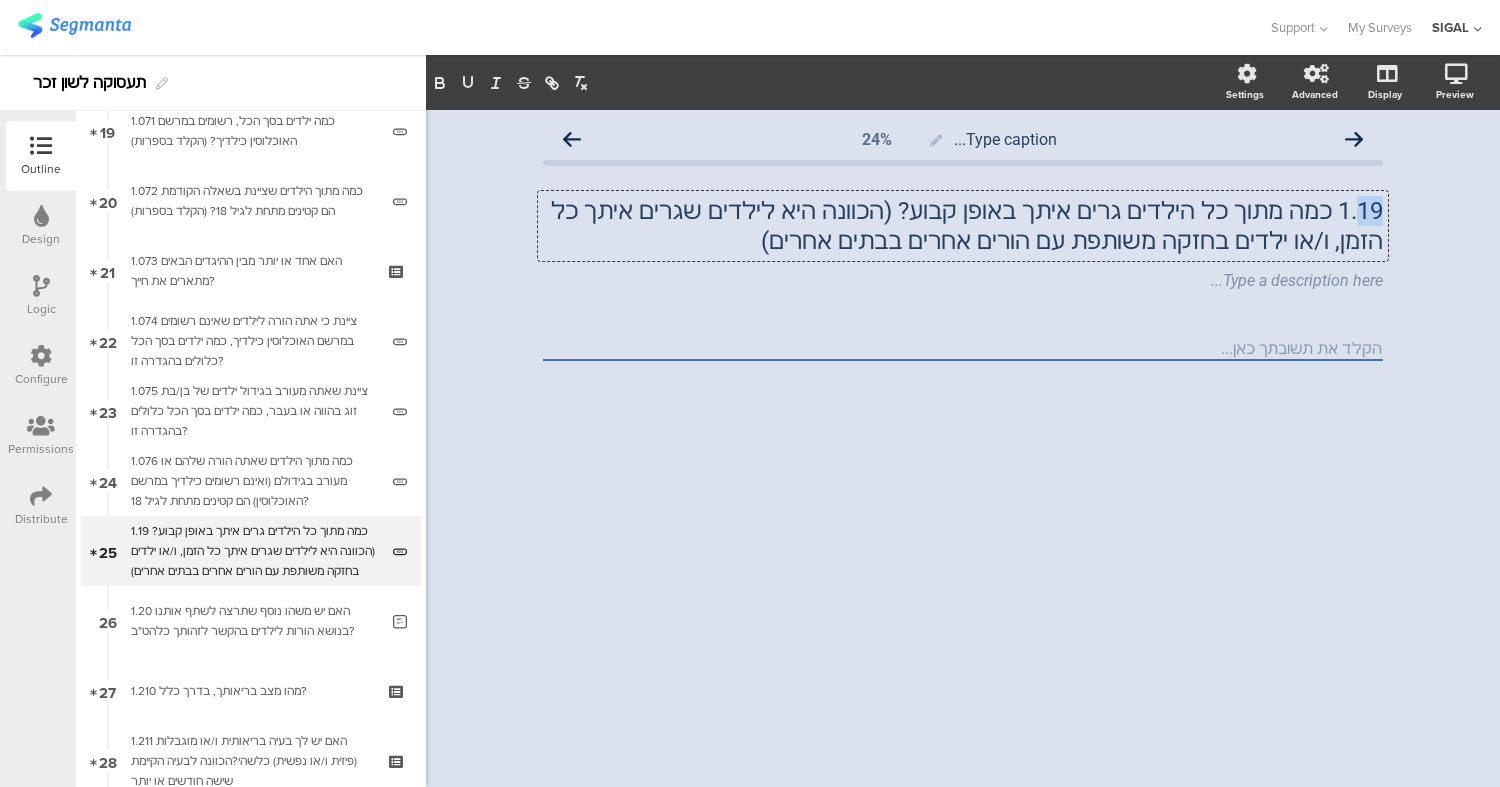 type 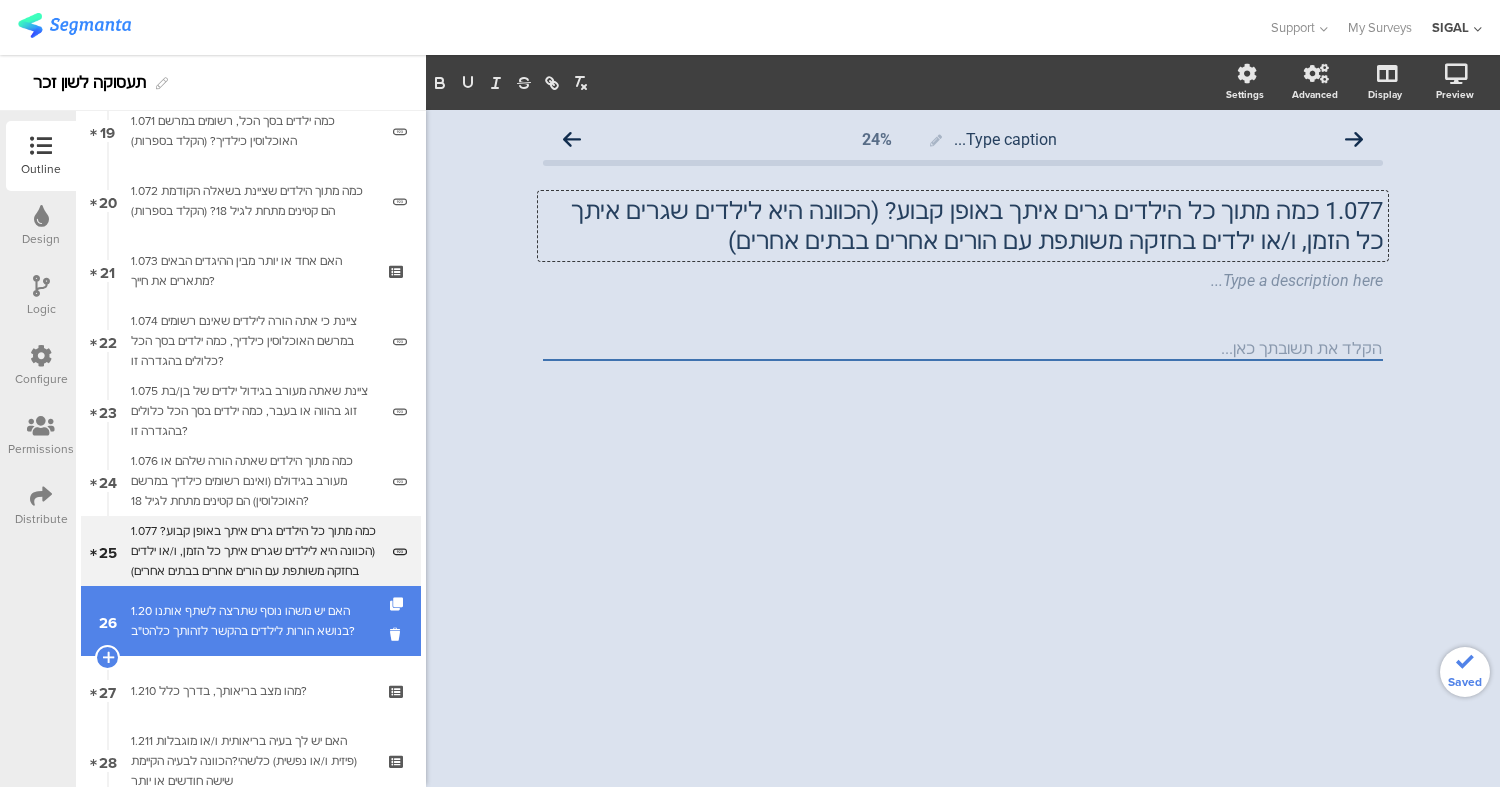 click on "26
1.20	האם יש משהו נוסף שתרצה לשתף אותנו בנושא הורות לילדים בהקשר לזהותך כלהט"ב?" at bounding box center (251, 621) 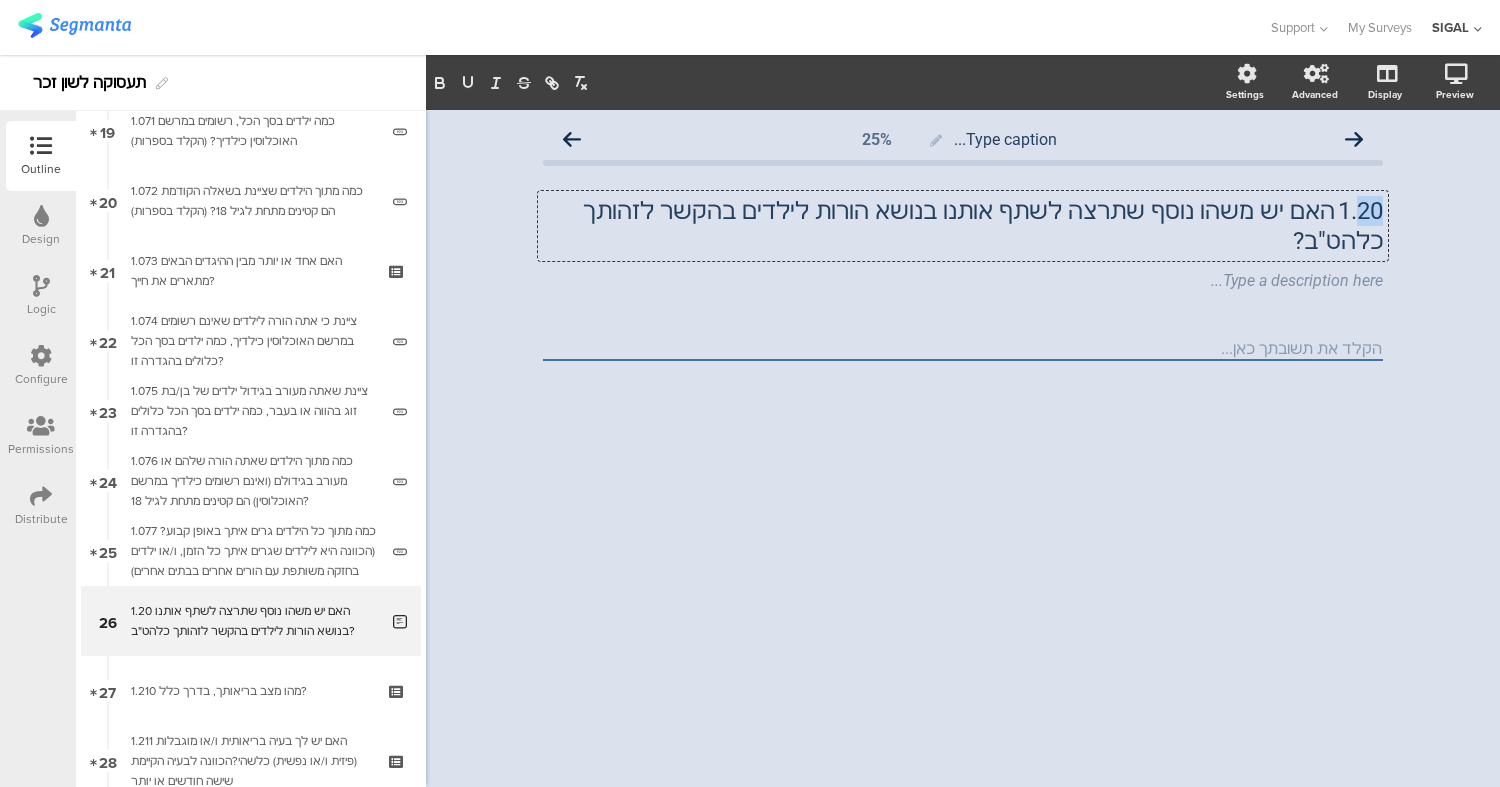 drag, startPoint x: 1358, startPoint y: 210, endPoint x: 1447, endPoint y: 210, distance: 89 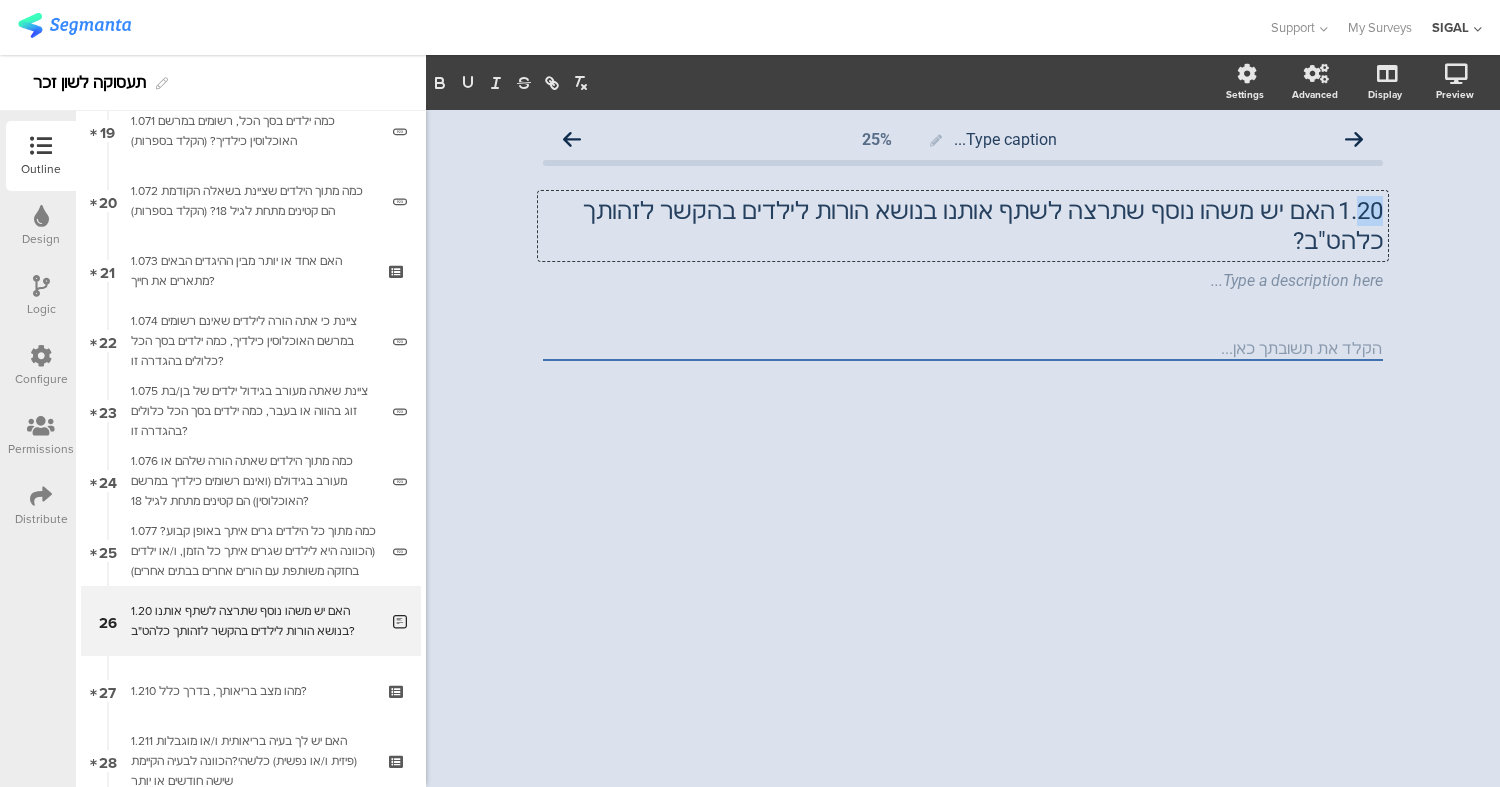 click on "Type caption...
25%
1.20	האם יש משהו נוסף שתרצה לשתף אותנו בנושא הורות לילדים בהקשר לזהותך כלהט"ב?
1.20	האם יש משהו נוסף שתרצה לשתף אותנו בנושא הורות לילדים בהקשר לזהותך כלהט"ב?
1.20	האם יש משהו נוסף שתרצה לשתף אותנו בנושא הורות לילדים בהקשר לזהותך כלהט"ב?
Type a description here..." 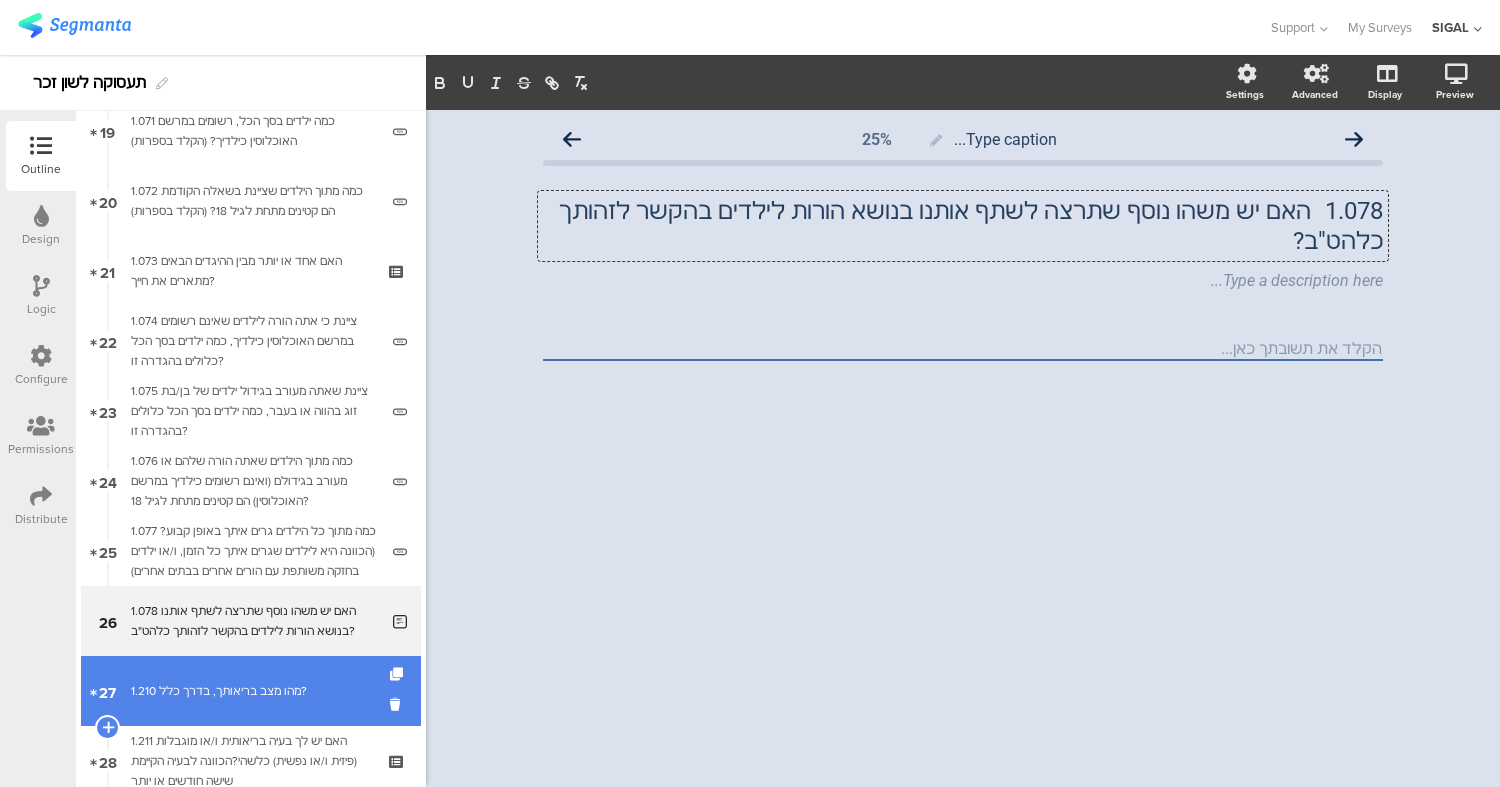 click on "27
1.210  מהו מצב בריאותך, בדרך כלל?" at bounding box center [251, 691] 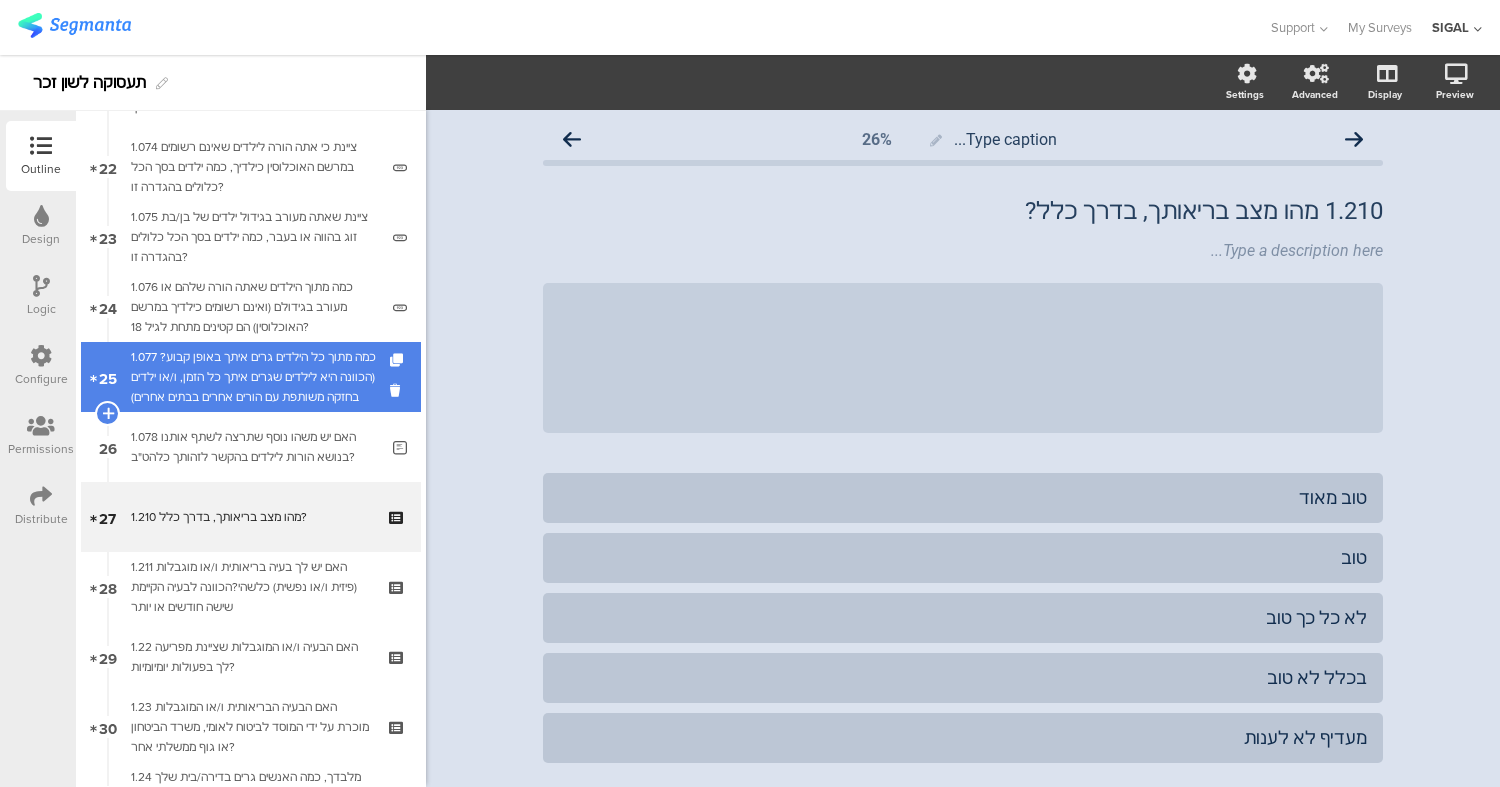 scroll, scrollTop: 1620, scrollLeft: 0, axis: vertical 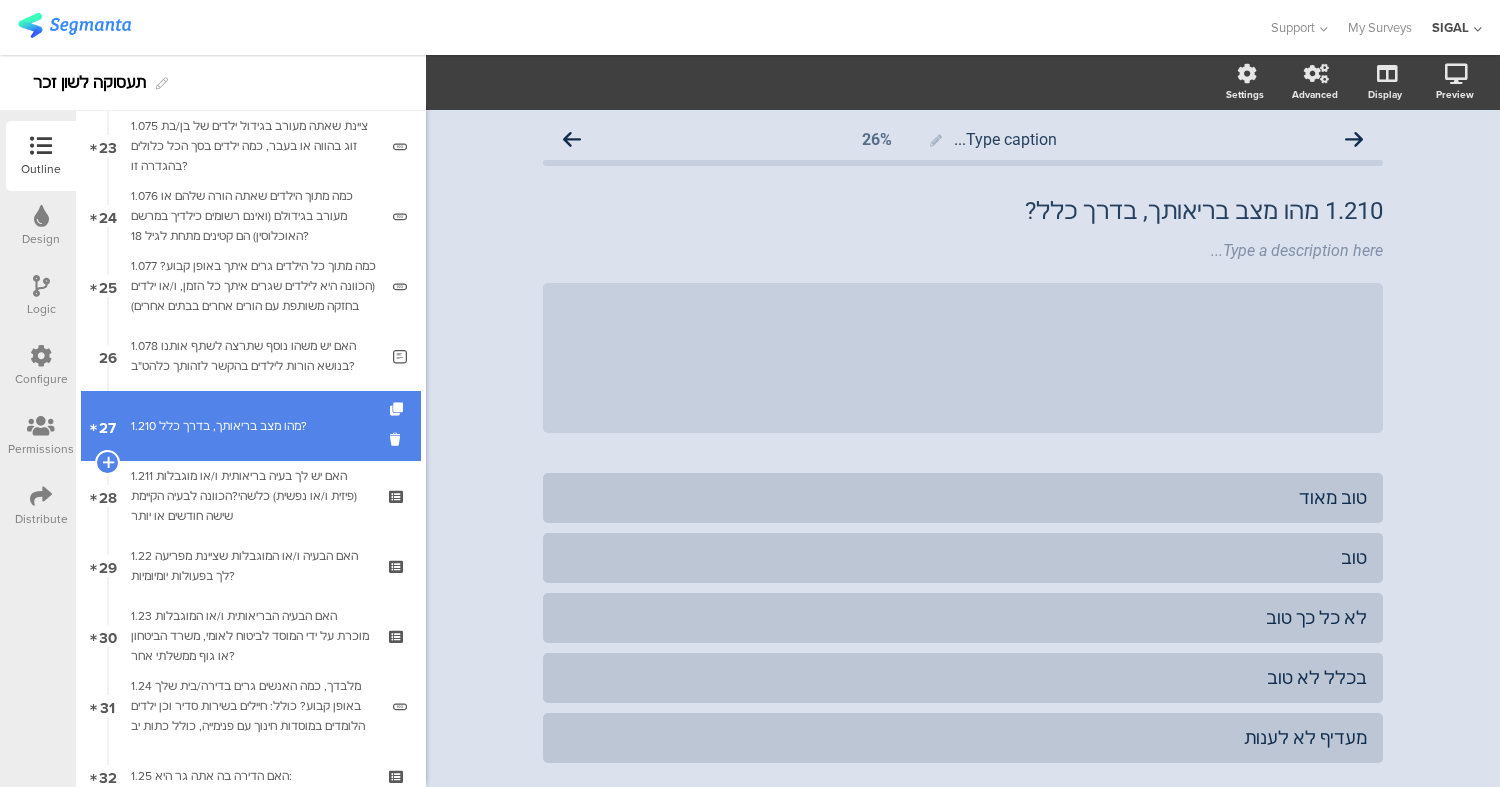 click on "27
1.210  מהו מצב בריאותך, בדרך כלל?" at bounding box center (251, 426) 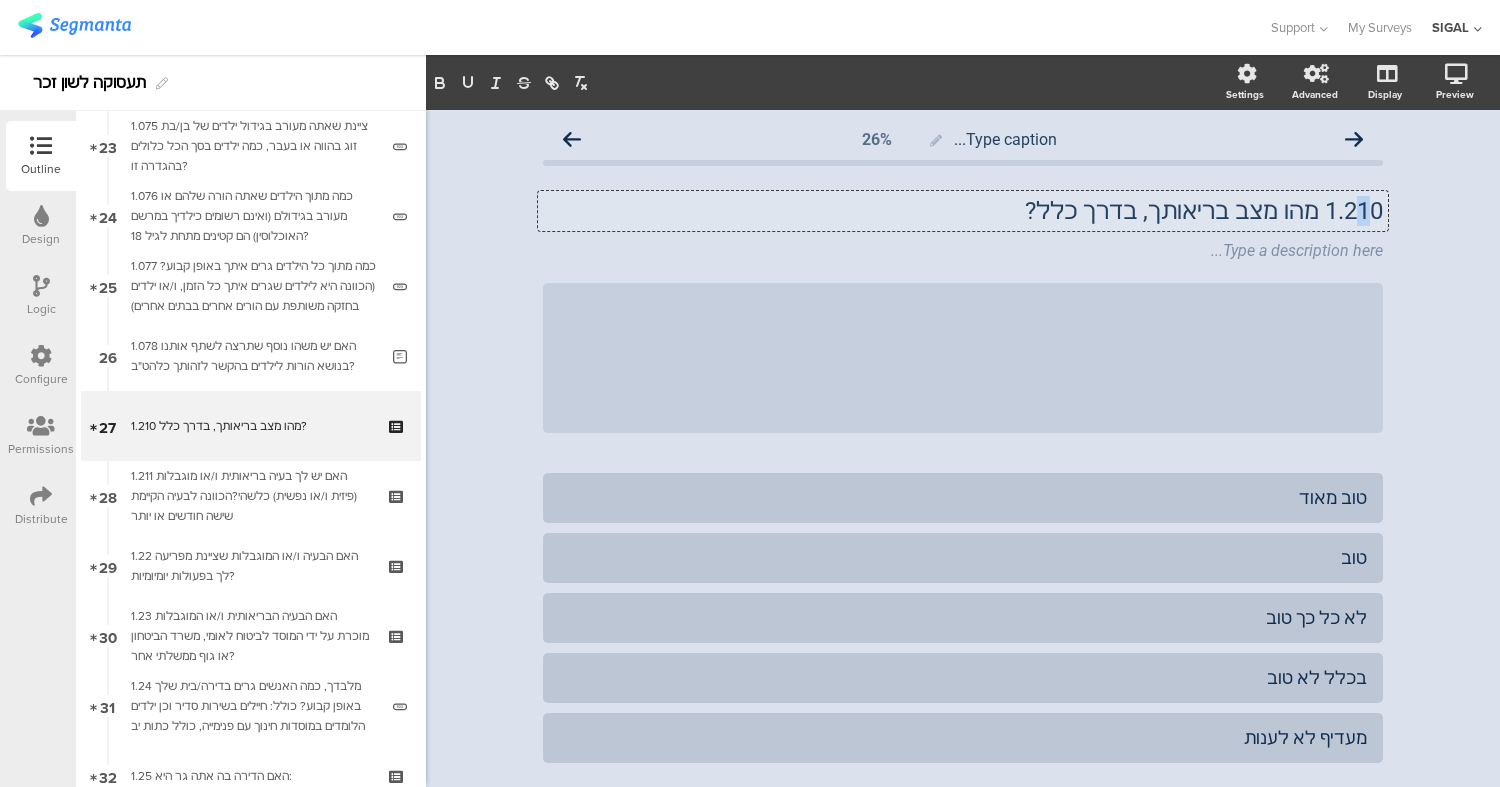 drag, startPoint x: 1341, startPoint y: 207, endPoint x: 1360, endPoint y: 205, distance: 19.104973 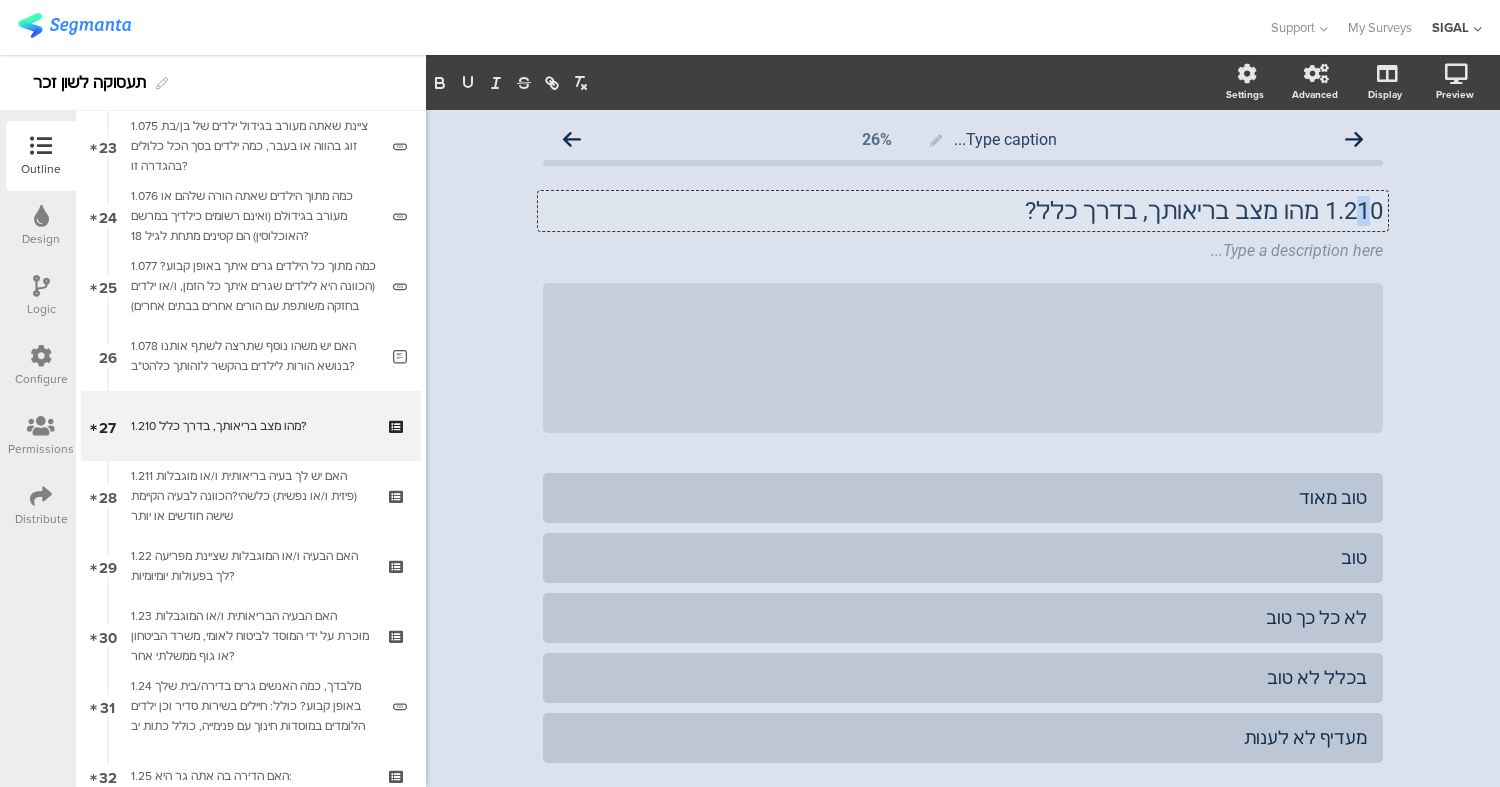 click on "1.210  מהו מצב בריאותך, בדרך כלל?
1.210  מהו מצב בריאותך, בדרך כלל?
1.210 מהו מצב בריאותך, בדרך כלל?" 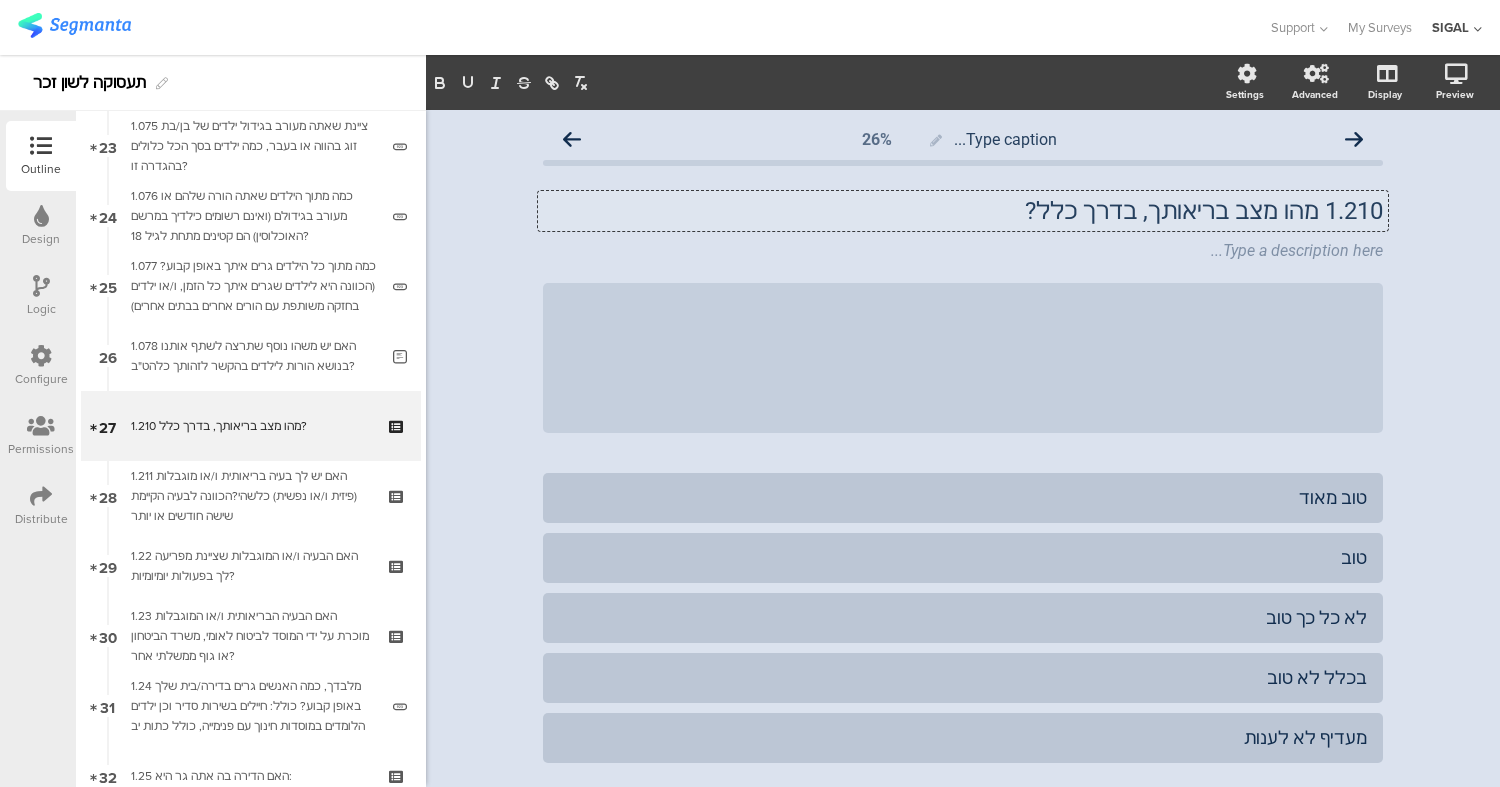 click on "1.210 מהו מצב בריאותך, בדרך כלל?" 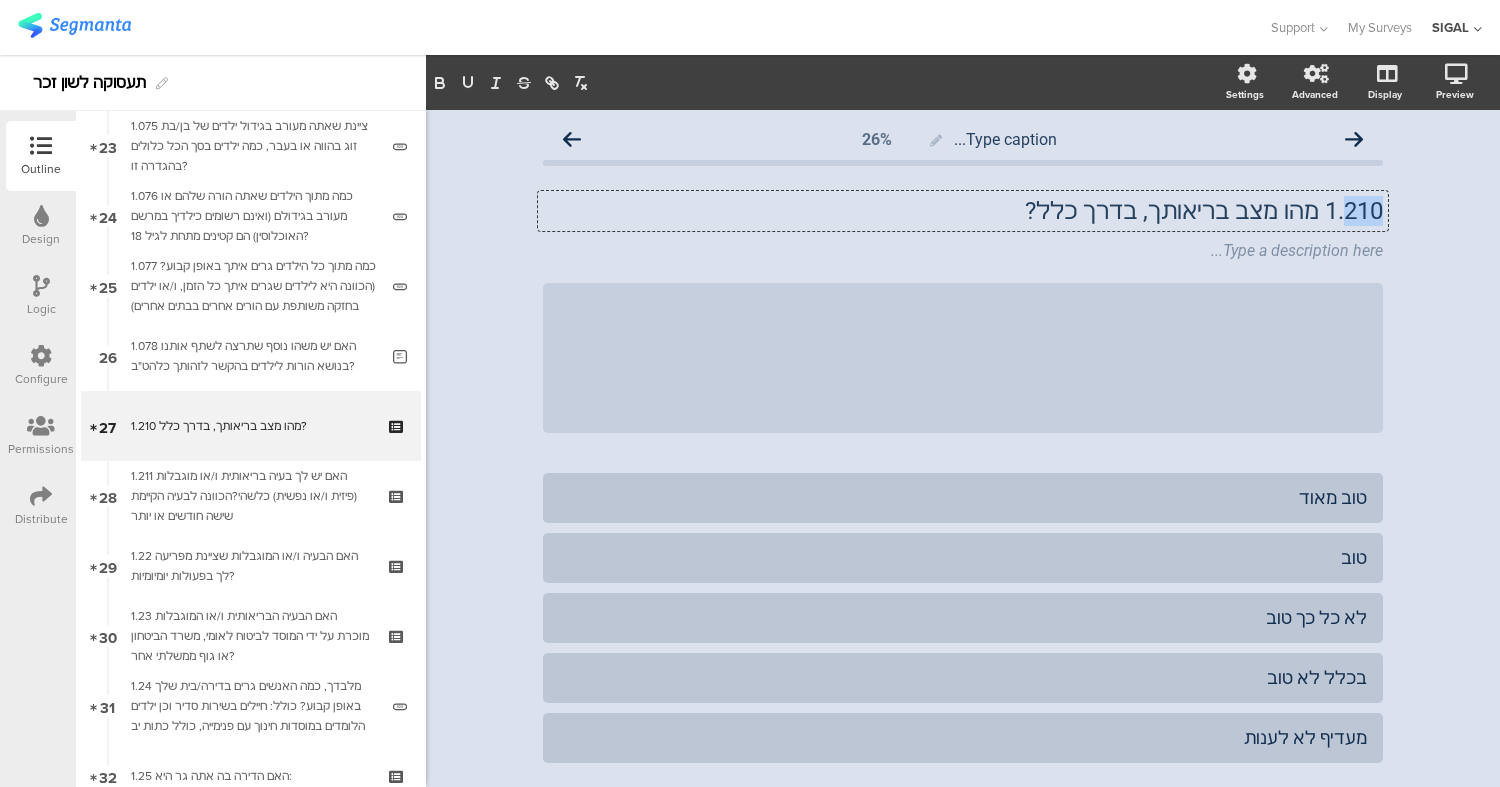 drag, startPoint x: 1330, startPoint y: 208, endPoint x: 1410, endPoint y: 210, distance: 80.024994 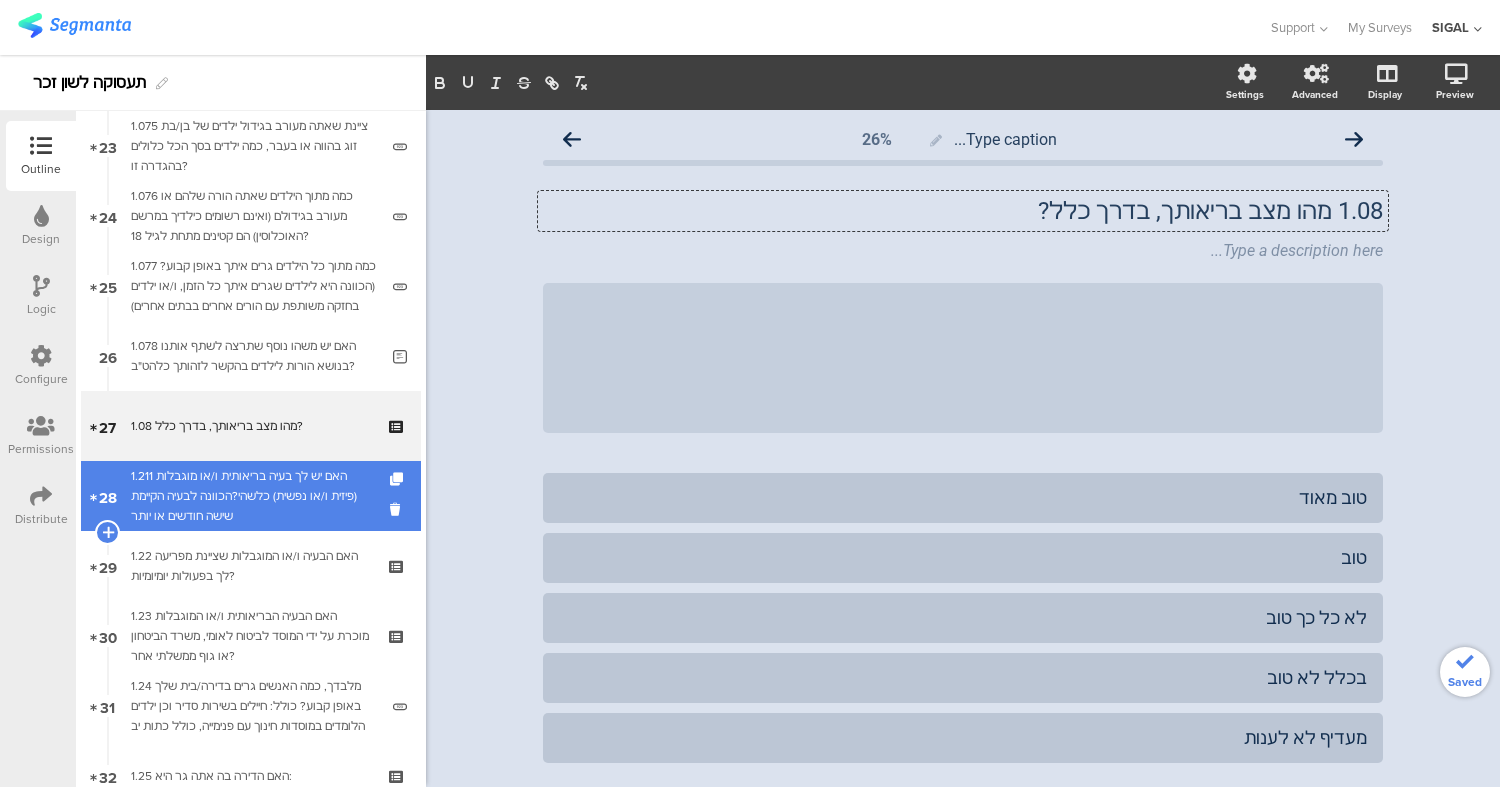 click on "1.211 האם יש לך בעיה בריאותית ו/או מוגבלות (פיזית ו/או נפשית) כלשהי?הכוונה לבעיה הקיימת שישה חודשים או יותר" at bounding box center (250, 496) 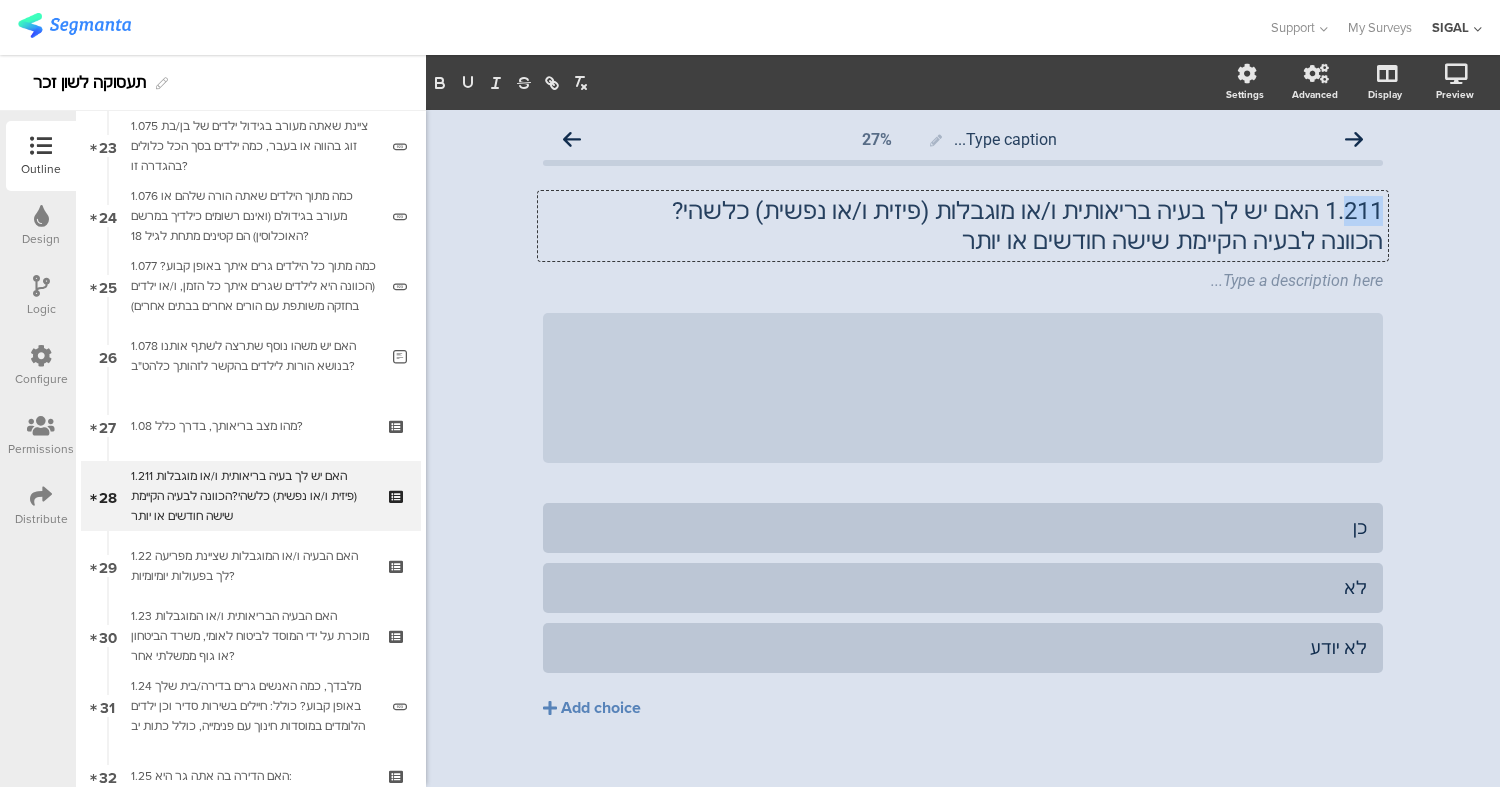 drag, startPoint x: 1334, startPoint y: 210, endPoint x: 1406, endPoint y: 214, distance: 72.11102 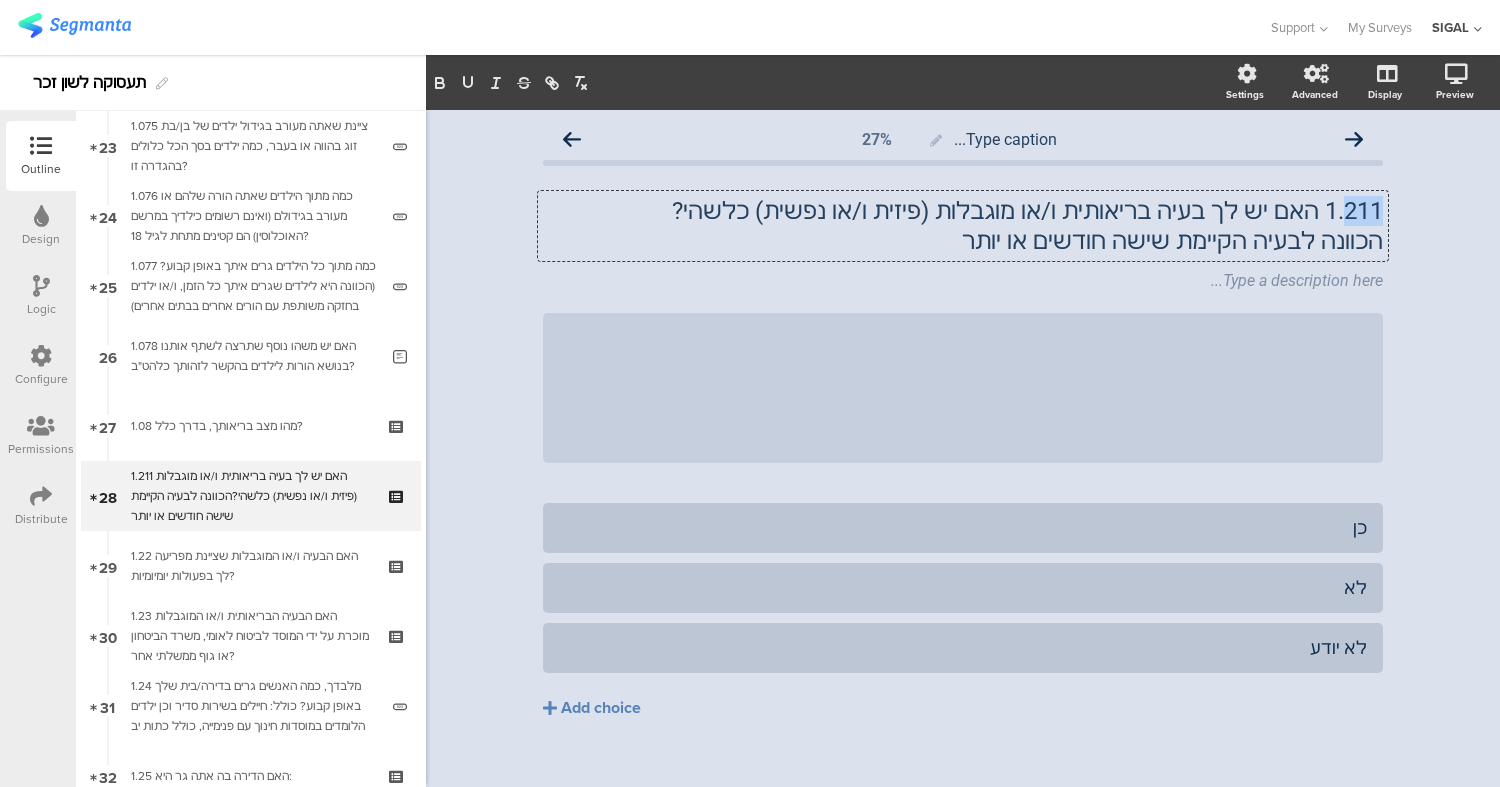 click on "Type caption...
27%
1.211 האם יש לך בעיה בריאותית ו/או מוגבלות (פיזית ו/או נפשית) כלשהי? הכוונה לבעיה הקיימת שישה חודשים או יותר
1.211 האם יש לך בעיה בריאותית ו/או מוגבלות (פיזית ו/או נפשית) כלשהי? הכוונה לבעיה הקיימת שישה חודשים או יותר
1.211 האם יש לך בעיה בריאותית ו/או מוגבלות (פיזית ו/או נפשית) כלשהי?" 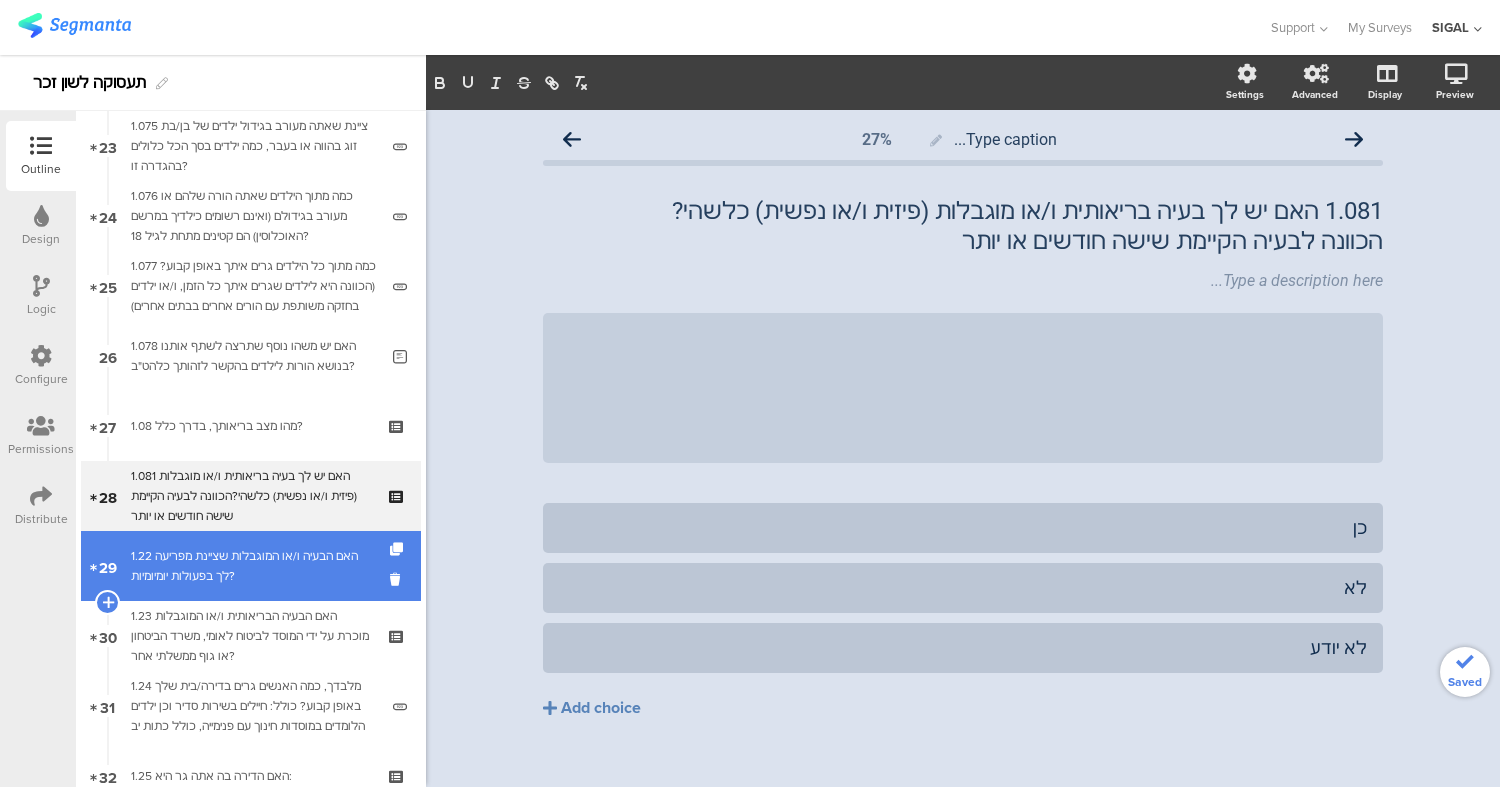 click on "1.22	האם הבעיה ו/או המוגבלות שציינת מפריעה לך בפעולות יומיומיות?" at bounding box center [250, 566] 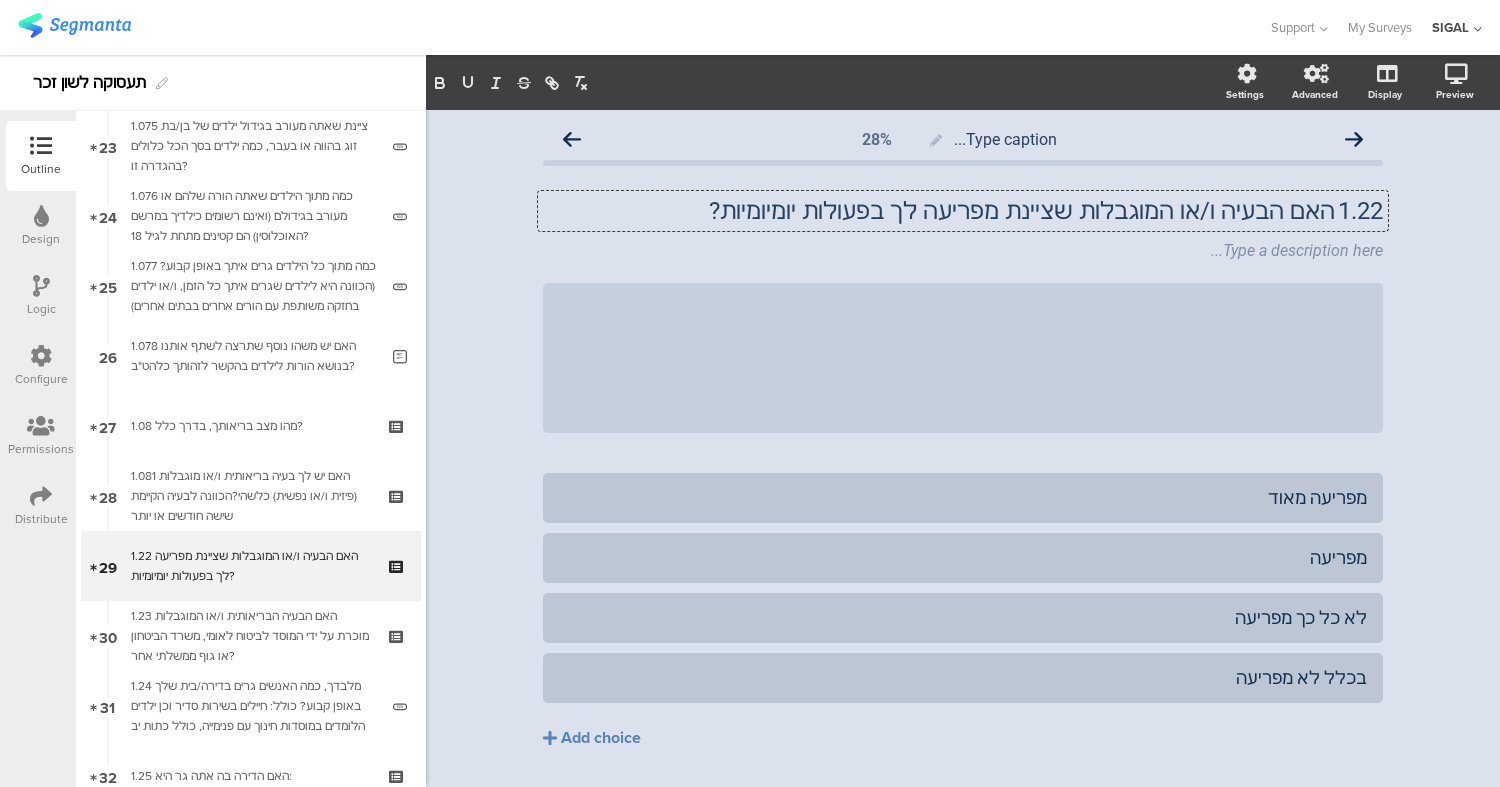 drag, startPoint x: 1345, startPoint y: 214, endPoint x: 1480, endPoint y: 226, distance: 135.53229 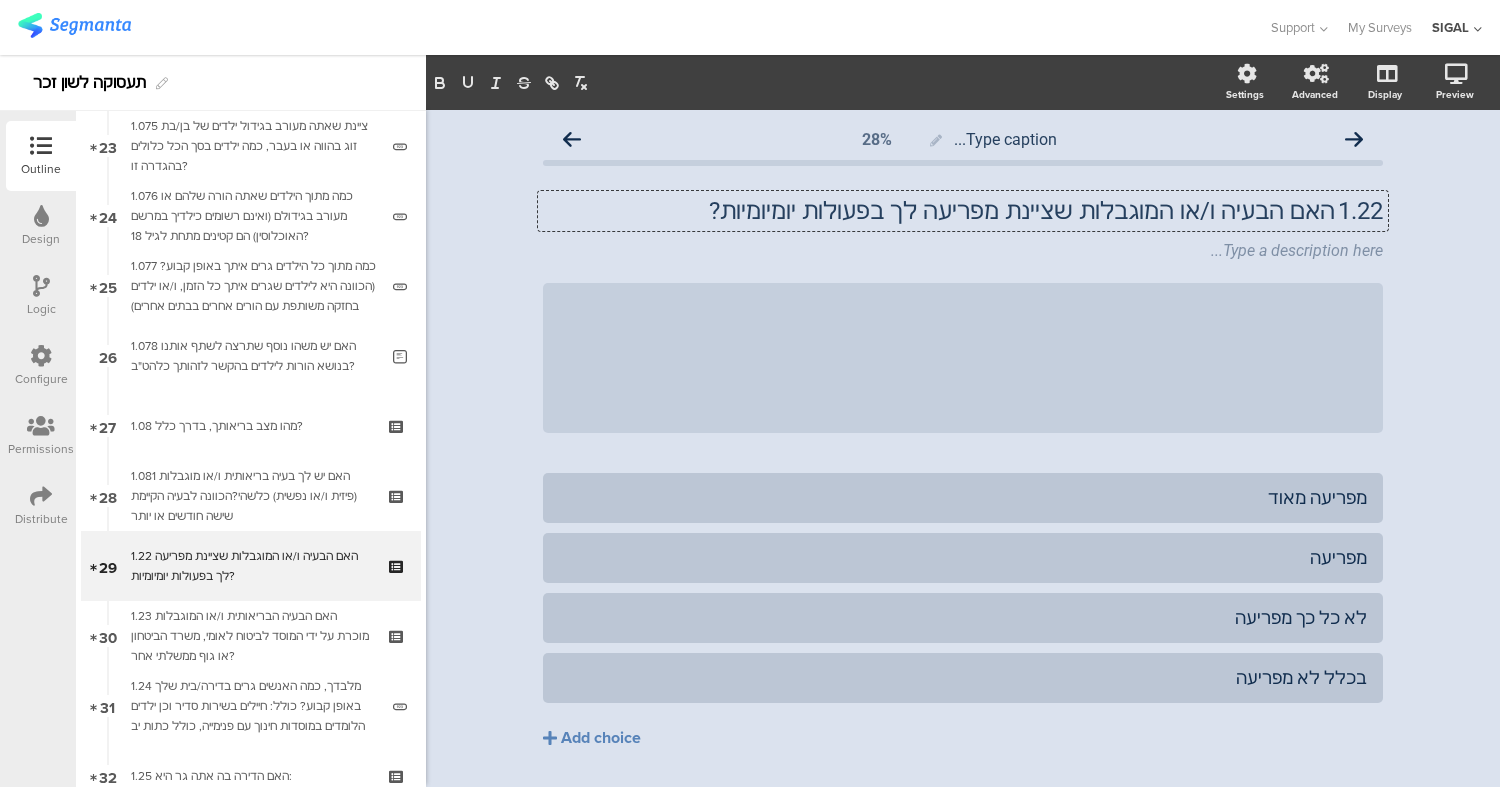 click on "Type caption...
28%
1.22	האם הבעיה ו/או המוגבלות שציינת מפריעה לך בפעולות יומיומיות?
1.22	האם הבעיה ו/או המוגבלות שציינת מפריעה לך בפעולות יומיומיות?
1.22	האם הבעיה ו/או המוגבלות שציינת מפריעה לך בפעולות יומיומיות?
Type a description here...
/" 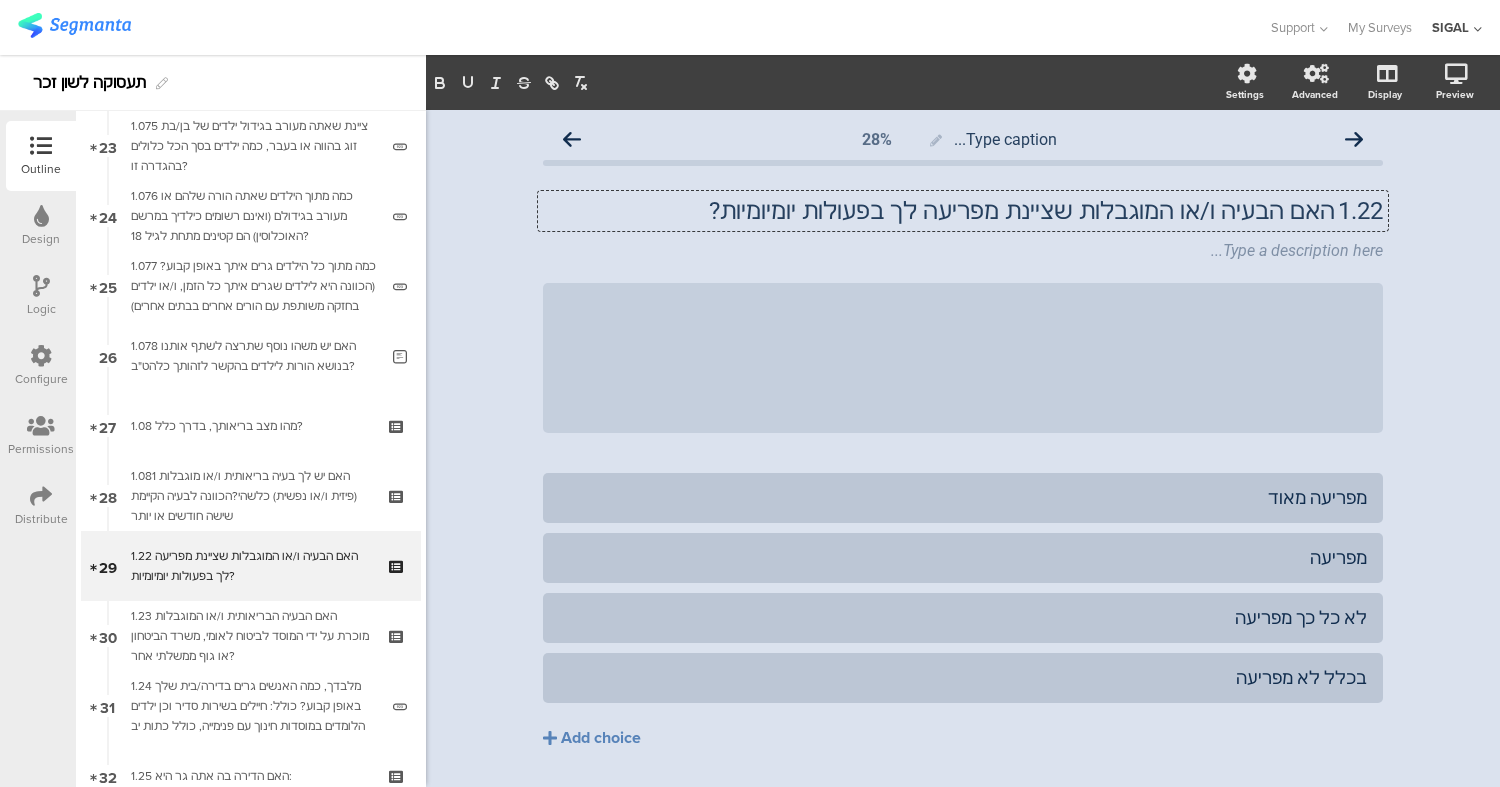 type 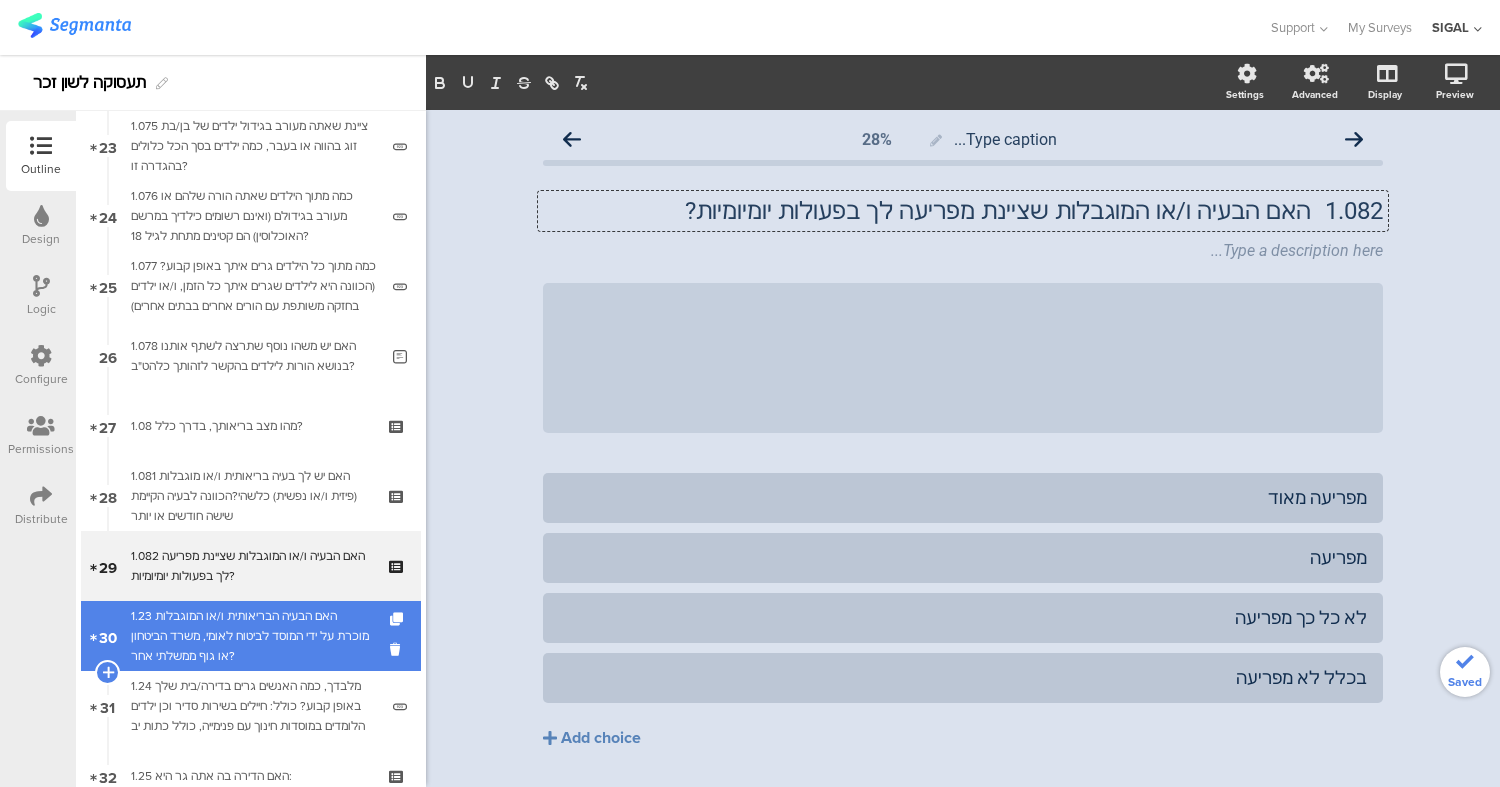 click on "1.23	האם הבעיה הבריאותית ו/או המוגבלות מוכרת על ידי המוסד לביטוח לאומי, משרד הביטחון או גוף ממשלתי אחר?" at bounding box center (250, 636) 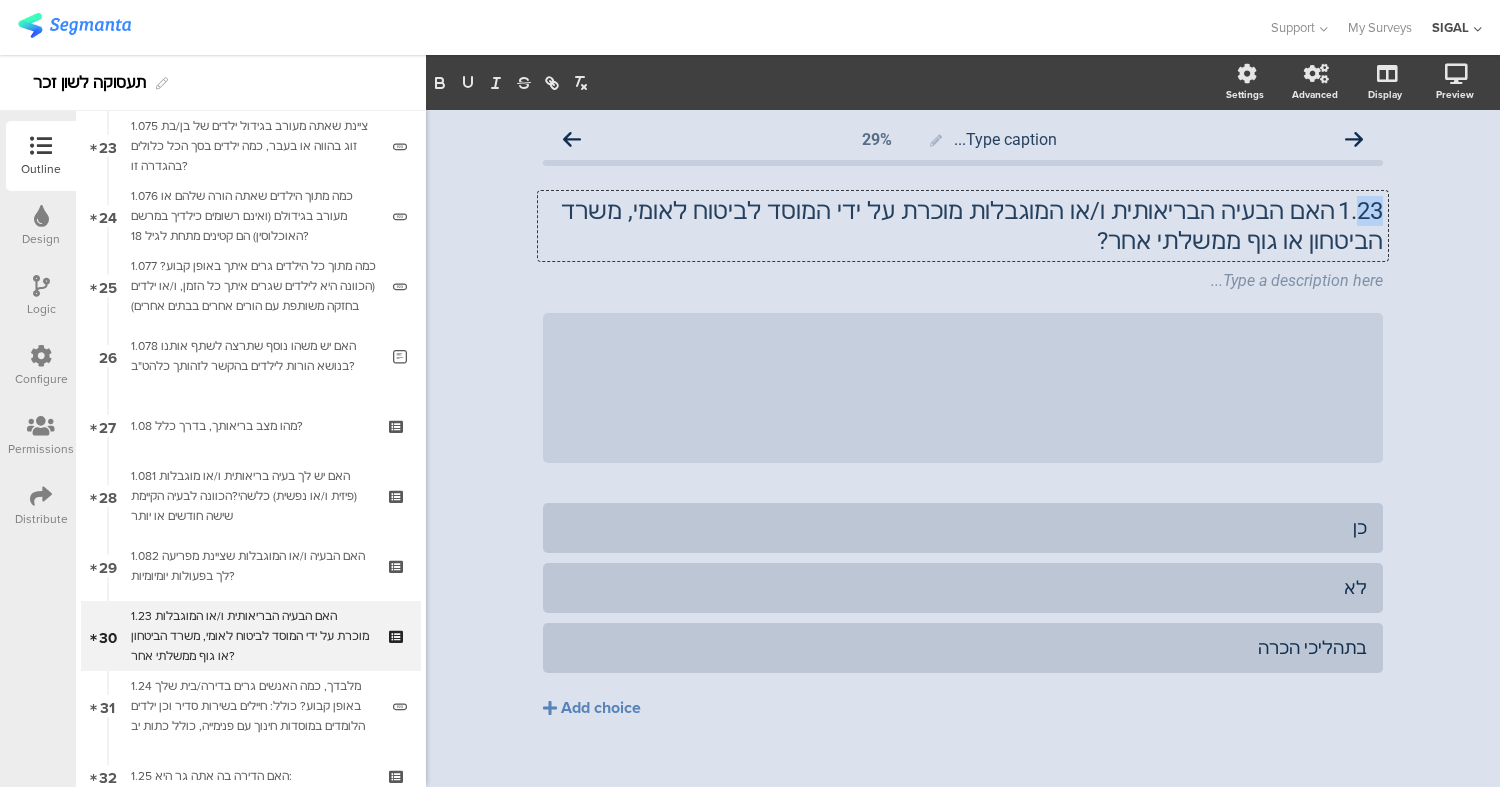 drag, startPoint x: 1347, startPoint y: 208, endPoint x: 1405, endPoint y: 212, distance: 58.137768 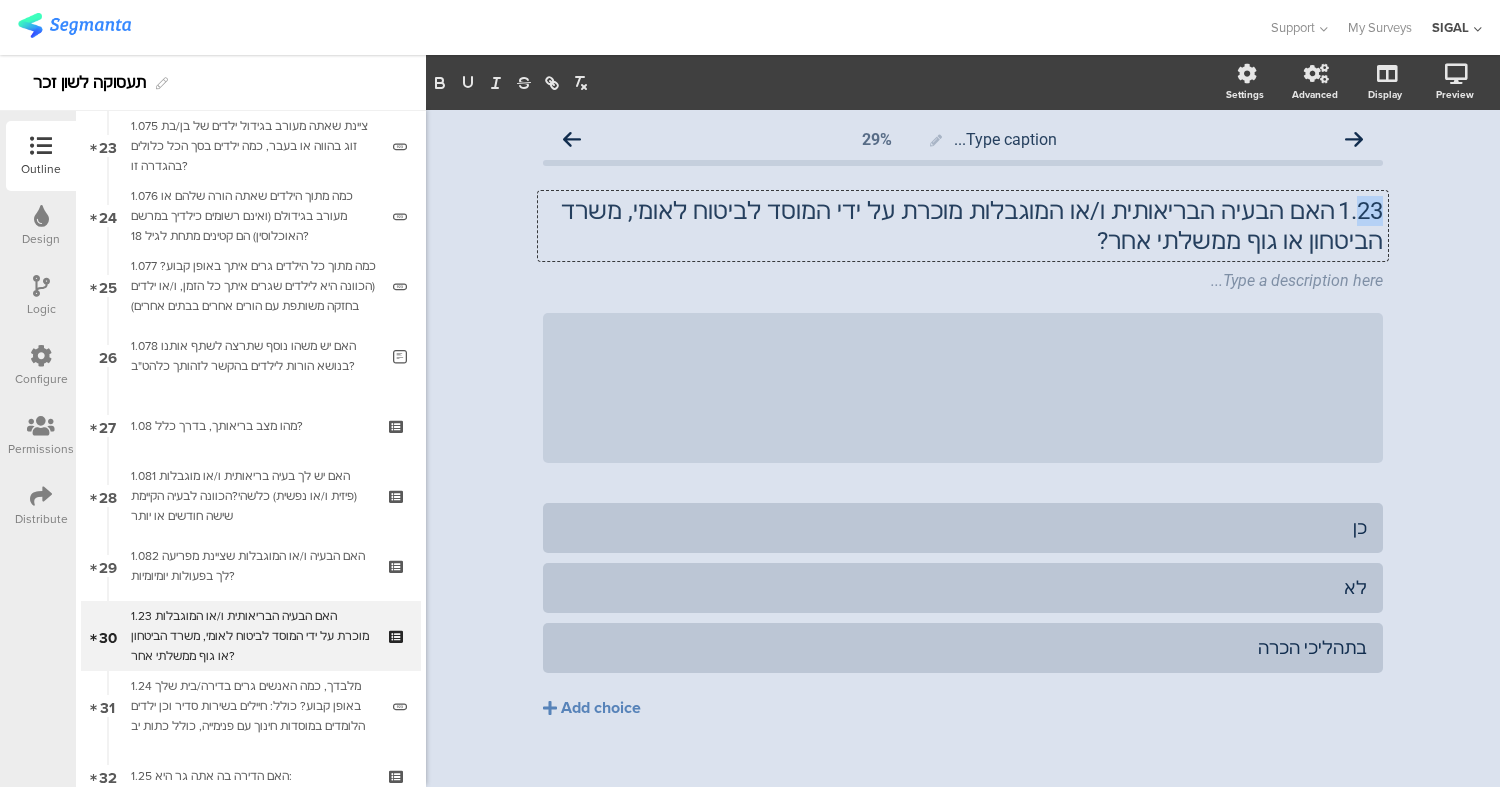 click on "Type caption...
29%
1.23	האם הבעיה הבריאותית ו/או המוגבלות מוכרת על ידי המוסד לביטוח לאומי, משרד הביטחון או גוף ממשלתי אחר?
1.23	האם הבעיה הבריאותית ו/או המוגבלות מוכרת על ידי המוסד לביטוח לאומי, משרד הביטחון או גוף ממשלתי אחר?
Type a description here...
/" 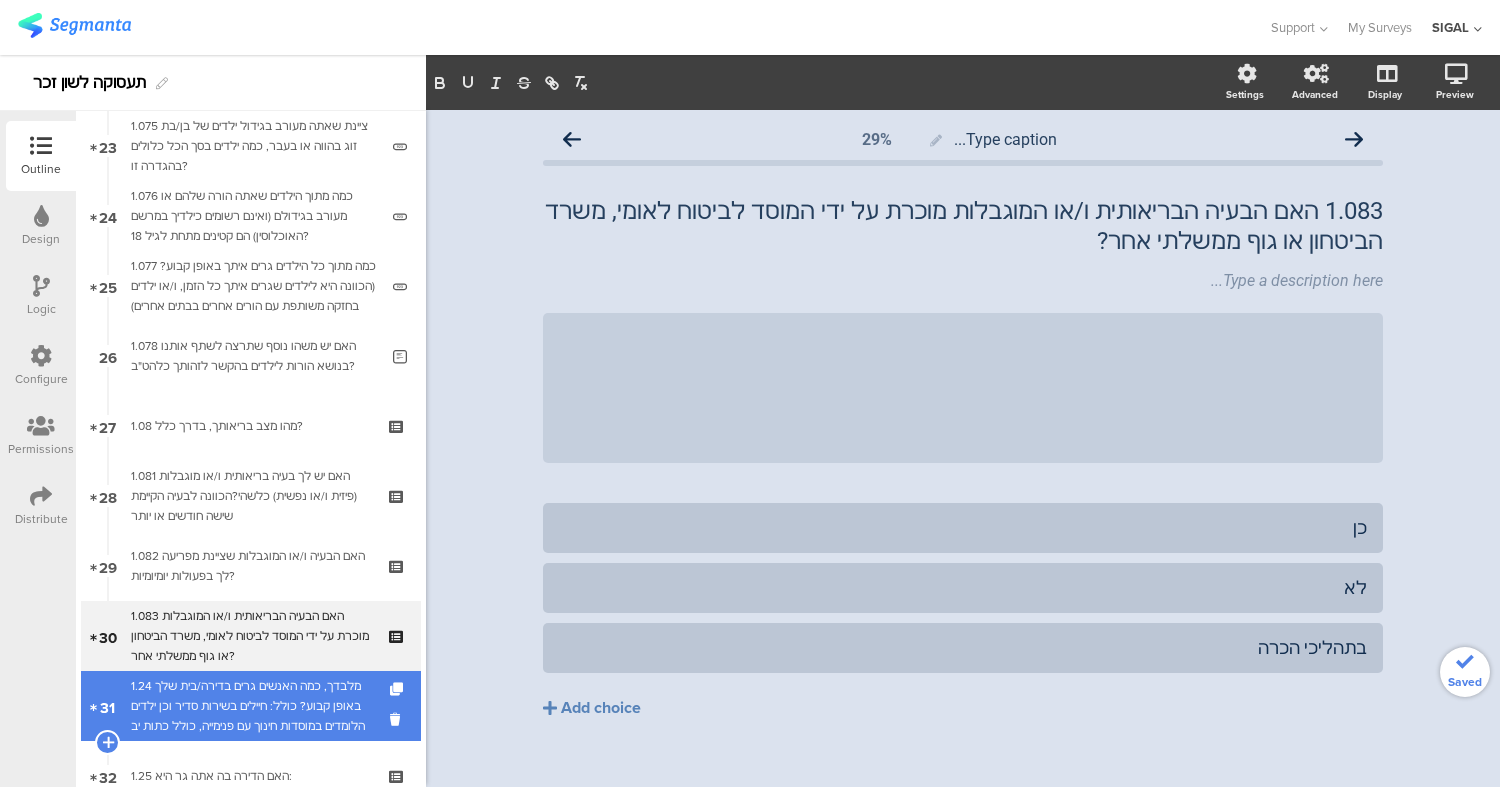 click on "1.24	מלבדך, כמה האנשים גרים בדירה/בית שלך באופן קבוע? כולל: חיילים בשירות סדיר וכן ילדים הלומדים במוסדות חינוך עם פנימייה, כולל כתות יב" at bounding box center (254, 706) 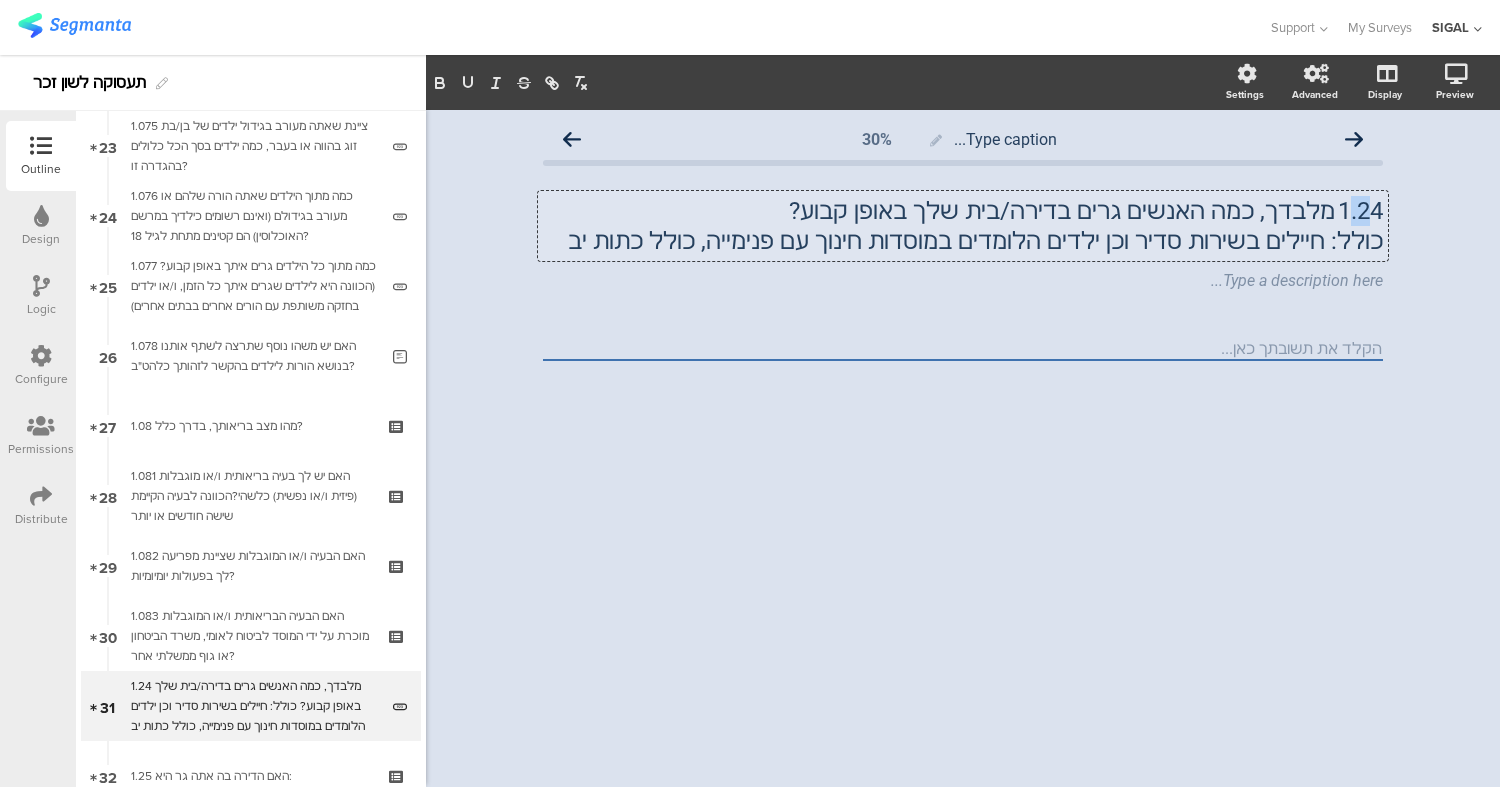 drag, startPoint x: 1351, startPoint y: 210, endPoint x: 1372, endPoint y: 214, distance: 21.377558 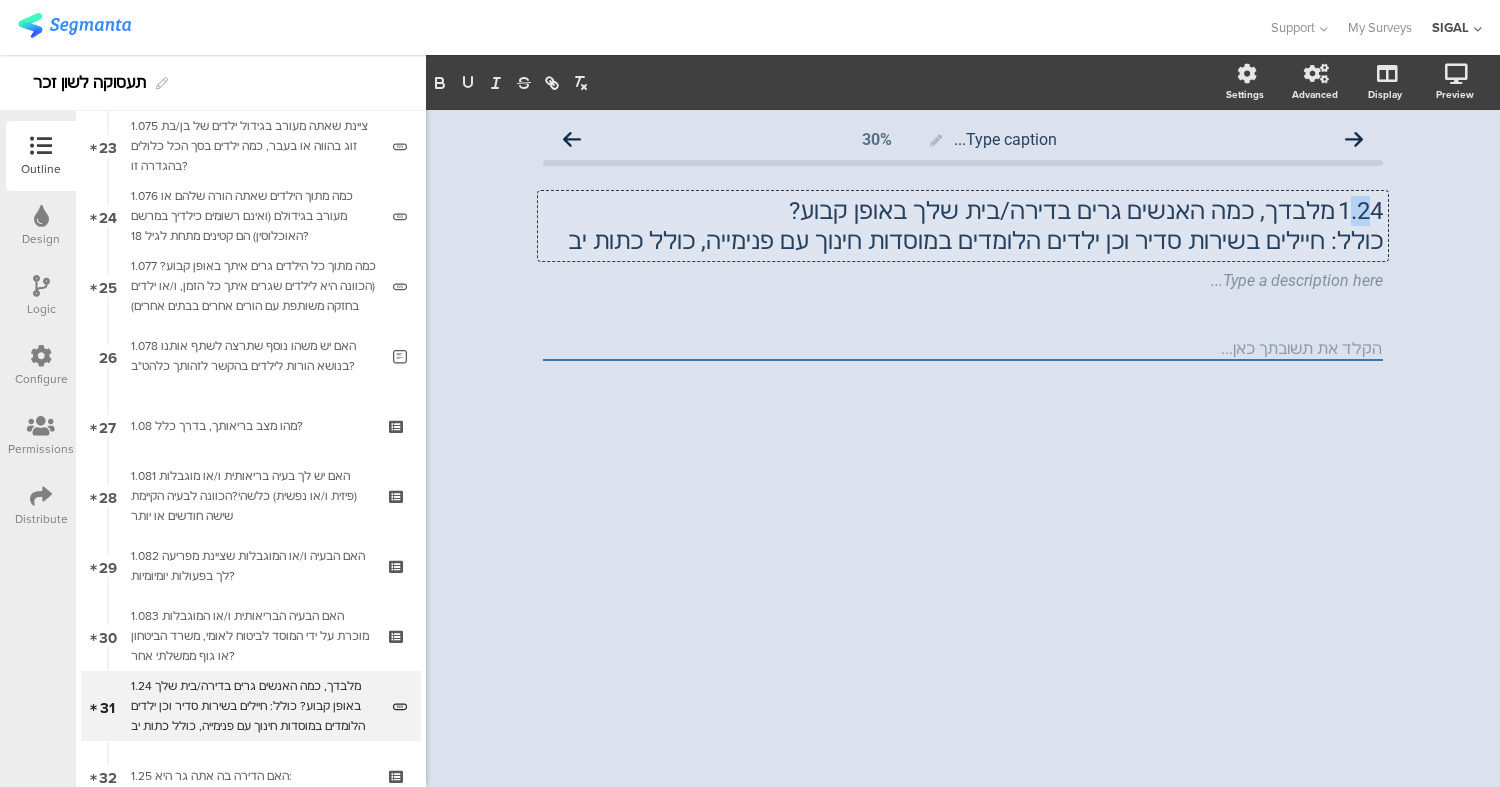 click on "1.24	מלבדך, כמה האנשים גרים בדירה/בית שלך באופן קבוע?  כולל: חיילים בשירות סדיר וכן ילדים הלומדים במוסדות חינוך עם פנימייה, כולל כתות יב
1.24	מלבדך, כמה האנשים גרים בדירה/בית שלך באופן קבוע?  כולל: חיילים בשירות סדיר וכן ילדים הלומדים במוסדות חינוך עם פנימייה, כולל כתות יב
1.24	מלבדך, כמה האנשים גרים בדירה/בית שלך באופן קבוע? כולל: חיילים בשירות סדיר וכן ילדים הלומדים במוסדות חינוך עם פנימייה, כולל כתות יב" 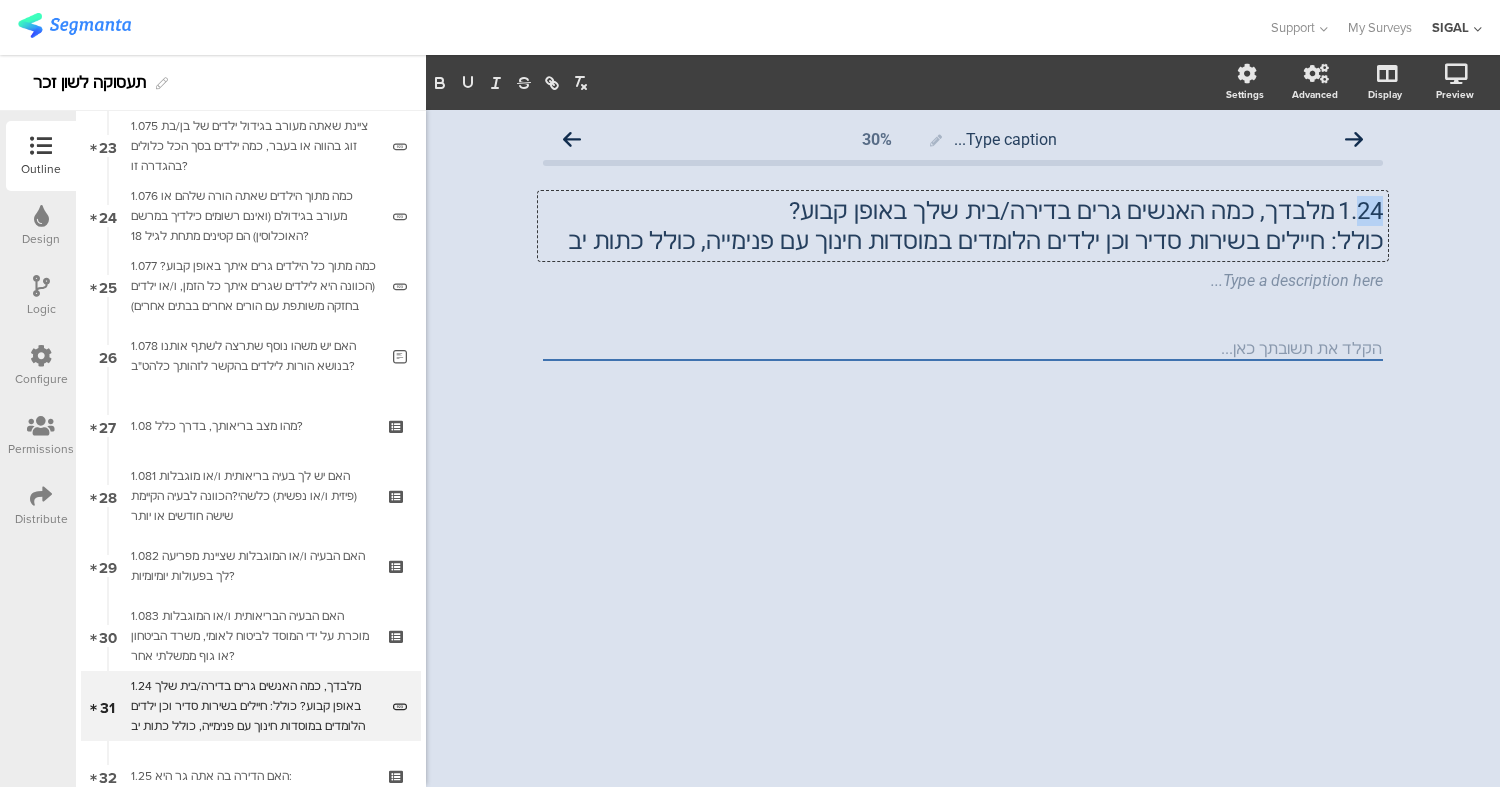drag, startPoint x: 1359, startPoint y: 212, endPoint x: 1430, endPoint y: 216, distance: 71.11259 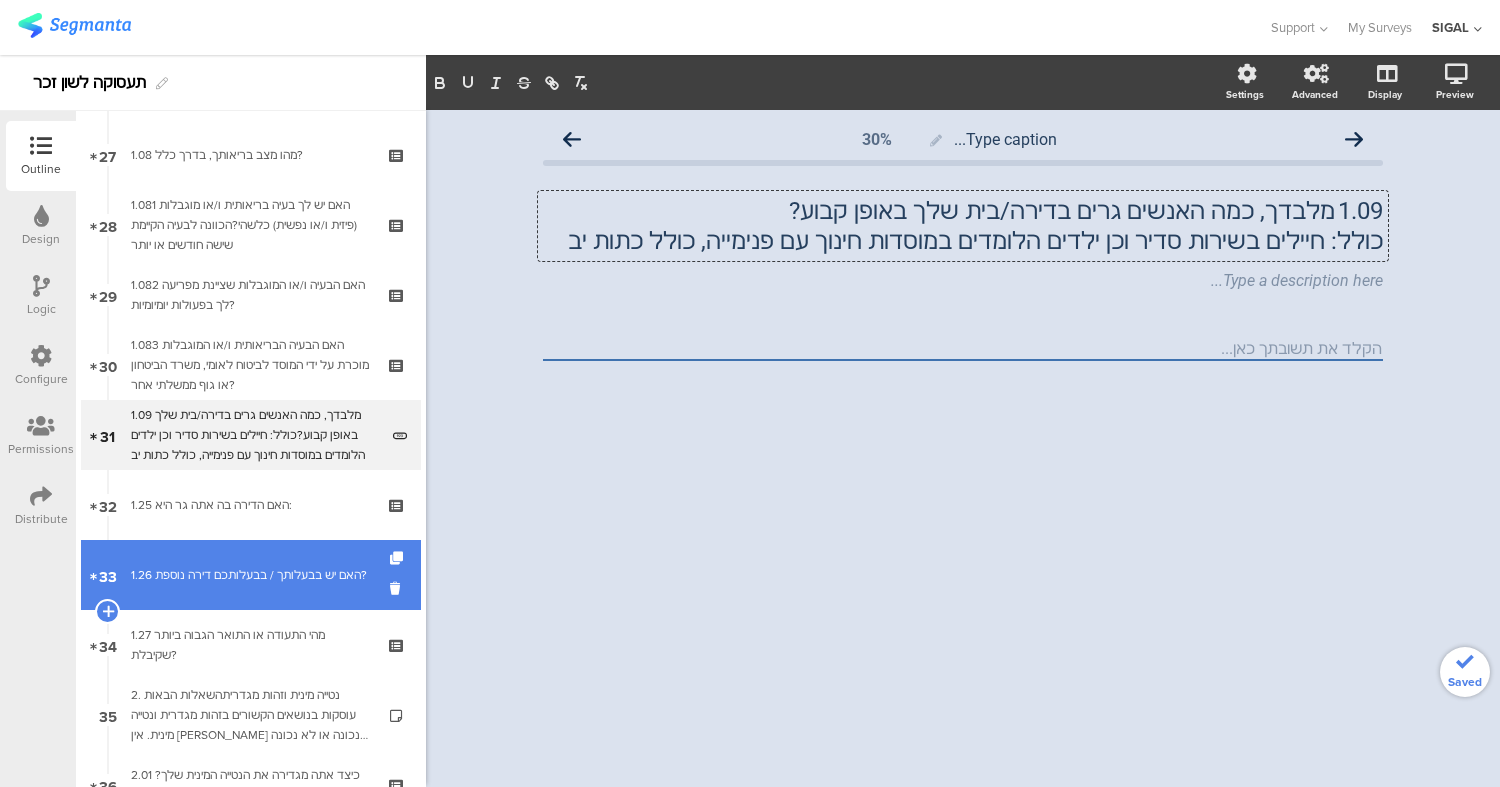 scroll, scrollTop: 1892, scrollLeft: 0, axis: vertical 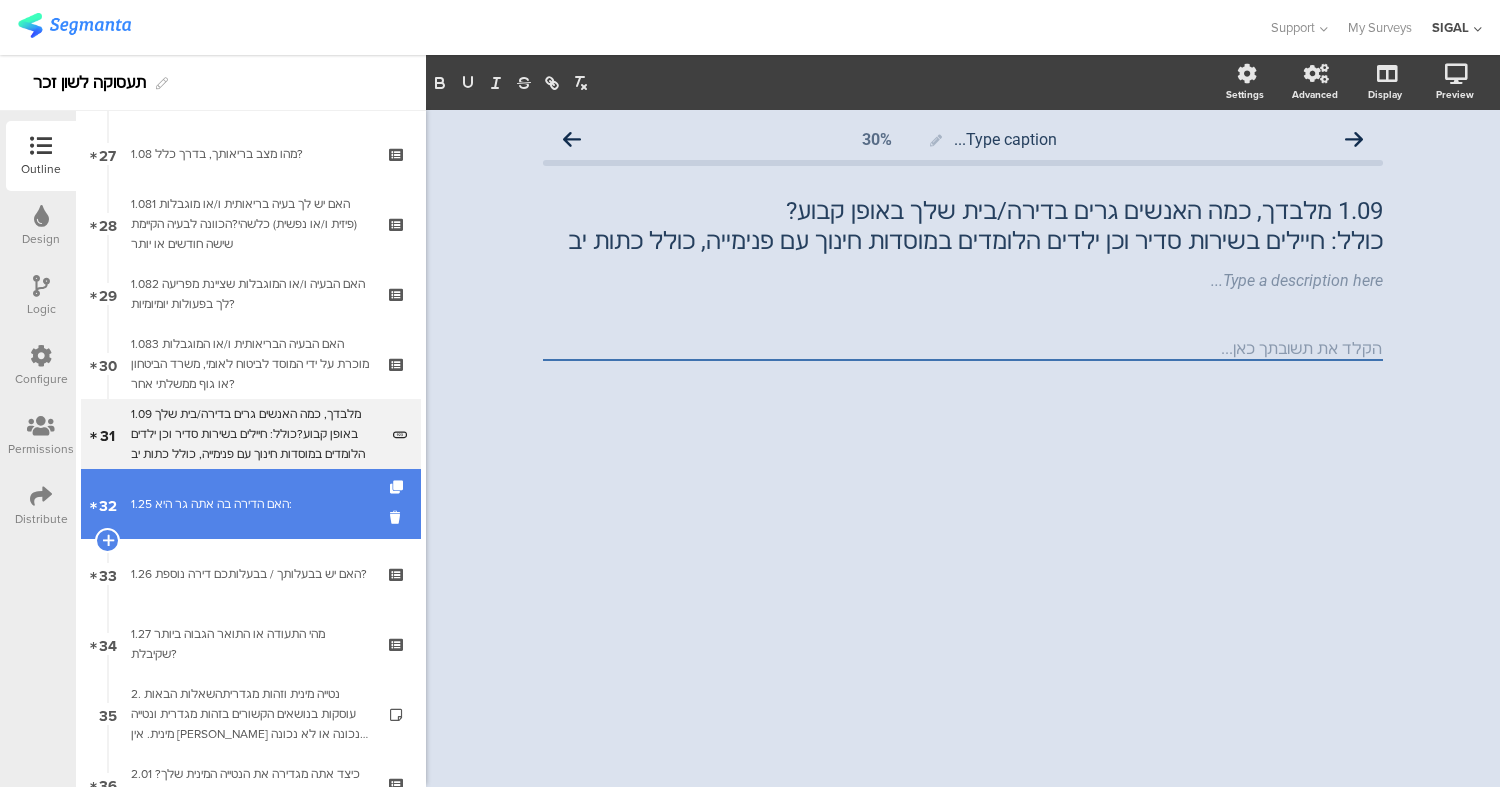 click on "32
1.25	האם הדירה בה אתה גר היא:" at bounding box center (251, 504) 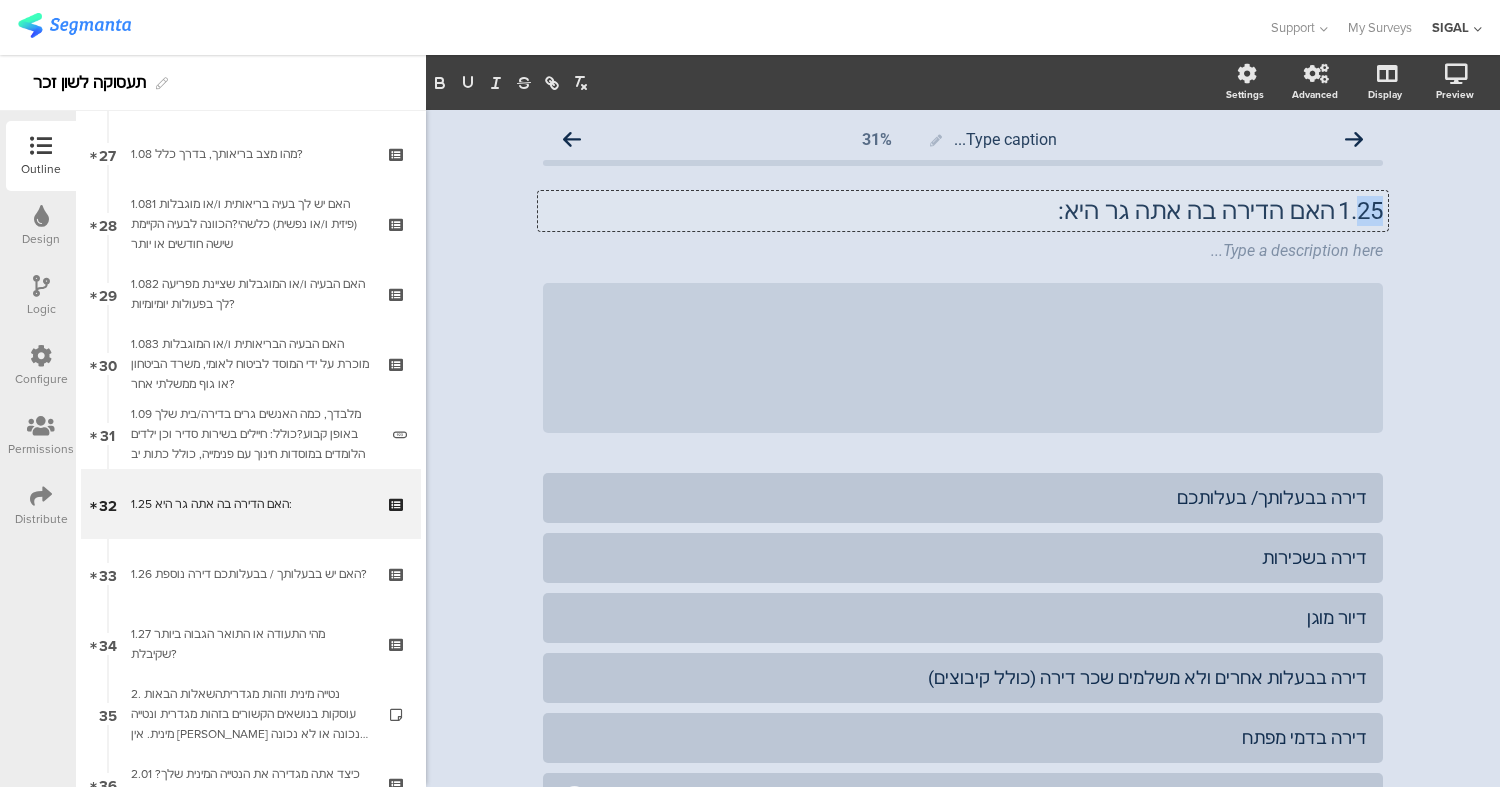 drag, startPoint x: 1346, startPoint y: 207, endPoint x: 1378, endPoint y: 212, distance: 32.38827 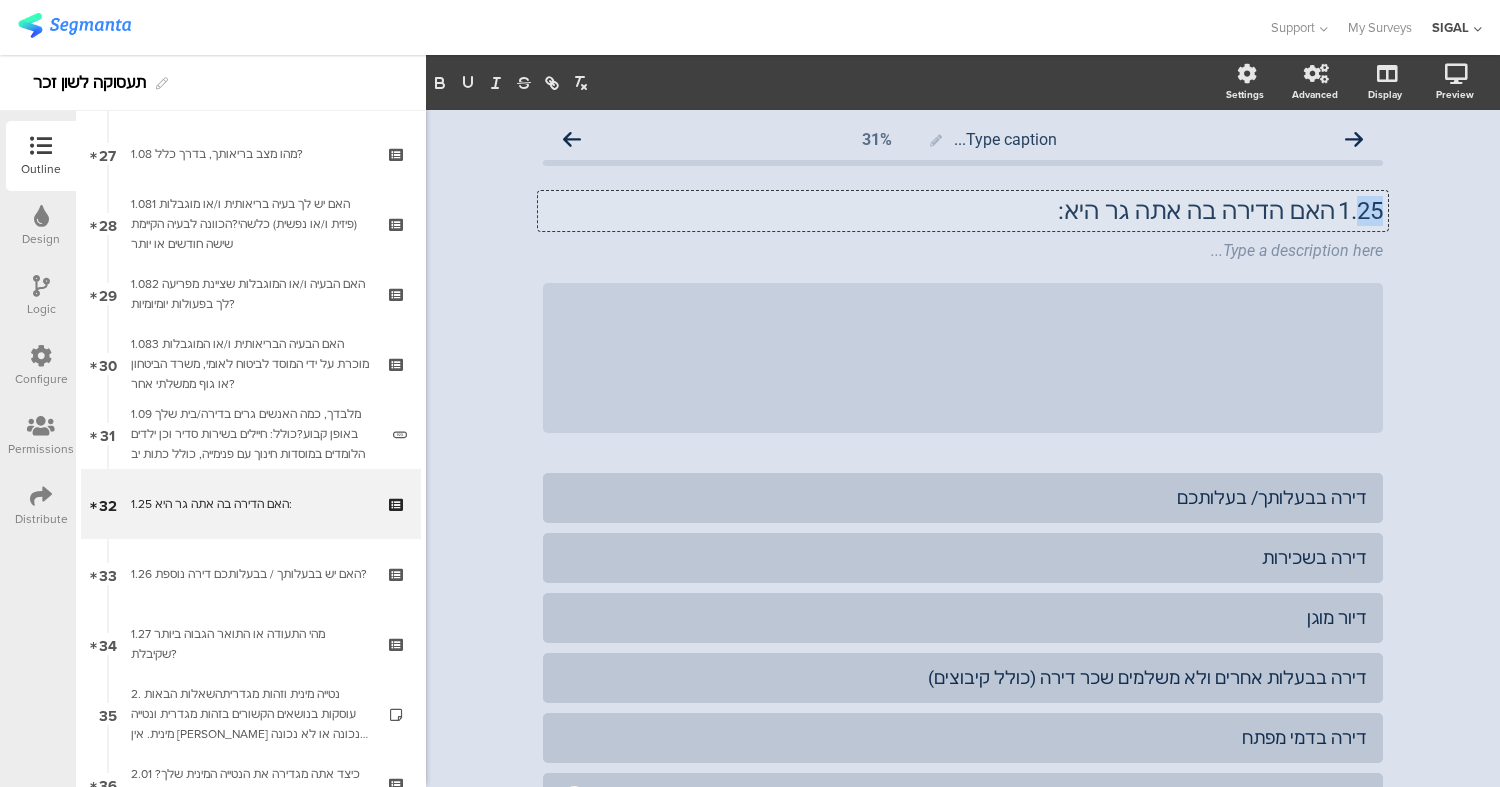 click on "1.25	האם הדירה בה אתה גר היא:
1.25	האם הדירה בה אתה גר היא:
1.25	האם הדירה בה אתה גר היא:" 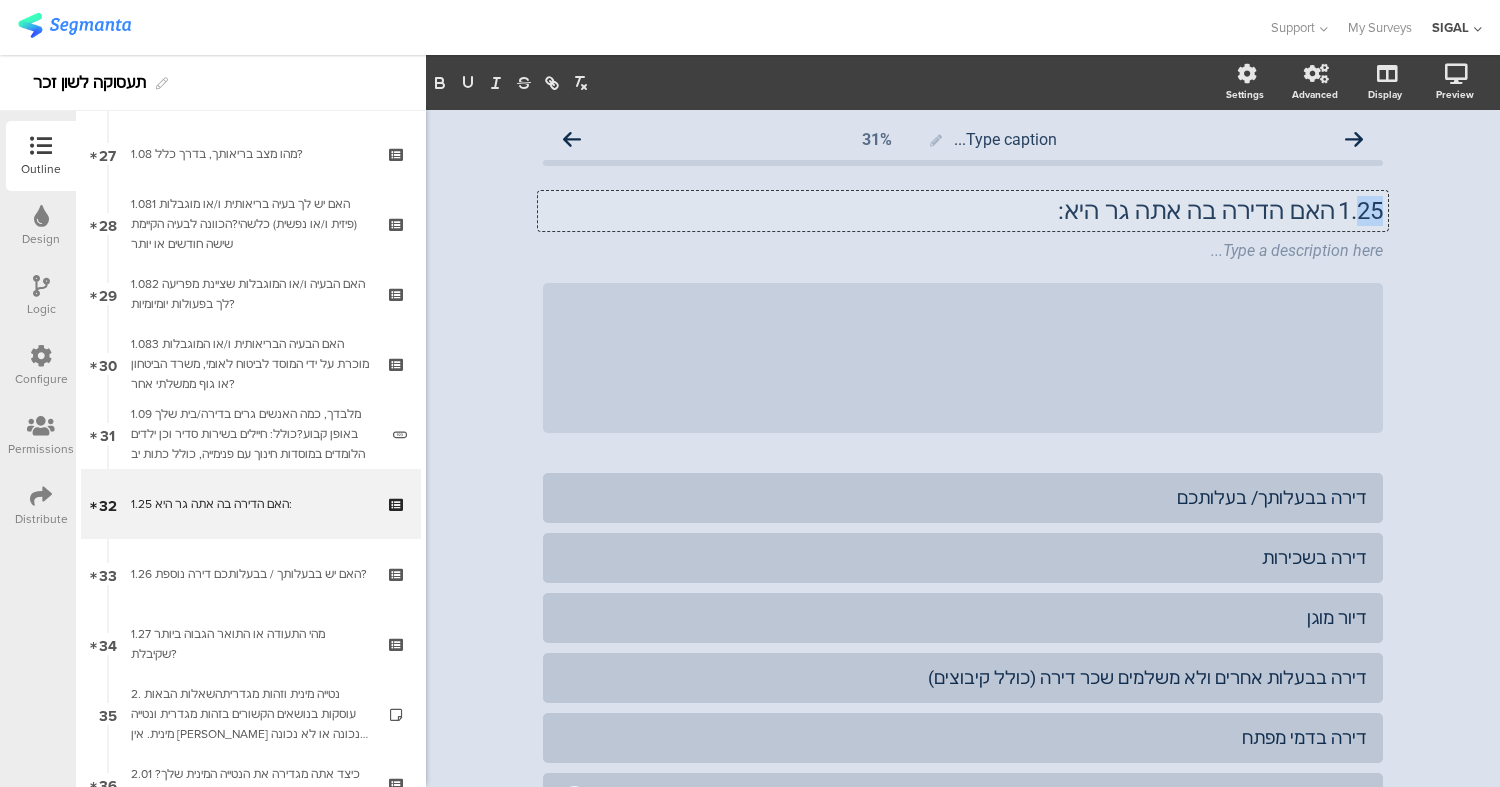 type 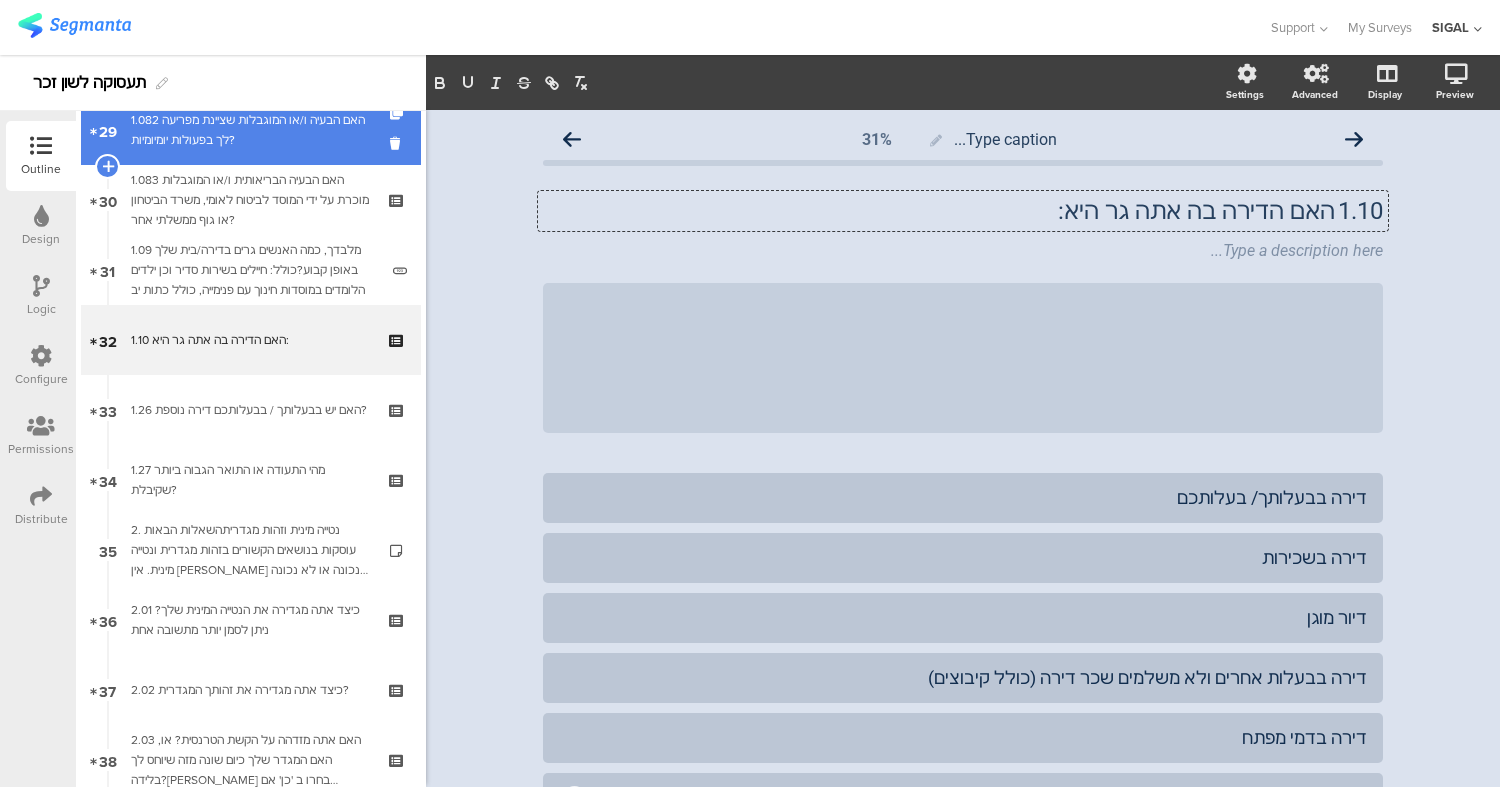 scroll, scrollTop: 2061, scrollLeft: 0, axis: vertical 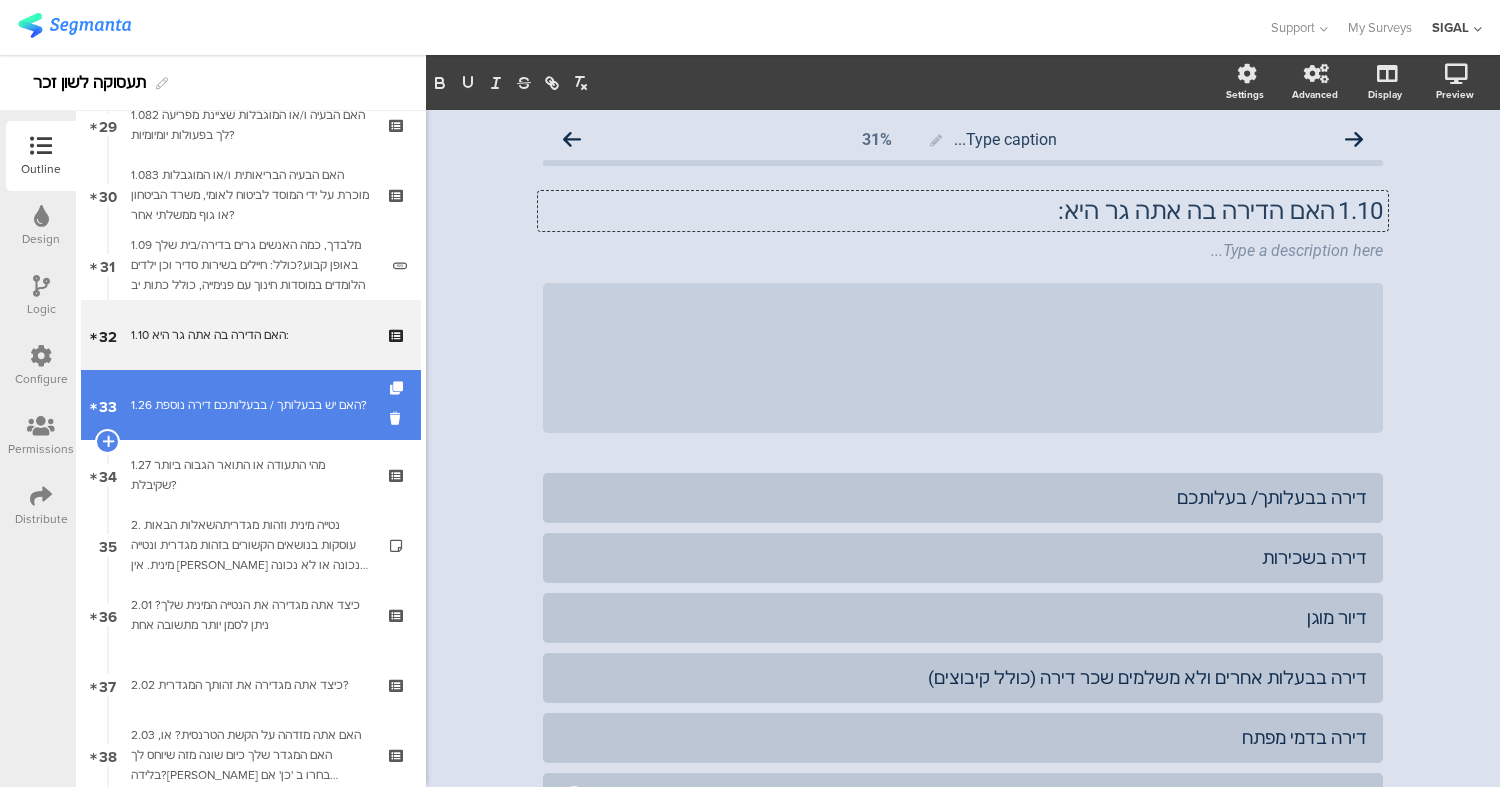 click on "1.26	האם יש בבעלותך / בבעלותכם דירה נוספת?" at bounding box center [250, 405] 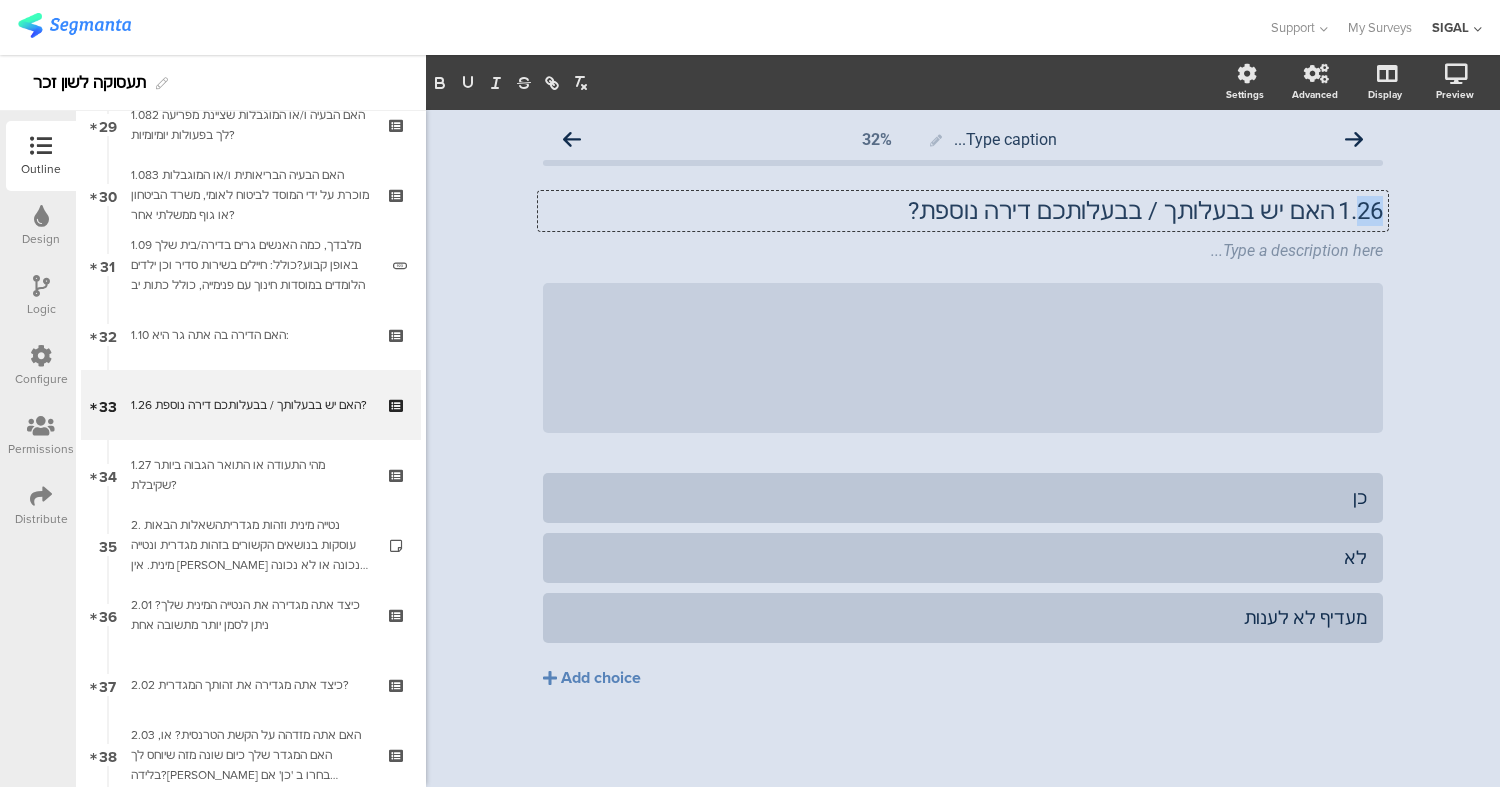 drag, startPoint x: 1359, startPoint y: 217, endPoint x: 1416, endPoint y: 222, distance: 57.21888 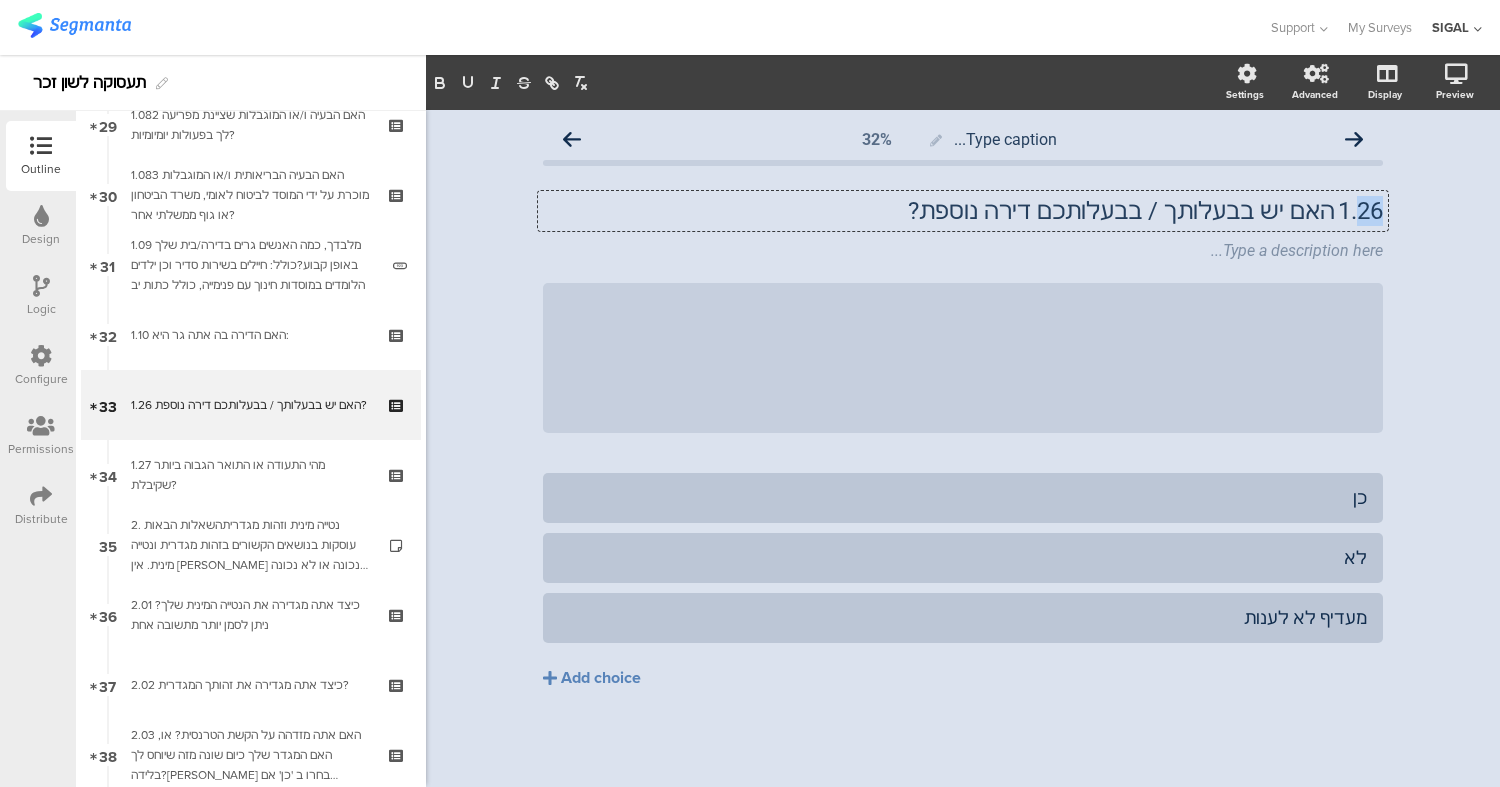 click on "Type caption...
32%
1.26	האם יש בבעלותך / בבעלותכם דירה נוספת?
1.26	האם יש בבעלותך / בבעלותכם דירה נוספת?
1.26	האם יש בבעלותך / בבעלותכם דירה נוספת?
Type a description here...
/" 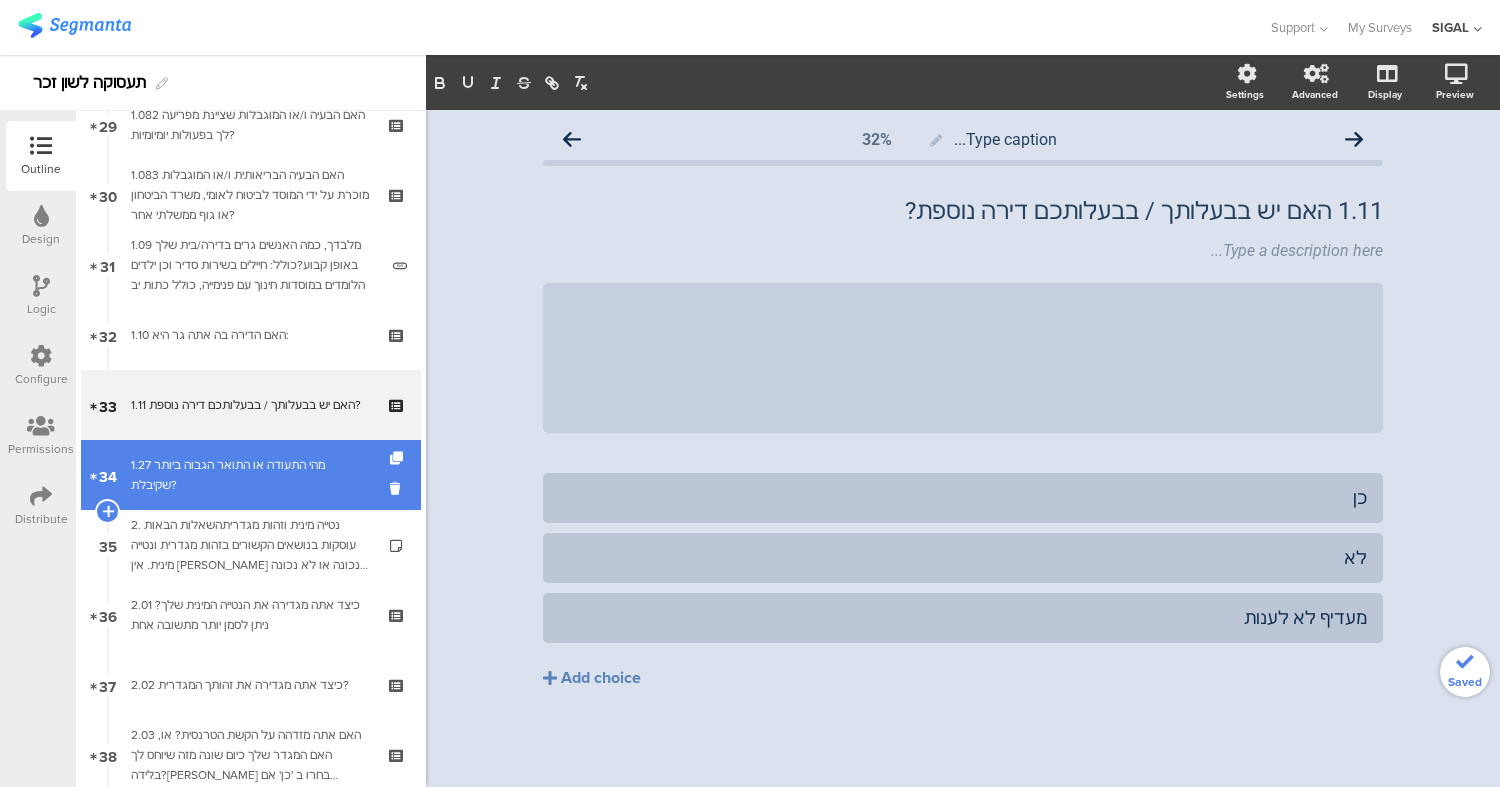 click on "1.27	מהי התעודה או התואר הגבוה ביותר שקיבלת?" at bounding box center (250, 475) 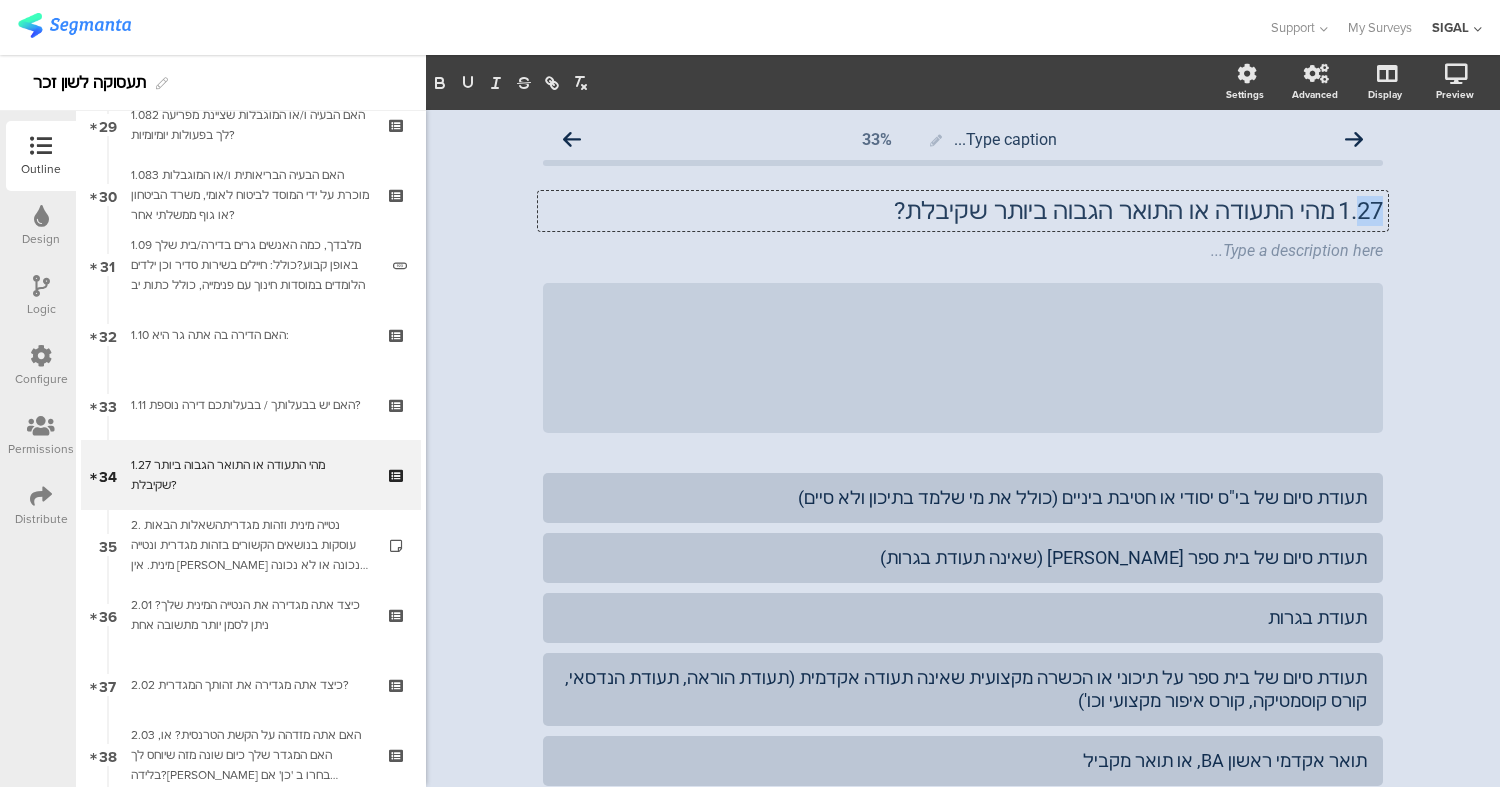 drag, startPoint x: 1343, startPoint y: 212, endPoint x: 1393, endPoint y: 216, distance: 50.159744 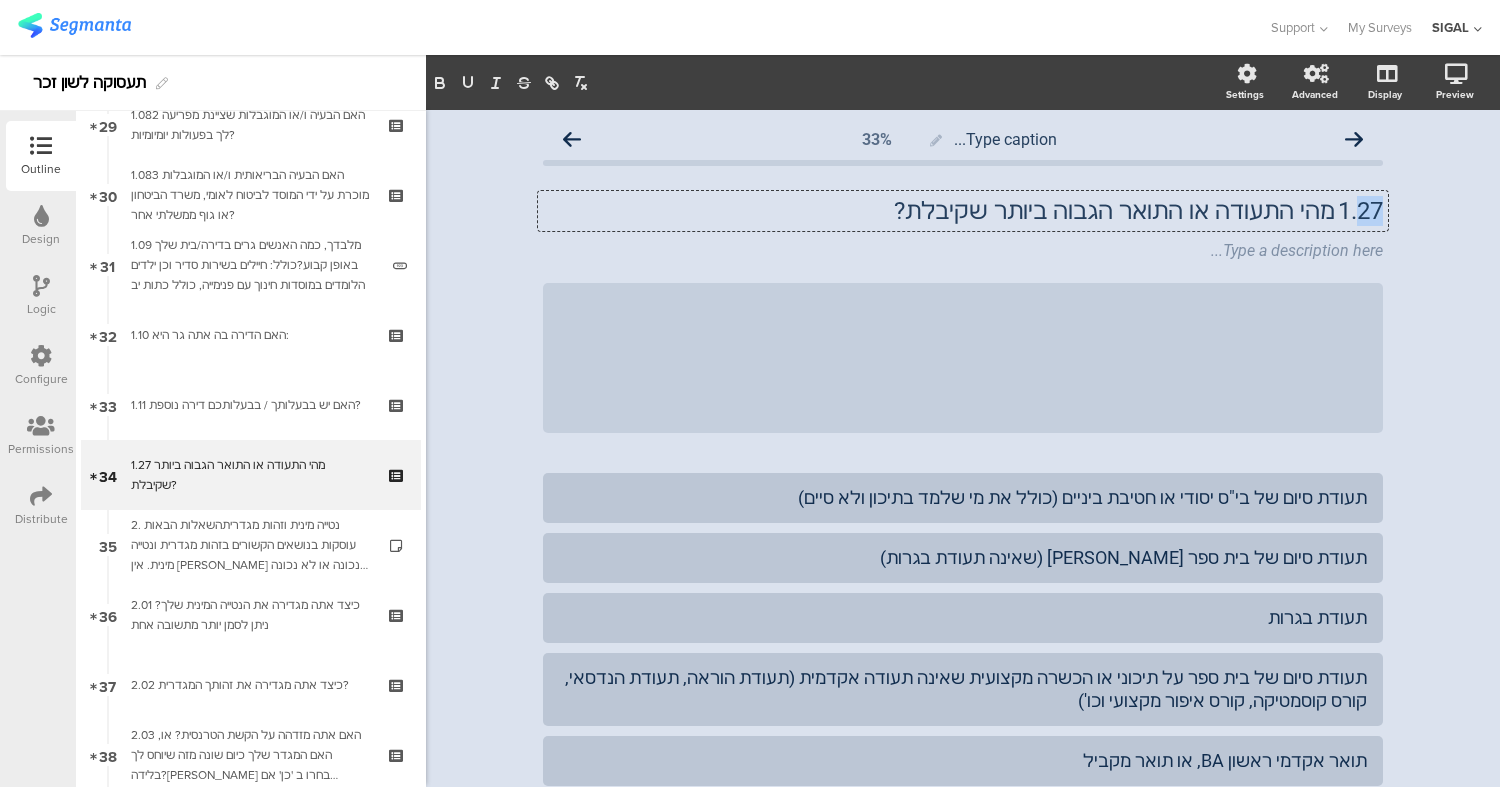 click on "Type caption...
33%
1.27	מהי התעודה או התואר הגבוה ביותר שקיבלת?
1.27	מהי התעודה או התואר הגבוה ביותר שקיבלת?
1.27	מהי התעודה או התואר הגבוה ביותר שקיבלת?
Type a description here...
/" 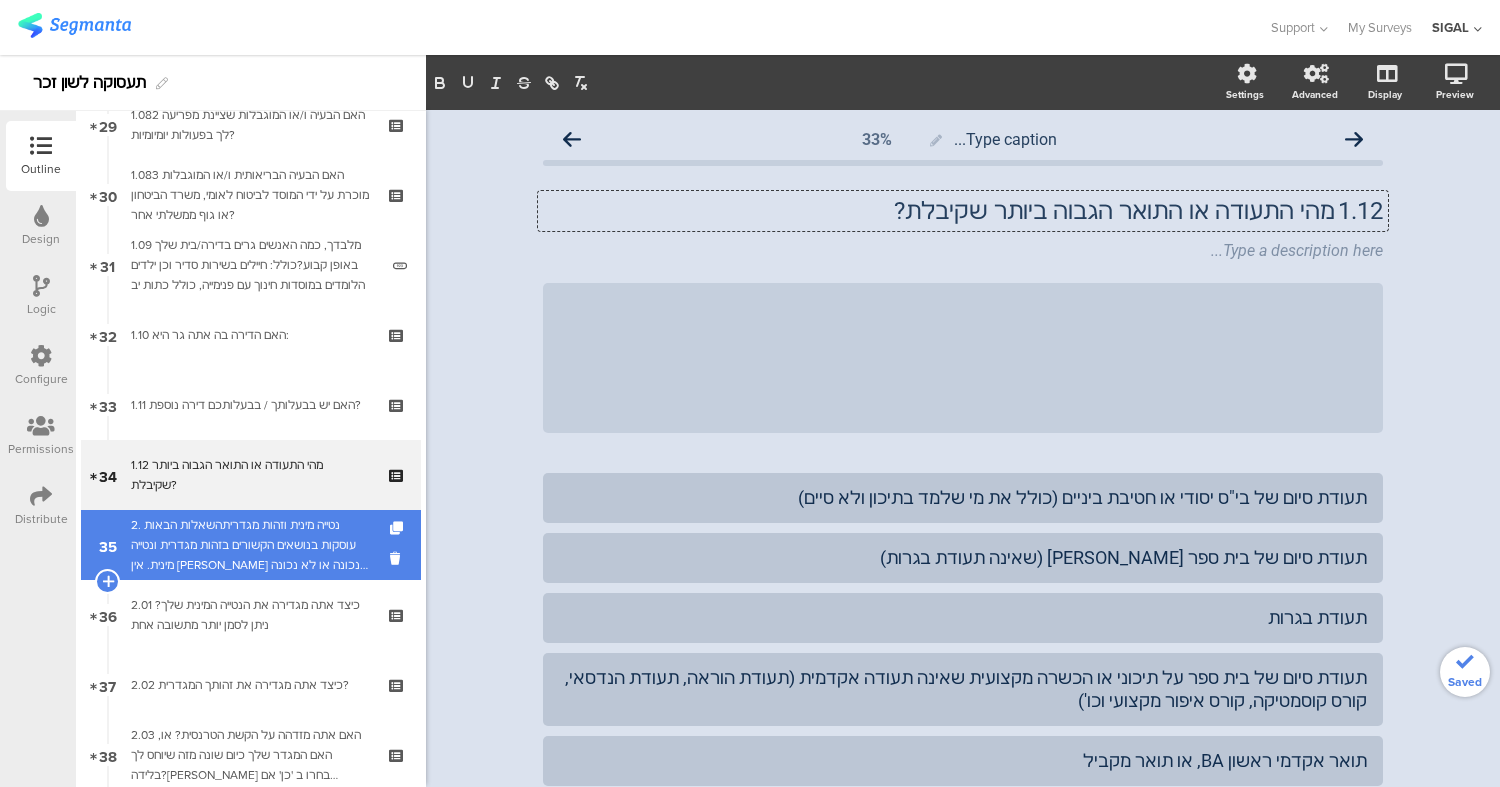 click on "2.	נטייה מינית וזהות מגדריתהשאלות הבאות עוסקות בנושאים הקשורים בזהות מגדרית ונטייה מינית. אין [PERSON_NAME] נכונה או לא נכונה. [PERSON_NAME] היטב את השאלות ובחרו בתשובה או בתשובות המתאימות לכם ביותר" at bounding box center [250, 545] 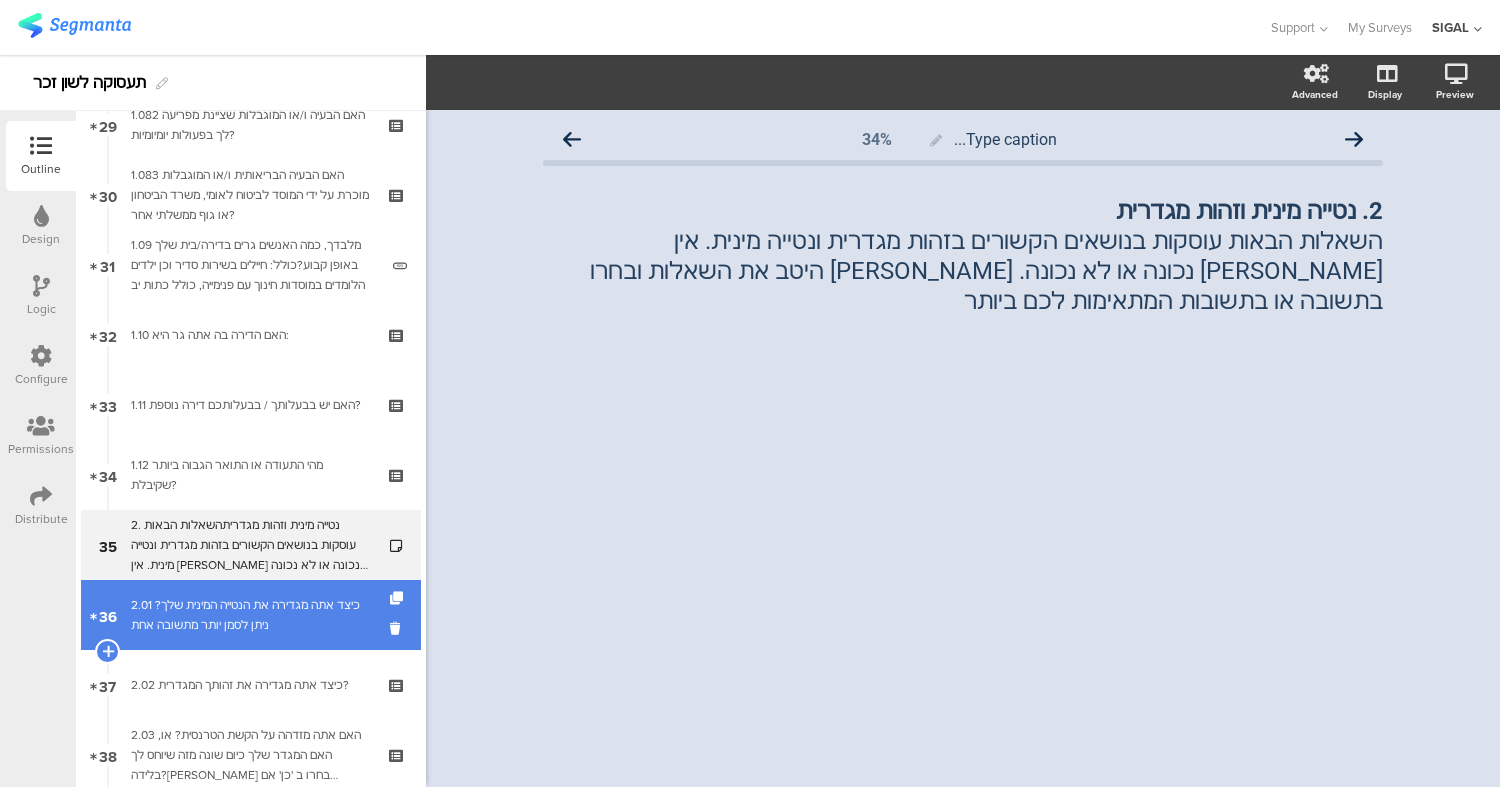 click on "2.01	כיצד אתה מגדירה את הנטייה המינית שלך? ניתן לסמן יותר מתשובה אחת" at bounding box center (250, 615) 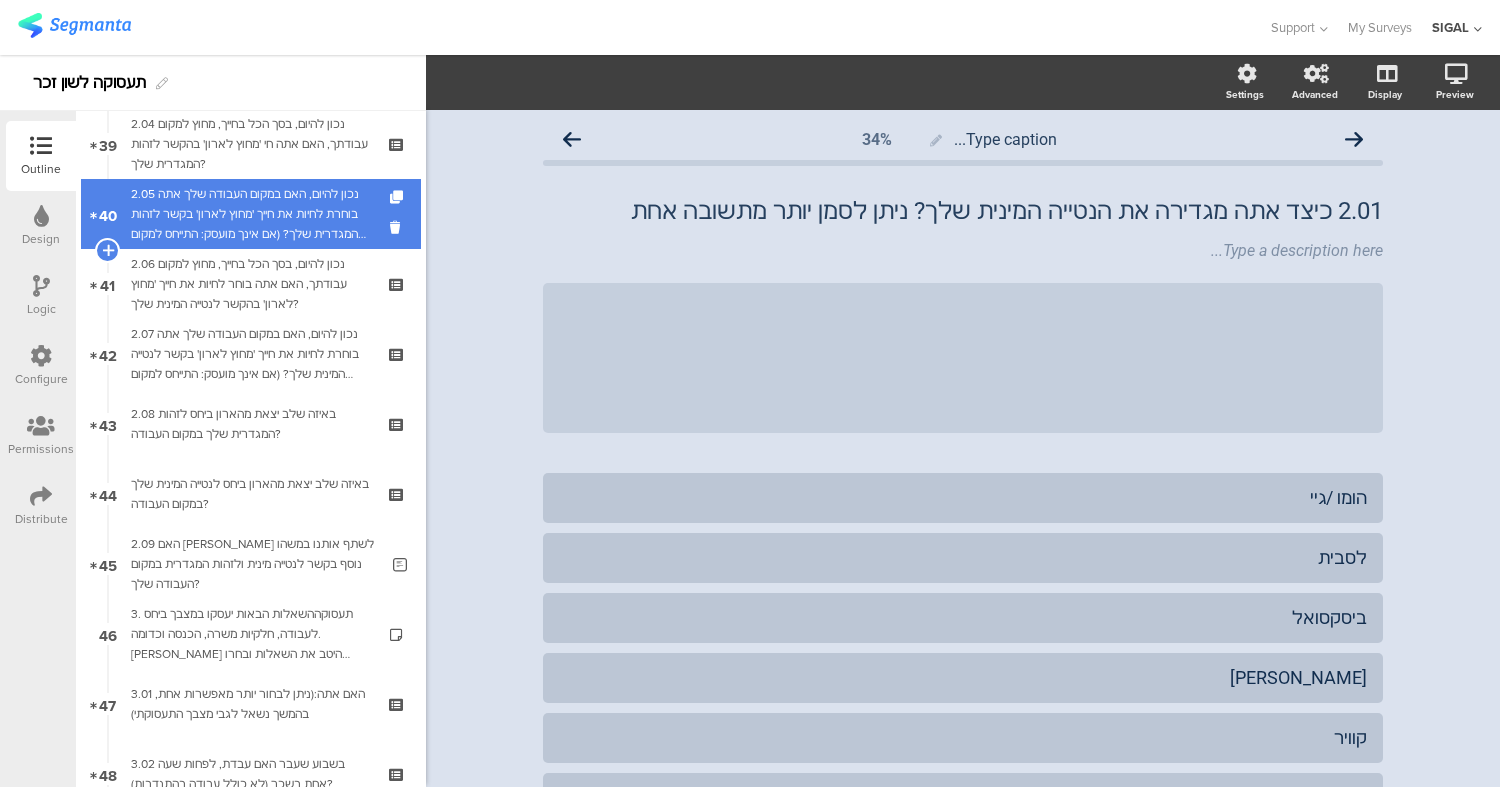 scroll, scrollTop: 2744, scrollLeft: 0, axis: vertical 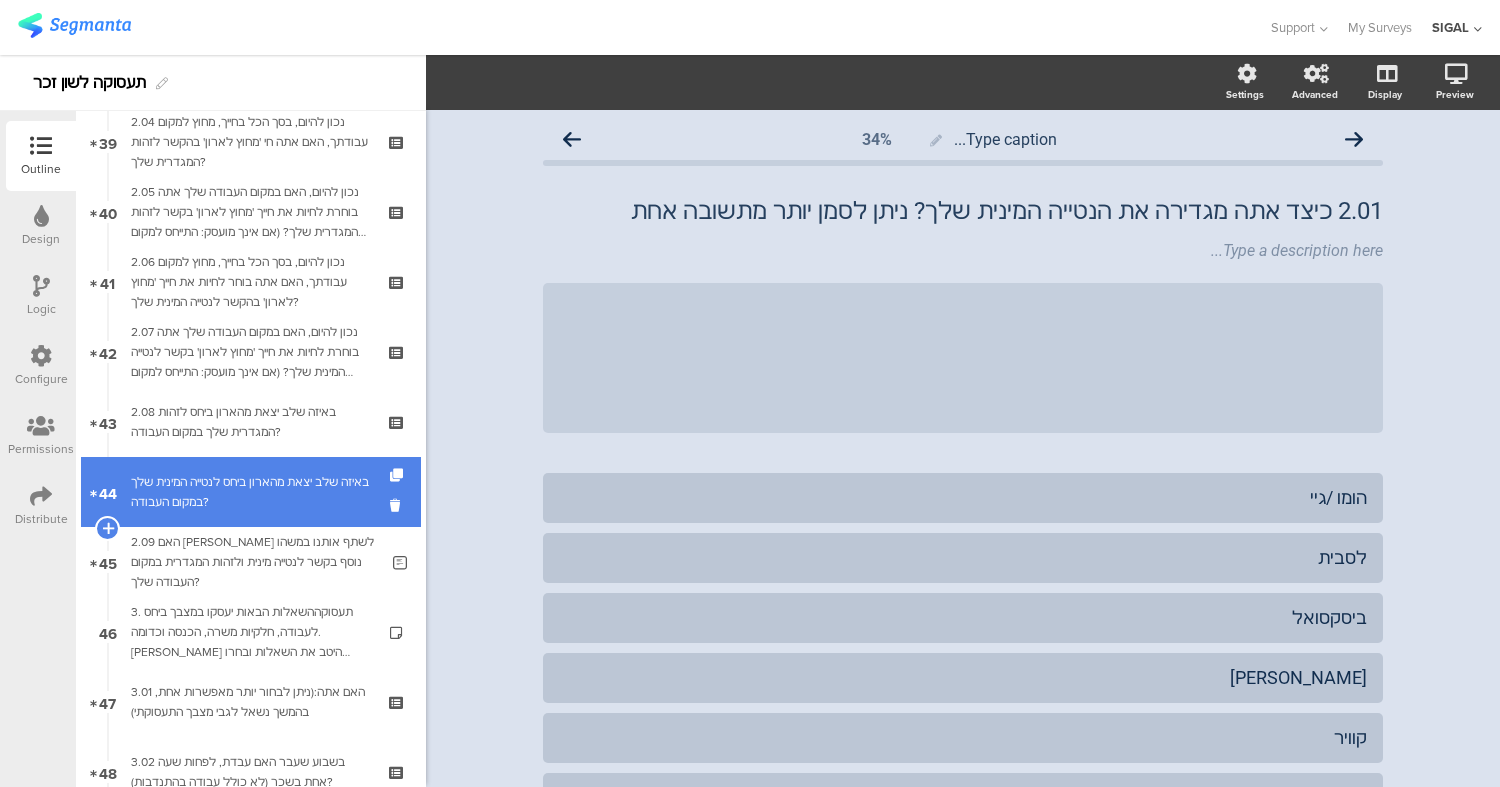 click on "באיזה שלב יצאת מהארון ביחס לנטייה המינית שלך במקום העבודה?" at bounding box center (250, 492) 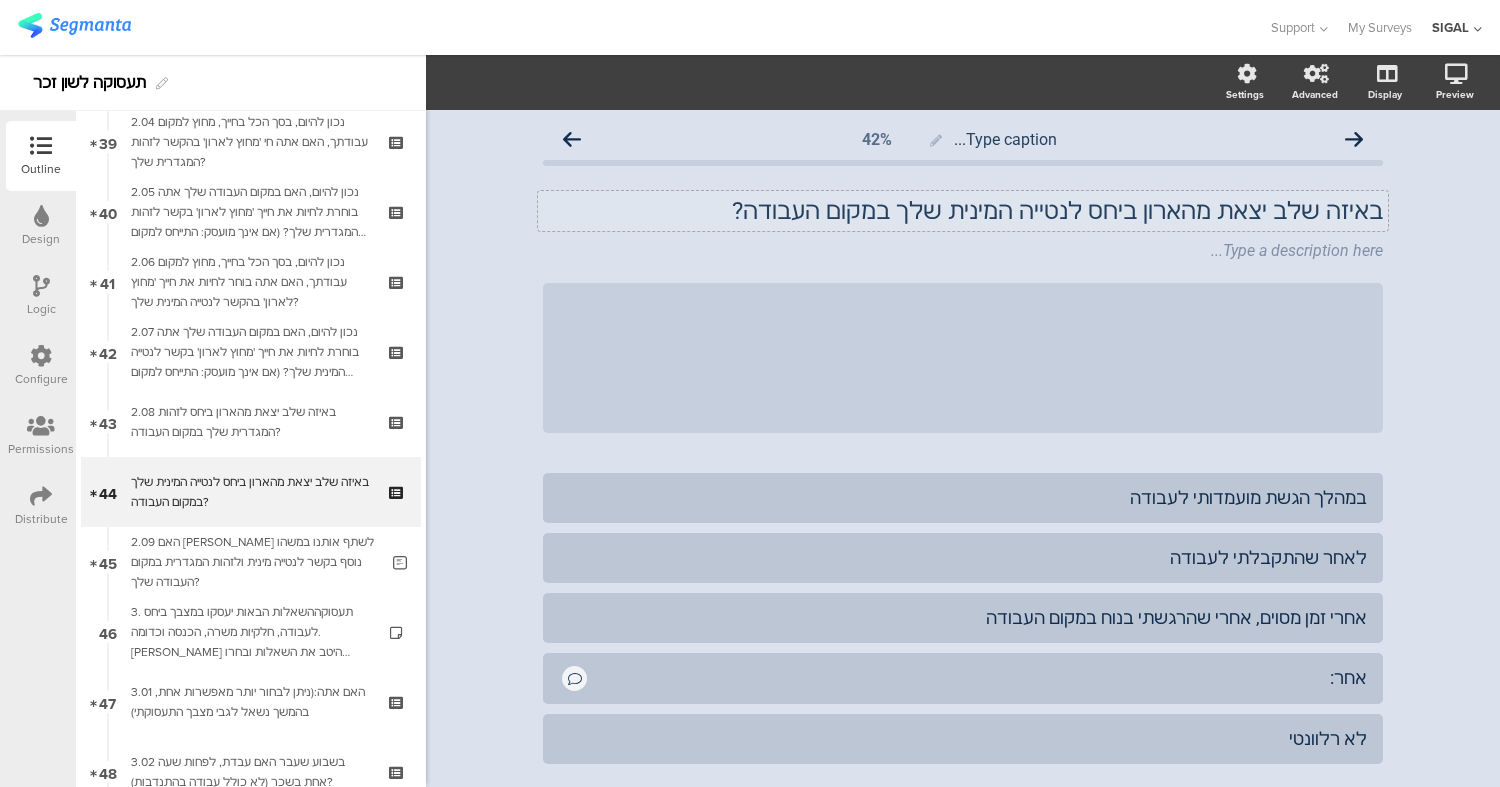 click on "באיזה שלב יצאת מהארון ביחס לנטייה המינית שלך במקום העבודה?" 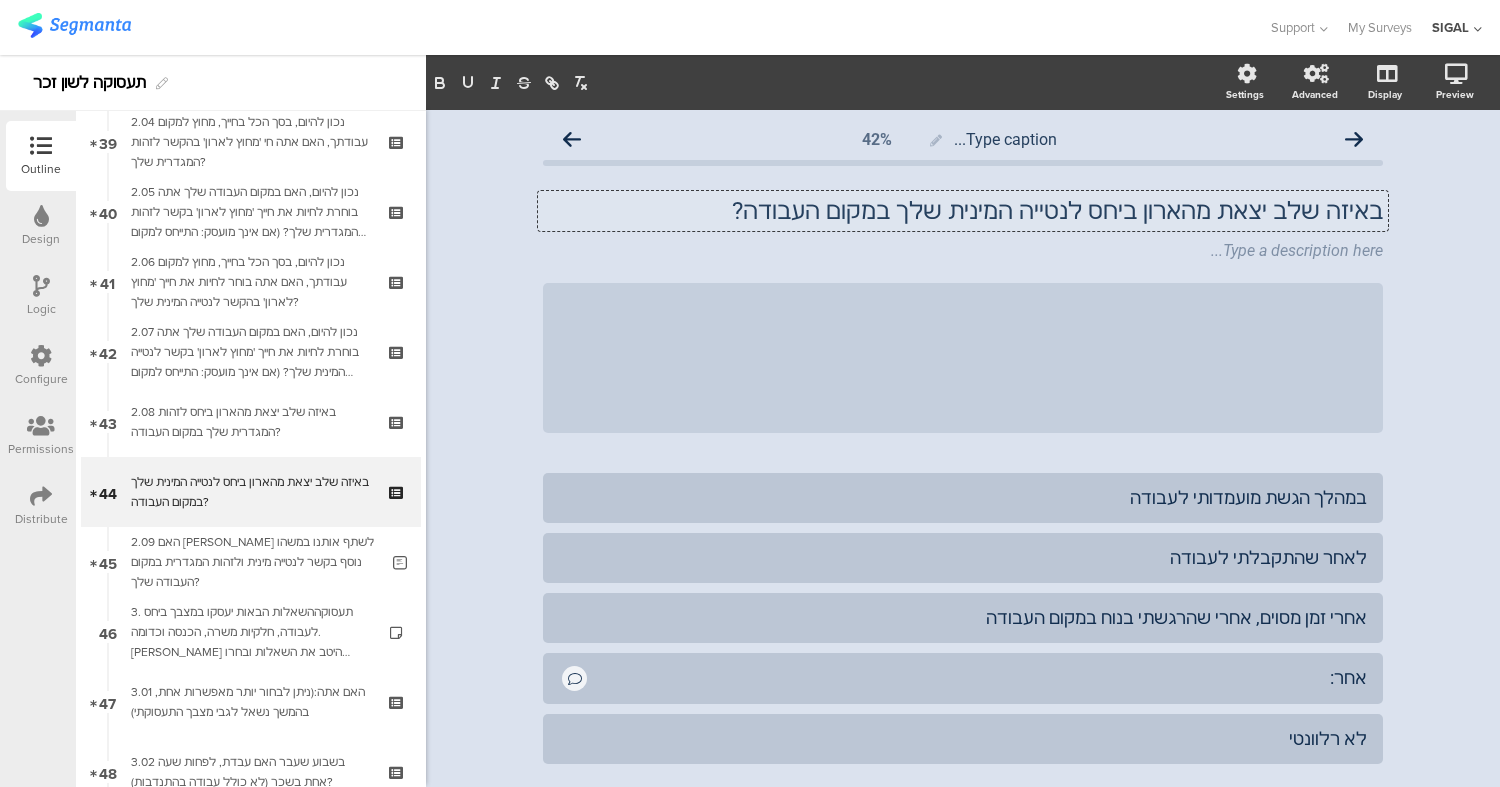 type 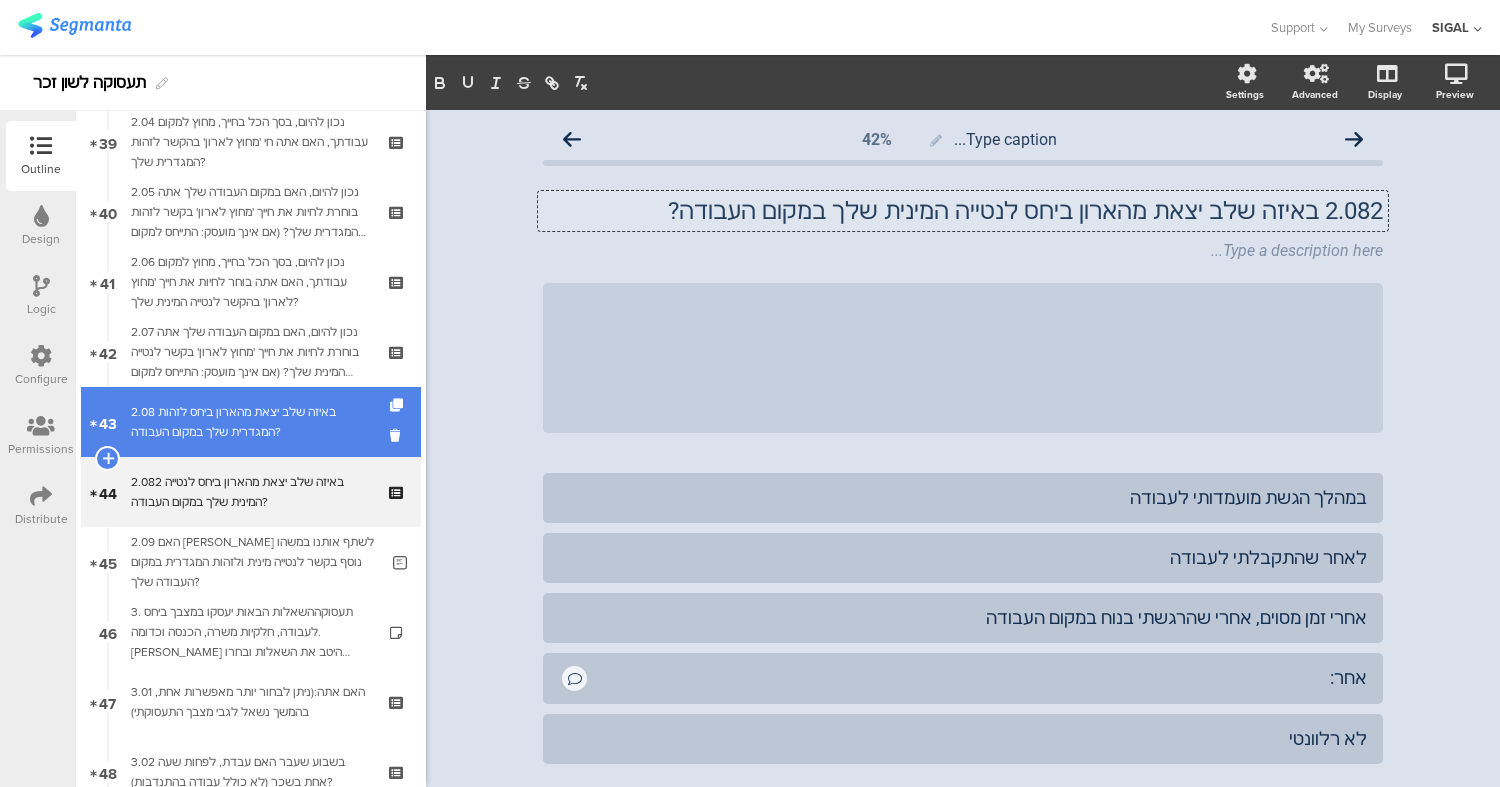 click on "2.08	באיזה שלב יצאת מהארון ביחס לזהות המגדרית שלך במקום העבודה?" at bounding box center (250, 422) 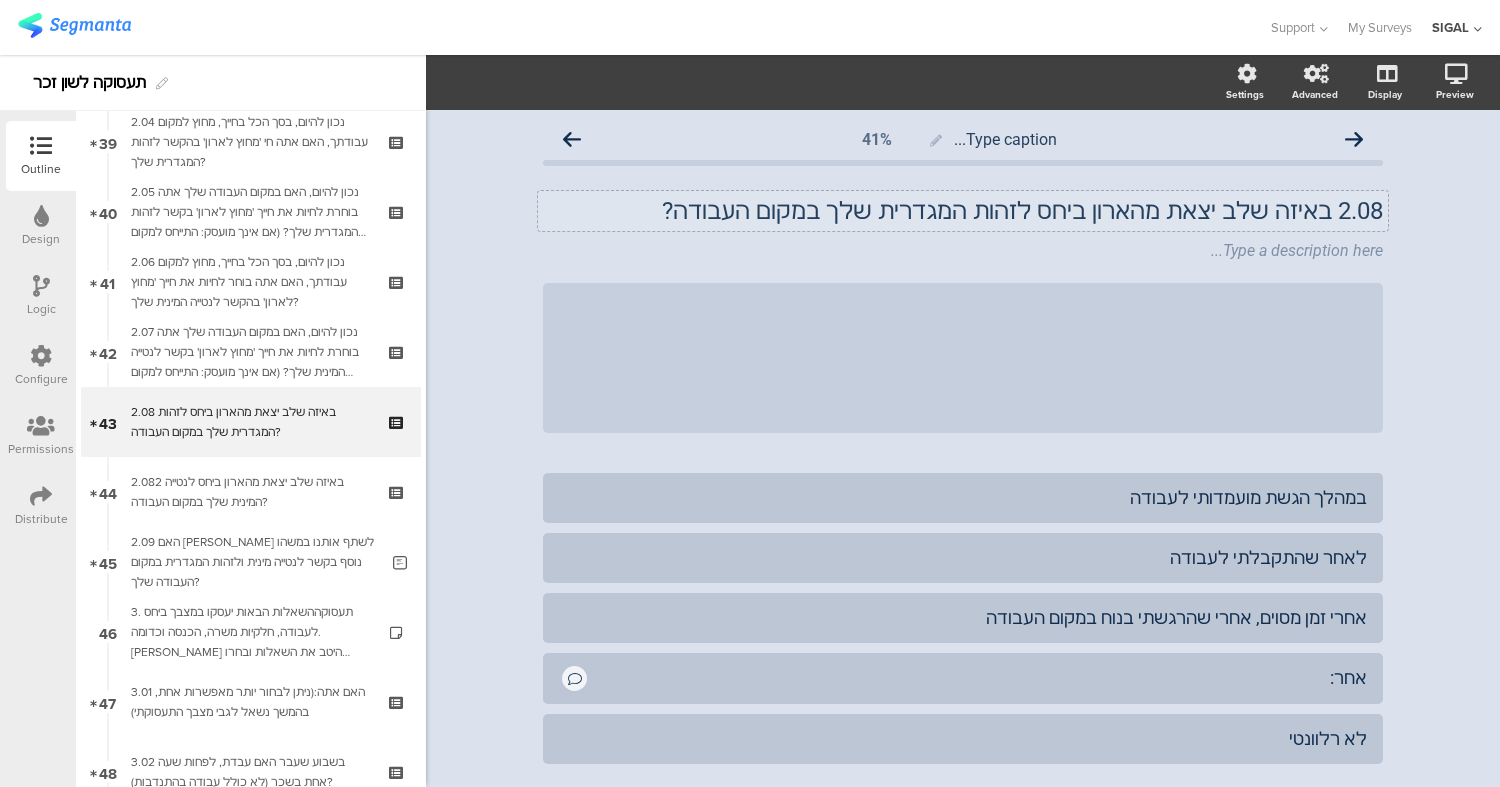 click on "2.08	באיזה שלב יצאת מהארון ביחס לזהות המגדרית שלך במקום העבודה?
2.08	באיזה שלב יצאת מהארון ביחס לזהות המגדרית שלך במקום העבודה?" 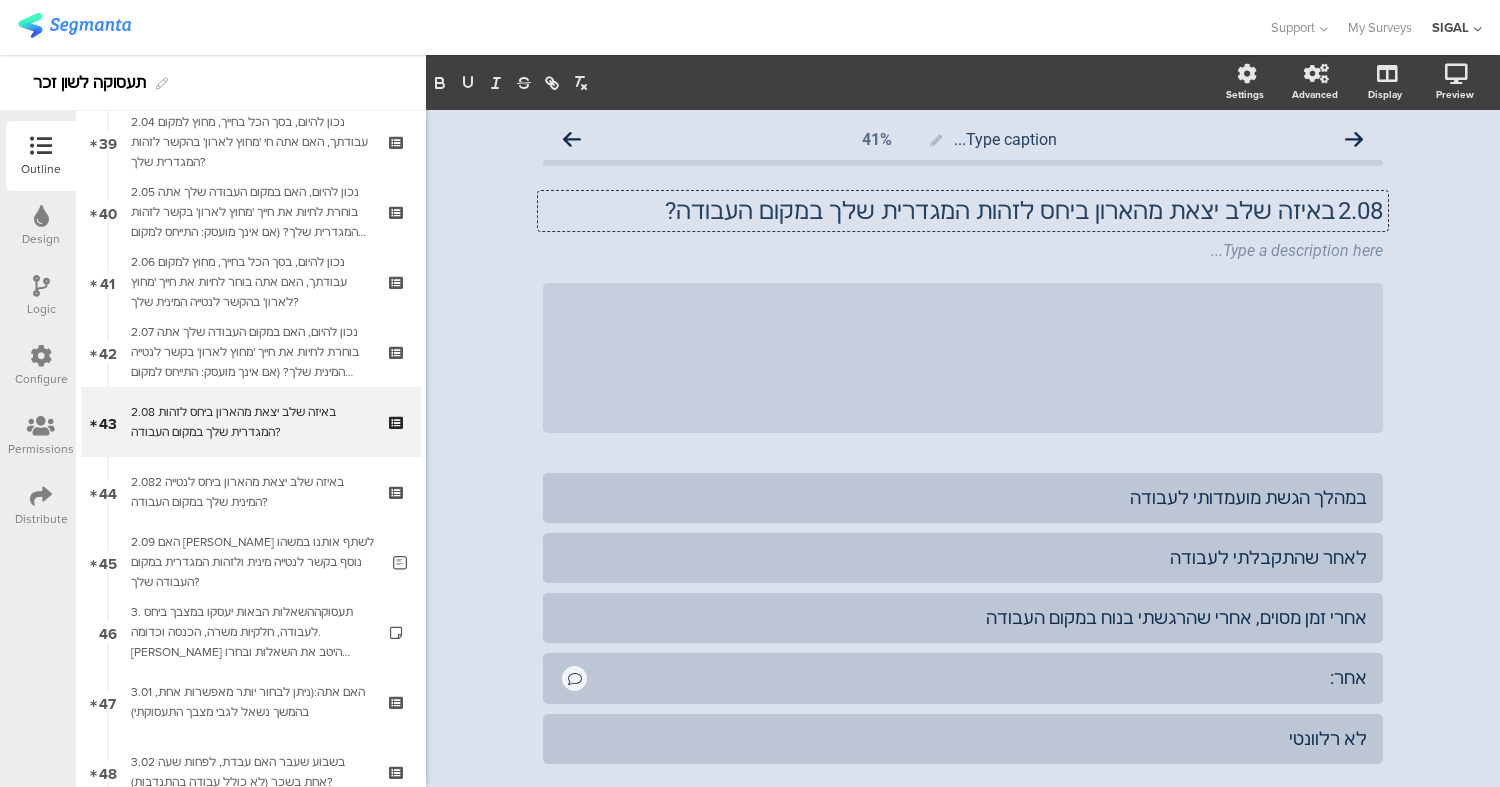 type 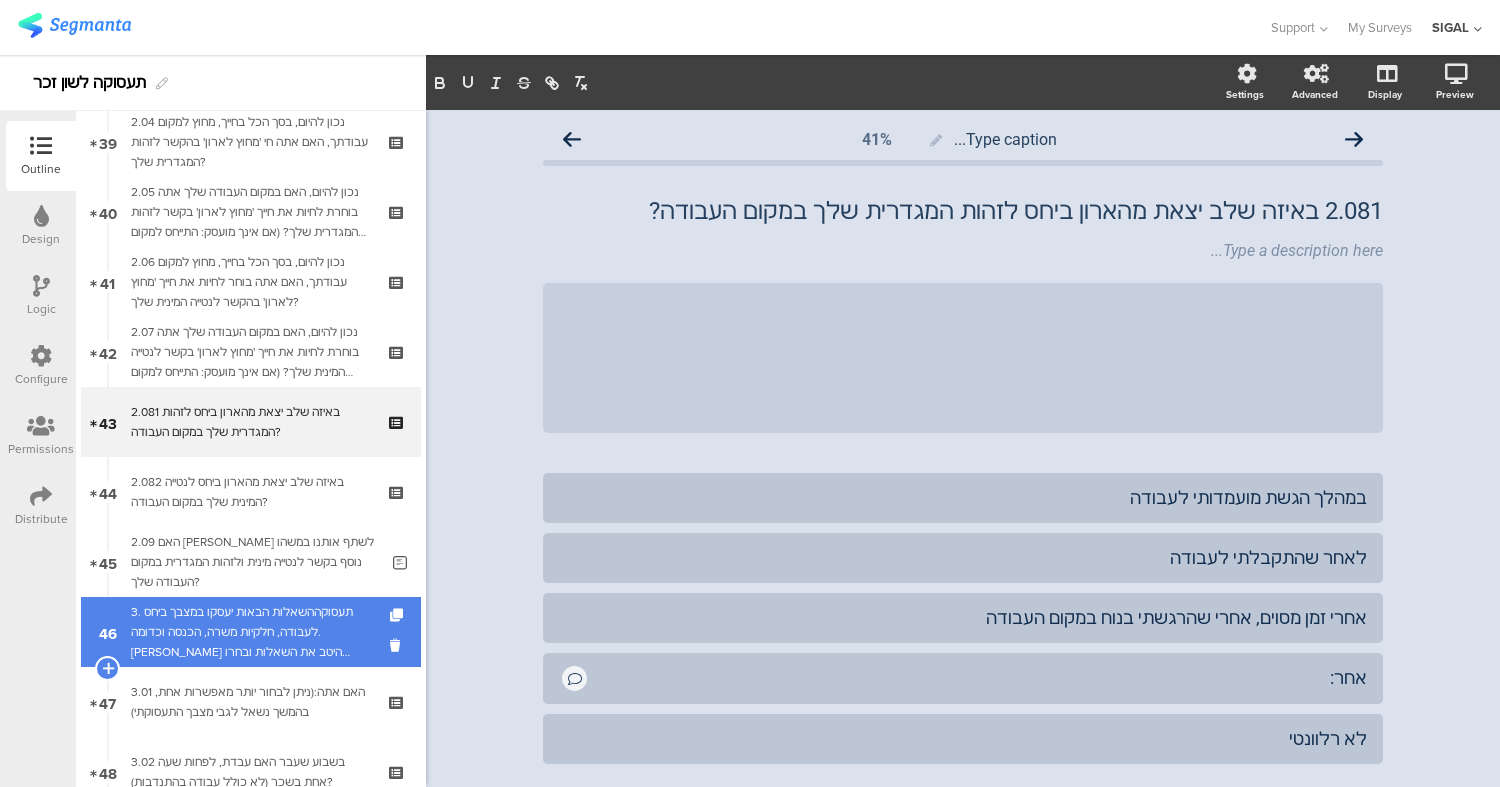 click on "3. תעסוקההשאלות הבאות יעסקו במצבך ביחס לעבודה, חלקיות משרה, הכנסה וכדומה. [PERSON_NAME] היטב את השאלות ובחרו בתשובה או בתשובות המתאימות לכם ביותר. נזכיר כי התשובות לשאלות הן אנונימיות." at bounding box center [250, 632] 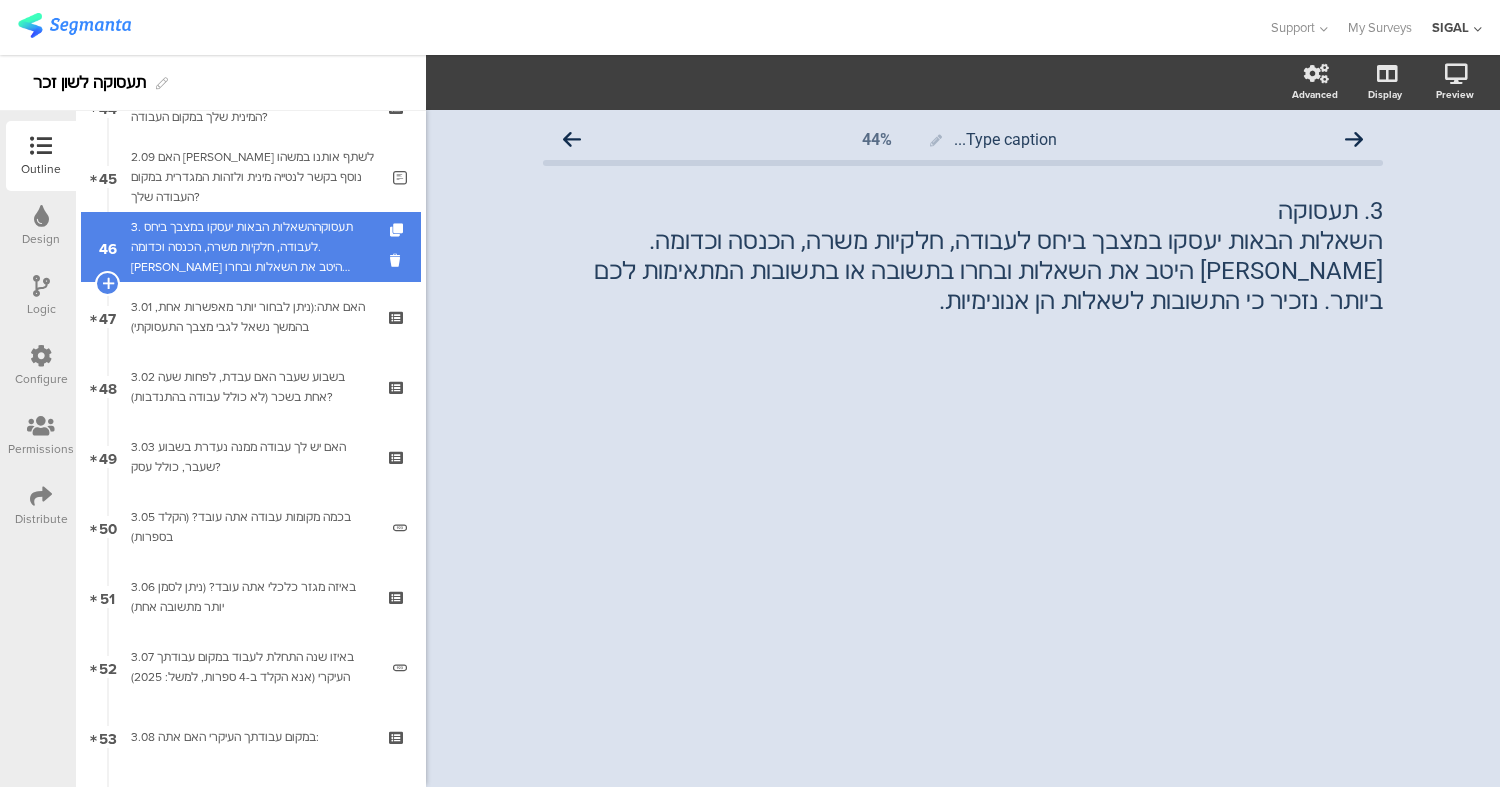 scroll, scrollTop: 3172, scrollLeft: 0, axis: vertical 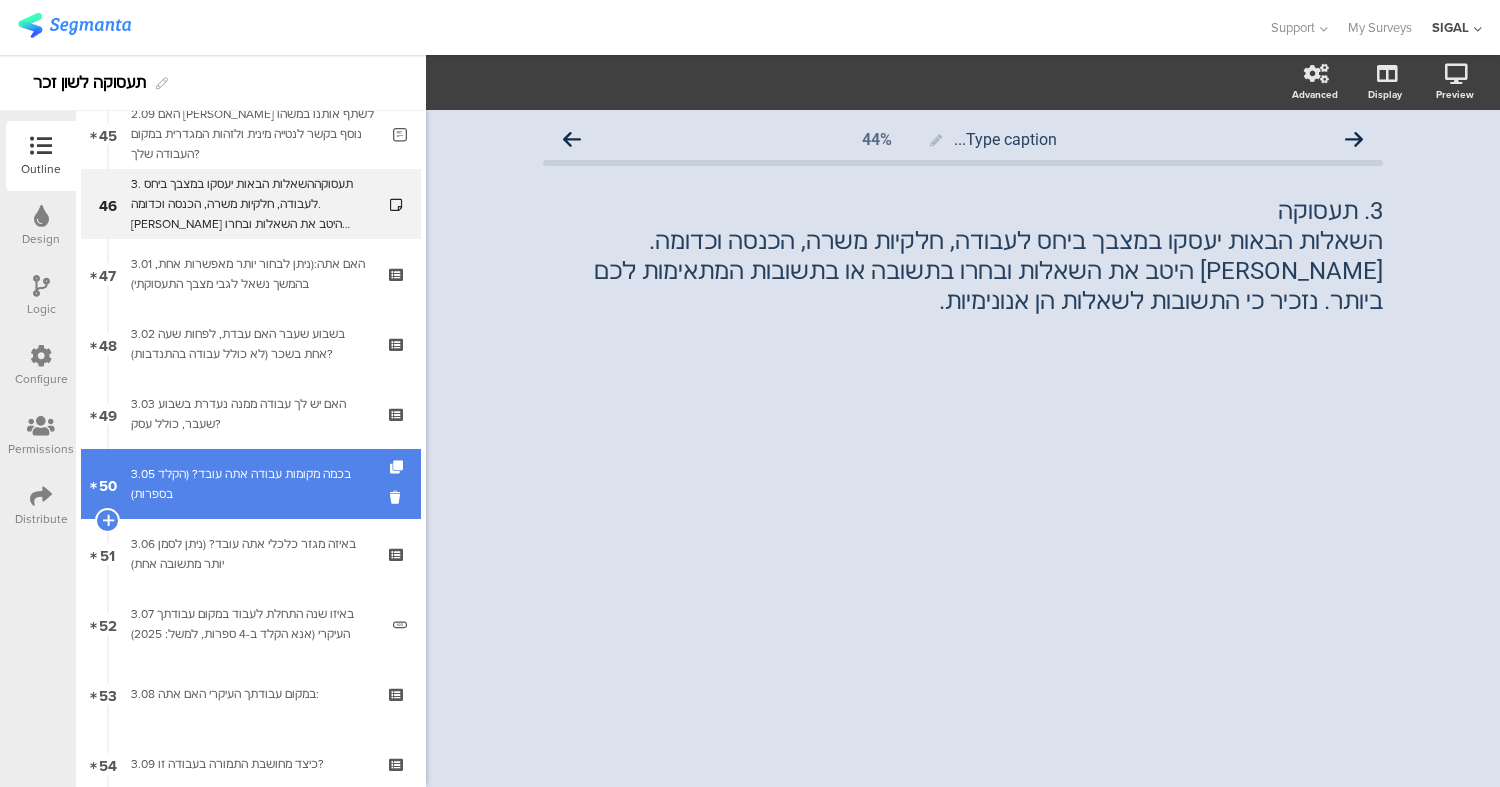 click on "3.05 בכמה מקומות עבודה אתה עובד? (הקלד בספרות)" at bounding box center [254, 484] 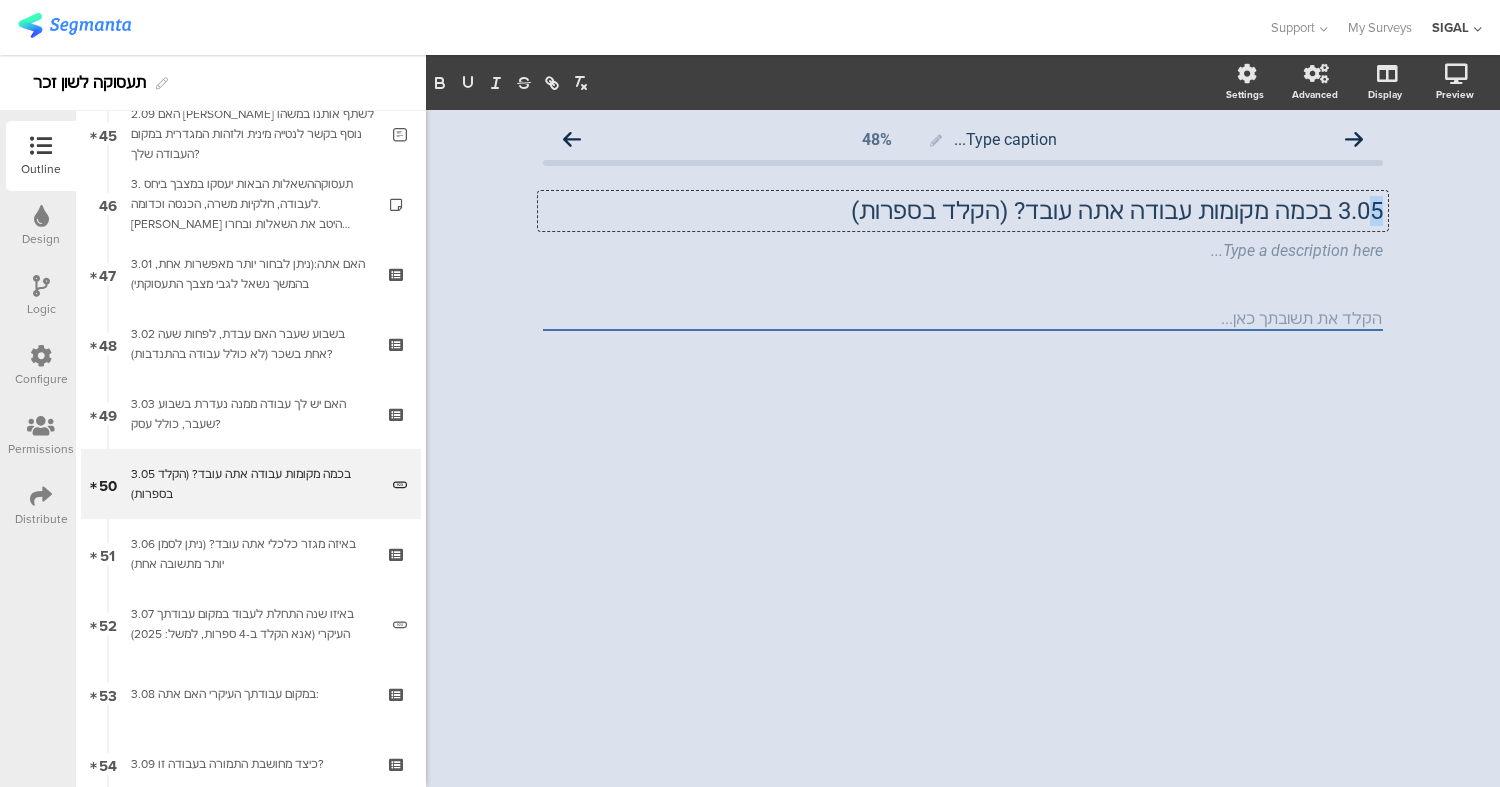 drag, startPoint x: 1365, startPoint y: 220, endPoint x: 1392, endPoint y: 223, distance: 27.166155 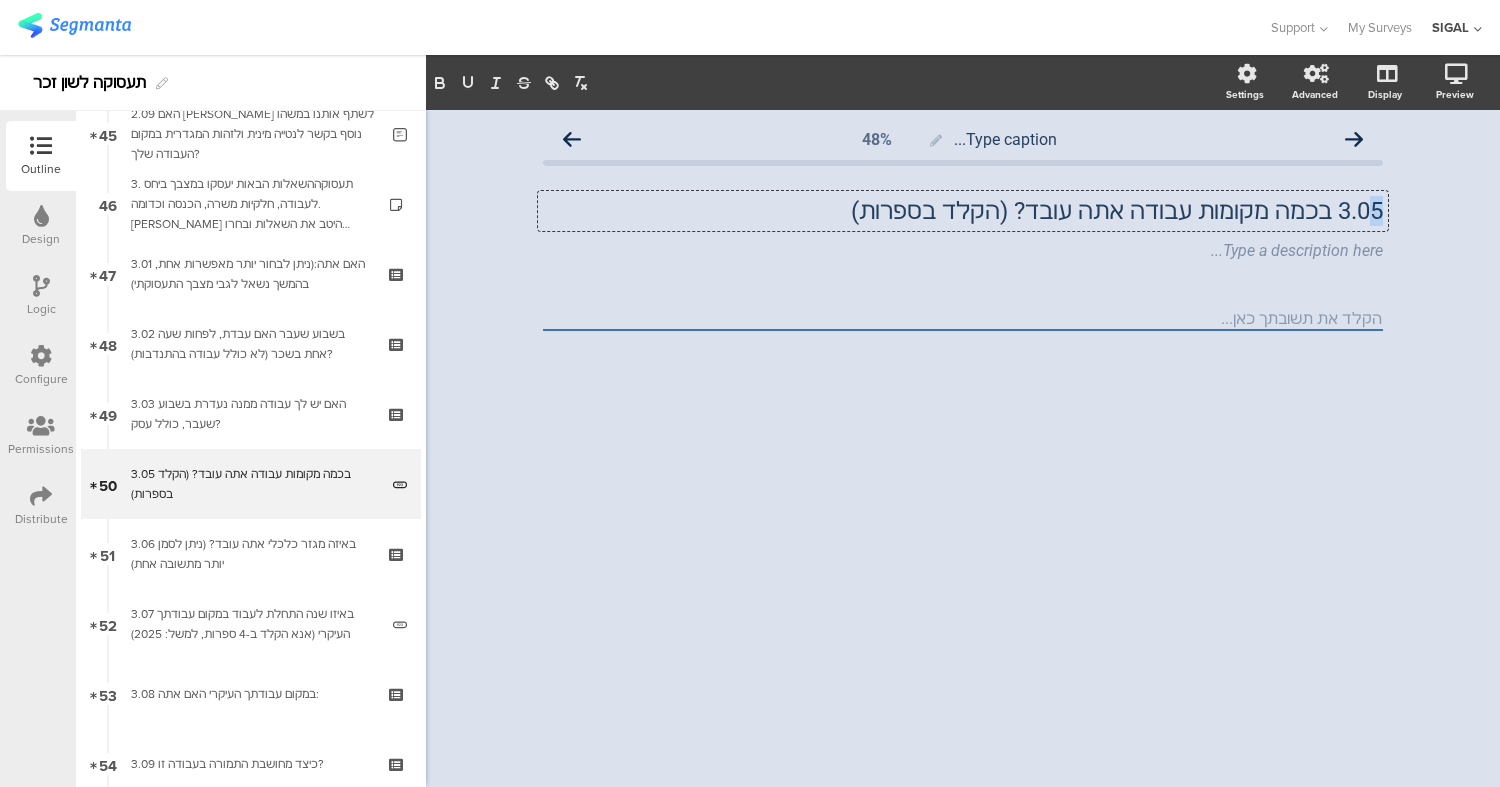 click on "Type caption...
48%
3.05 בכמה מקומות עבודה אתה עובד? (הקלד בספרות)
3.05 בכמה מקומות עבודה אתה עובד? (הקלד בספרות)
3.05 בכמה מקומות עבודה אתה עובד? (הקלד בספרות)
Type a description here..." 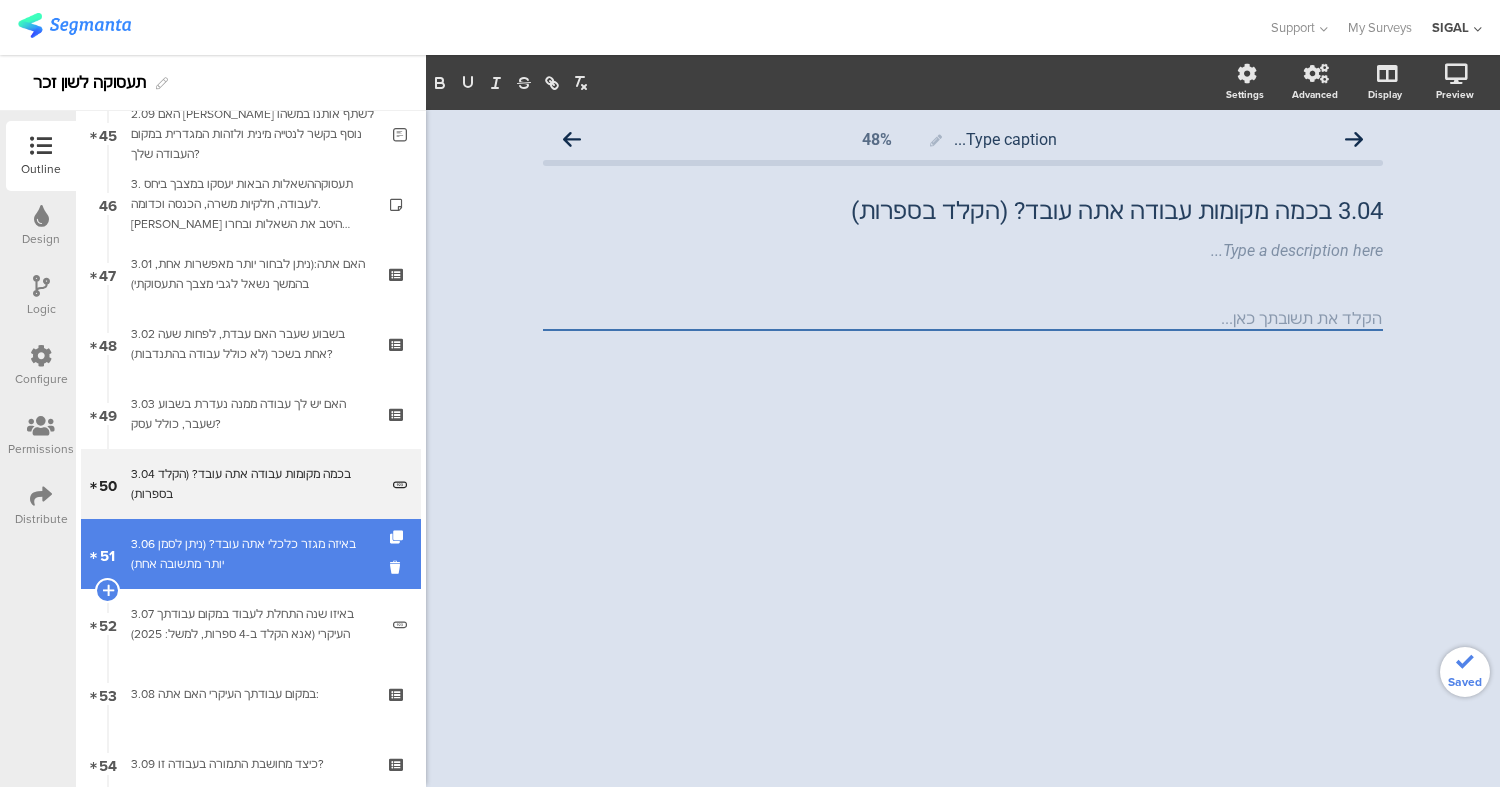 click on "51
3.06	באיזה מגזר כלכלי אתה עובד? (ניתן לסמן יותר מתשובה אחת)" at bounding box center [251, 554] 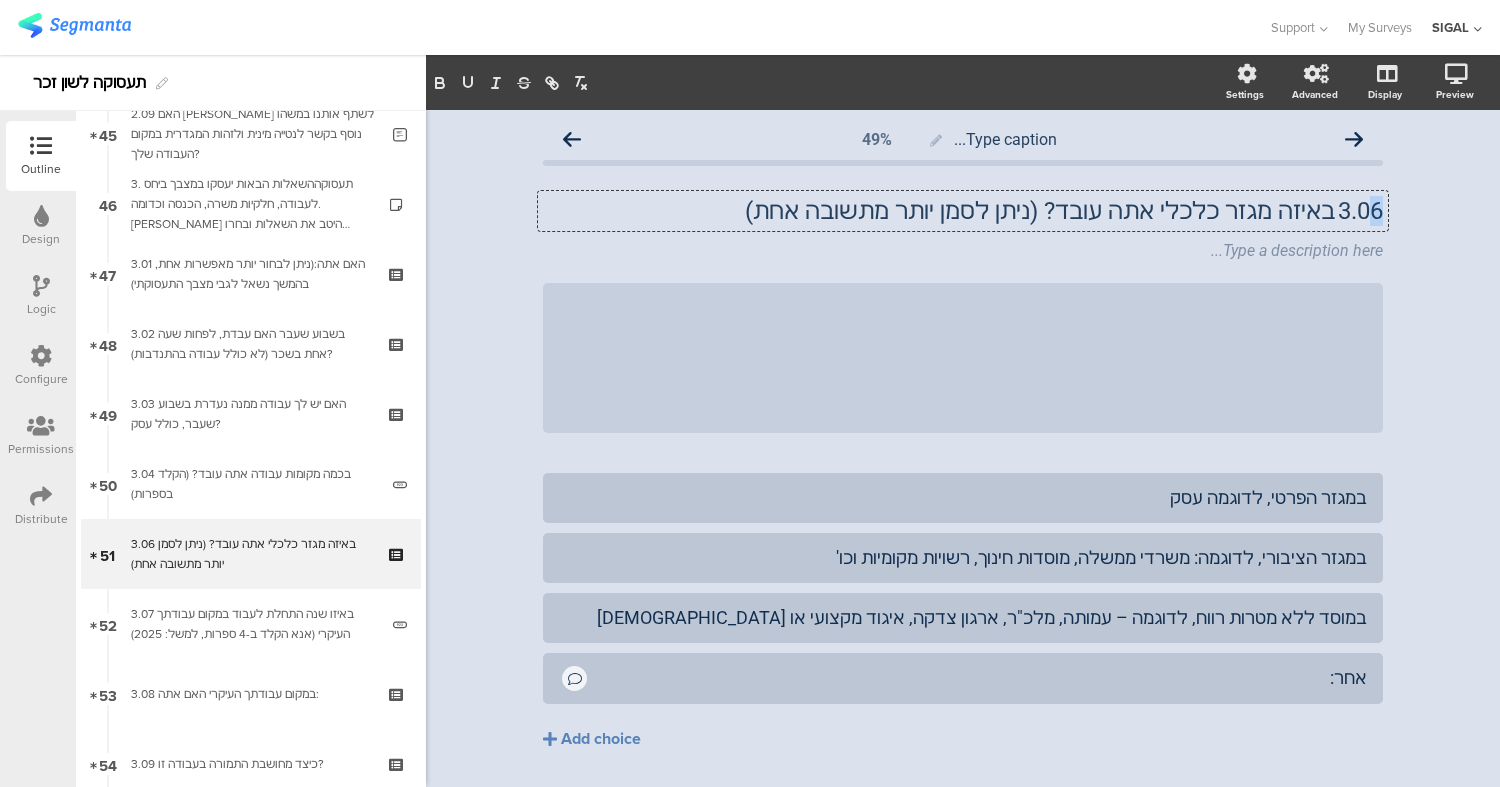 drag, startPoint x: 1366, startPoint y: 219, endPoint x: 1388, endPoint y: 221, distance: 22.090721 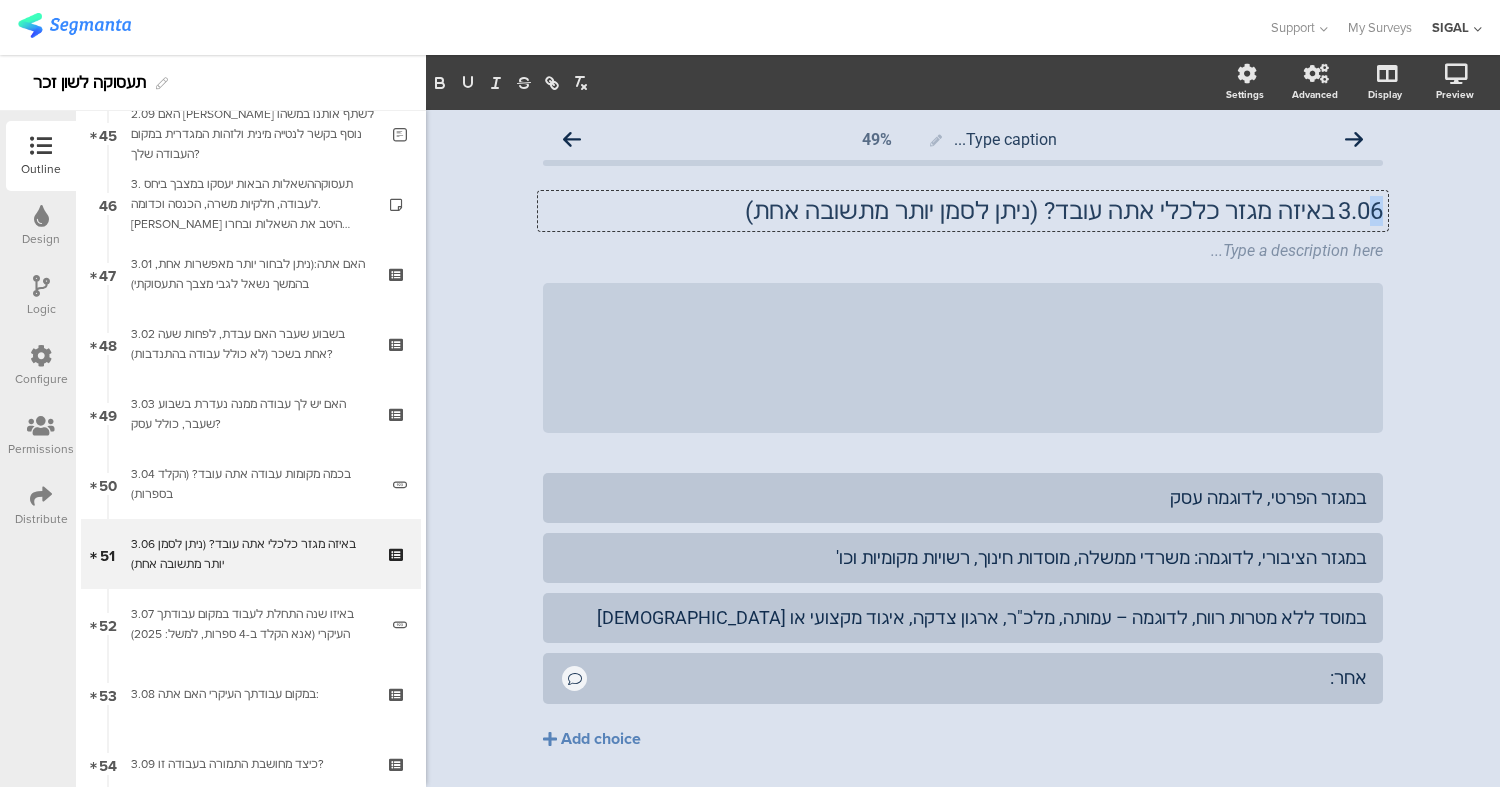 click on "Type caption...
49%
3.06	באיזה מגזר כלכלי אתה עובד? (ניתן לסמן יותר מתשובה אחת)
3.06	באיזה מגזר כלכלי אתה עובד? (ניתן לסמן יותר מתשובה אחת)
3.06	באיזה מגזר כלכלי אתה עובד? (ניתן לסמן יותר מתשובה אחת)
Type a description here...
/" 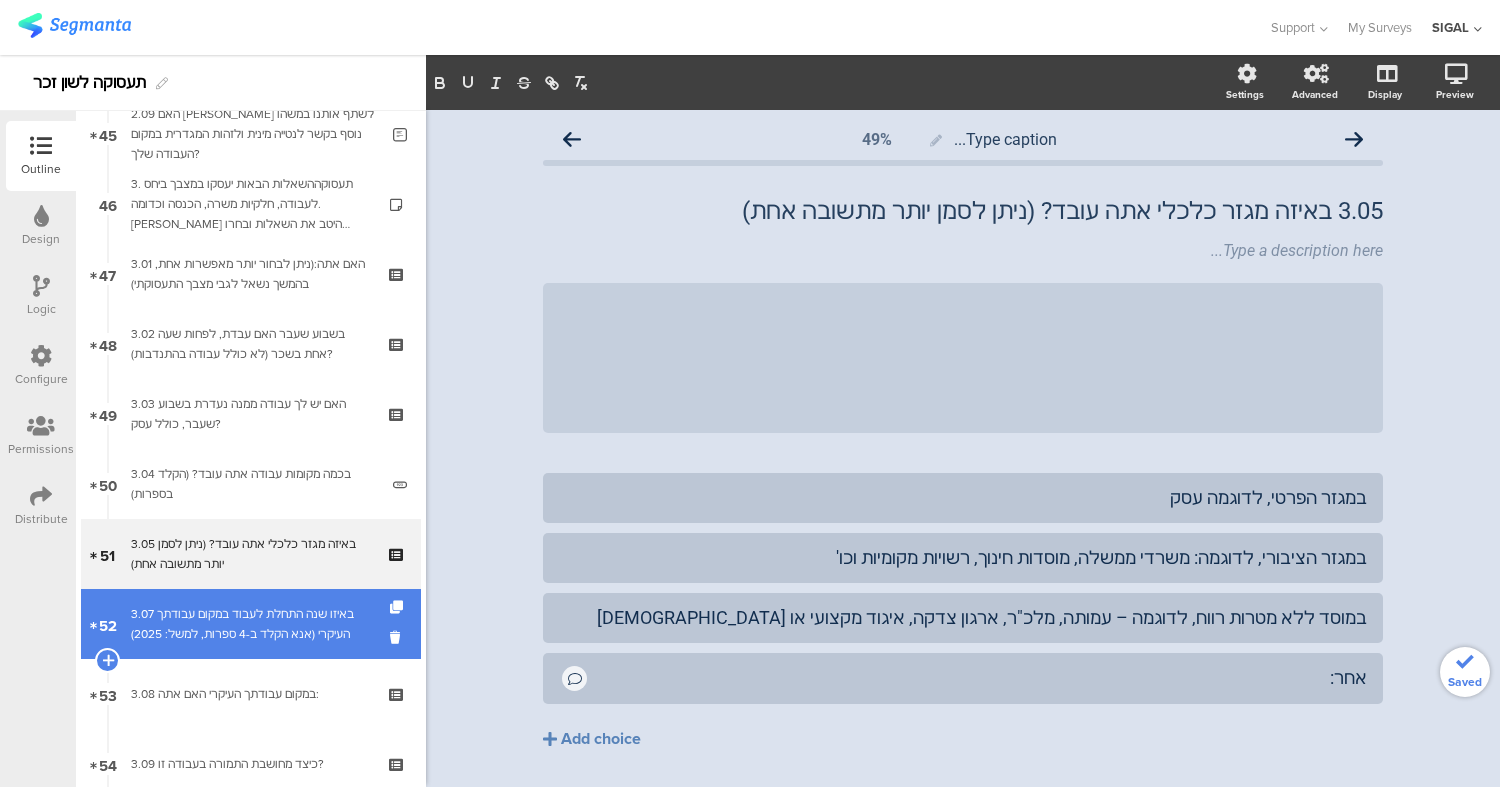 click on "3.07 באיזו שנה התחלת לעבוד במקום עבודתך העיקרי (אנא הקלד ב-4 ספרות, למשל: 2025)" at bounding box center (254, 624) 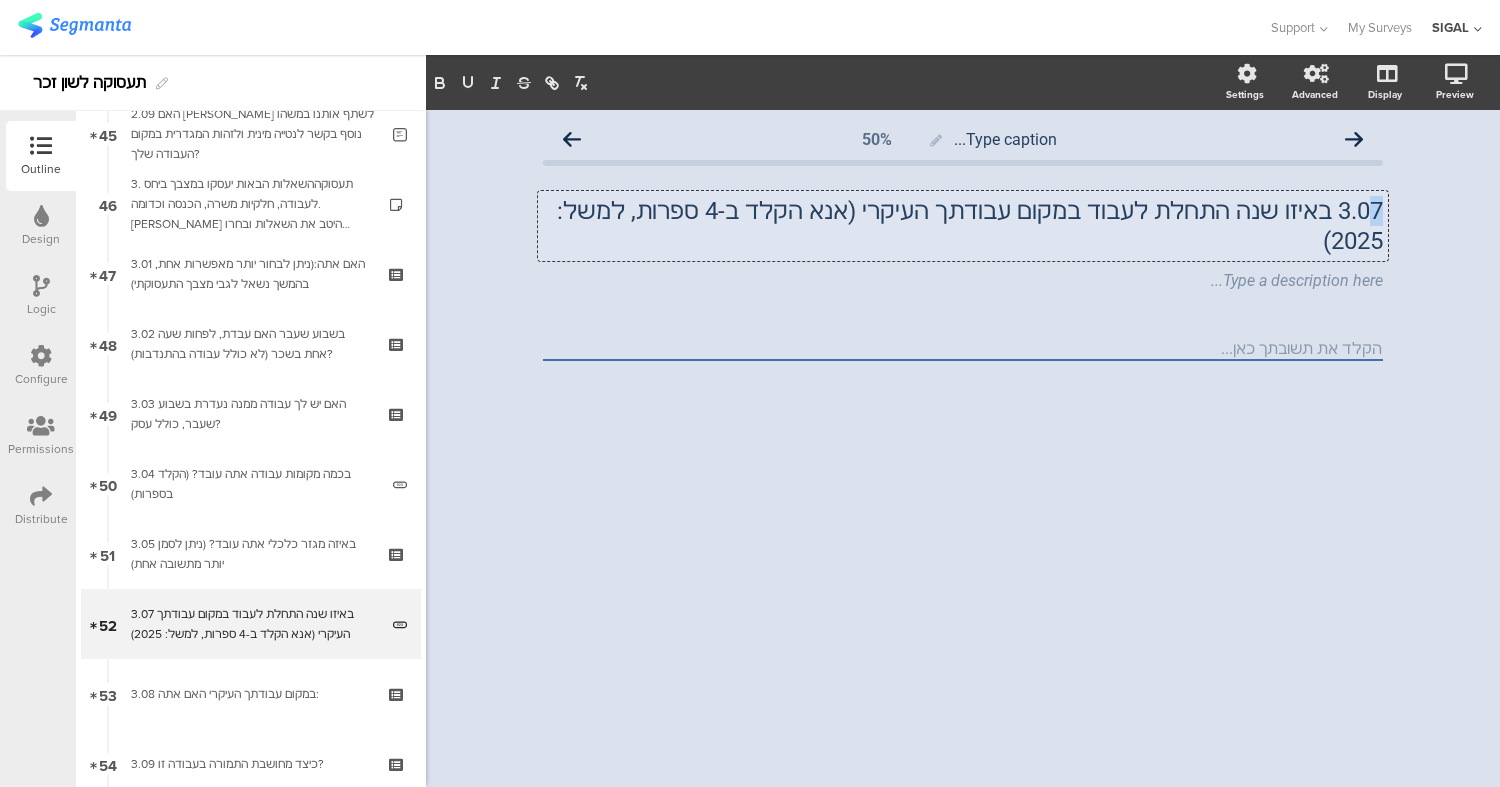 click on "3.07 באיזו שנה התחלת לעבוד במקום עבודתך העיקרי (אנא הקלד ב-4 ספרות, למשל: 2025)
3.07 באיזו שנה התחלת לעבוד במקום עבודתך העיקרי (אנא הקלד ב-4 ספרות, למשל: 2025)
3.07 באיזו שנה התחלת לעבוד במקום עבודתך העיקרי (אנא הקלד ב-4 ספרות, למשל: 2025)" 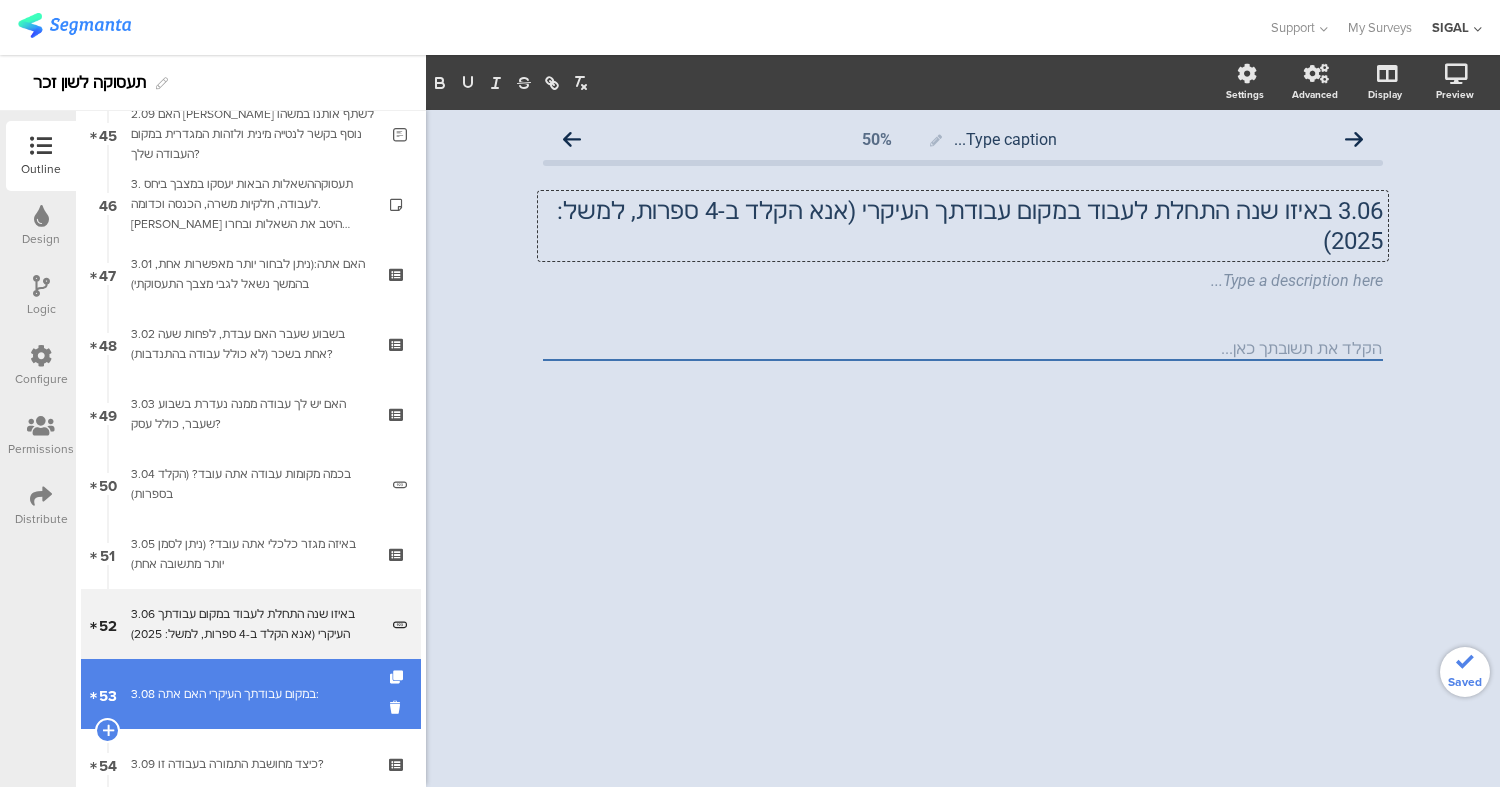 click on "53
3.08	במקום עבודתך העיקרי האם אתה:" at bounding box center [251, 694] 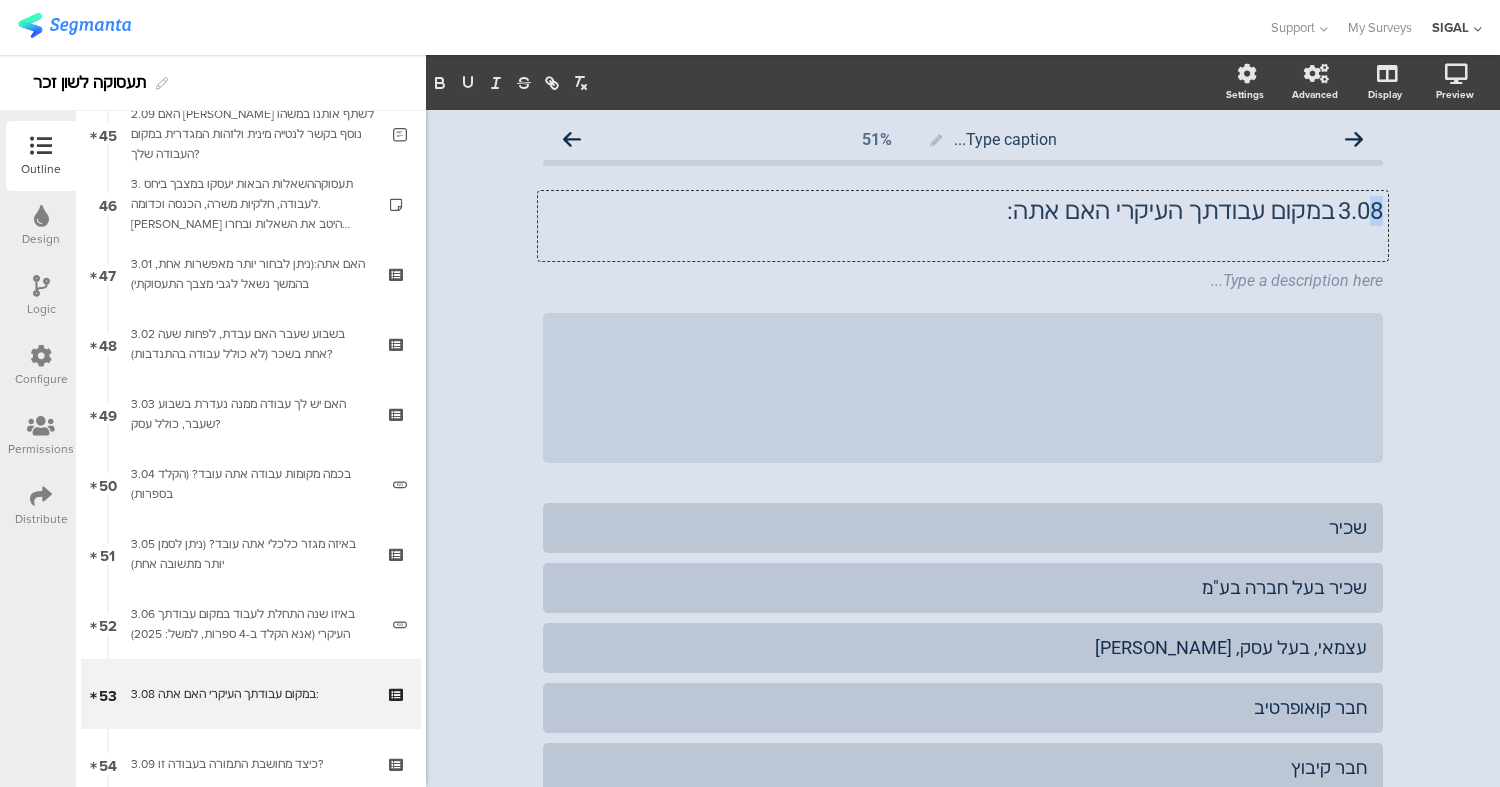 drag, startPoint x: 1360, startPoint y: 214, endPoint x: 1388, endPoint y: 215, distance: 28.01785 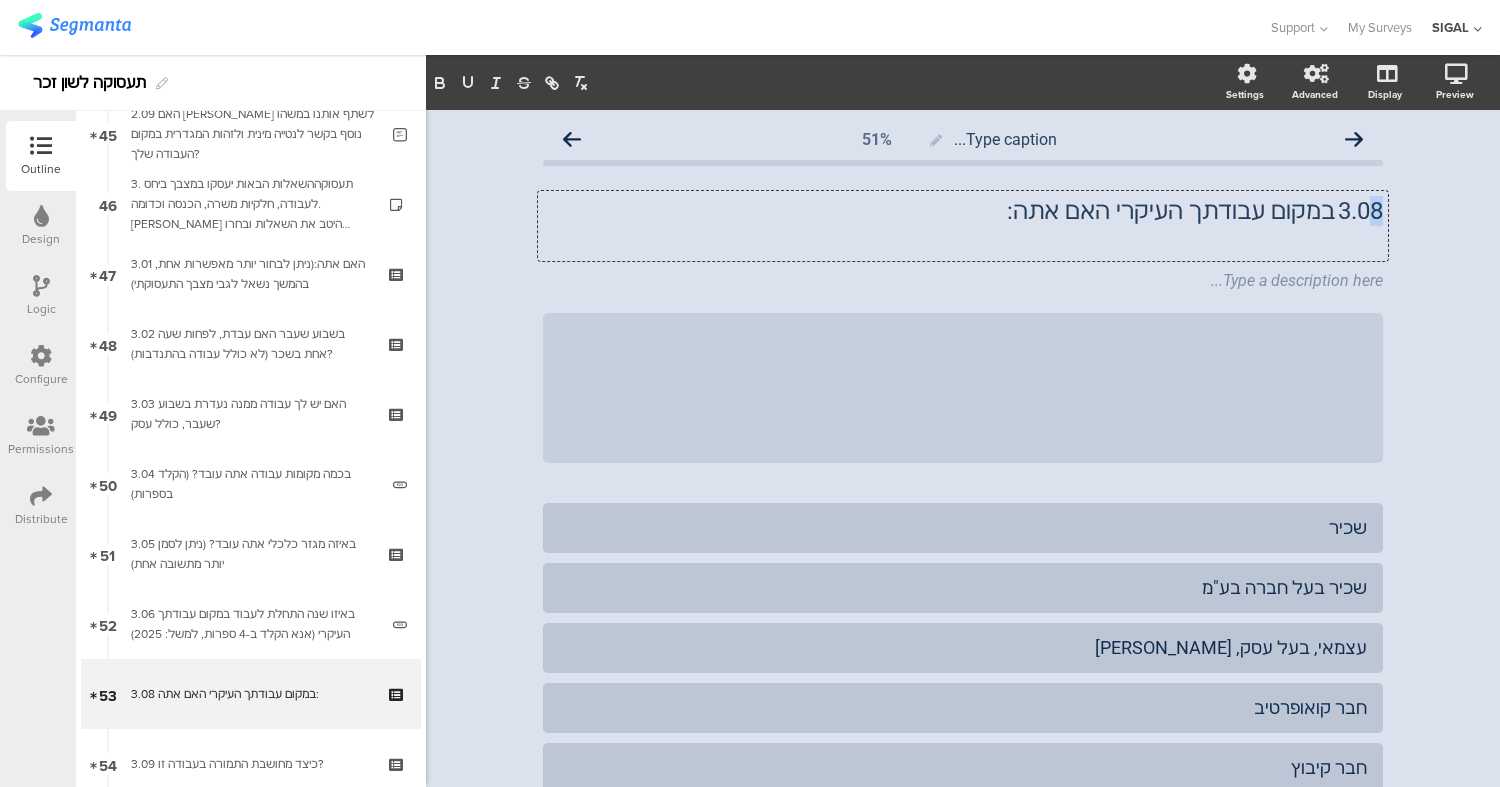 click on "Type caption...
51%
3.08	במקום עבודתך העיקרי האם אתה:
3.08	במקום עבודתך העיקרי האם אתה:
3.08	במקום עבודתך העיקרי האם אתה:
Type a description here...
/" 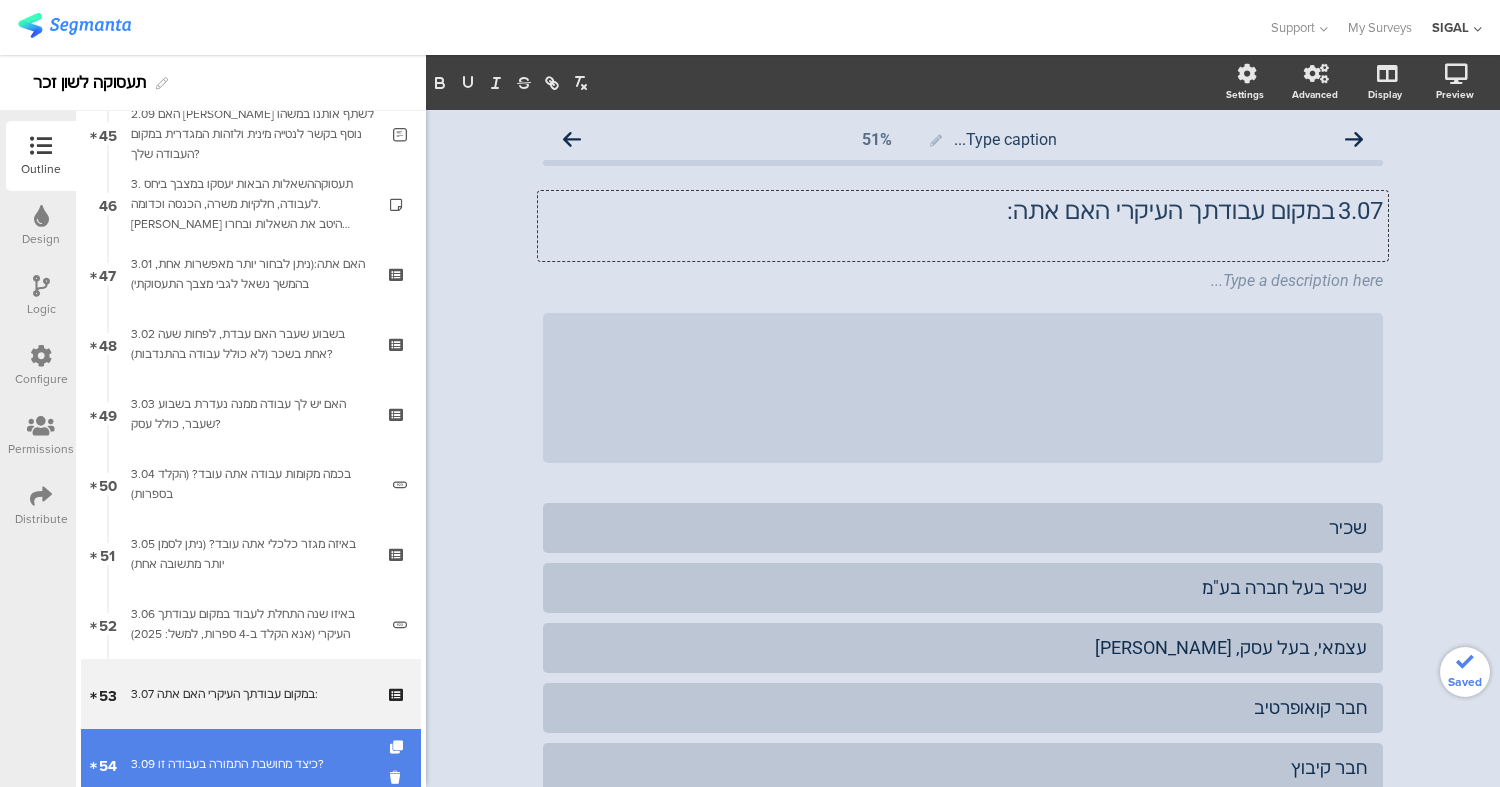 click on "54
3.09	כיצד מחושבת התמורה בעבודה זו?" at bounding box center (251, 764) 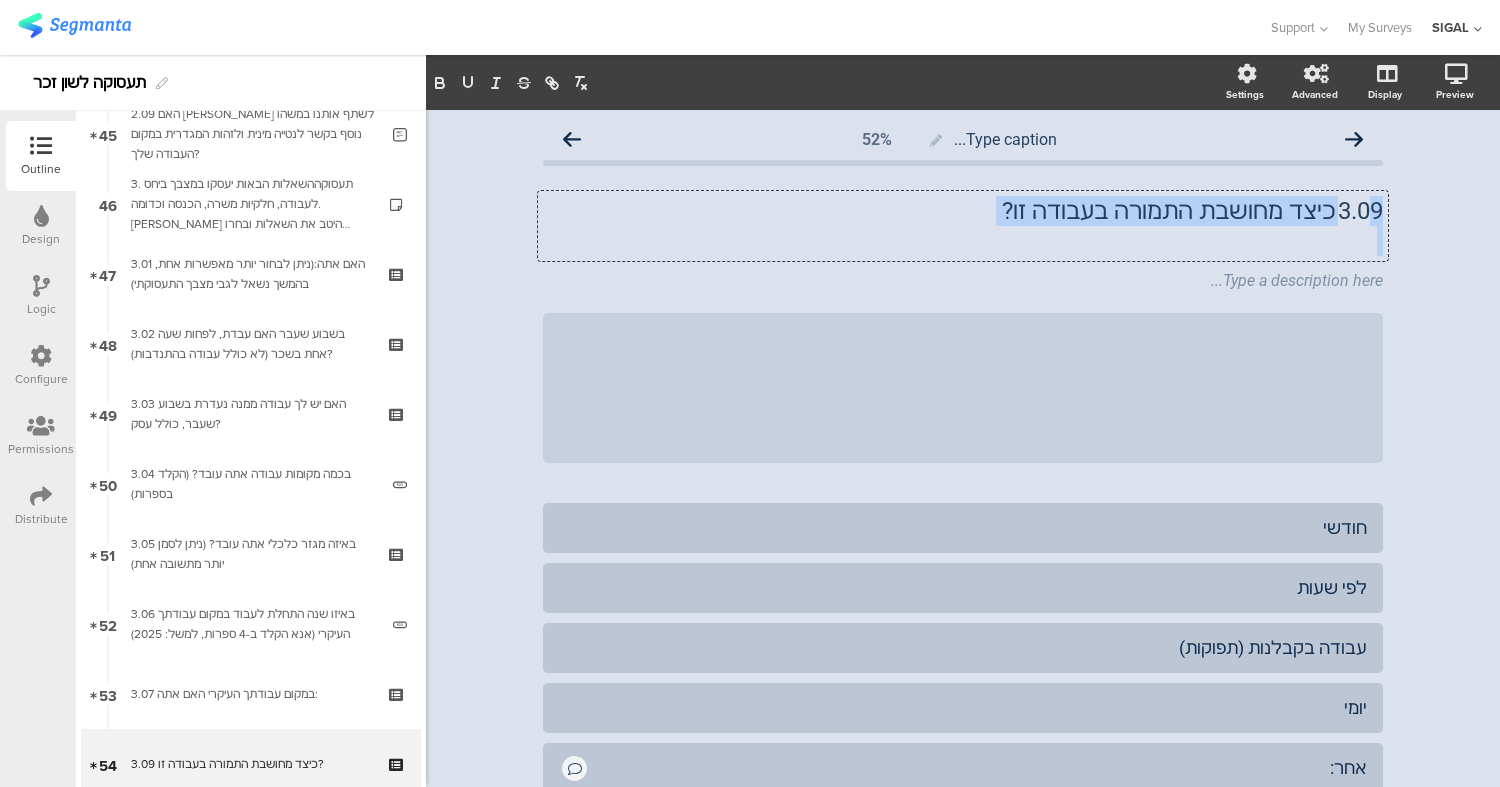 drag, startPoint x: 1353, startPoint y: 220, endPoint x: 1397, endPoint y: 230, distance: 45.122055 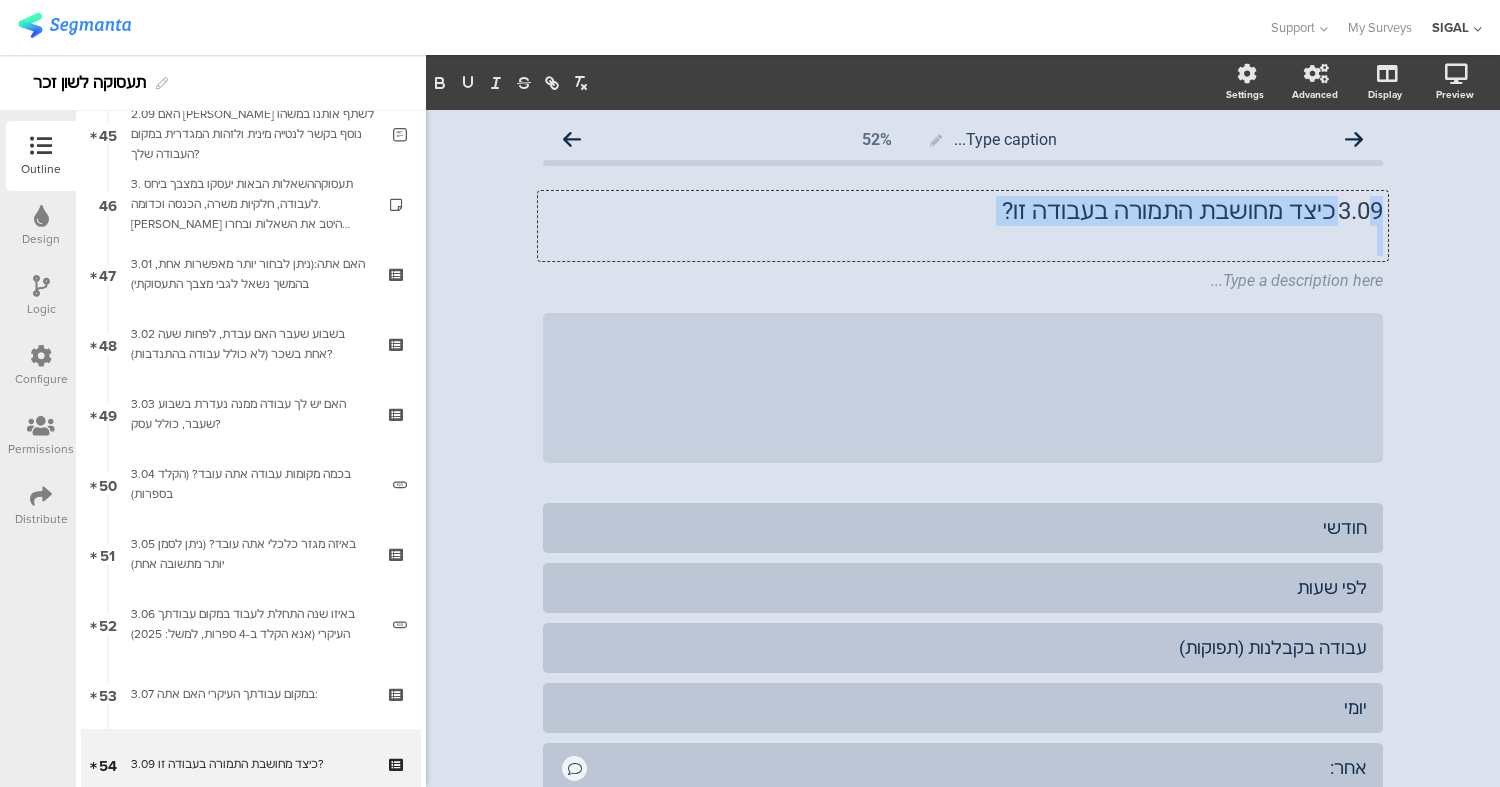 click on "Type caption...
52%
3.09	כיצד מחושבת התמורה בעבודה זו?
3.09	כיצד מחושבת התמורה בעבודה זו?
3.09	כיצד מחושבת התמורה בעבודה זו?
Type a description here...
/" 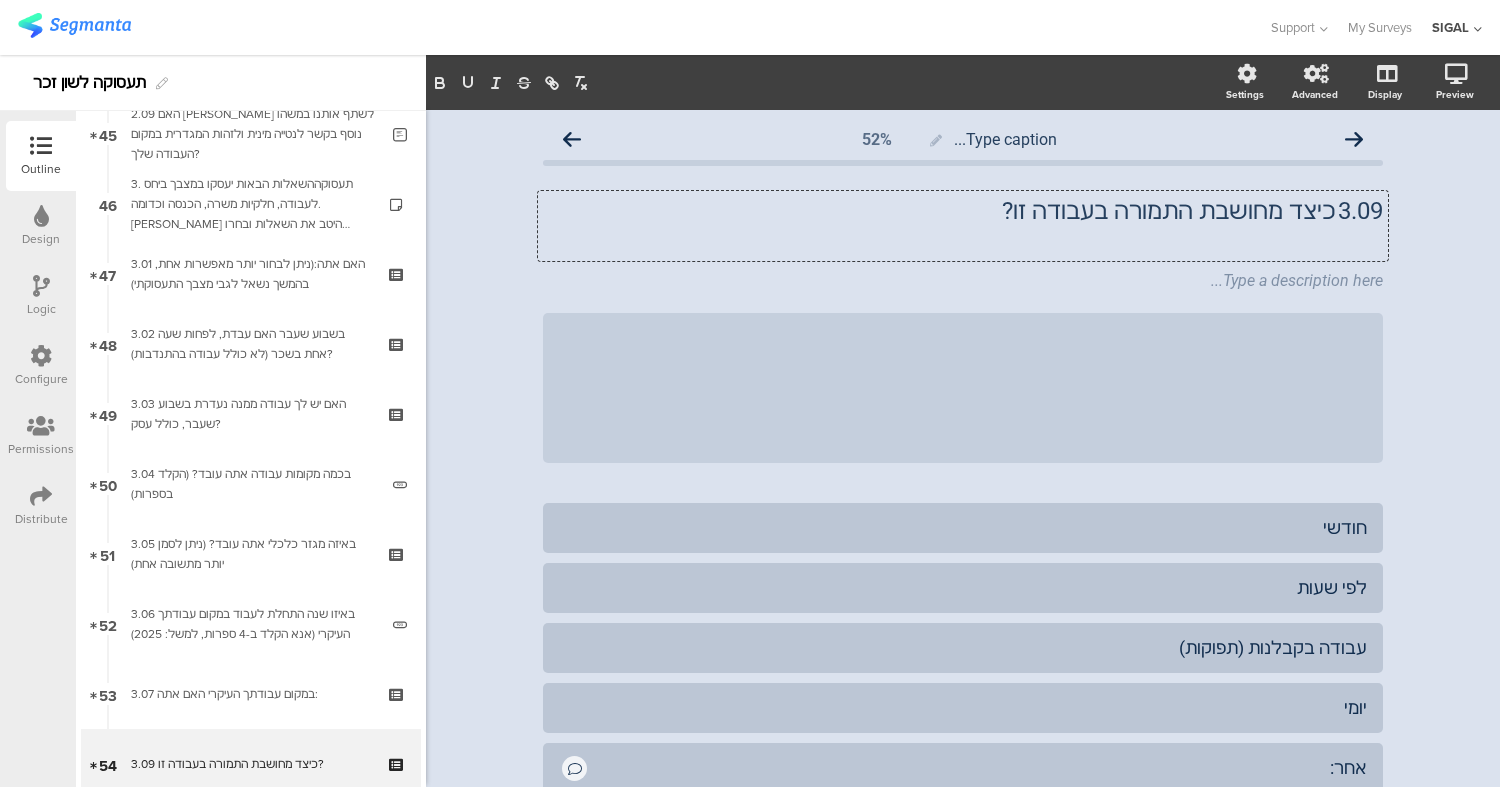 click on "Type caption...
52%
3.09	כיצד מחושבת התמורה בעבודה זו?
3.09	כיצד מחושבת התמורה בעבודה זו?
3.09	כיצד מחושבת התמורה בעבודה זו?
Type a description here...
/" 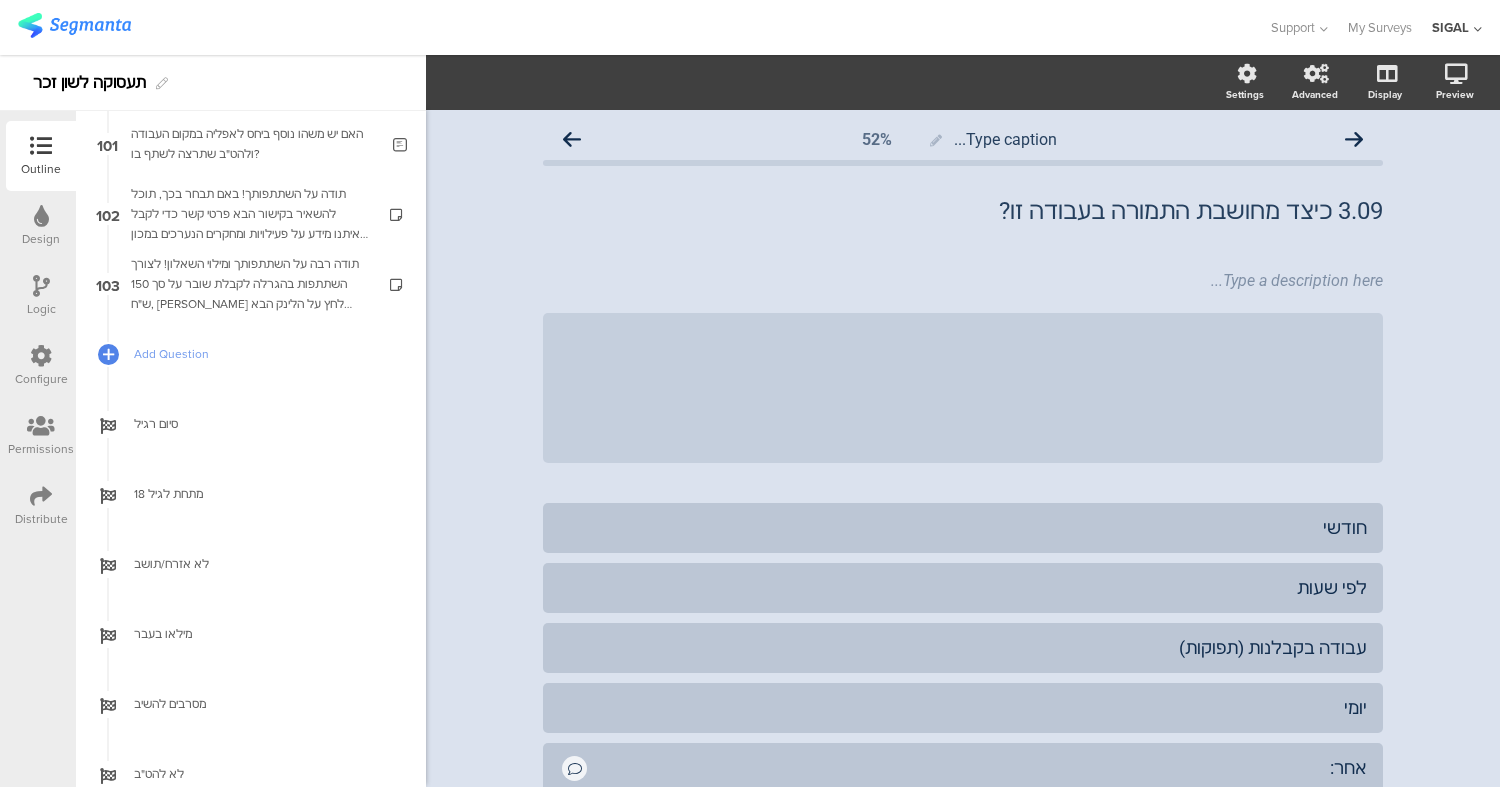 scroll, scrollTop: 7148, scrollLeft: 0, axis: vertical 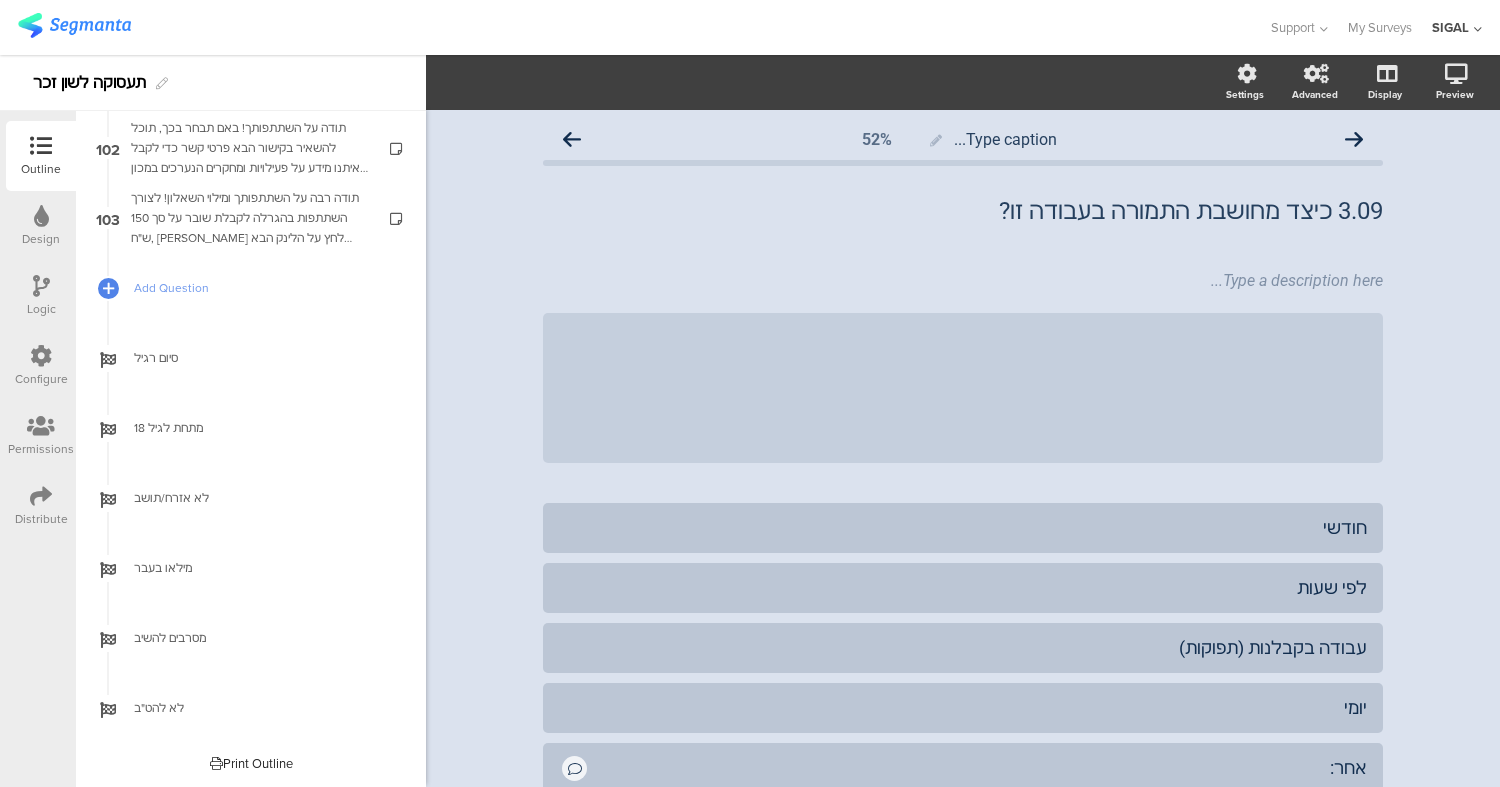 click at bounding box center (41, 146) 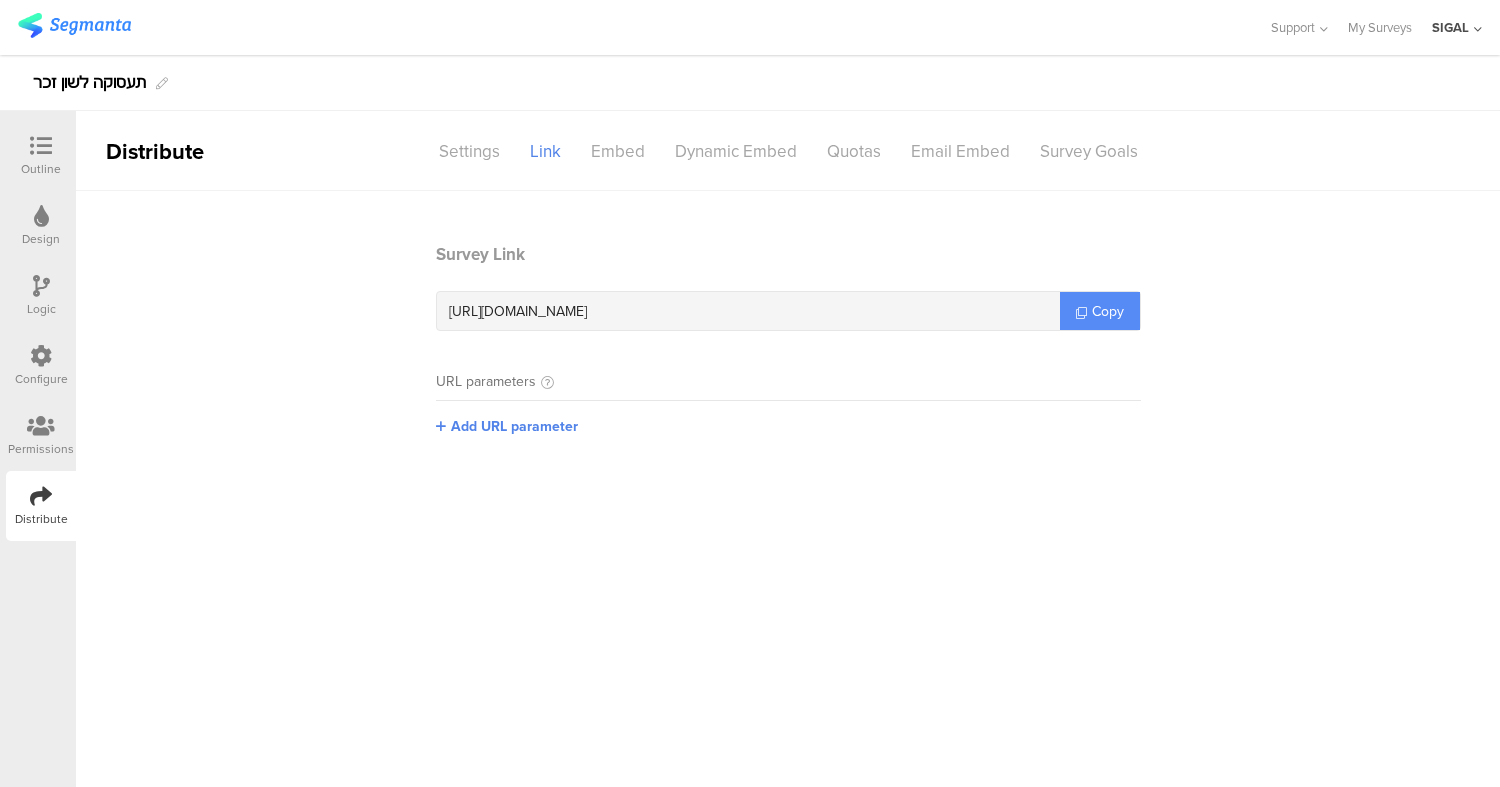 click on "Copy" at bounding box center [1108, 311] 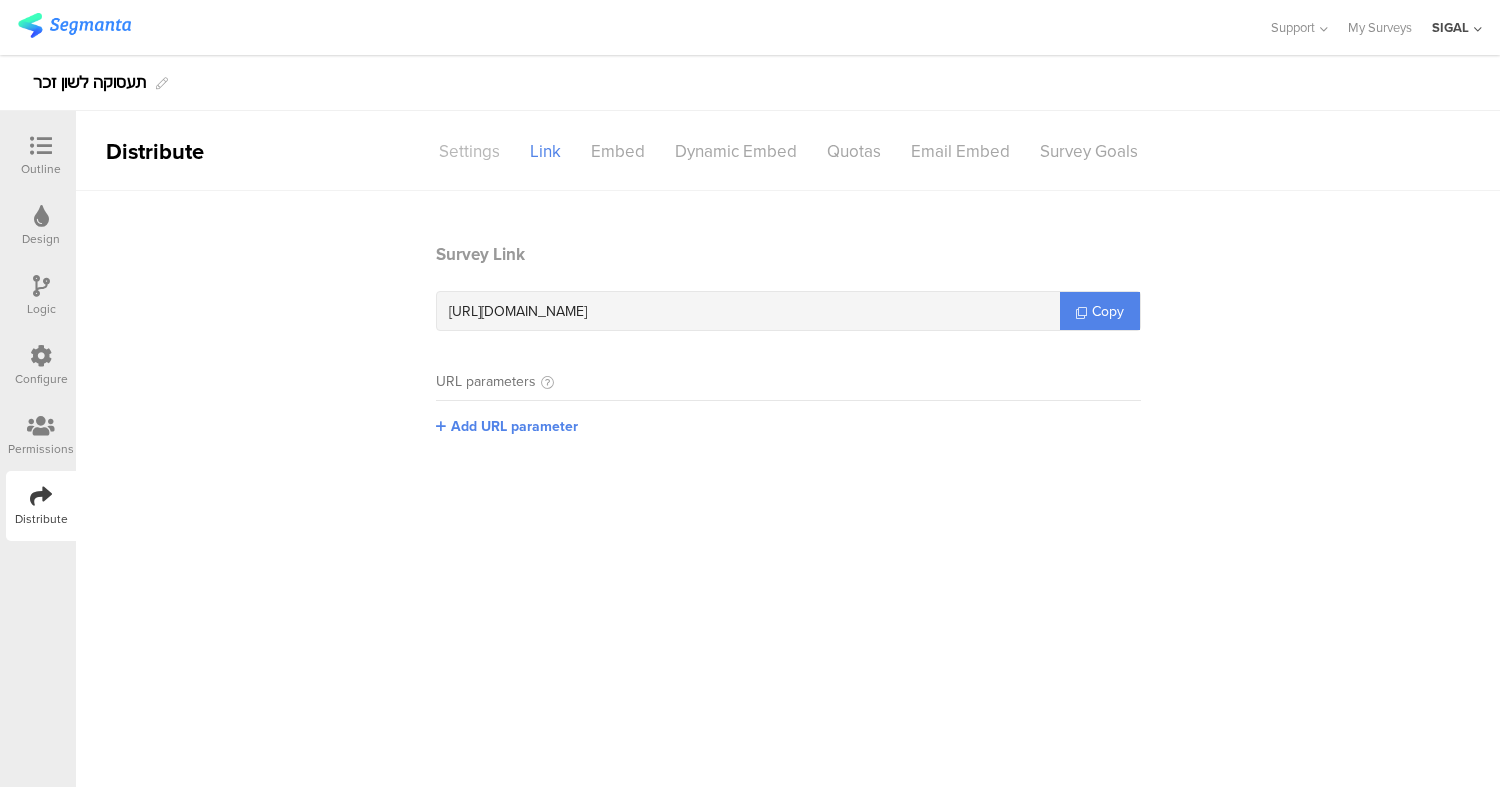 click on "Settings" at bounding box center [469, 151] 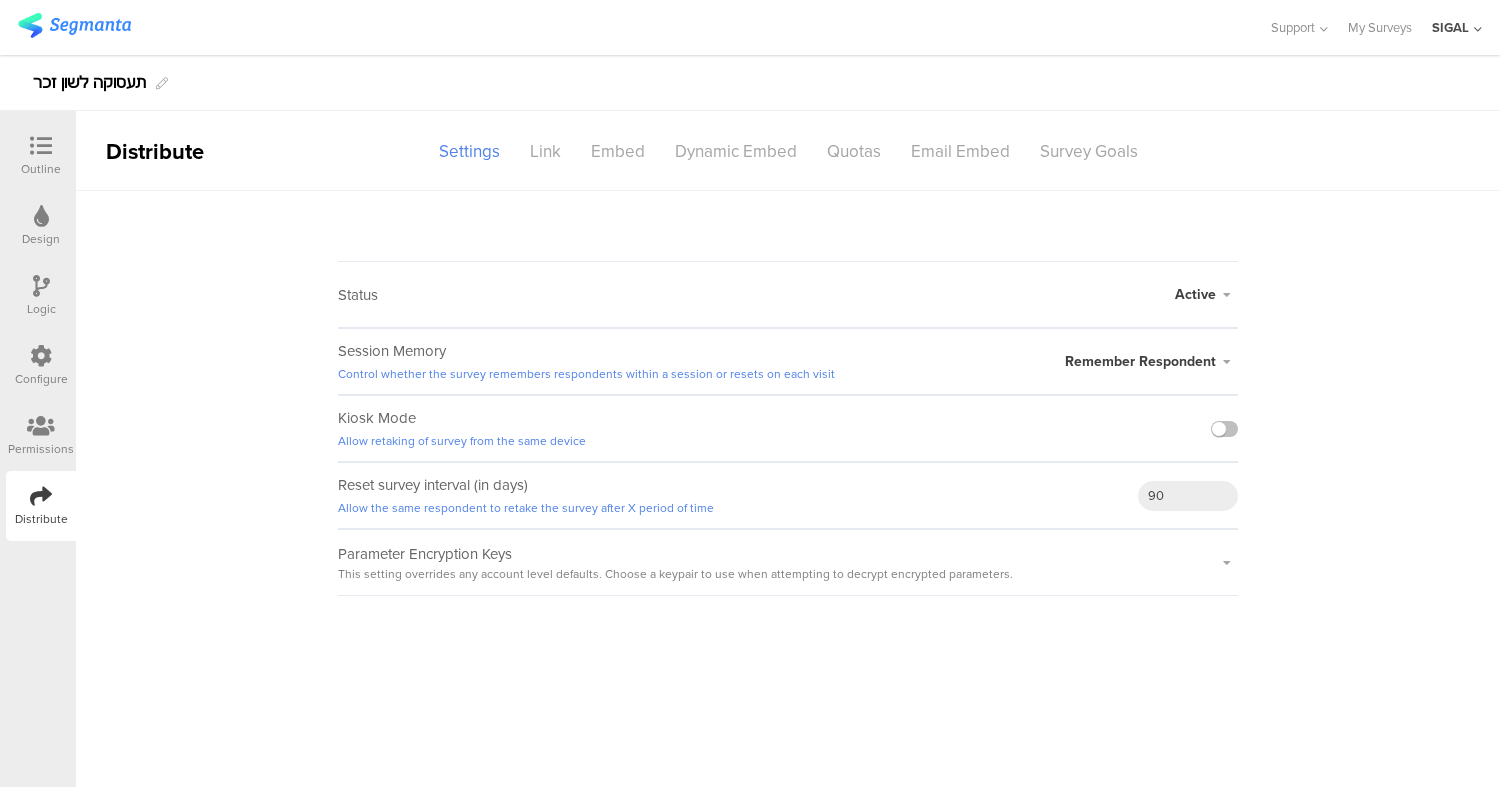 click on "Status
Active
Active
Closed
Schedule
Start Date:     End Date:     Save   Cancel
Session Memory Control whether the survey remembers respondents within a session or resets on each visit
Remember Respondent
Remember Respondent" at bounding box center [788, 393] 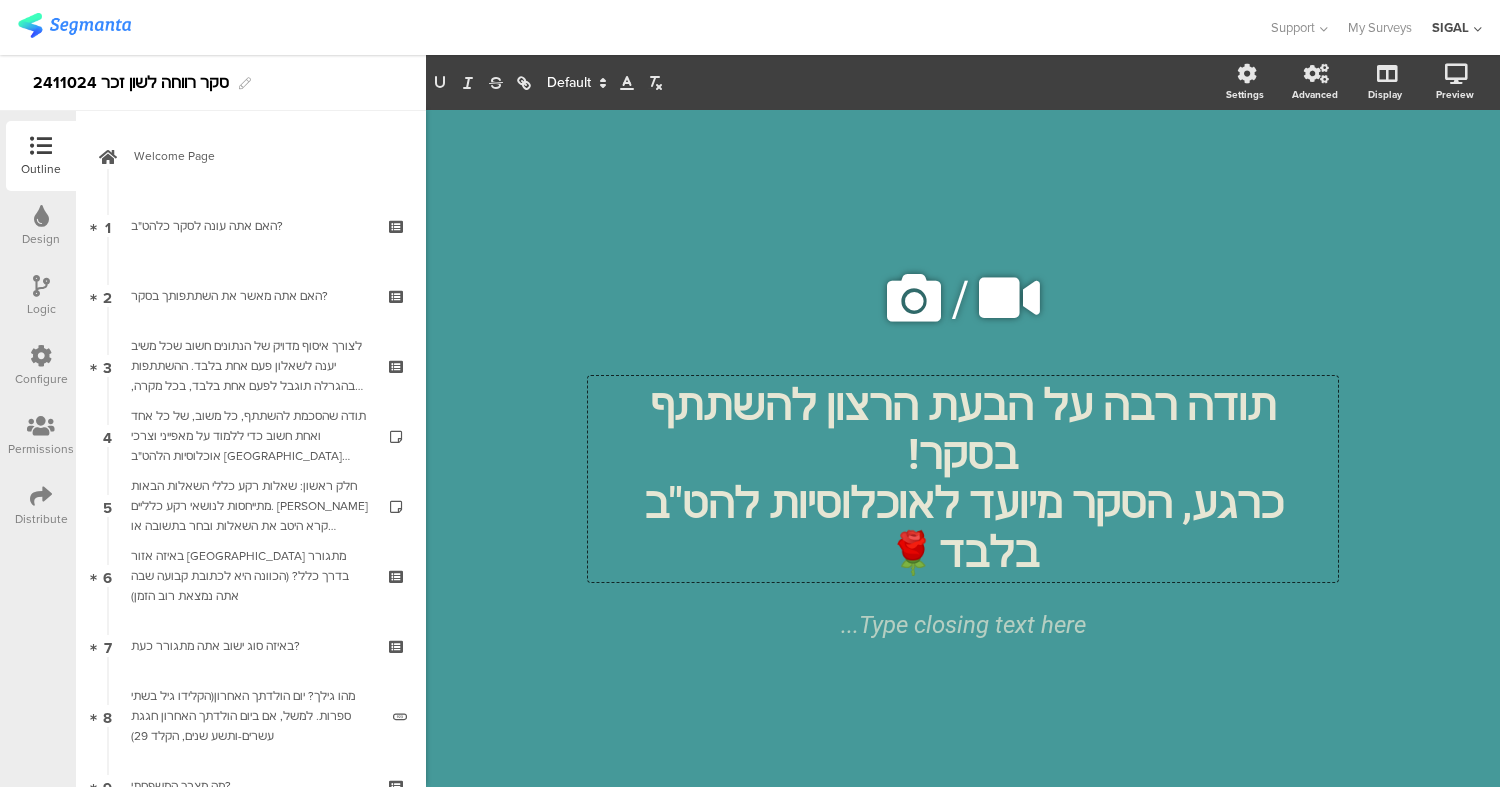 scroll, scrollTop: 0, scrollLeft: 0, axis: both 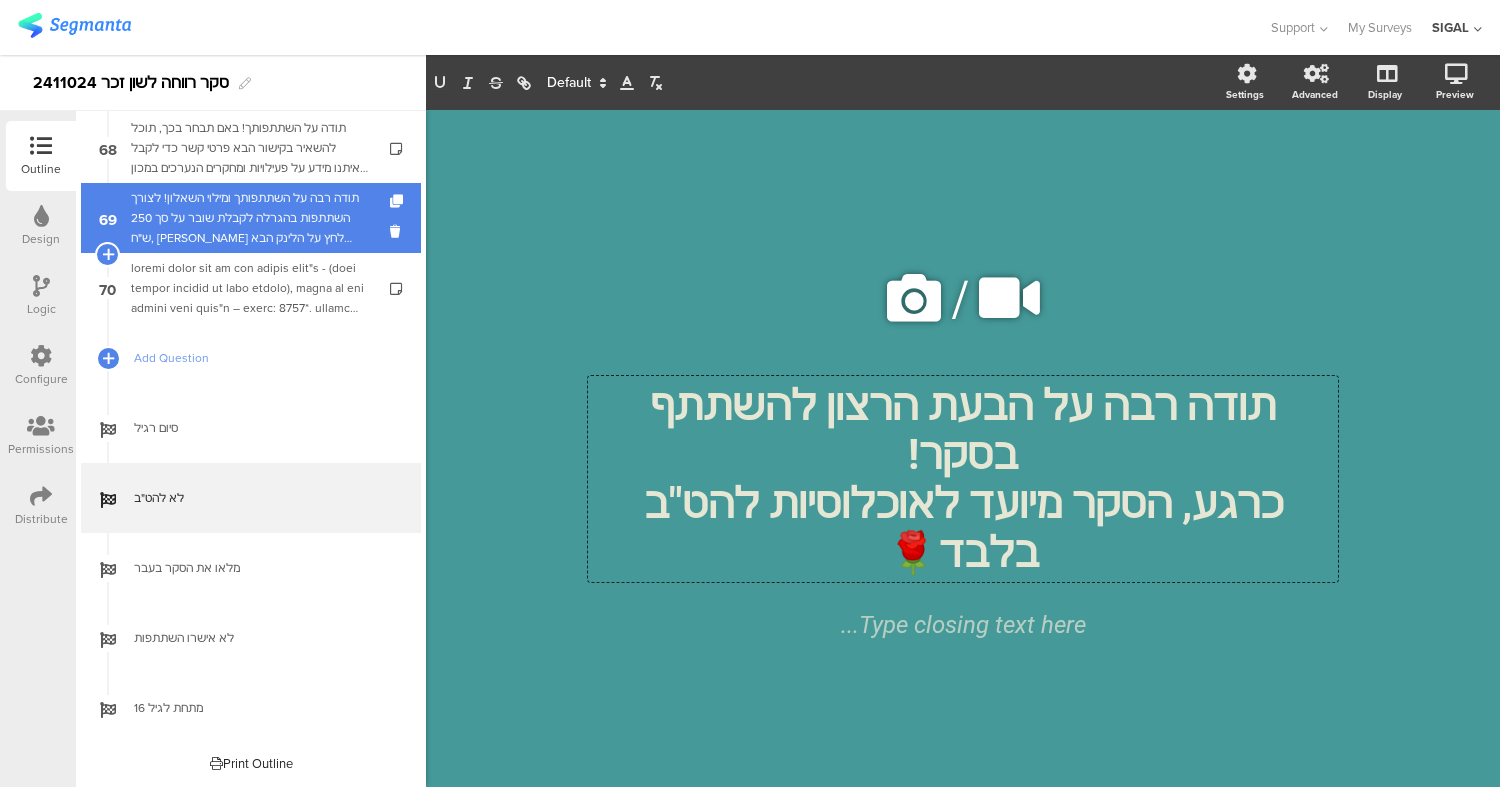 click on "תודה רבה על השתתפותך ומילוי השאלון! לצורך השתתפות בהגרלה לקבלת שובר על סך 250 ש"ח, [PERSON_NAME] לחץ על הלינק הבא להשארת פרטי קשר: להרשמה להגרלה לחצו כאן הפרטים נשמרים באופן נפרד לחלוטין מתשובות הסקר. (אם אינך מעוניין תוכל פשוט לעבור לעמוד הבא)" at bounding box center (250, 218) 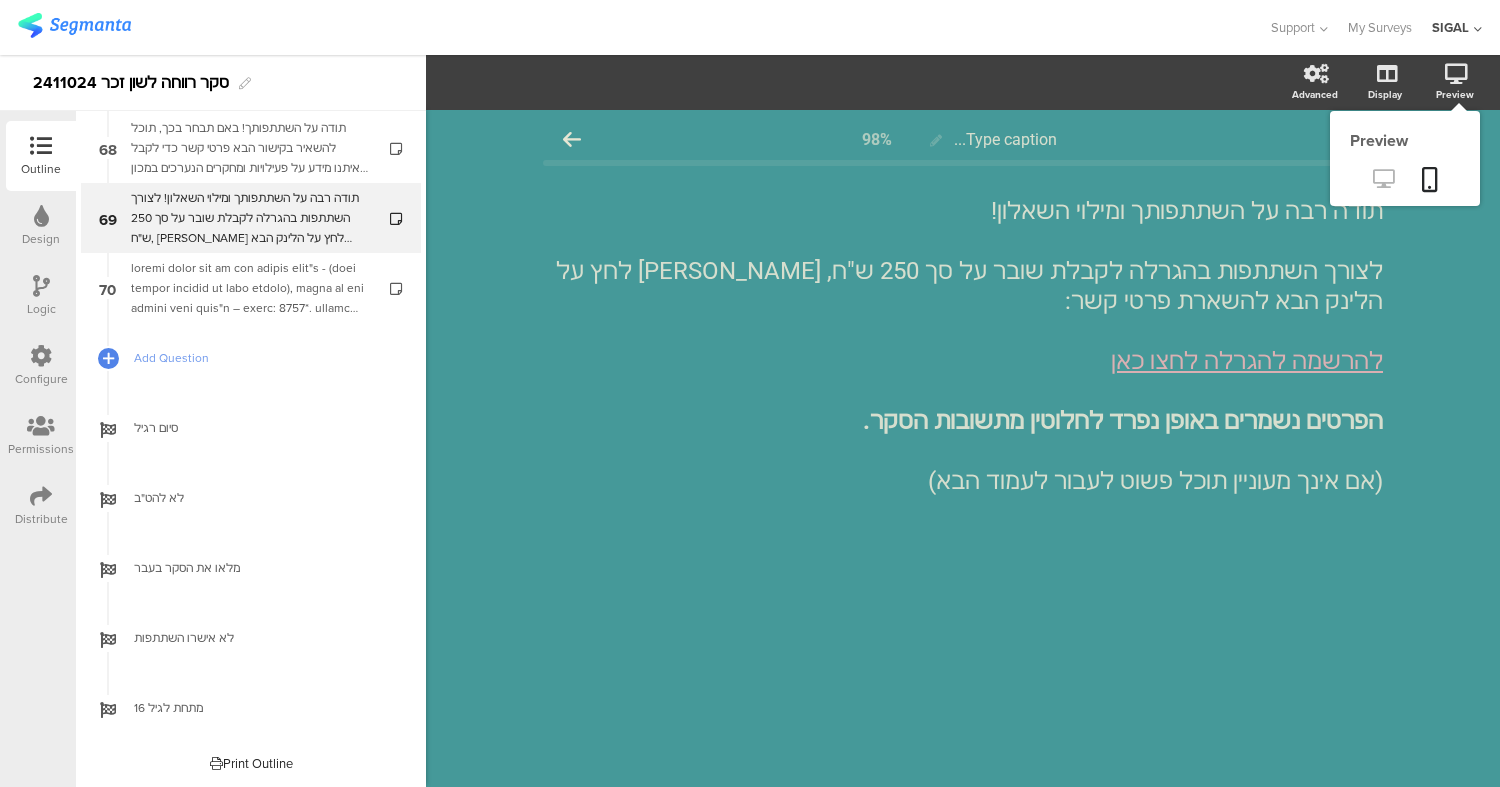 click 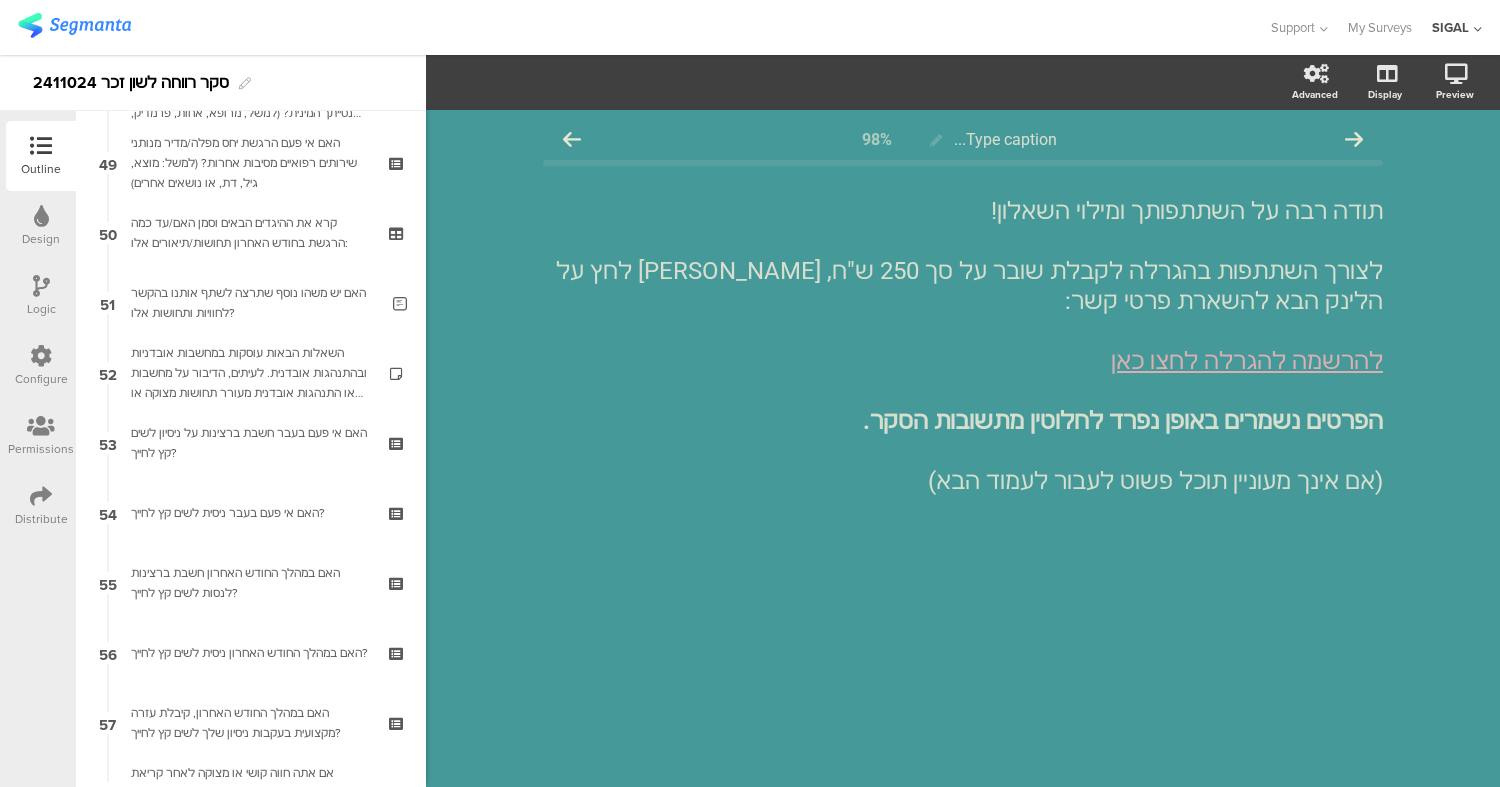 scroll, scrollTop: 3340, scrollLeft: 0, axis: vertical 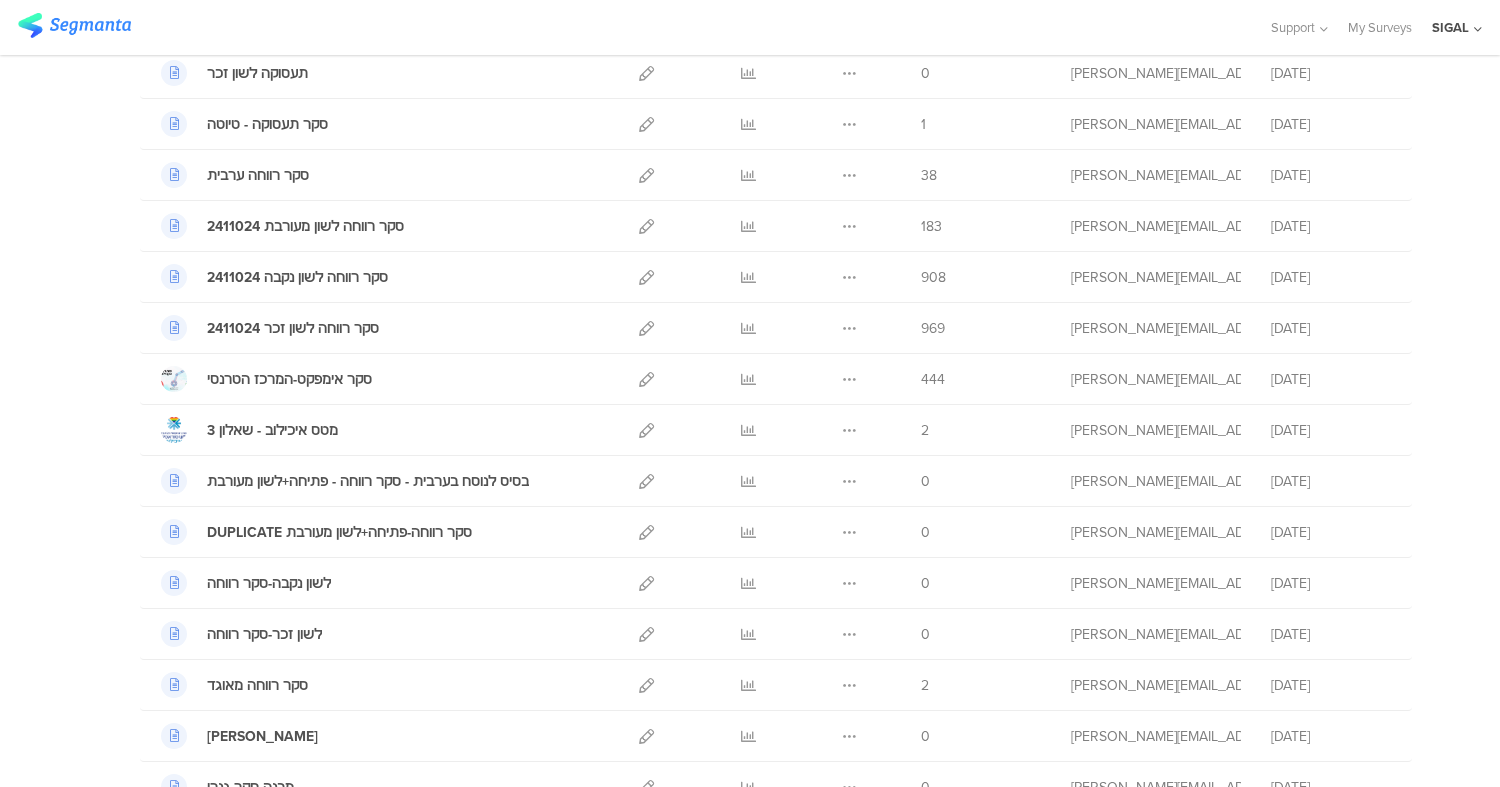 click on "My Surveys
|
36 Surveys
New survey
Start from scratch
Choose from templates
Name
Edit
Analyze
More
Respondents
Creator" at bounding box center [750, 900] 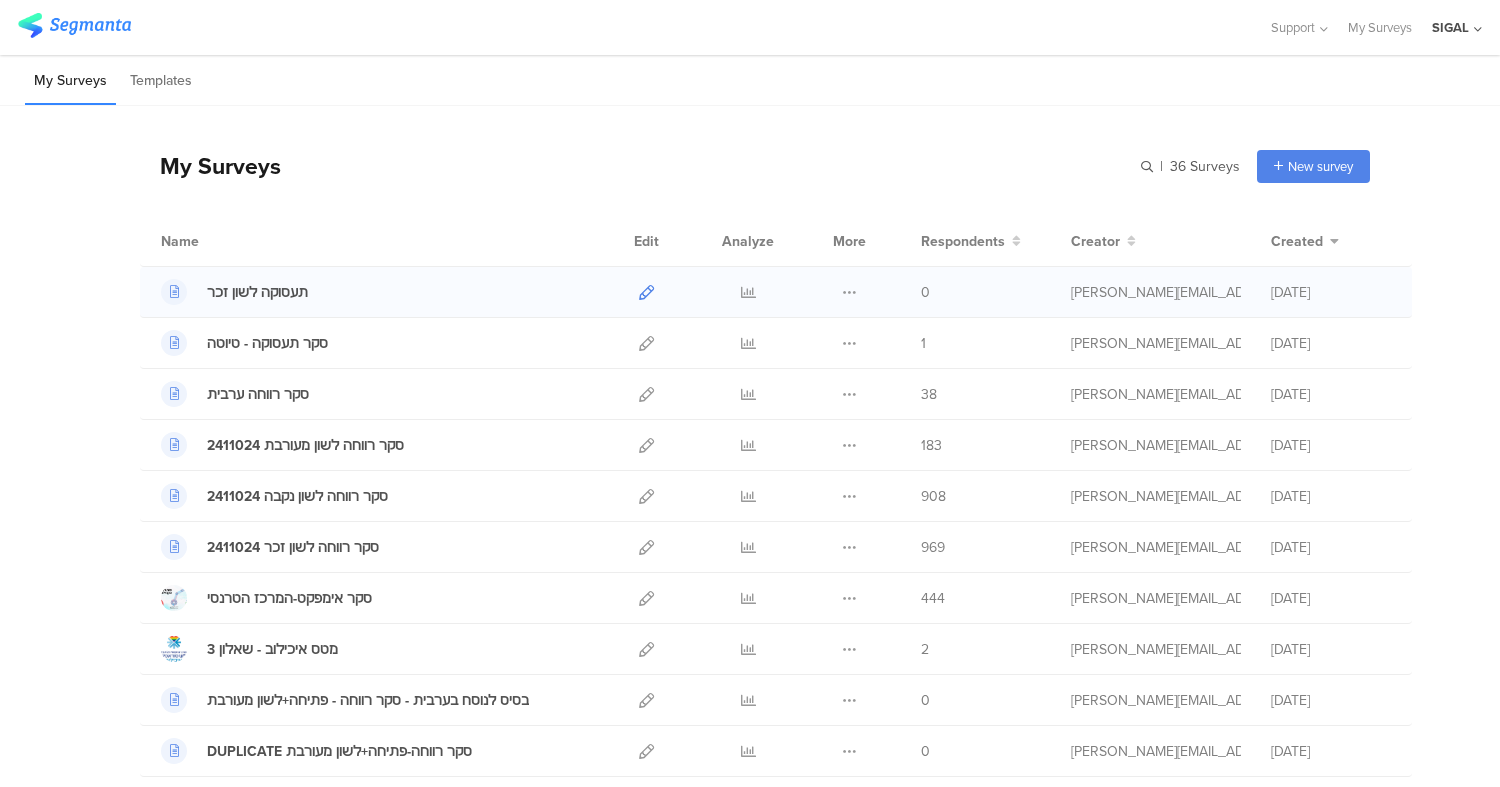 click at bounding box center (646, 292) 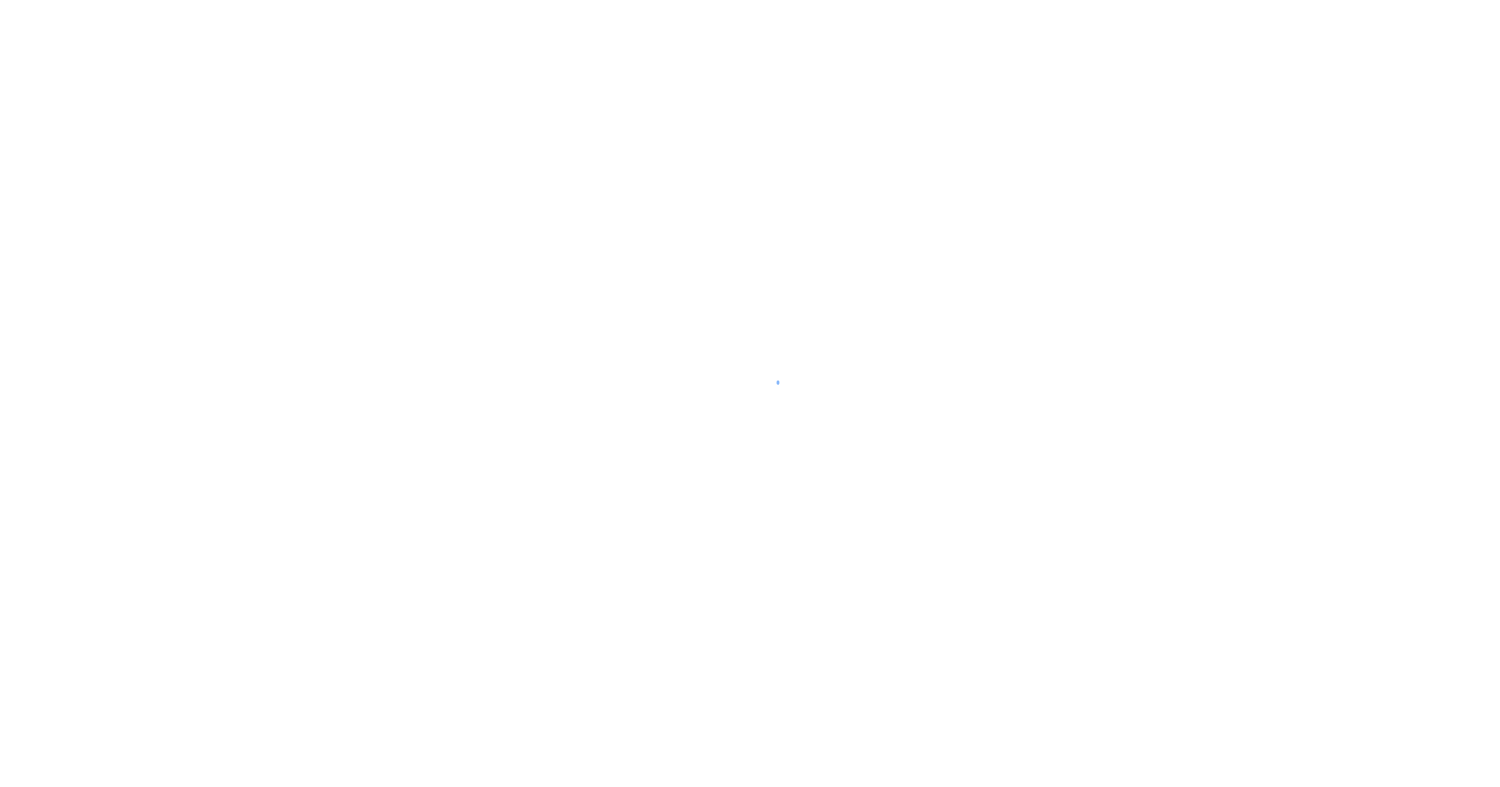scroll, scrollTop: 0, scrollLeft: 0, axis: both 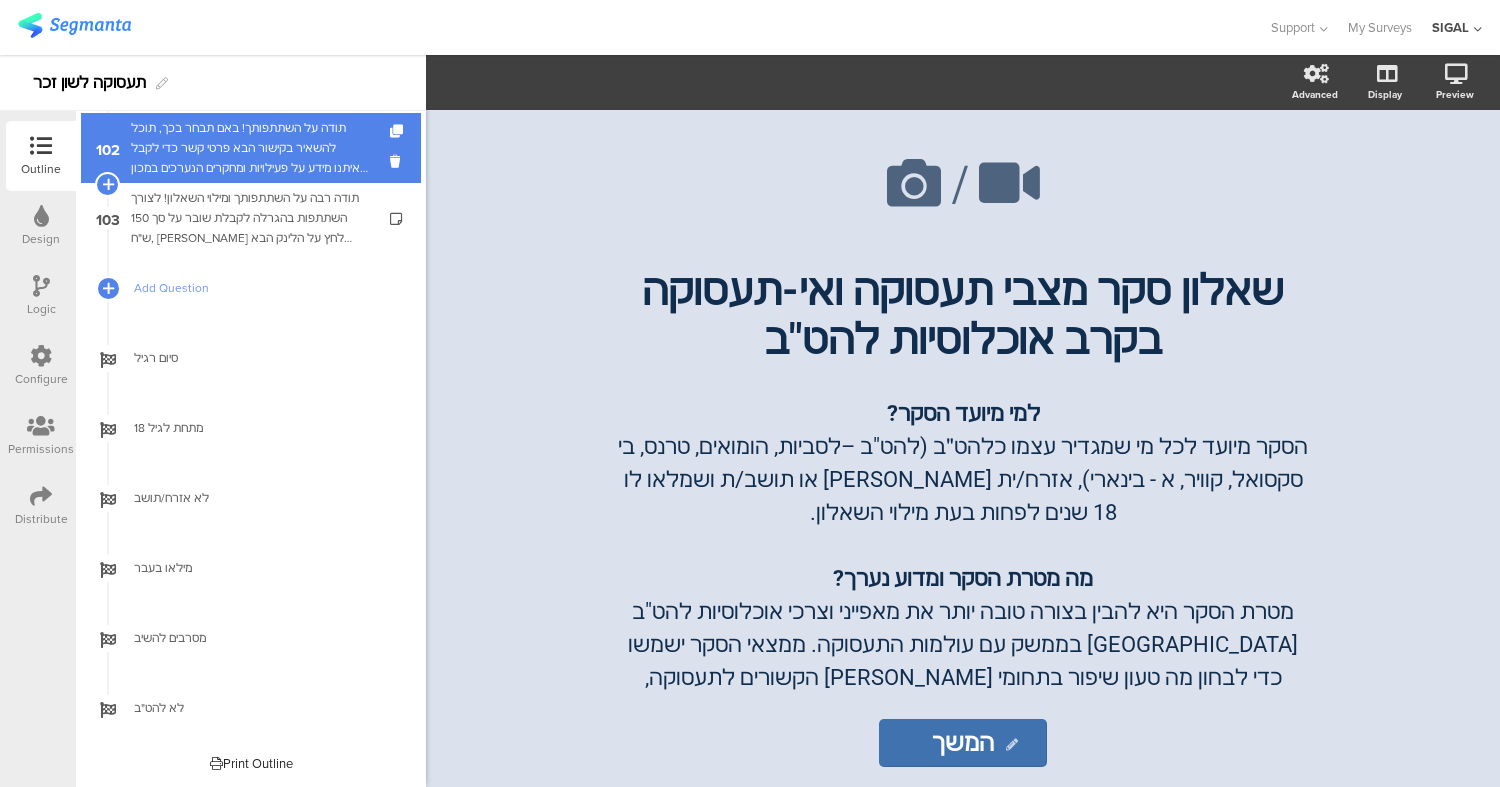click on "תודה על השתתפותך! באם תבחר בכך, תוכל להשאיר בקישור הבא פרטי קשר כדי לקבל מאיתנו מידע על פעילויות ומחקרים הנערכים במכון הישראלי לחקר מגדר ולהט"ב ולהצטרף למעגל הידידות של המכון. בכל שלב שהוא תוכל להסיר עצמך מהרשימות: להשארת פרטי קשר לחץ כאן הפרטים נשמרים באופן נפרד לחלוטין מתשובות הסקר. (אם אינך מעוניין תוכל פשוט לעבור לעמוד הבא)" at bounding box center [250, 148] 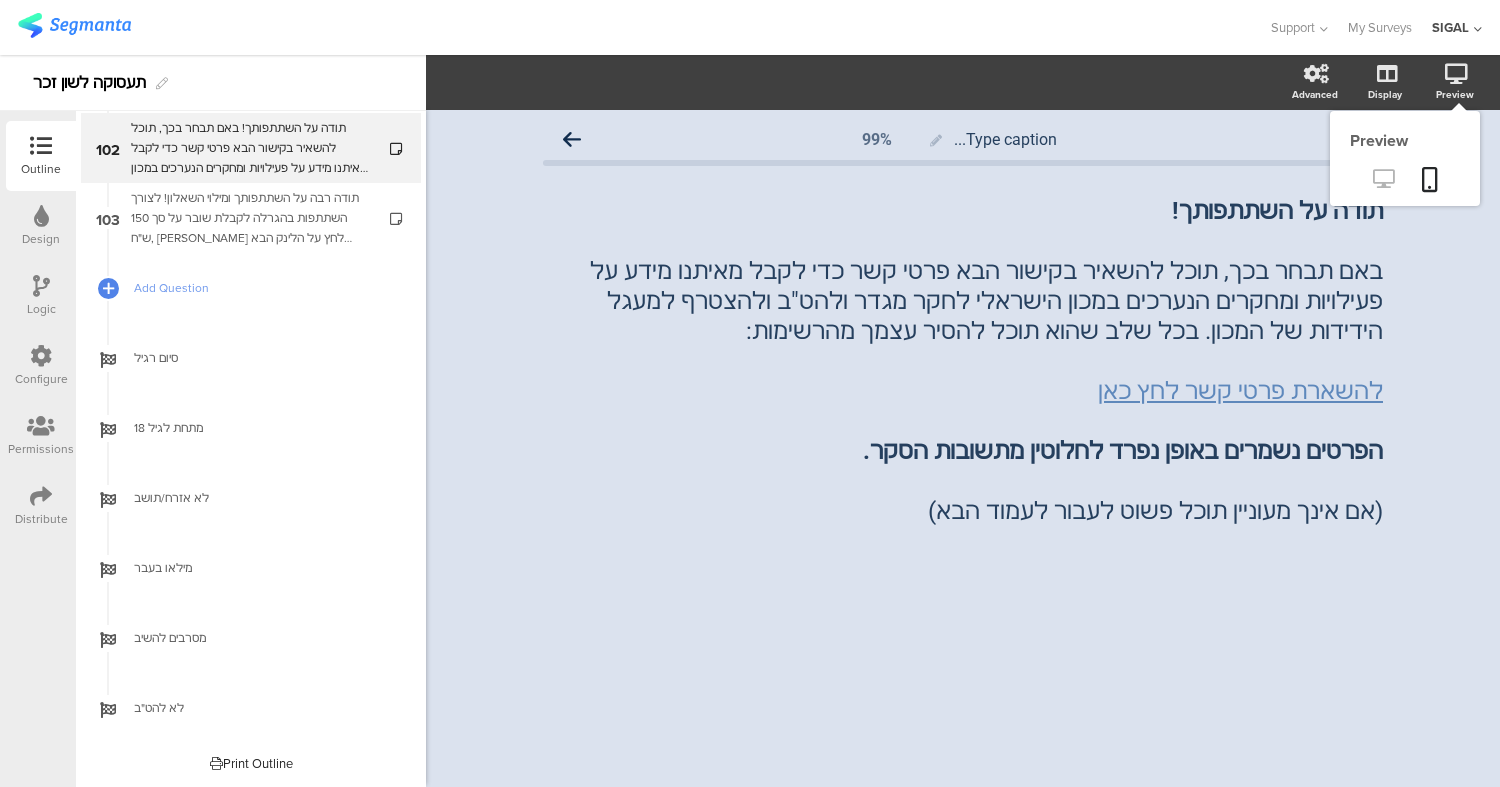click 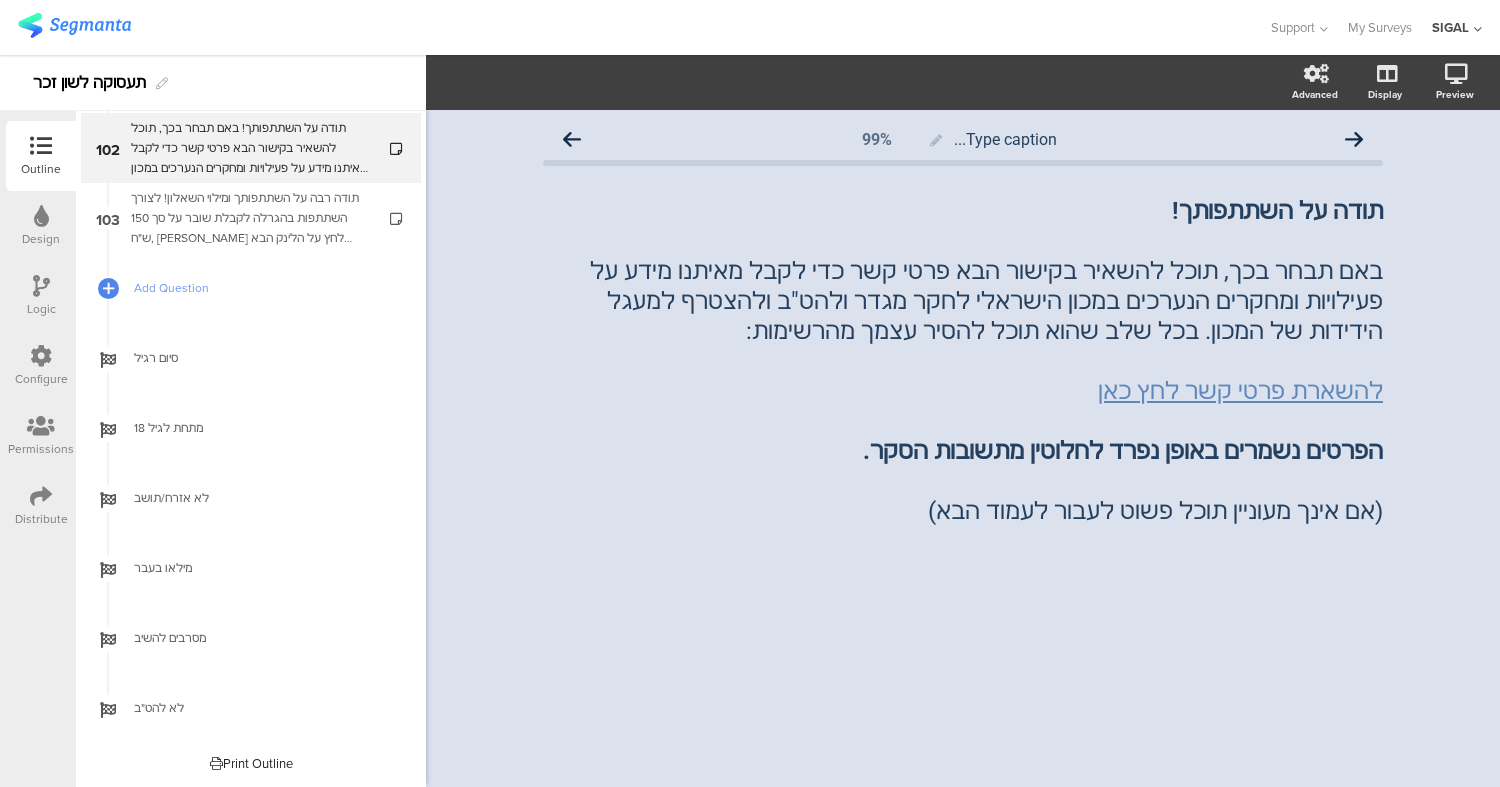 click 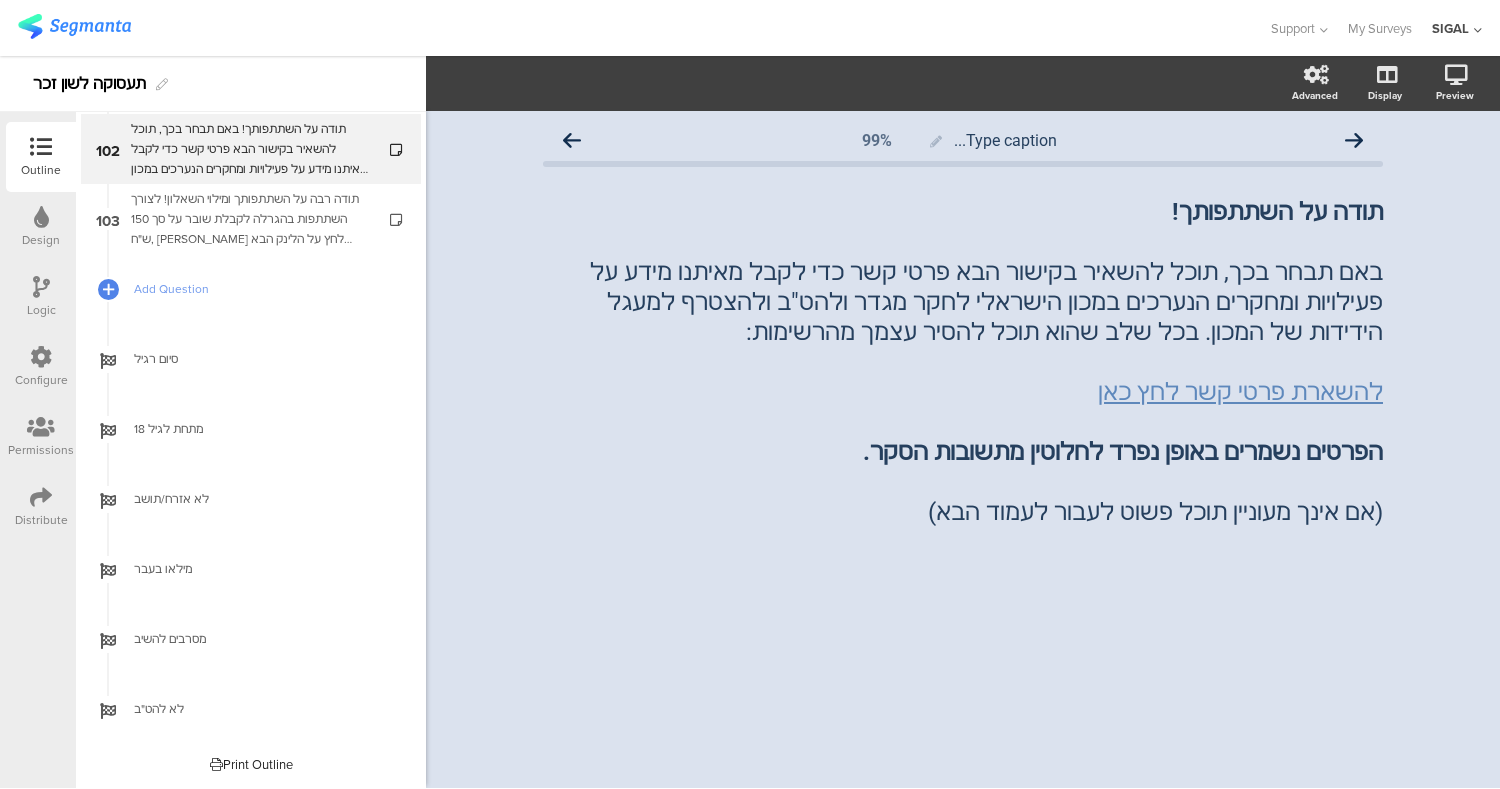 scroll, scrollTop: 7147, scrollLeft: 0, axis: vertical 